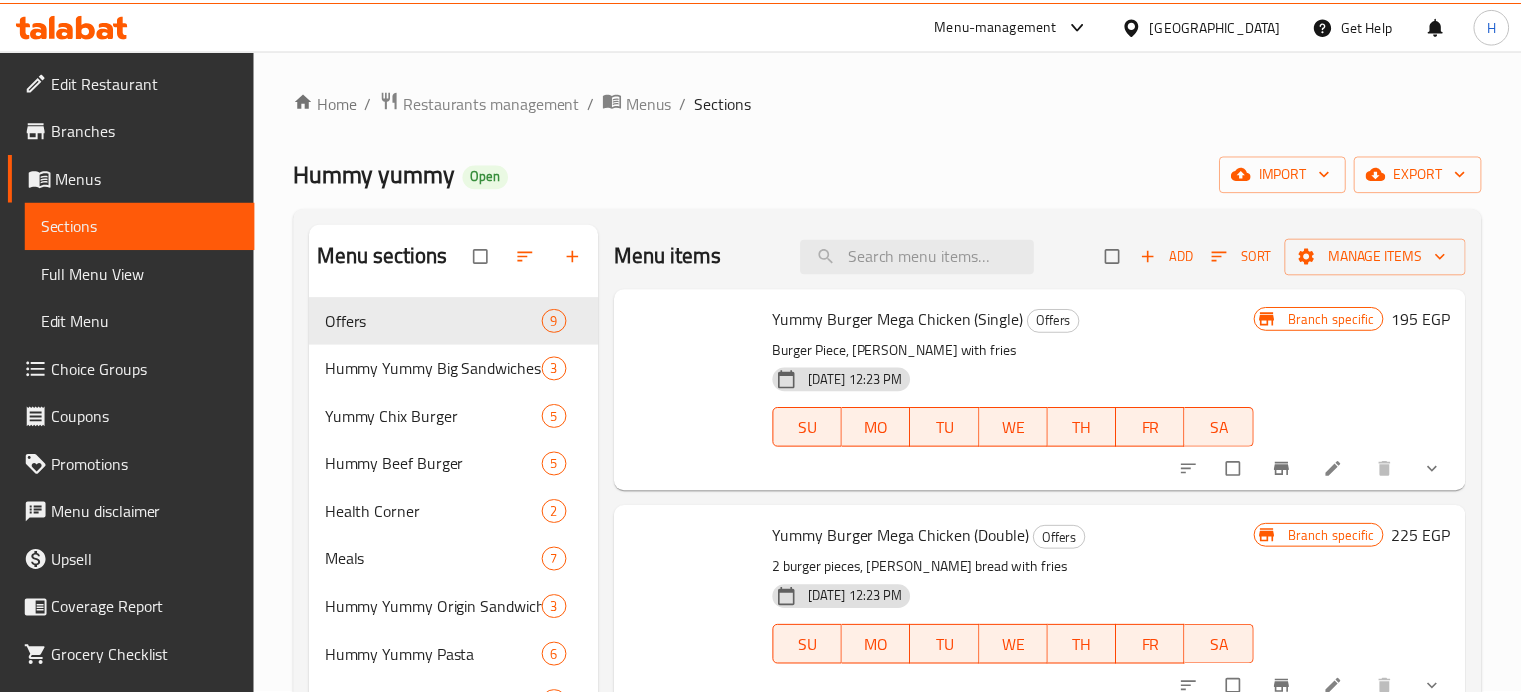 scroll, scrollTop: 0, scrollLeft: 0, axis: both 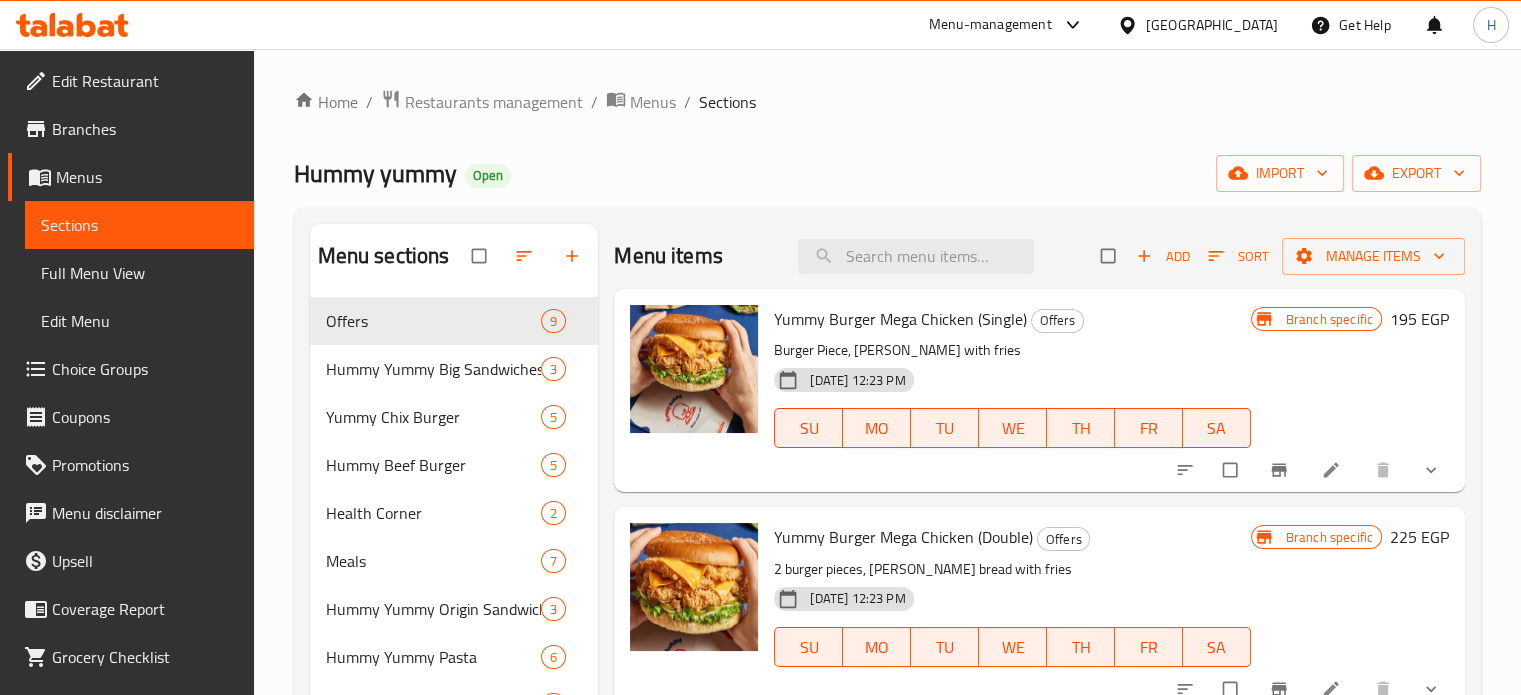 click 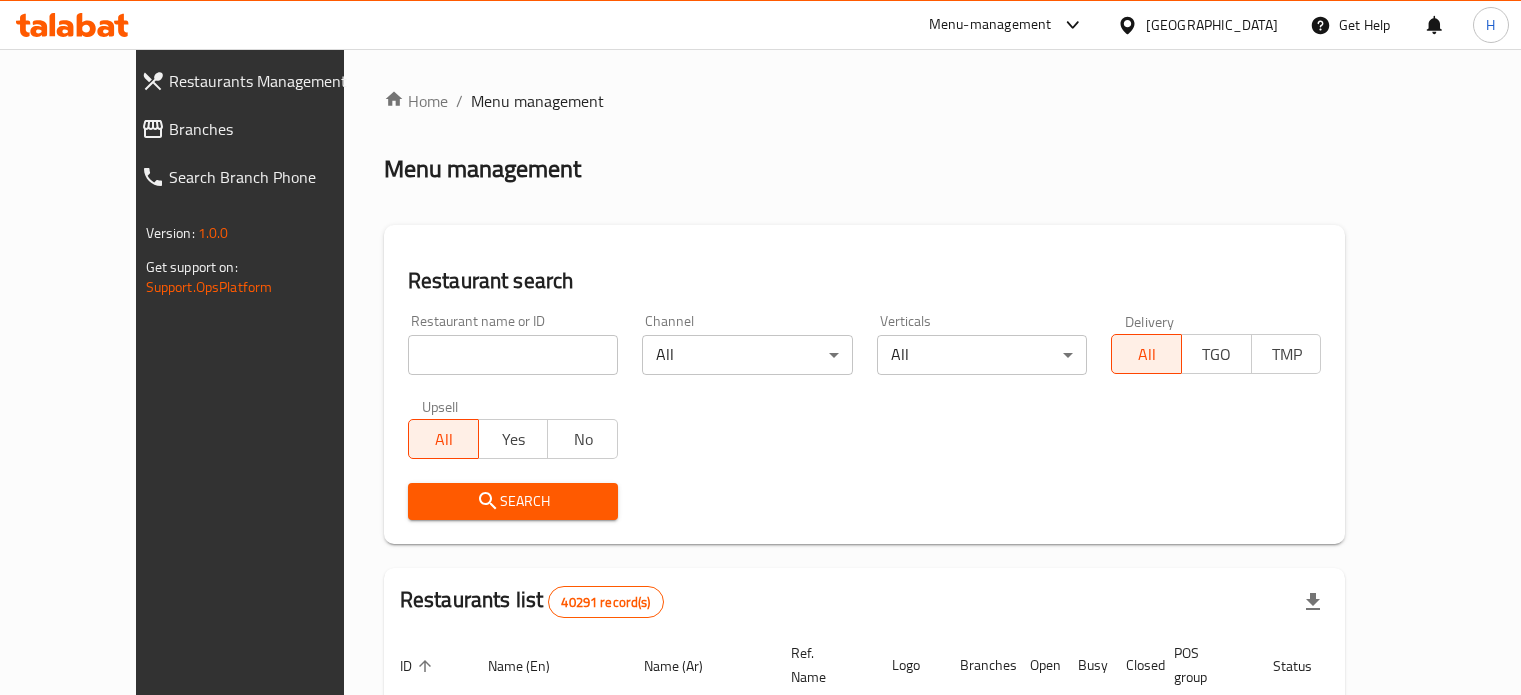 scroll, scrollTop: 0, scrollLeft: 0, axis: both 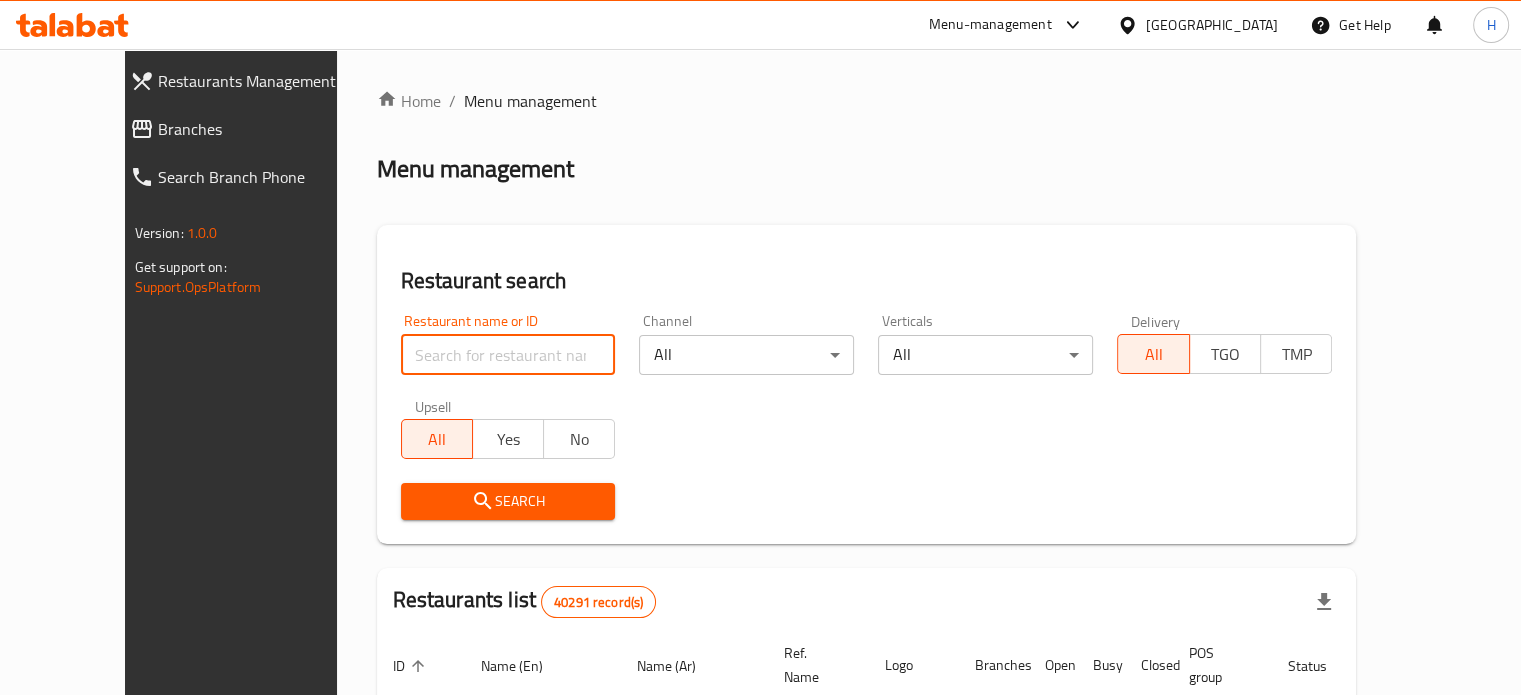 drag, startPoint x: 412, startPoint y: 358, endPoint x: 428, endPoint y: 343, distance: 21.931713 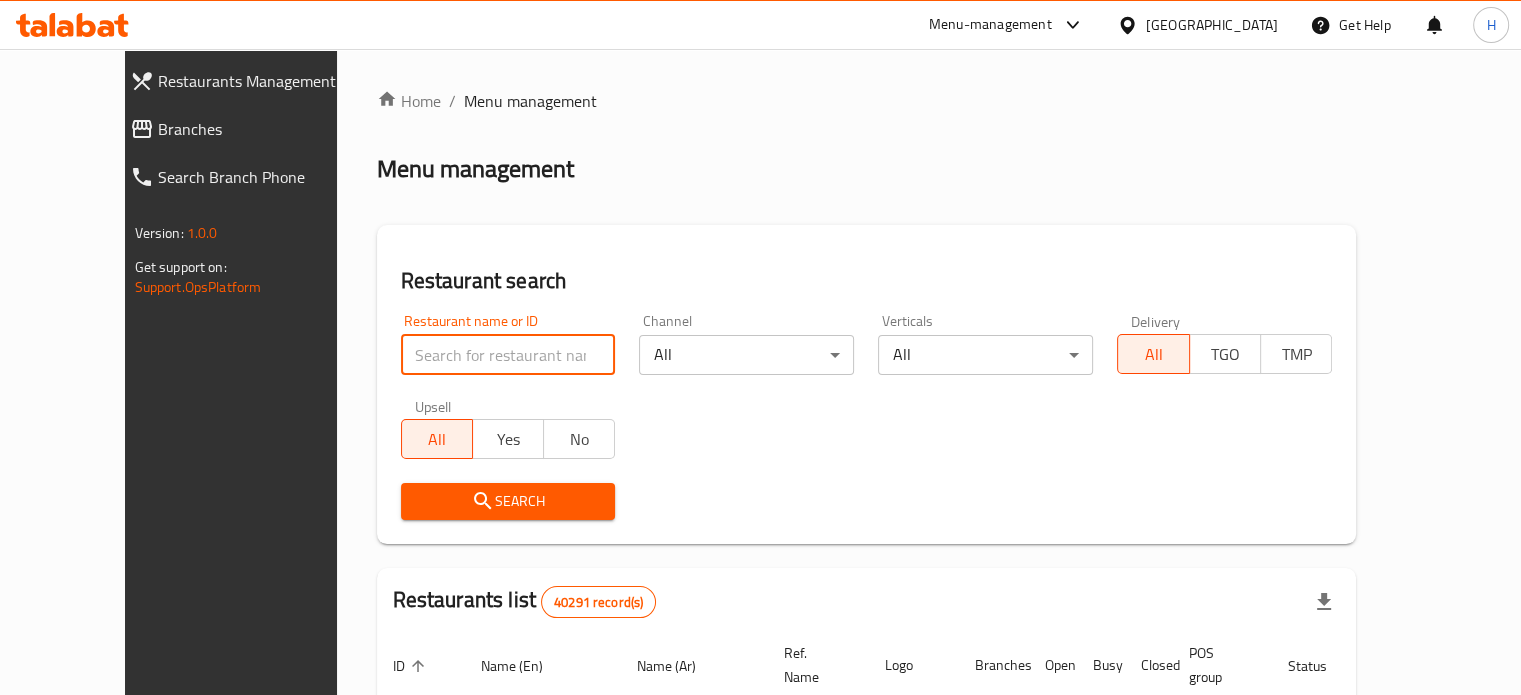 click at bounding box center [508, 355] 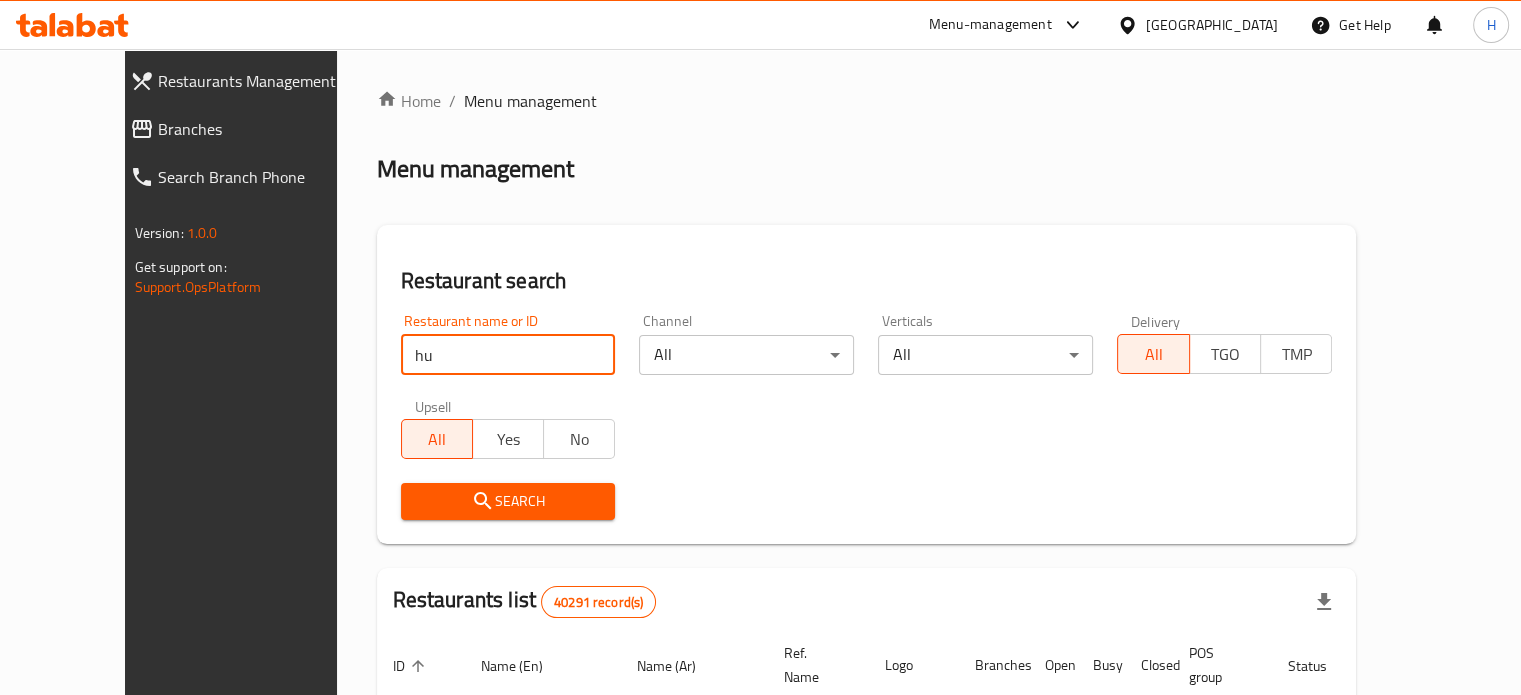 type on "Hummy yummy" 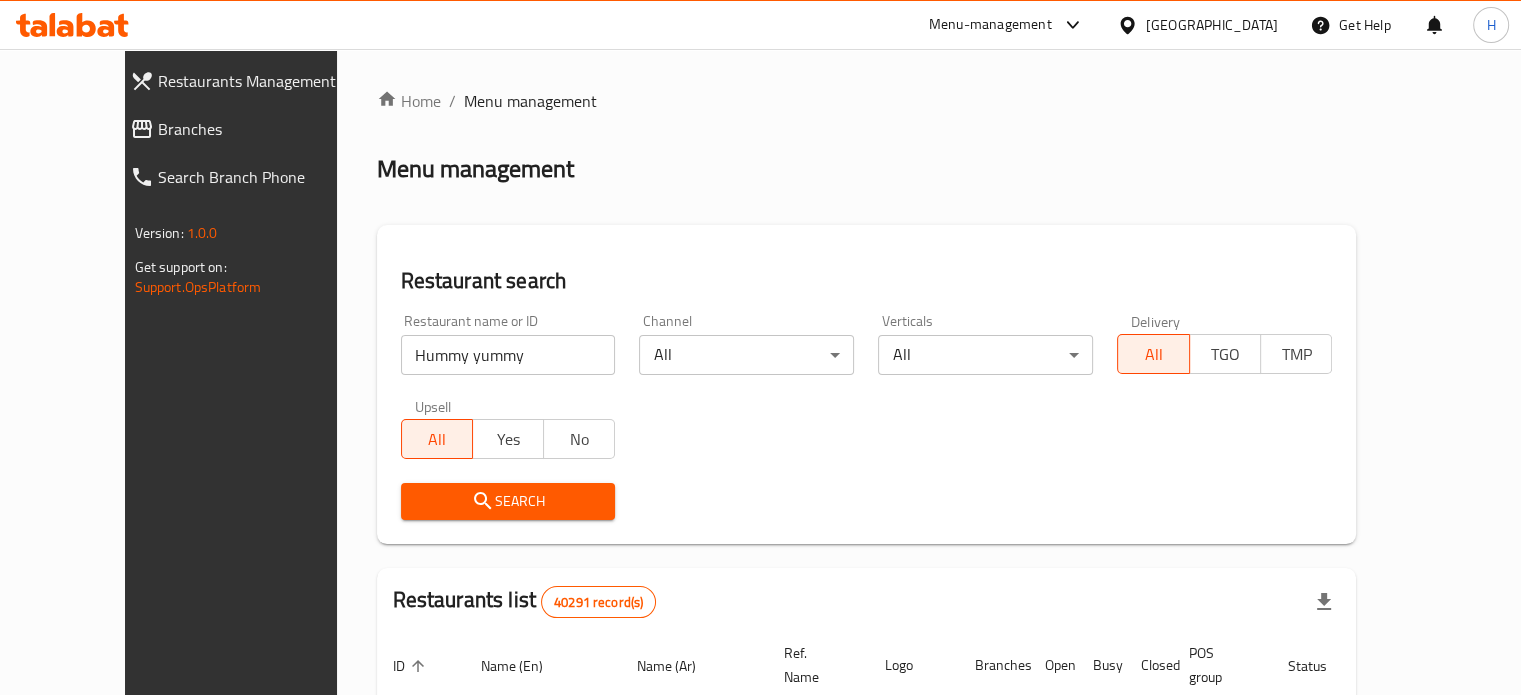 click on "Search" at bounding box center [508, 501] 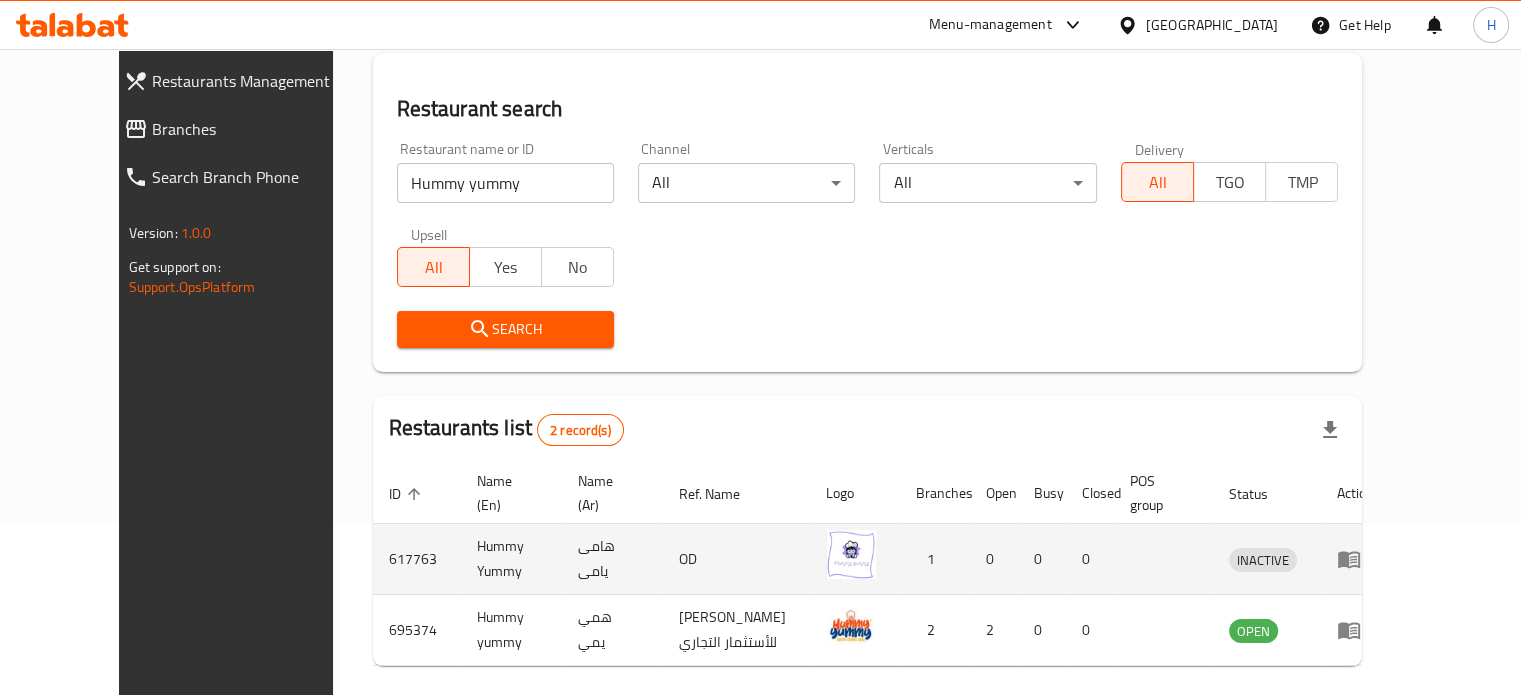 scroll, scrollTop: 249, scrollLeft: 0, axis: vertical 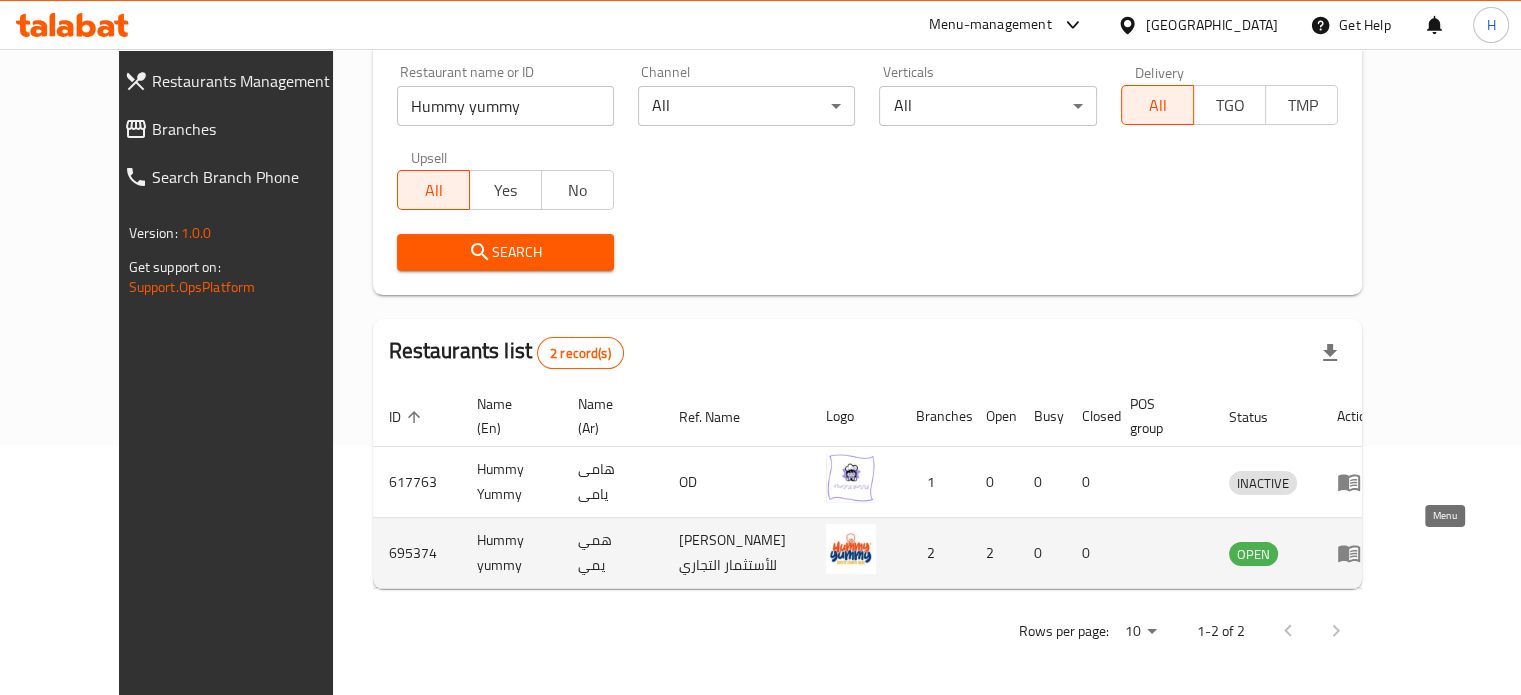 click 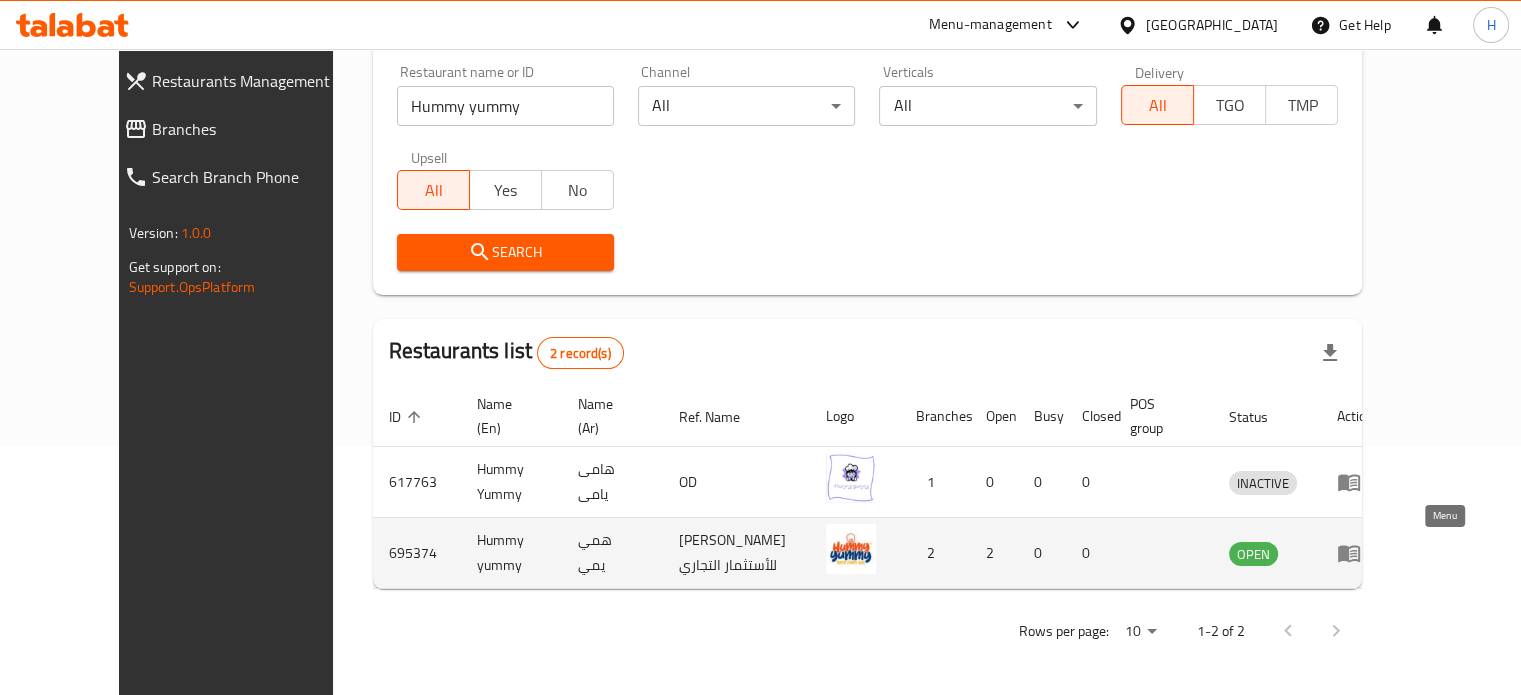 scroll, scrollTop: 0, scrollLeft: 0, axis: both 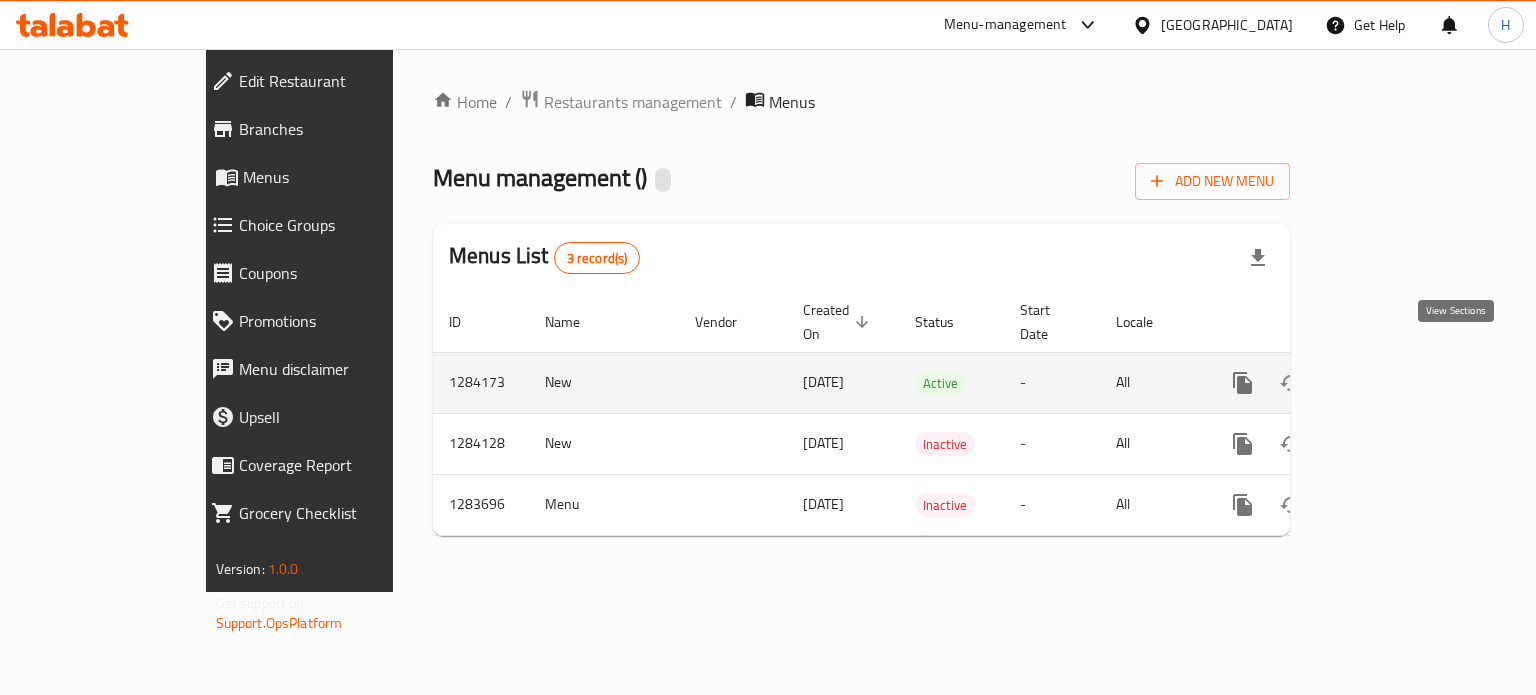 click 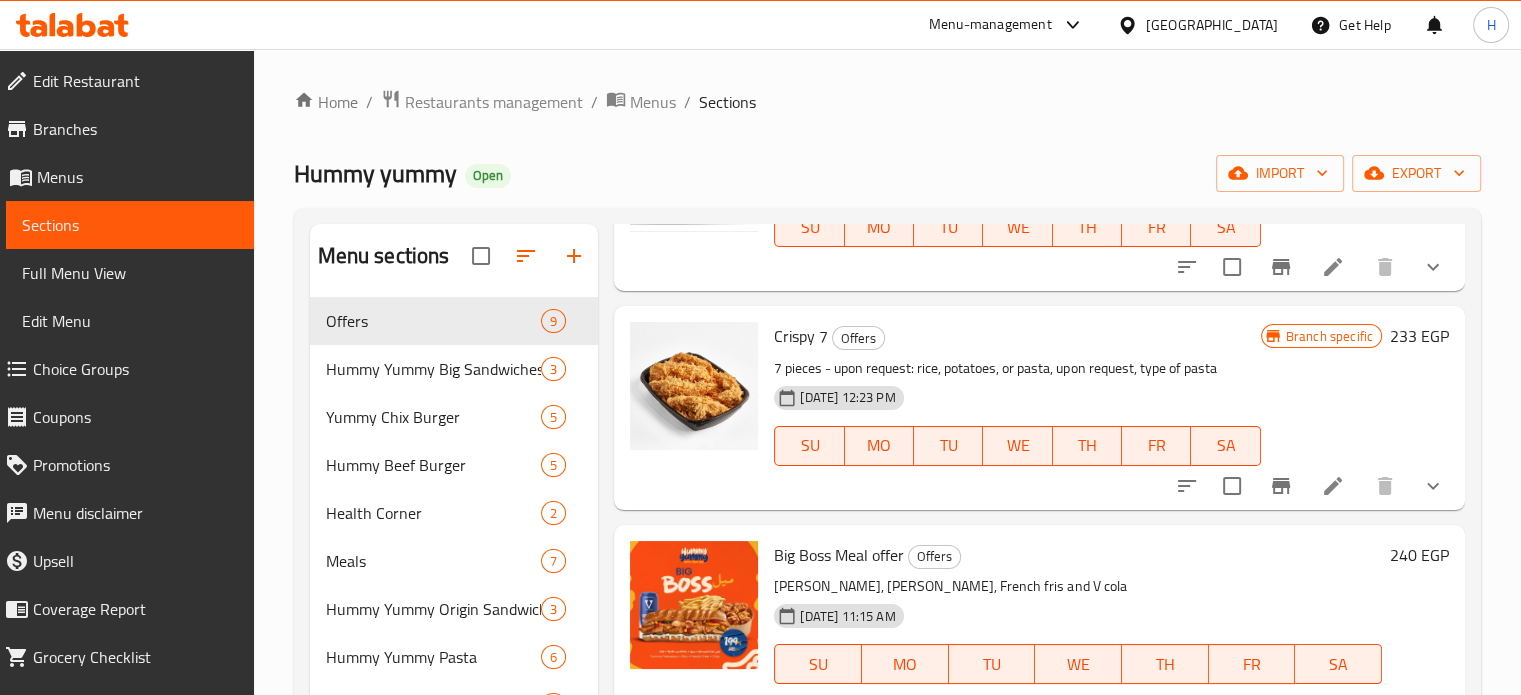 scroll, scrollTop: 1396, scrollLeft: 0, axis: vertical 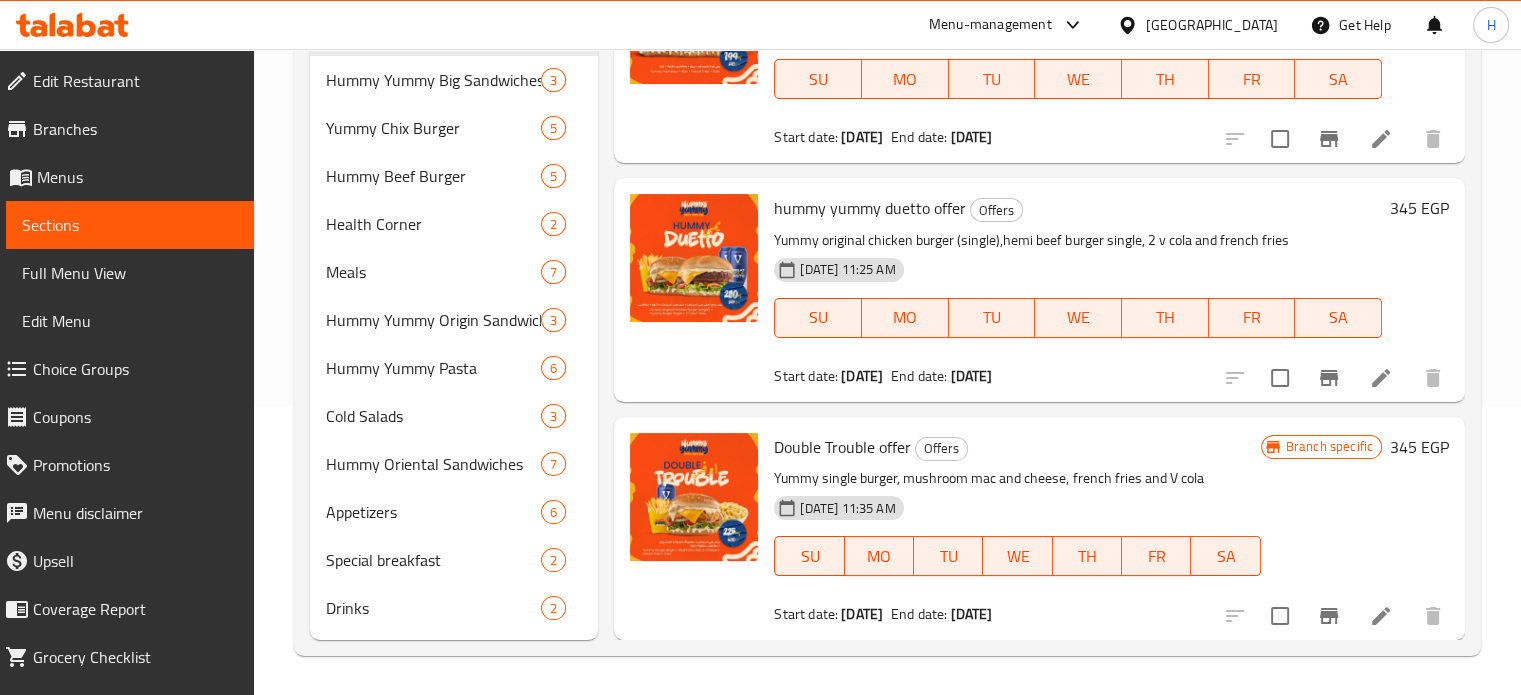 click on "345   EGP" at bounding box center [1419, 447] 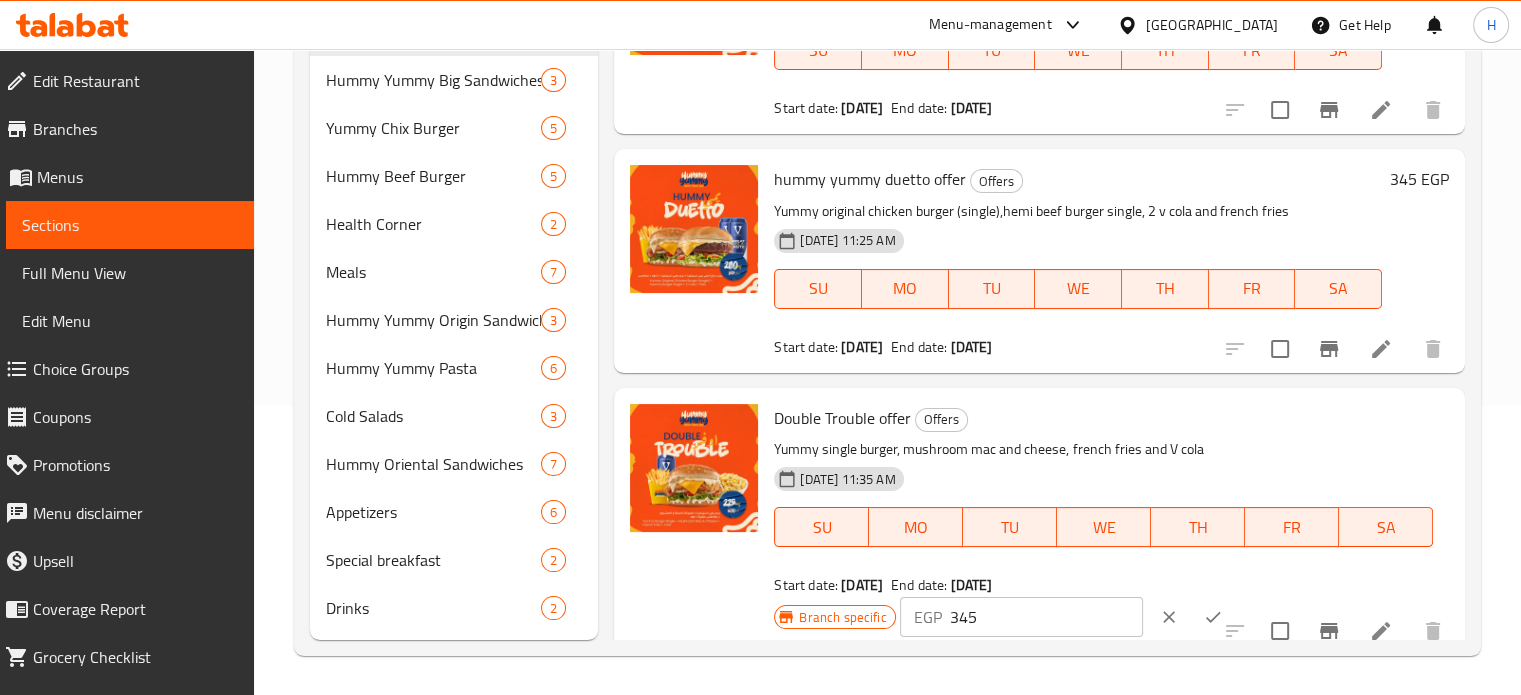 scroll, scrollTop: 1440, scrollLeft: 0, axis: vertical 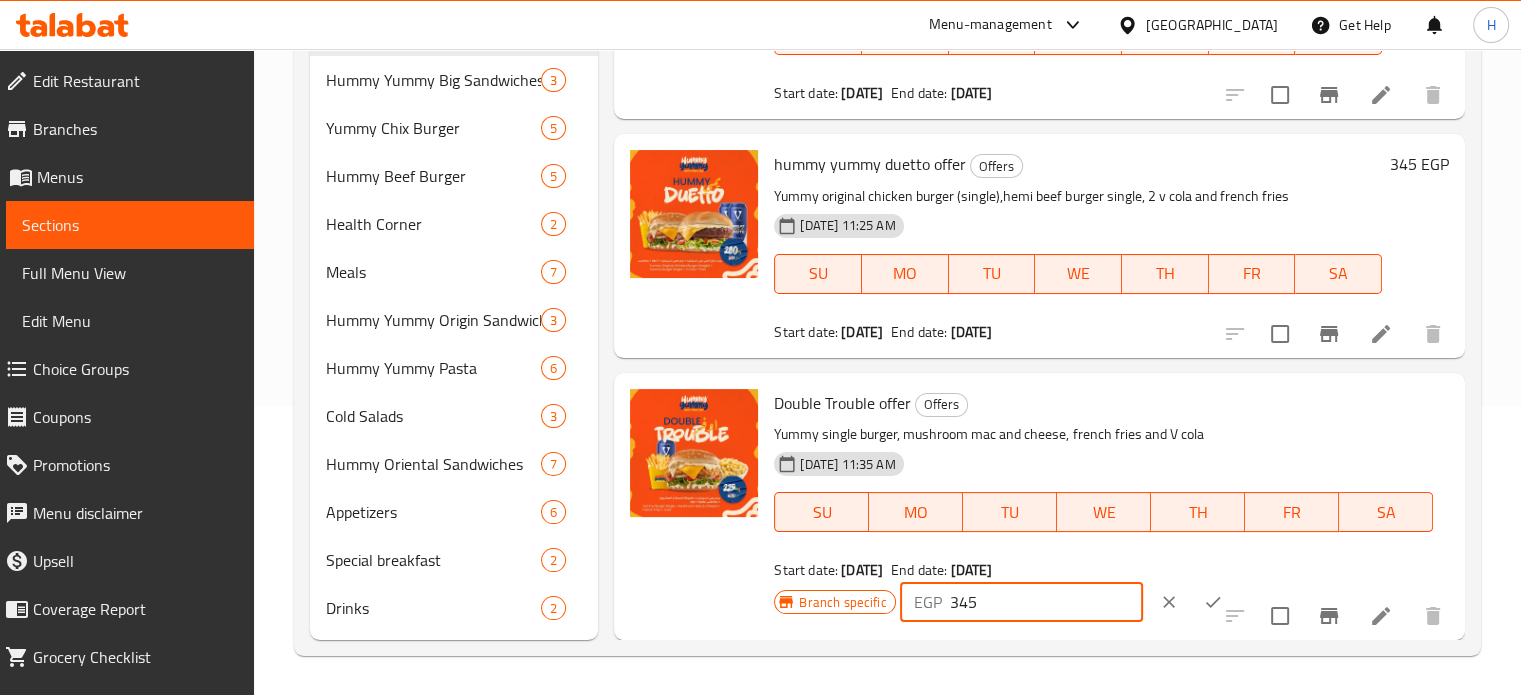 drag, startPoint x: 998, startPoint y: 603, endPoint x: 945, endPoint y: 602, distance: 53.009434 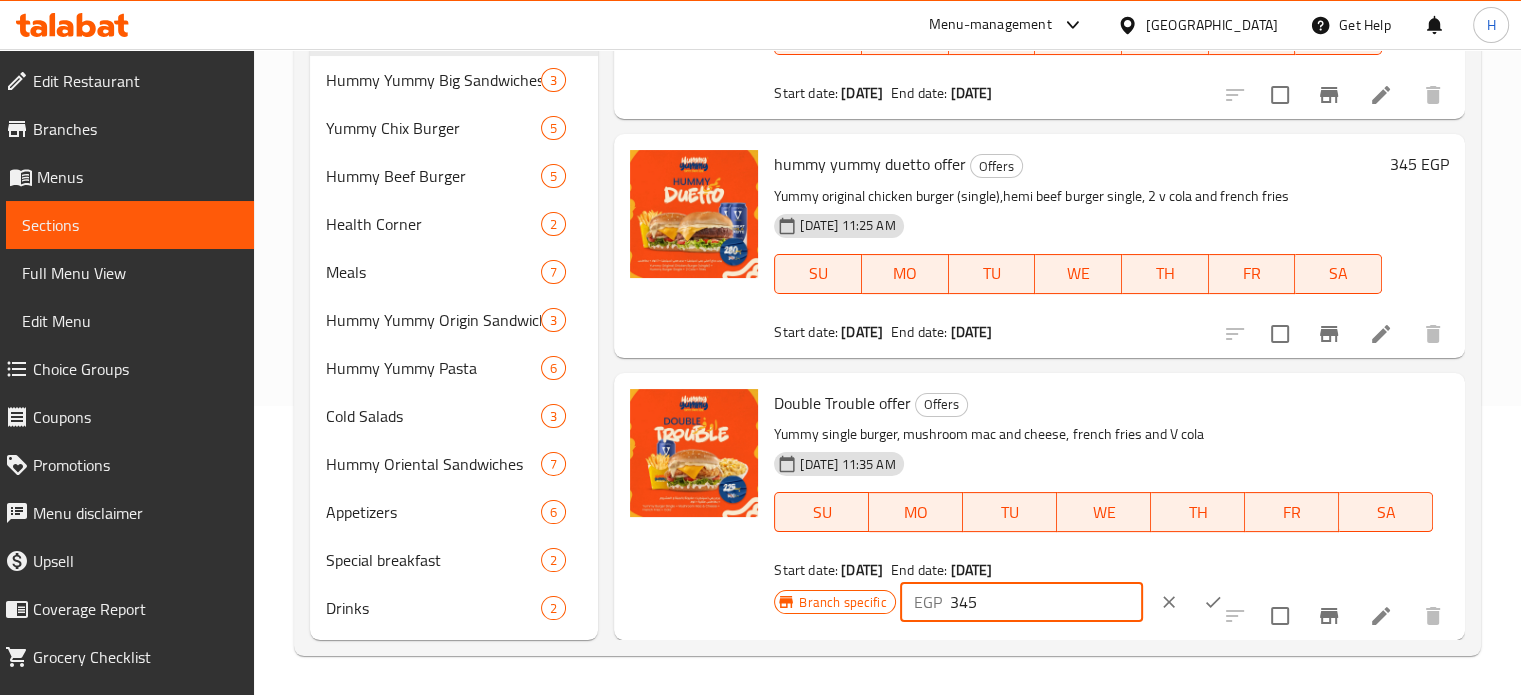 click on "345" at bounding box center (1046, 602) 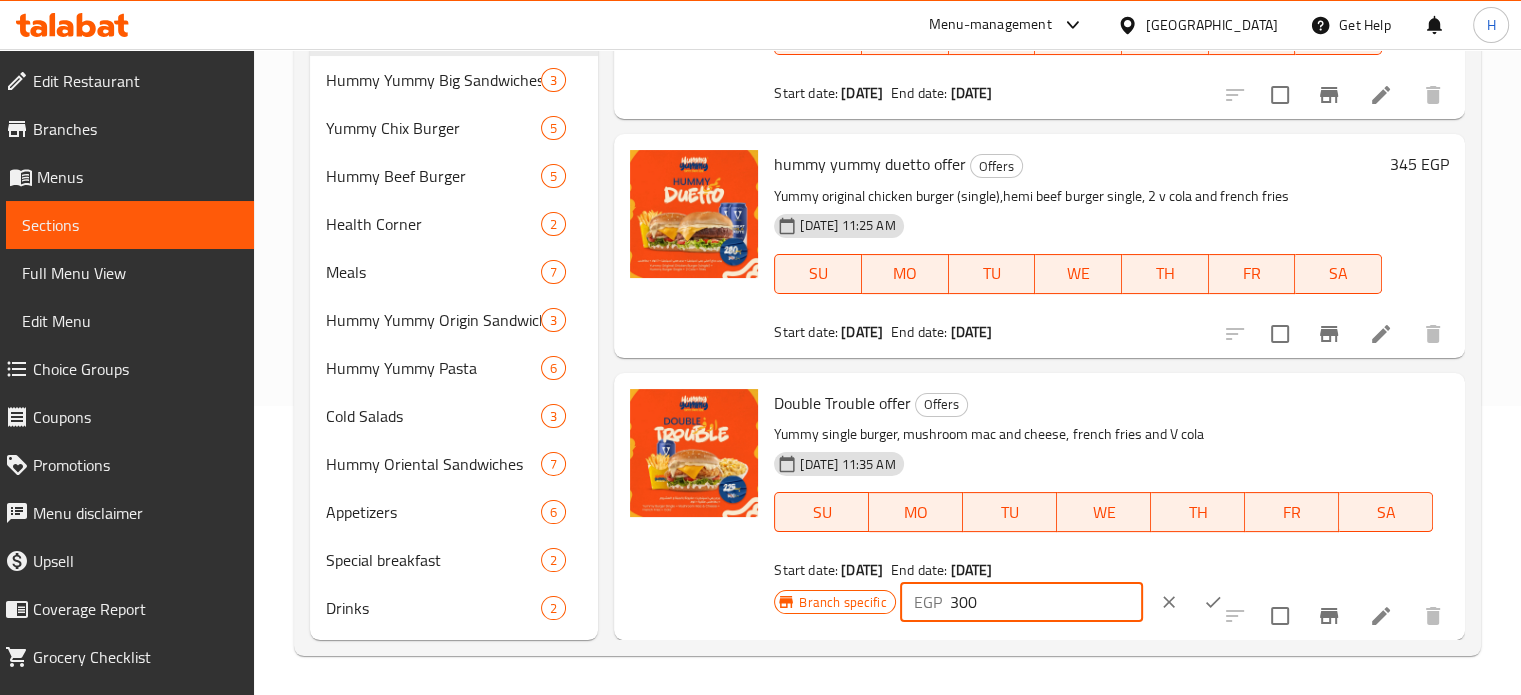 type on "300" 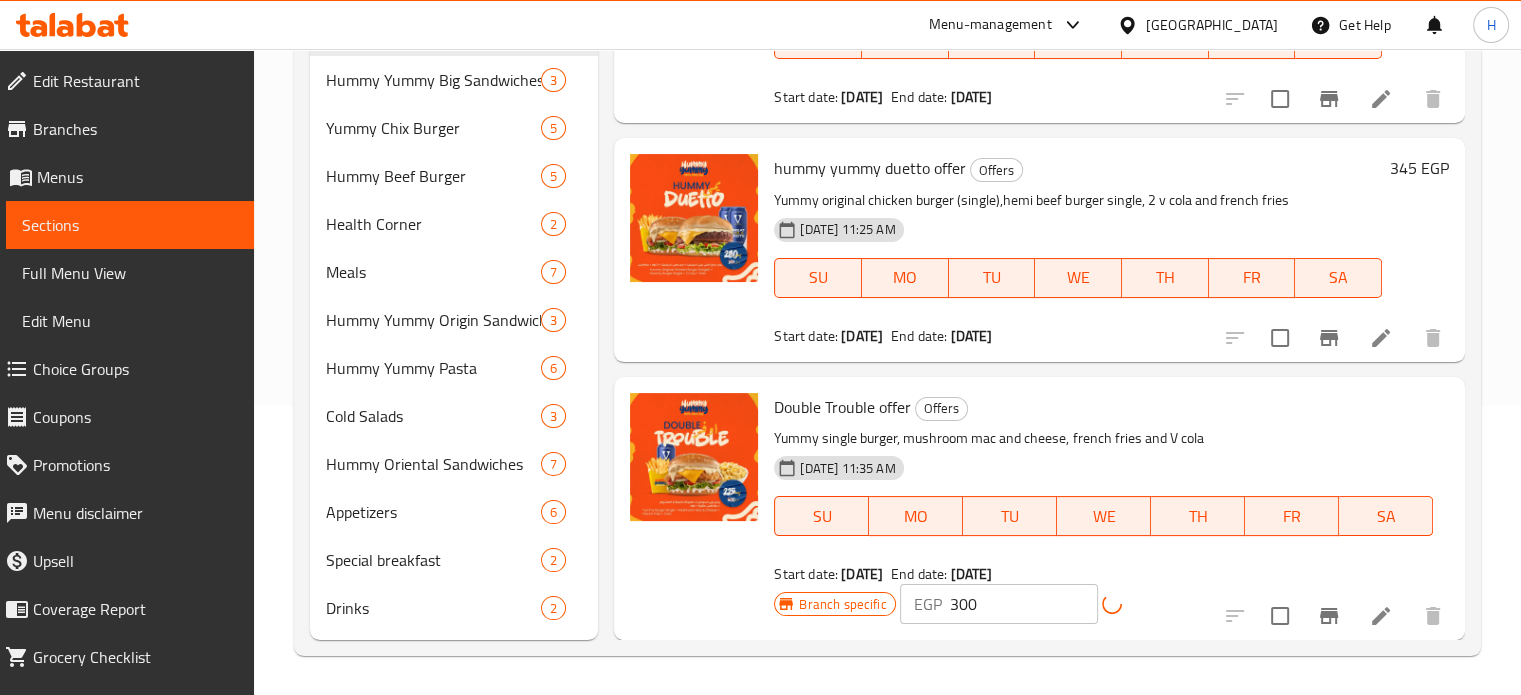 scroll, scrollTop: 1396, scrollLeft: 0, axis: vertical 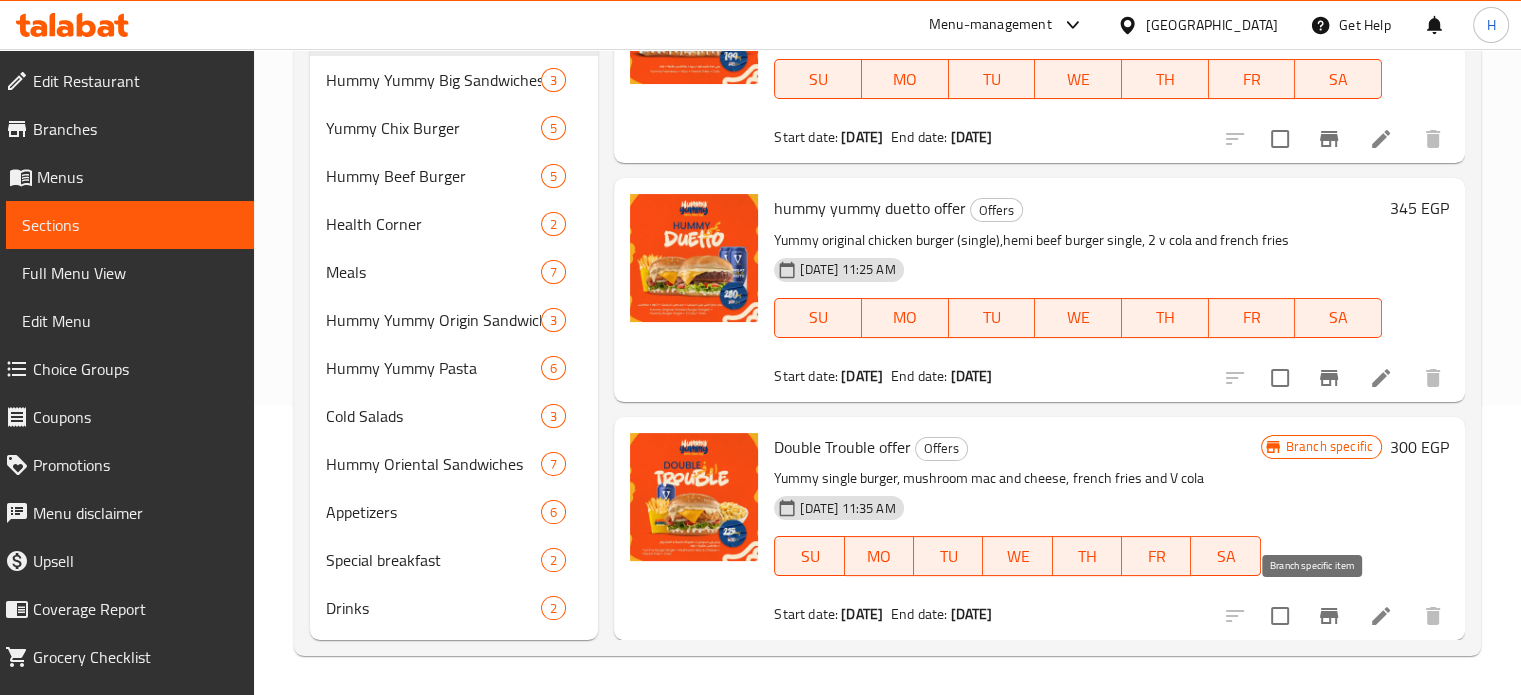 click 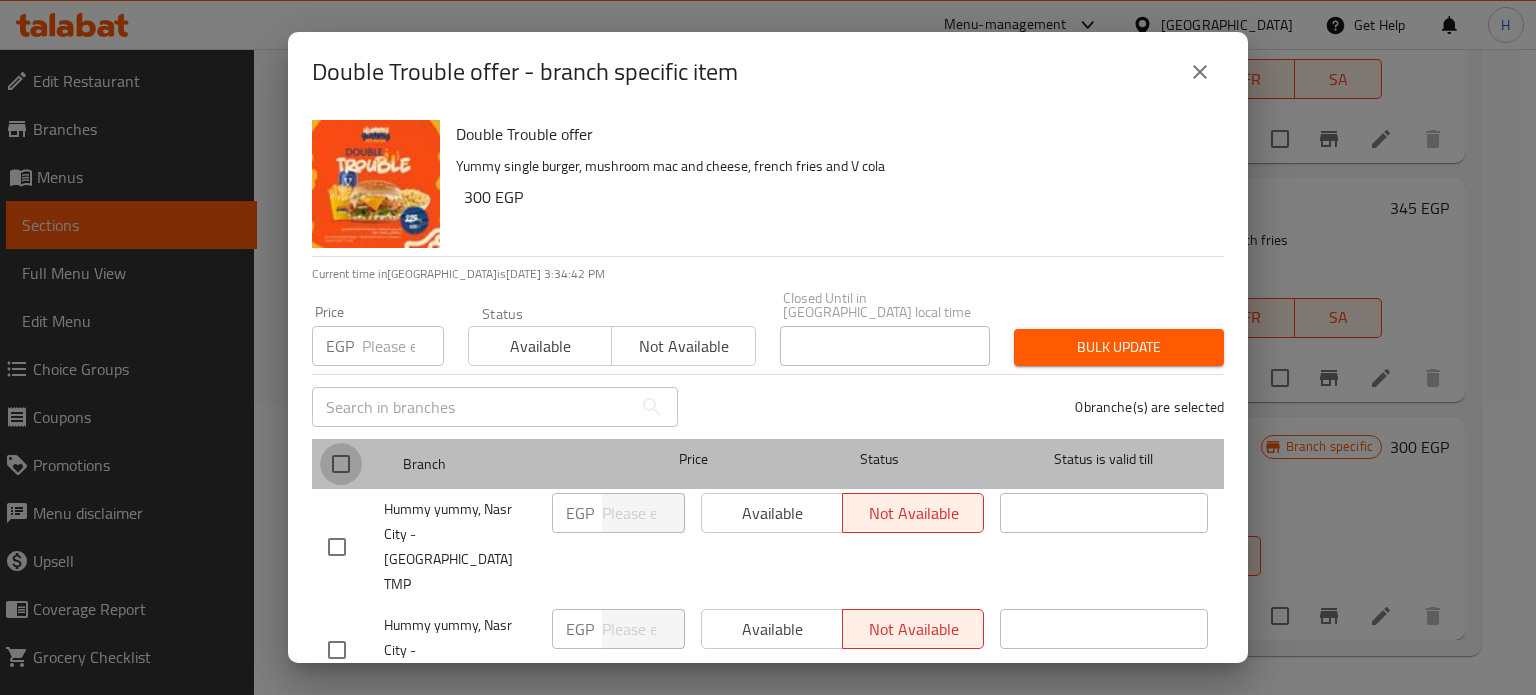 click at bounding box center [341, 464] 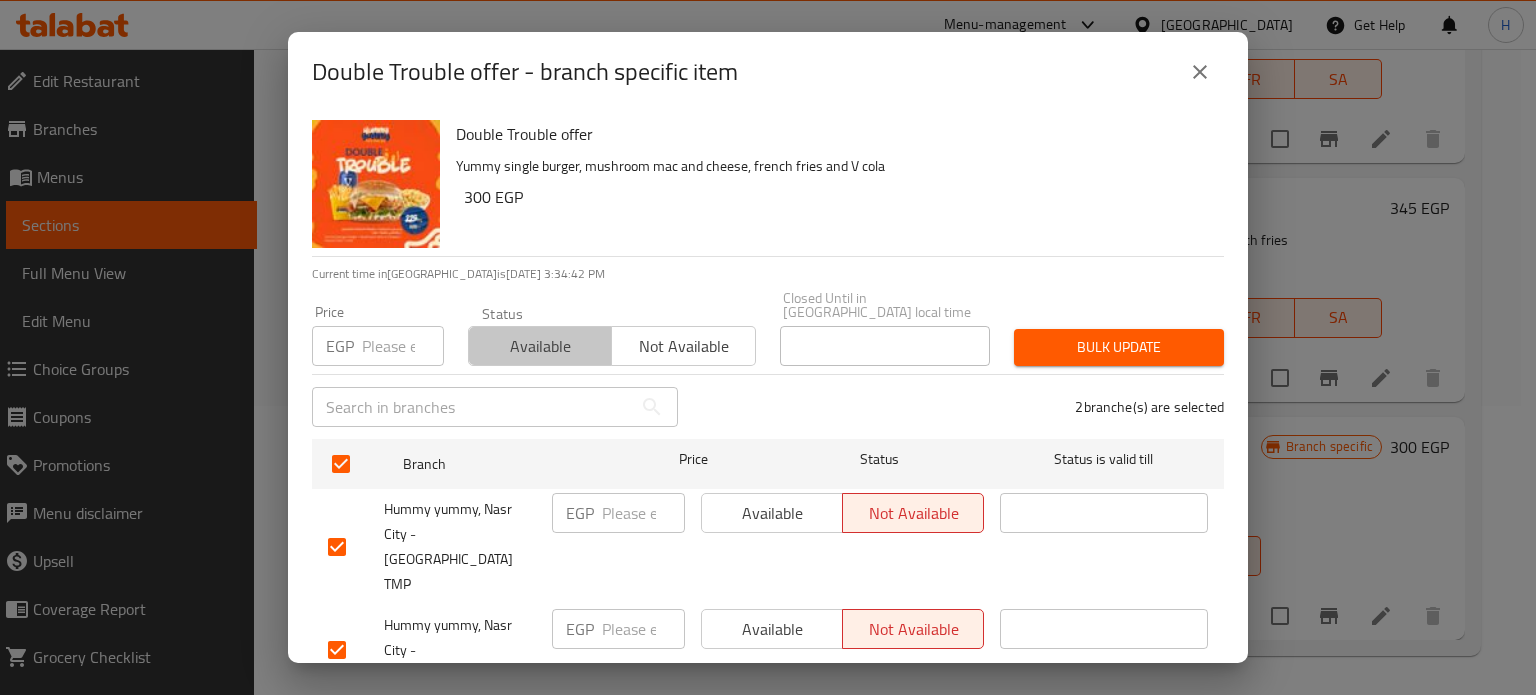 click on "Available" at bounding box center [540, 346] 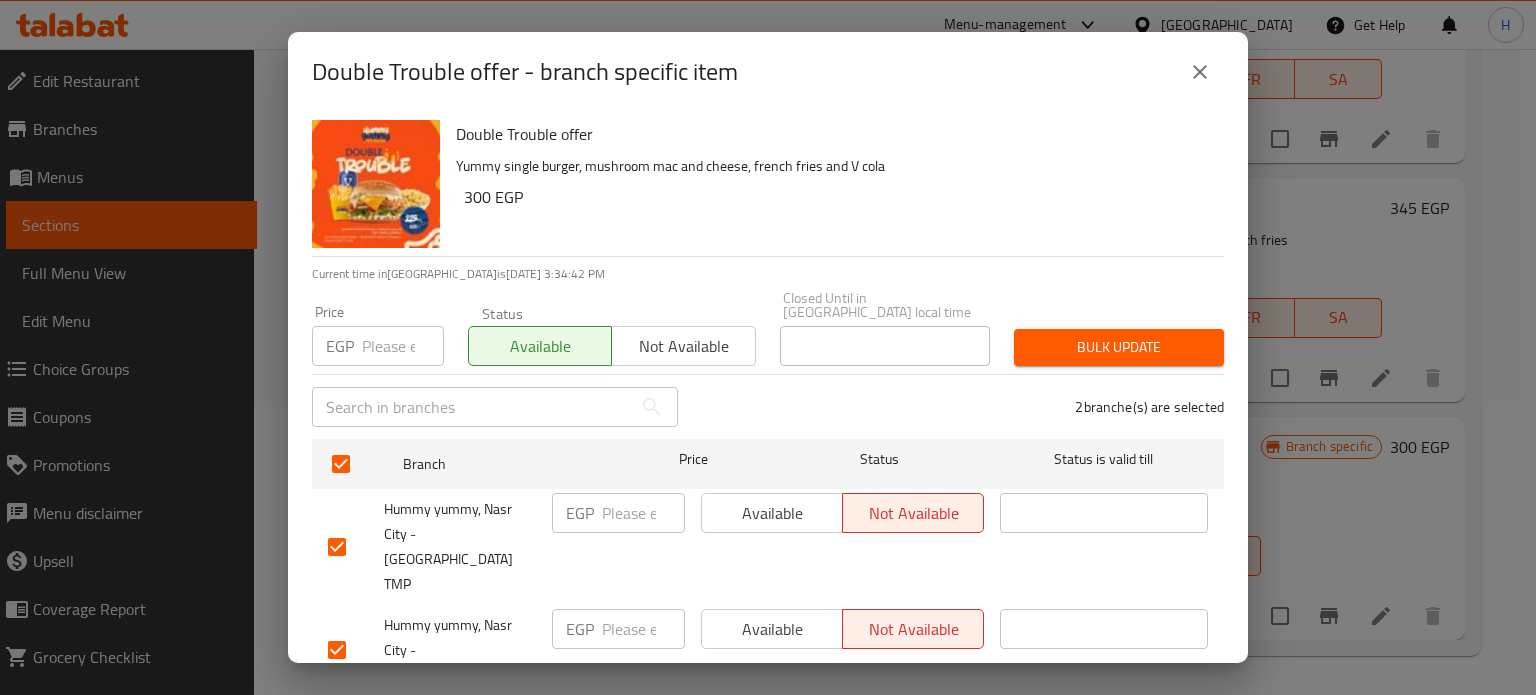 click on "Bulk update" at bounding box center (1119, 347) 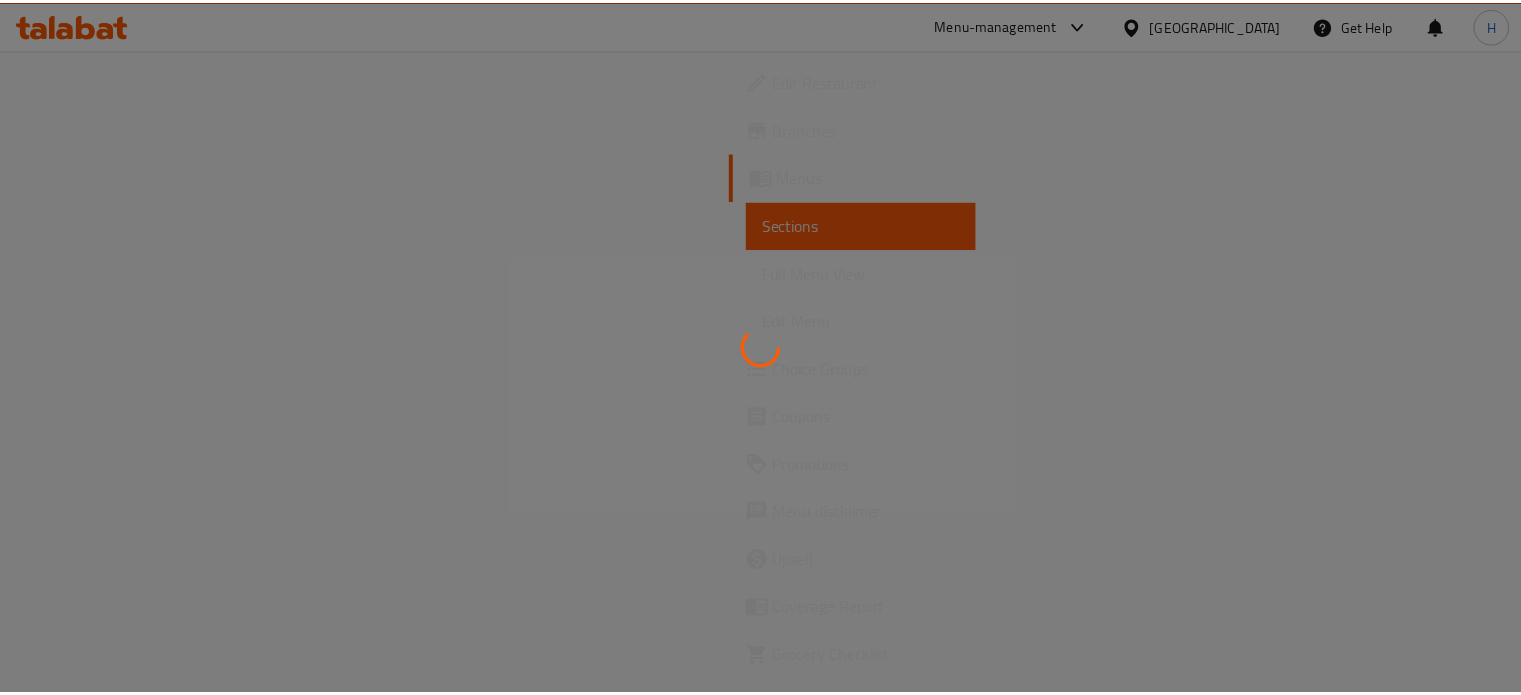 scroll, scrollTop: 0, scrollLeft: 0, axis: both 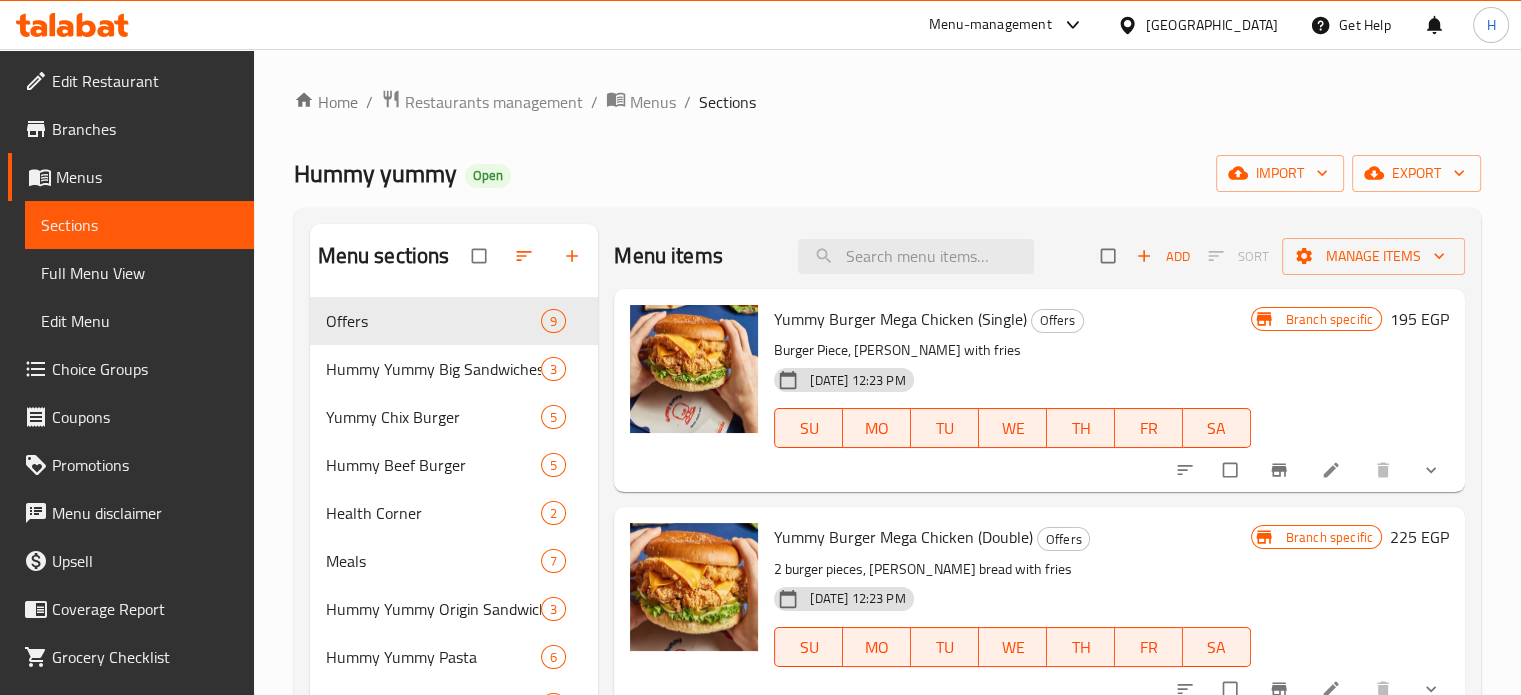 click 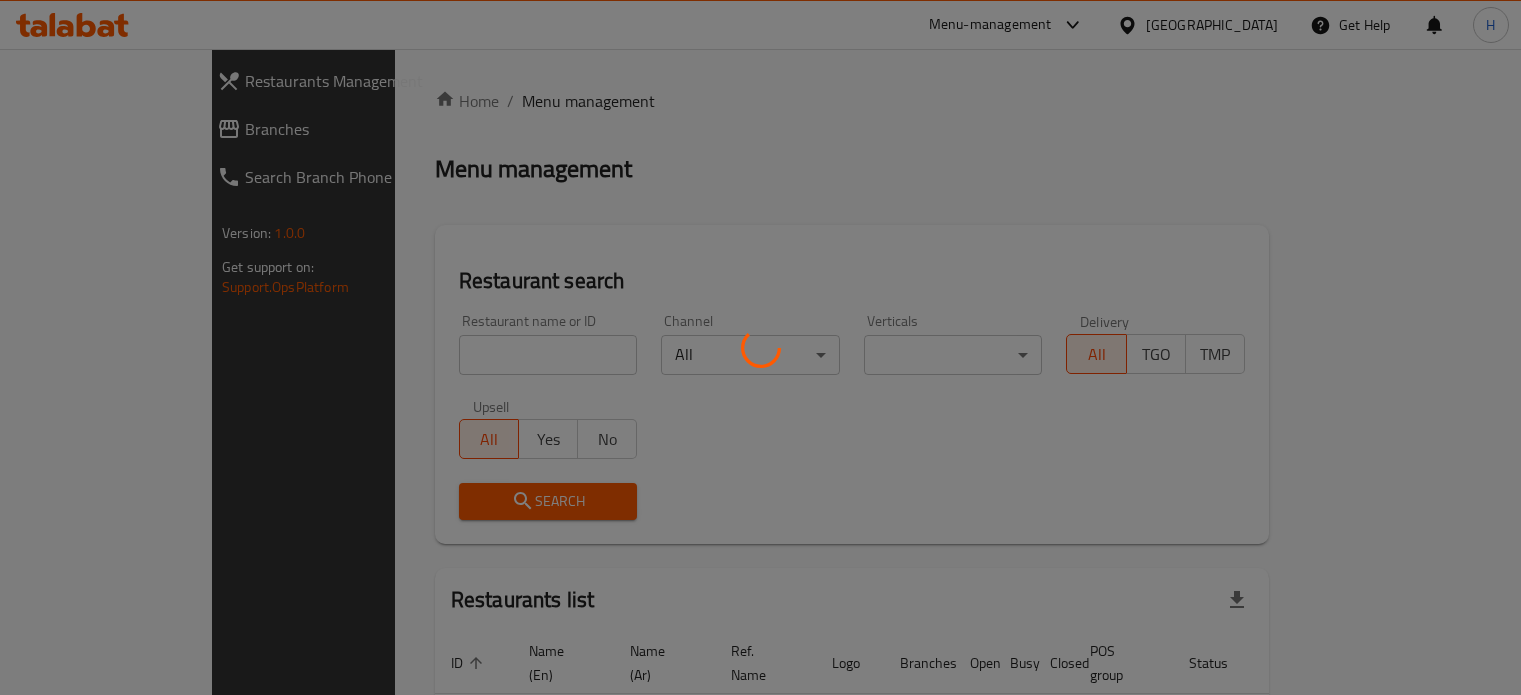 scroll, scrollTop: 0, scrollLeft: 0, axis: both 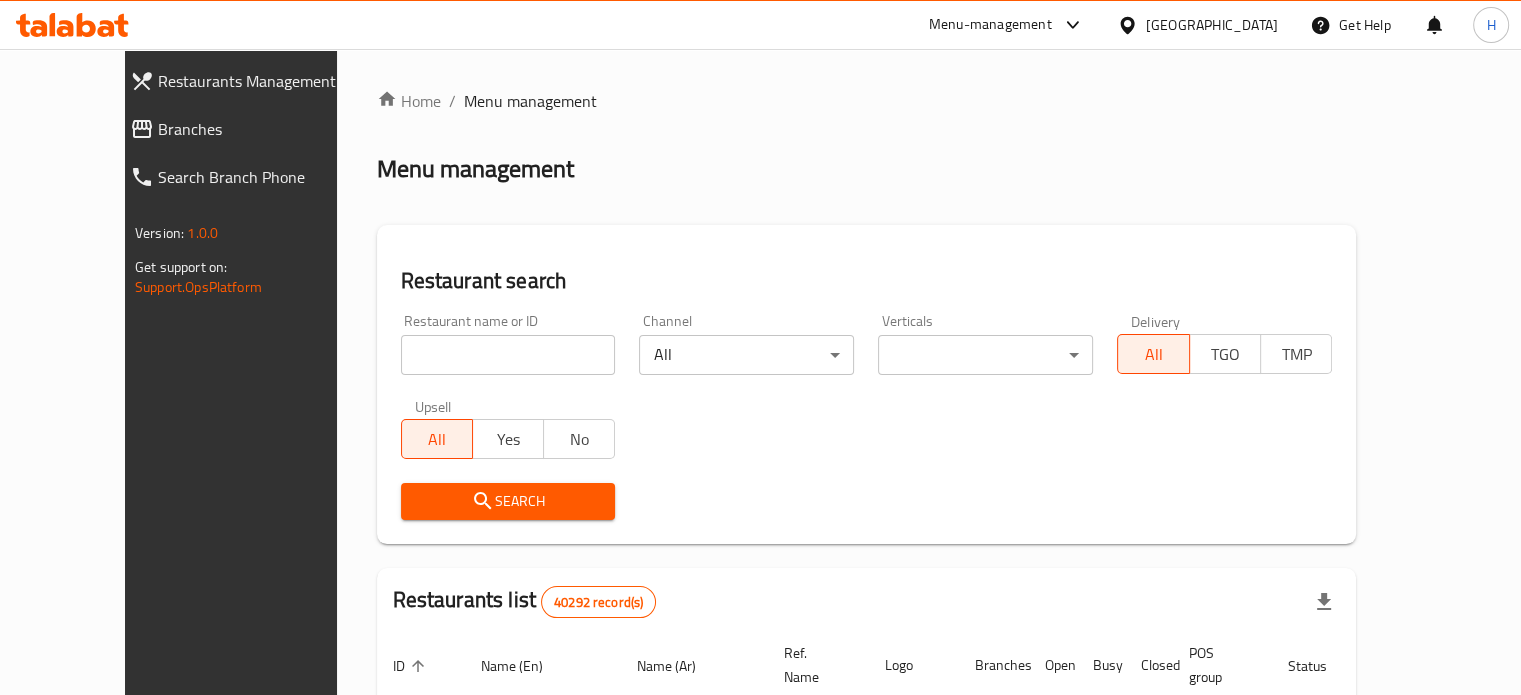 click at bounding box center [508, 355] 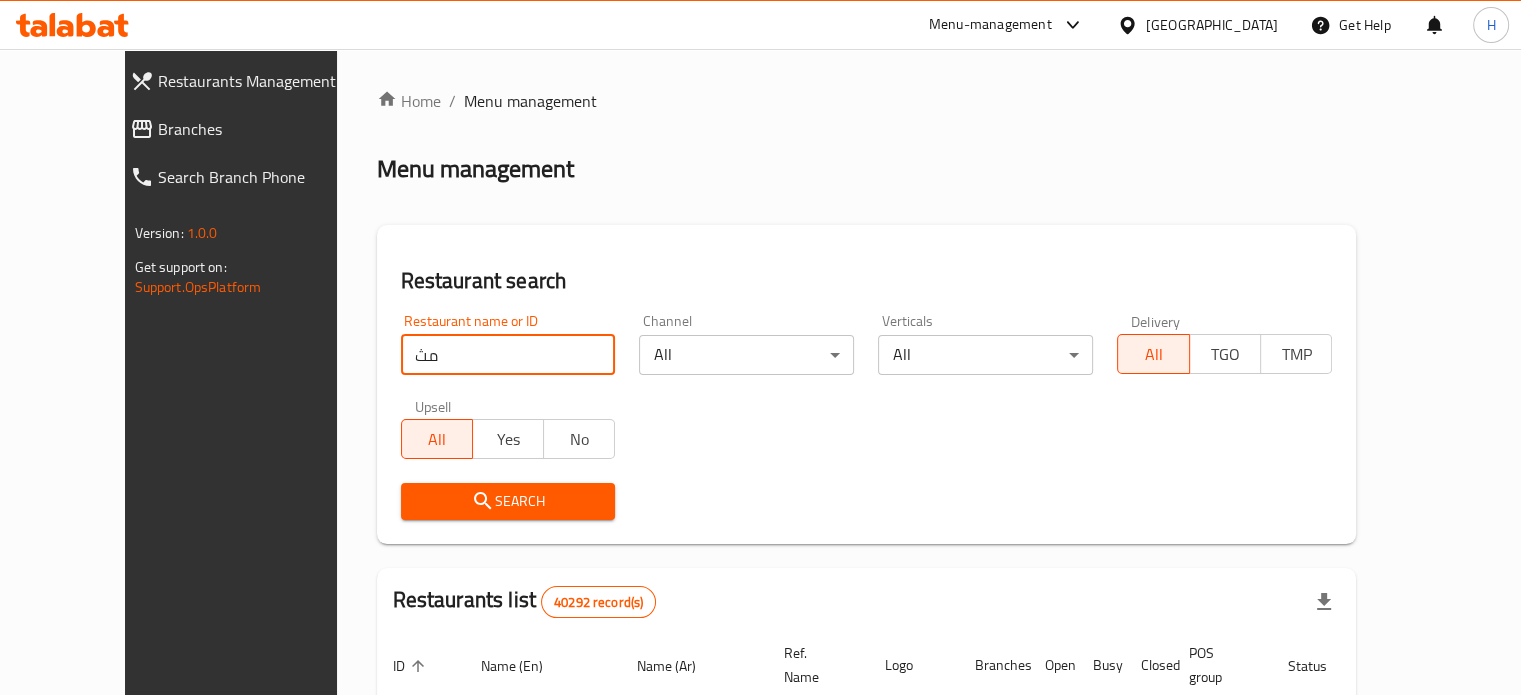 type on "م" 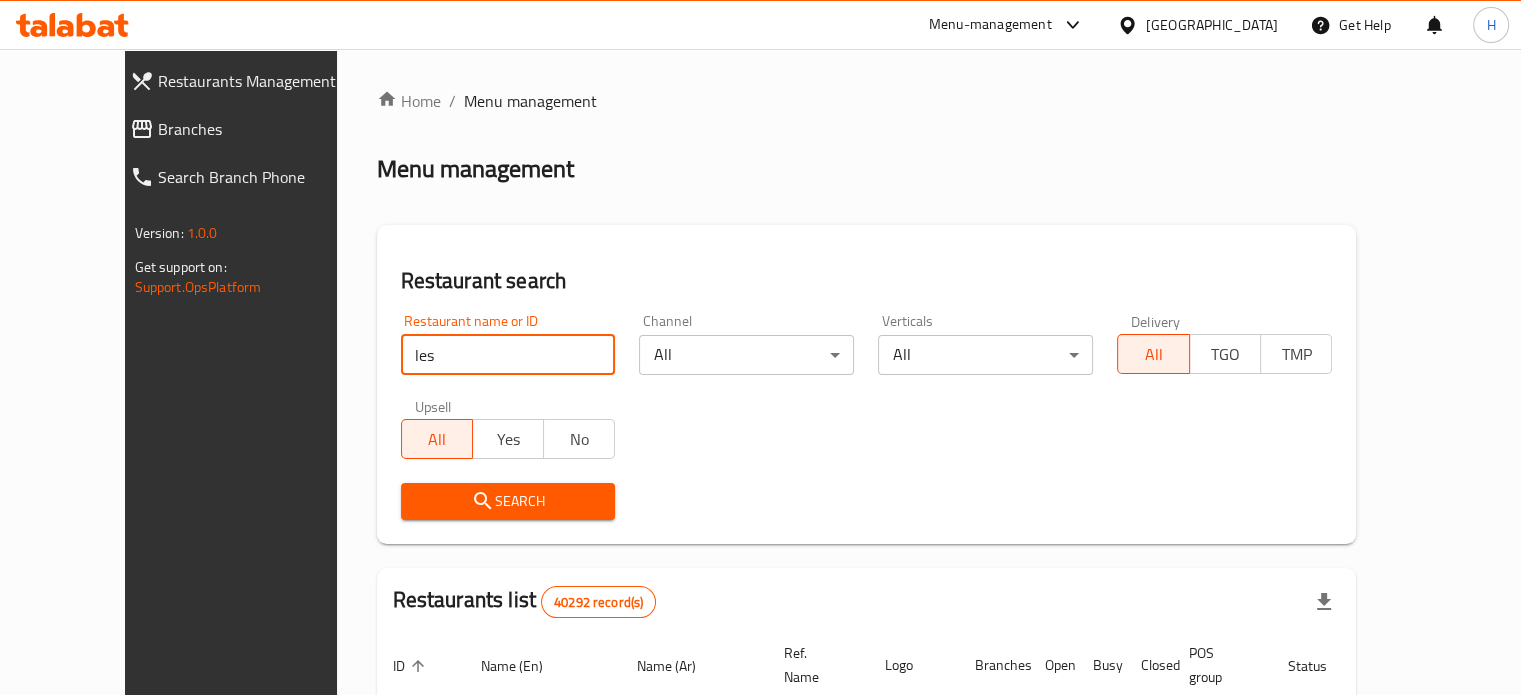 type on "[PERSON_NAME]" 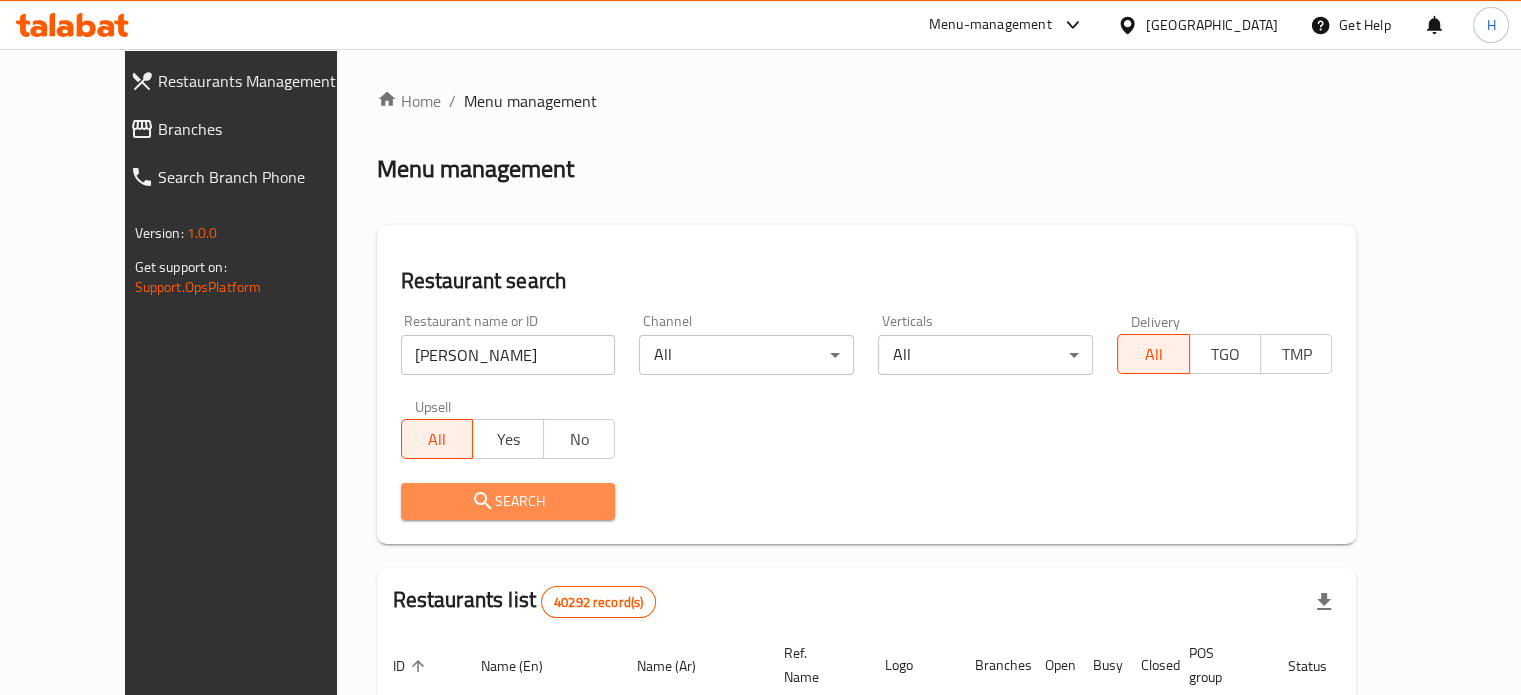 click on "Search" at bounding box center [508, 501] 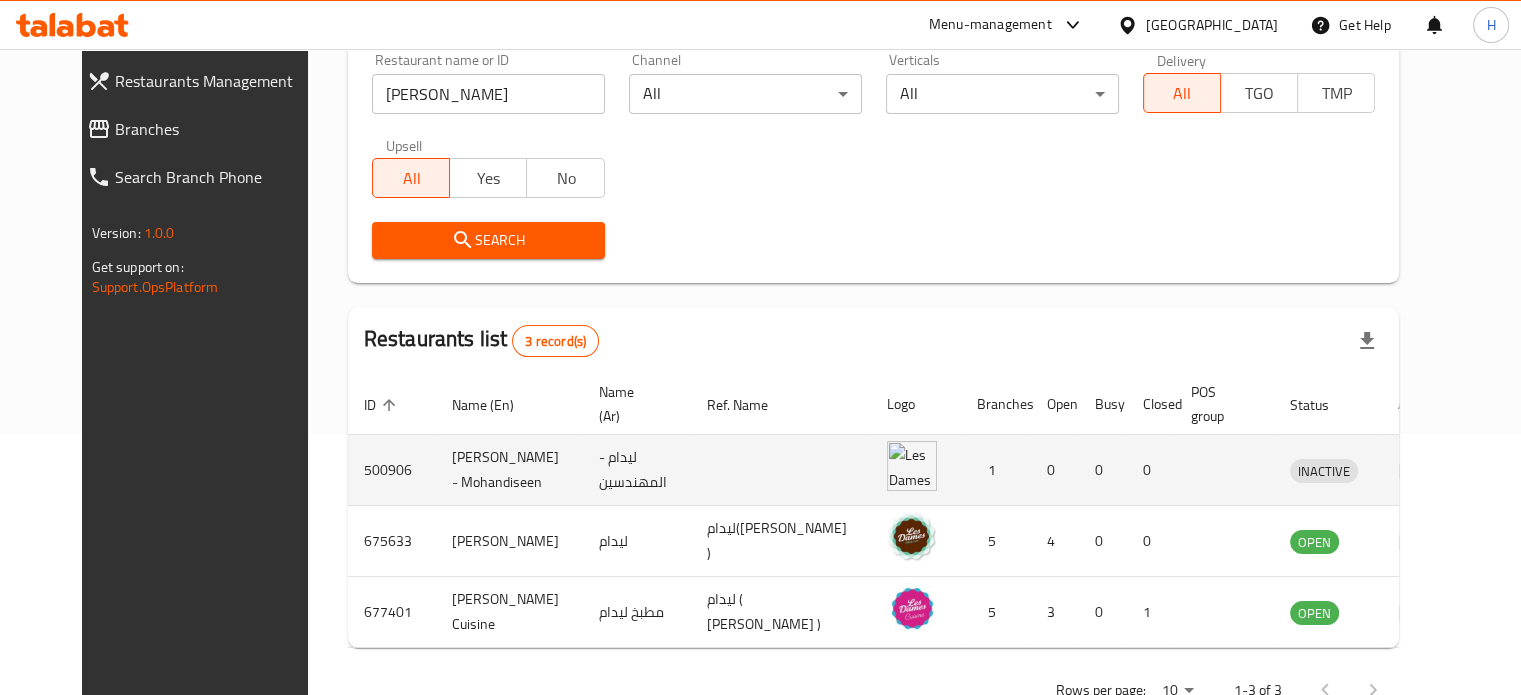 scroll, scrollTop: 320, scrollLeft: 0, axis: vertical 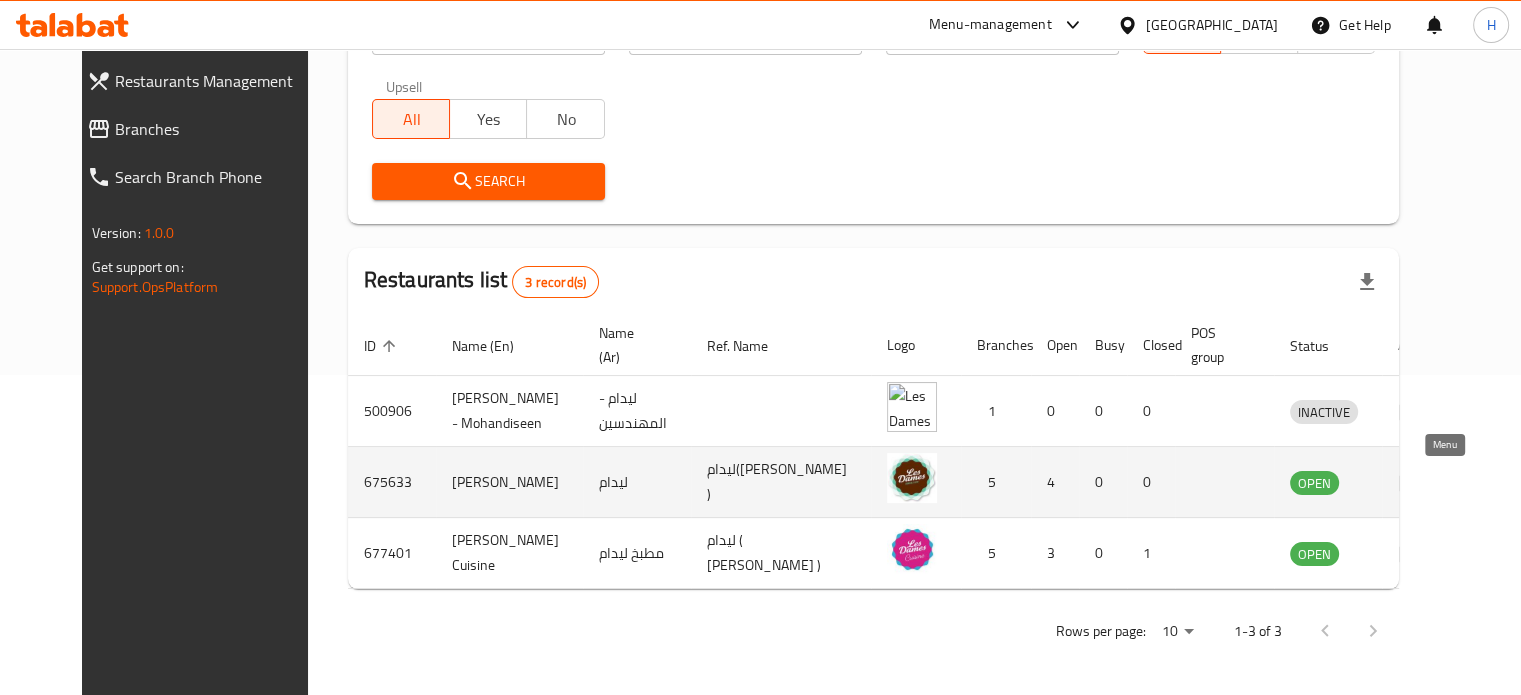 click 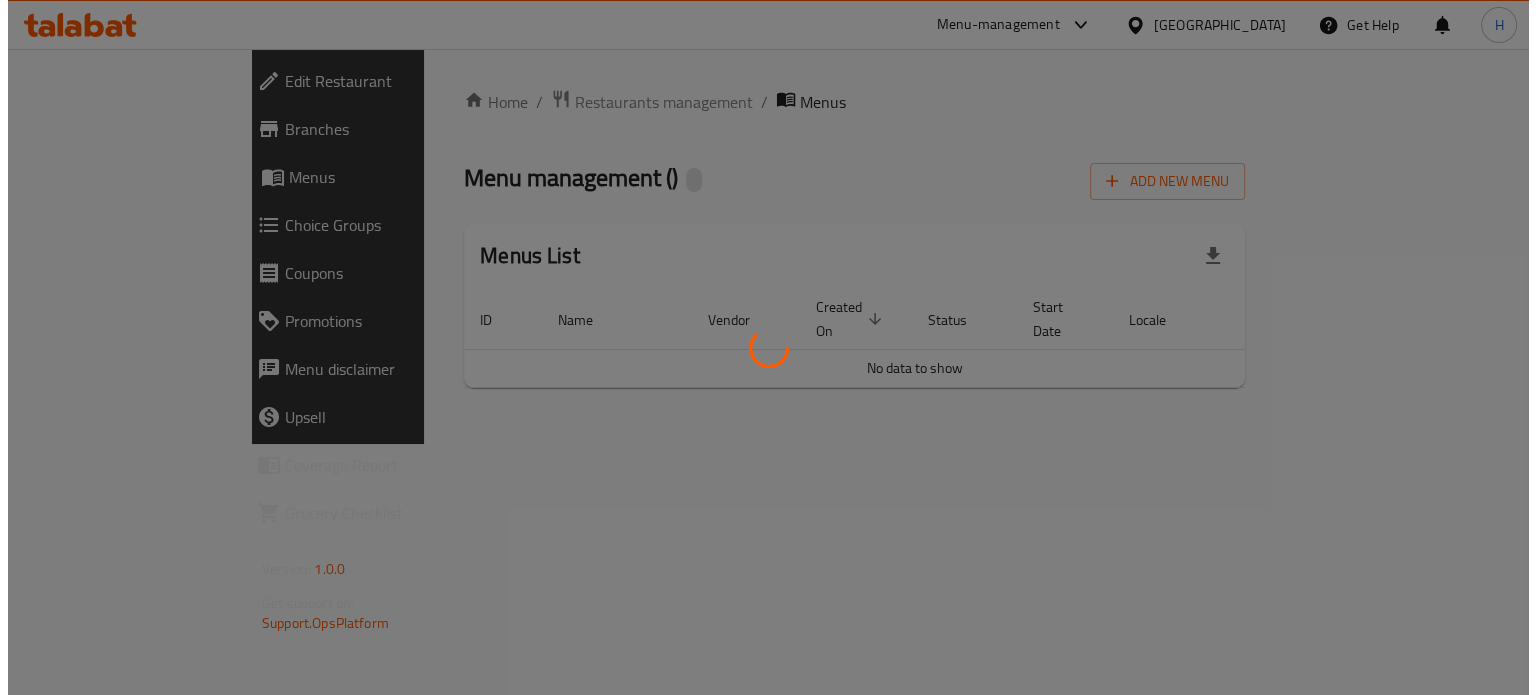 scroll, scrollTop: 0, scrollLeft: 0, axis: both 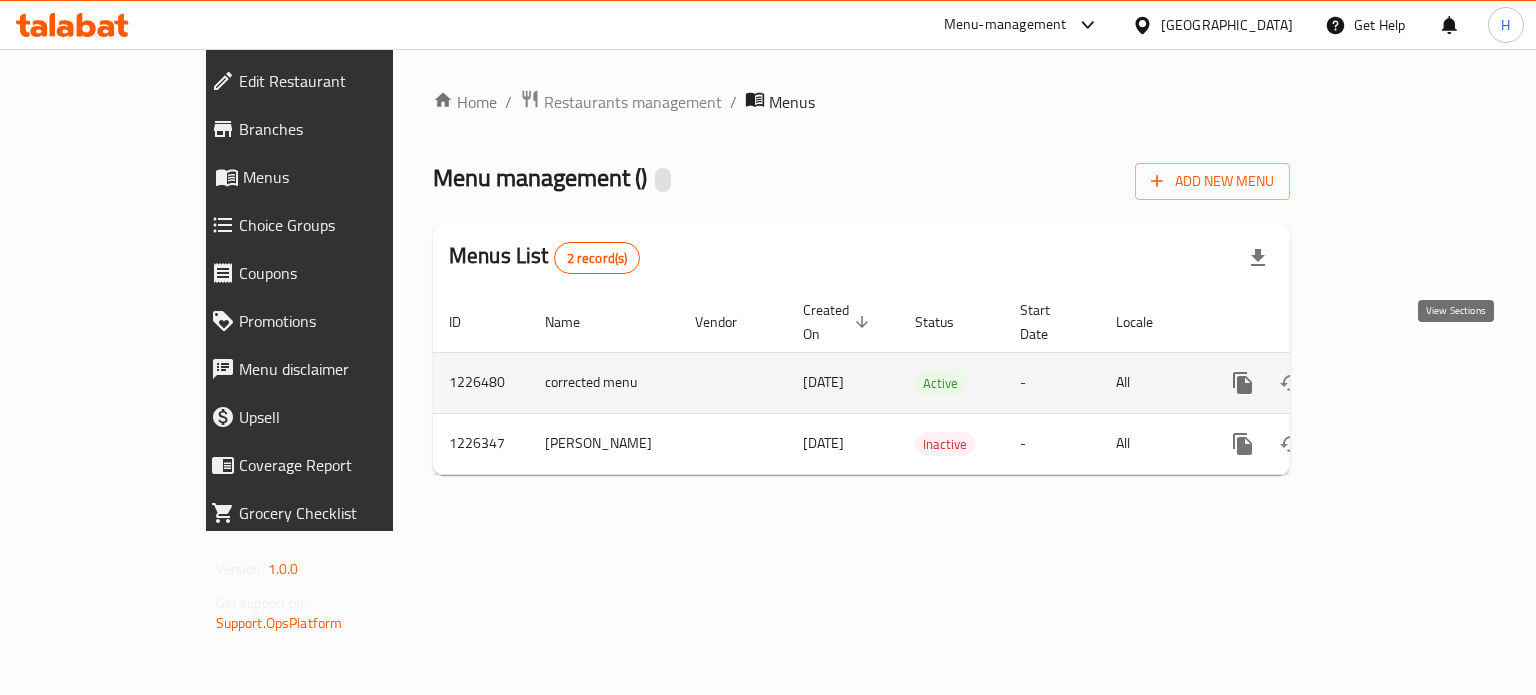 click 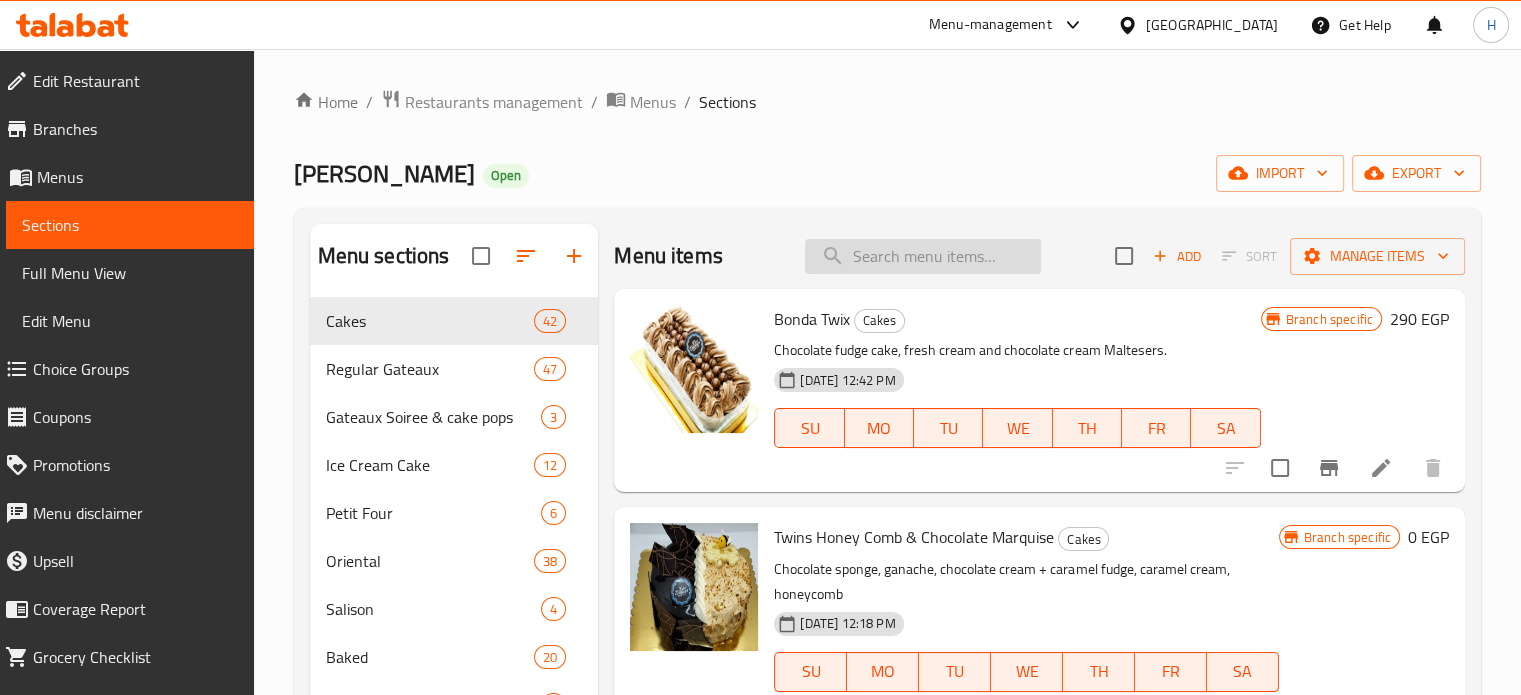 click at bounding box center [923, 256] 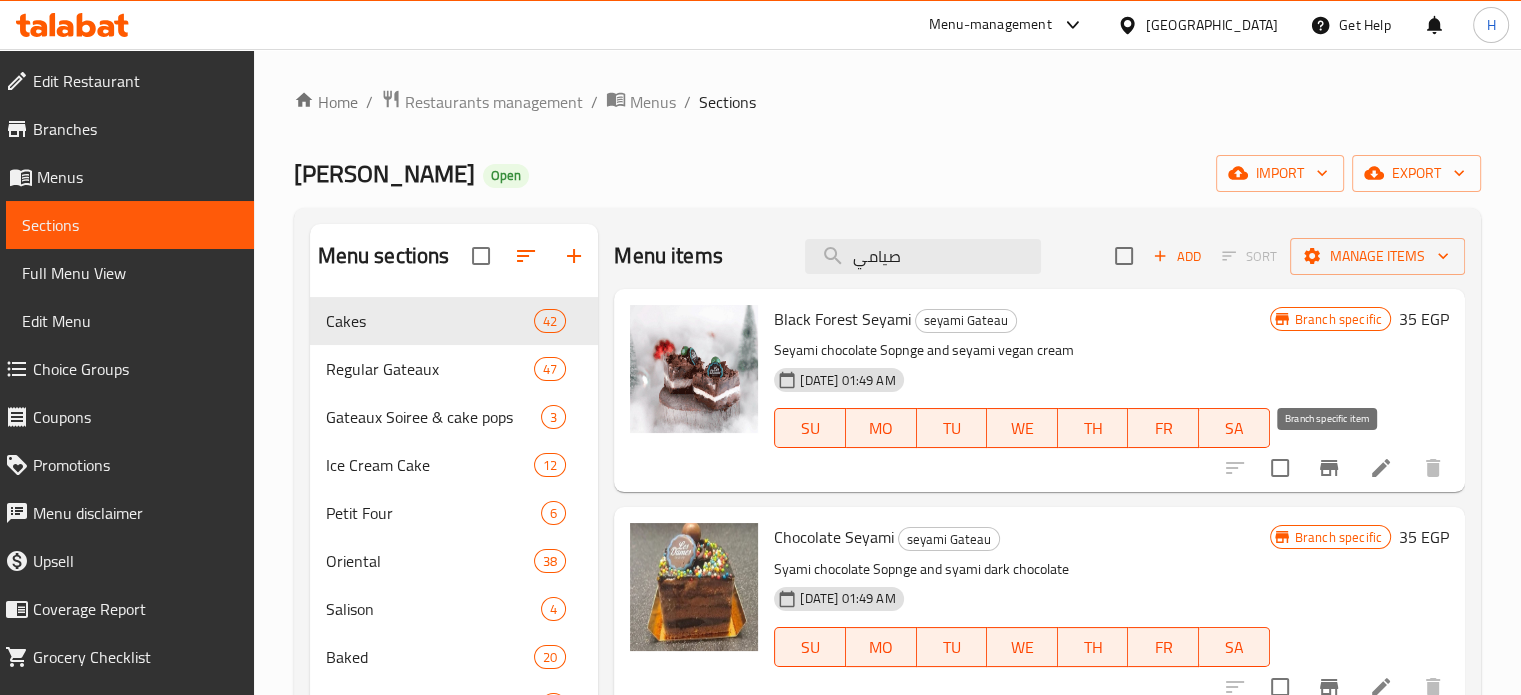 type on "صيامي" 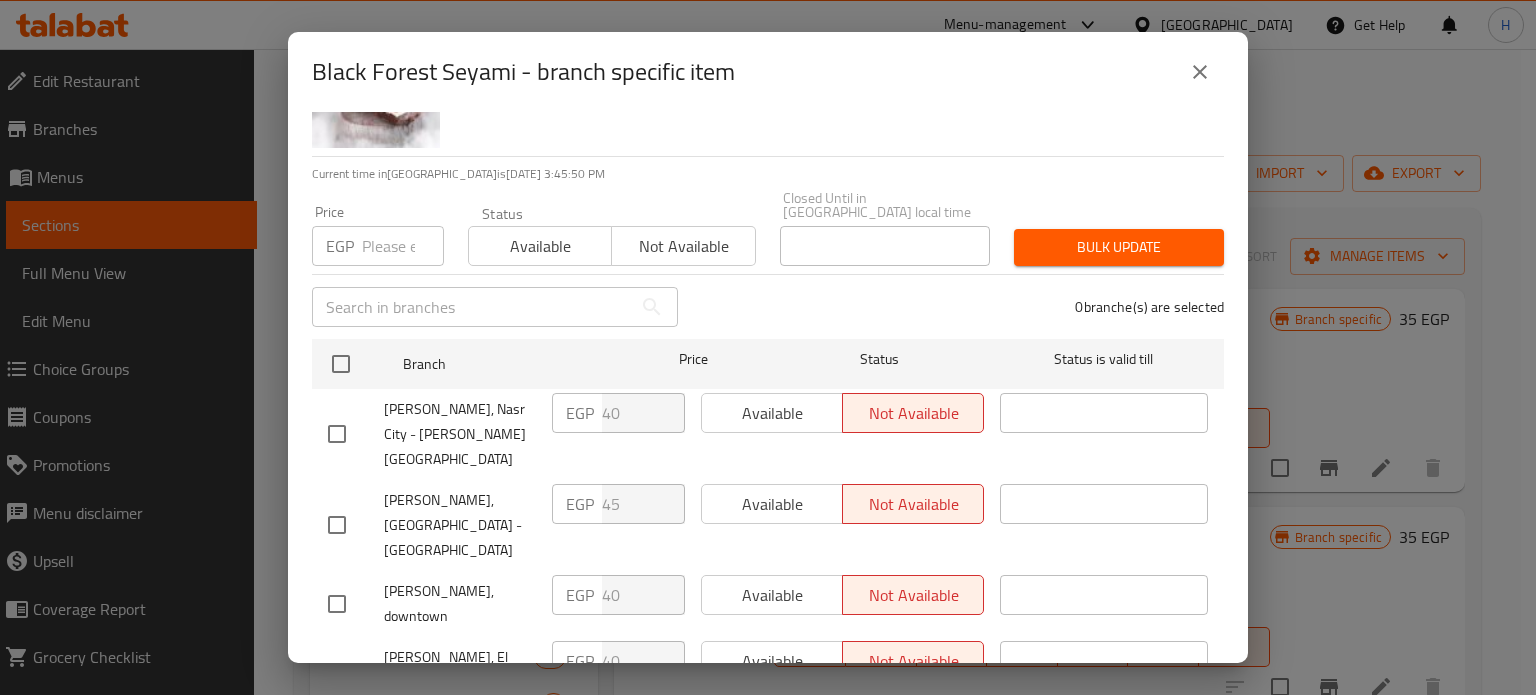 scroll, scrollTop: 162, scrollLeft: 0, axis: vertical 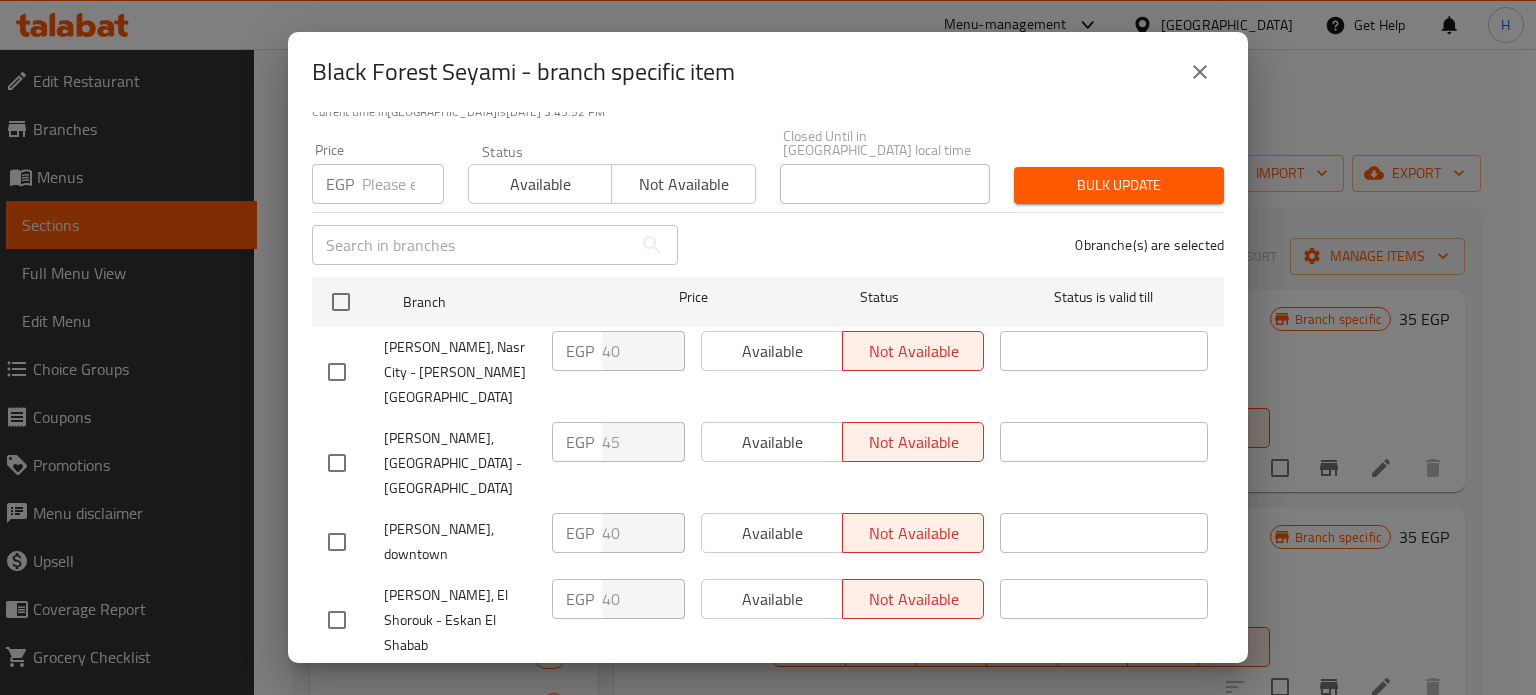 click 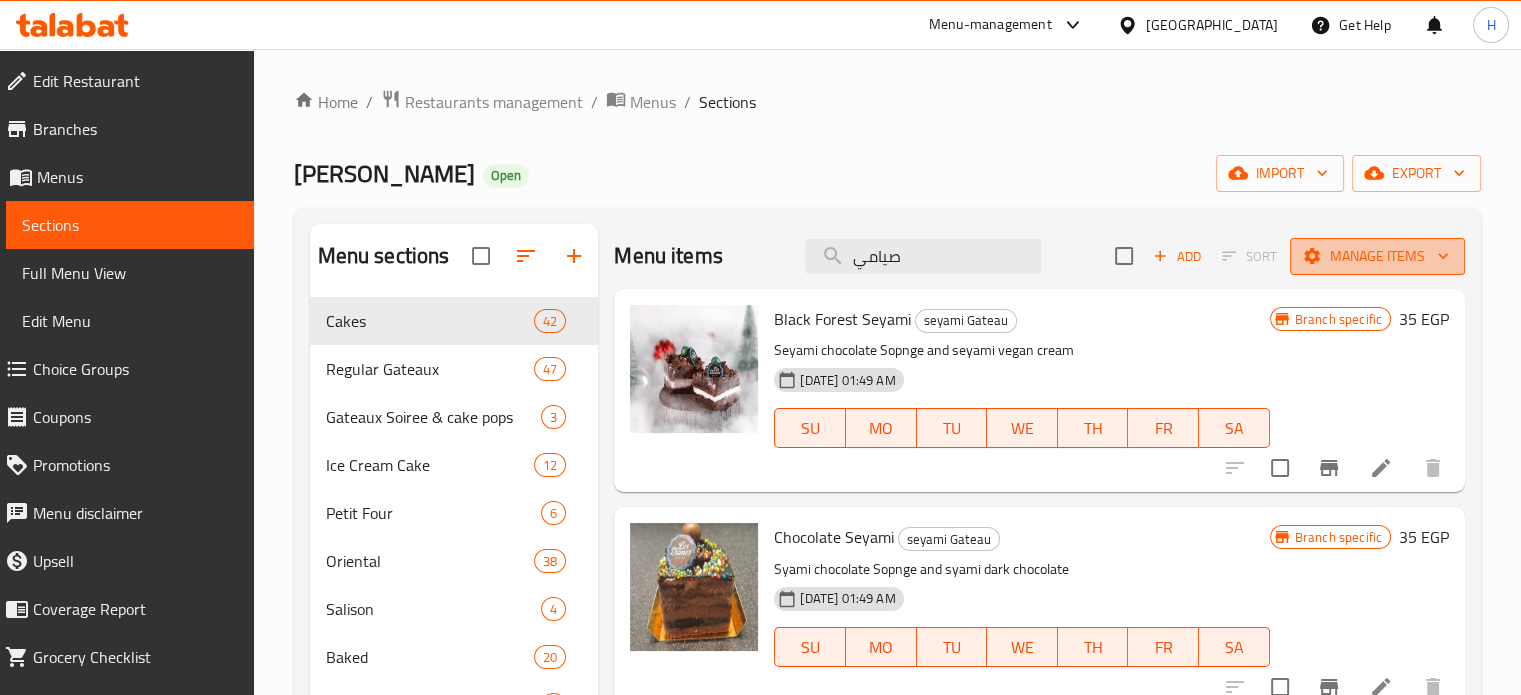click on "Manage items" at bounding box center [1377, 256] 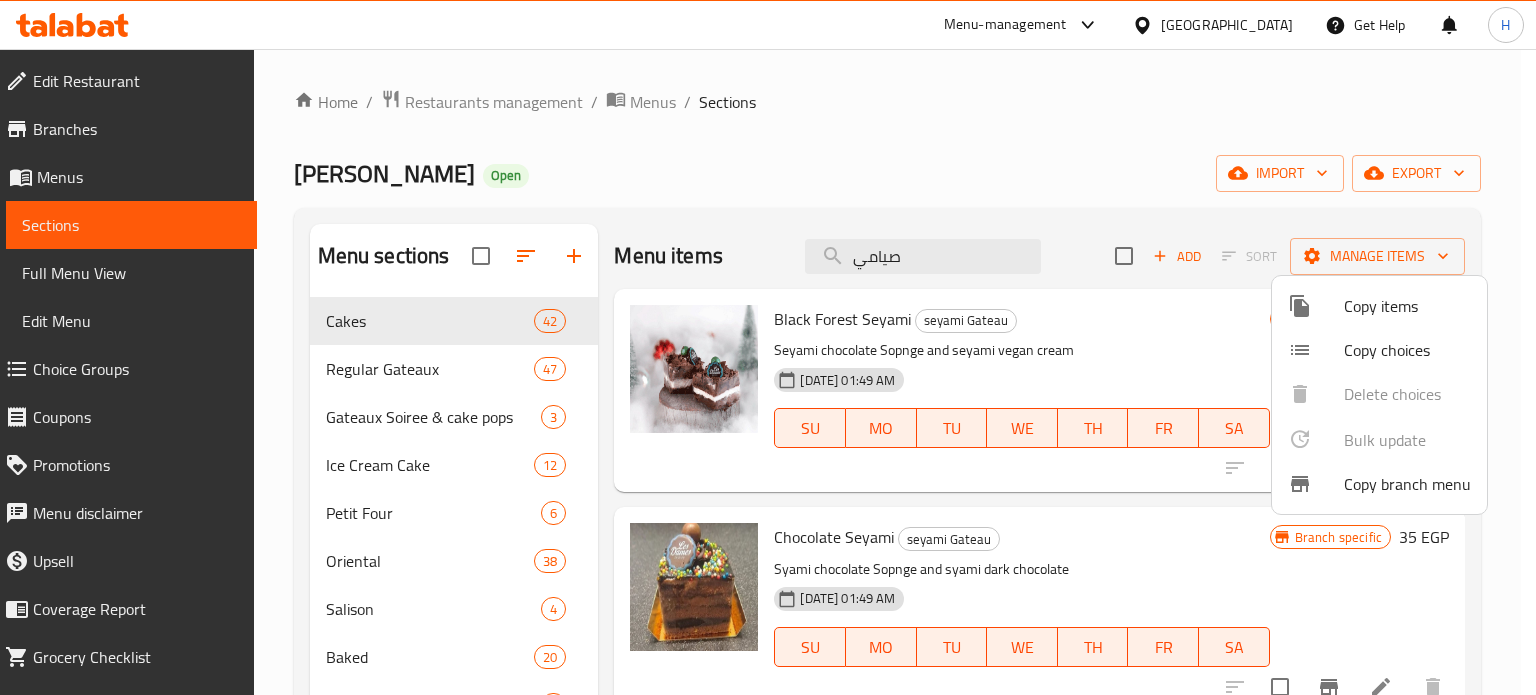 click on "Copy branch menu" at bounding box center (1407, 484) 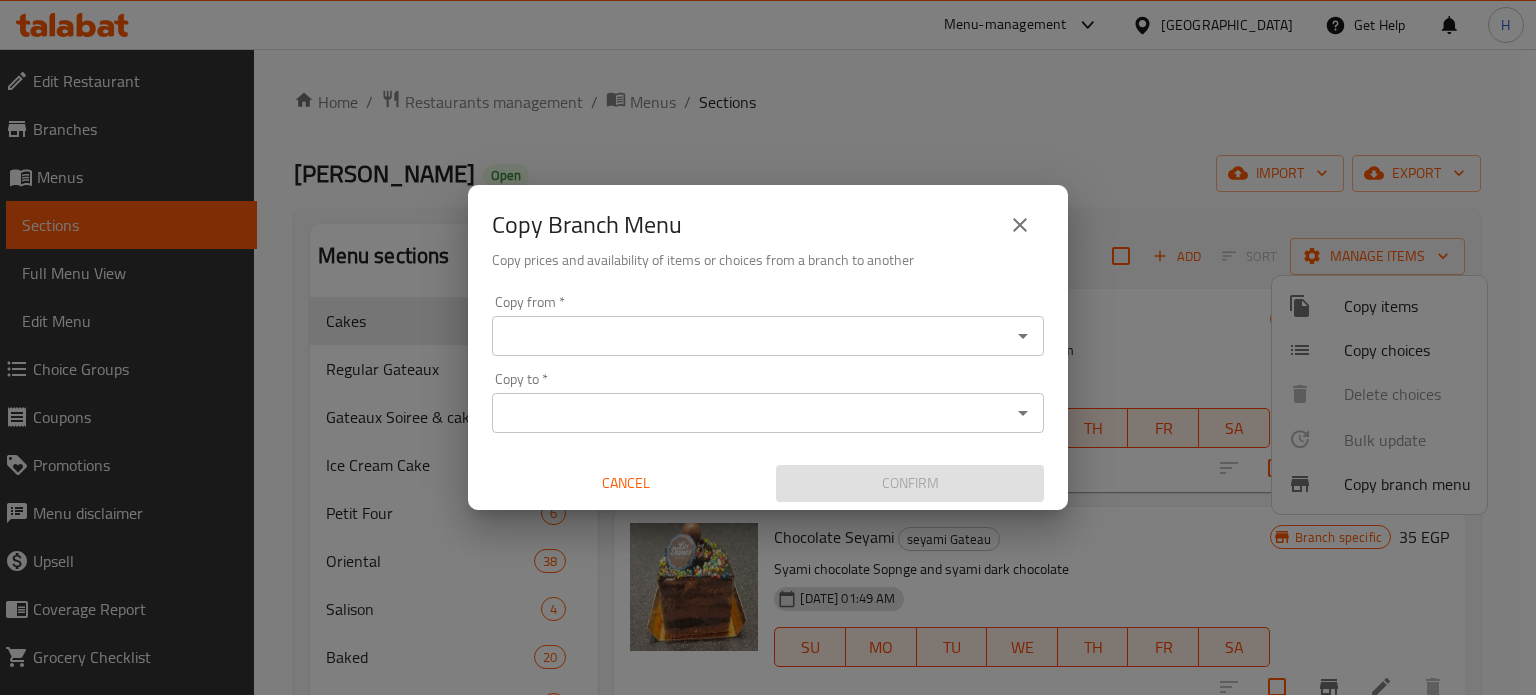 click on "Copy from   *" at bounding box center (751, 336) 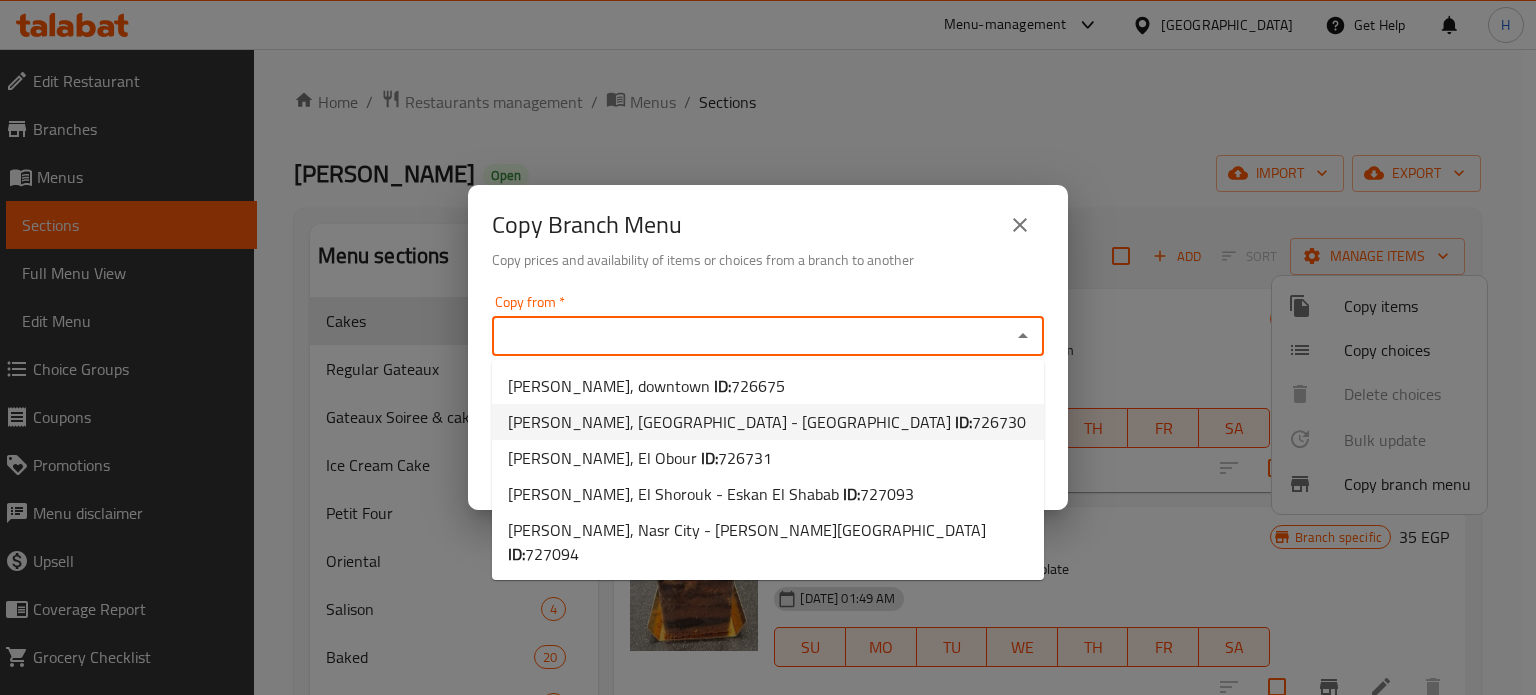 click on "Les Dames, Heliopolis - Hegaz Square   ID: 726730" at bounding box center [767, 422] 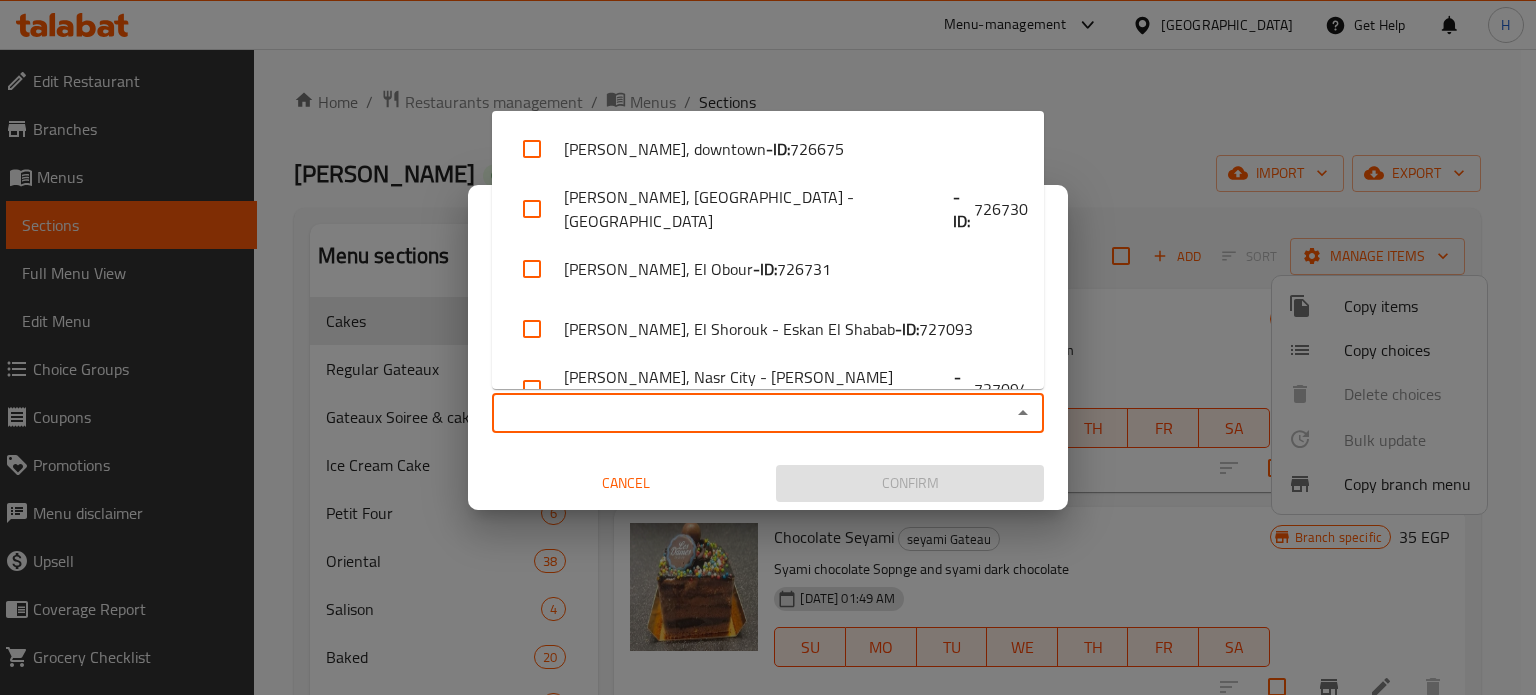 click on "Copy to   *" at bounding box center [751, 413] 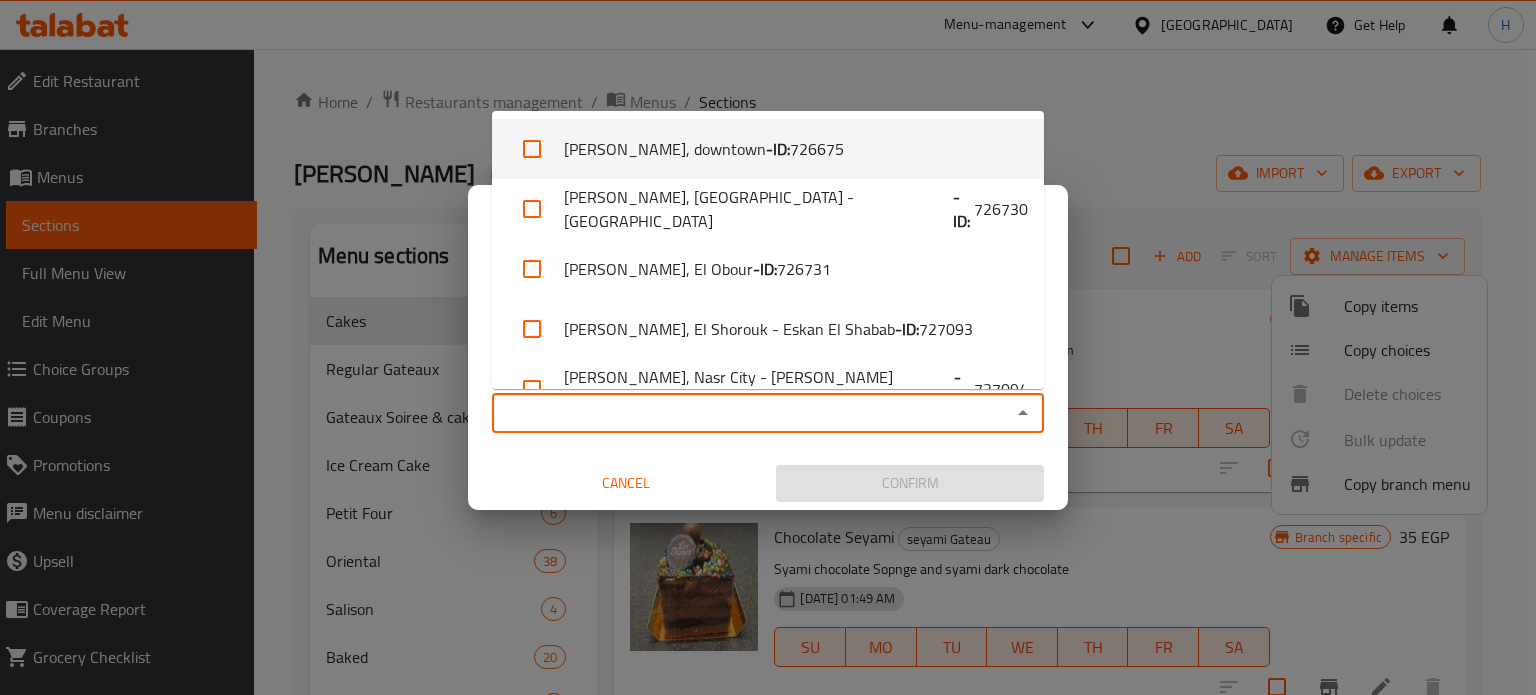 click at bounding box center [532, 149] 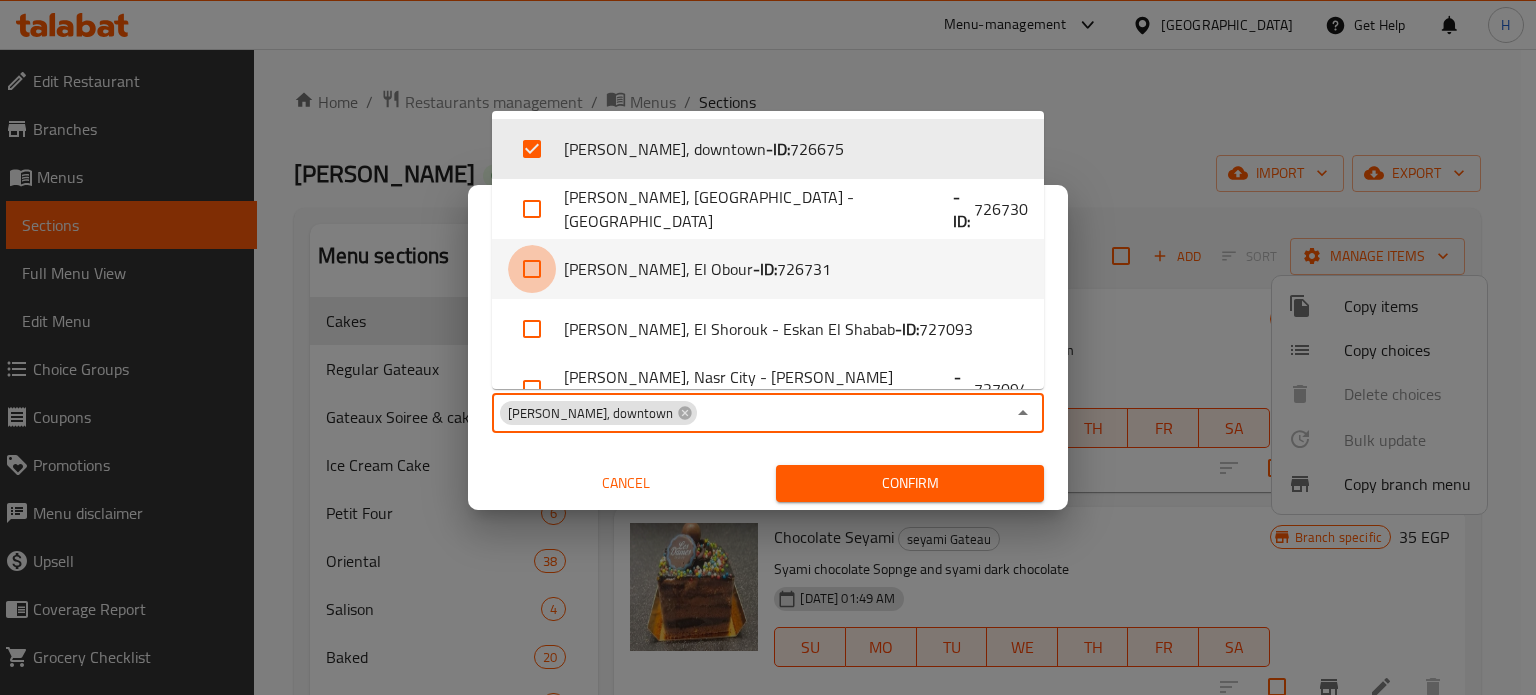 click at bounding box center [532, 269] 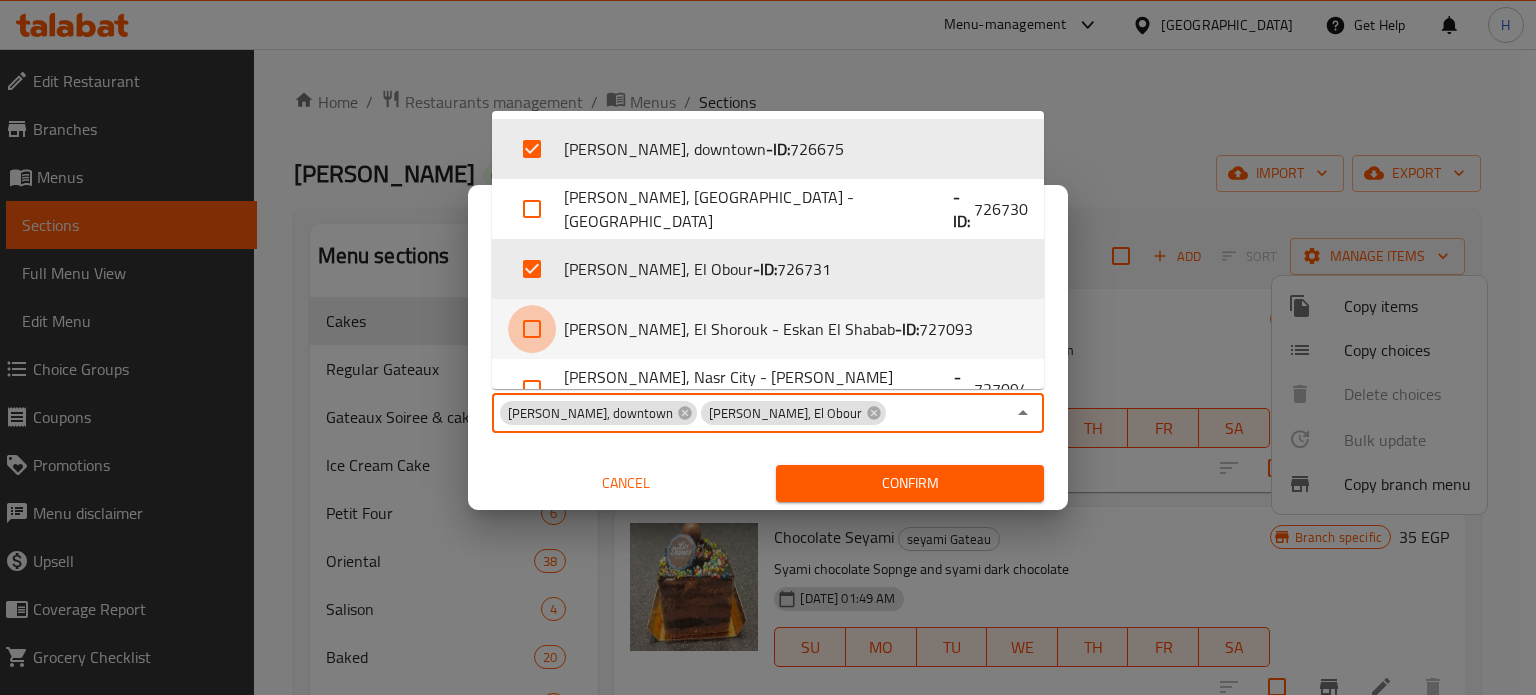 click at bounding box center [532, 329] 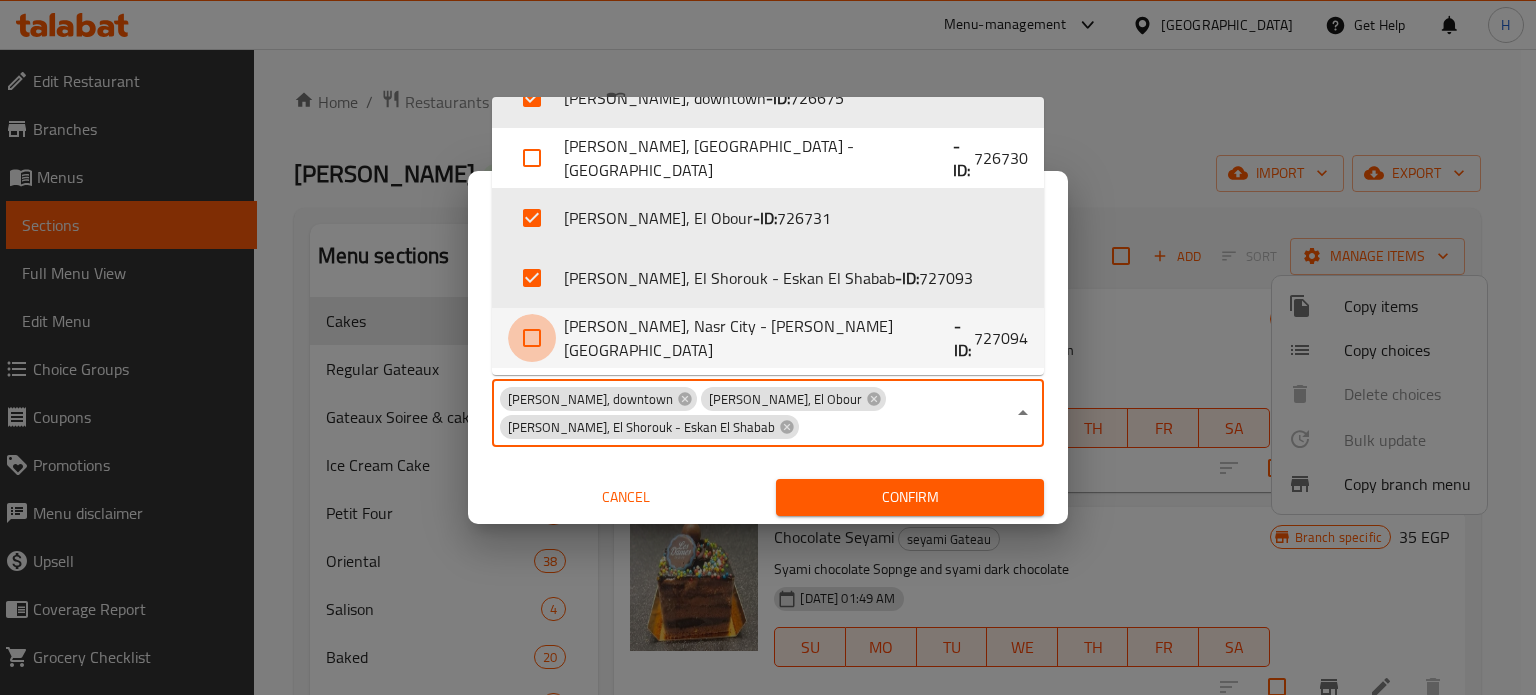 click at bounding box center [532, 338] 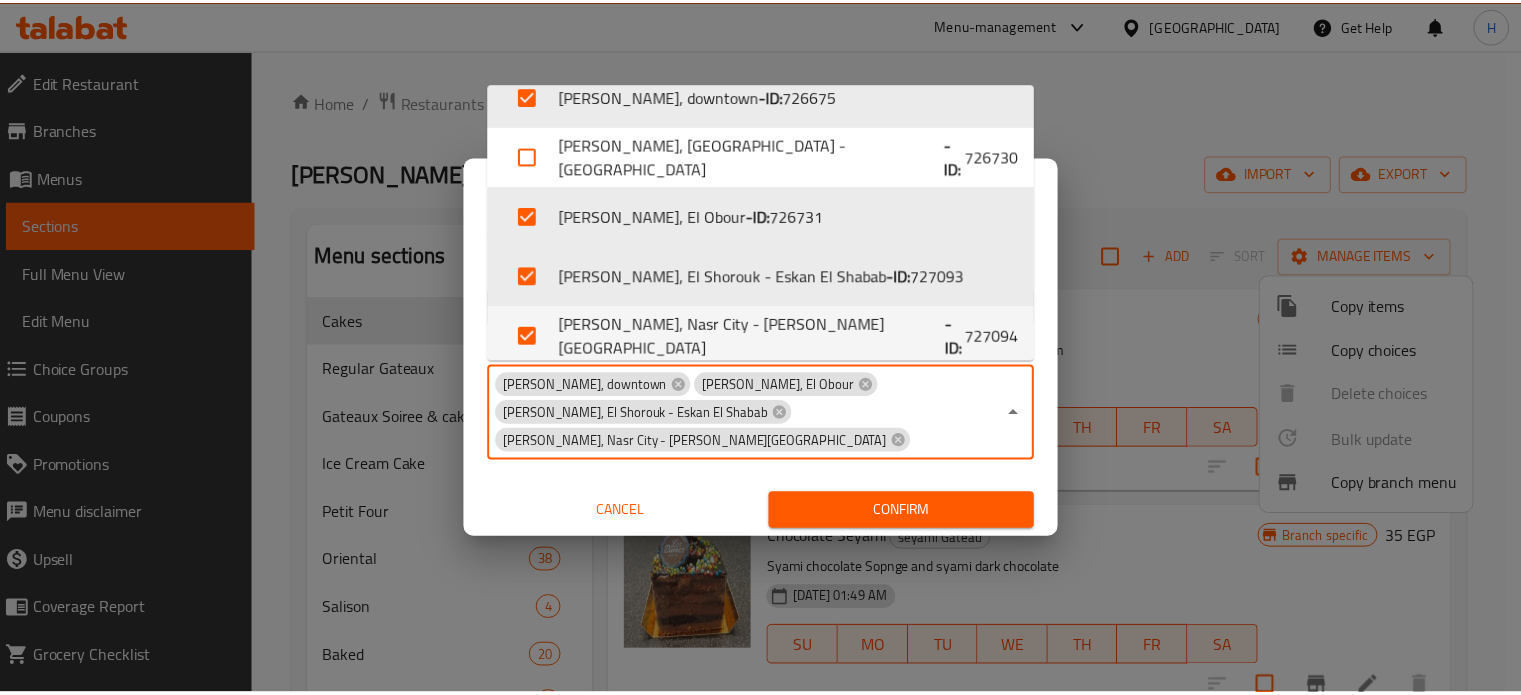scroll, scrollTop: 37, scrollLeft: 0, axis: vertical 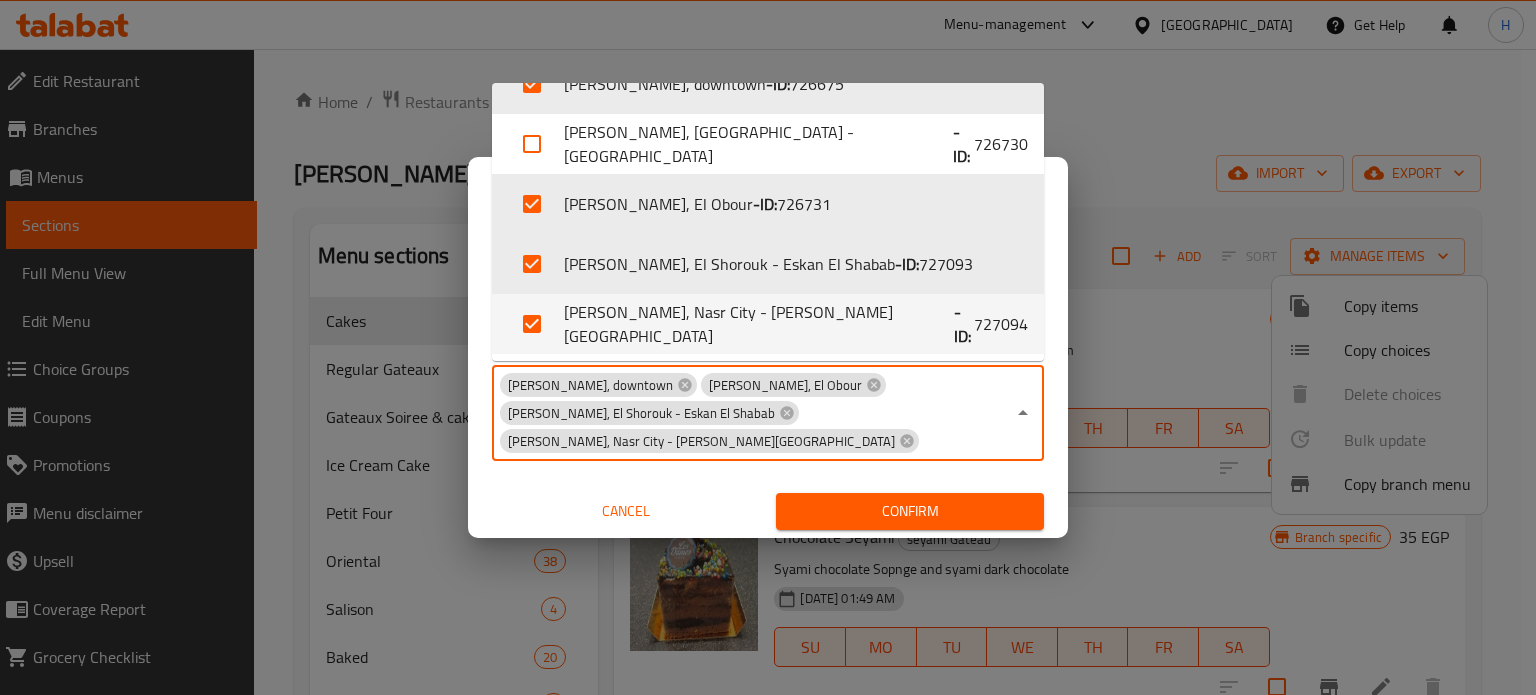 click on "Confirm" at bounding box center [910, 511] 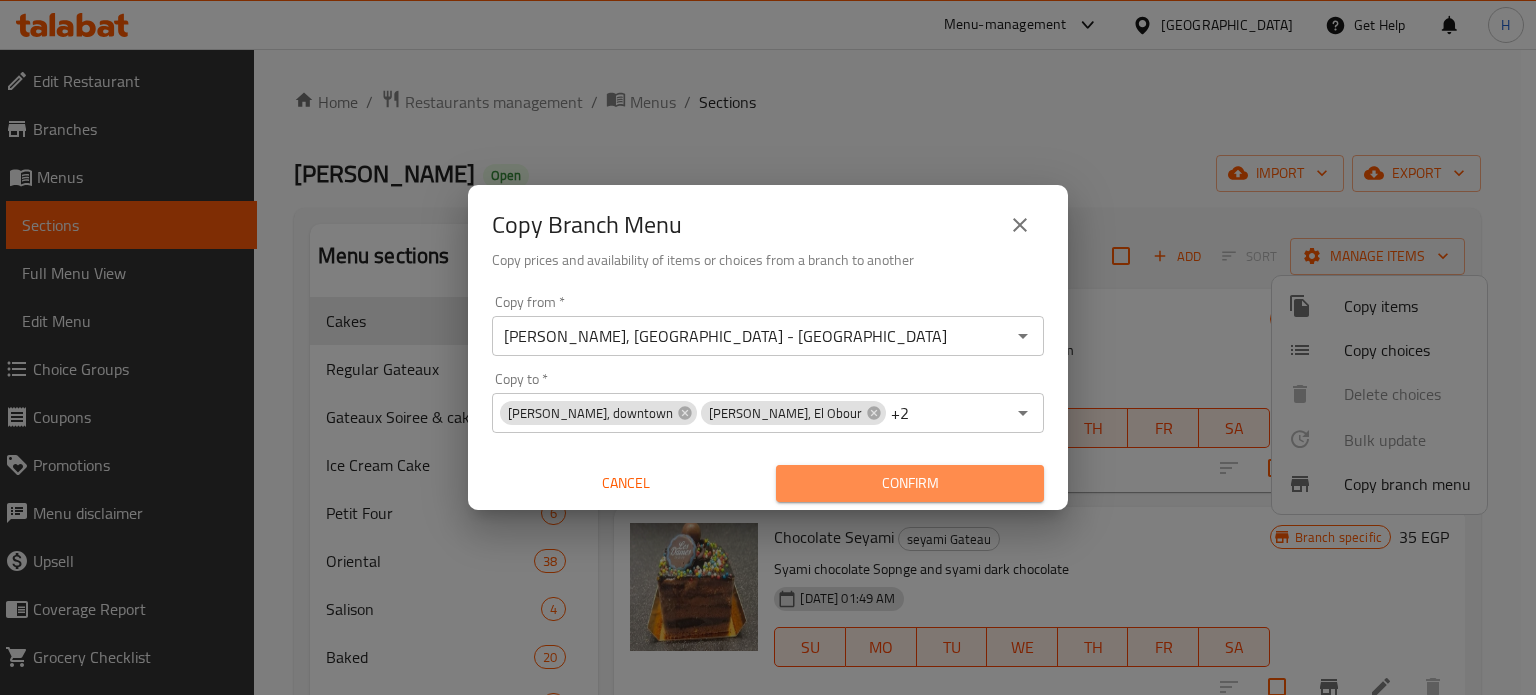 click on "Confirm" at bounding box center [910, 483] 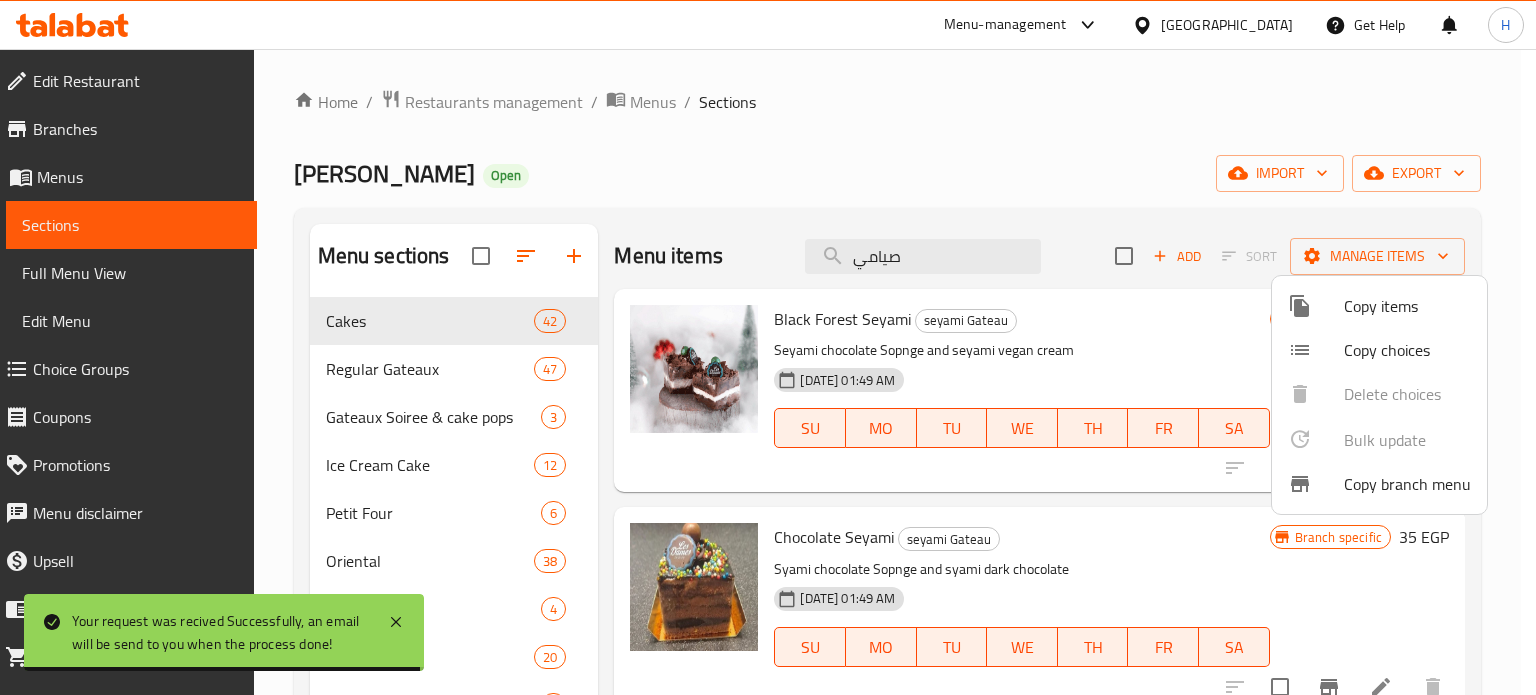 click at bounding box center [768, 347] 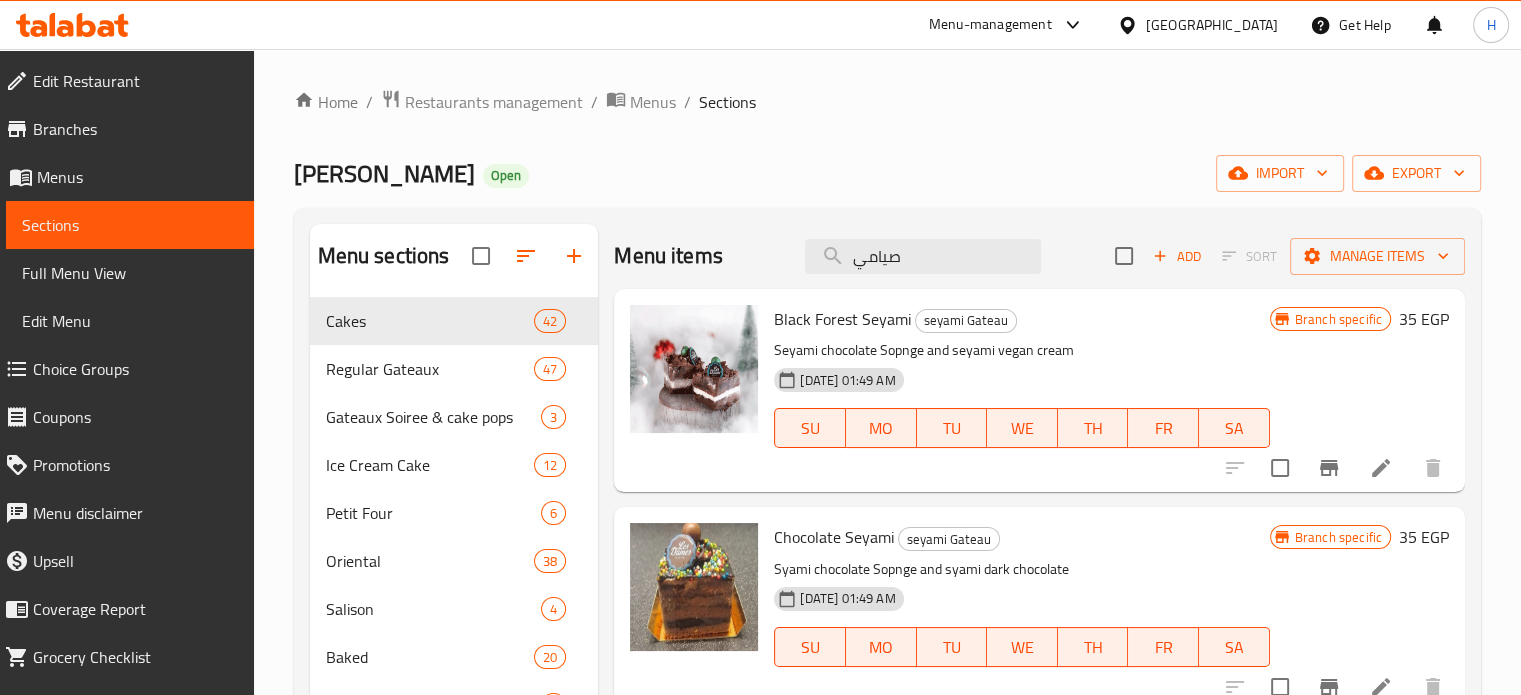click 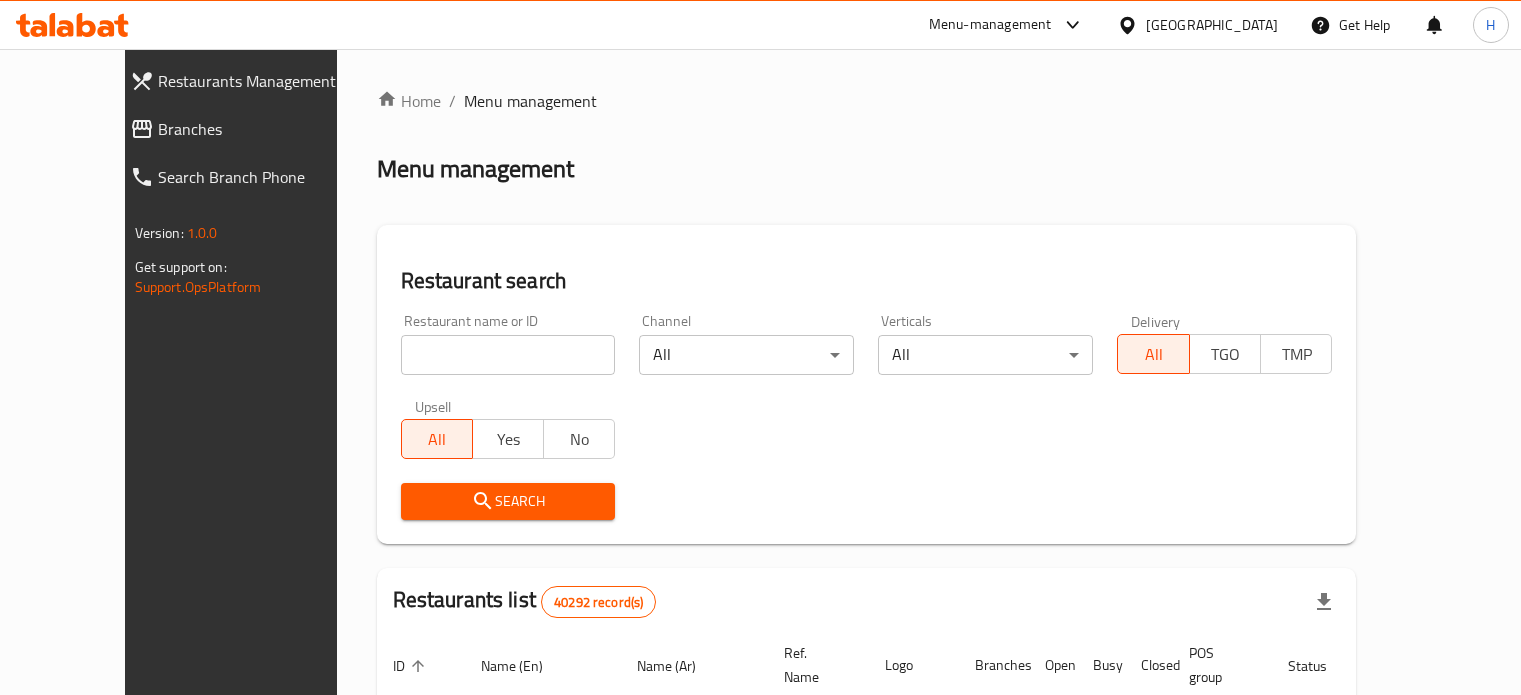 scroll, scrollTop: 0, scrollLeft: 0, axis: both 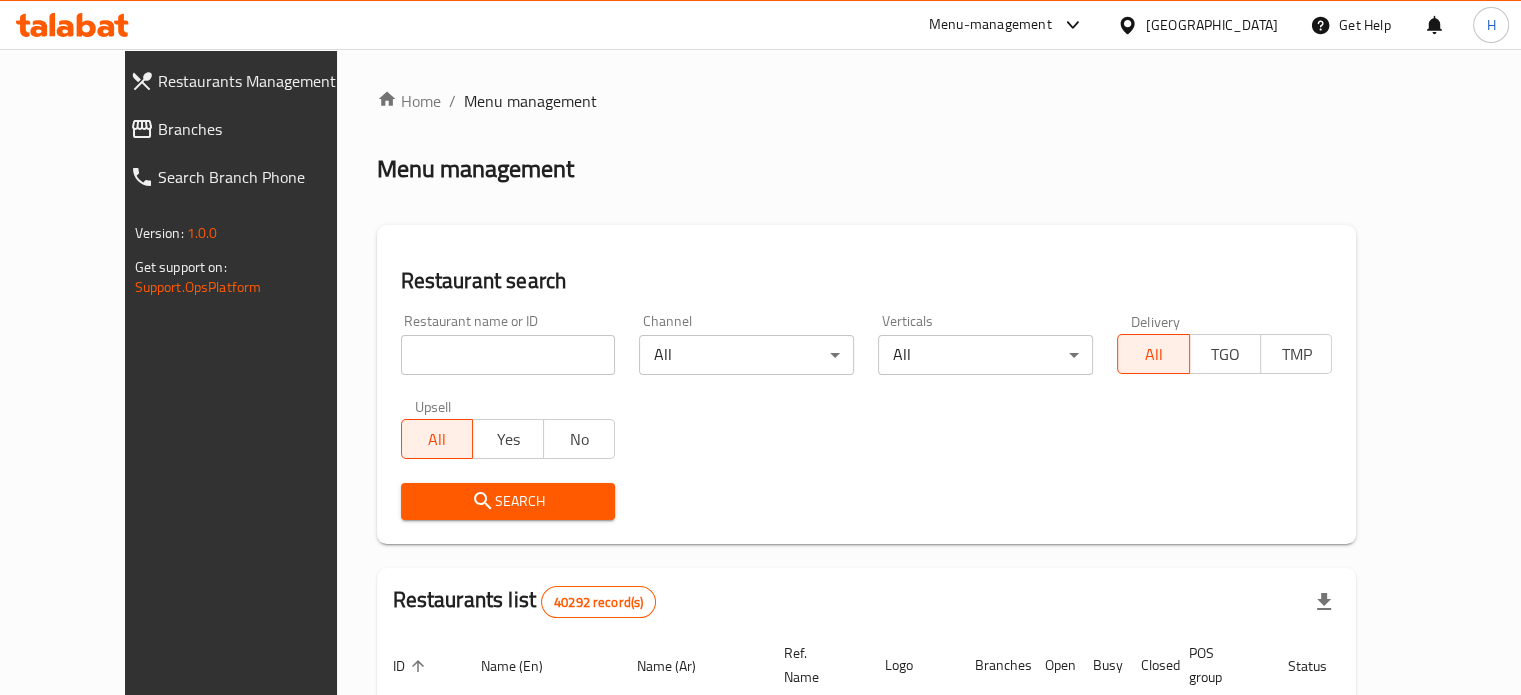 click at bounding box center (508, 355) 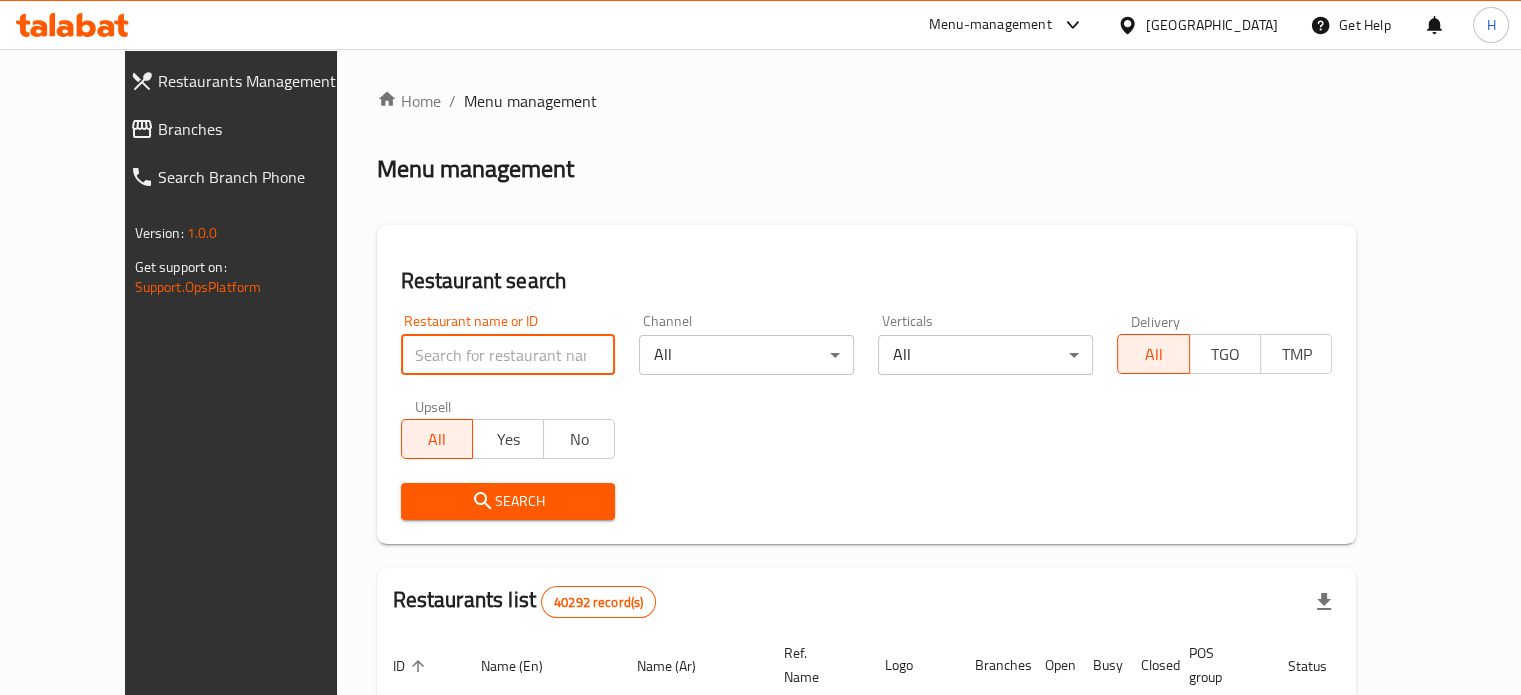 click 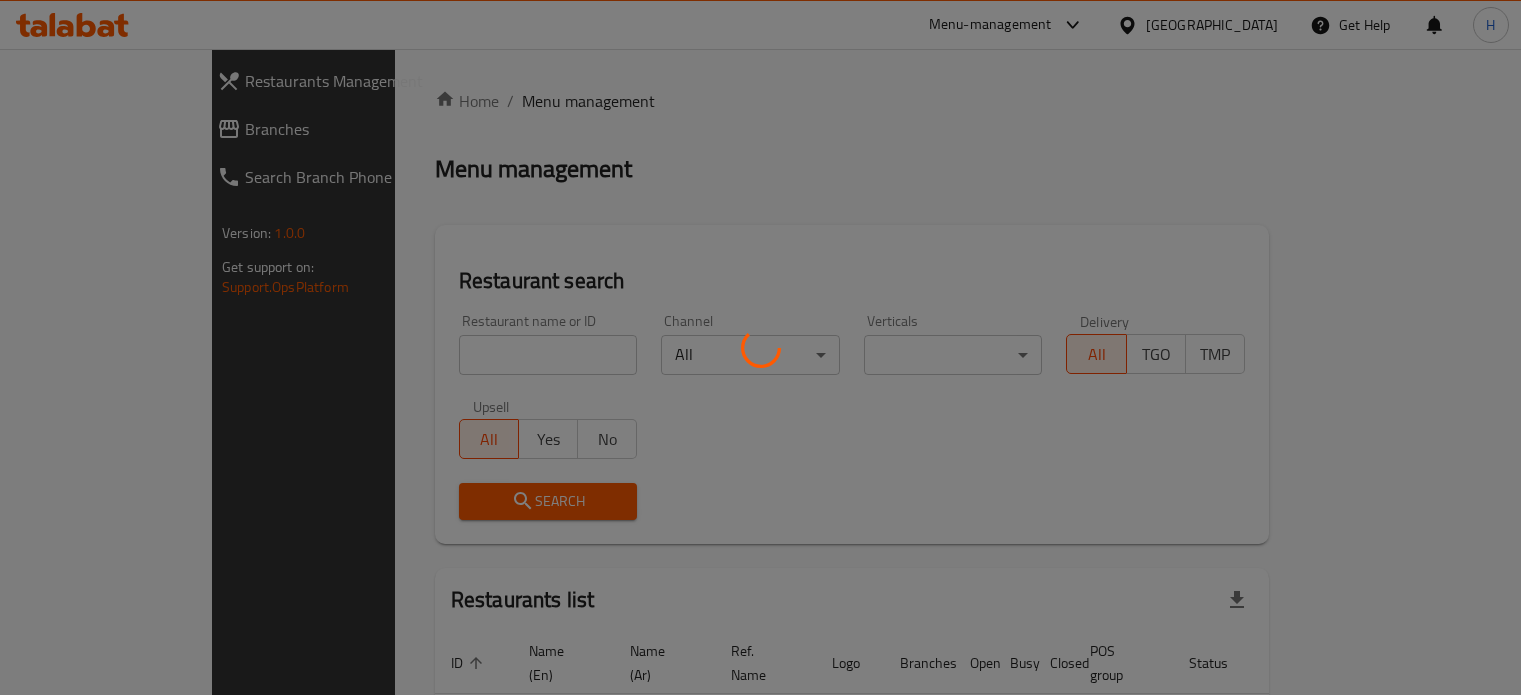 scroll, scrollTop: 0, scrollLeft: 0, axis: both 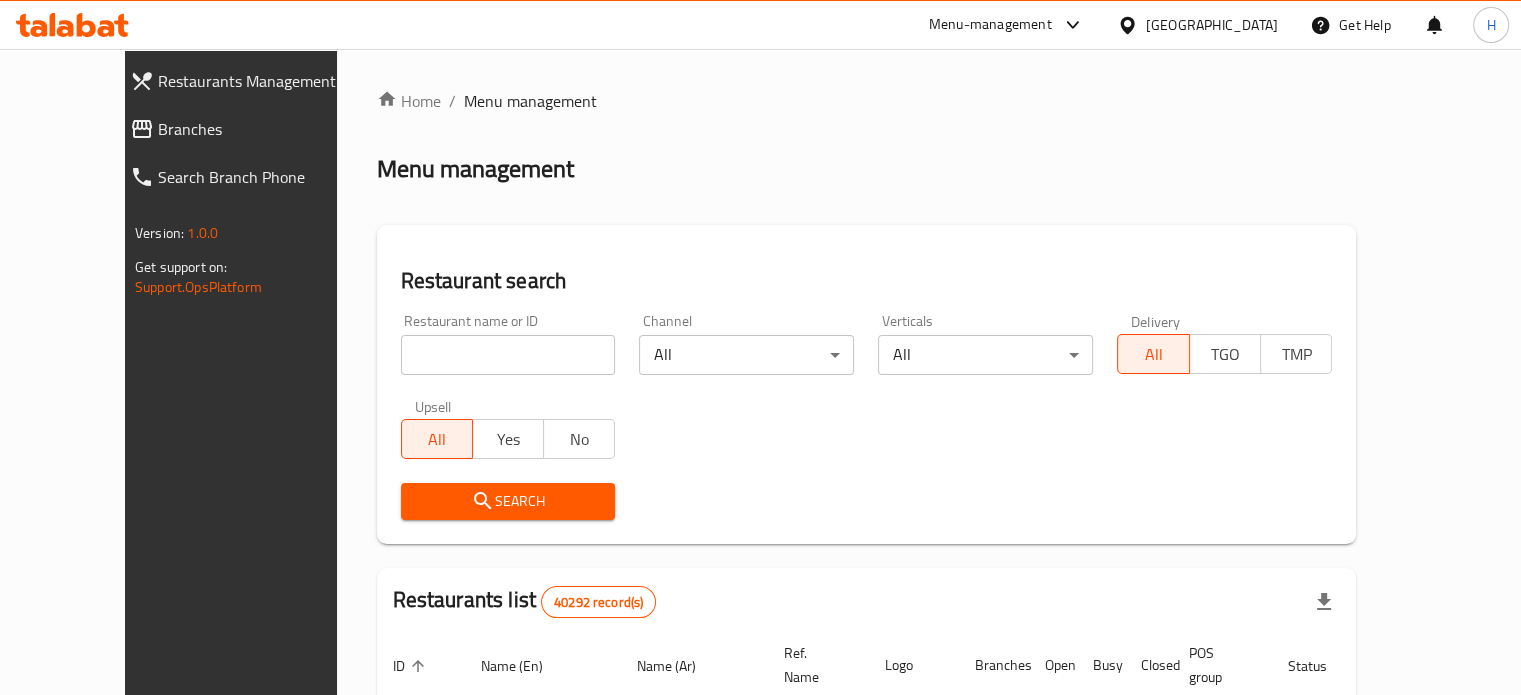click at bounding box center [508, 355] 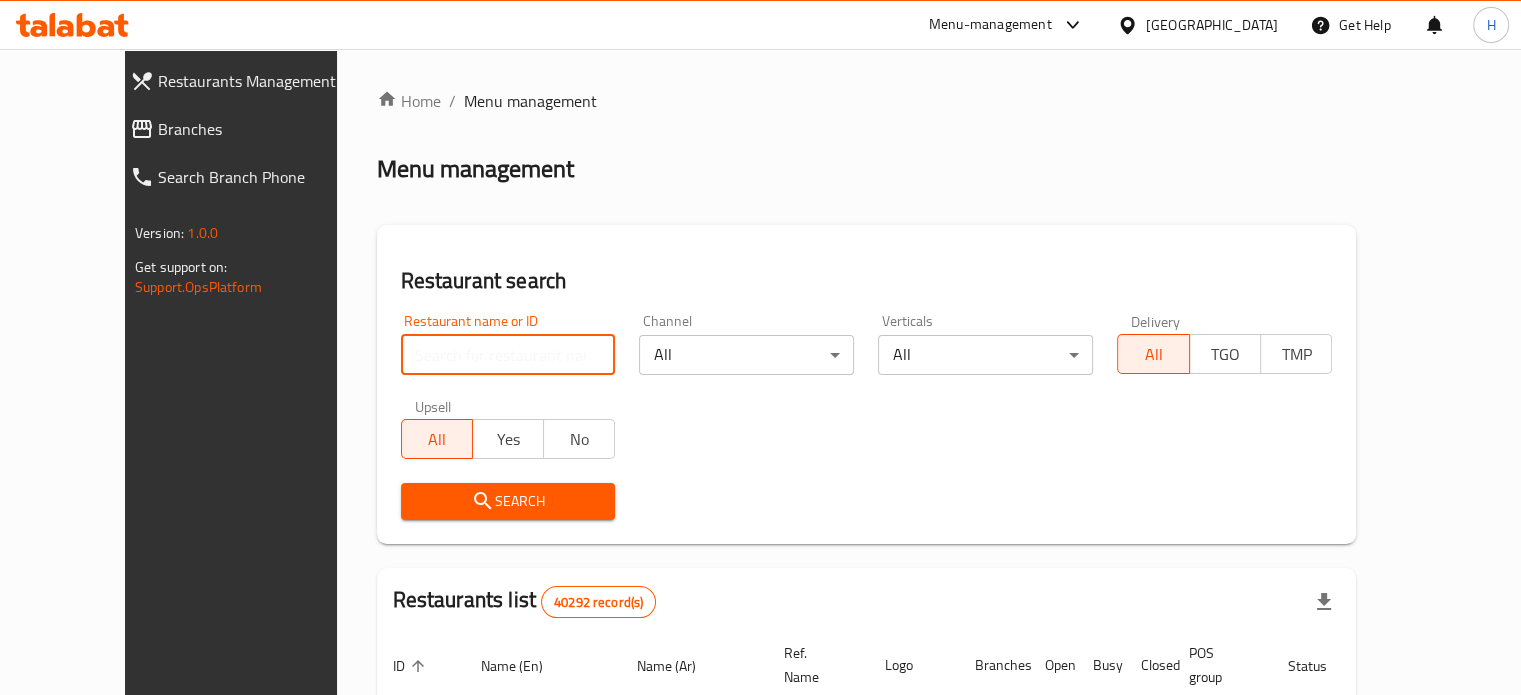 paste on "698756" 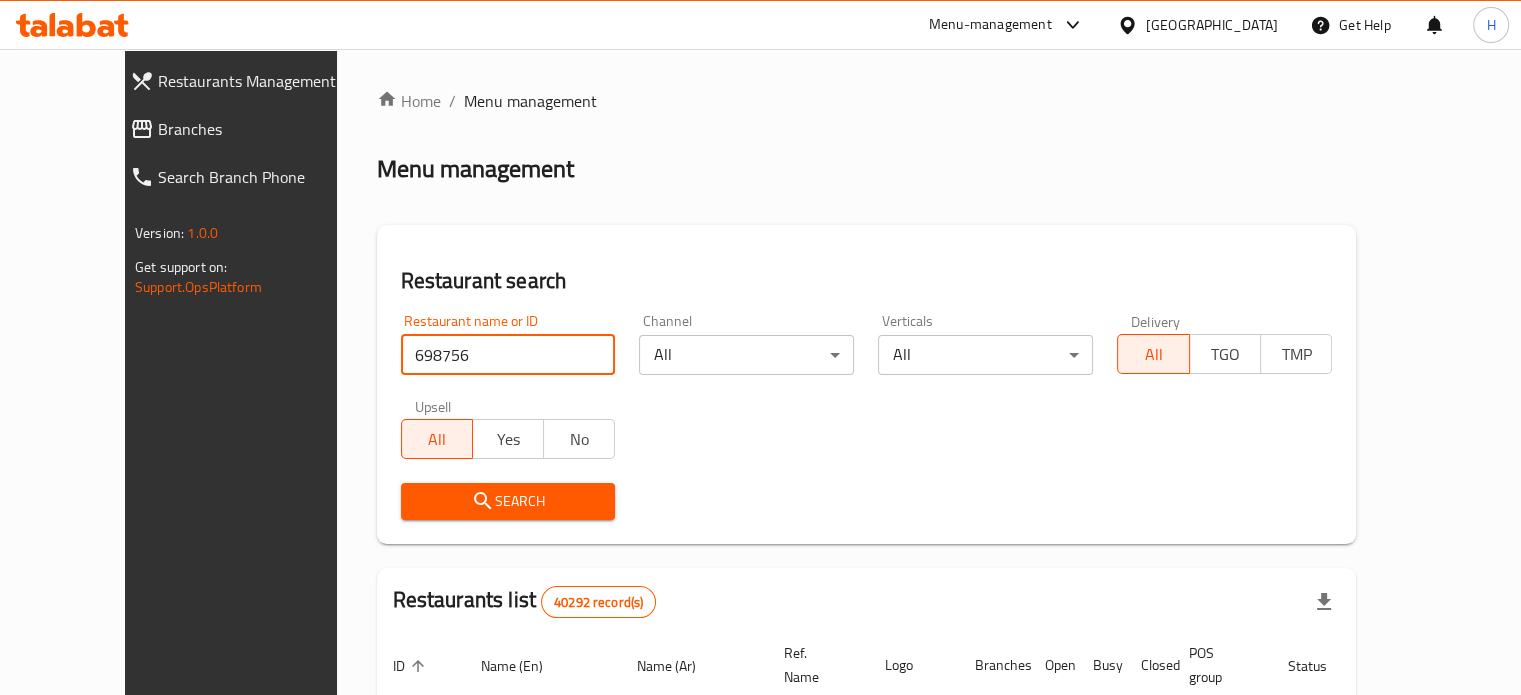 type on "698756" 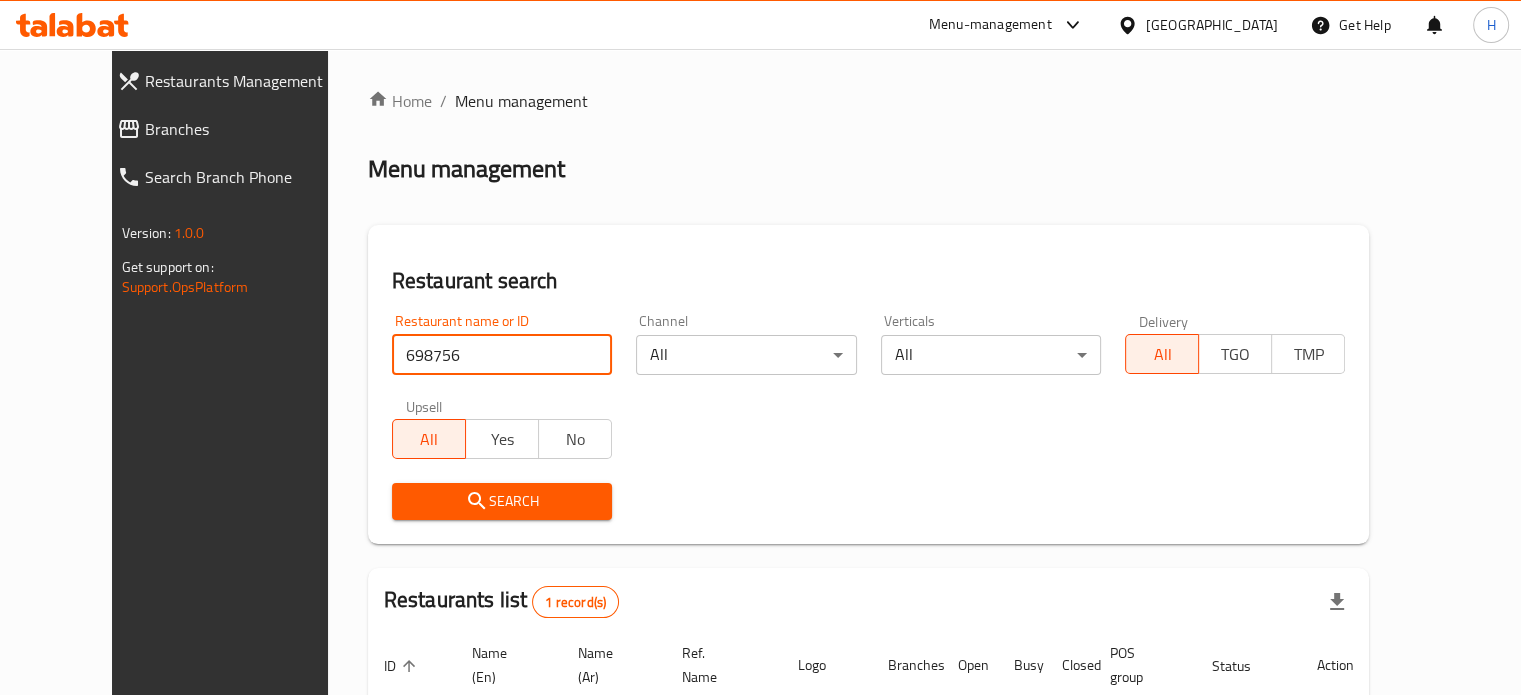 scroll, scrollTop: 180, scrollLeft: 0, axis: vertical 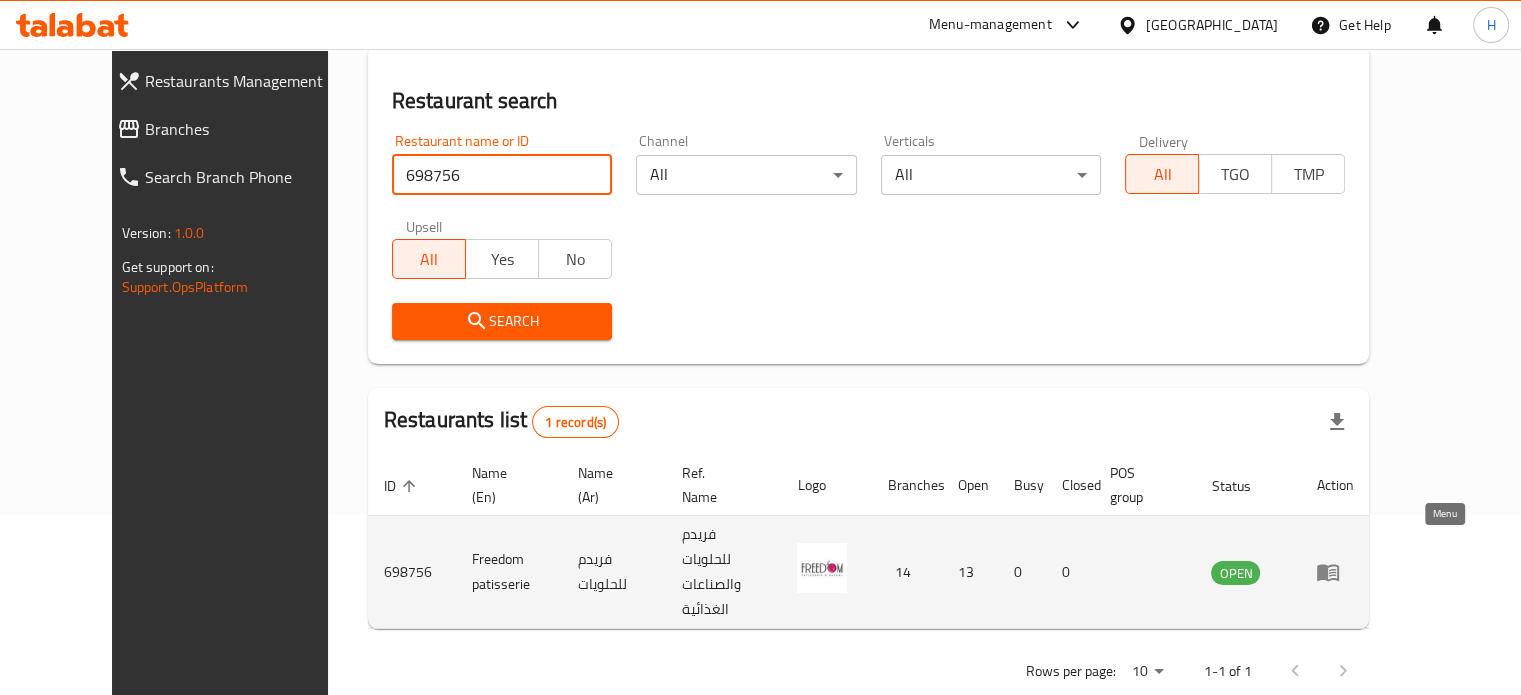 click 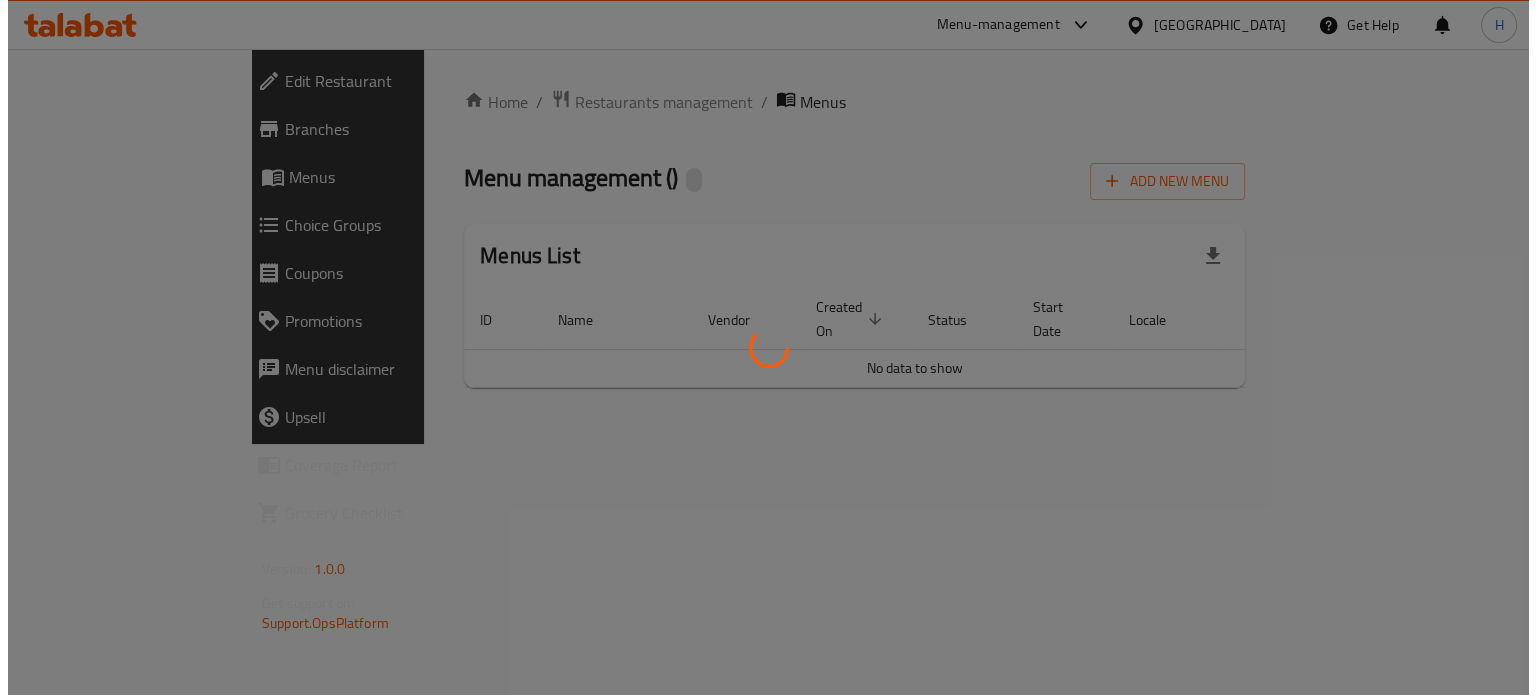 scroll, scrollTop: 0, scrollLeft: 0, axis: both 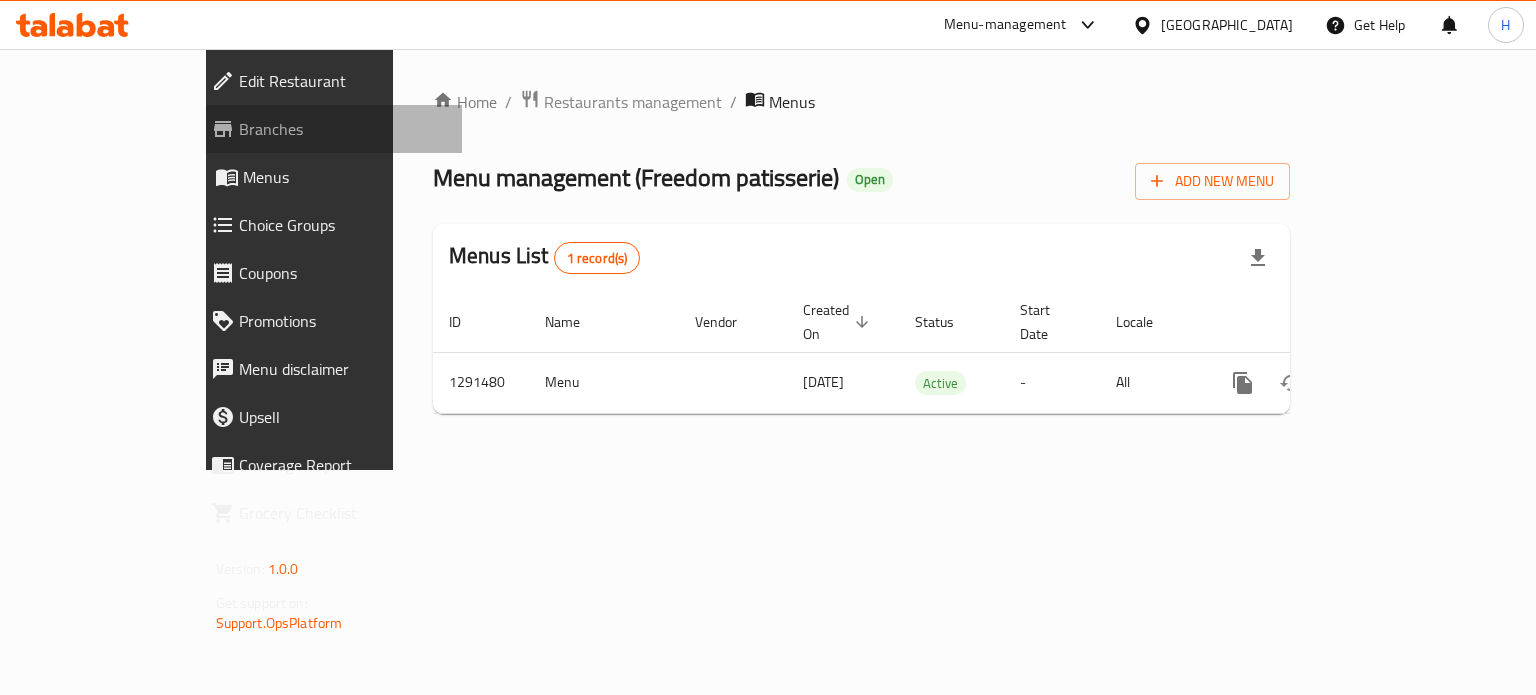 click on "Branches" at bounding box center [343, 129] 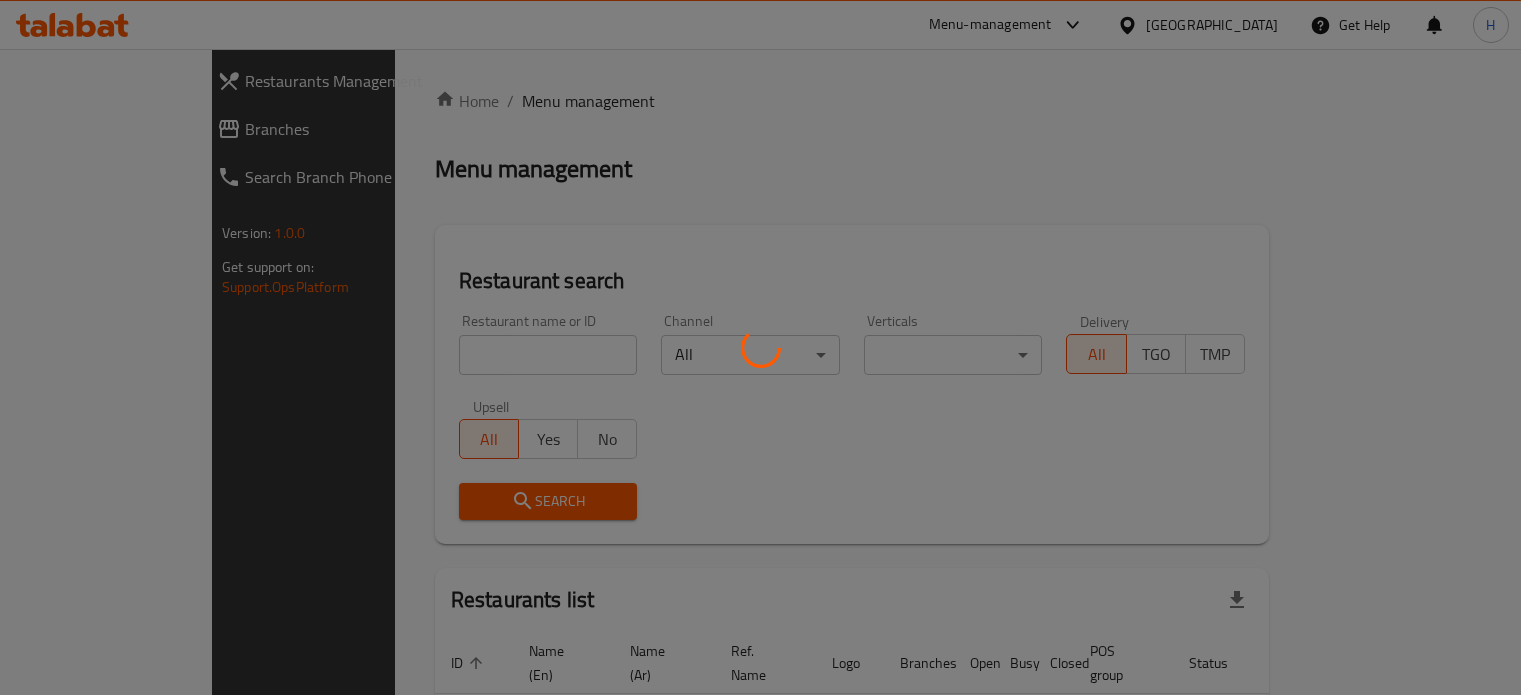 scroll, scrollTop: 0, scrollLeft: 0, axis: both 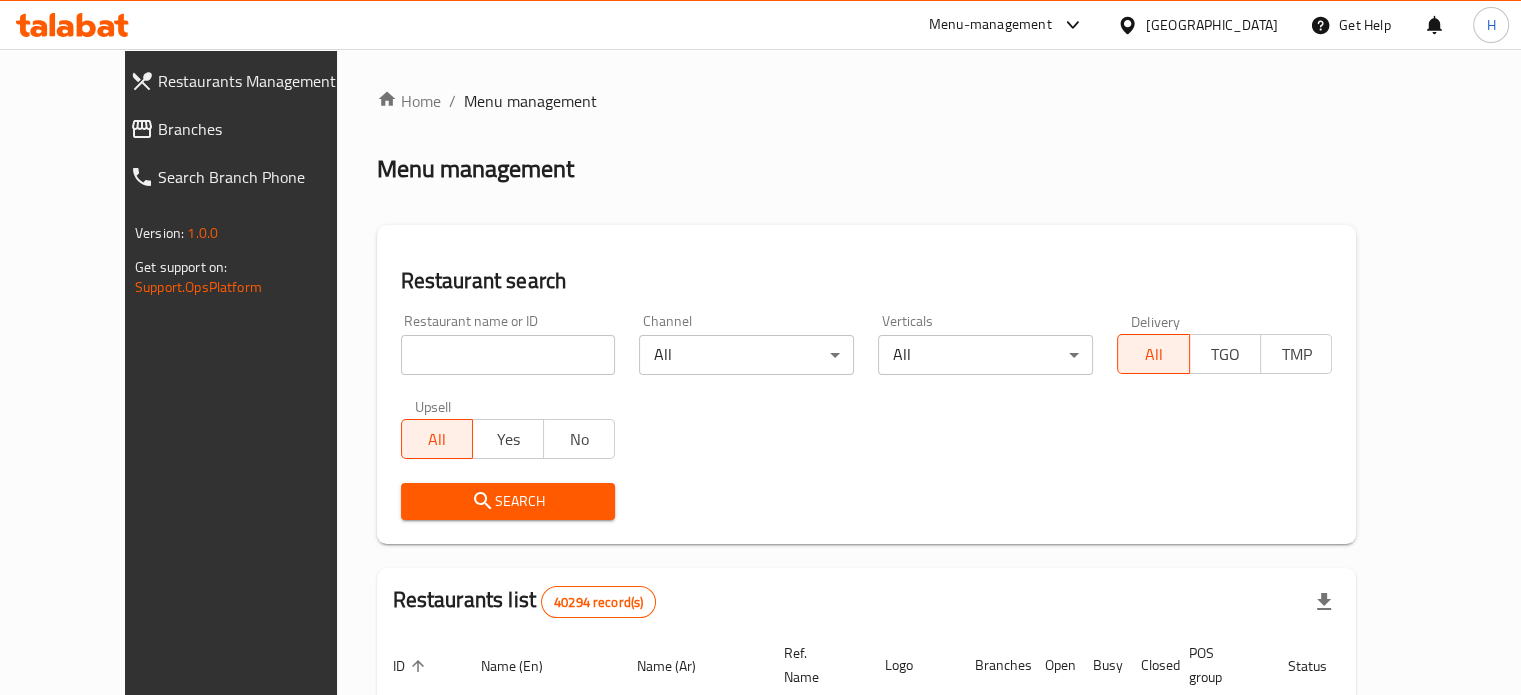 click at bounding box center [508, 355] 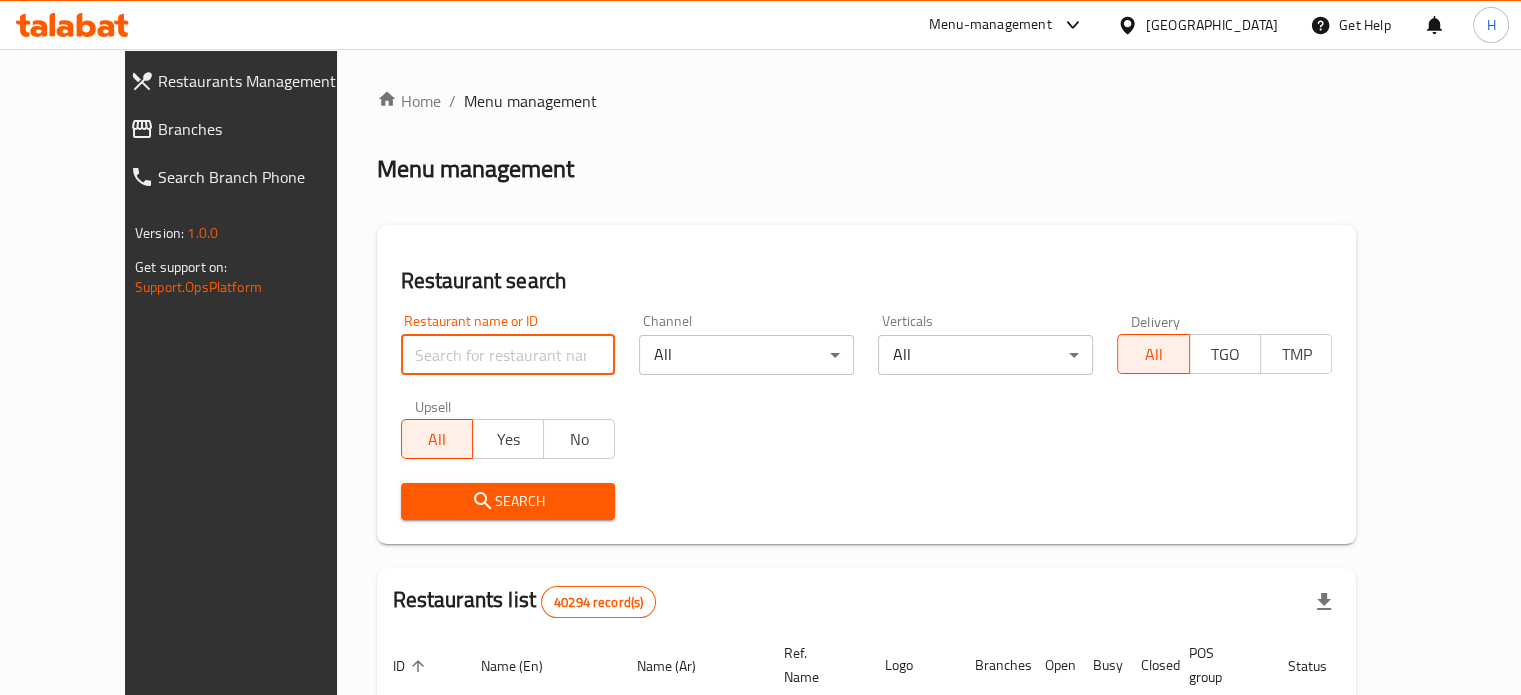 paste on "675633" 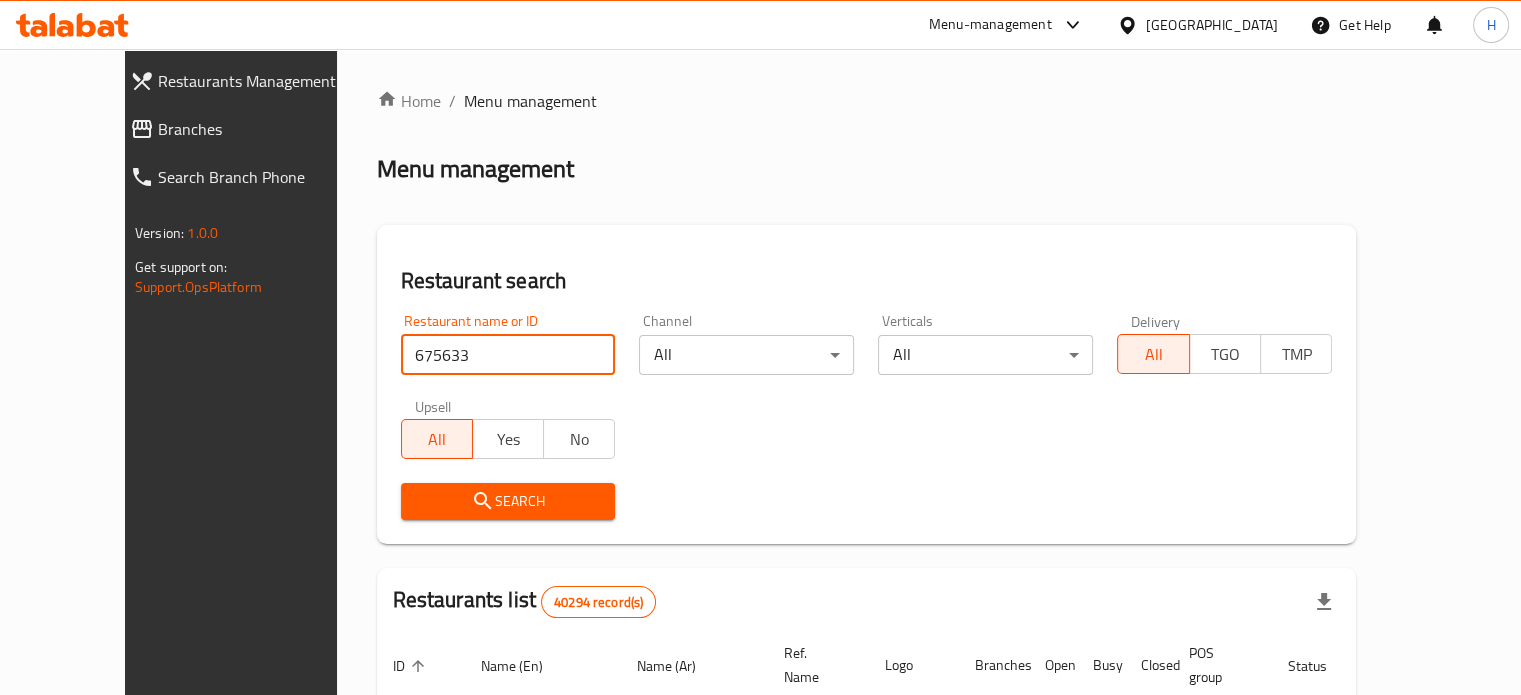 type on "675633" 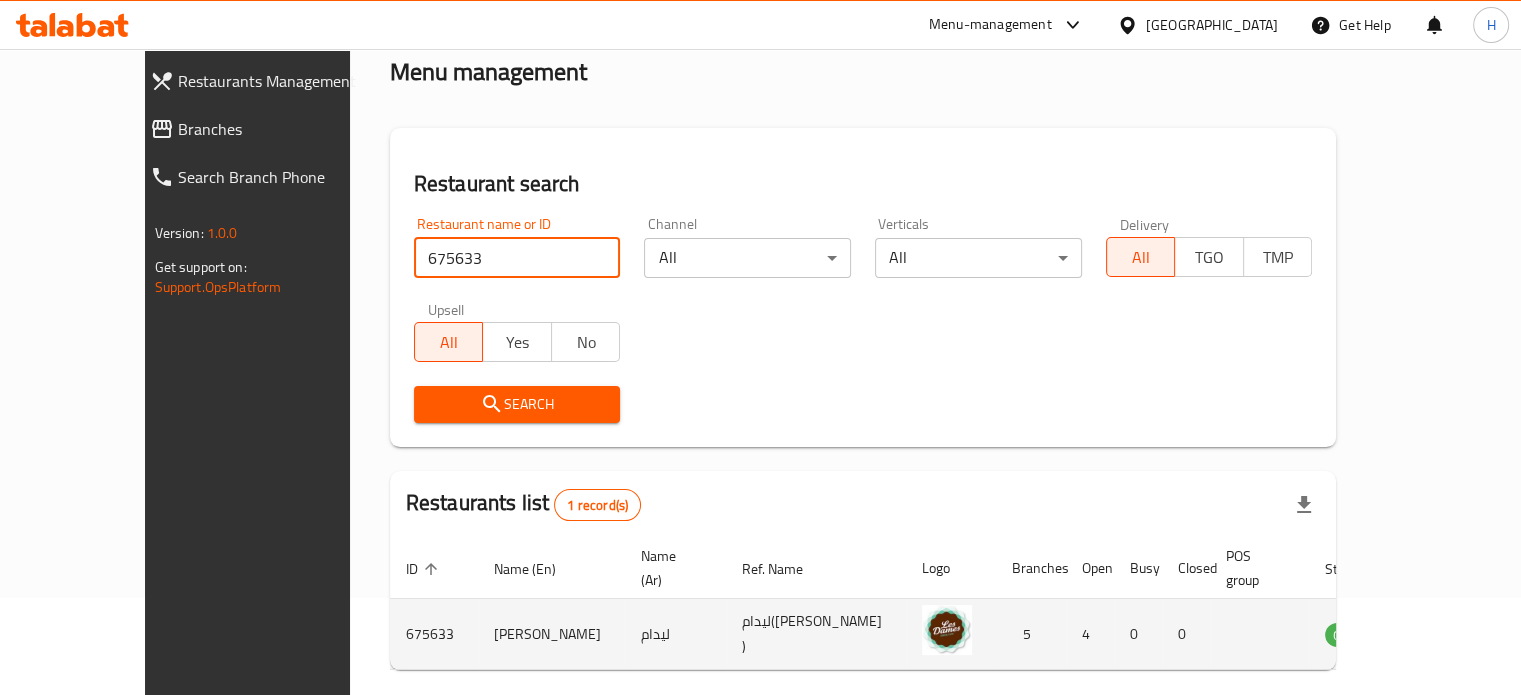 scroll, scrollTop: 180, scrollLeft: 0, axis: vertical 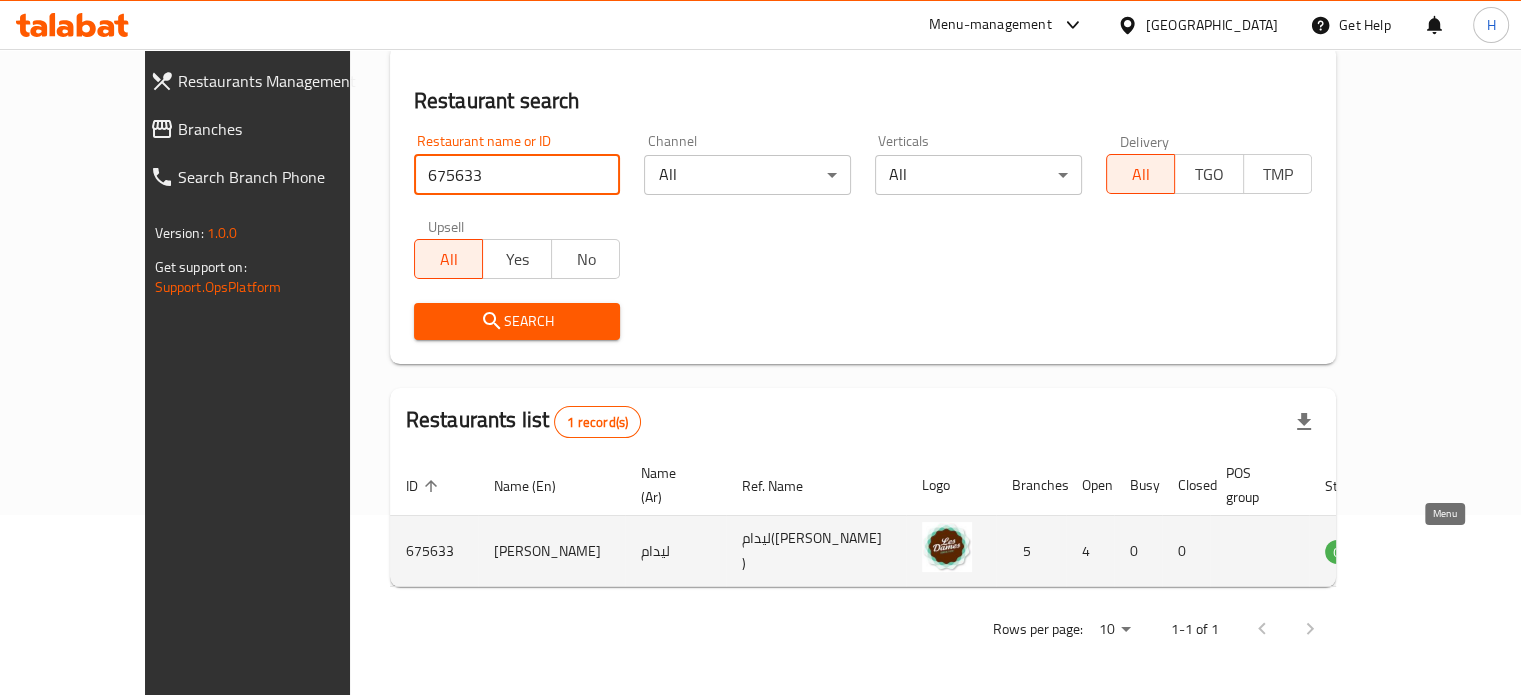 click 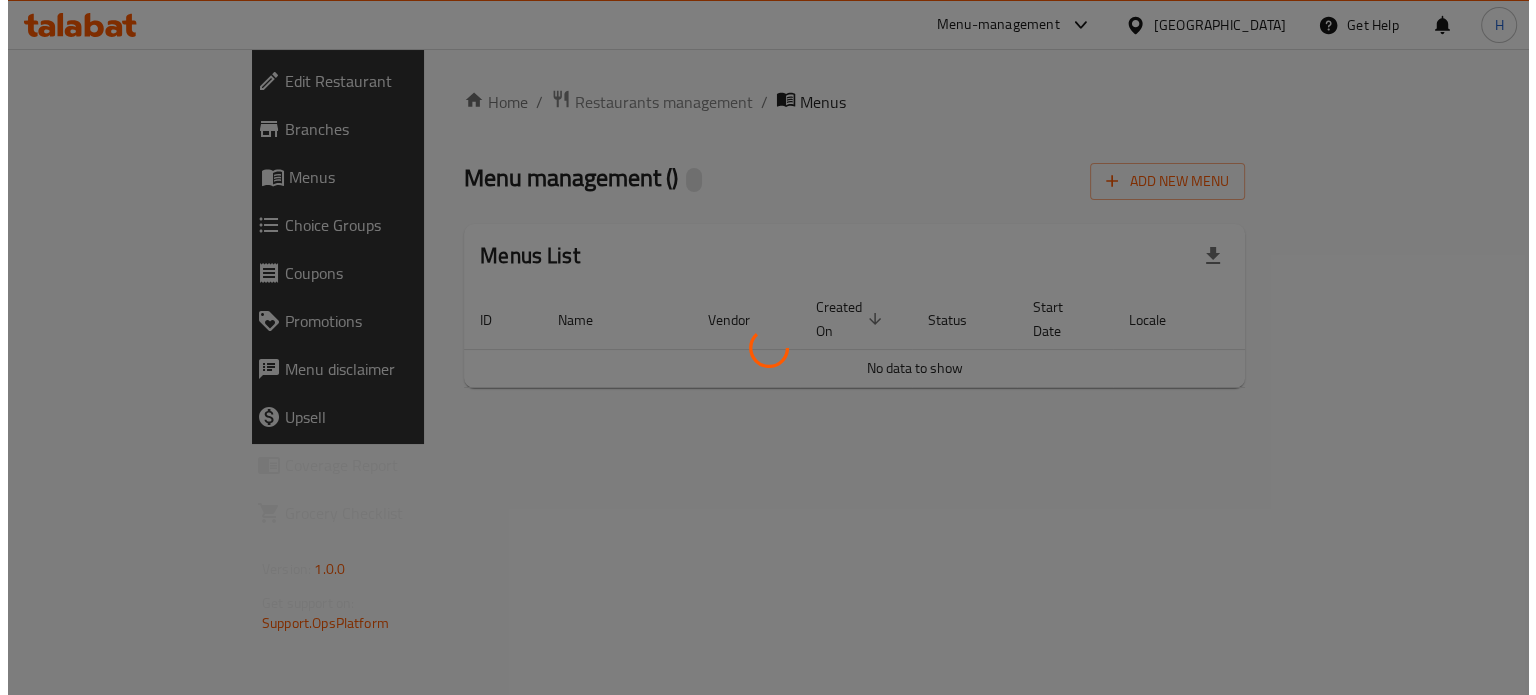 scroll, scrollTop: 0, scrollLeft: 0, axis: both 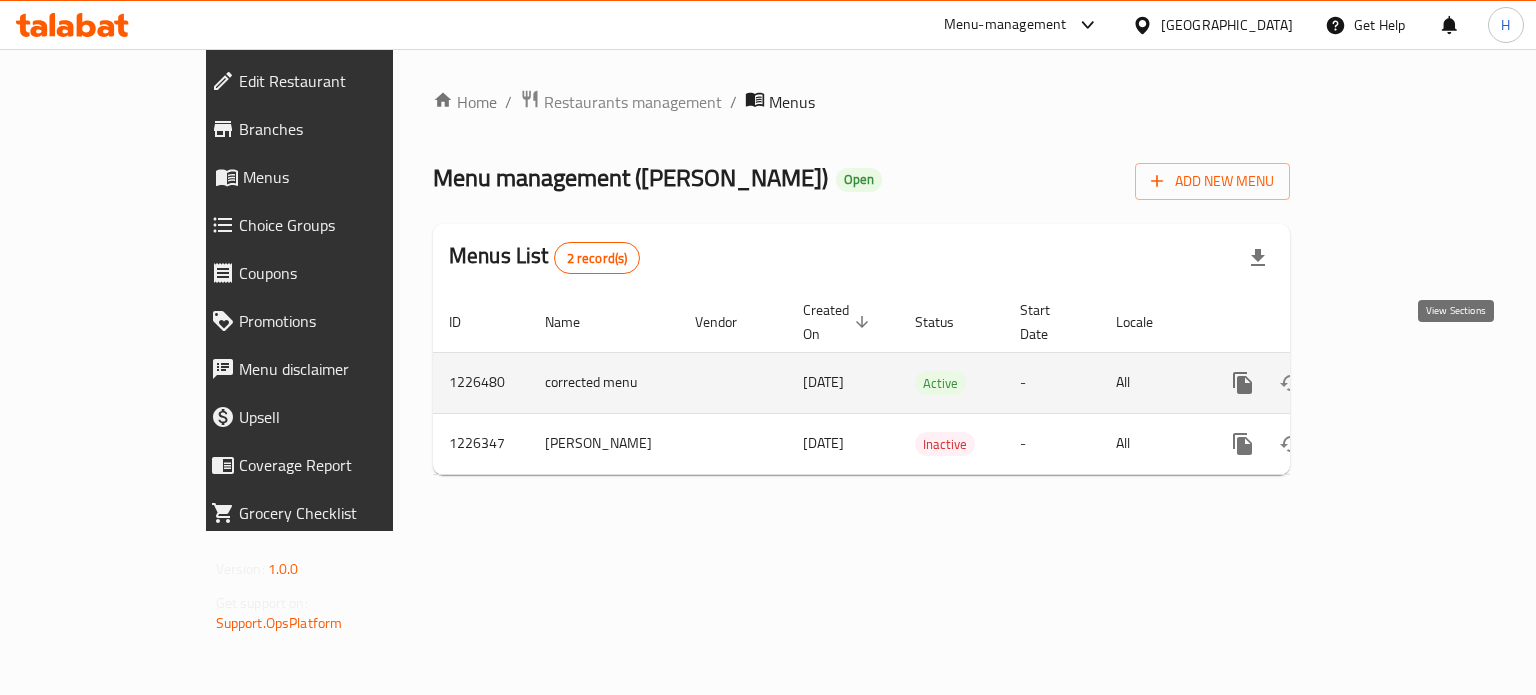 click 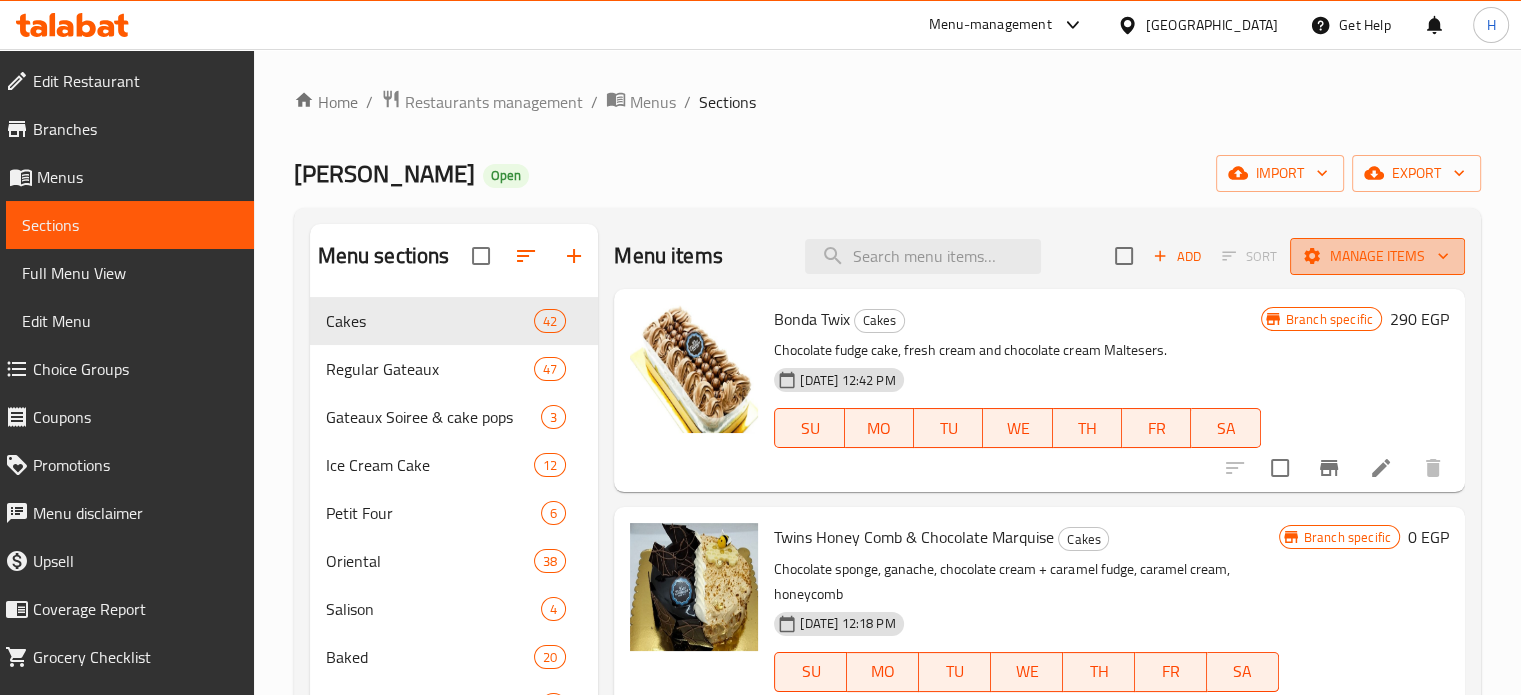 click on "Manage items" at bounding box center (1377, 256) 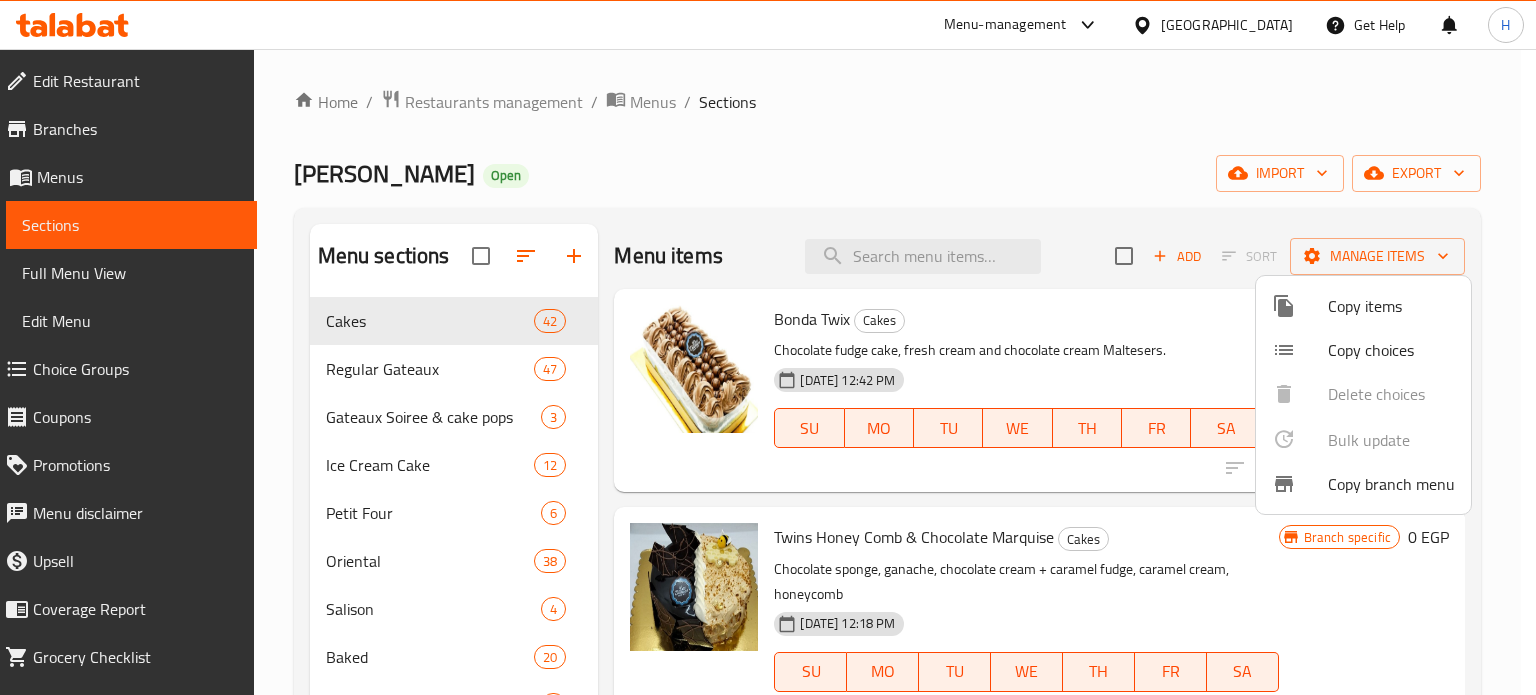 click on "Copy branch menu" at bounding box center (1391, 484) 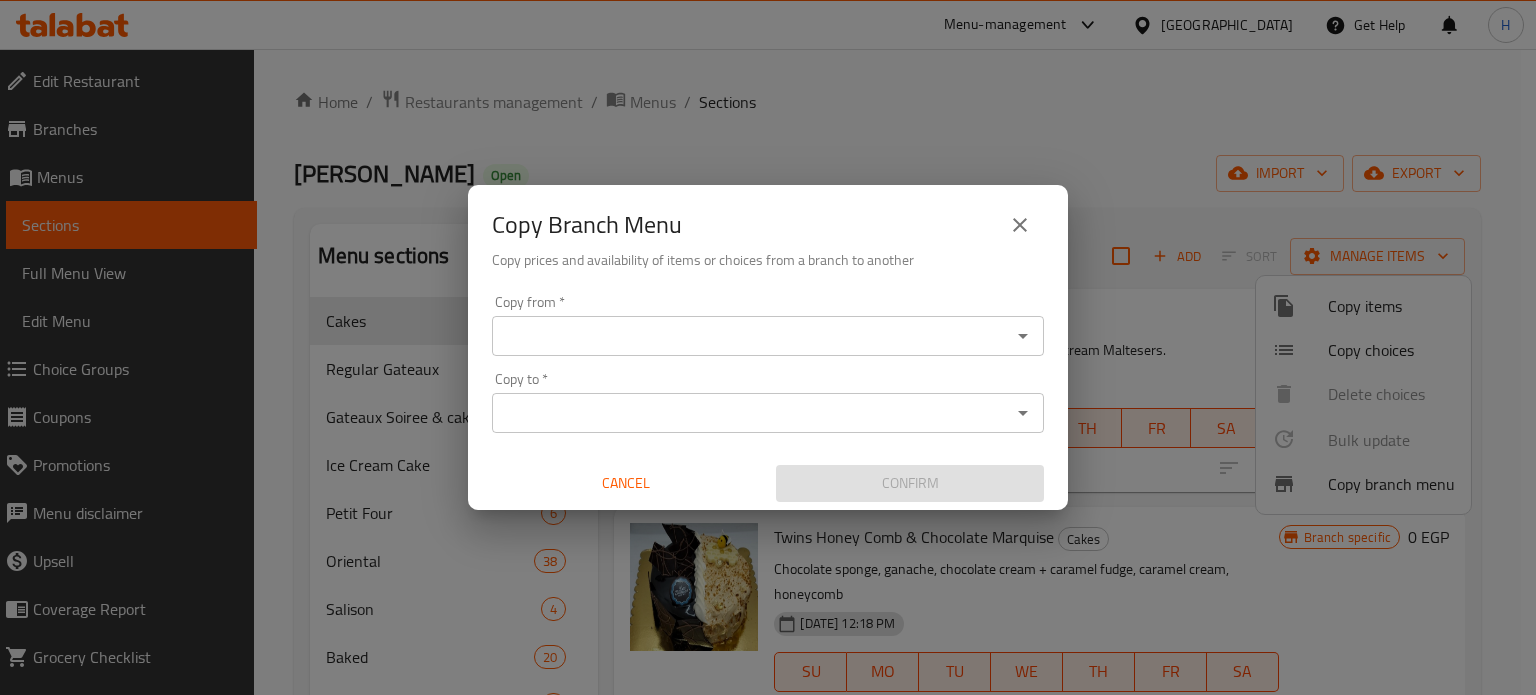 click on "Copy from   *" at bounding box center (751, 336) 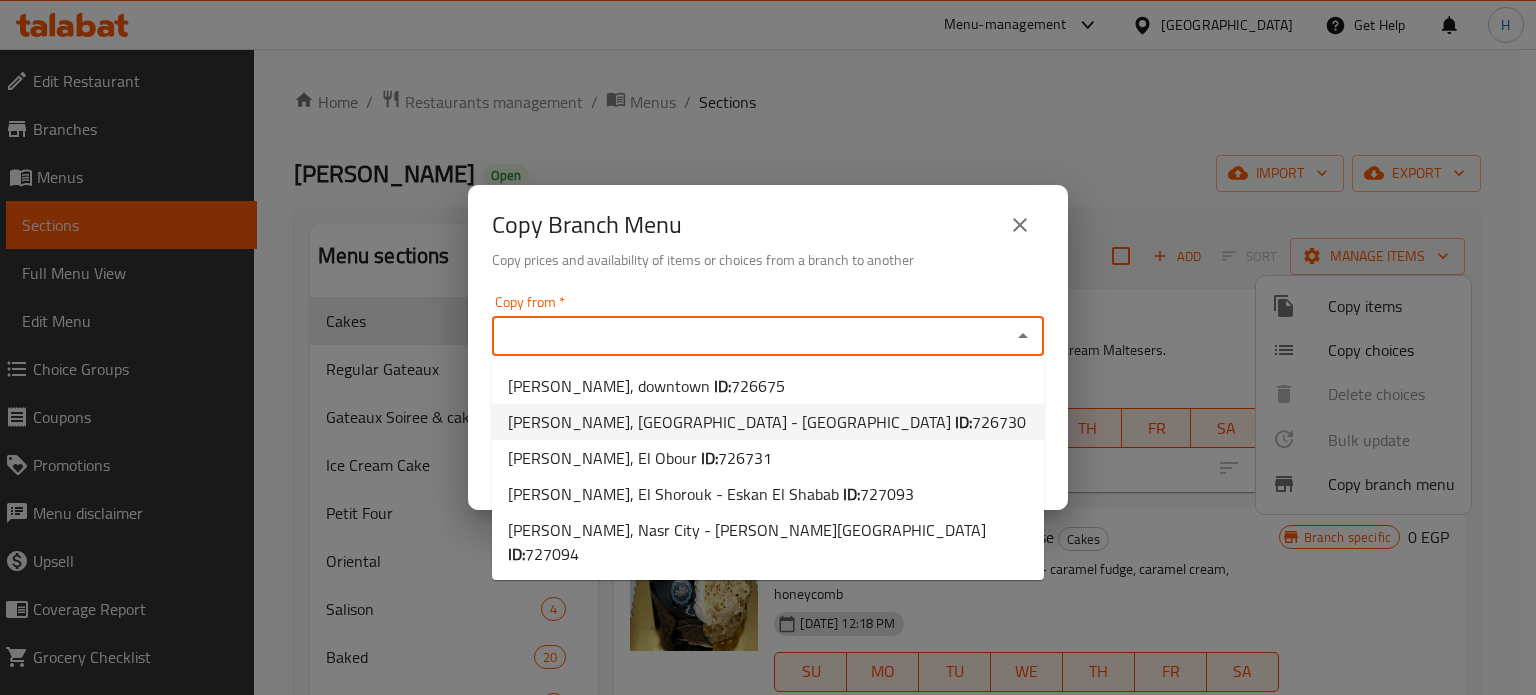 click on "Les Dames, Heliopolis - Hegaz Square   ID: 726730" at bounding box center [767, 422] 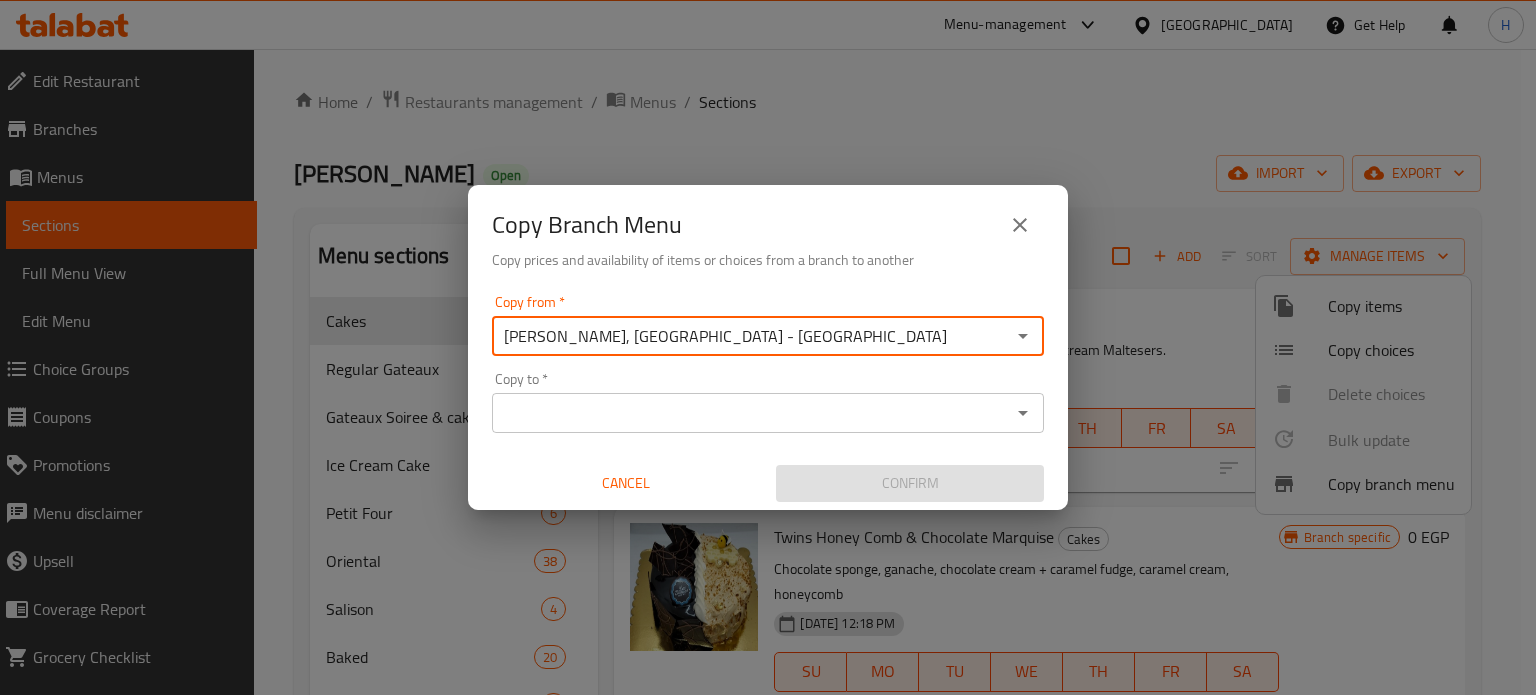 click on "Copy to   *" at bounding box center [751, 413] 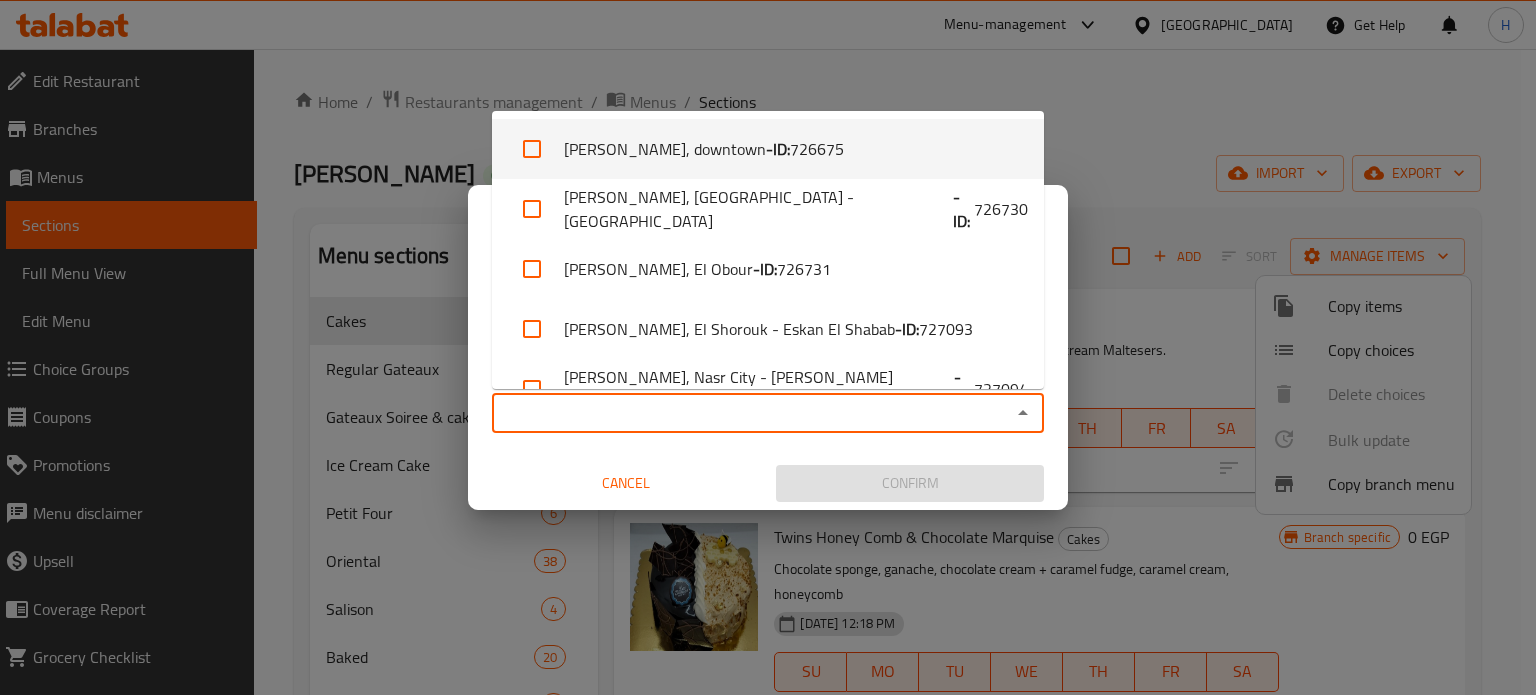 click at bounding box center (532, 149) 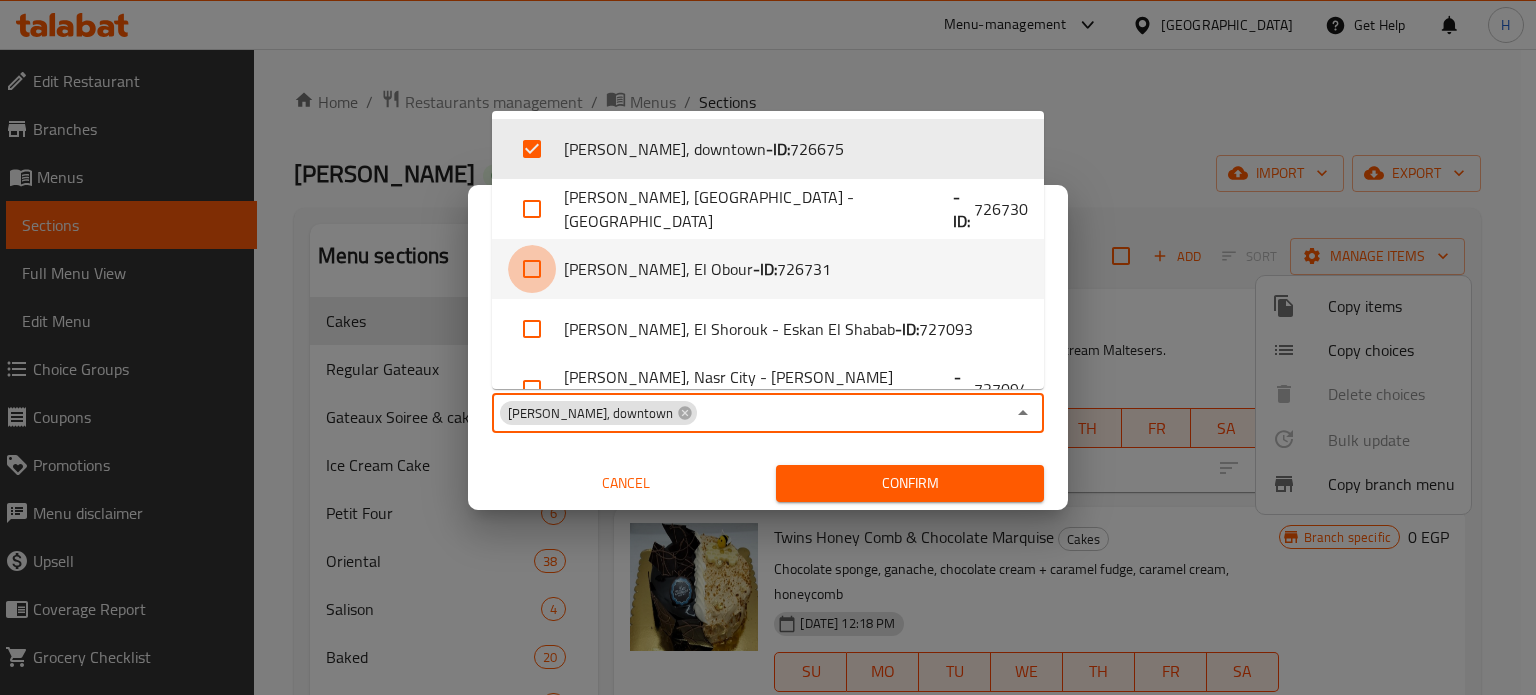 click at bounding box center [532, 269] 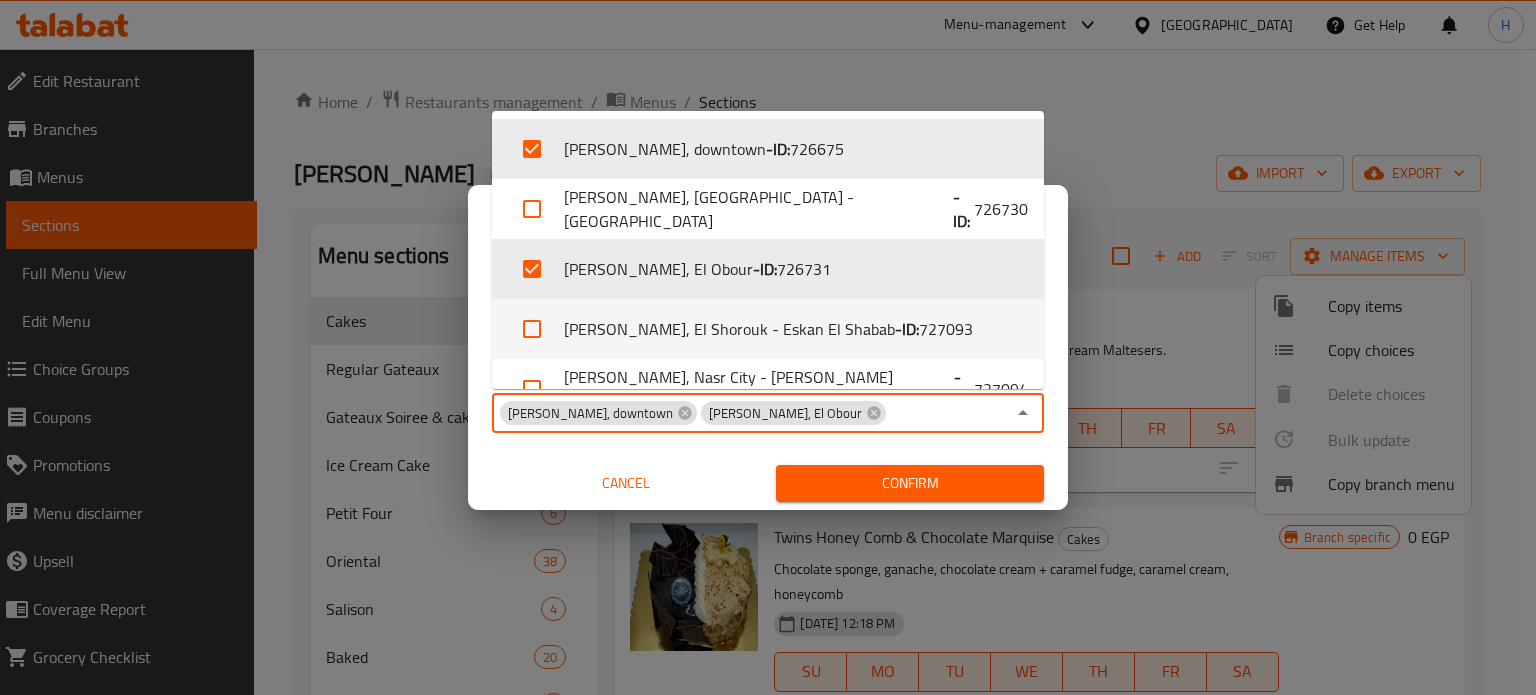 click at bounding box center [532, 329] 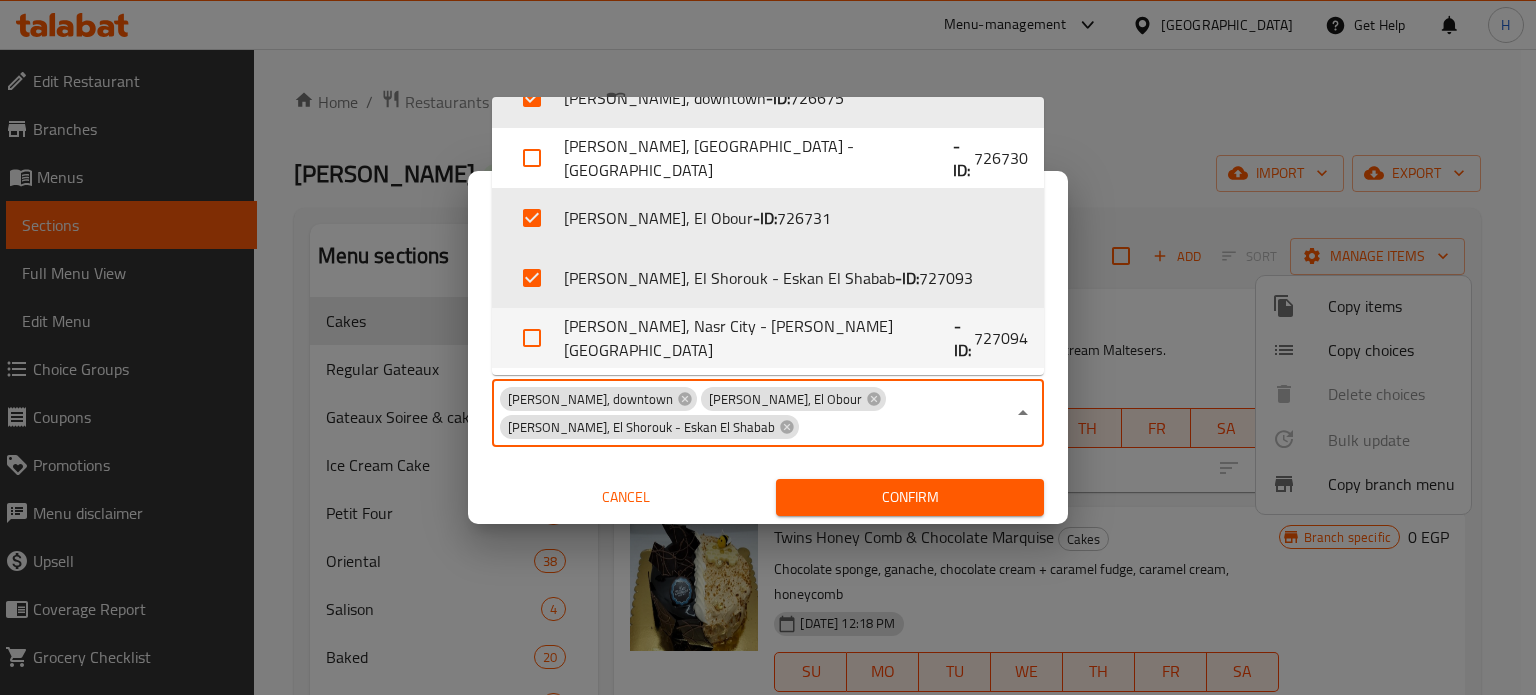 click at bounding box center [532, 338] 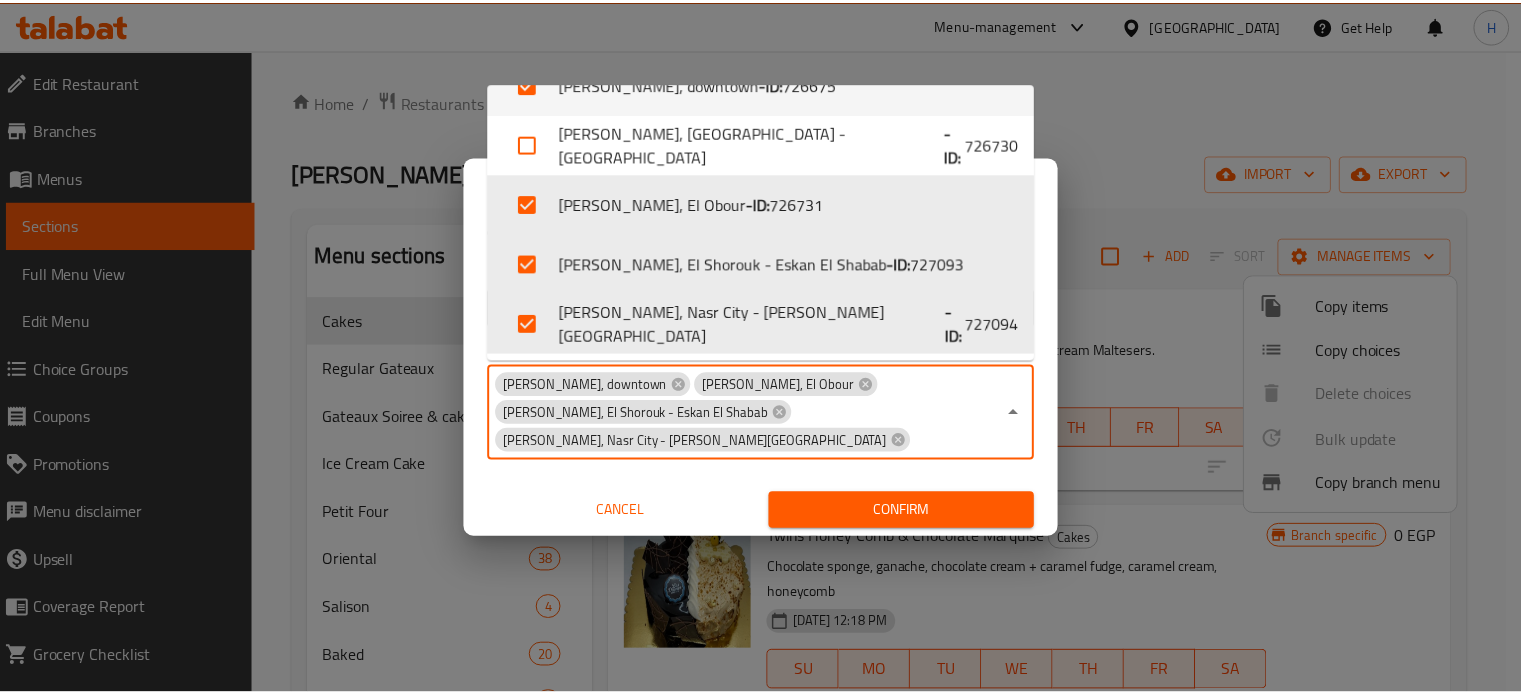 scroll, scrollTop: 12, scrollLeft: 0, axis: vertical 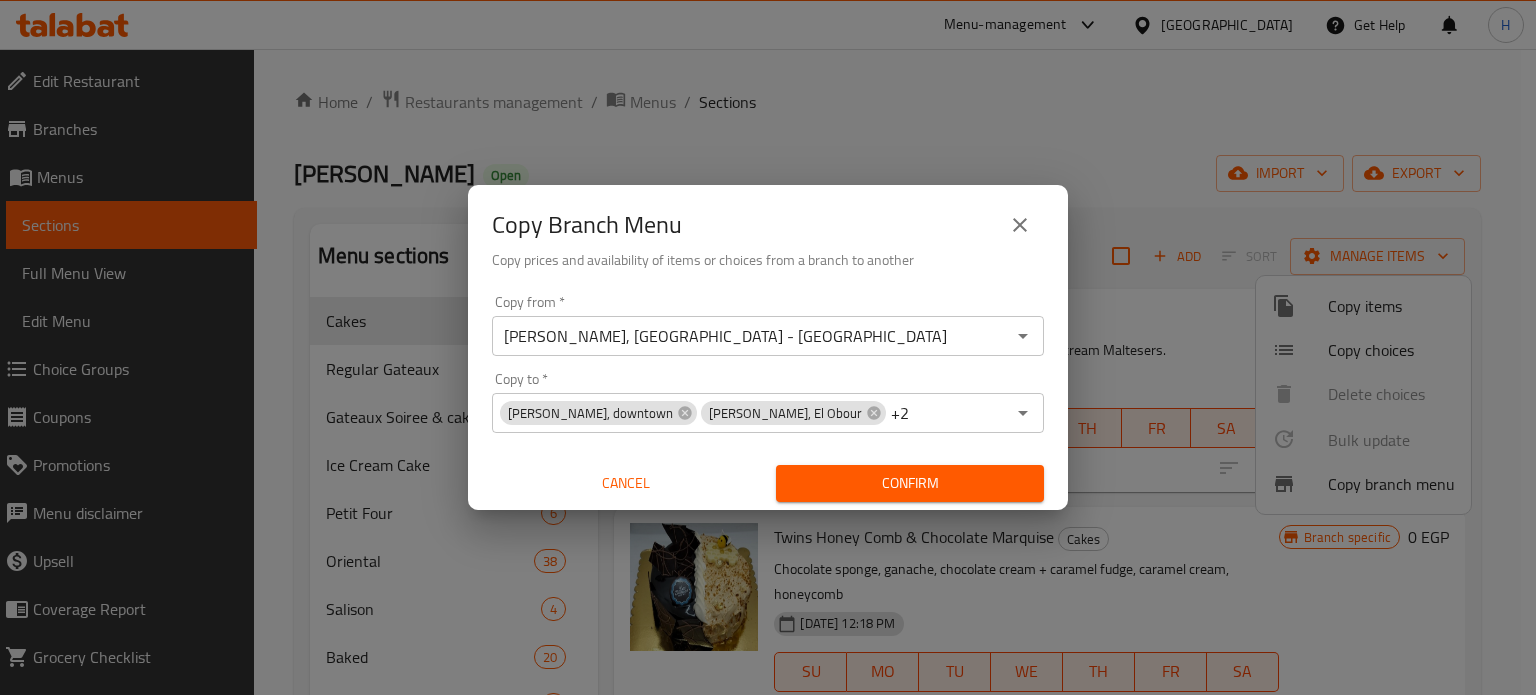 click on "Confirm" at bounding box center [910, 483] 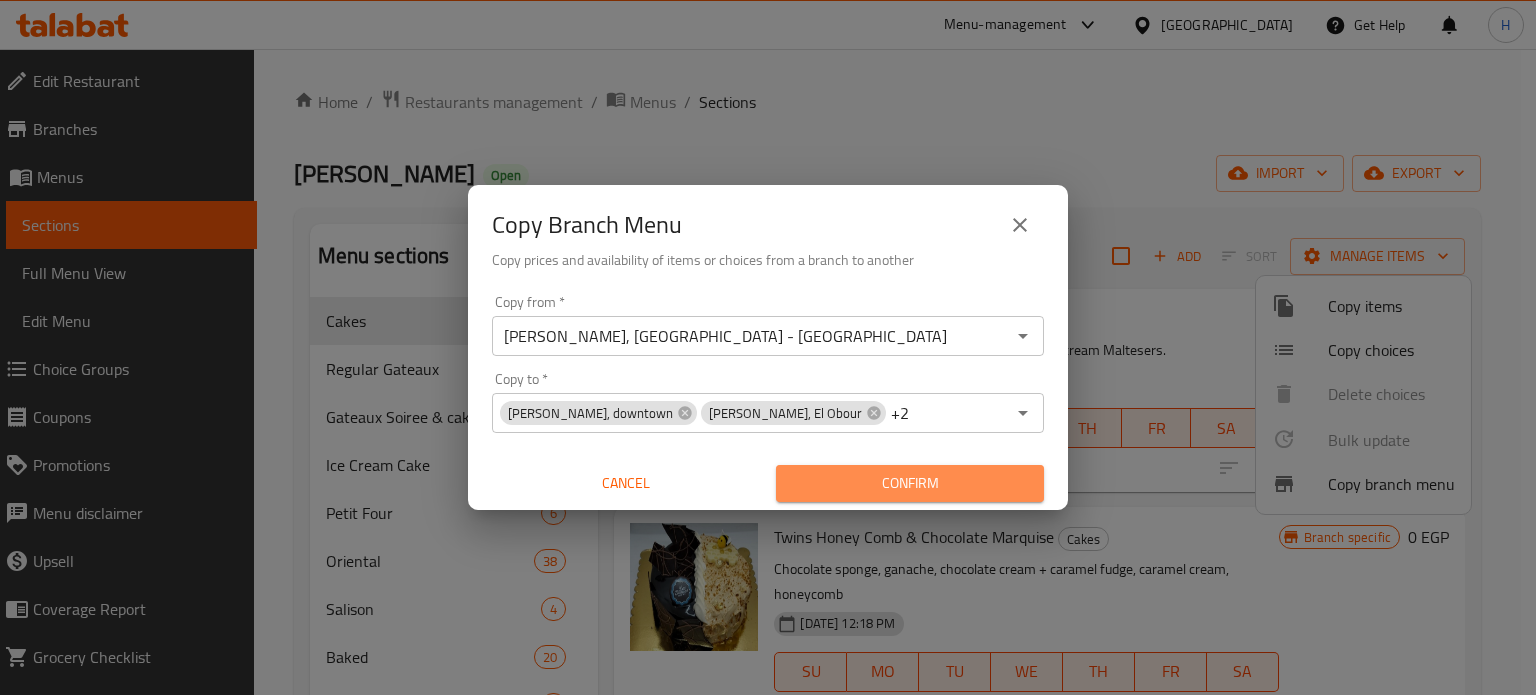 click on "Confirm" at bounding box center (910, 483) 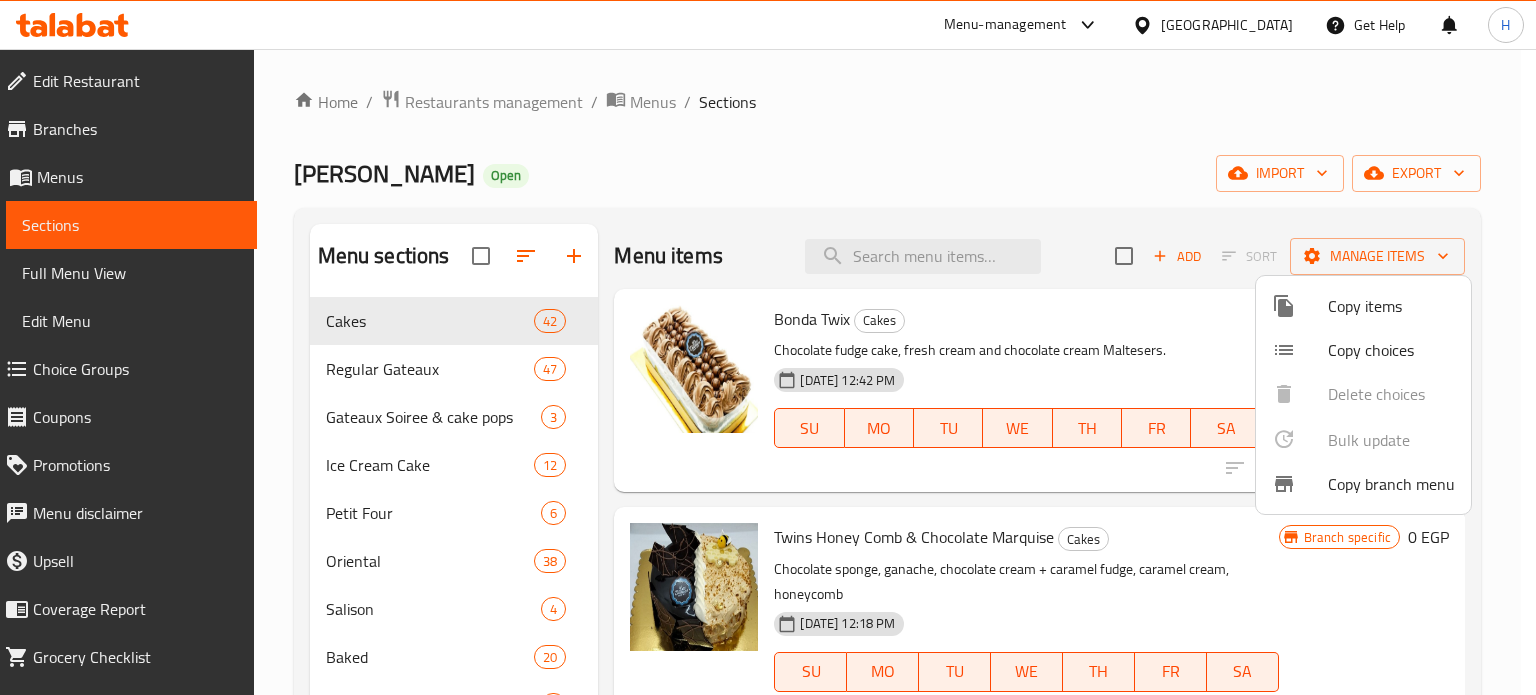 click at bounding box center [768, 347] 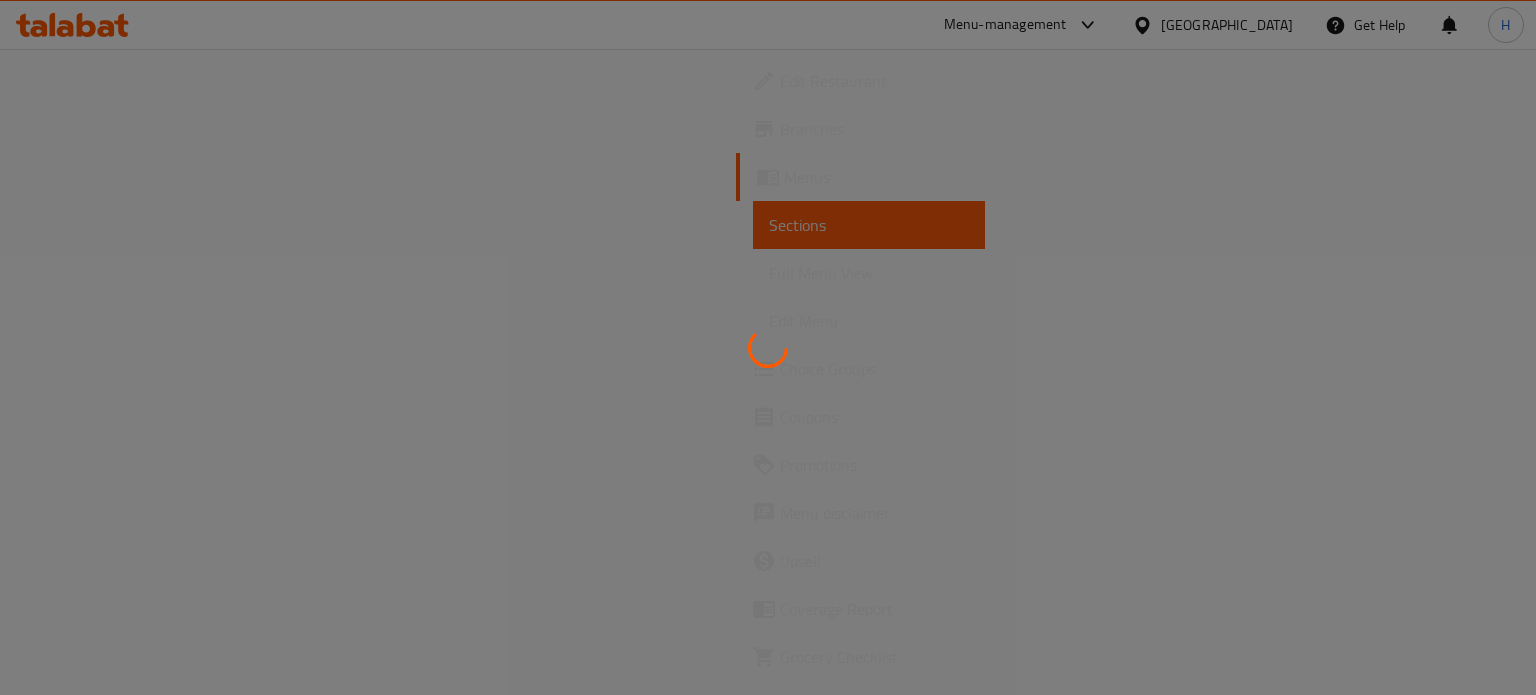 scroll, scrollTop: 0, scrollLeft: 0, axis: both 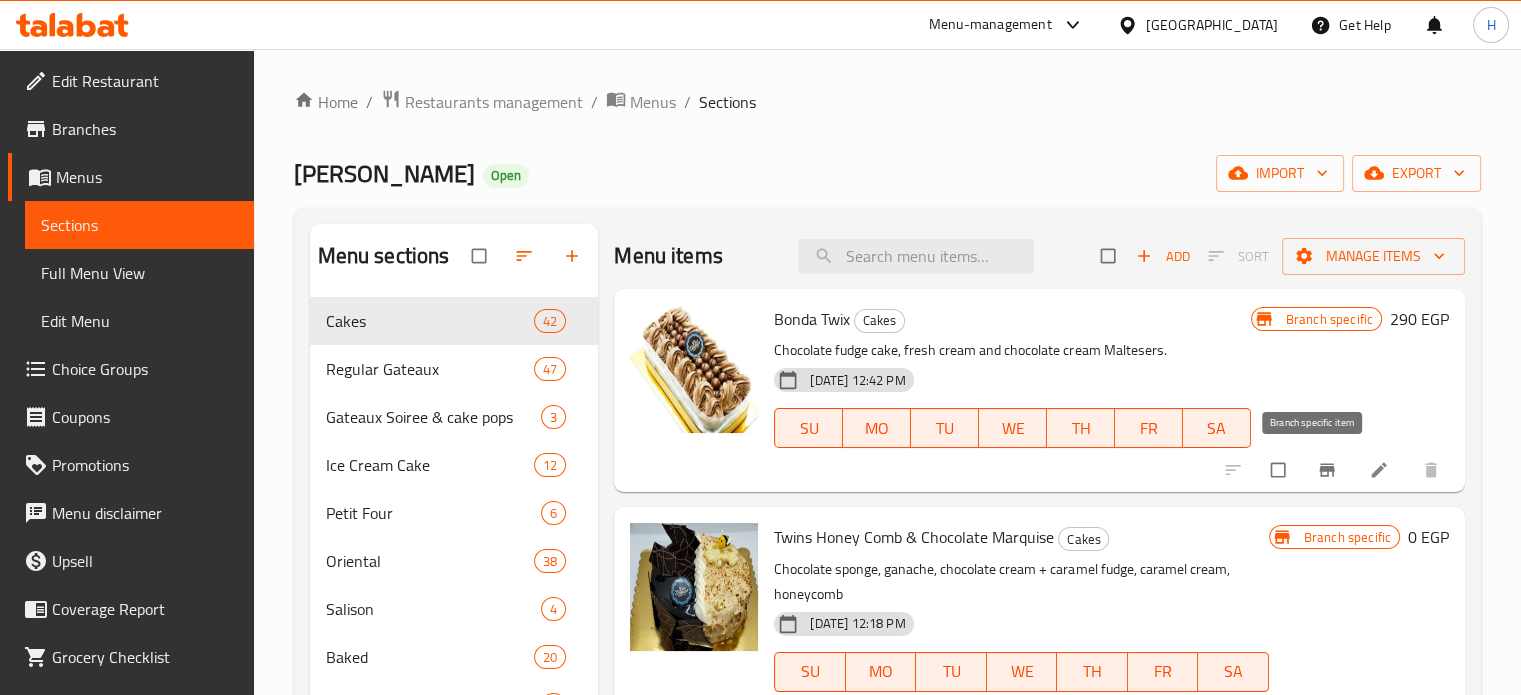 click 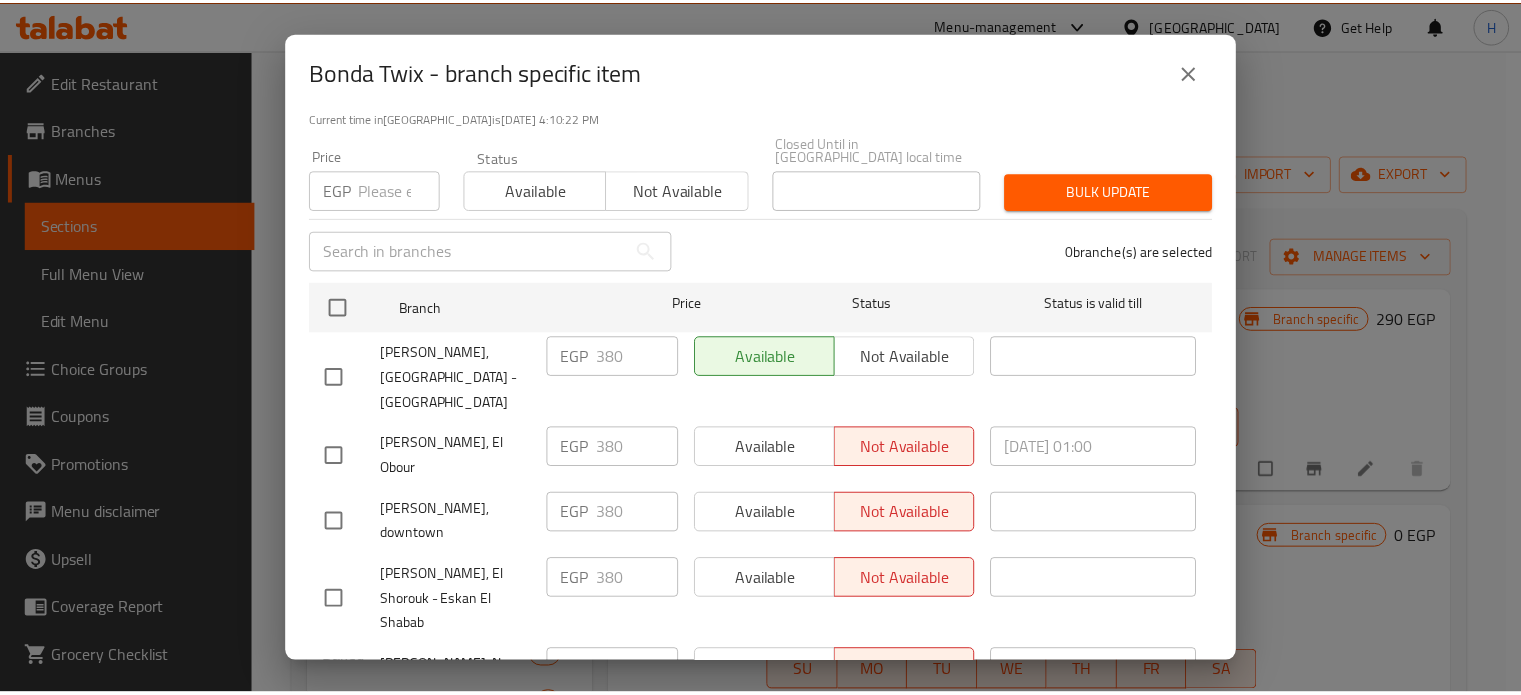 scroll, scrollTop: 162, scrollLeft: 0, axis: vertical 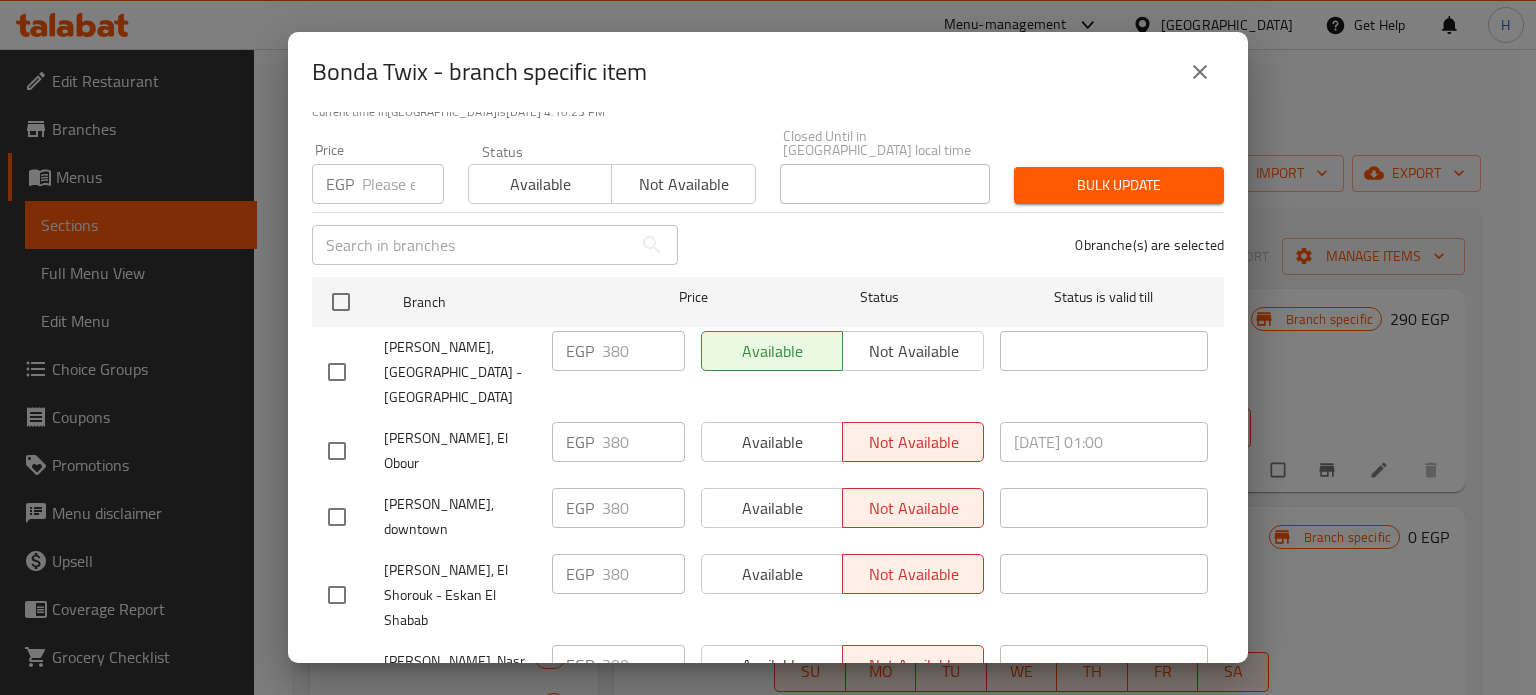 click 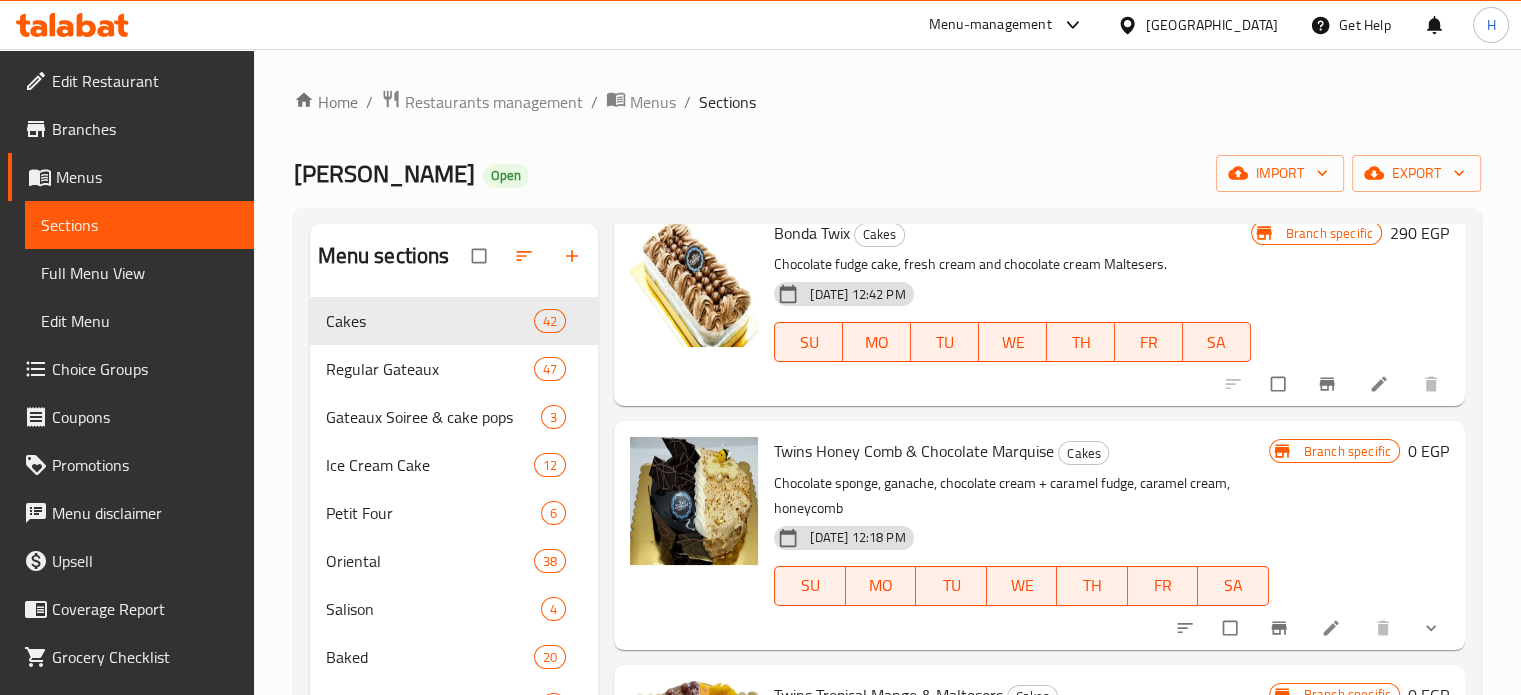 scroll, scrollTop: 0, scrollLeft: 0, axis: both 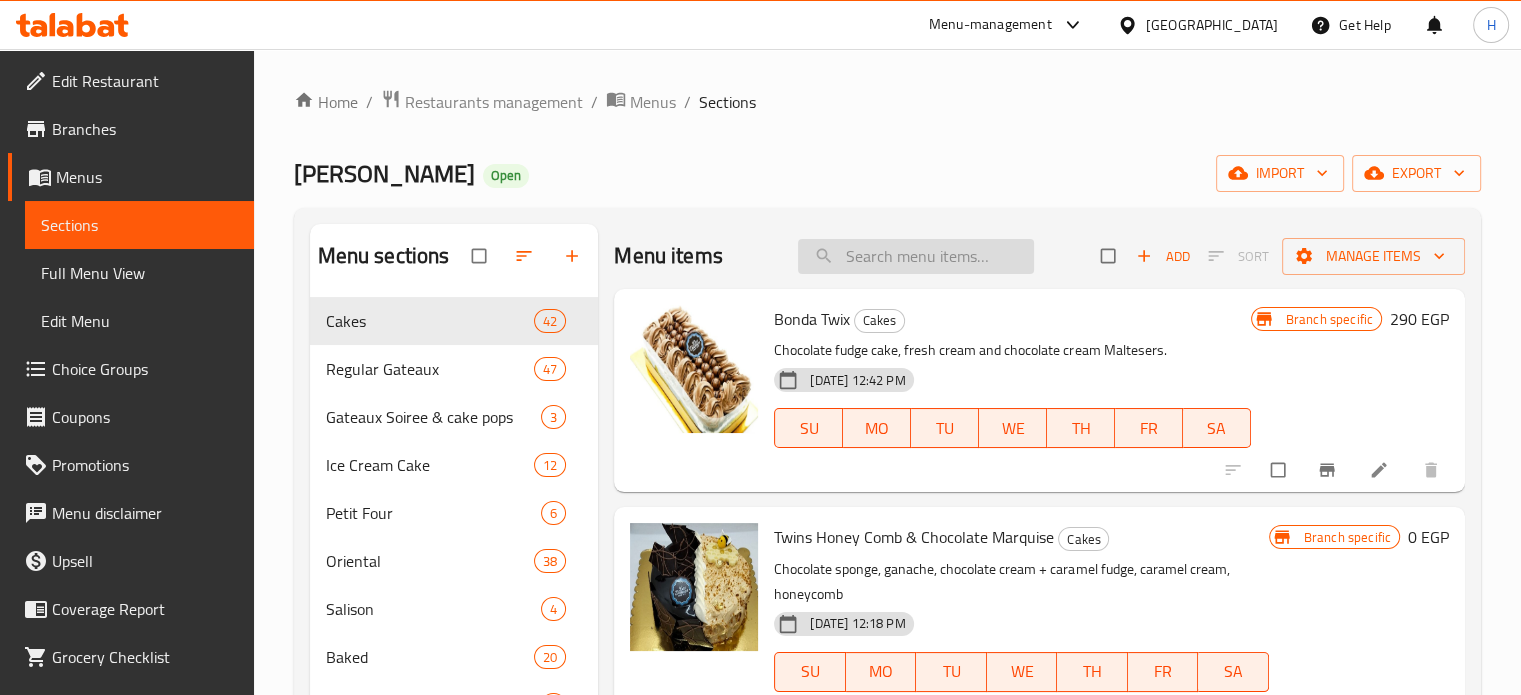 click at bounding box center (916, 256) 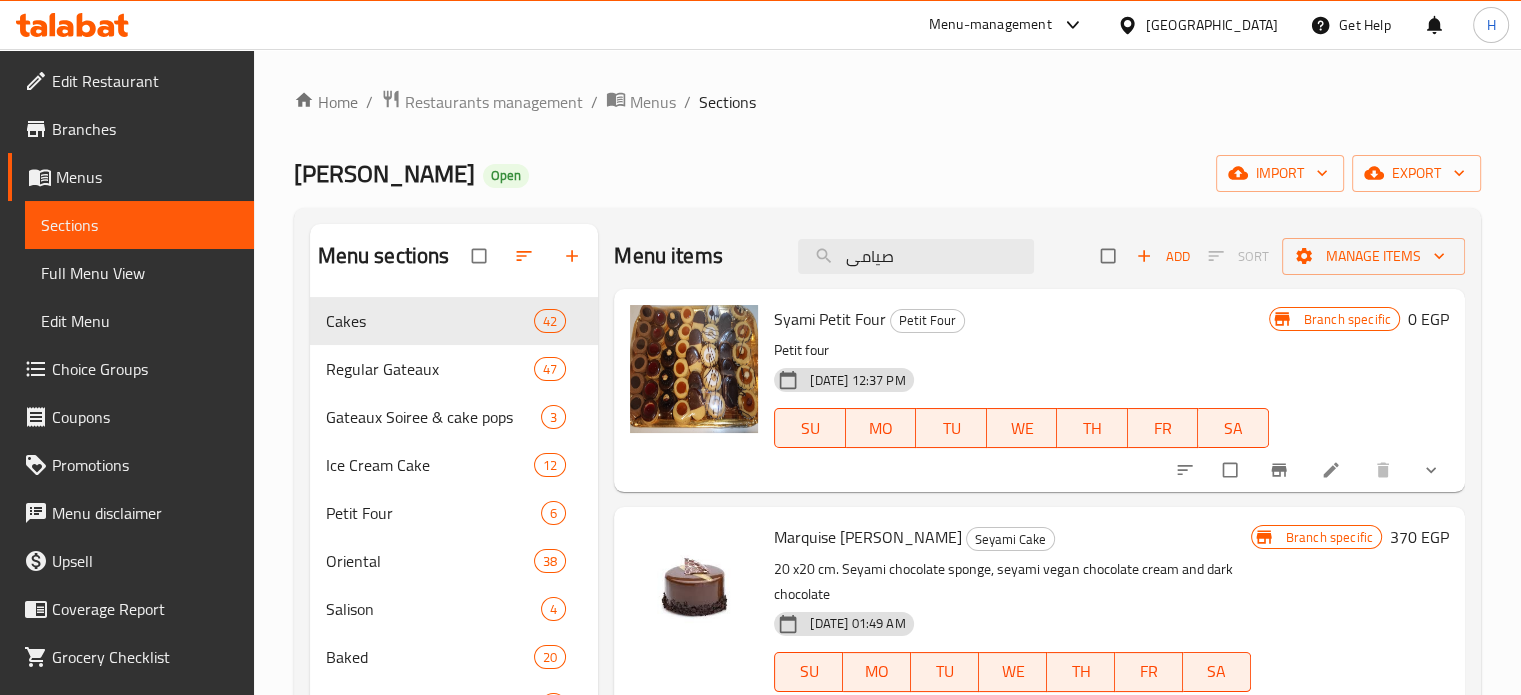 type on "صيامى" 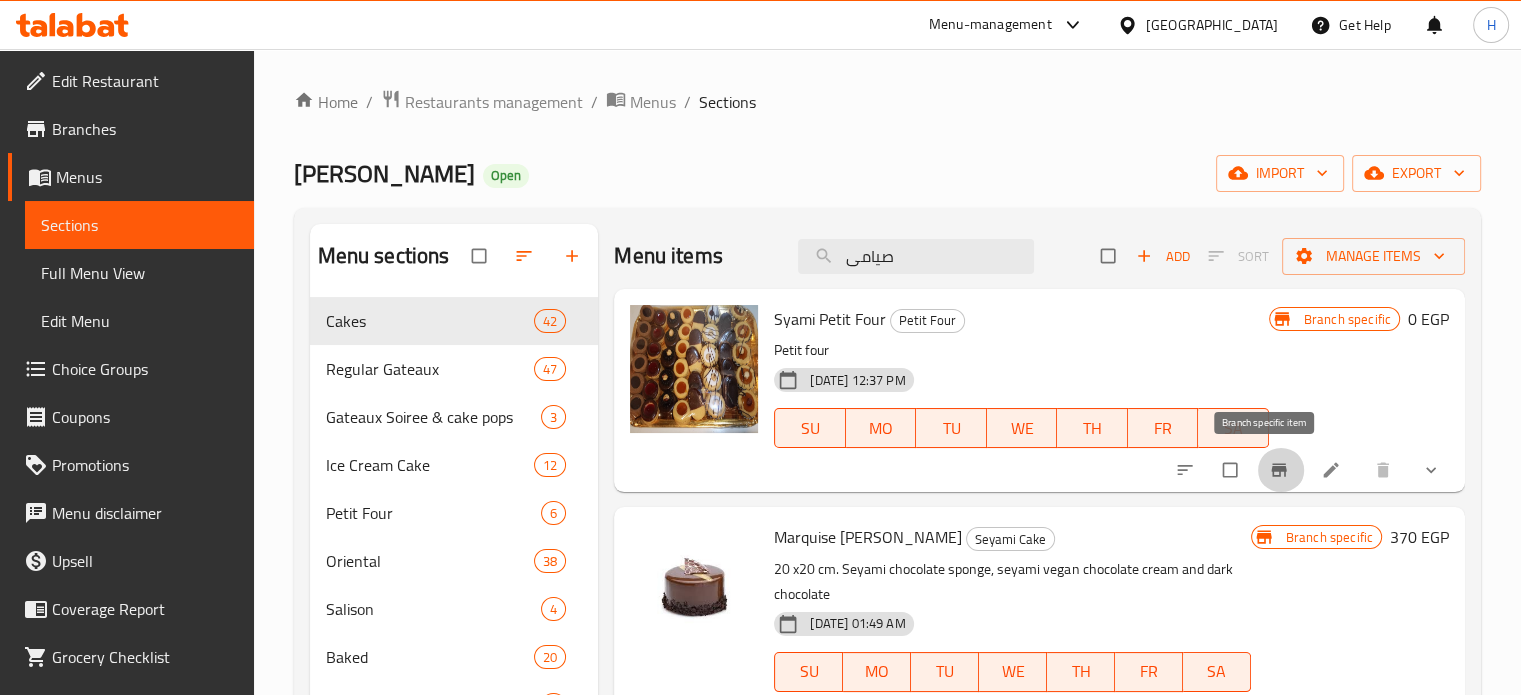 click 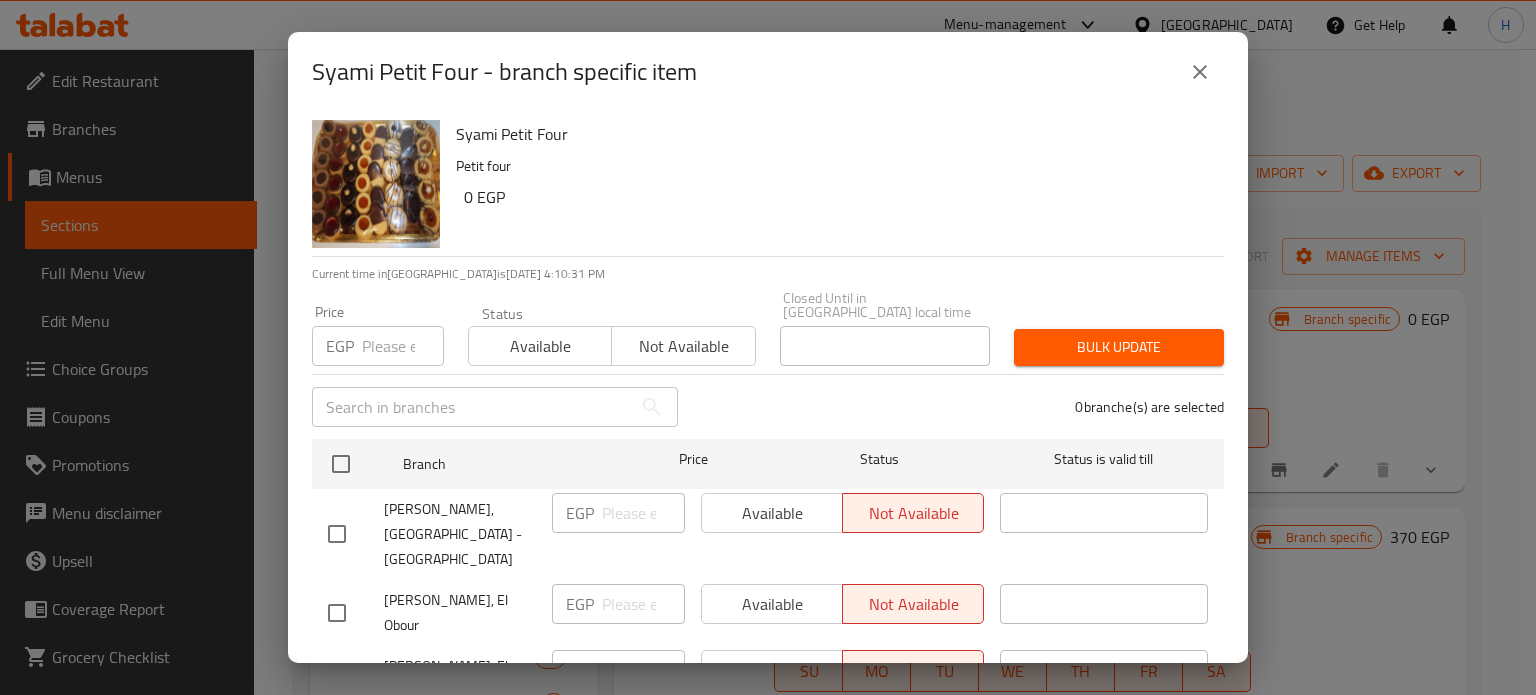 click at bounding box center [1200, 72] 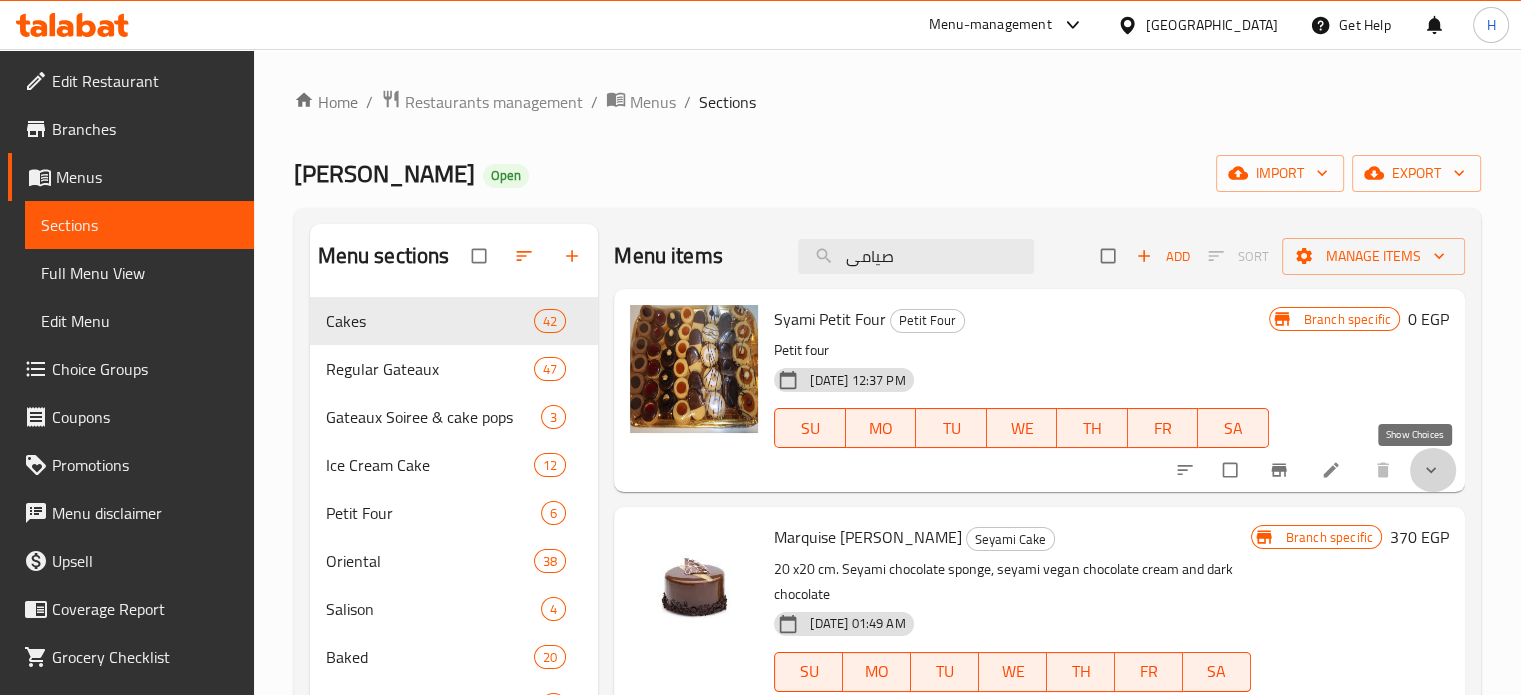 click 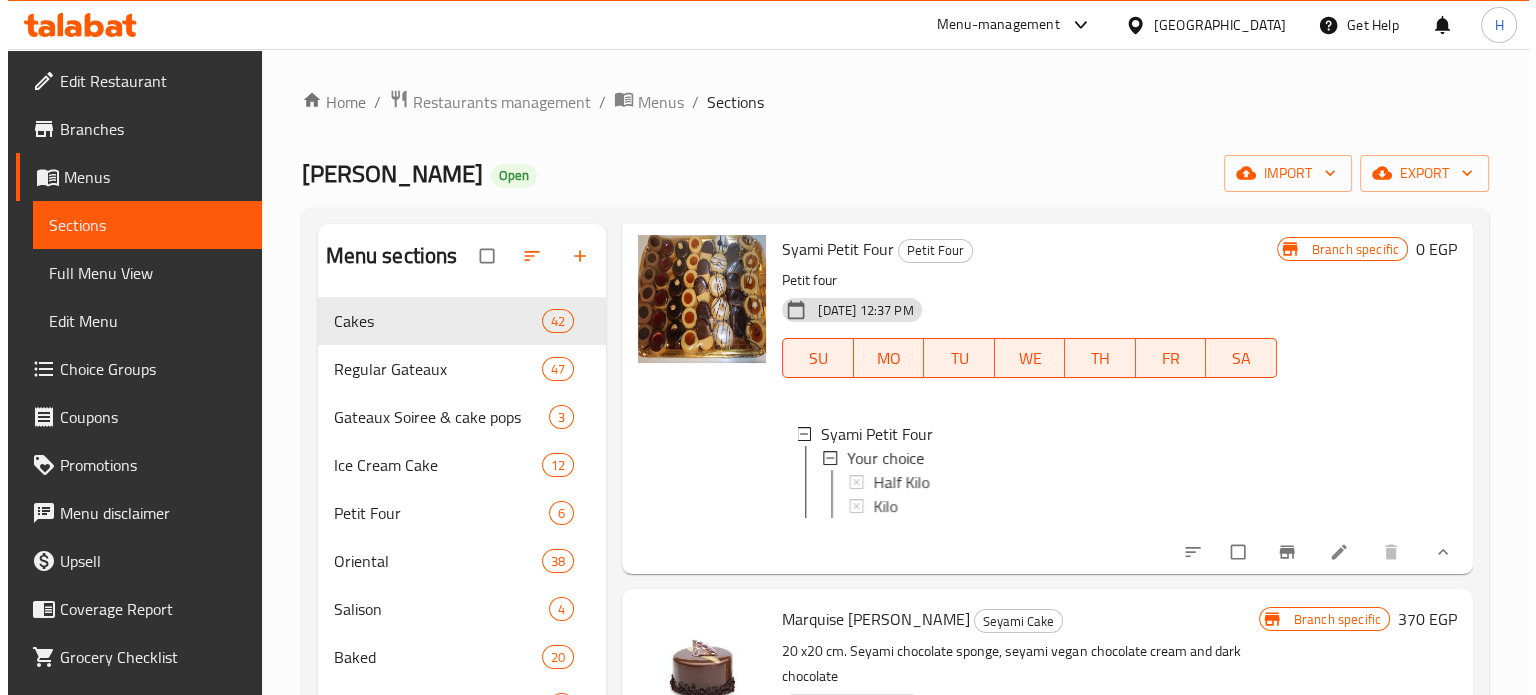 scroll, scrollTop: 100, scrollLeft: 0, axis: vertical 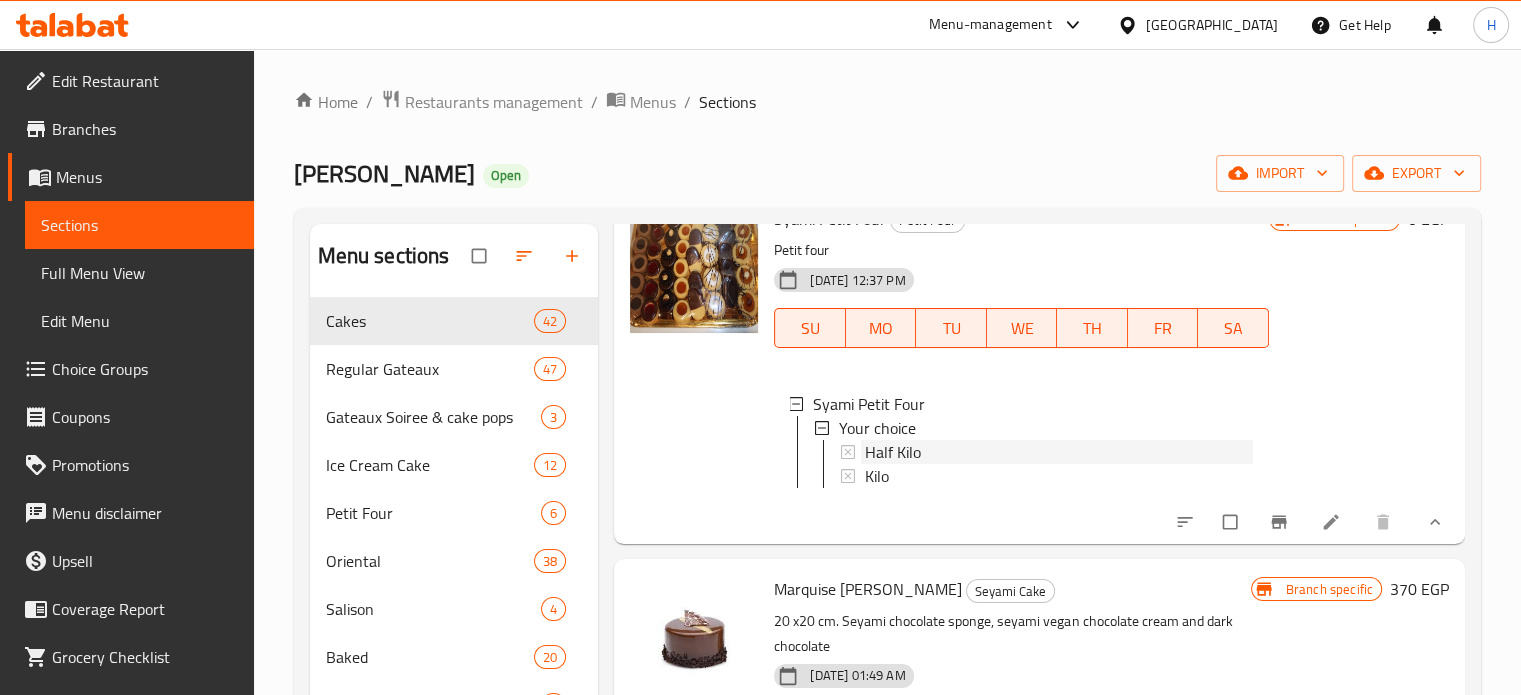 click on "Half Kilo" at bounding box center (893, 452) 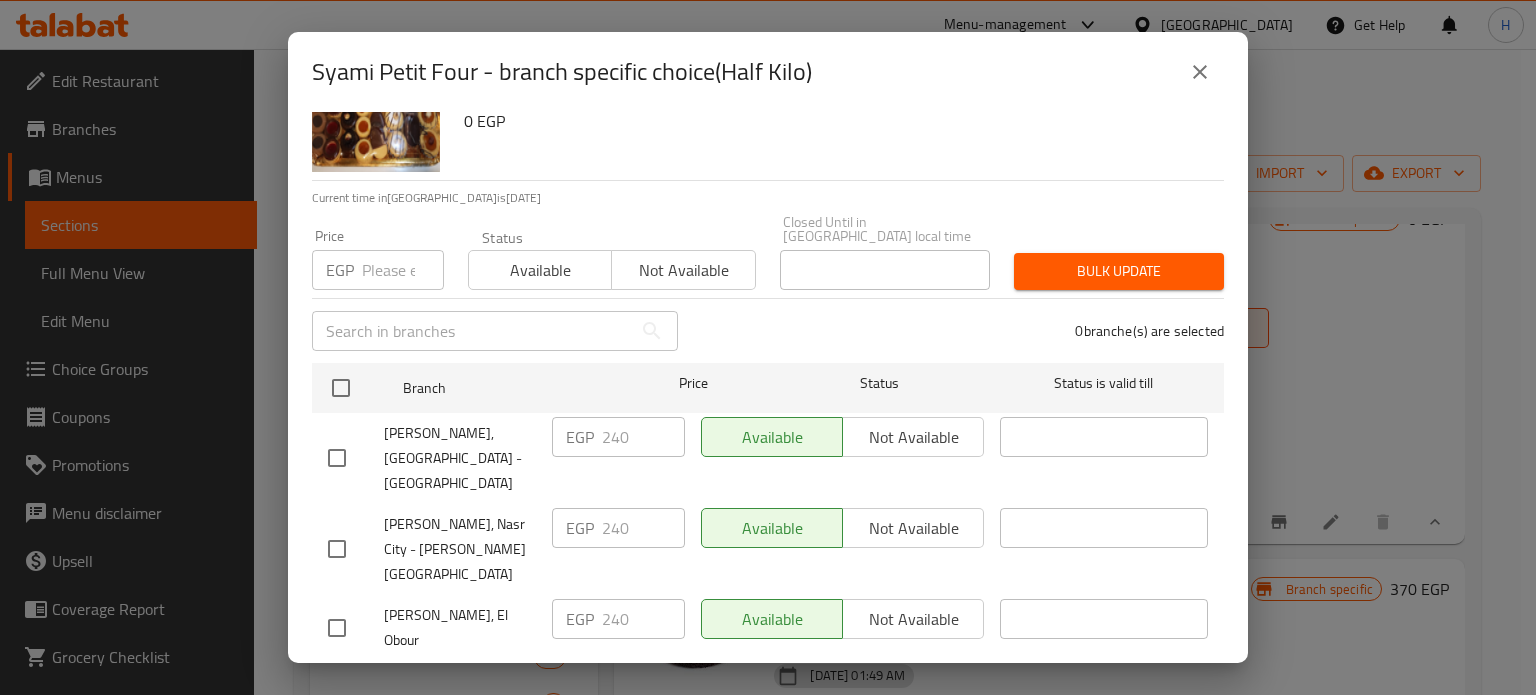 scroll, scrollTop: 162, scrollLeft: 0, axis: vertical 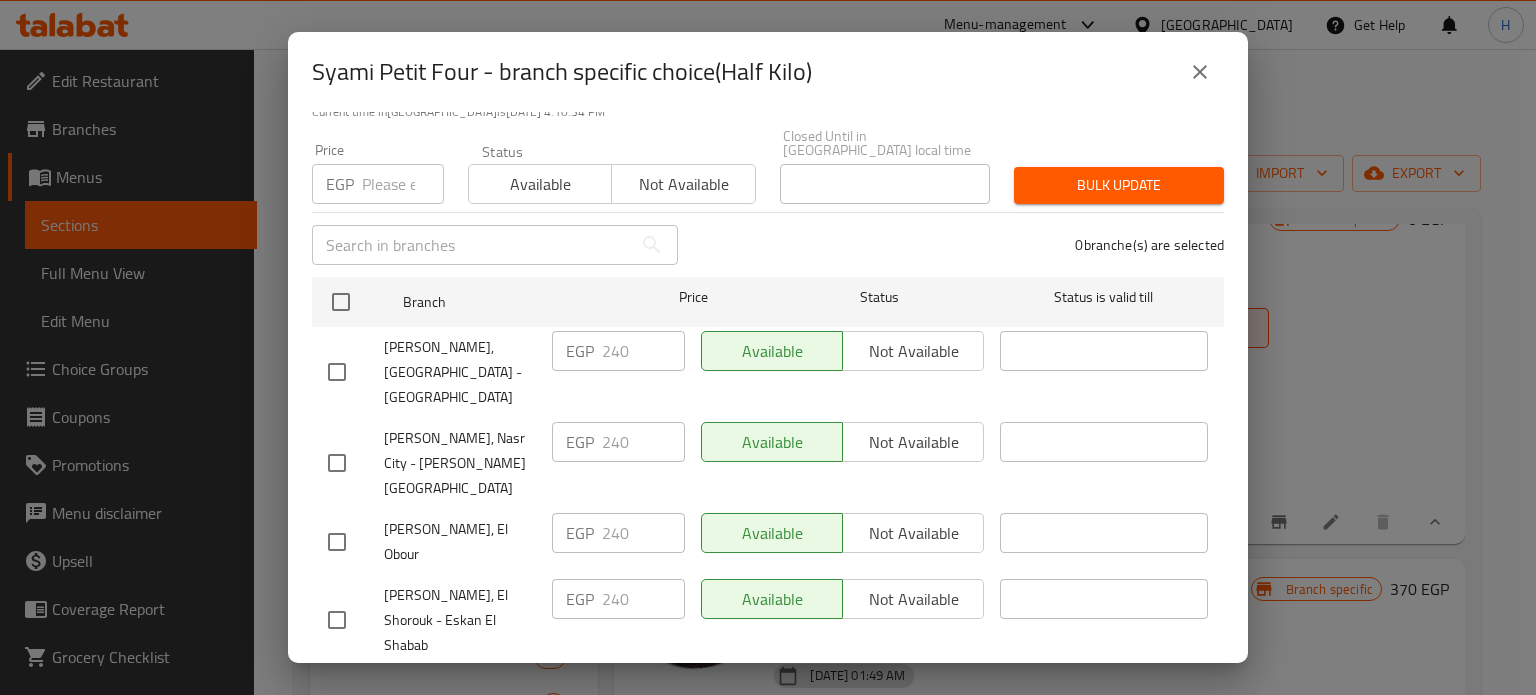 click 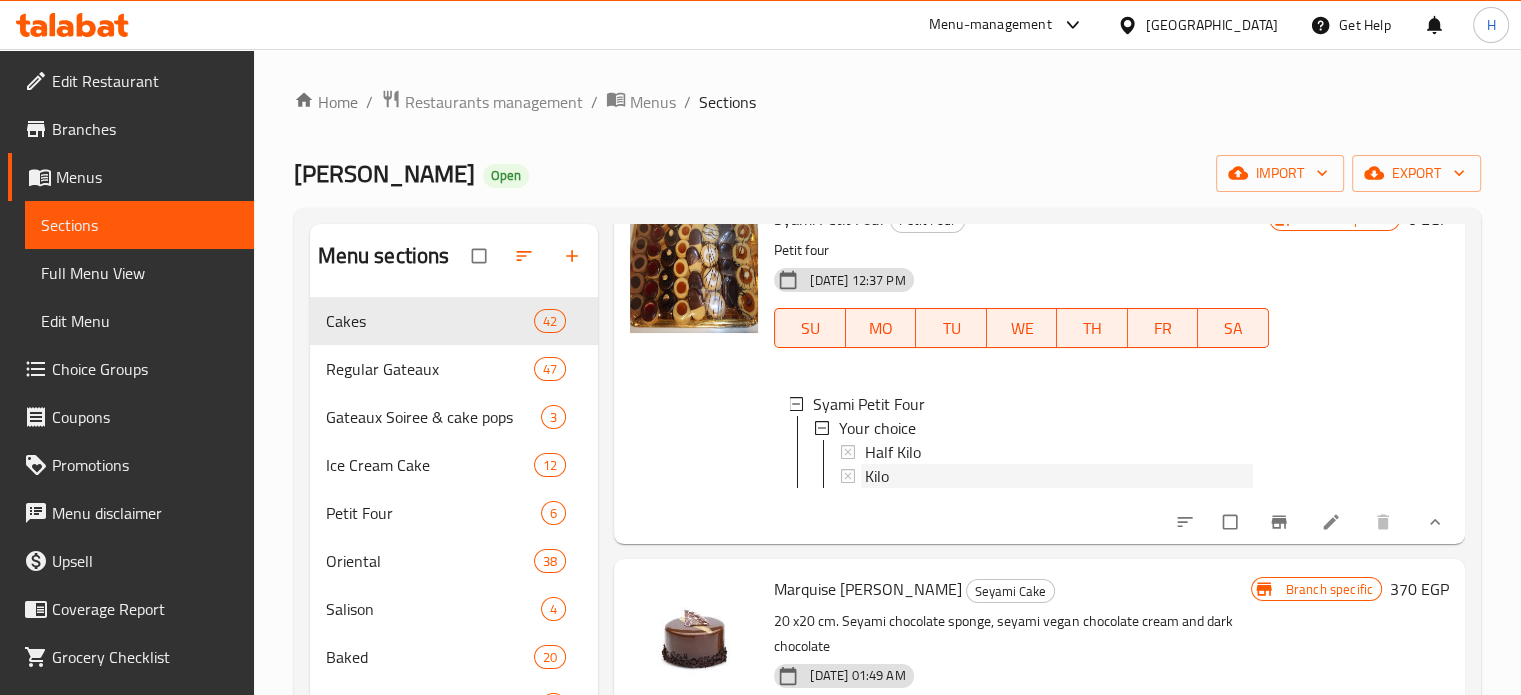 click on "Kilo" at bounding box center (877, 476) 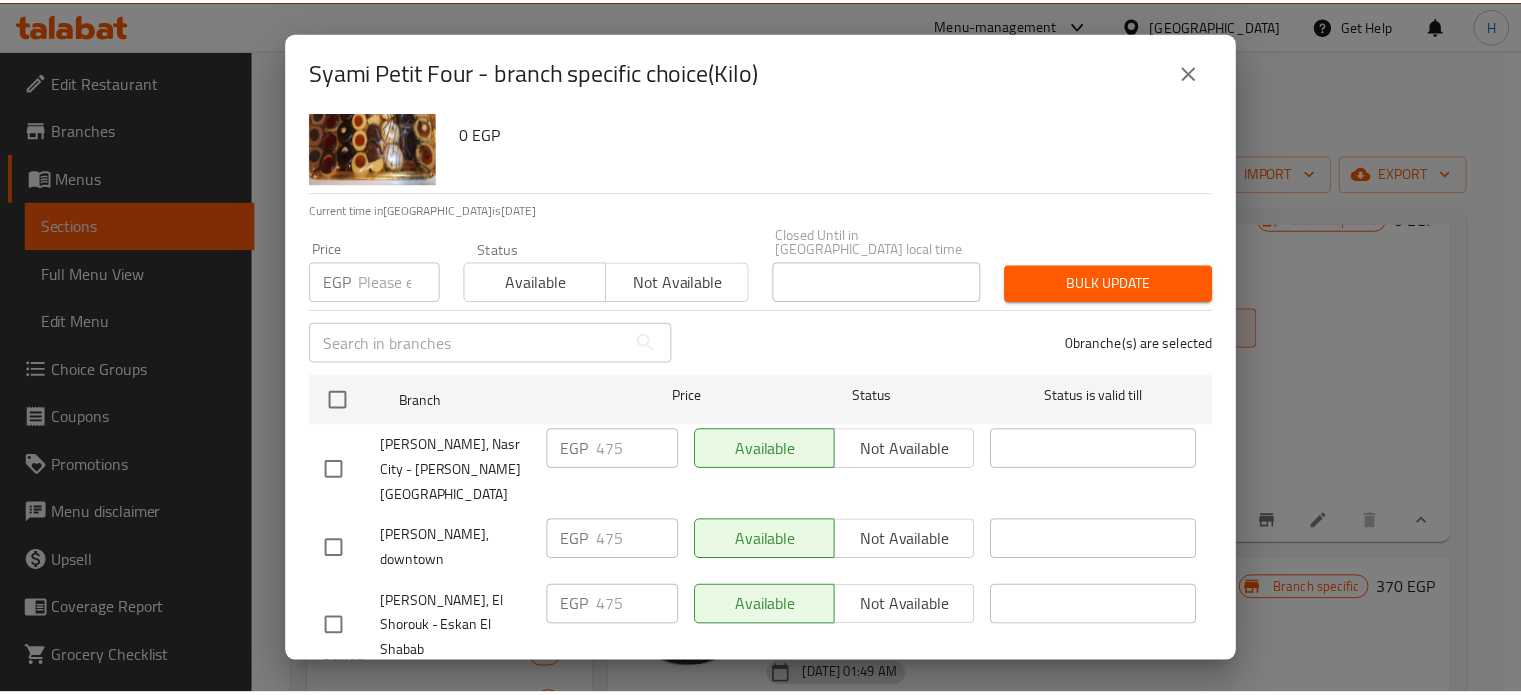 scroll, scrollTop: 162, scrollLeft: 0, axis: vertical 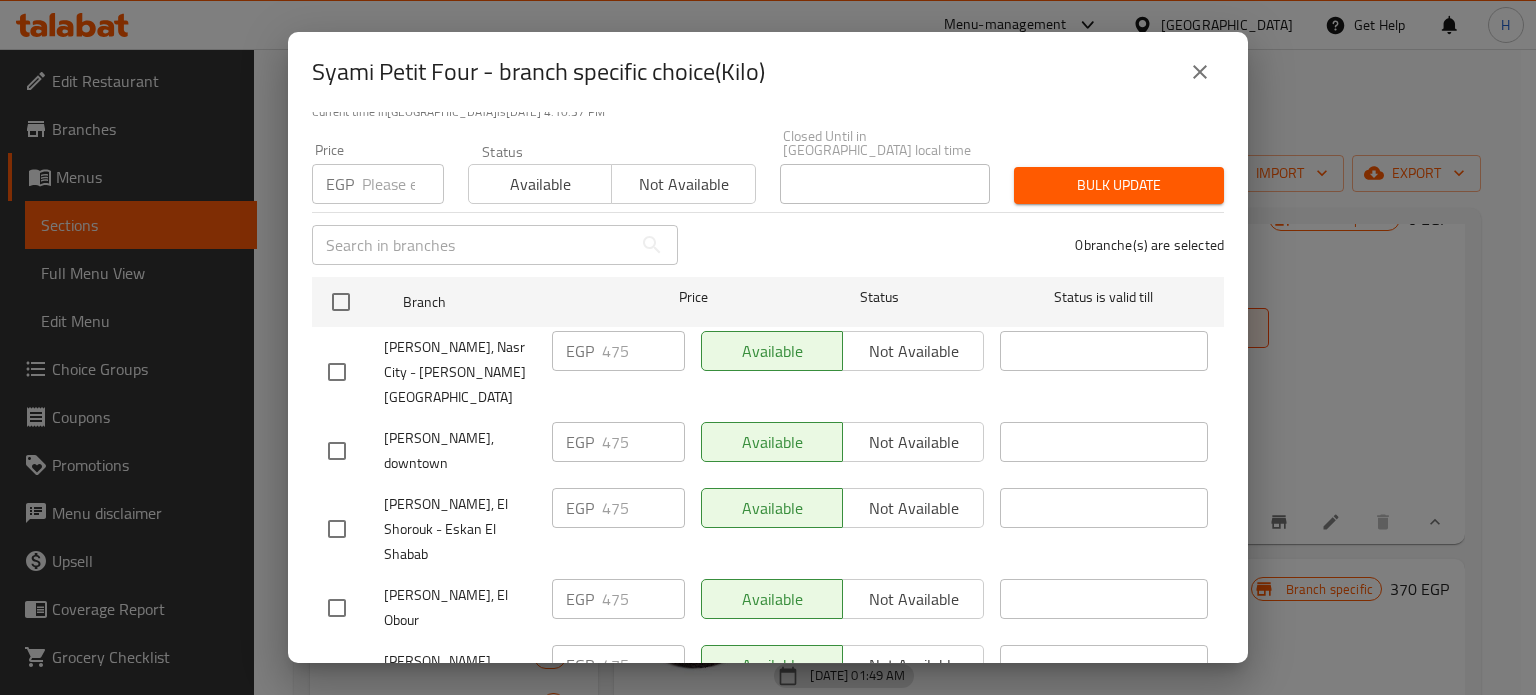 click 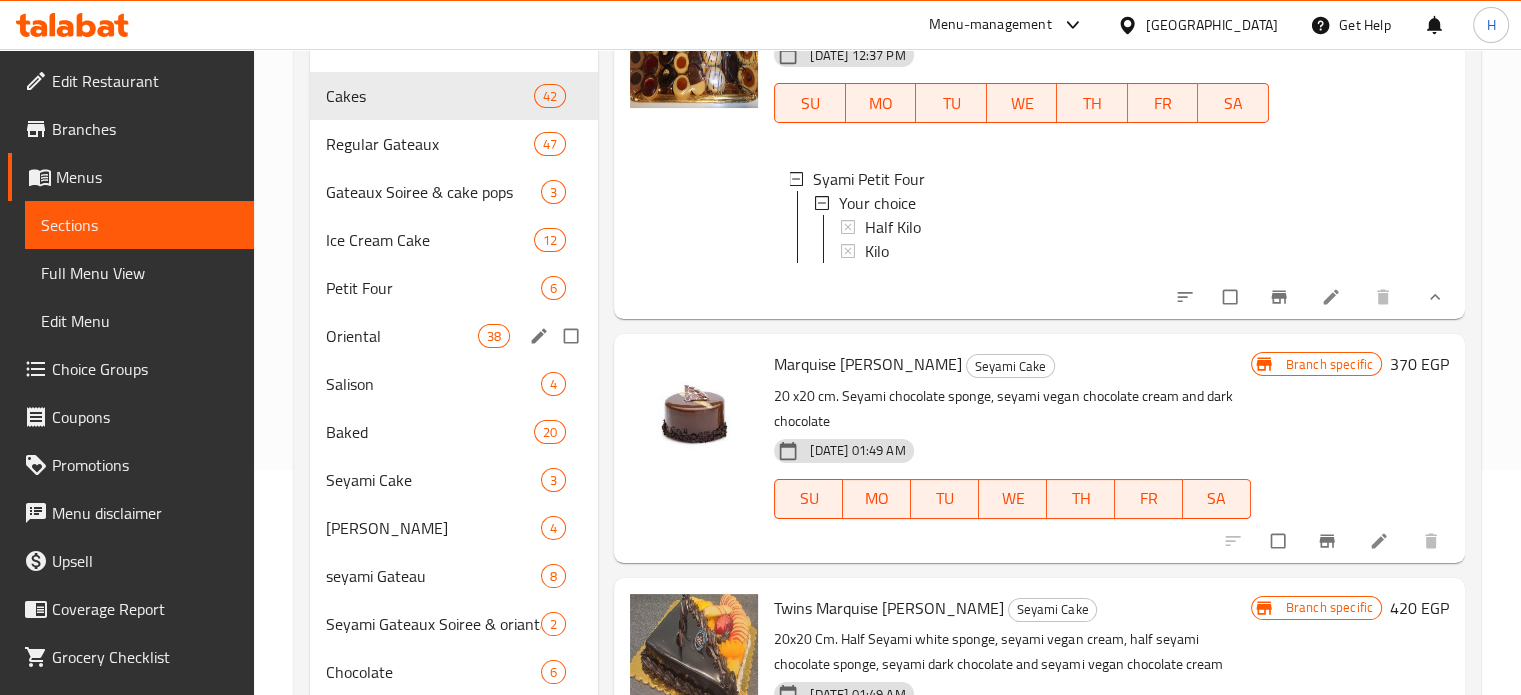 scroll, scrollTop: 125, scrollLeft: 0, axis: vertical 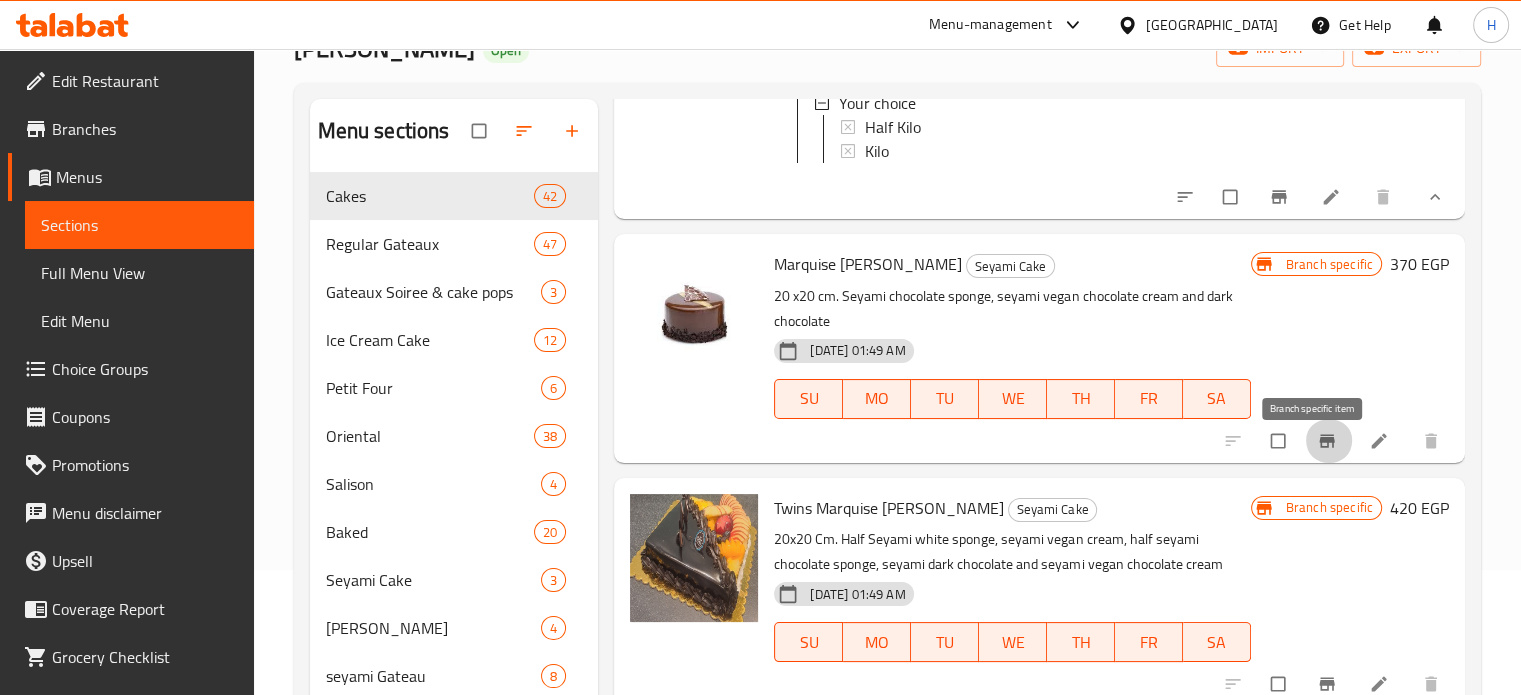 click 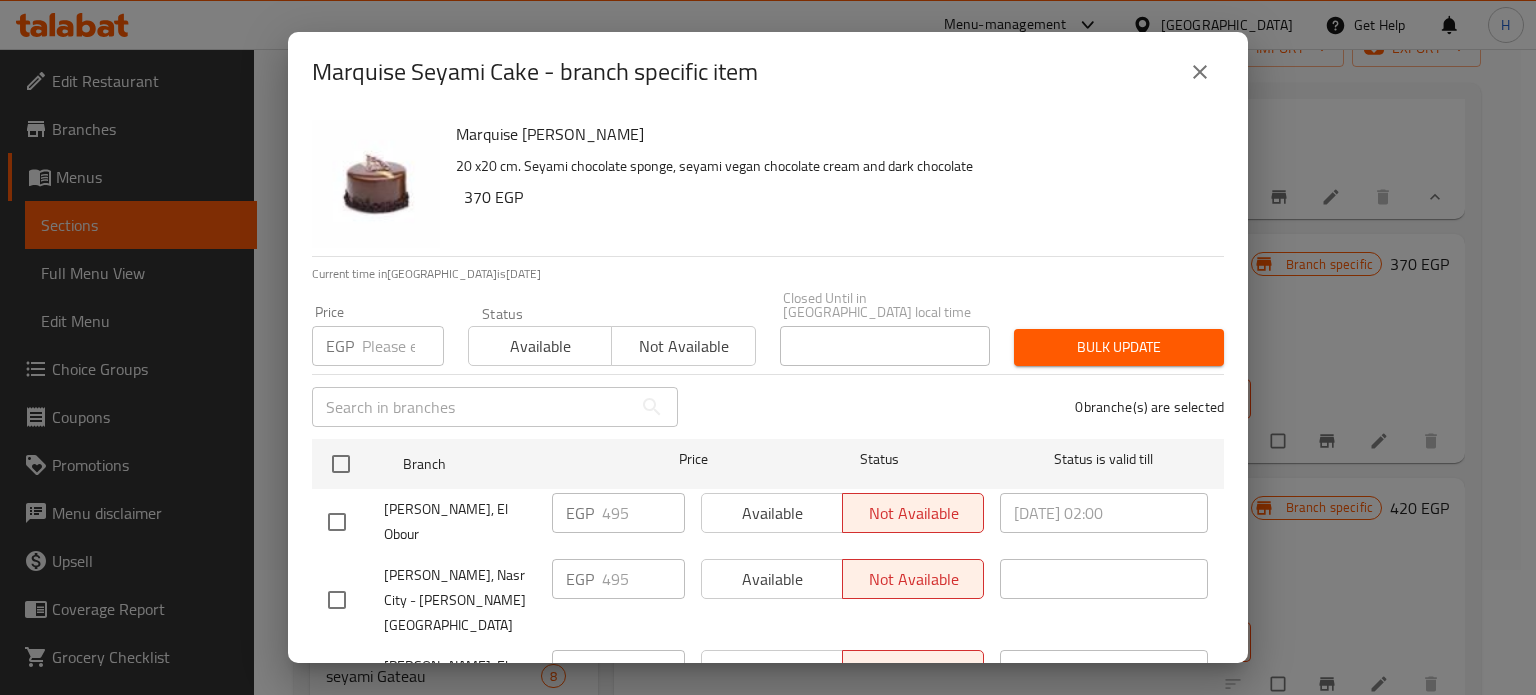 scroll, scrollTop: 162, scrollLeft: 0, axis: vertical 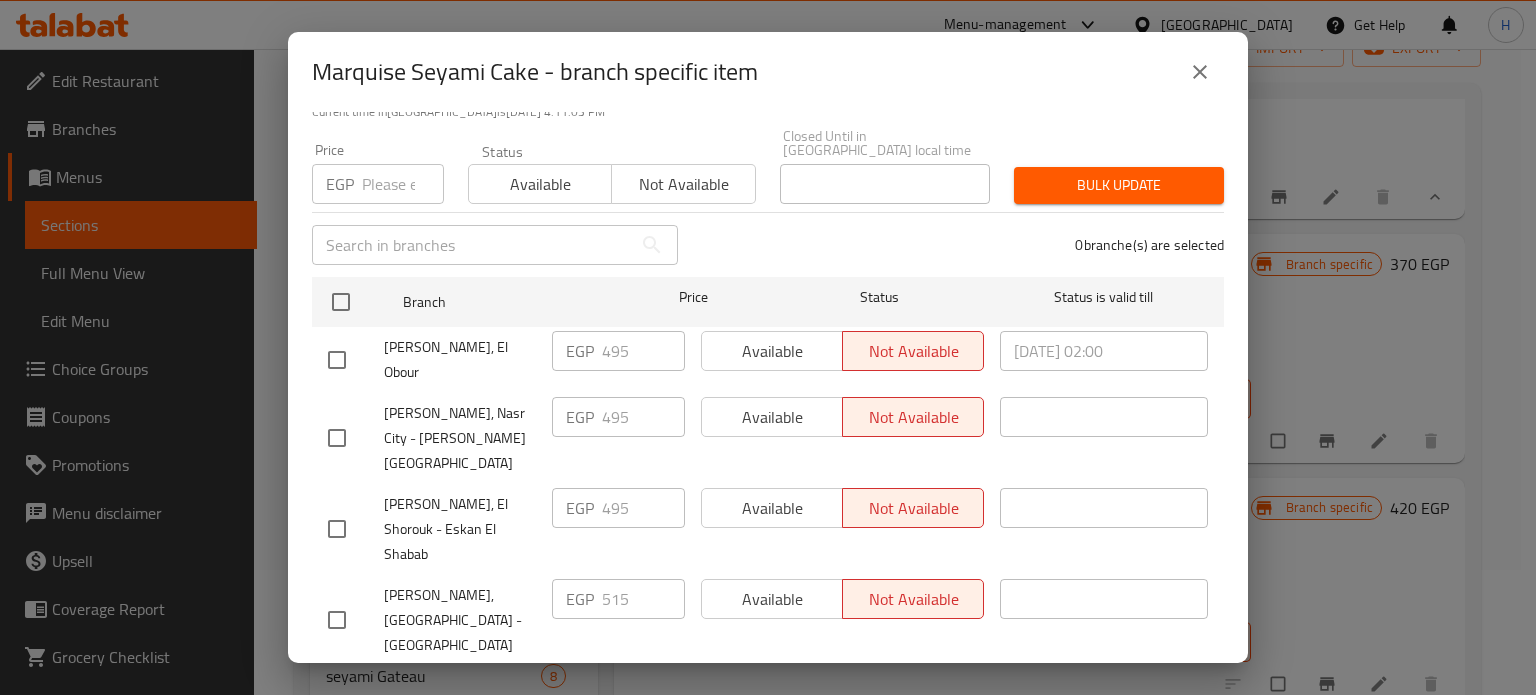 click 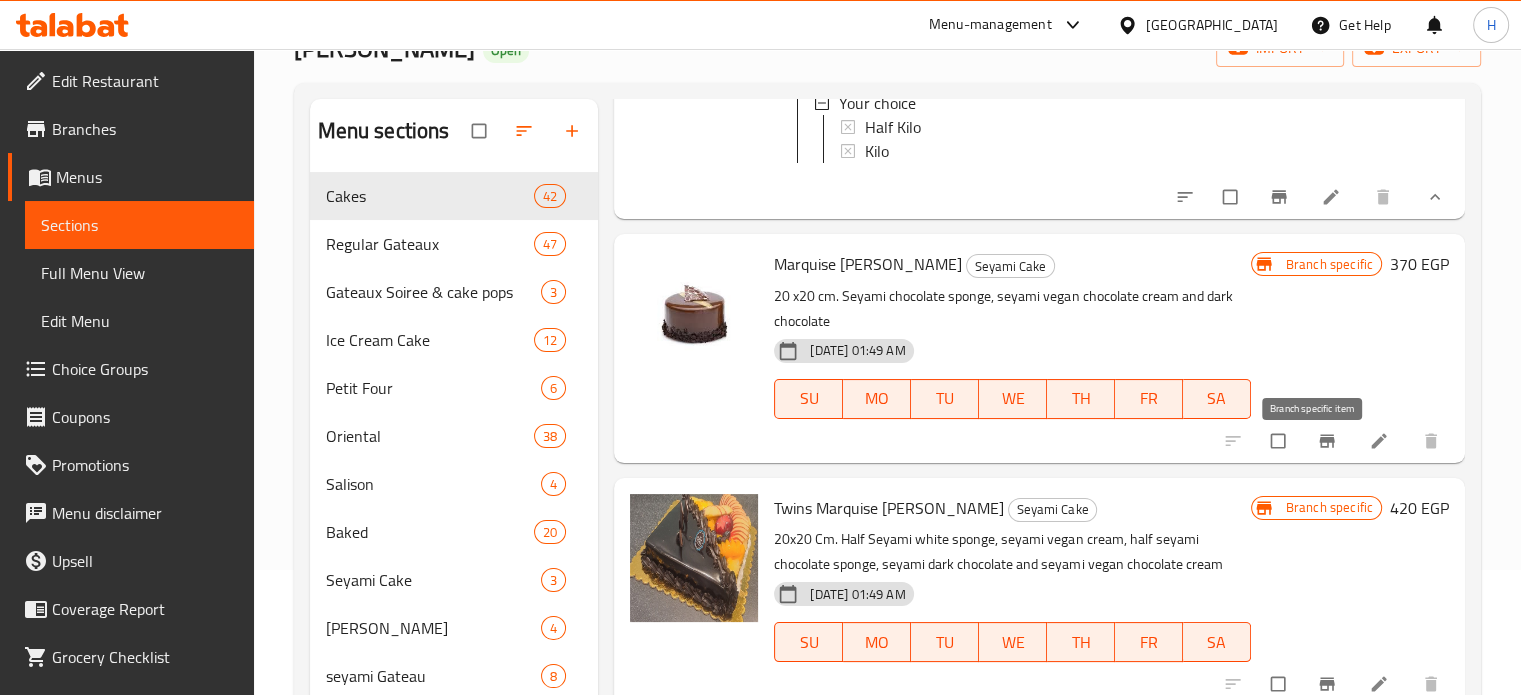 click 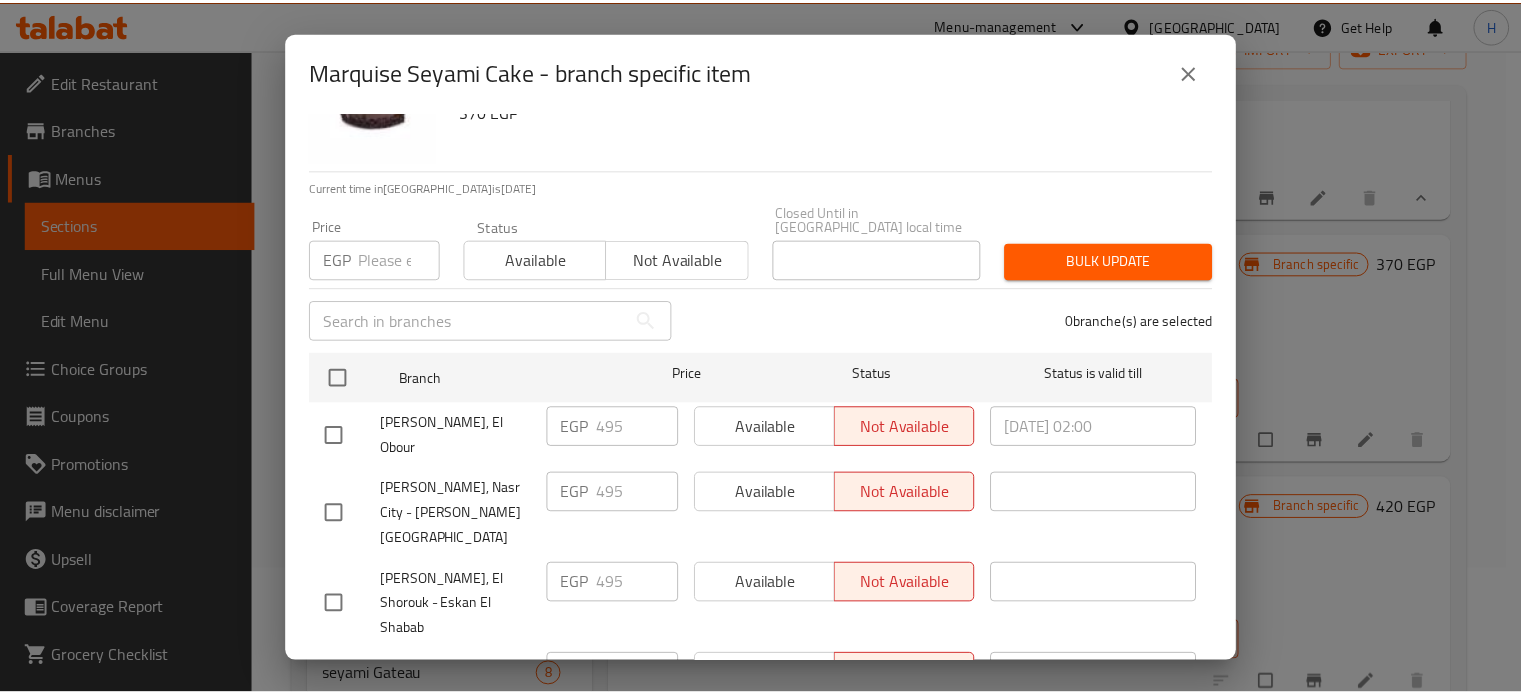 scroll, scrollTop: 162, scrollLeft: 0, axis: vertical 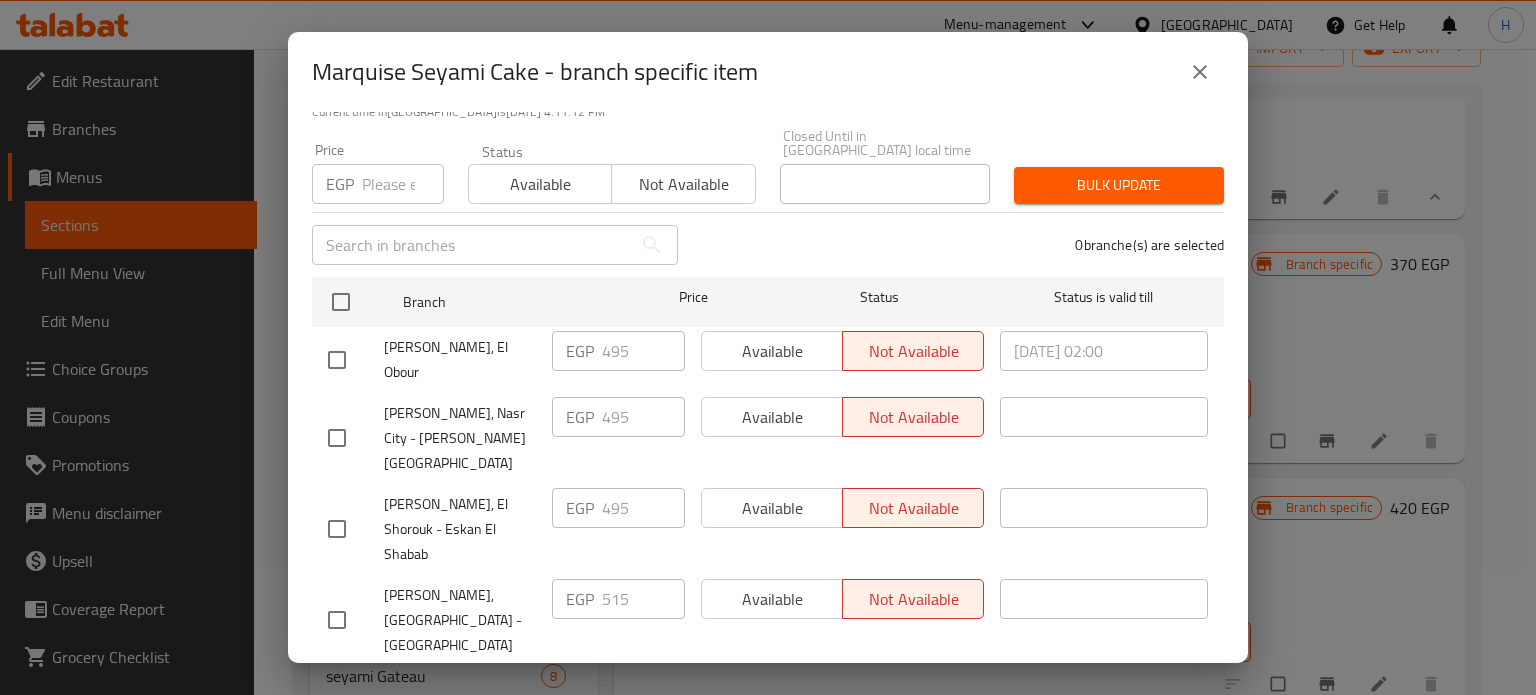 click 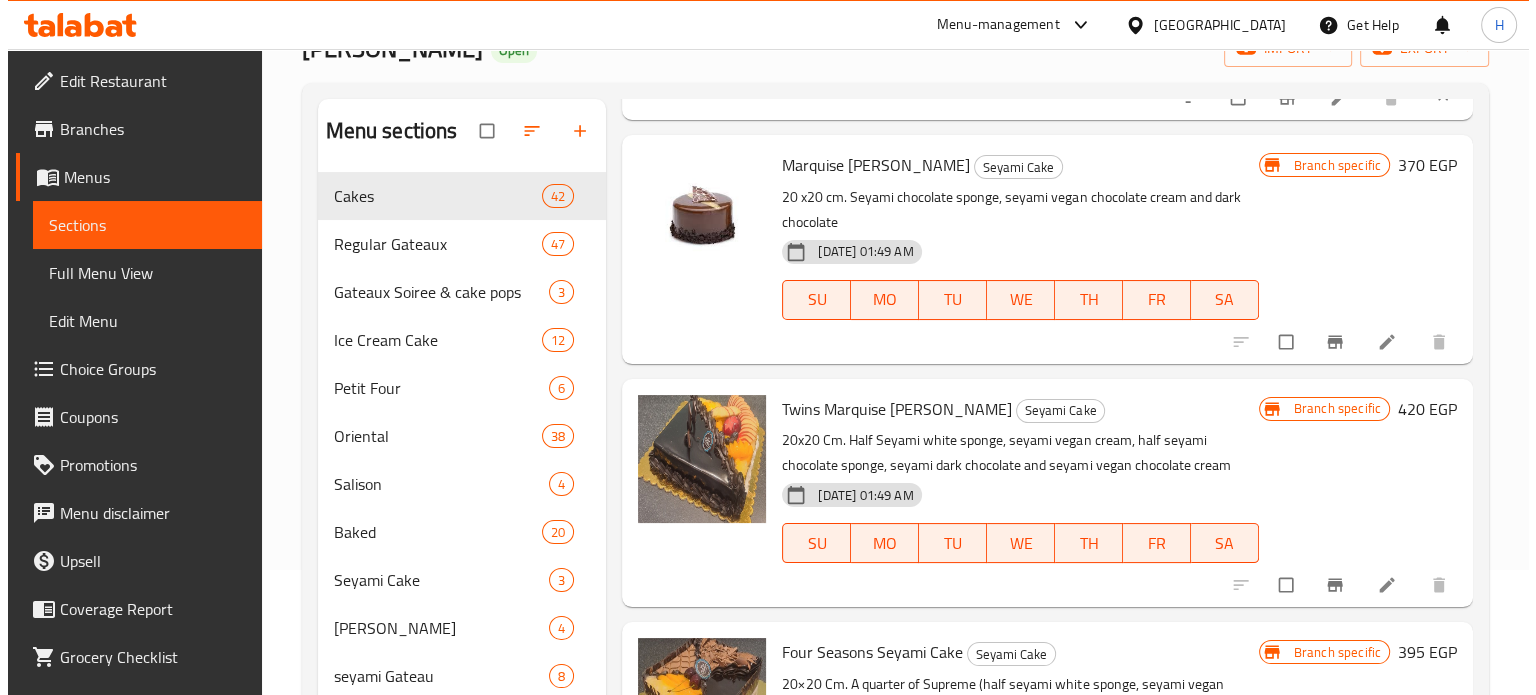 scroll, scrollTop: 400, scrollLeft: 0, axis: vertical 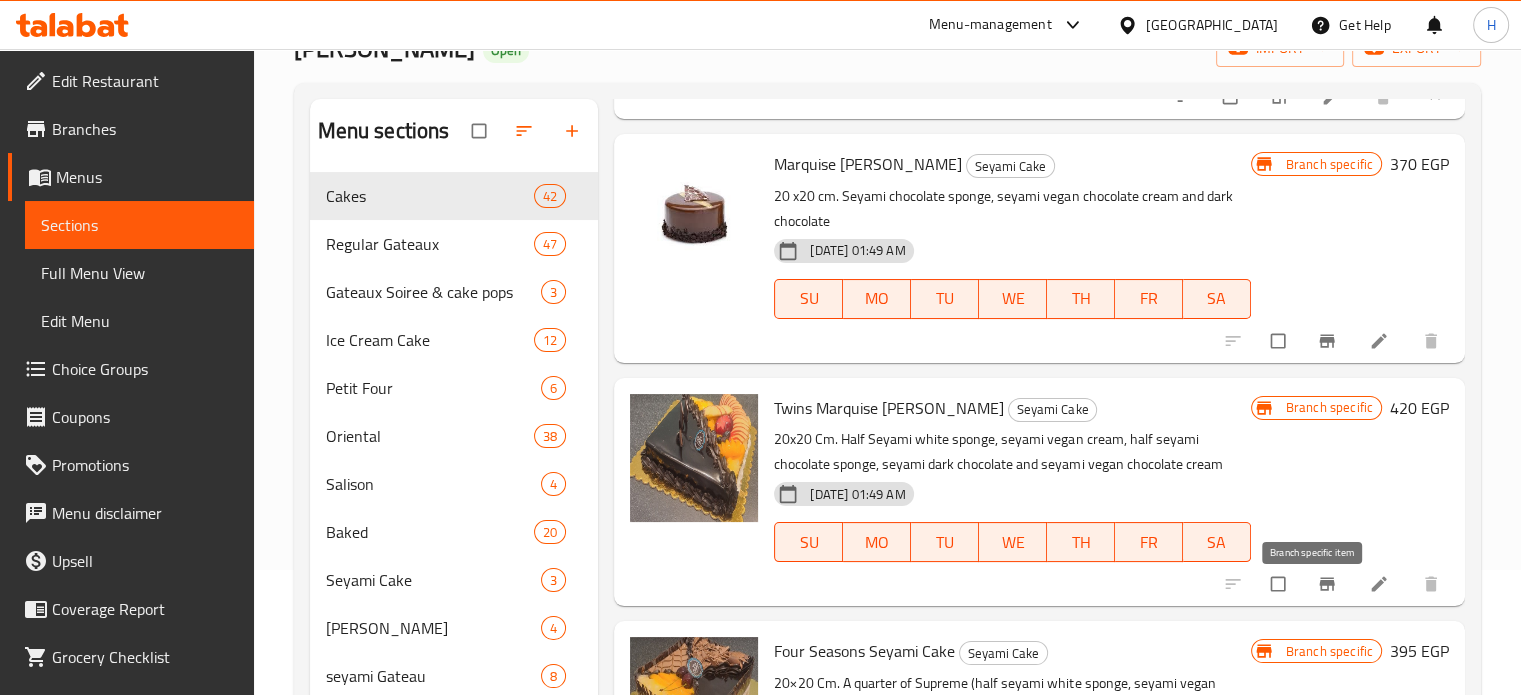 click 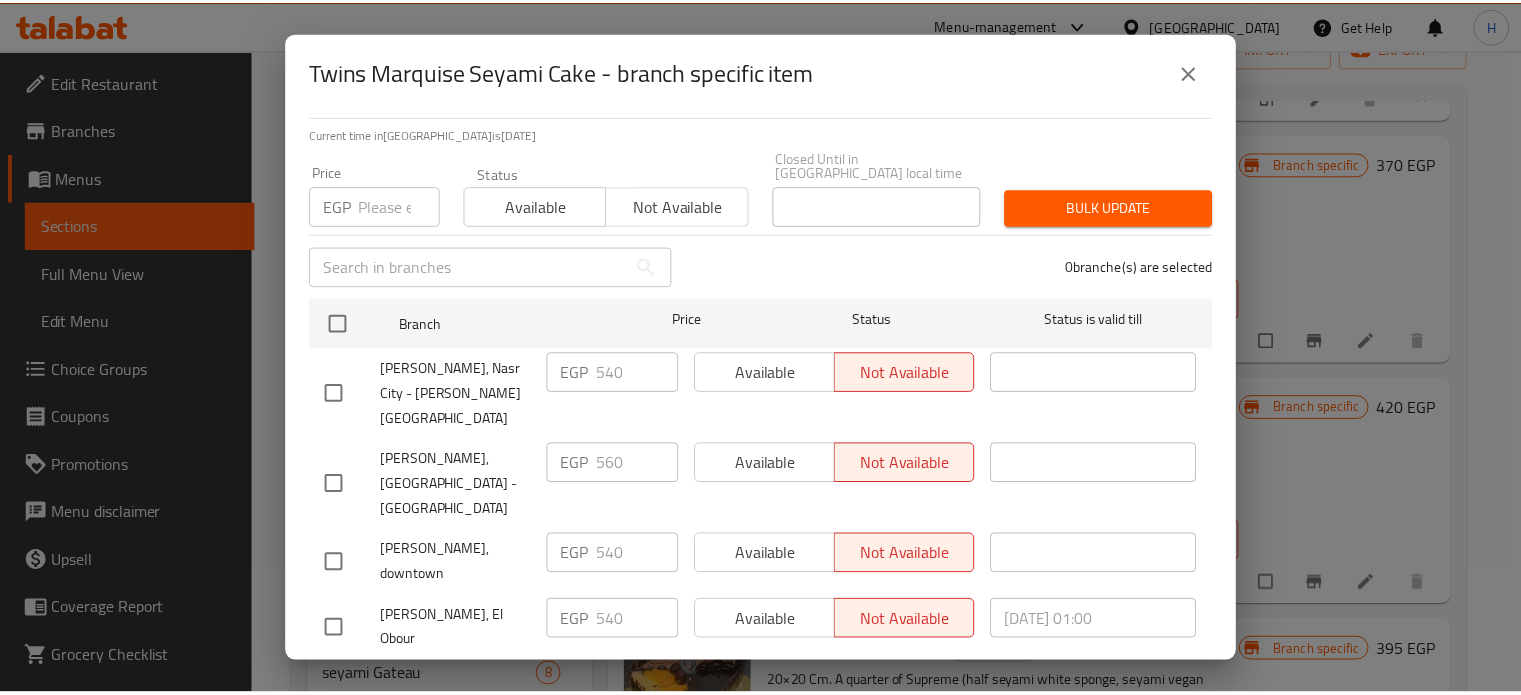 scroll, scrollTop: 162, scrollLeft: 0, axis: vertical 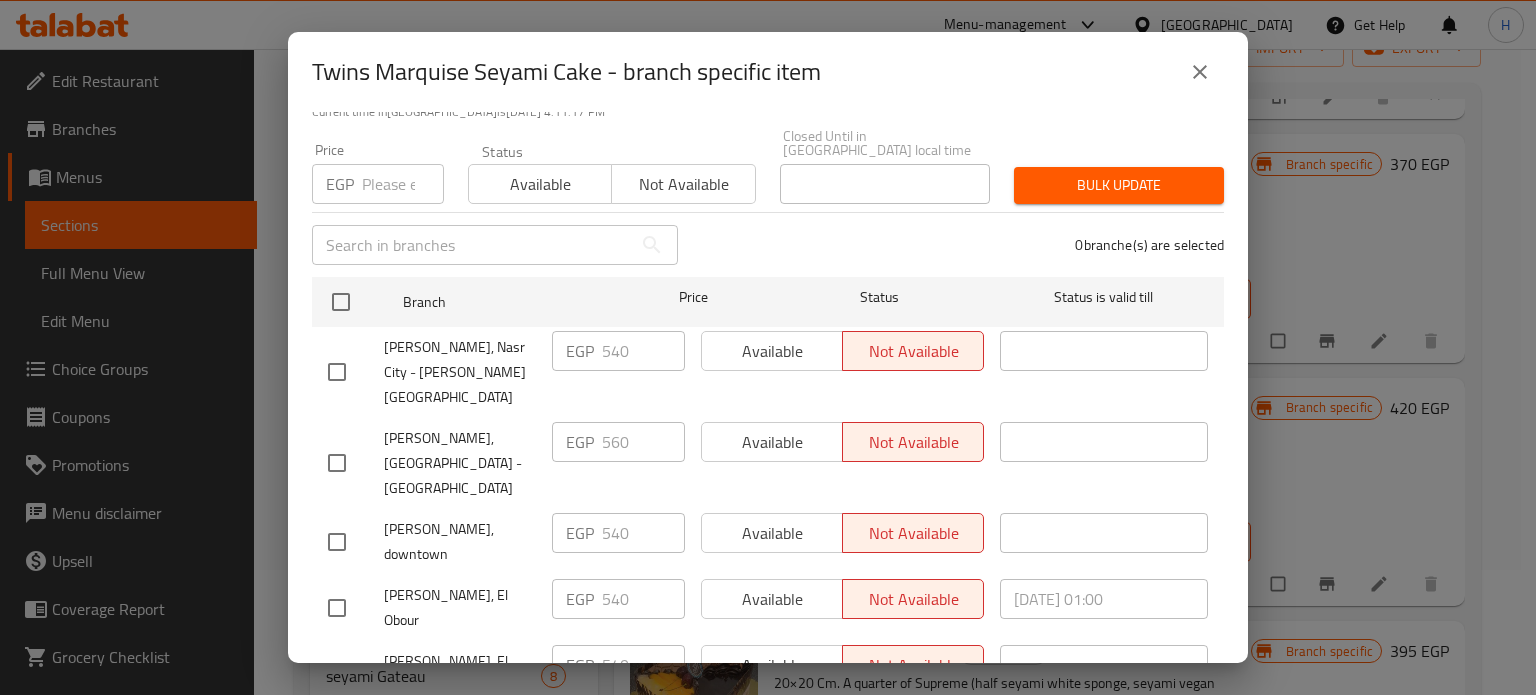 click 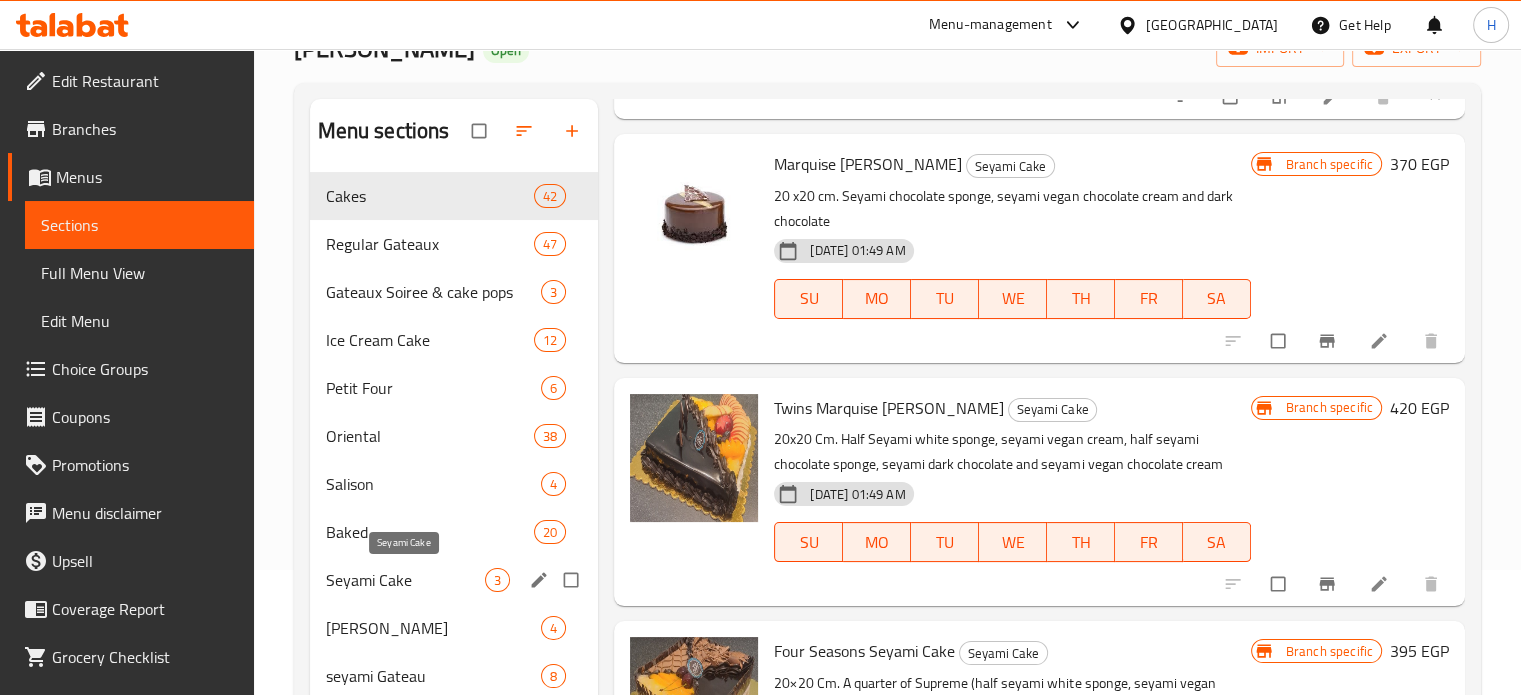 click on "Seyami Cake" at bounding box center (406, 580) 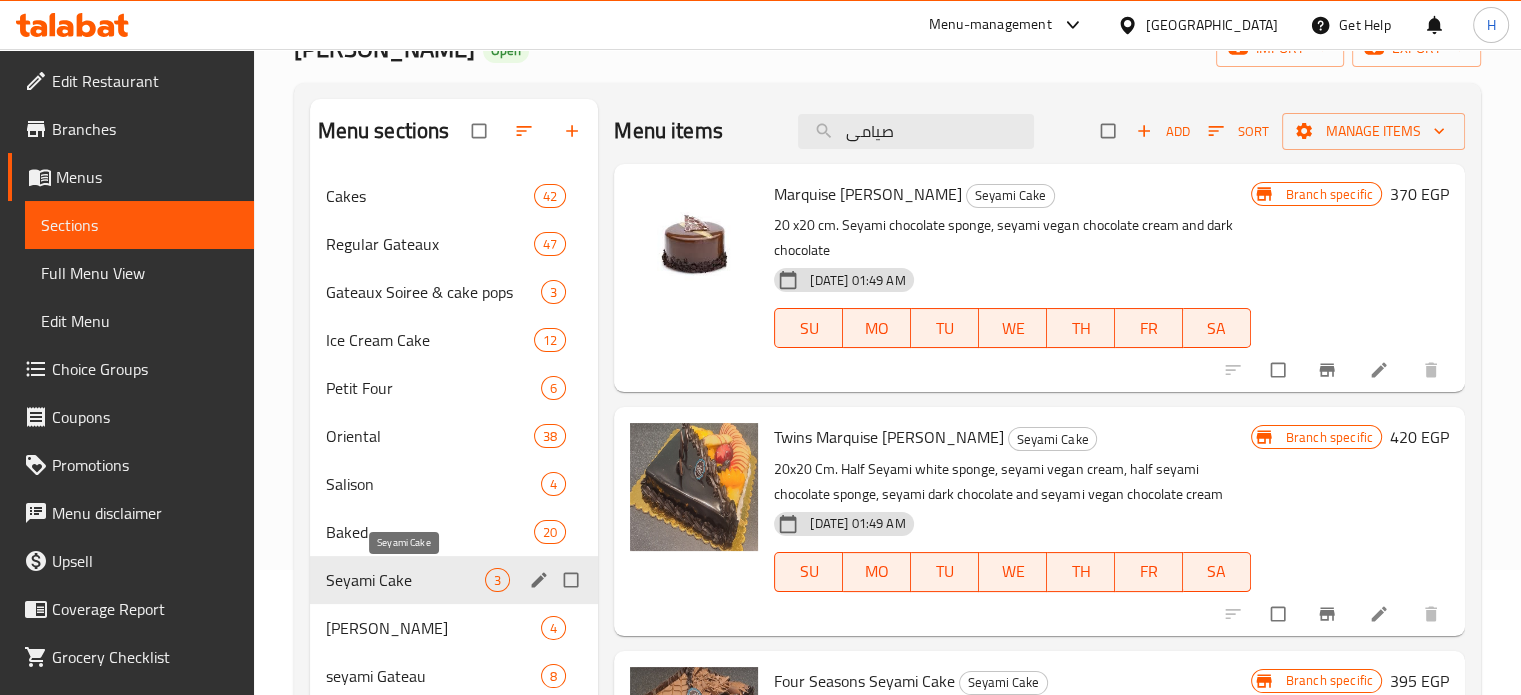 scroll, scrollTop: 0, scrollLeft: 0, axis: both 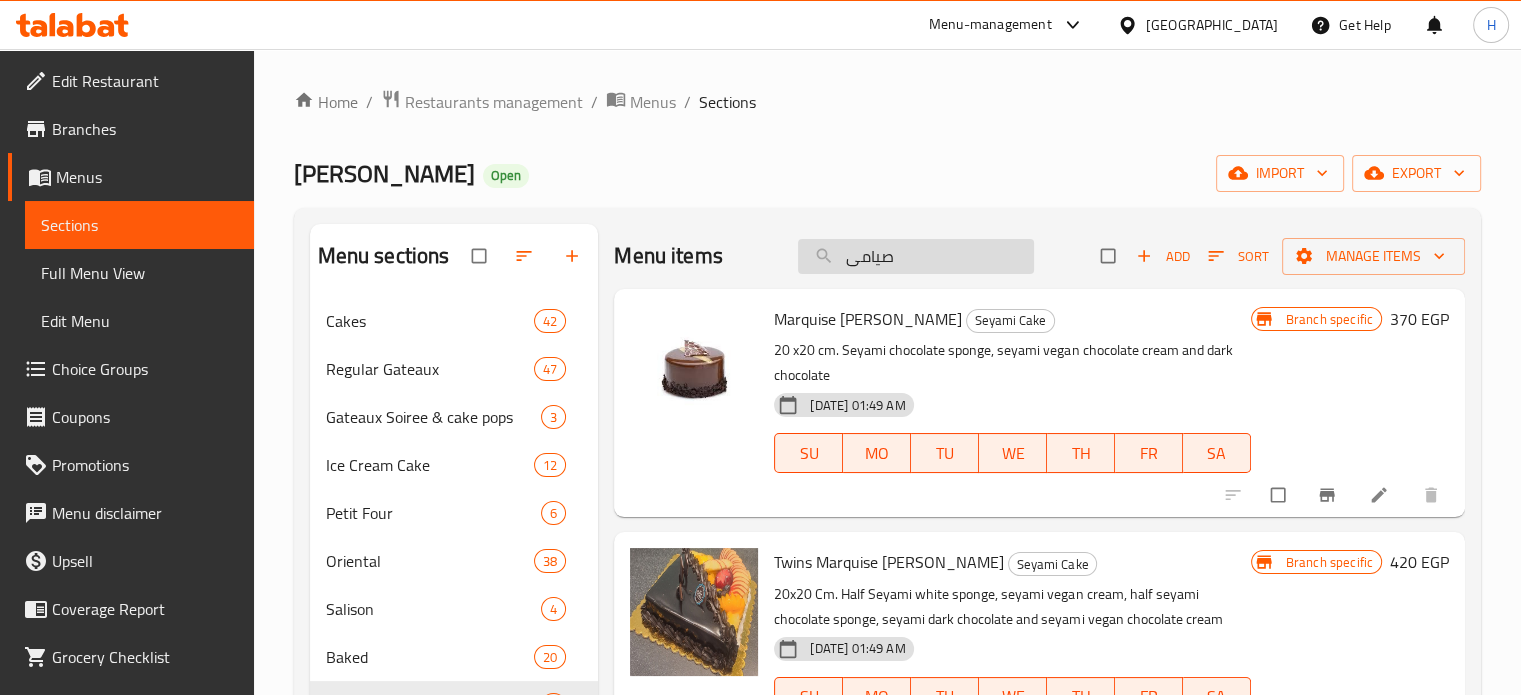 drag, startPoint x: 936, startPoint y: 269, endPoint x: 812, endPoint y: 271, distance: 124.01613 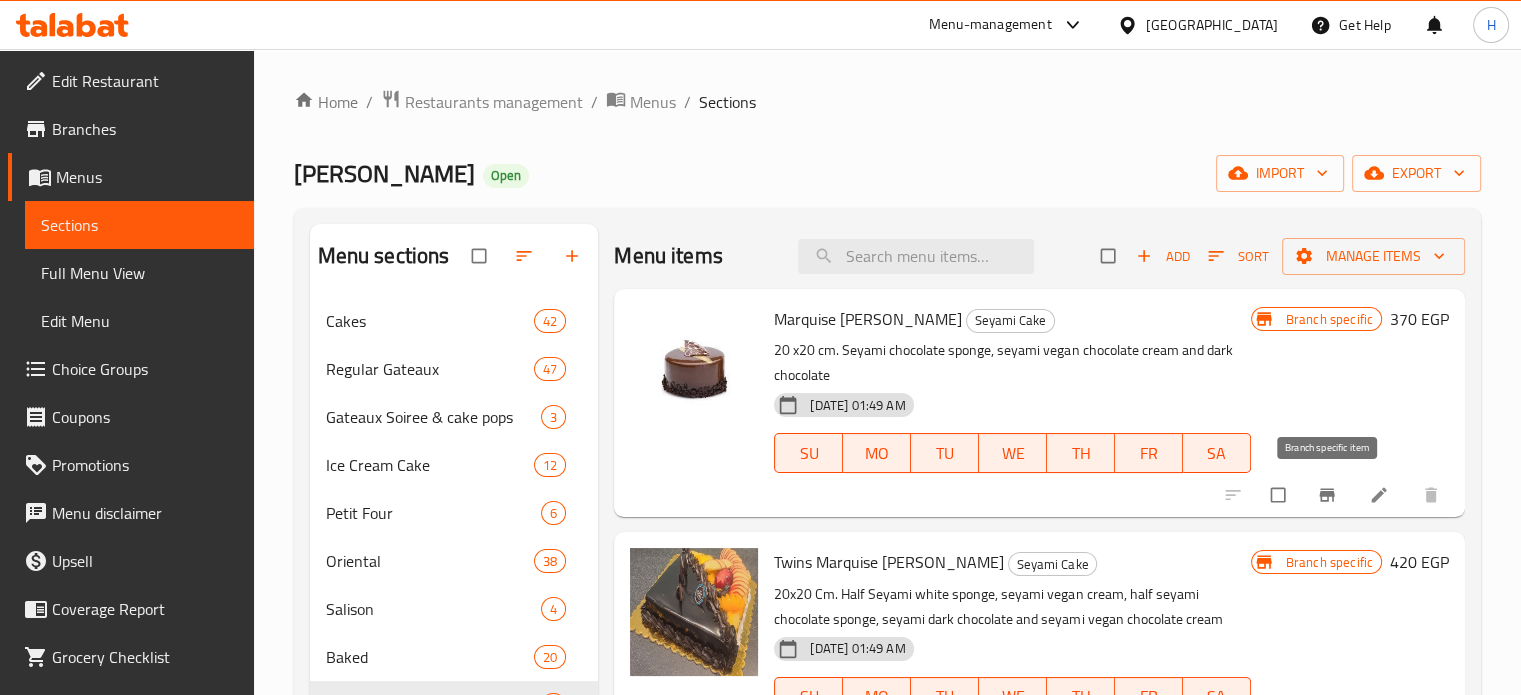 type 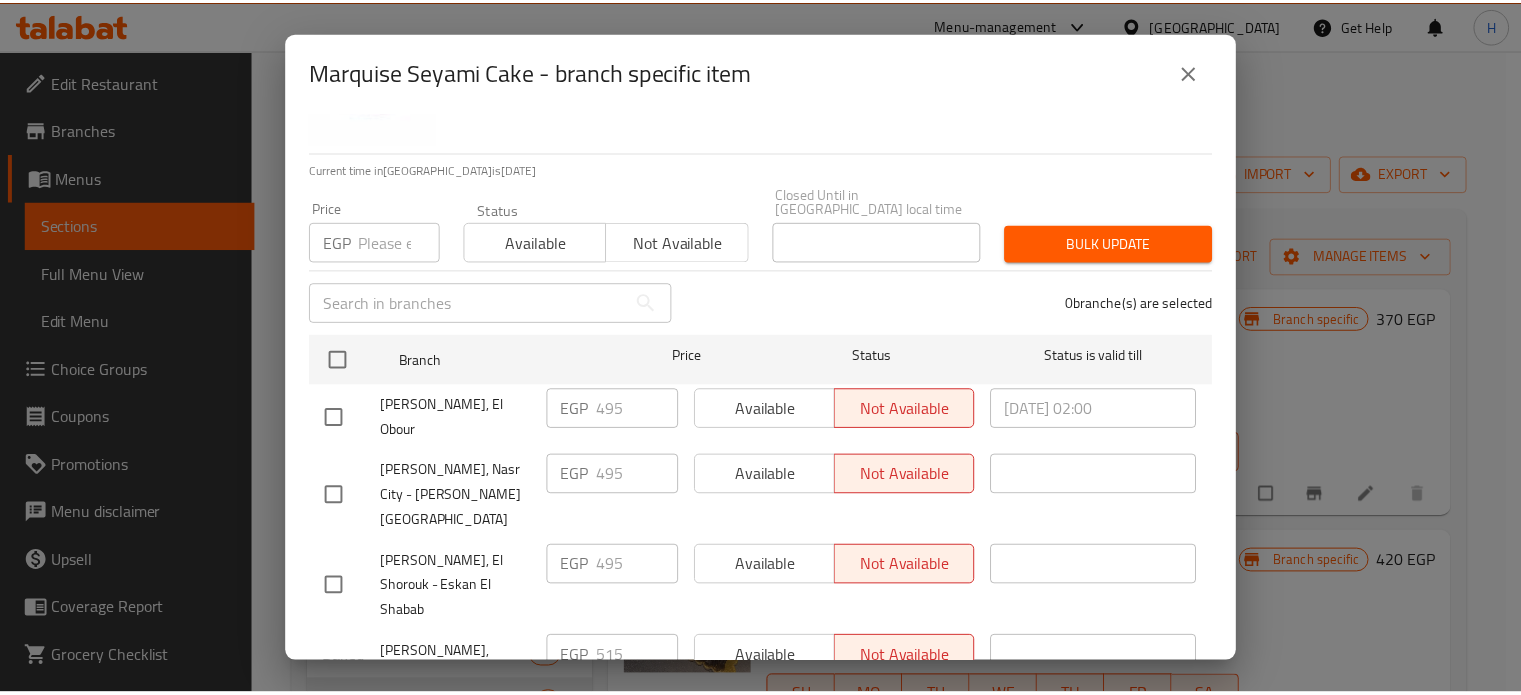scroll, scrollTop: 162, scrollLeft: 0, axis: vertical 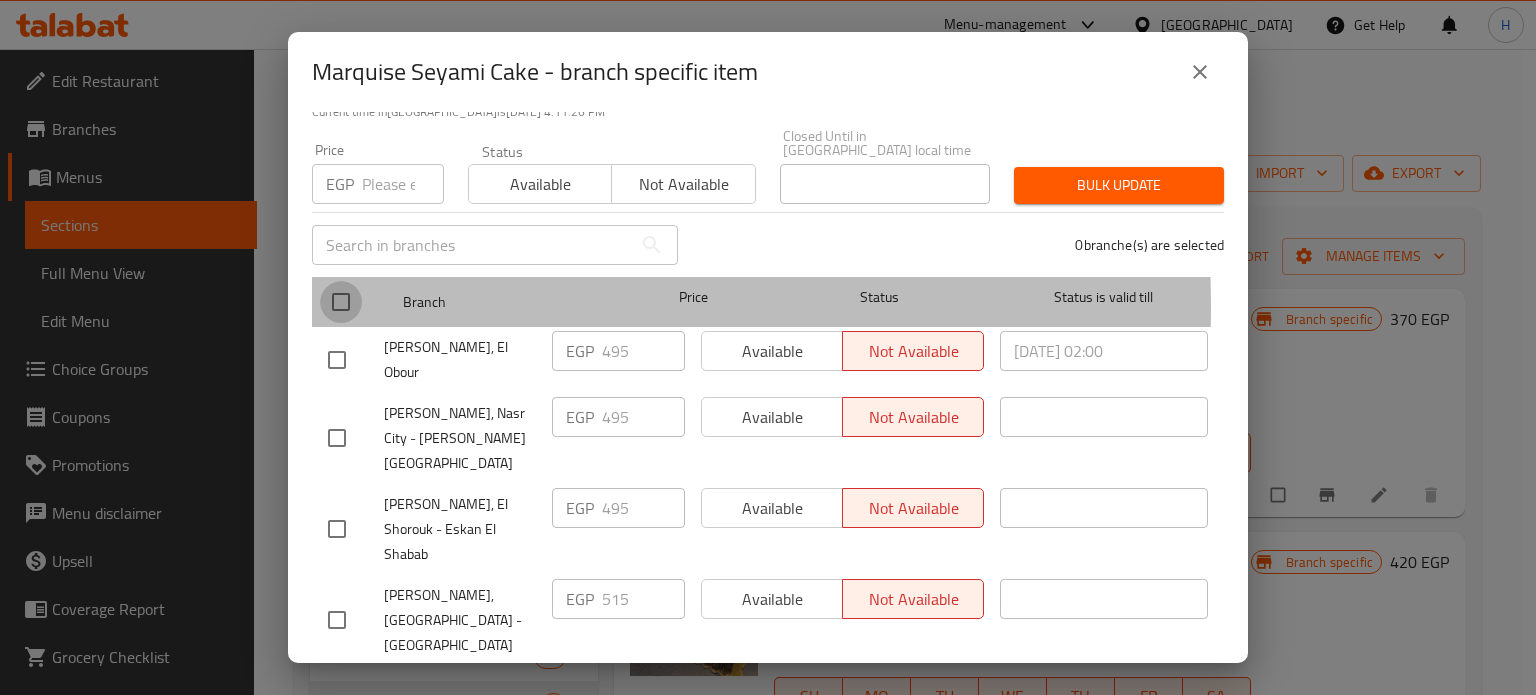 click at bounding box center [341, 302] 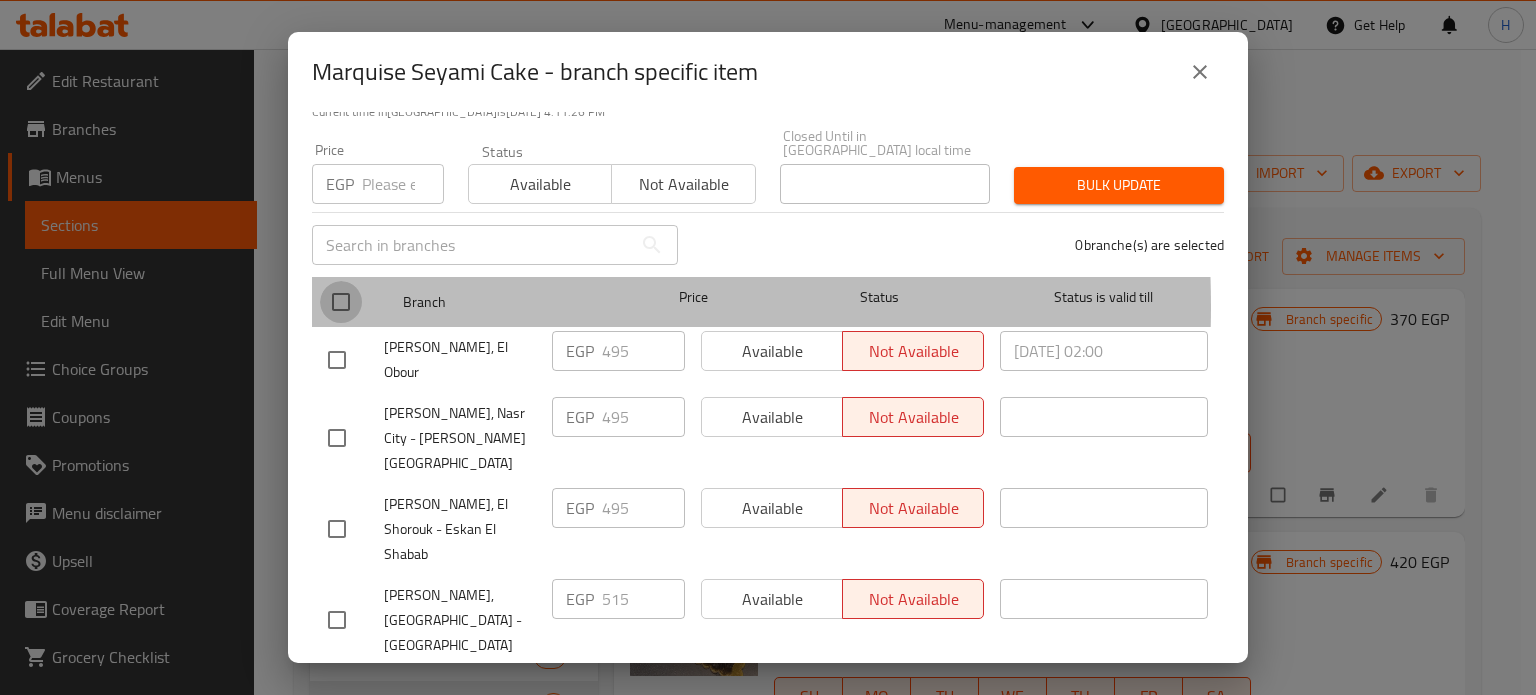 checkbox on "true" 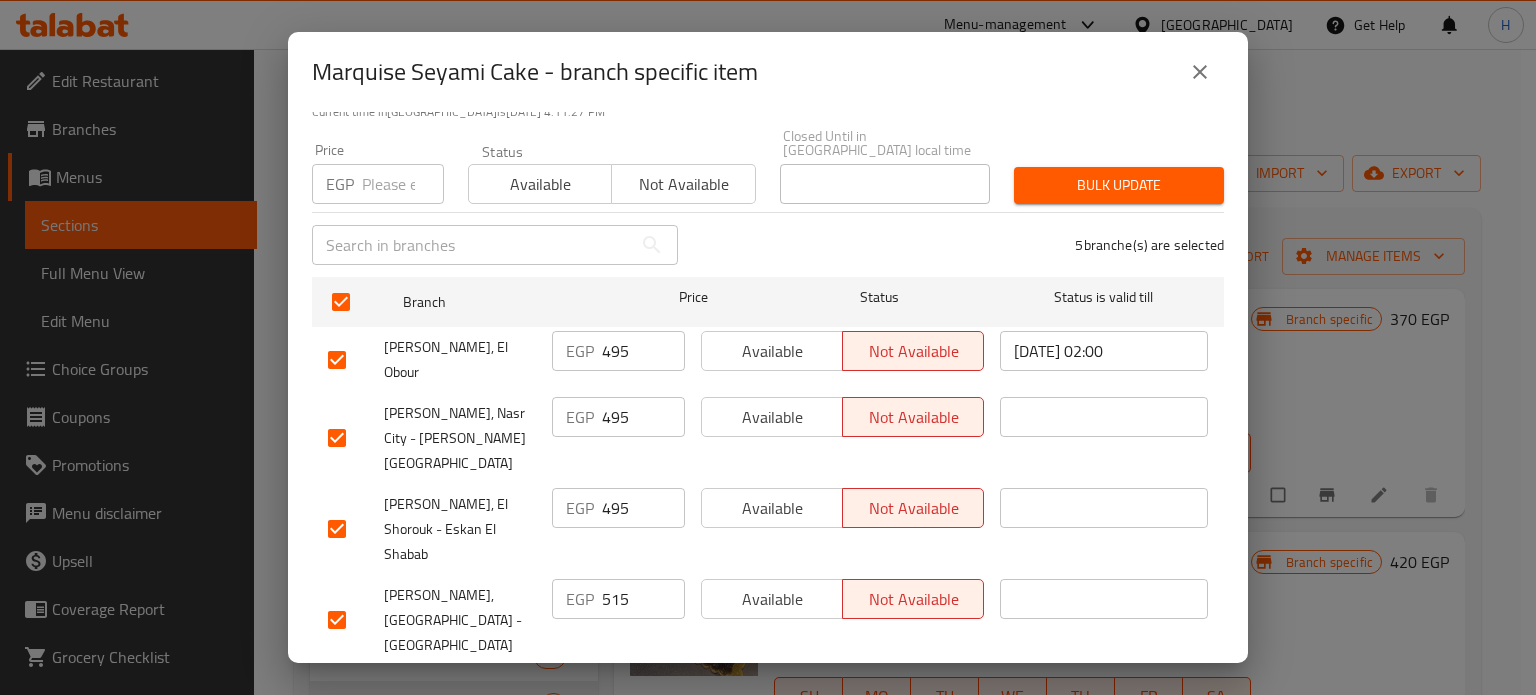 click at bounding box center [403, 184] 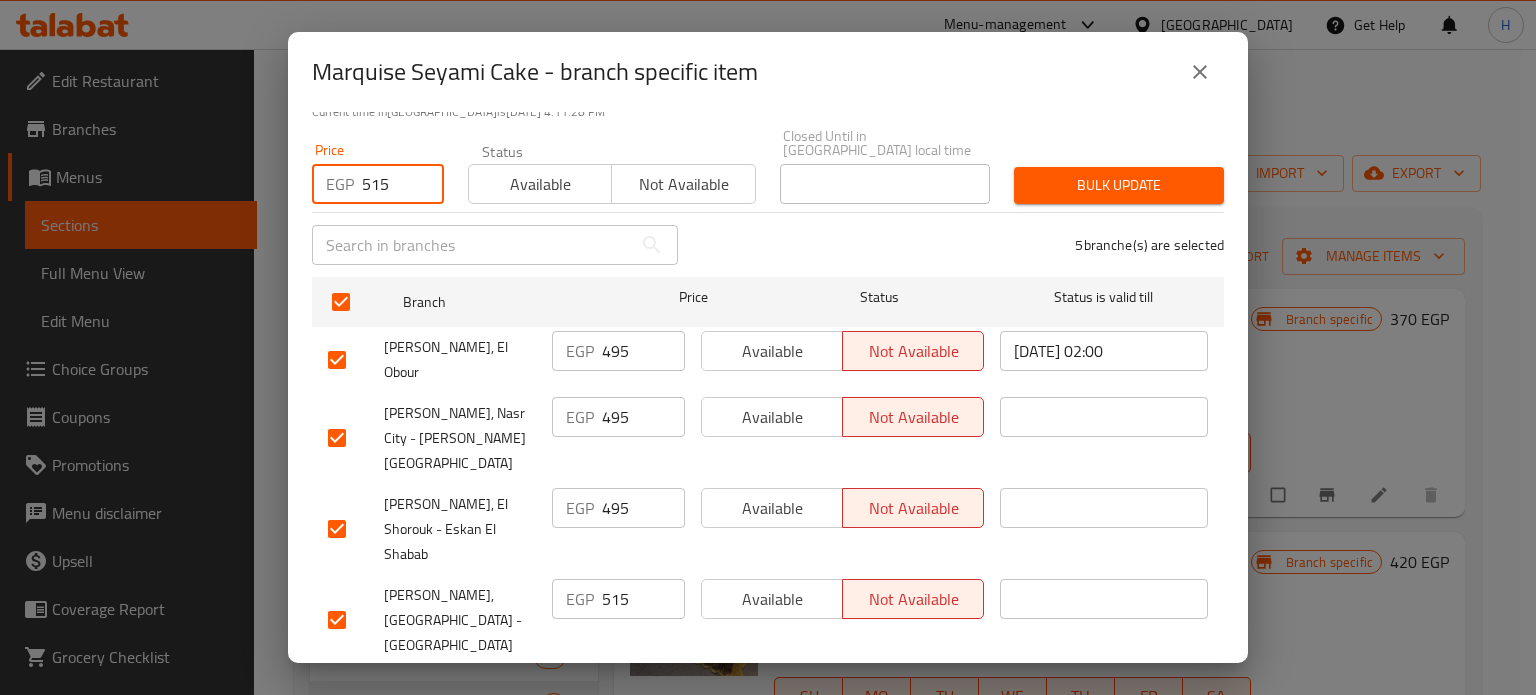 type on "515" 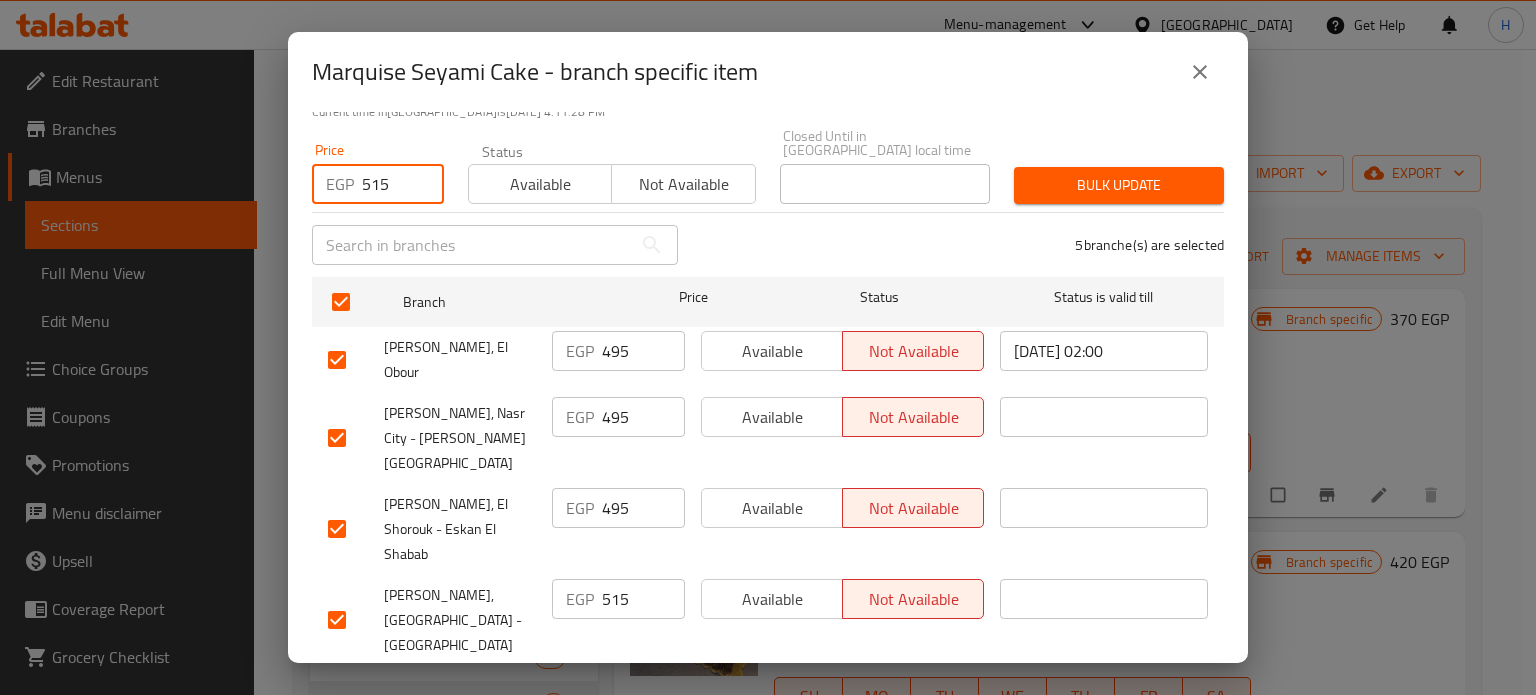 click on "Bulk update" at bounding box center (1119, 185) 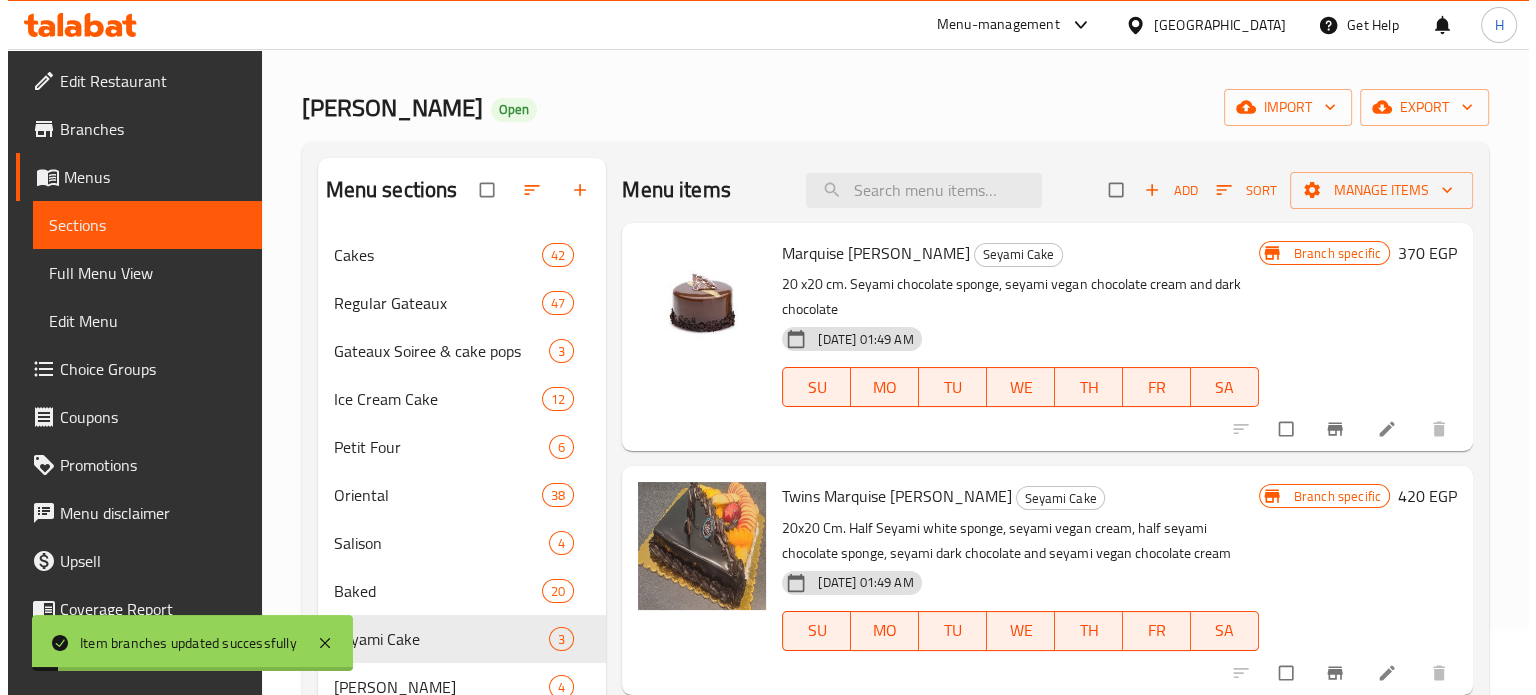 scroll, scrollTop: 200, scrollLeft: 0, axis: vertical 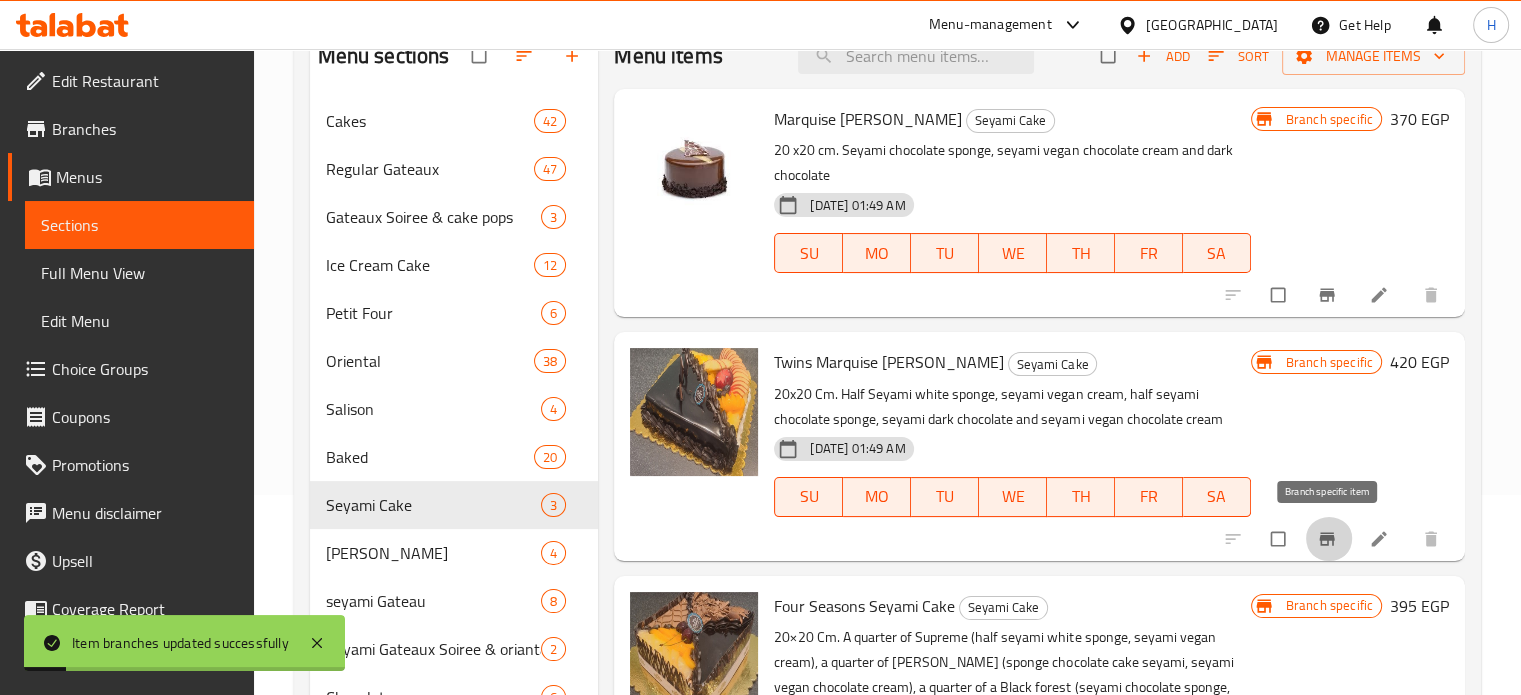 click at bounding box center [1329, 539] 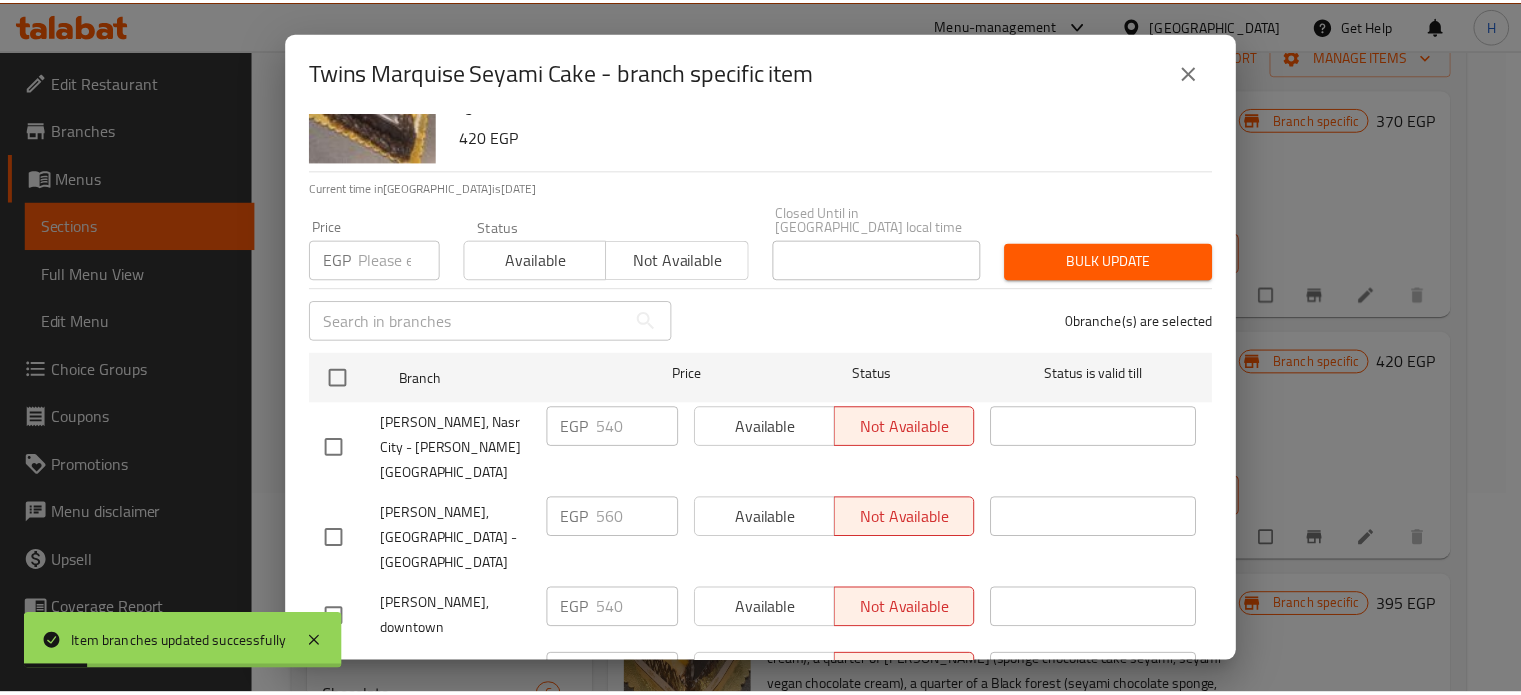 scroll, scrollTop: 162, scrollLeft: 0, axis: vertical 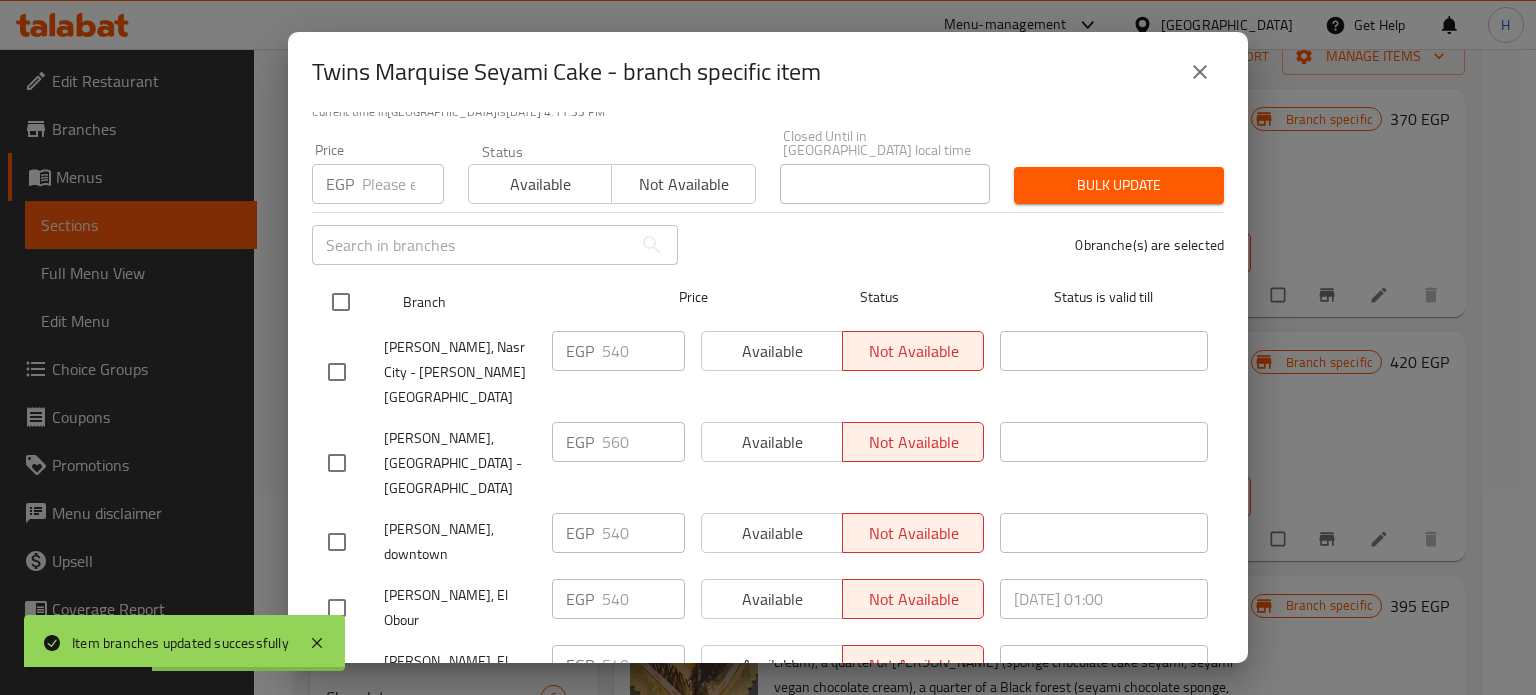click at bounding box center [341, 302] 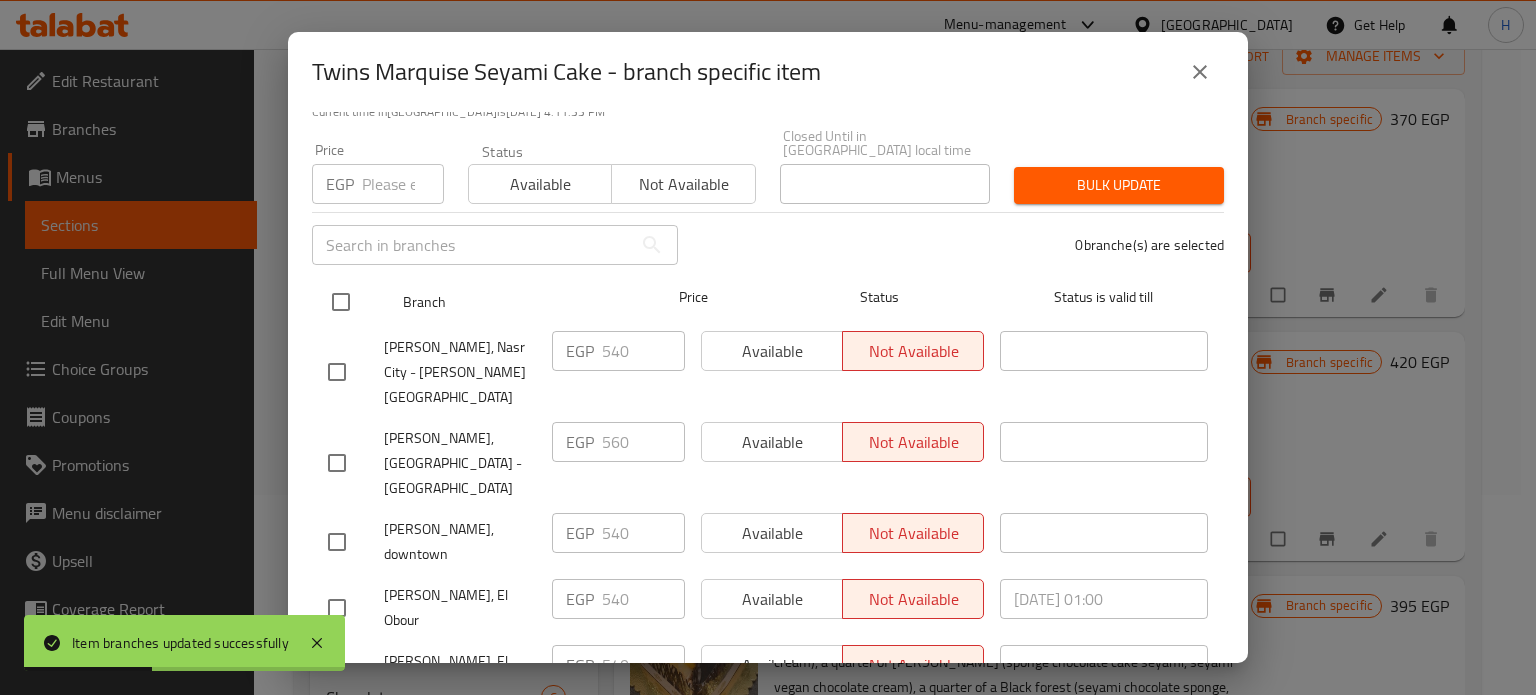 checkbox on "true" 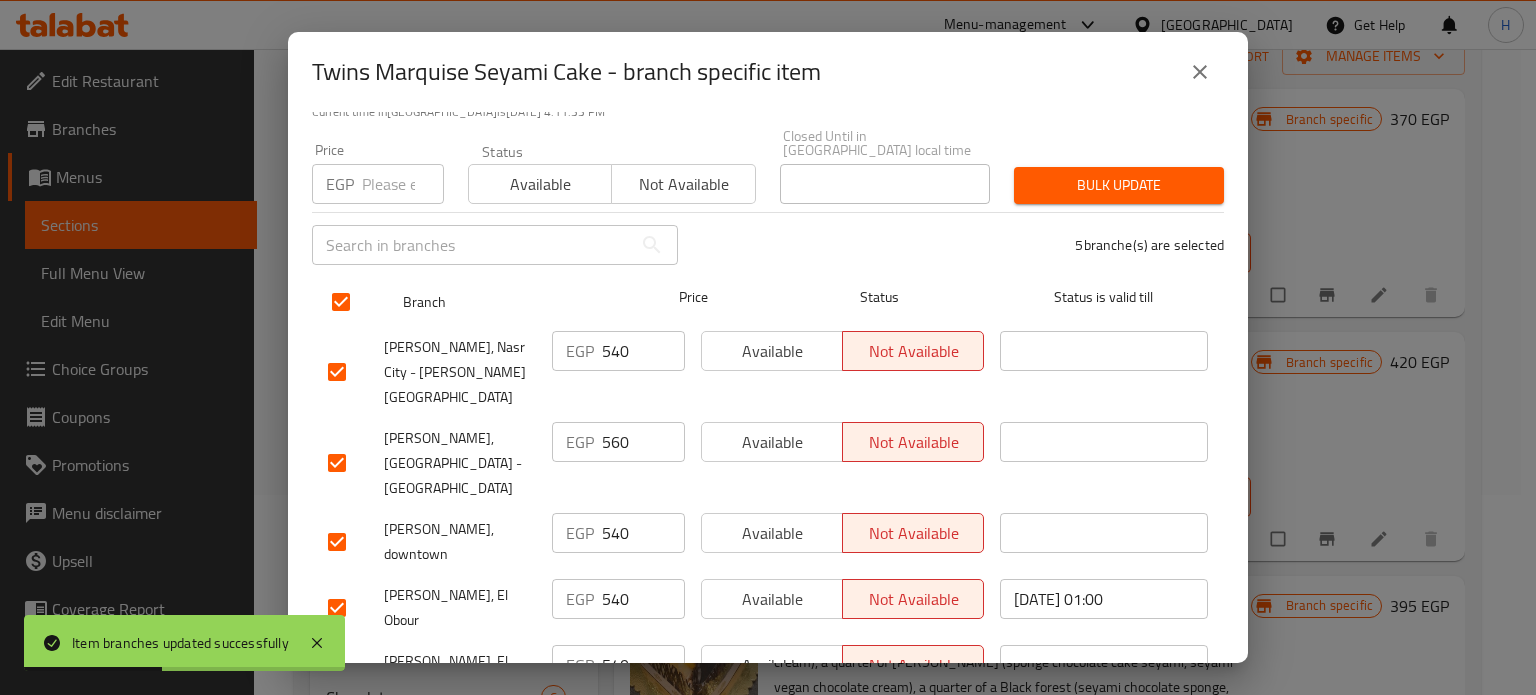 checkbox on "true" 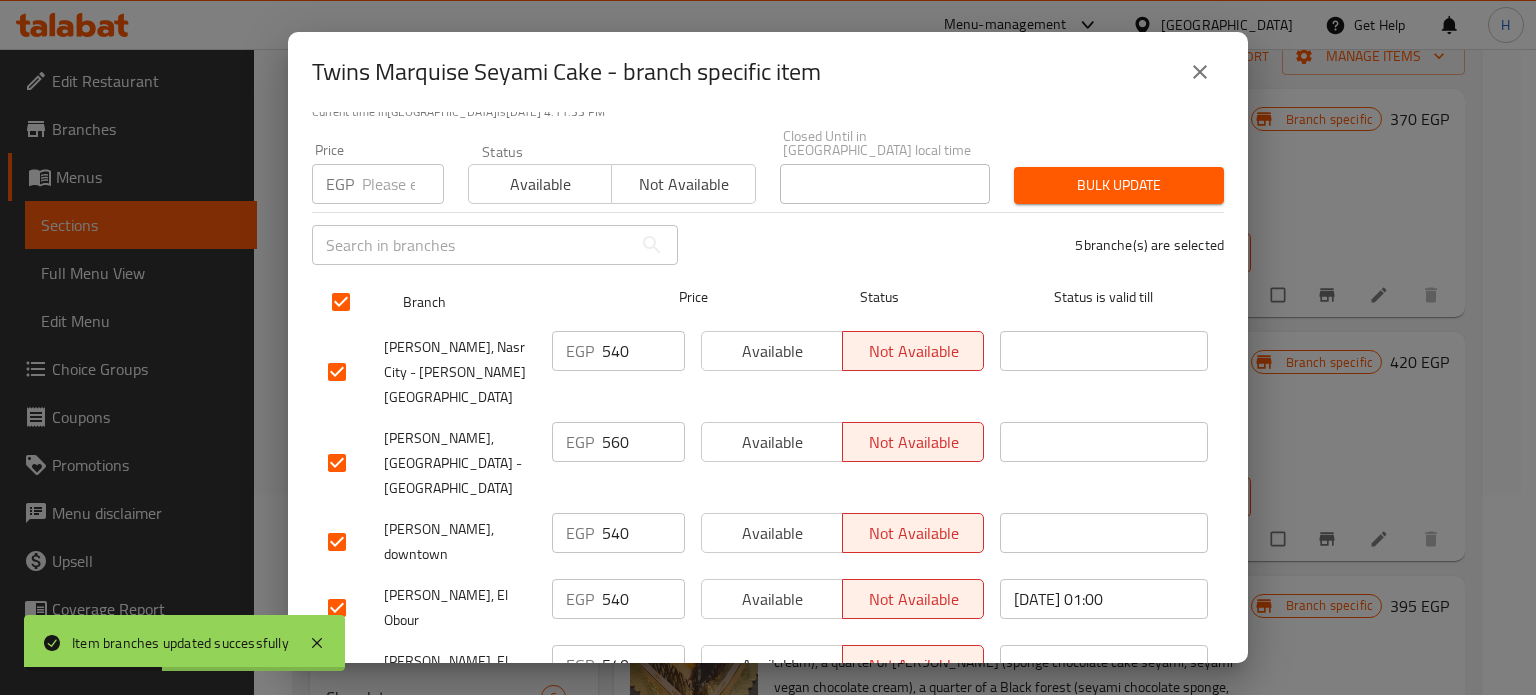 checkbox on "true" 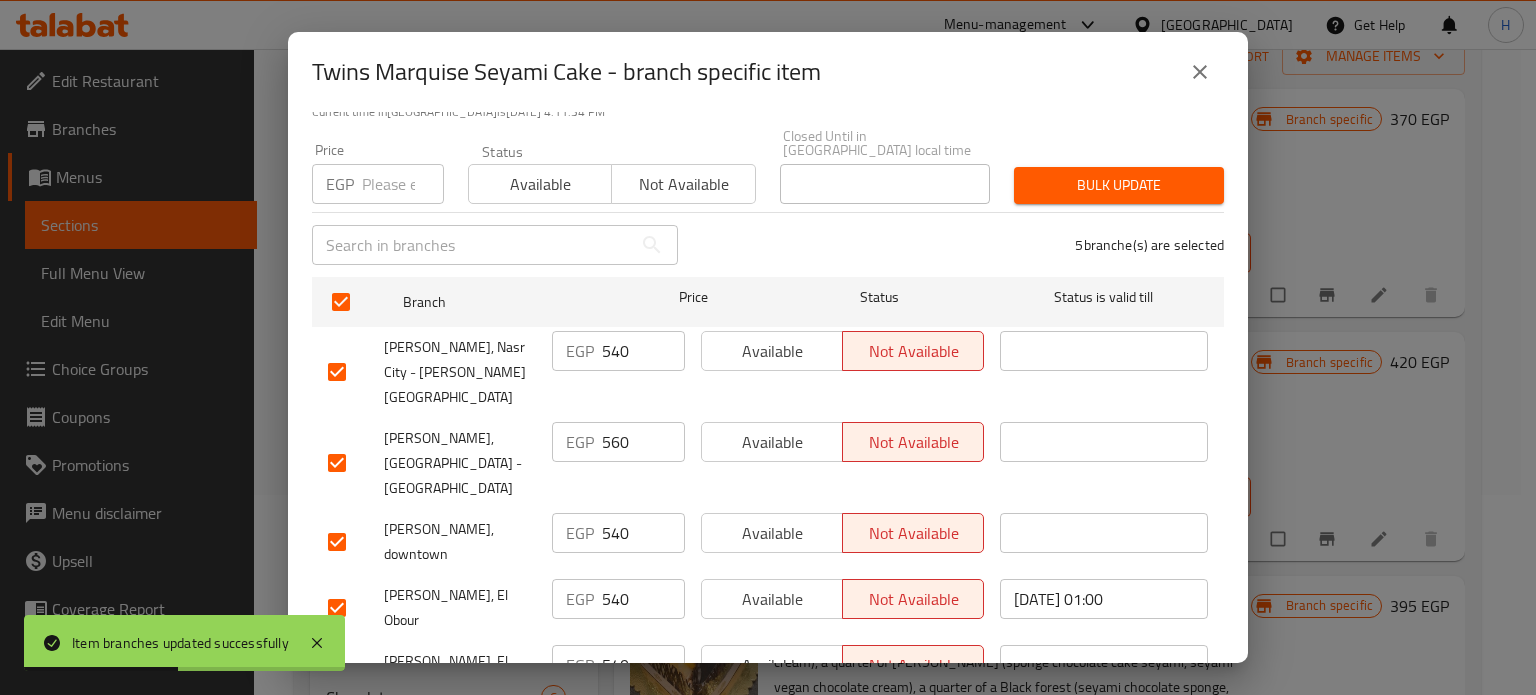 click at bounding box center (403, 184) 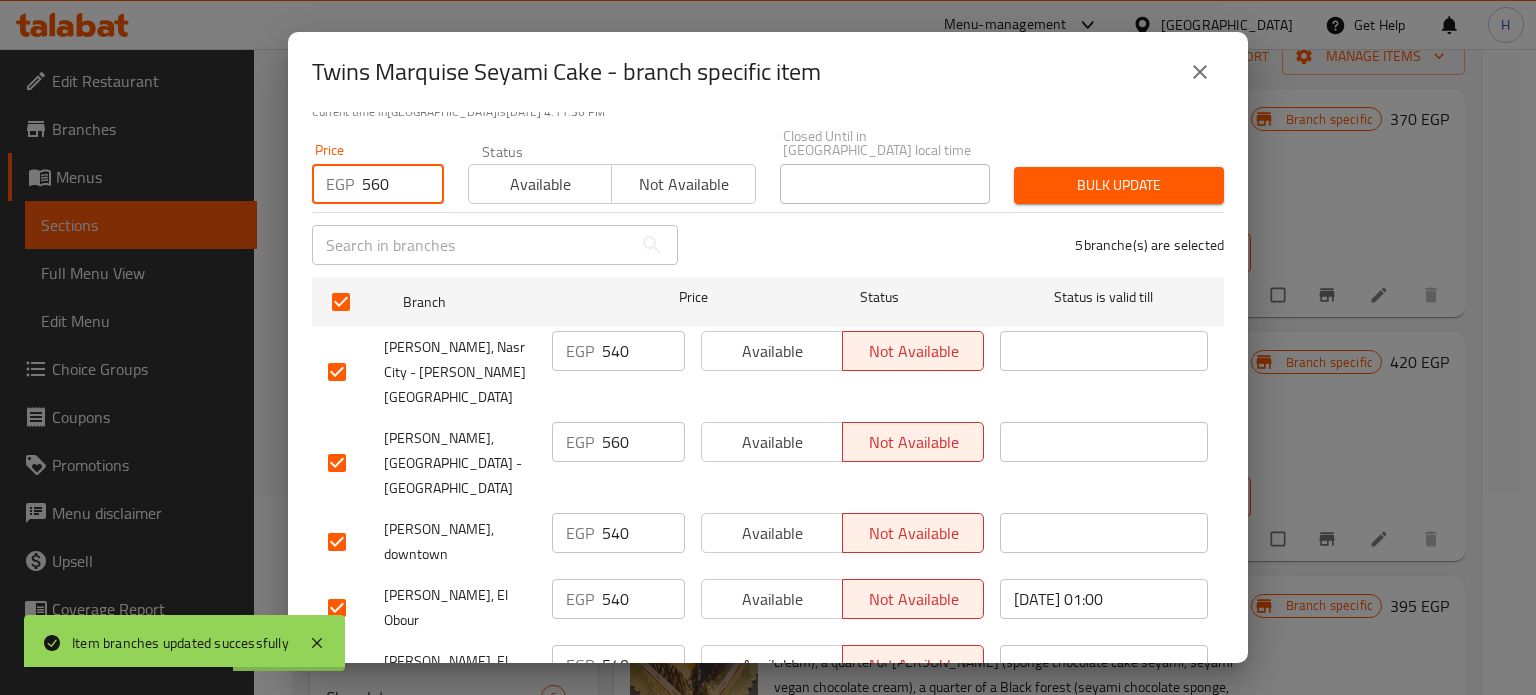 type on "560" 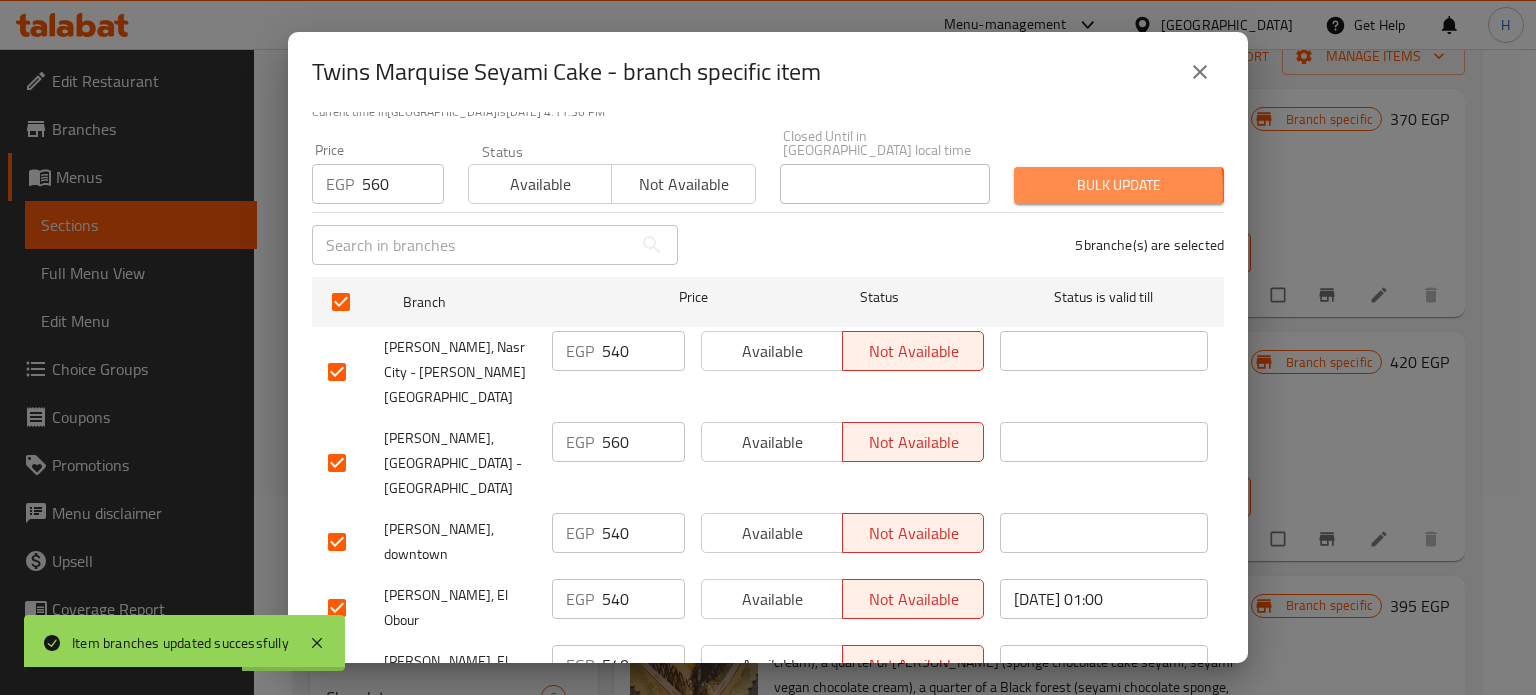 click on "Bulk update" at bounding box center [1119, 185] 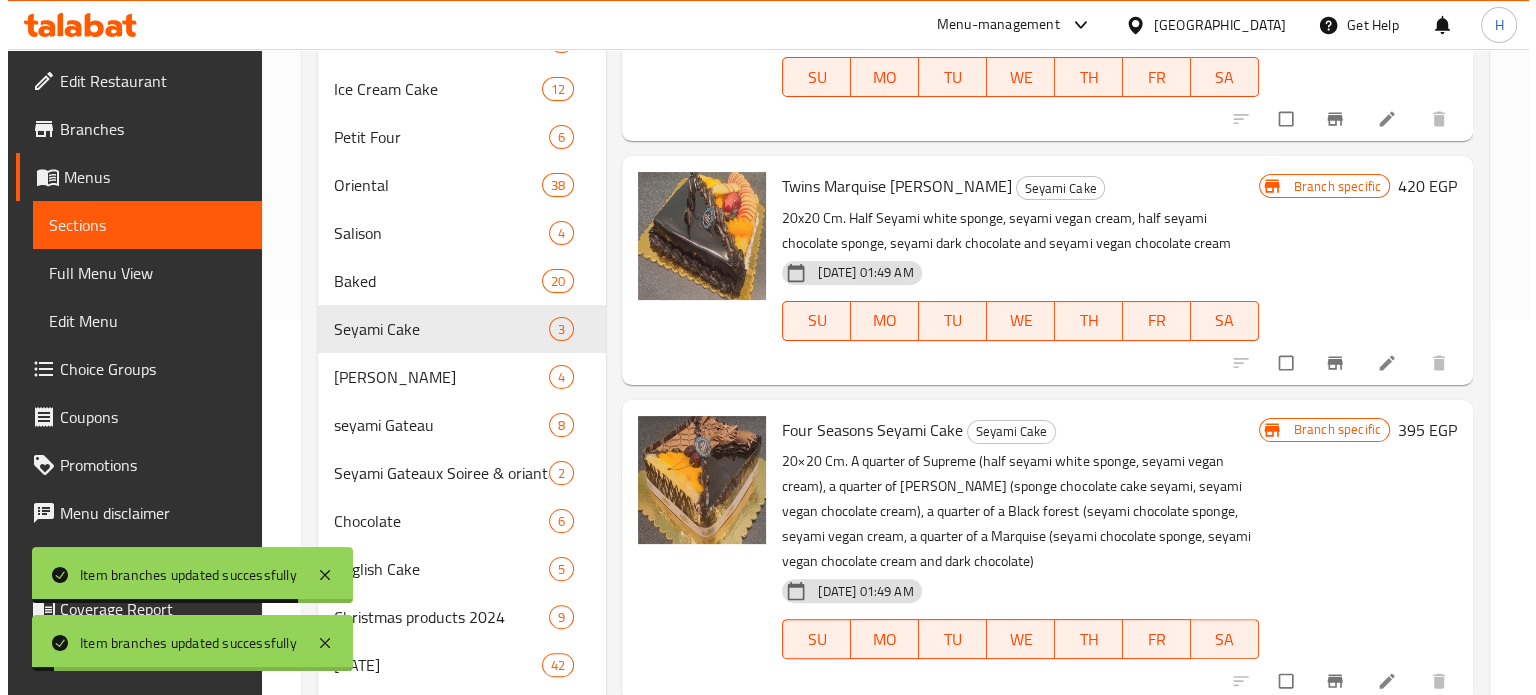 scroll, scrollTop: 400, scrollLeft: 0, axis: vertical 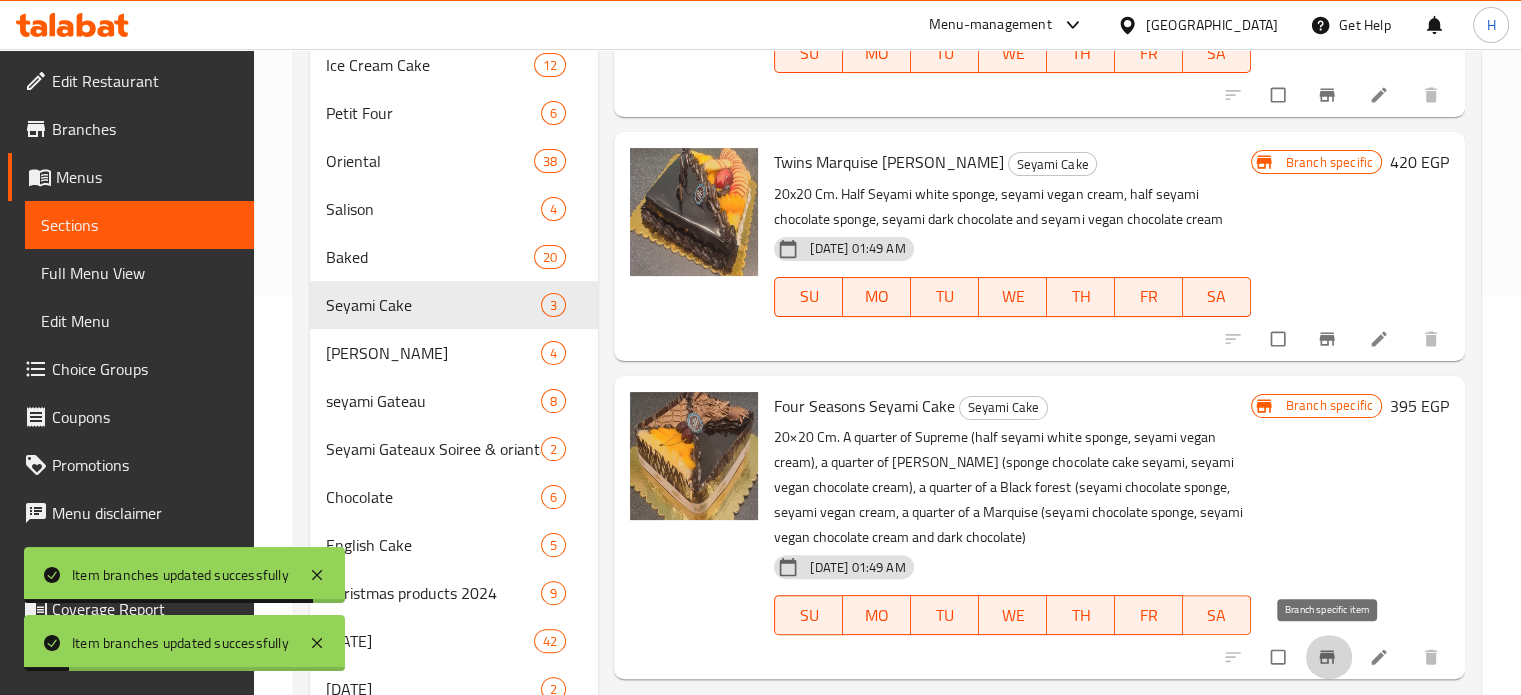 click 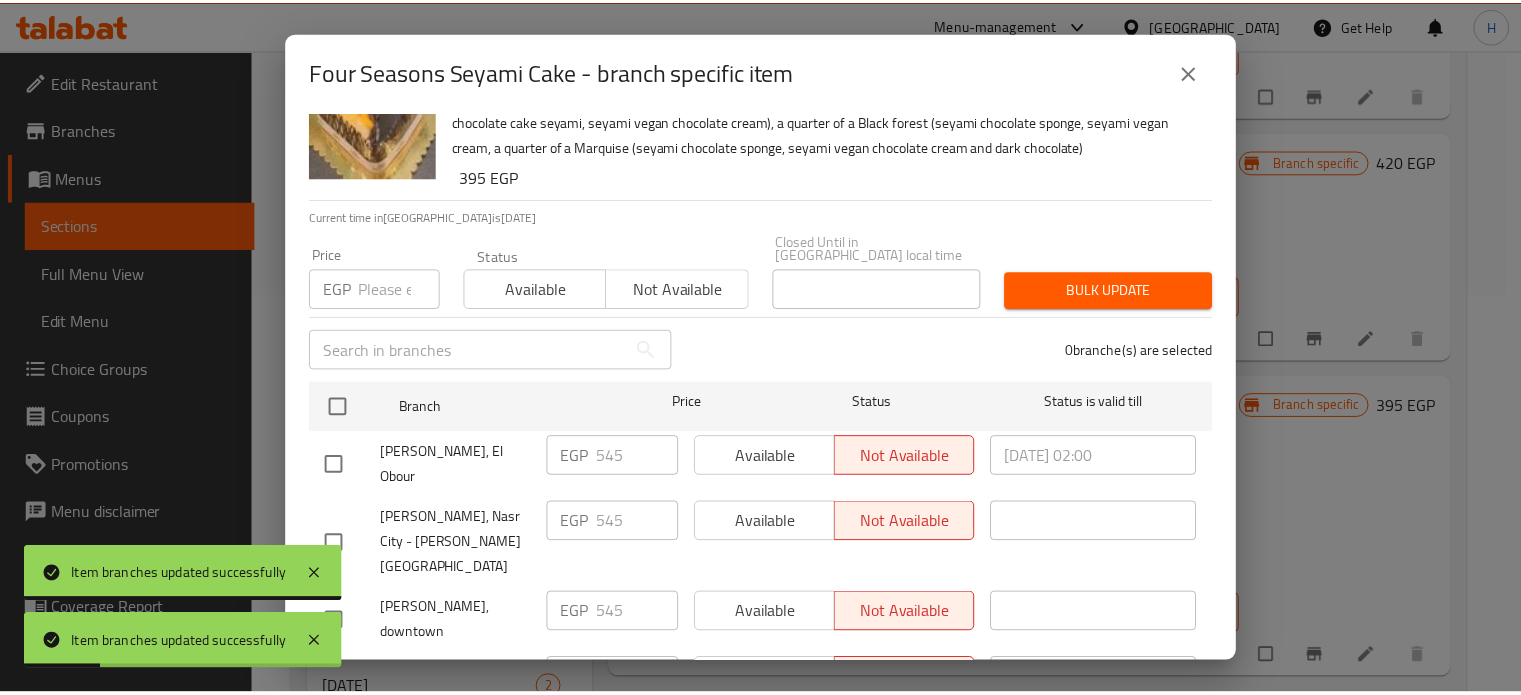 scroll, scrollTop: 176, scrollLeft: 0, axis: vertical 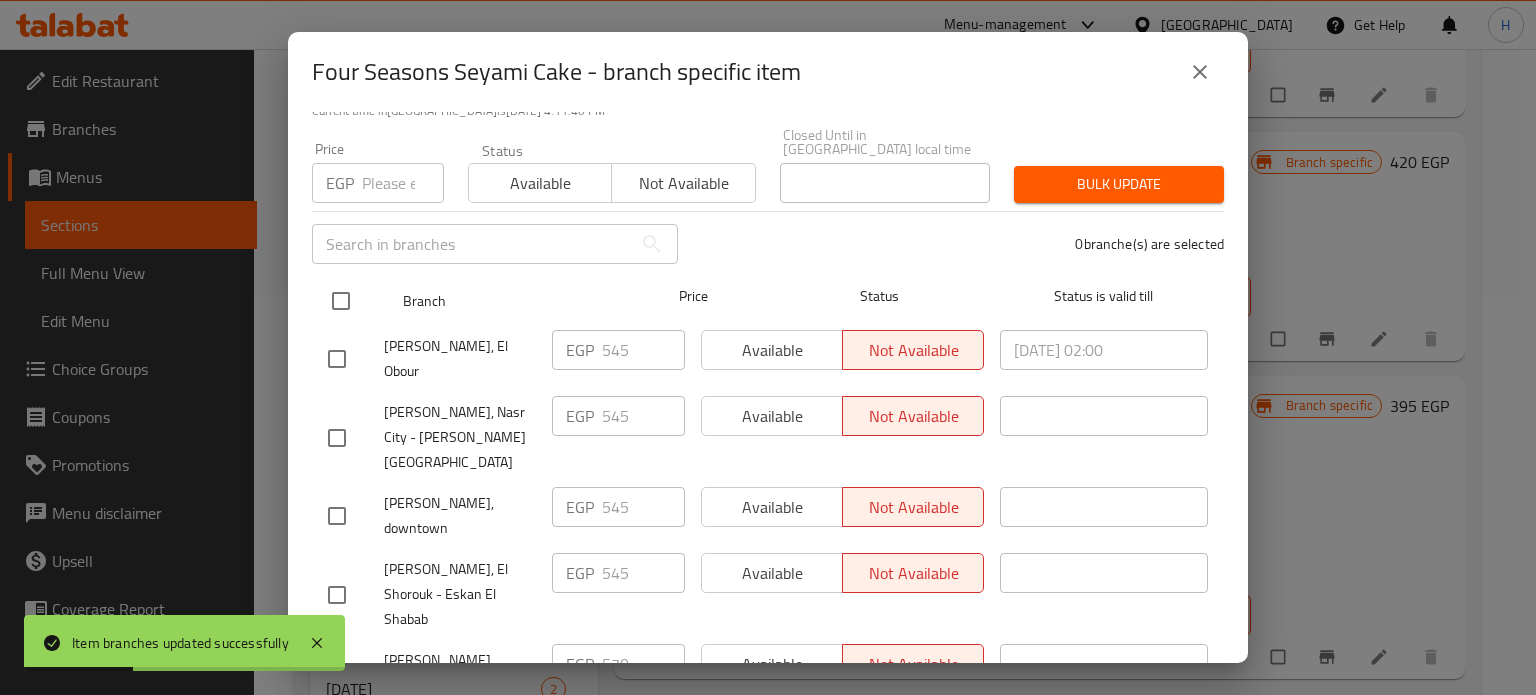 click at bounding box center (341, 301) 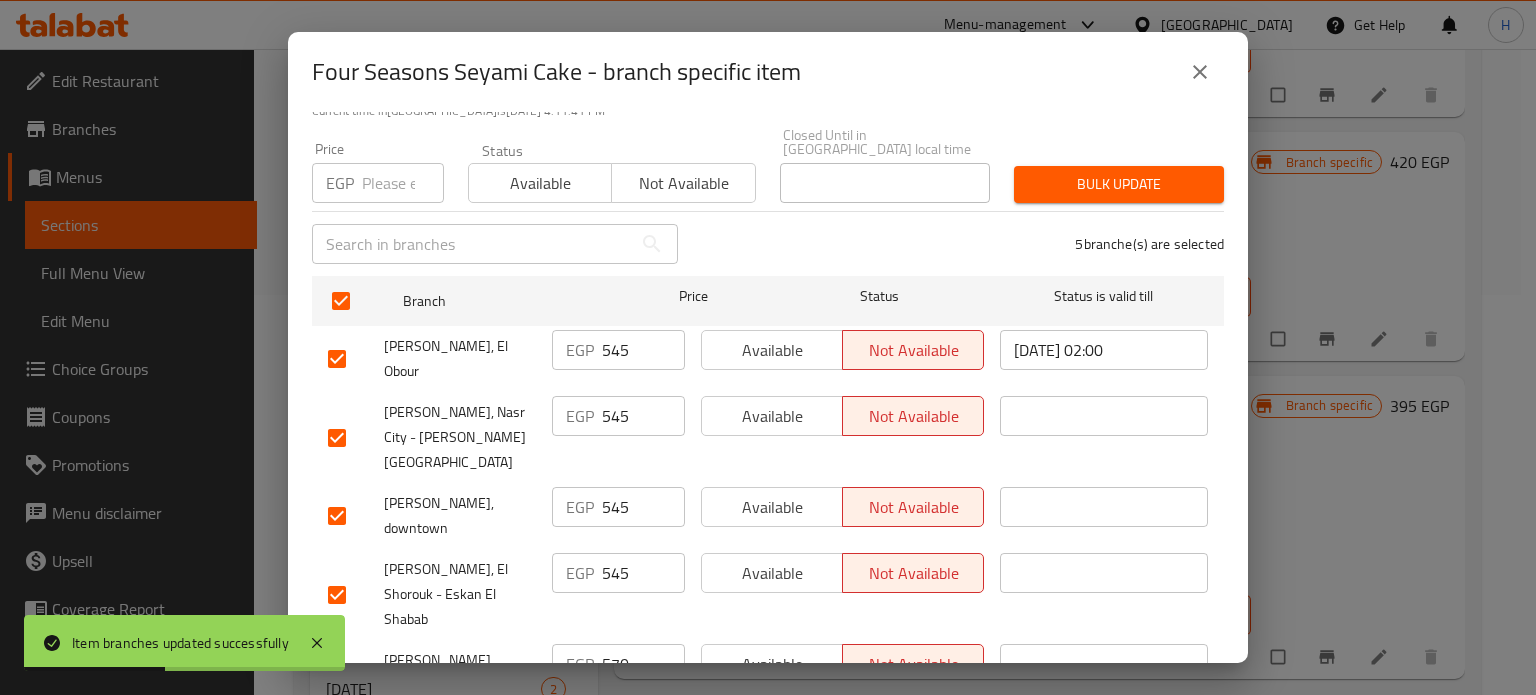 click at bounding box center (403, 183) 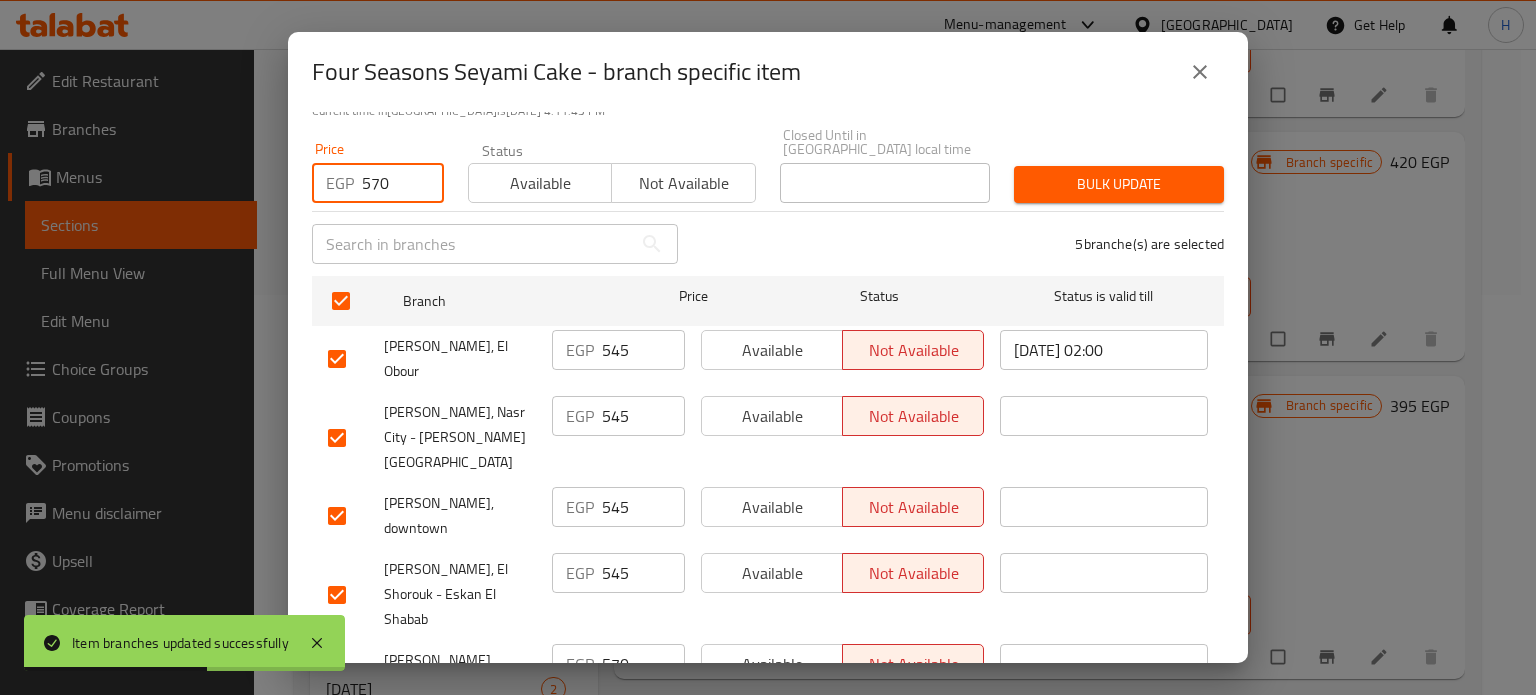type on "570" 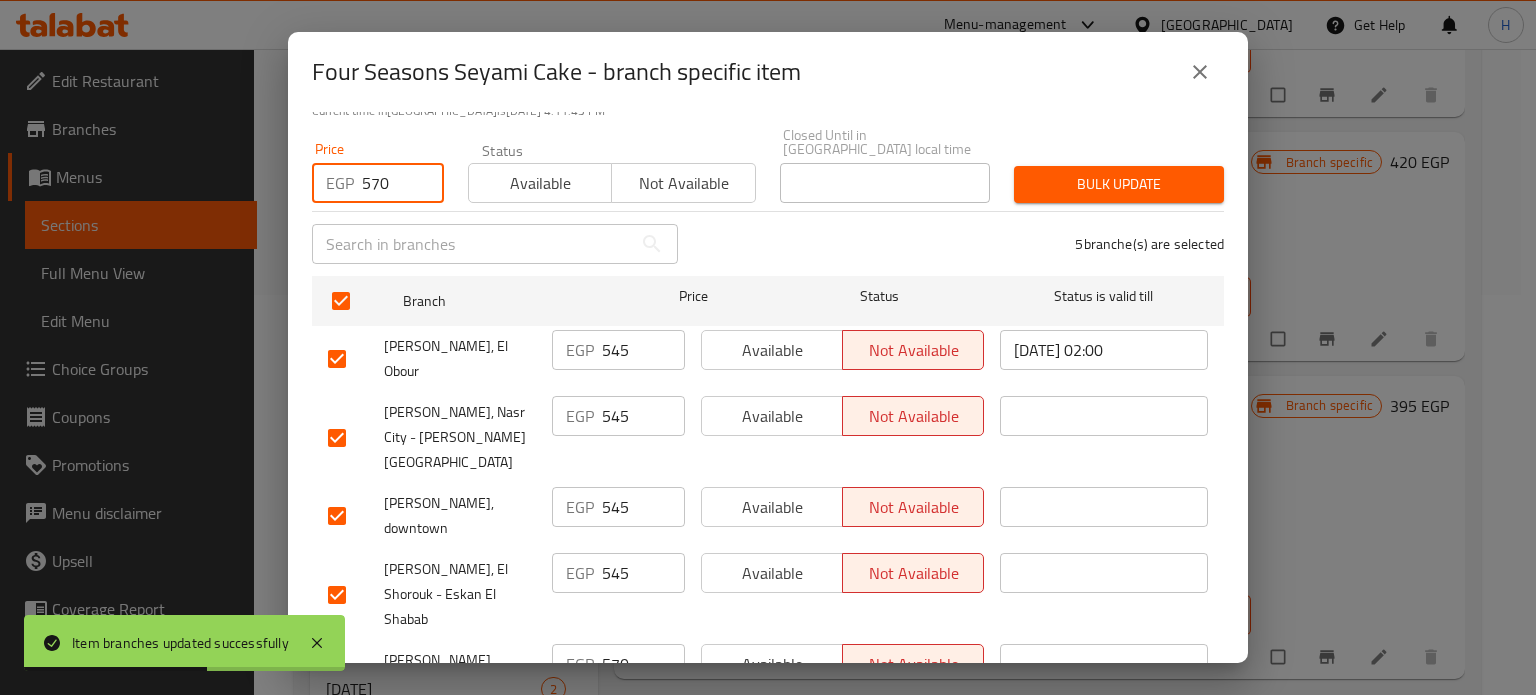 click on "Bulk update" at bounding box center (1119, 184) 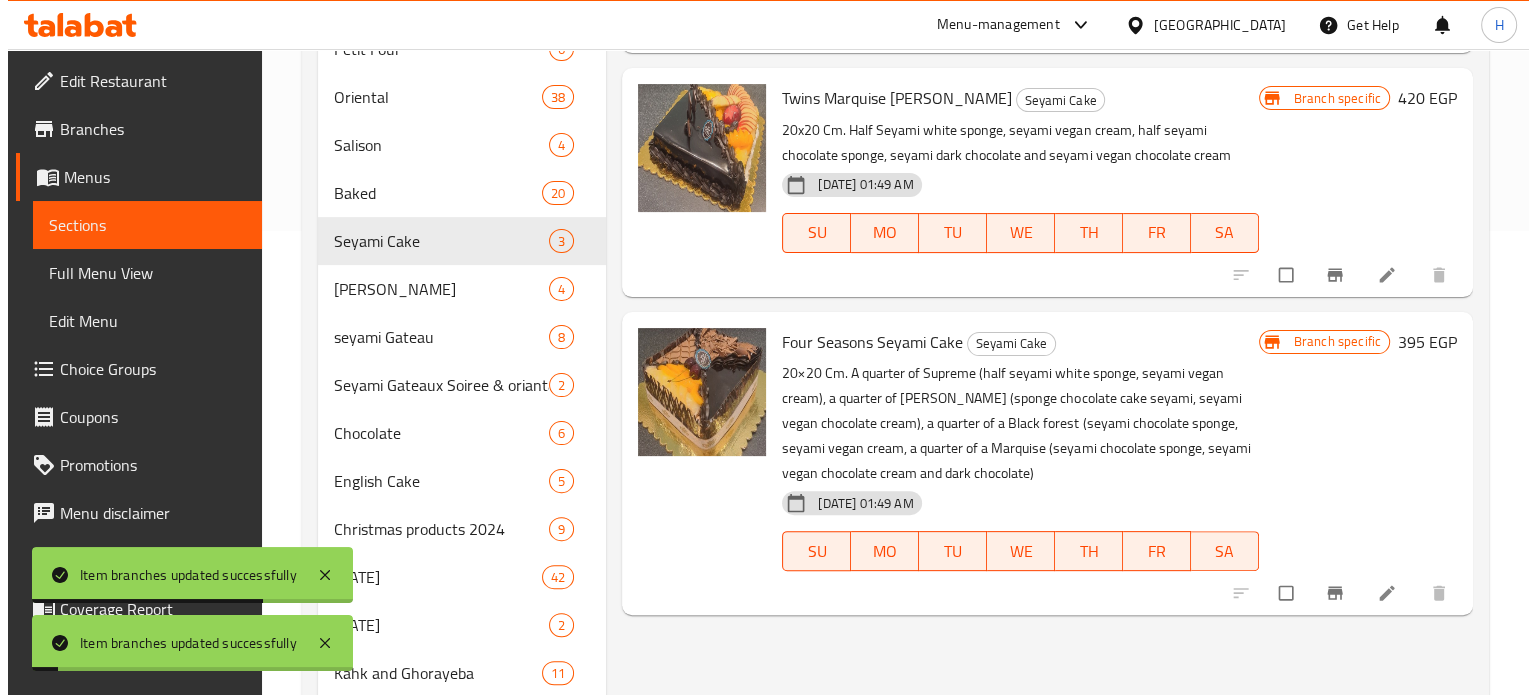 scroll, scrollTop: 600, scrollLeft: 0, axis: vertical 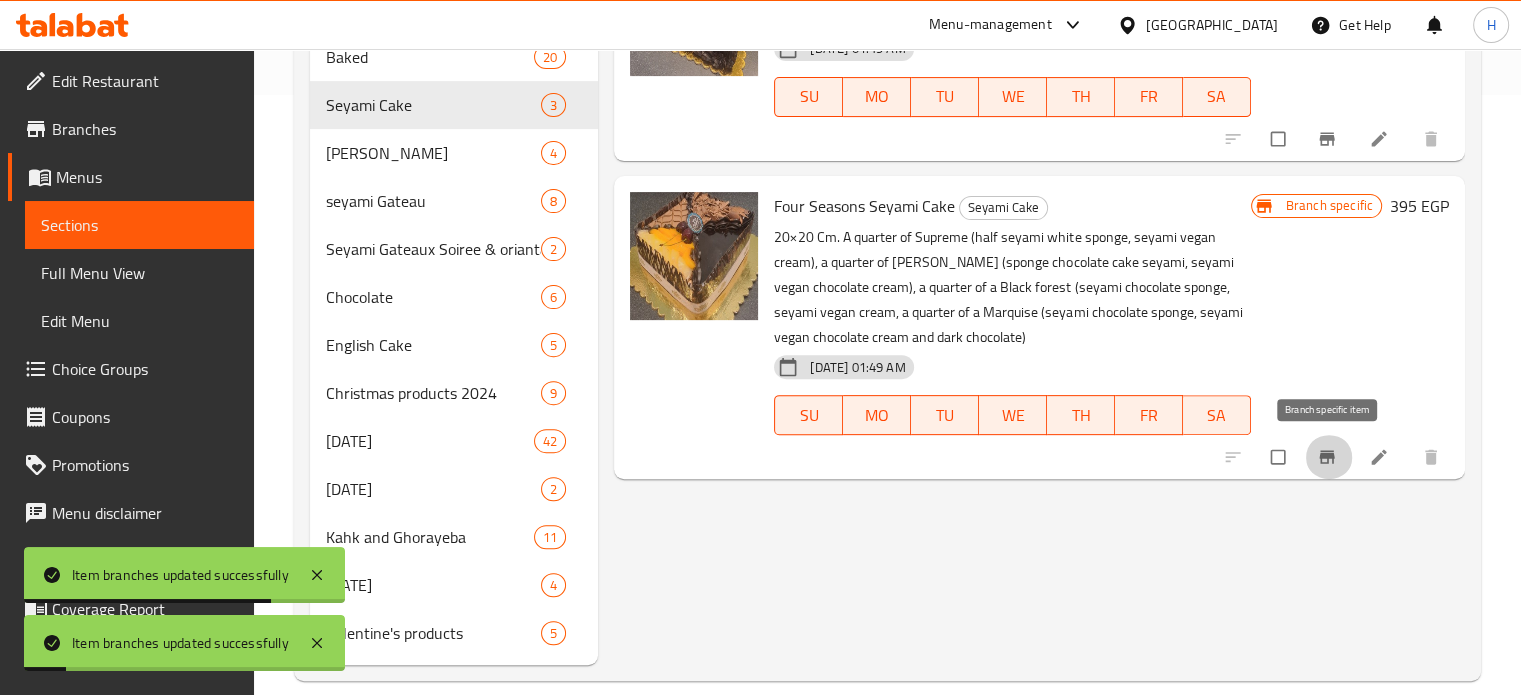 click 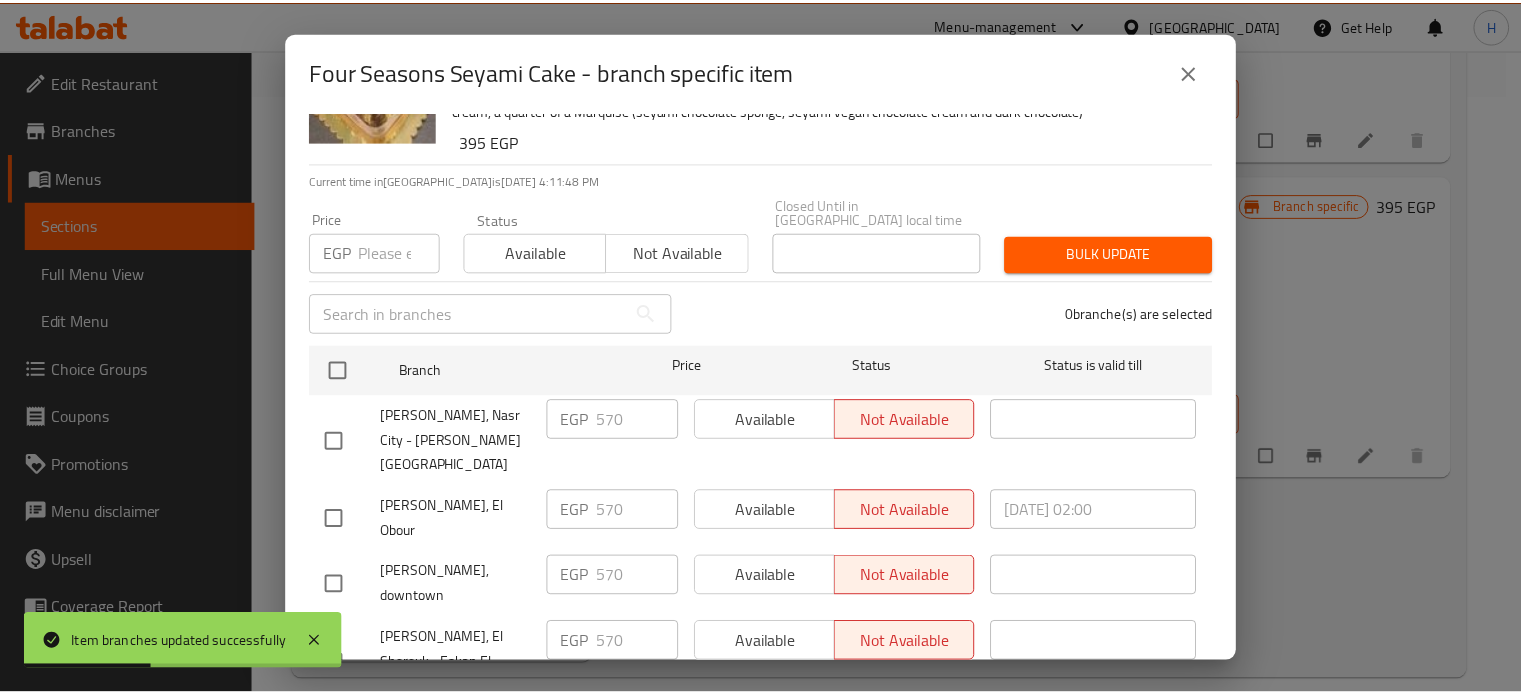 scroll, scrollTop: 176, scrollLeft: 0, axis: vertical 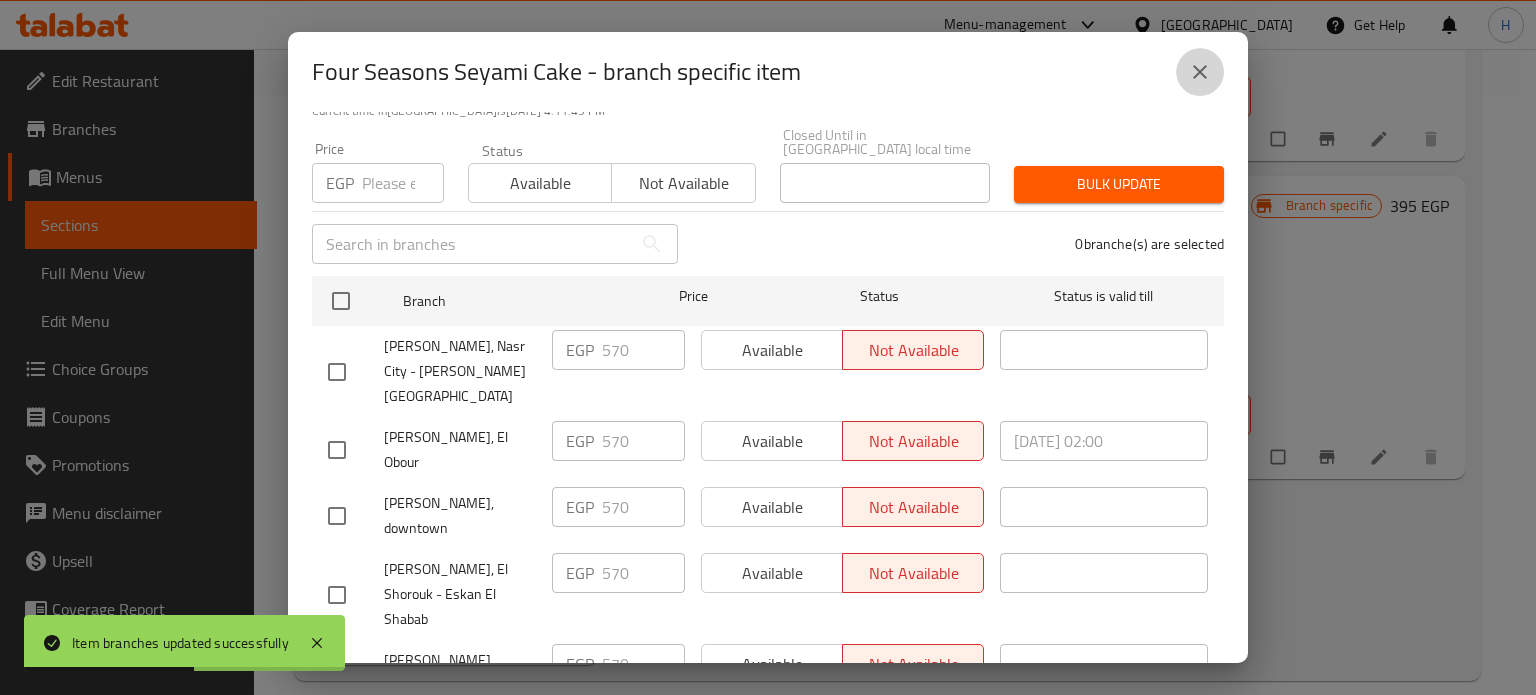 click 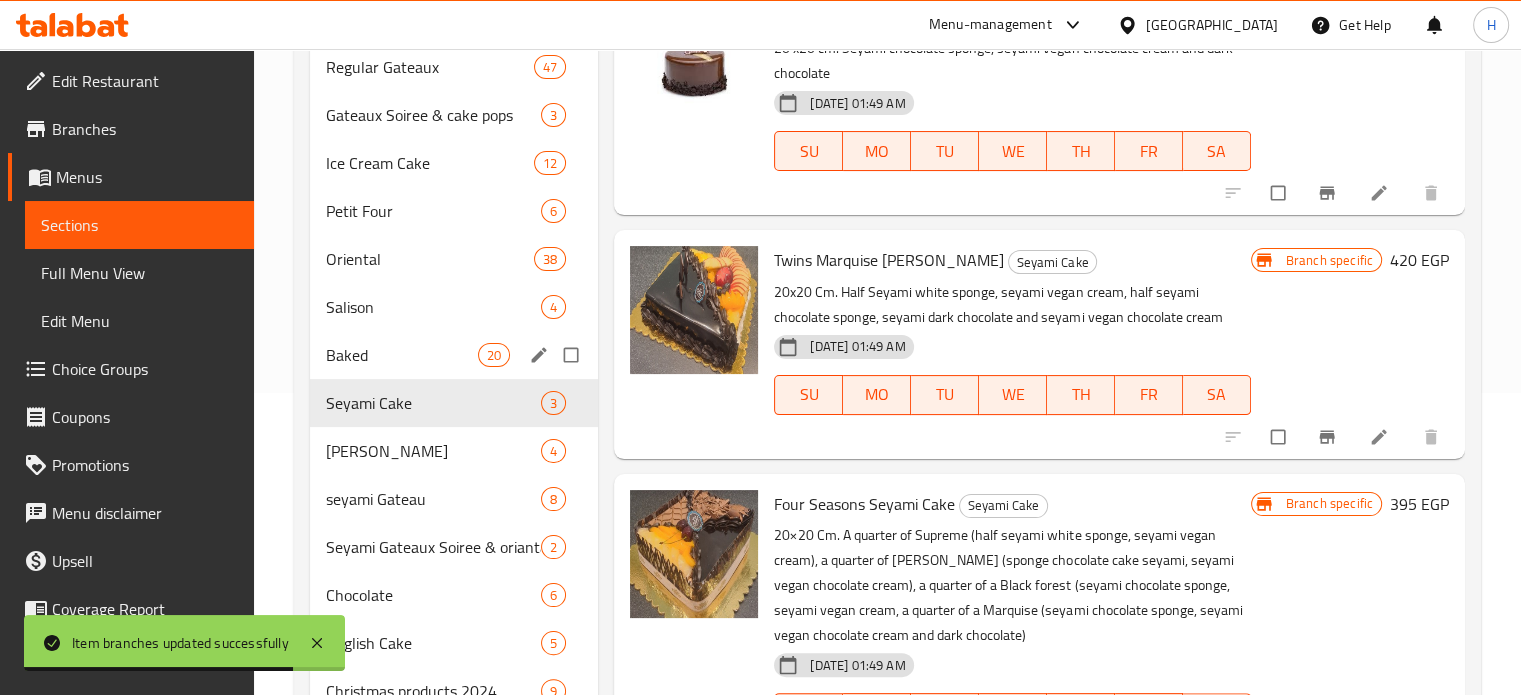 scroll, scrollTop: 300, scrollLeft: 0, axis: vertical 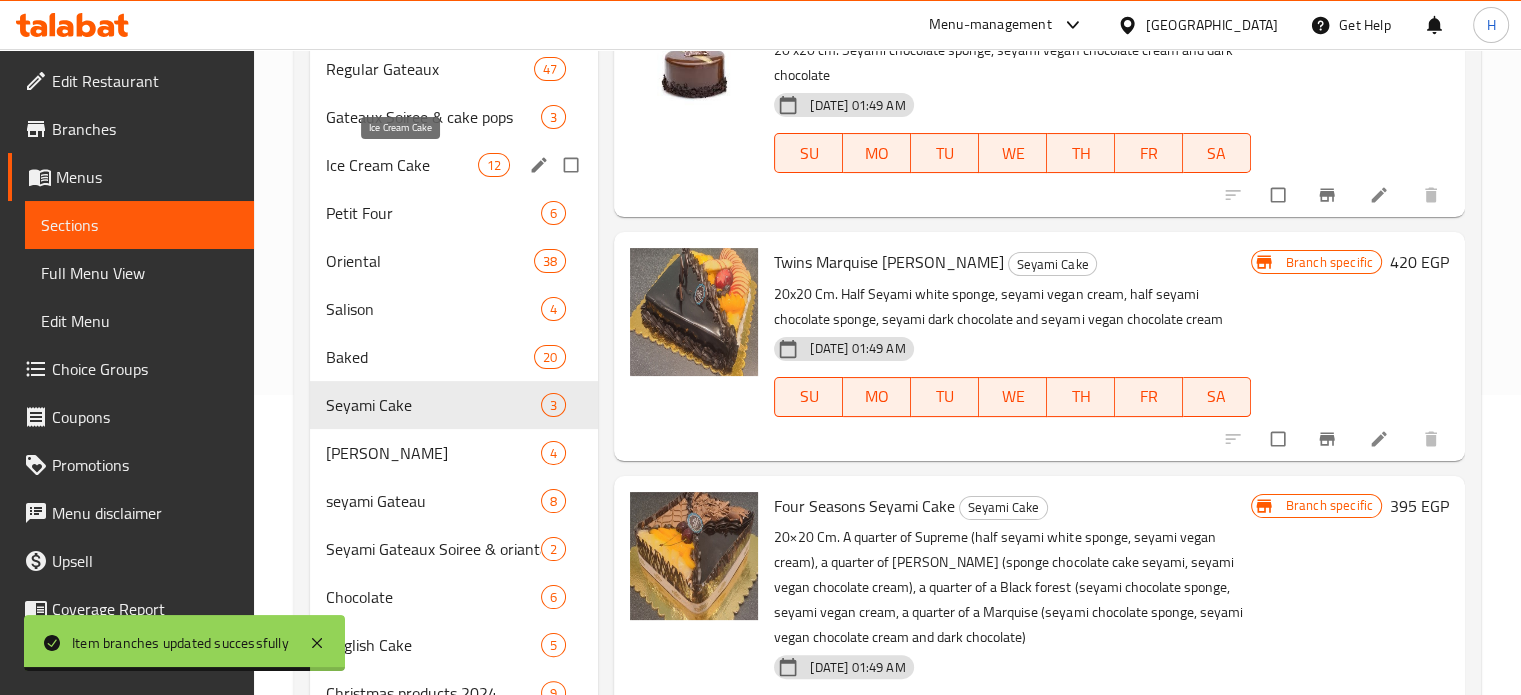click on "Ice Cream Cake" at bounding box center [402, 165] 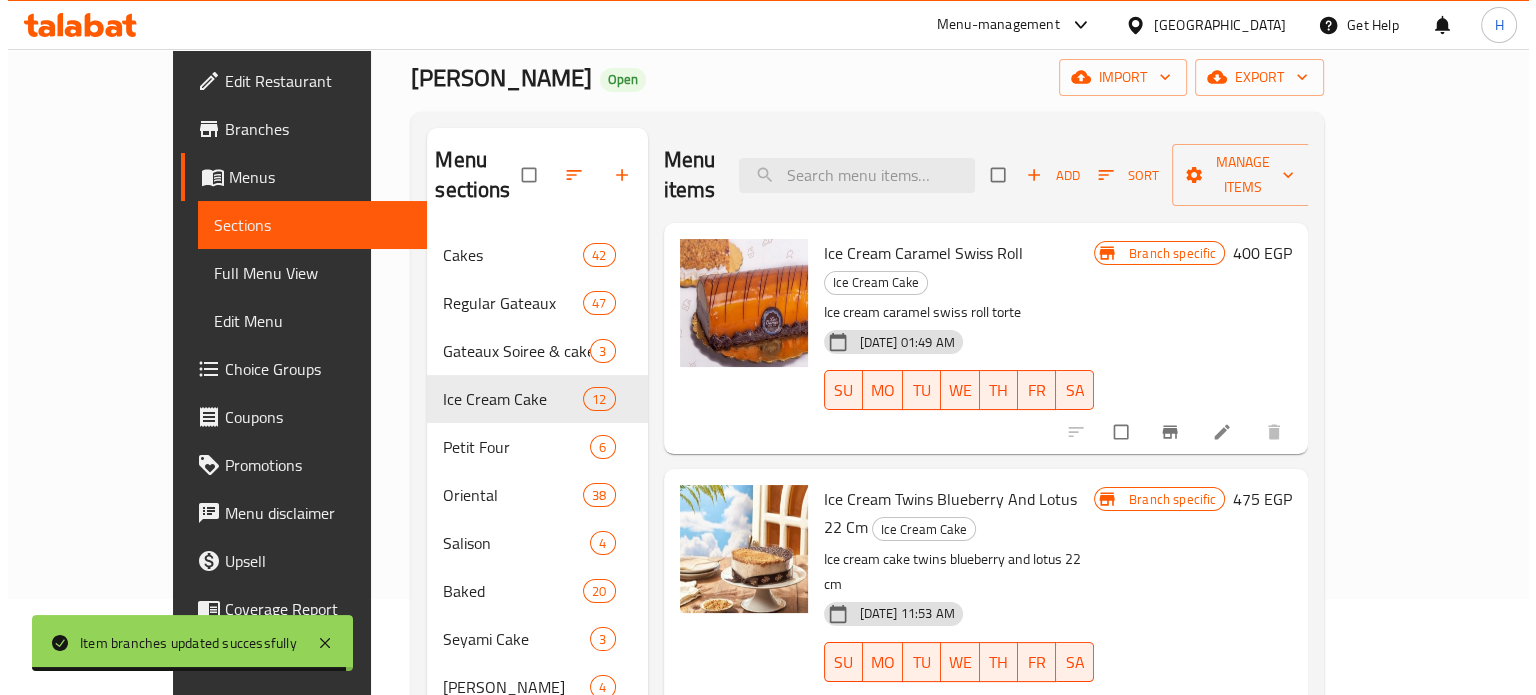 scroll, scrollTop: 0, scrollLeft: 0, axis: both 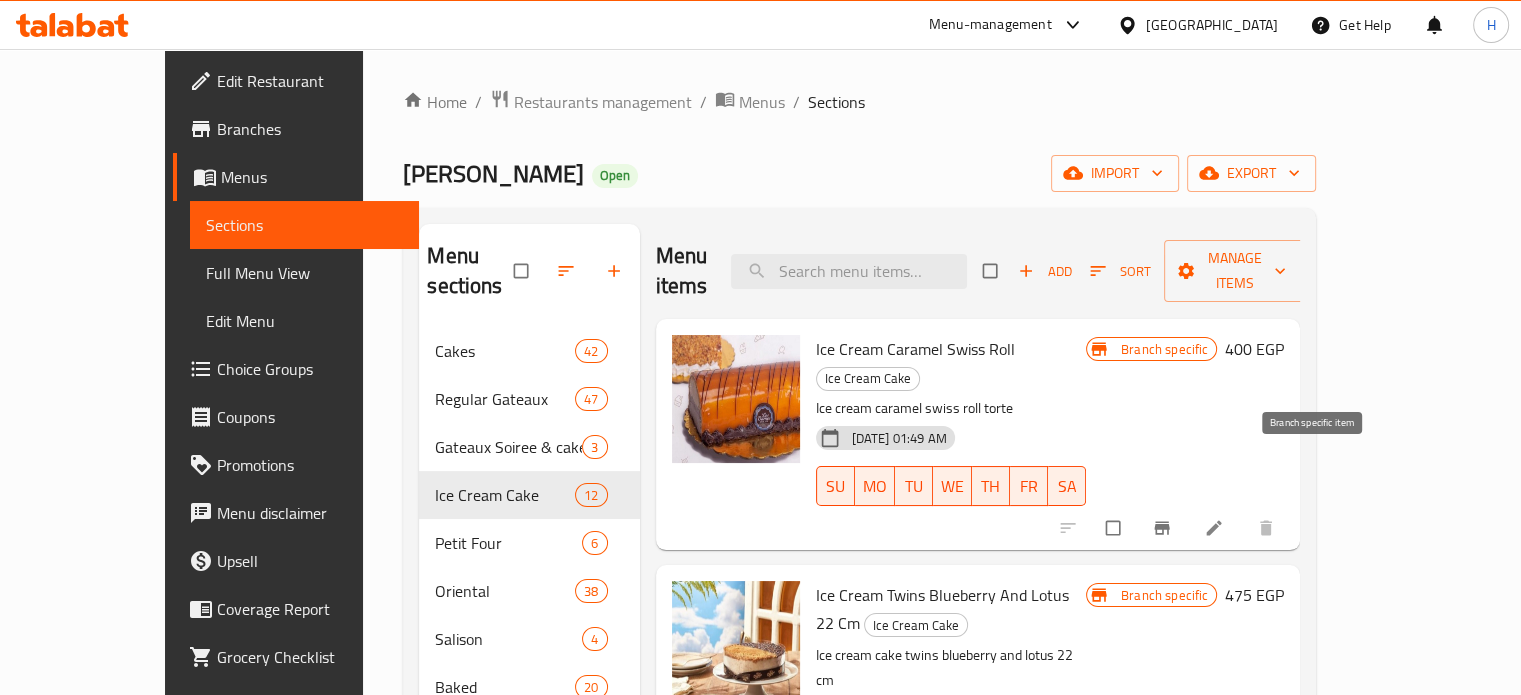 click 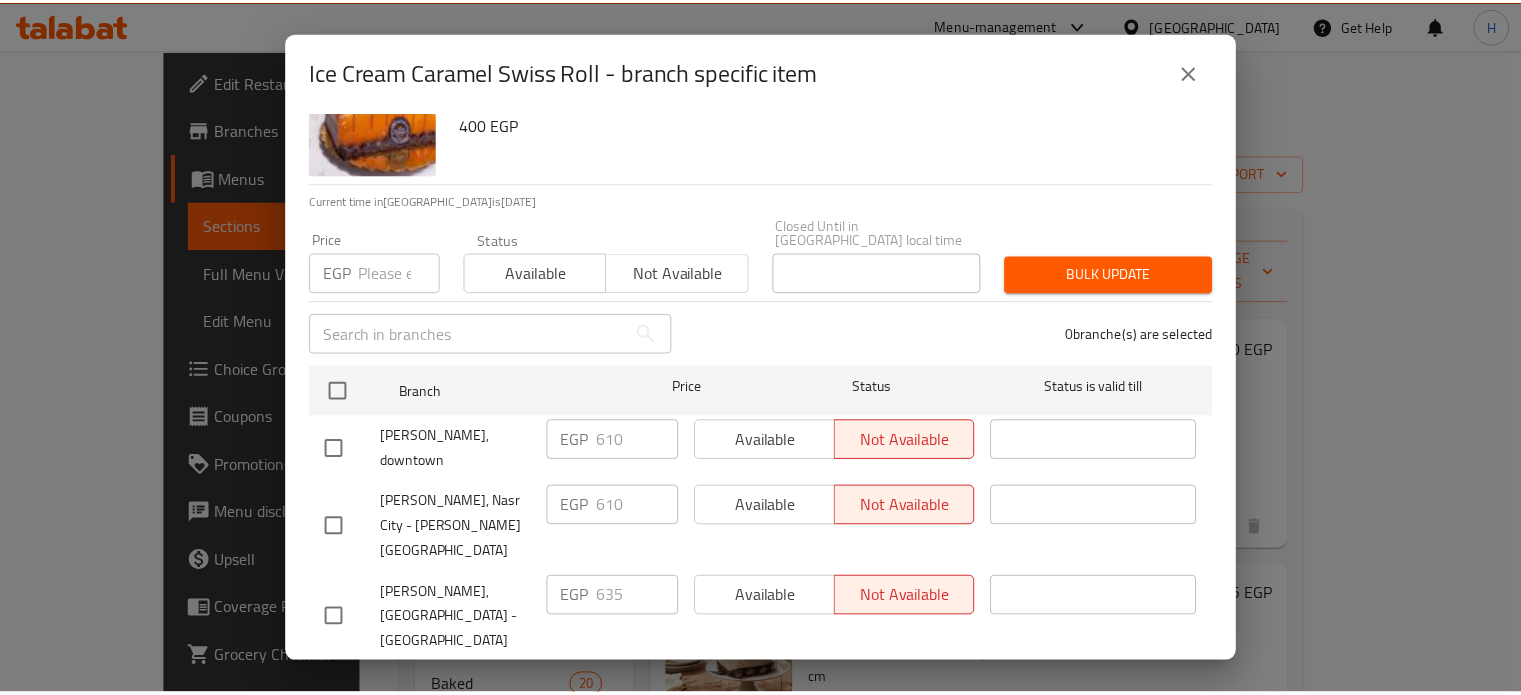 scroll, scrollTop: 162, scrollLeft: 0, axis: vertical 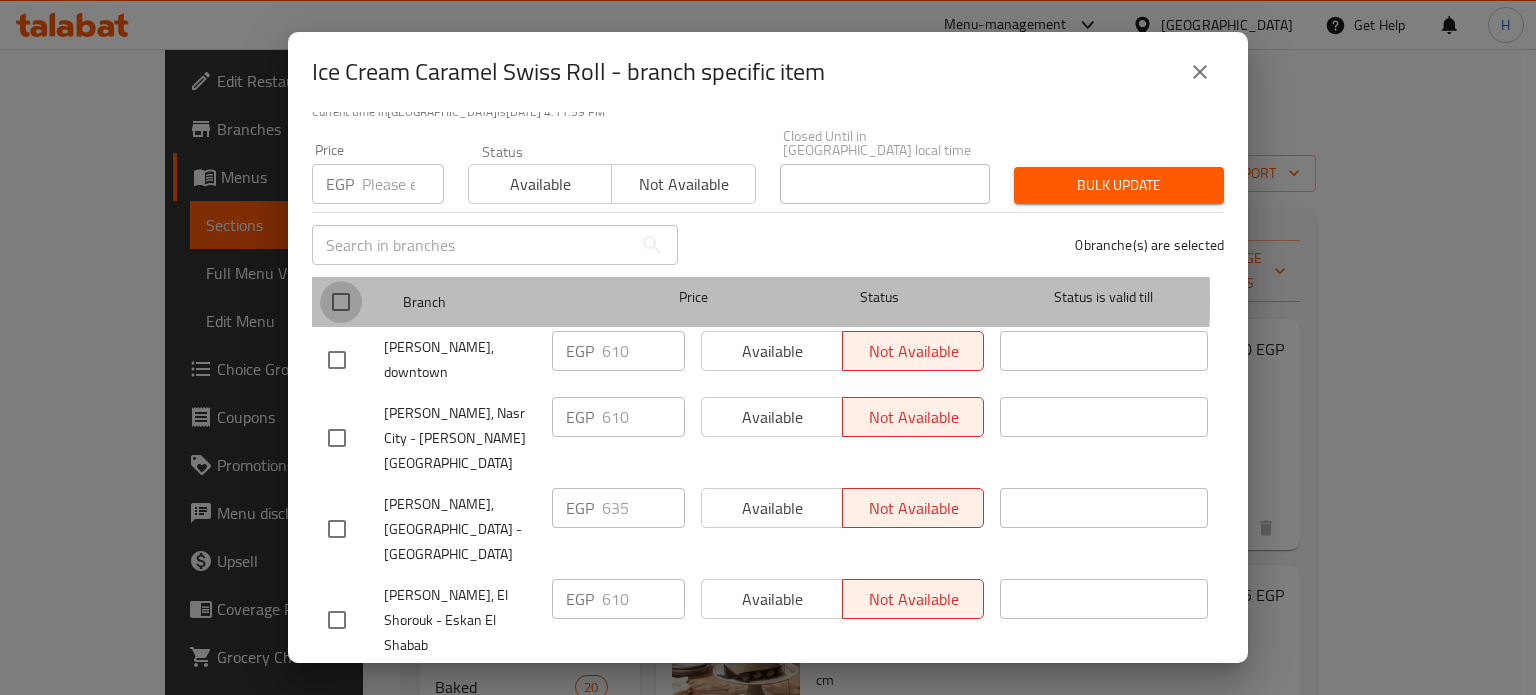 click at bounding box center [341, 302] 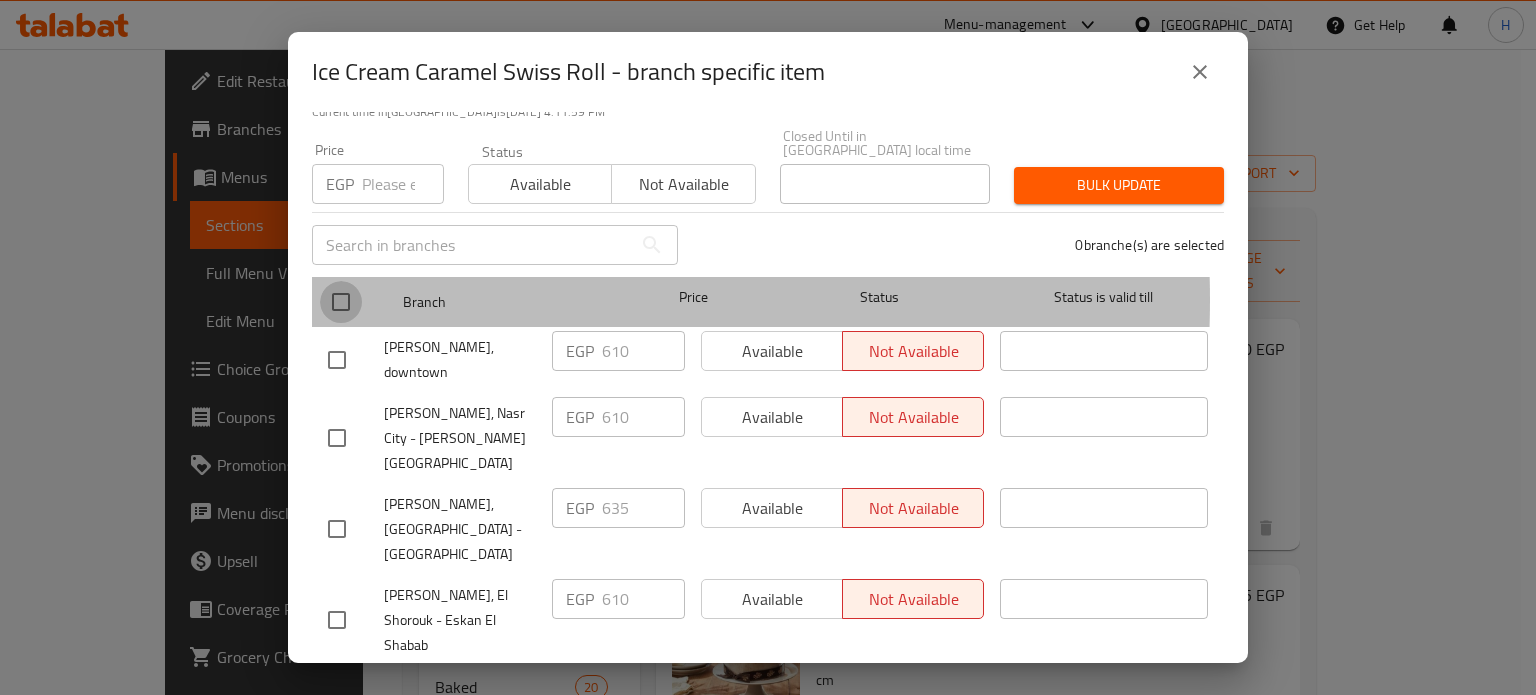 checkbox on "true" 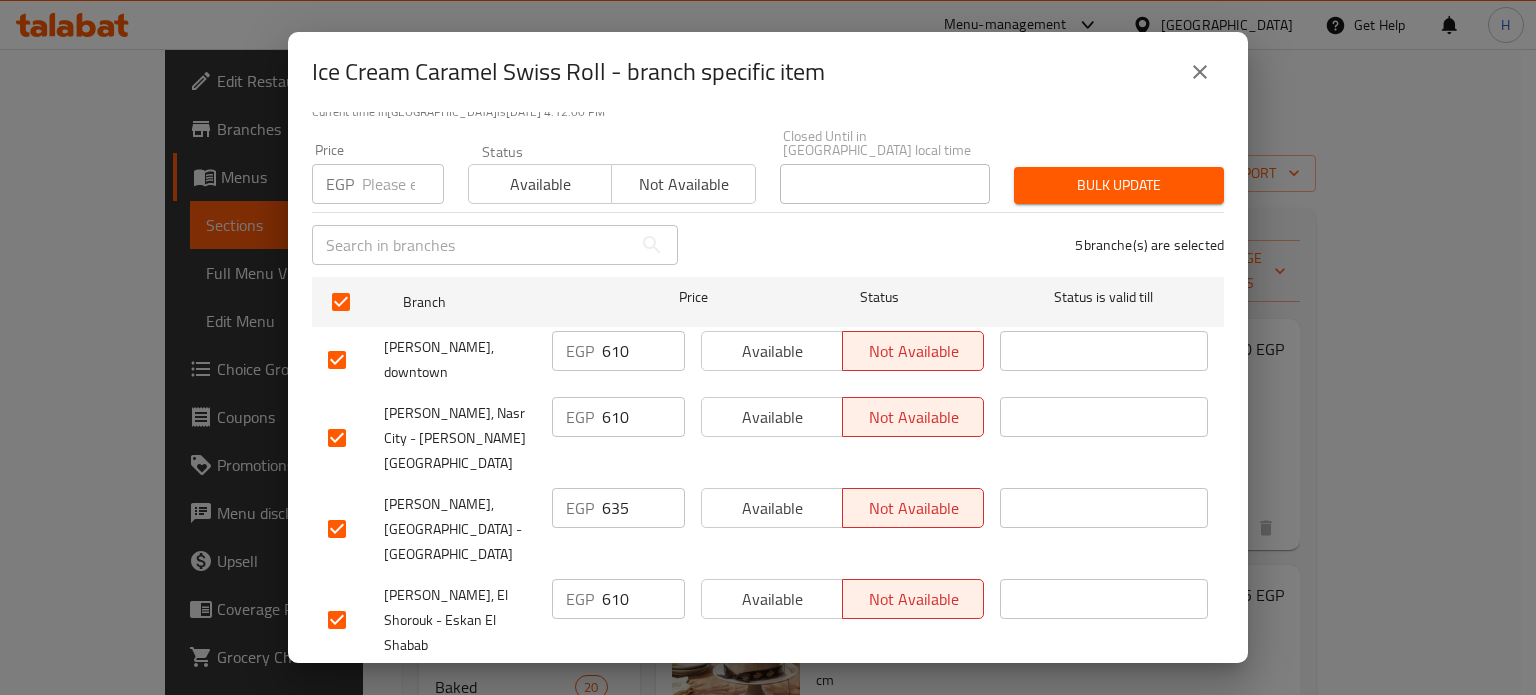 click at bounding box center [403, 184] 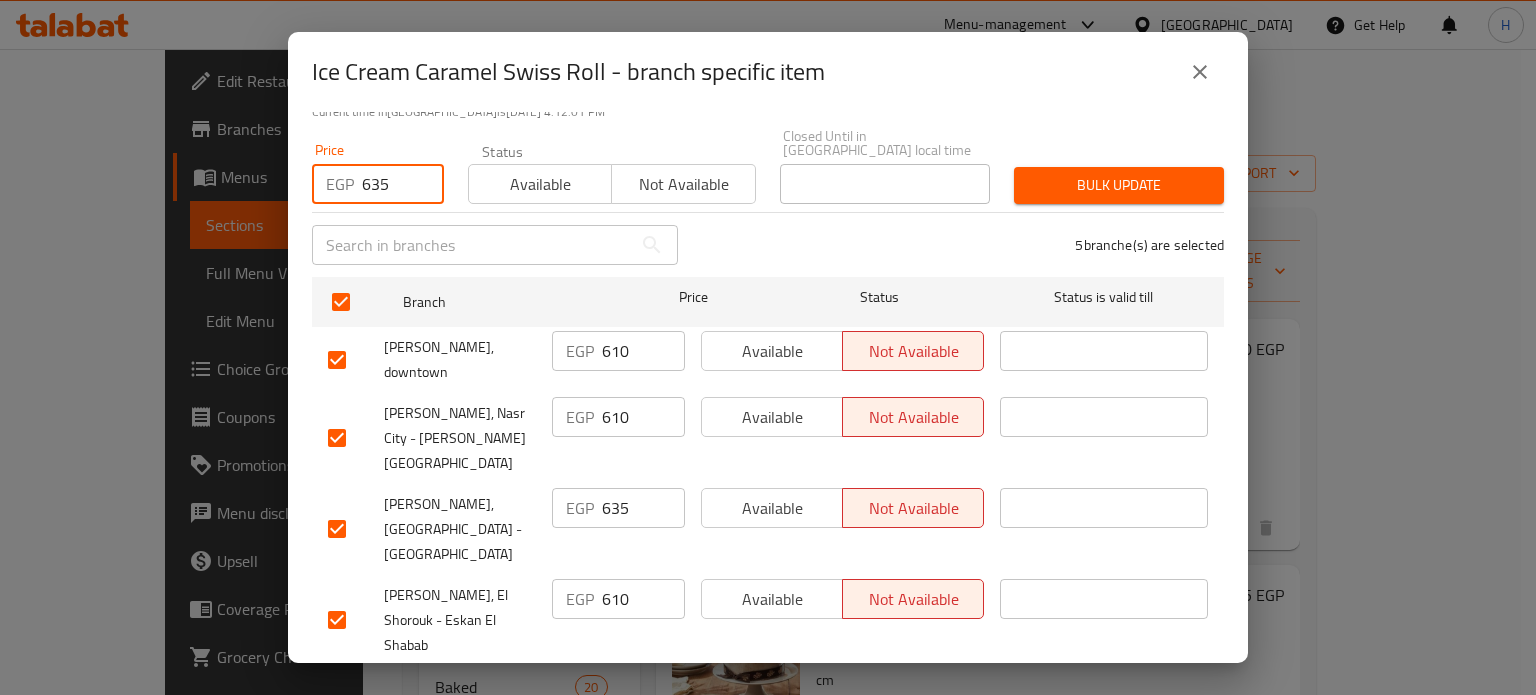 type on "635" 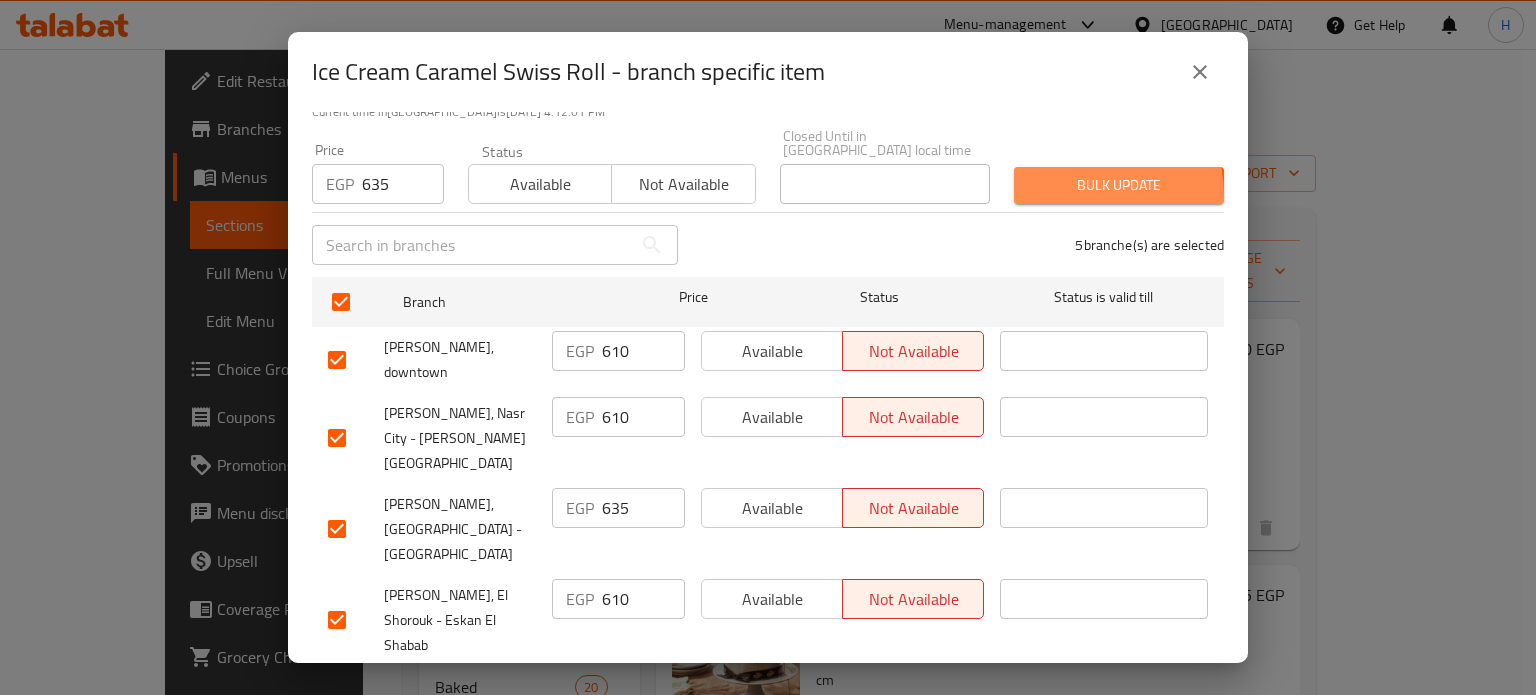 click on "Bulk update" at bounding box center [1119, 185] 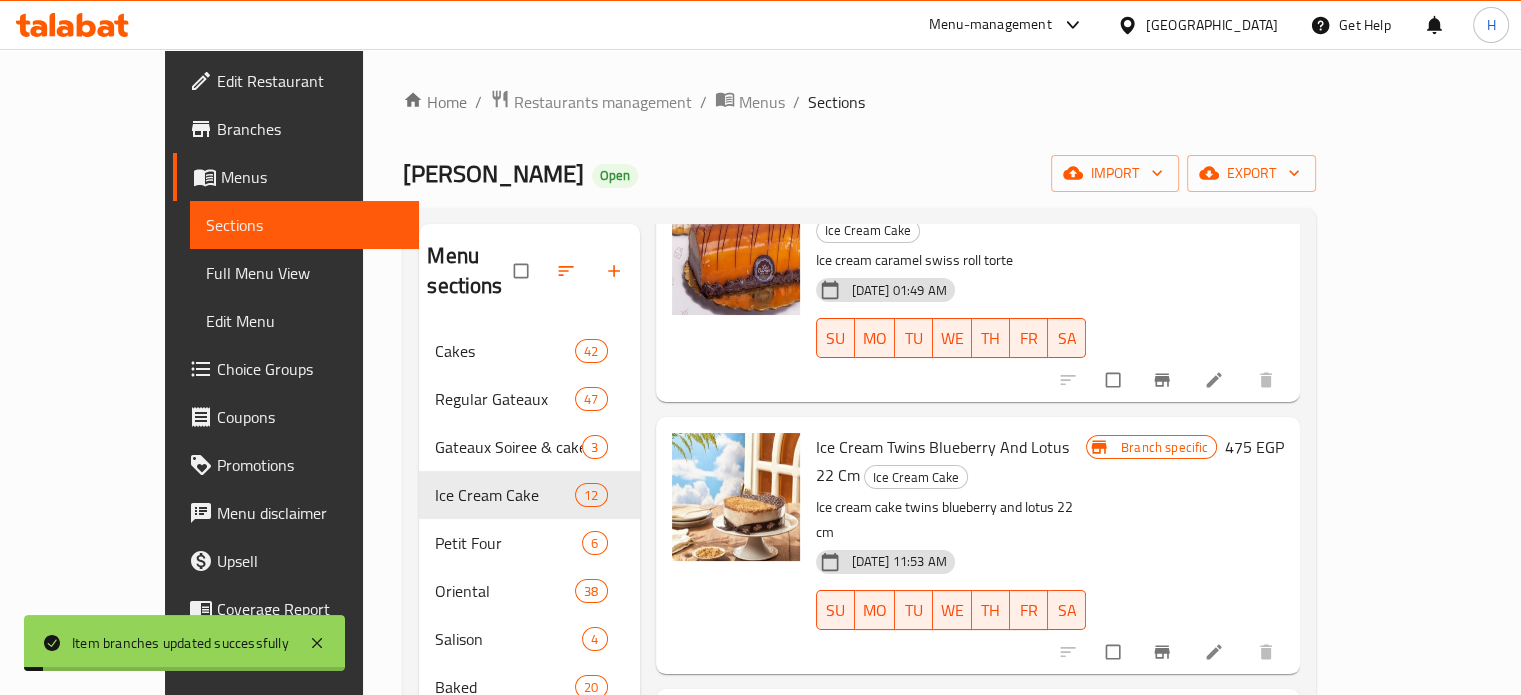 scroll, scrollTop: 200, scrollLeft: 0, axis: vertical 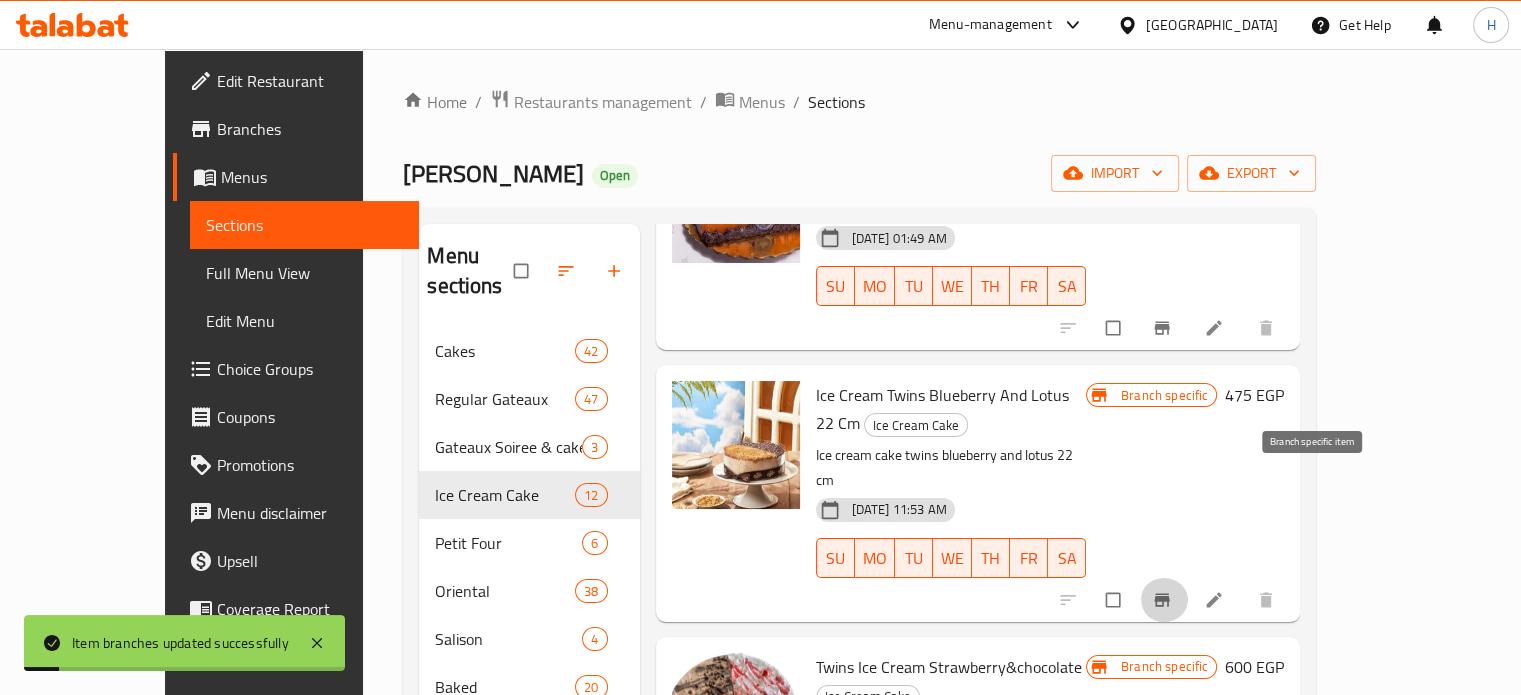click 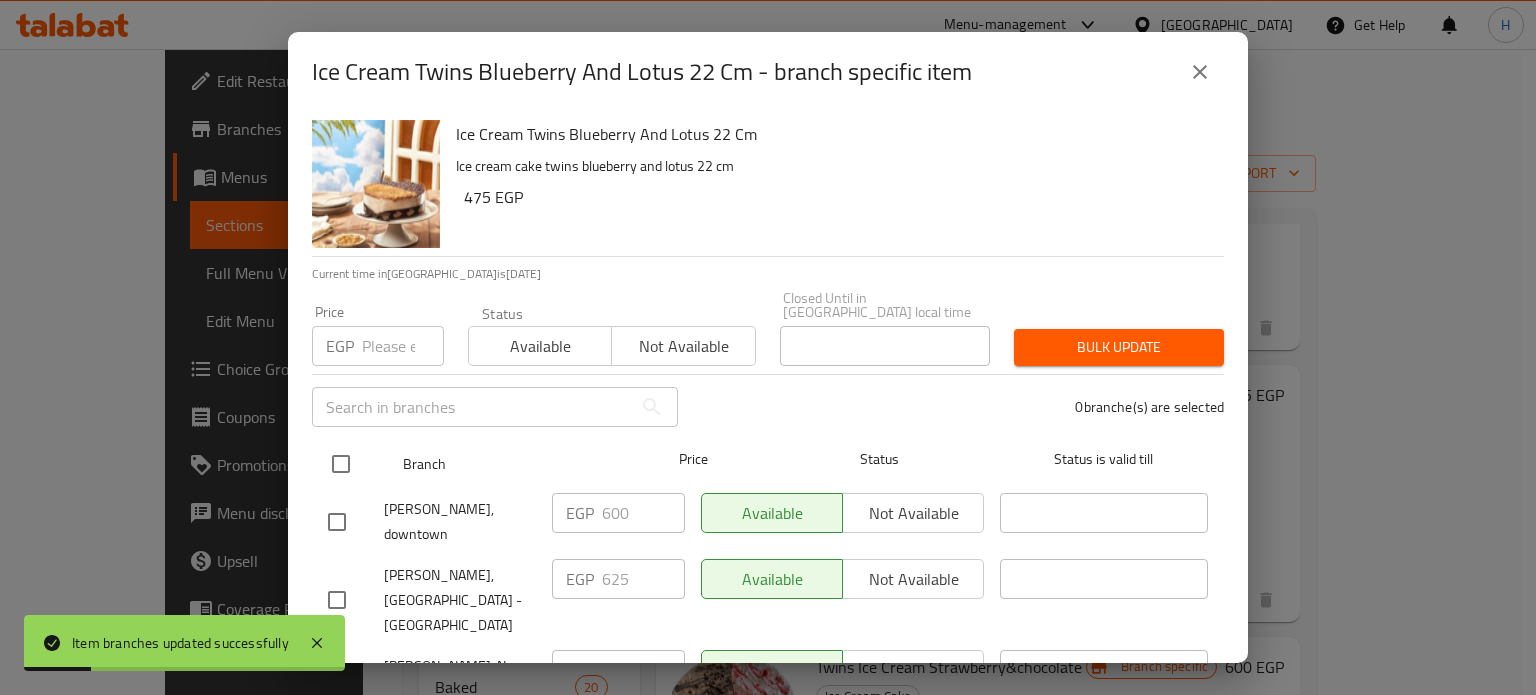 click at bounding box center (341, 464) 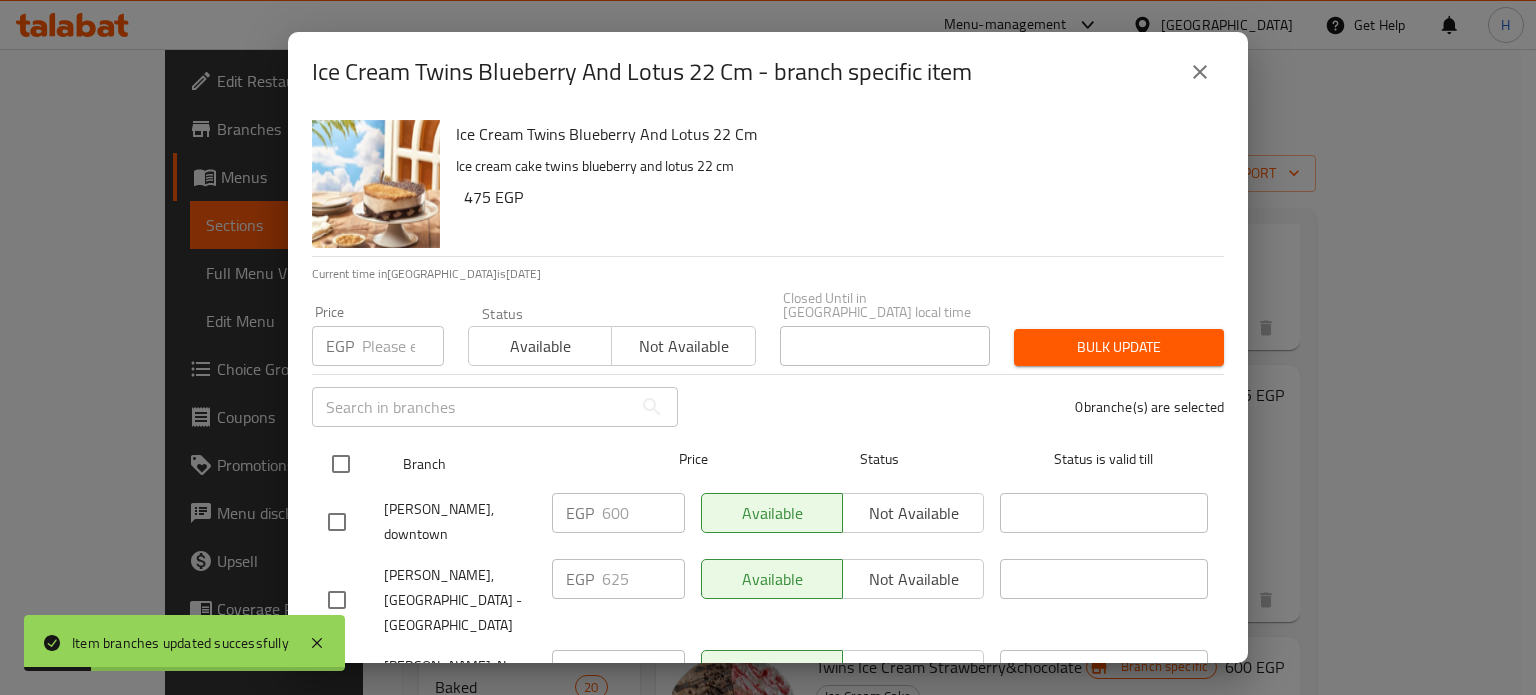 checkbox on "true" 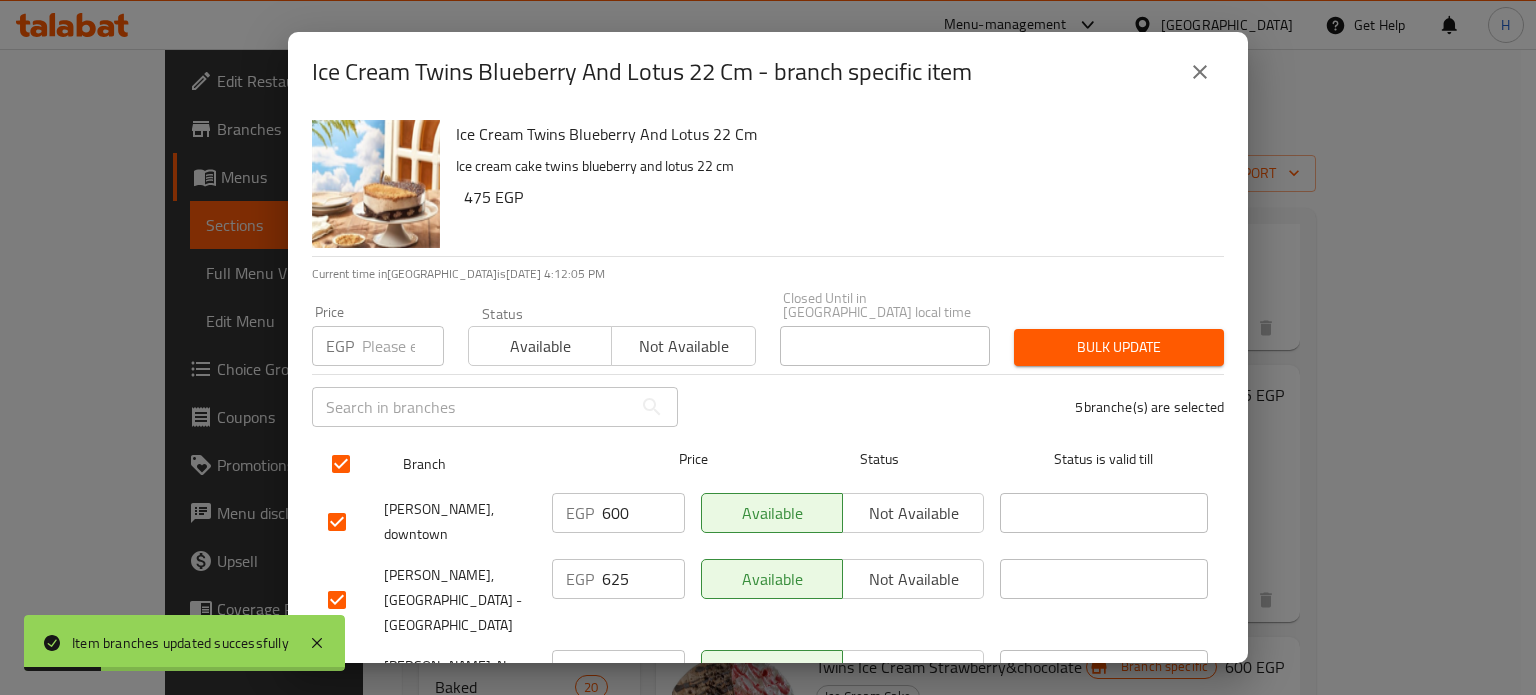 checkbox on "true" 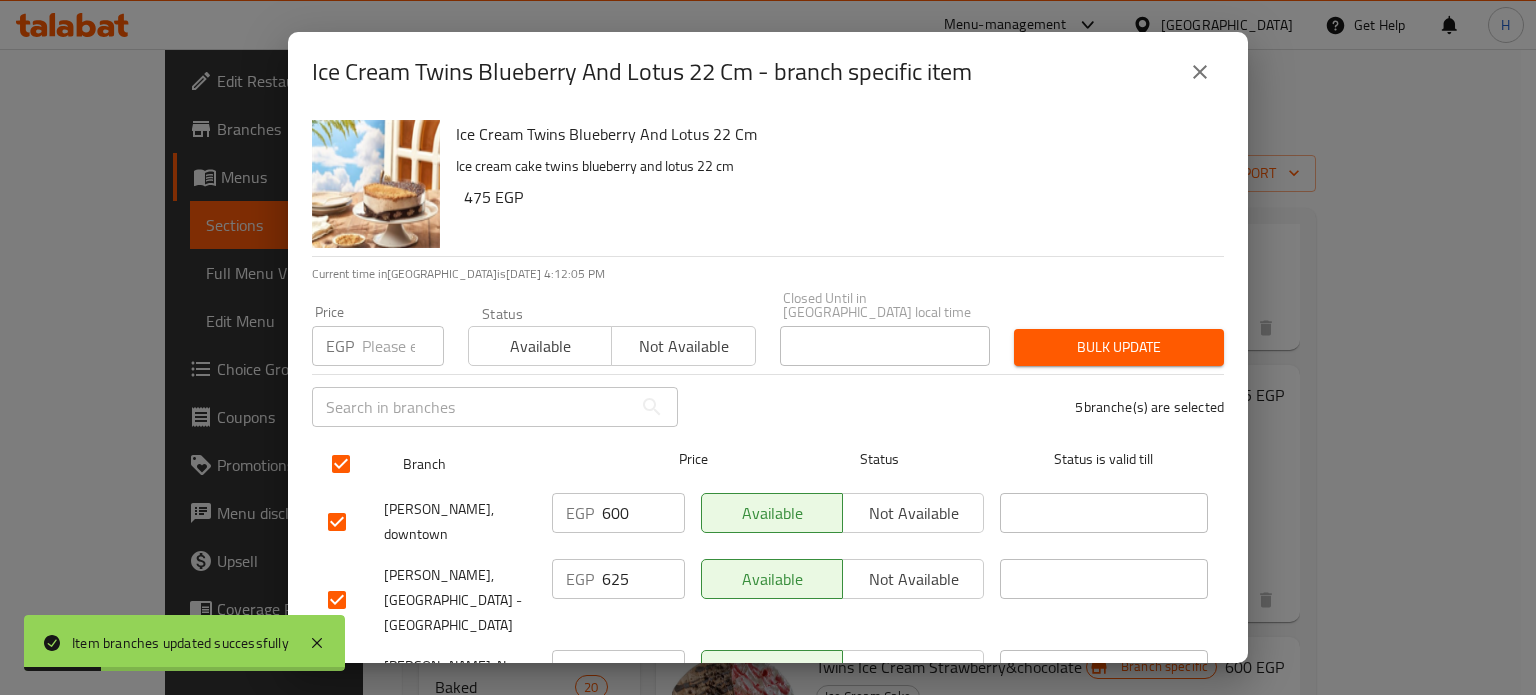 checkbox on "true" 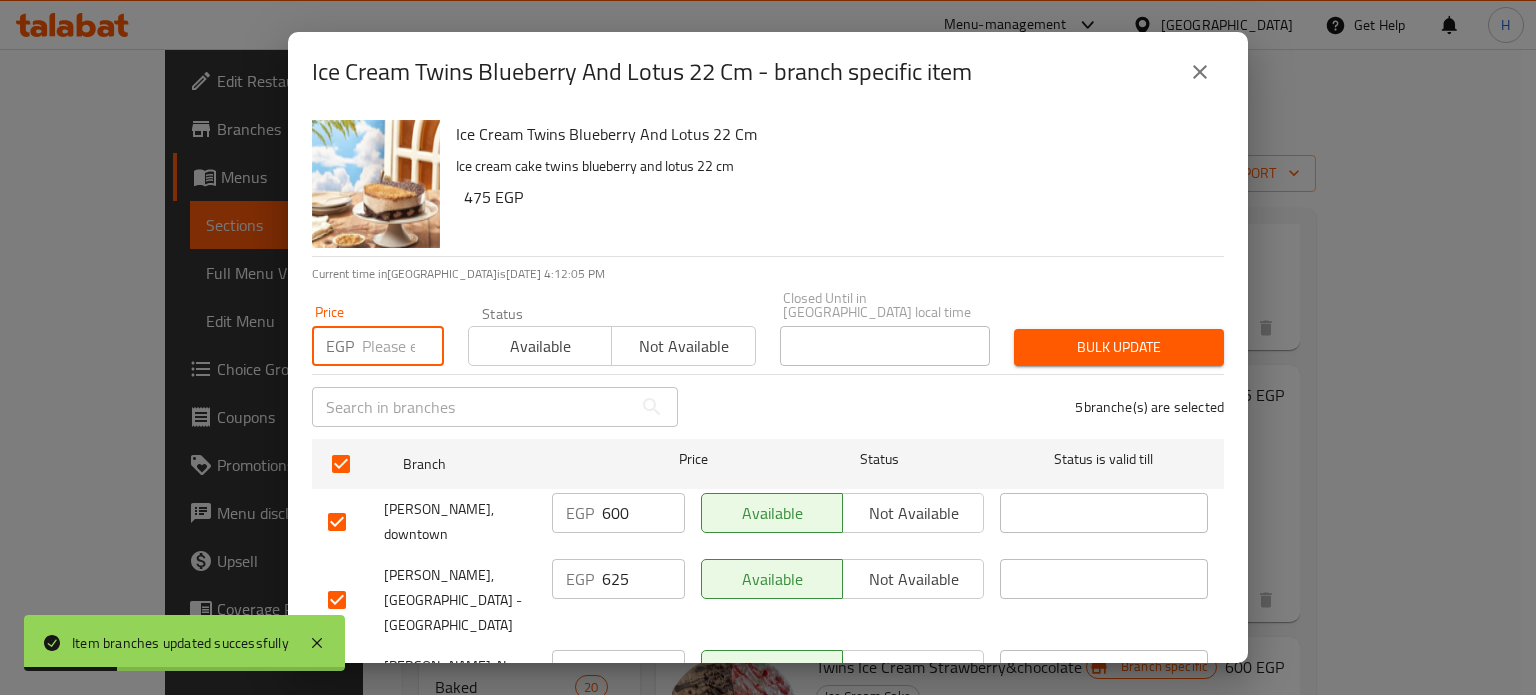 click at bounding box center [403, 346] 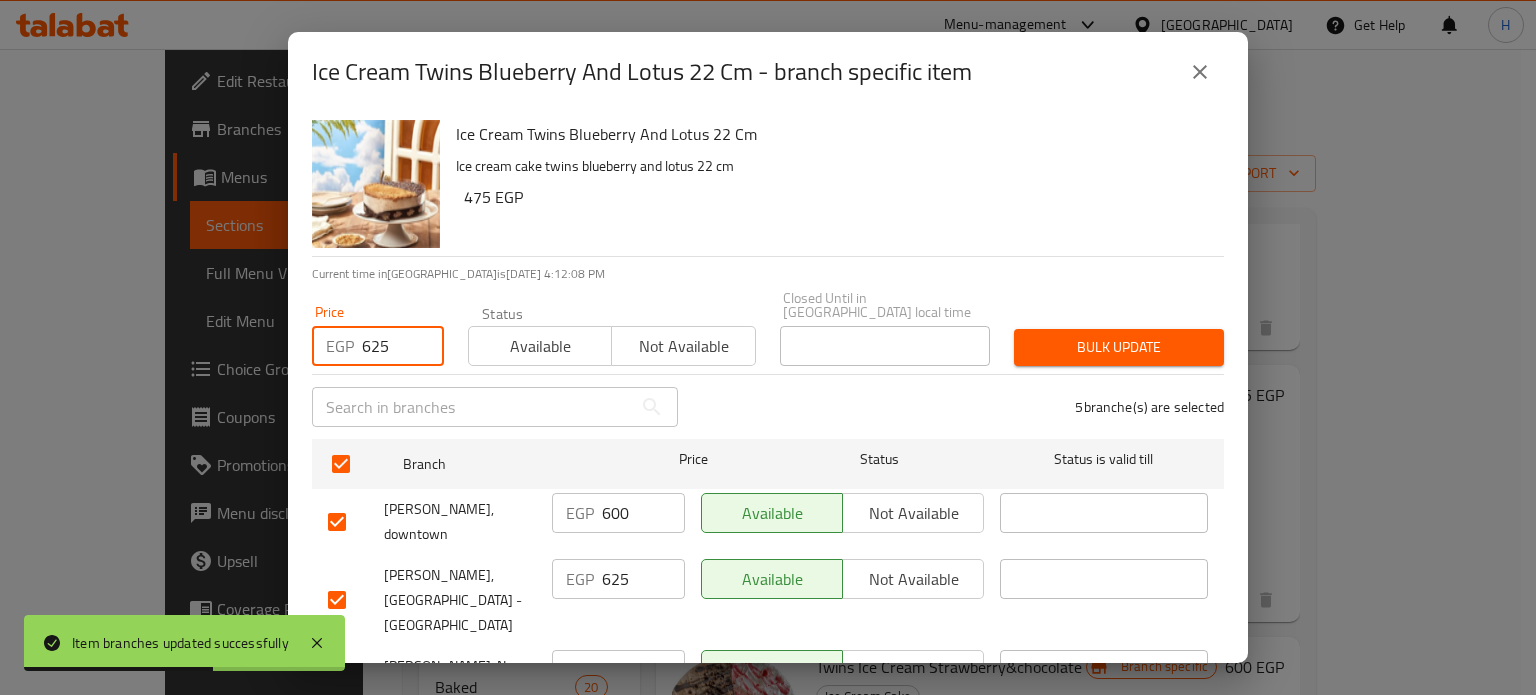 type on "625" 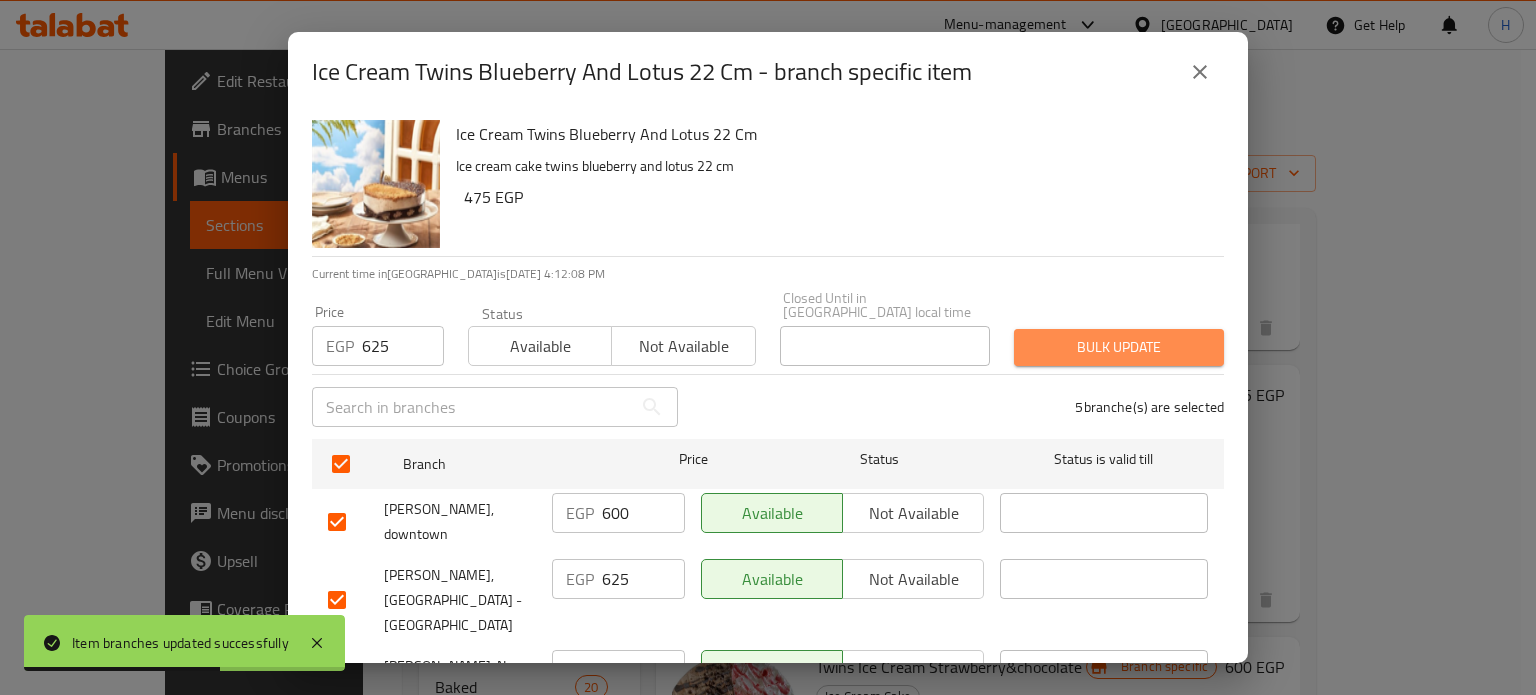 click on "Bulk update" at bounding box center [1119, 347] 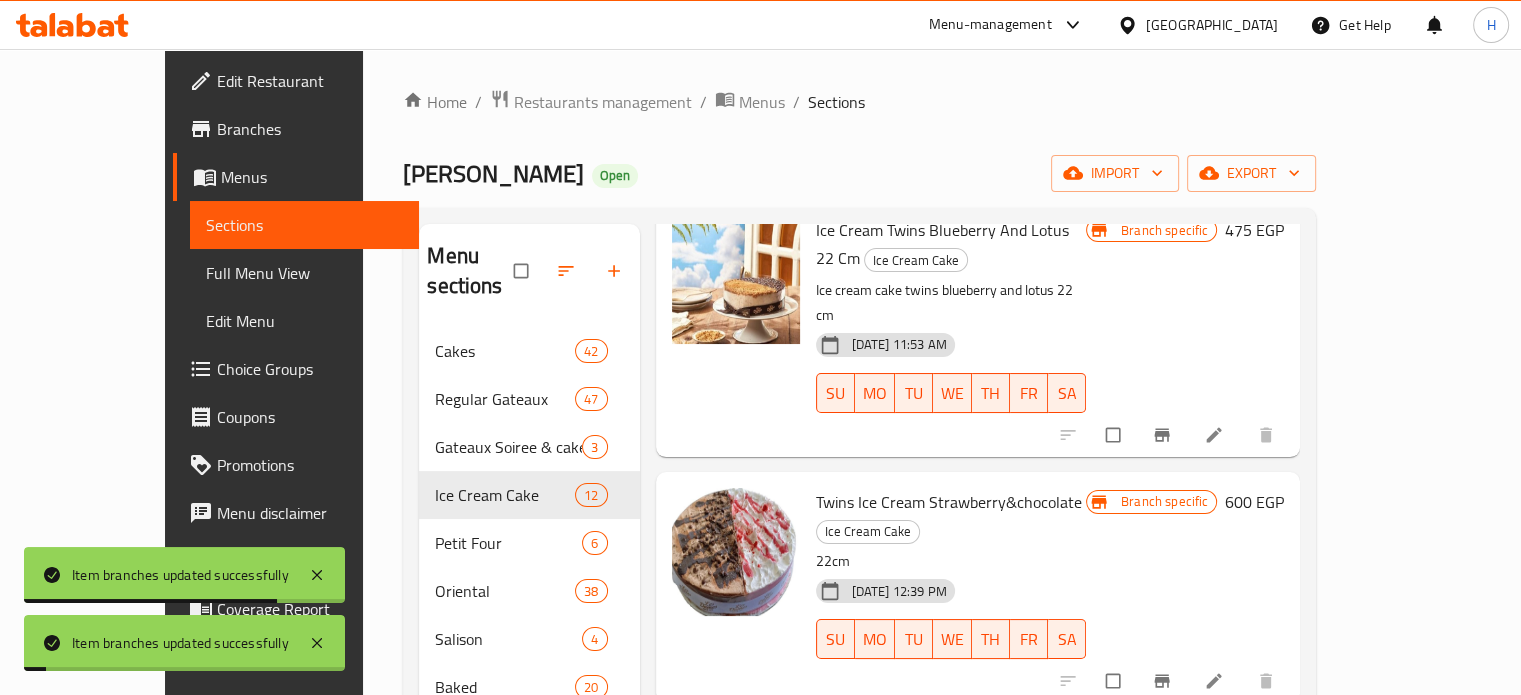 scroll, scrollTop: 400, scrollLeft: 0, axis: vertical 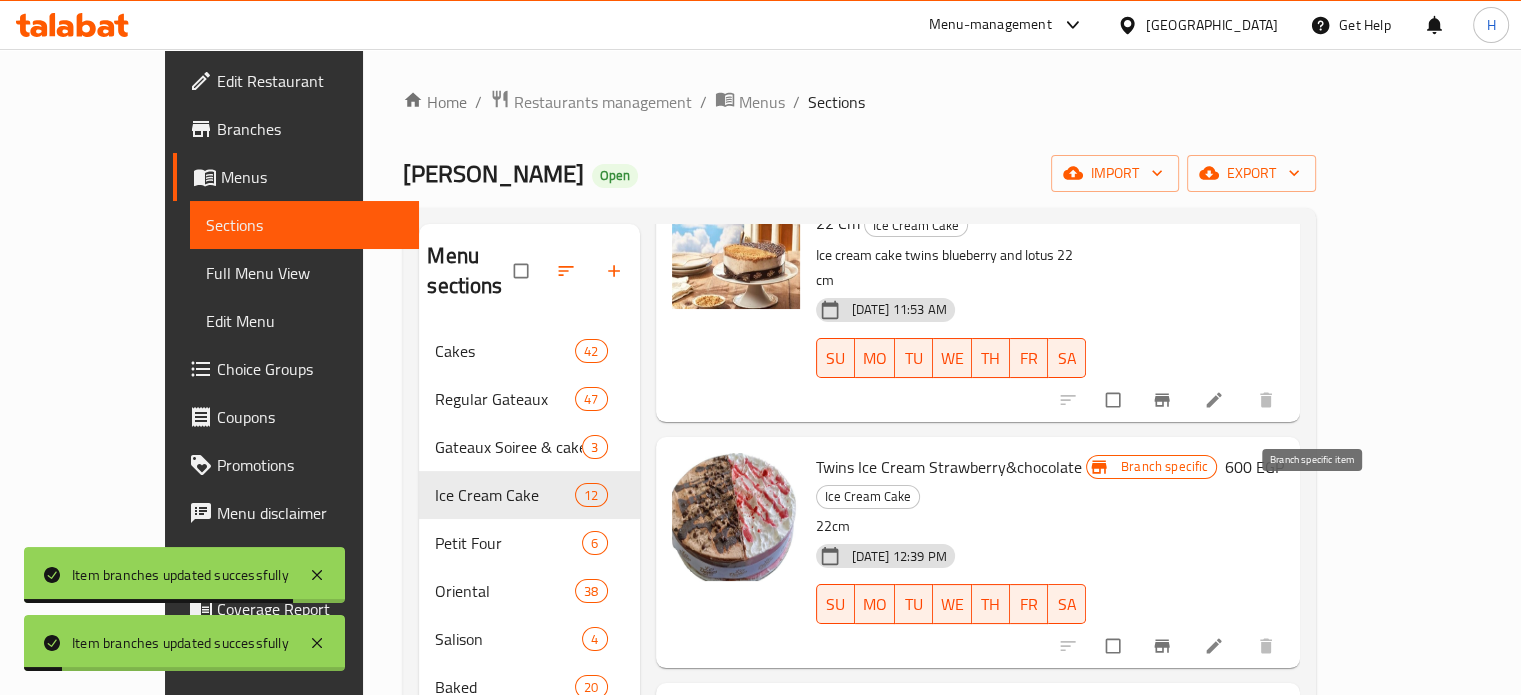 click 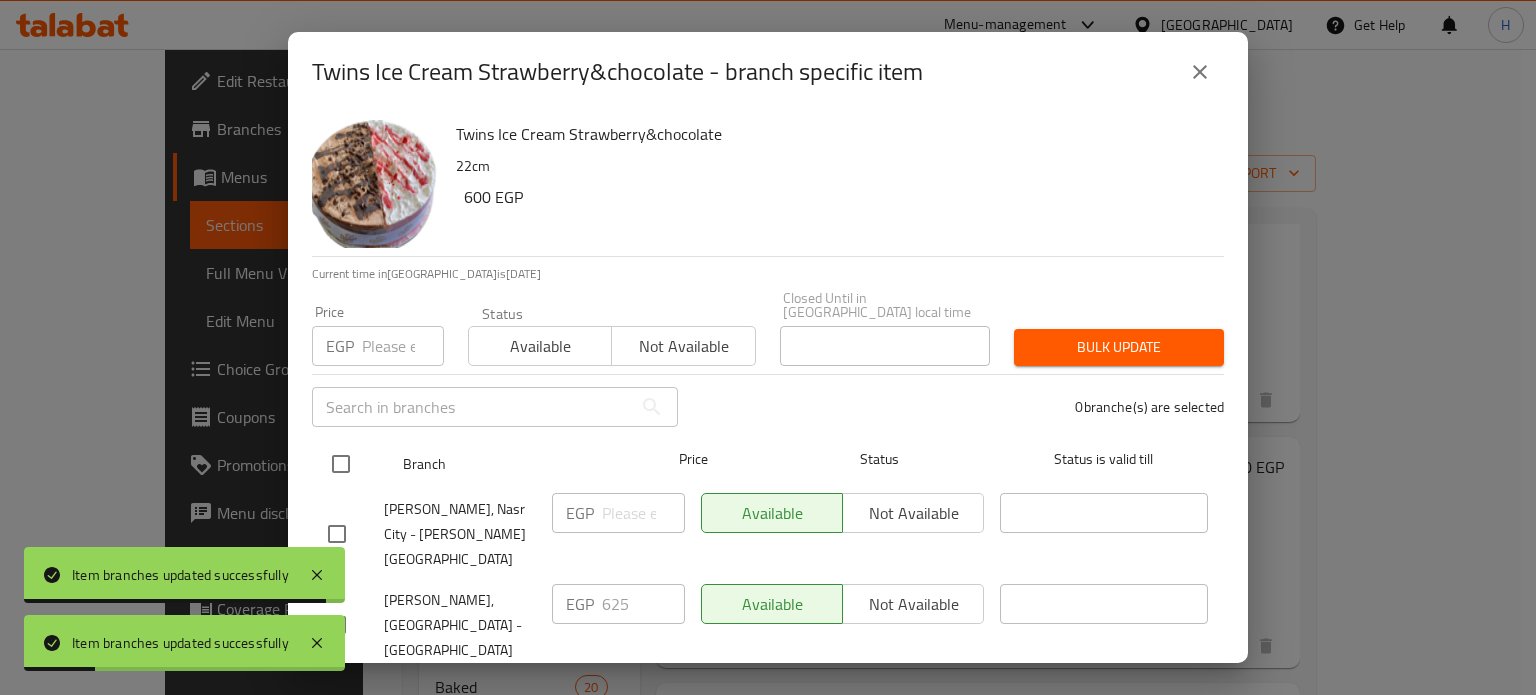 click at bounding box center (341, 464) 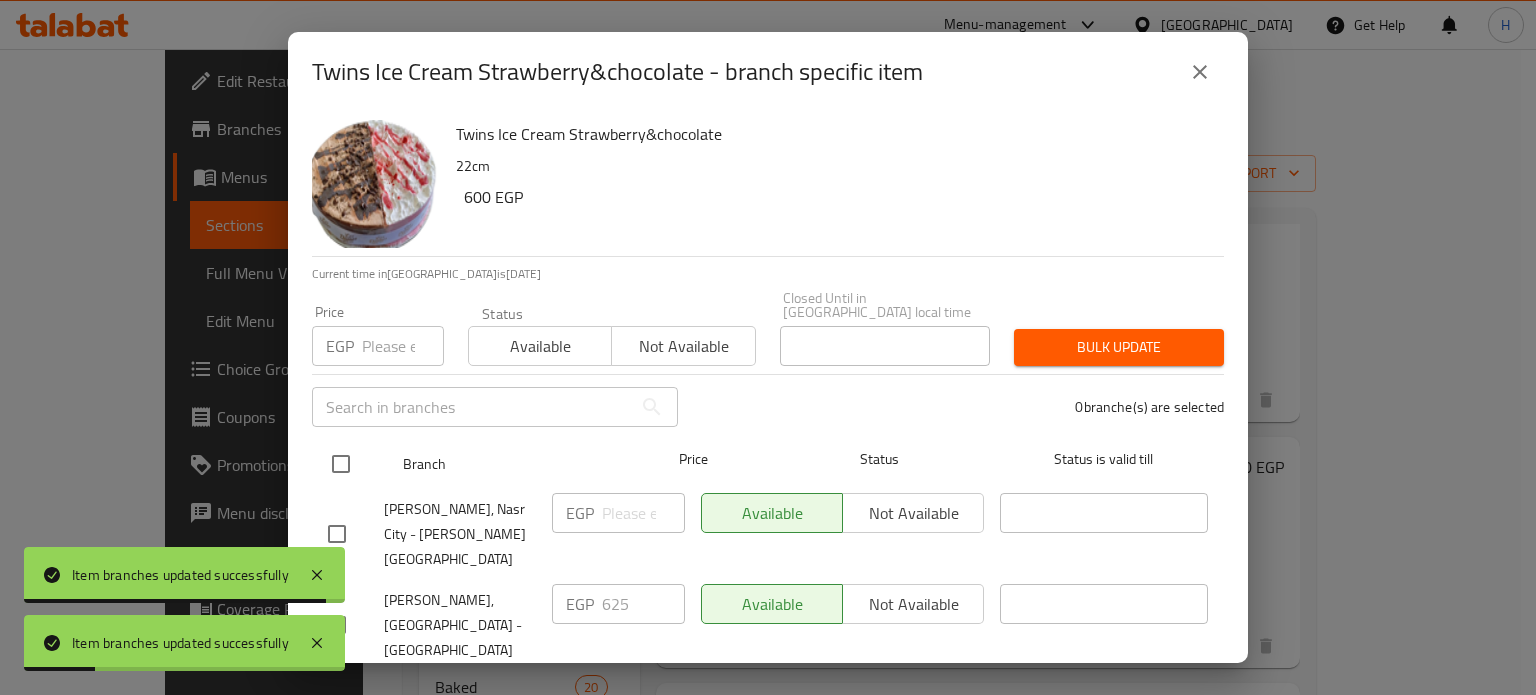 checkbox on "true" 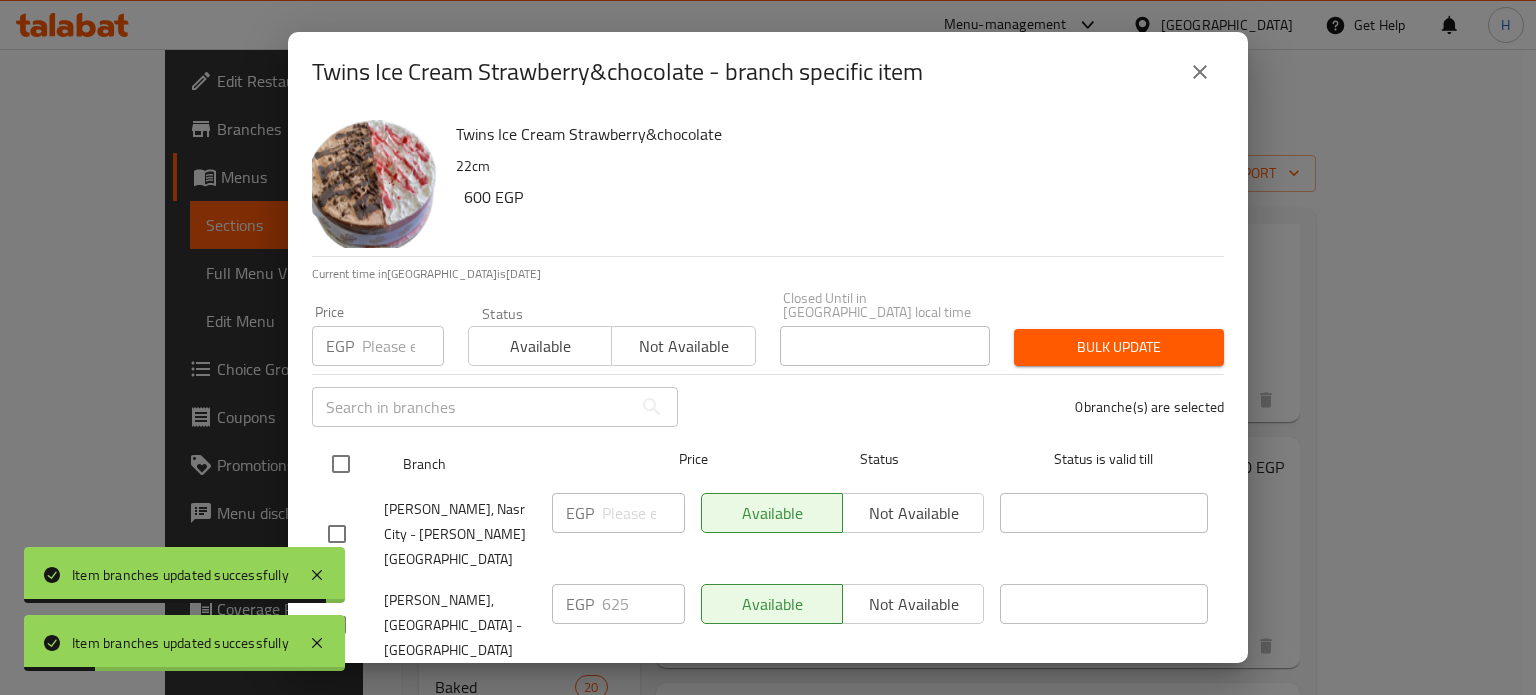 checkbox on "true" 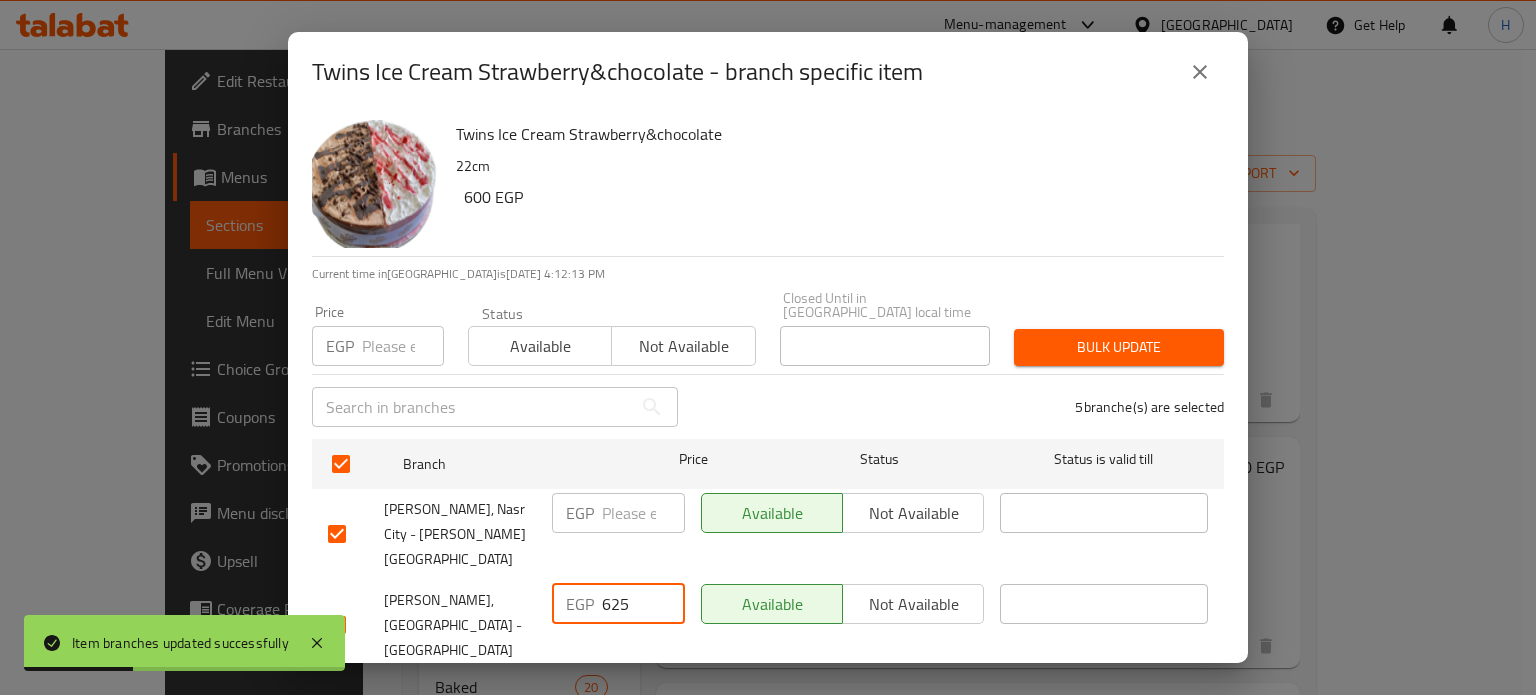 drag, startPoint x: 638, startPoint y: 563, endPoint x: 556, endPoint y: 557, distance: 82.219215 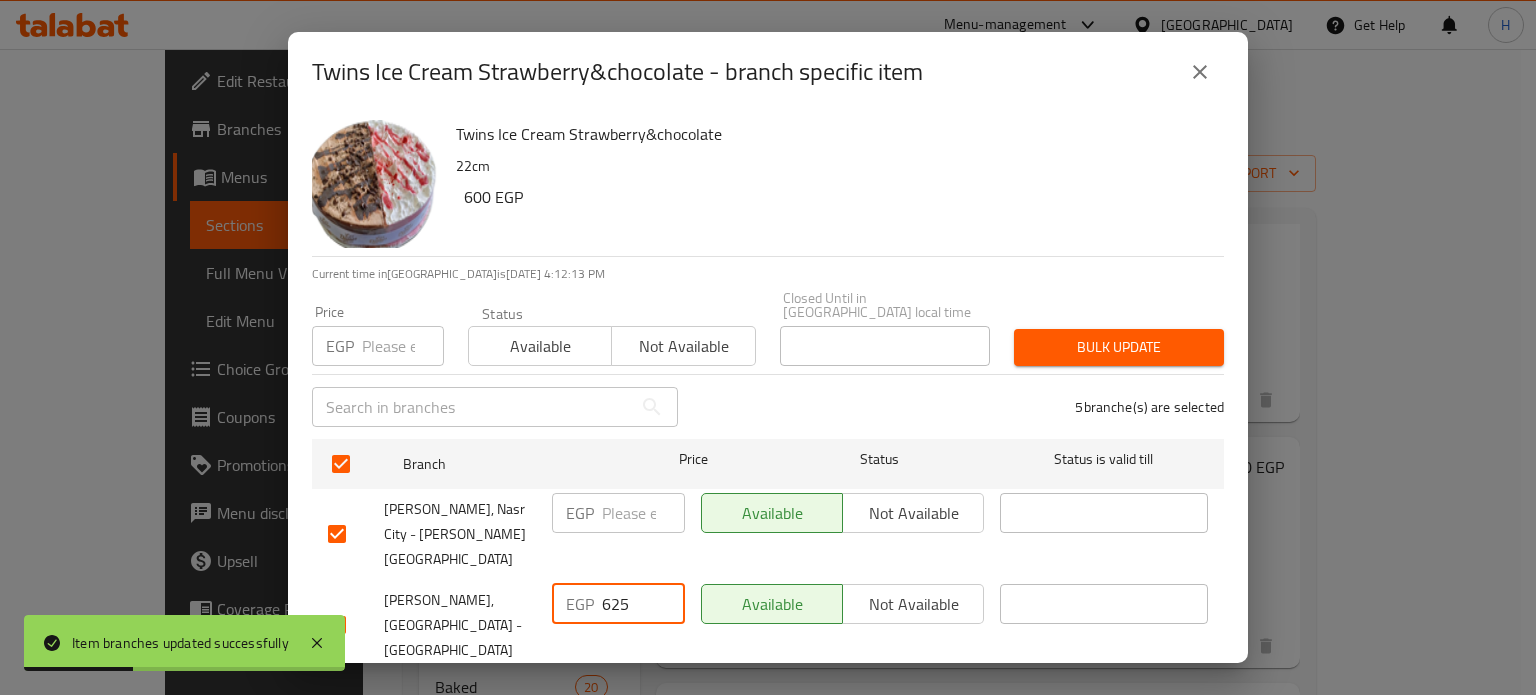 click on "EGP 625 ​" at bounding box center (618, 604) 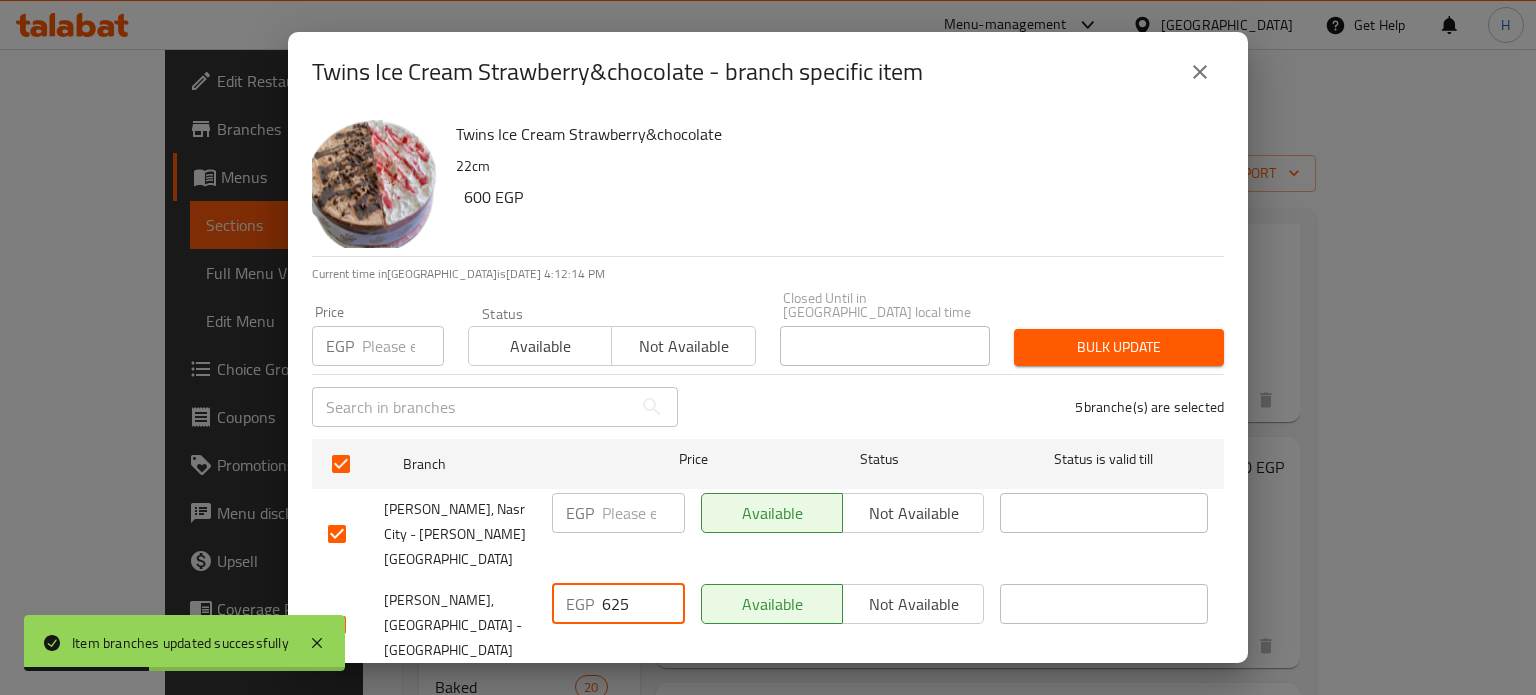 click at bounding box center [403, 346] 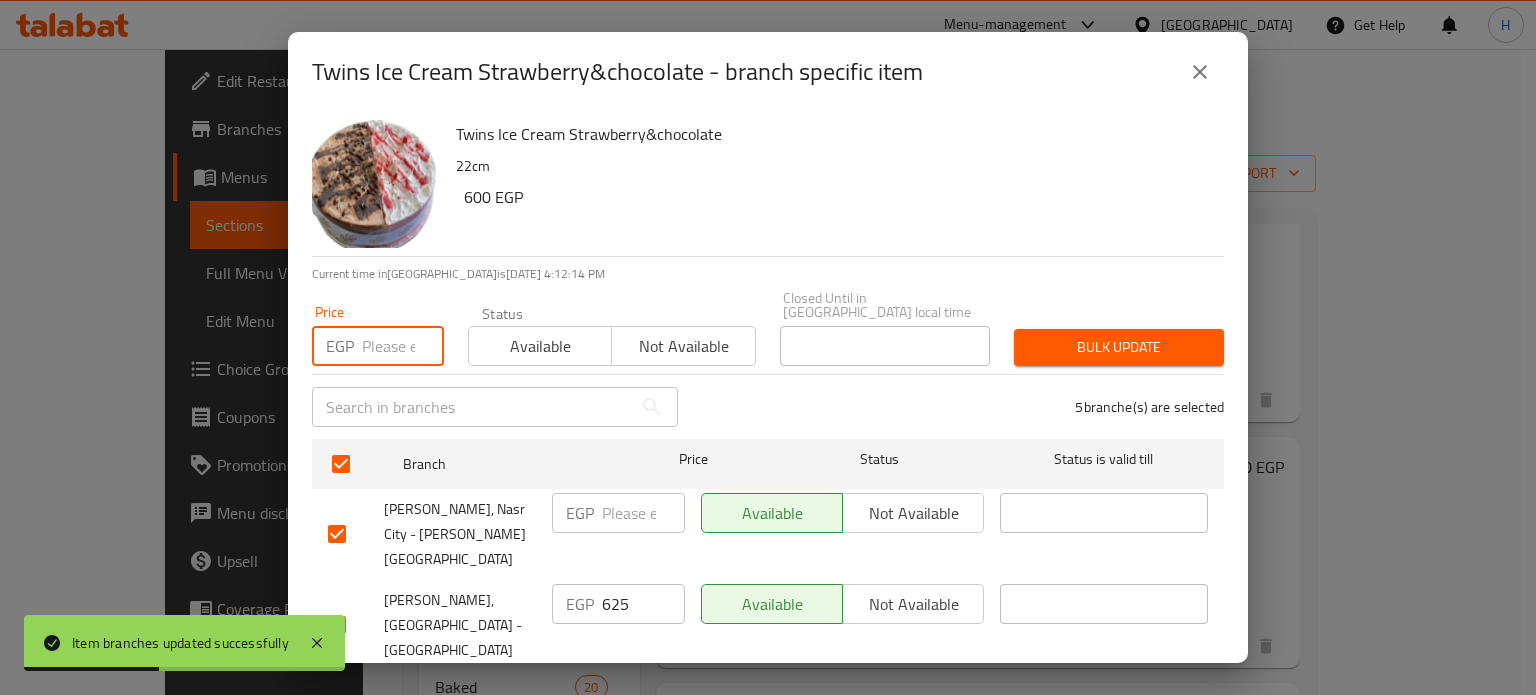 paste on "625" 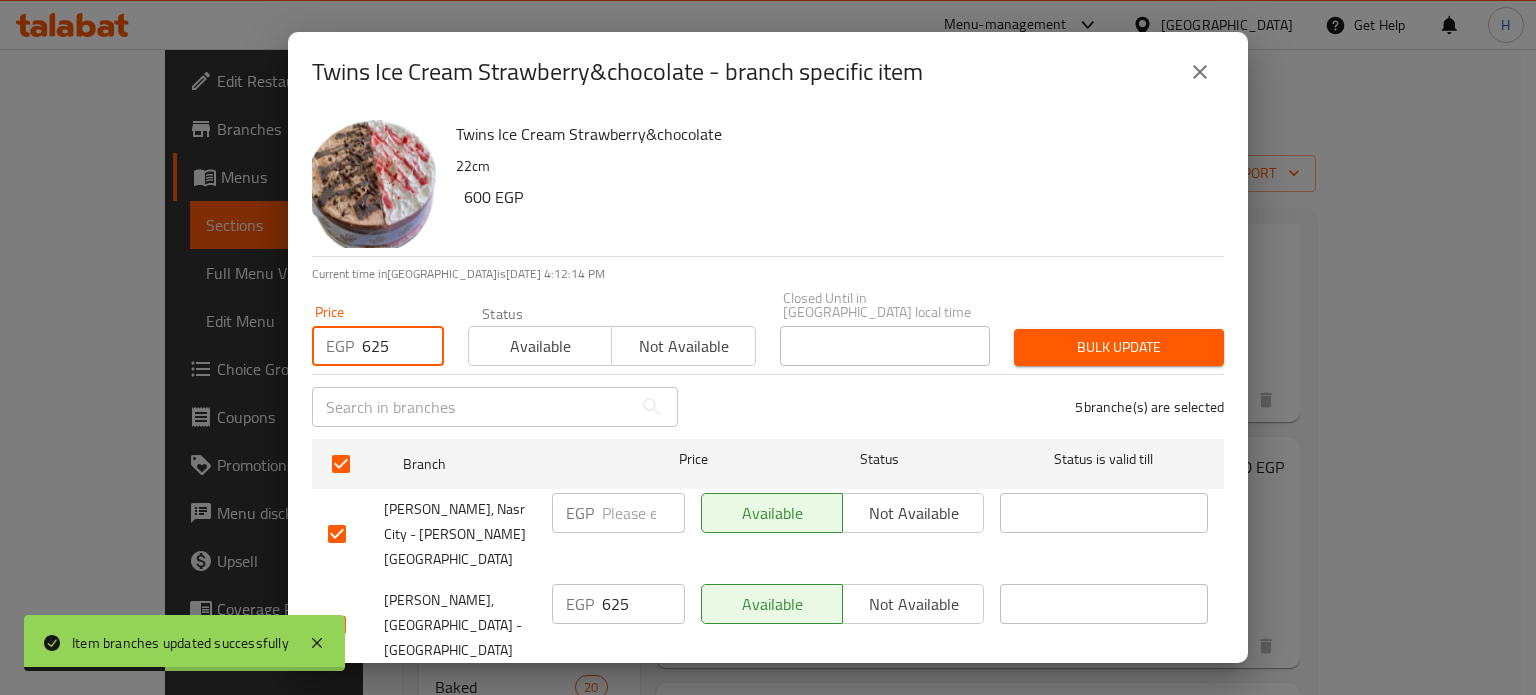 type on "625" 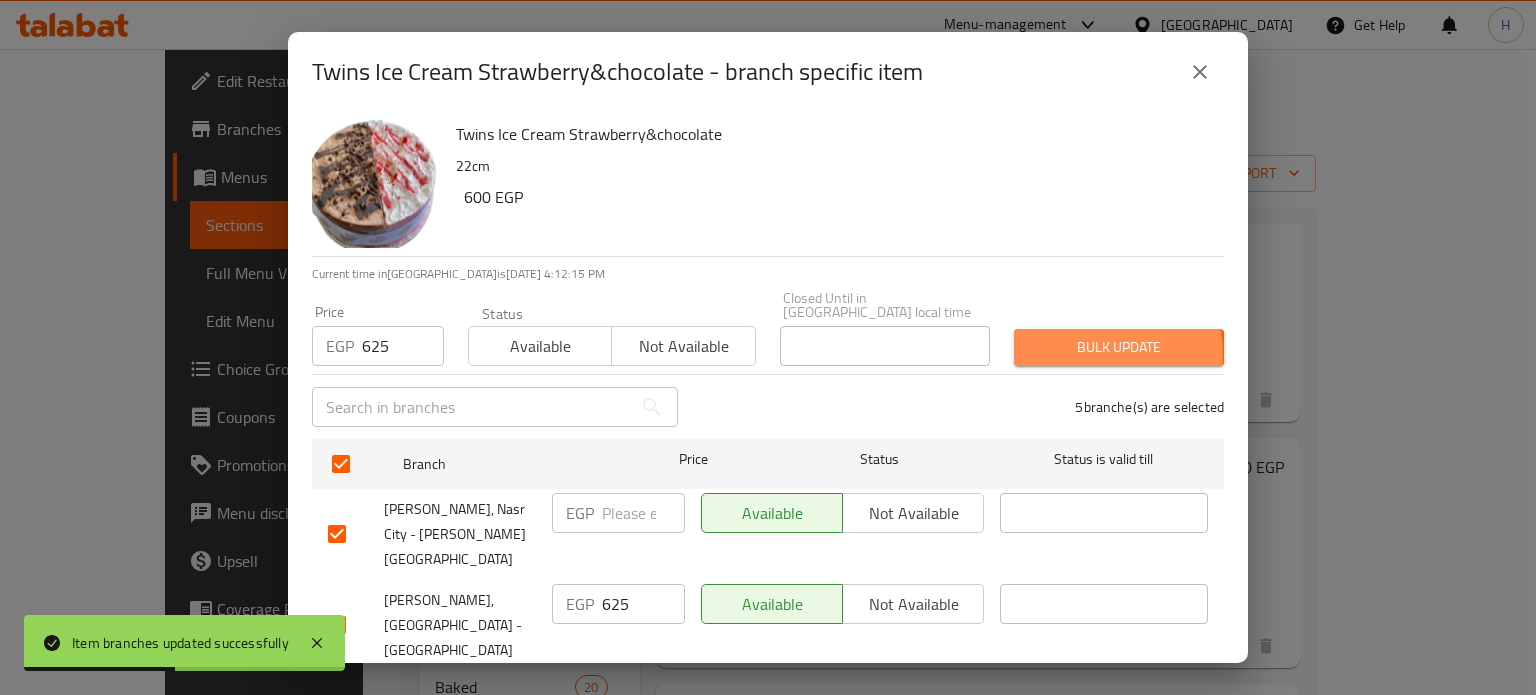 click on "Bulk update" at bounding box center (1119, 347) 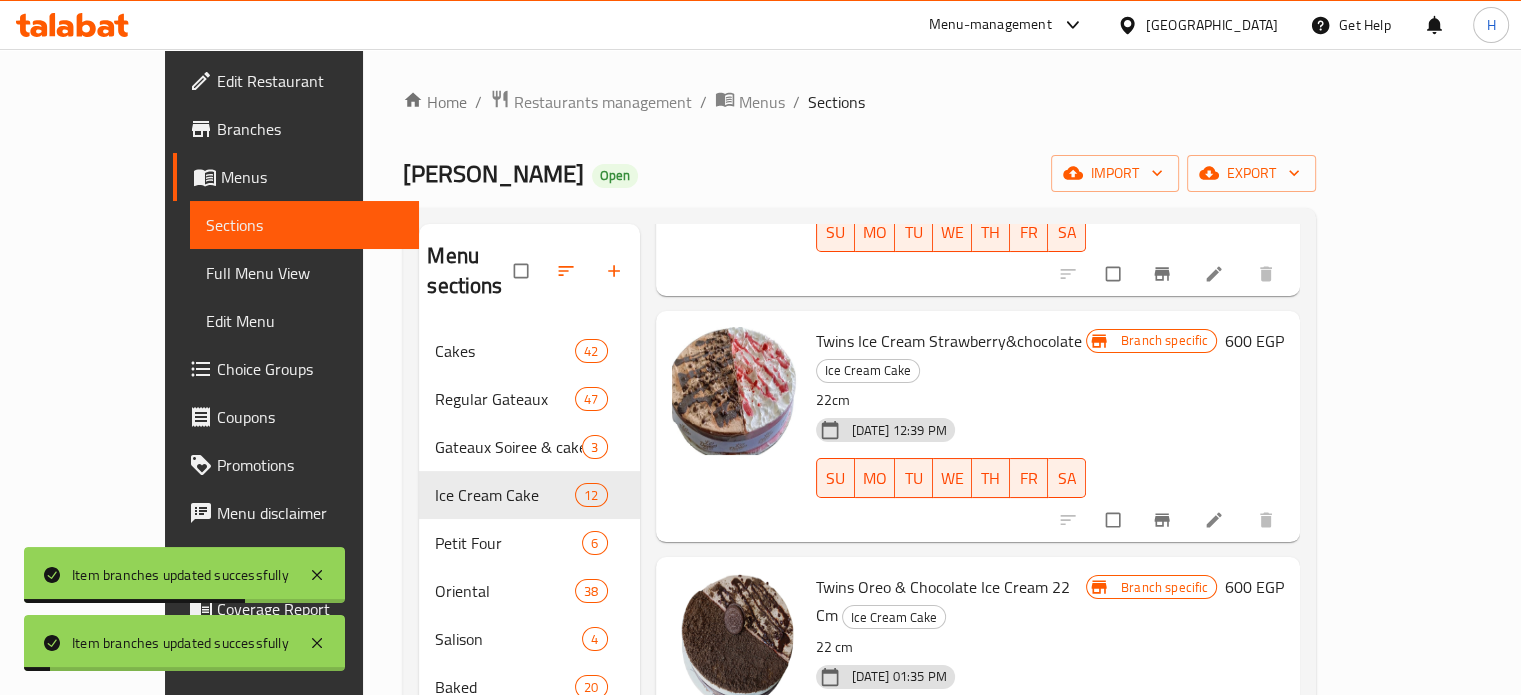 scroll, scrollTop: 600, scrollLeft: 0, axis: vertical 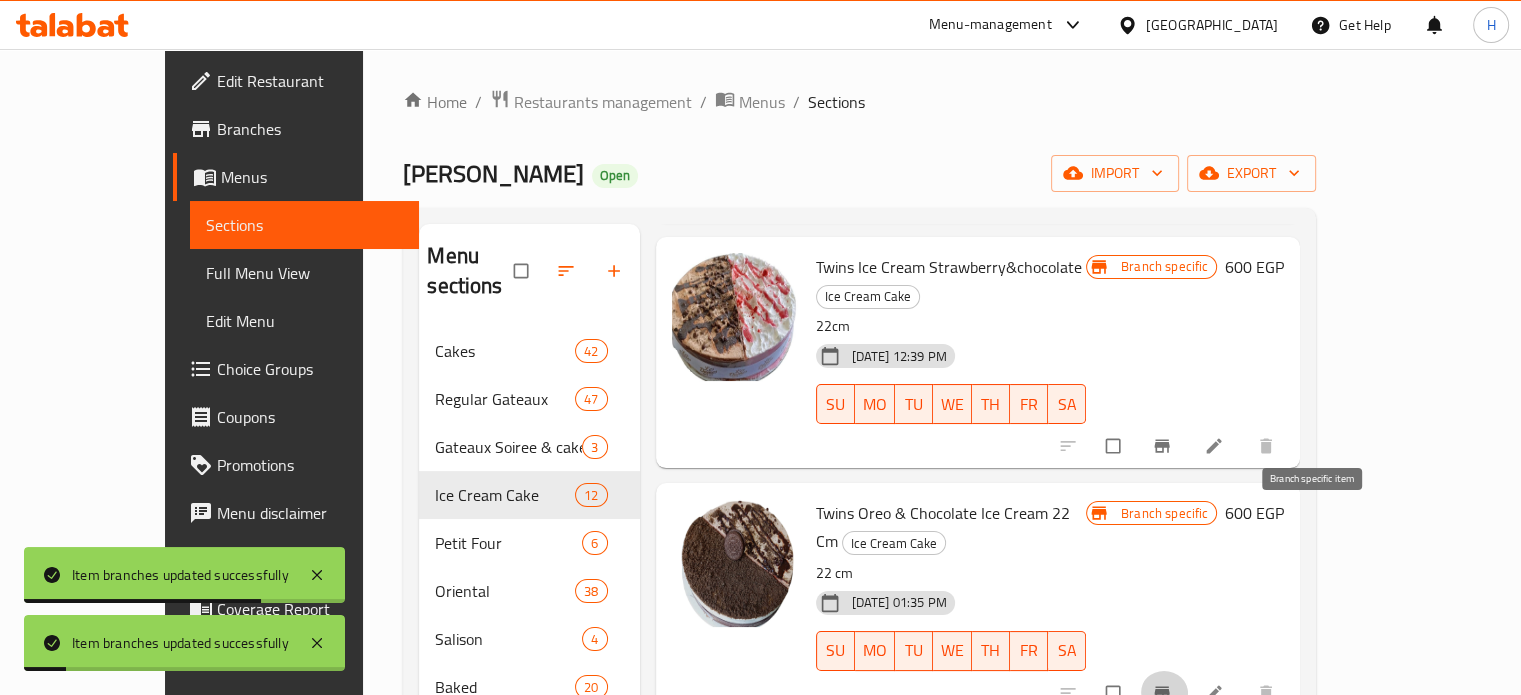 click 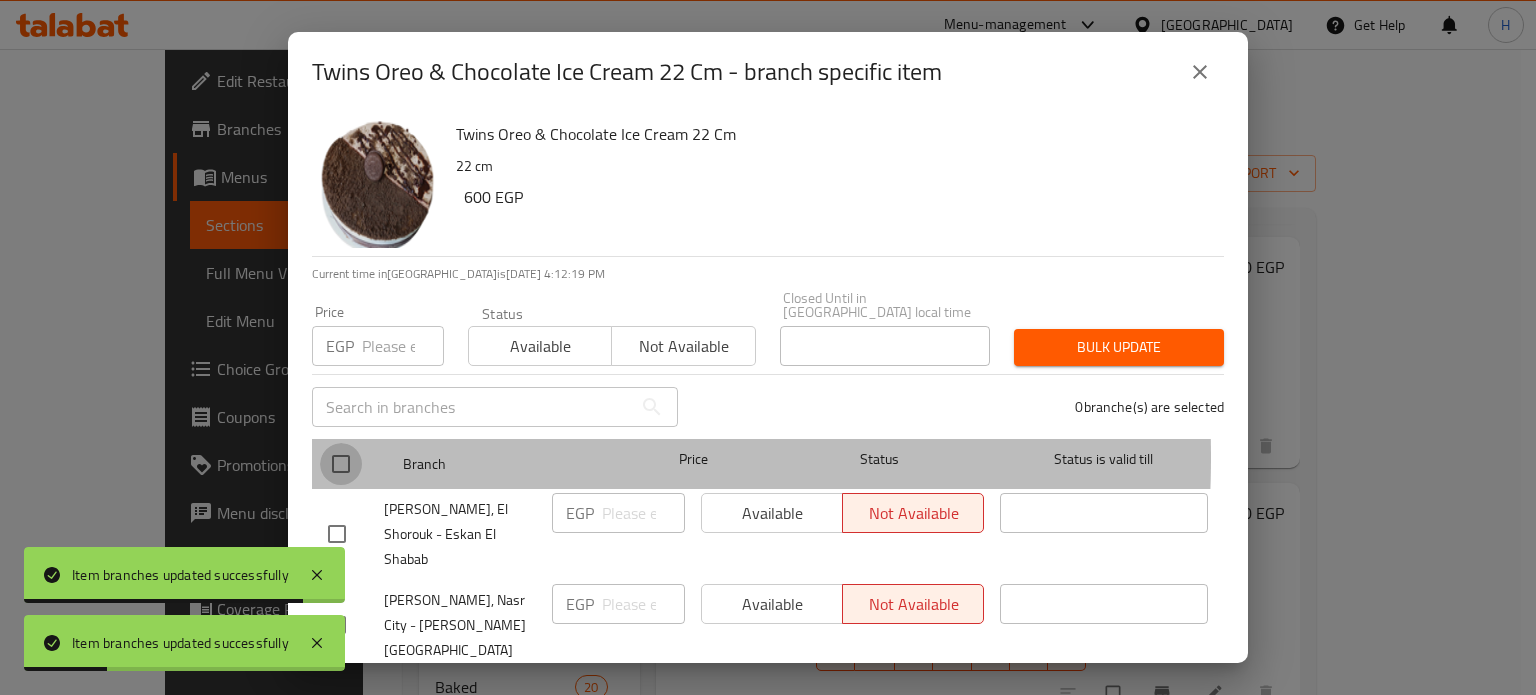 click at bounding box center [341, 464] 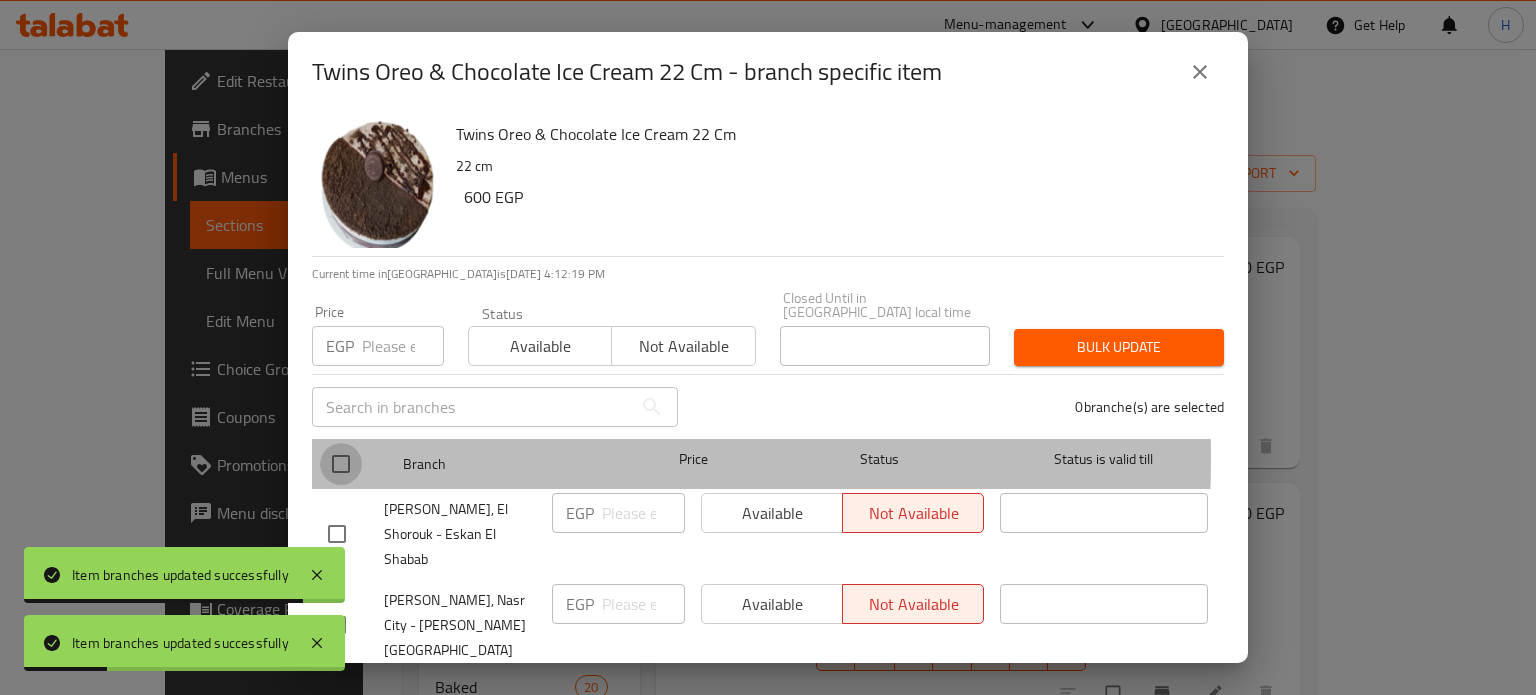 checkbox on "true" 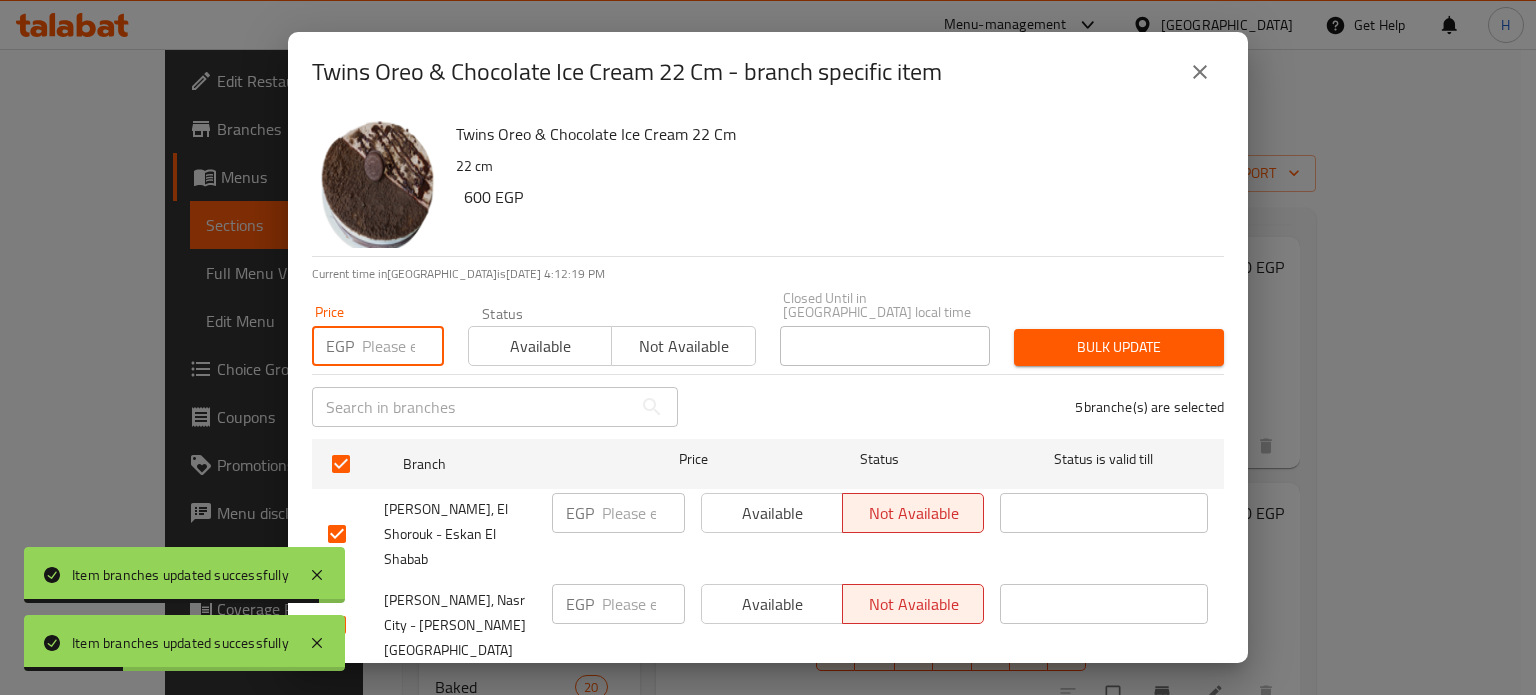 click at bounding box center (403, 346) 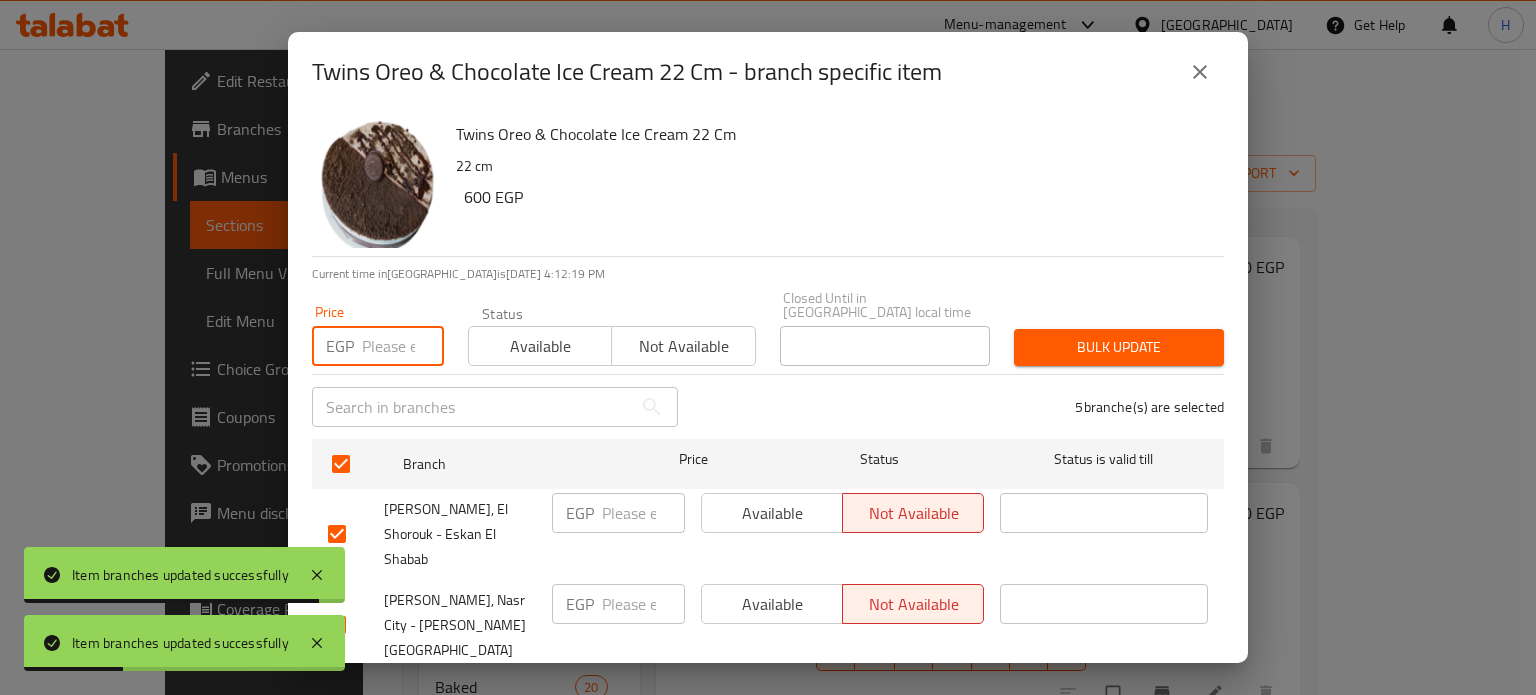paste on "625" 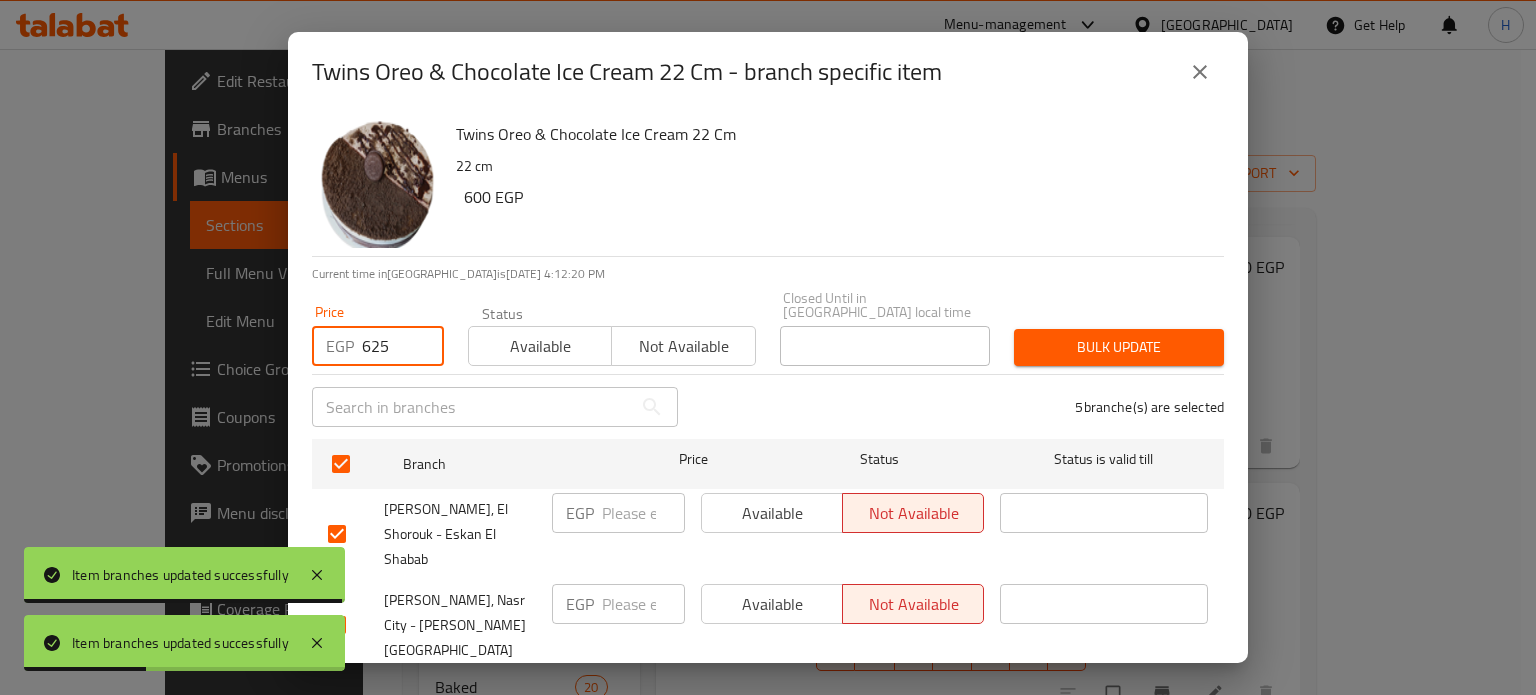 type on "625" 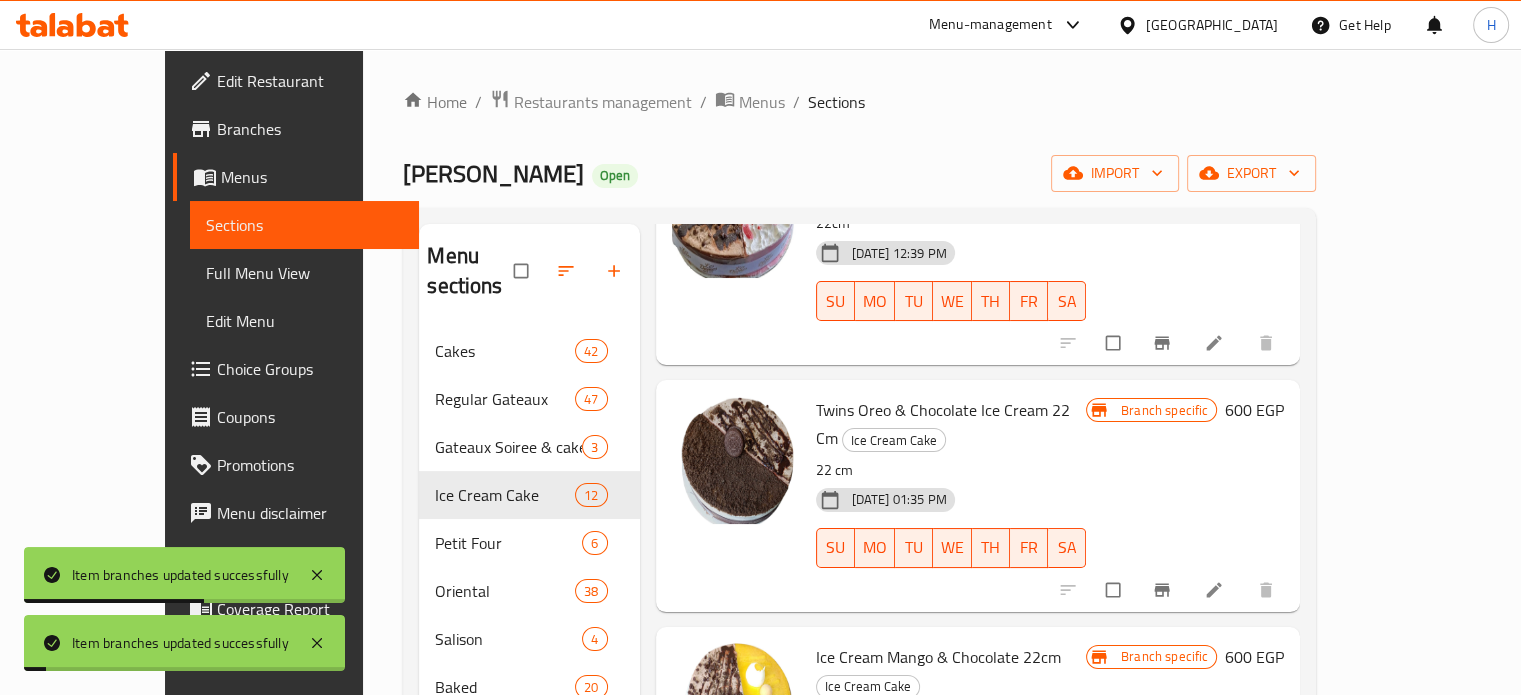 scroll, scrollTop: 800, scrollLeft: 0, axis: vertical 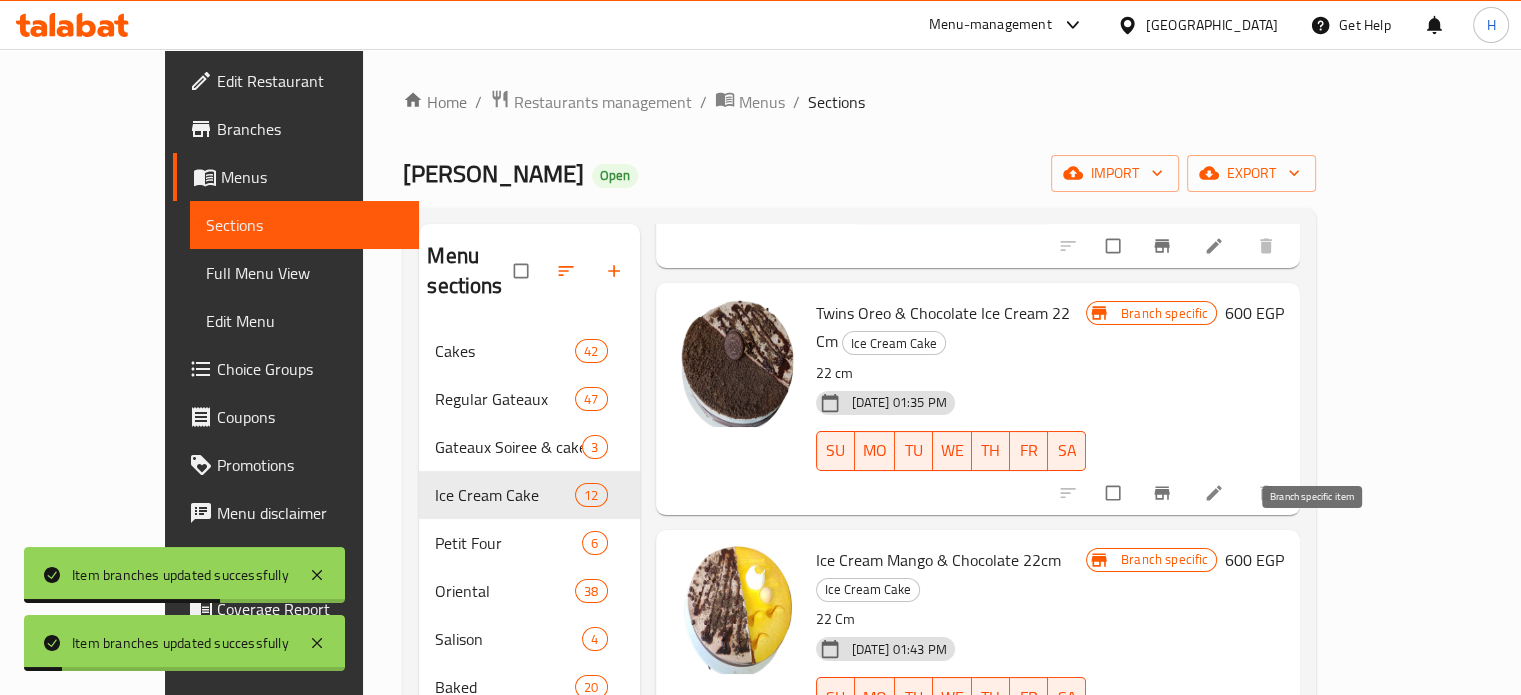 click 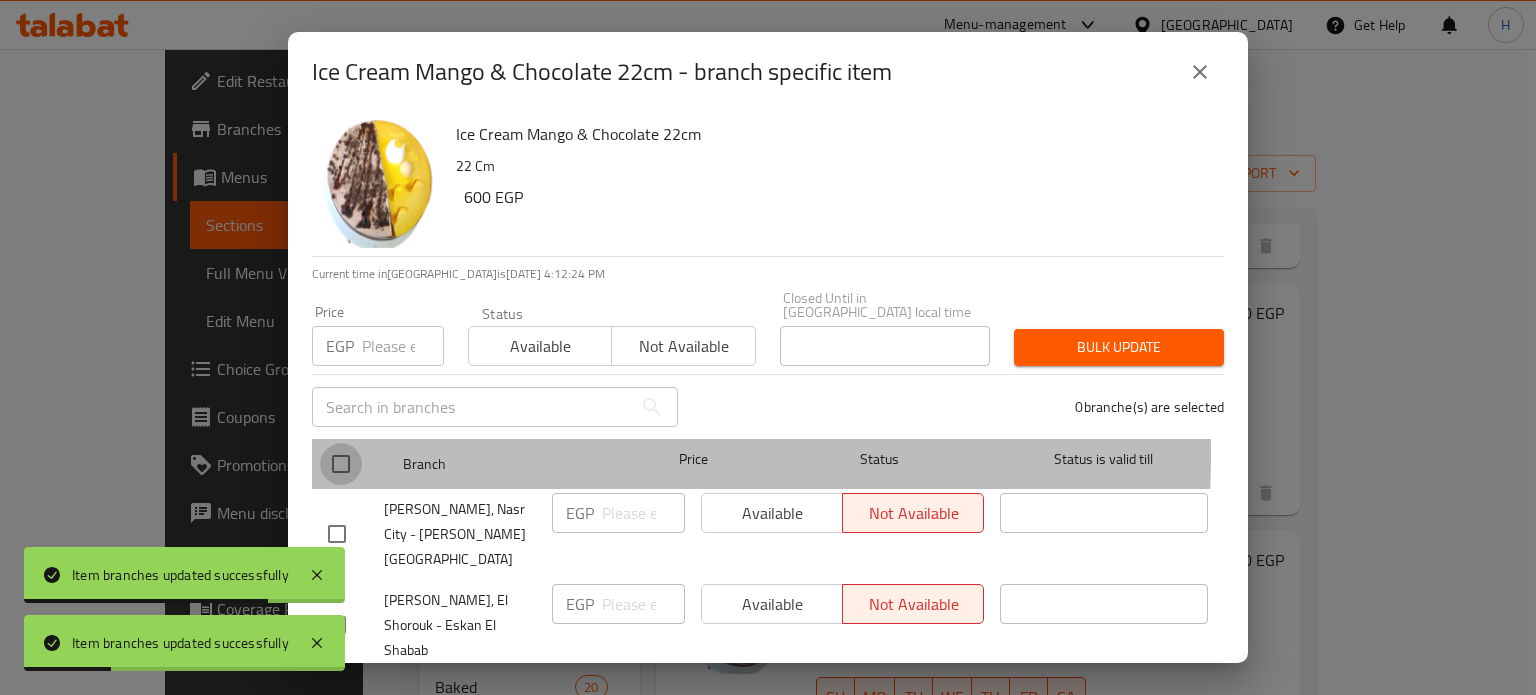 click at bounding box center [341, 464] 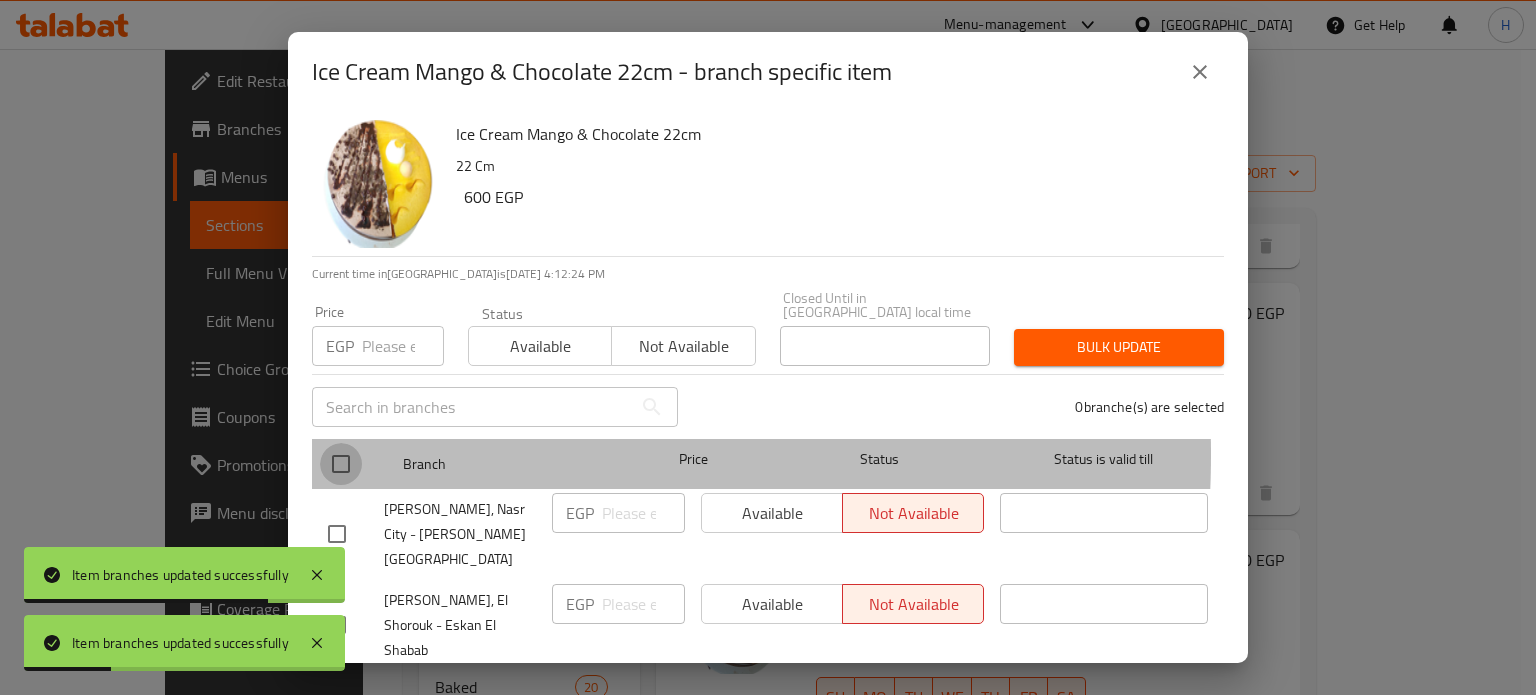 checkbox on "true" 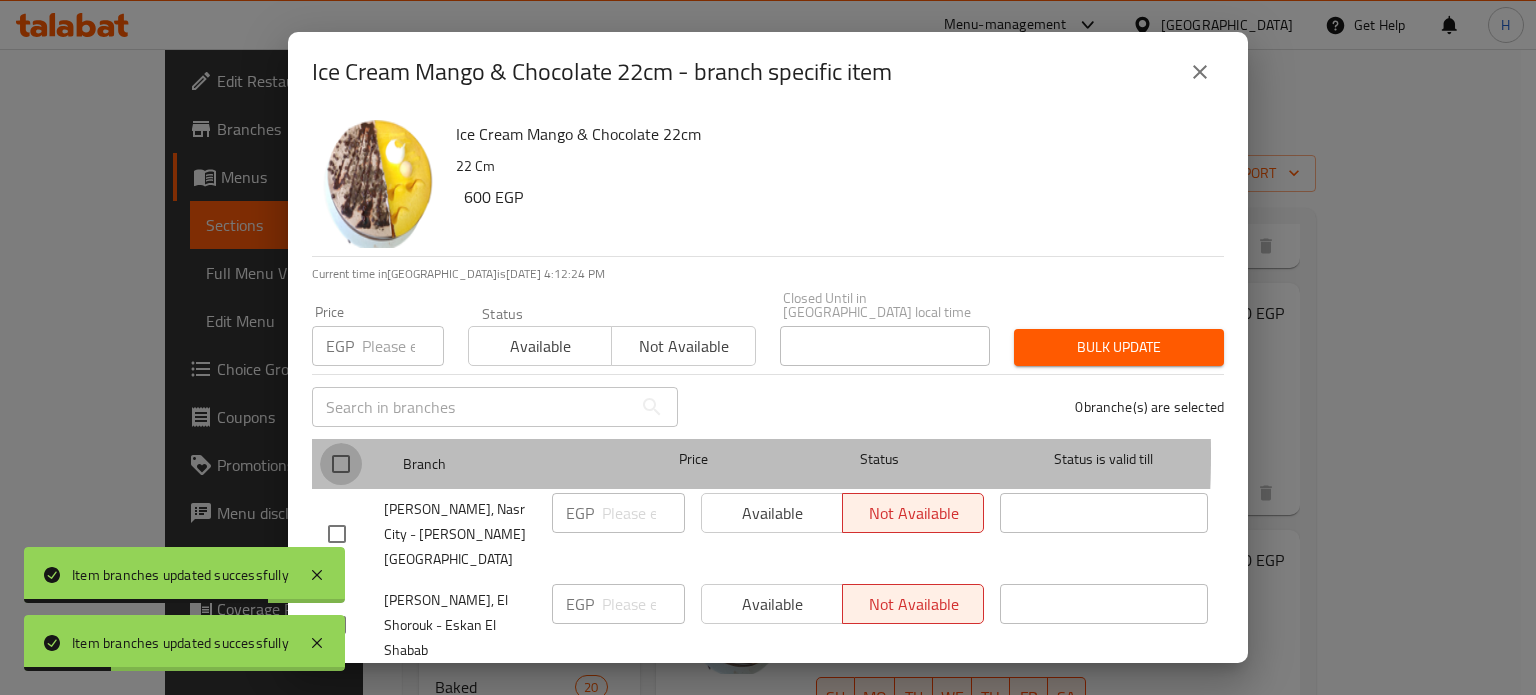 checkbox on "true" 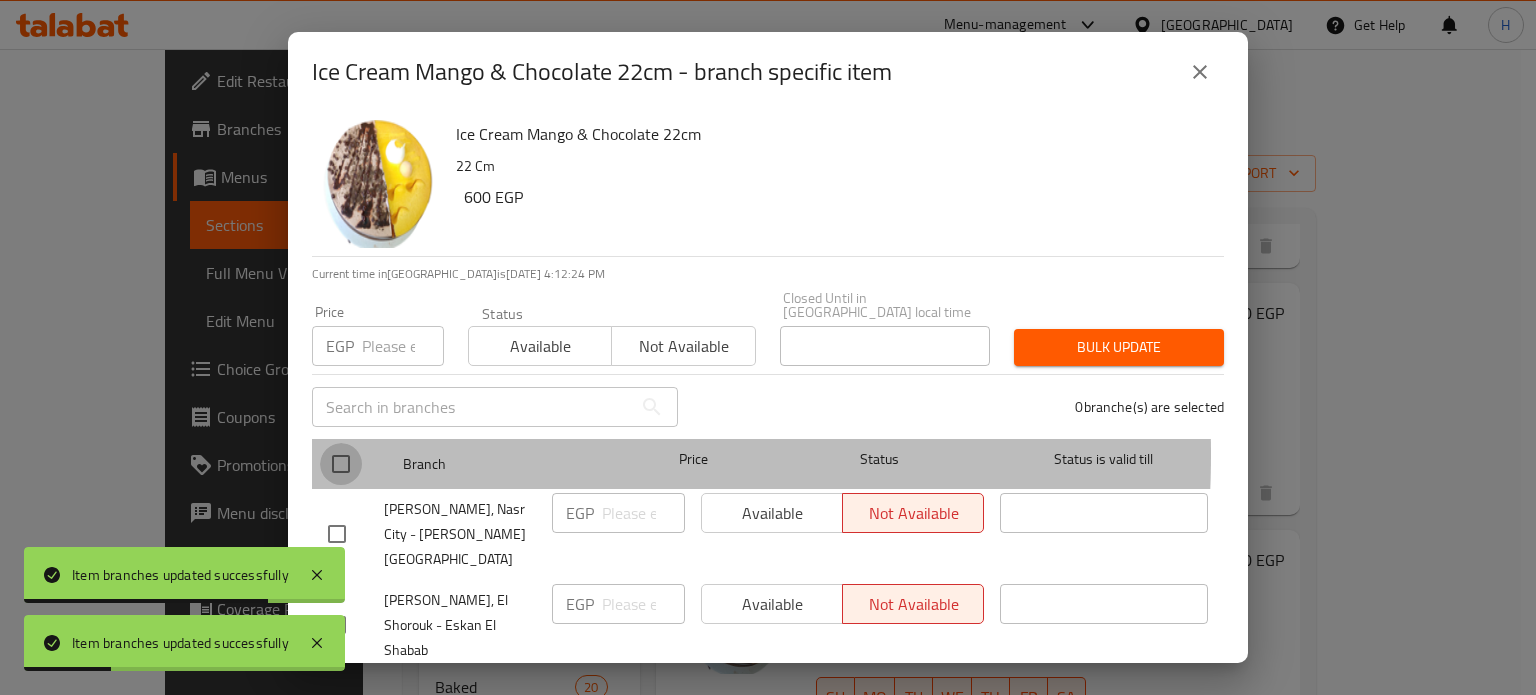 checkbox on "true" 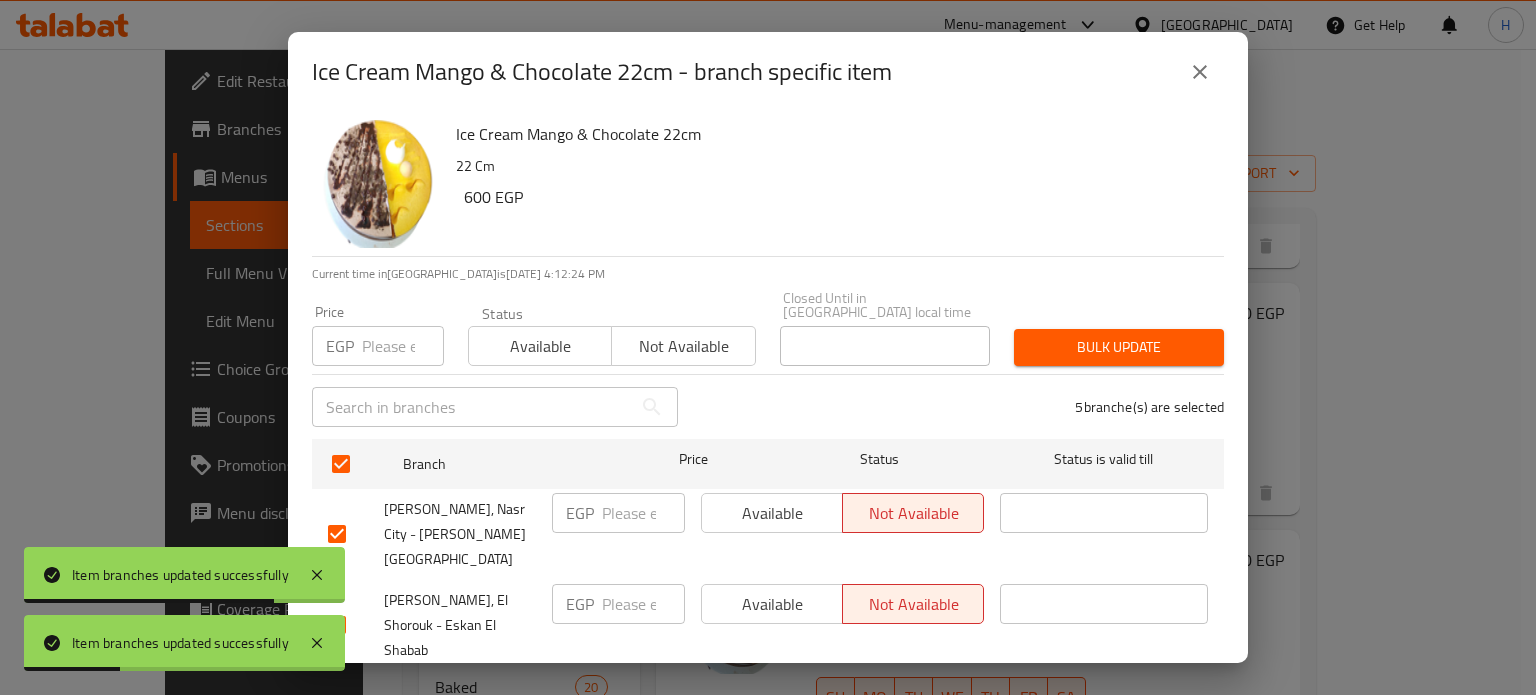 click at bounding box center [403, 346] 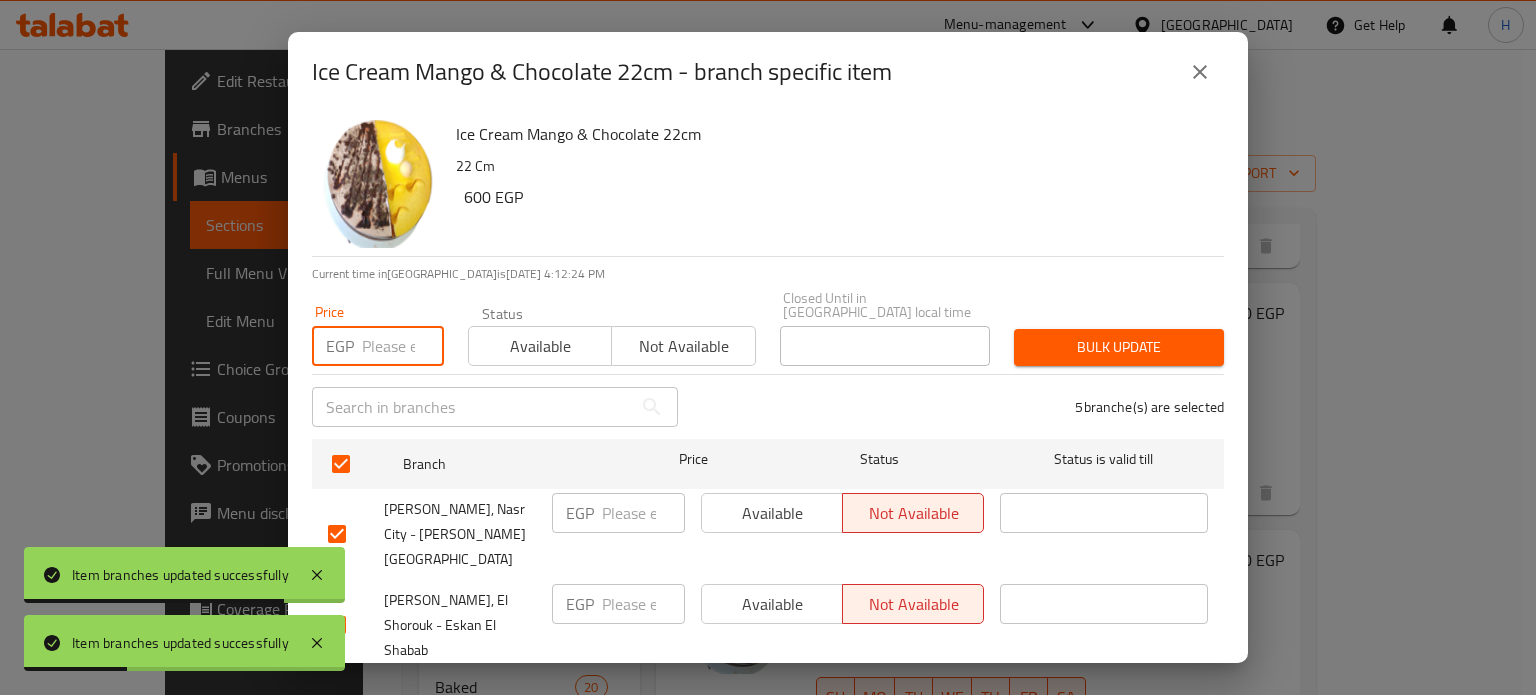 paste on "625" 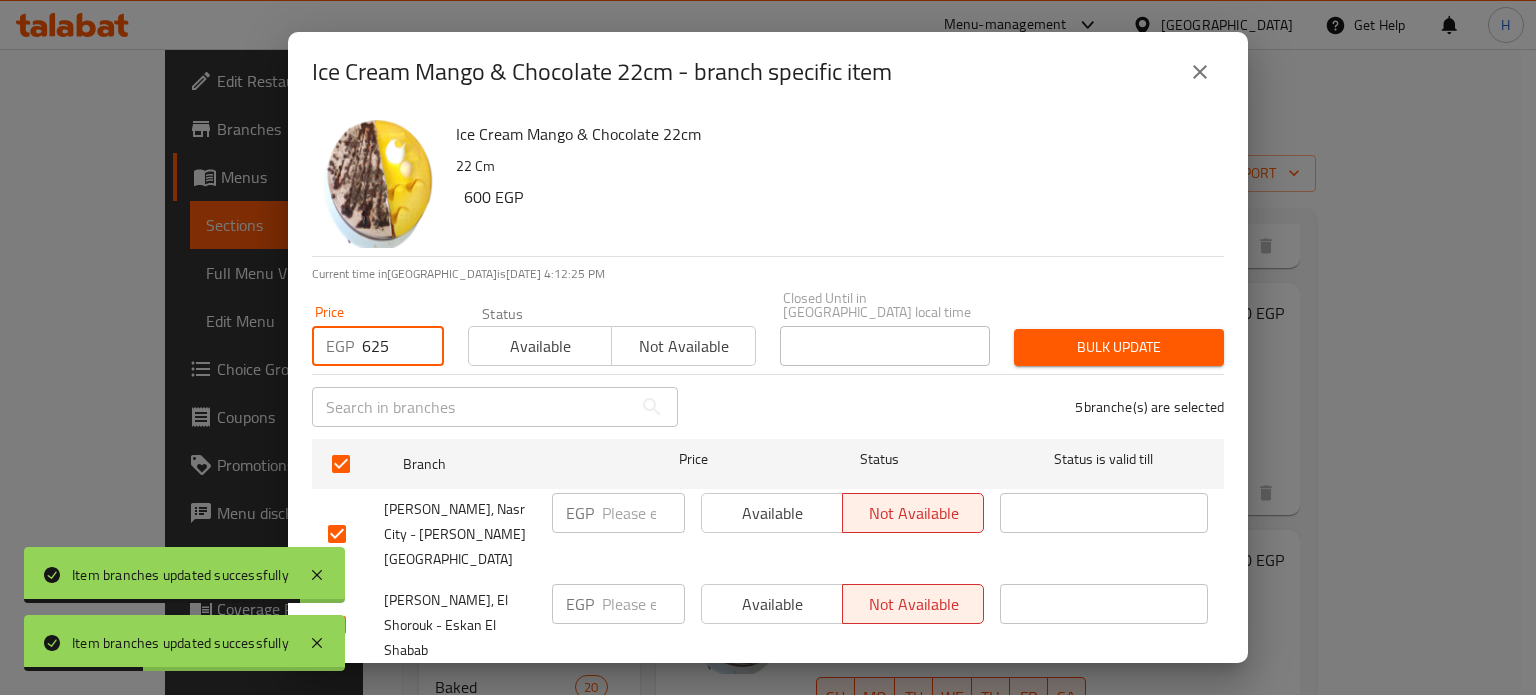type on "625" 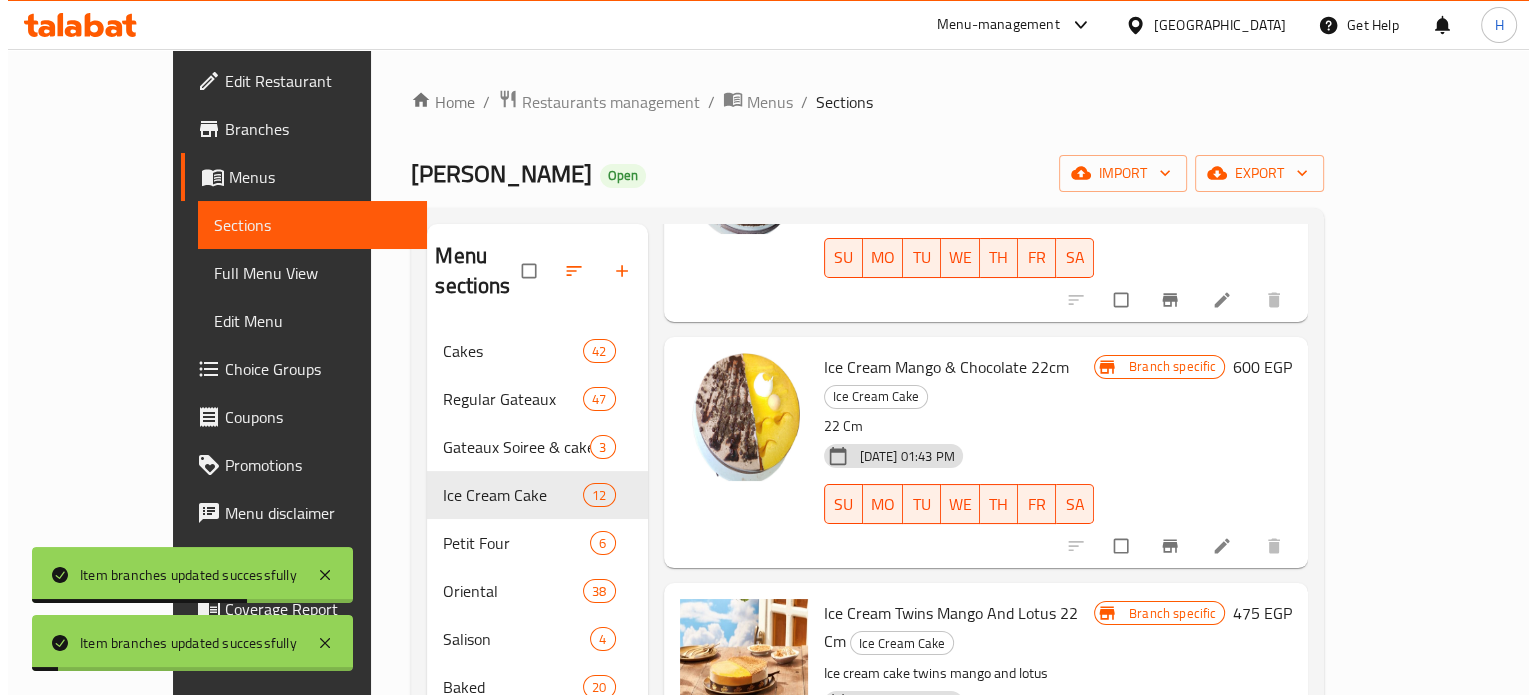 scroll, scrollTop: 1000, scrollLeft: 0, axis: vertical 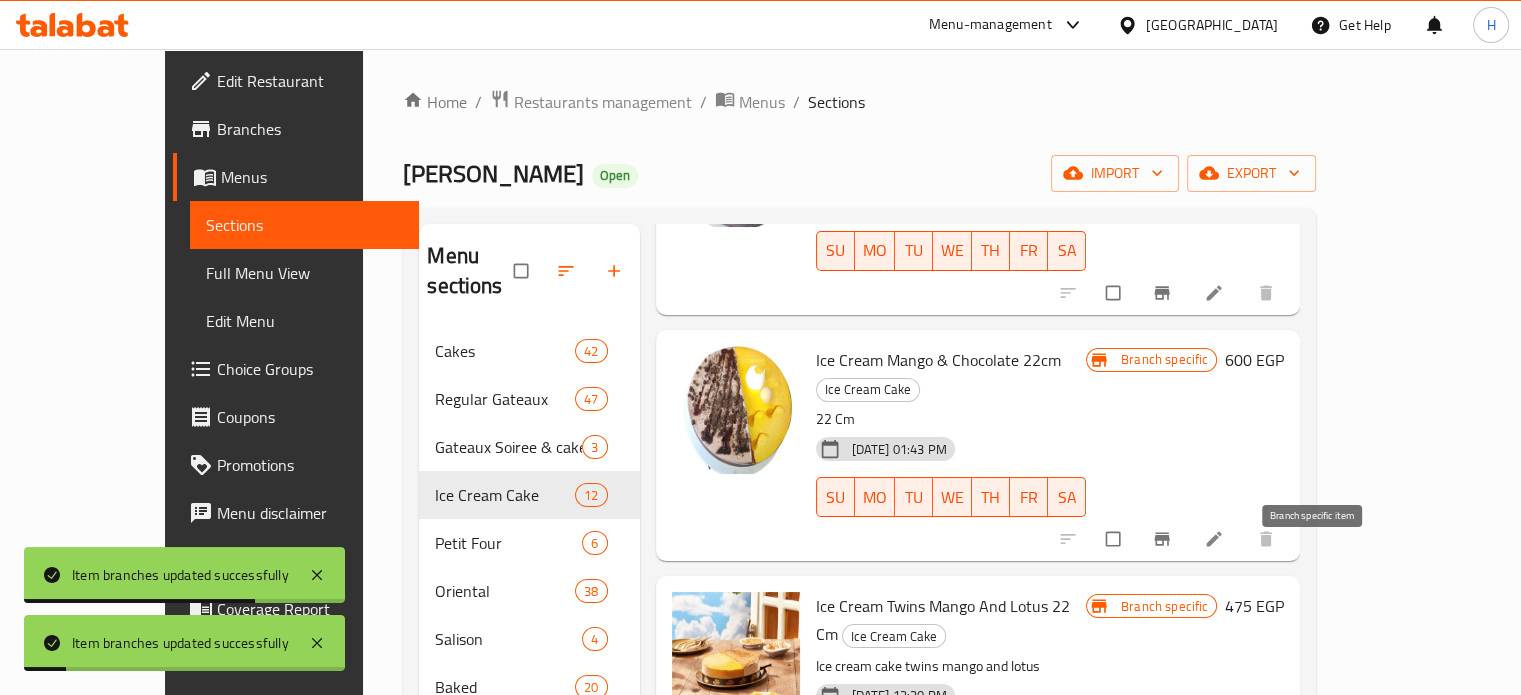 click at bounding box center (1164, 786) 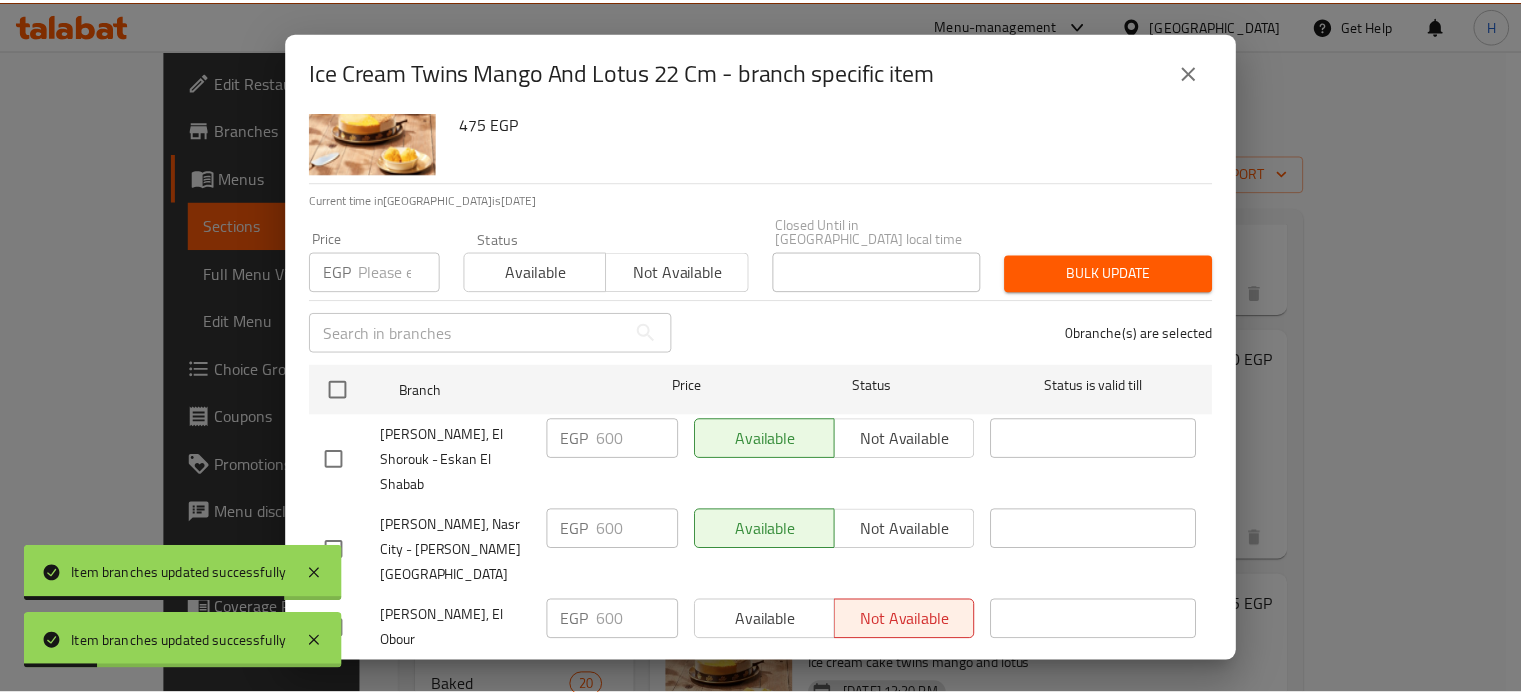 scroll, scrollTop: 162, scrollLeft: 0, axis: vertical 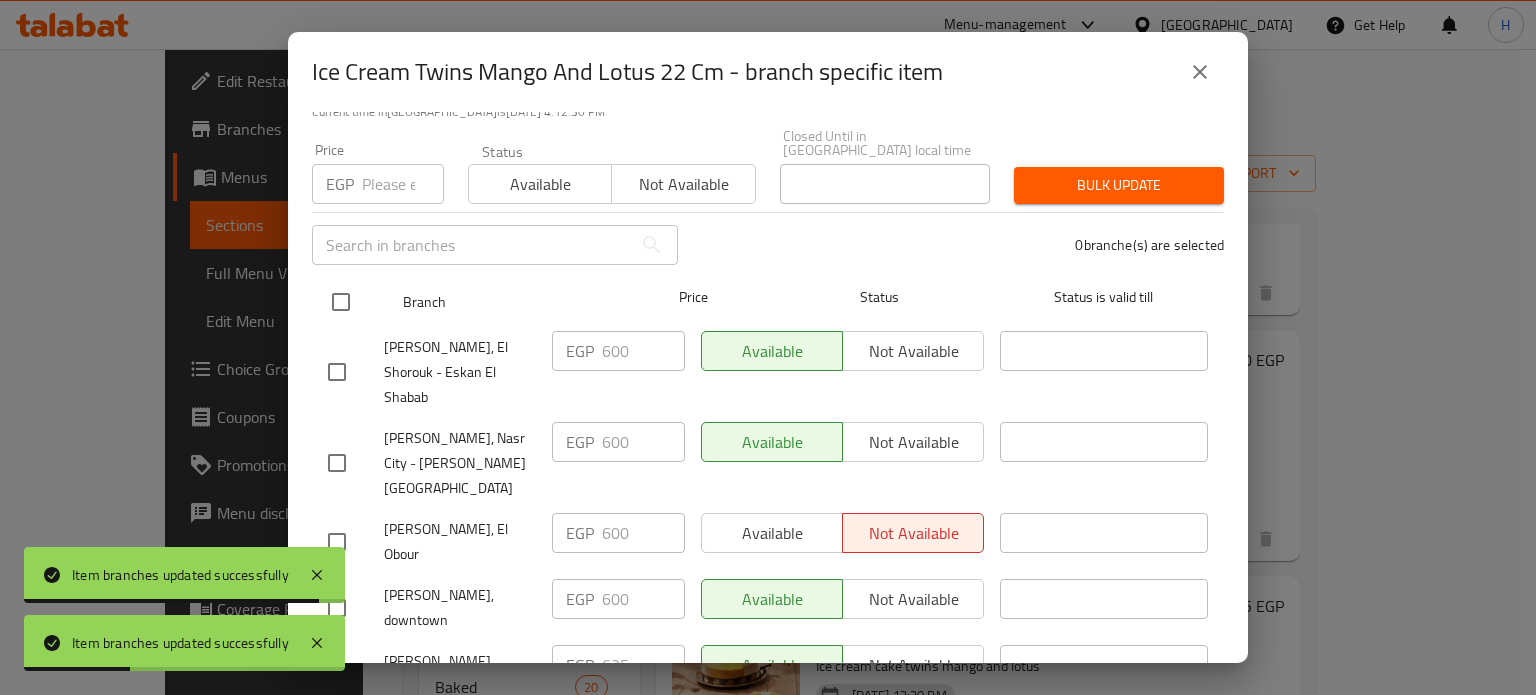 click at bounding box center [341, 302] 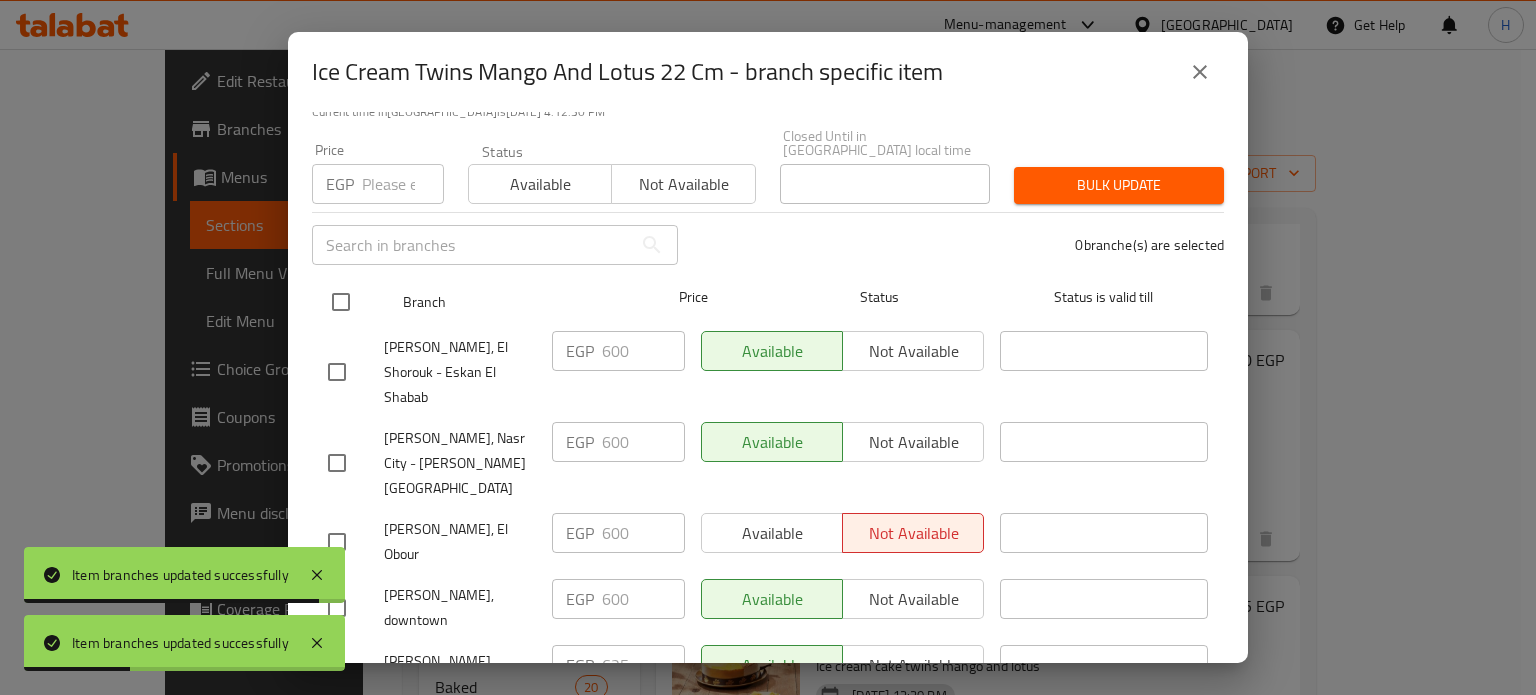 checkbox on "true" 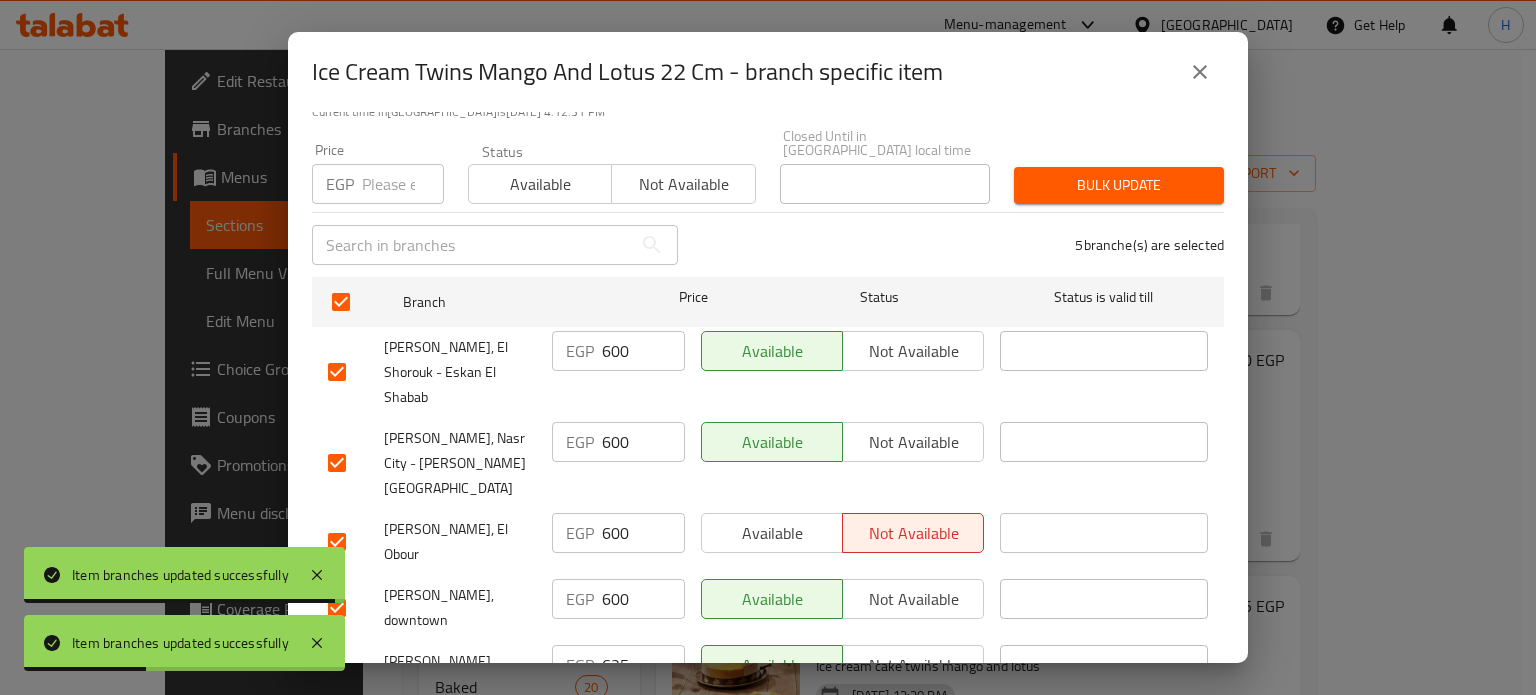 click at bounding box center (403, 184) 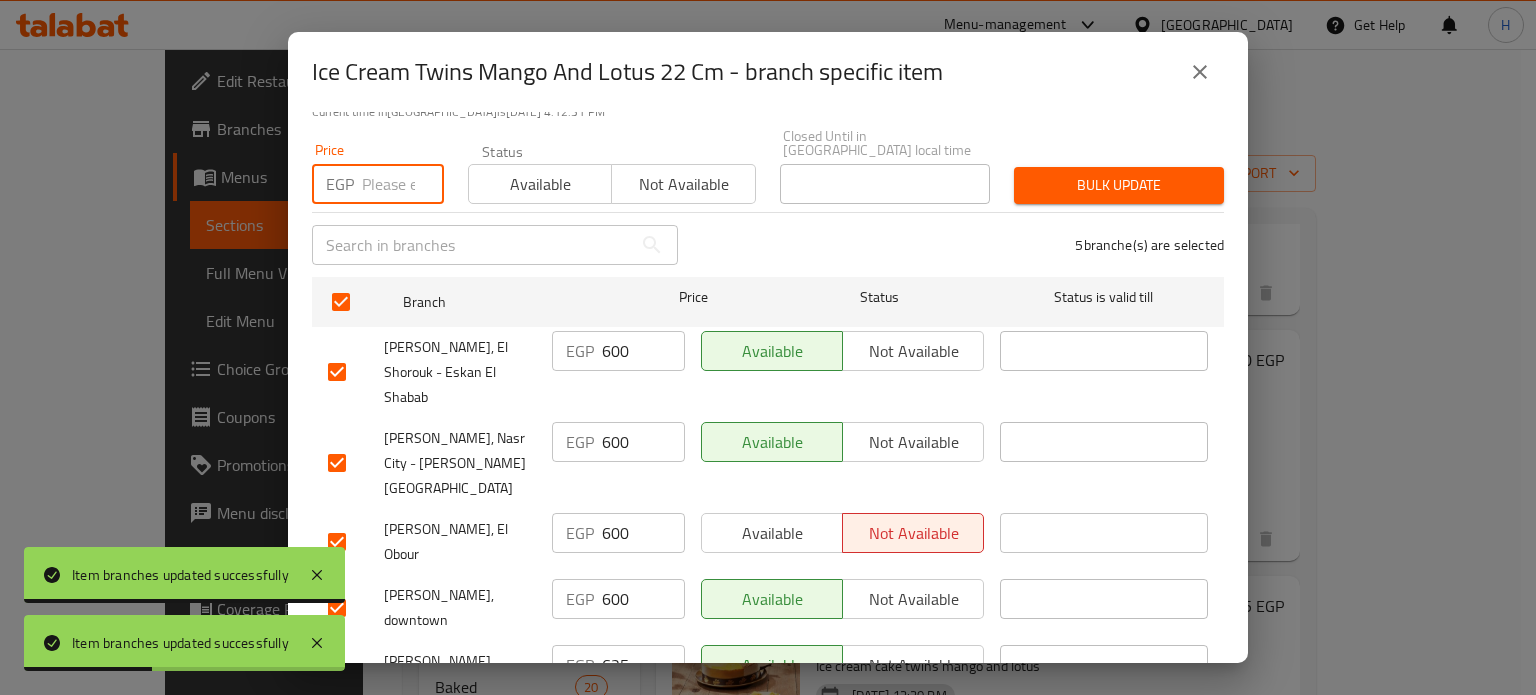 paste on "625" 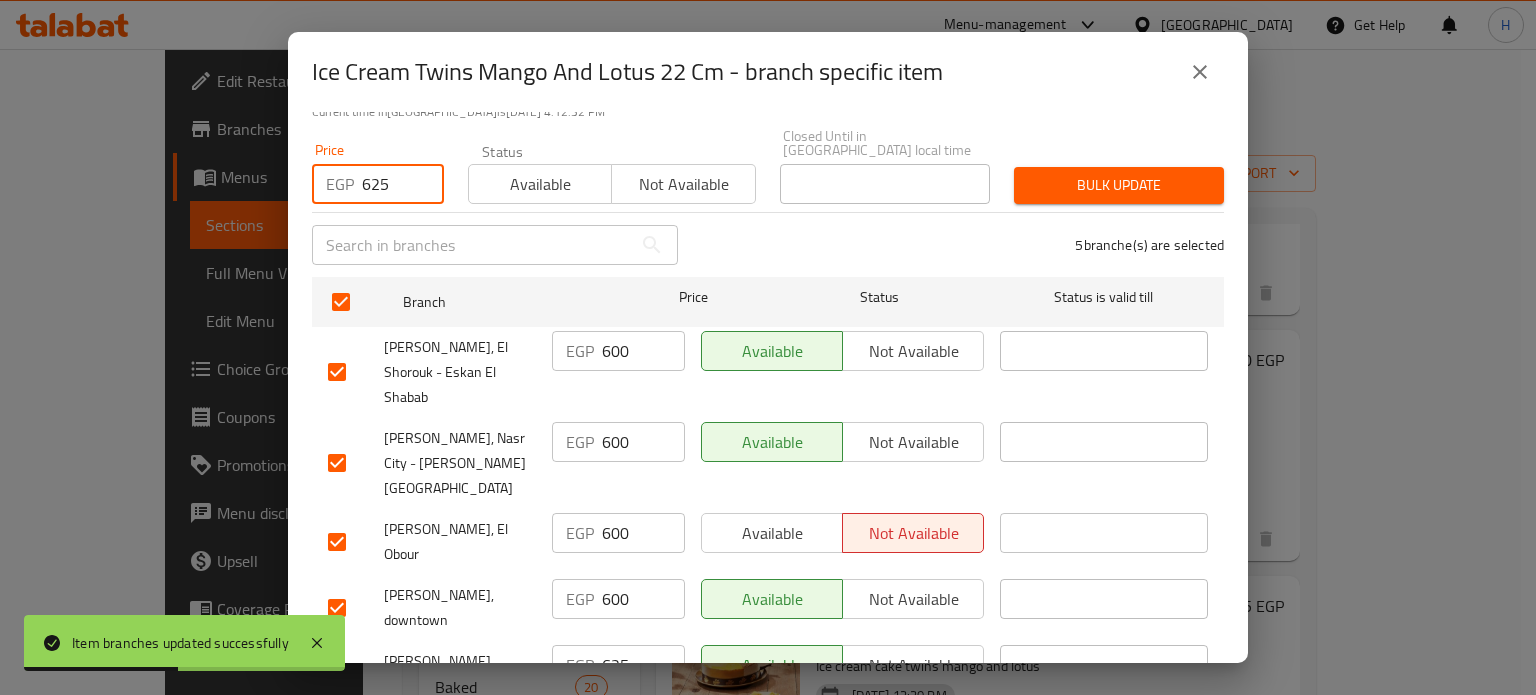 type on "625" 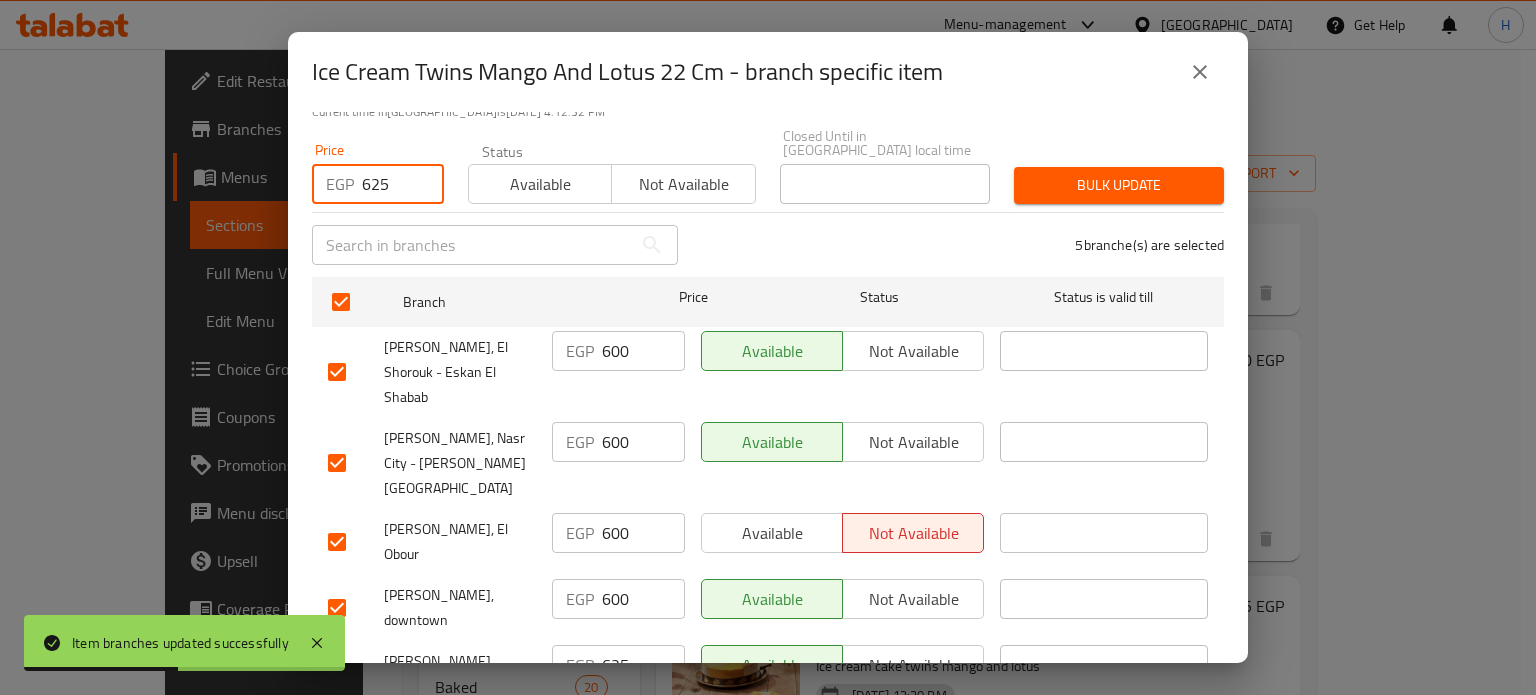 click on "Bulk update" at bounding box center (1119, 185) 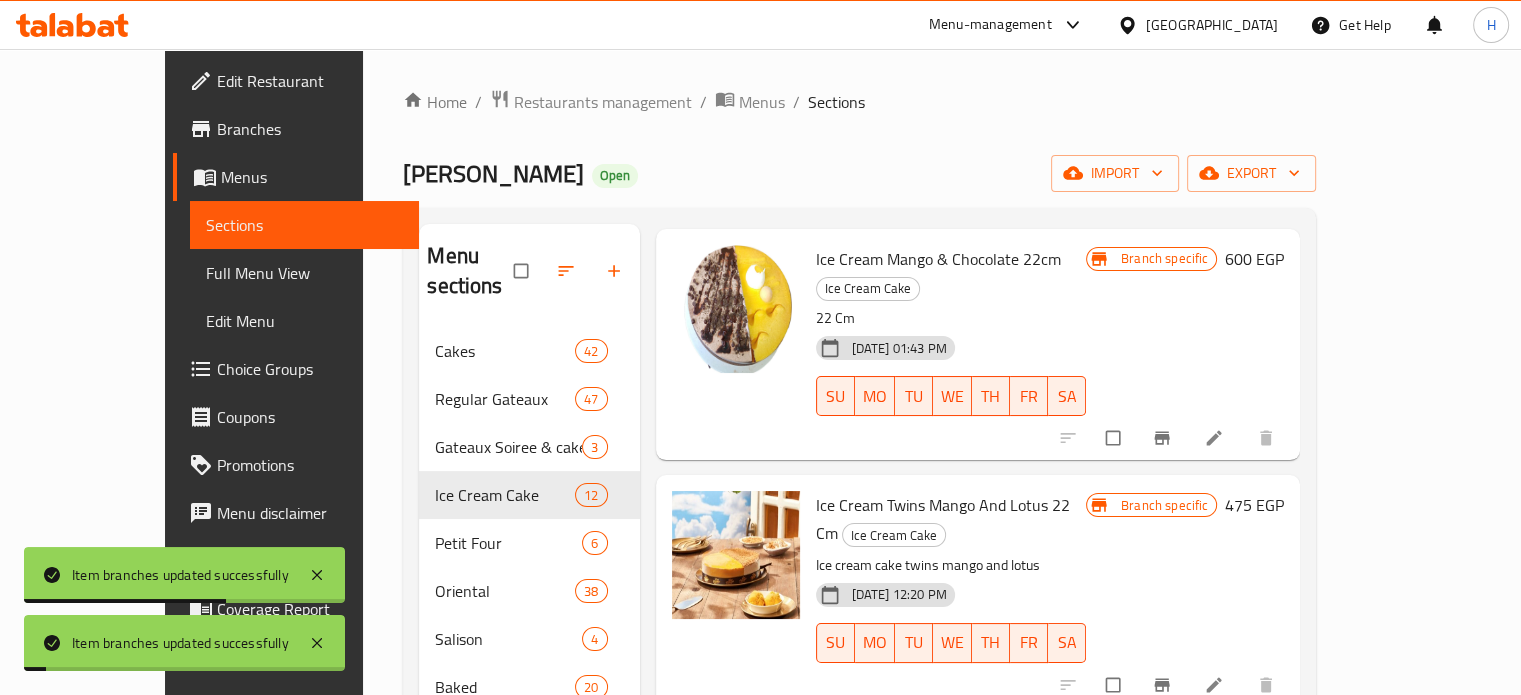 scroll, scrollTop: 1200, scrollLeft: 0, axis: vertical 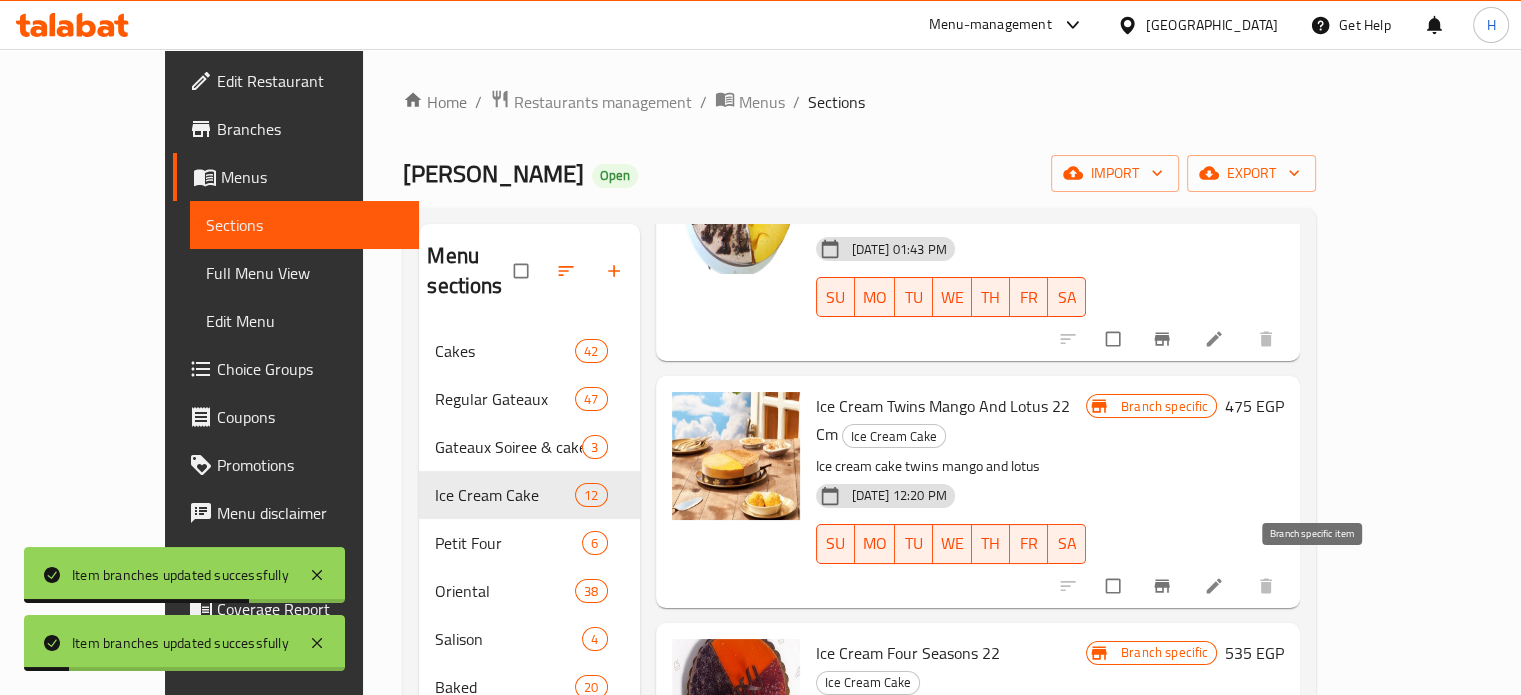 click 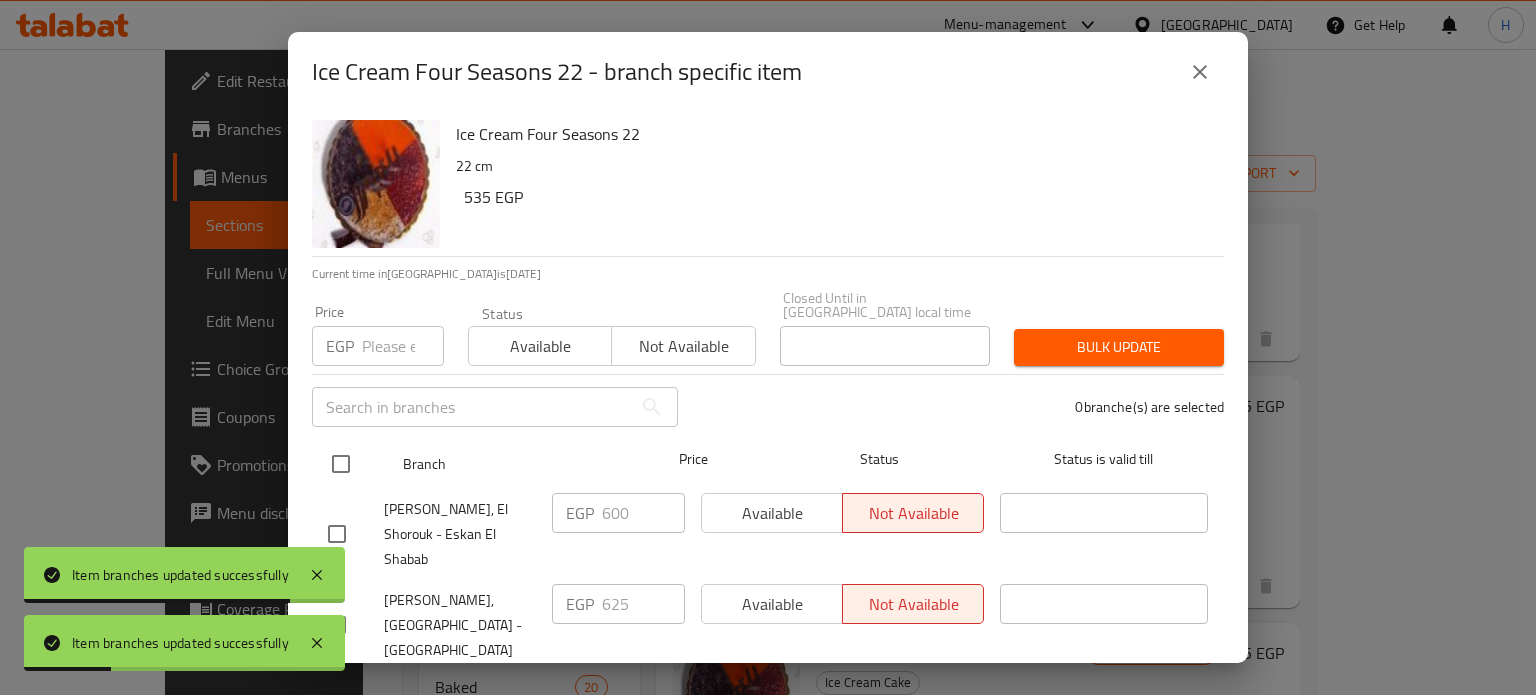 click at bounding box center [341, 464] 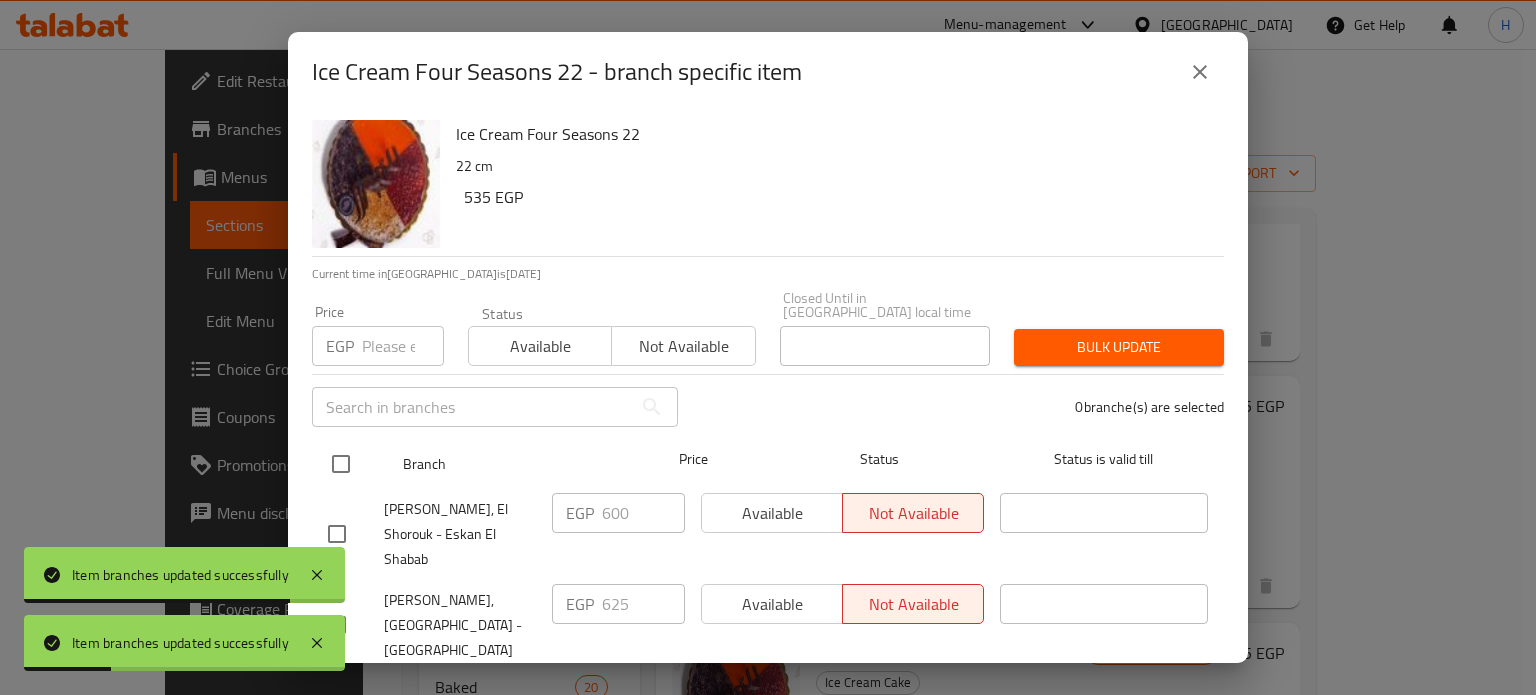 checkbox on "true" 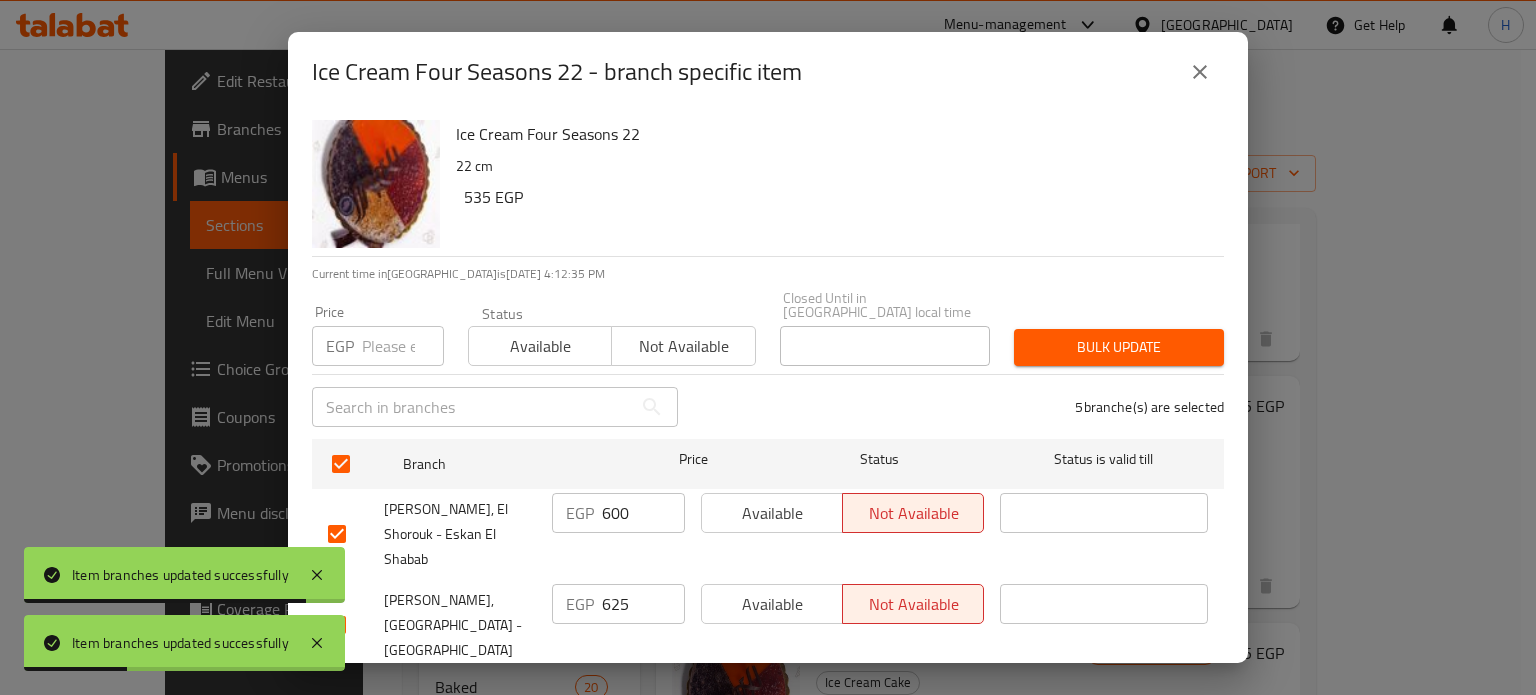 click at bounding box center (403, 346) 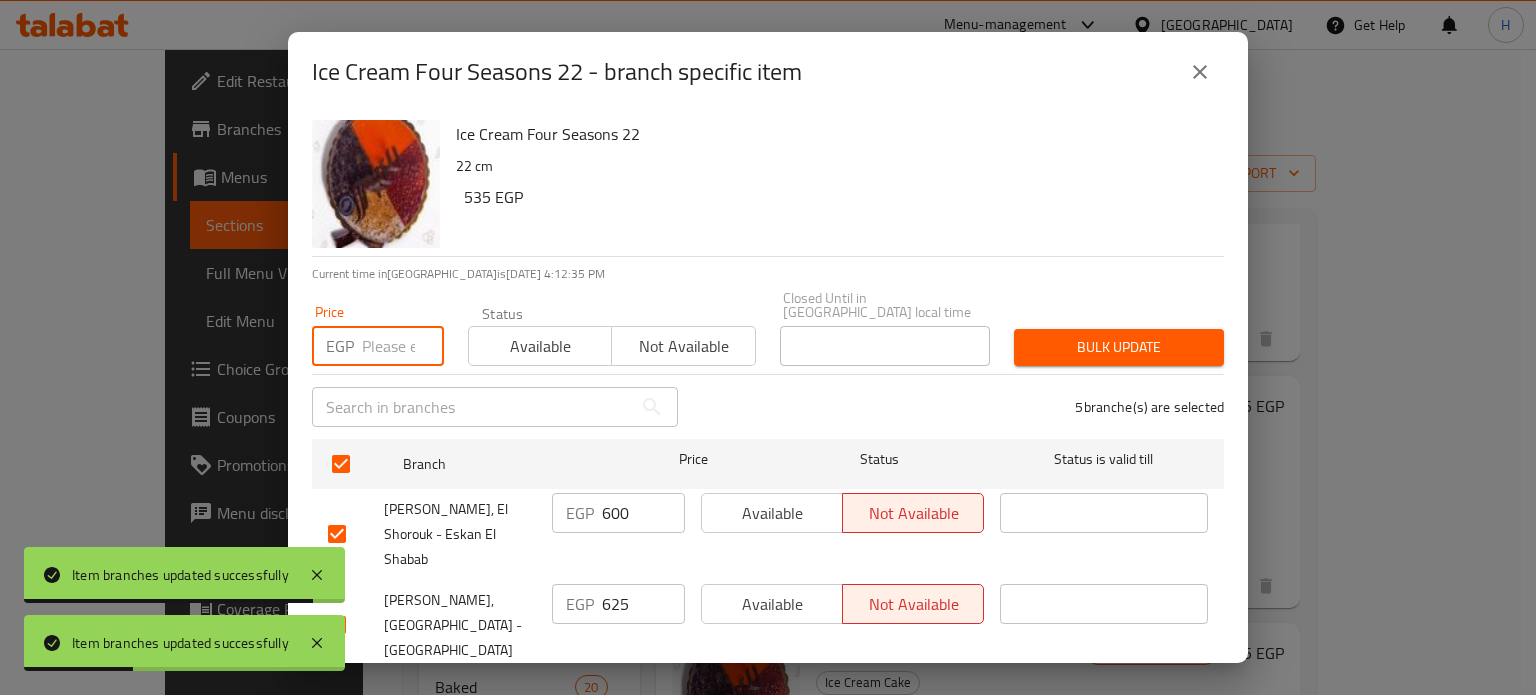 paste on "625" 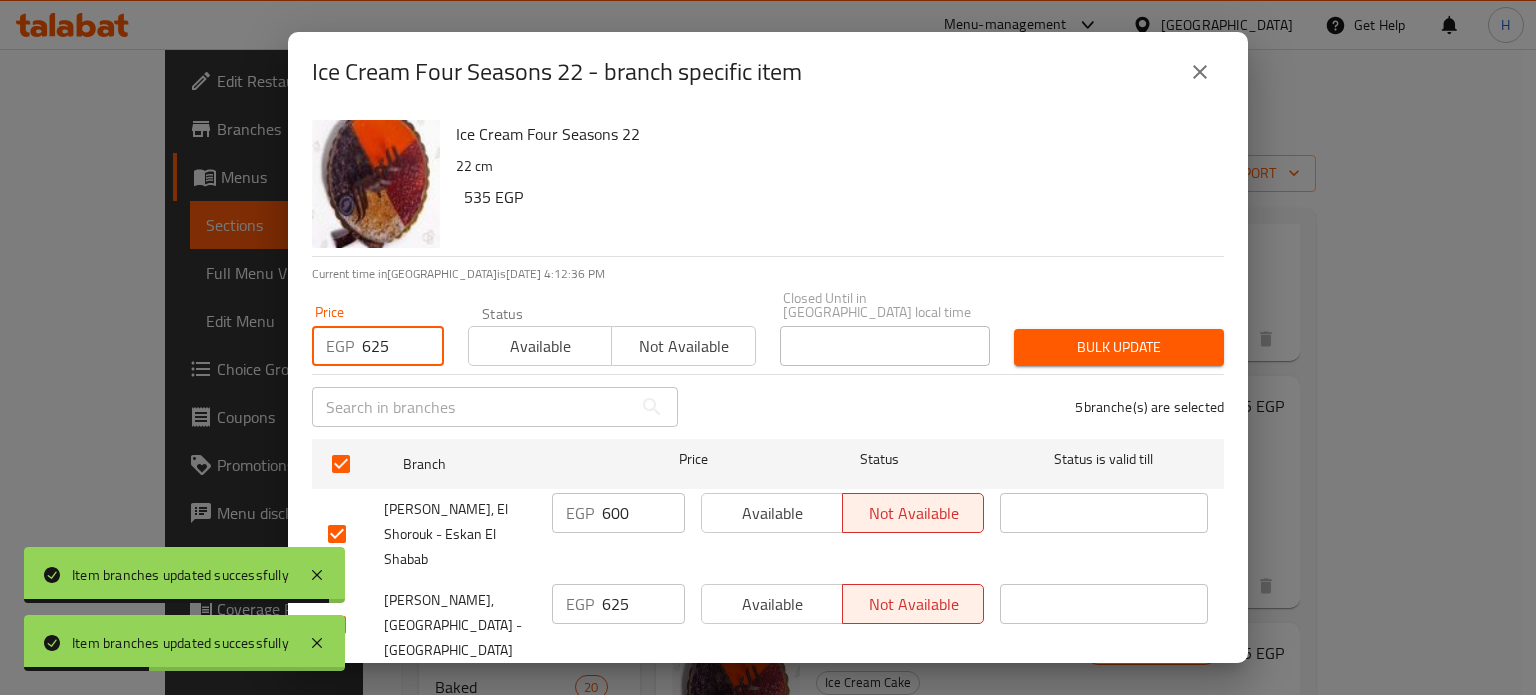type on "625" 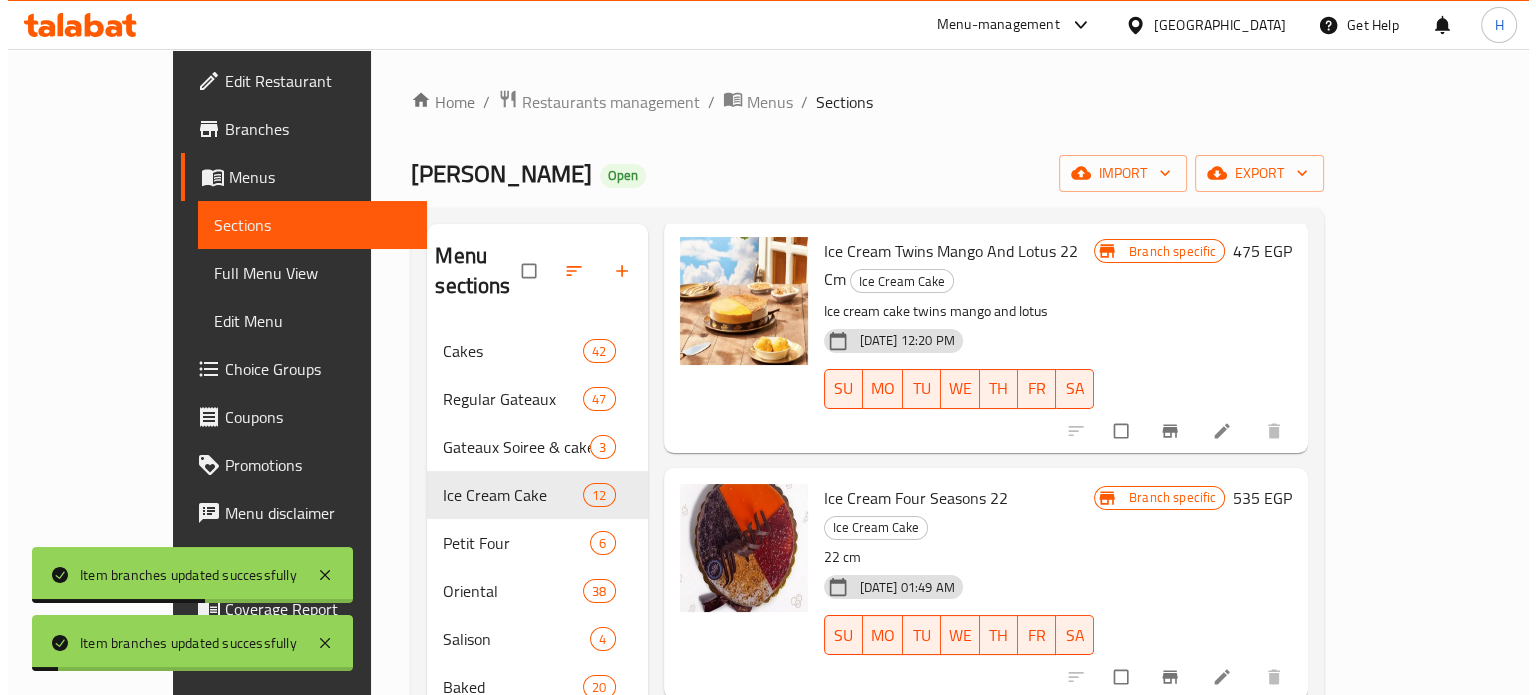 scroll, scrollTop: 1400, scrollLeft: 0, axis: vertical 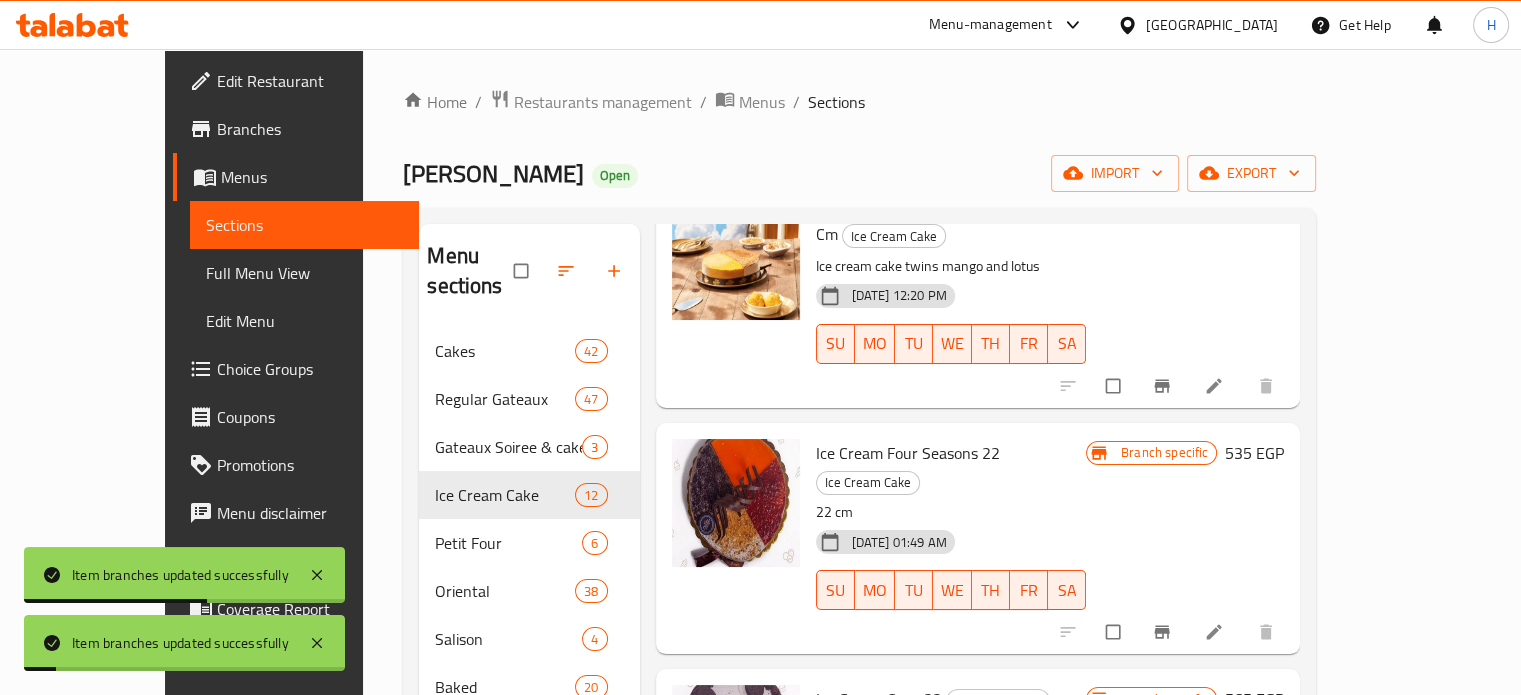 click 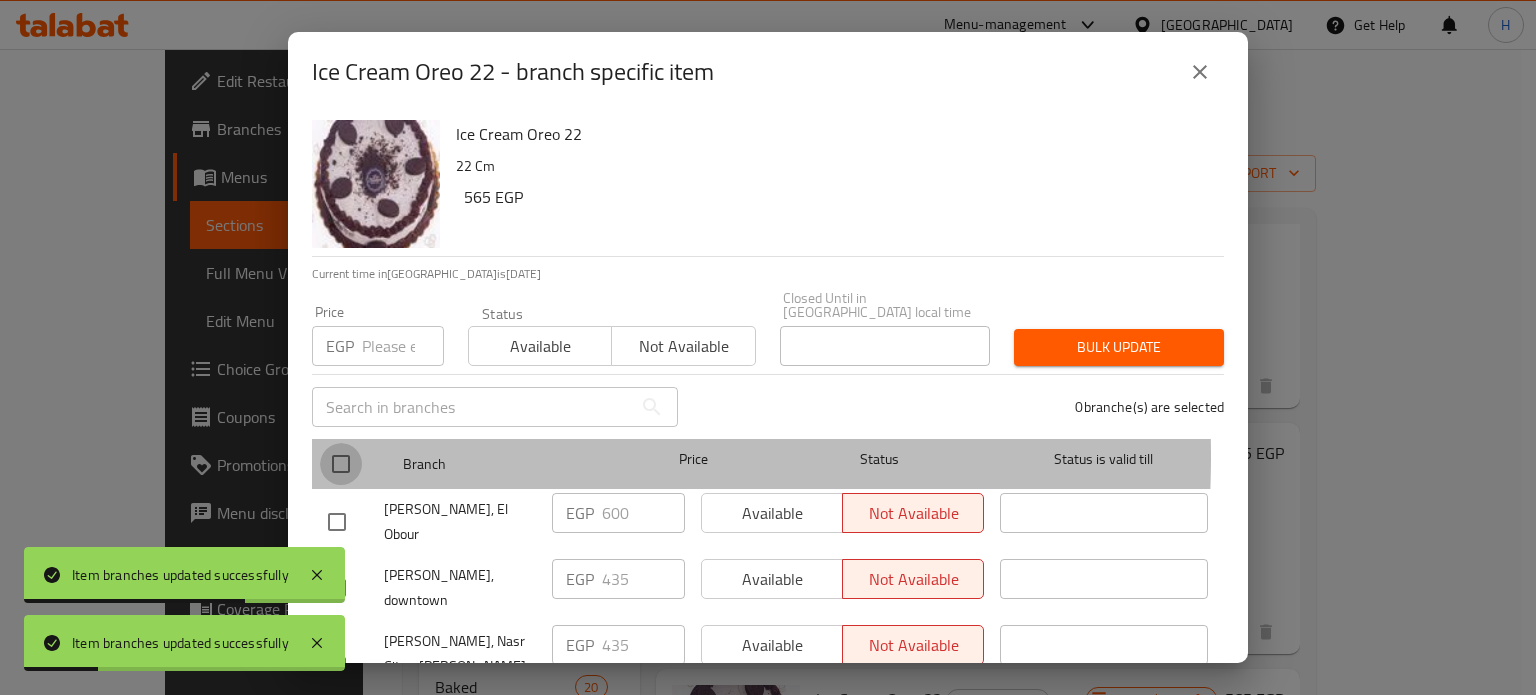 click at bounding box center (341, 464) 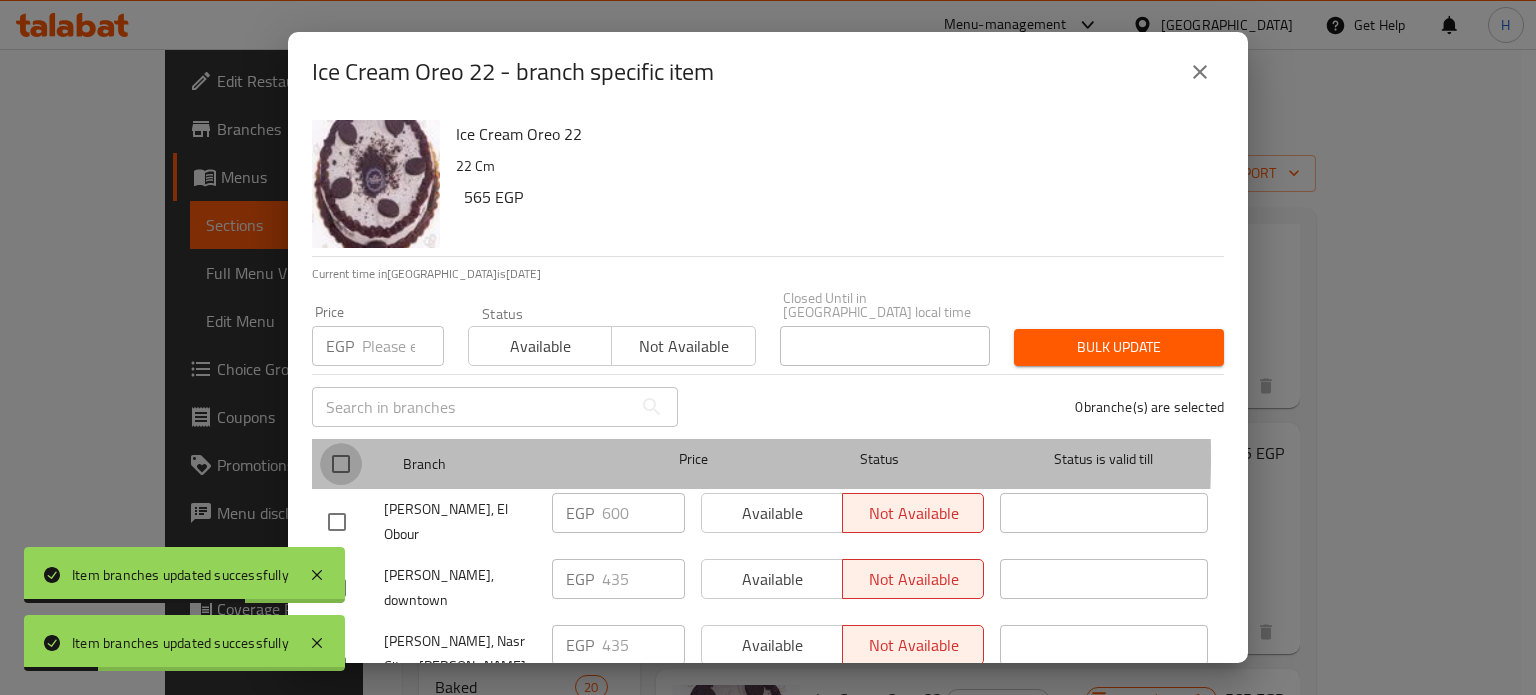 checkbox on "true" 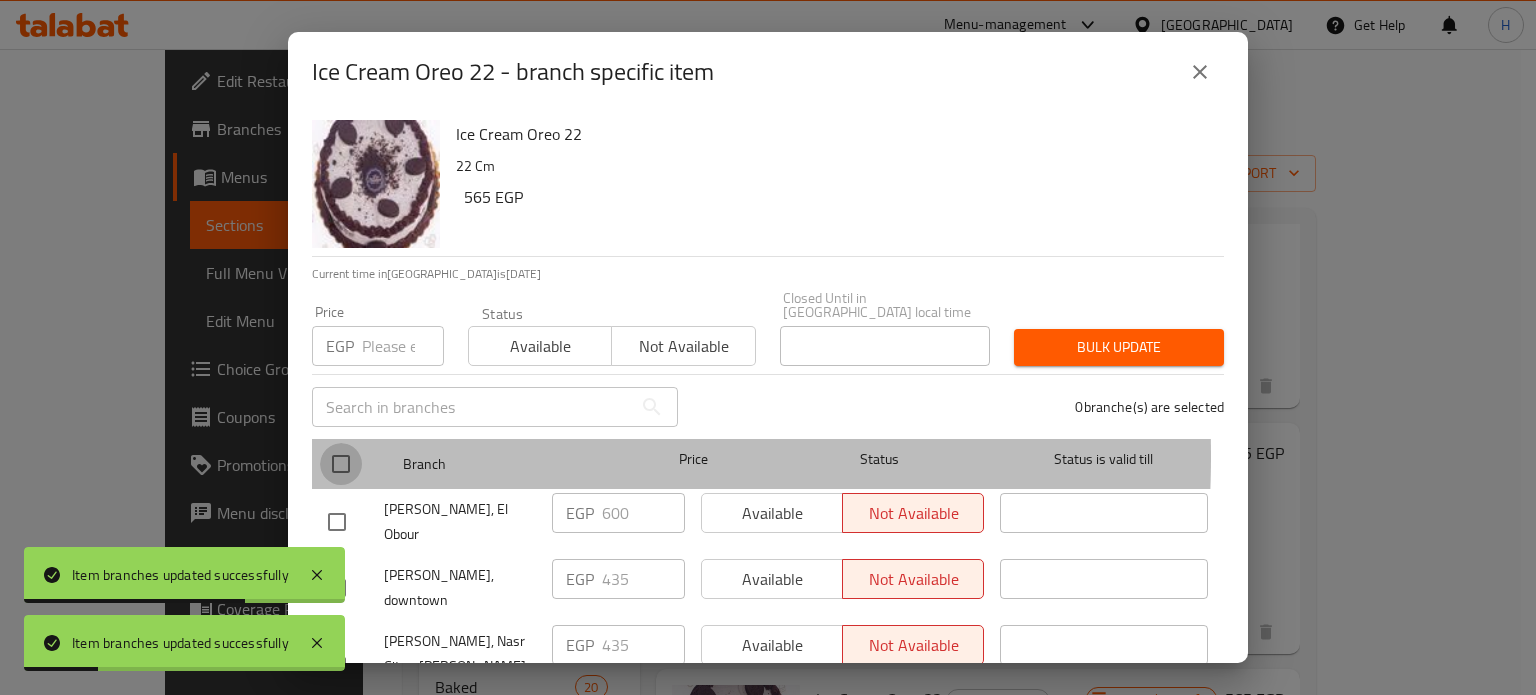 checkbox on "true" 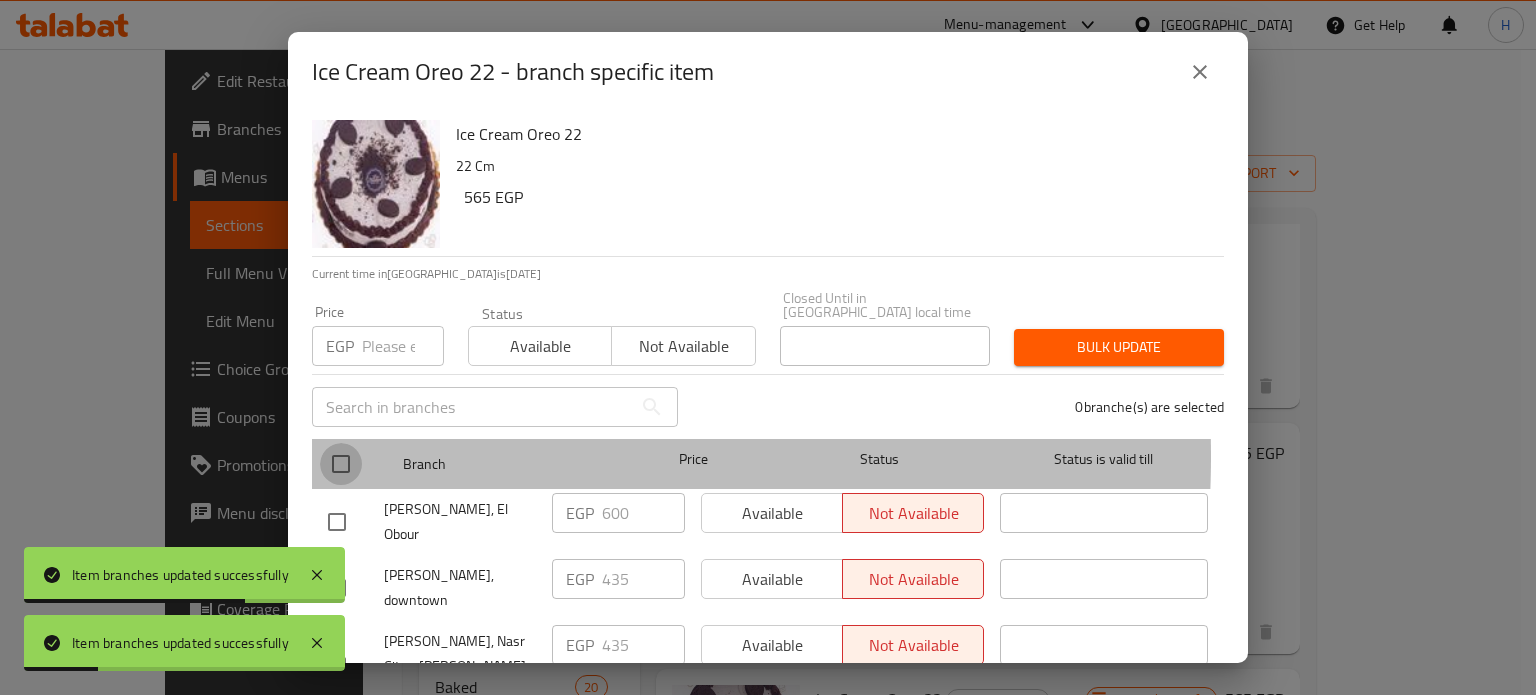 checkbox on "true" 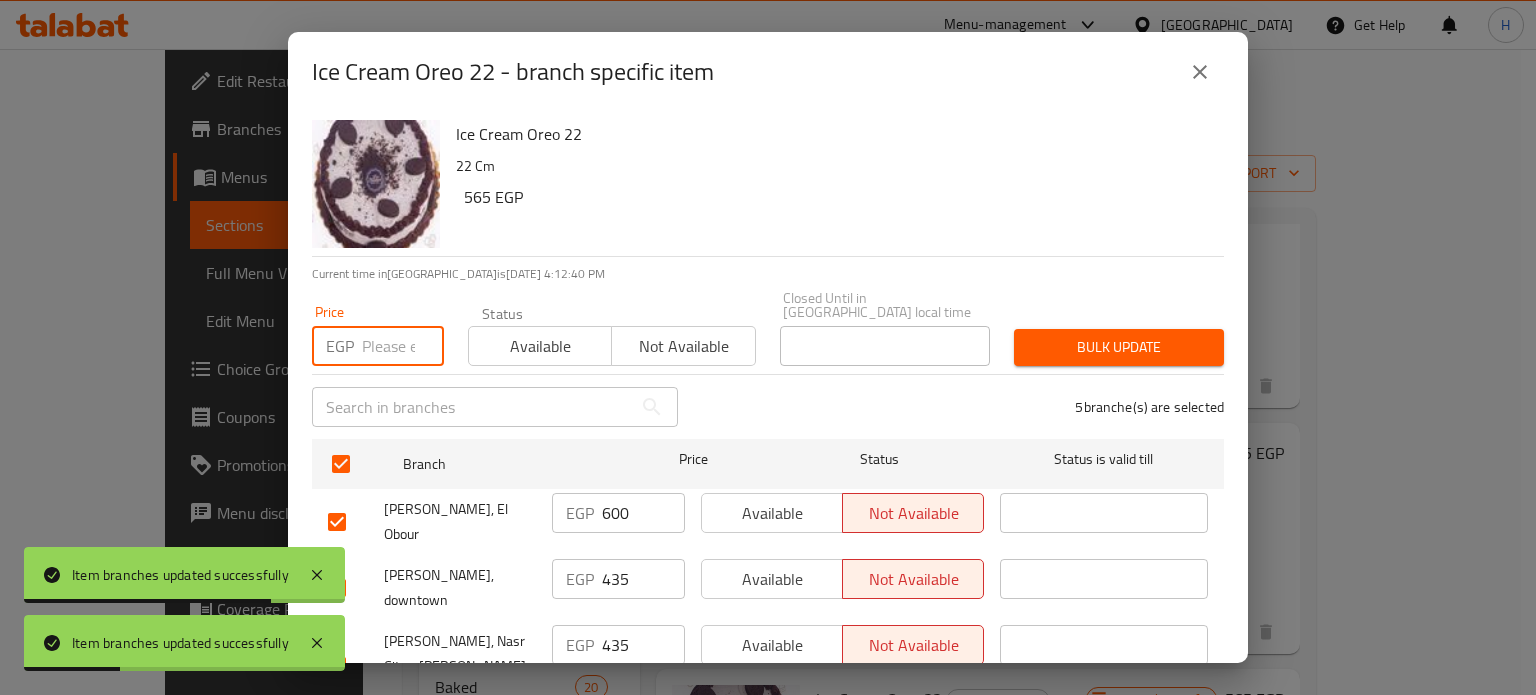click at bounding box center (403, 346) 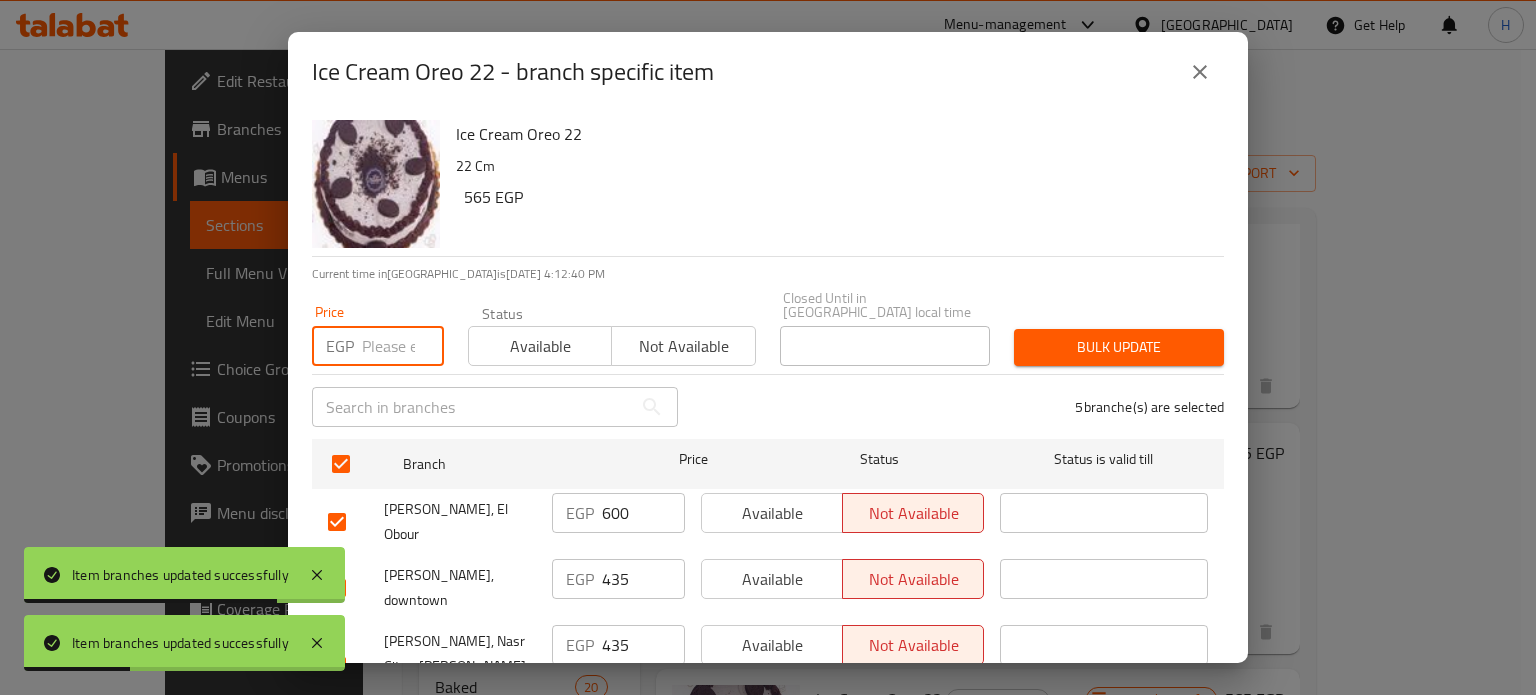 paste on "625" 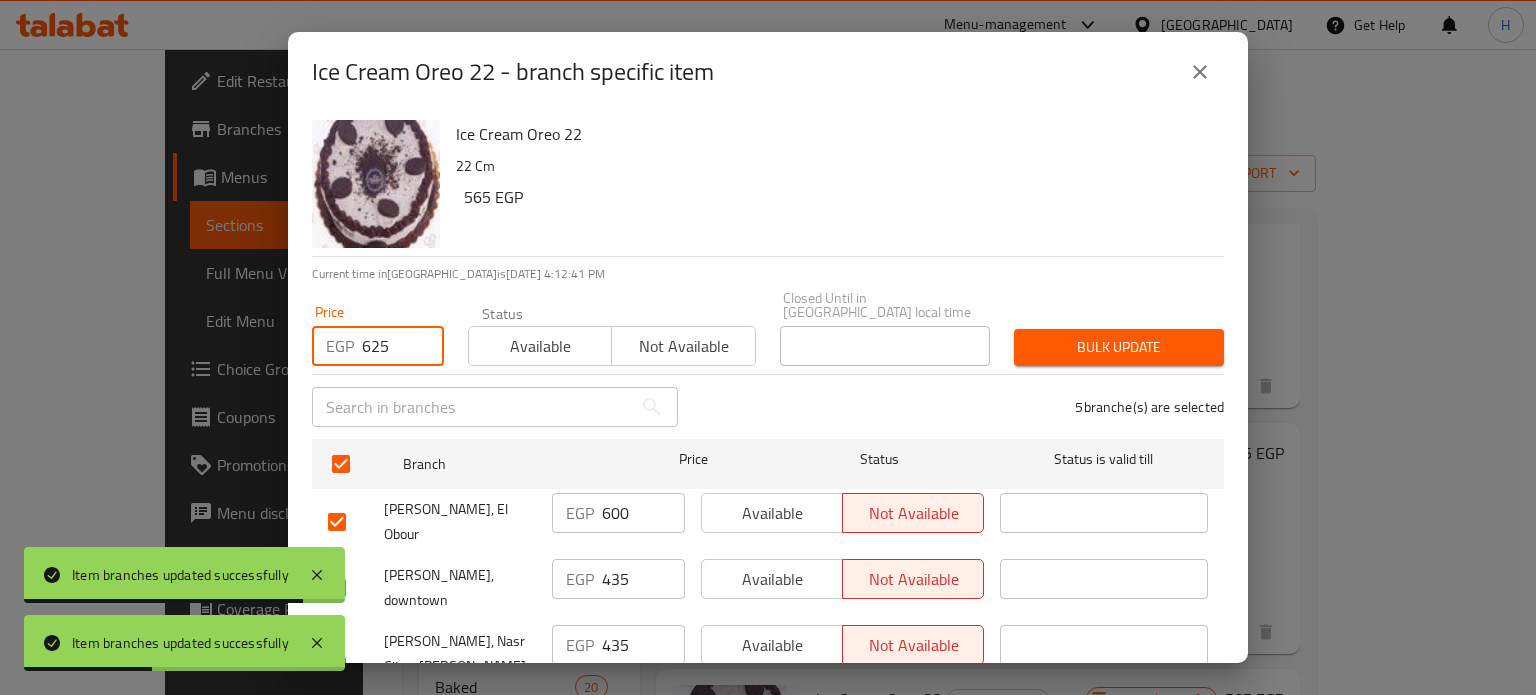 type on "625" 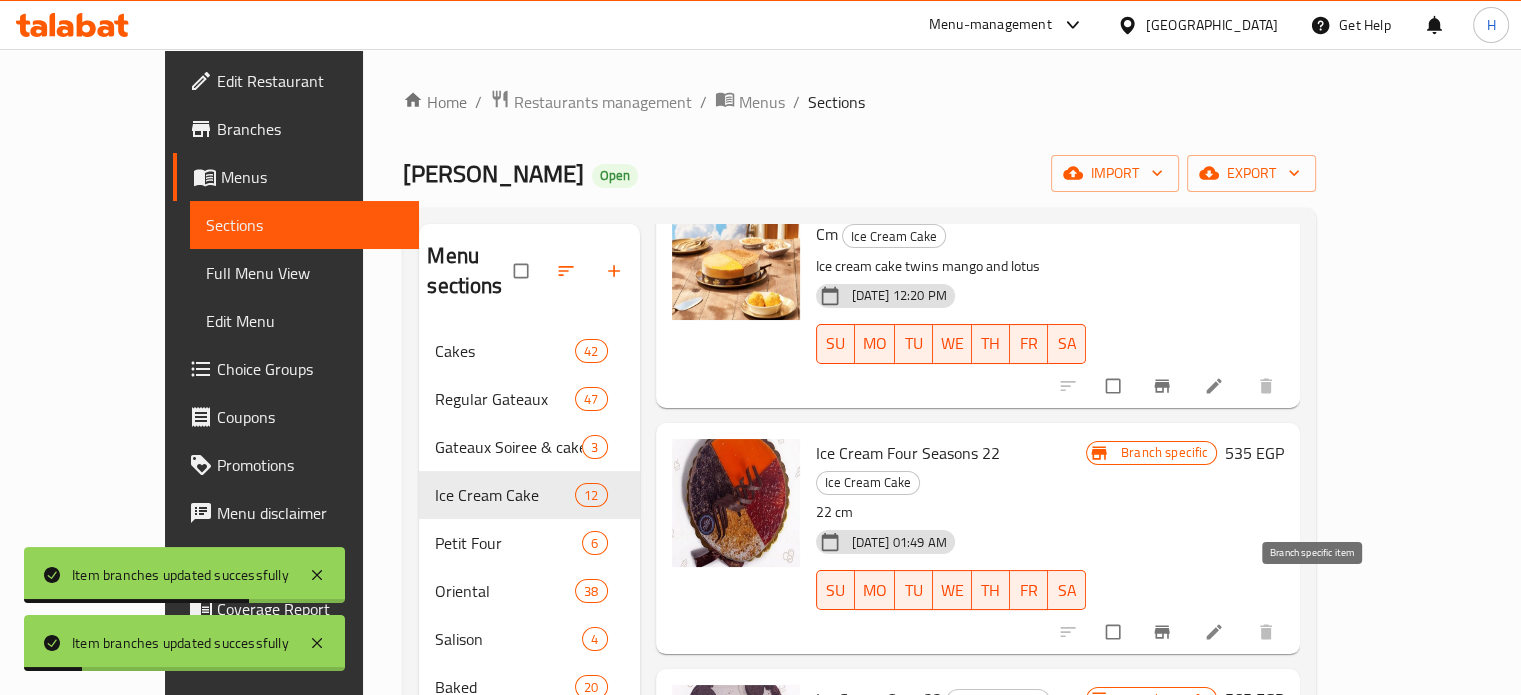 click 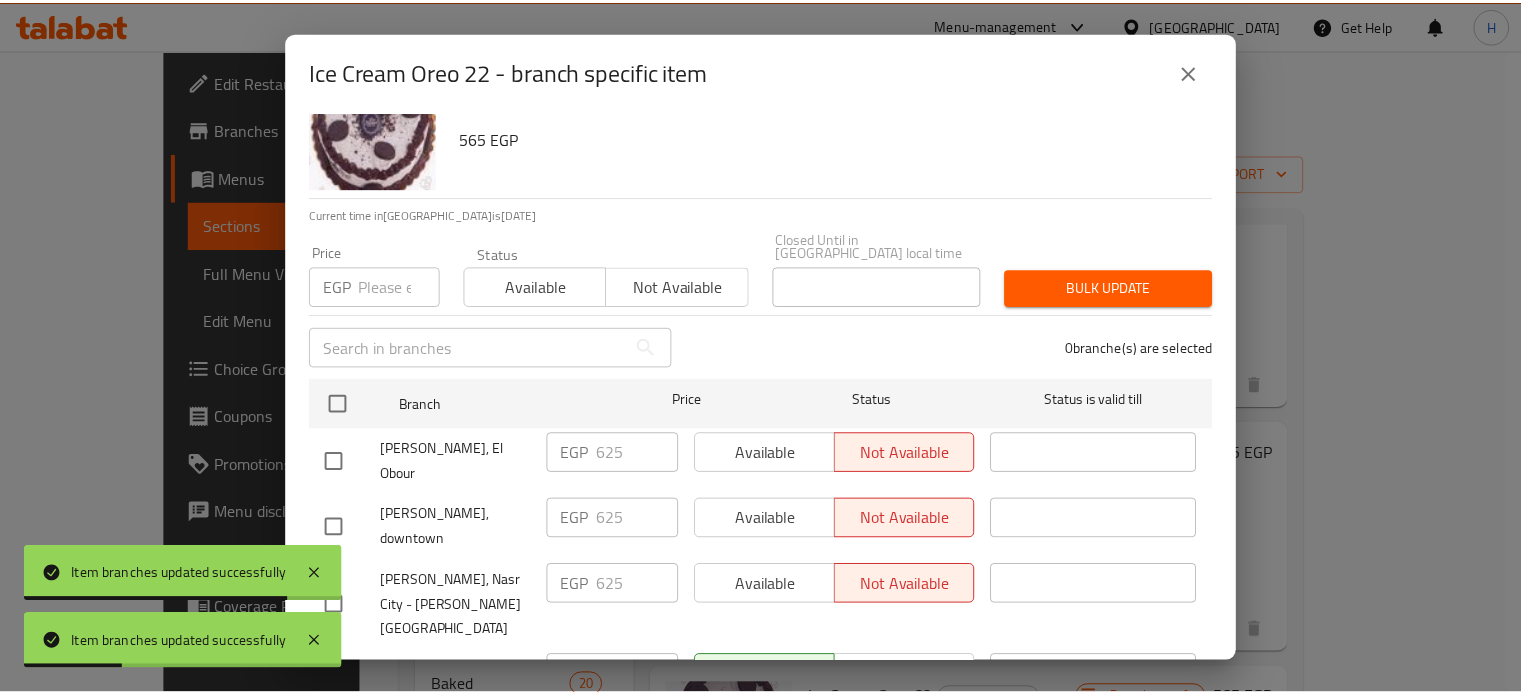 scroll, scrollTop: 162, scrollLeft: 0, axis: vertical 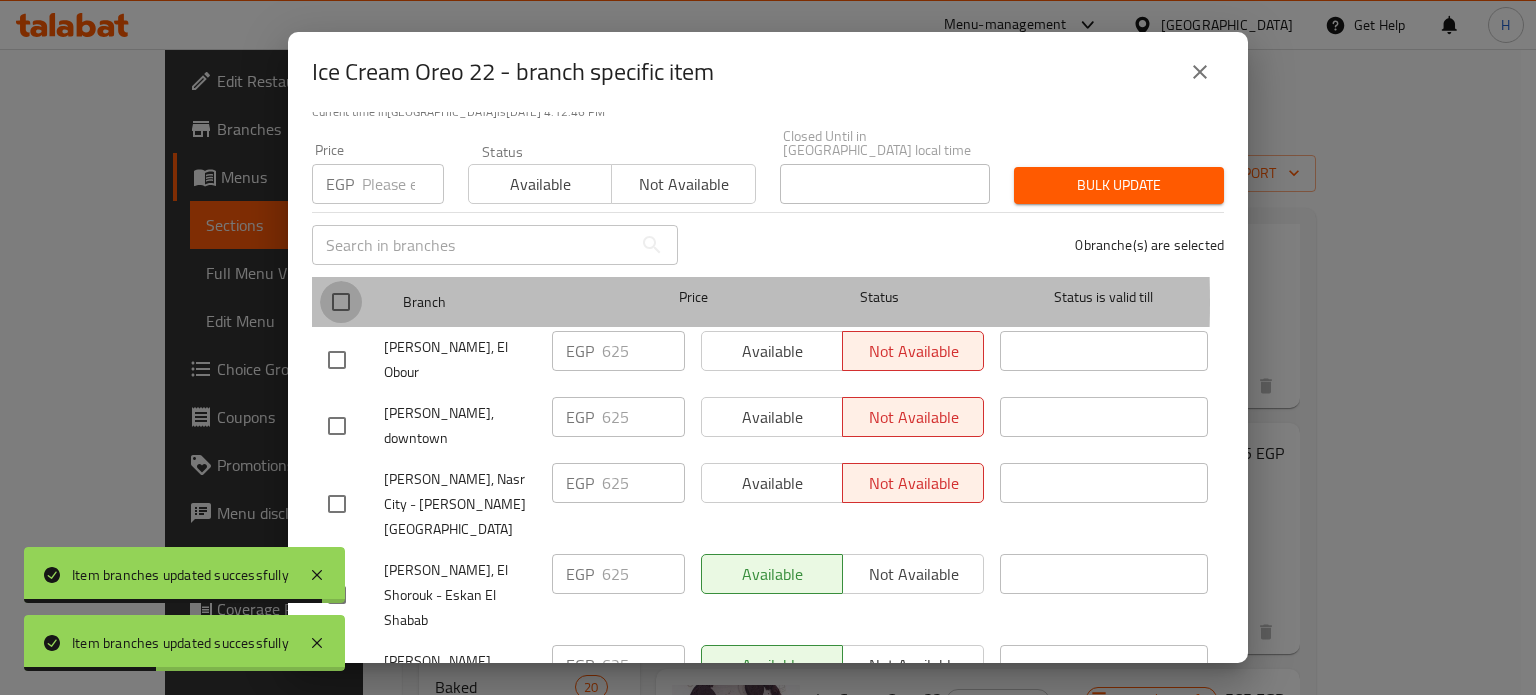 click at bounding box center (341, 302) 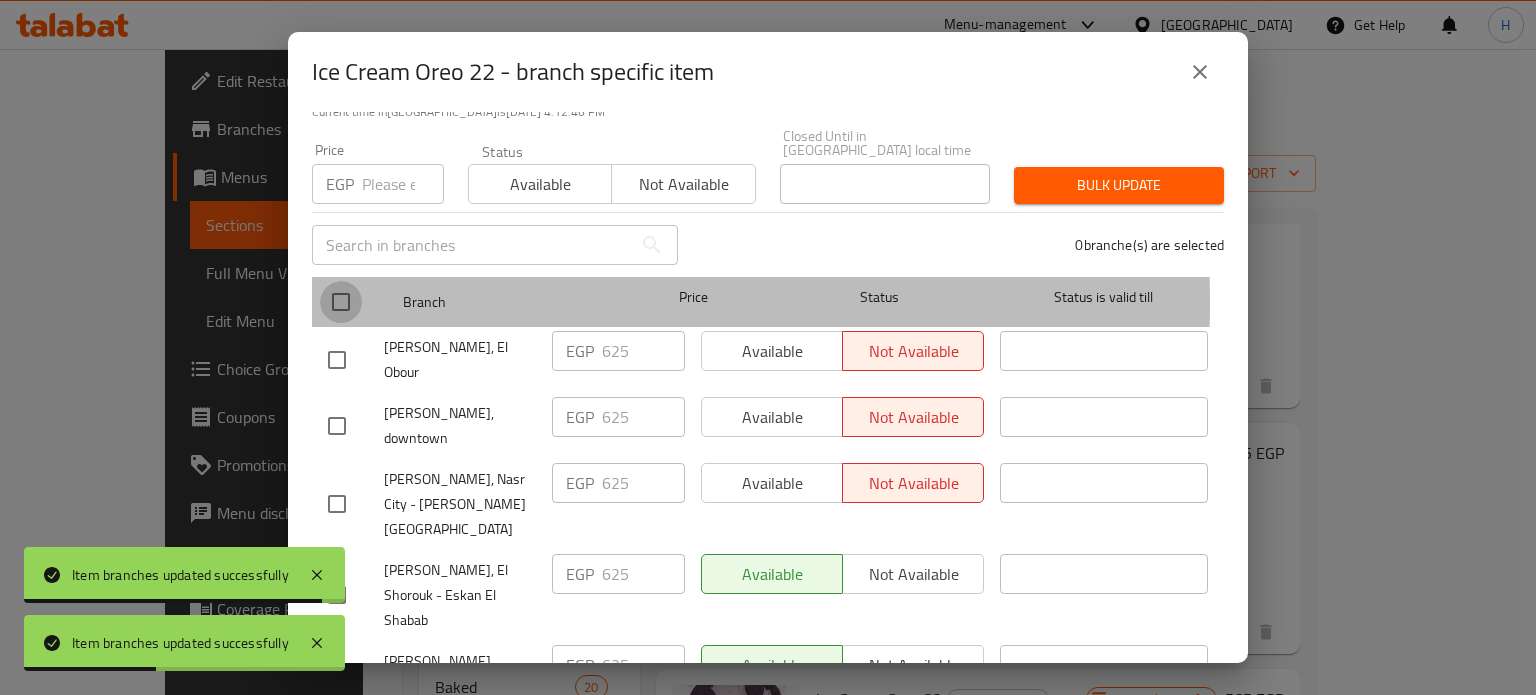 checkbox on "true" 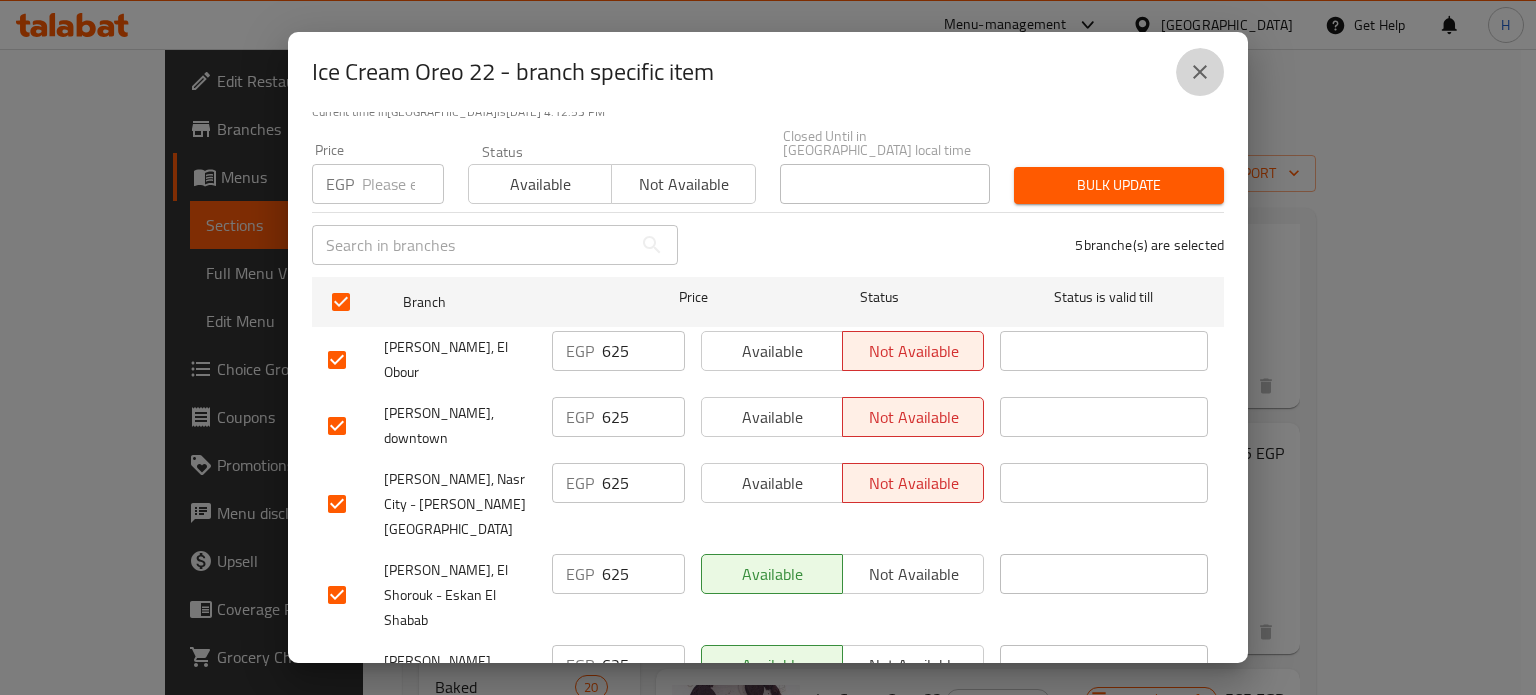 click 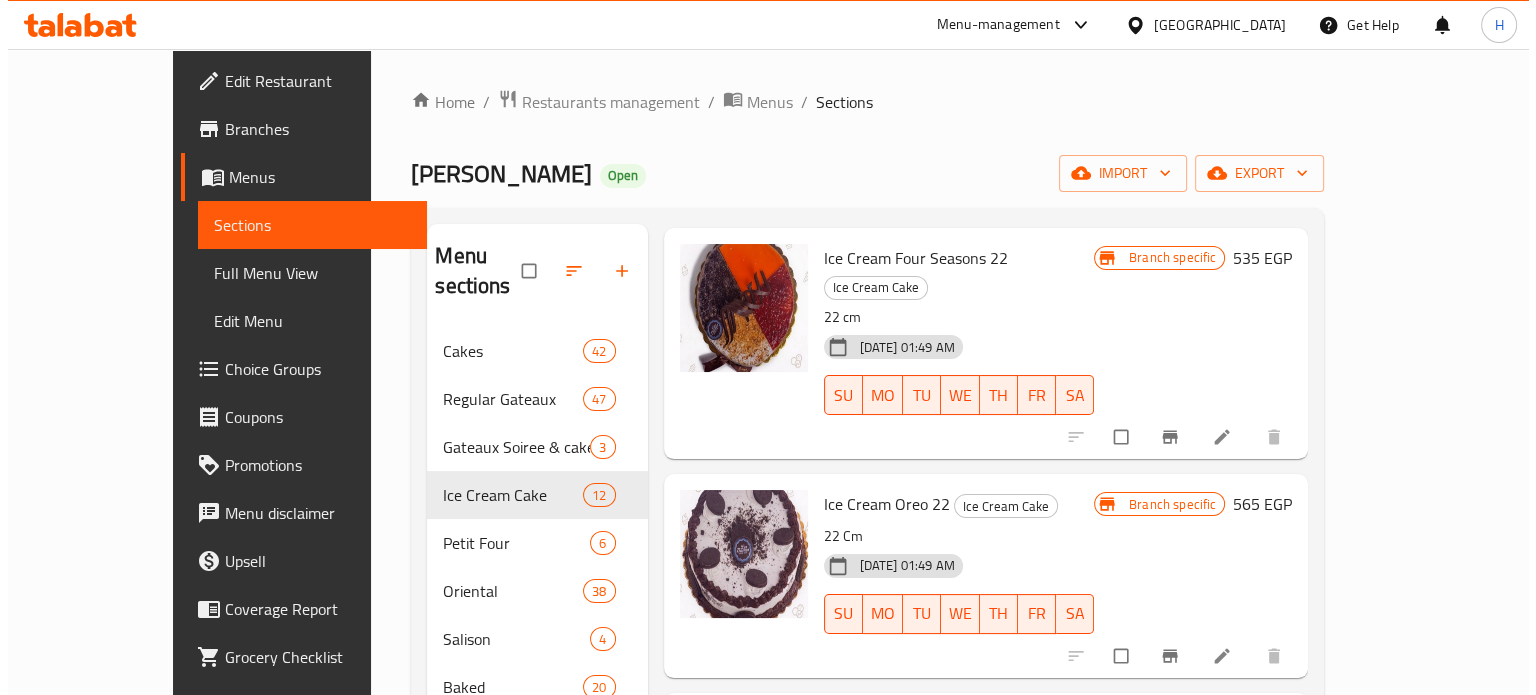 scroll, scrollTop: 1600, scrollLeft: 0, axis: vertical 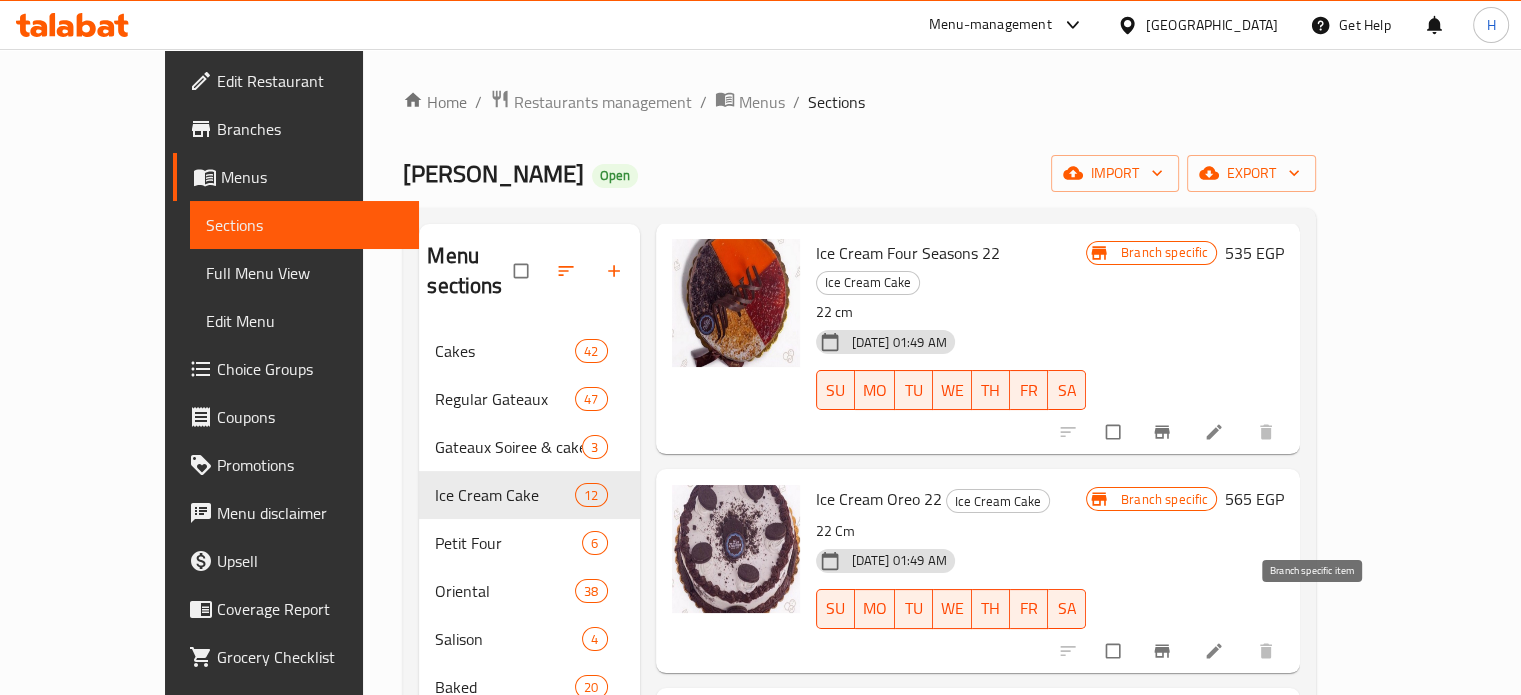 click at bounding box center [1164, 869] 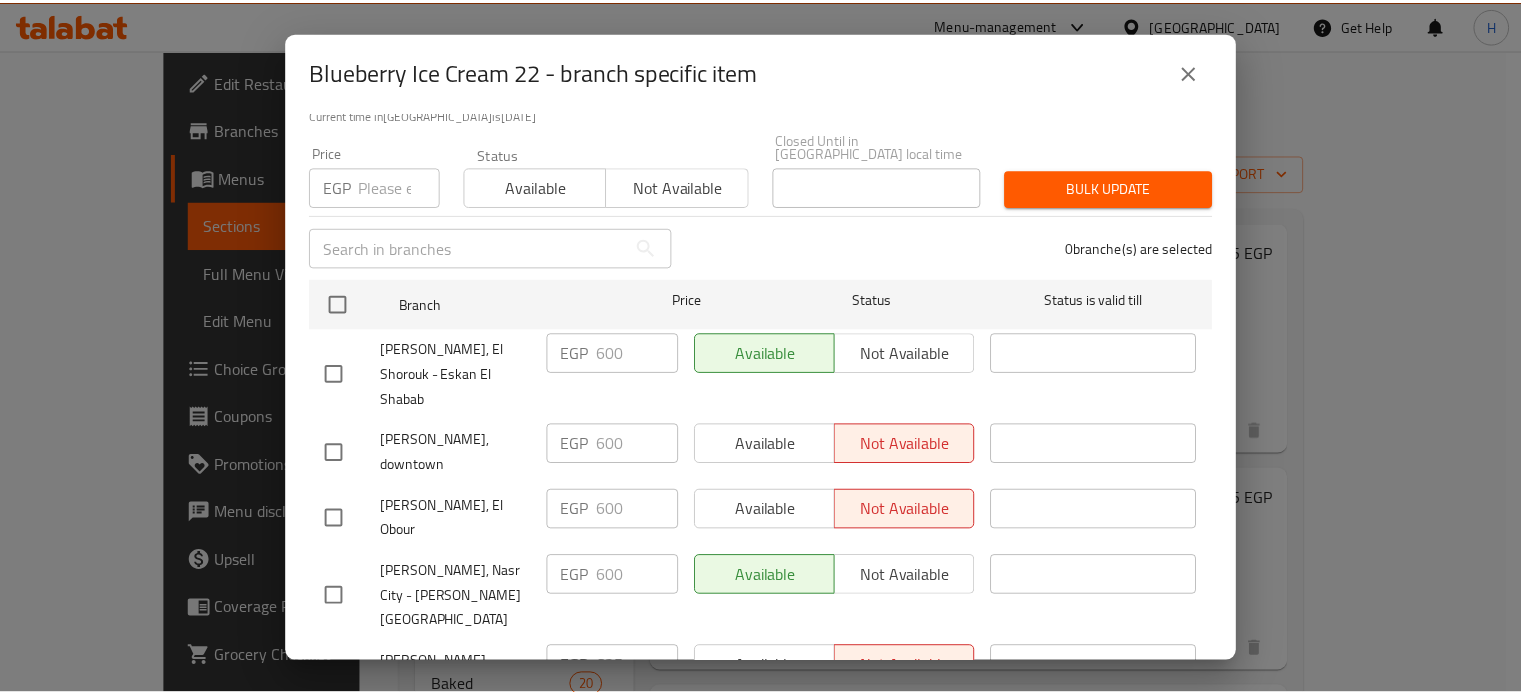 scroll, scrollTop: 162, scrollLeft: 0, axis: vertical 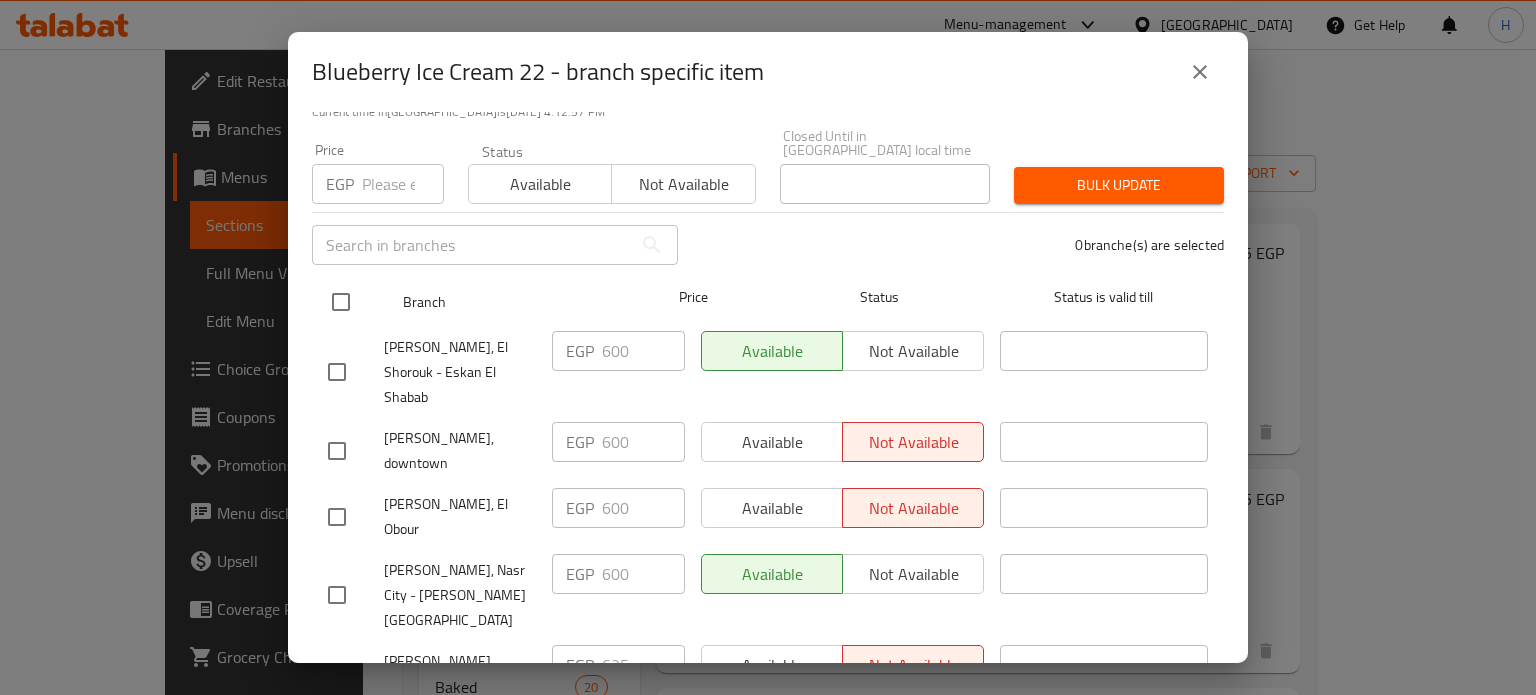 click at bounding box center [341, 302] 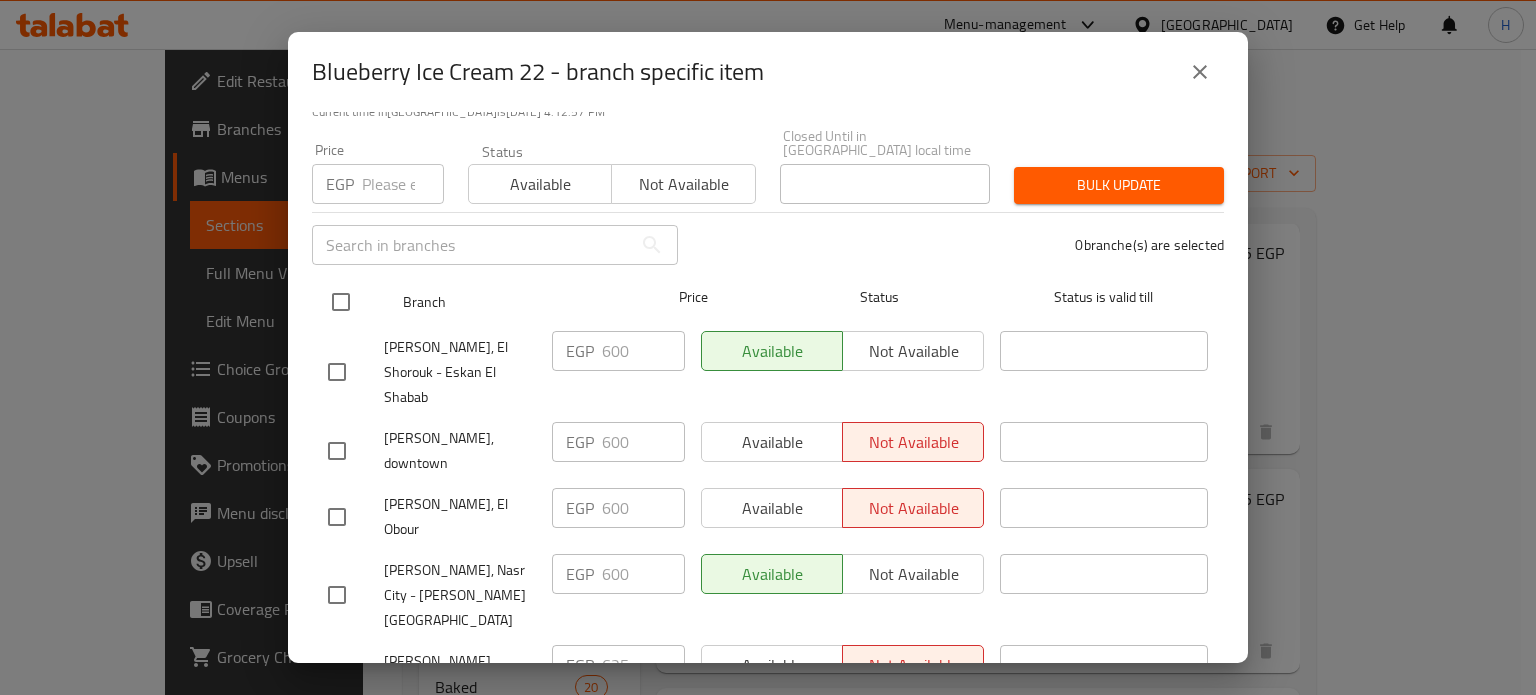 checkbox on "true" 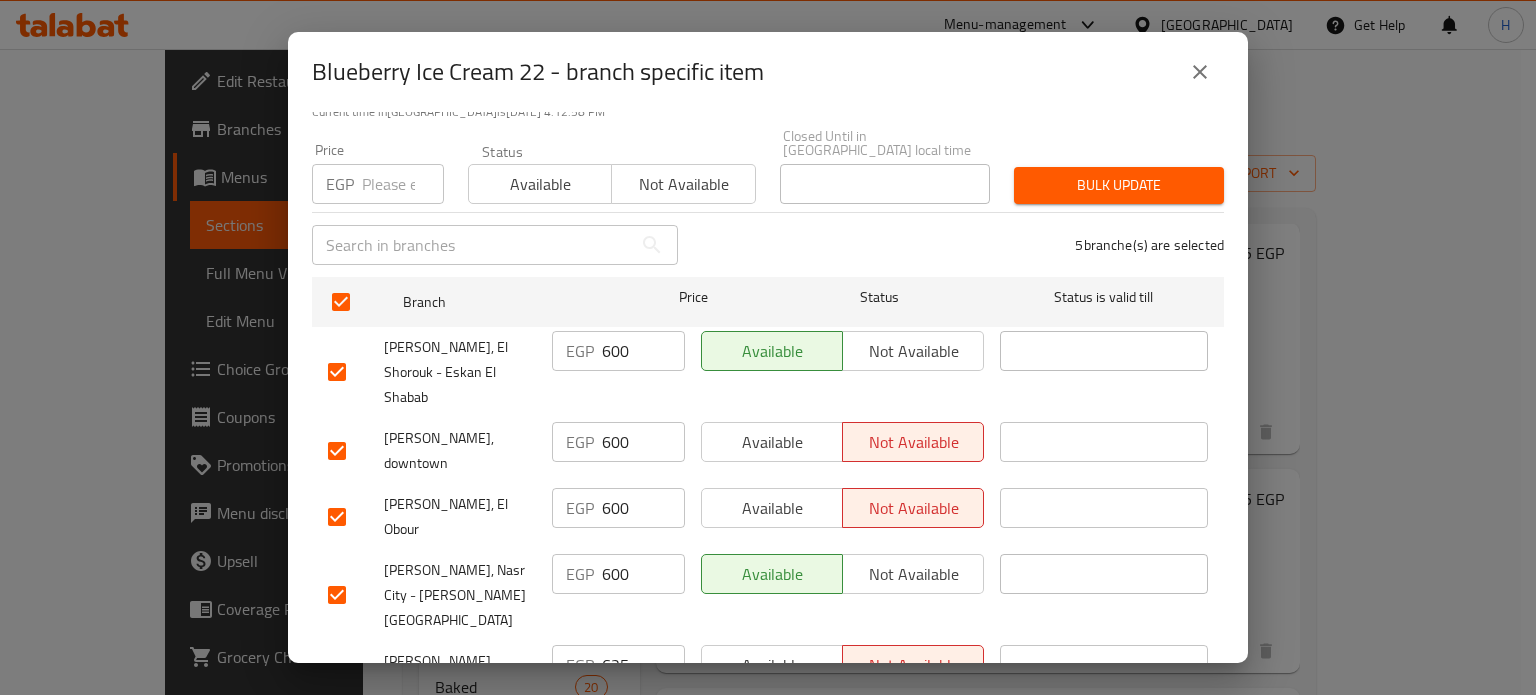 click at bounding box center [403, 184] 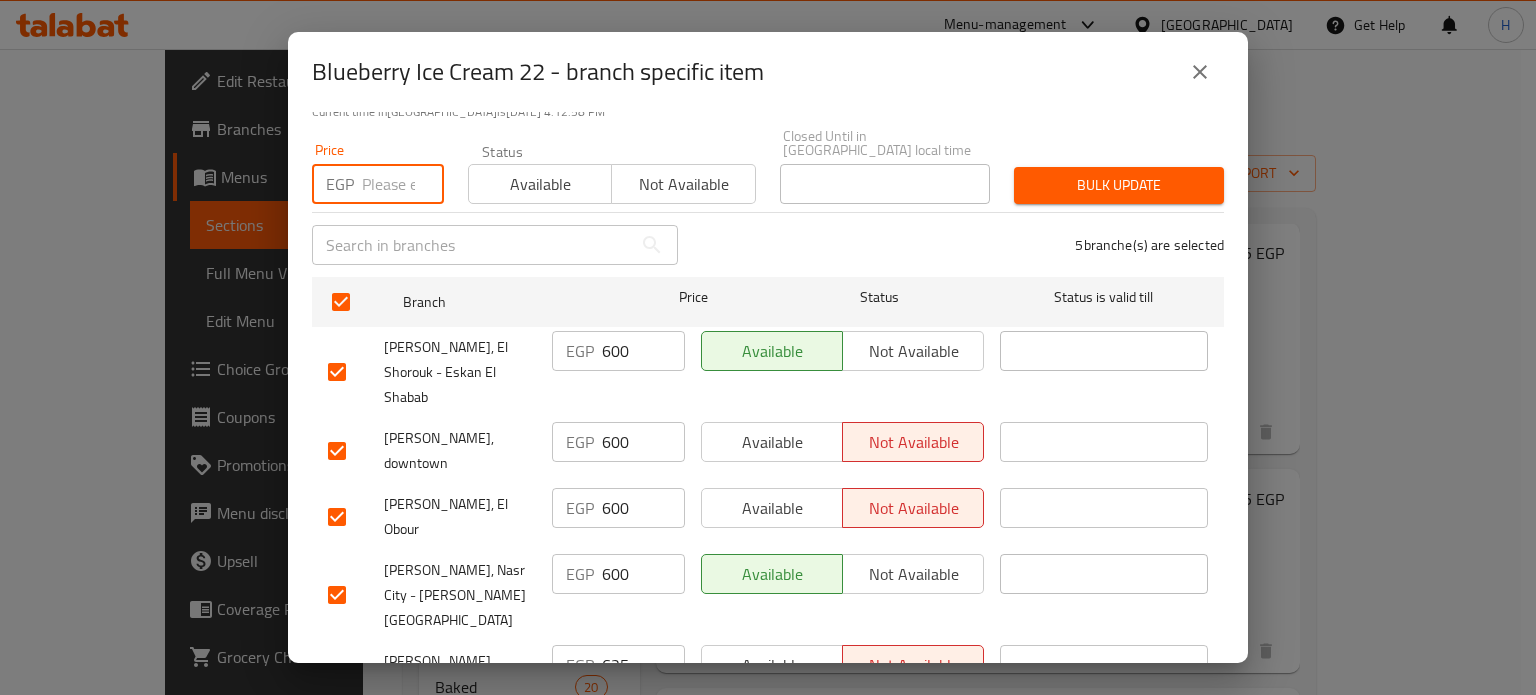 paste on "625" 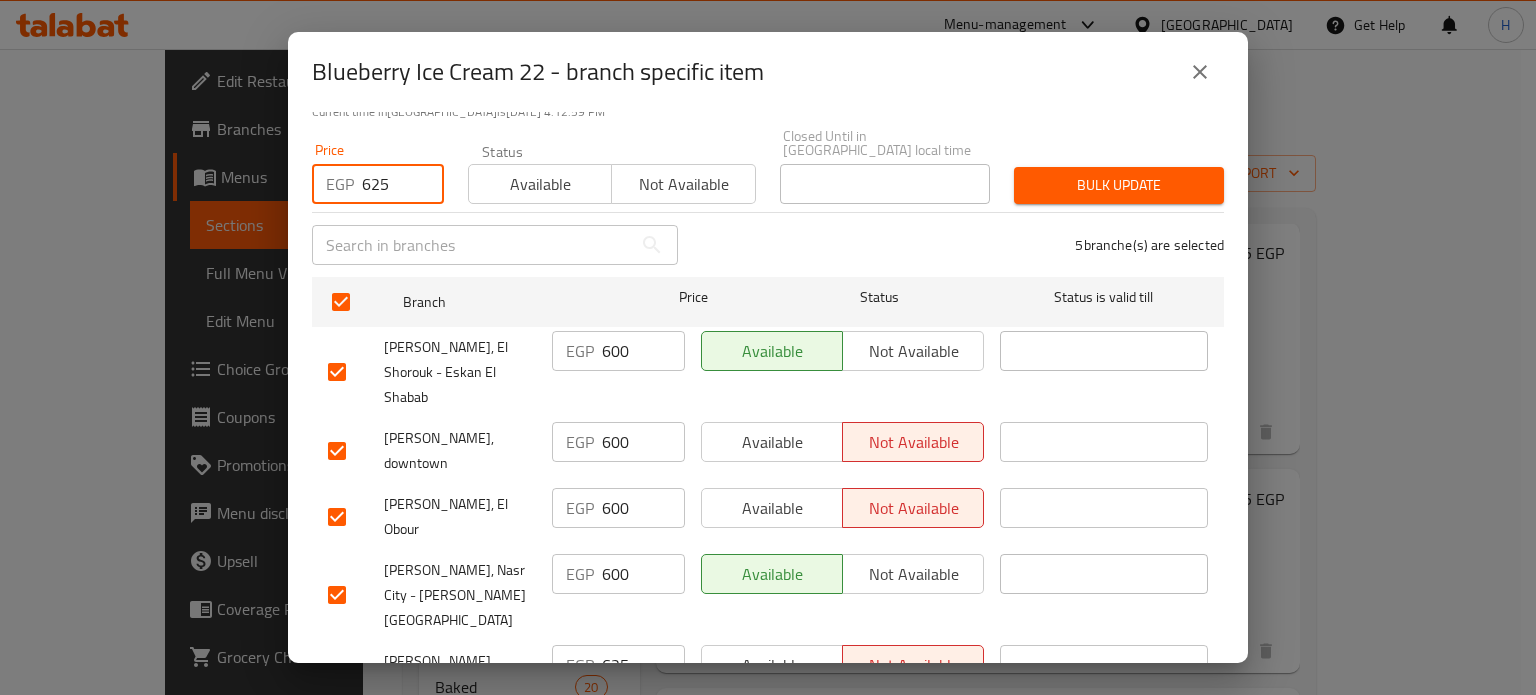 type on "625" 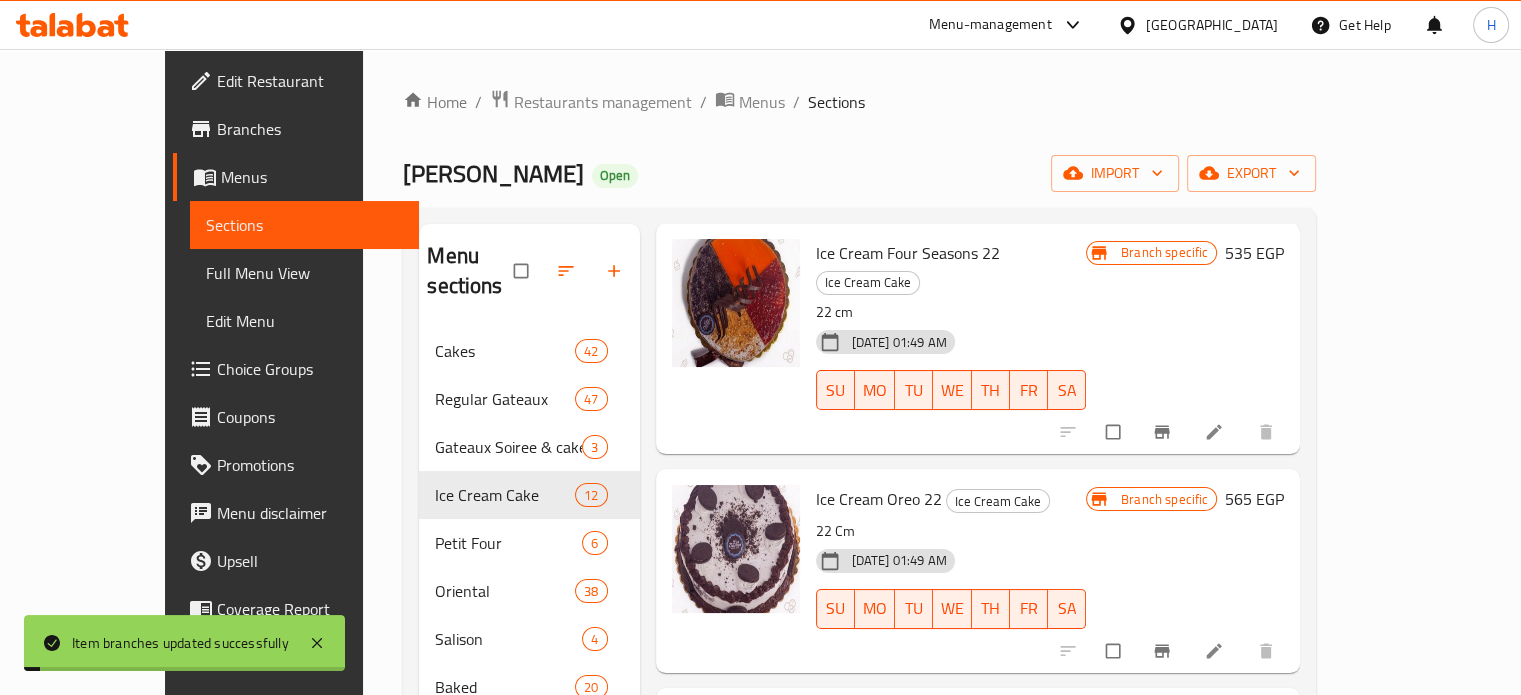 scroll, scrollTop: 1631, scrollLeft: 0, axis: vertical 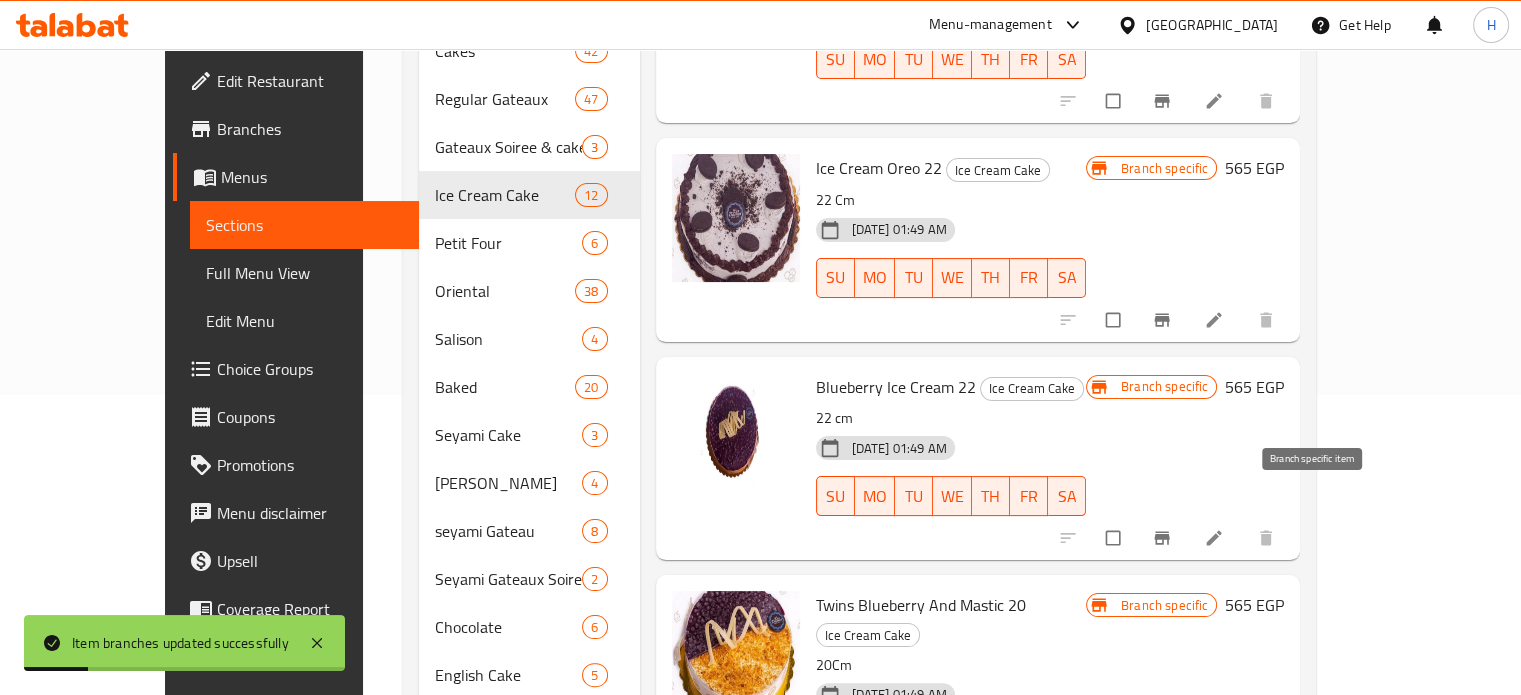 click 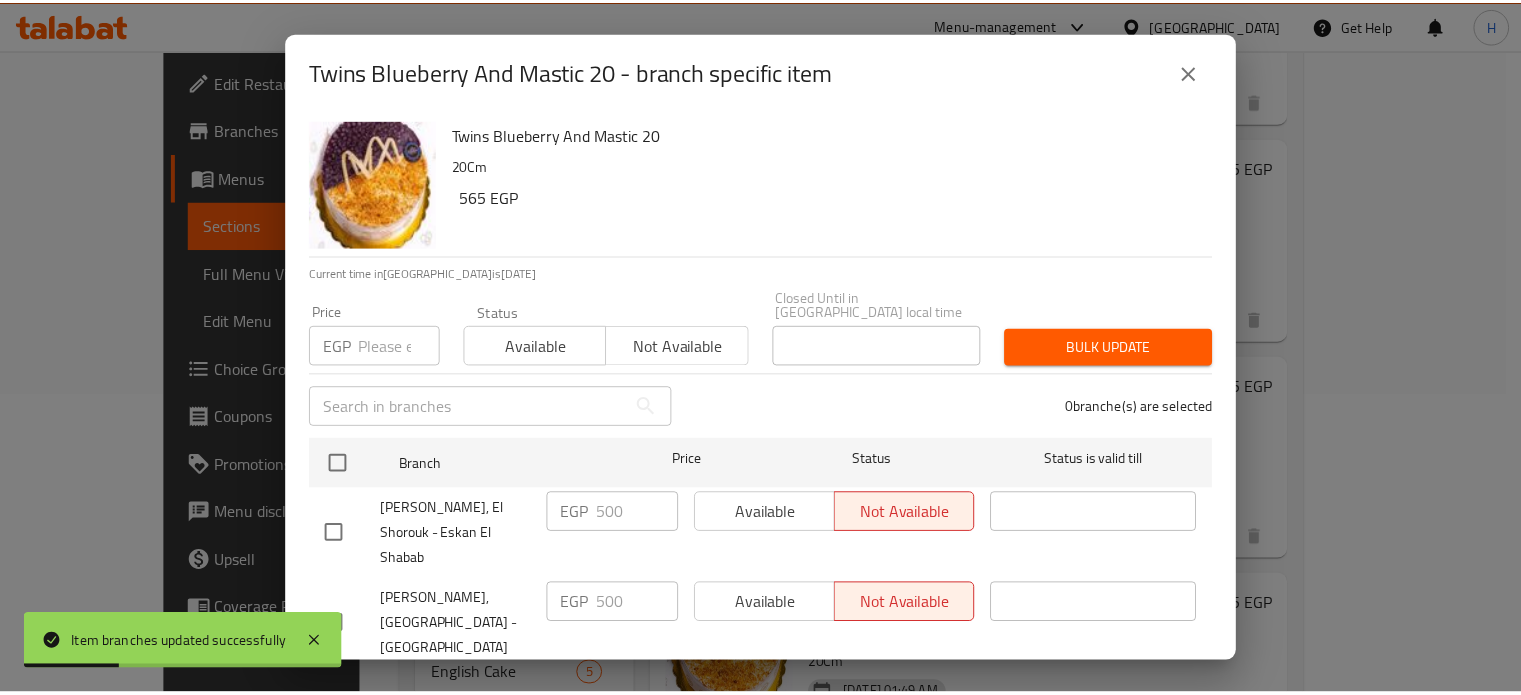 scroll, scrollTop: 162, scrollLeft: 0, axis: vertical 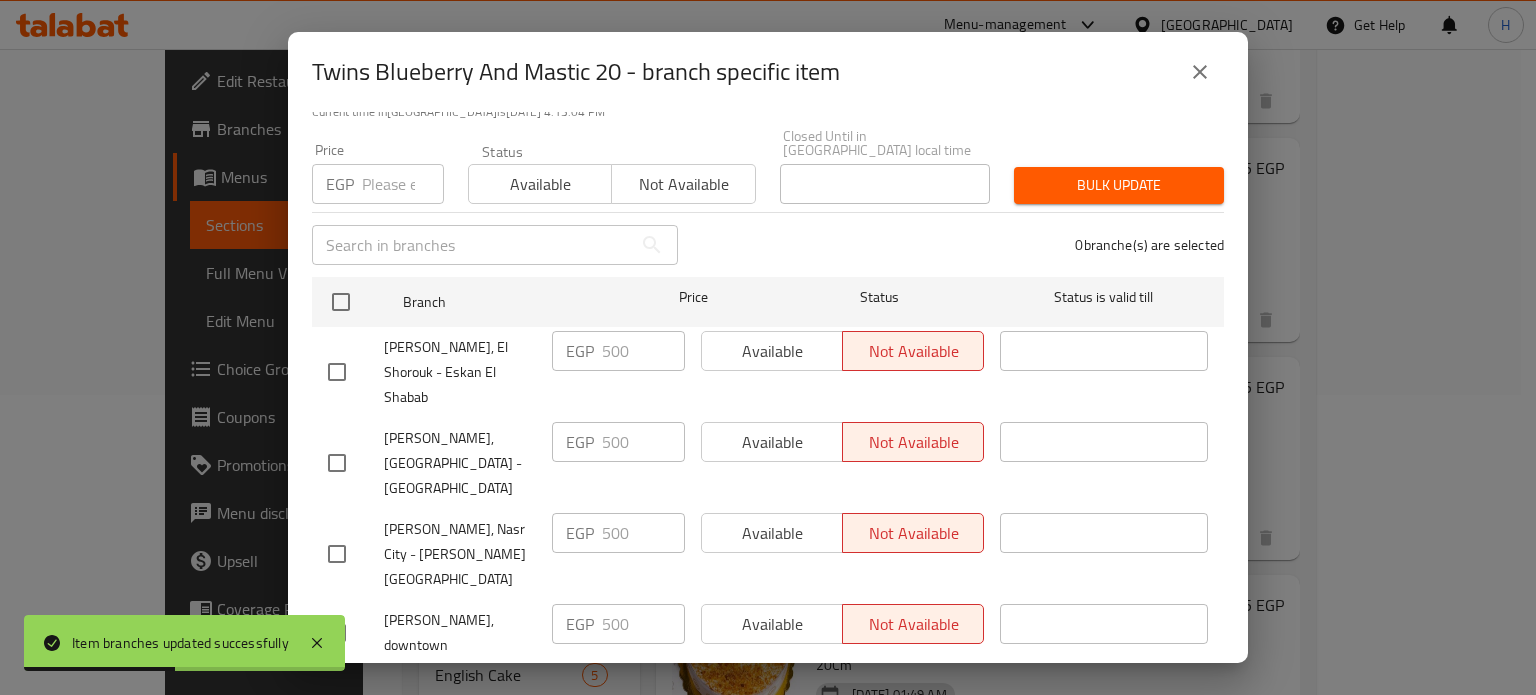 click 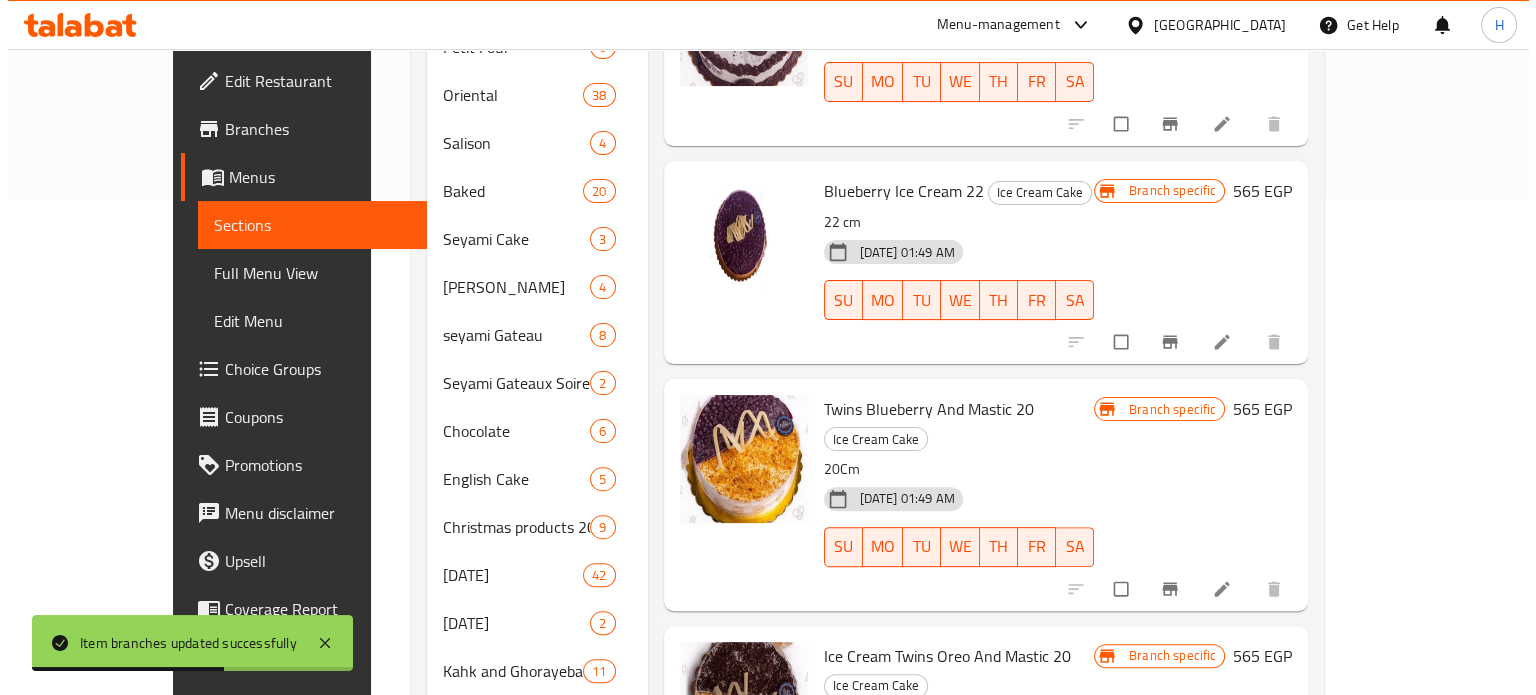 scroll, scrollTop: 500, scrollLeft: 0, axis: vertical 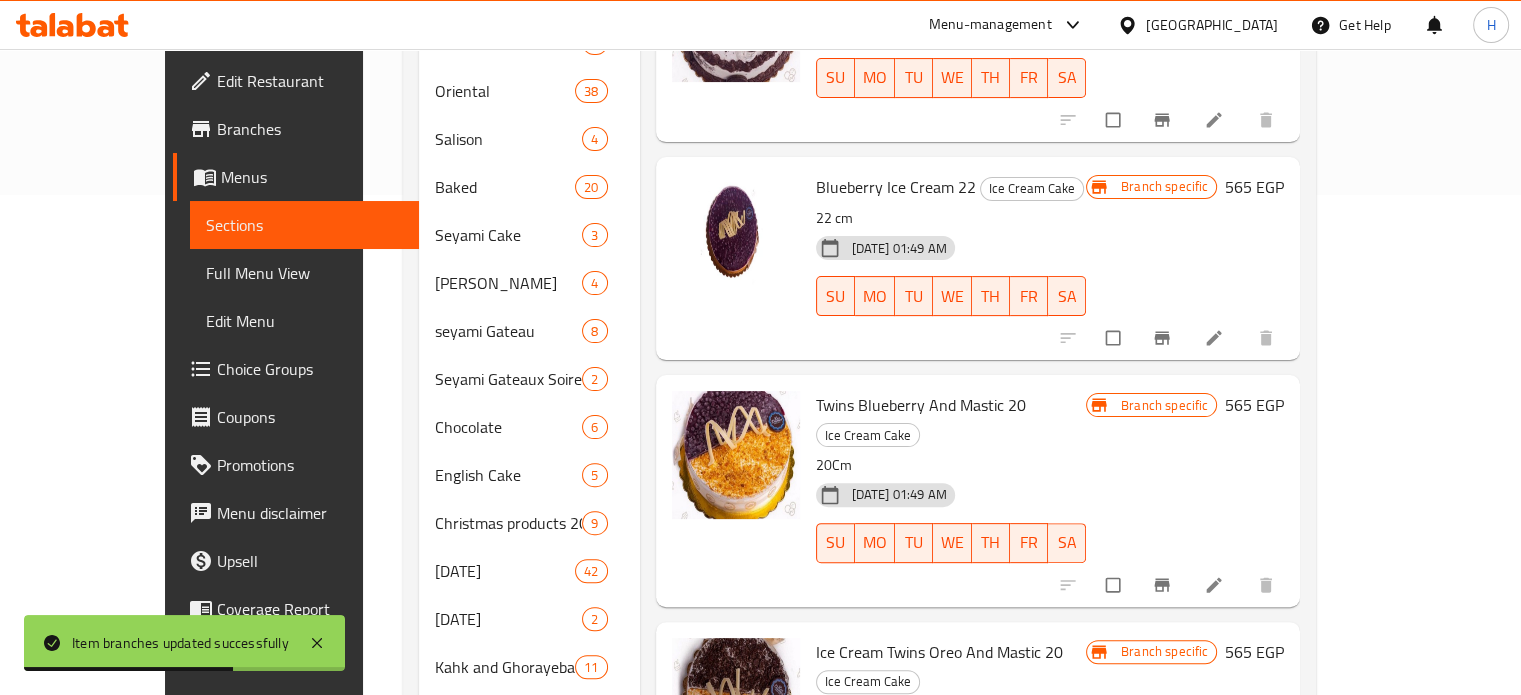 click 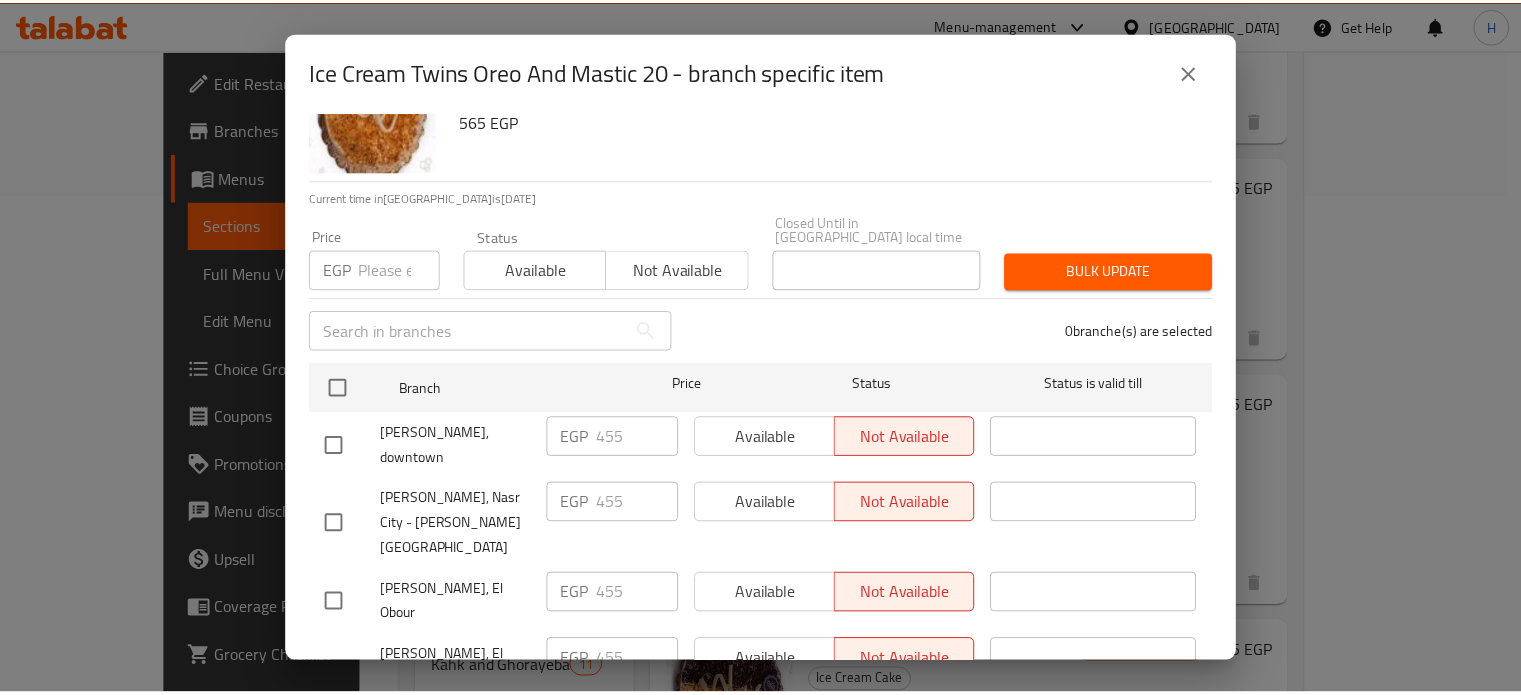 scroll, scrollTop: 162, scrollLeft: 0, axis: vertical 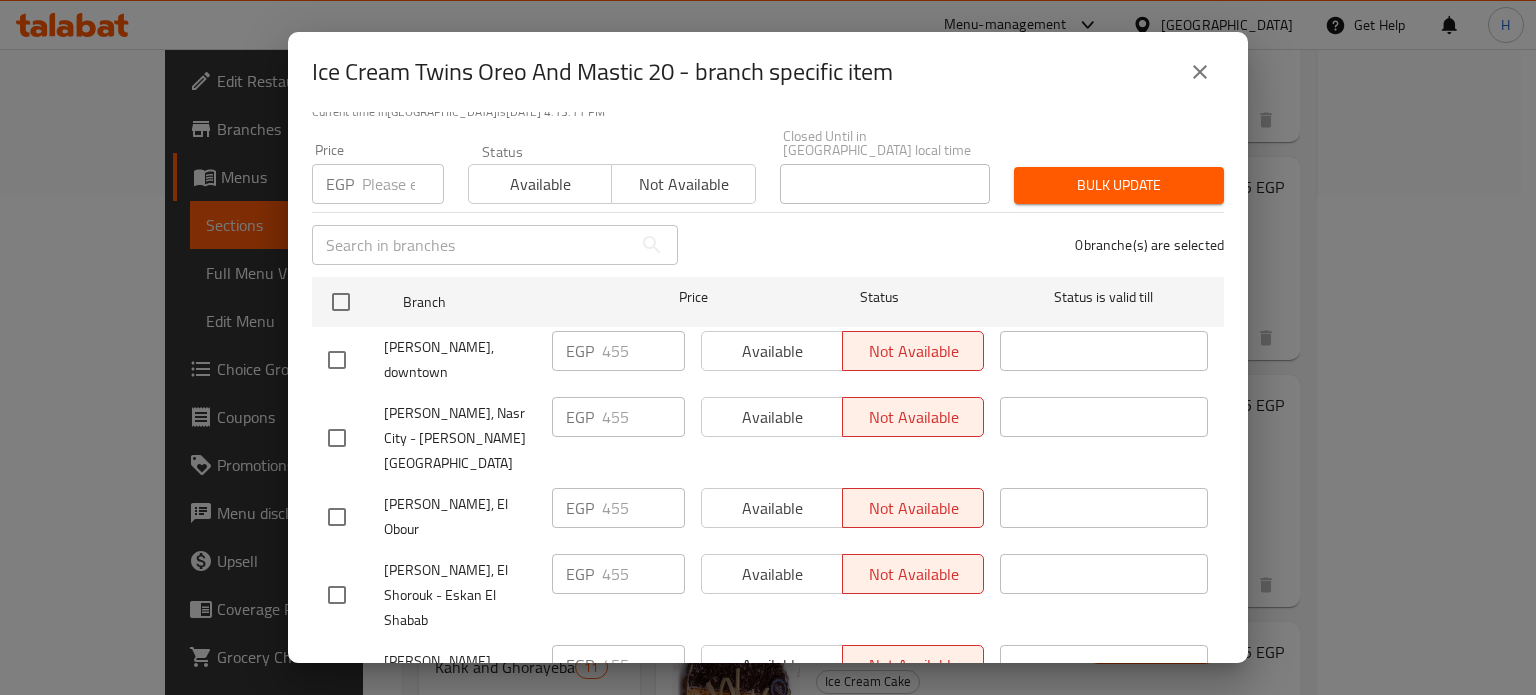 click 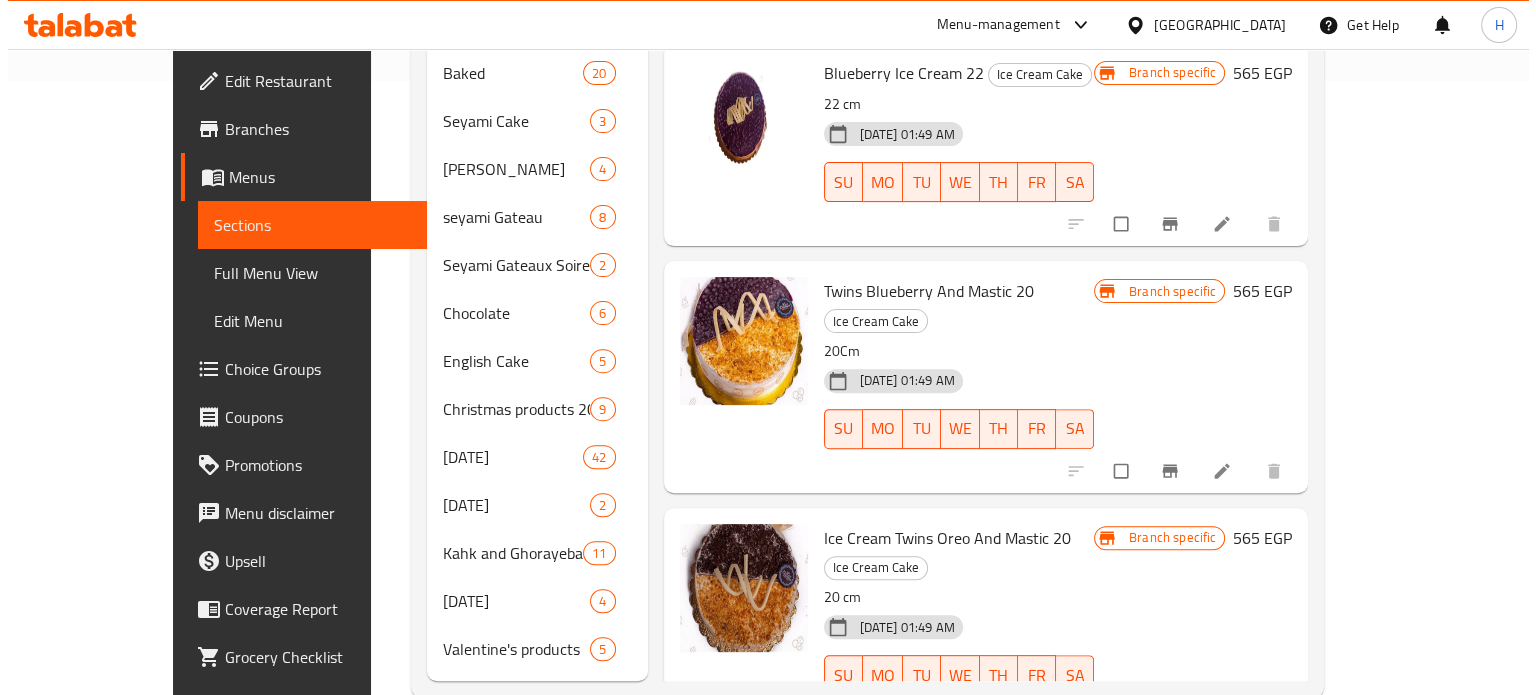 scroll, scrollTop: 625, scrollLeft: 0, axis: vertical 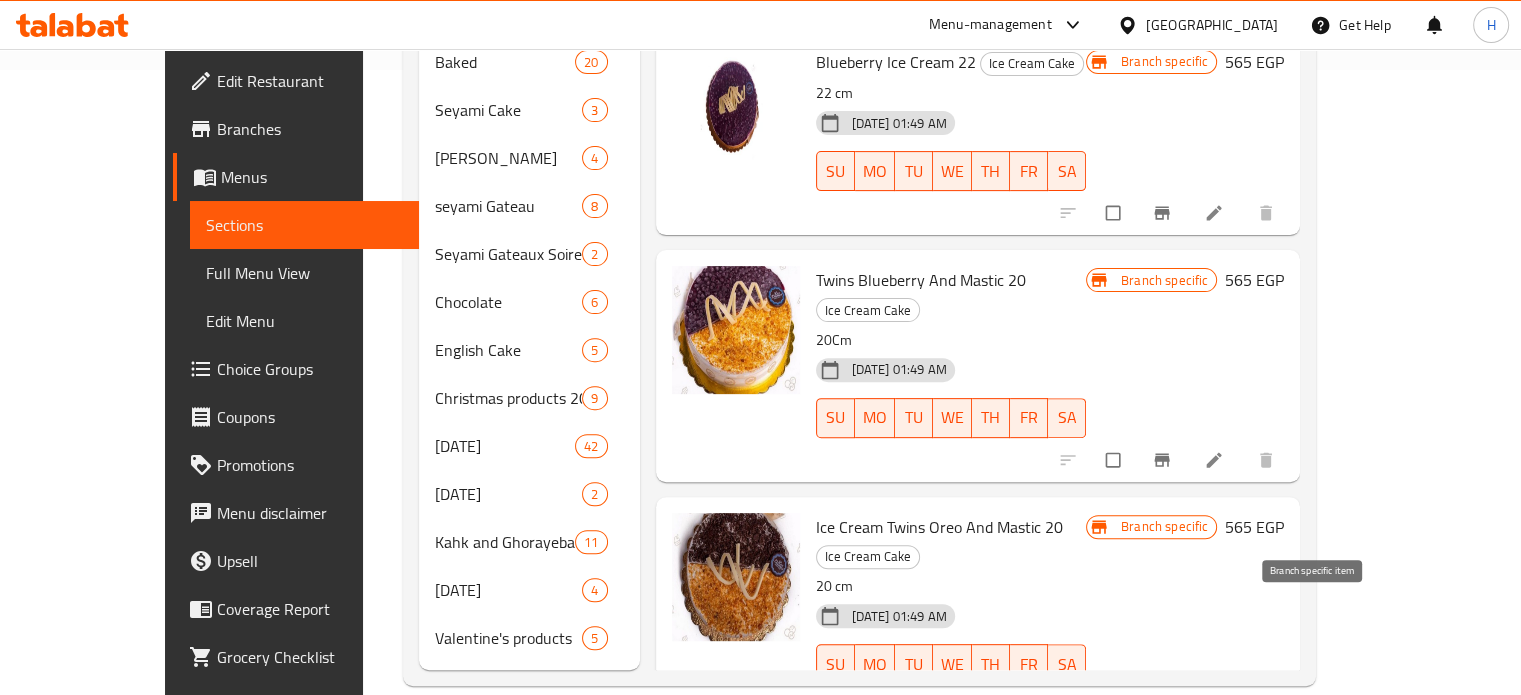 click 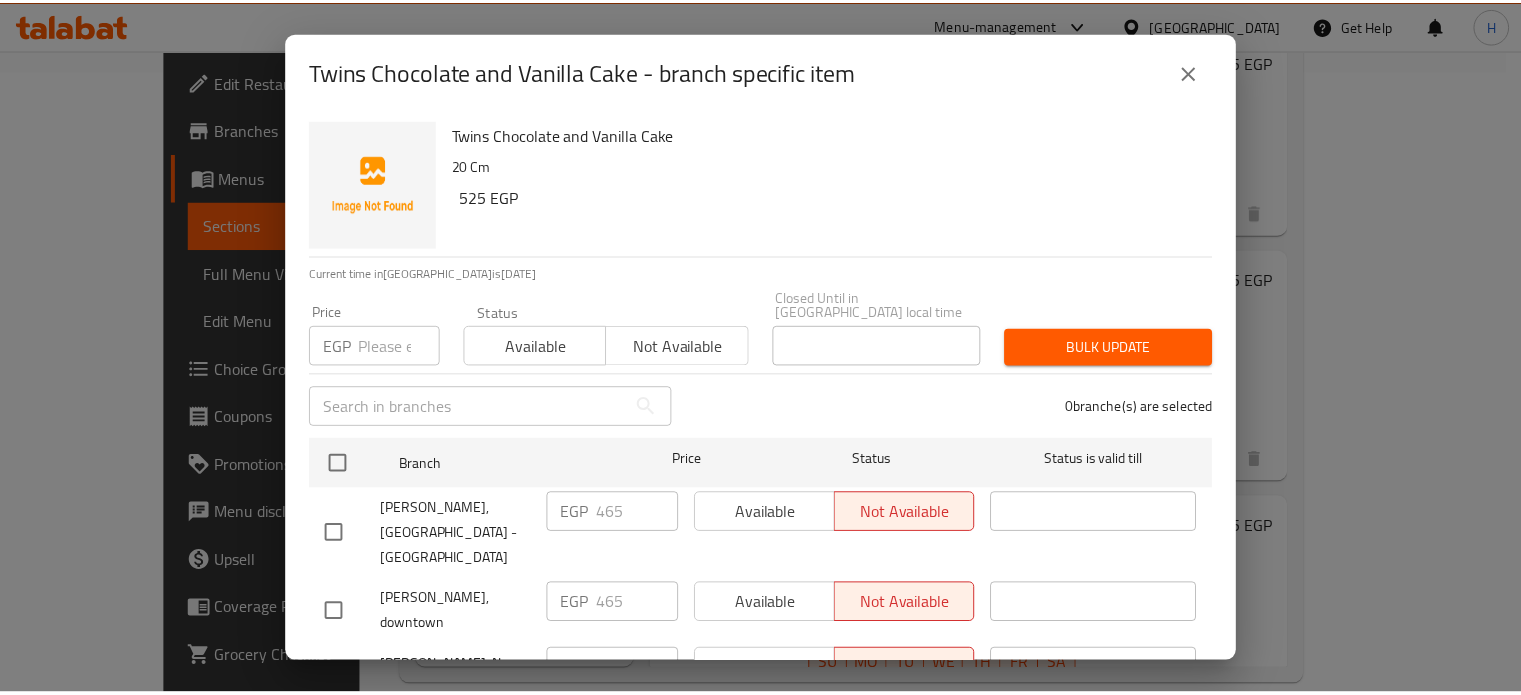 scroll, scrollTop: 162, scrollLeft: 0, axis: vertical 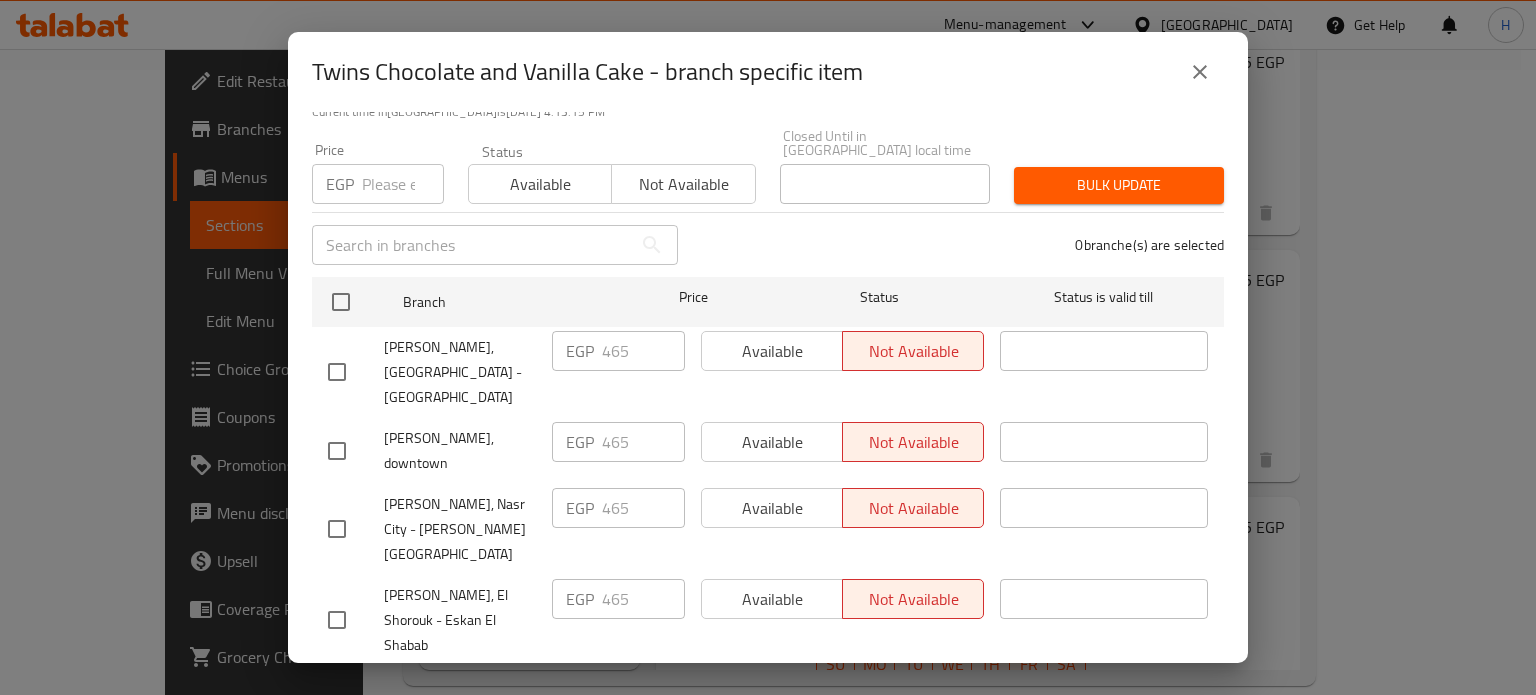 click 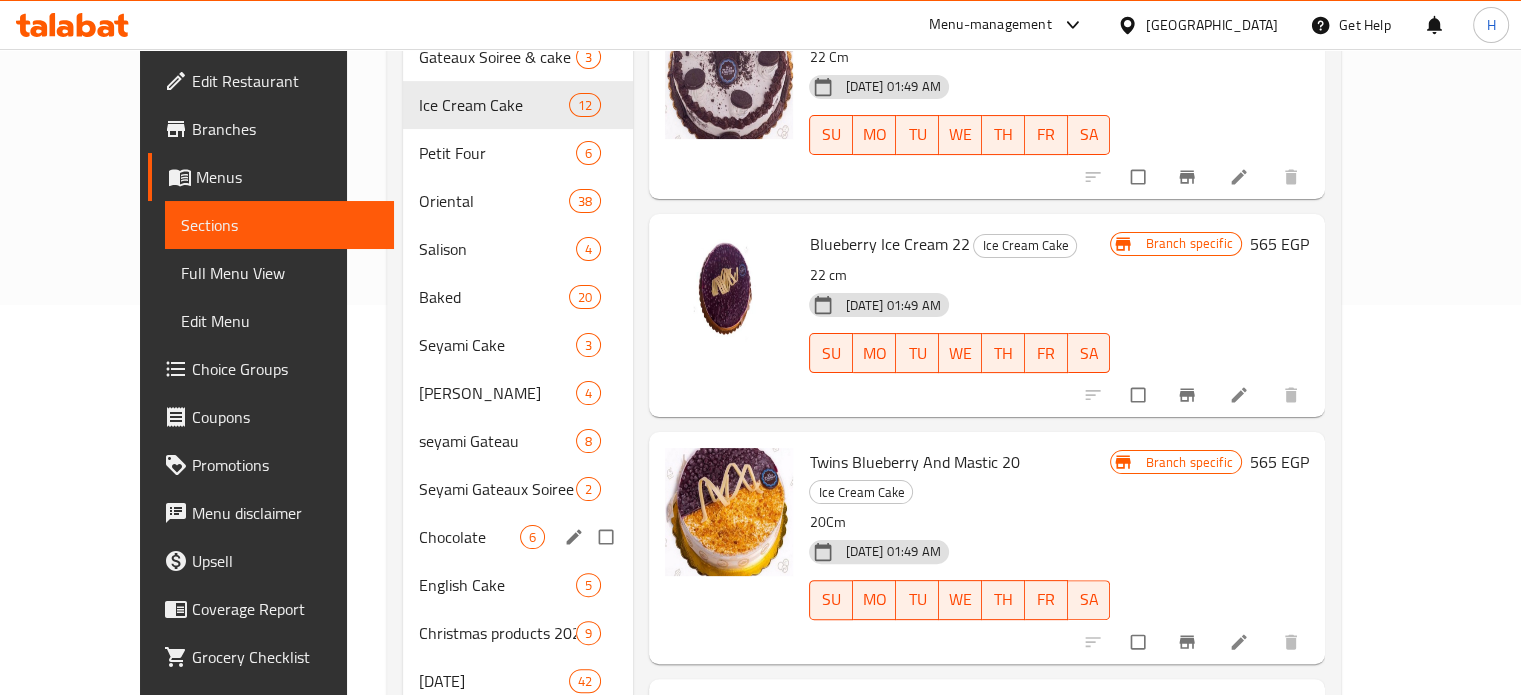 scroll, scrollTop: 425, scrollLeft: 0, axis: vertical 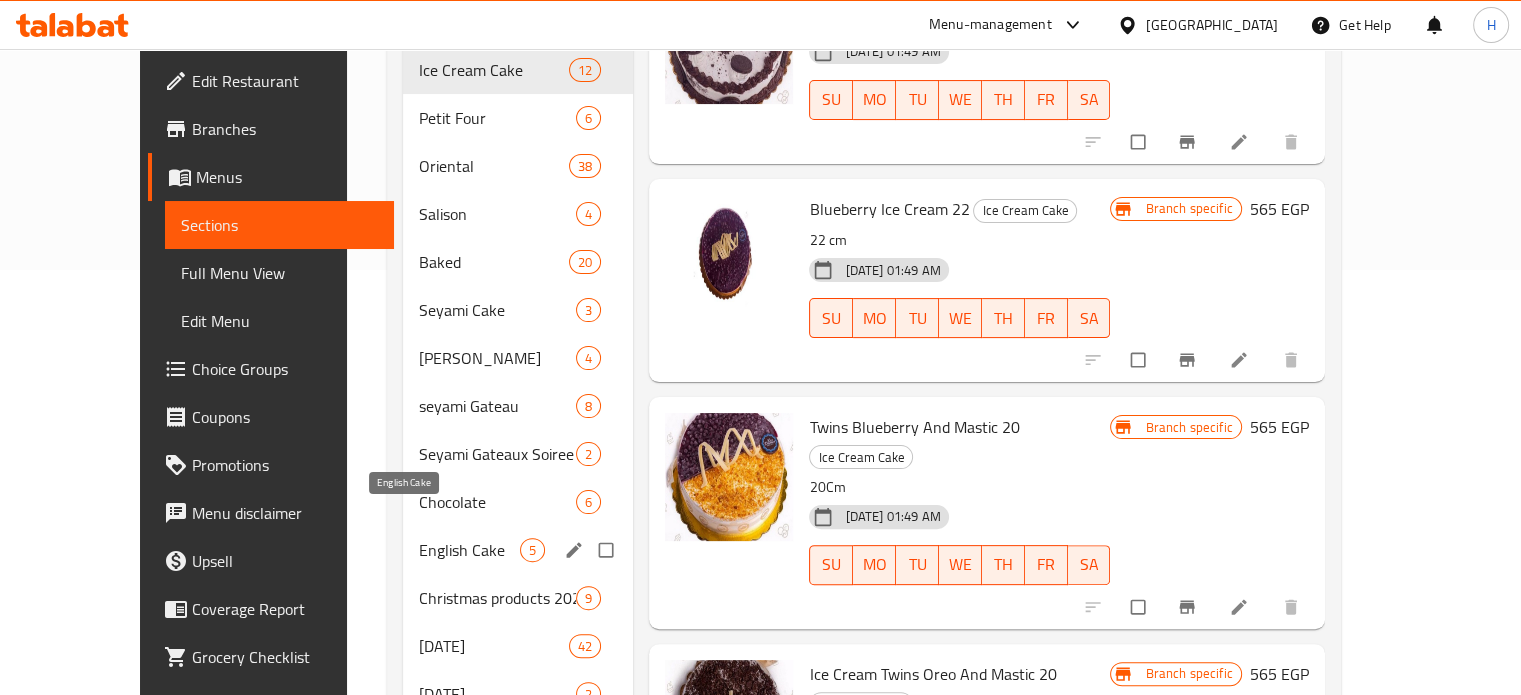 click on "English Cake" at bounding box center (469, 550) 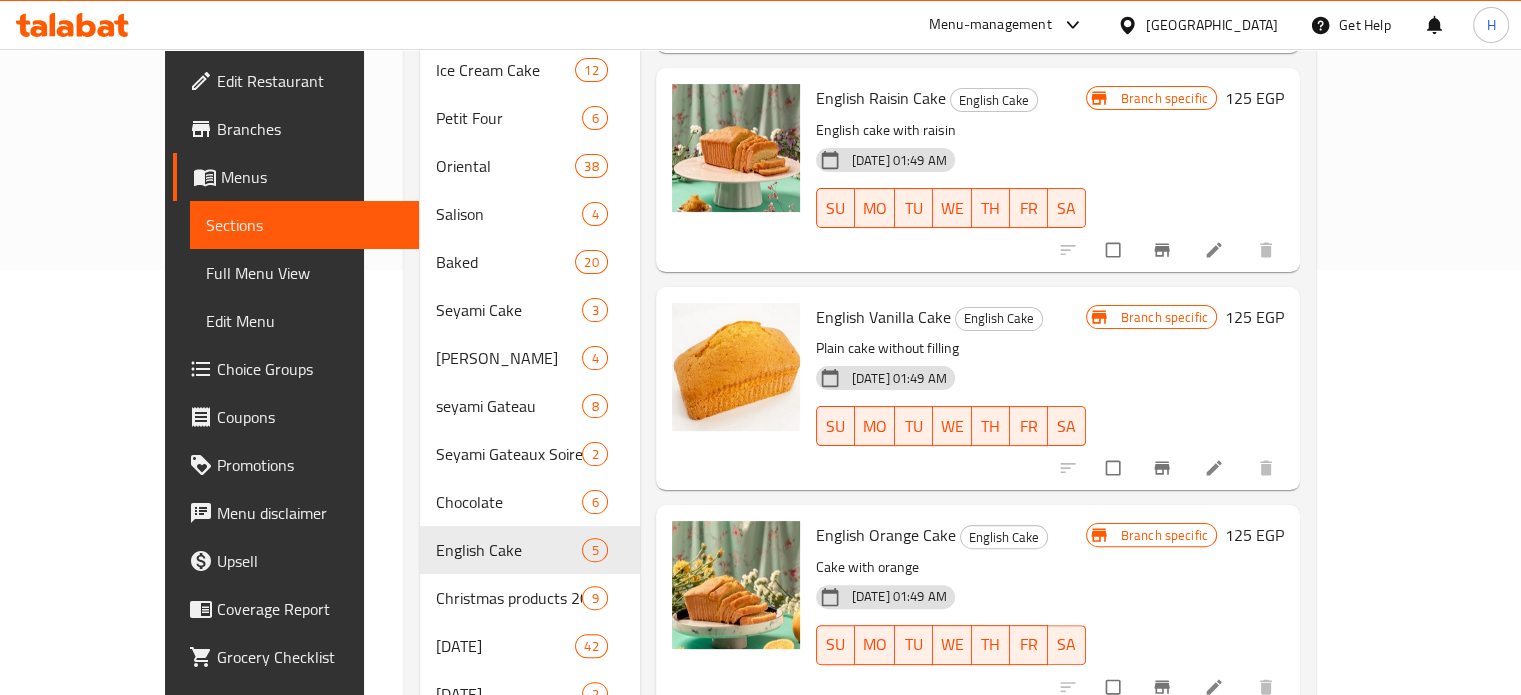 scroll, scrollTop: 0, scrollLeft: 0, axis: both 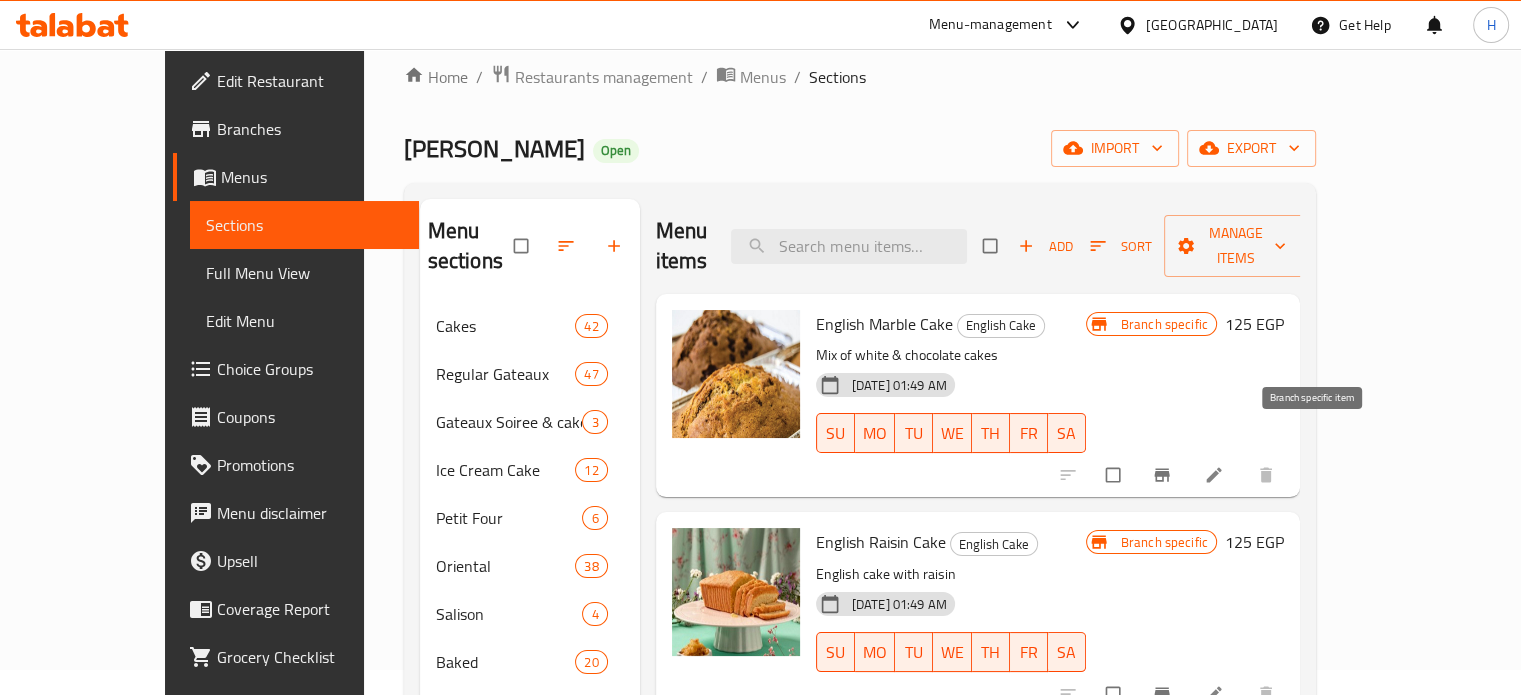 click 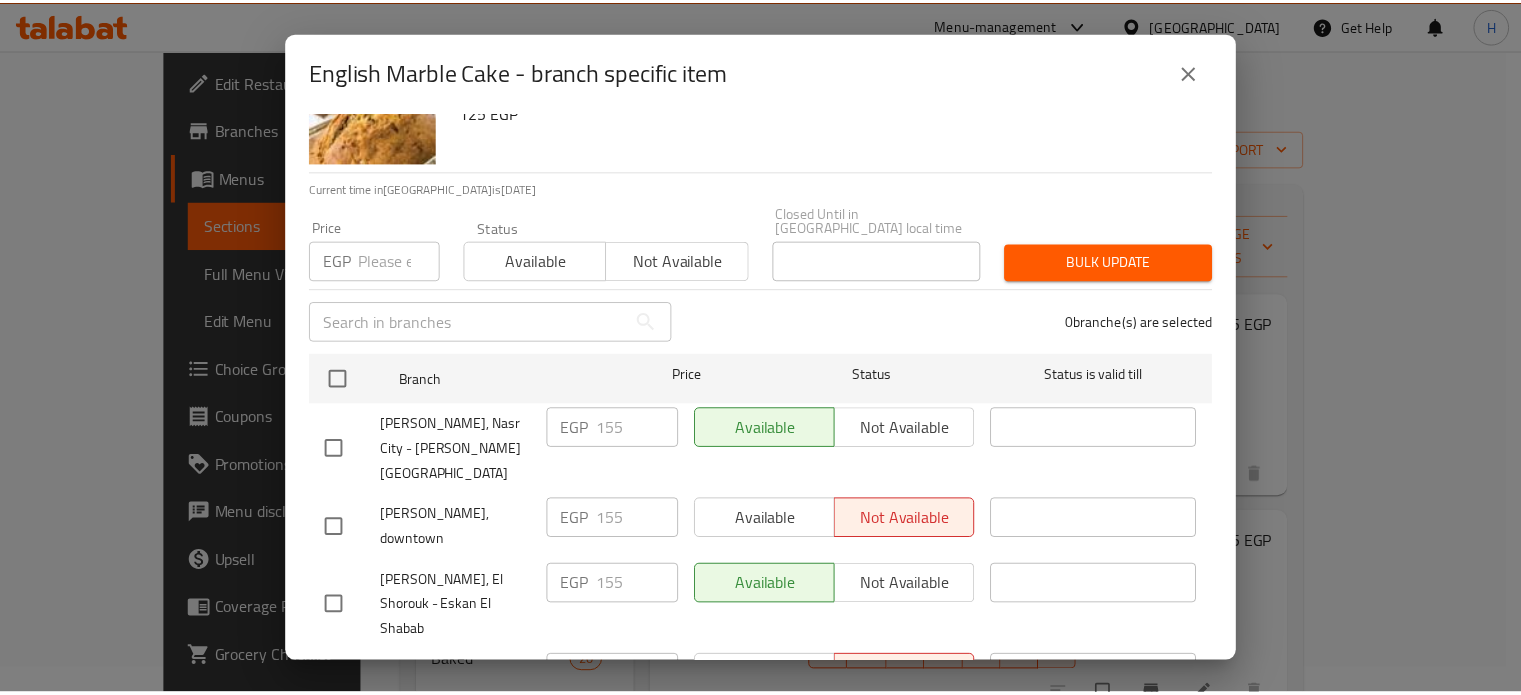 scroll, scrollTop: 162, scrollLeft: 0, axis: vertical 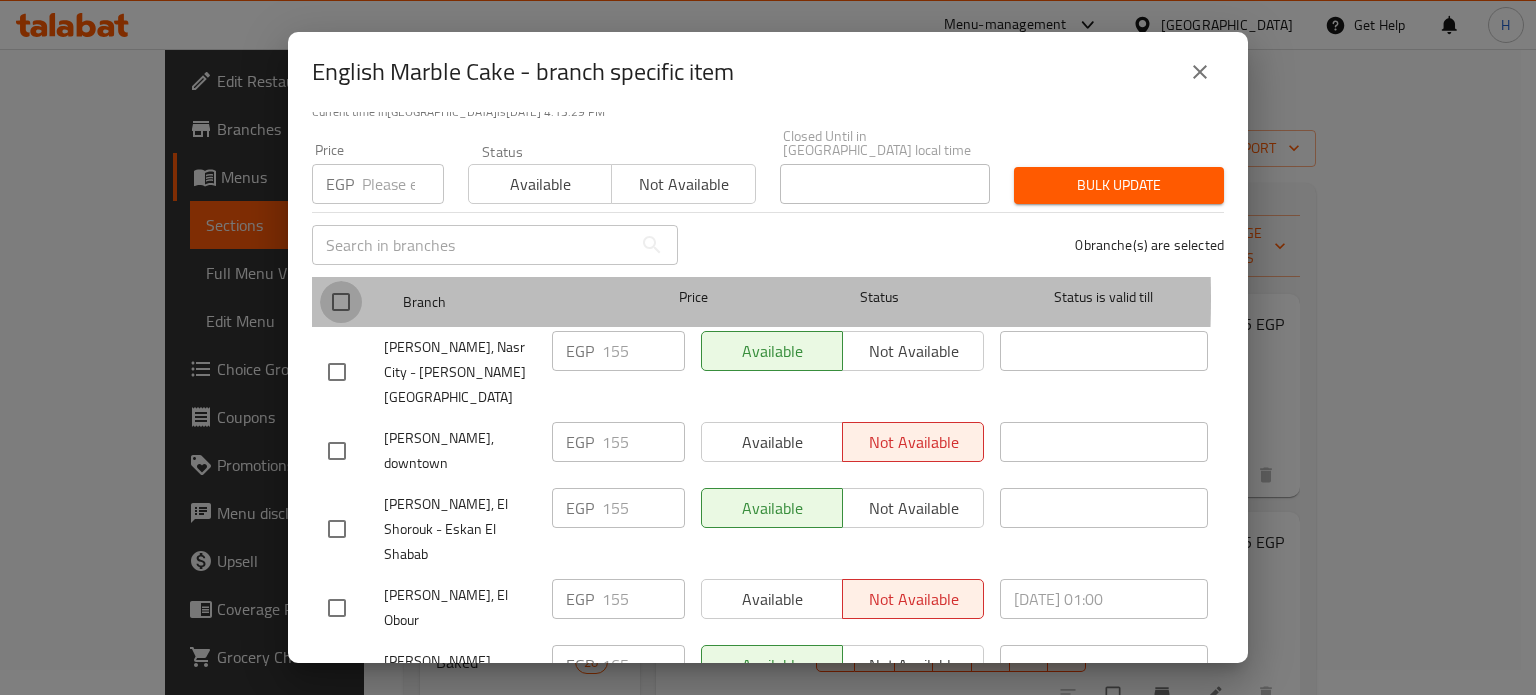 click at bounding box center (341, 302) 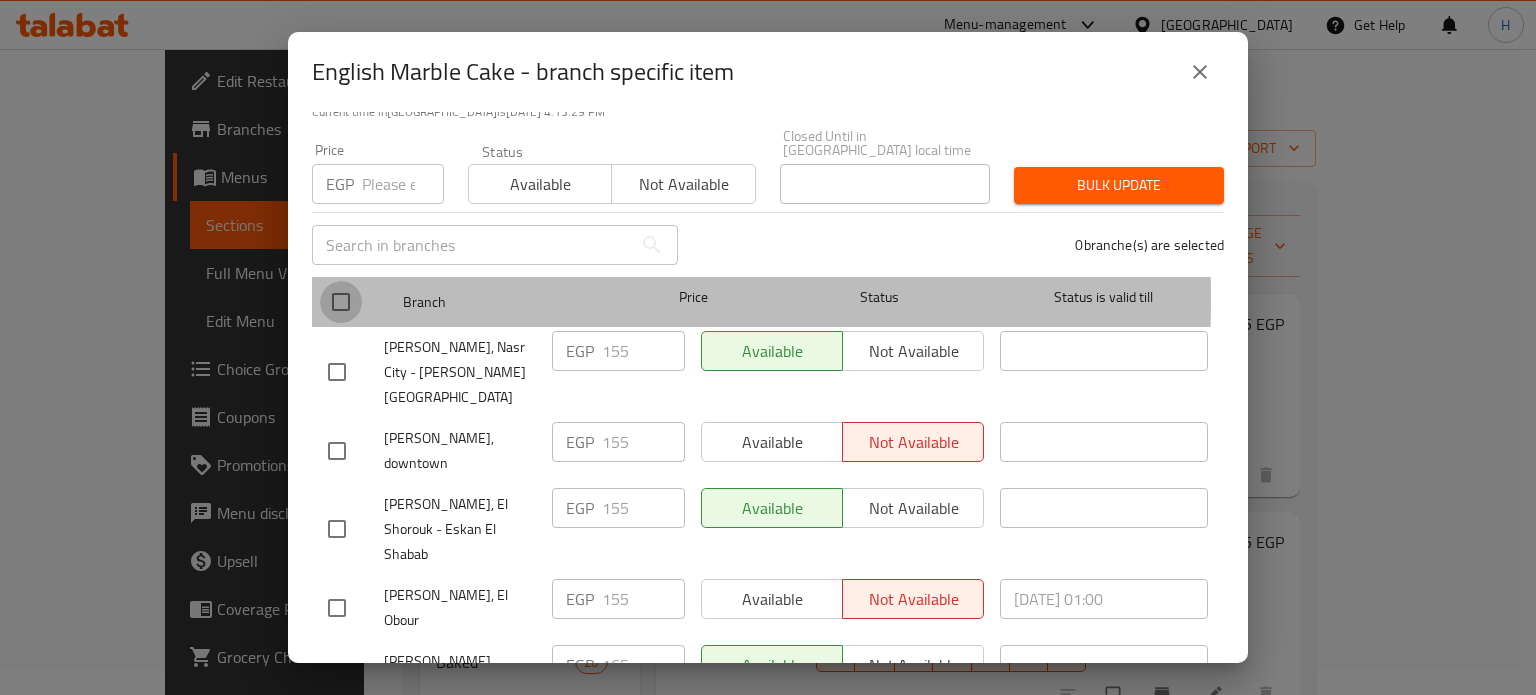 checkbox on "true" 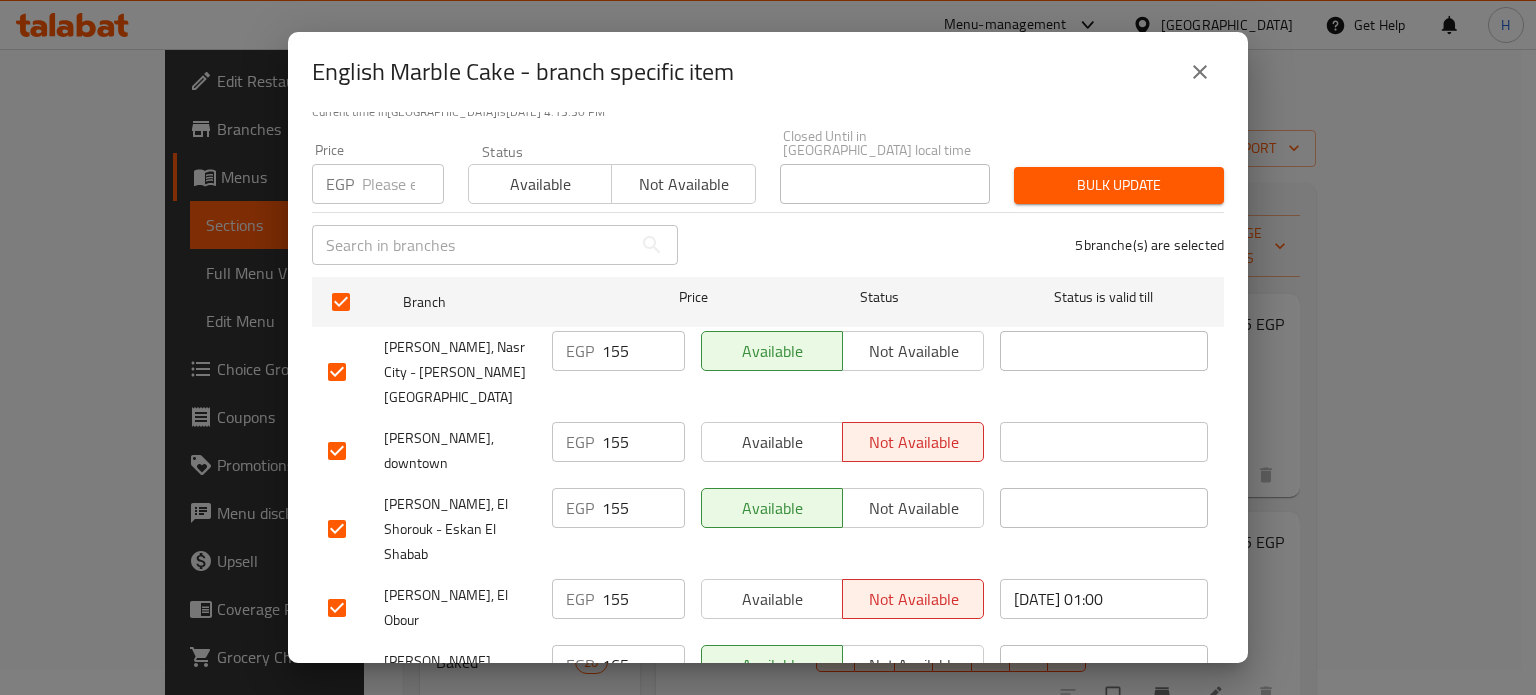 click at bounding box center (403, 184) 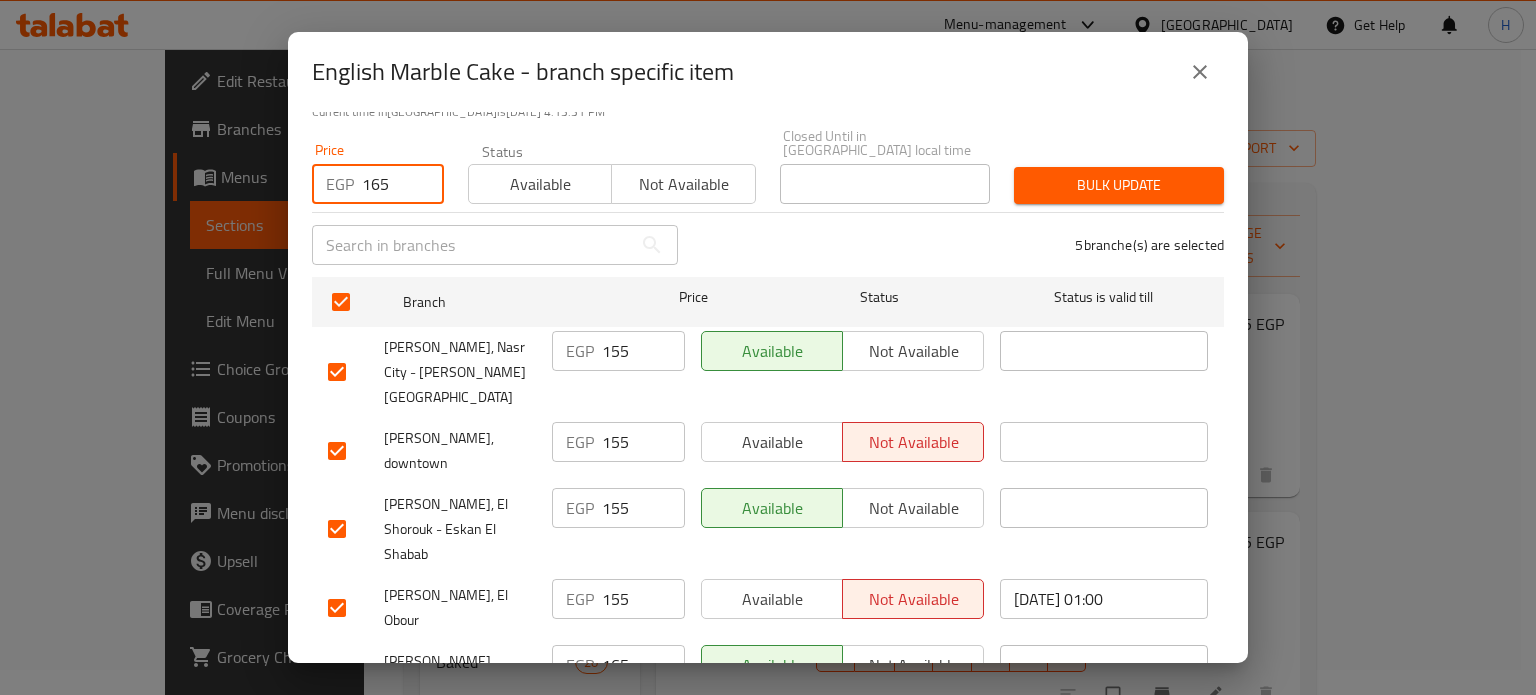 drag, startPoint x: 393, startPoint y: 169, endPoint x: 327, endPoint y: 173, distance: 66.1211 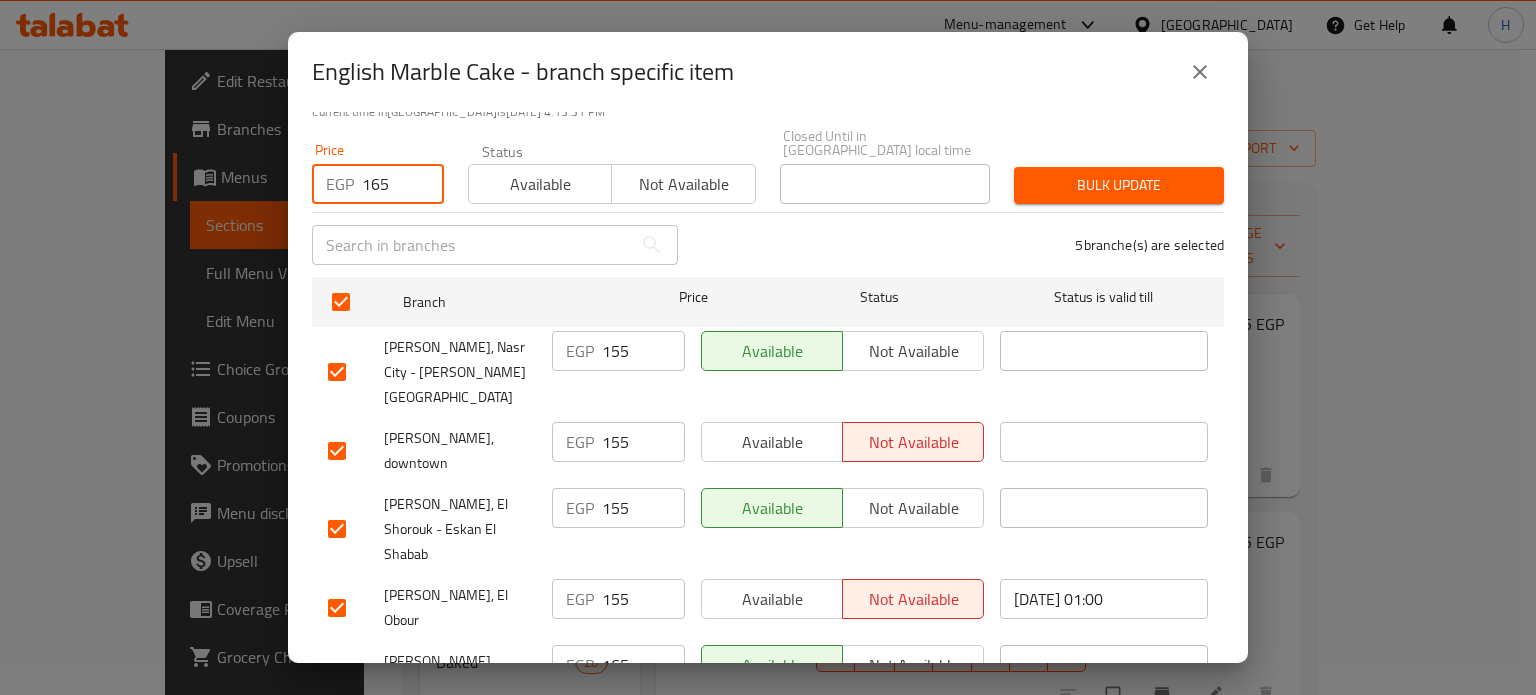 click on "EGP 165 Price" at bounding box center (378, 184) 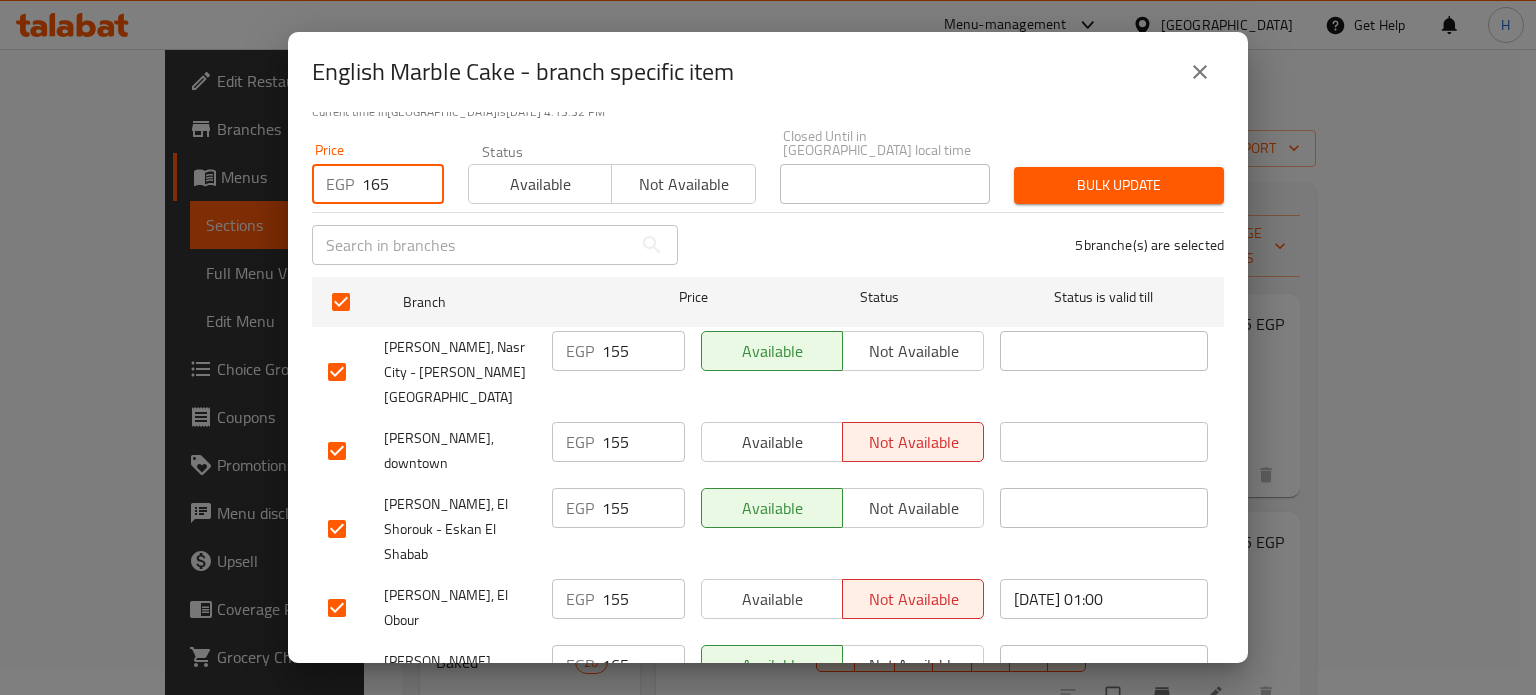 type on "165" 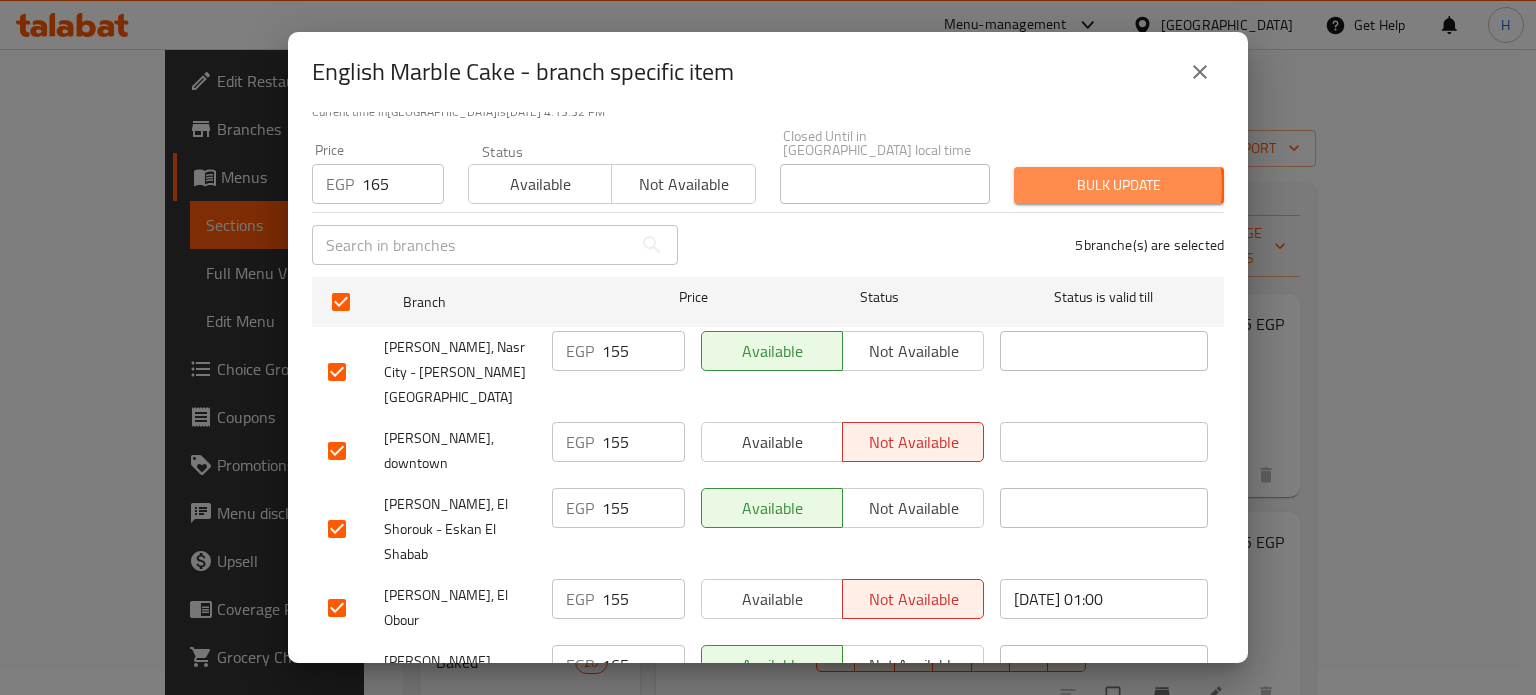 click on "Bulk update" at bounding box center (1119, 185) 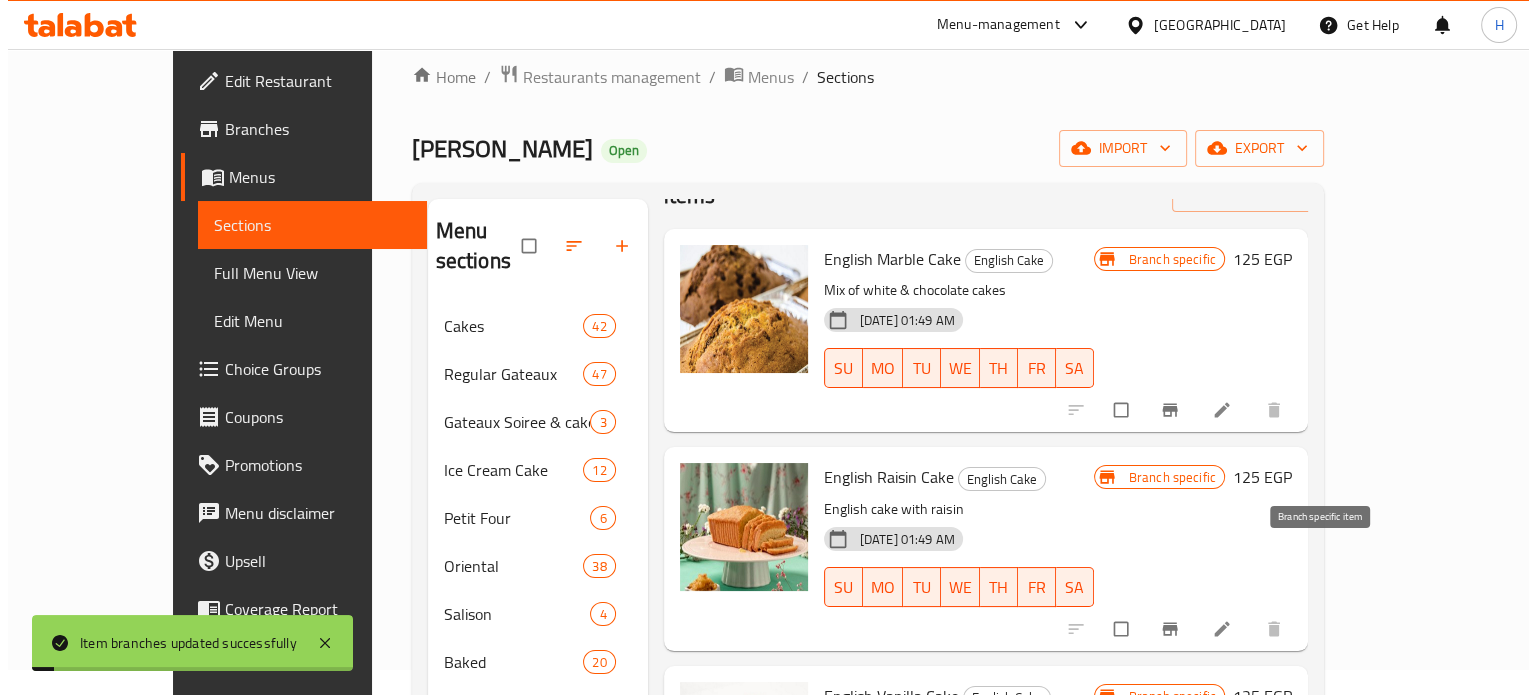 scroll, scrollTop: 100, scrollLeft: 0, axis: vertical 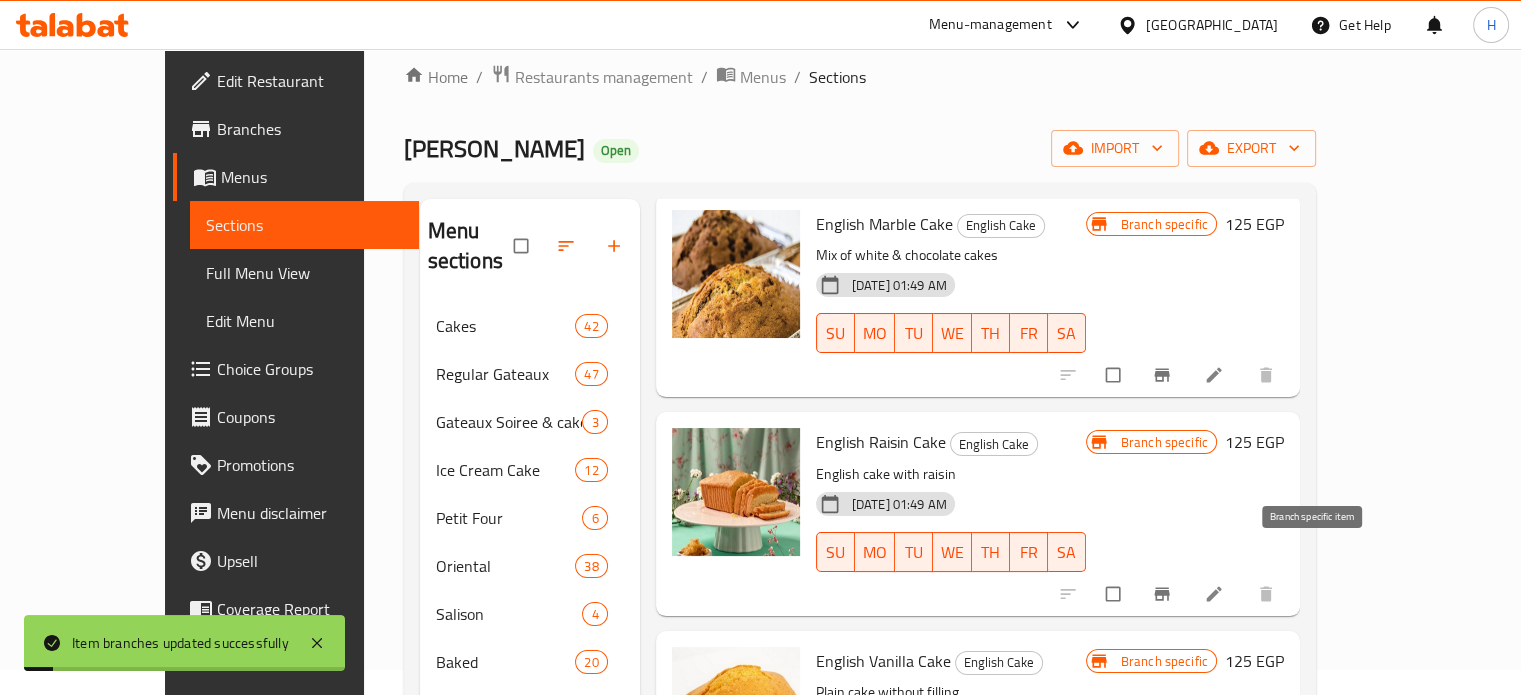 click at bounding box center [1164, 594] 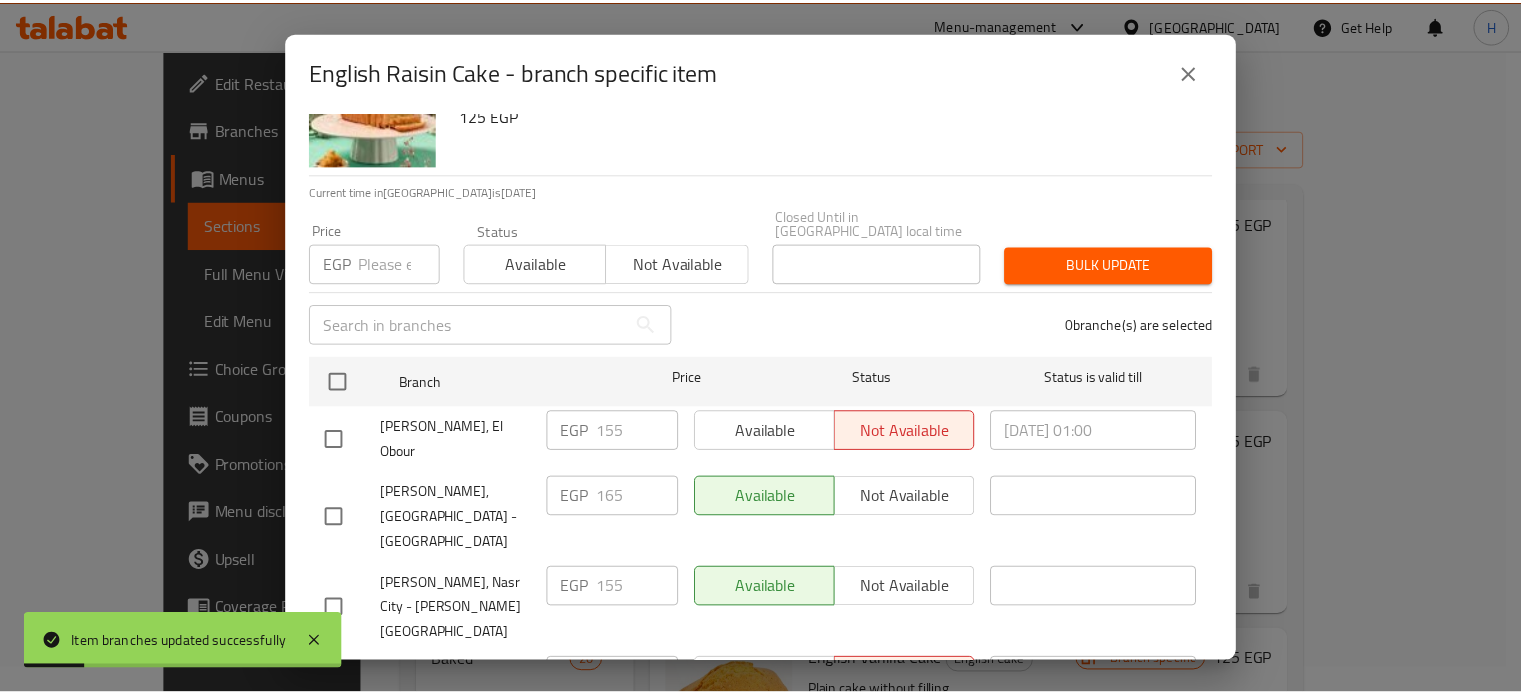 scroll, scrollTop: 162, scrollLeft: 0, axis: vertical 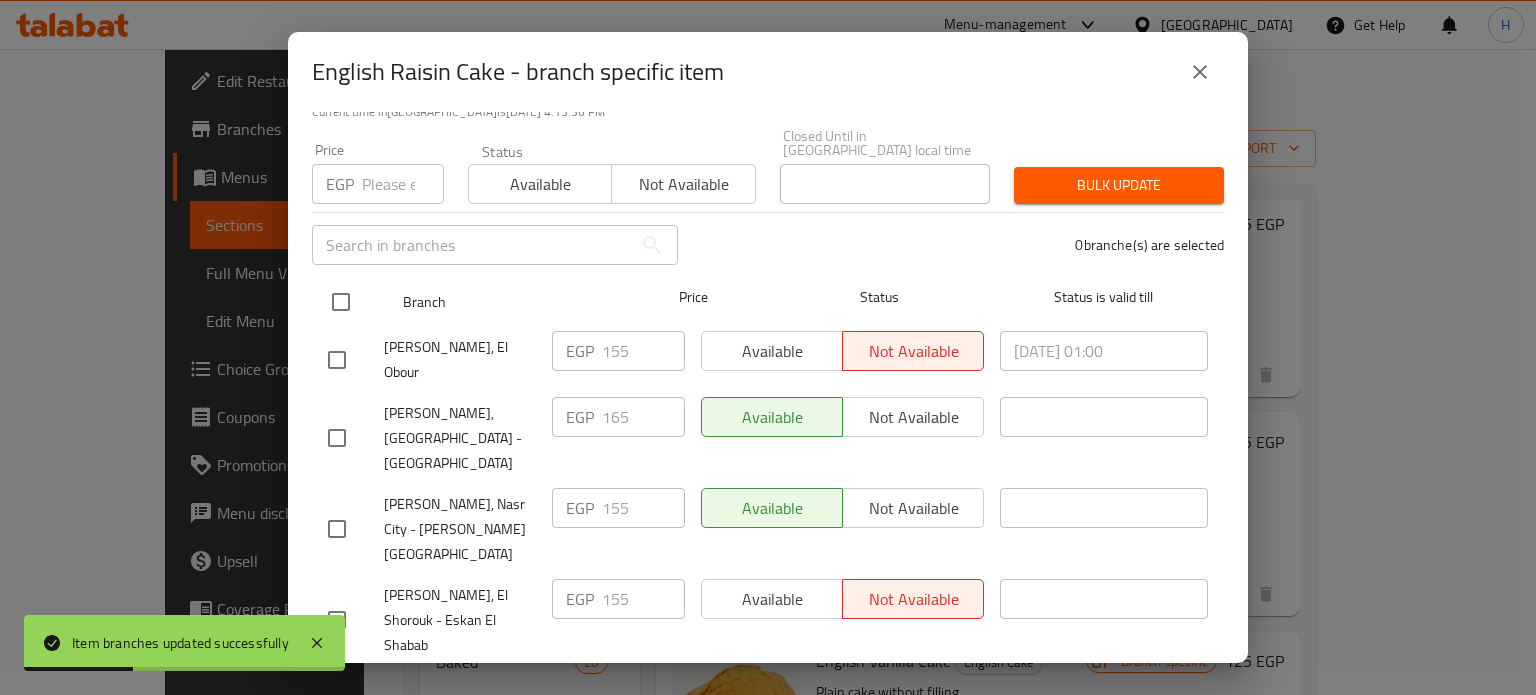 click at bounding box center [341, 302] 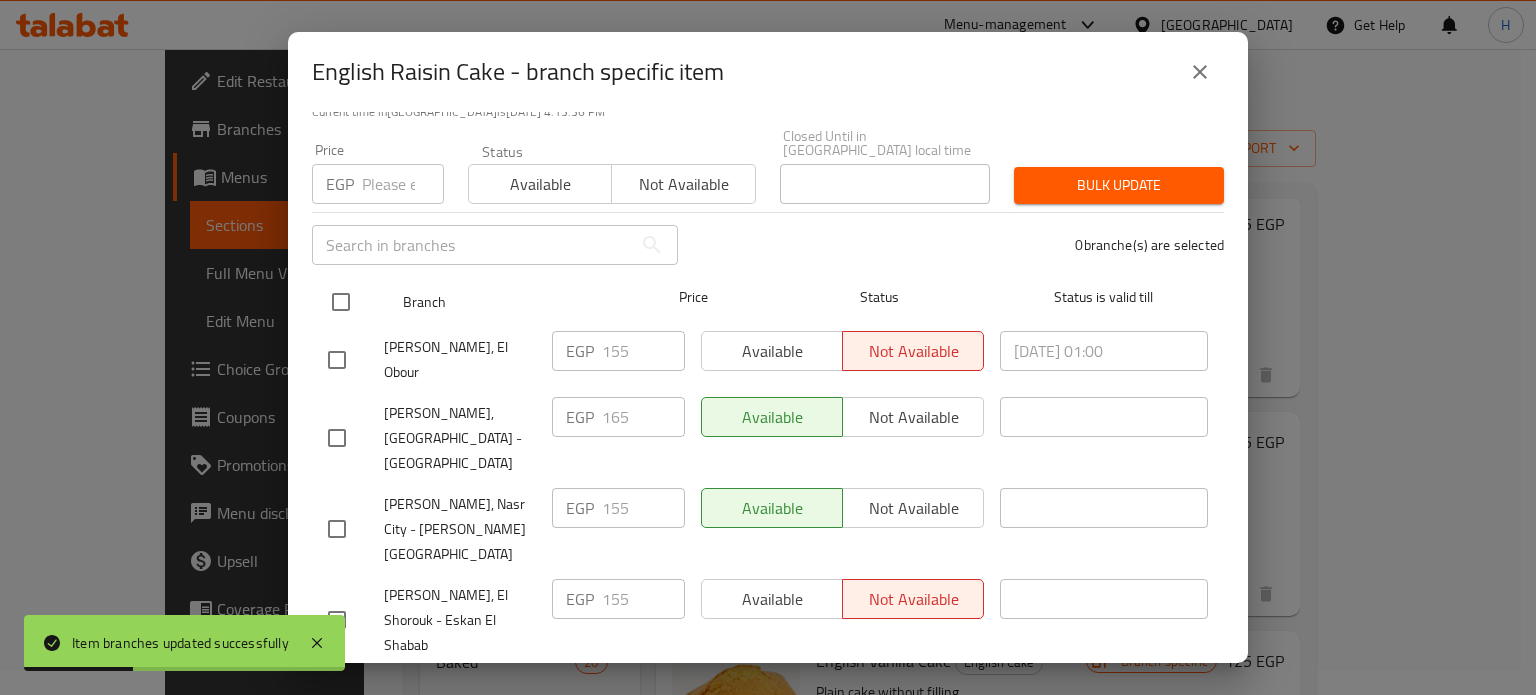 checkbox on "true" 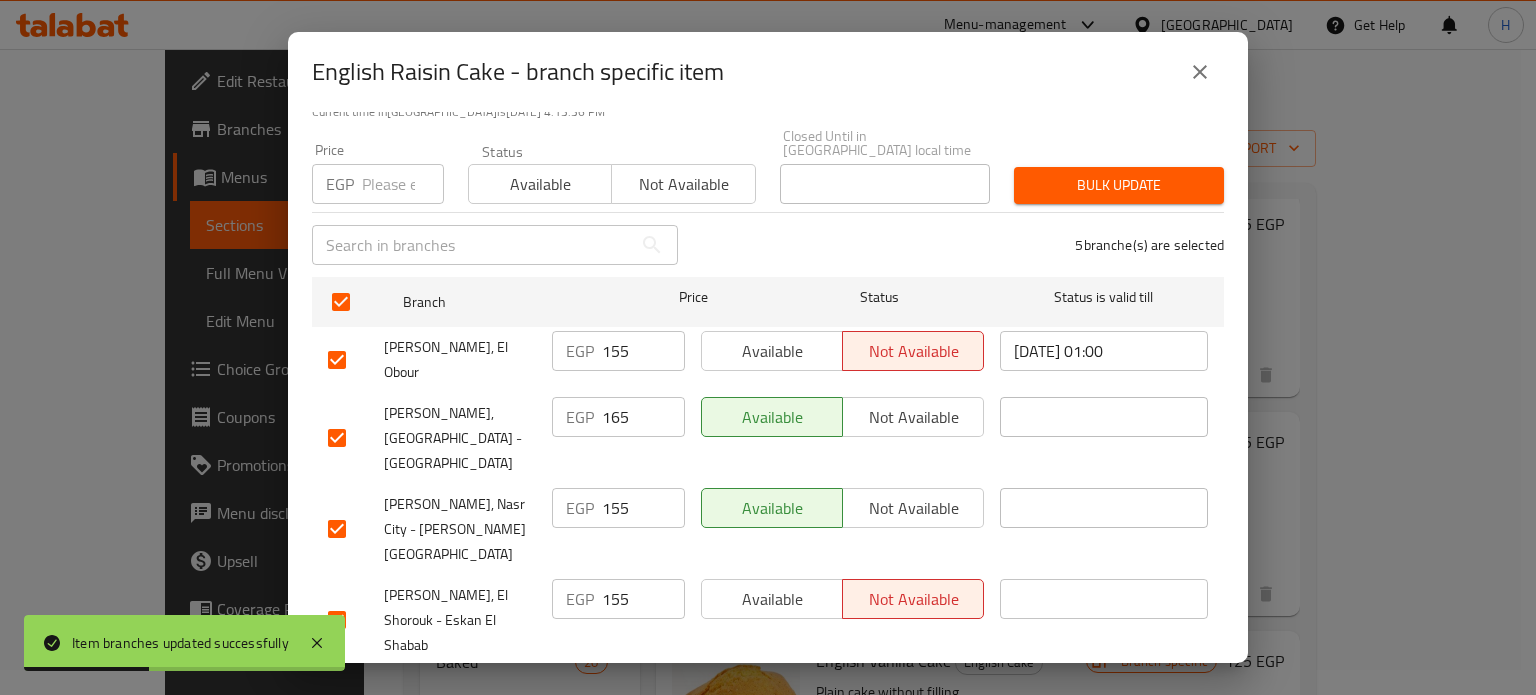 click at bounding box center (403, 184) 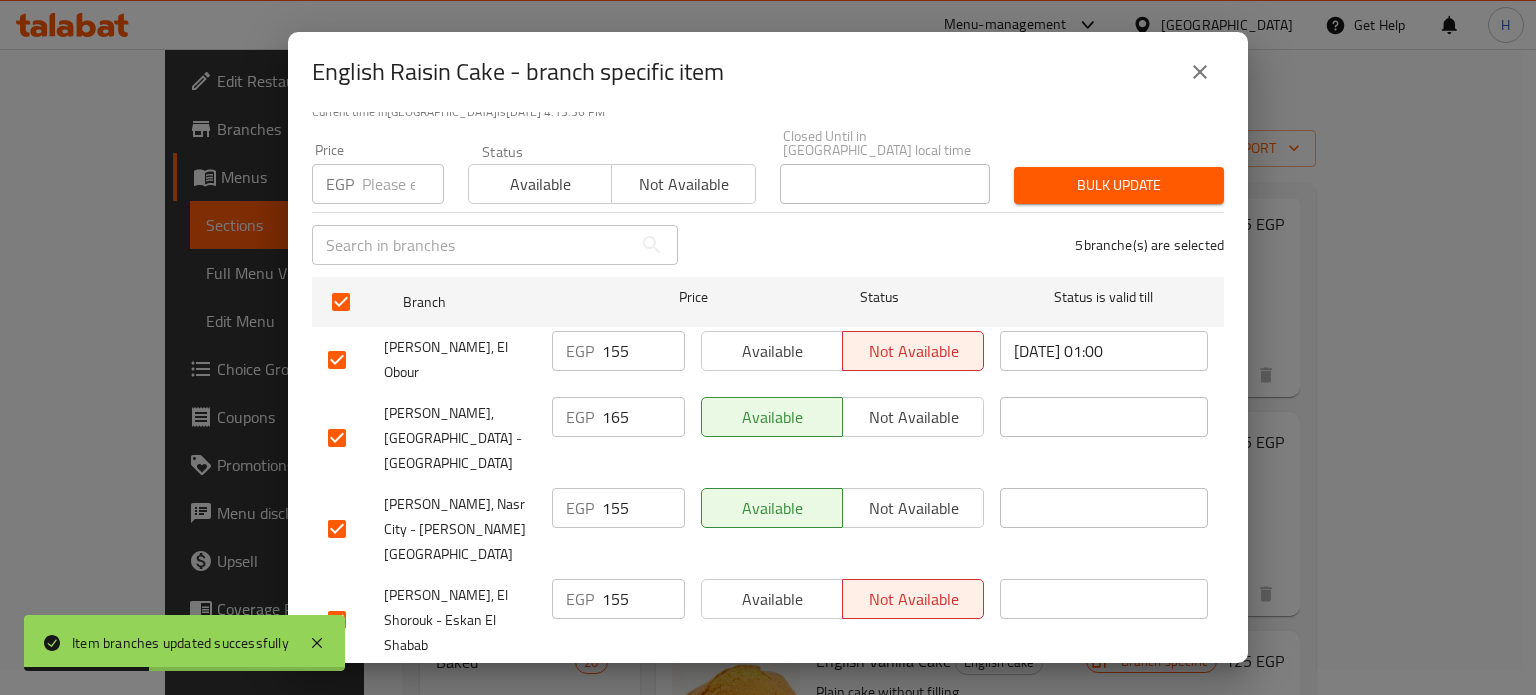paste on "165" 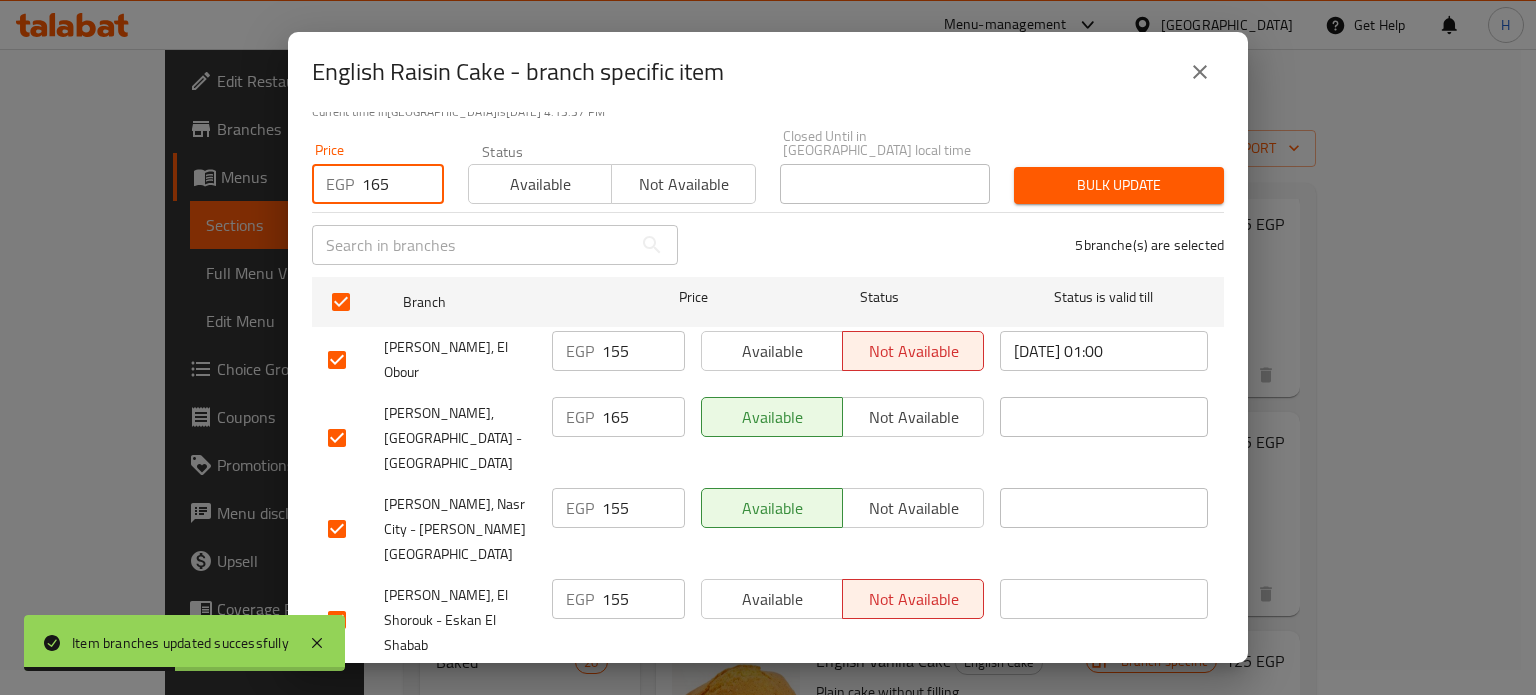 type on "165" 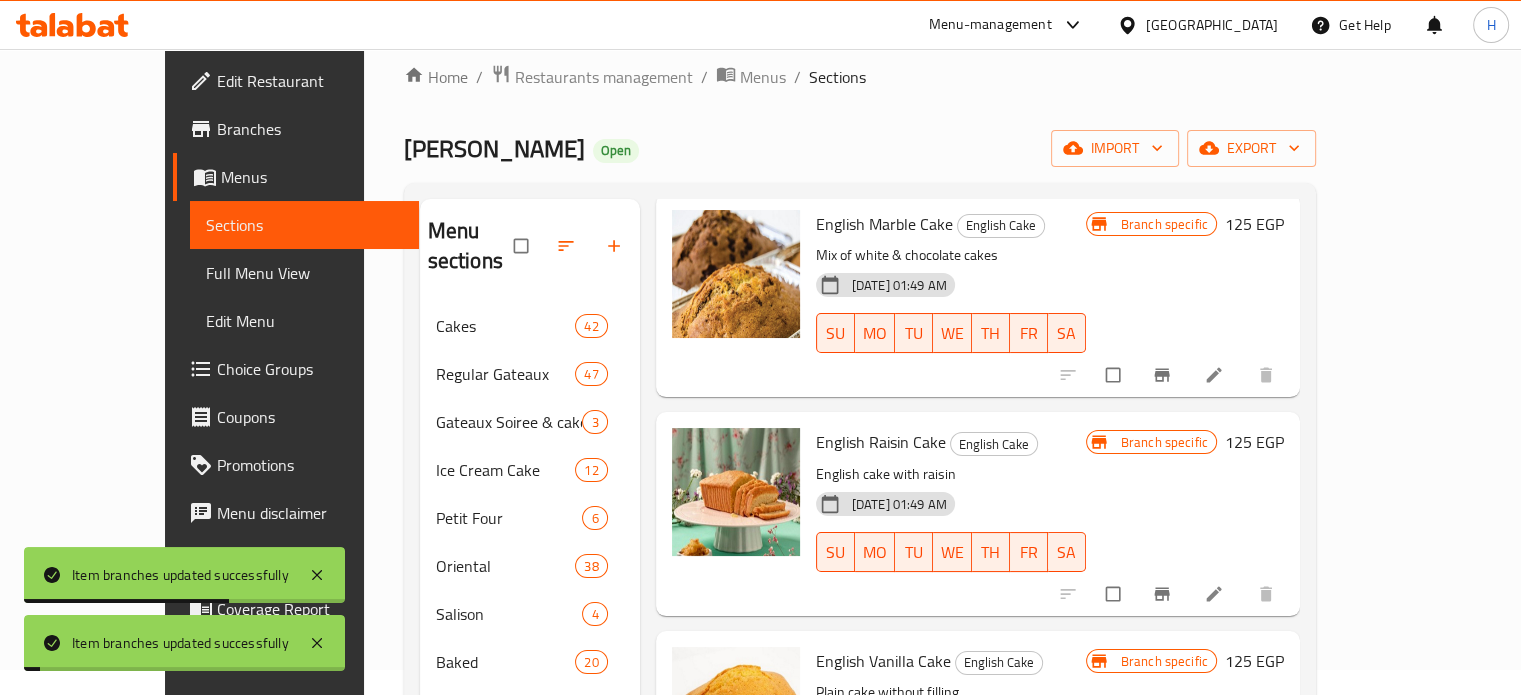 scroll, scrollTop: 101, scrollLeft: 0, axis: vertical 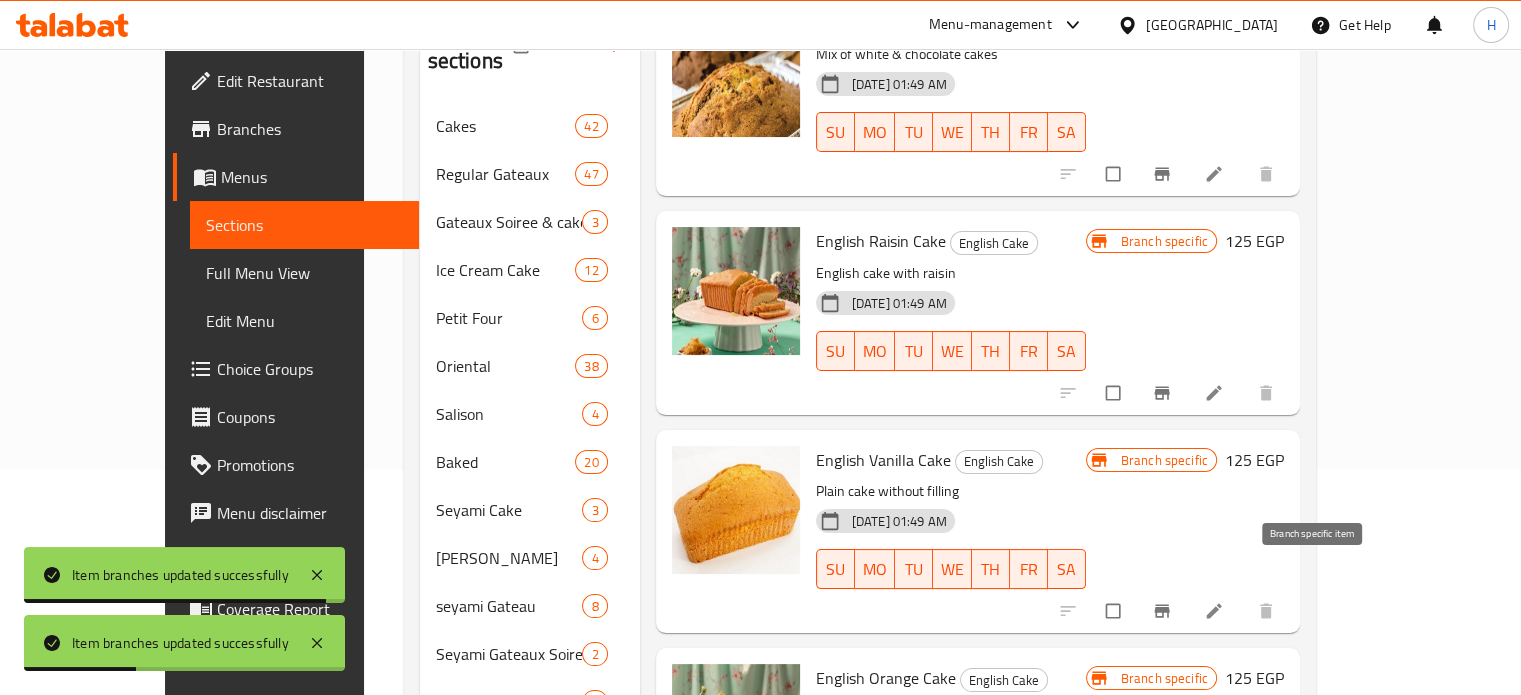 click 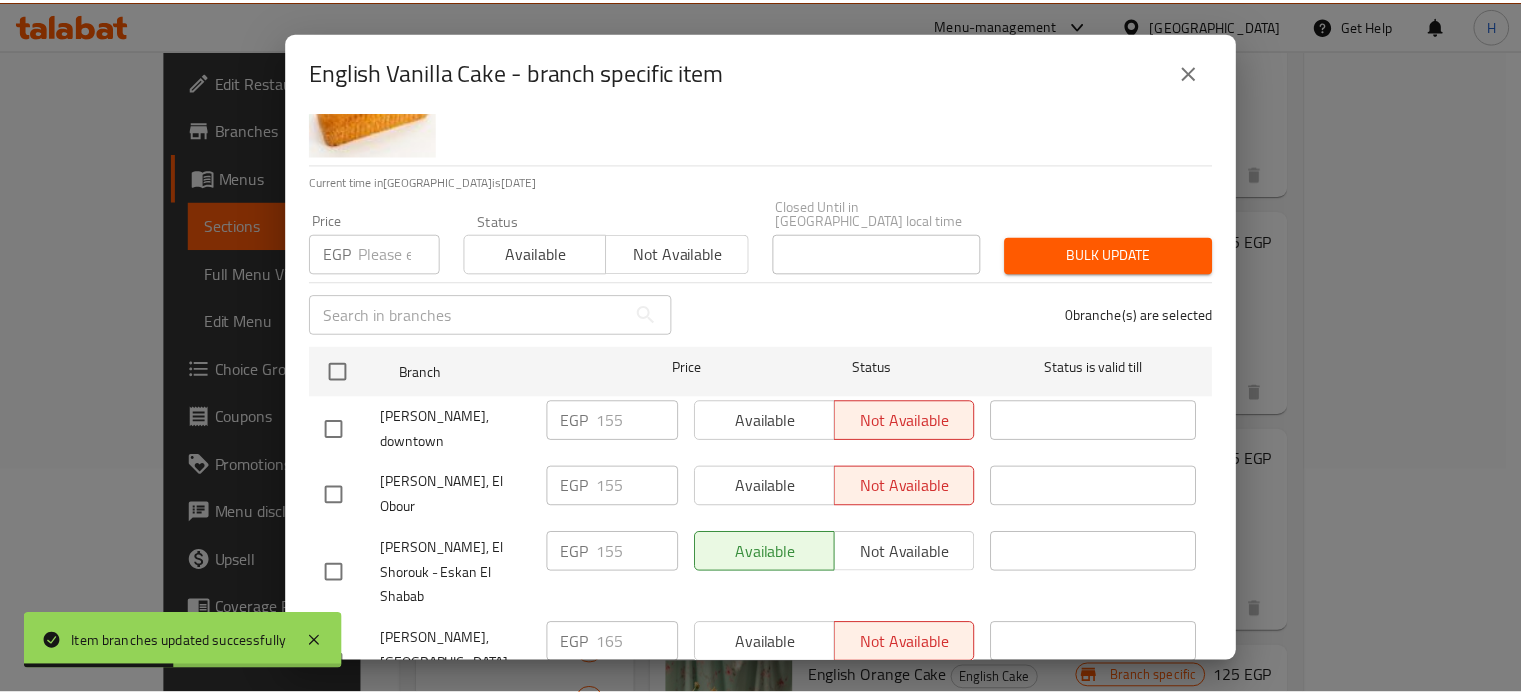 scroll, scrollTop: 162, scrollLeft: 0, axis: vertical 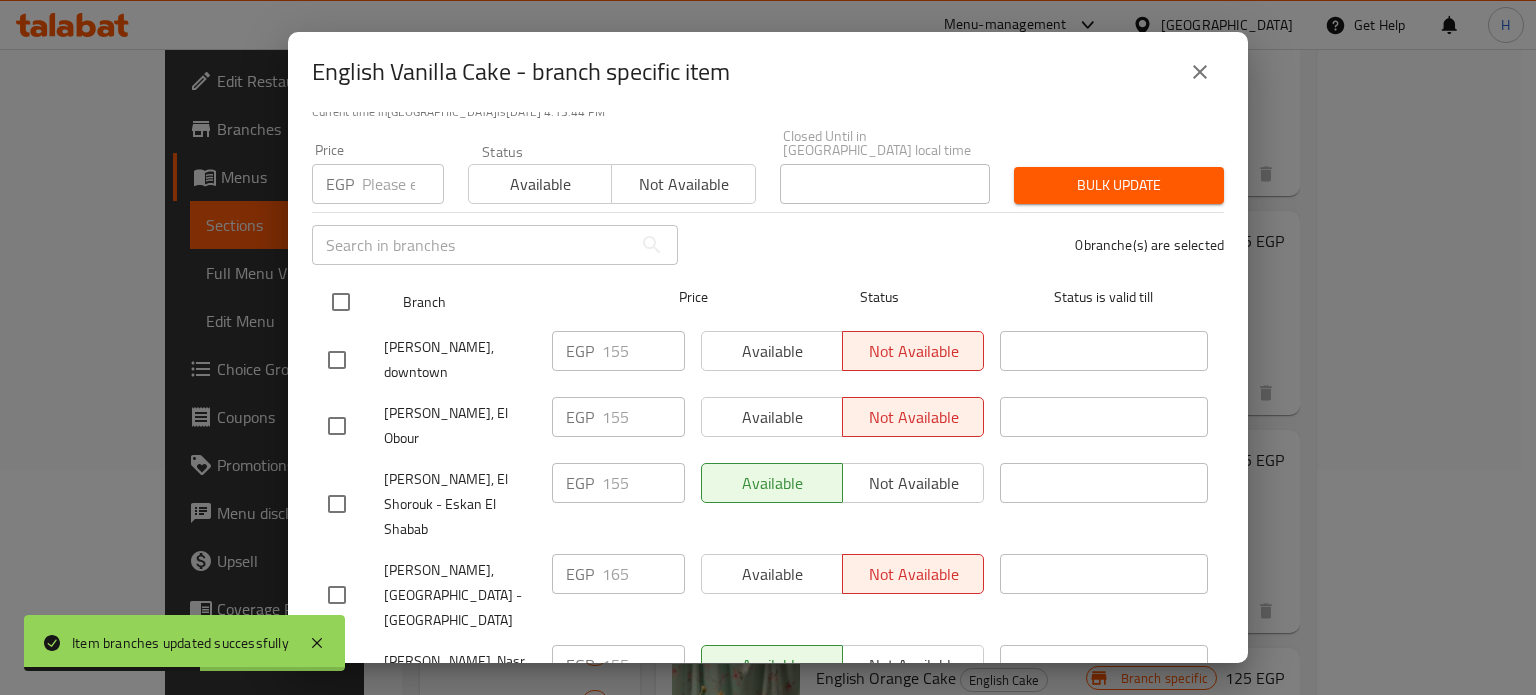 click at bounding box center [341, 302] 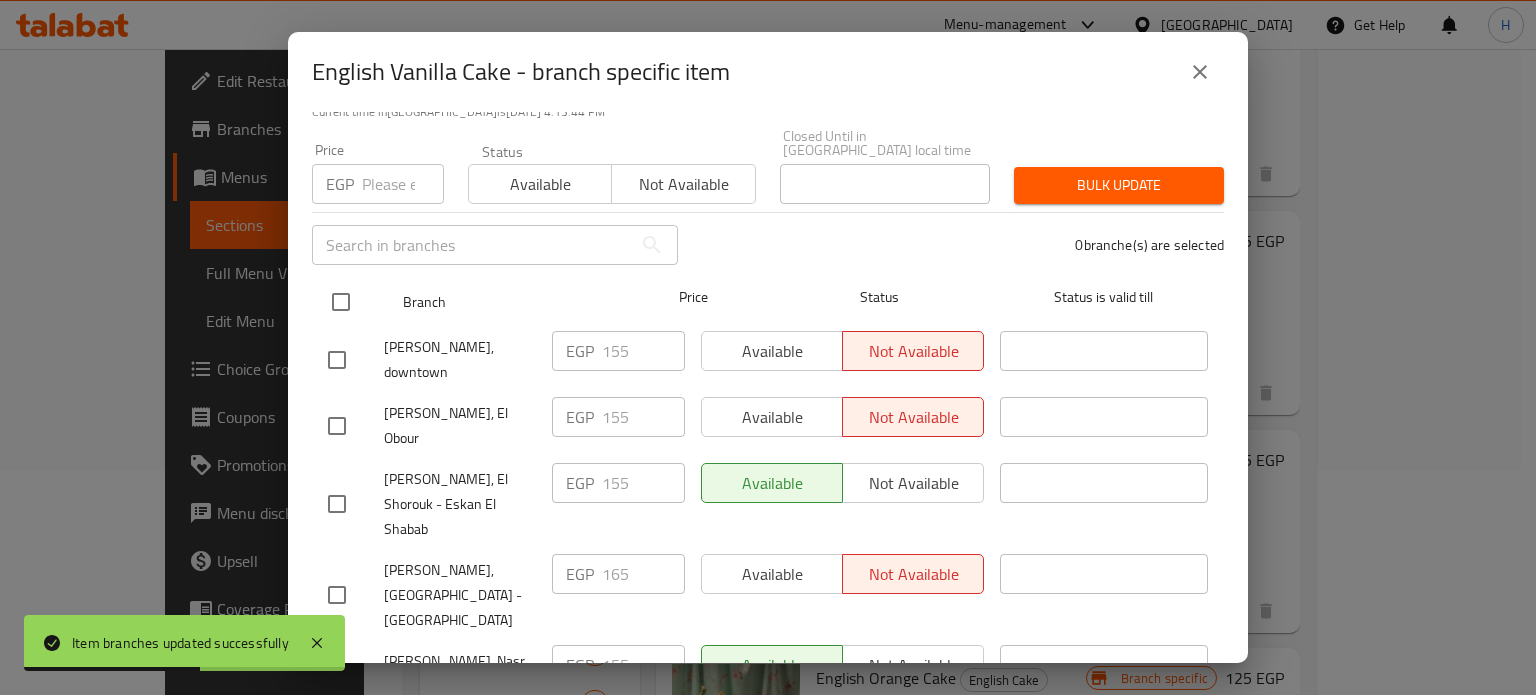 checkbox on "true" 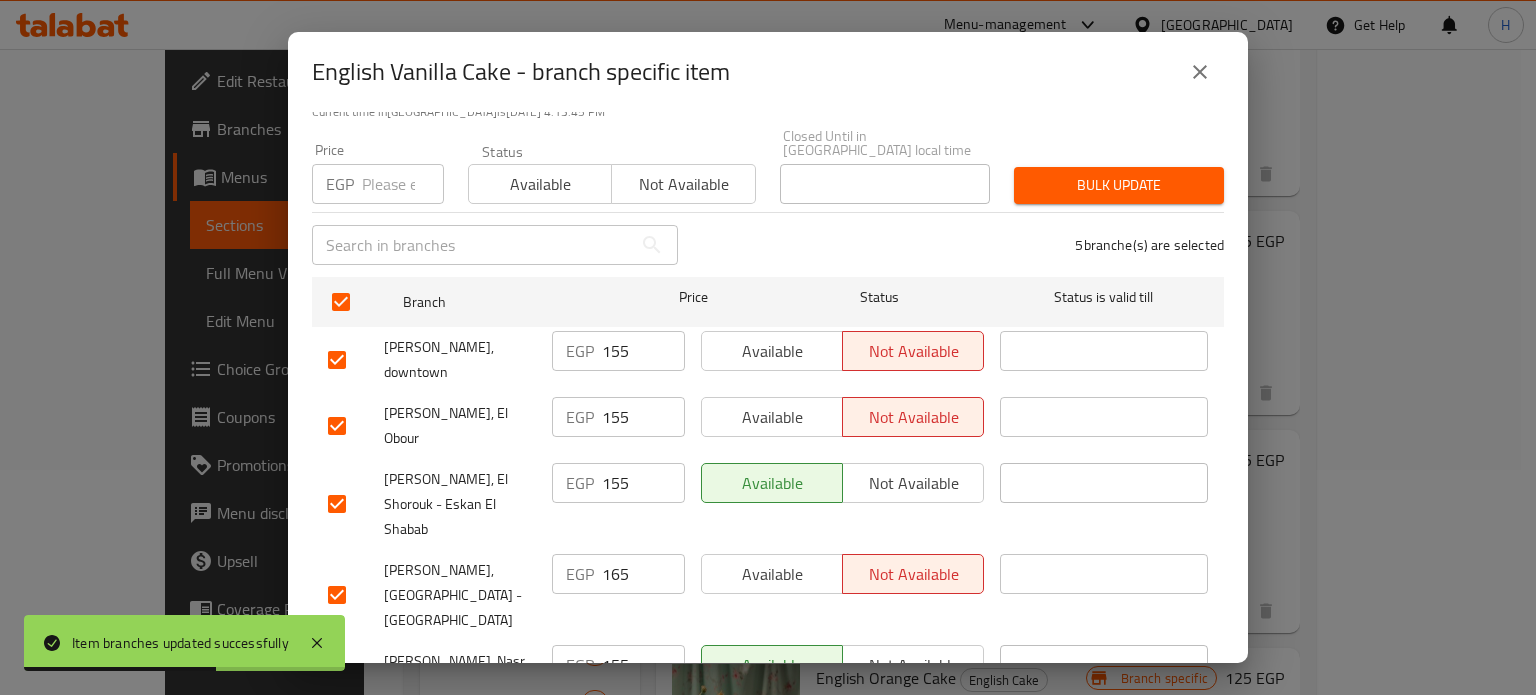 click at bounding box center (403, 184) 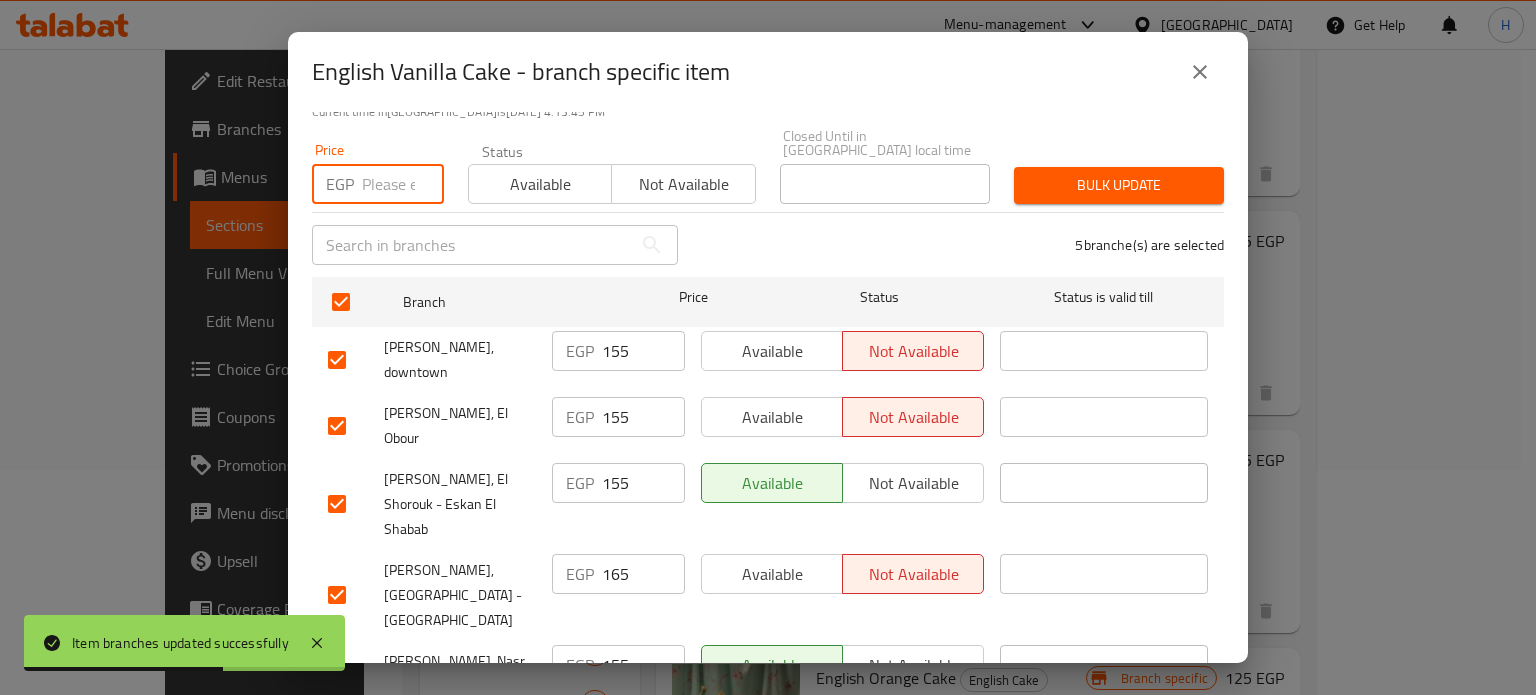 paste on "165" 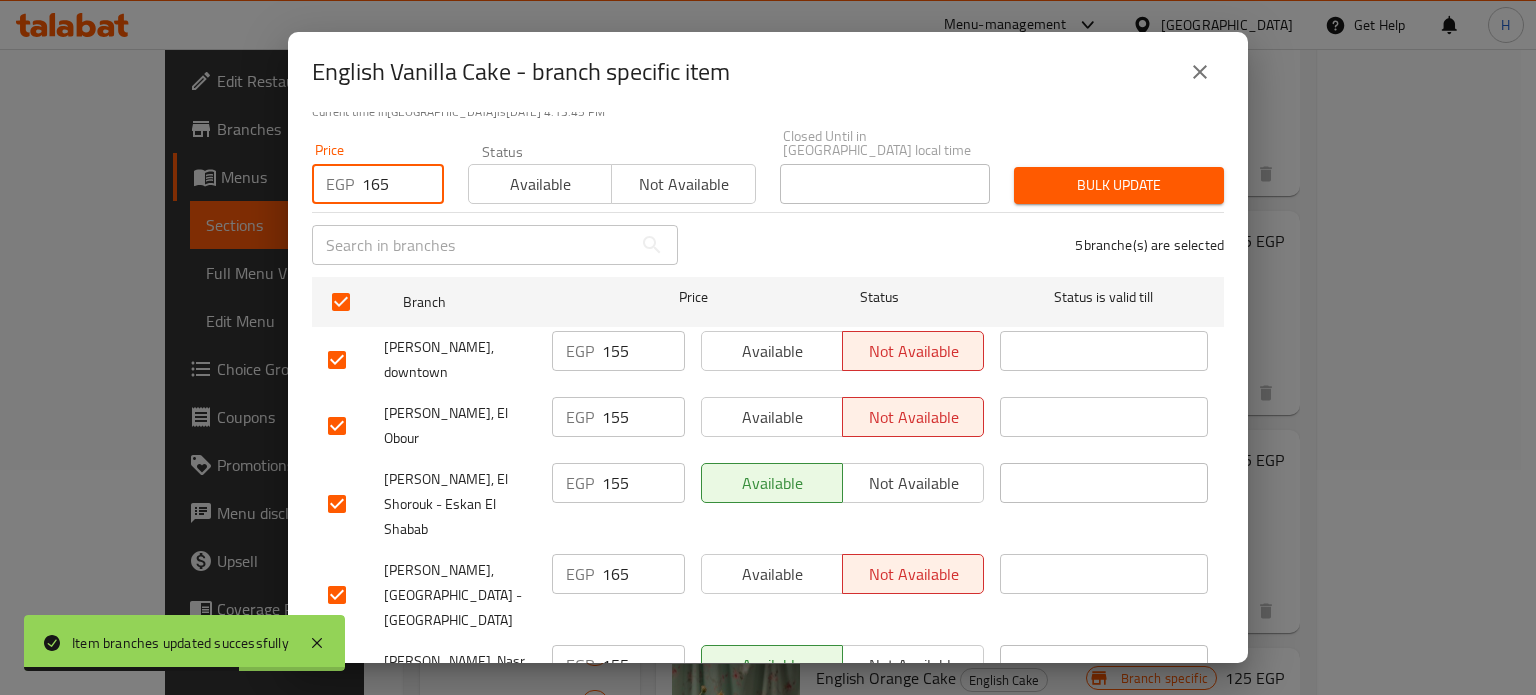 type on "165" 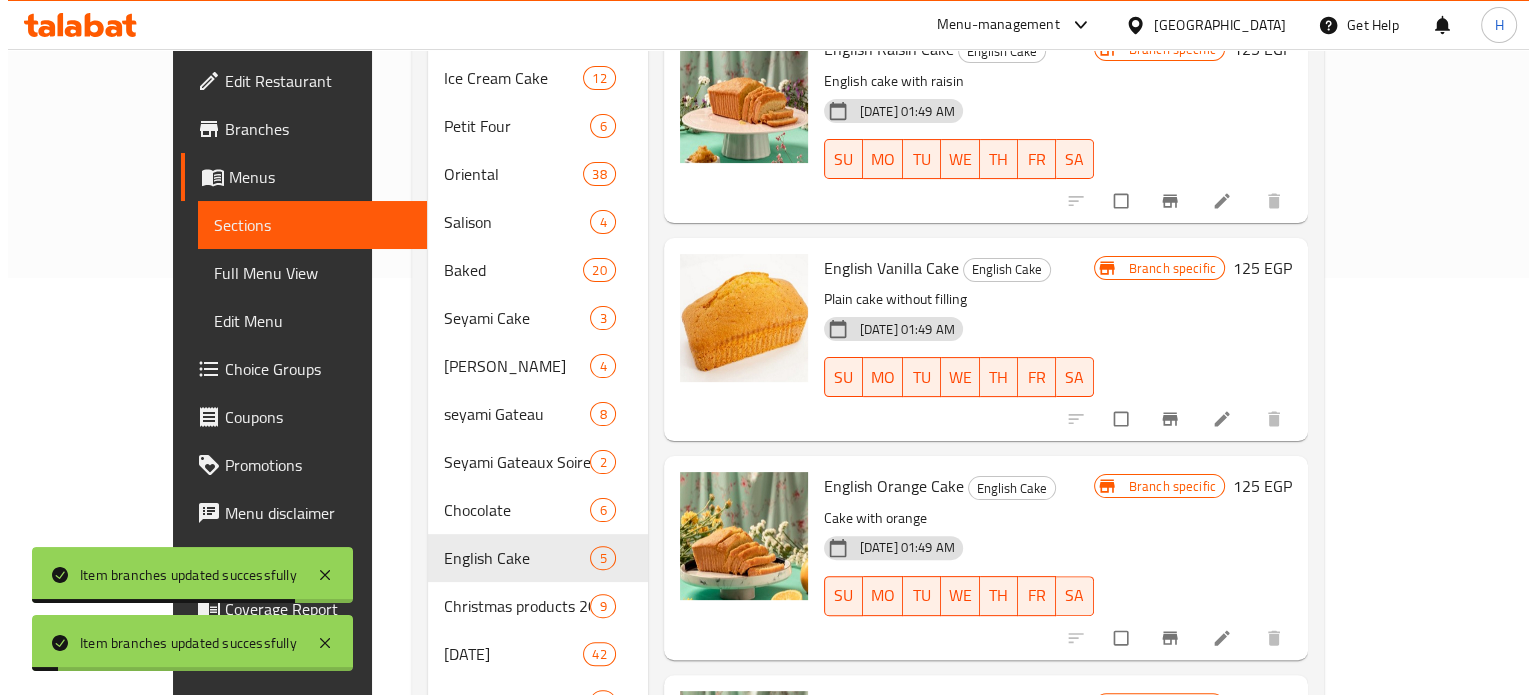 scroll, scrollTop: 425, scrollLeft: 0, axis: vertical 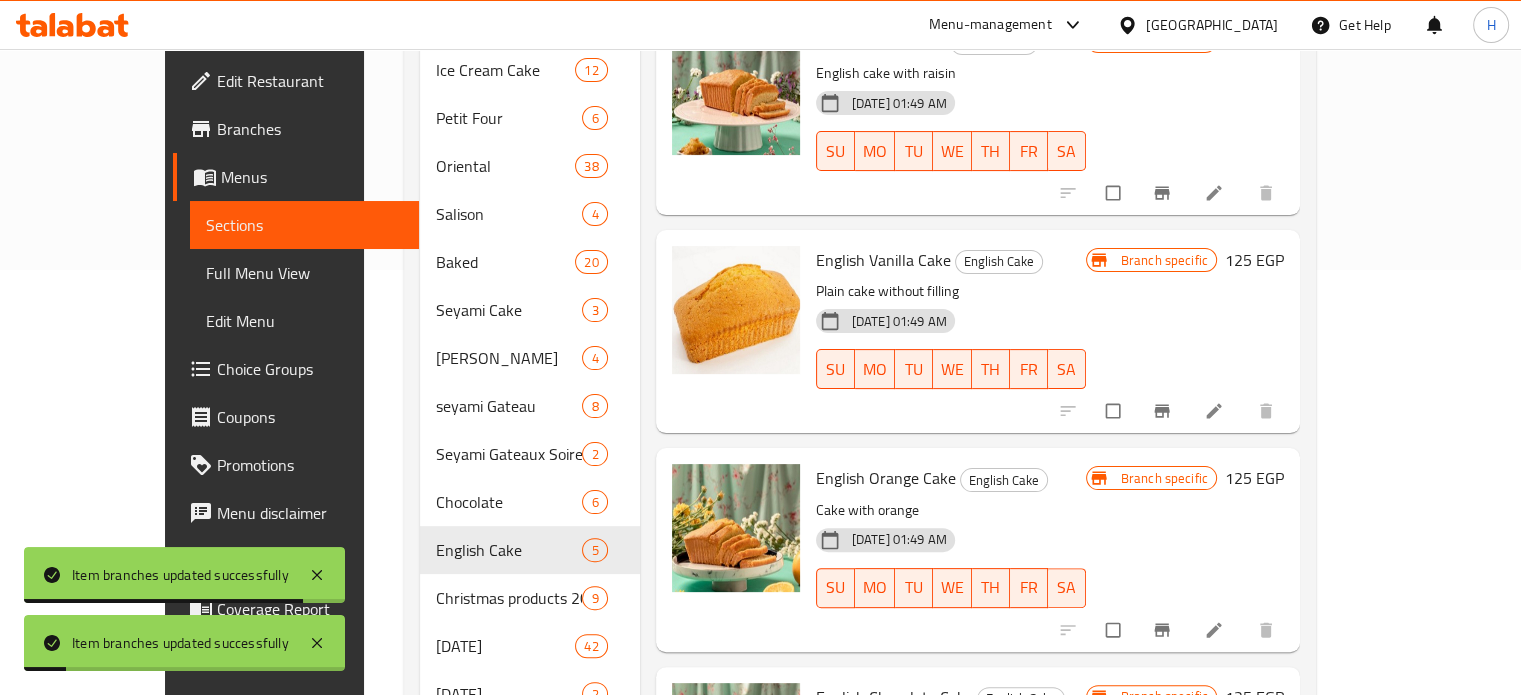 click 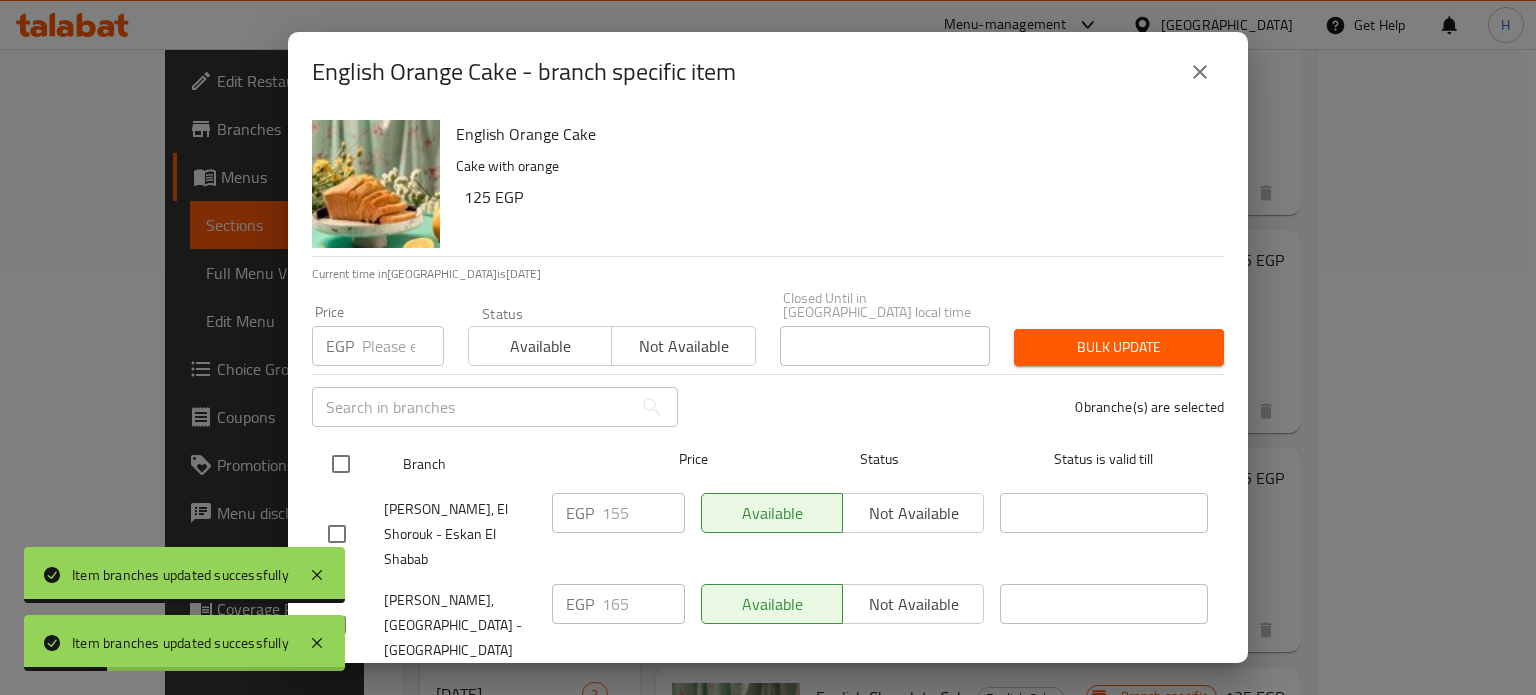 click at bounding box center [341, 464] 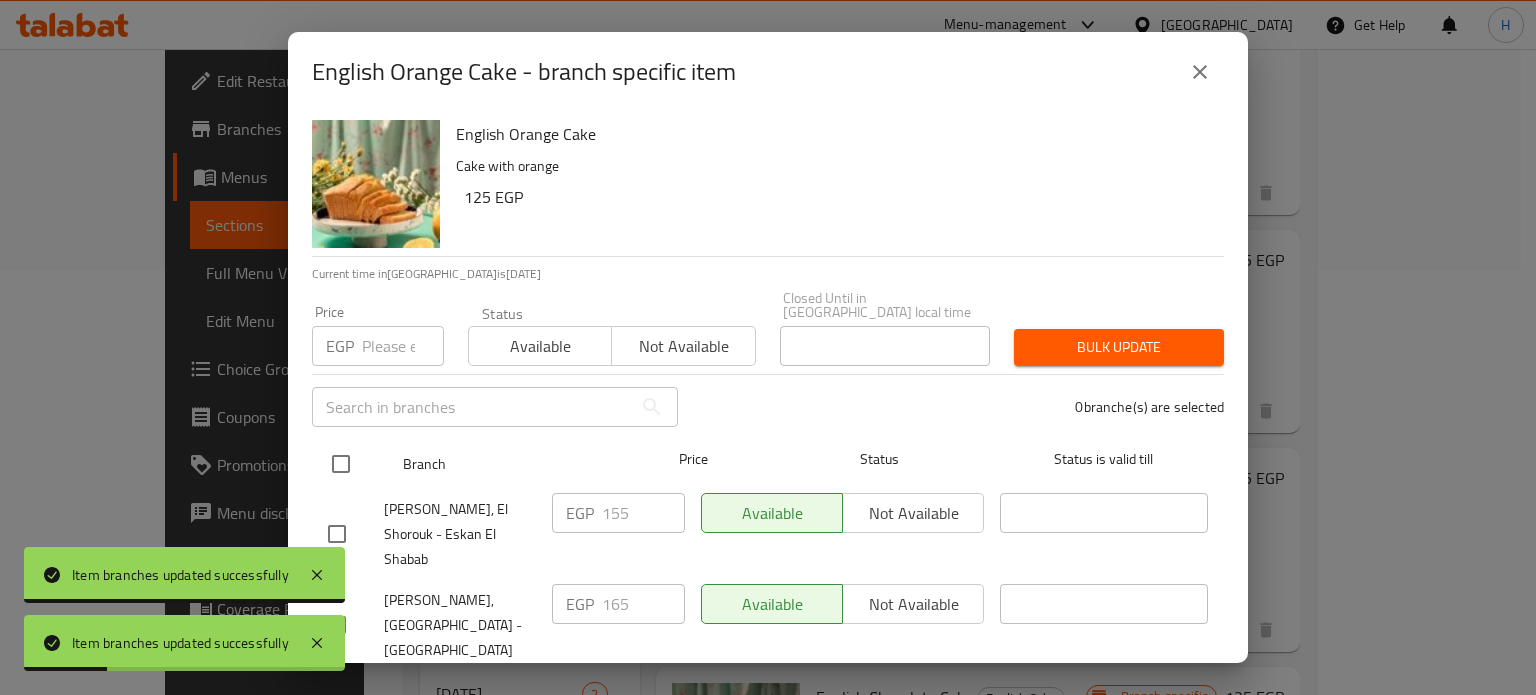 checkbox on "true" 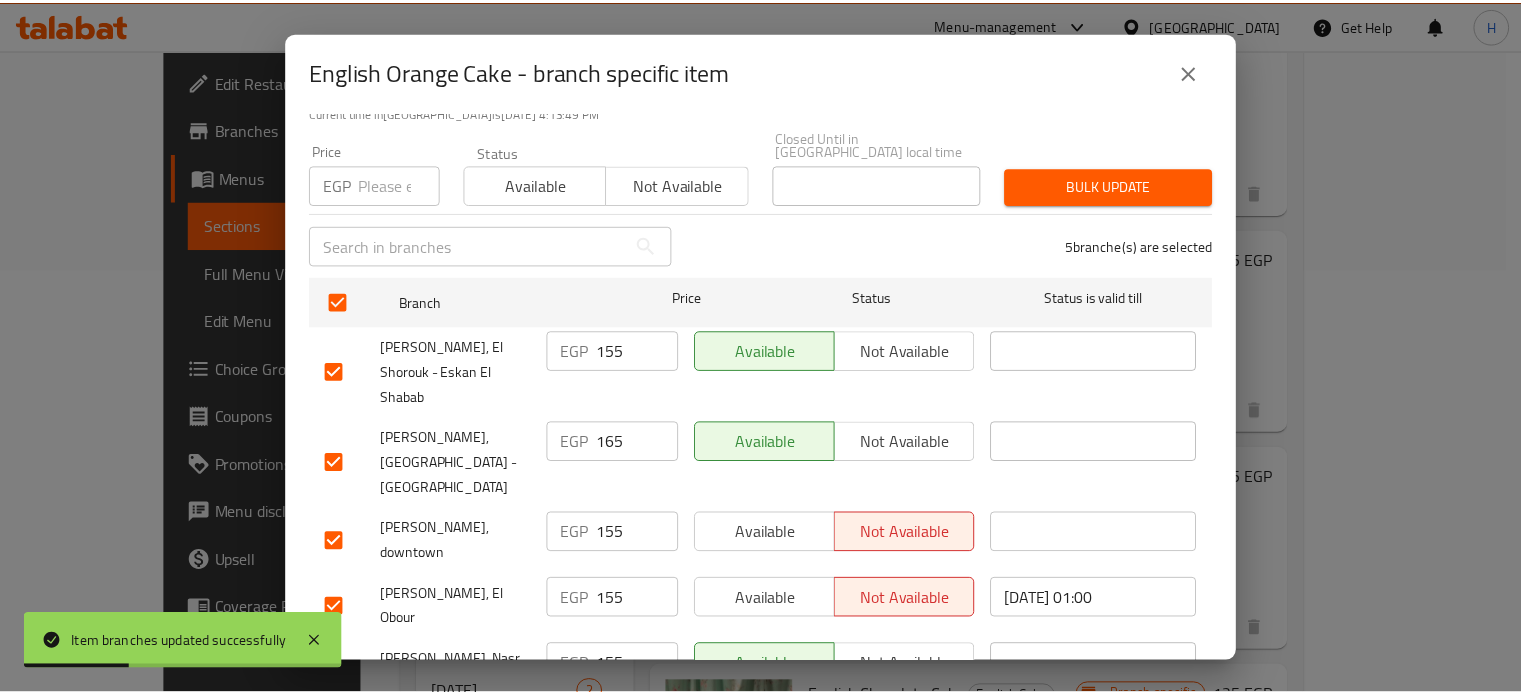 scroll, scrollTop: 162, scrollLeft: 0, axis: vertical 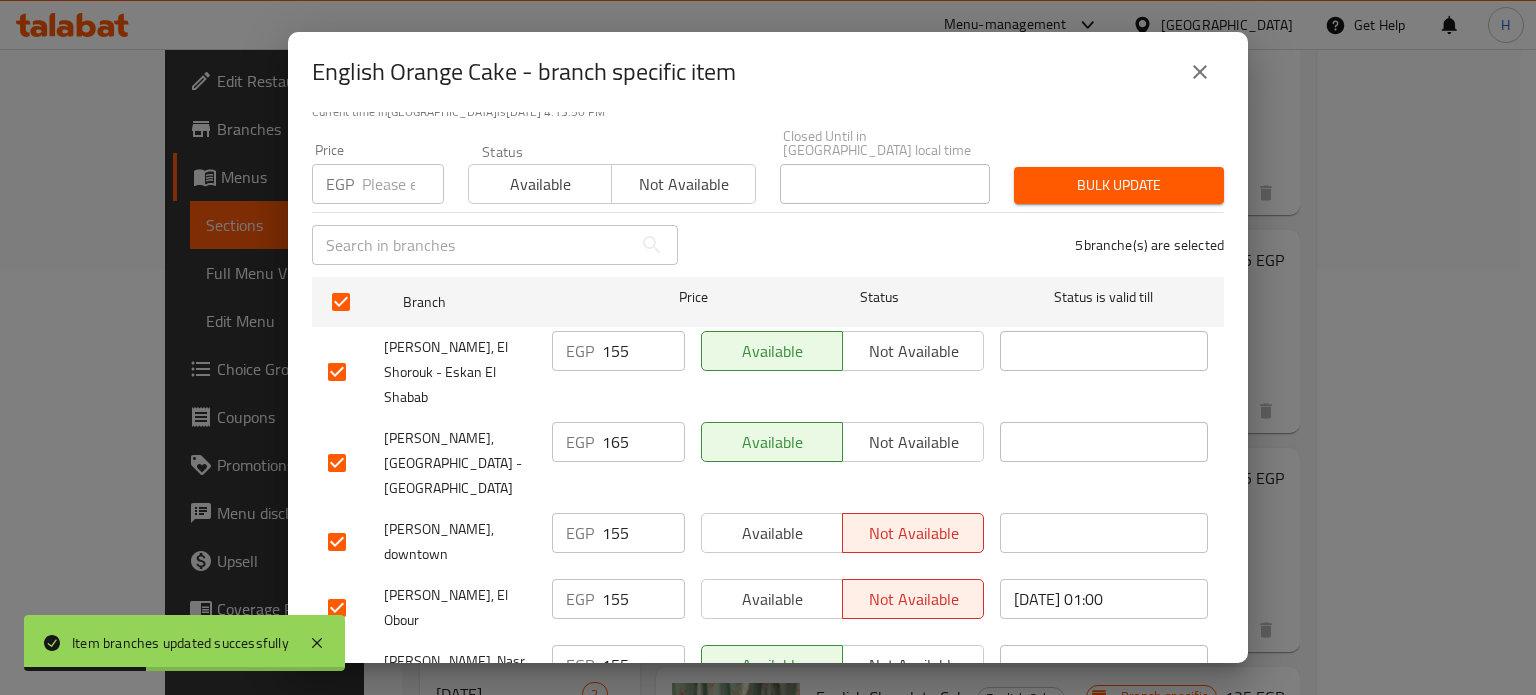 click at bounding box center [403, 184] 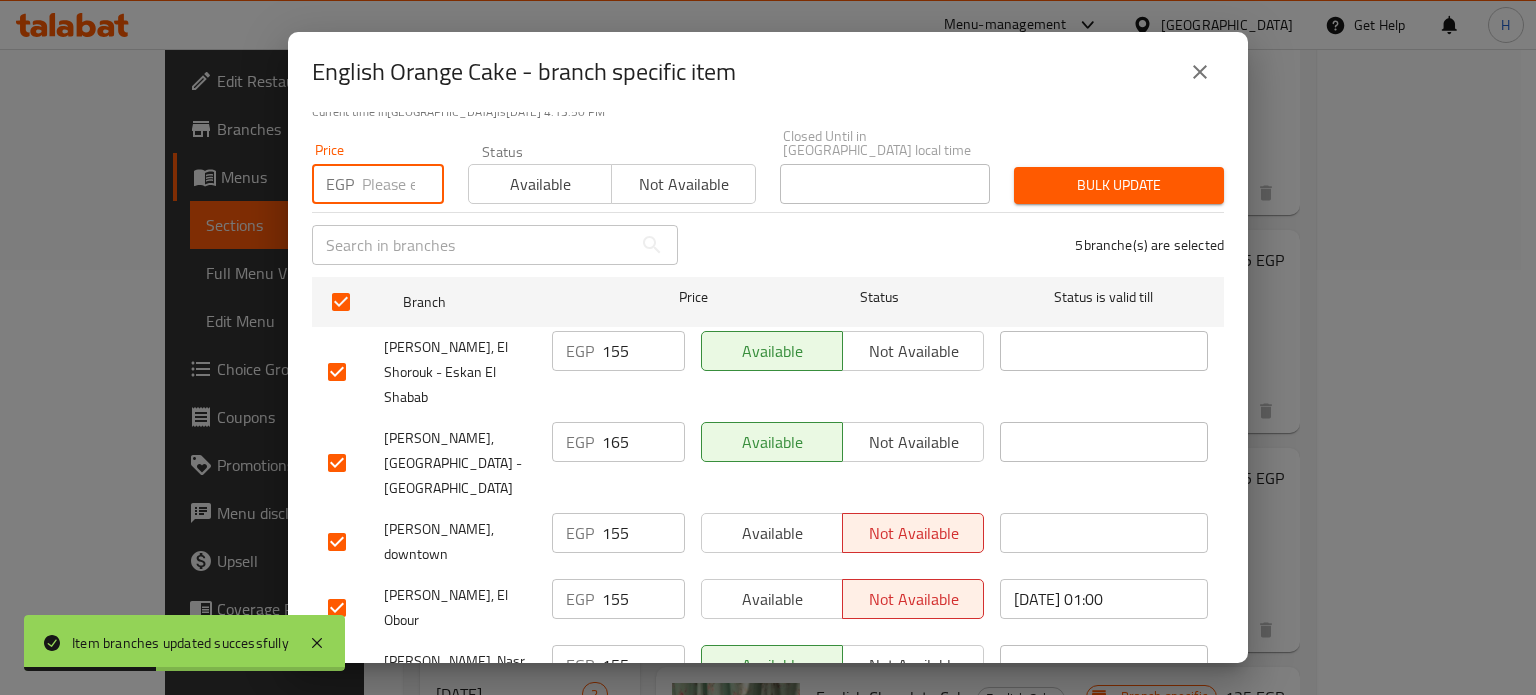 paste on "165" 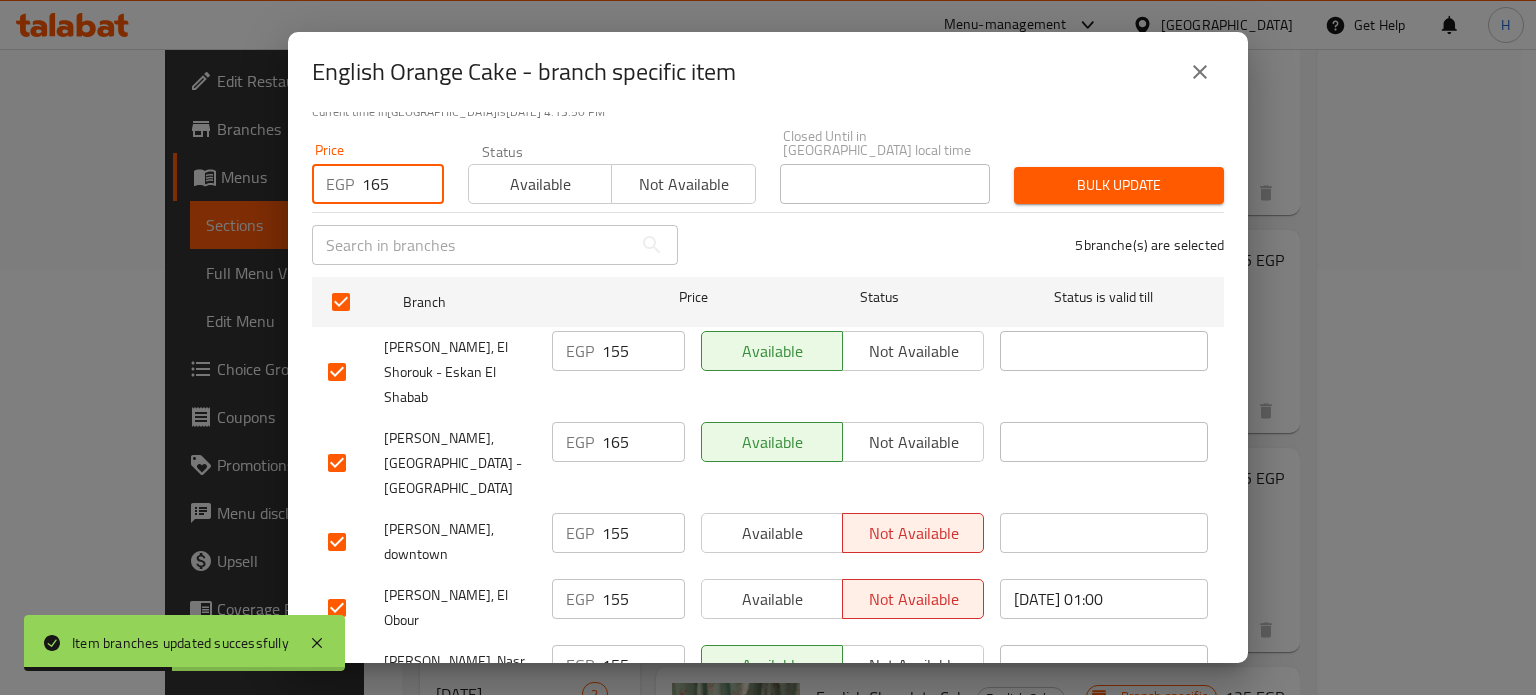 type on "165" 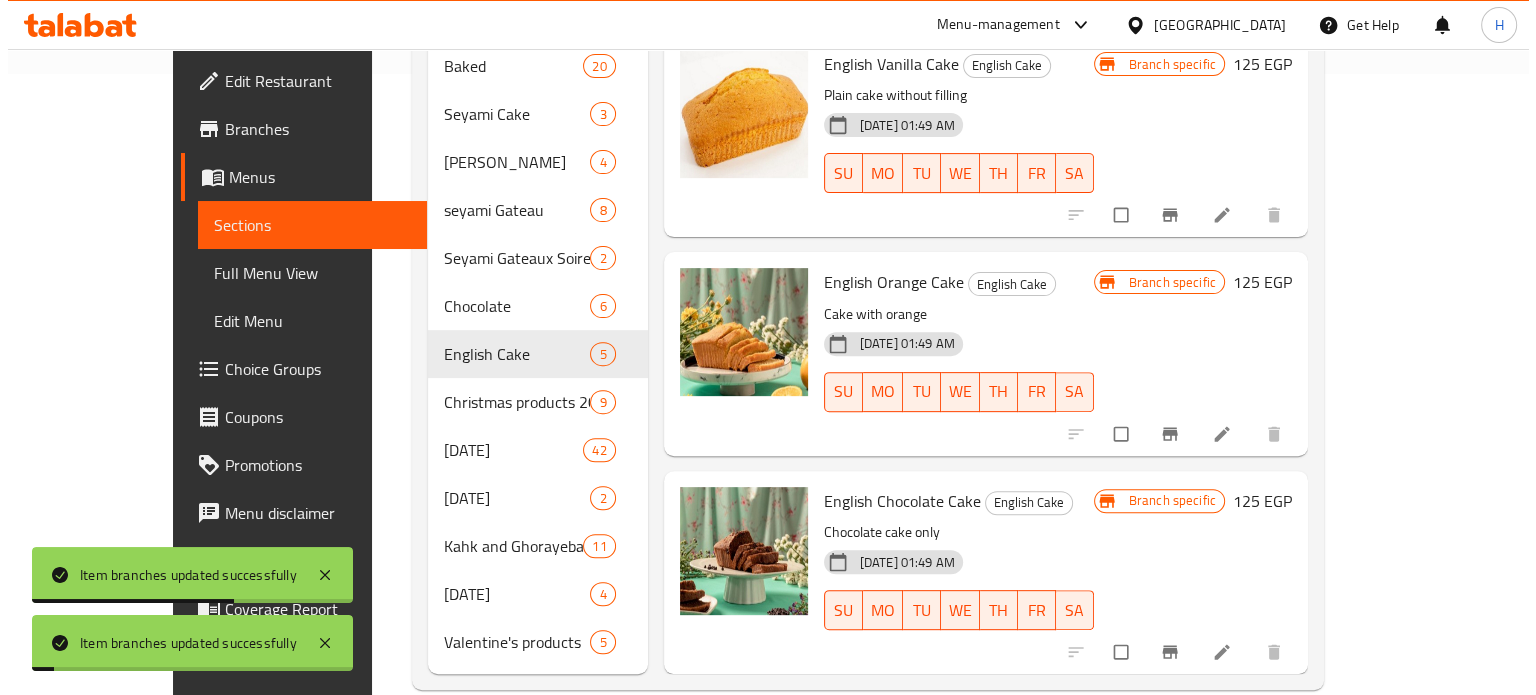 scroll, scrollTop: 625, scrollLeft: 0, axis: vertical 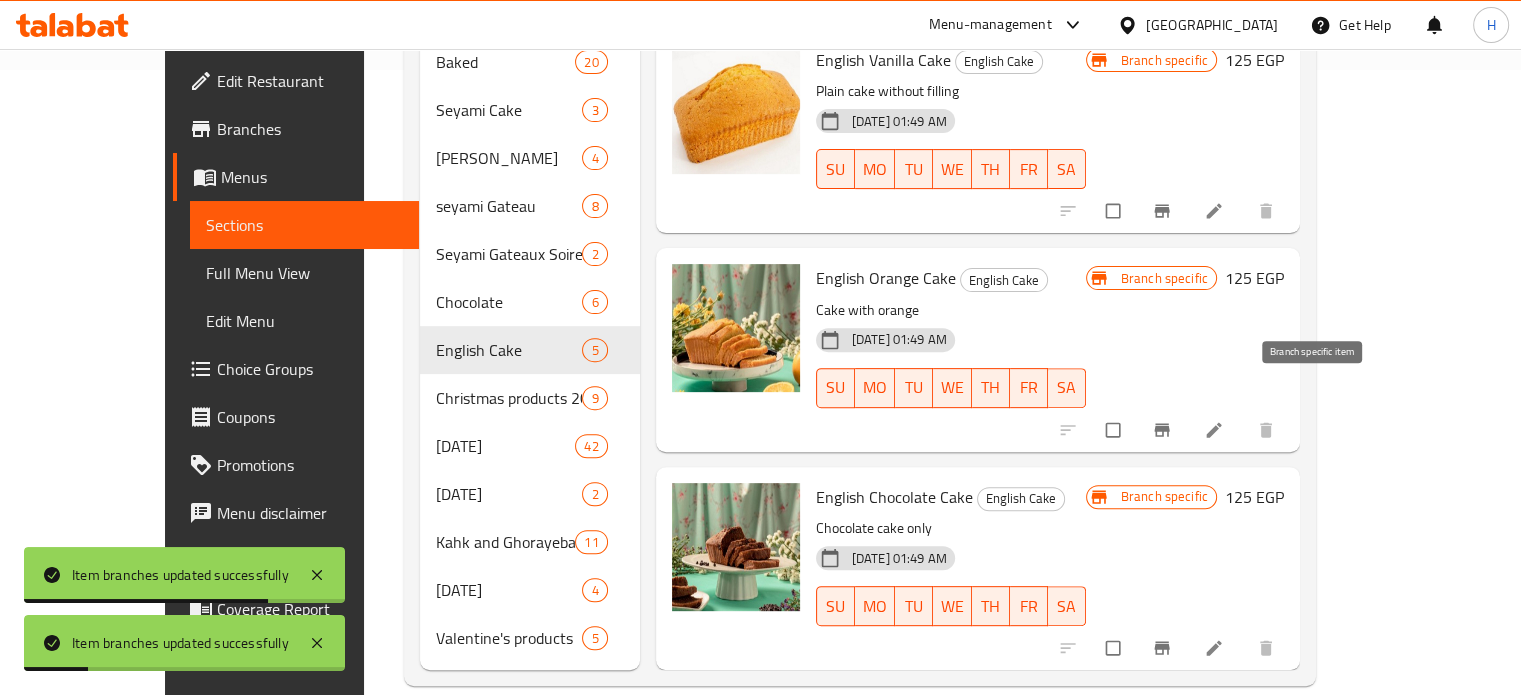 click 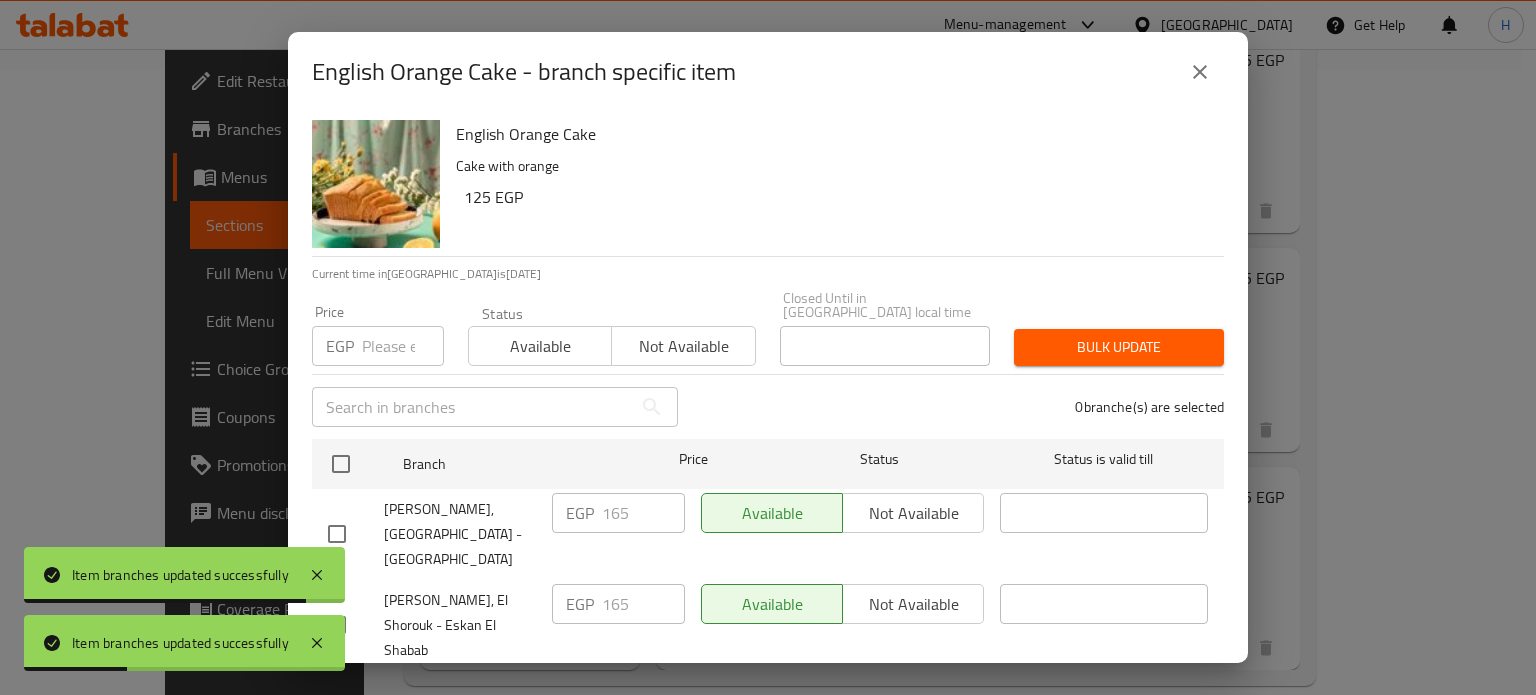 click 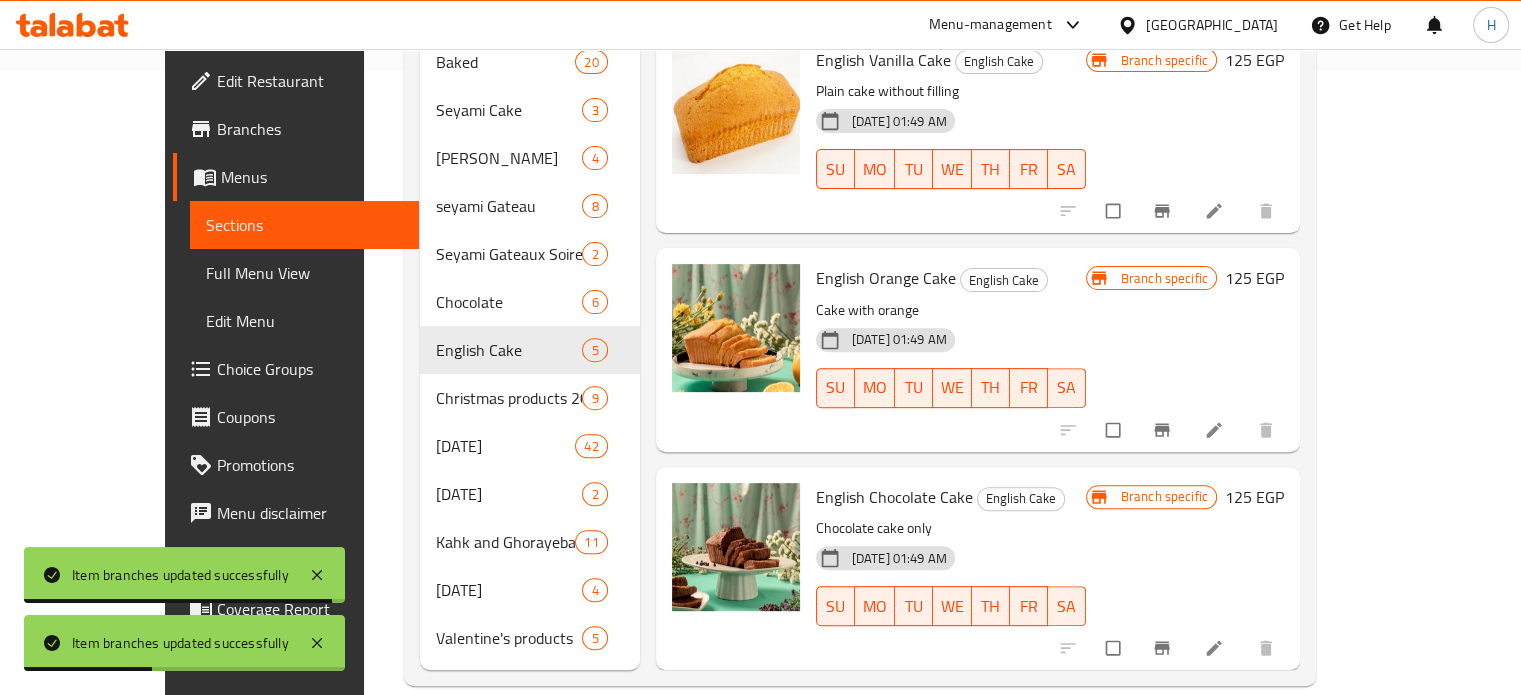 click 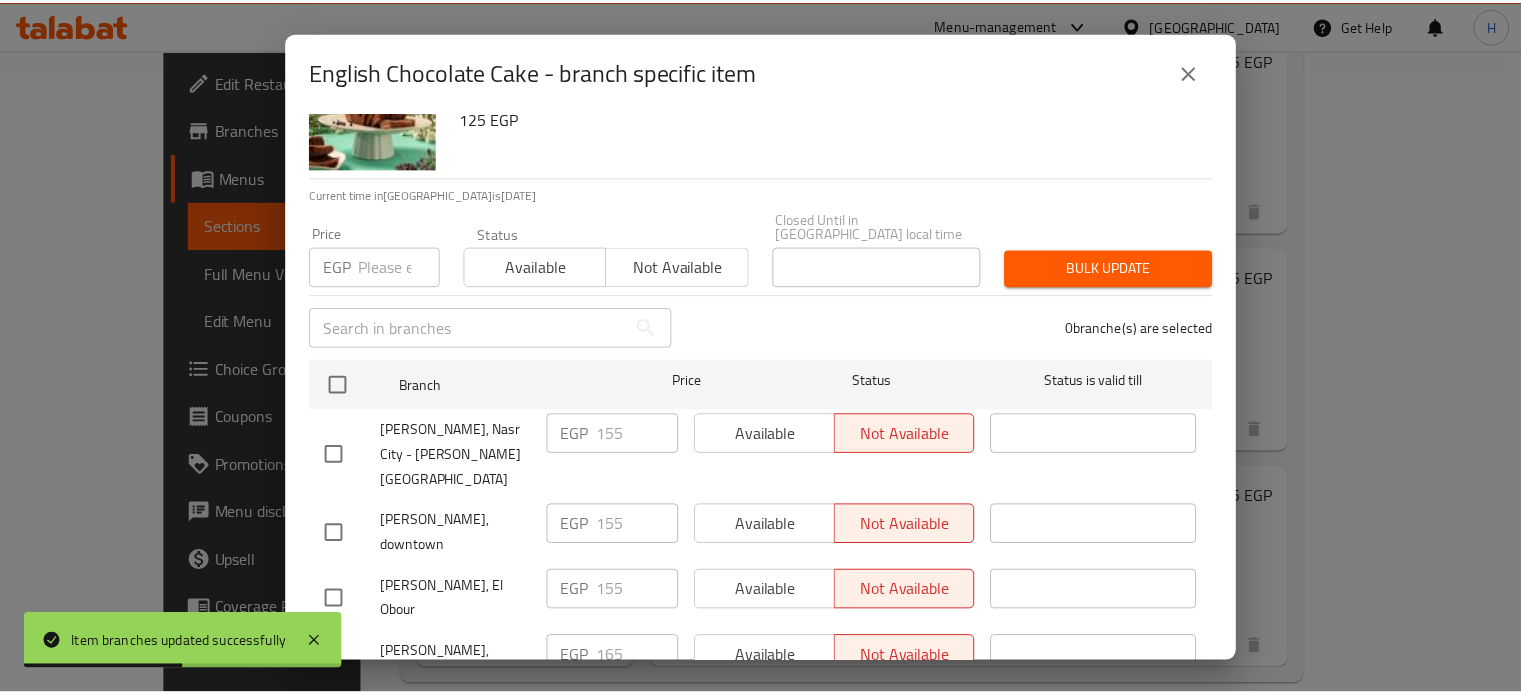 scroll, scrollTop: 162, scrollLeft: 0, axis: vertical 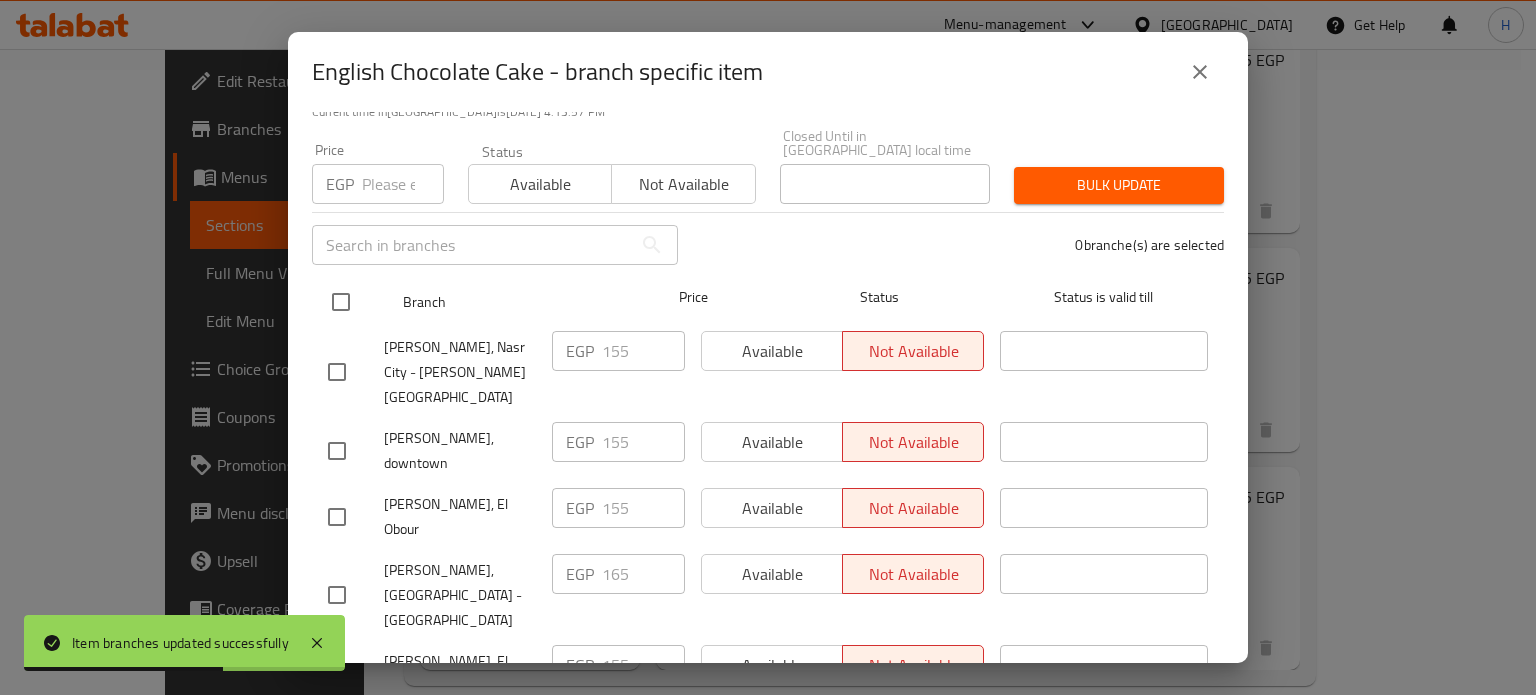 click at bounding box center [341, 302] 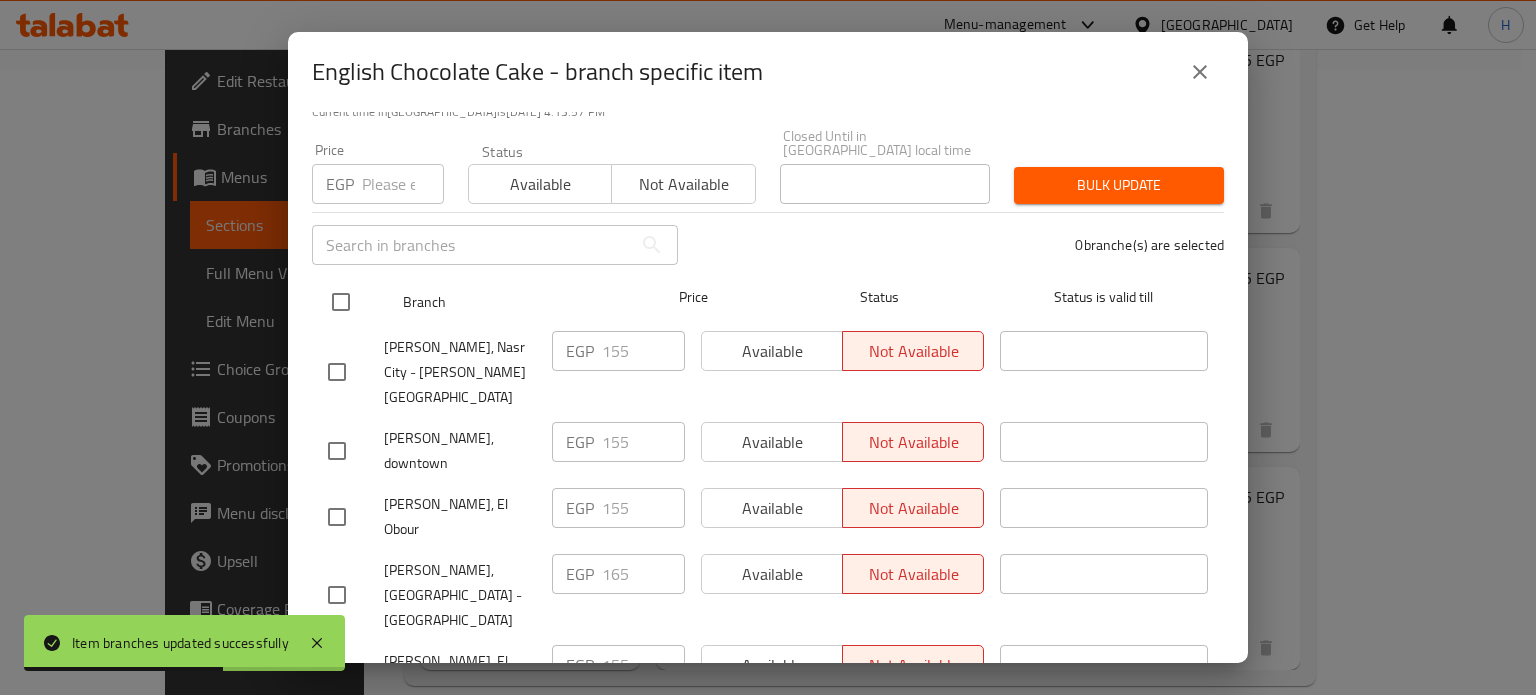 checkbox on "true" 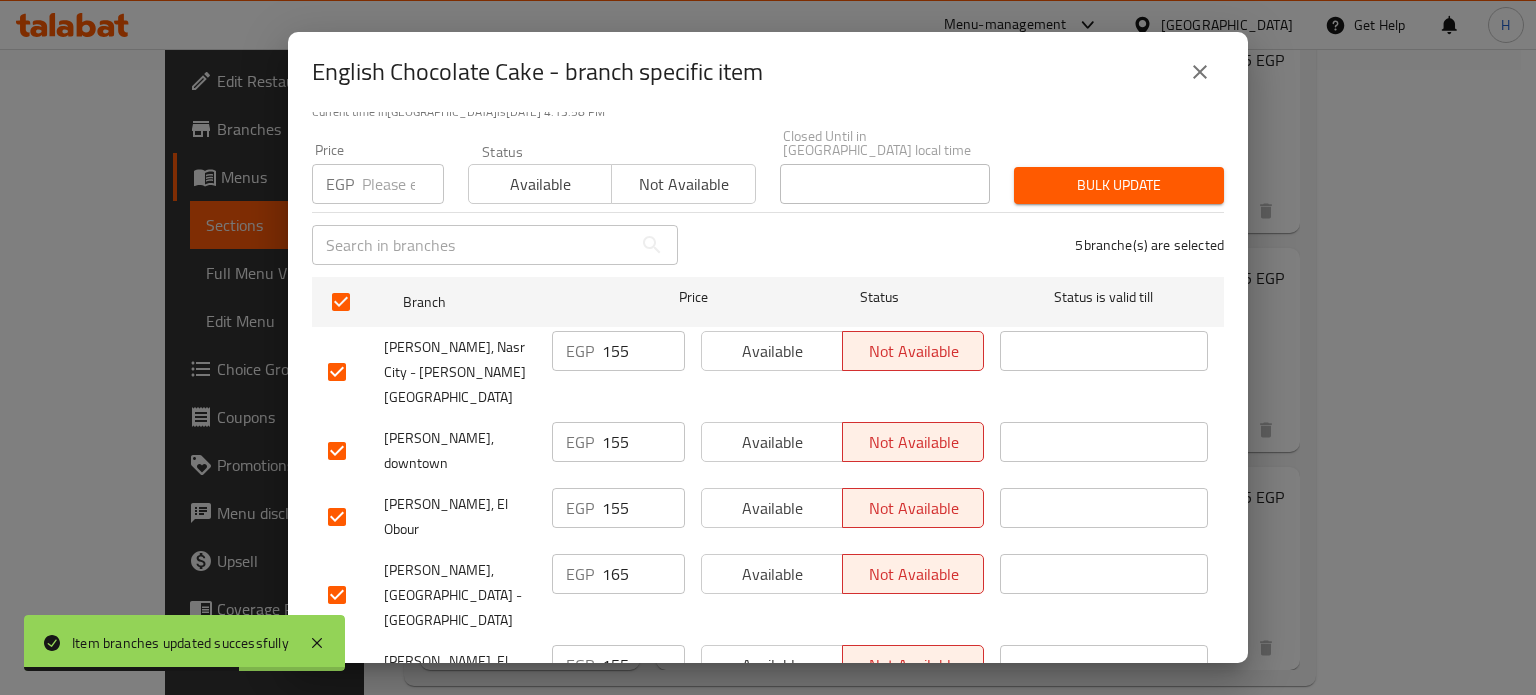 click at bounding box center (403, 184) 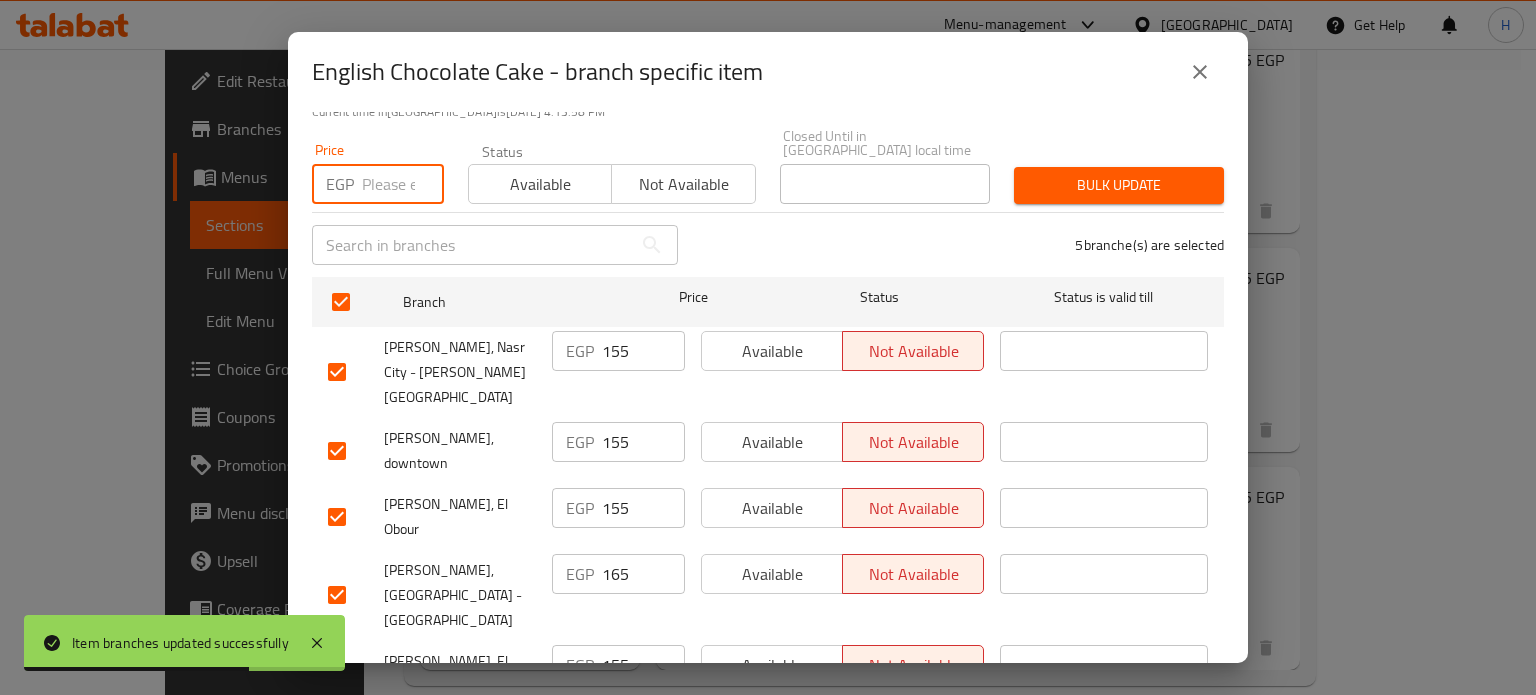 paste on "165" 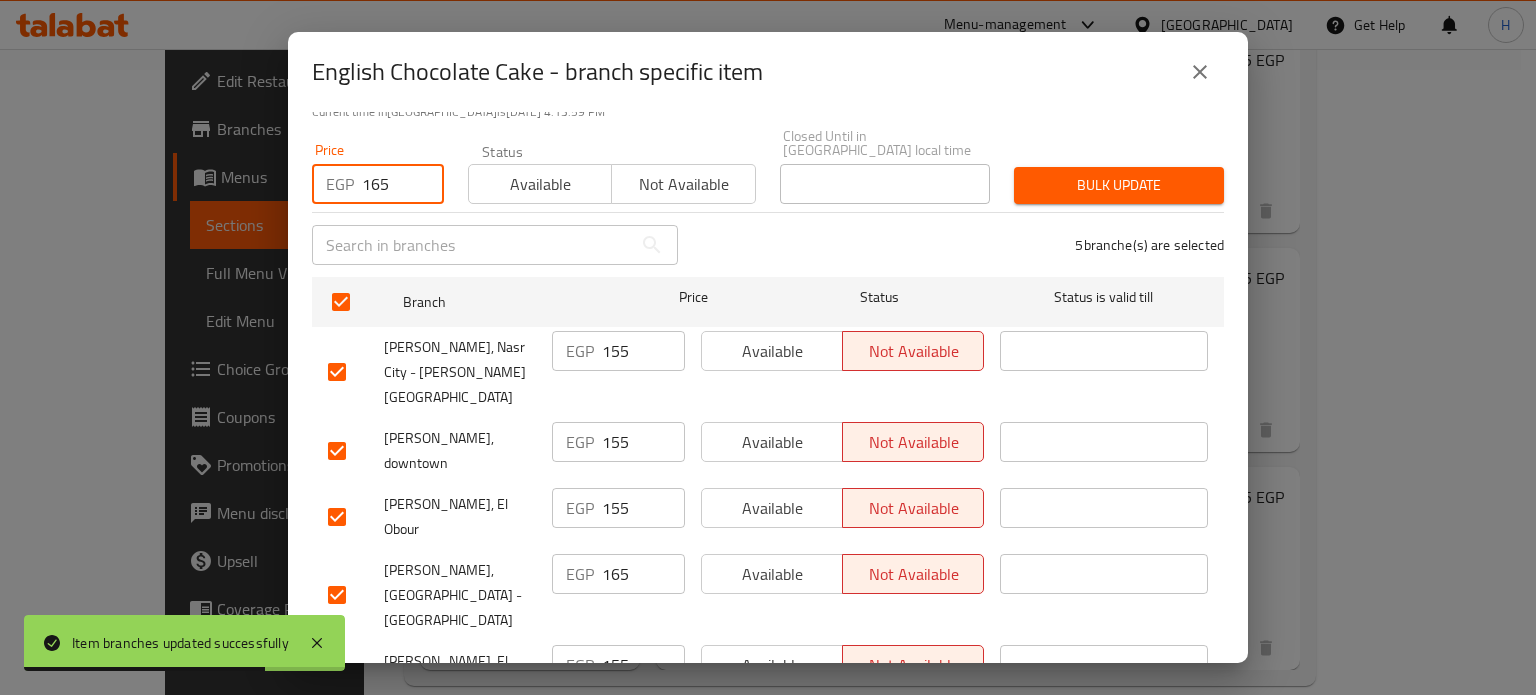 type on "165" 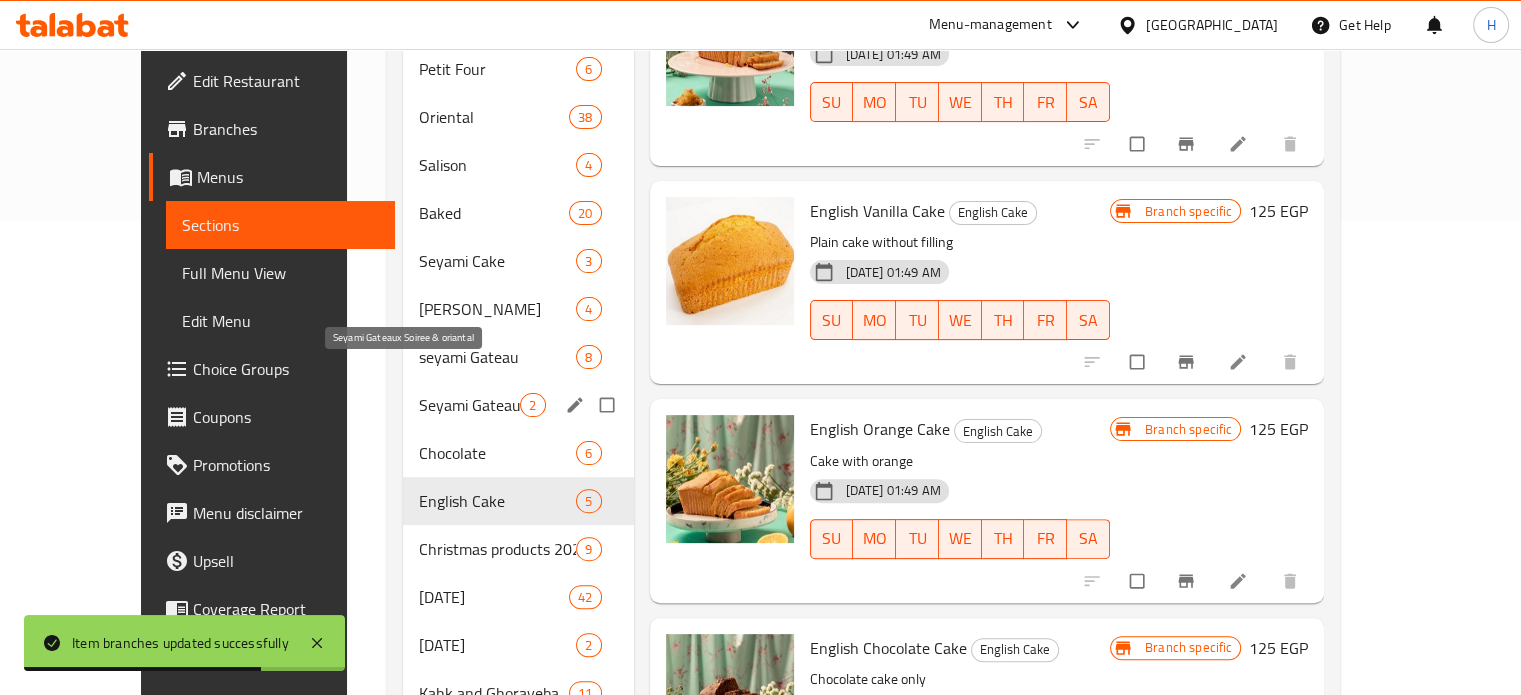 scroll, scrollTop: 525, scrollLeft: 0, axis: vertical 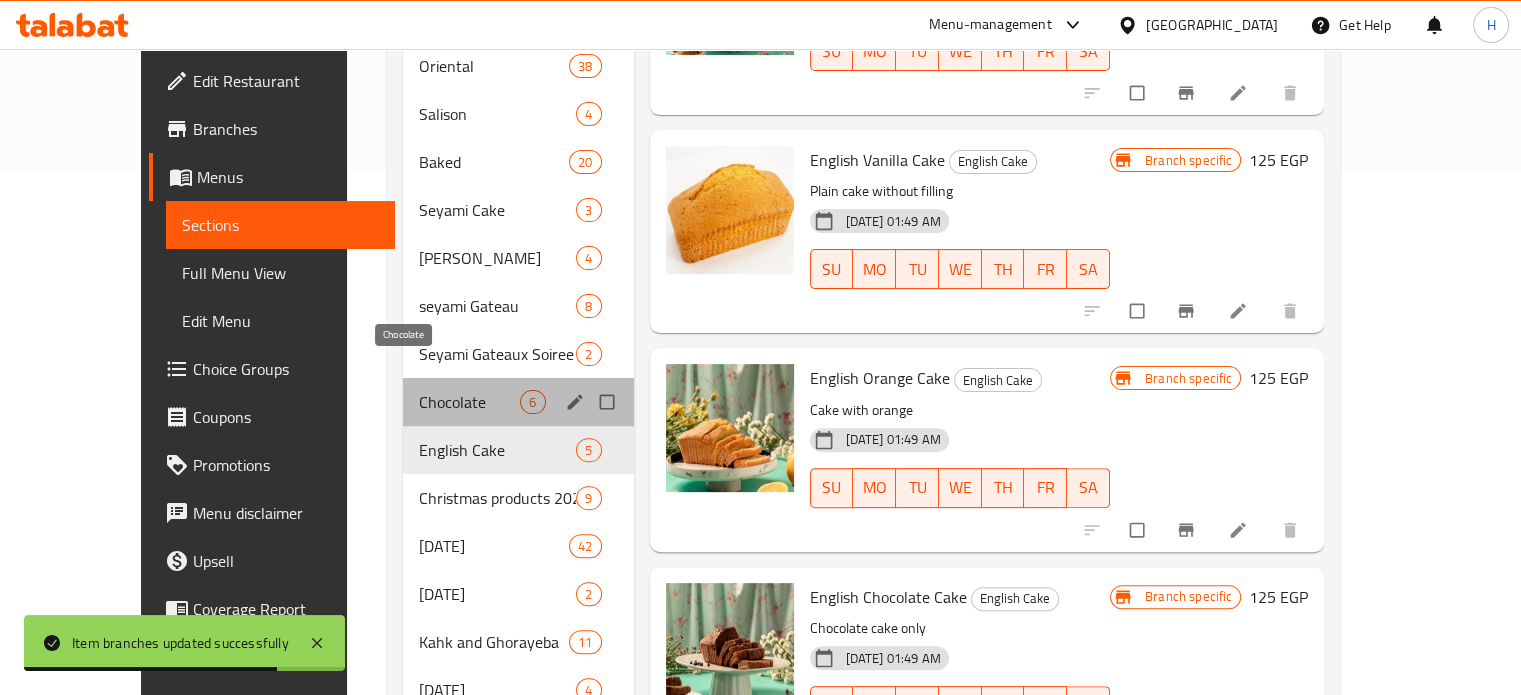 click on "Chocolate" at bounding box center [469, 402] 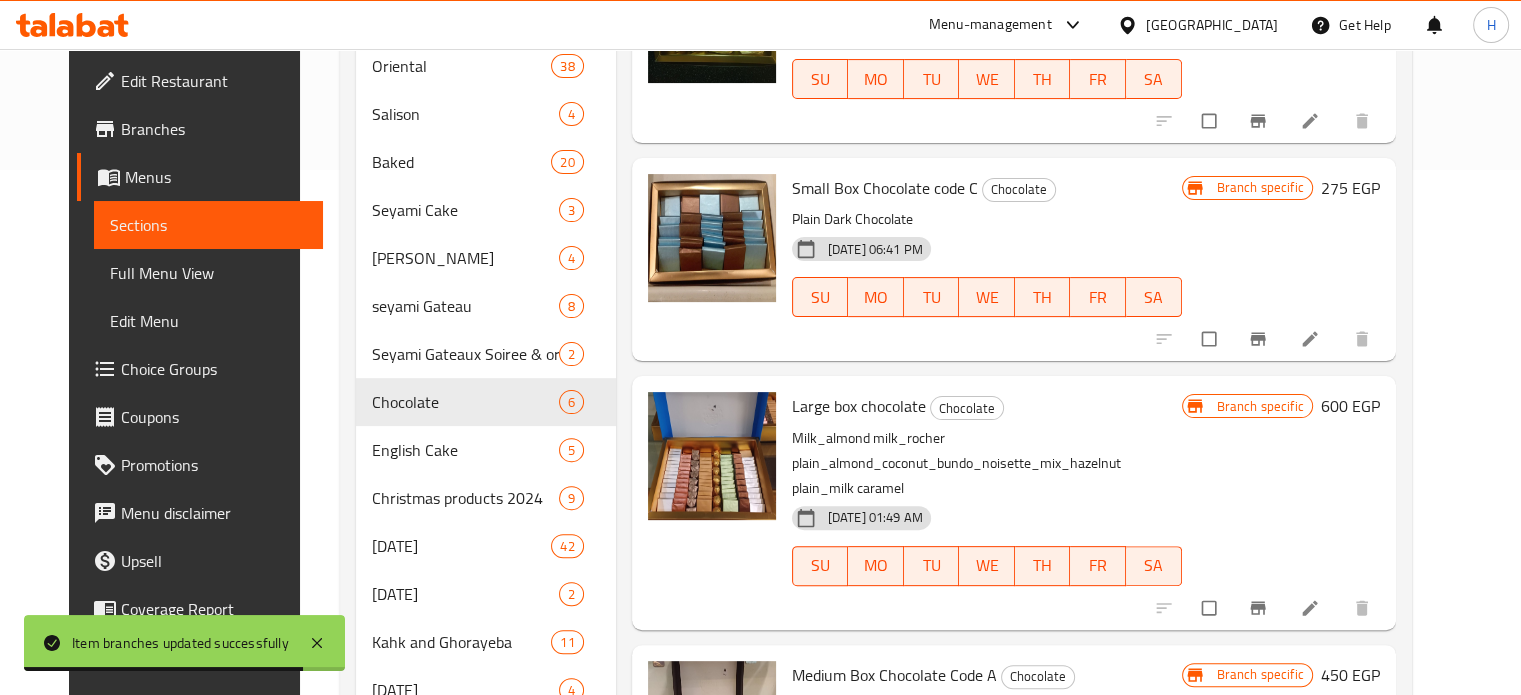 scroll, scrollTop: 0, scrollLeft: 0, axis: both 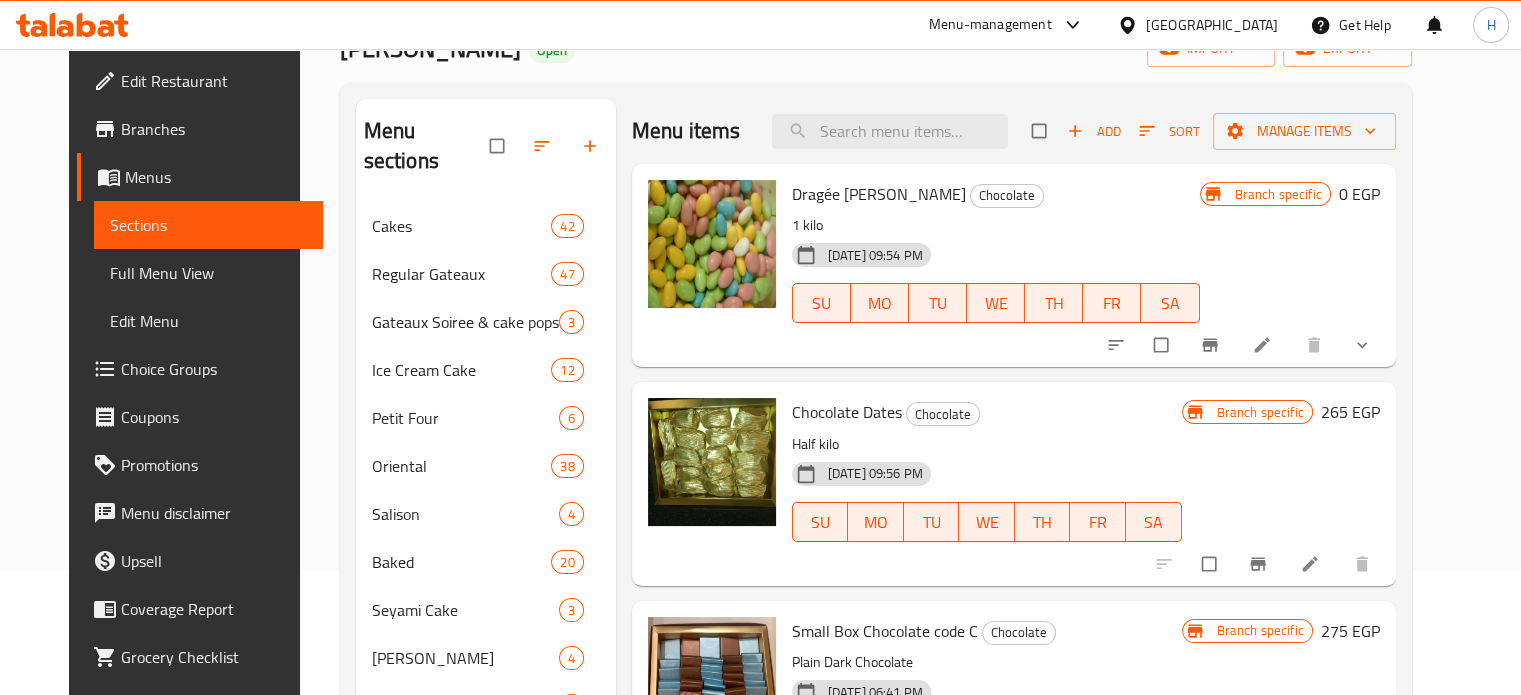 click at bounding box center [1364, 345] 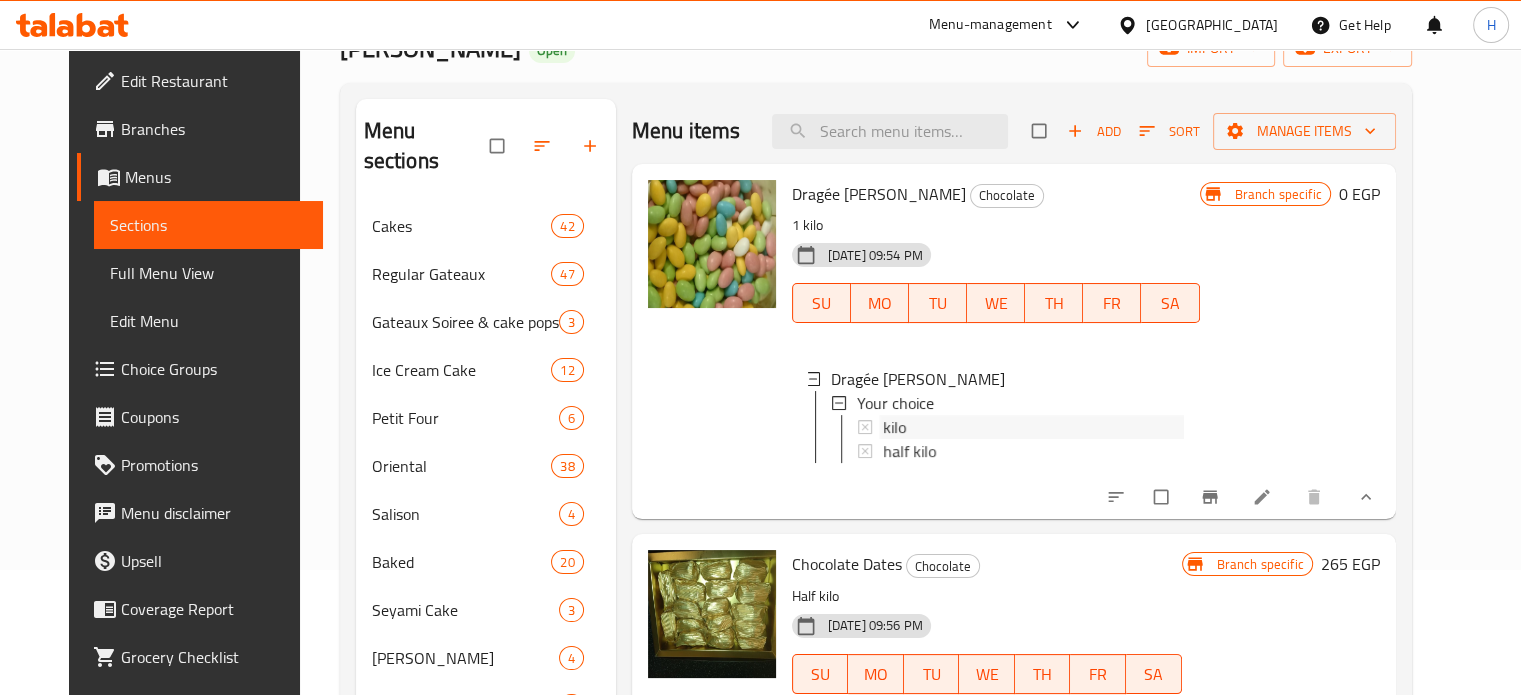 click on "kilo" at bounding box center (1033, 427) 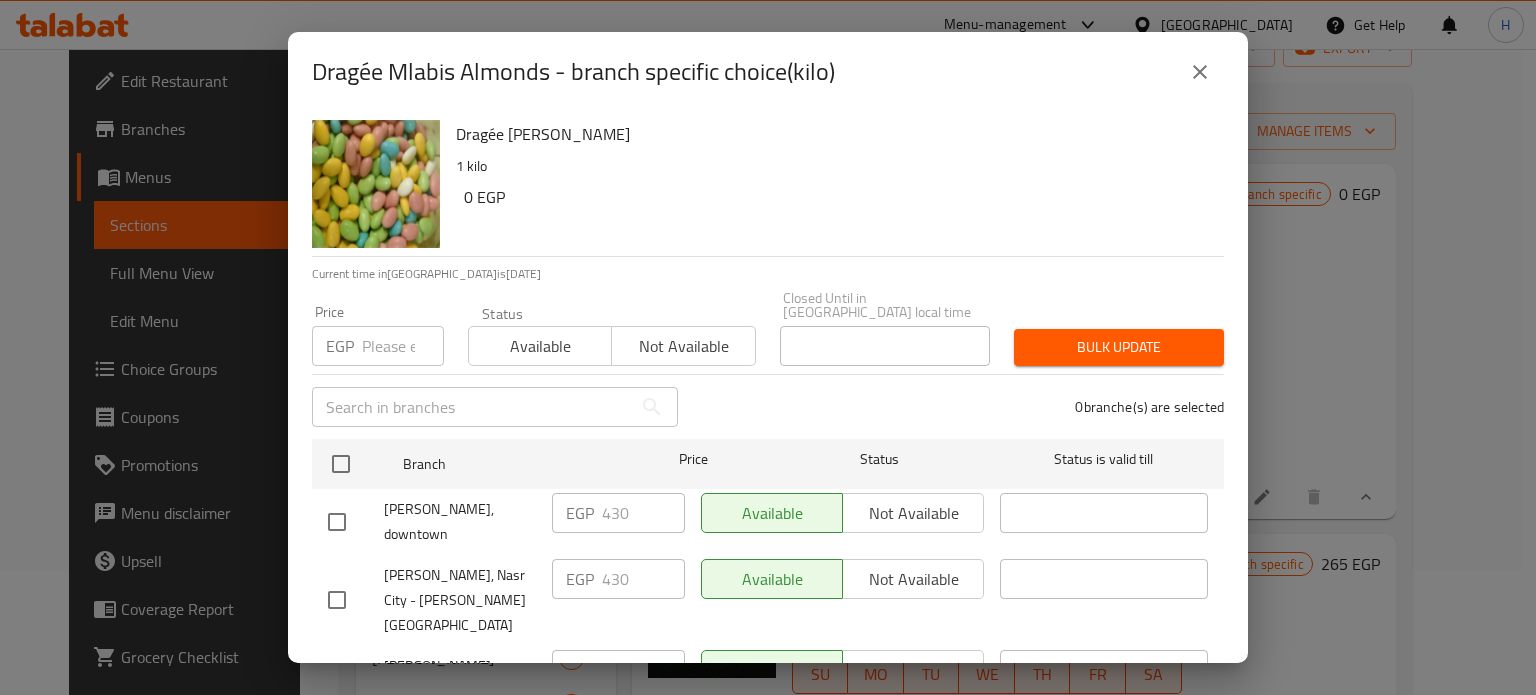 scroll, scrollTop: 162, scrollLeft: 0, axis: vertical 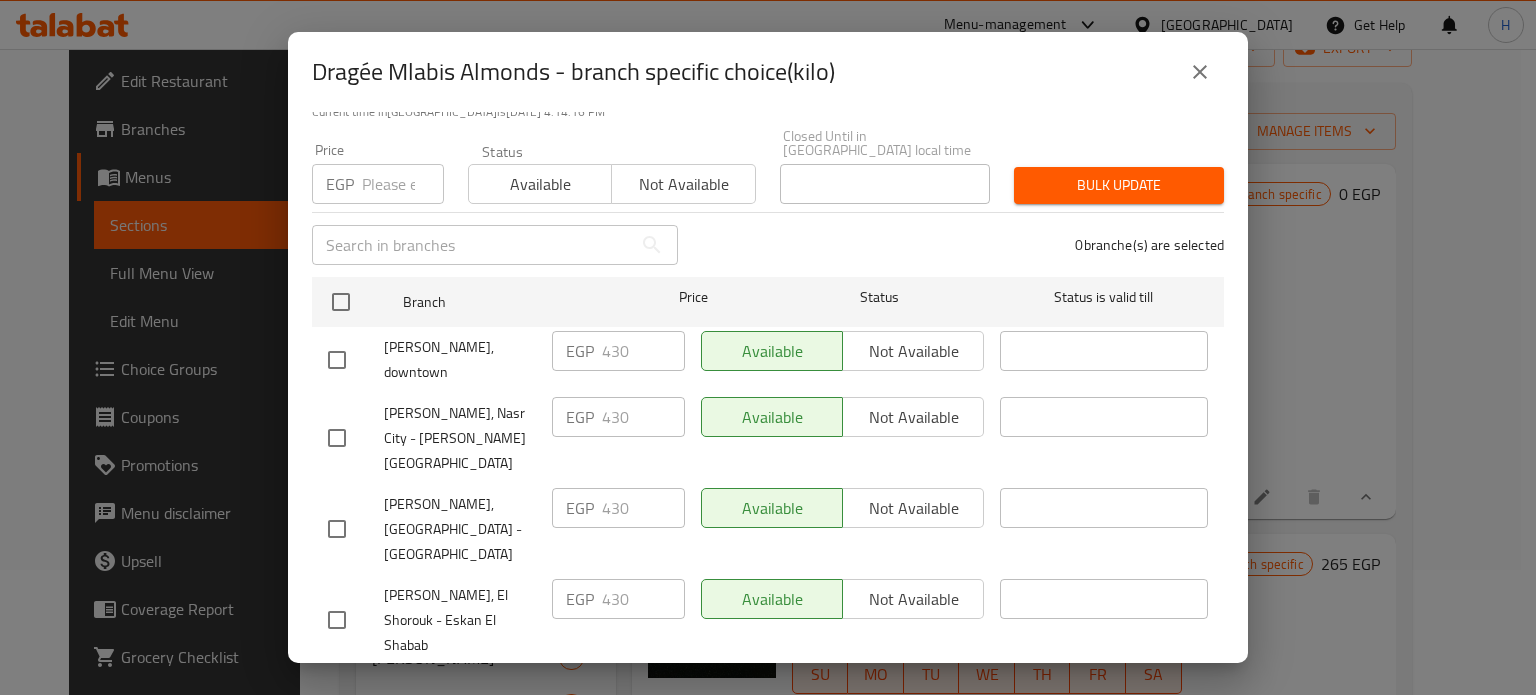 click 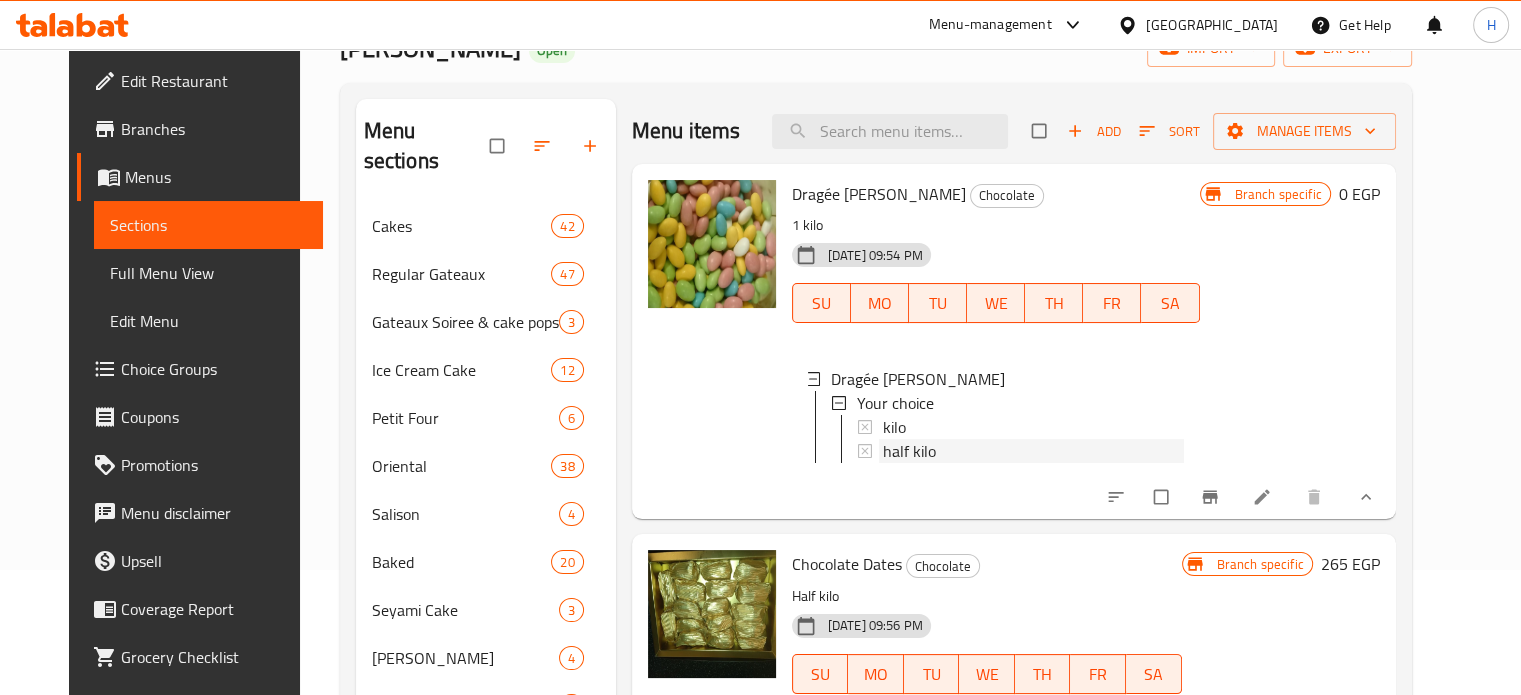 click on "half kilo" at bounding box center [909, 451] 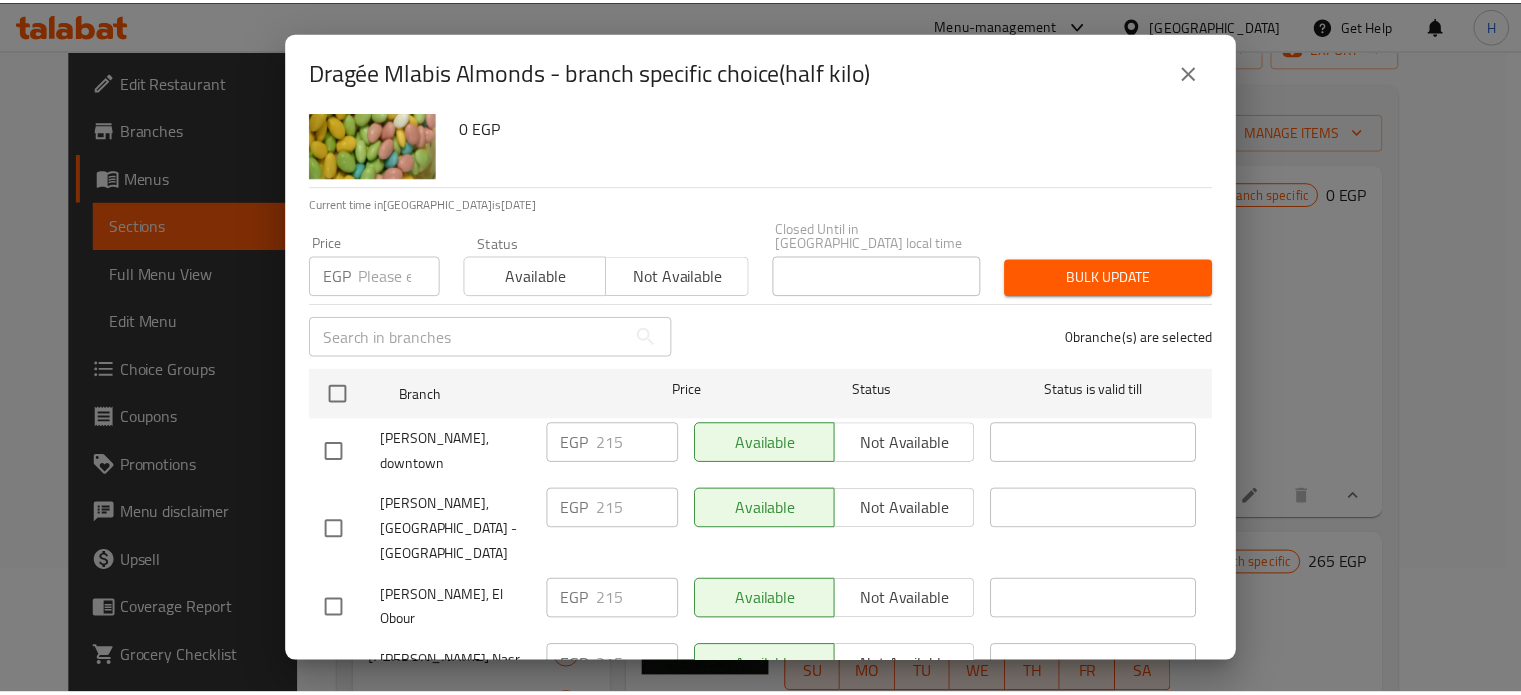 scroll, scrollTop: 162, scrollLeft: 0, axis: vertical 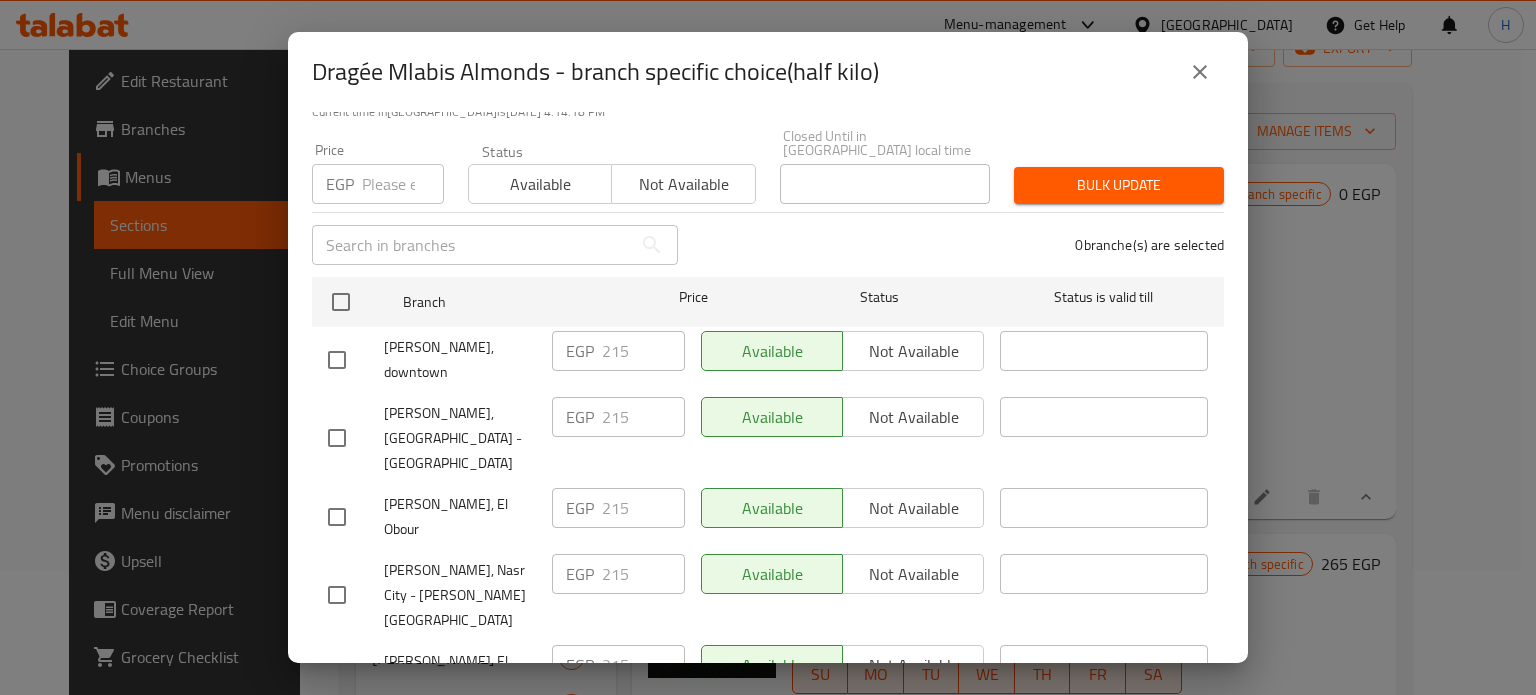 click 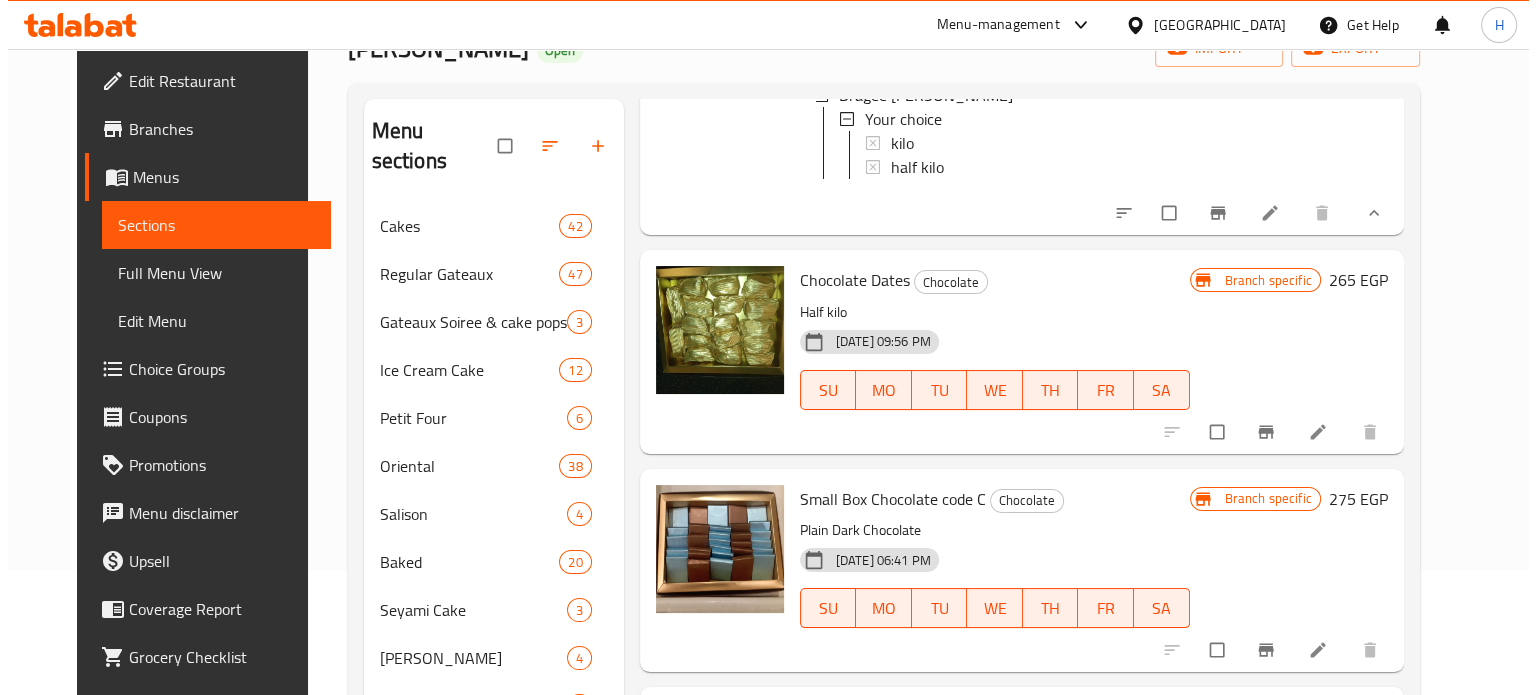scroll, scrollTop: 300, scrollLeft: 0, axis: vertical 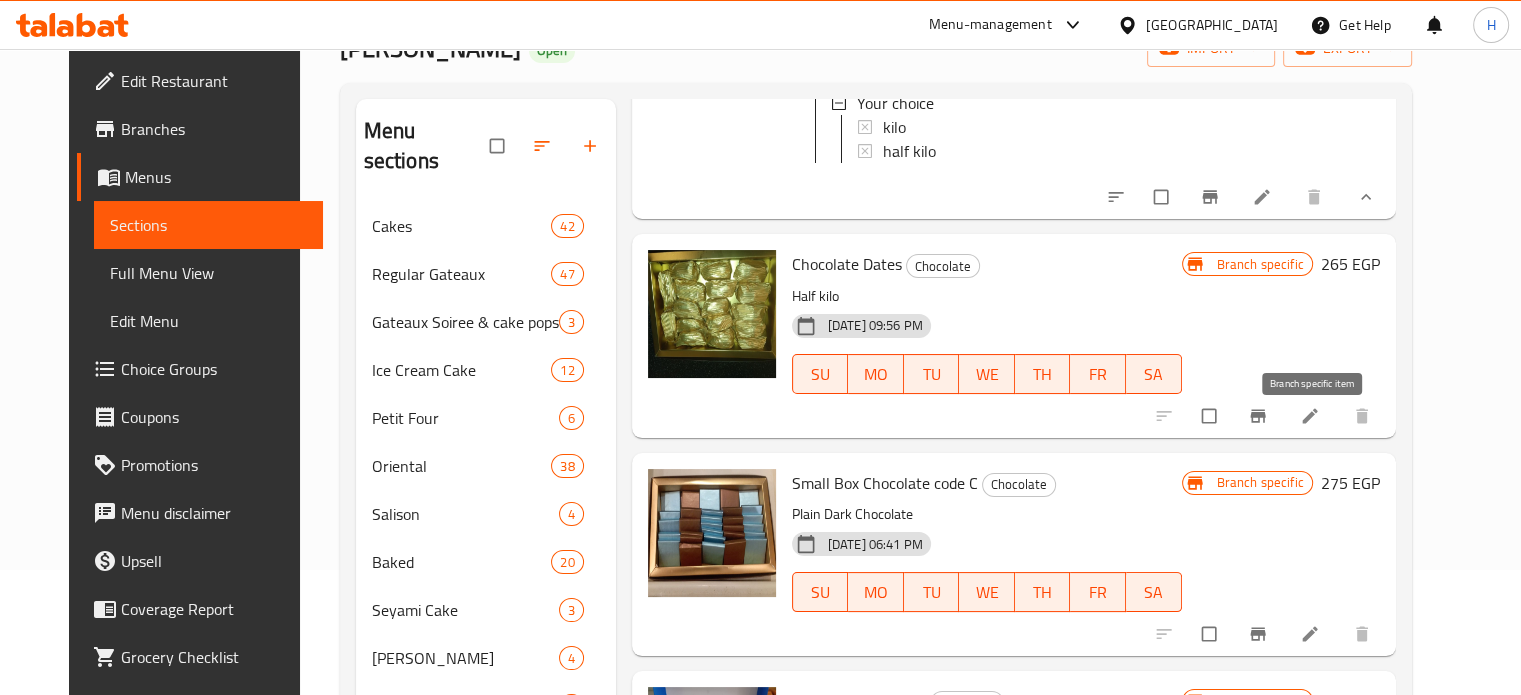 click 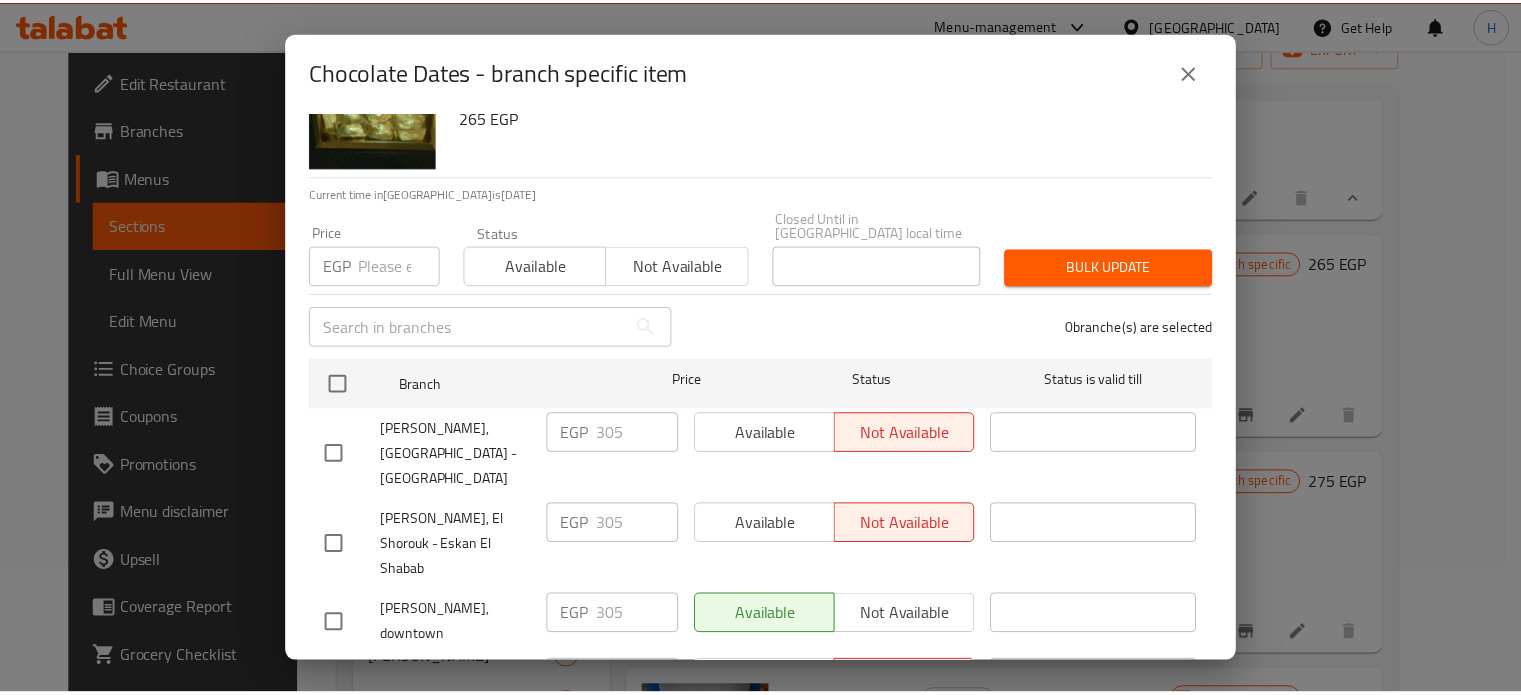 scroll, scrollTop: 162, scrollLeft: 0, axis: vertical 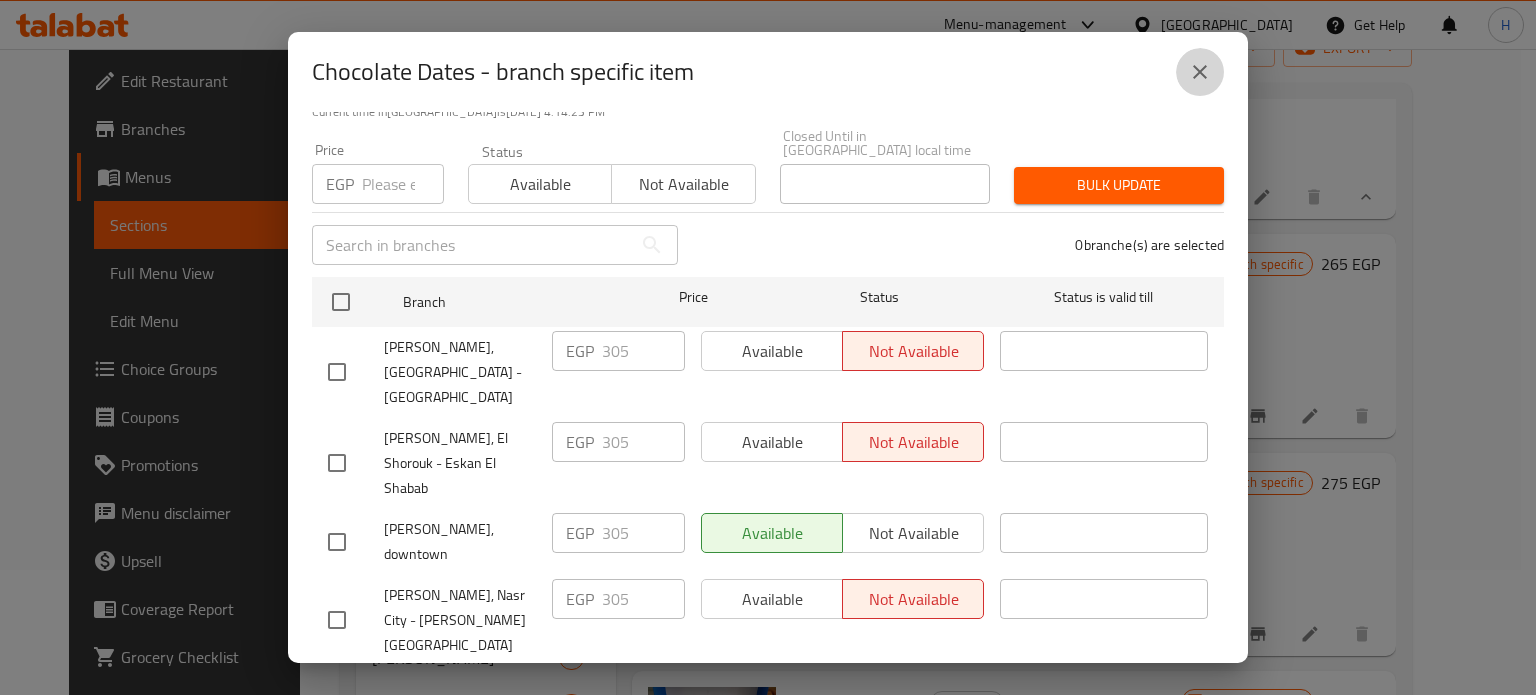 click 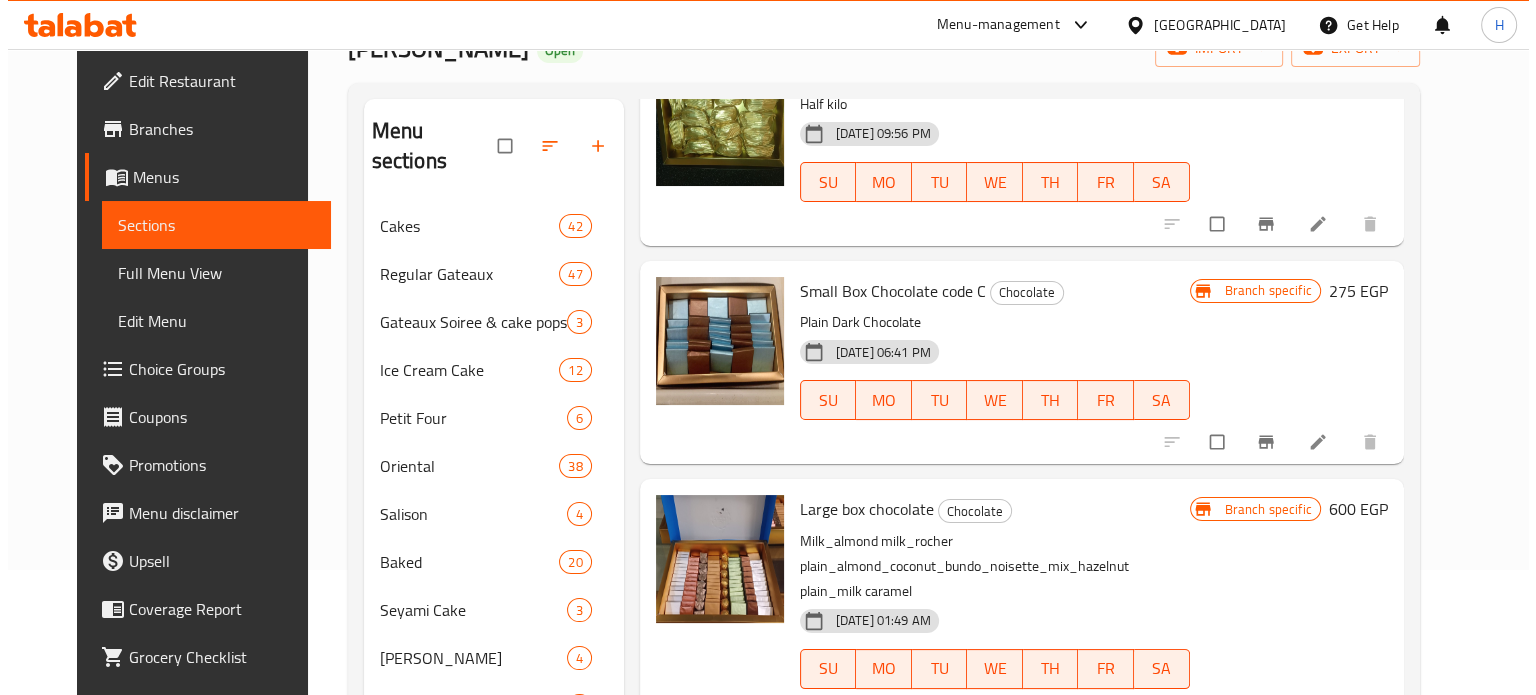 scroll, scrollTop: 500, scrollLeft: 0, axis: vertical 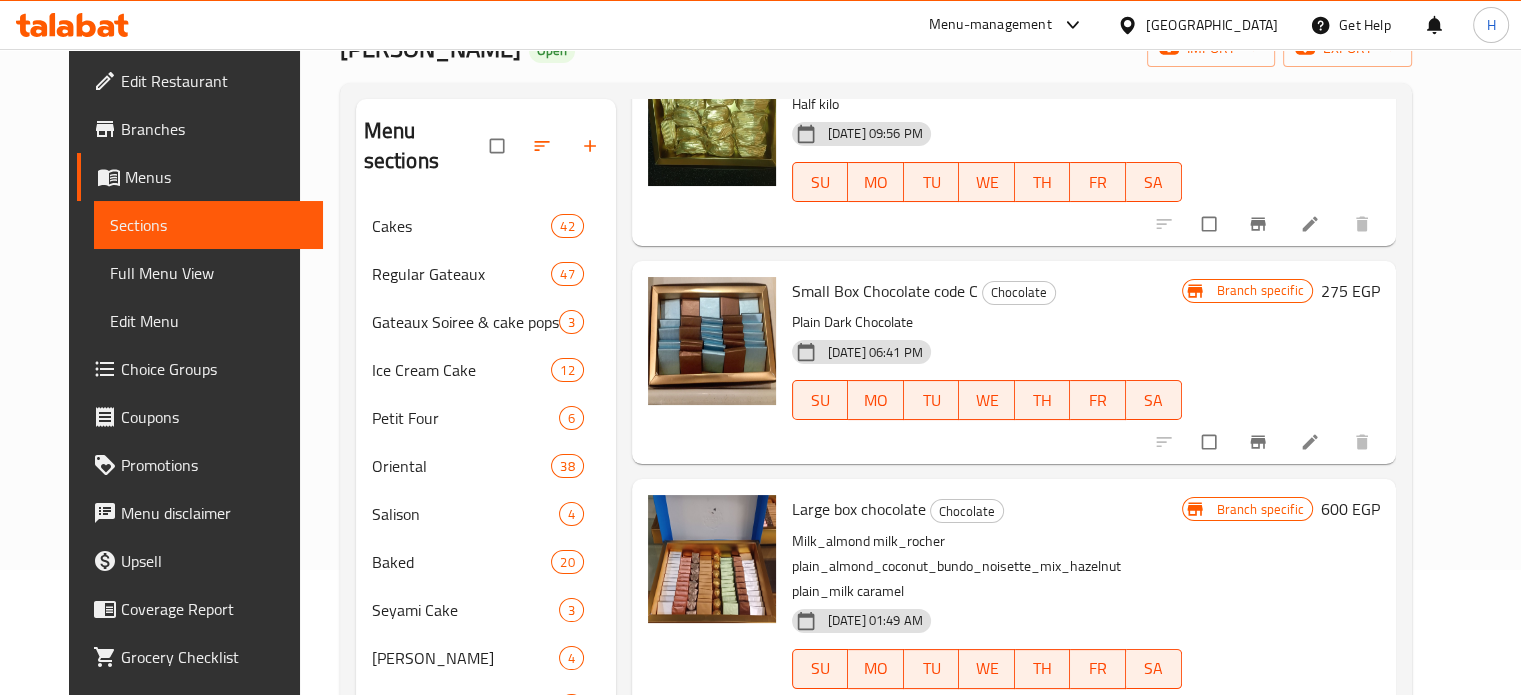 click 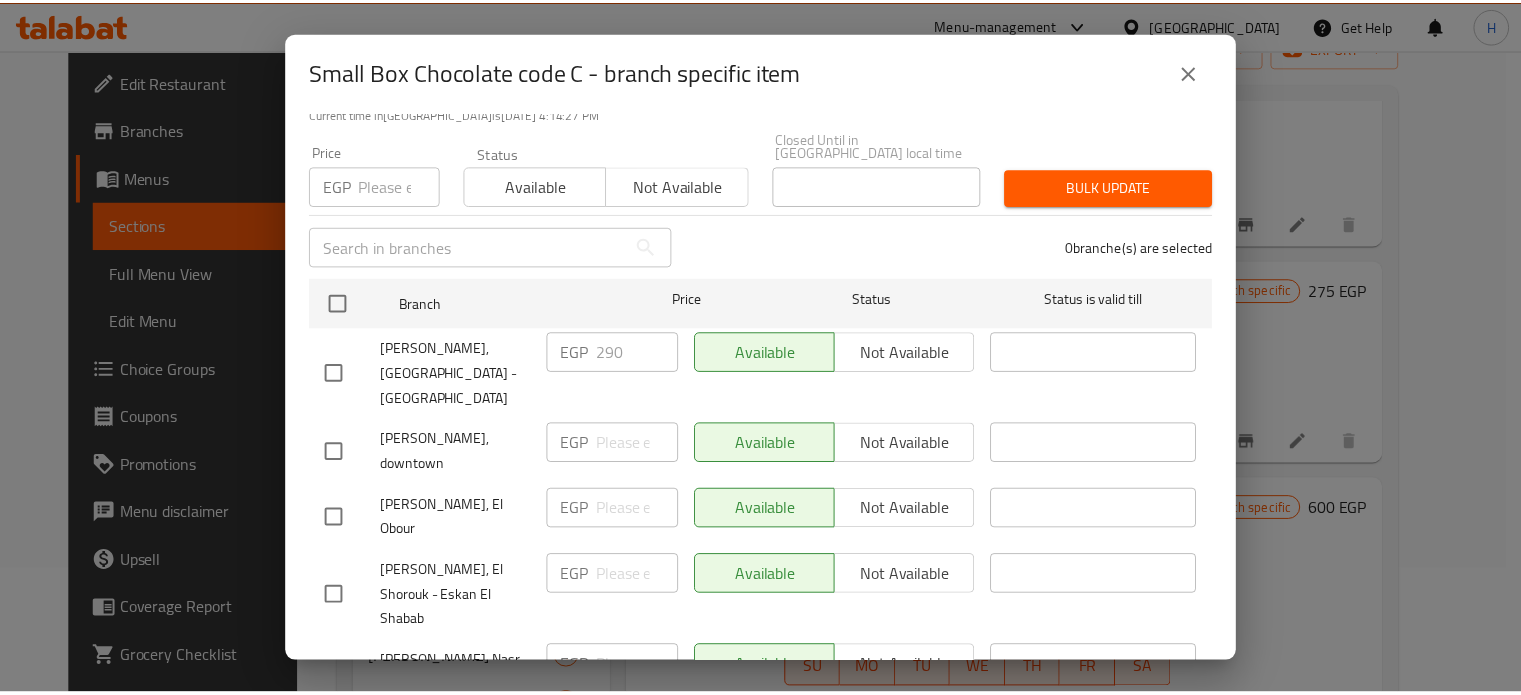 scroll, scrollTop: 162, scrollLeft: 0, axis: vertical 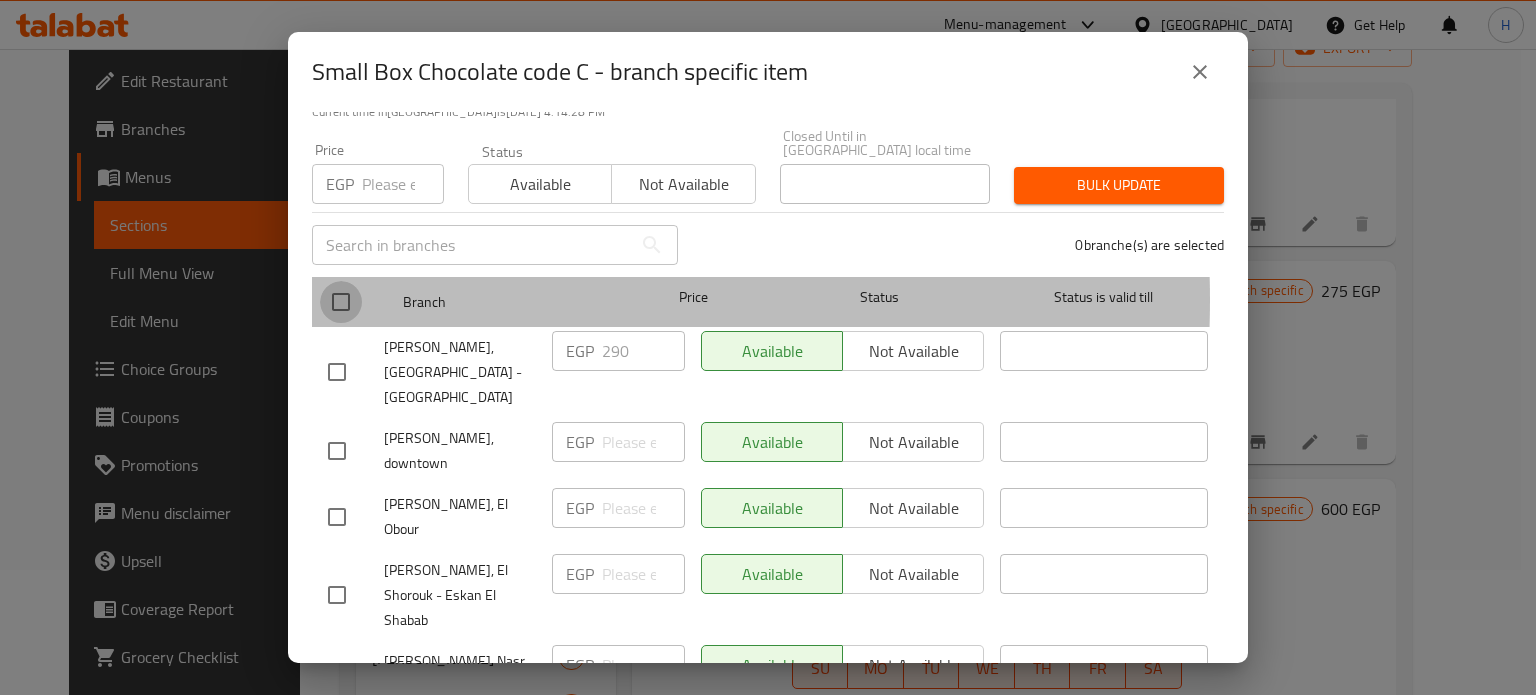 click at bounding box center (341, 302) 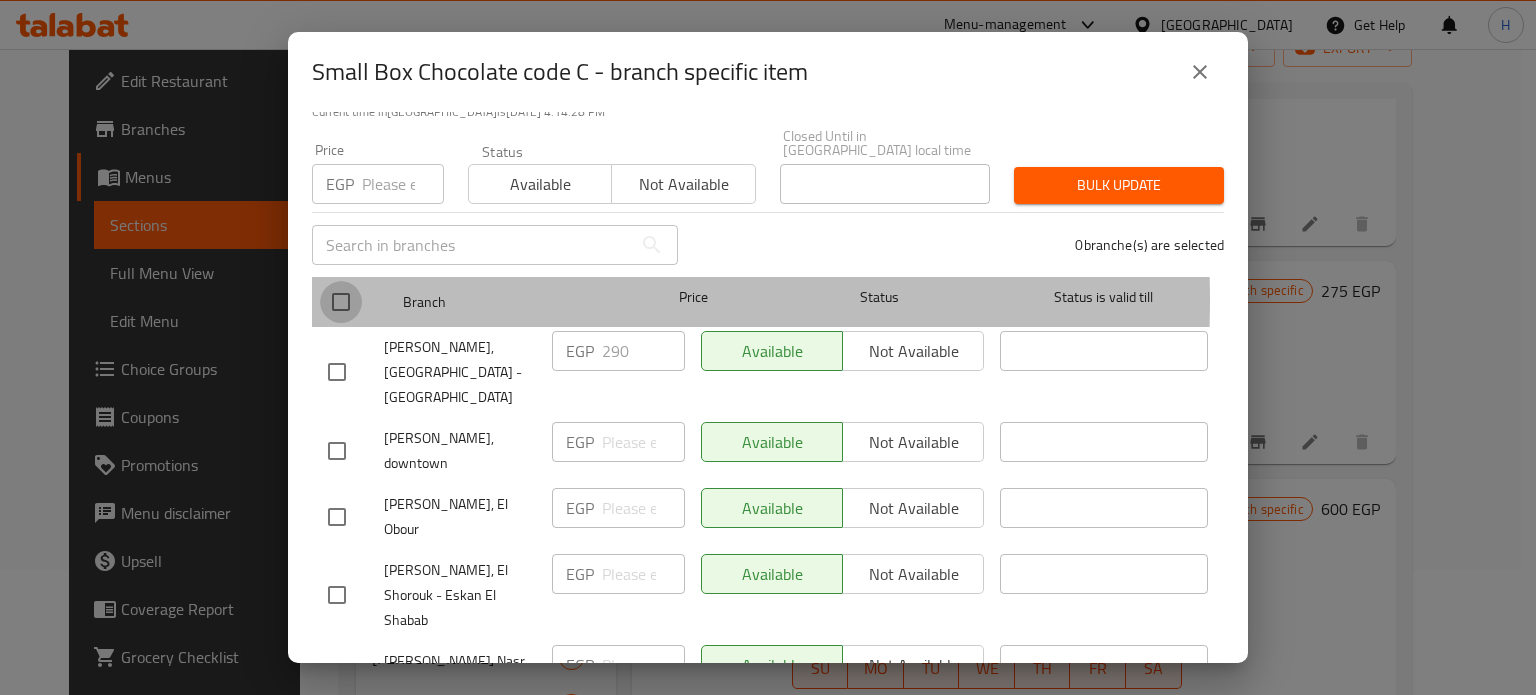 checkbox on "true" 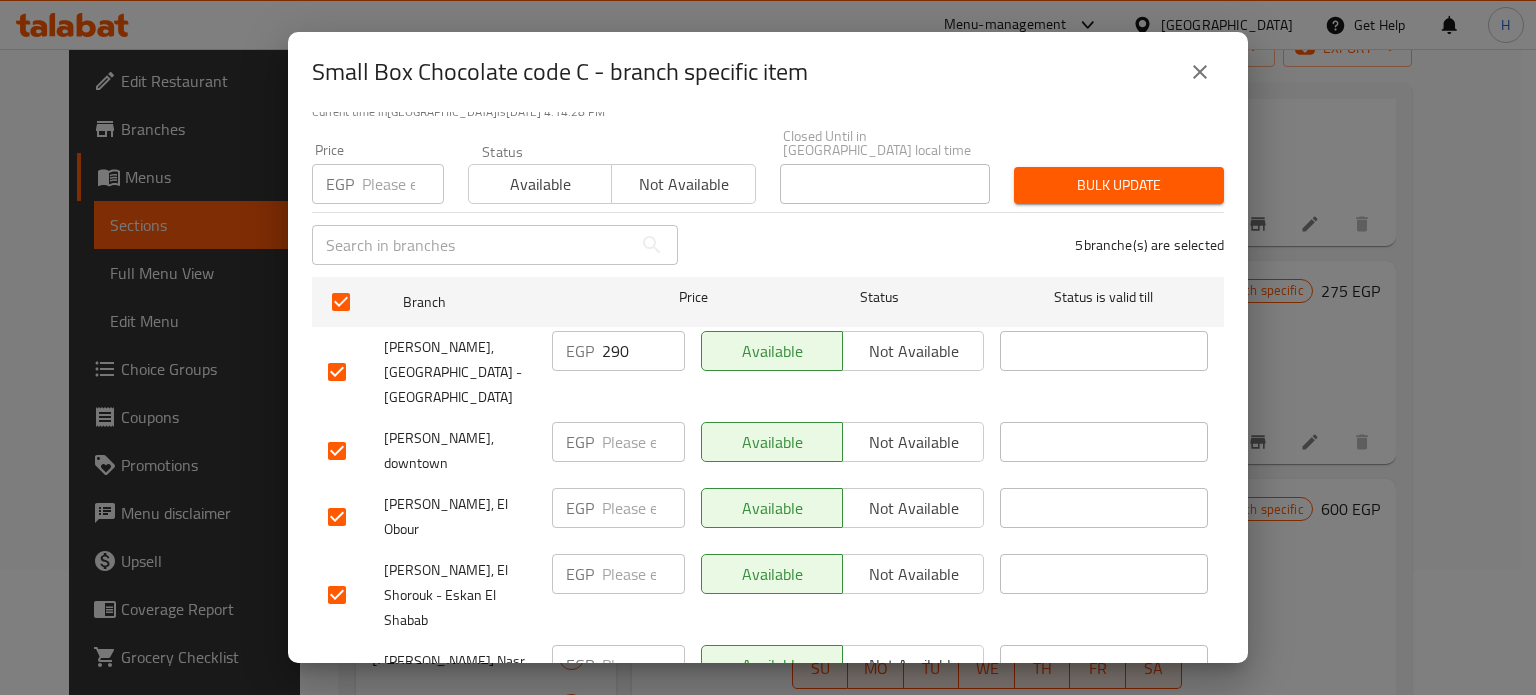 click at bounding box center (403, 184) 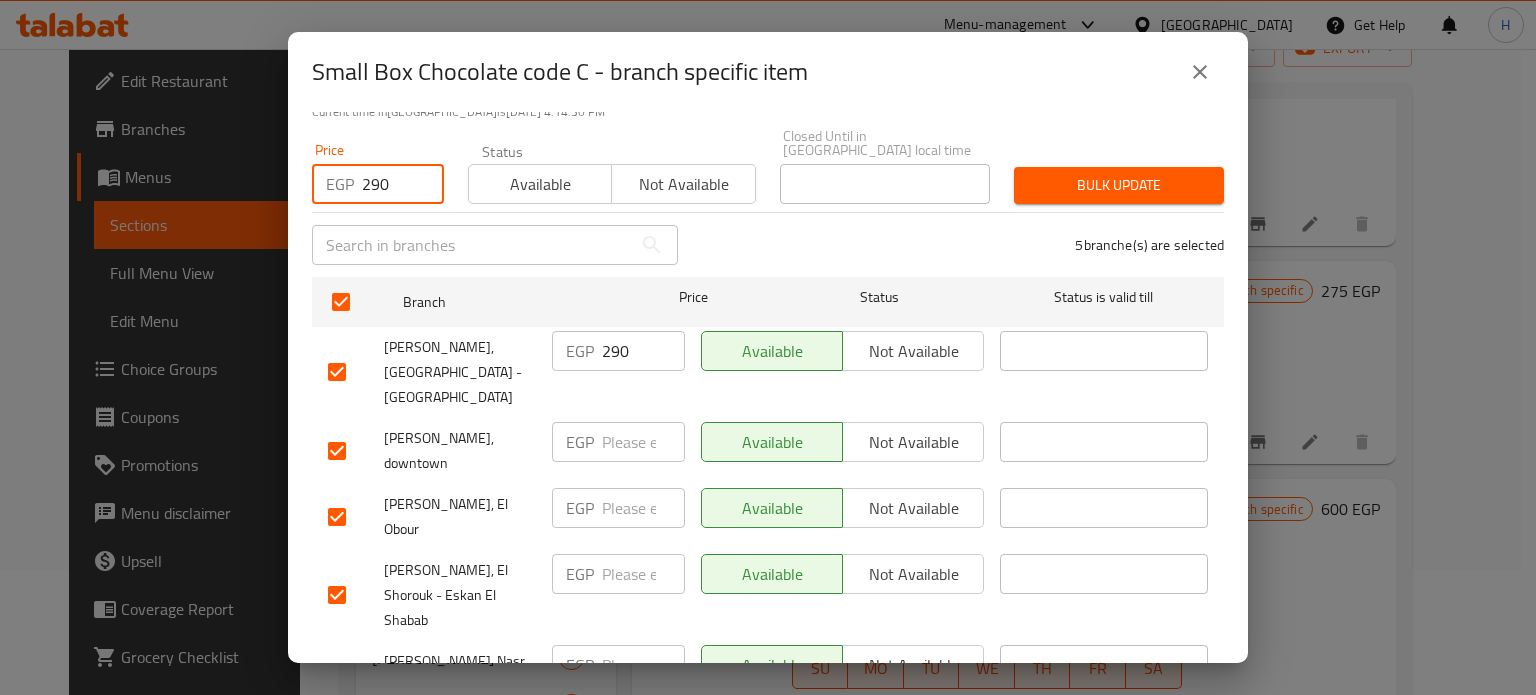 type on "290" 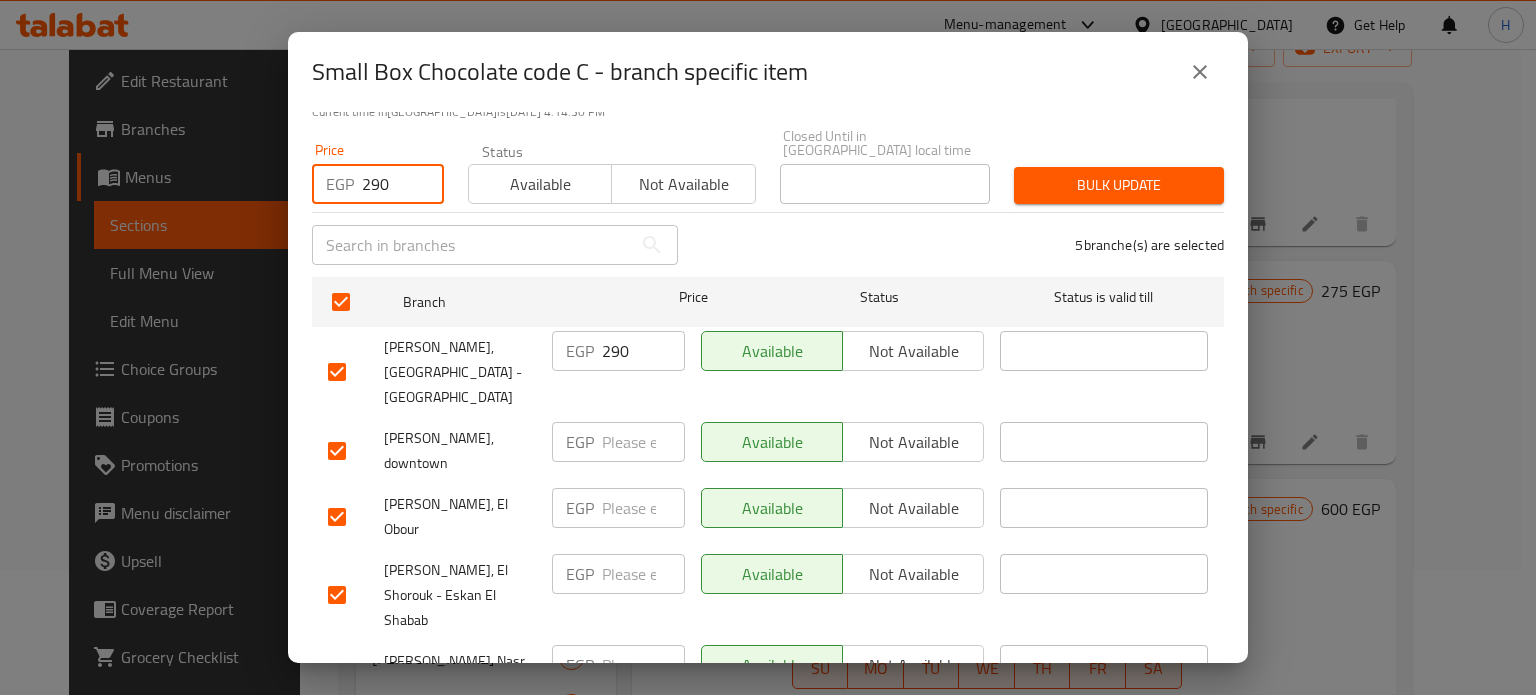 click on "Bulk update" at bounding box center [1119, 185] 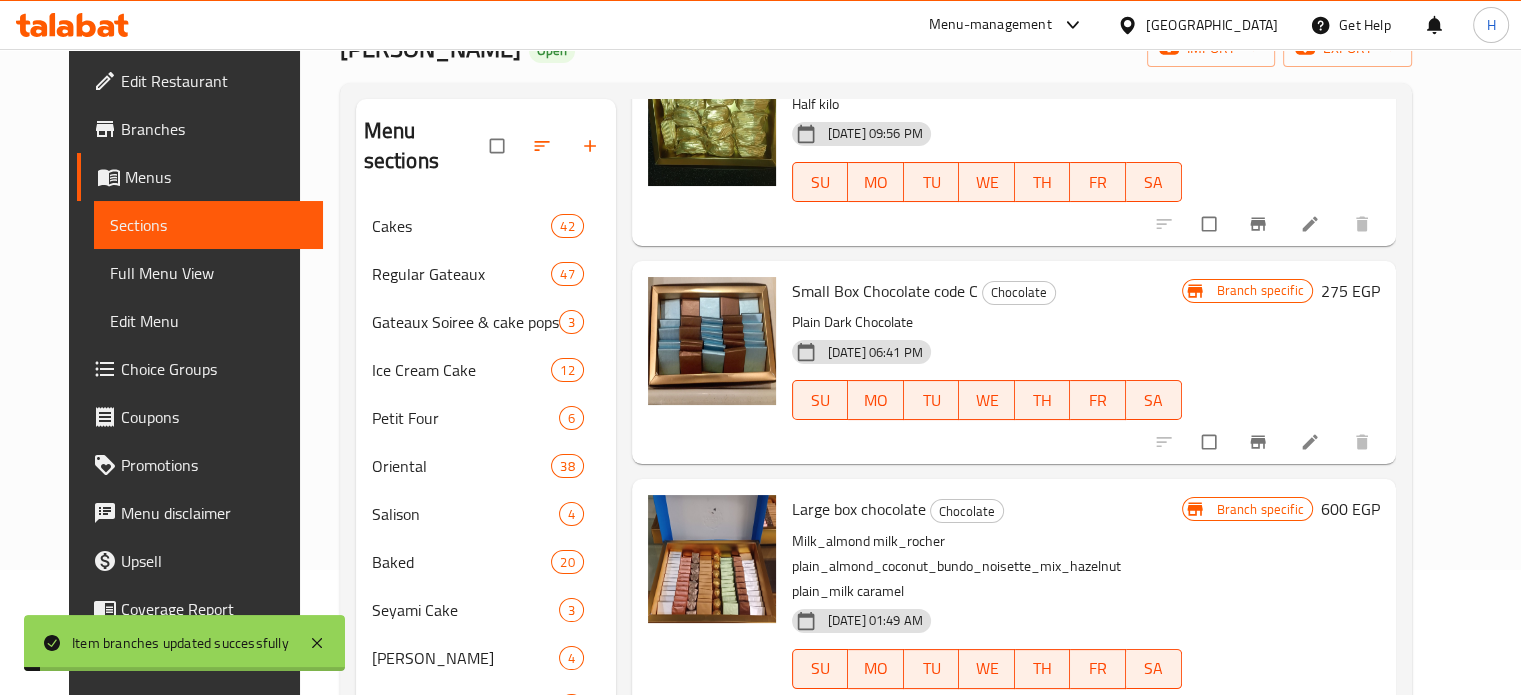 scroll, scrollTop: 512, scrollLeft: 0, axis: vertical 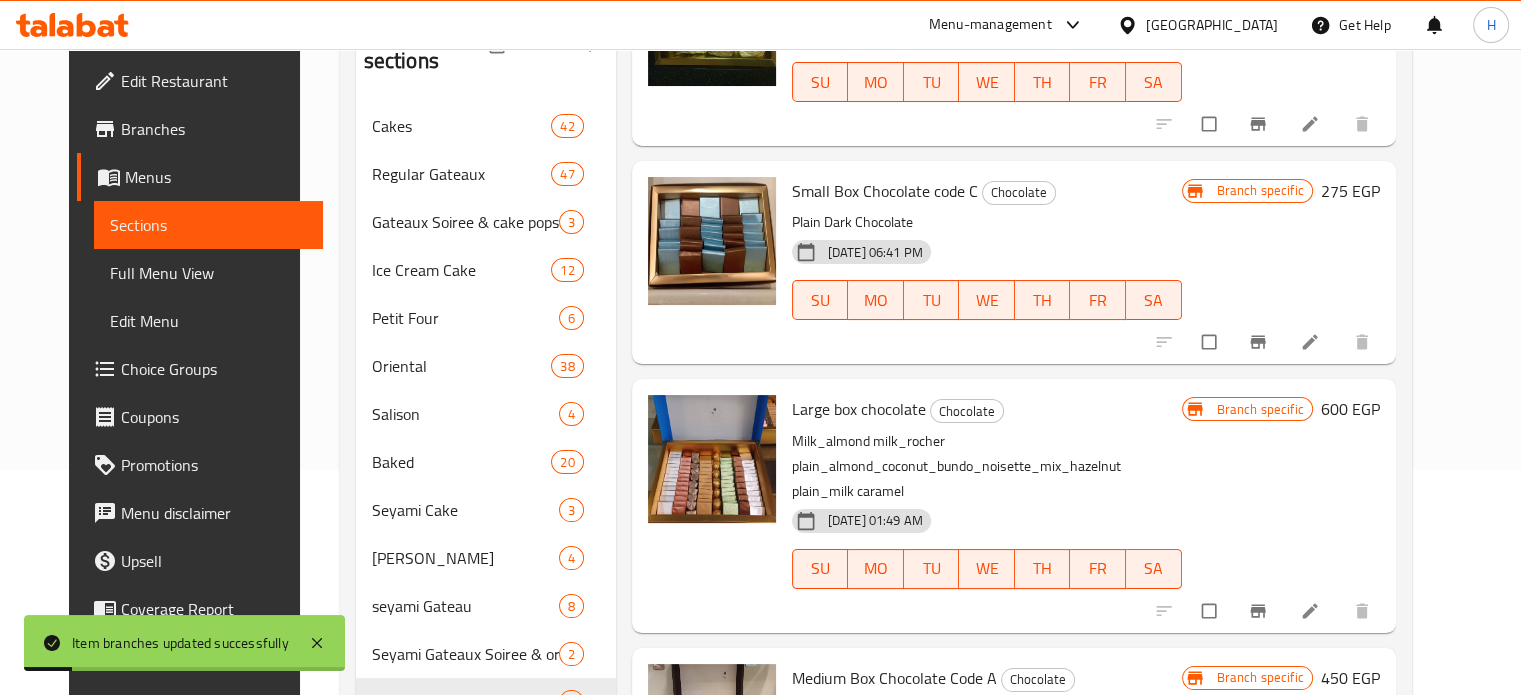 click 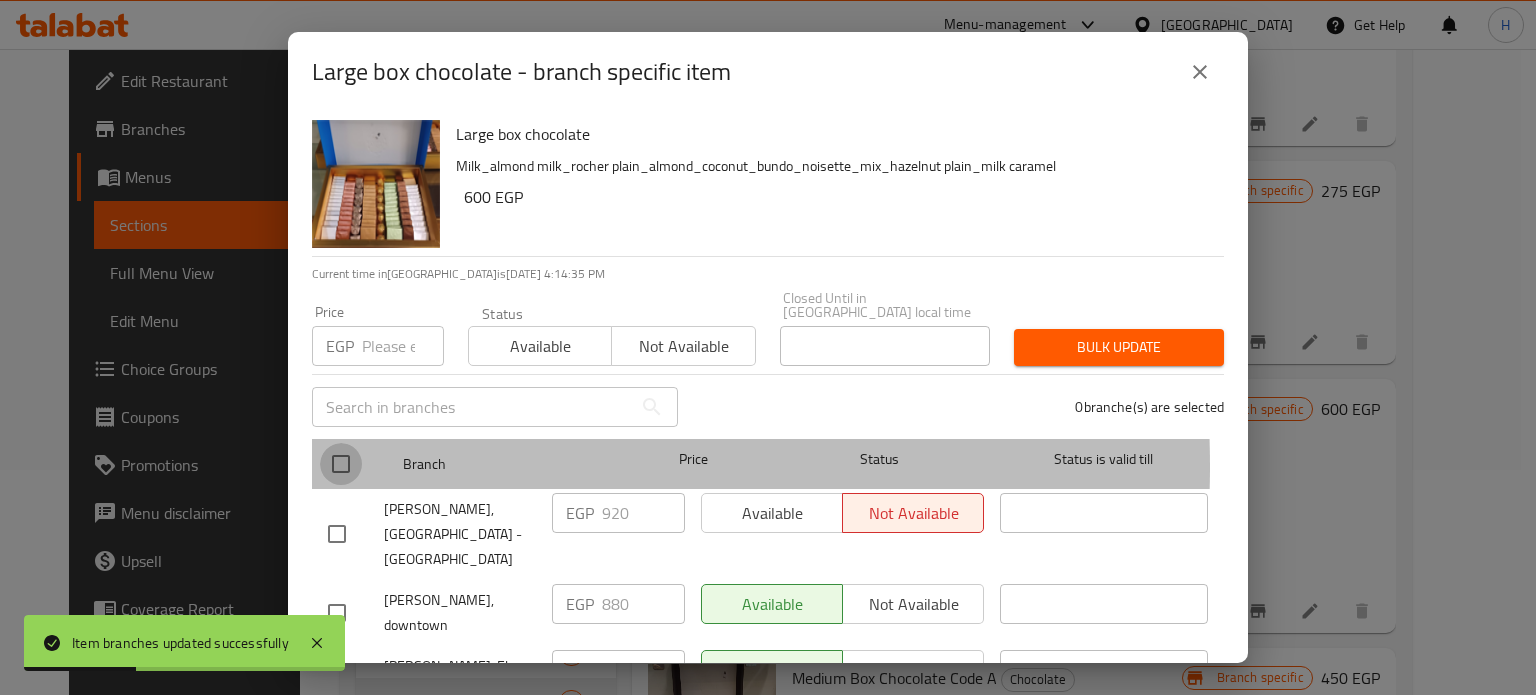 click at bounding box center [341, 464] 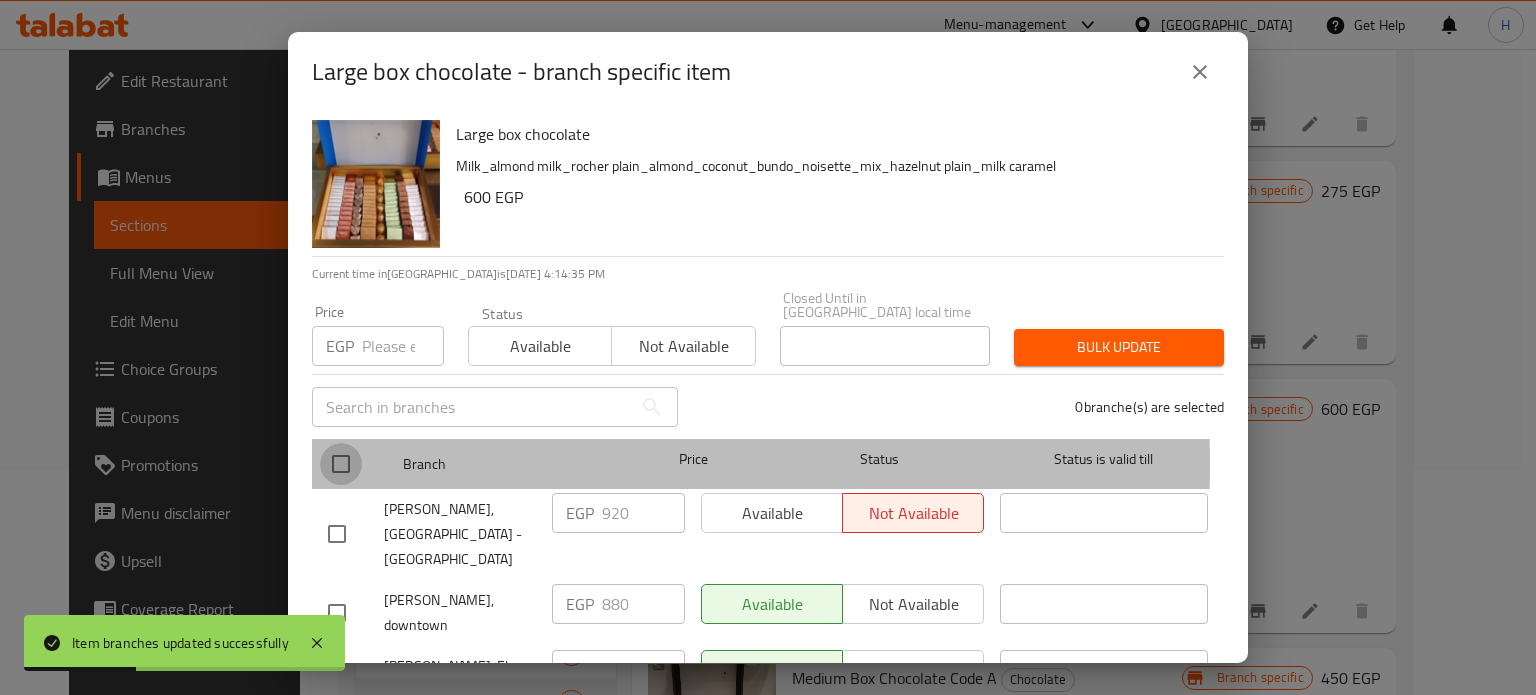 checkbox on "true" 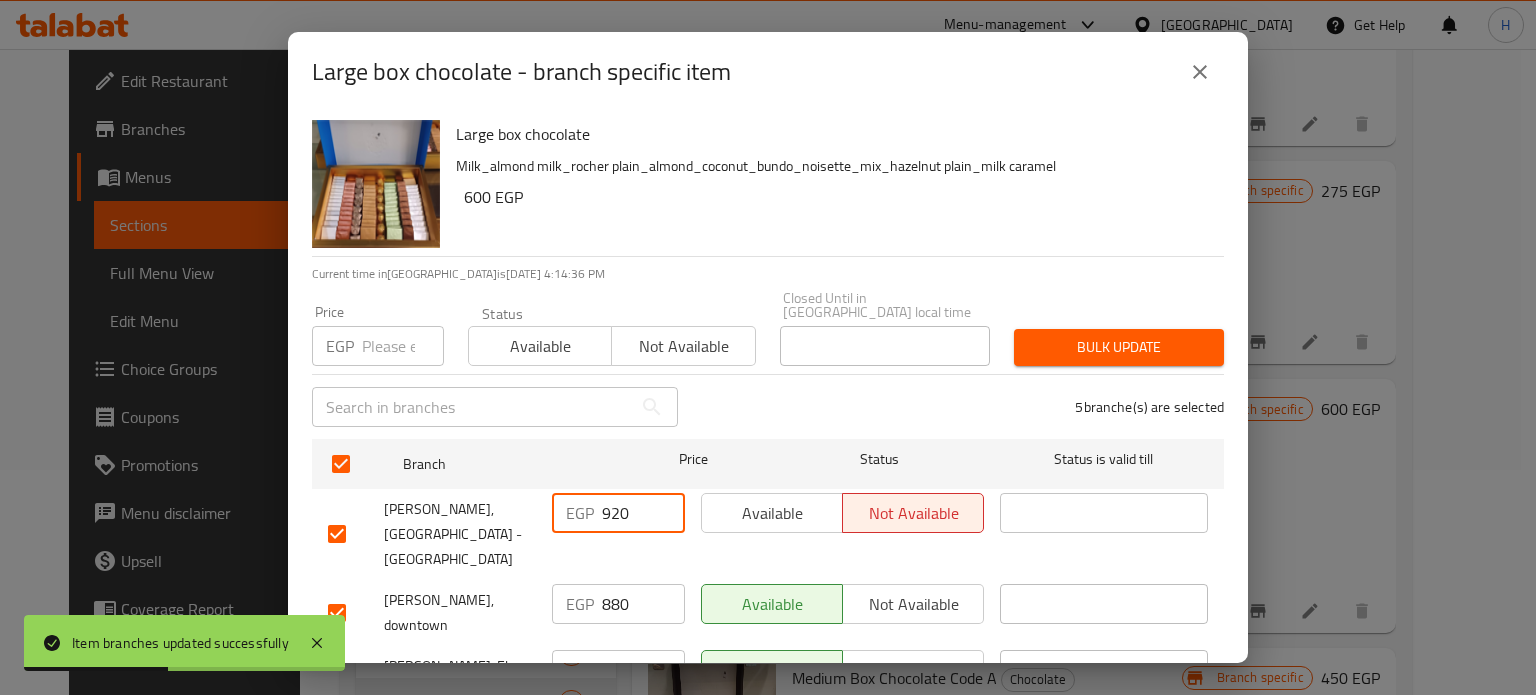 drag, startPoint x: 627, startPoint y: 495, endPoint x: 534, endPoint y: 494, distance: 93.00538 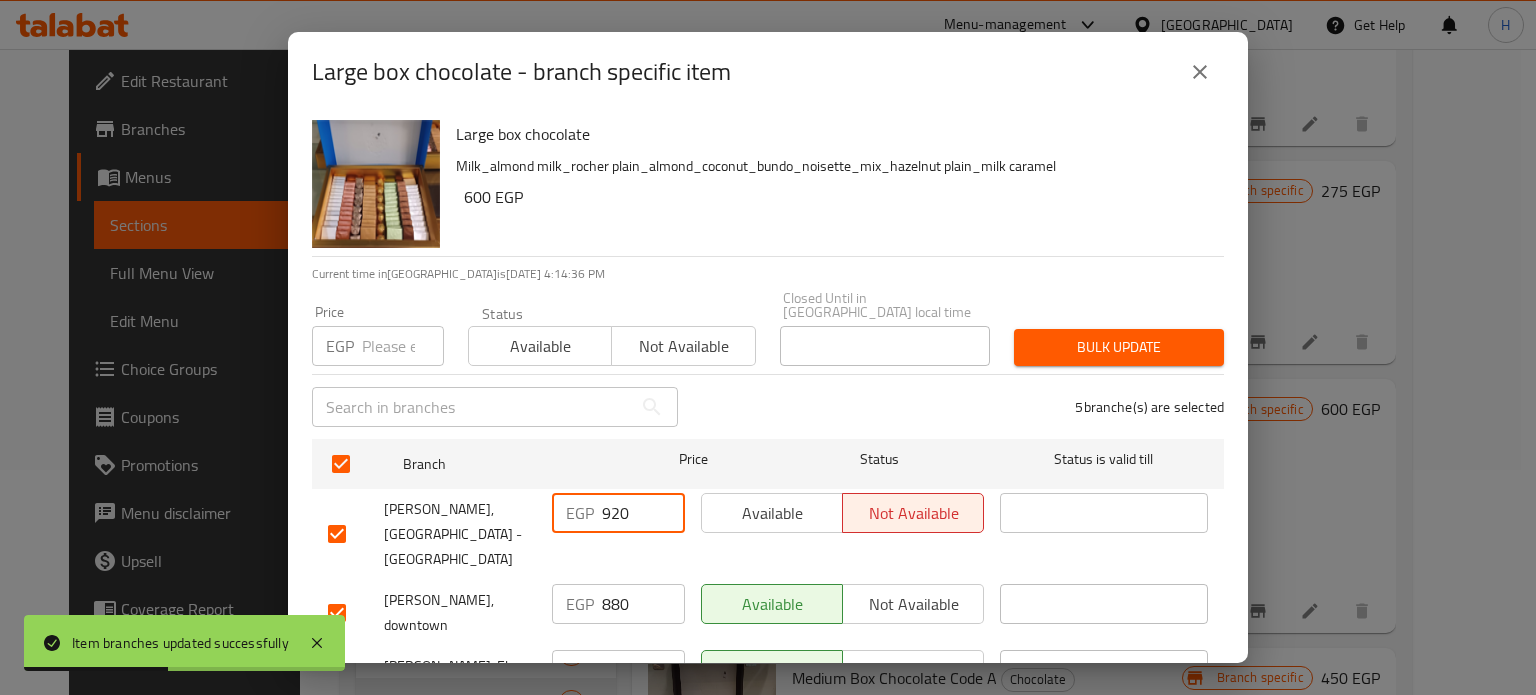 click on "Les Dames, Heliopolis - Hegaz Square EGP 920 ​ Available Not available ​" at bounding box center (768, 534) 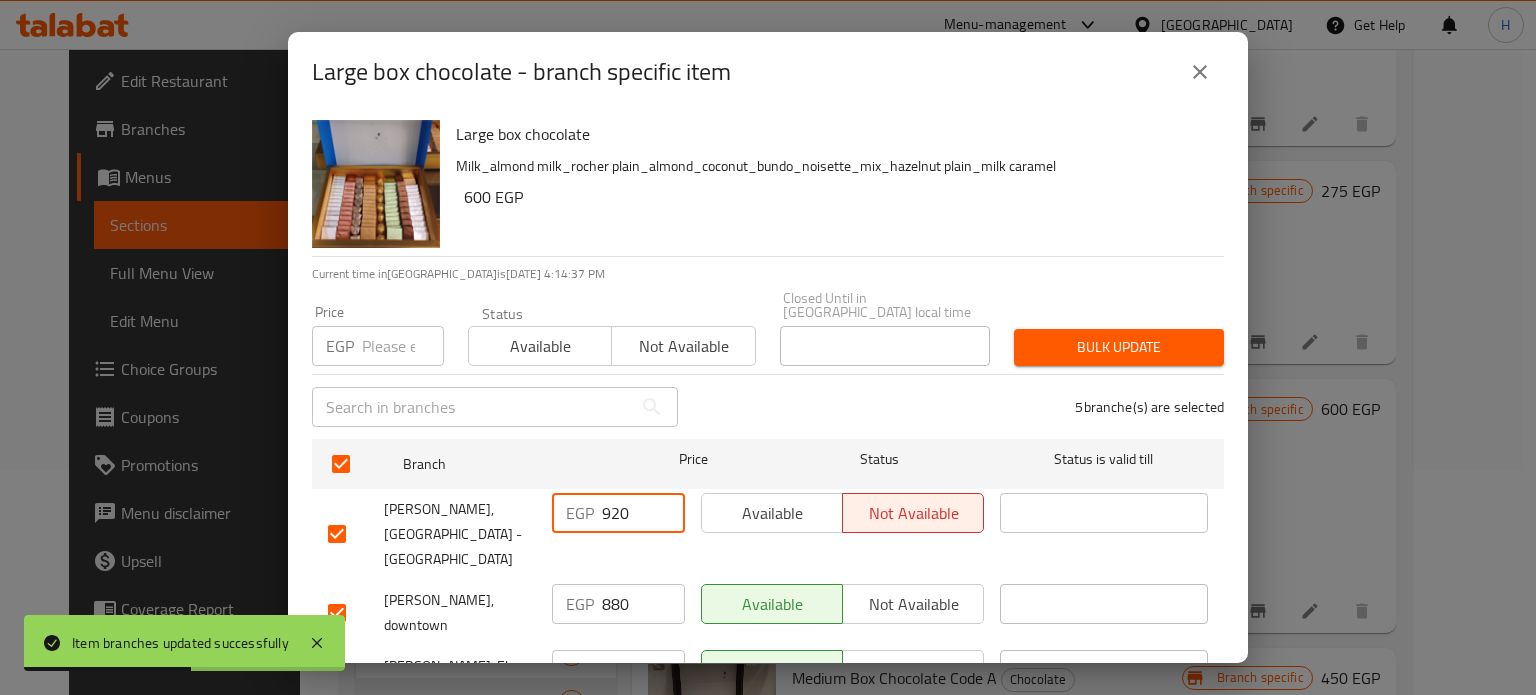 click at bounding box center [403, 346] 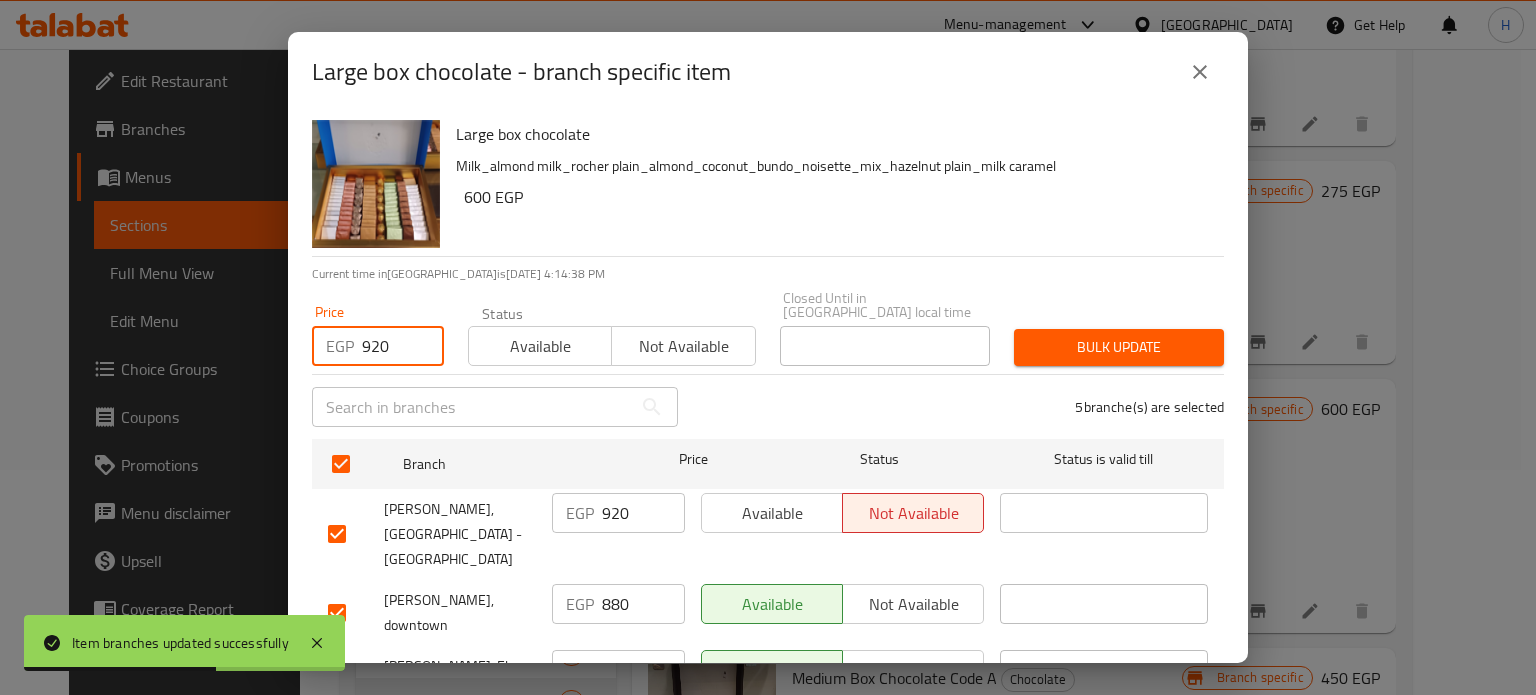 type on "920" 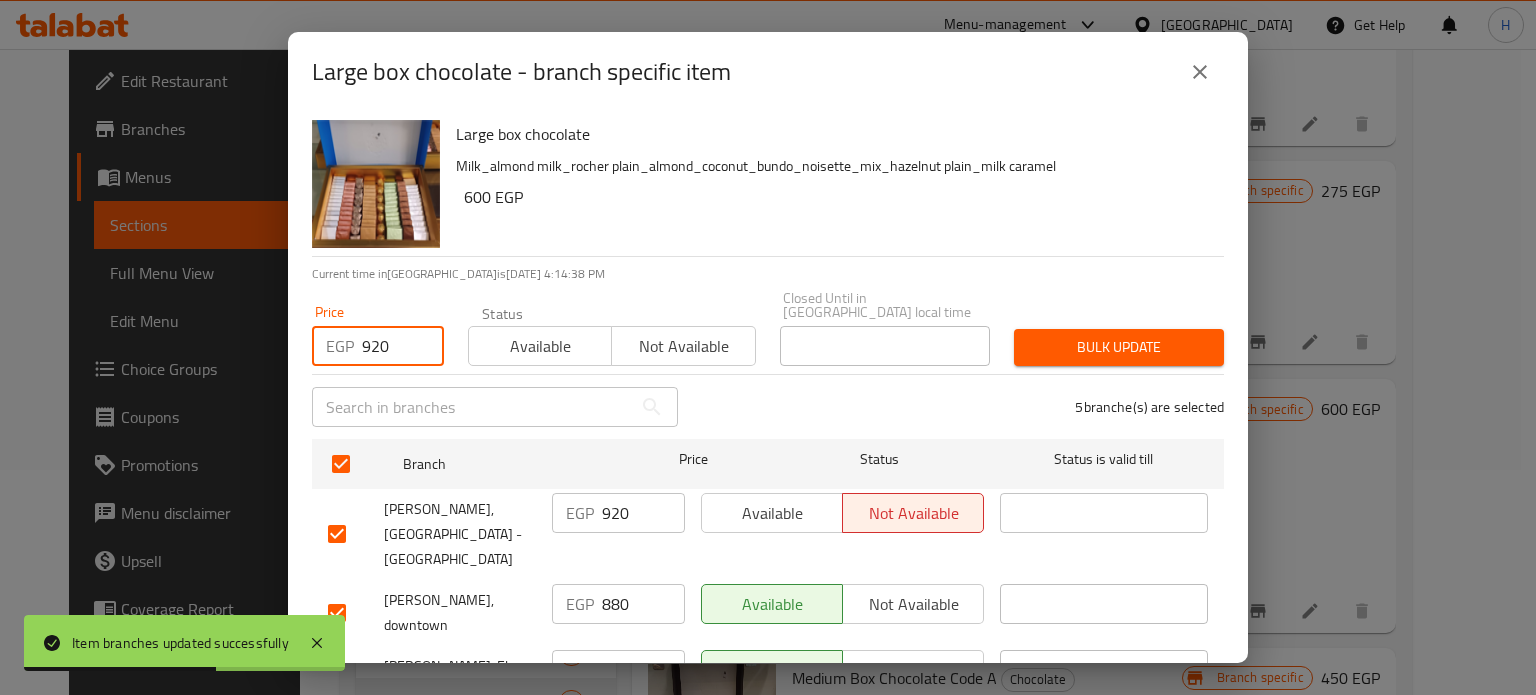 click on "Bulk update" at bounding box center [1119, 347] 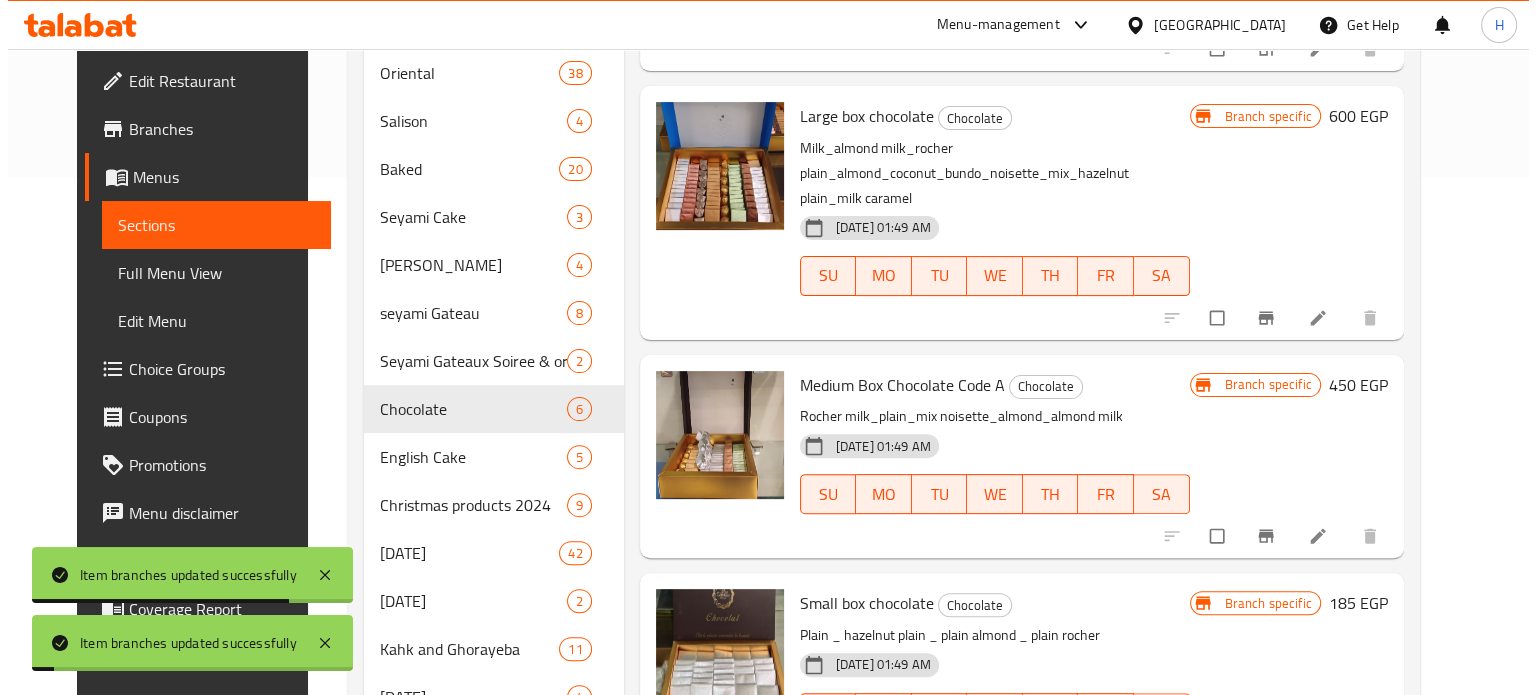 scroll, scrollTop: 525, scrollLeft: 0, axis: vertical 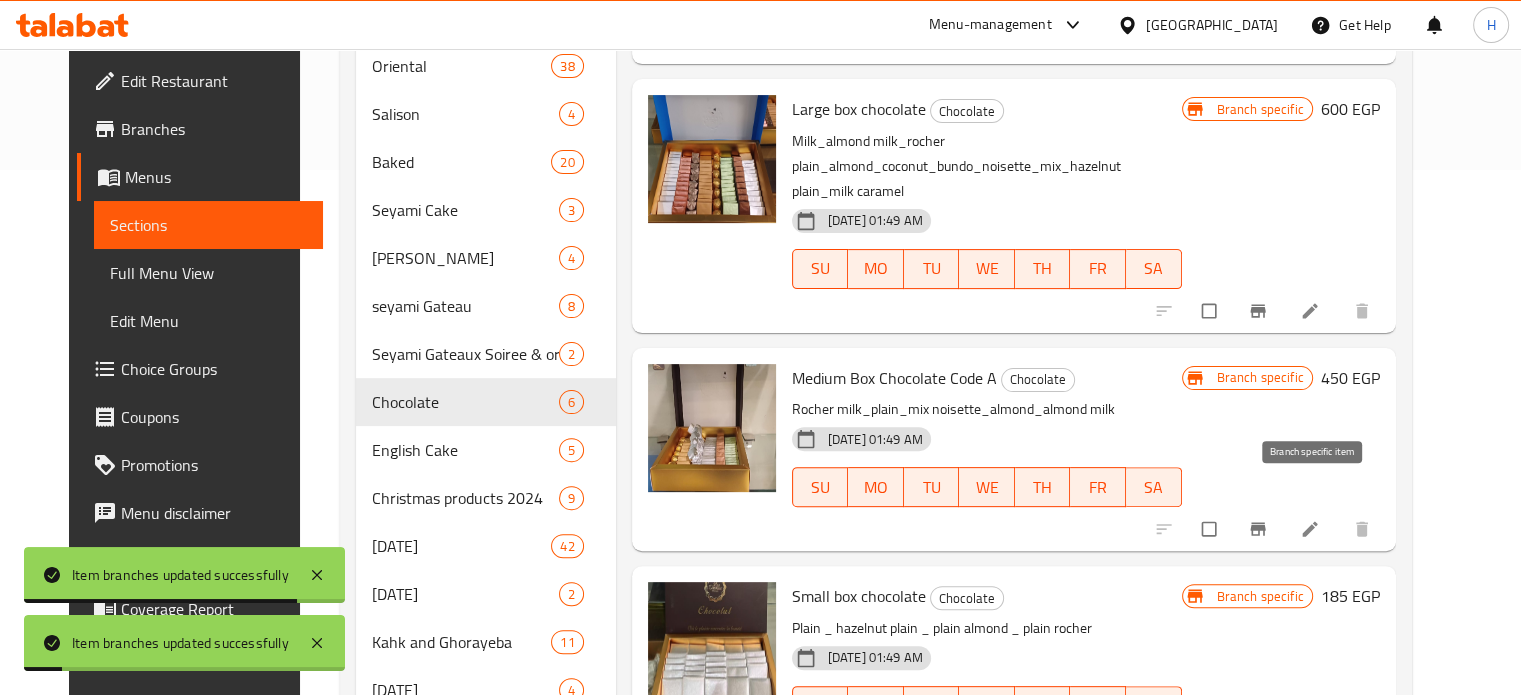 click at bounding box center (1260, 529) 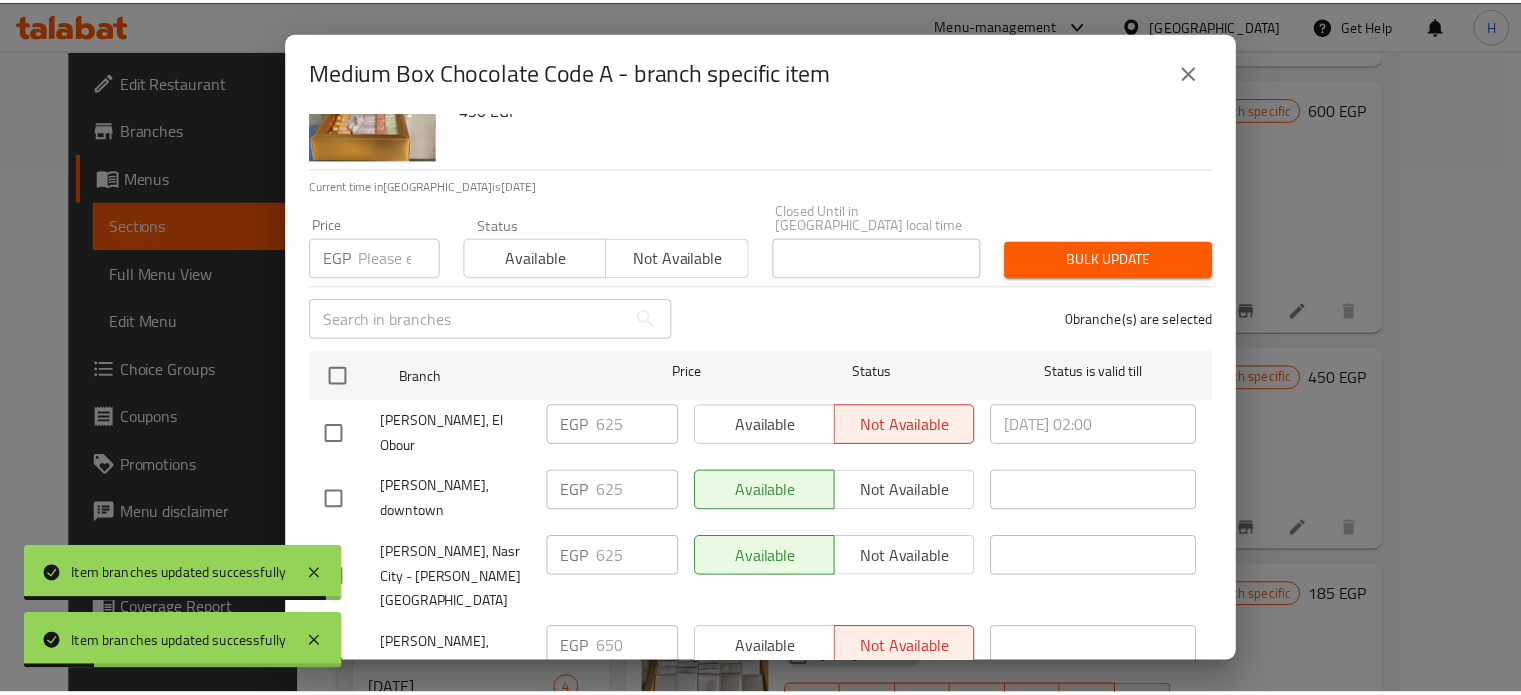 scroll, scrollTop: 162, scrollLeft: 0, axis: vertical 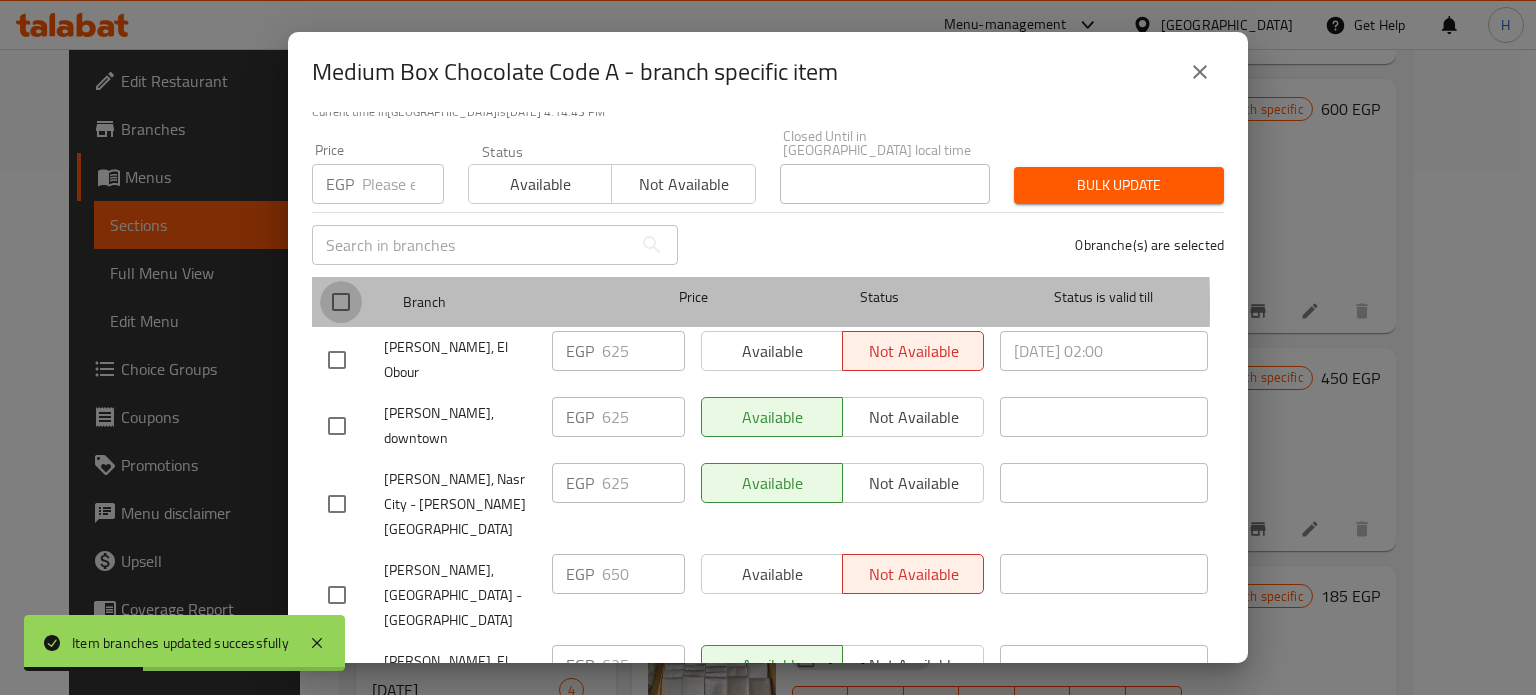 click at bounding box center (341, 302) 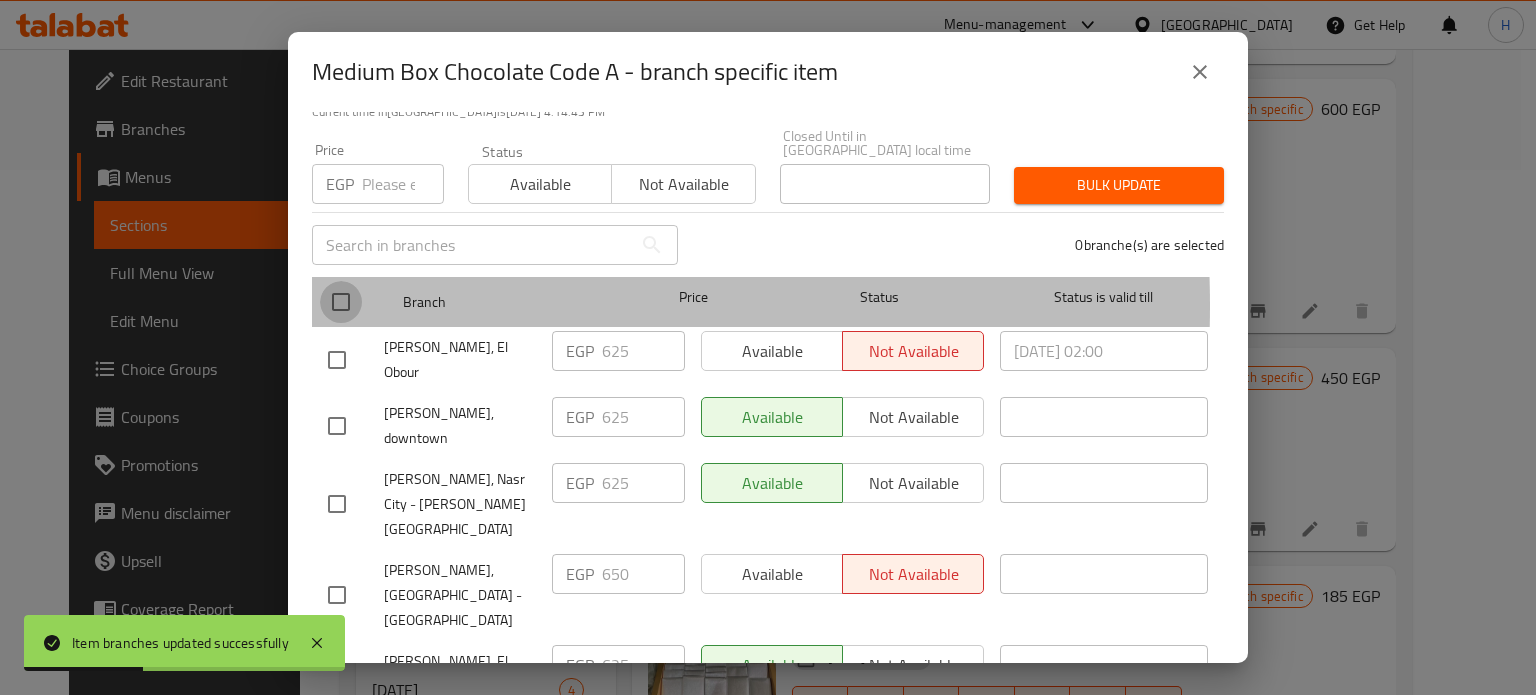 checkbox on "true" 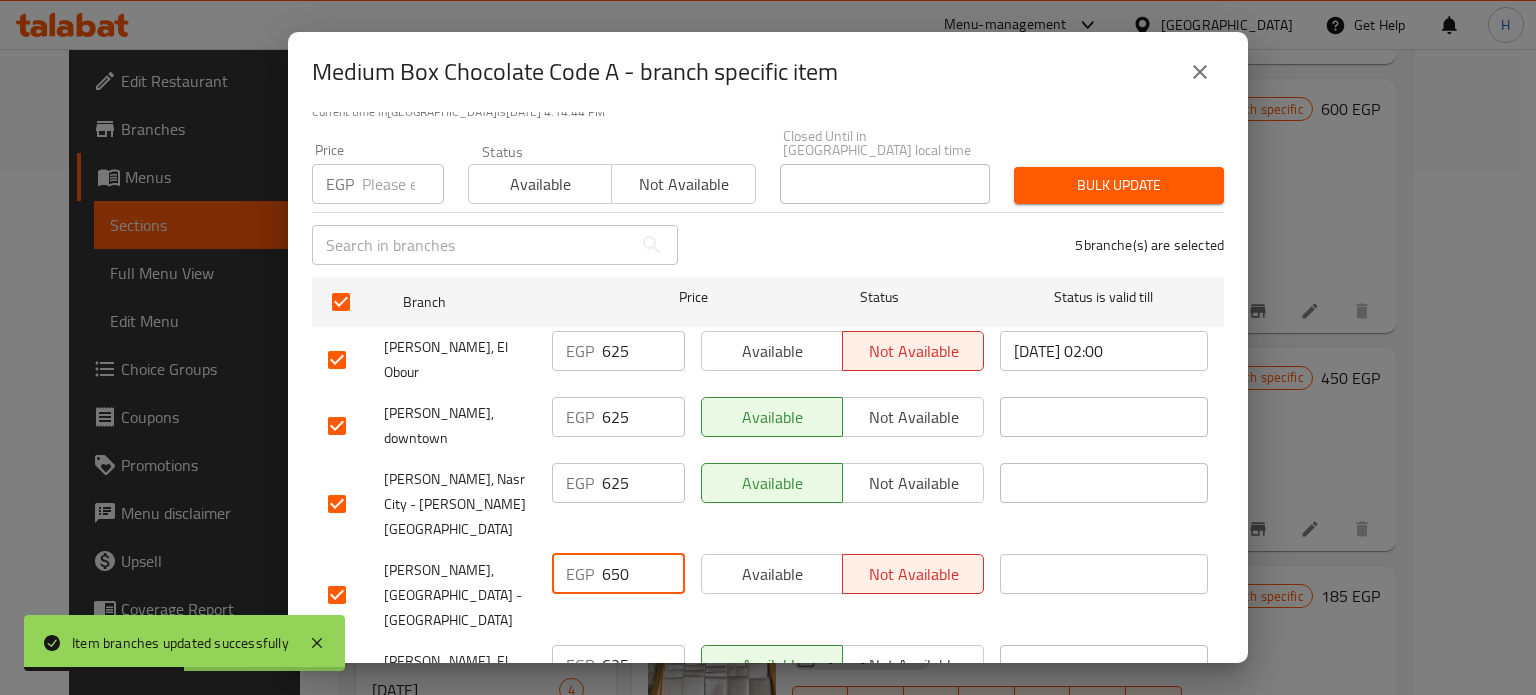drag, startPoint x: 629, startPoint y: 507, endPoint x: 388, endPoint y: 252, distance: 350.86465 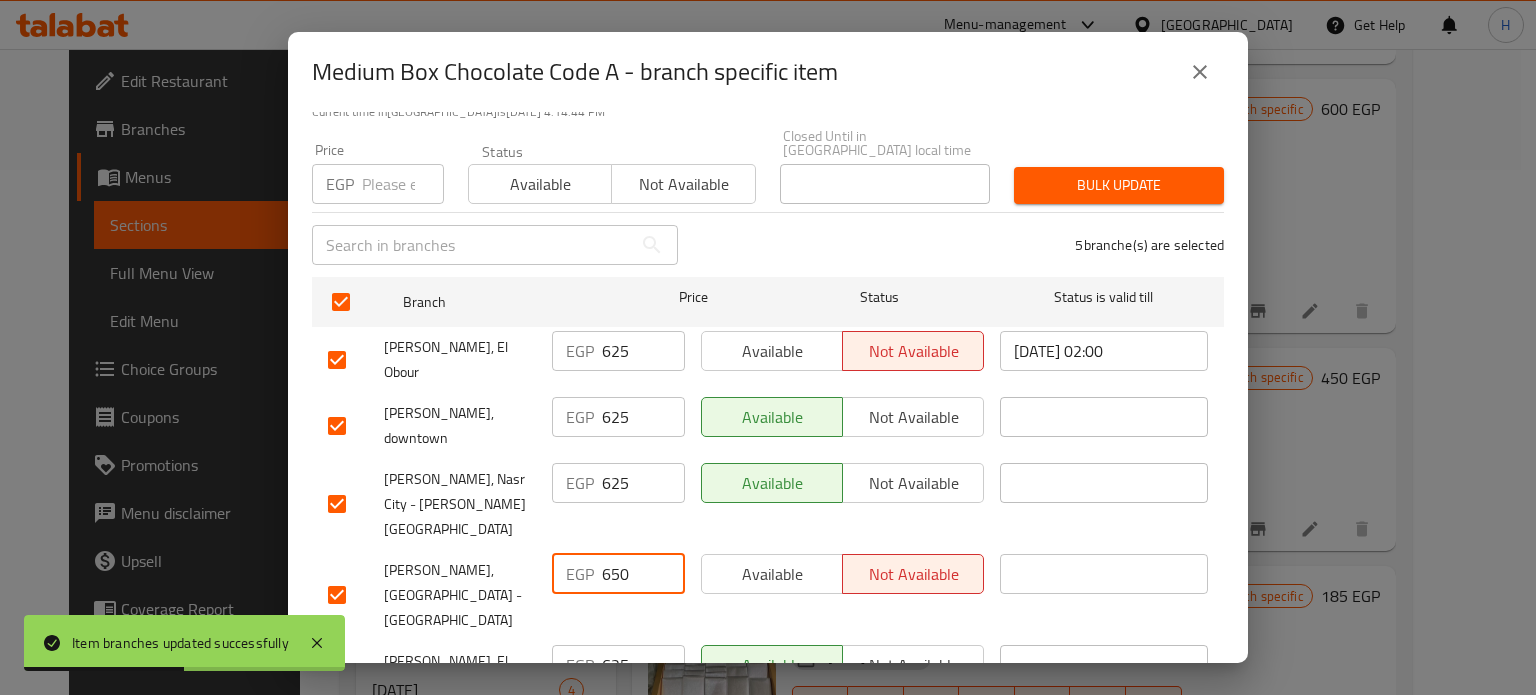 click on "Les Dames, Heliopolis - Hegaz Square EGP 650 ​ Available Not available ​" at bounding box center [768, 595] 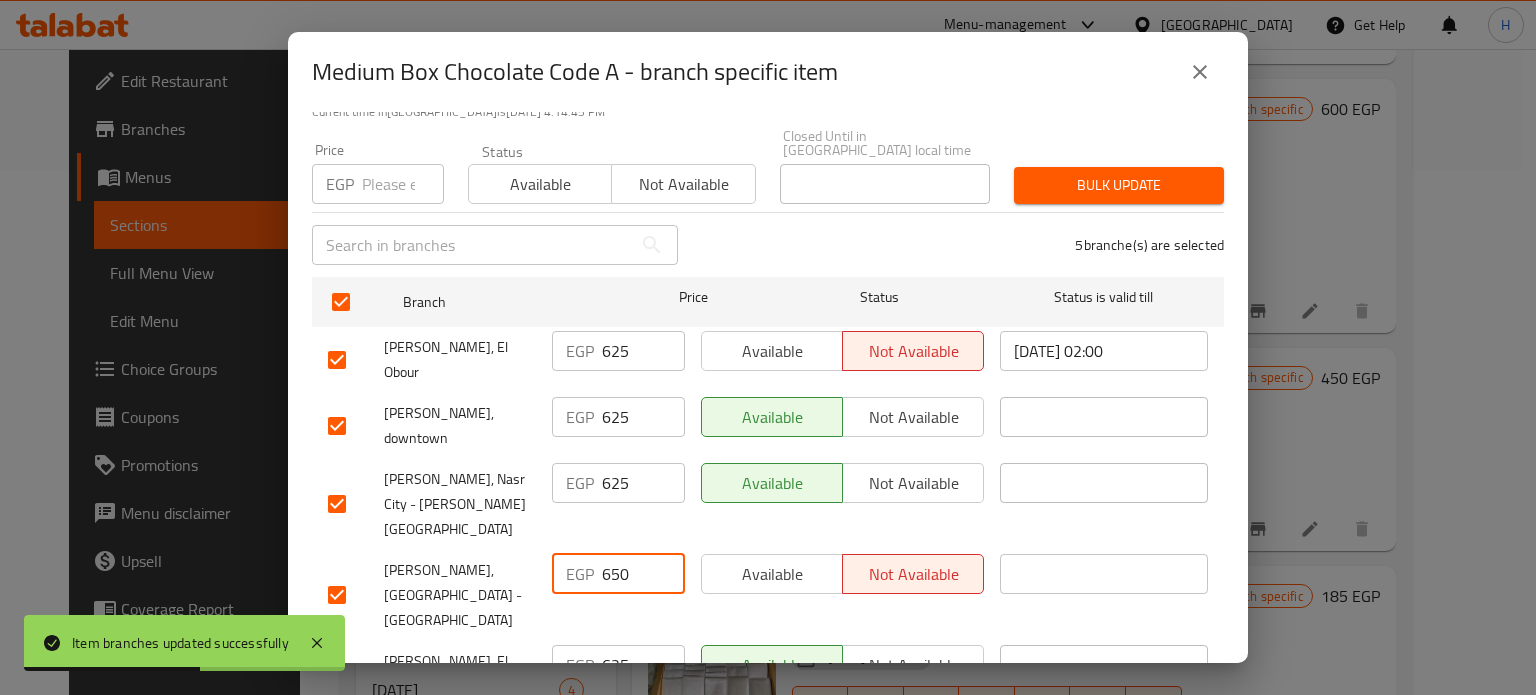 click at bounding box center (403, 184) 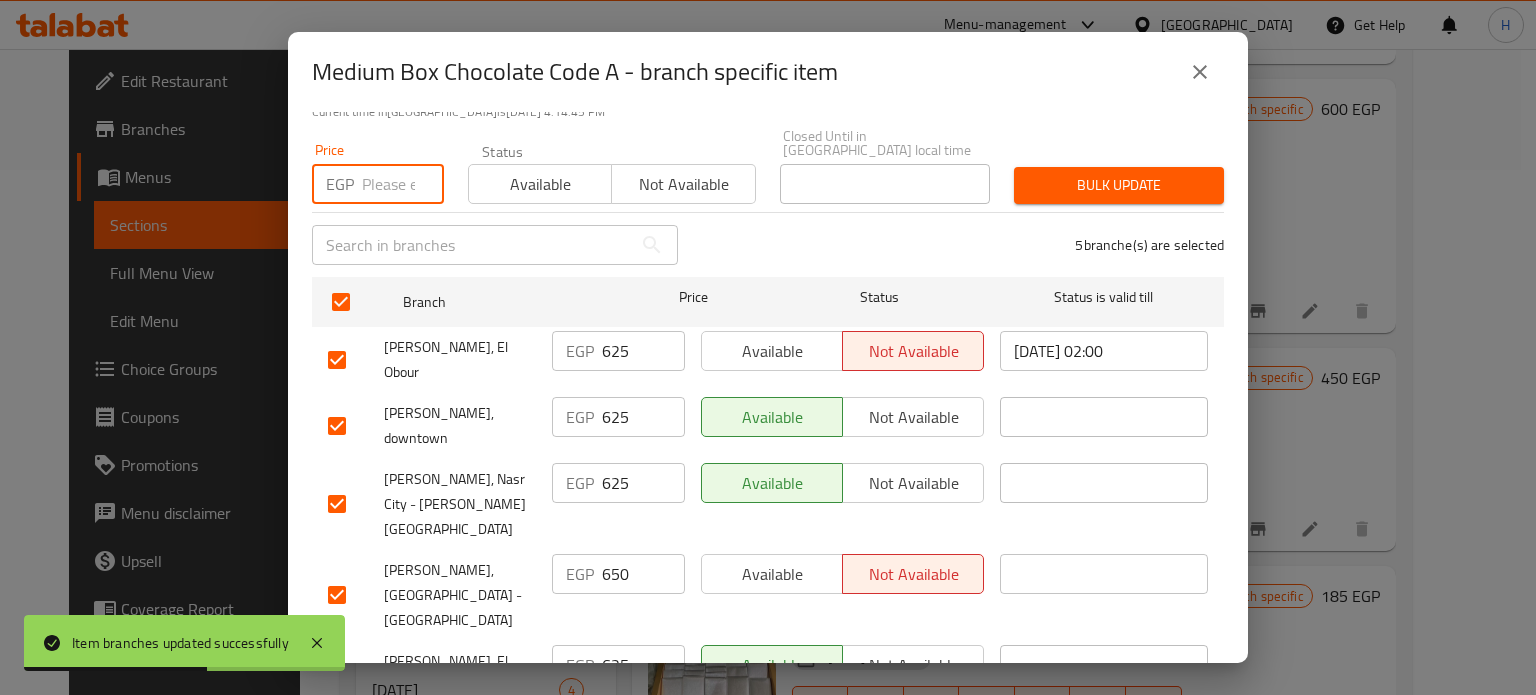 paste on "650" 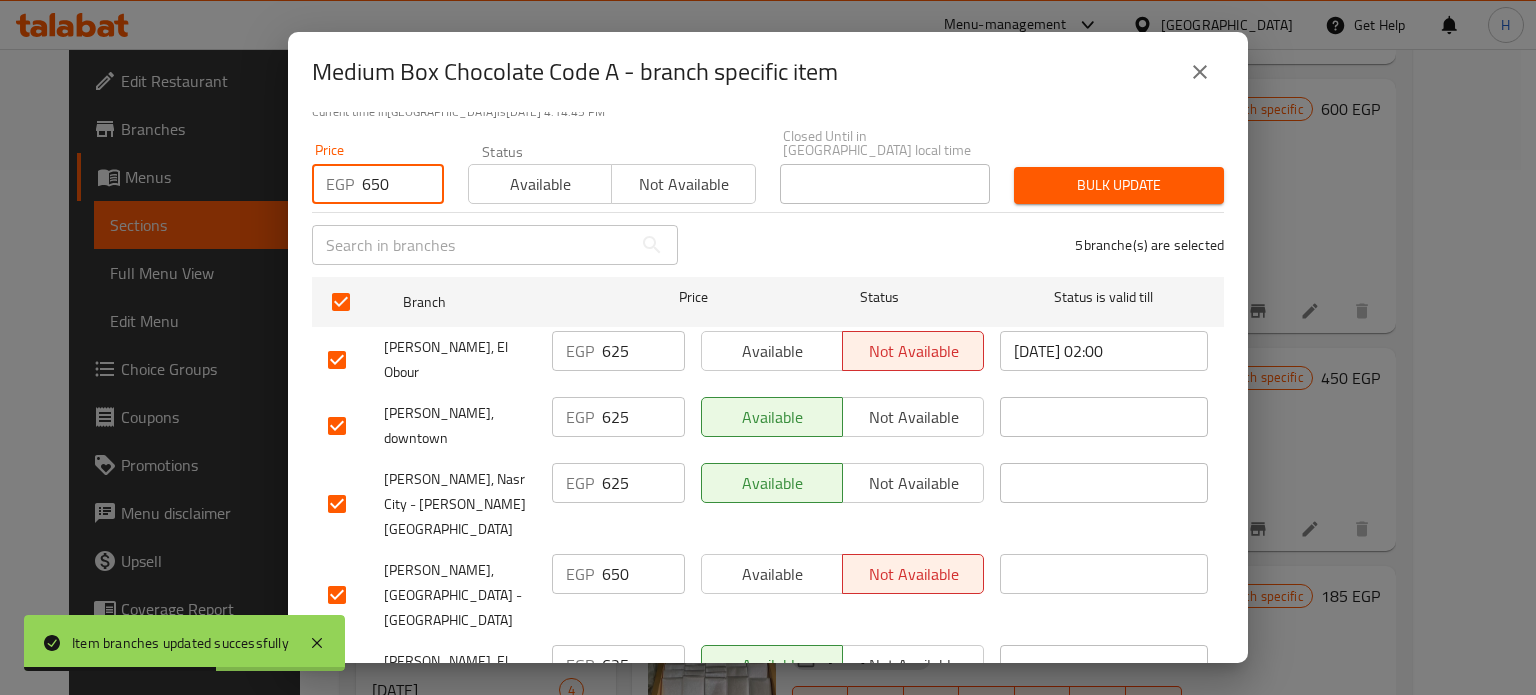 type on "650" 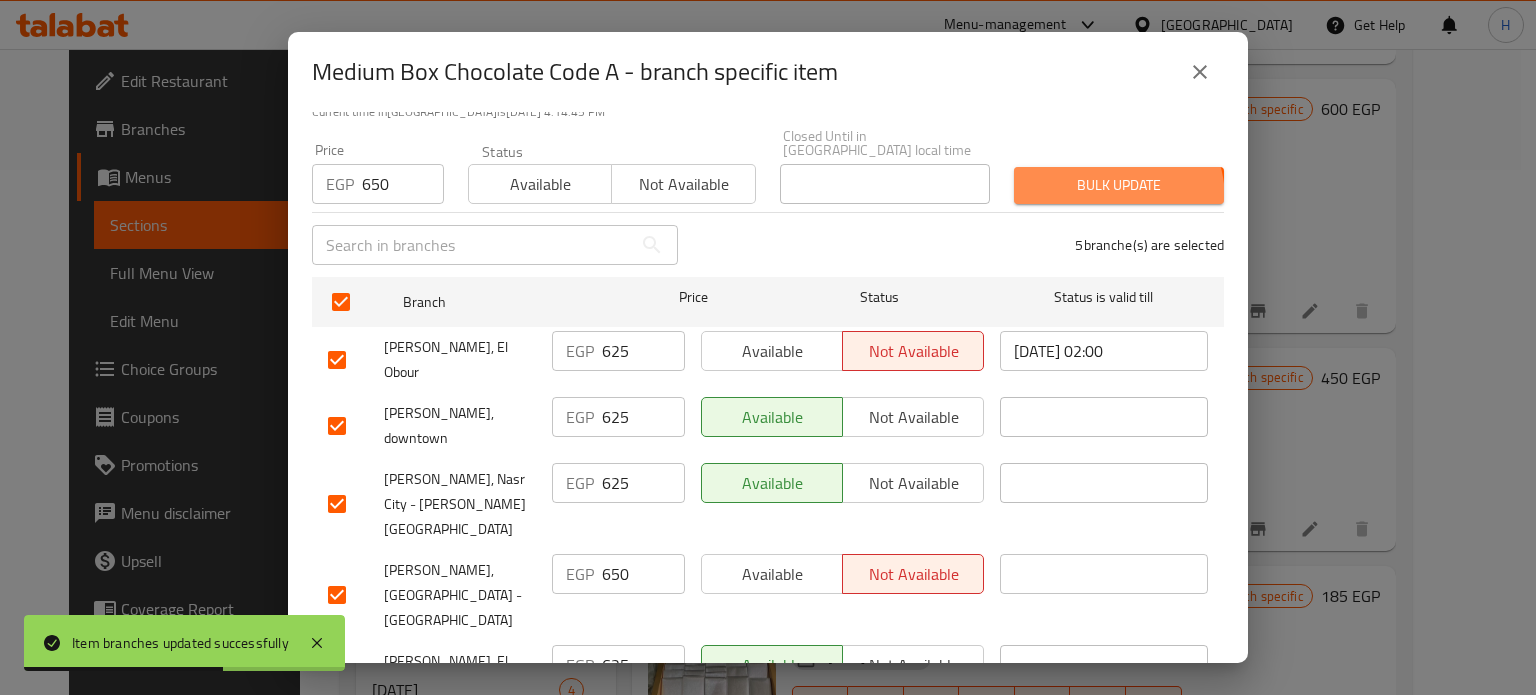 click on "Bulk update" at bounding box center [1119, 185] 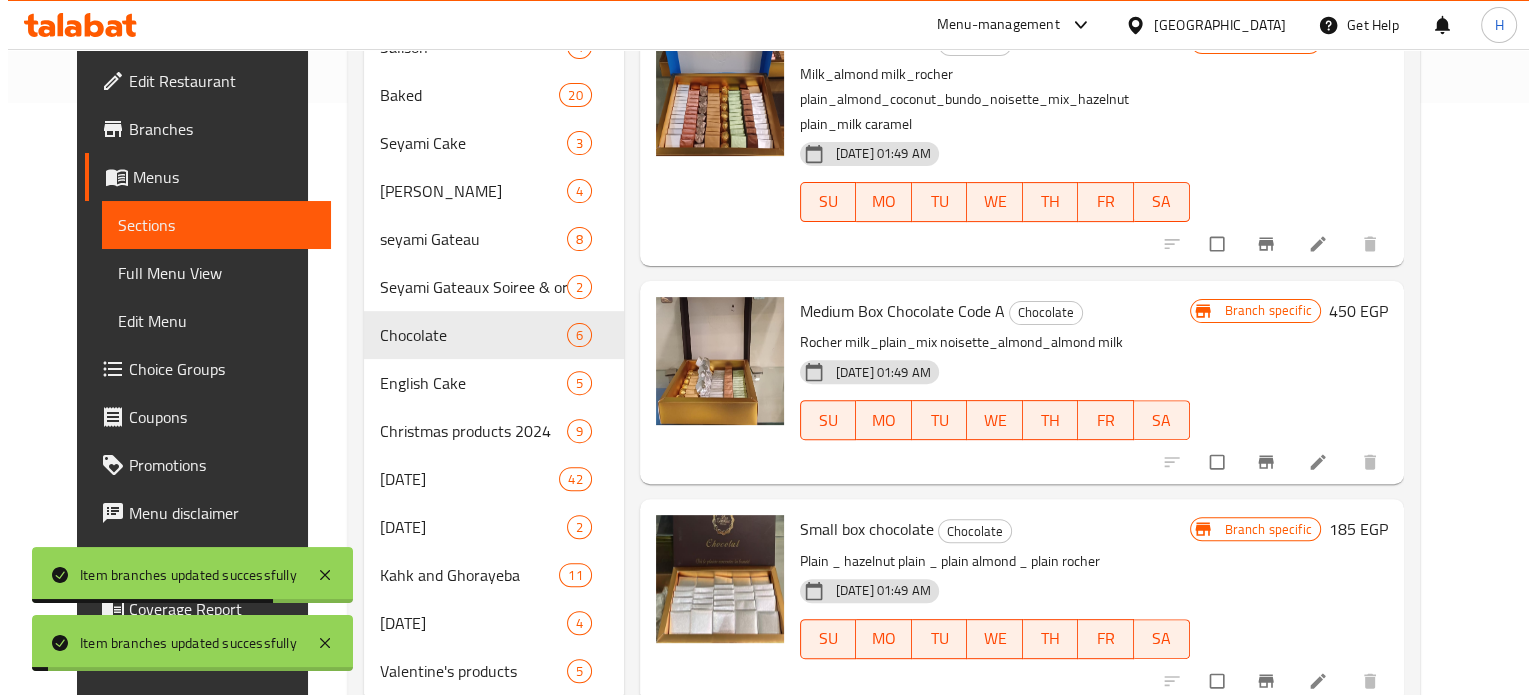 scroll, scrollTop: 625, scrollLeft: 0, axis: vertical 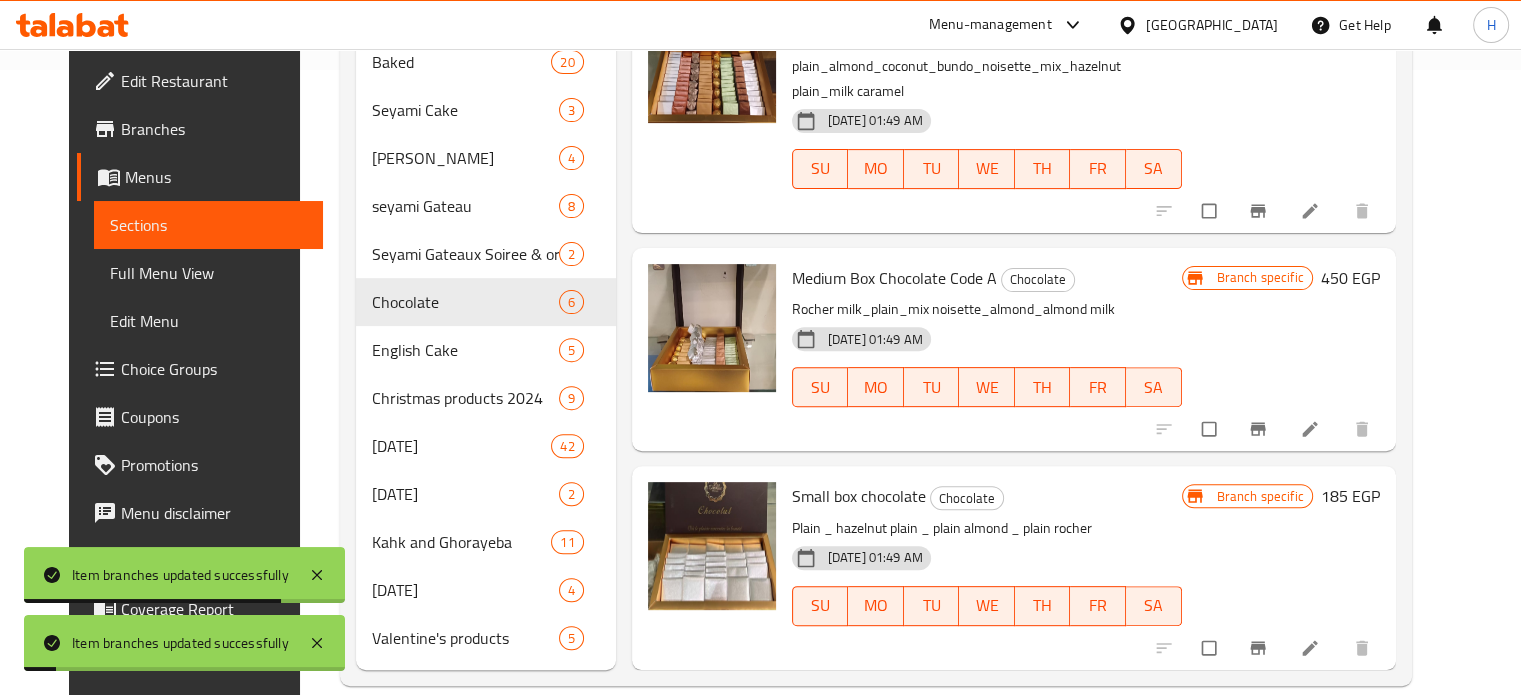 click 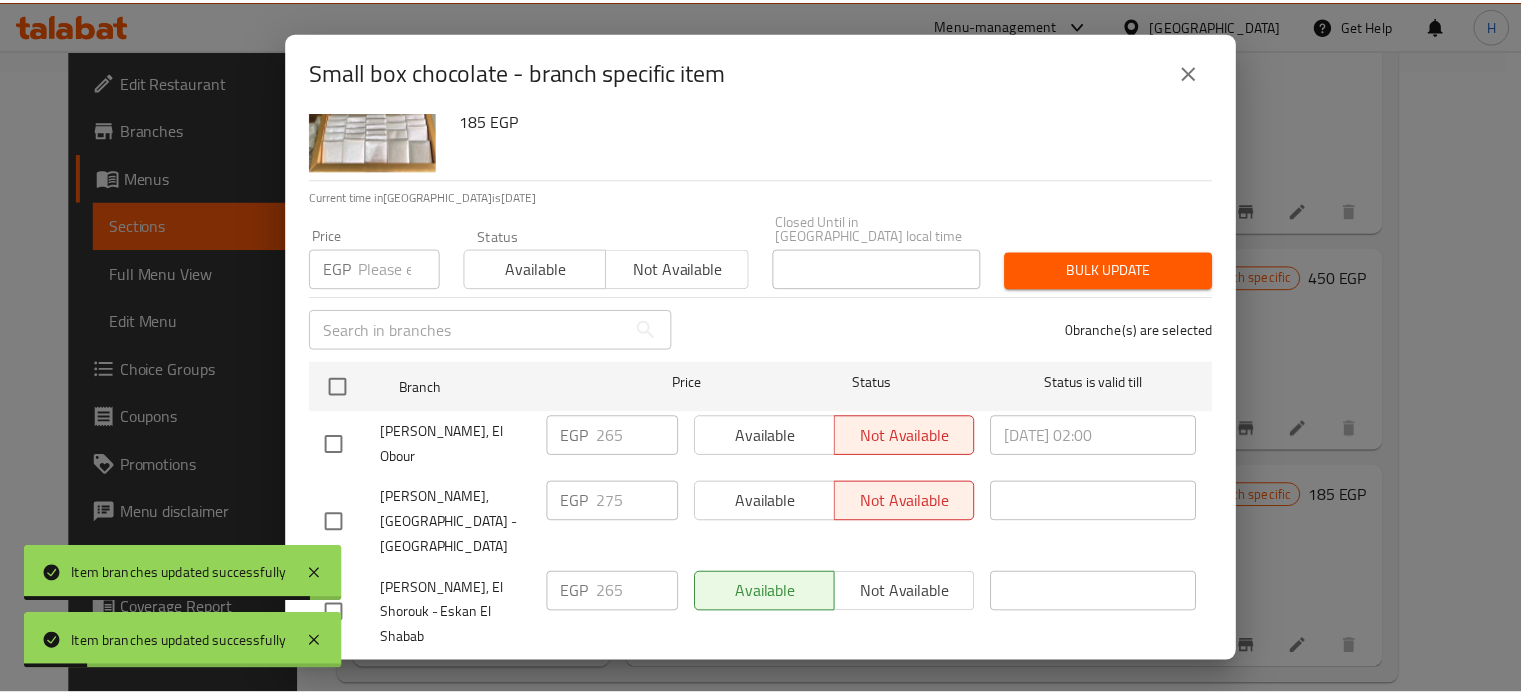 scroll, scrollTop: 162, scrollLeft: 0, axis: vertical 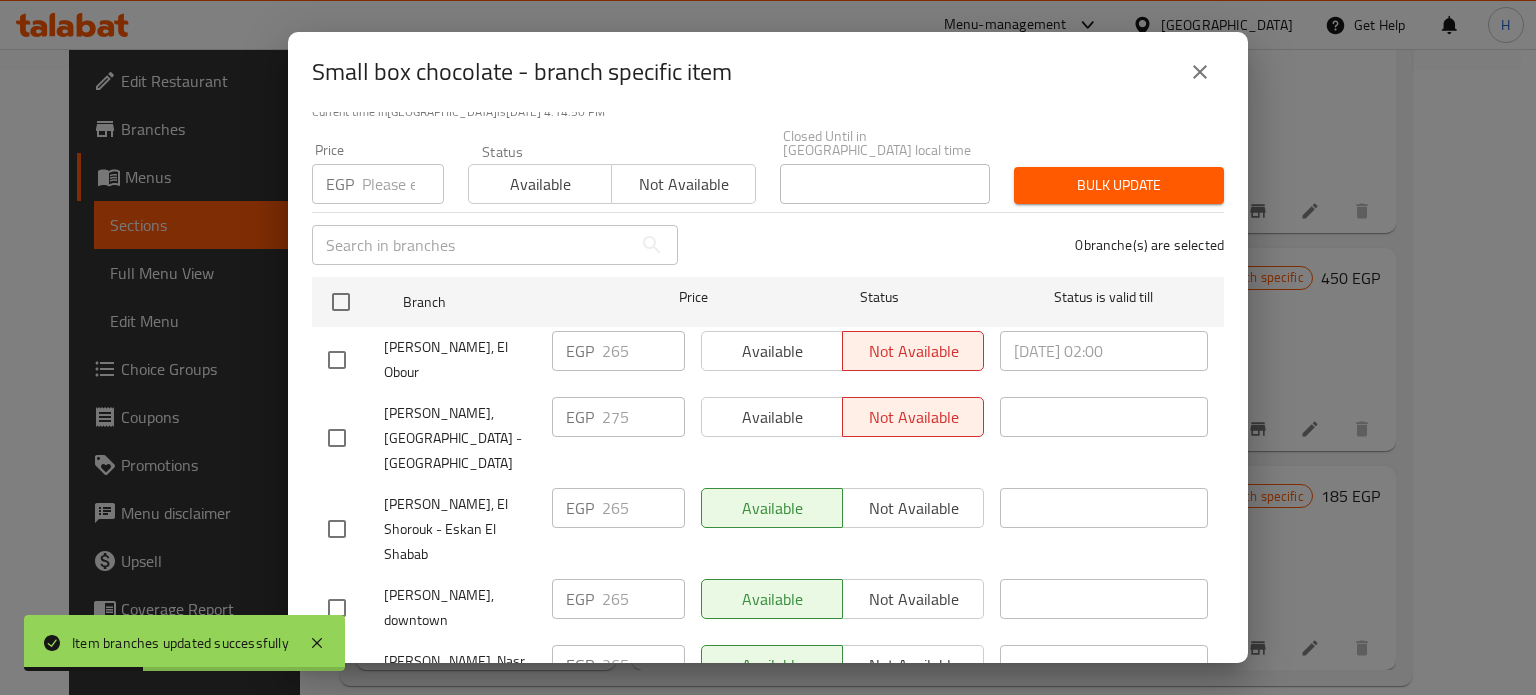 click at bounding box center (337, 438) 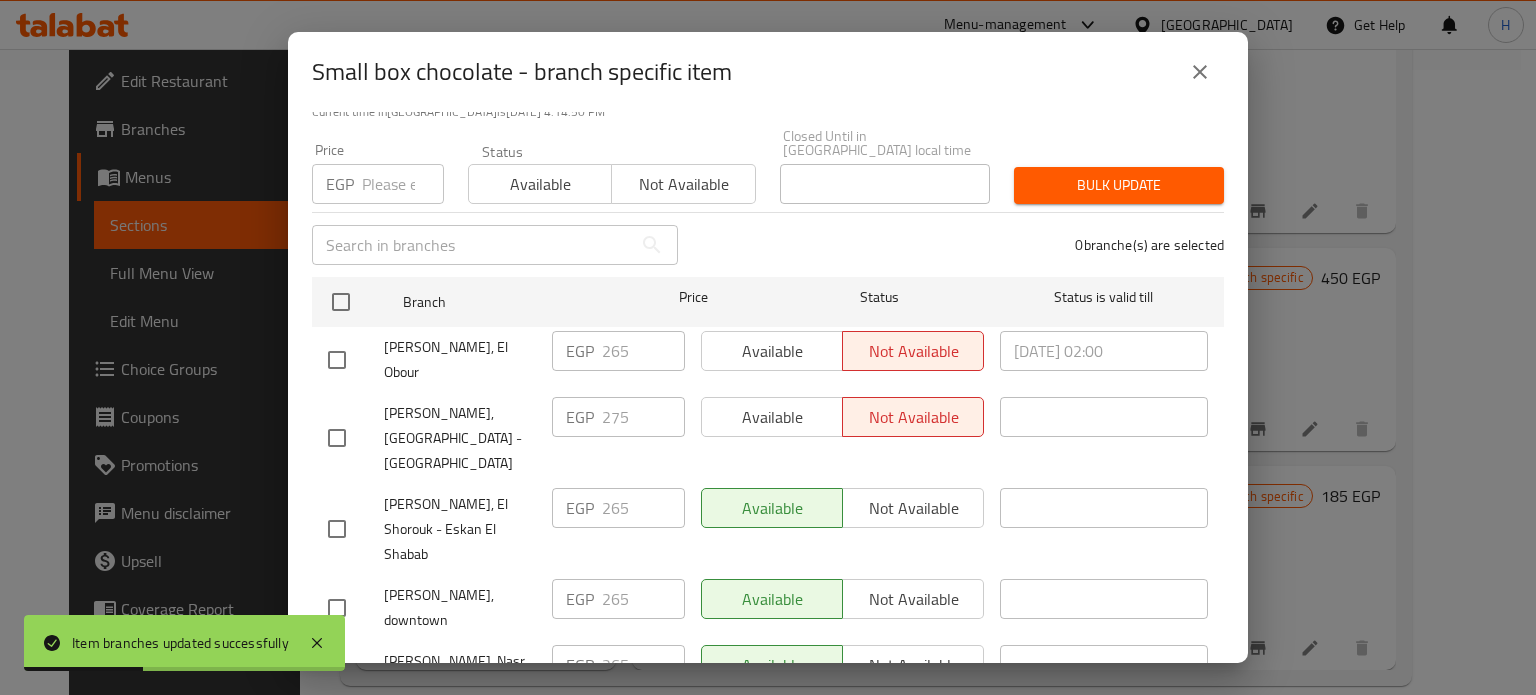 checkbox on "true" 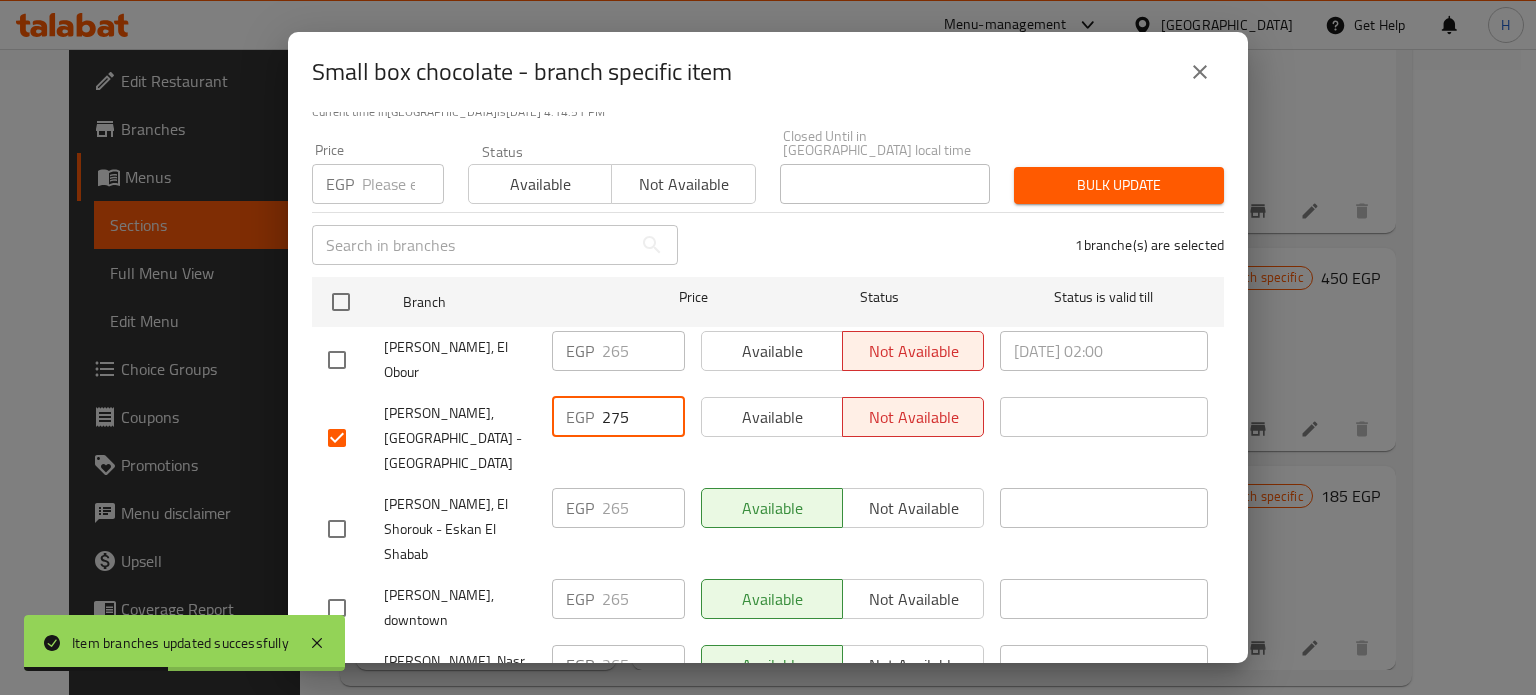 drag, startPoint x: 635, startPoint y: 385, endPoint x: 575, endPoint y: 387, distance: 60.033325 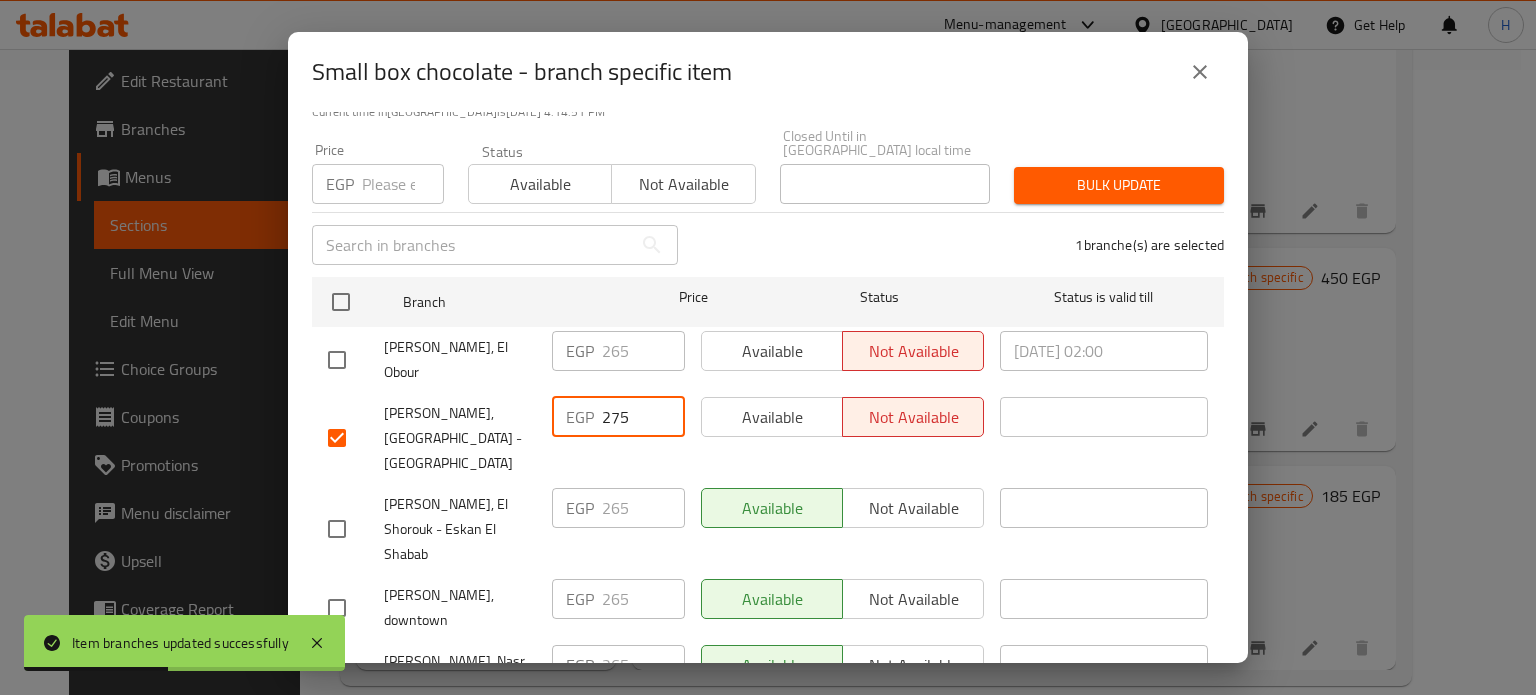 click on "EGP 275 ​" at bounding box center [618, 417] 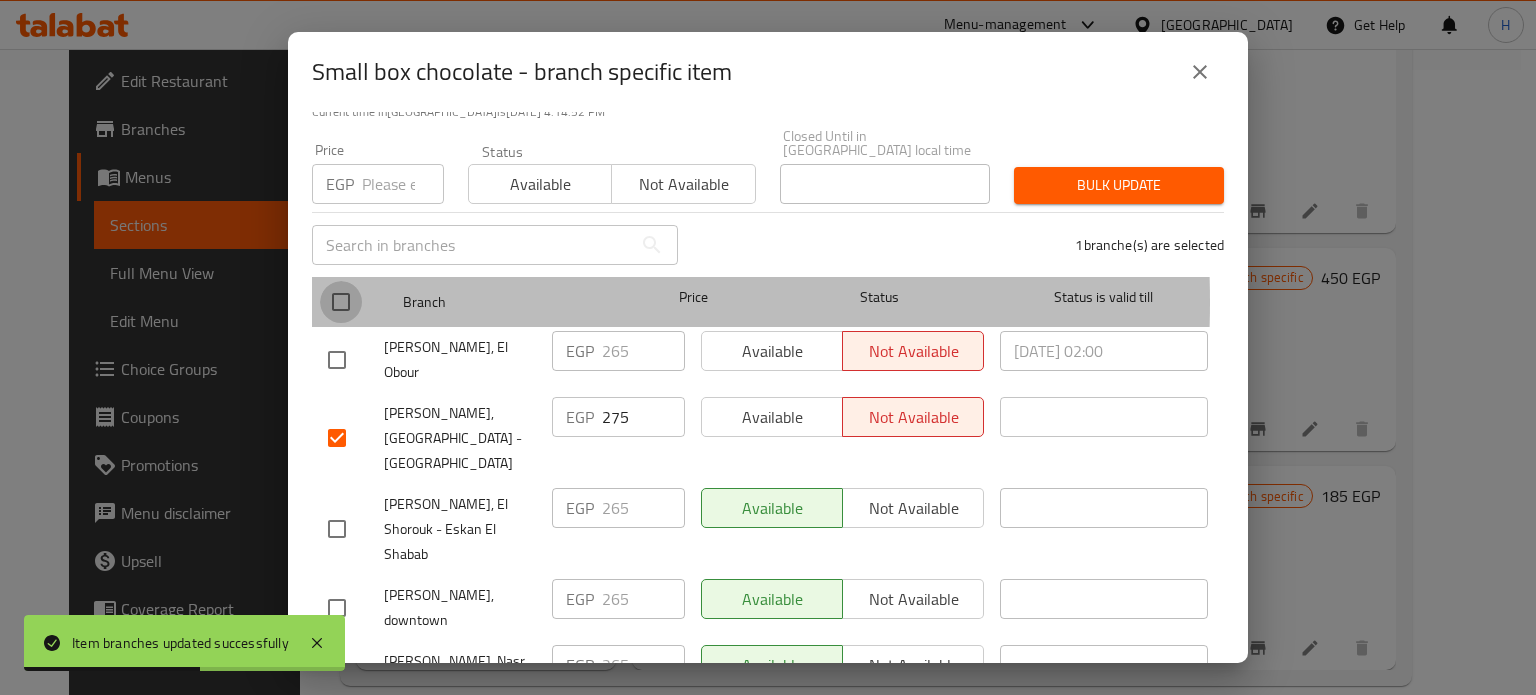 click at bounding box center (341, 302) 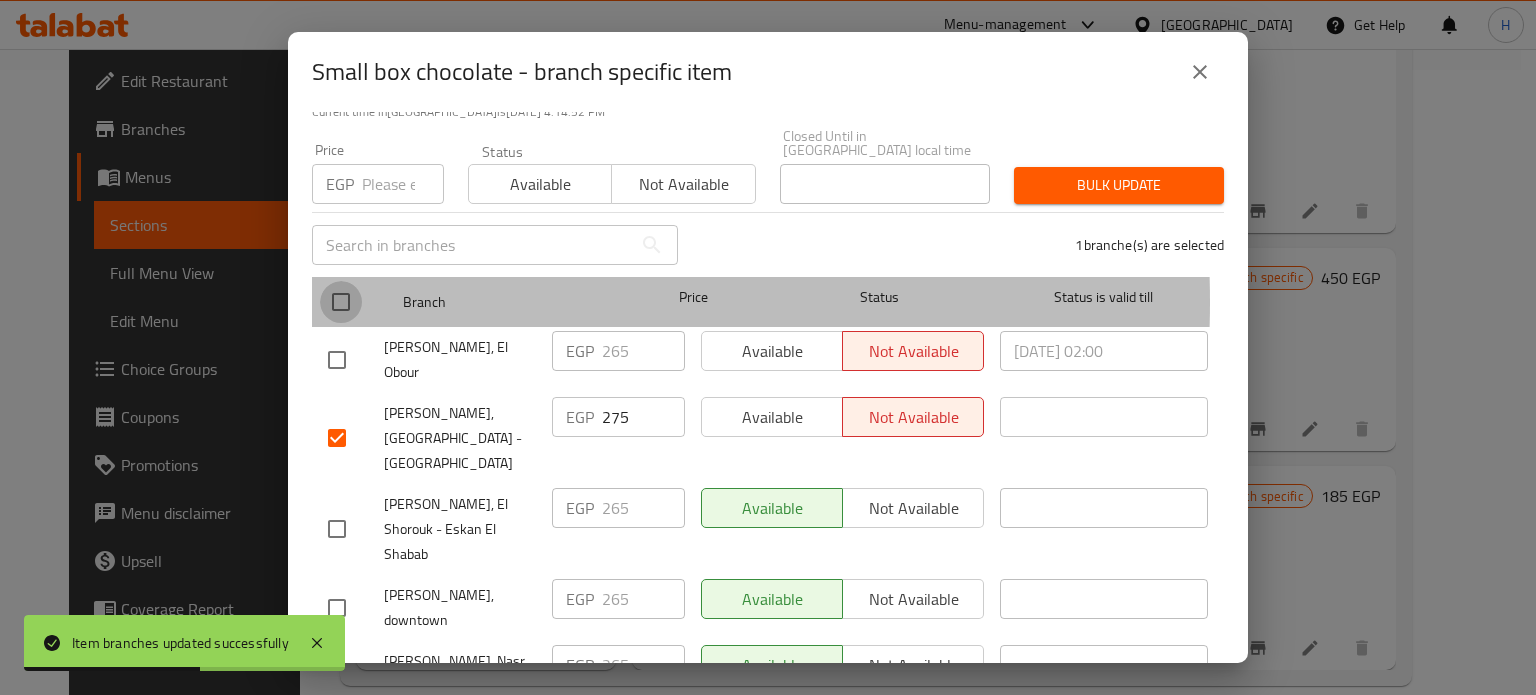 checkbox on "true" 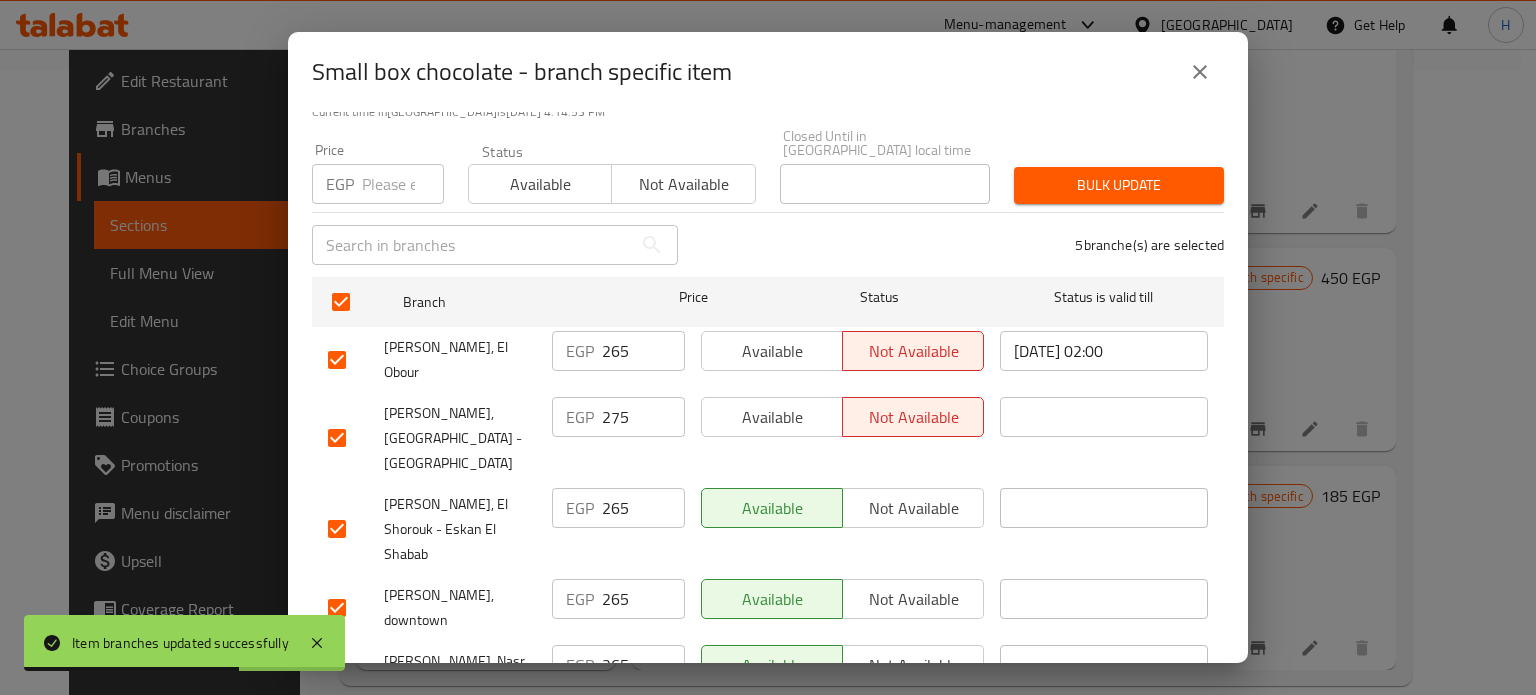click on "EGP" at bounding box center (340, 184) 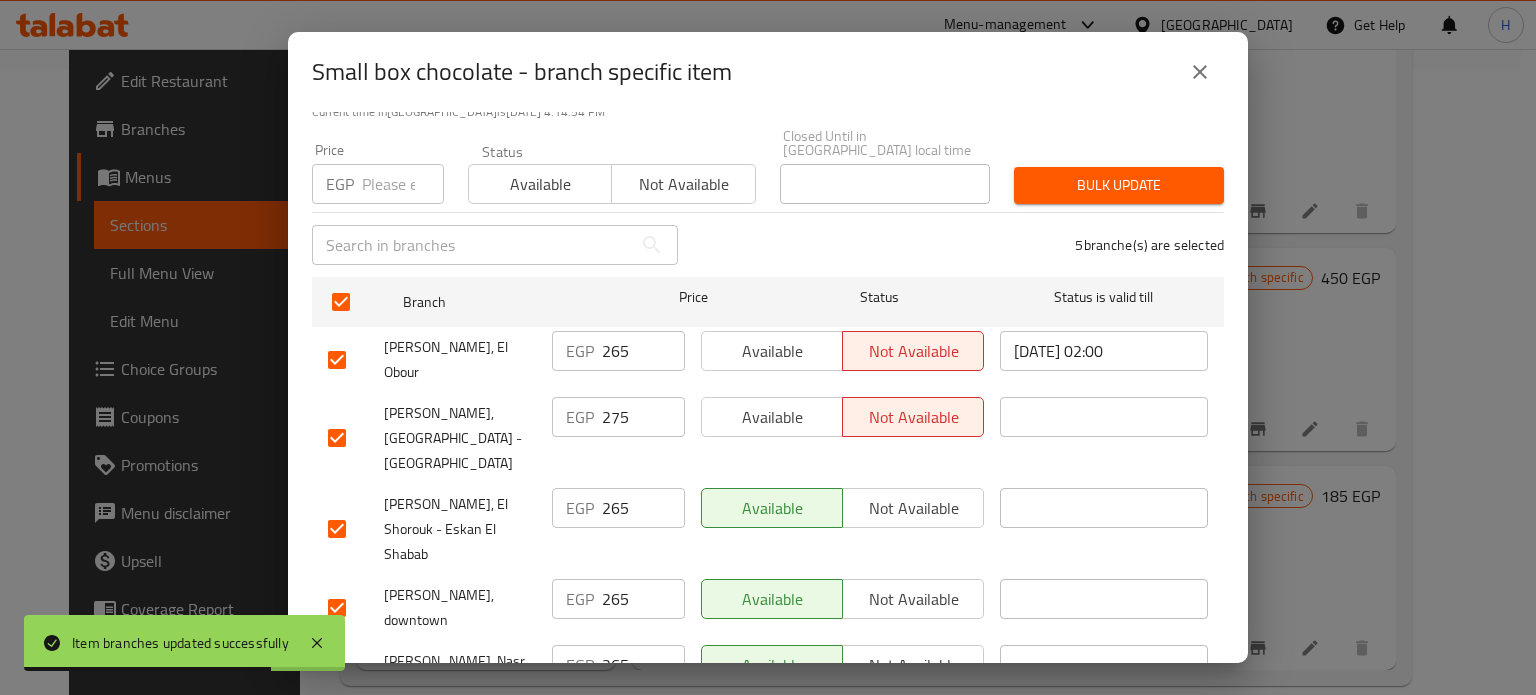 click at bounding box center (403, 184) 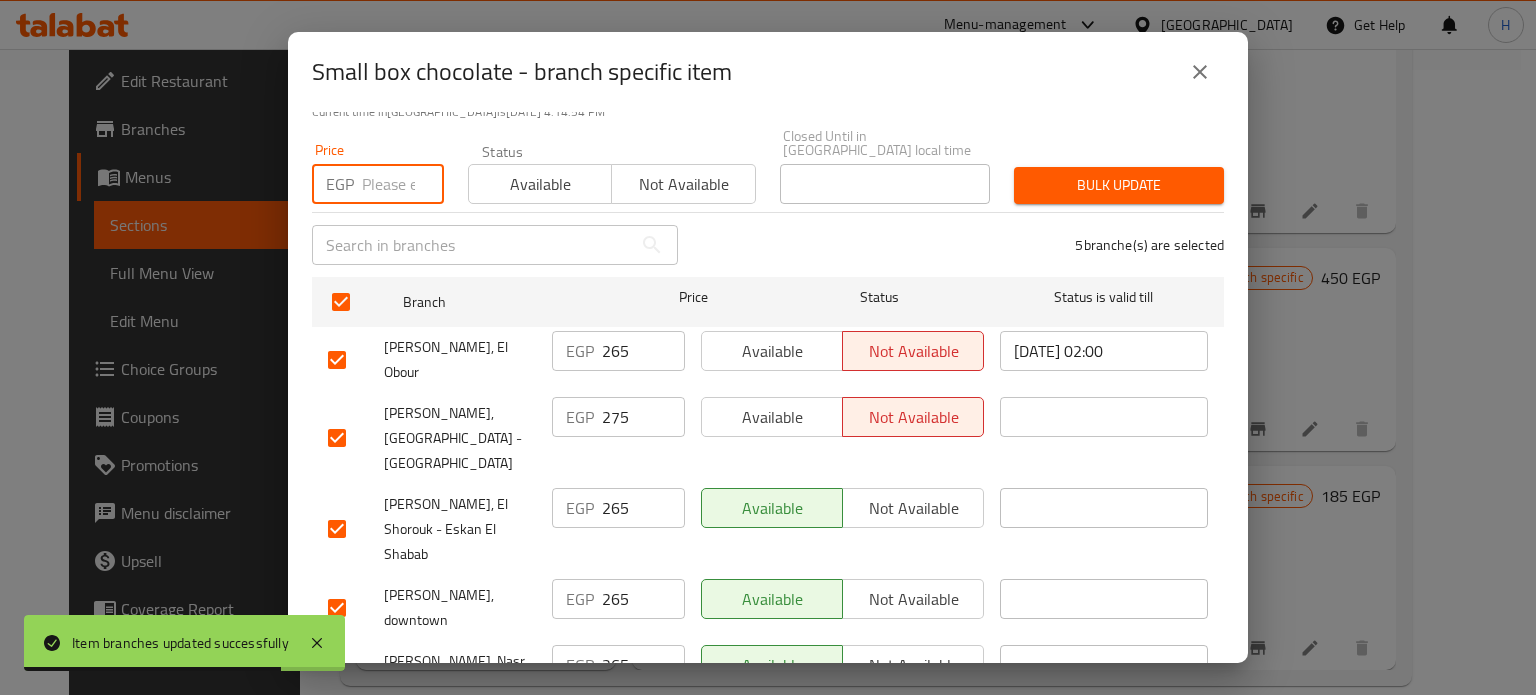 paste on "275" 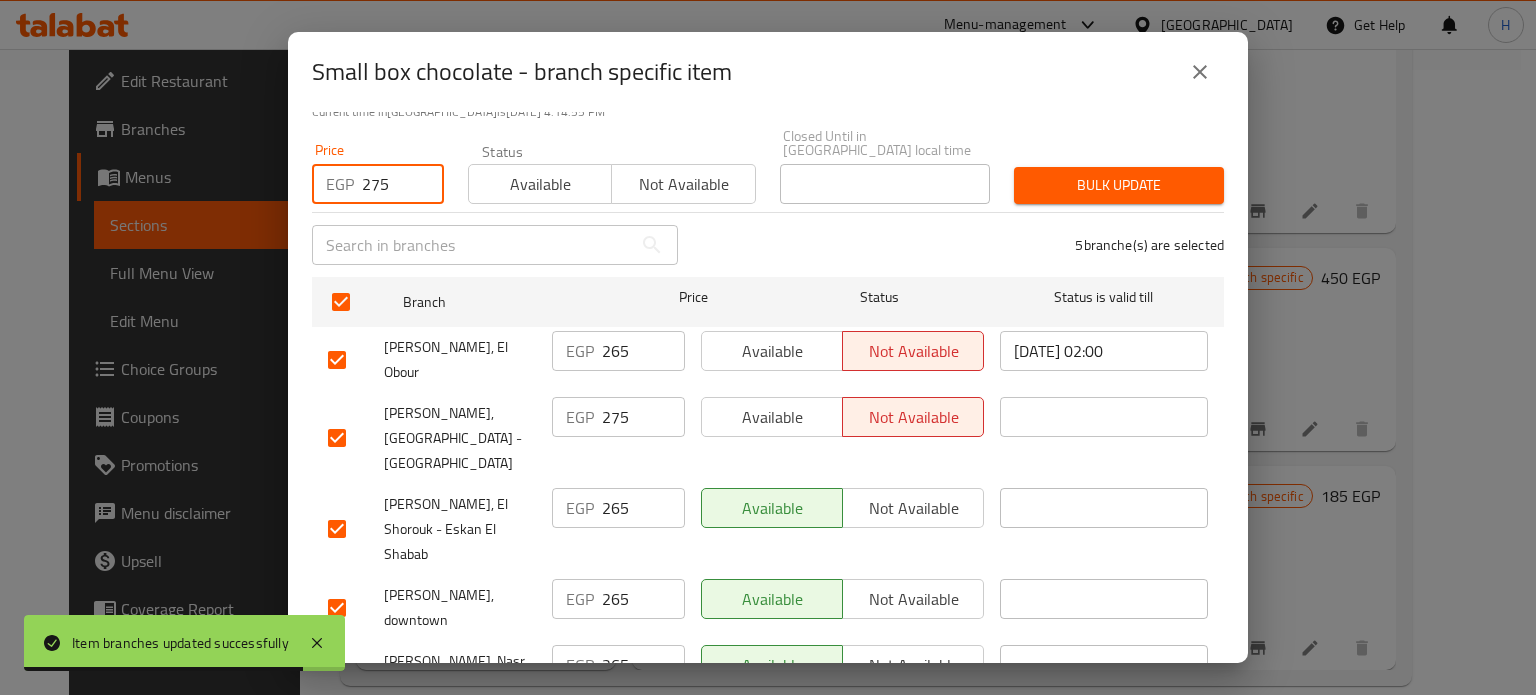 type on "275" 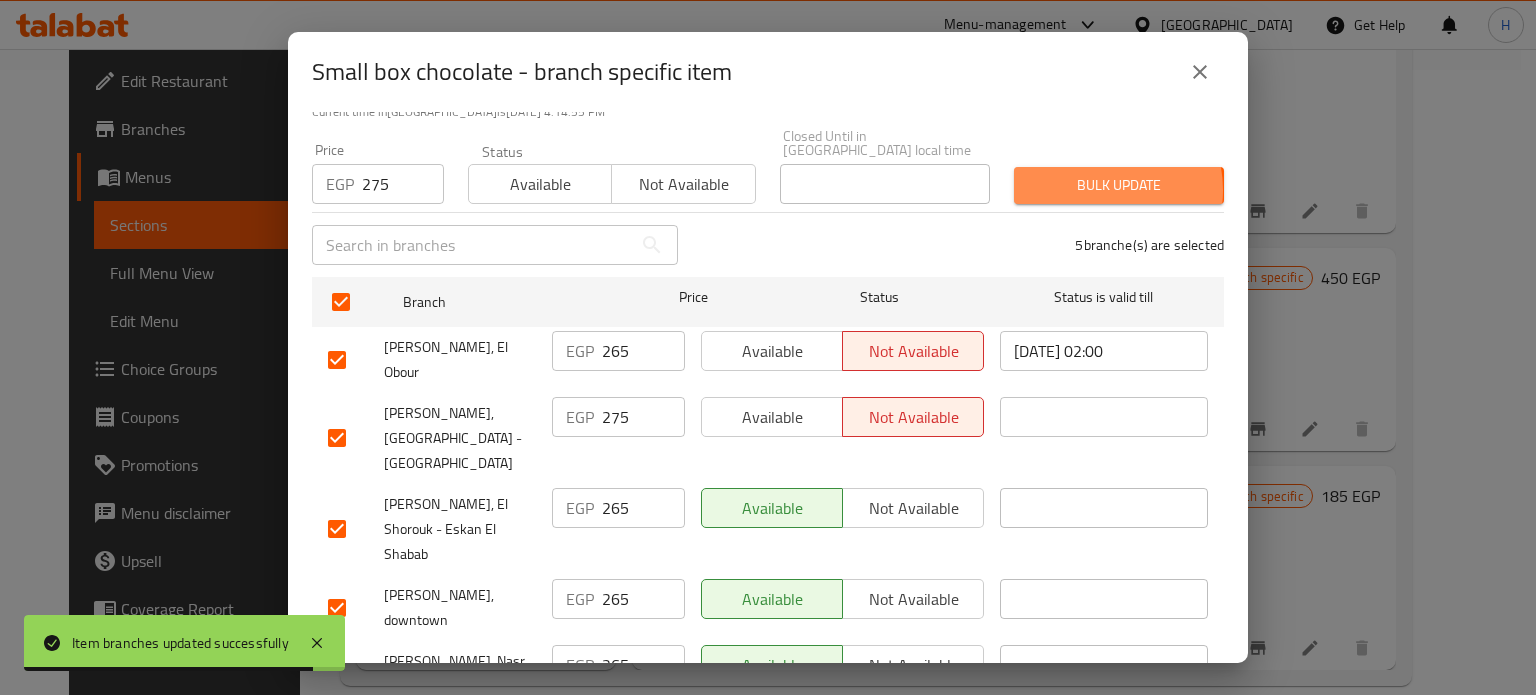 click on "Bulk update" at bounding box center [1119, 185] 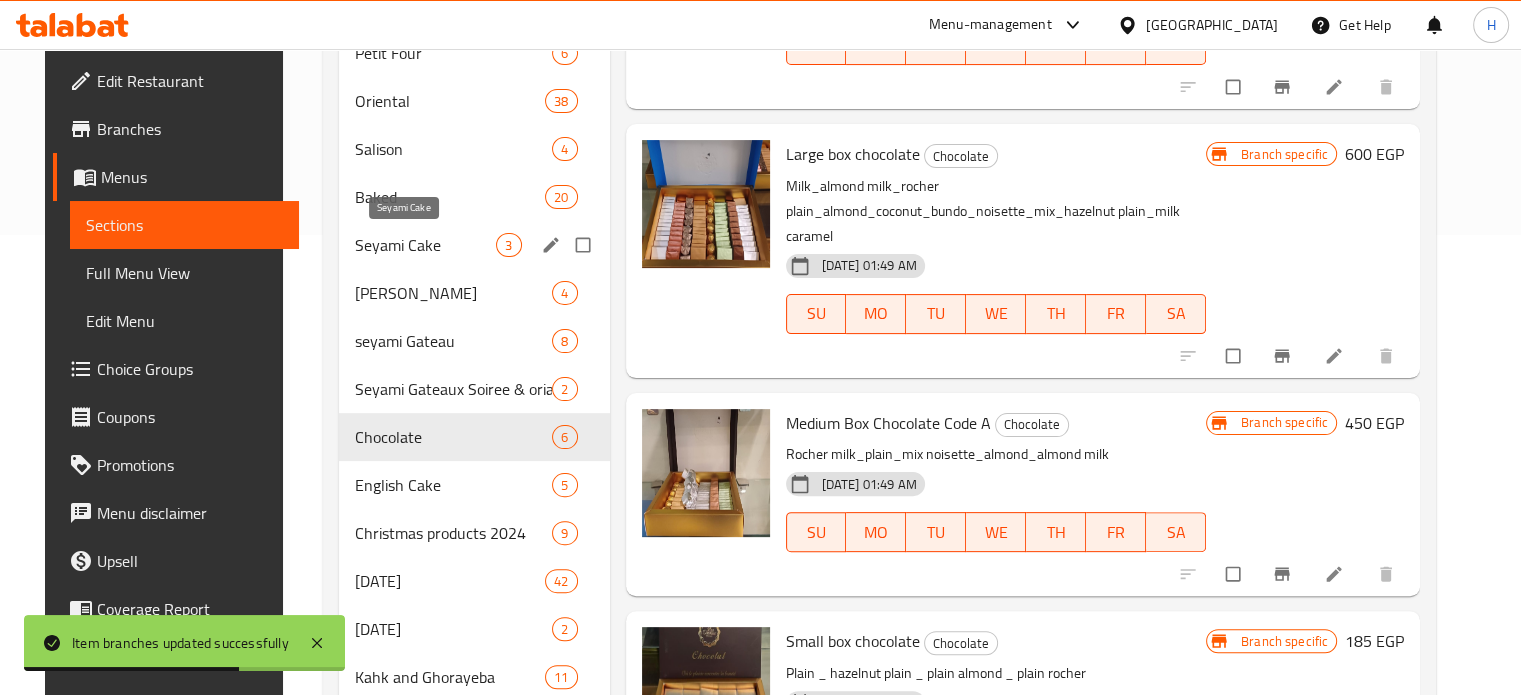 scroll, scrollTop: 425, scrollLeft: 0, axis: vertical 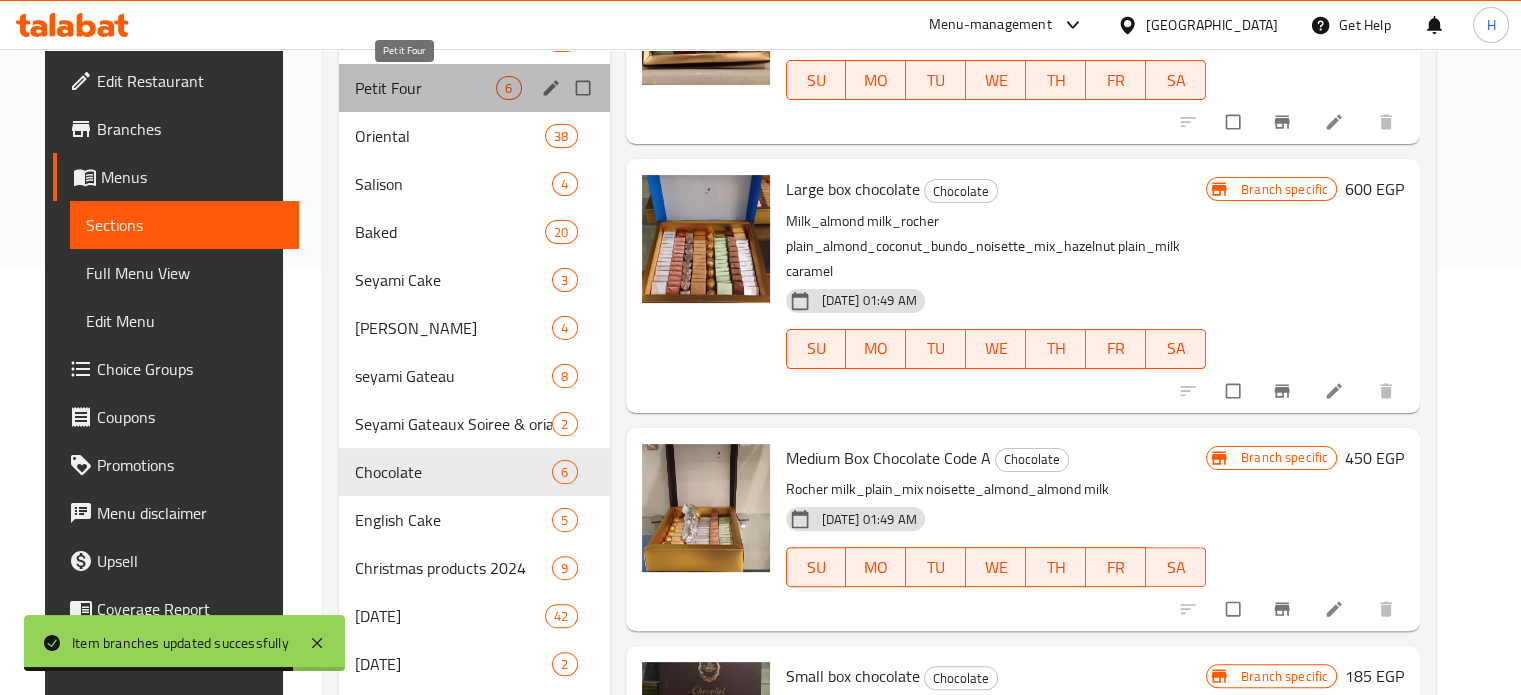 click on "Petit Four" at bounding box center [425, 88] 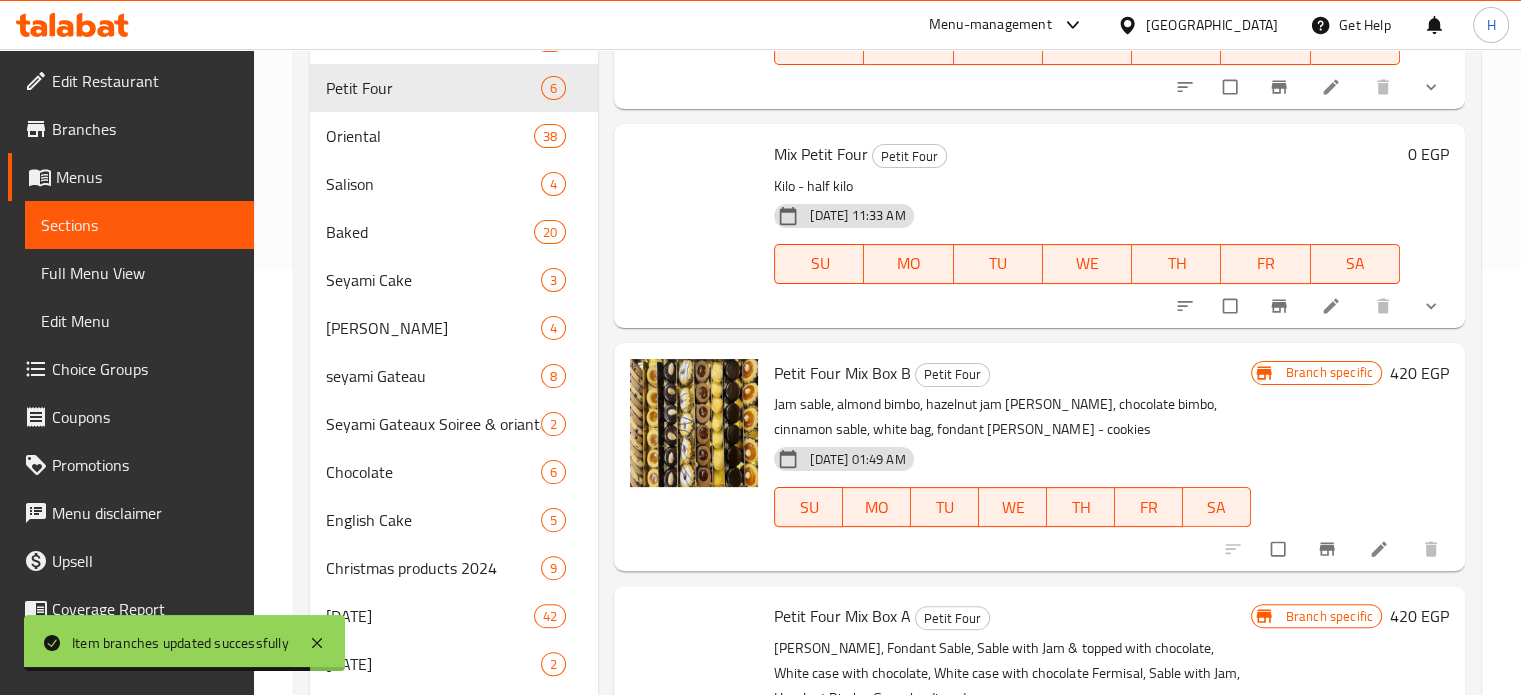 scroll, scrollTop: 0, scrollLeft: 0, axis: both 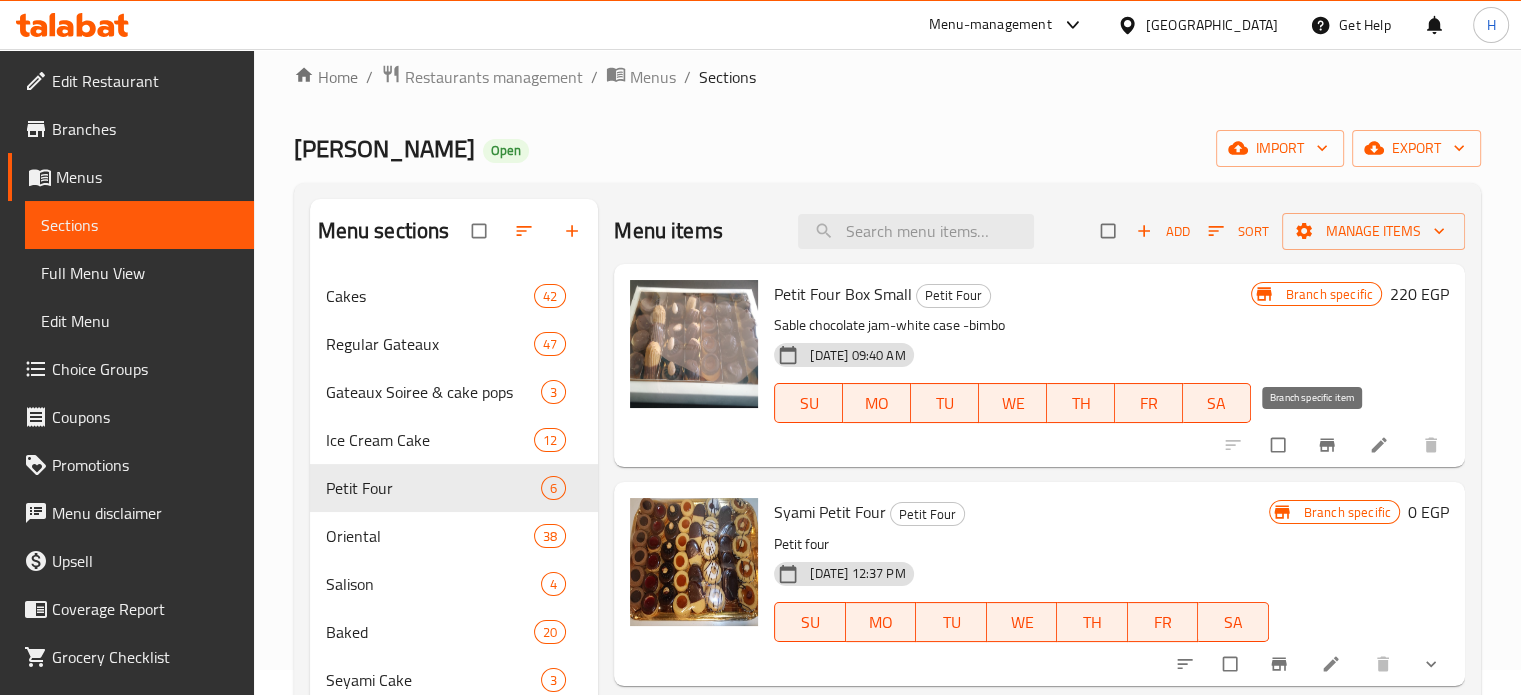 click 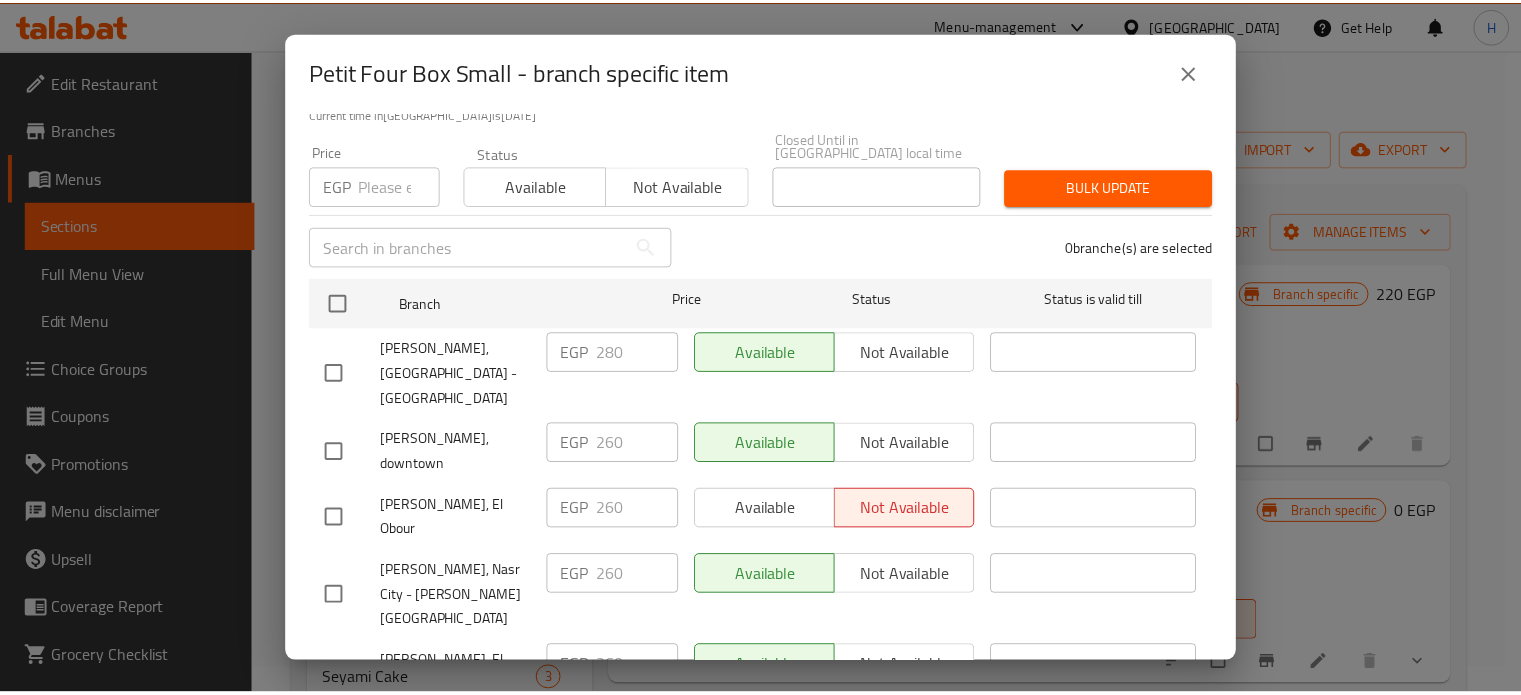 scroll, scrollTop: 162, scrollLeft: 0, axis: vertical 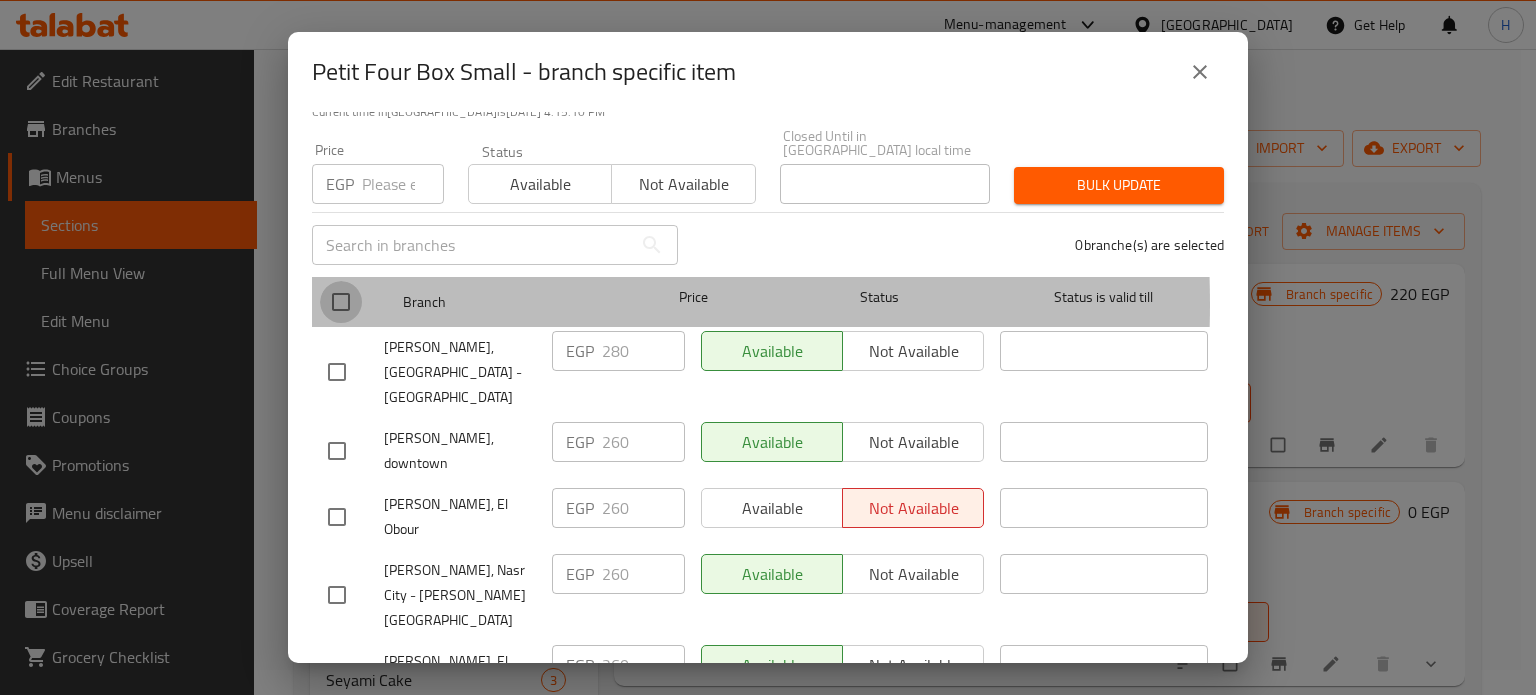 click at bounding box center (341, 302) 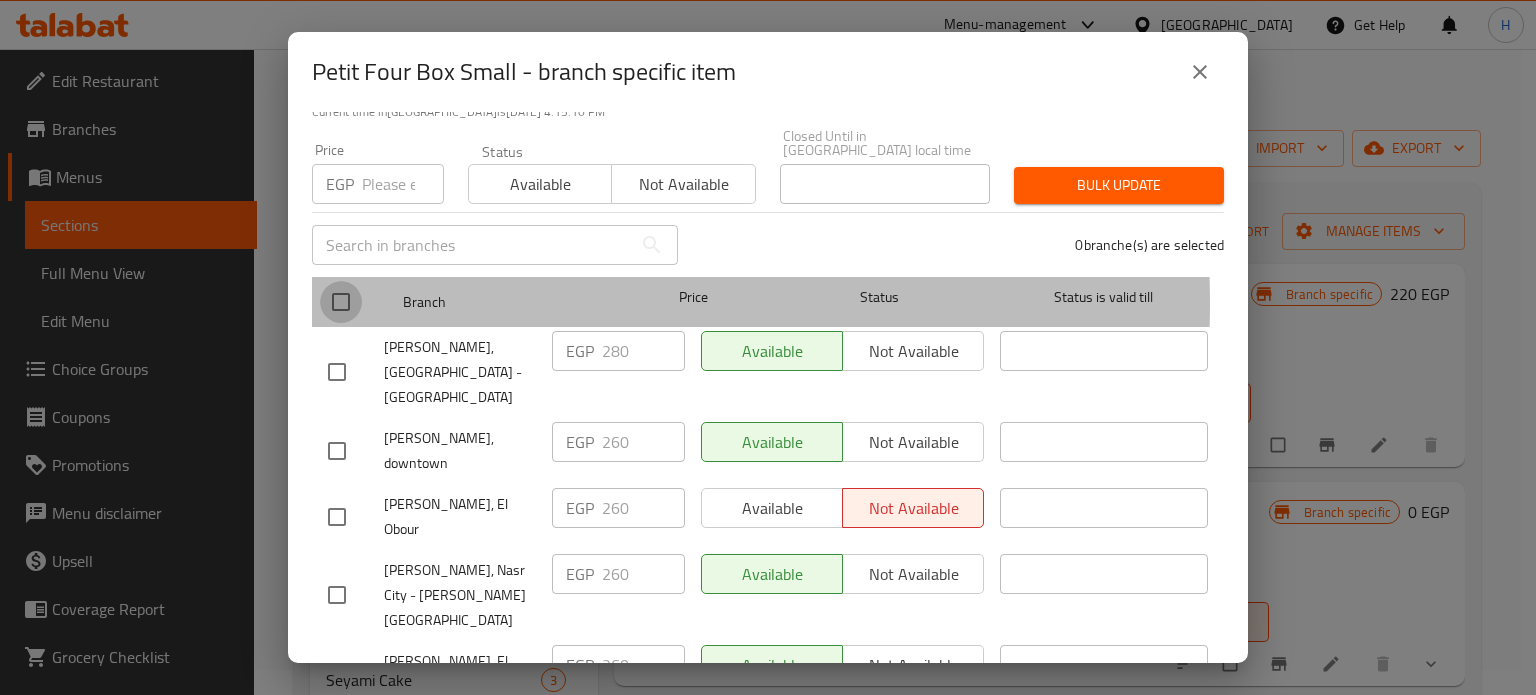 checkbox on "true" 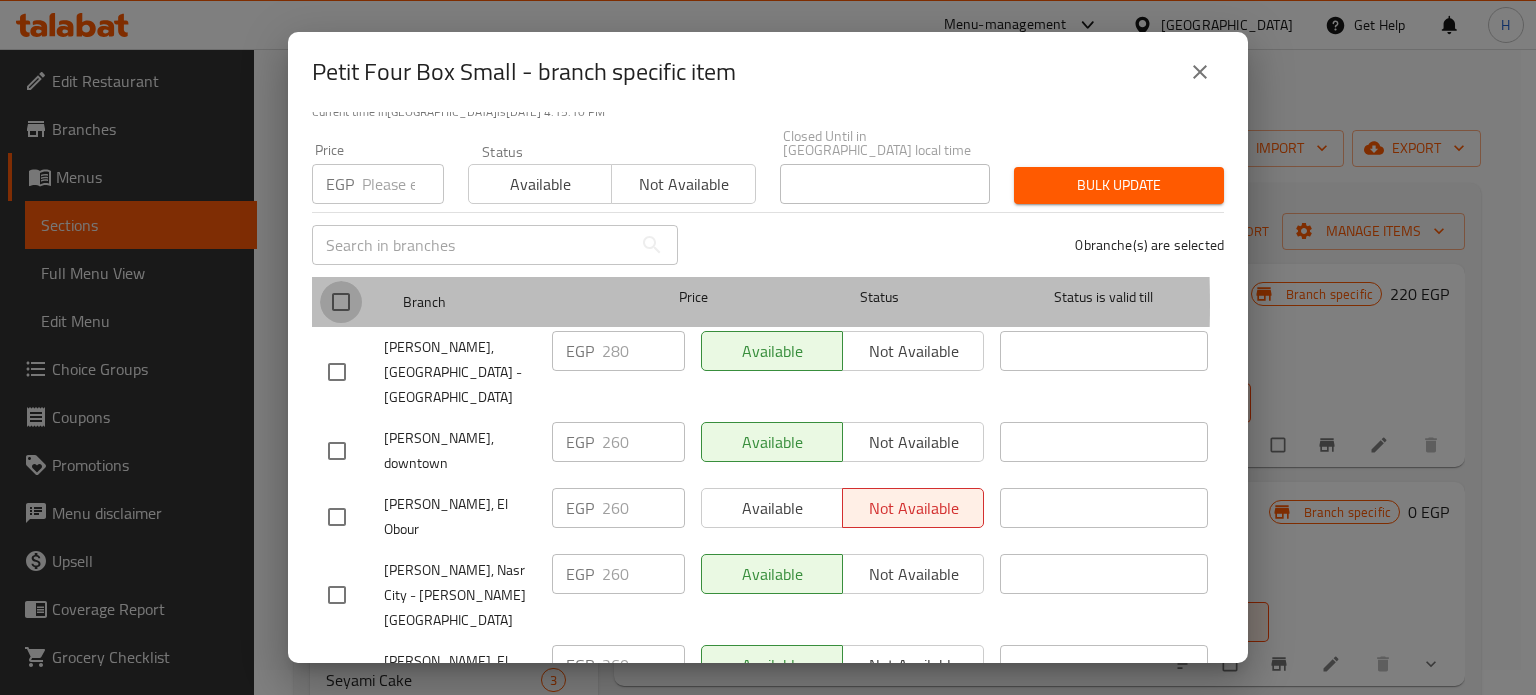 checkbox on "true" 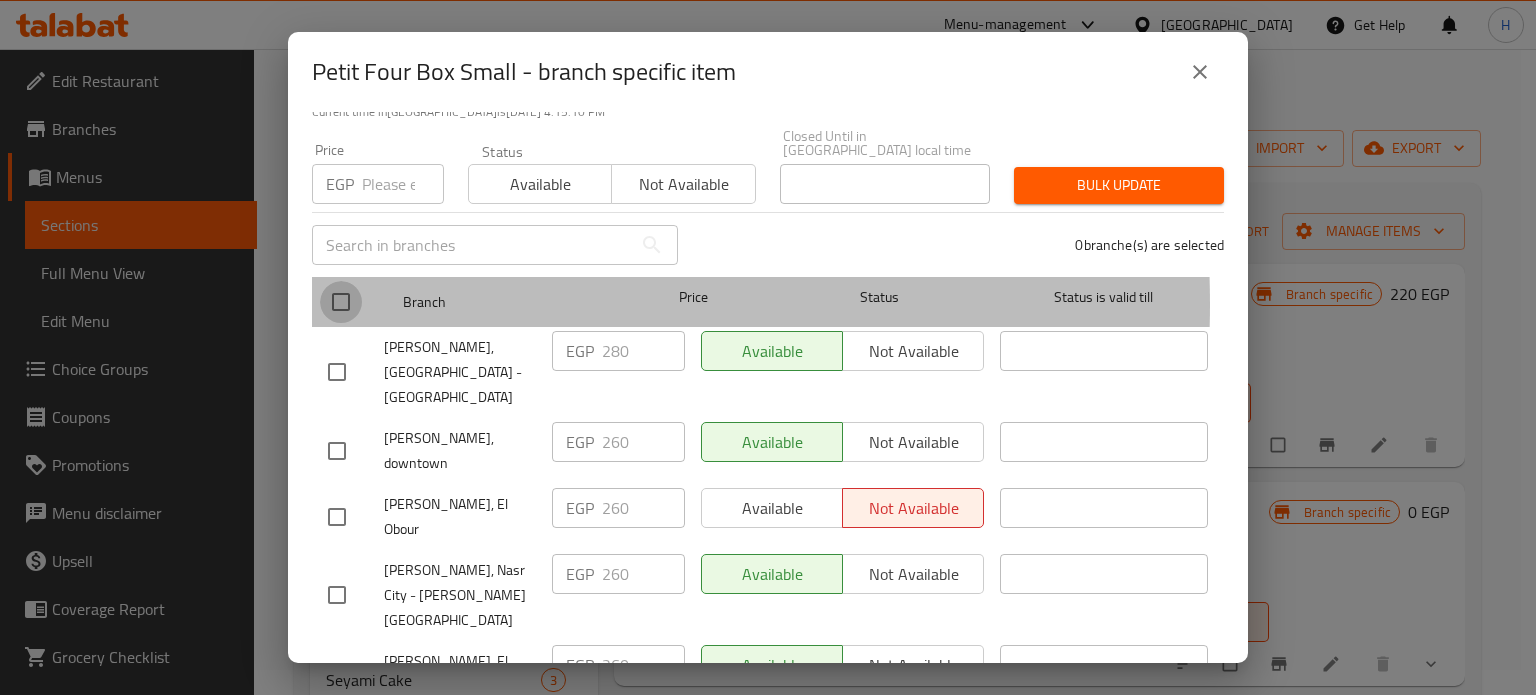 checkbox on "true" 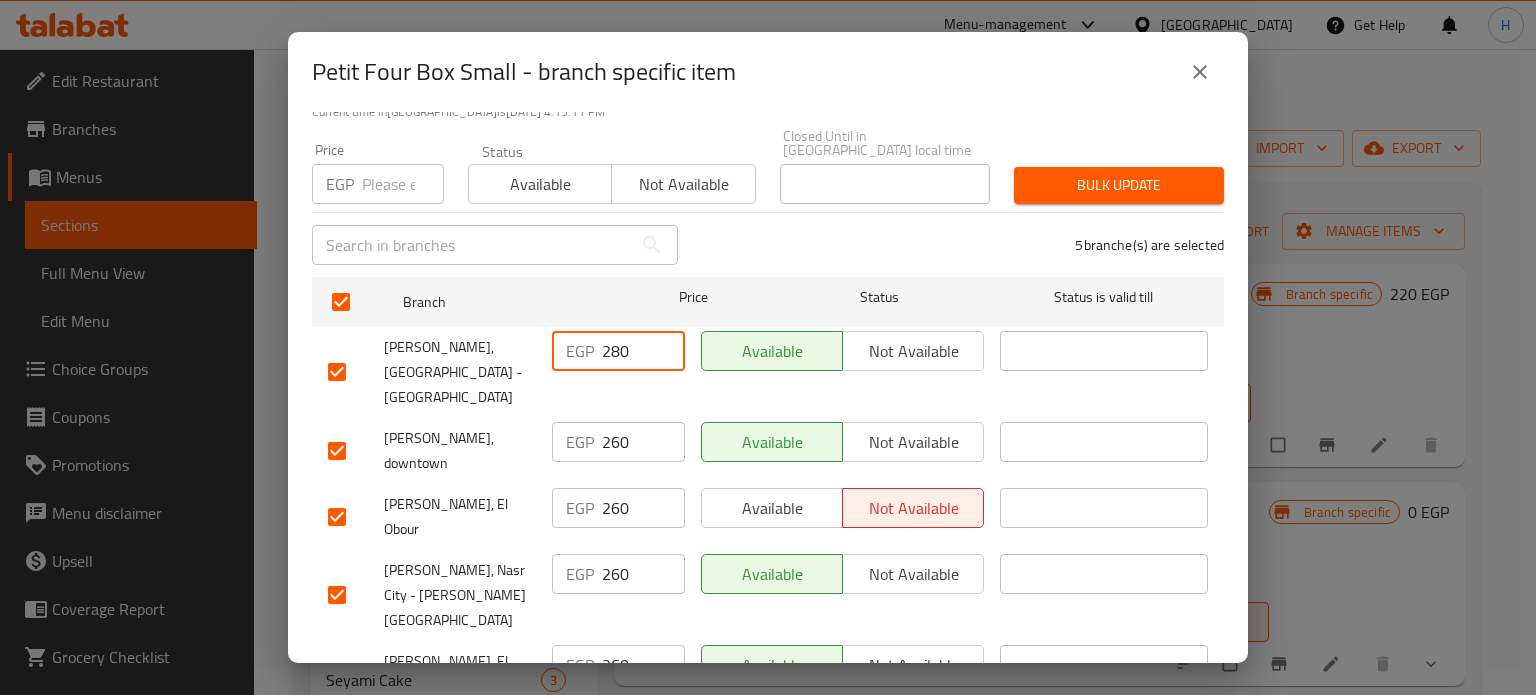 drag, startPoint x: 631, startPoint y: 337, endPoint x: 538, endPoint y: 339, distance: 93.0215 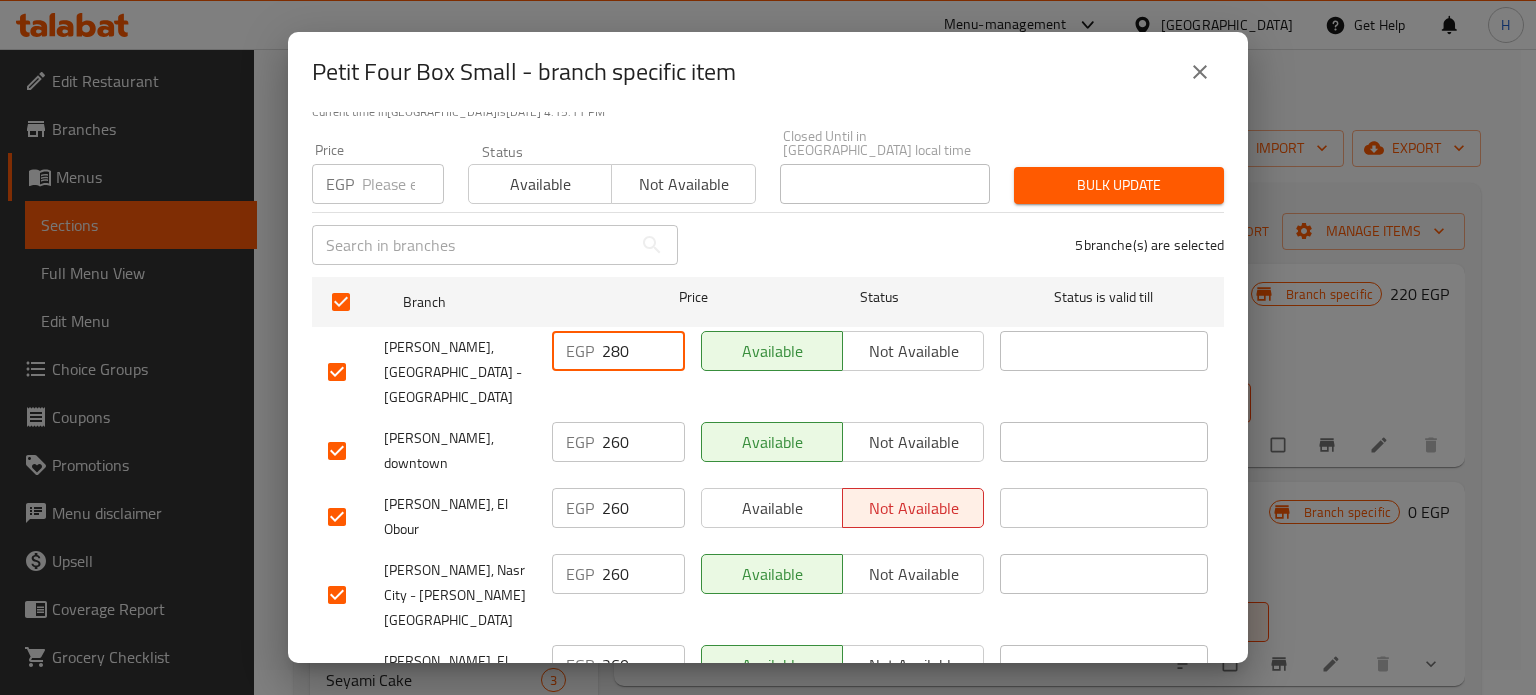 click on "Les Dames, Heliopolis - Hegaz Square EGP 280 ​ Available Not available ​" at bounding box center (768, 372) 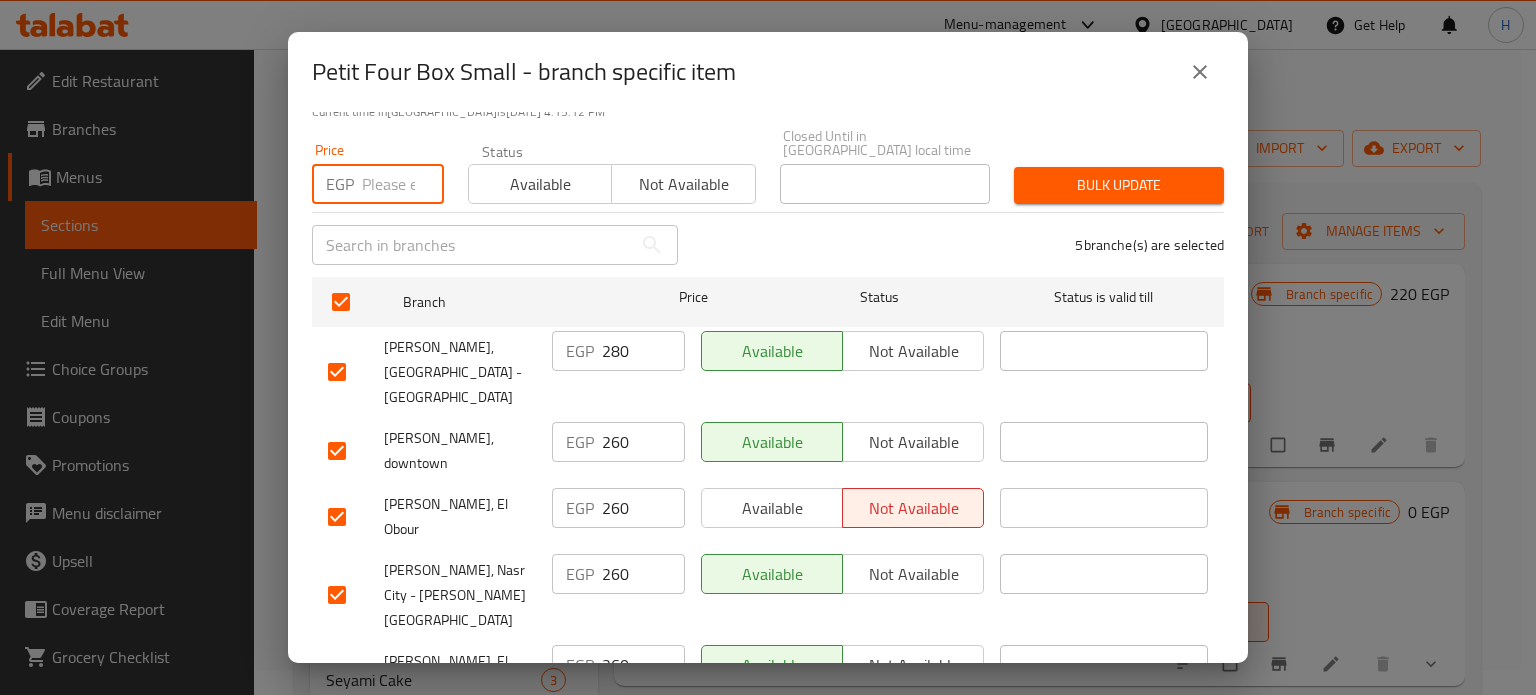 click at bounding box center (403, 184) 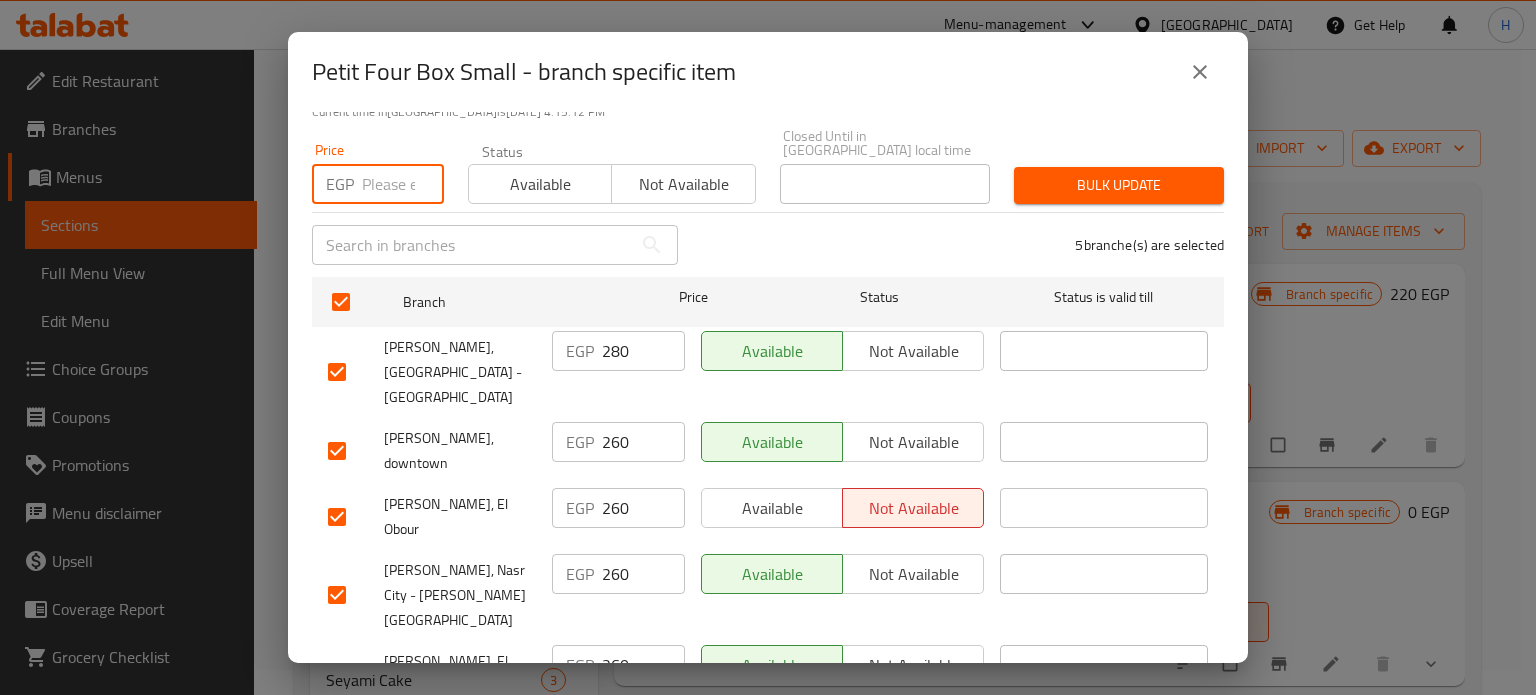 paste on "280" 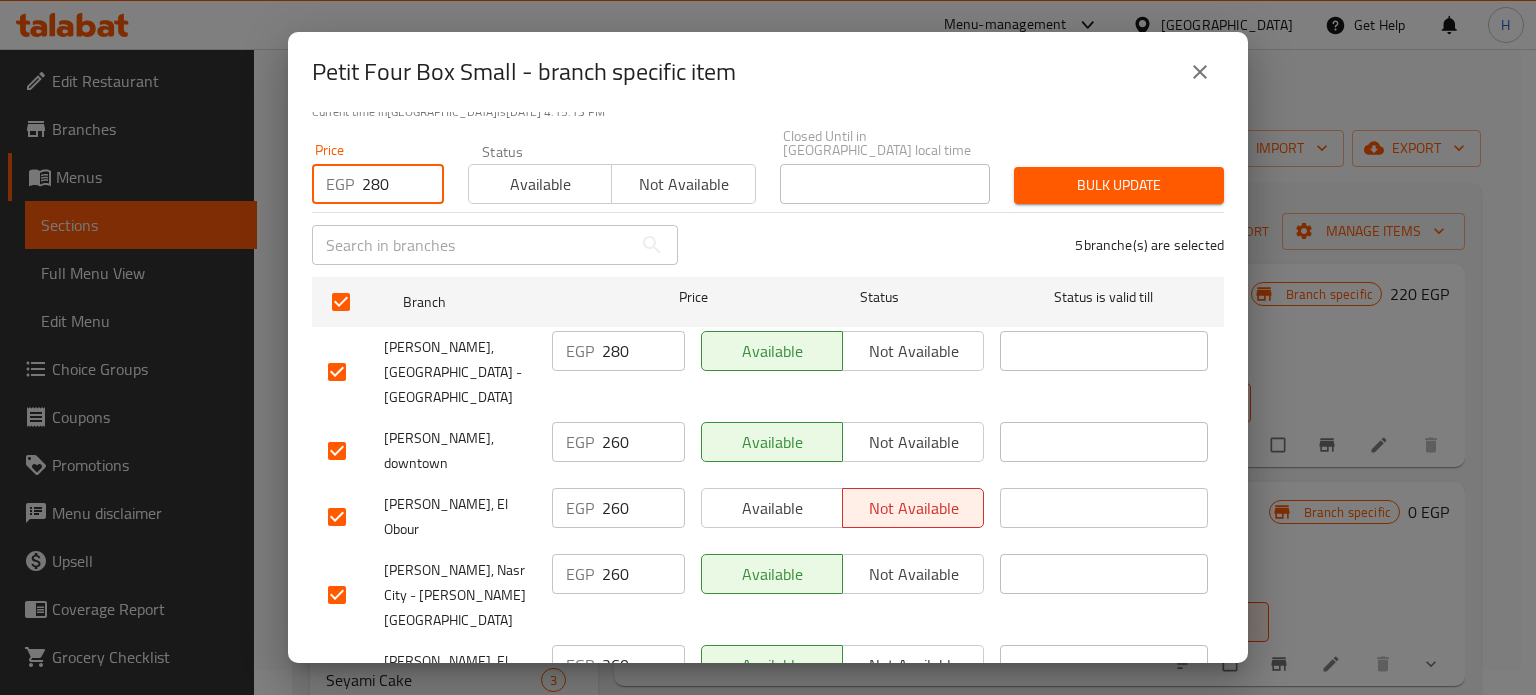 type on "280" 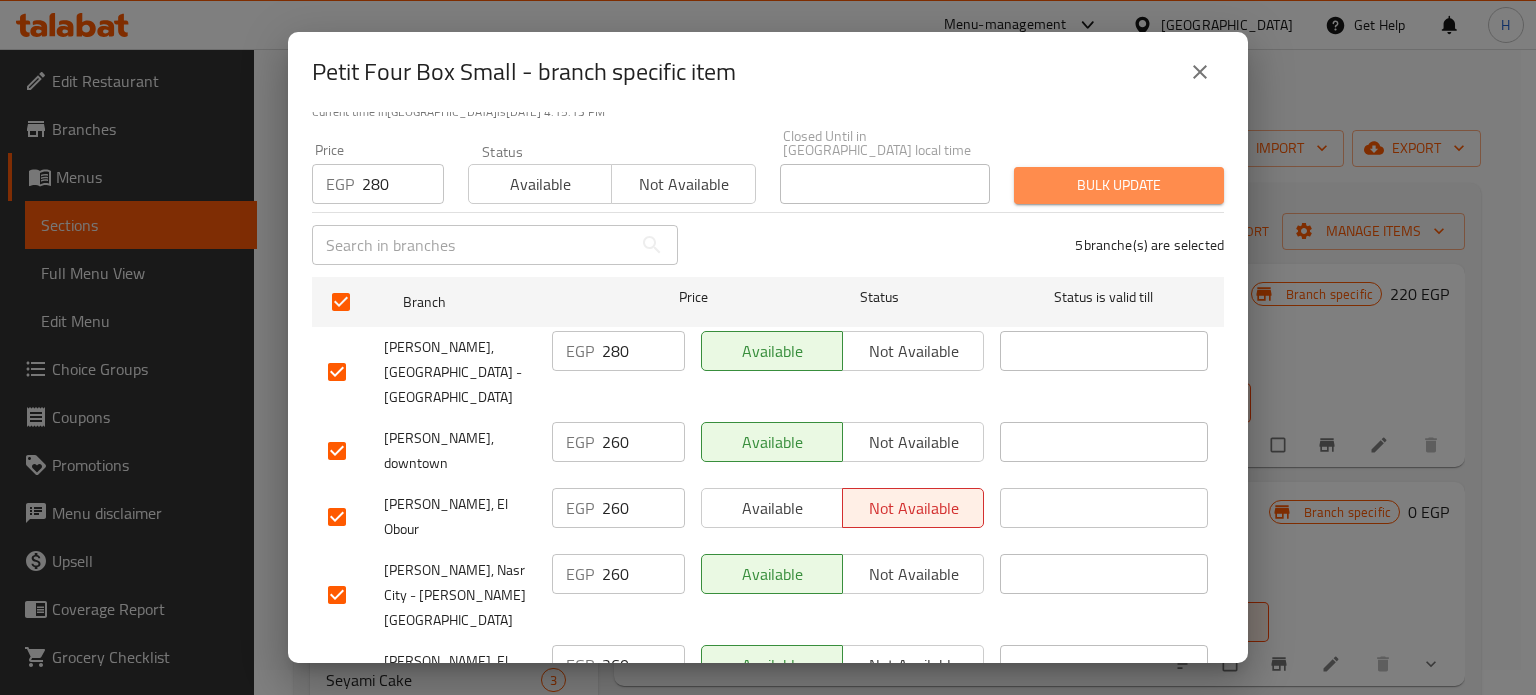 click on "Bulk update" at bounding box center [1119, 185] 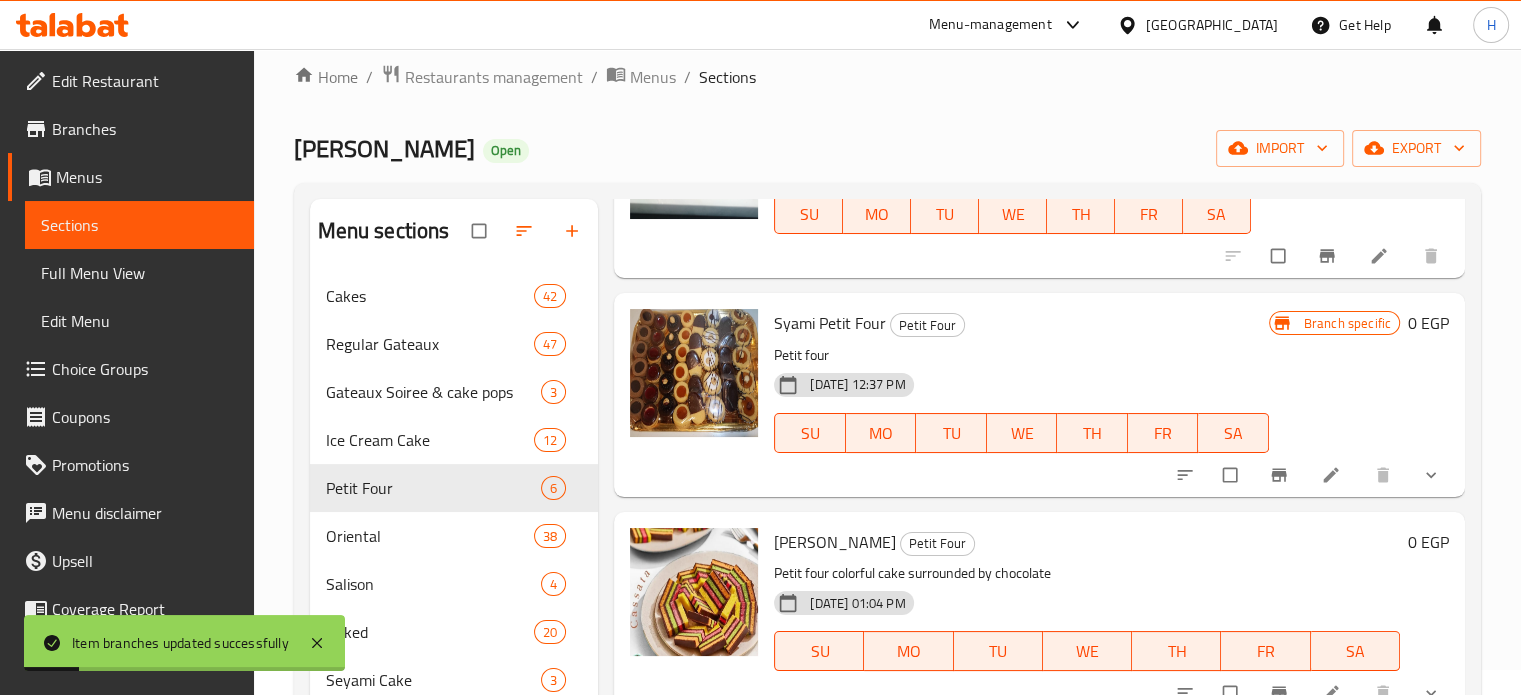 scroll, scrollTop: 200, scrollLeft: 0, axis: vertical 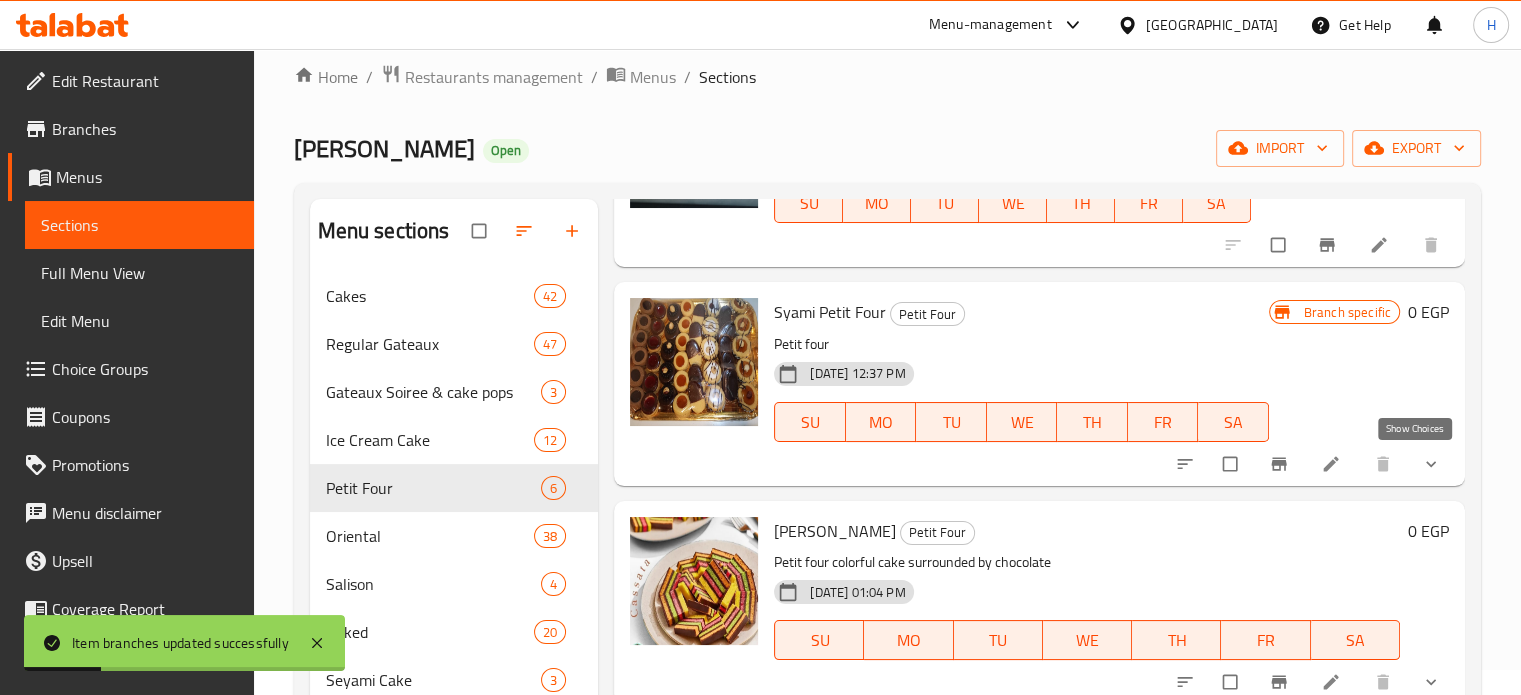 click 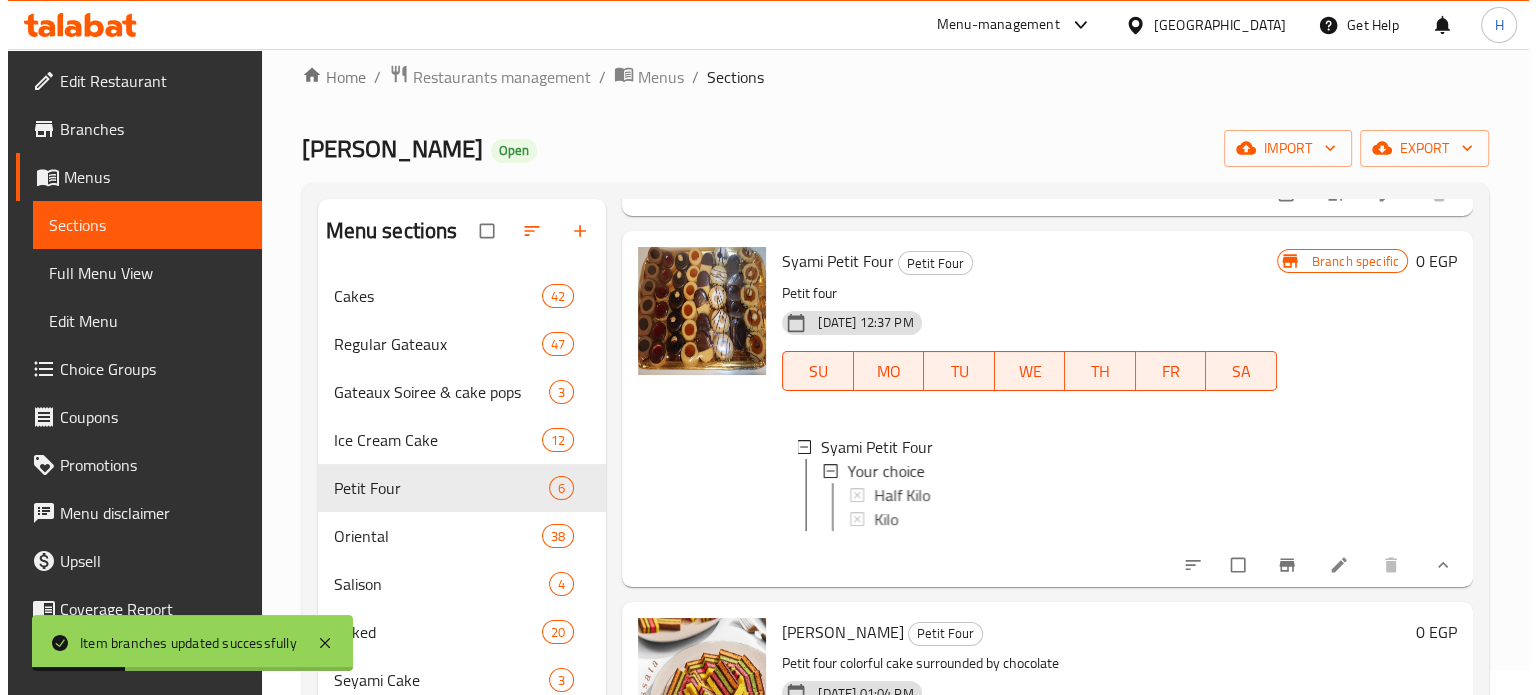 scroll, scrollTop: 300, scrollLeft: 0, axis: vertical 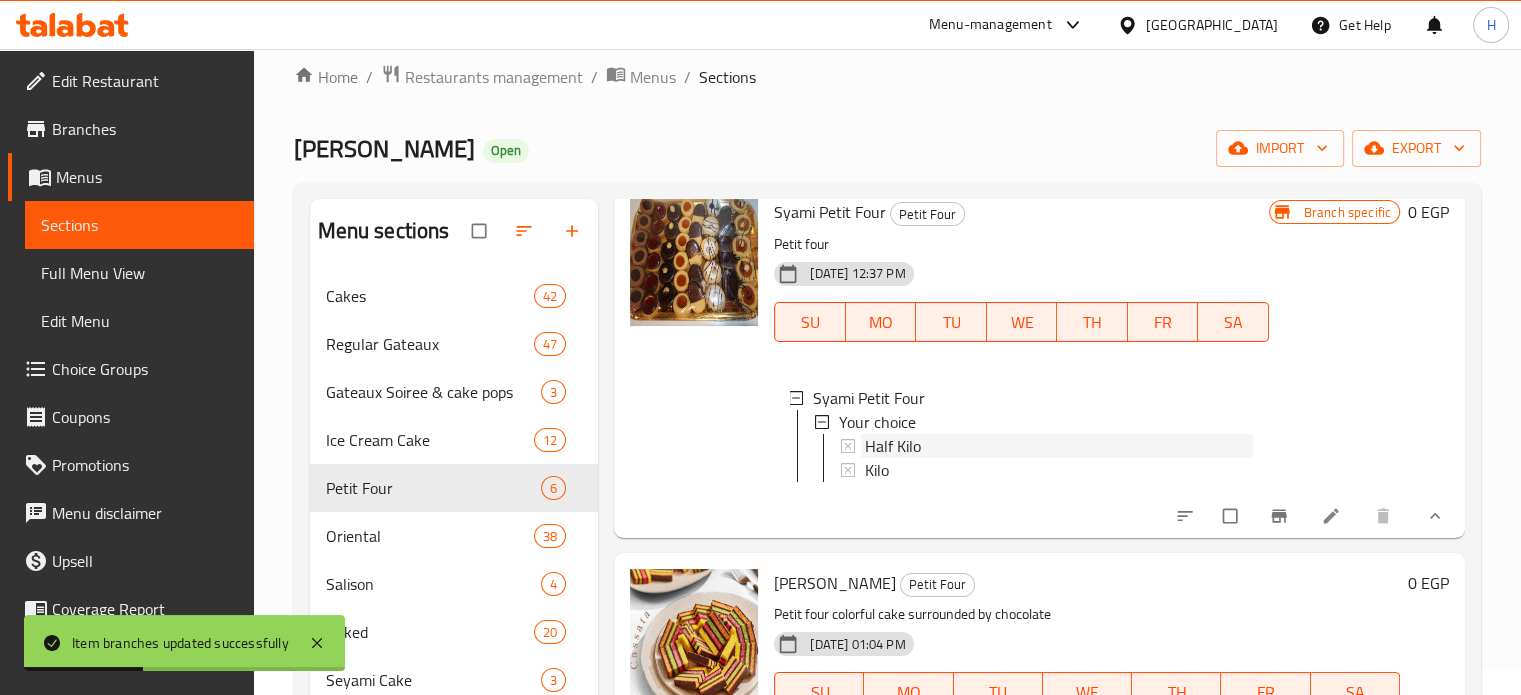 click on "Half Kilo" at bounding box center [893, 446] 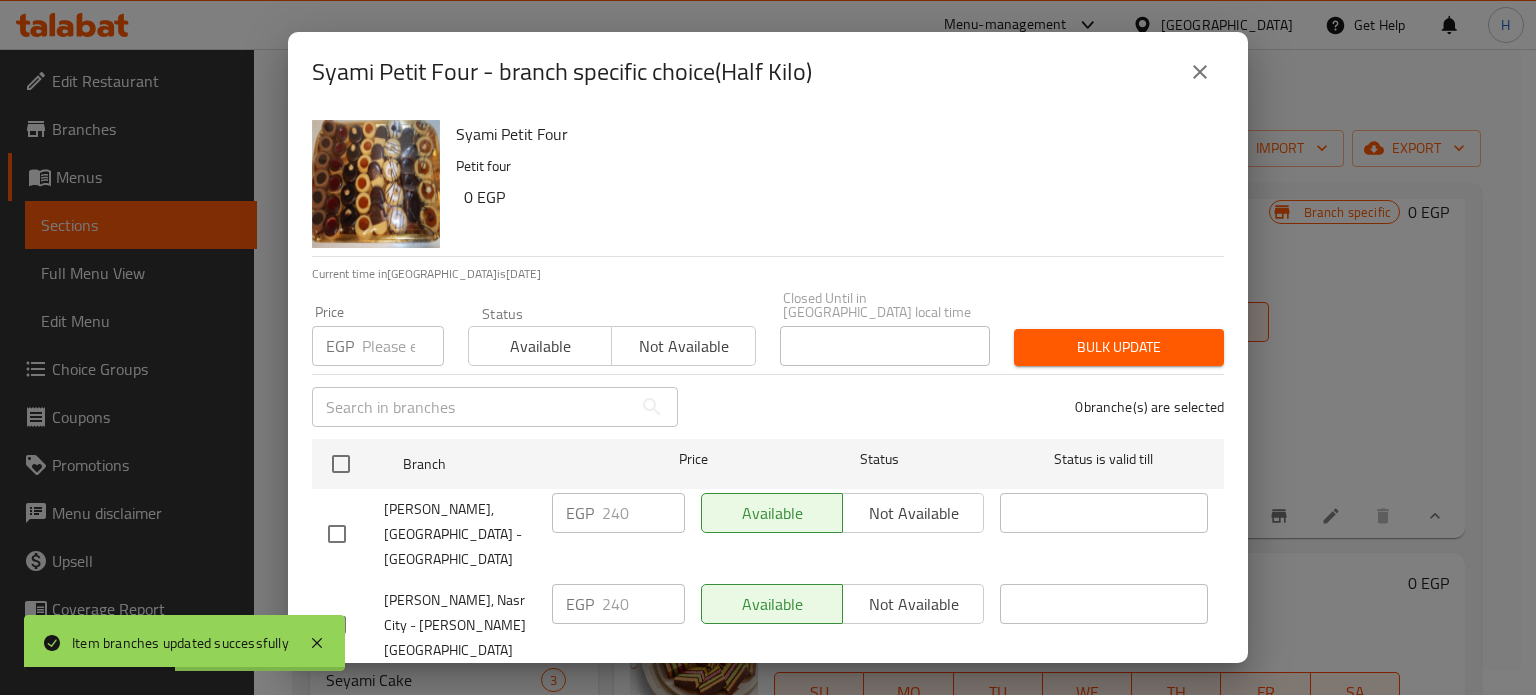 scroll, scrollTop: 162, scrollLeft: 0, axis: vertical 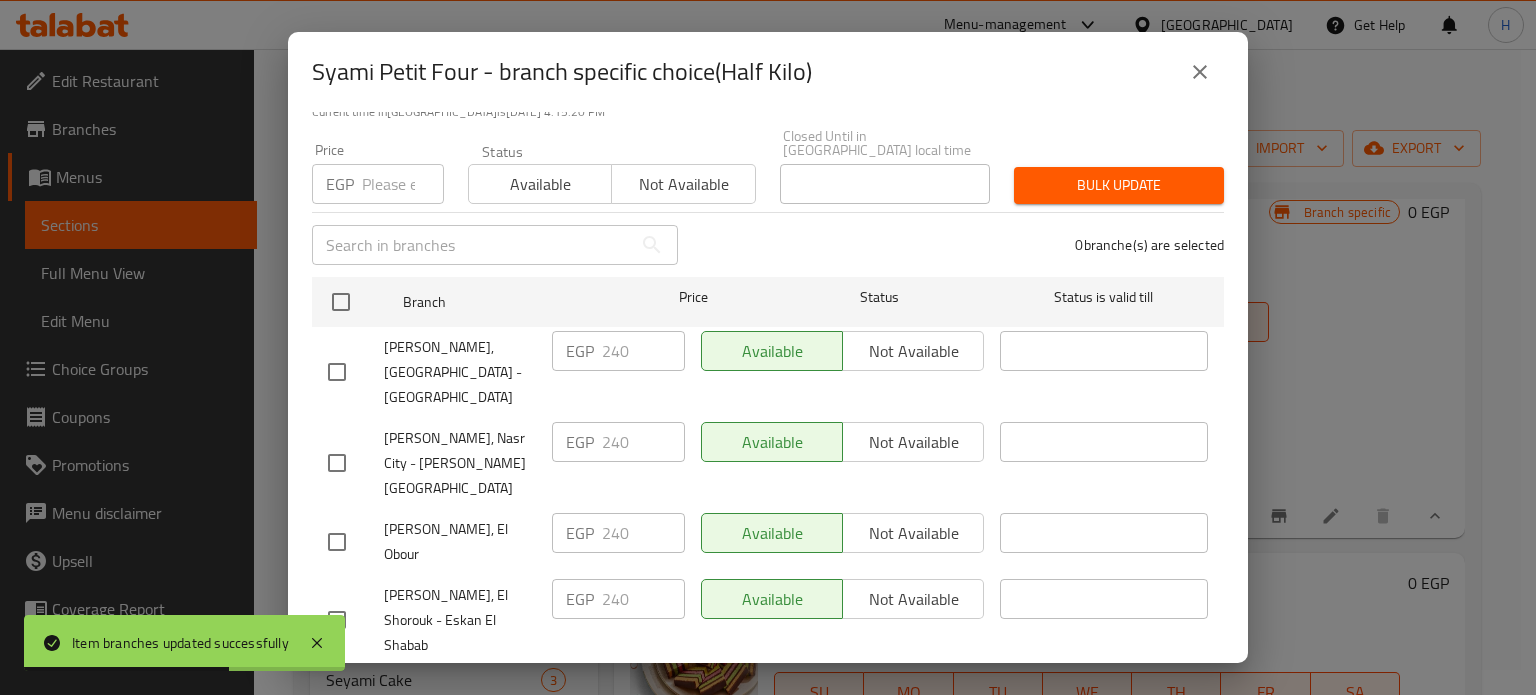 click at bounding box center (1200, 72) 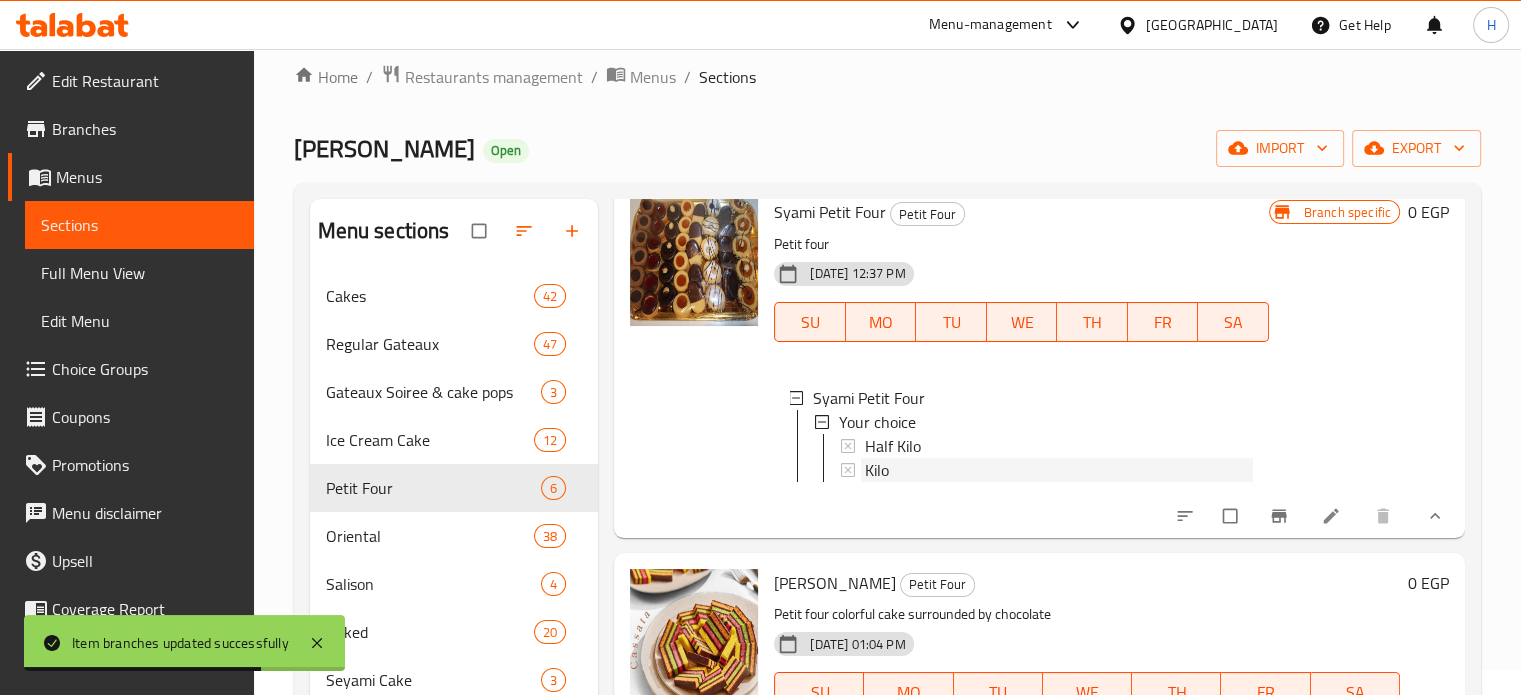click on "Kilo" at bounding box center (1058, 470) 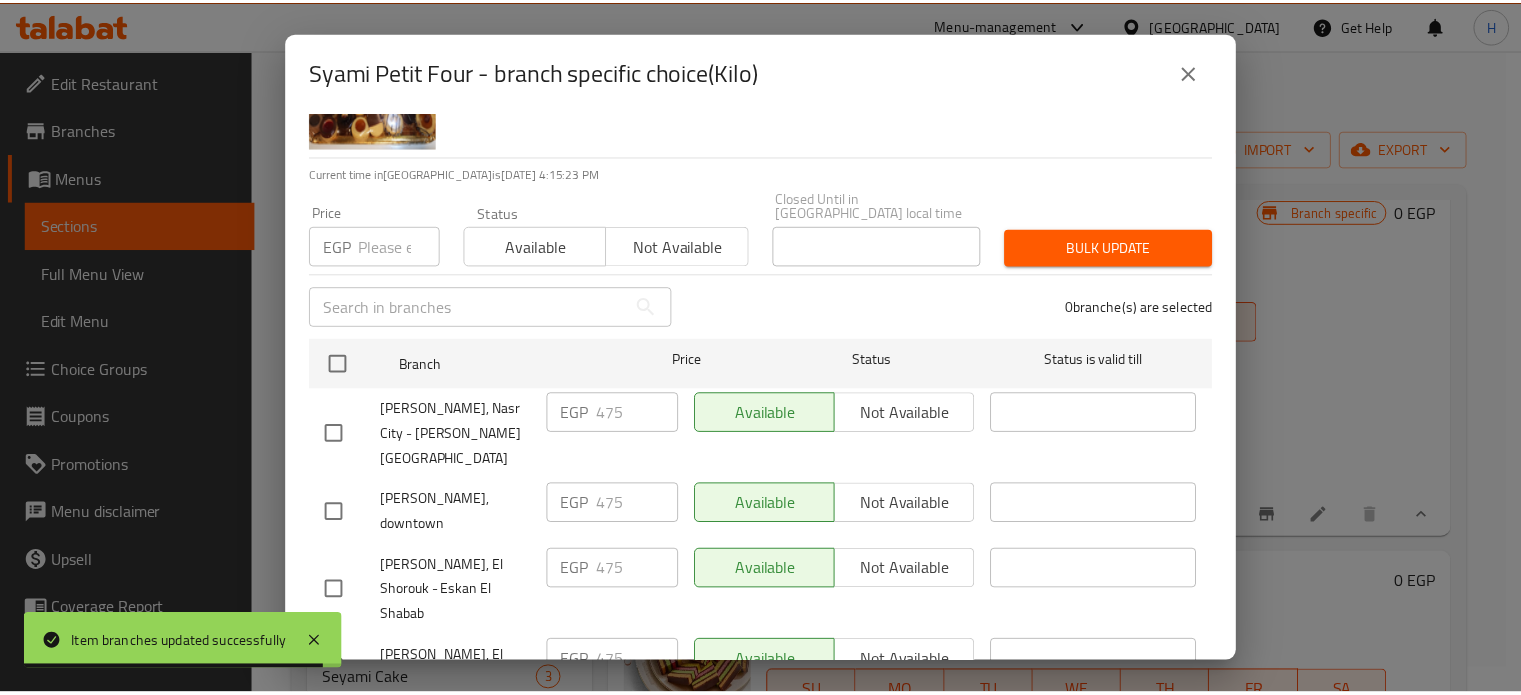 scroll, scrollTop: 162, scrollLeft: 0, axis: vertical 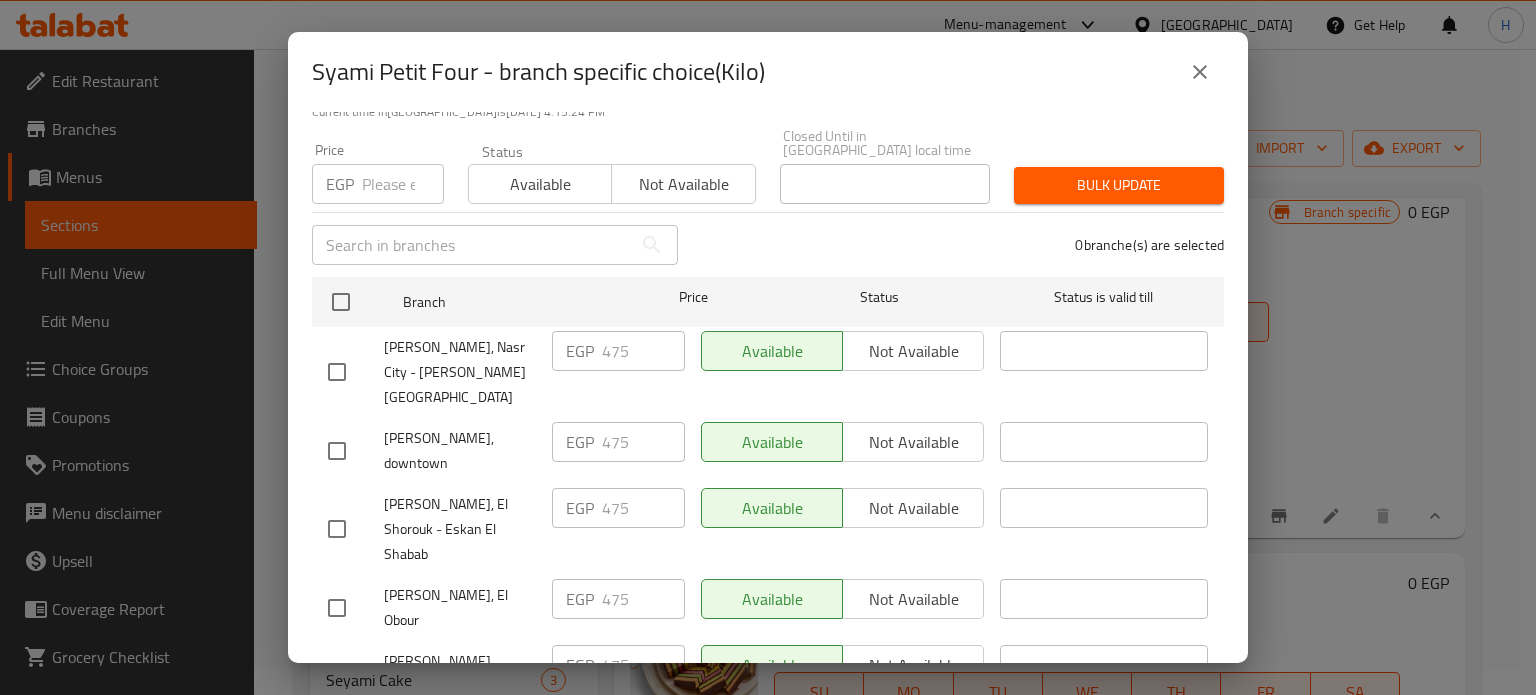 click 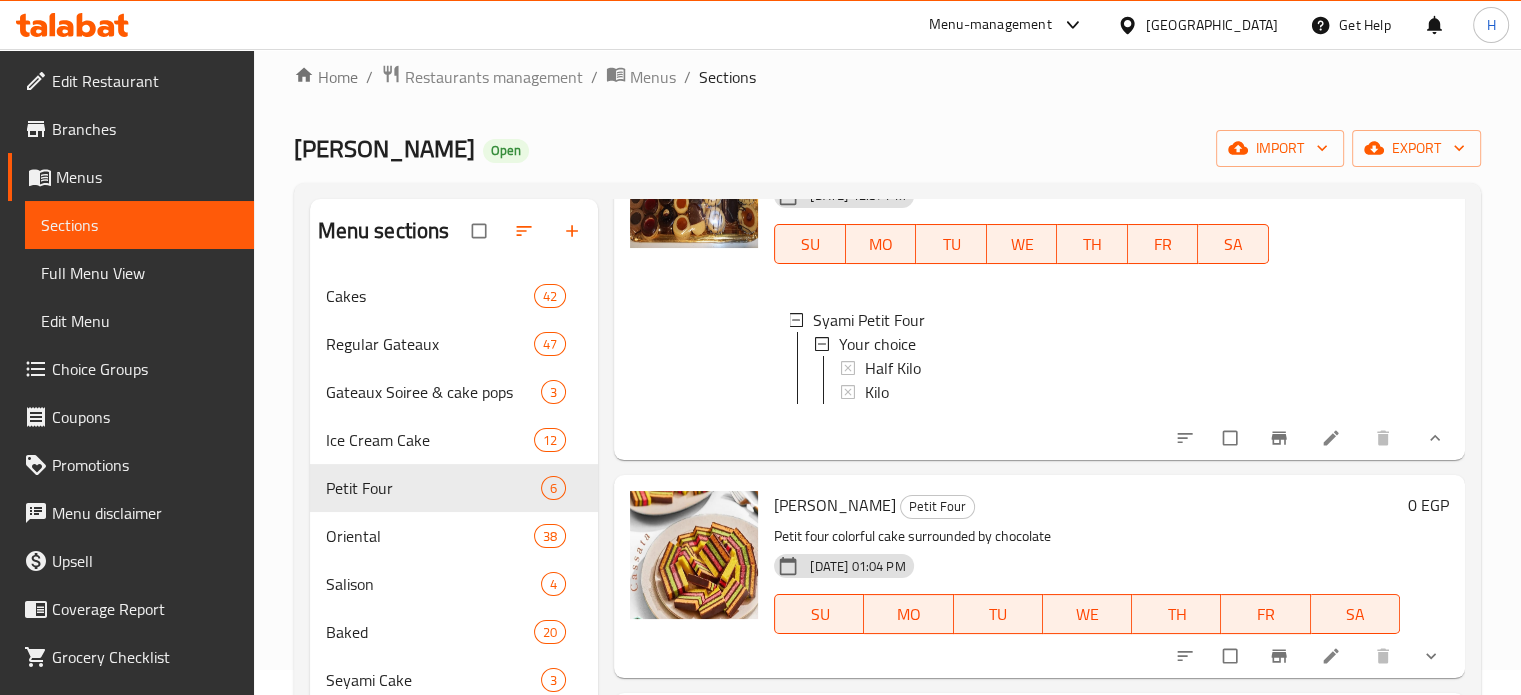 scroll, scrollTop: 500, scrollLeft: 0, axis: vertical 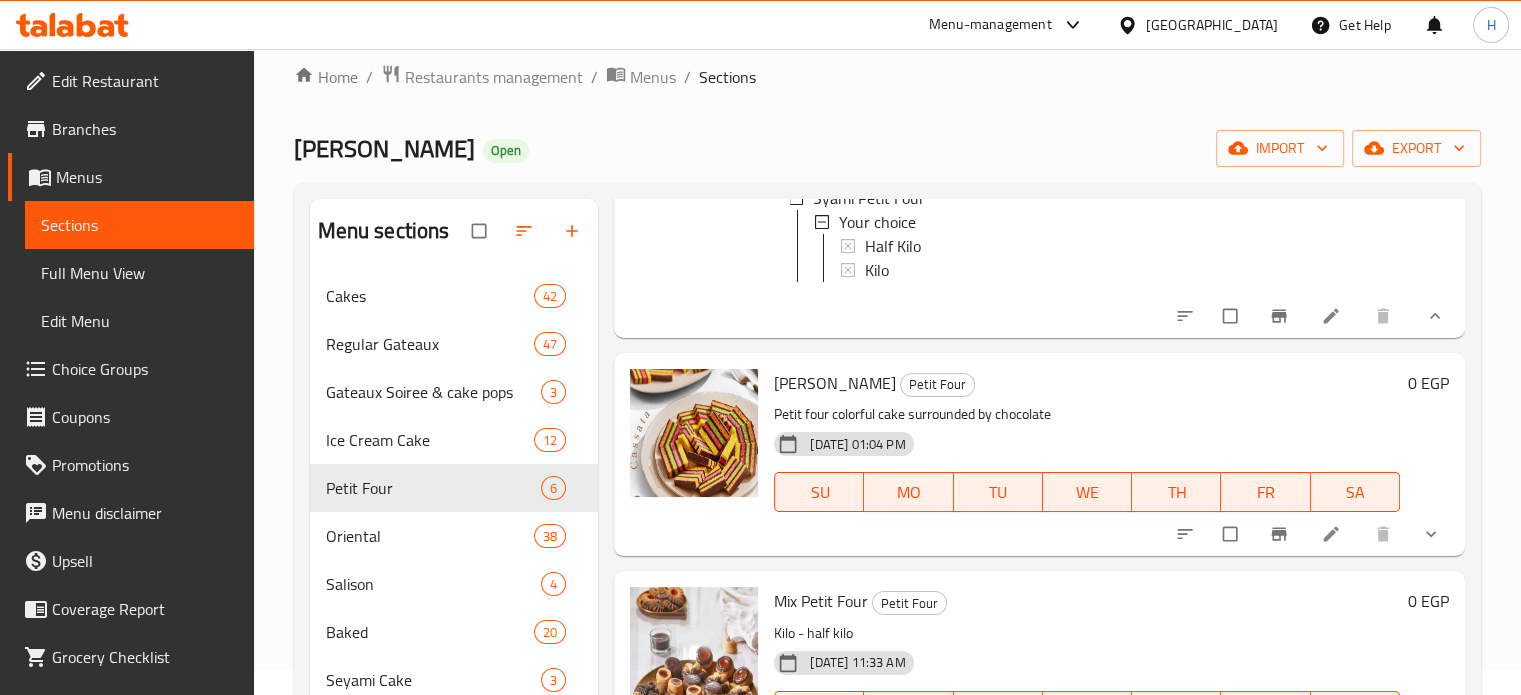 click at bounding box center [1433, 534] 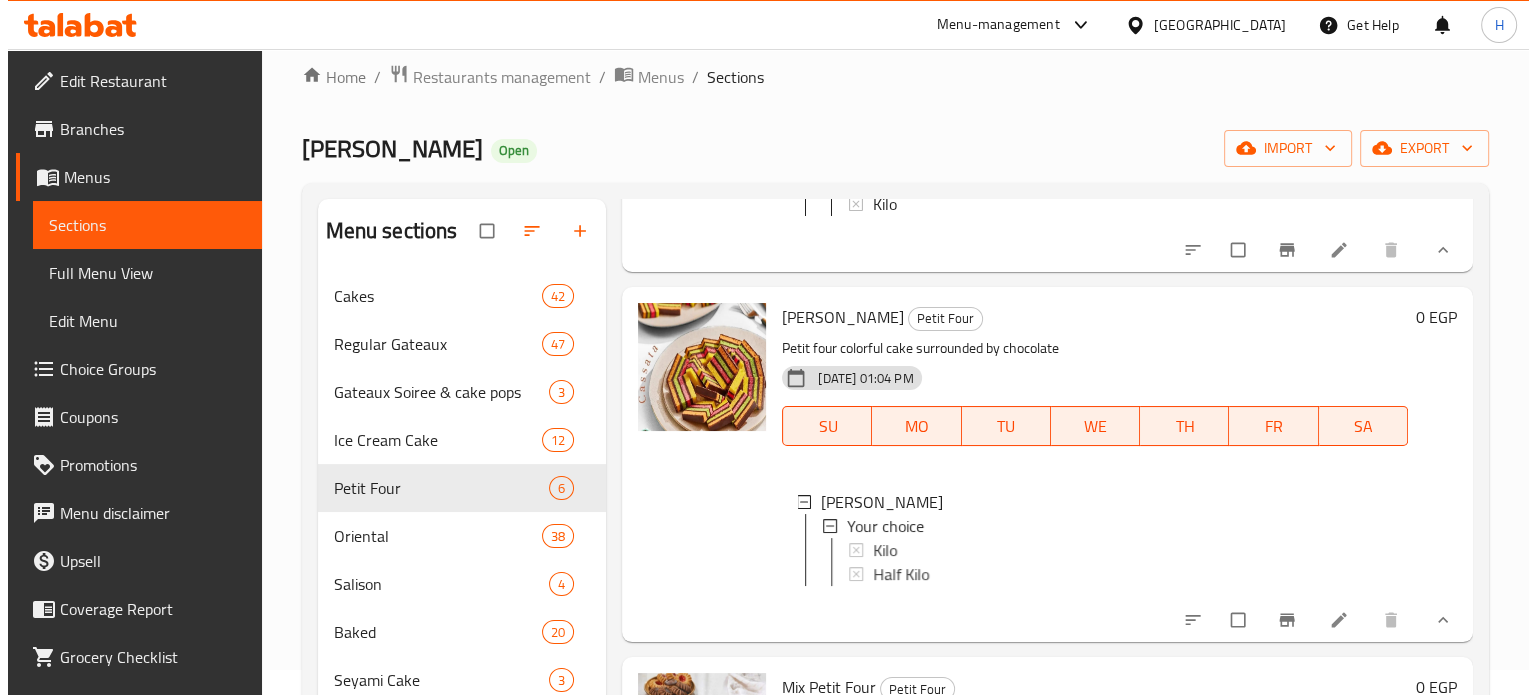 scroll, scrollTop: 600, scrollLeft: 0, axis: vertical 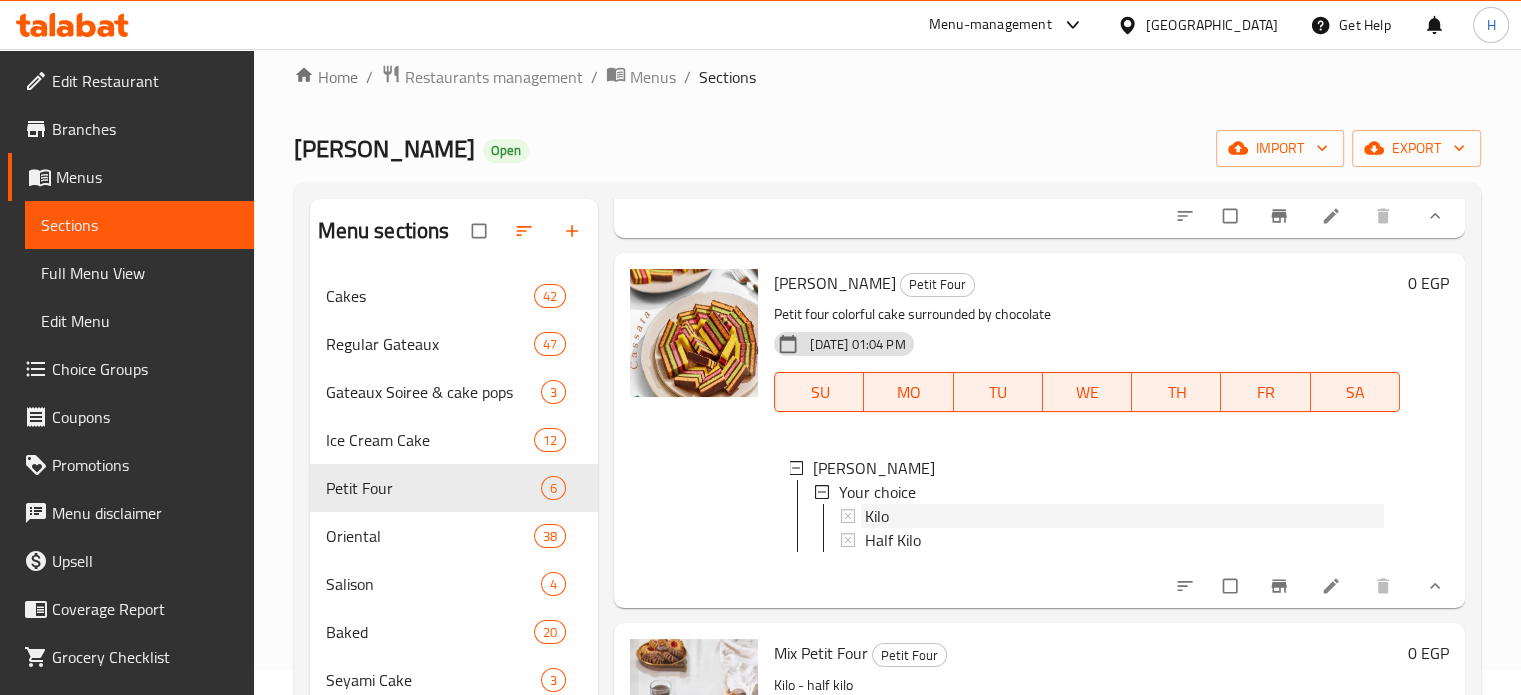 click on "Kilo" at bounding box center [1124, 516] 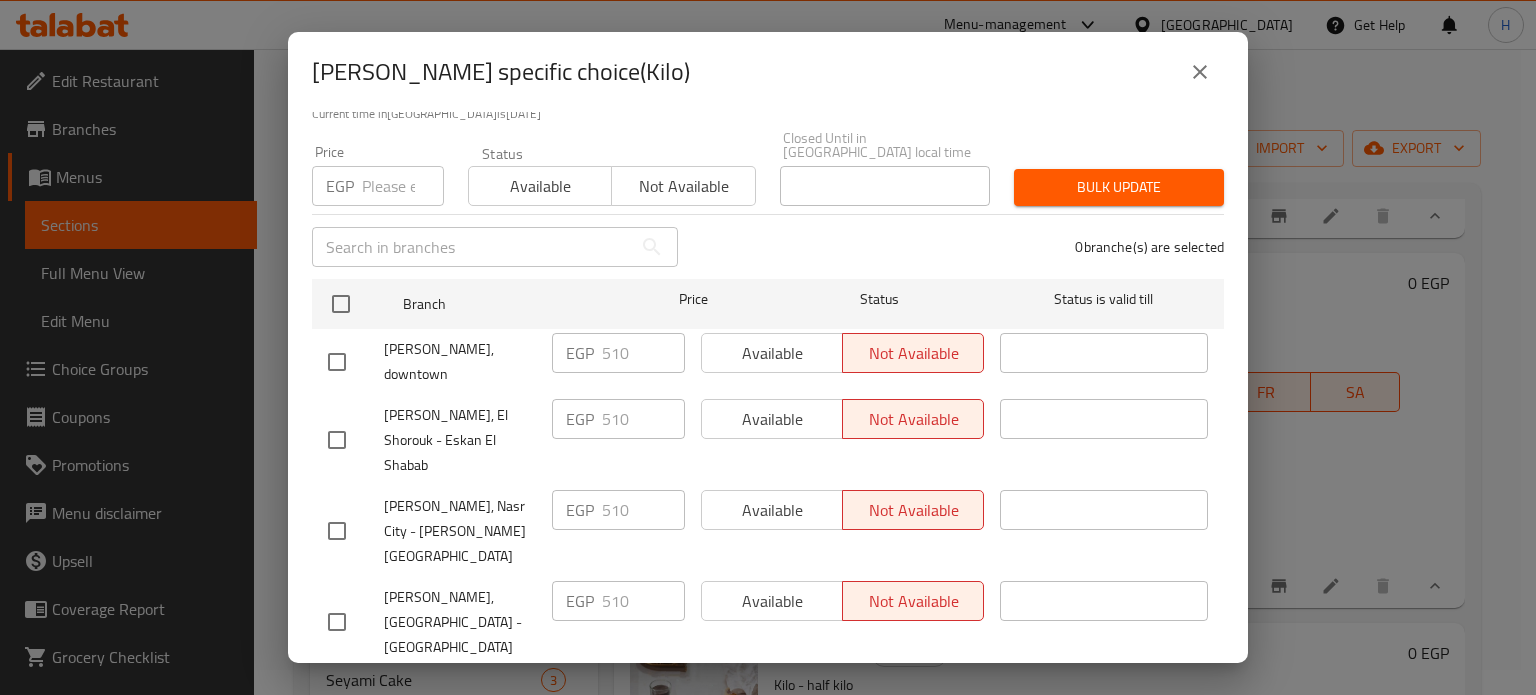 scroll, scrollTop: 162, scrollLeft: 0, axis: vertical 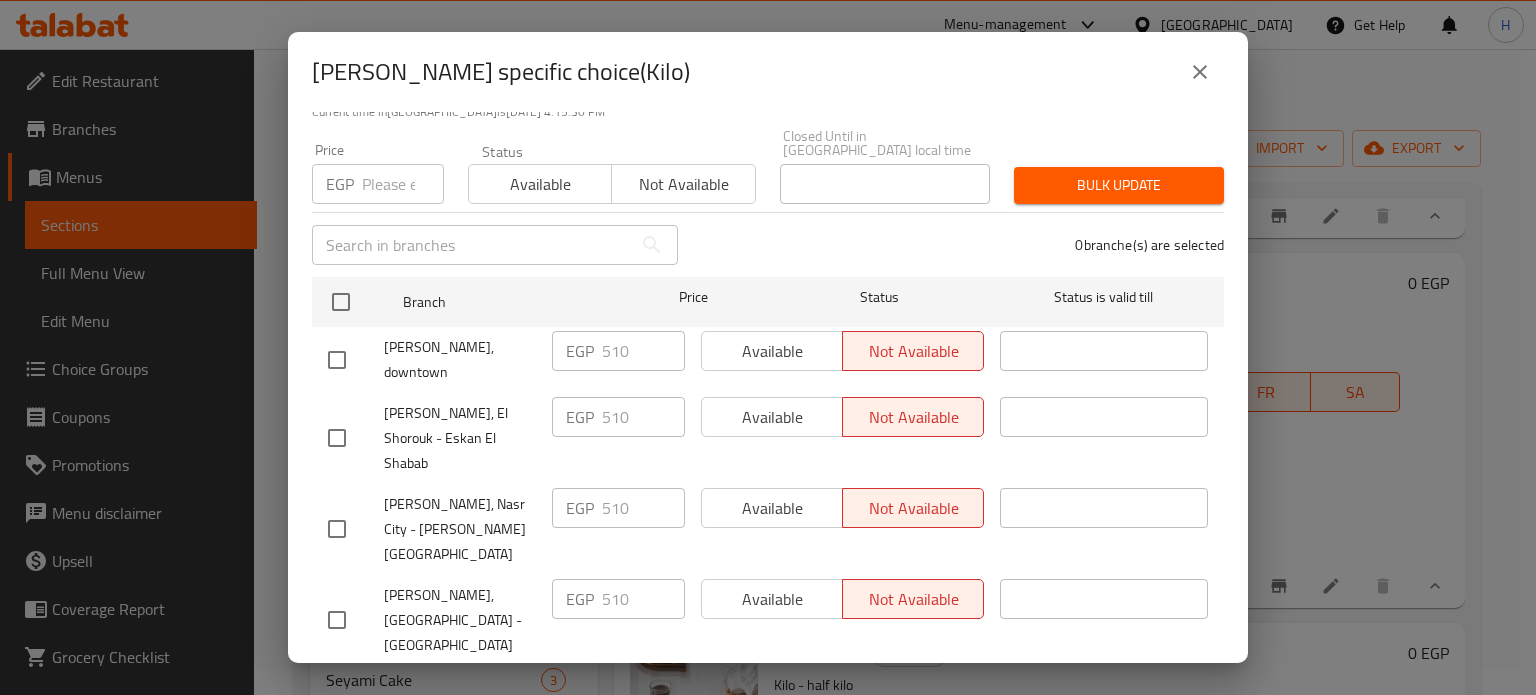 click 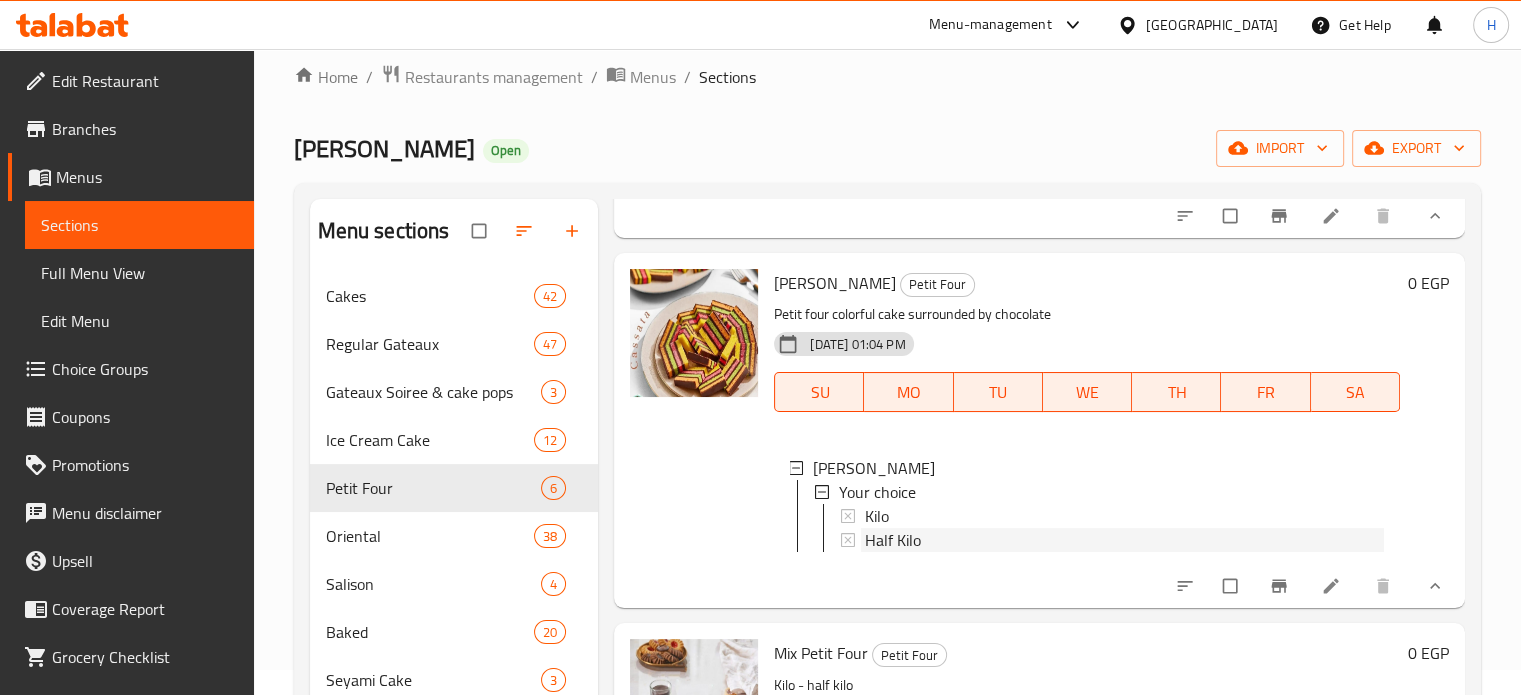 click on "Half Kilo" at bounding box center (893, 540) 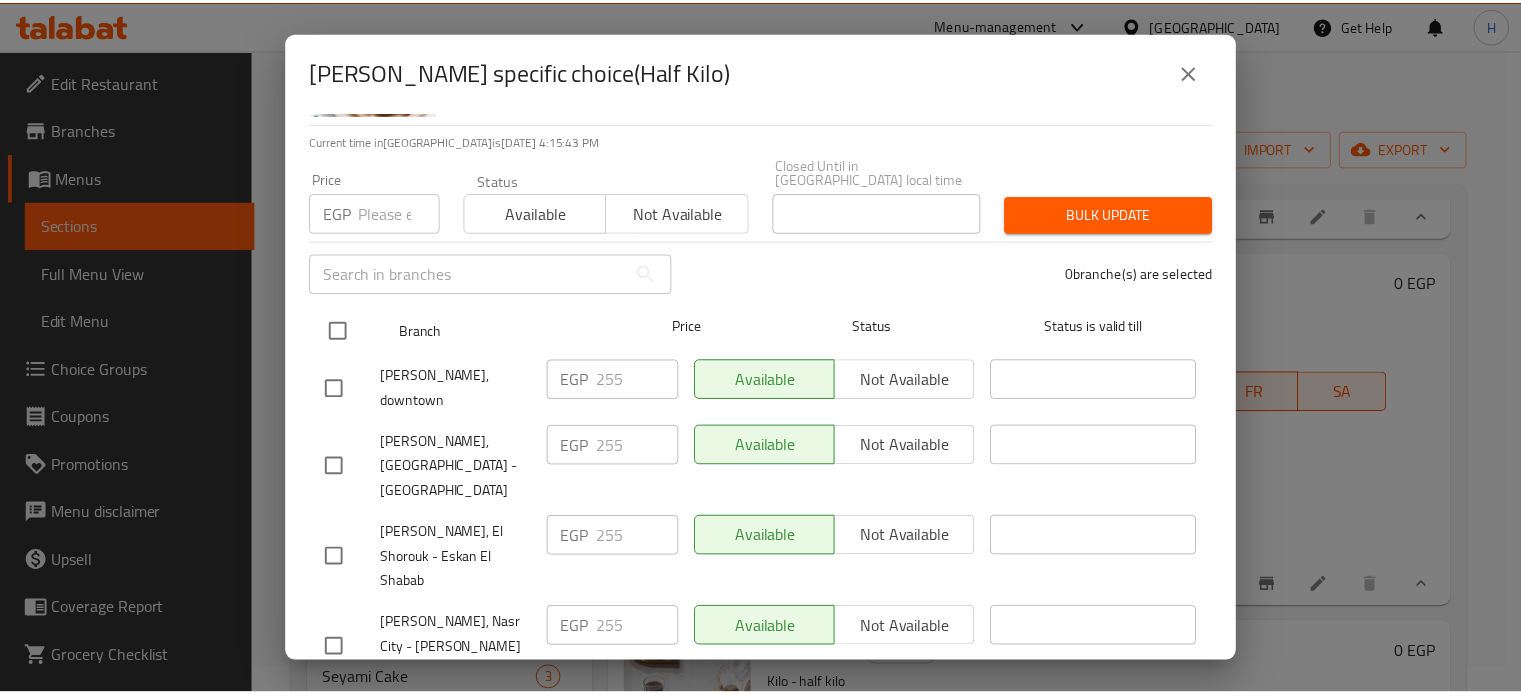 scroll, scrollTop: 162, scrollLeft: 0, axis: vertical 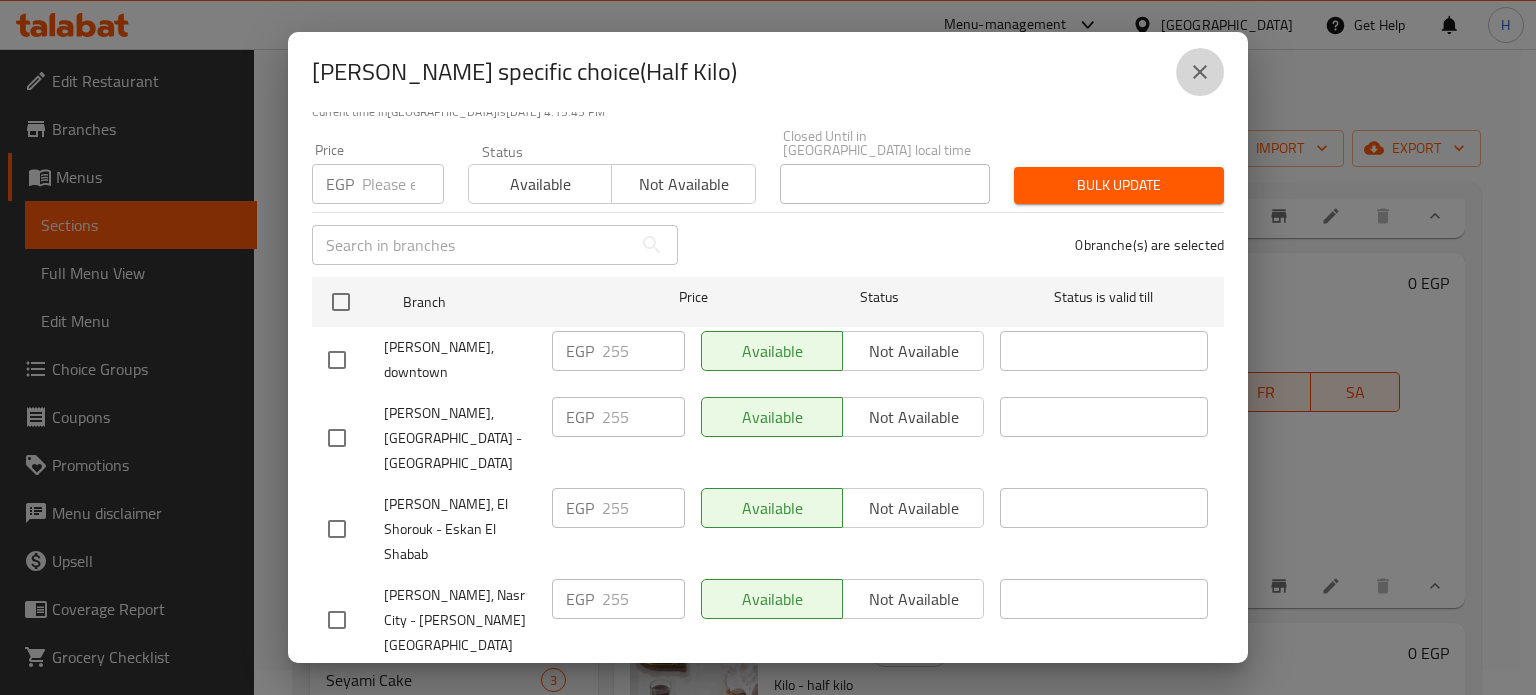 click 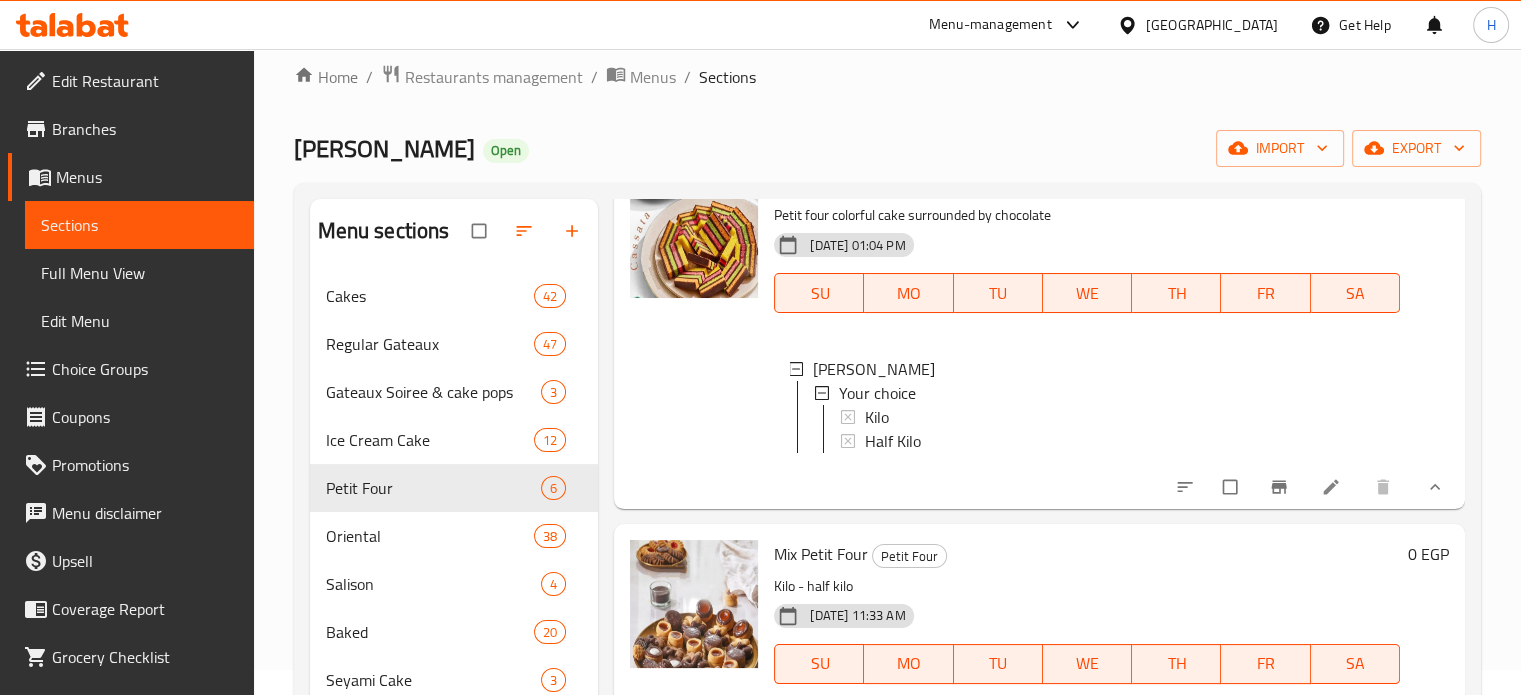 scroll, scrollTop: 729, scrollLeft: 0, axis: vertical 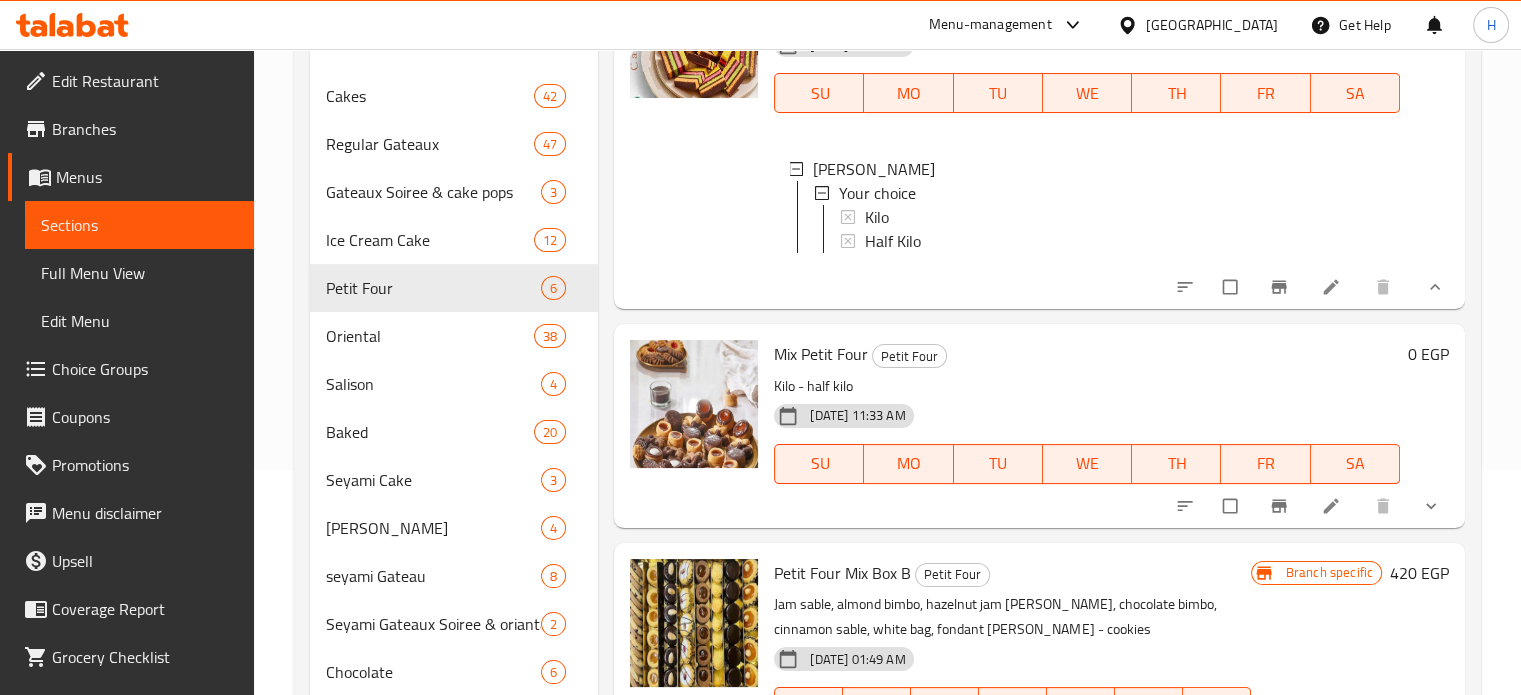click 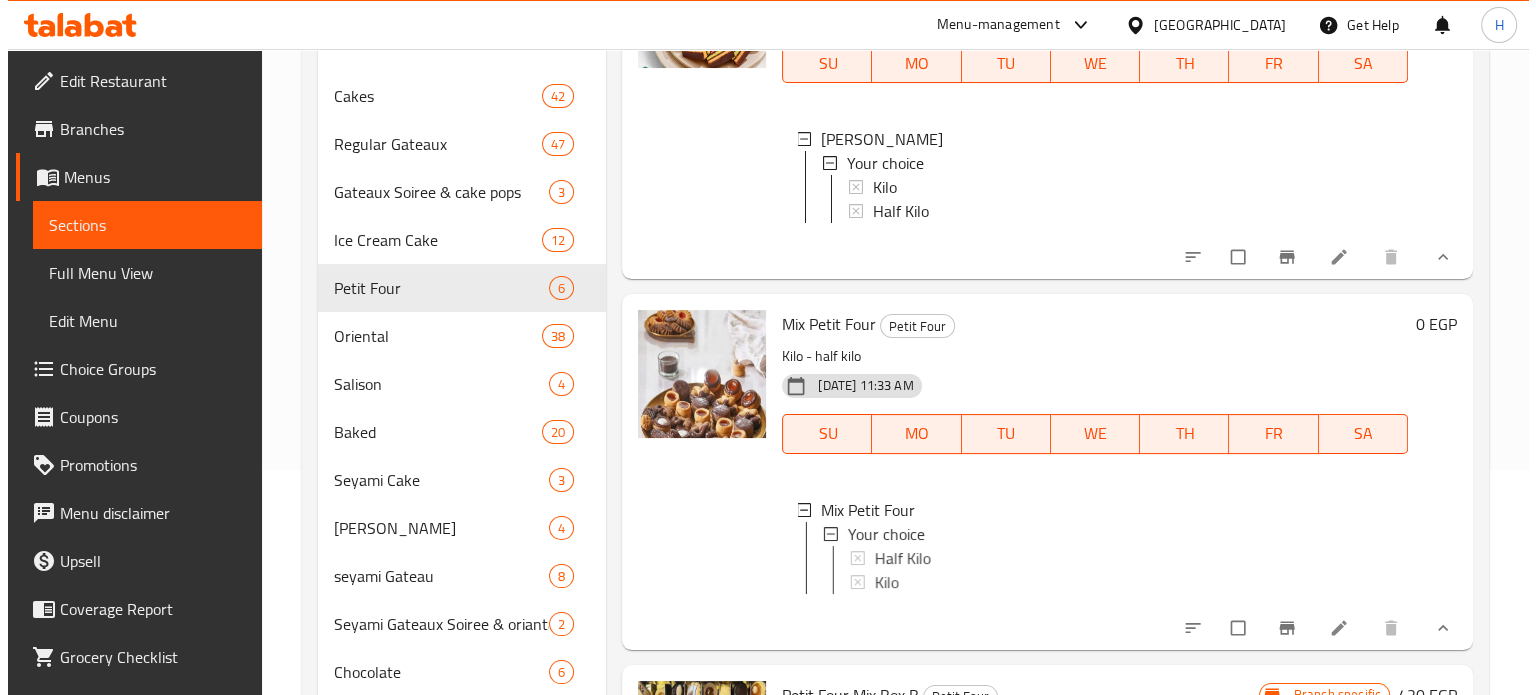 scroll, scrollTop: 896, scrollLeft: 0, axis: vertical 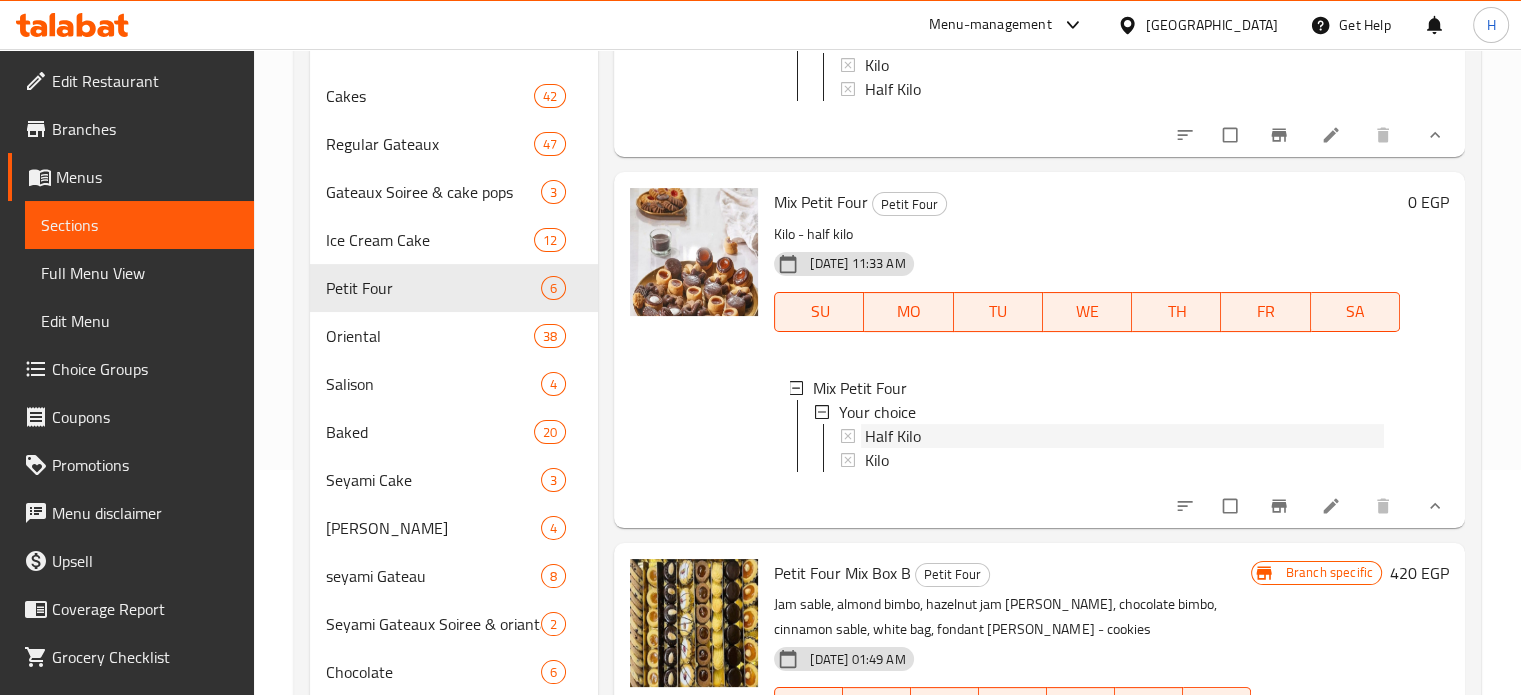 click on "Half Kilo" at bounding box center [893, 436] 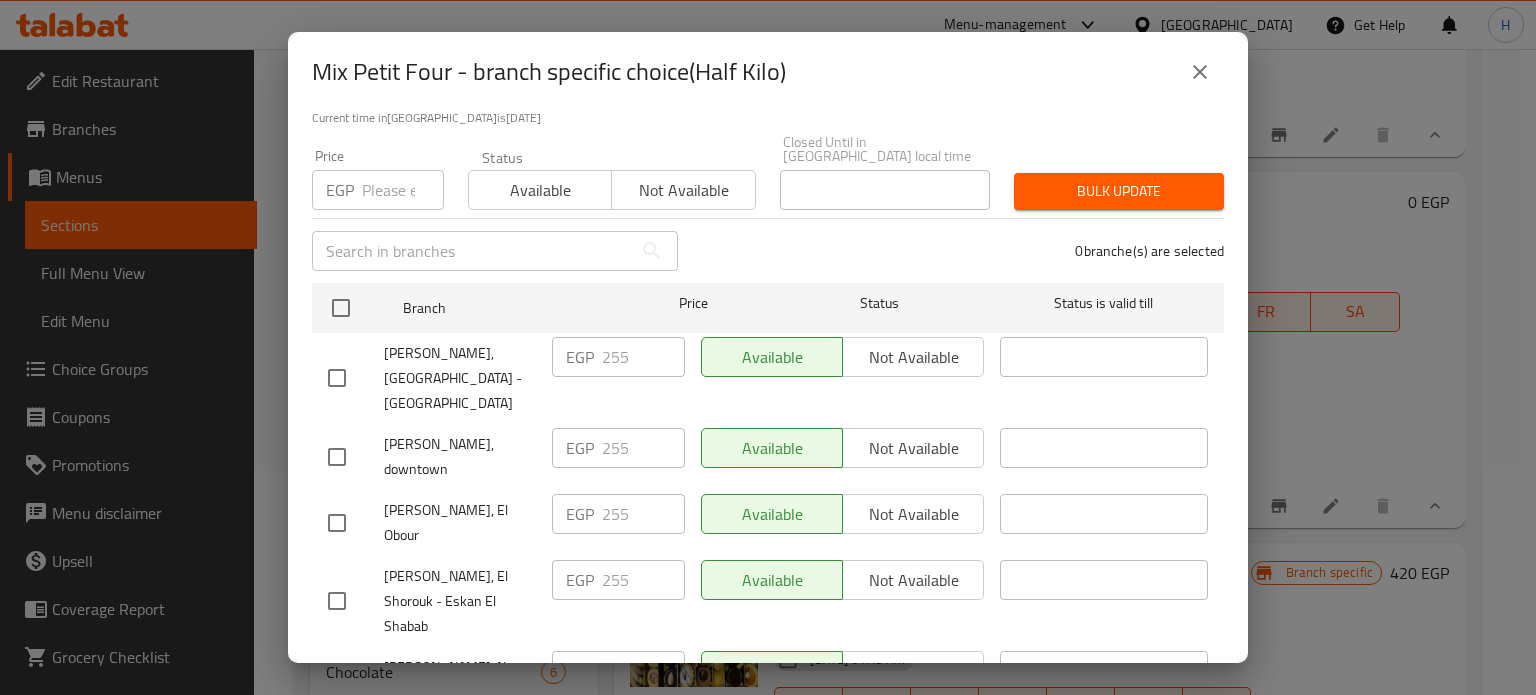 scroll, scrollTop: 162, scrollLeft: 0, axis: vertical 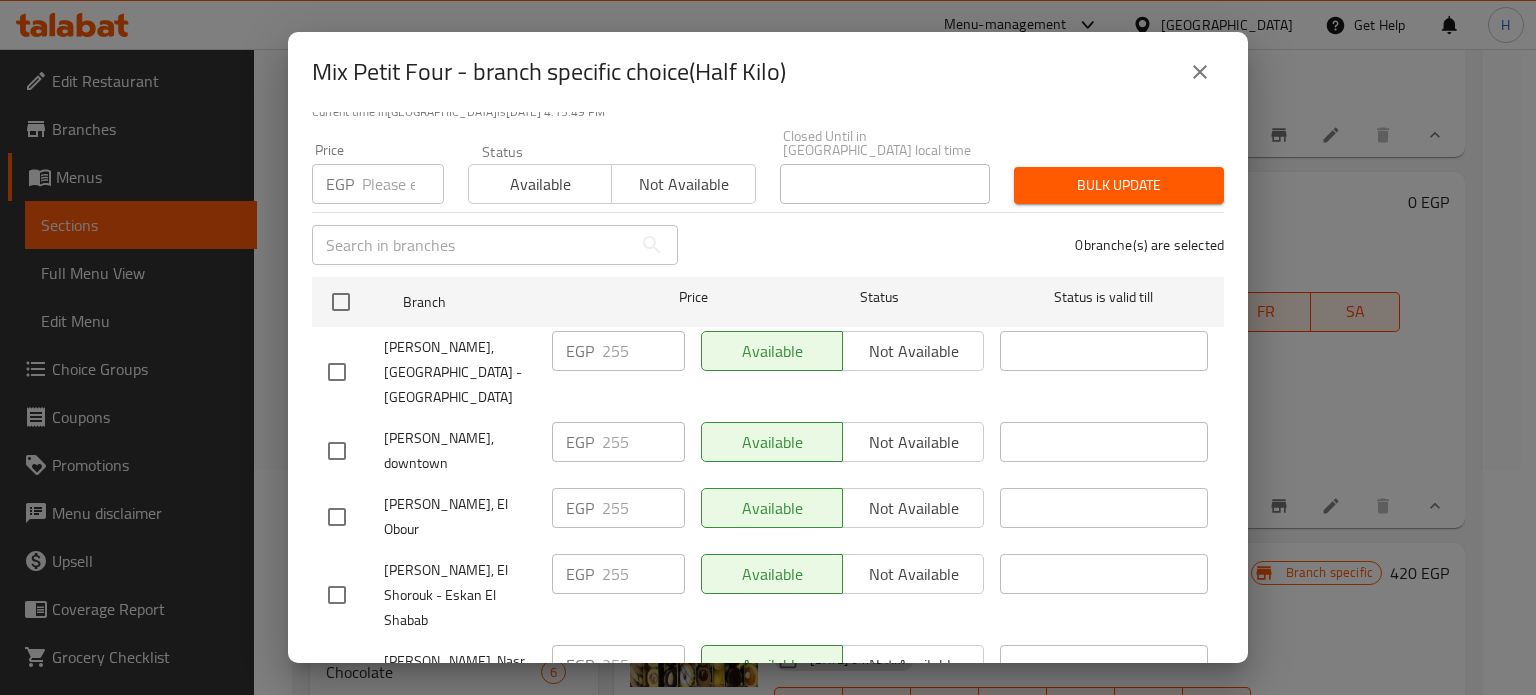 click 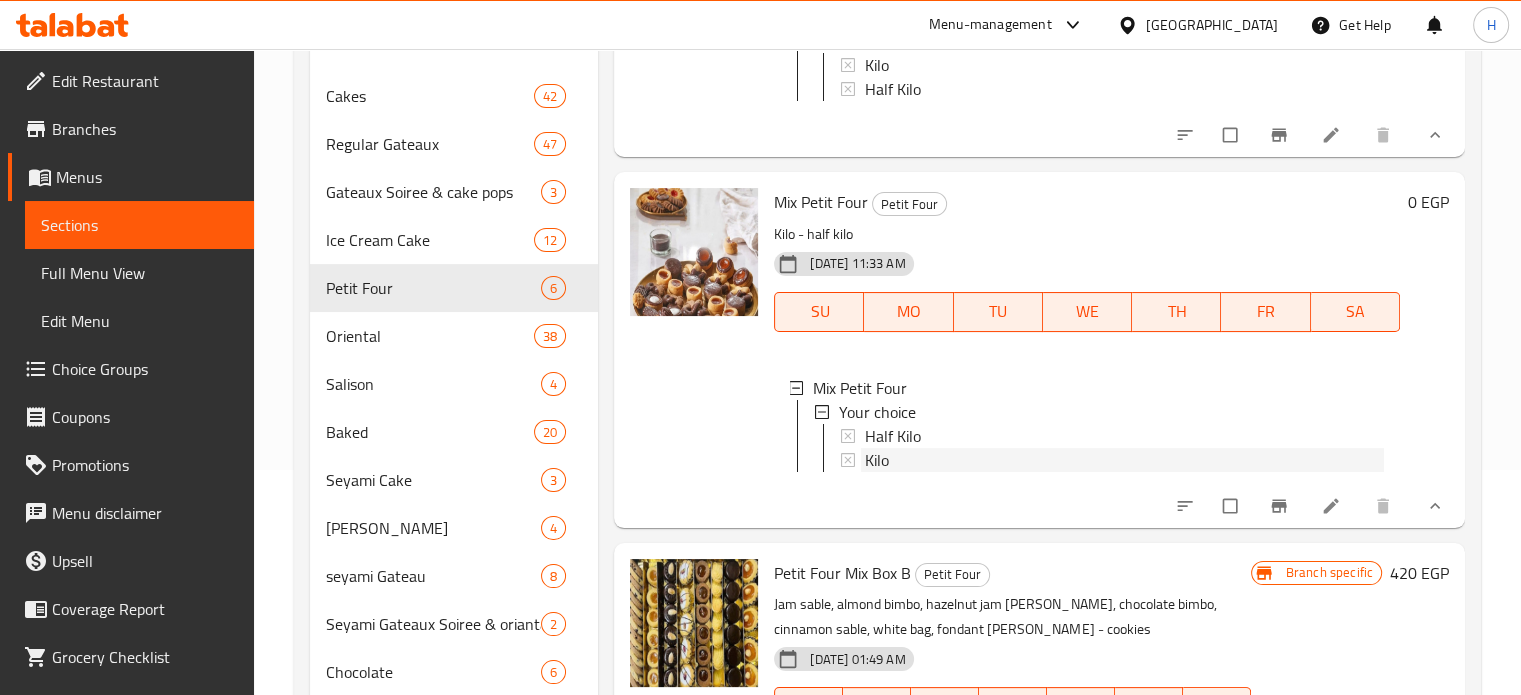 click on "Kilo" at bounding box center [877, 460] 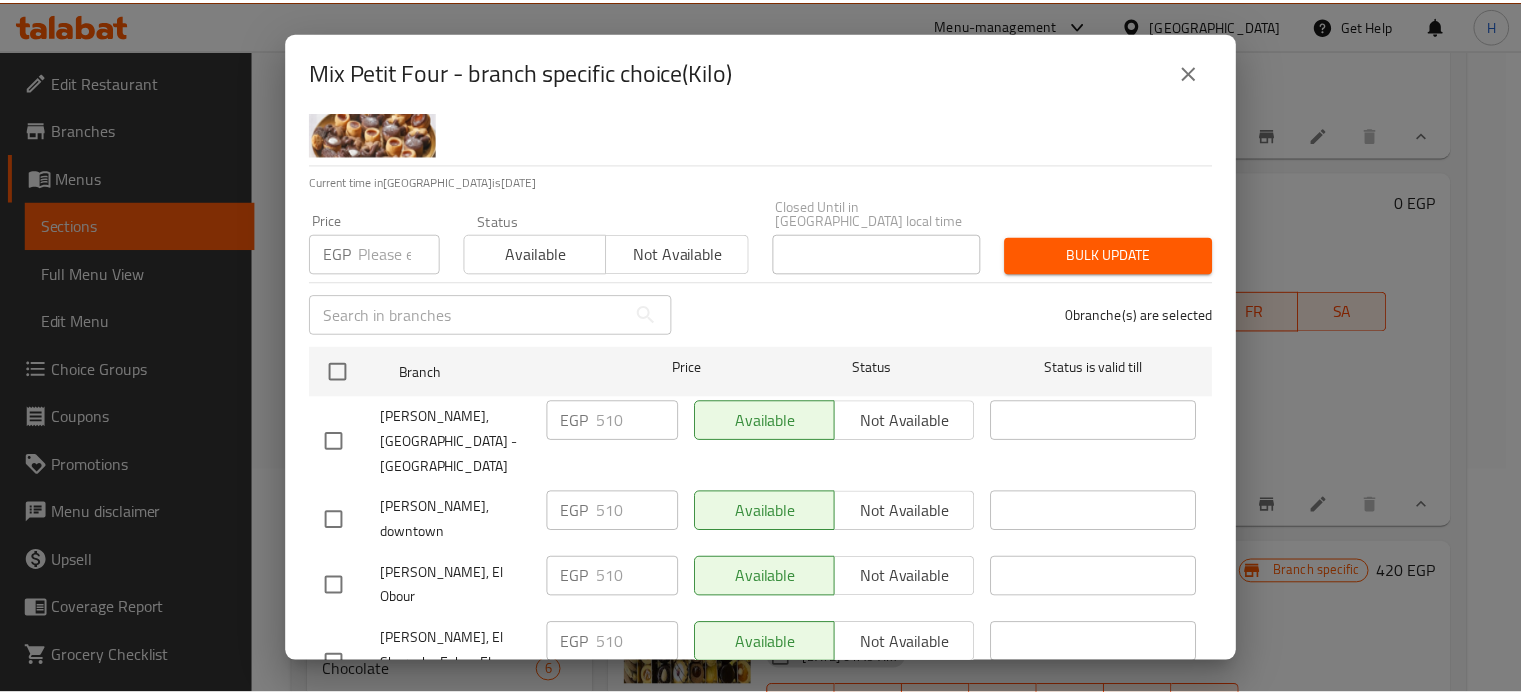 scroll, scrollTop: 162, scrollLeft: 0, axis: vertical 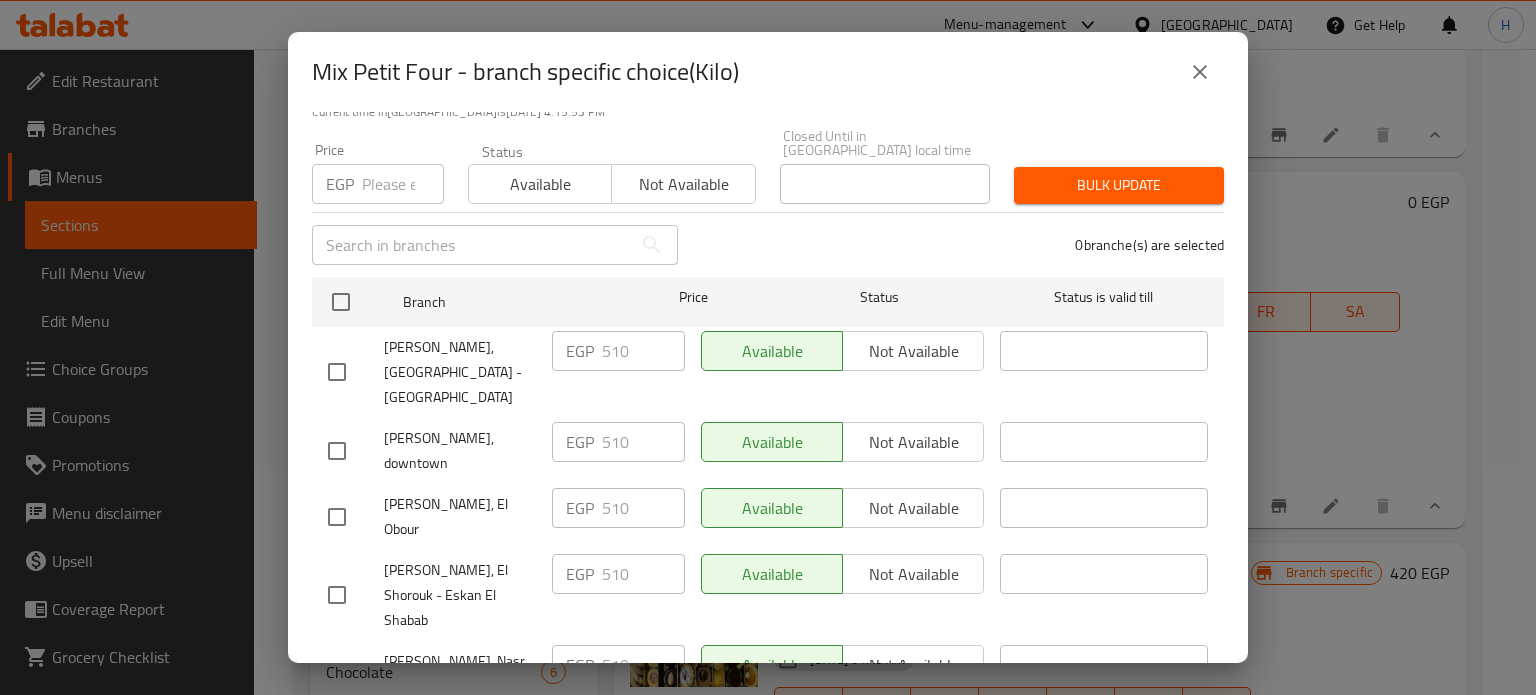 click 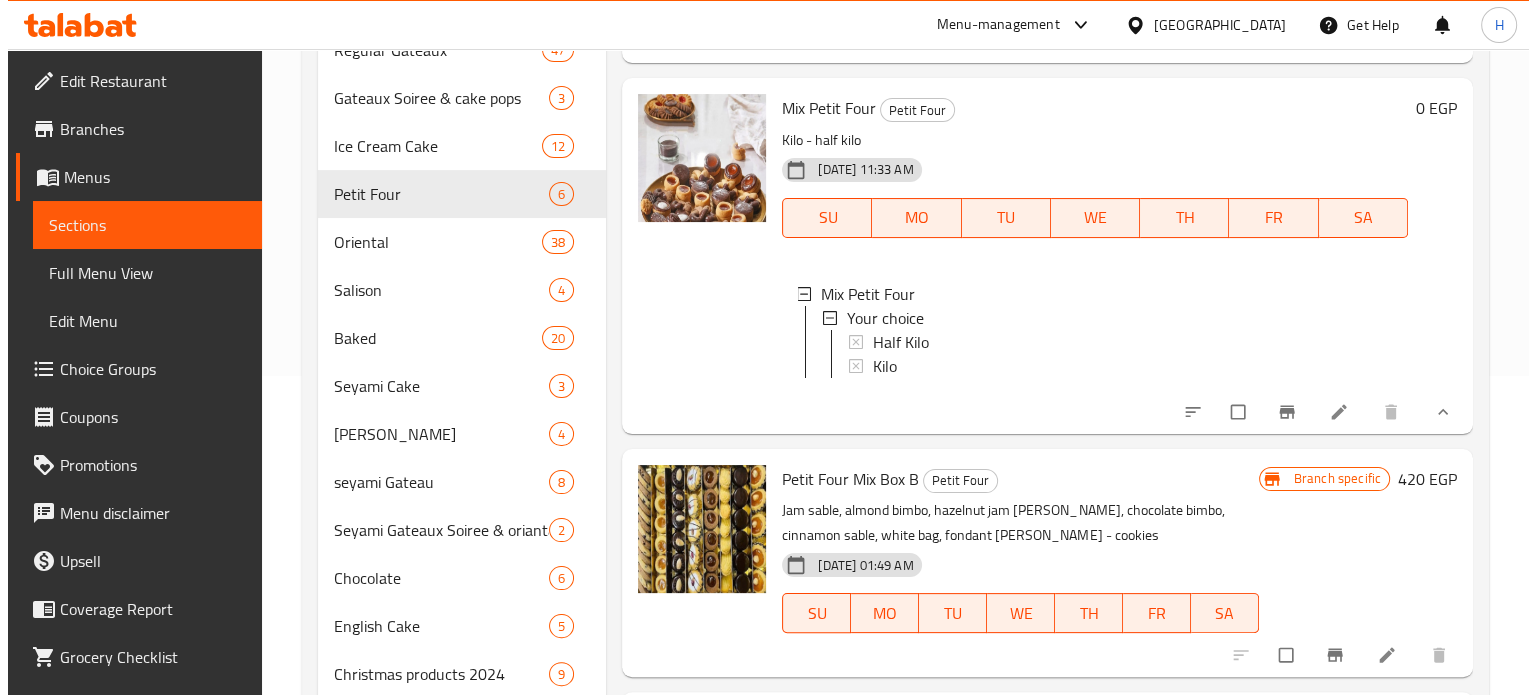 scroll, scrollTop: 425, scrollLeft: 0, axis: vertical 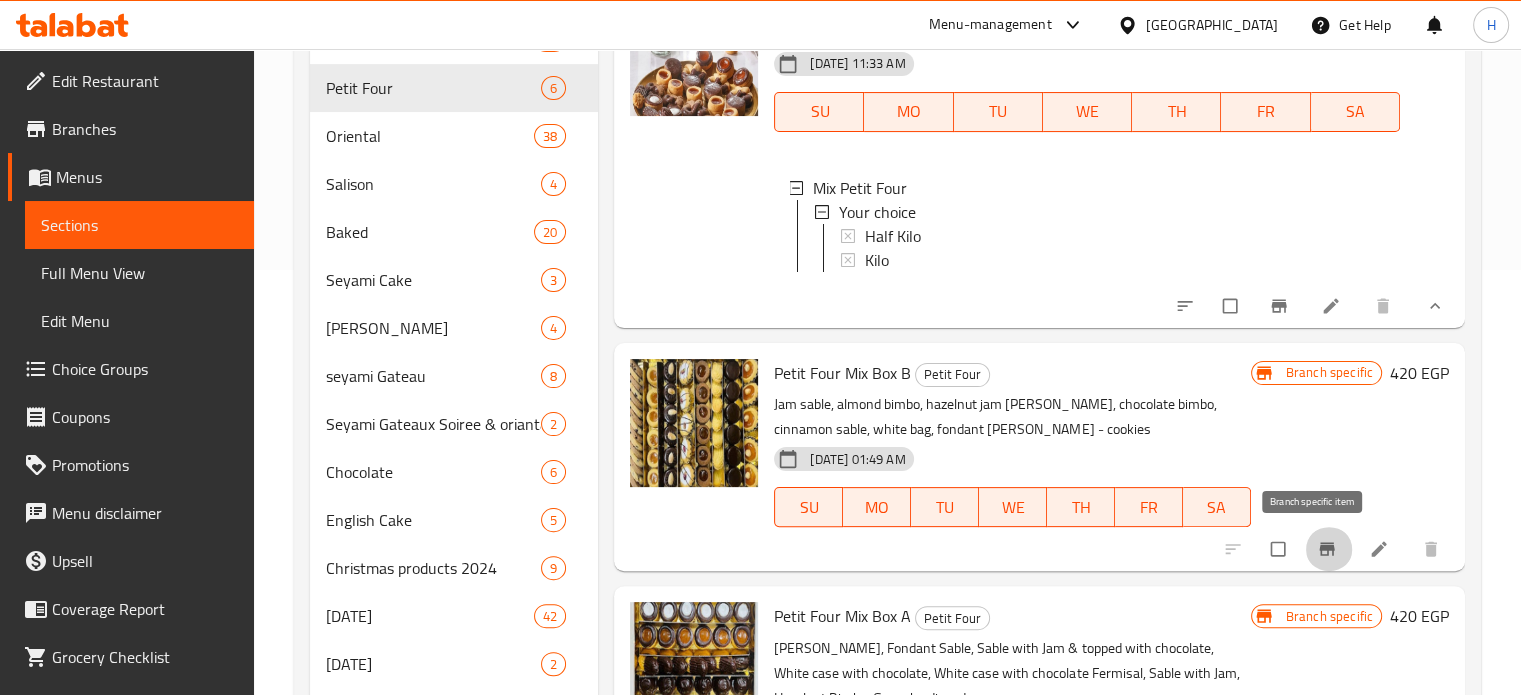 click 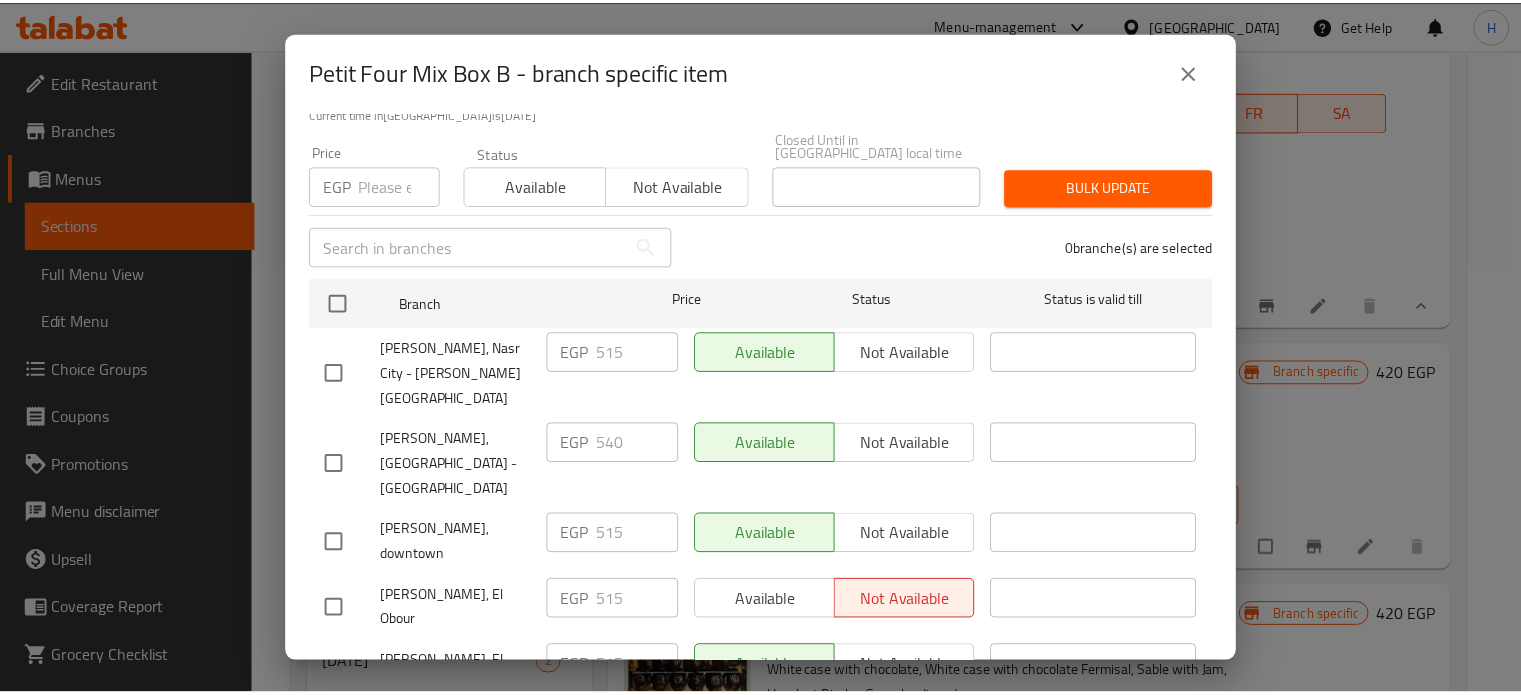 scroll, scrollTop: 162, scrollLeft: 0, axis: vertical 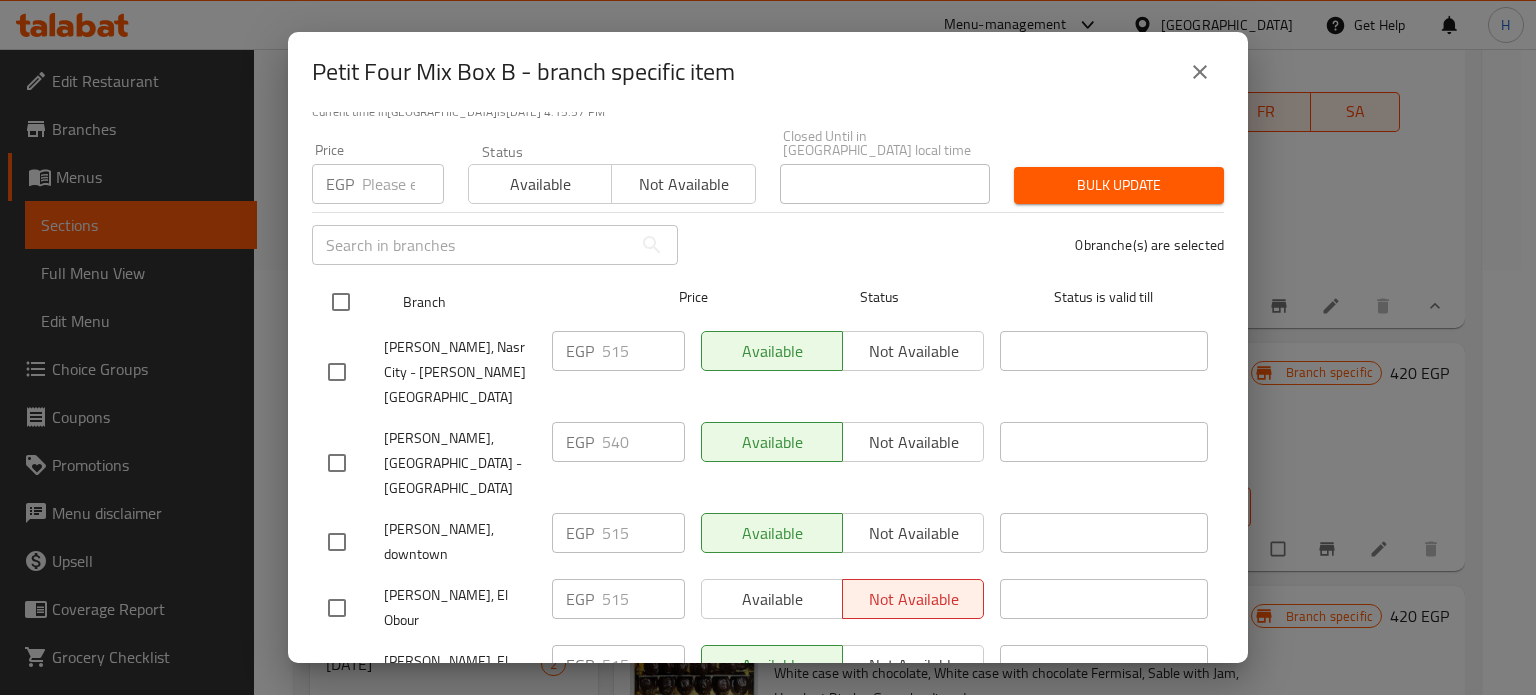 click at bounding box center (341, 302) 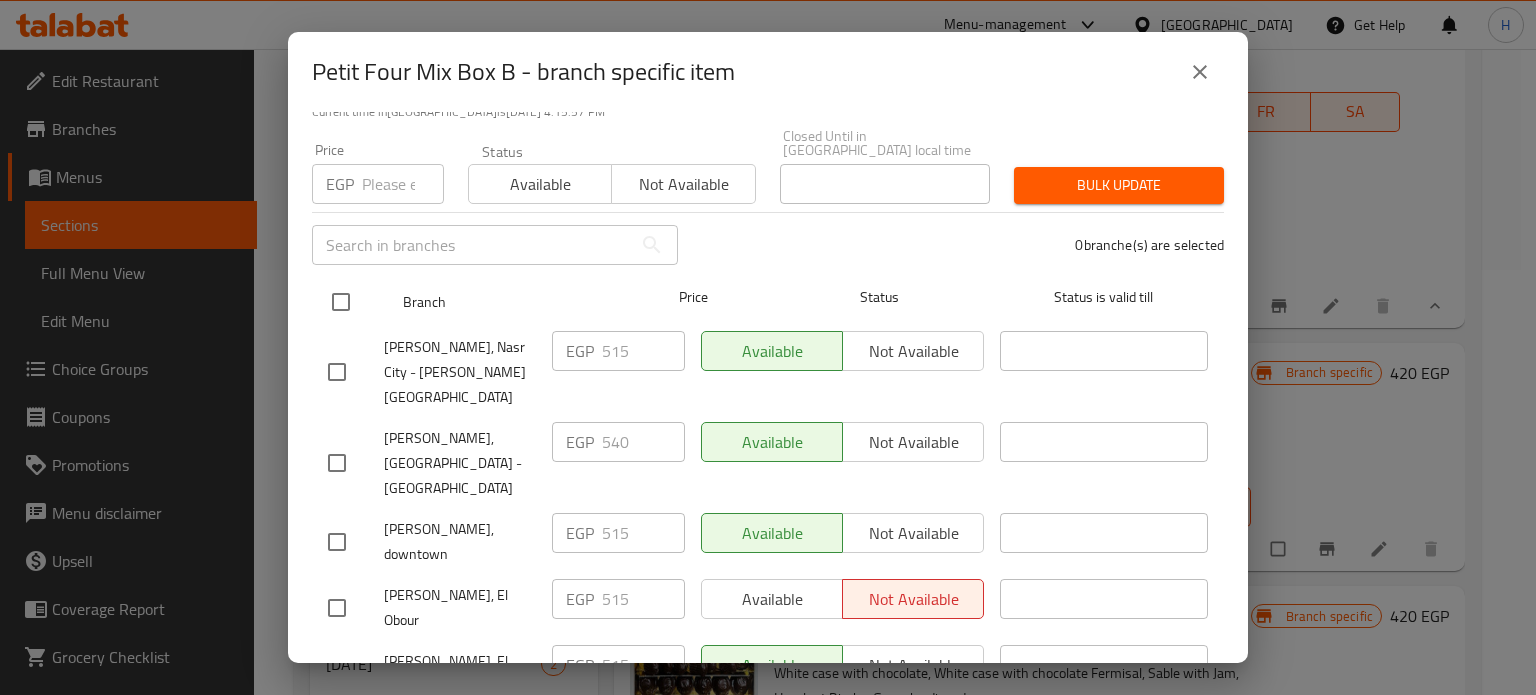 checkbox on "true" 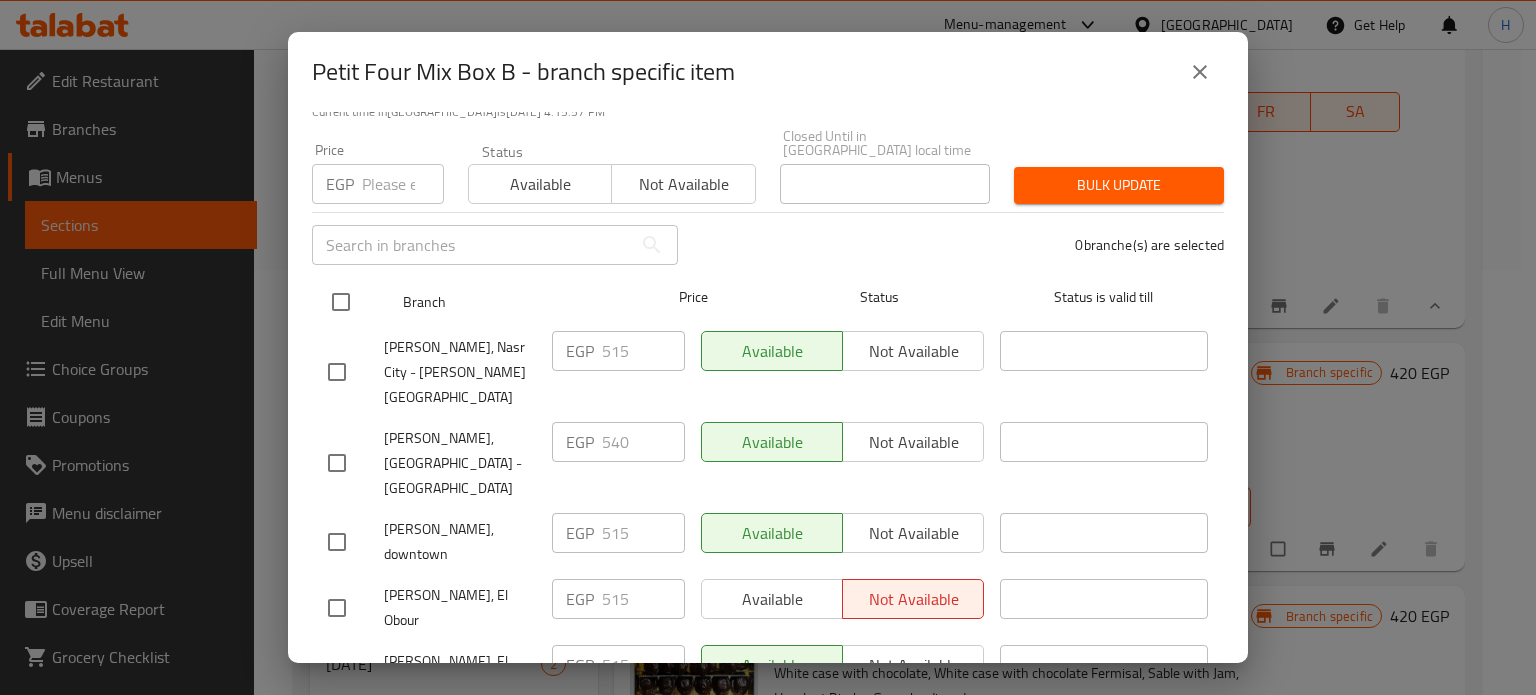 checkbox on "true" 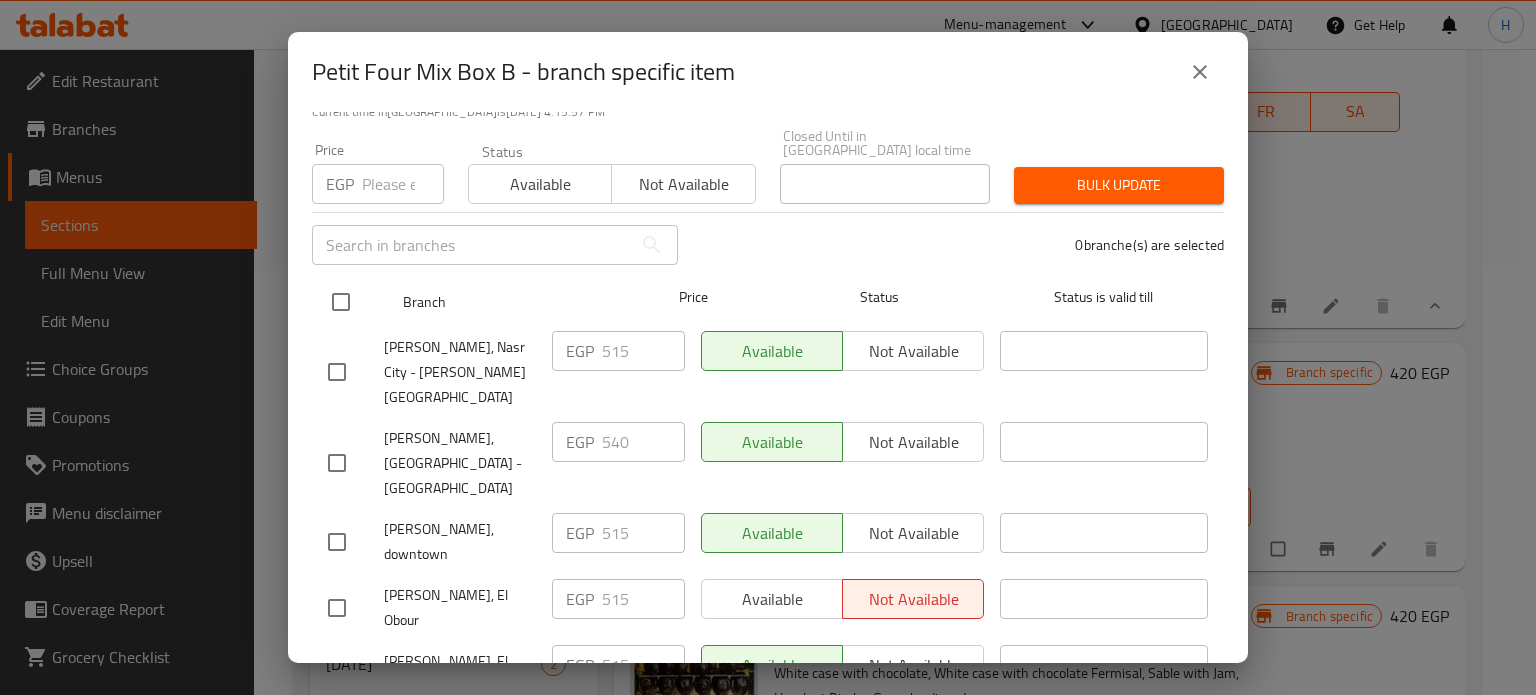 checkbox on "true" 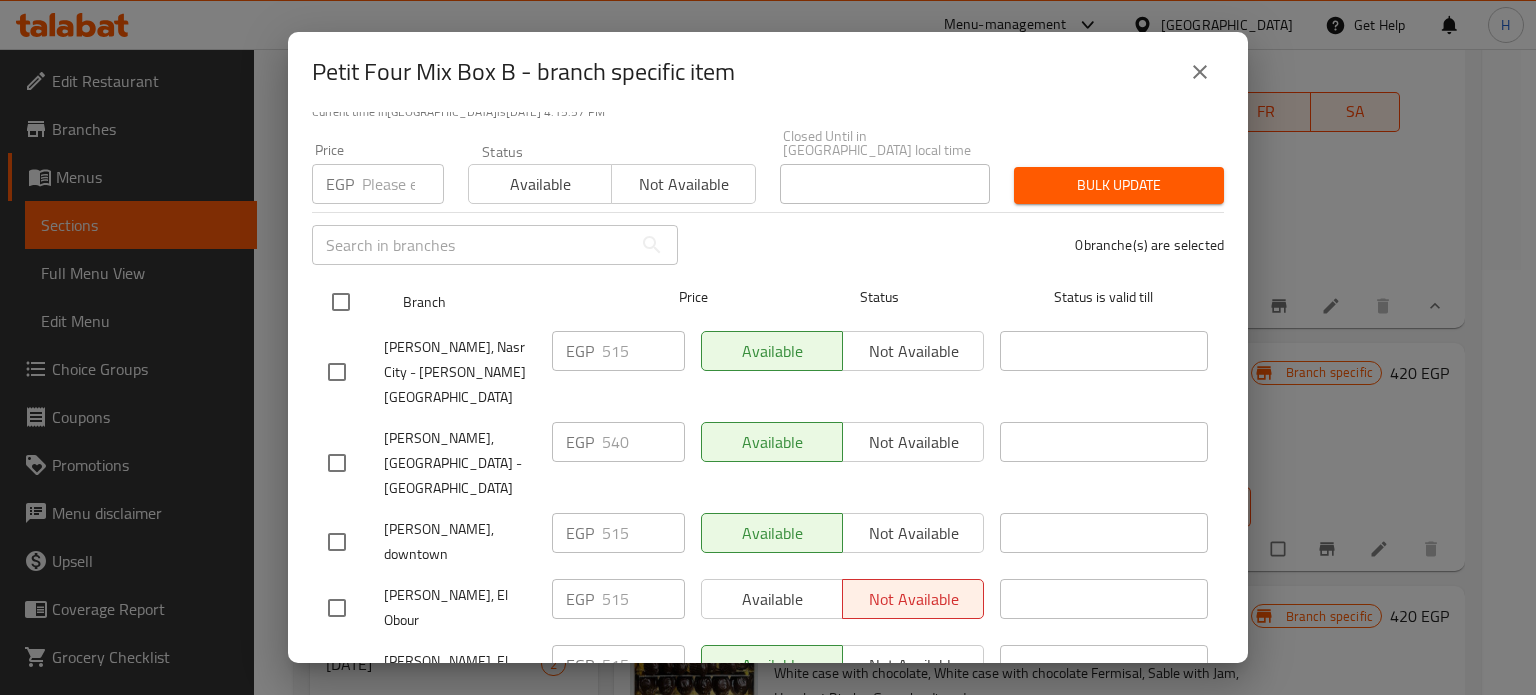 checkbox on "true" 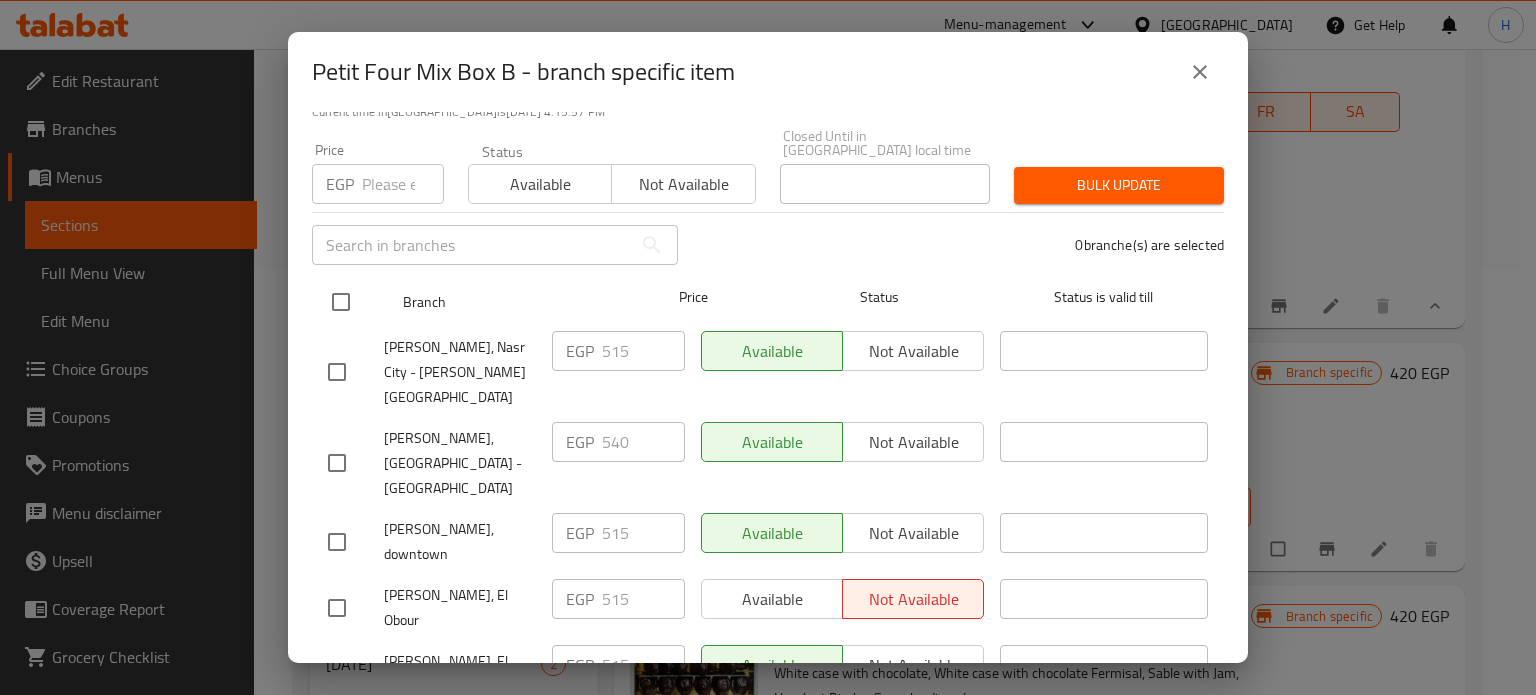 checkbox on "true" 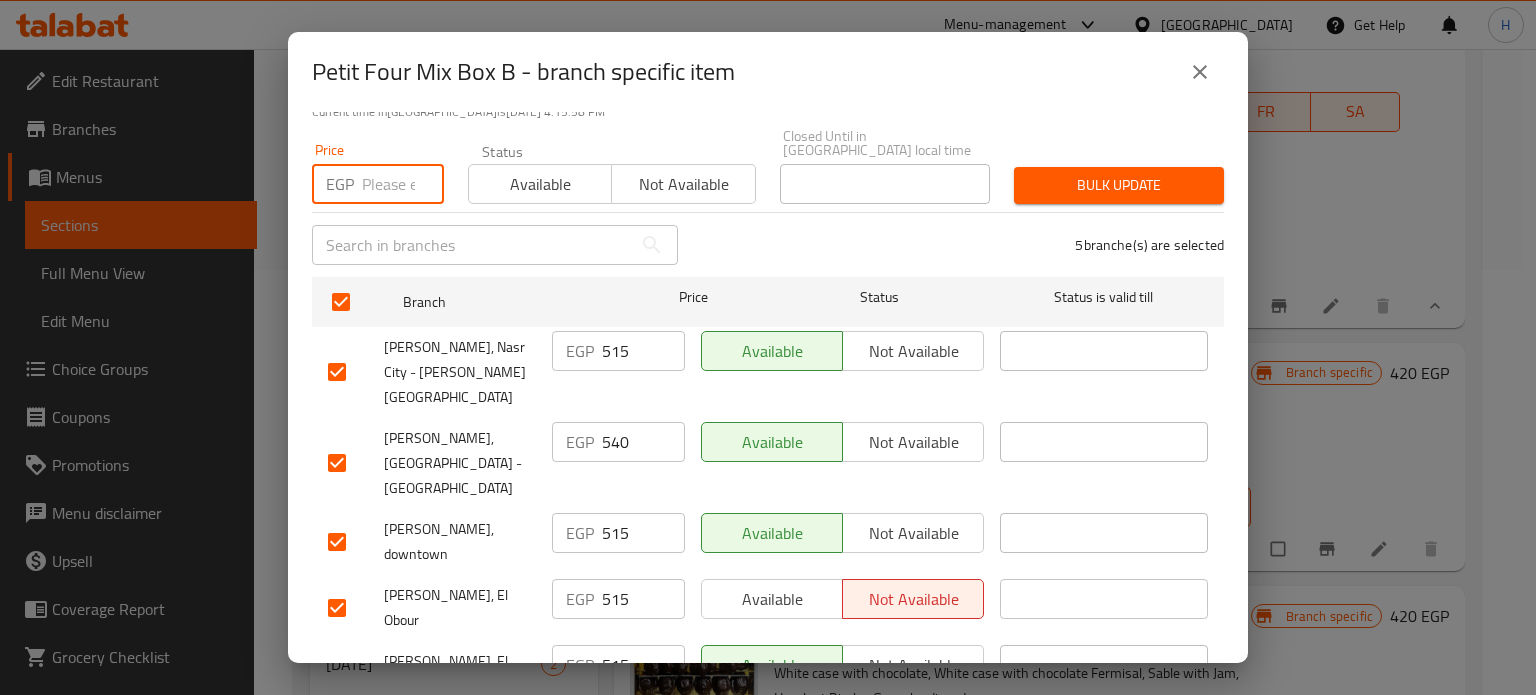 click at bounding box center (403, 184) 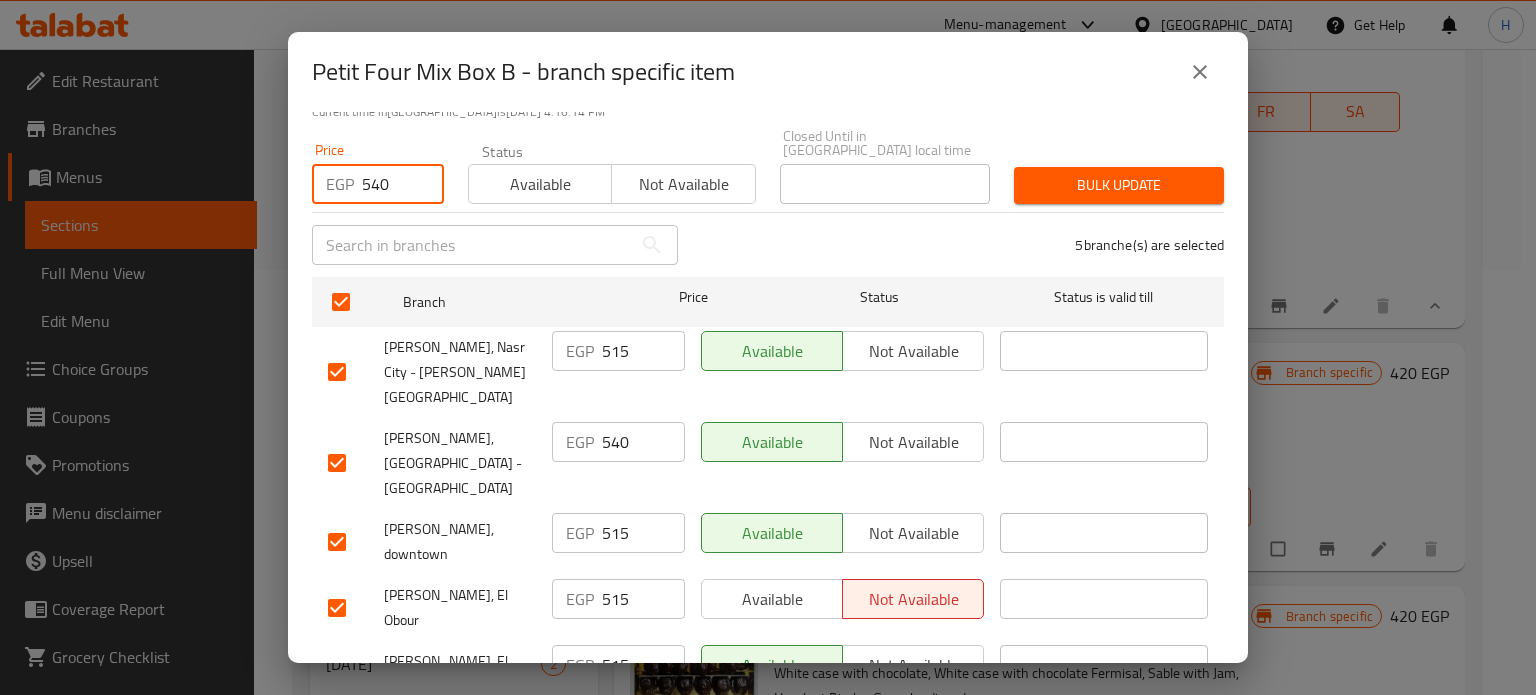 type on "540" 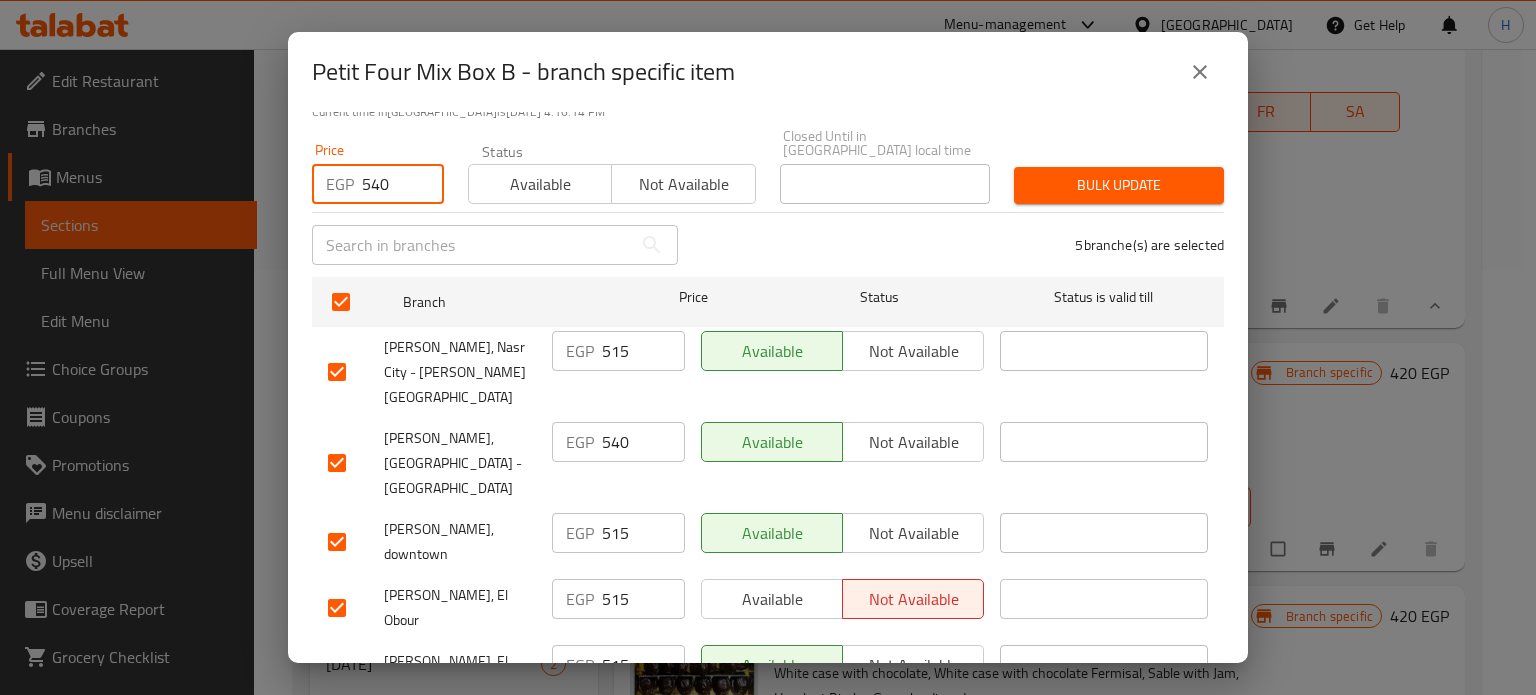 click on "Bulk update" at bounding box center (1119, 185) 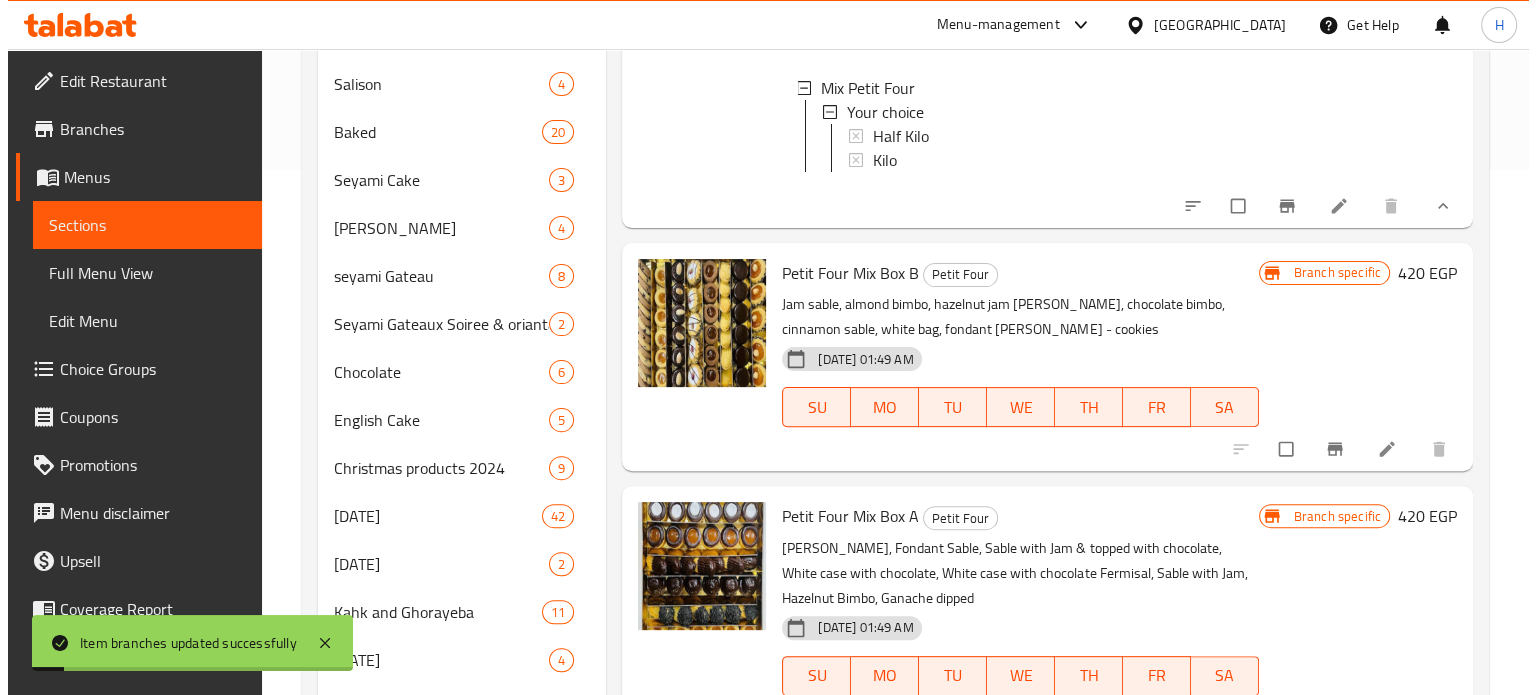 scroll, scrollTop: 625, scrollLeft: 0, axis: vertical 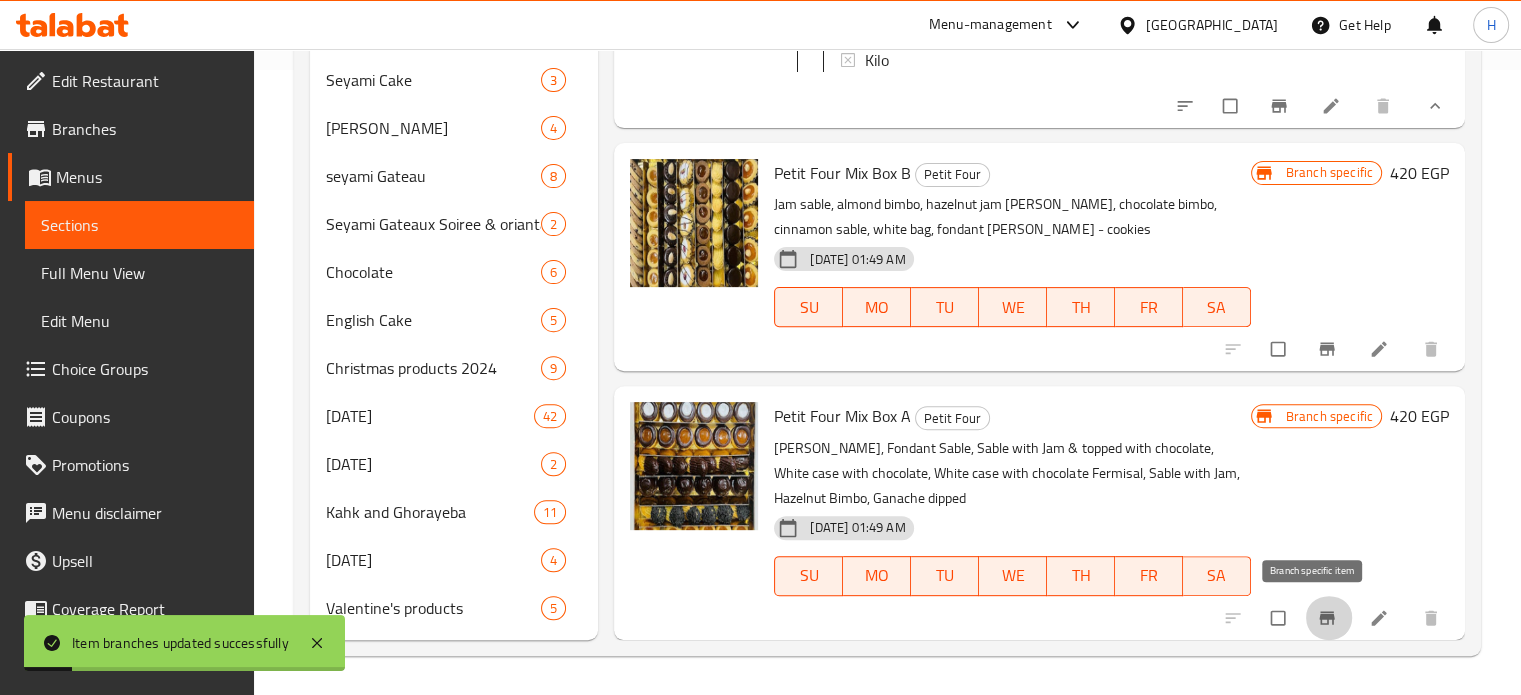 click 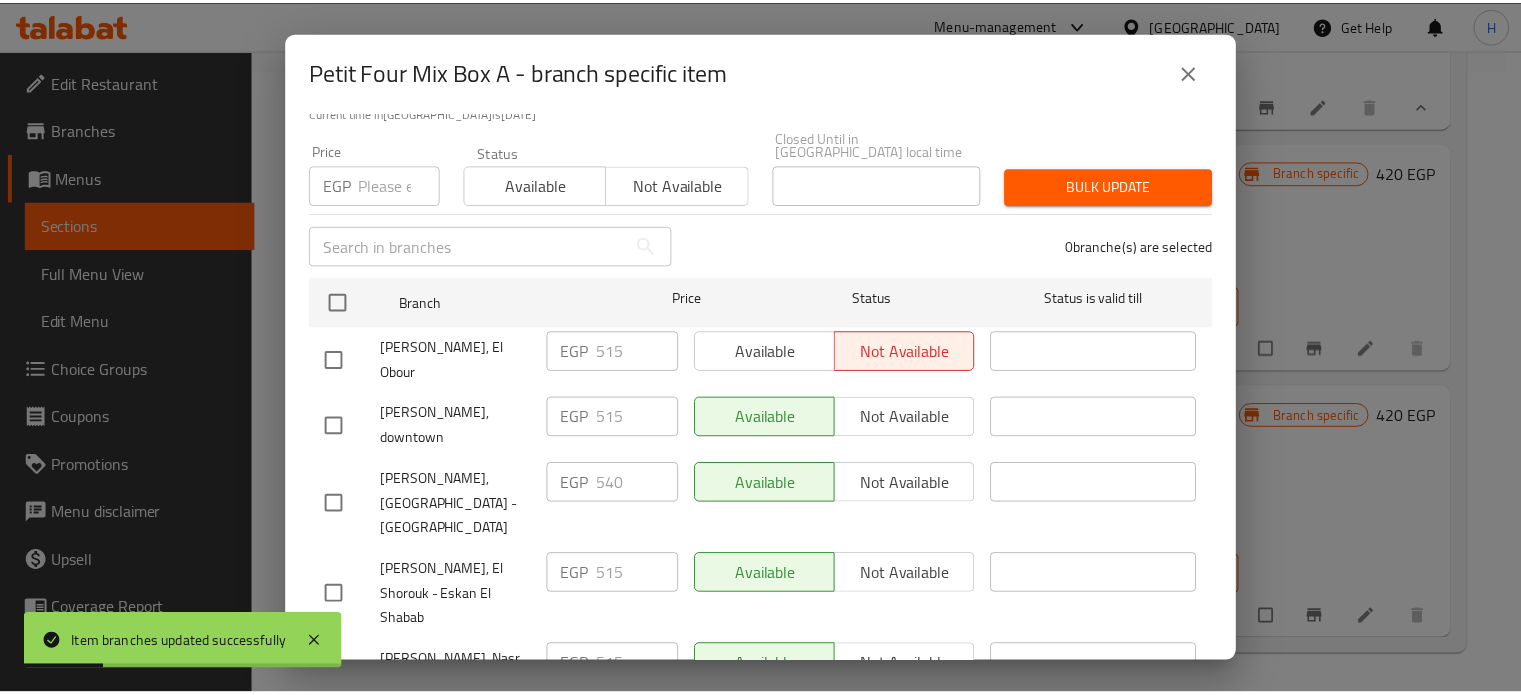 scroll, scrollTop: 162, scrollLeft: 0, axis: vertical 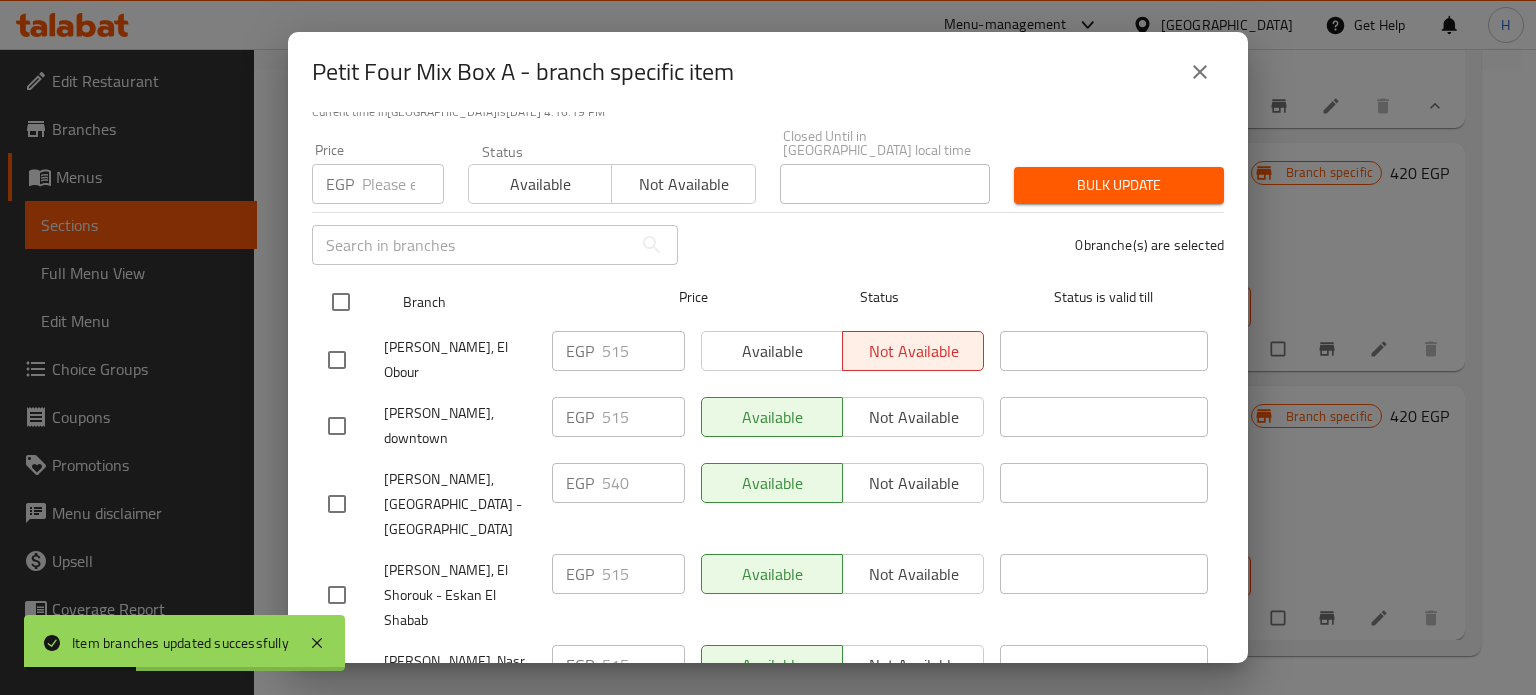 click at bounding box center [341, 302] 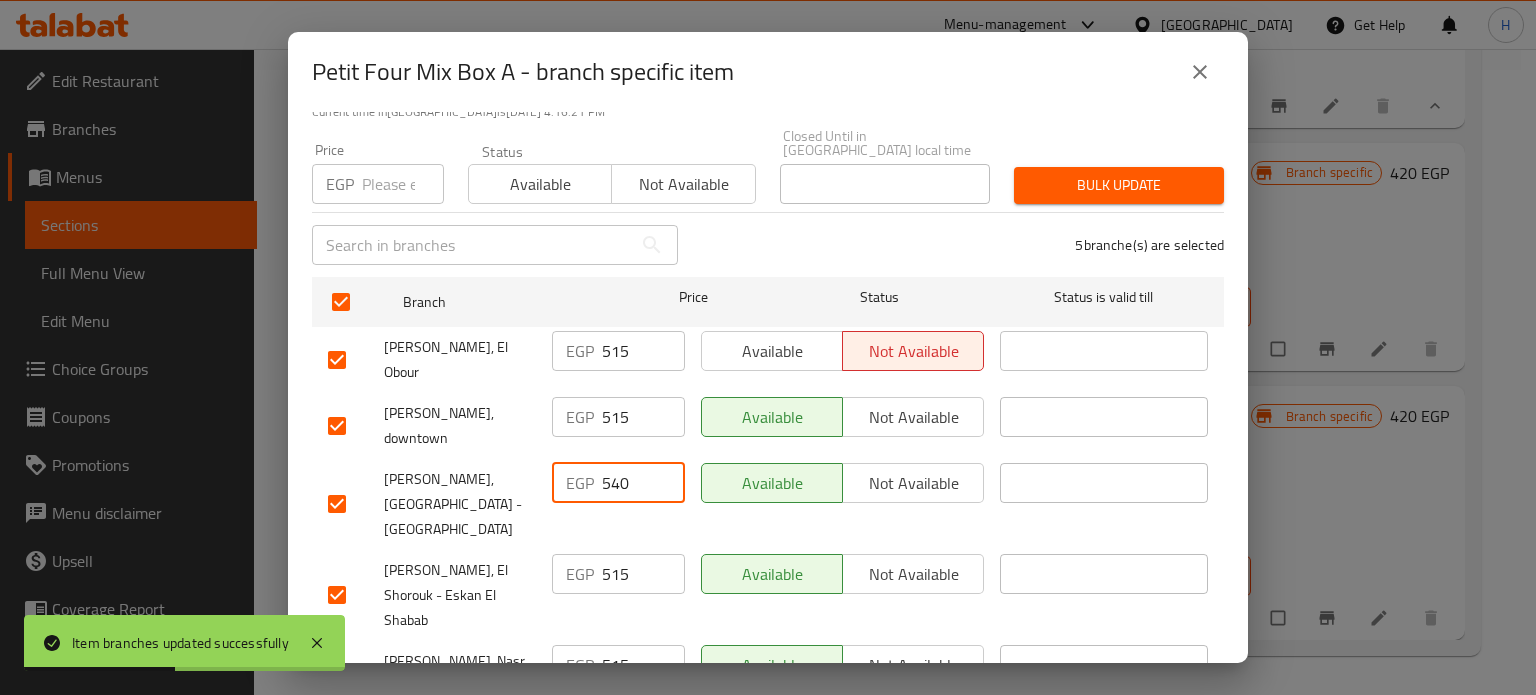 drag, startPoint x: 630, startPoint y: 435, endPoint x: 520, endPoint y: 420, distance: 111.01801 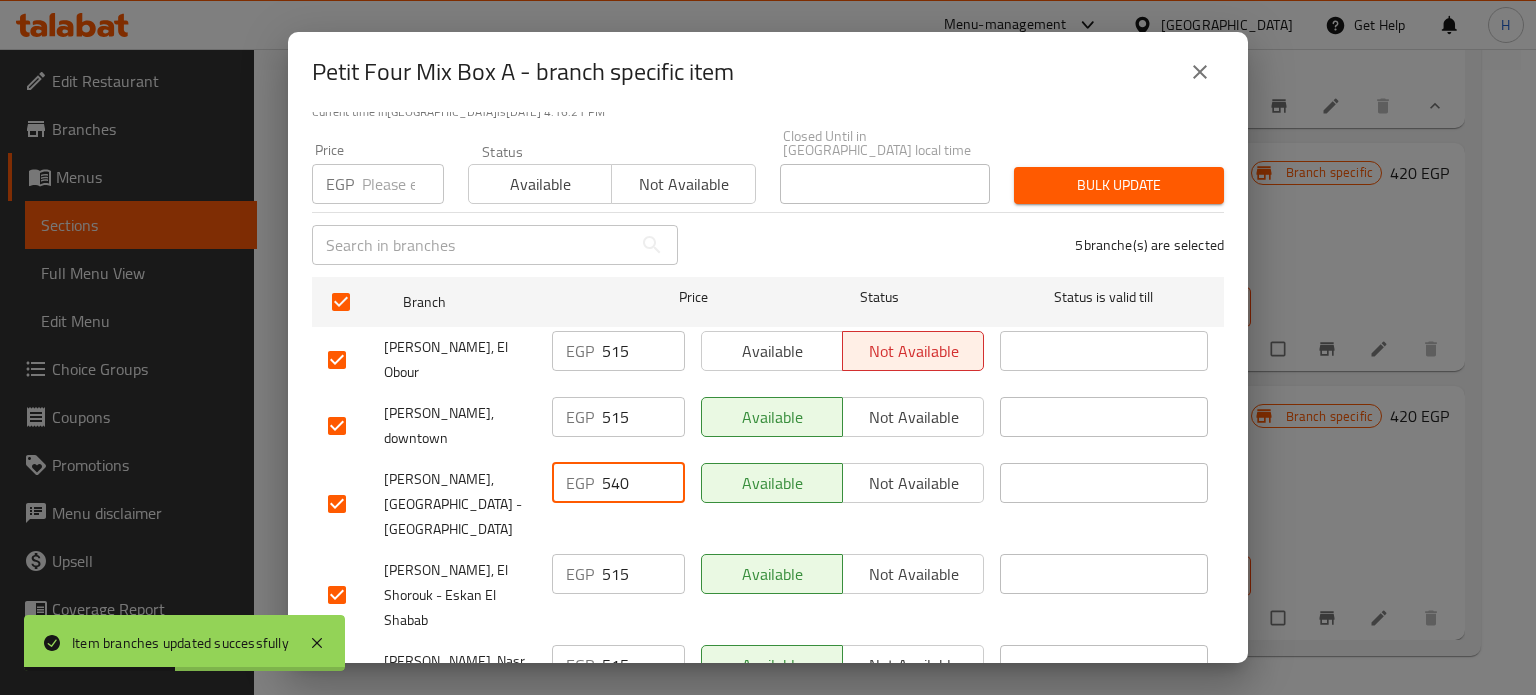 click on "Les Dames, Heliopolis - Hegaz Square EGP 540 ​ Available Not available ​" at bounding box center (768, 504) 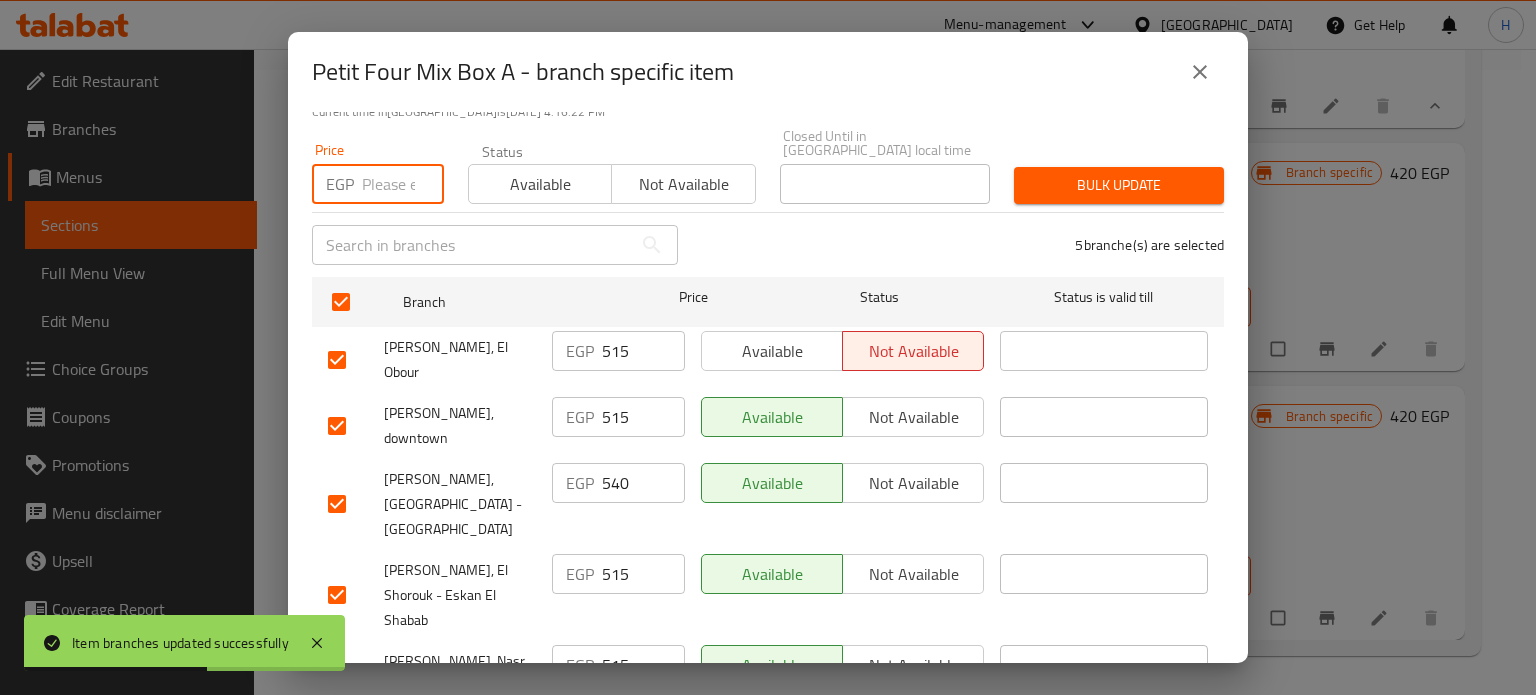 click at bounding box center [403, 184] 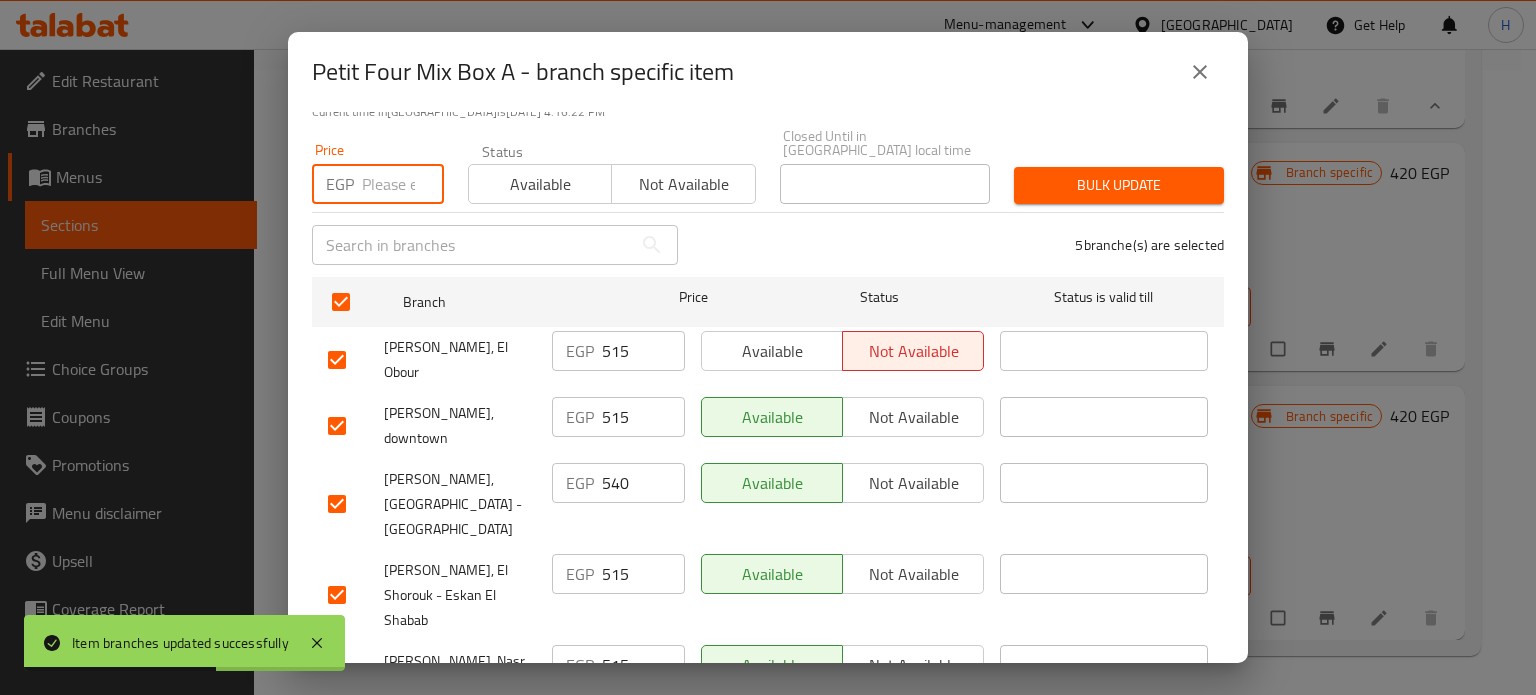 paste on "540" 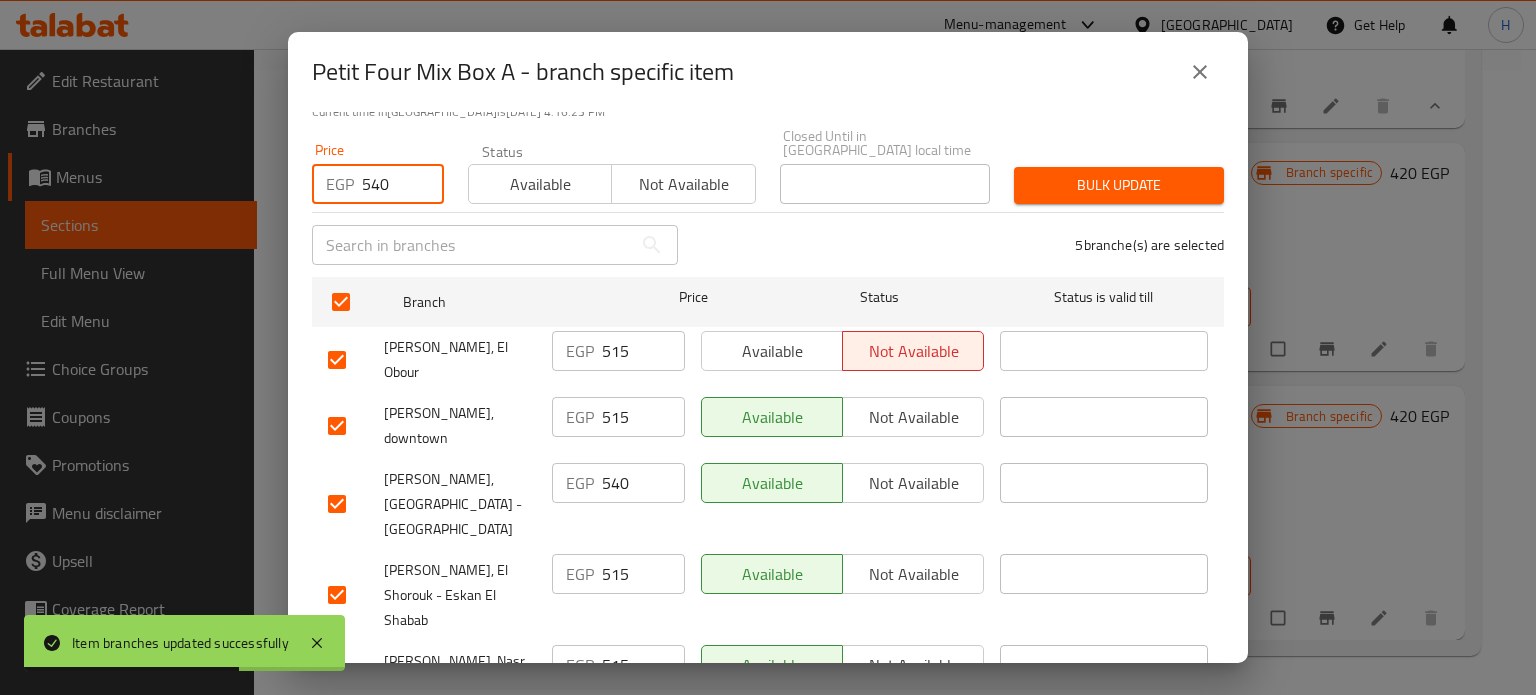 type on "540" 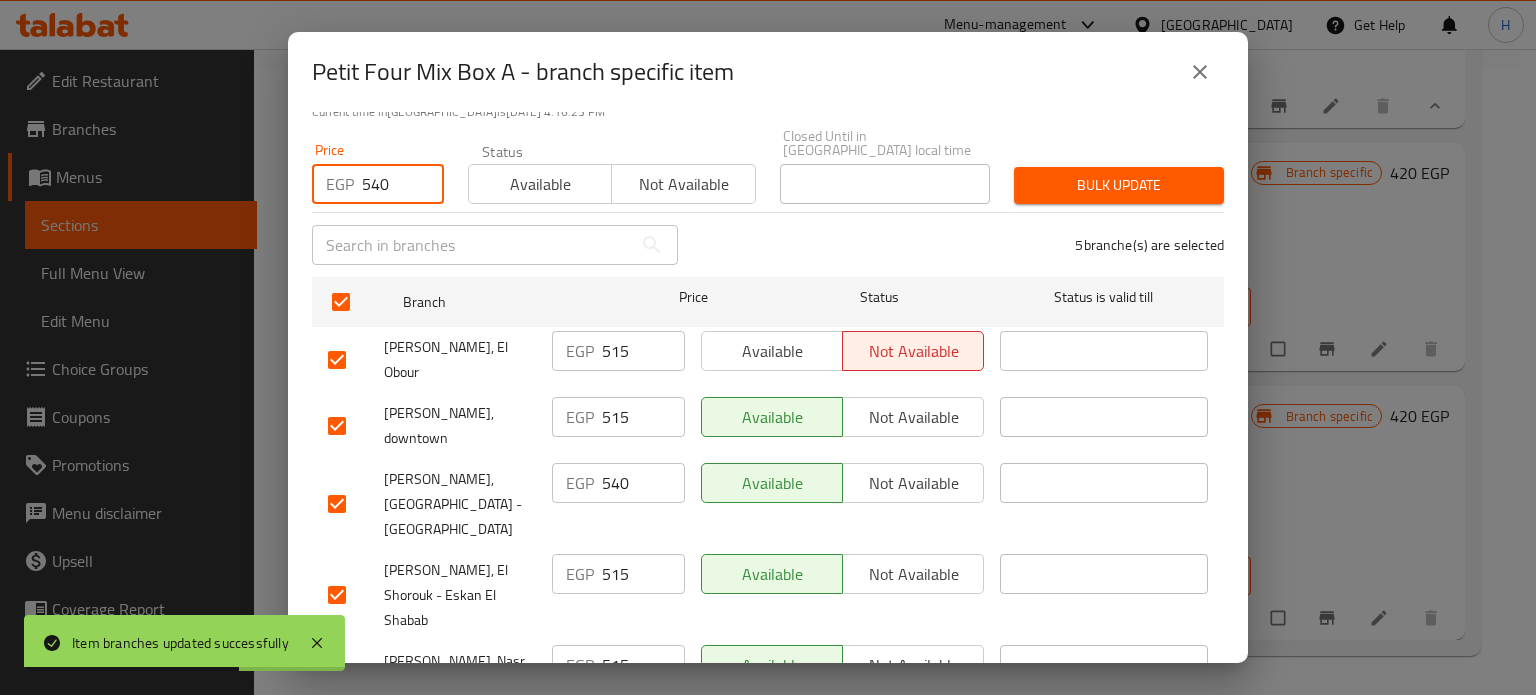 click on "Bulk update" at bounding box center [1119, 185] 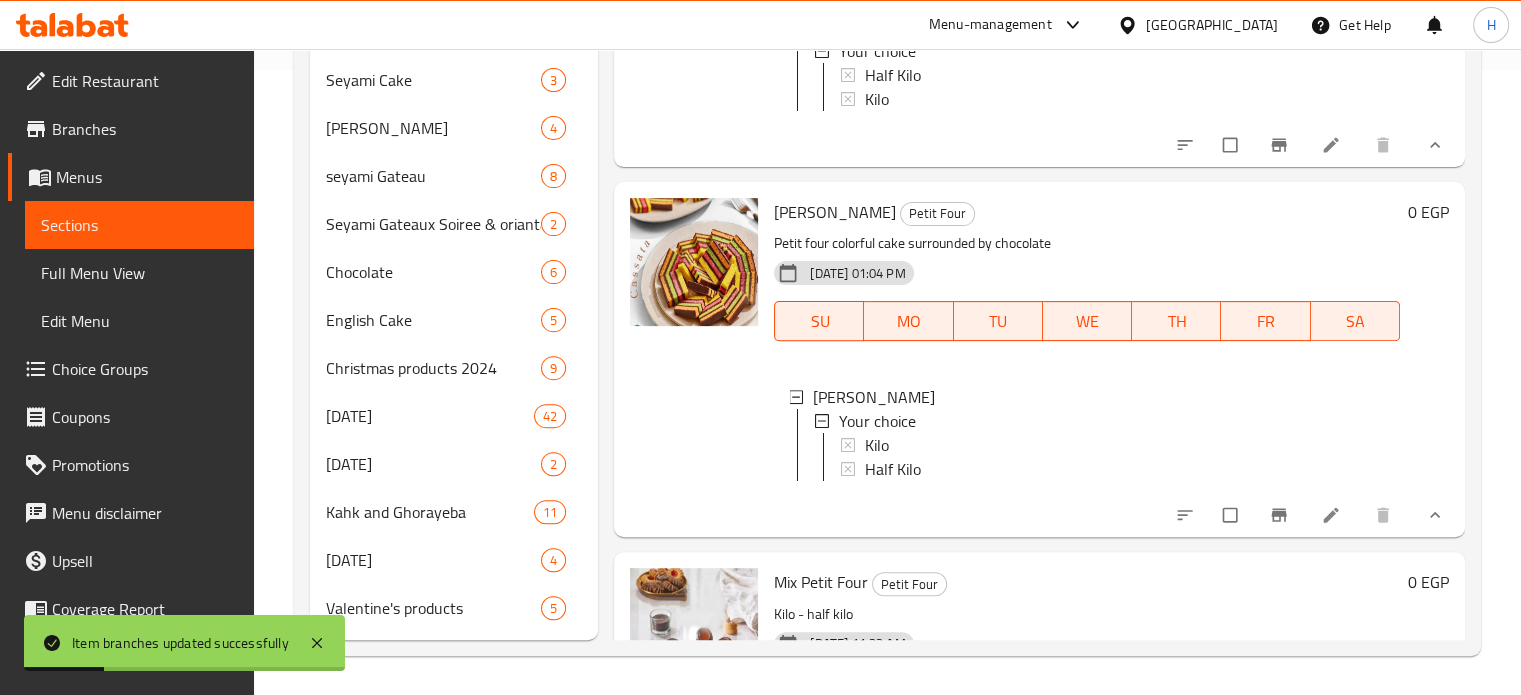 scroll, scrollTop: 0, scrollLeft: 0, axis: both 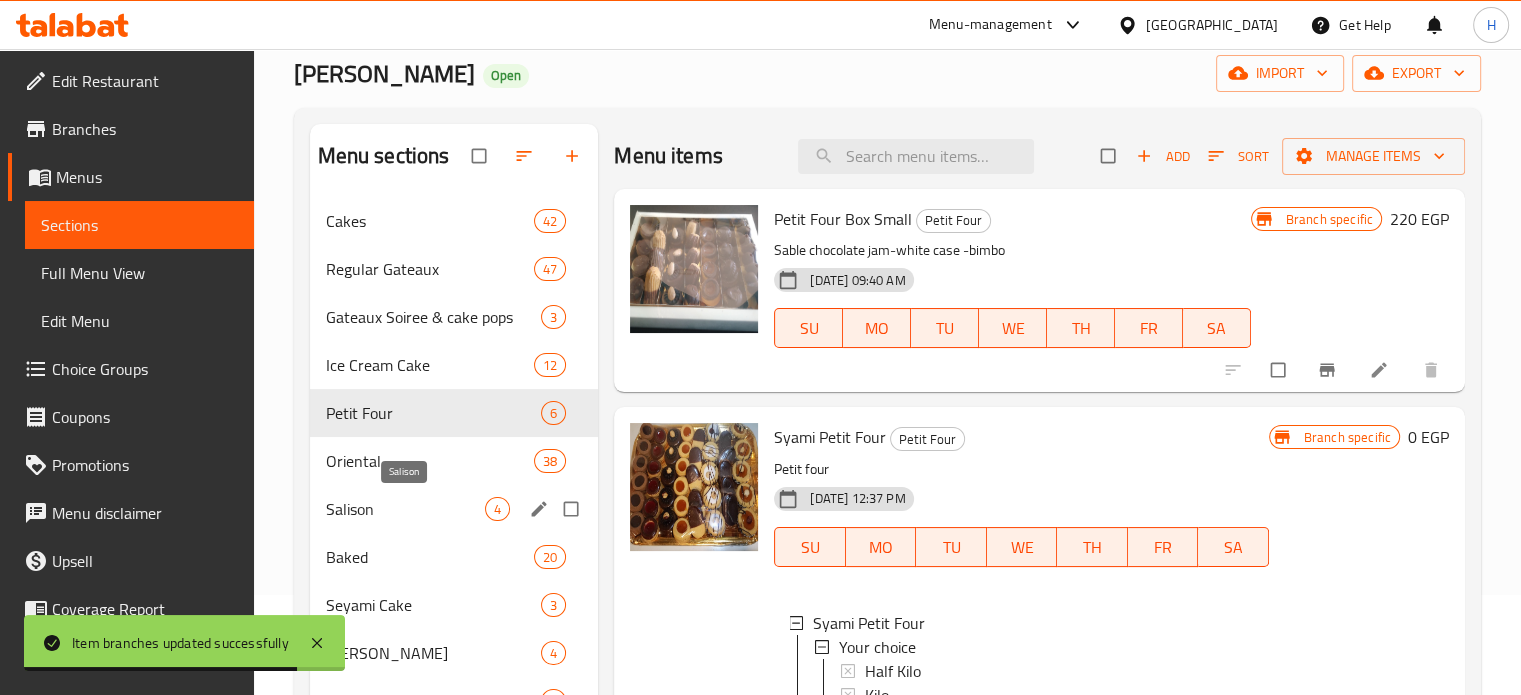 click on "Salison" at bounding box center [406, 509] 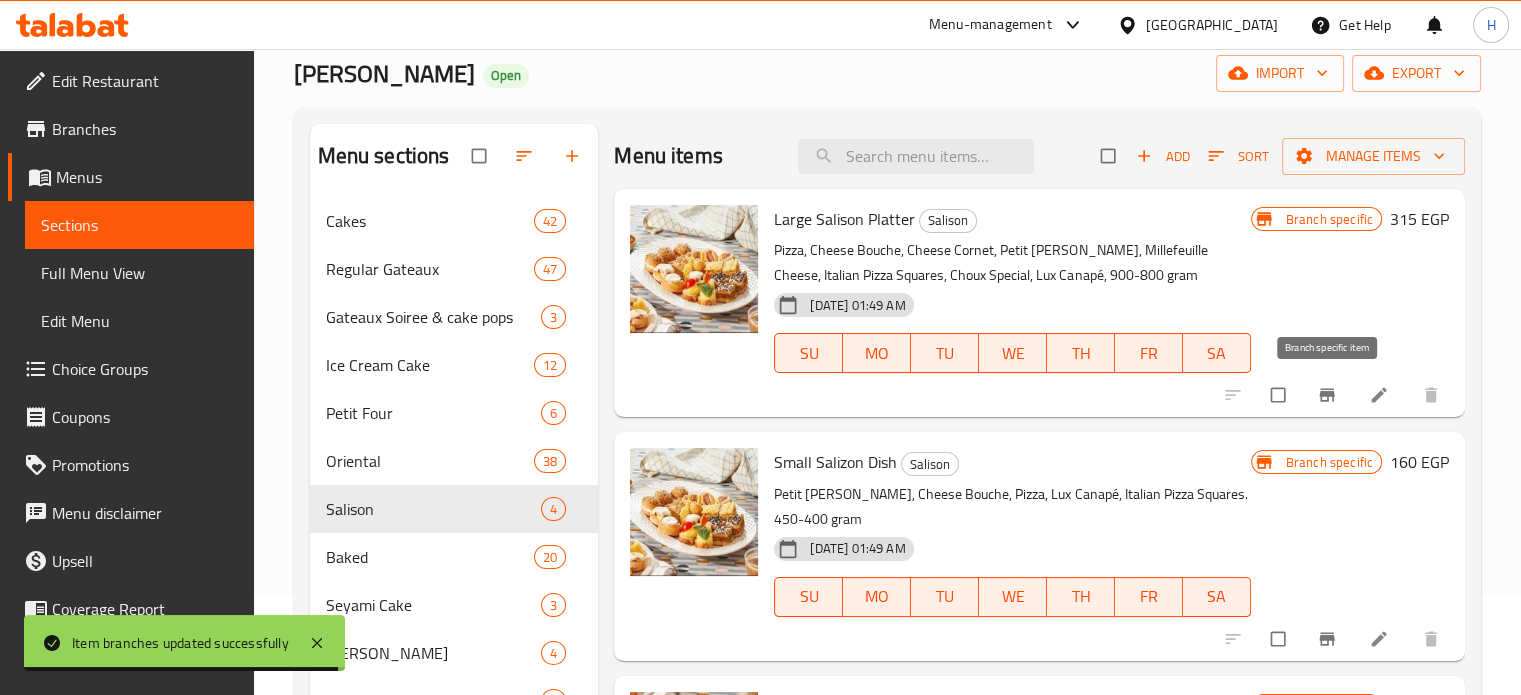click 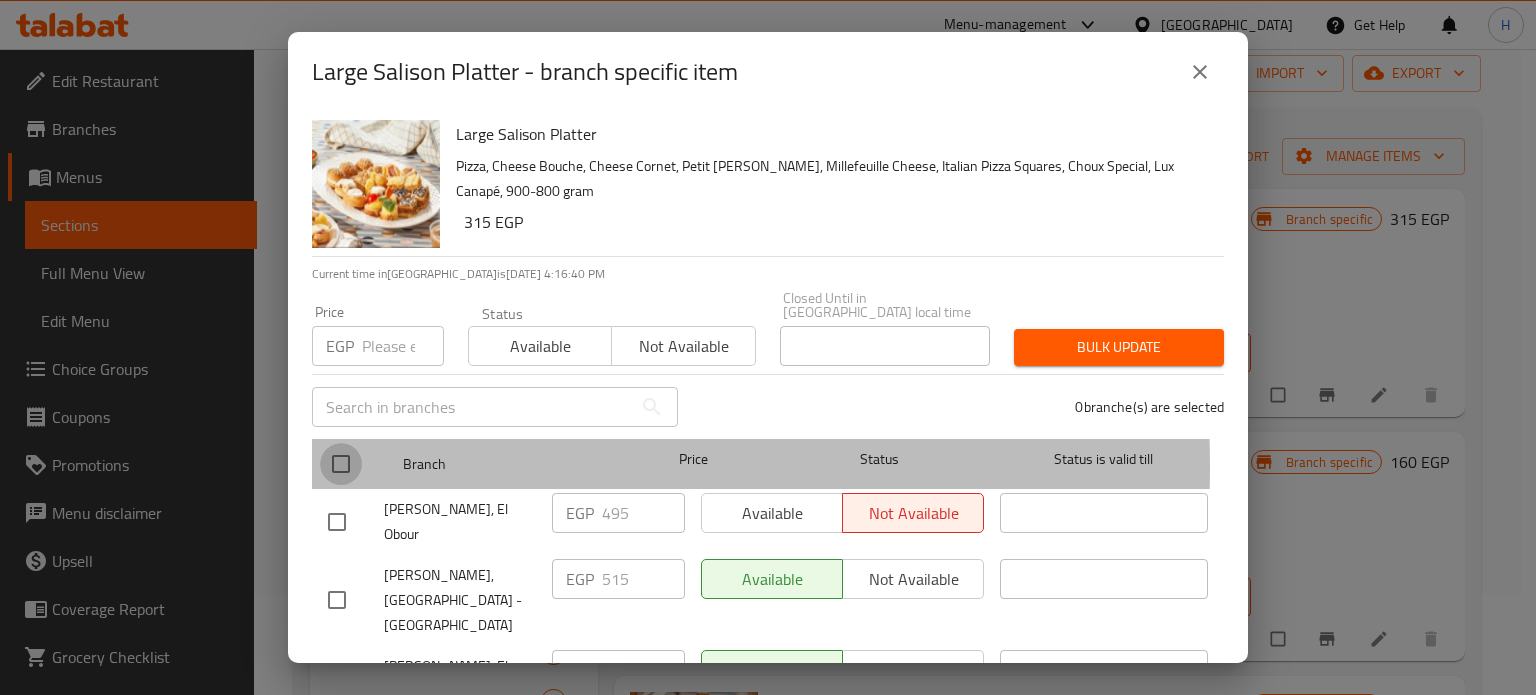 click at bounding box center (341, 464) 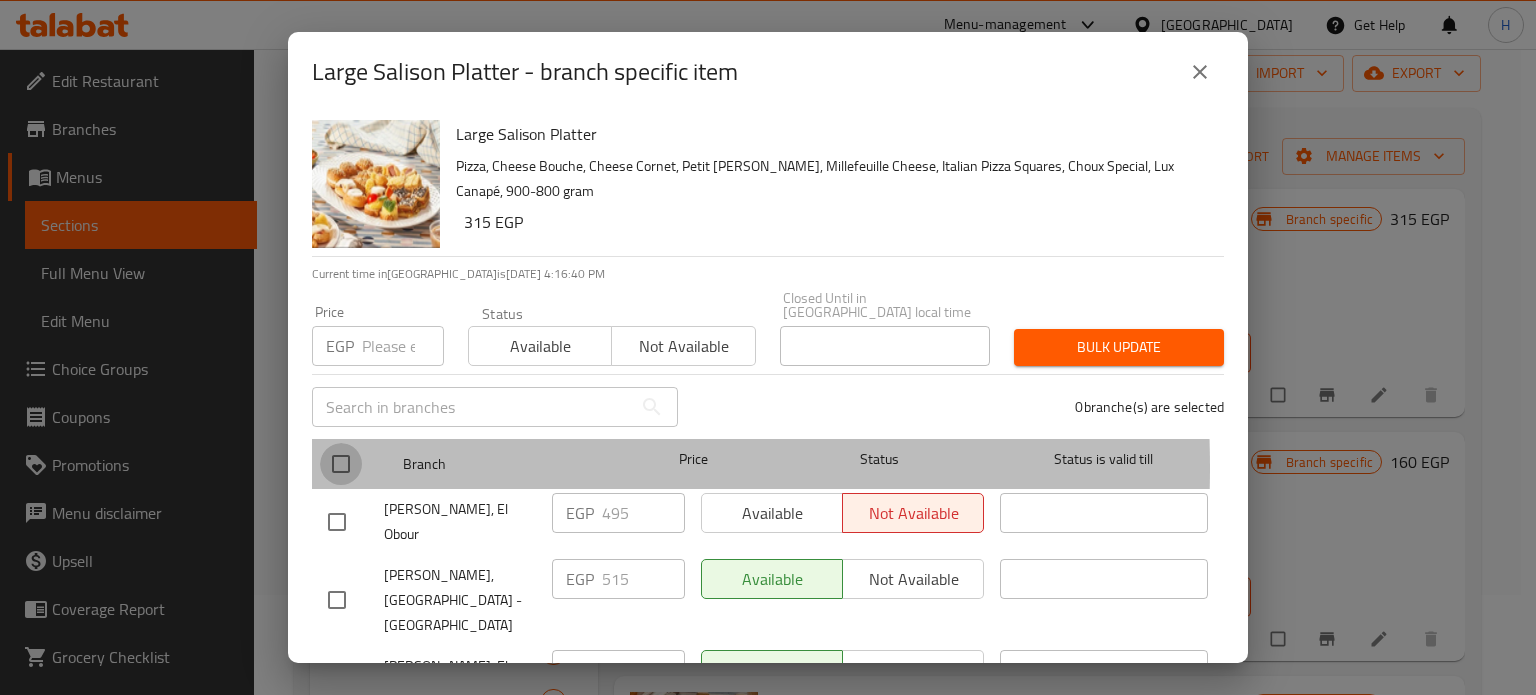 checkbox on "true" 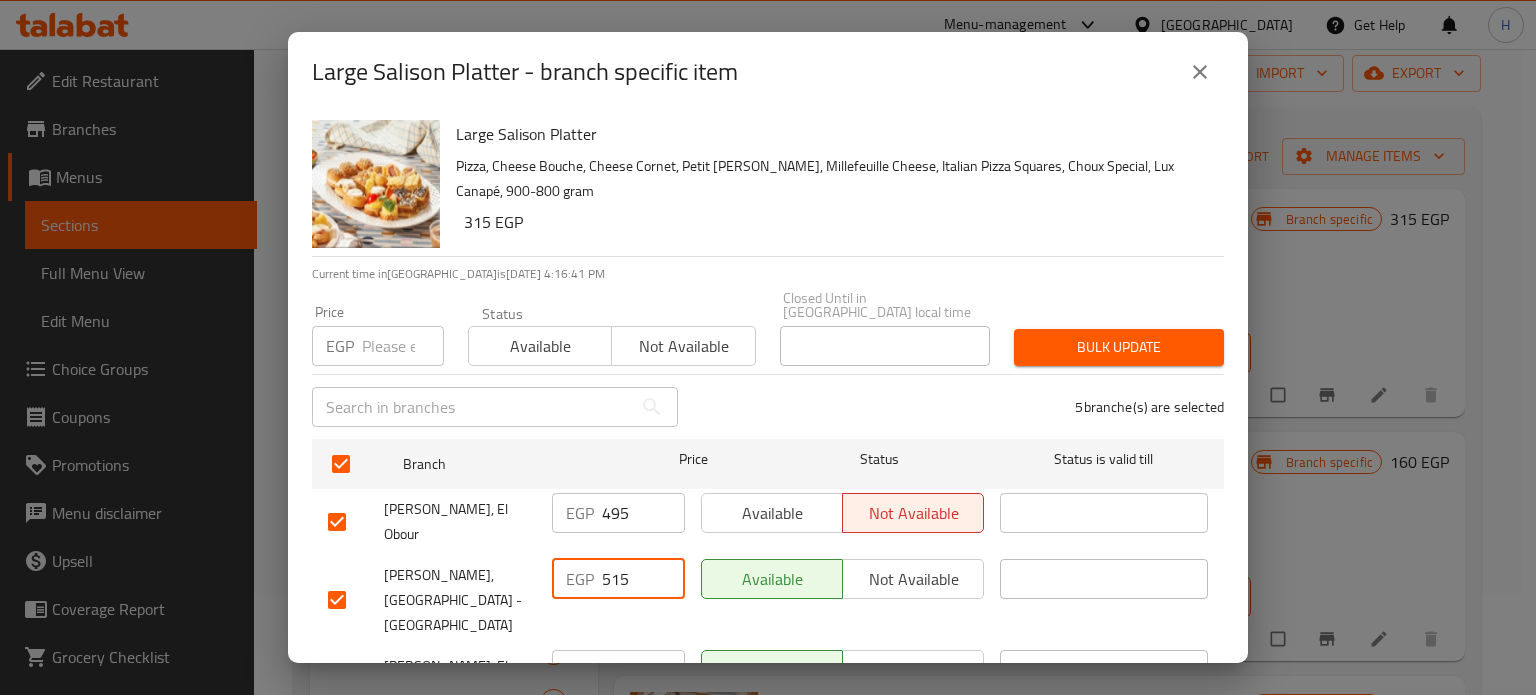 drag, startPoint x: 635, startPoint y: 548, endPoint x: 534, endPoint y: 538, distance: 101.49384 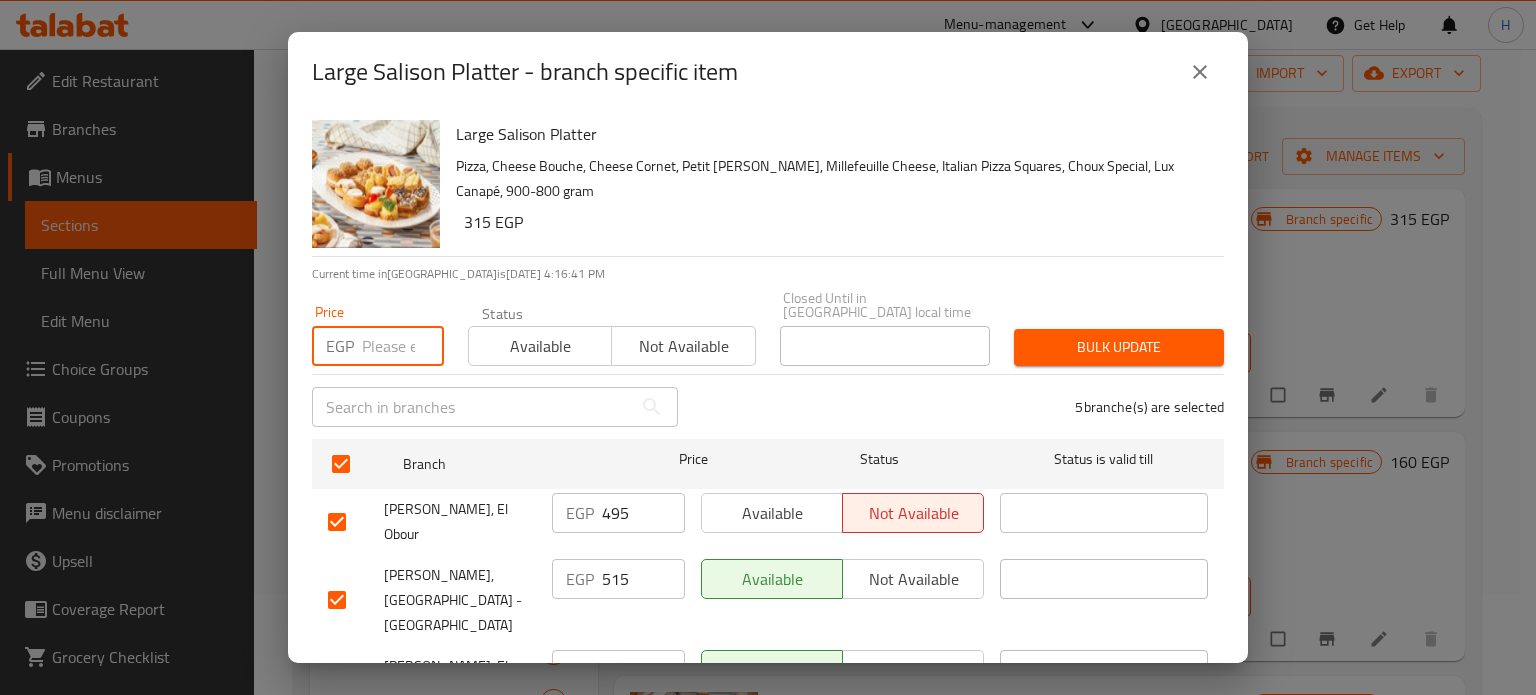 click at bounding box center (403, 346) 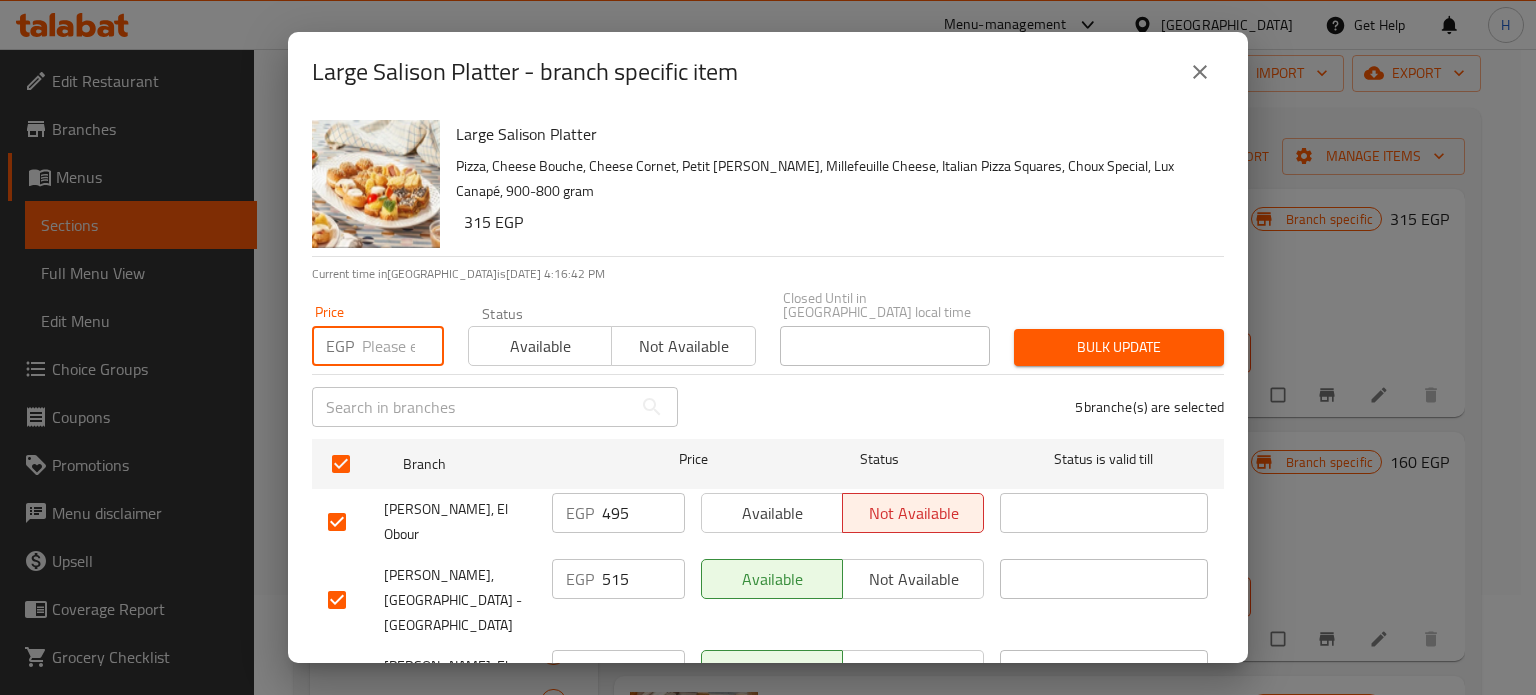 paste on "515" 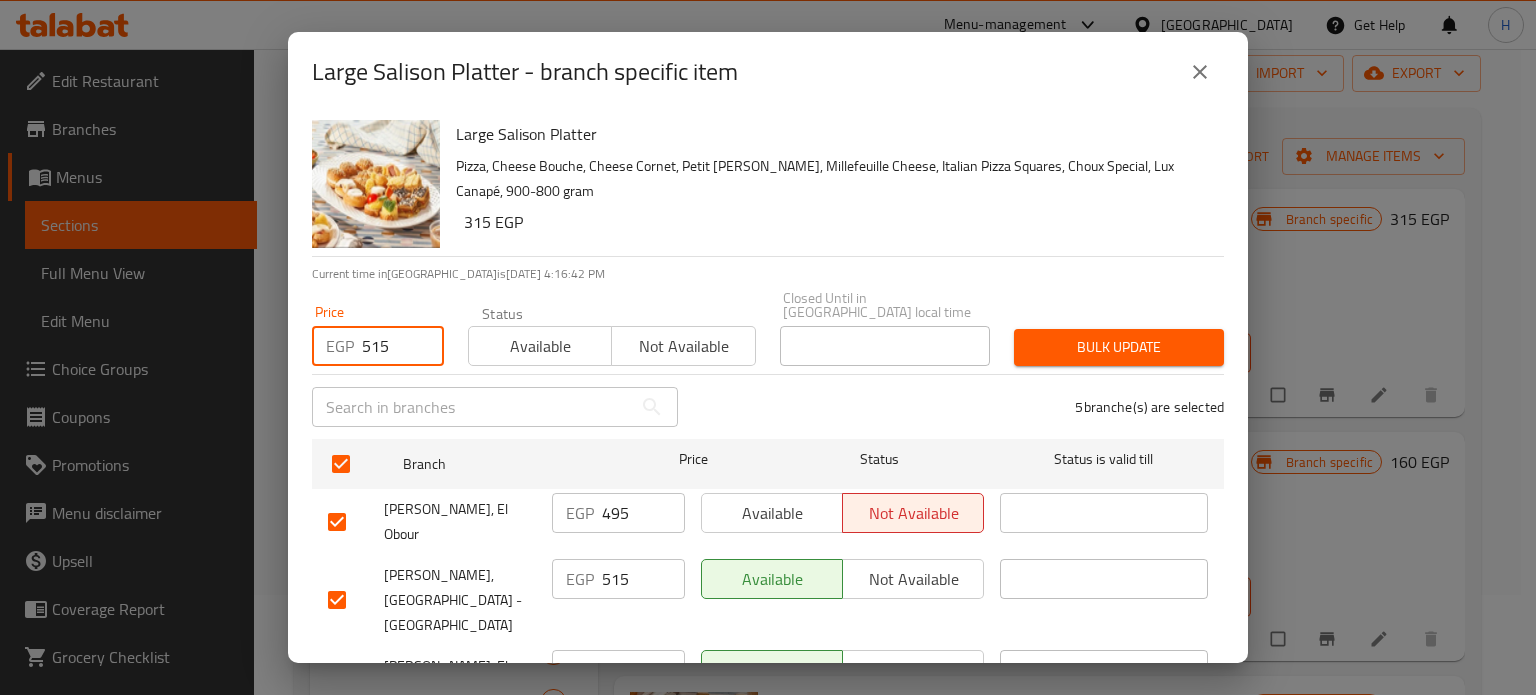 type on "515" 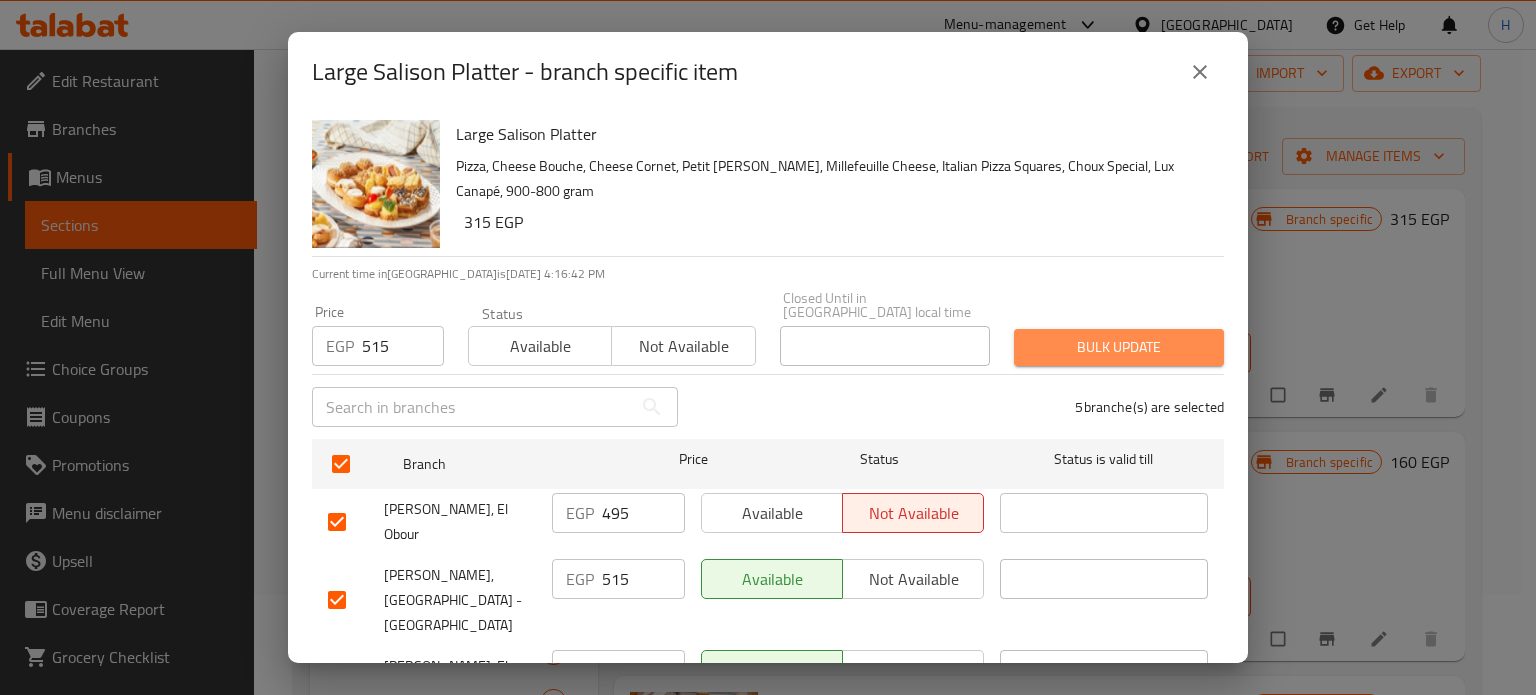 click on "Bulk update" at bounding box center [1119, 347] 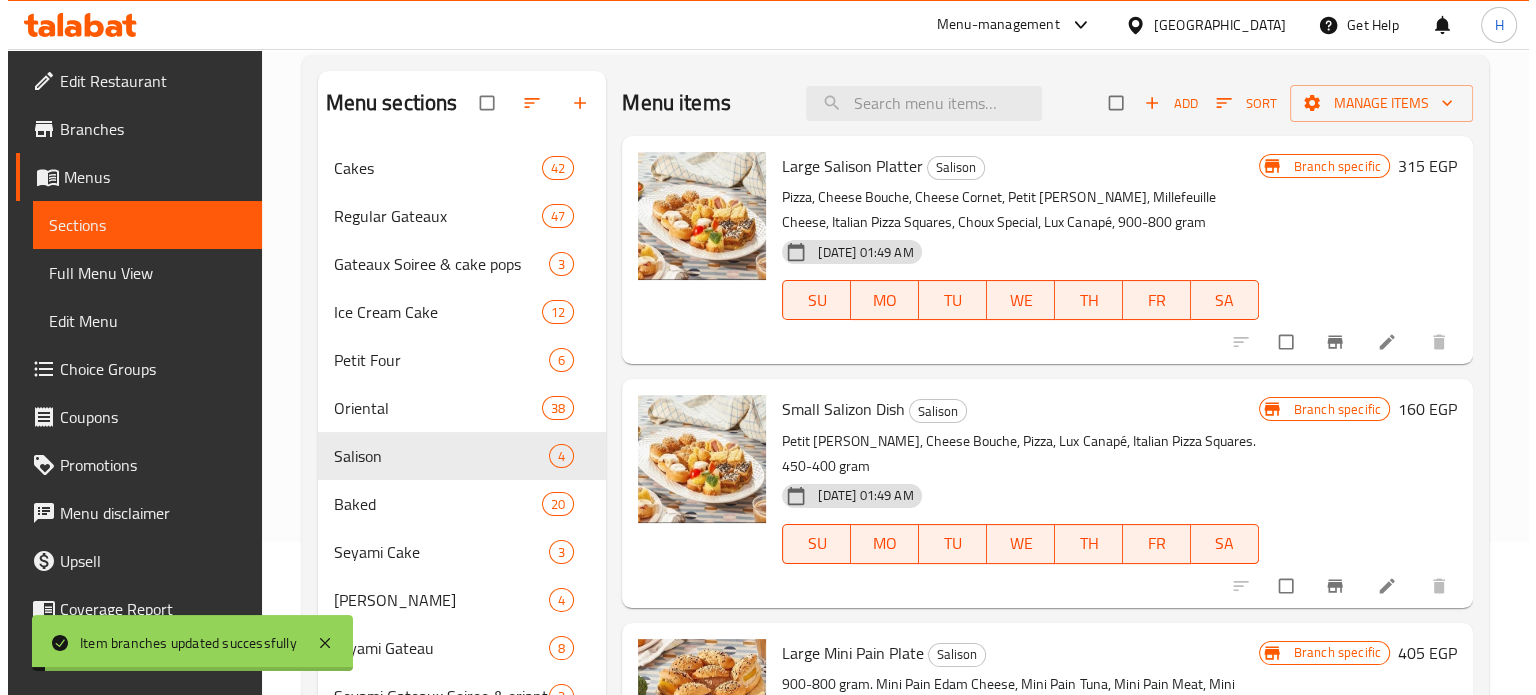 scroll, scrollTop: 200, scrollLeft: 0, axis: vertical 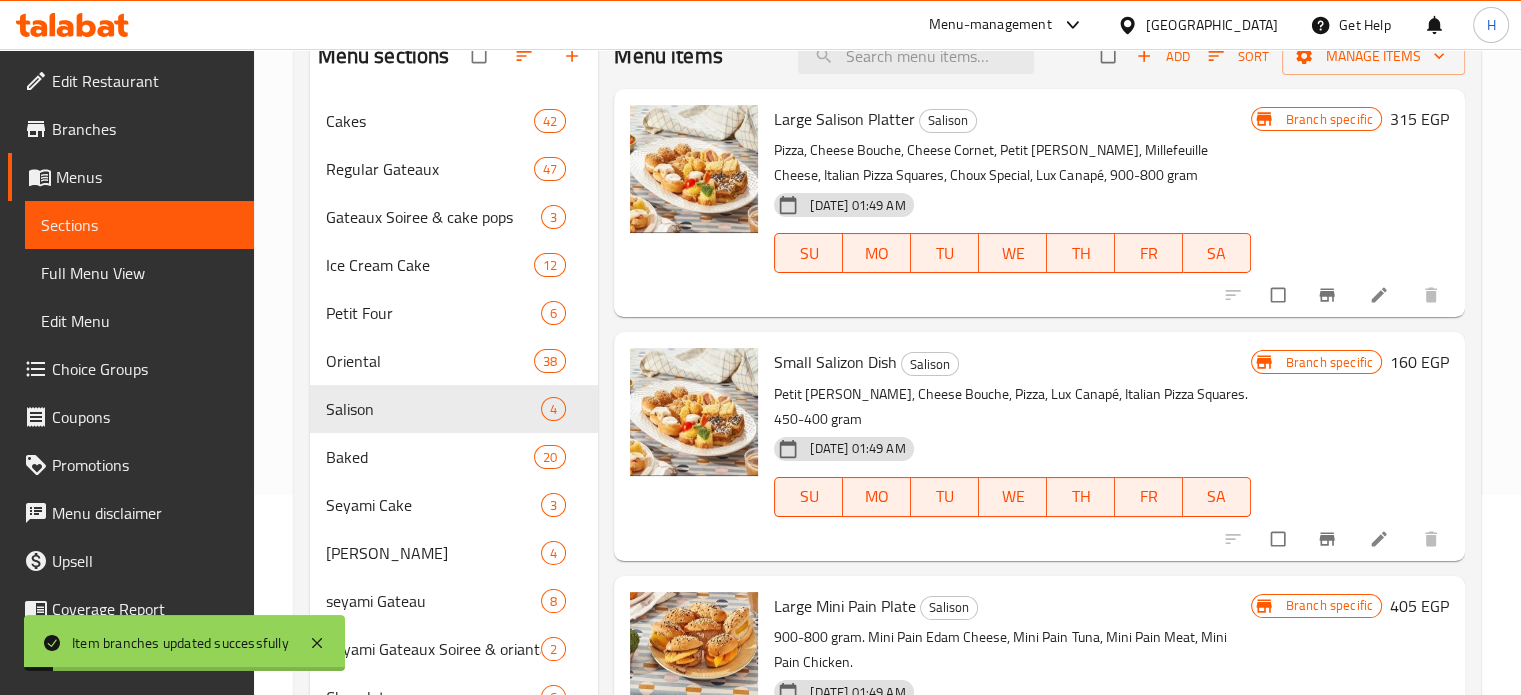 click 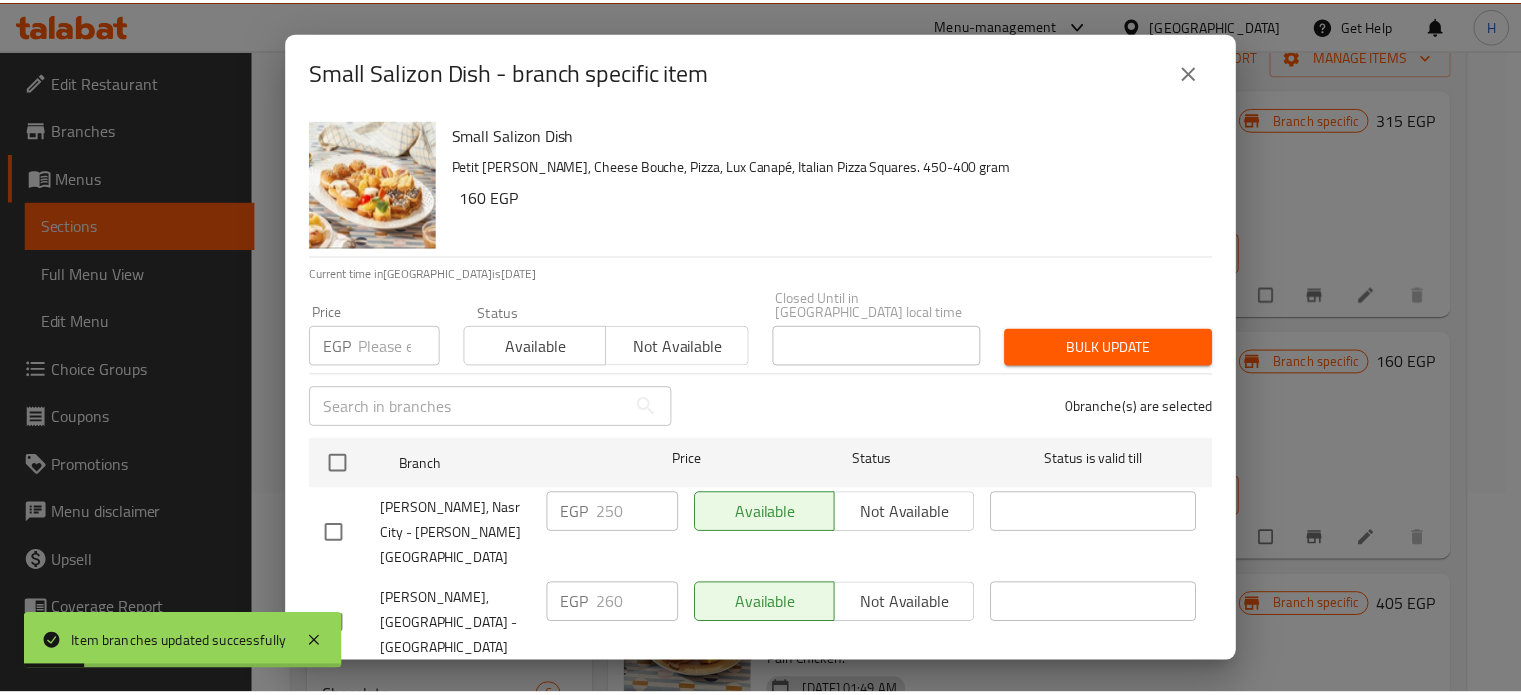 scroll, scrollTop: 162, scrollLeft: 0, axis: vertical 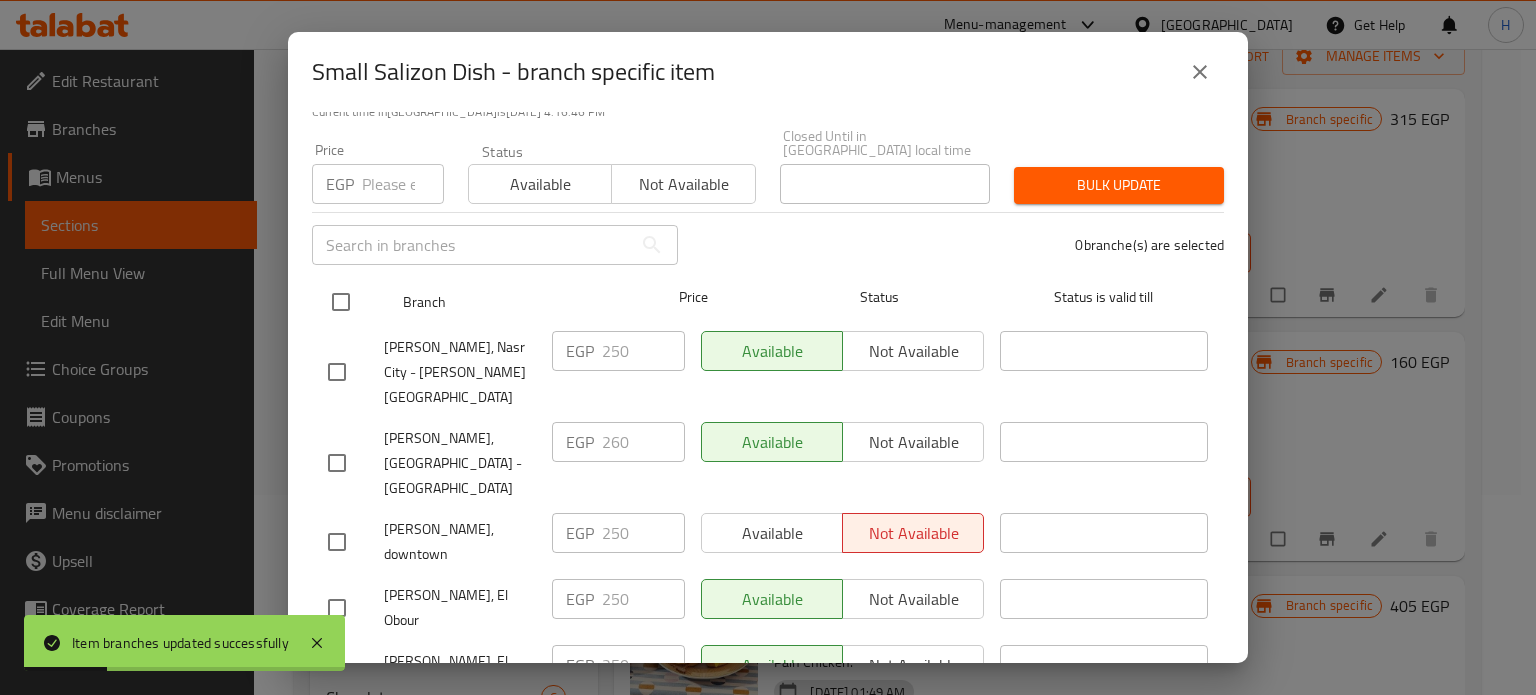 click at bounding box center (341, 302) 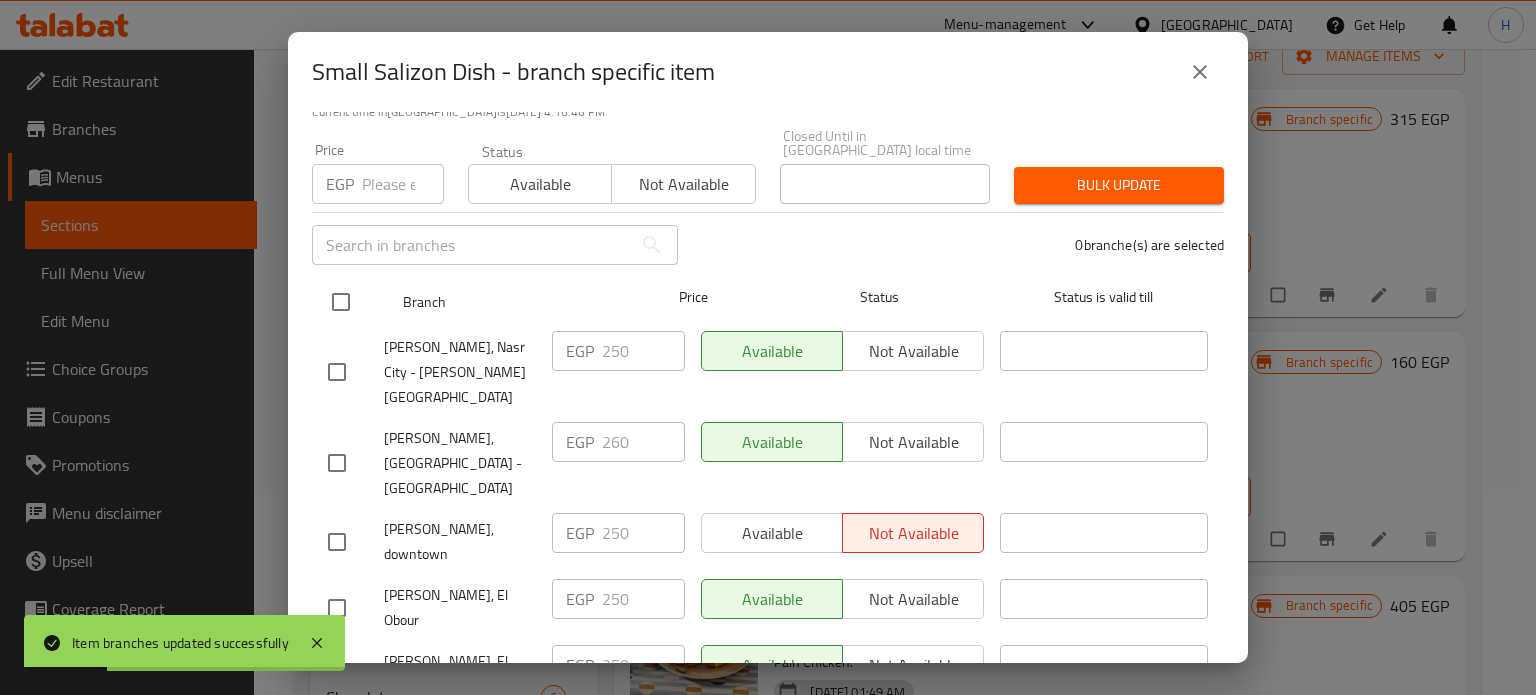 checkbox on "true" 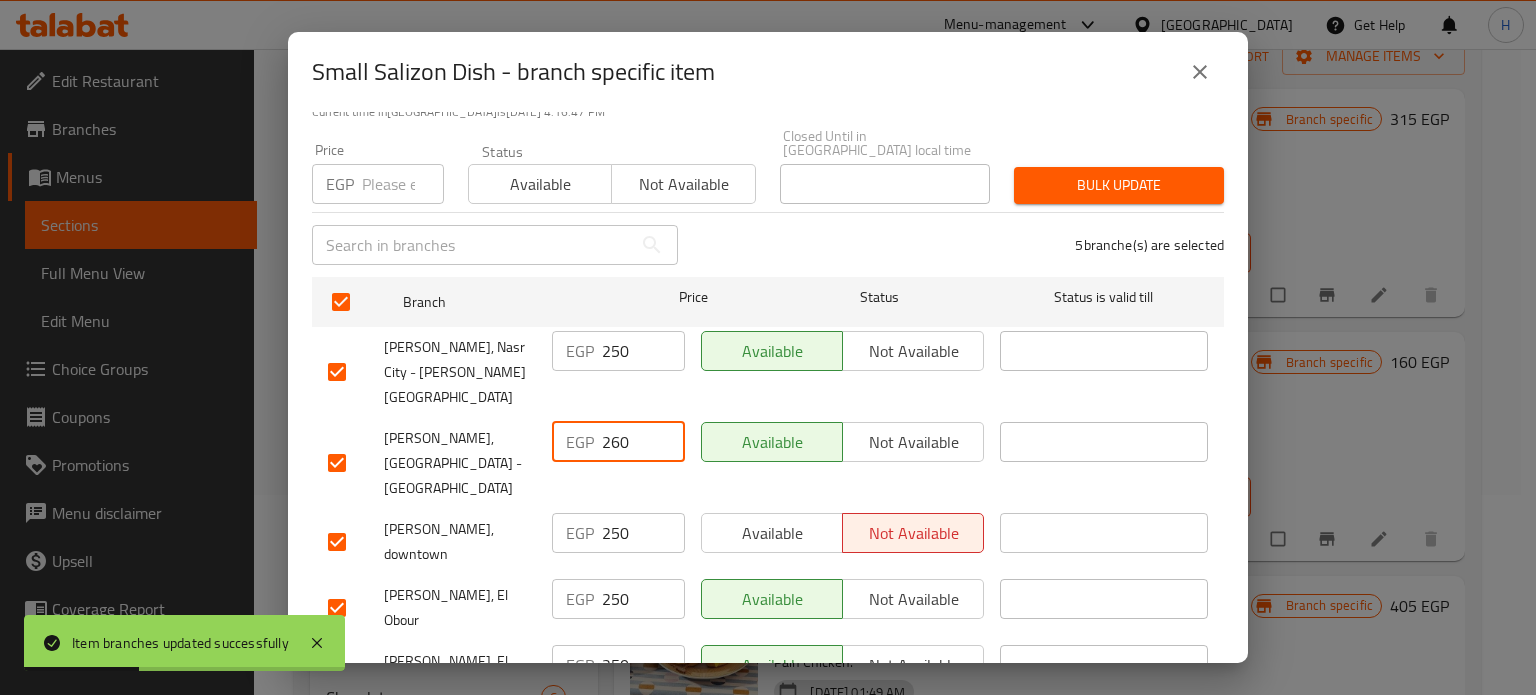 drag, startPoint x: 624, startPoint y: 399, endPoint x: 528, endPoint y: 390, distance: 96.42095 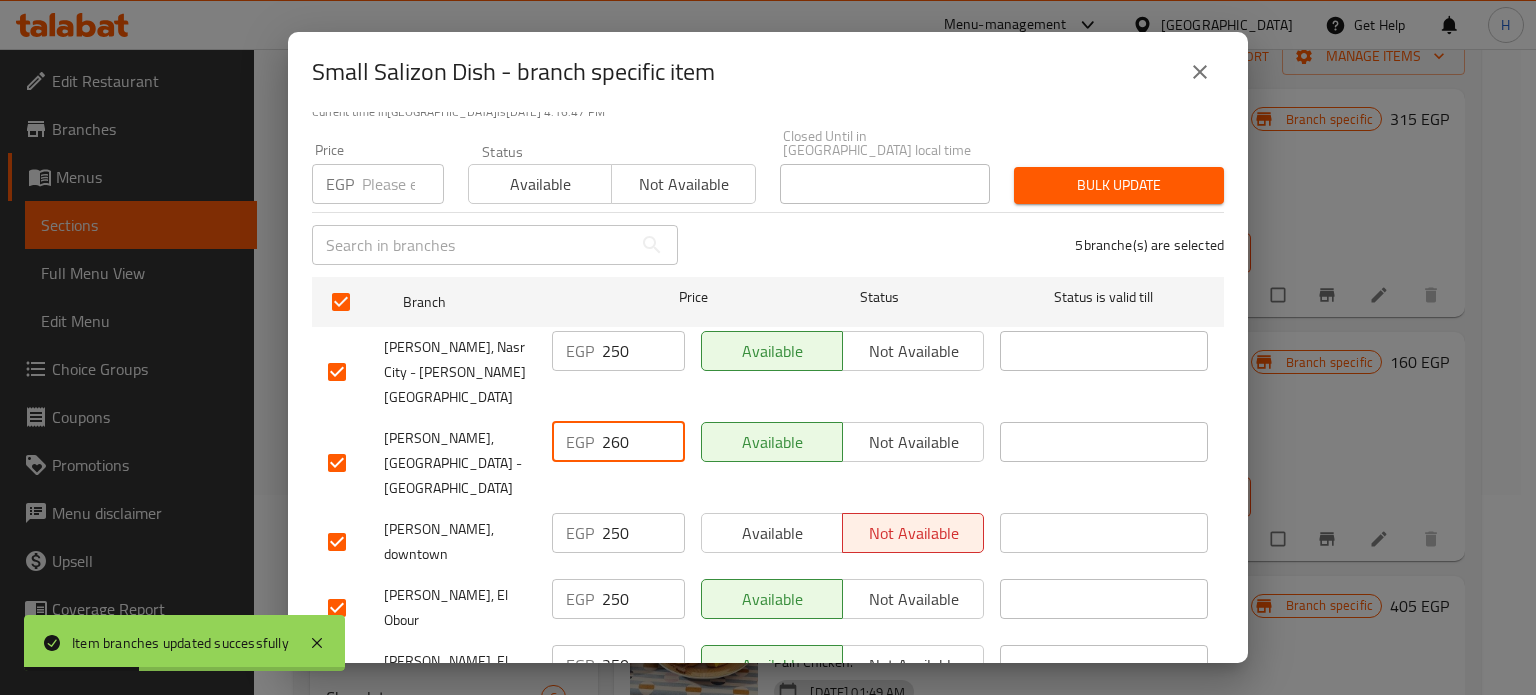 click on "Les Dames, Heliopolis - Hegaz Square EGP 260 ​ Available Not available ​" at bounding box center [768, 463] 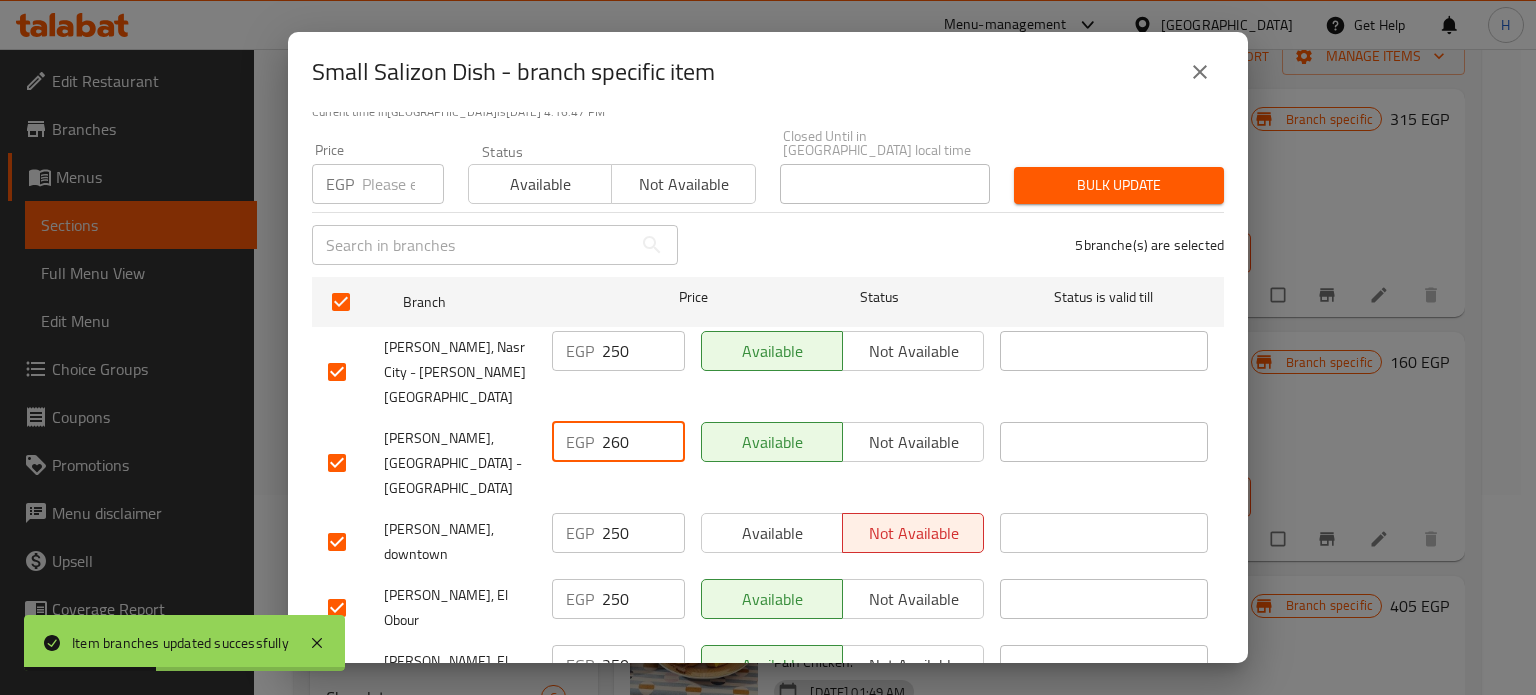 click at bounding box center [403, 184] 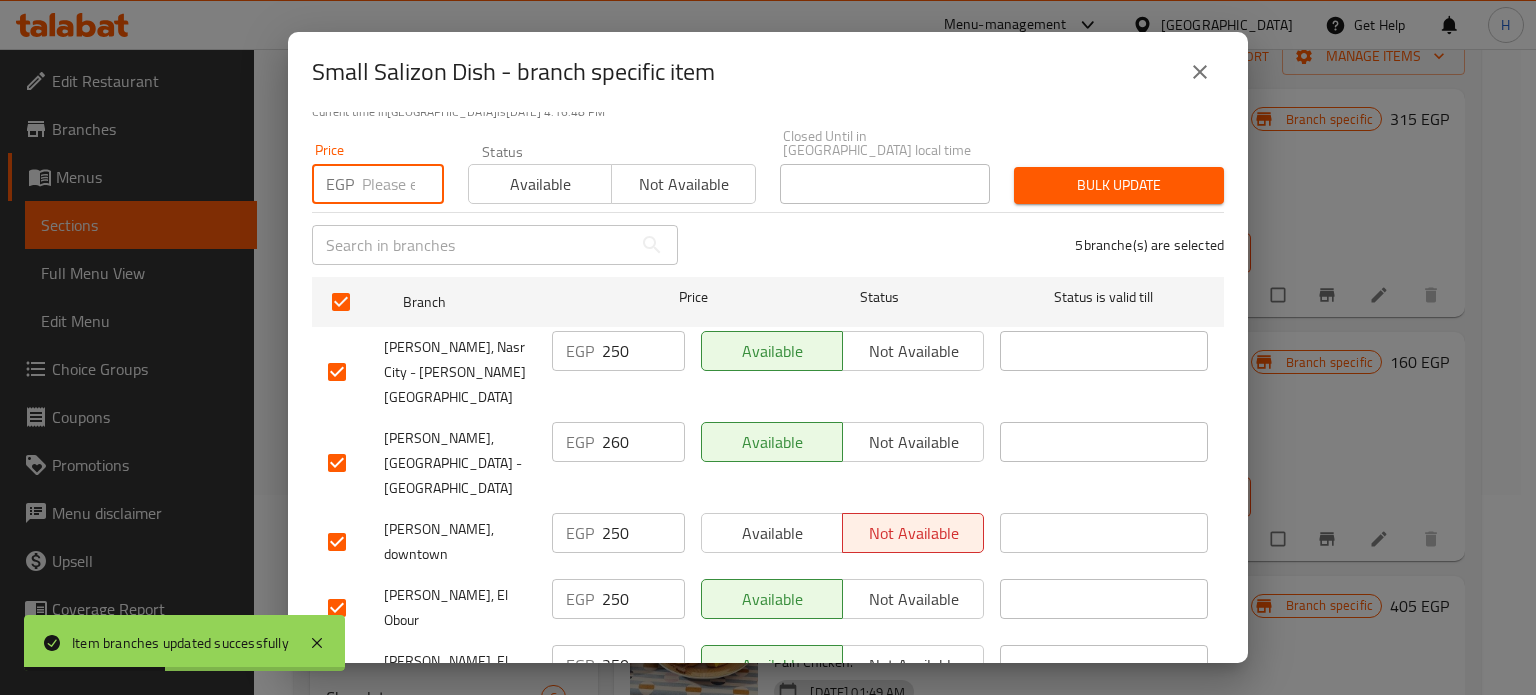 paste on "260" 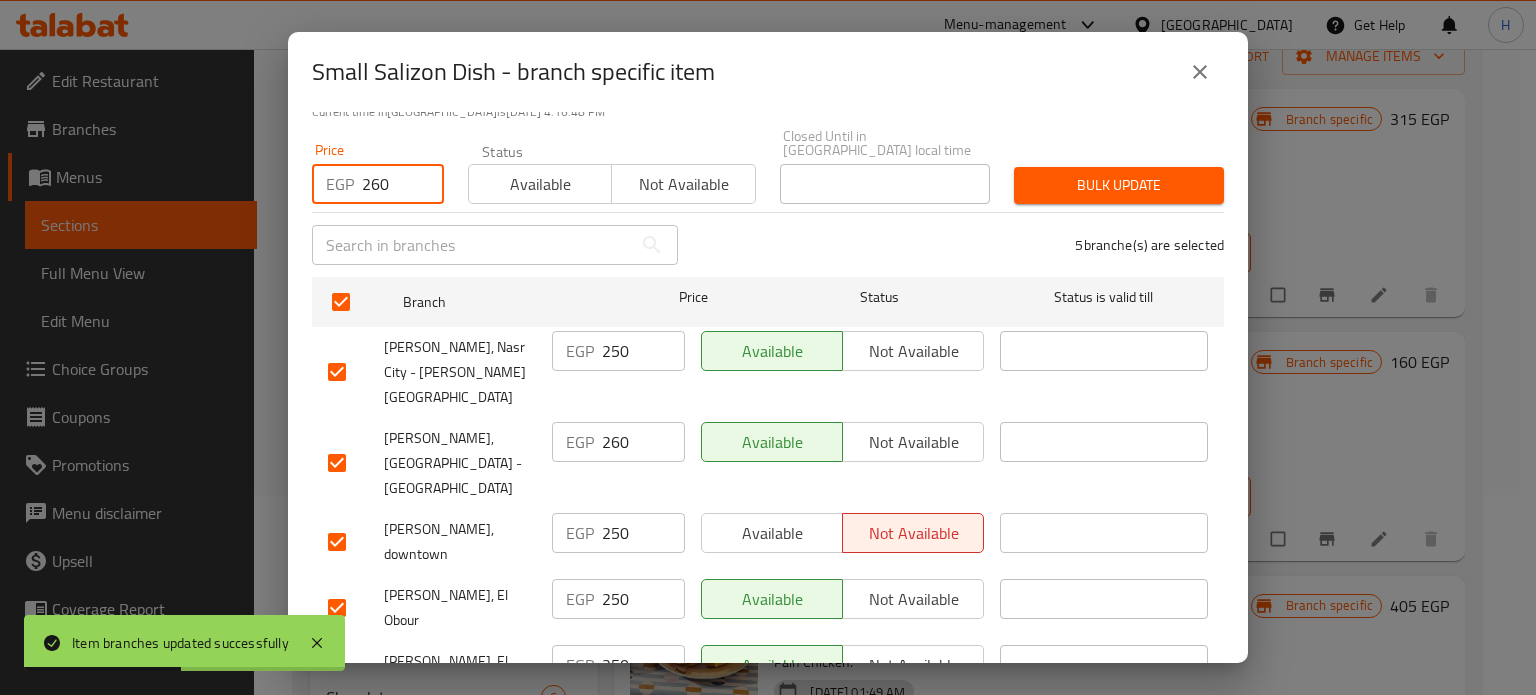 type on "260" 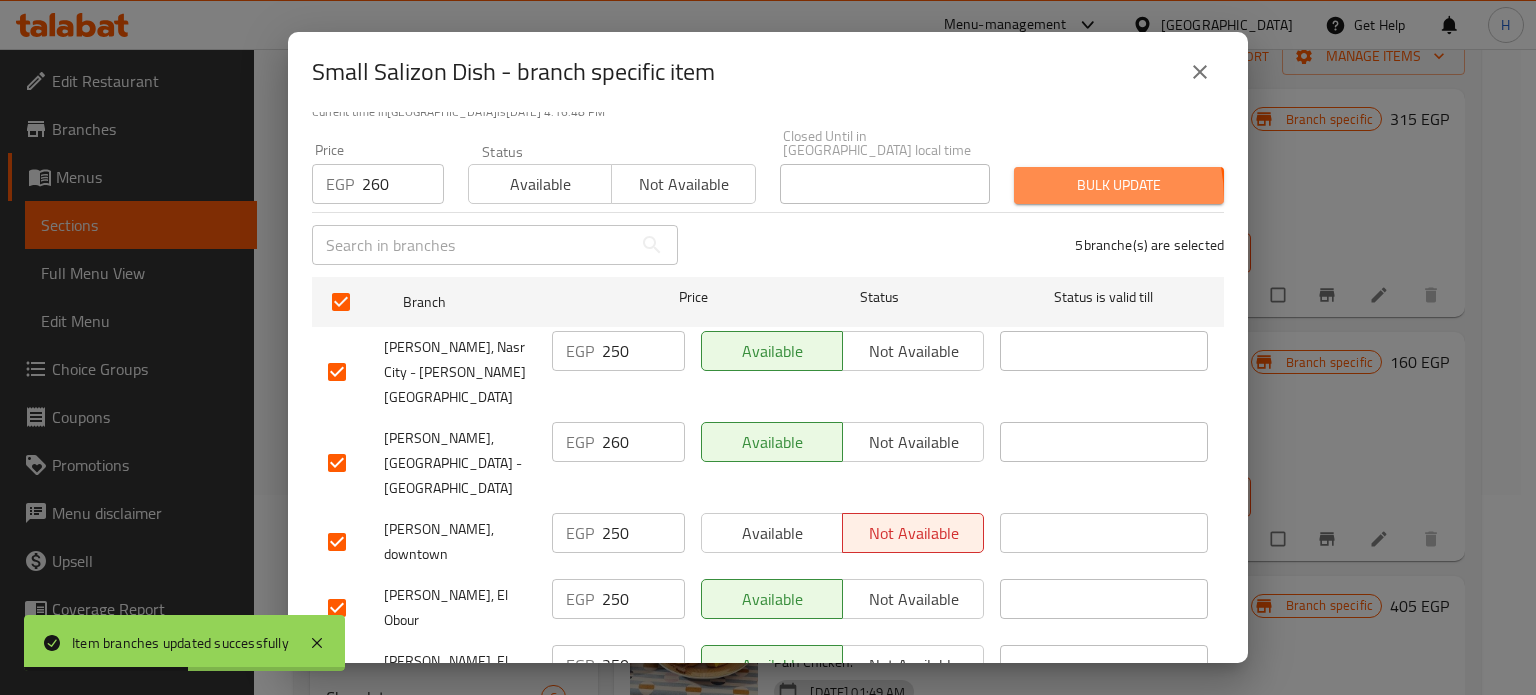 click on "Bulk update" at bounding box center [1119, 185] 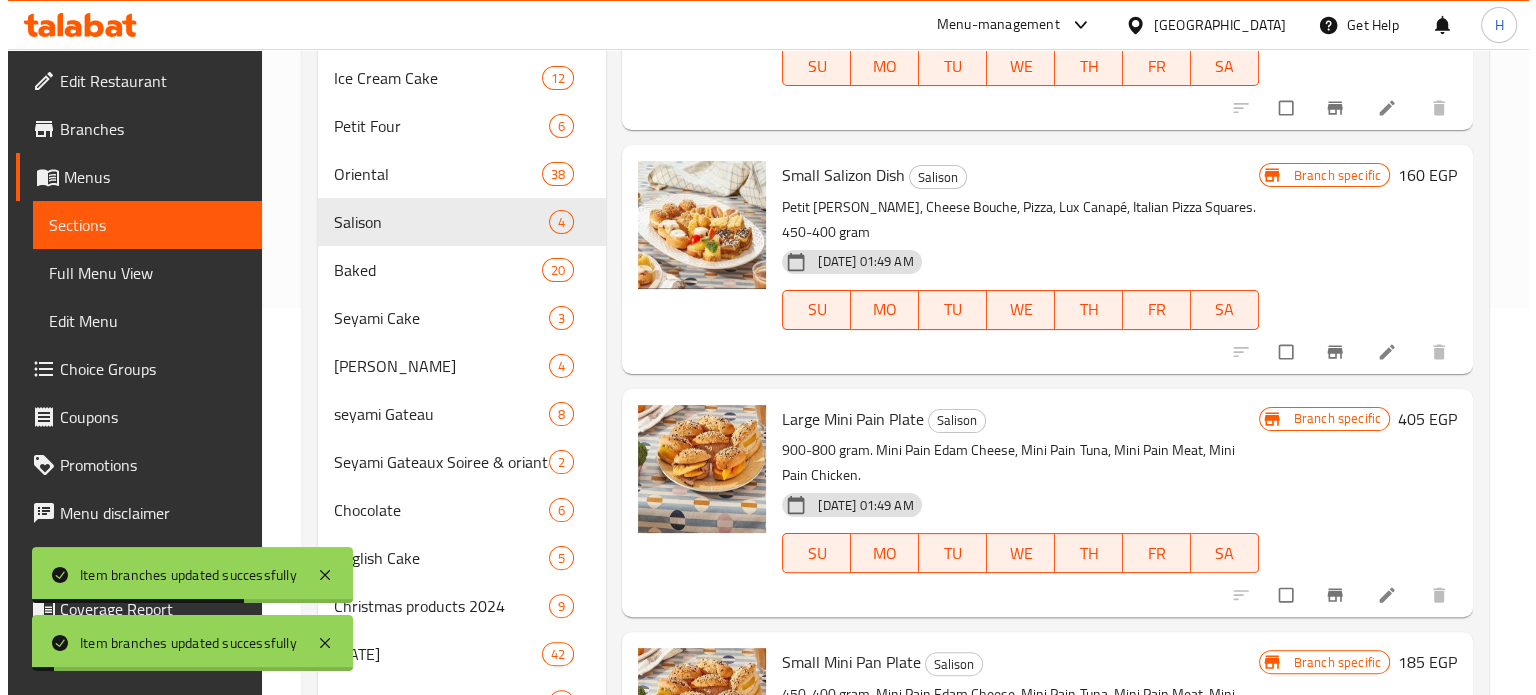 scroll, scrollTop: 400, scrollLeft: 0, axis: vertical 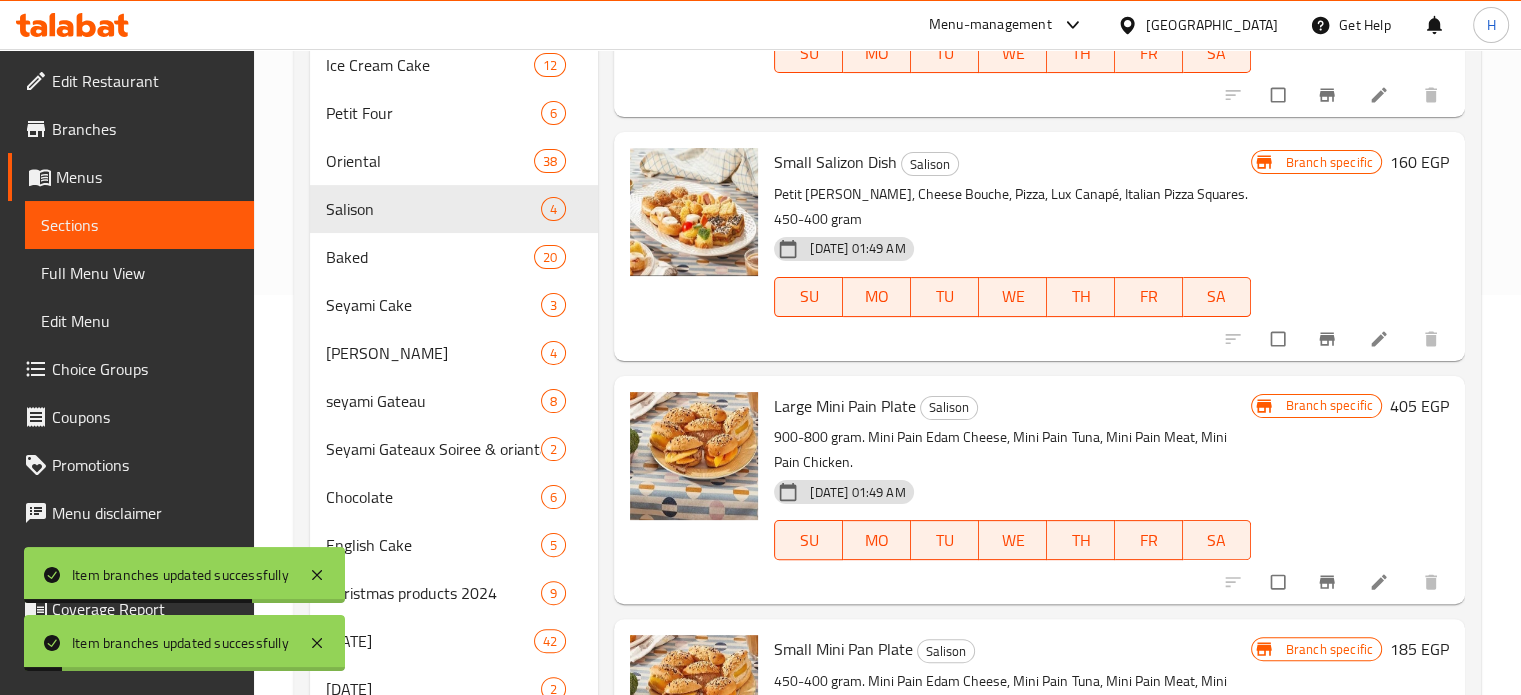 click at bounding box center [1329, 582] 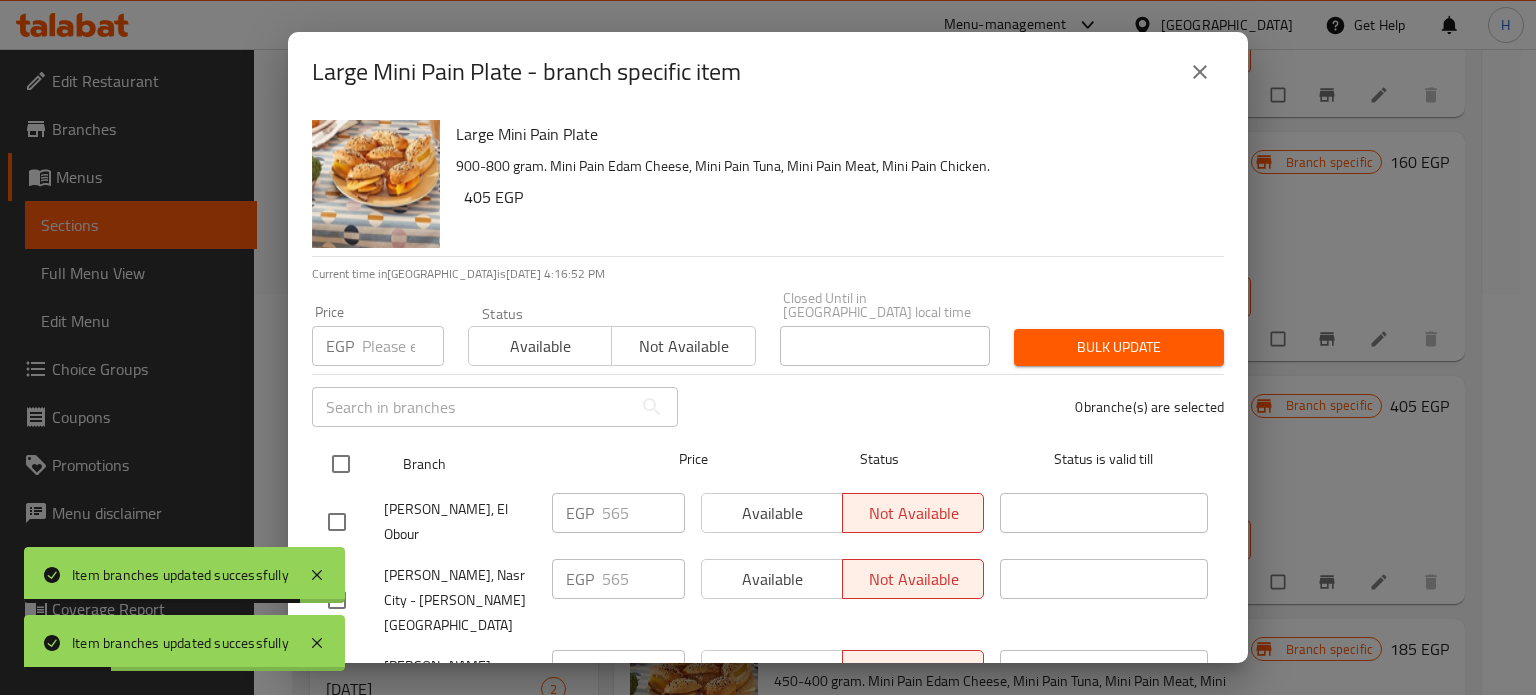 click at bounding box center (341, 464) 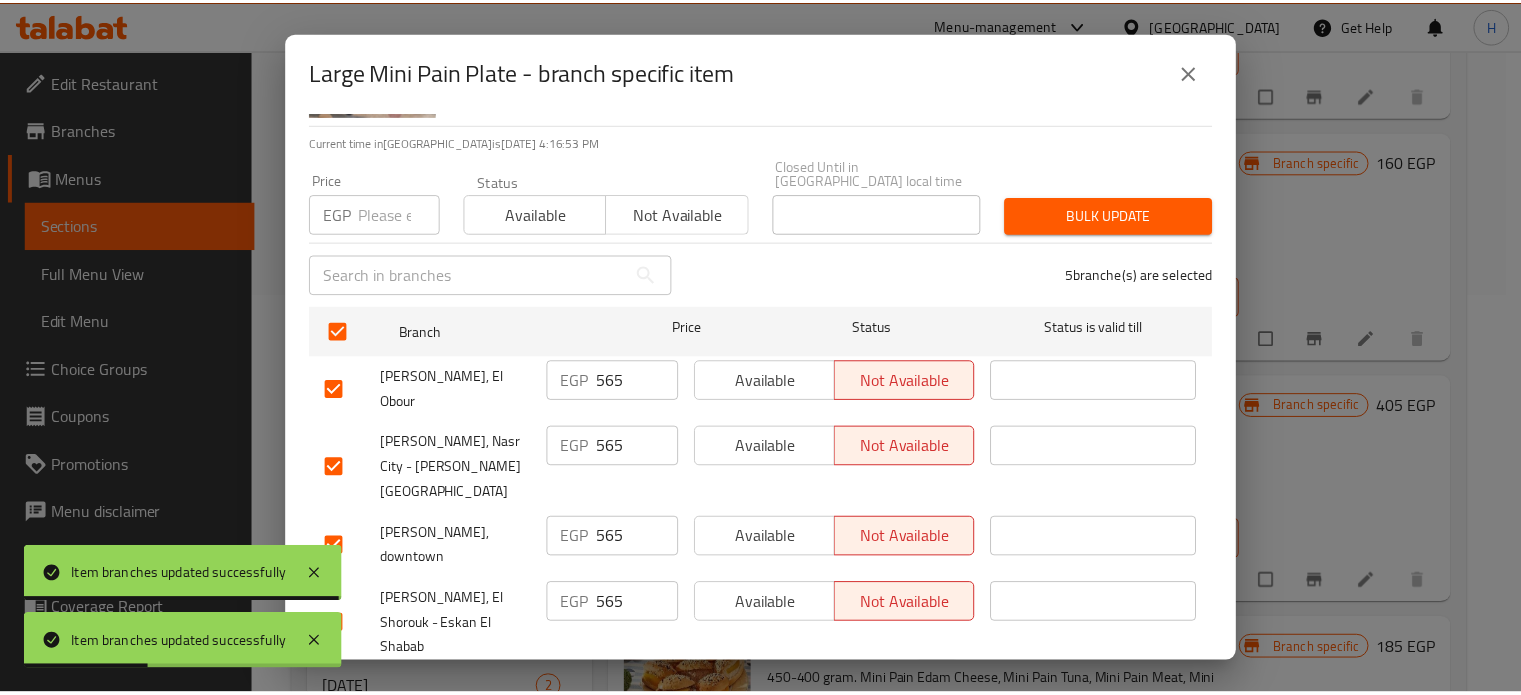 scroll, scrollTop: 162, scrollLeft: 0, axis: vertical 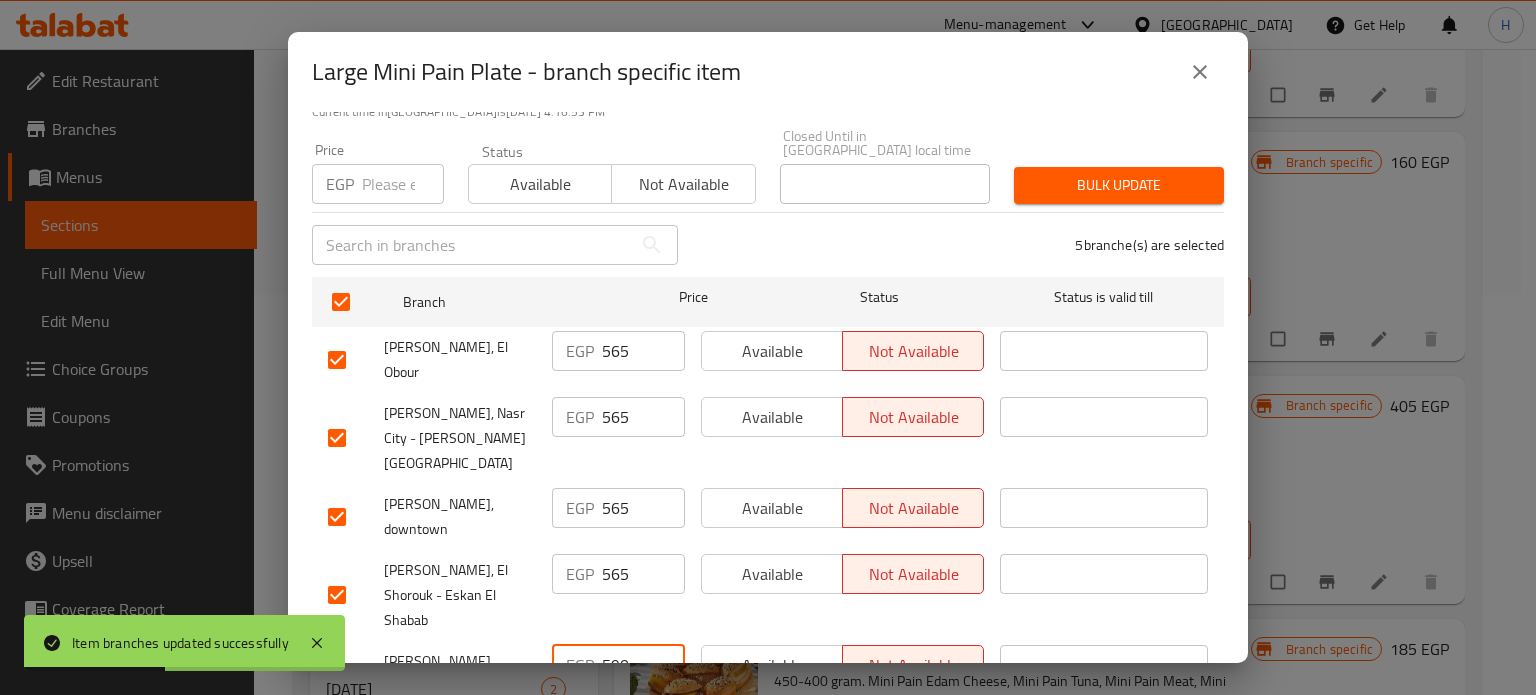 drag, startPoint x: 629, startPoint y: 569, endPoint x: 581, endPoint y: 568, distance: 48.010414 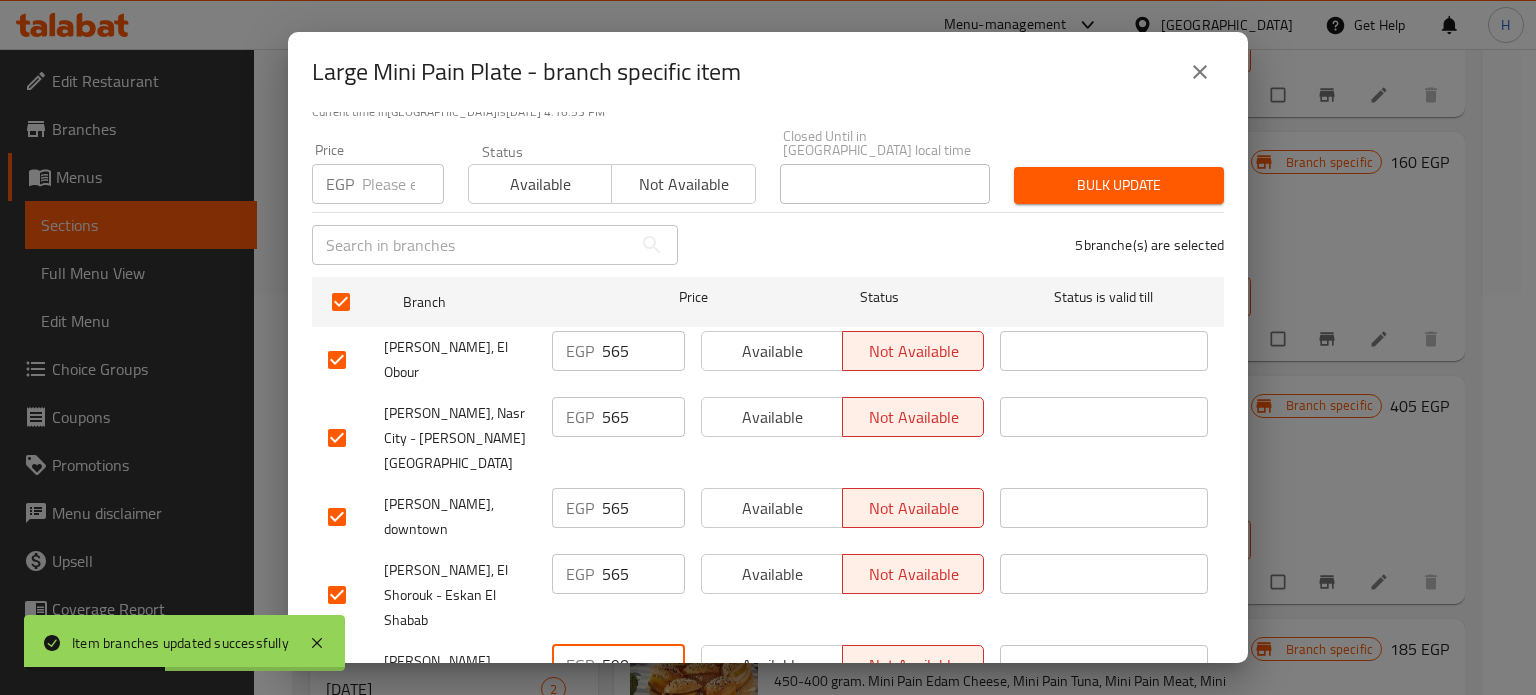 click on "EGP 590 ​" at bounding box center [618, 665] 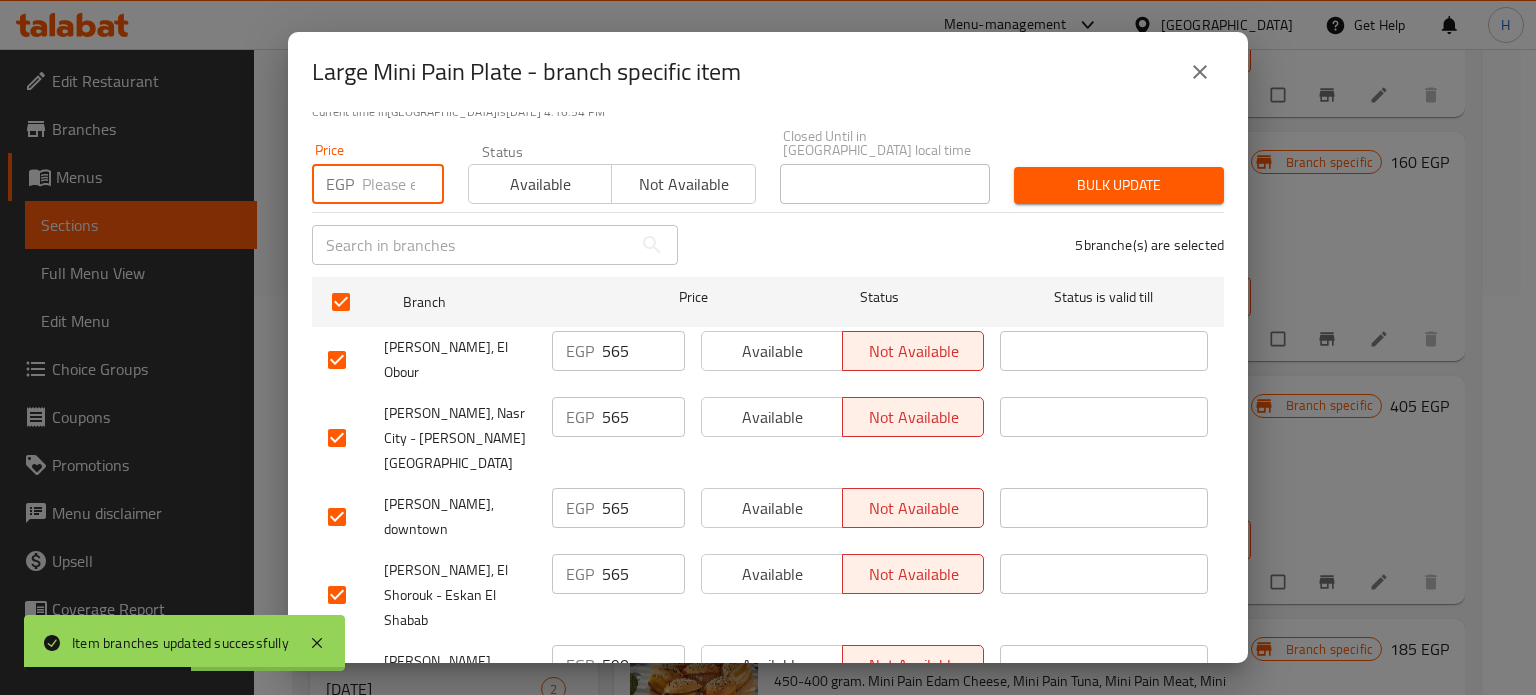 click at bounding box center [403, 184] 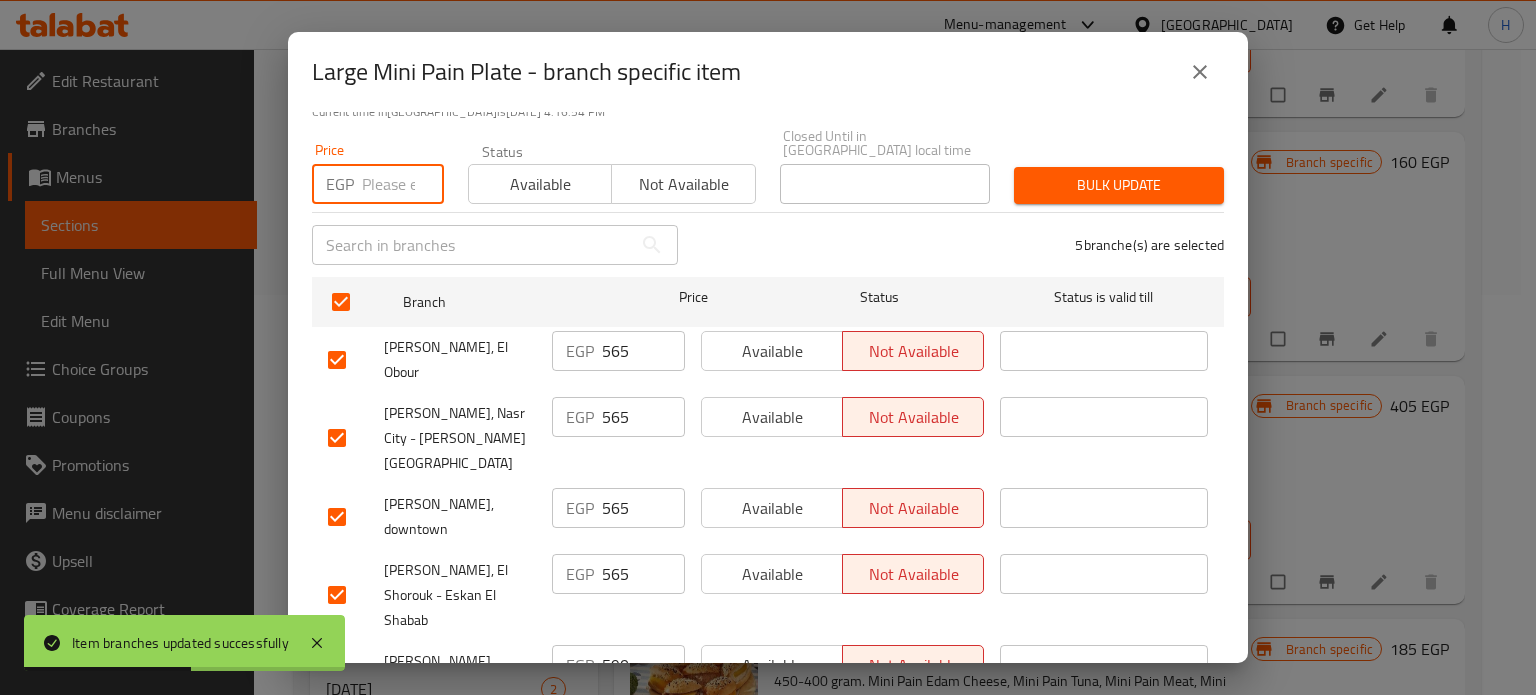 paste on "590" 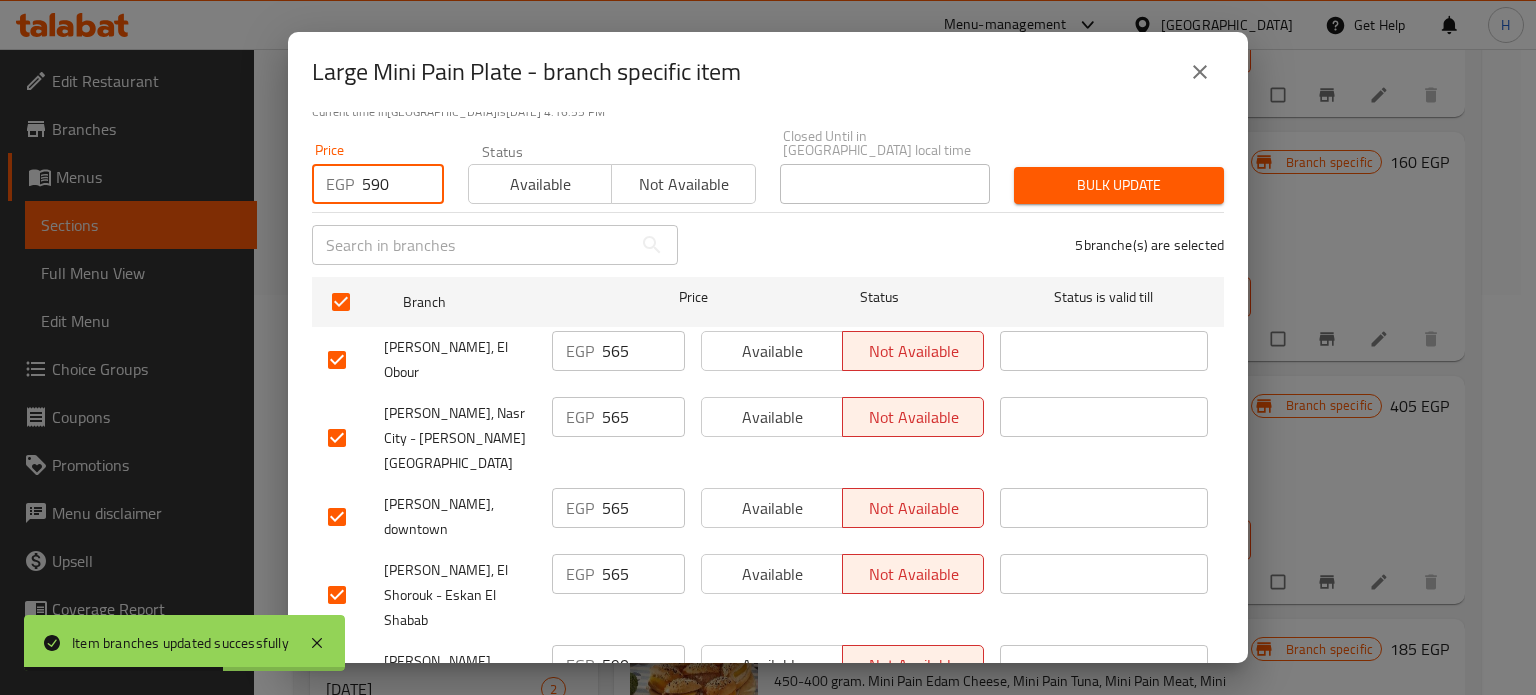 type on "590" 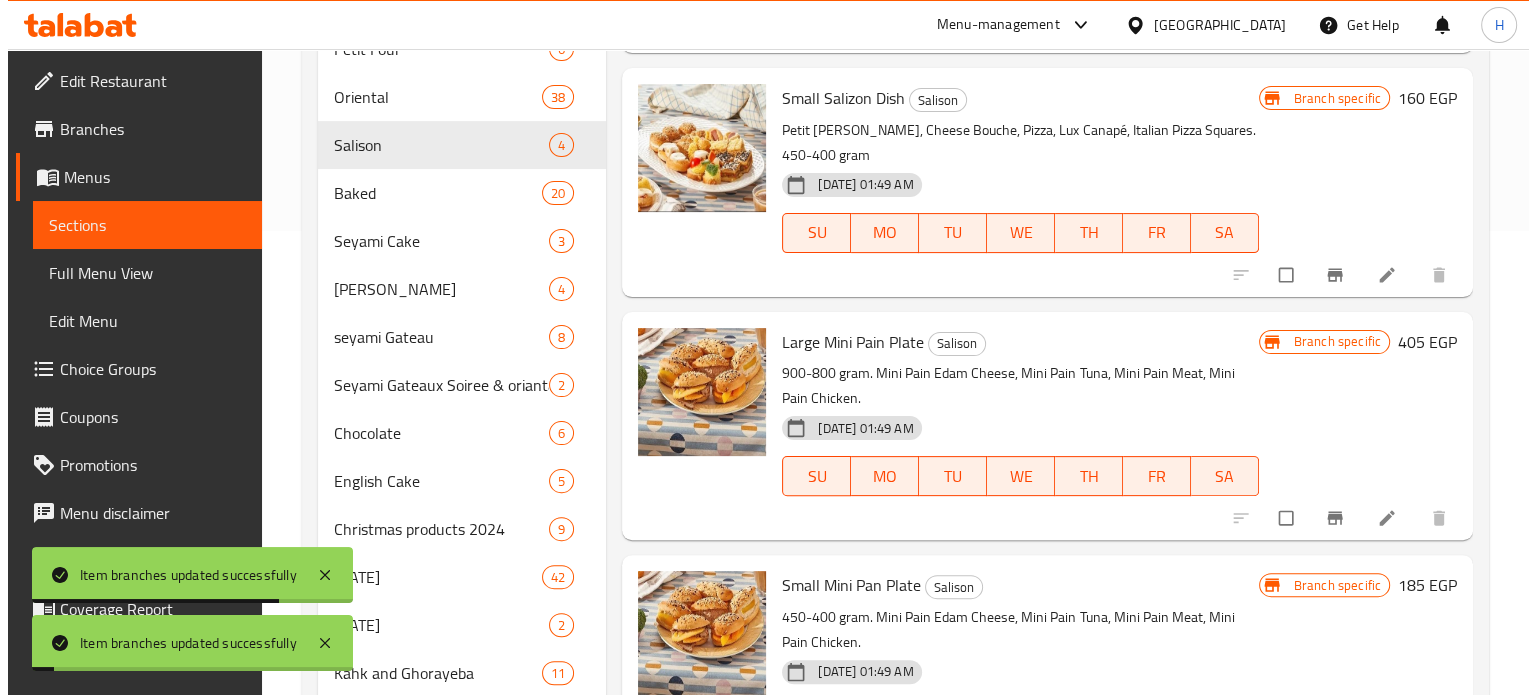 scroll, scrollTop: 500, scrollLeft: 0, axis: vertical 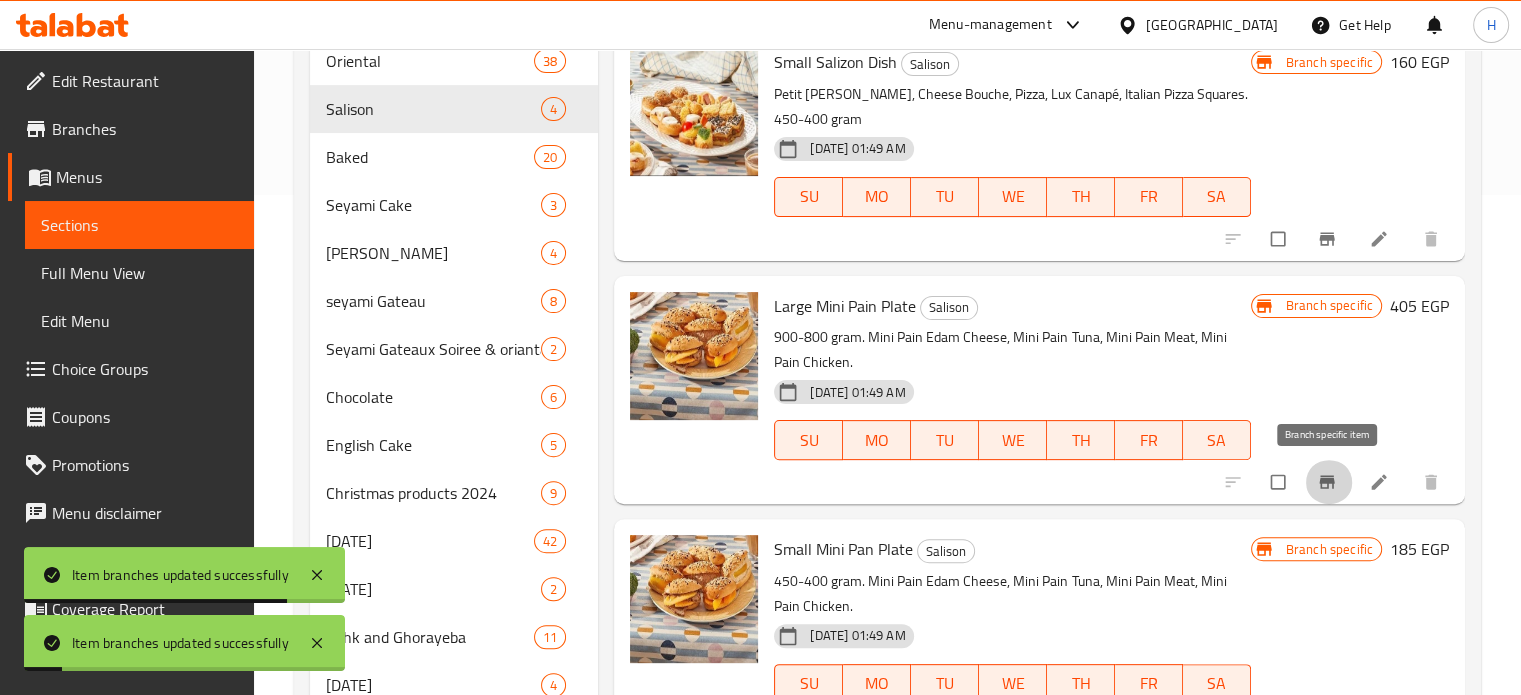 click 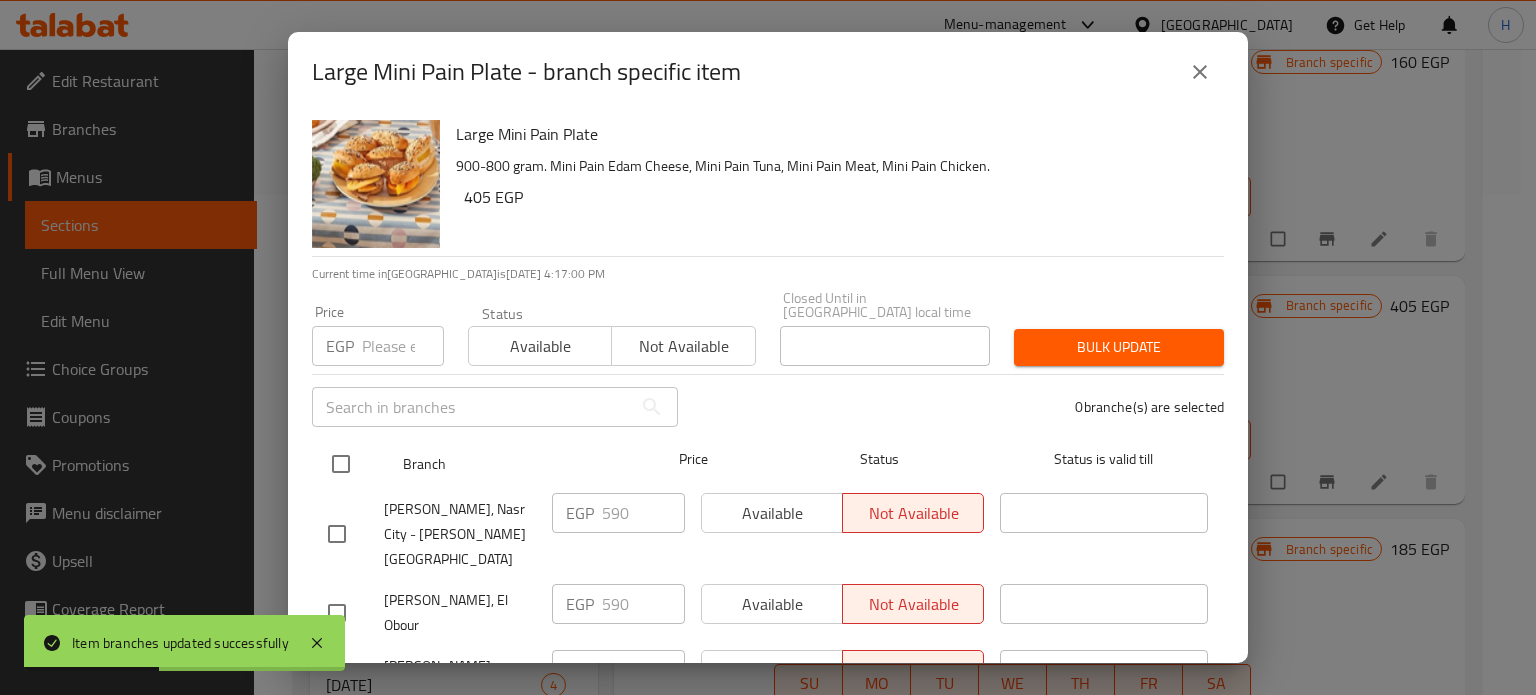 click at bounding box center (341, 464) 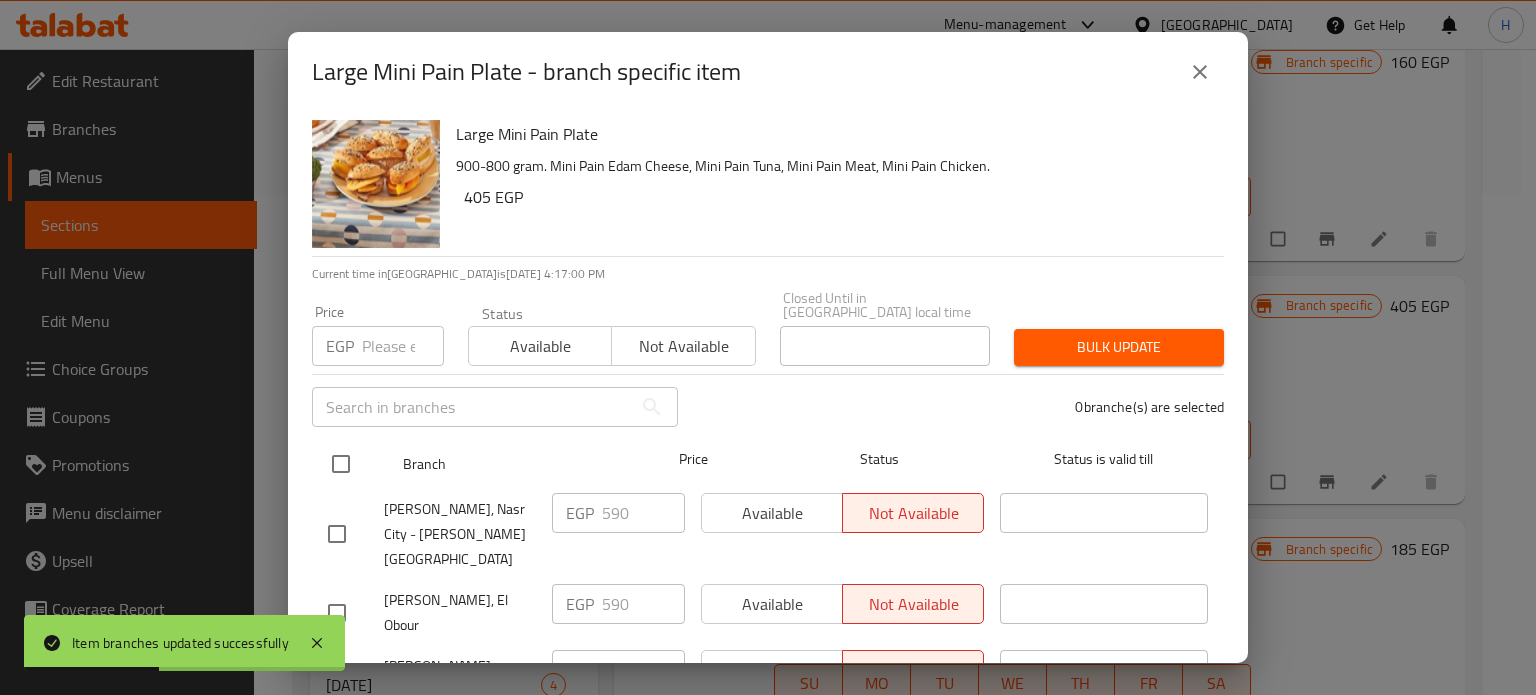 type 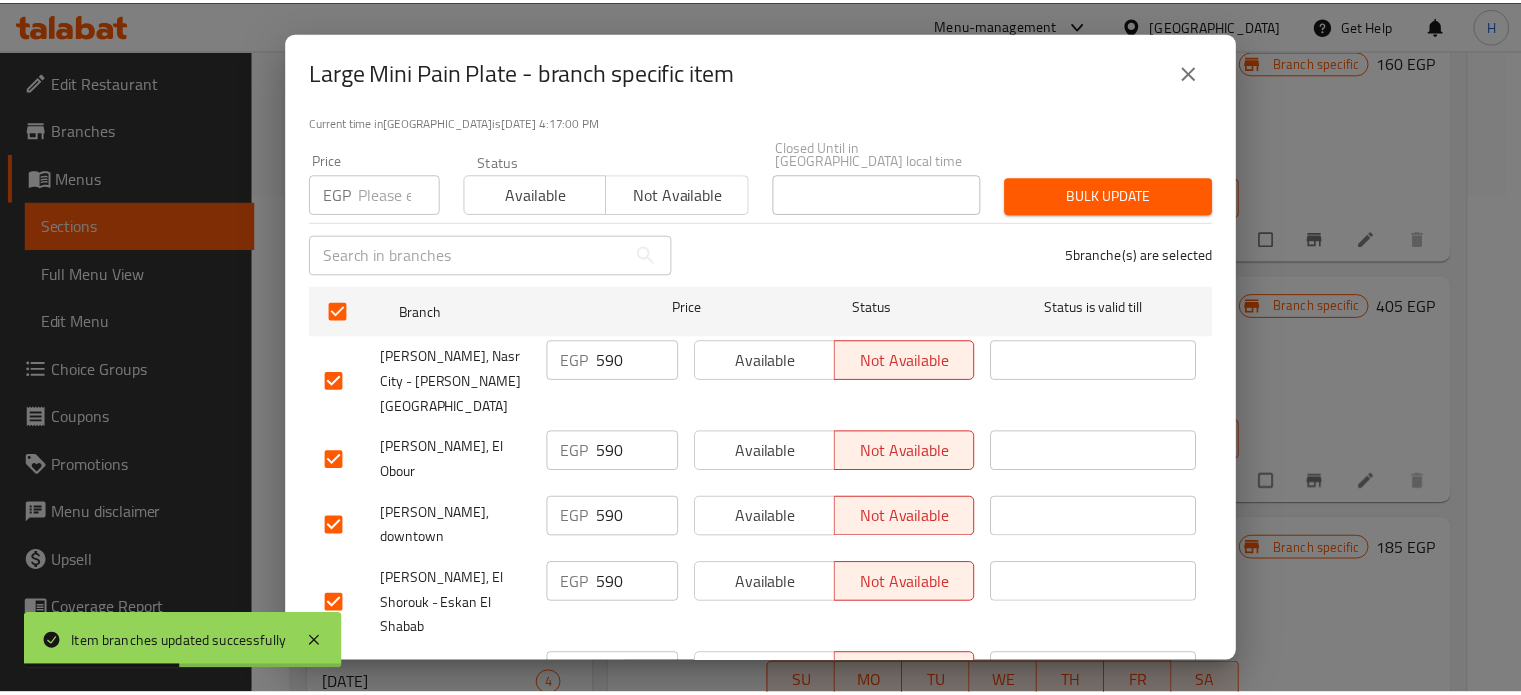 scroll, scrollTop: 162, scrollLeft: 0, axis: vertical 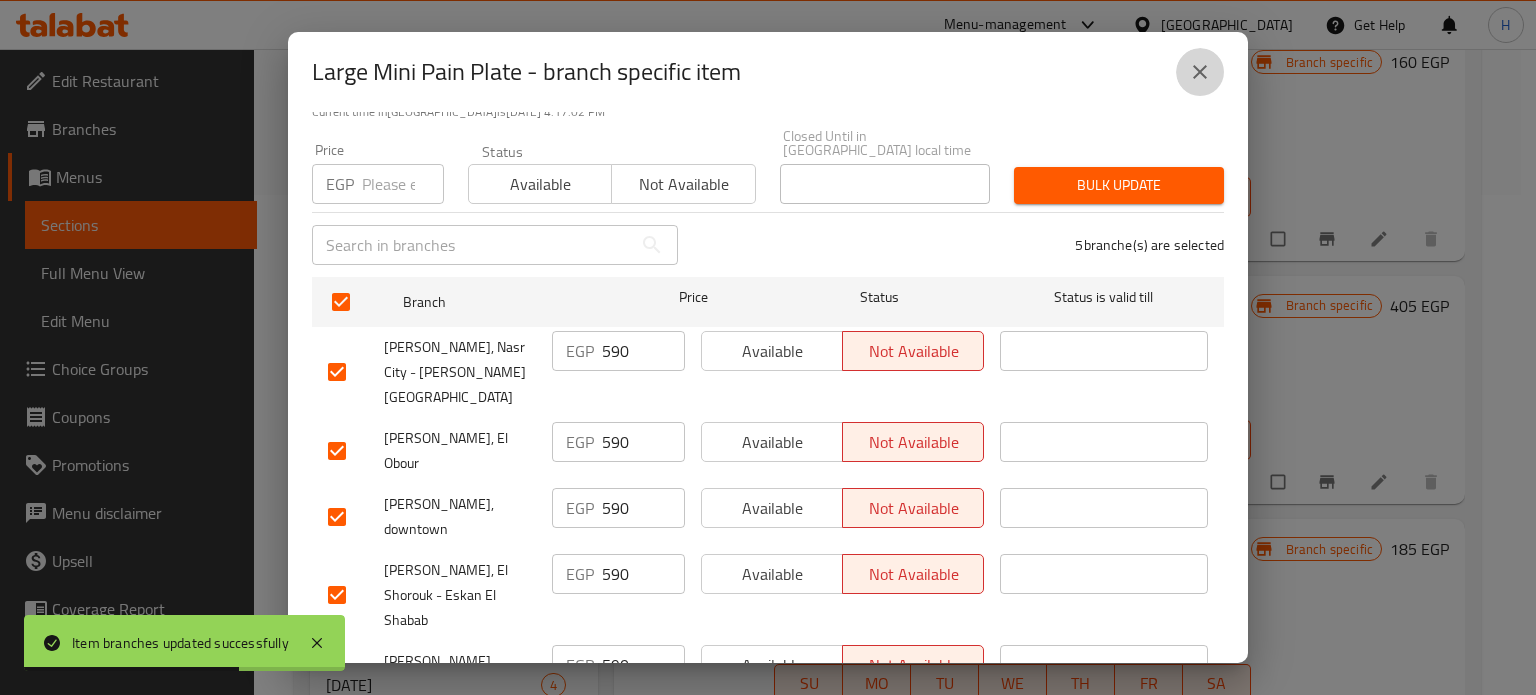 click 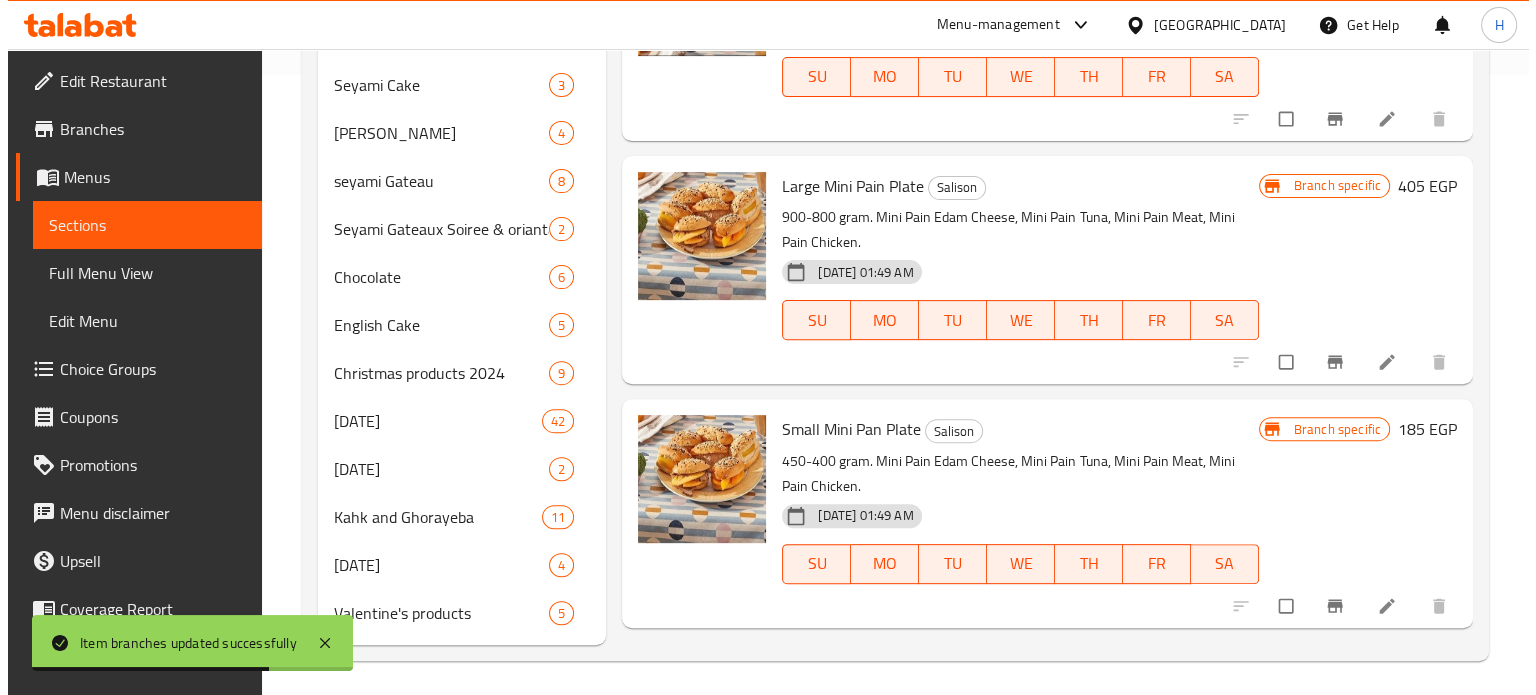 scroll, scrollTop: 625, scrollLeft: 0, axis: vertical 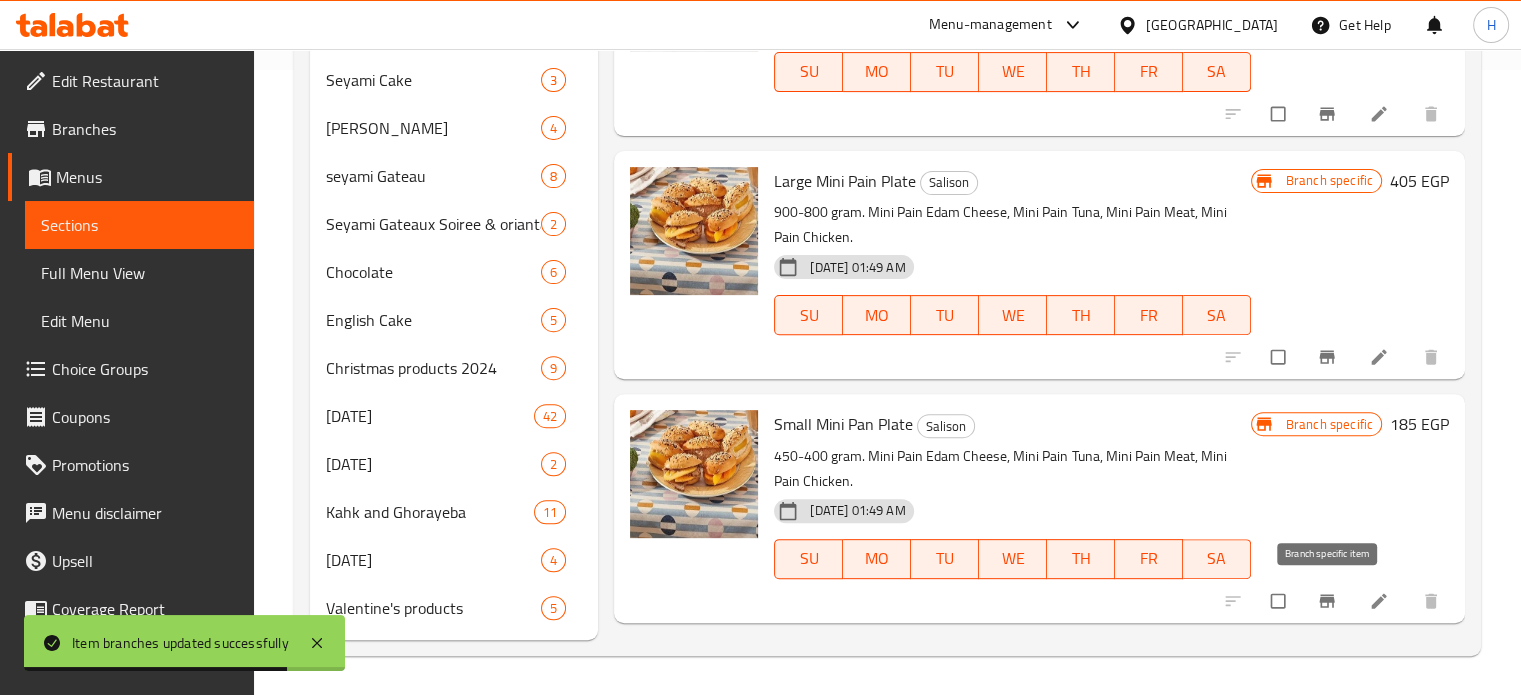 click at bounding box center (1329, 601) 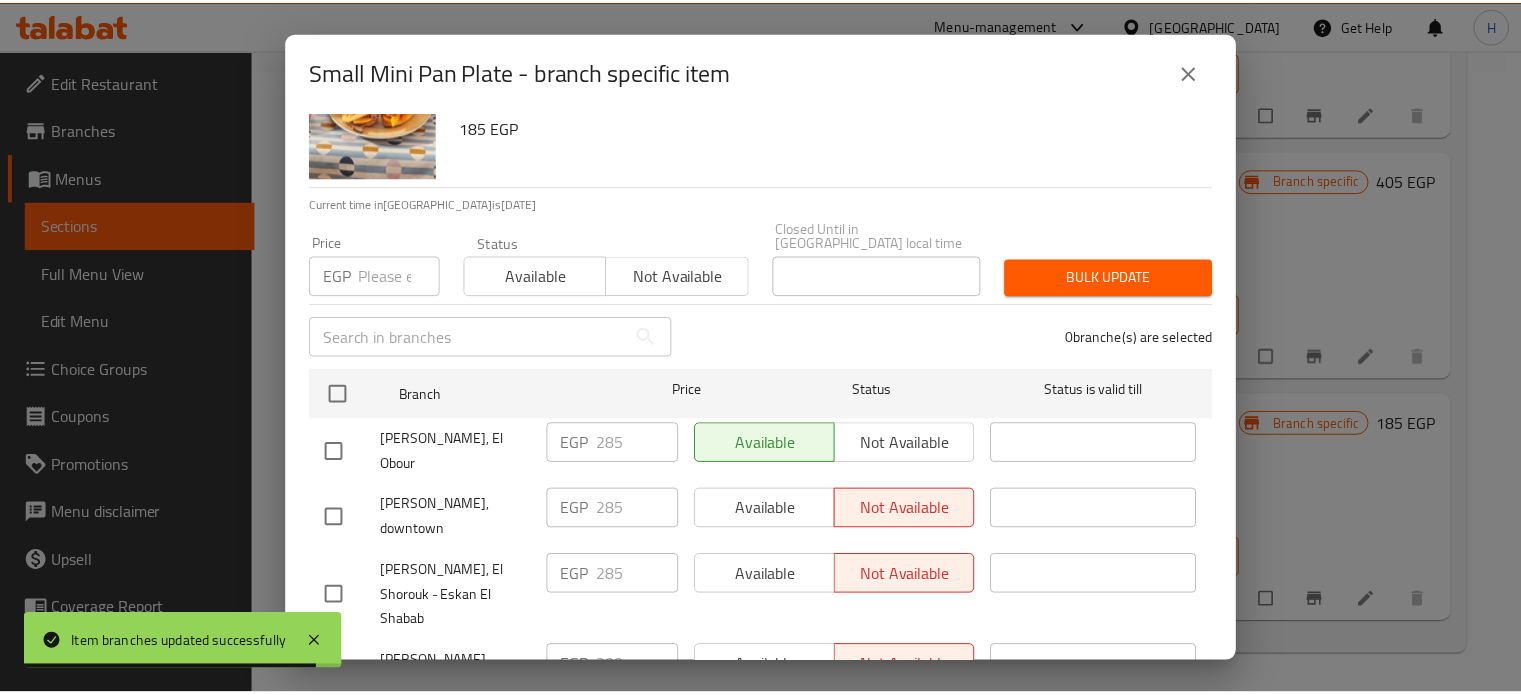scroll, scrollTop: 162, scrollLeft: 0, axis: vertical 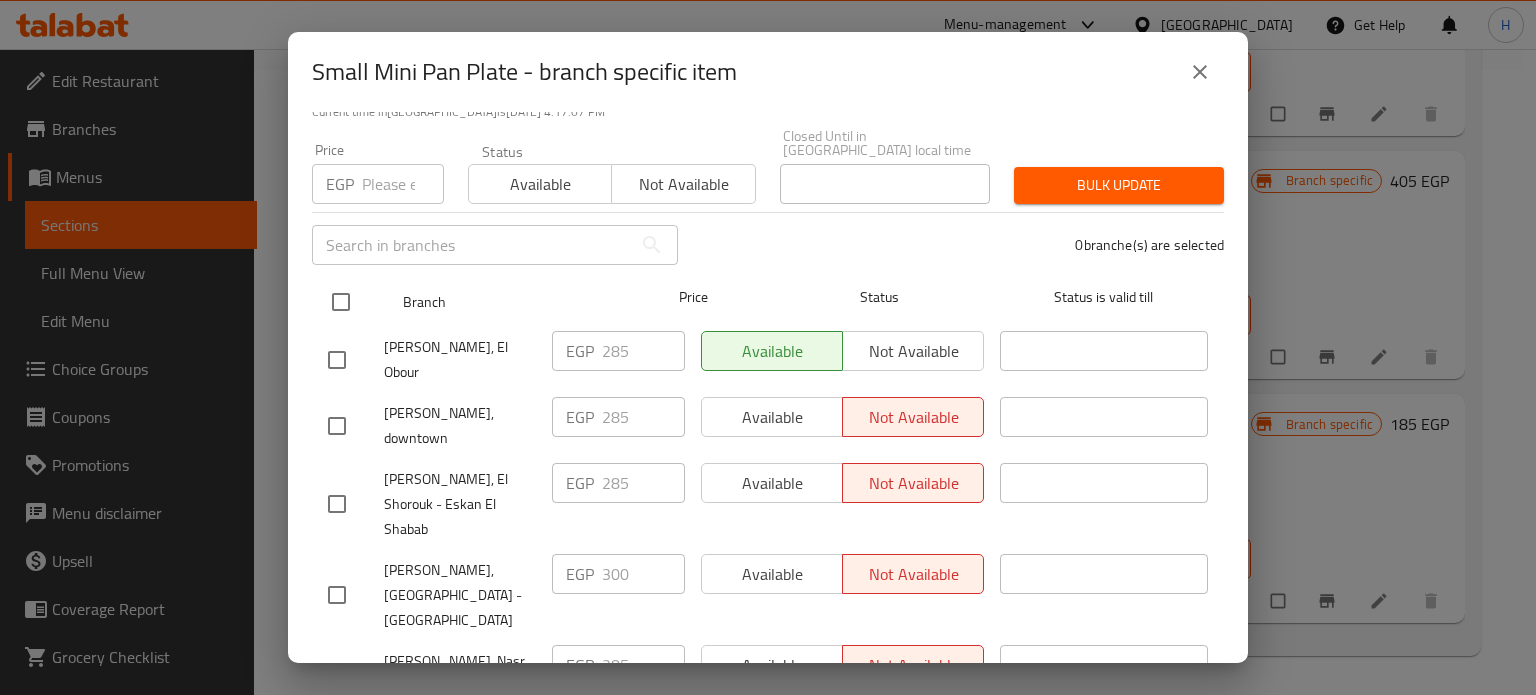 click at bounding box center (341, 302) 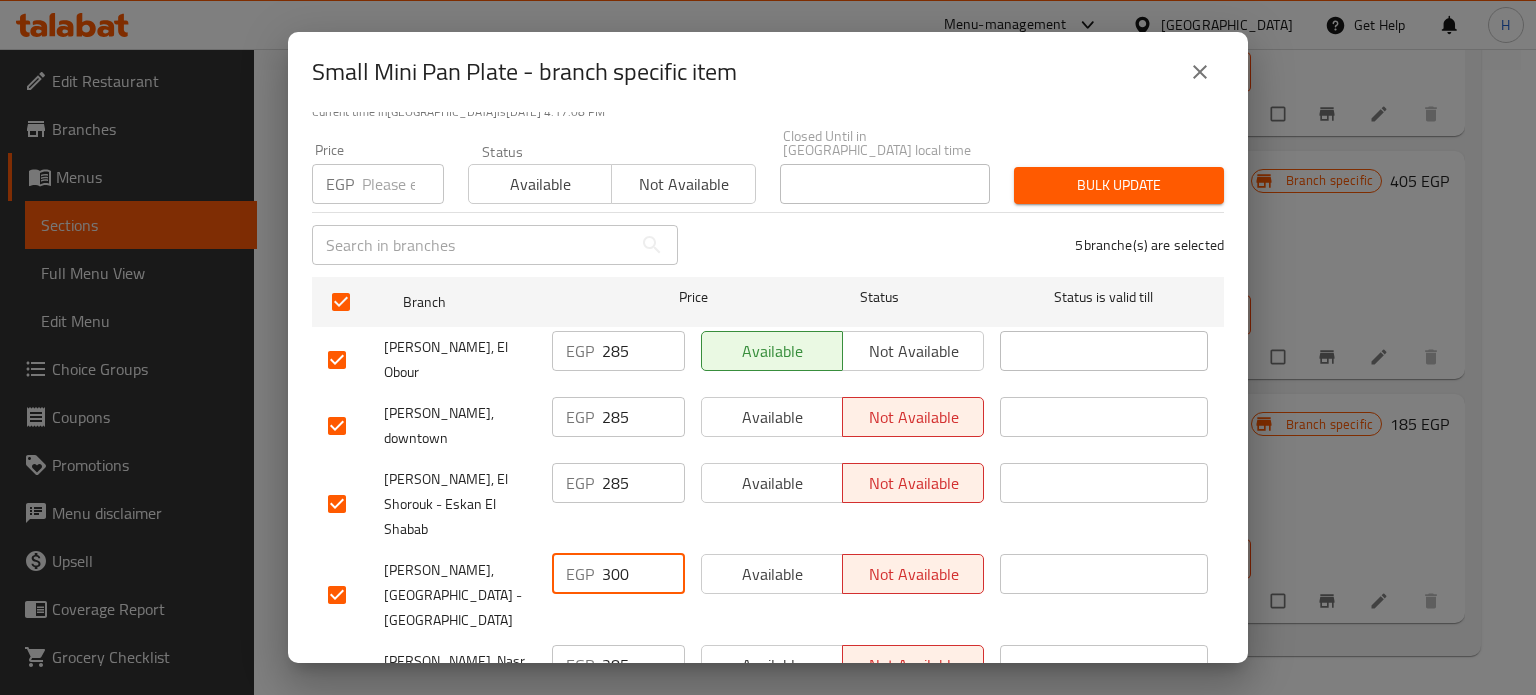 drag, startPoint x: 640, startPoint y: 511, endPoint x: 490, endPoint y: 436, distance: 167.7051 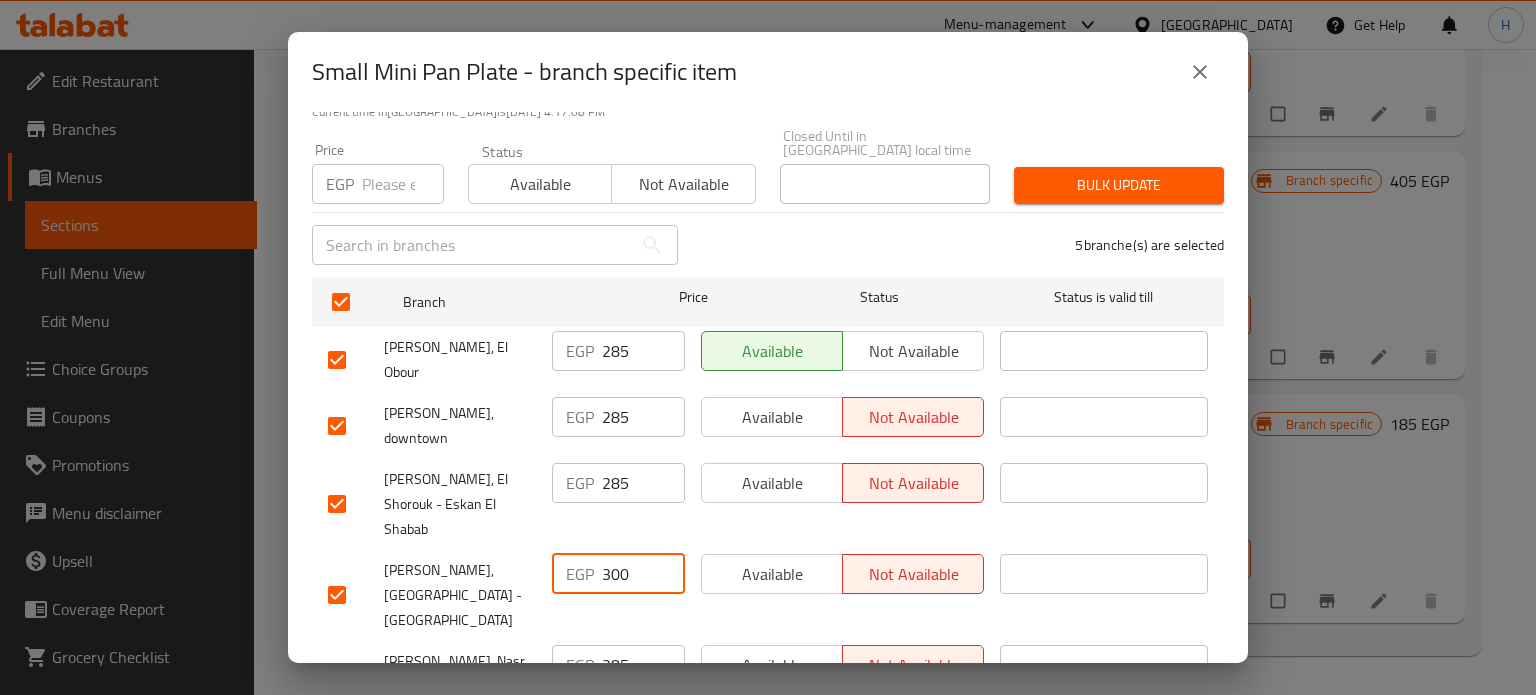 click on "Les Dames, Heliopolis - Hegaz Square EGP 300 ​ Available Not available ​" at bounding box center (768, 595) 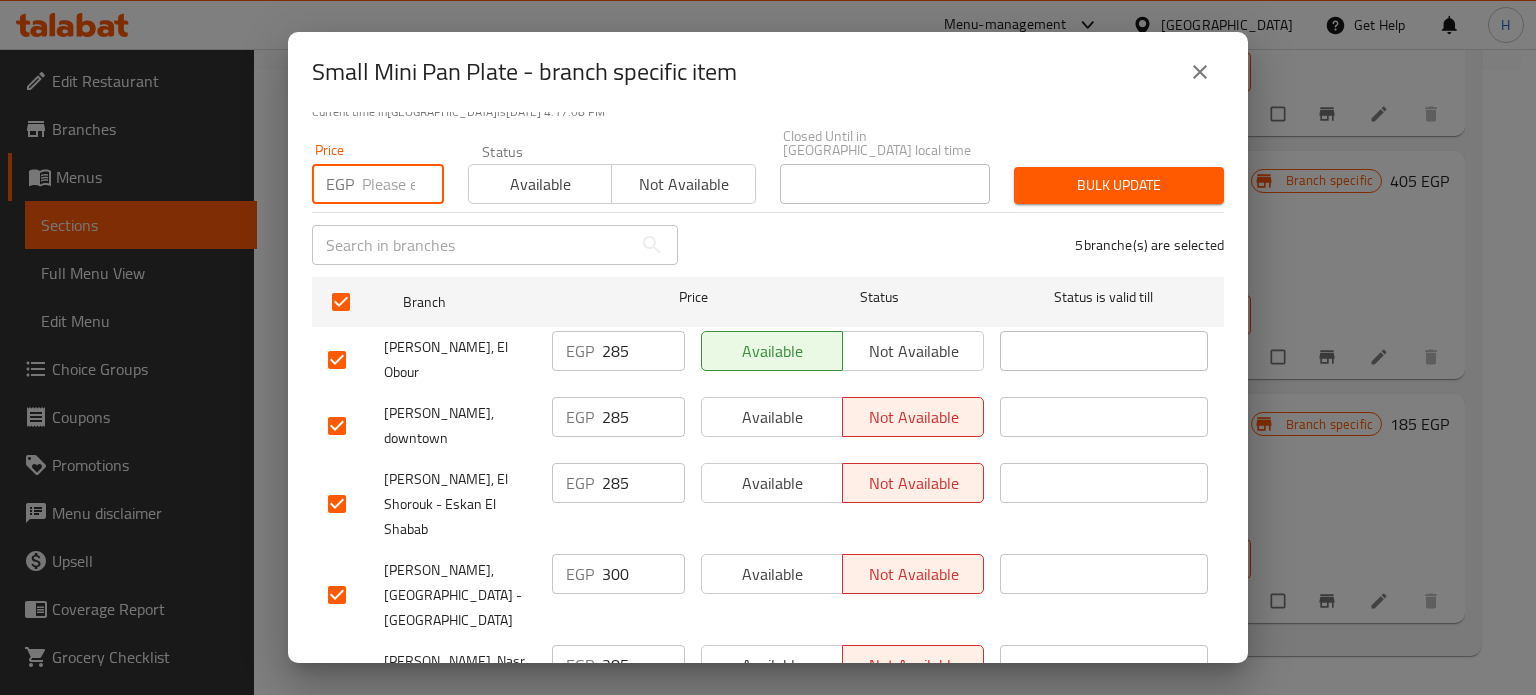 click at bounding box center [403, 184] 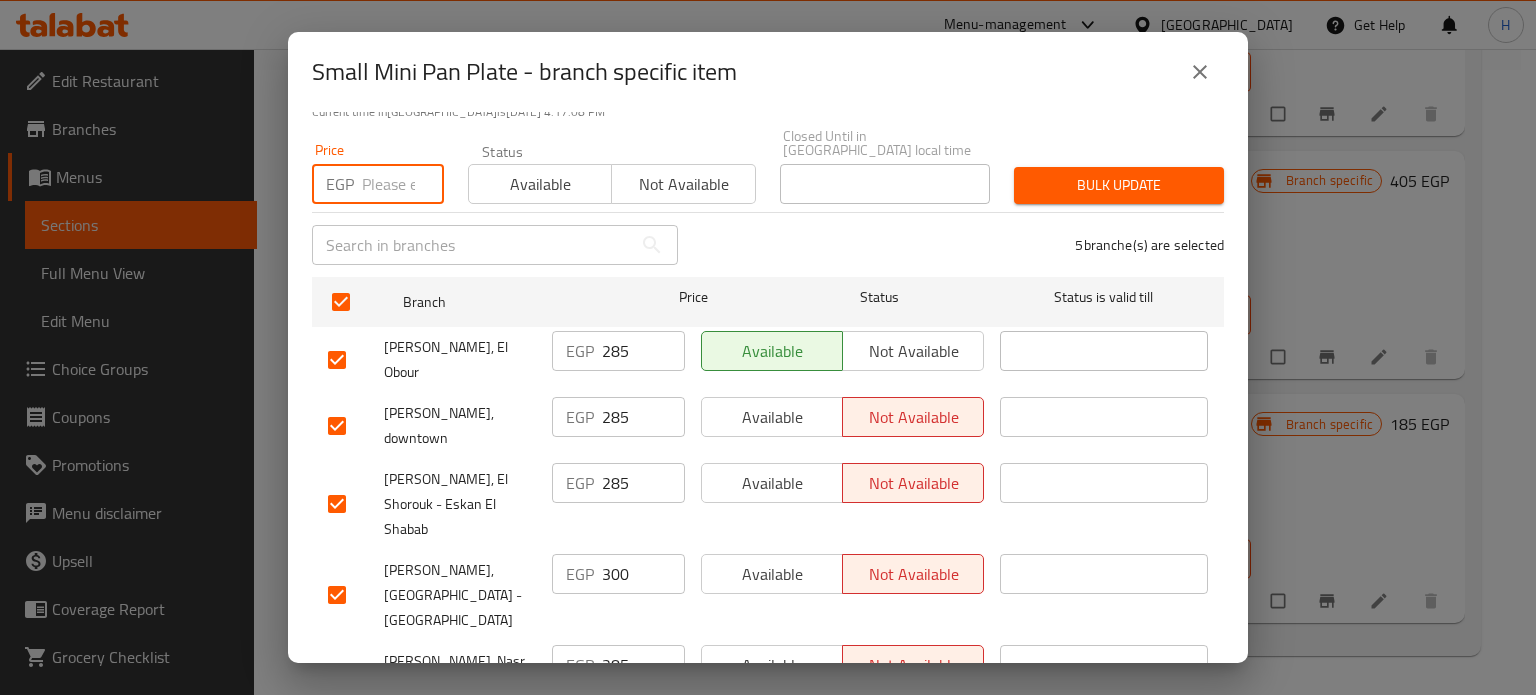 paste on "300" 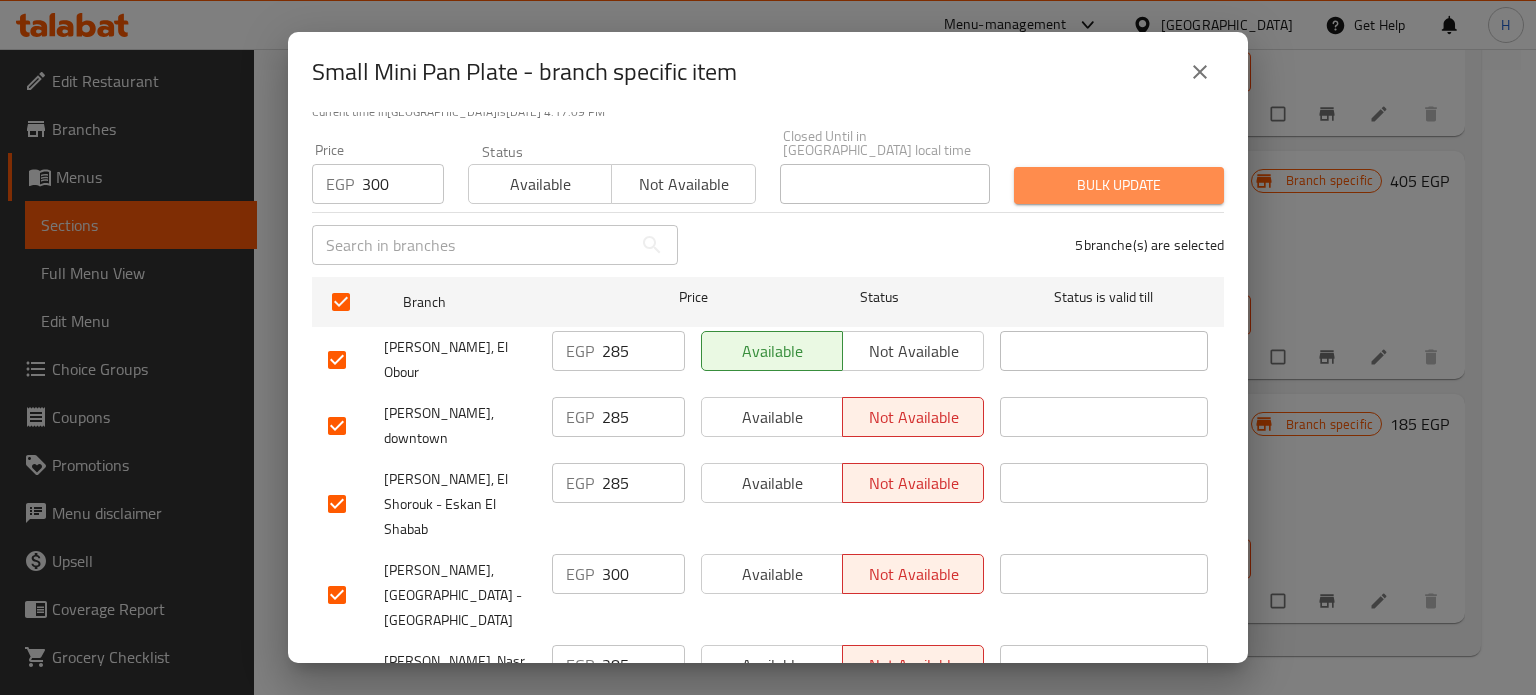 click on "Bulk update" at bounding box center [1119, 185] 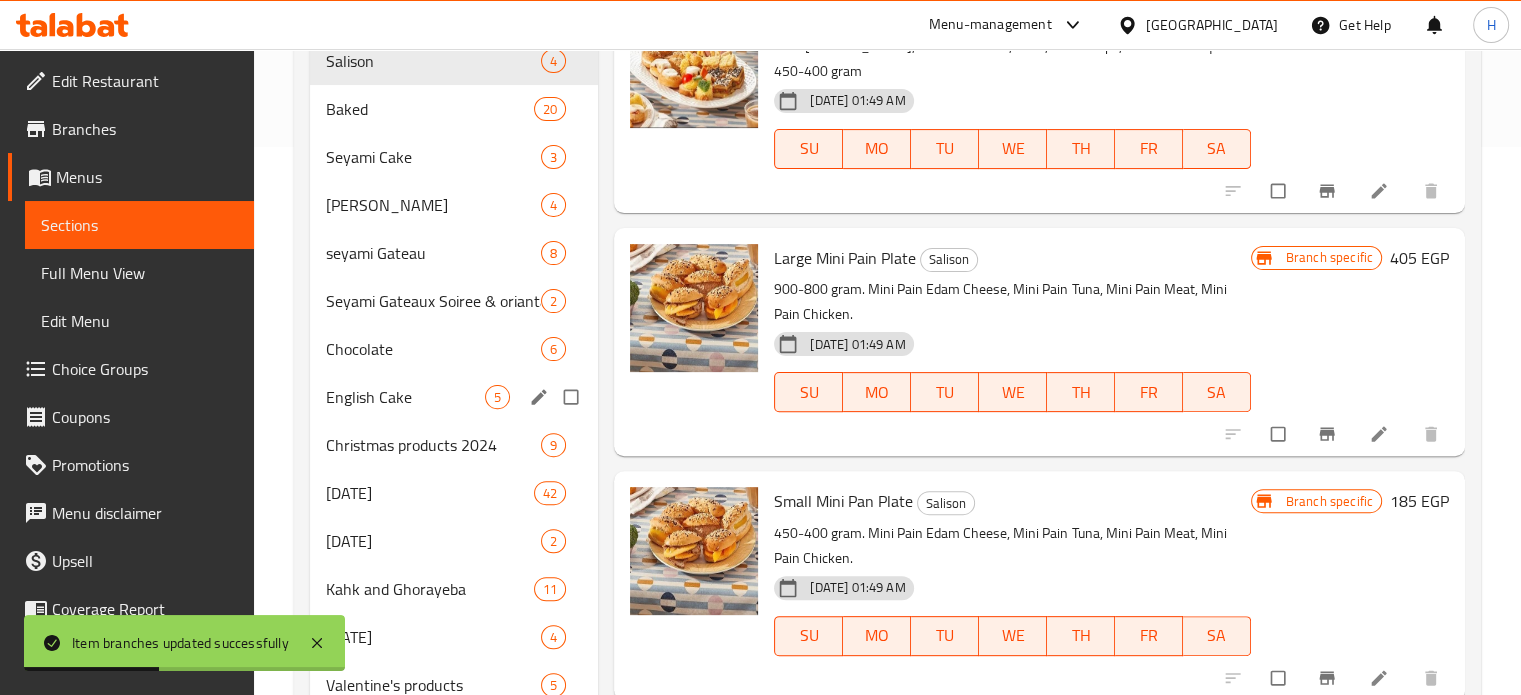 scroll, scrollTop: 525, scrollLeft: 0, axis: vertical 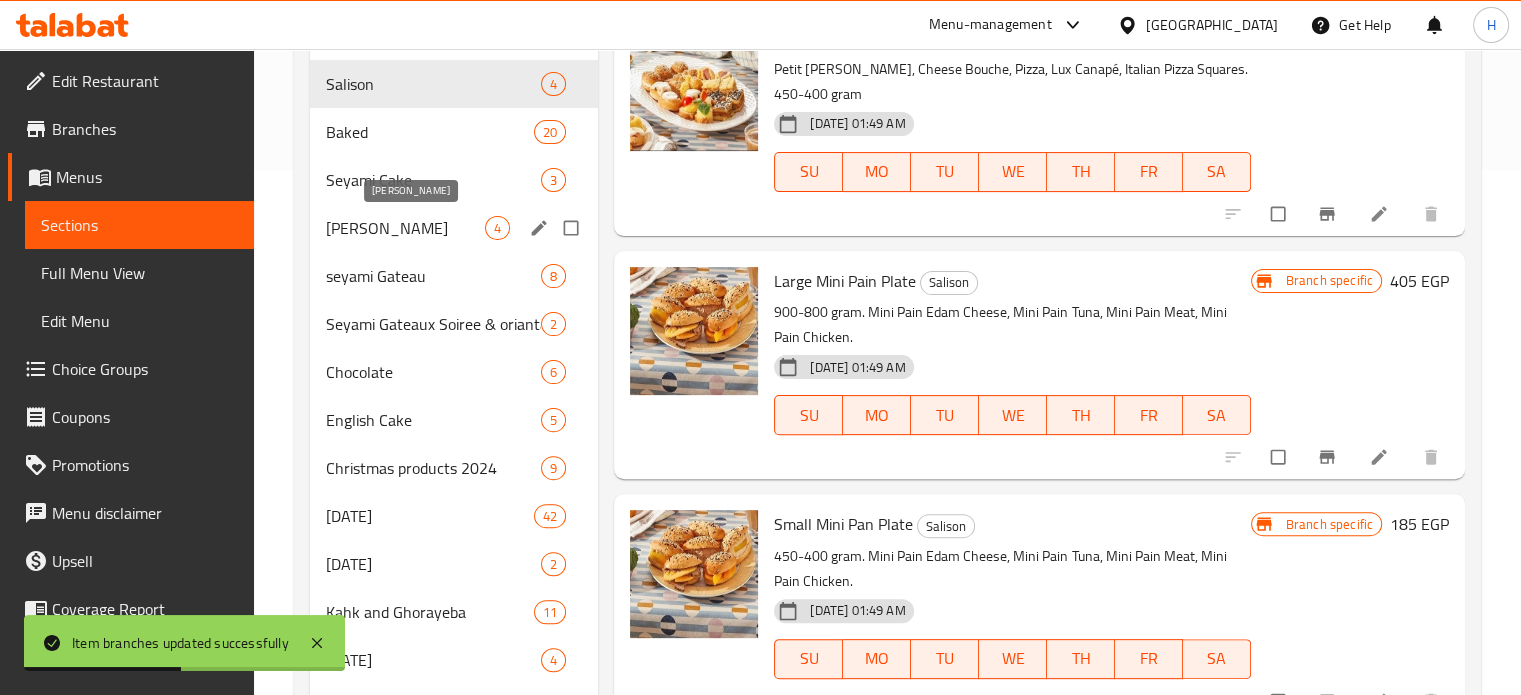click on "Salison Seyami" at bounding box center (406, 228) 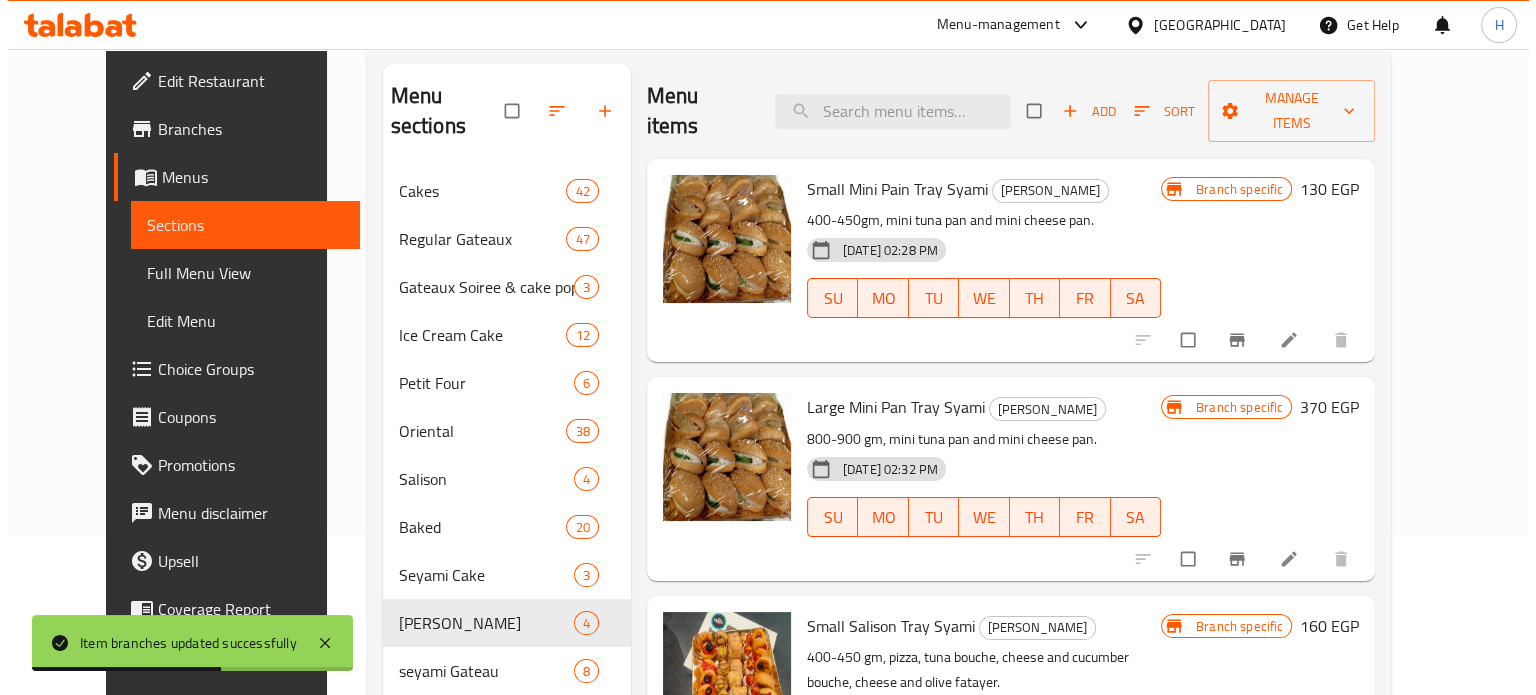 scroll, scrollTop: 125, scrollLeft: 0, axis: vertical 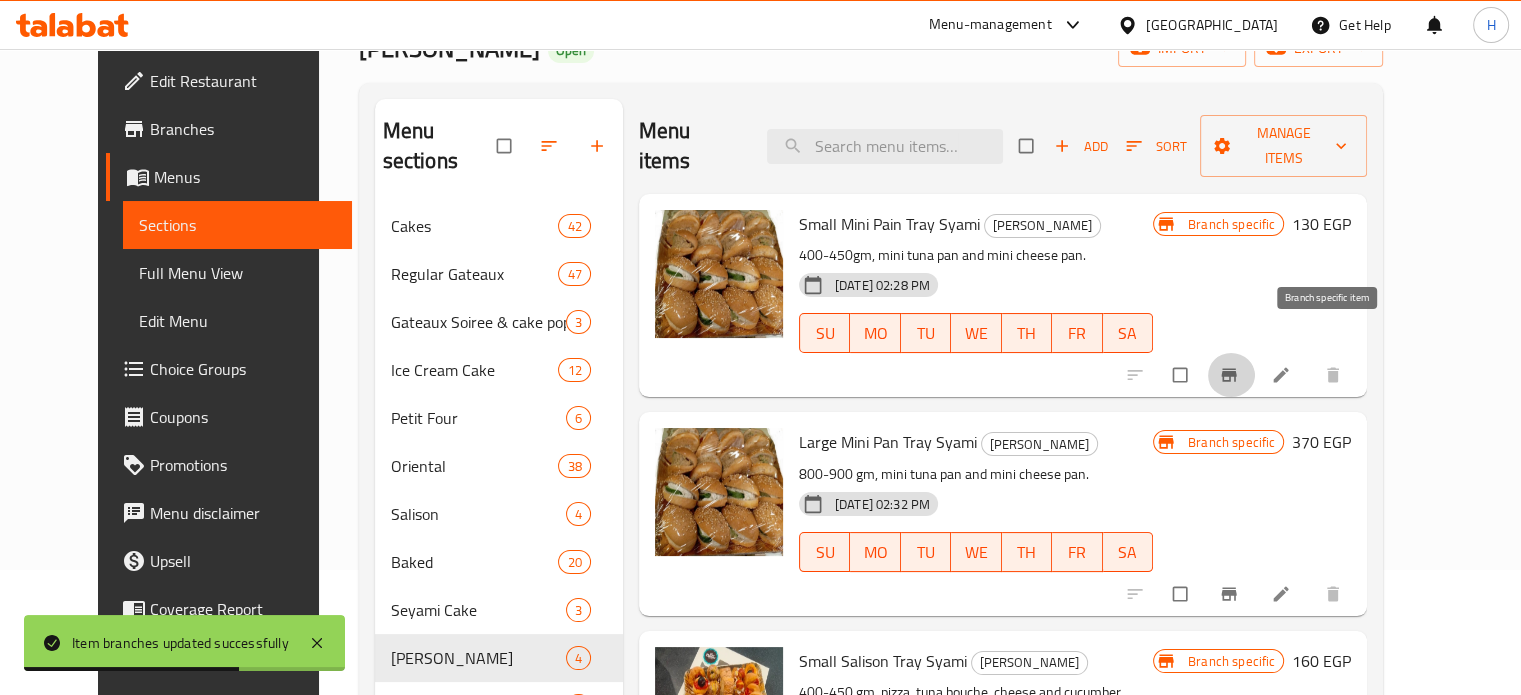 click 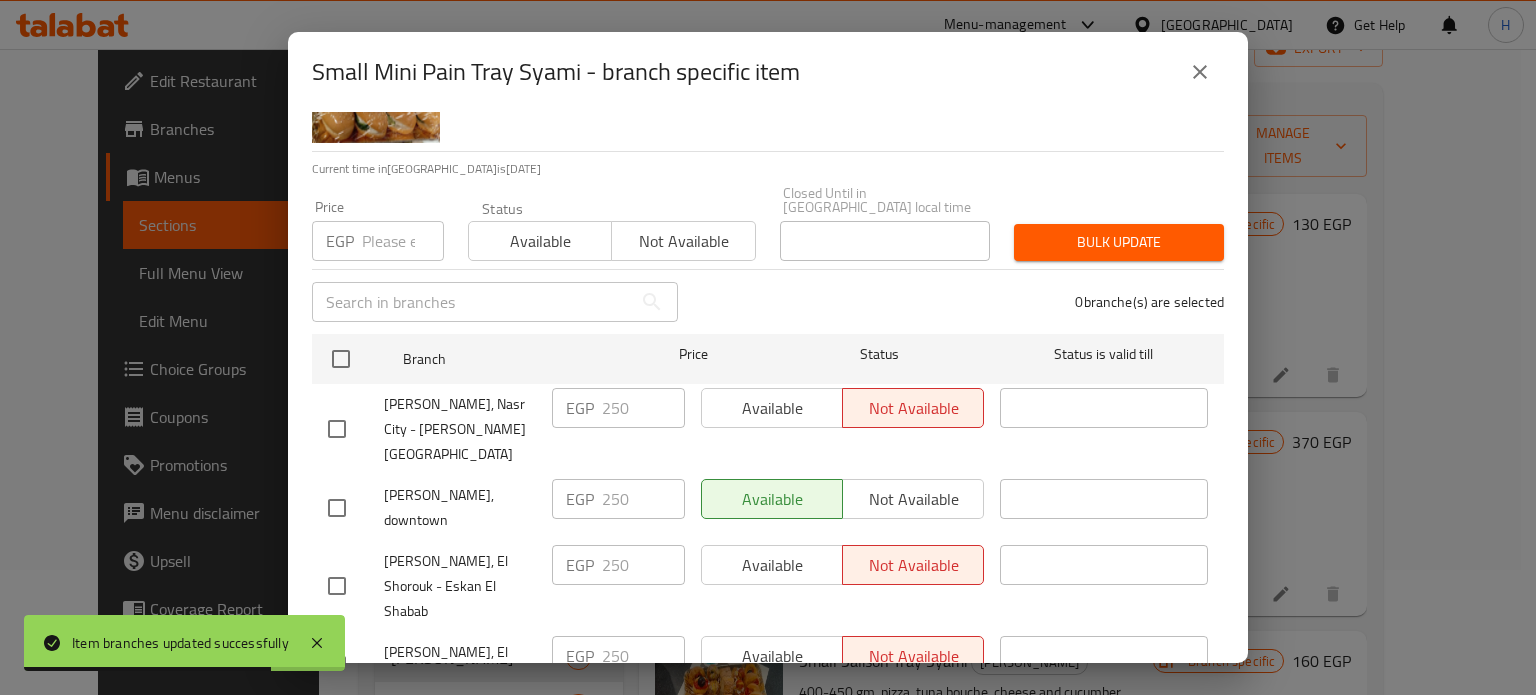 scroll, scrollTop: 162, scrollLeft: 0, axis: vertical 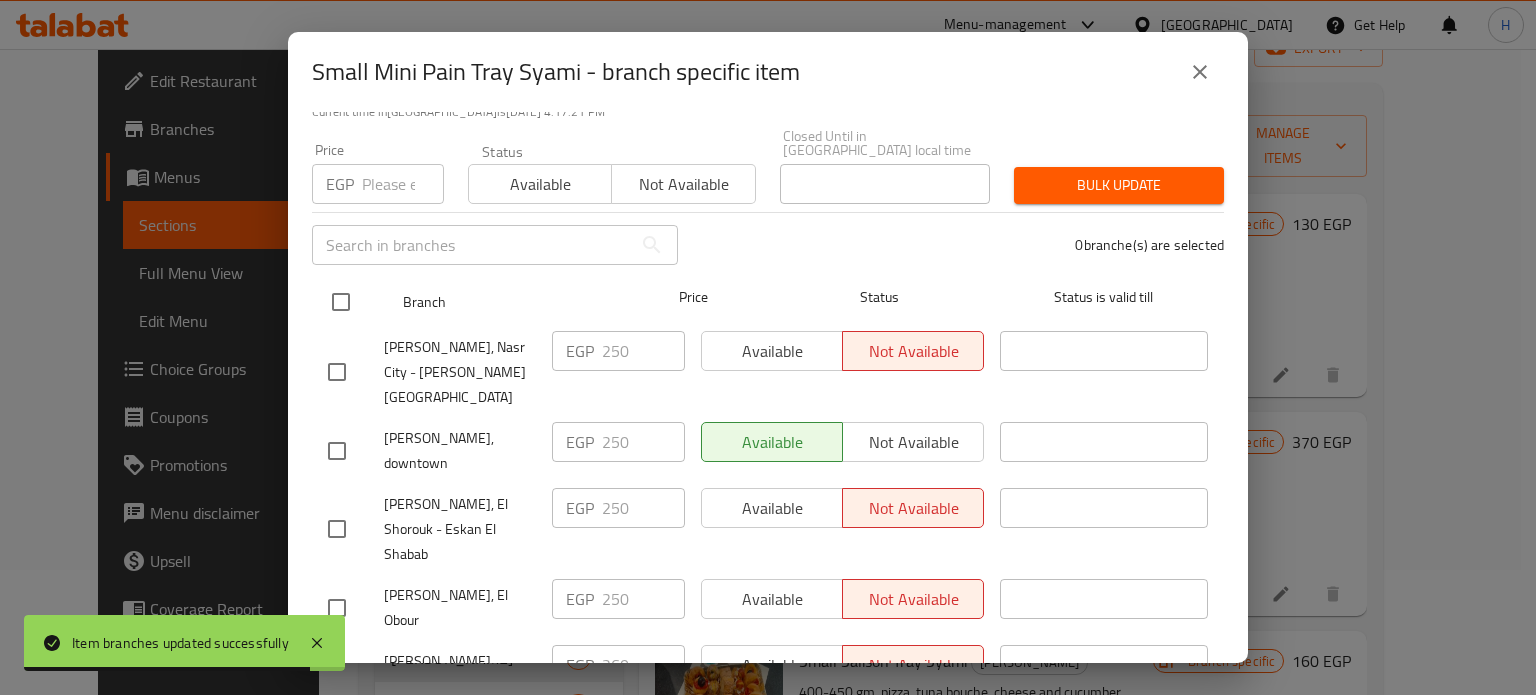 click at bounding box center (341, 302) 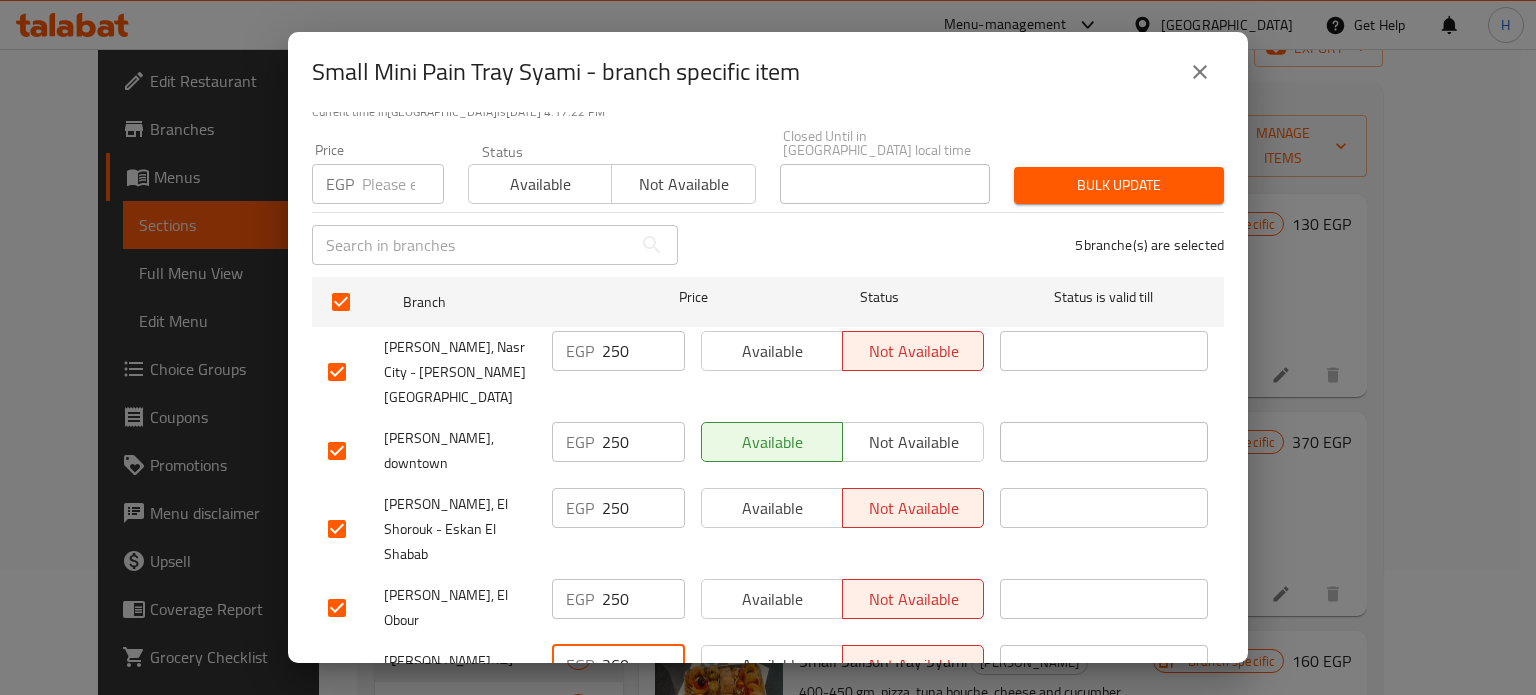 drag, startPoint x: 627, startPoint y: 571, endPoint x: 553, endPoint y: 559, distance: 74.96666 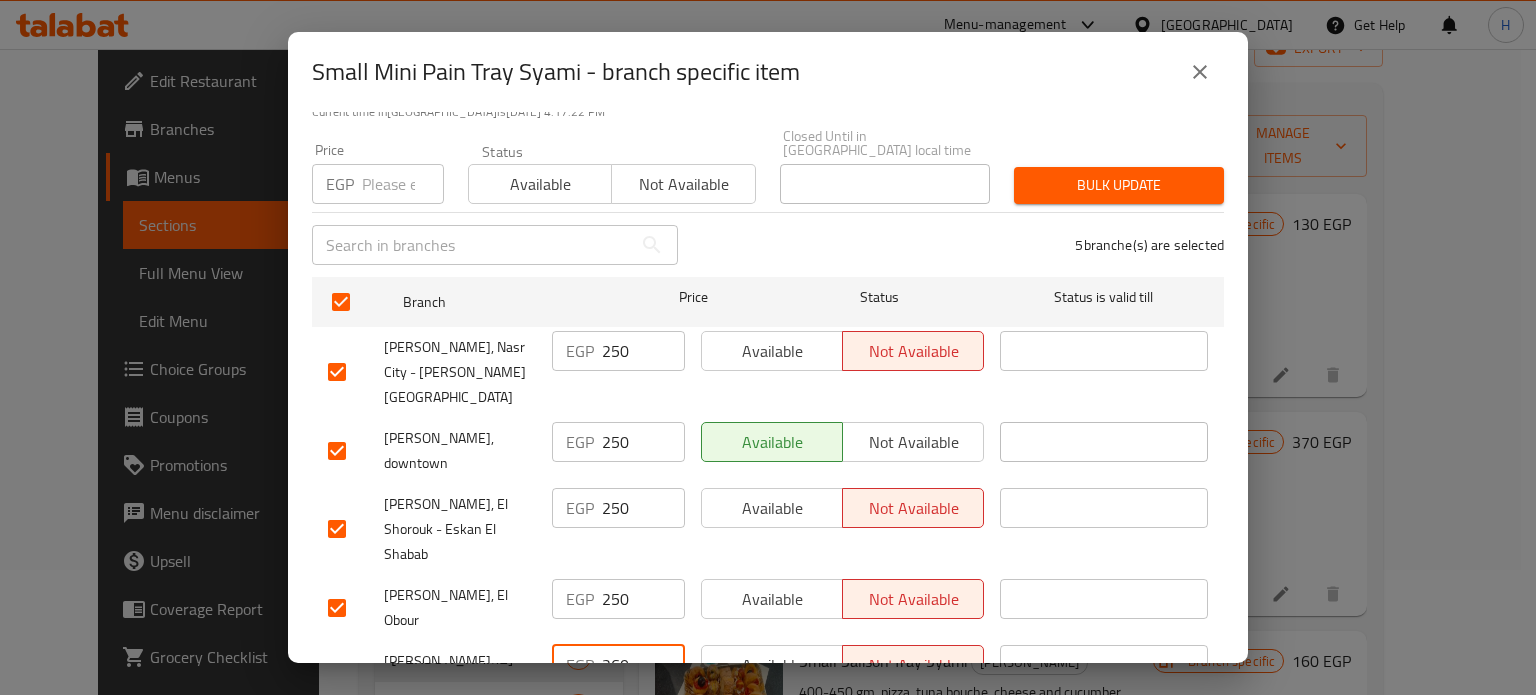 click on "EGP 260 ​" at bounding box center (618, 665) 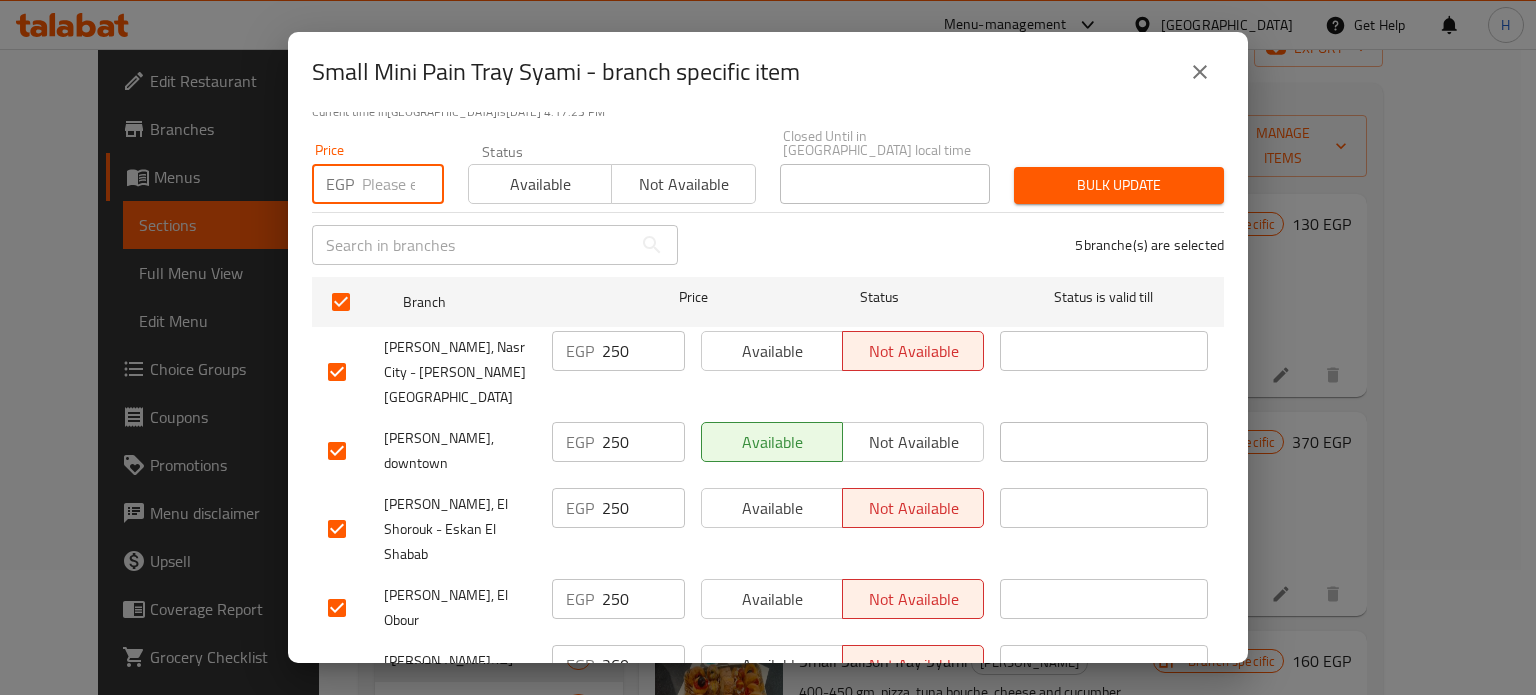 paste on "260" 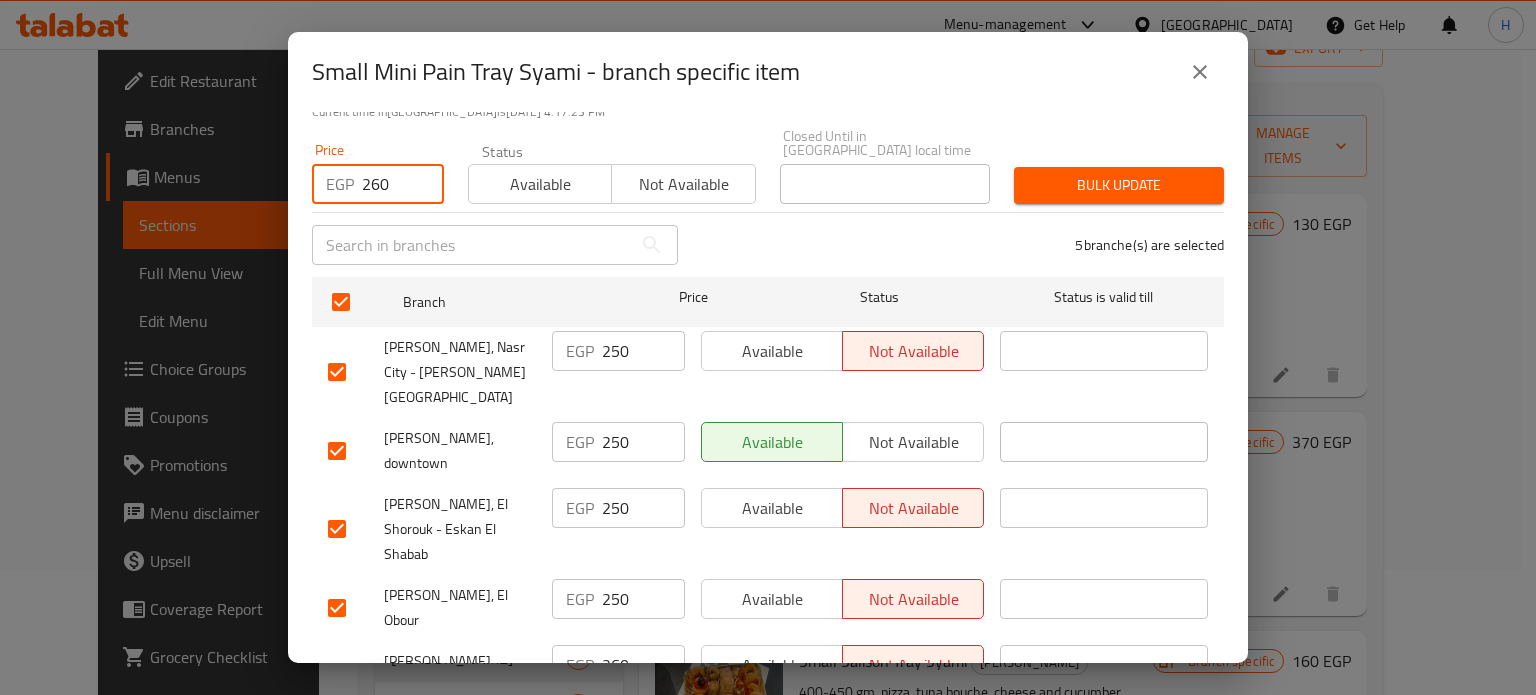 click on "Bulk update" at bounding box center (1119, 185) 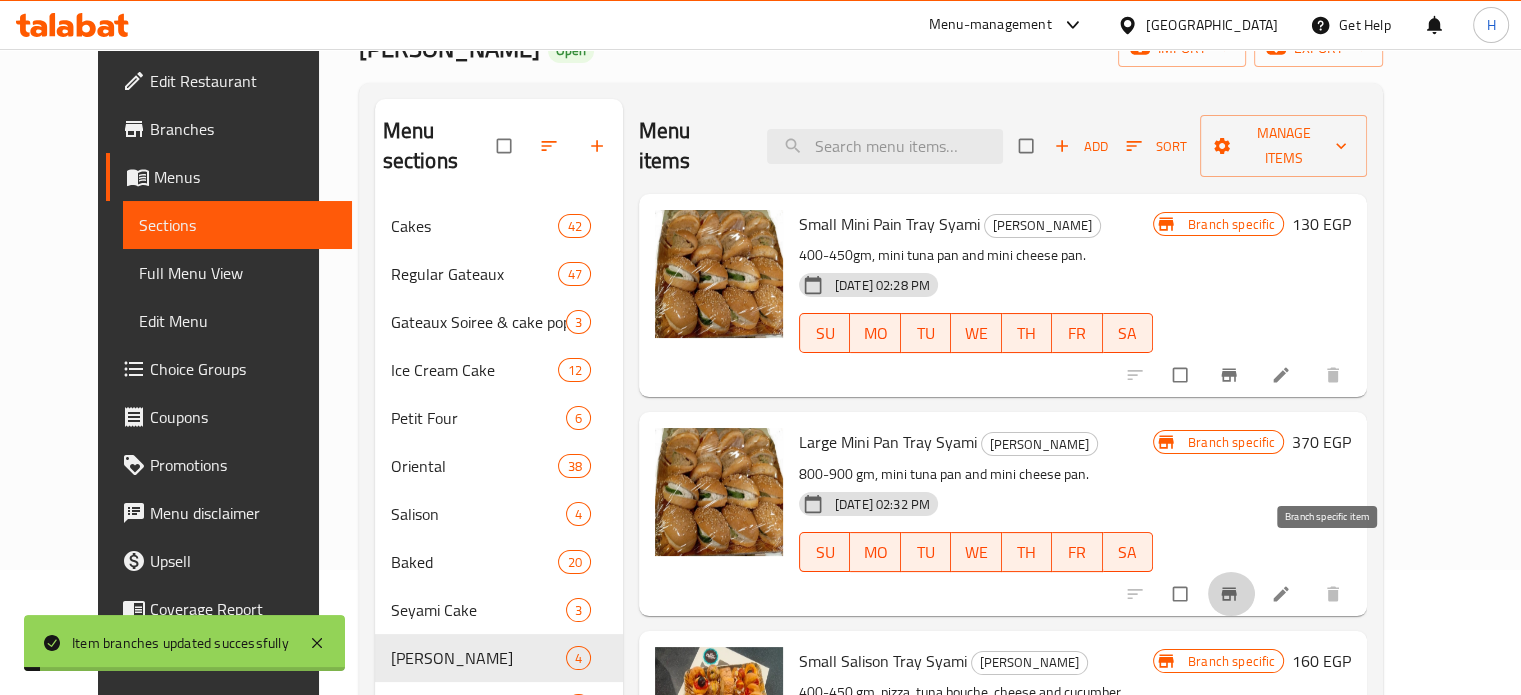 click 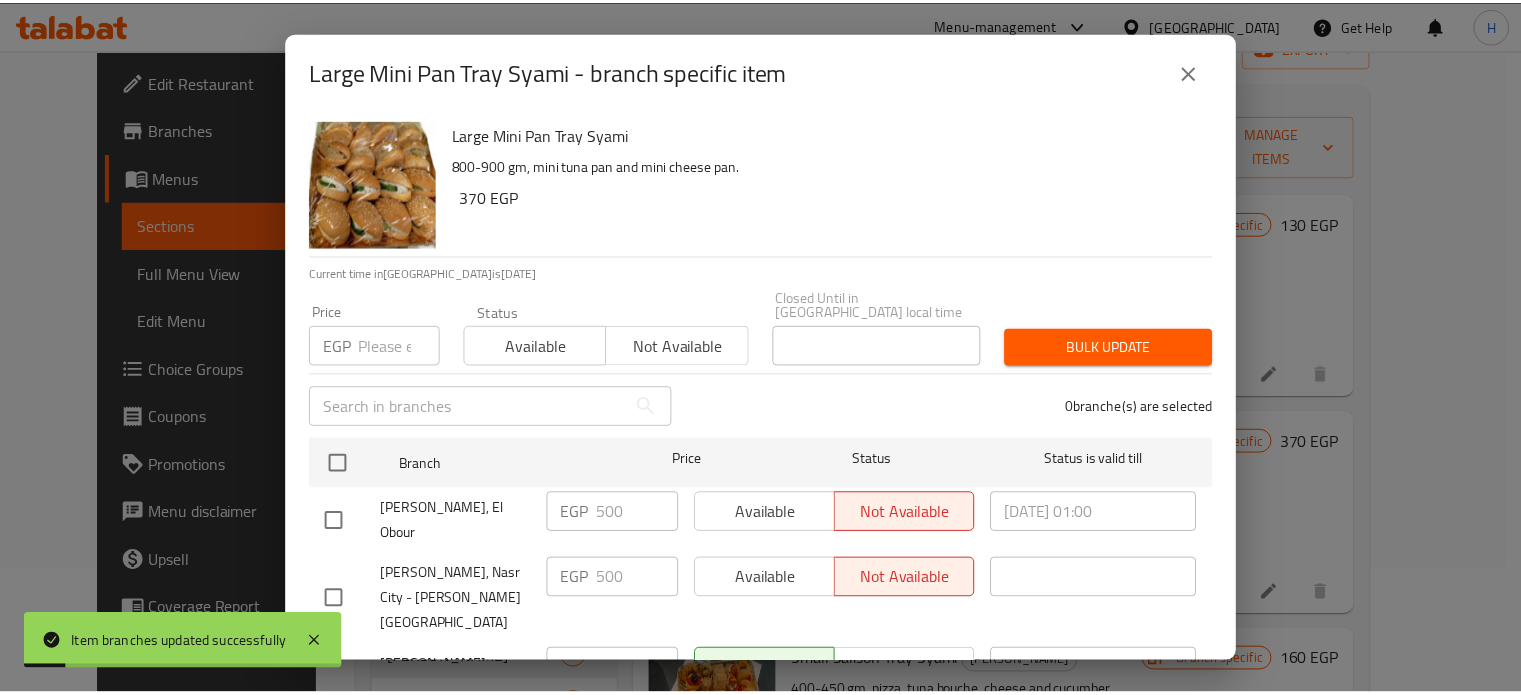 scroll, scrollTop: 162, scrollLeft: 0, axis: vertical 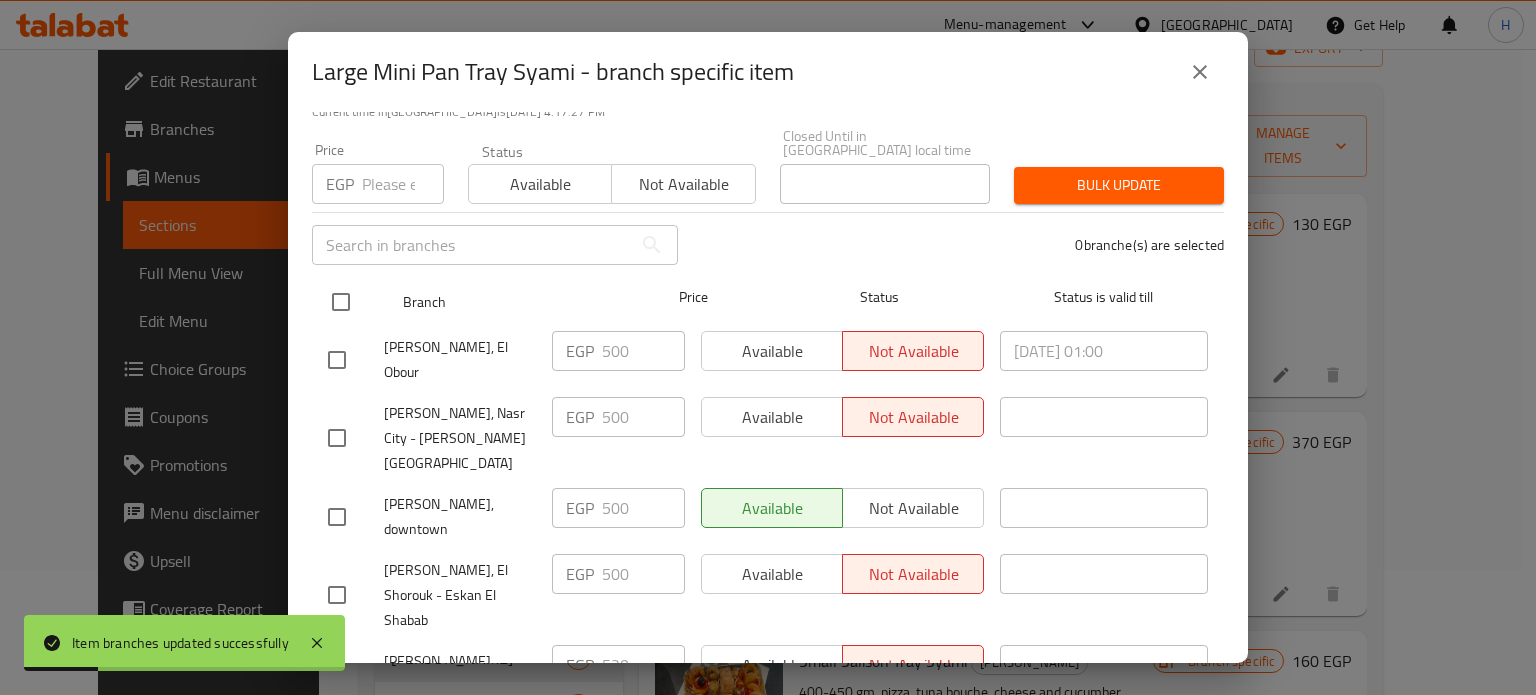 click at bounding box center (341, 302) 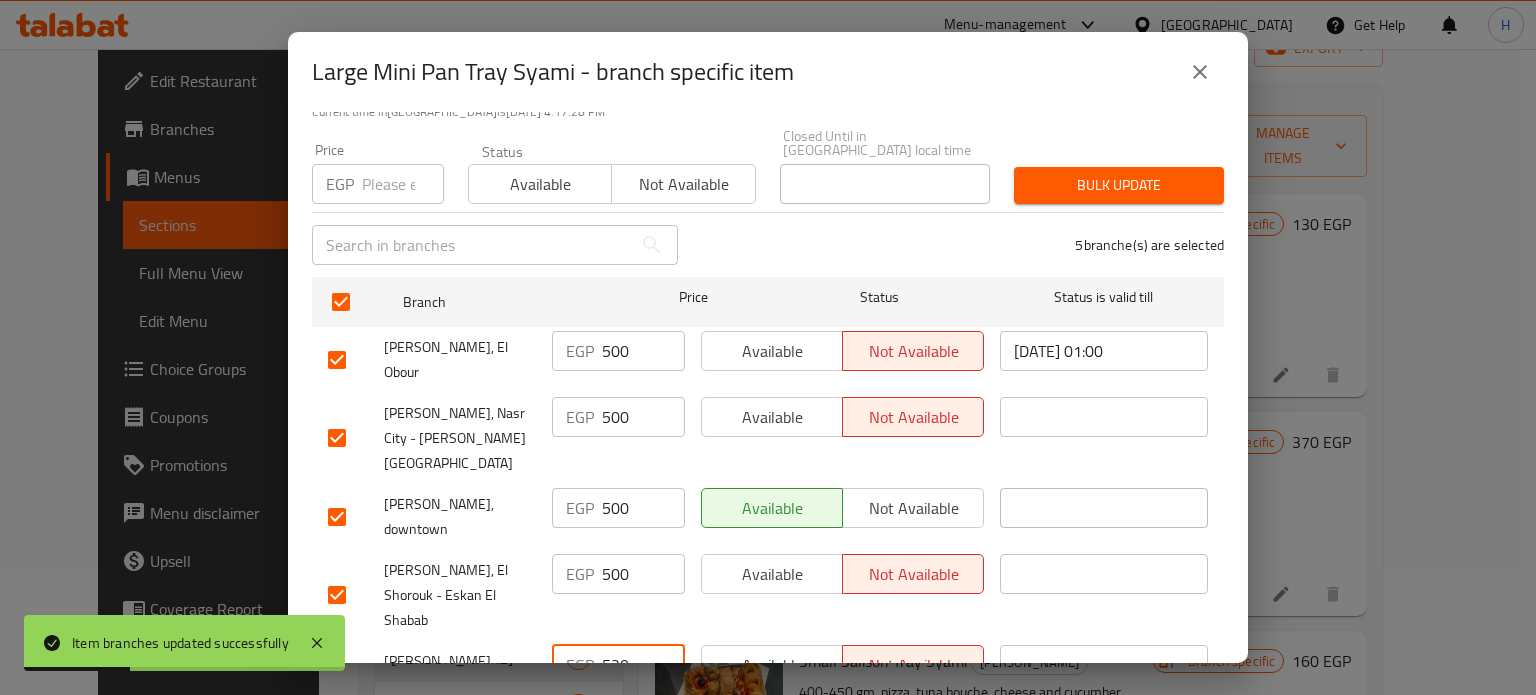 drag, startPoint x: 636, startPoint y: 571, endPoint x: 501, endPoint y: 567, distance: 135.05925 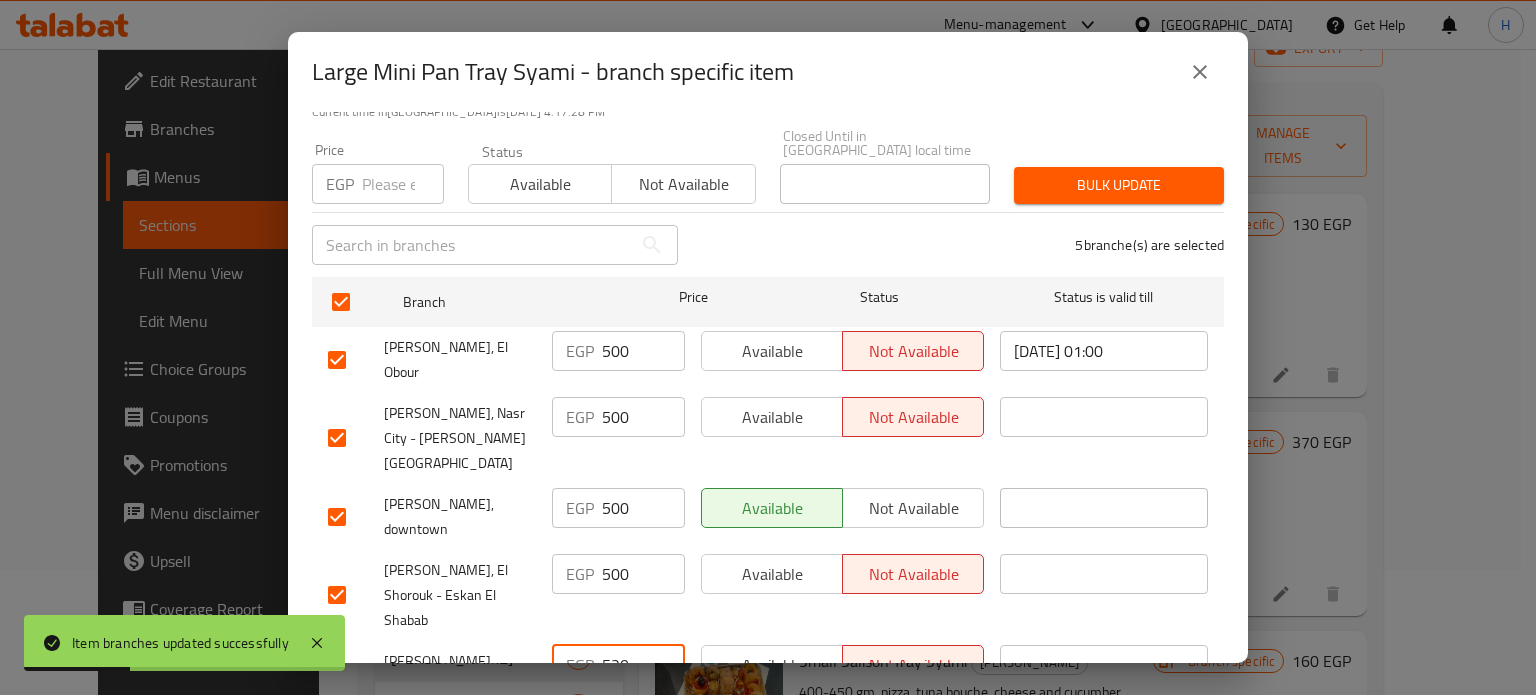 click on "Les Dames, Heliopolis - Hegaz Square EGP 520 ​ Available Not available ​" at bounding box center (768, 686) 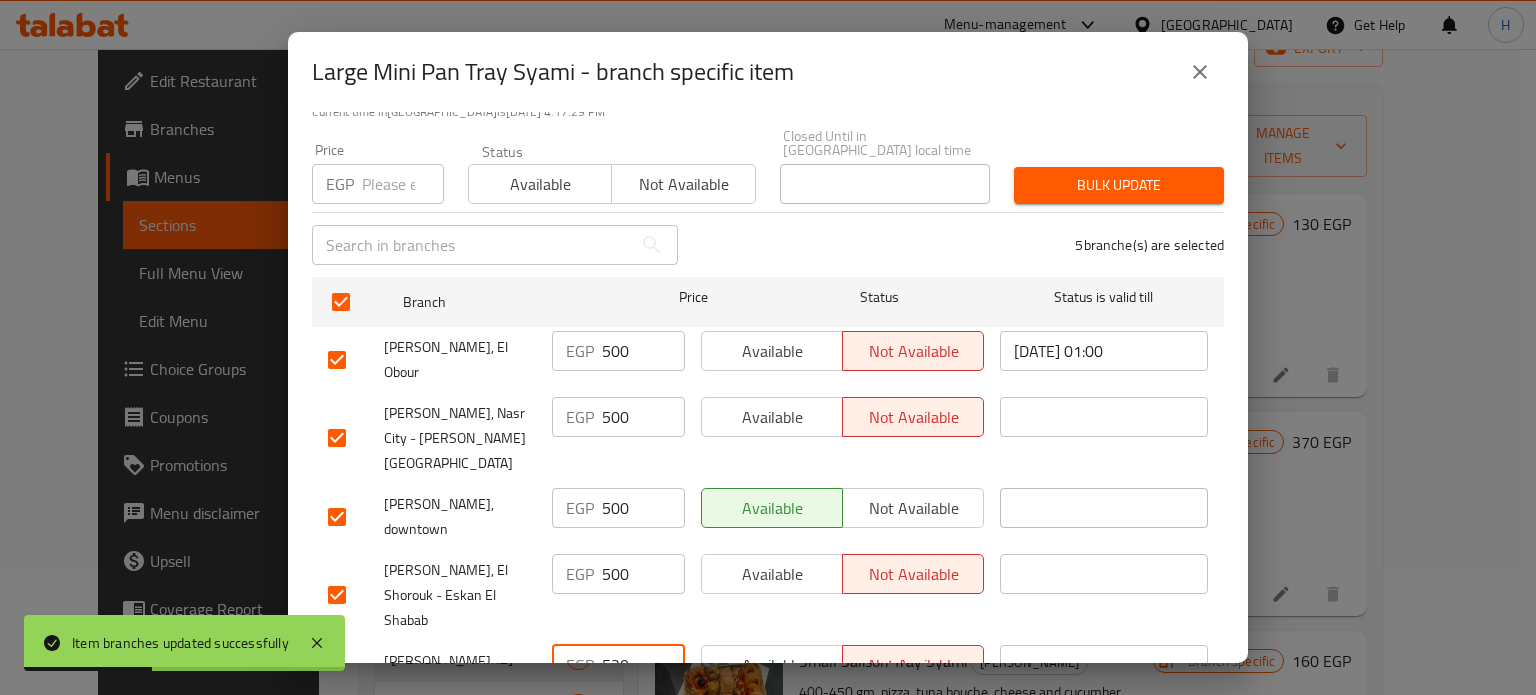 click at bounding box center (403, 184) 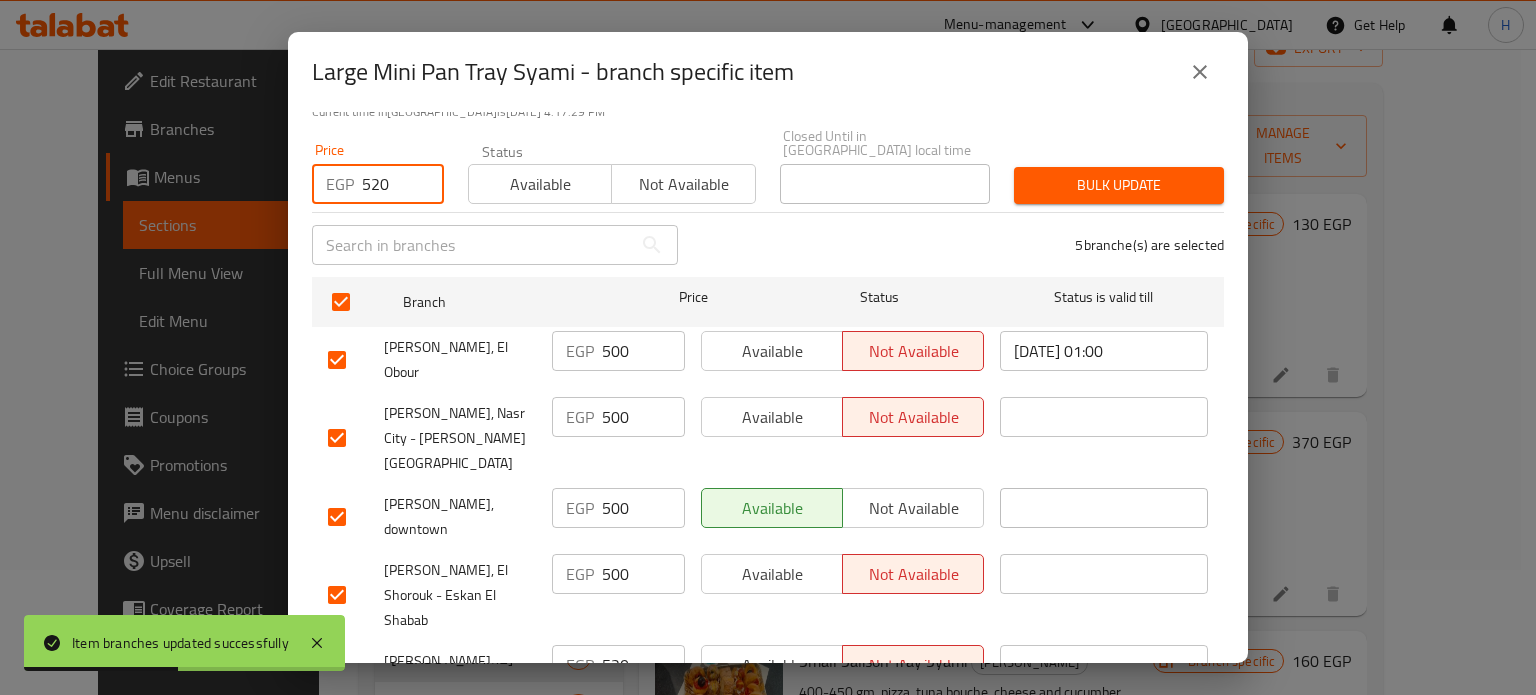 click on "Bulk update" at bounding box center (1119, 185) 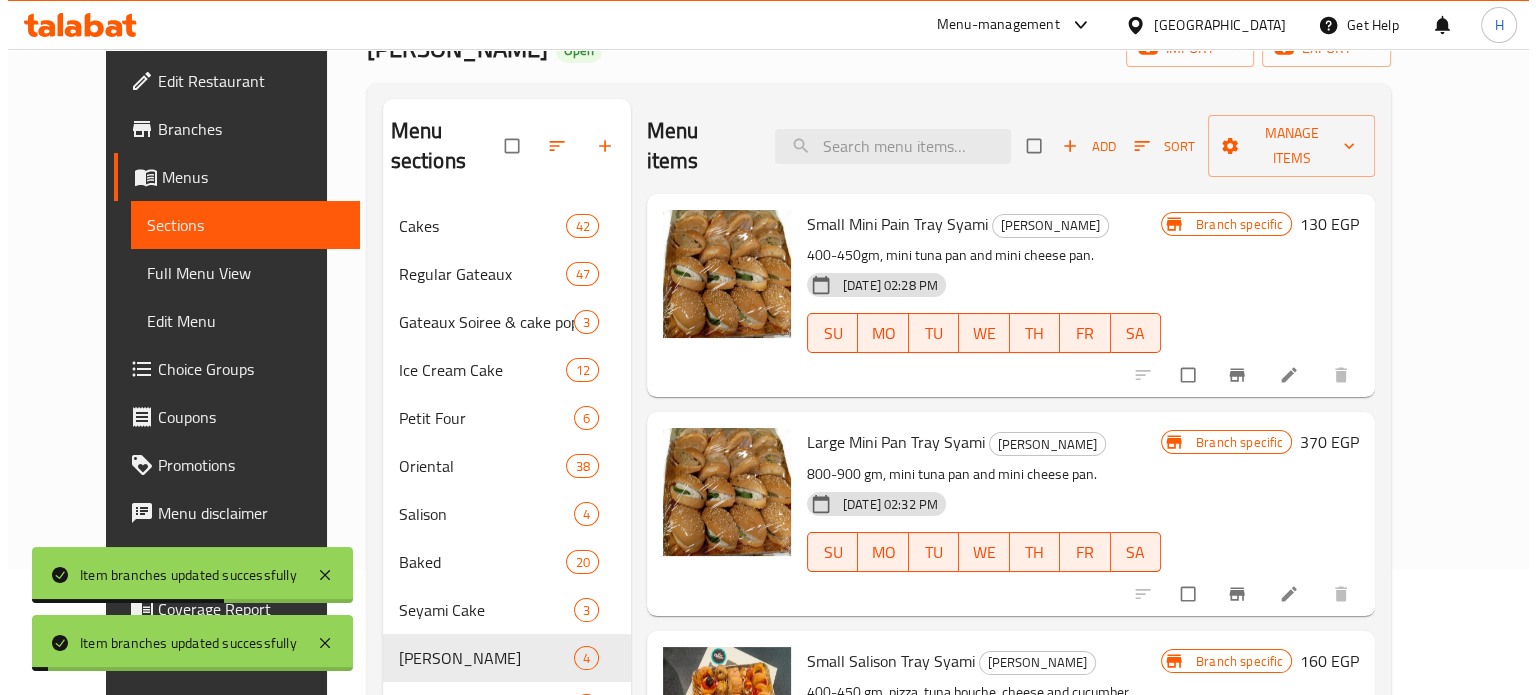 scroll, scrollTop: 325, scrollLeft: 0, axis: vertical 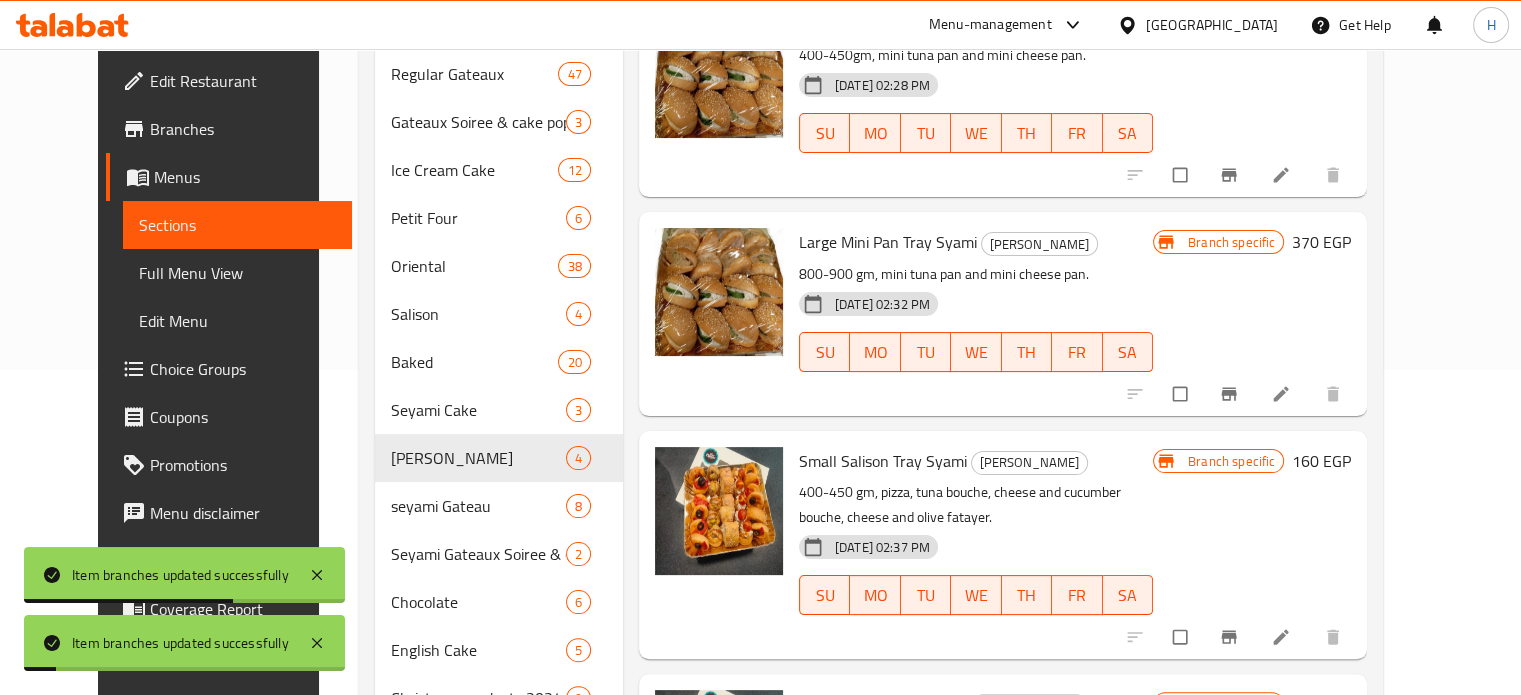 click 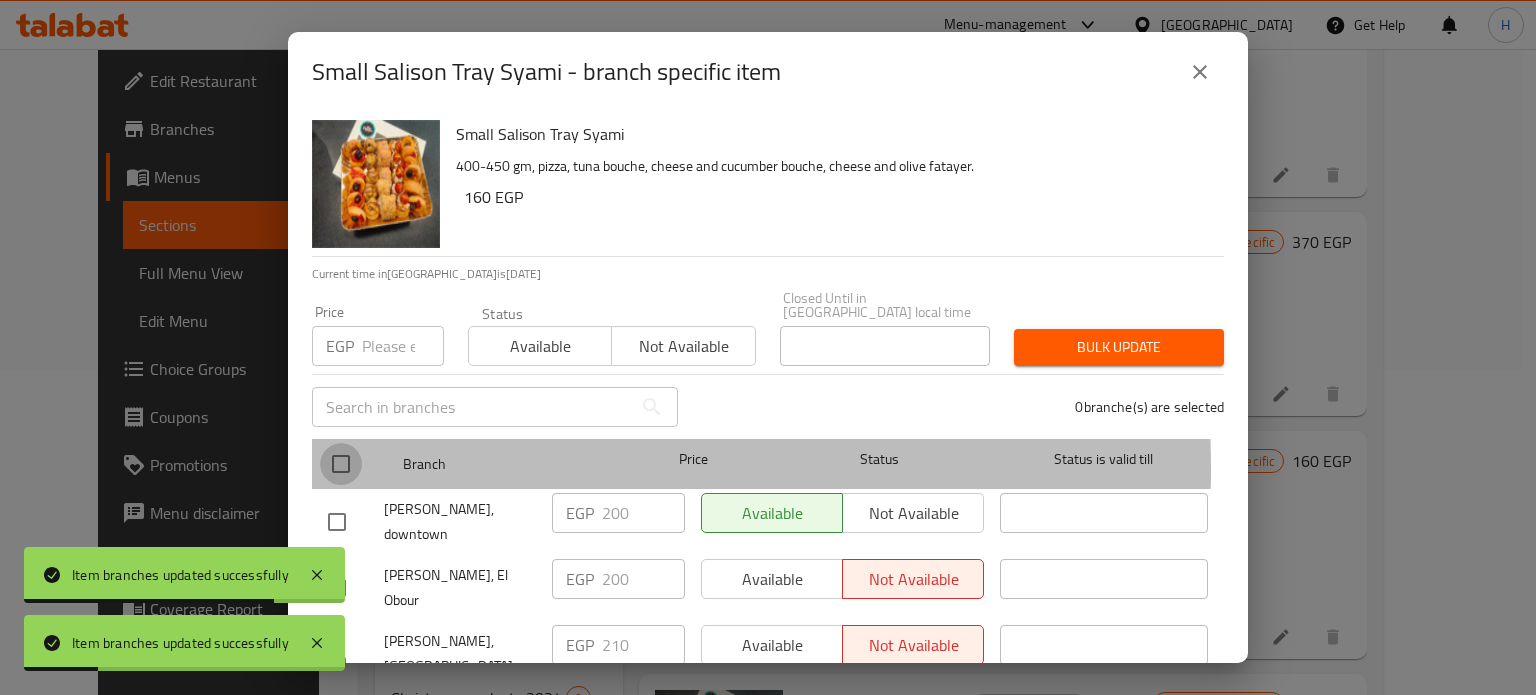 click at bounding box center [341, 464] 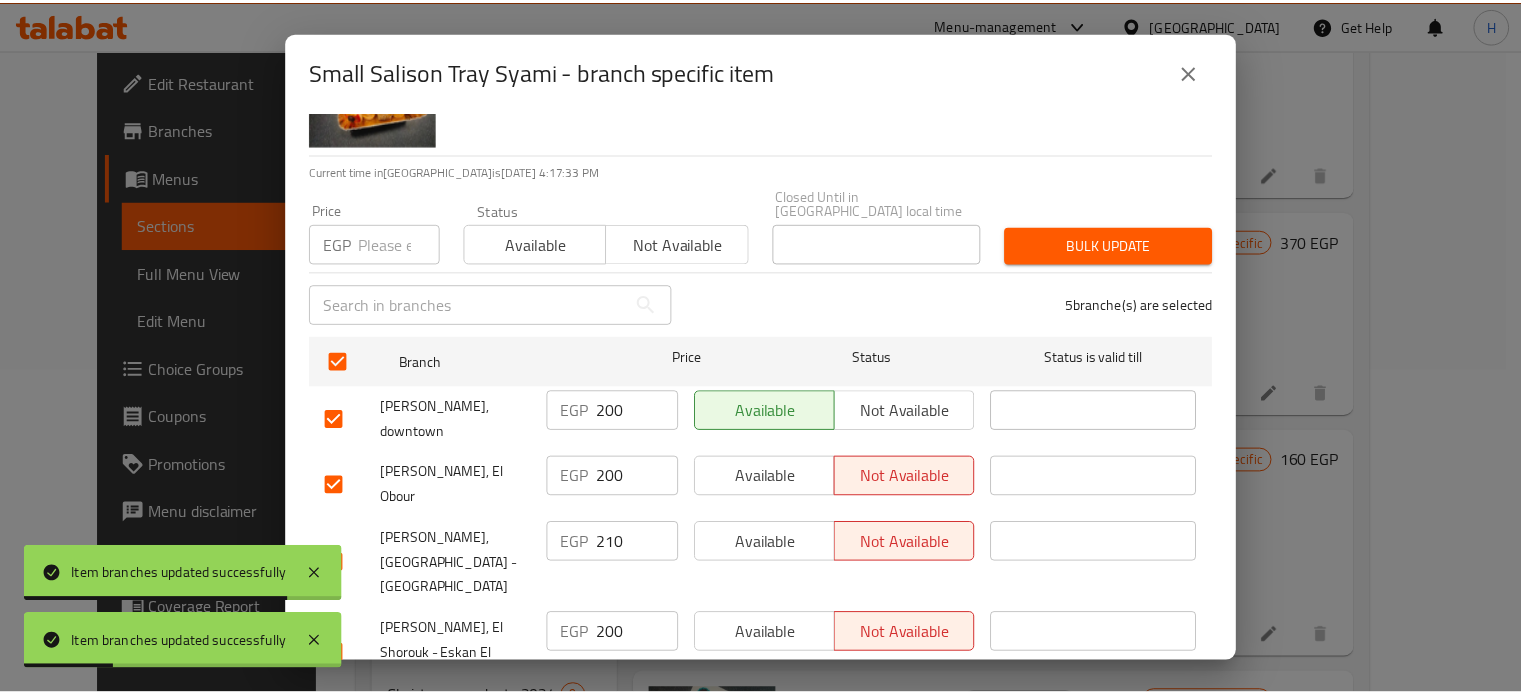 scroll, scrollTop: 162, scrollLeft: 0, axis: vertical 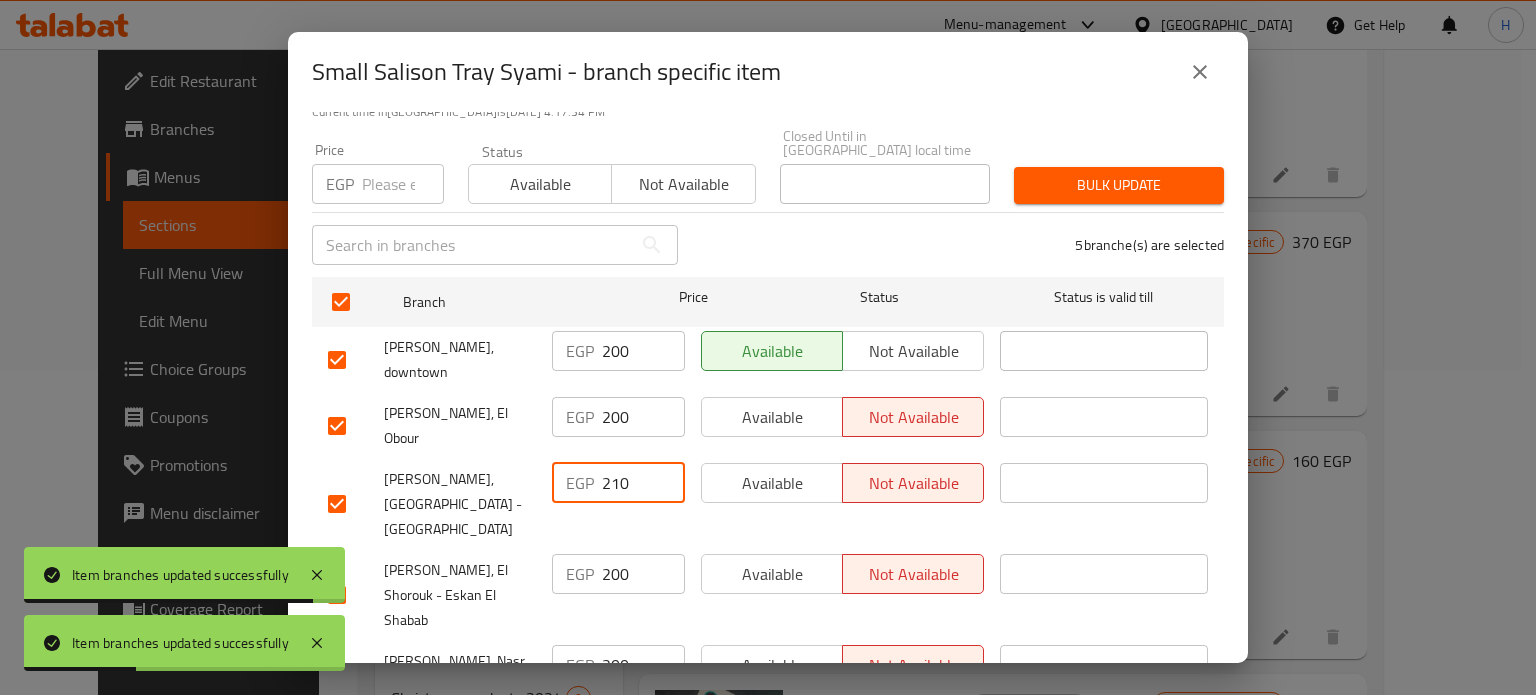 drag, startPoint x: 632, startPoint y: 437, endPoint x: 590, endPoint y: 437, distance: 42 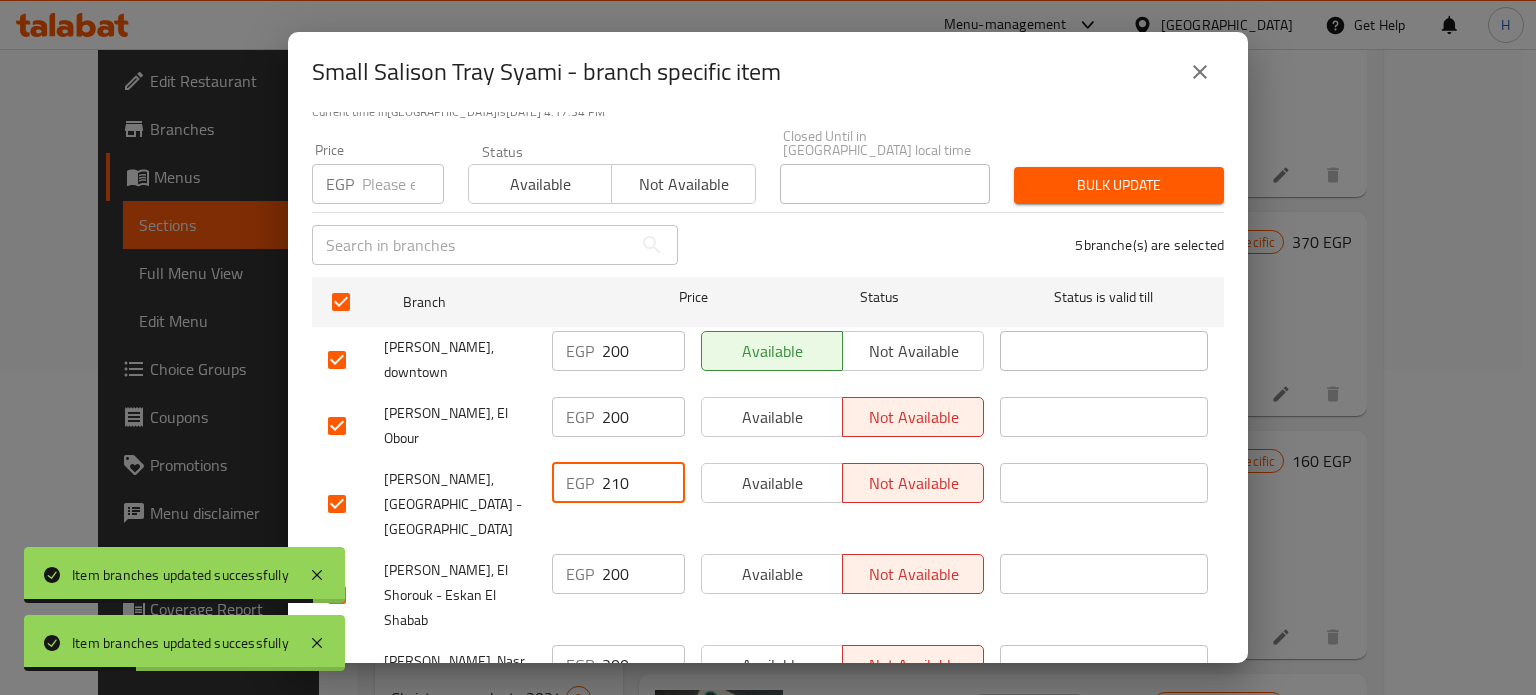 click on "EGP 210 ​" at bounding box center (618, 483) 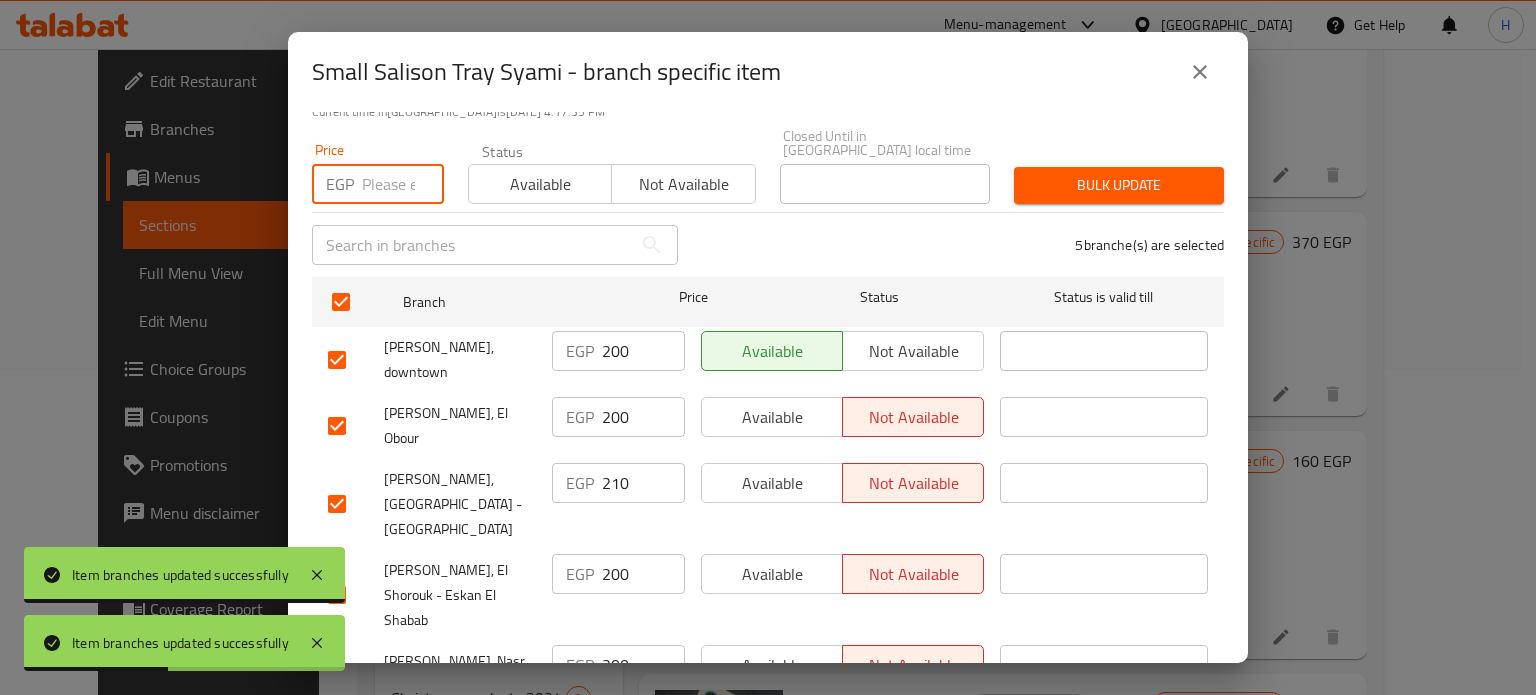 click at bounding box center [403, 184] 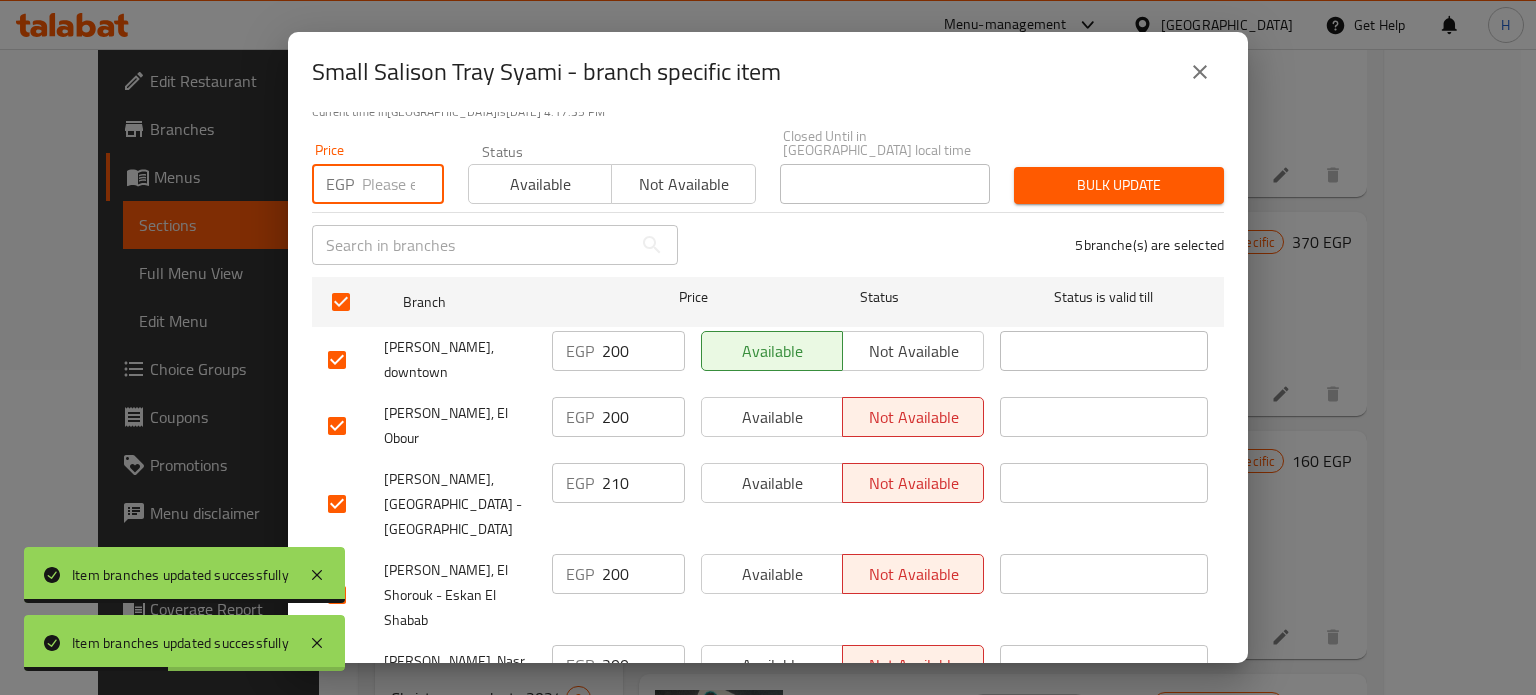 paste on "210" 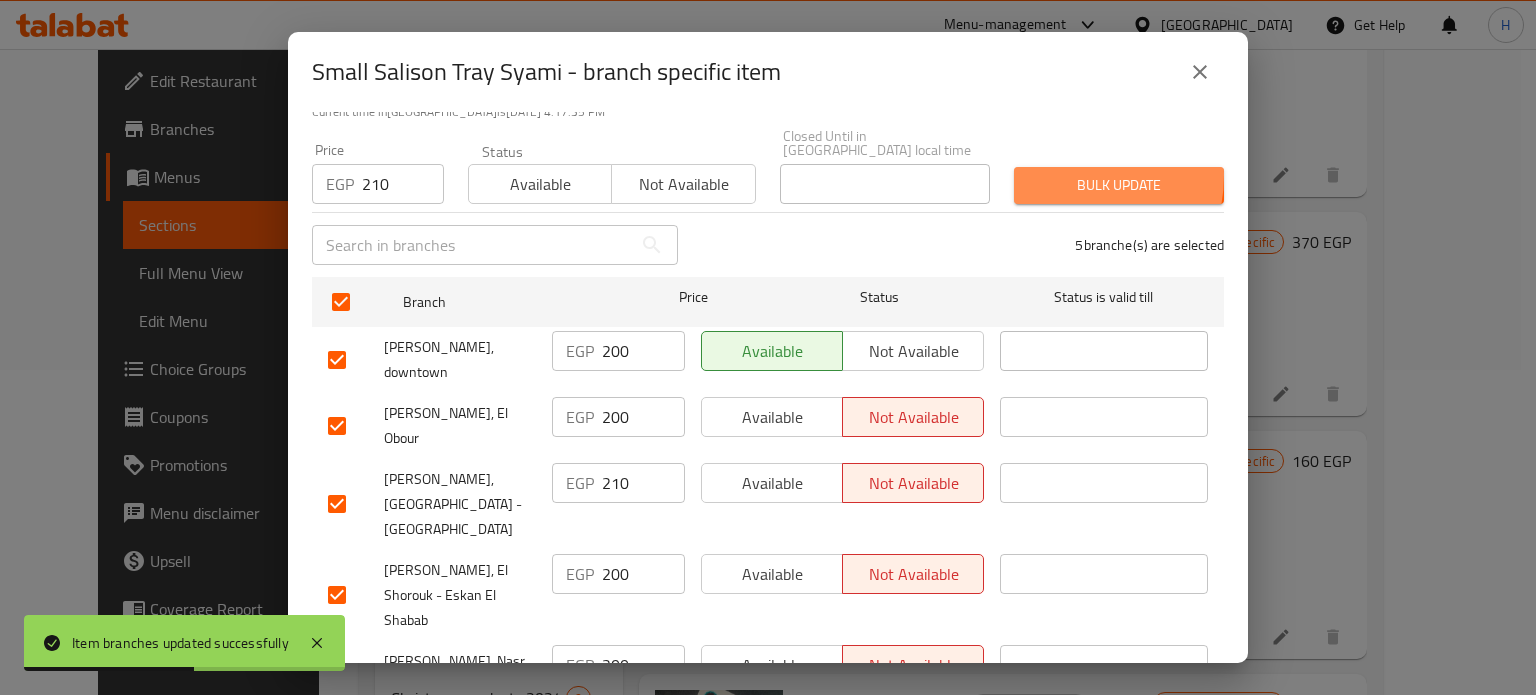 click on "Bulk update" at bounding box center [1119, 185] 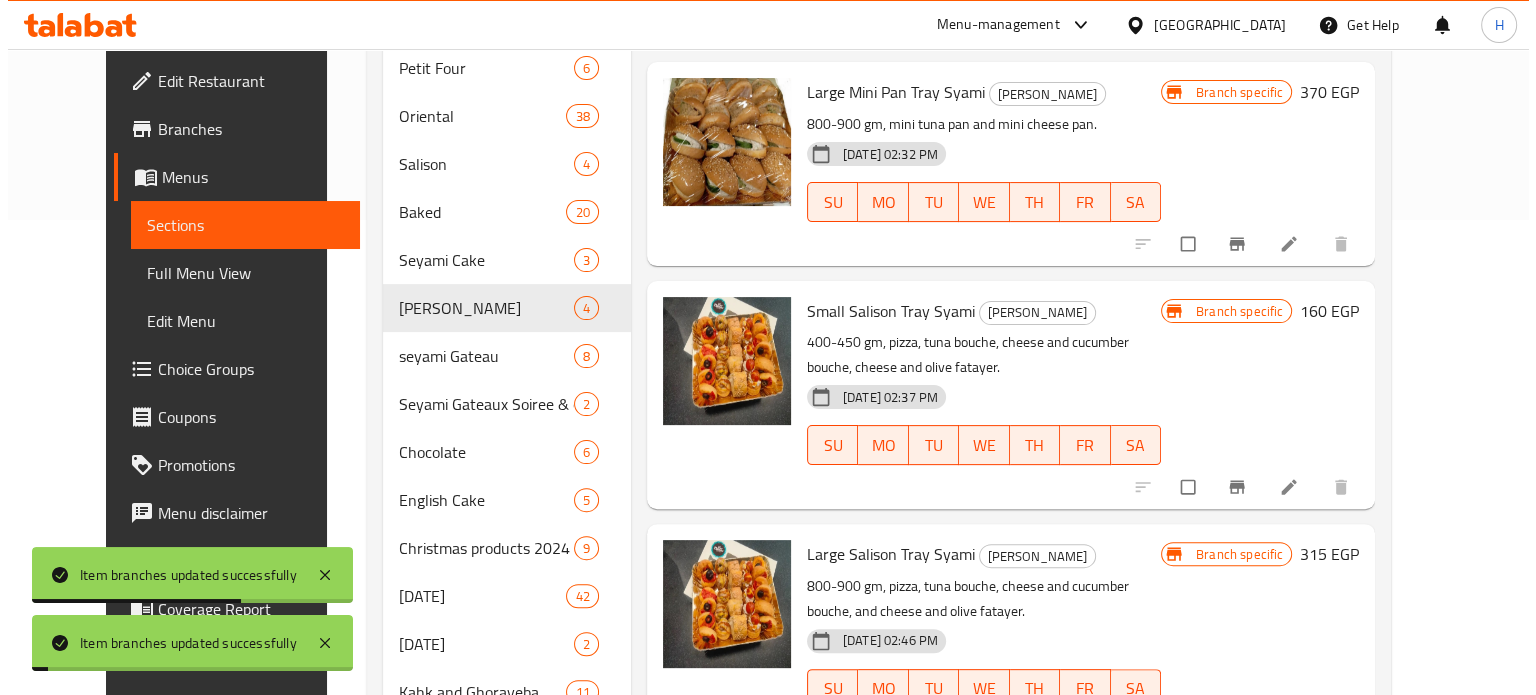 scroll, scrollTop: 525, scrollLeft: 0, axis: vertical 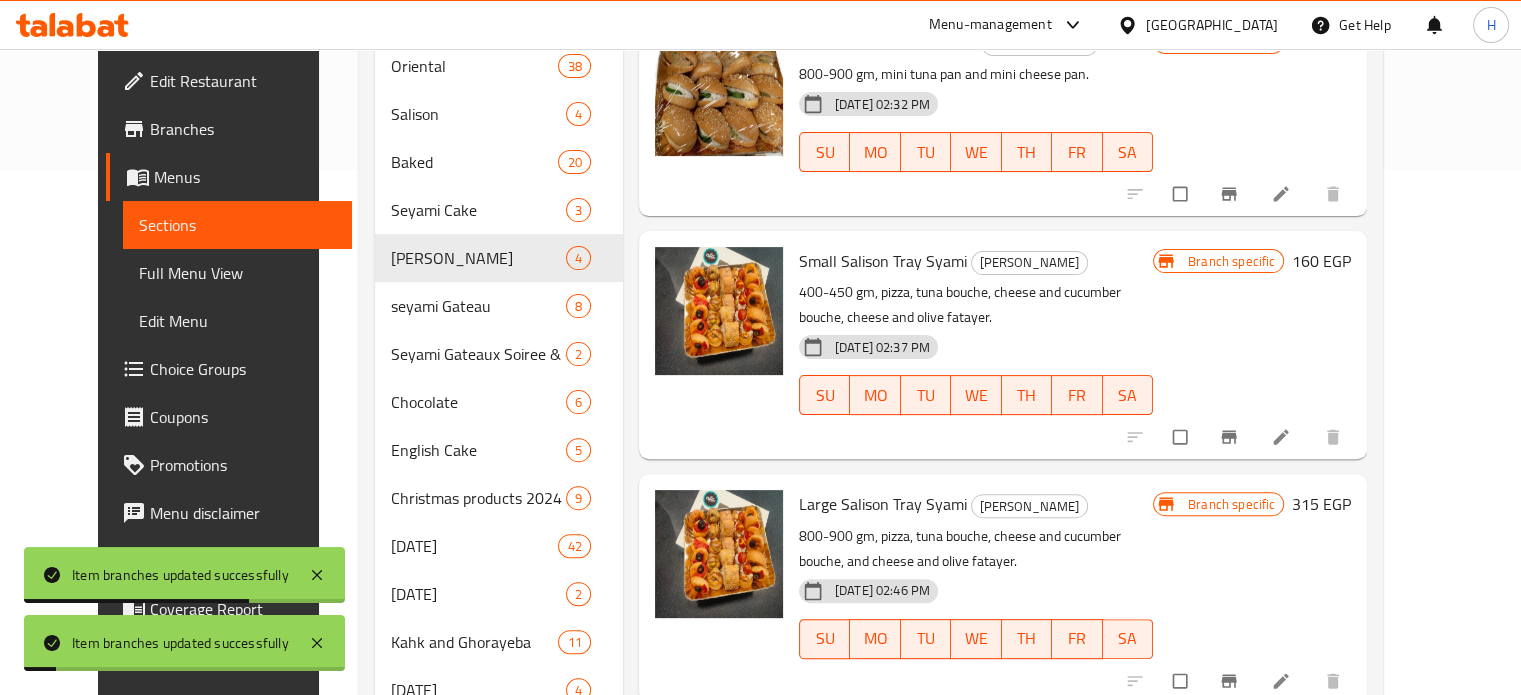 click at bounding box center (1236, 437) 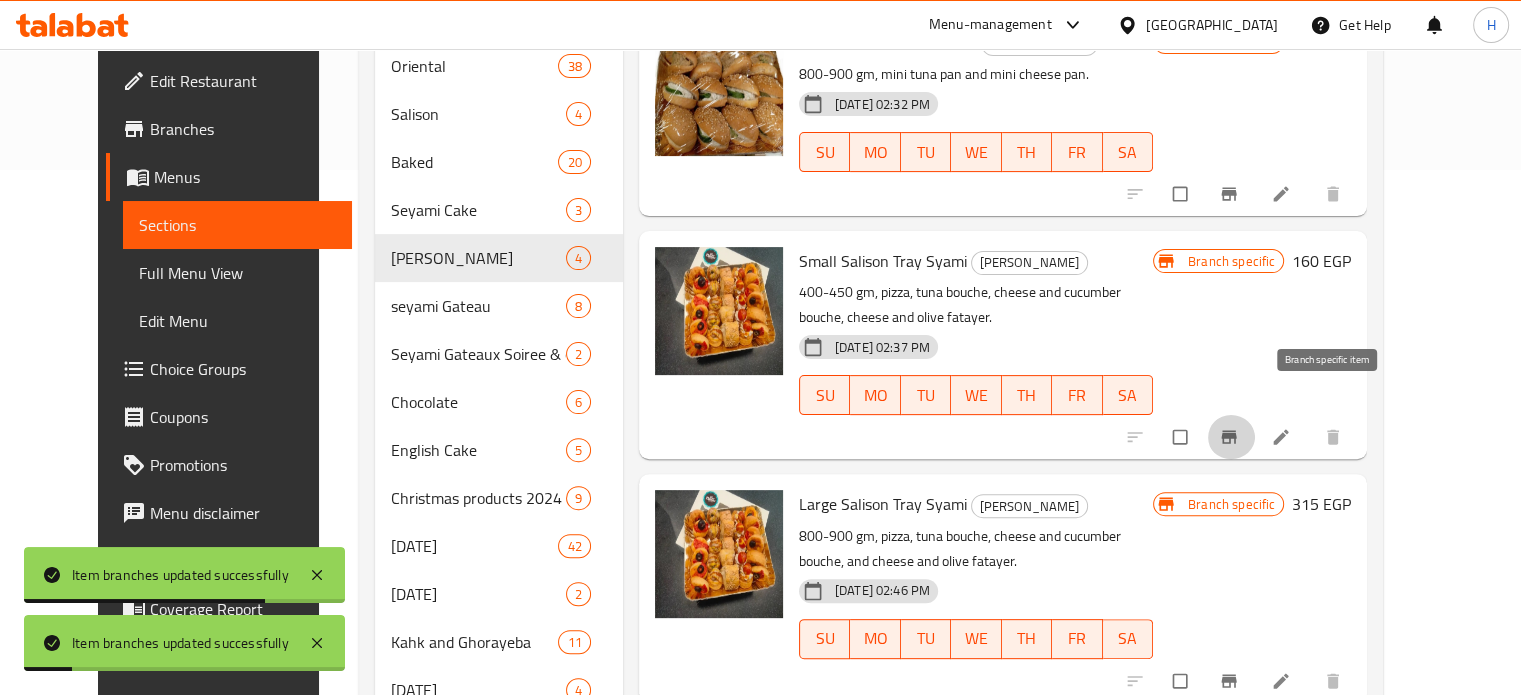 click at bounding box center [1231, 437] 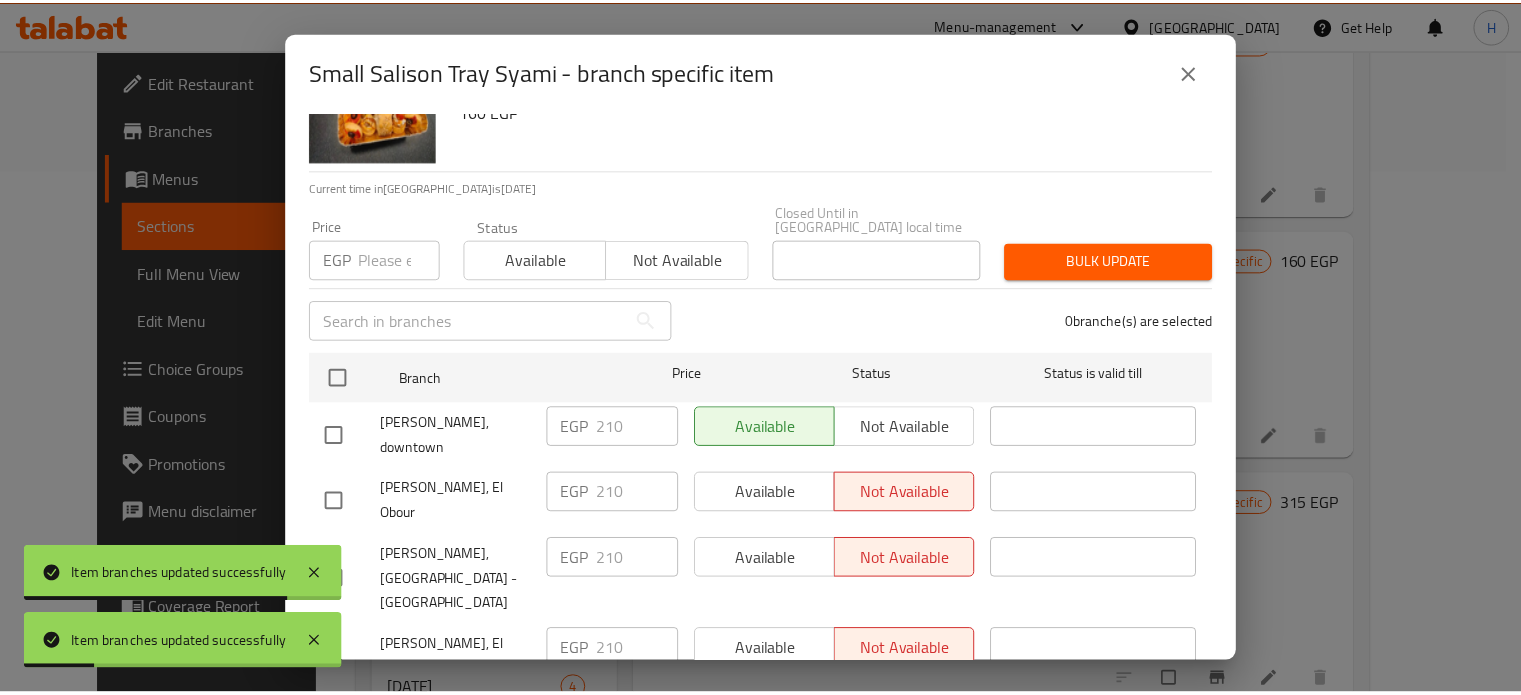 scroll, scrollTop: 162, scrollLeft: 0, axis: vertical 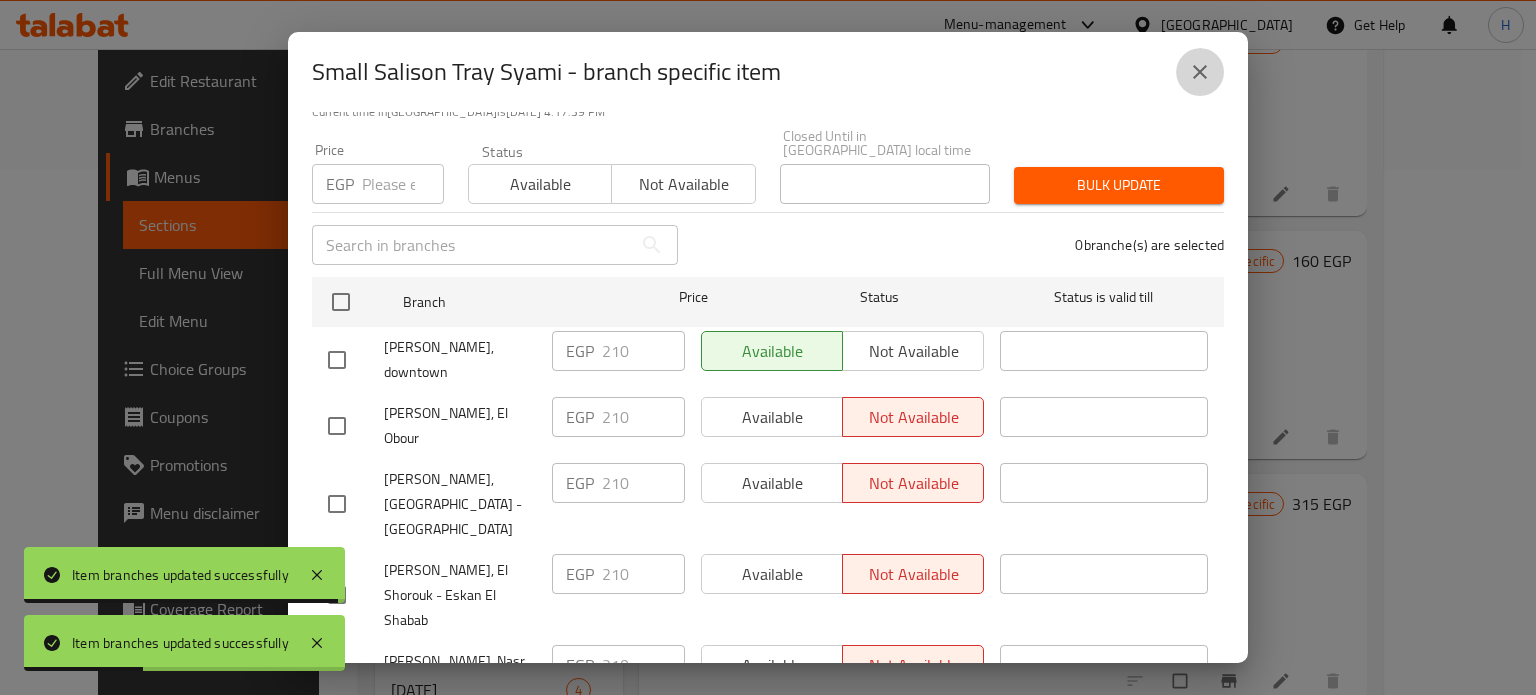 click at bounding box center [1200, 72] 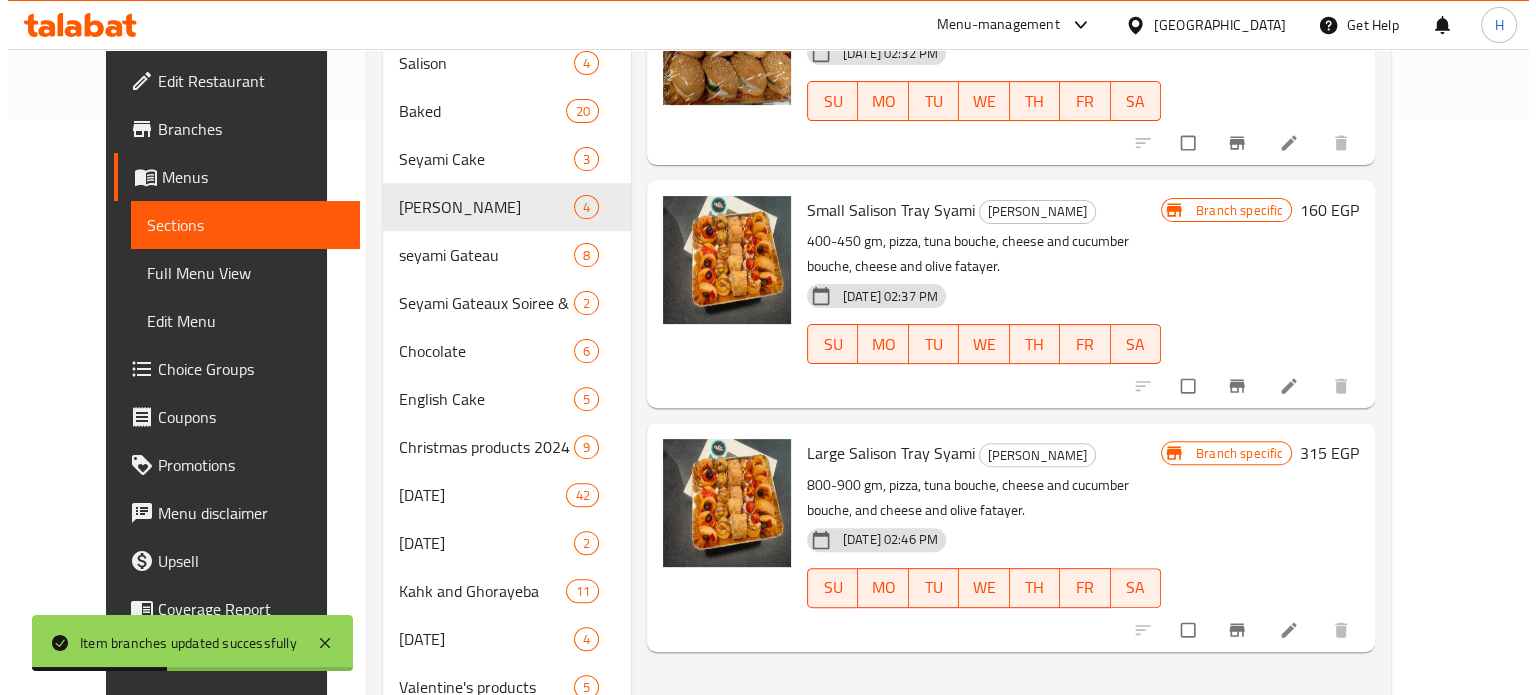 scroll, scrollTop: 625, scrollLeft: 0, axis: vertical 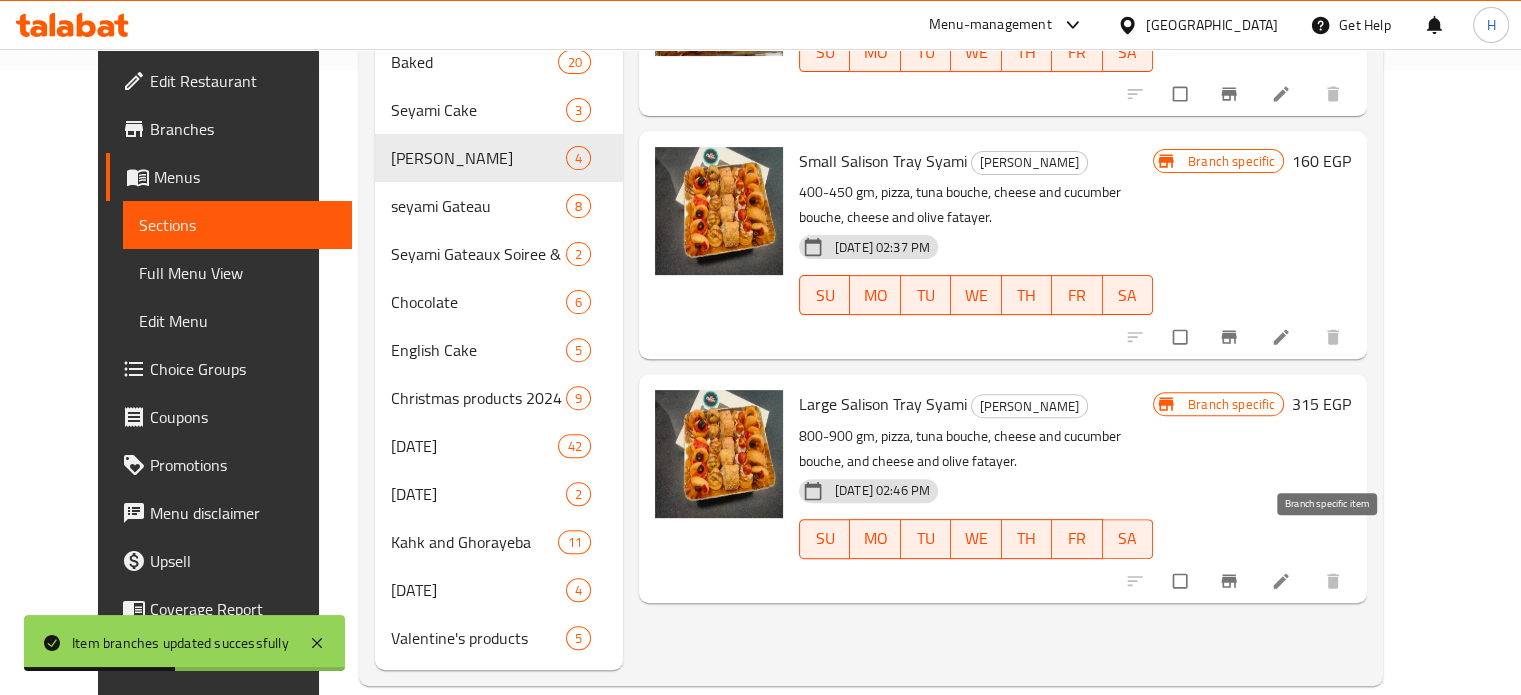 click 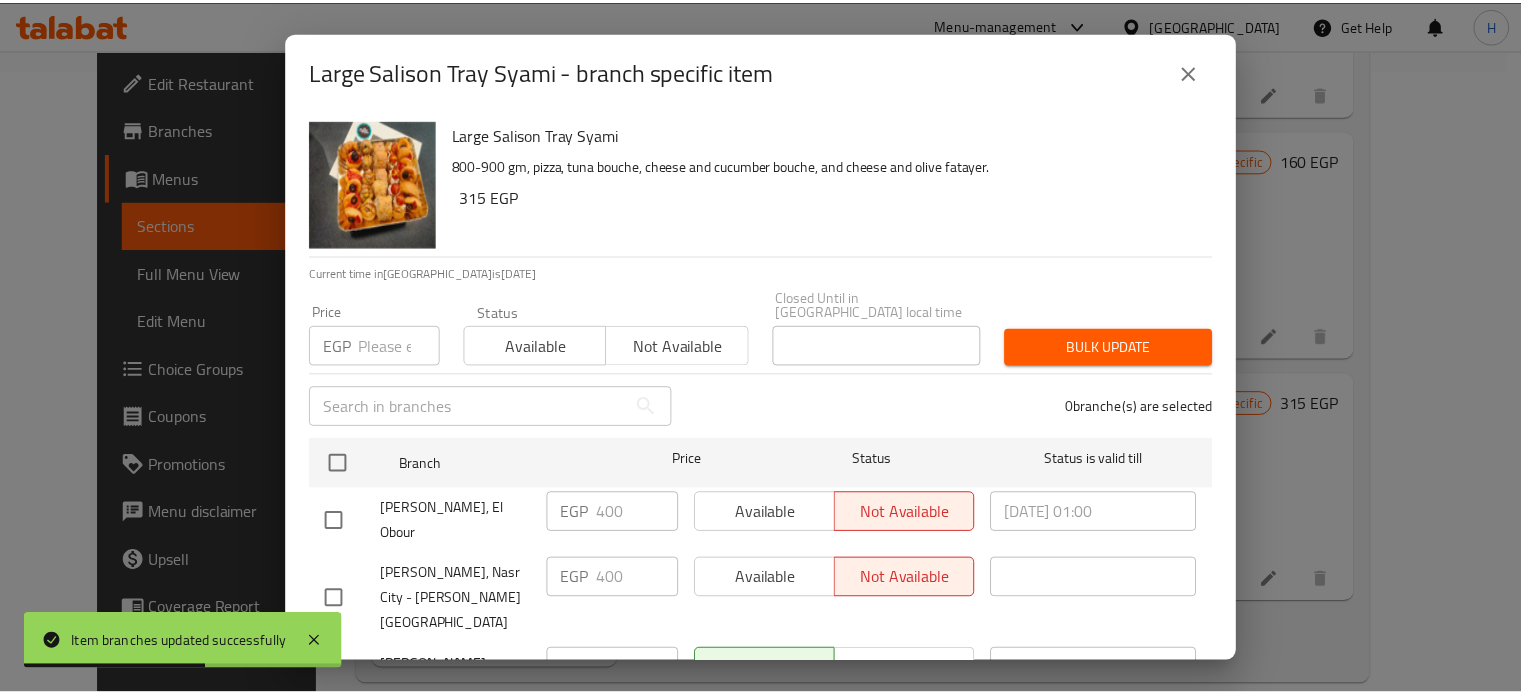 scroll, scrollTop: 162, scrollLeft: 0, axis: vertical 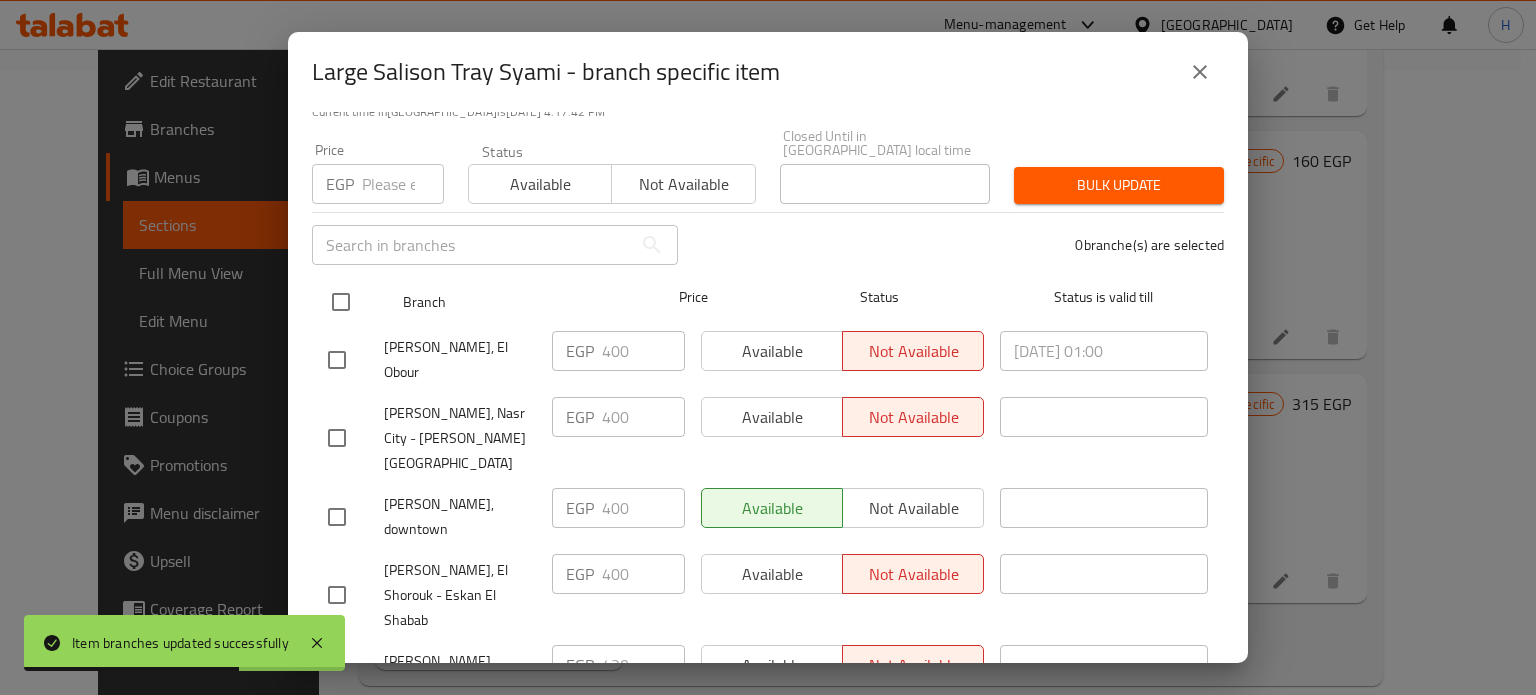 click at bounding box center [341, 302] 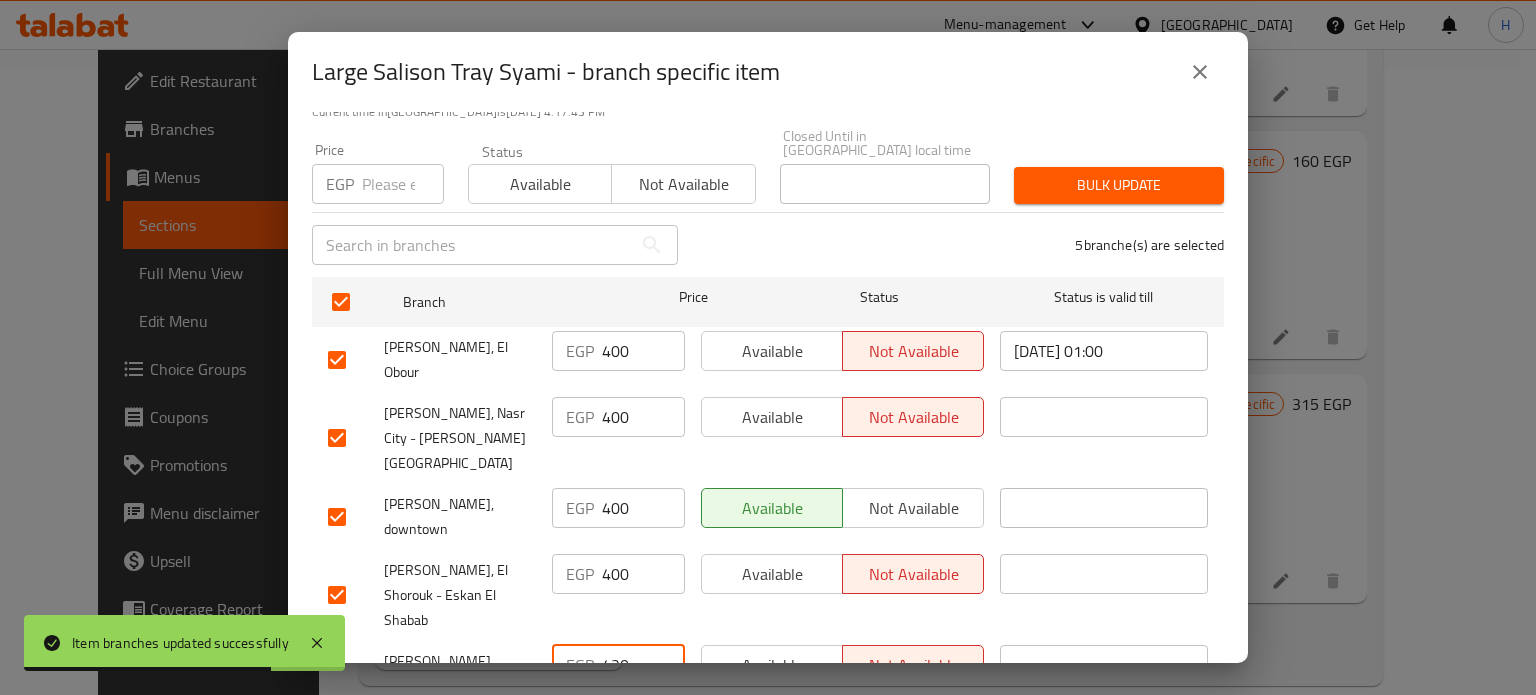 drag, startPoint x: 632, startPoint y: 570, endPoint x: 517, endPoint y: 560, distance: 115.43397 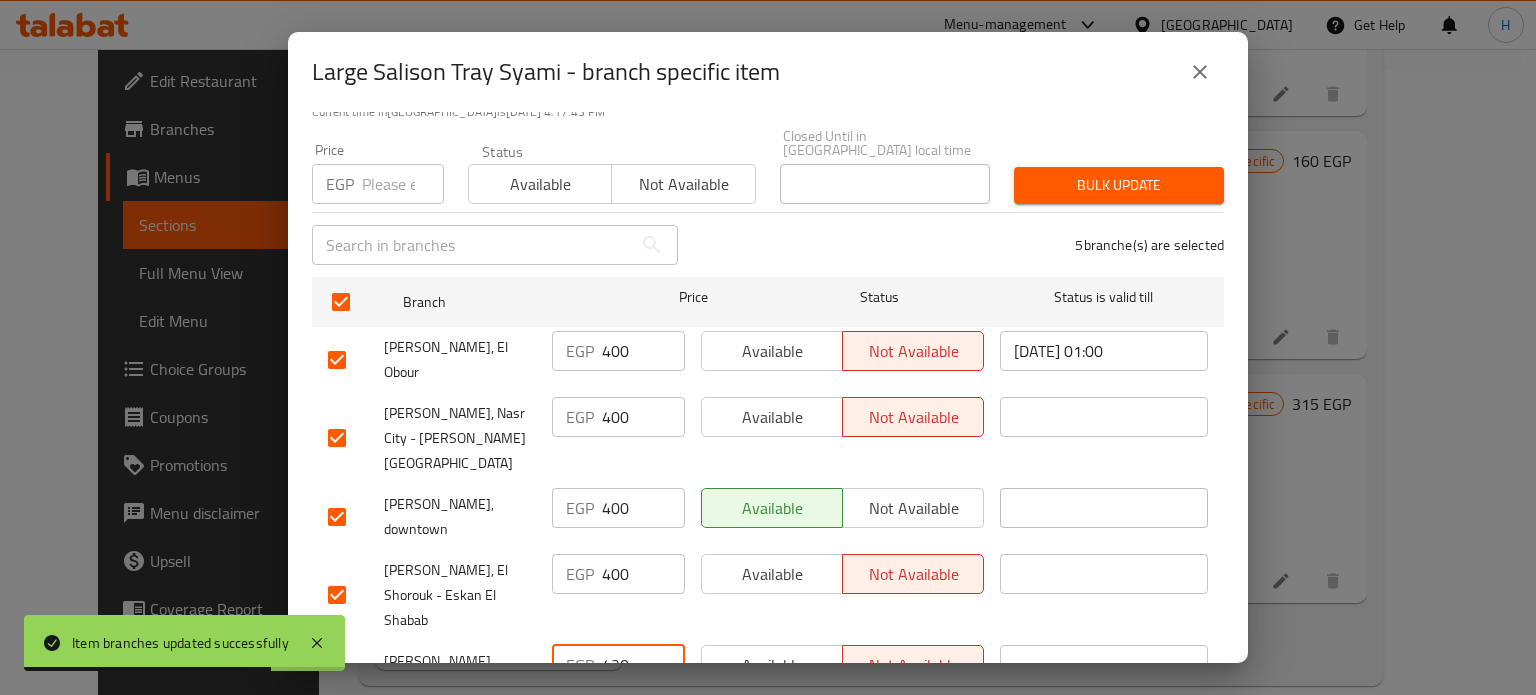 click on "Les Dames, Heliopolis - Hegaz Square EGP 420 ​ Available Not available ​" at bounding box center (768, 686) 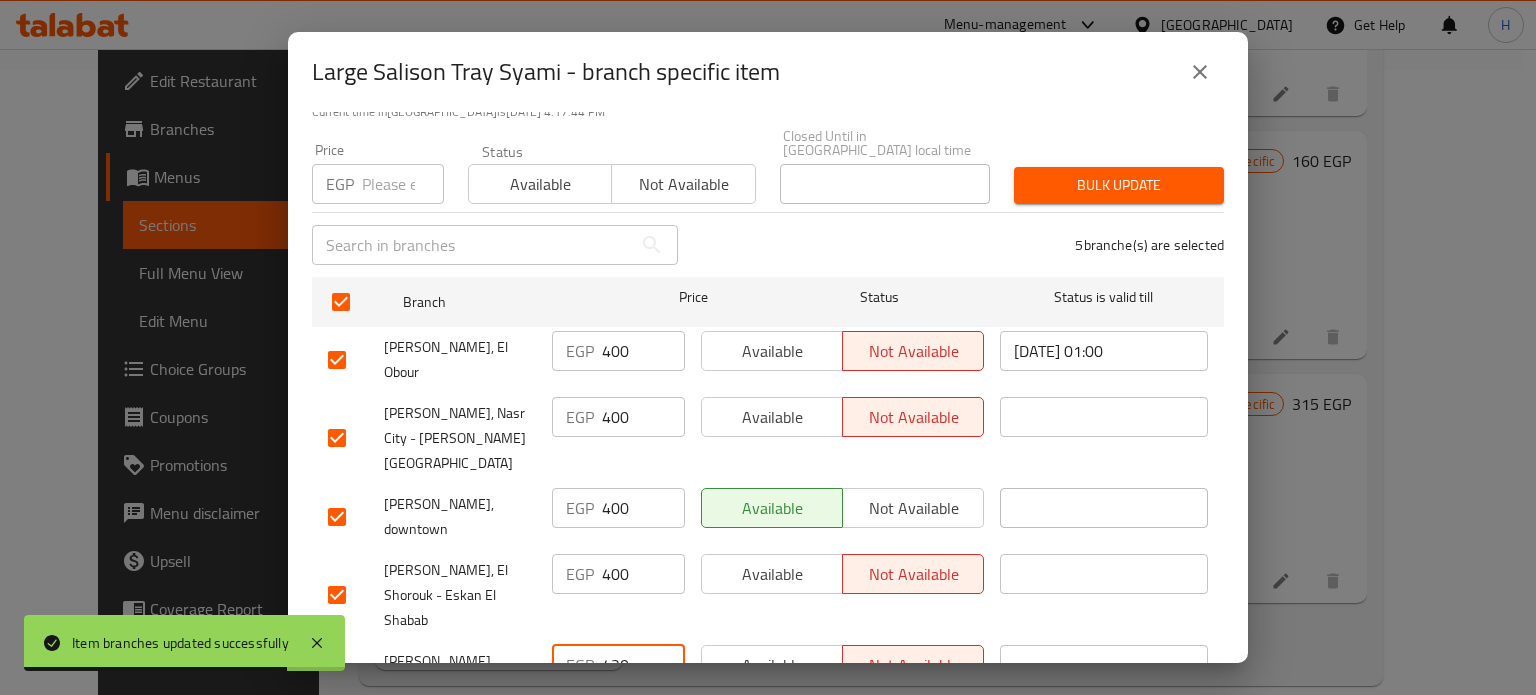 click on "EGP Price" at bounding box center [378, 184] 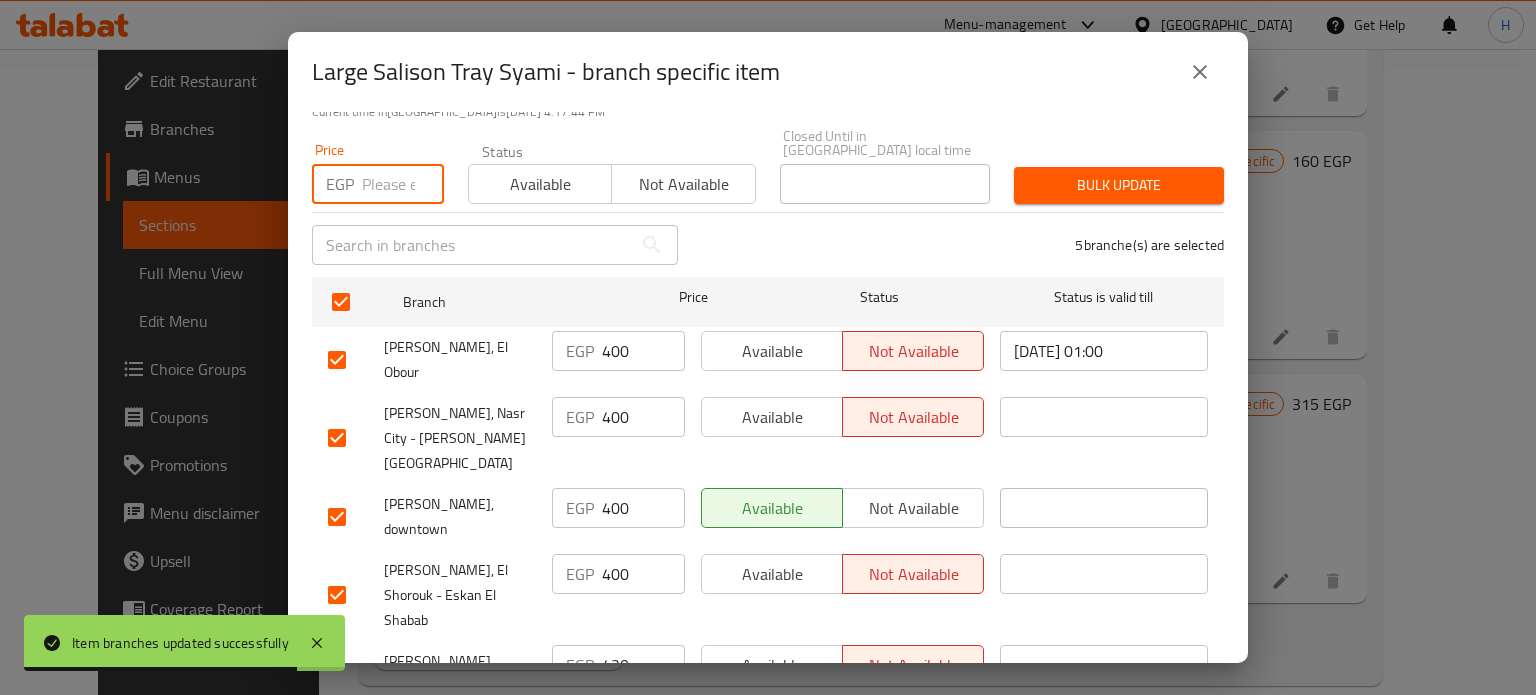 paste on "420" 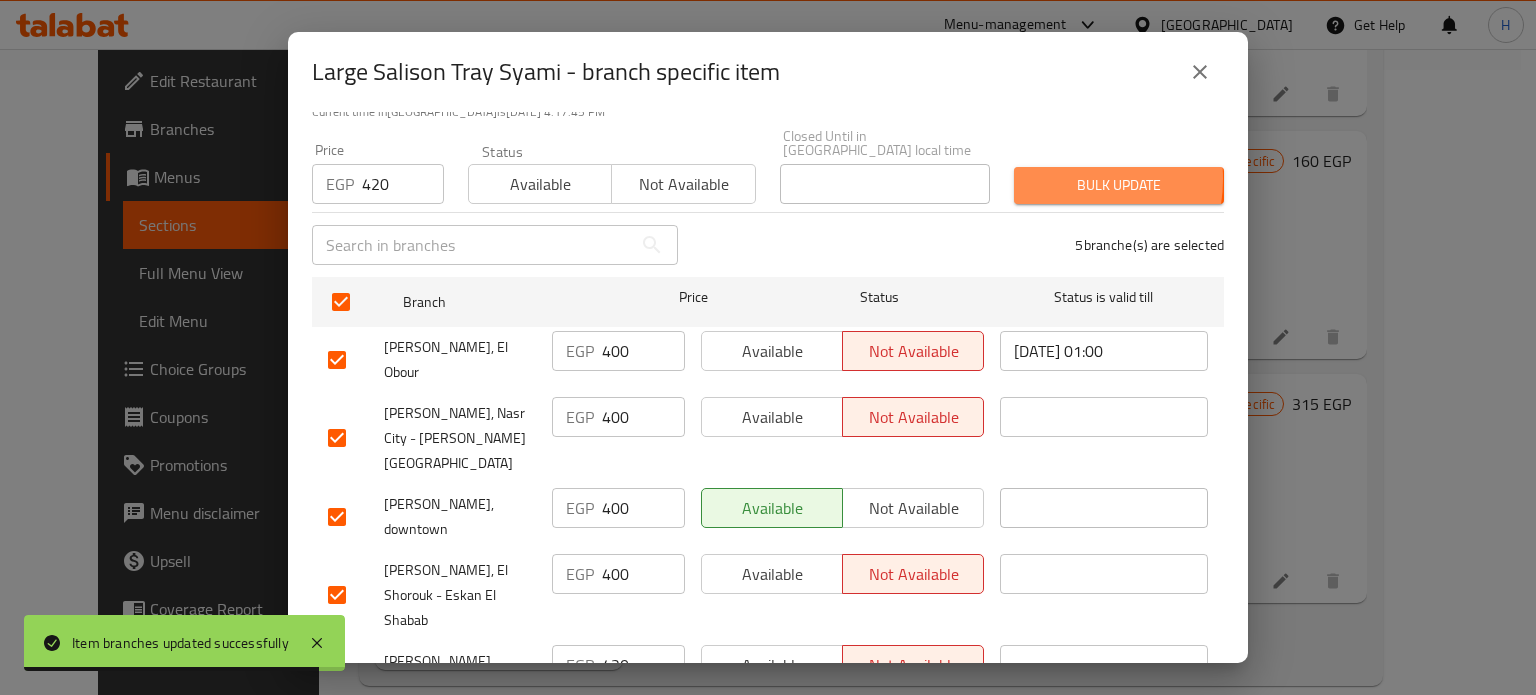 click on "Bulk update" at bounding box center [1119, 185] 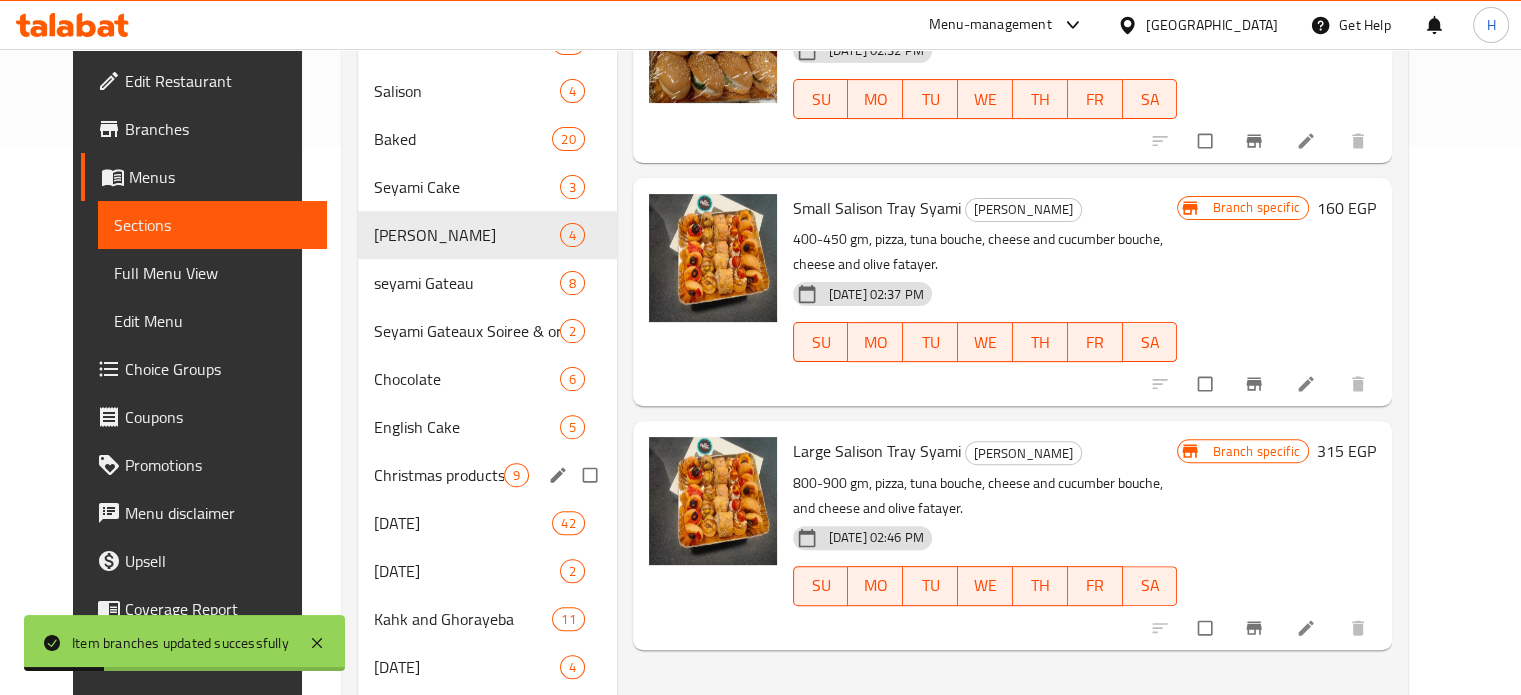 scroll, scrollTop: 525, scrollLeft: 0, axis: vertical 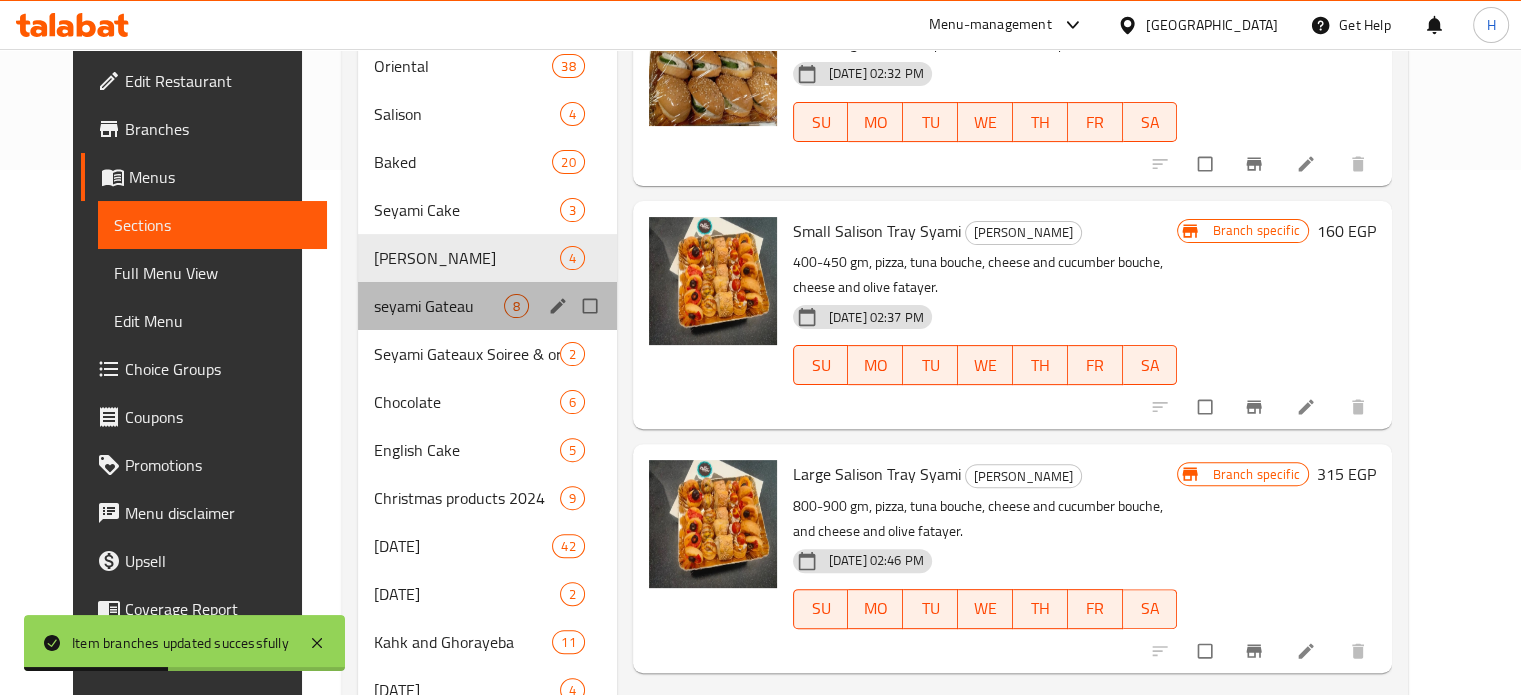click on "seyami Gateau 8" at bounding box center (487, 306) 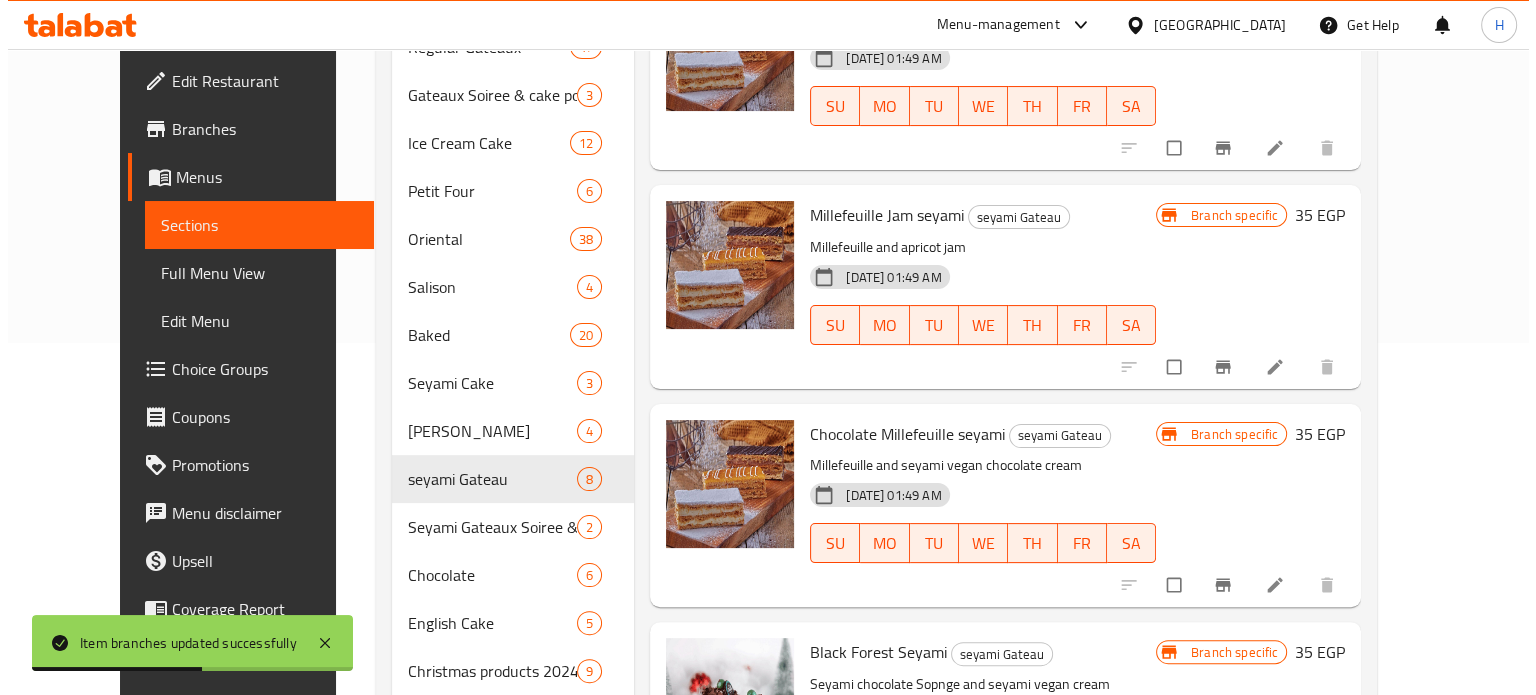 scroll, scrollTop: 125, scrollLeft: 0, axis: vertical 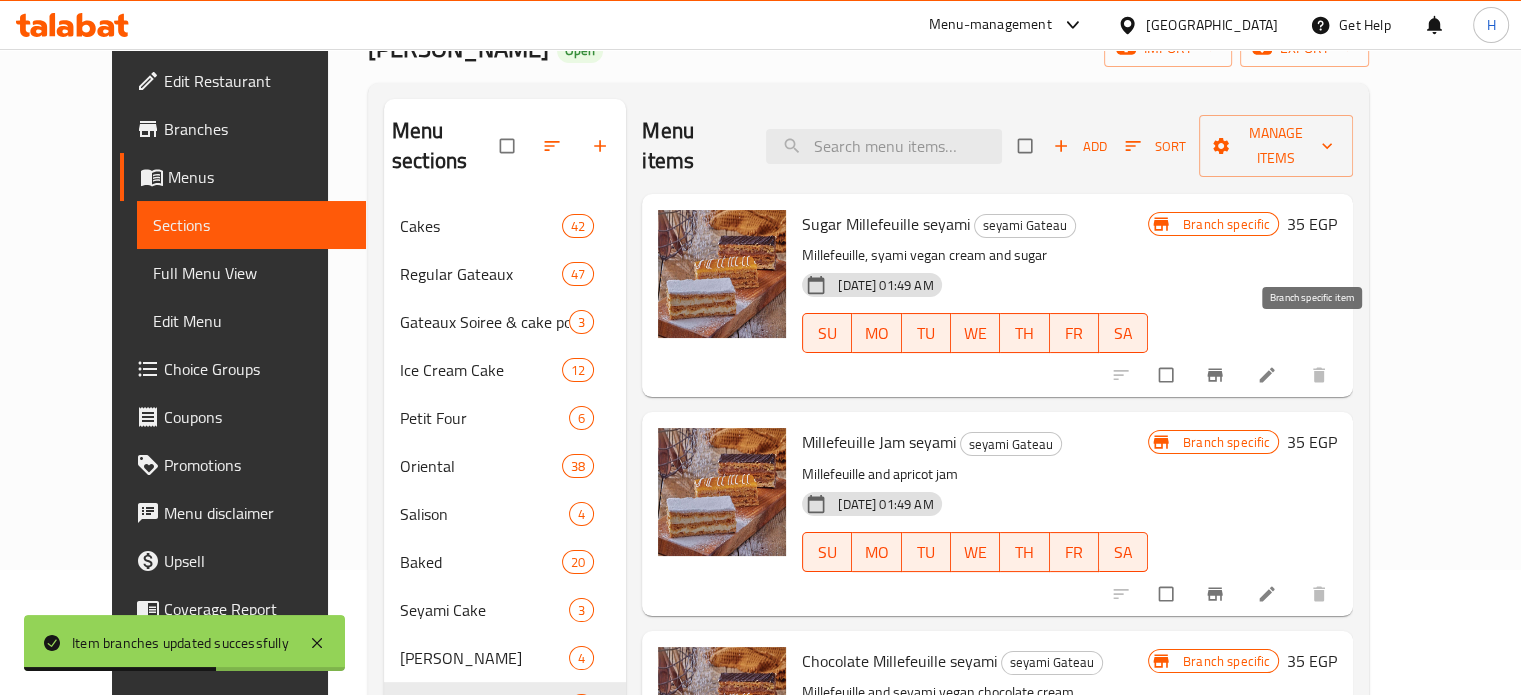 click 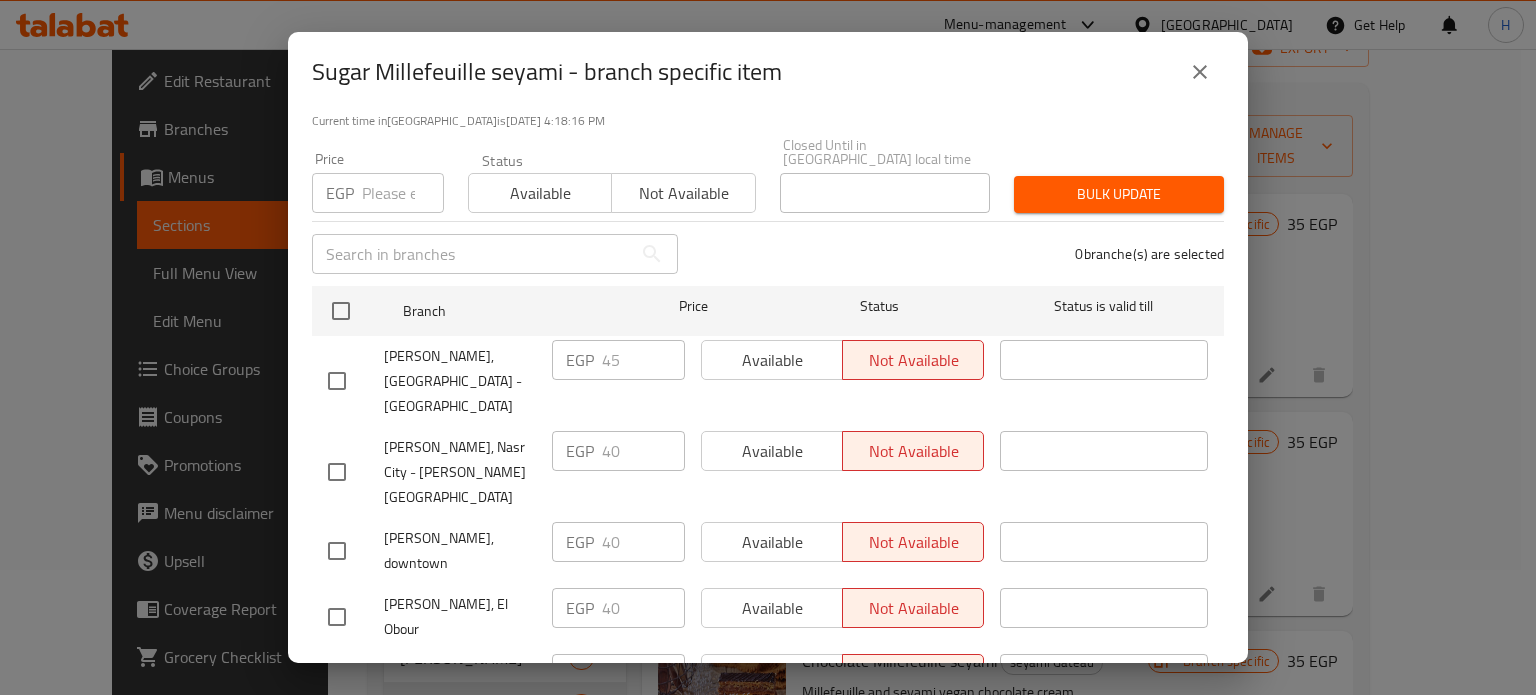 scroll, scrollTop: 162, scrollLeft: 0, axis: vertical 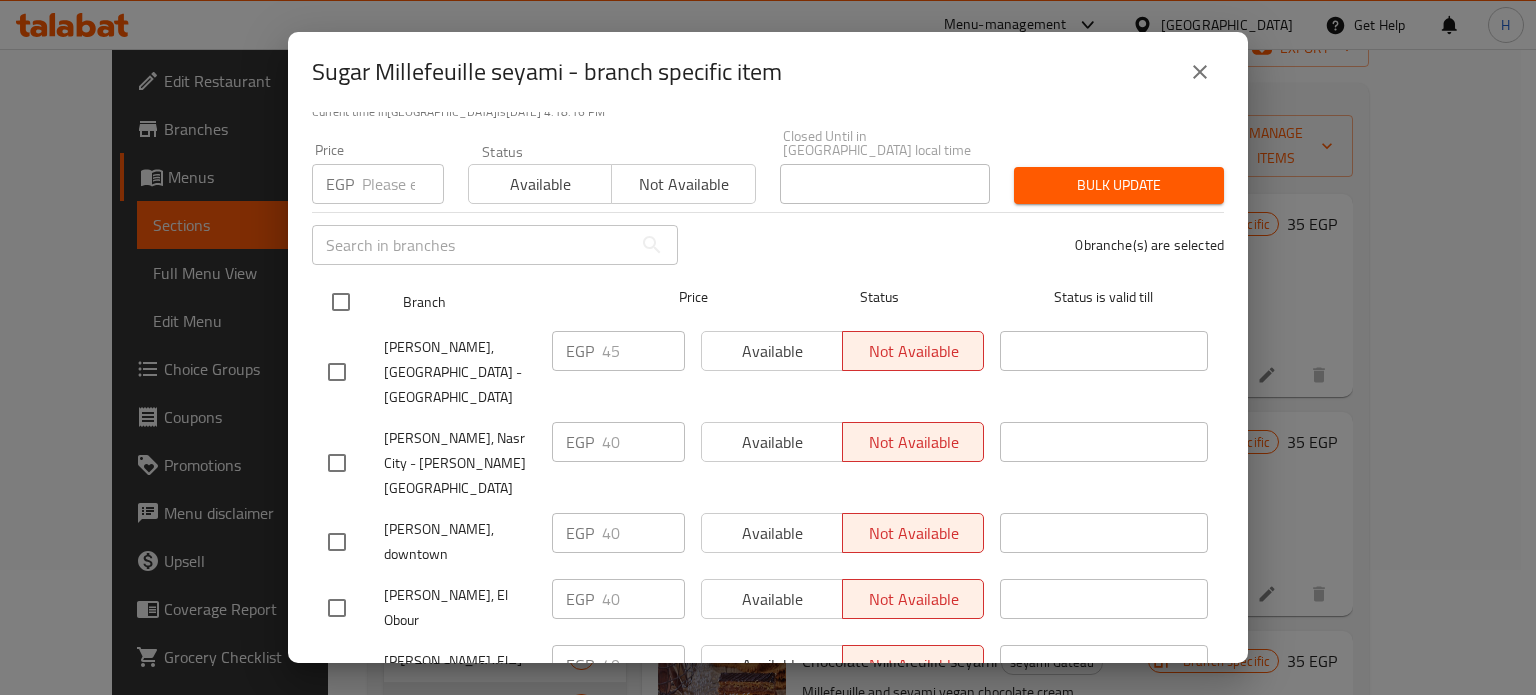 click at bounding box center [341, 302] 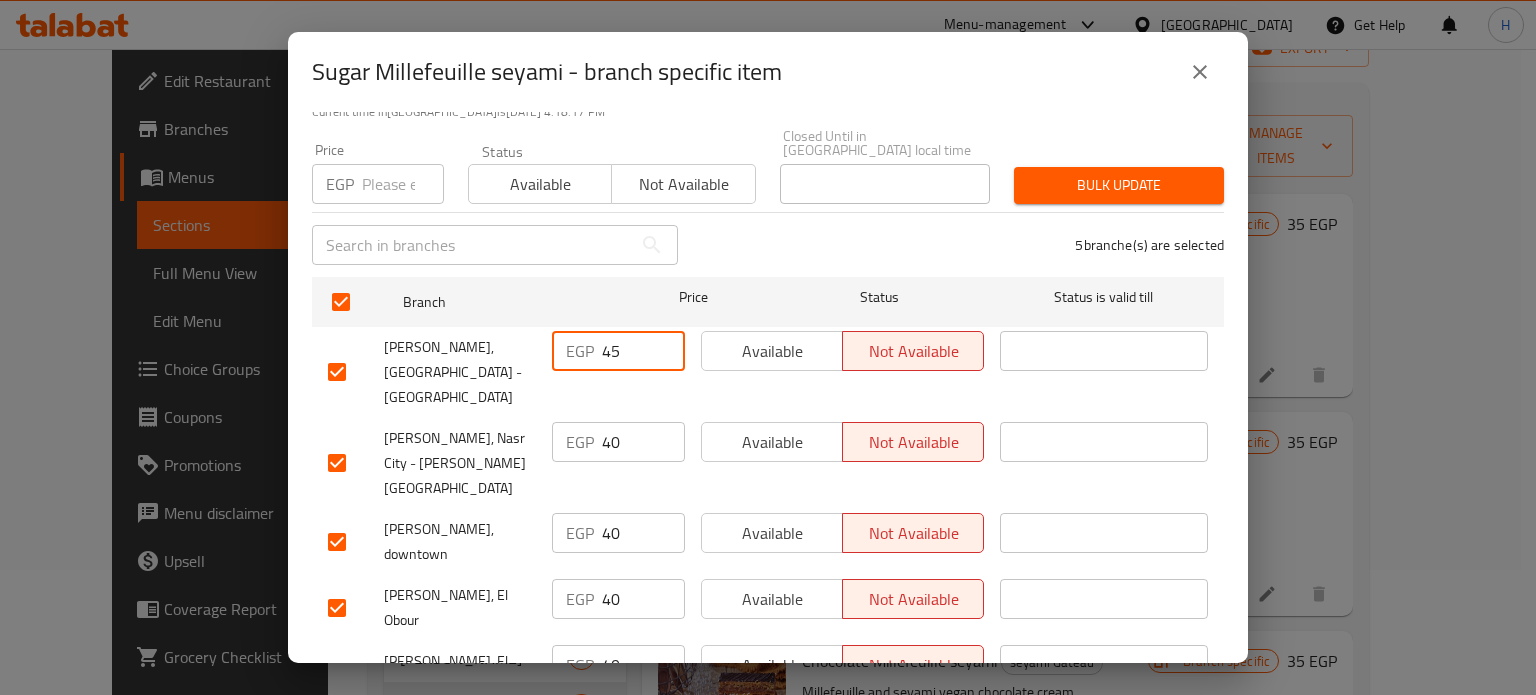 drag, startPoint x: 623, startPoint y: 335, endPoint x: 520, endPoint y: 331, distance: 103.077644 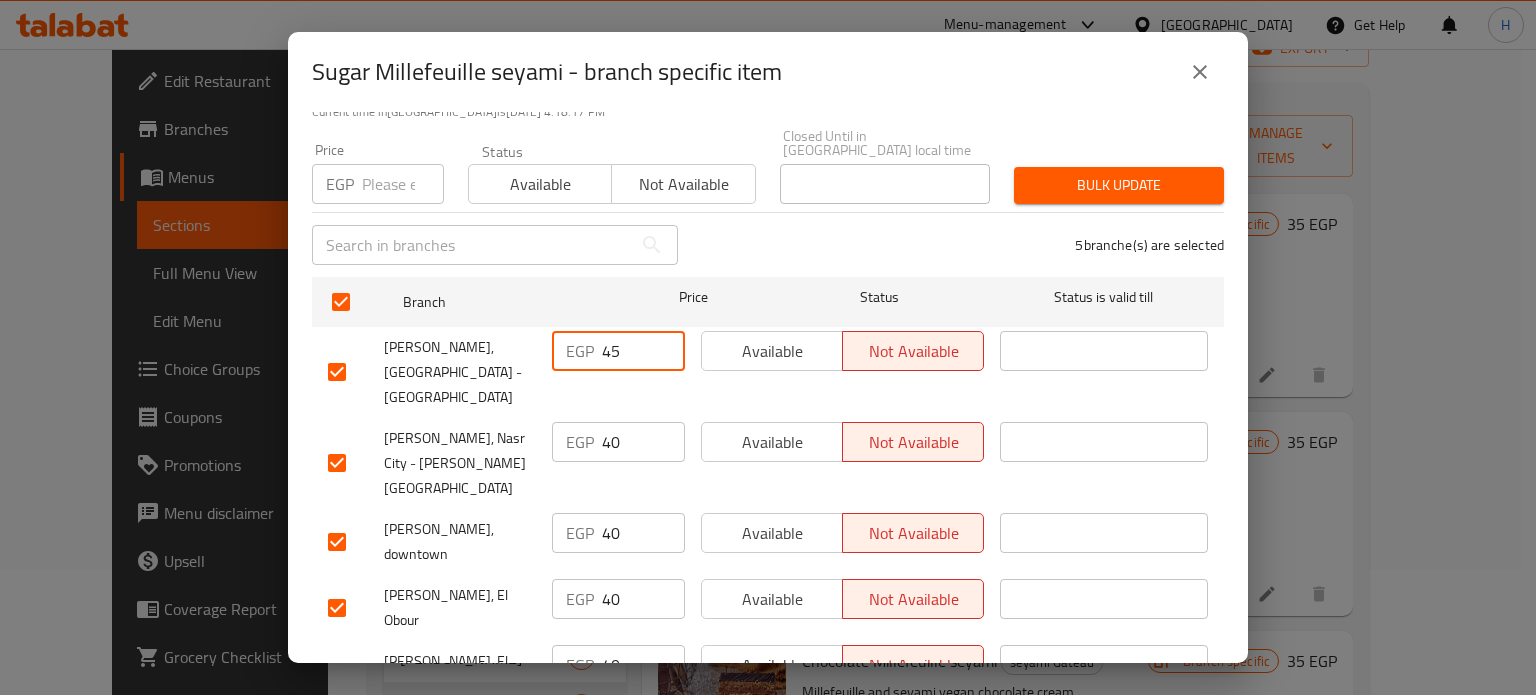 click on "Les Dames, Heliopolis - Hegaz Square EGP 45 ​ Available Not available ​" at bounding box center (768, 372) 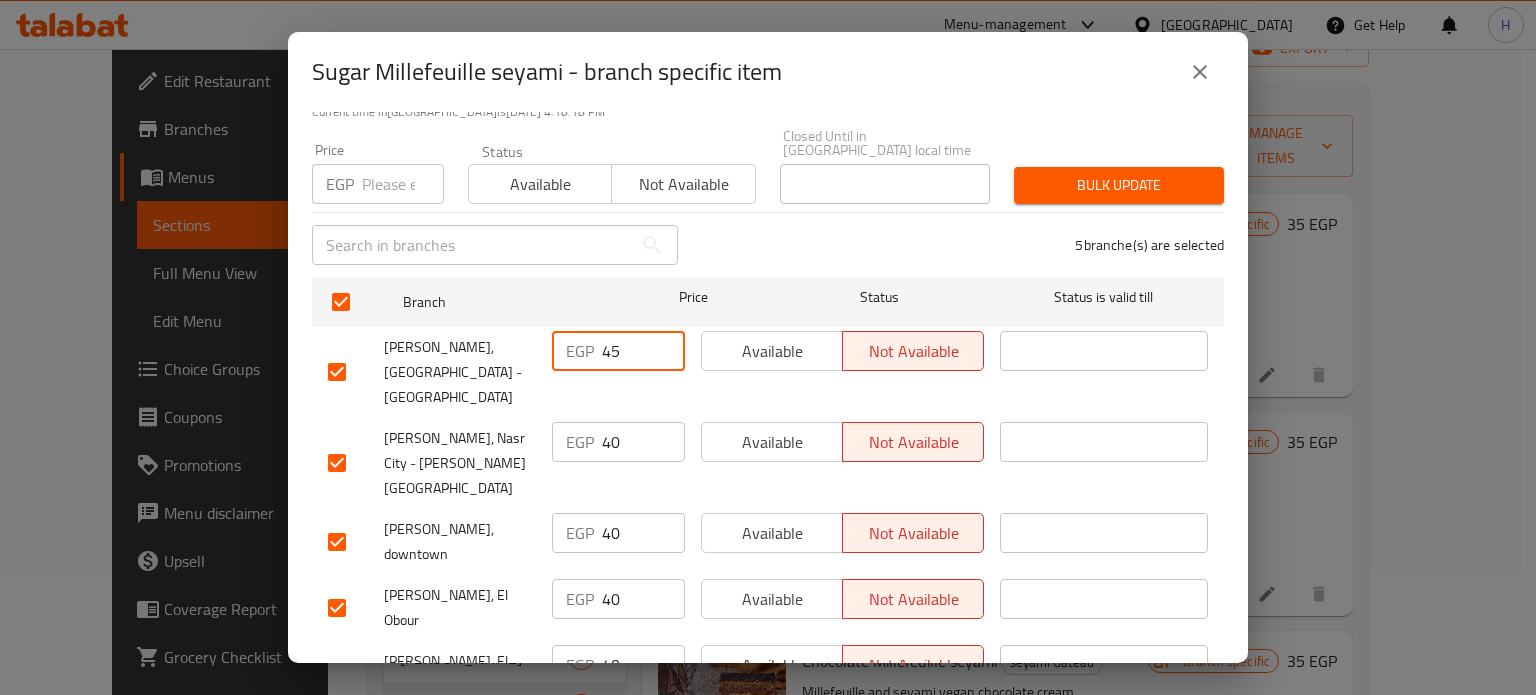 click at bounding box center [403, 184] 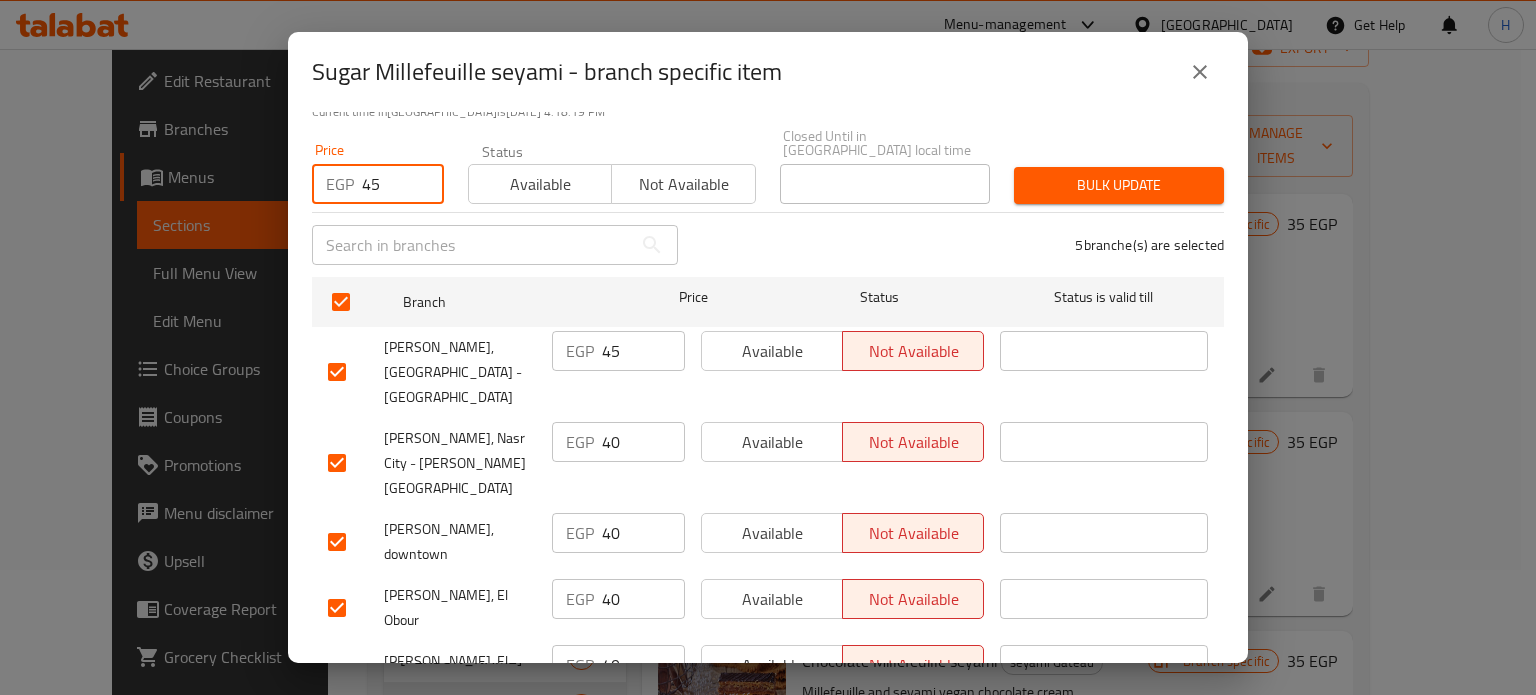 click on "Bulk update" at bounding box center [1119, 185] 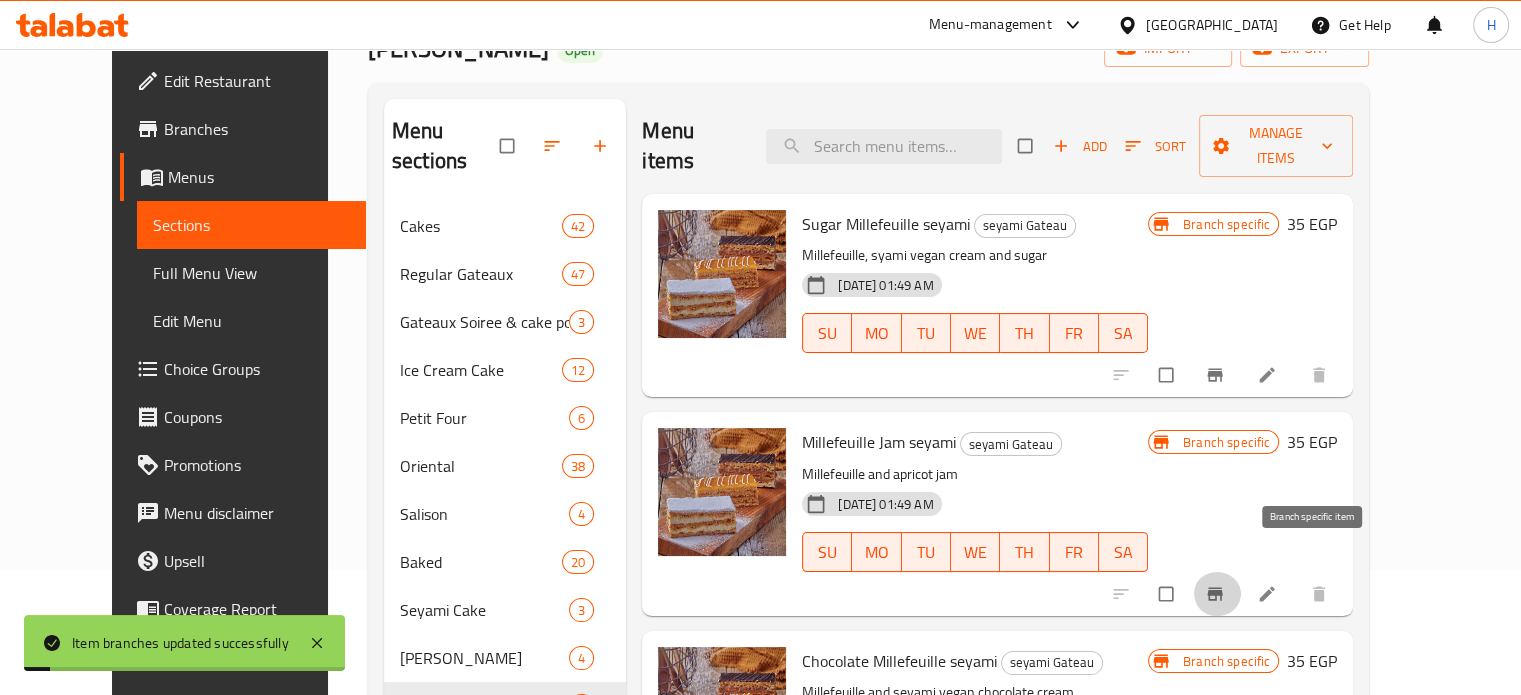 click 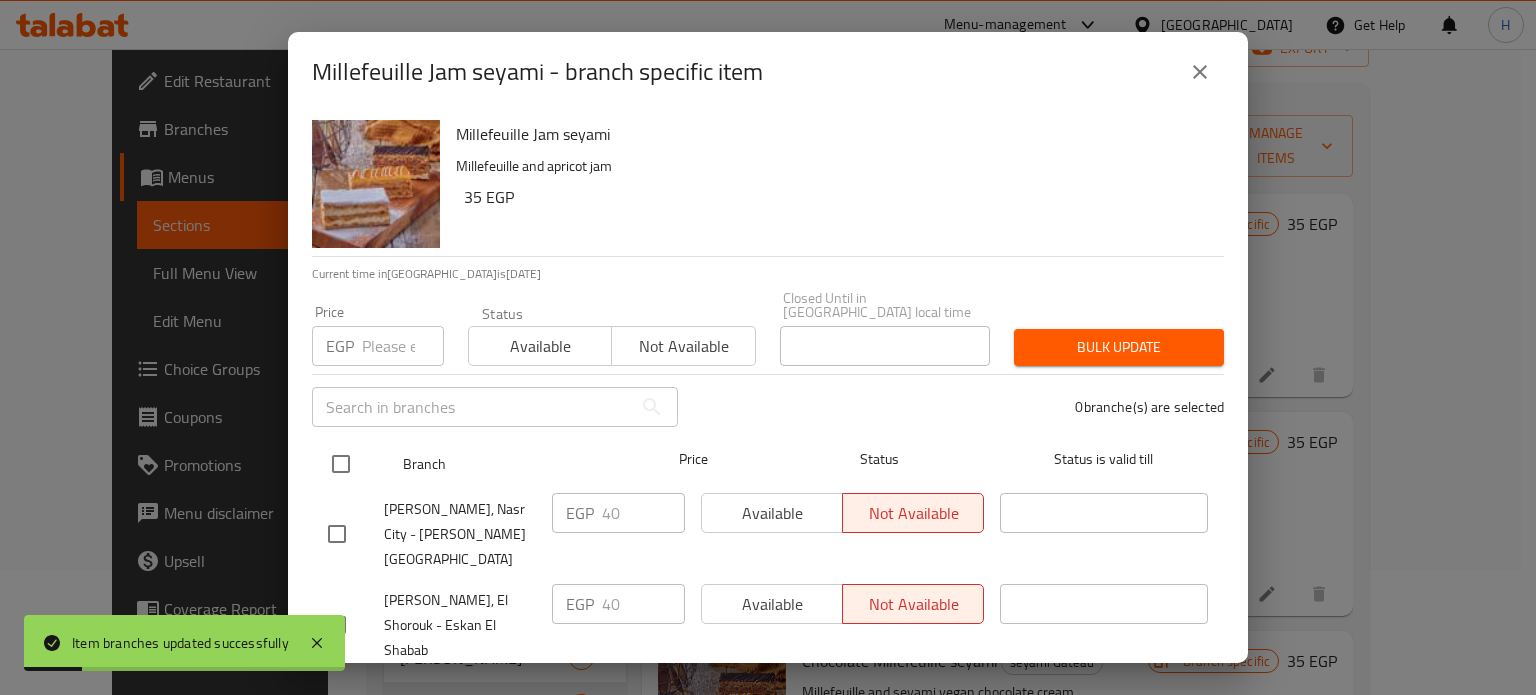 click at bounding box center [341, 464] 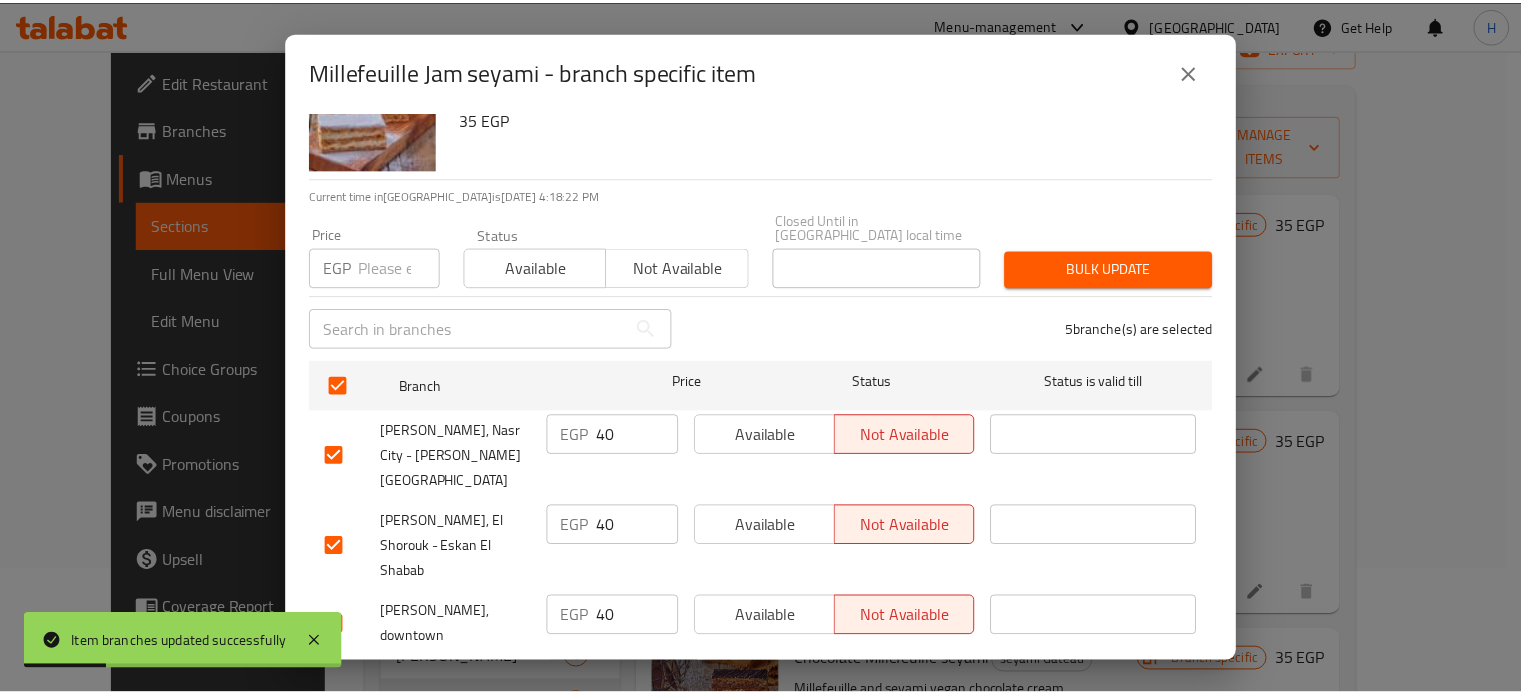 scroll, scrollTop: 162, scrollLeft: 0, axis: vertical 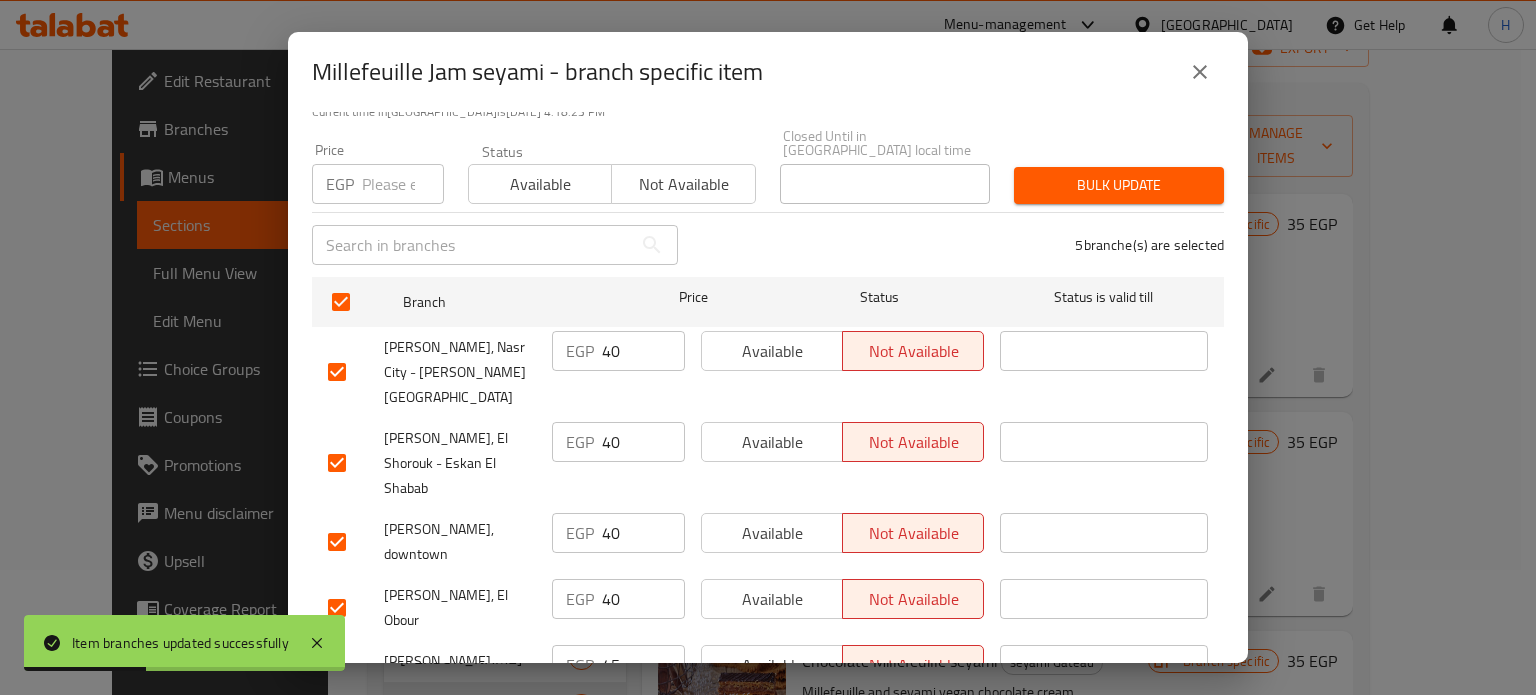 click at bounding box center [403, 184] 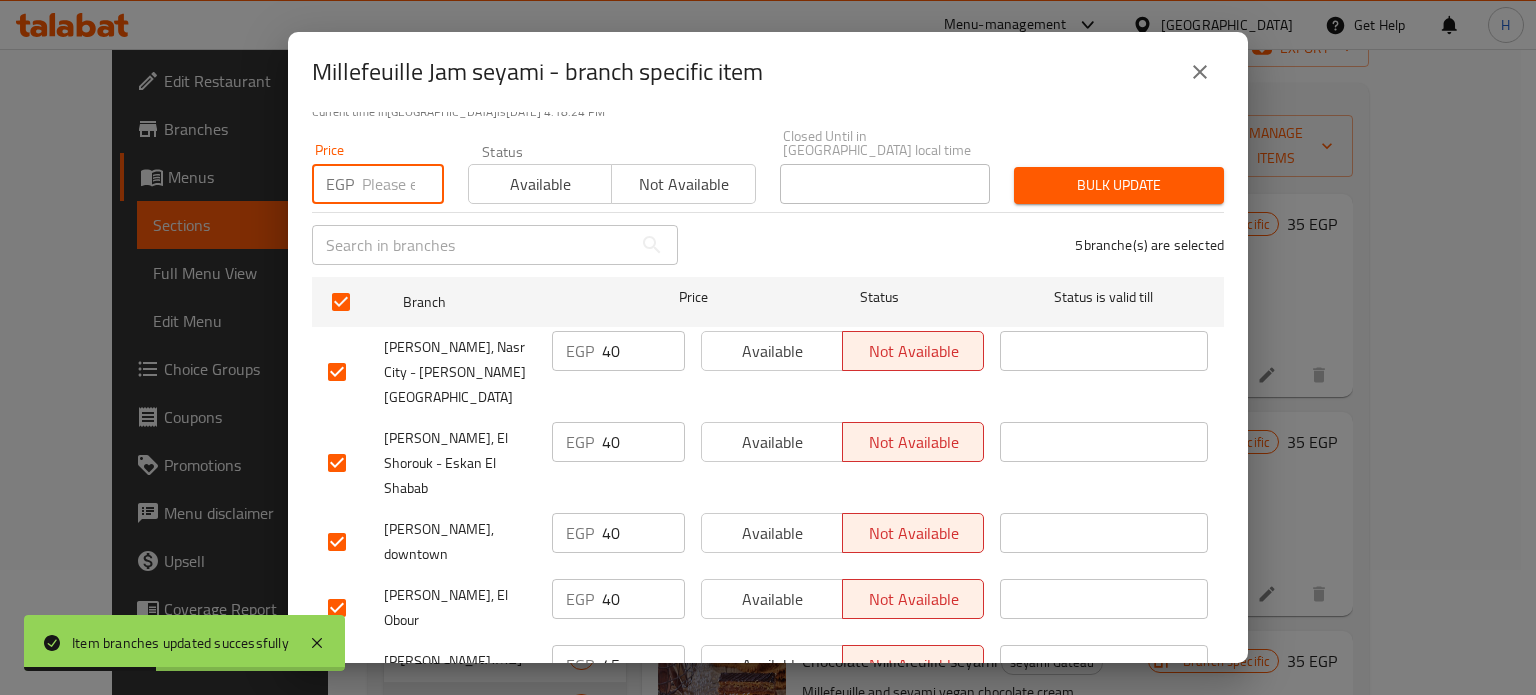 paste on "45" 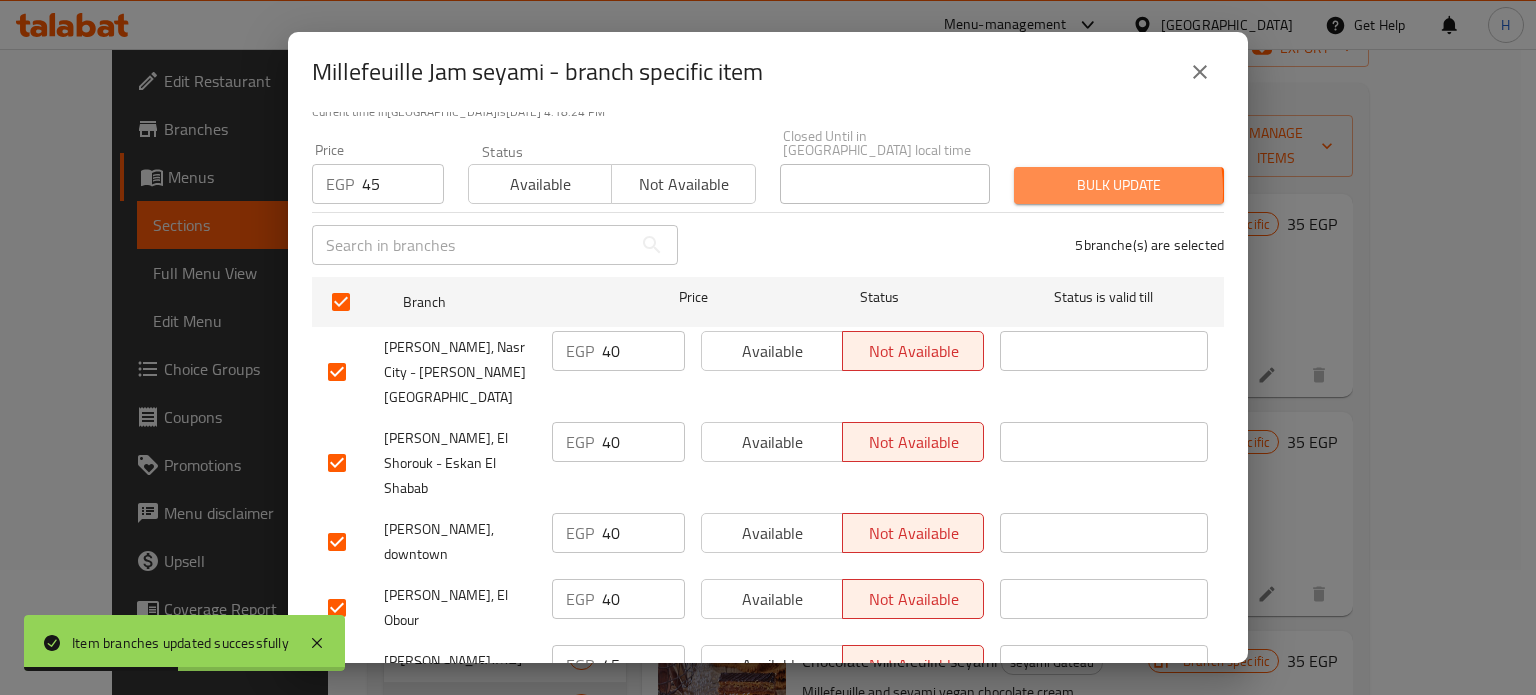 click on "Bulk update" at bounding box center [1119, 185] 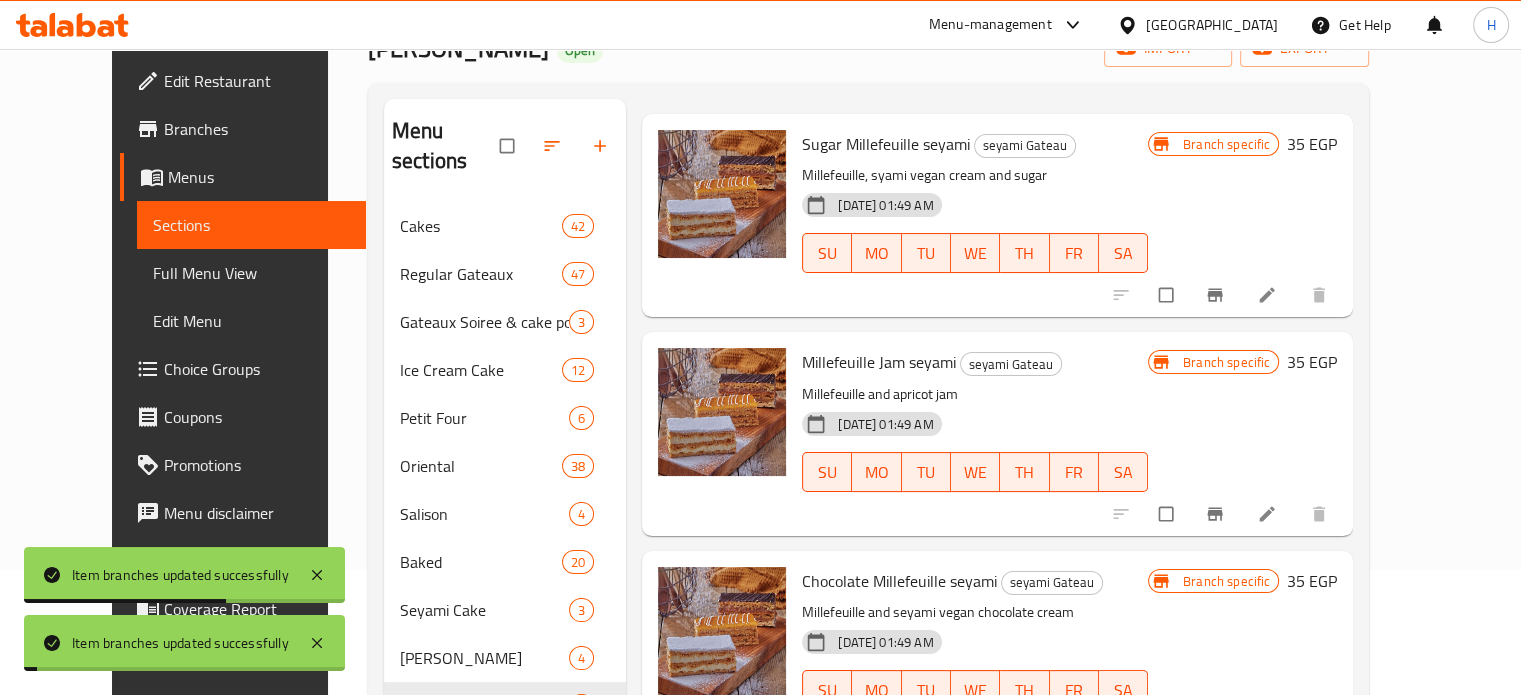 scroll, scrollTop: 200, scrollLeft: 0, axis: vertical 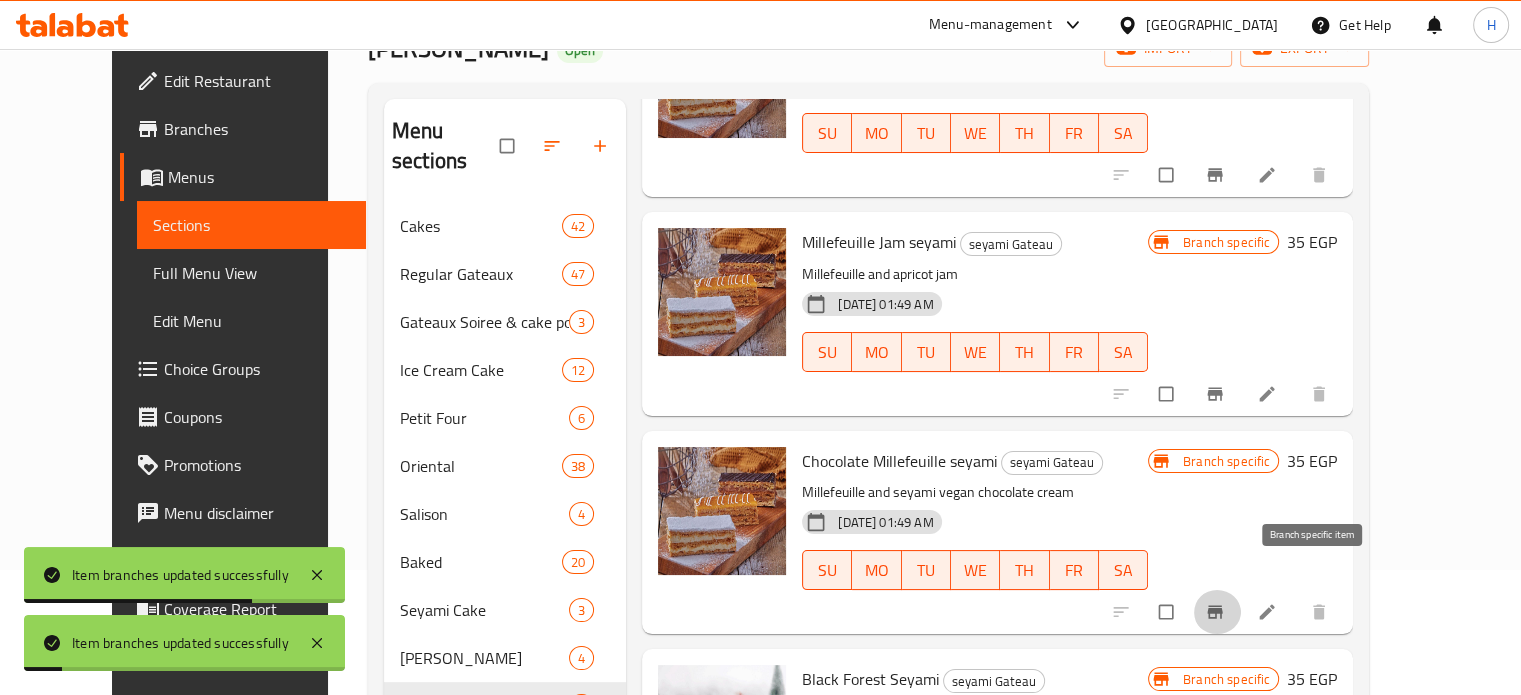 click at bounding box center (1217, 612) 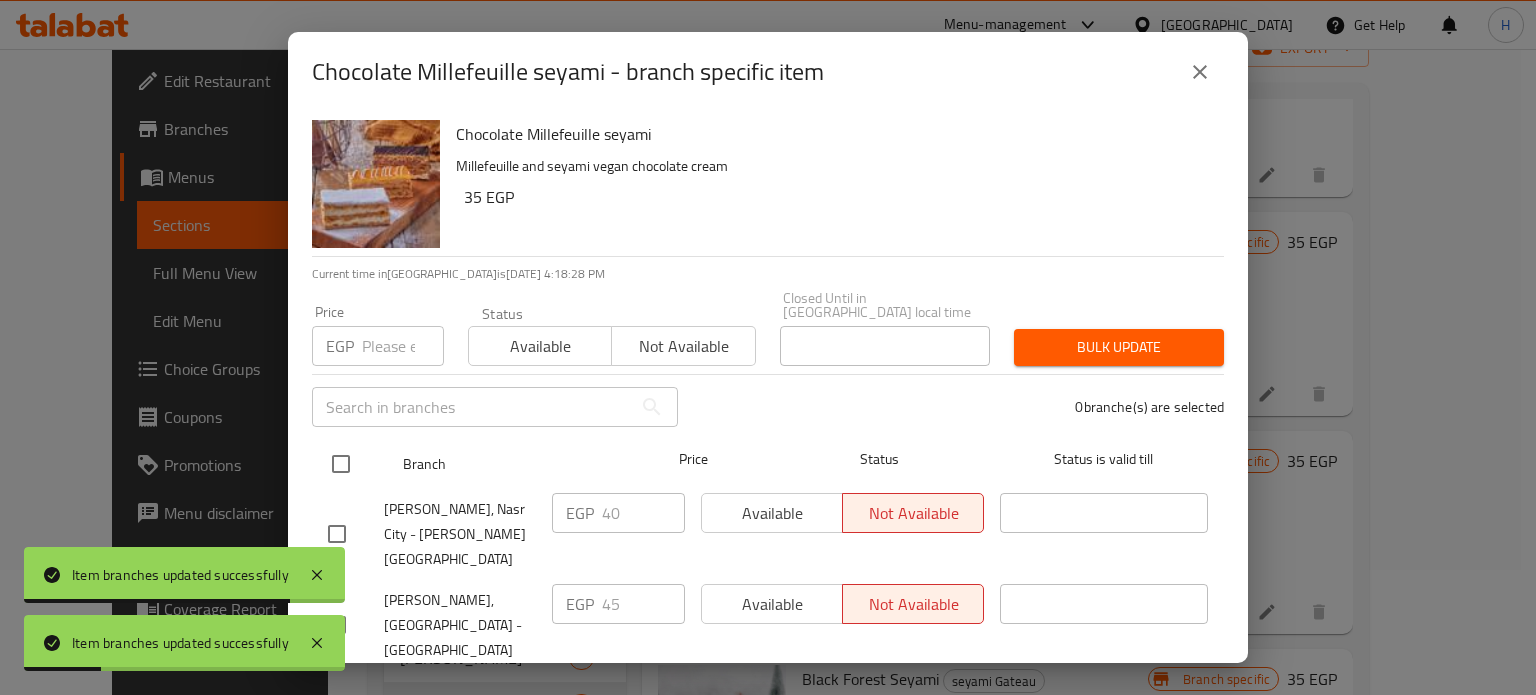 click at bounding box center (341, 464) 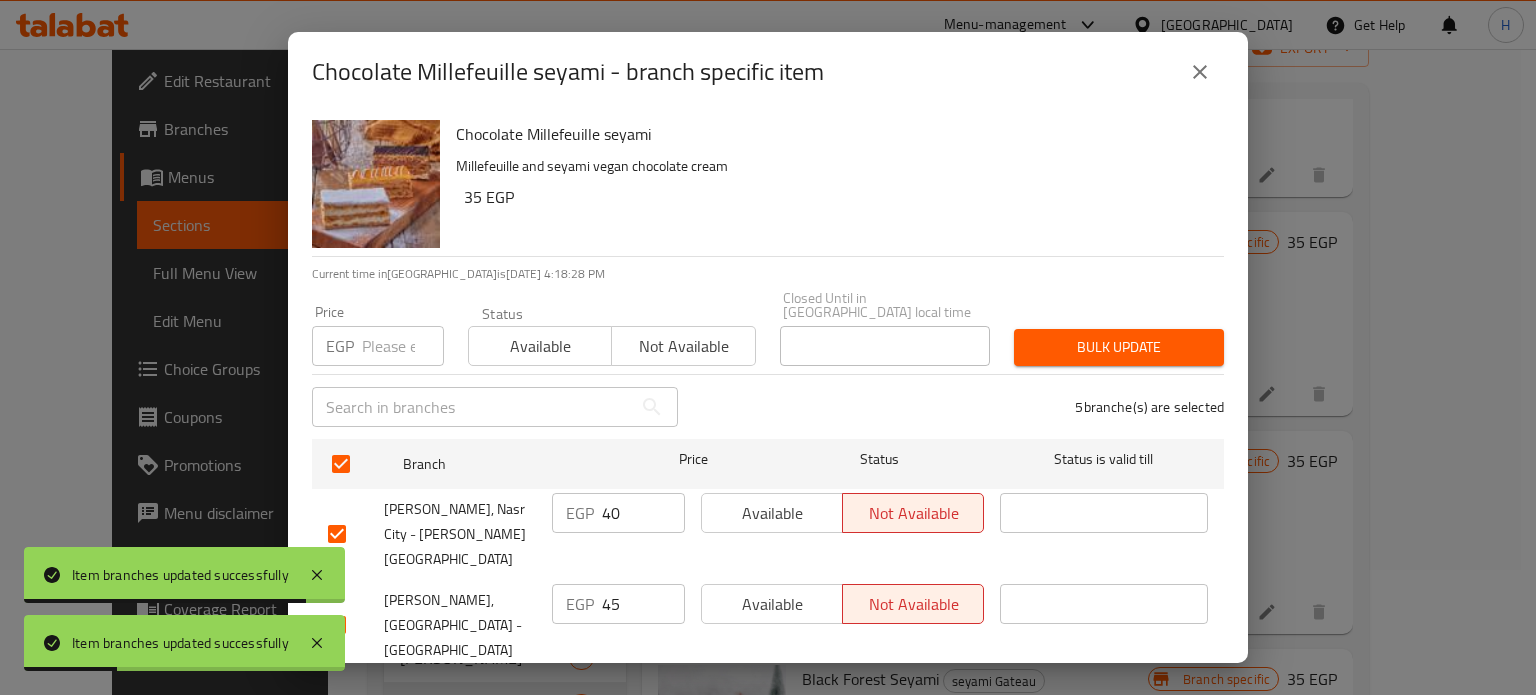 click at bounding box center (403, 346) 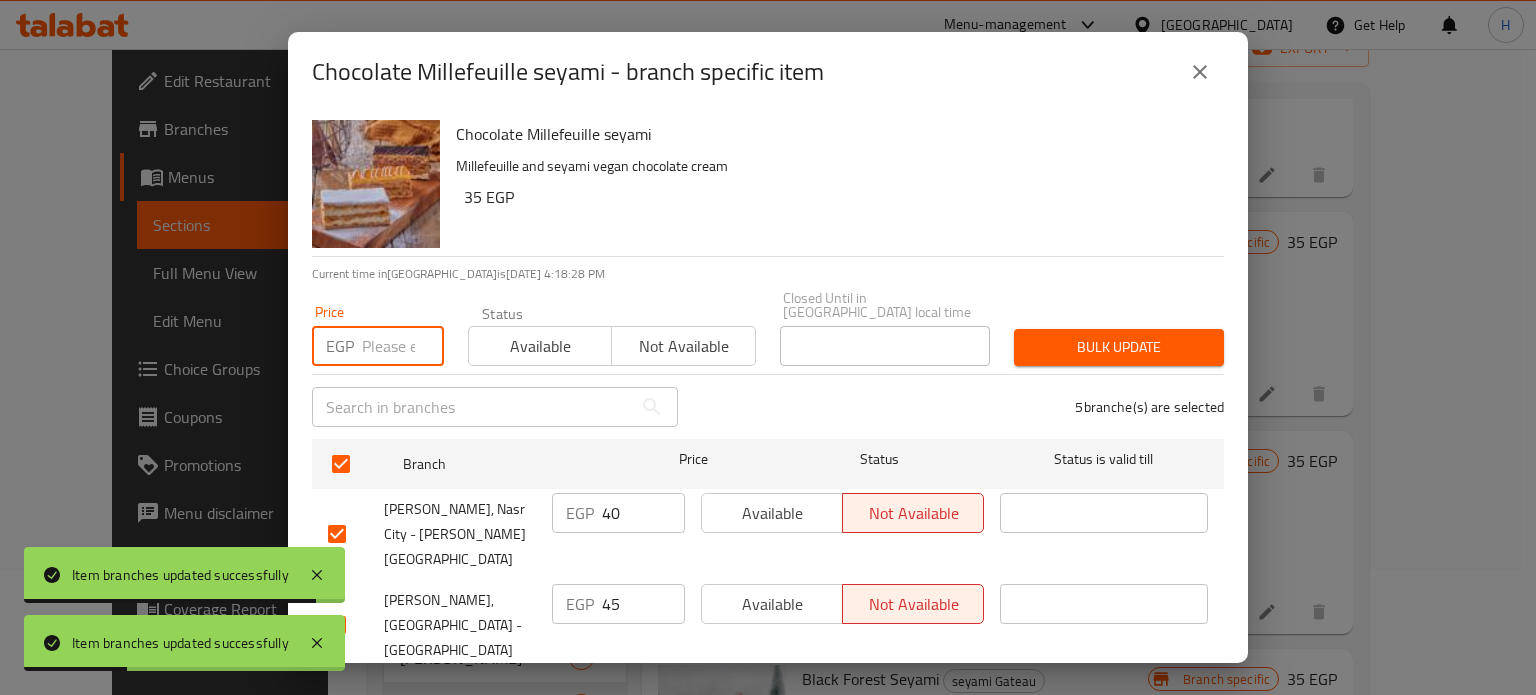 paste on "45" 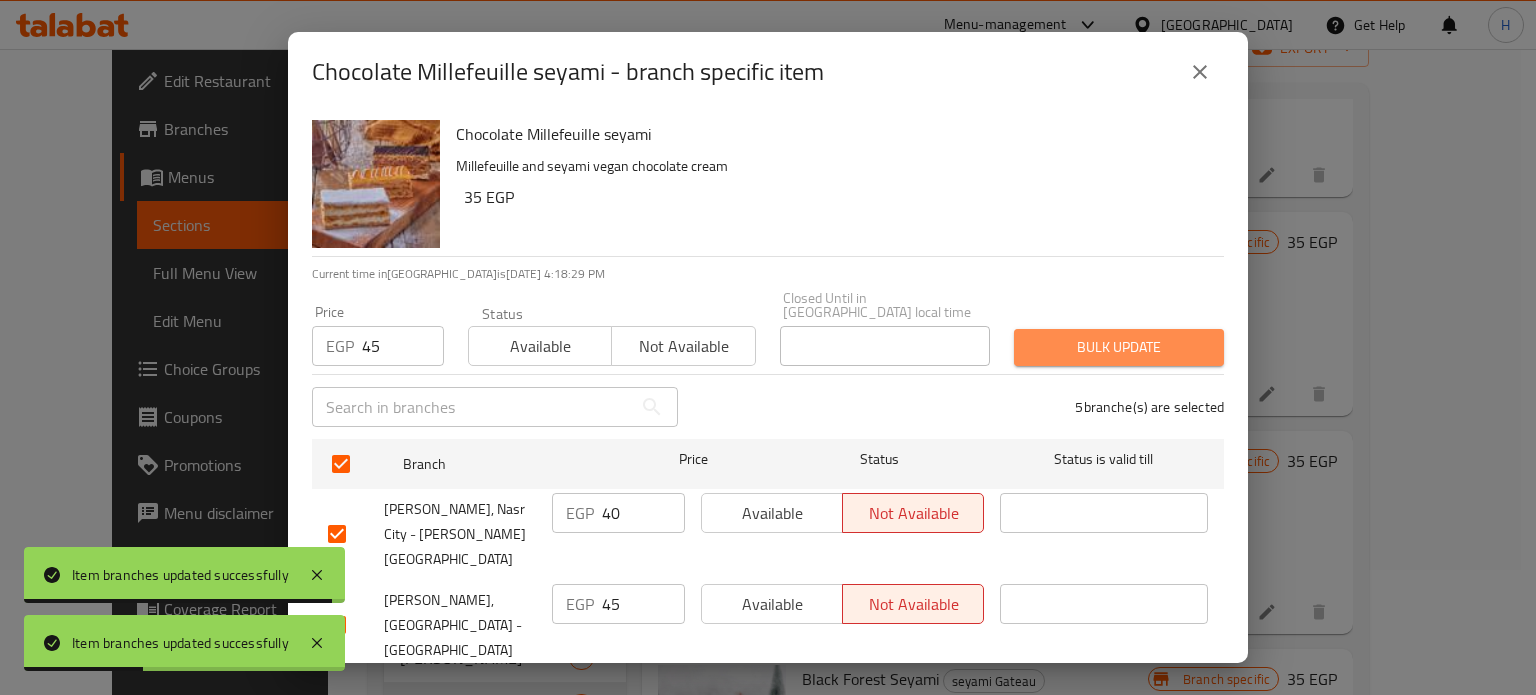 click on "Bulk update" at bounding box center [1119, 347] 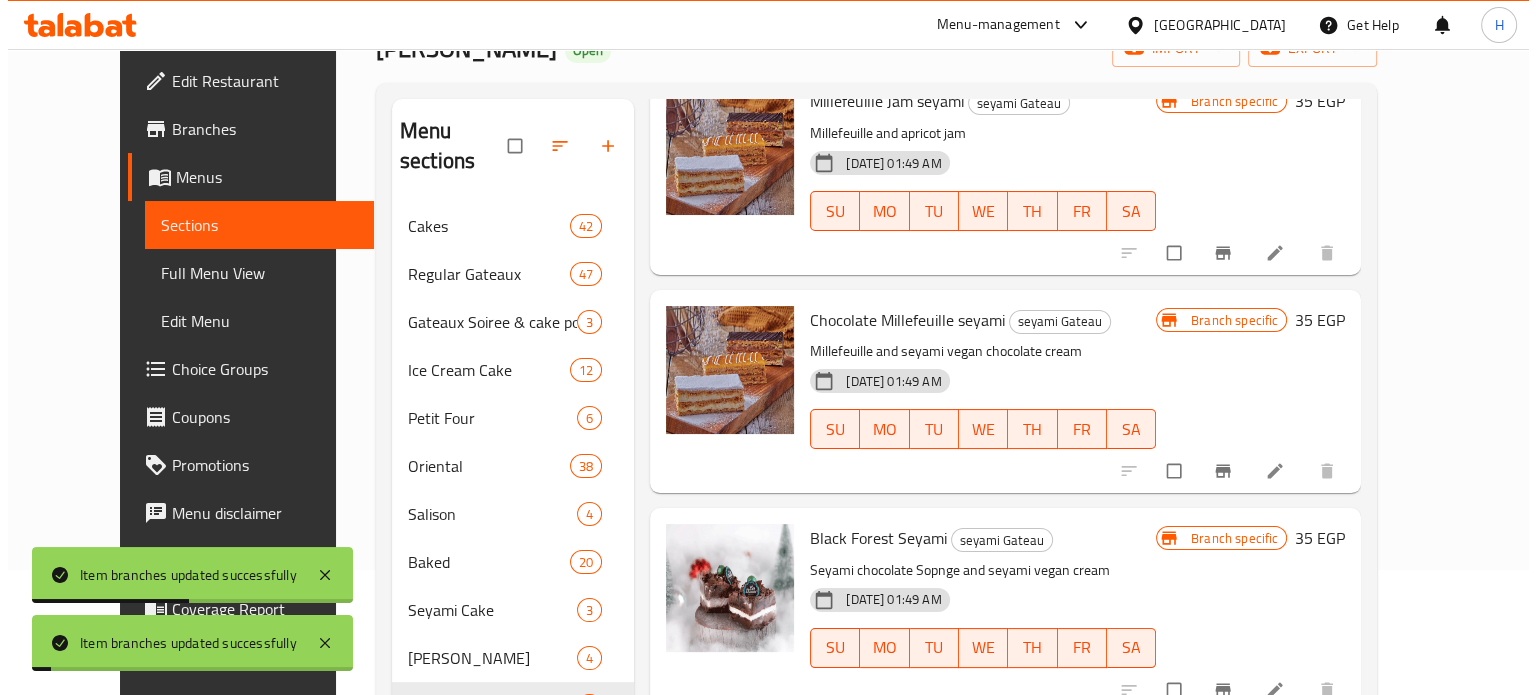 scroll, scrollTop: 400, scrollLeft: 0, axis: vertical 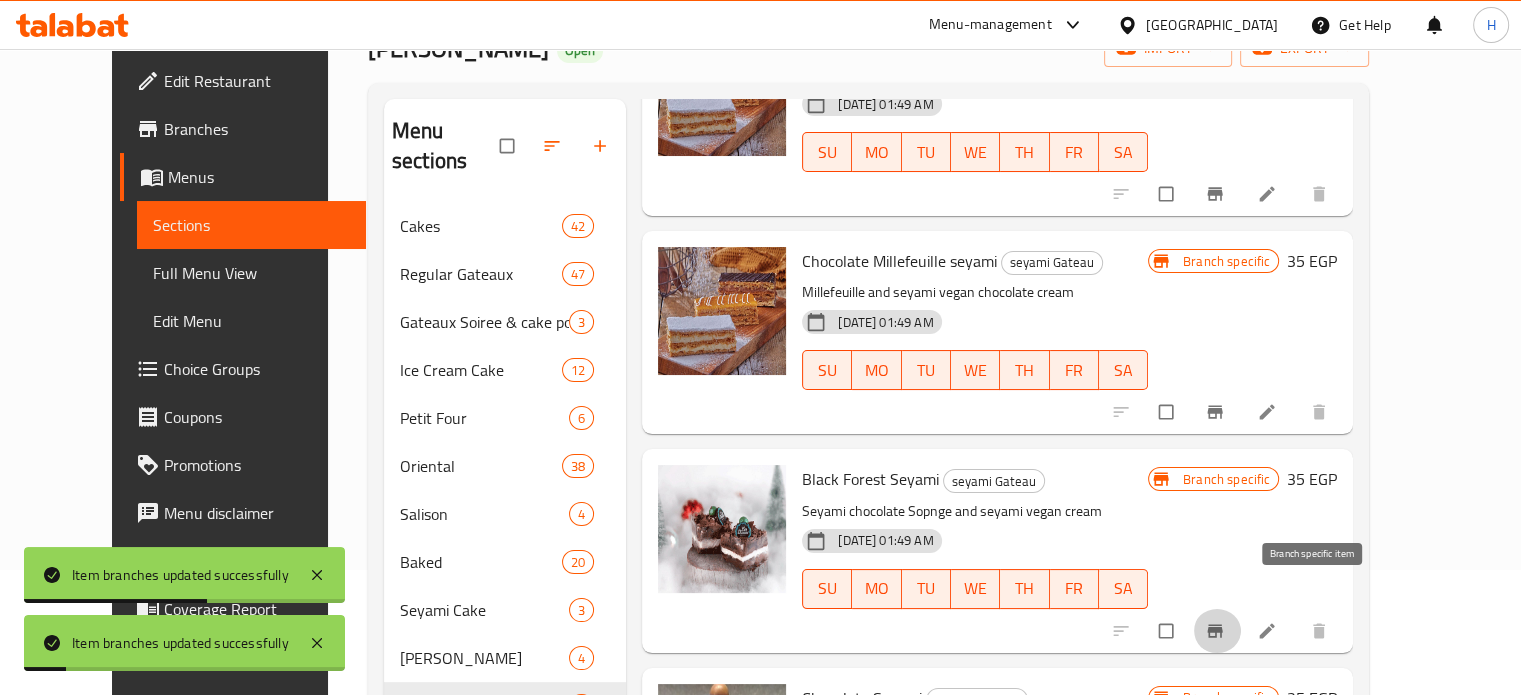 click 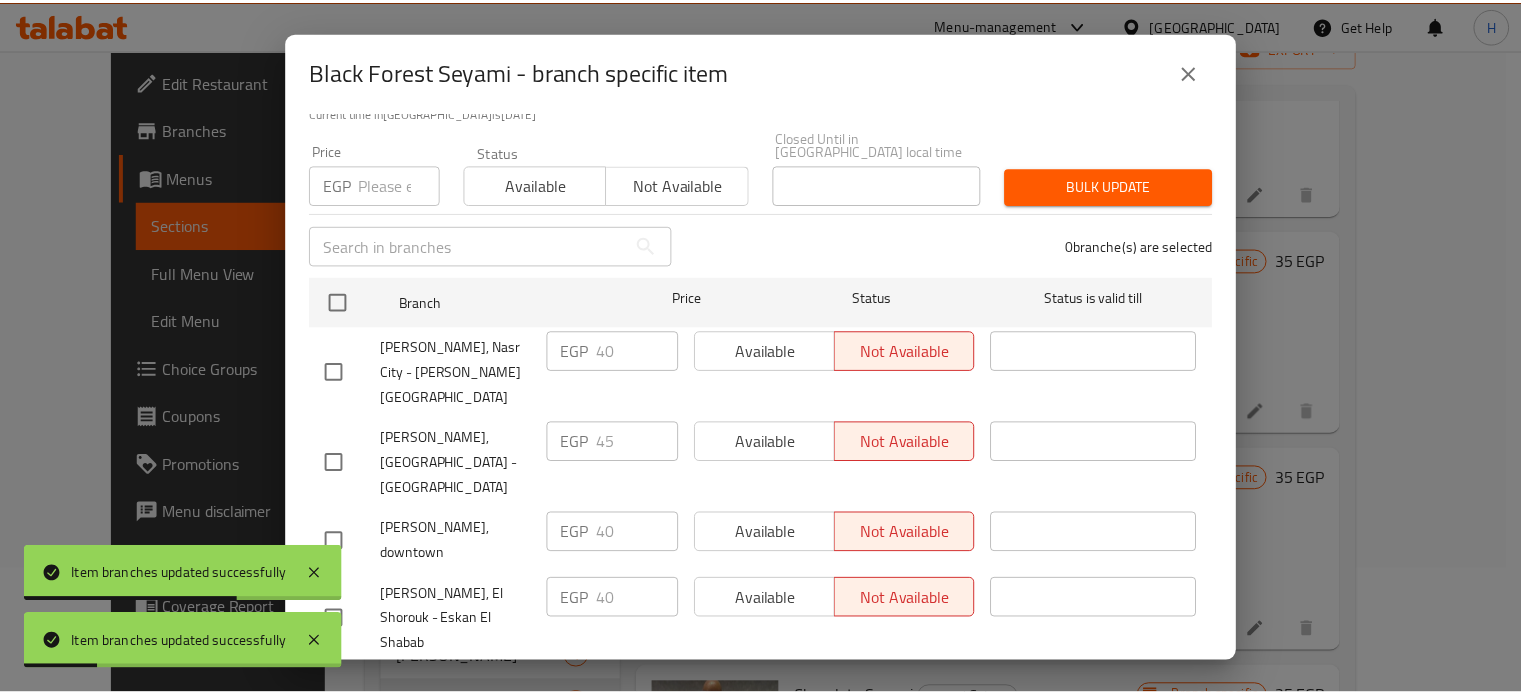 scroll, scrollTop: 162, scrollLeft: 0, axis: vertical 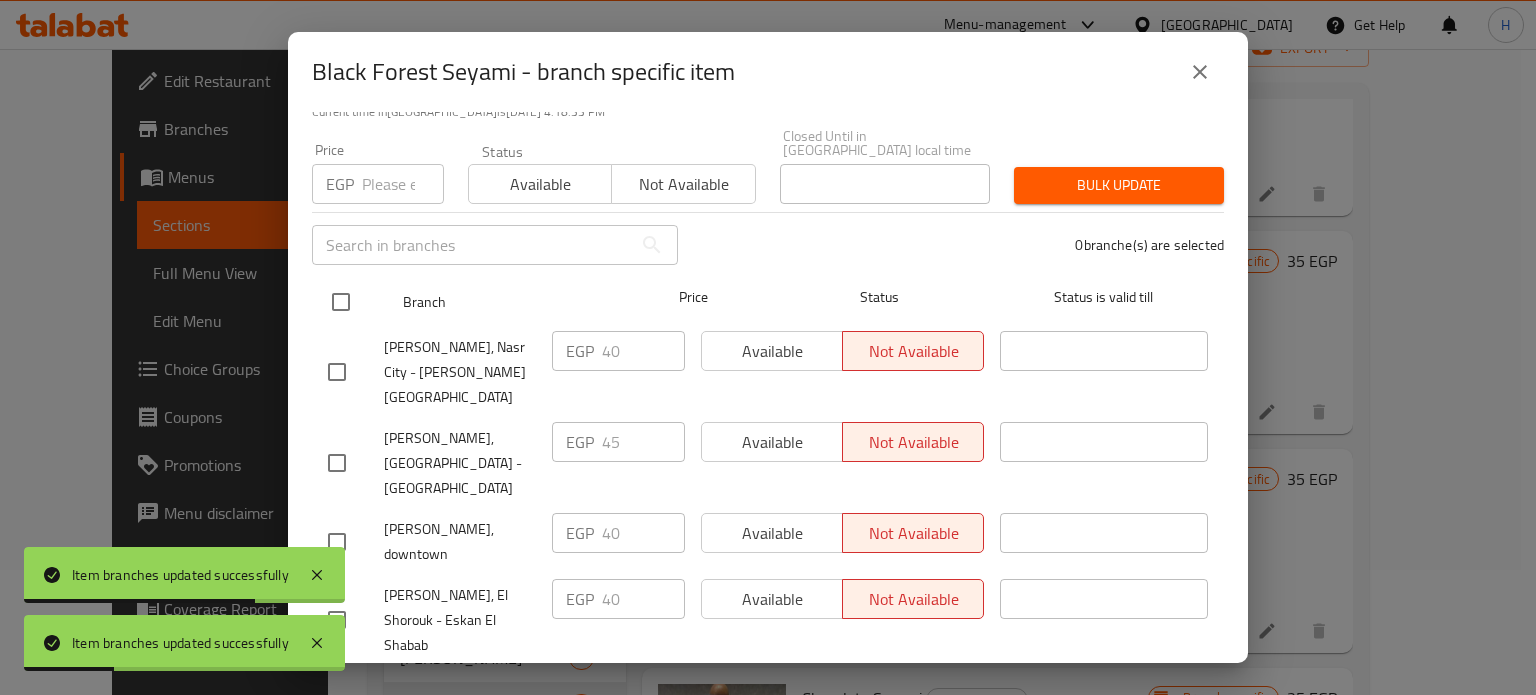 click at bounding box center [341, 302] 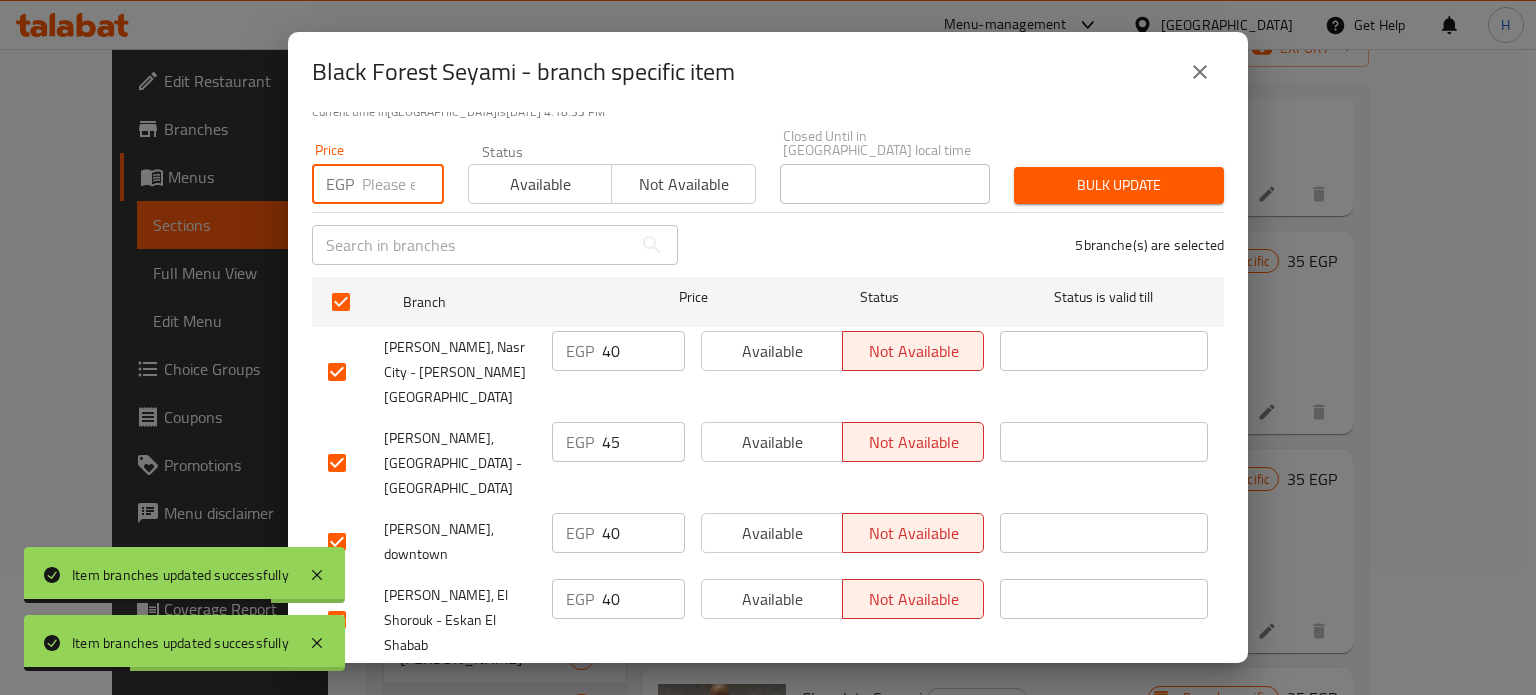 click at bounding box center (403, 184) 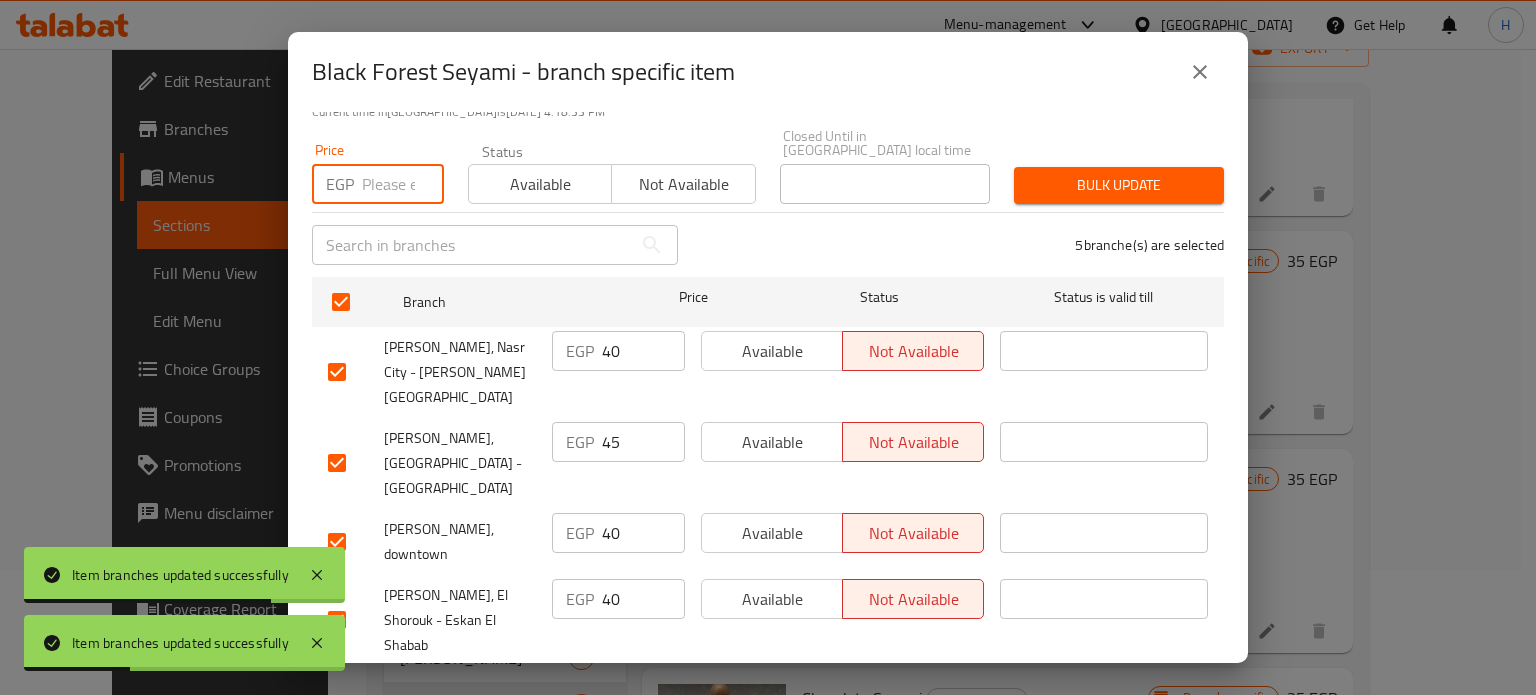 paste on "45" 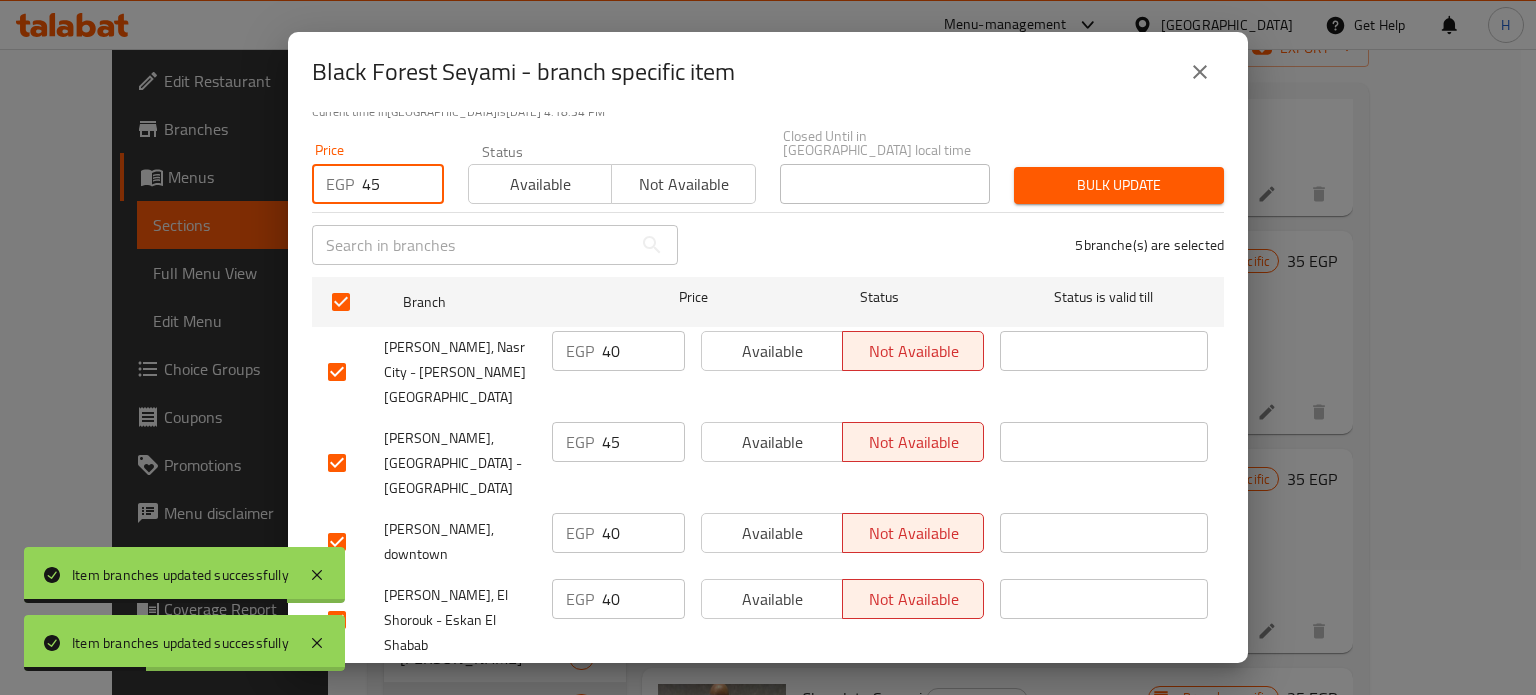 click on "Bulk update" at bounding box center [1119, 185] 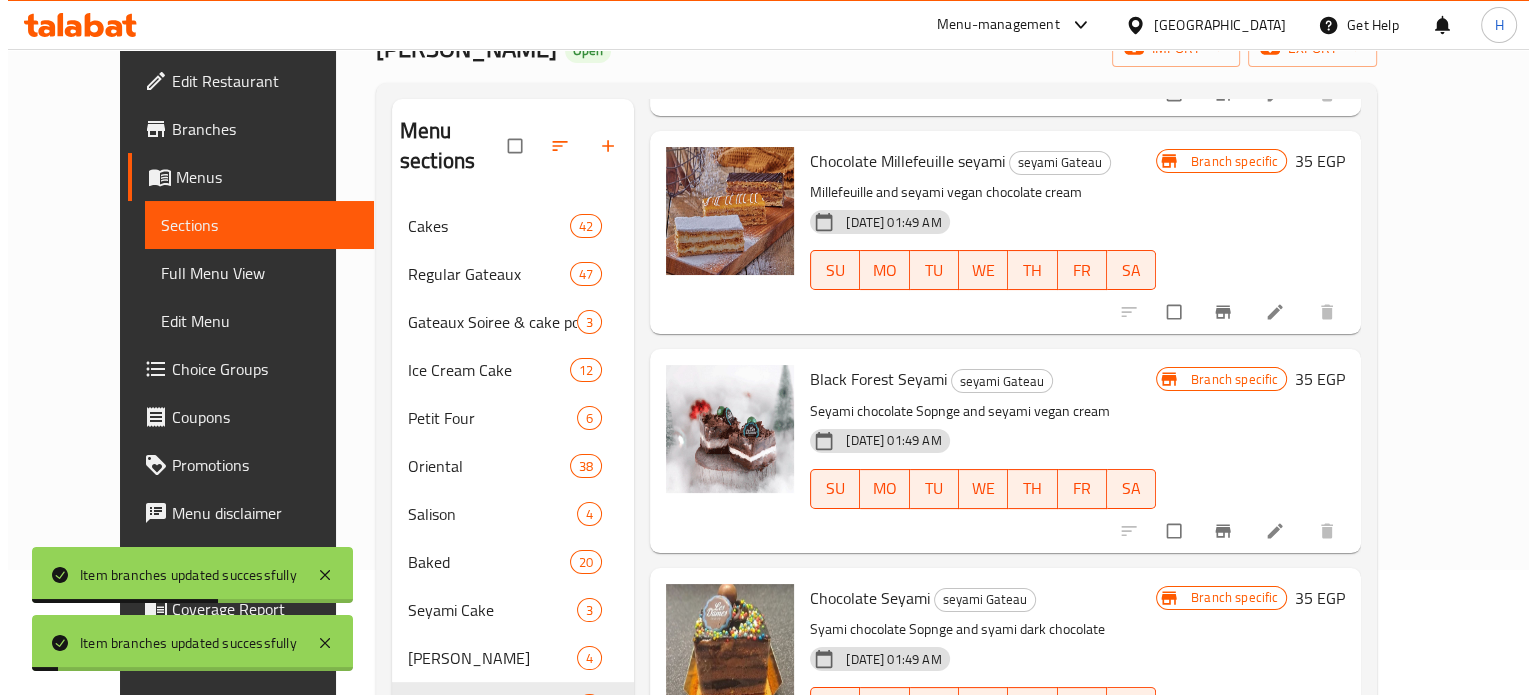 scroll, scrollTop: 600, scrollLeft: 0, axis: vertical 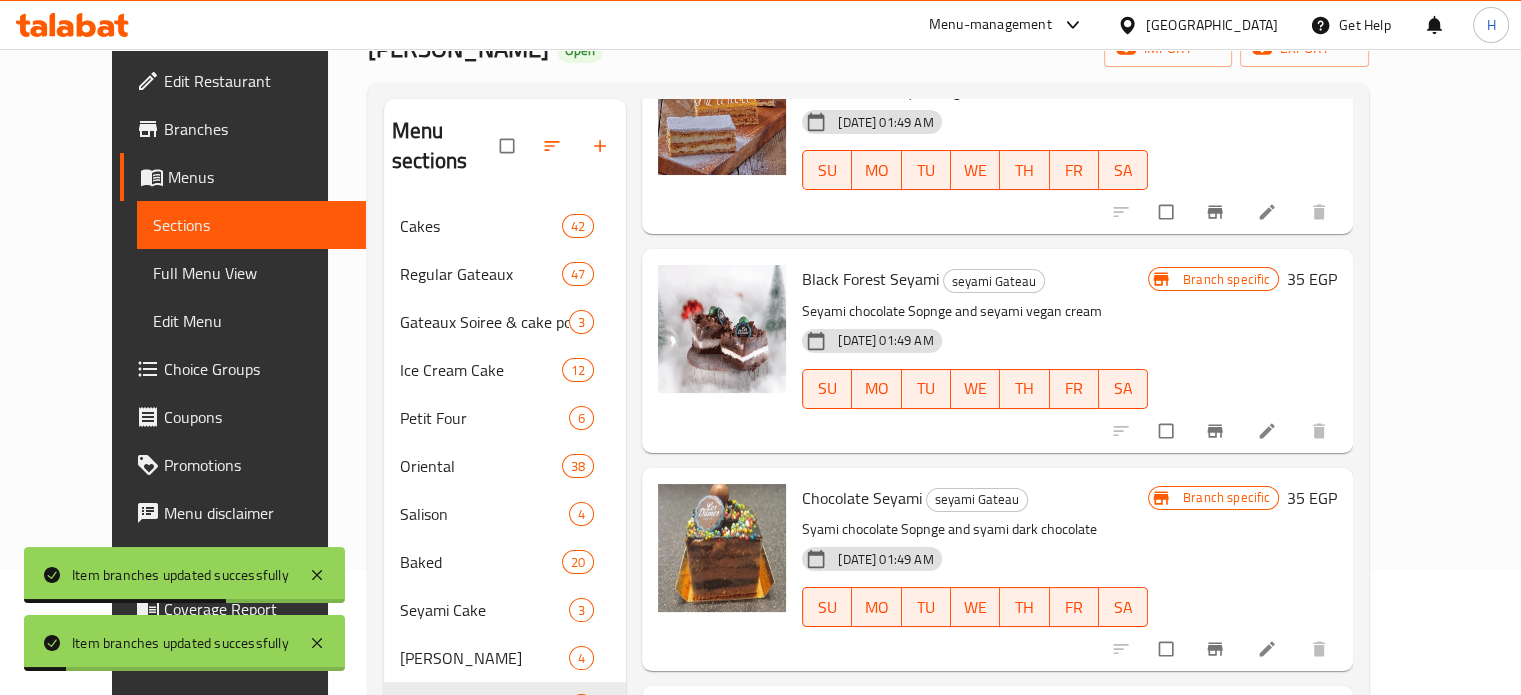 click 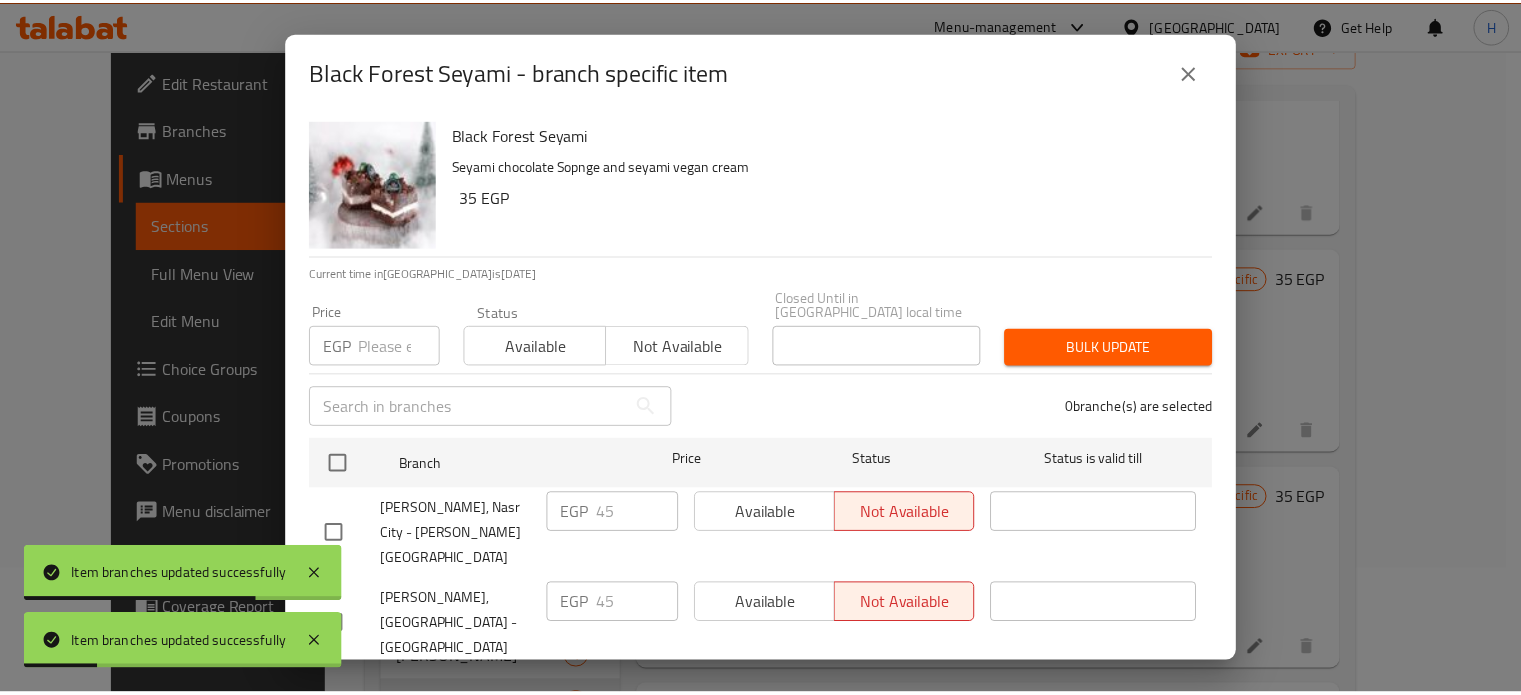 scroll, scrollTop: 100, scrollLeft: 0, axis: vertical 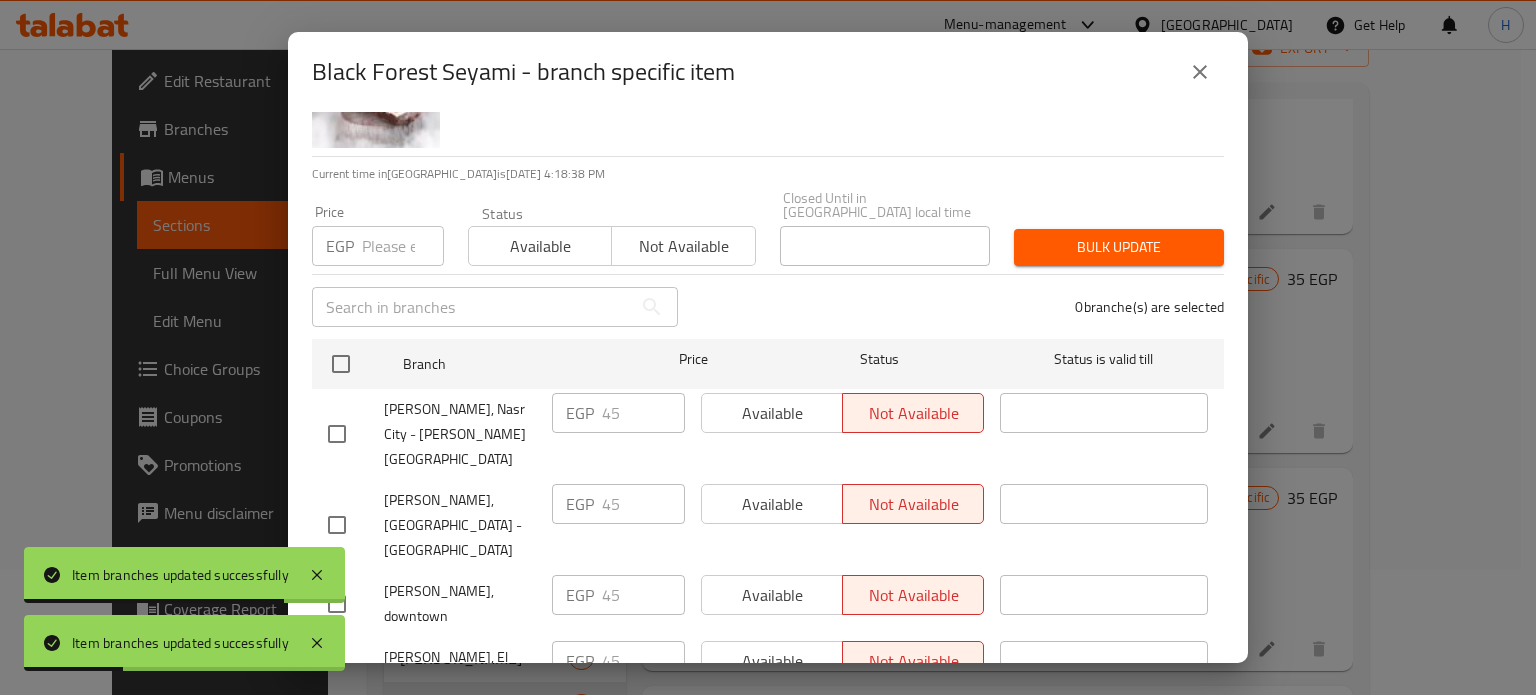 click 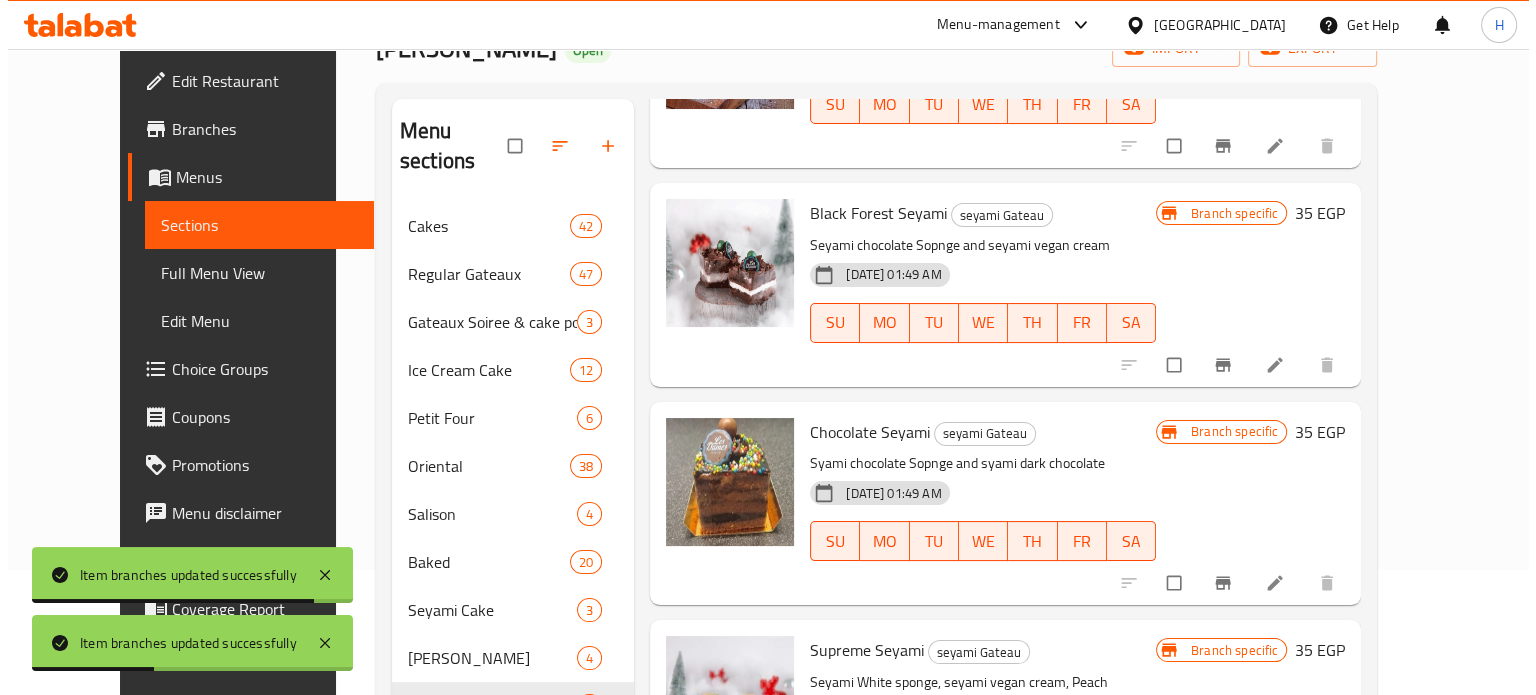 scroll, scrollTop: 700, scrollLeft: 0, axis: vertical 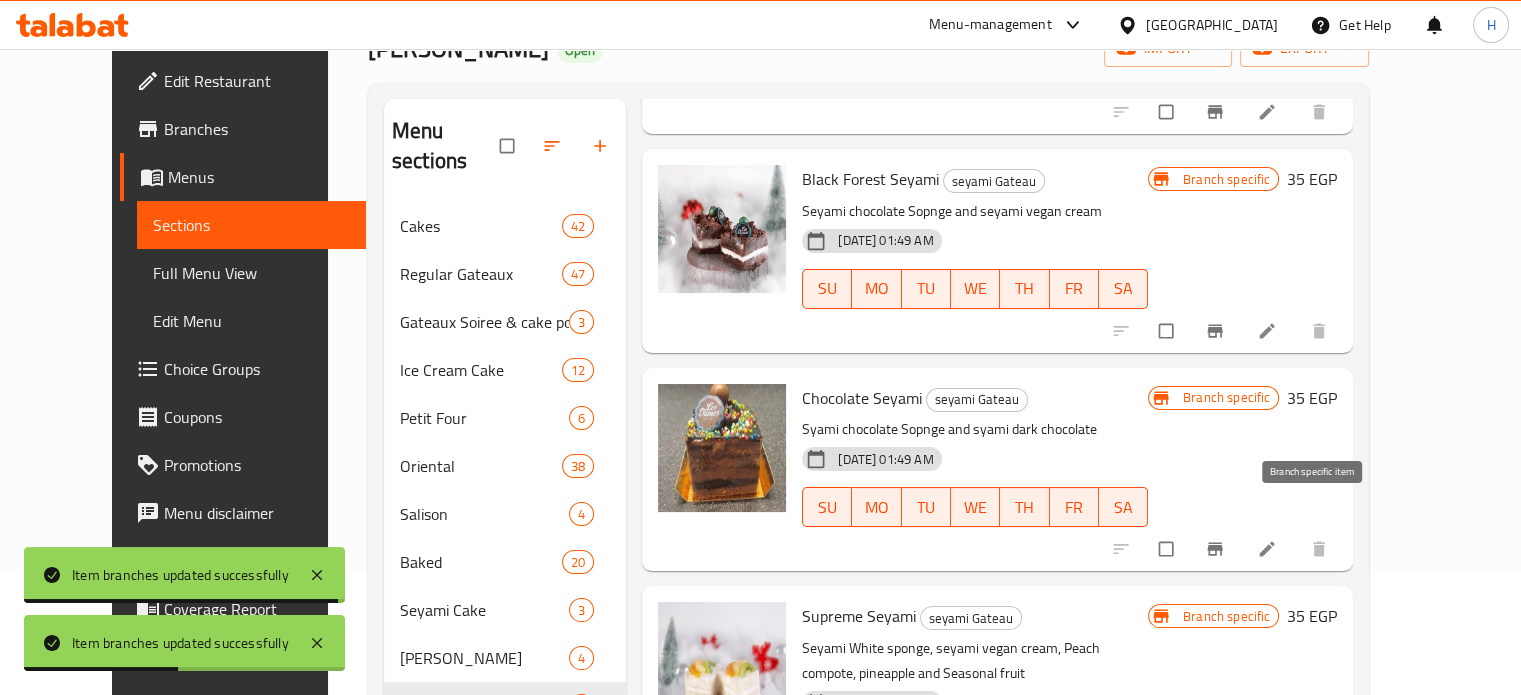 click 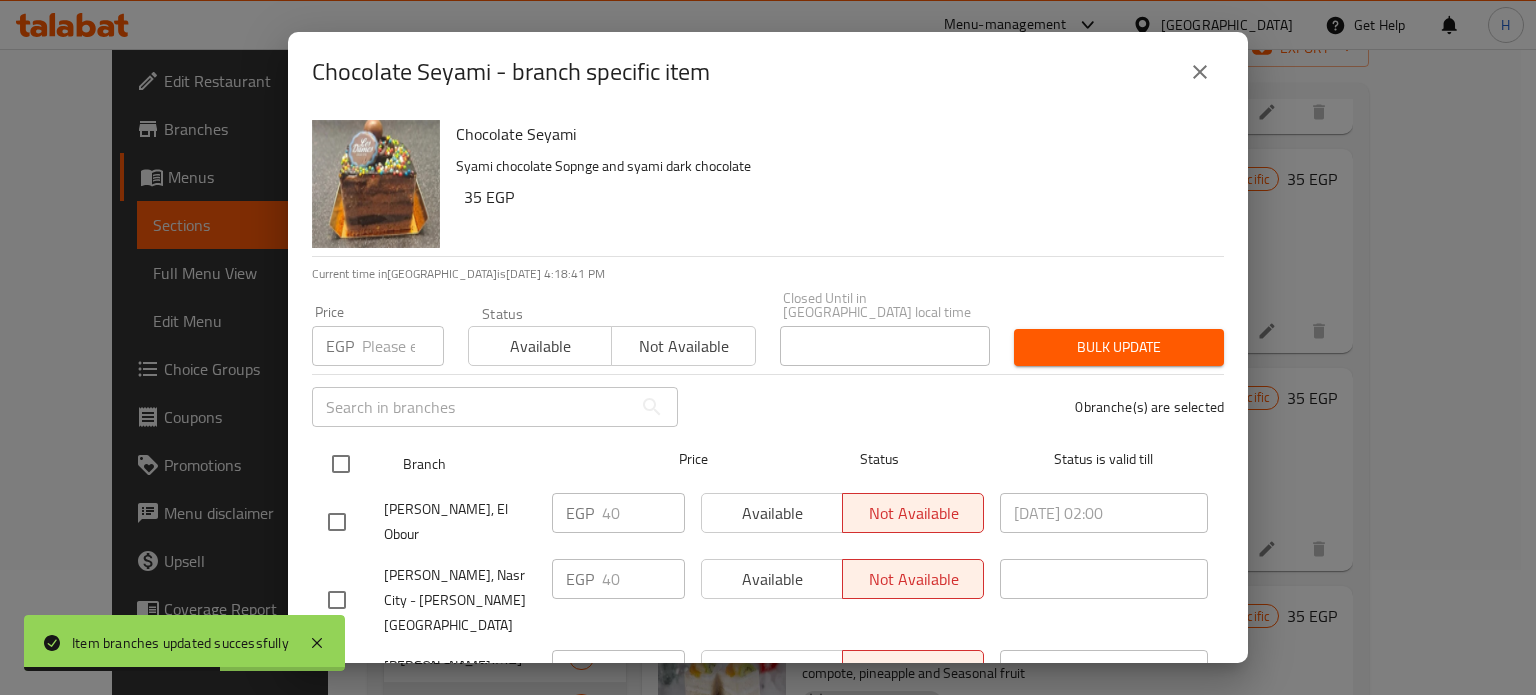 click at bounding box center (341, 464) 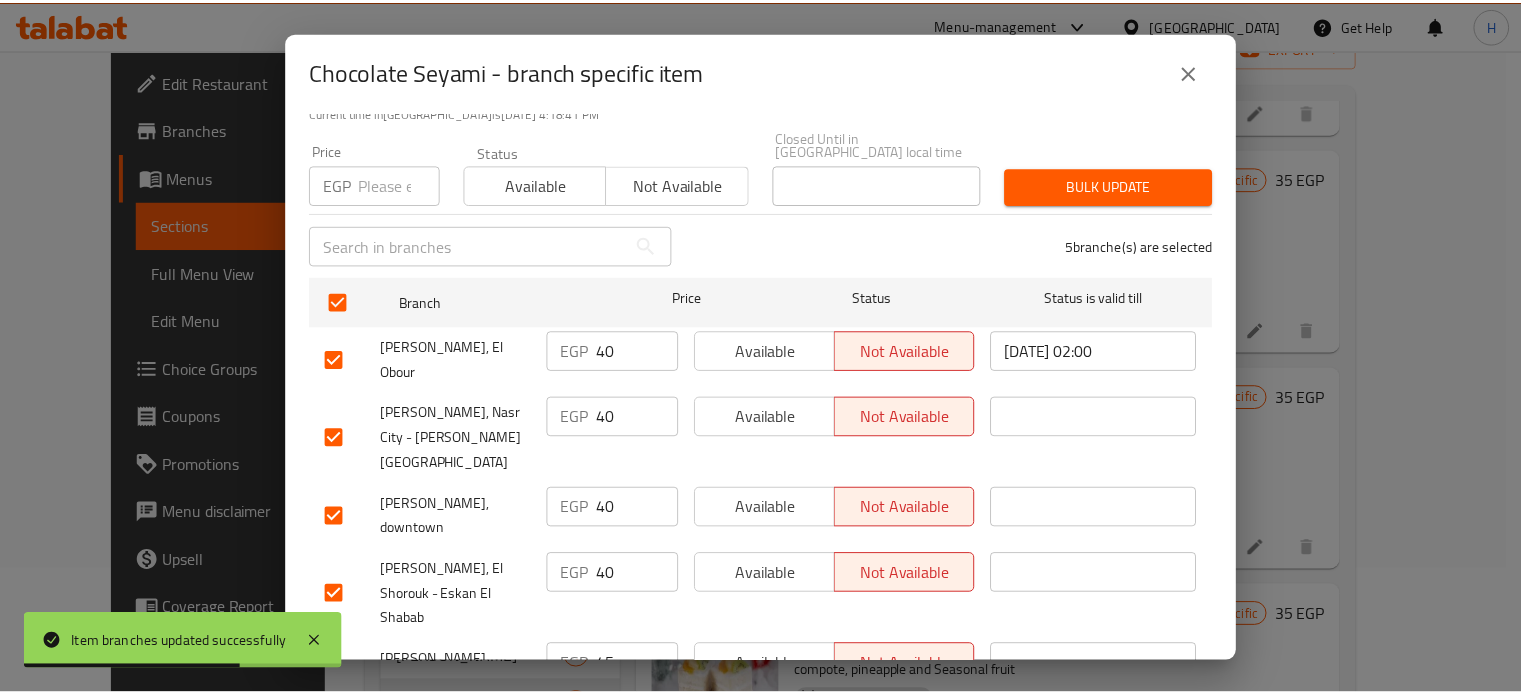 scroll, scrollTop: 162, scrollLeft: 0, axis: vertical 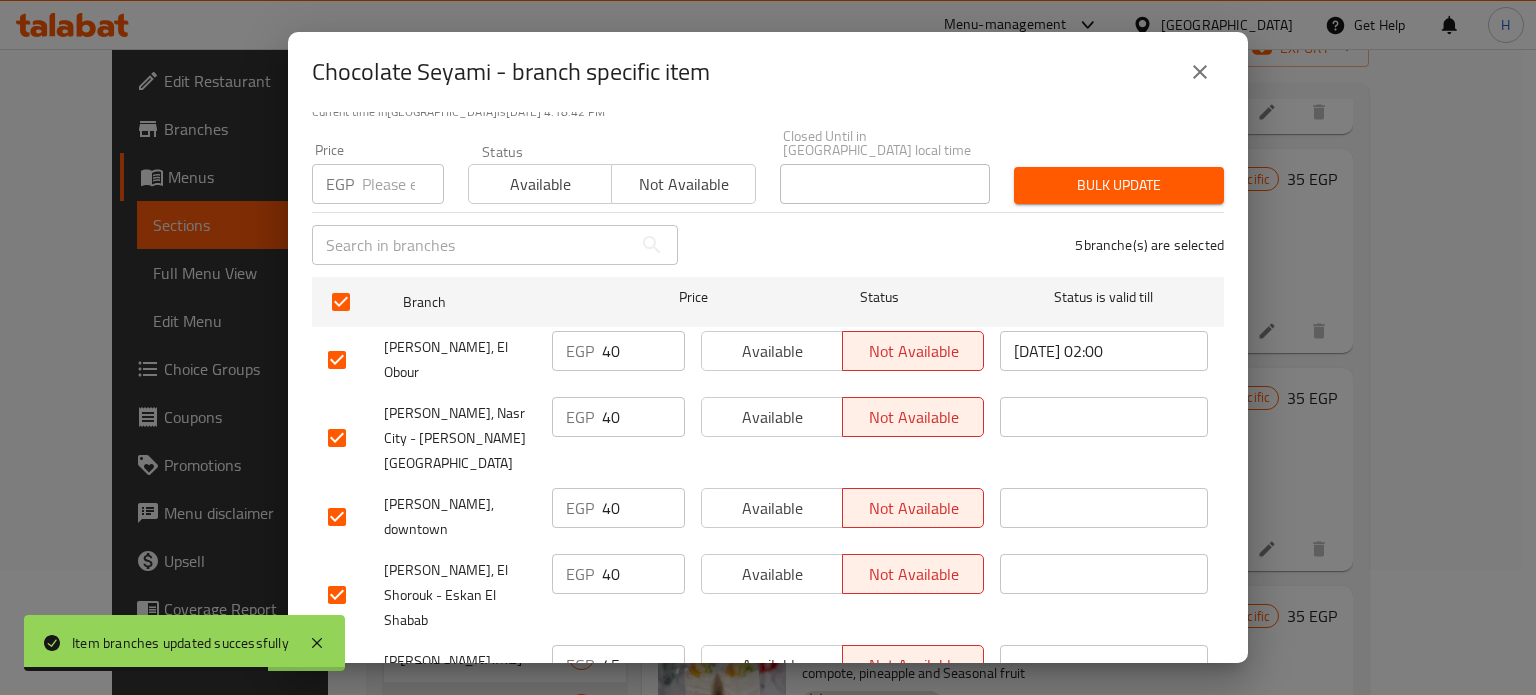 click at bounding box center (403, 184) 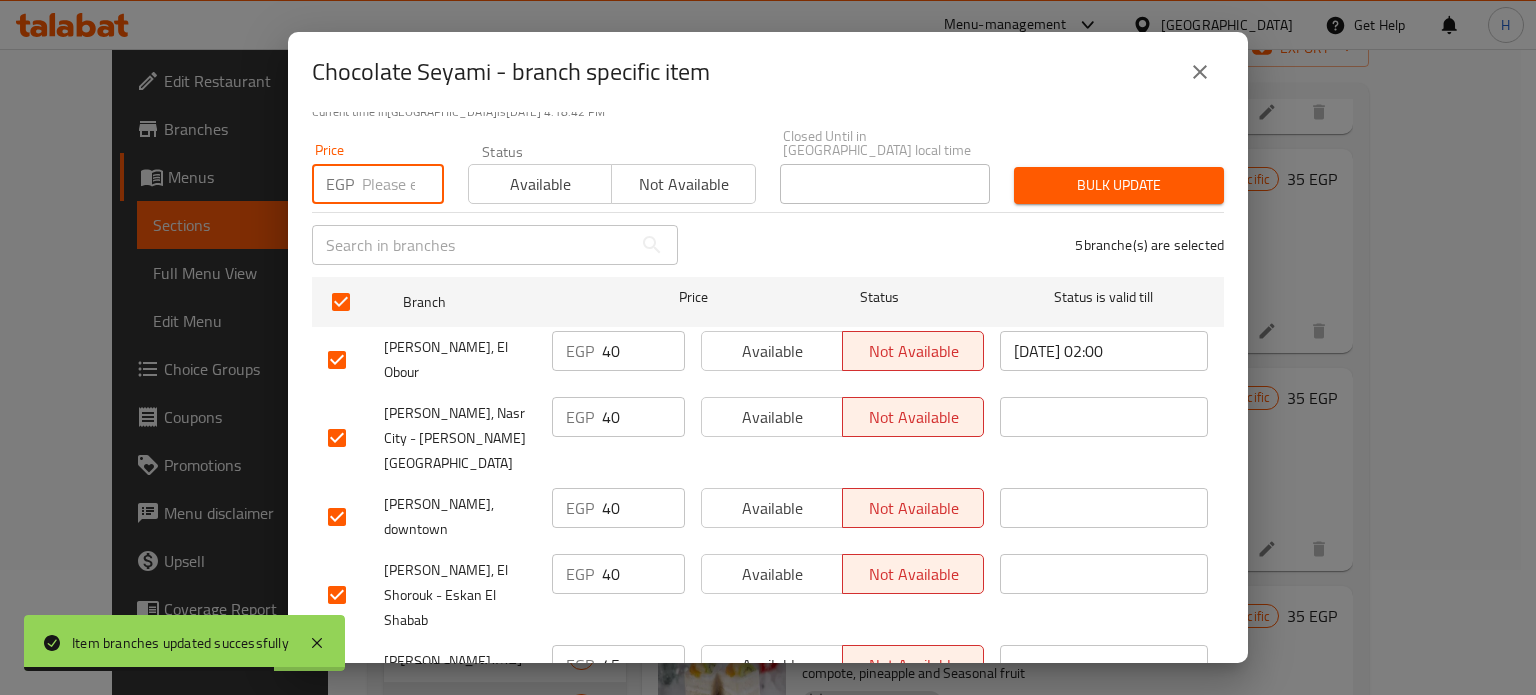 paste on "45" 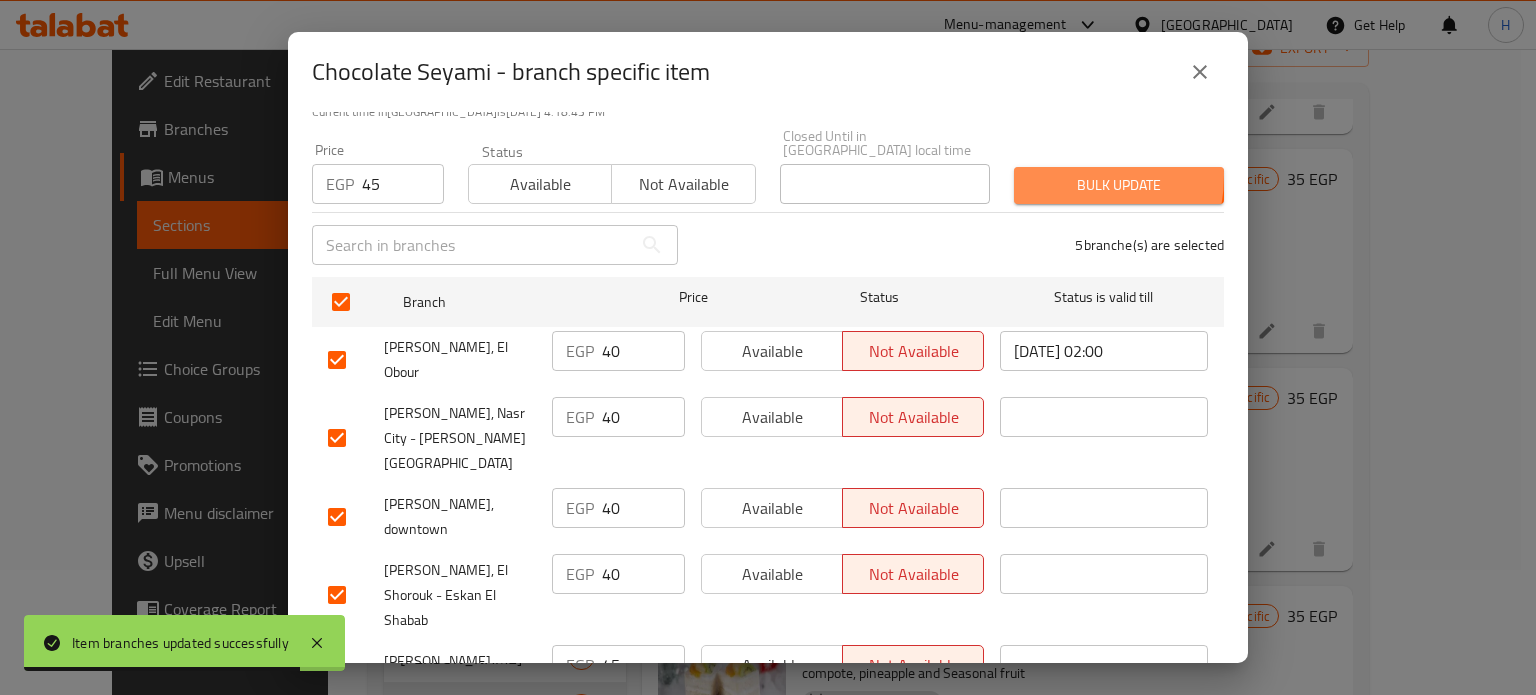 click on "Bulk update" at bounding box center (1119, 185) 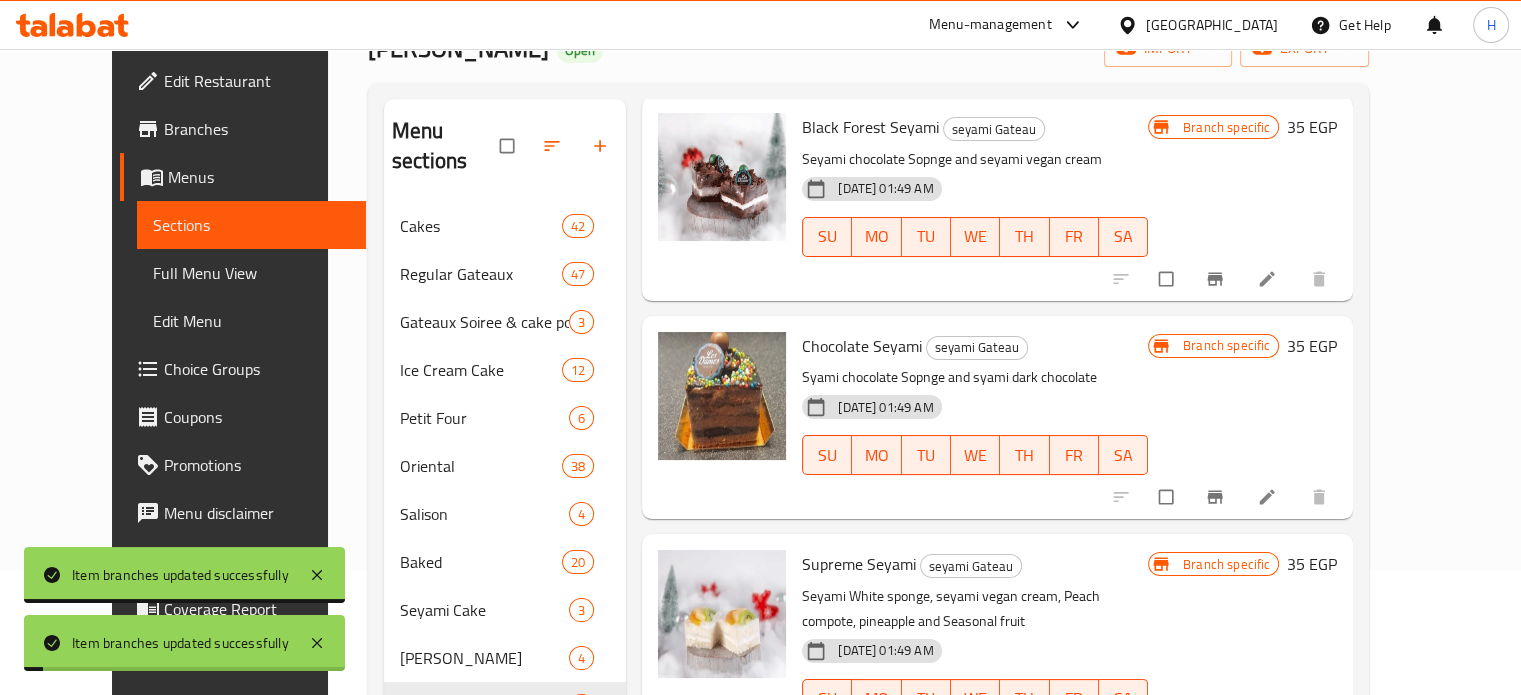 scroll, scrollTop: 781, scrollLeft: 0, axis: vertical 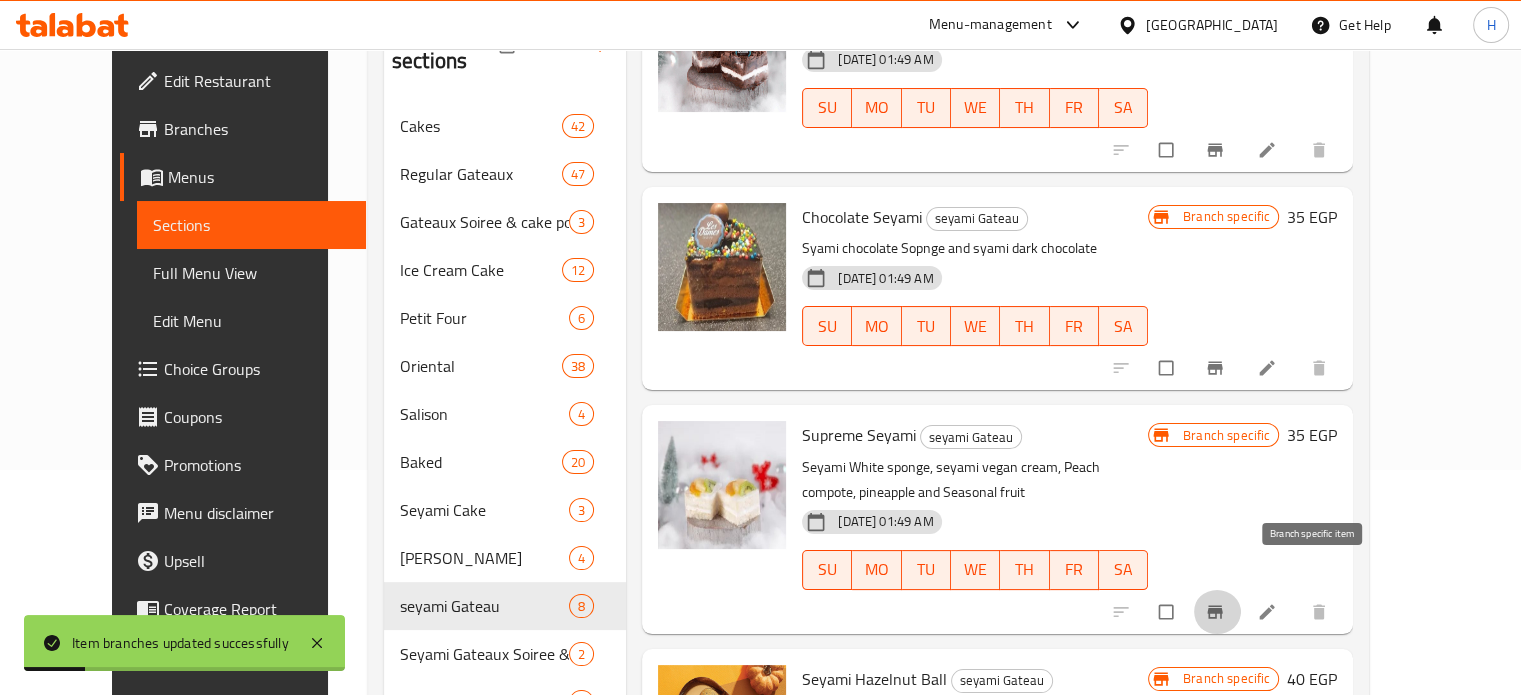 click 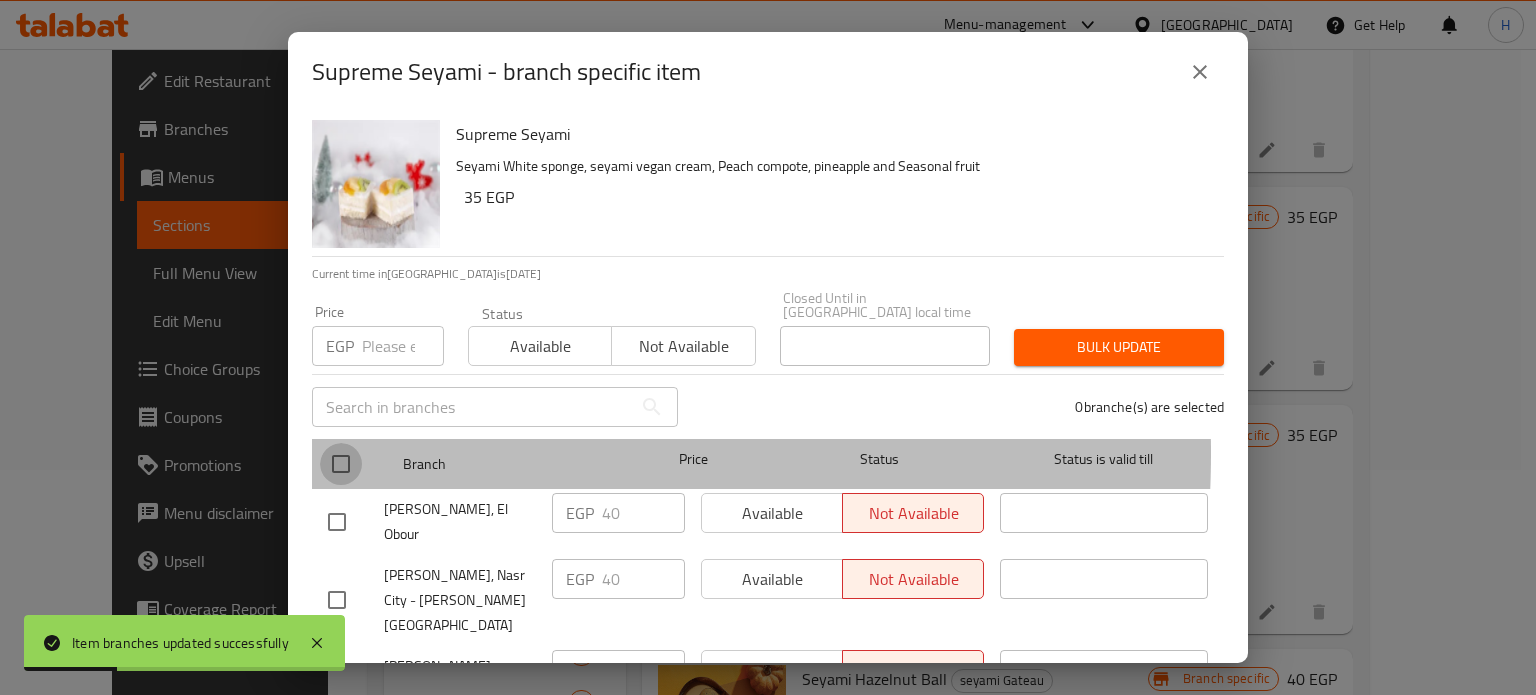 click at bounding box center [341, 464] 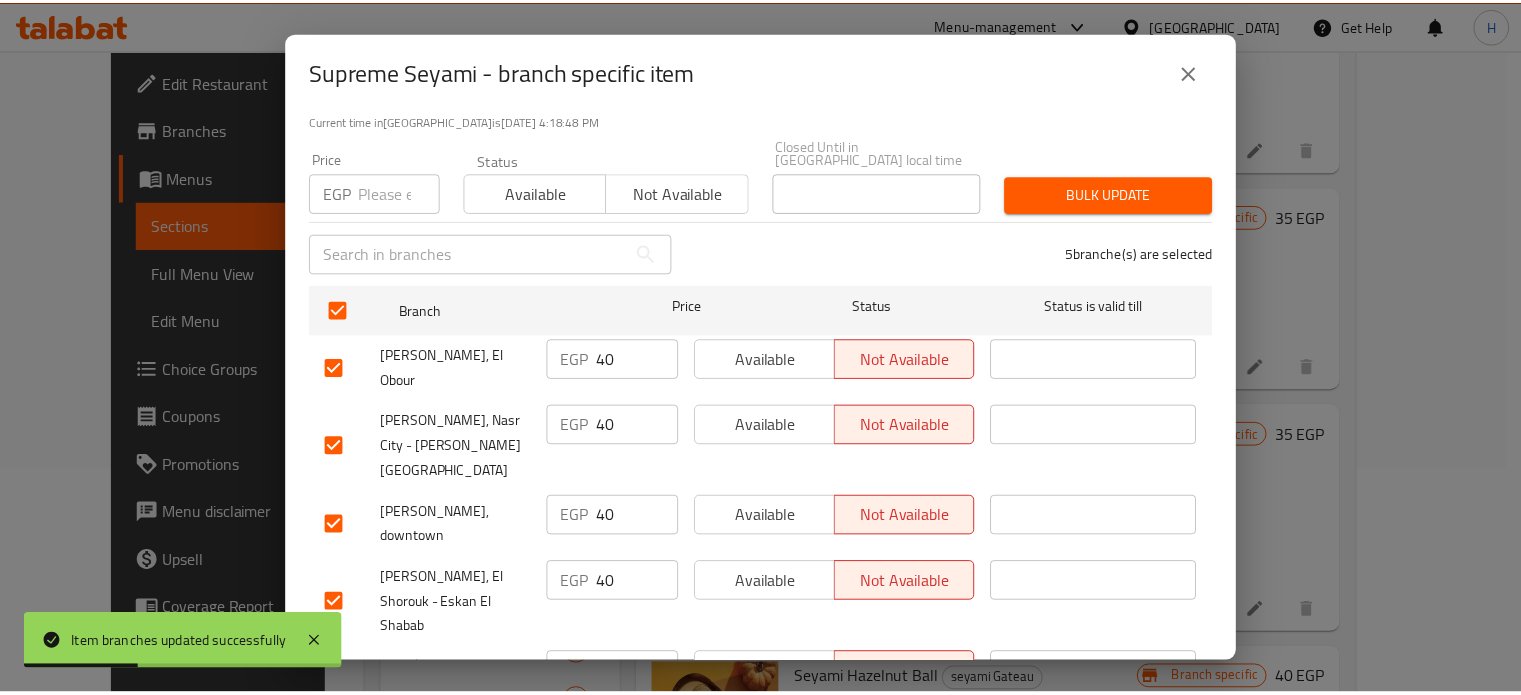 scroll, scrollTop: 162, scrollLeft: 0, axis: vertical 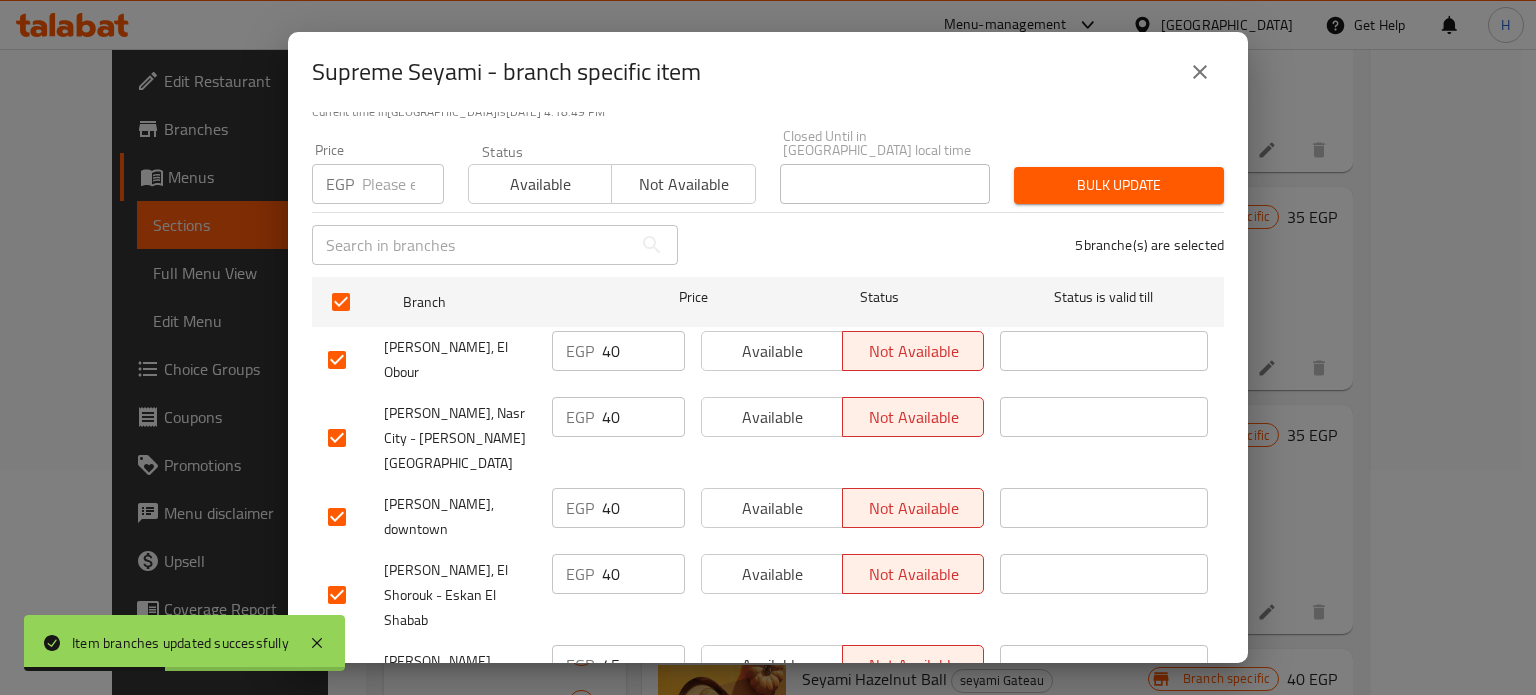 click at bounding box center (403, 184) 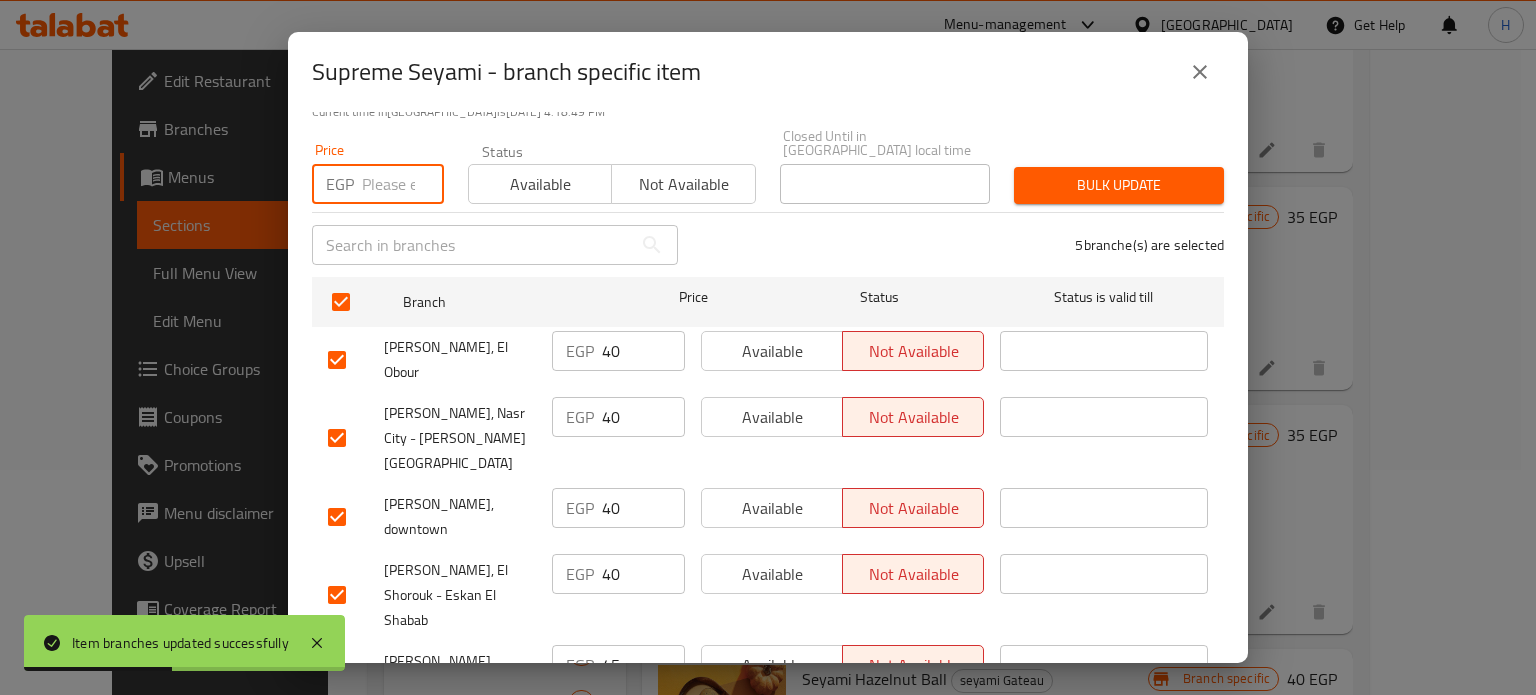 paste on "45" 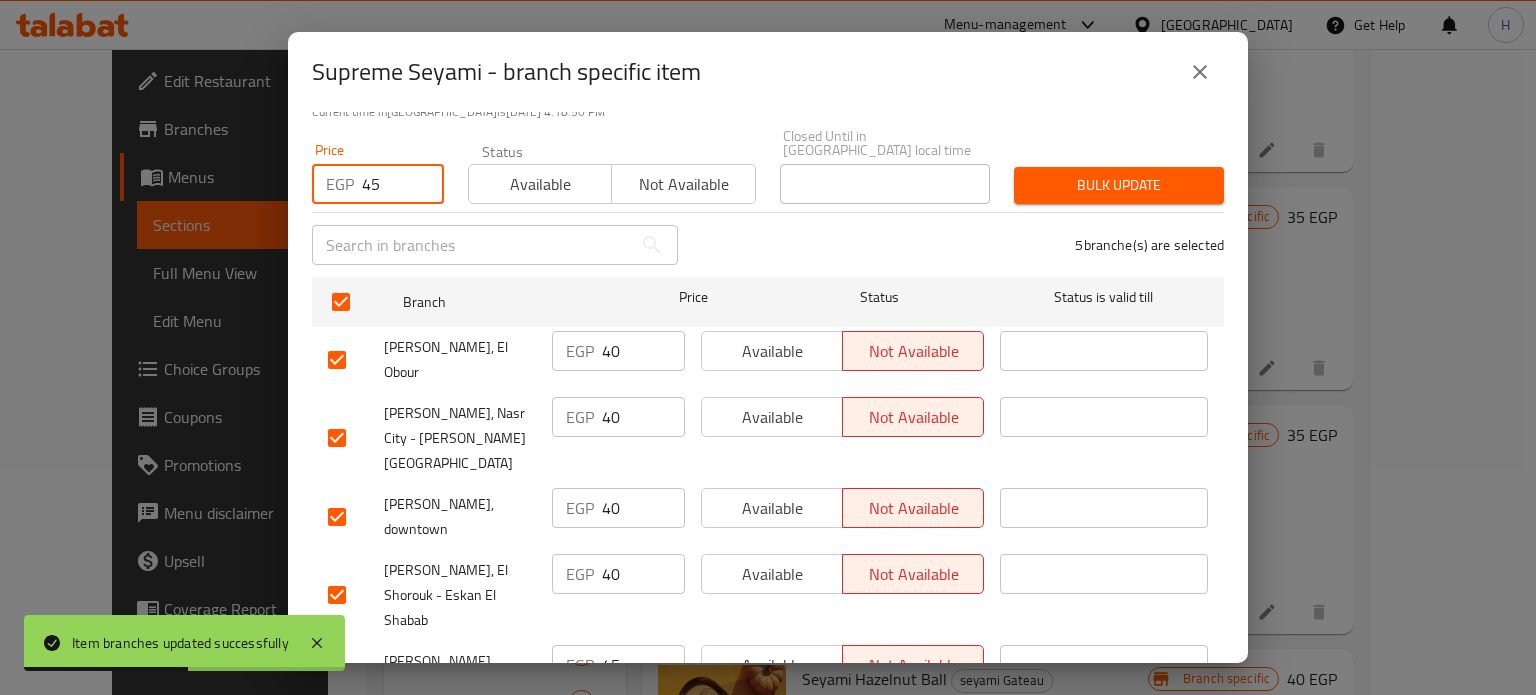 click on "Bulk update" at bounding box center (1119, 185) 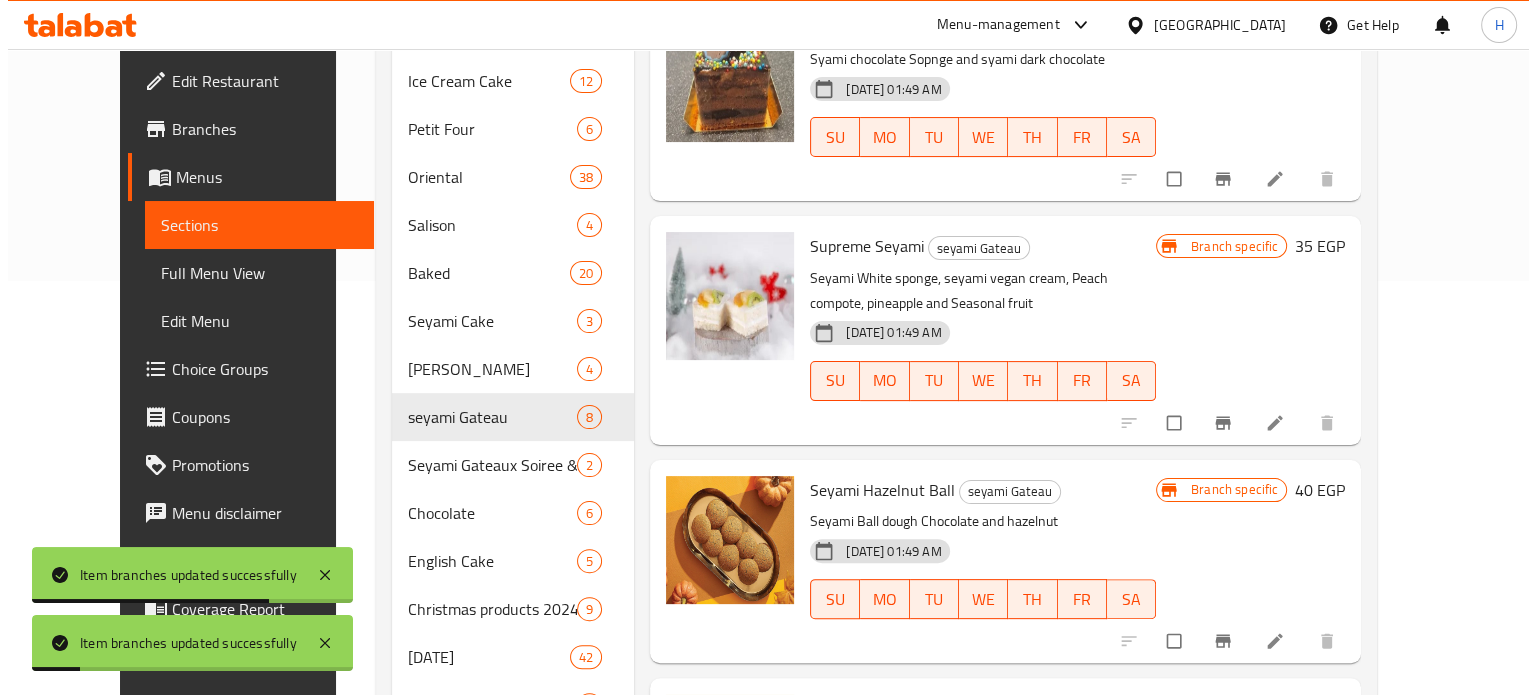 scroll, scrollTop: 425, scrollLeft: 0, axis: vertical 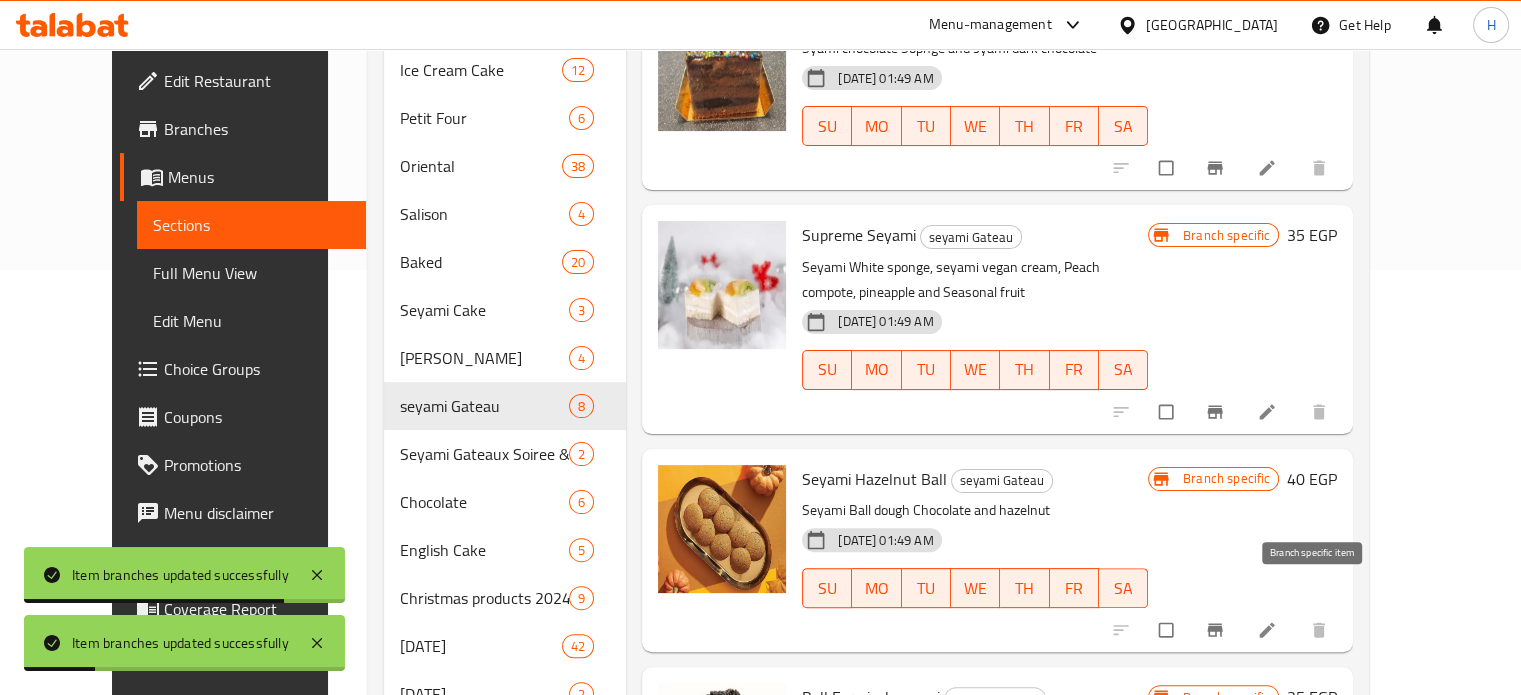 click 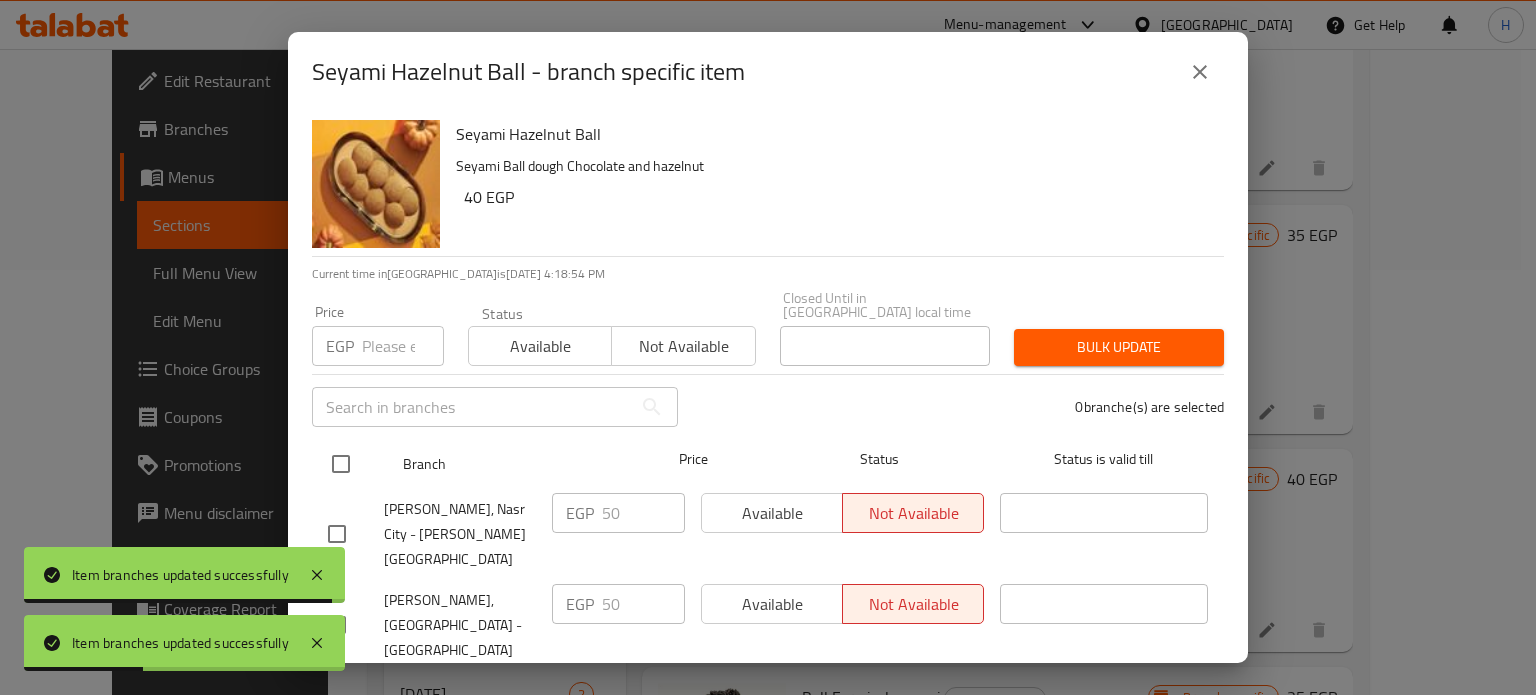 click at bounding box center [341, 464] 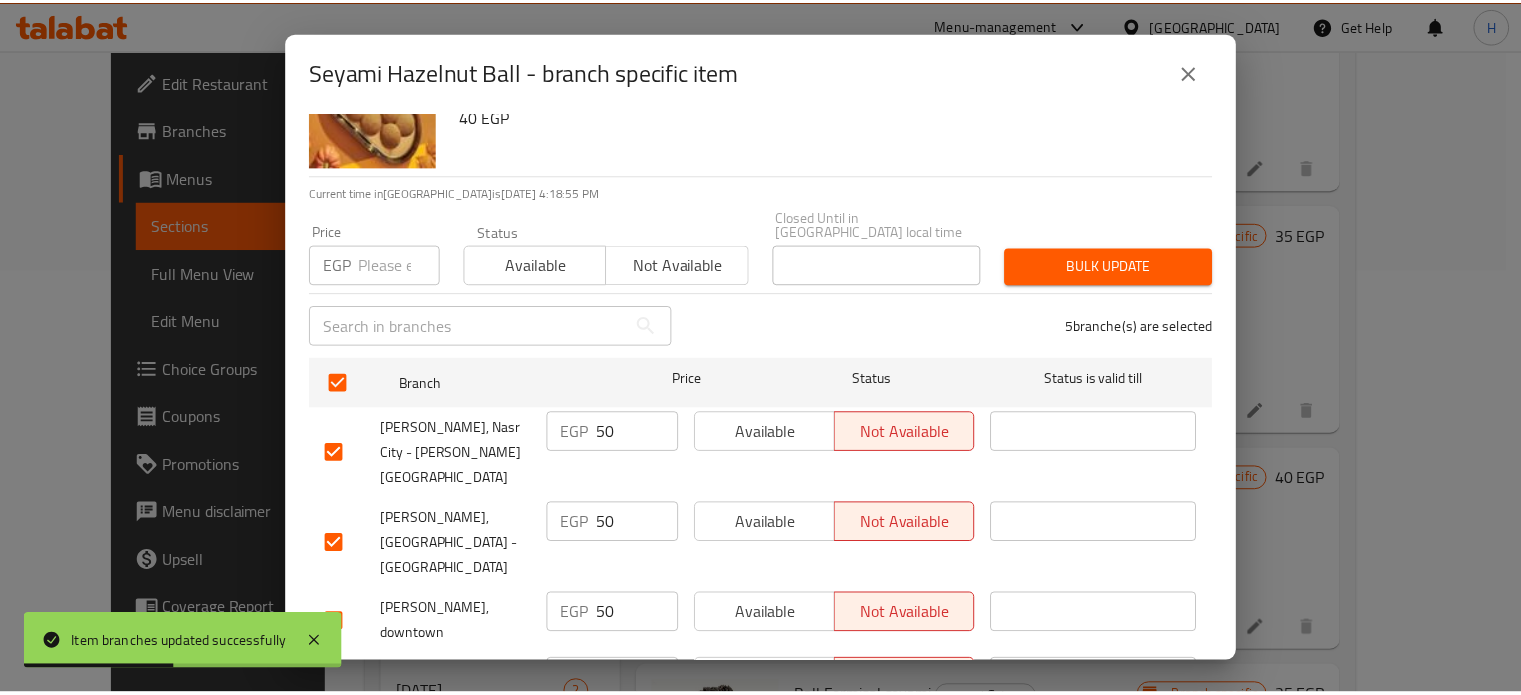 scroll, scrollTop: 162, scrollLeft: 0, axis: vertical 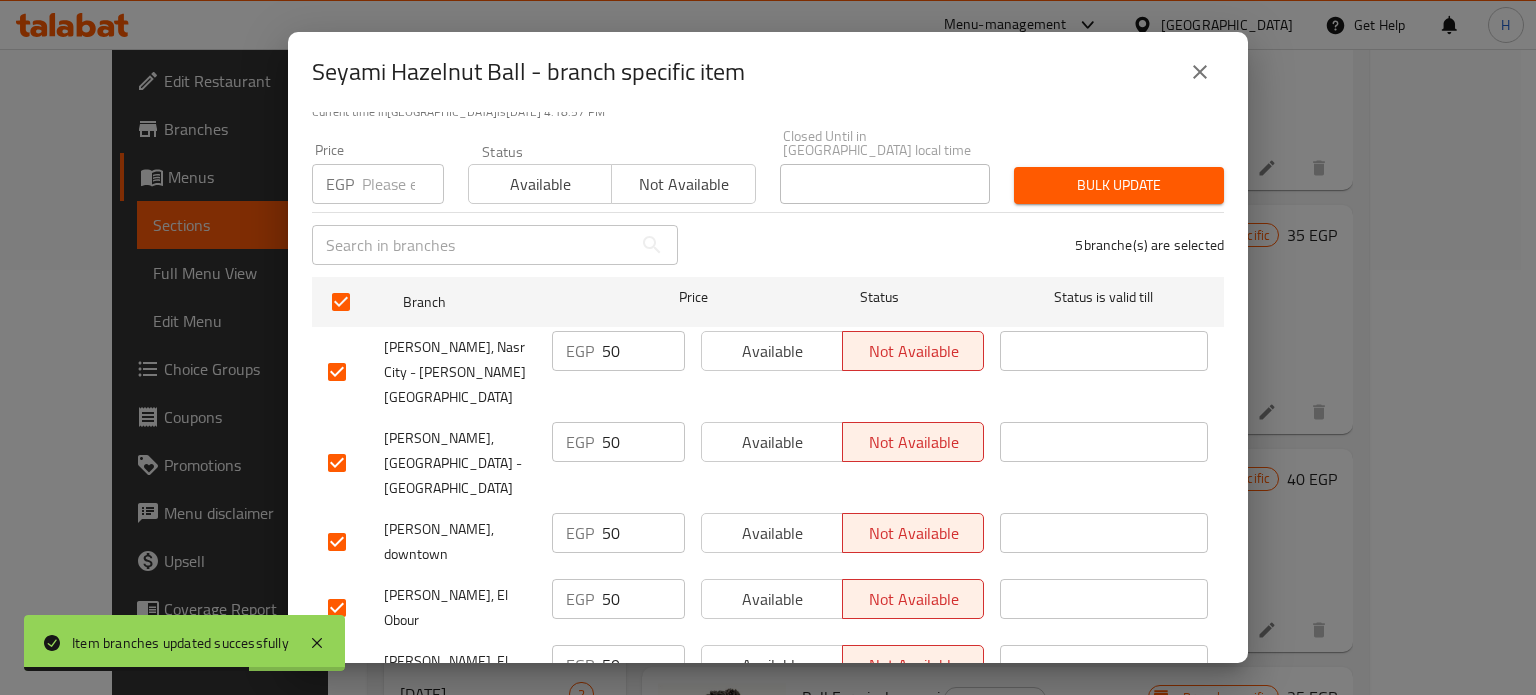 click 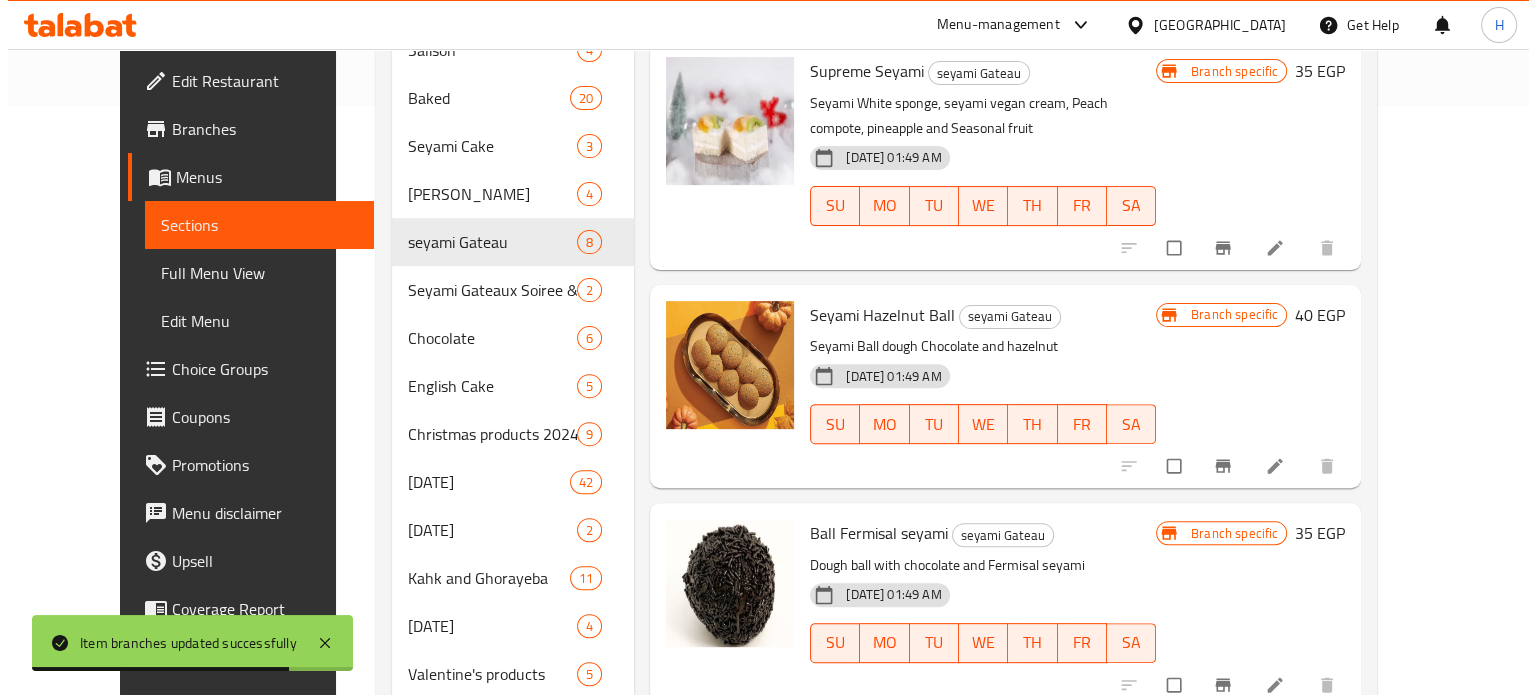 scroll, scrollTop: 625, scrollLeft: 0, axis: vertical 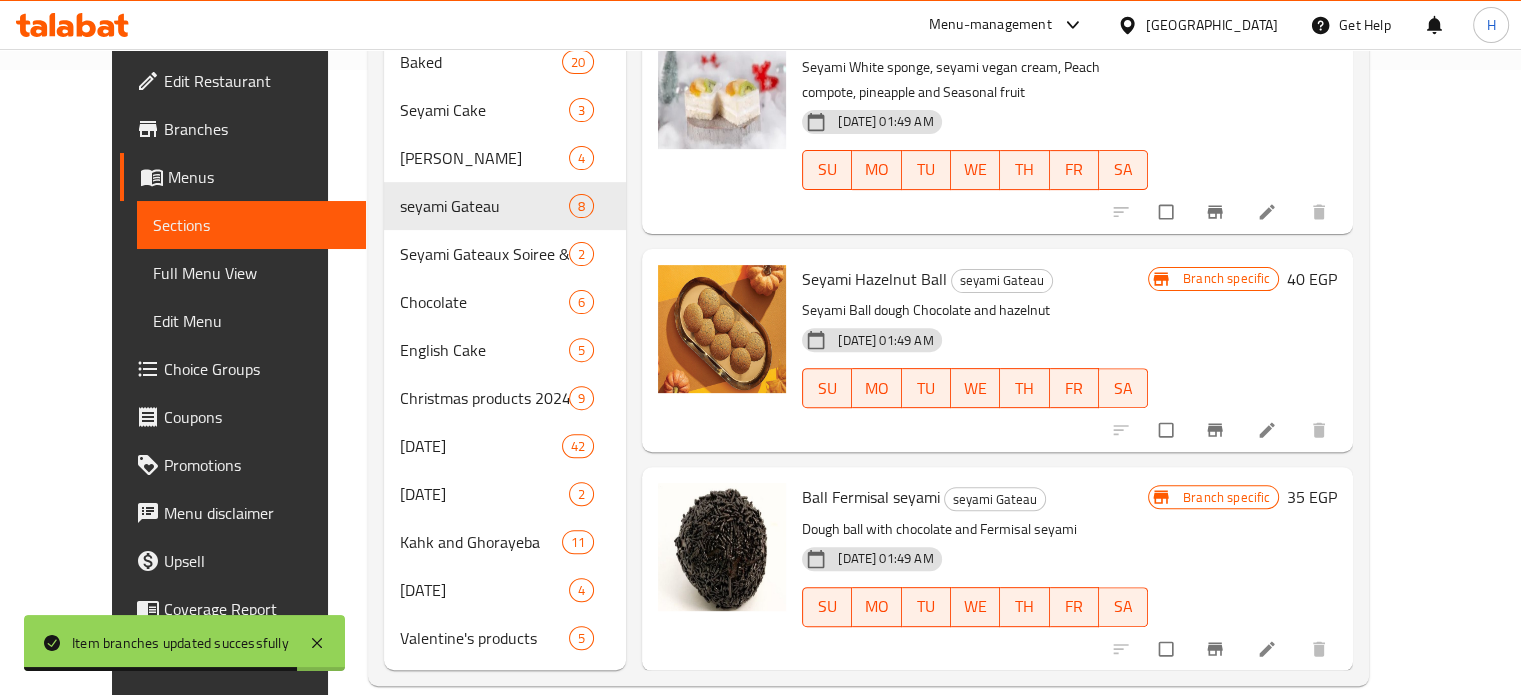 click 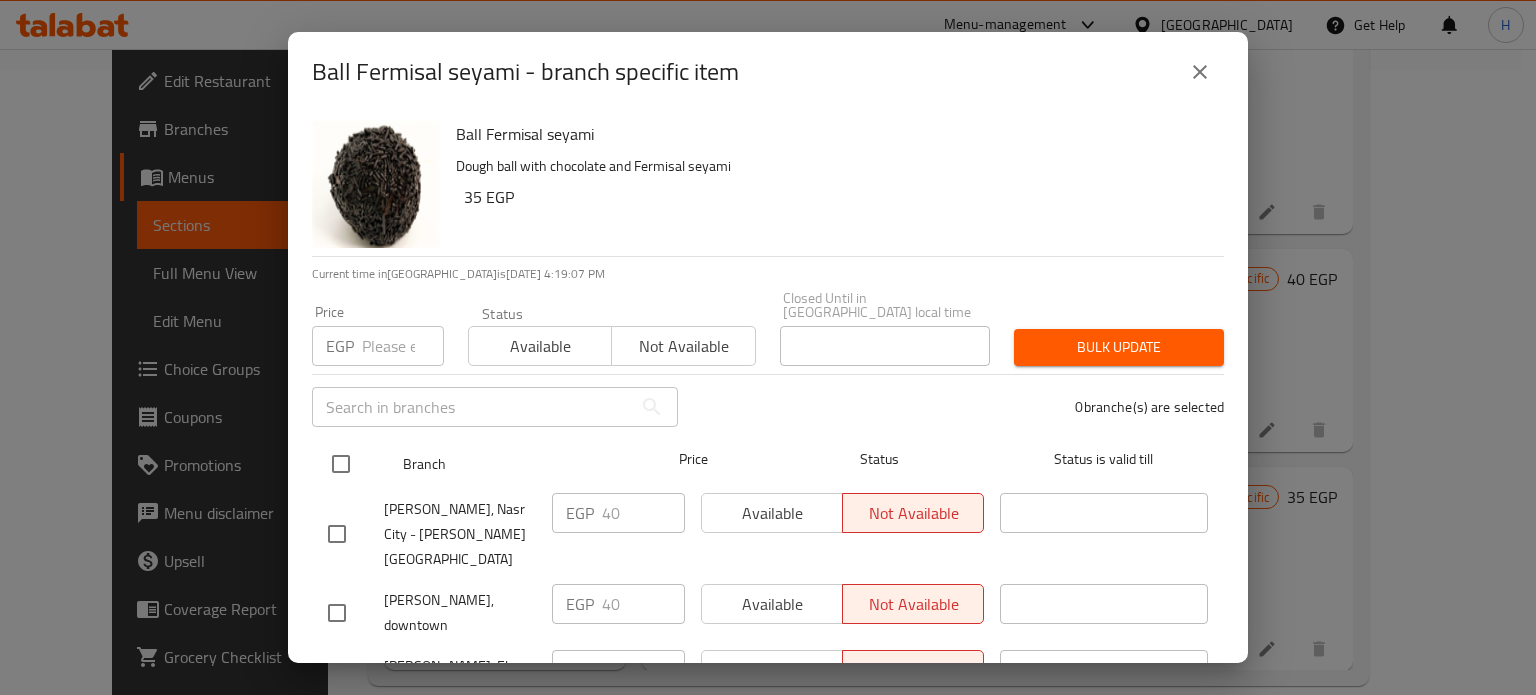 click at bounding box center [341, 464] 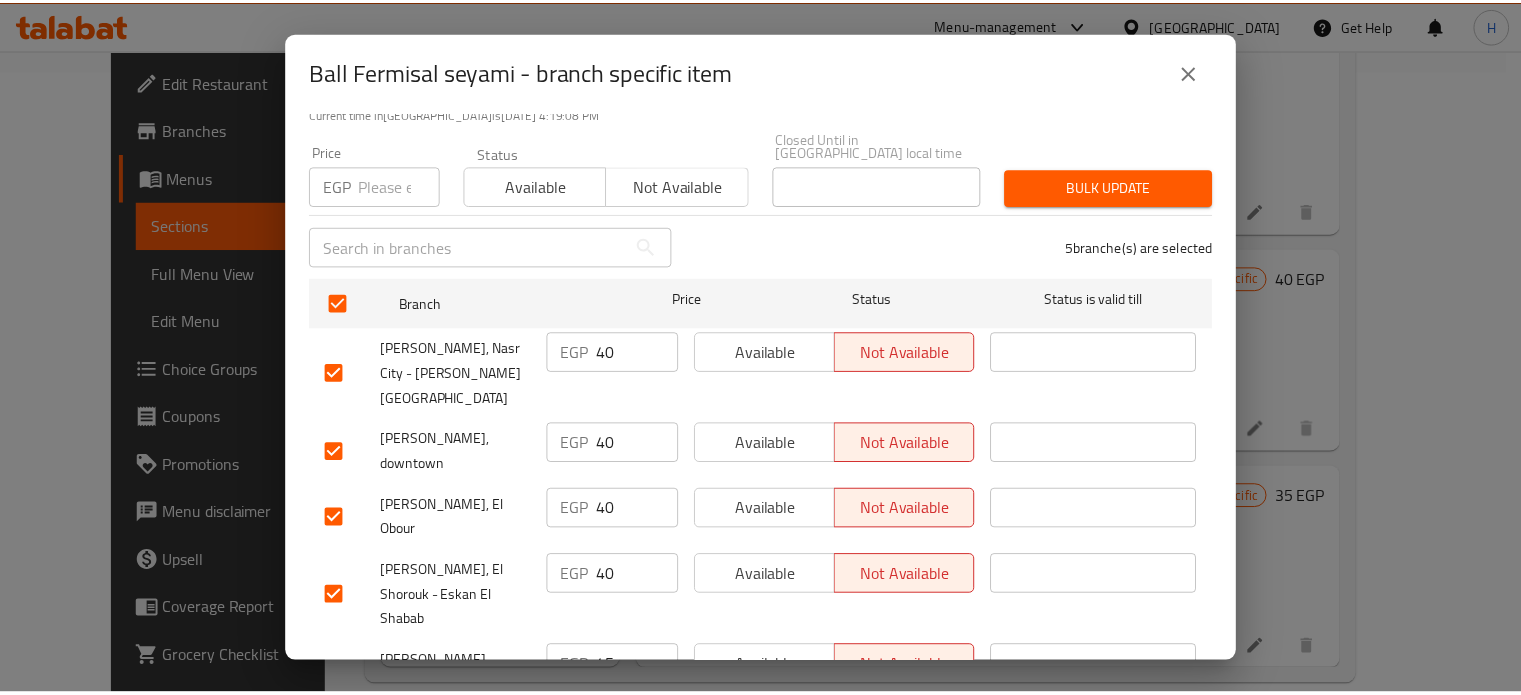 scroll, scrollTop: 162, scrollLeft: 0, axis: vertical 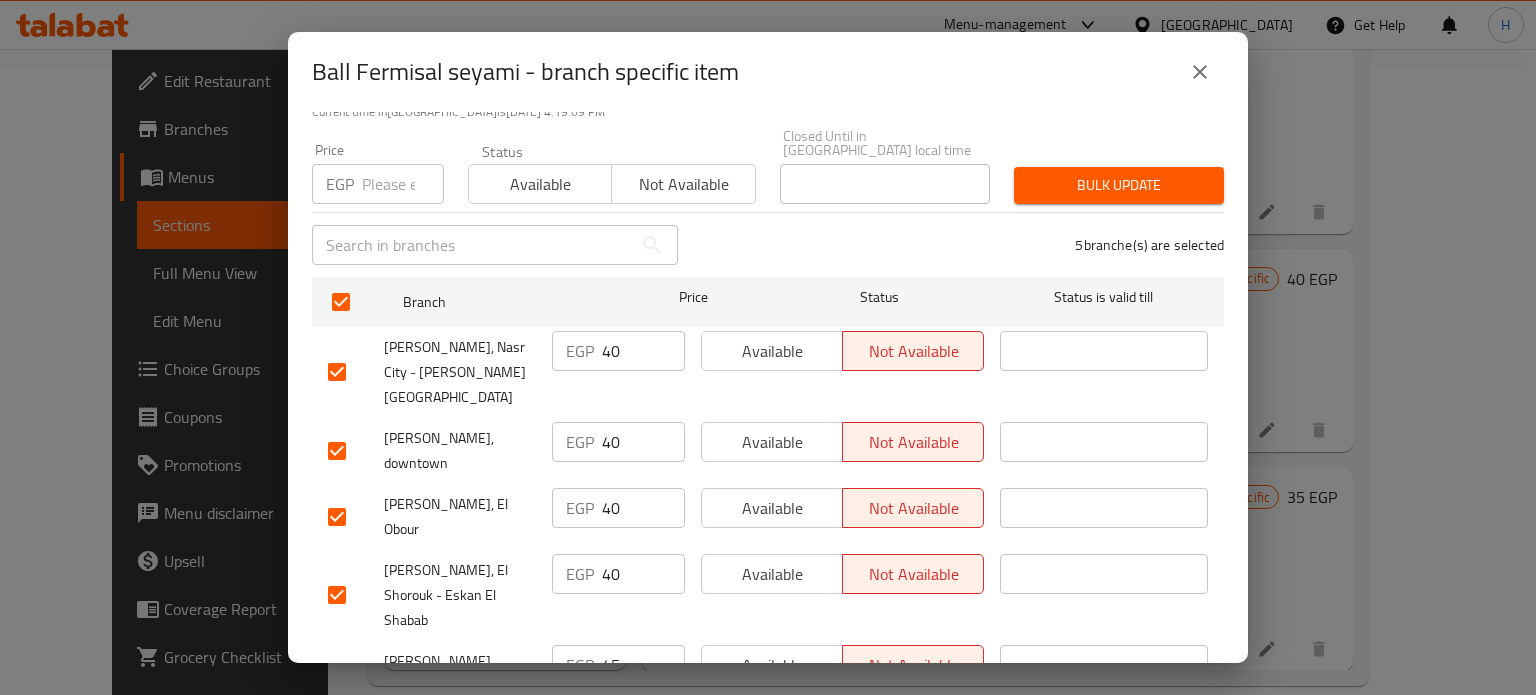 click at bounding box center [403, 184] 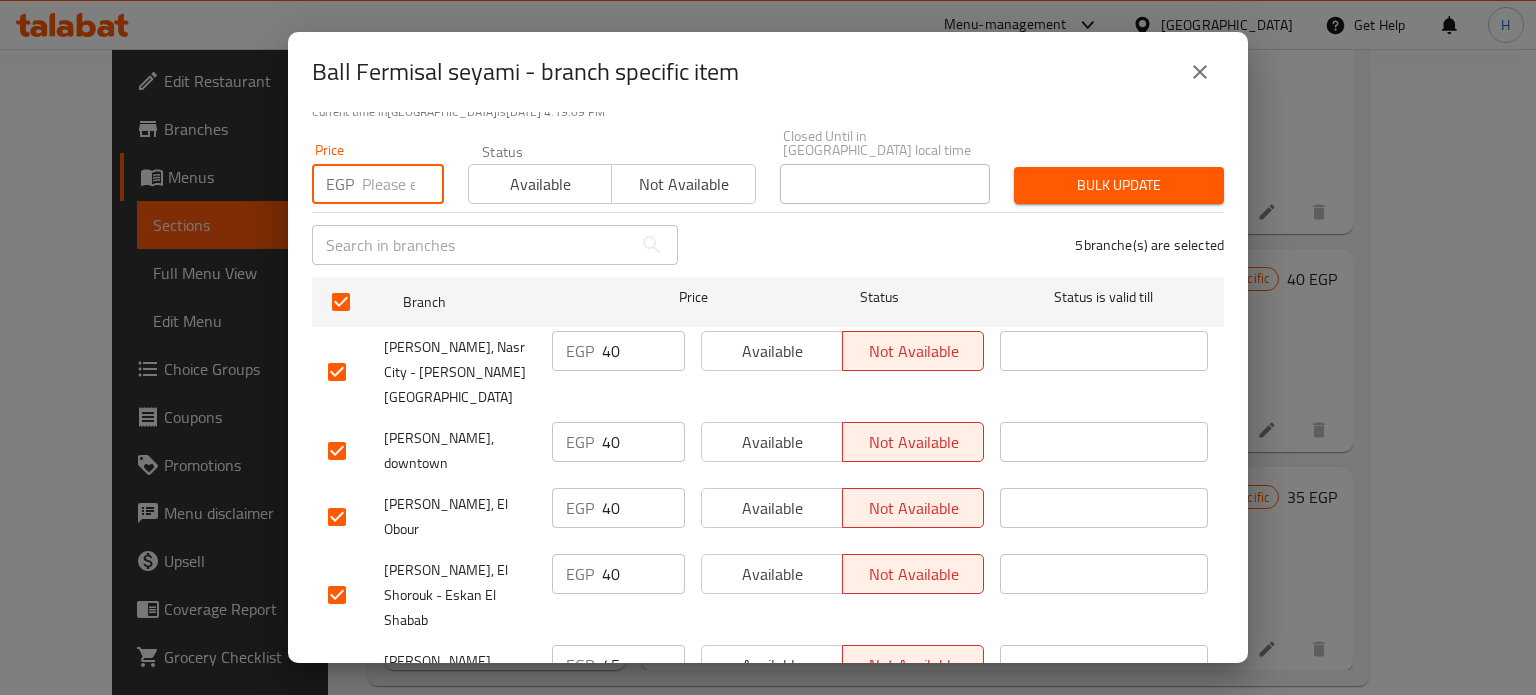 paste on "45" 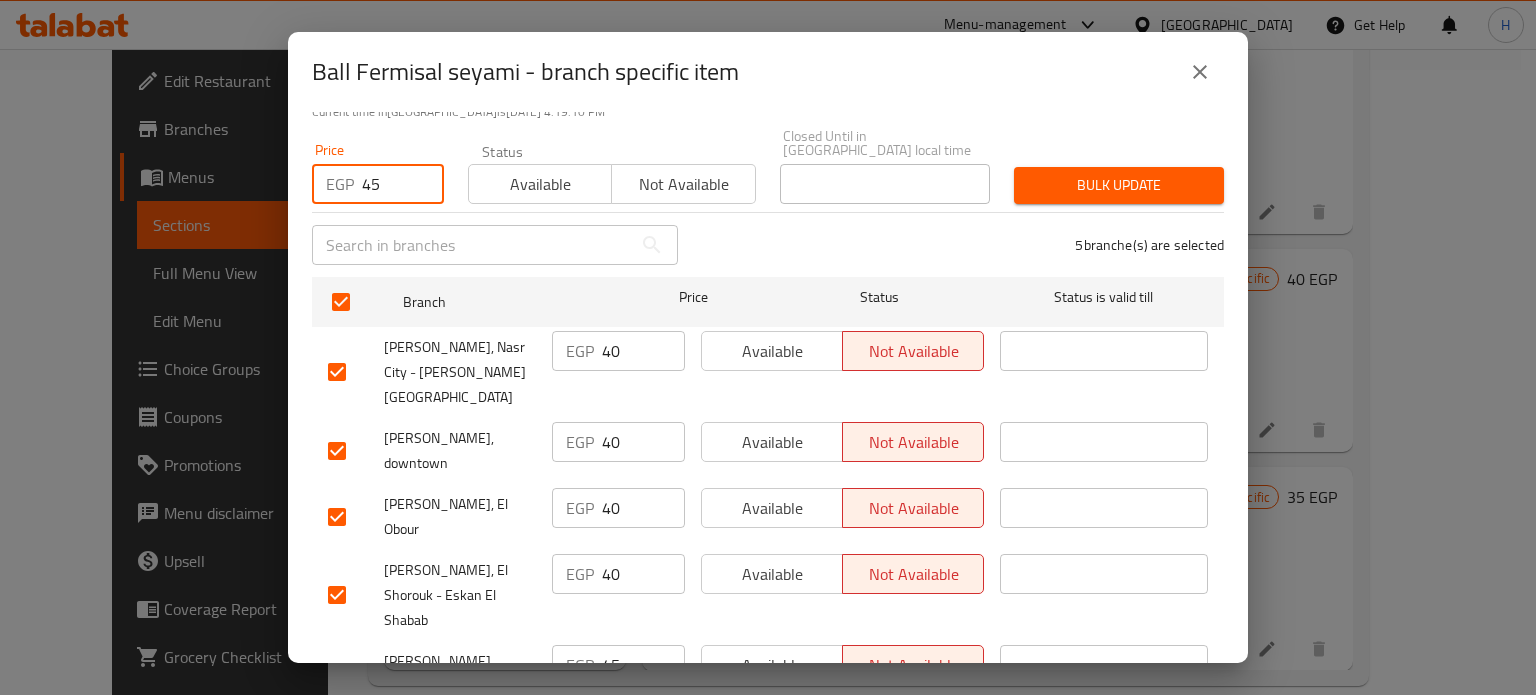 click on "Bulk update" at bounding box center (1119, 185) 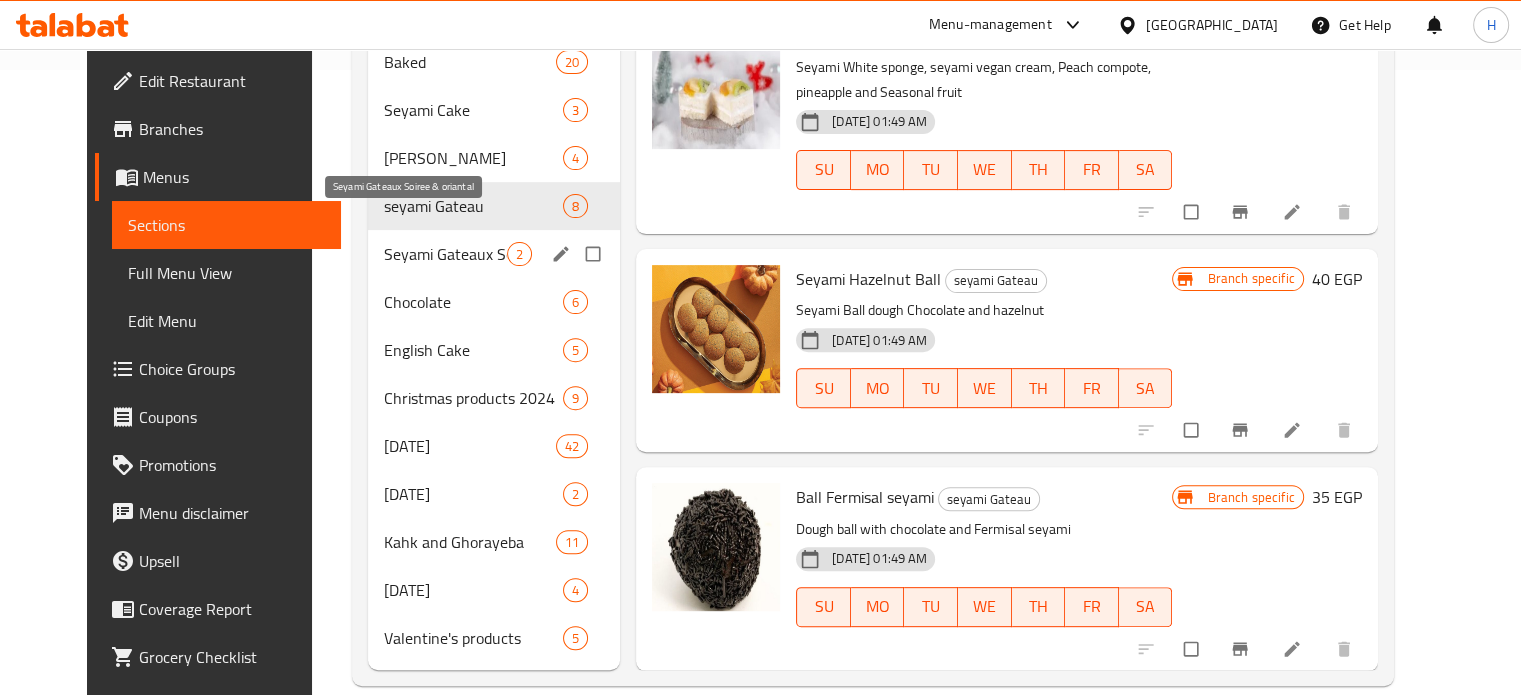 click on "Seyami Gateaux Soiree & oriantal" at bounding box center (445, 254) 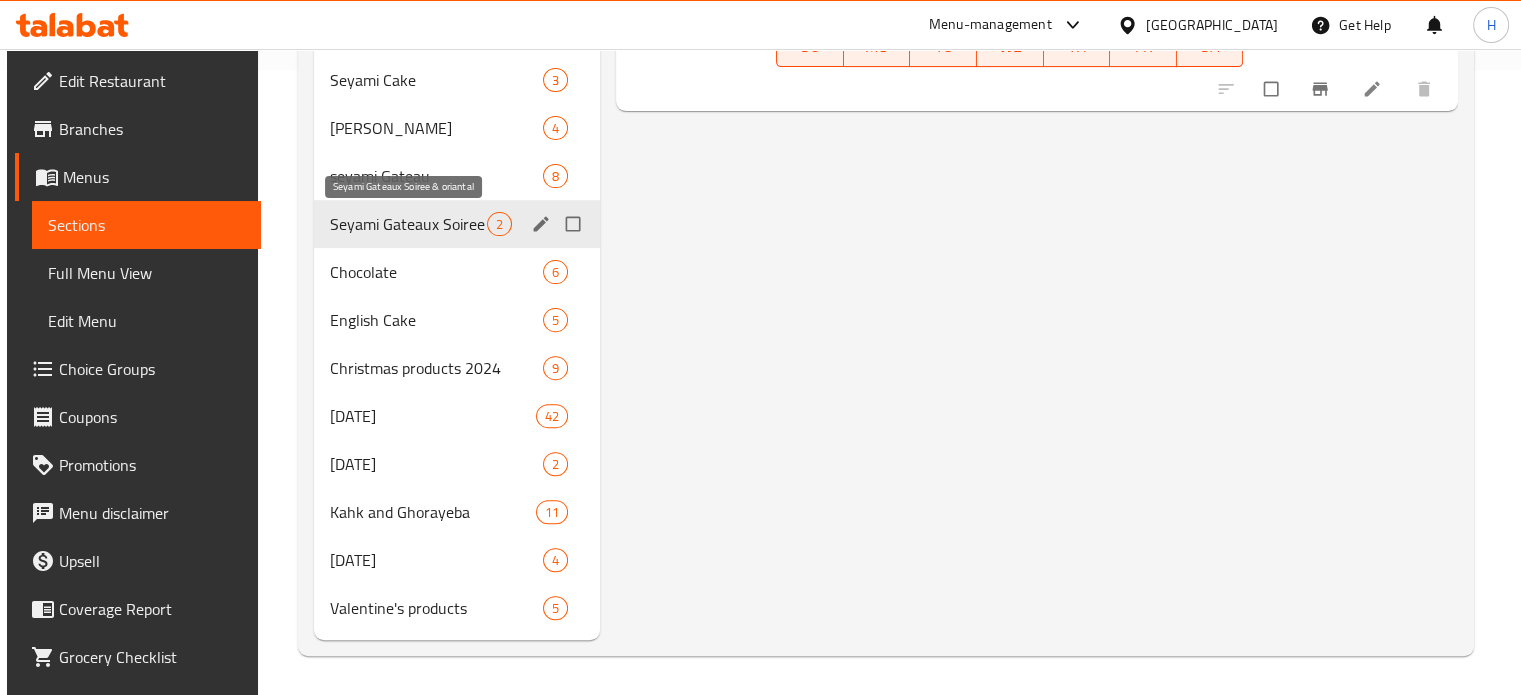 scroll, scrollTop: 0, scrollLeft: 0, axis: both 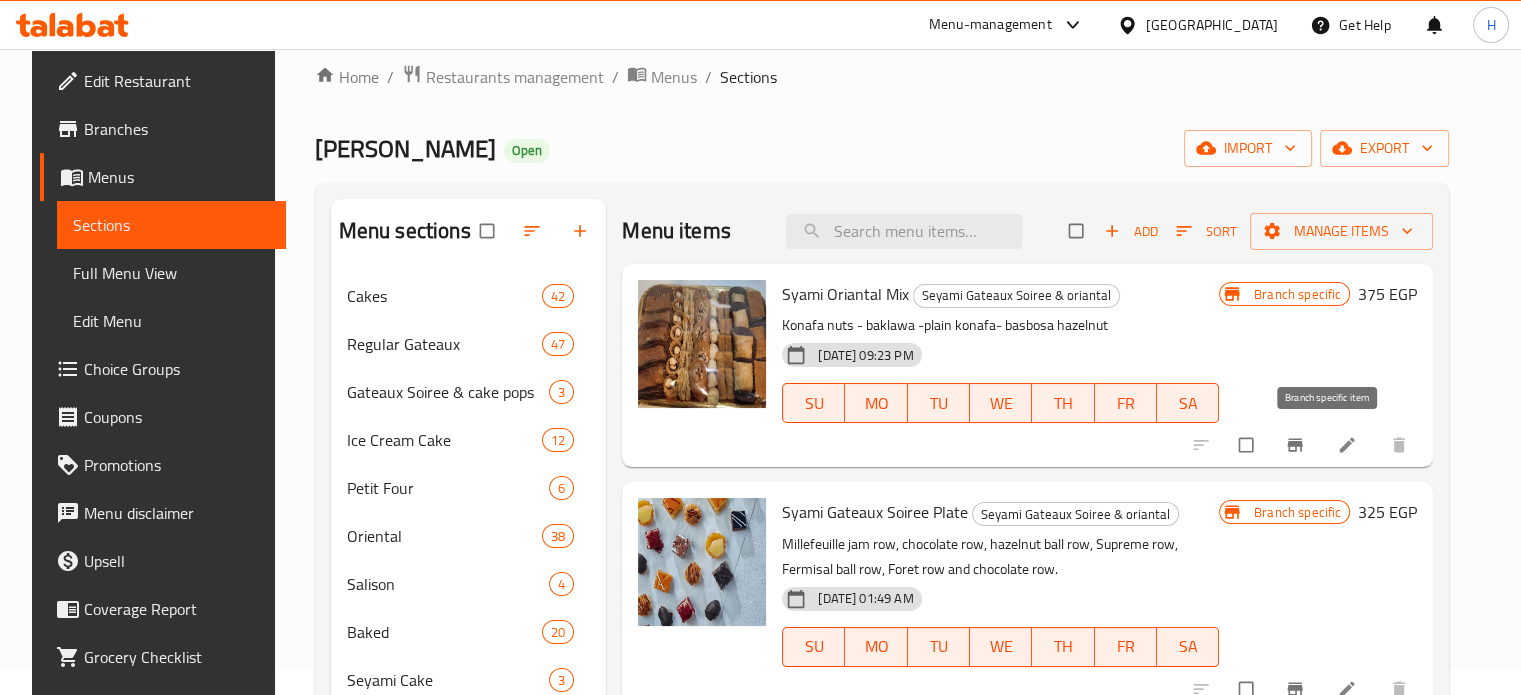 click 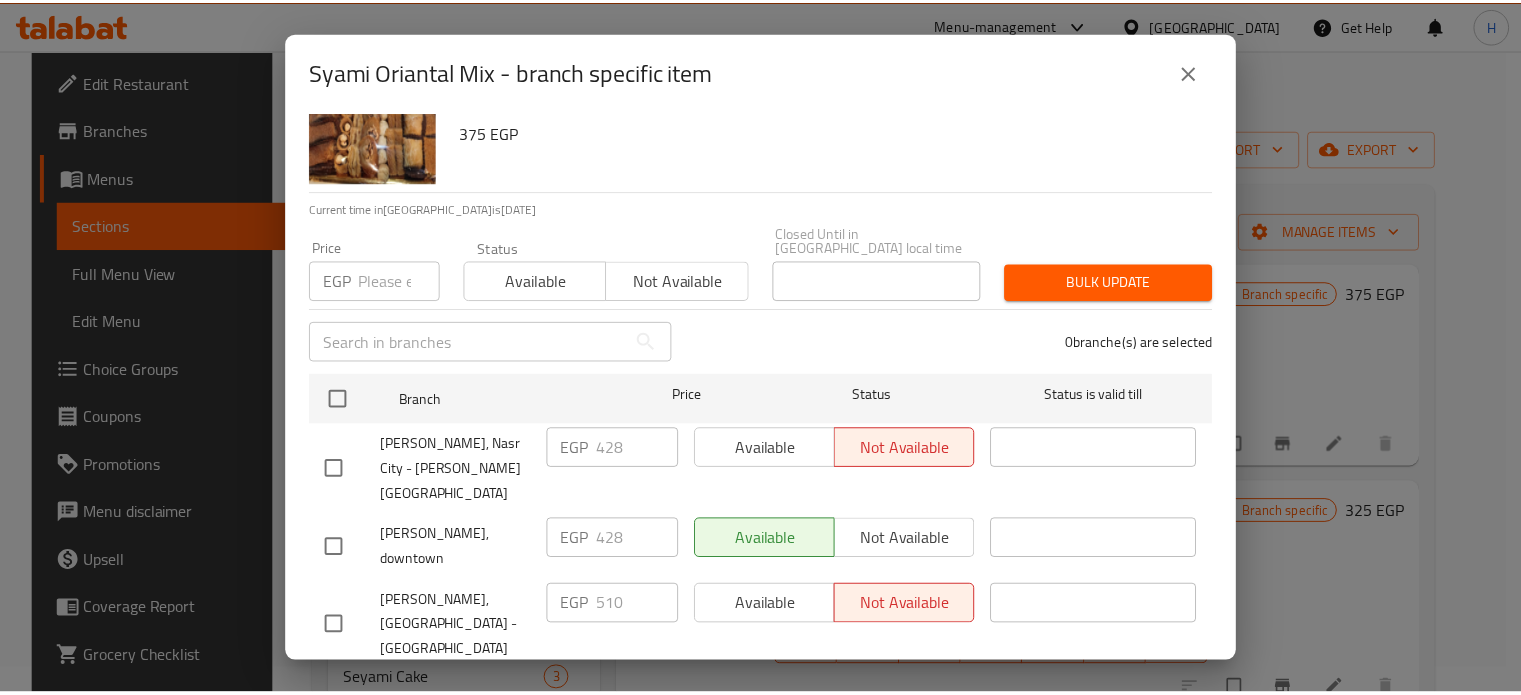 scroll, scrollTop: 100, scrollLeft: 0, axis: vertical 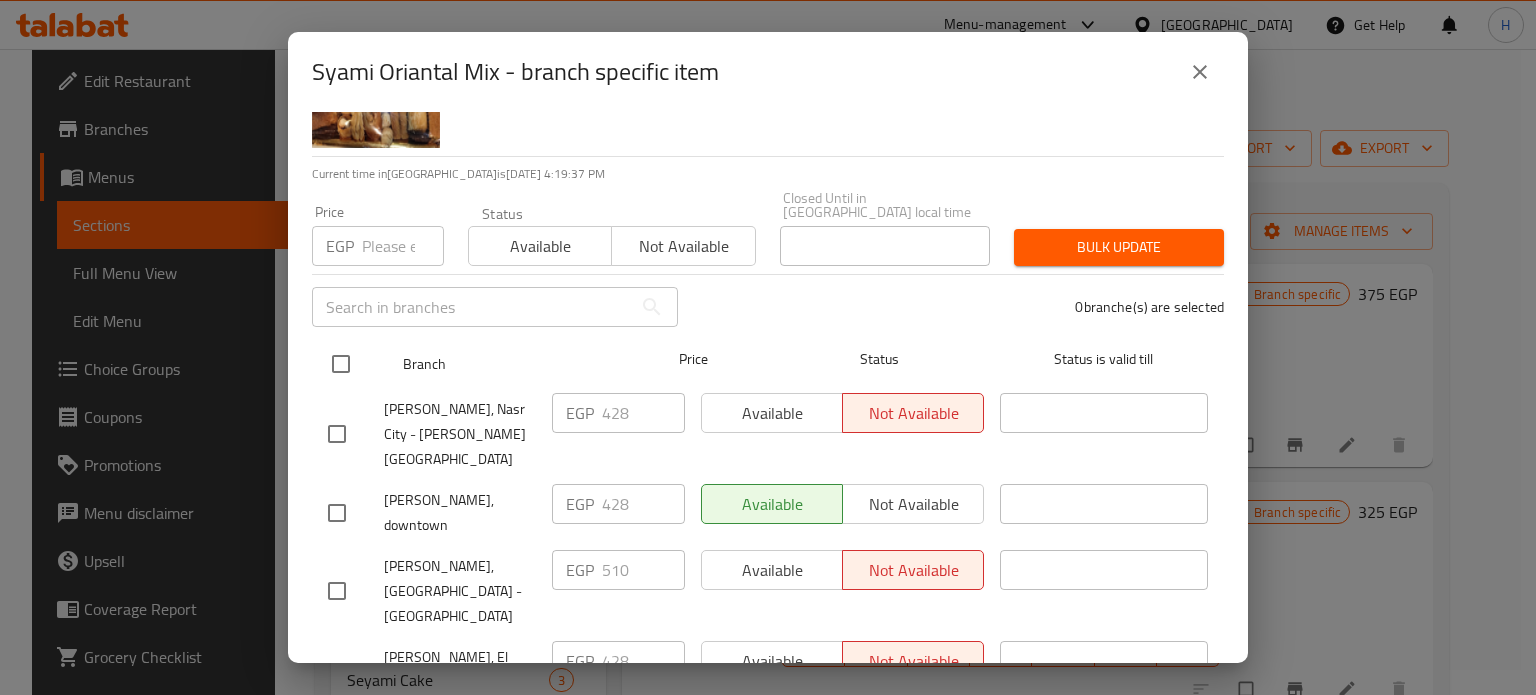 click at bounding box center [341, 364] 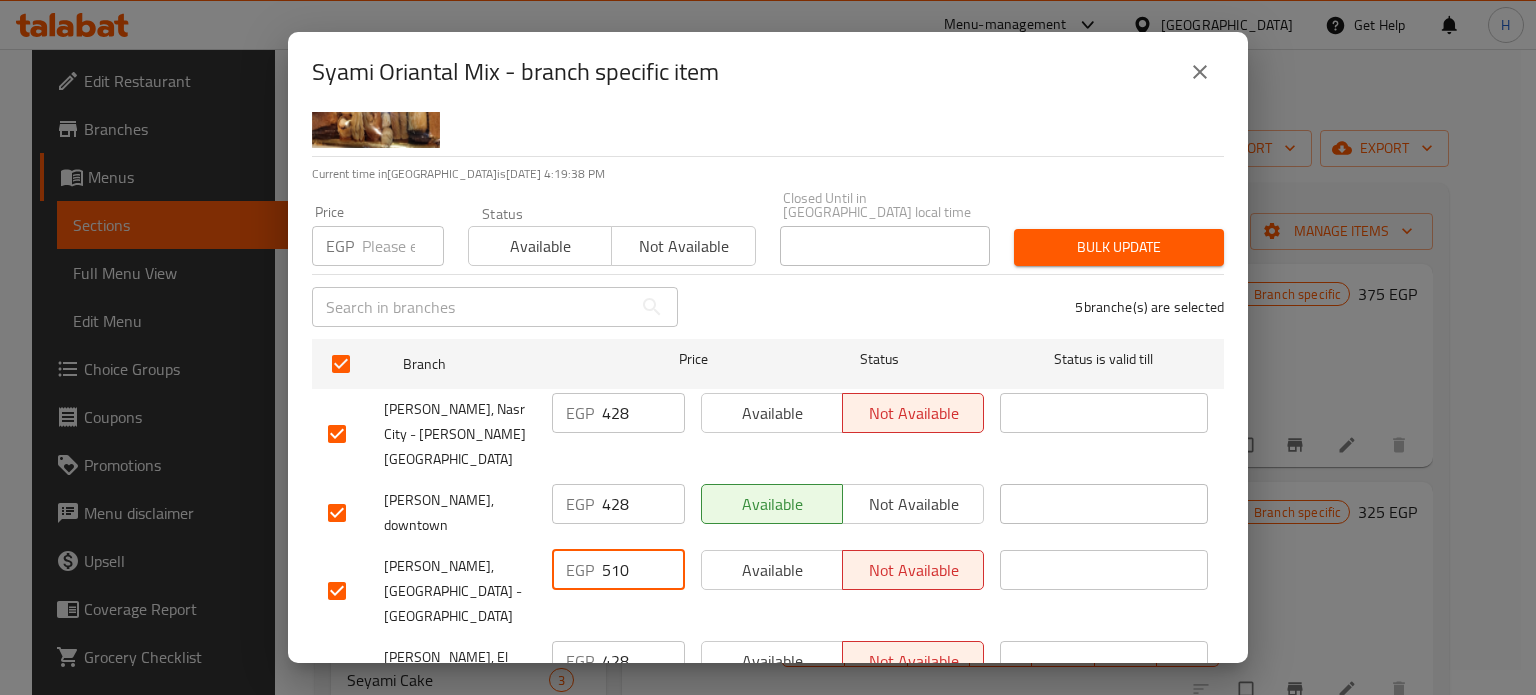 drag, startPoint x: 632, startPoint y: 521, endPoint x: 528, endPoint y: 518, distance: 104.04326 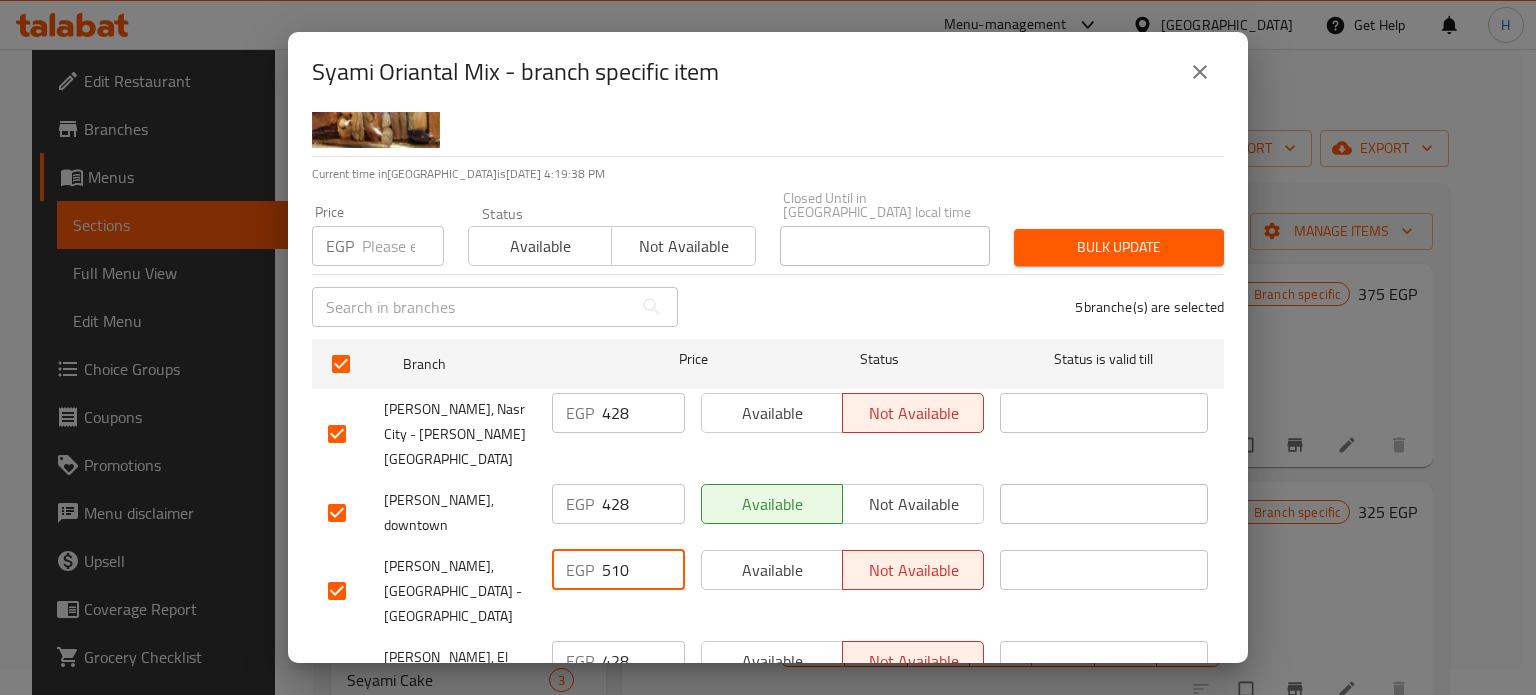 click on "Les Dames, Heliopolis - Hegaz Square EGP 510 ​ Available Not available ​" at bounding box center [768, 591] 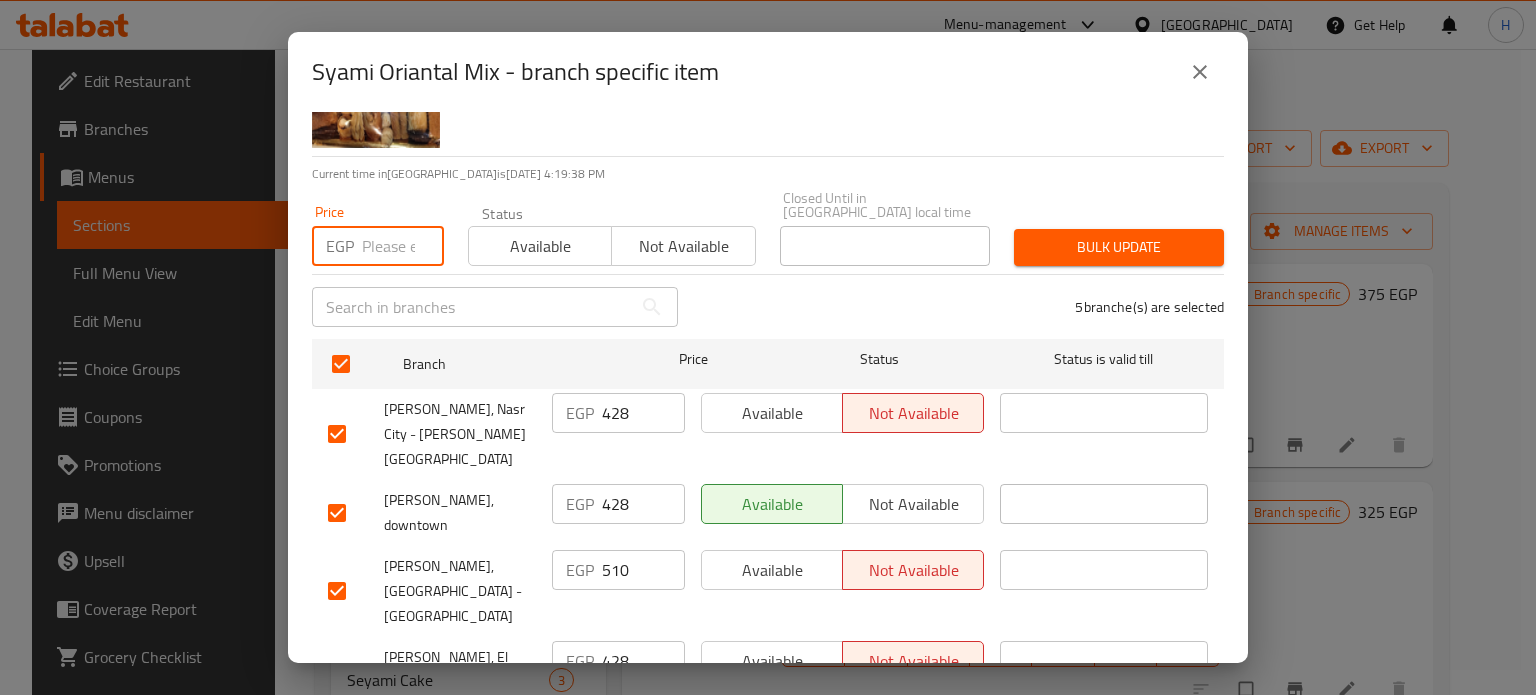 paste on "510" 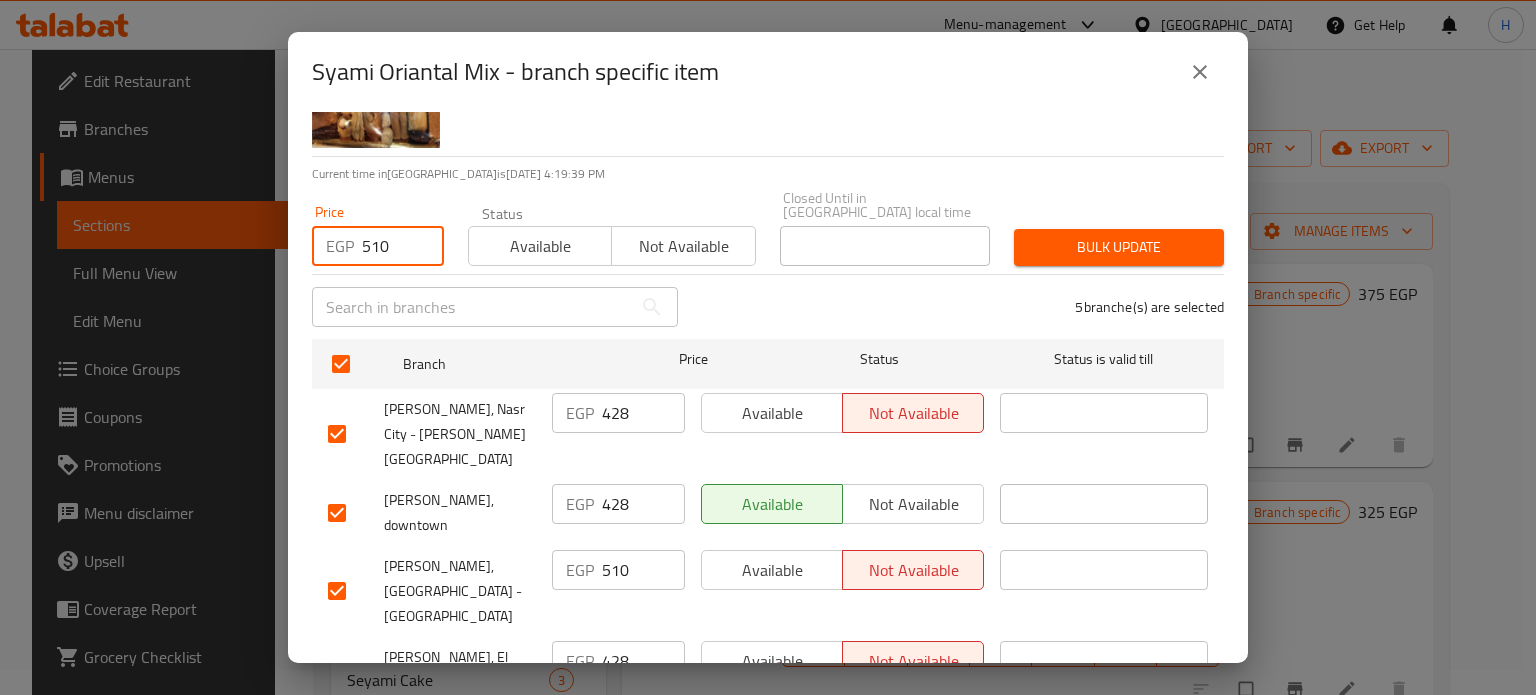 click on "Bulk update" at bounding box center (1119, 247) 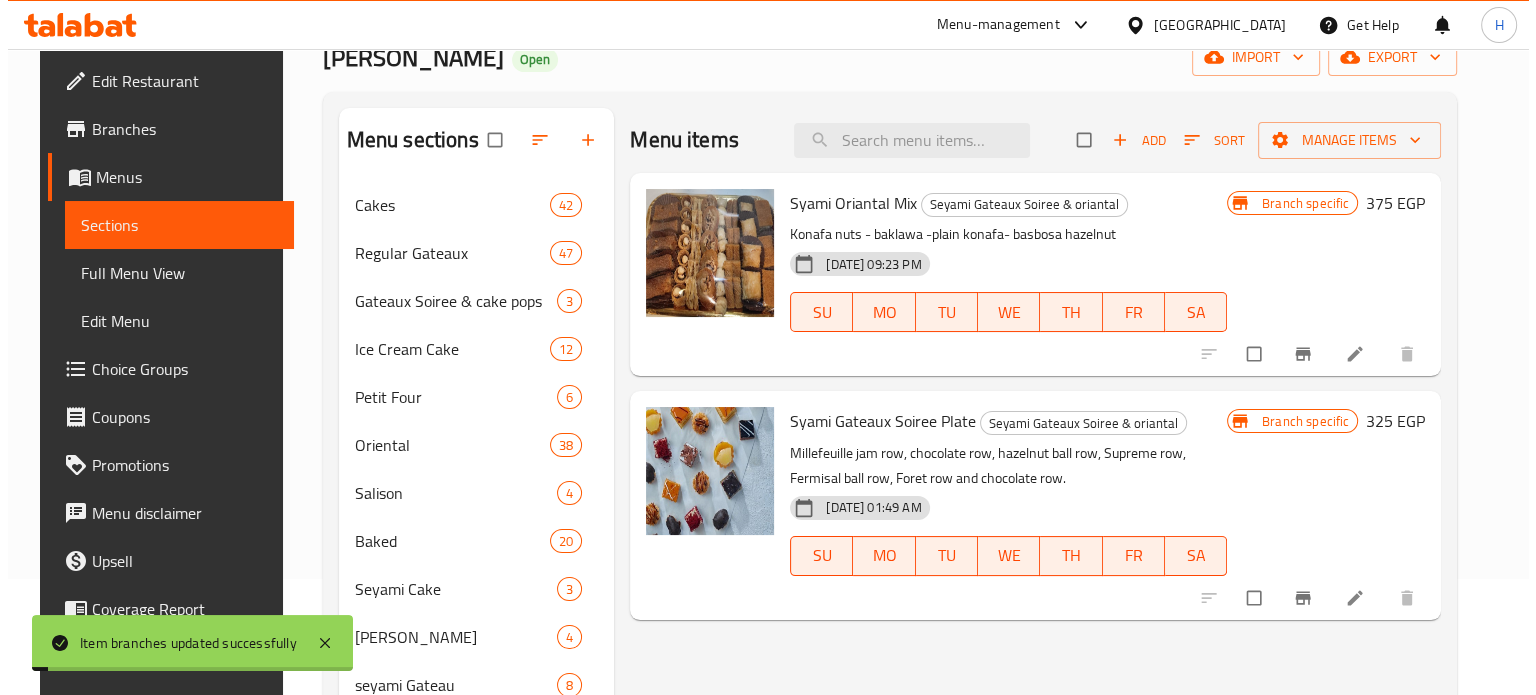 scroll, scrollTop: 225, scrollLeft: 0, axis: vertical 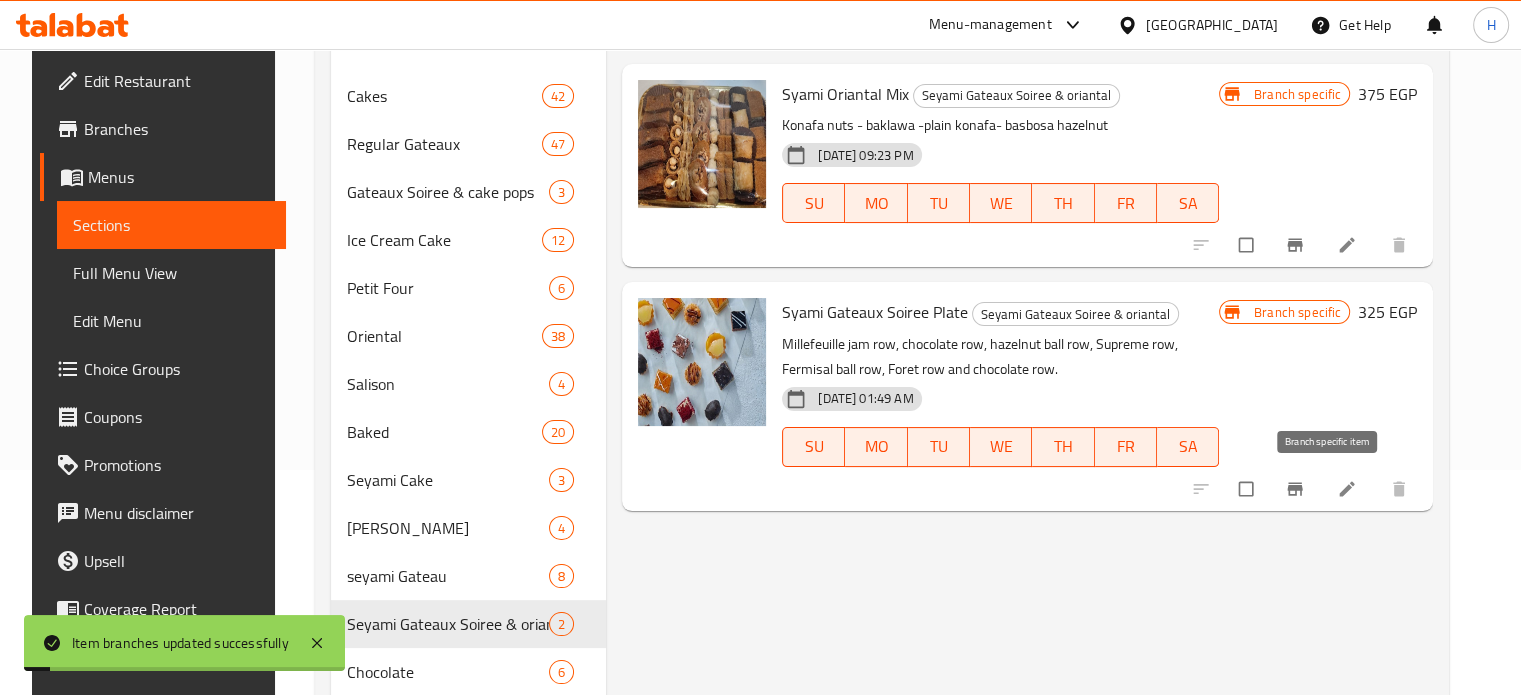 click at bounding box center (1297, 489) 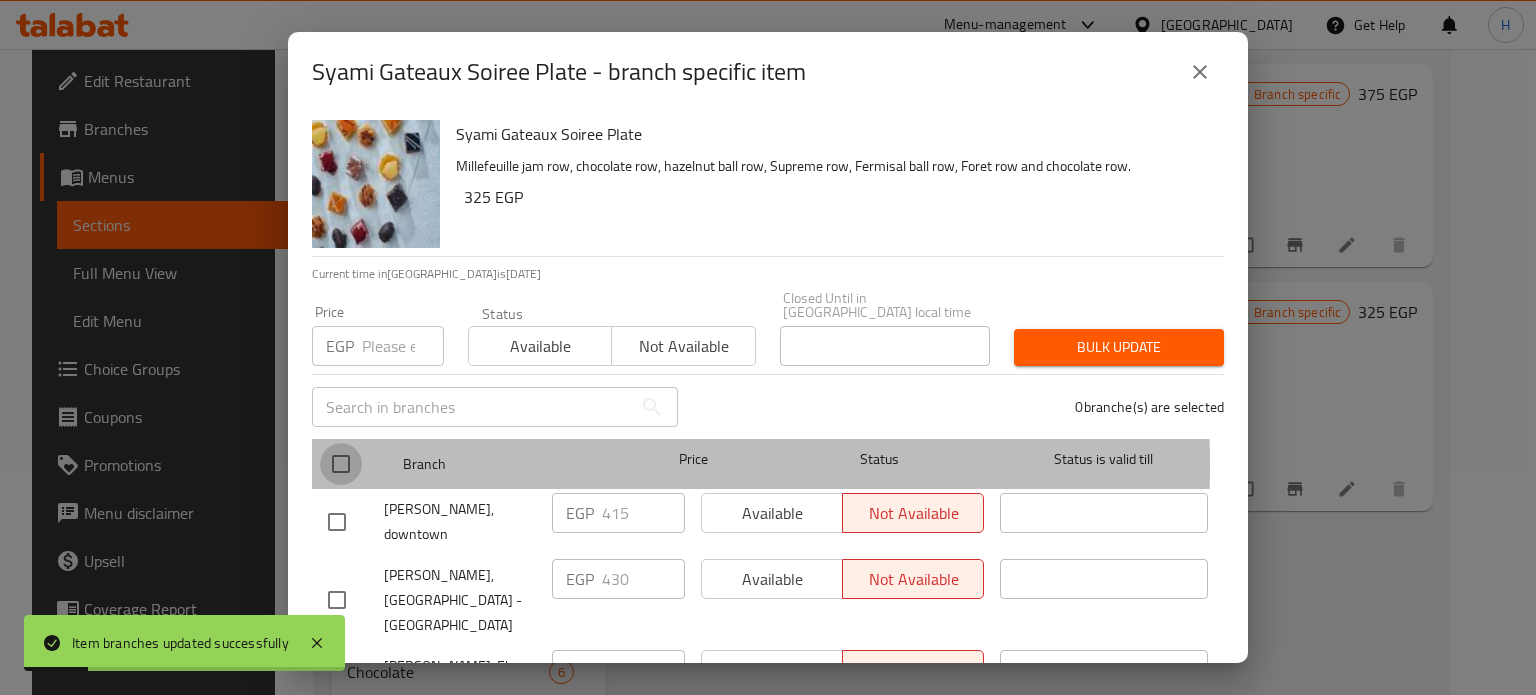 click at bounding box center [341, 464] 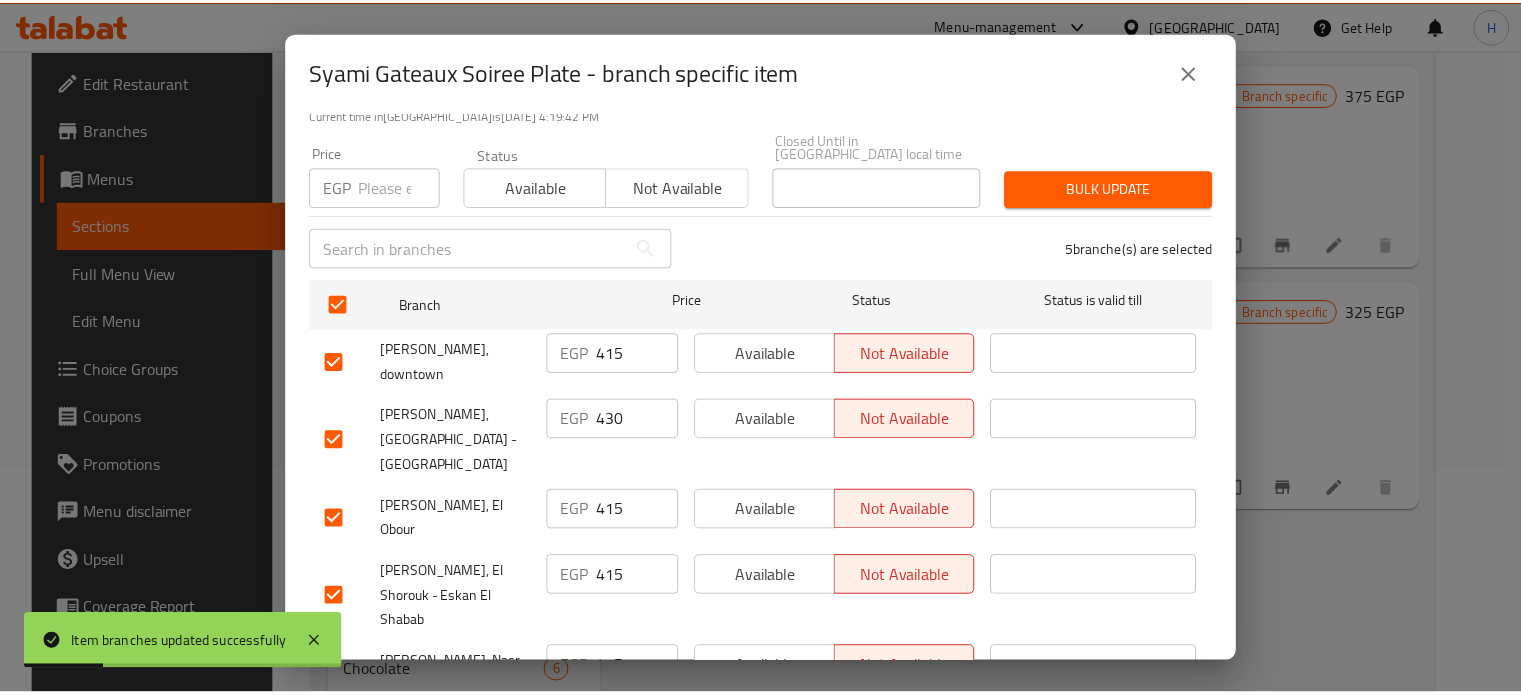 scroll, scrollTop: 162, scrollLeft: 0, axis: vertical 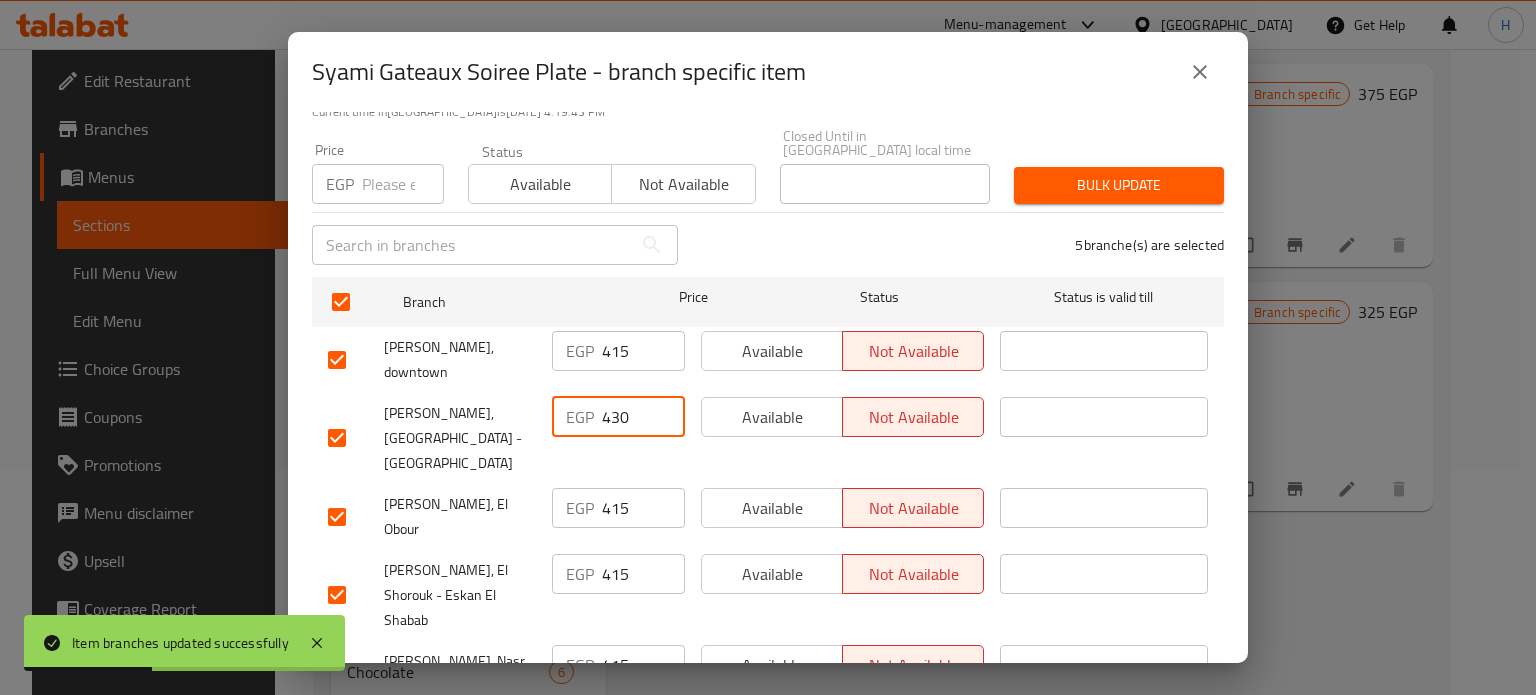 drag, startPoint x: 632, startPoint y: 383, endPoint x: 528, endPoint y: 383, distance: 104 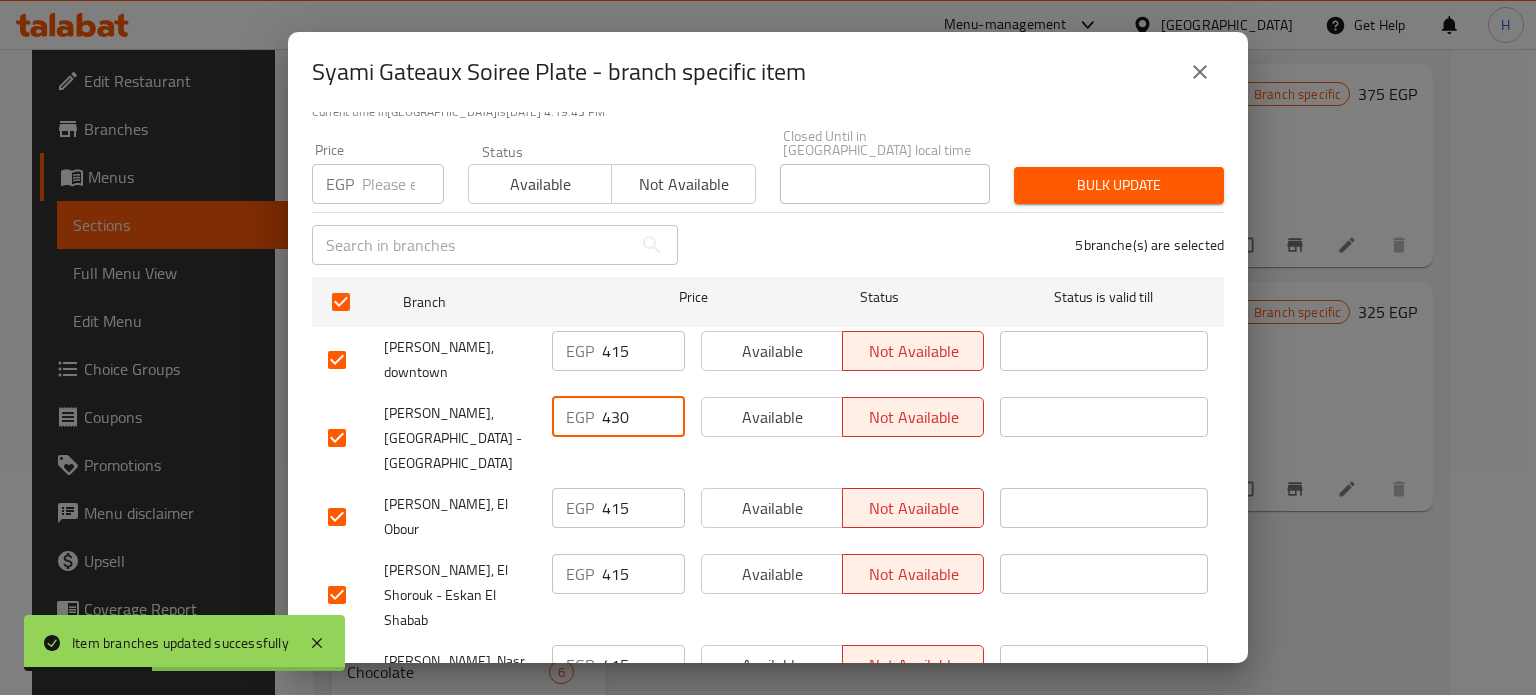 click on "Les Dames, Heliopolis - Hegaz Square EGP 430 ​ Available Not available ​" at bounding box center [768, 438] 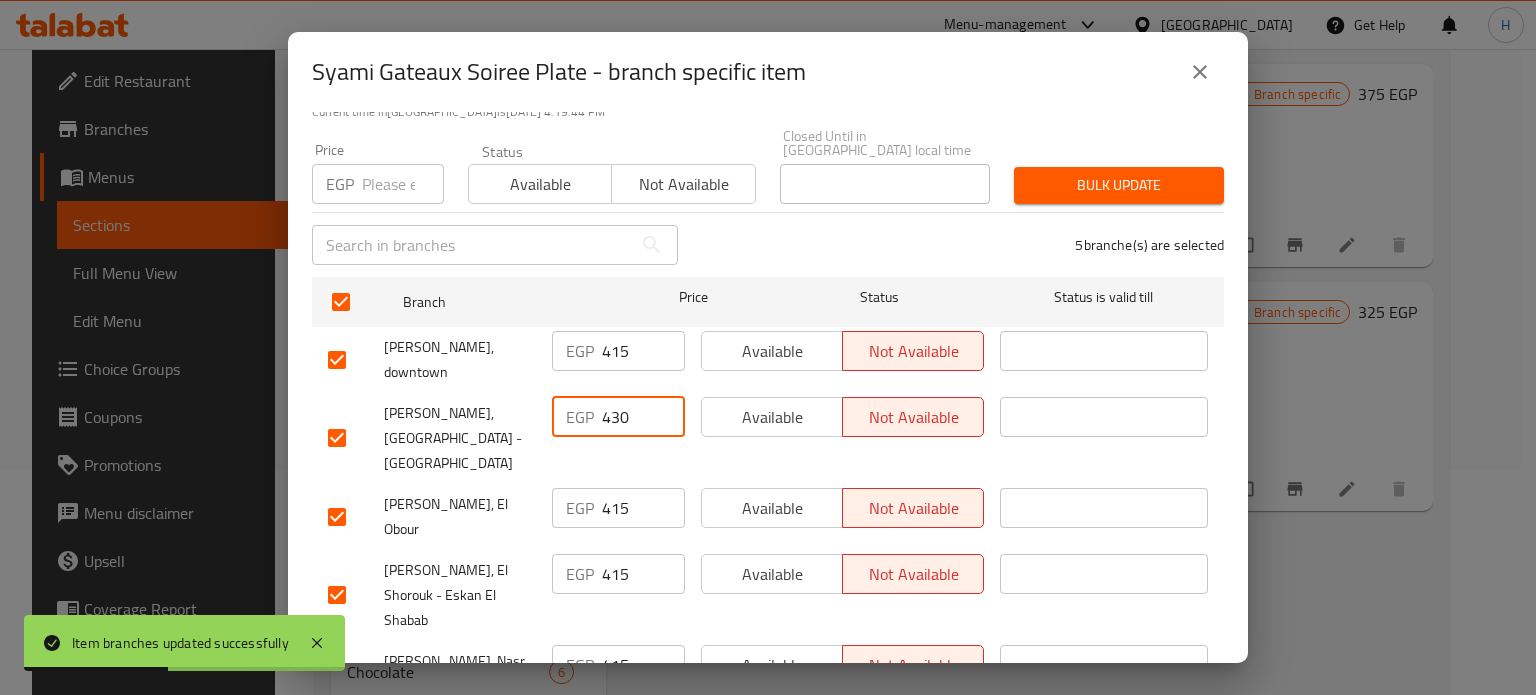 click on "EGP" at bounding box center [340, 184] 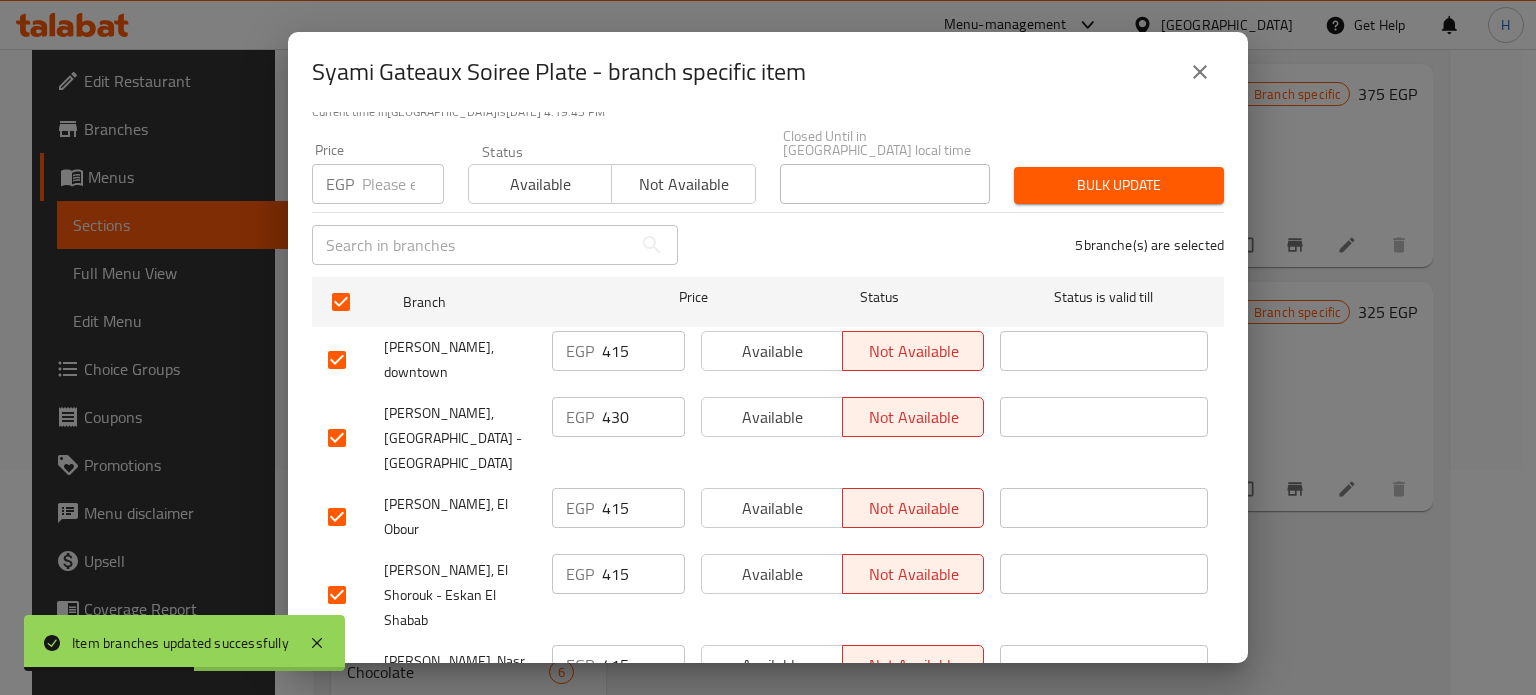 click at bounding box center (403, 184) 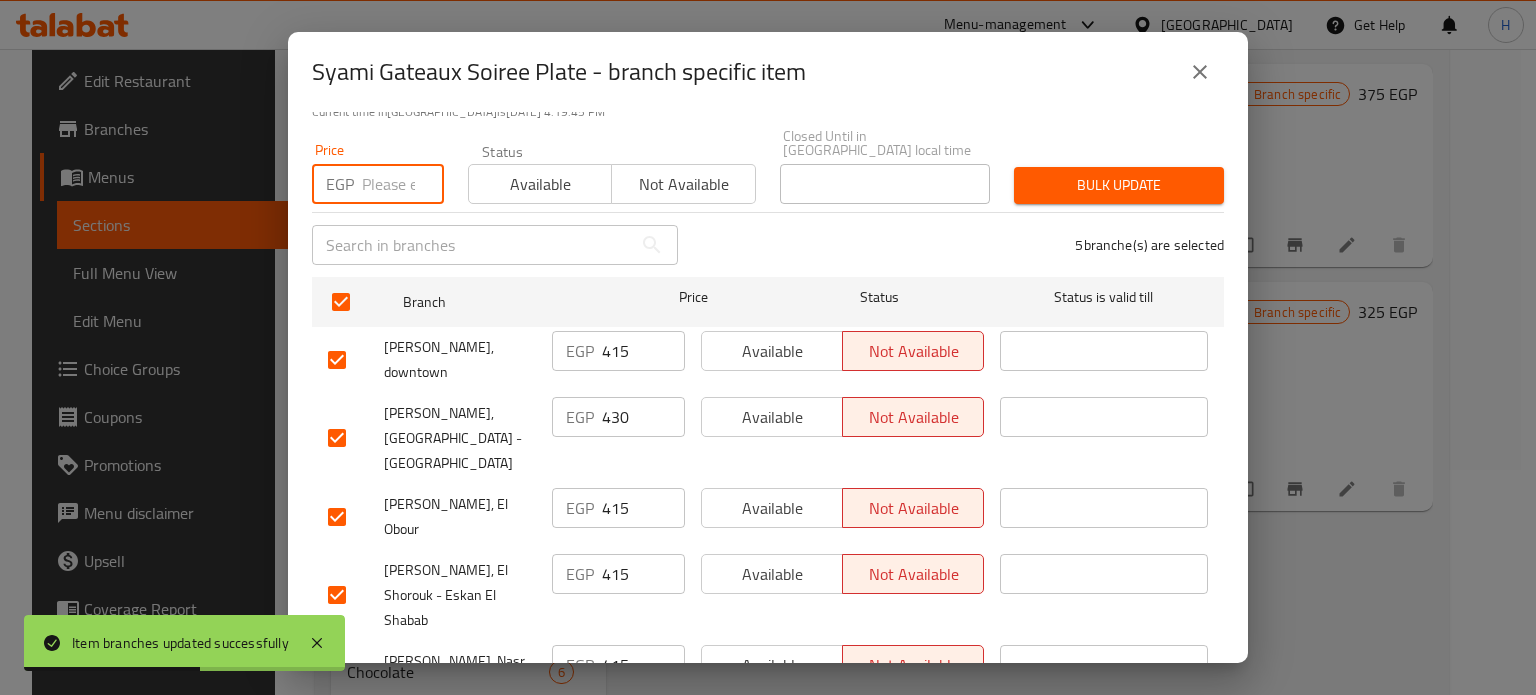 paste on "430" 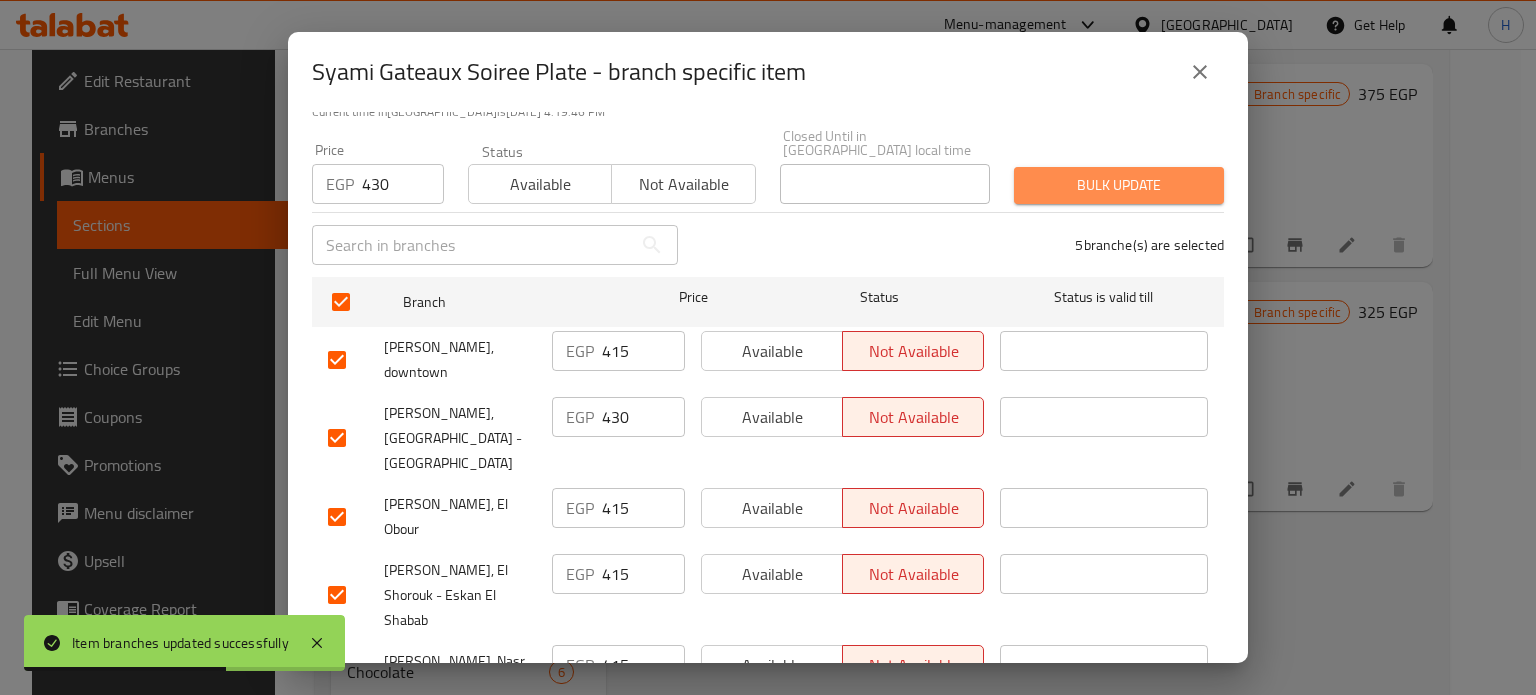 click on "Bulk update" at bounding box center [1119, 185] 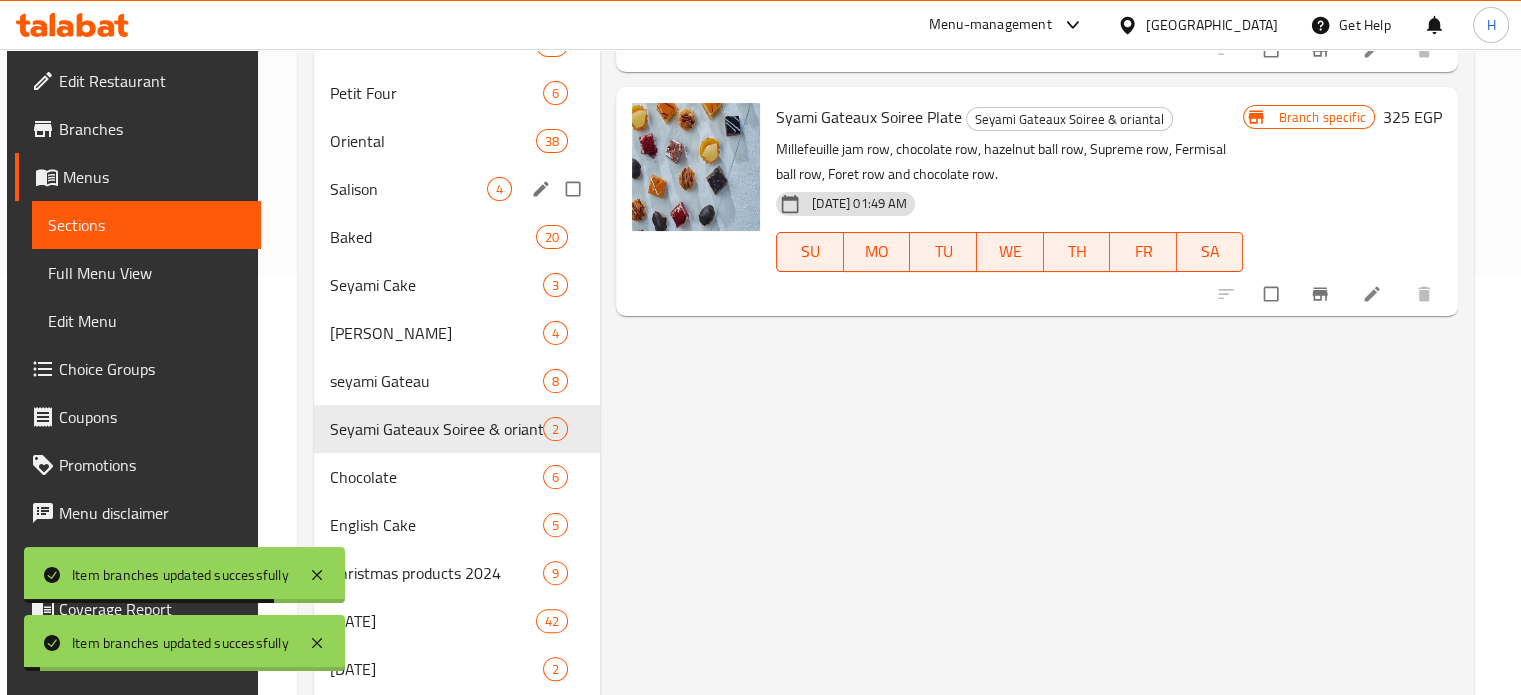 scroll, scrollTop: 425, scrollLeft: 0, axis: vertical 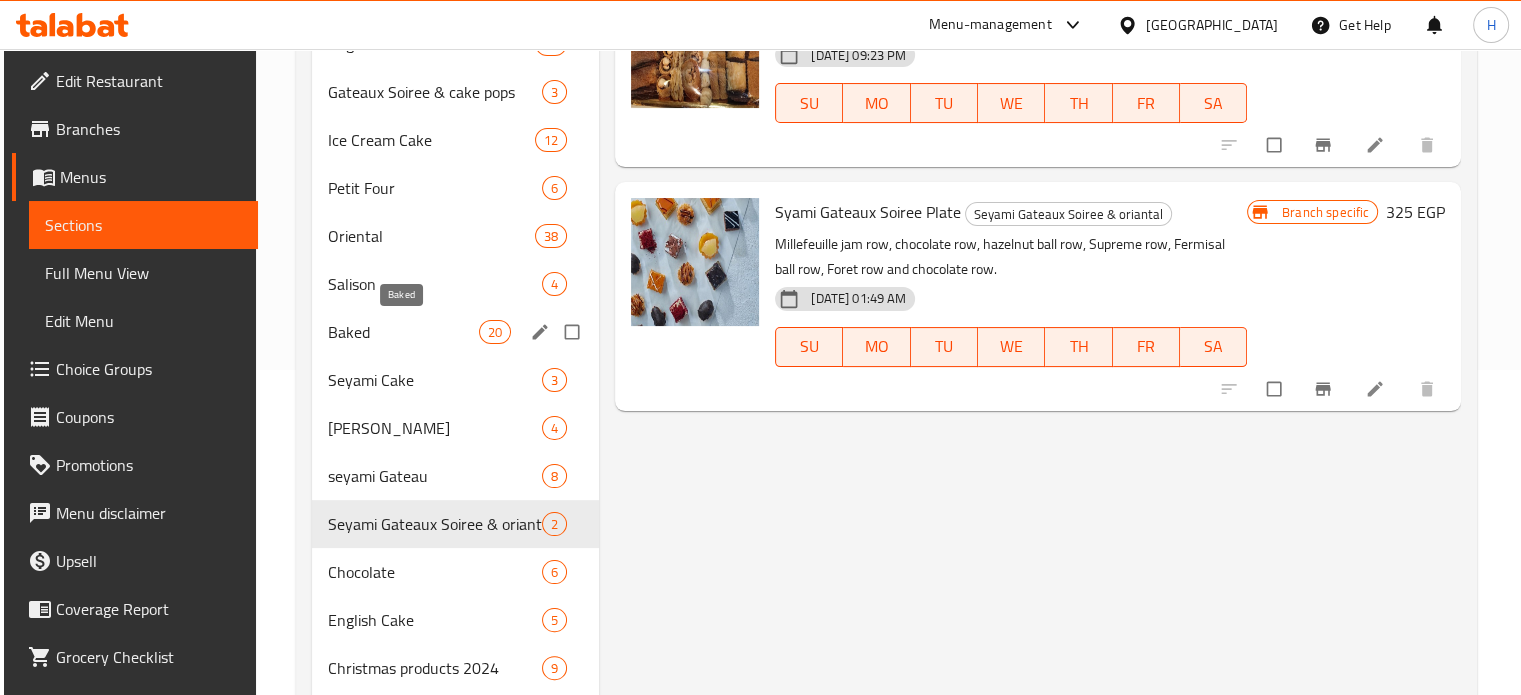 click on "Baked" at bounding box center [403, 332] 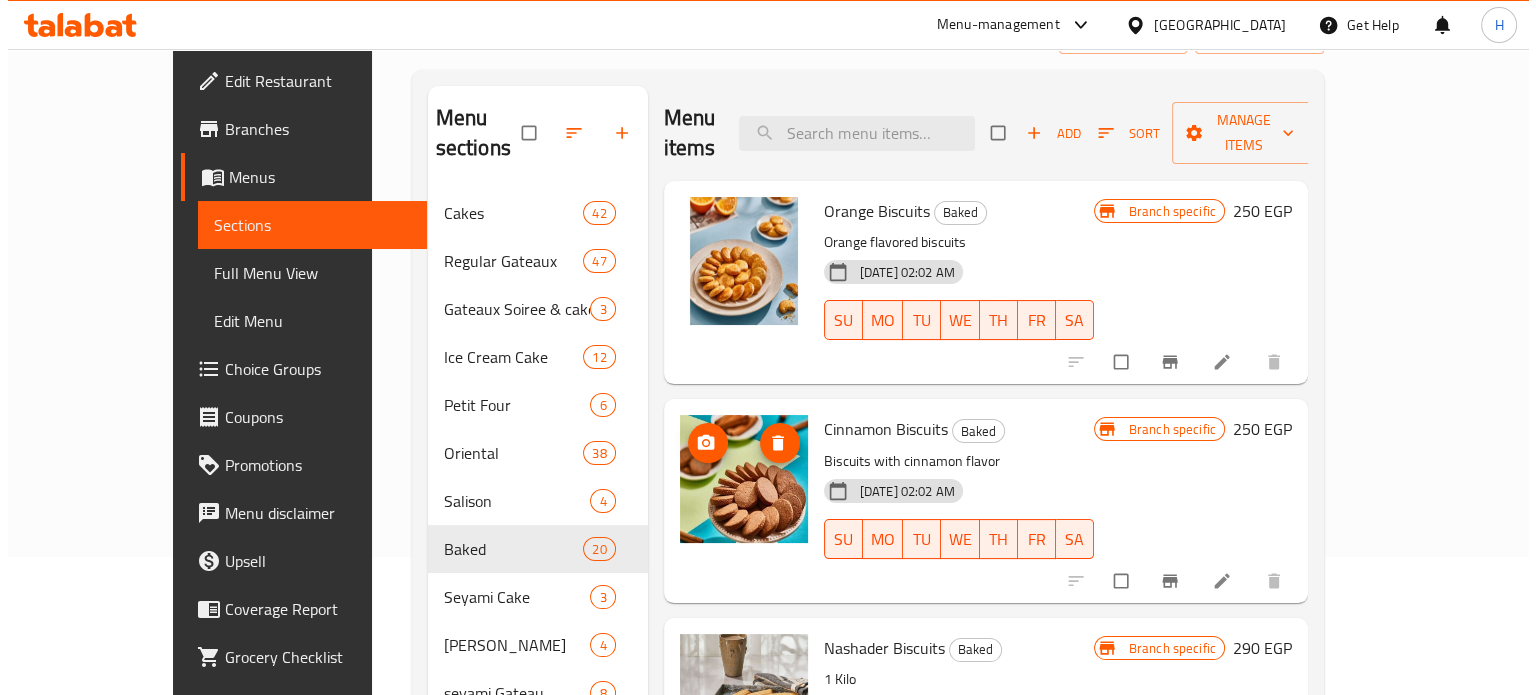 scroll, scrollTop: 0, scrollLeft: 0, axis: both 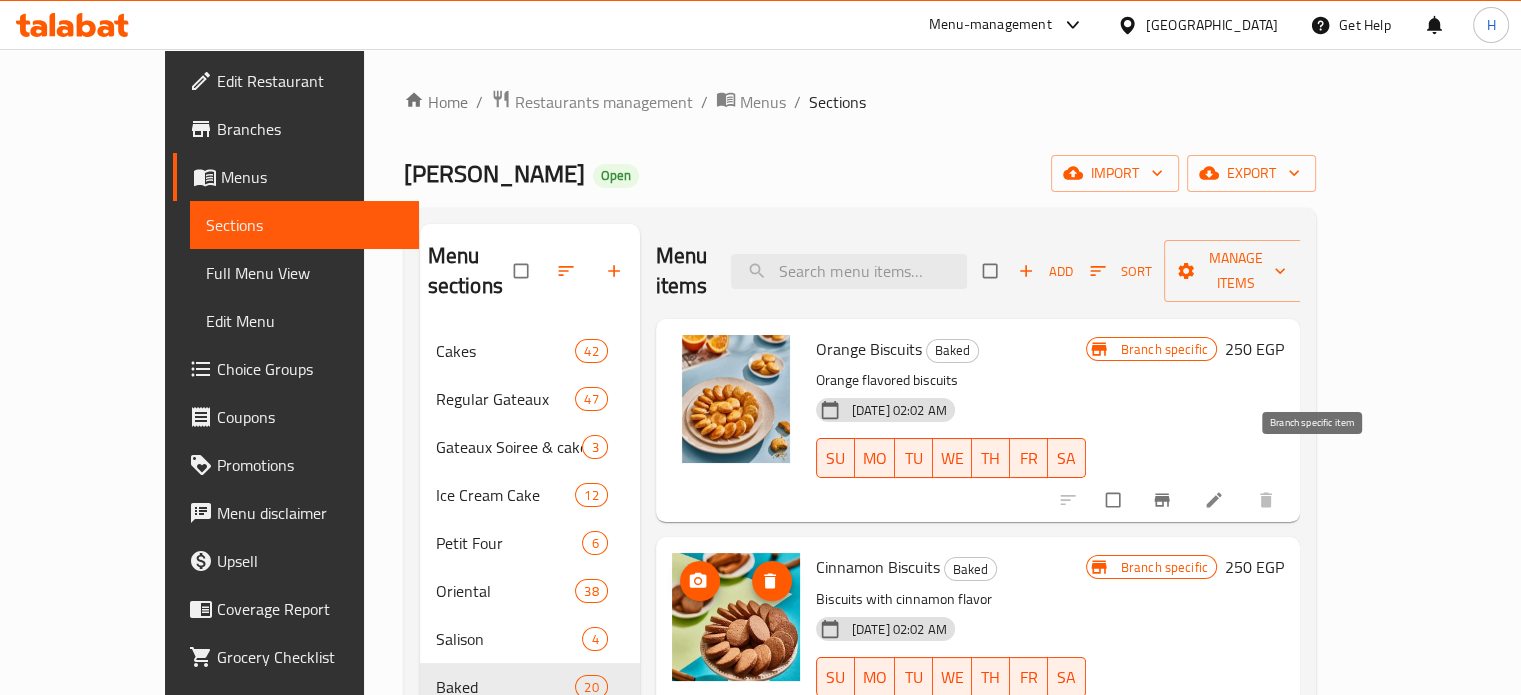 click 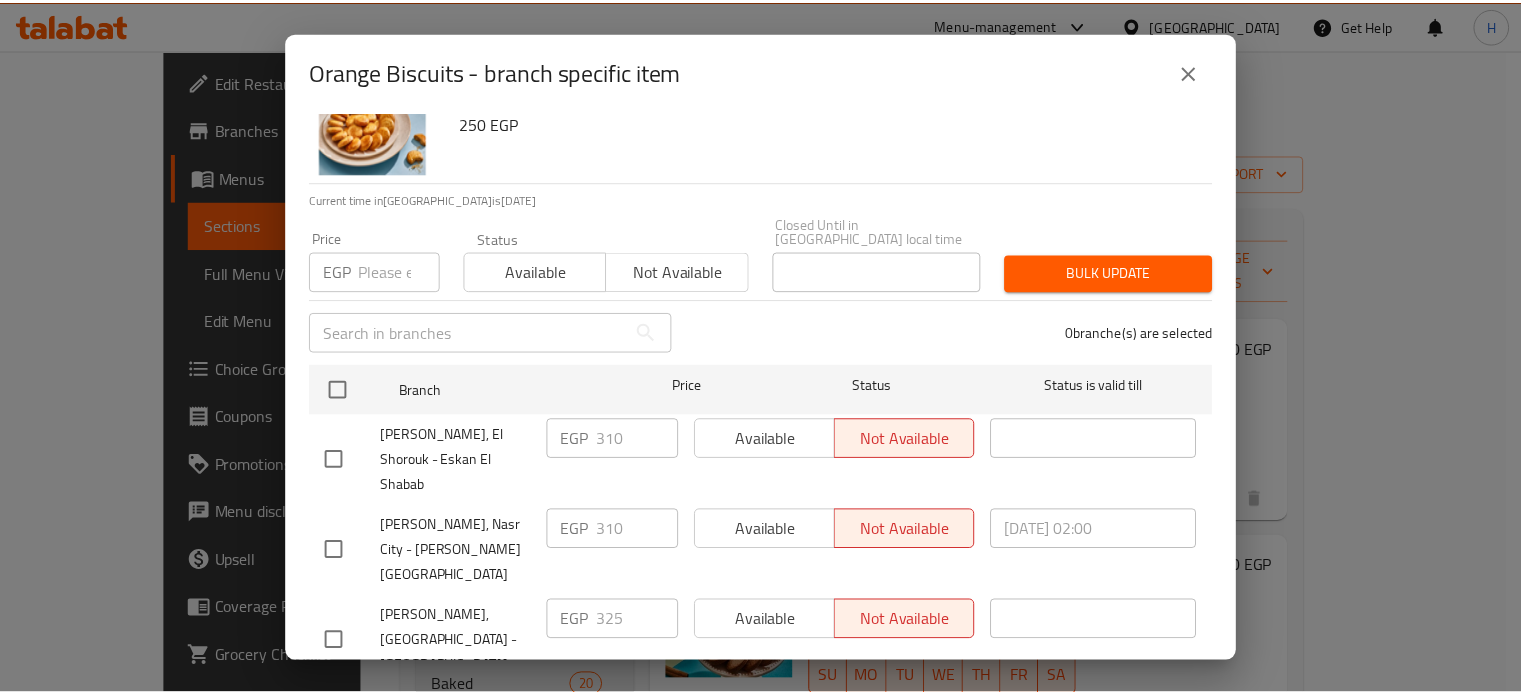 scroll, scrollTop: 162, scrollLeft: 0, axis: vertical 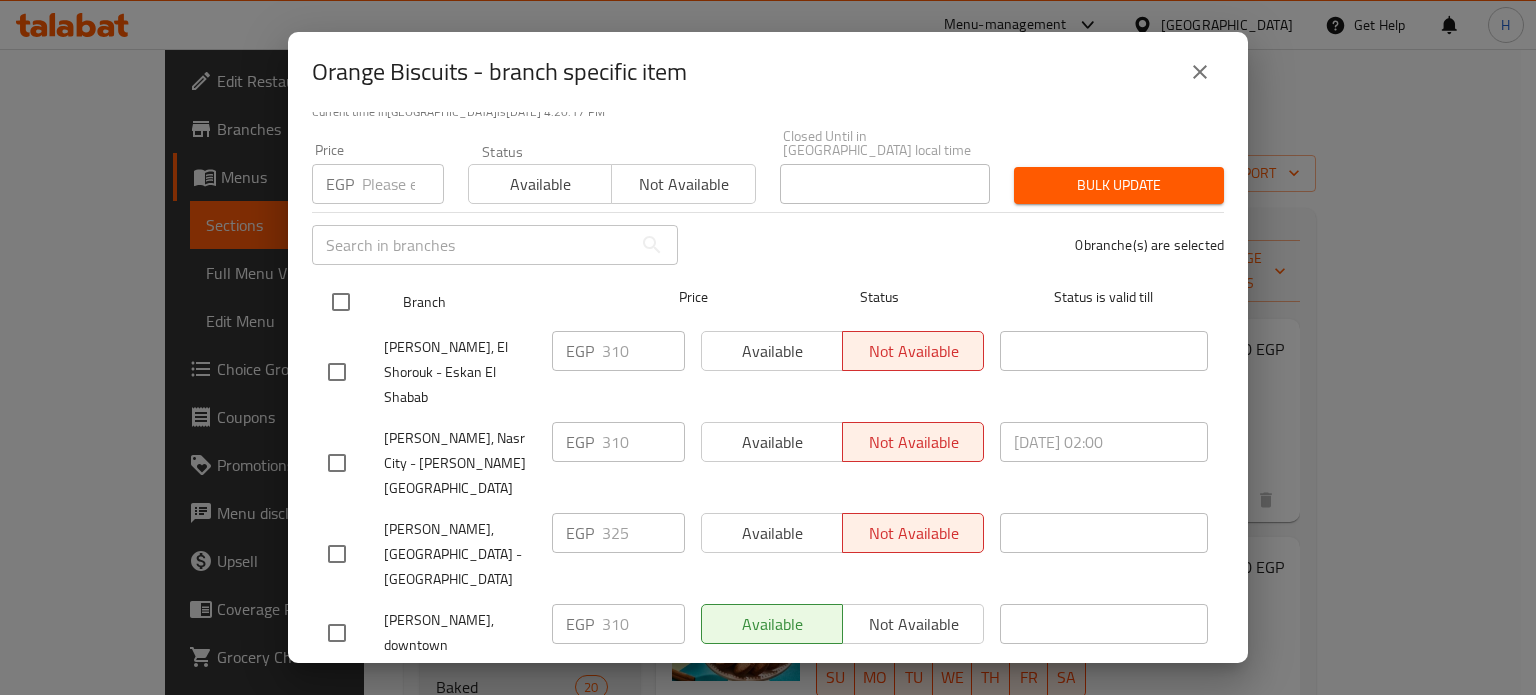 click at bounding box center (341, 302) 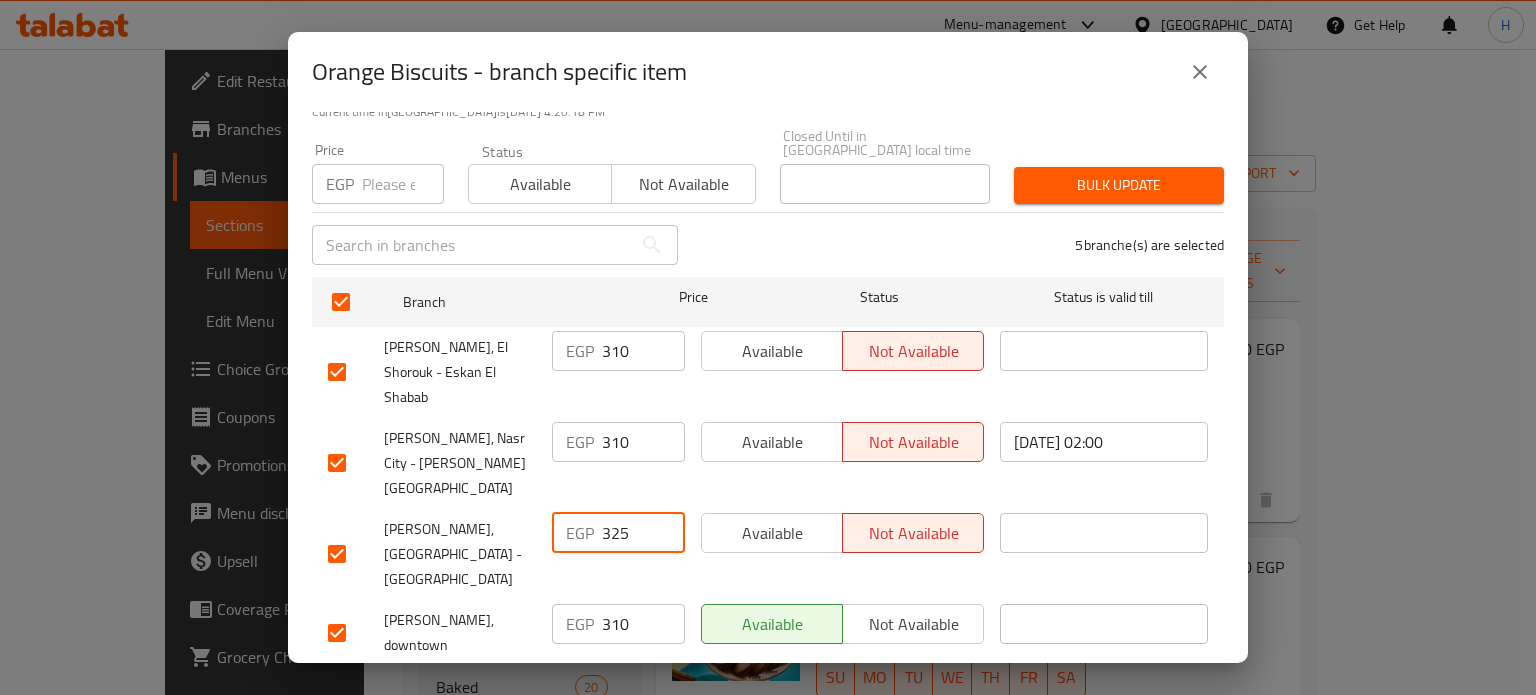 drag, startPoint x: 628, startPoint y: 478, endPoint x: 480, endPoint y: 383, distance: 175.86642 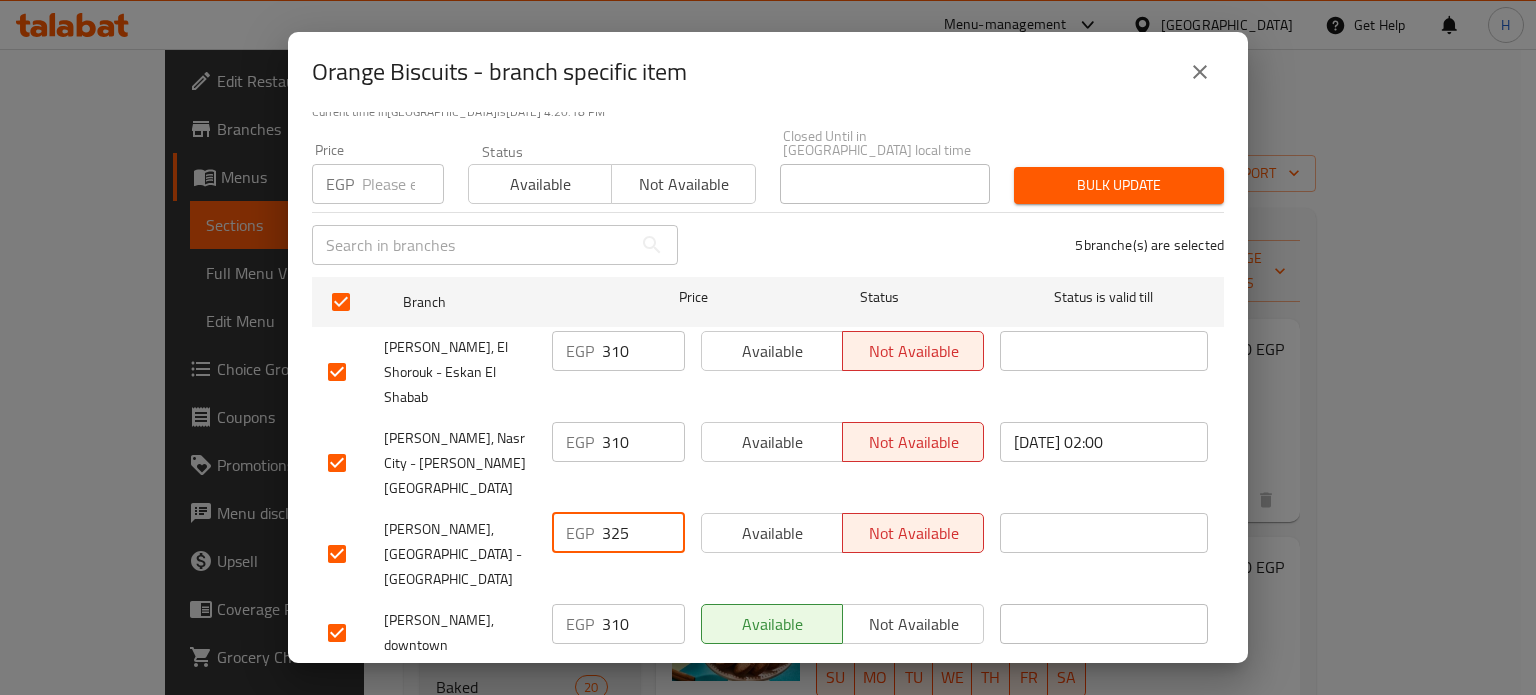 click on "Les Dames, Heliopolis - Hegaz Square EGP 325 ​ Available Not available ​" at bounding box center (768, 554) 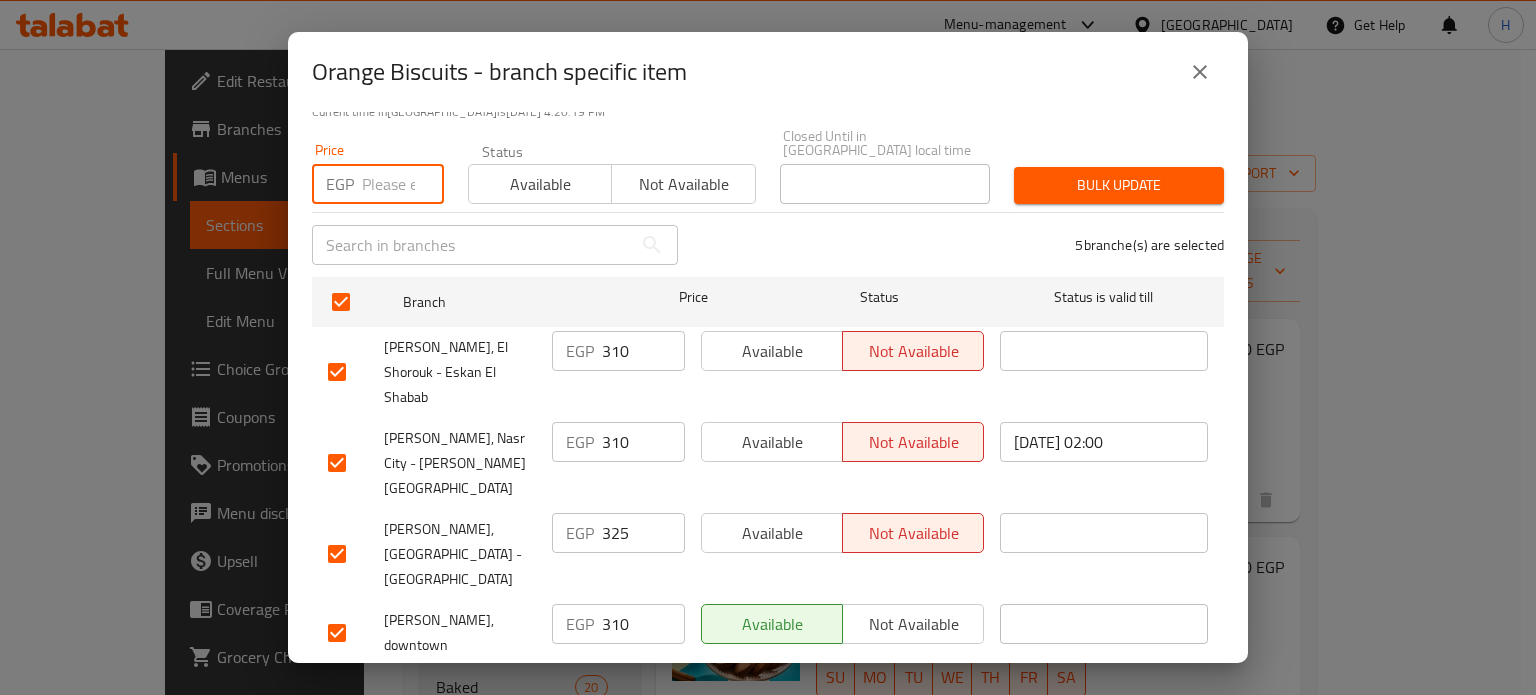 paste on "325" 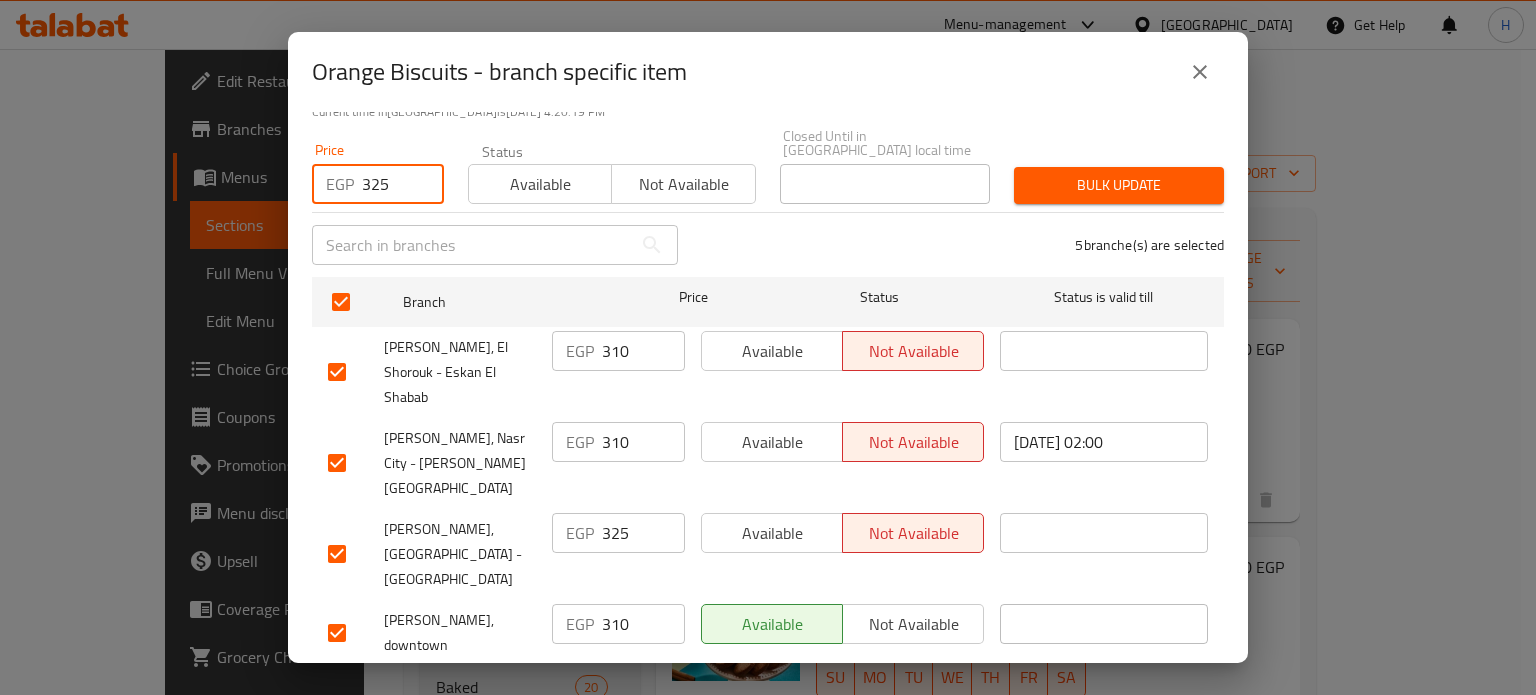 click on "Bulk update" at bounding box center (1119, 185) 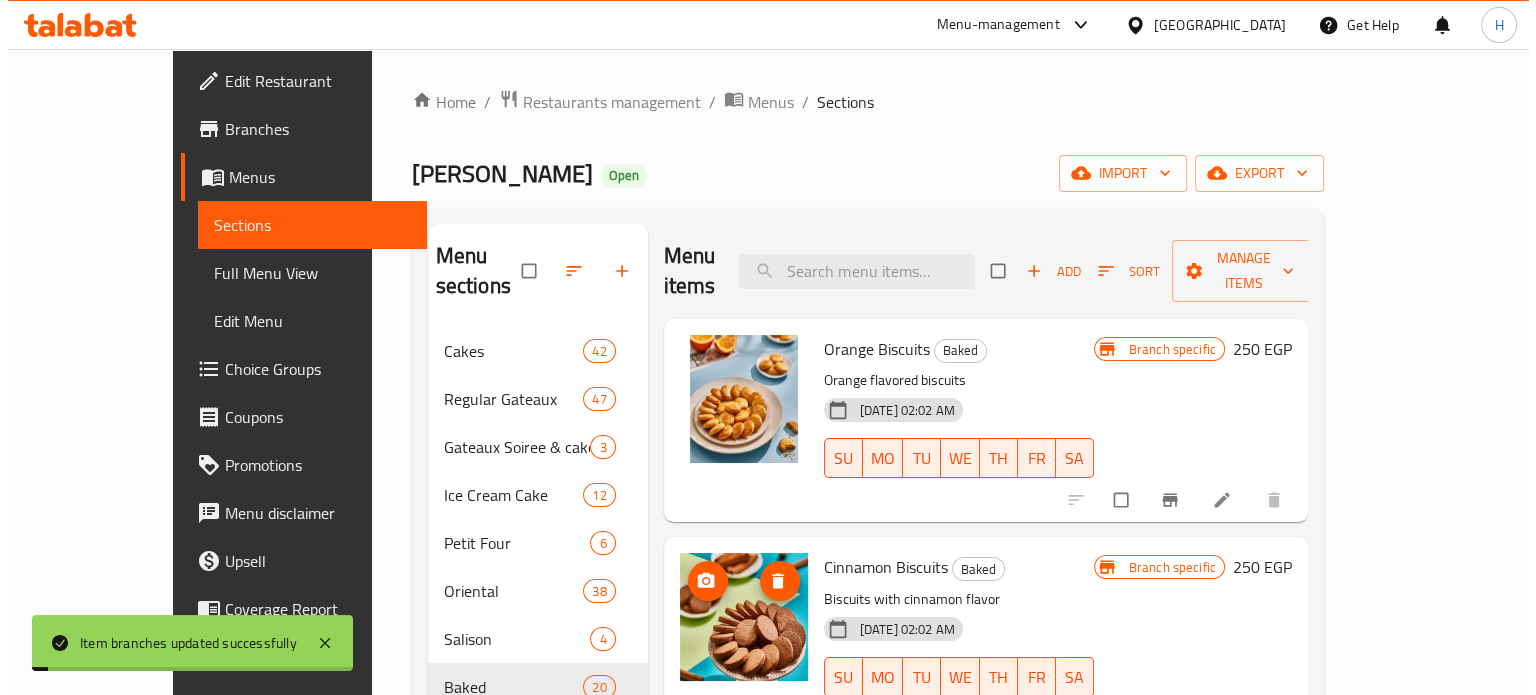scroll, scrollTop: 100, scrollLeft: 0, axis: vertical 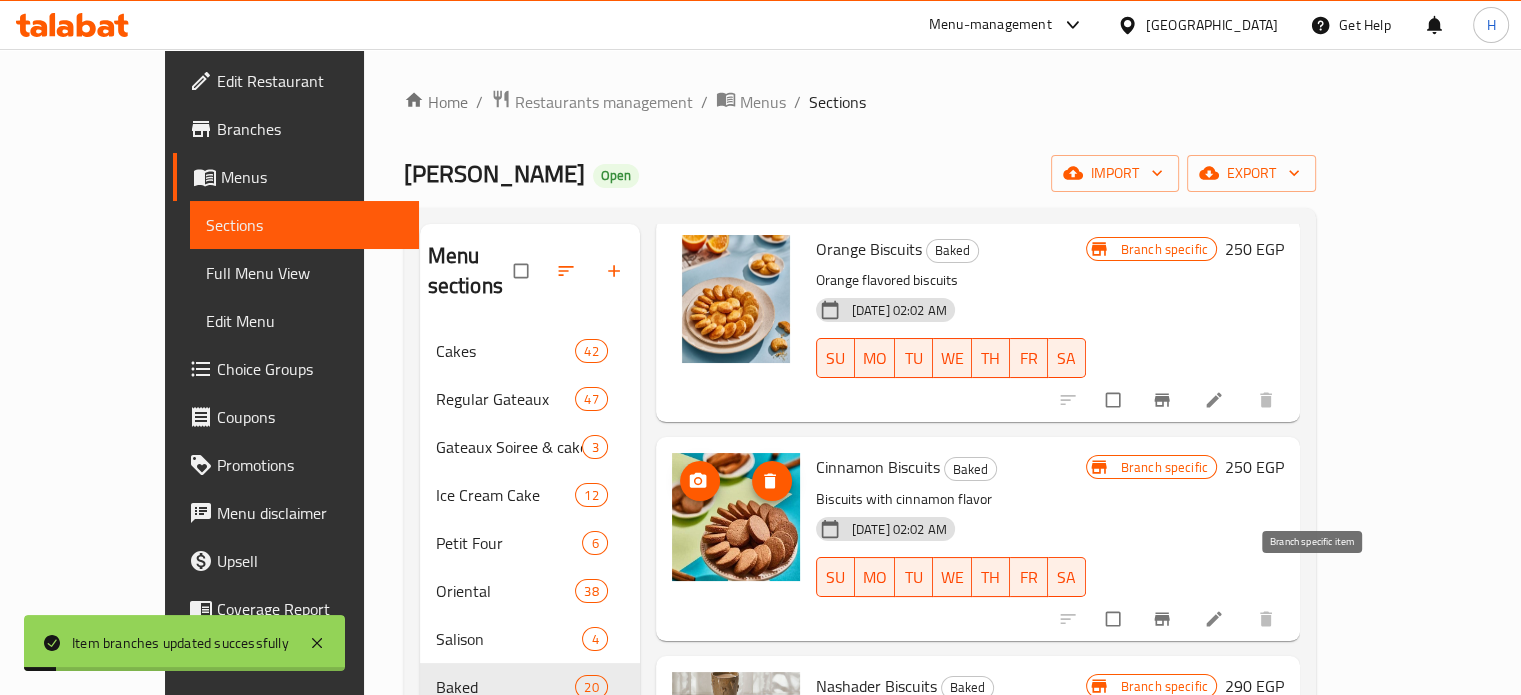 click at bounding box center [1164, 619] 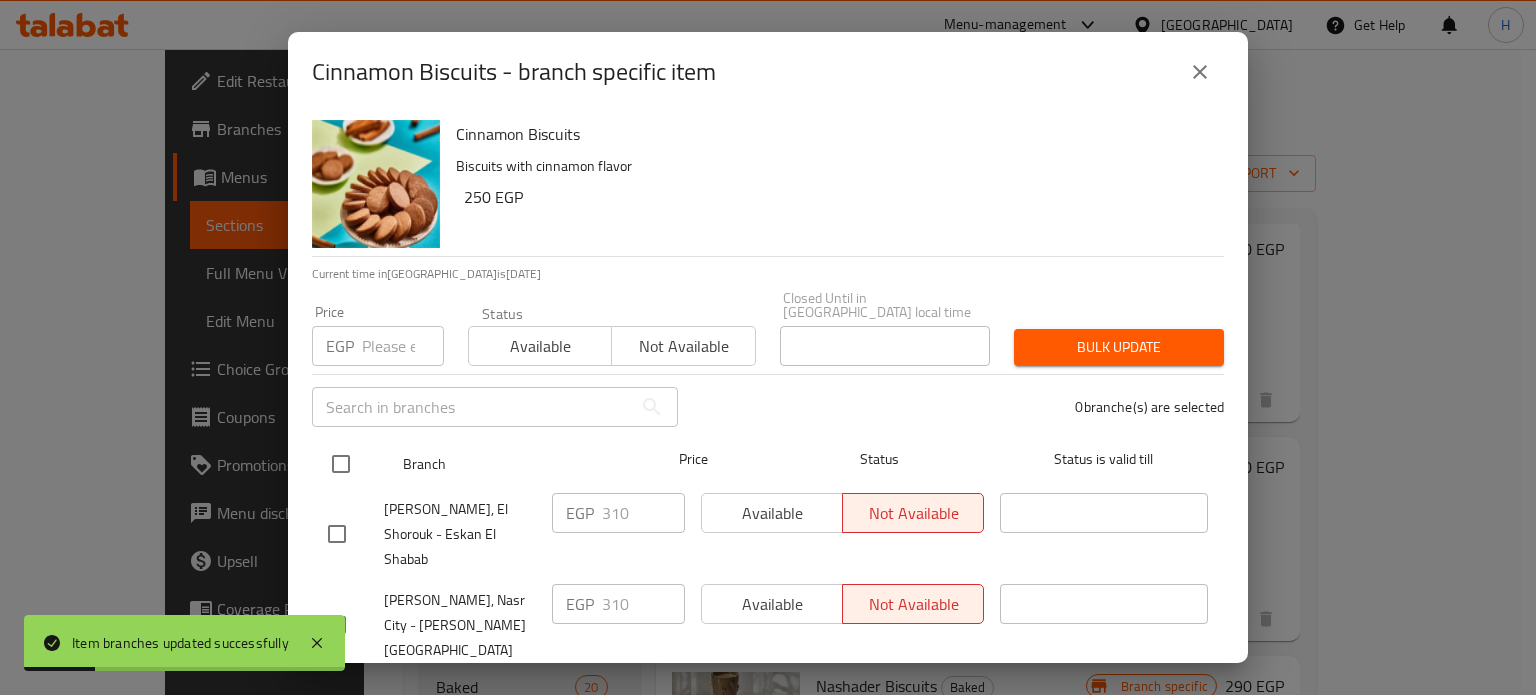 click at bounding box center [341, 464] 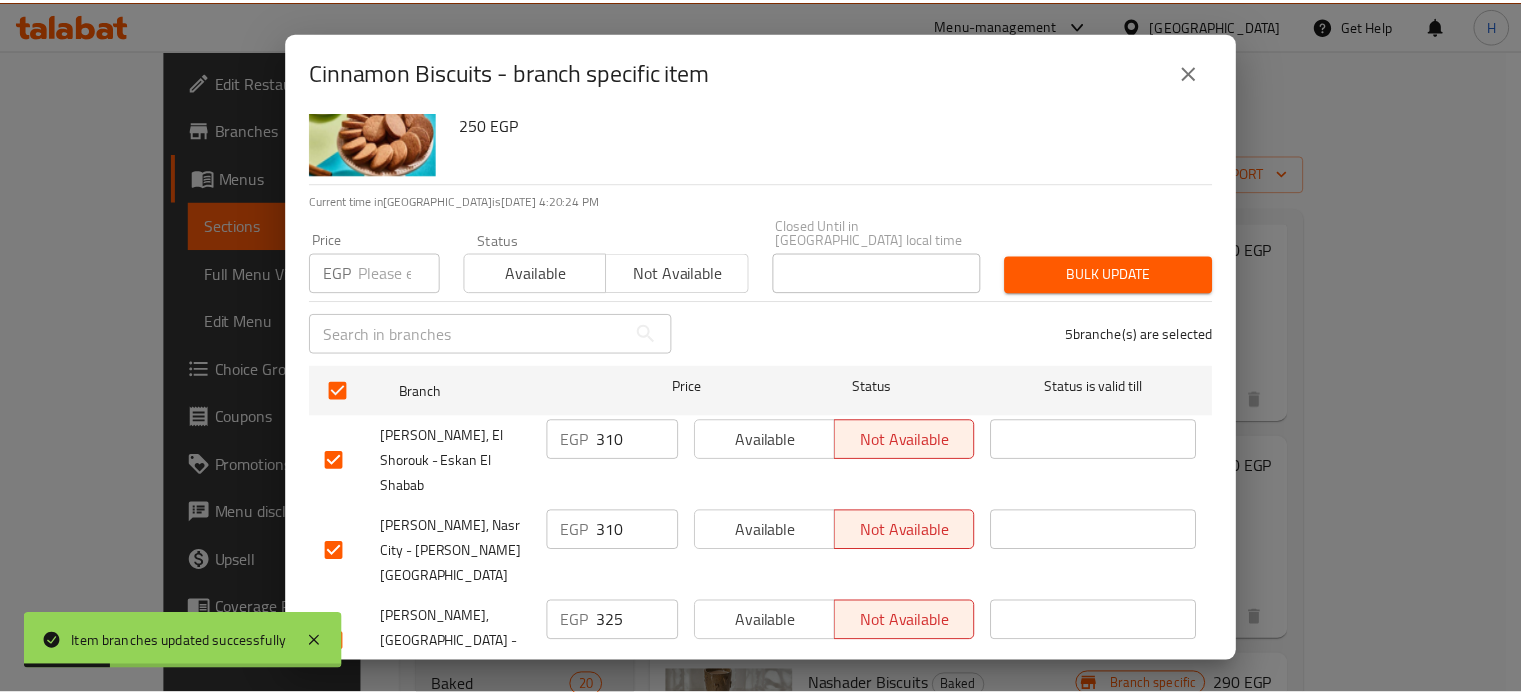 scroll, scrollTop: 100, scrollLeft: 0, axis: vertical 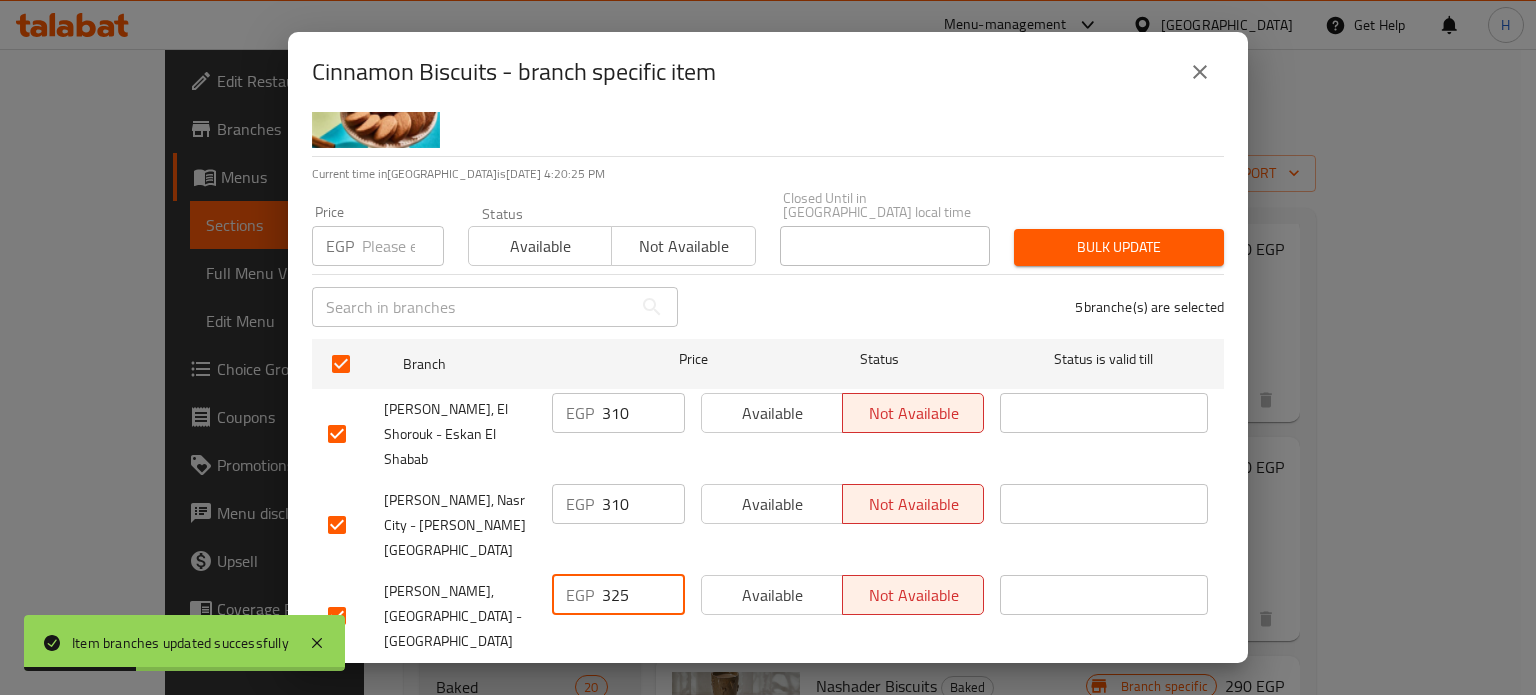 drag, startPoint x: 636, startPoint y: 526, endPoint x: 551, endPoint y: 526, distance: 85 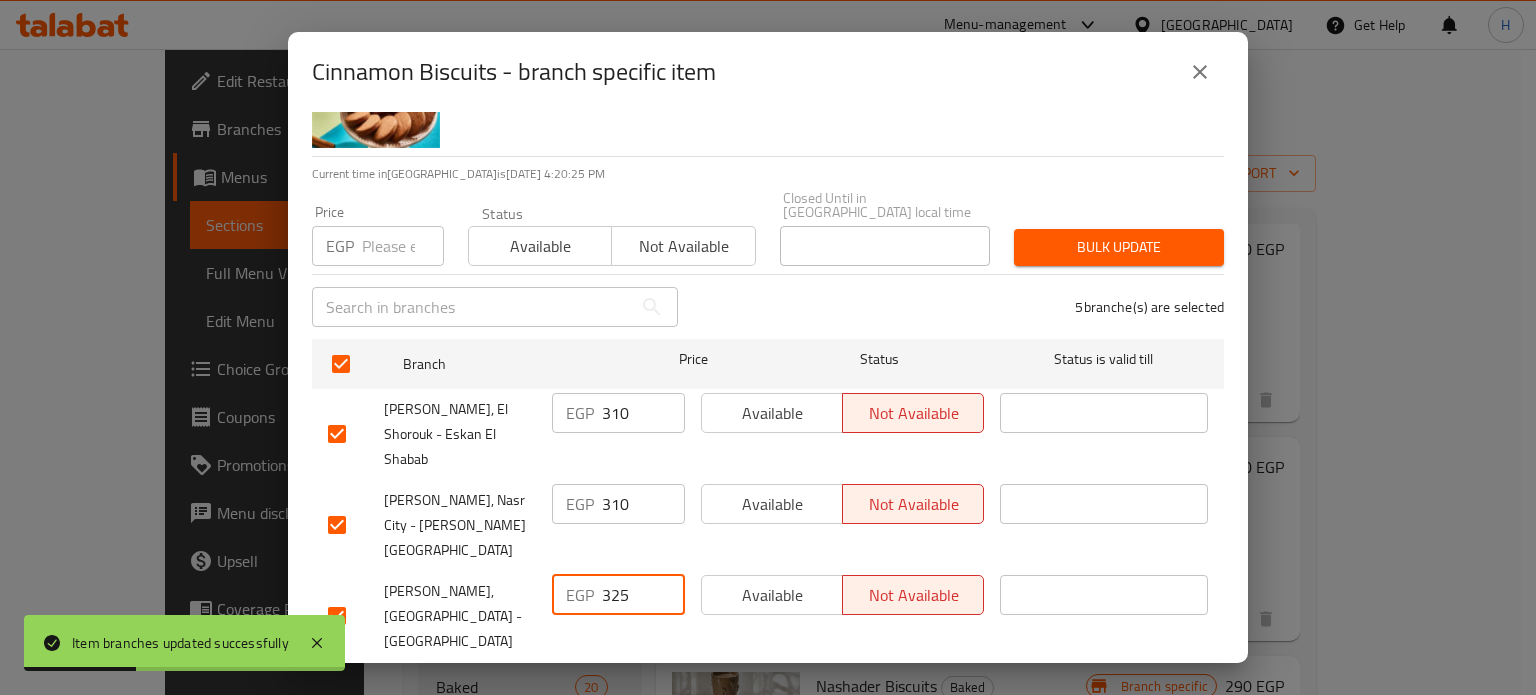 click on "EGP 325 ​" at bounding box center (618, 595) 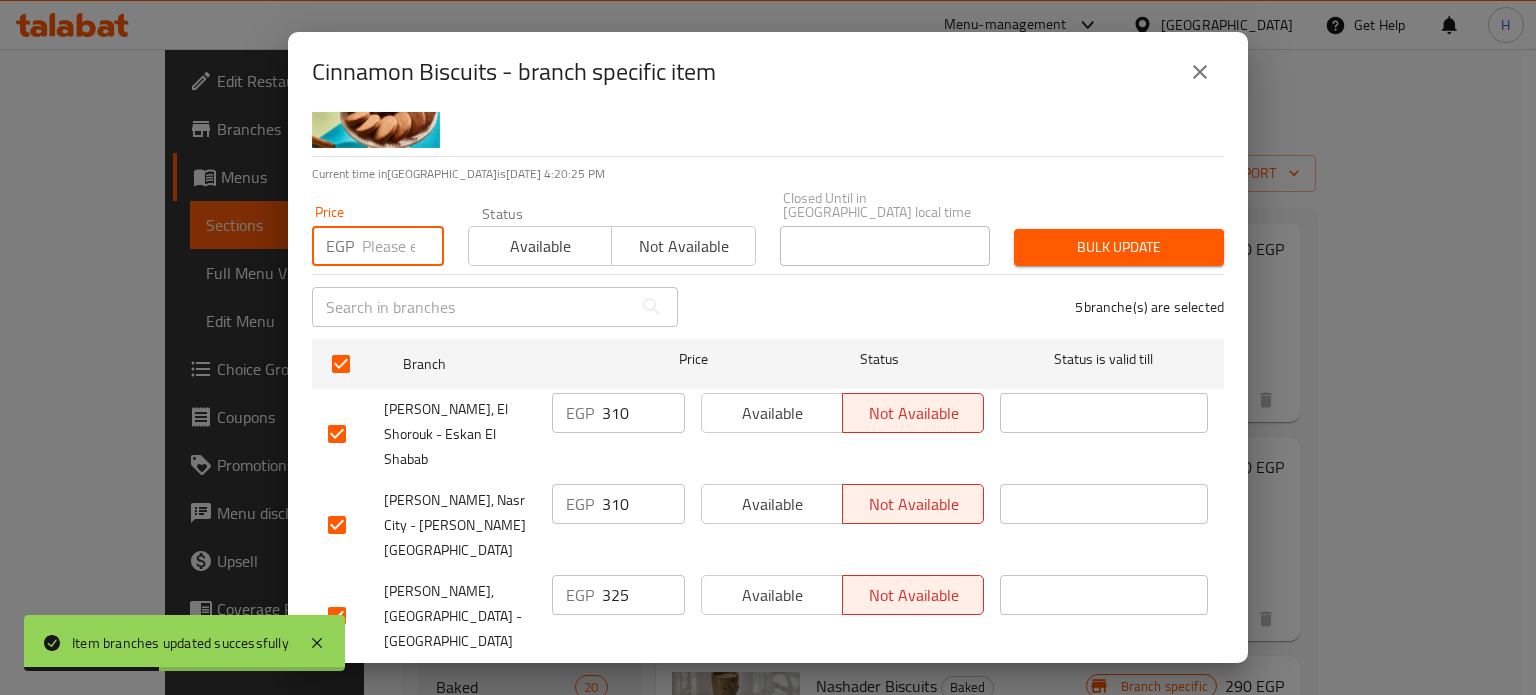 click at bounding box center [403, 246] 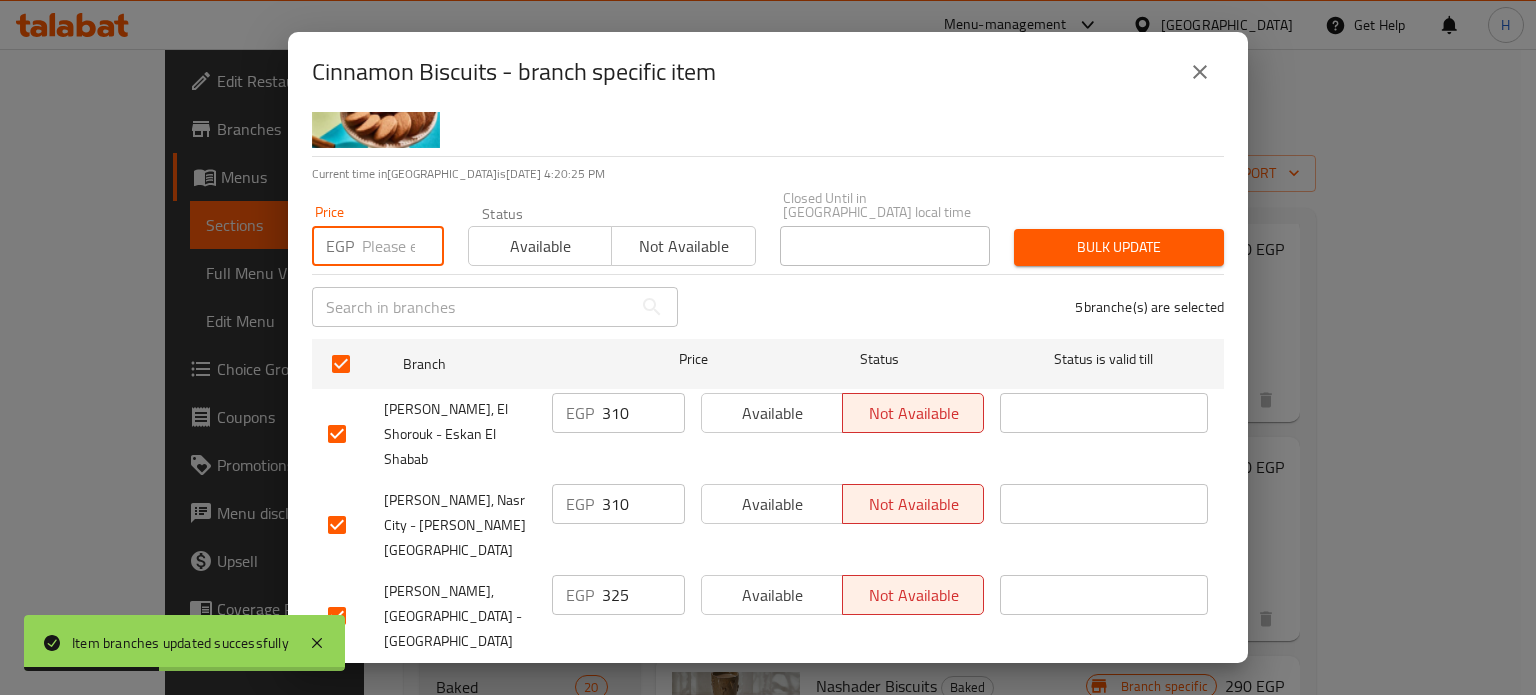 paste on "325" 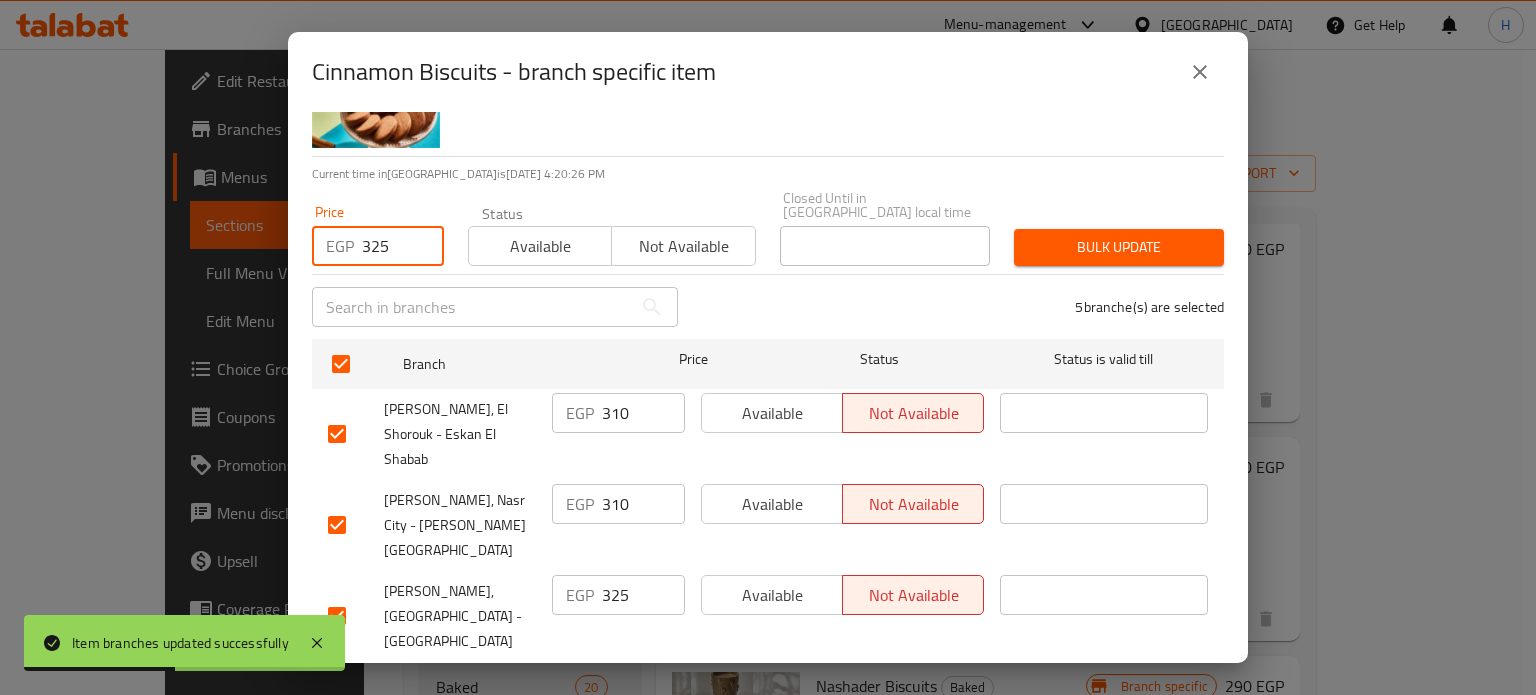 click on "Bulk update" at bounding box center [1119, 247] 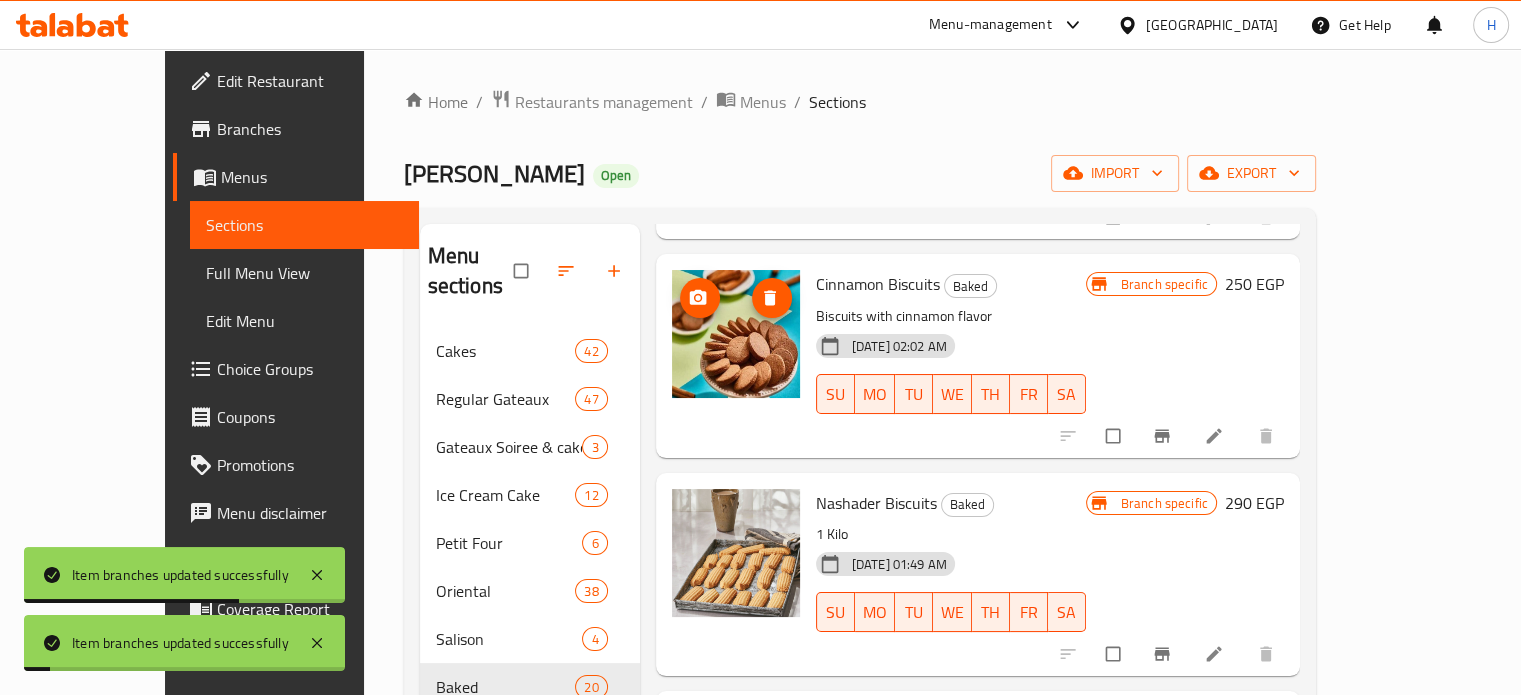 scroll, scrollTop: 300, scrollLeft: 0, axis: vertical 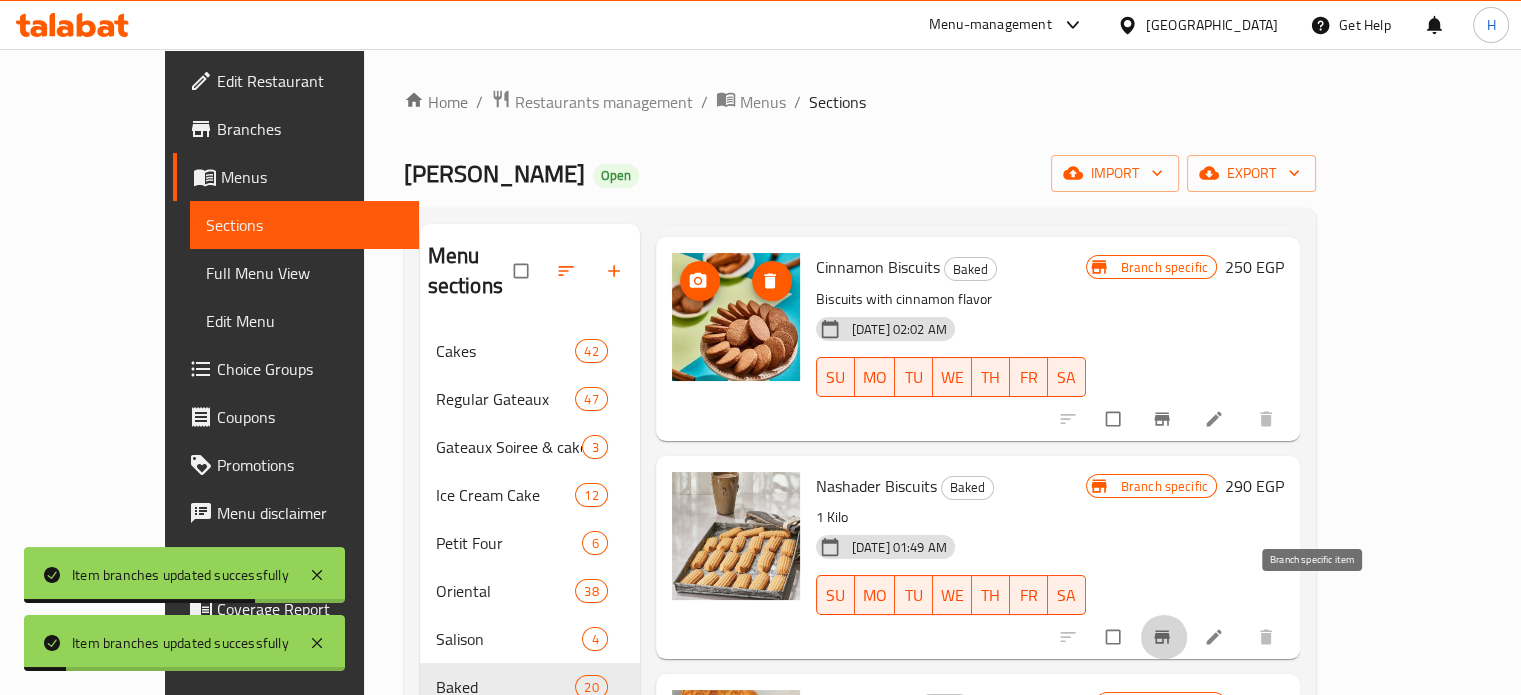 click at bounding box center [1164, 637] 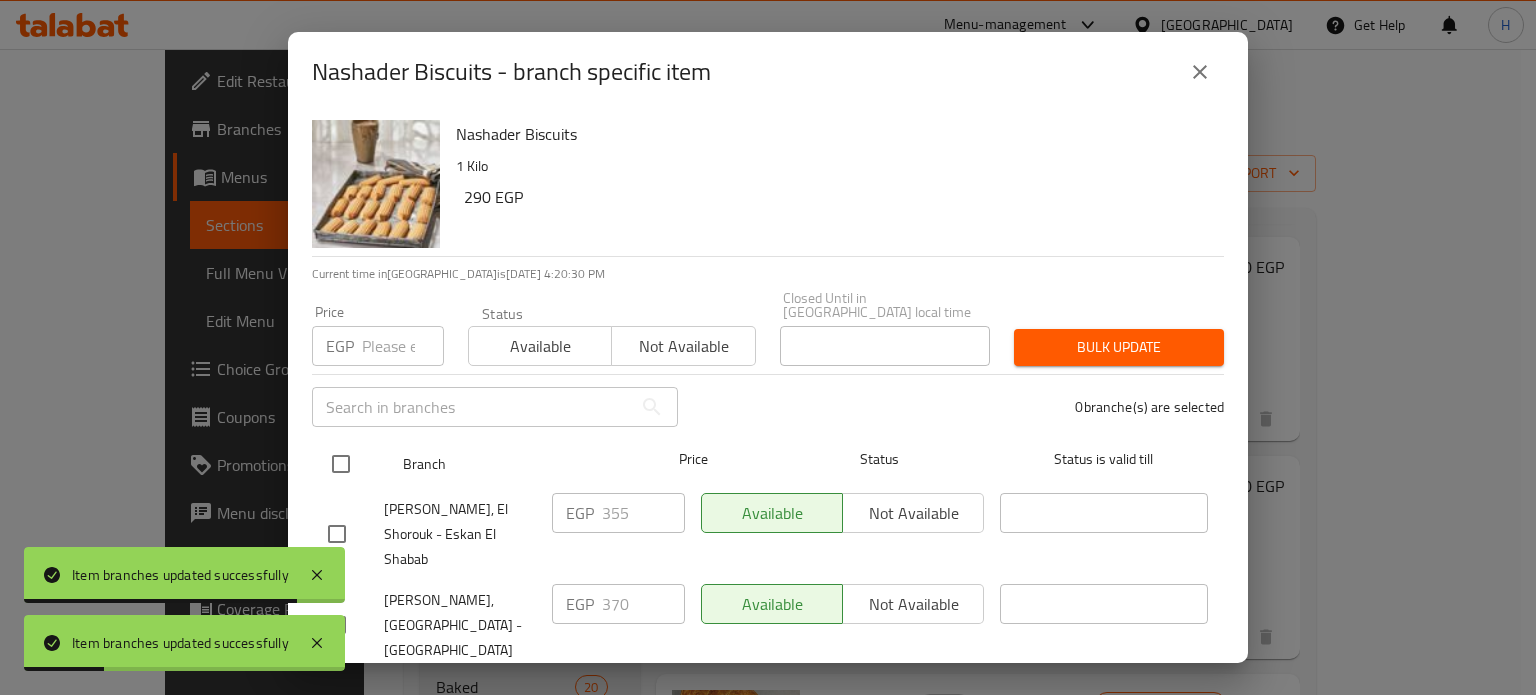 click at bounding box center (341, 464) 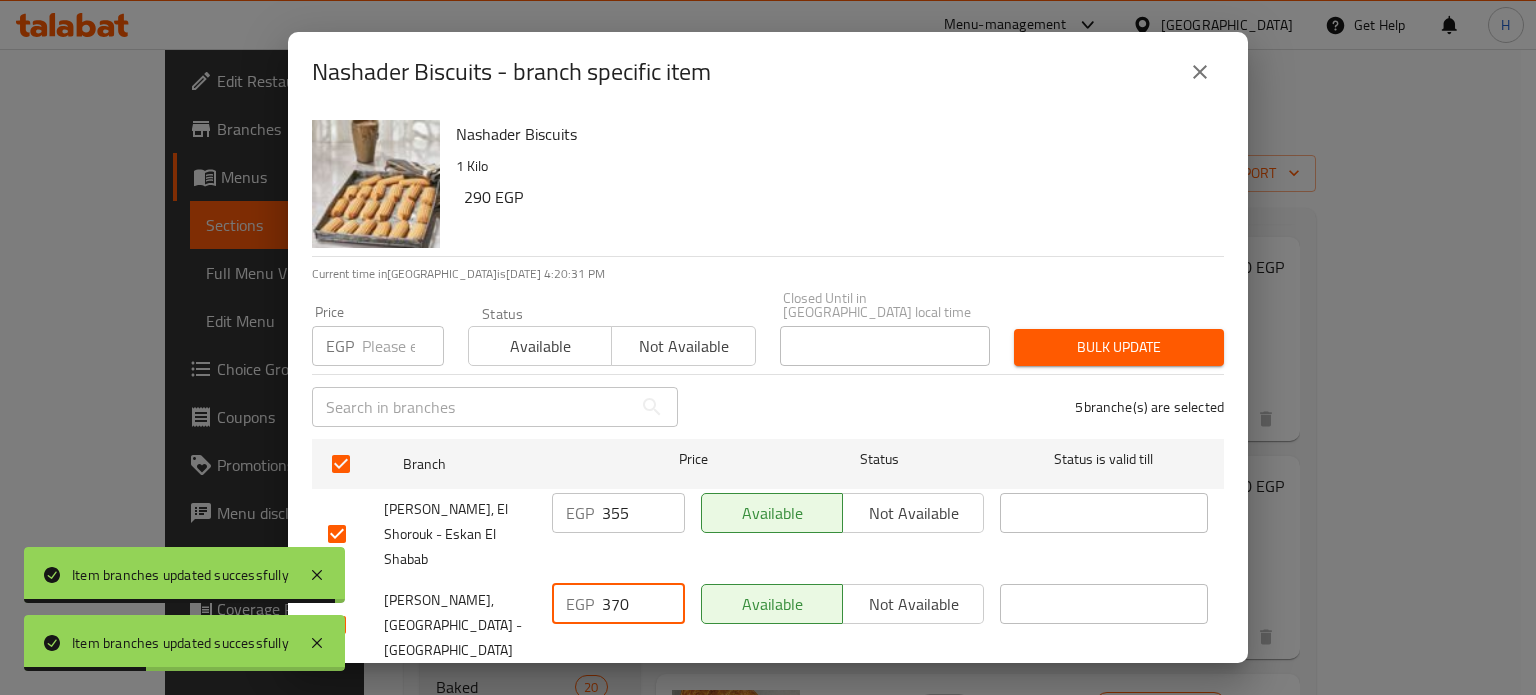 drag, startPoint x: 637, startPoint y: 559, endPoint x: 492, endPoint y: 557, distance: 145.0138 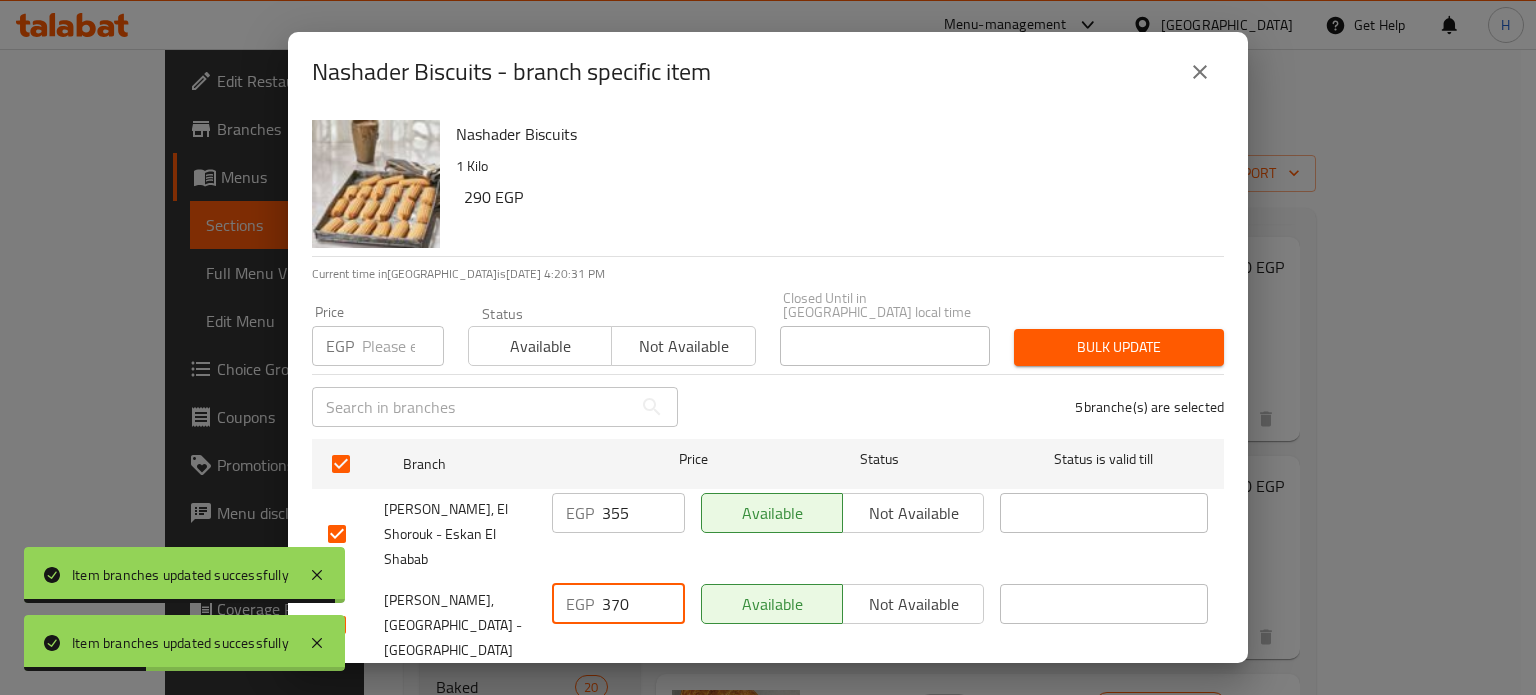 click on "Les Dames, Heliopolis - Hegaz Square EGP 370 ​ Available Not available ​" at bounding box center (768, 625) 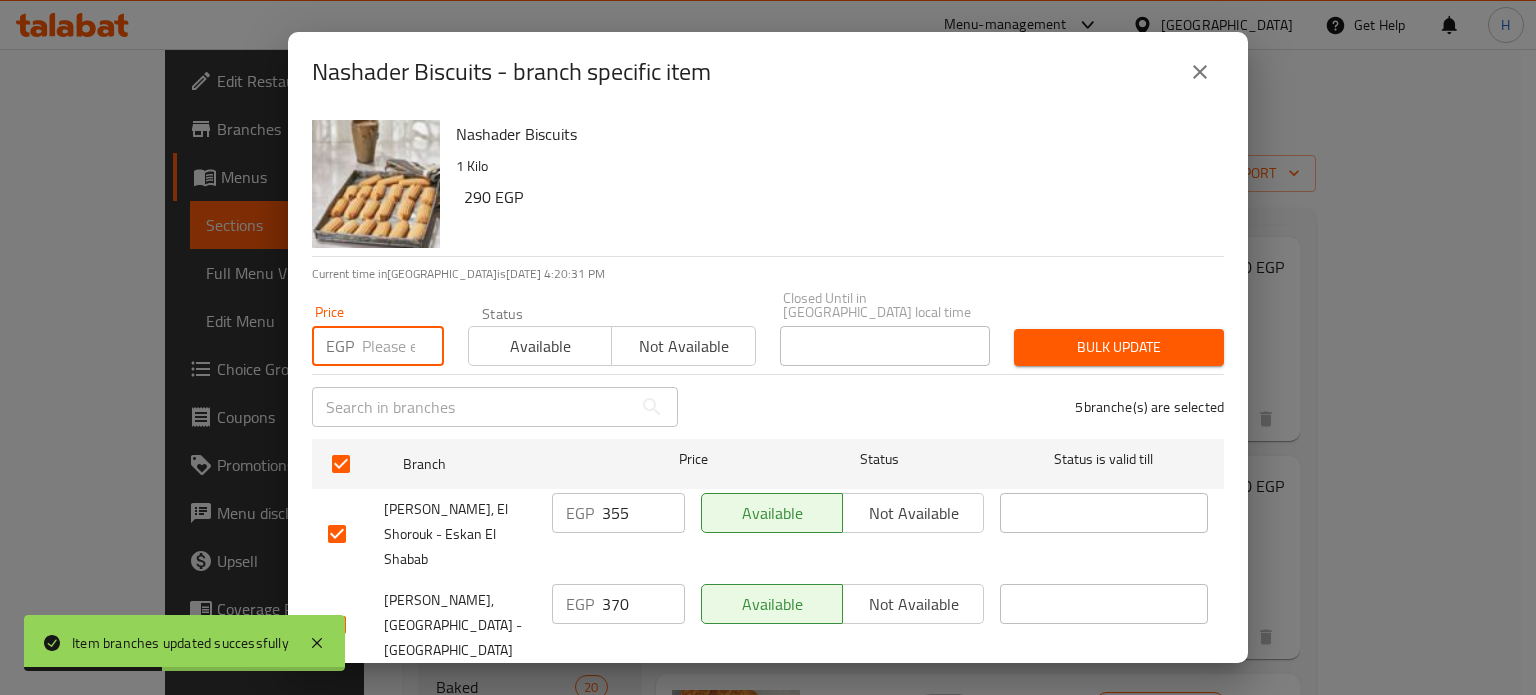 click at bounding box center [403, 346] 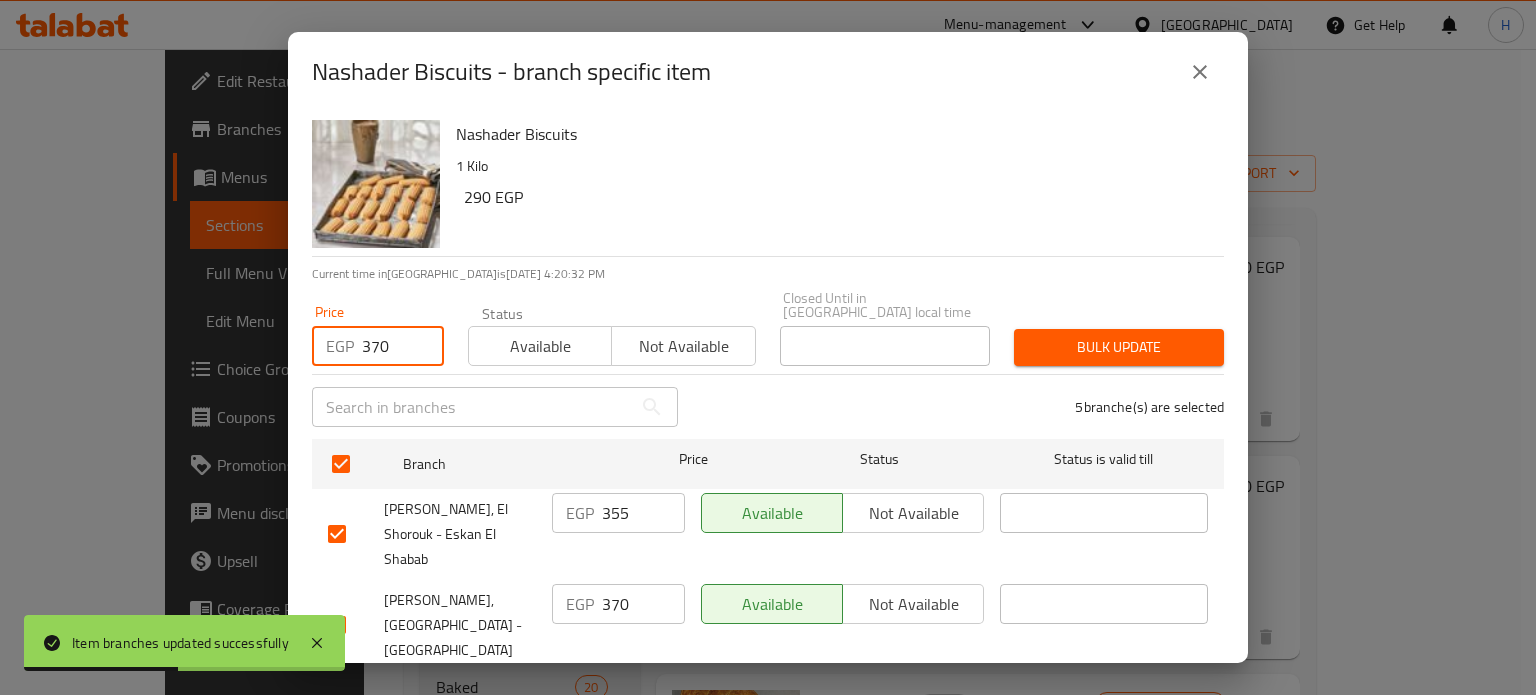 click on "Bulk update" at bounding box center (1119, 347) 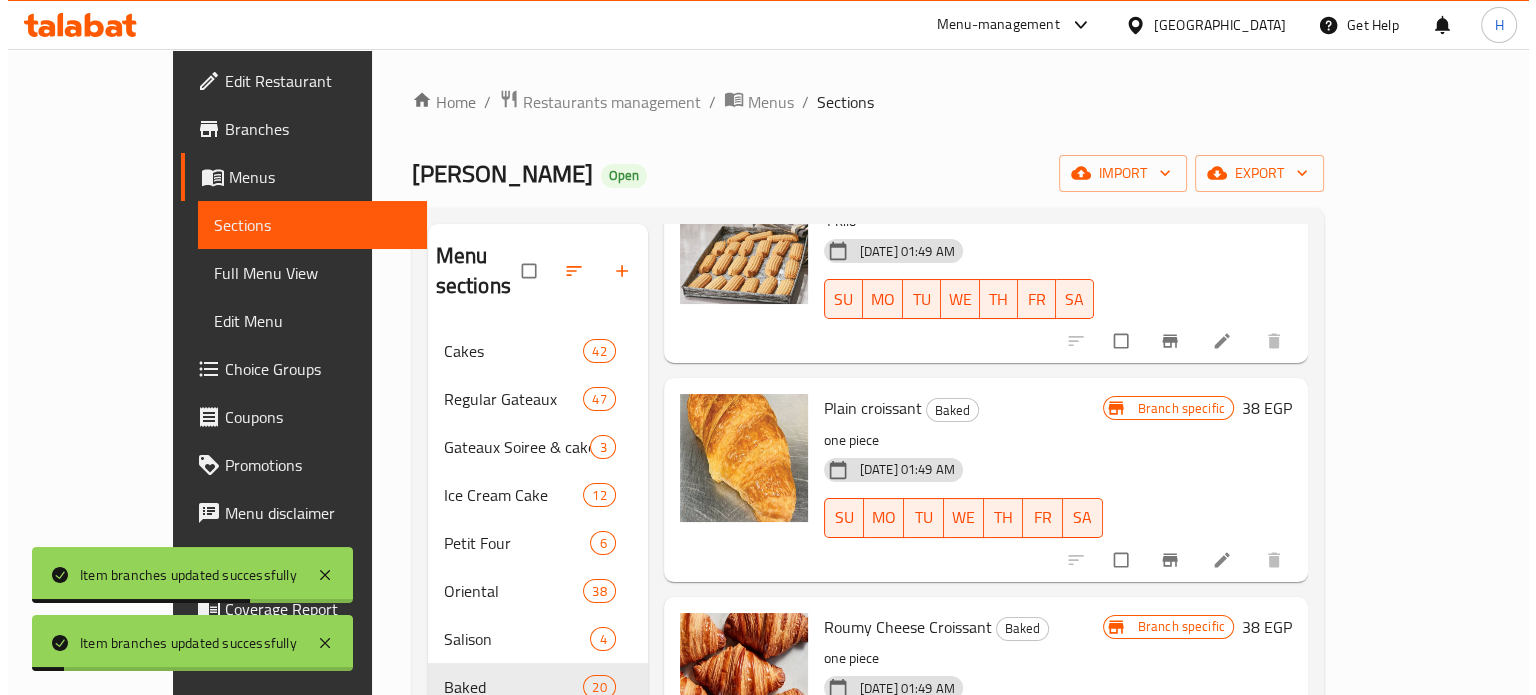 scroll, scrollTop: 600, scrollLeft: 0, axis: vertical 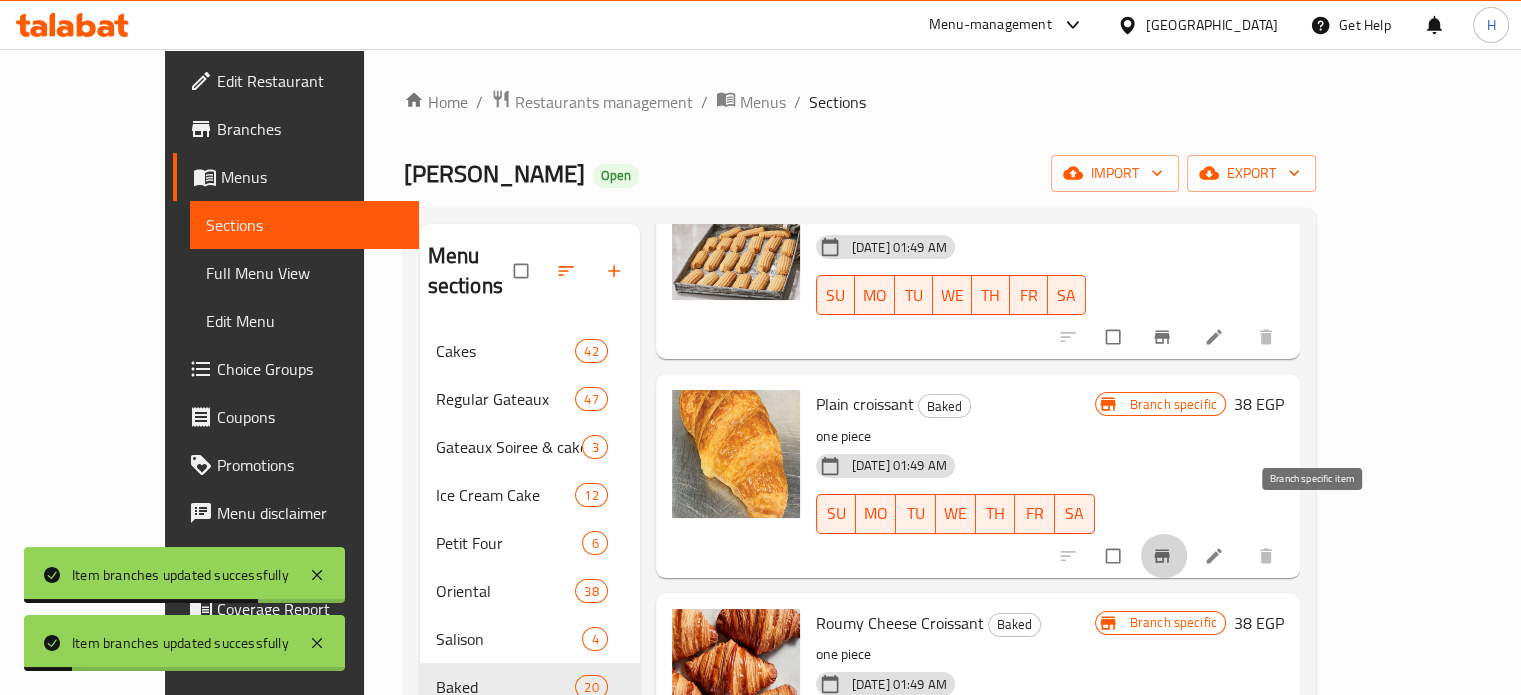 click 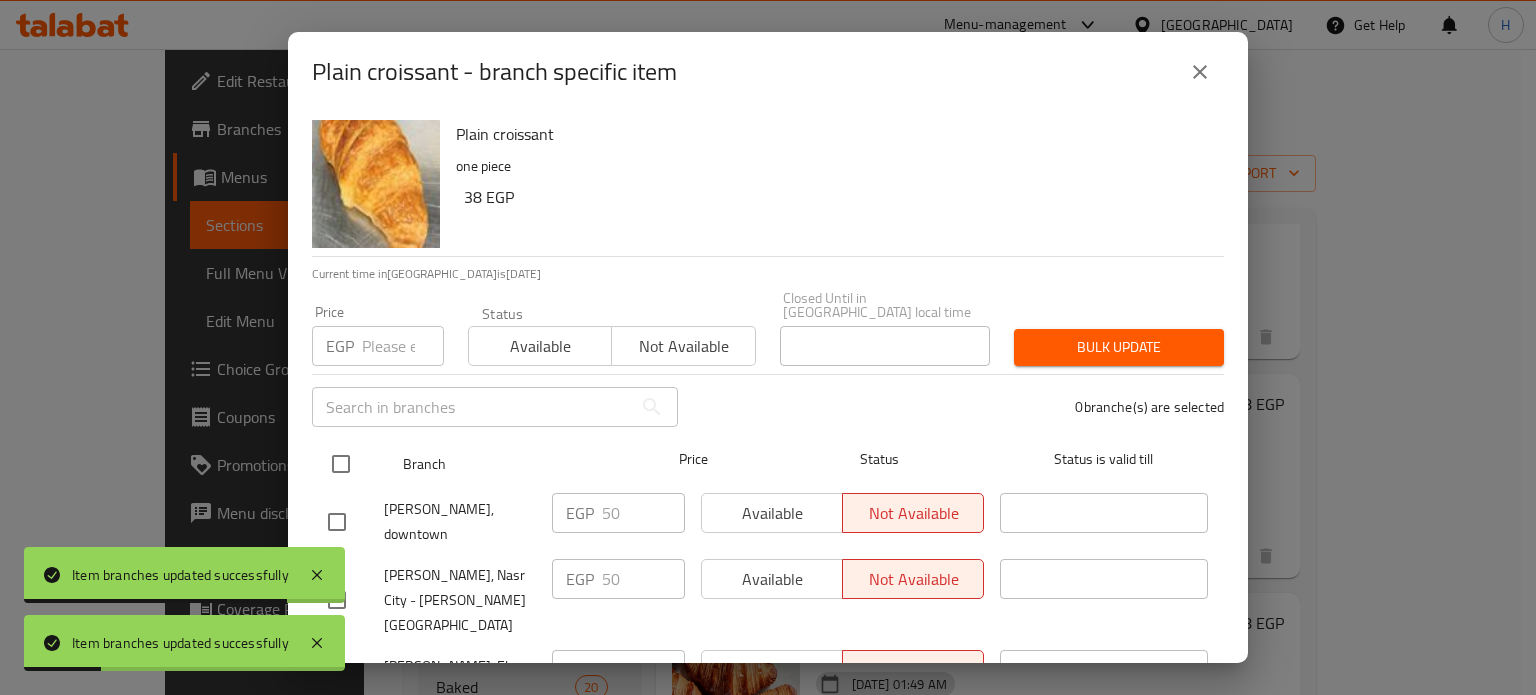 click at bounding box center [341, 464] 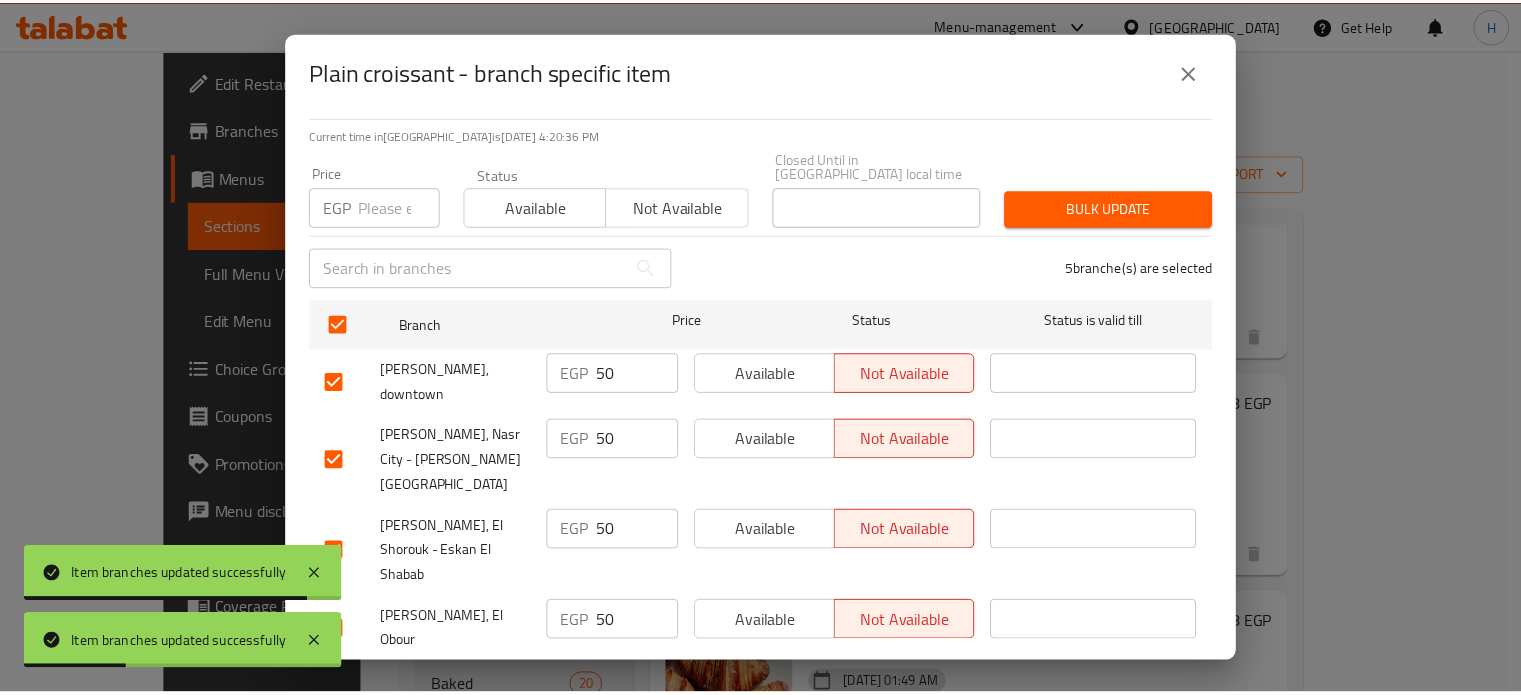 scroll, scrollTop: 162, scrollLeft: 0, axis: vertical 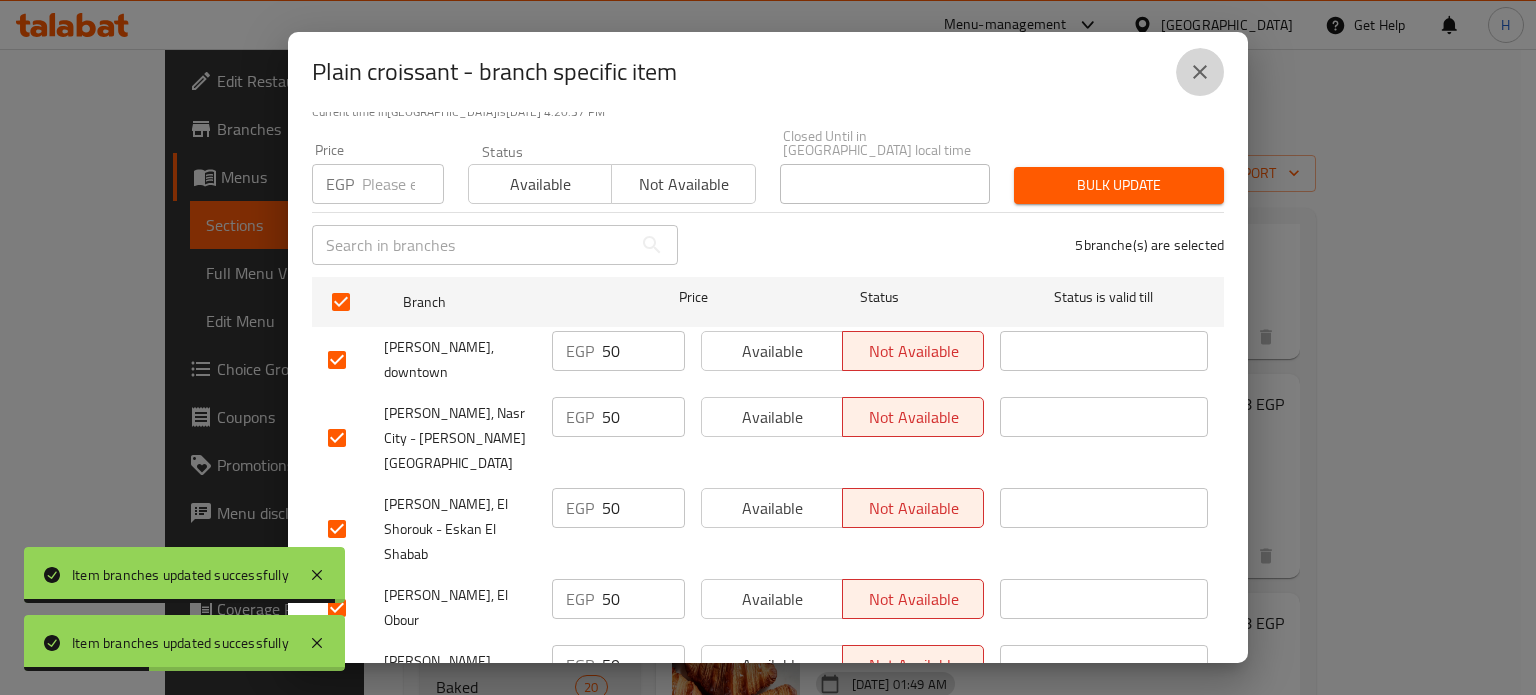 click at bounding box center (1200, 72) 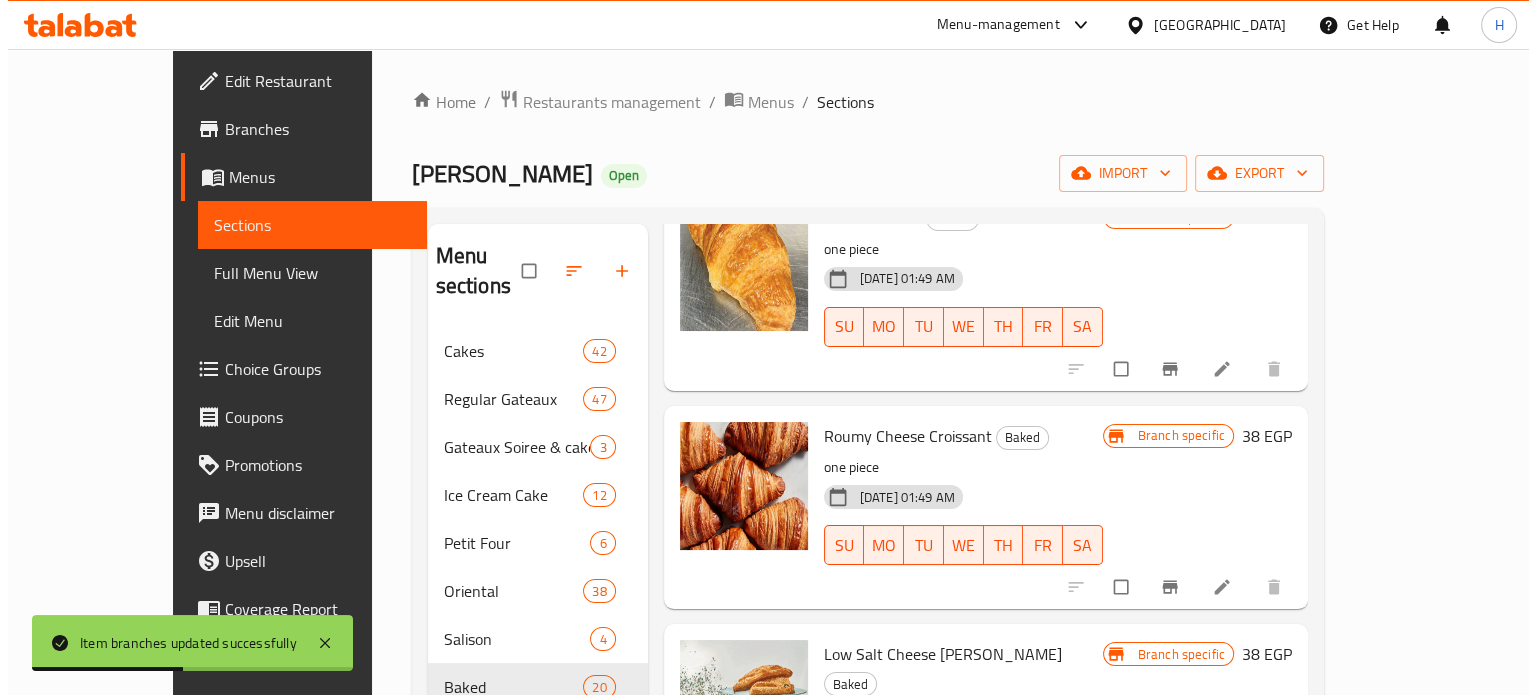 scroll, scrollTop: 800, scrollLeft: 0, axis: vertical 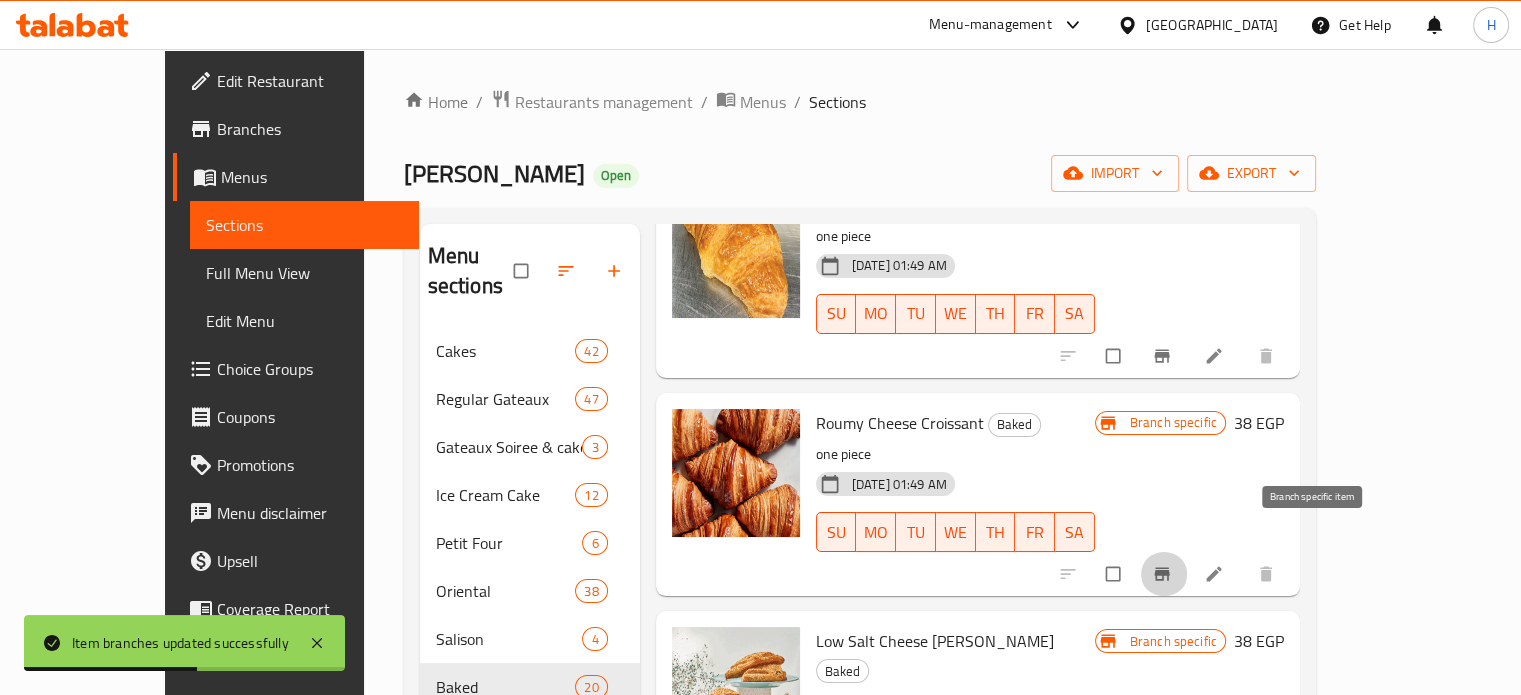 click at bounding box center [1164, 574] 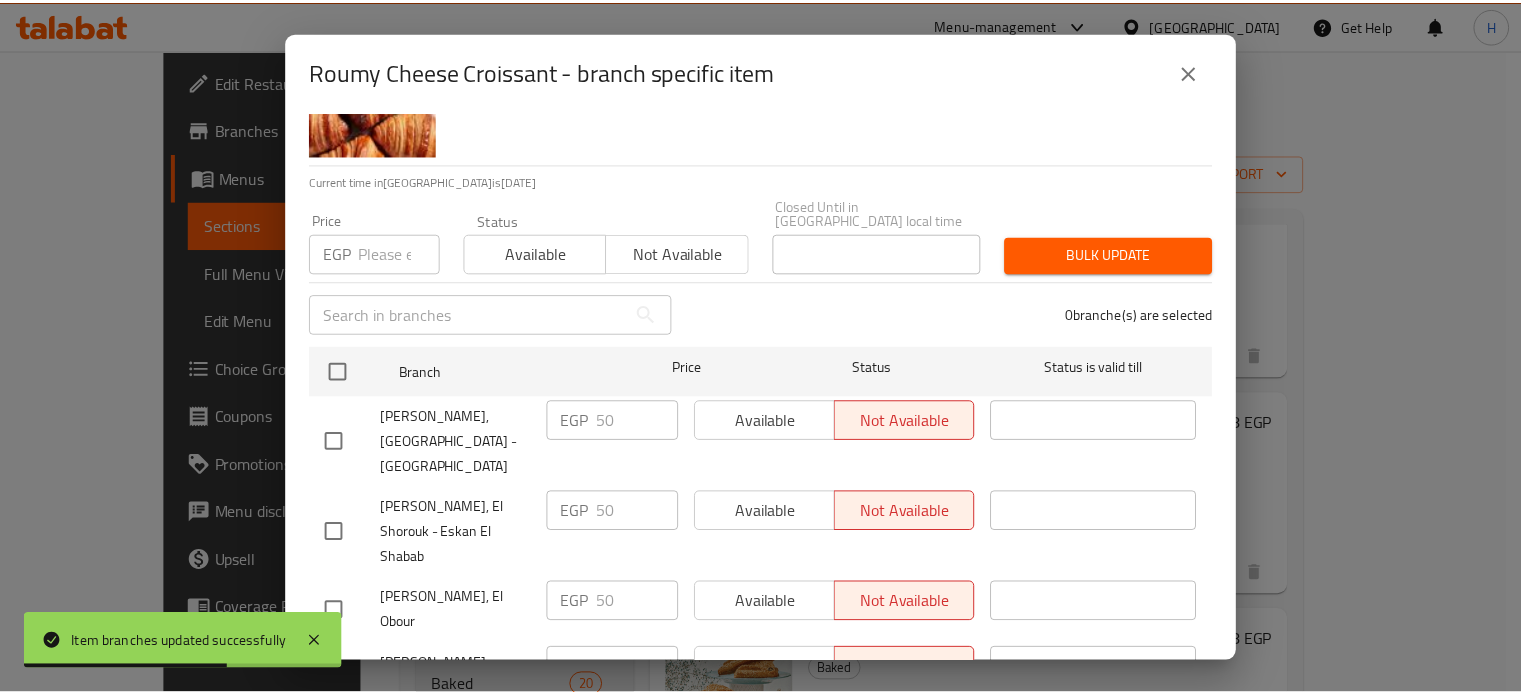 scroll, scrollTop: 162, scrollLeft: 0, axis: vertical 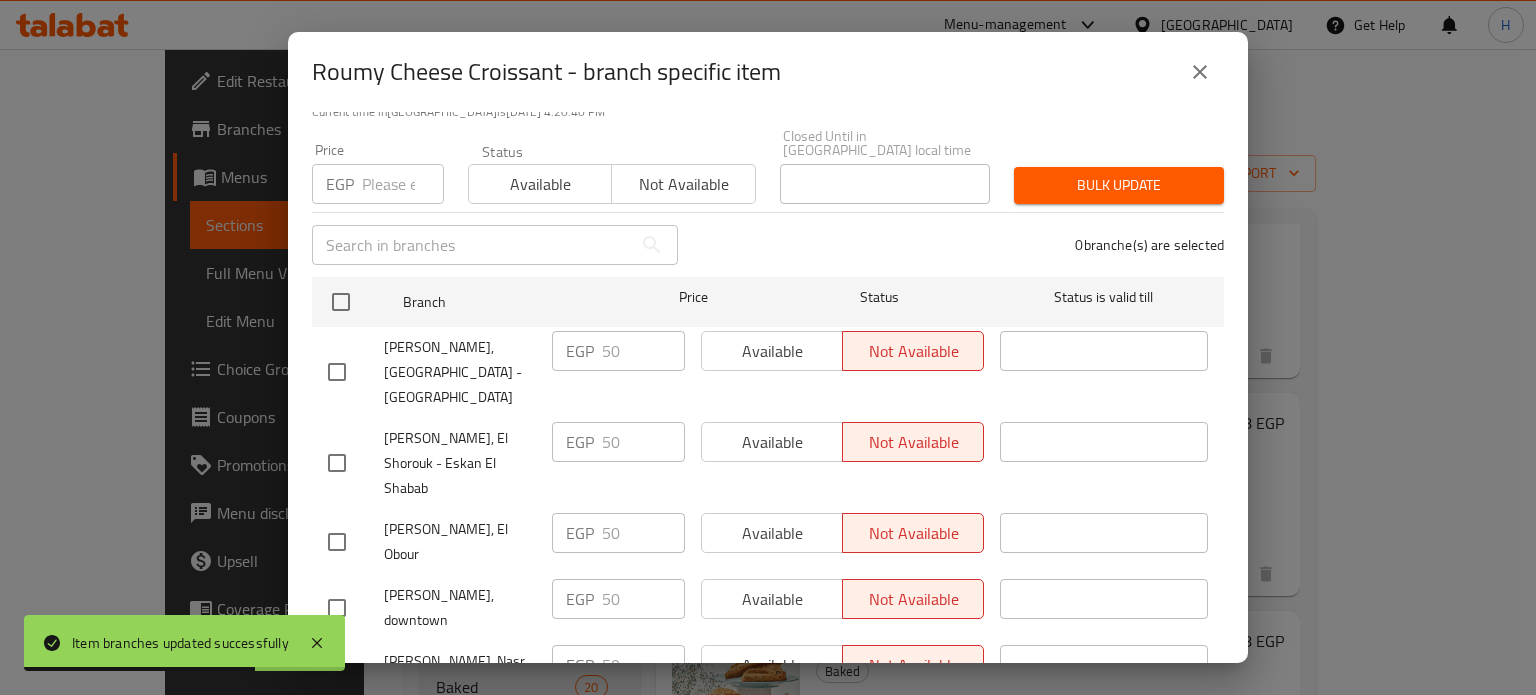 click 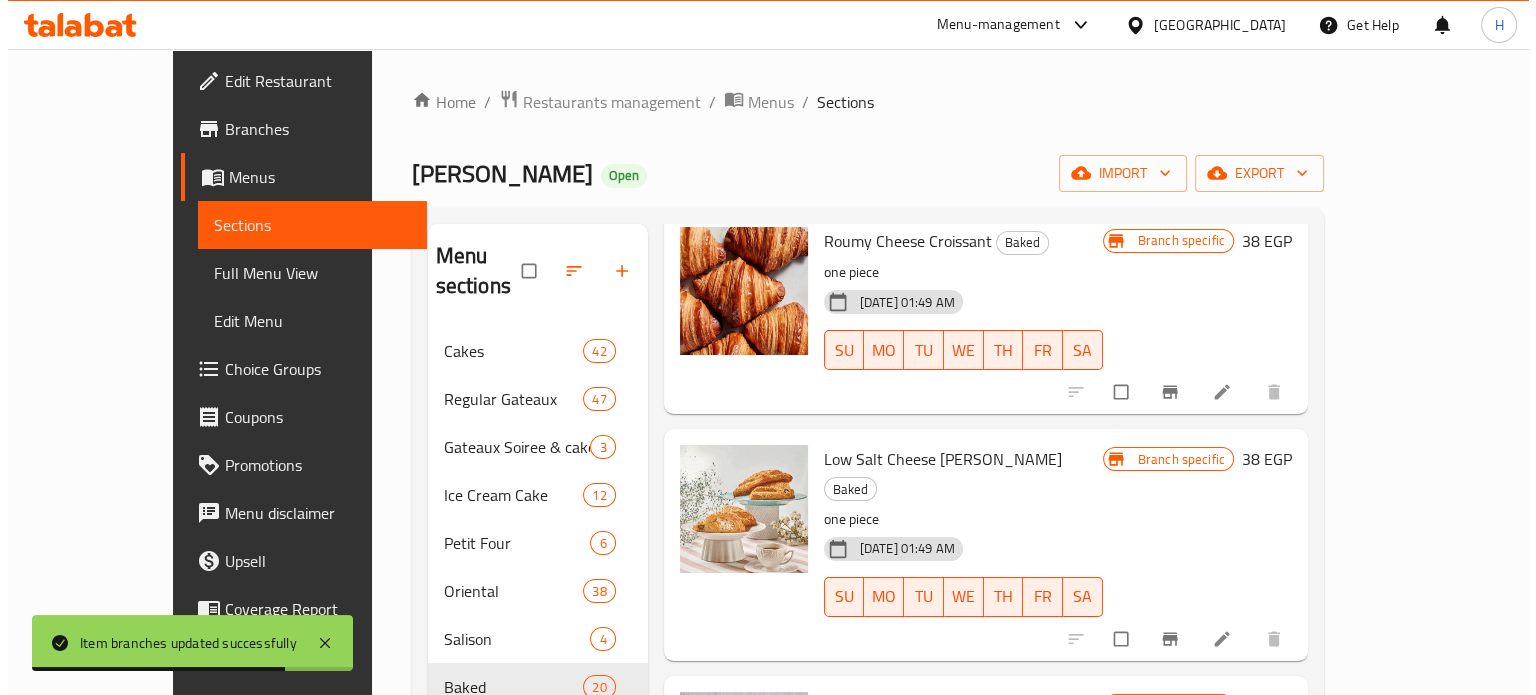 scroll, scrollTop: 1000, scrollLeft: 0, axis: vertical 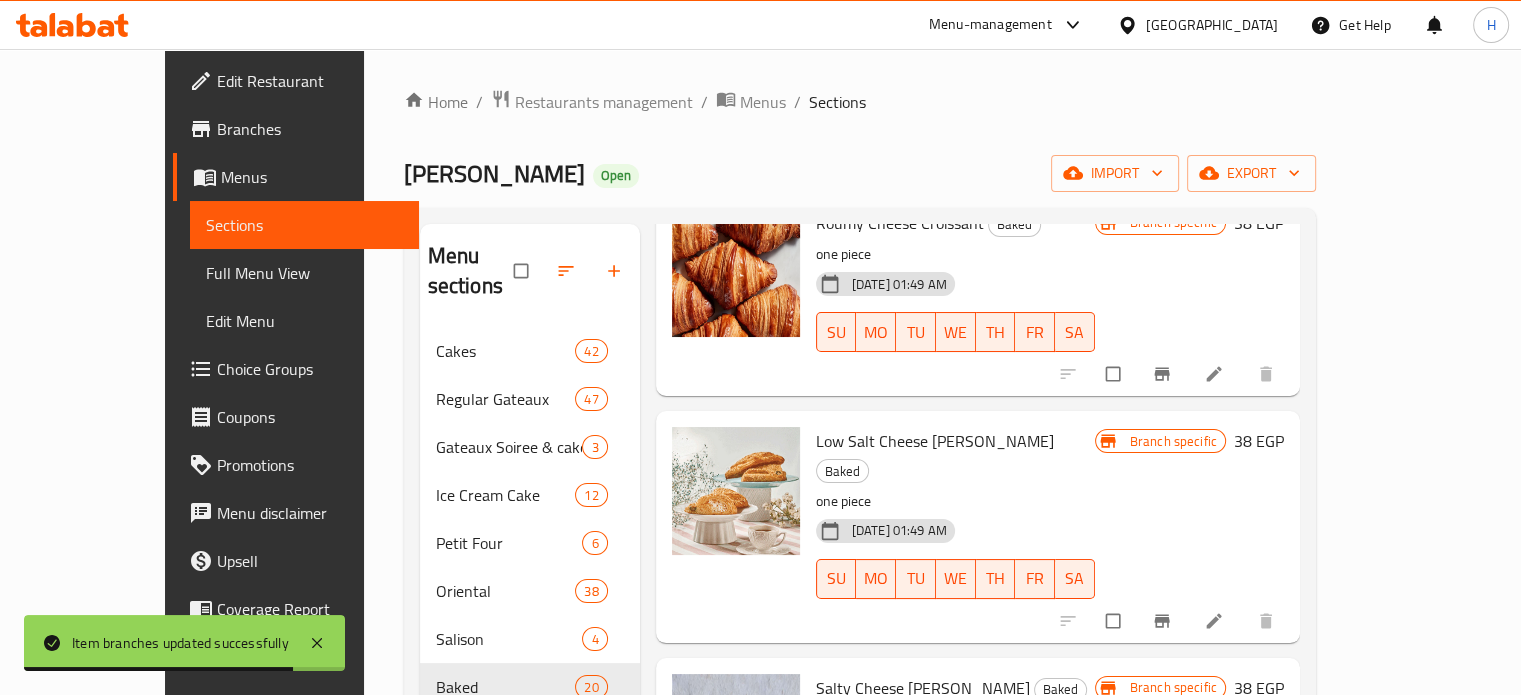 click 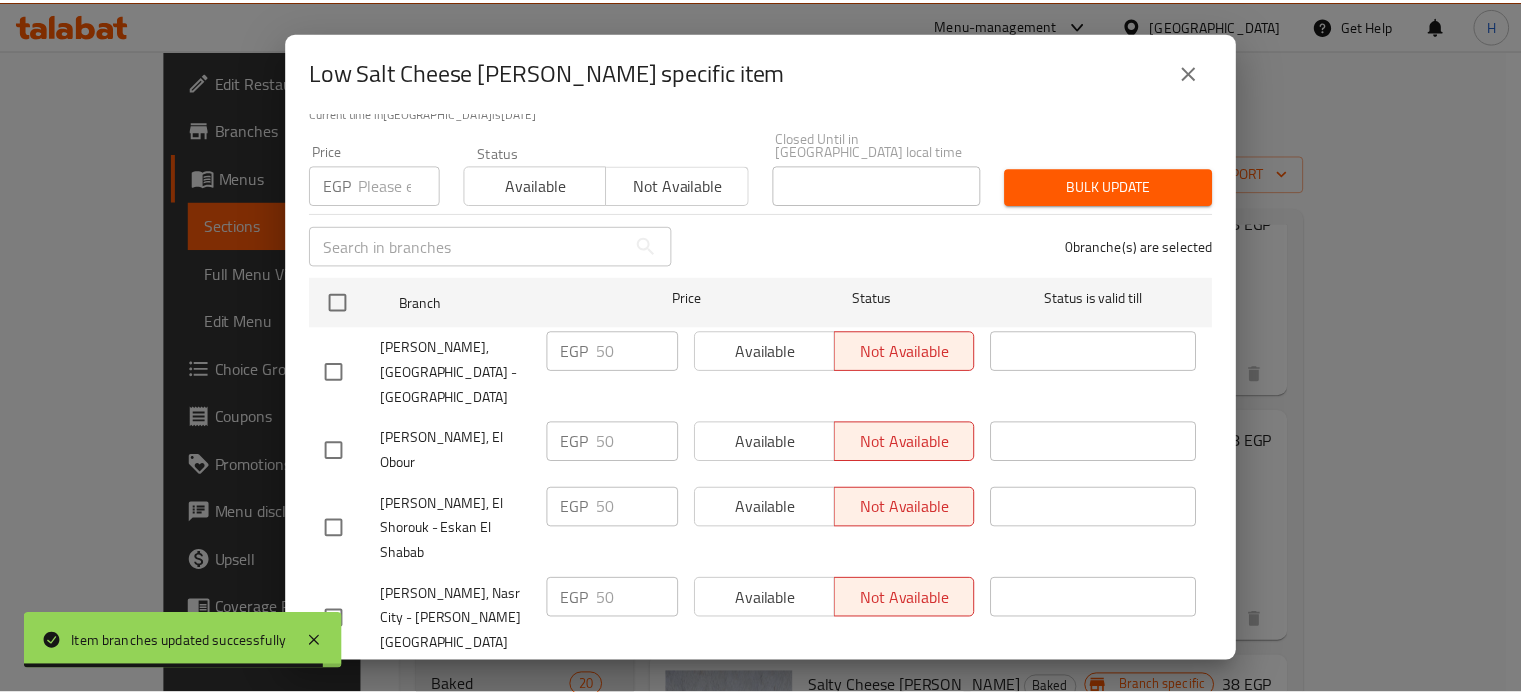 scroll, scrollTop: 162, scrollLeft: 0, axis: vertical 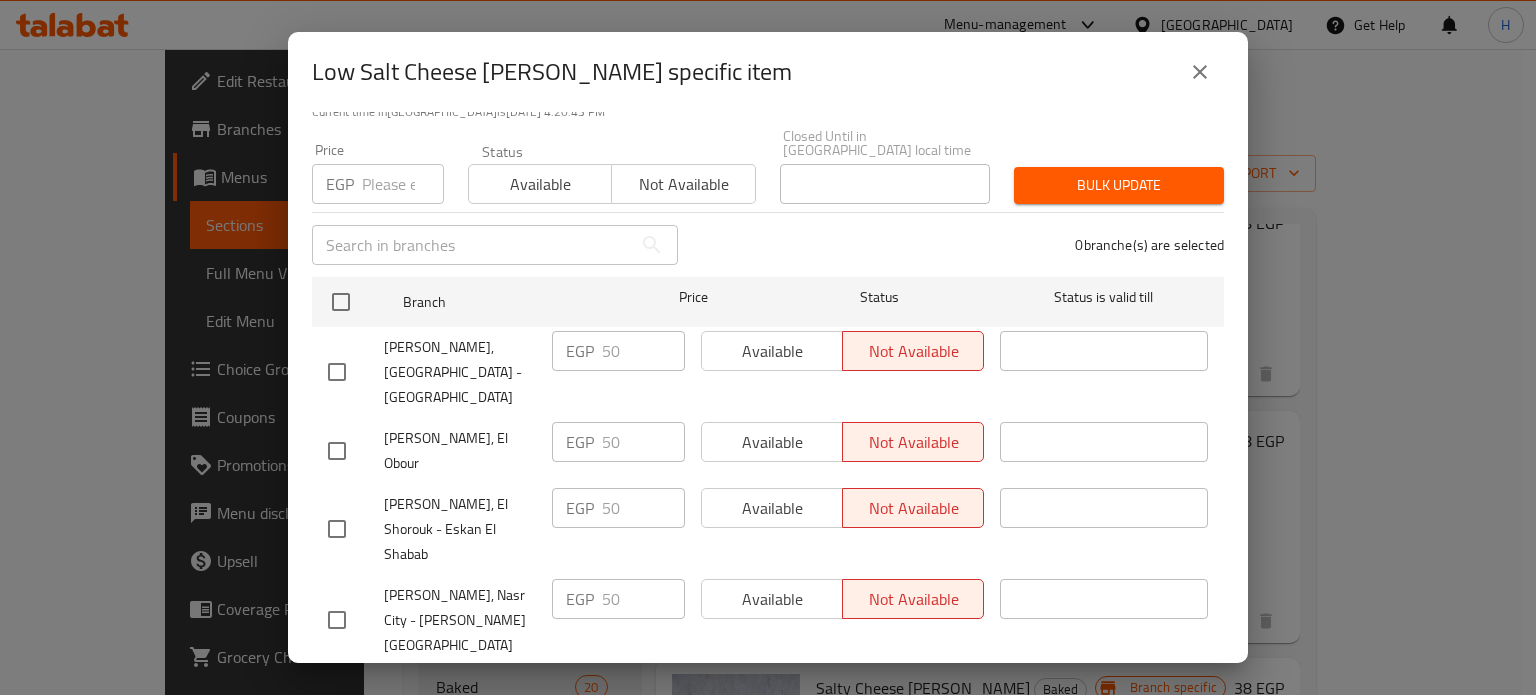 click 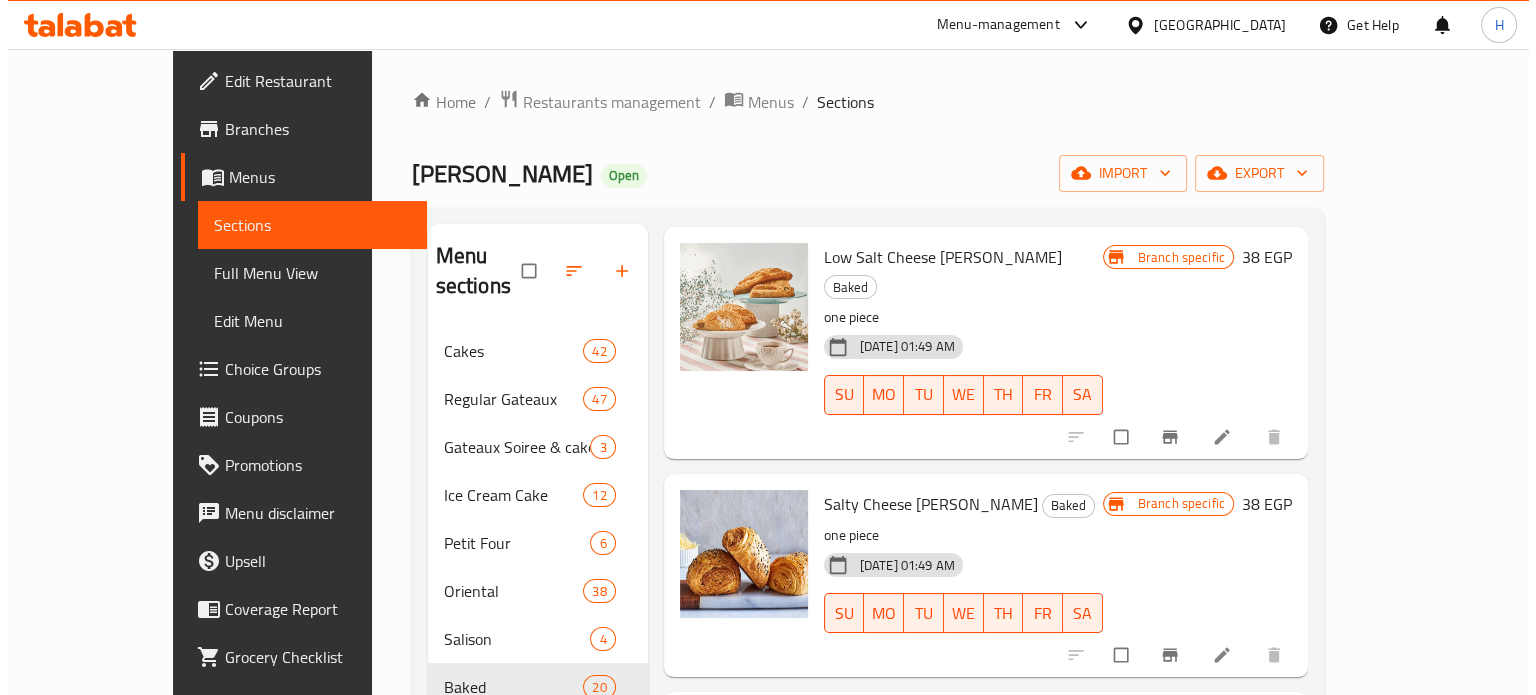 scroll, scrollTop: 1200, scrollLeft: 0, axis: vertical 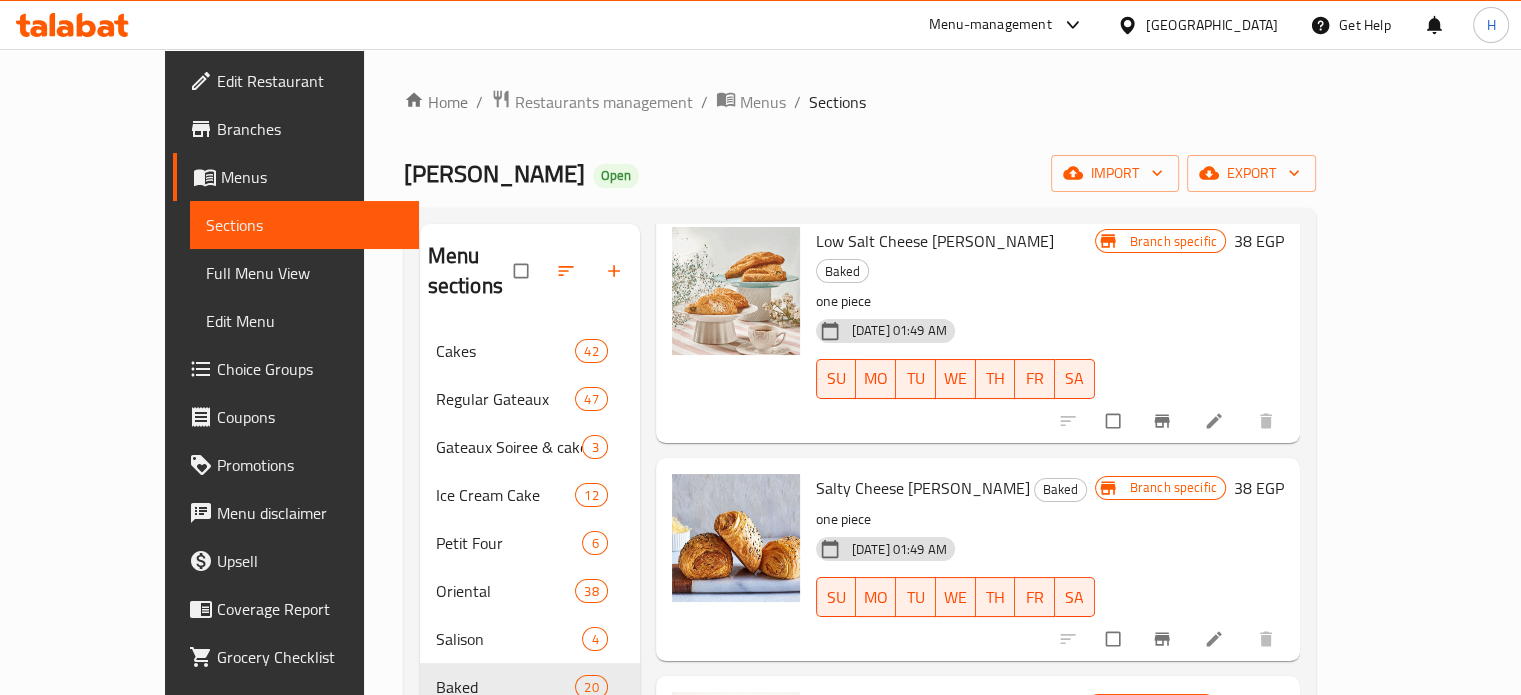 click 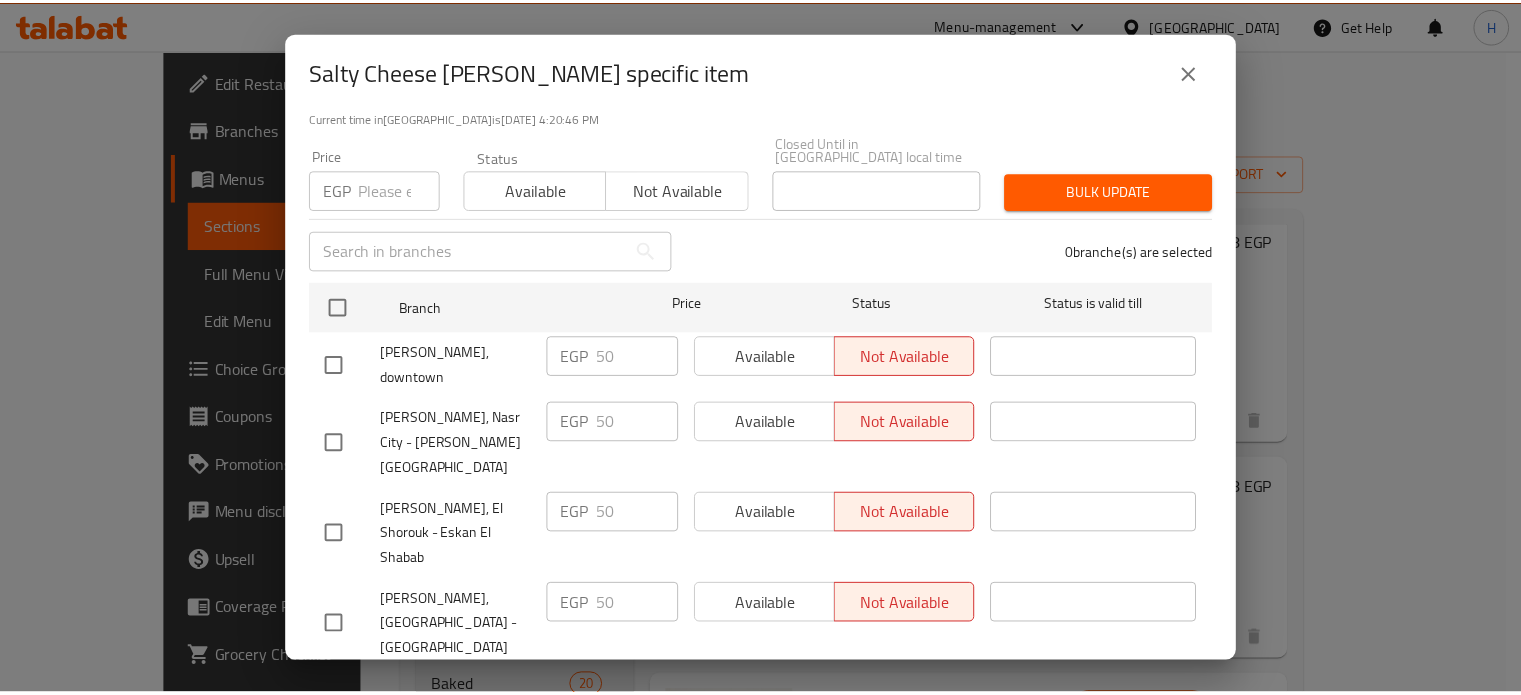 scroll, scrollTop: 162, scrollLeft: 0, axis: vertical 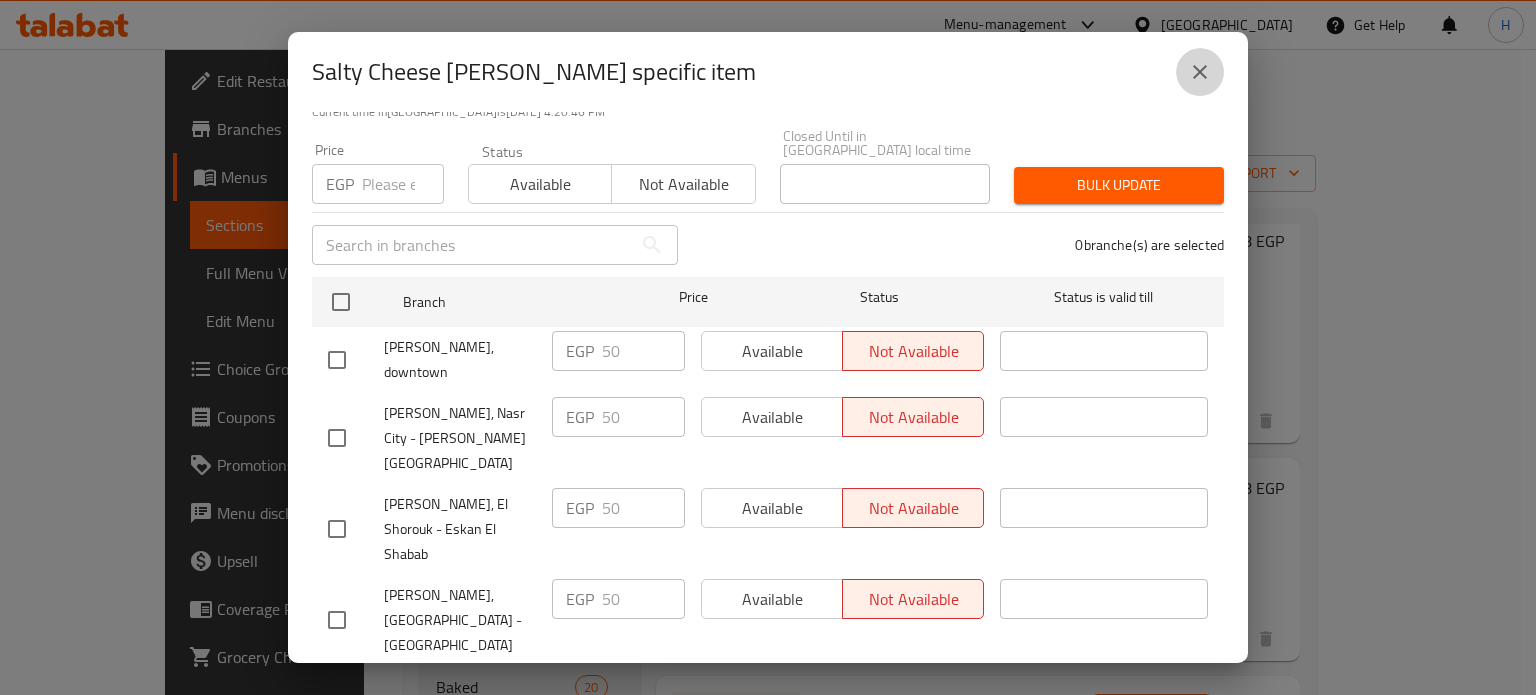 click at bounding box center (1200, 72) 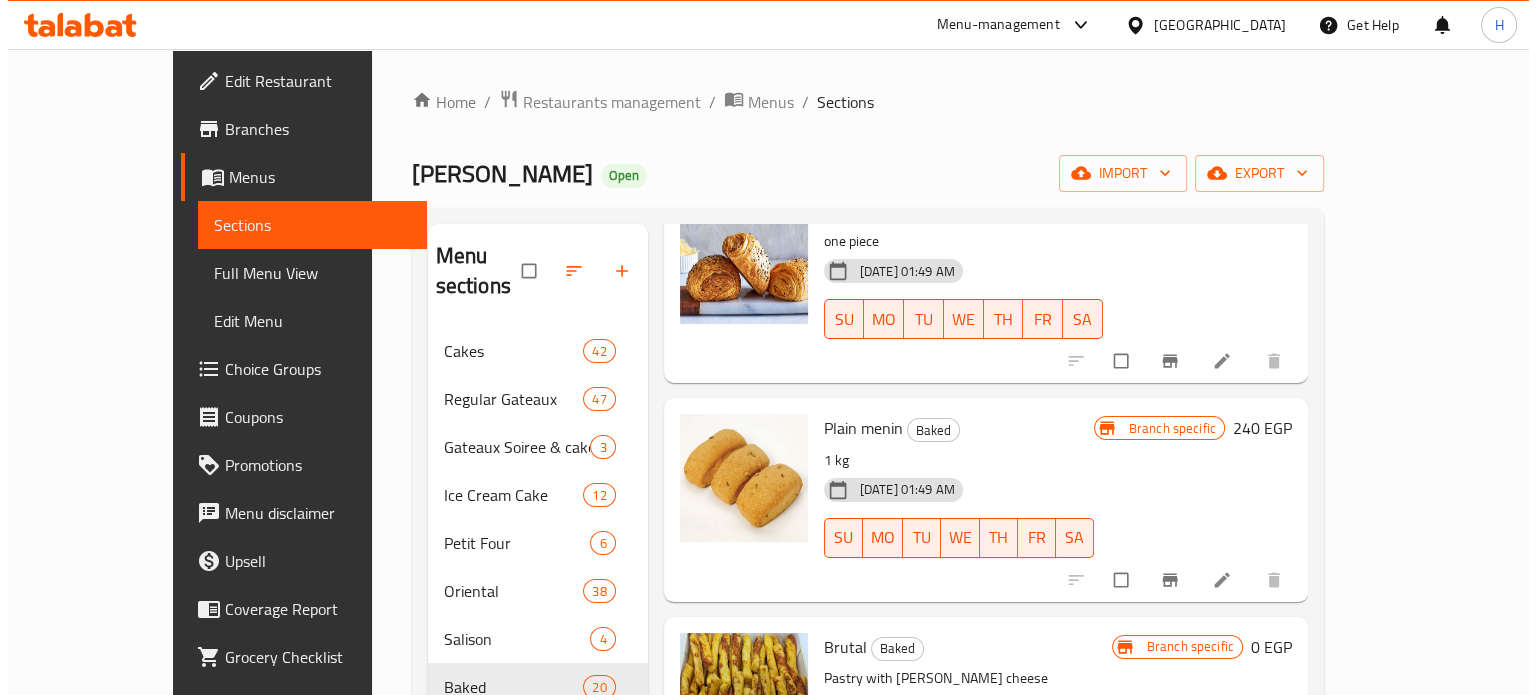 scroll, scrollTop: 1500, scrollLeft: 0, axis: vertical 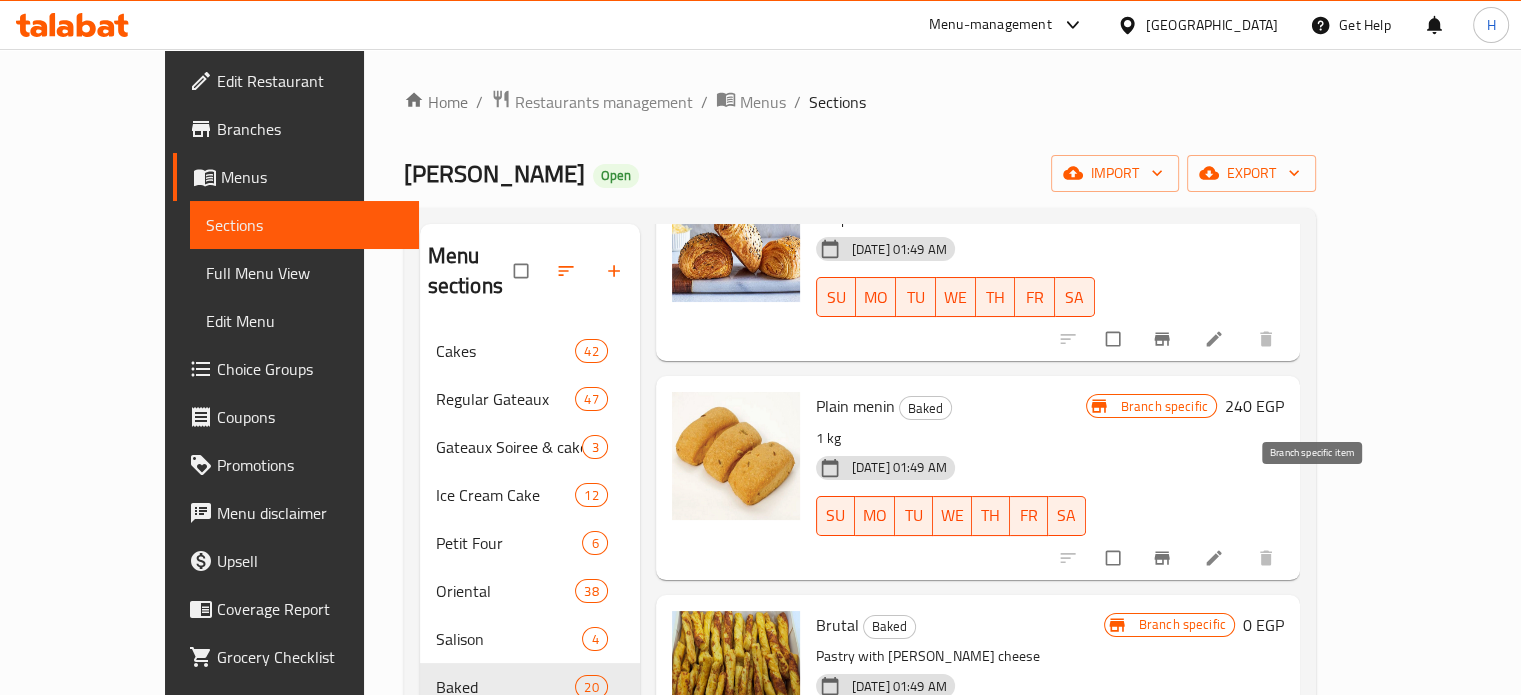 click at bounding box center [1164, 558] 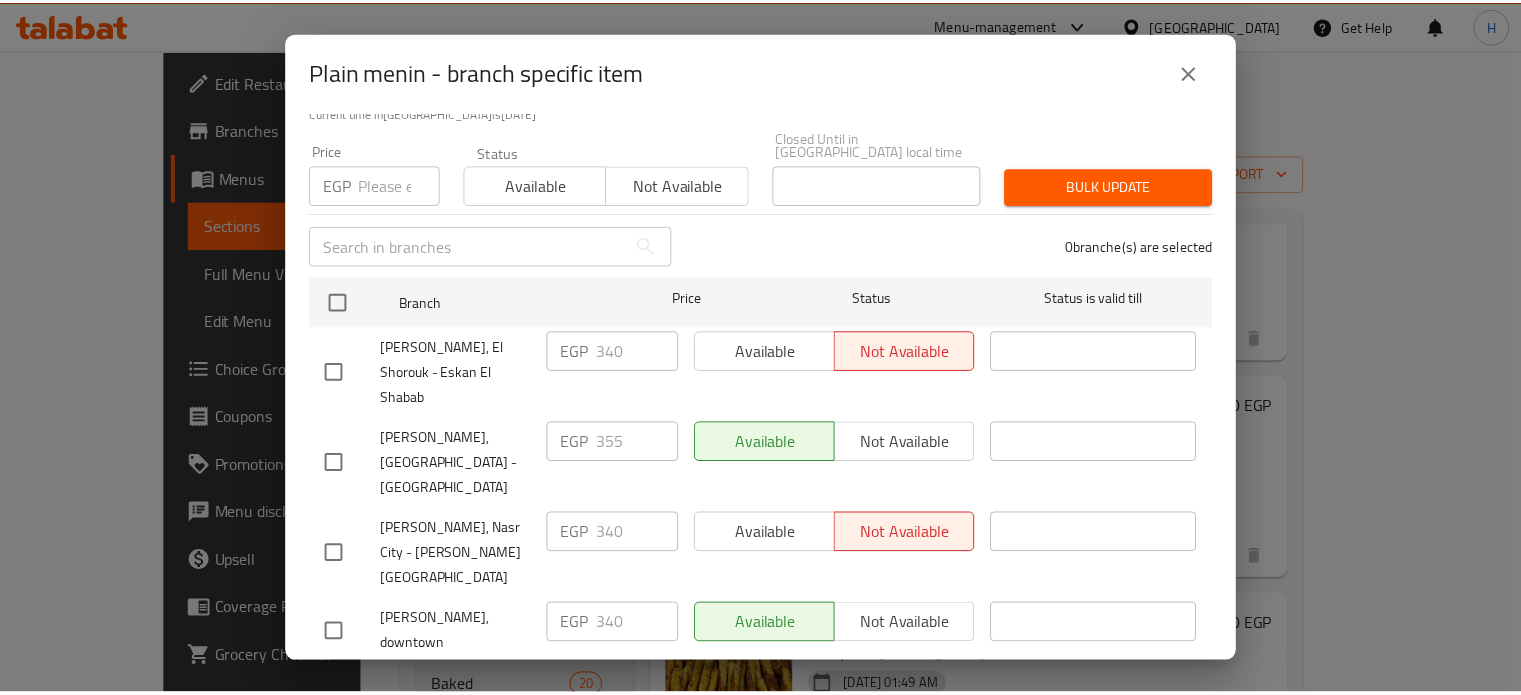 scroll, scrollTop: 162, scrollLeft: 0, axis: vertical 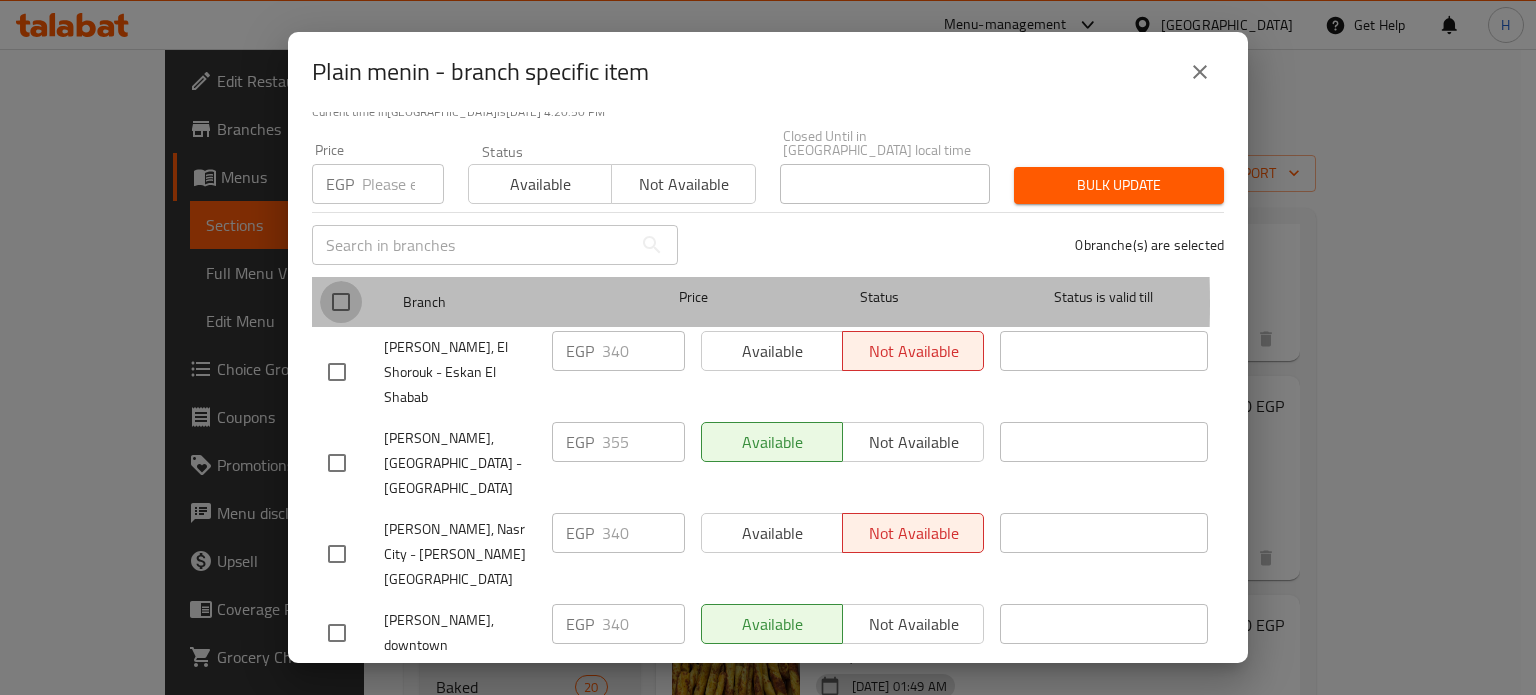 click at bounding box center [341, 302] 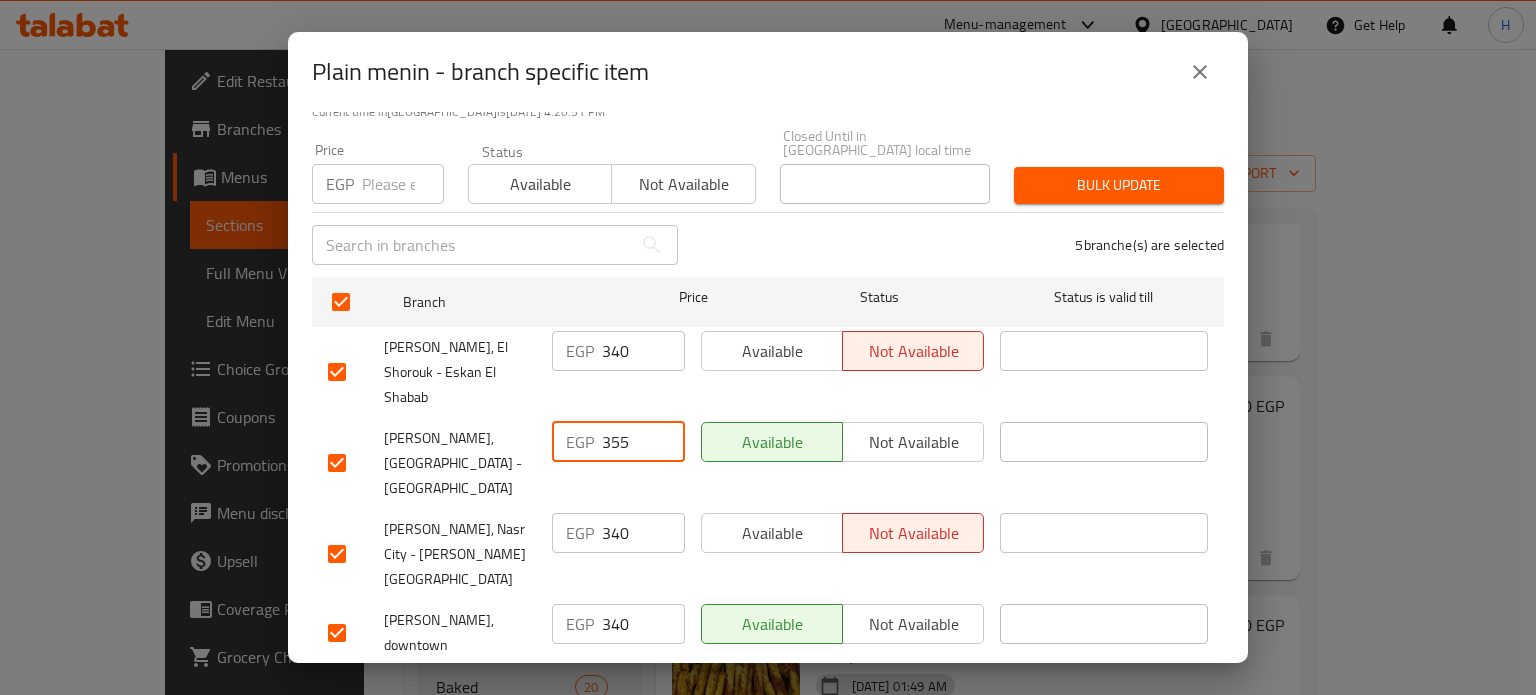 drag, startPoint x: 631, startPoint y: 402, endPoint x: 468, endPoint y: 273, distance: 207.87015 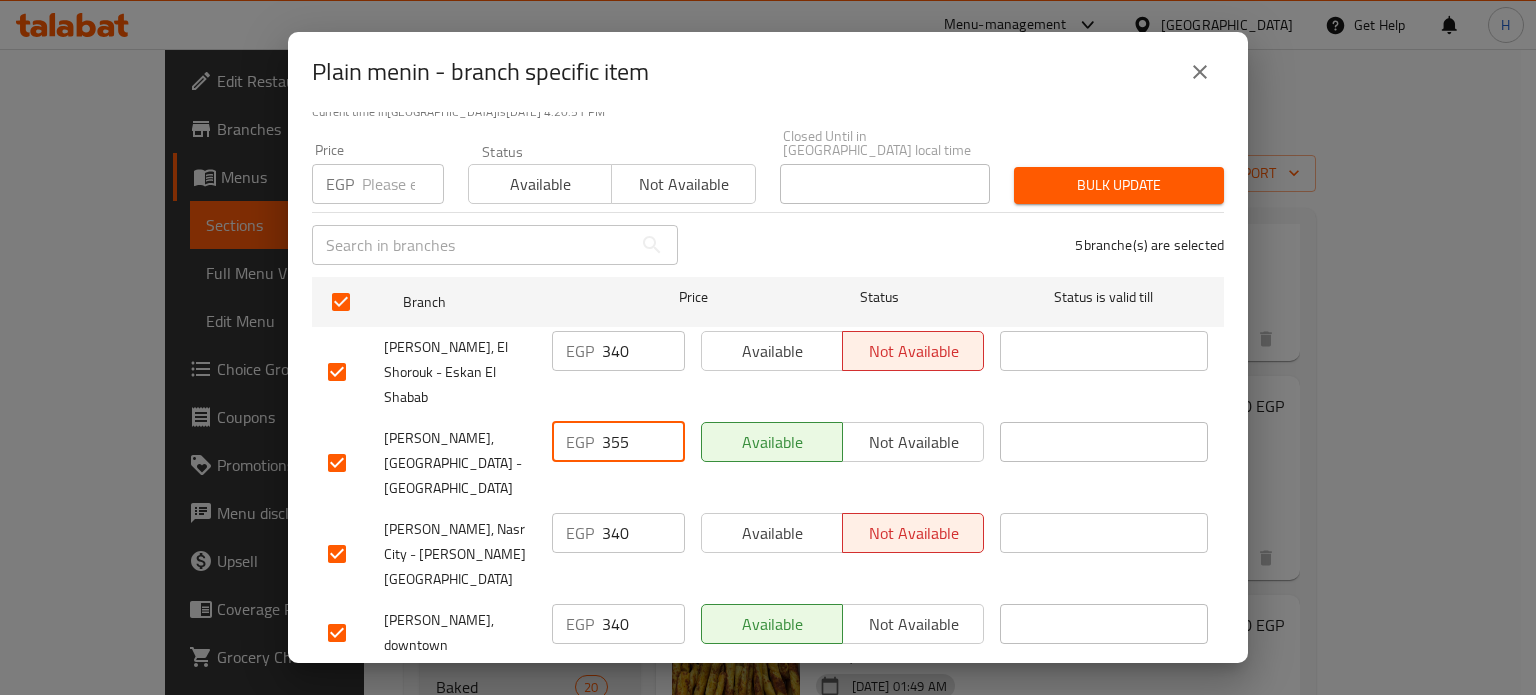 click on "EGP 355 ​" at bounding box center (618, 442) 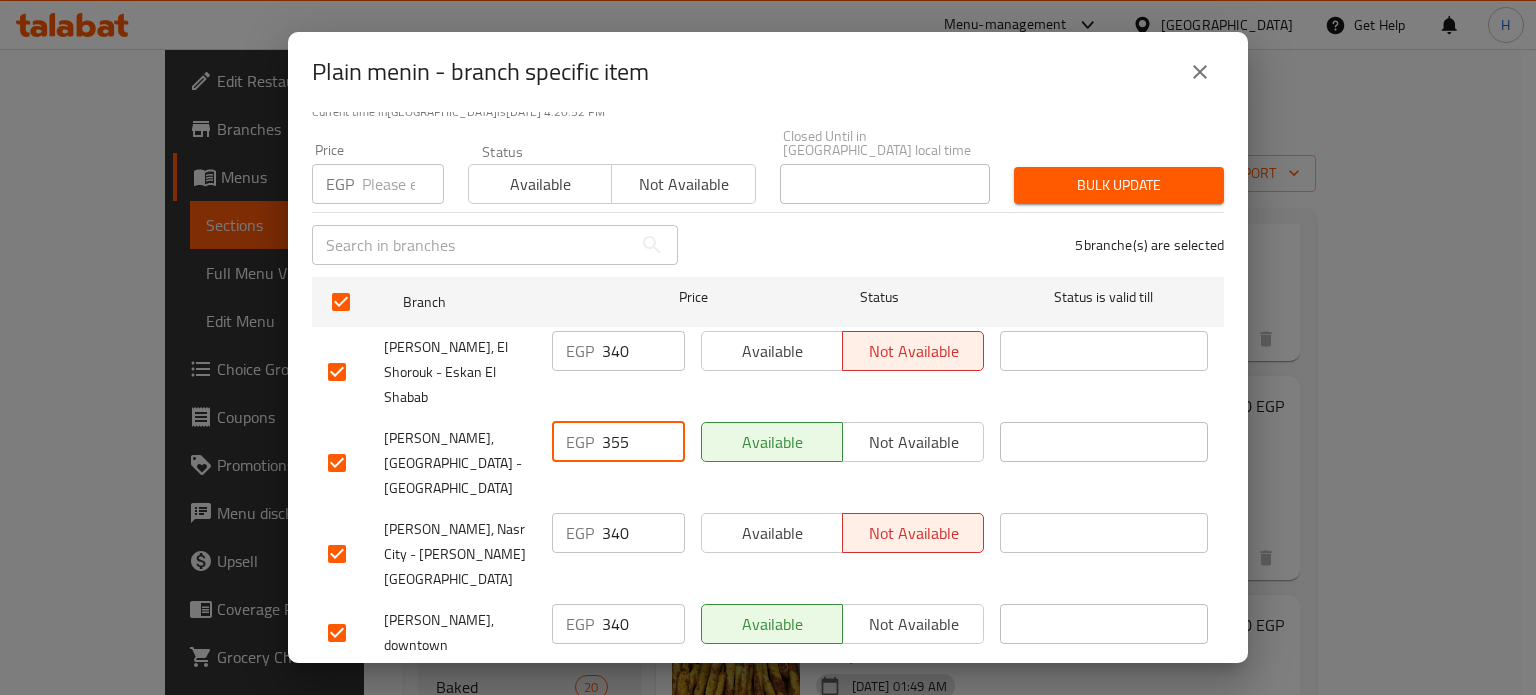 click at bounding box center (403, 184) 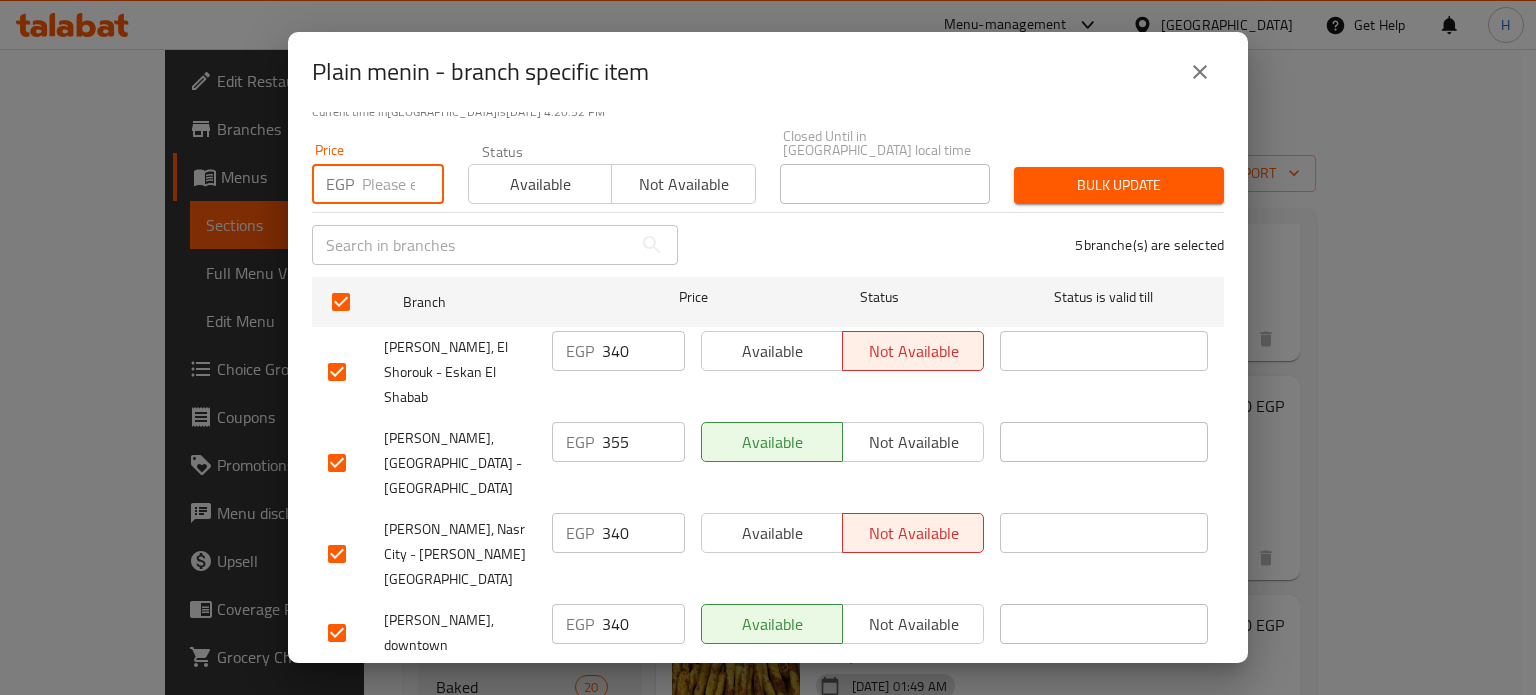 paste on "355" 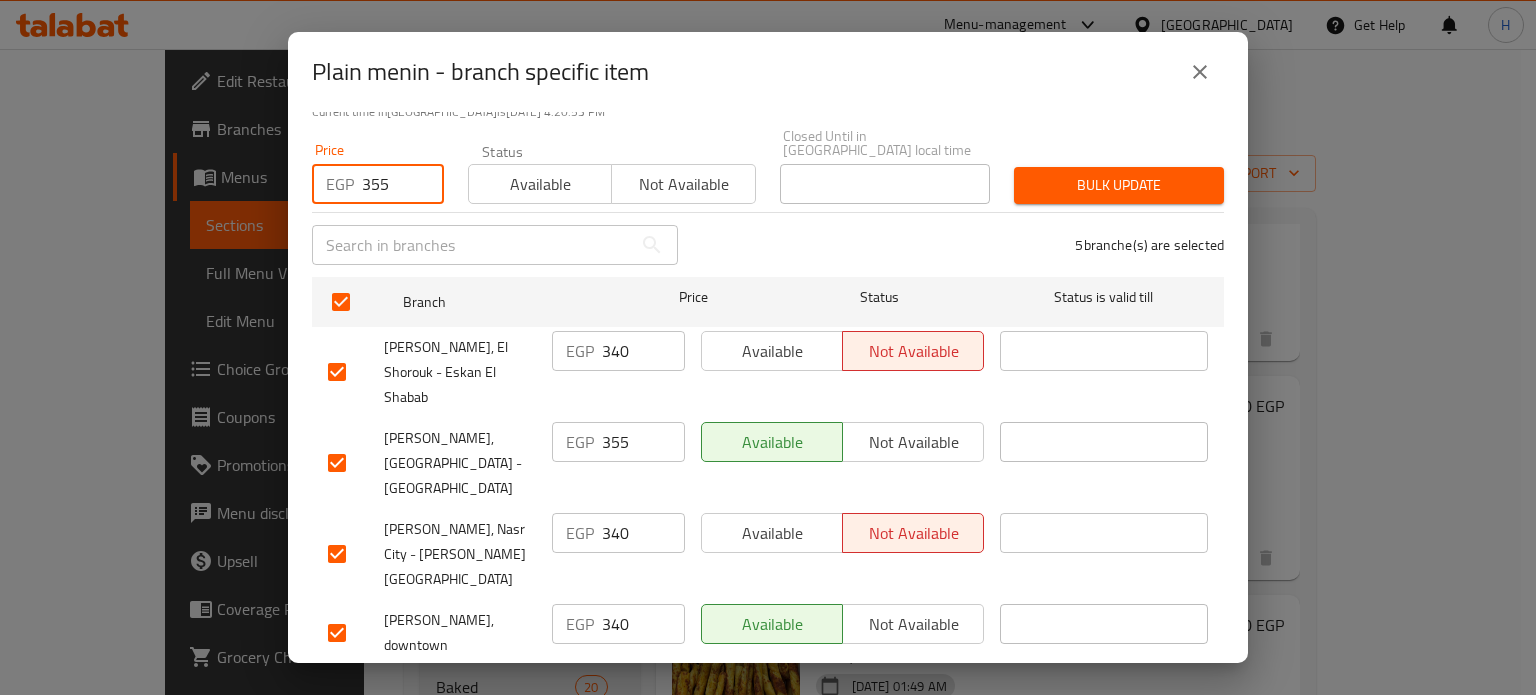 click on "Bulk update" at bounding box center (1119, 185) 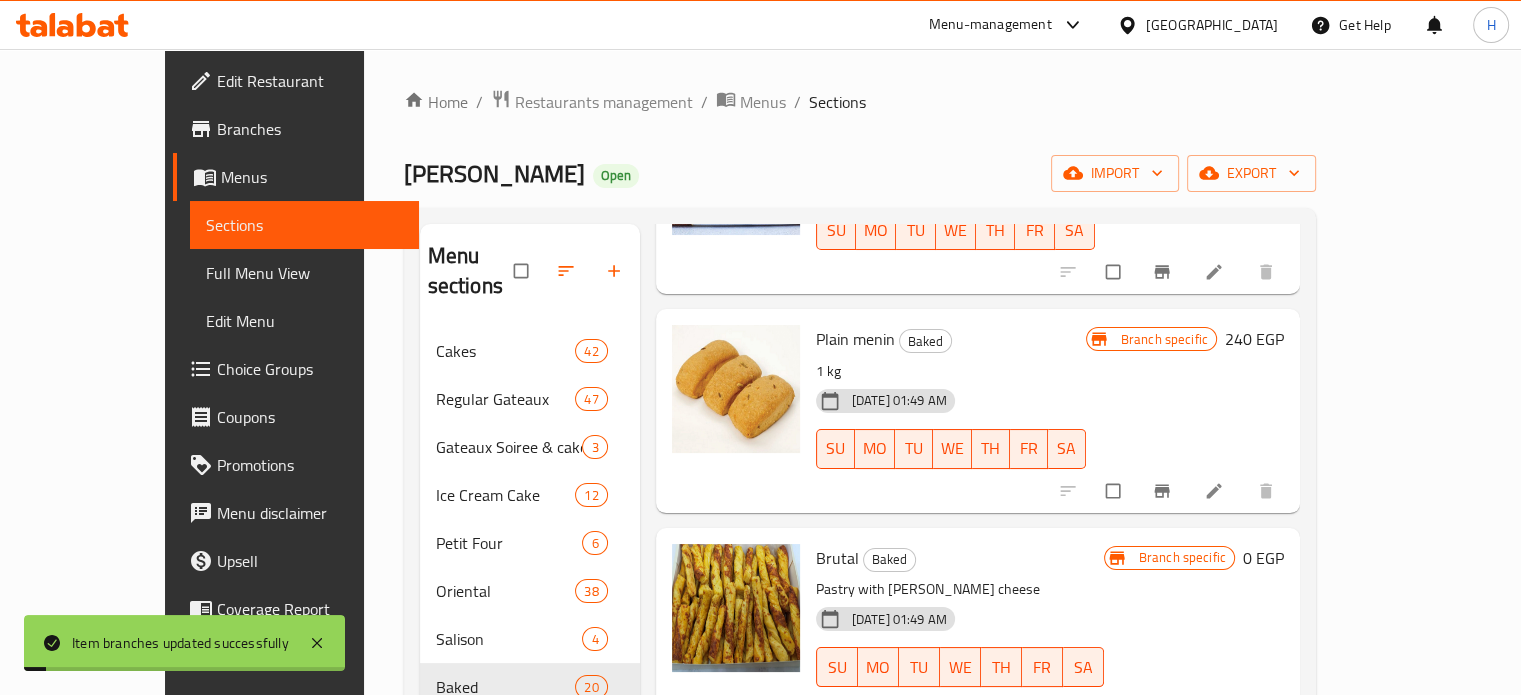 scroll, scrollTop: 1700, scrollLeft: 0, axis: vertical 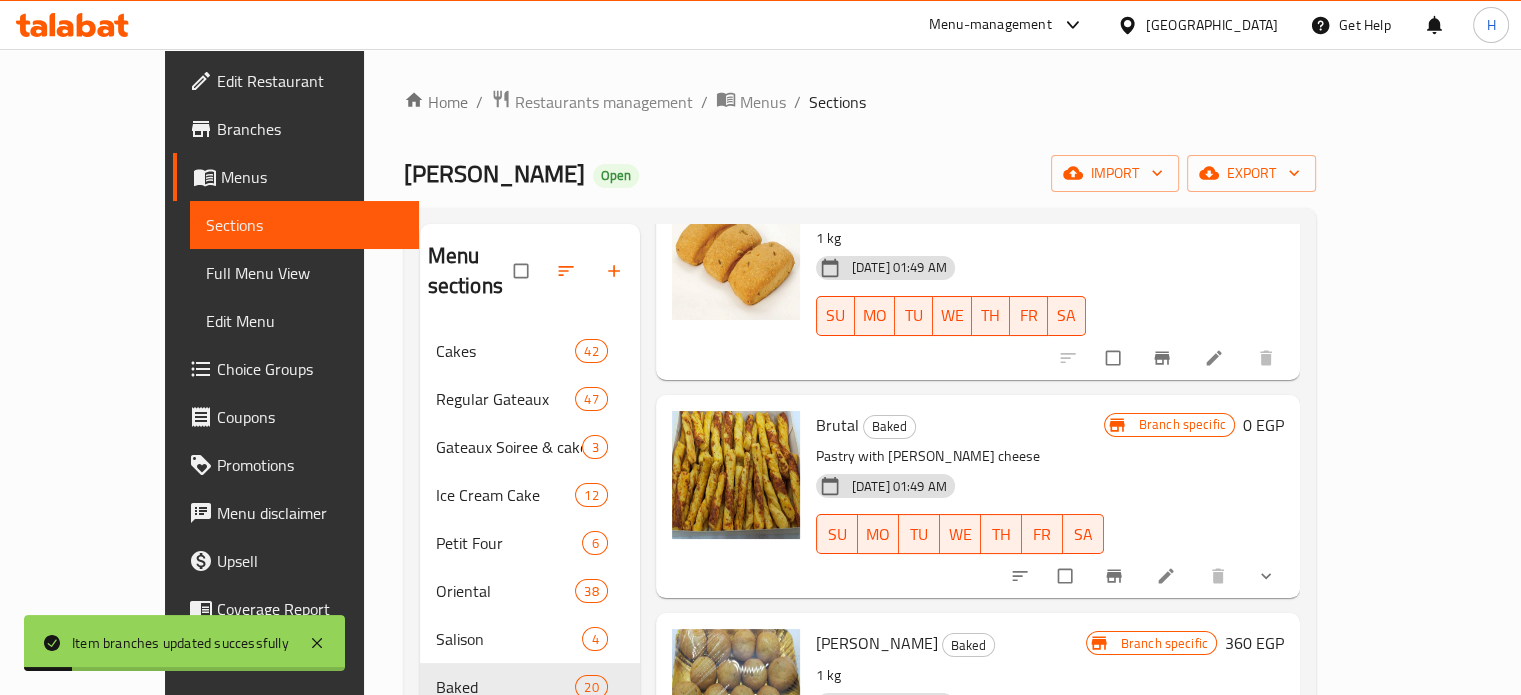 click 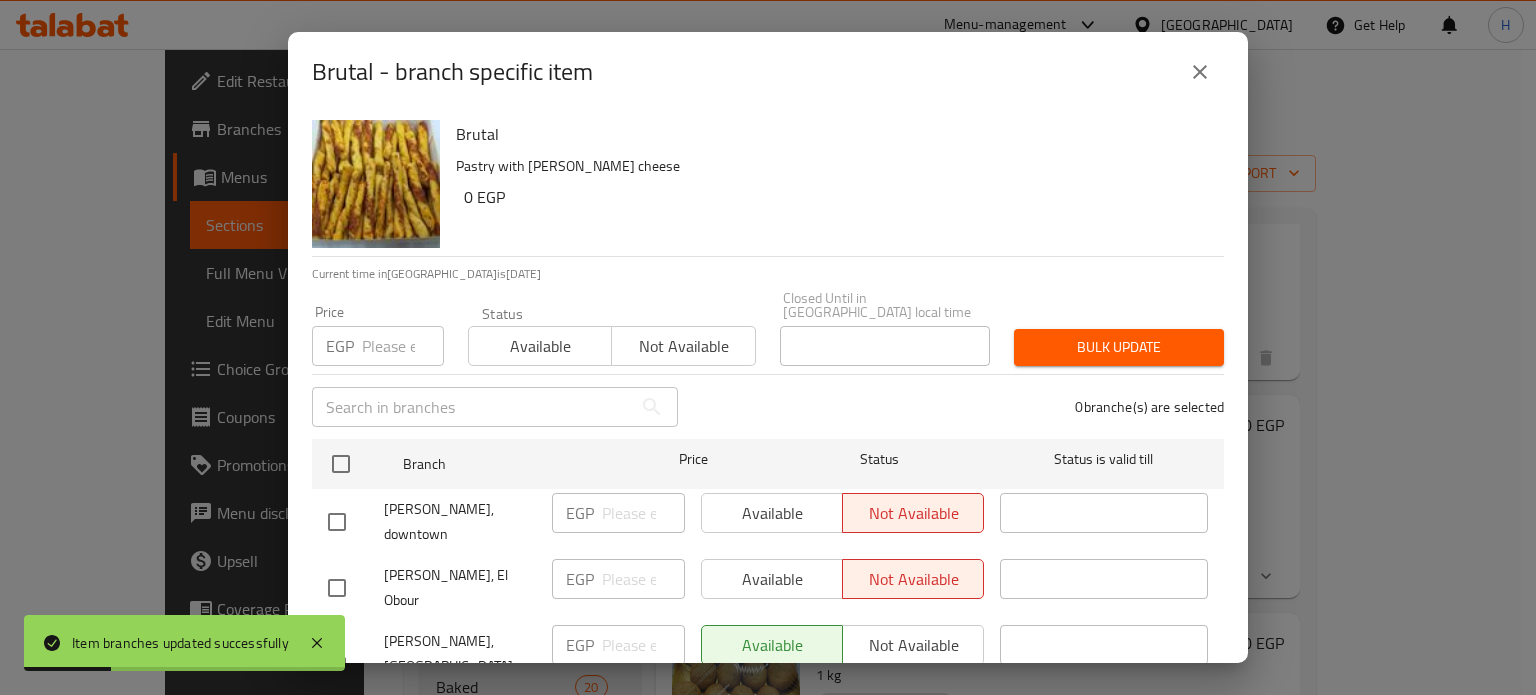 click 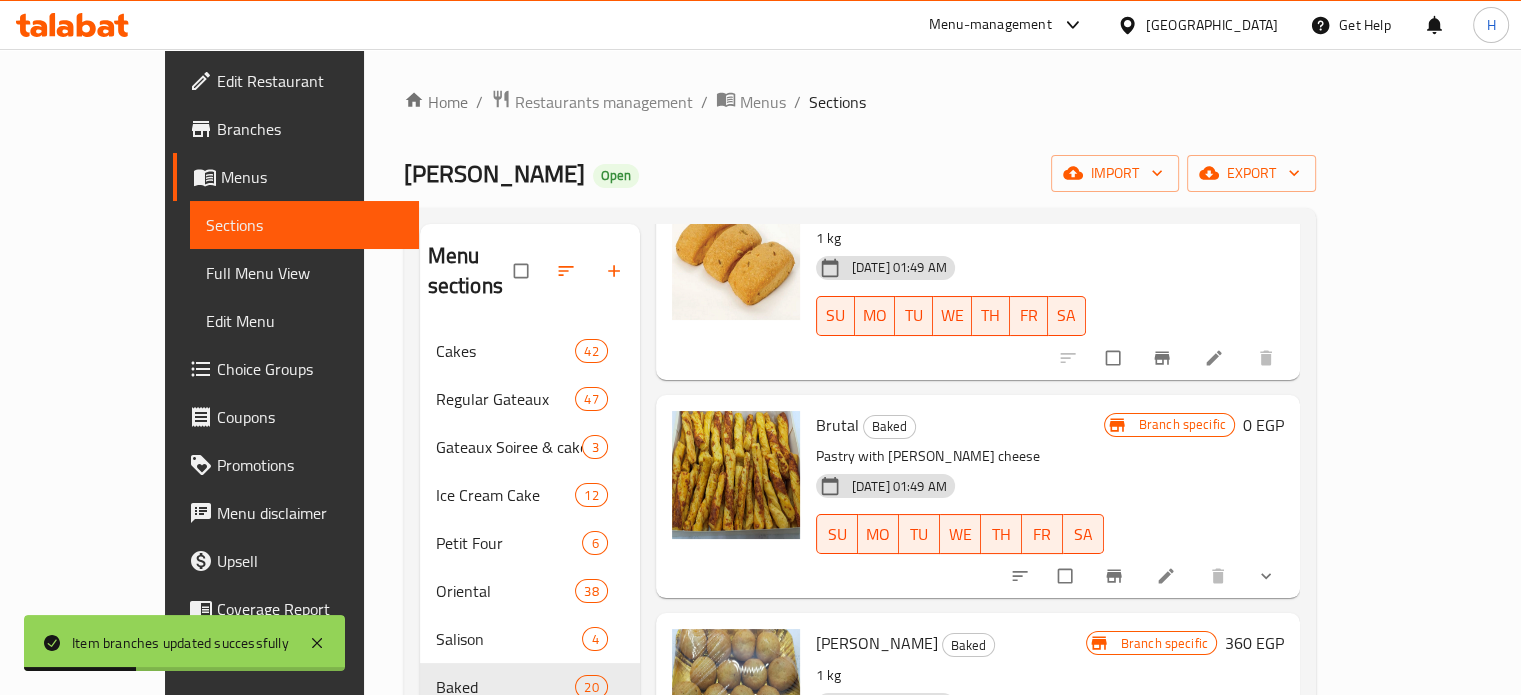 click 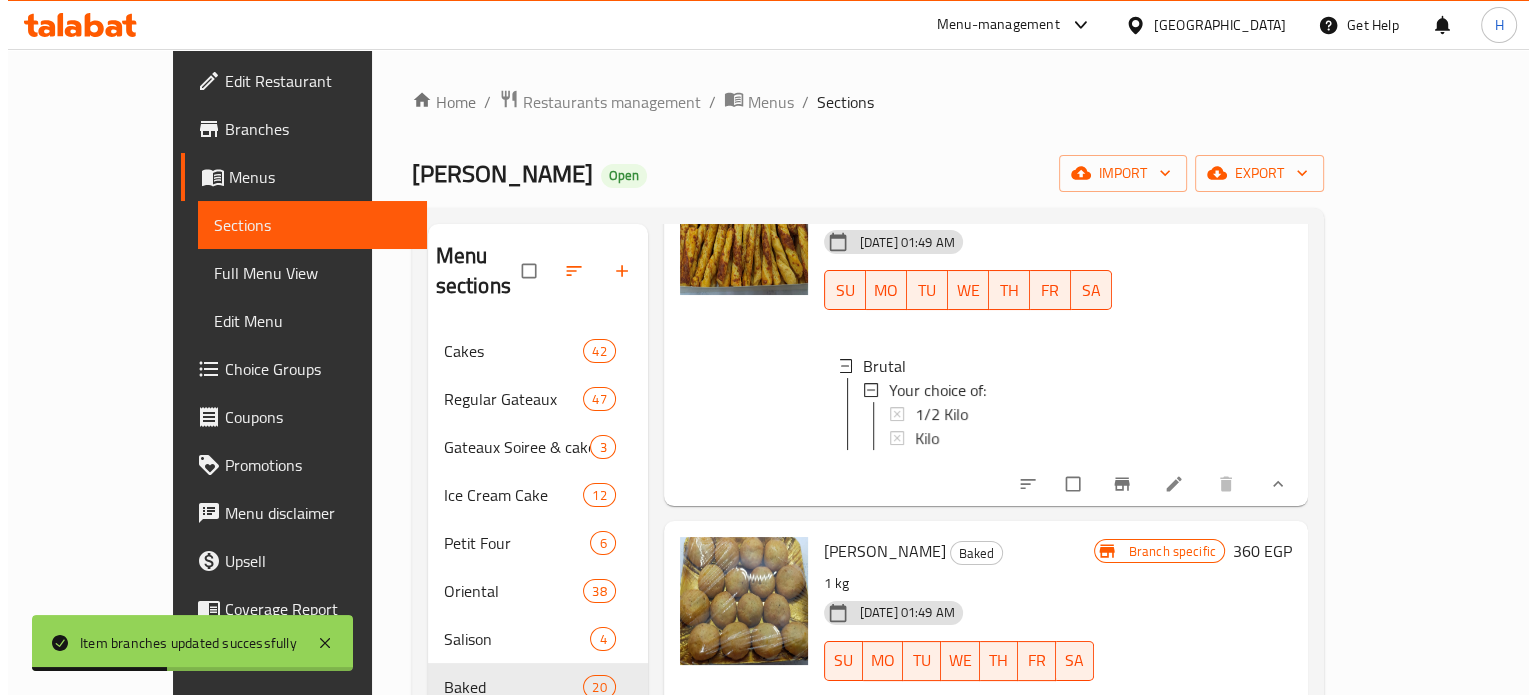 scroll, scrollTop: 2000, scrollLeft: 0, axis: vertical 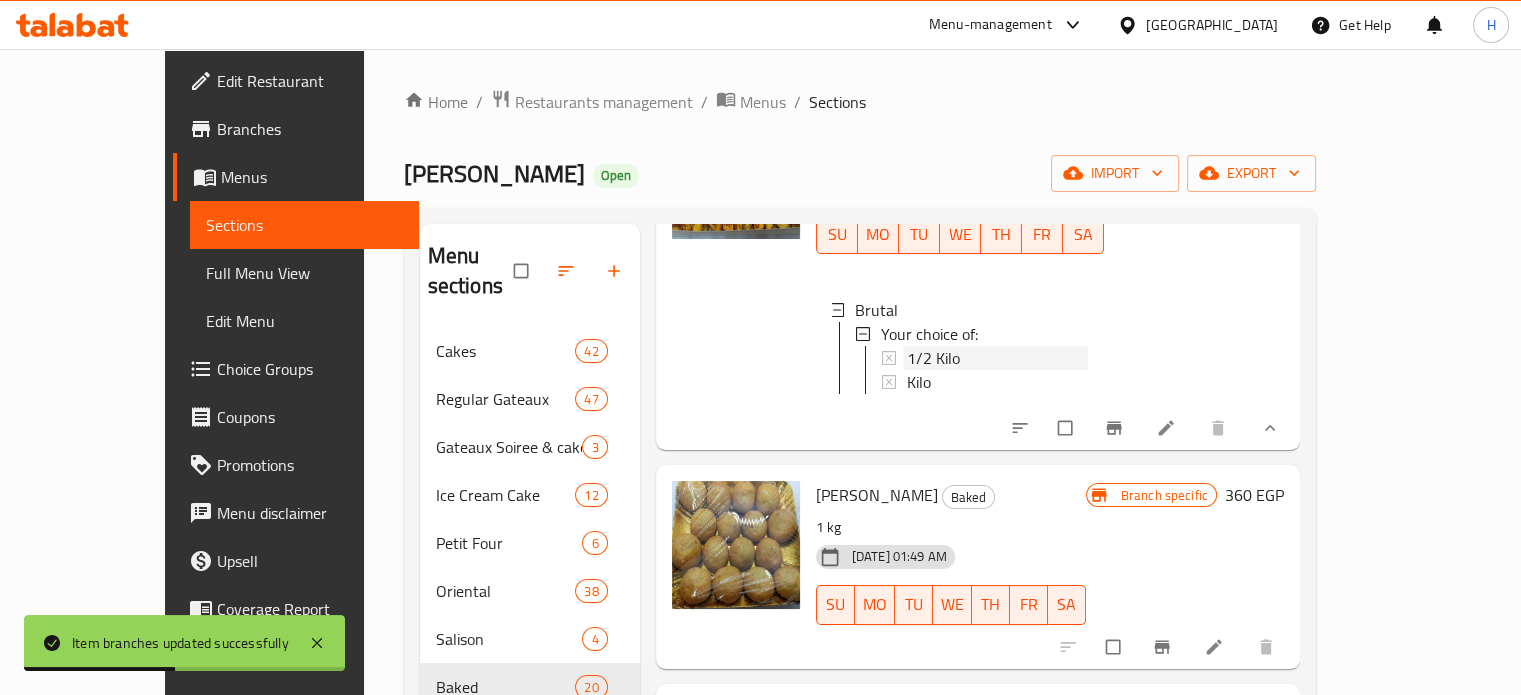 click on "1/2 Kilo" at bounding box center [933, 358] 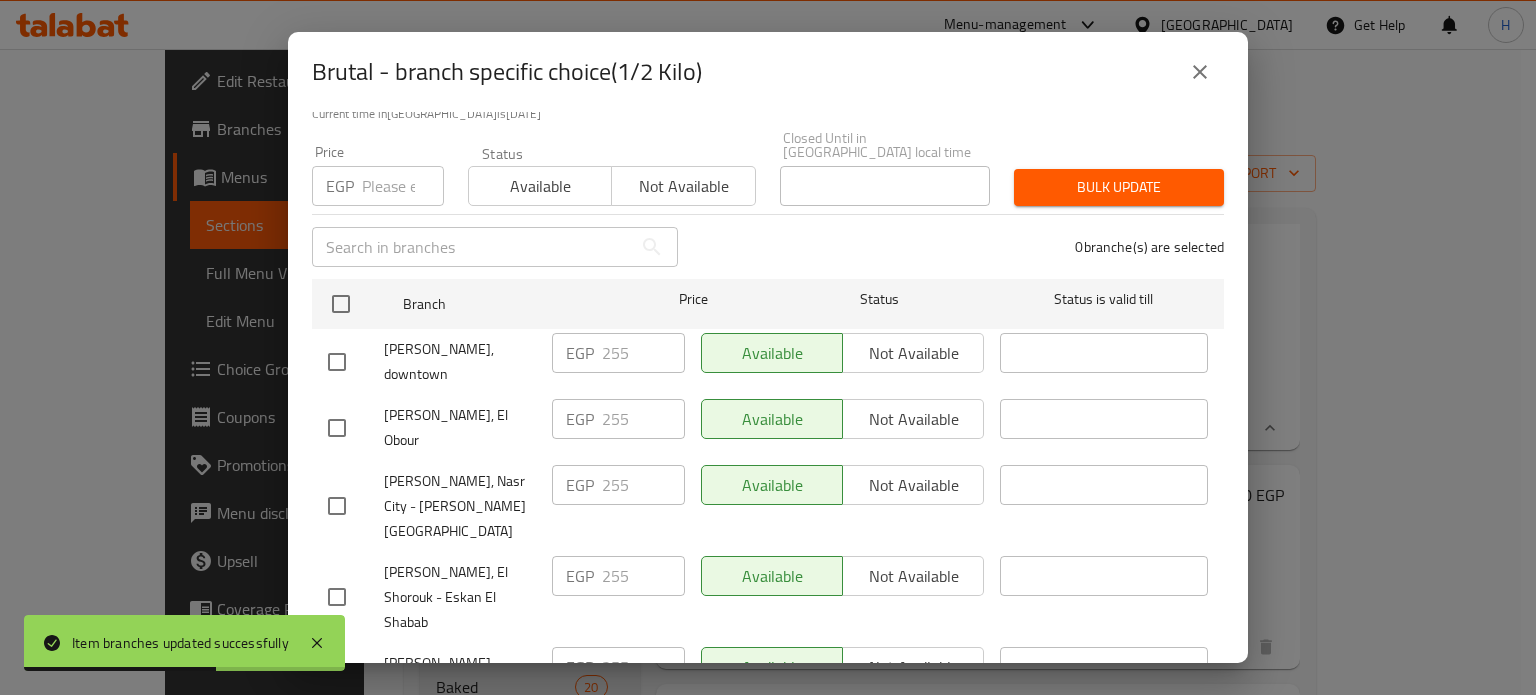 scroll, scrollTop: 162, scrollLeft: 0, axis: vertical 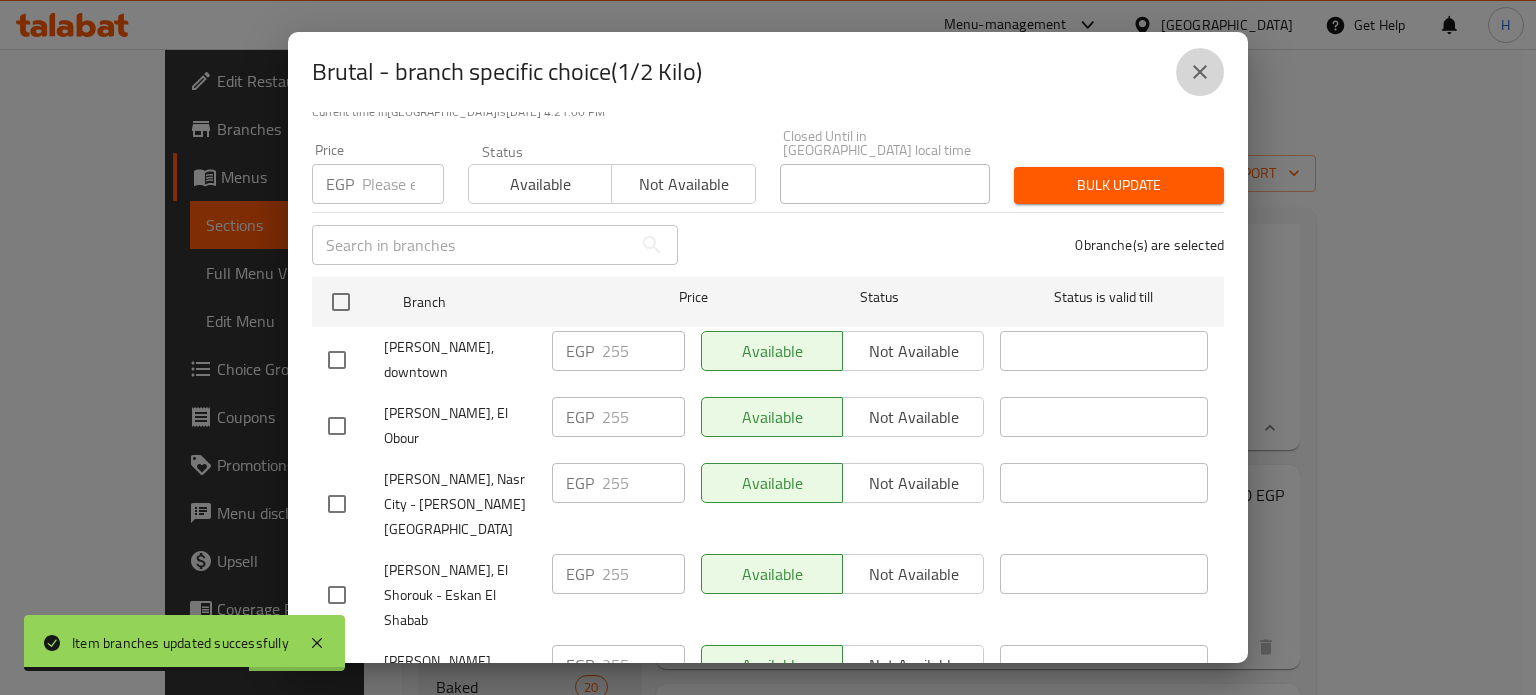 click at bounding box center [1200, 72] 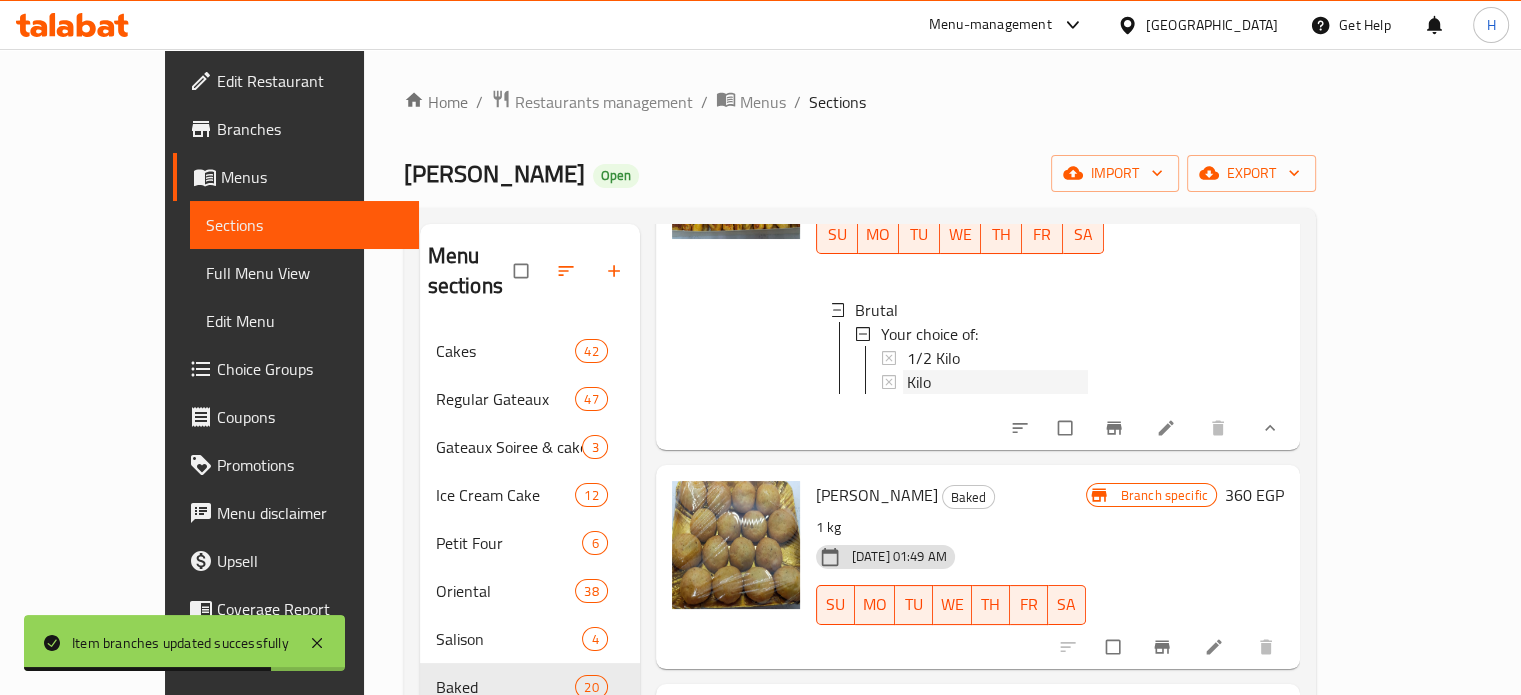 click on "Kilo" at bounding box center (919, 382) 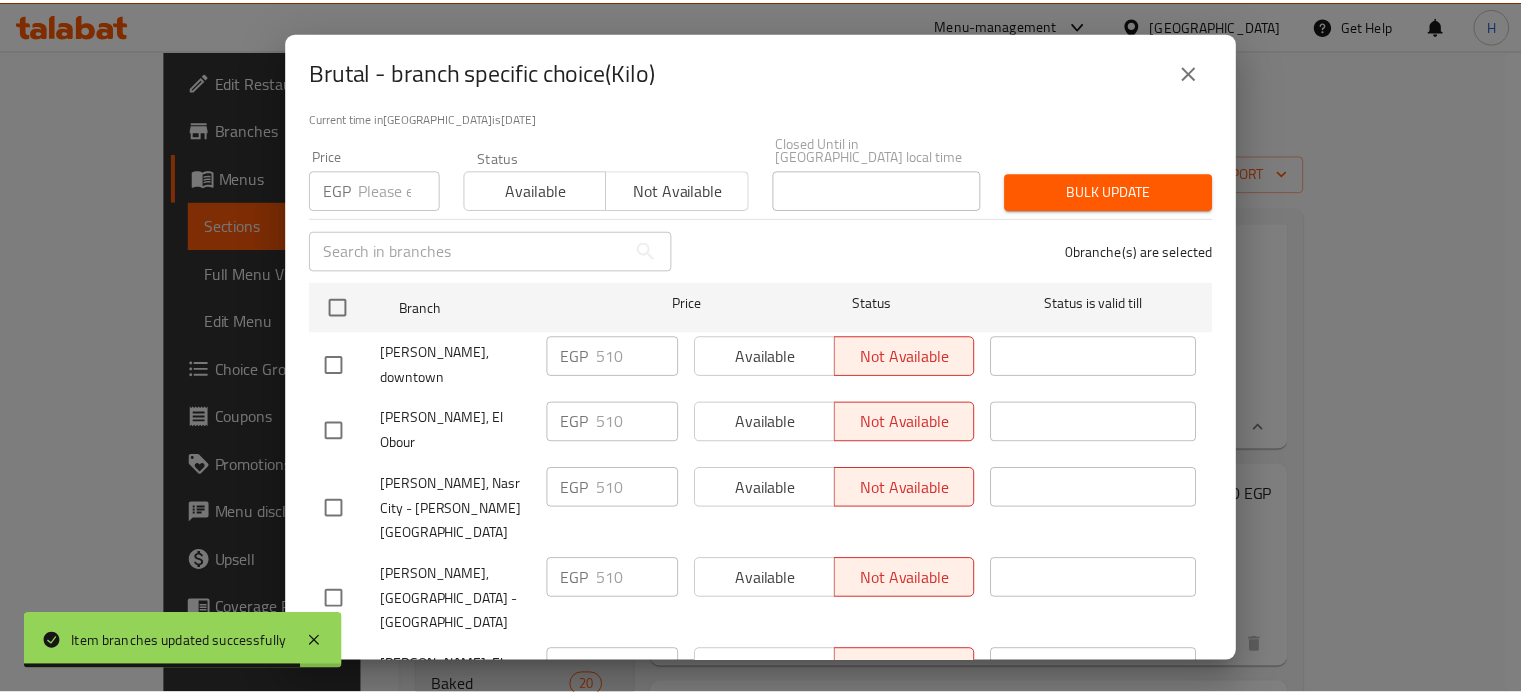 scroll, scrollTop: 162, scrollLeft: 0, axis: vertical 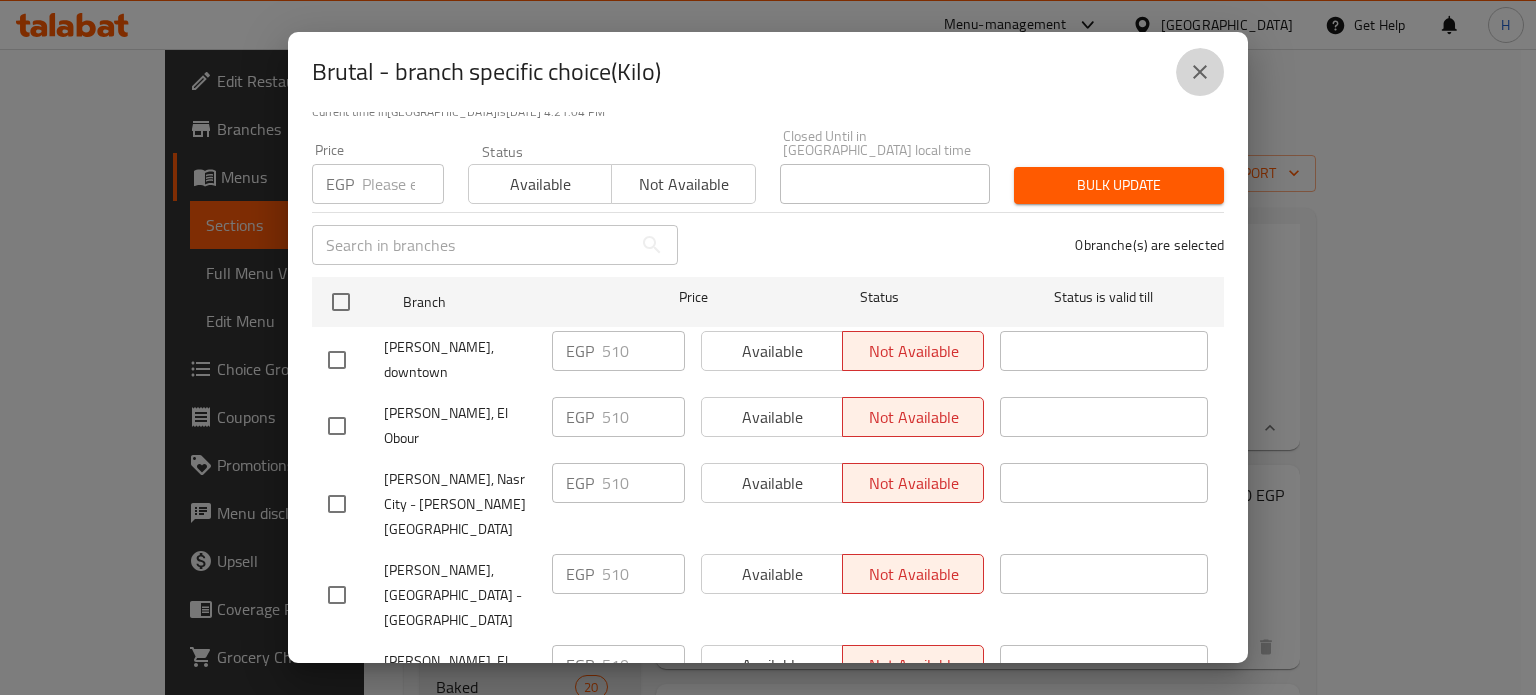 click 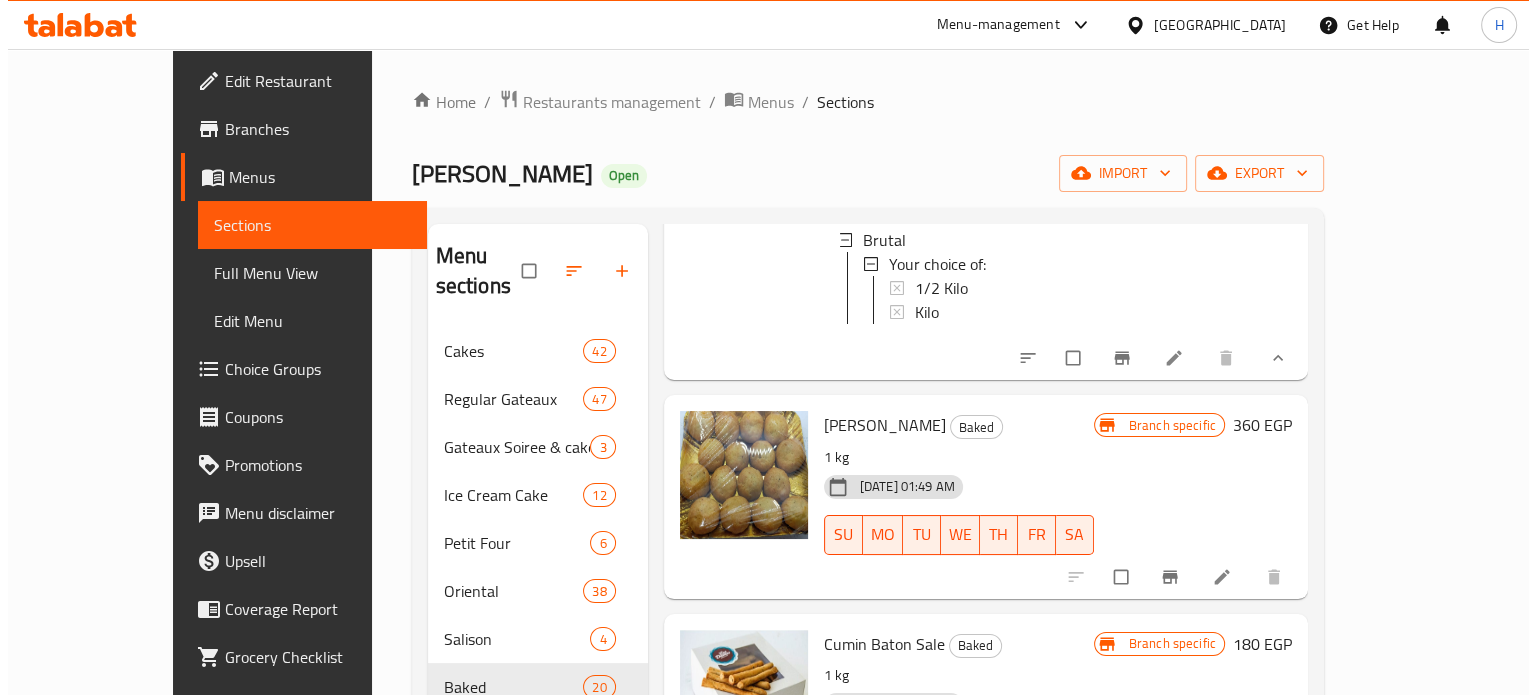 scroll, scrollTop: 2100, scrollLeft: 0, axis: vertical 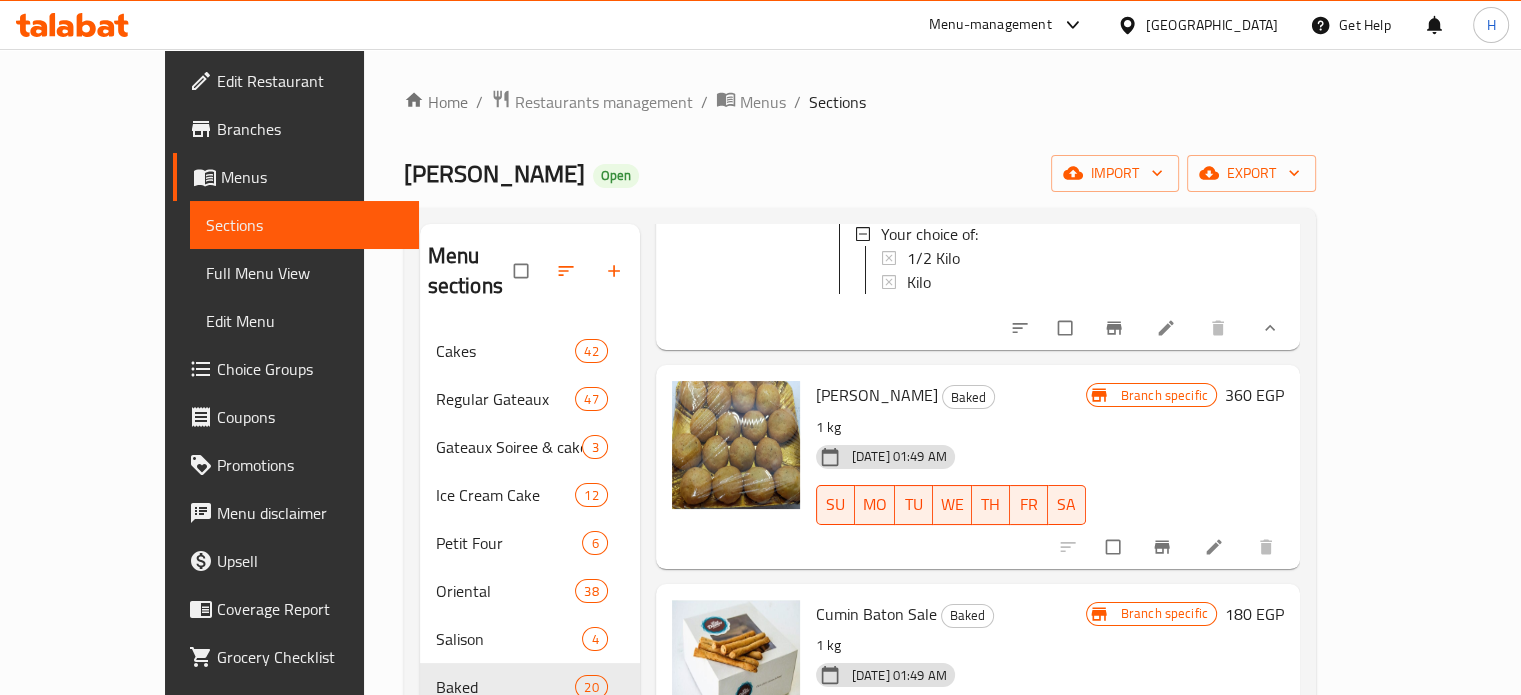 click 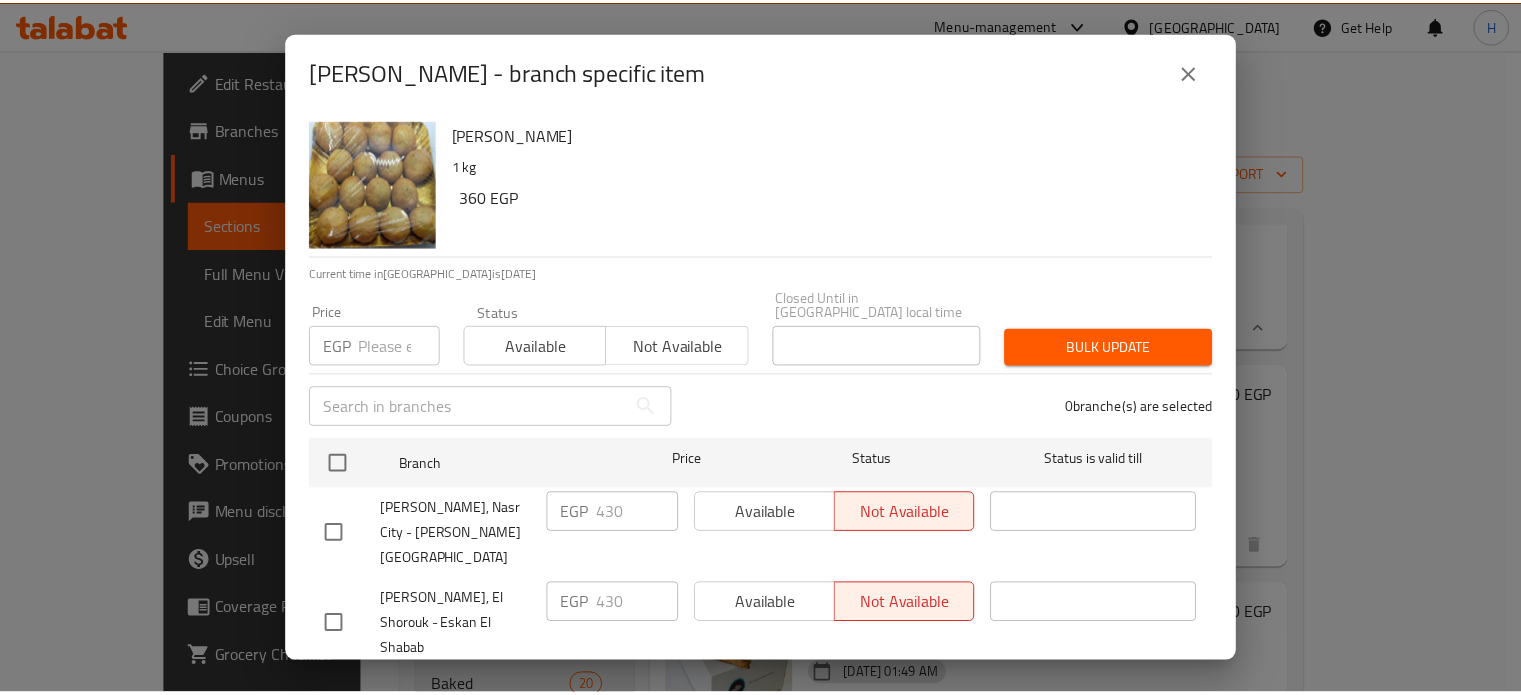 scroll, scrollTop: 162, scrollLeft: 0, axis: vertical 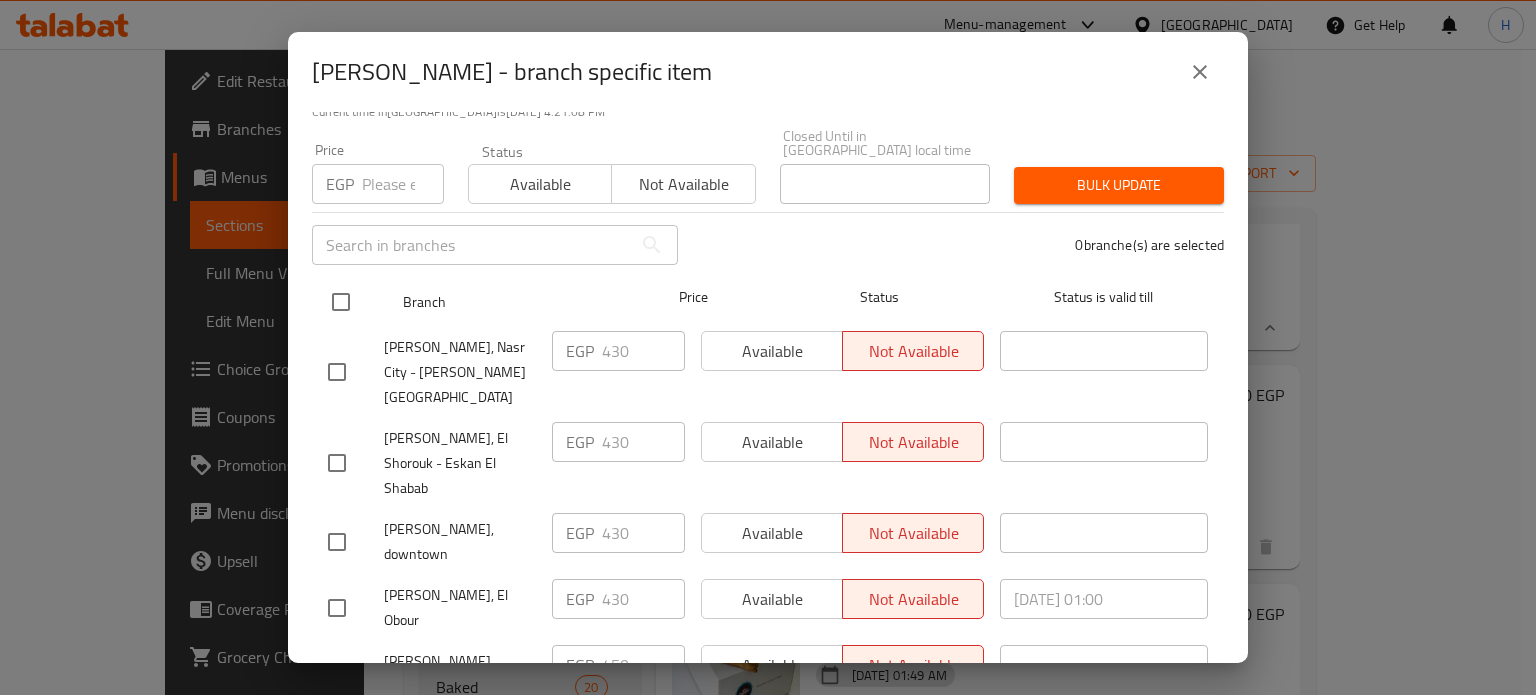 click at bounding box center (341, 302) 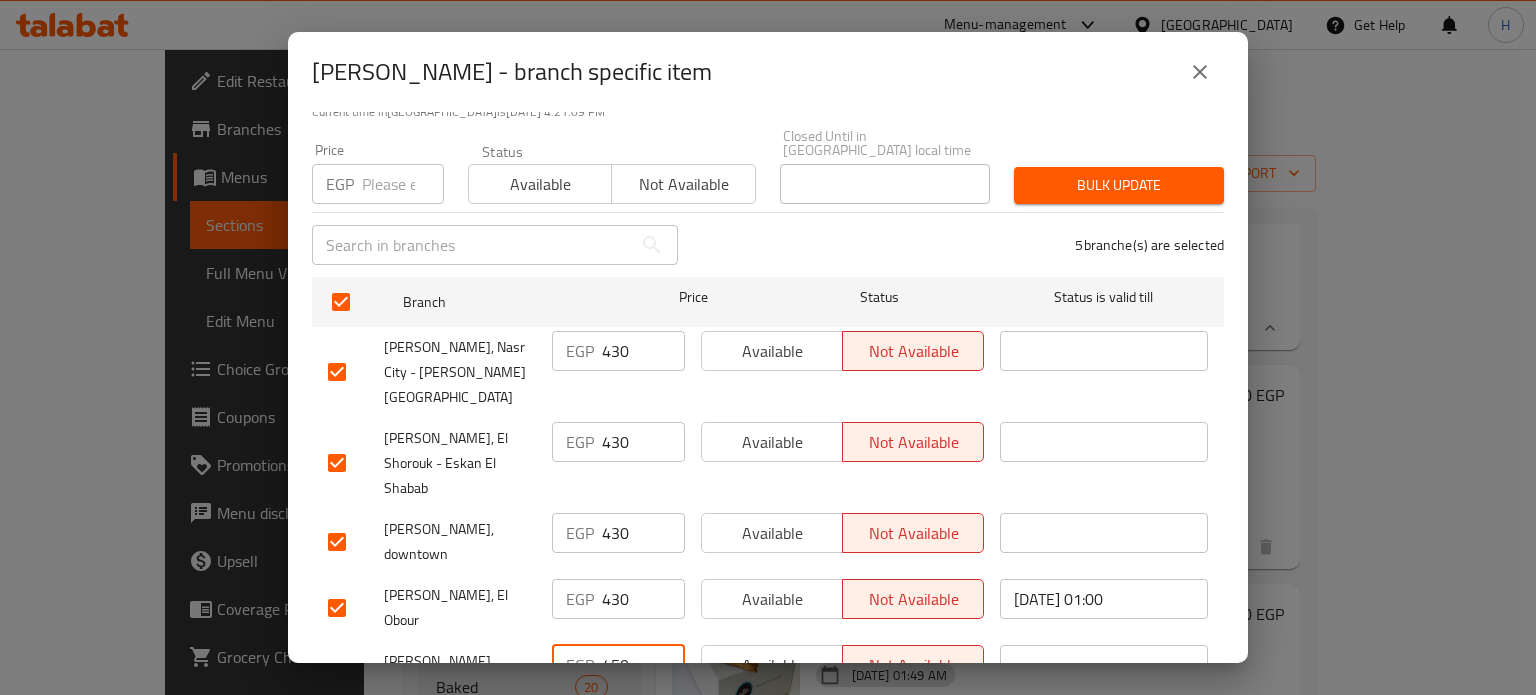 drag, startPoint x: 640, startPoint y: 571, endPoint x: 555, endPoint y: 525, distance: 96.64885 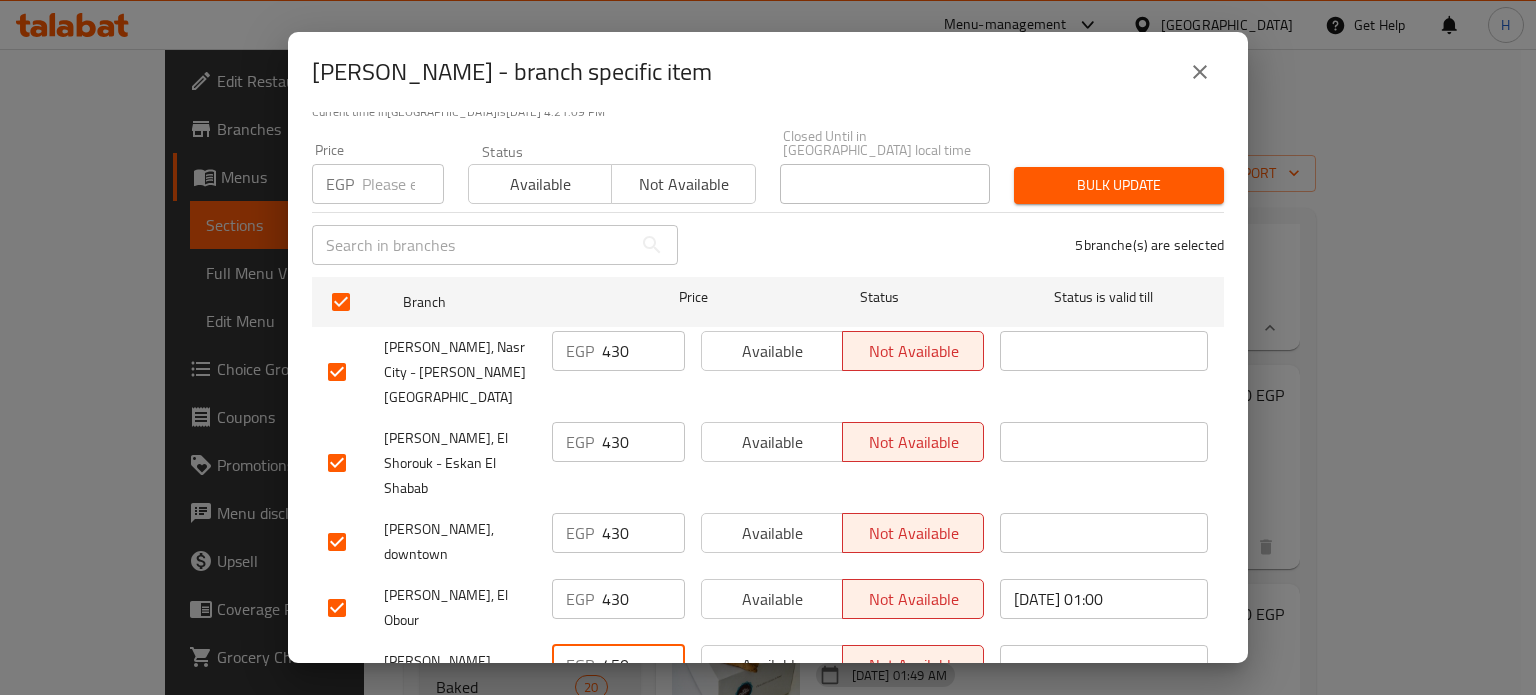 click on "EGP 450 ​" at bounding box center (618, 665) 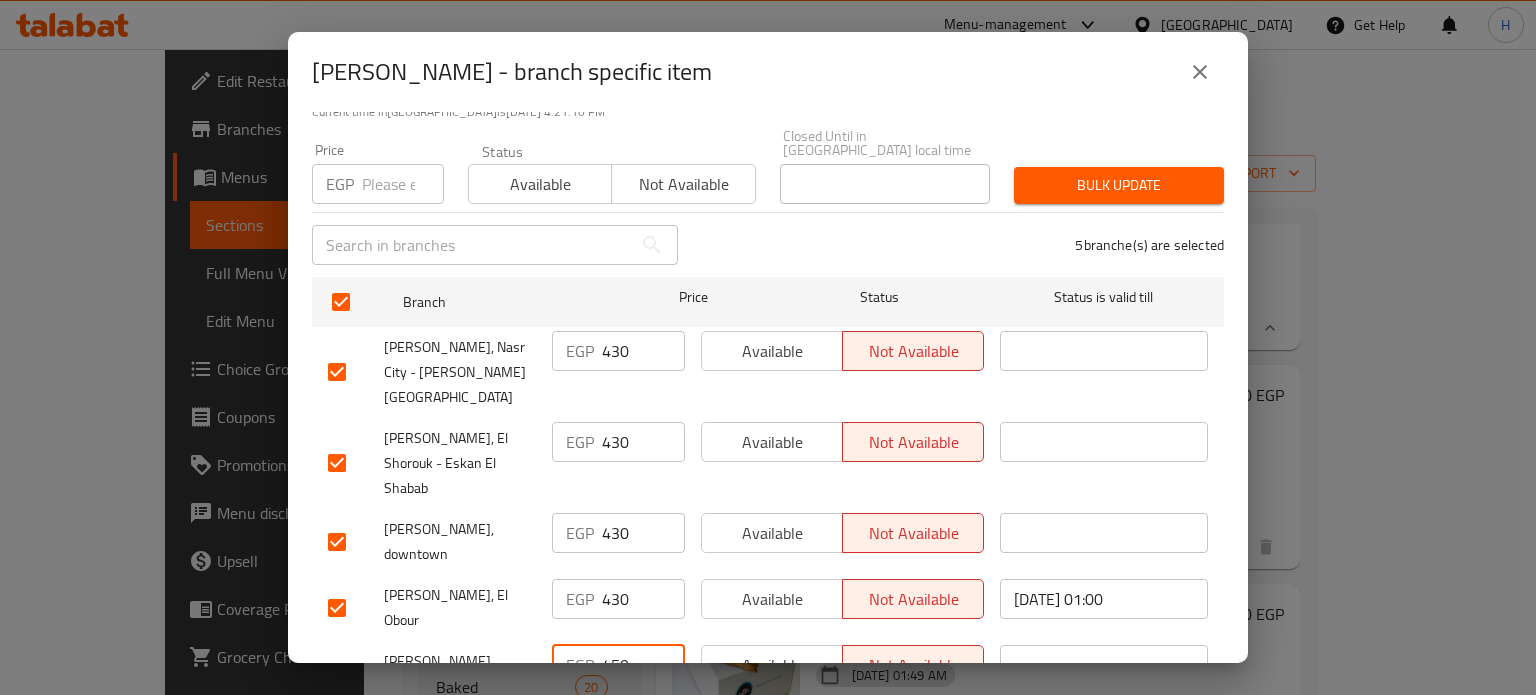 click at bounding box center [403, 184] 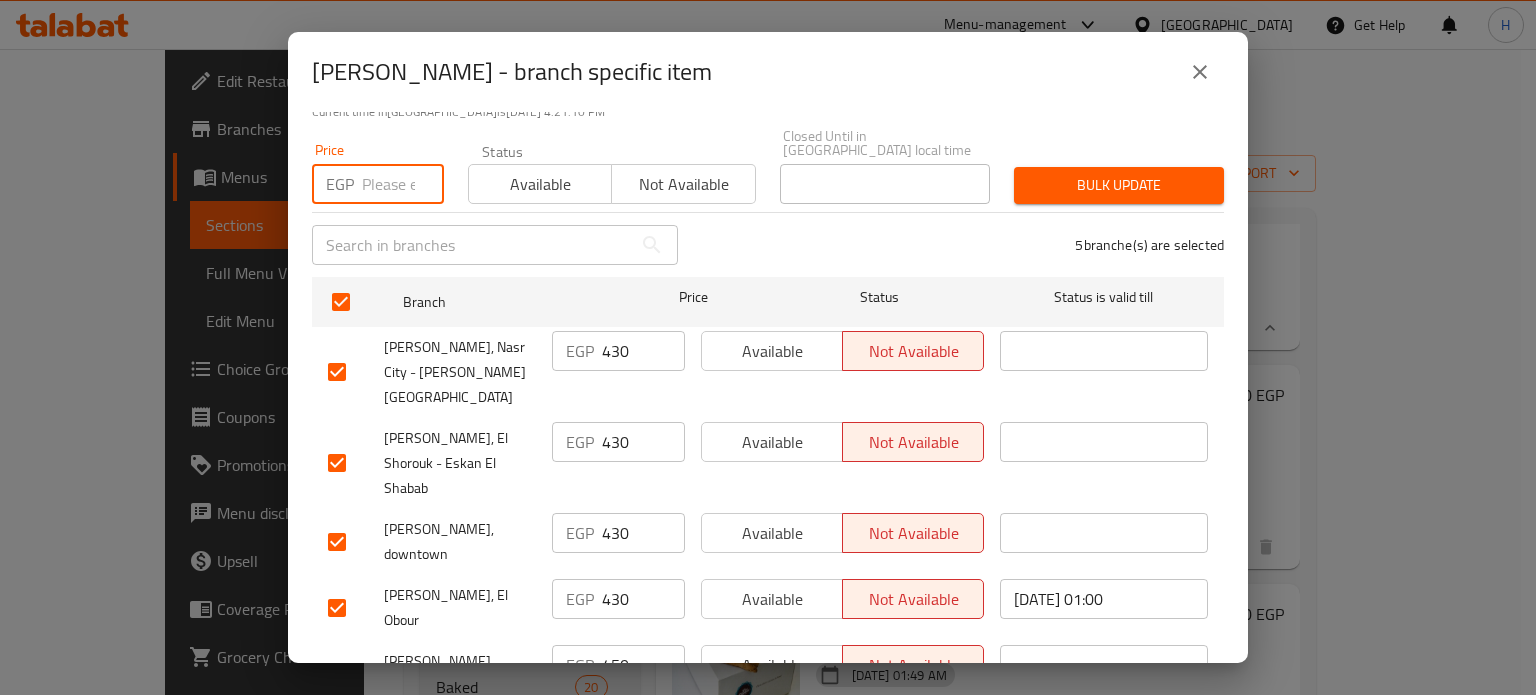 paste on "450" 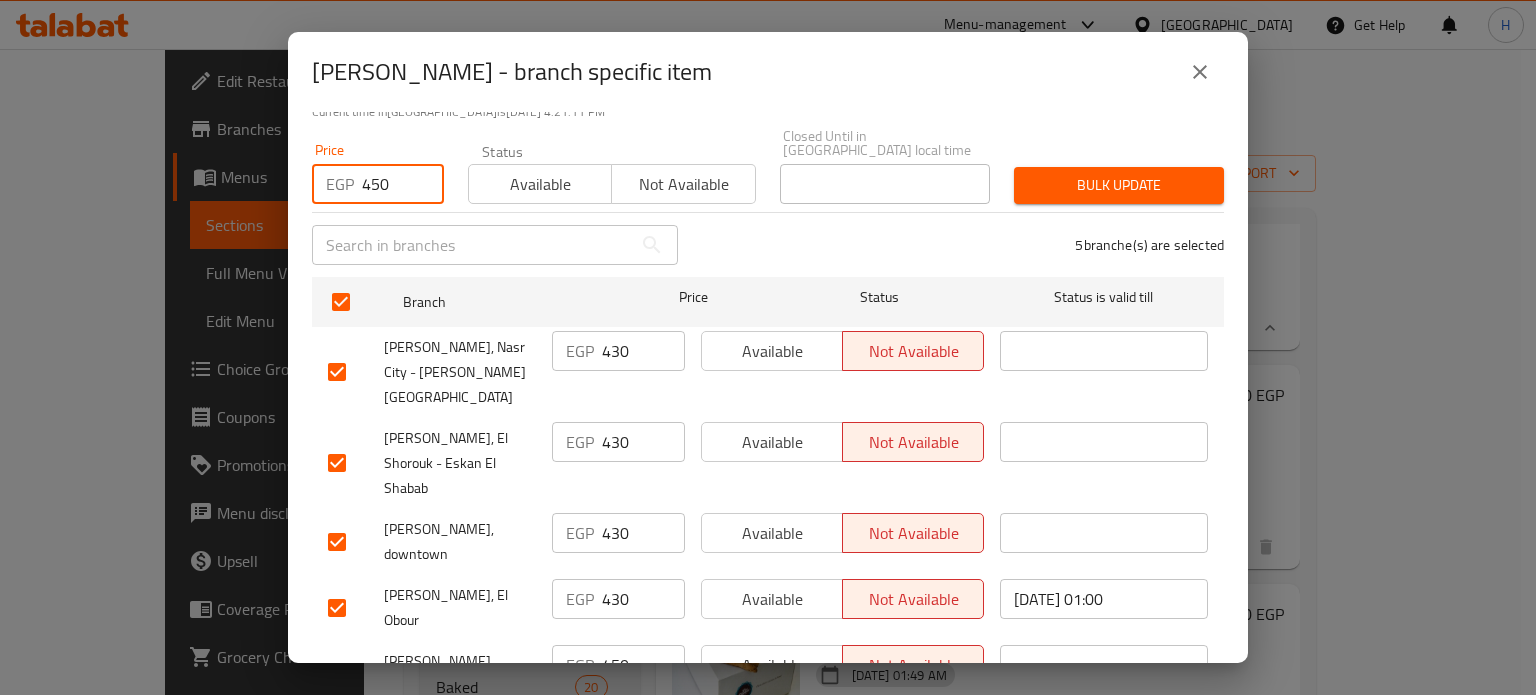 click on "Bulk update" at bounding box center (1119, 185) 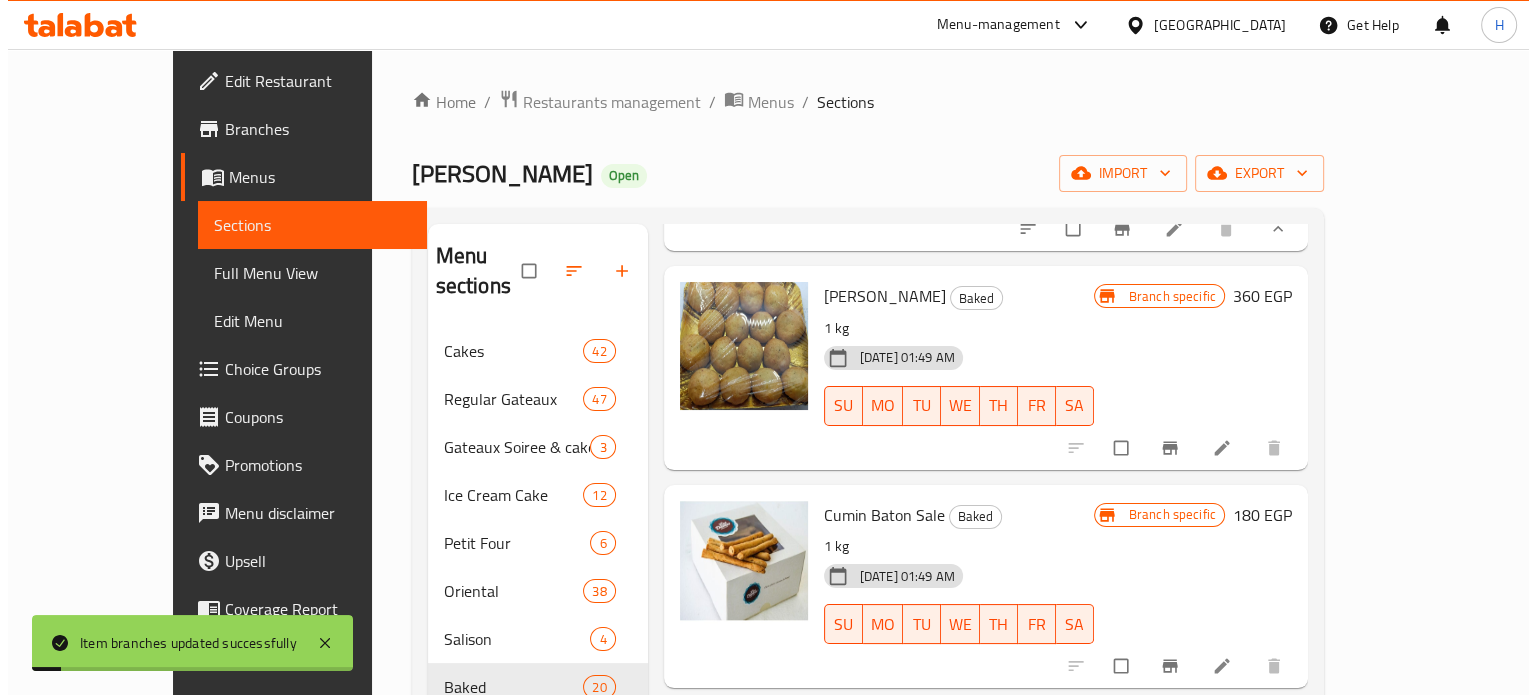 scroll, scrollTop: 2200, scrollLeft: 0, axis: vertical 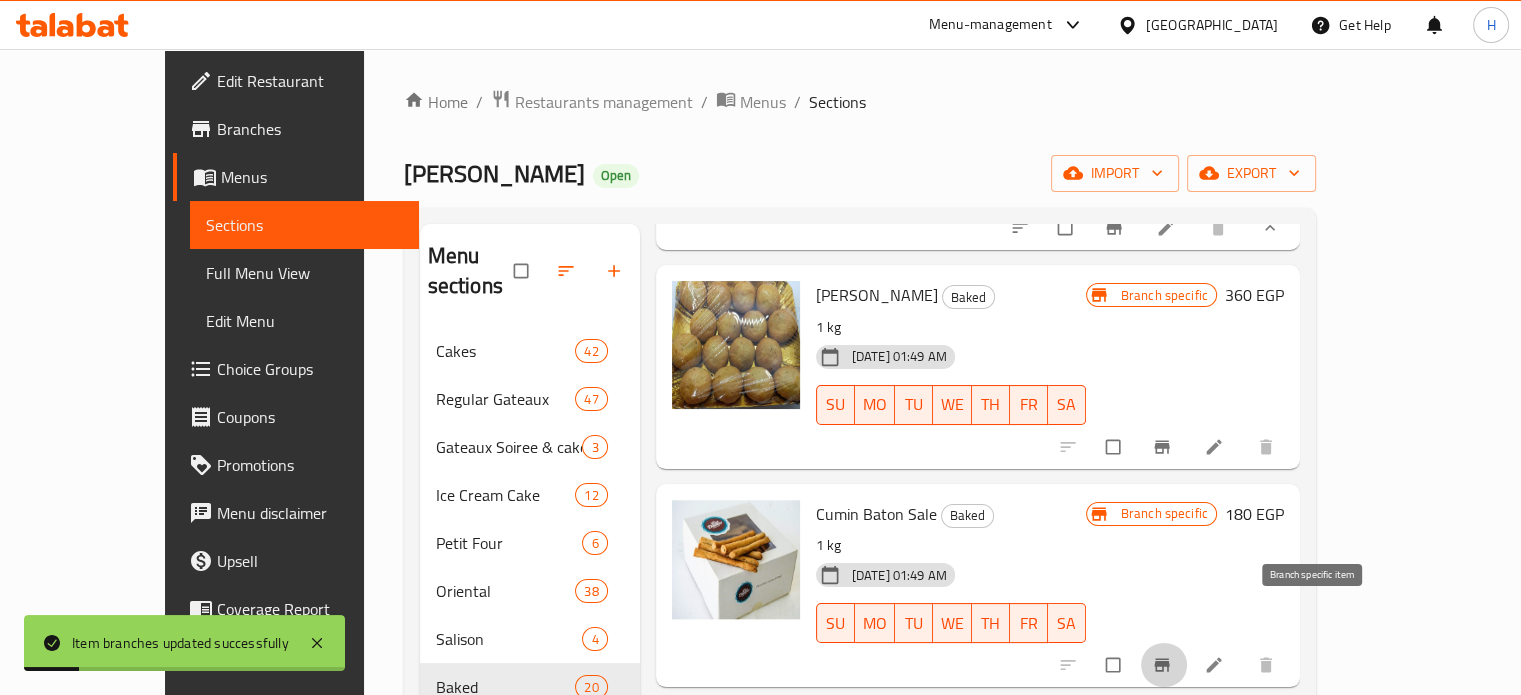 click 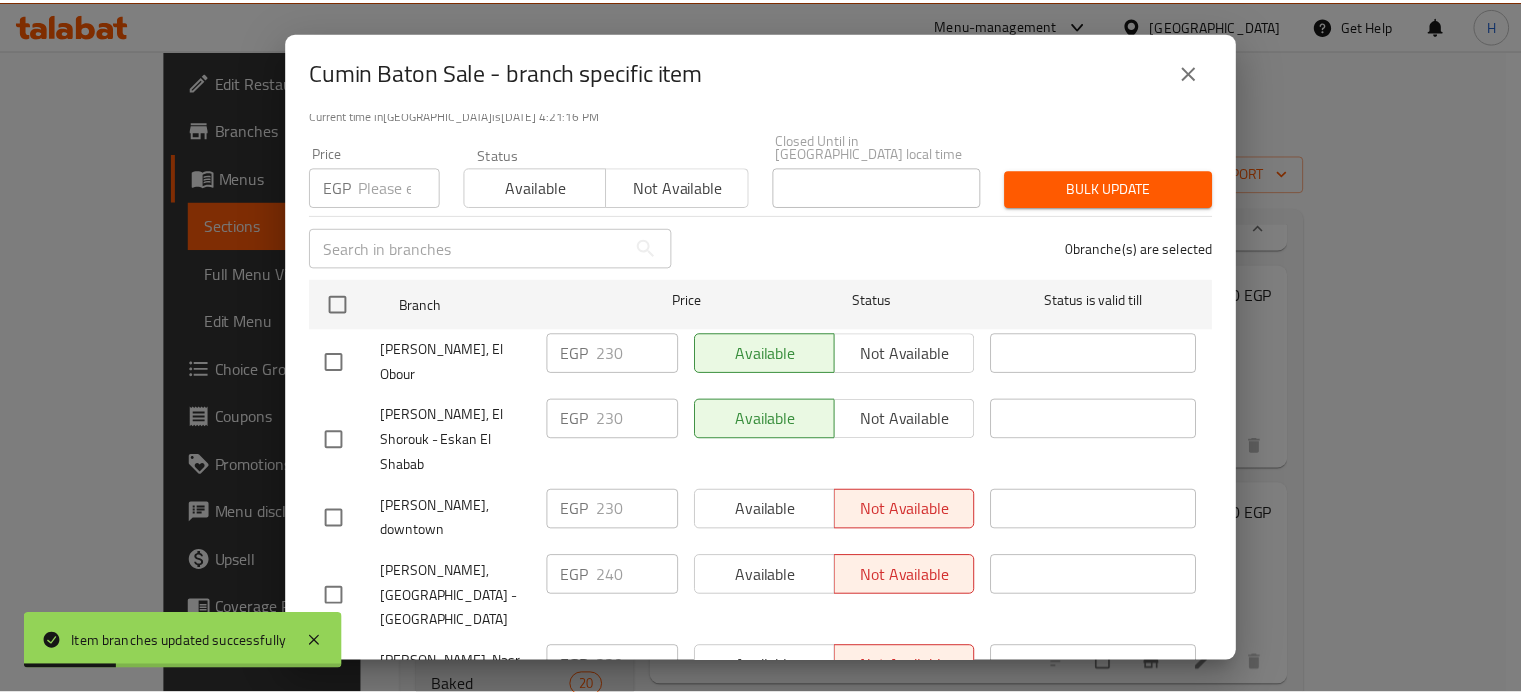 scroll, scrollTop: 162, scrollLeft: 0, axis: vertical 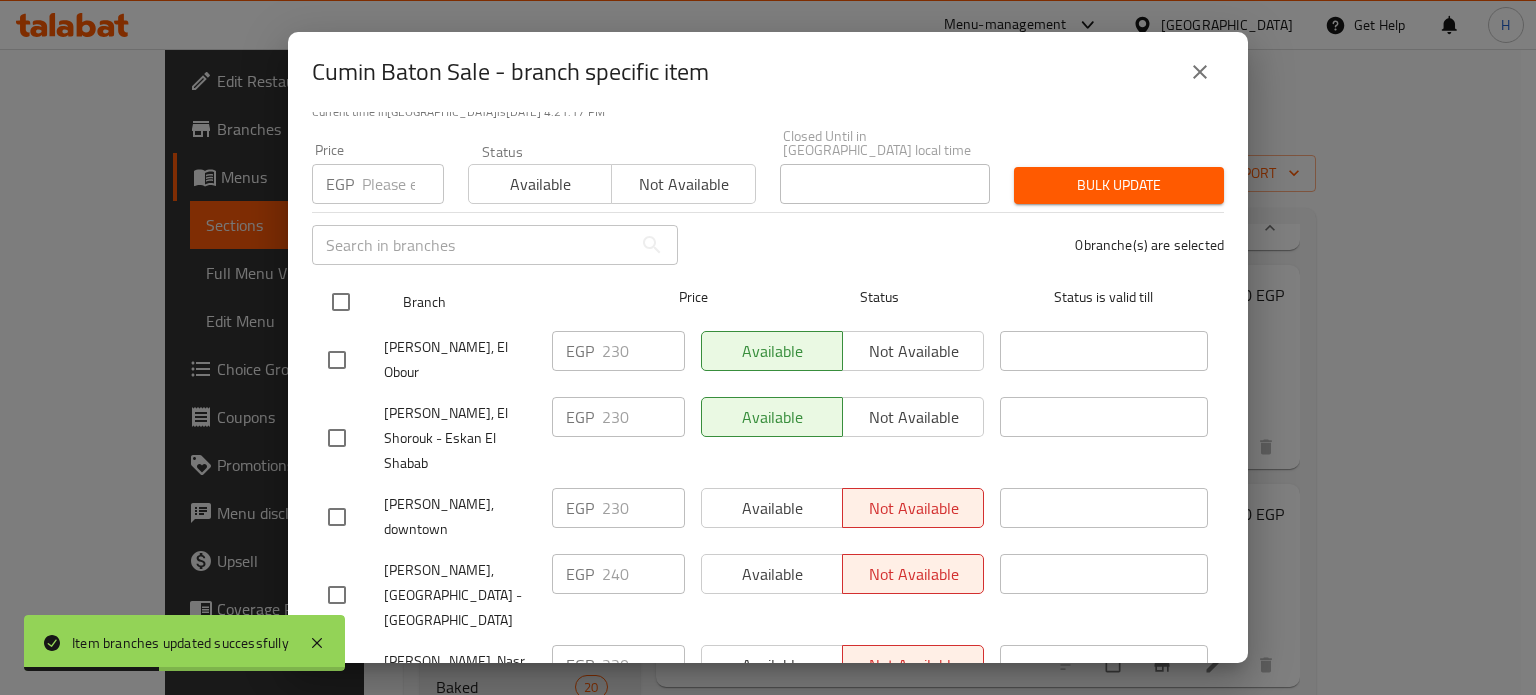 click at bounding box center (341, 302) 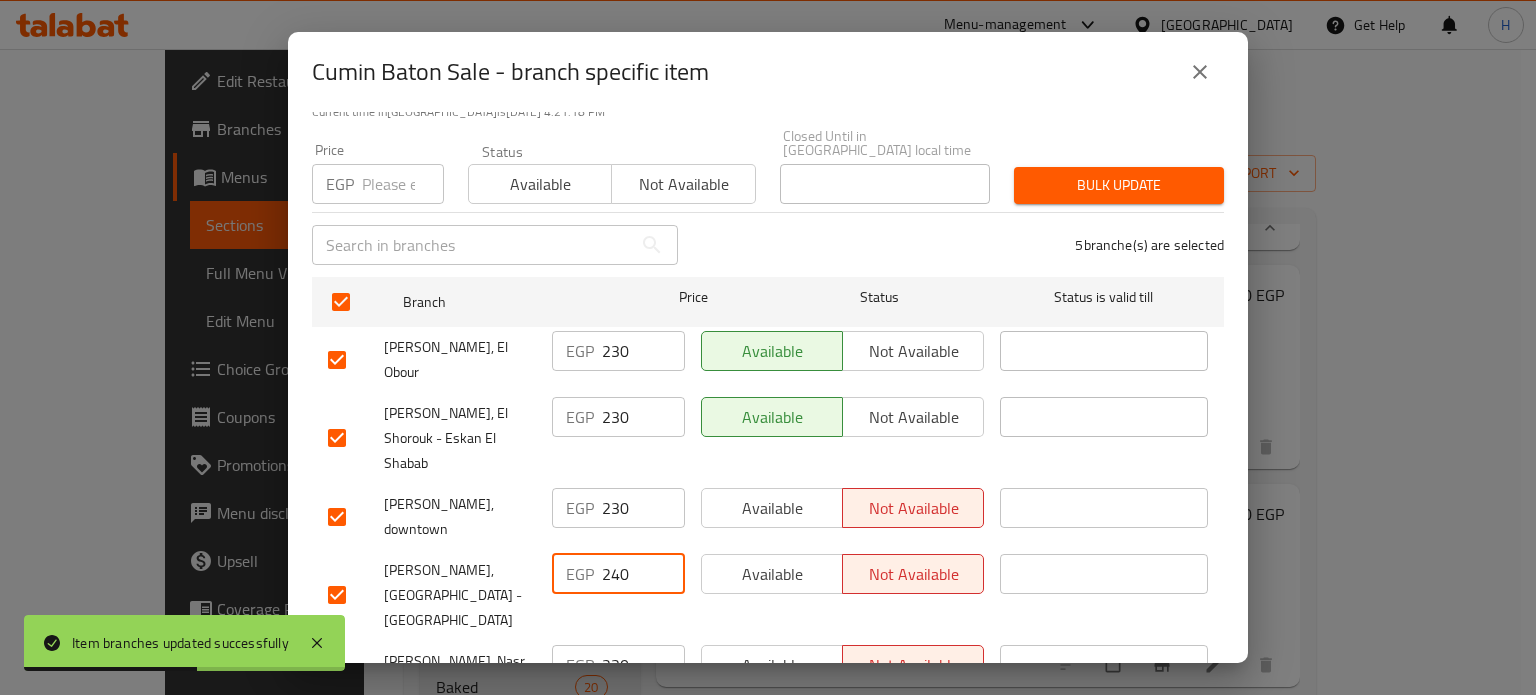drag, startPoint x: 638, startPoint y: 509, endPoint x: 554, endPoint y: 508, distance: 84.00595 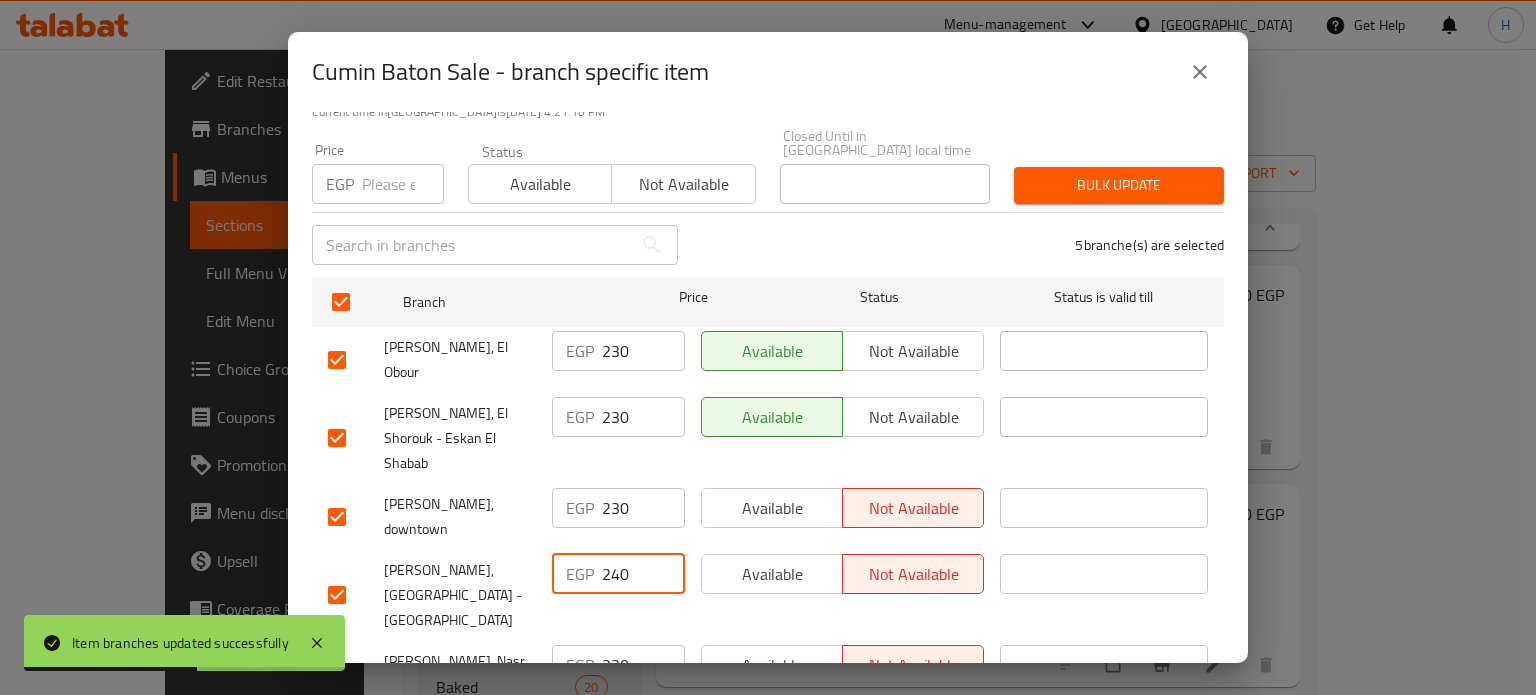 click on "EGP 240 ​" at bounding box center [618, 574] 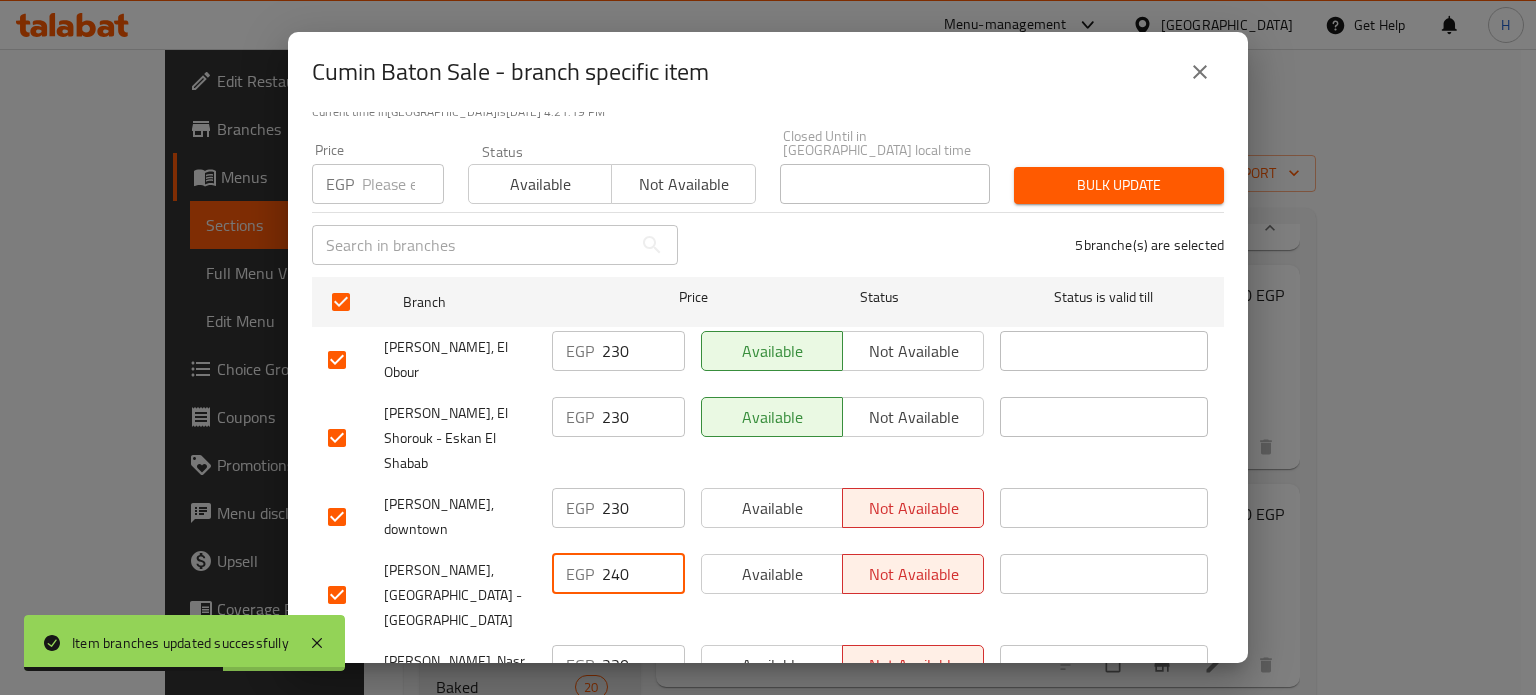 click at bounding box center (403, 184) 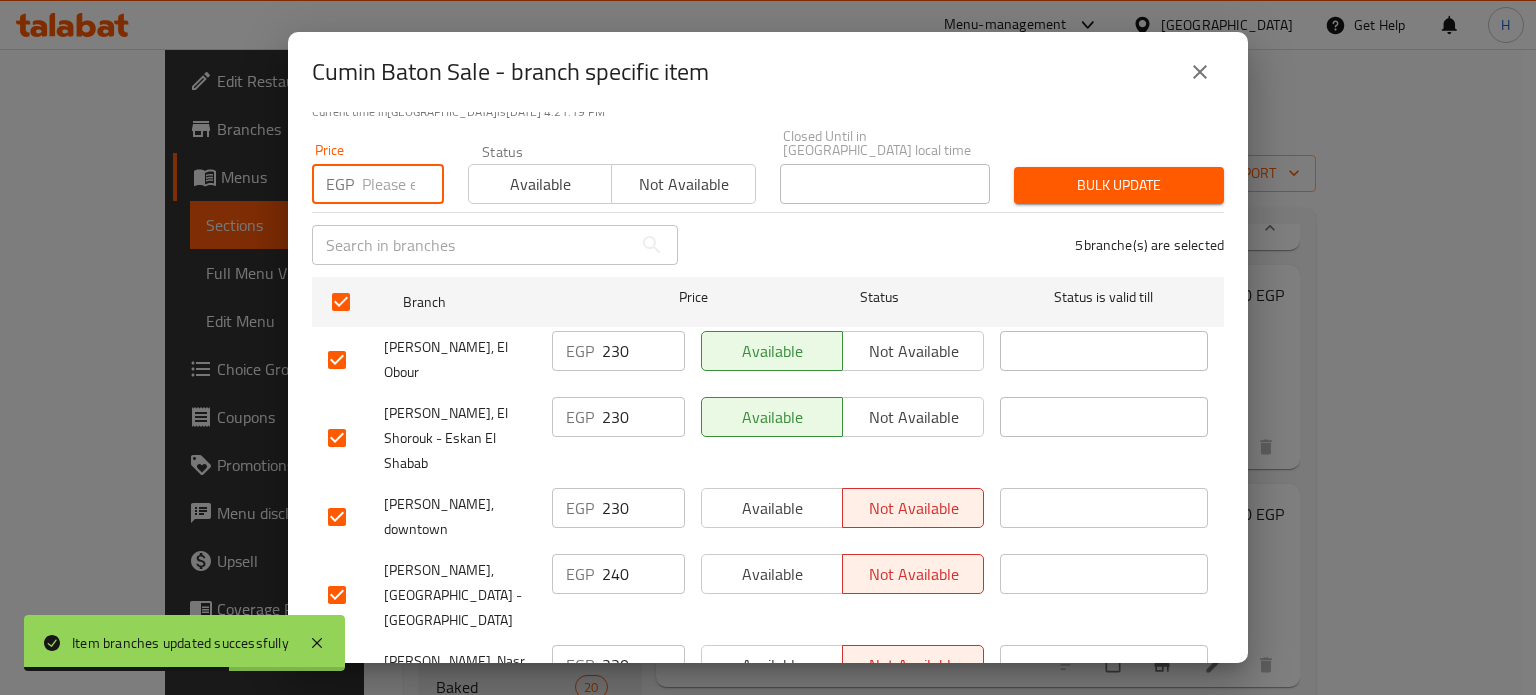 paste on "240" 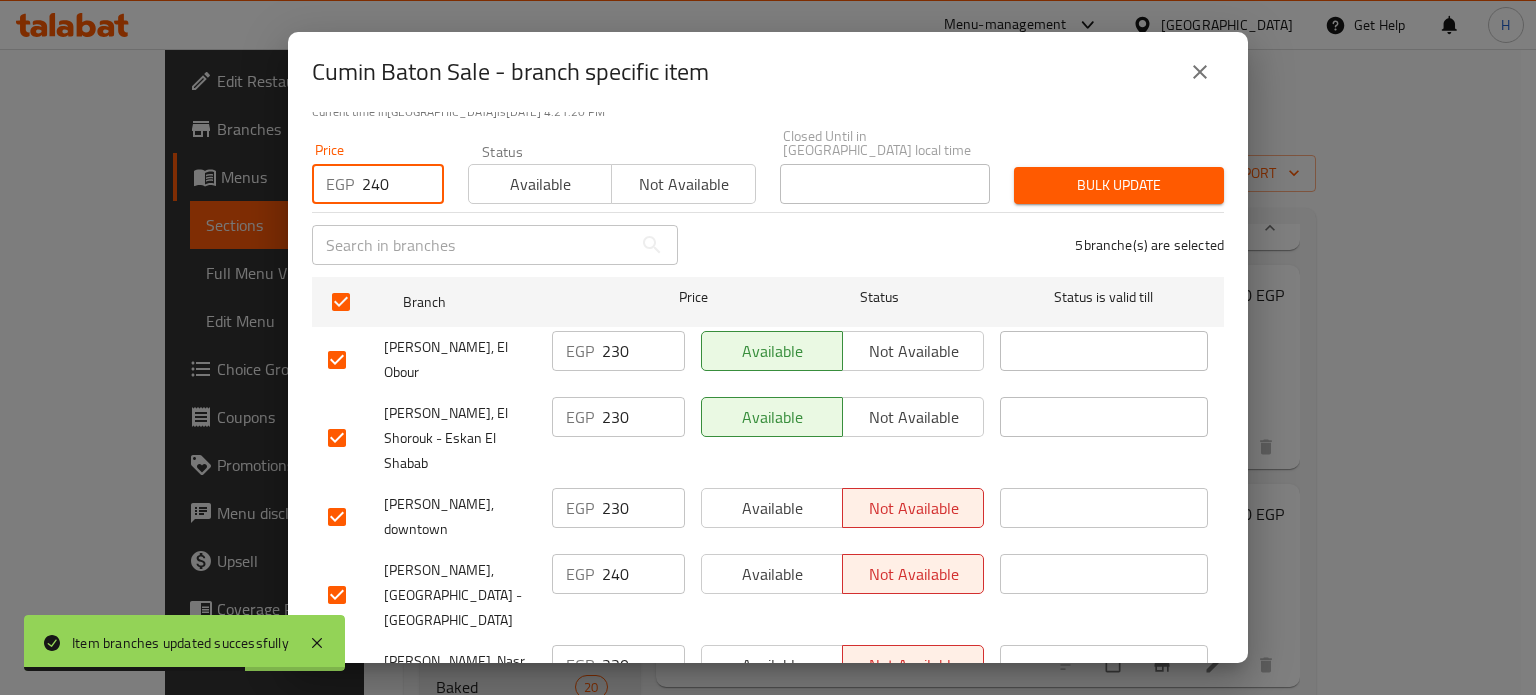 click on "Bulk update" at bounding box center (1119, 185) 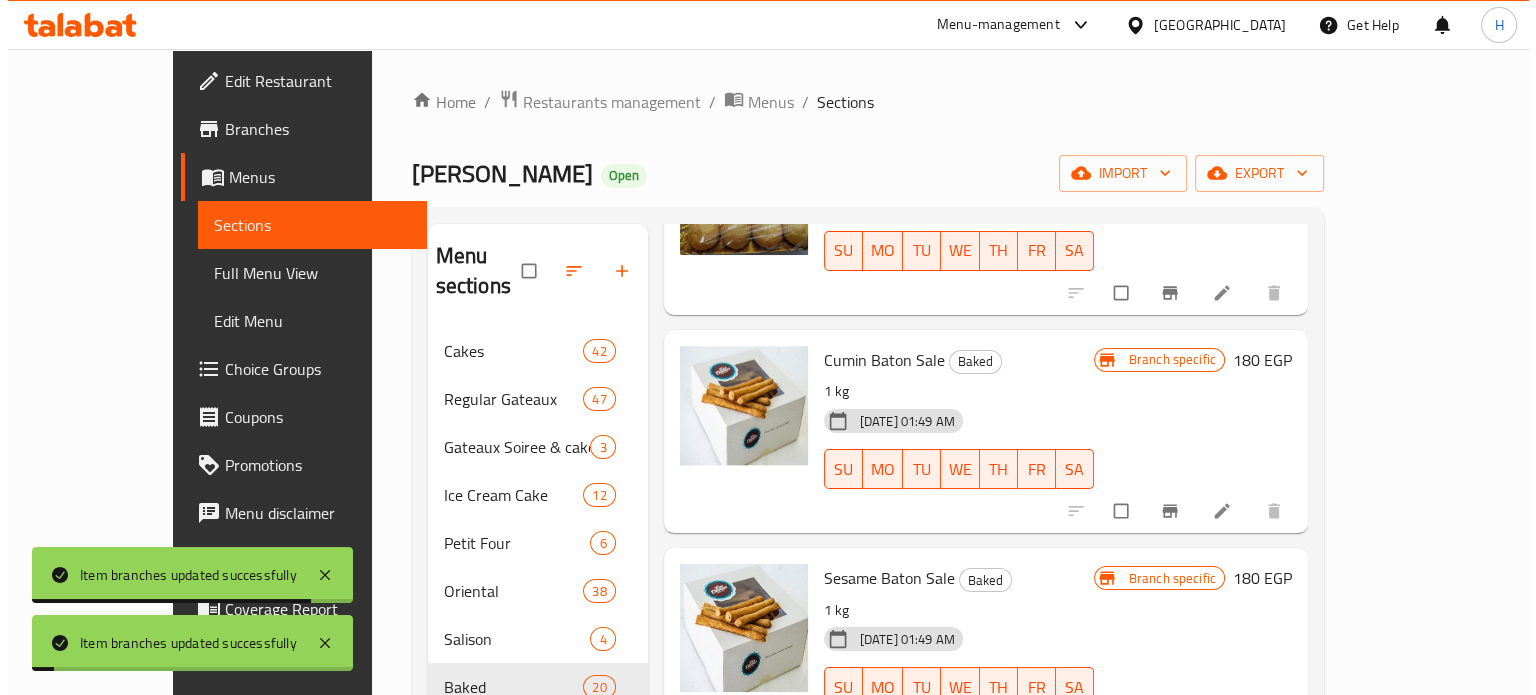 scroll, scrollTop: 2400, scrollLeft: 0, axis: vertical 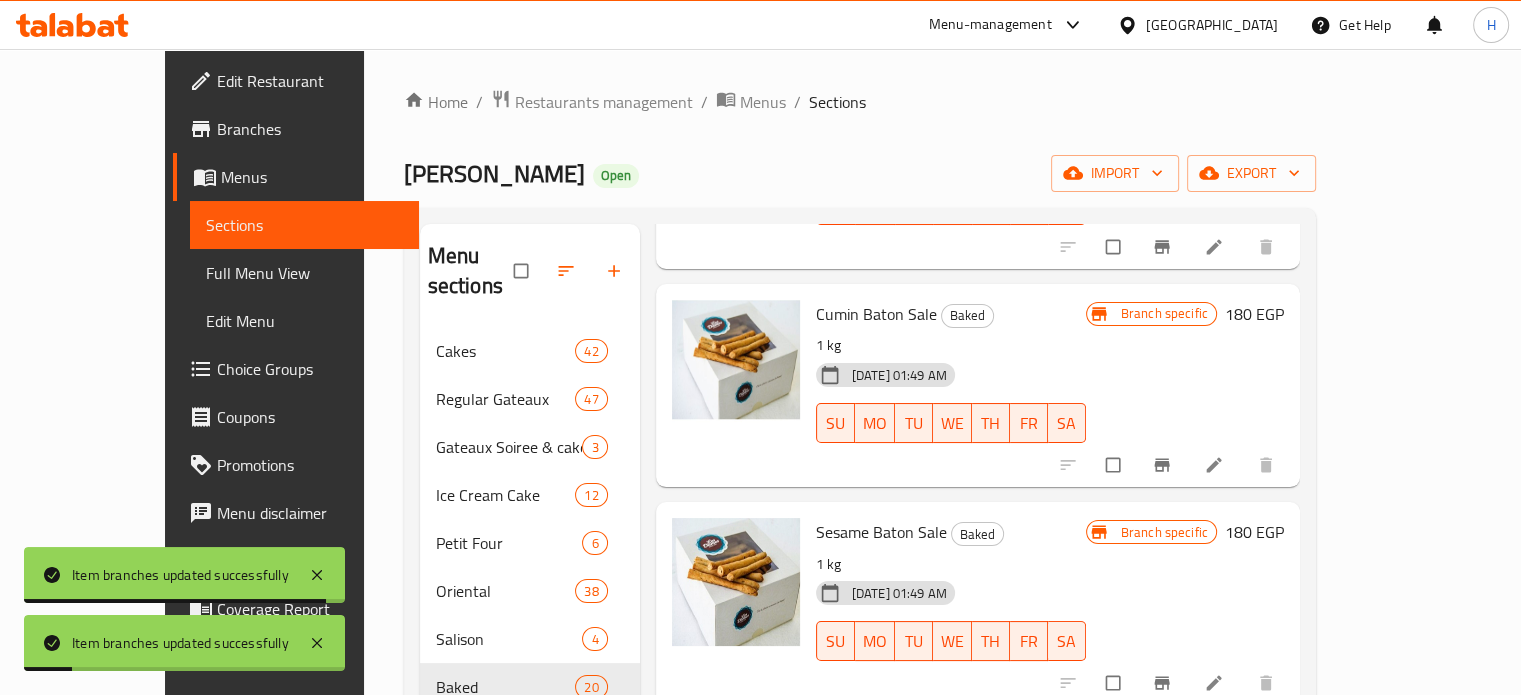 click 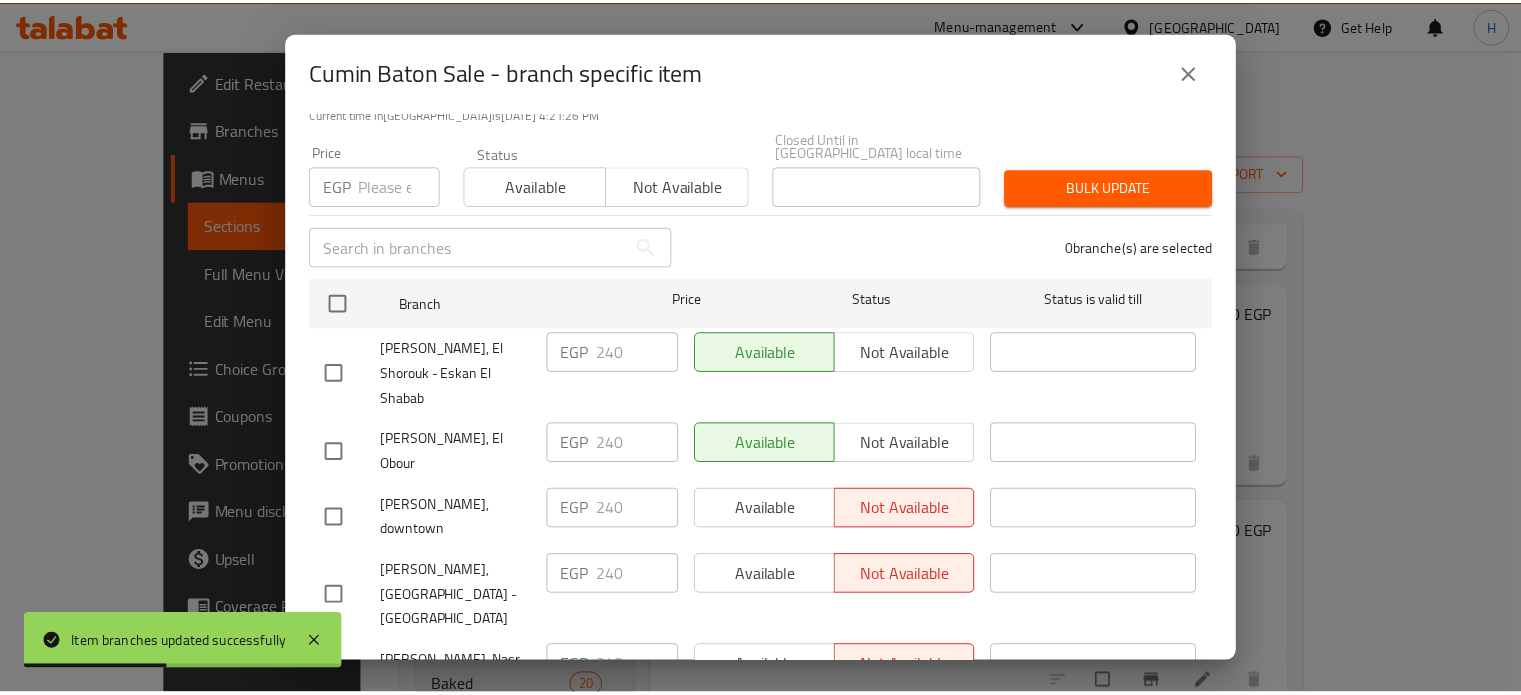 scroll, scrollTop: 162, scrollLeft: 0, axis: vertical 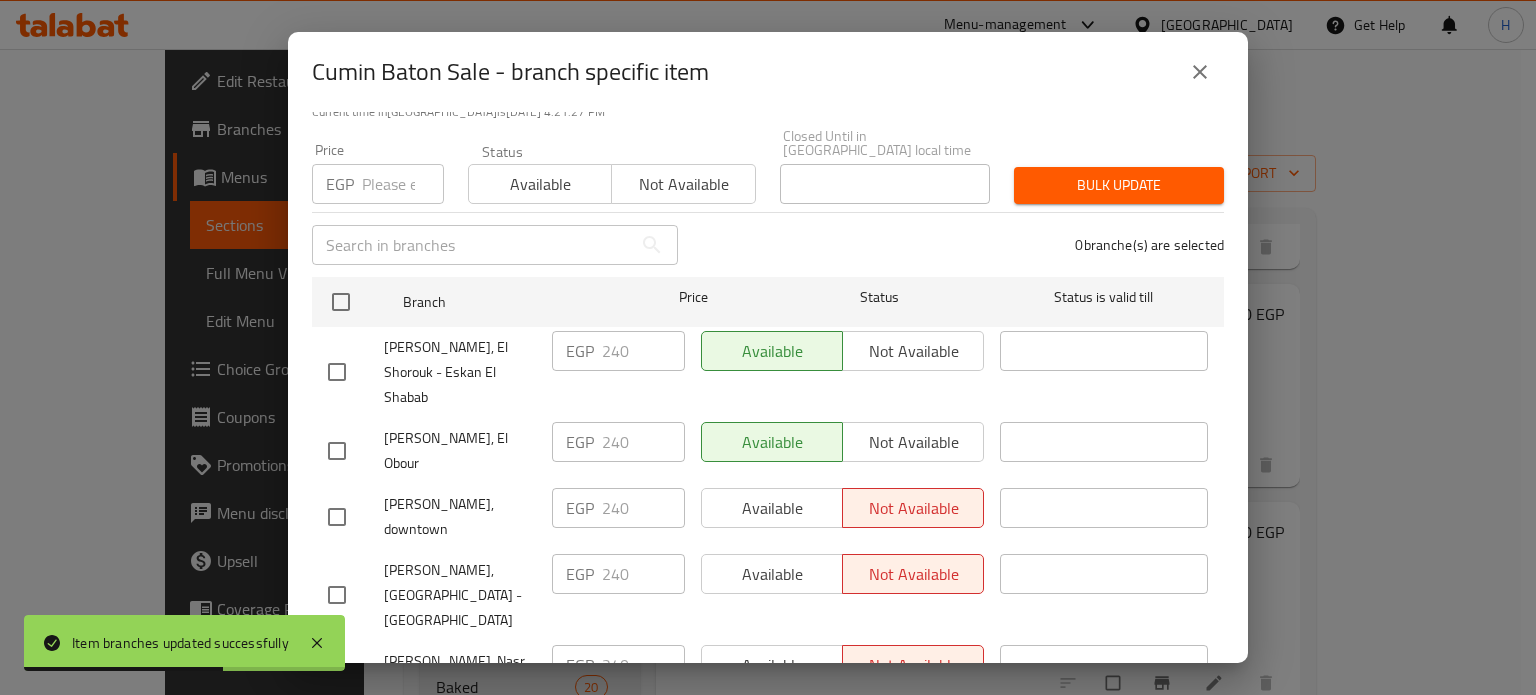 click 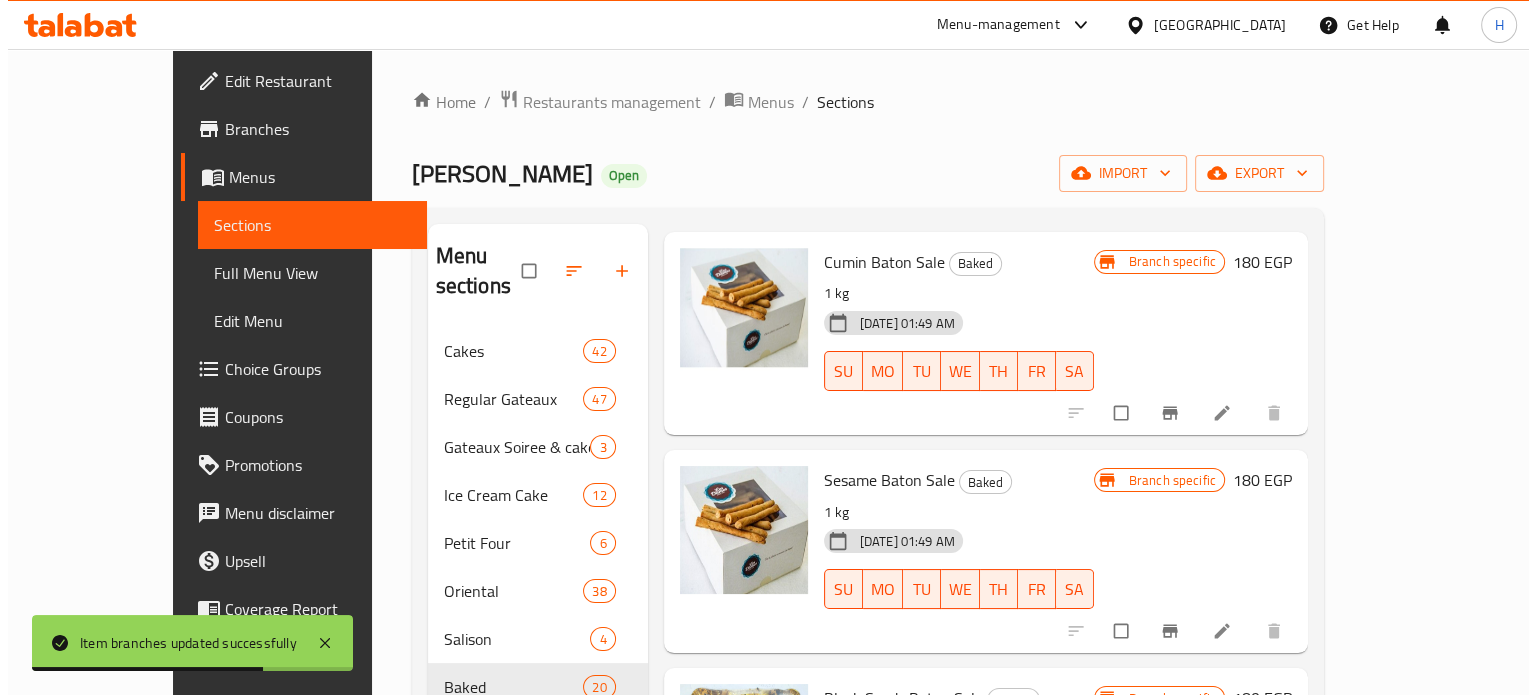 scroll, scrollTop: 2500, scrollLeft: 0, axis: vertical 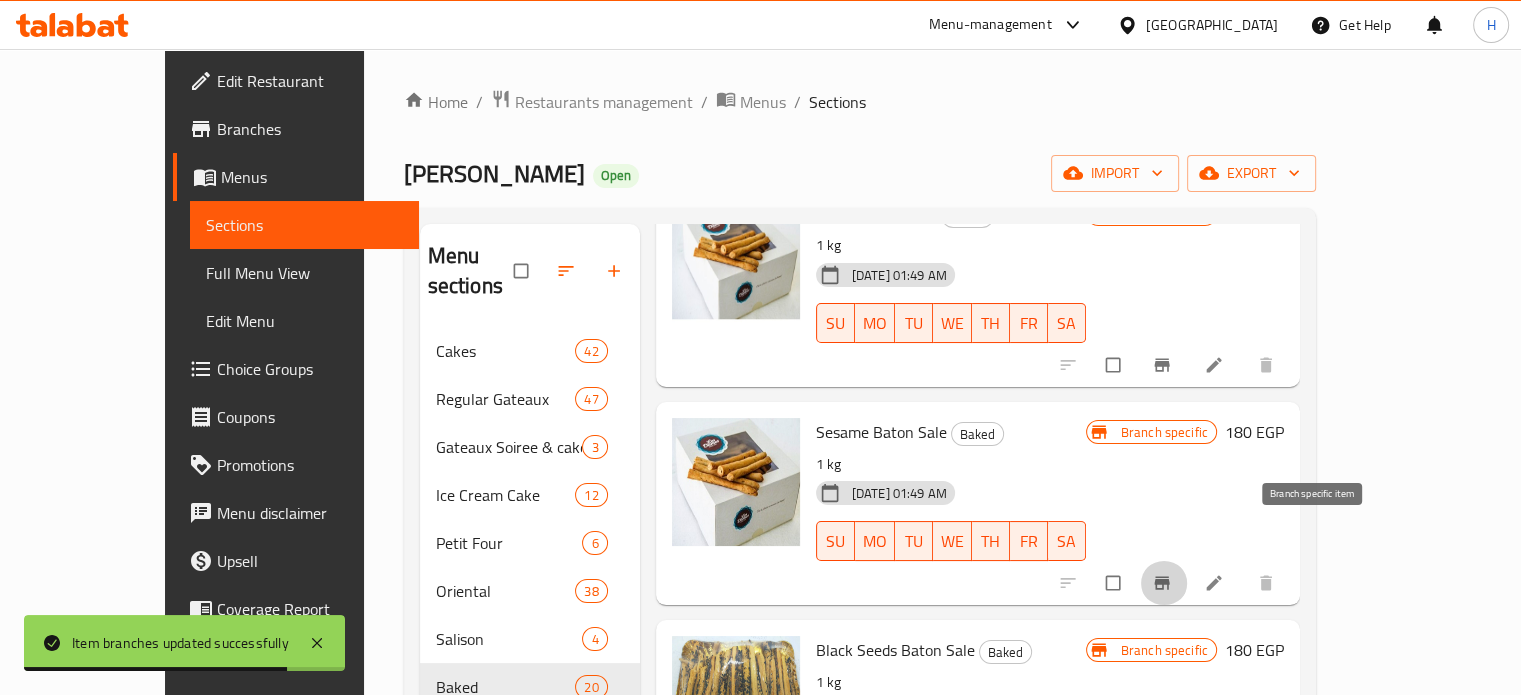 click 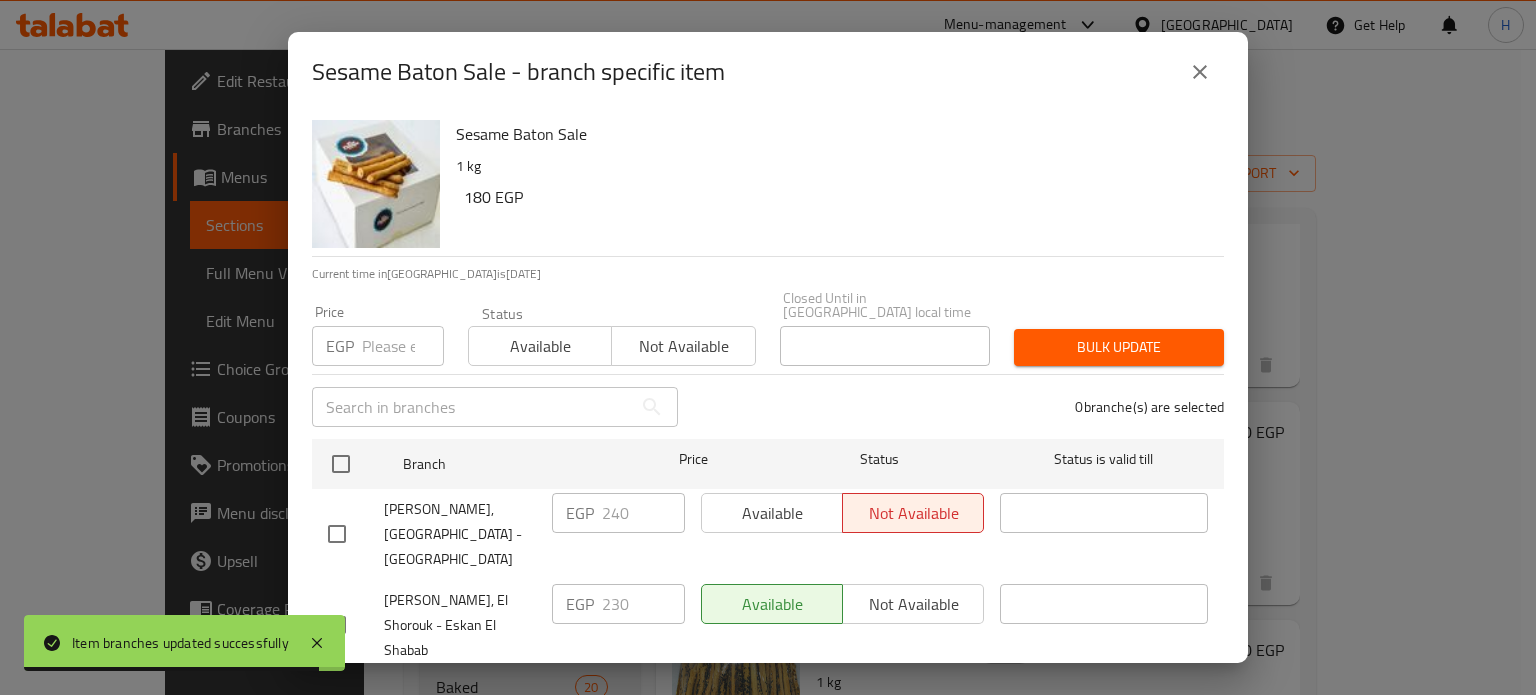 scroll, scrollTop: 100, scrollLeft: 0, axis: vertical 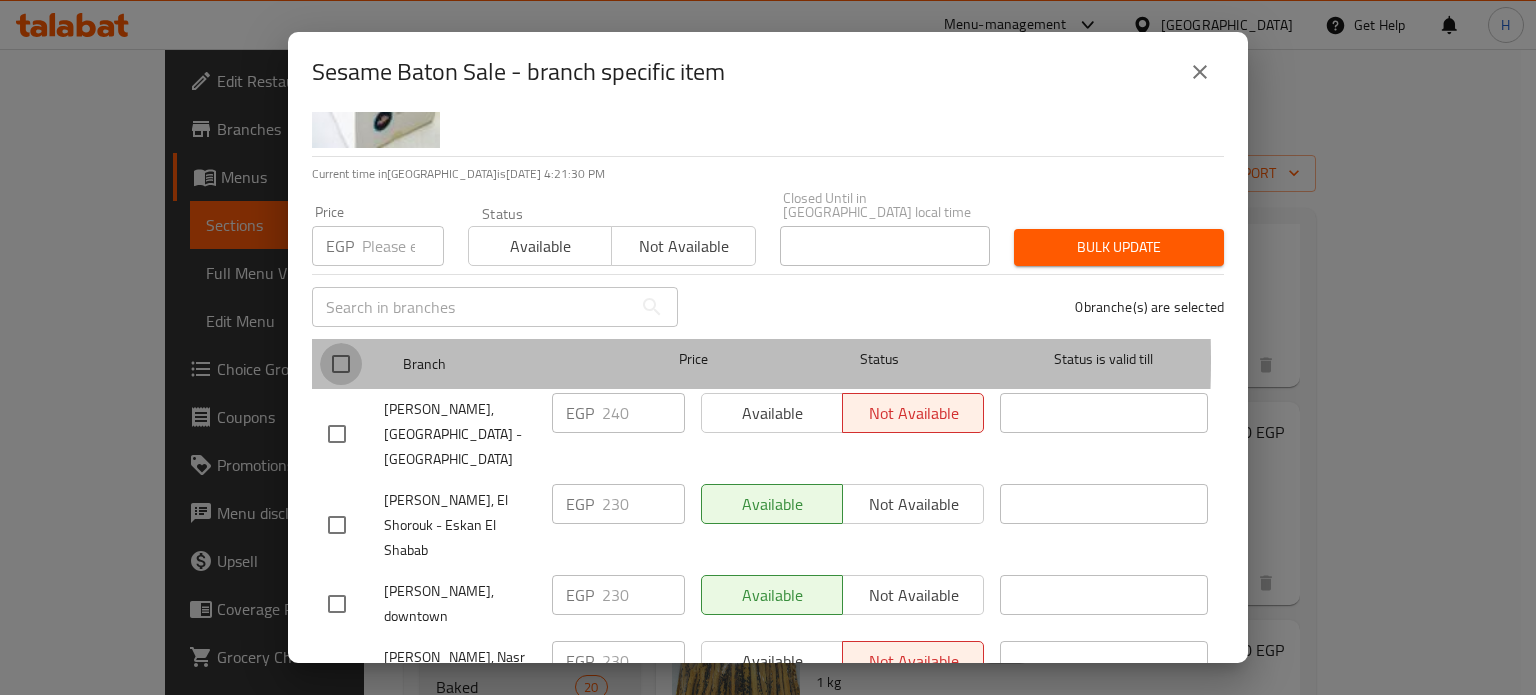 click at bounding box center (341, 364) 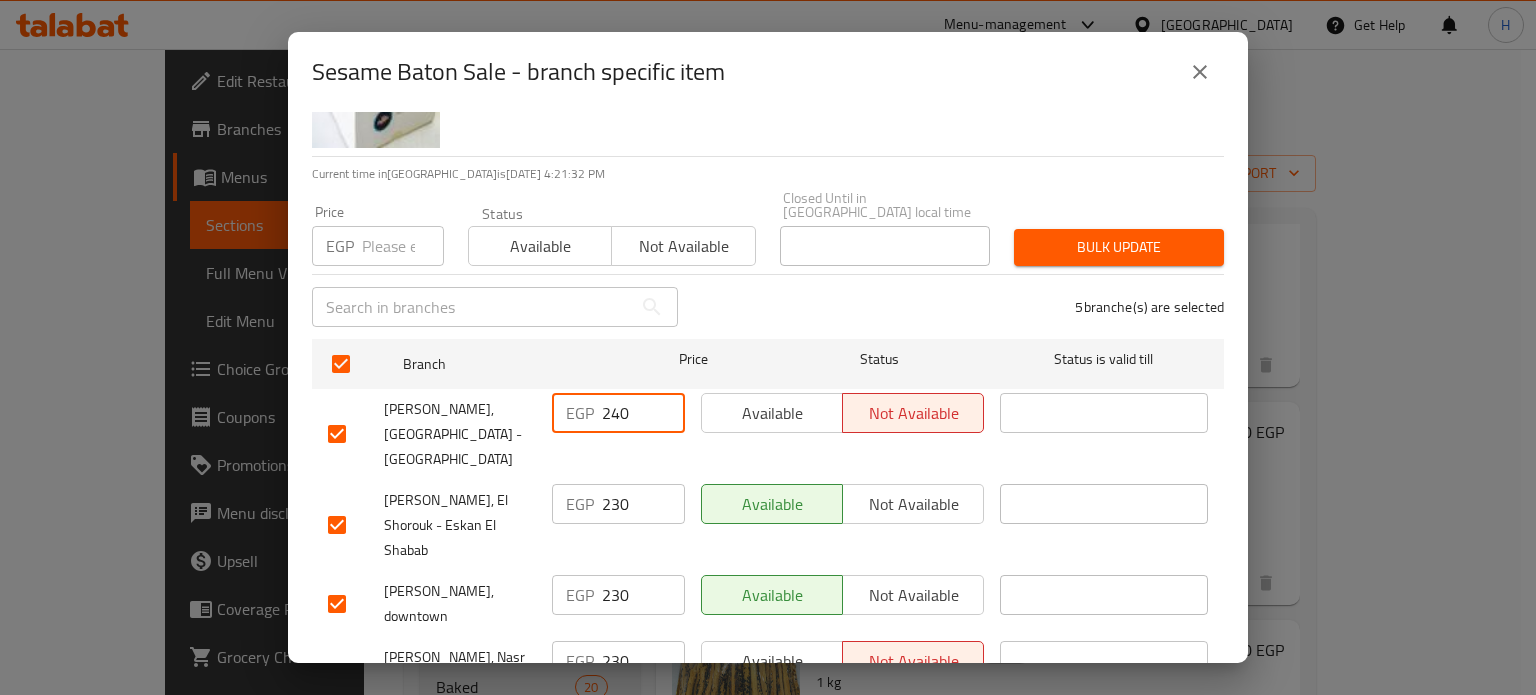drag, startPoint x: 632, startPoint y: 407, endPoint x: 577, endPoint y: 407, distance: 55 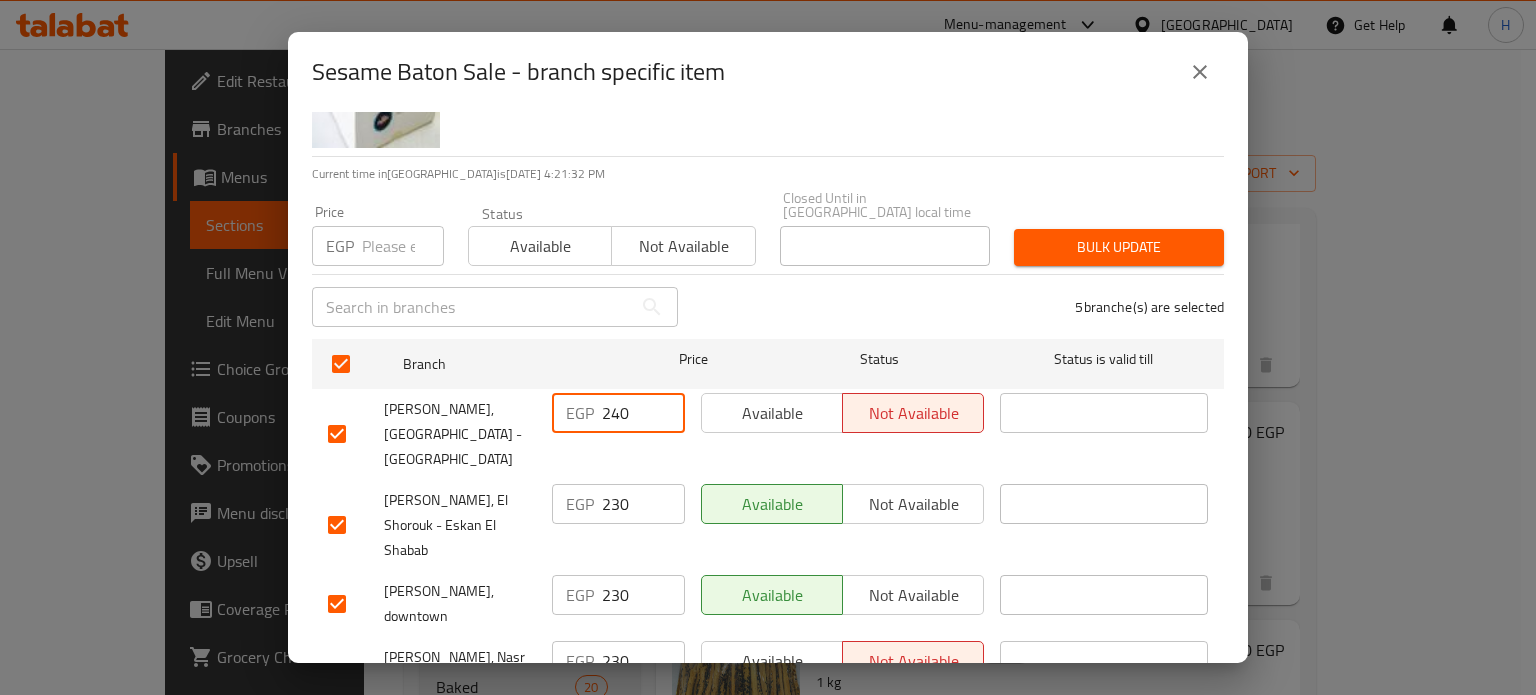 click on "EGP 240 ​" at bounding box center [618, 413] 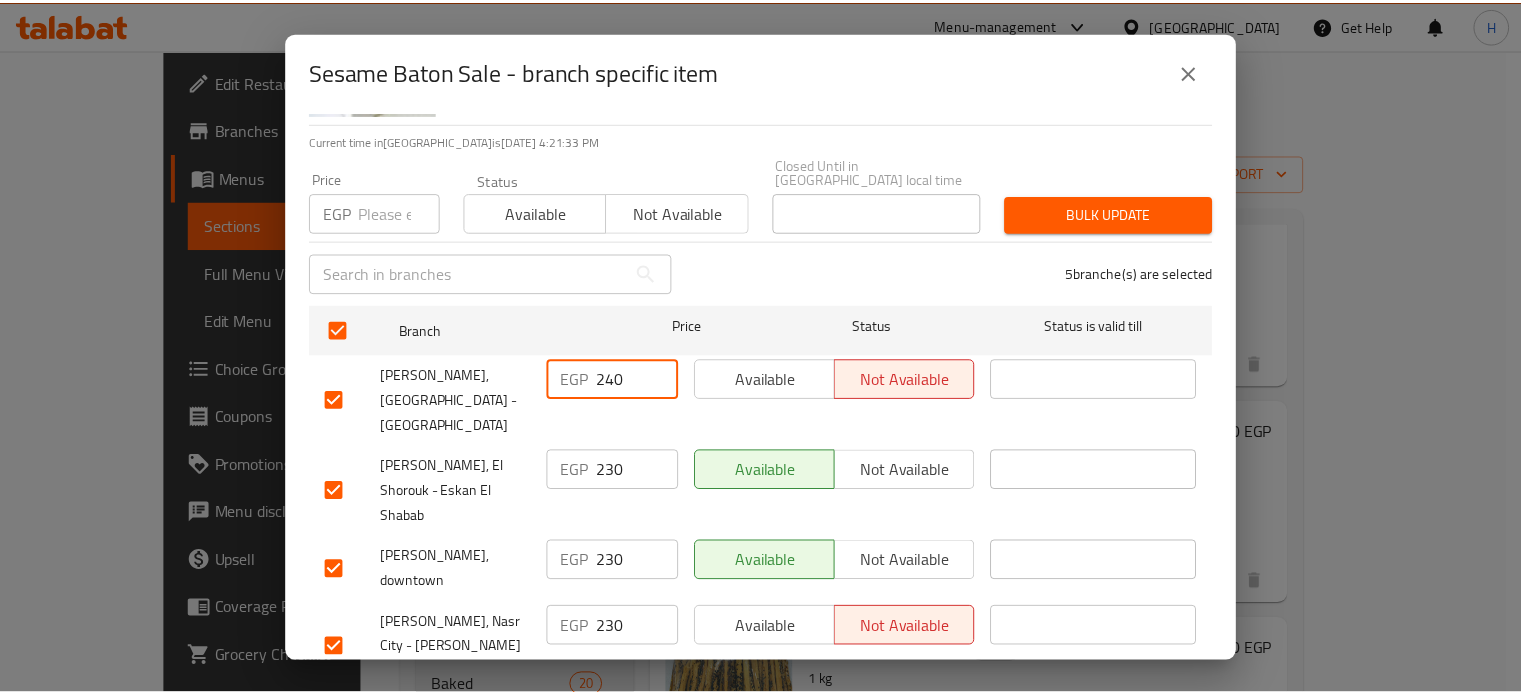 scroll, scrollTop: 162, scrollLeft: 0, axis: vertical 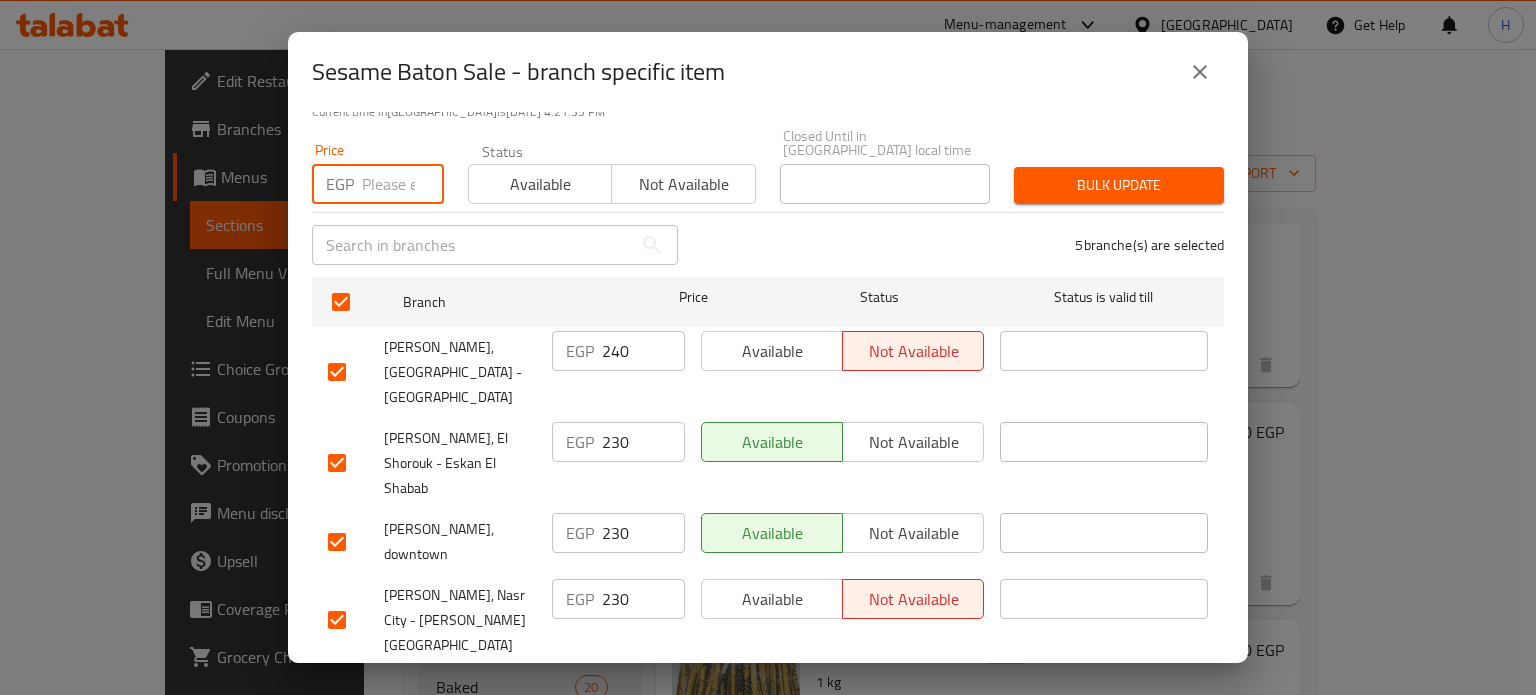 click at bounding box center (403, 184) 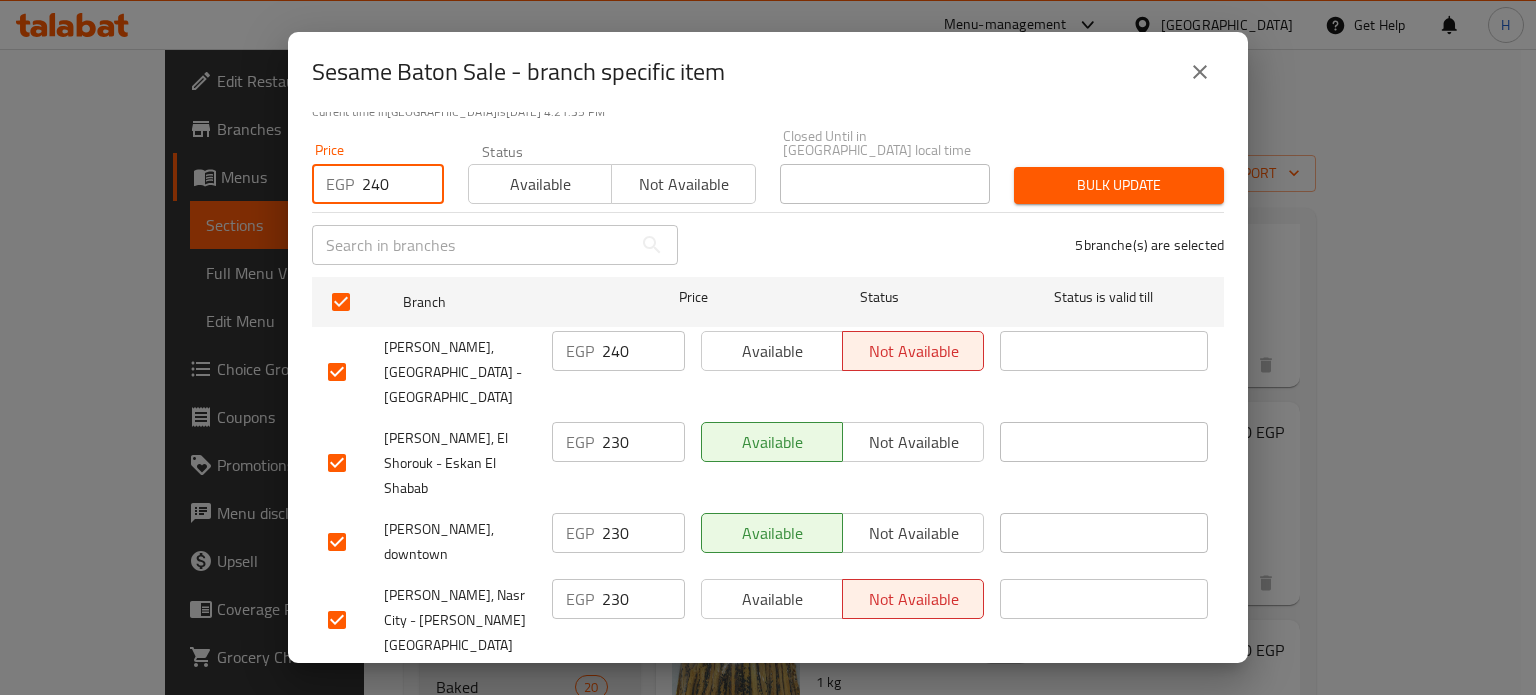 click on "Bulk update" at bounding box center [1119, 185] 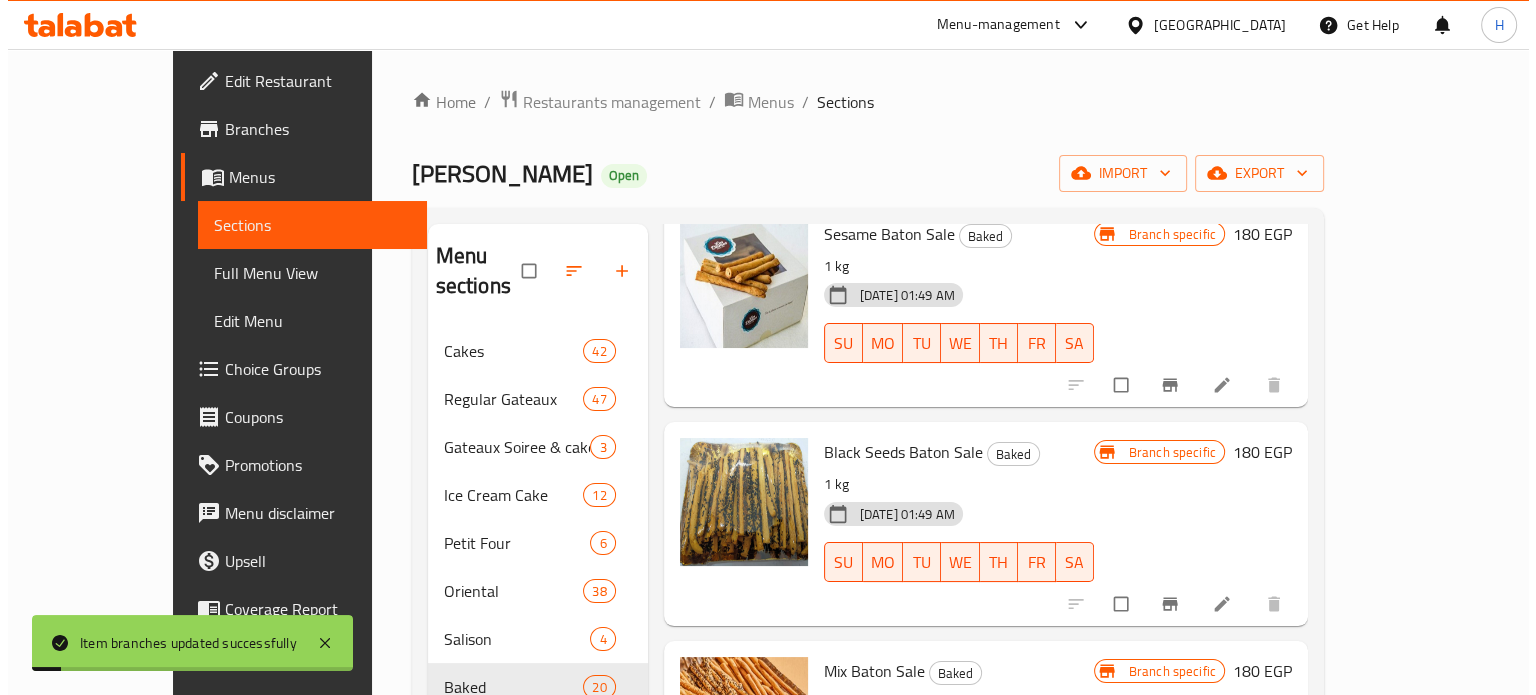 scroll, scrollTop: 2700, scrollLeft: 0, axis: vertical 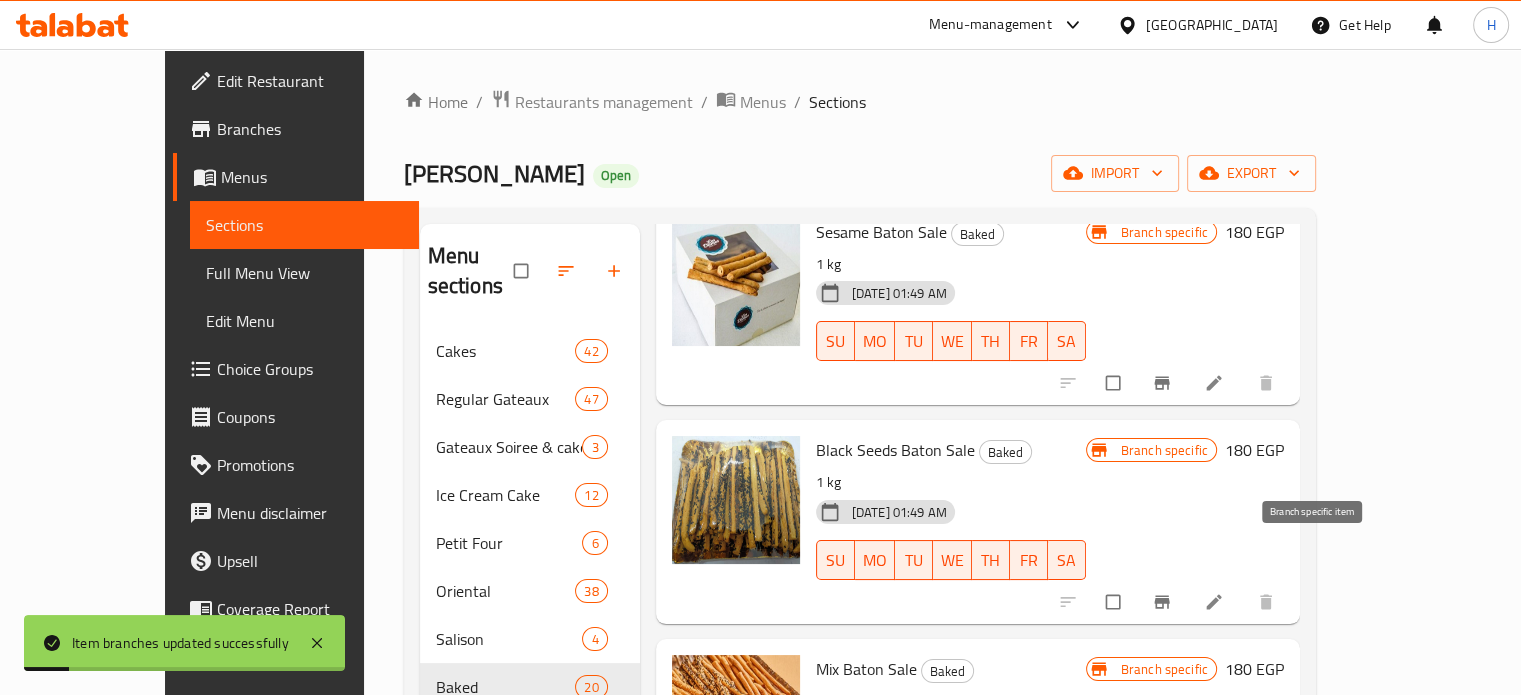 click 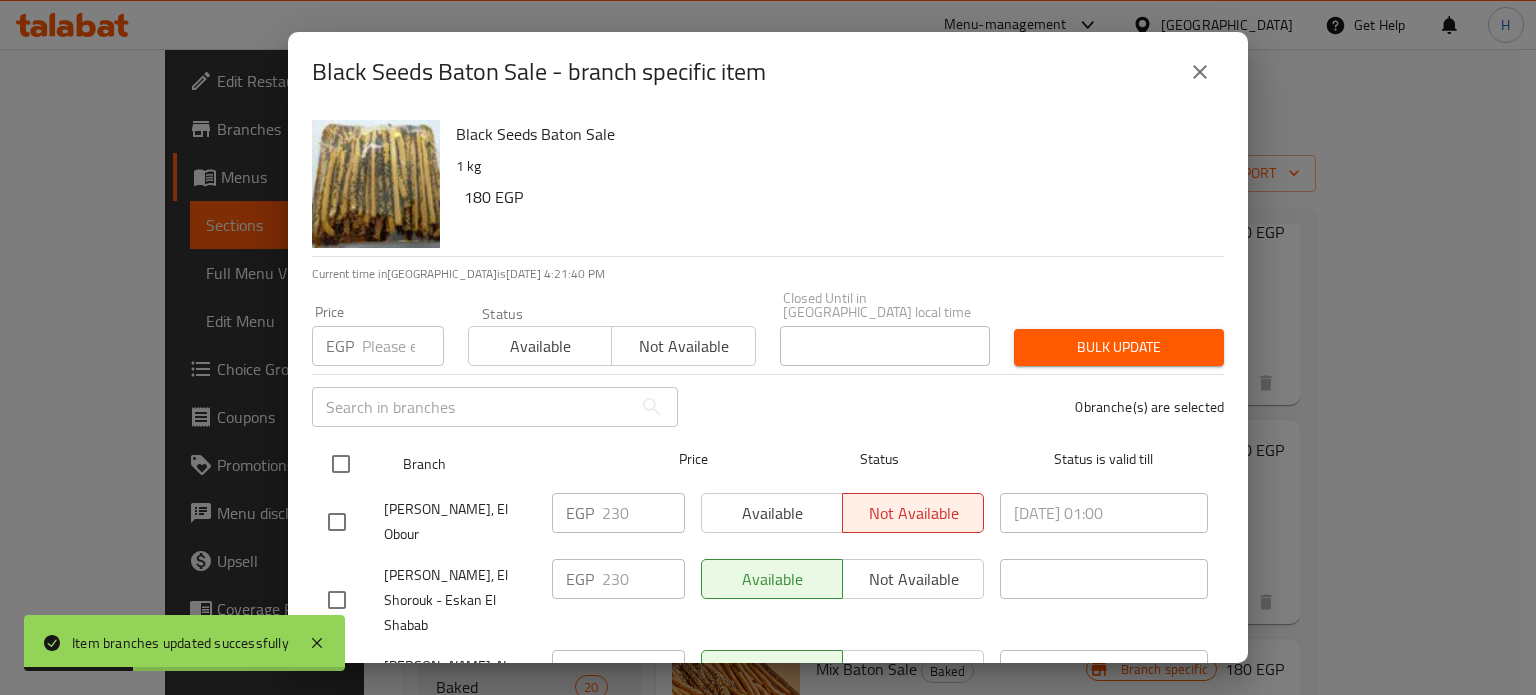 click at bounding box center (341, 464) 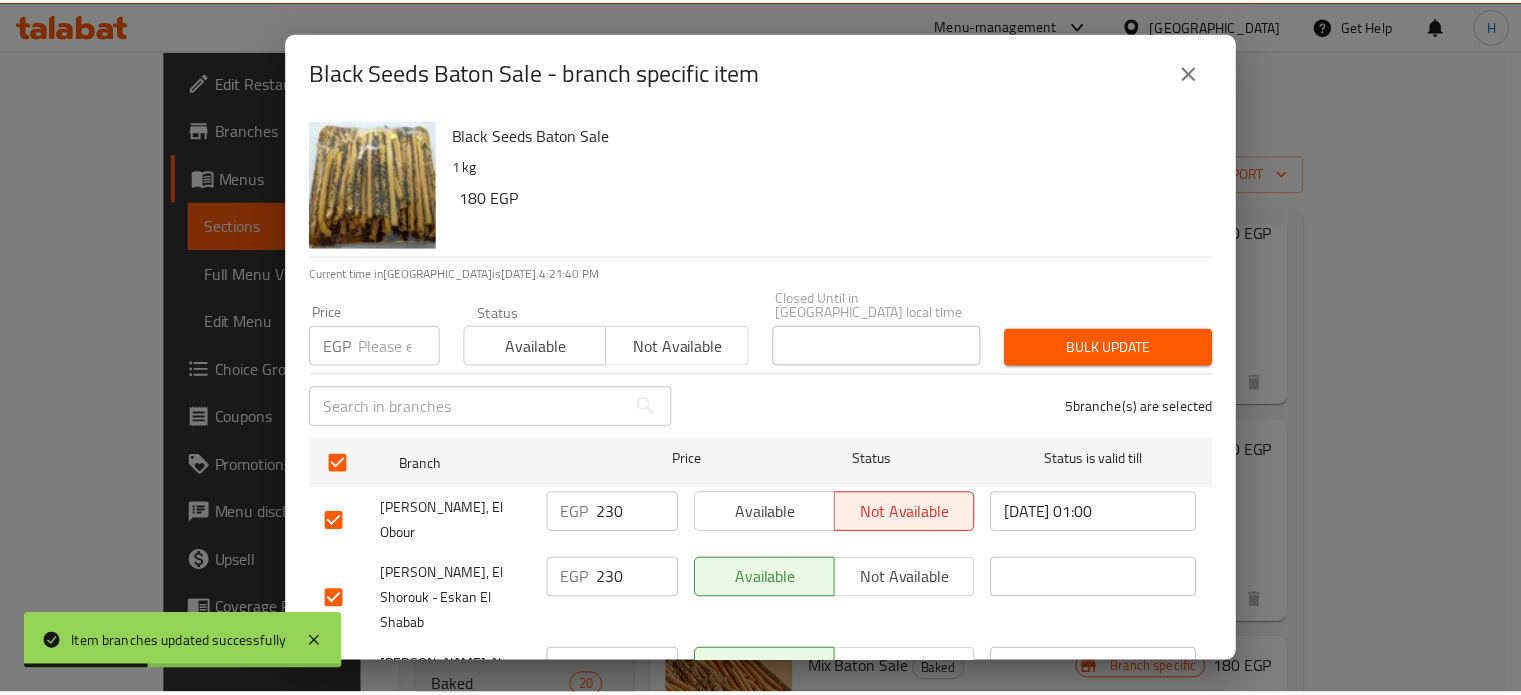 scroll, scrollTop: 162, scrollLeft: 0, axis: vertical 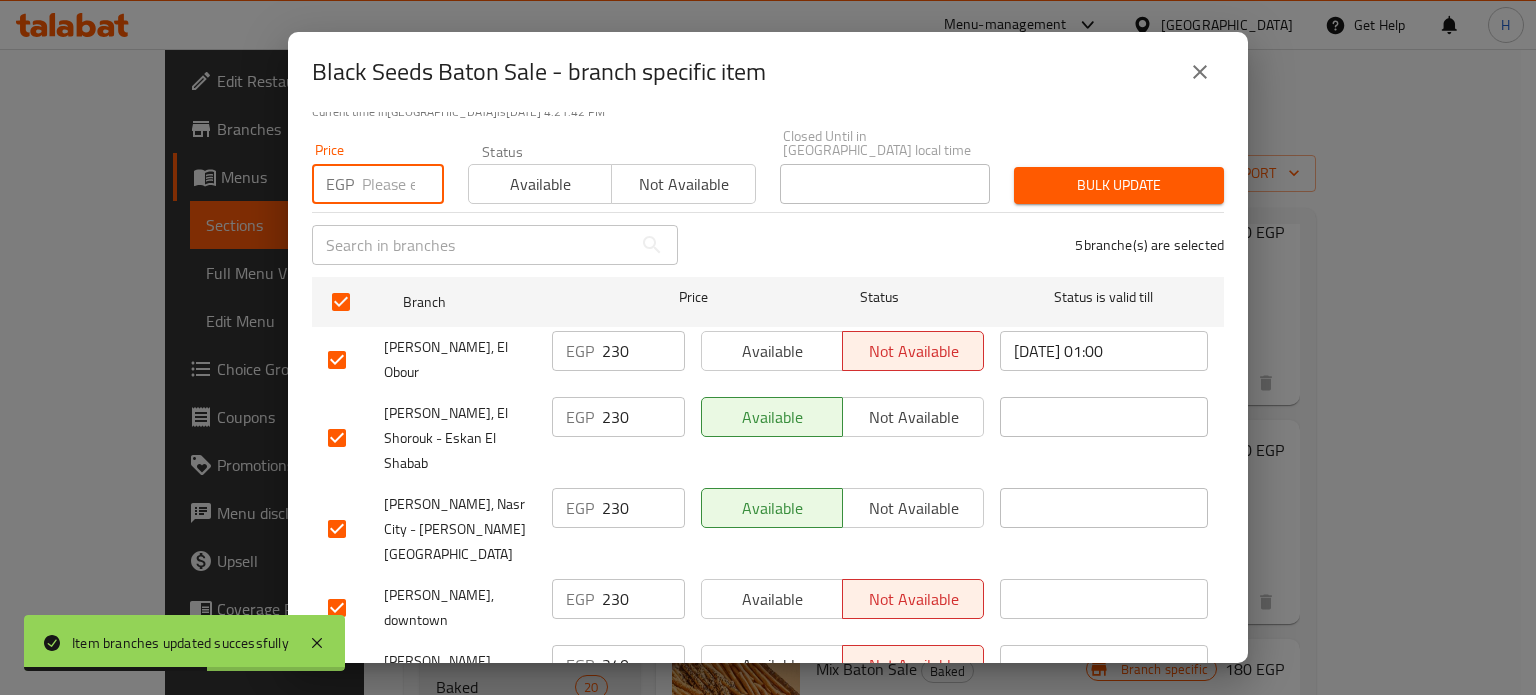click at bounding box center [403, 184] 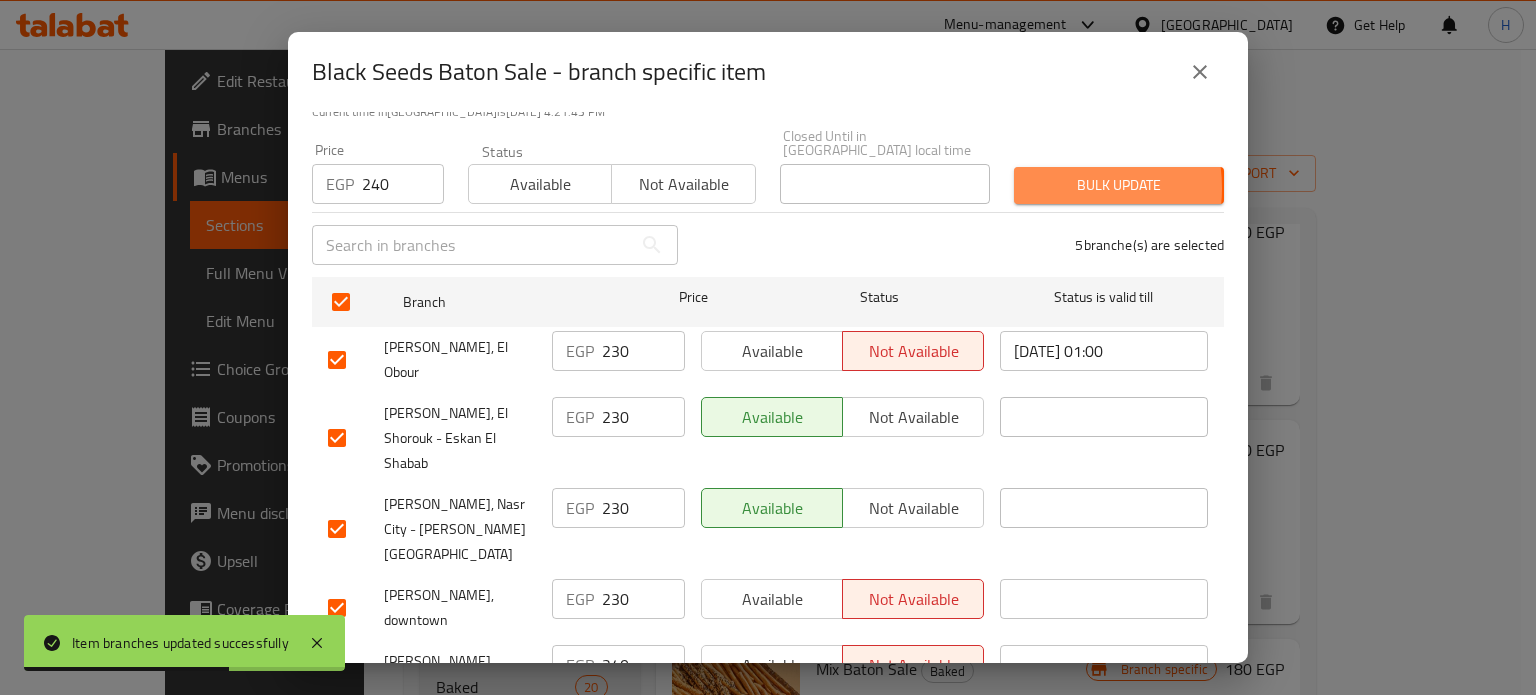 click on "Bulk update" at bounding box center (1119, 185) 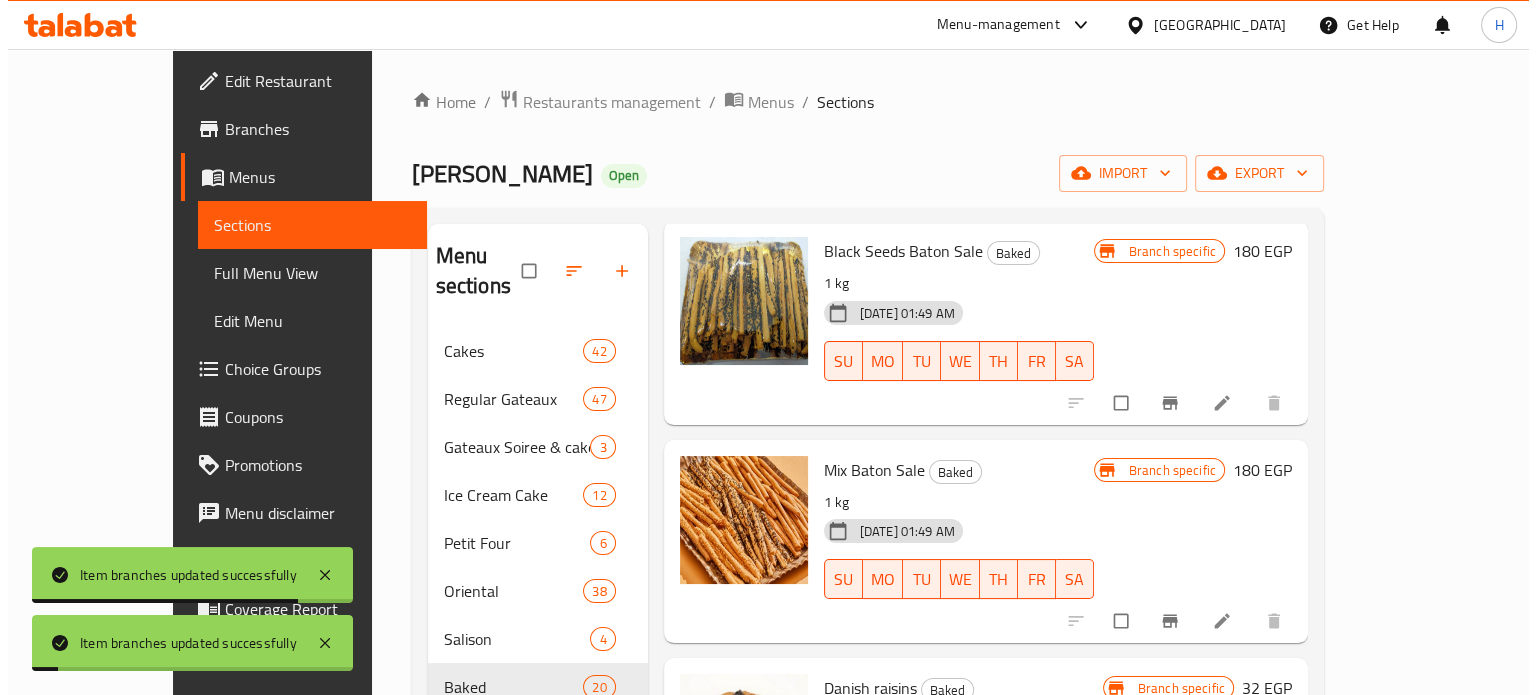 scroll, scrollTop: 2900, scrollLeft: 0, axis: vertical 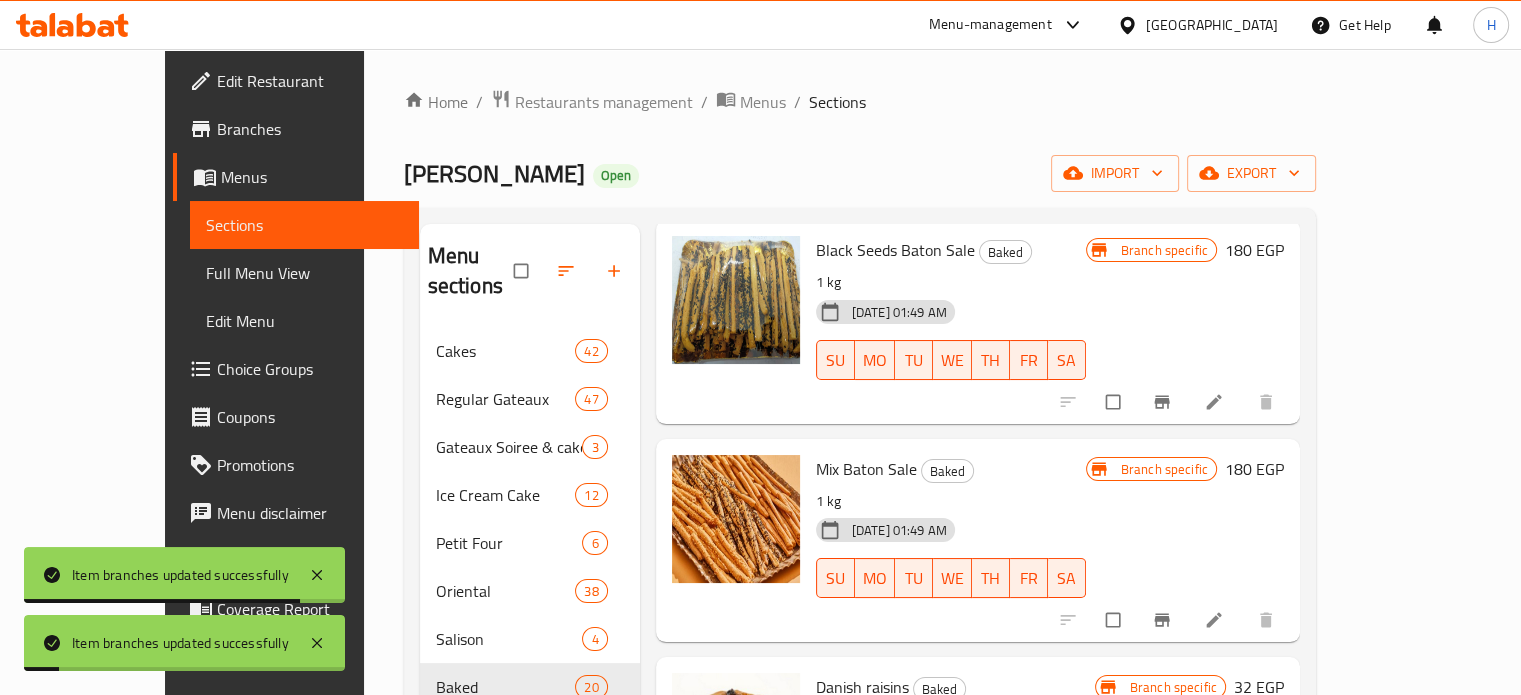 click 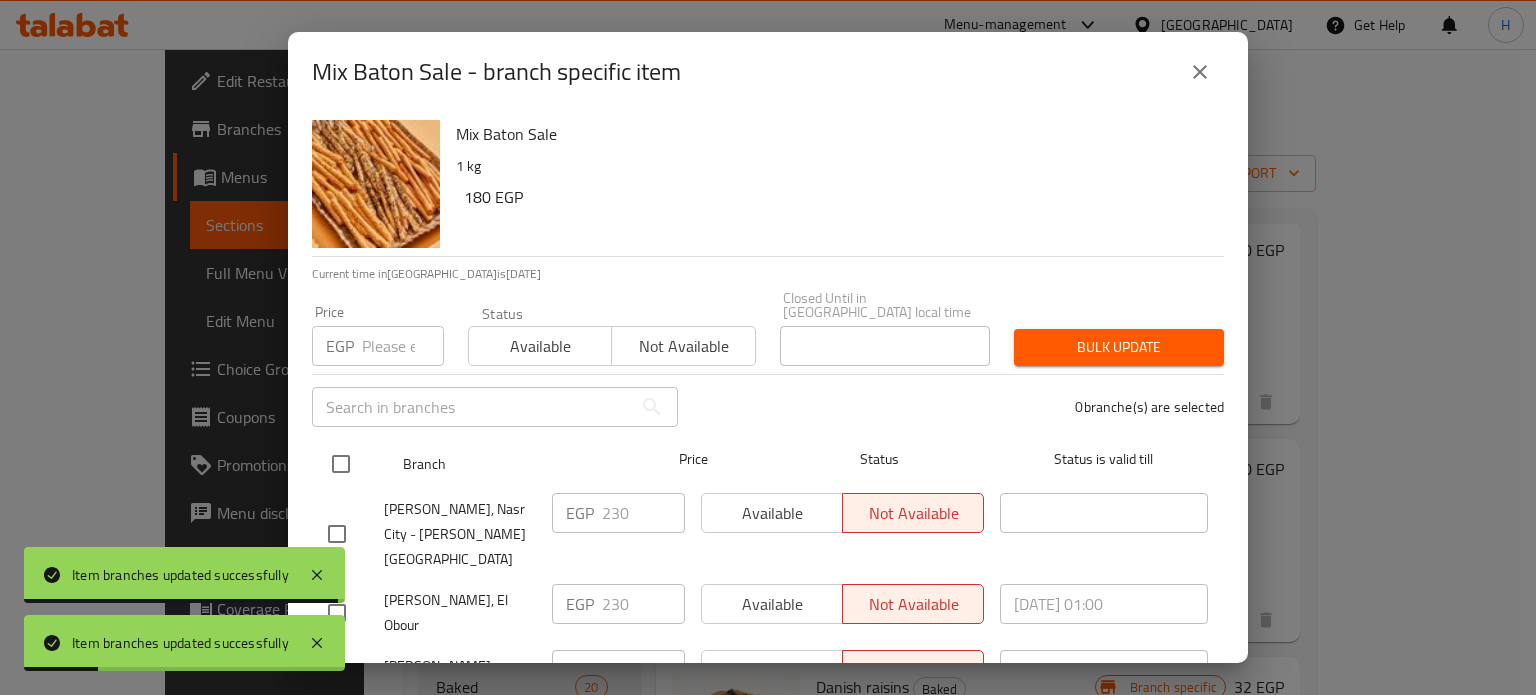 click at bounding box center (341, 464) 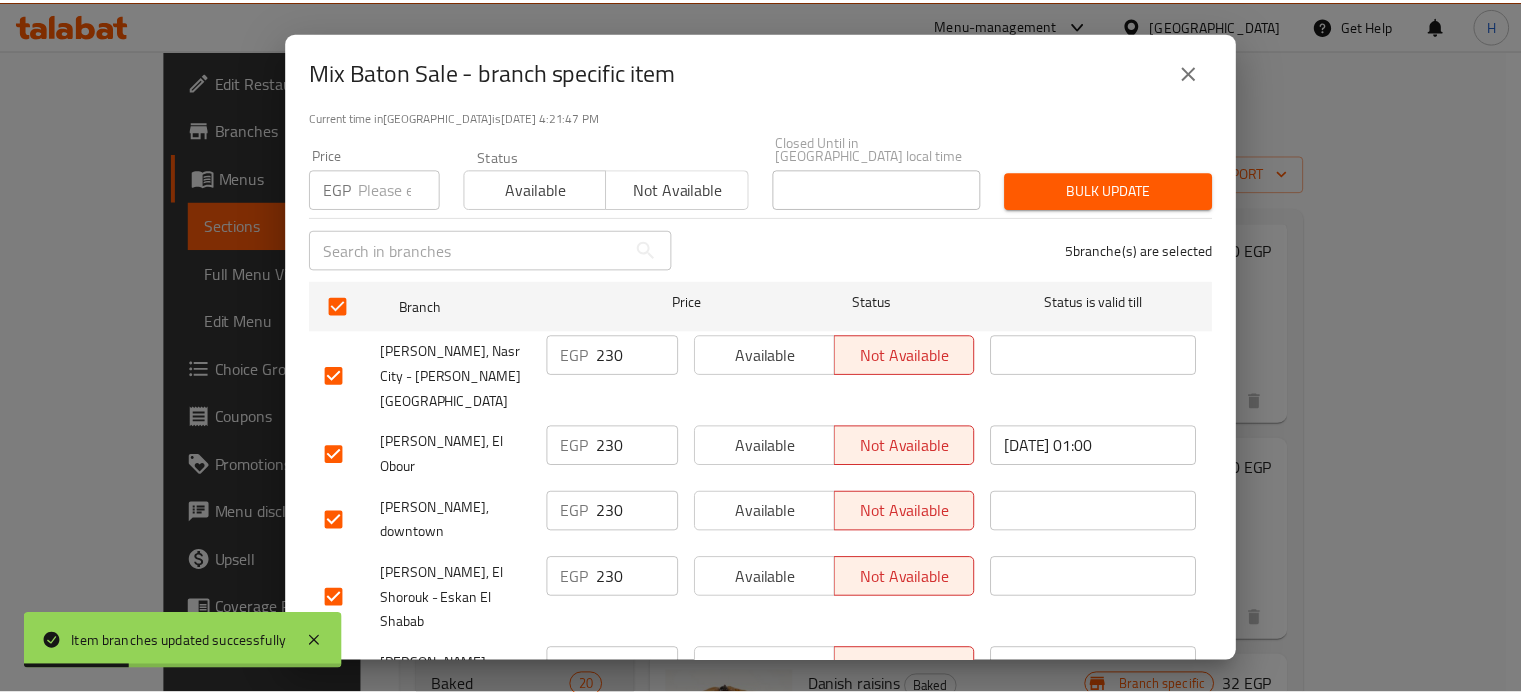 scroll, scrollTop: 162, scrollLeft: 0, axis: vertical 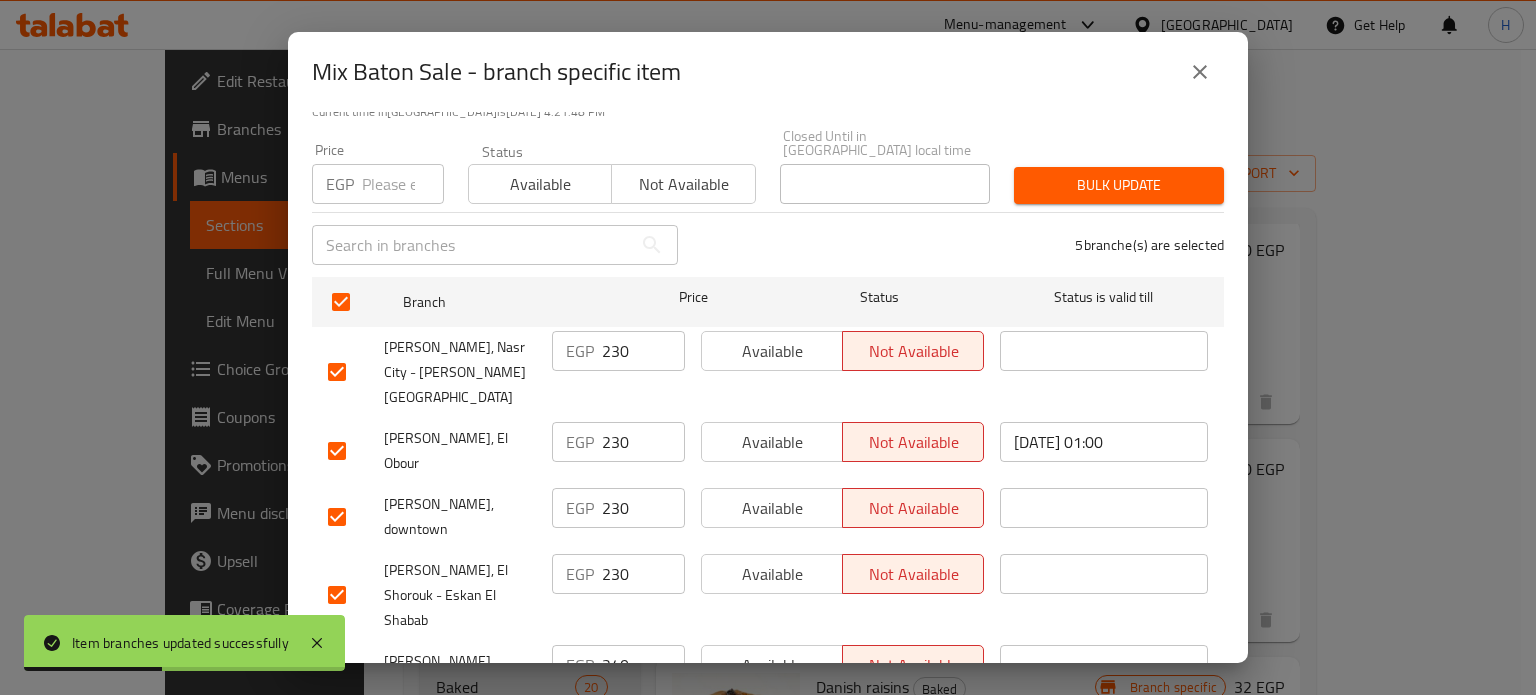 click at bounding box center (403, 184) 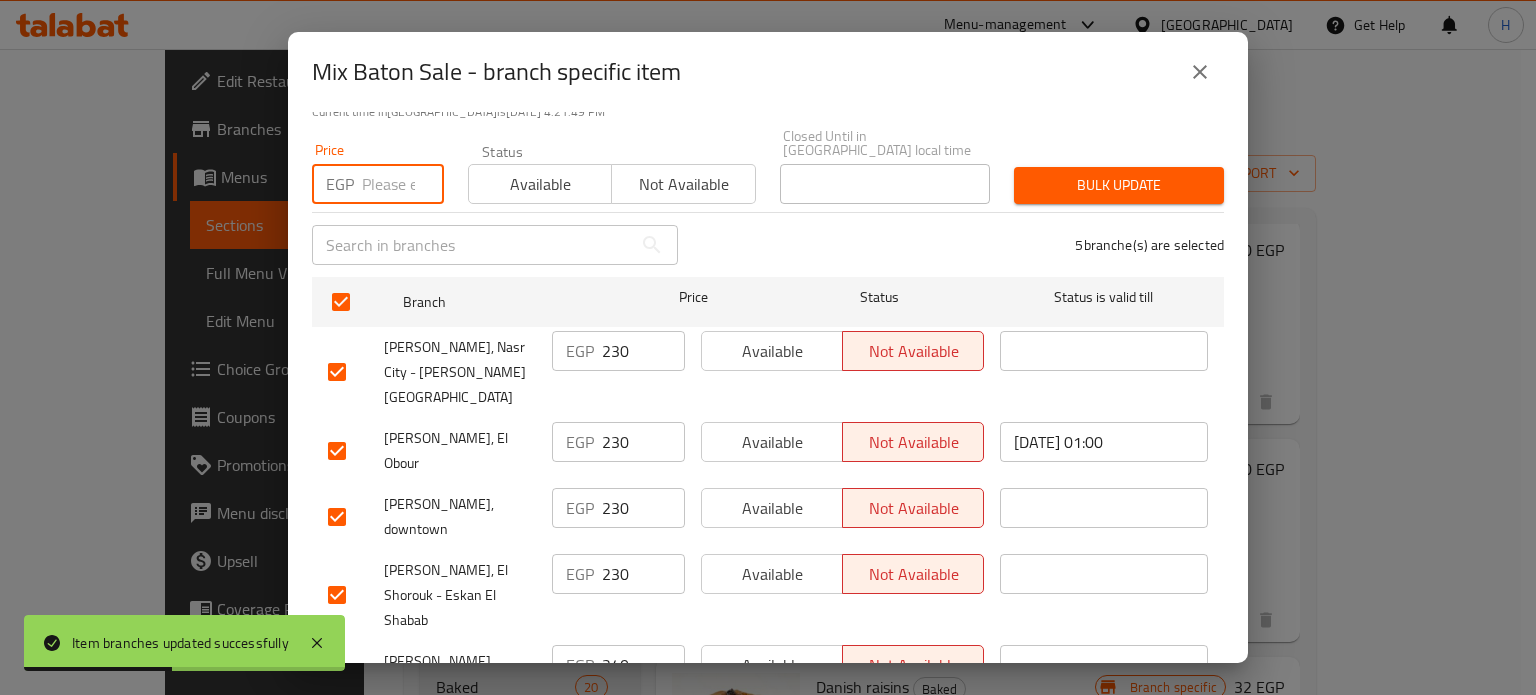 paste on "240" 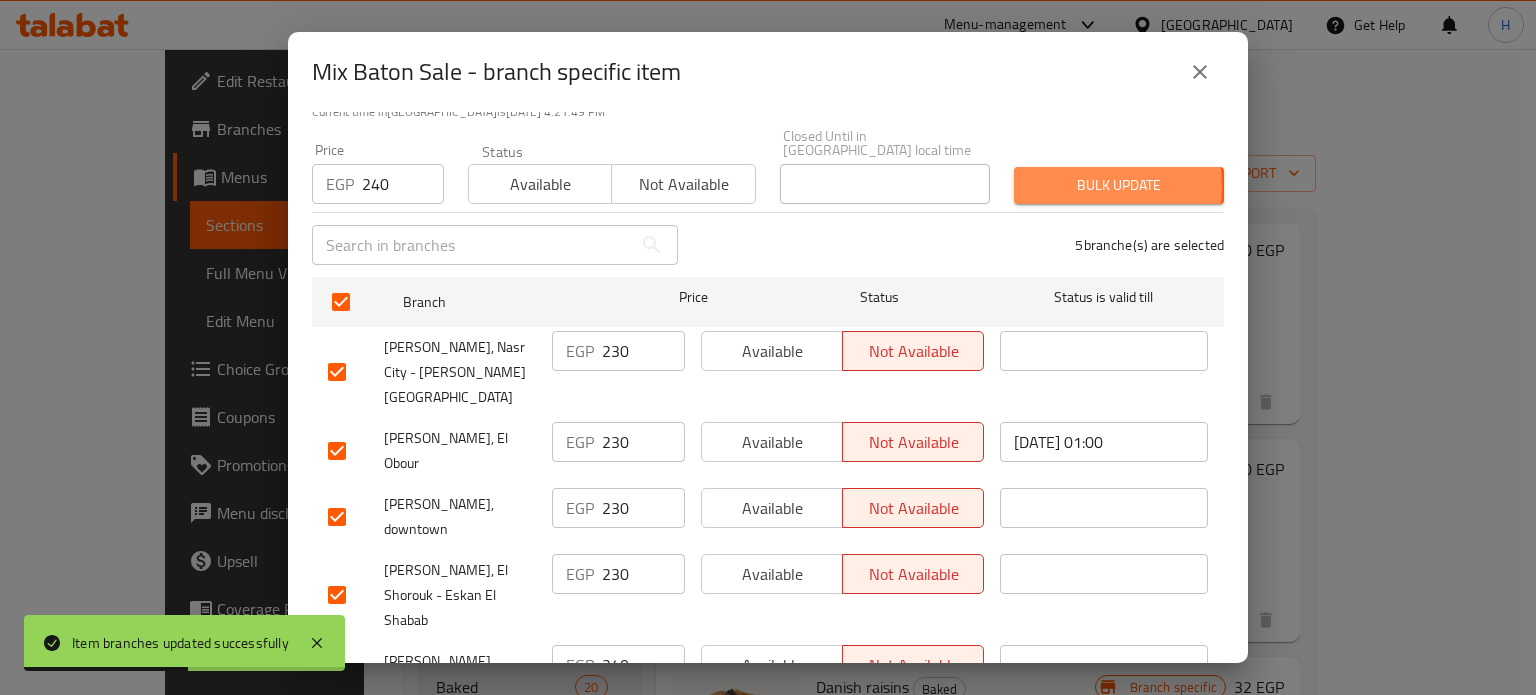 click on "Bulk update" at bounding box center (1119, 185) 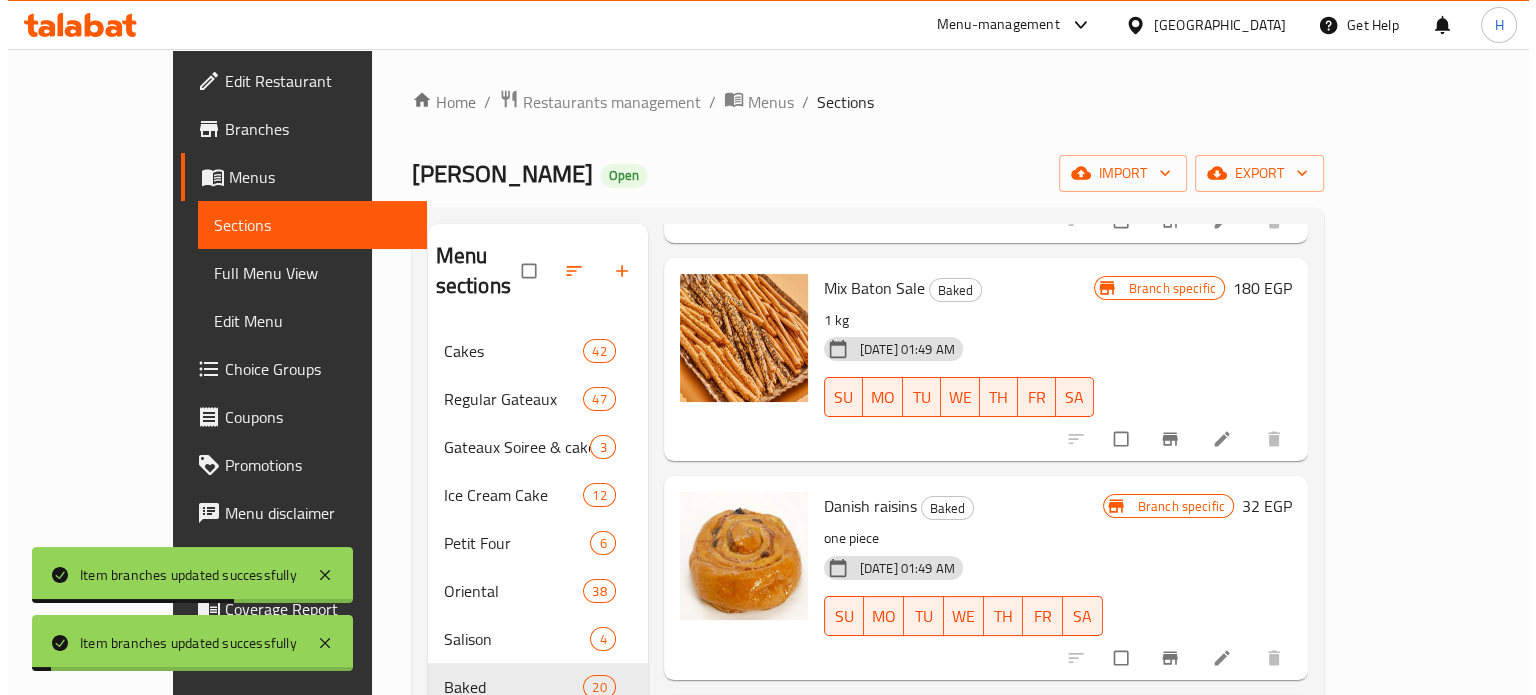 scroll, scrollTop: 3100, scrollLeft: 0, axis: vertical 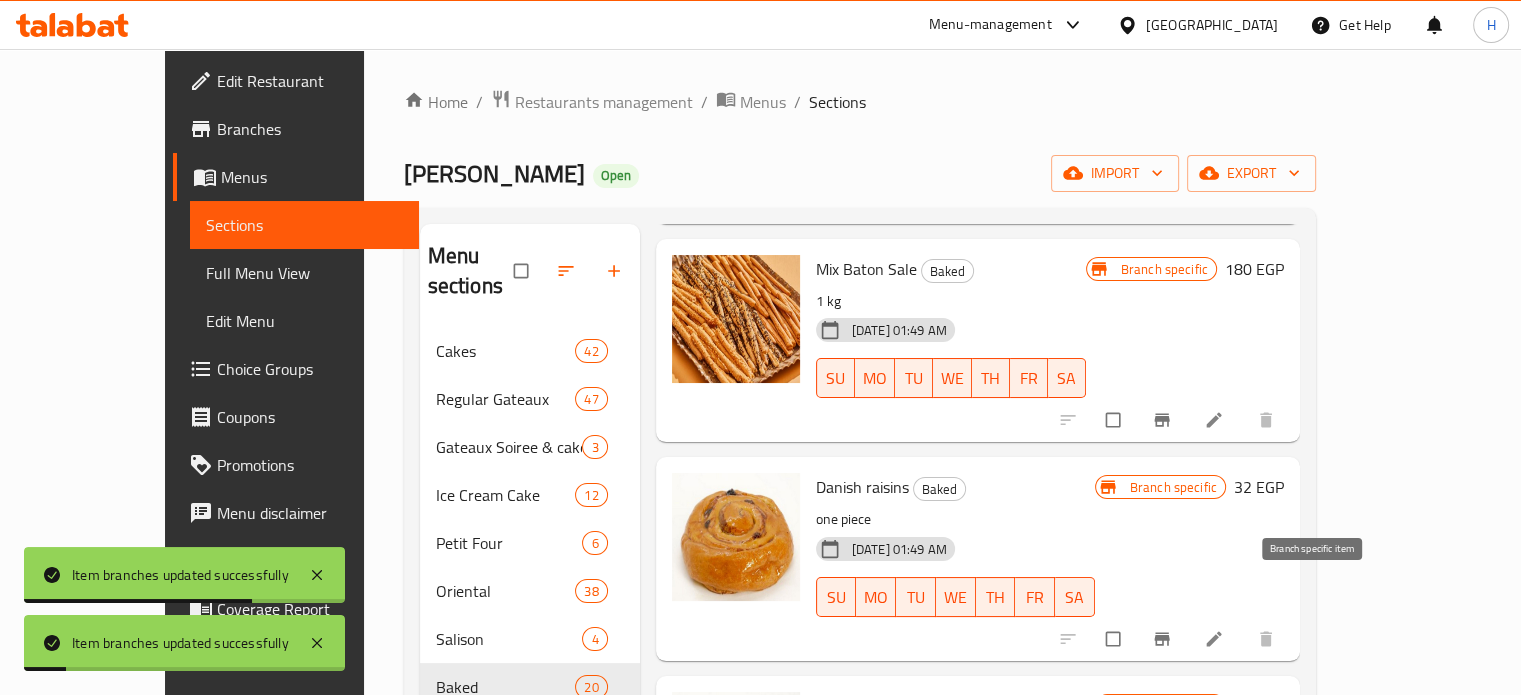 click 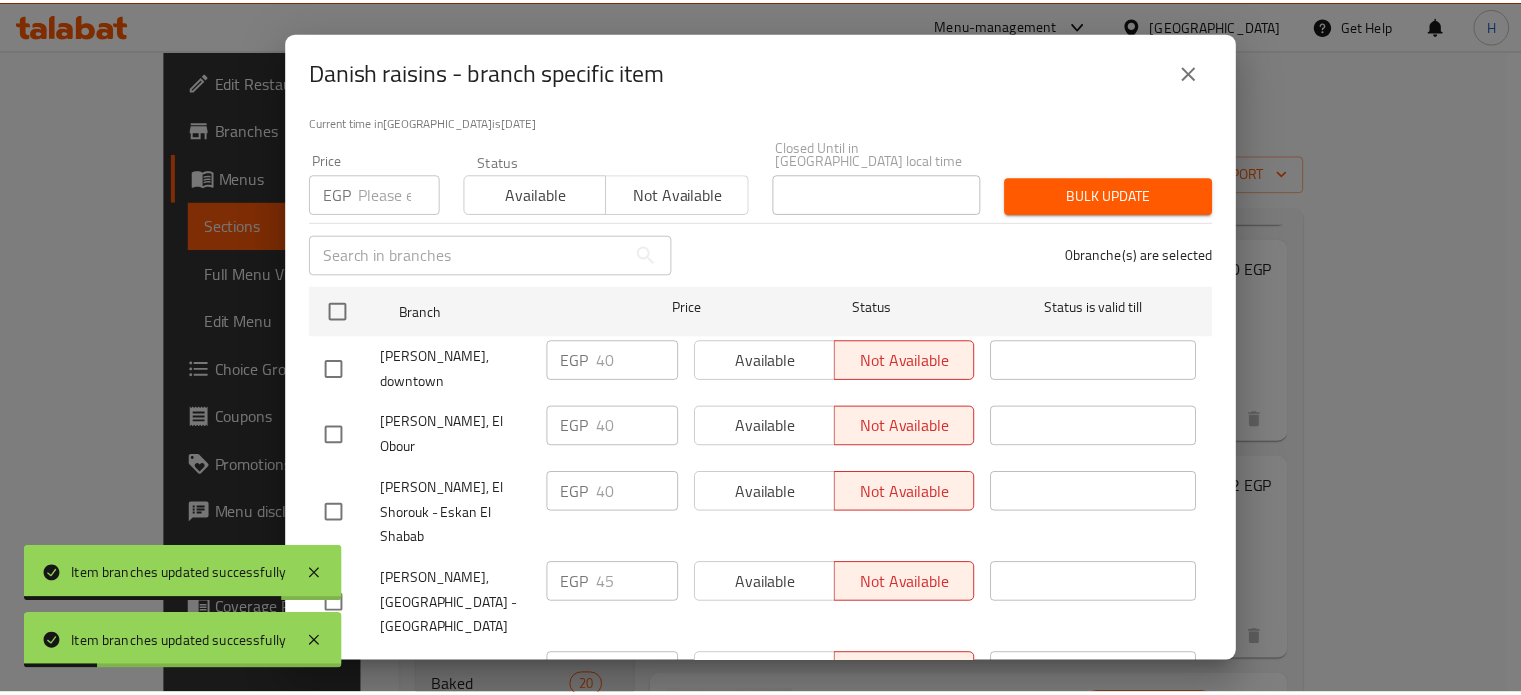 scroll, scrollTop: 162, scrollLeft: 0, axis: vertical 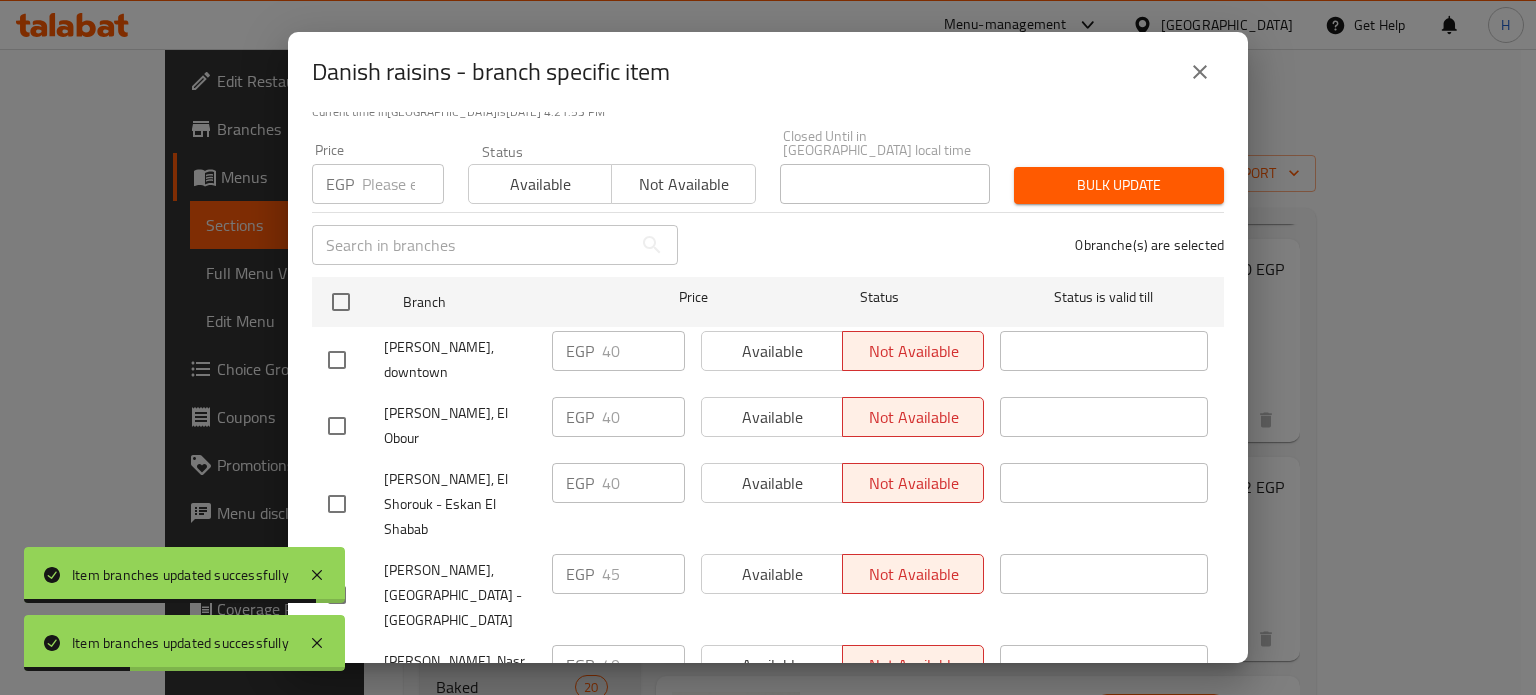 click at bounding box center (1200, 72) 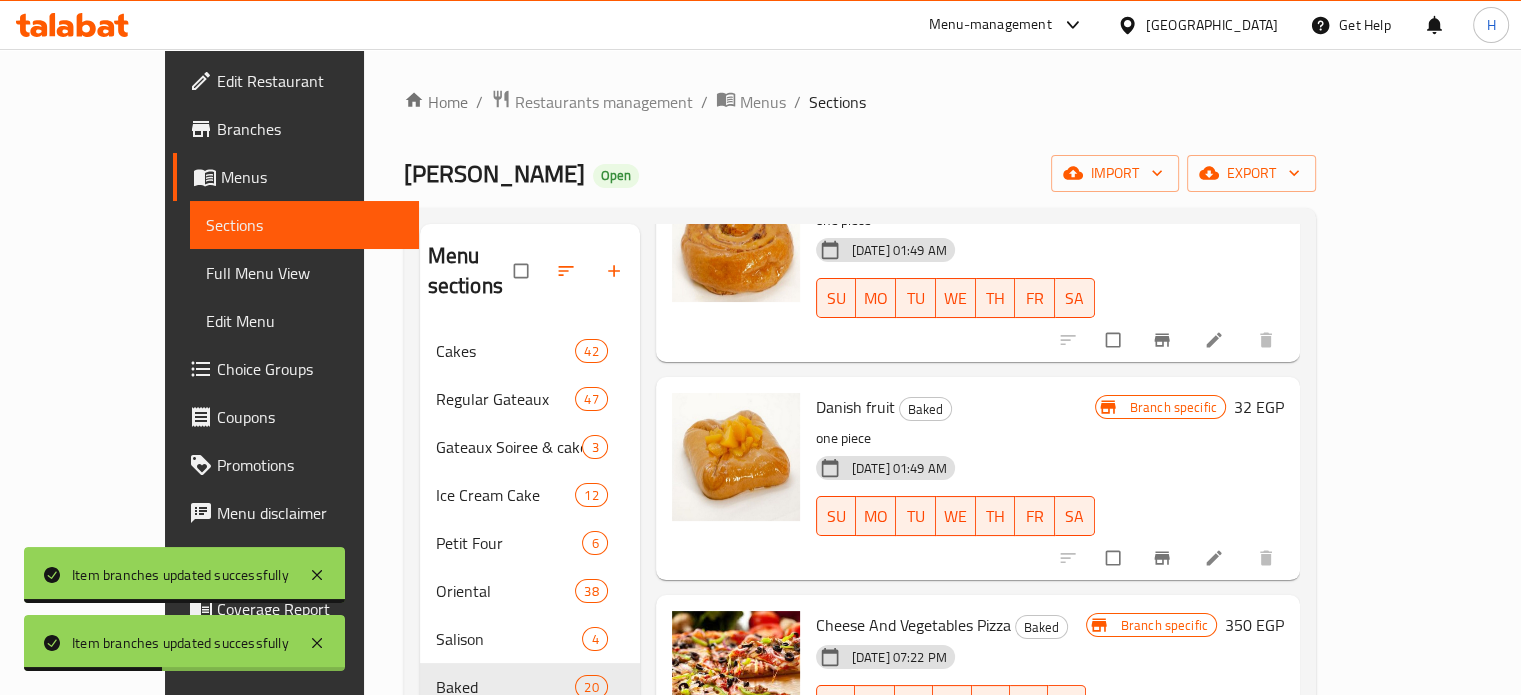 scroll, scrollTop: 3400, scrollLeft: 0, axis: vertical 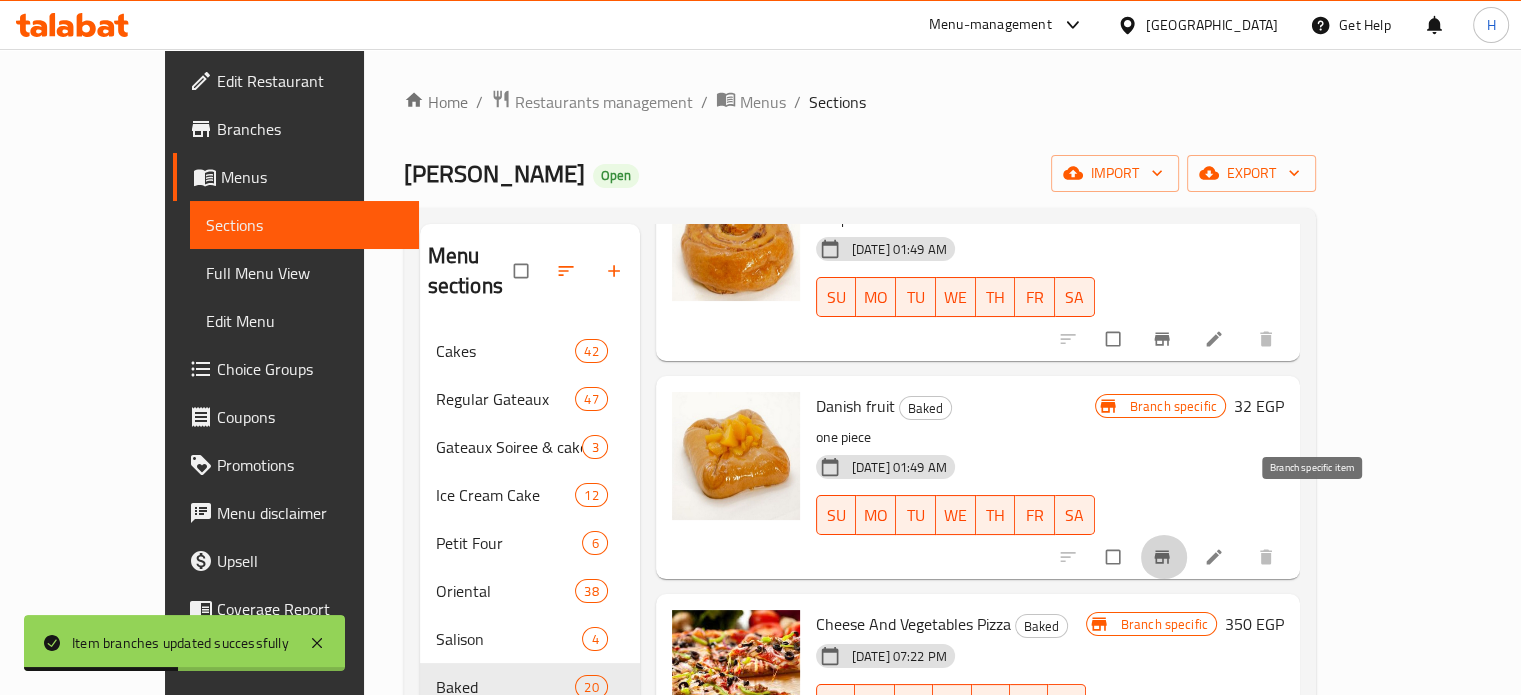 click at bounding box center (1164, 557) 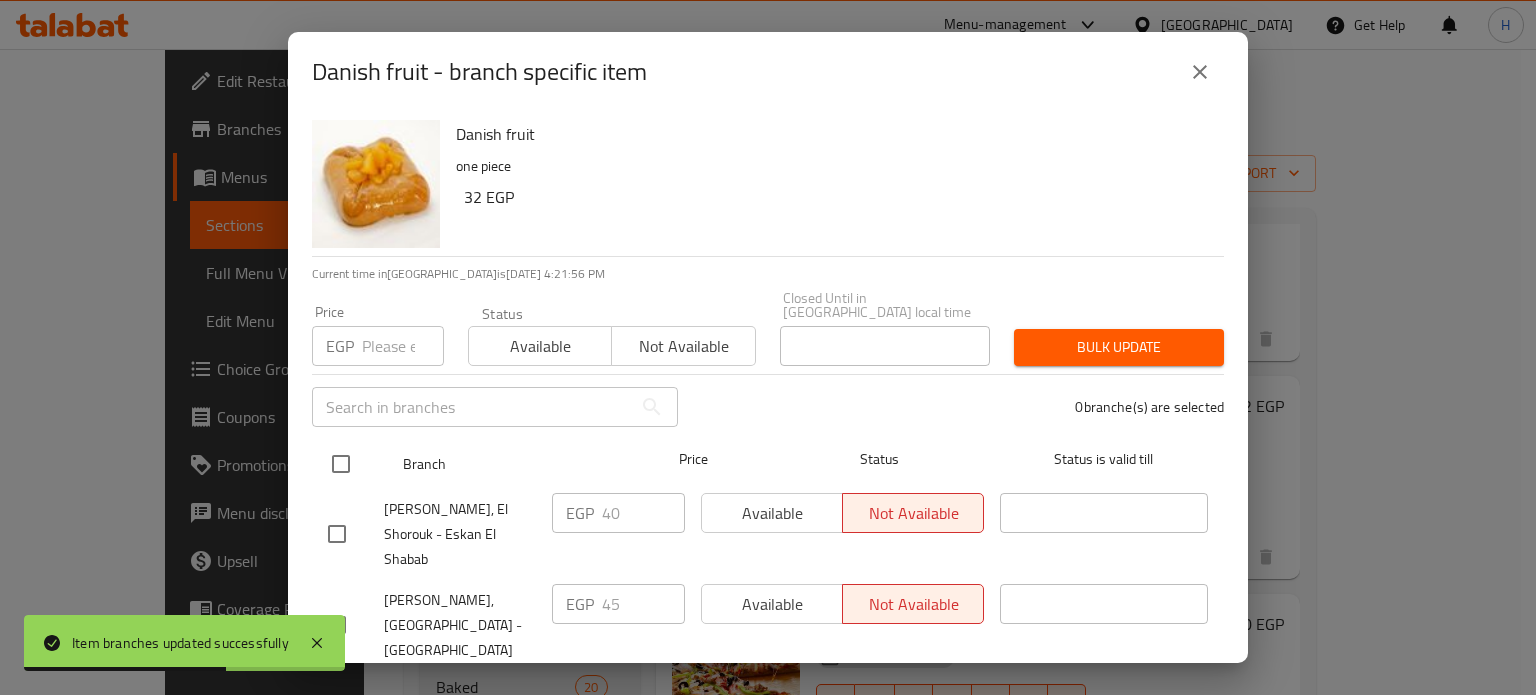 click at bounding box center [341, 464] 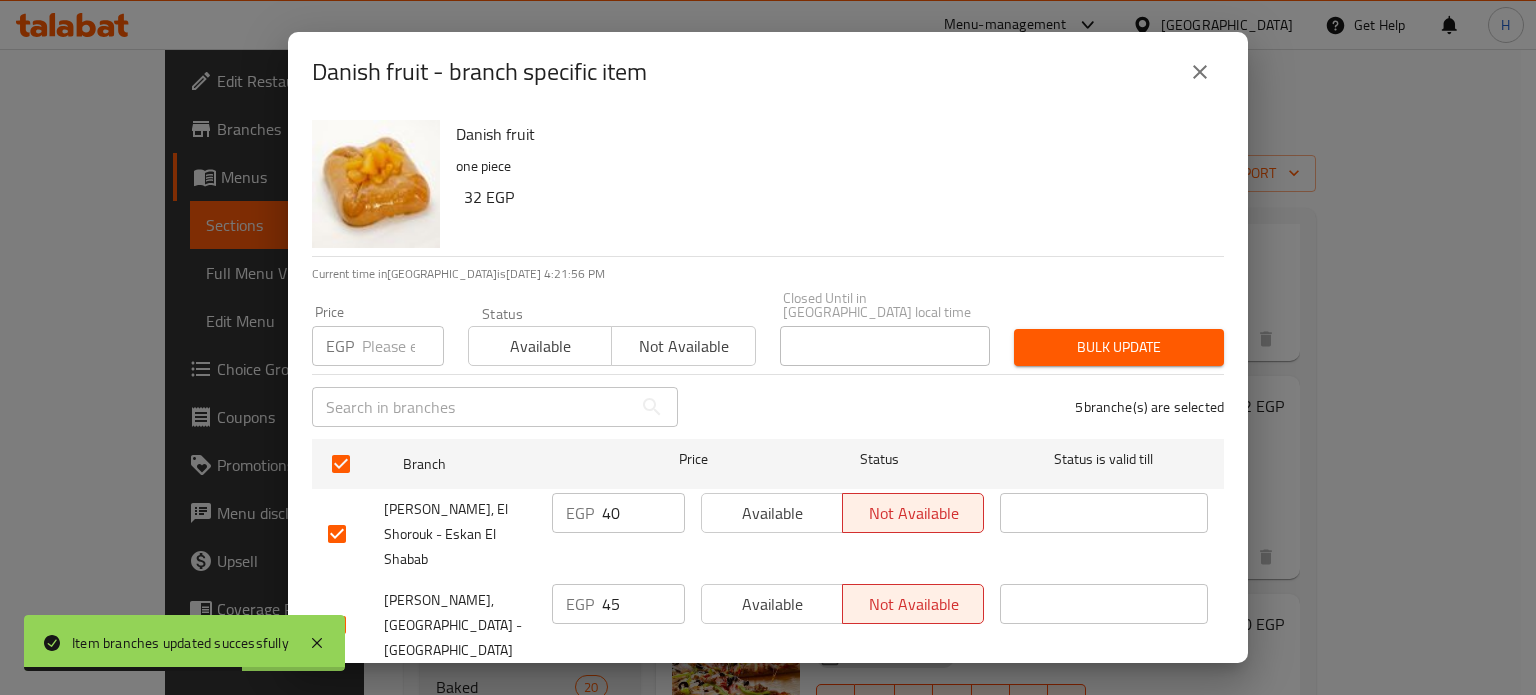 click at bounding box center [403, 346] 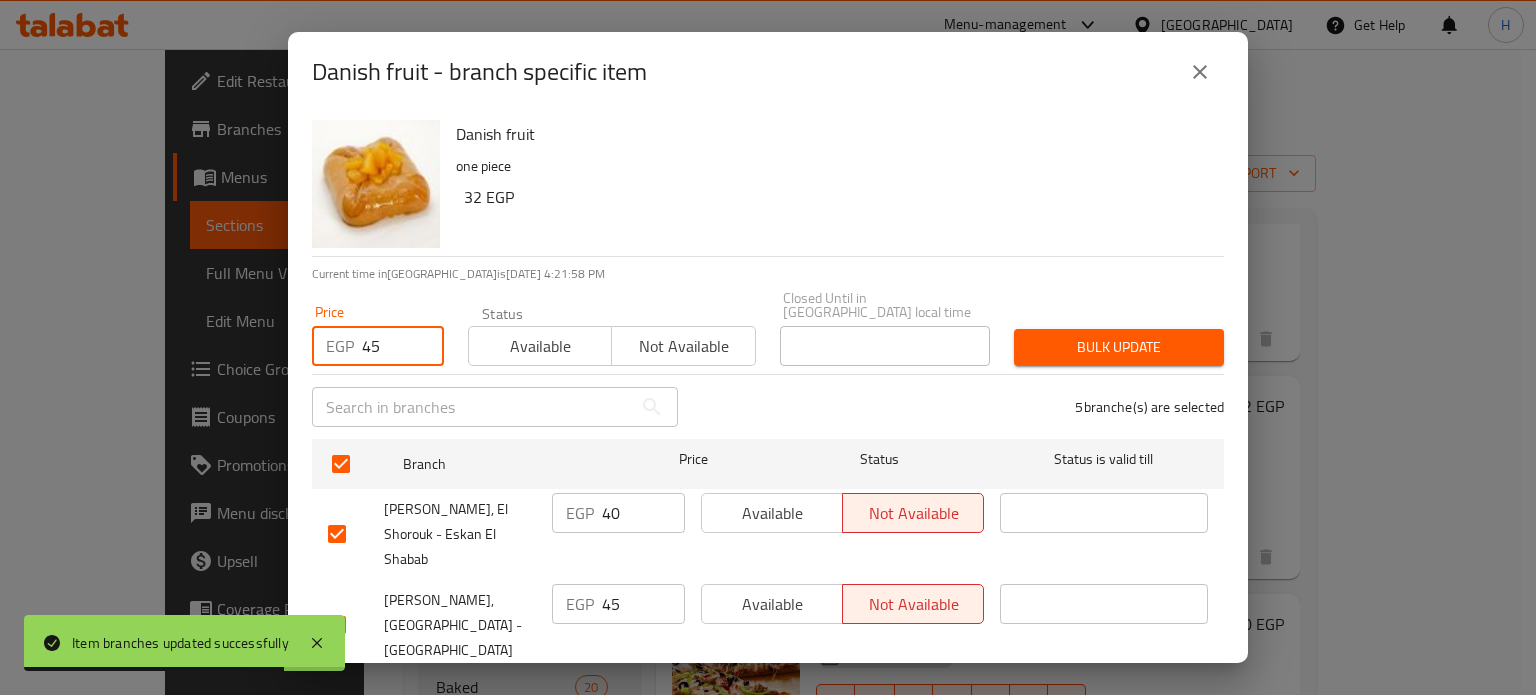 click on "Bulk update" at bounding box center (1119, 347) 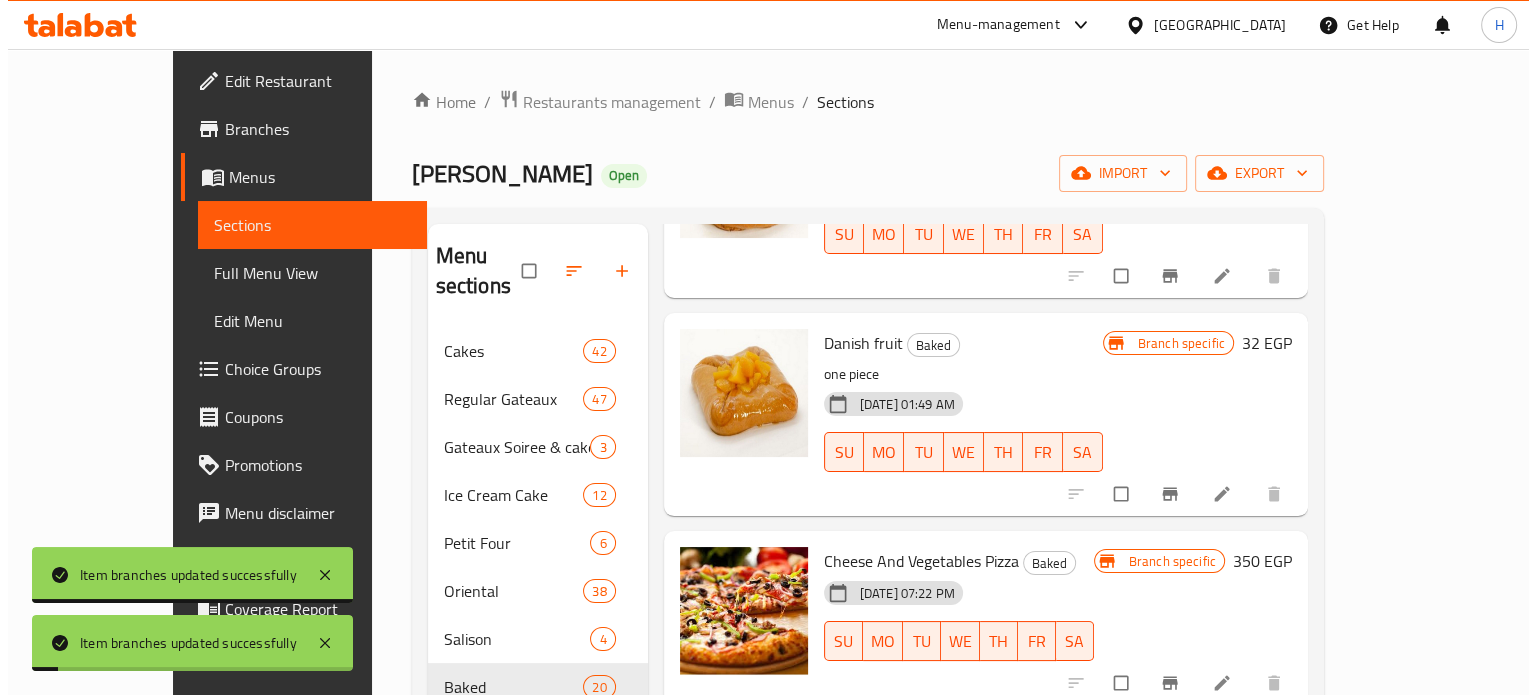 scroll, scrollTop: 3516, scrollLeft: 0, axis: vertical 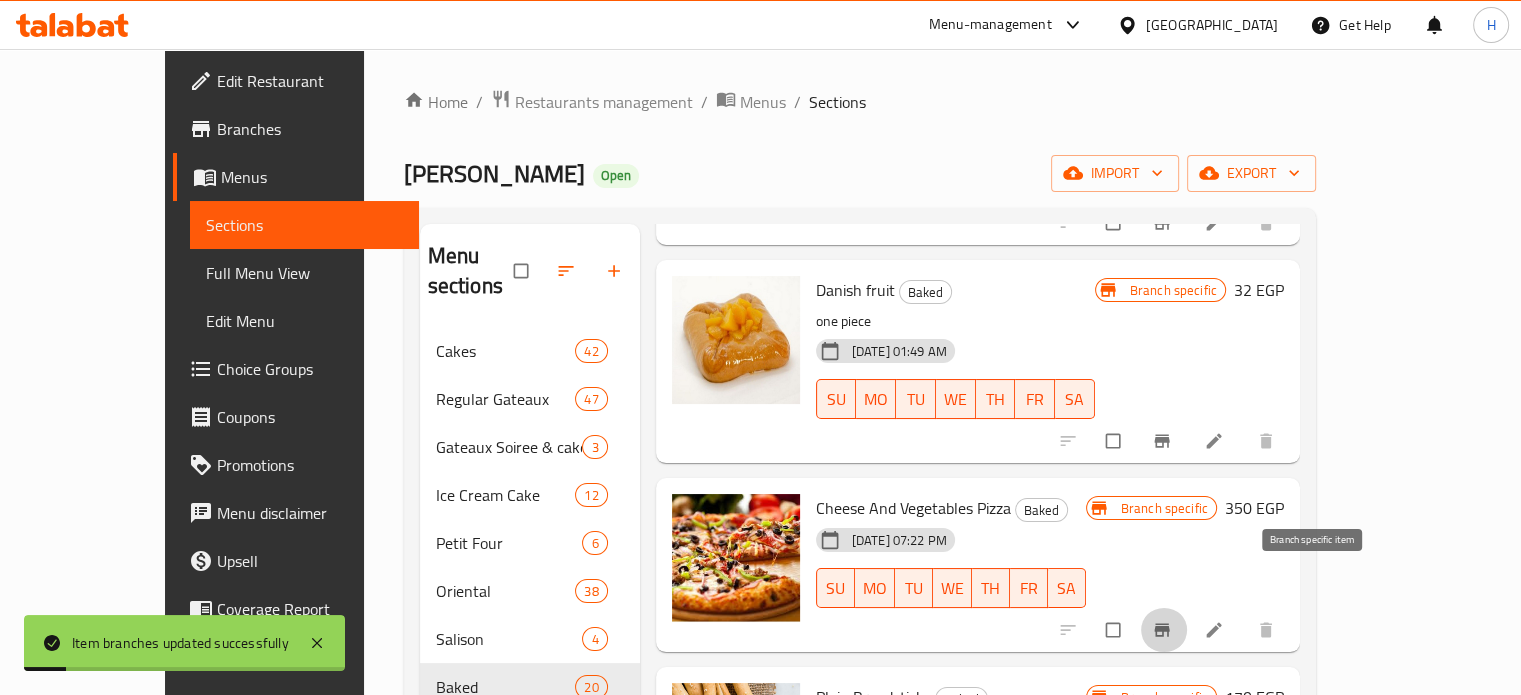 click 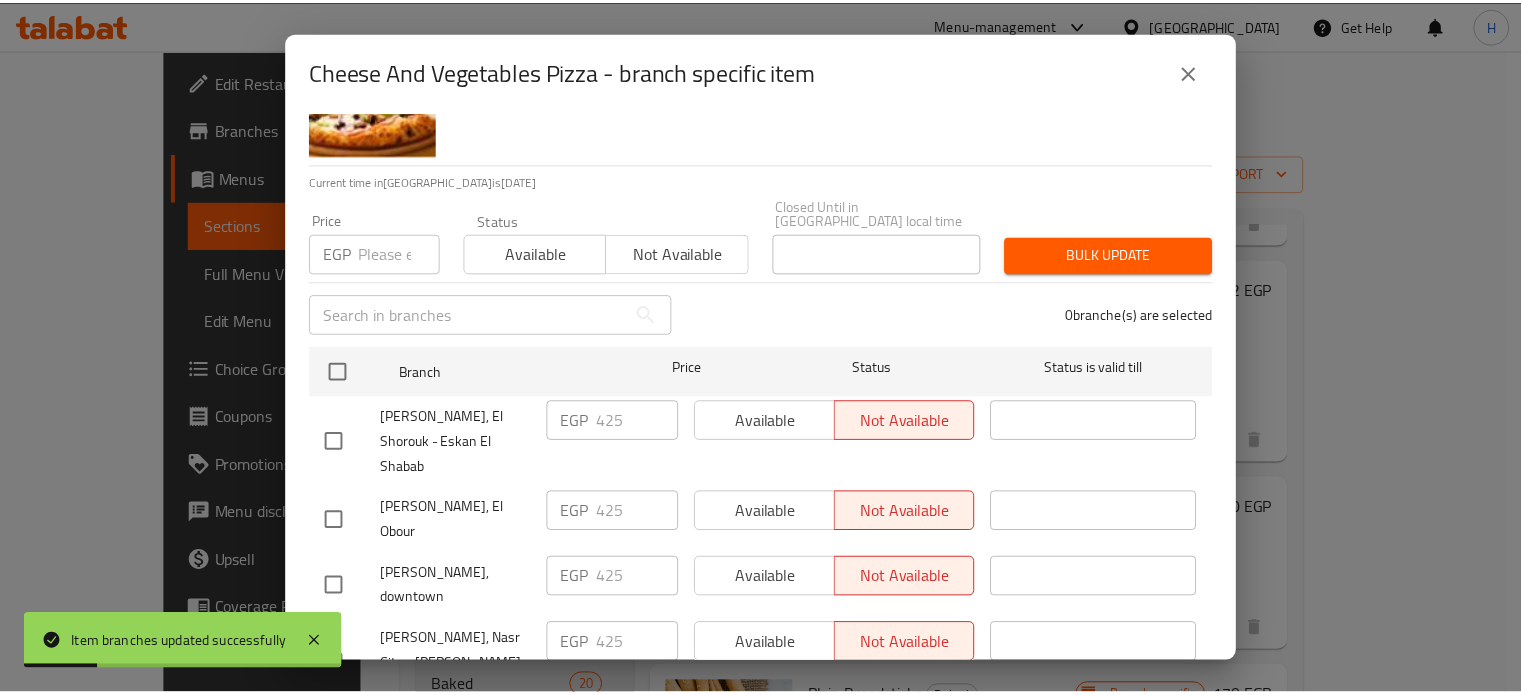 scroll, scrollTop: 162, scrollLeft: 0, axis: vertical 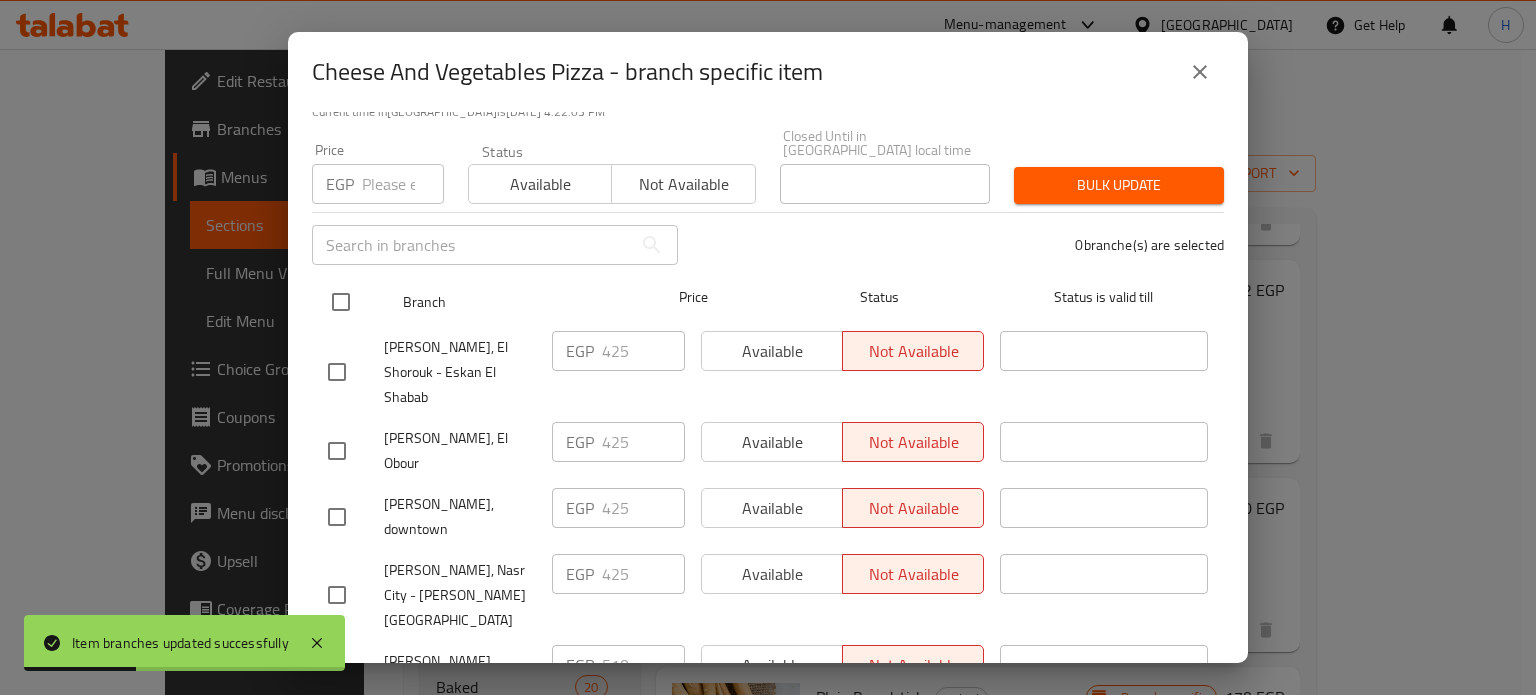 click at bounding box center (341, 302) 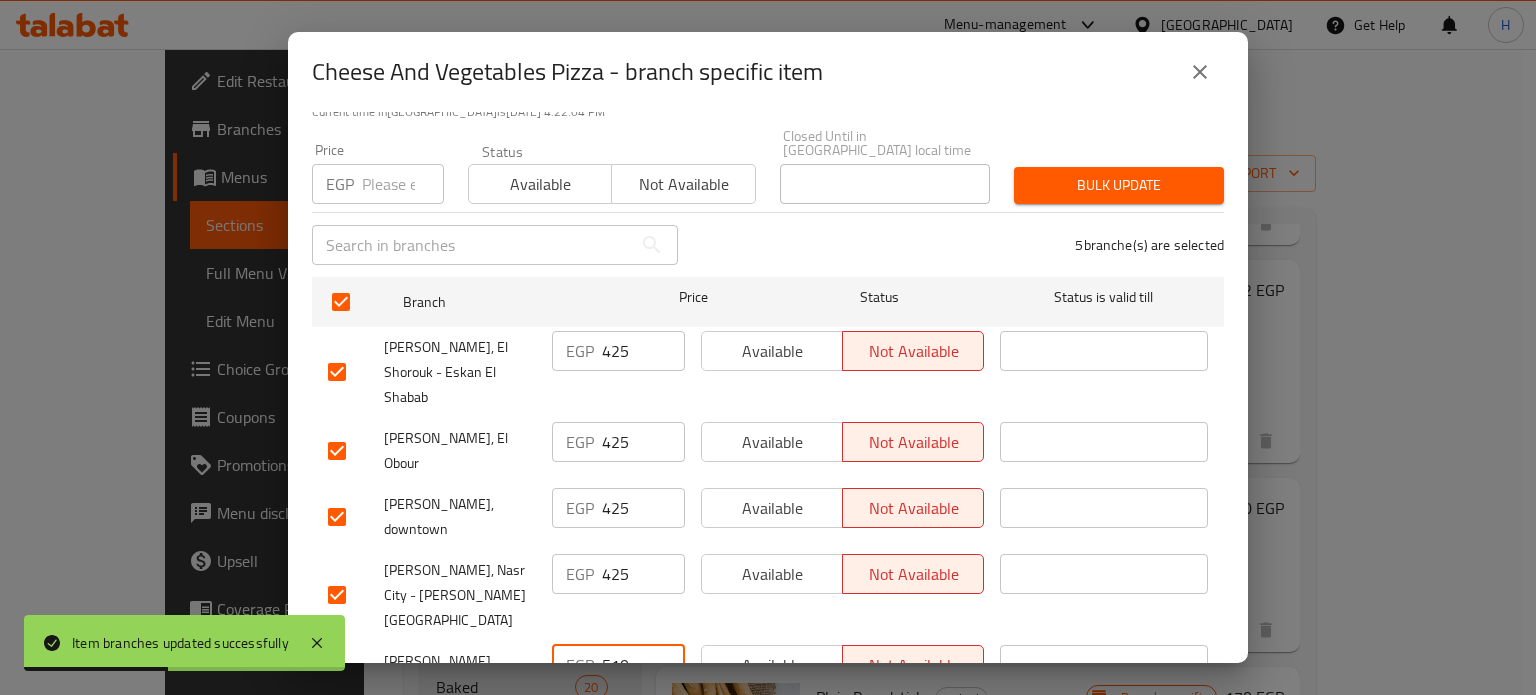 drag, startPoint x: 640, startPoint y: 567, endPoint x: 541, endPoint y: 565, distance: 99.0202 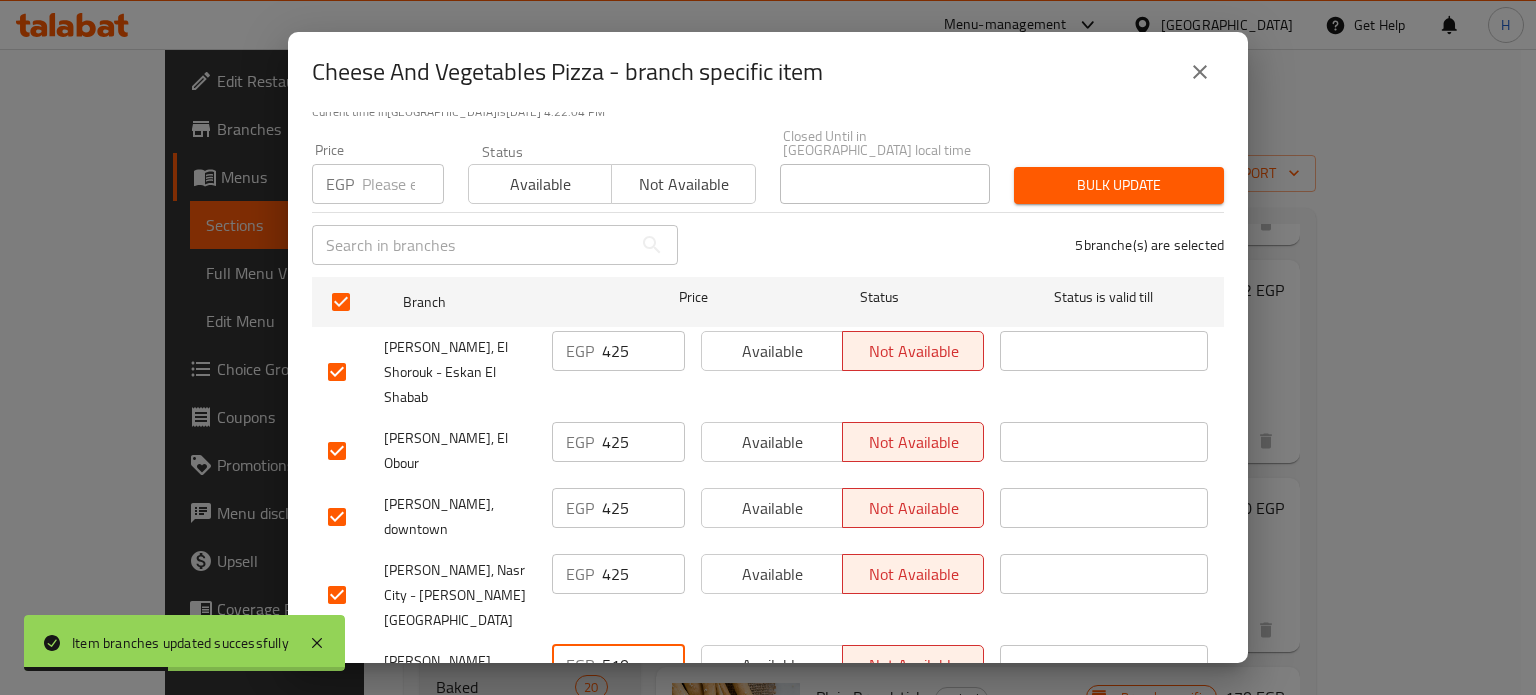 click on "EGP 510 ​" at bounding box center (618, 686) 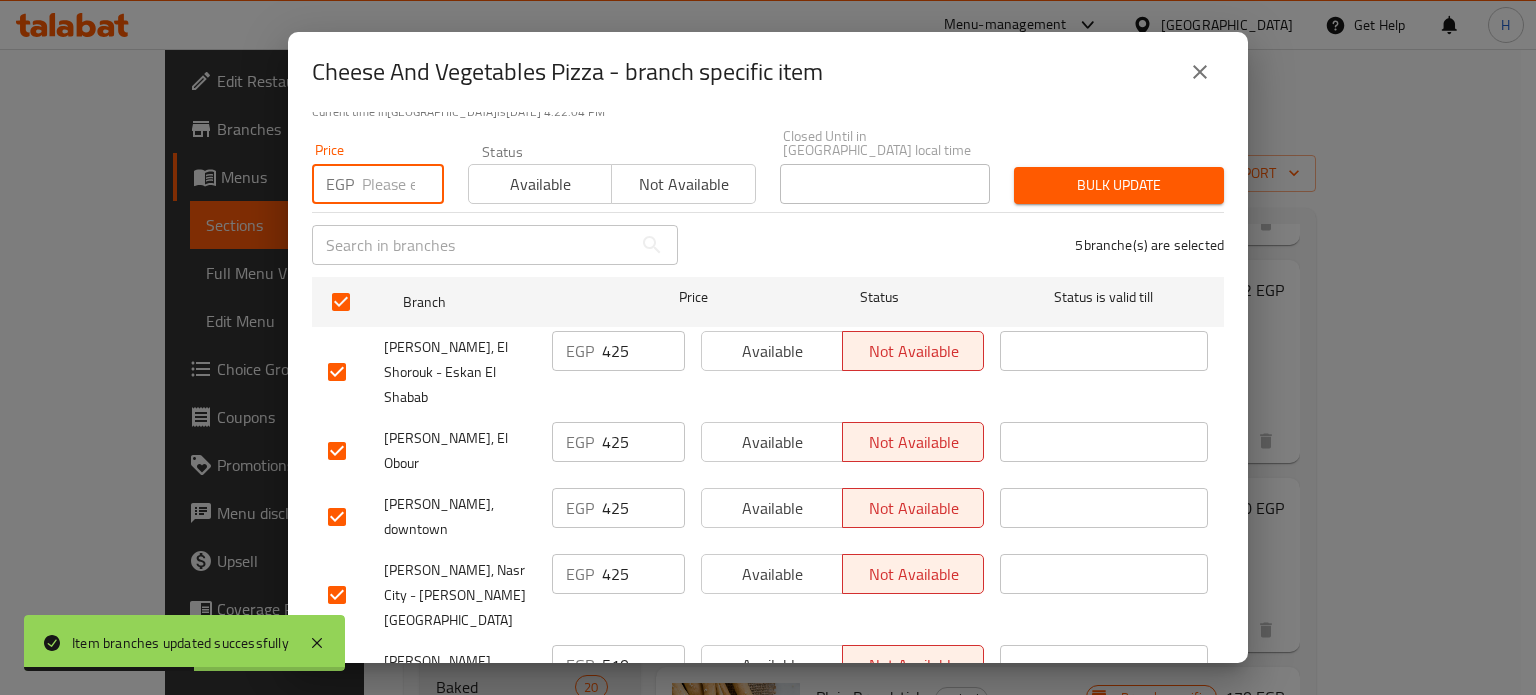 click at bounding box center (403, 184) 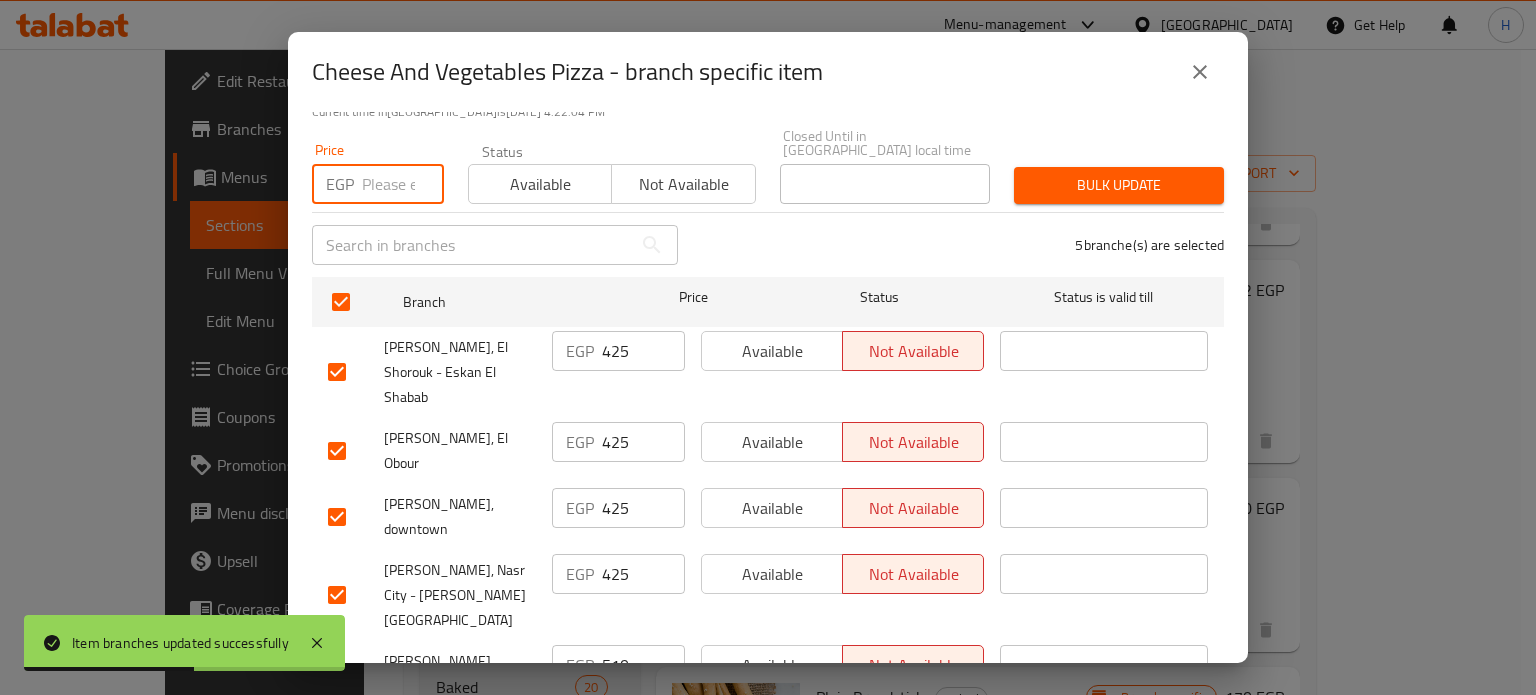 paste on "510" 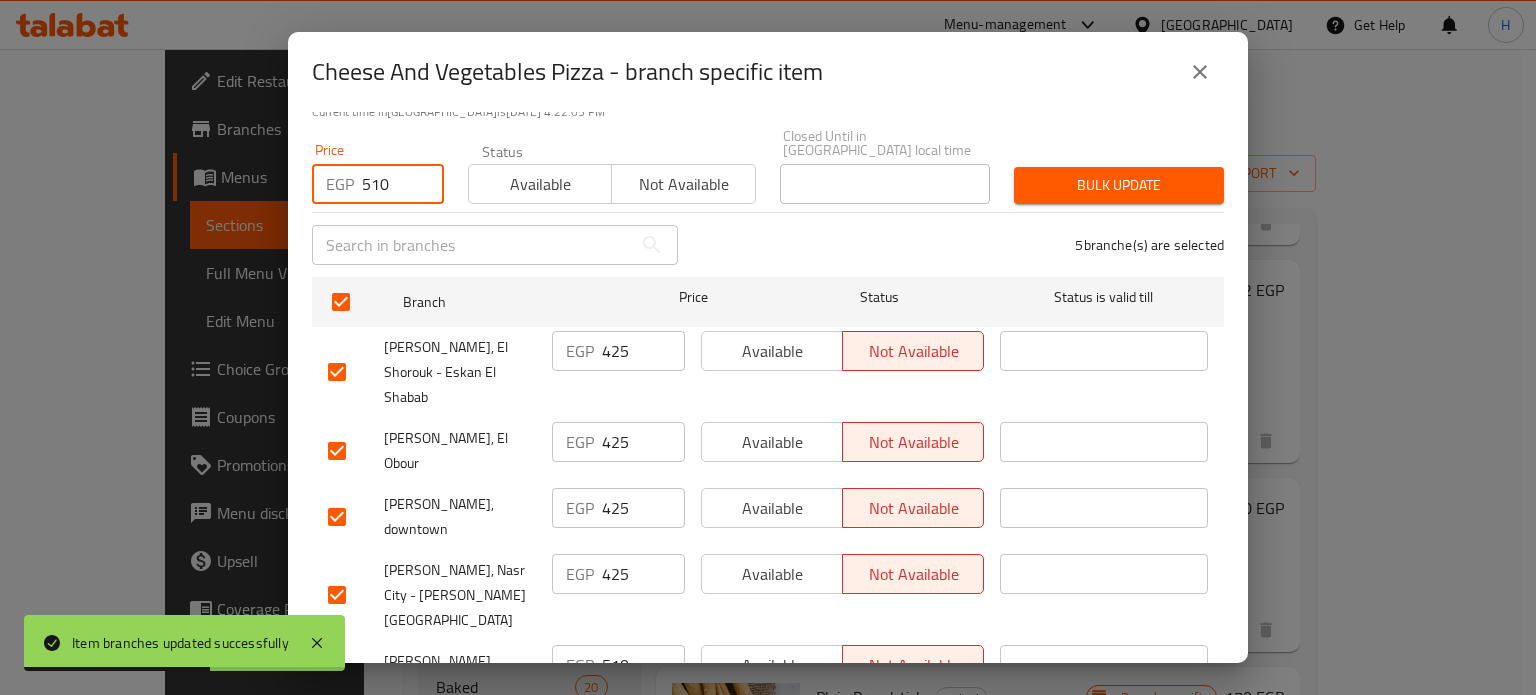 click on "Bulk update" at bounding box center (1119, 185) 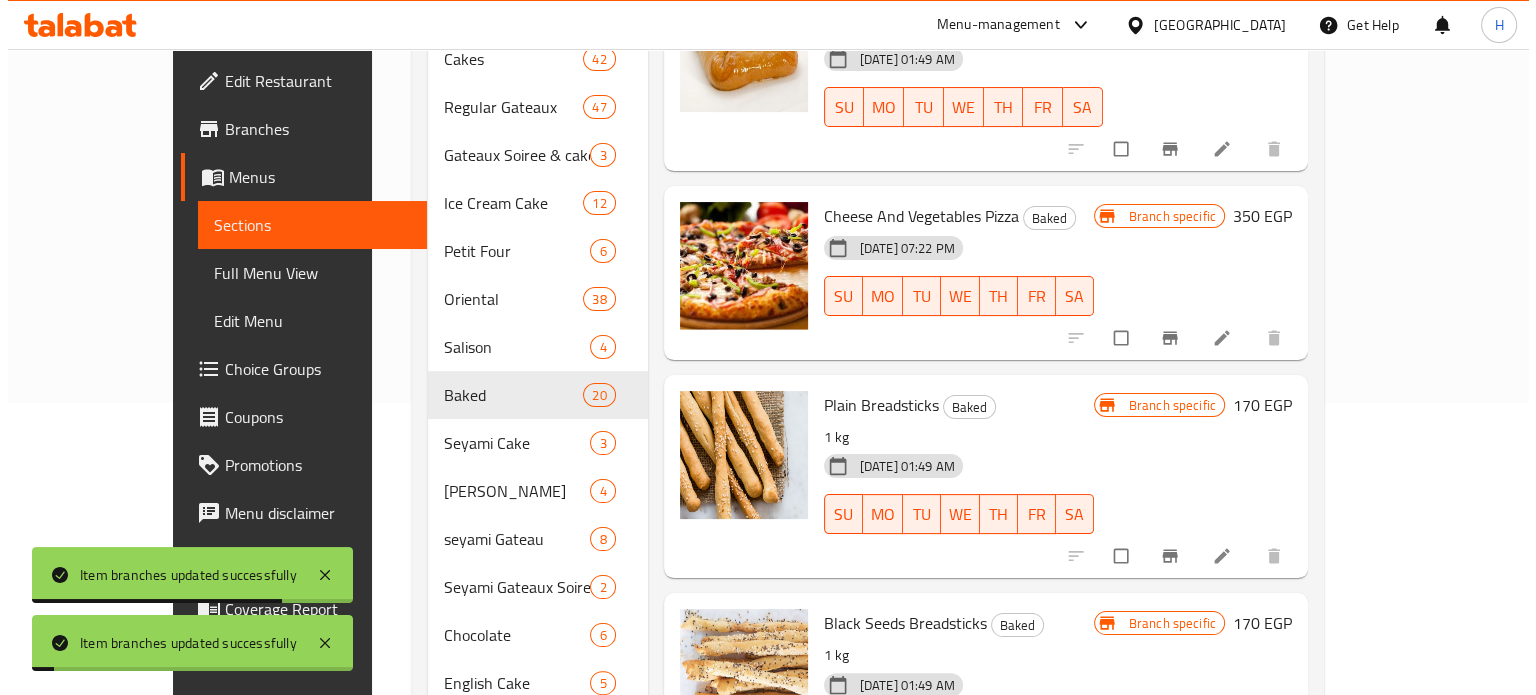 scroll, scrollTop: 300, scrollLeft: 0, axis: vertical 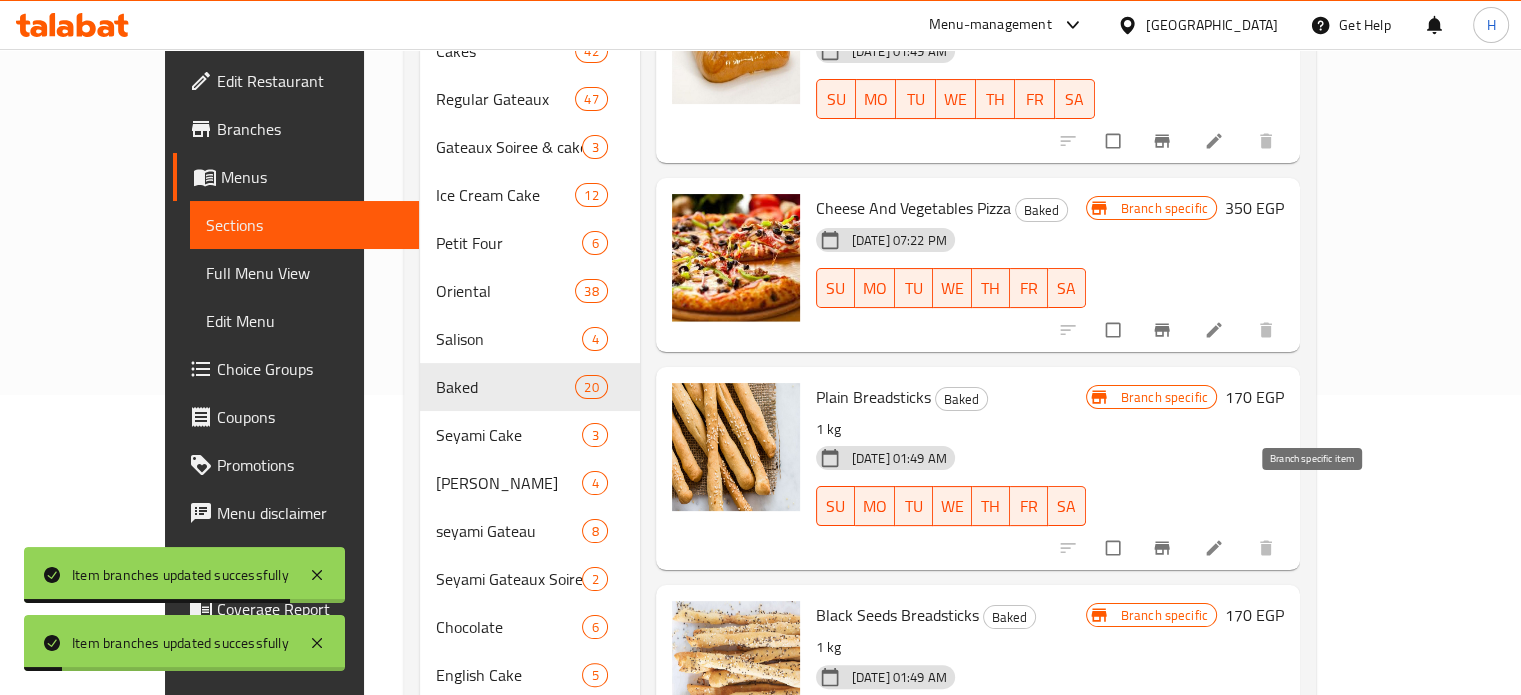 click 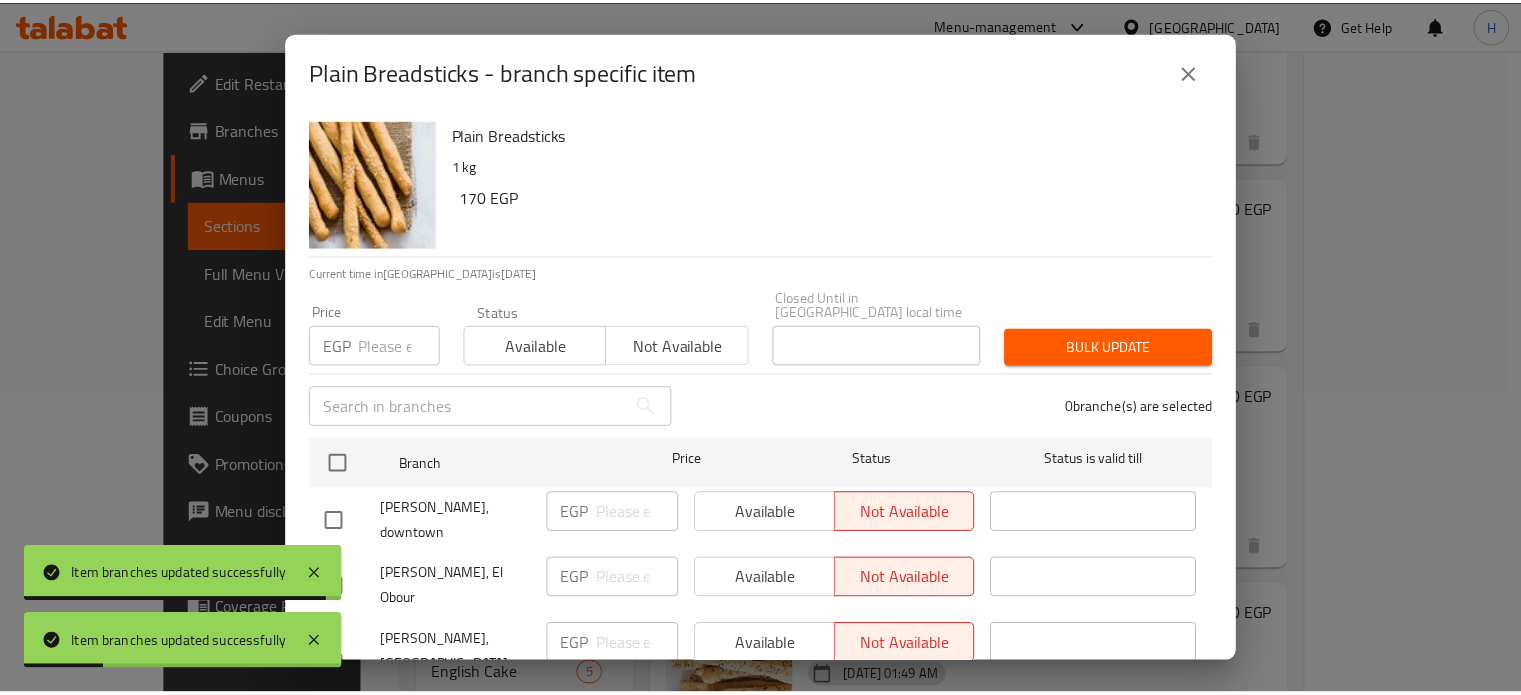 scroll, scrollTop: 162, scrollLeft: 0, axis: vertical 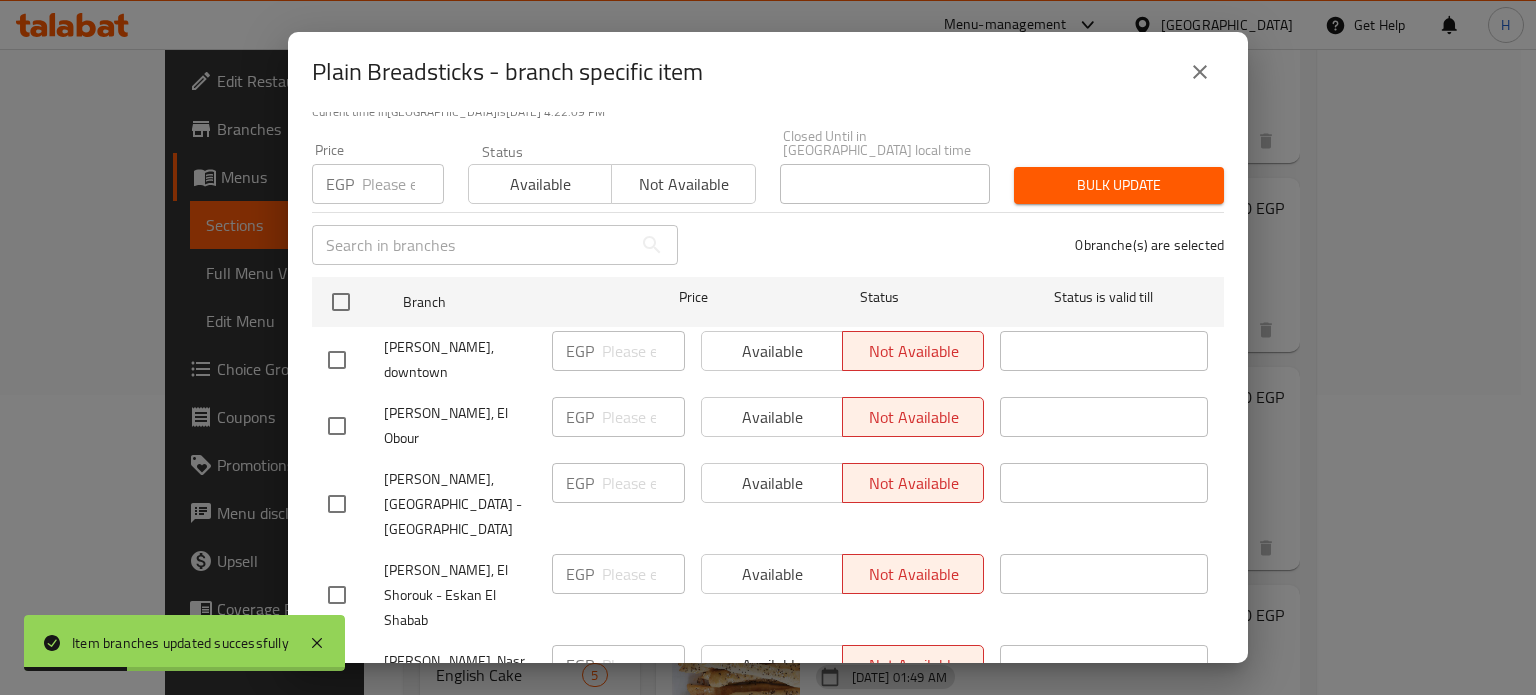 click 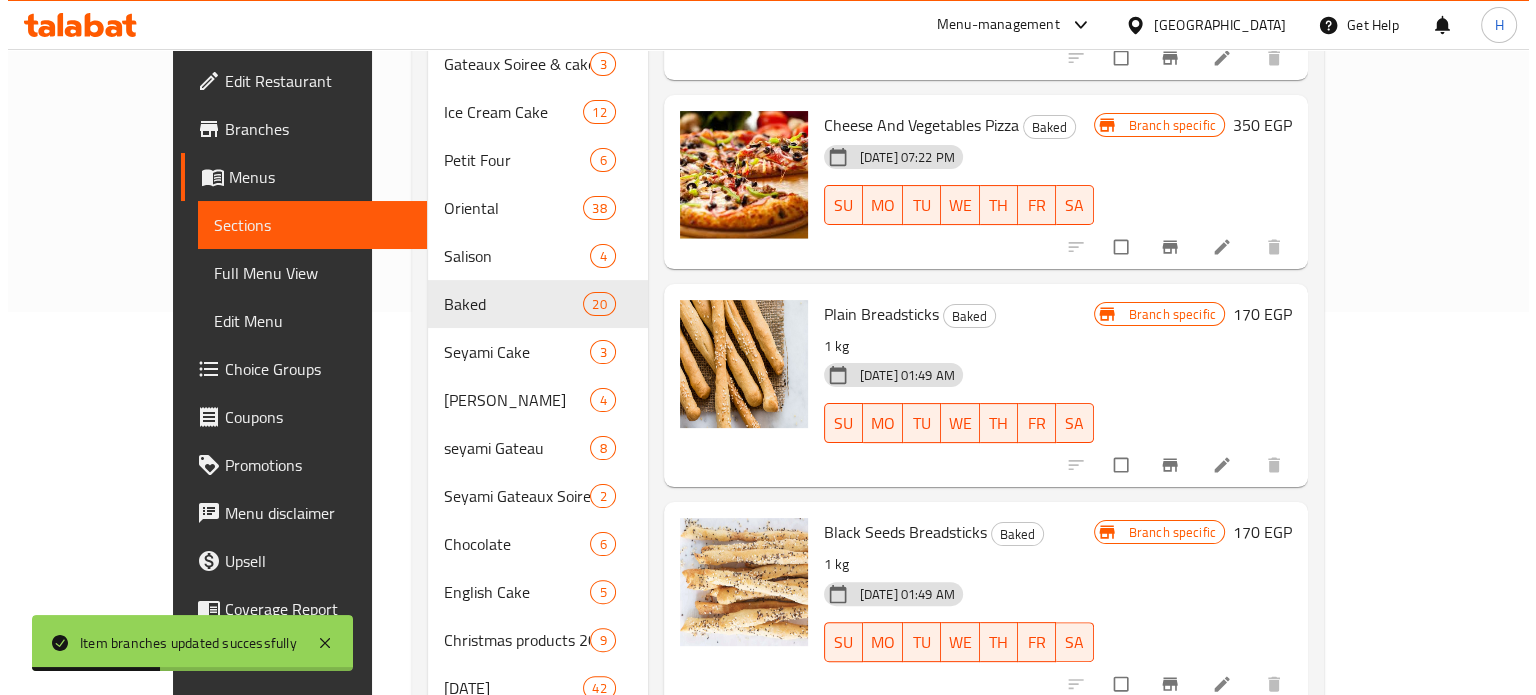 scroll, scrollTop: 500, scrollLeft: 0, axis: vertical 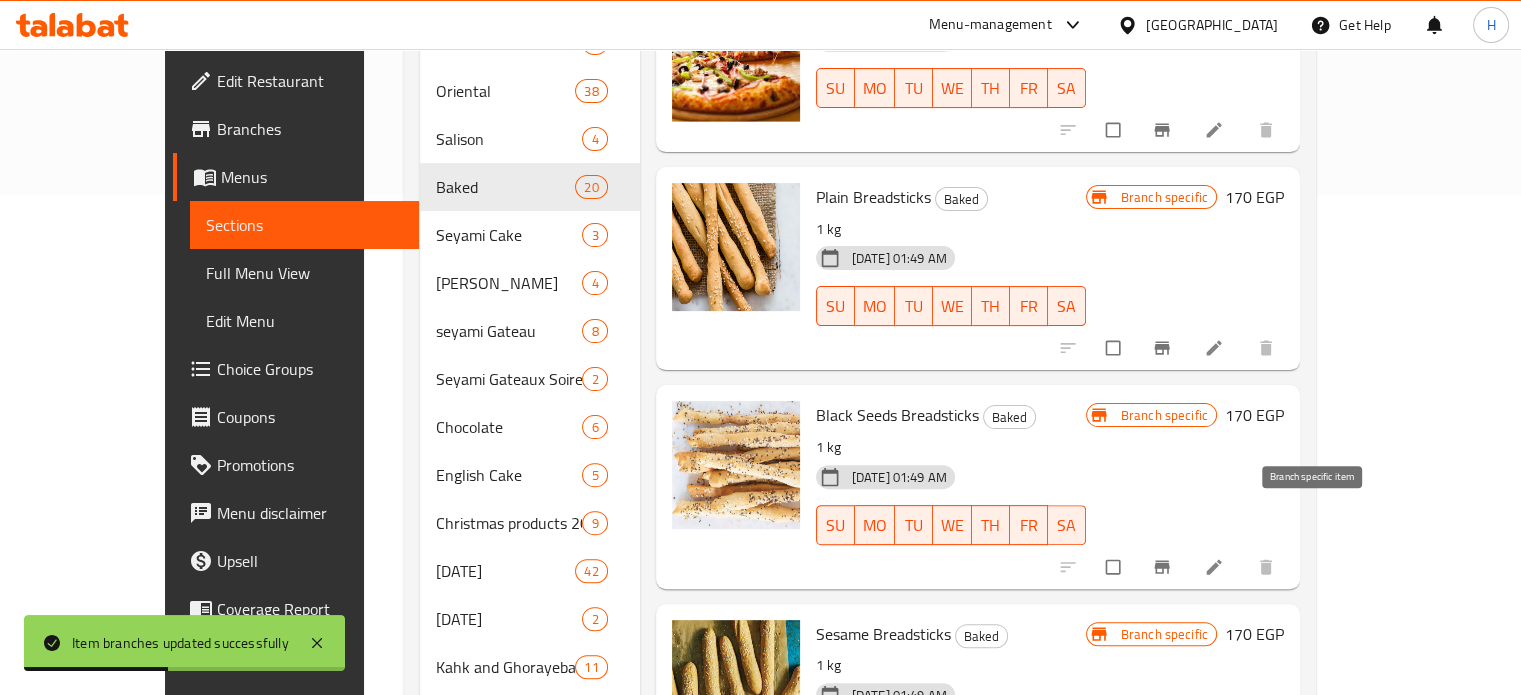 click at bounding box center (1164, 567) 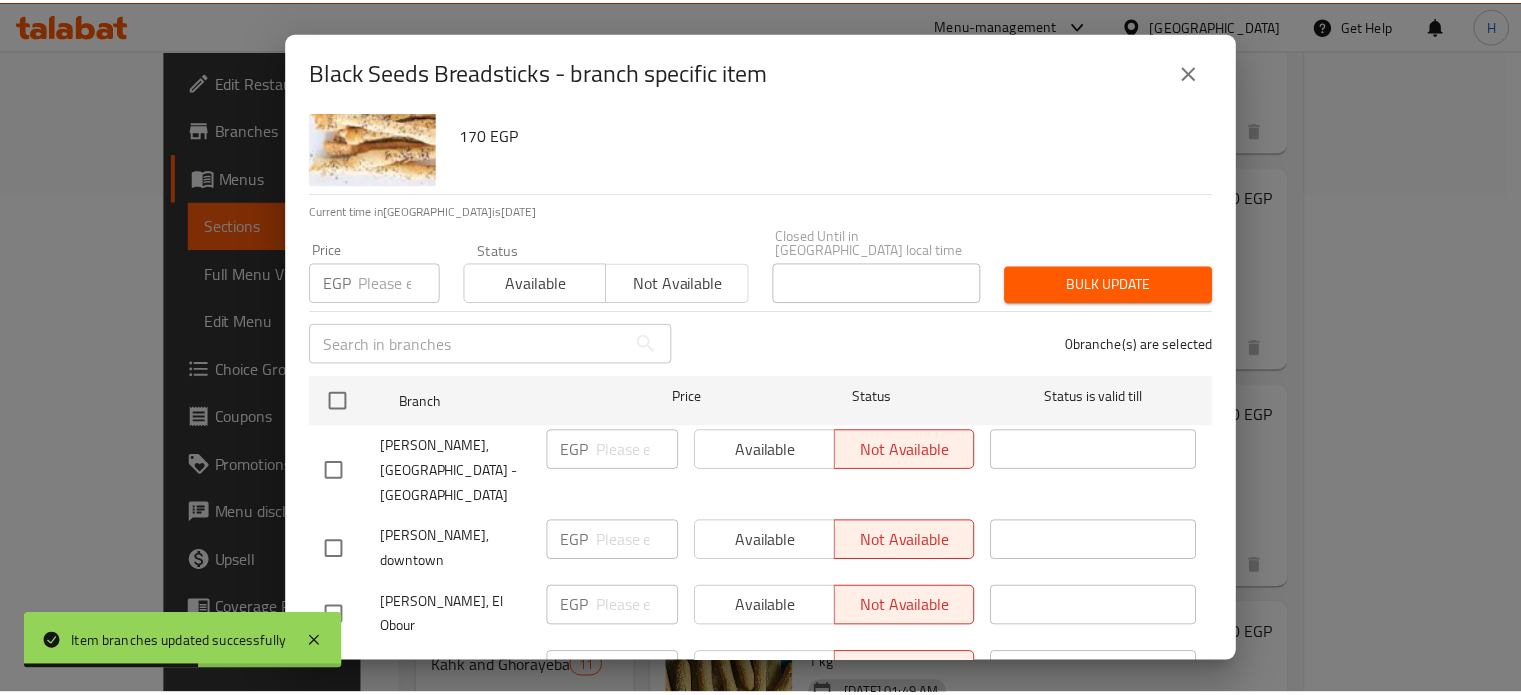 scroll, scrollTop: 162, scrollLeft: 0, axis: vertical 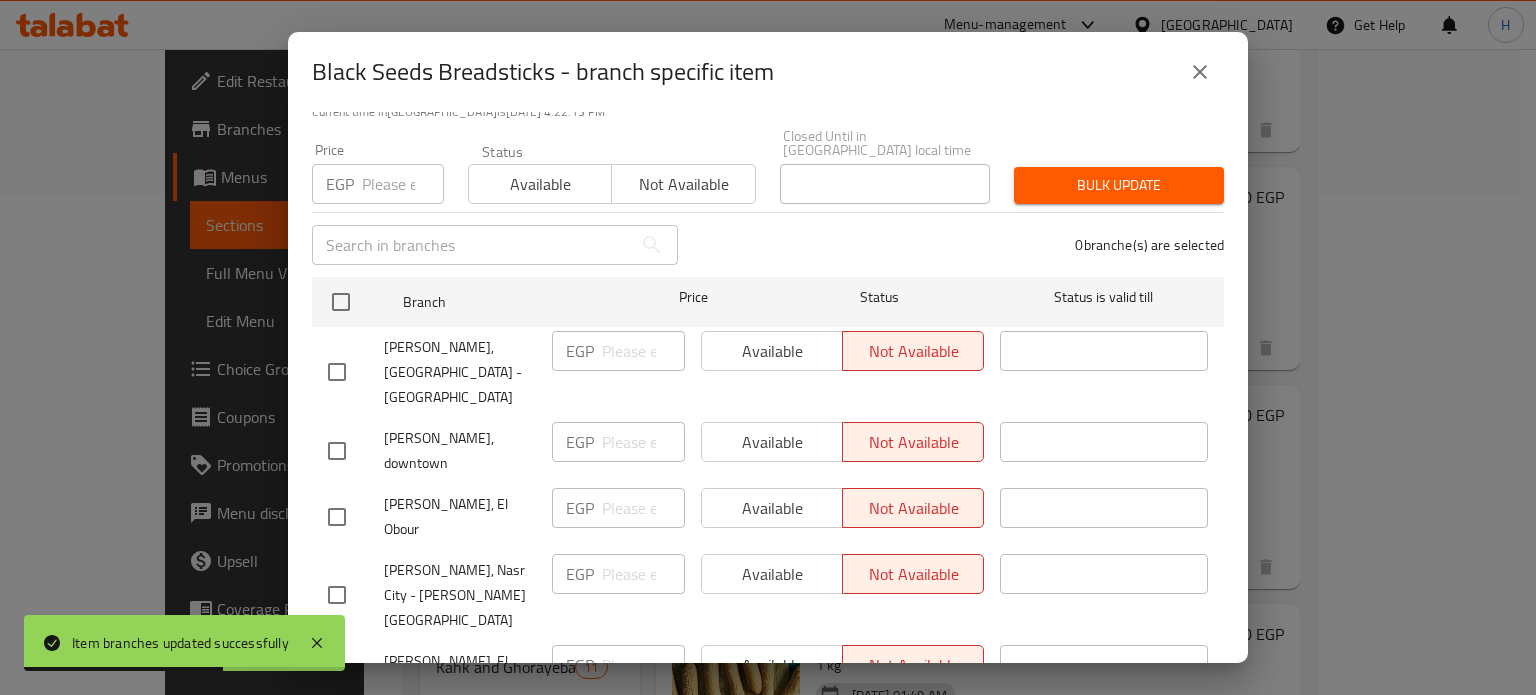 click 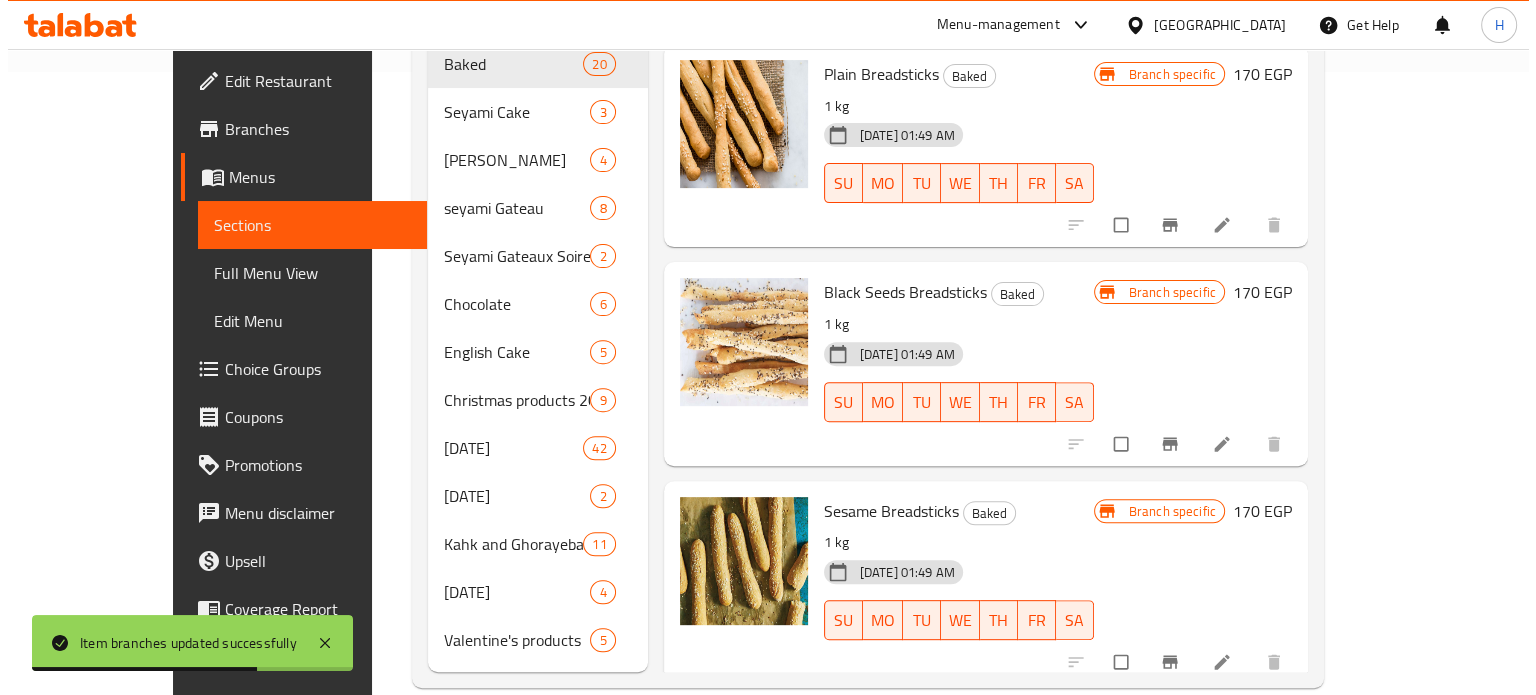 scroll, scrollTop: 625, scrollLeft: 0, axis: vertical 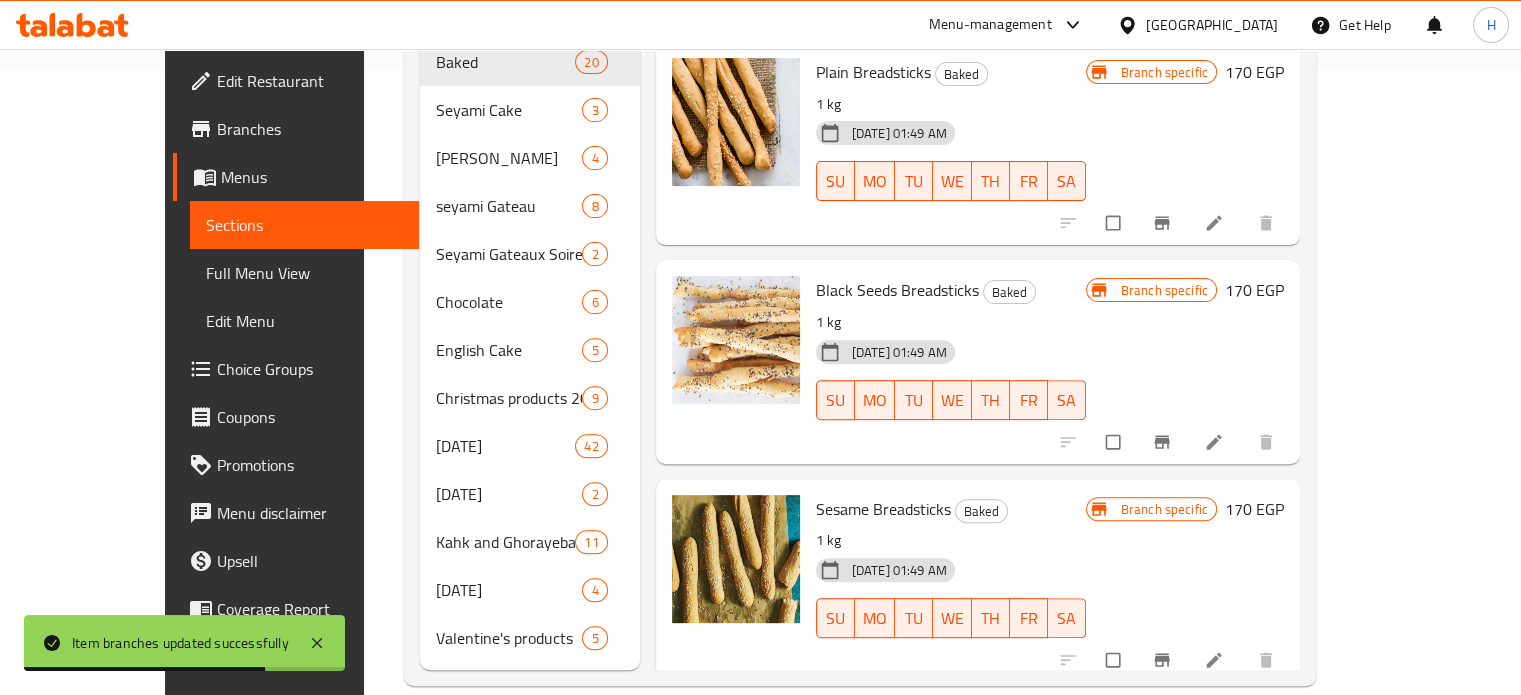 click 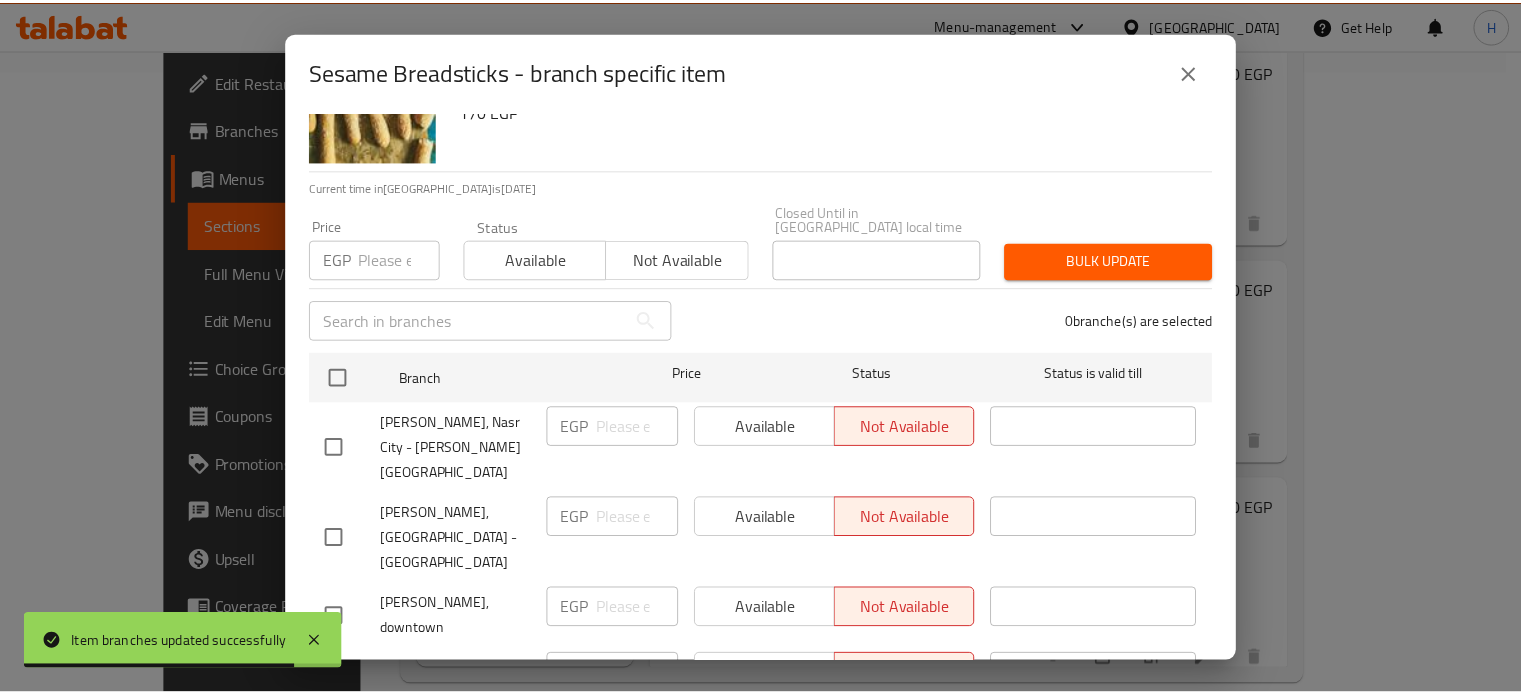 scroll, scrollTop: 162, scrollLeft: 0, axis: vertical 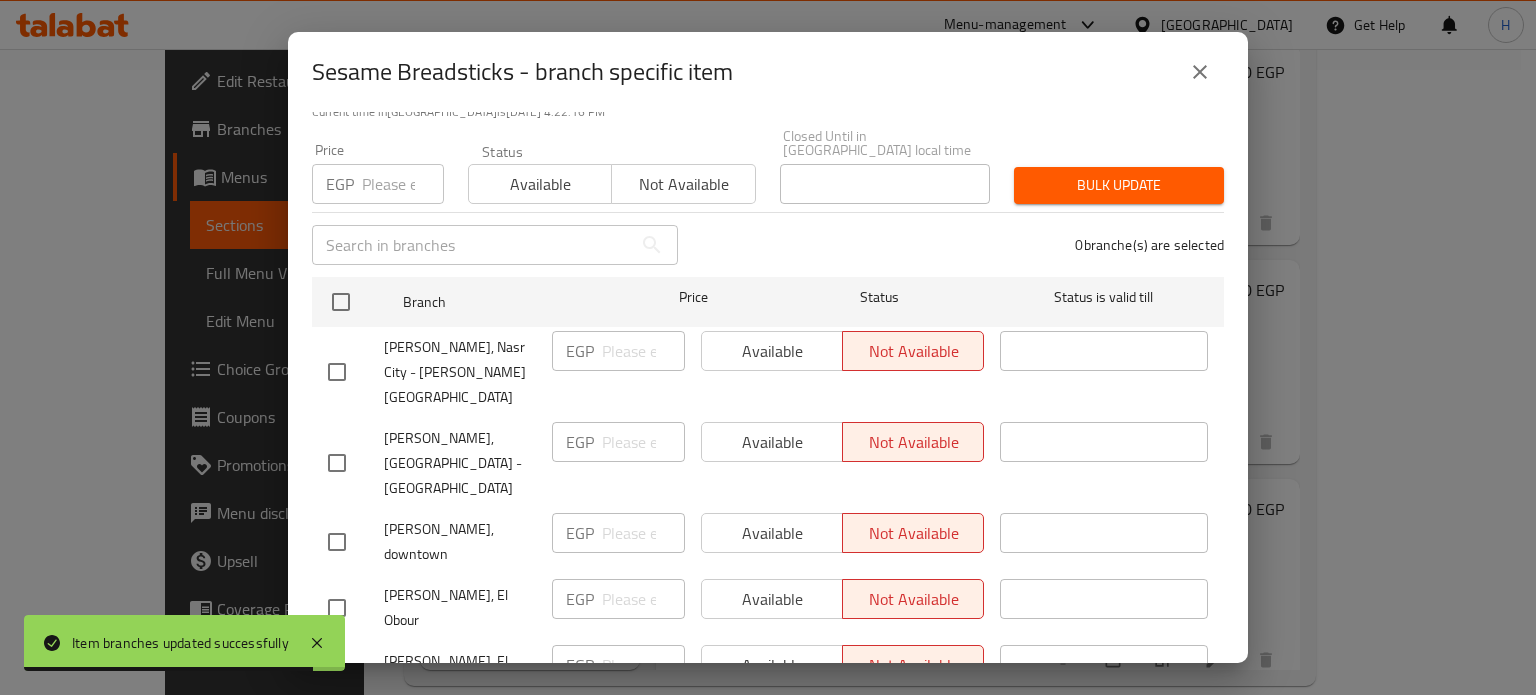 click 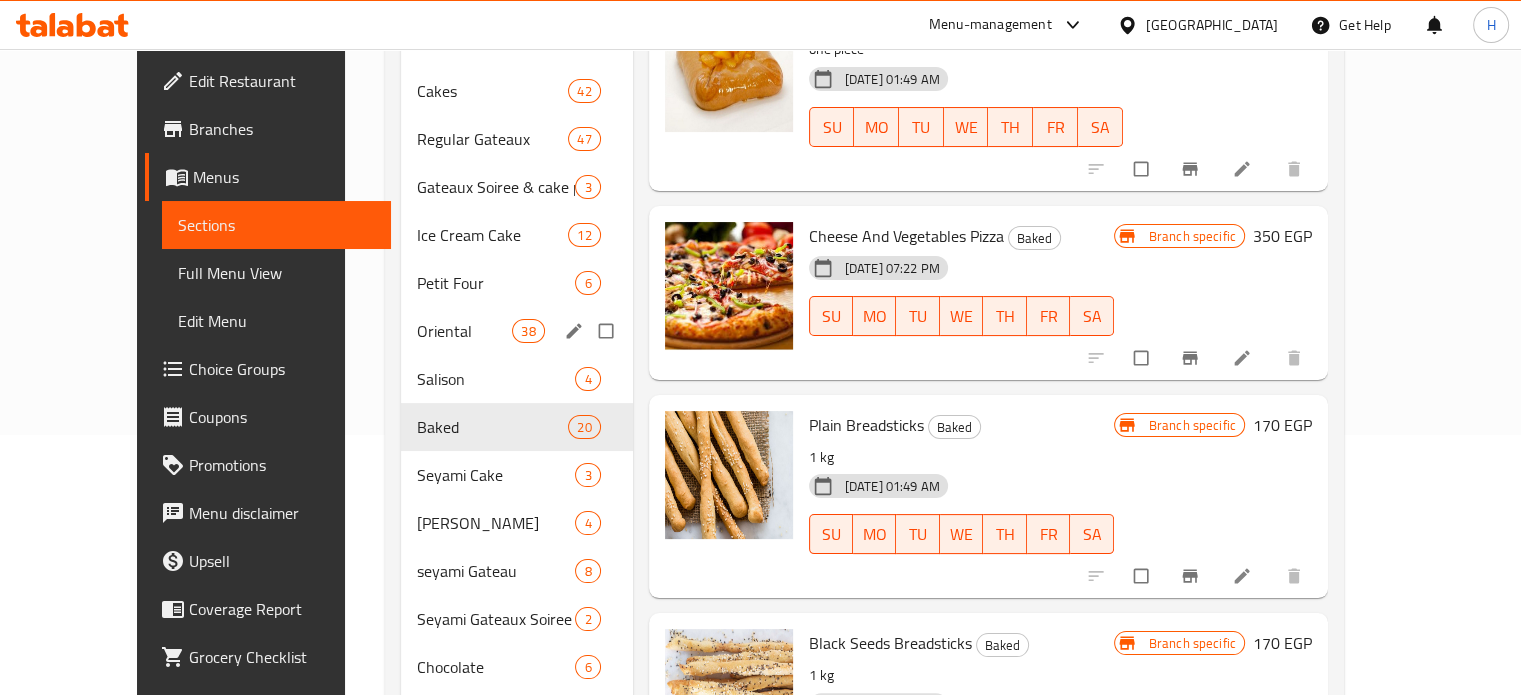 scroll, scrollTop: 225, scrollLeft: 0, axis: vertical 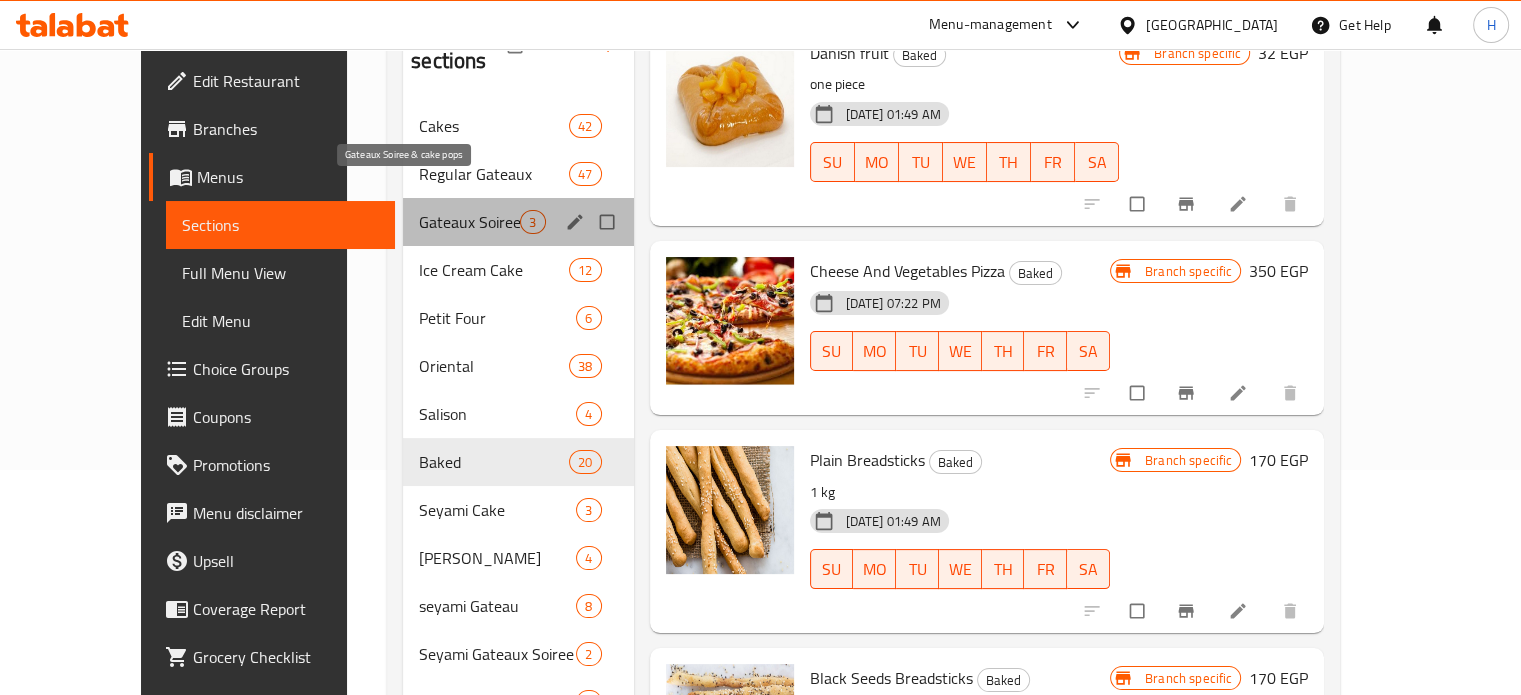 click on "Gateaux Soiree & cake pops" at bounding box center [469, 222] 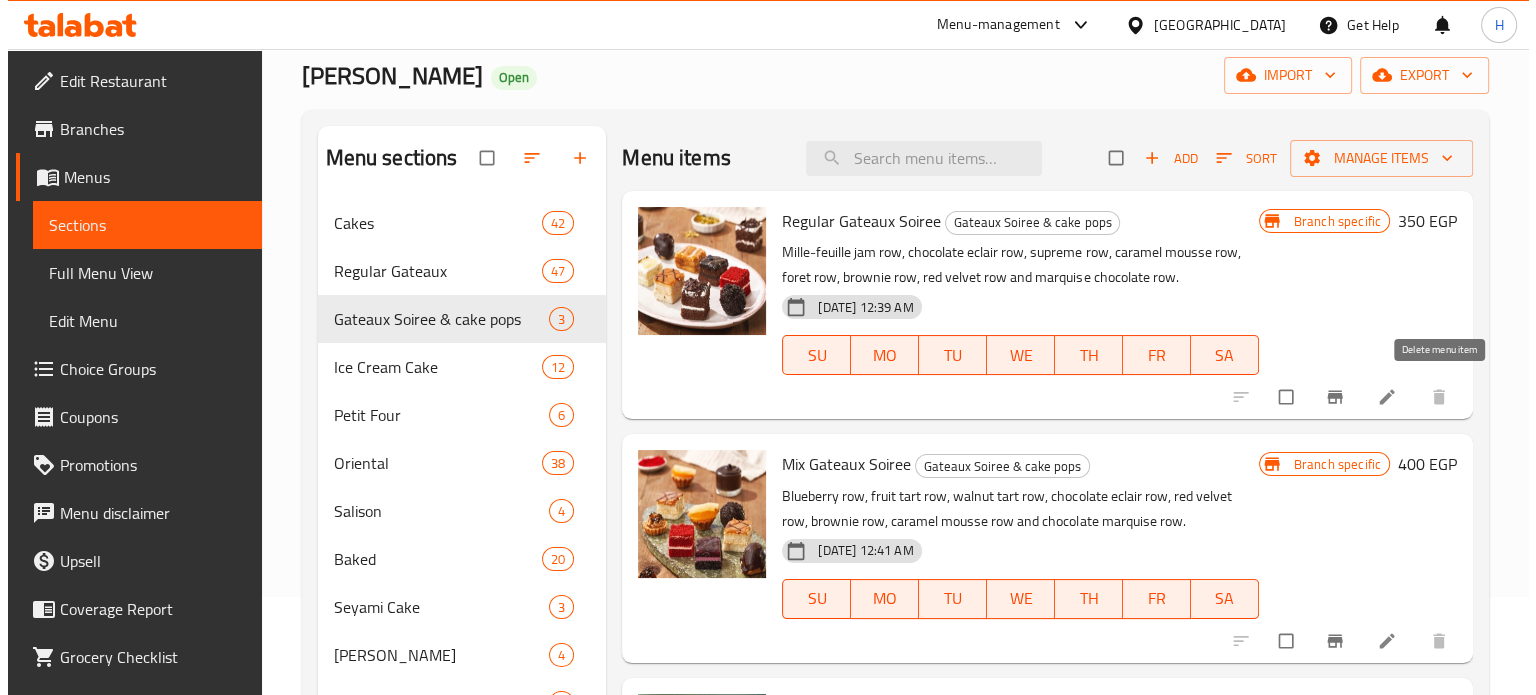 scroll, scrollTop: 0, scrollLeft: 0, axis: both 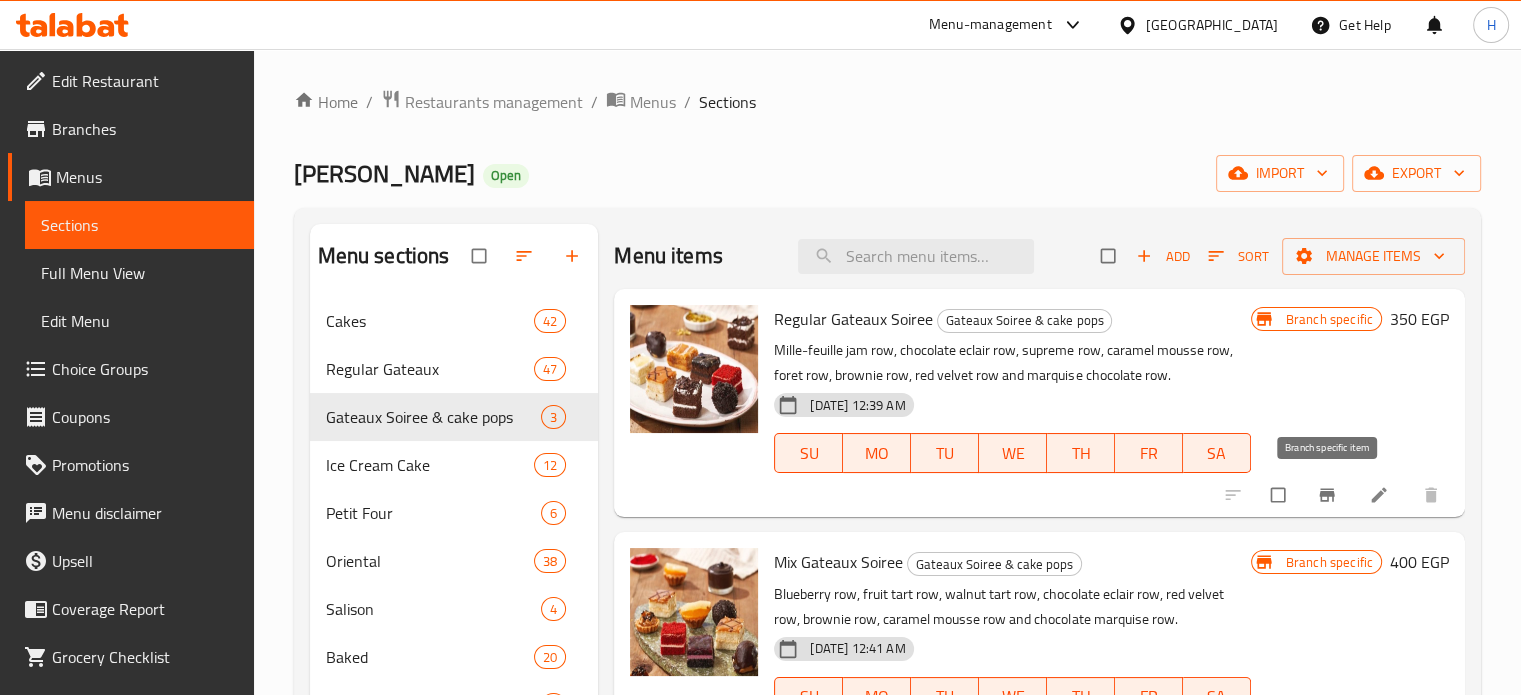 click at bounding box center (1329, 495) 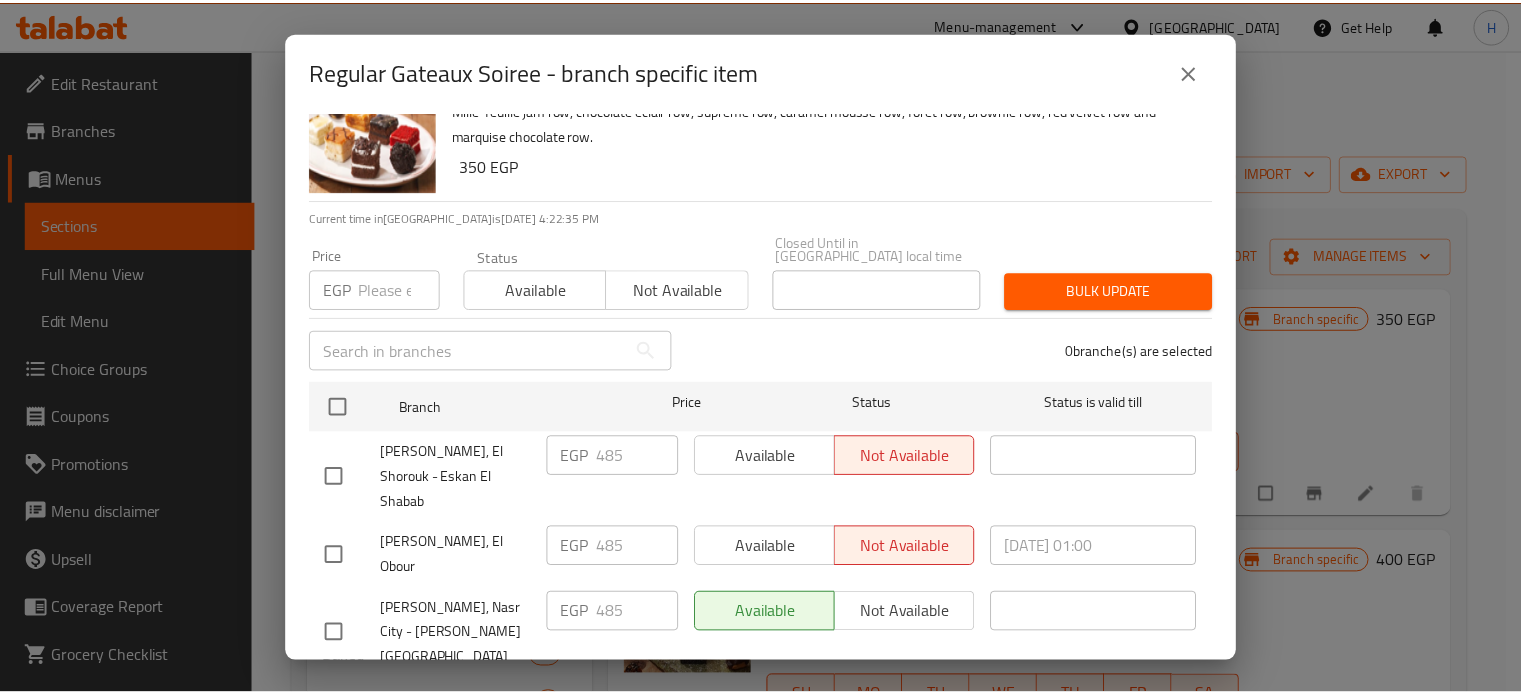 scroll, scrollTop: 162, scrollLeft: 0, axis: vertical 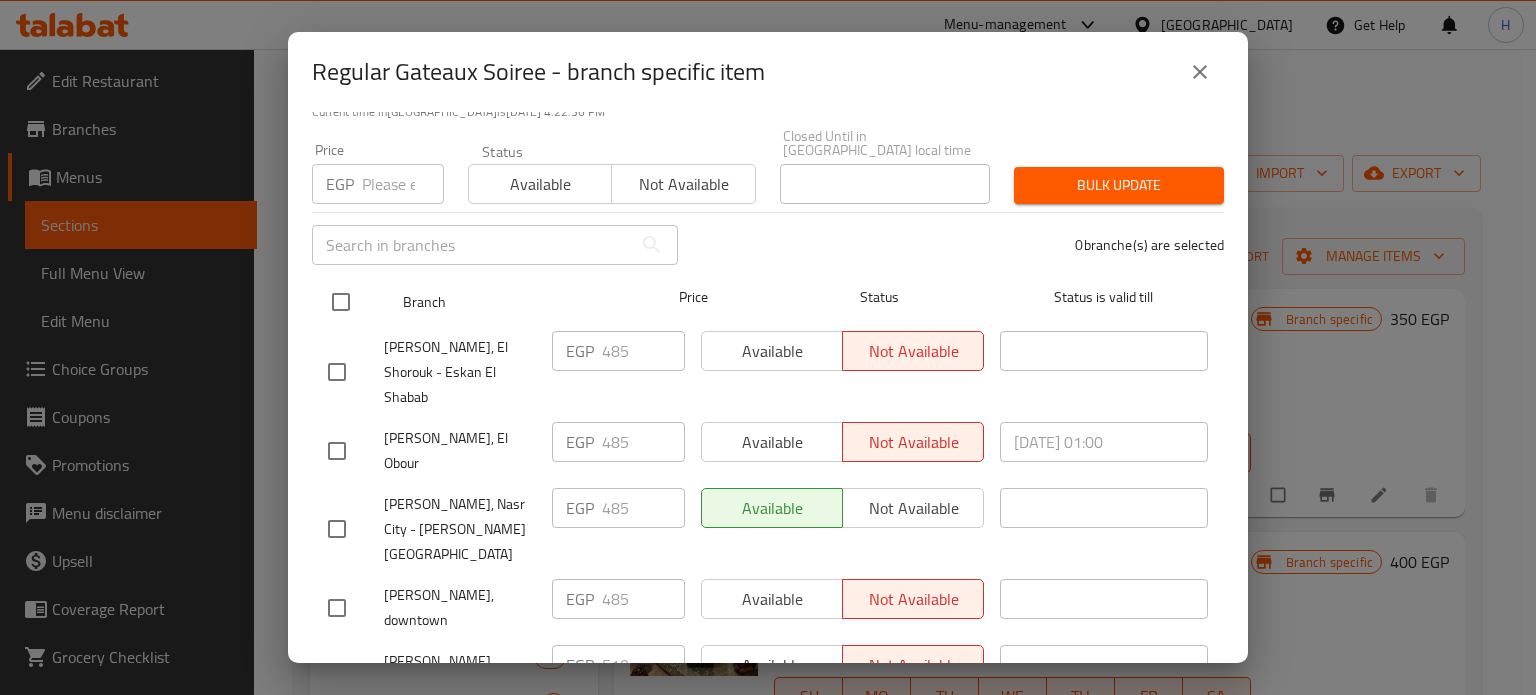 click at bounding box center (341, 302) 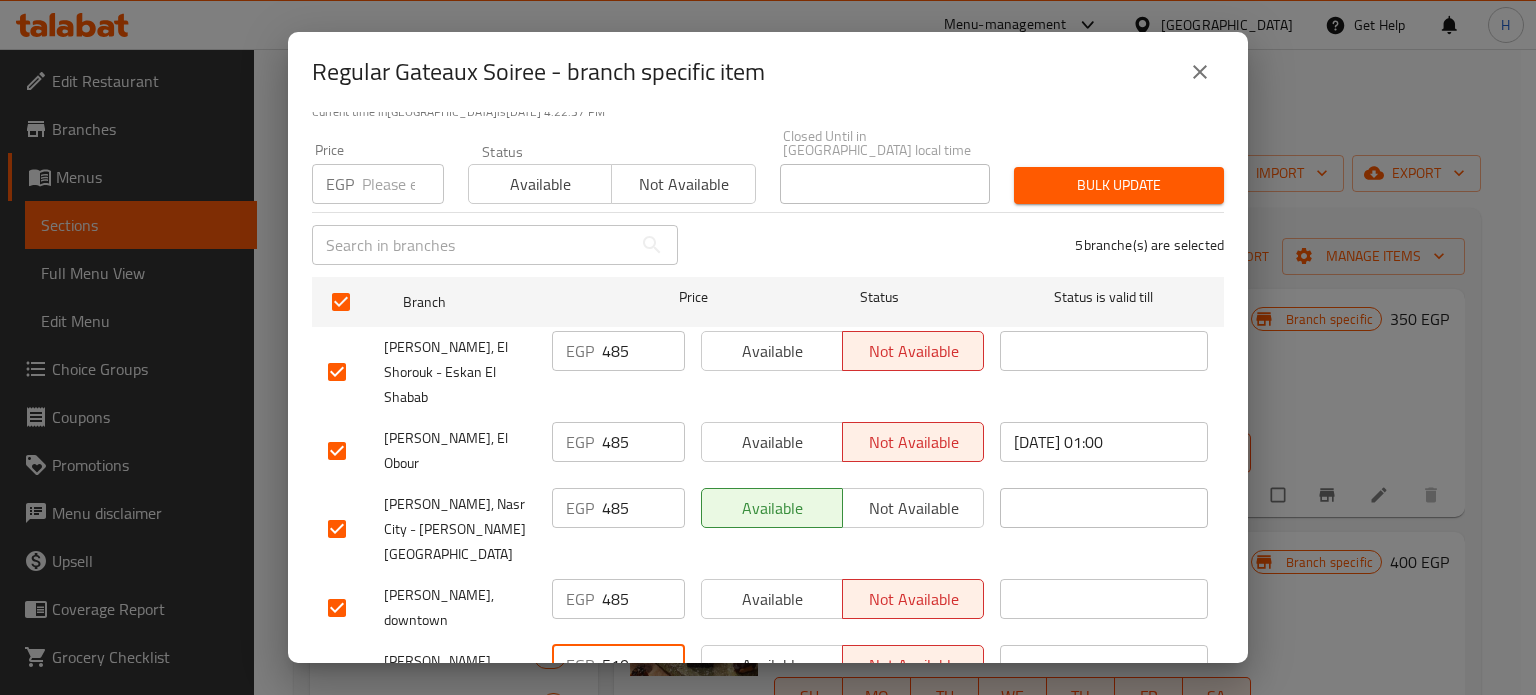 drag, startPoint x: 637, startPoint y: 567, endPoint x: 436, endPoint y: 279, distance: 351.20508 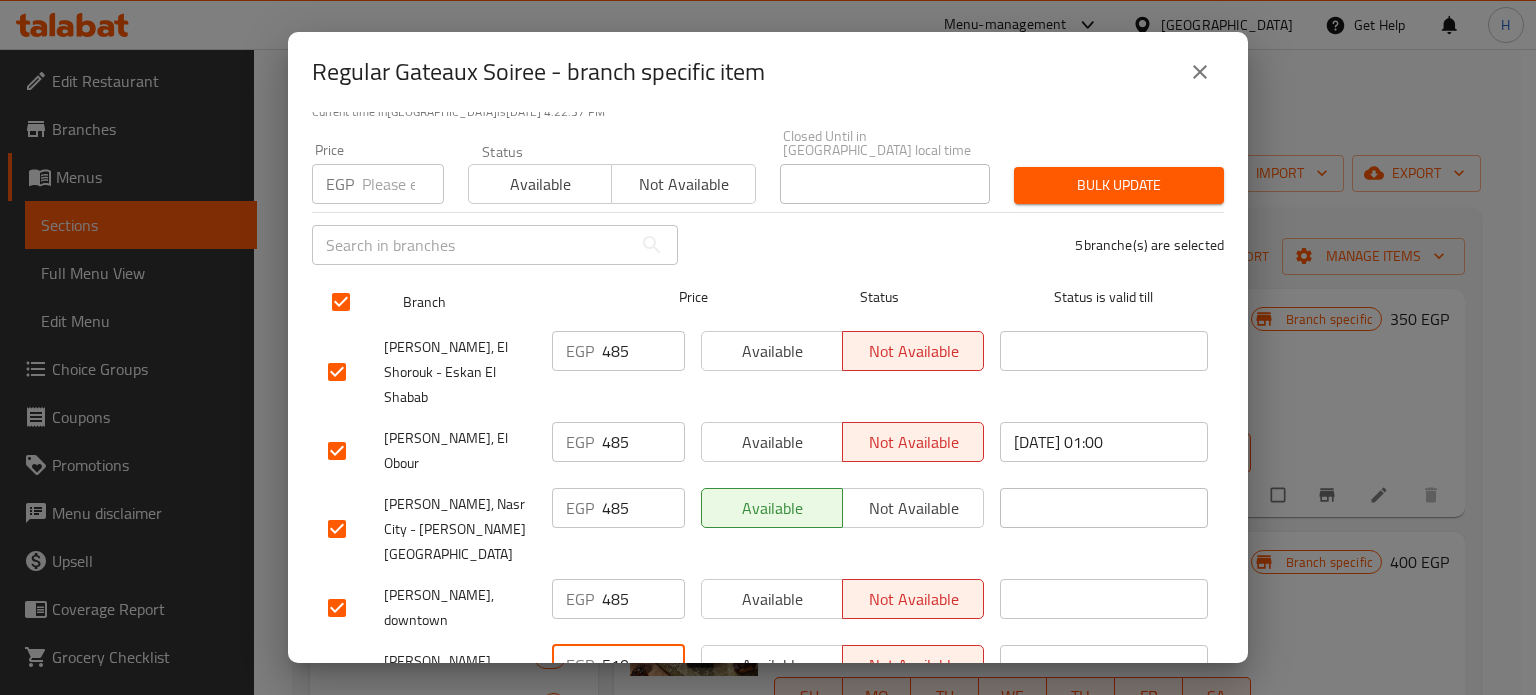 click on "Les Dames, Heliopolis - Hegaz Square EGP 510 ​ Available Not available ​" at bounding box center (768, 686) 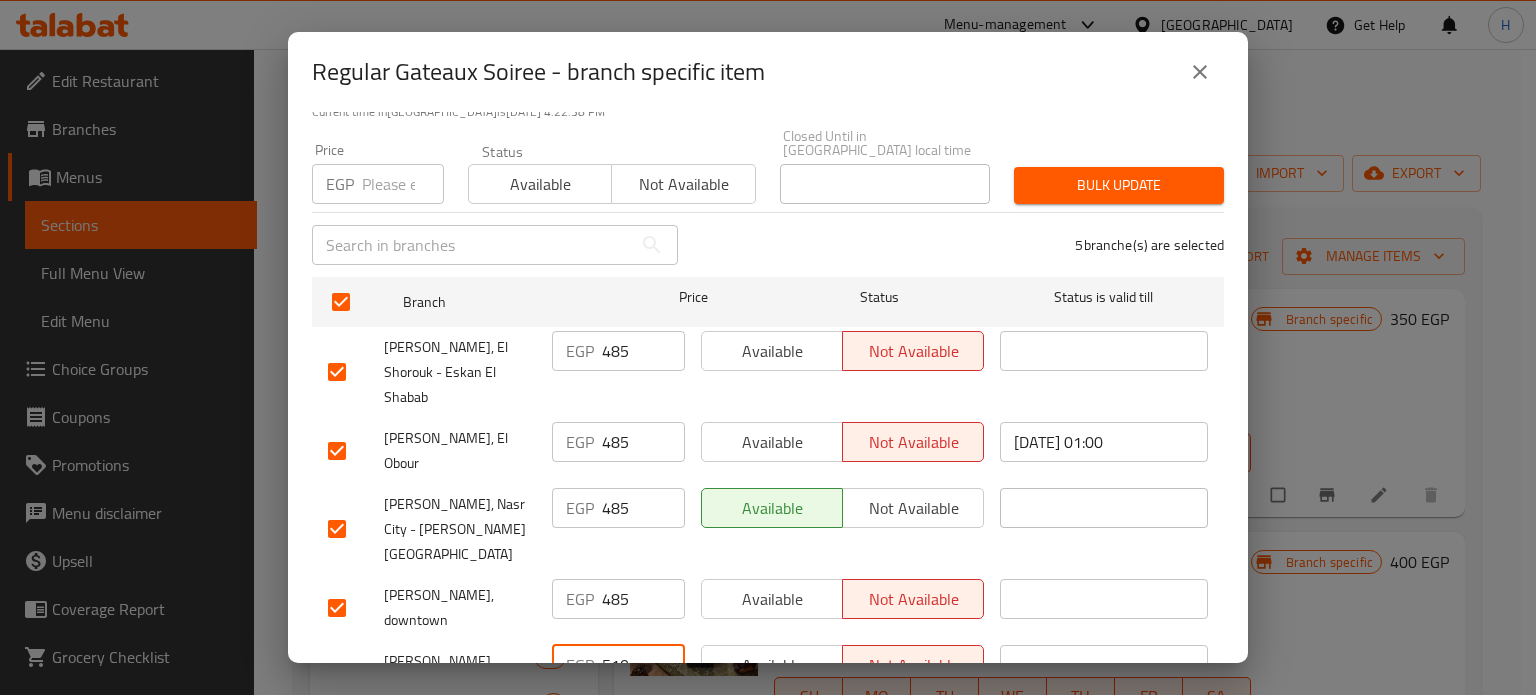 click at bounding box center [403, 184] 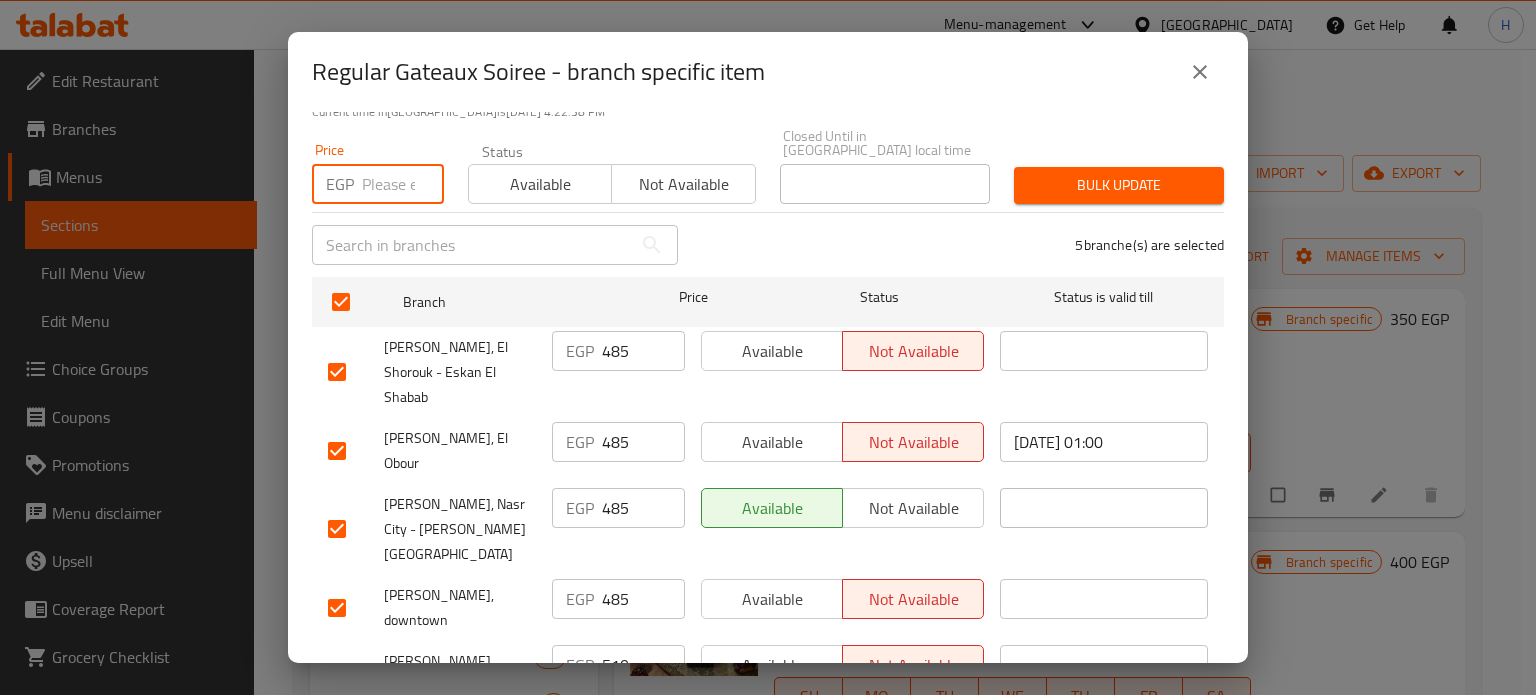 paste on "510" 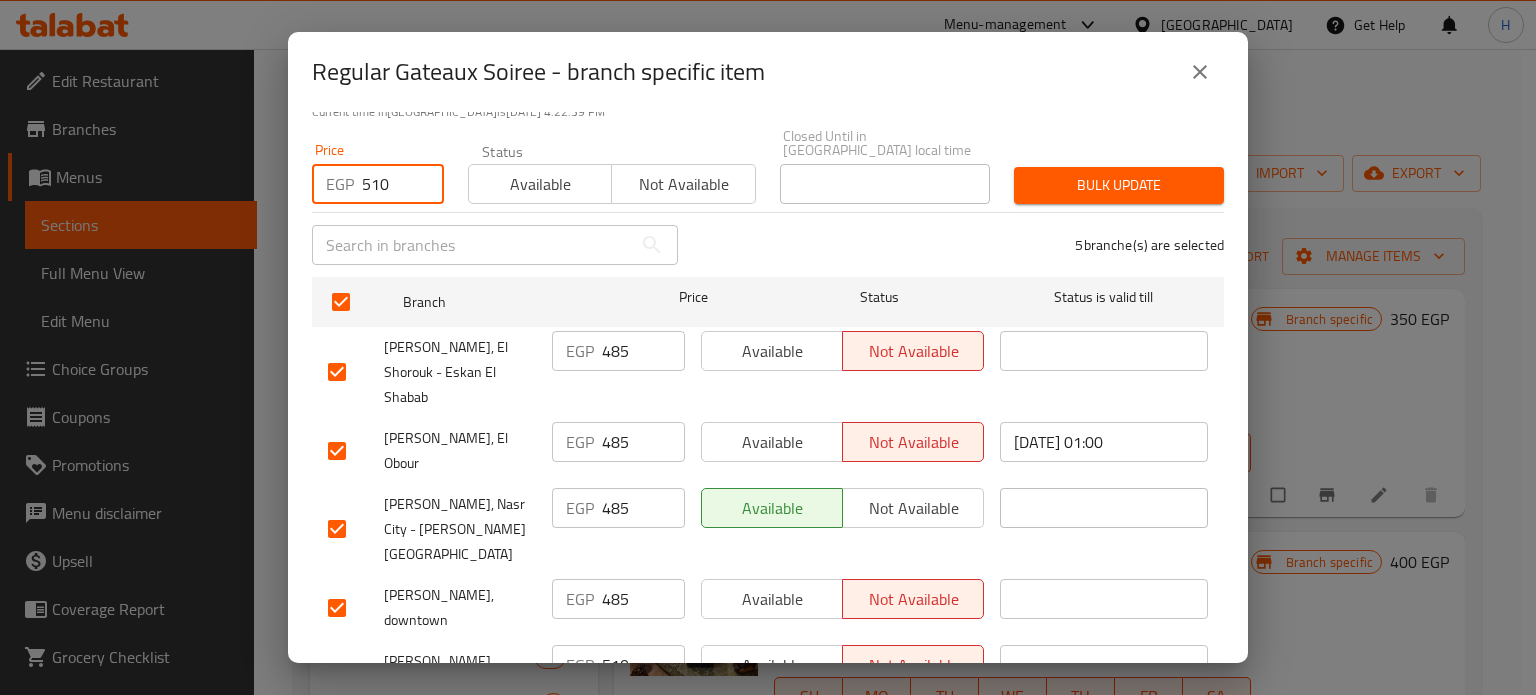 click on "Bulk update" at bounding box center [1119, 185] 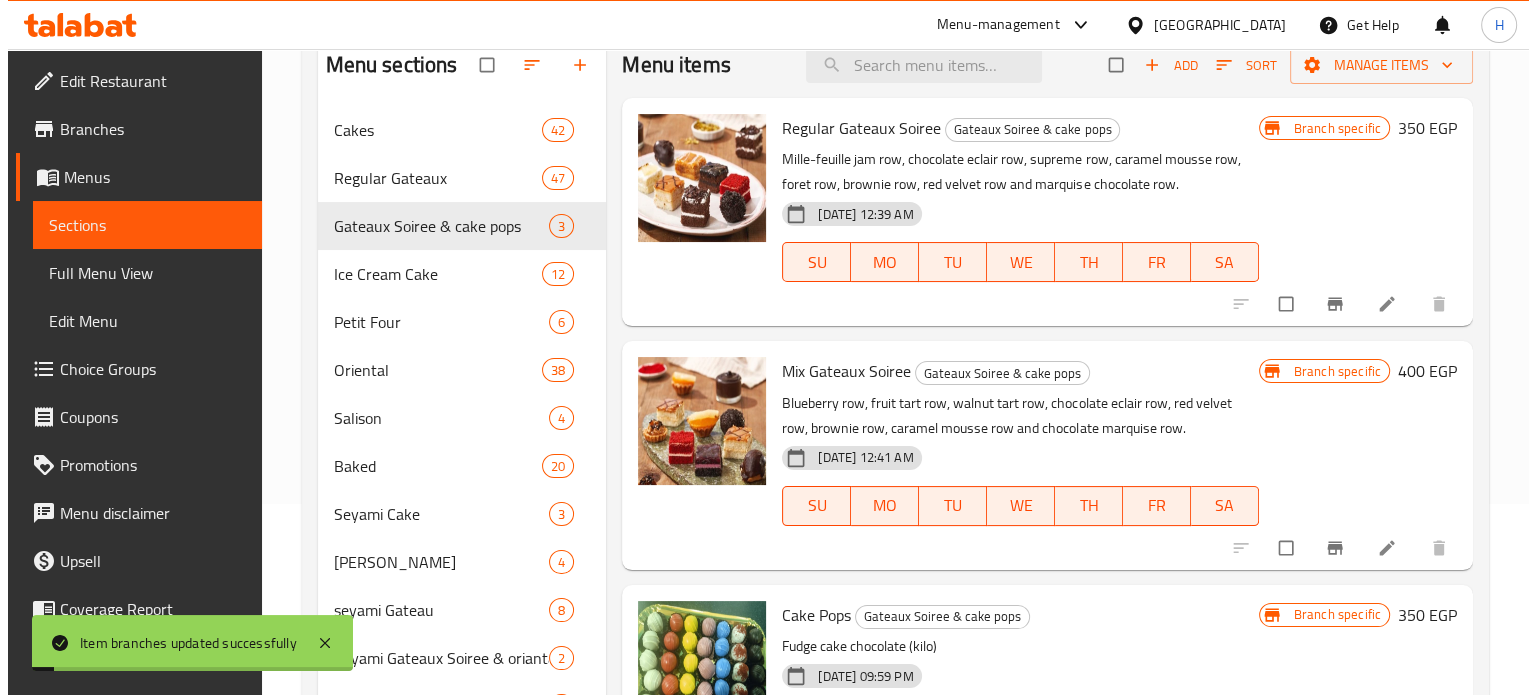 scroll, scrollTop: 200, scrollLeft: 0, axis: vertical 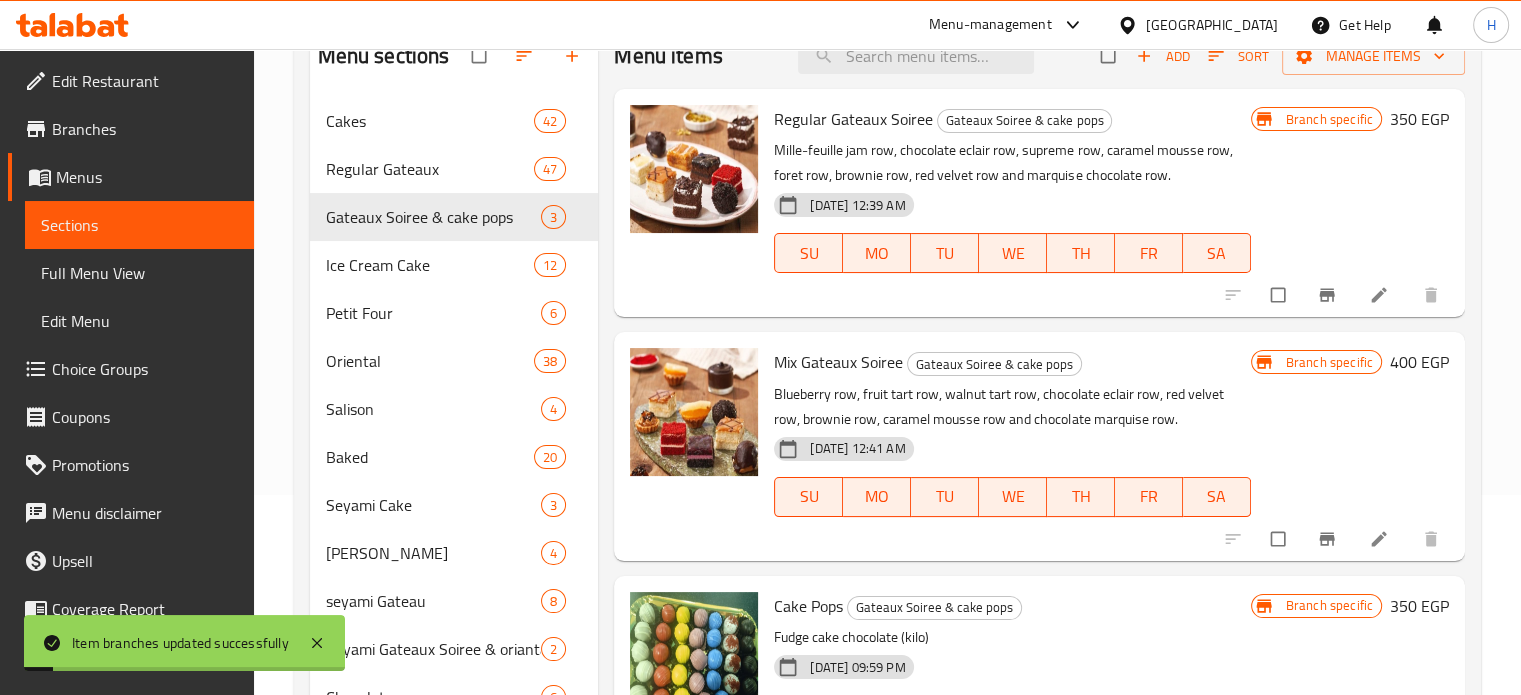 click 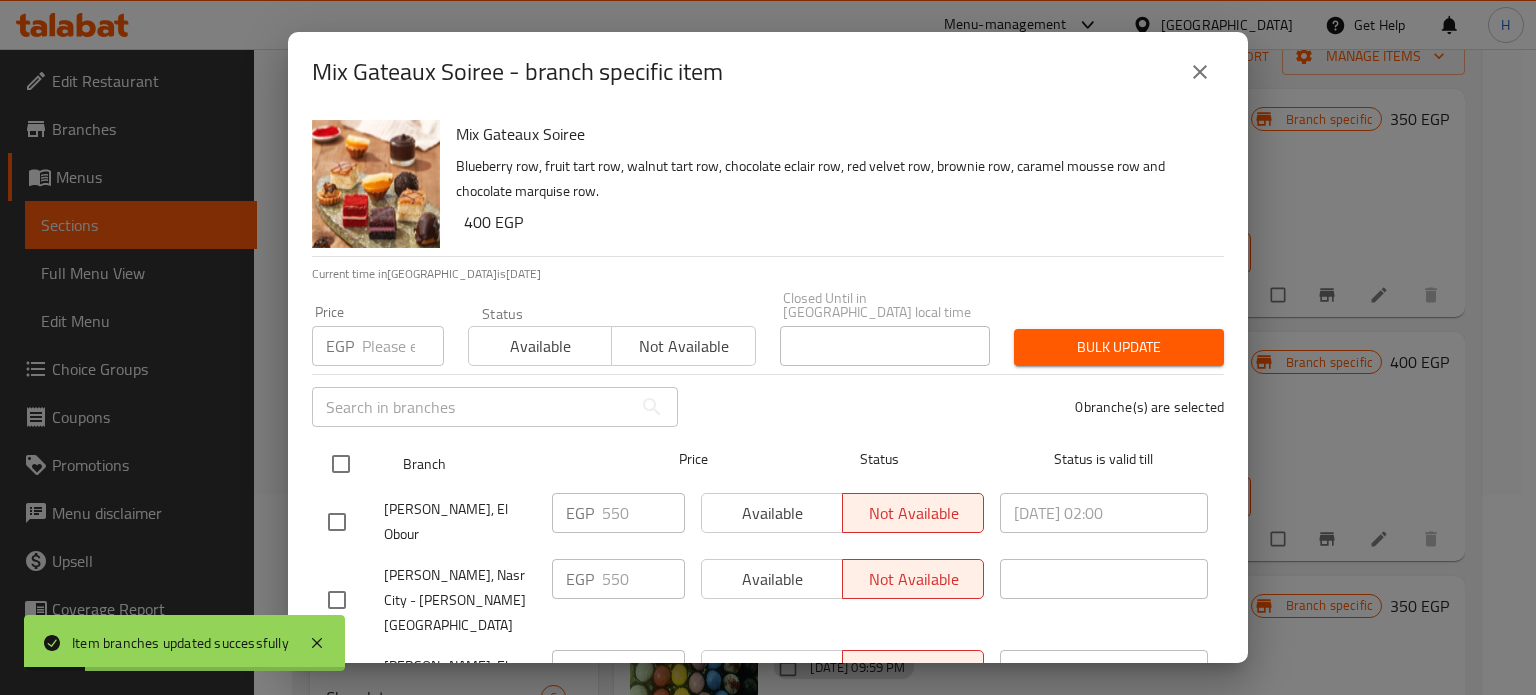click at bounding box center [341, 464] 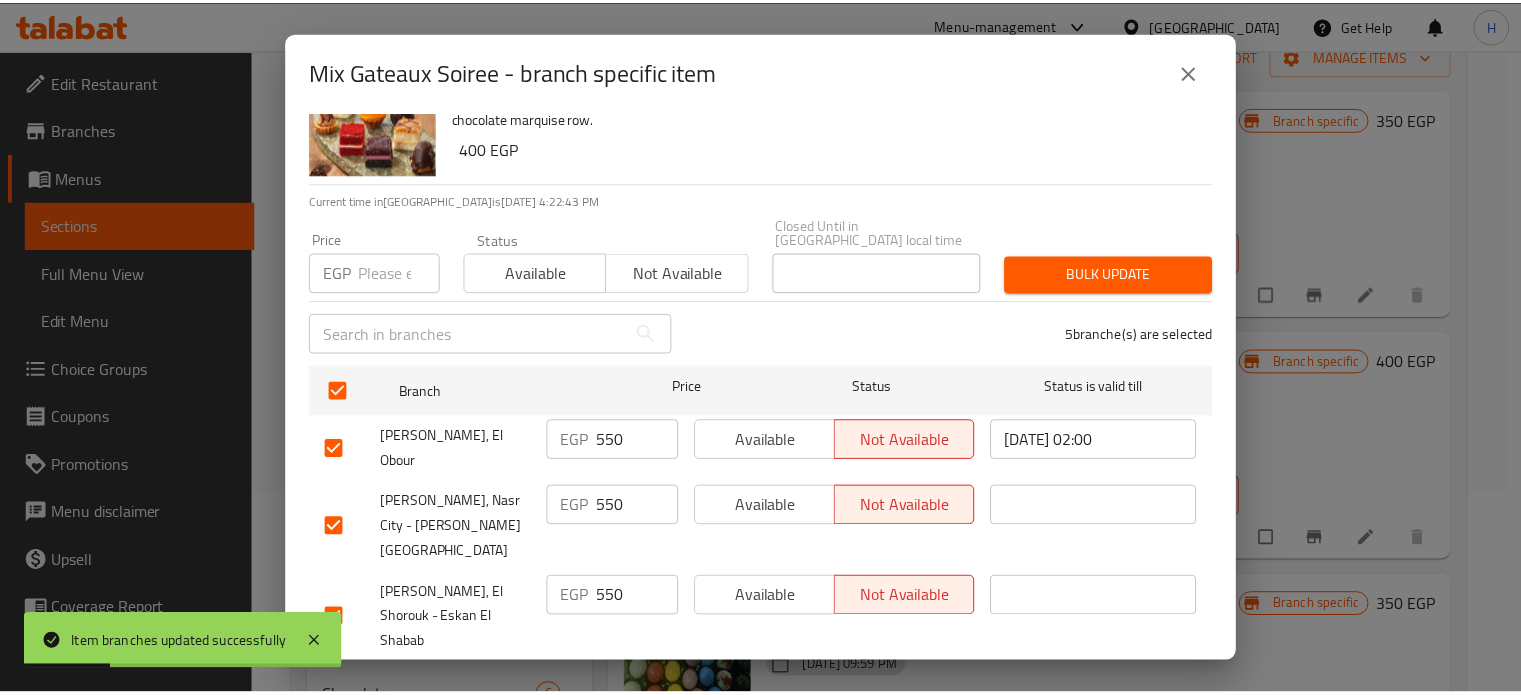 scroll, scrollTop: 162, scrollLeft: 0, axis: vertical 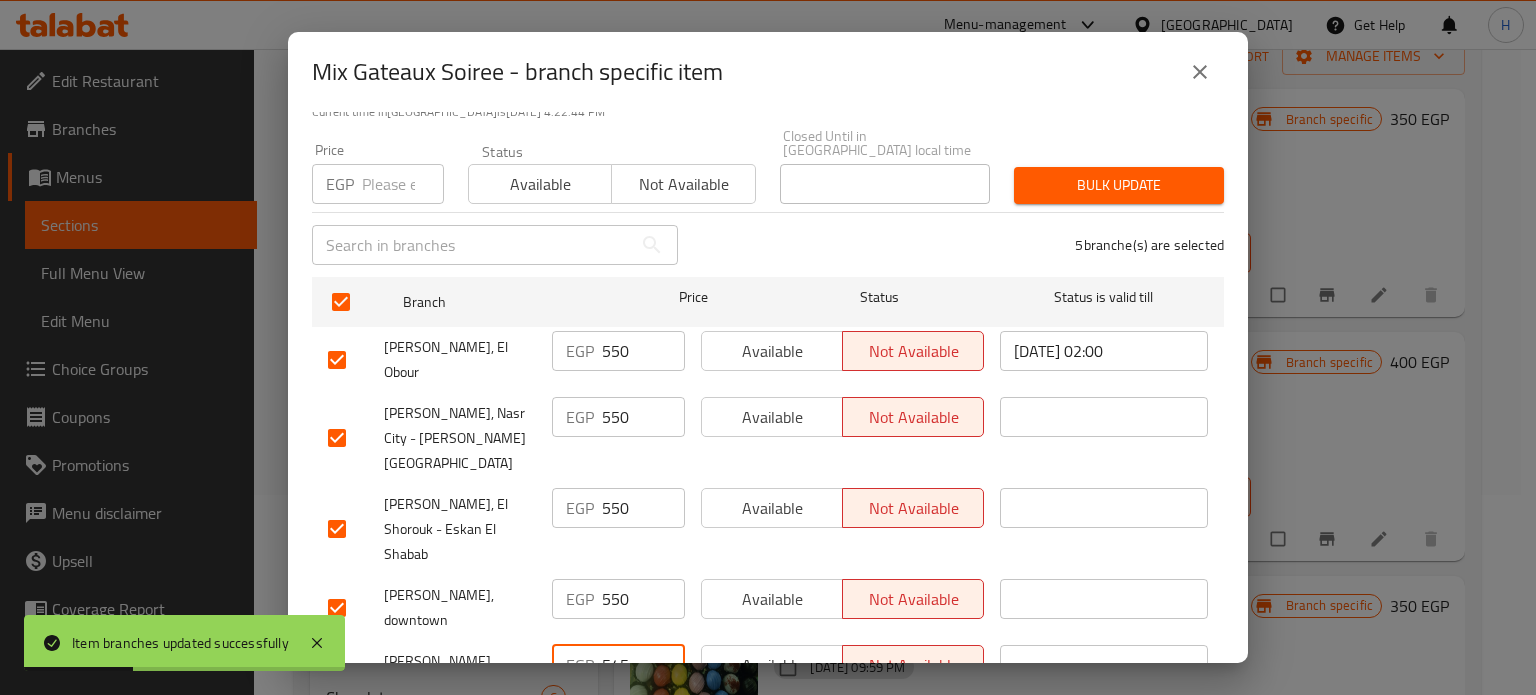drag, startPoint x: 632, startPoint y: 575, endPoint x: 450, endPoint y: 381, distance: 266.0075 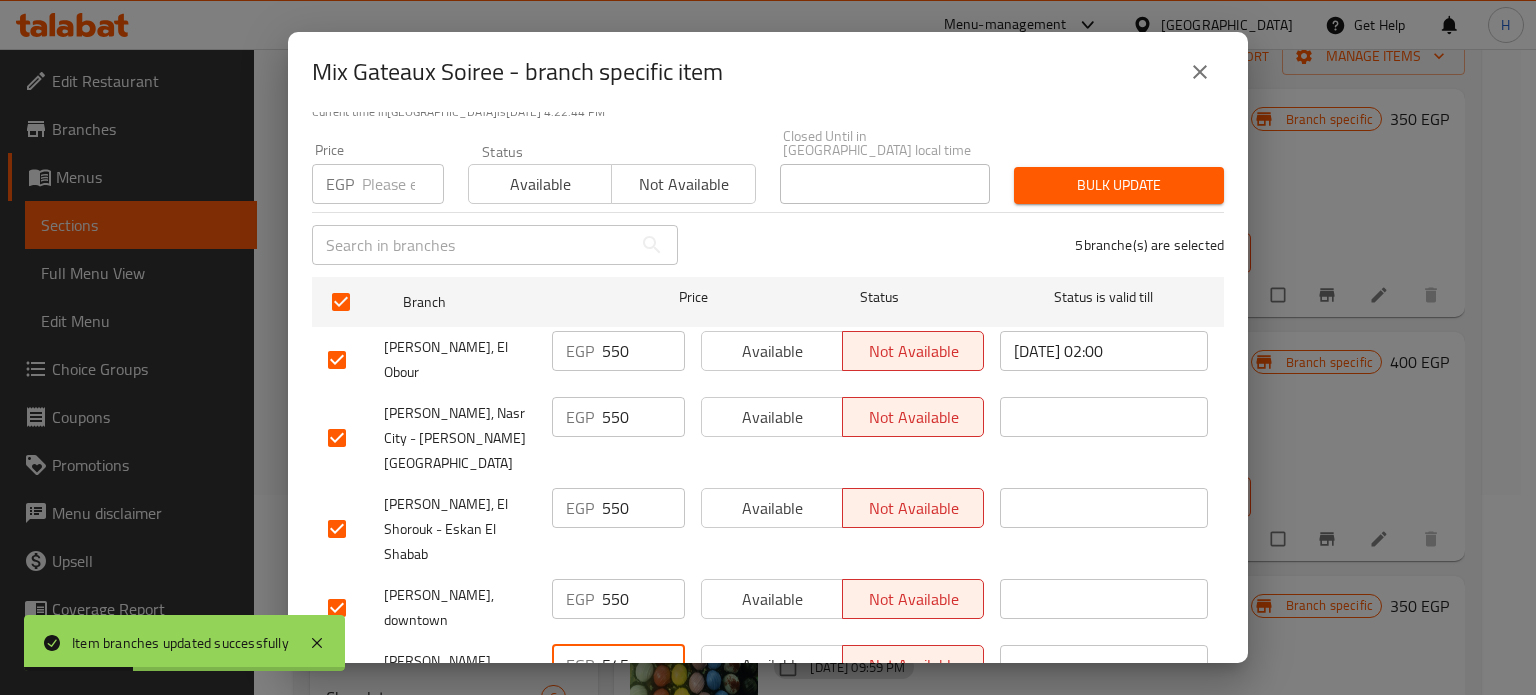 click on "Les Dames, Heliopolis - Hegaz Square EGP 545 ​ Available Not available ​" at bounding box center [768, 686] 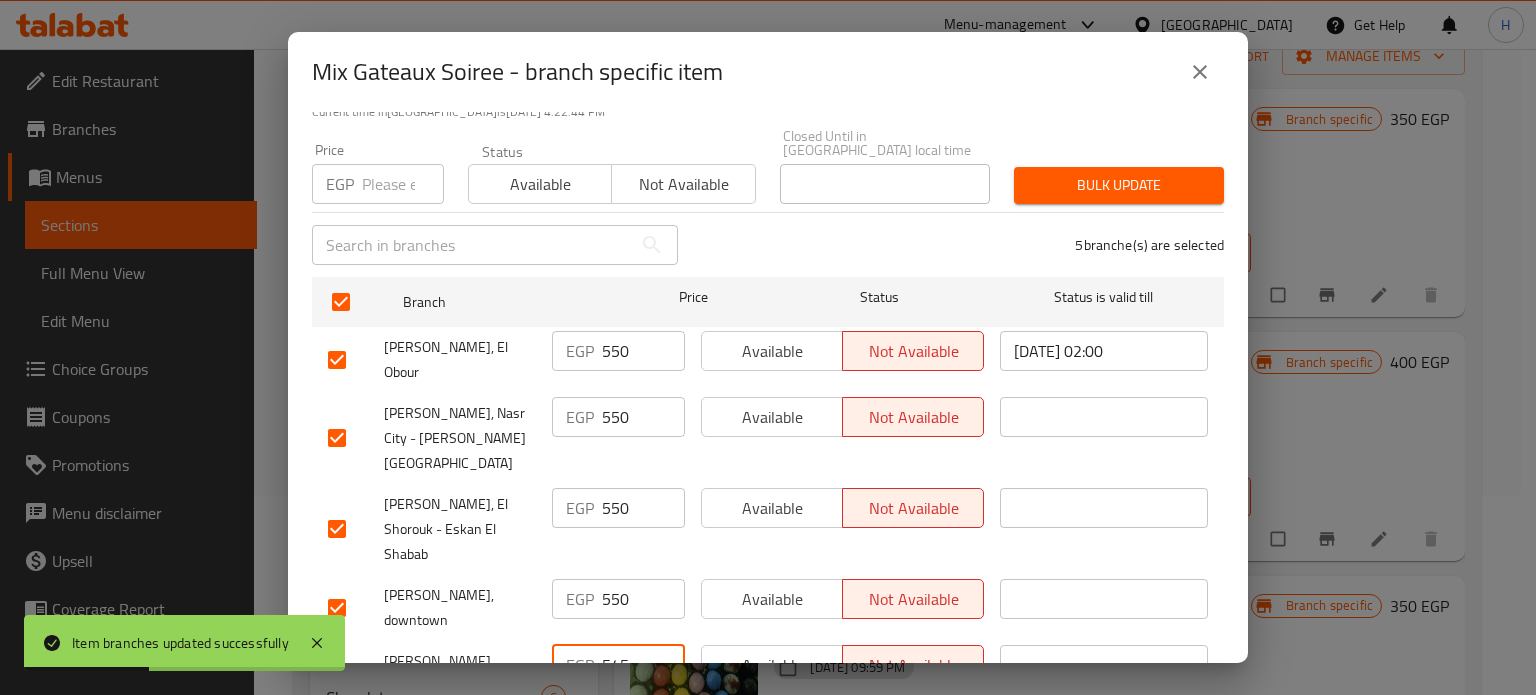 click at bounding box center (403, 184) 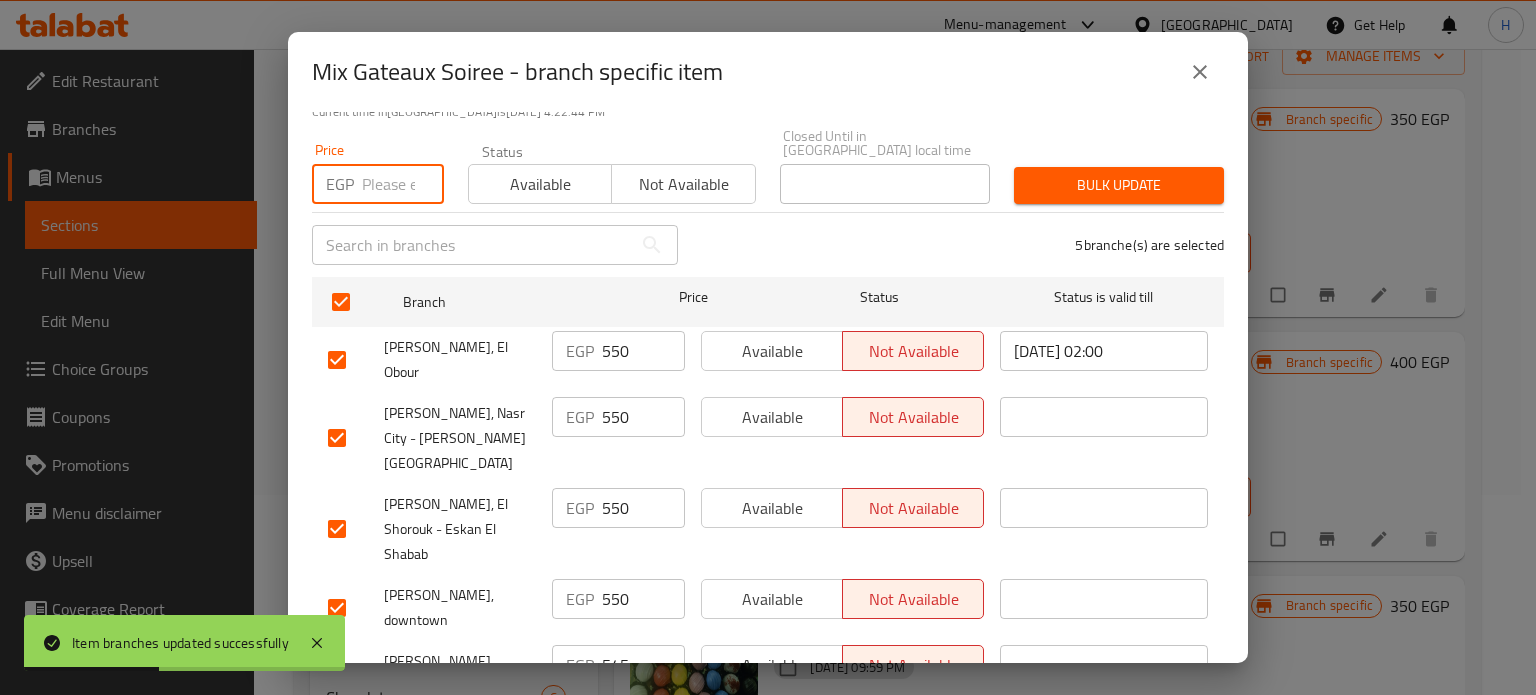 paste on "545" 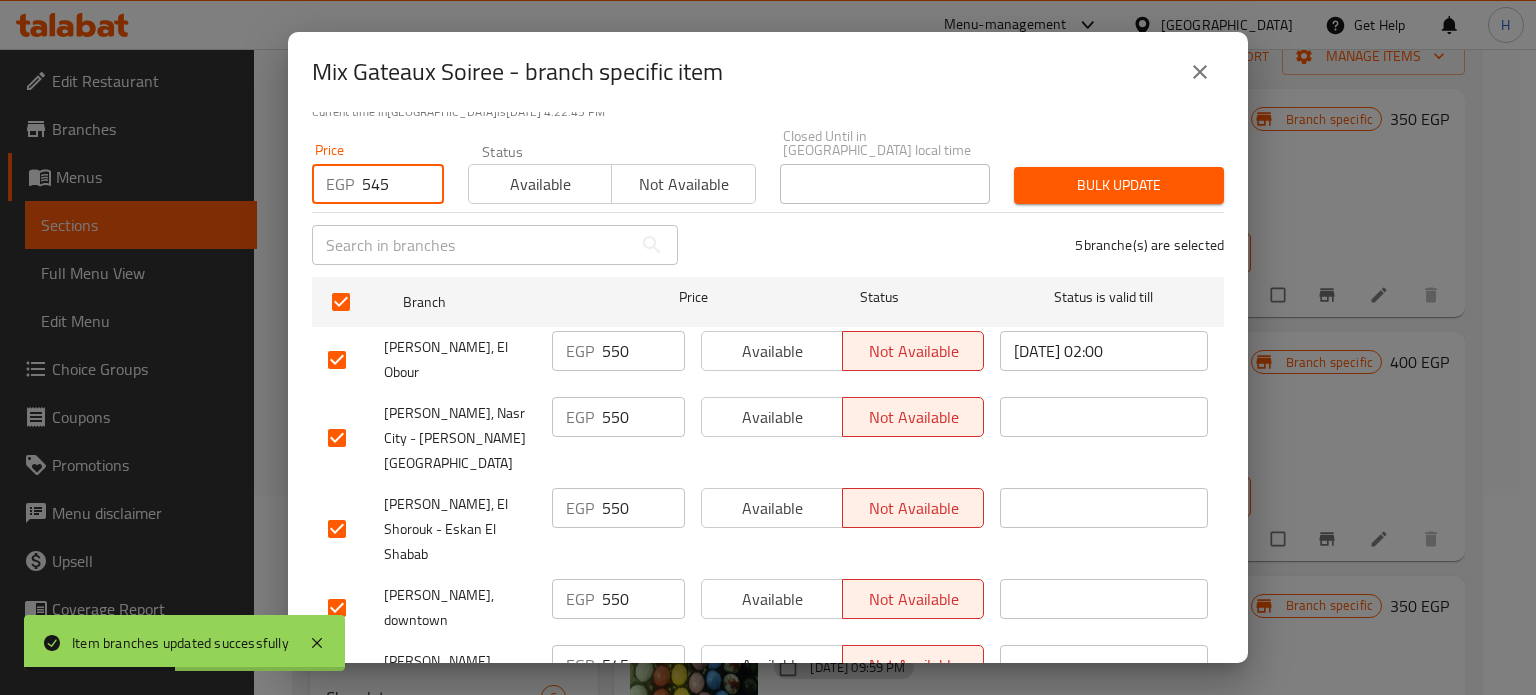 click on "Bulk update" at bounding box center (1119, 185) 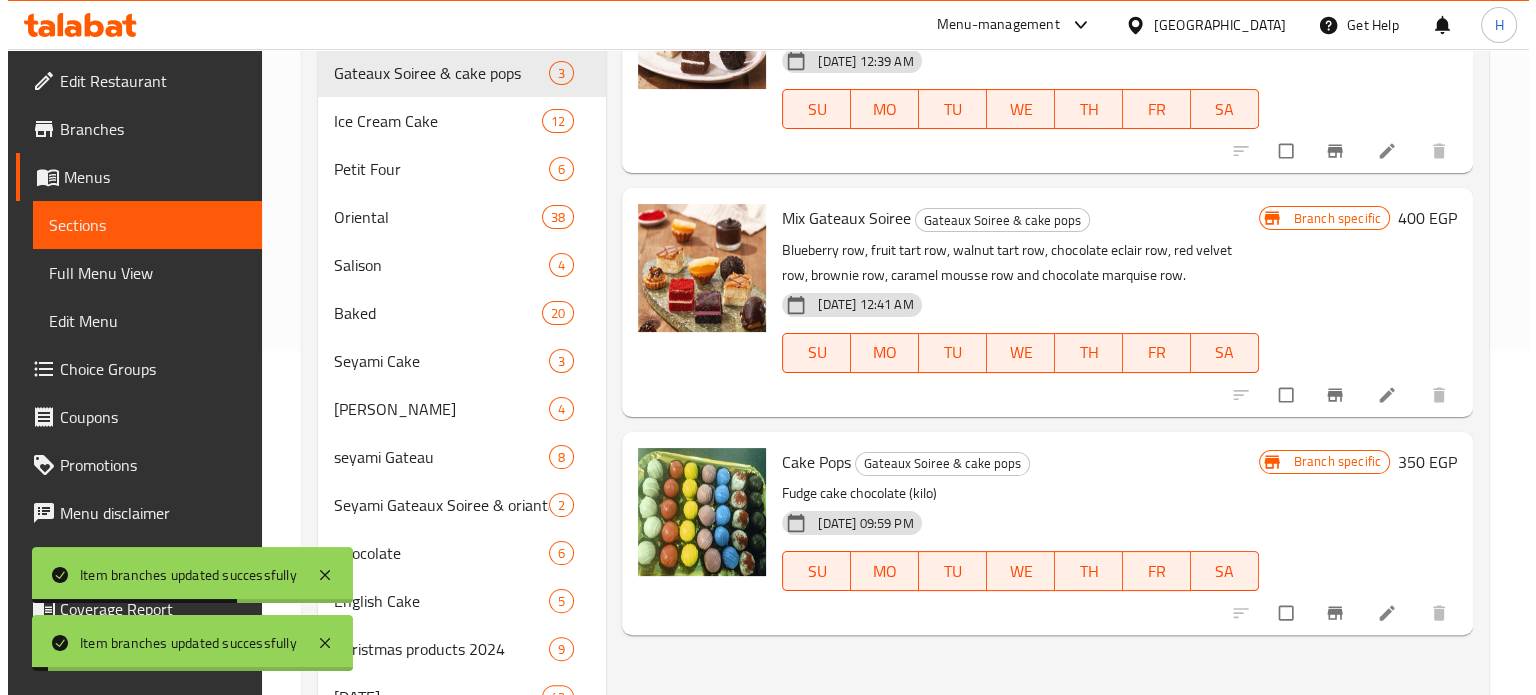 scroll, scrollTop: 400, scrollLeft: 0, axis: vertical 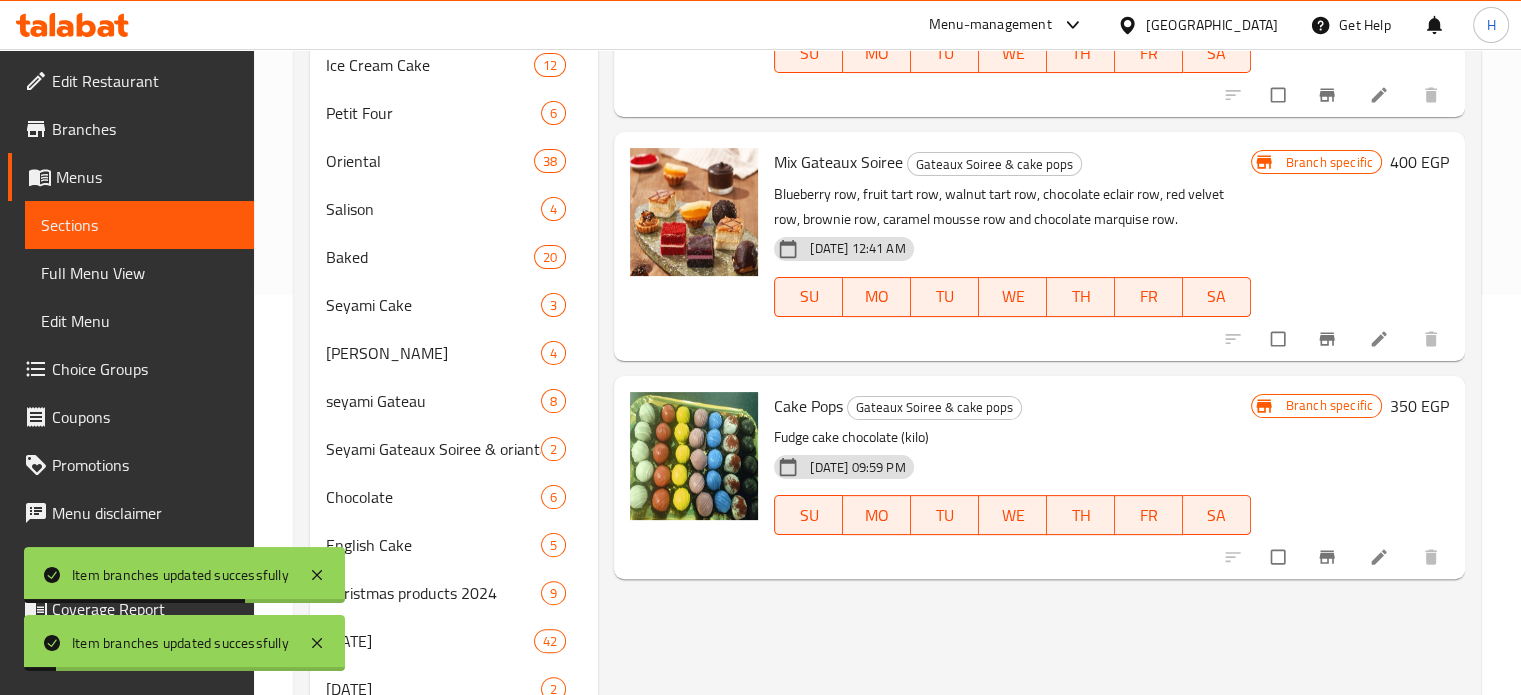 click 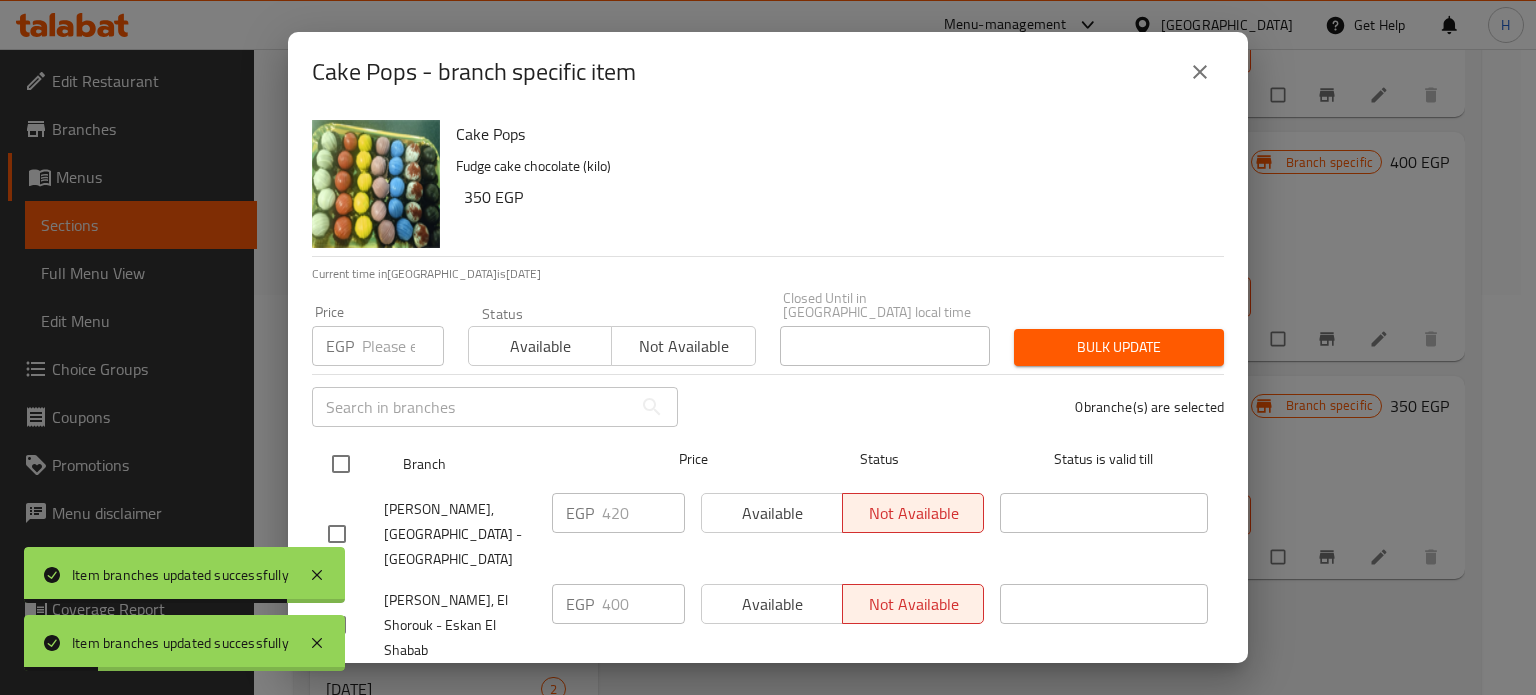 click at bounding box center [341, 464] 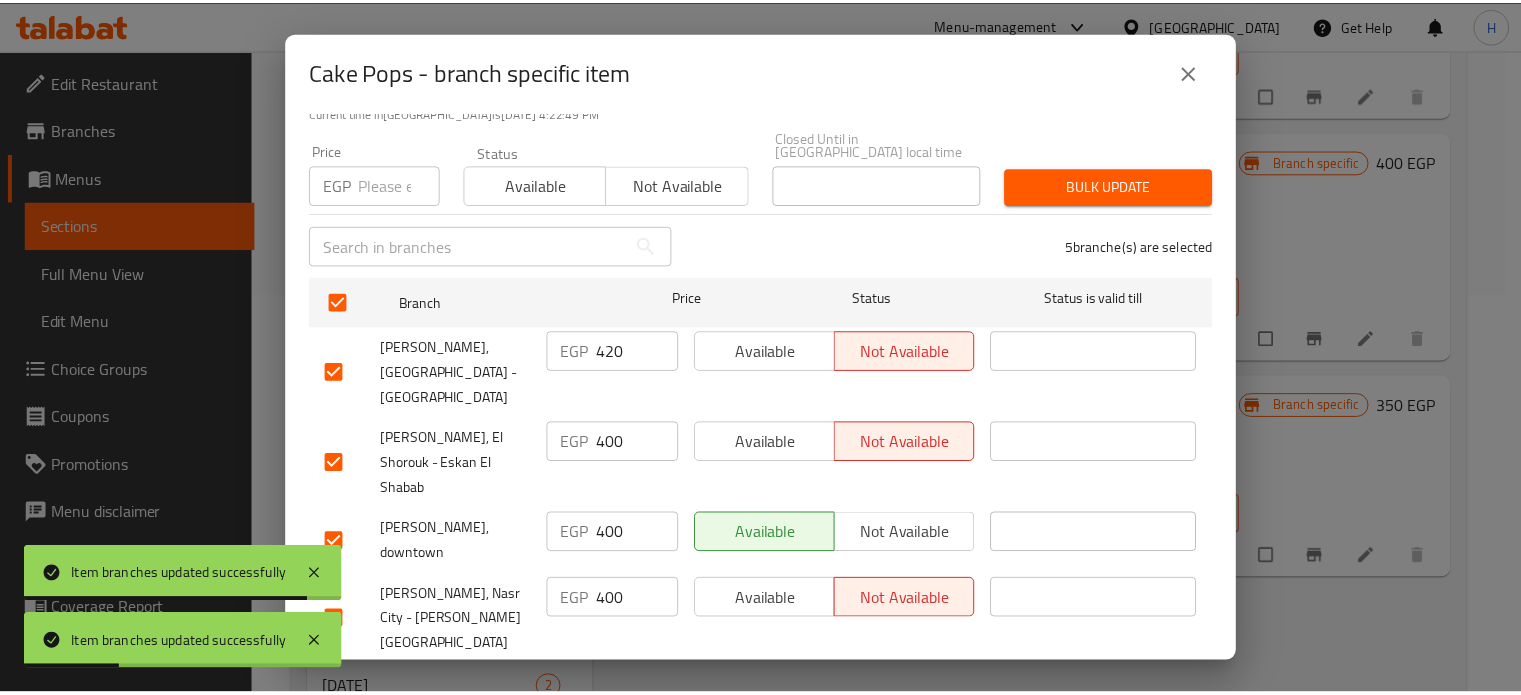 scroll, scrollTop: 162, scrollLeft: 0, axis: vertical 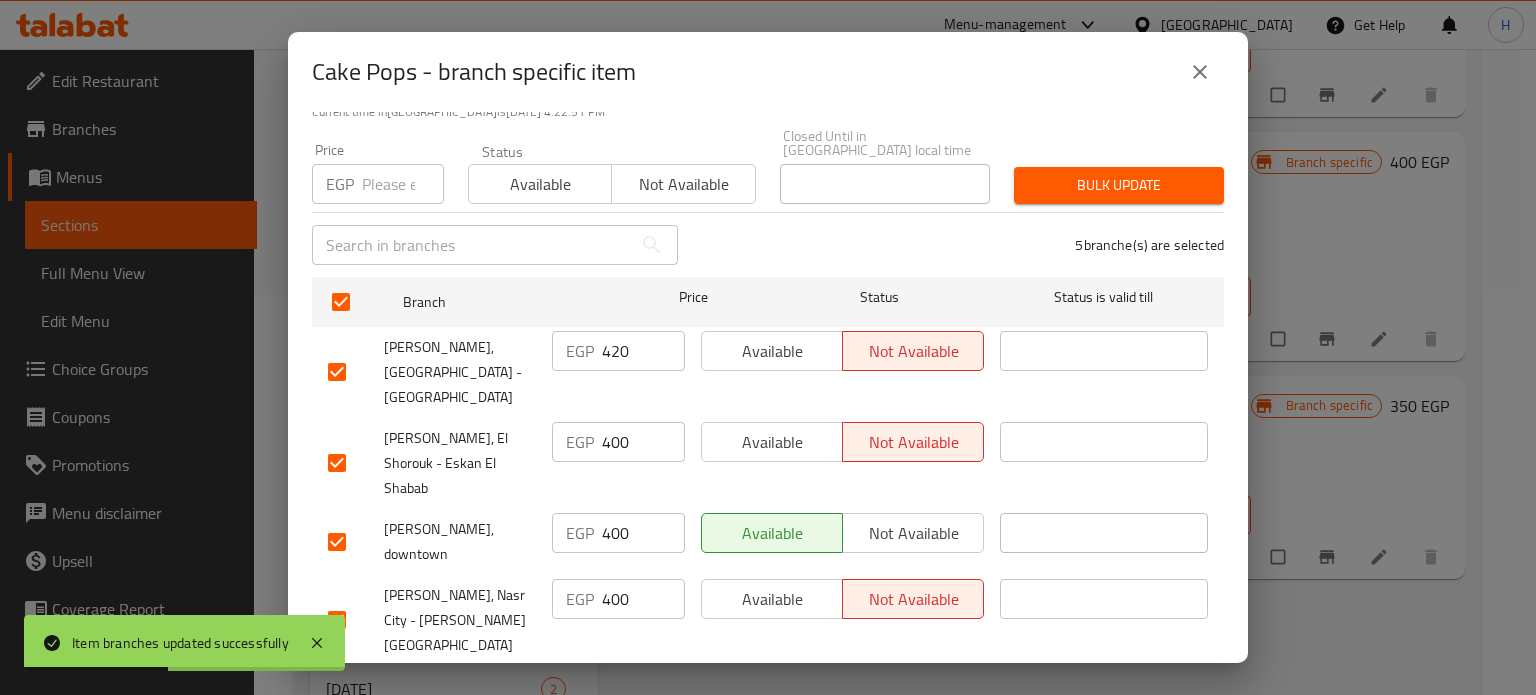 drag, startPoint x: 632, startPoint y: 331, endPoint x: 534, endPoint y: 332, distance: 98.005104 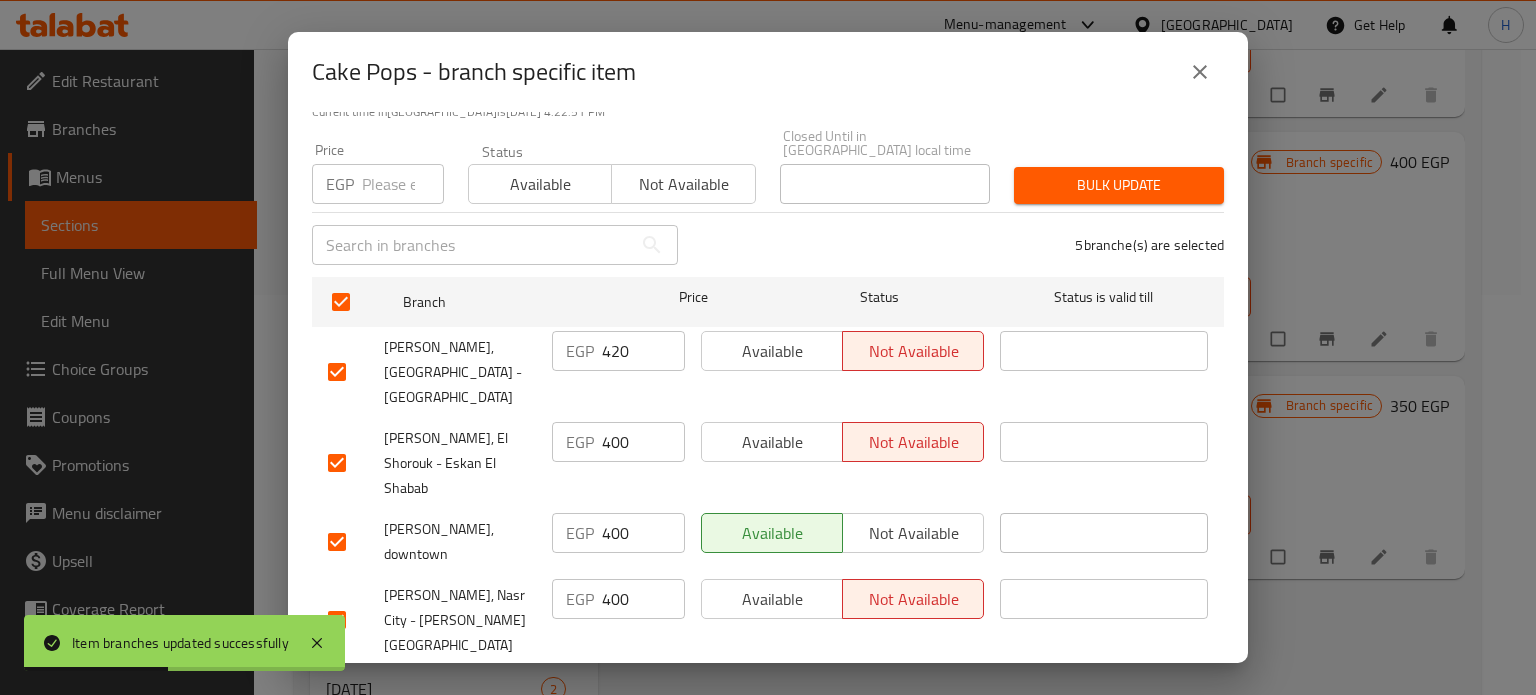click on "Les Dames, Heliopolis - Hegaz Square EGP 420 ​ Available Not available ​" at bounding box center [768, 372] 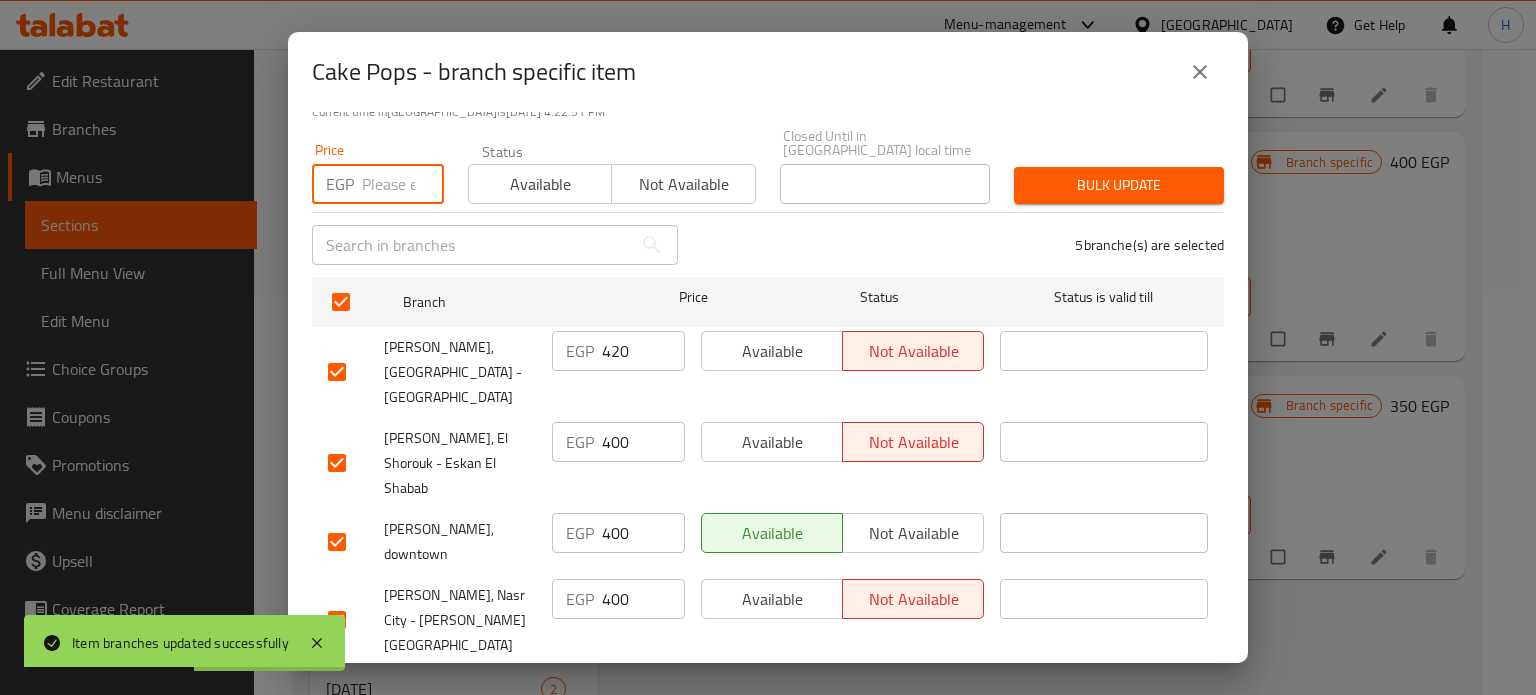 click at bounding box center [403, 184] 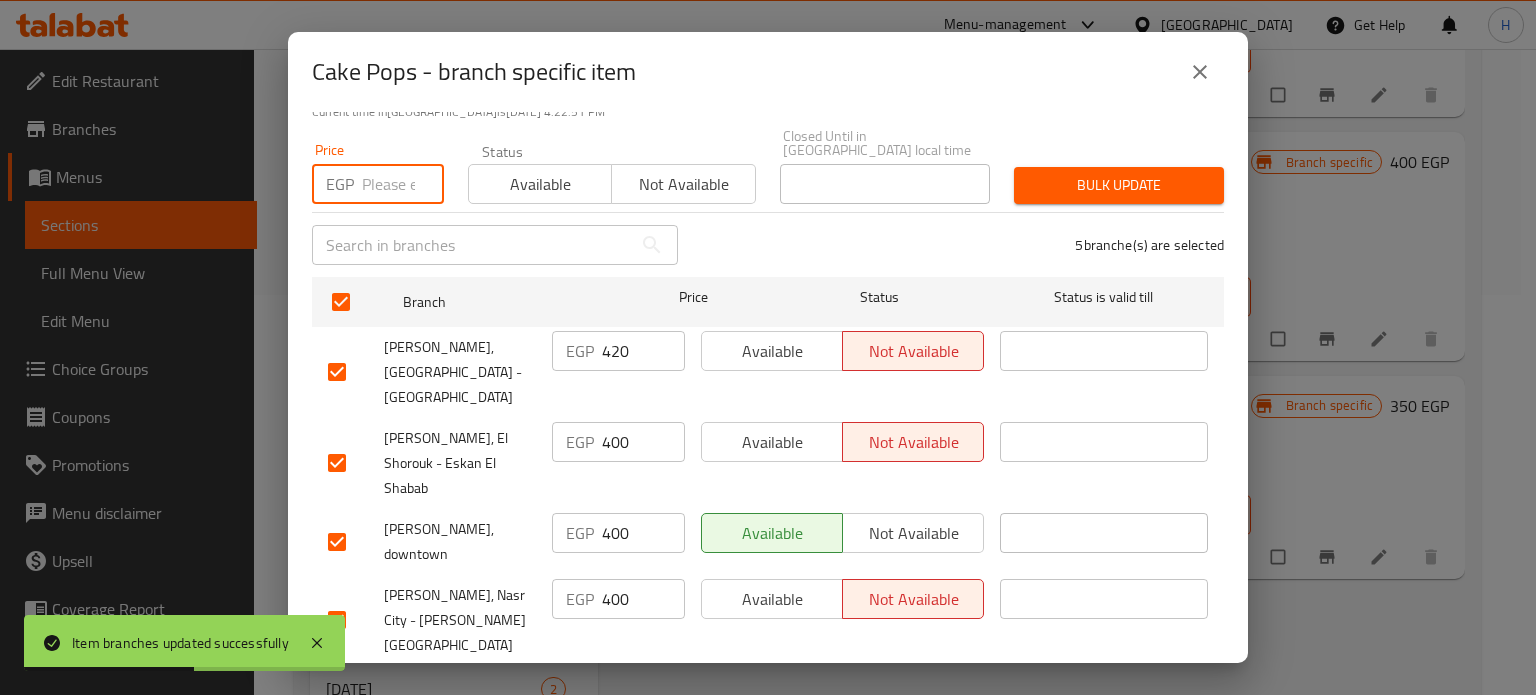 paste on "420" 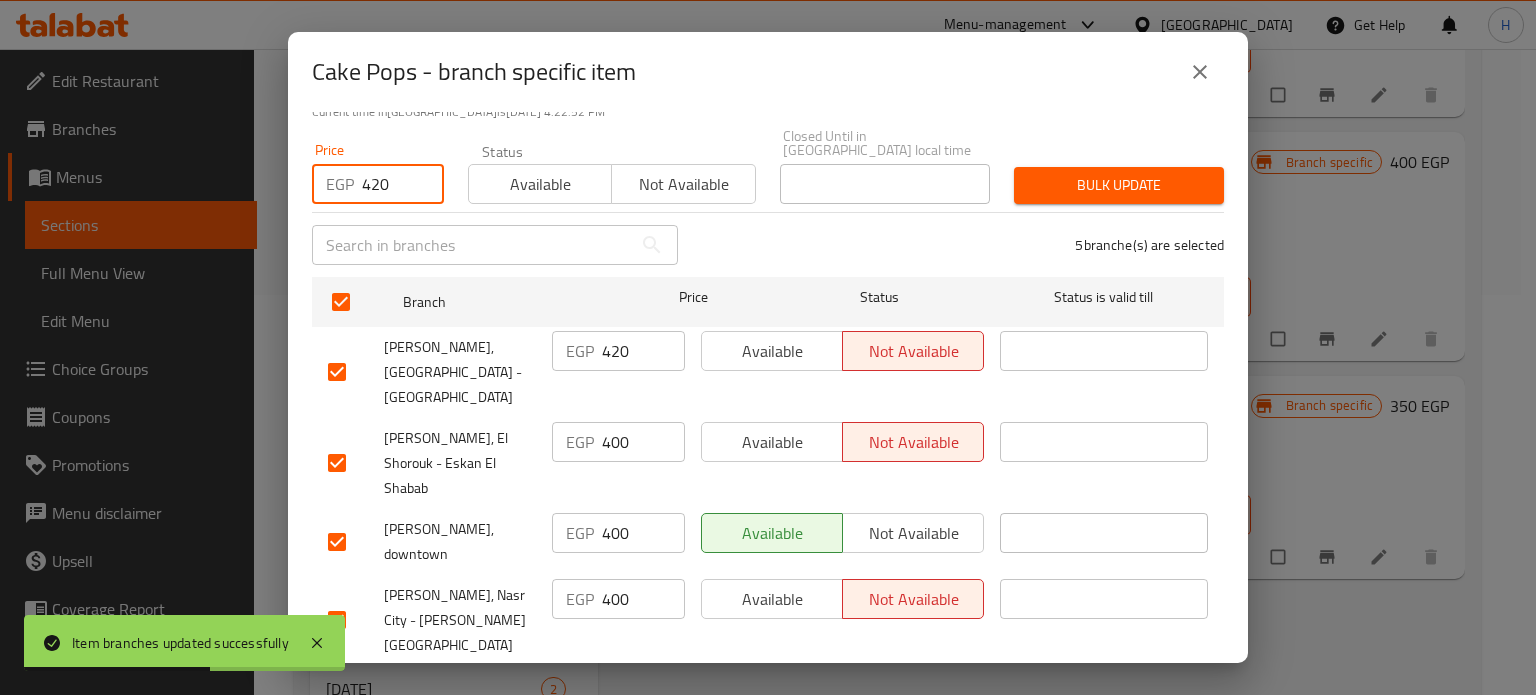 click on "Bulk update" at bounding box center (1119, 185) 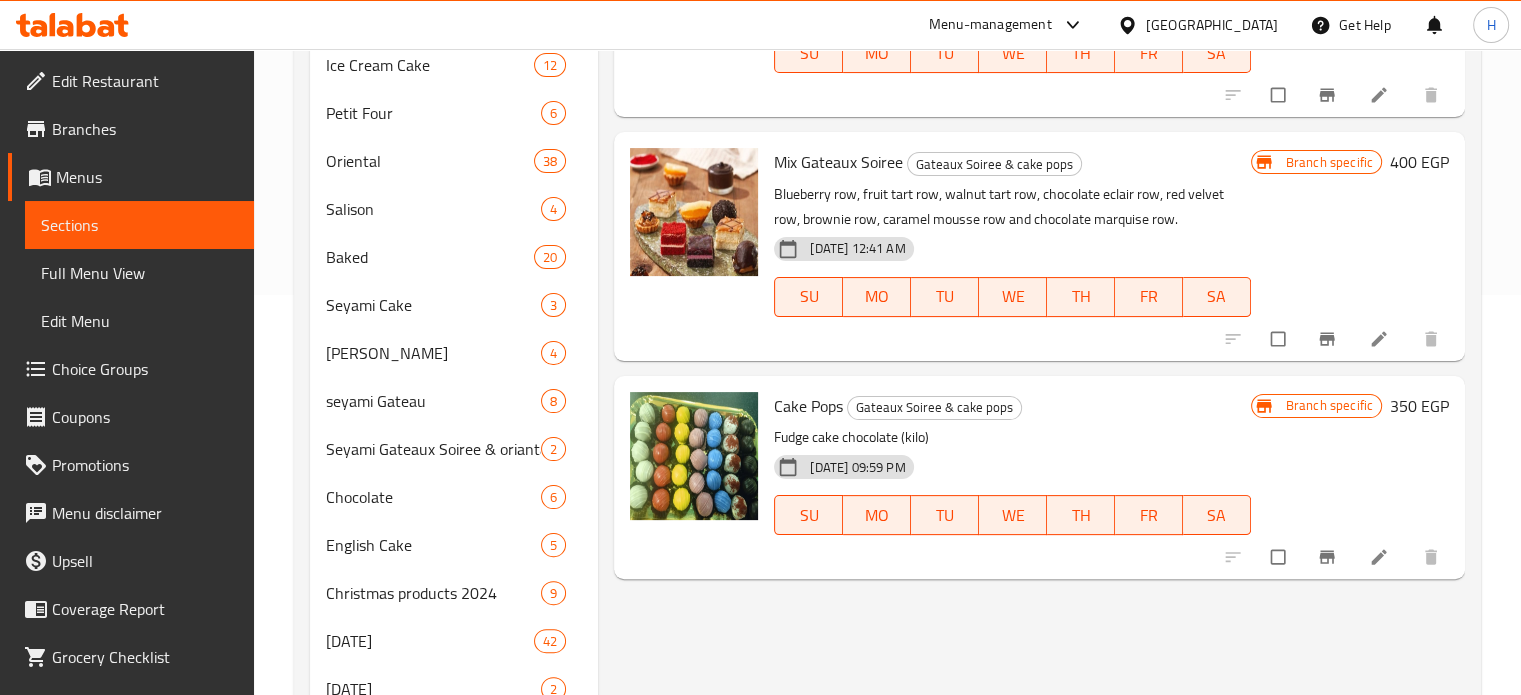click on "Menu items Add Sort Manage items Regular Gateaux Soiree    Gateaux Soiree & cake pops Mille-feuille jam row, chocolate eclair row, supreme row, caramel mousse row, foret row, brownie row, red velvet row and marquise chocolate row. 30-03-2024 12:39 AM SU MO TU WE TH FR SA Branch specific 350   EGP Mix Gateaux Soiree   Gateaux Soiree & cake pops Blueberry row, fruit tart row, walnut tart row, chocolate eclair row, red velvet row, brownie row, caramel mousse row and chocolate marquise row. 30-03-2024 12:41 AM SU MO TU WE TH FR SA Branch specific 400   EGP Cake Pops   Gateaux Soiree & cake pops Fudge cake chocolate (kilo) 09-01-2025 09:59 PM SU MO TU WE TH FR SA Branch specific 350   EGP" at bounding box center (1031, 344) 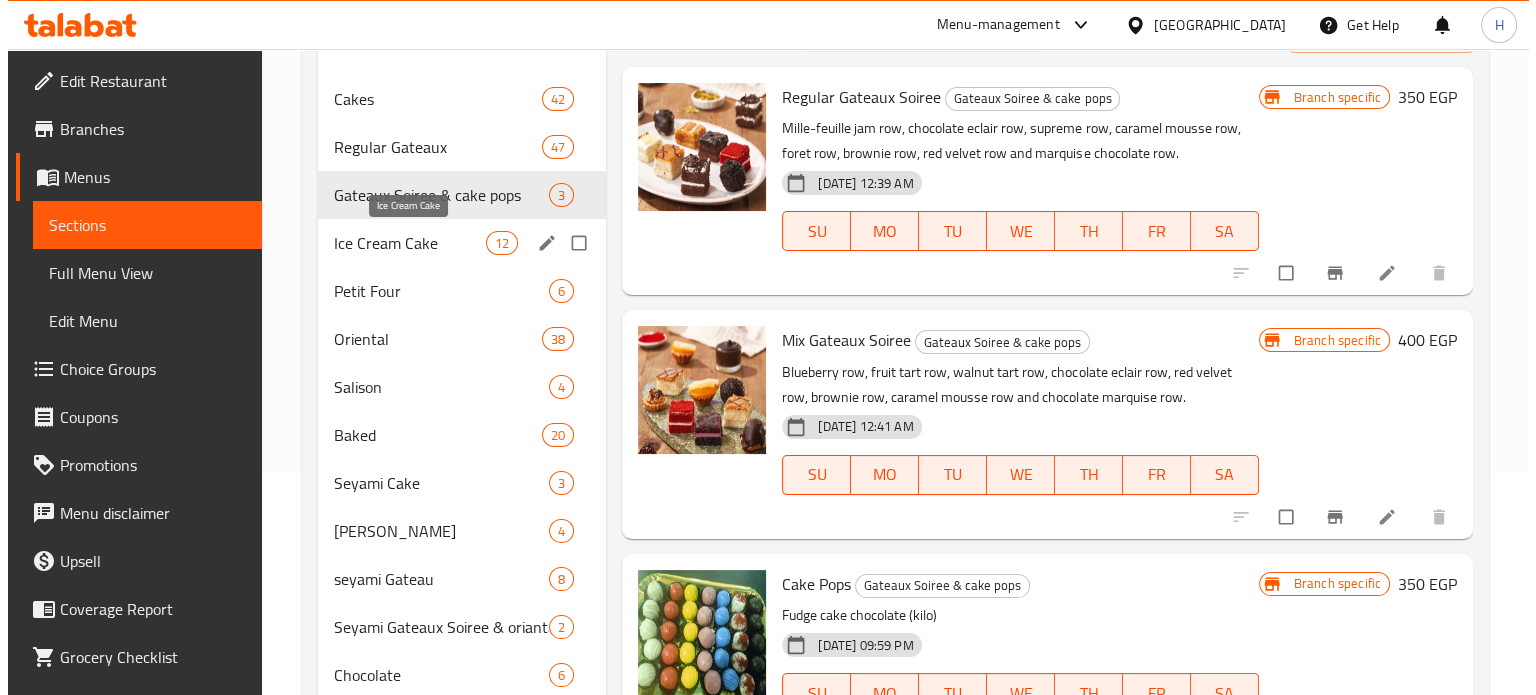 scroll, scrollTop: 100, scrollLeft: 0, axis: vertical 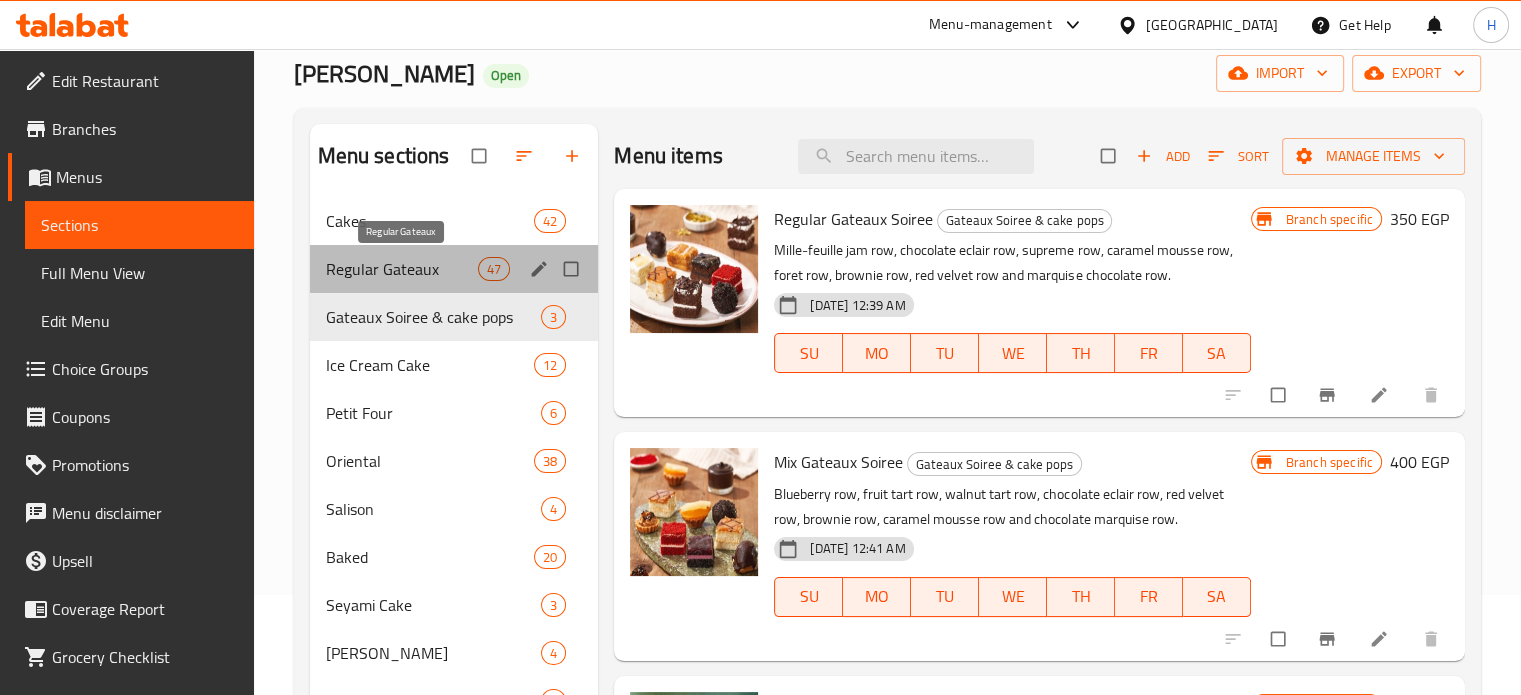 click on "Regular Gateaux" at bounding box center [402, 269] 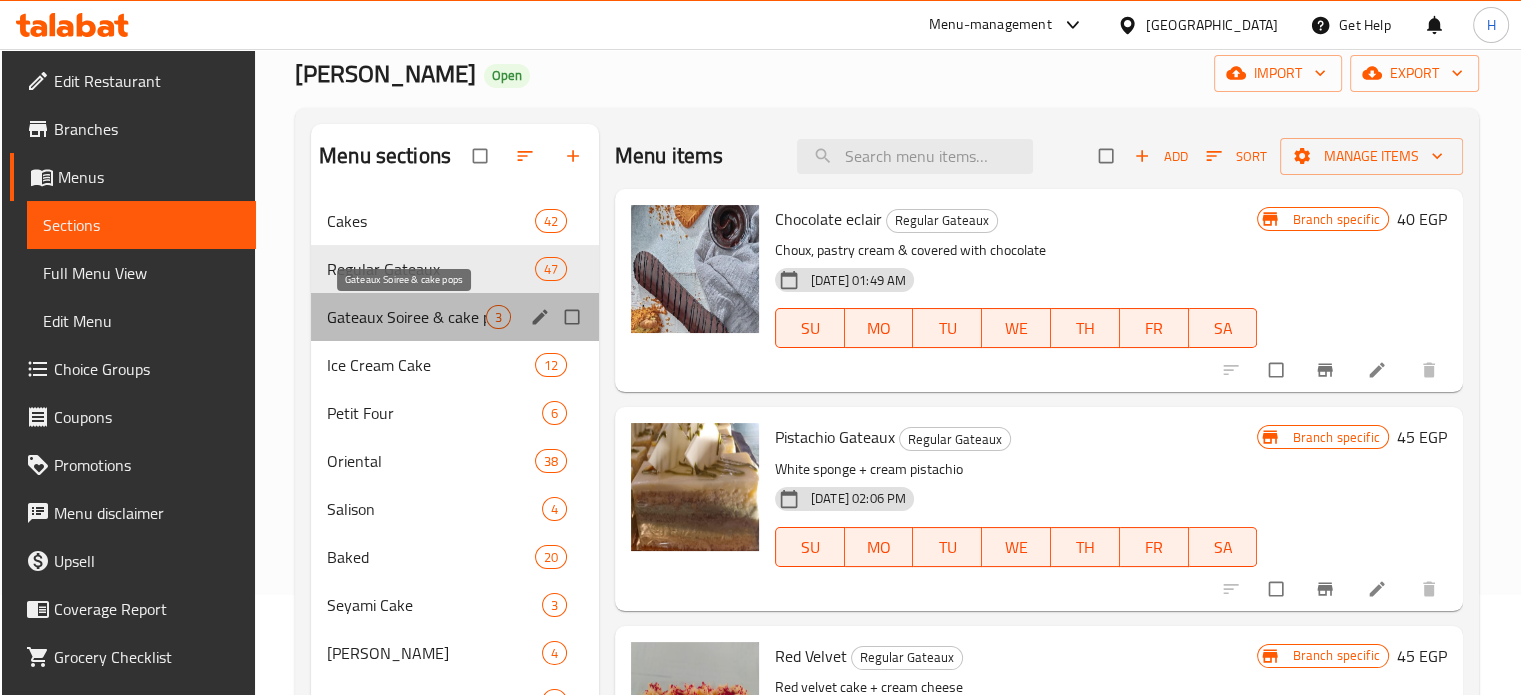 click on "Gateaux Soiree & cake pops" at bounding box center (406, 317) 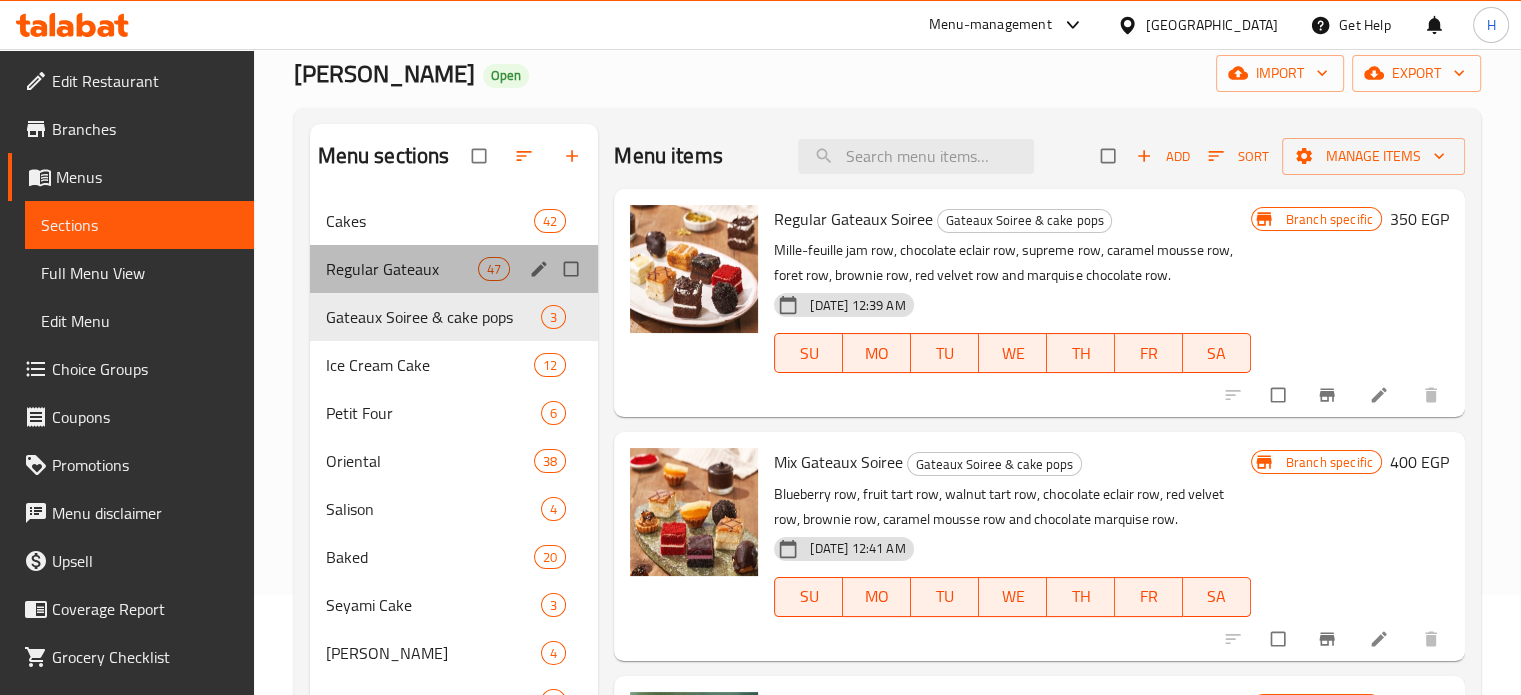 click on "Regular Gateaux 47" at bounding box center [454, 269] 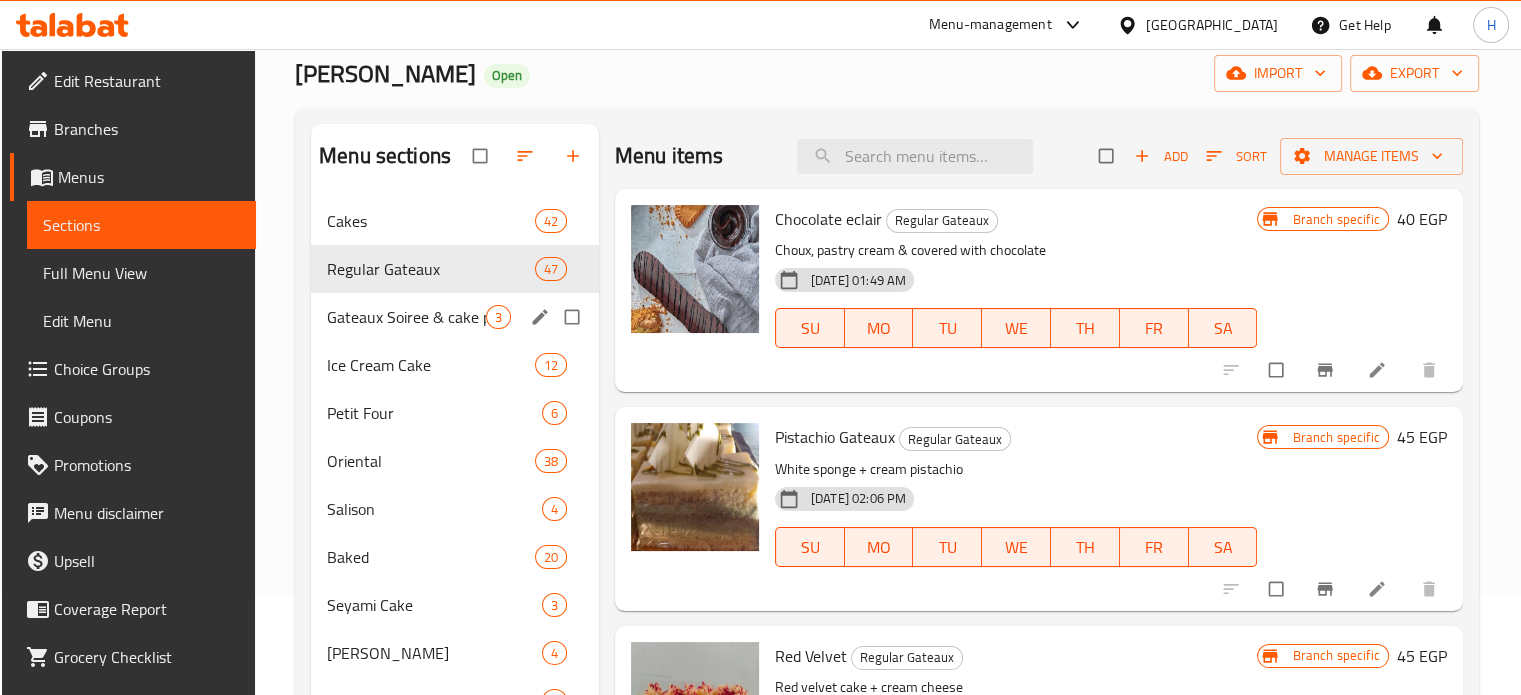 click on "Gateaux Soiree & cake pops" at bounding box center (406, 317) 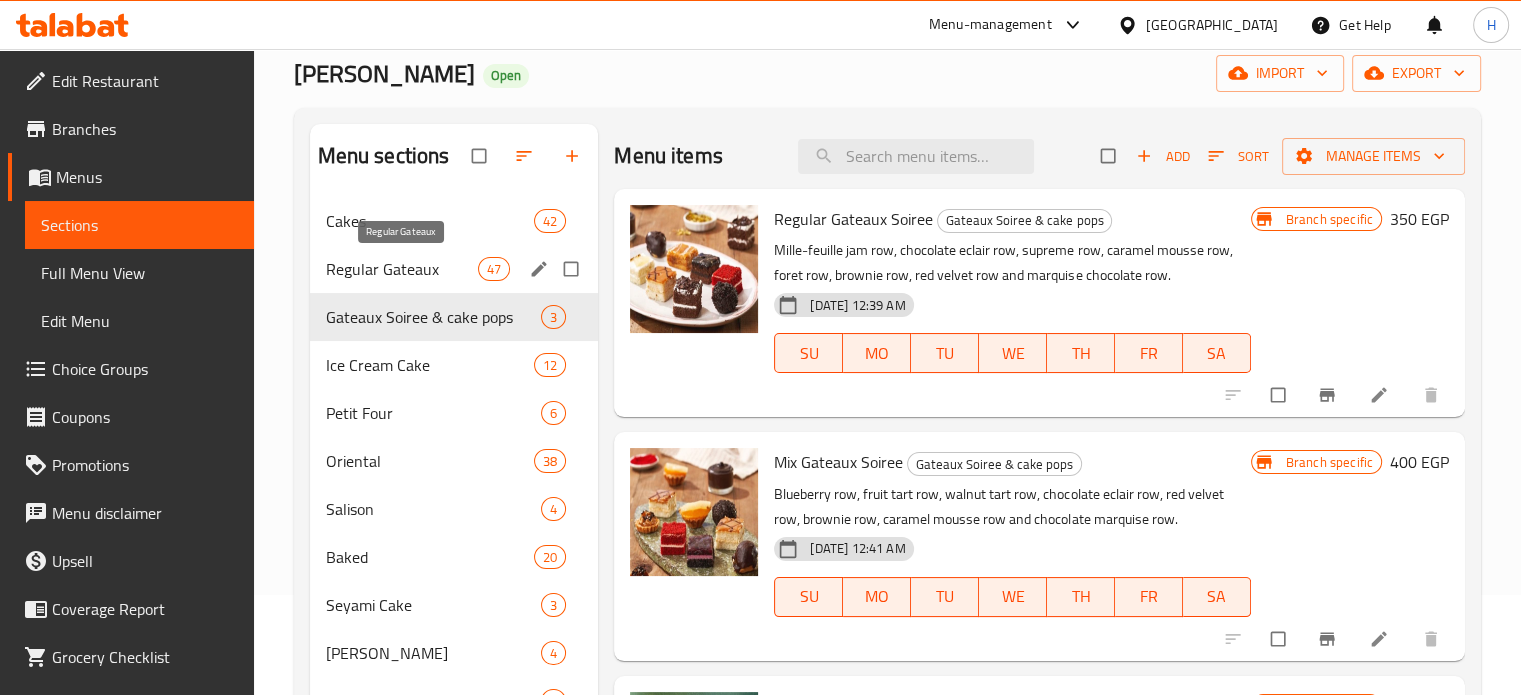 click on "Regular Gateaux" at bounding box center [402, 269] 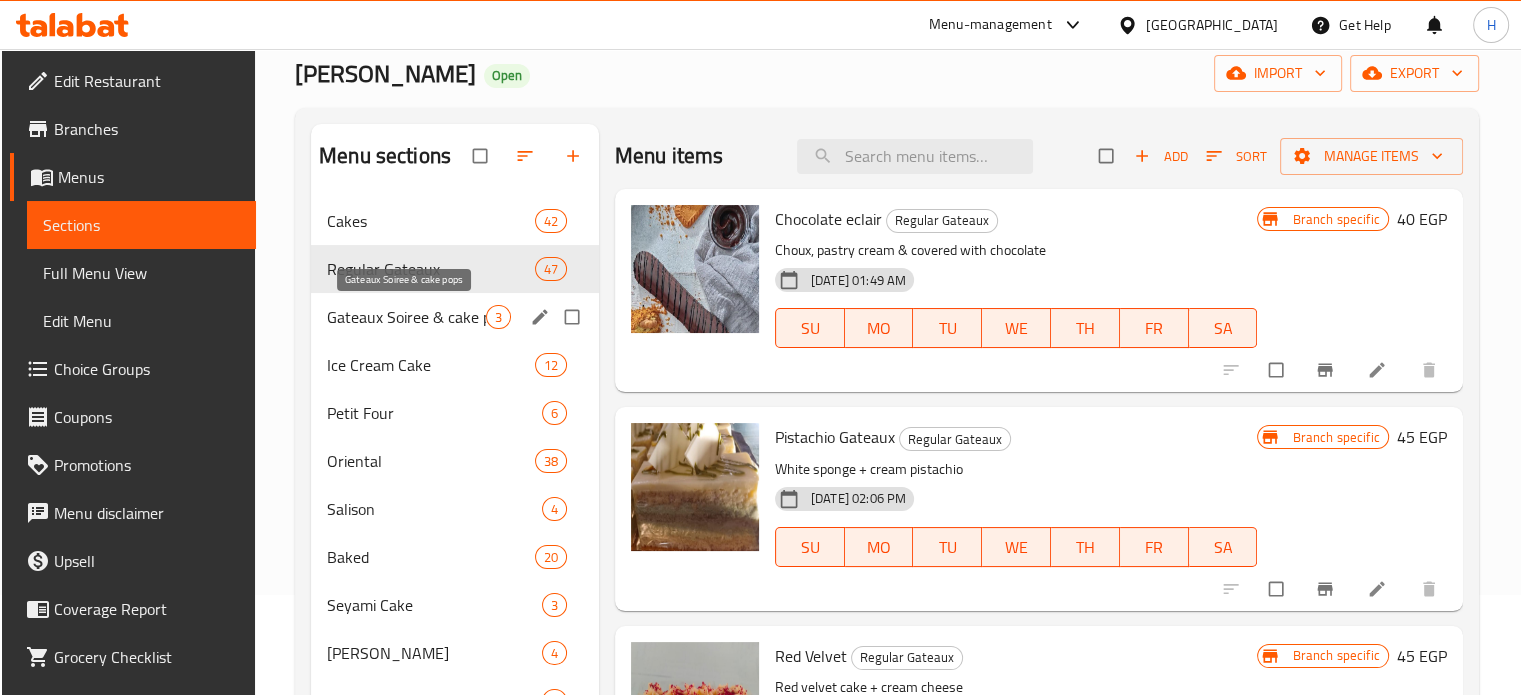 click on "Gateaux Soiree & cake pops" at bounding box center (406, 317) 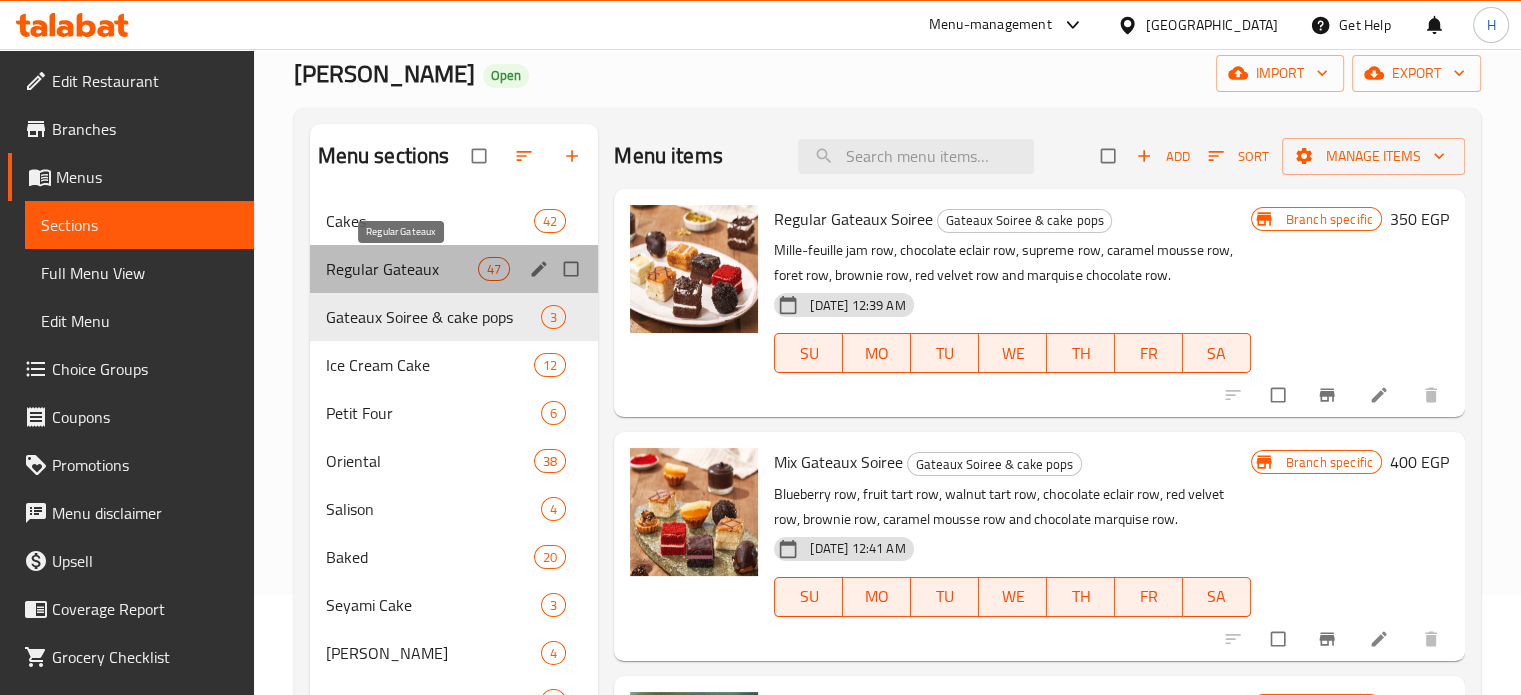 click on "Regular Gateaux" at bounding box center (402, 269) 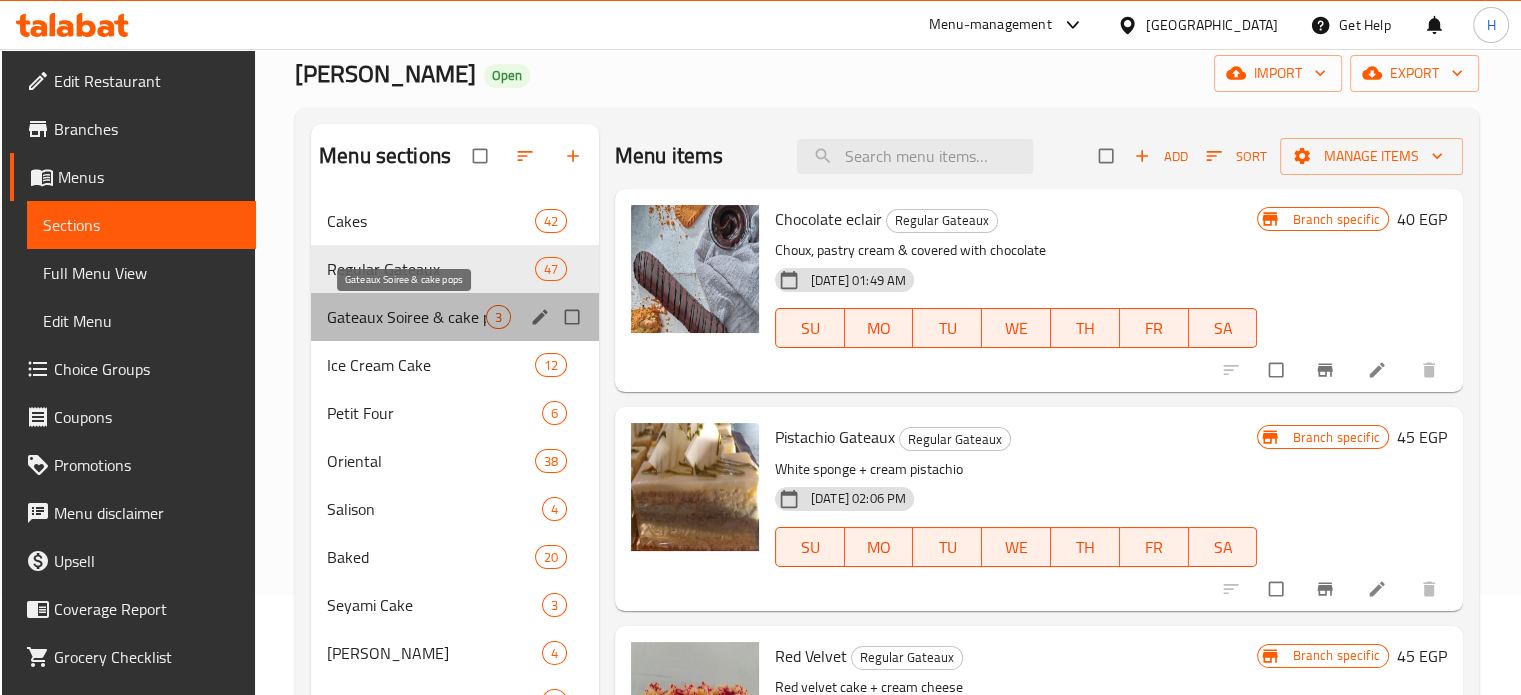 click on "Gateaux Soiree & cake pops" at bounding box center (406, 317) 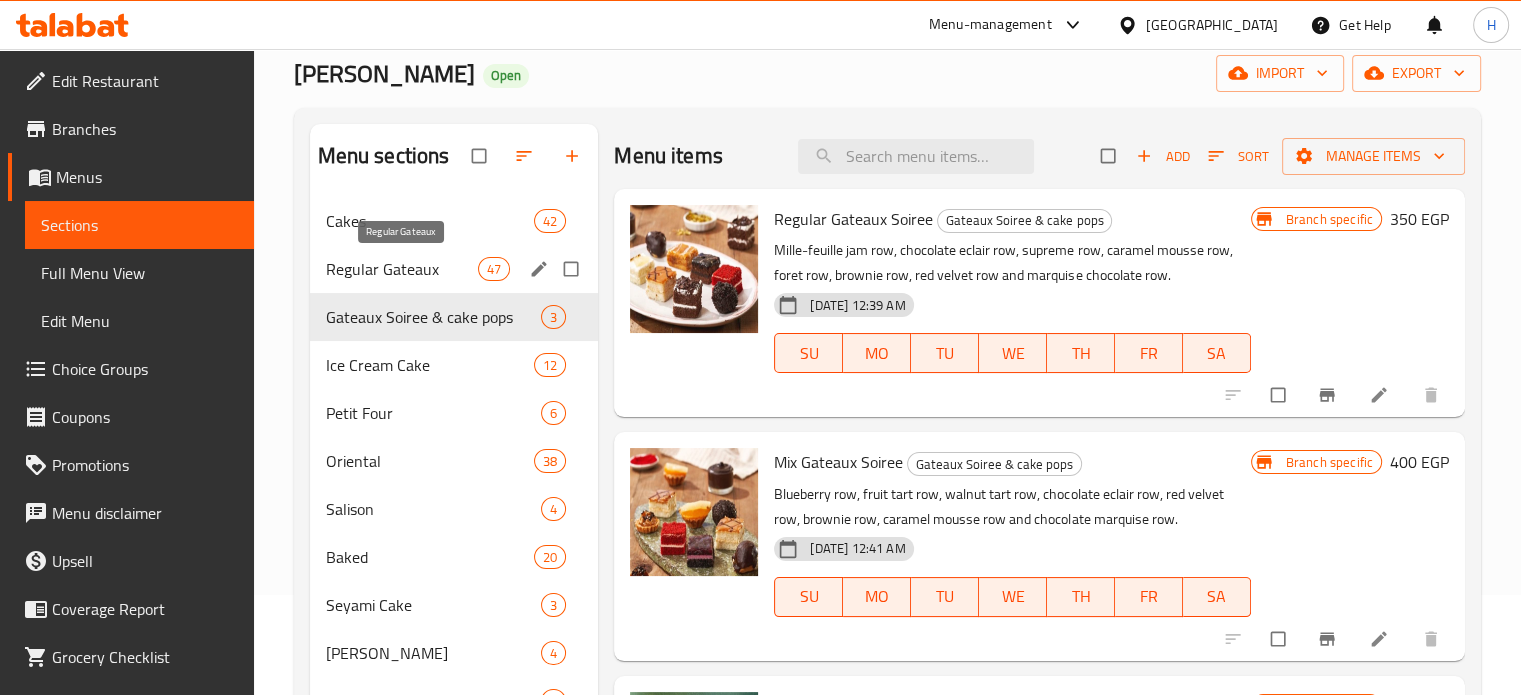 click on "Regular Gateaux" at bounding box center [402, 269] 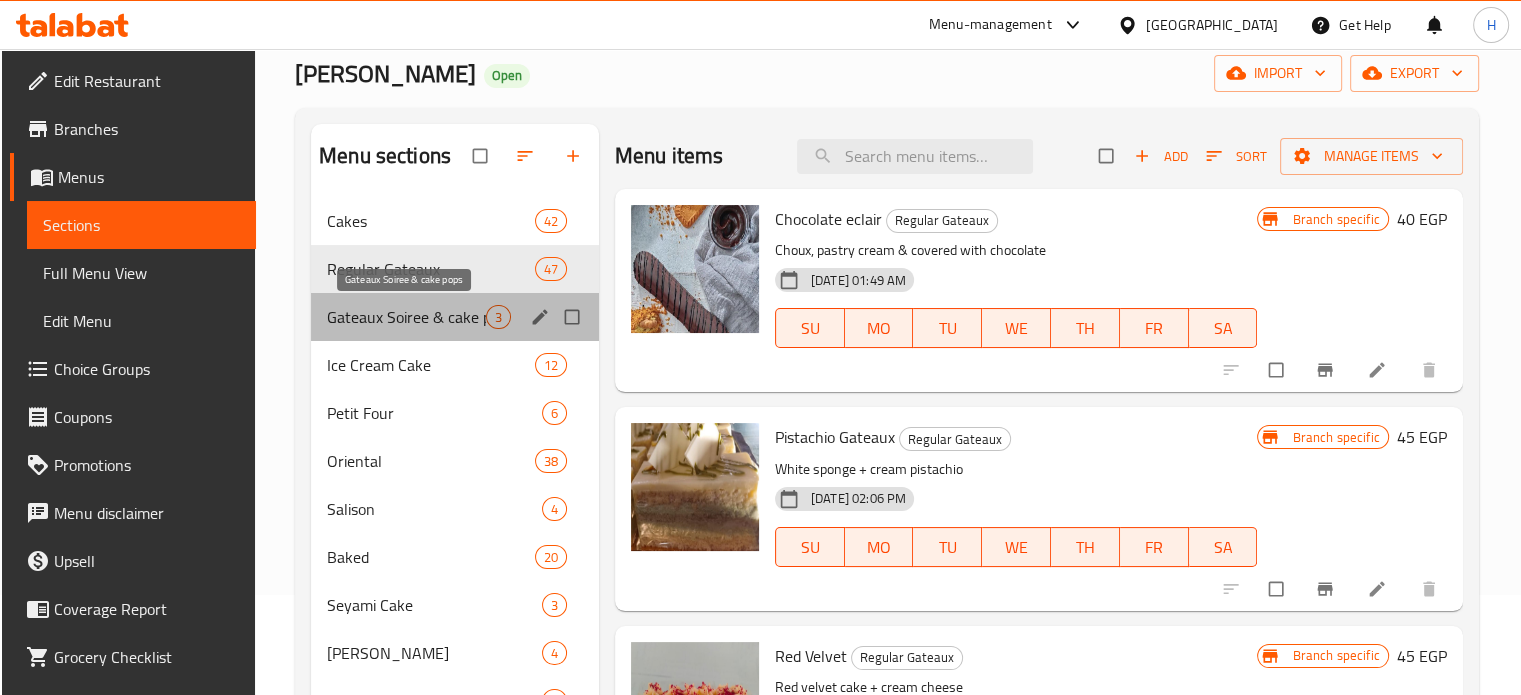 click on "Gateaux Soiree & cake pops" at bounding box center [406, 317] 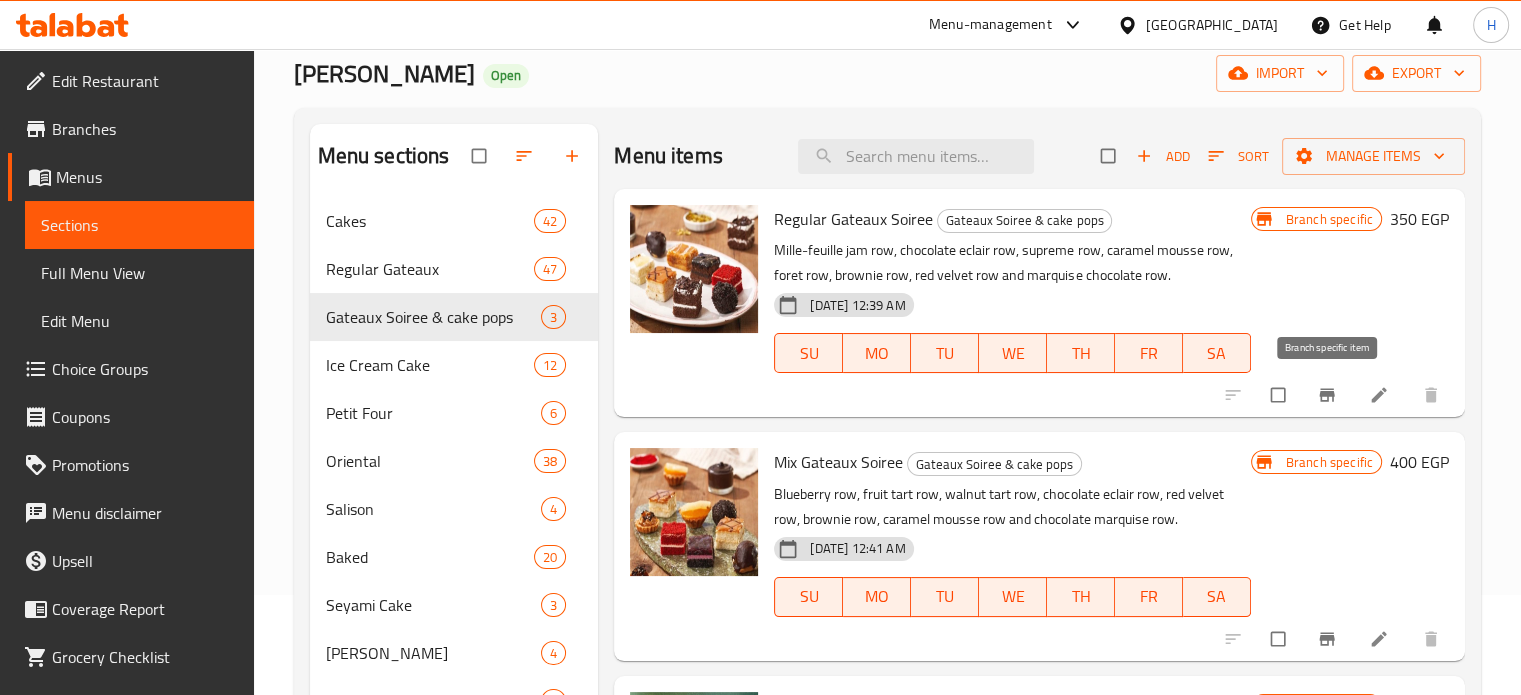 click 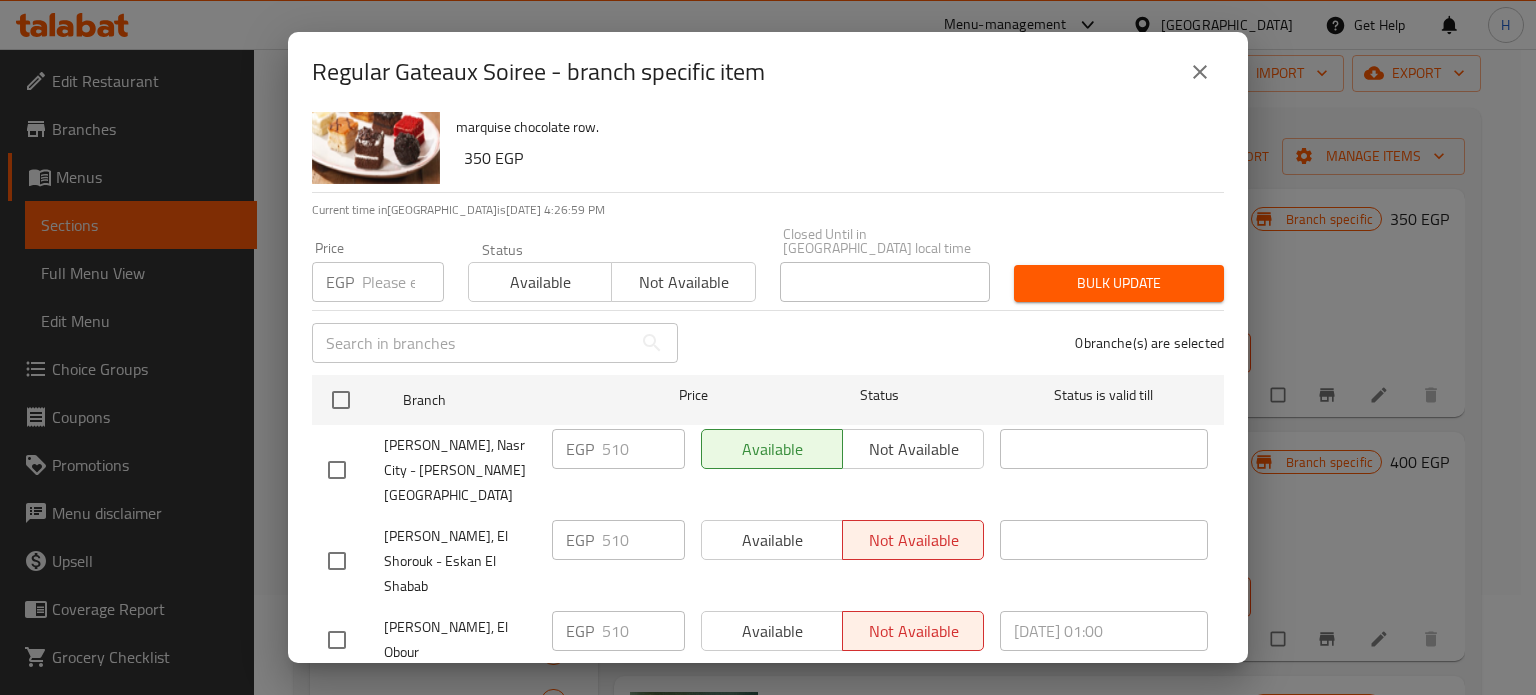 scroll, scrollTop: 162, scrollLeft: 0, axis: vertical 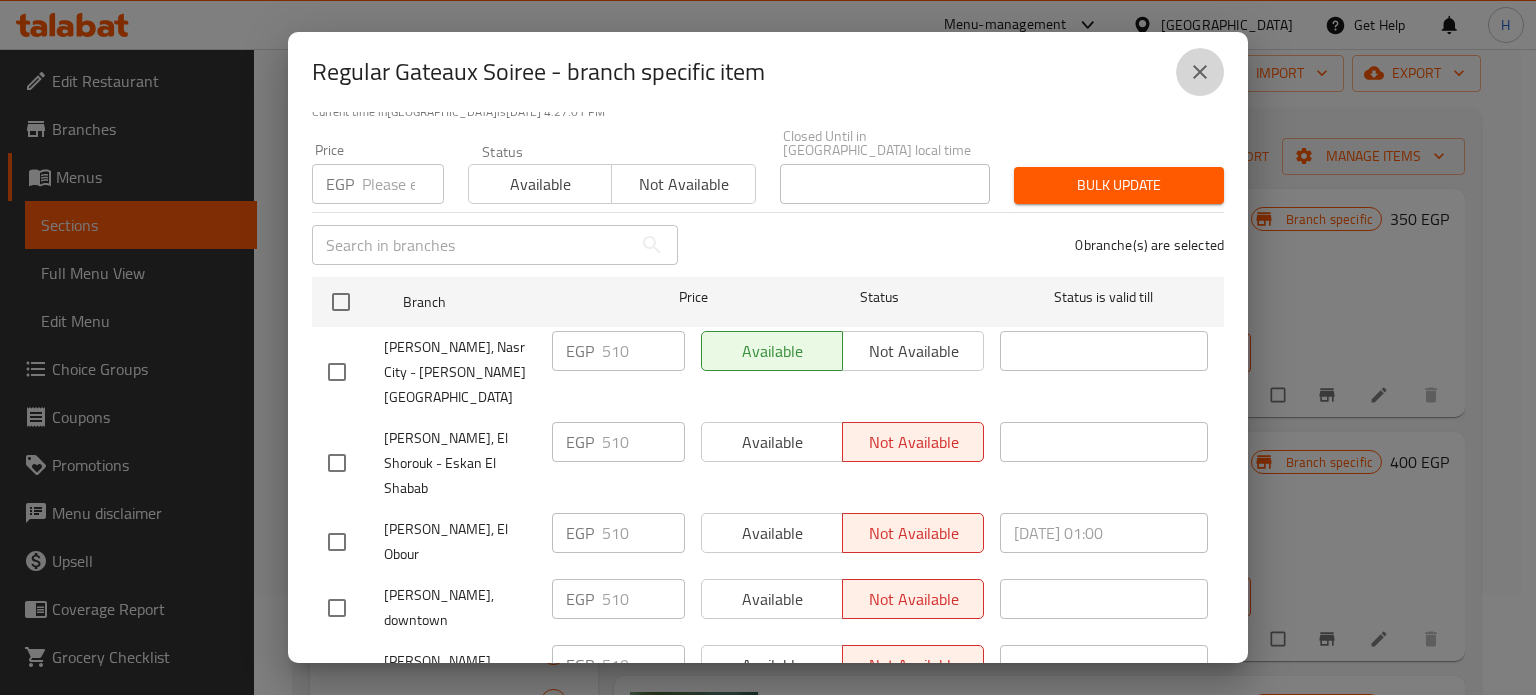 click 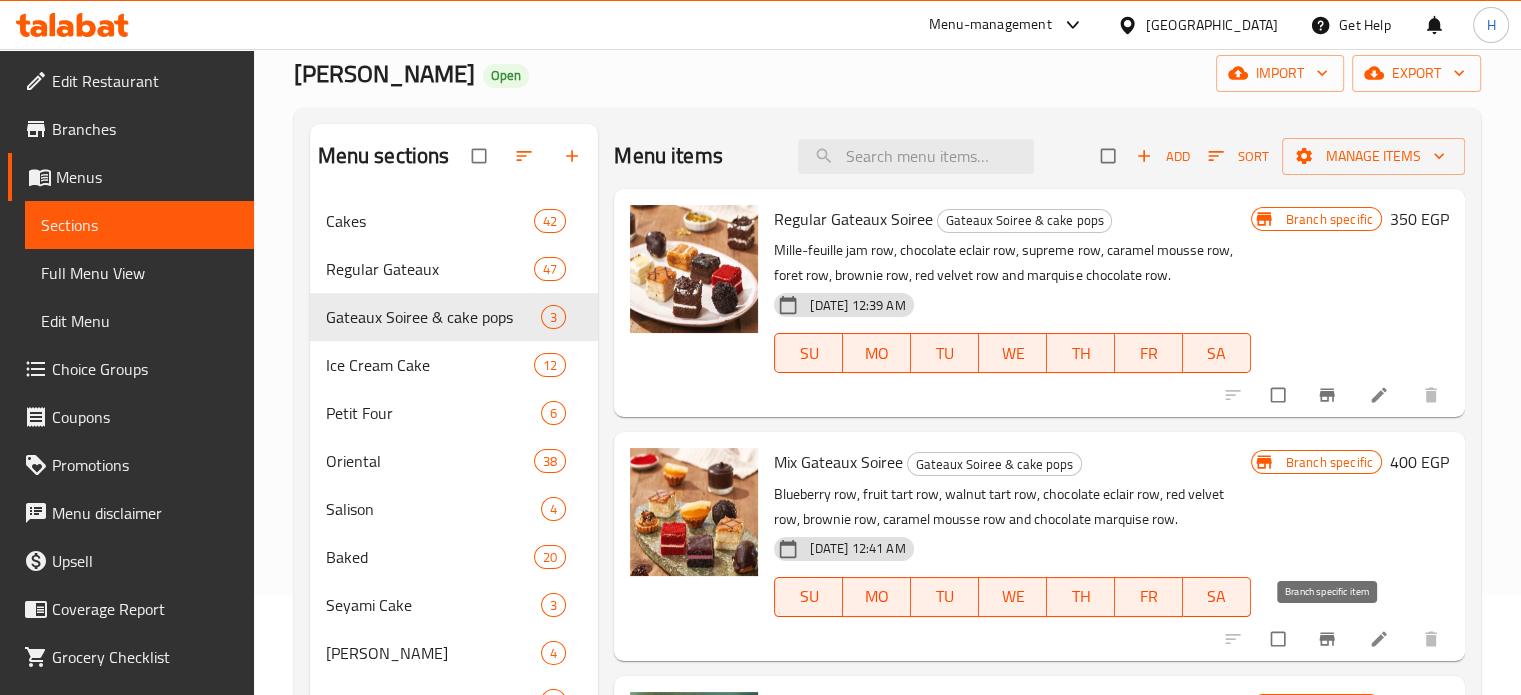 click at bounding box center [1329, 639] 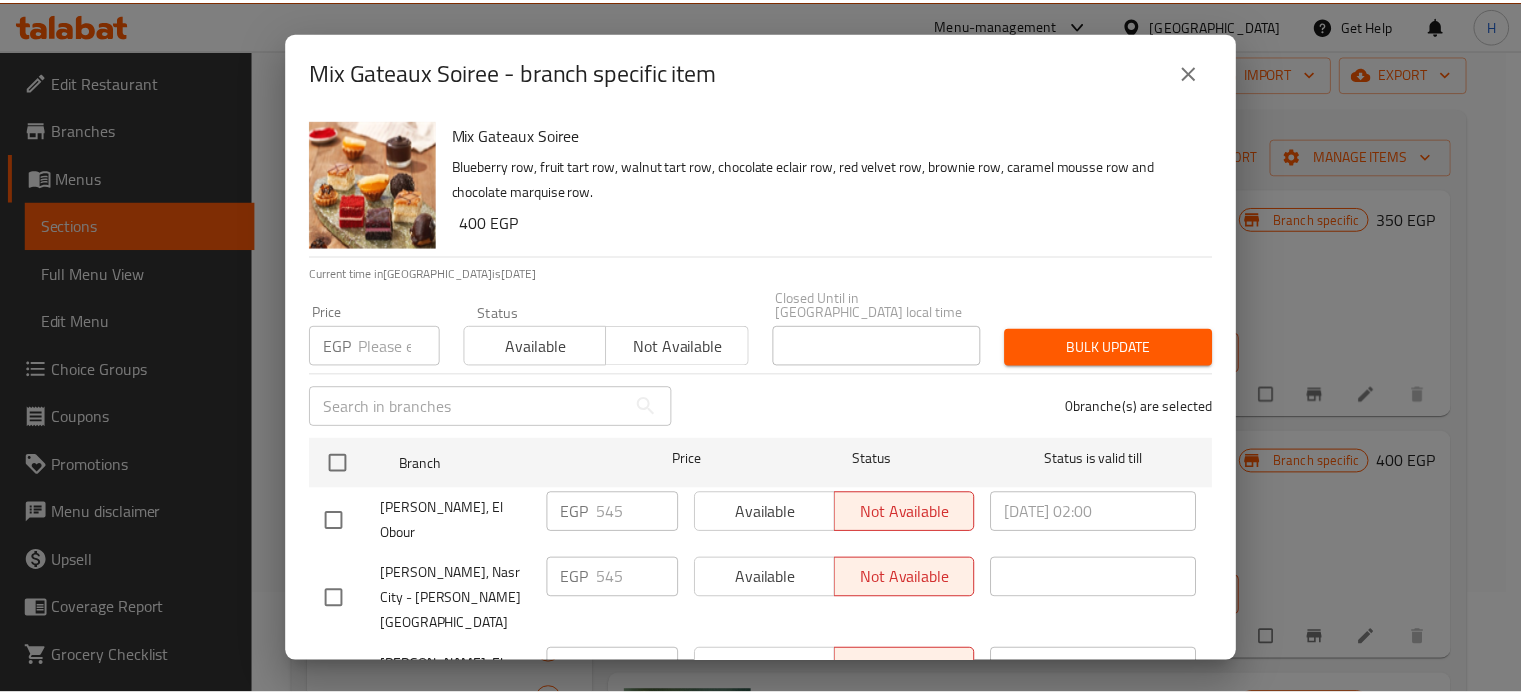 scroll, scrollTop: 162, scrollLeft: 0, axis: vertical 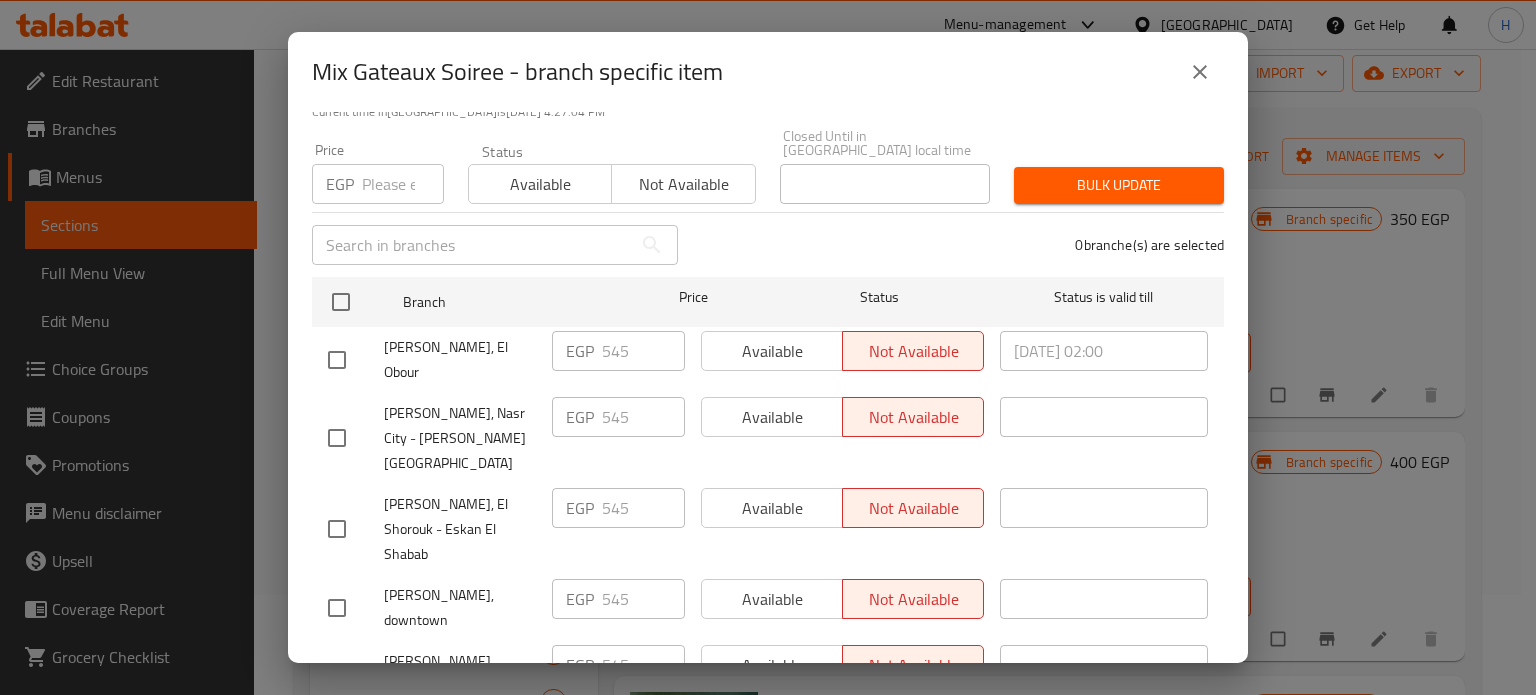click 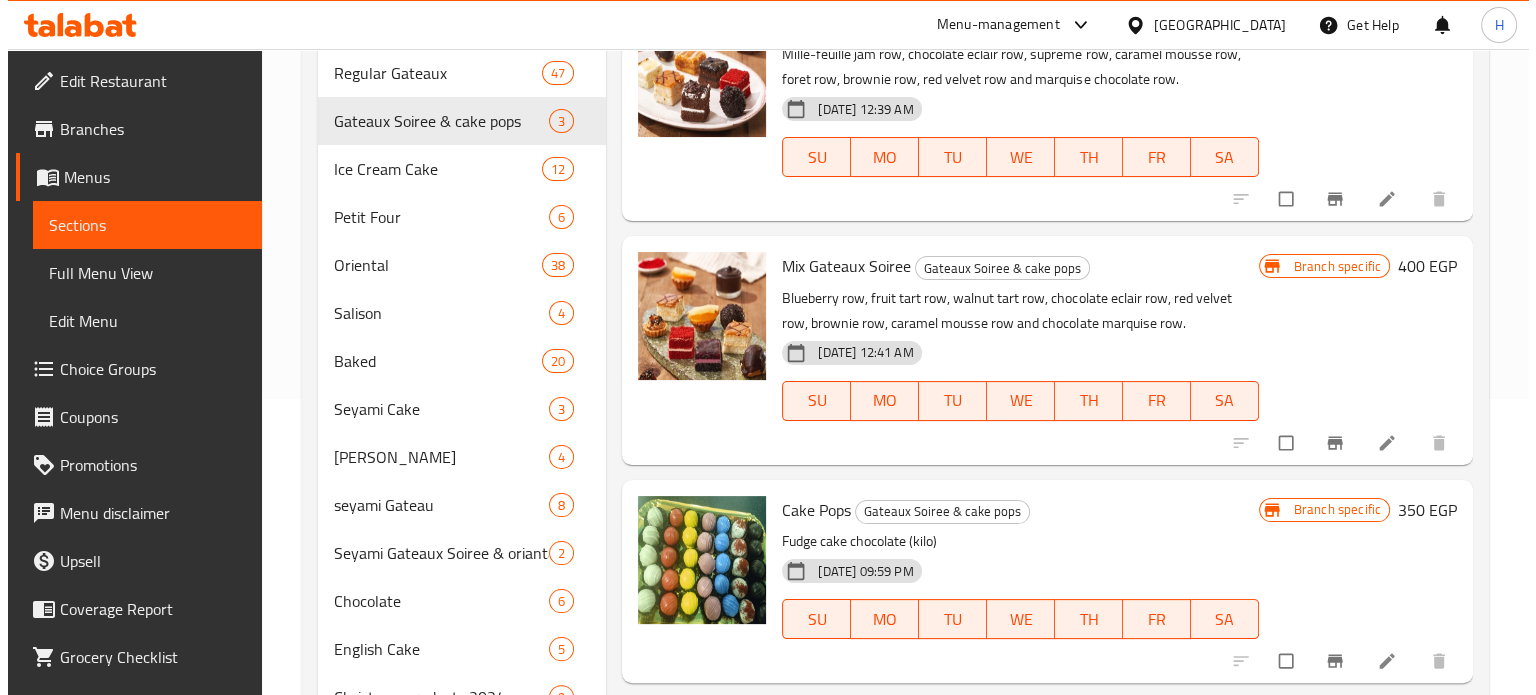 scroll, scrollTop: 300, scrollLeft: 0, axis: vertical 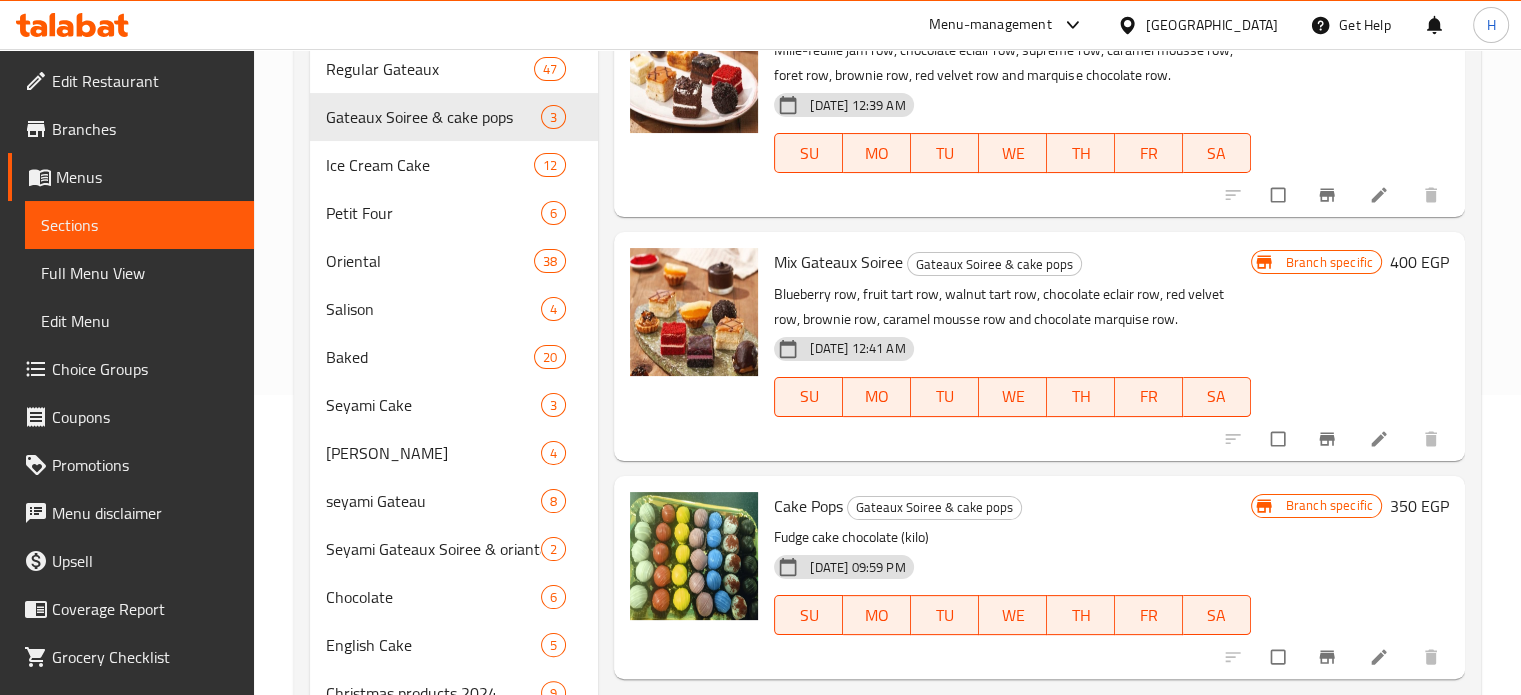 click 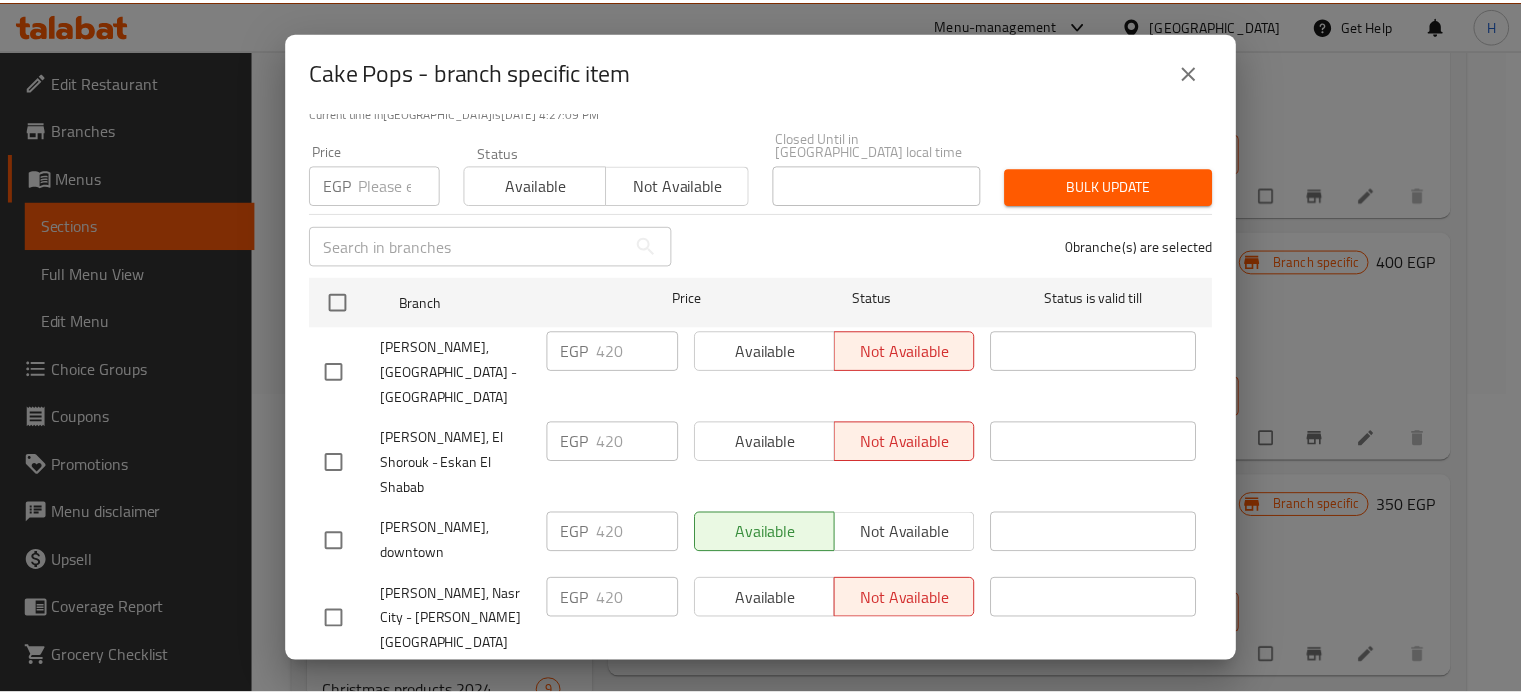 scroll, scrollTop: 162, scrollLeft: 0, axis: vertical 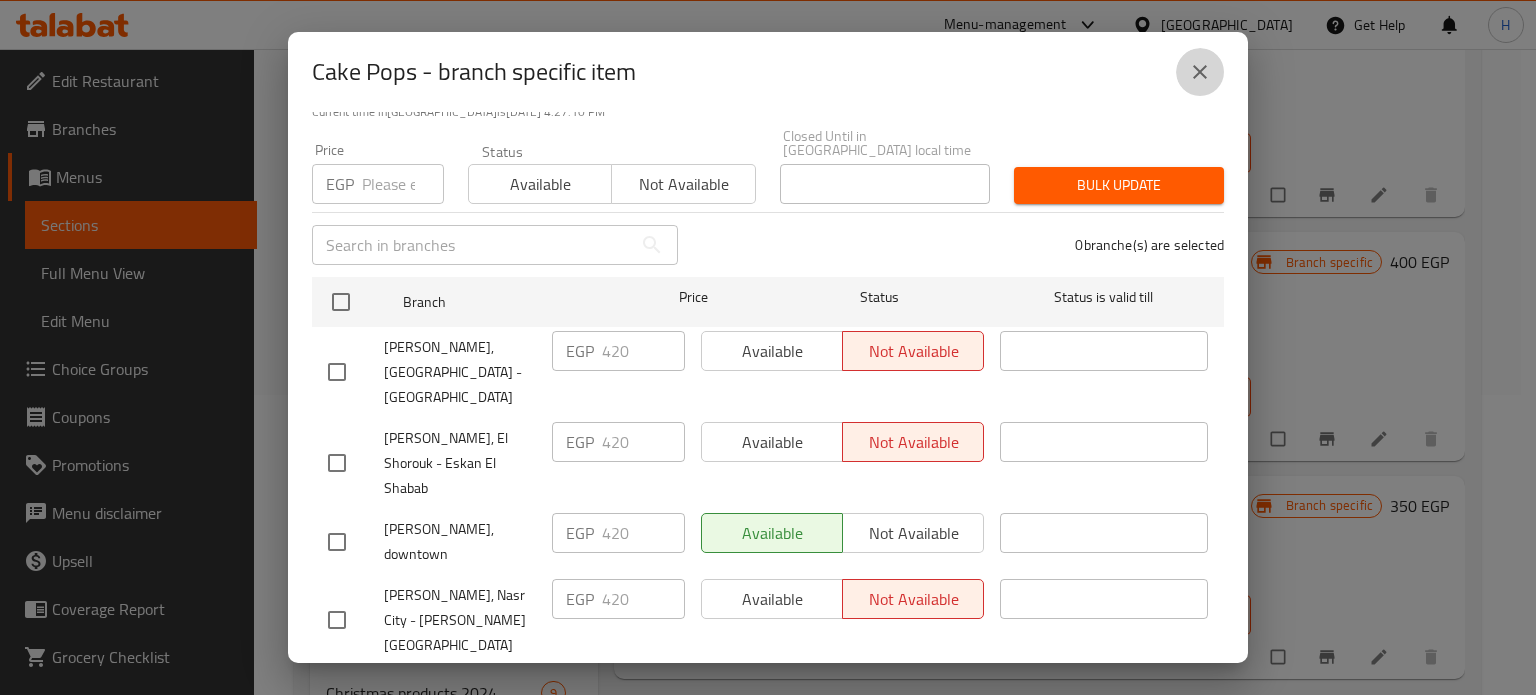 click 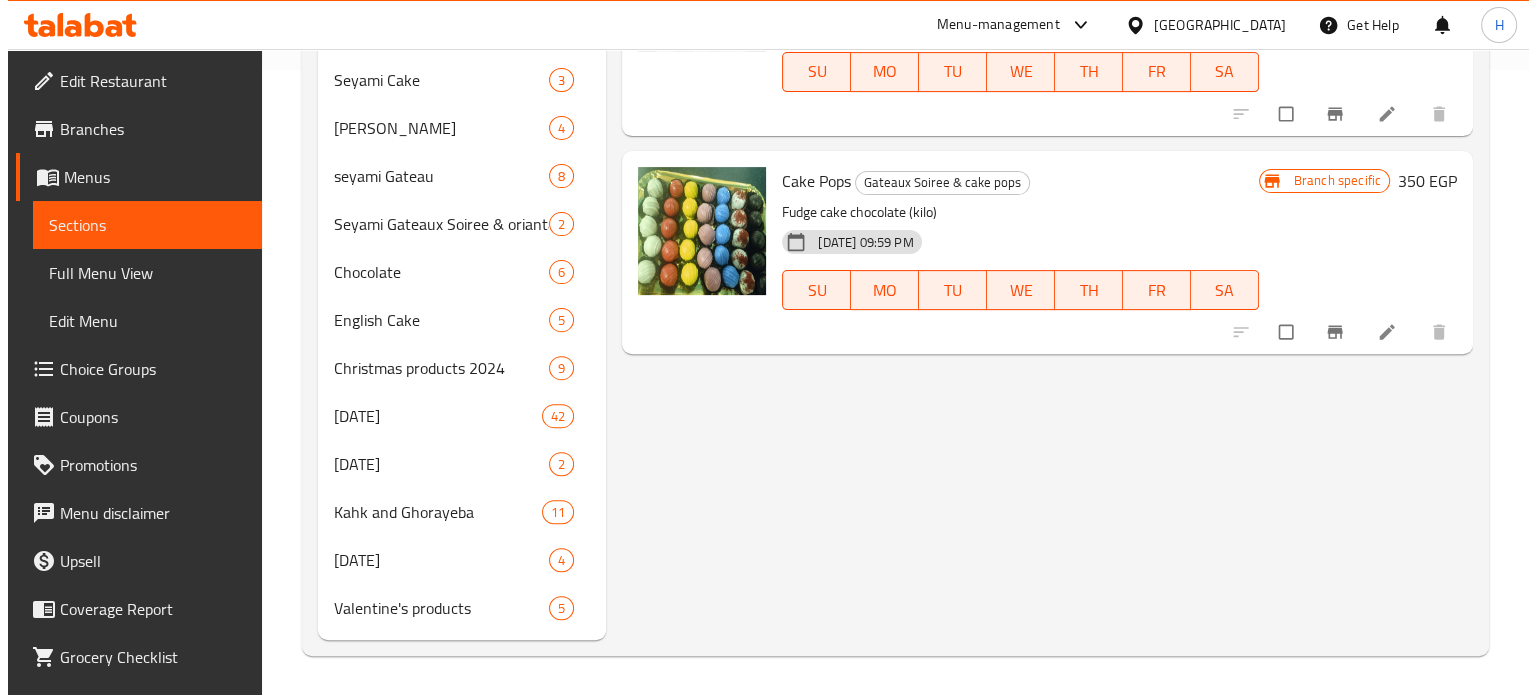 scroll, scrollTop: 25, scrollLeft: 0, axis: vertical 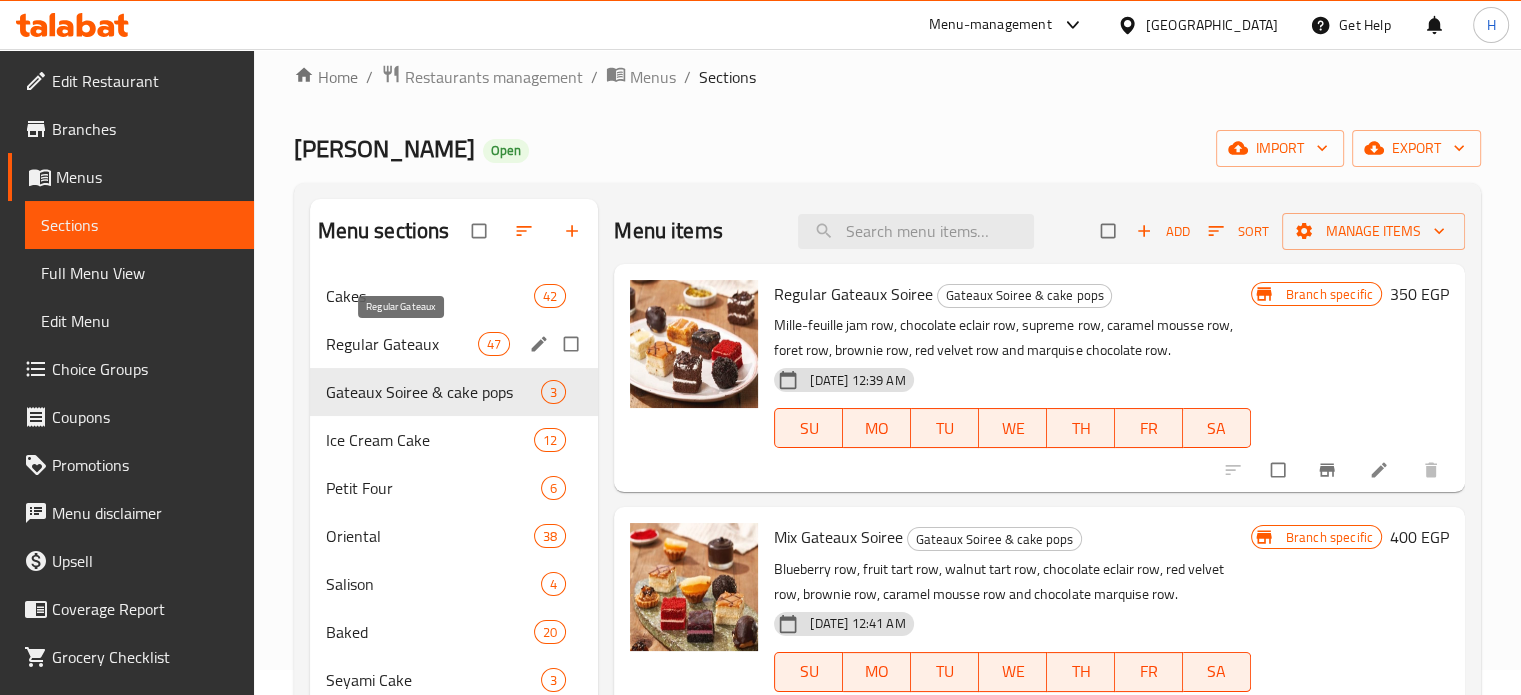 click on "Regular Gateaux" at bounding box center (402, 344) 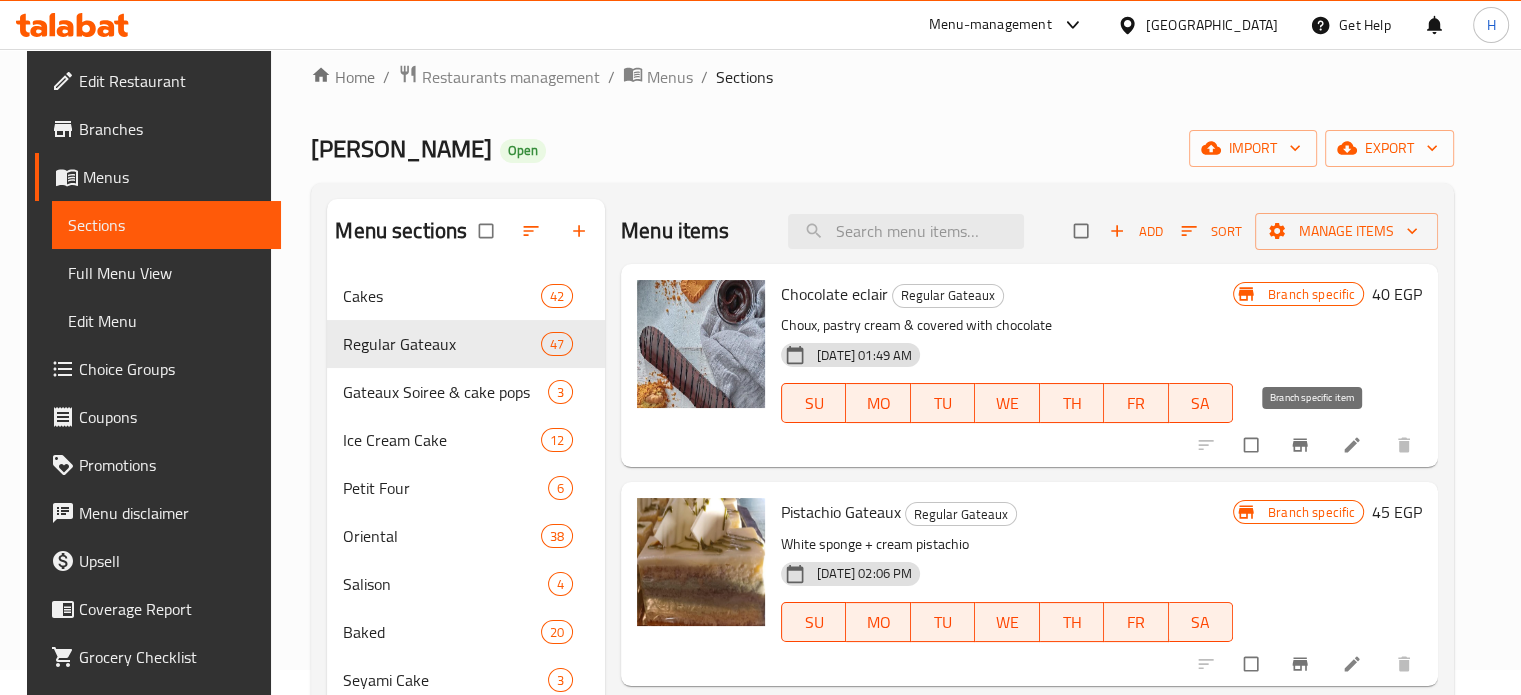 click 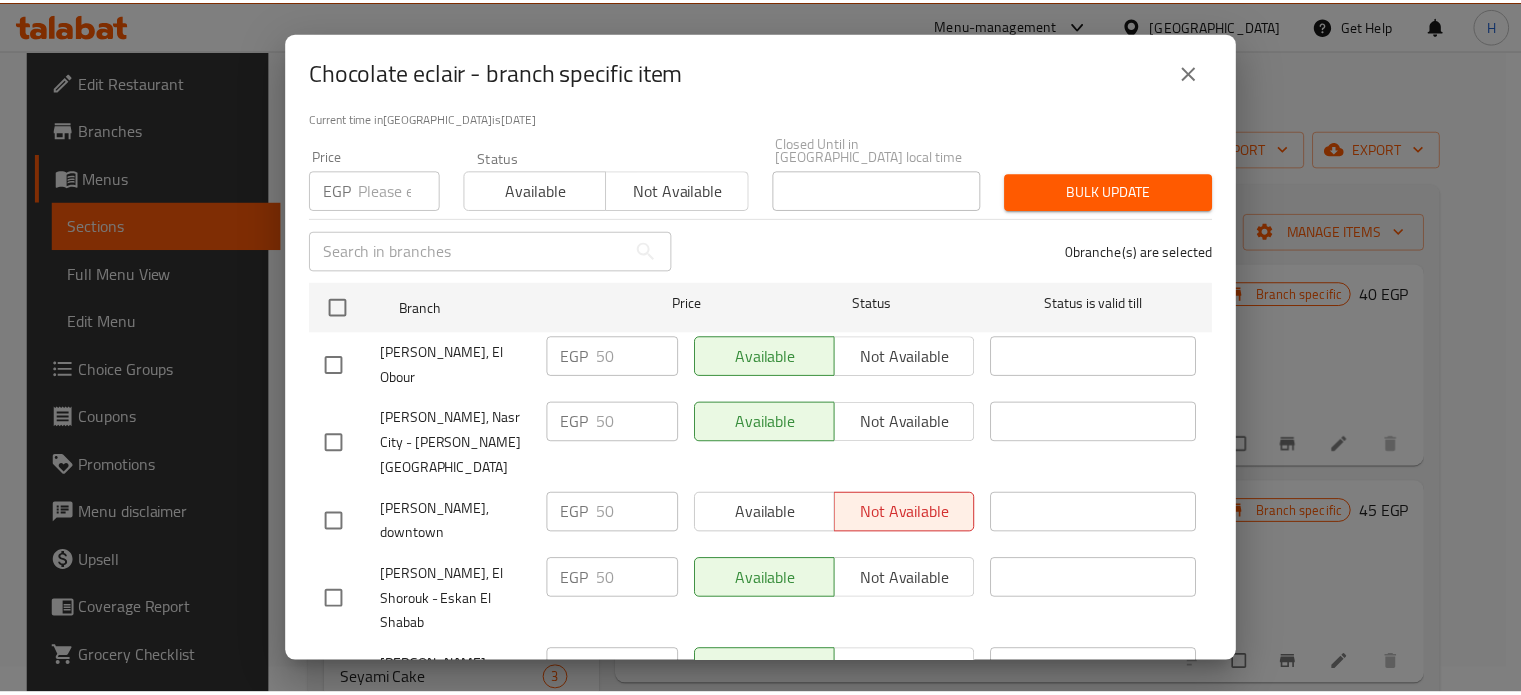 scroll, scrollTop: 162, scrollLeft: 0, axis: vertical 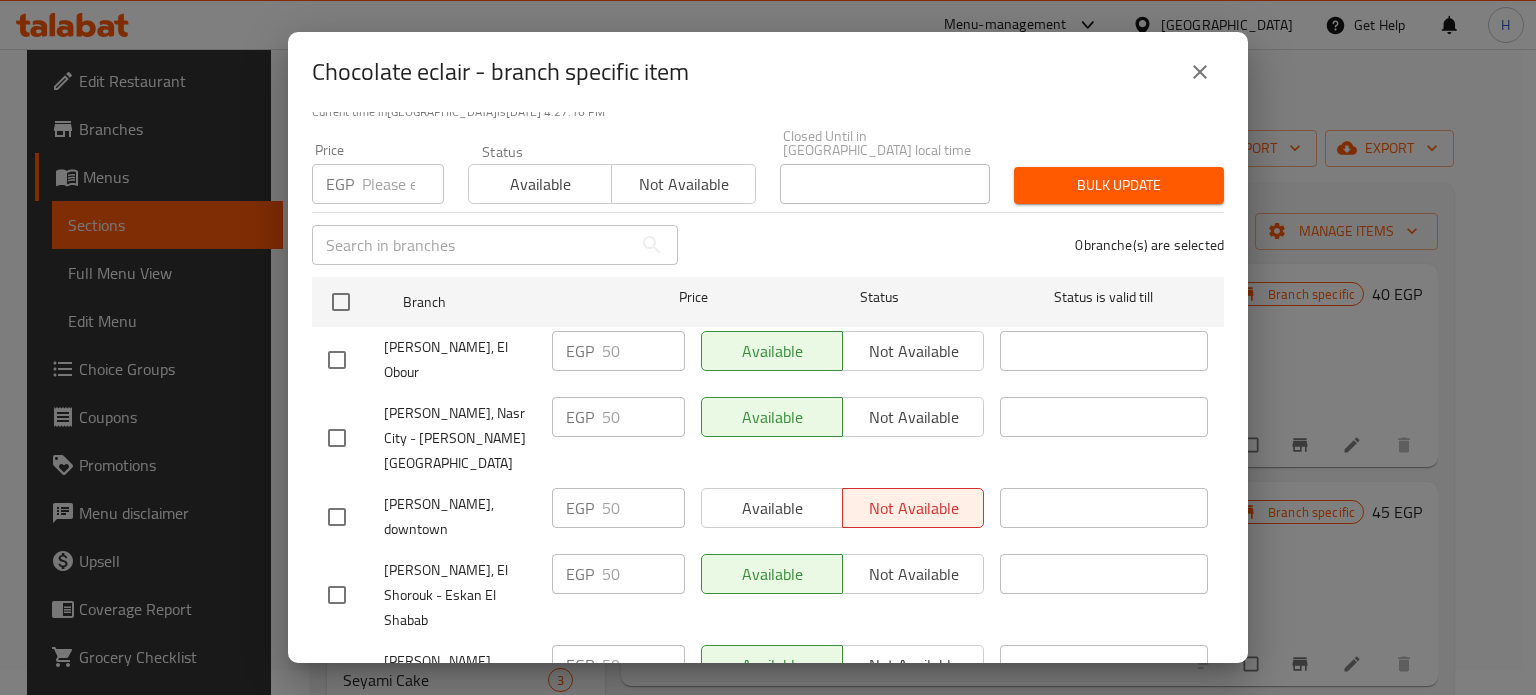 click 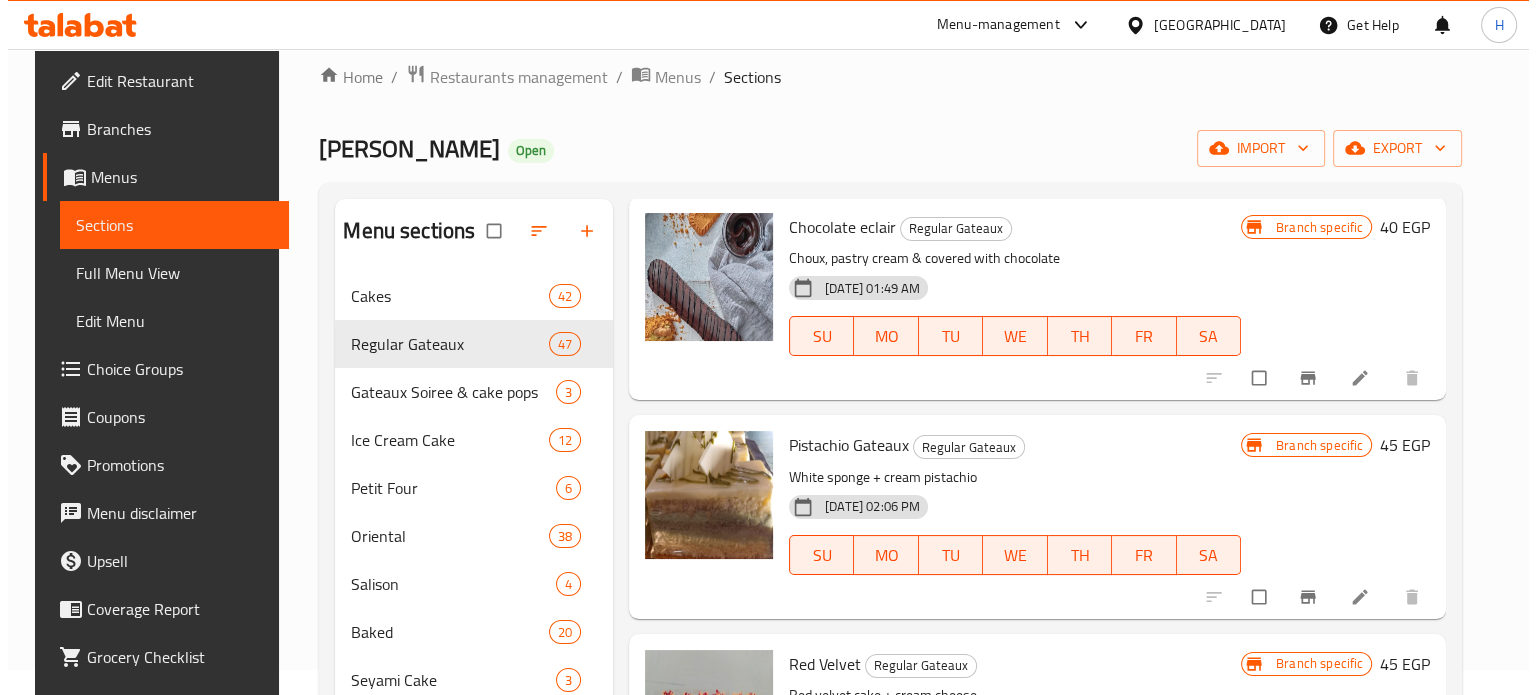 scroll, scrollTop: 200, scrollLeft: 0, axis: vertical 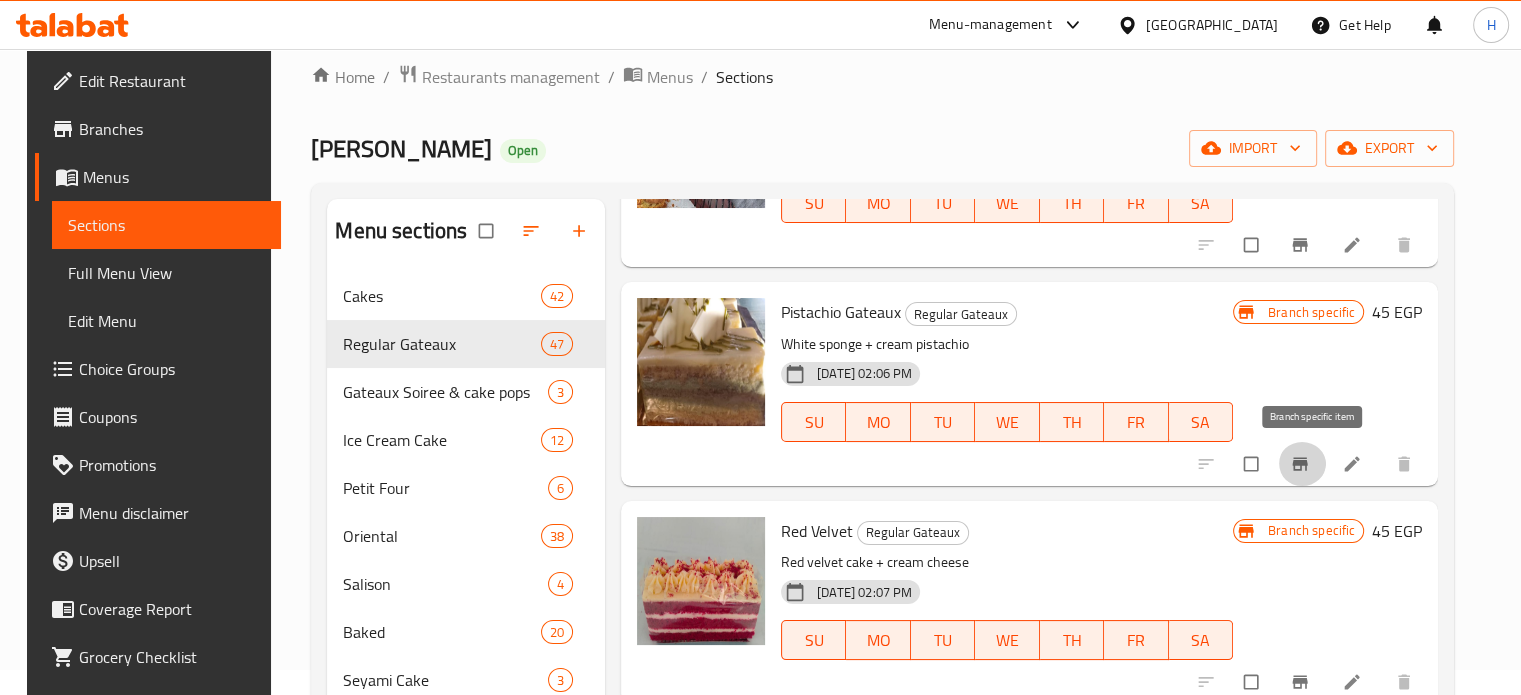 click 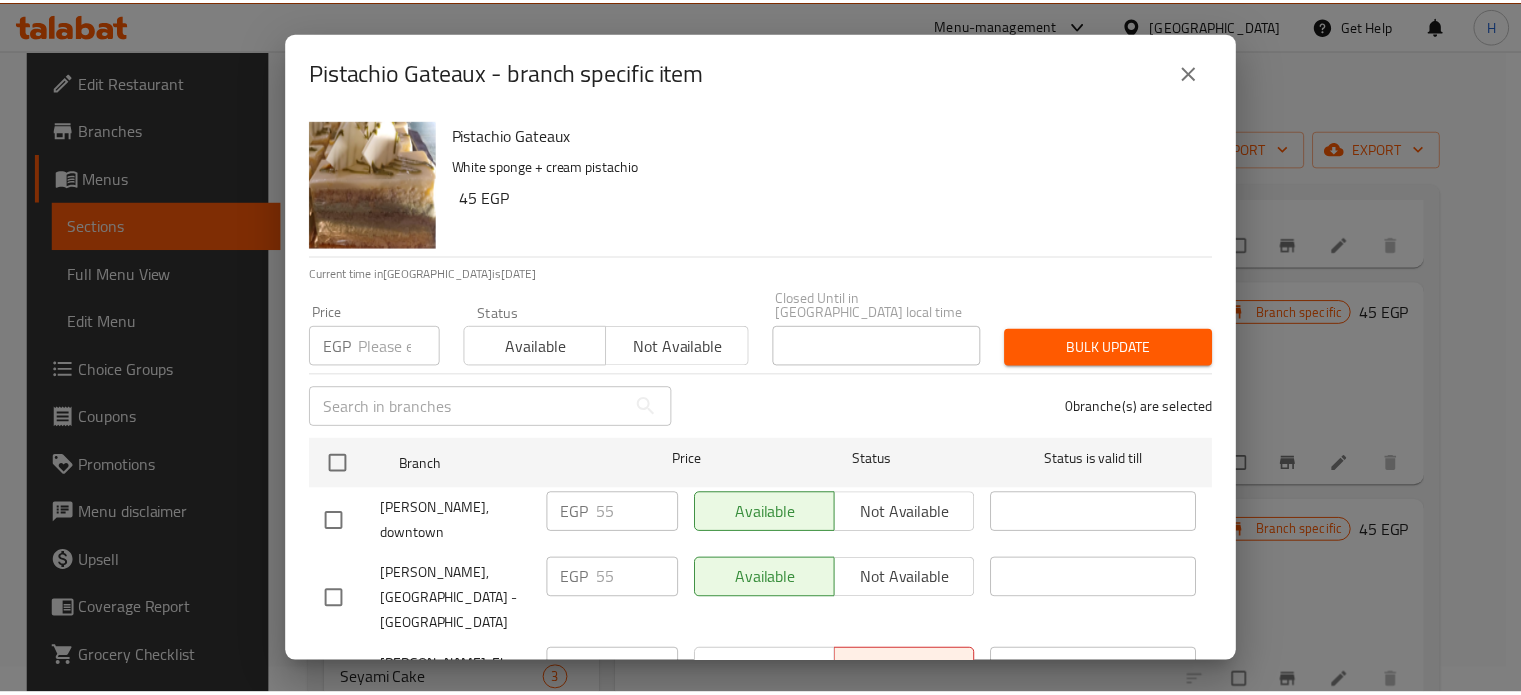 scroll, scrollTop: 162, scrollLeft: 0, axis: vertical 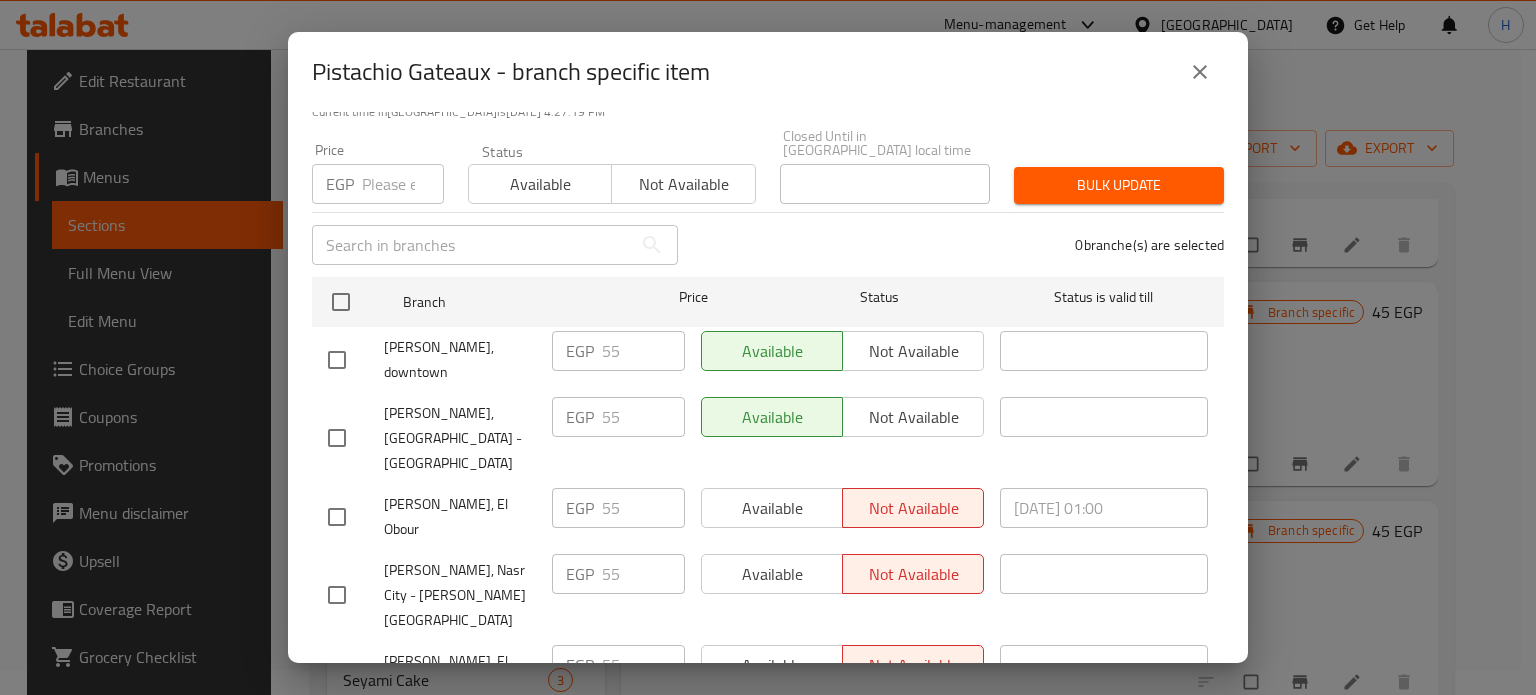click 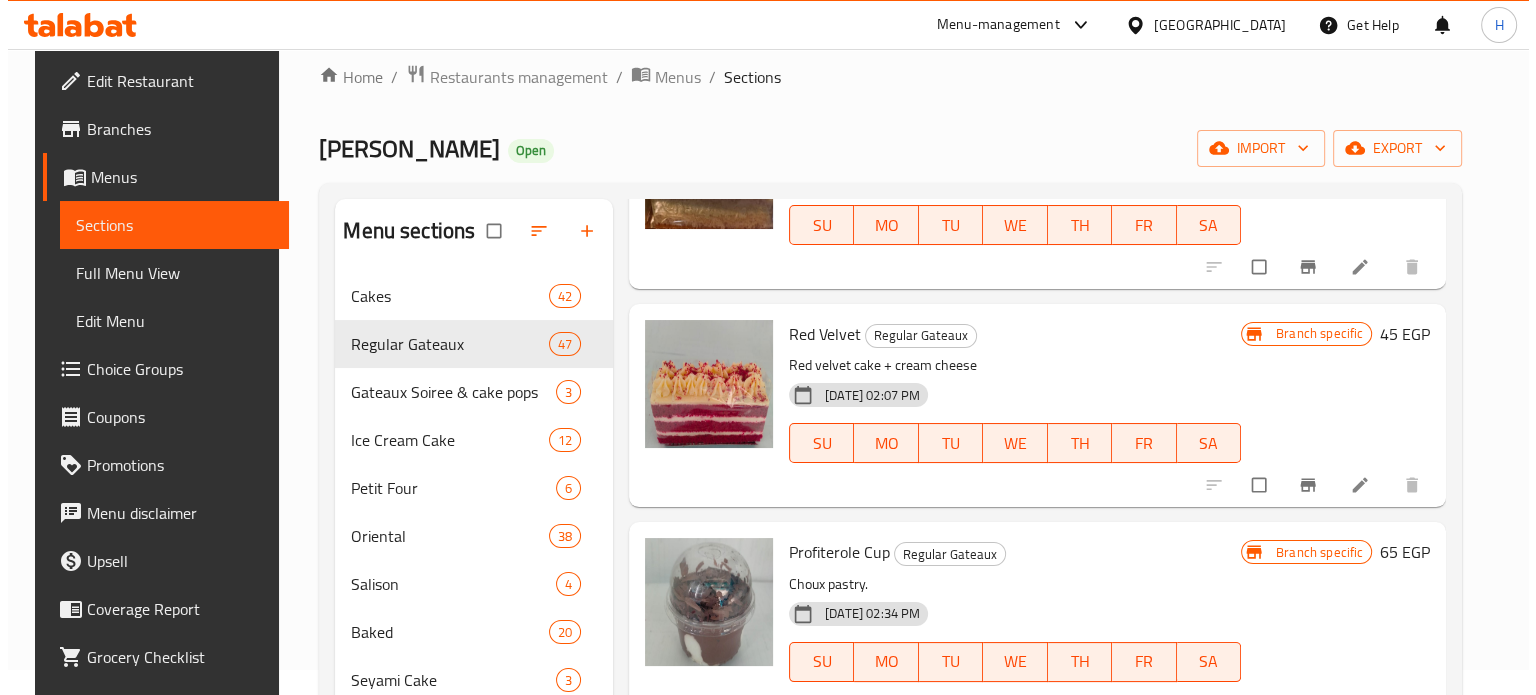 scroll, scrollTop: 400, scrollLeft: 0, axis: vertical 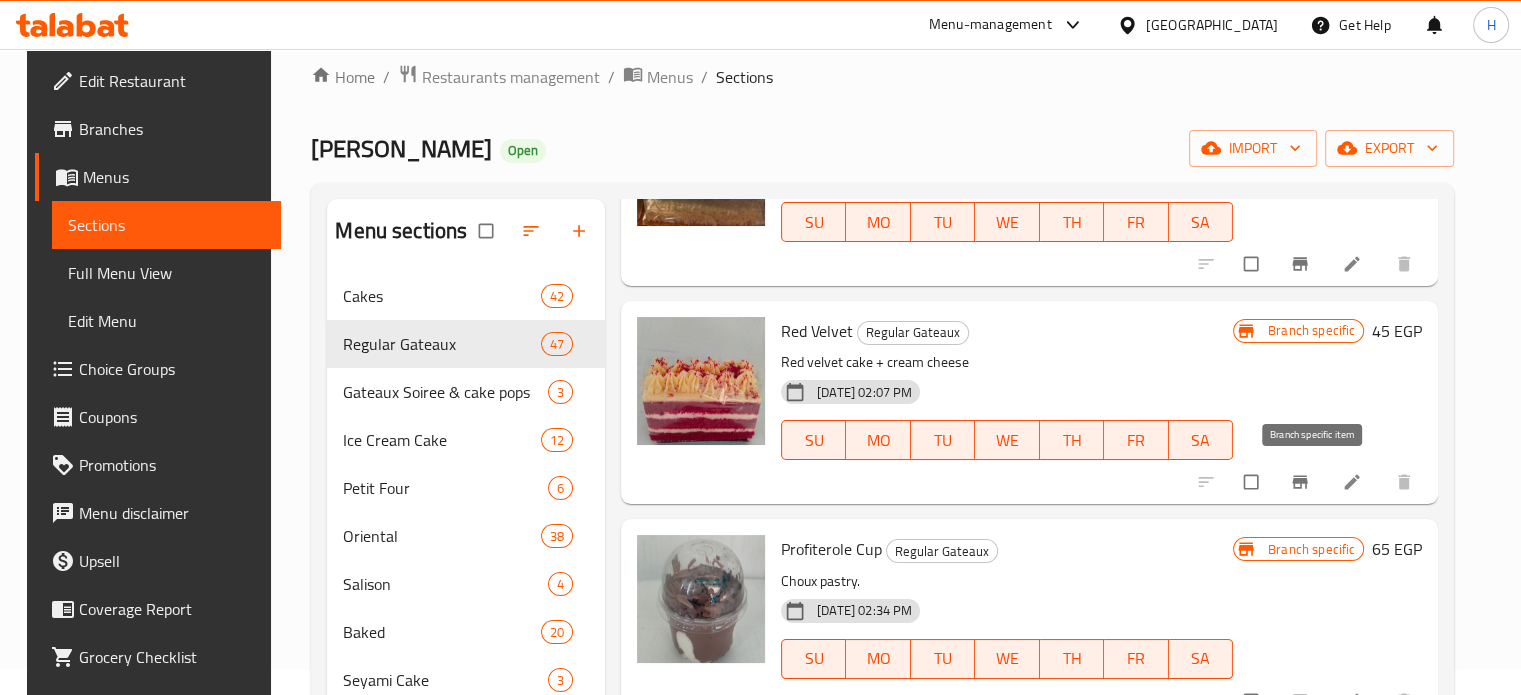 click 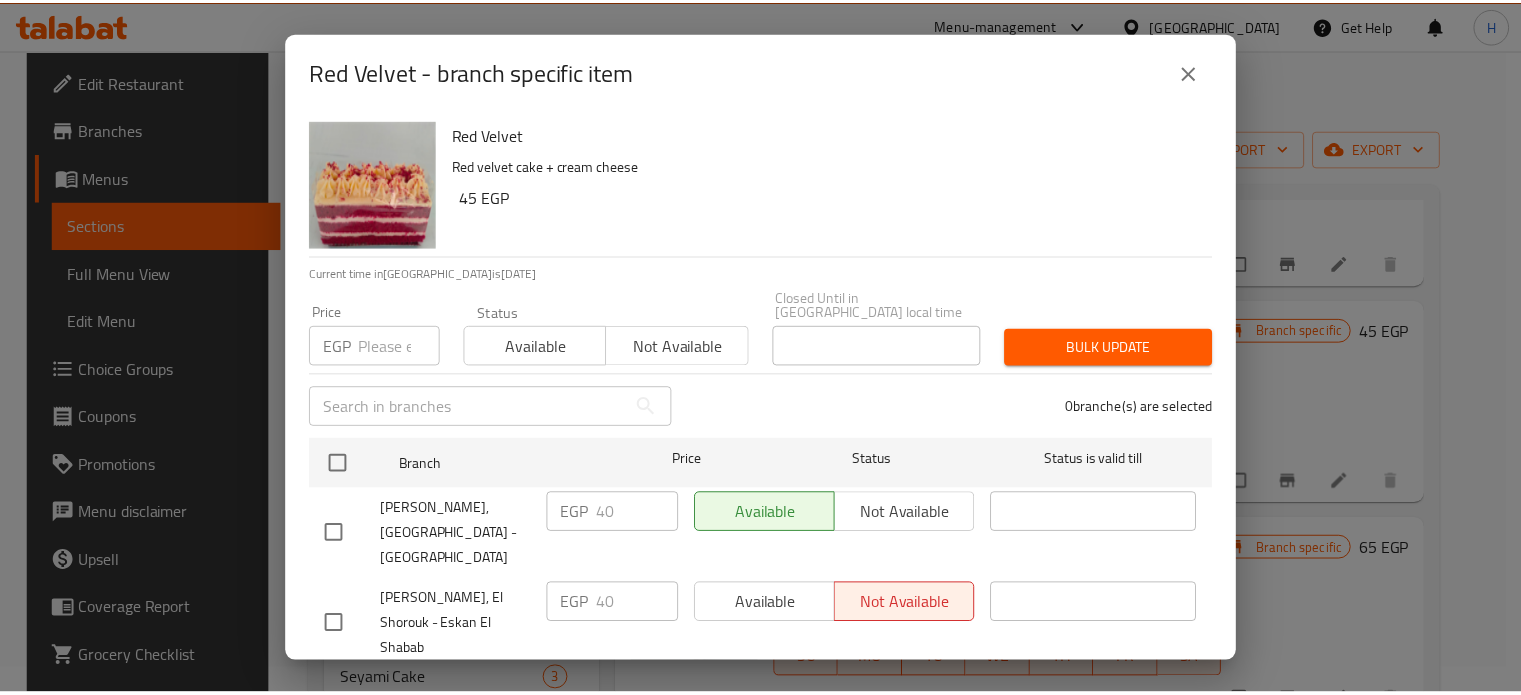 scroll, scrollTop: 162, scrollLeft: 0, axis: vertical 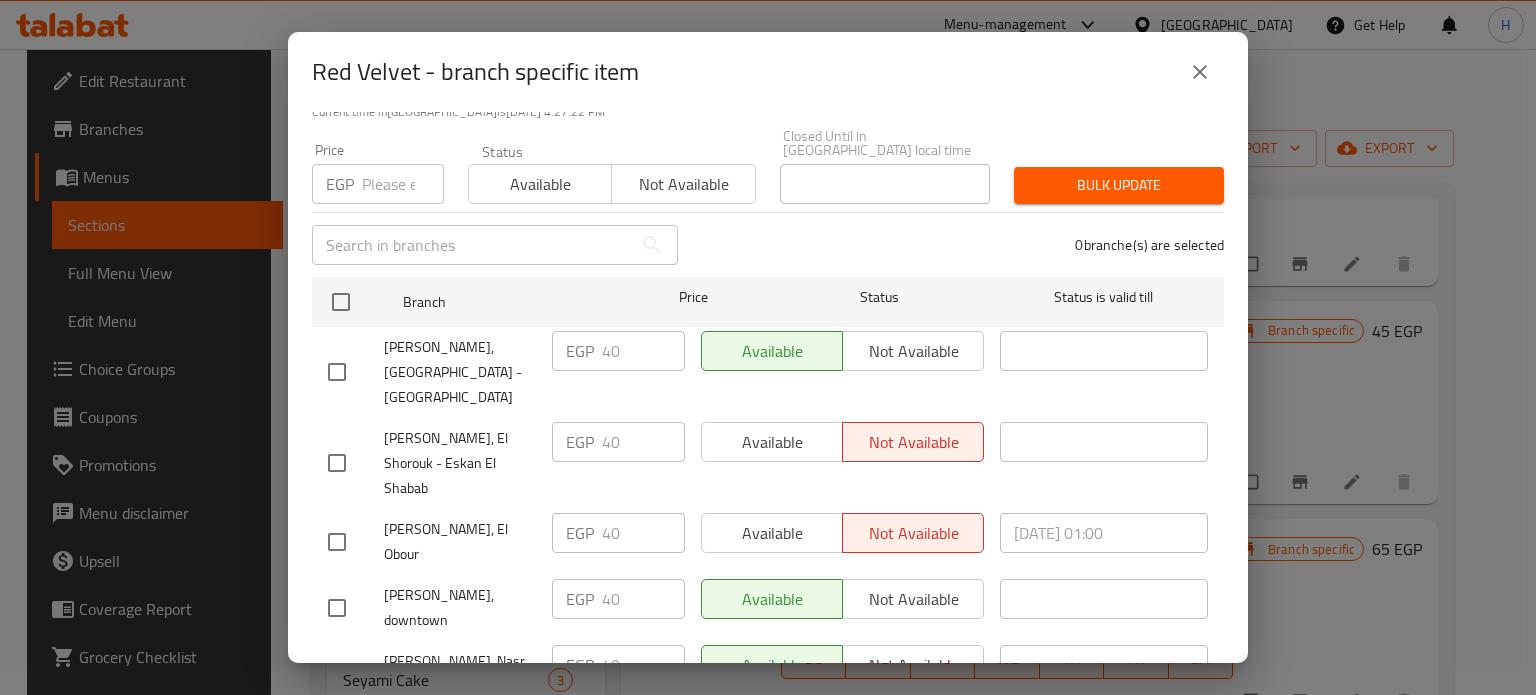 click 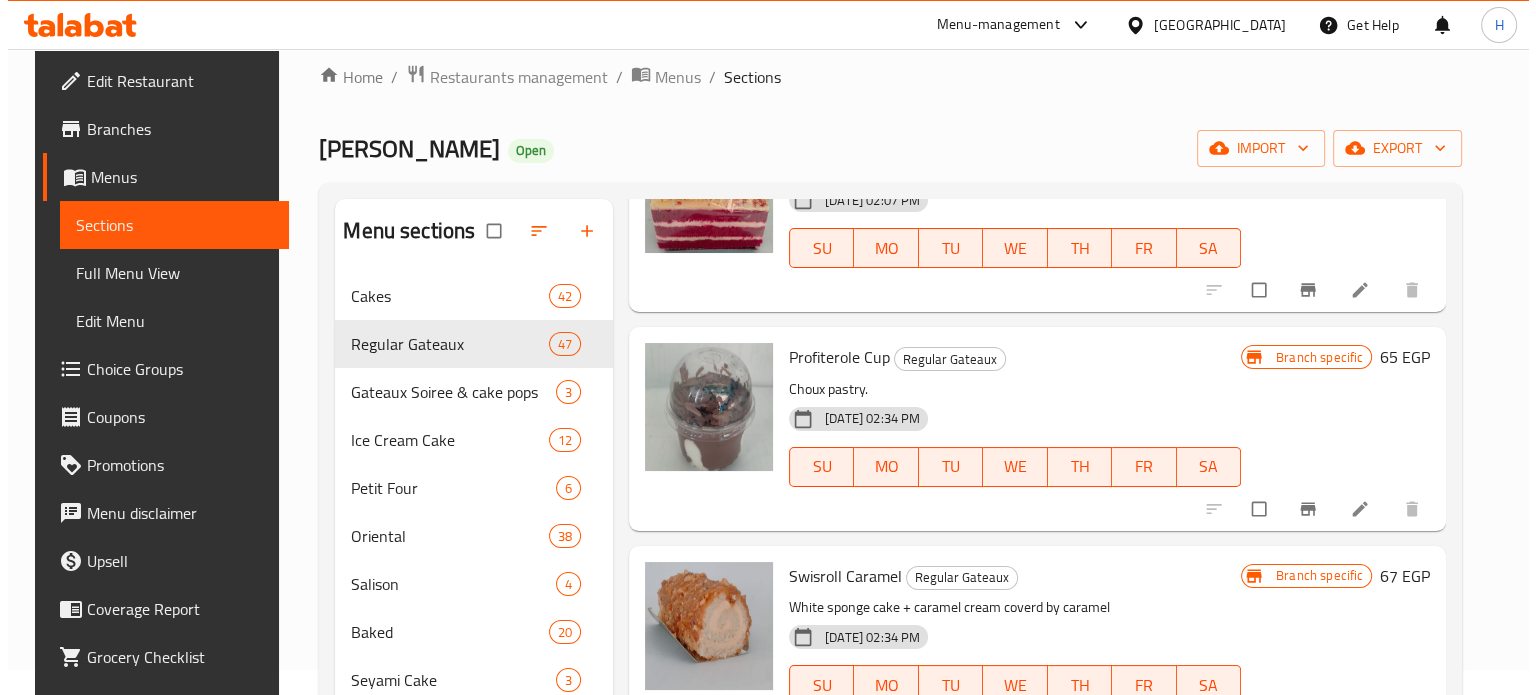 scroll, scrollTop: 600, scrollLeft: 0, axis: vertical 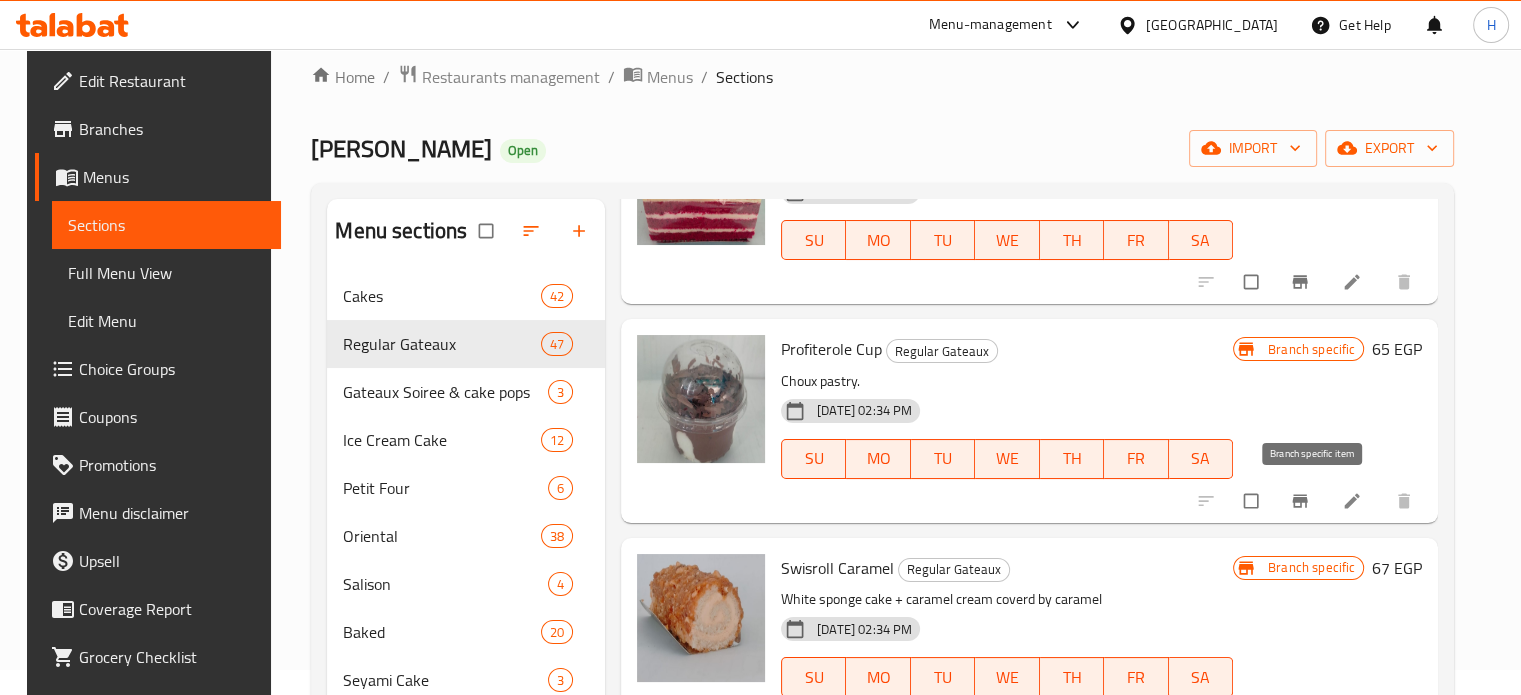 click 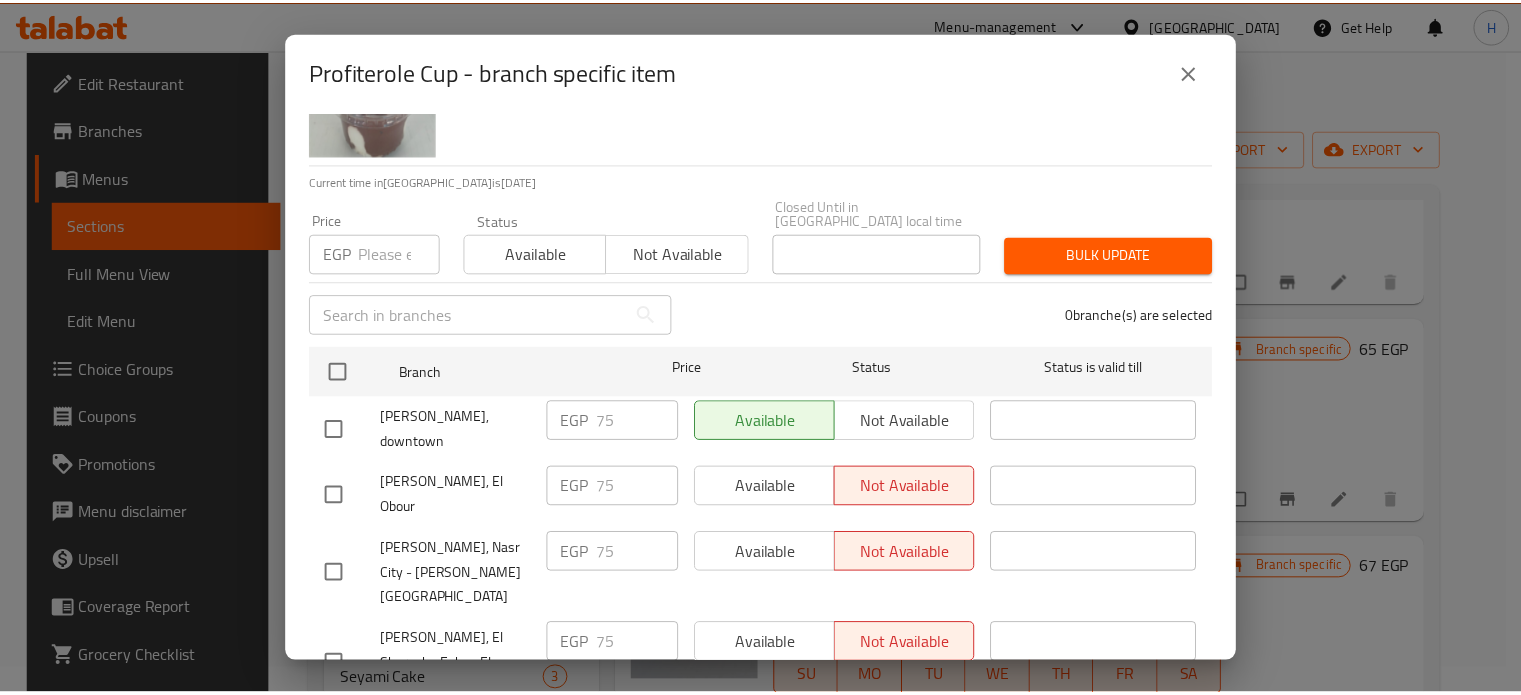 scroll, scrollTop: 162, scrollLeft: 0, axis: vertical 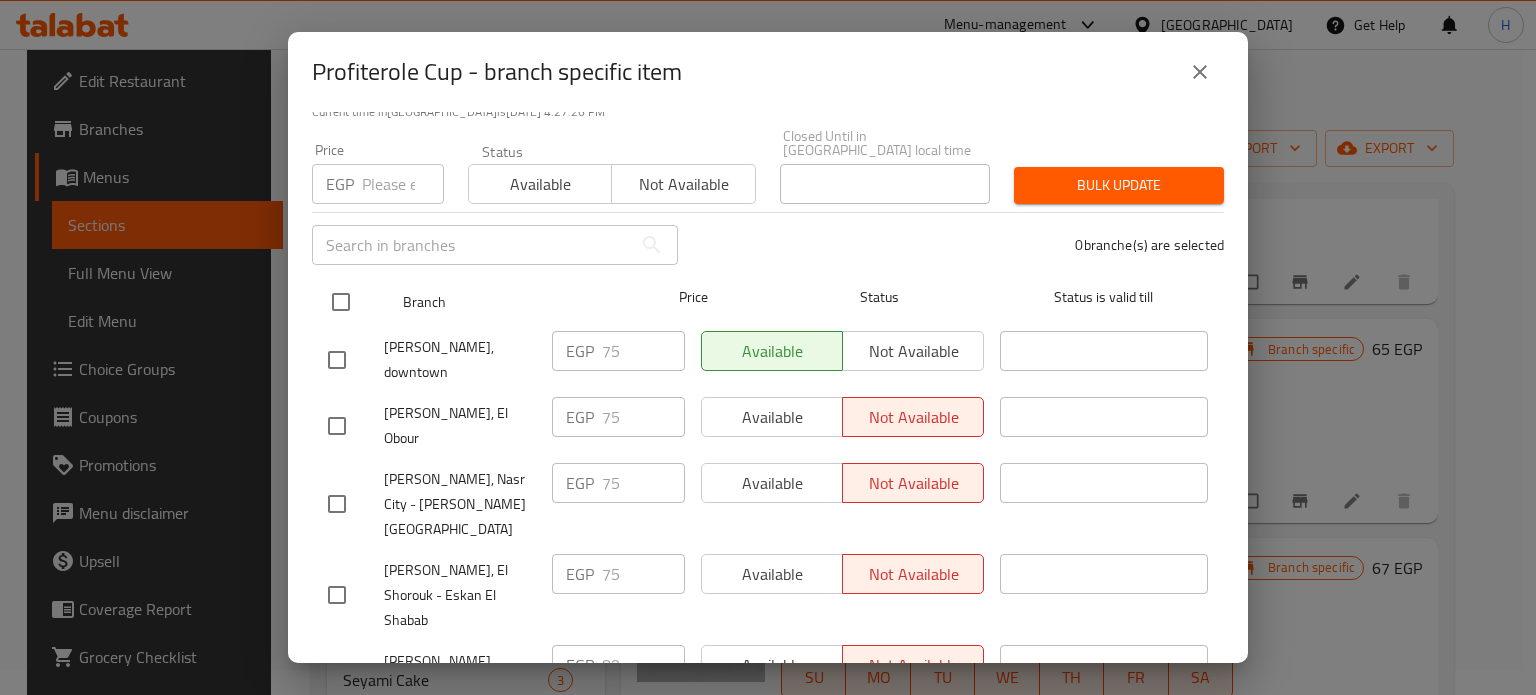 click at bounding box center [341, 302] 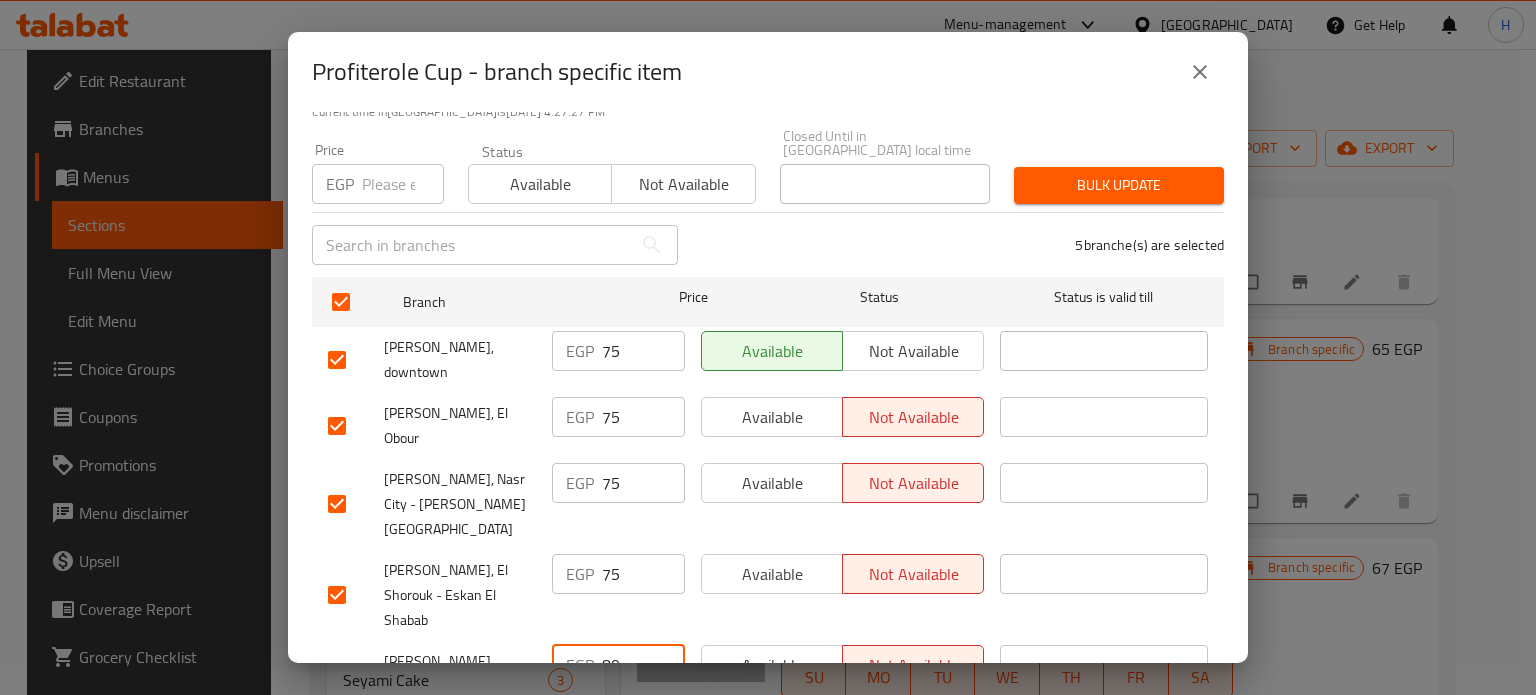 drag, startPoint x: 627, startPoint y: 575, endPoint x: 534, endPoint y: 575, distance: 93 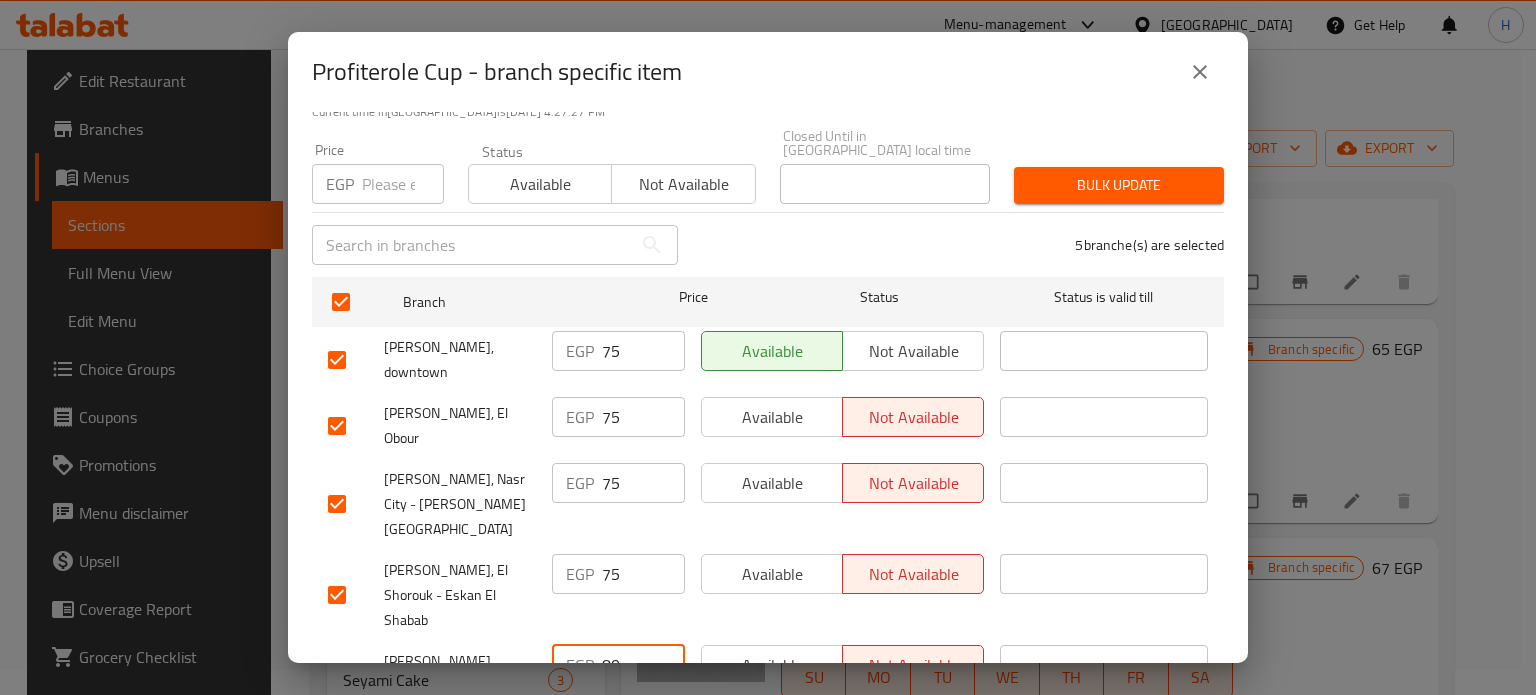 click on "Les Dames, Heliopolis - Hegaz Square EGP 80 ​ Available Not available ​" at bounding box center (768, 686) 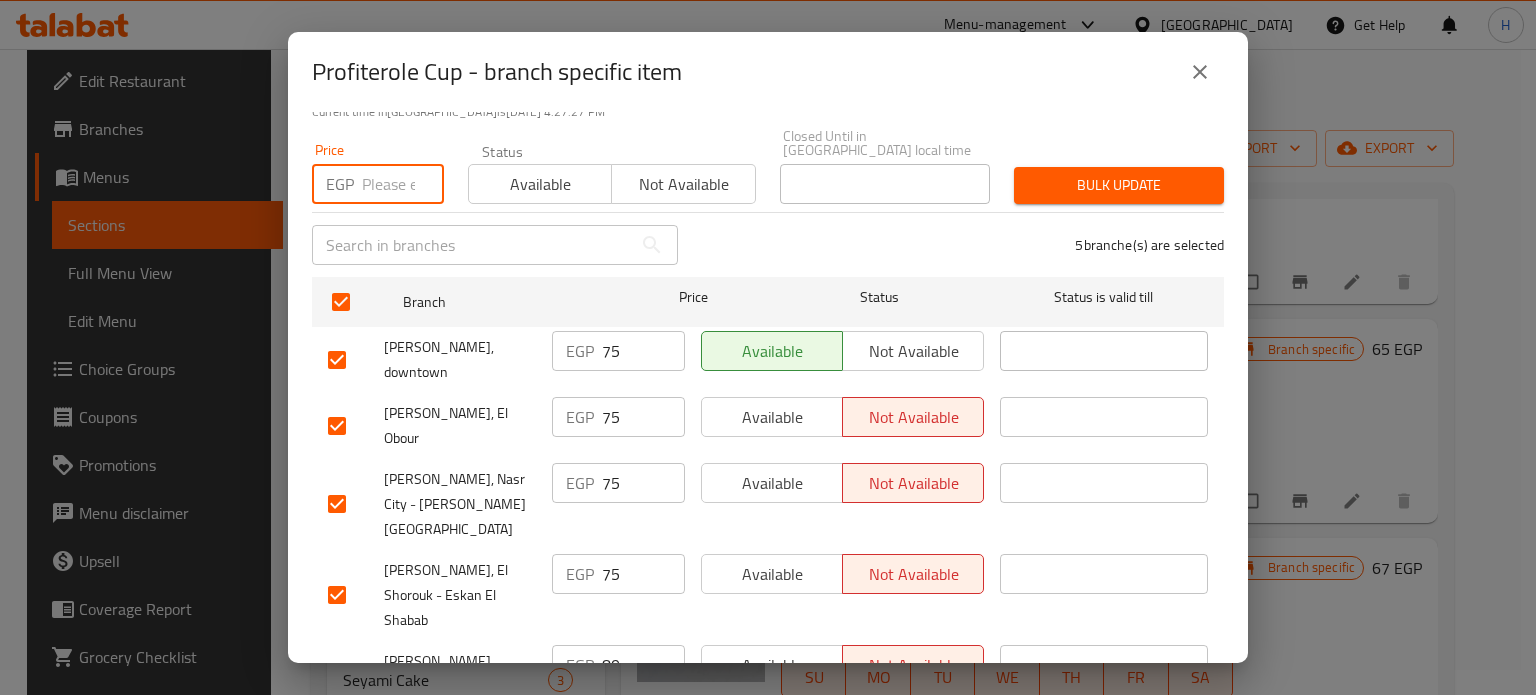click at bounding box center [403, 184] 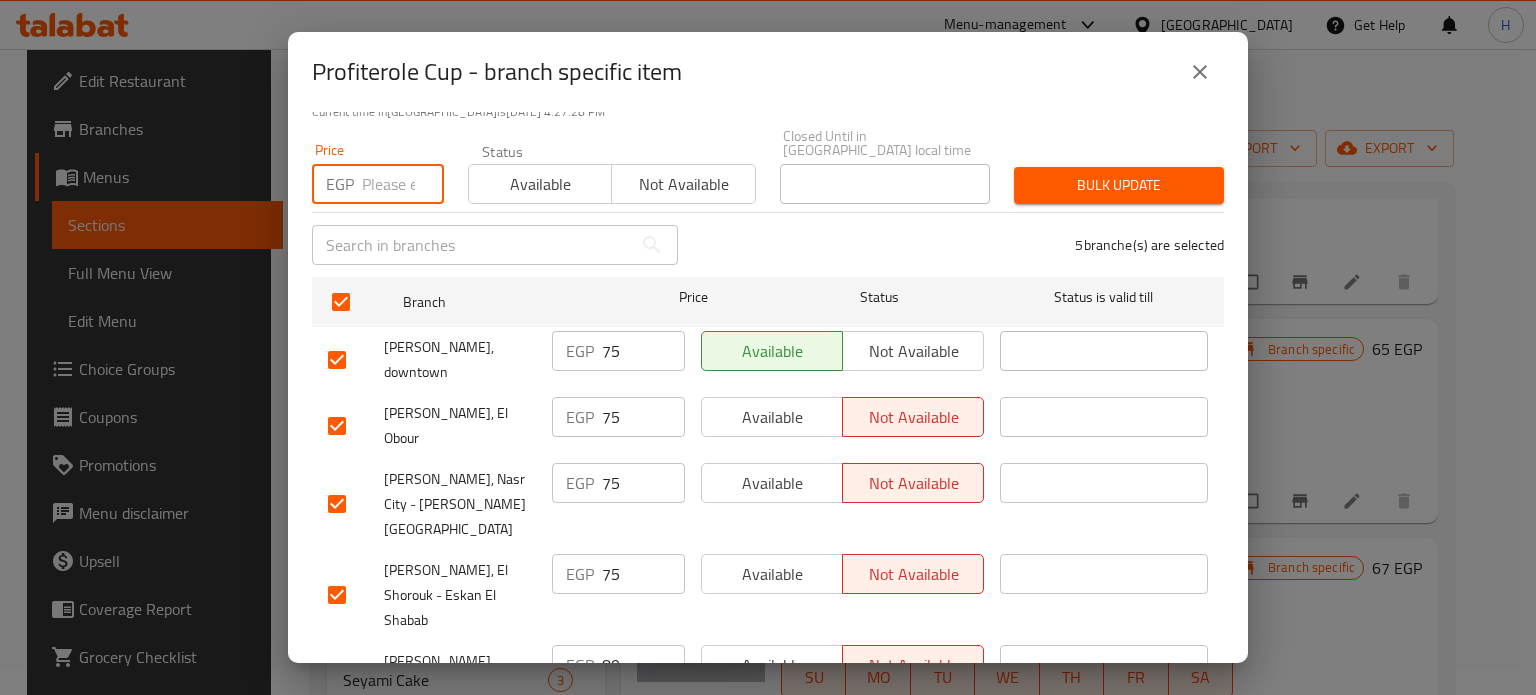paste on "80" 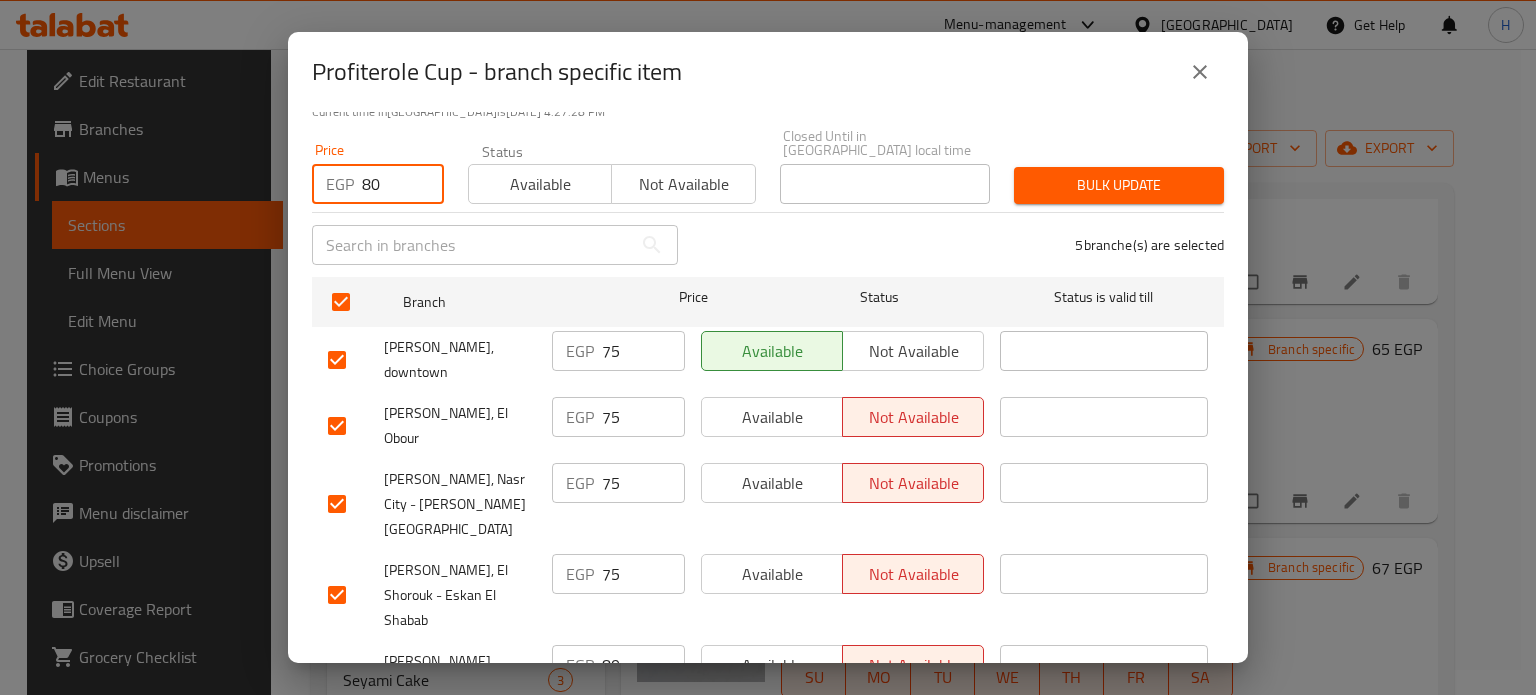 click on "Bulk update" at bounding box center (1119, 185) 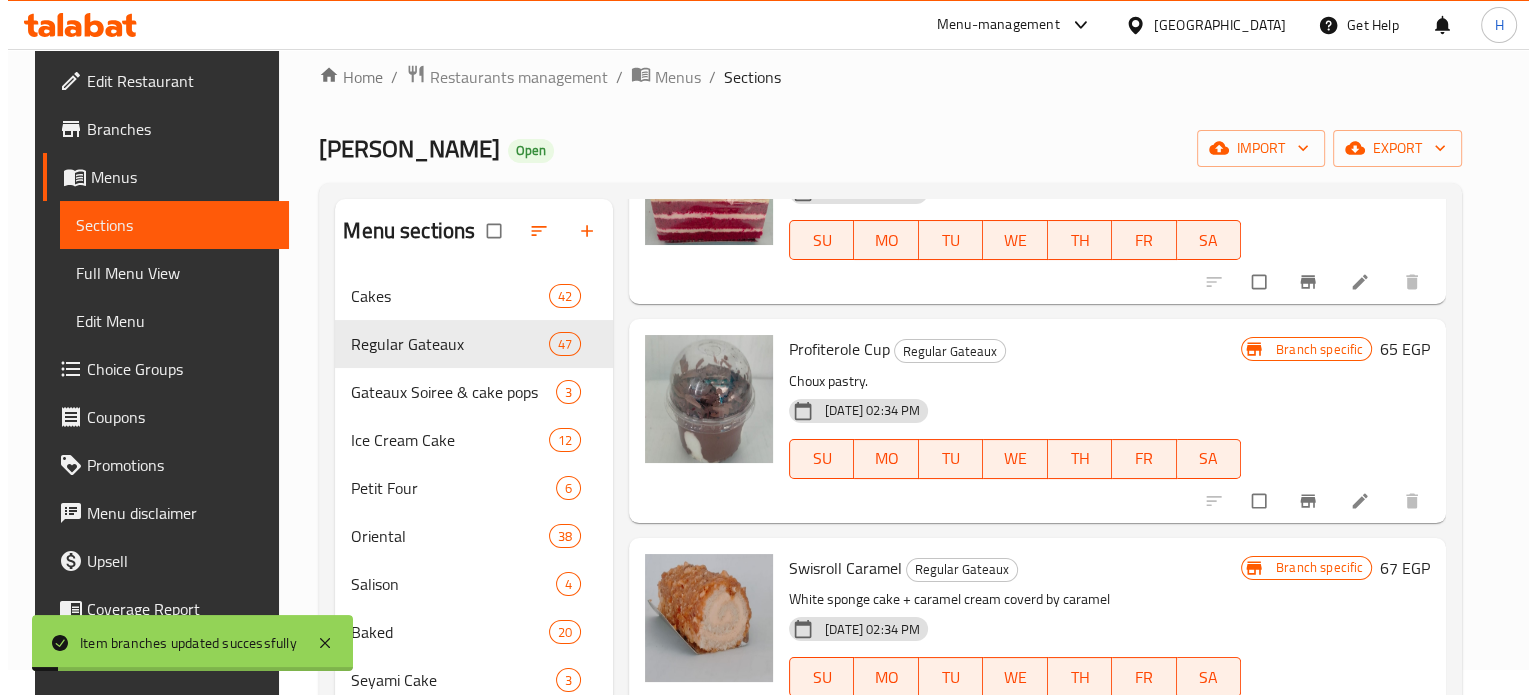 scroll, scrollTop: 700, scrollLeft: 0, axis: vertical 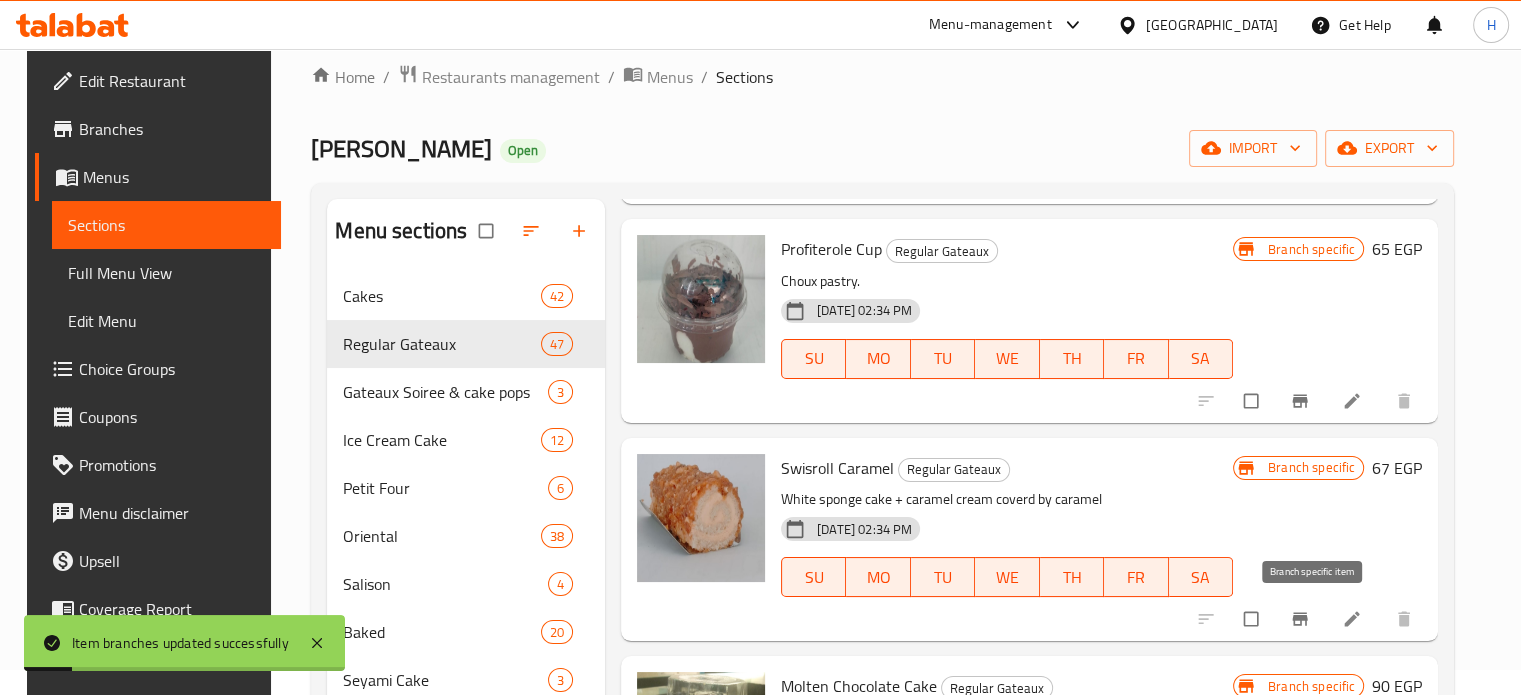 click at bounding box center (1302, 619) 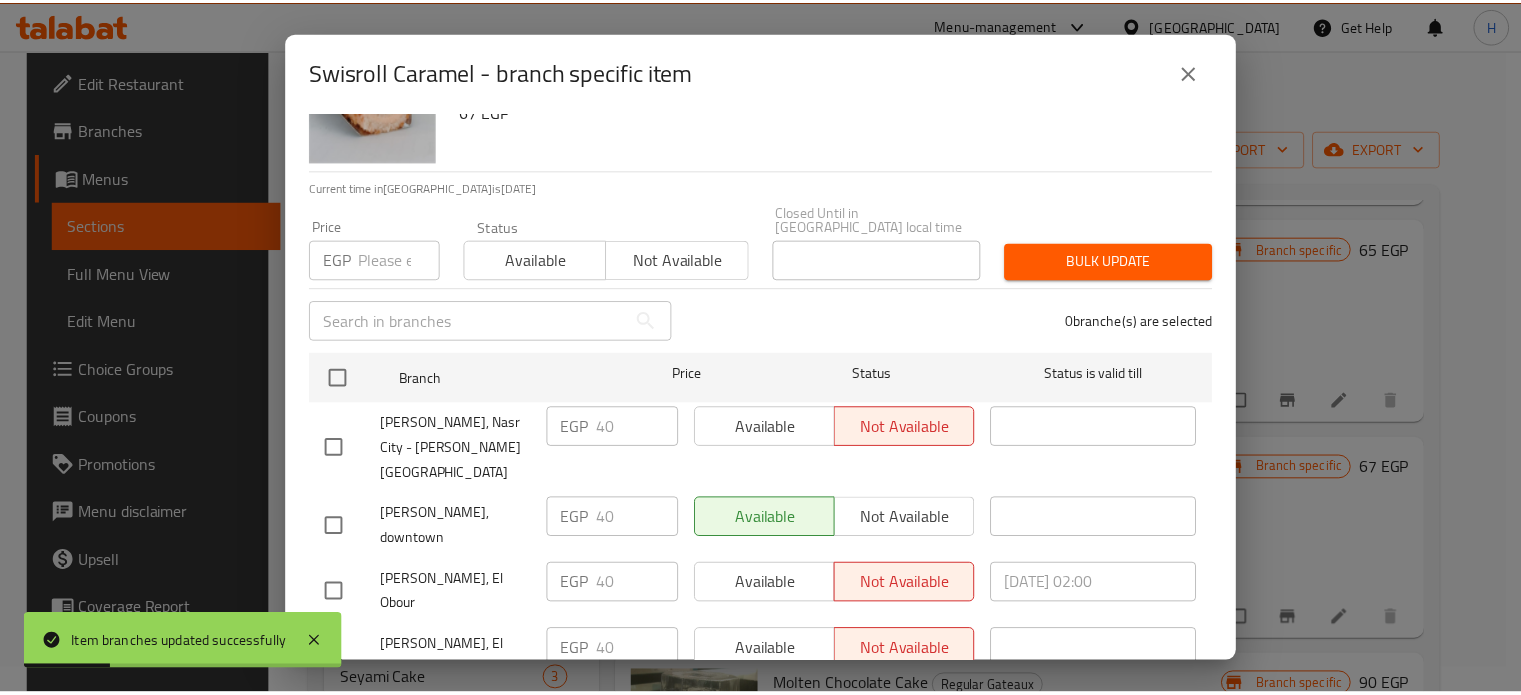 scroll, scrollTop: 162, scrollLeft: 0, axis: vertical 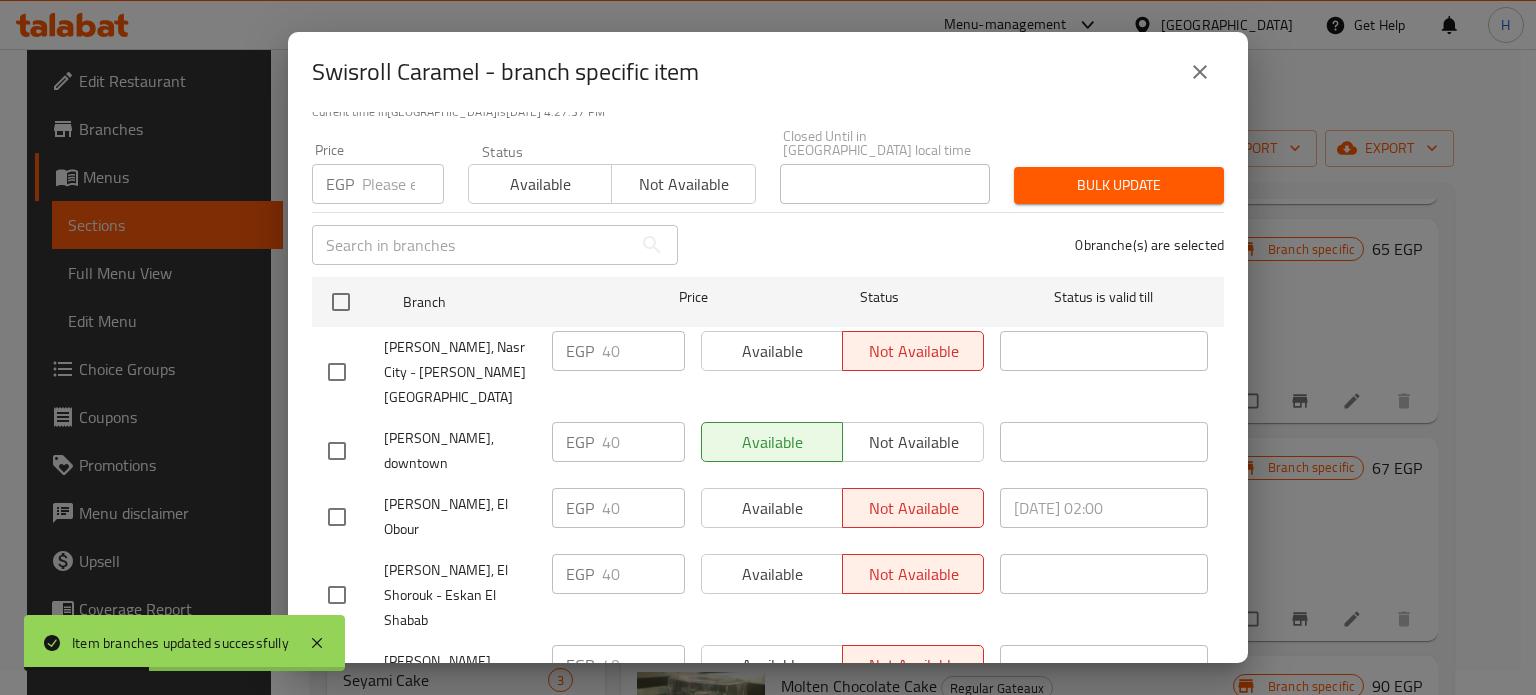 click at bounding box center (1200, 72) 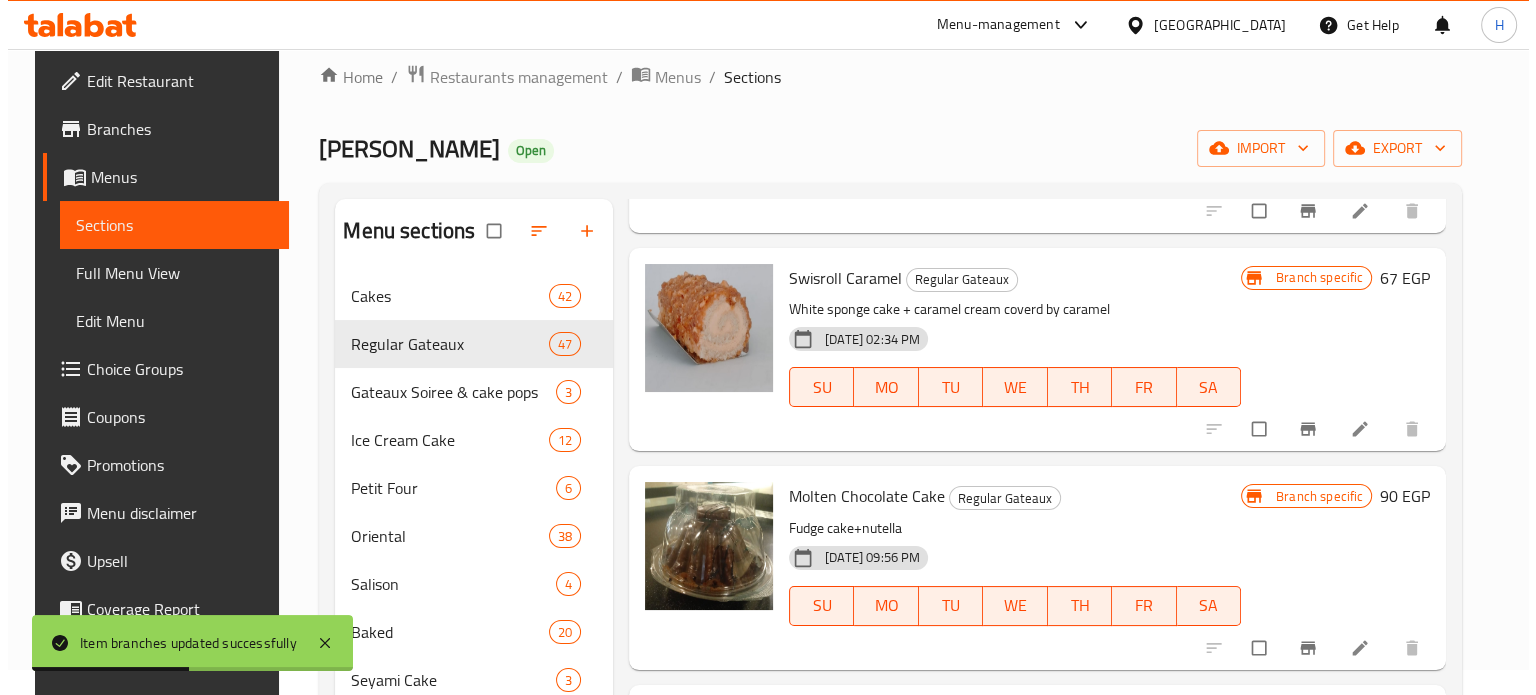 scroll, scrollTop: 900, scrollLeft: 0, axis: vertical 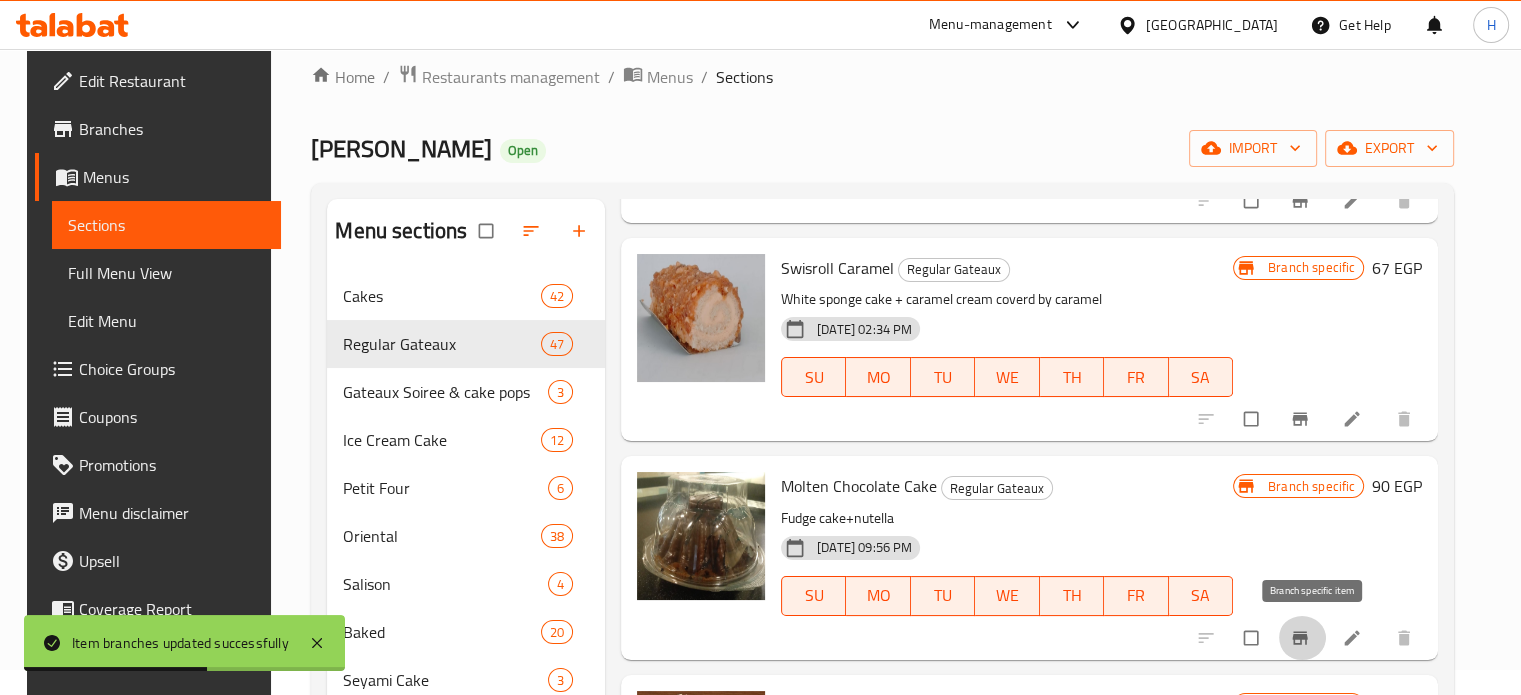 click 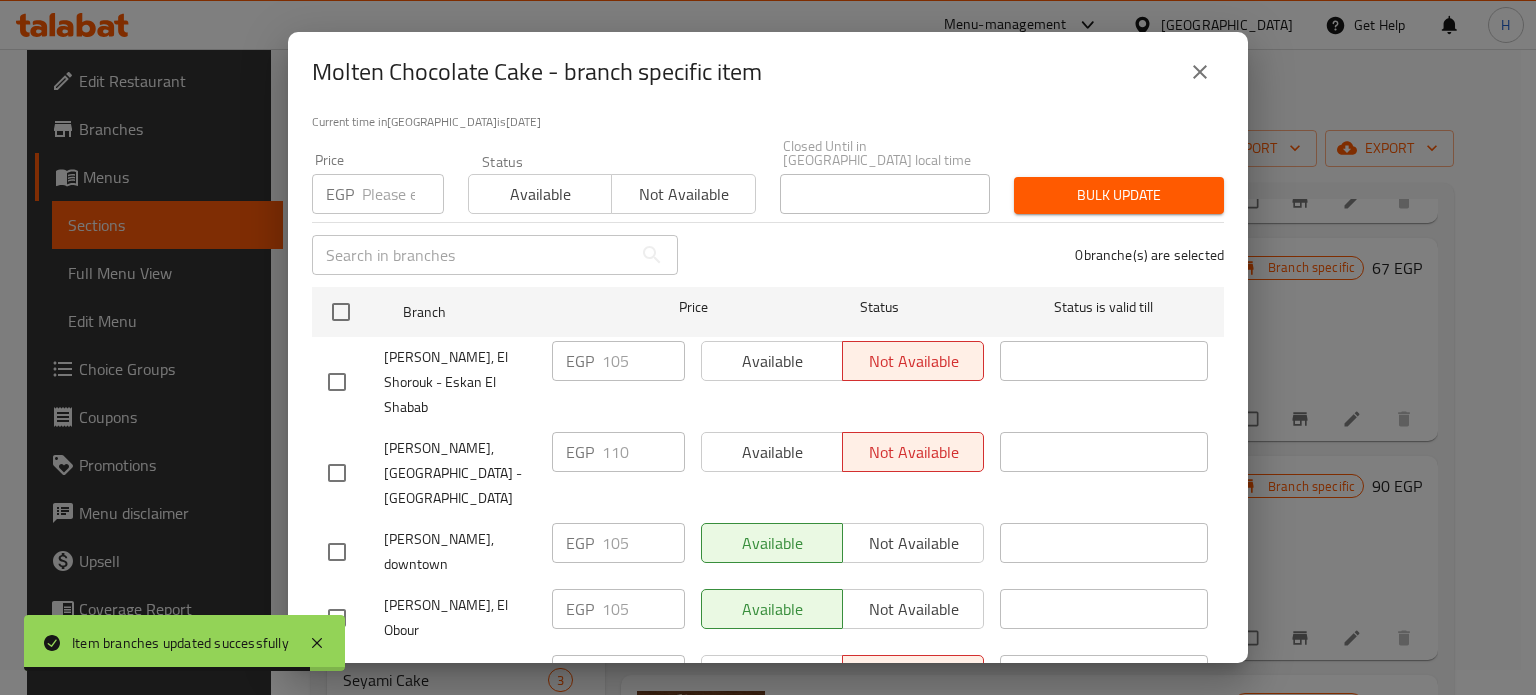 scroll, scrollTop: 162, scrollLeft: 0, axis: vertical 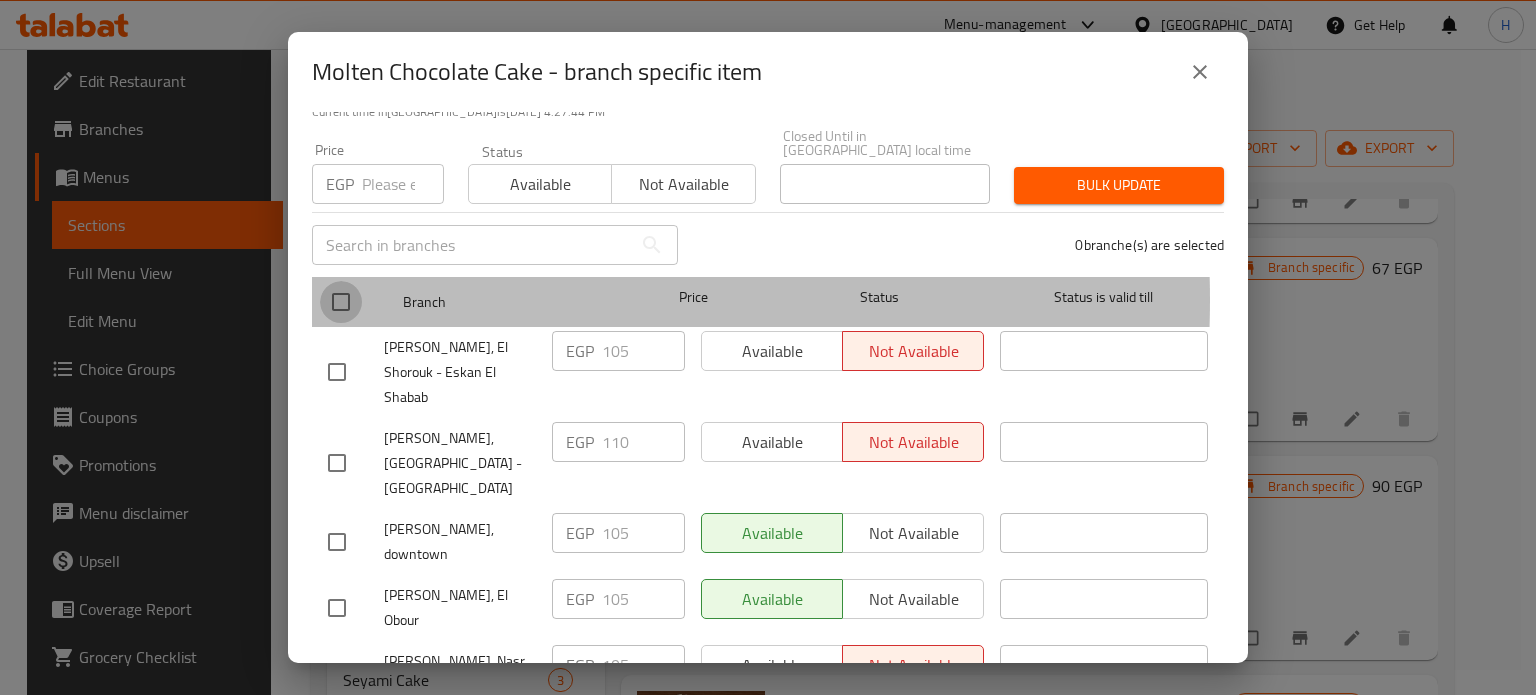 click at bounding box center (341, 302) 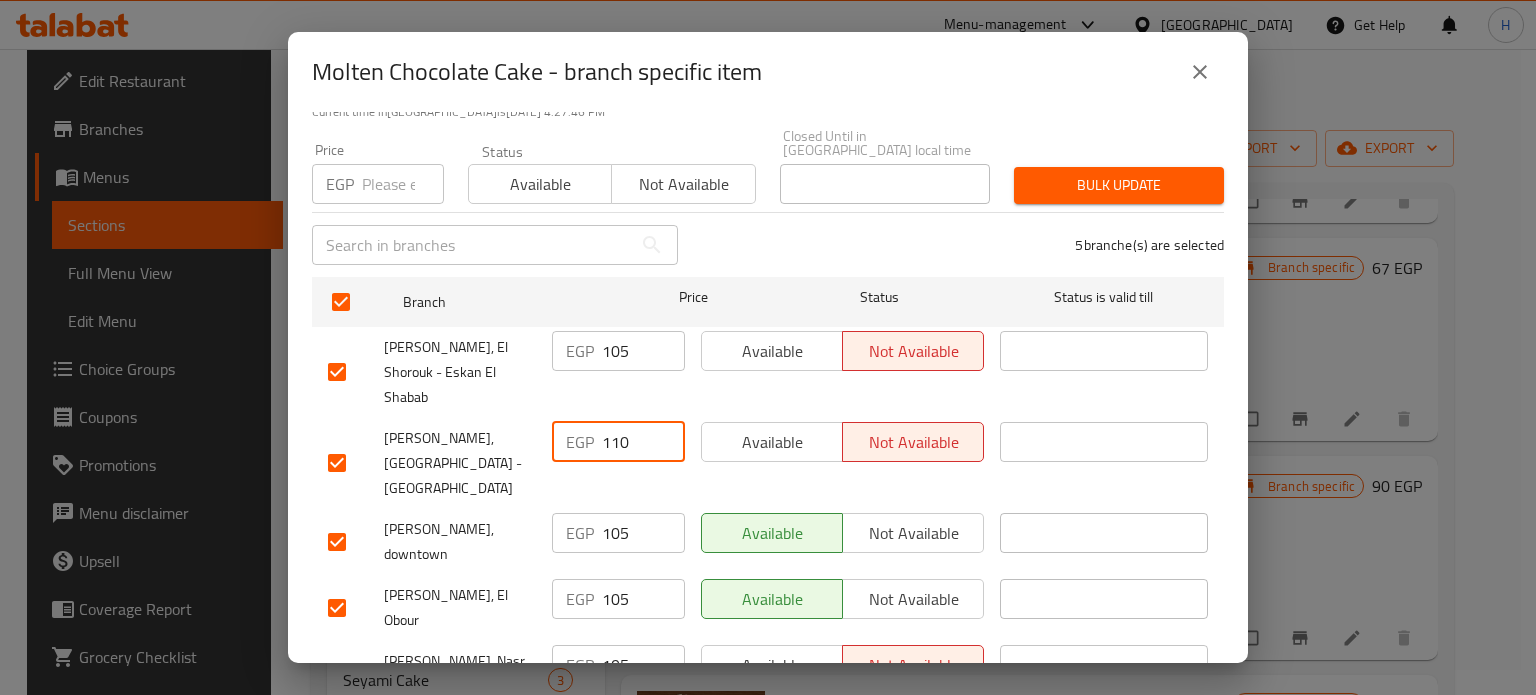 drag, startPoint x: 632, startPoint y: 398, endPoint x: 552, endPoint y: 398, distance: 80 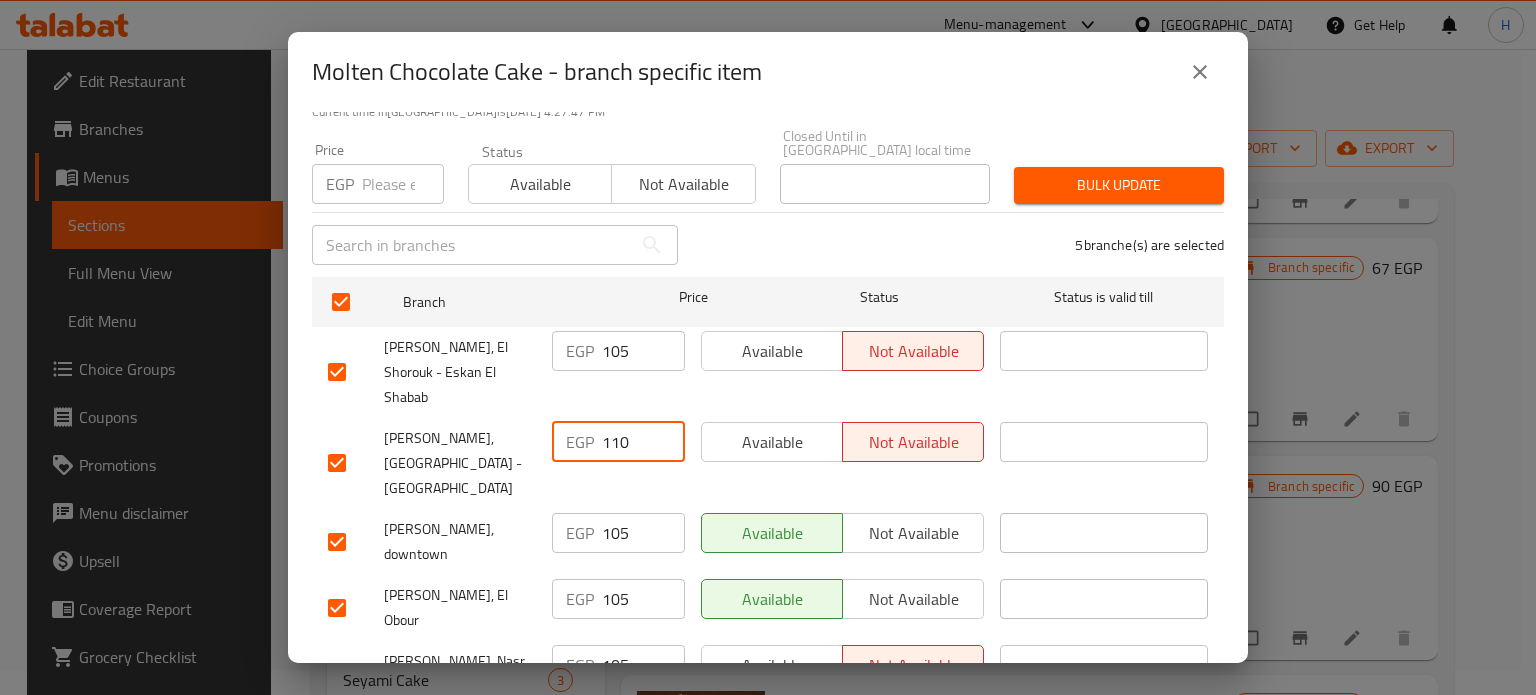 click at bounding box center [403, 184] 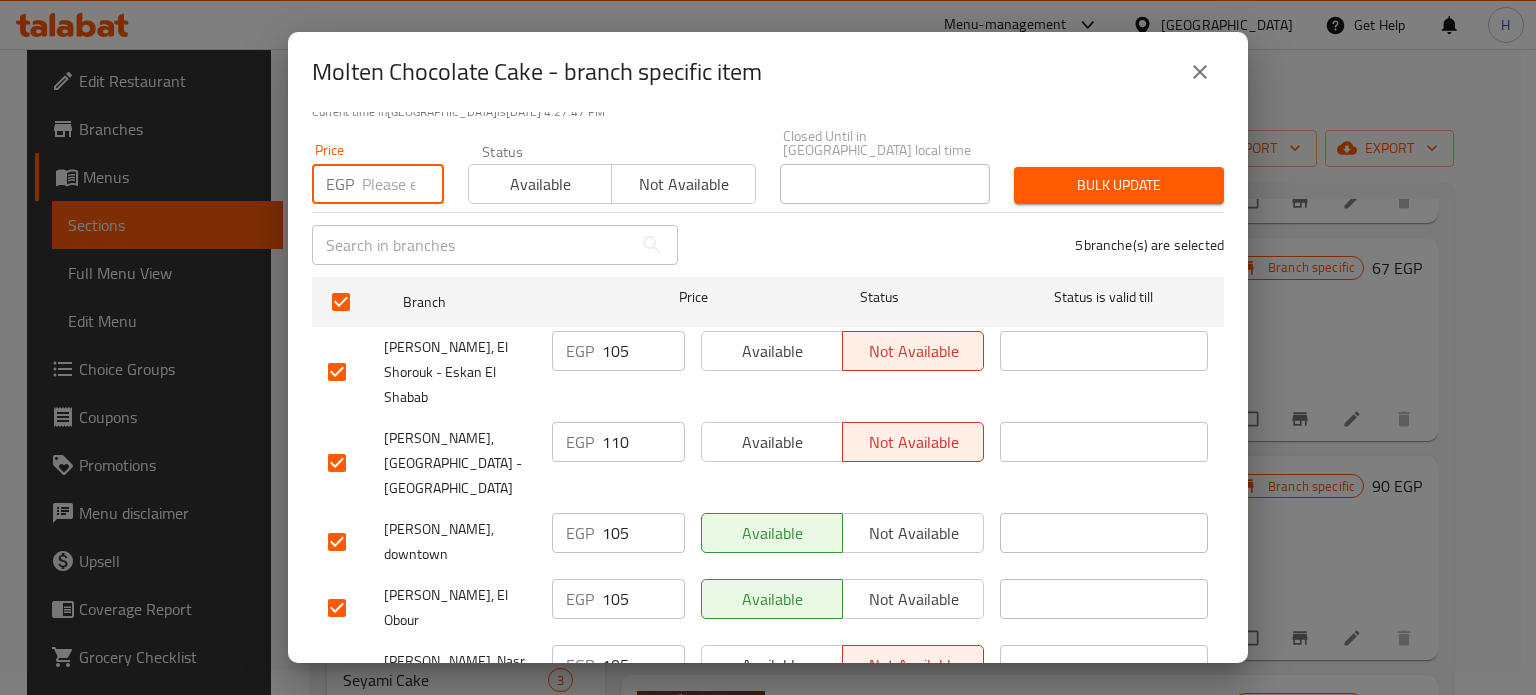 paste on "110" 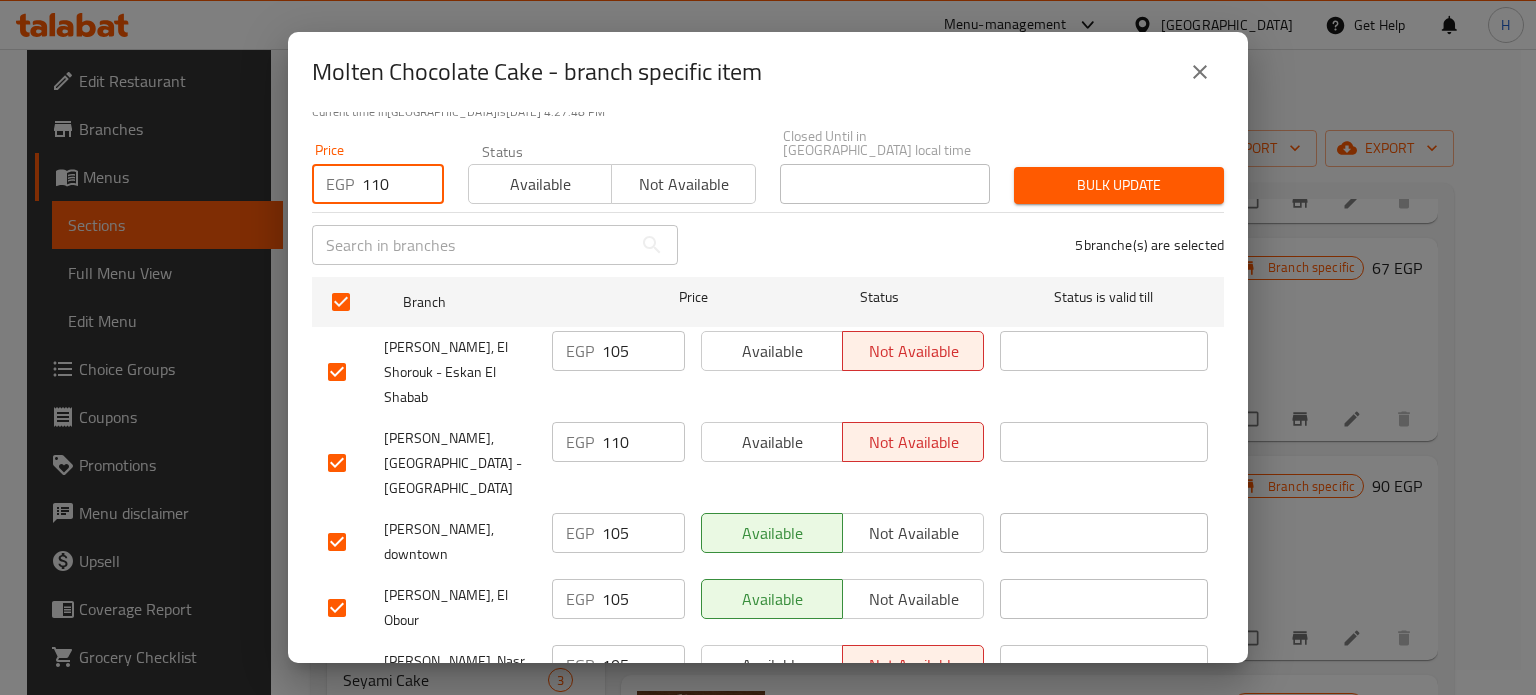 click on "Bulk update" at bounding box center (1119, 185) 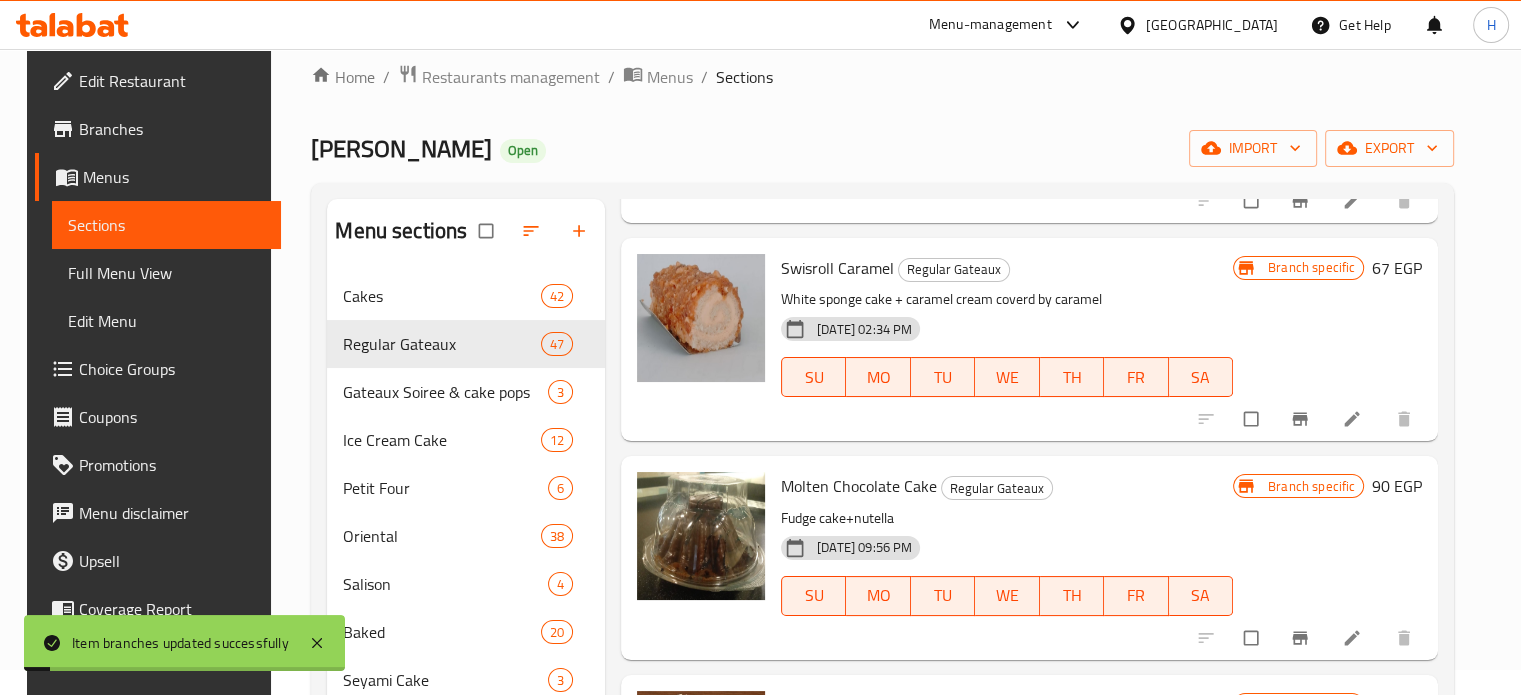 click 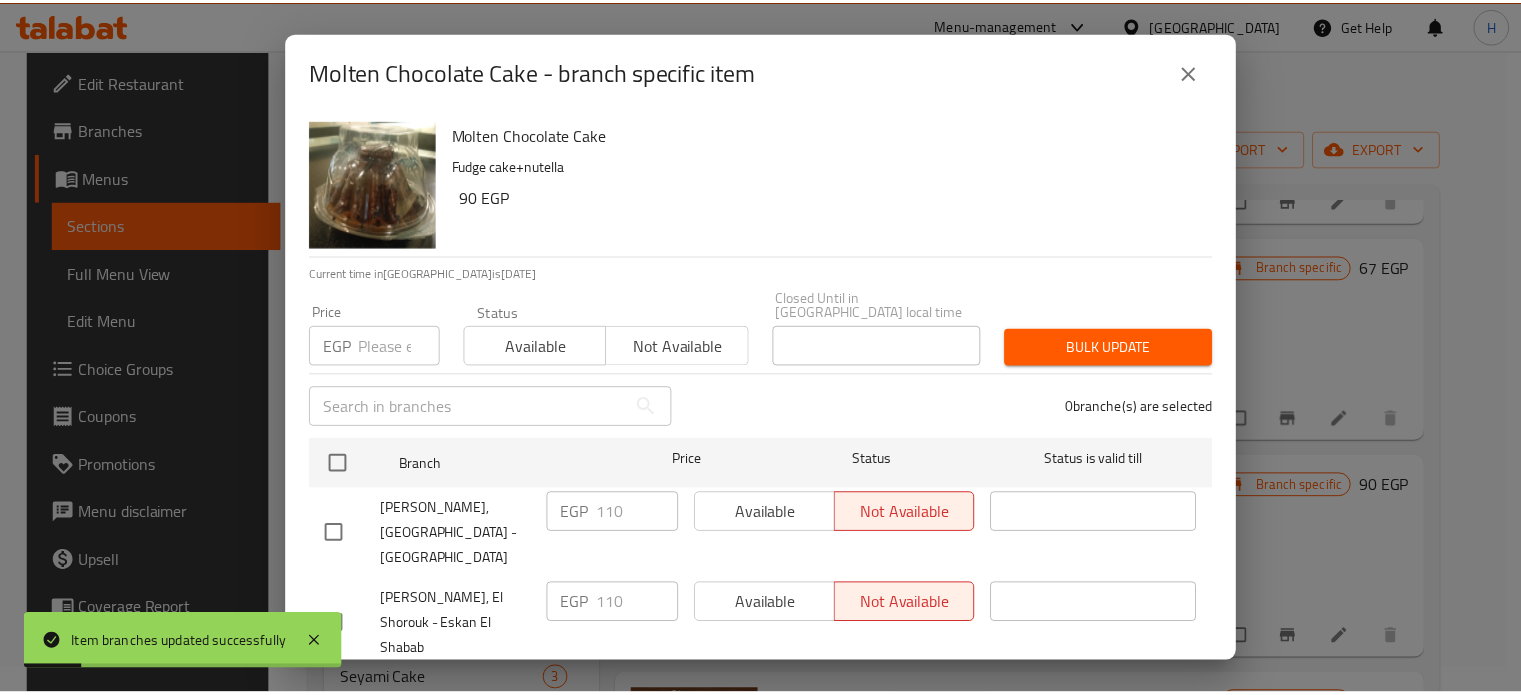 scroll, scrollTop: 162, scrollLeft: 0, axis: vertical 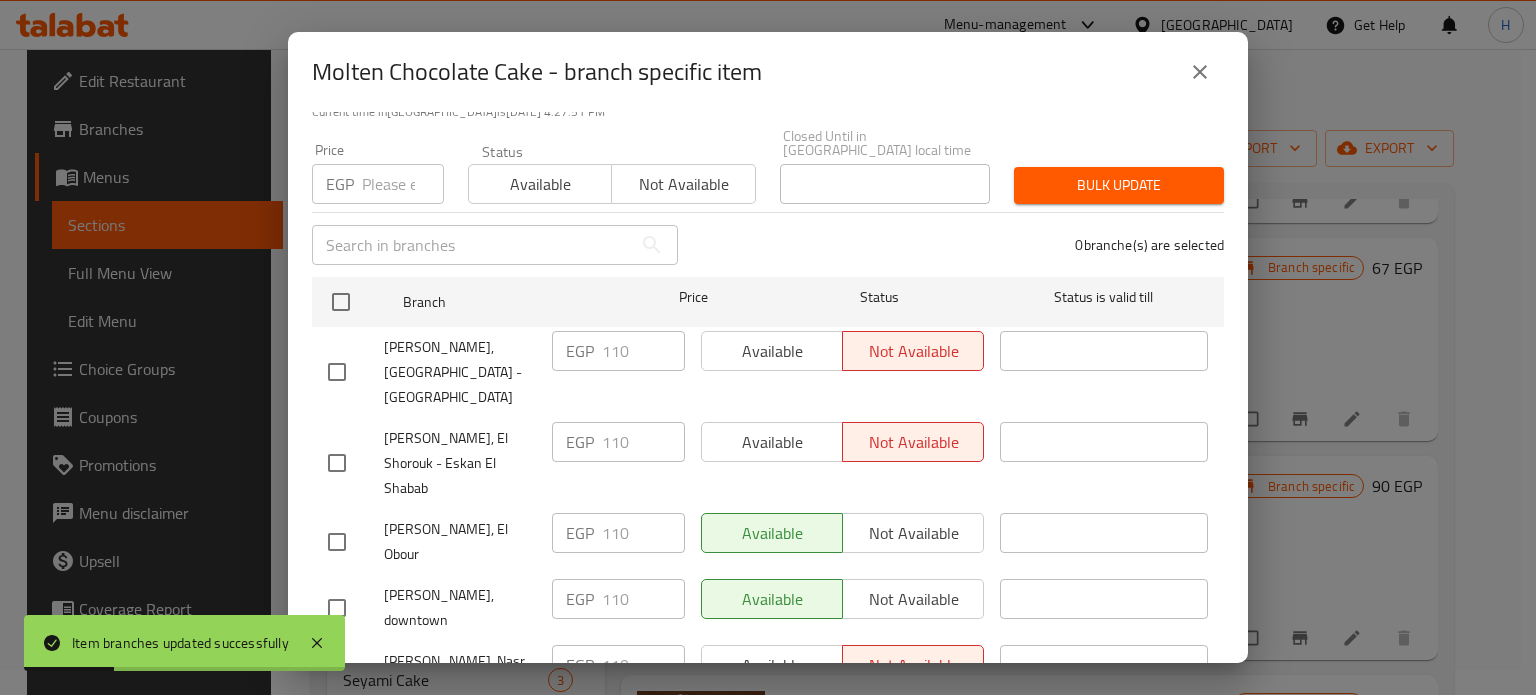 click 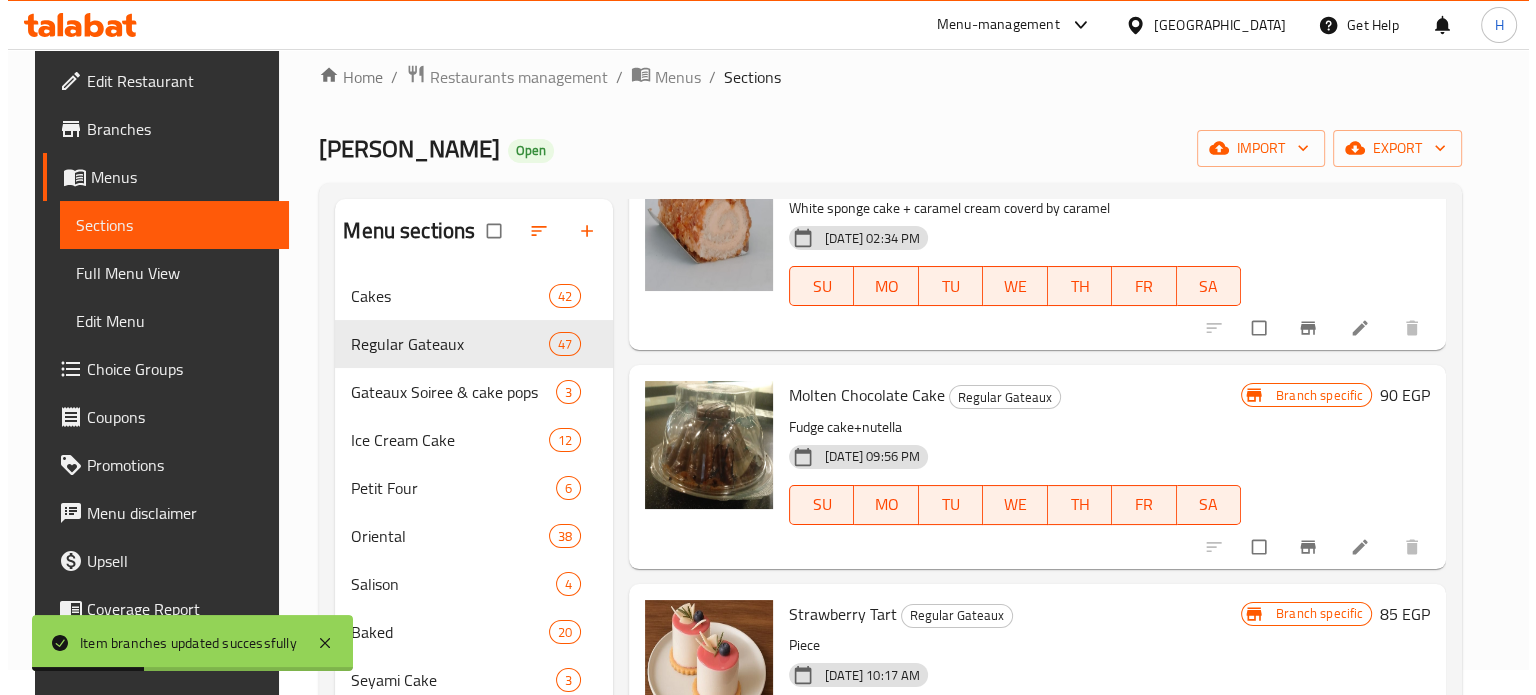 scroll, scrollTop: 1100, scrollLeft: 0, axis: vertical 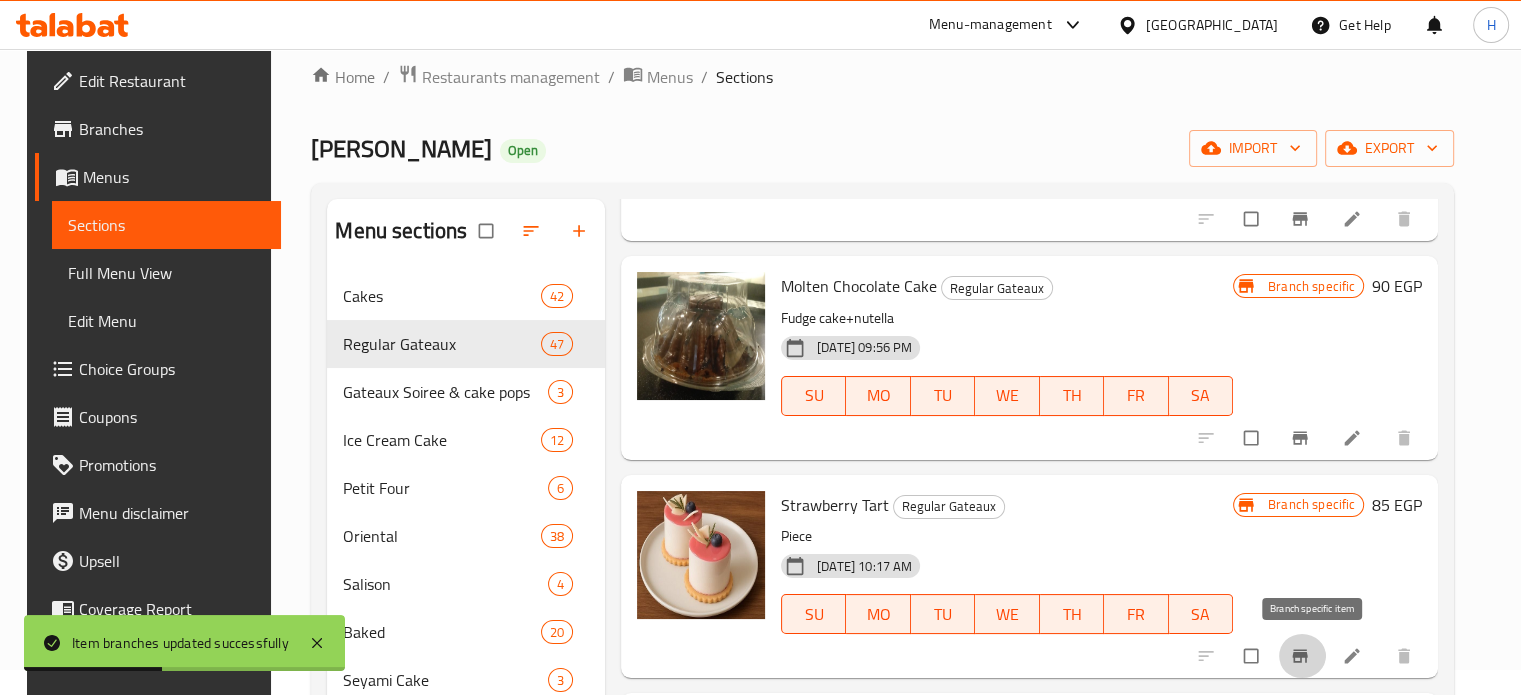 click 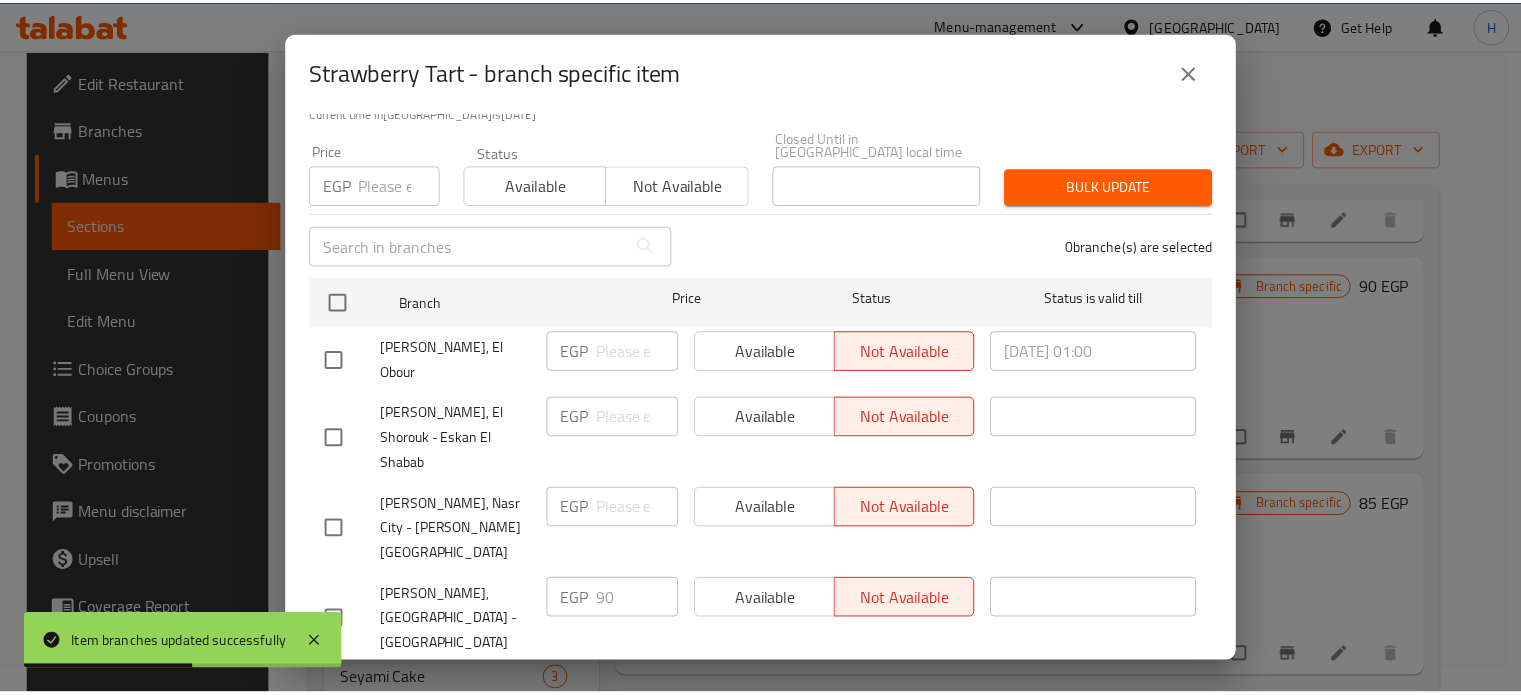 scroll, scrollTop: 162, scrollLeft: 0, axis: vertical 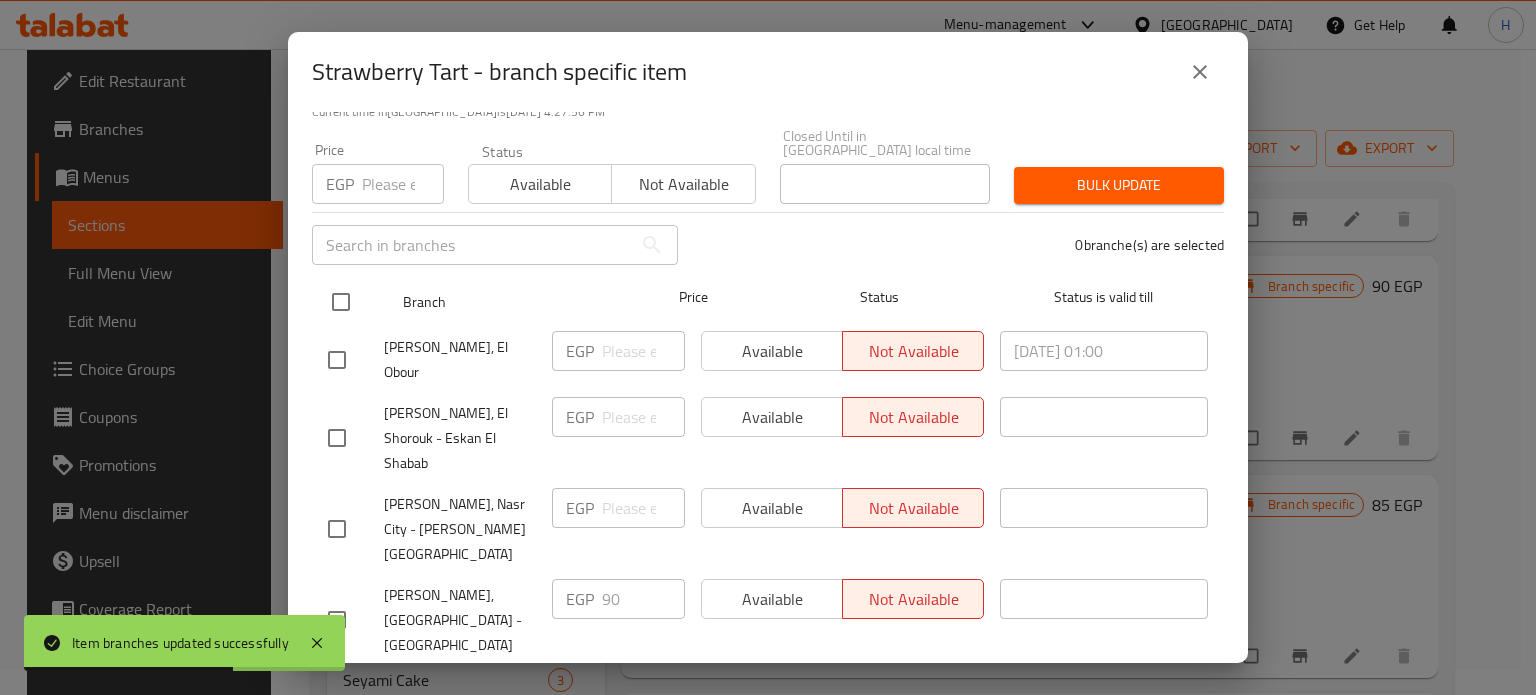 click at bounding box center (341, 302) 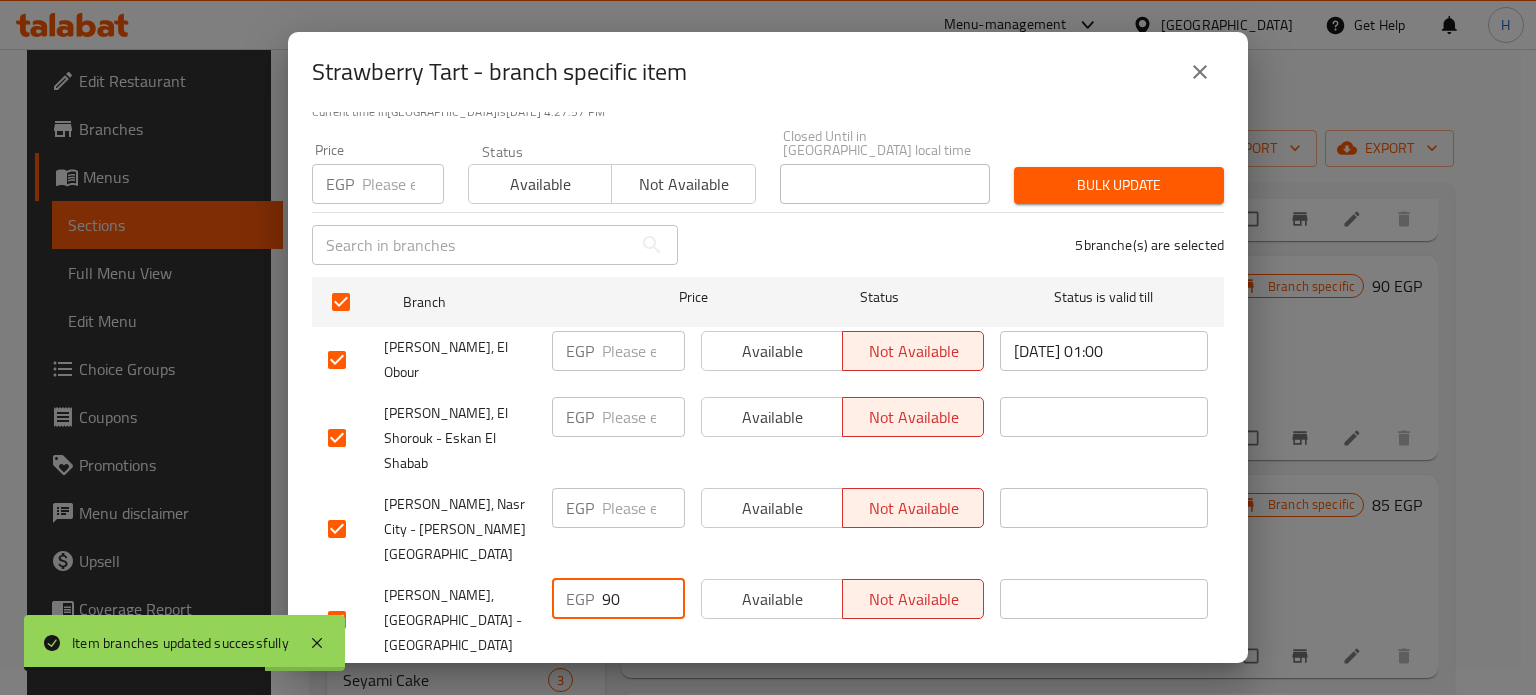 drag, startPoint x: 629, startPoint y: 515, endPoint x: 513, endPoint y: 517, distance: 116.01724 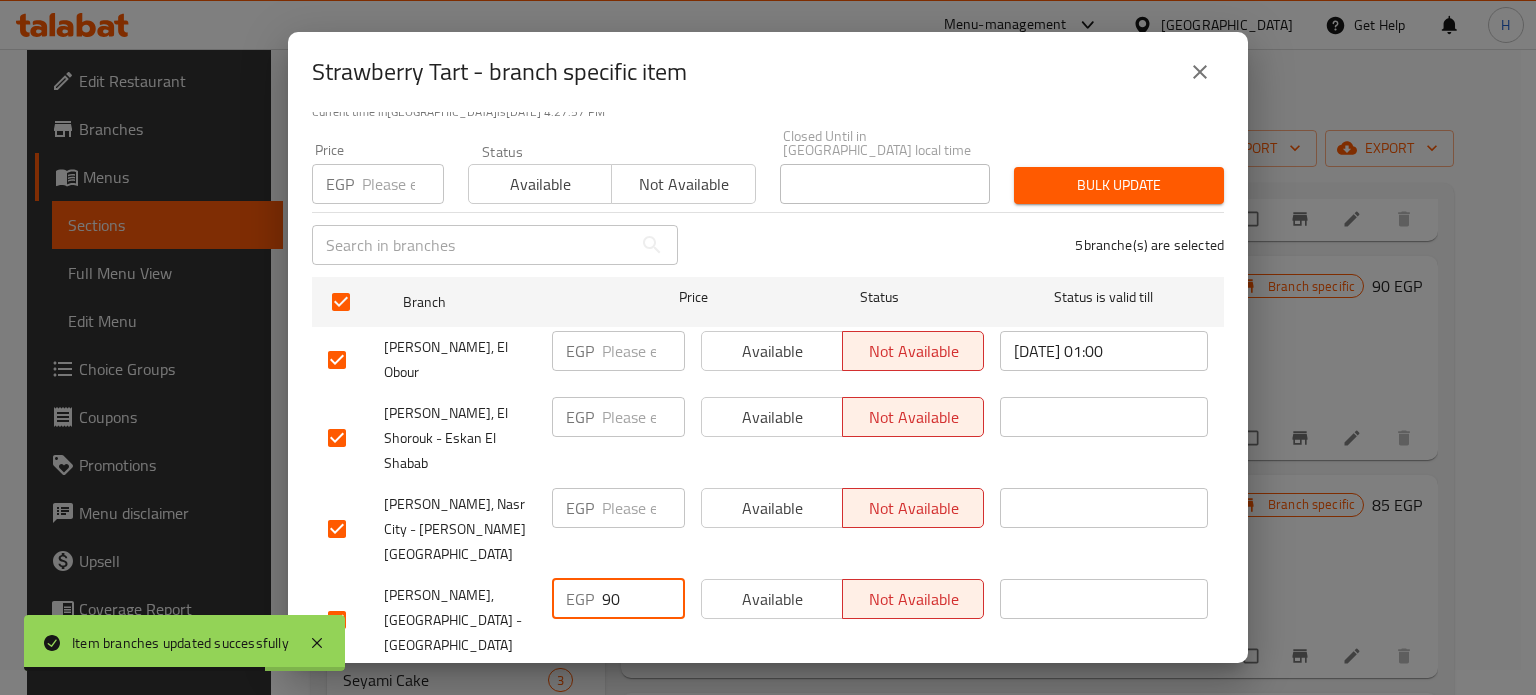 click on "Les Dames, Heliopolis - Hegaz Square EGP 90 ​ Available Not available ​" at bounding box center [768, 620] 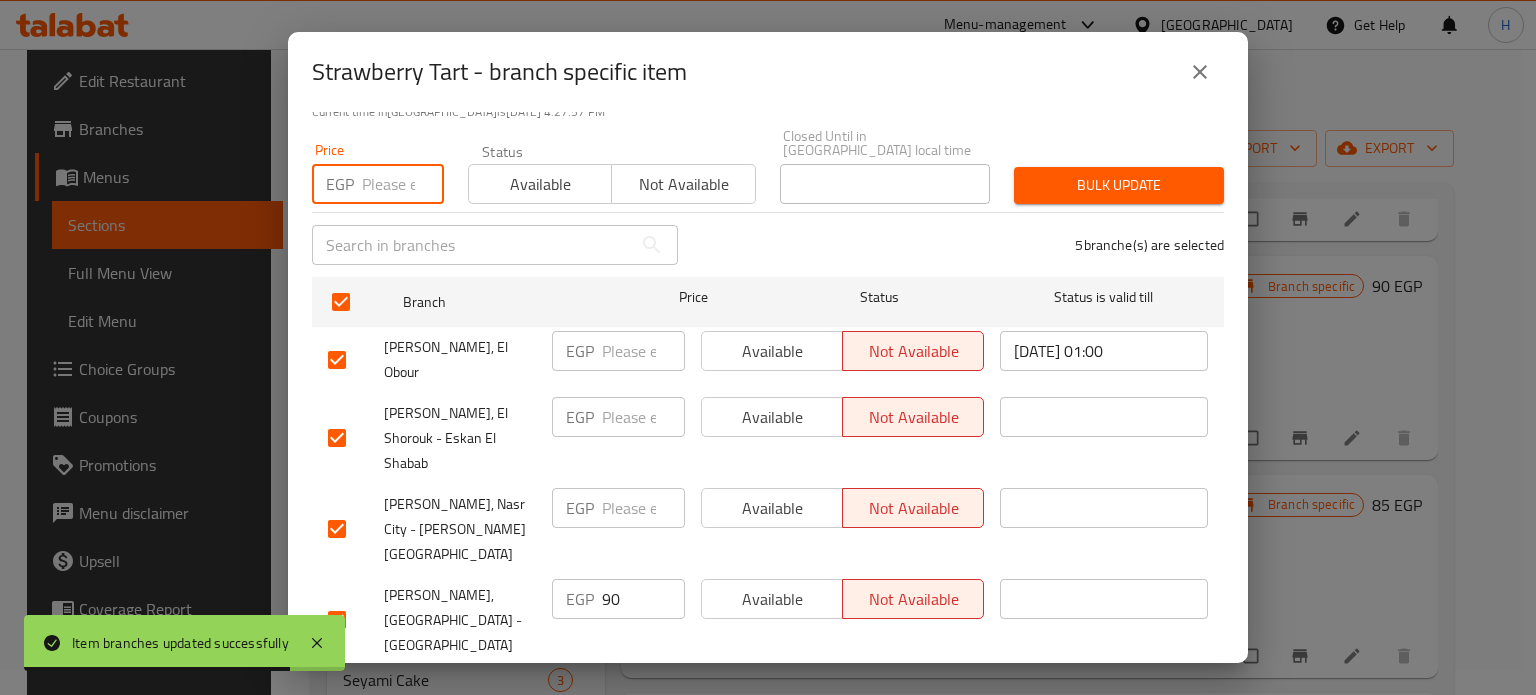 click at bounding box center [403, 184] 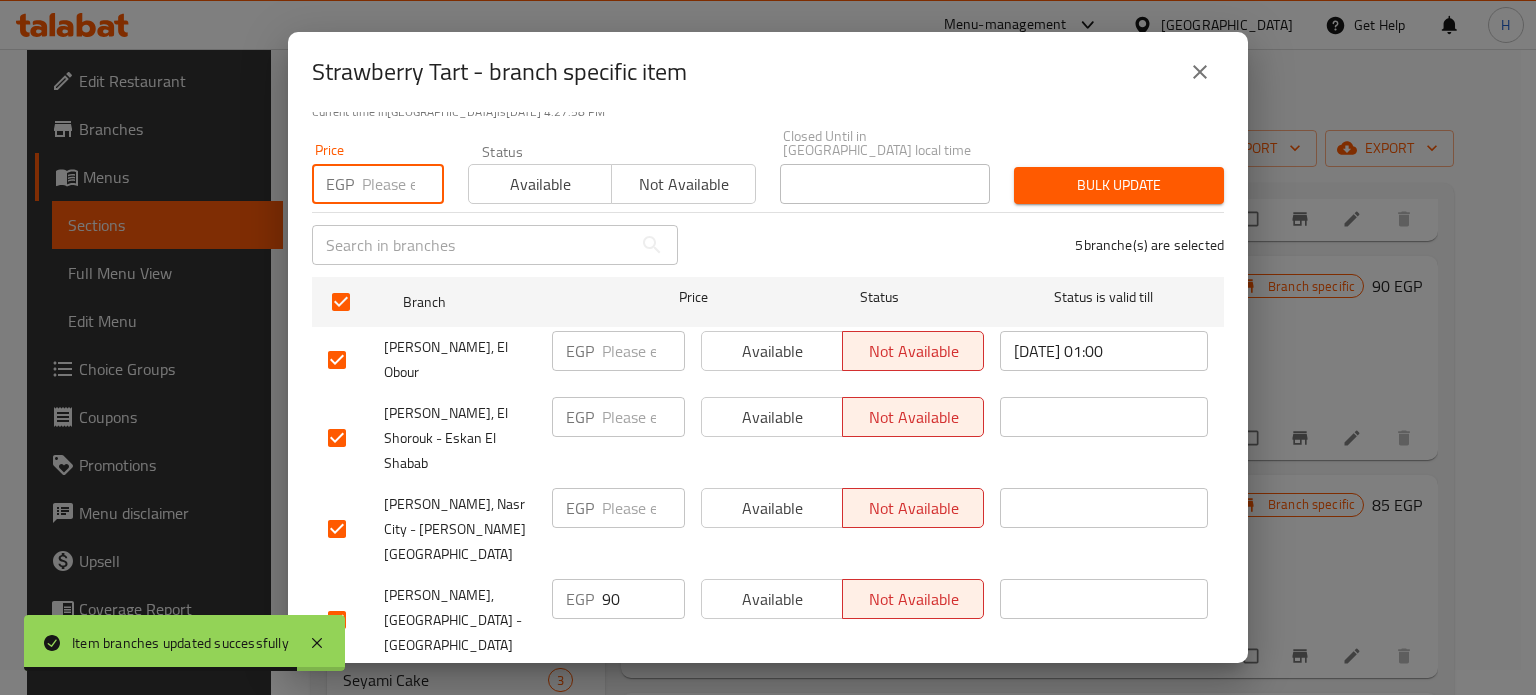 paste on "90" 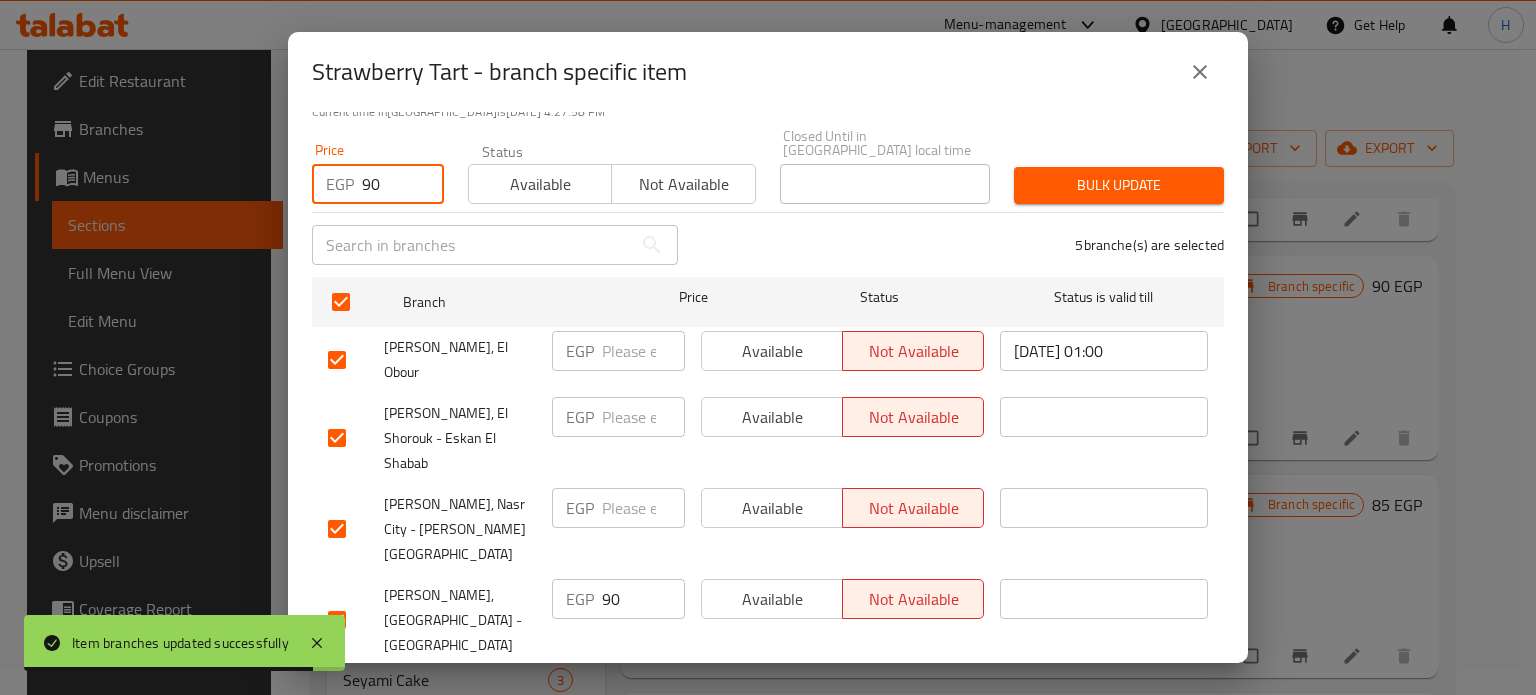 click on "Bulk update" at bounding box center [1119, 185] 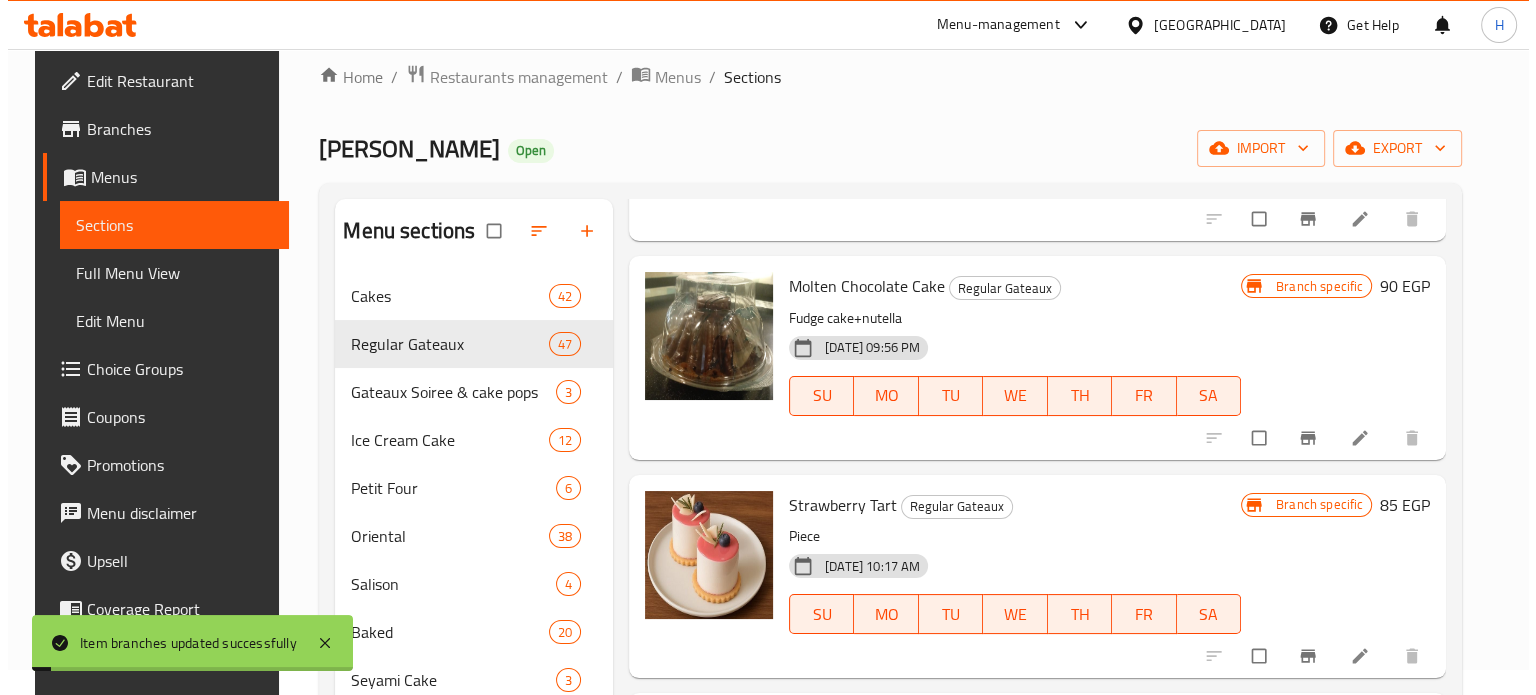 scroll, scrollTop: 1300, scrollLeft: 0, axis: vertical 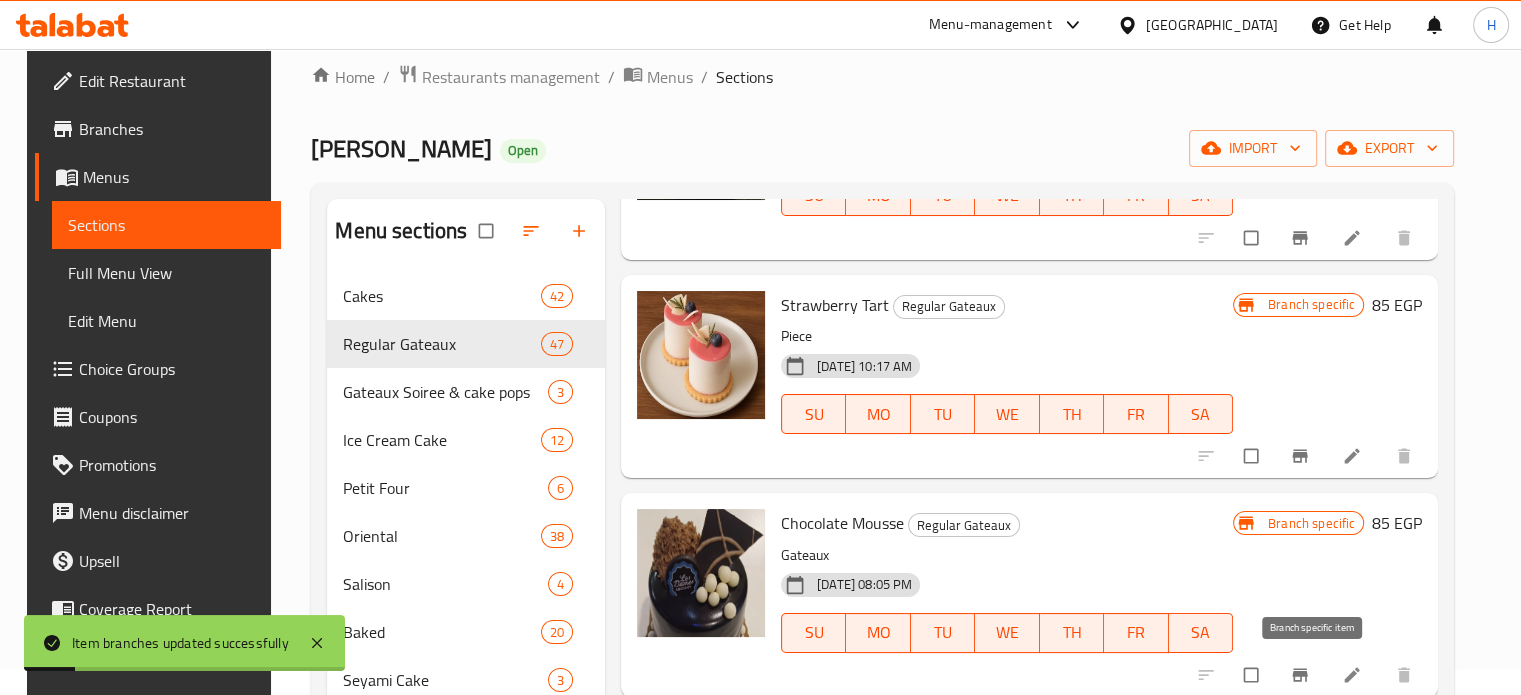click 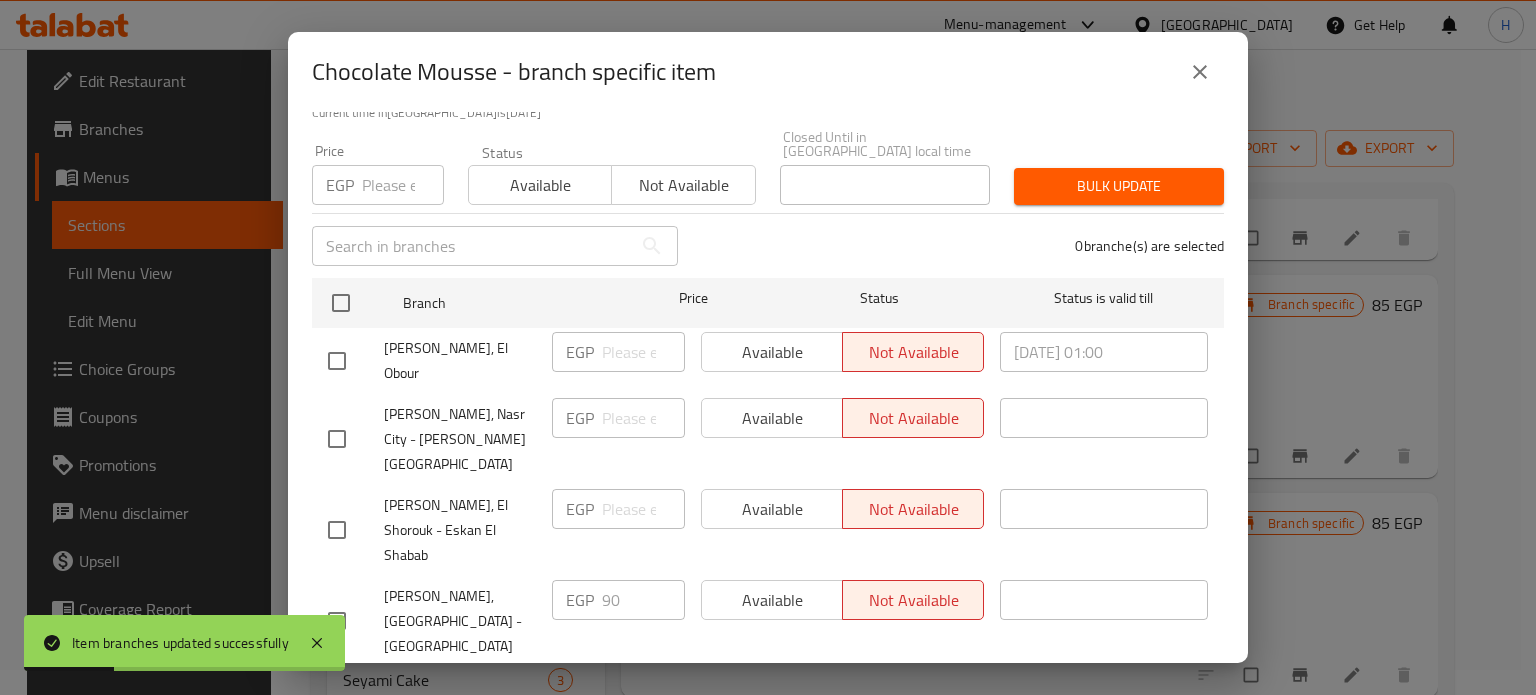 scroll, scrollTop: 162, scrollLeft: 0, axis: vertical 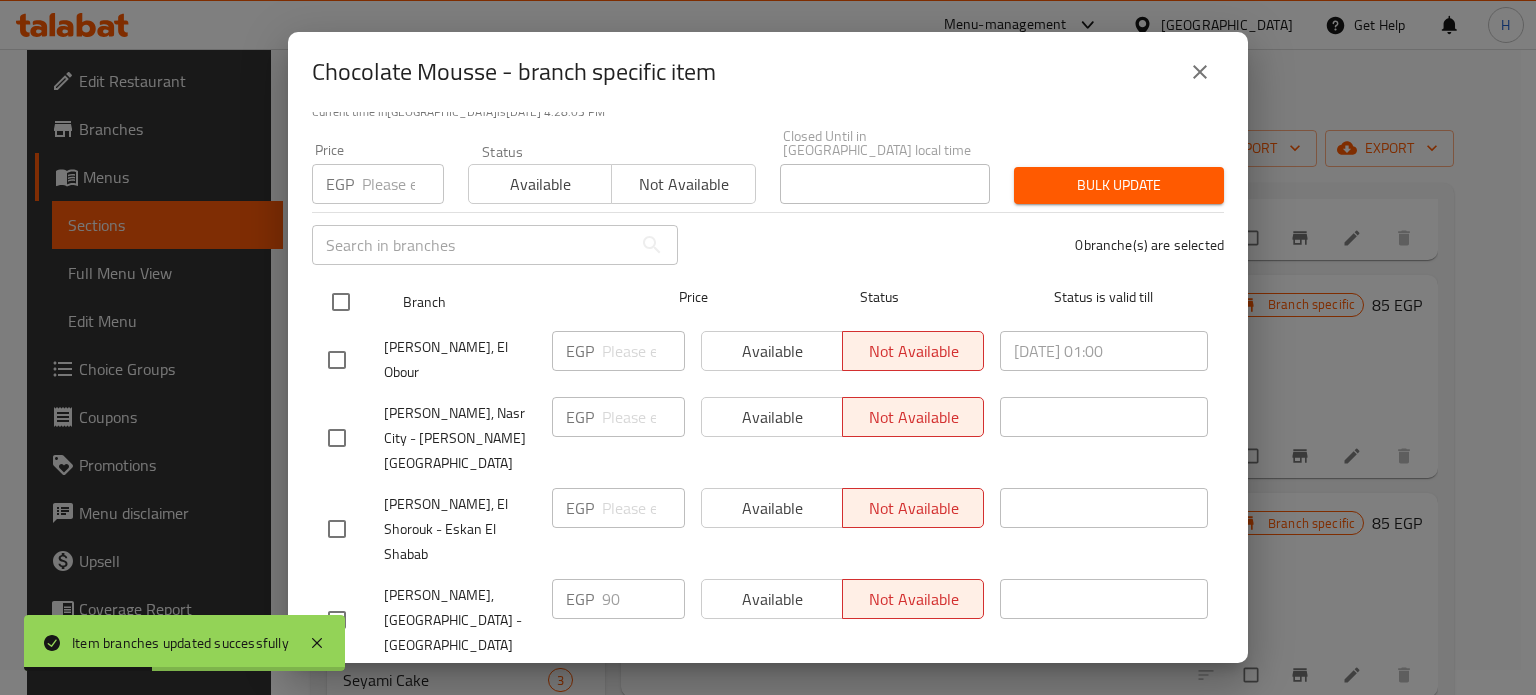 click at bounding box center [341, 302] 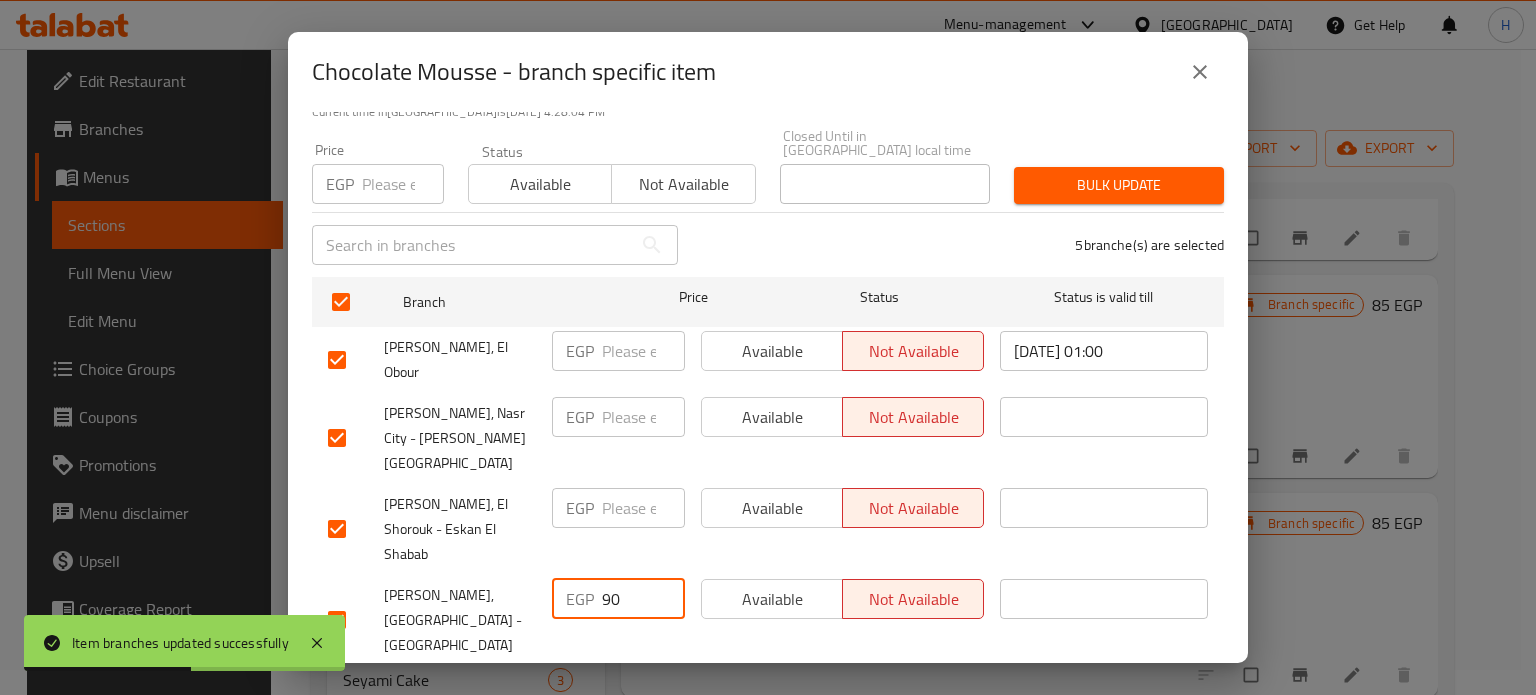 drag, startPoint x: 625, startPoint y: 521, endPoint x: 519, endPoint y: 524, distance: 106.04244 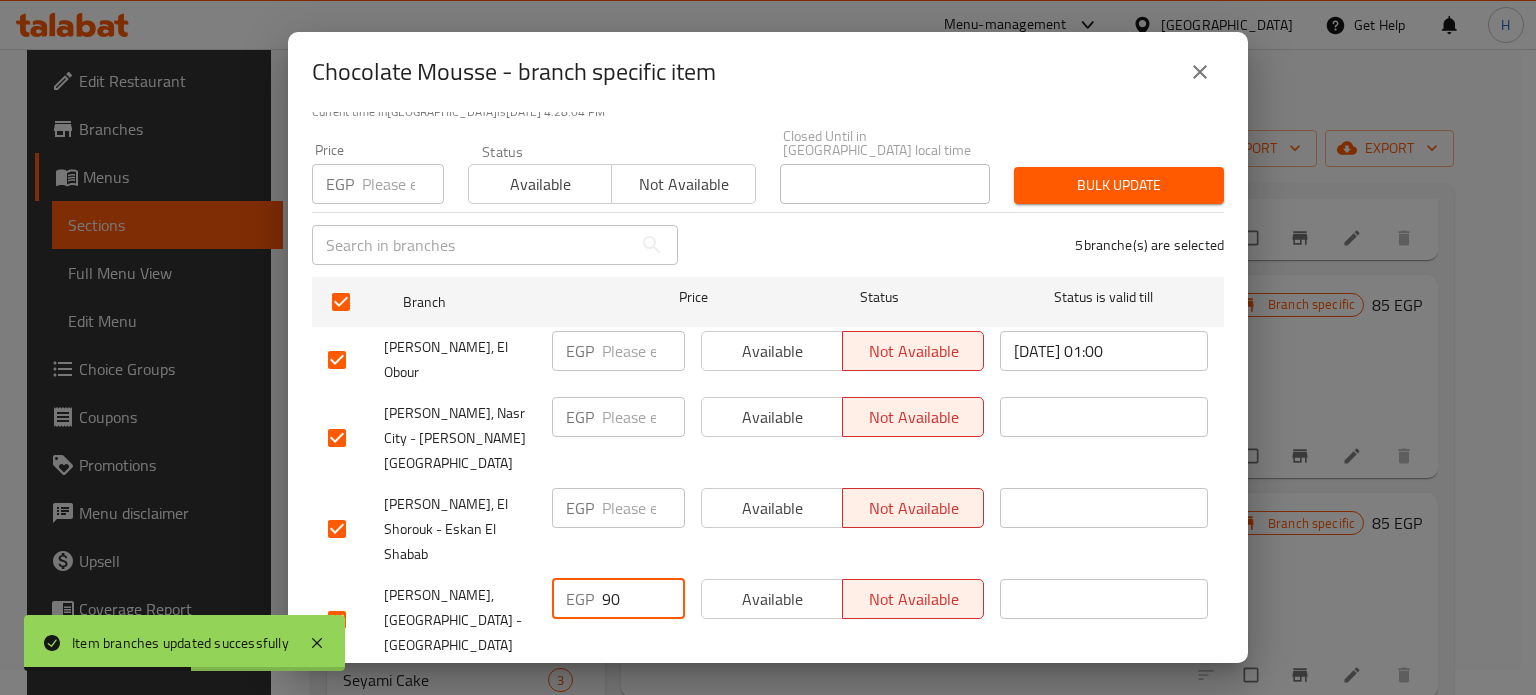 click on "Les Dames, Heliopolis - Hegaz Square EGP 90 ​ Available Not available ​" at bounding box center (768, 620) 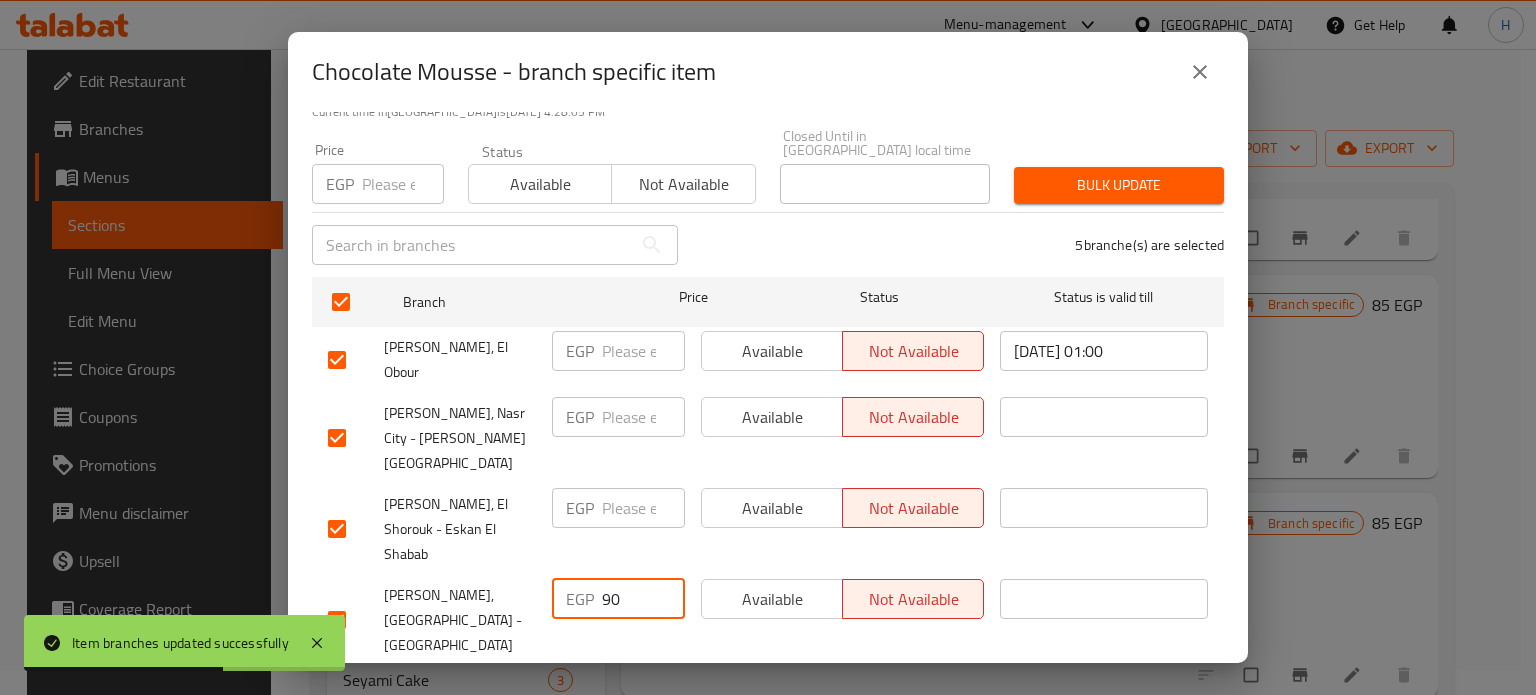click at bounding box center [403, 184] 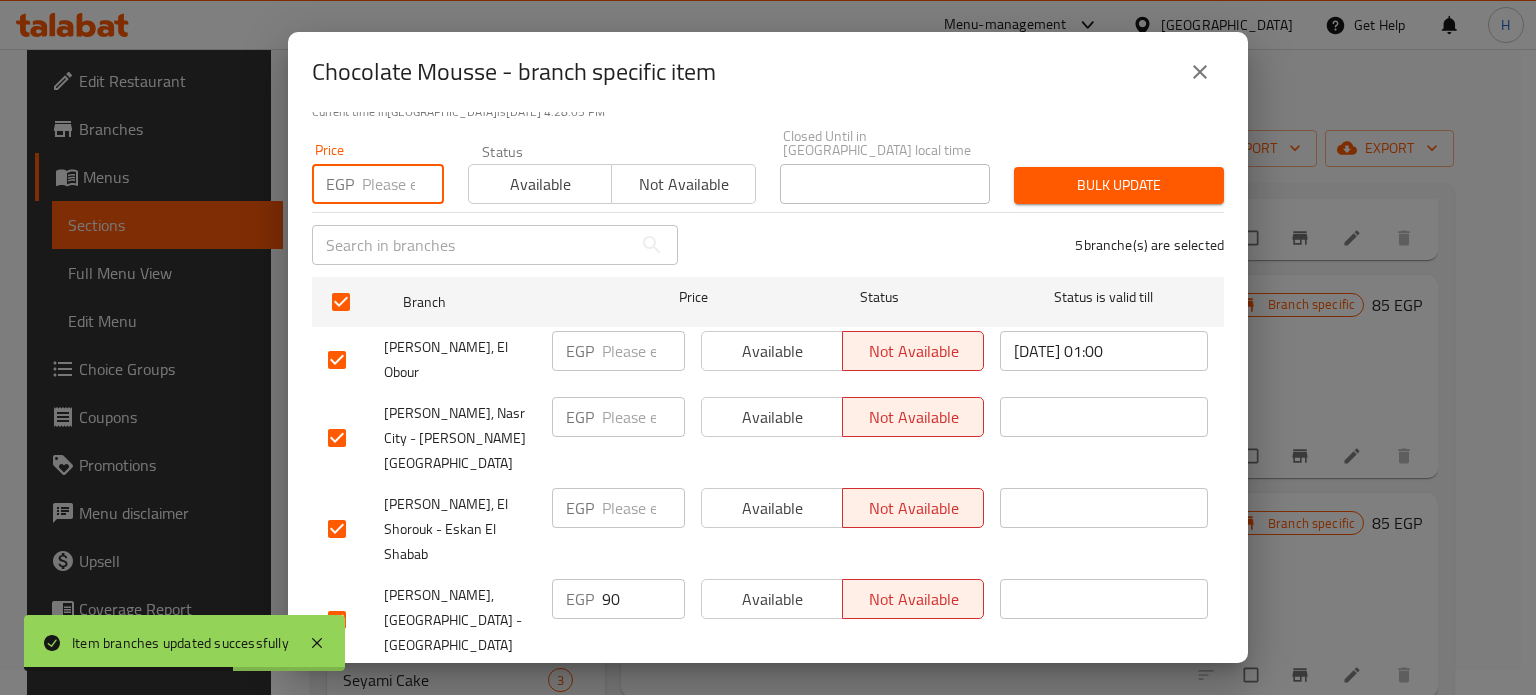paste on "90" 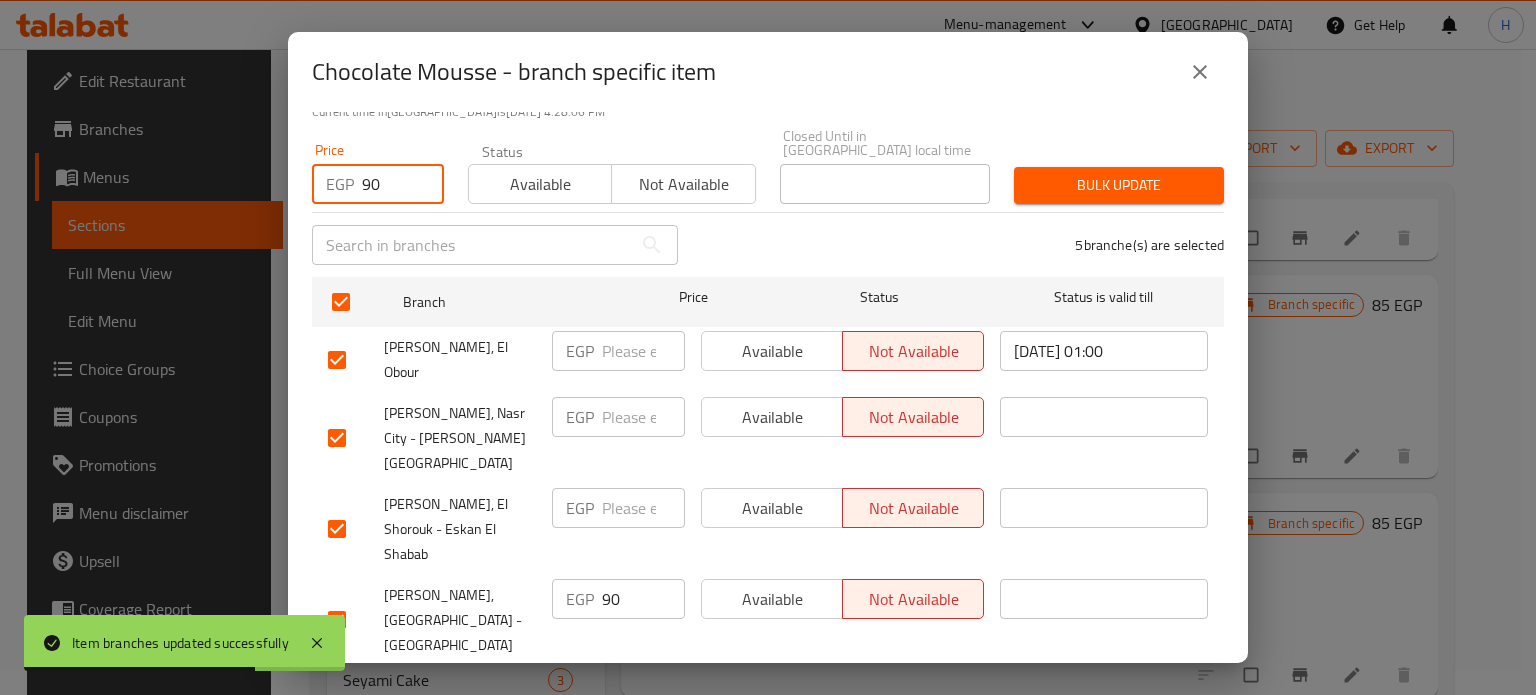 click on "Bulk update" at bounding box center [1119, 185] 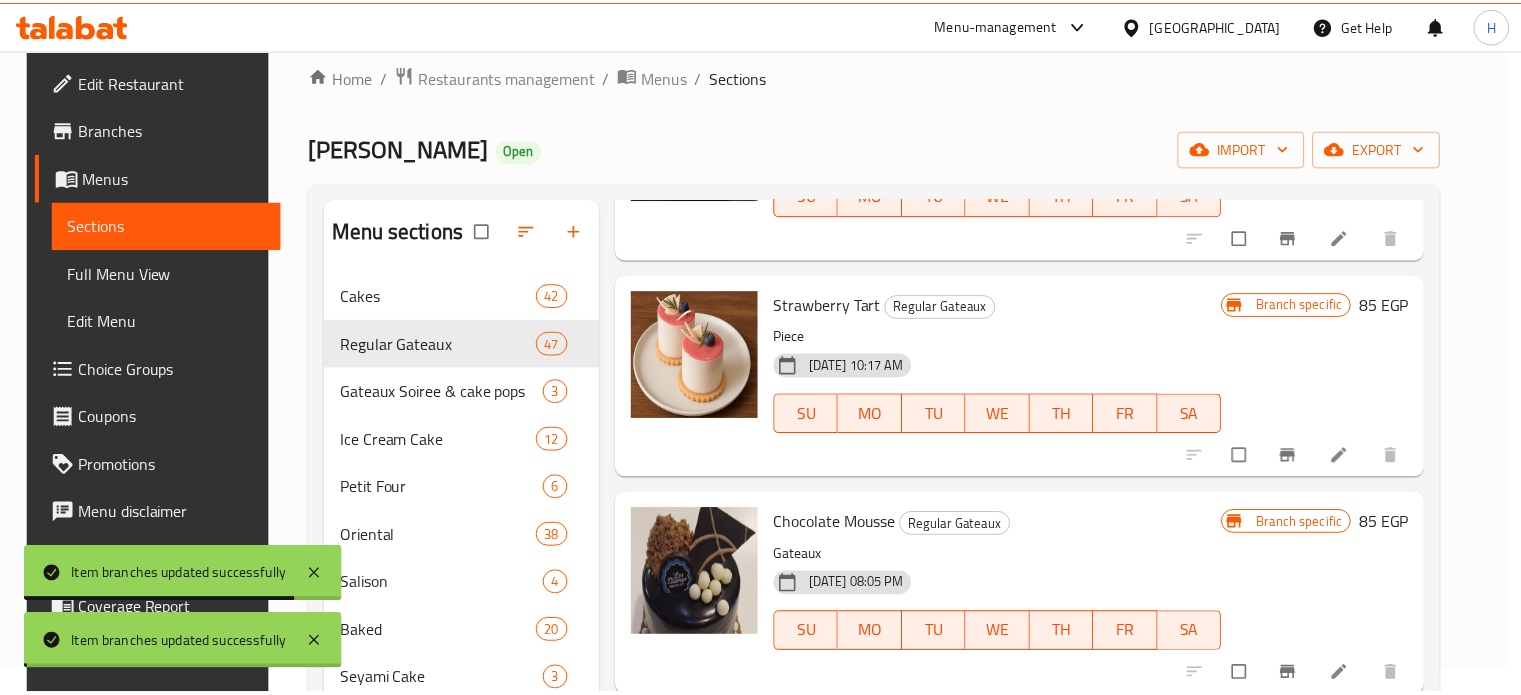 scroll, scrollTop: 26, scrollLeft: 0, axis: vertical 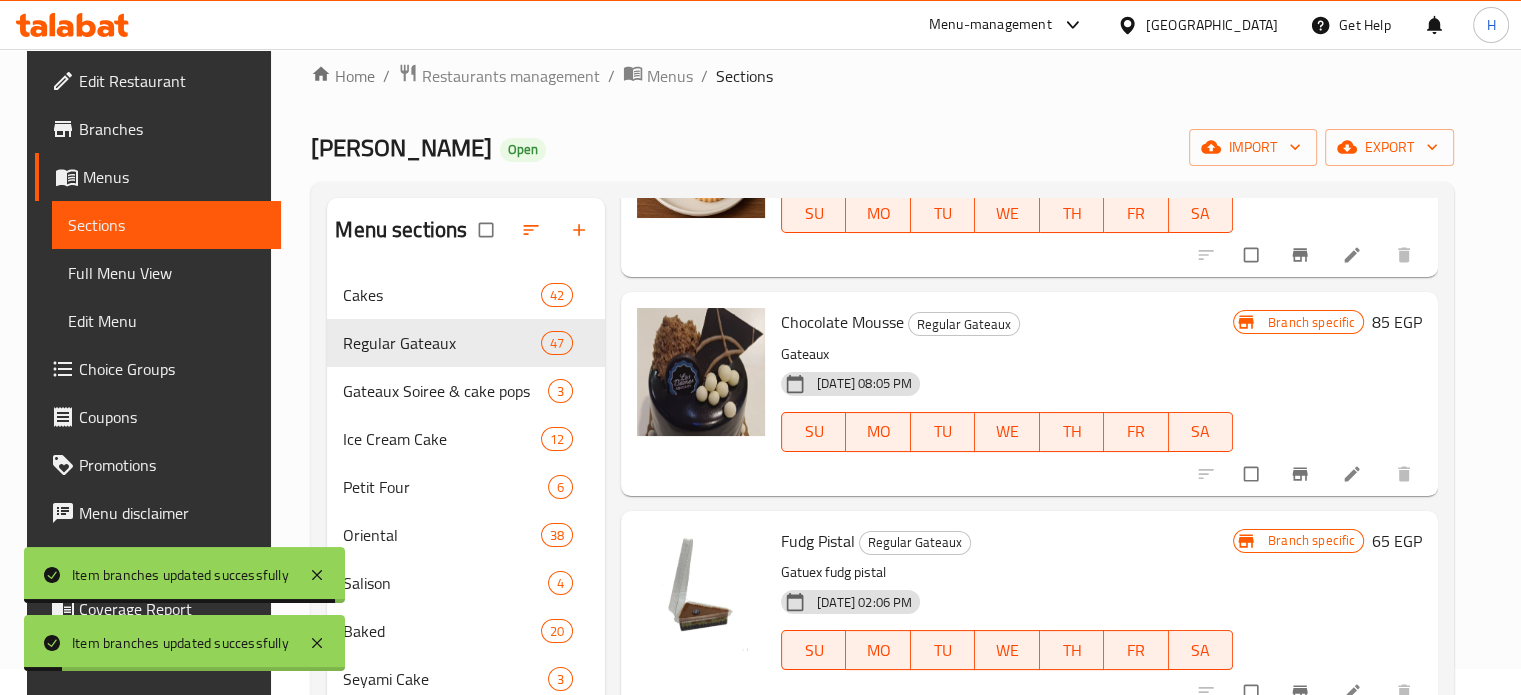 click at bounding box center (1302, 474) 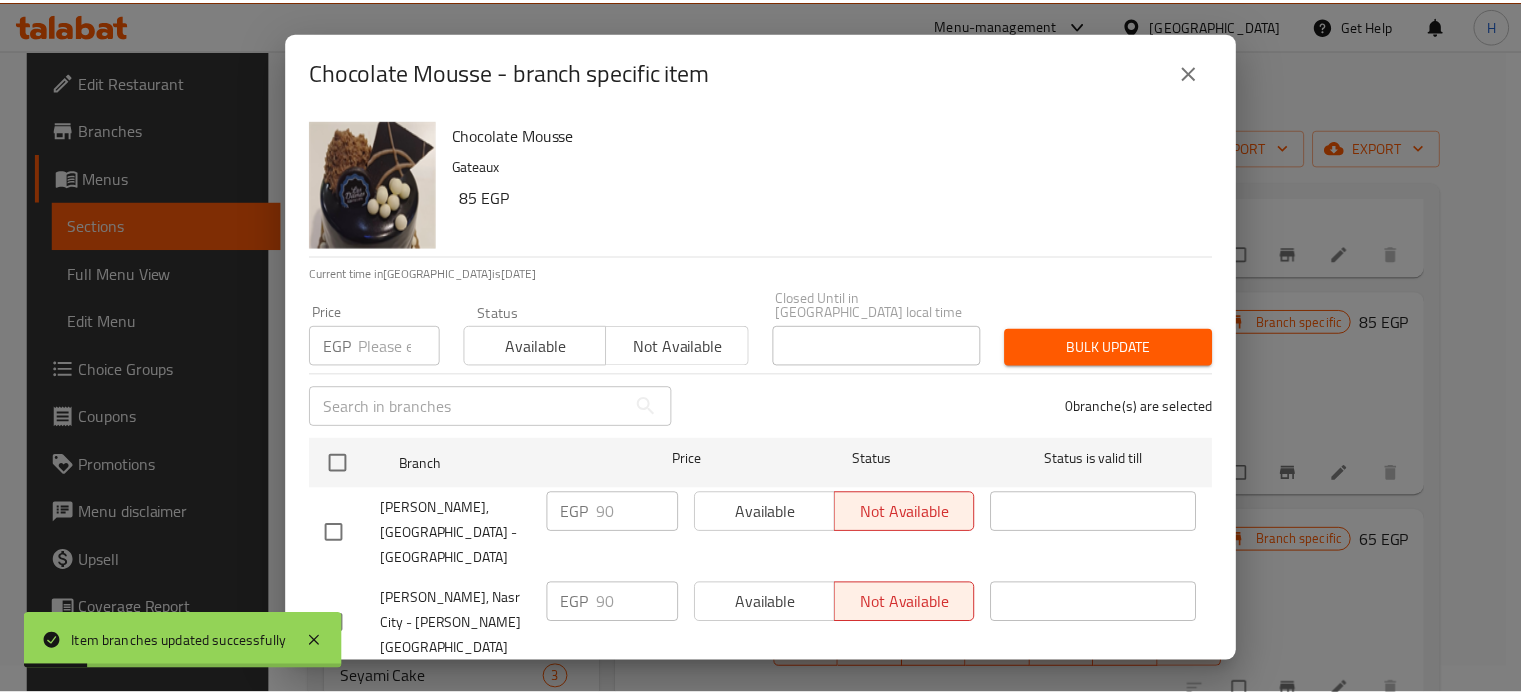 scroll, scrollTop: 162, scrollLeft: 0, axis: vertical 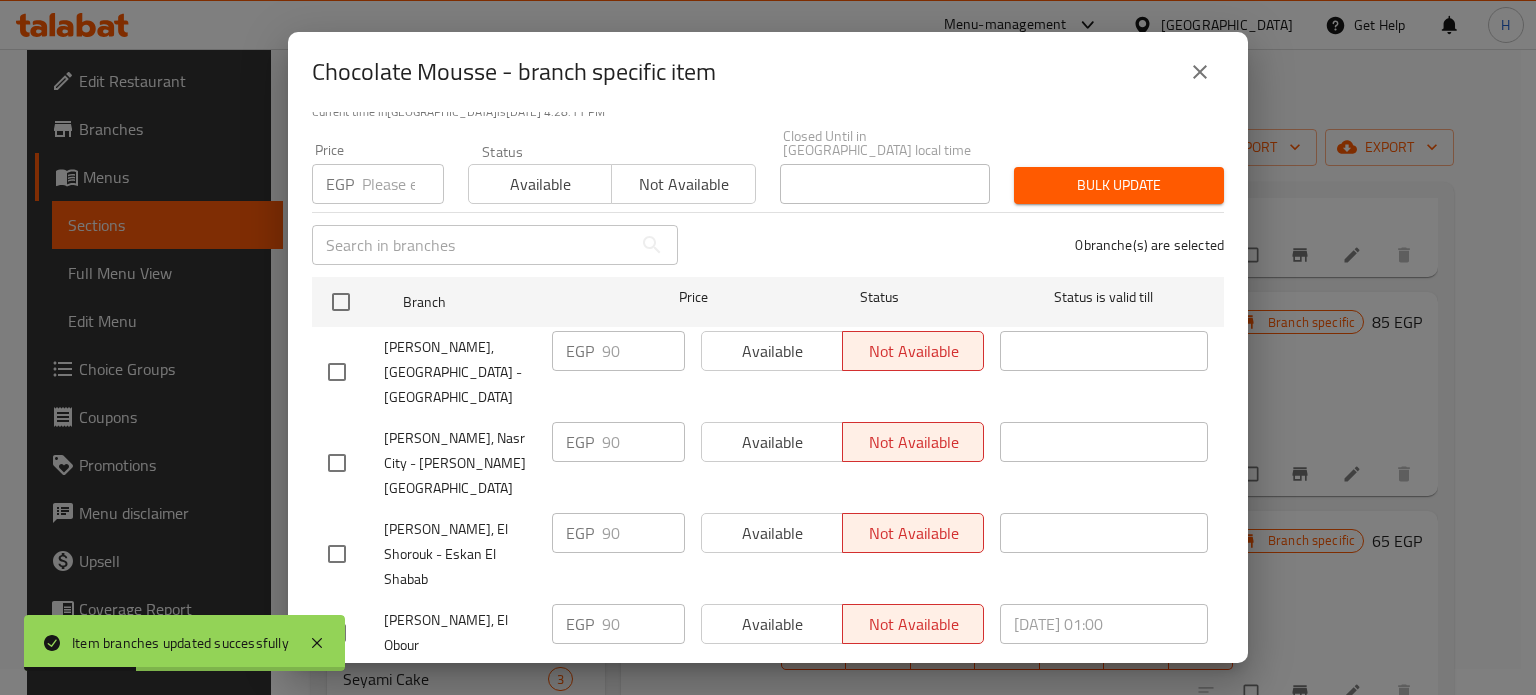 click 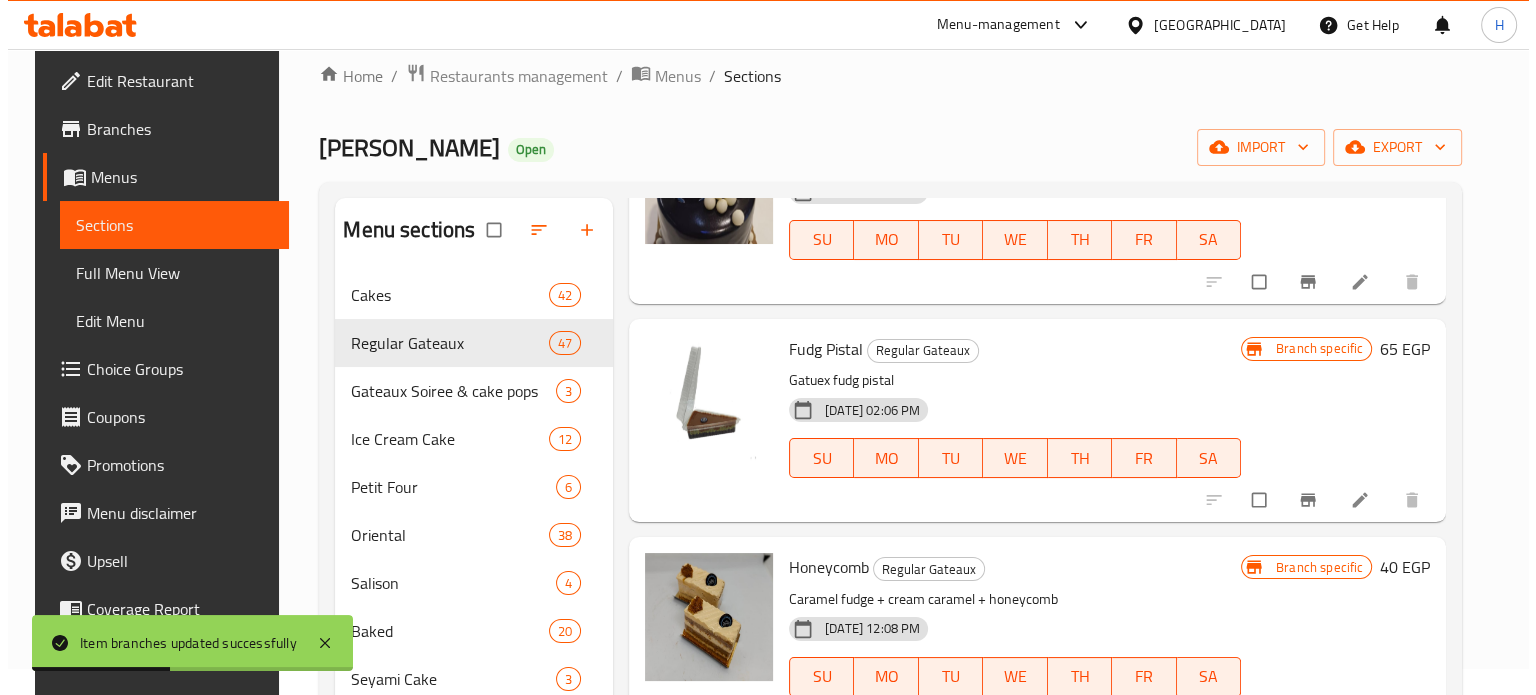 scroll, scrollTop: 1700, scrollLeft: 0, axis: vertical 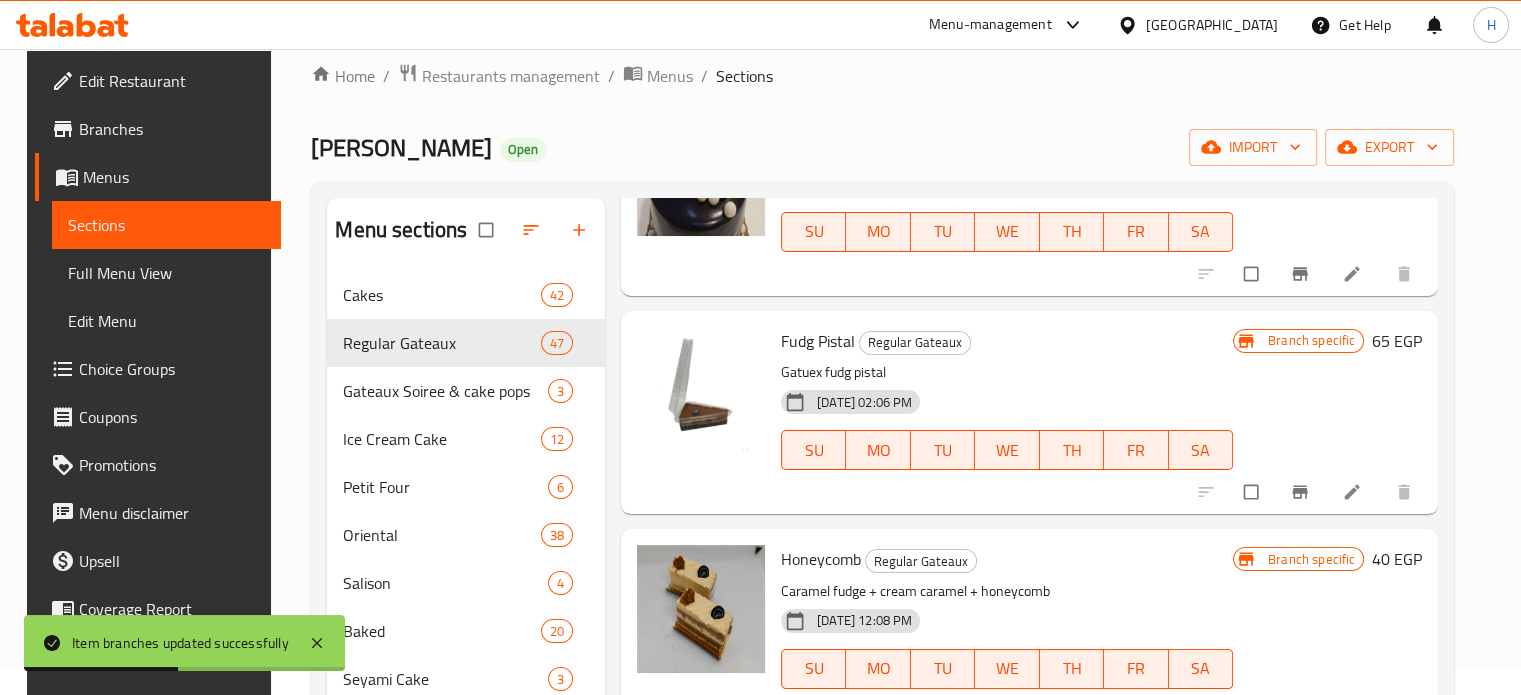 click 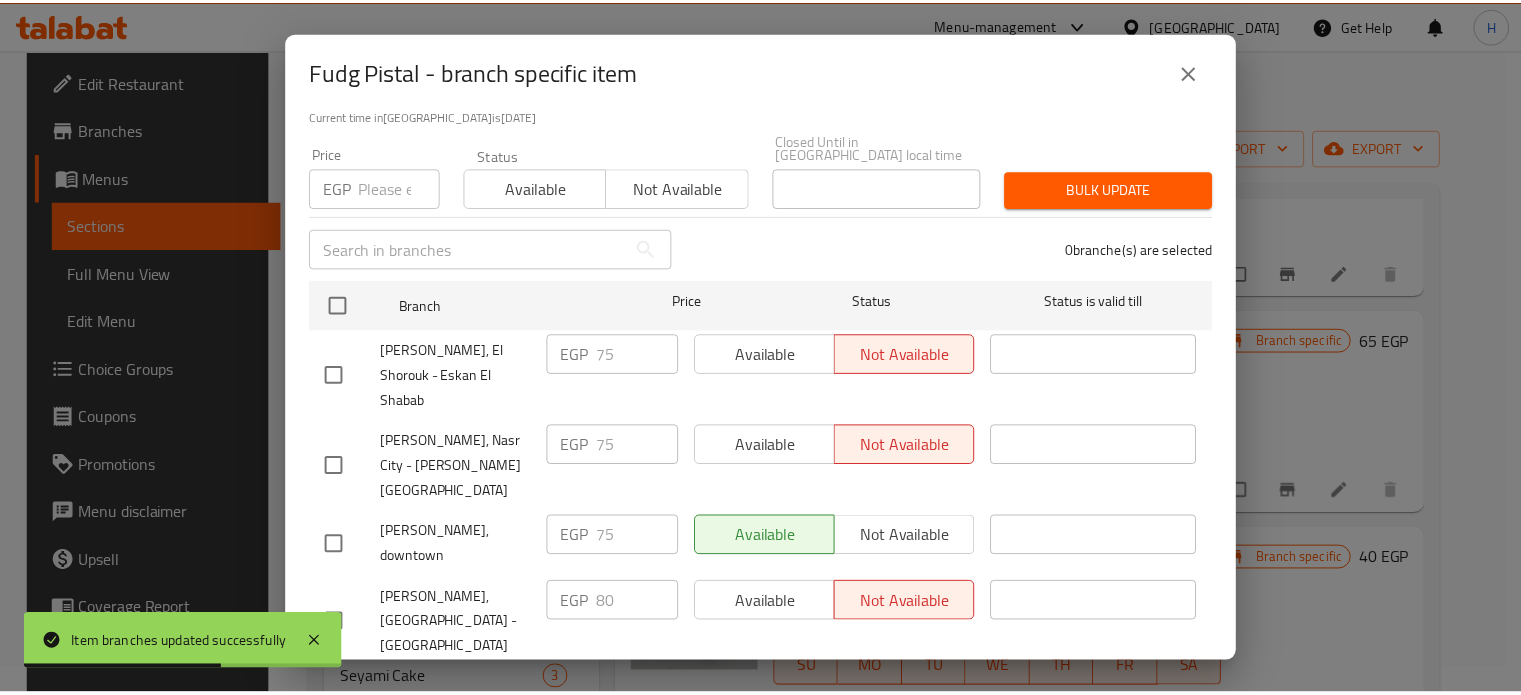 scroll, scrollTop: 162, scrollLeft: 0, axis: vertical 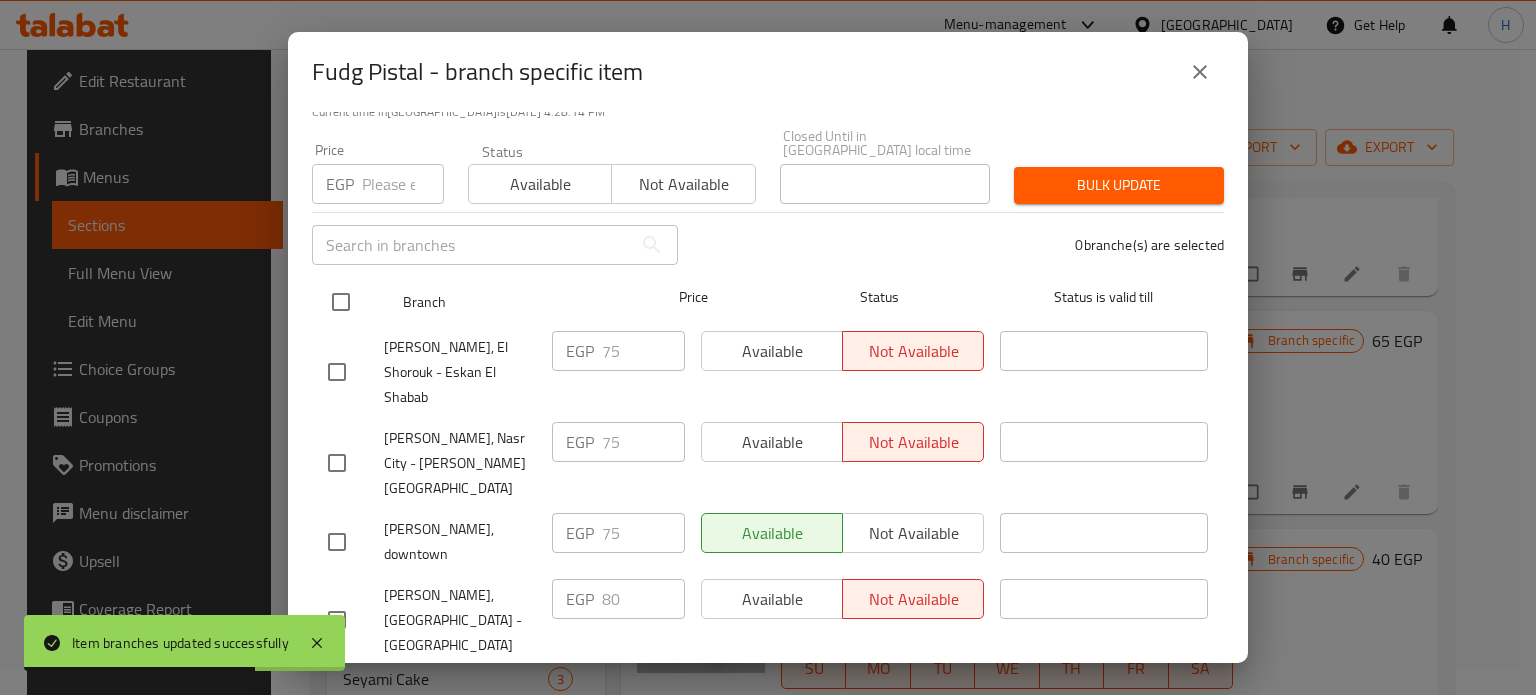 click at bounding box center [341, 302] 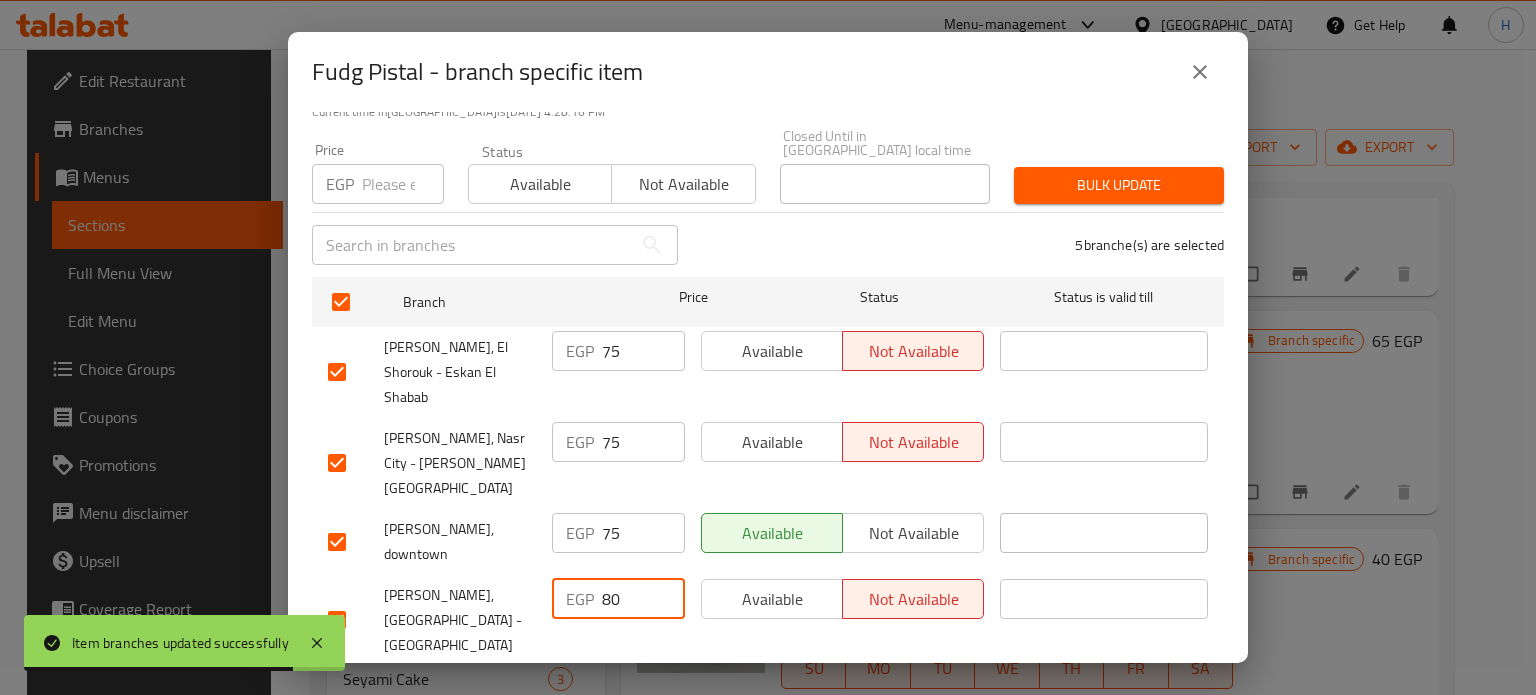 drag, startPoint x: 634, startPoint y: 519, endPoint x: 509, endPoint y: 499, distance: 126.58989 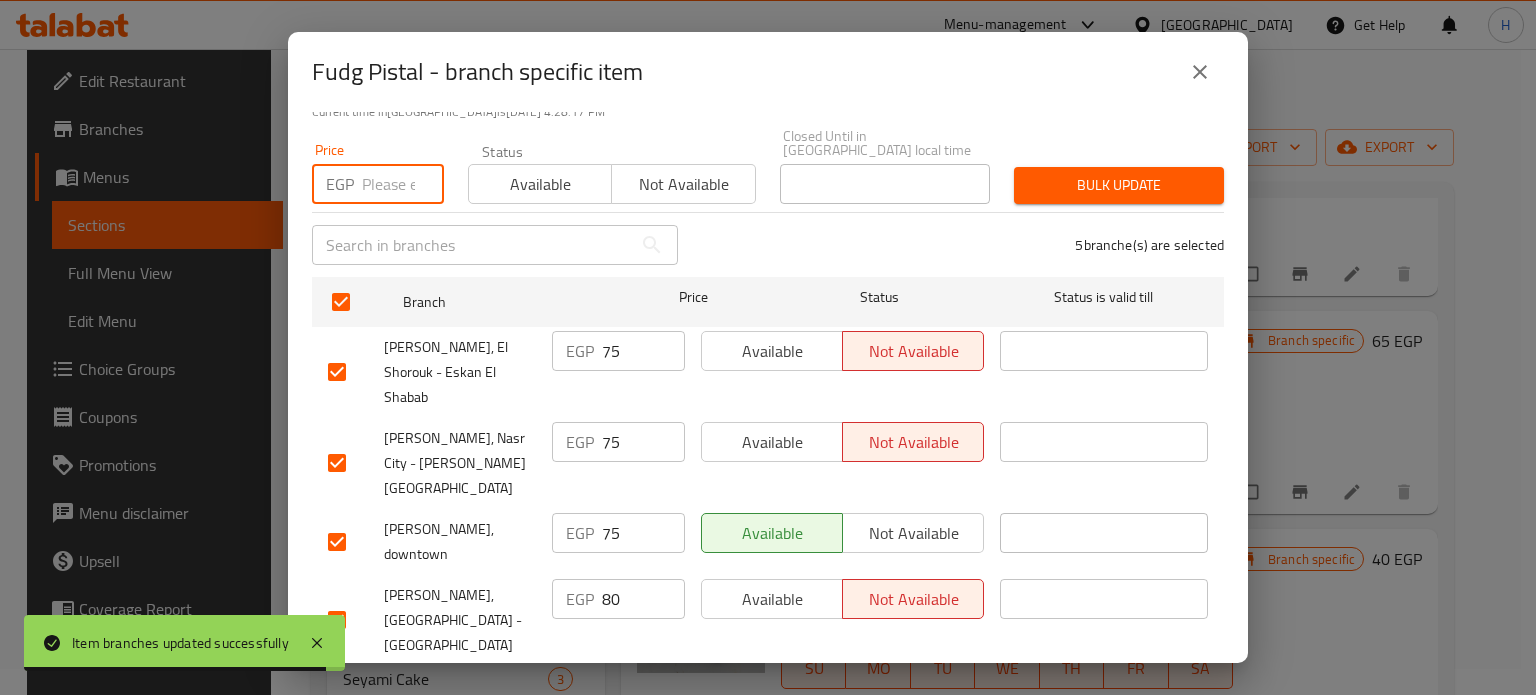 click at bounding box center [403, 184] 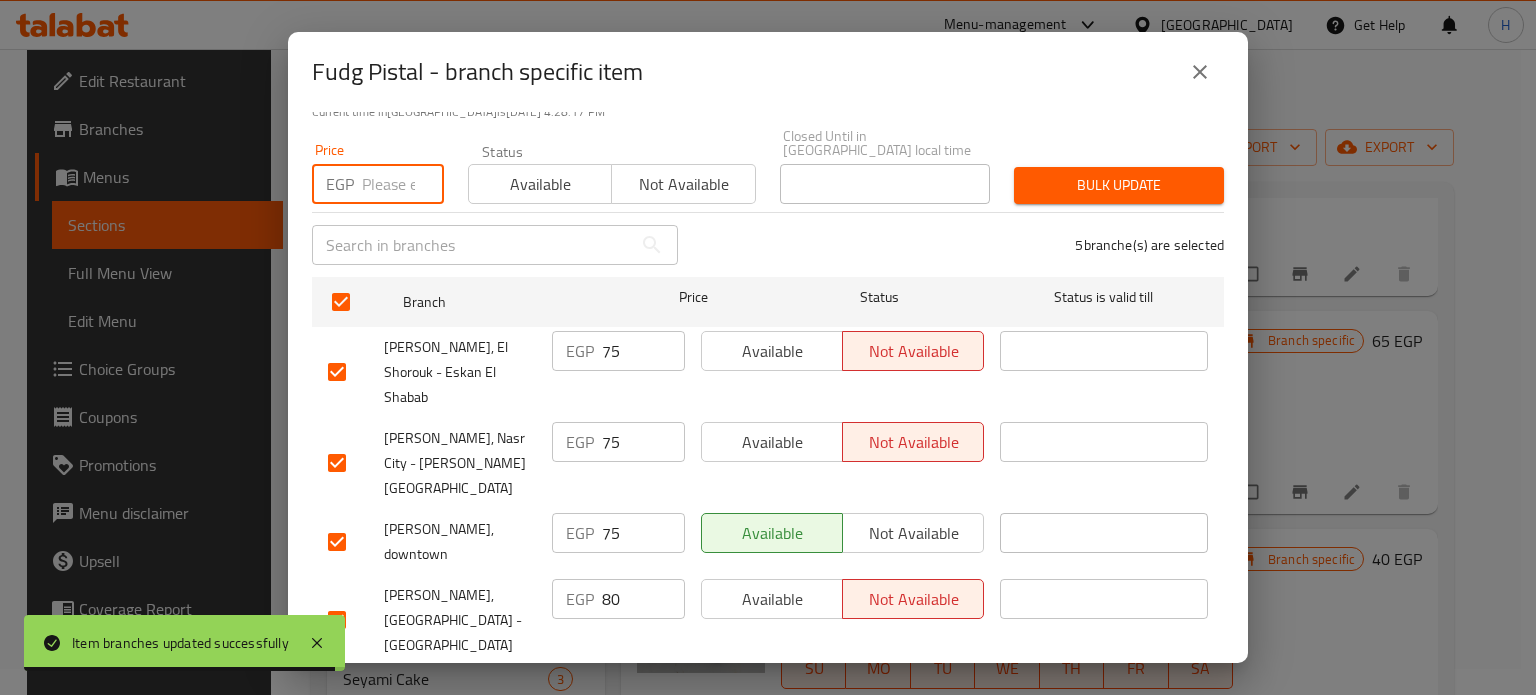 paste on "80" 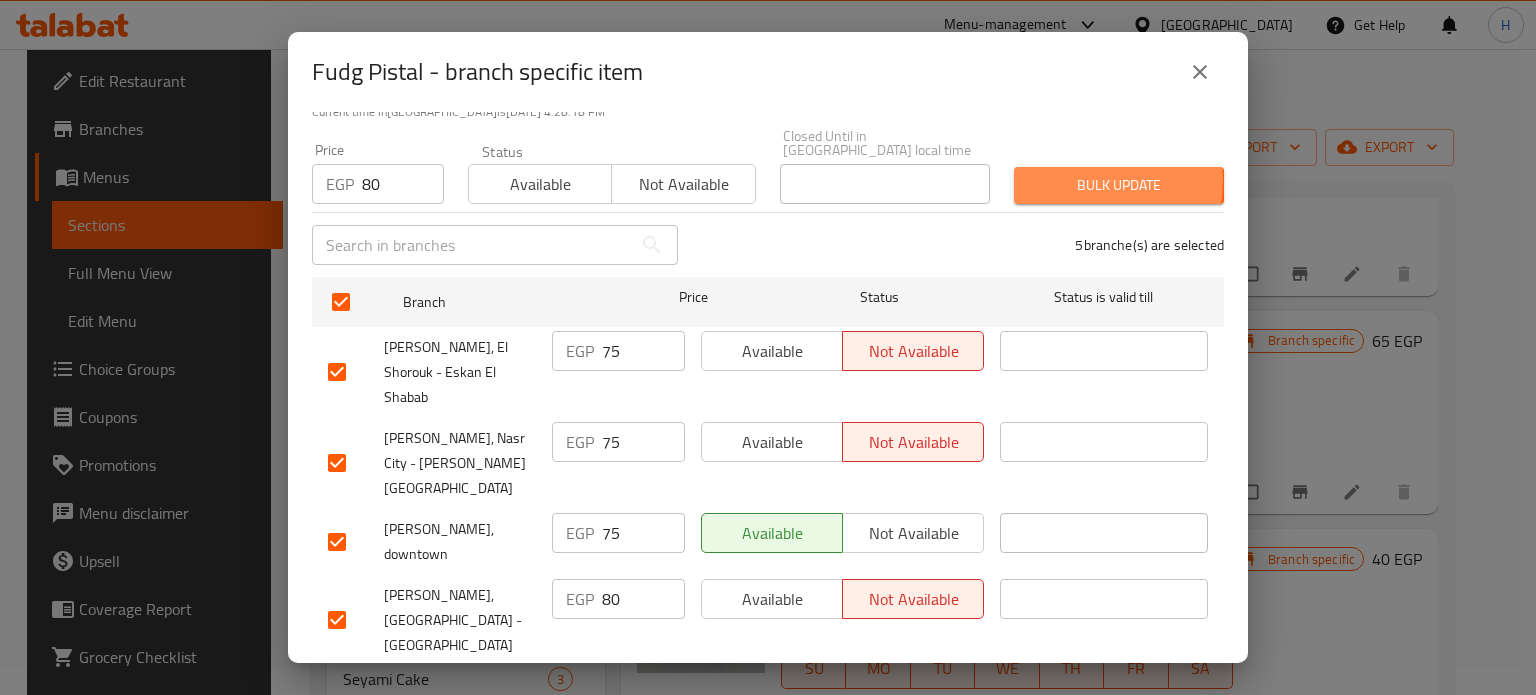 click on "Bulk update" at bounding box center [1119, 185] 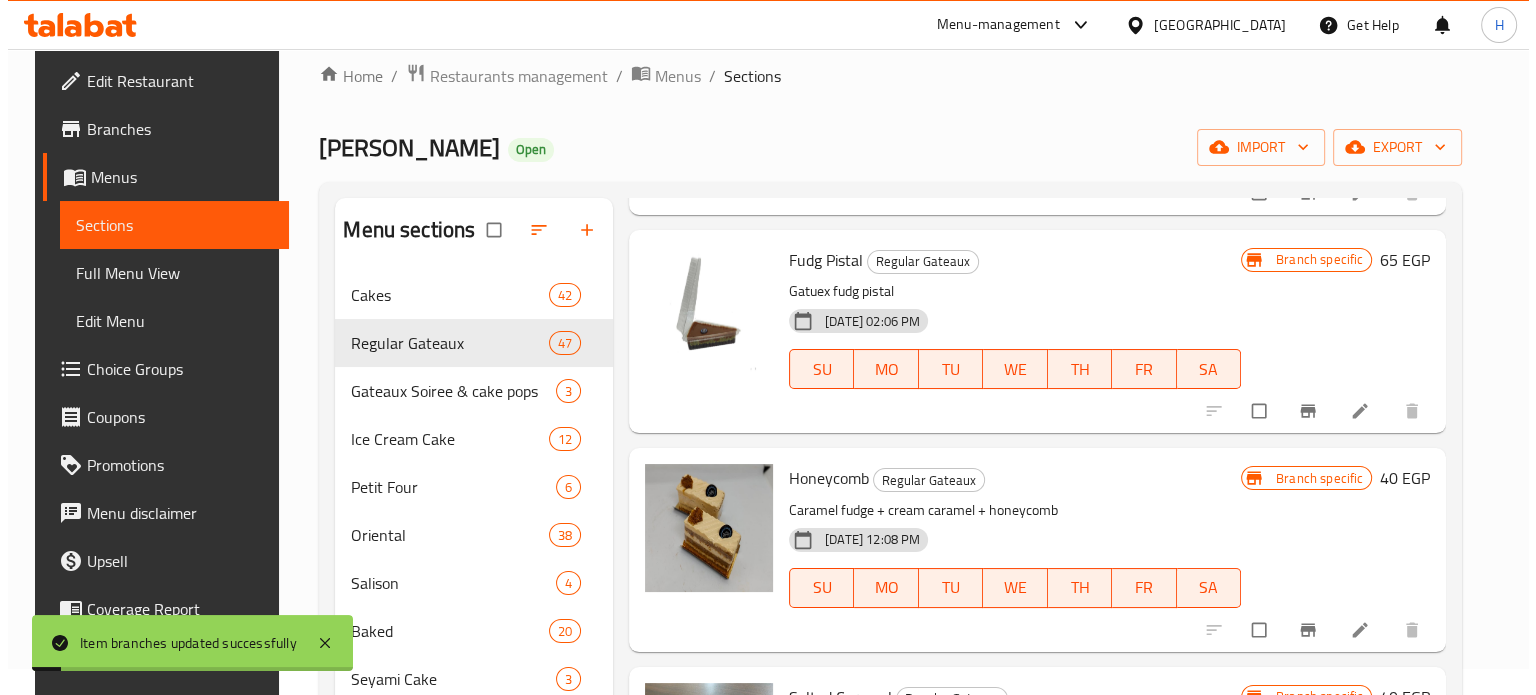 scroll, scrollTop: 1800, scrollLeft: 0, axis: vertical 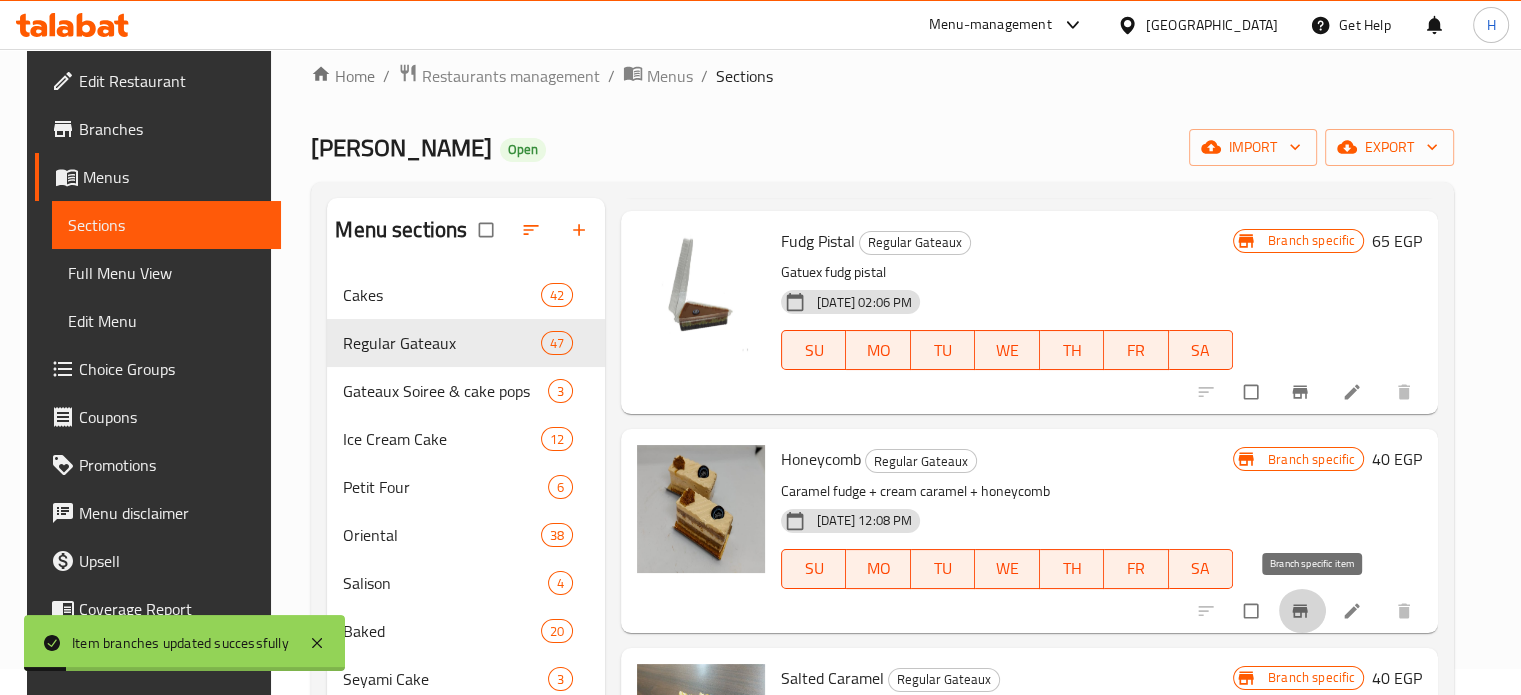 click 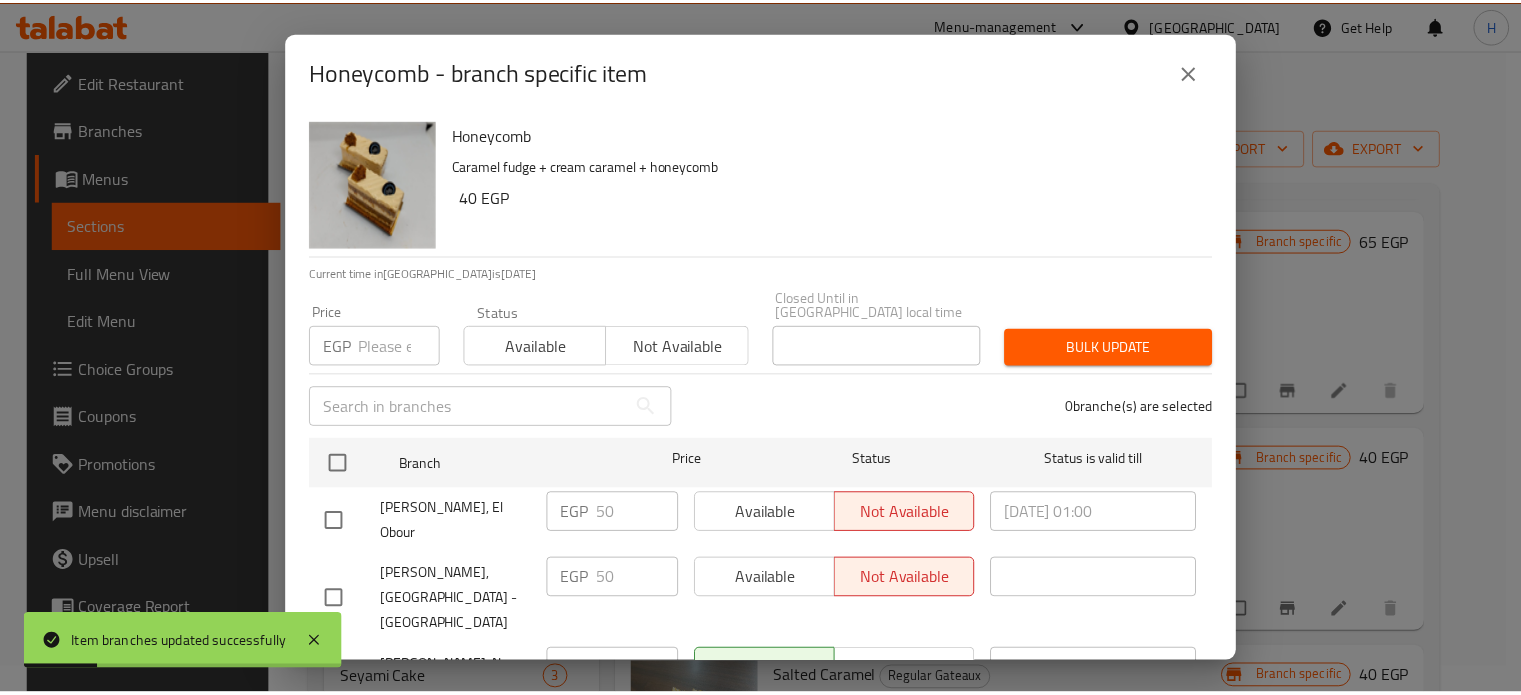scroll, scrollTop: 162, scrollLeft: 0, axis: vertical 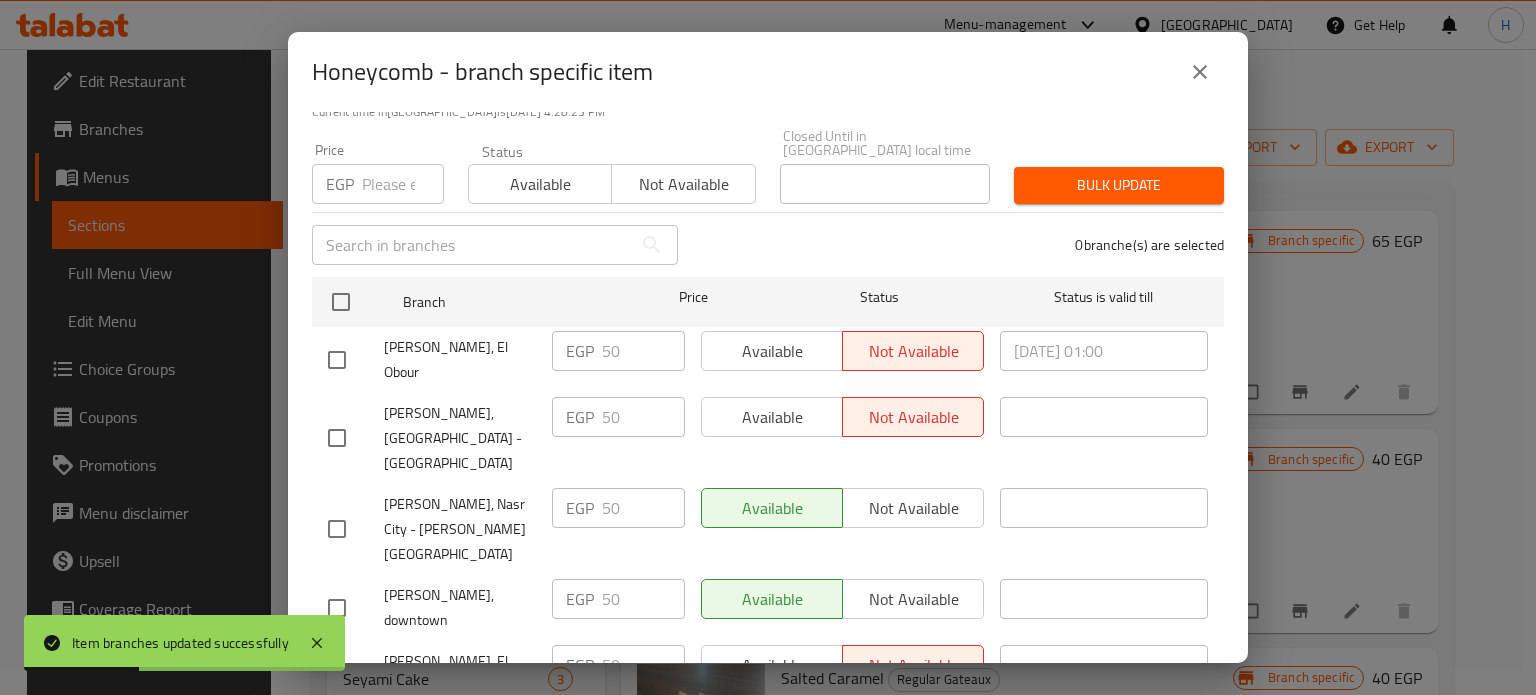 click 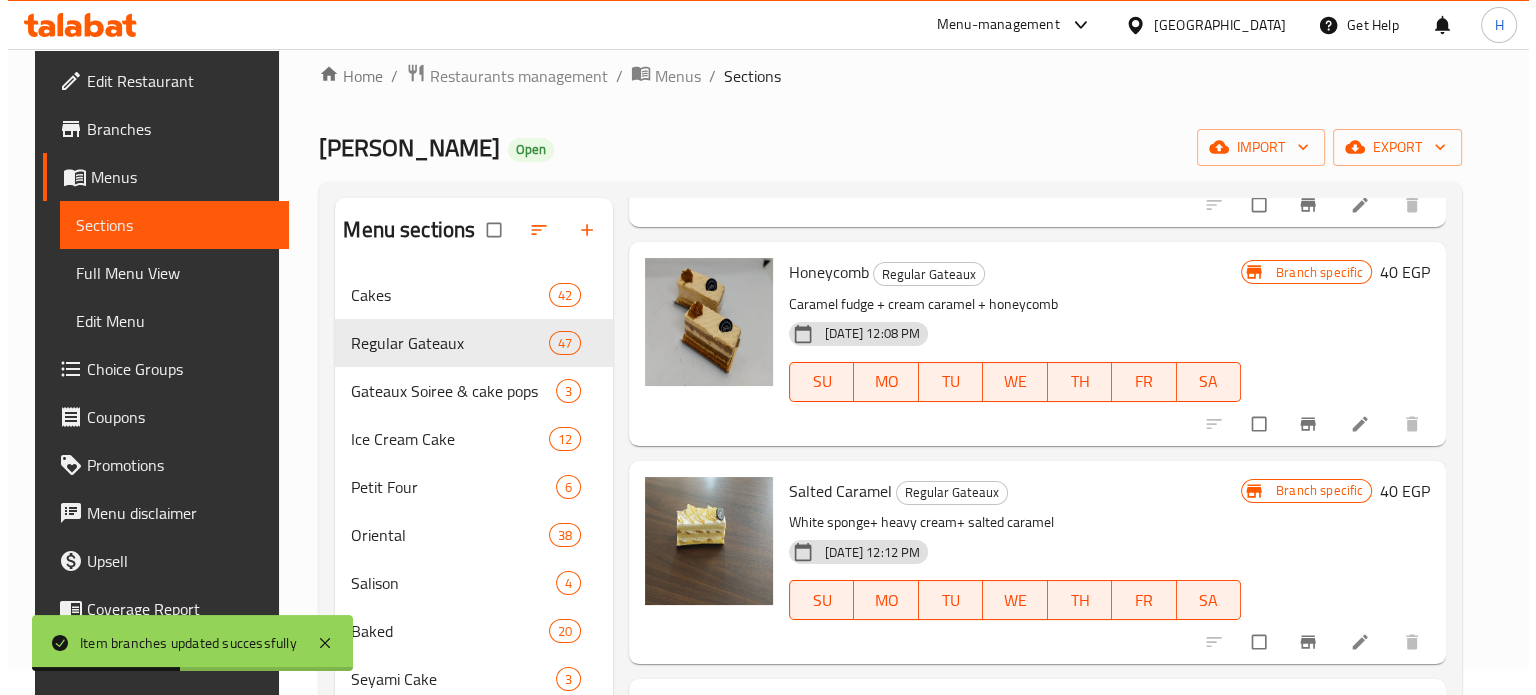 scroll, scrollTop: 2000, scrollLeft: 0, axis: vertical 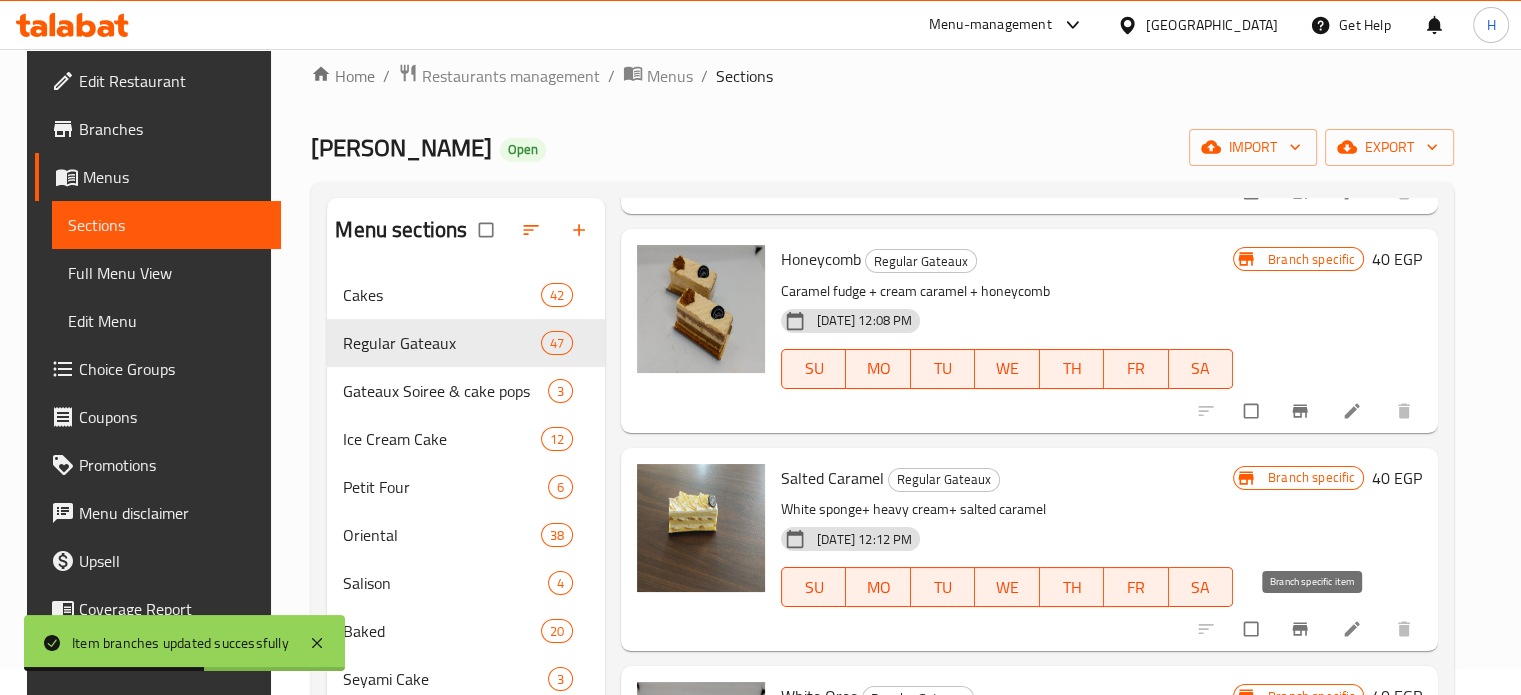 click 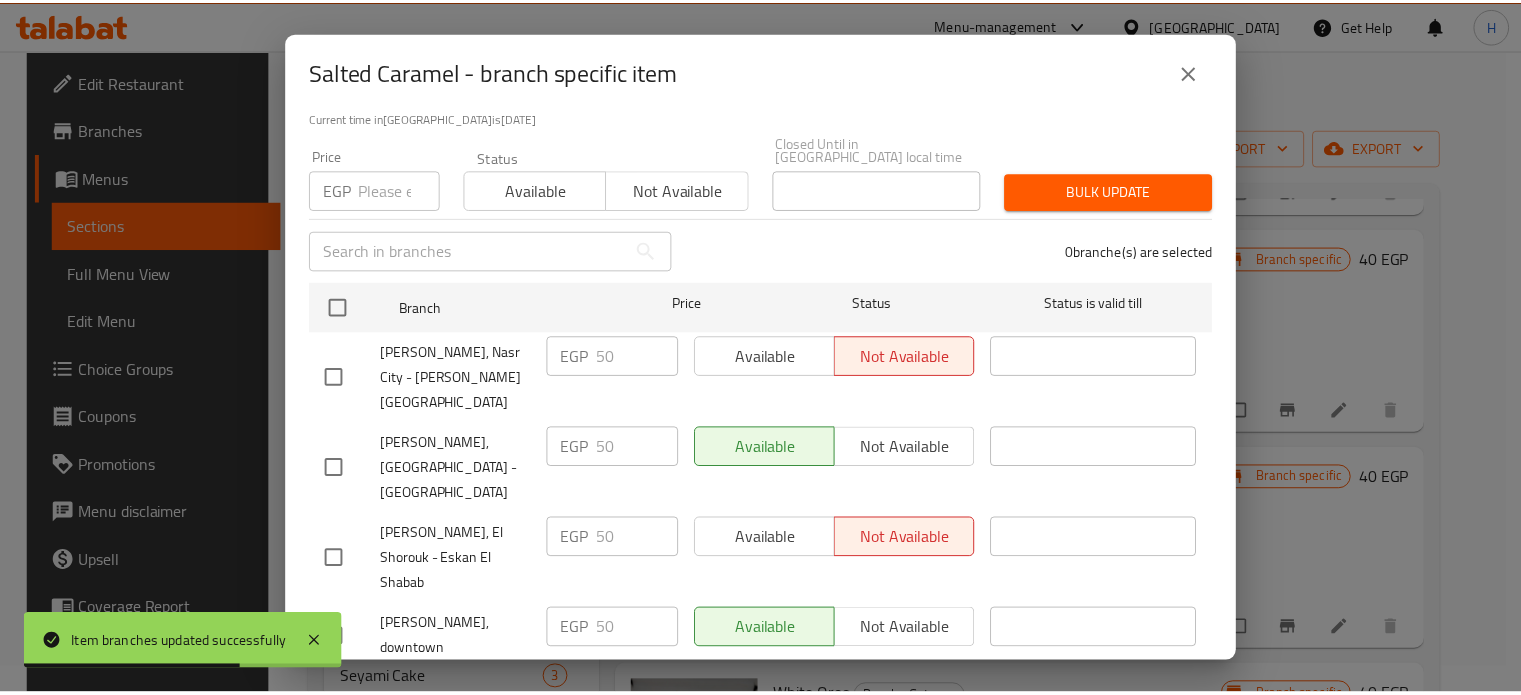 scroll, scrollTop: 162, scrollLeft: 0, axis: vertical 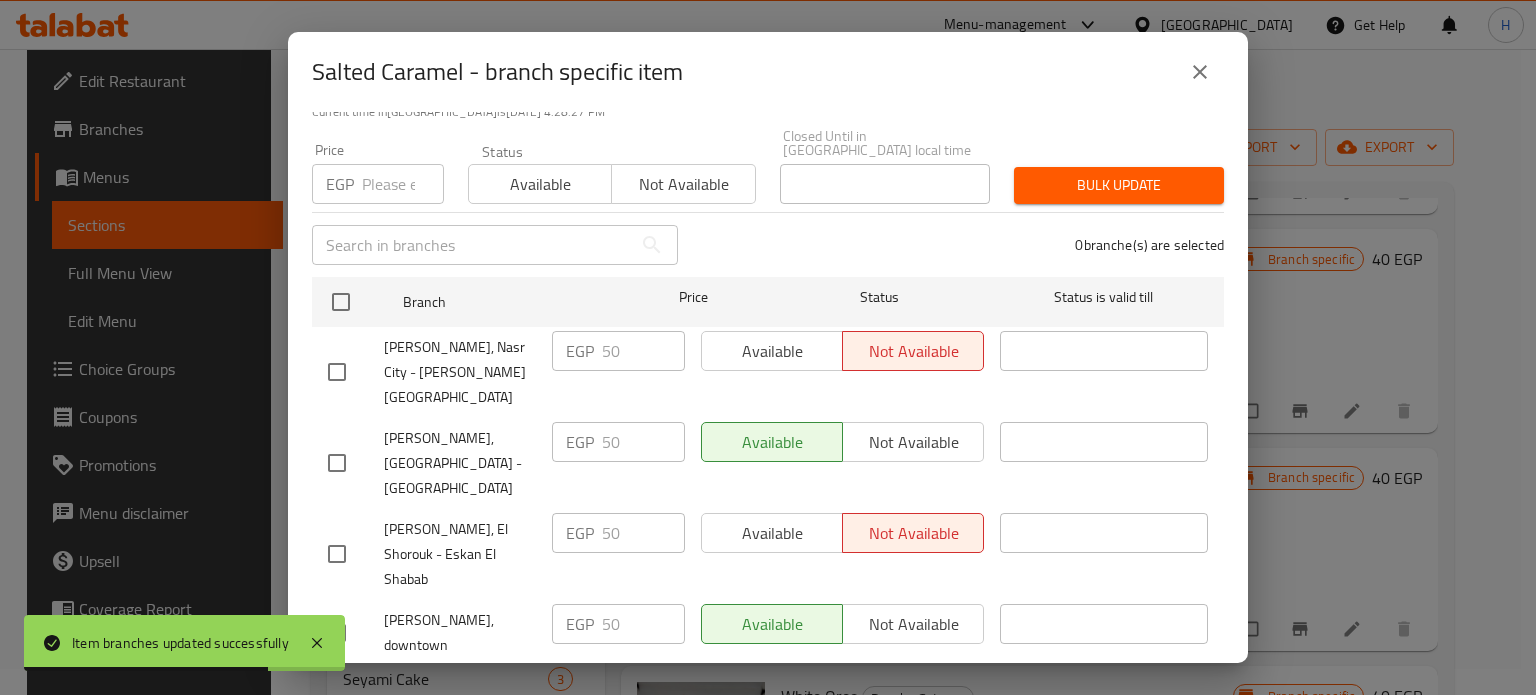 click 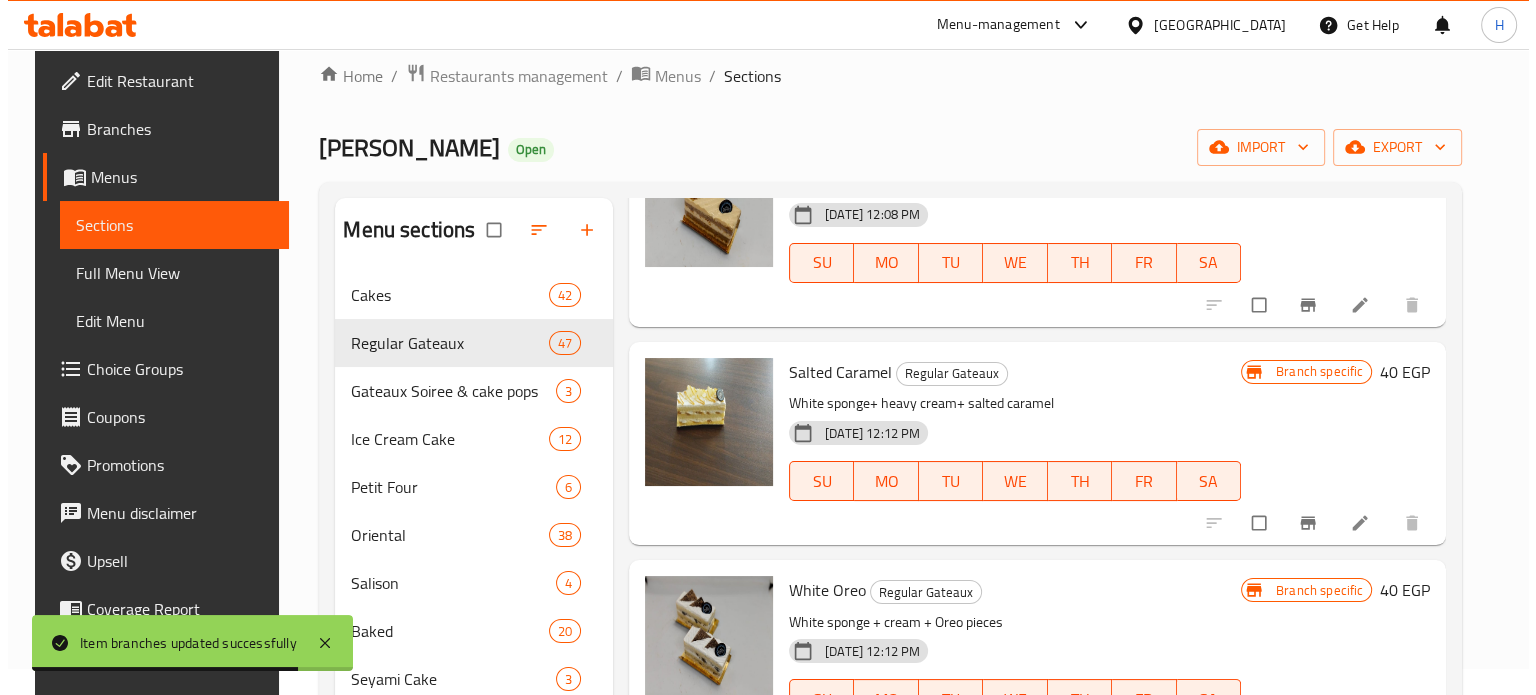 scroll, scrollTop: 2200, scrollLeft: 0, axis: vertical 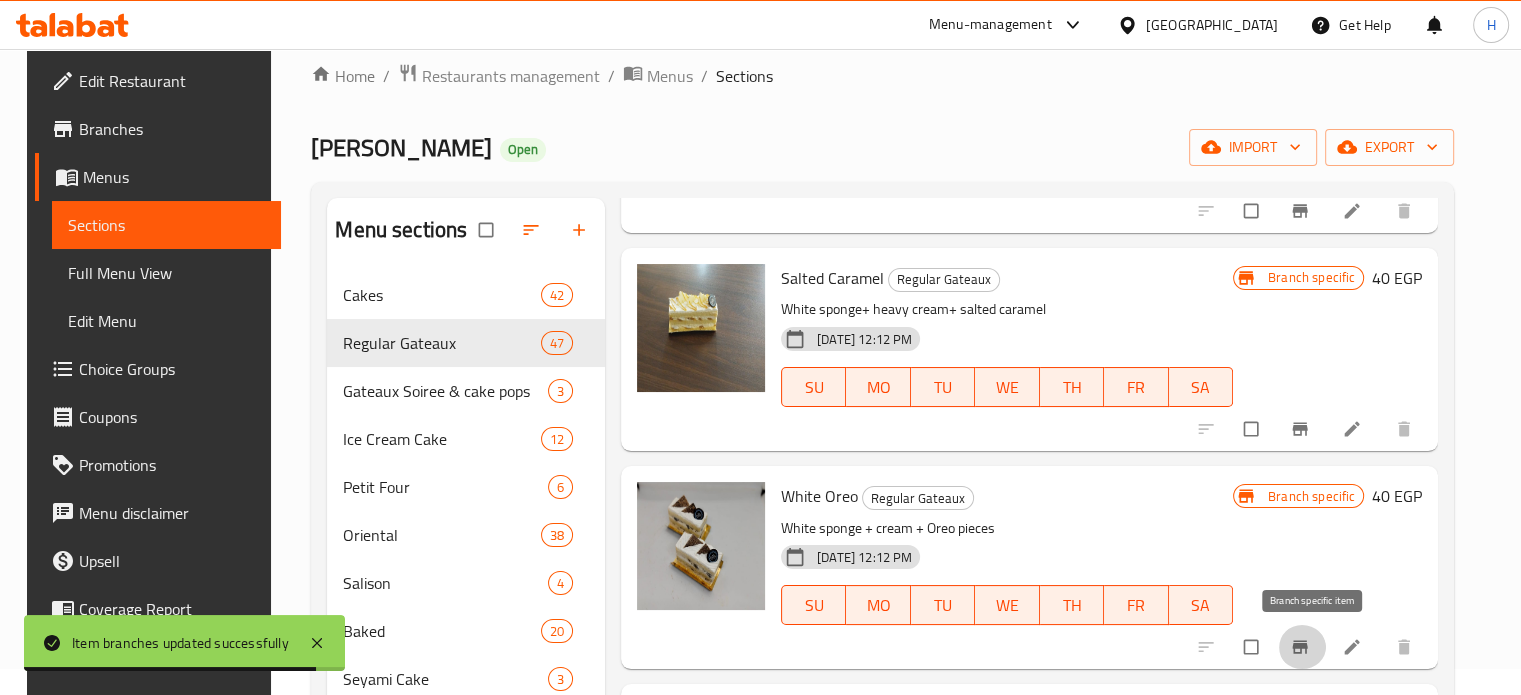 click 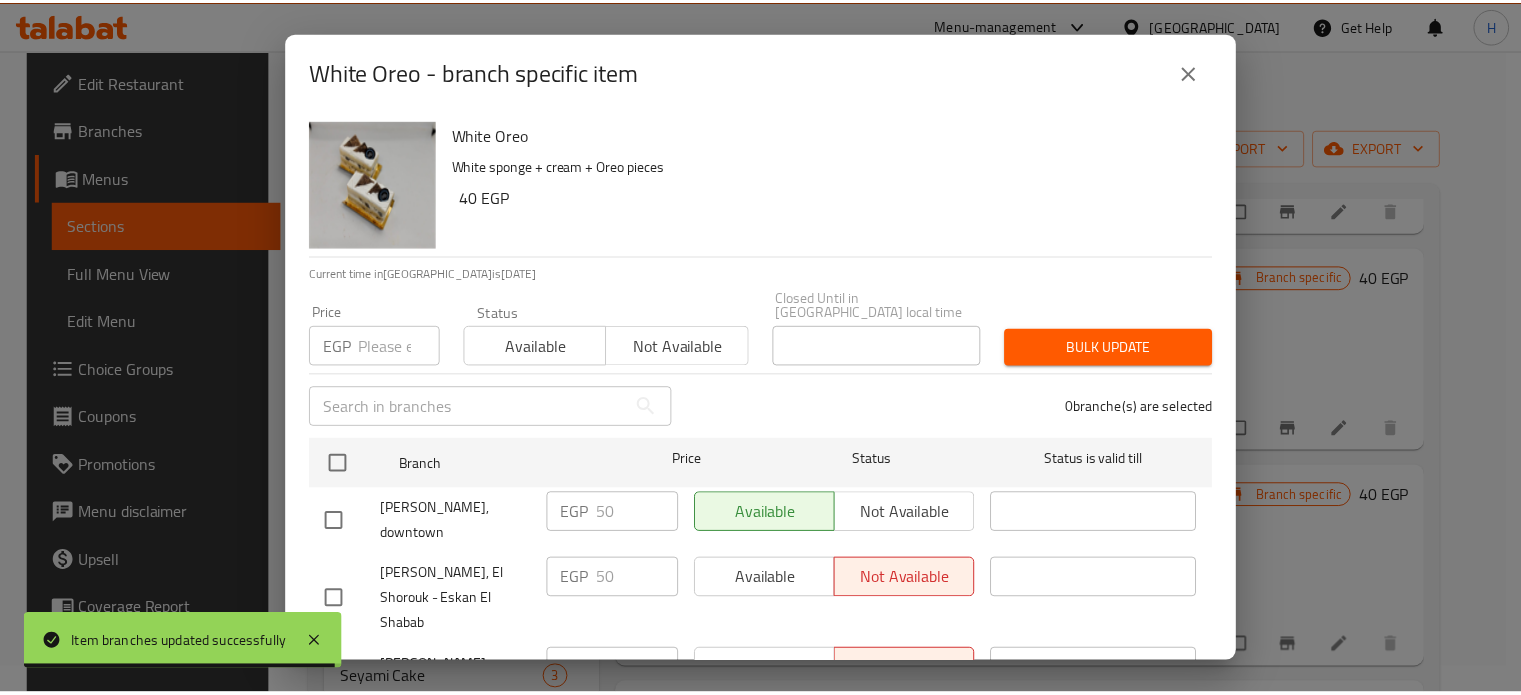 scroll, scrollTop: 162, scrollLeft: 0, axis: vertical 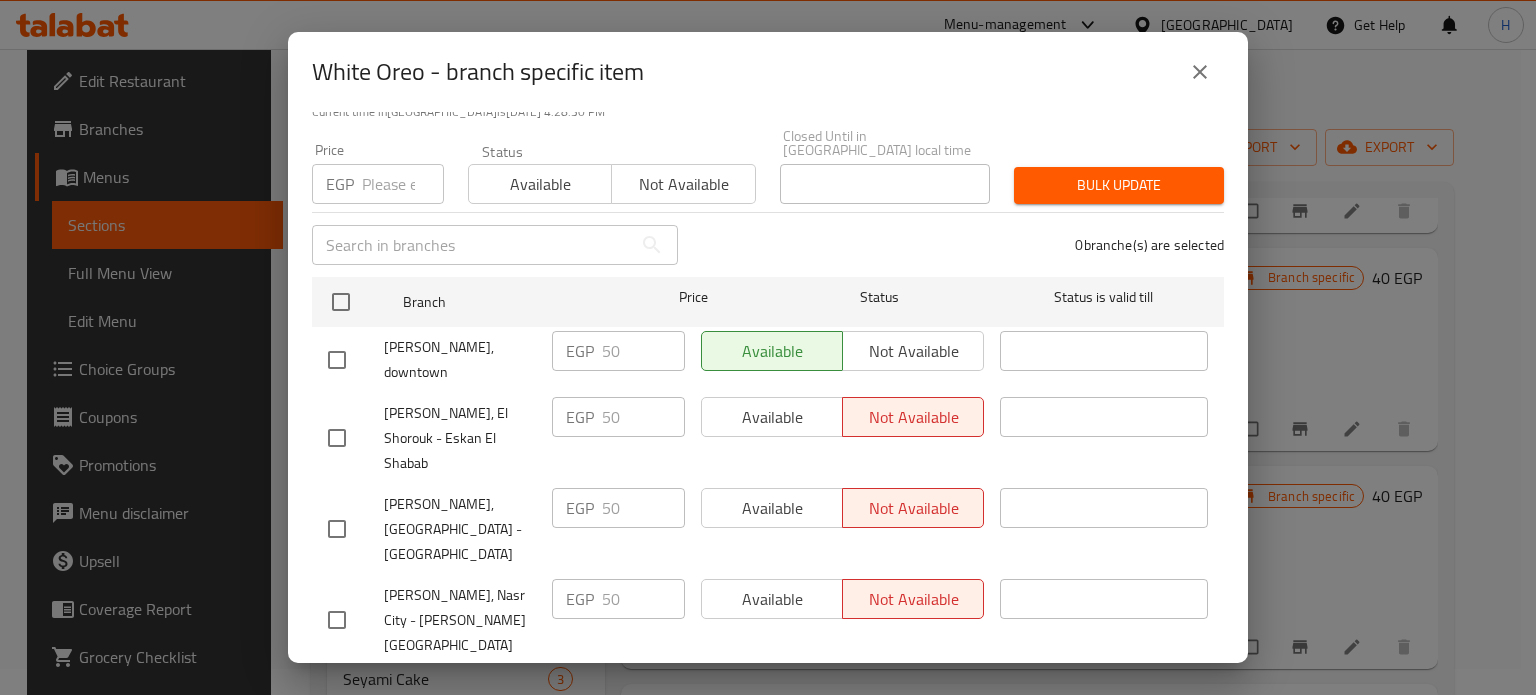 click 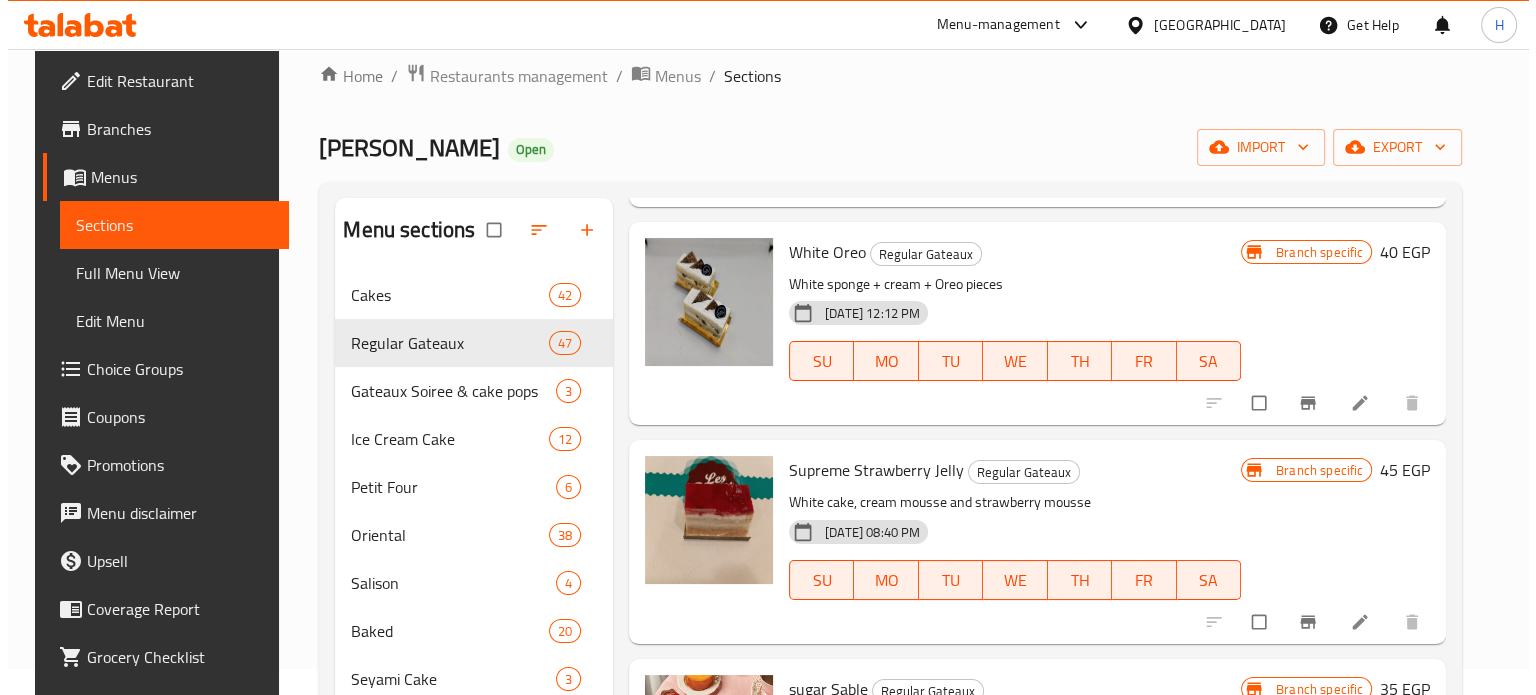 scroll, scrollTop: 2500, scrollLeft: 0, axis: vertical 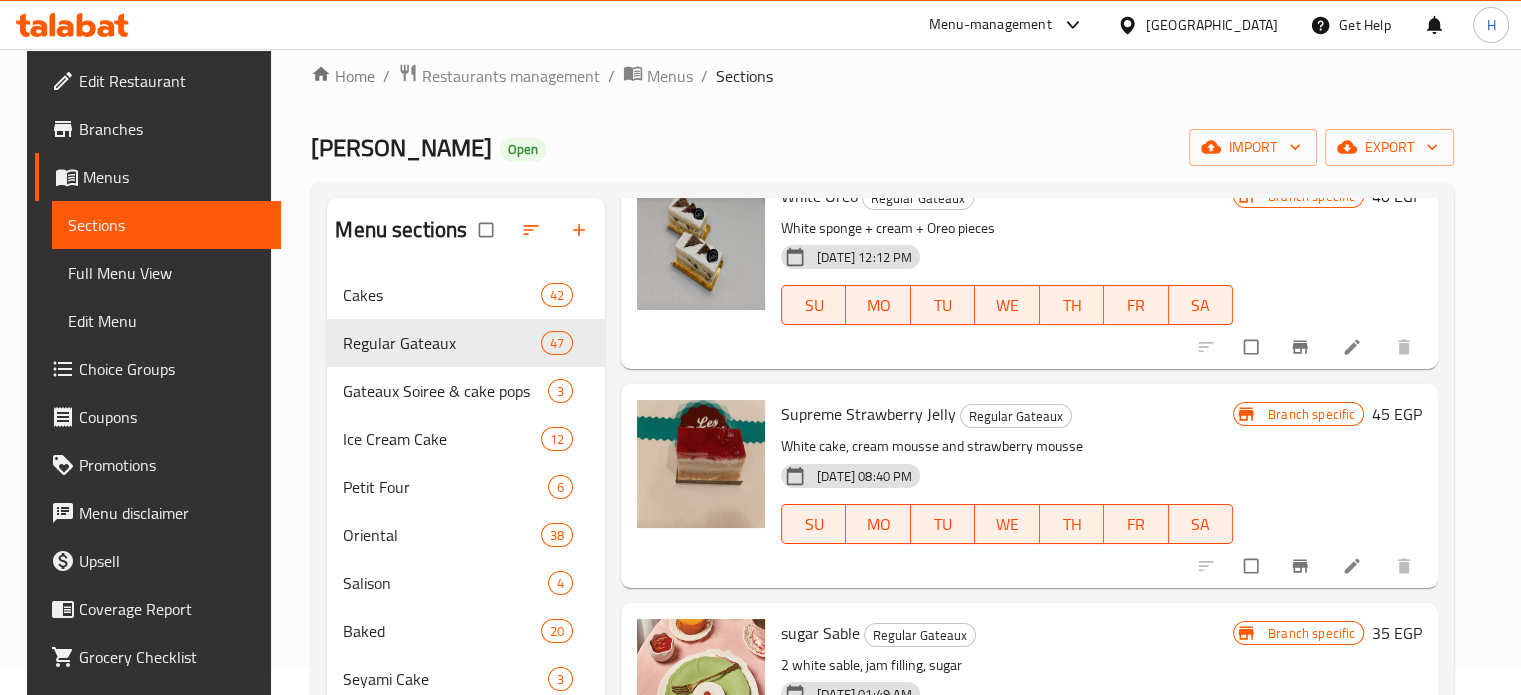 click 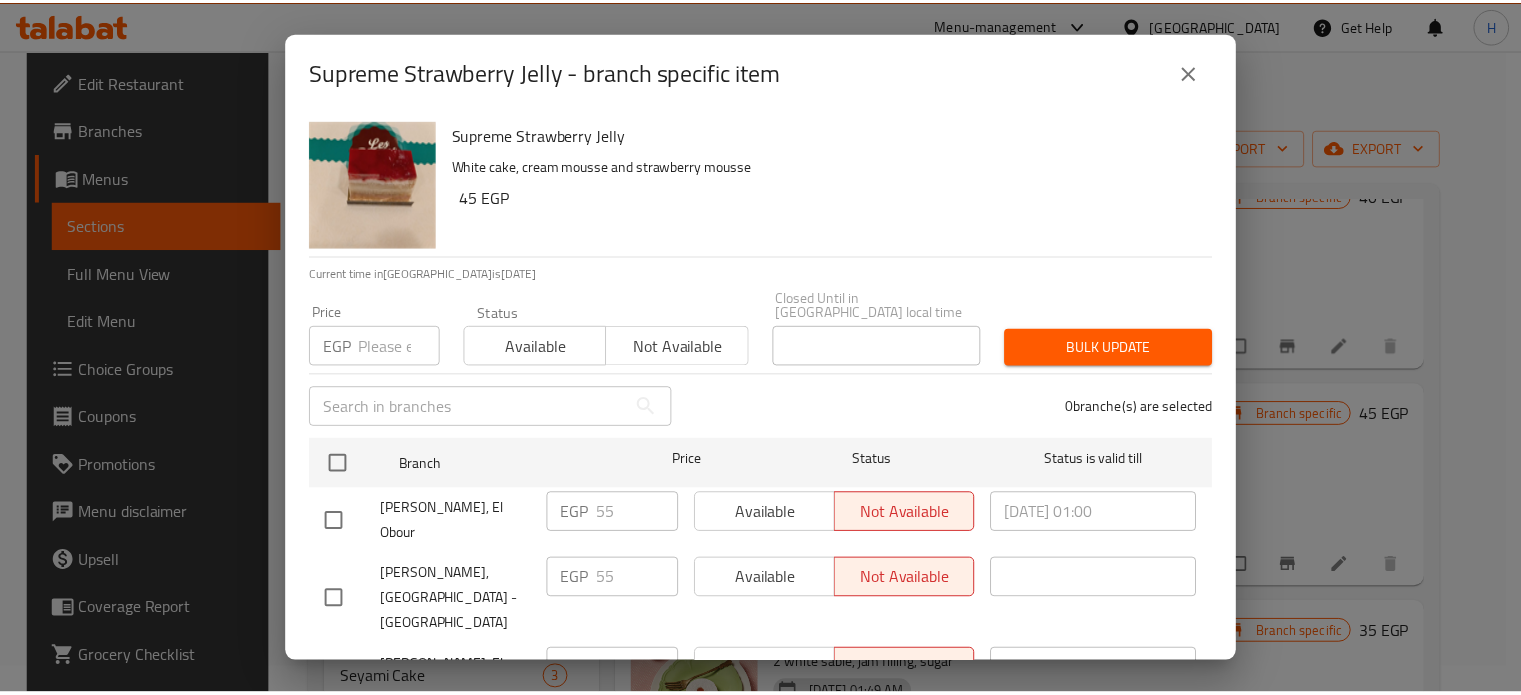 scroll, scrollTop: 162, scrollLeft: 0, axis: vertical 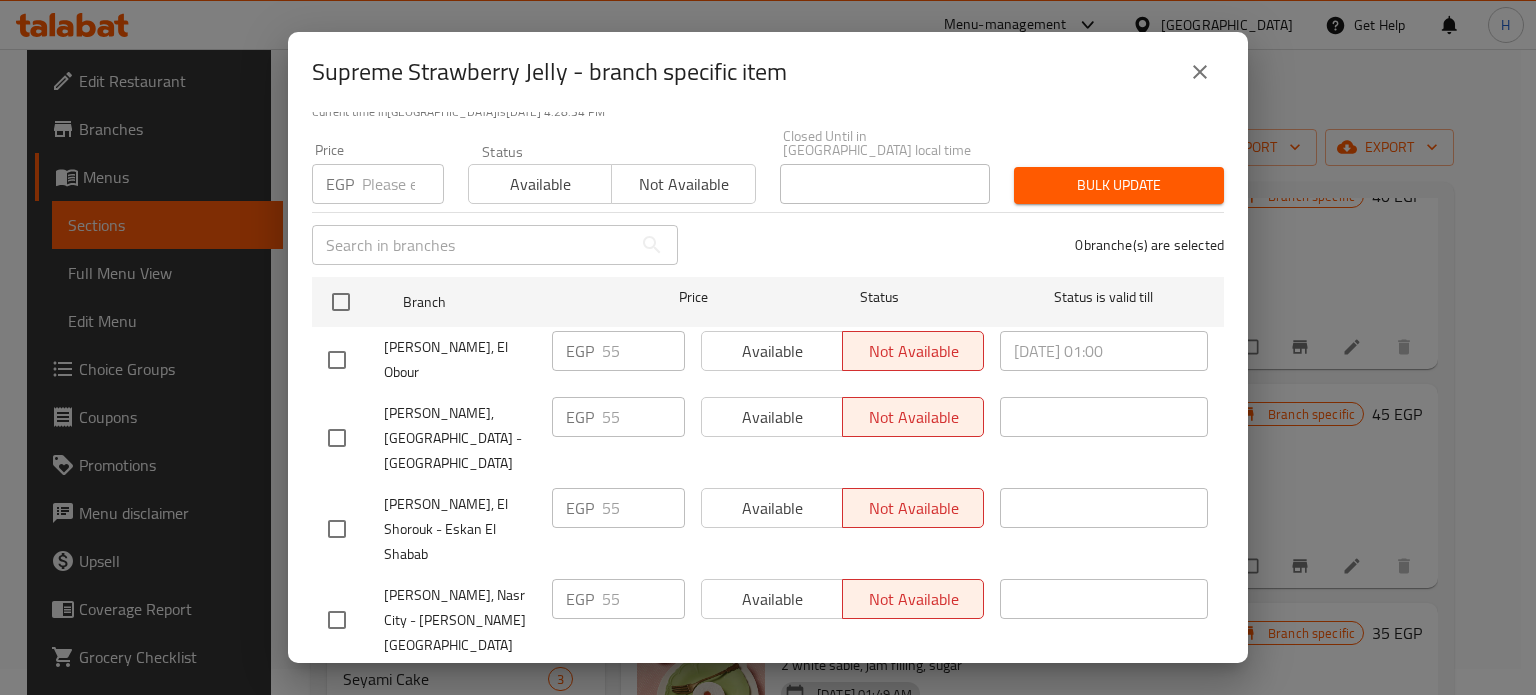 click 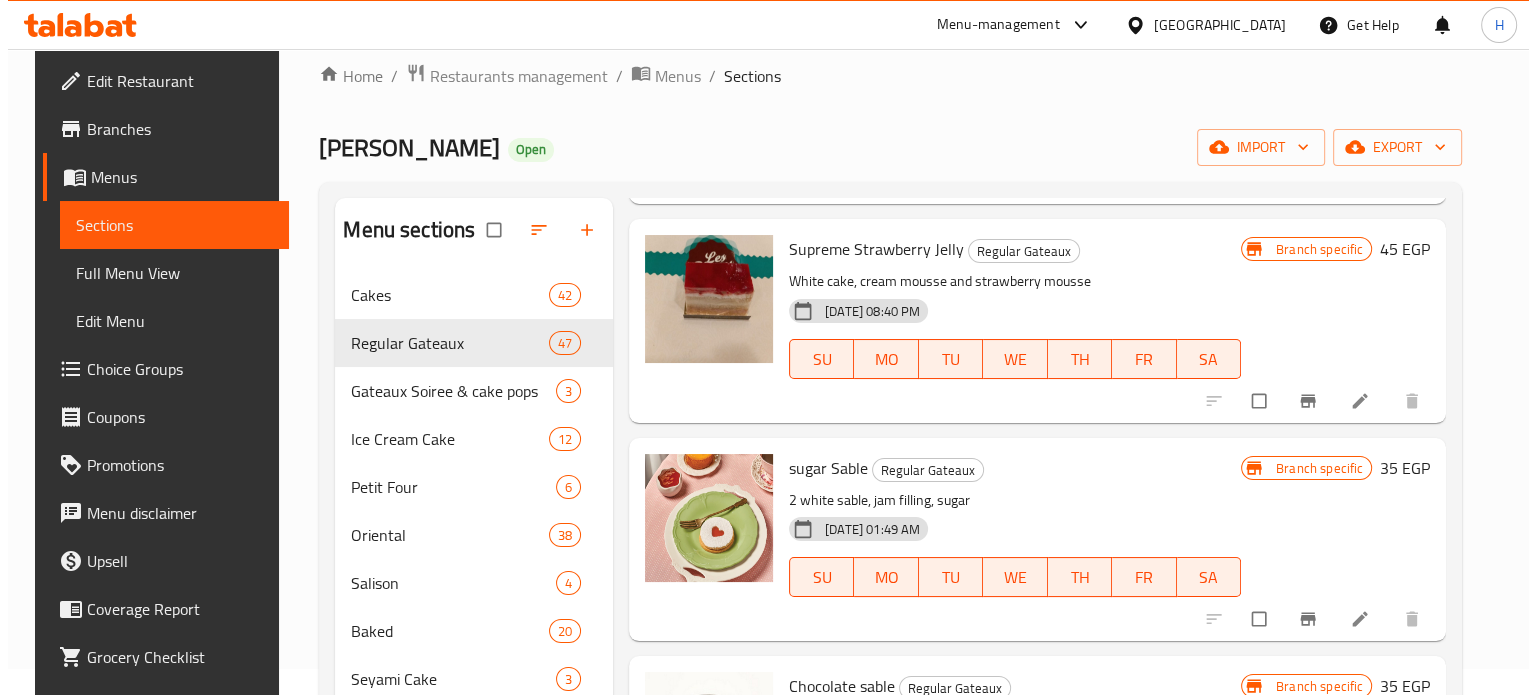 scroll, scrollTop: 2700, scrollLeft: 0, axis: vertical 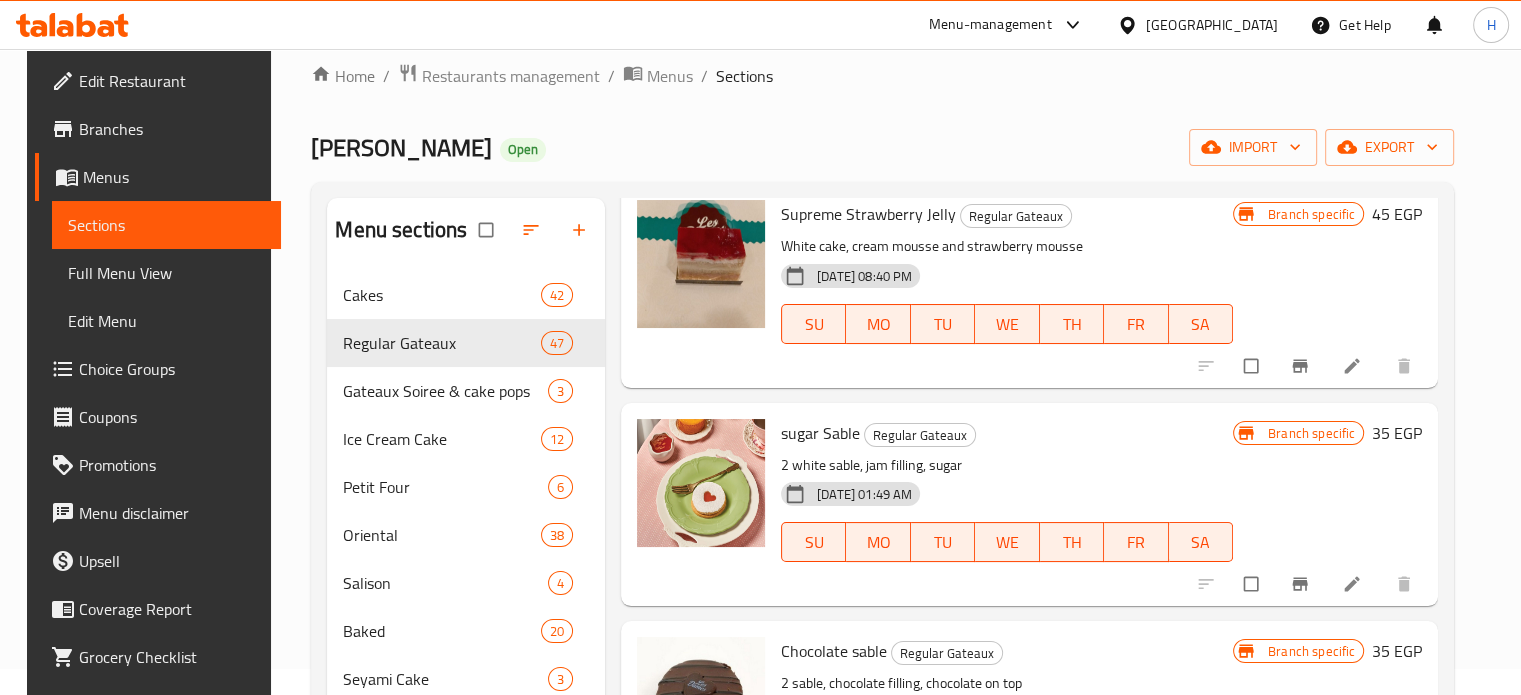 click 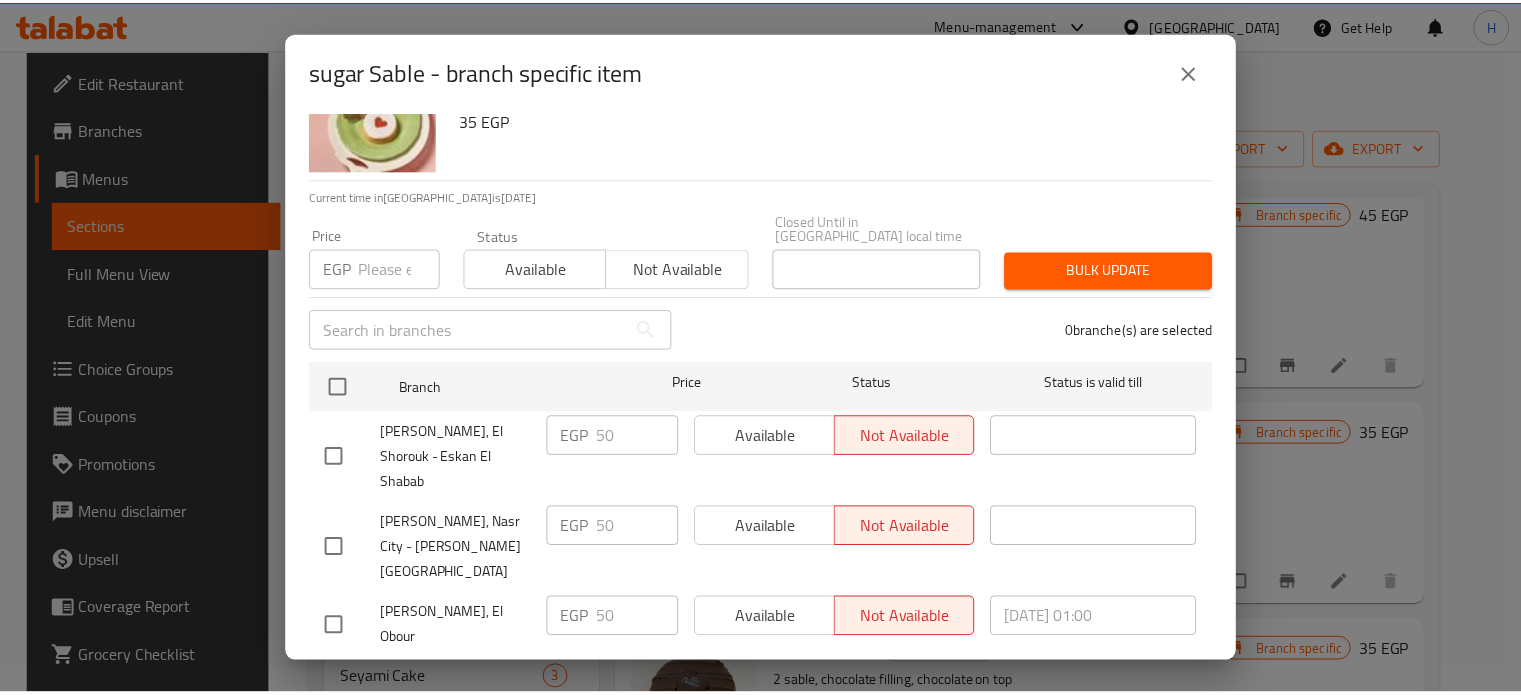 scroll, scrollTop: 162, scrollLeft: 0, axis: vertical 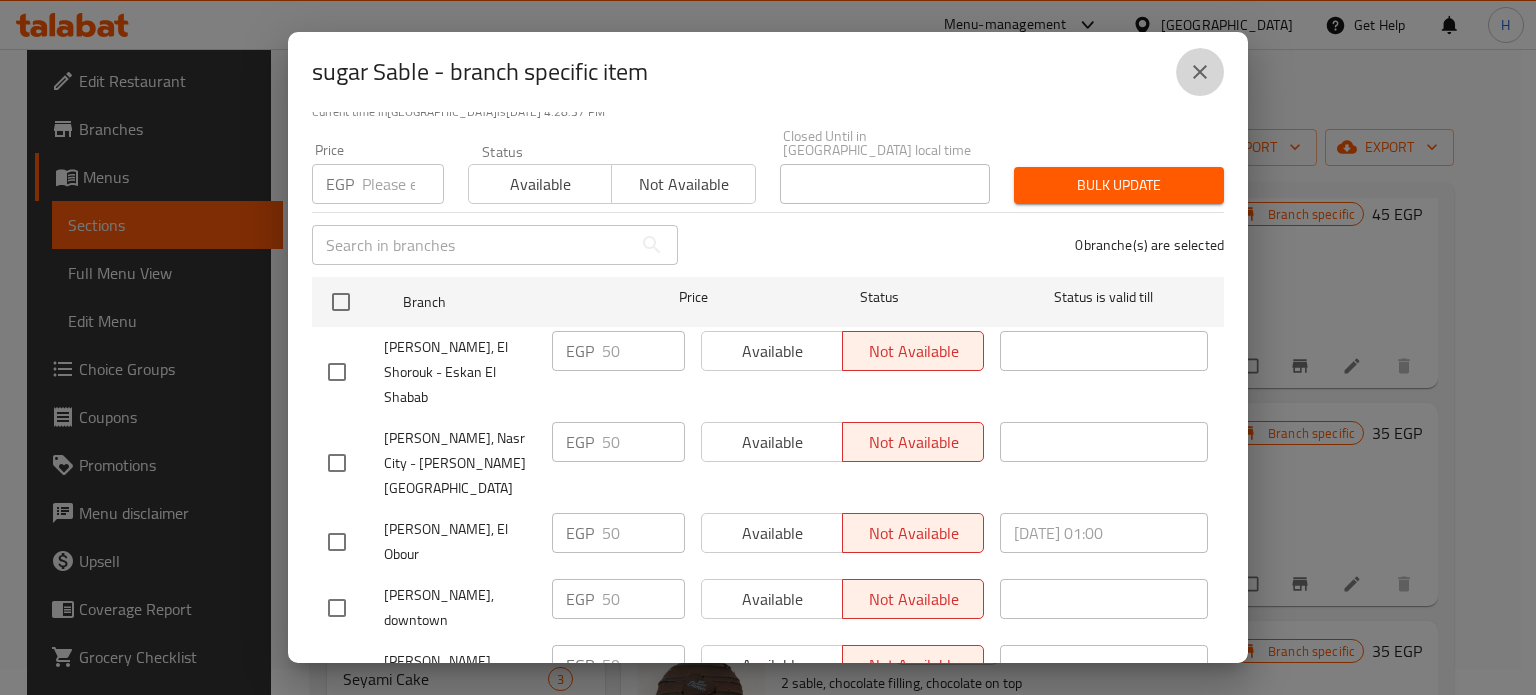 click at bounding box center [1200, 72] 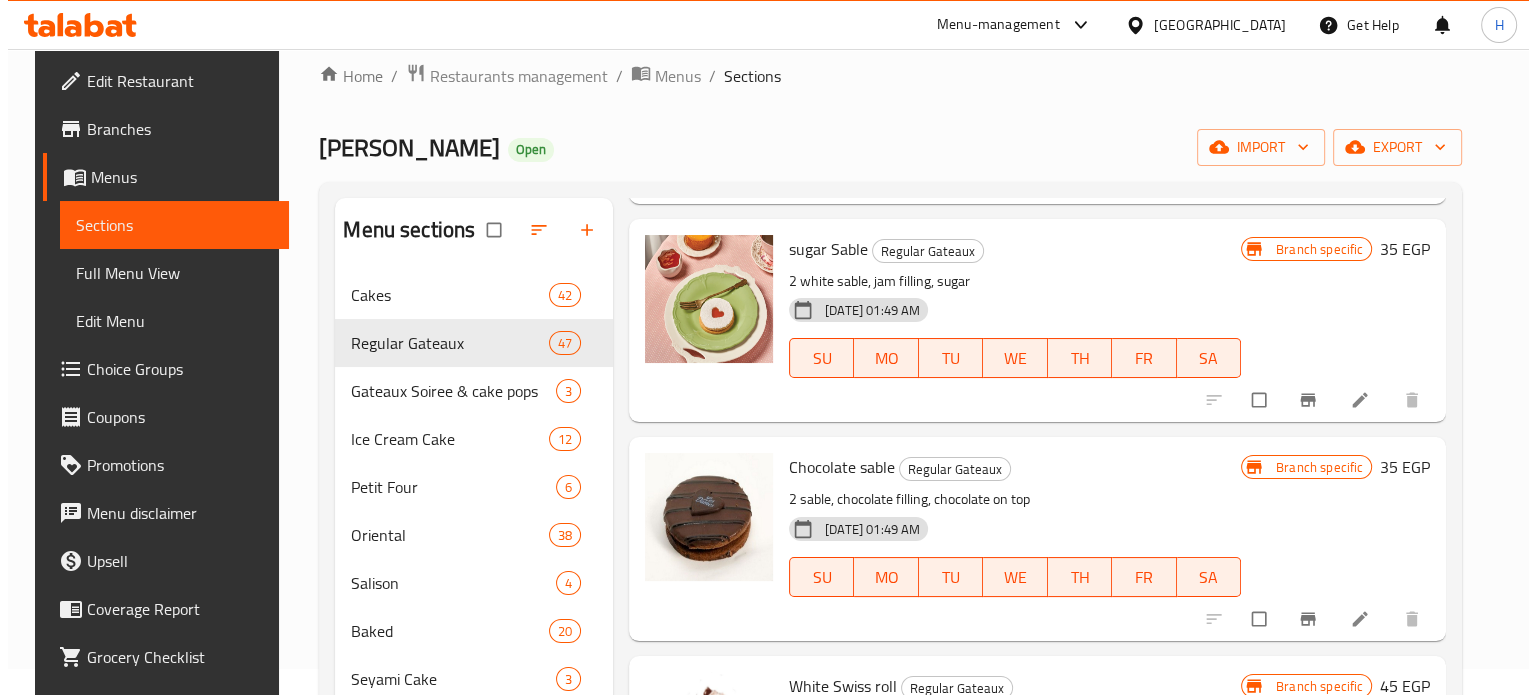 scroll, scrollTop: 2900, scrollLeft: 0, axis: vertical 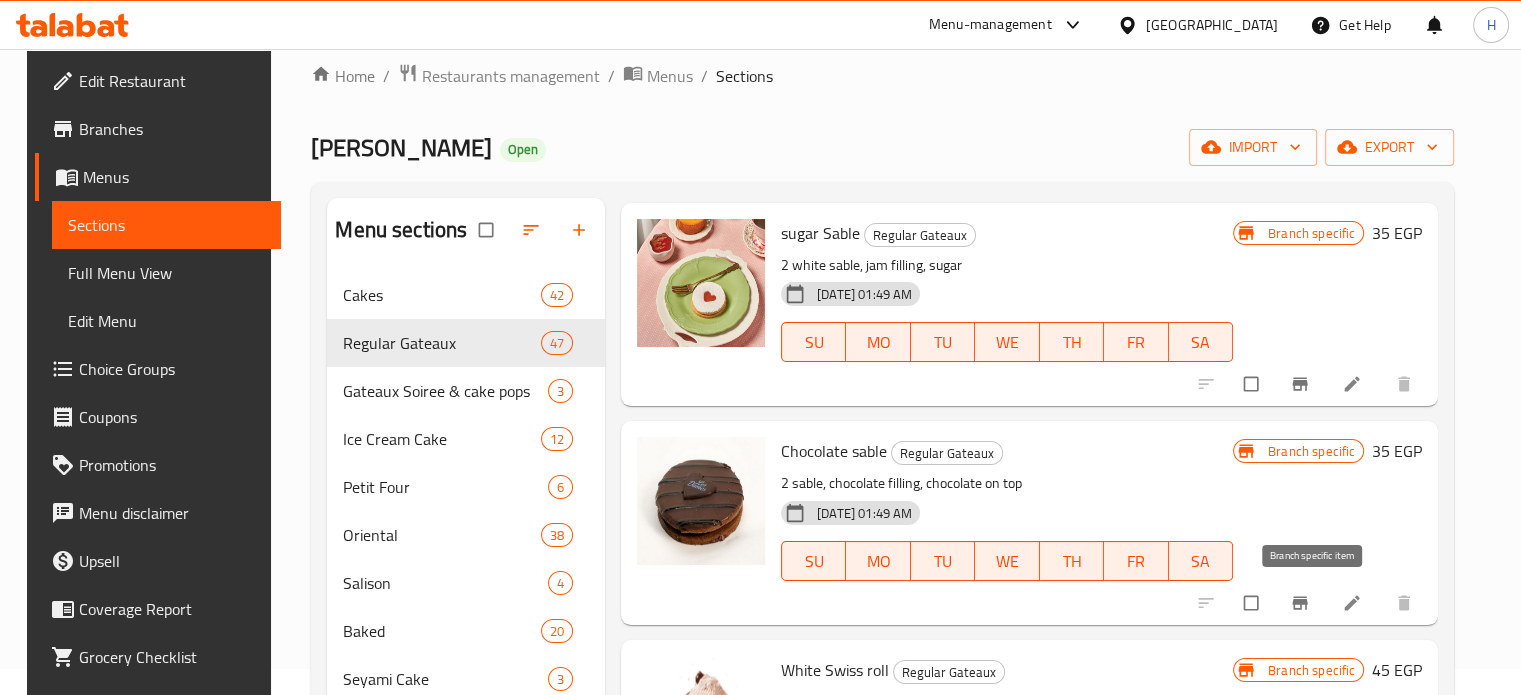 click 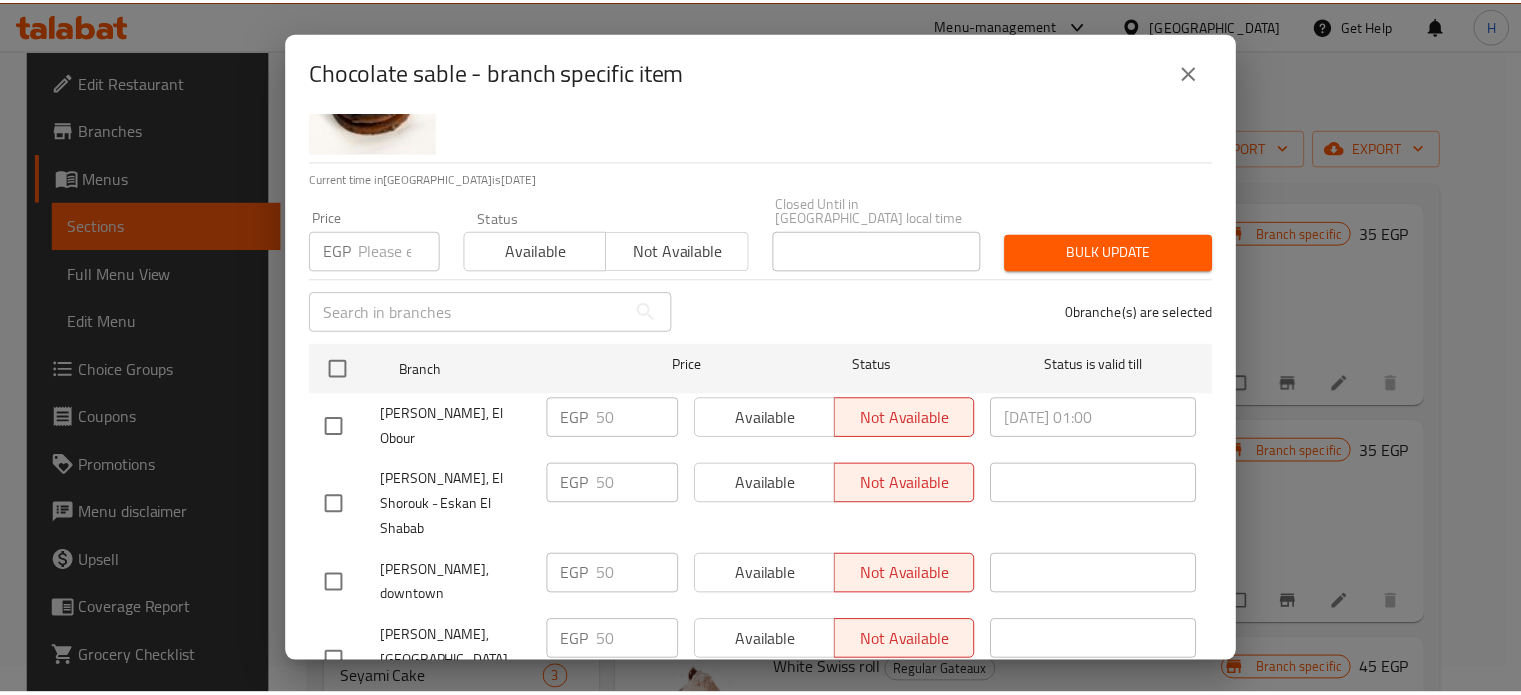 scroll, scrollTop: 162, scrollLeft: 0, axis: vertical 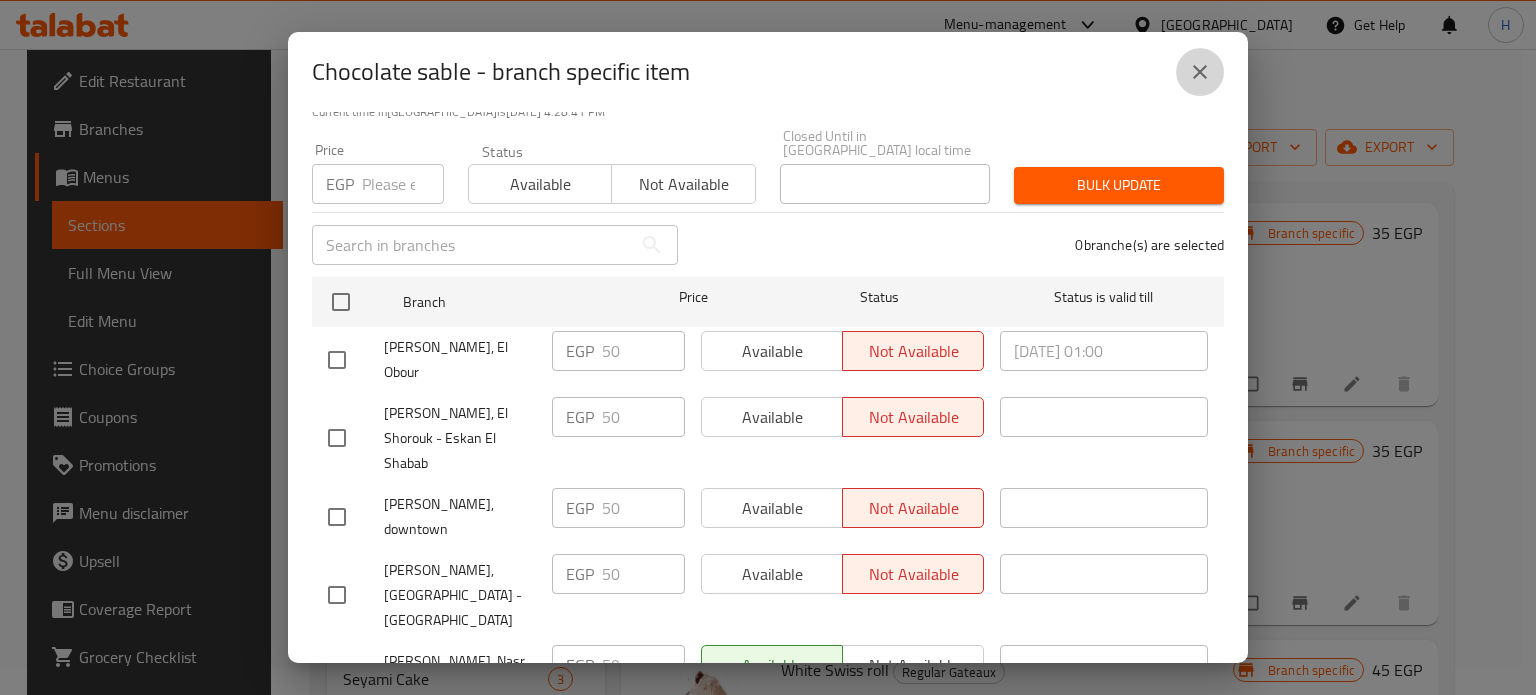 click 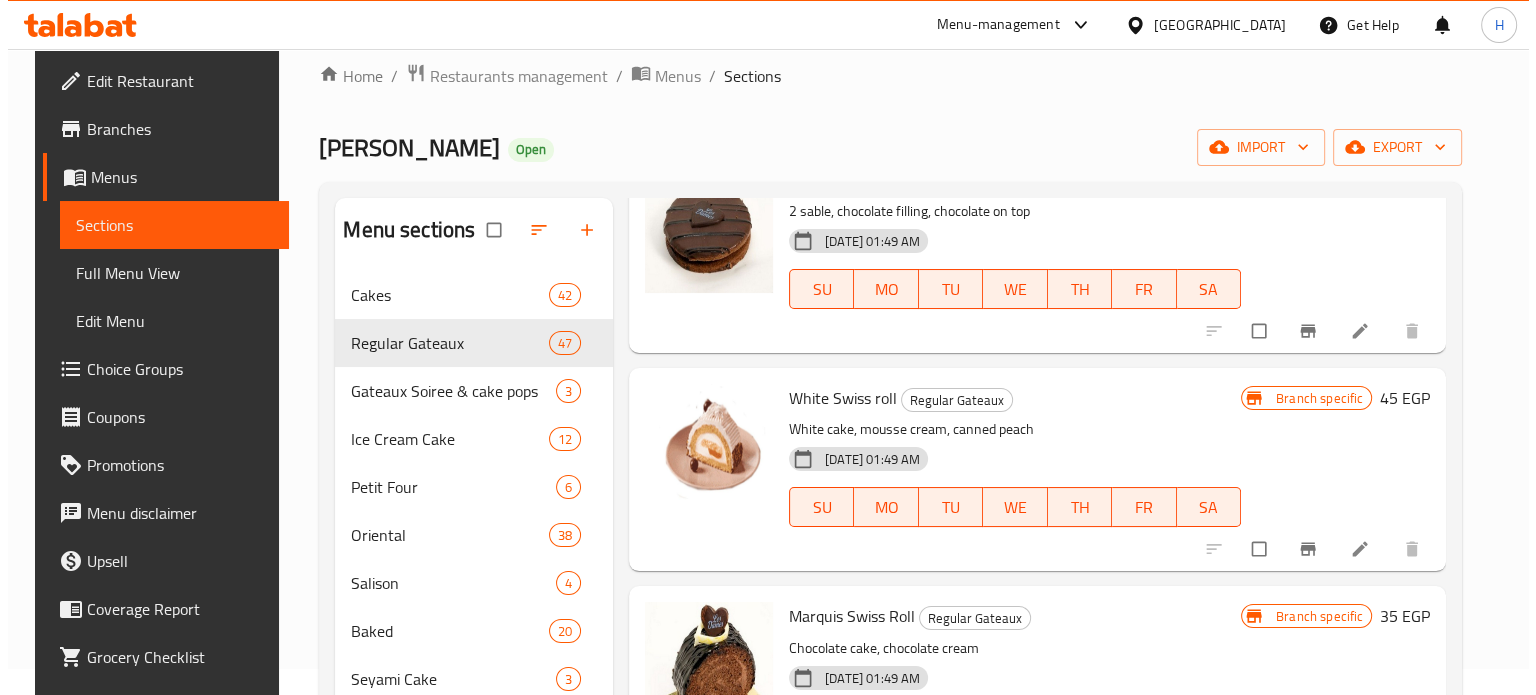 scroll, scrollTop: 3200, scrollLeft: 0, axis: vertical 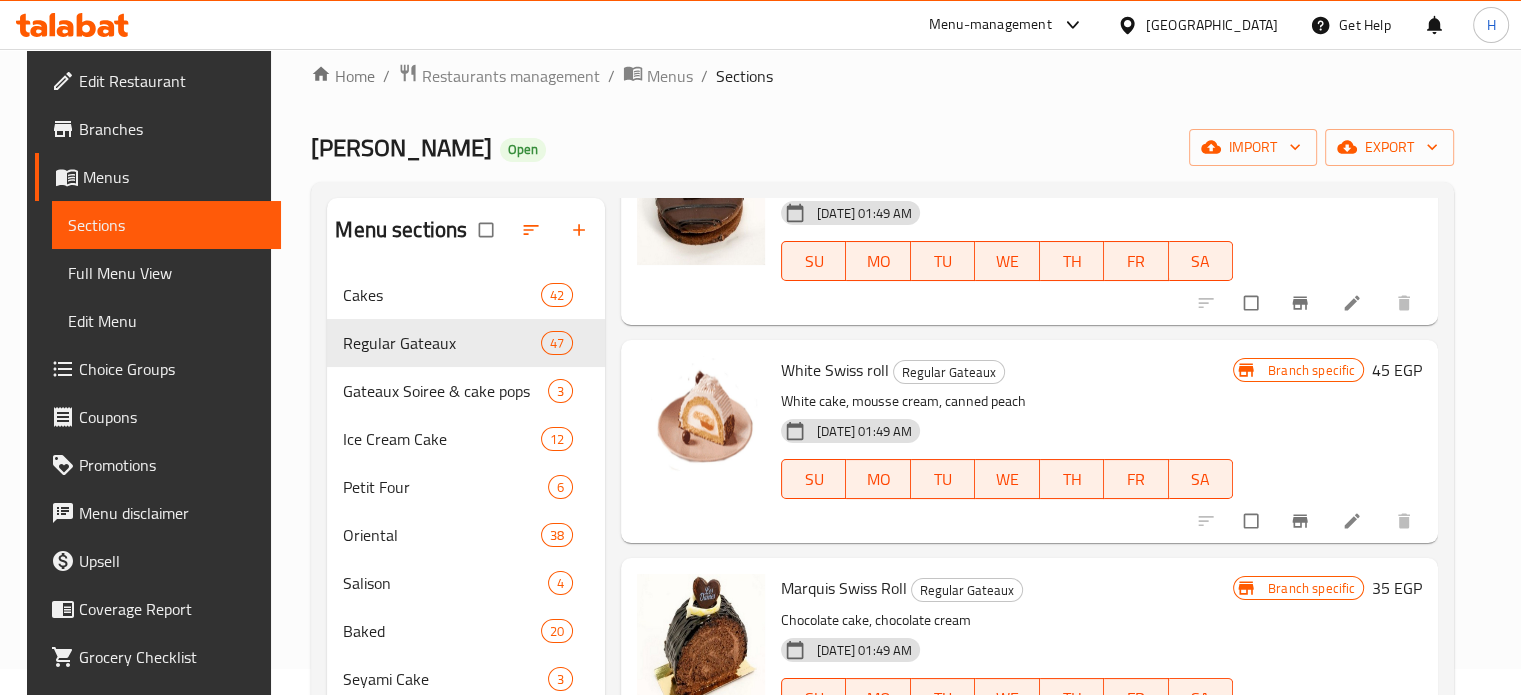 click 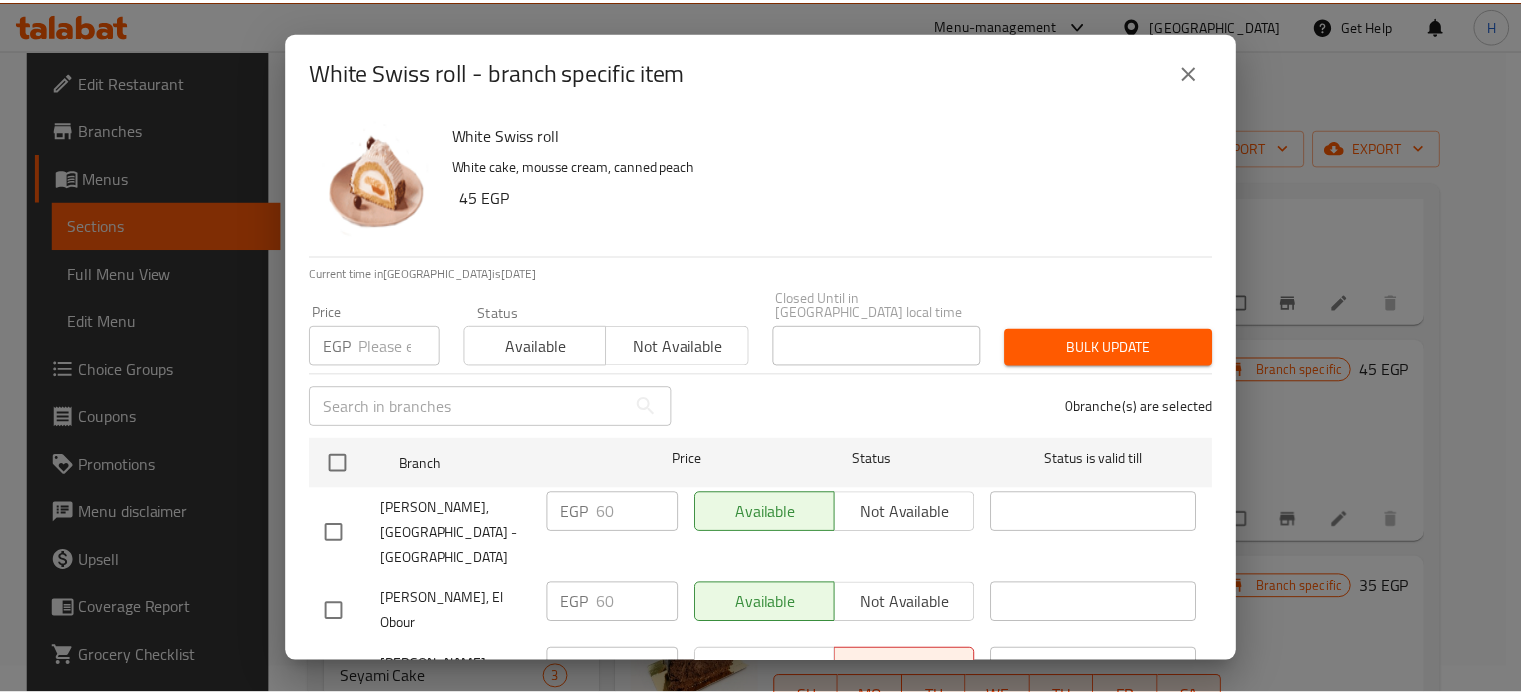 scroll, scrollTop: 162, scrollLeft: 0, axis: vertical 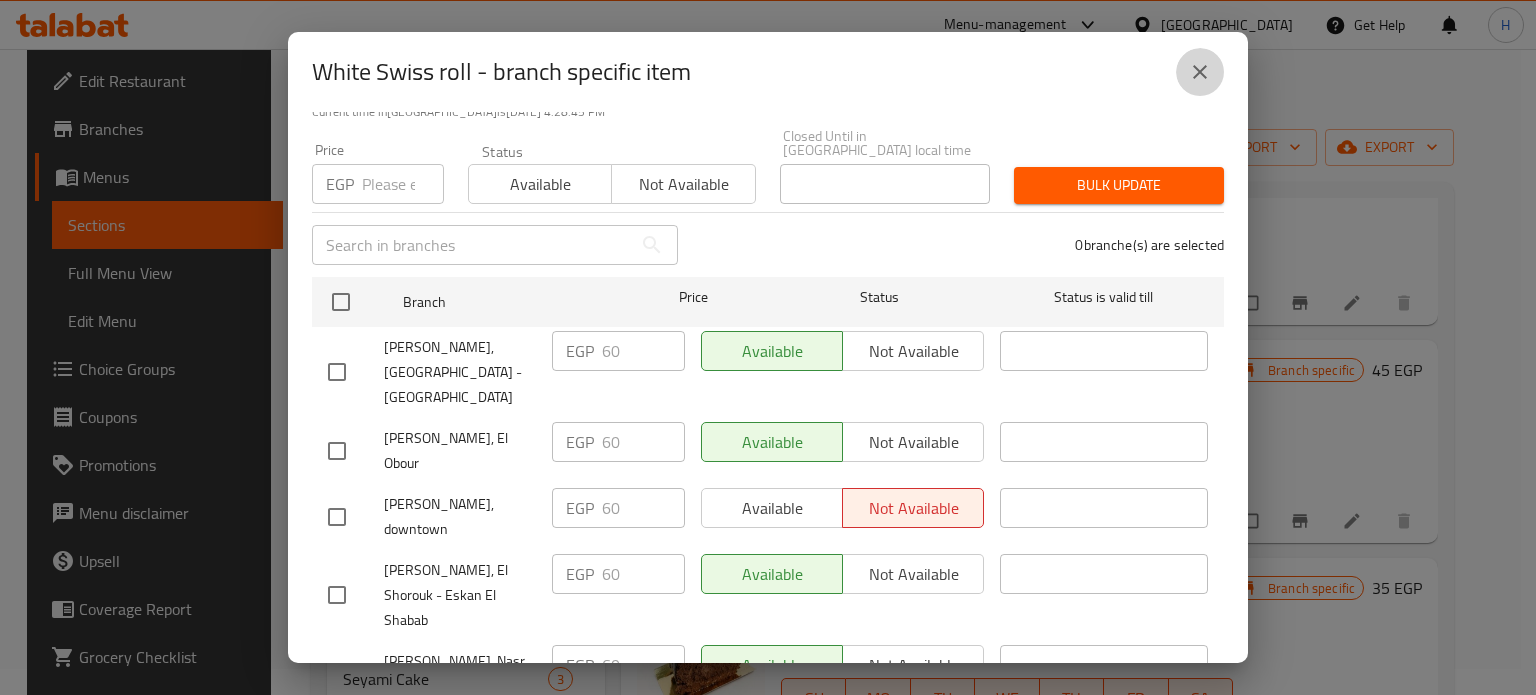 click 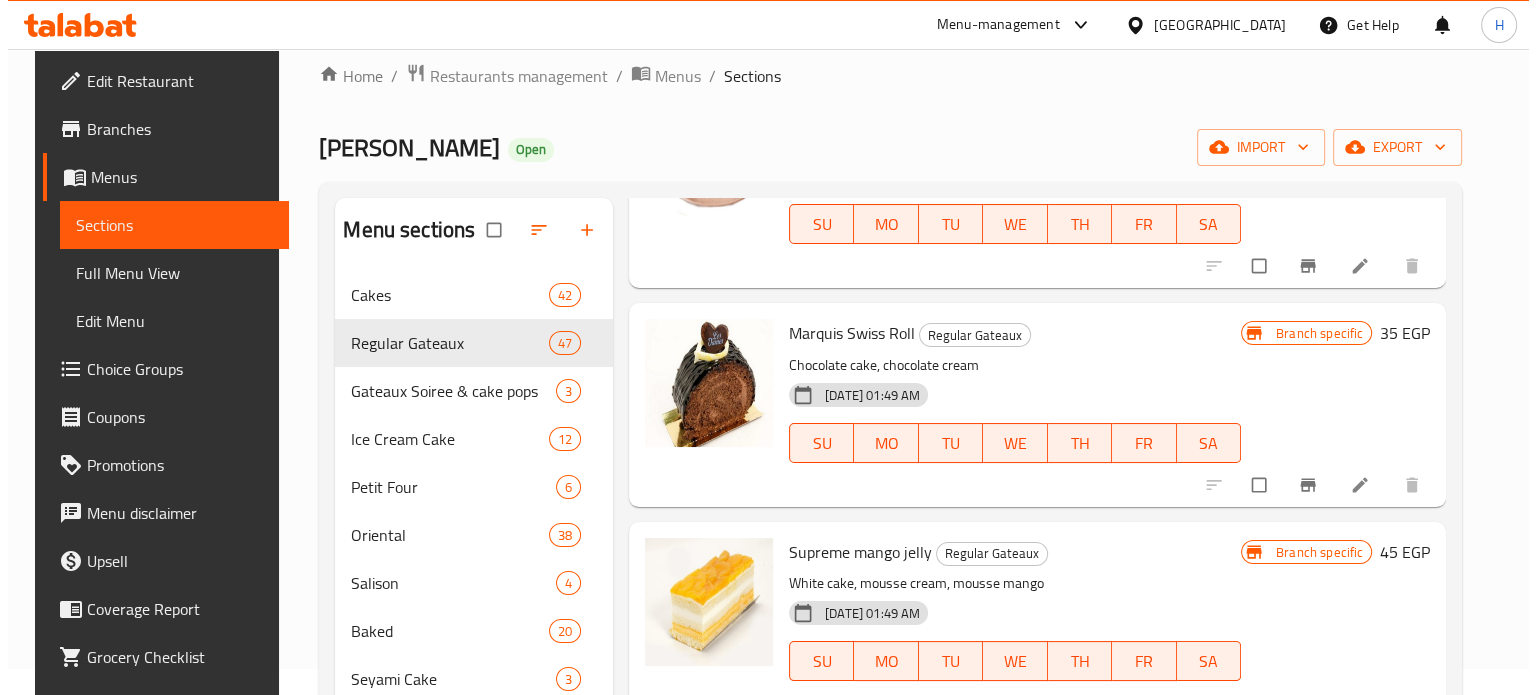 scroll, scrollTop: 3500, scrollLeft: 0, axis: vertical 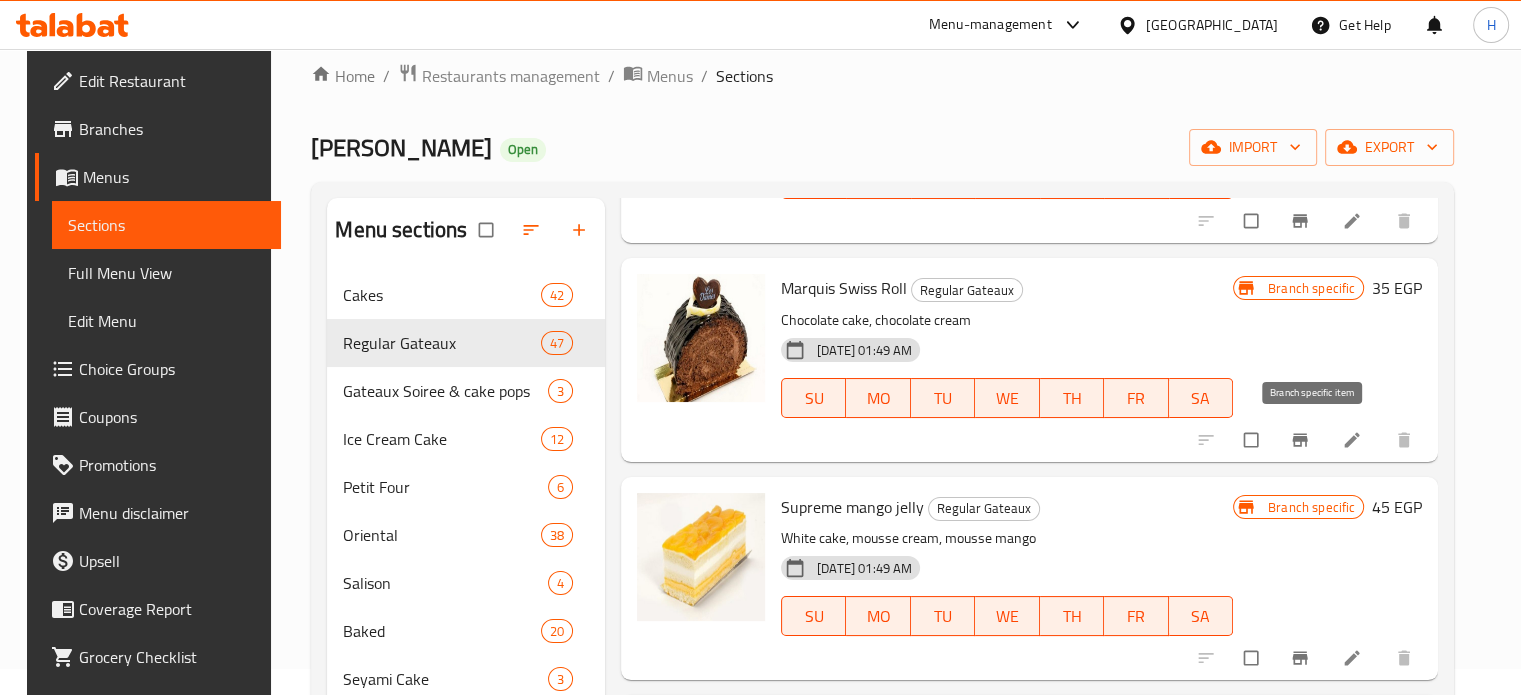 click 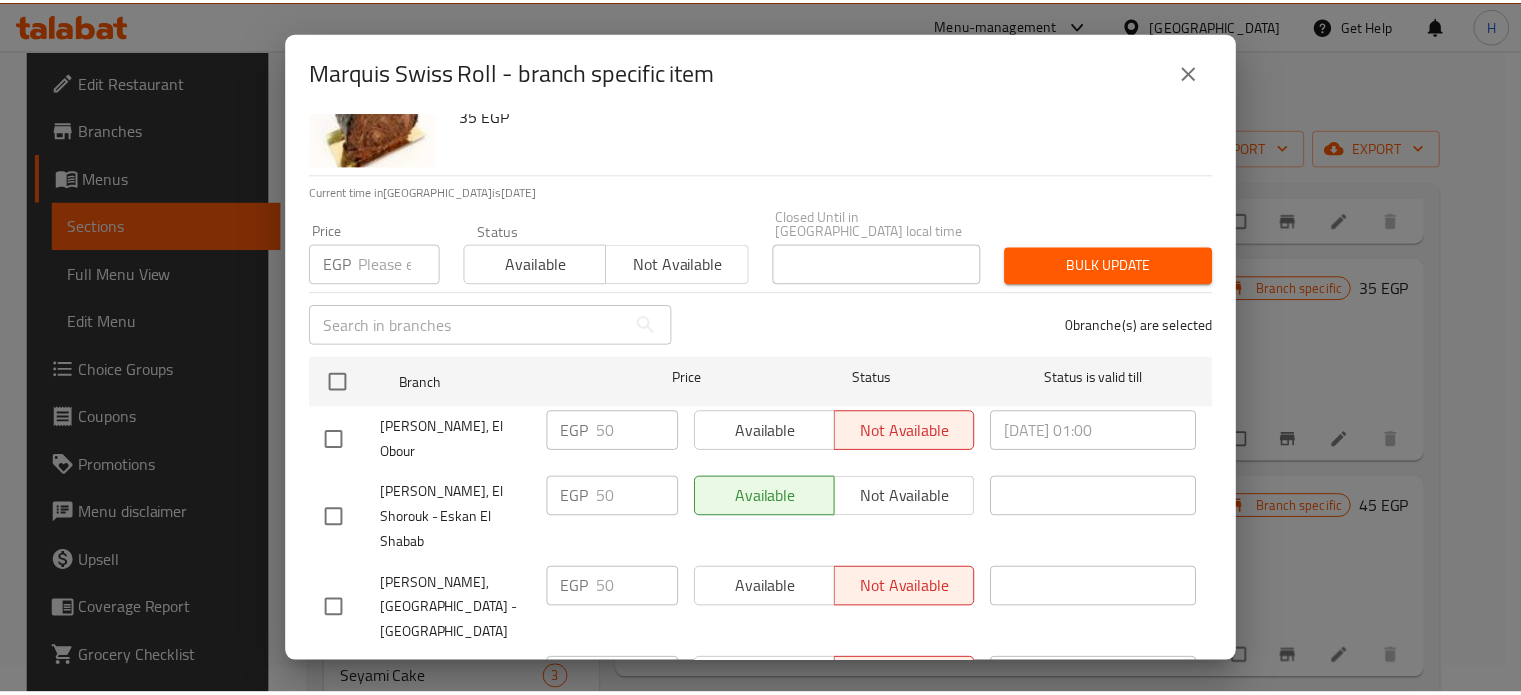 scroll, scrollTop: 162, scrollLeft: 0, axis: vertical 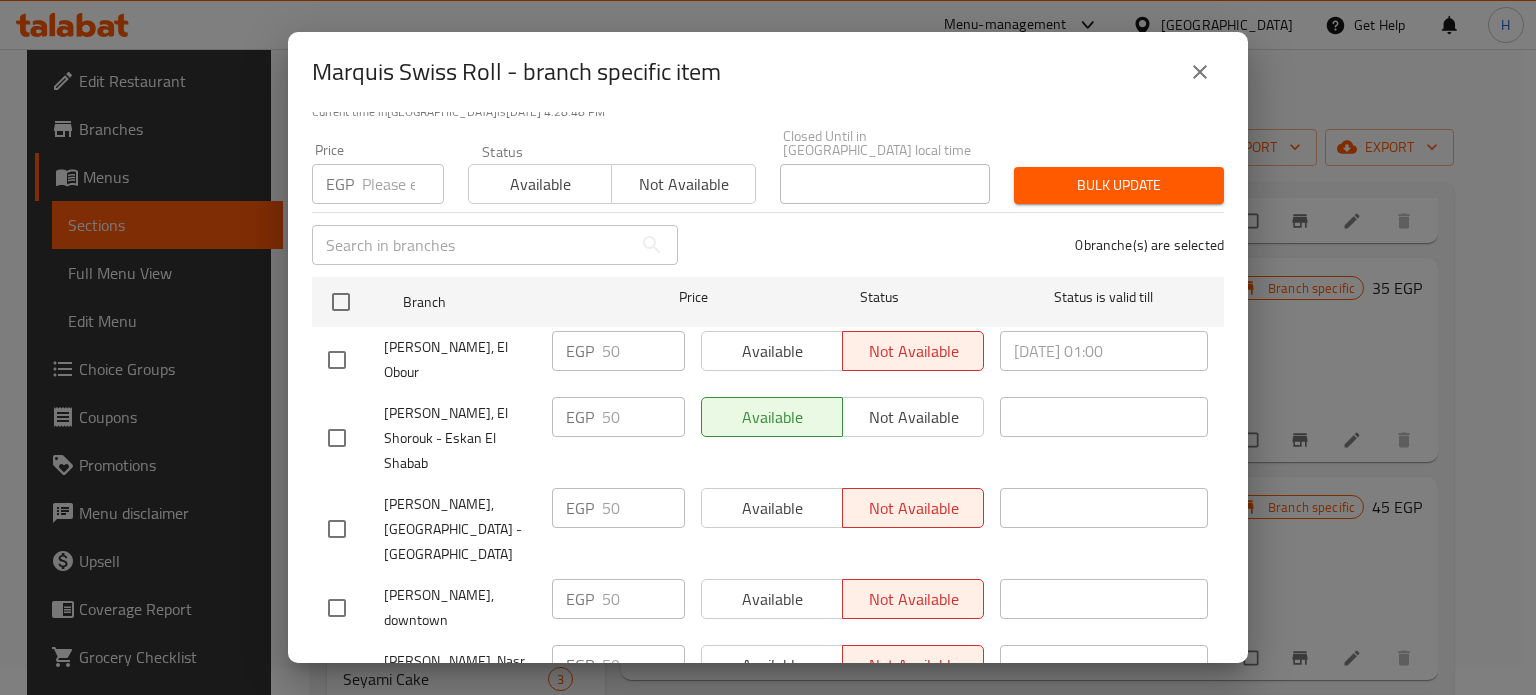 click 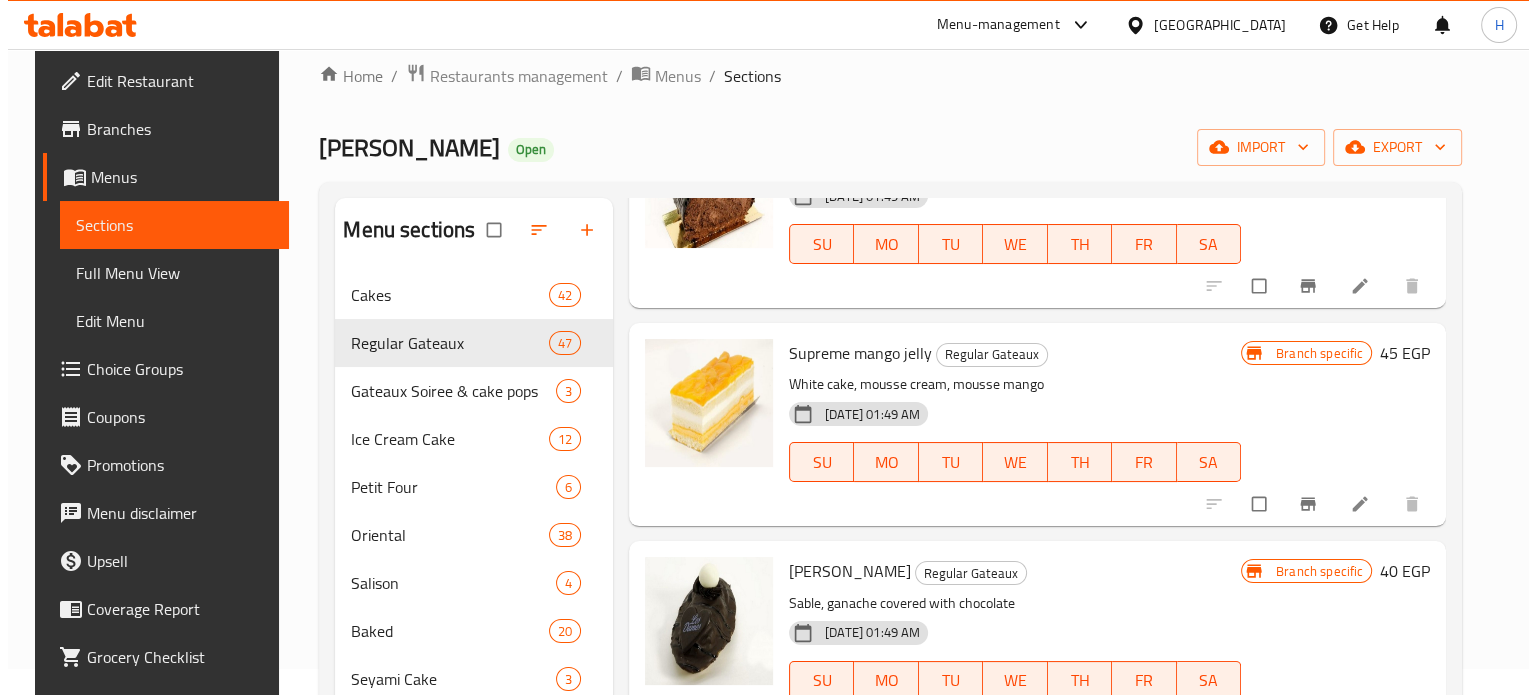 scroll, scrollTop: 3700, scrollLeft: 0, axis: vertical 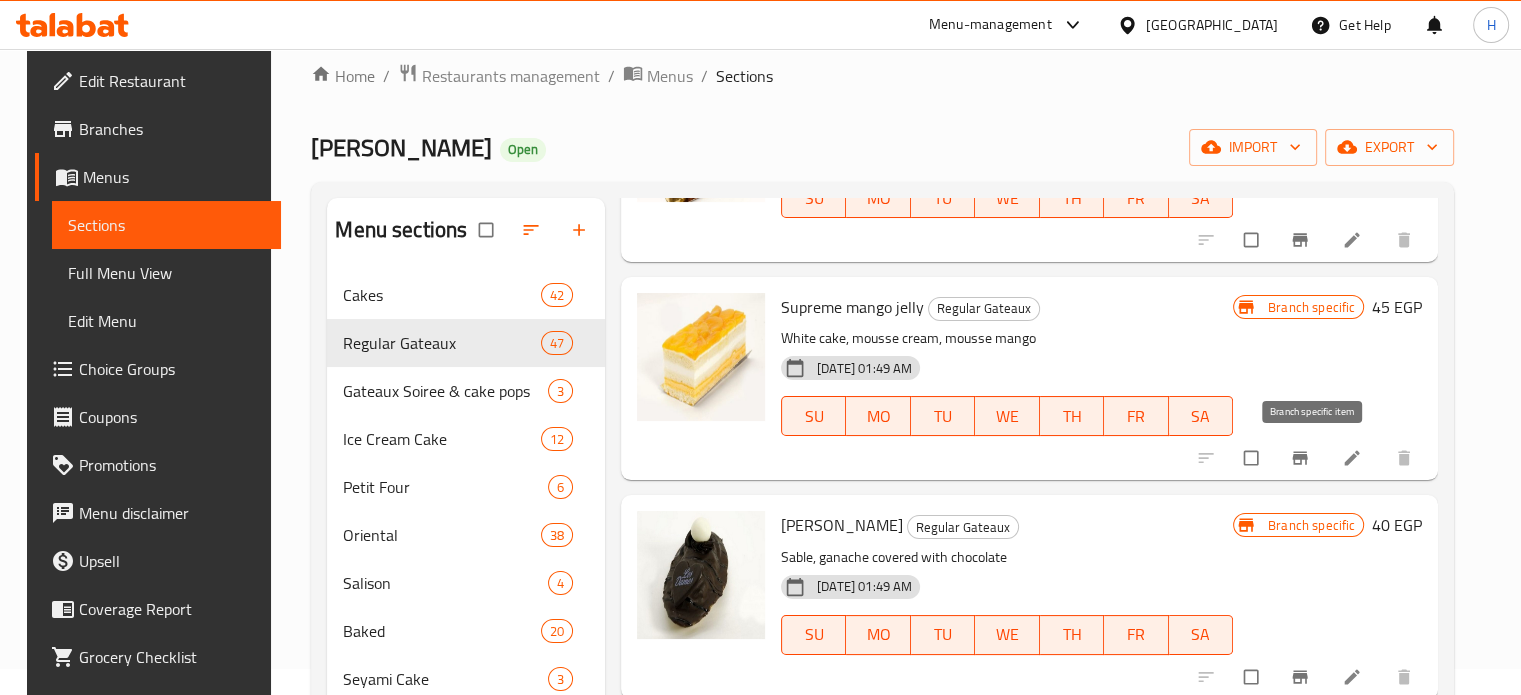 click at bounding box center [1302, 458] 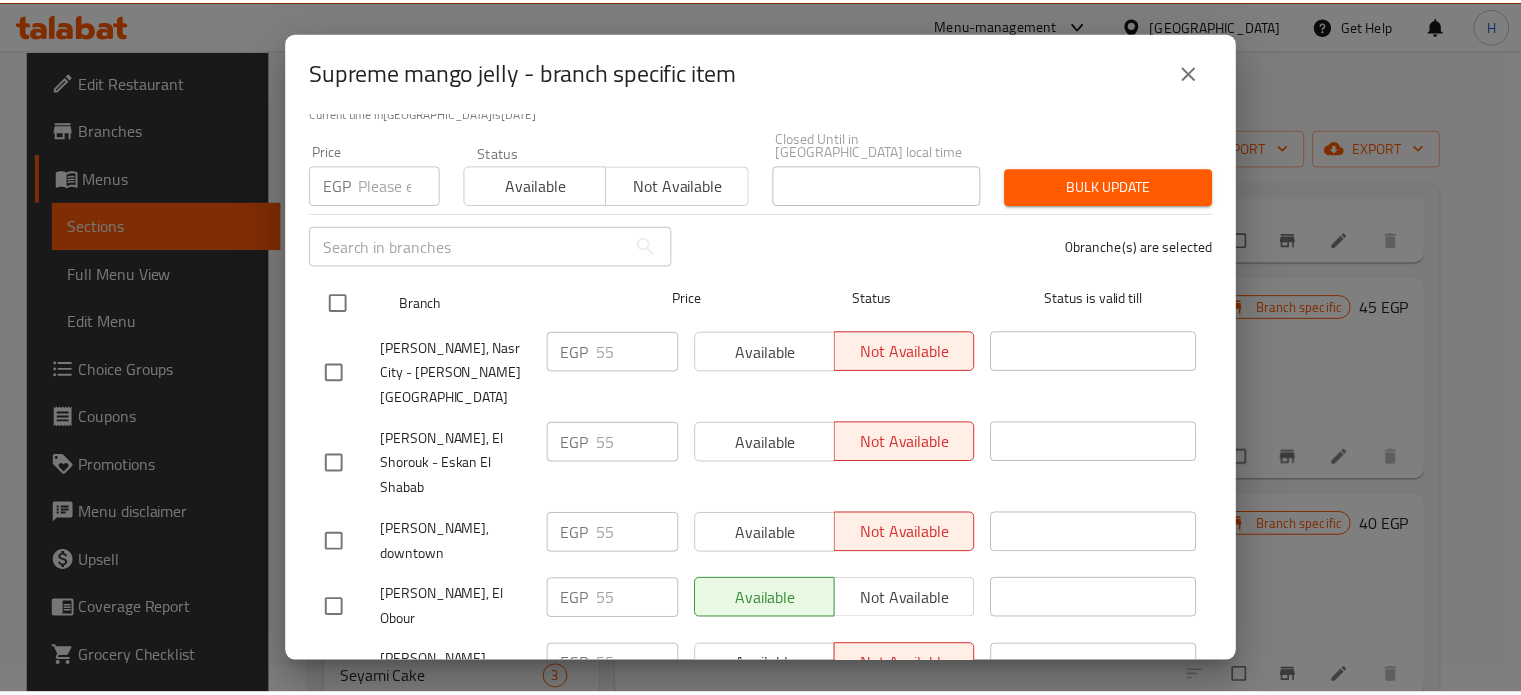 scroll, scrollTop: 162, scrollLeft: 0, axis: vertical 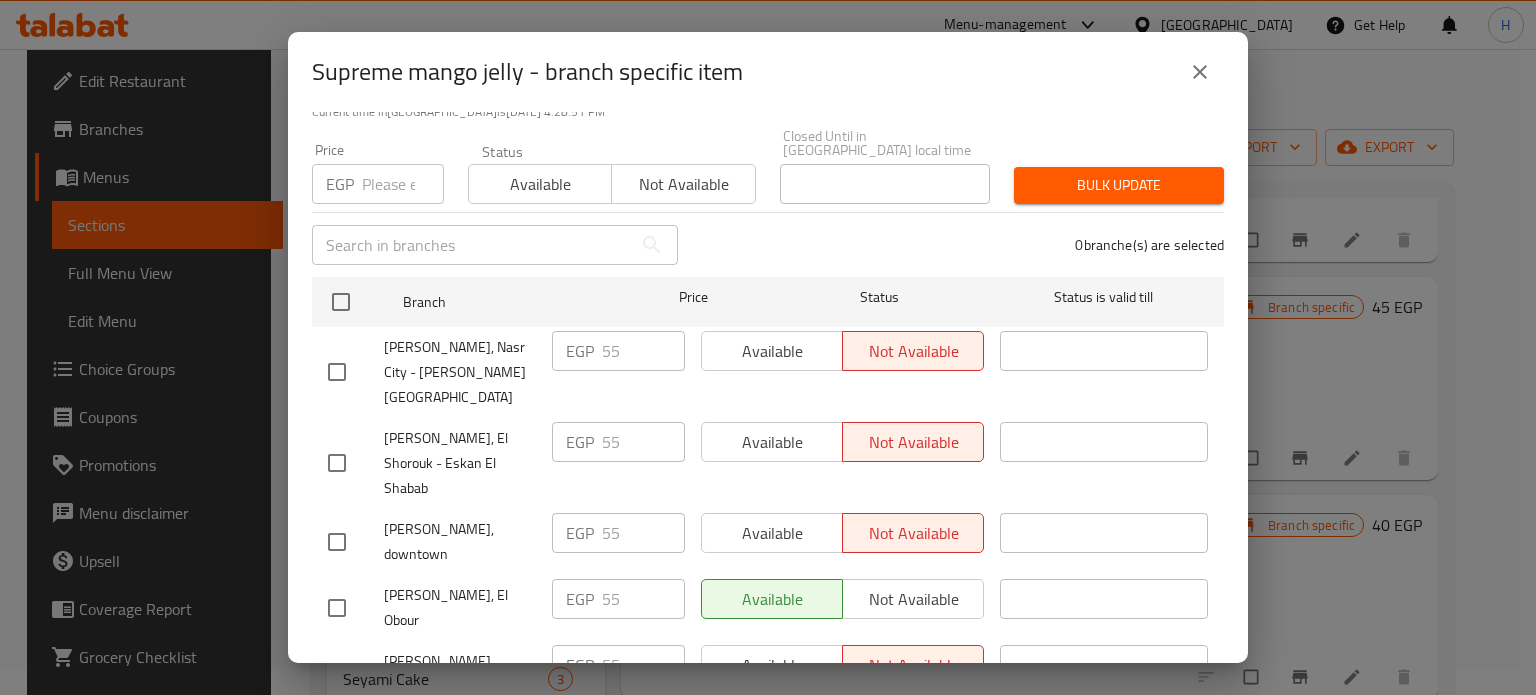 click 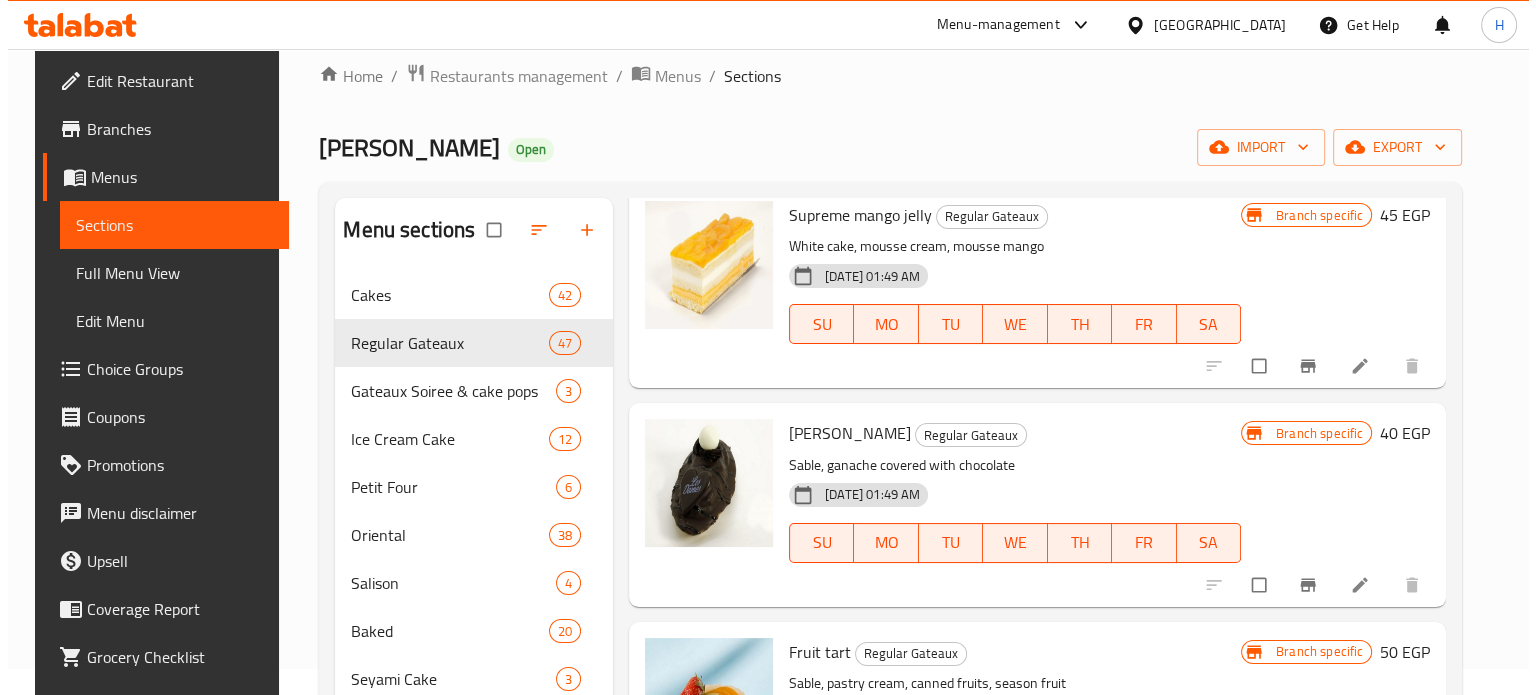 scroll, scrollTop: 3800, scrollLeft: 0, axis: vertical 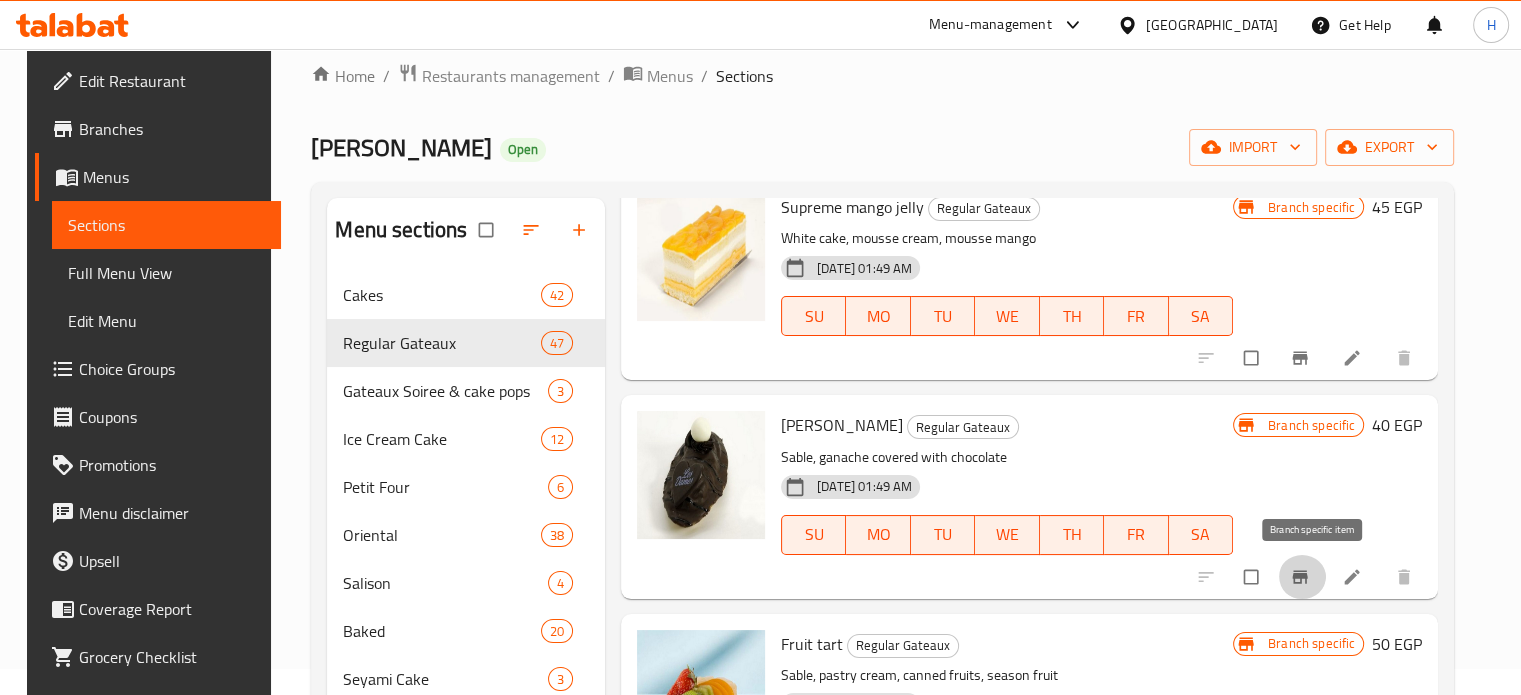 click 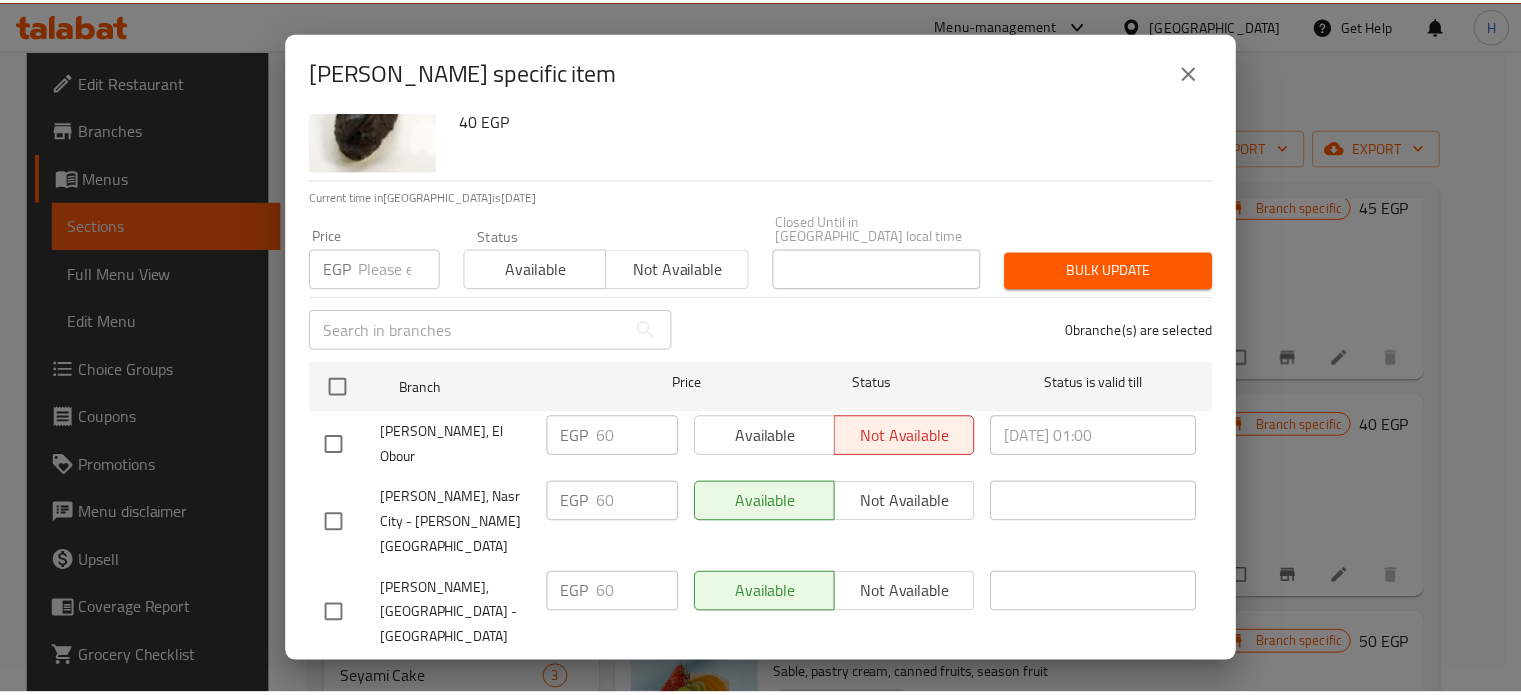 scroll, scrollTop: 162, scrollLeft: 0, axis: vertical 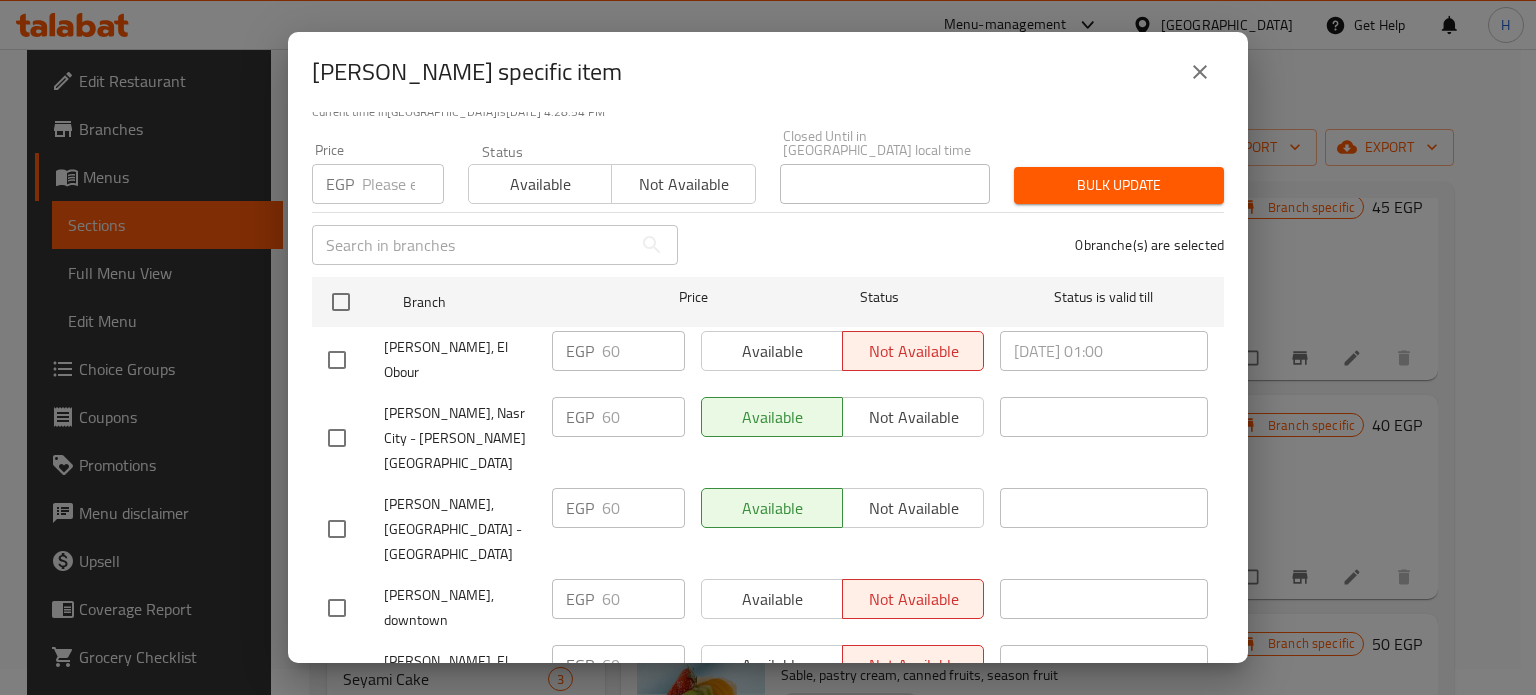 click at bounding box center (1200, 72) 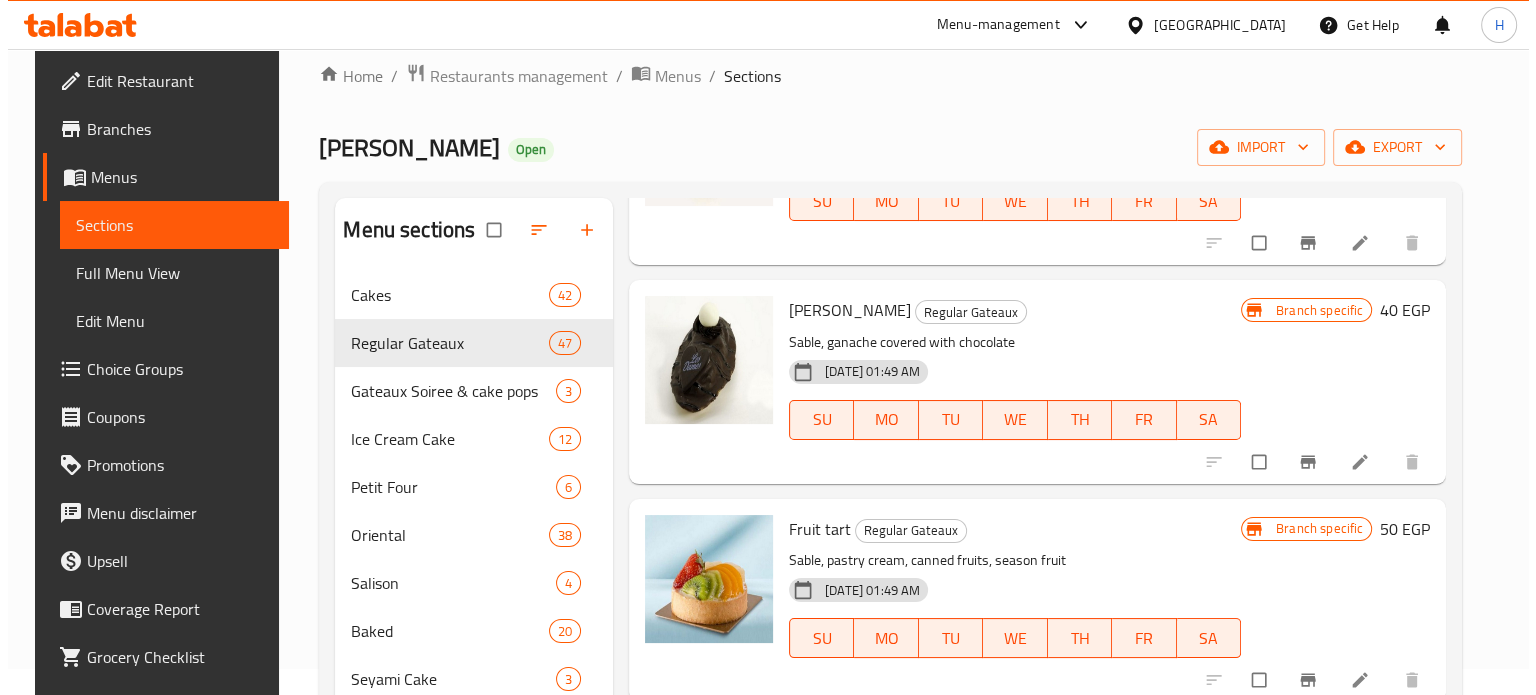 scroll, scrollTop: 4000, scrollLeft: 0, axis: vertical 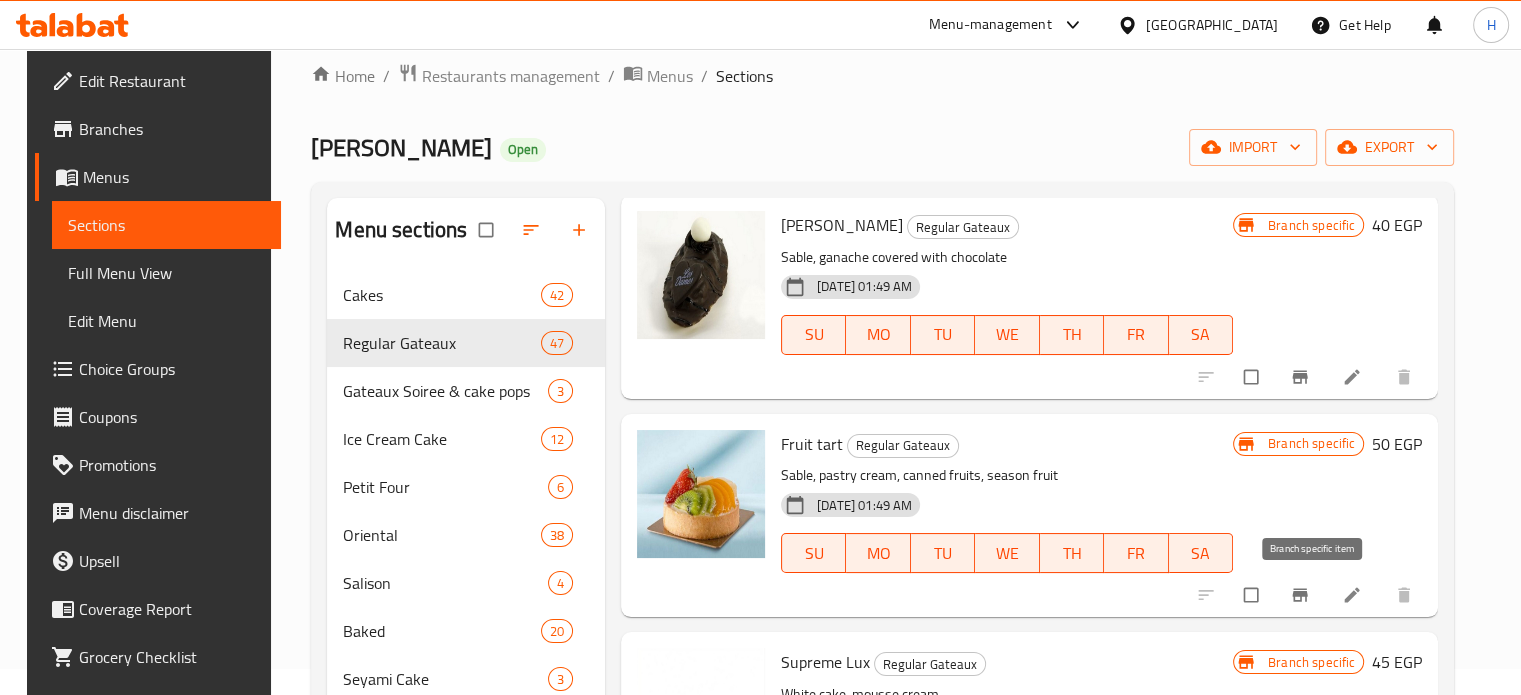 click 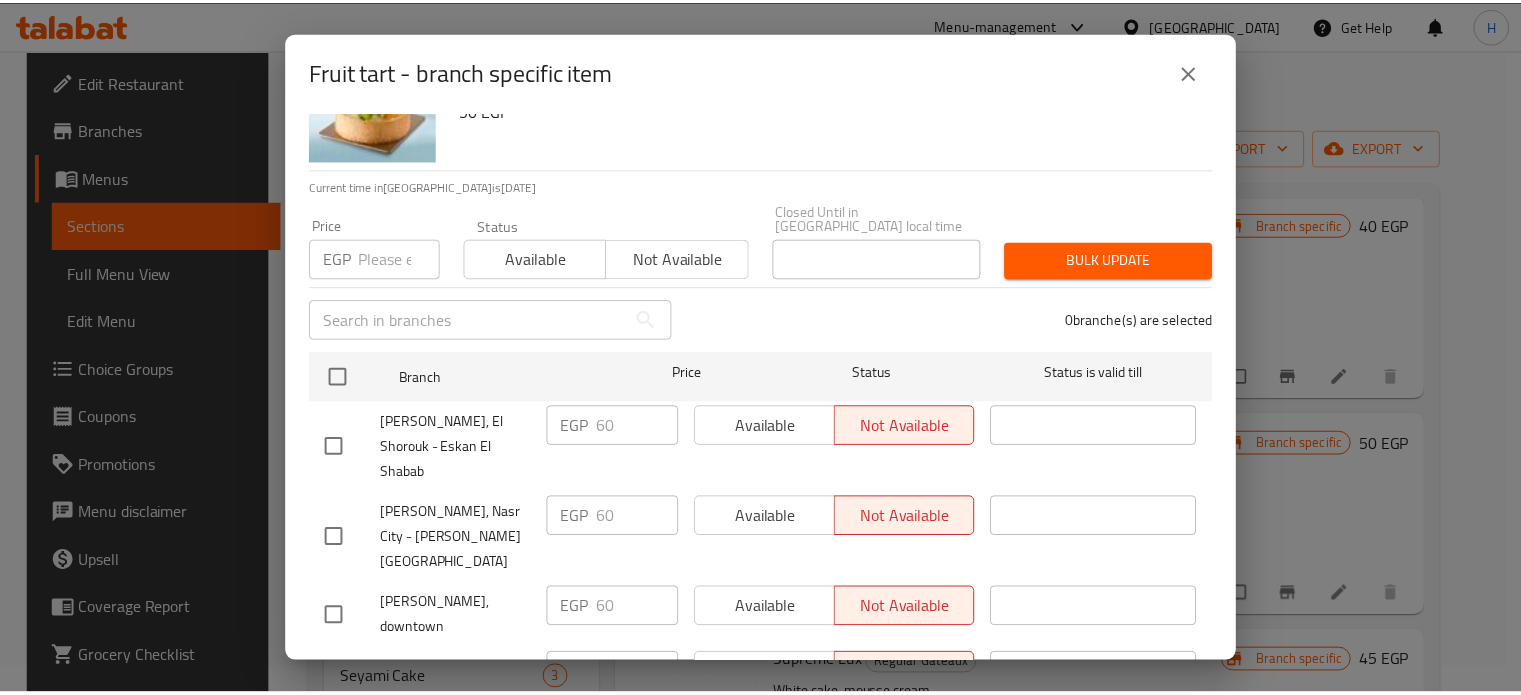 scroll, scrollTop: 162, scrollLeft: 0, axis: vertical 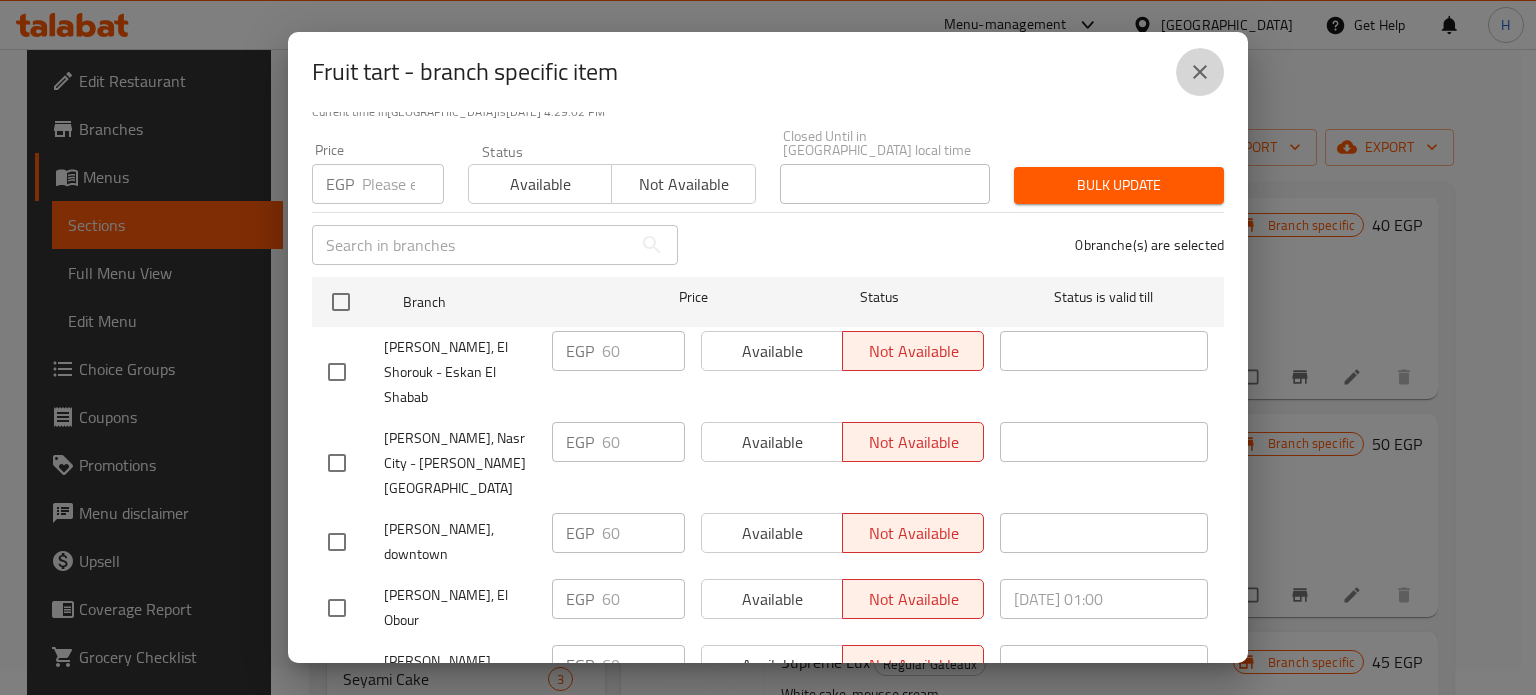 click 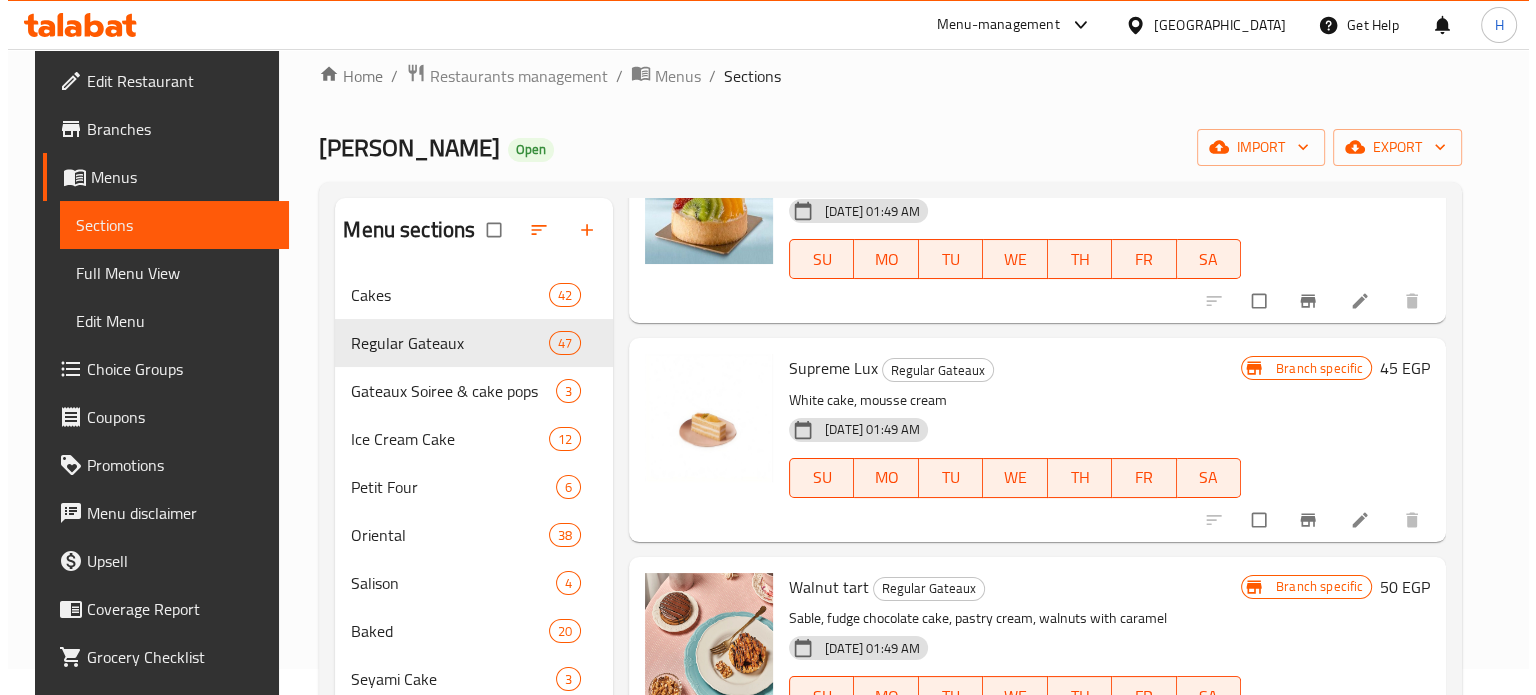 scroll, scrollTop: 4300, scrollLeft: 0, axis: vertical 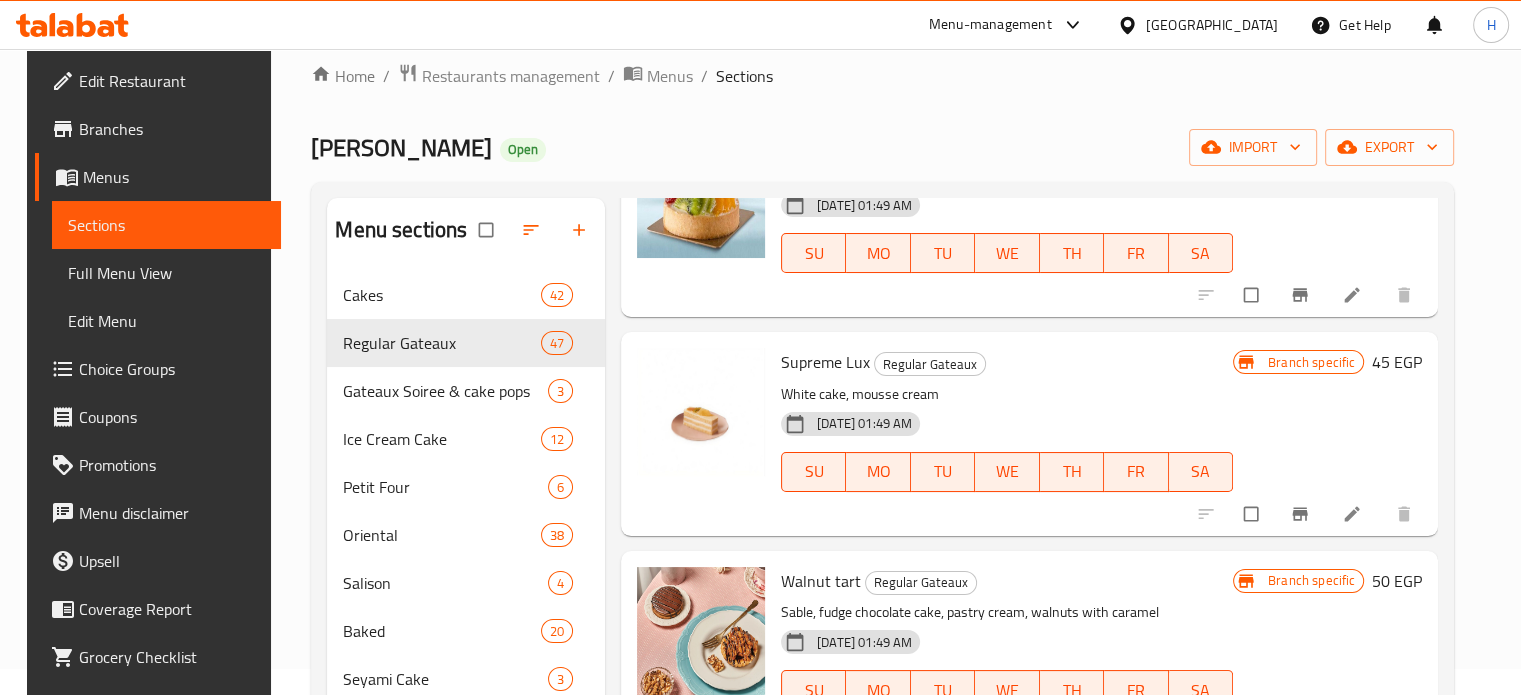 click 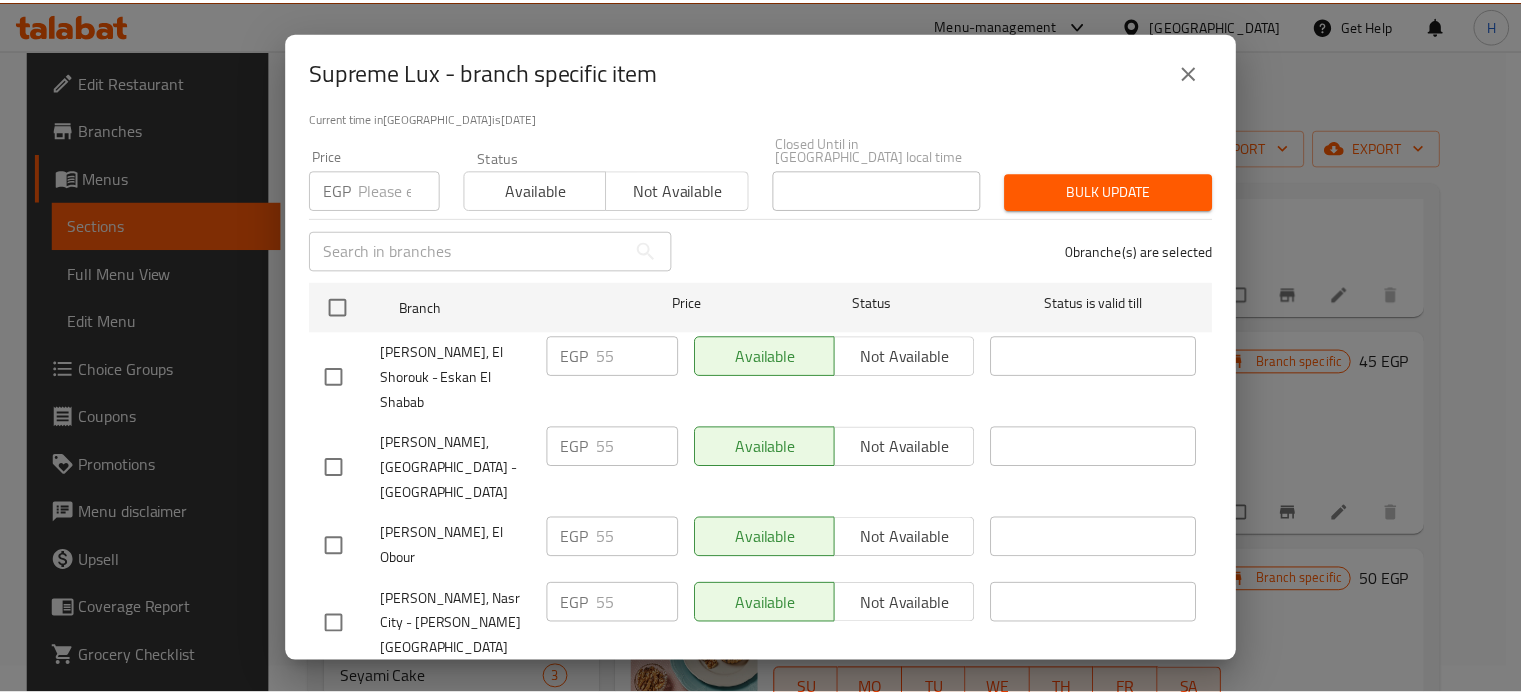scroll, scrollTop: 162, scrollLeft: 0, axis: vertical 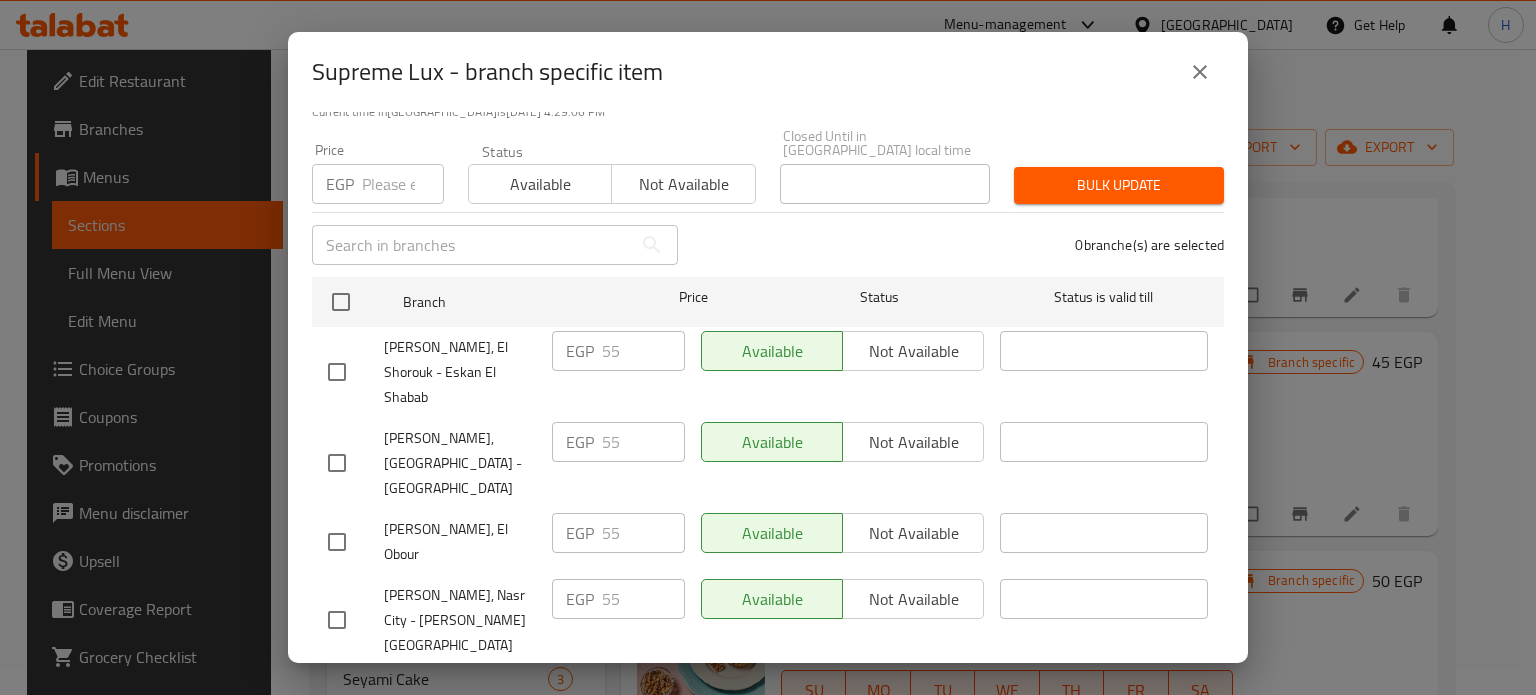 click 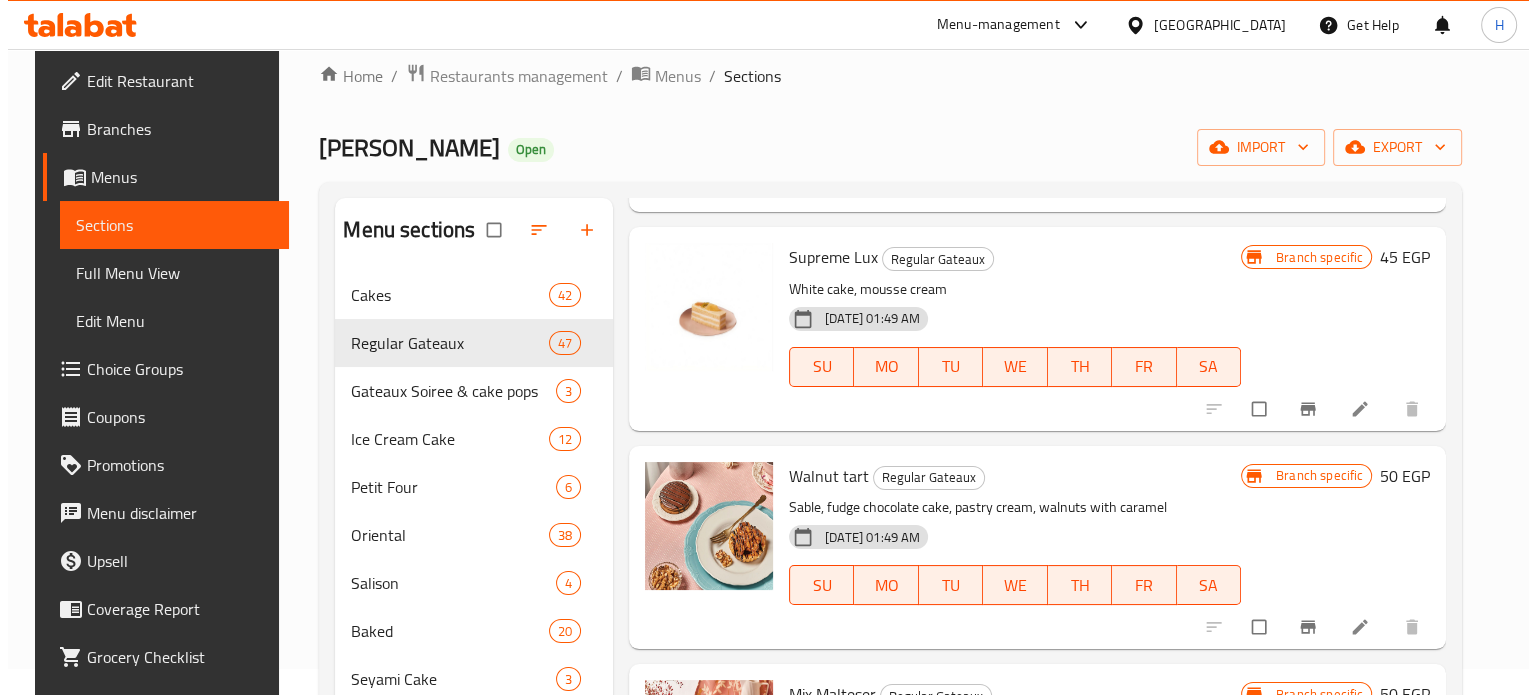 scroll, scrollTop: 4500, scrollLeft: 0, axis: vertical 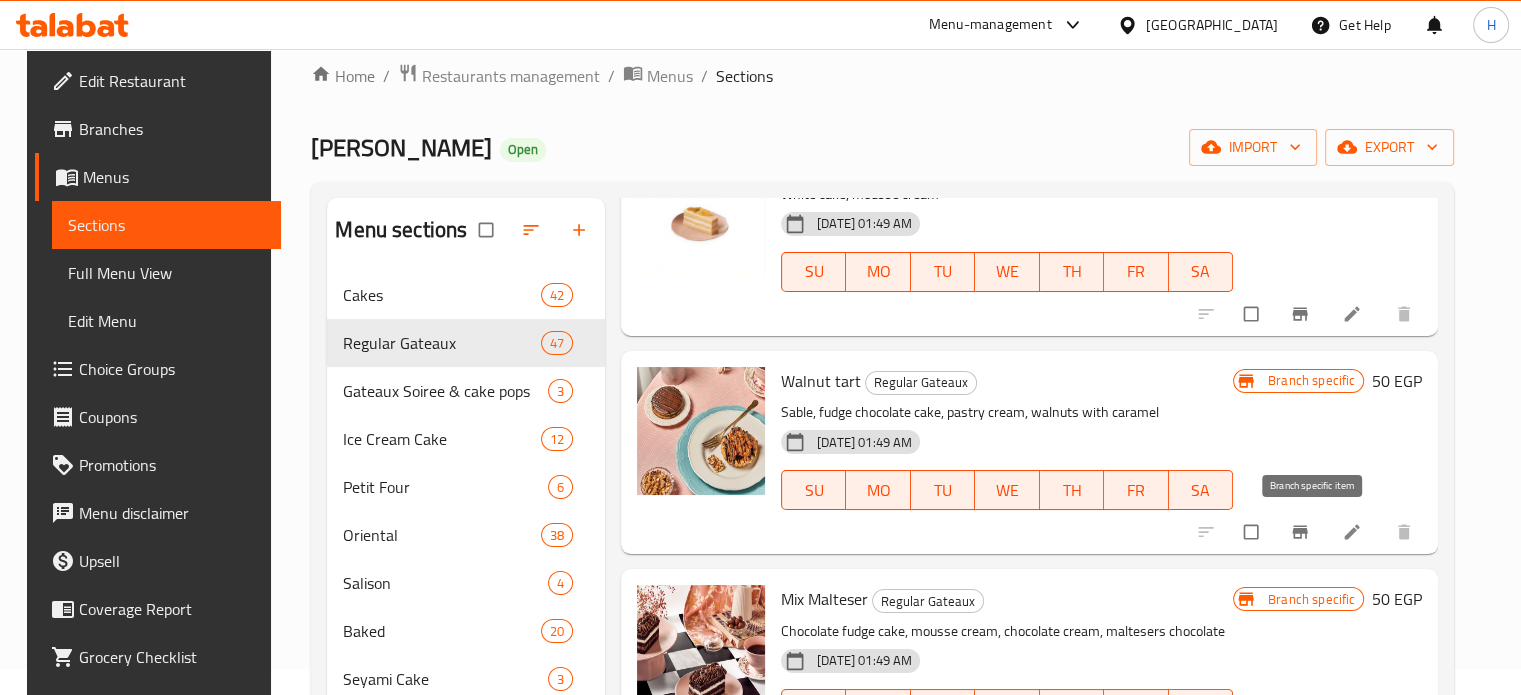 click 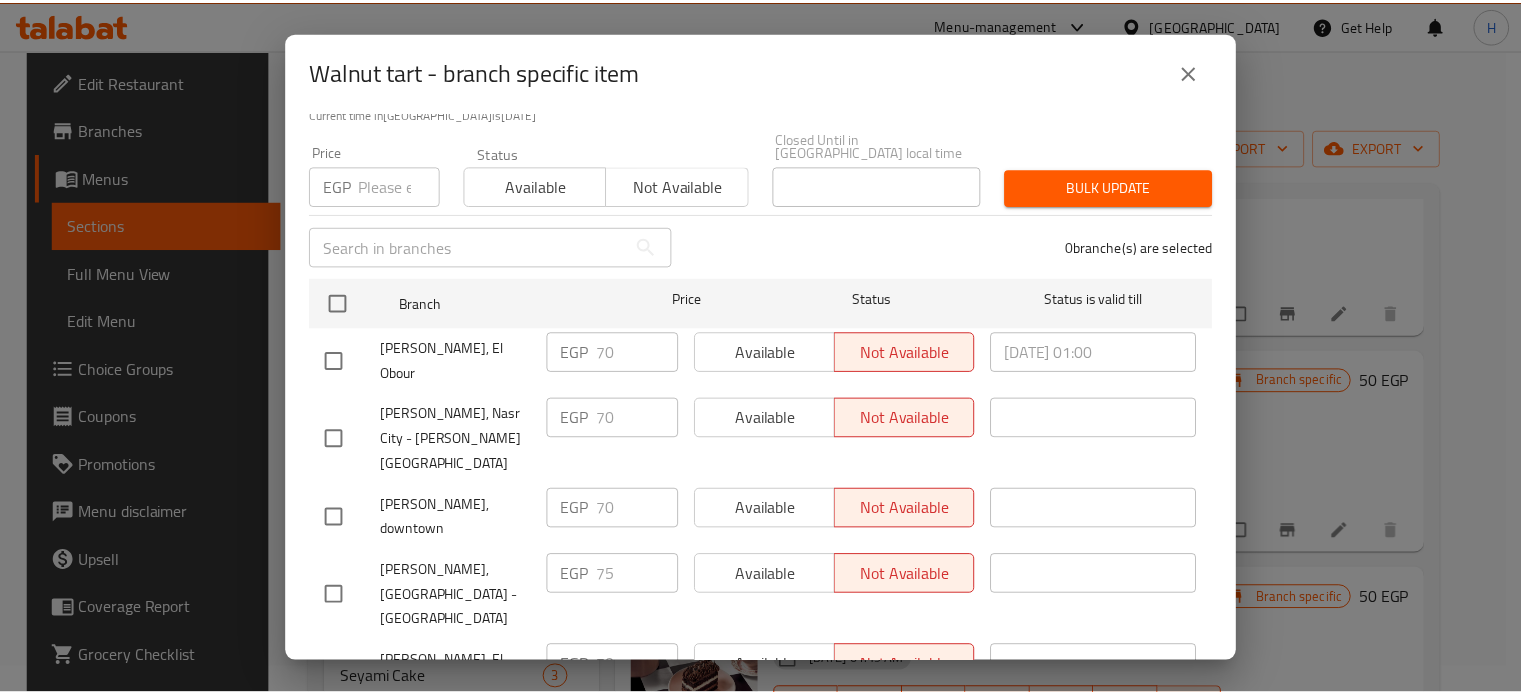 scroll, scrollTop: 162, scrollLeft: 0, axis: vertical 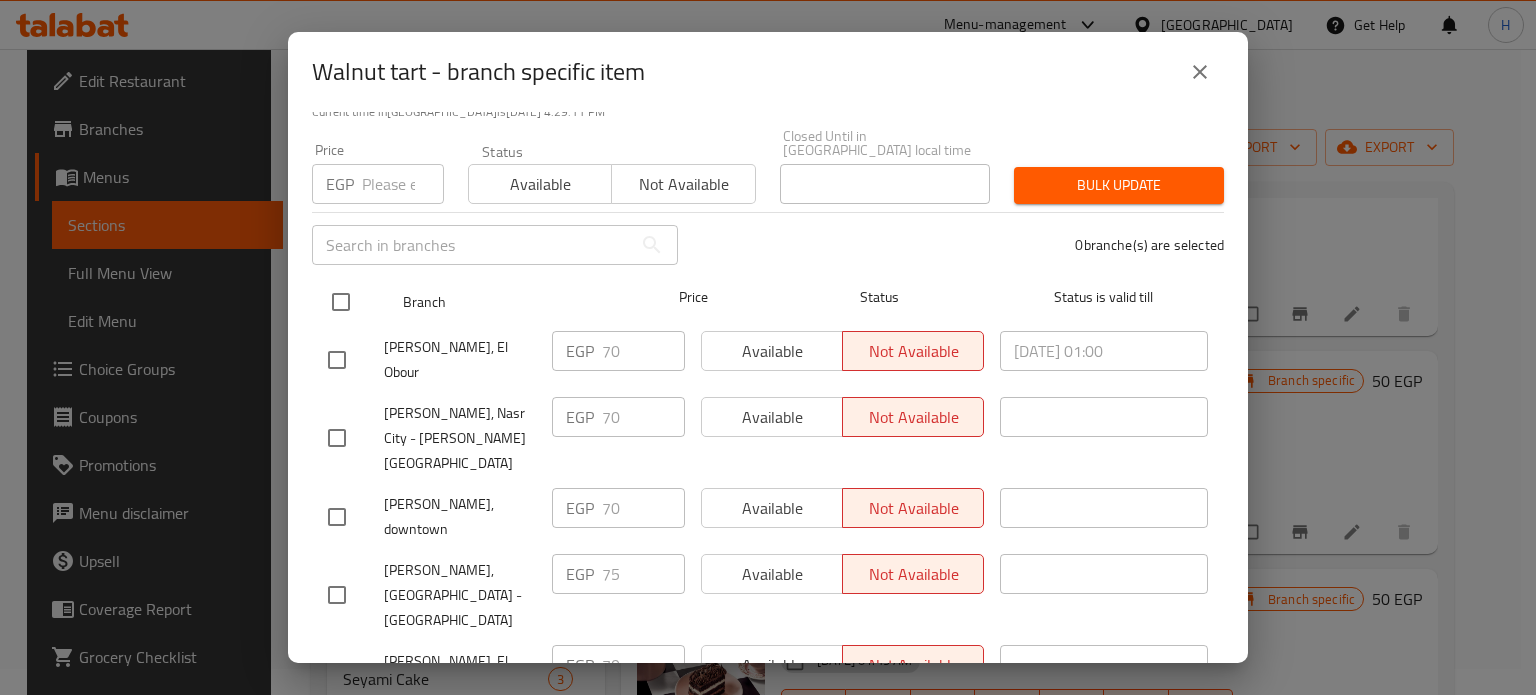 click at bounding box center [341, 302] 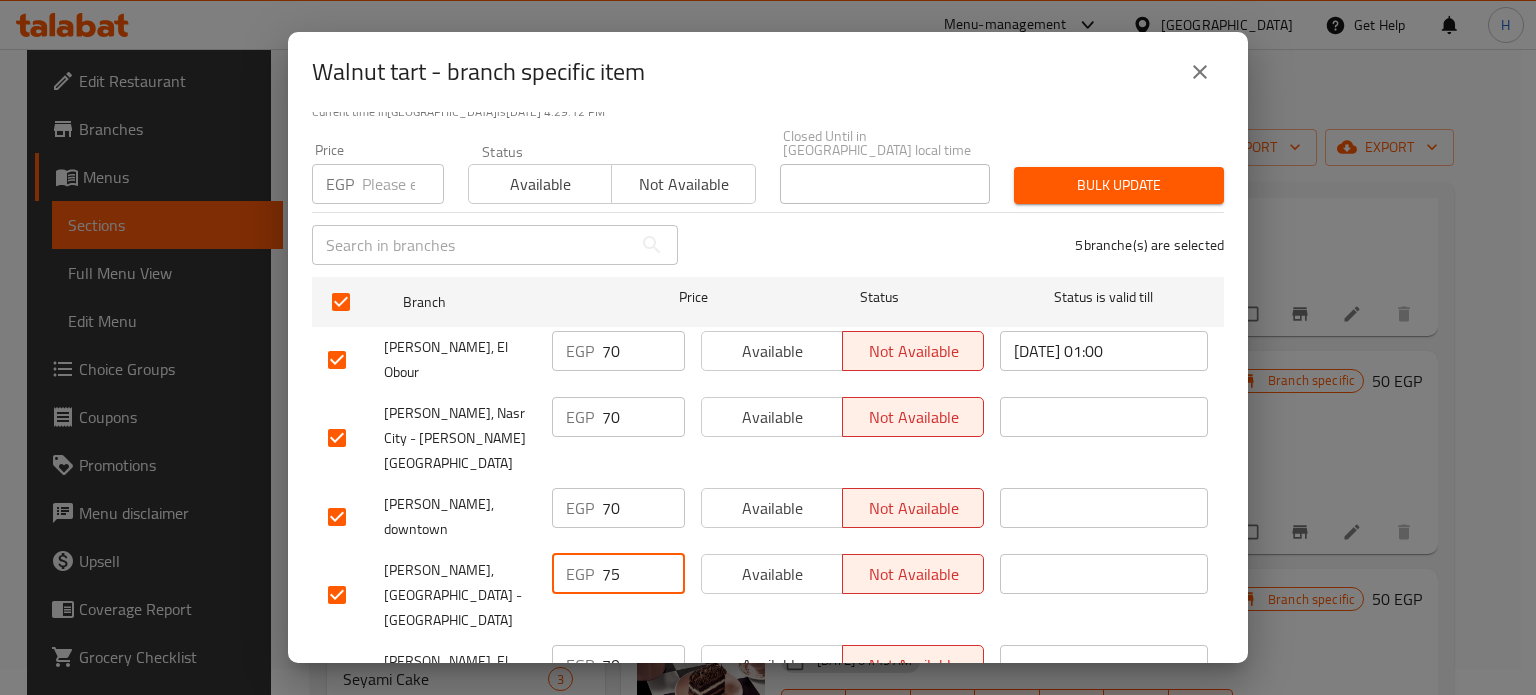 drag, startPoint x: 626, startPoint y: 503, endPoint x: 518, endPoint y: 505, distance: 108.01852 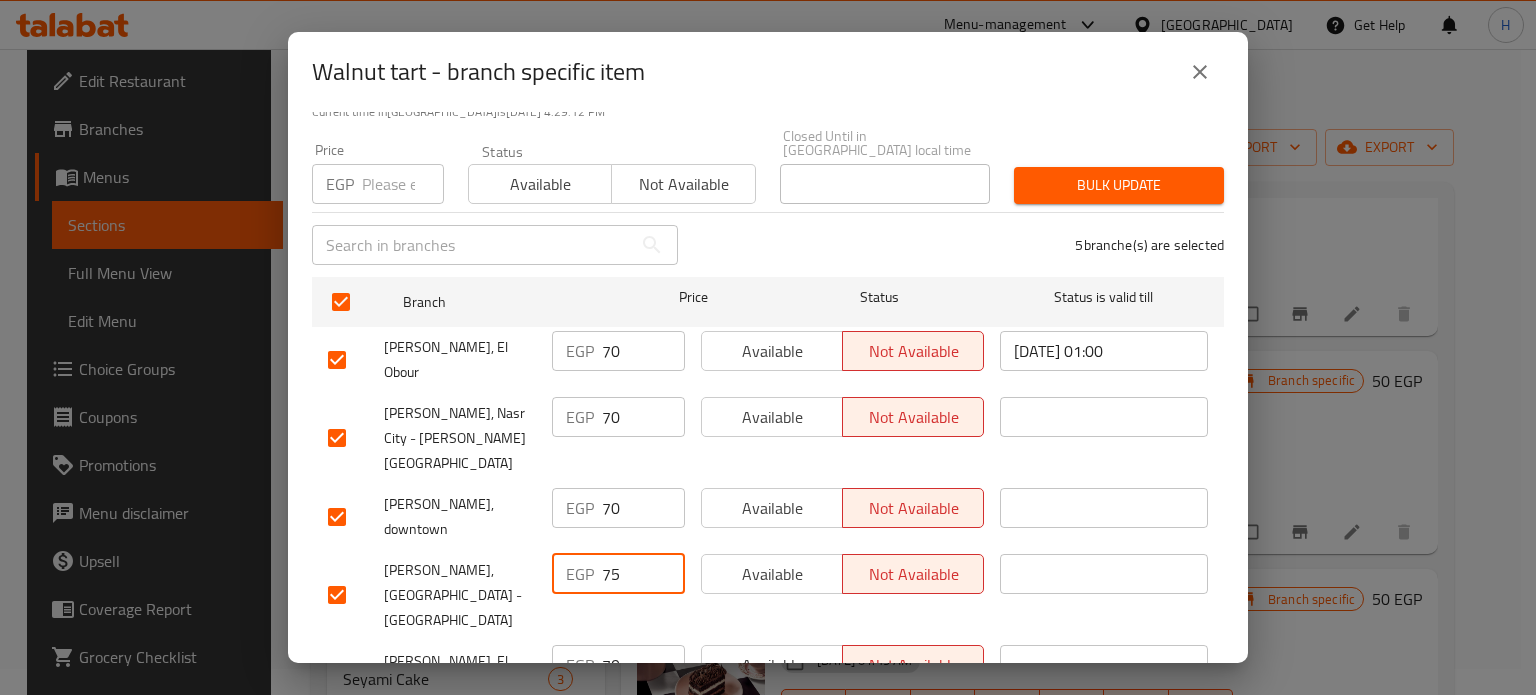 click on "Les Dames, Heliopolis - Hegaz Square EGP 75 ​ Available Not available ​" at bounding box center (768, 595) 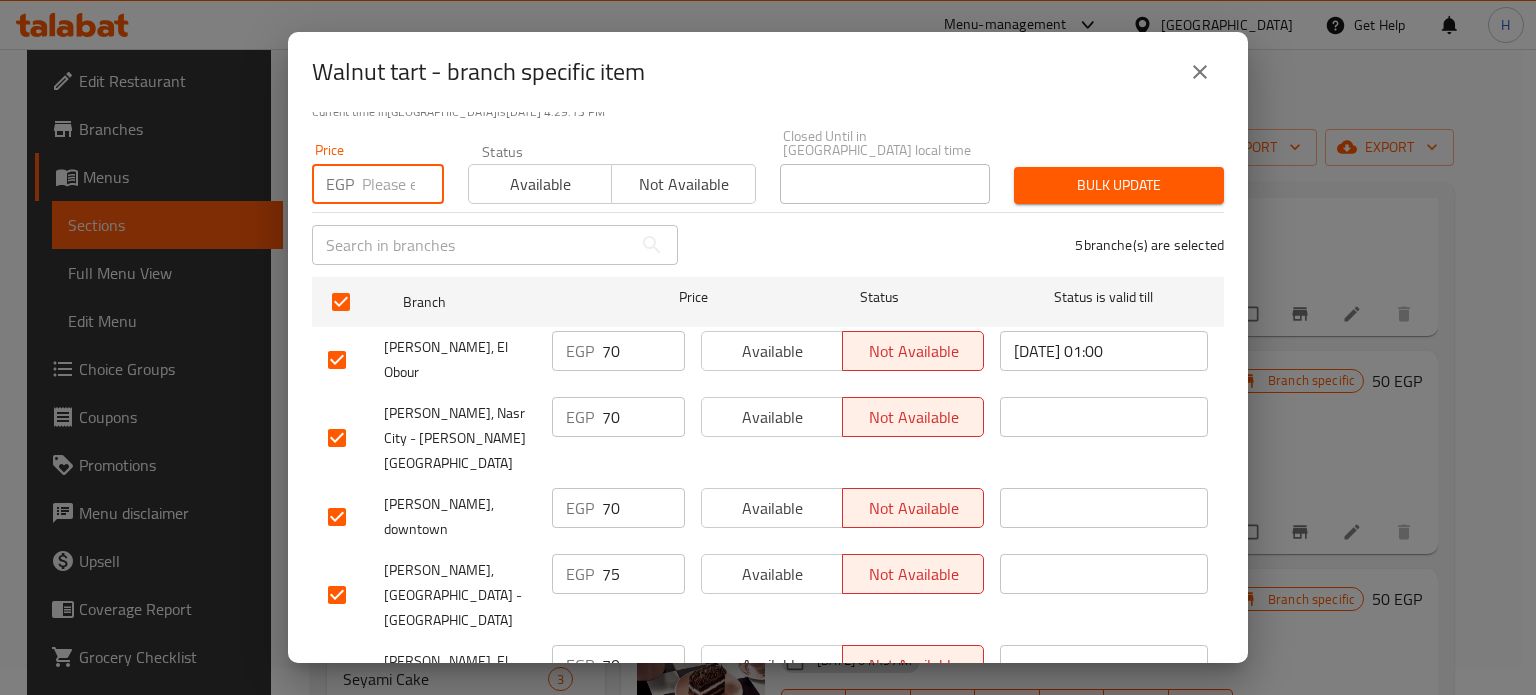 click at bounding box center [403, 184] 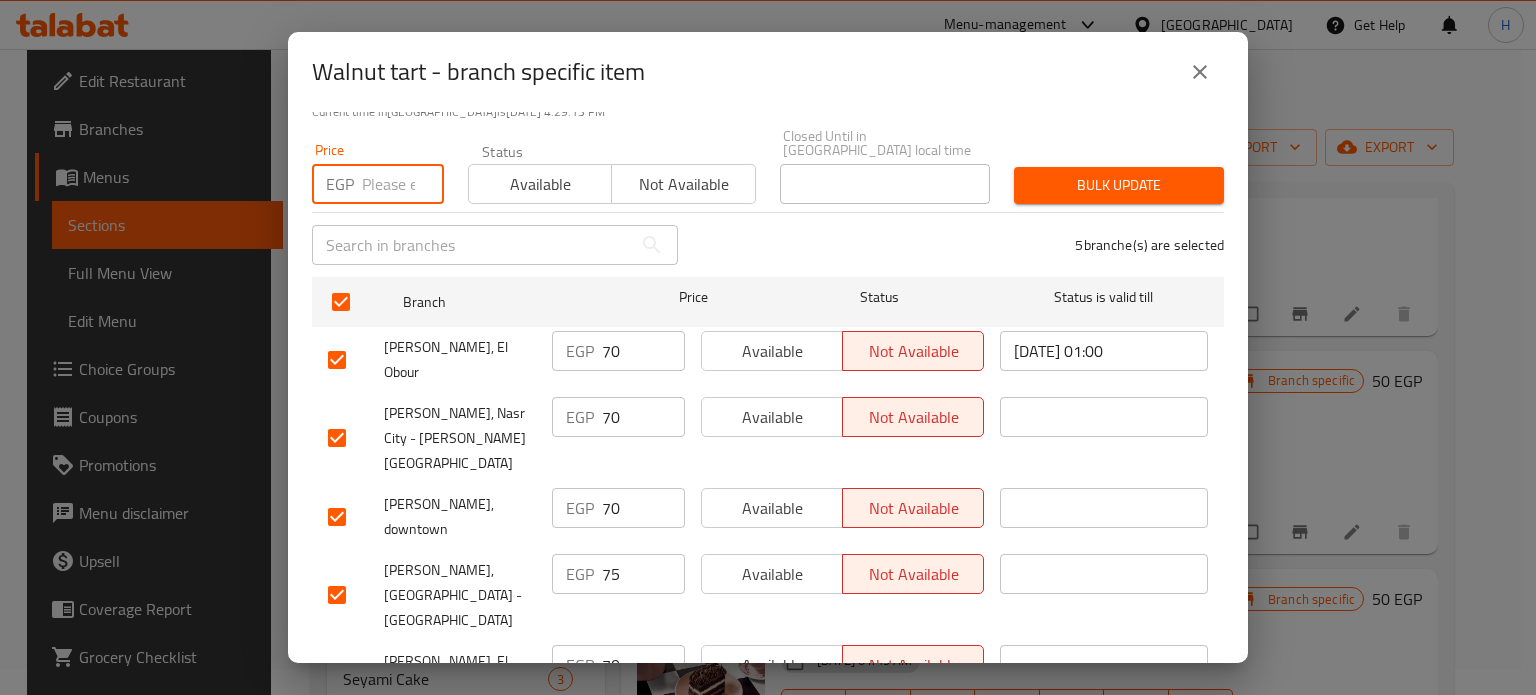 paste on "75" 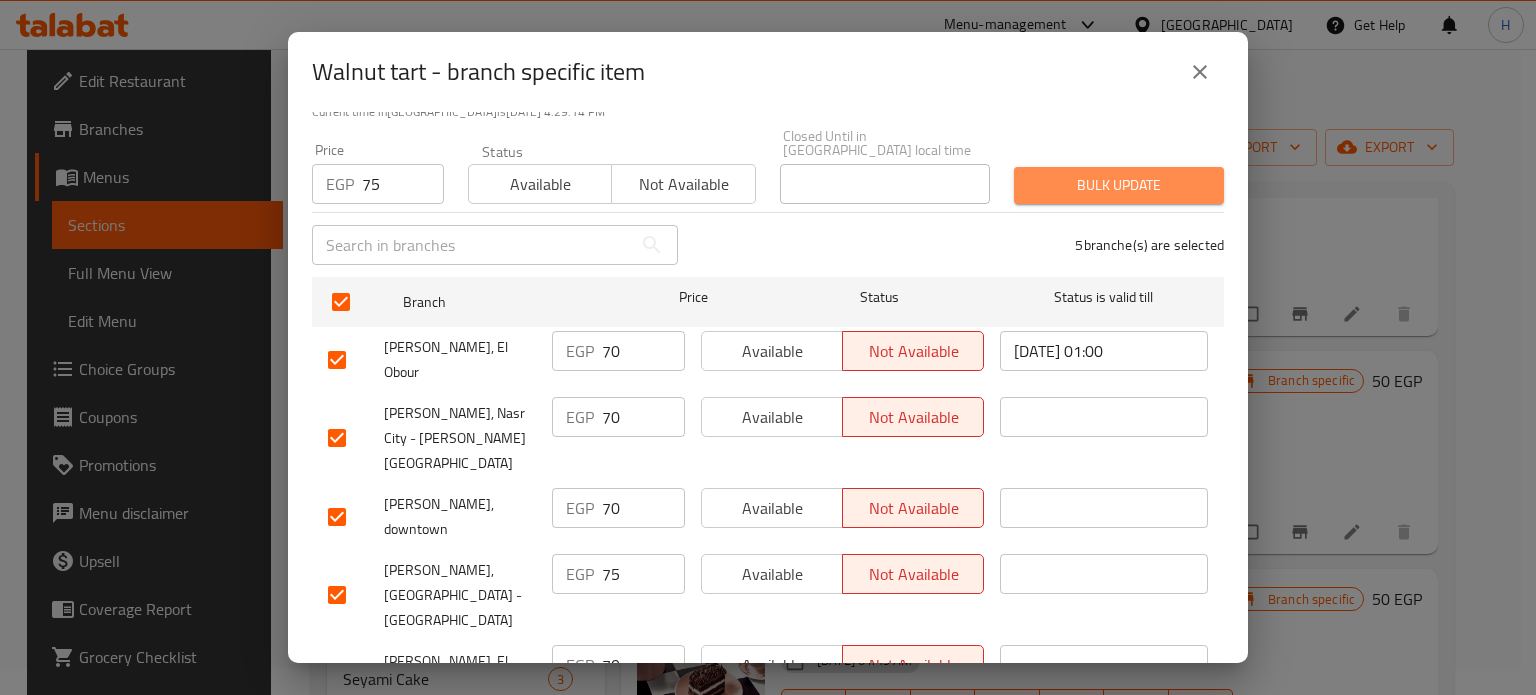 click on "Bulk update" at bounding box center (1119, 185) 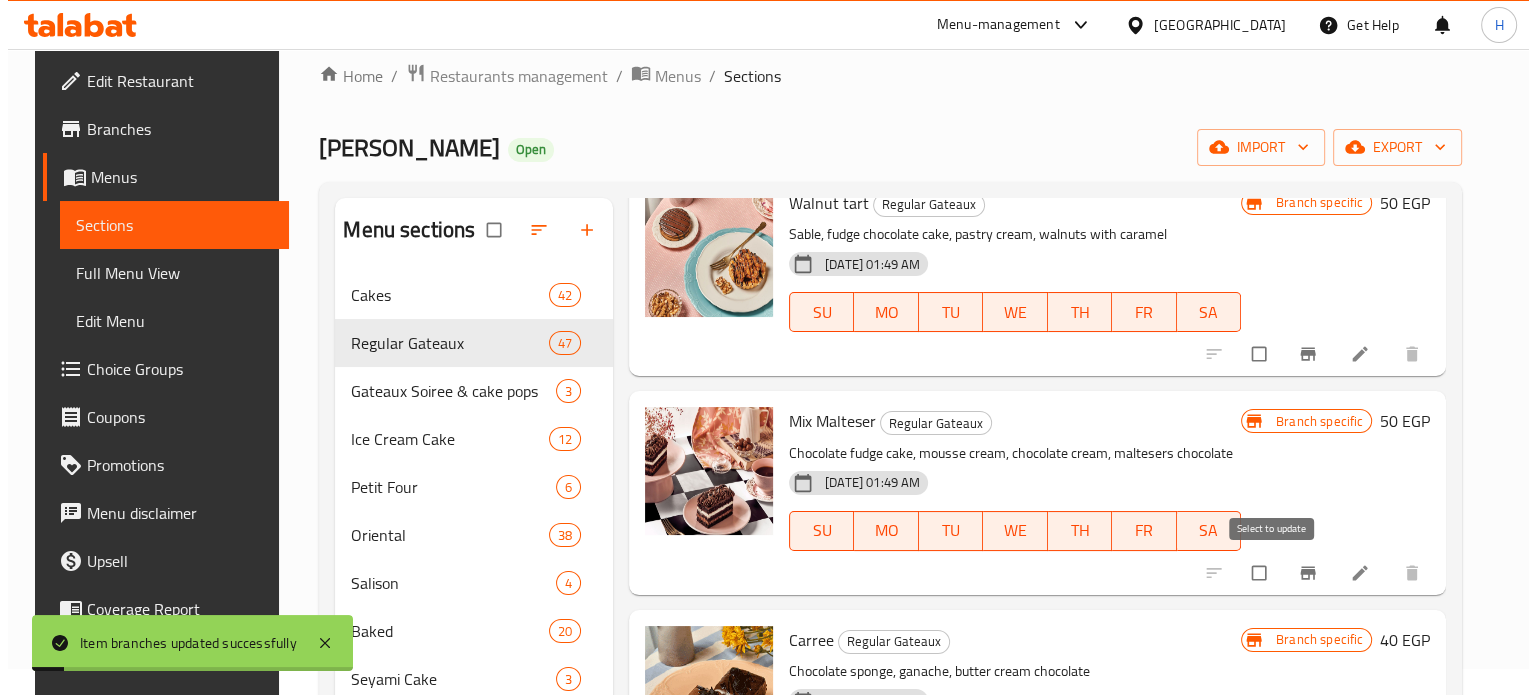 scroll, scrollTop: 4700, scrollLeft: 0, axis: vertical 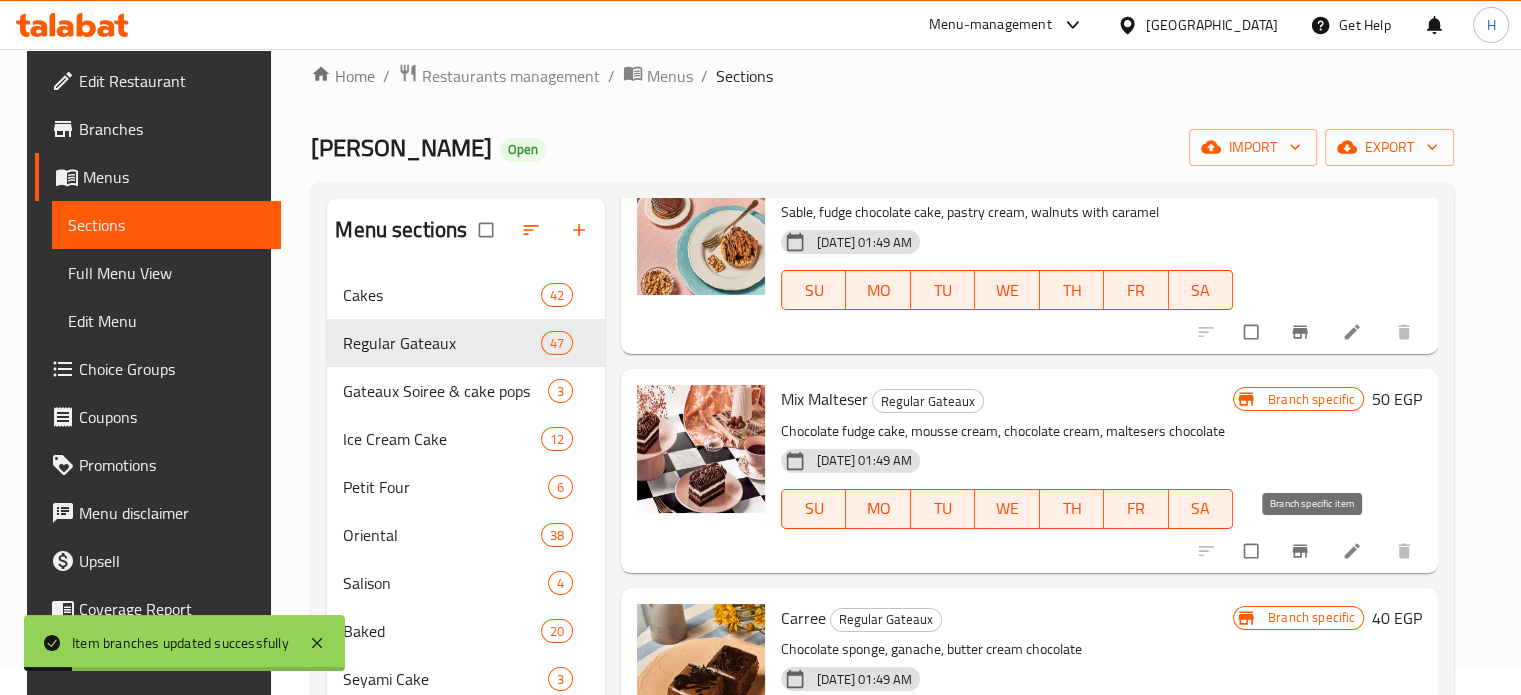 click 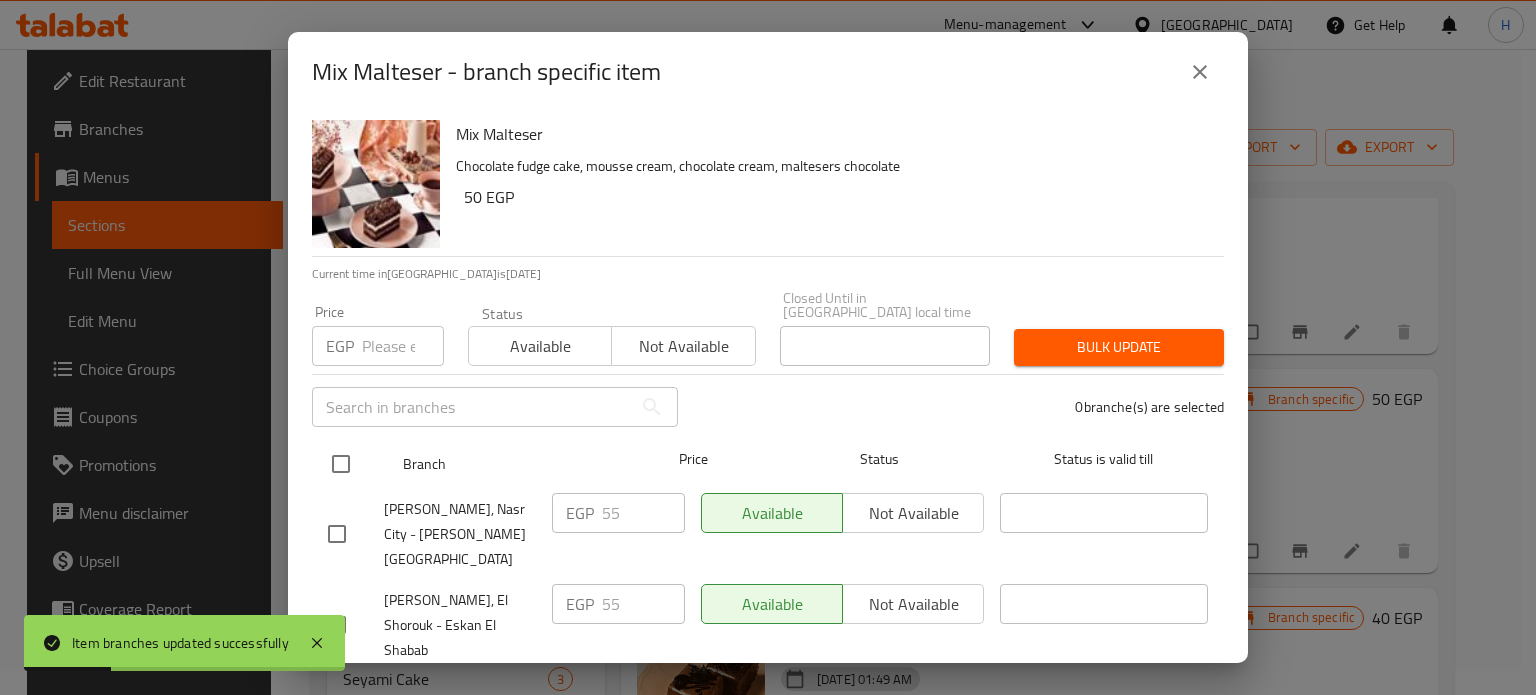 click at bounding box center [341, 464] 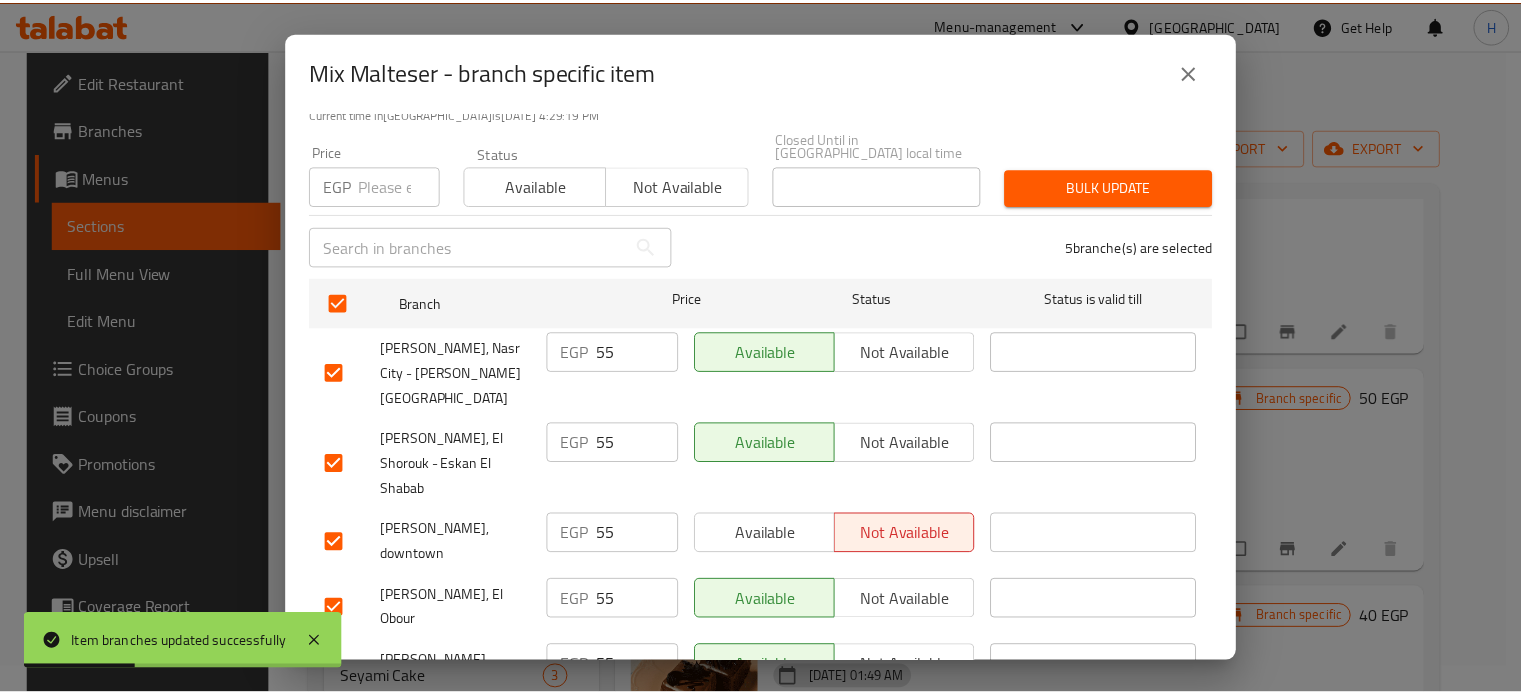 scroll, scrollTop: 162, scrollLeft: 0, axis: vertical 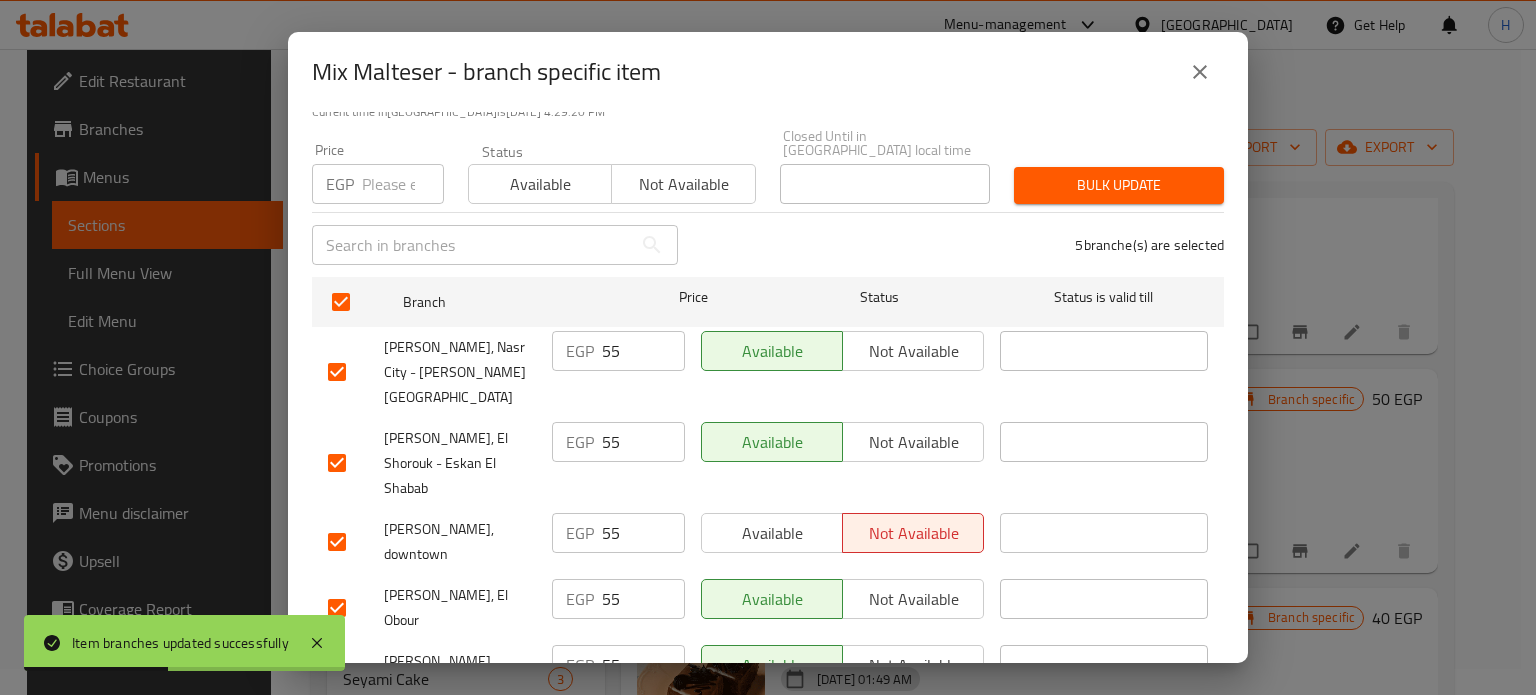 click at bounding box center (1200, 72) 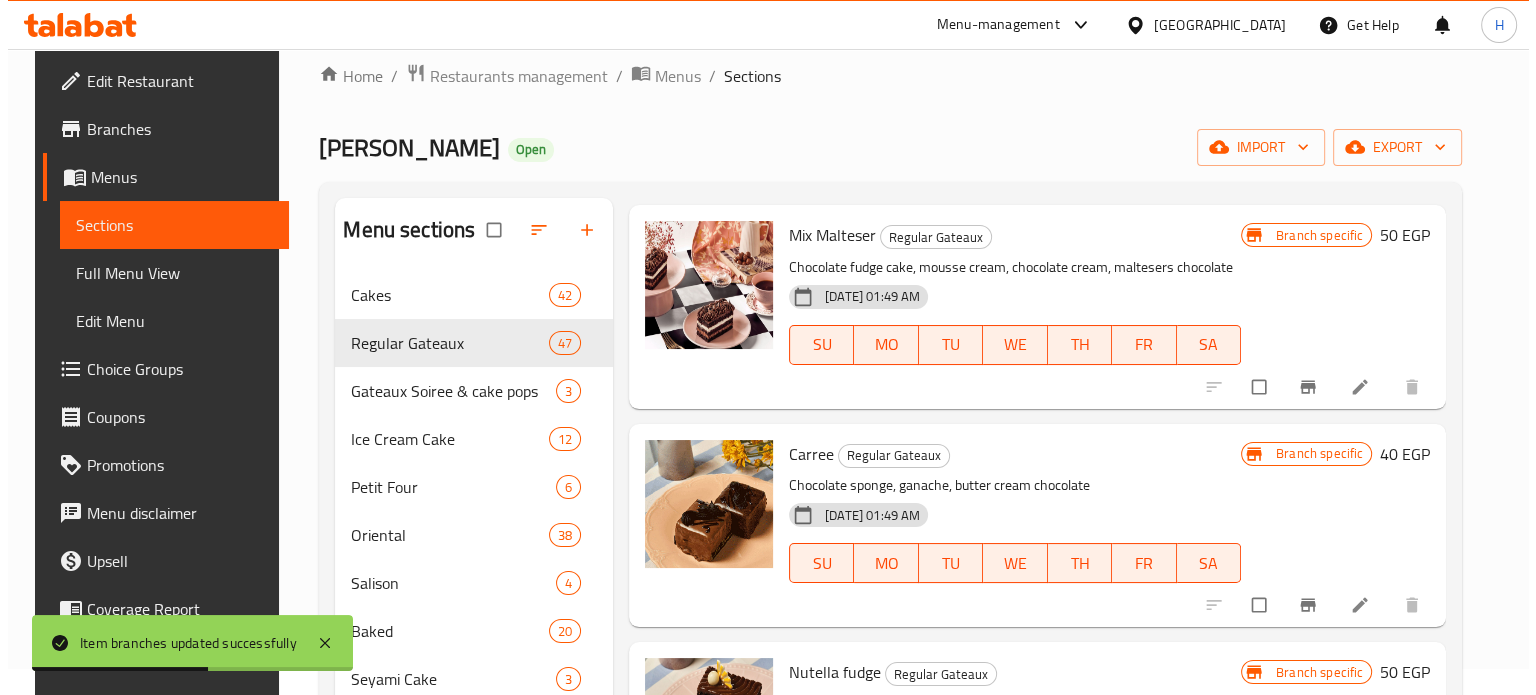 scroll, scrollTop: 4900, scrollLeft: 0, axis: vertical 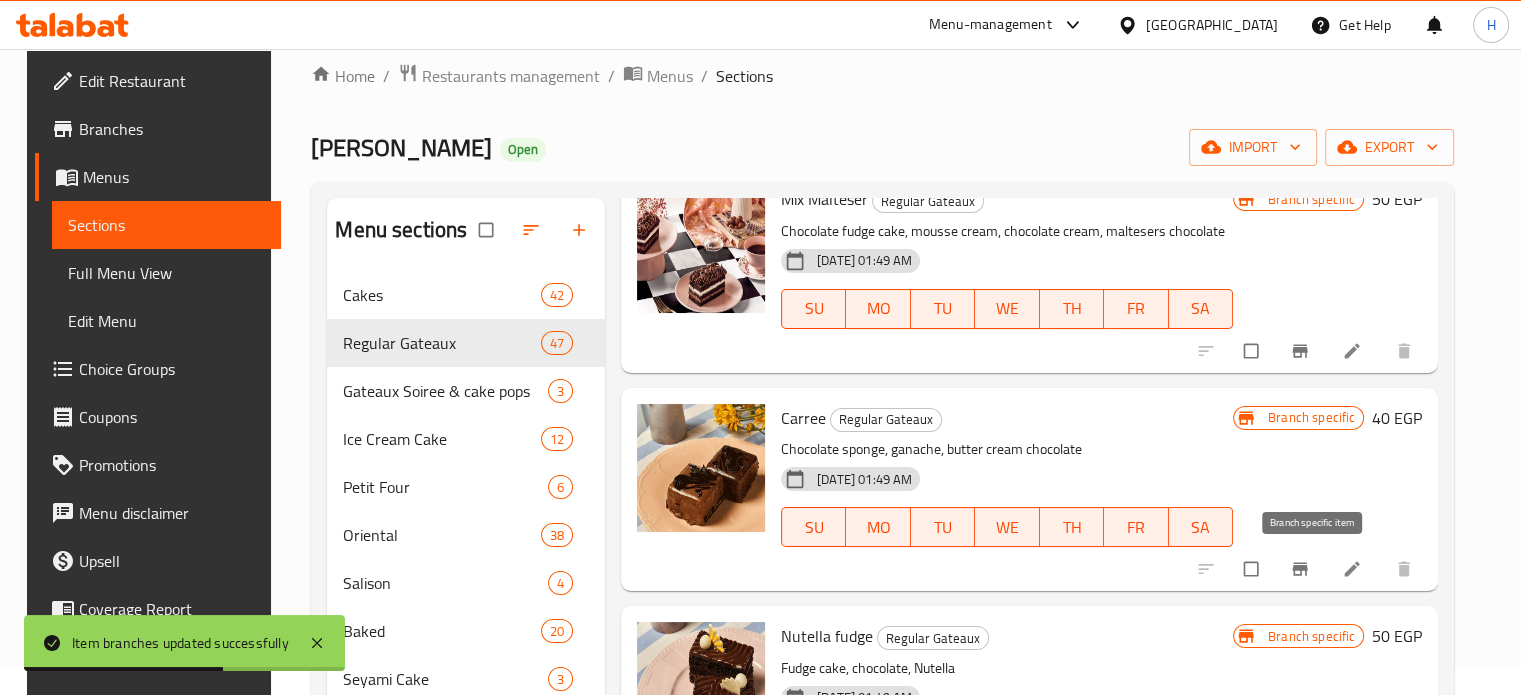 click 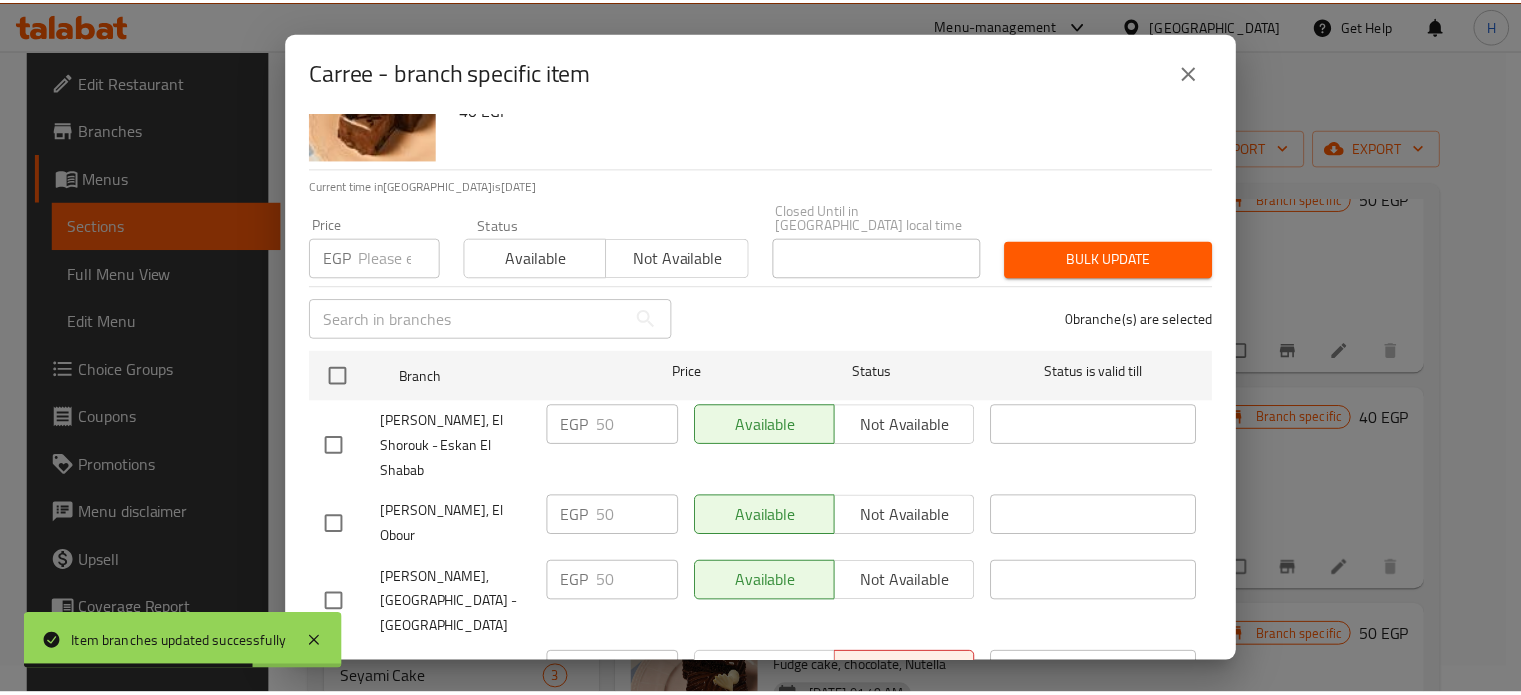 scroll, scrollTop: 162, scrollLeft: 0, axis: vertical 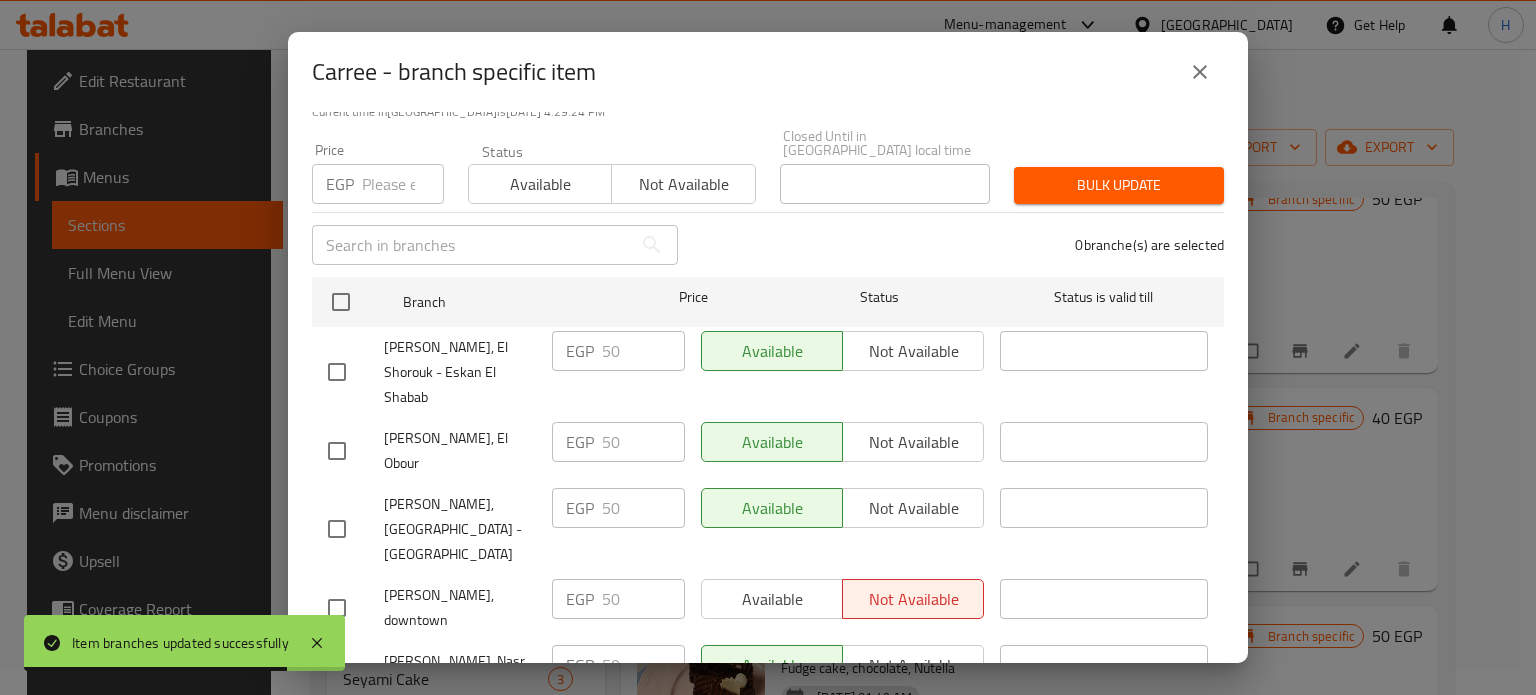 click 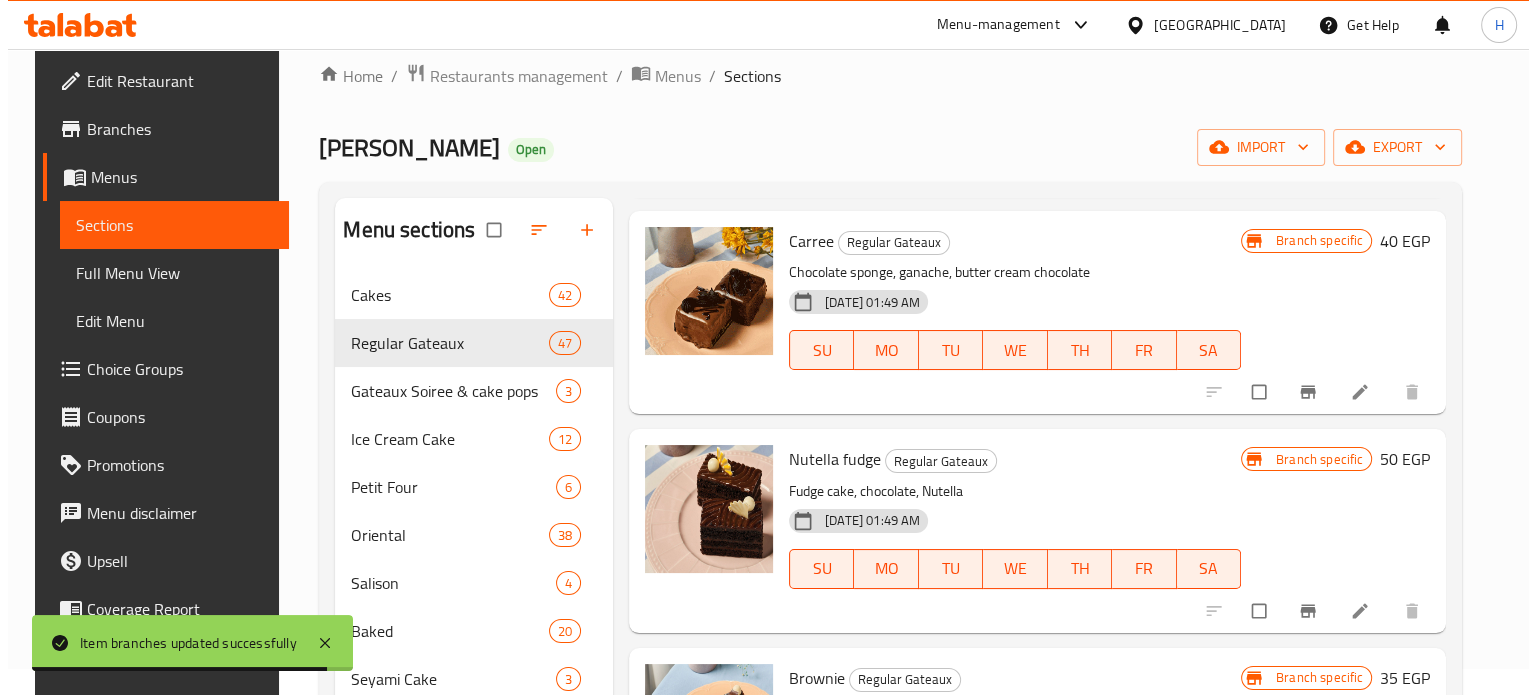 scroll, scrollTop: 5100, scrollLeft: 0, axis: vertical 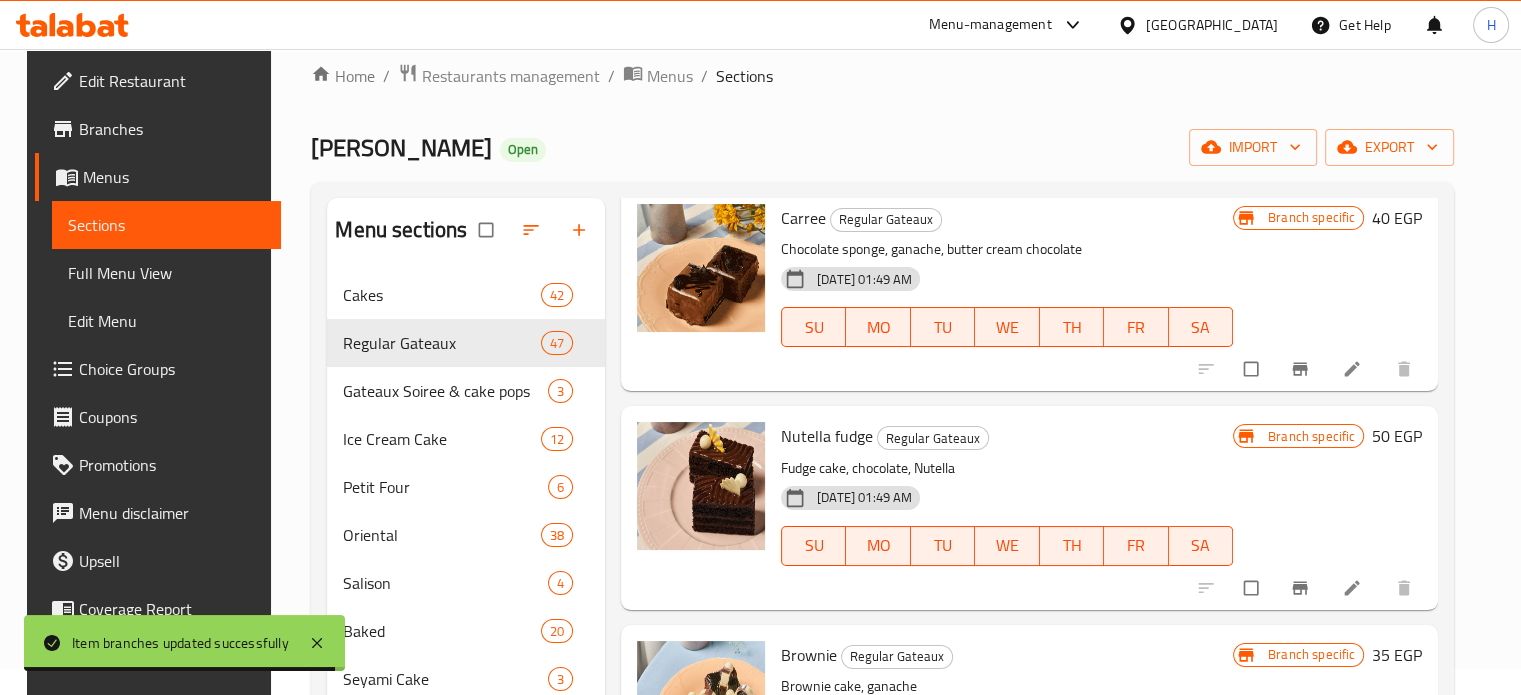 click 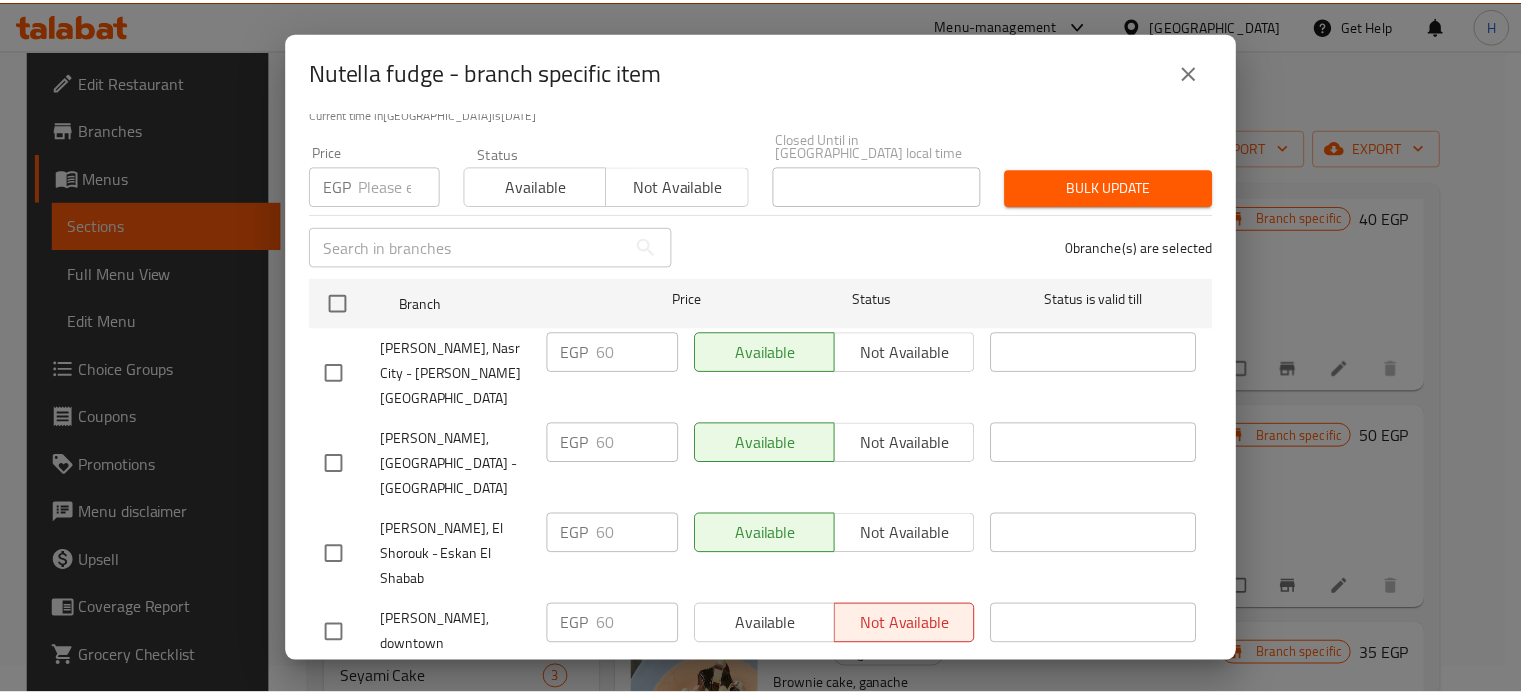 scroll, scrollTop: 162, scrollLeft: 0, axis: vertical 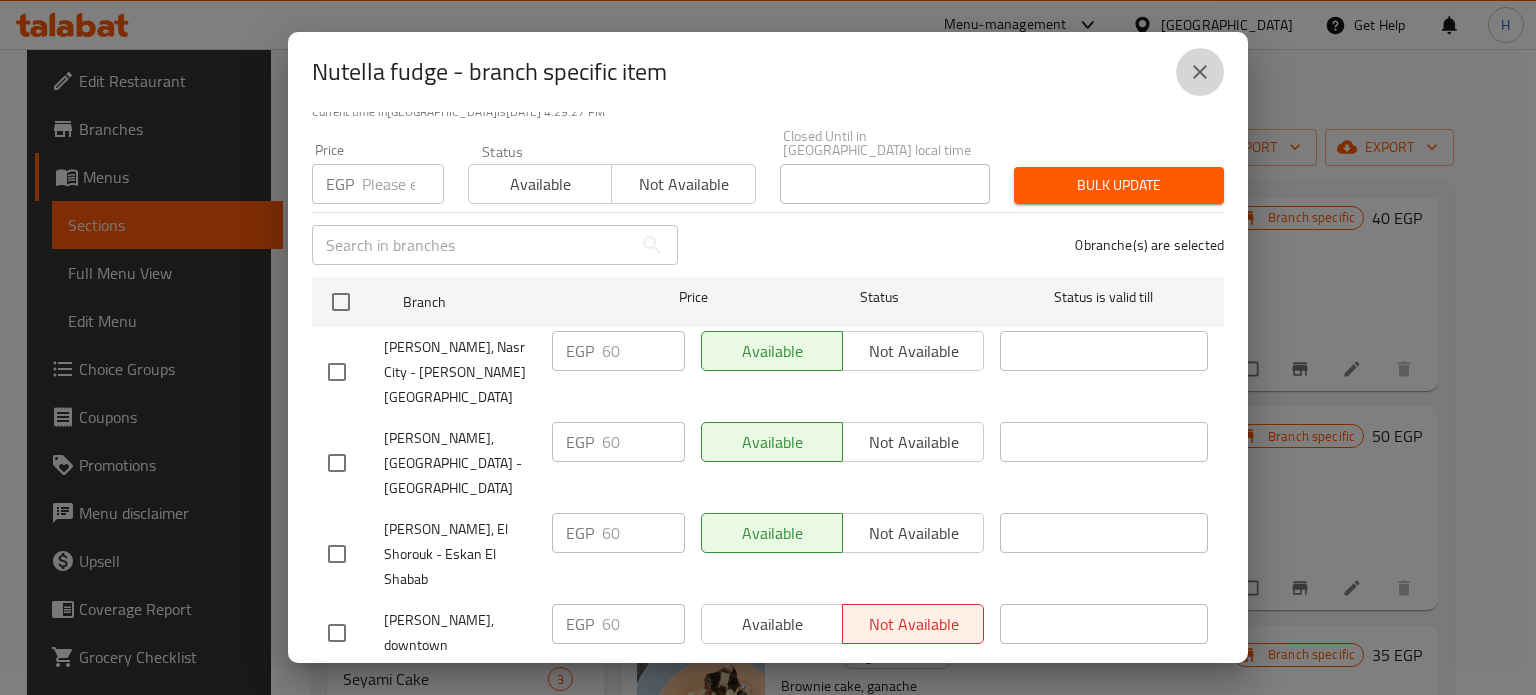 click at bounding box center (1200, 72) 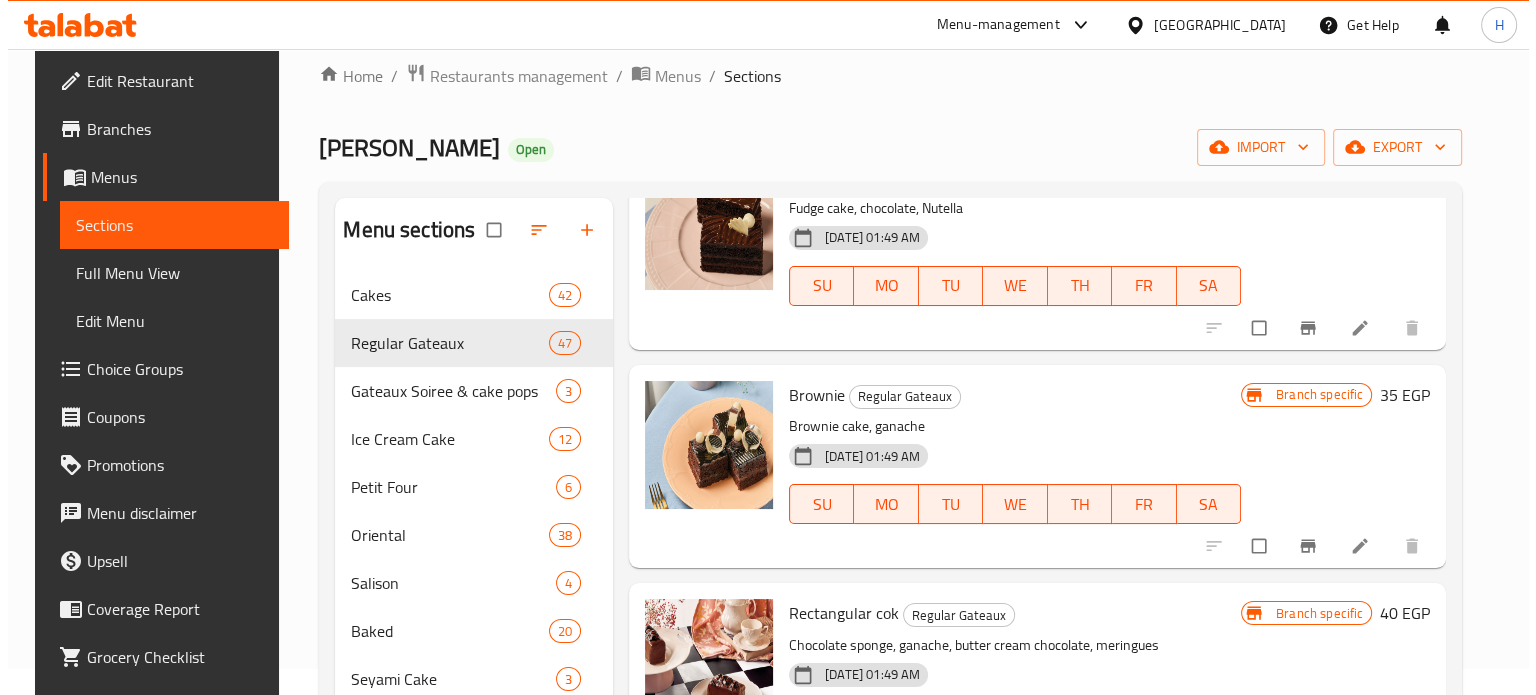 scroll, scrollTop: 5400, scrollLeft: 0, axis: vertical 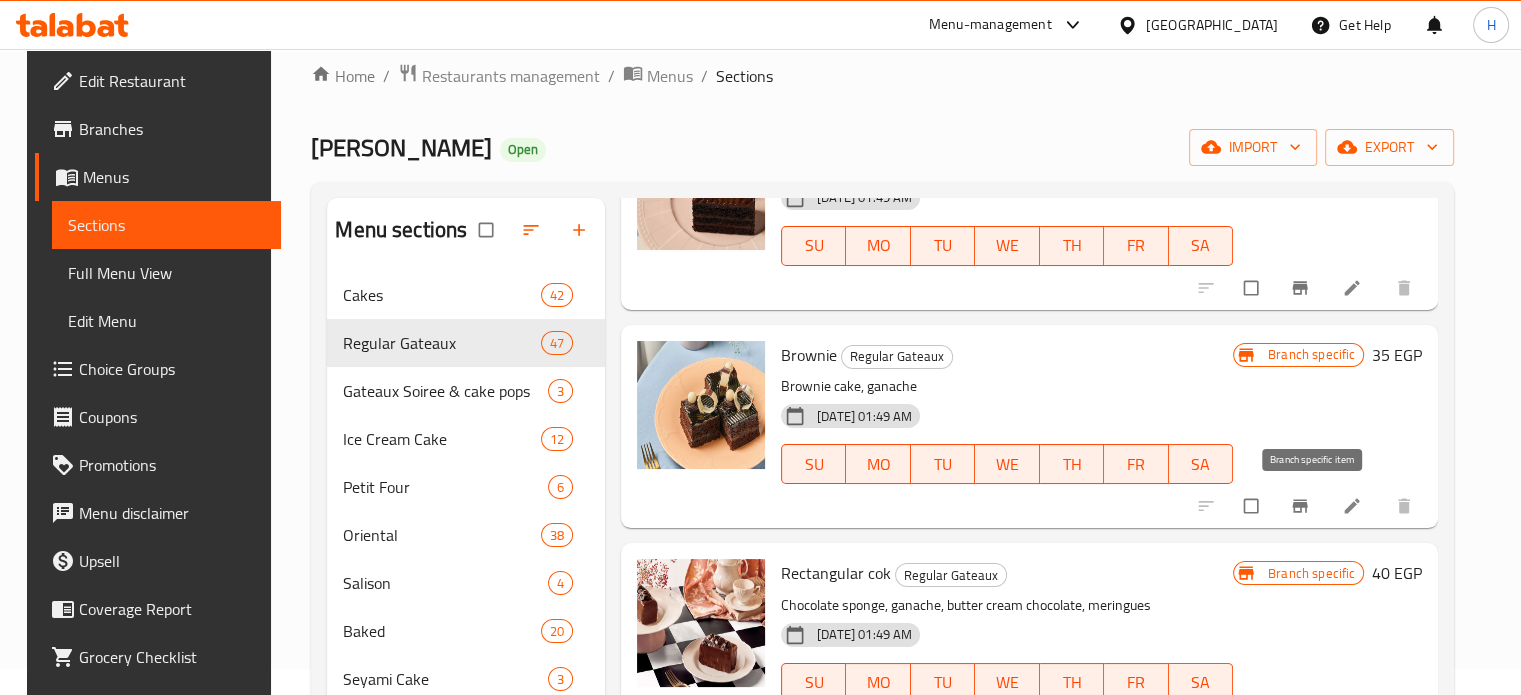 click at bounding box center (1302, 506) 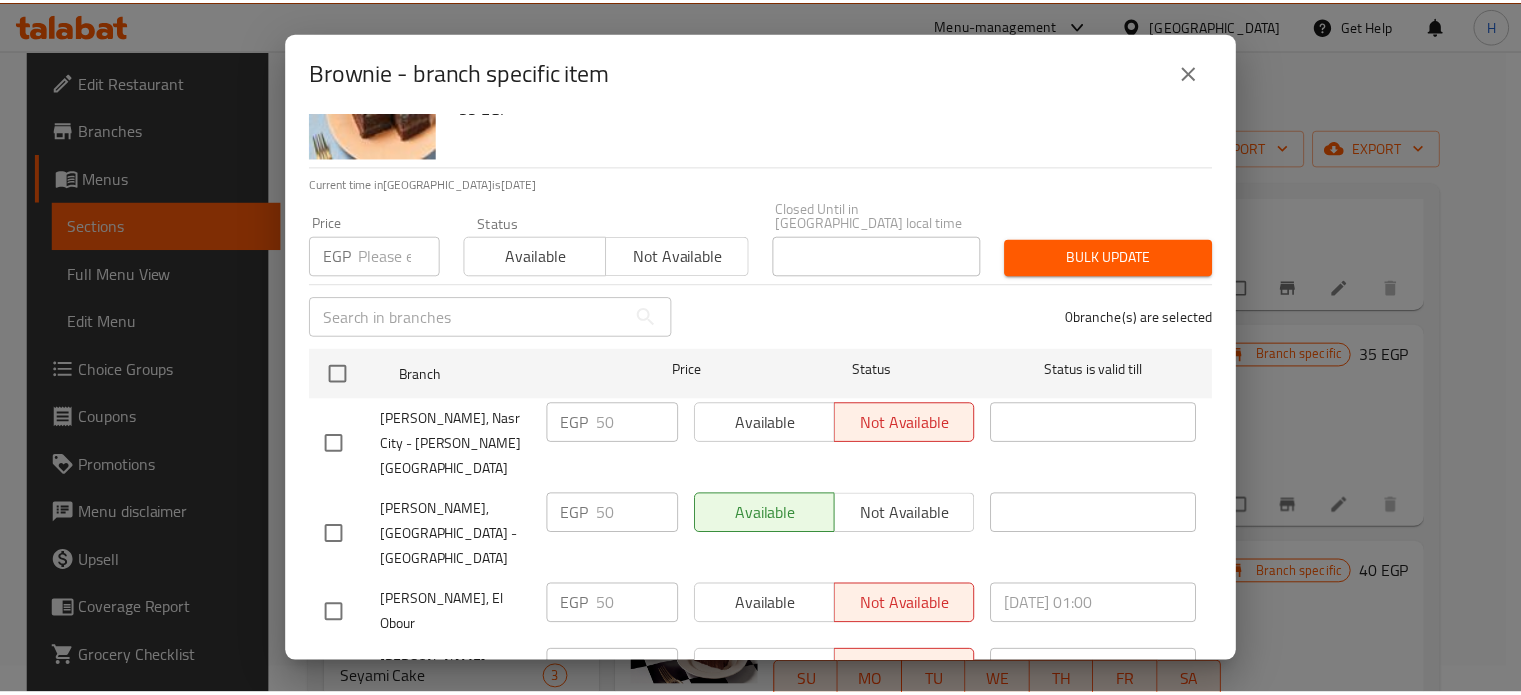 scroll, scrollTop: 162, scrollLeft: 0, axis: vertical 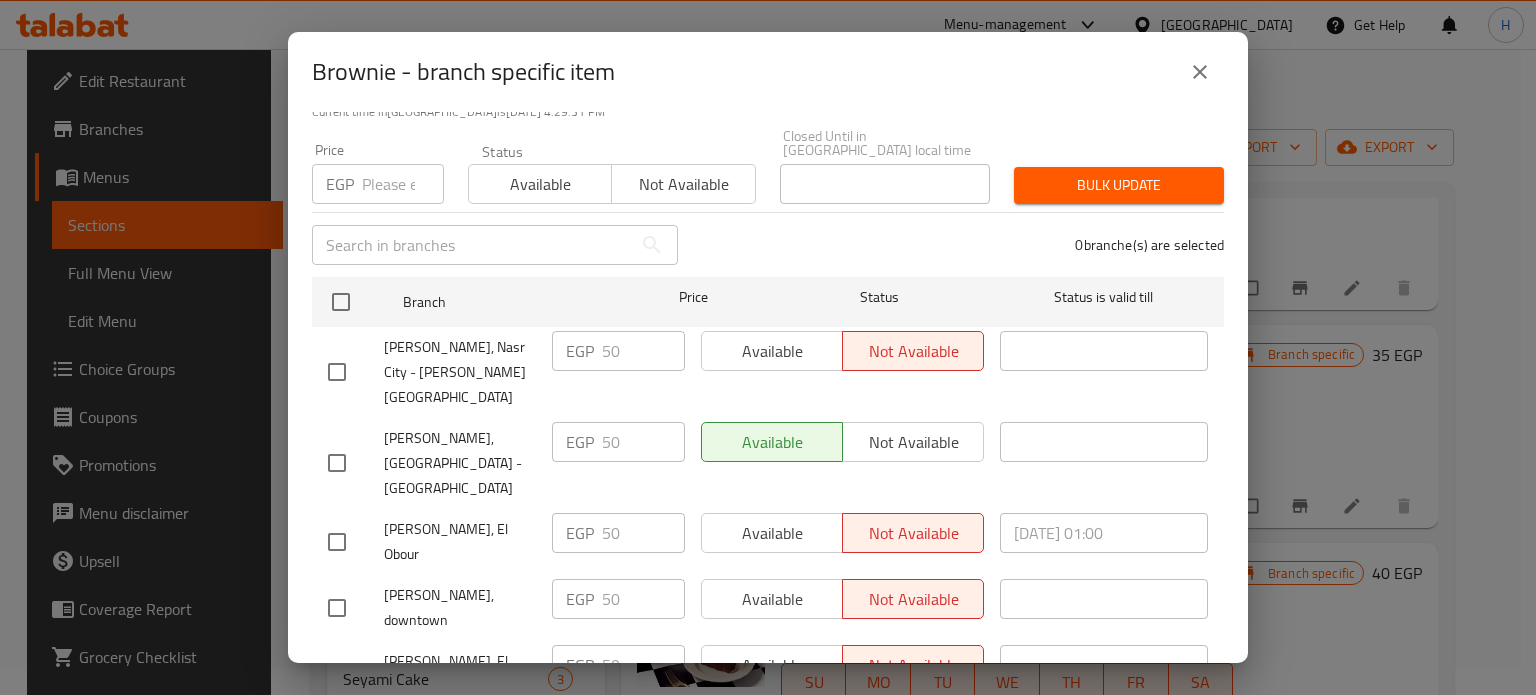 click 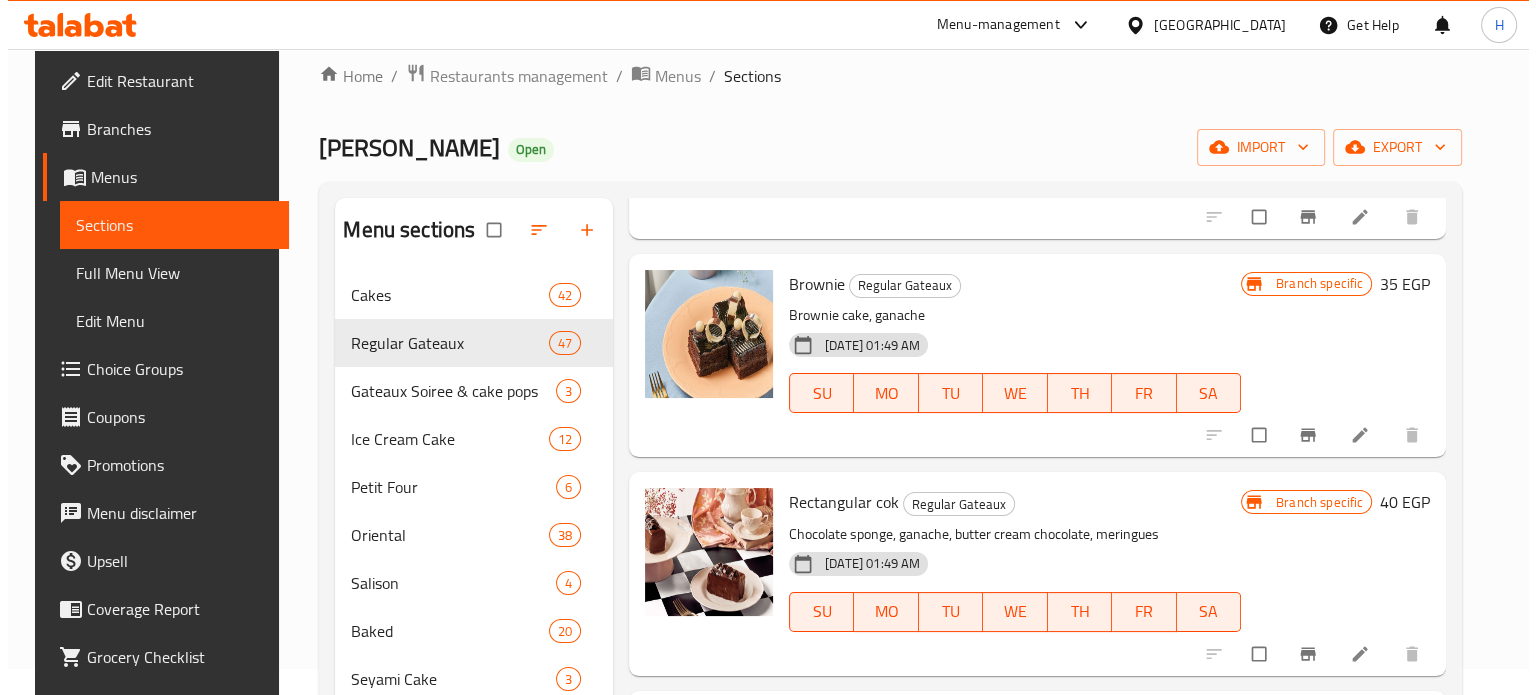 scroll, scrollTop: 5500, scrollLeft: 0, axis: vertical 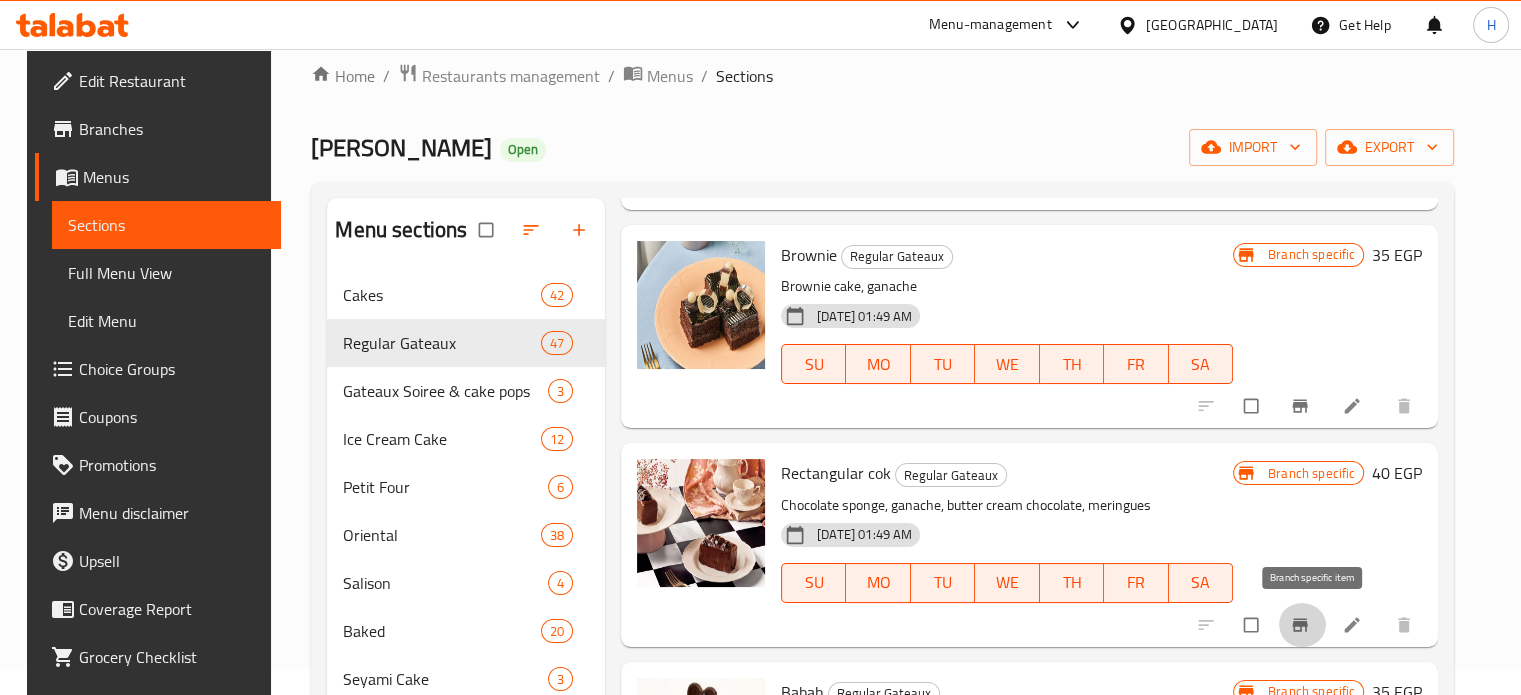 click 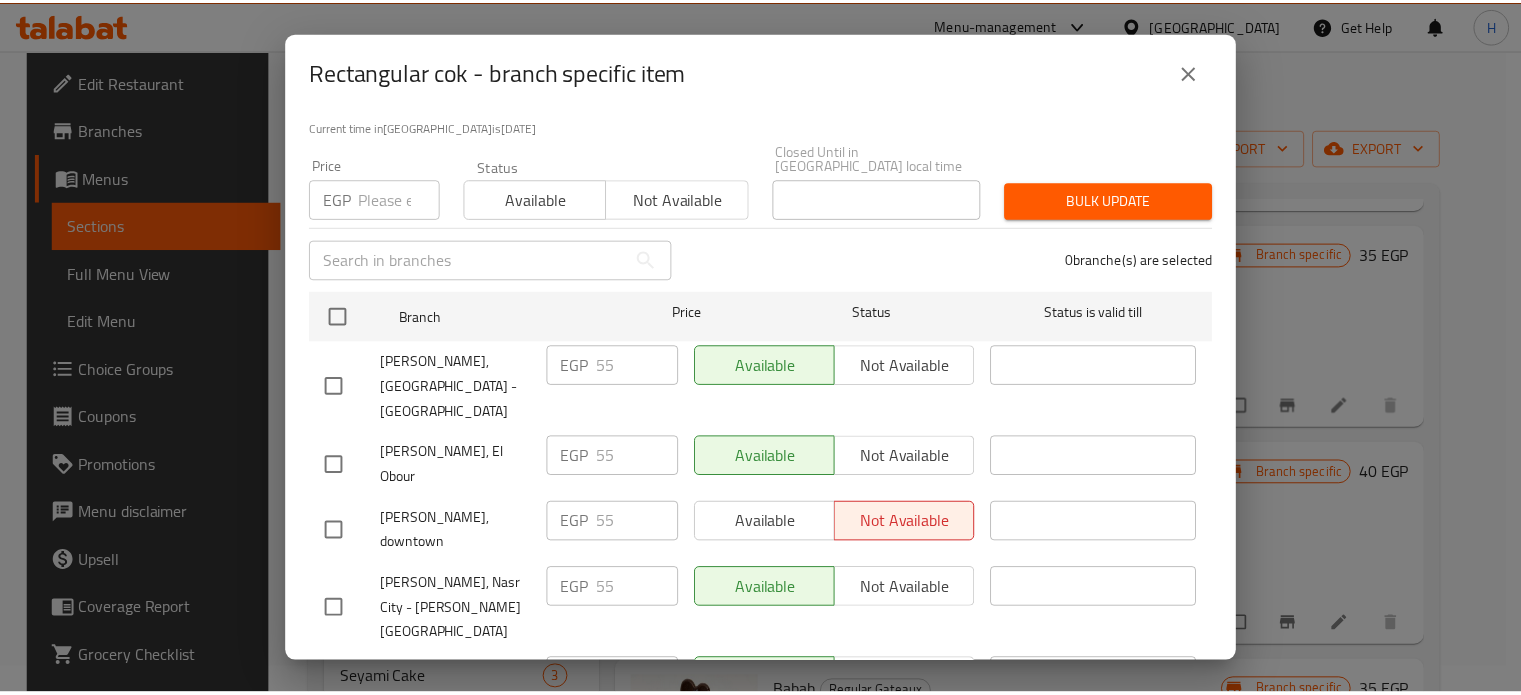 scroll, scrollTop: 162, scrollLeft: 0, axis: vertical 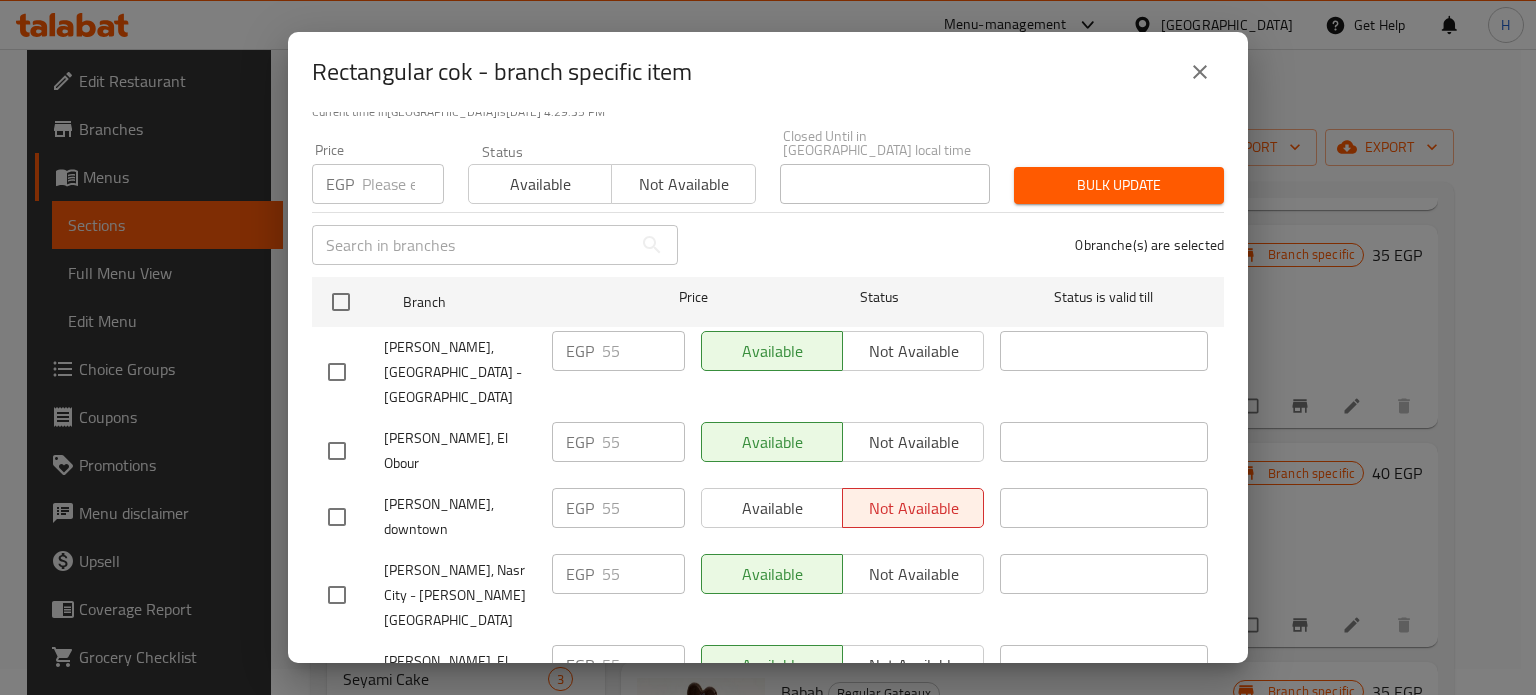 click 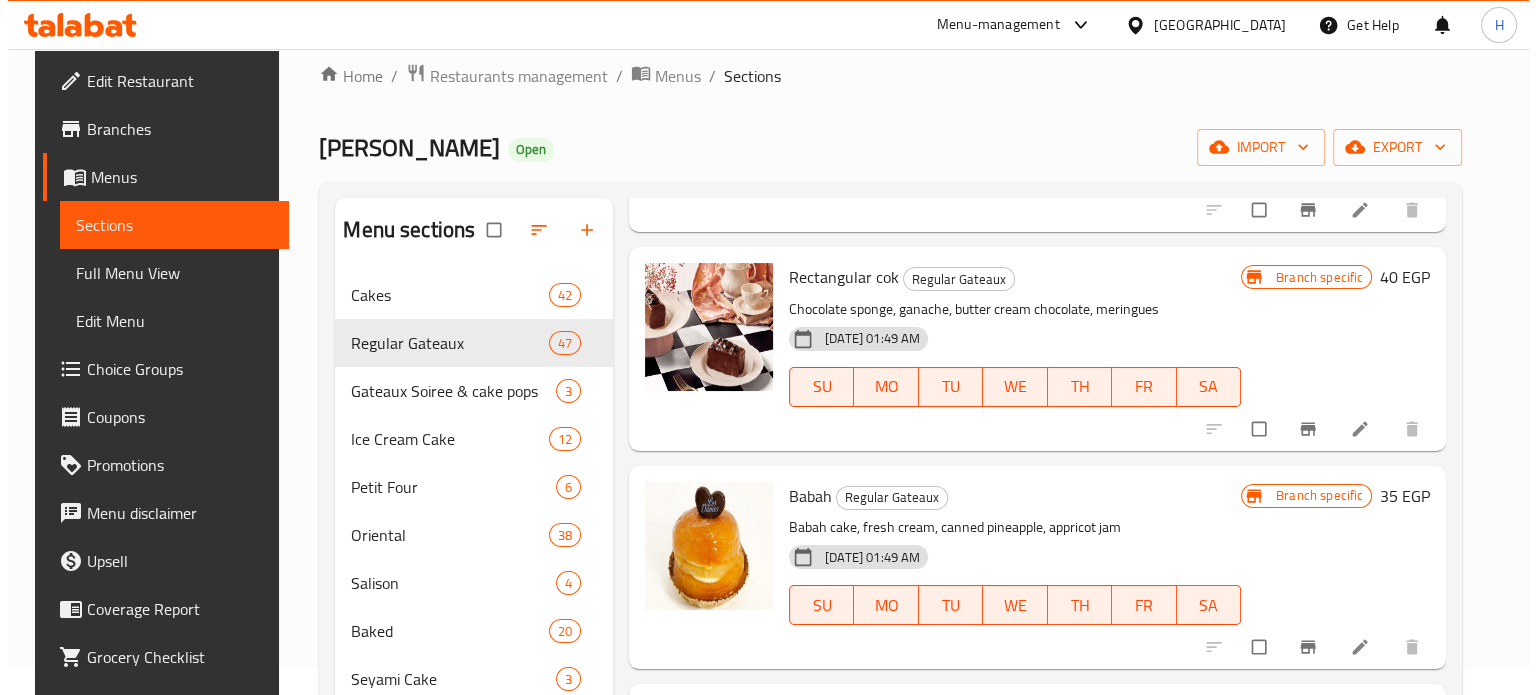 scroll, scrollTop: 5700, scrollLeft: 0, axis: vertical 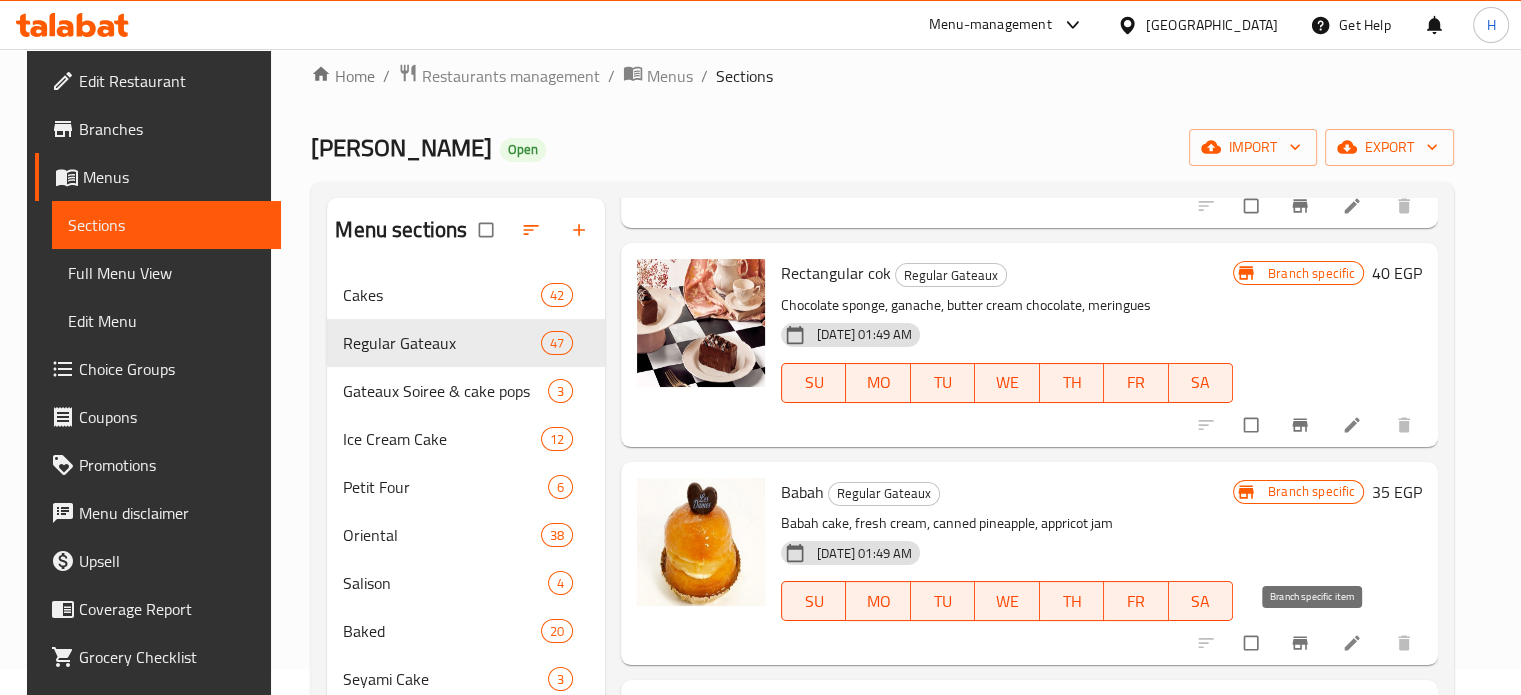 click 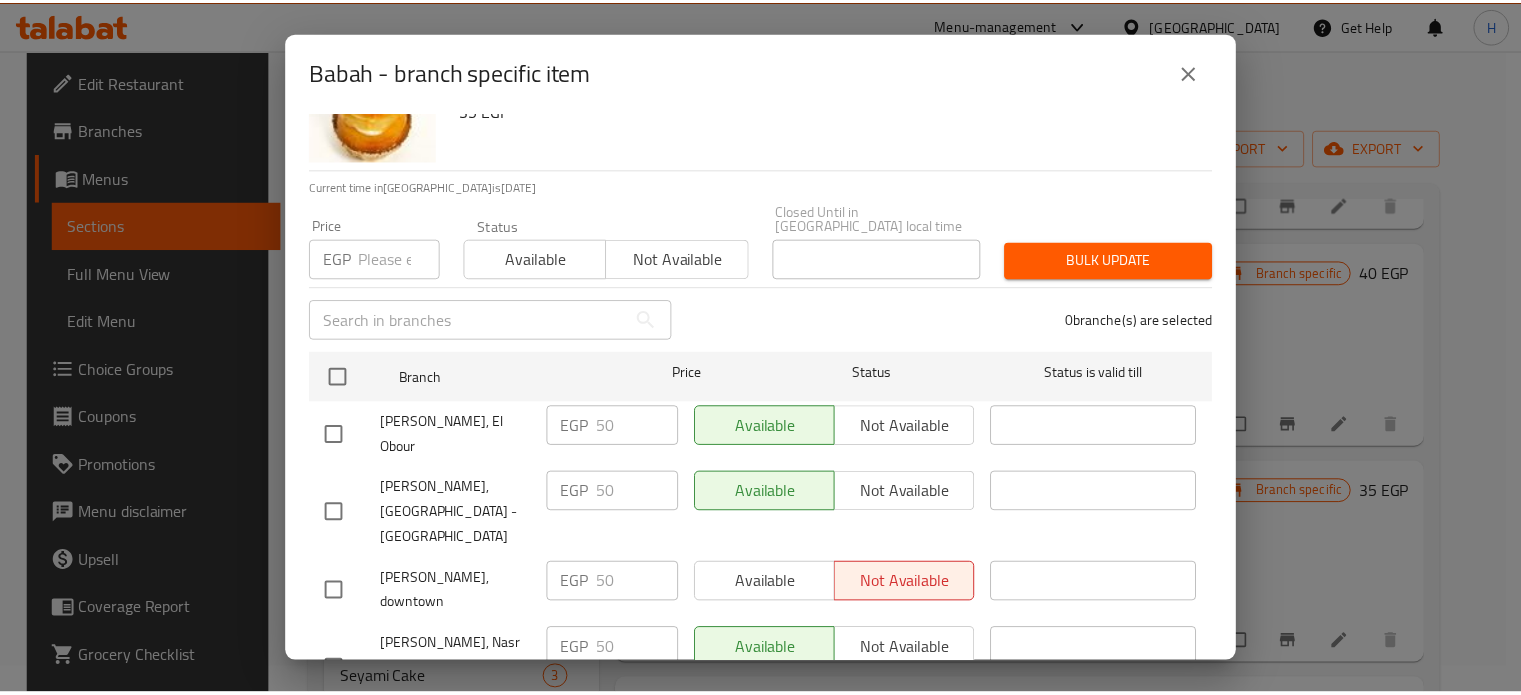 scroll, scrollTop: 162, scrollLeft: 0, axis: vertical 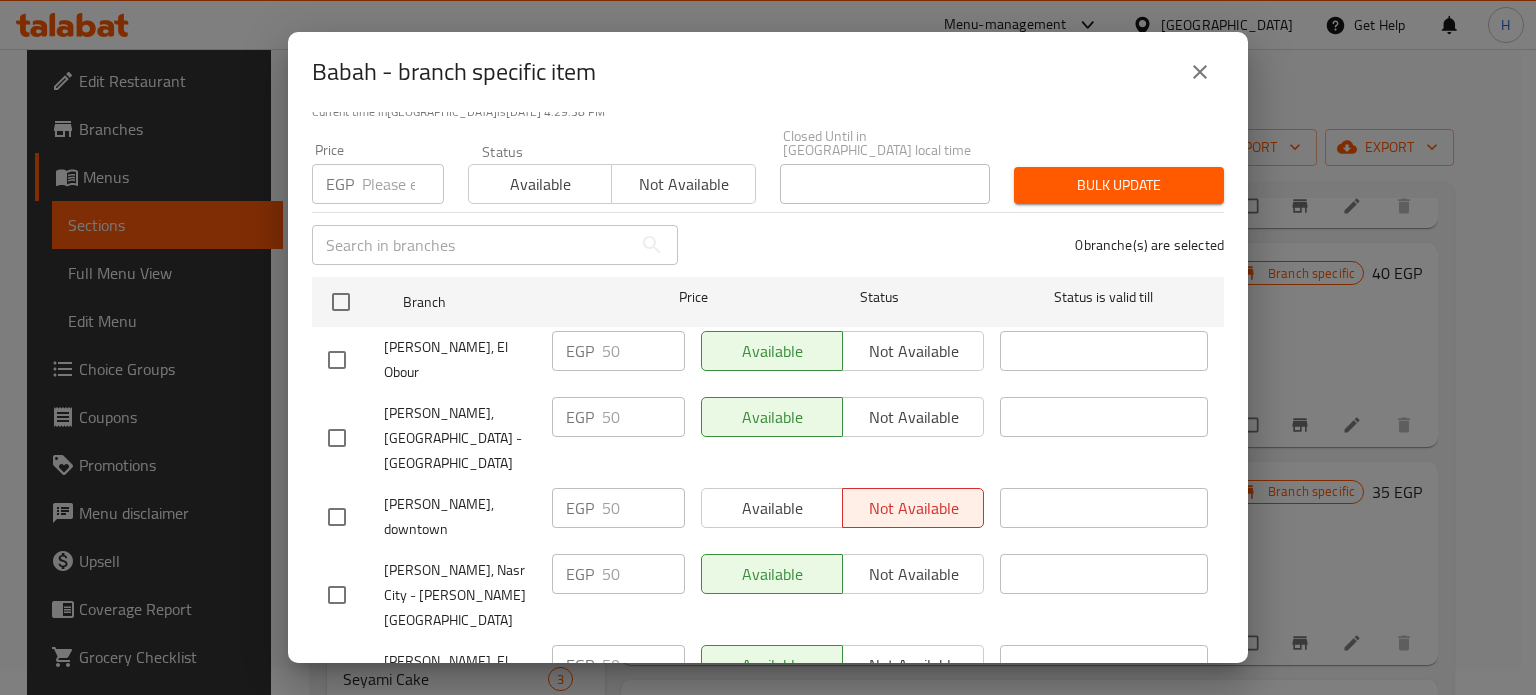 click at bounding box center (1200, 72) 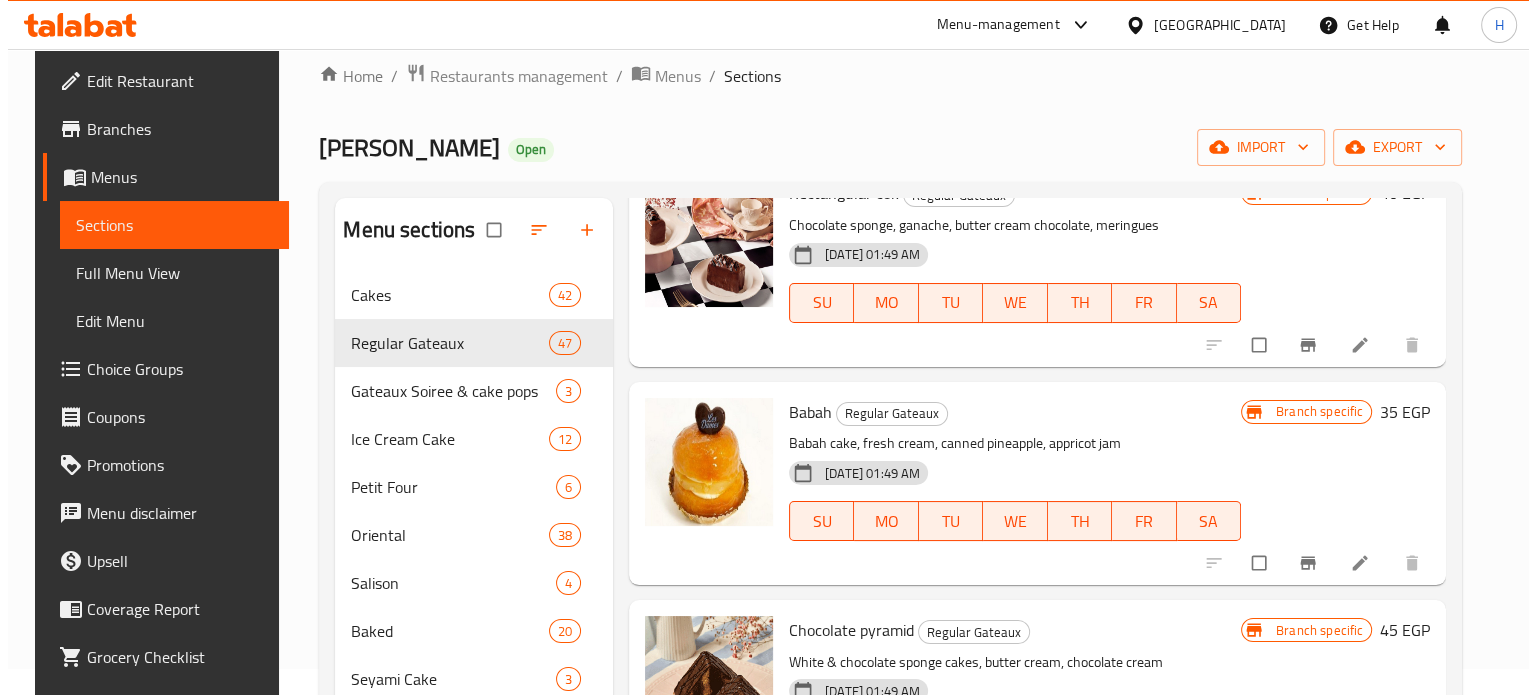 scroll, scrollTop: 5900, scrollLeft: 0, axis: vertical 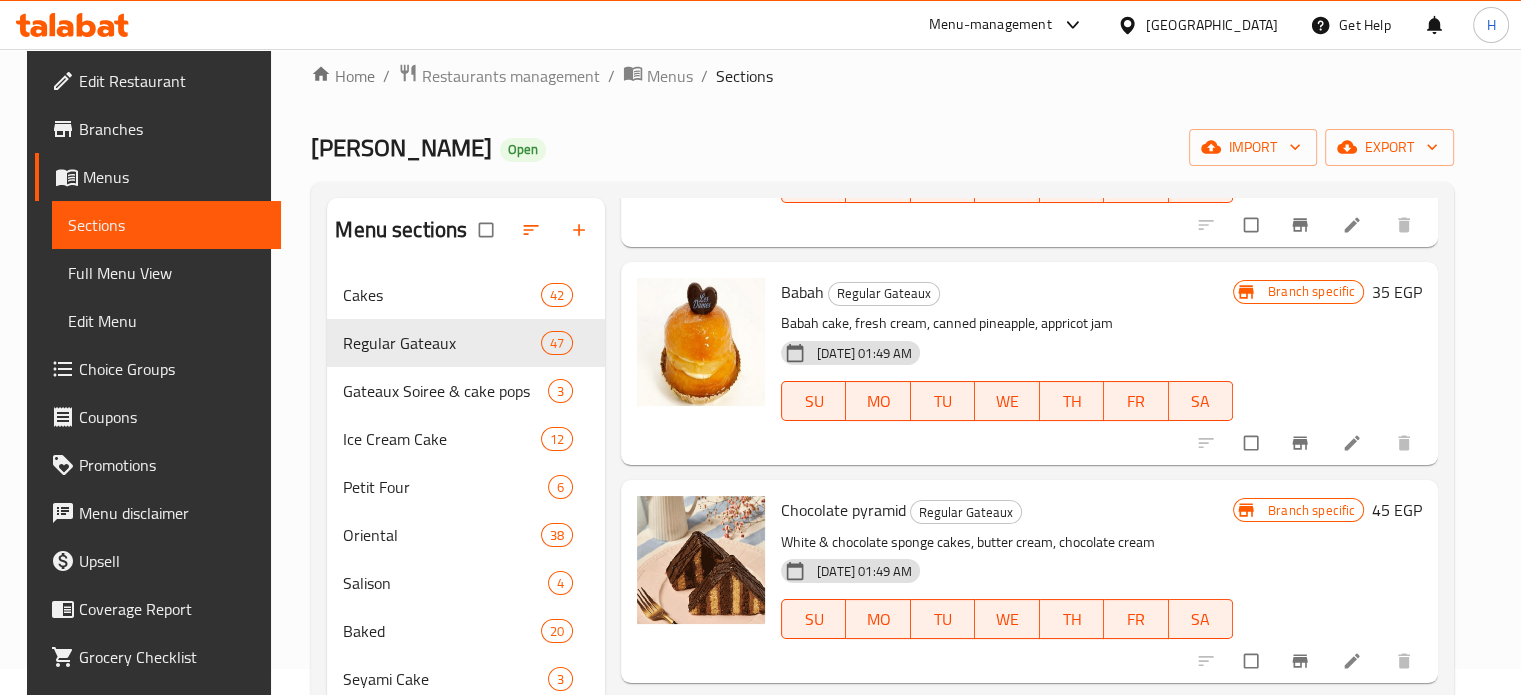 click 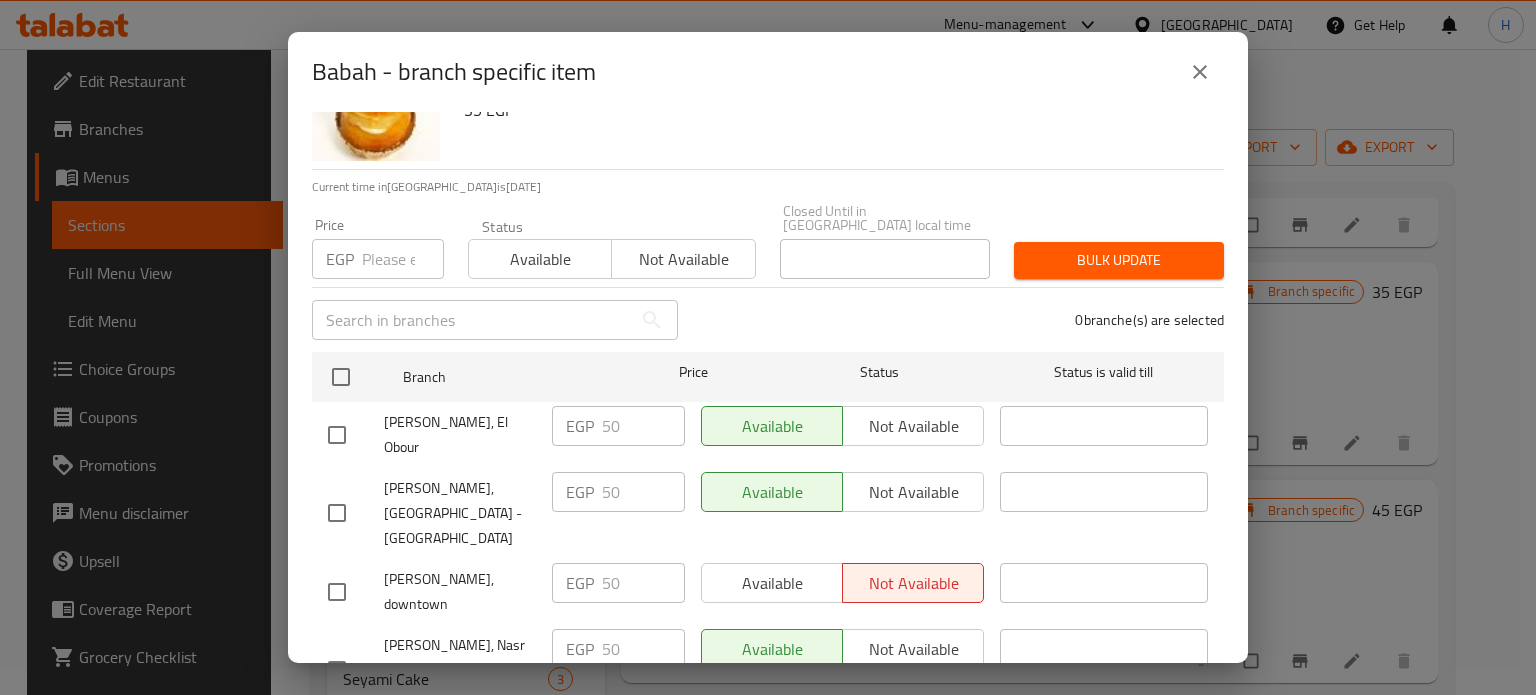 scroll, scrollTop: 162, scrollLeft: 0, axis: vertical 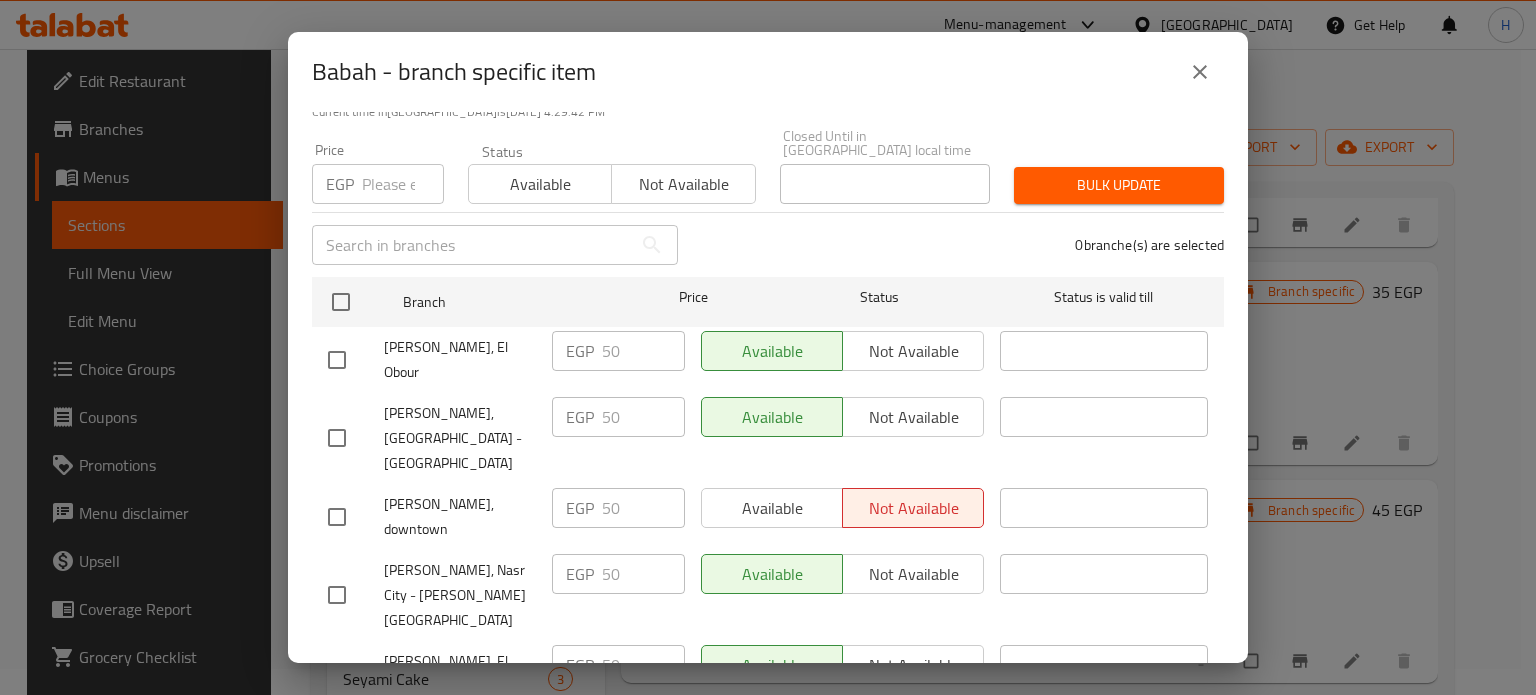 click at bounding box center (1200, 72) 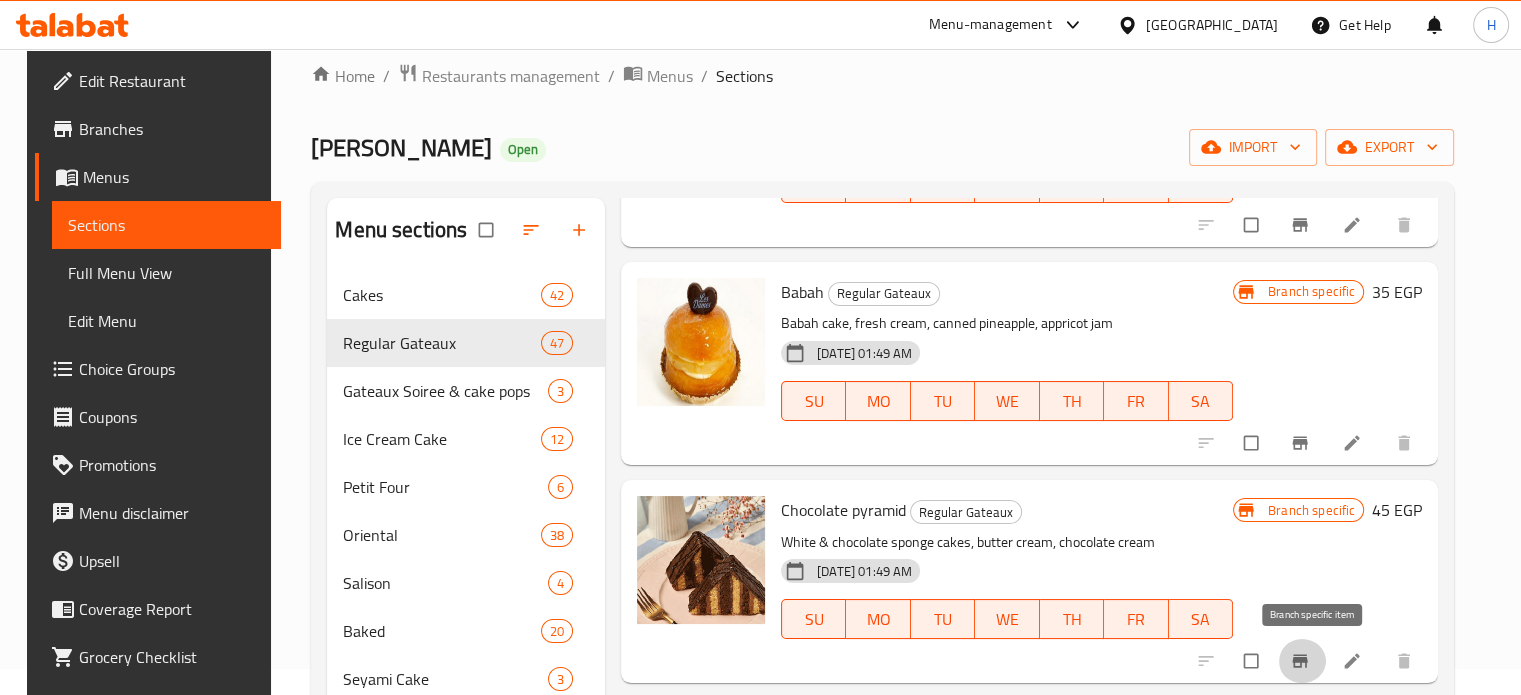 click at bounding box center (1302, 661) 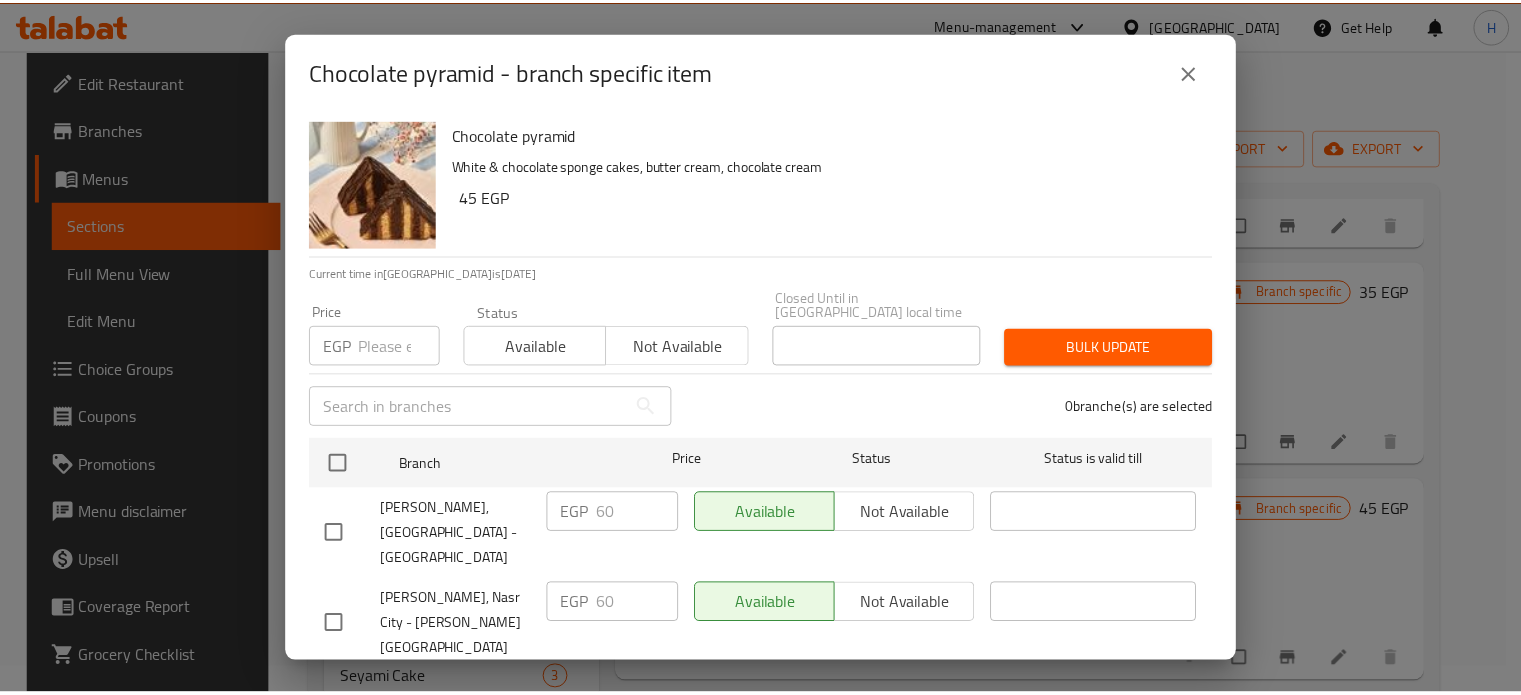 scroll, scrollTop: 162, scrollLeft: 0, axis: vertical 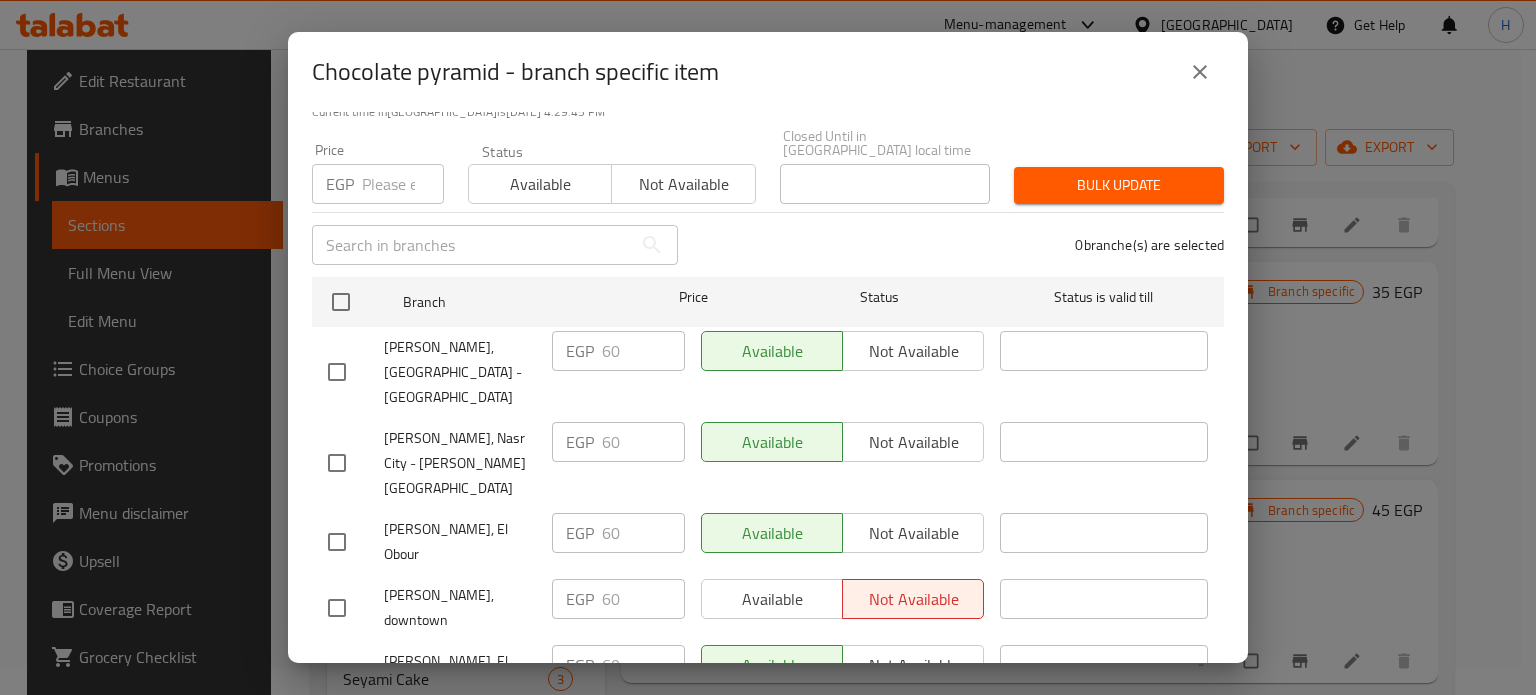 click at bounding box center [1200, 72] 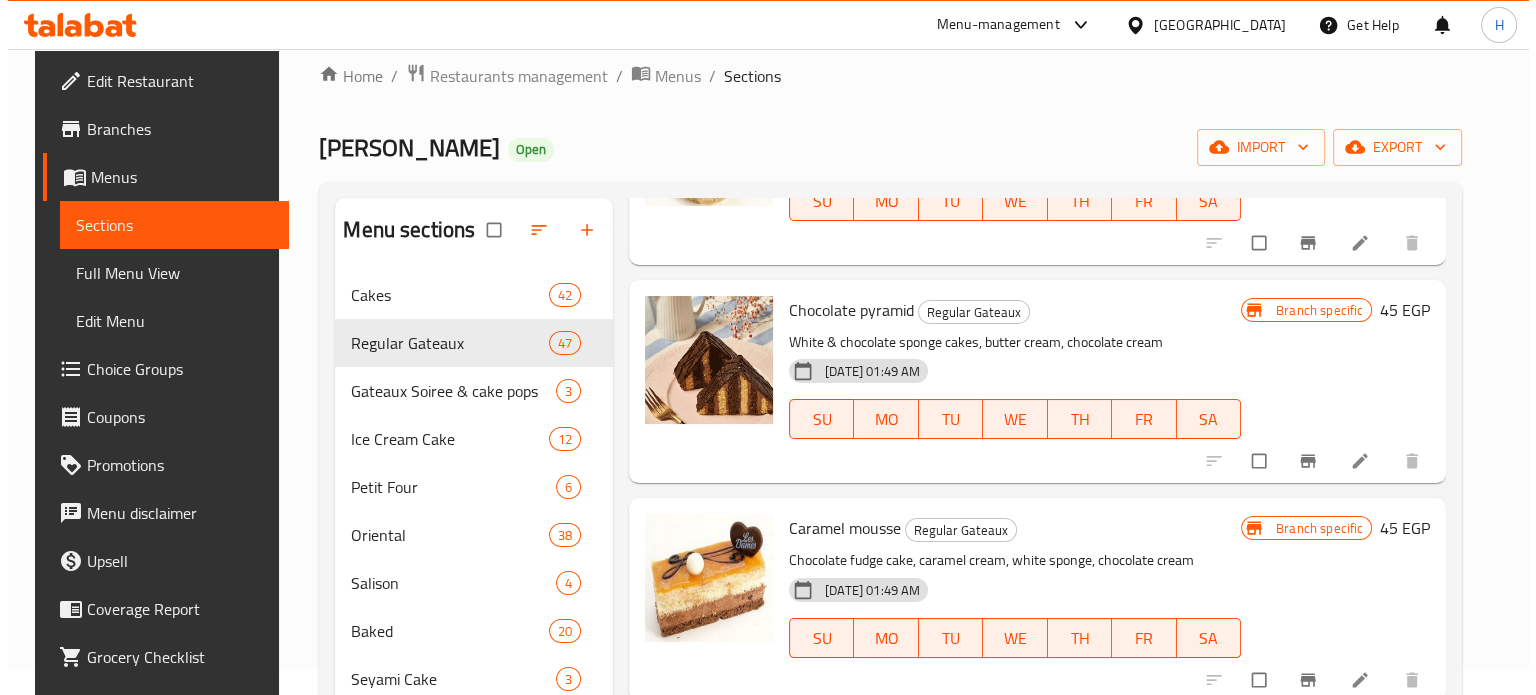 scroll, scrollTop: 6200, scrollLeft: 0, axis: vertical 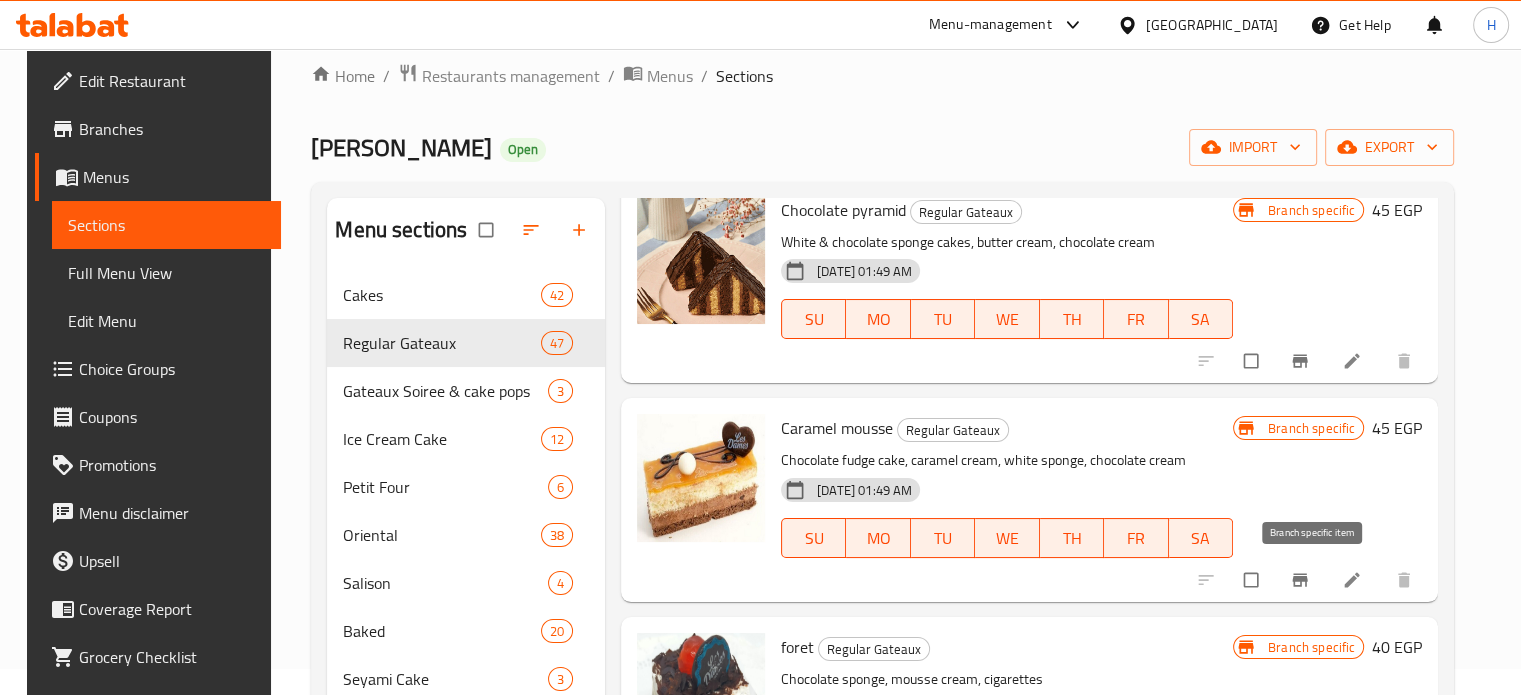 click 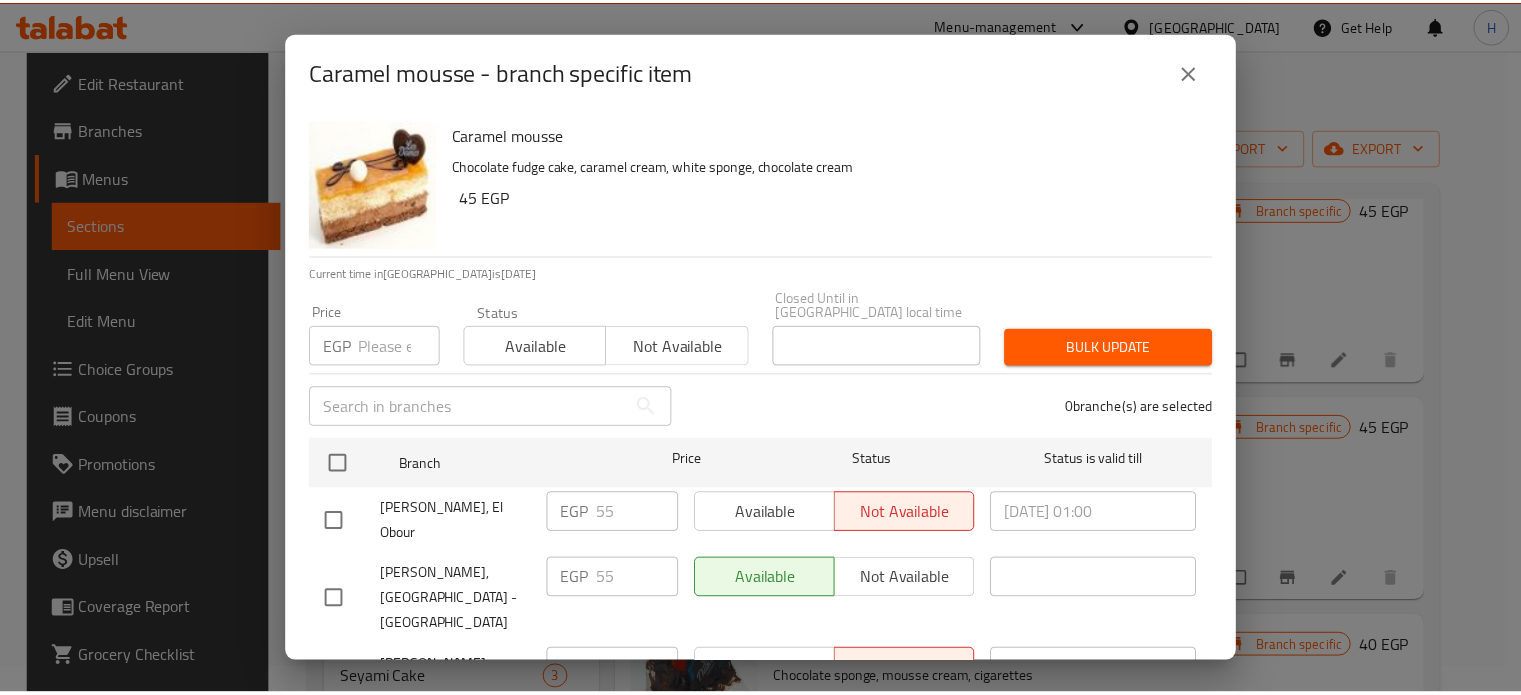 scroll, scrollTop: 162, scrollLeft: 0, axis: vertical 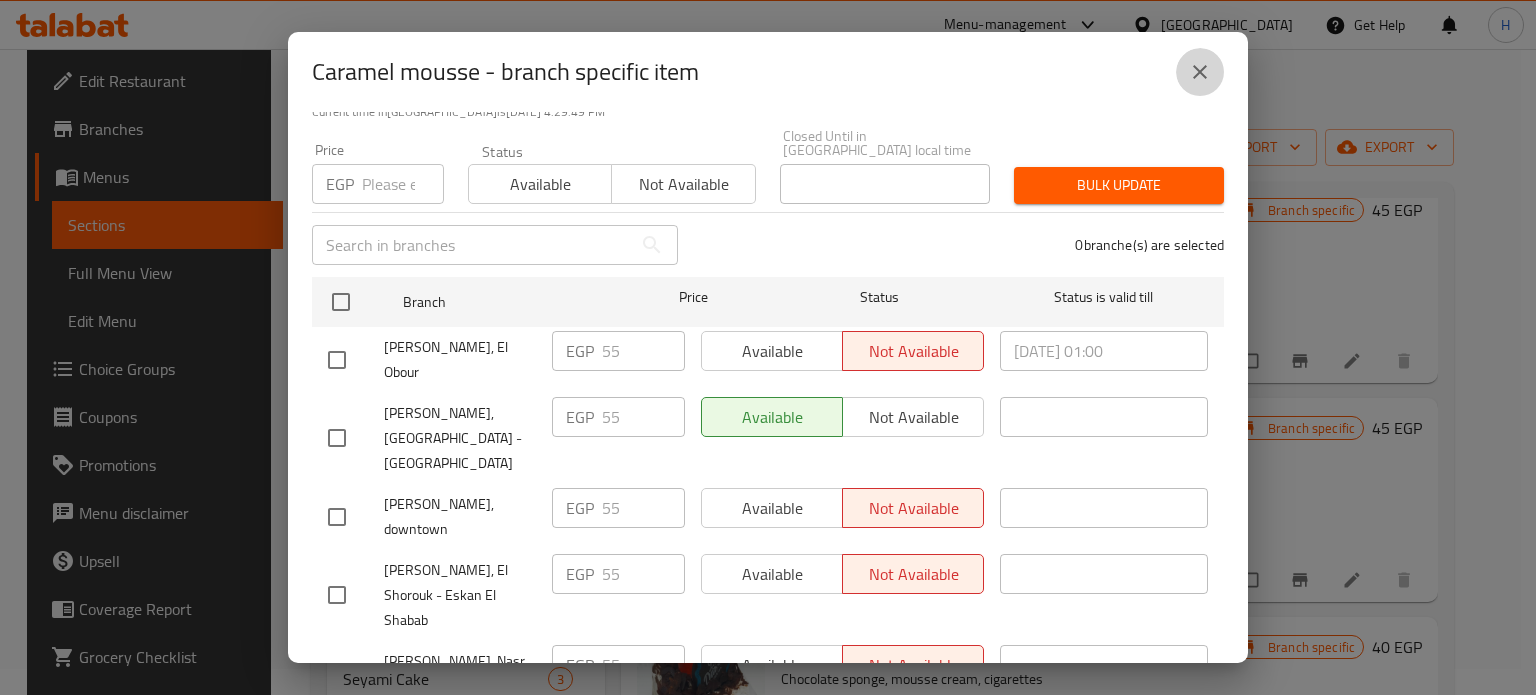 click at bounding box center (1200, 72) 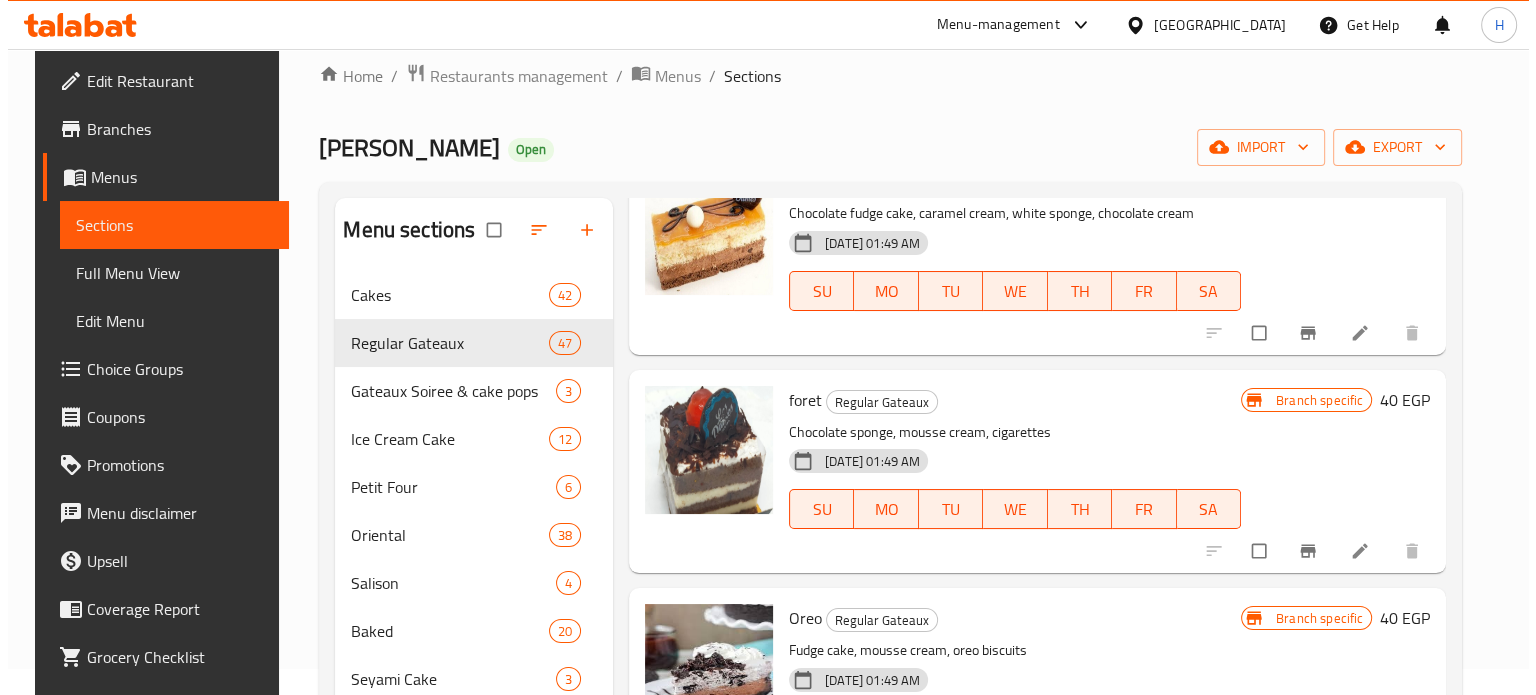 scroll, scrollTop: 6500, scrollLeft: 0, axis: vertical 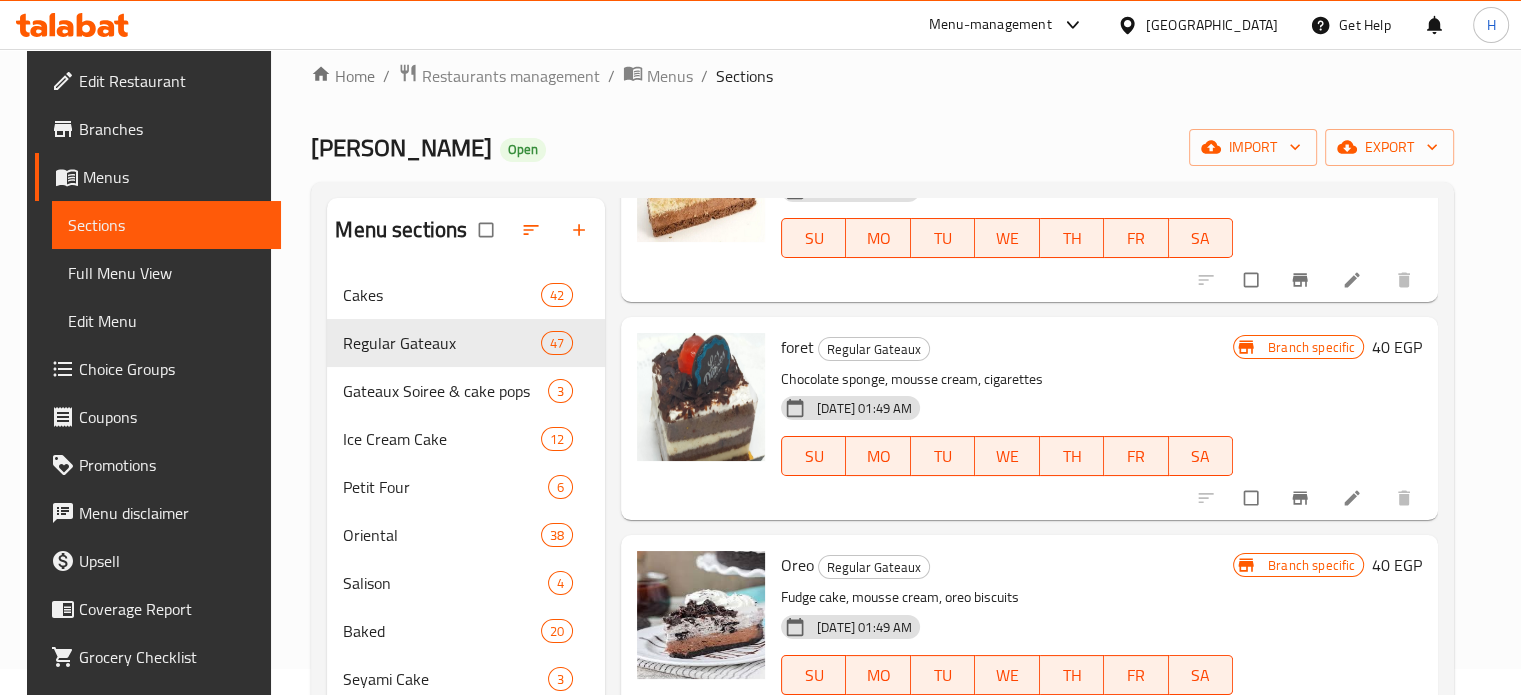 click 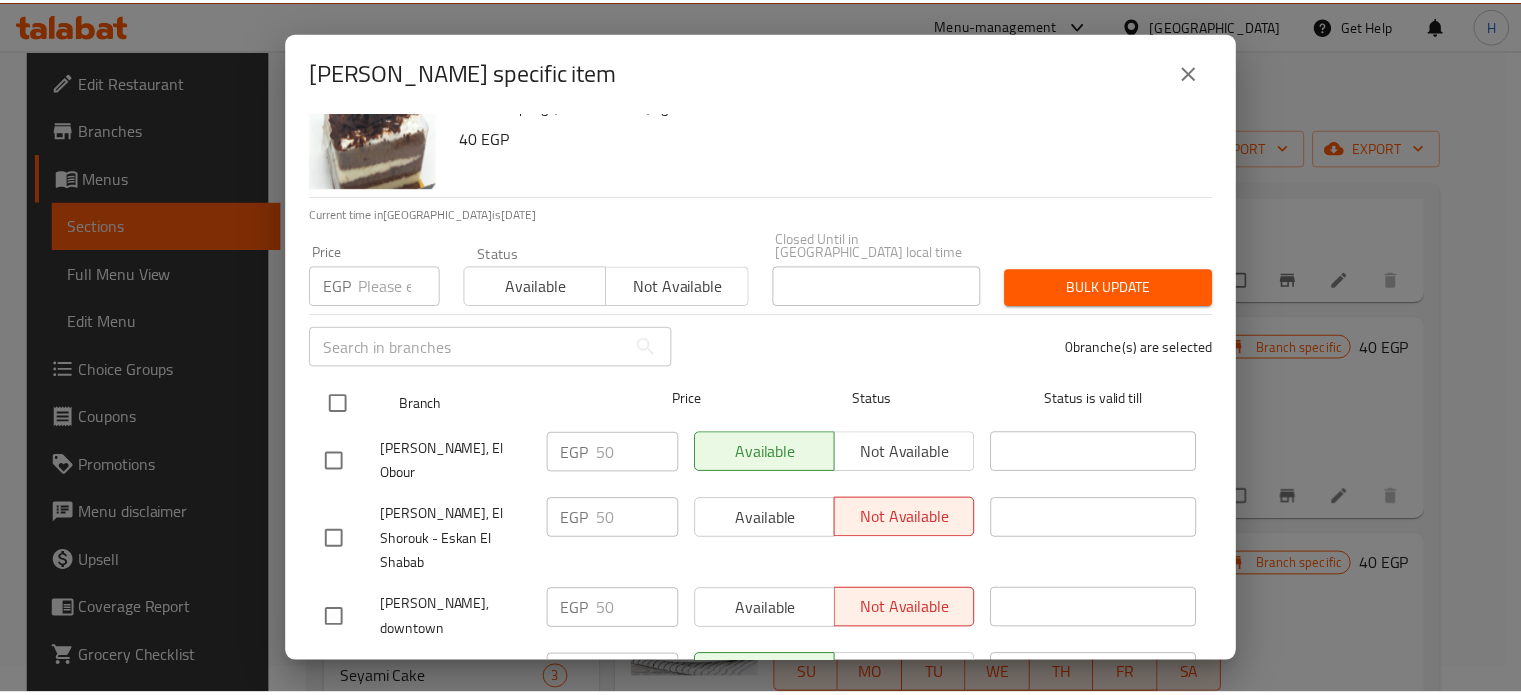 scroll, scrollTop: 162, scrollLeft: 0, axis: vertical 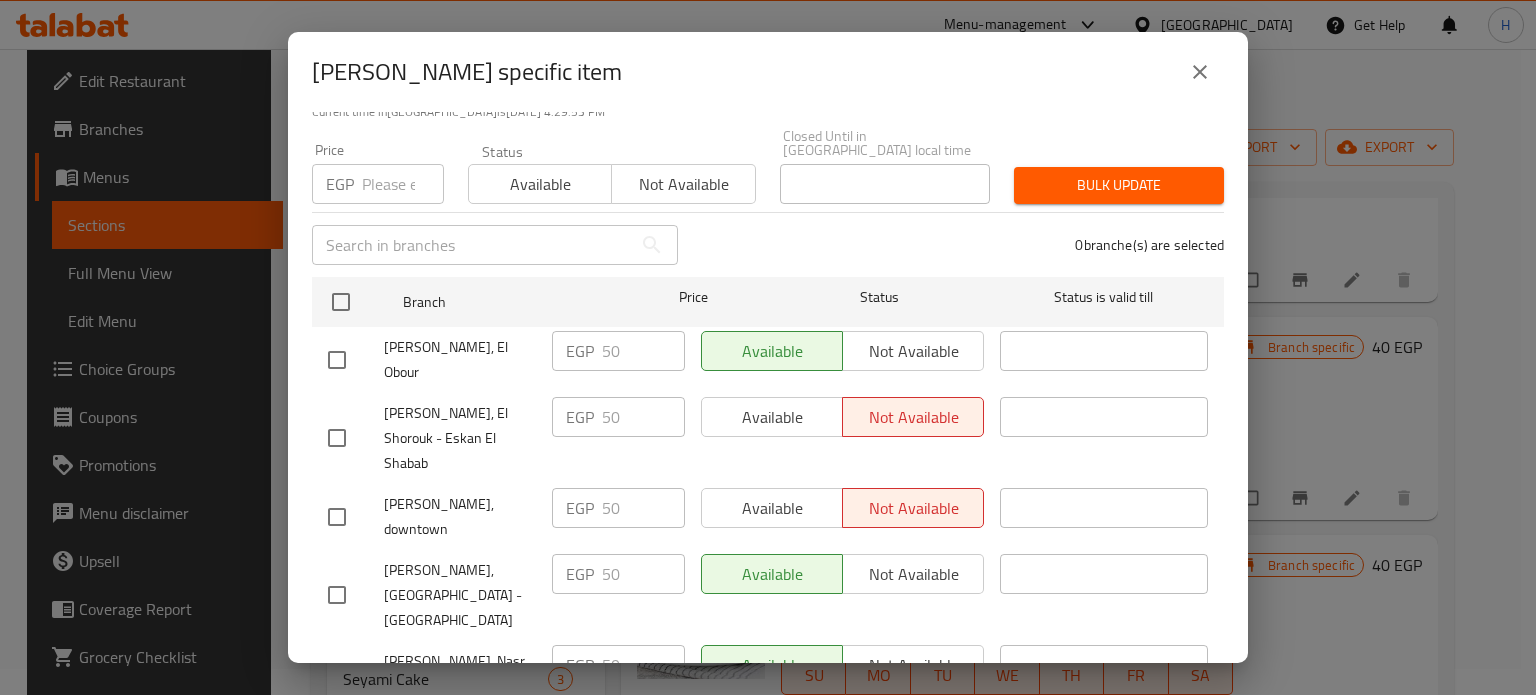 click 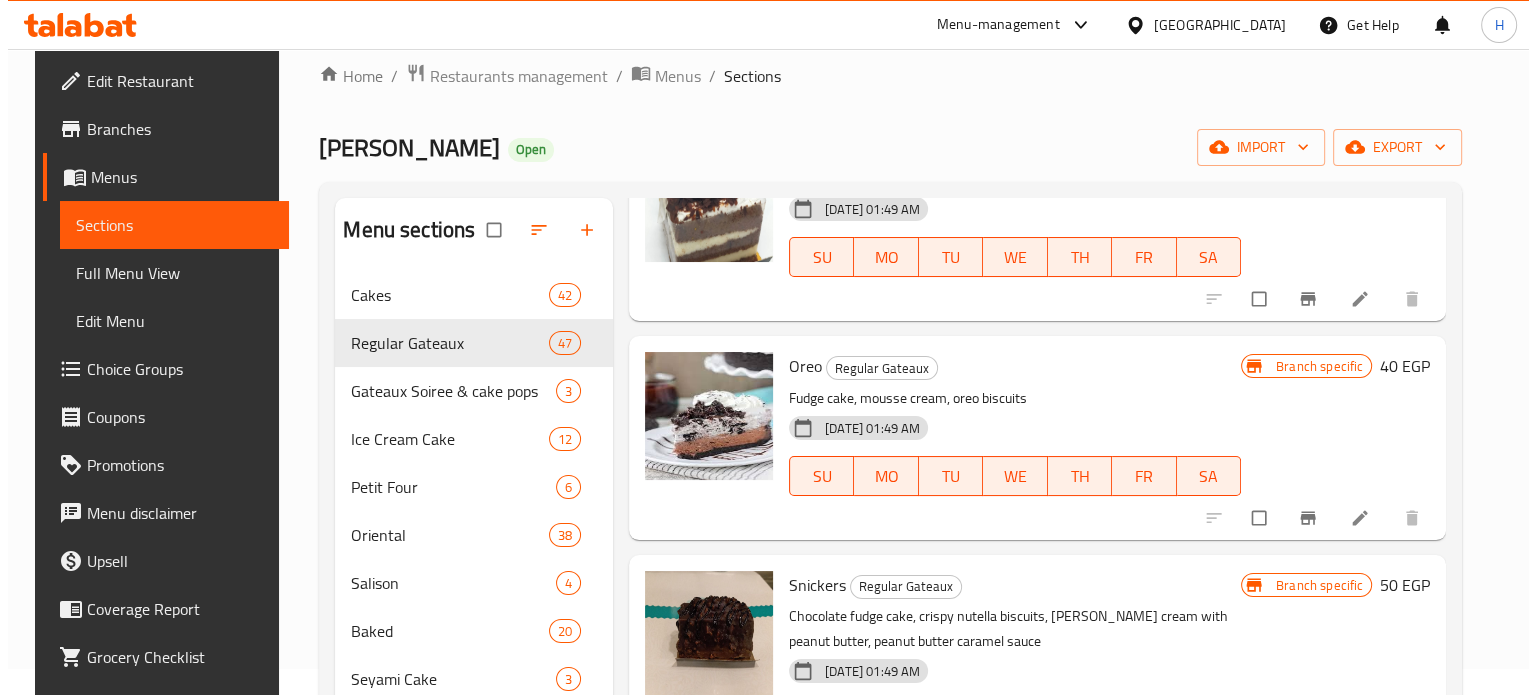 scroll, scrollTop: 6700, scrollLeft: 0, axis: vertical 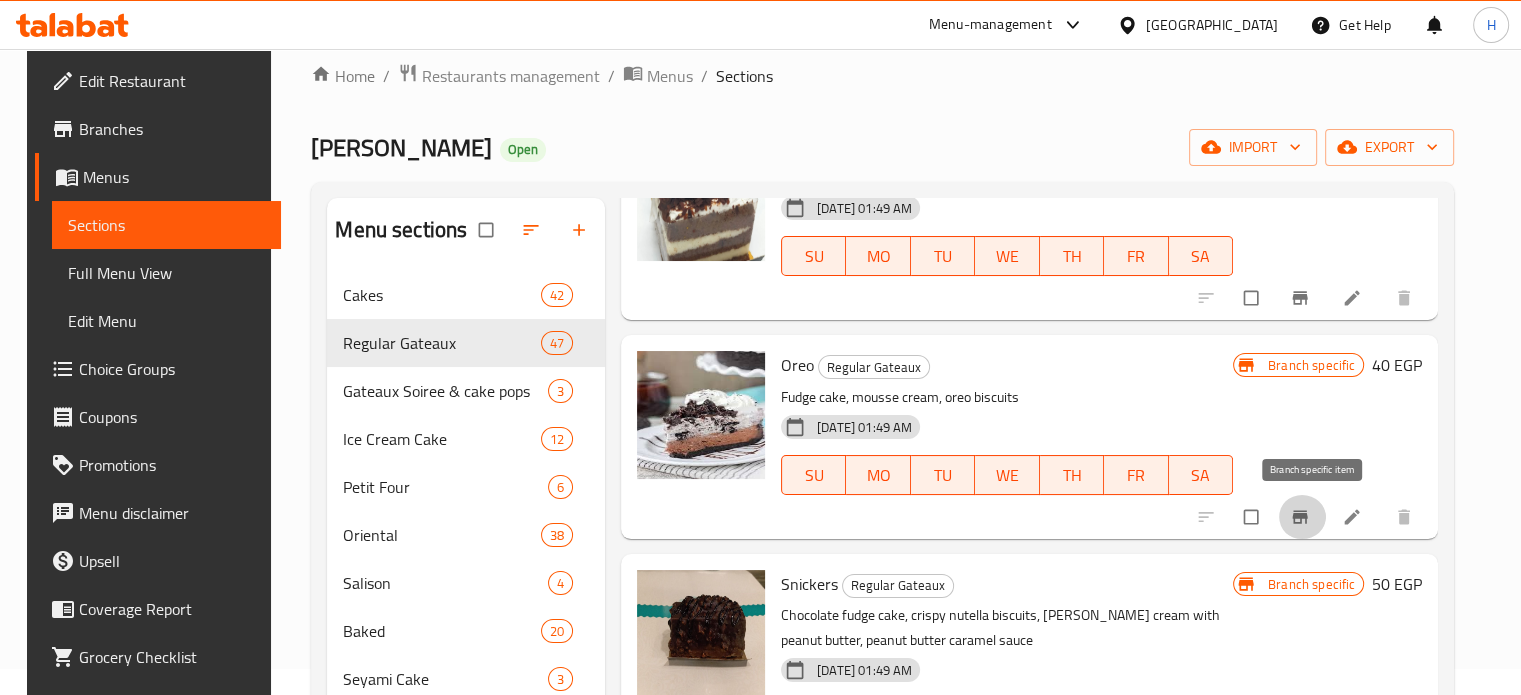 click 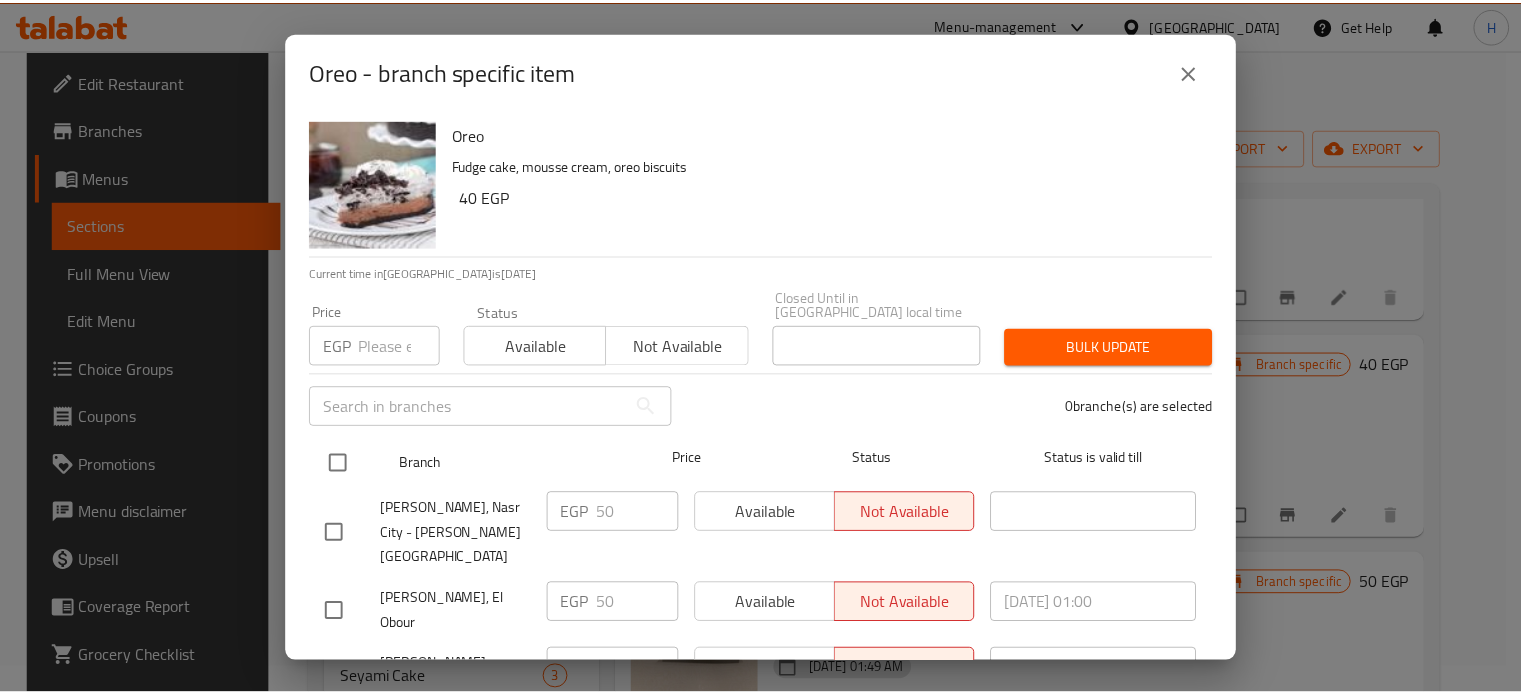 scroll, scrollTop: 162, scrollLeft: 0, axis: vertical 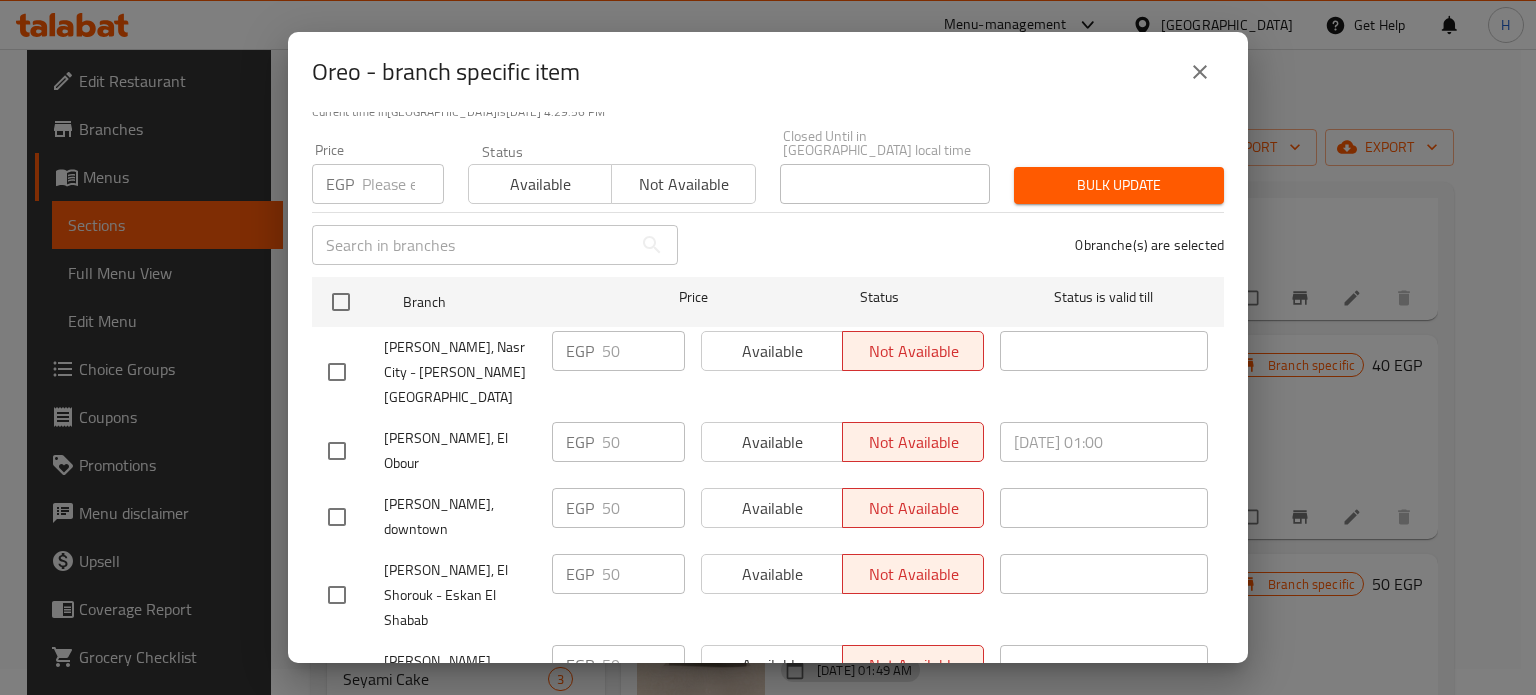 click 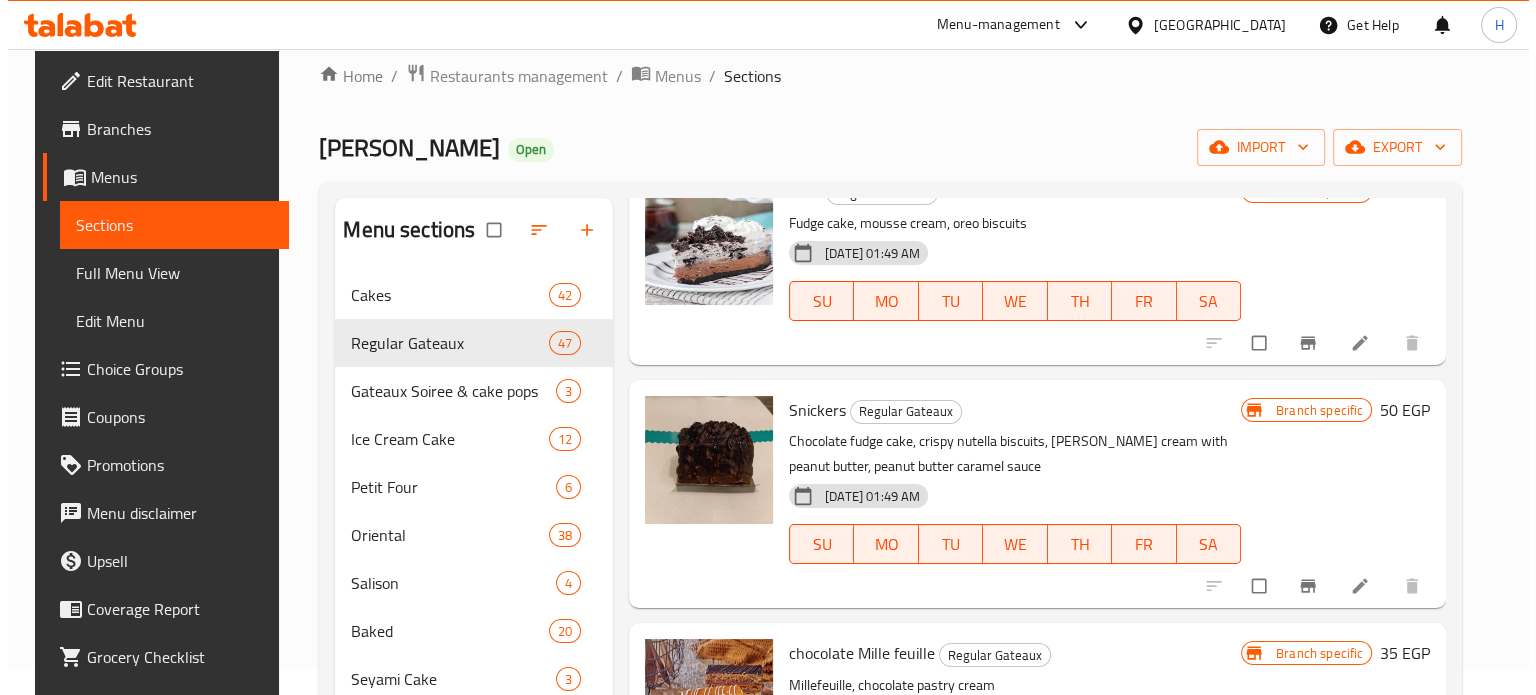 scroll, scrollTop: 6900, scrollLeft: 0, axis: vertical 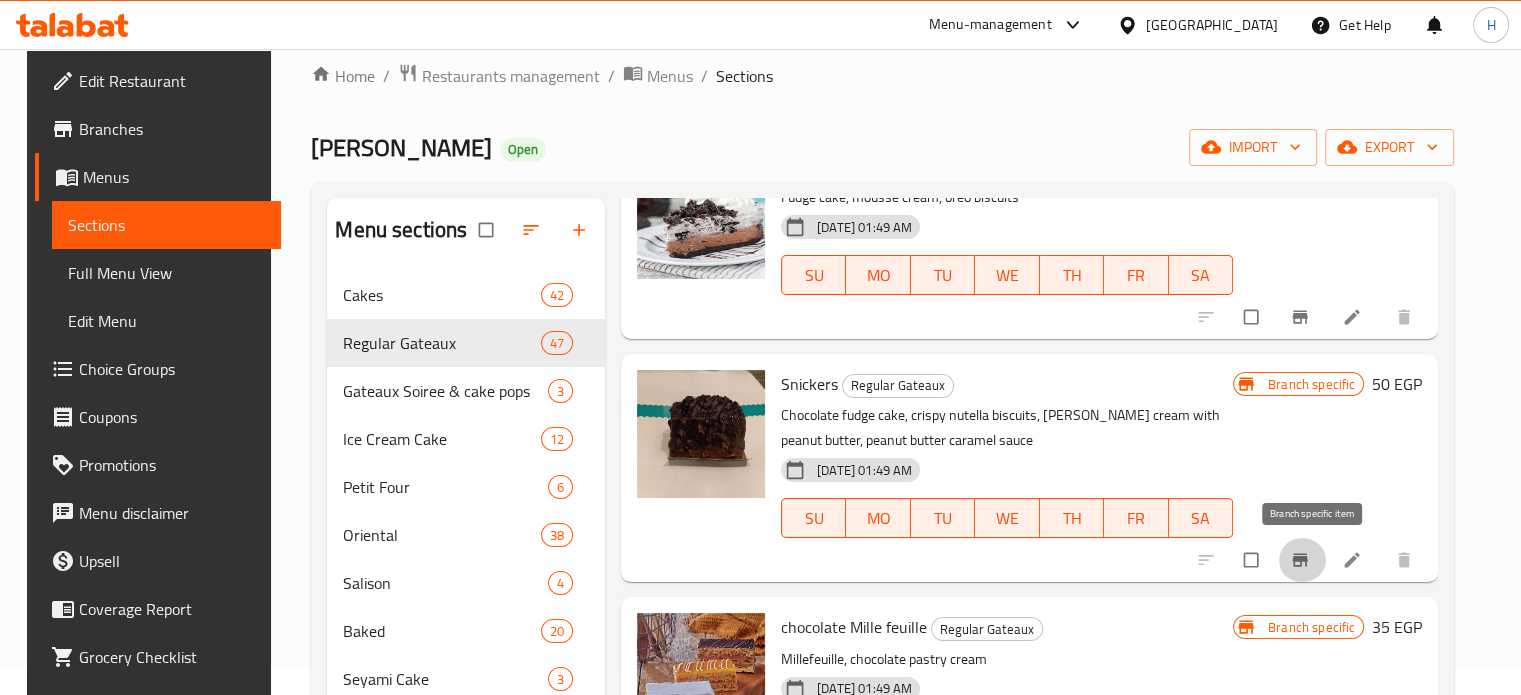 click 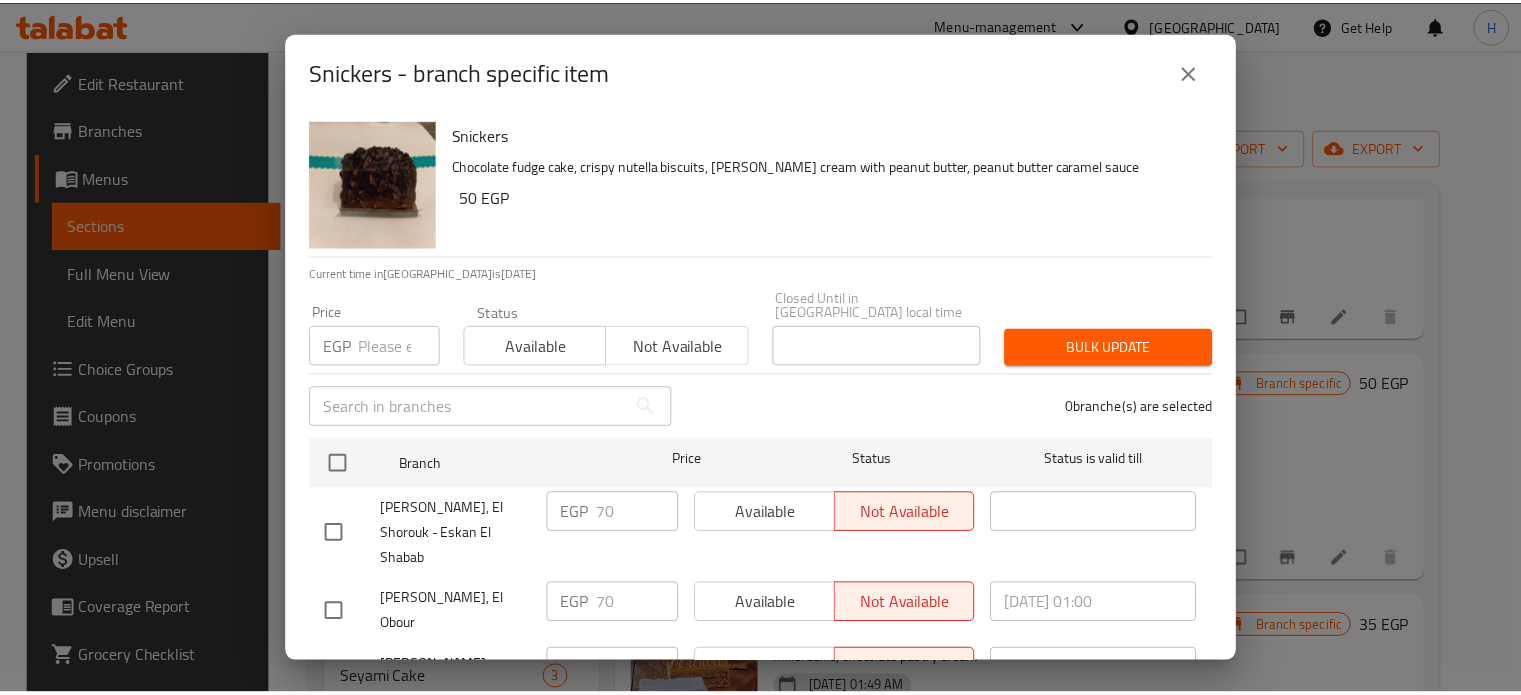 scroll, scrollTop: 162, scrollLeft: 0, axis: vertical 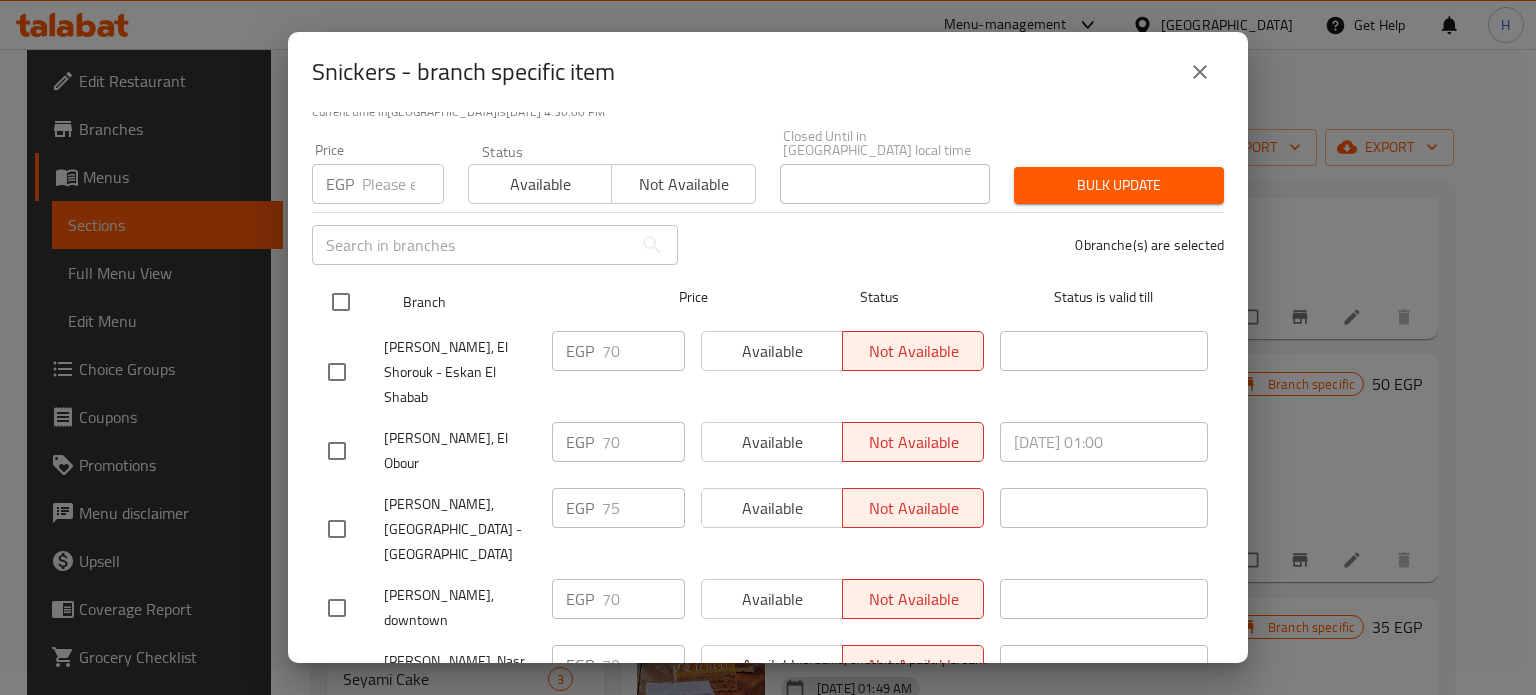 click at bounding box center [341, 302] 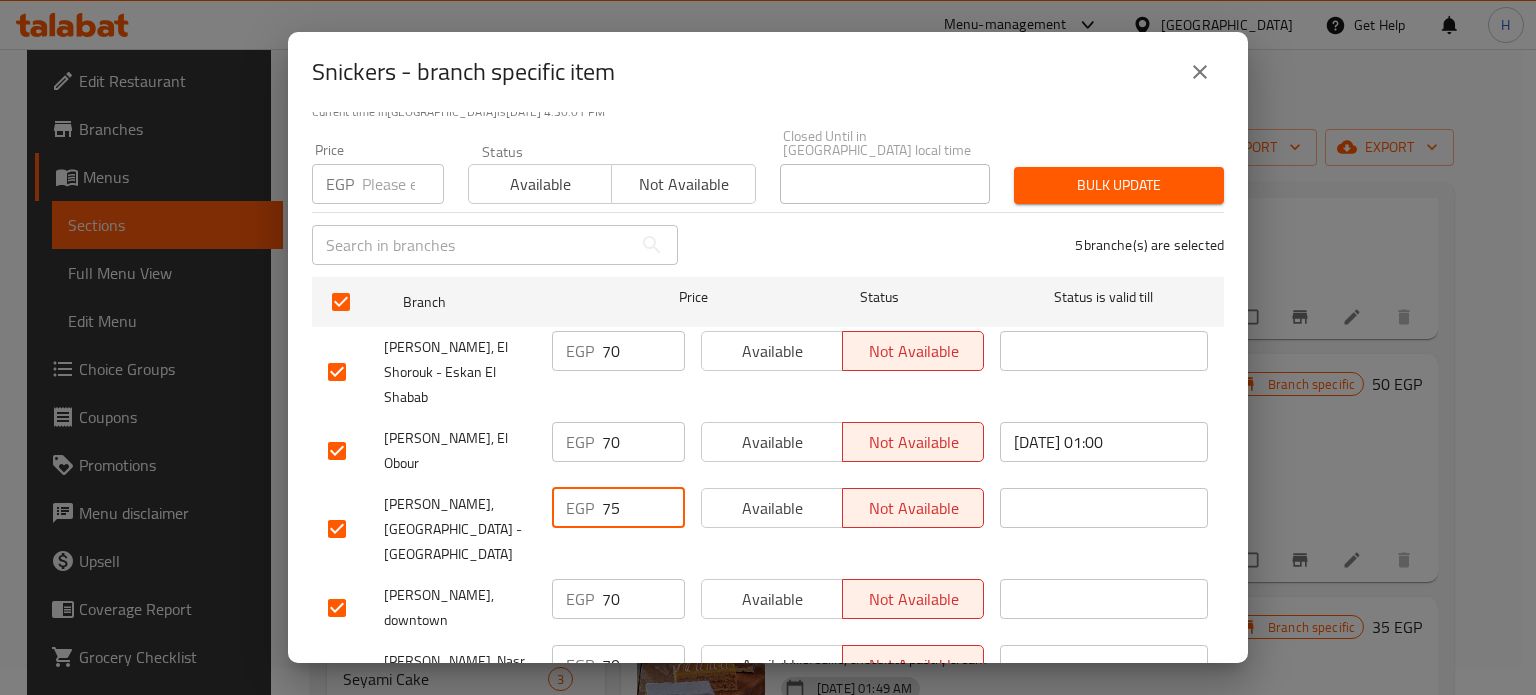 drag, startPoint x: 624, startPoint y: 455, endPoint x: 528, endPoint y: 446, distance: 96.42095 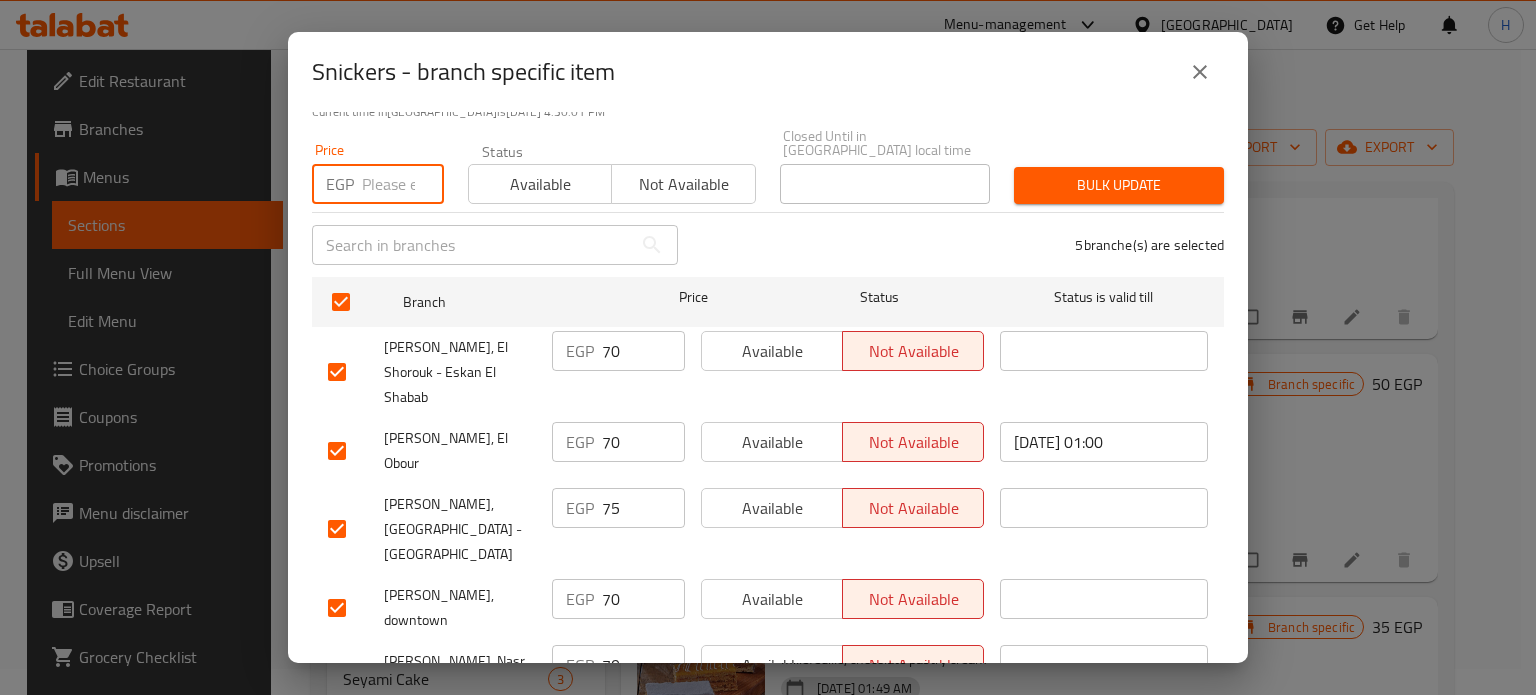 click at bounding box center [403, 184] 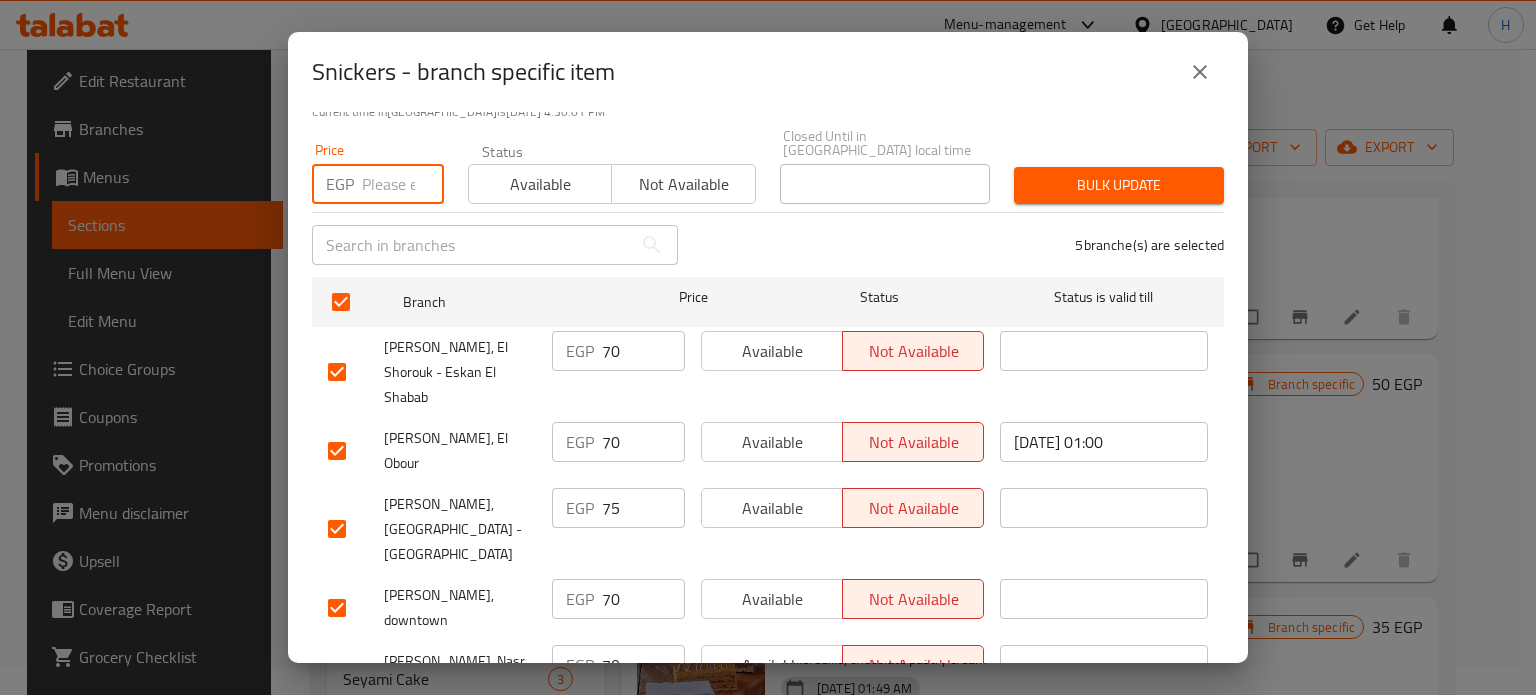 paste on "75" 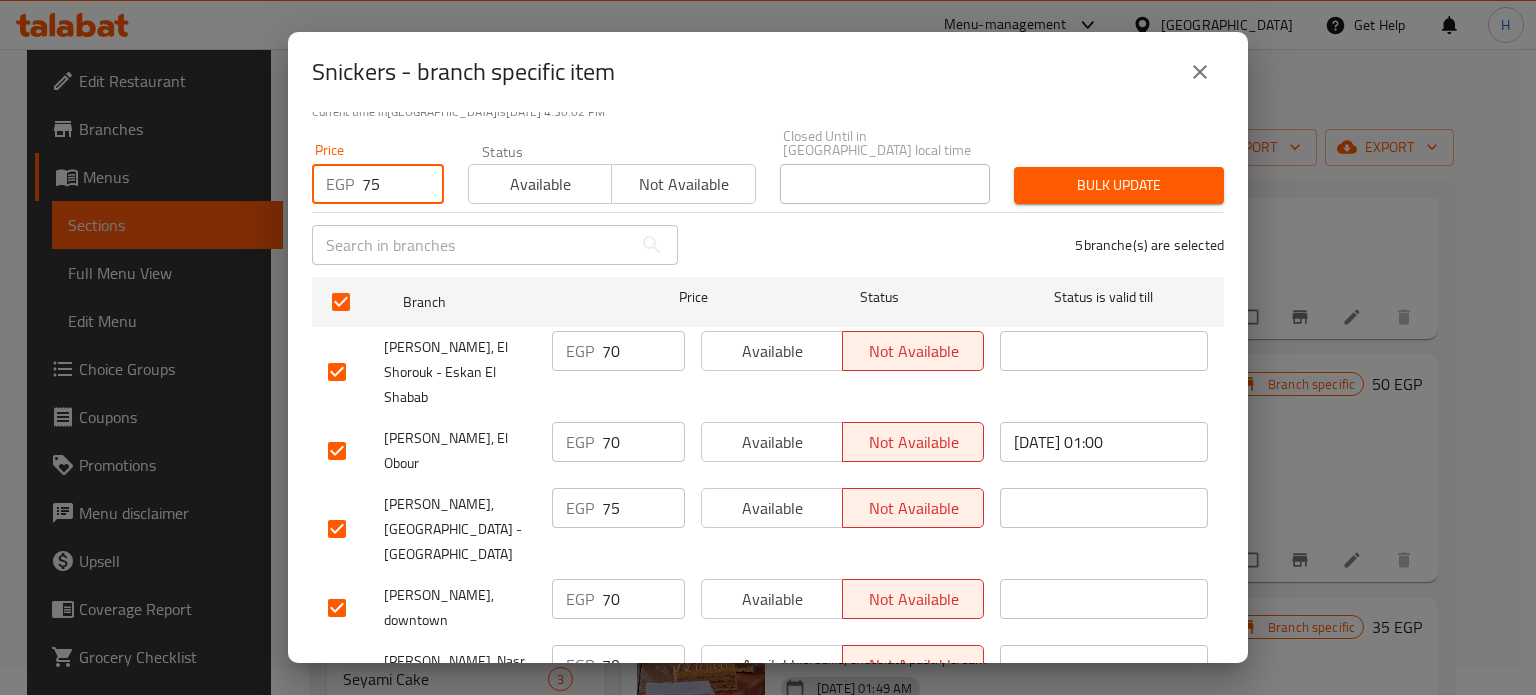 click on "Bulk update" at bounding box center [1119, 185] 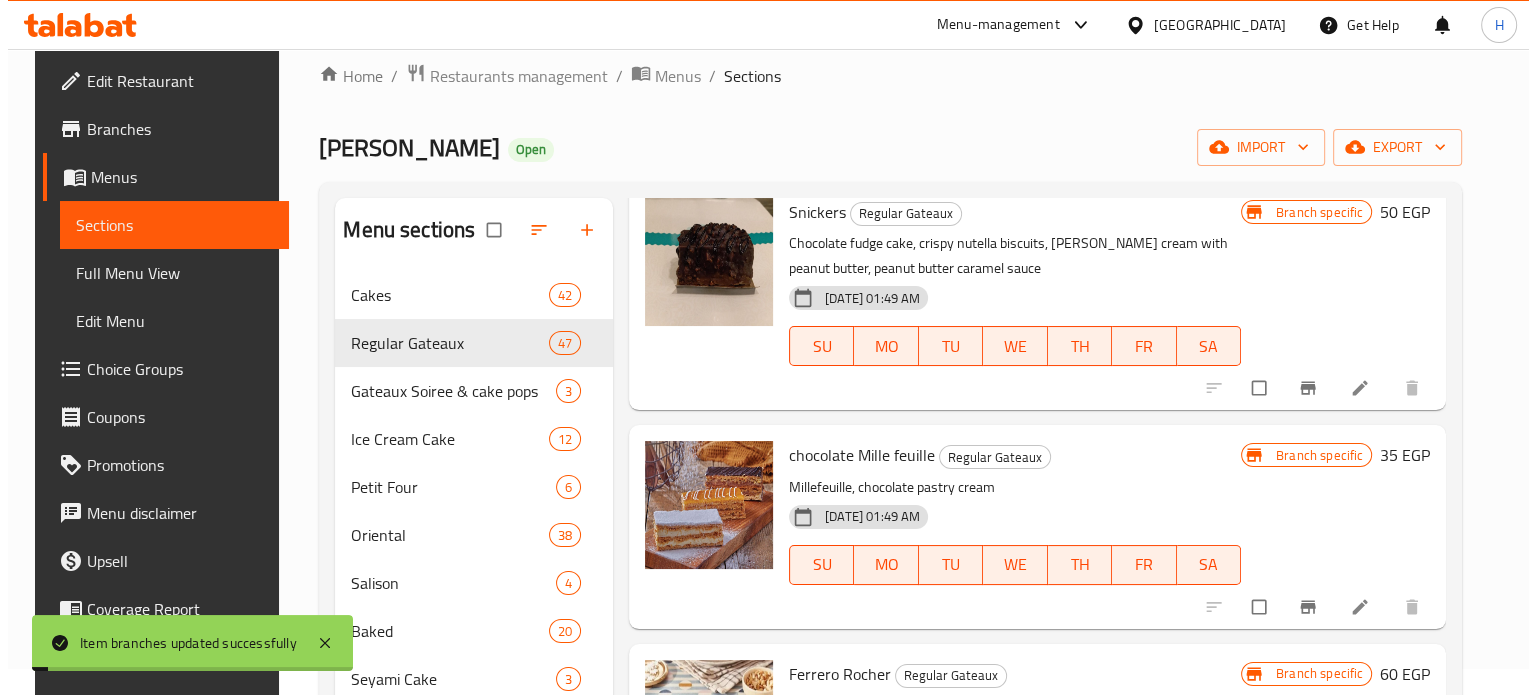 scroll, scrollTop: 7100, scrollLeft: 0, axis: vertical 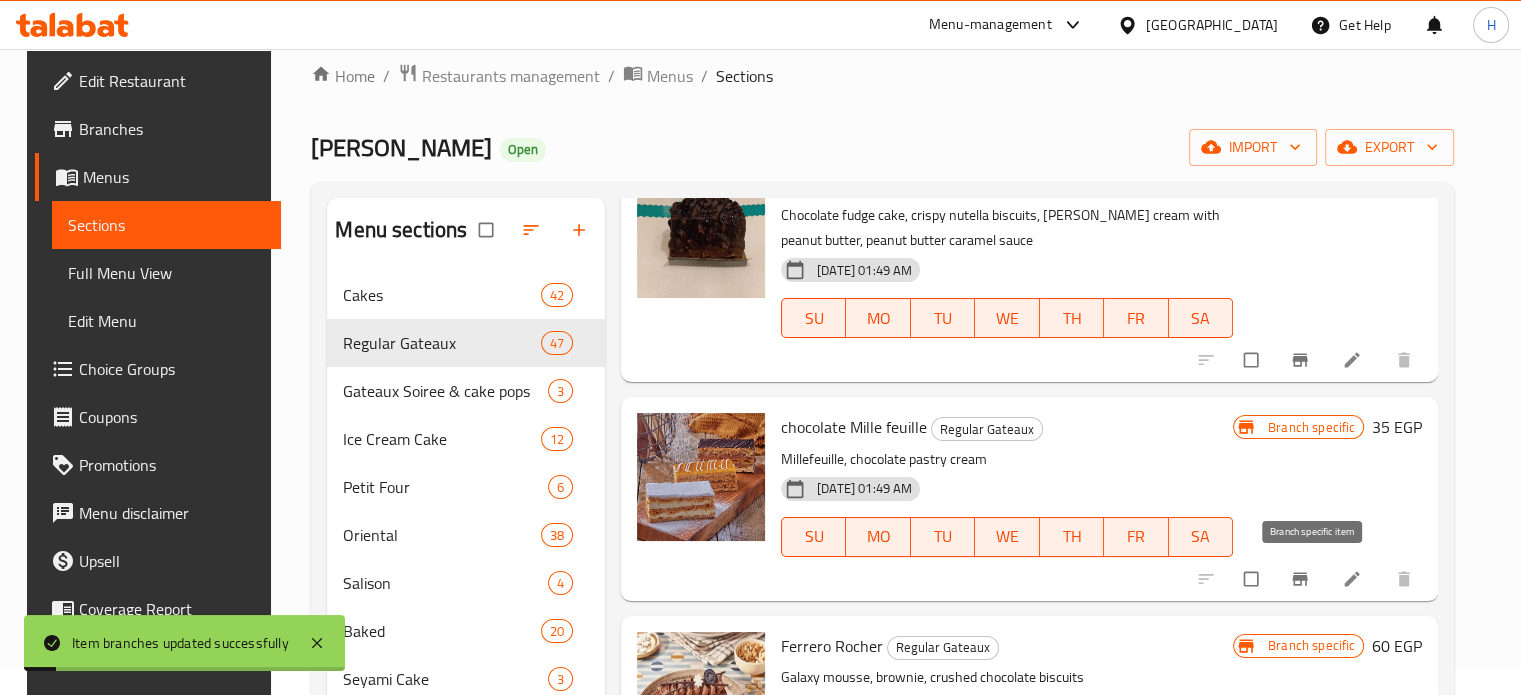 click at bounding box center [1302, 579] 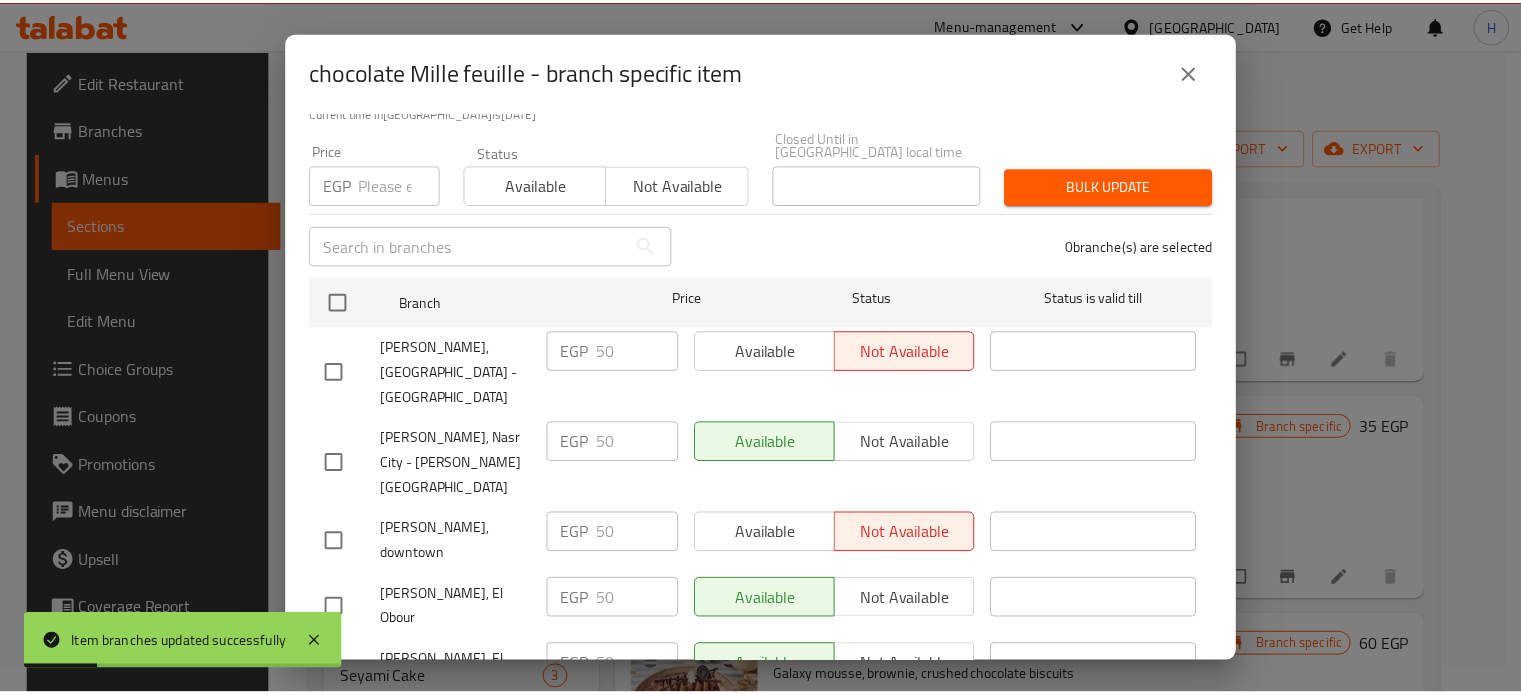 scroll, scrollTop: 162, scrollLeft: 0, axis: vertical 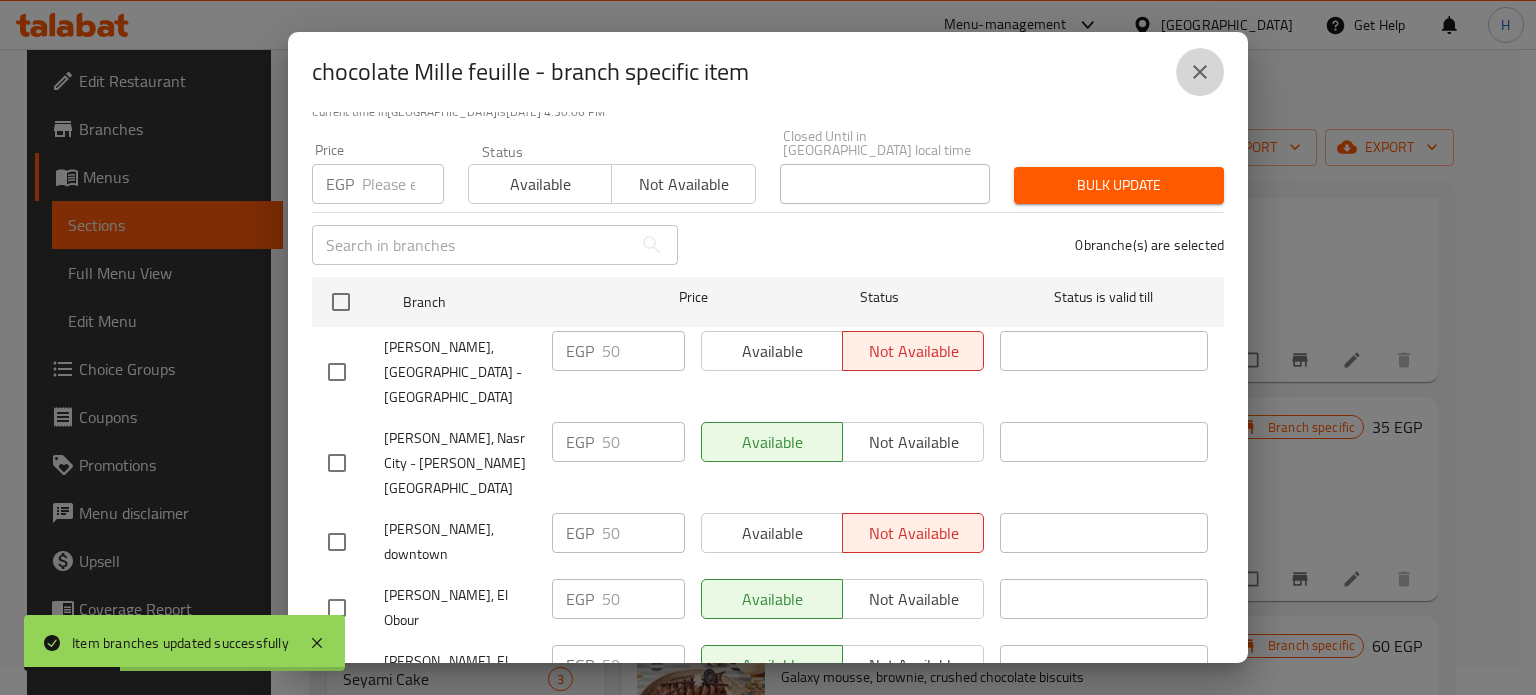 click 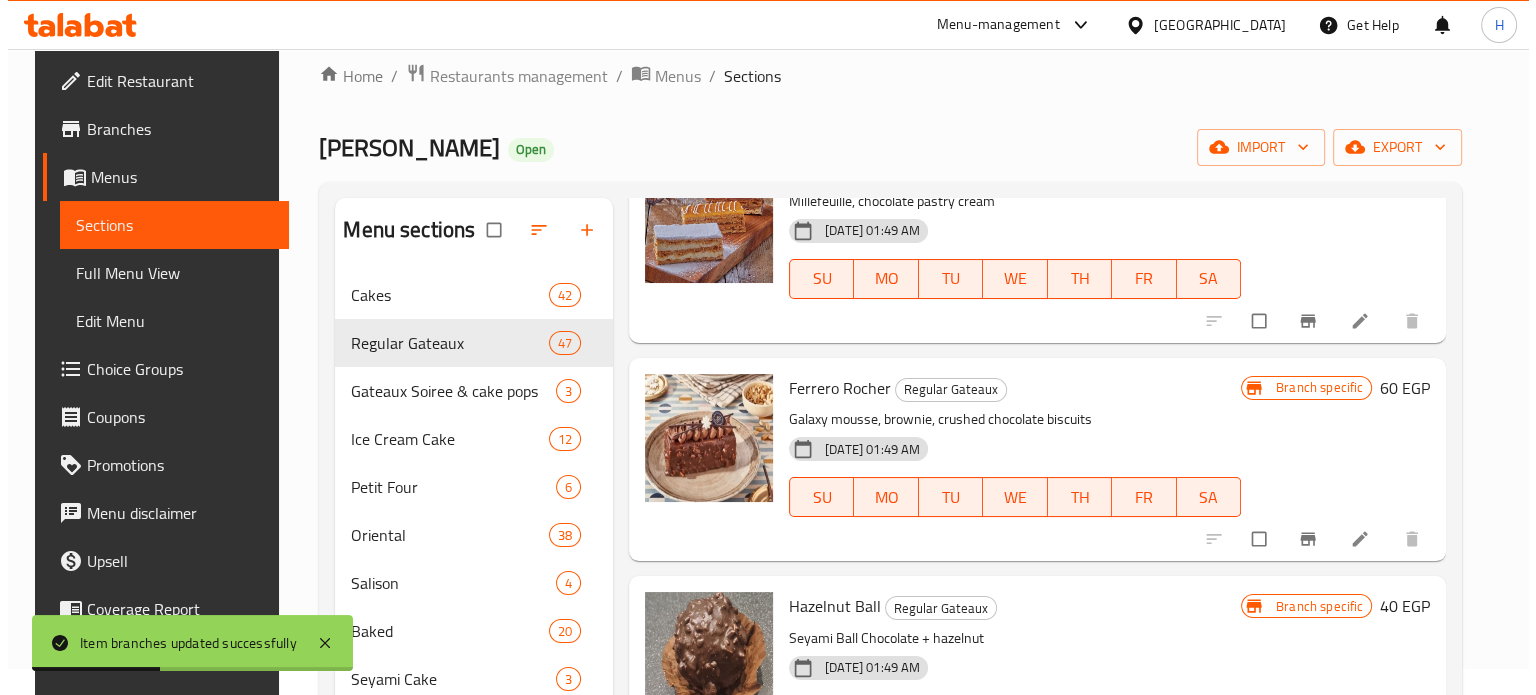 scroll, scrollTop: 7400, scrollLeft: 0, axis: vertical 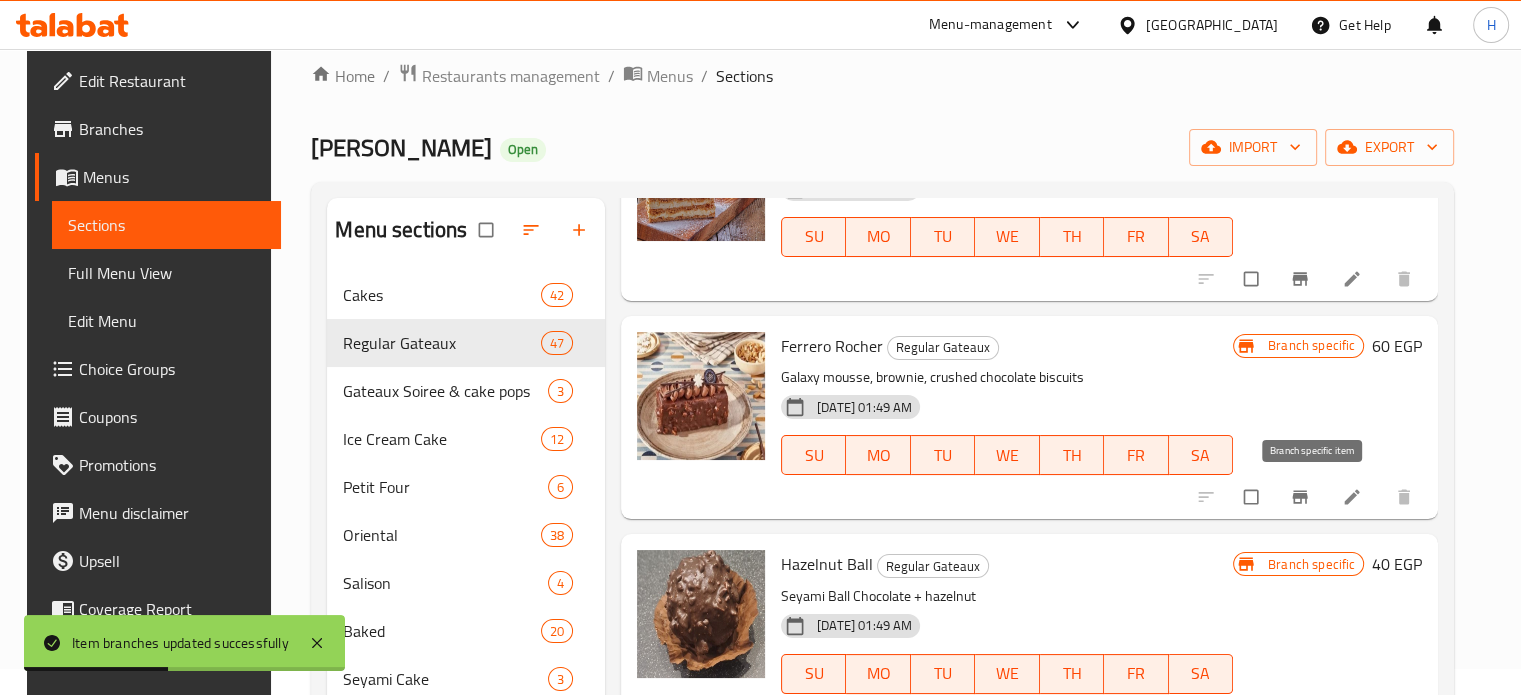 click 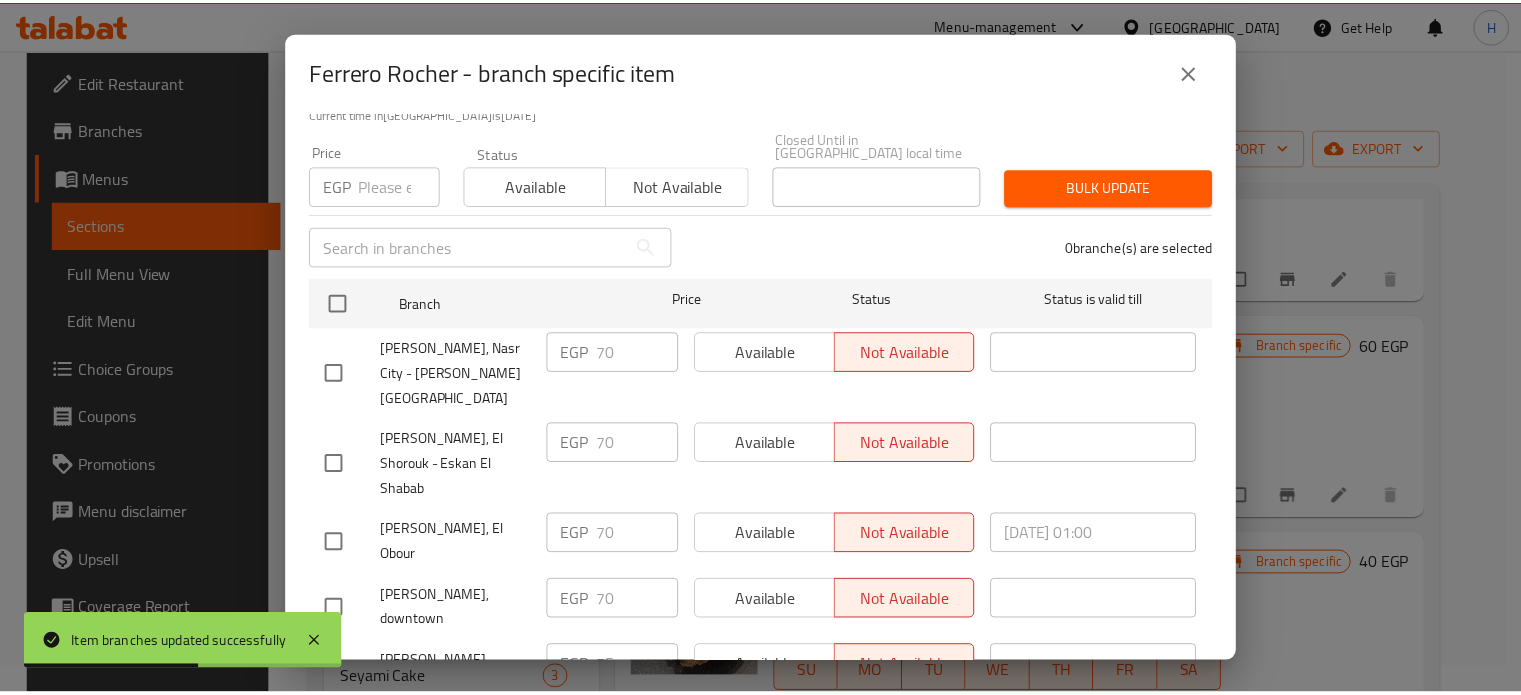 scroll, scrollTop: 162, scrollLeft: 0, axis: vertical 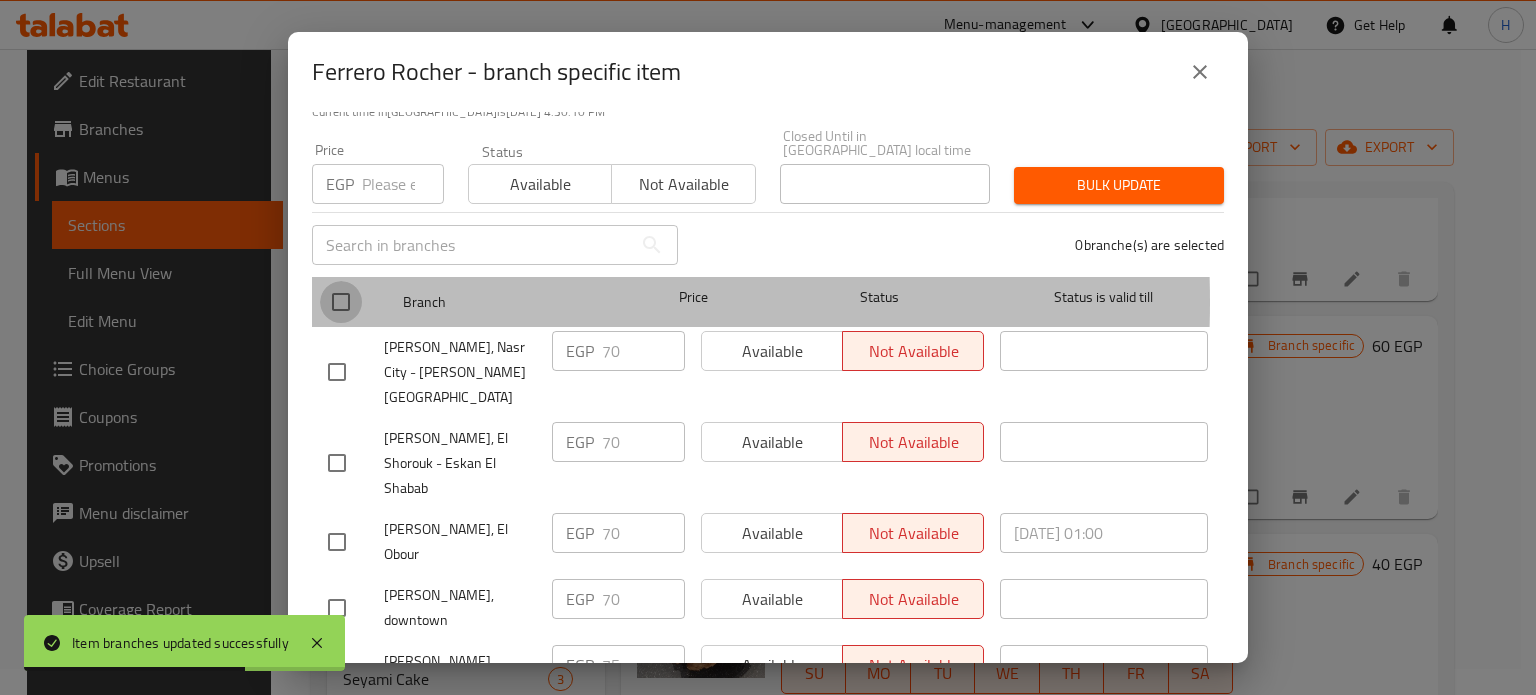 click at bounding box center (341, 302) 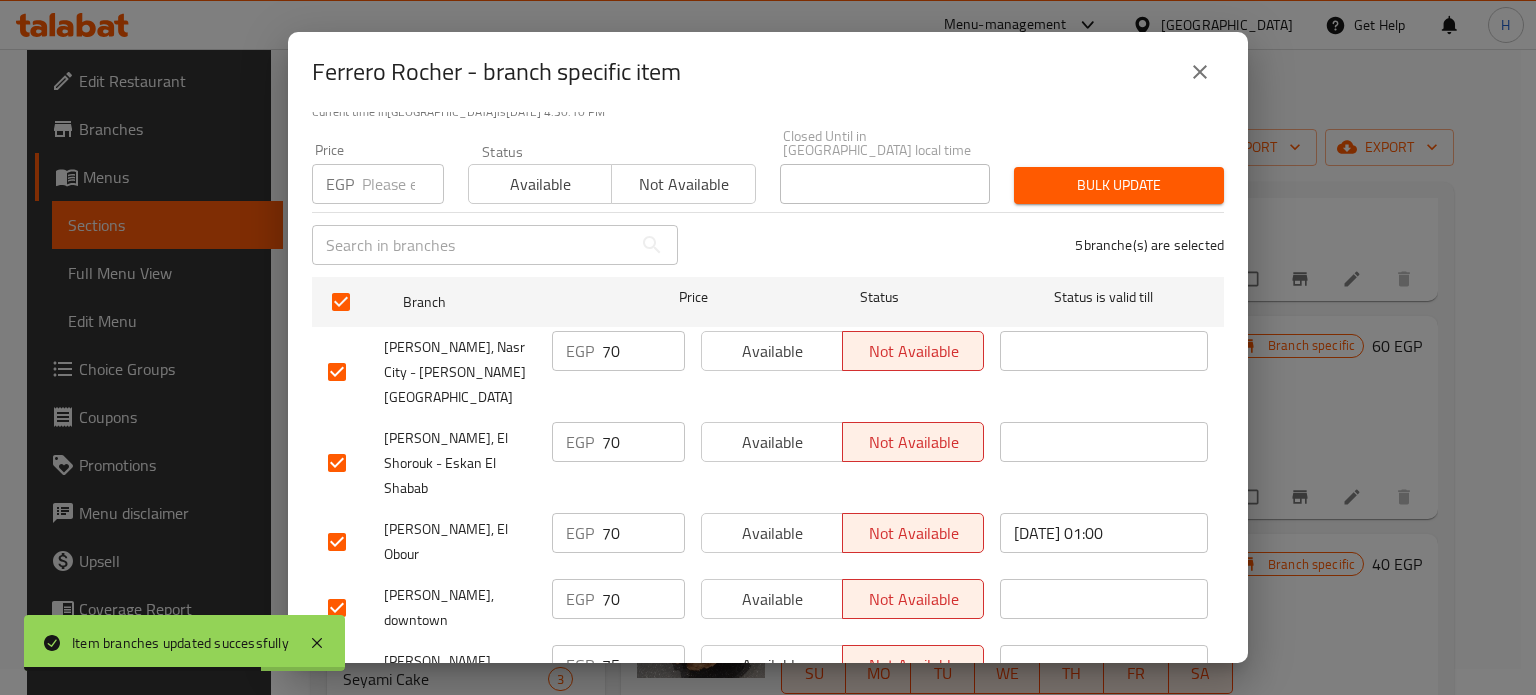 click at bounding box center [403, 184] 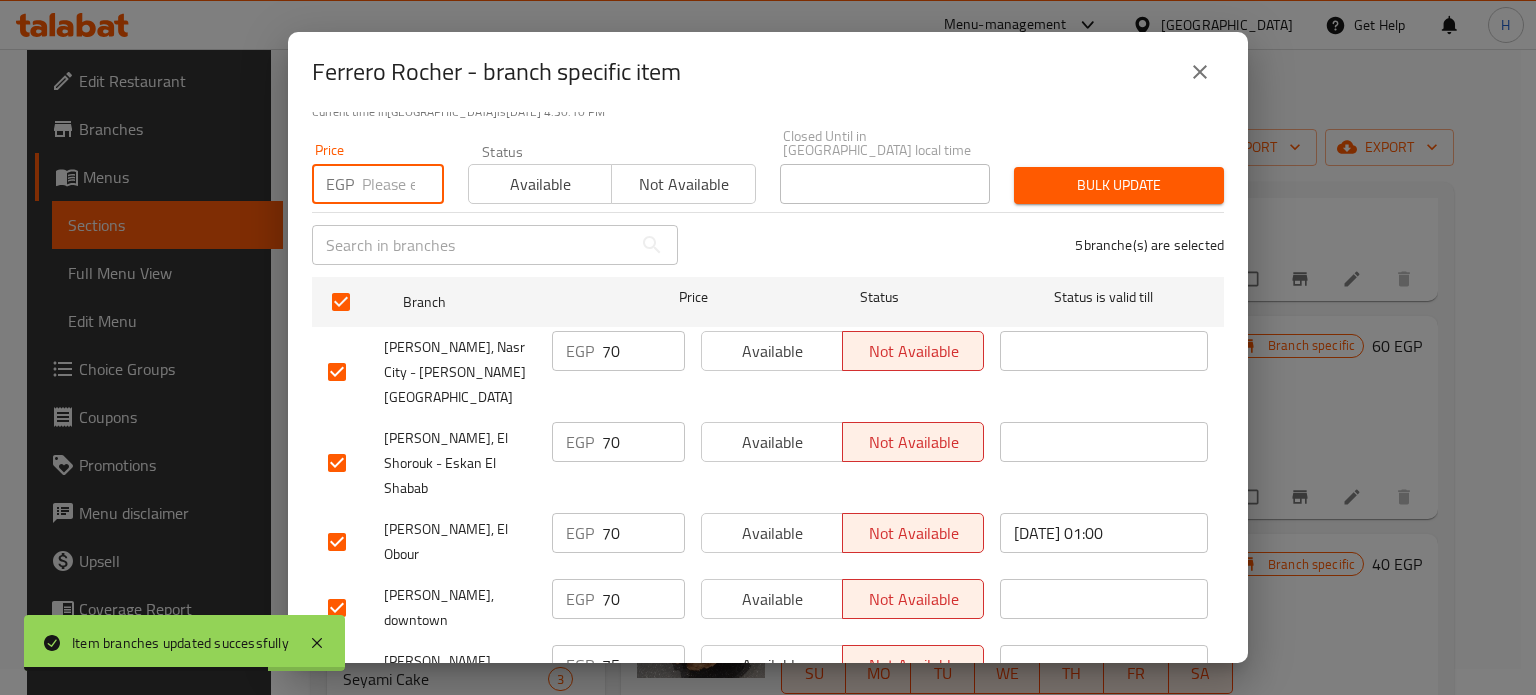 paste on "75" 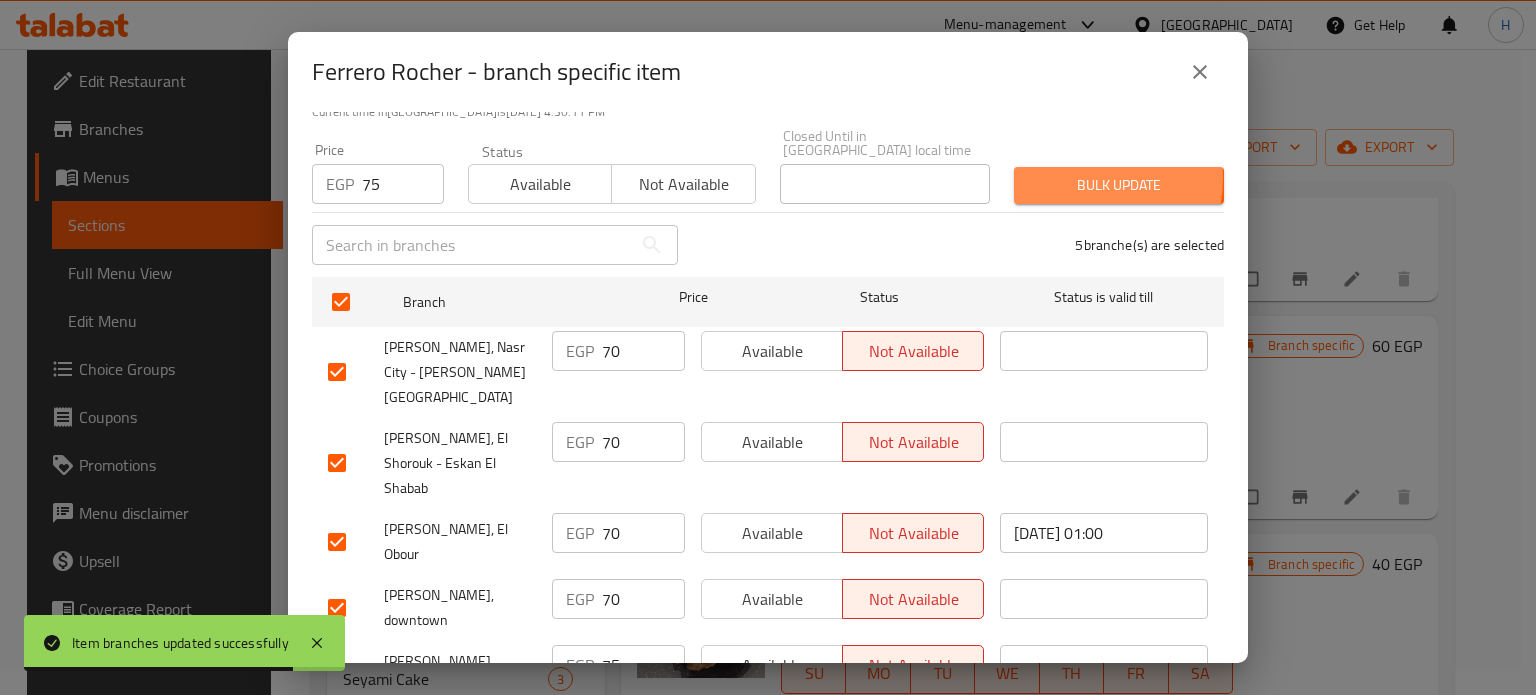 click on "Bulk update" at bounding box center (1119, 185) 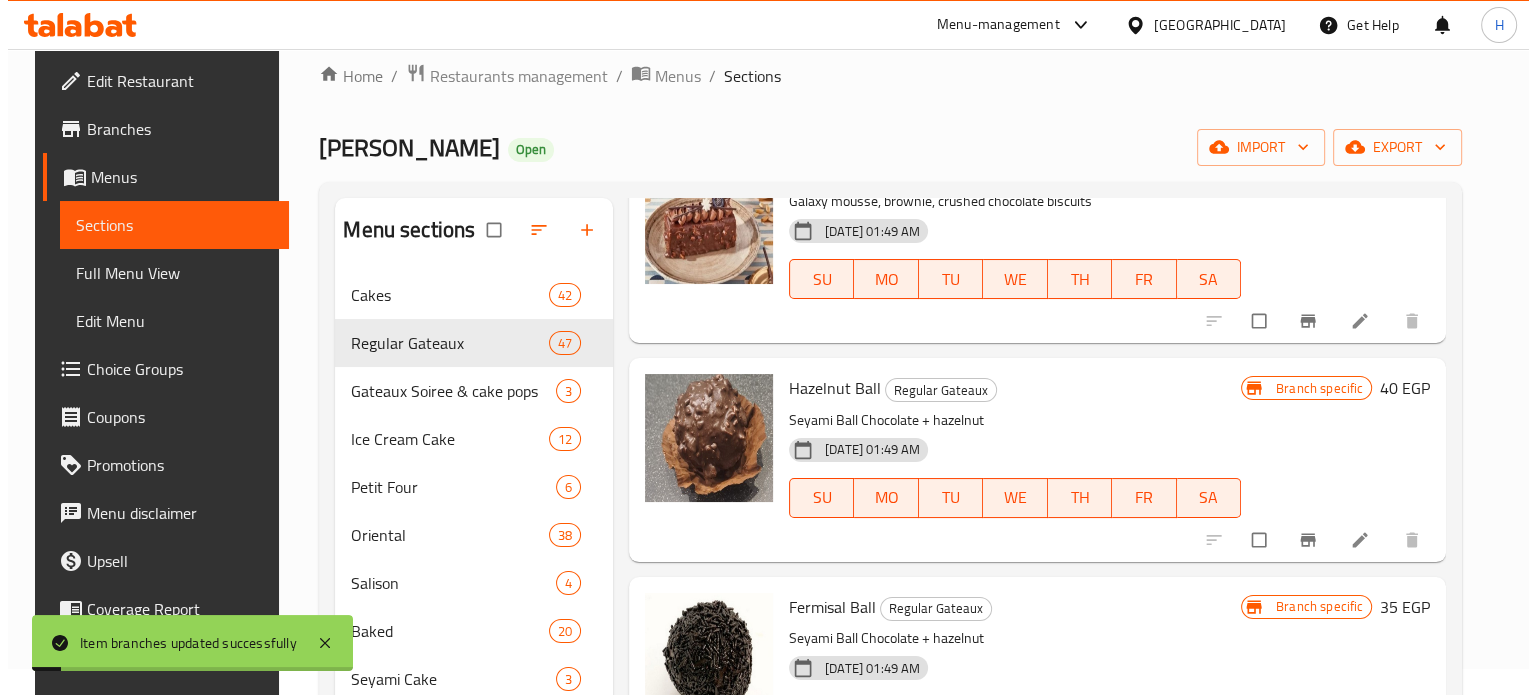 scroll, scrollTop: 7600, scrollLeft: 0, axis: vertical 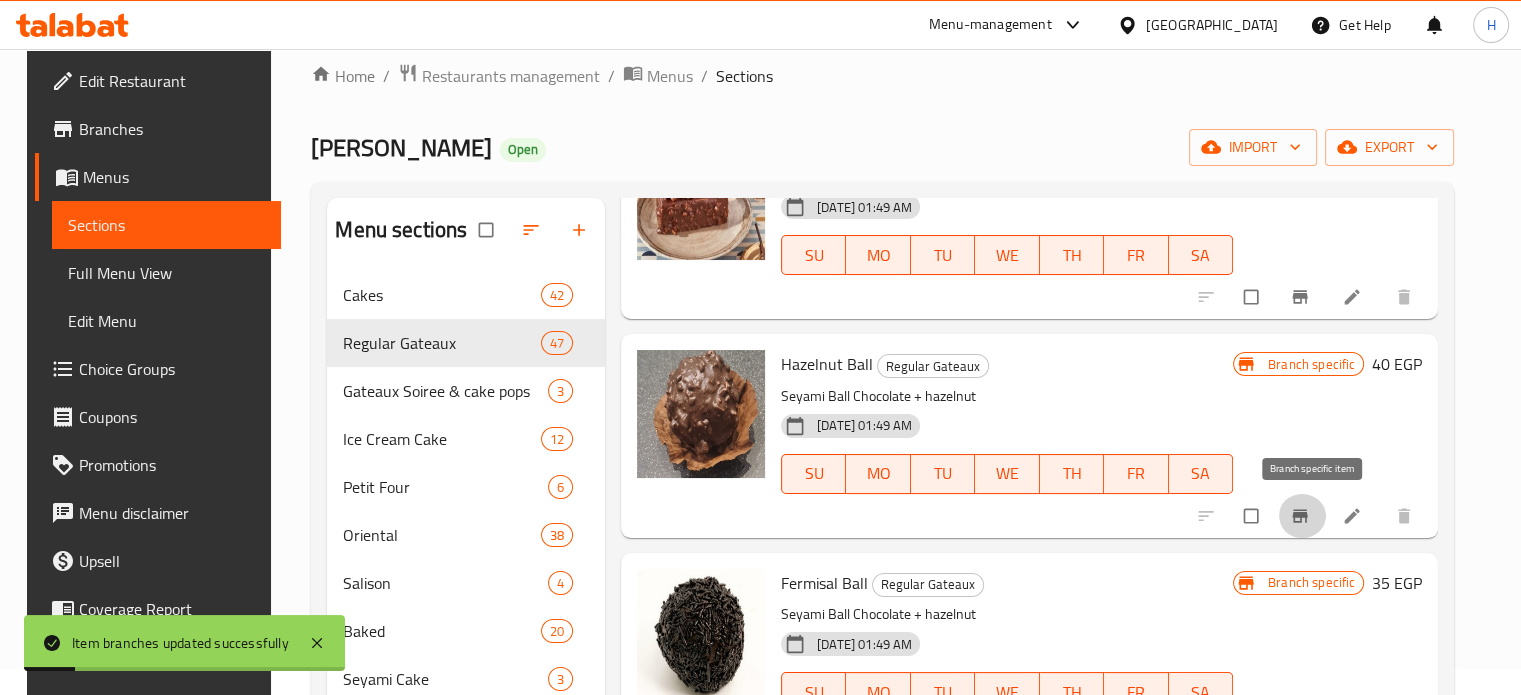 click 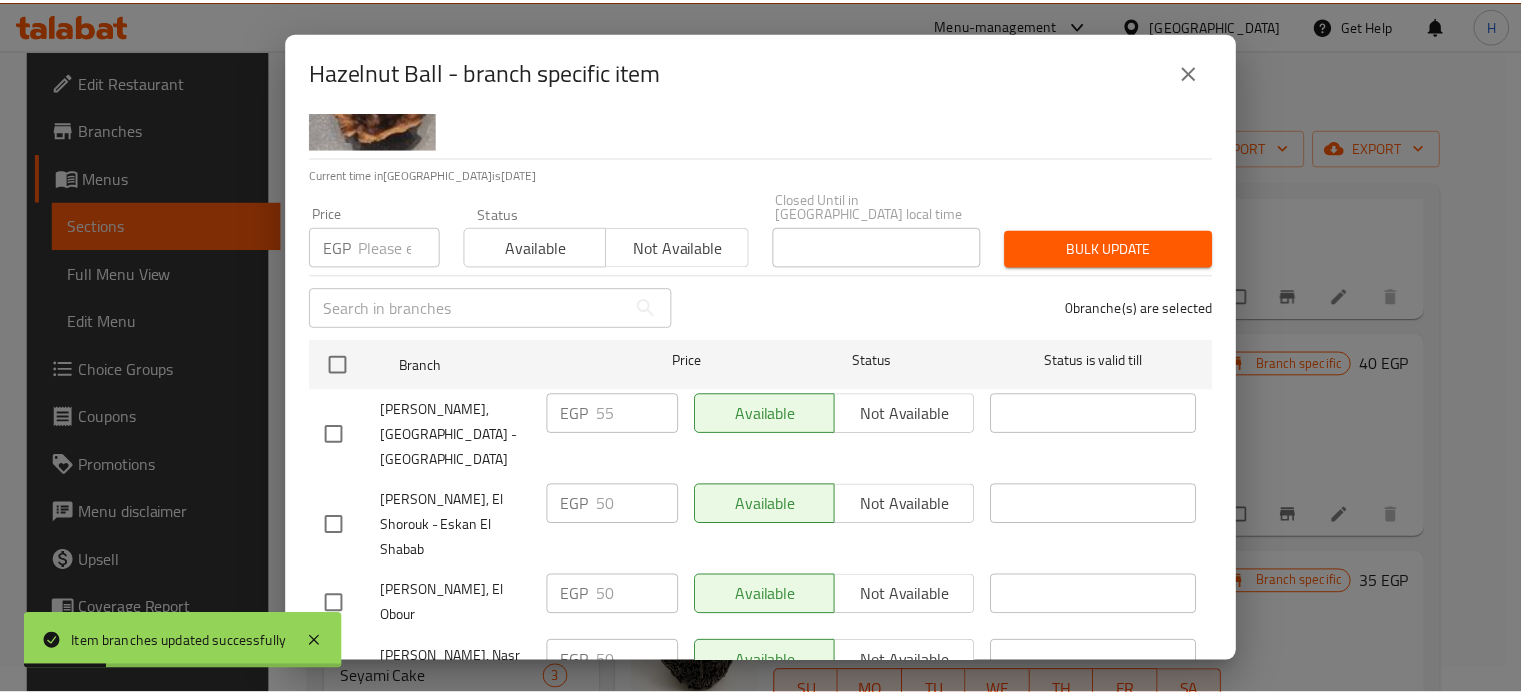 scroll, scrollTop: 100, scrollLeft: 0, axis: vertical 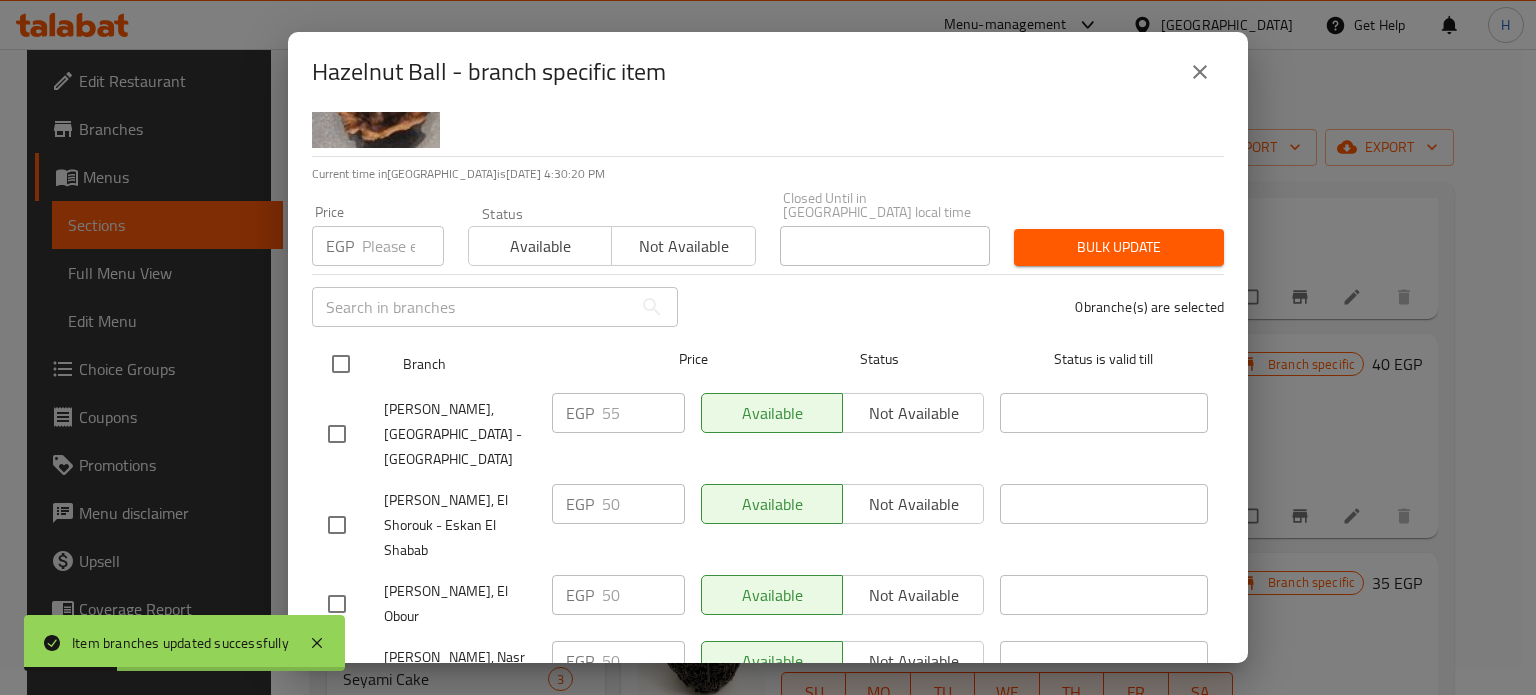 click at bounding box center [341, 364] 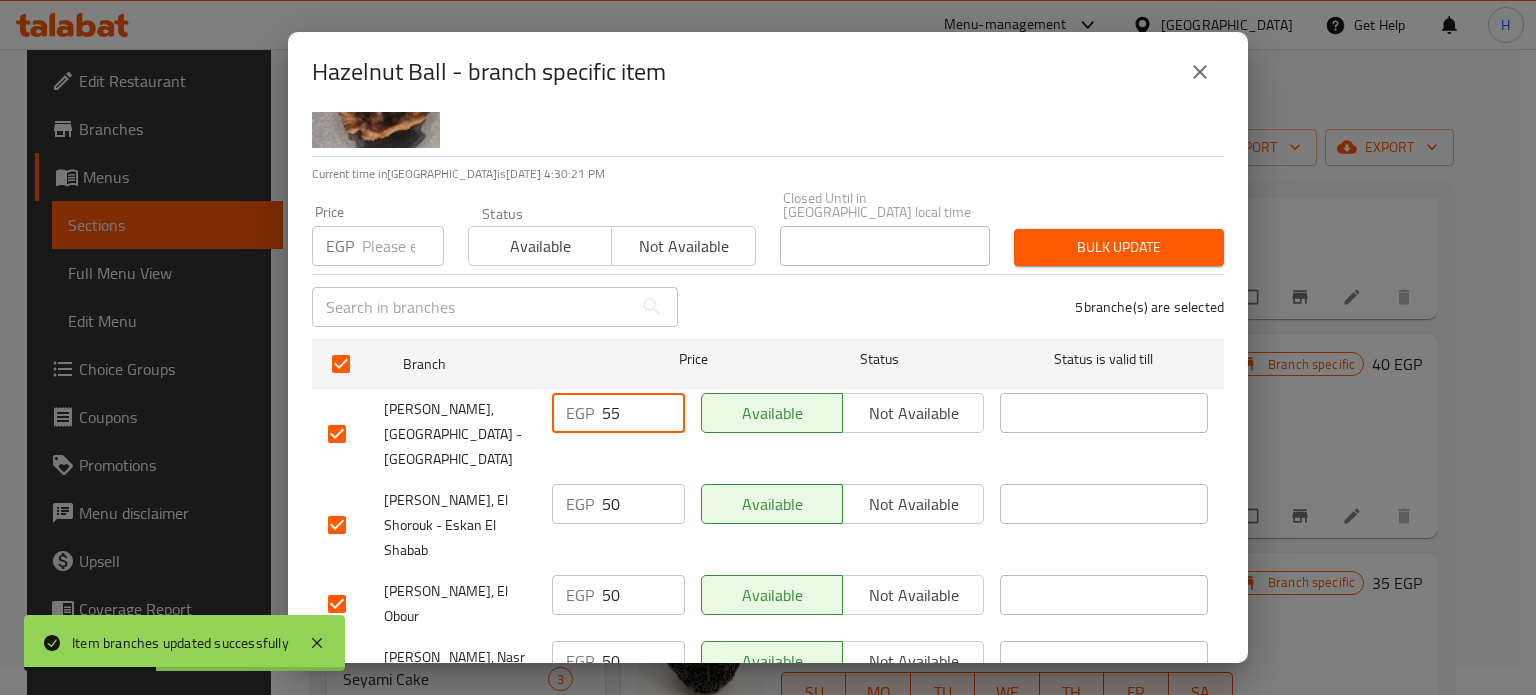 drag, startPoint x: 618, startPoint y: 395, endPoint x: 496, endPoint y: 386, distance: 122.33152 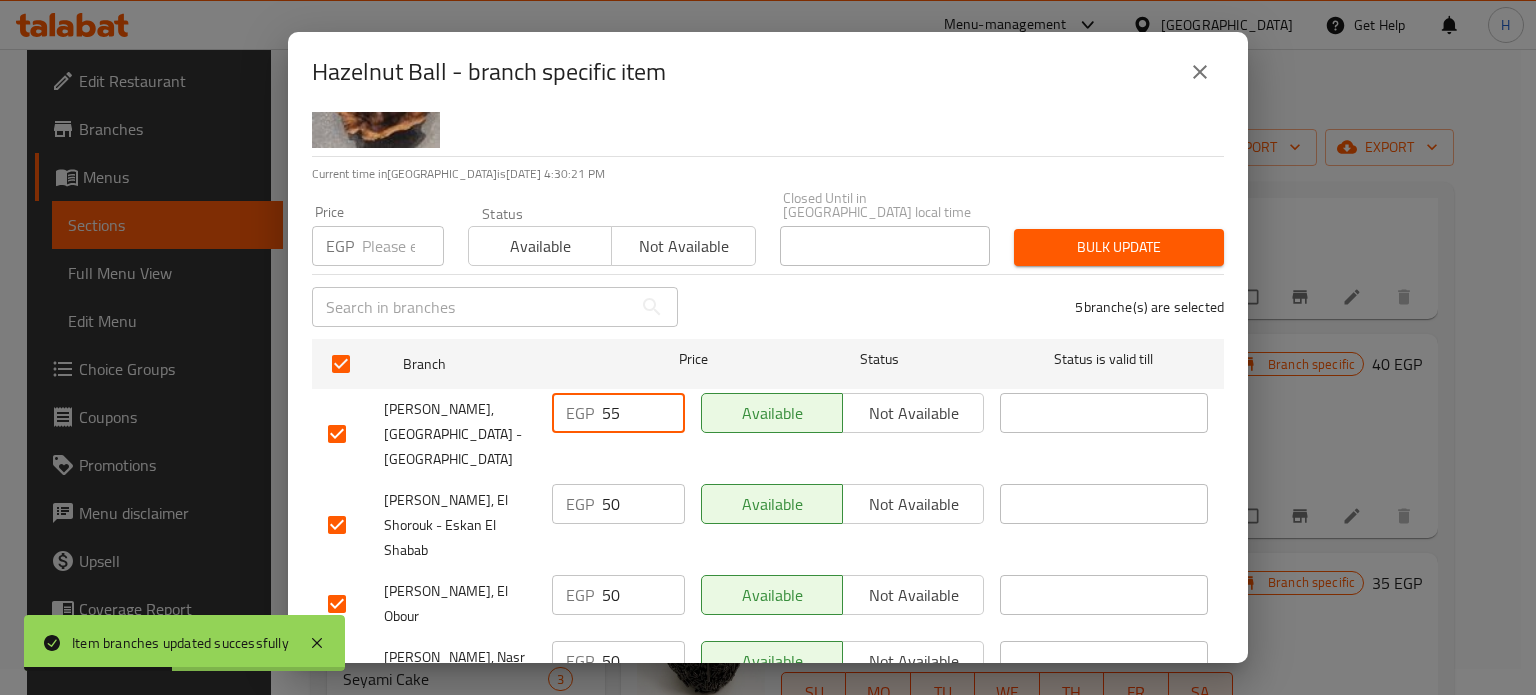 click at bounding box center [403, 246] 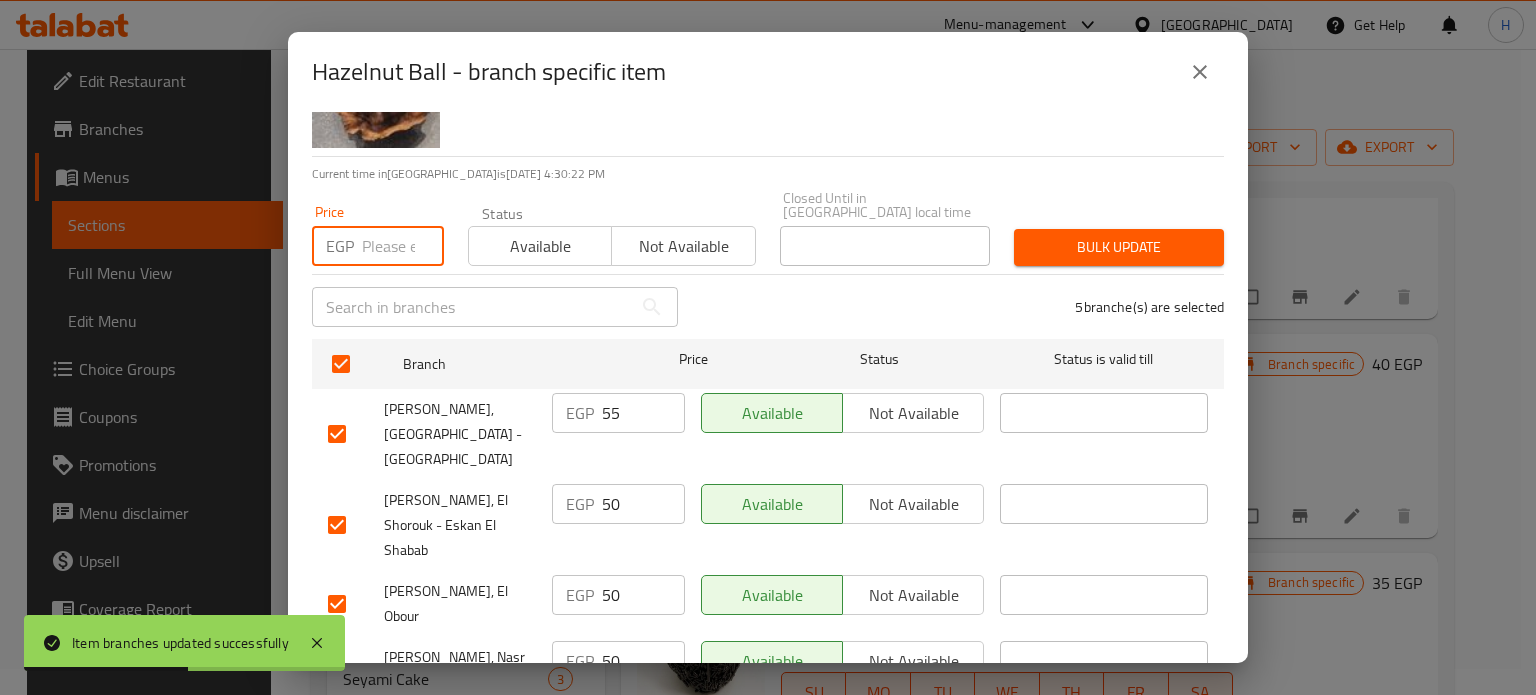 paste on "55" 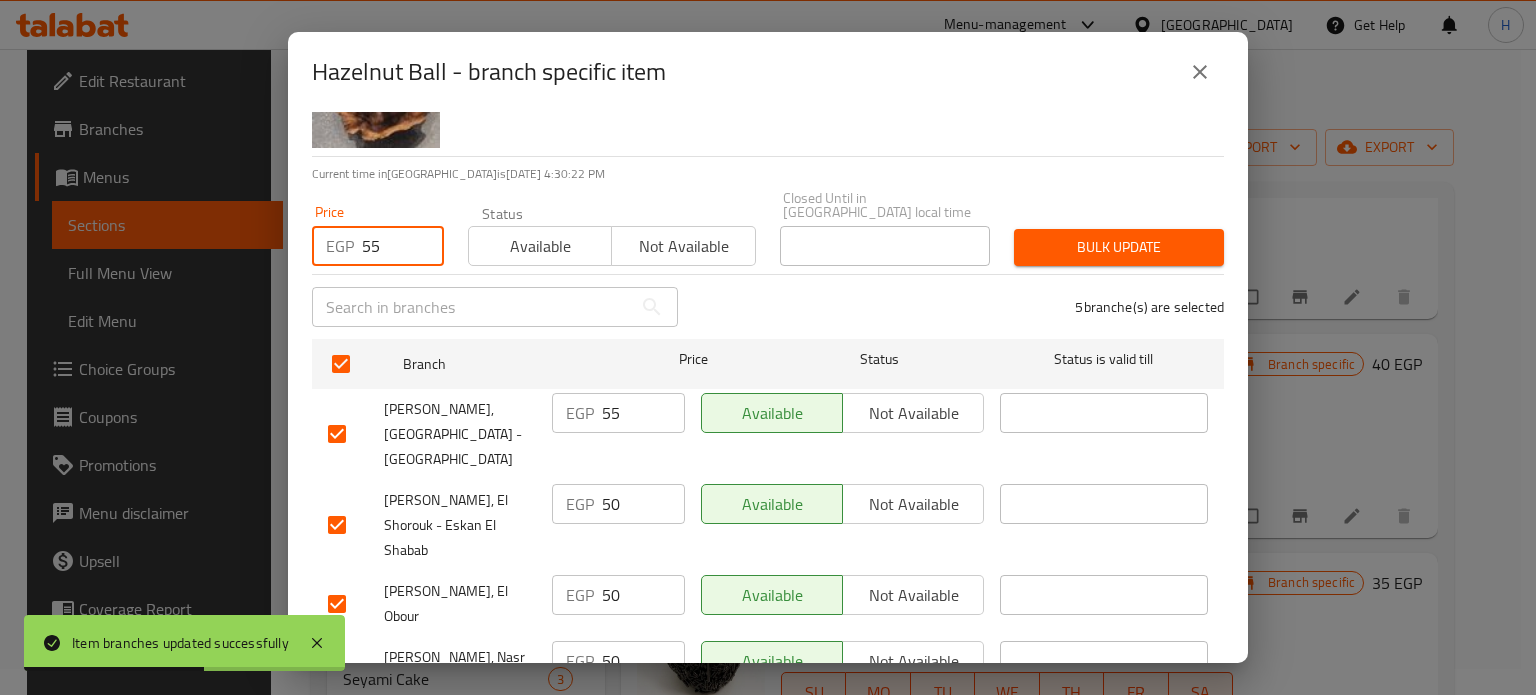 click on "Bulk update" at bounding box center [1119, 247] 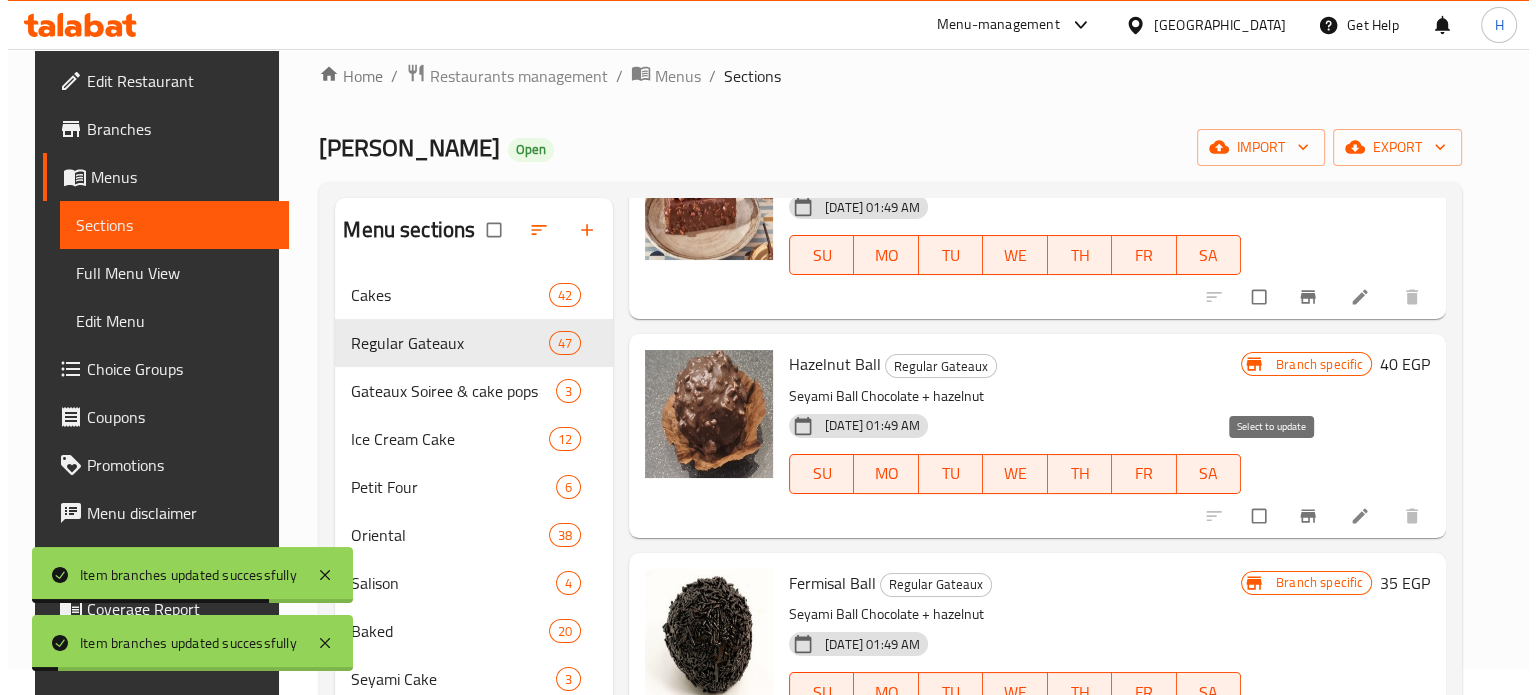 scroll, scrollTop: 7800, scrollLeft: 0, axis: vertical 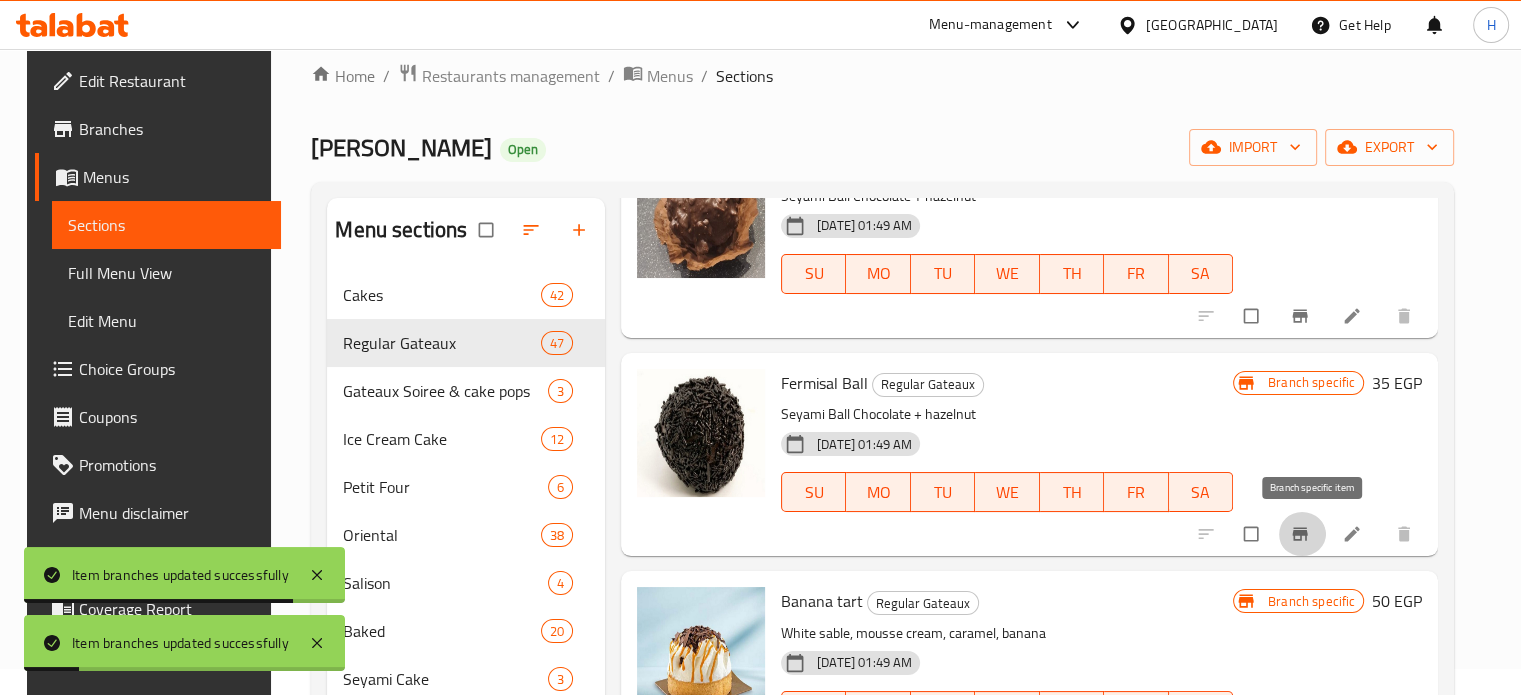 click 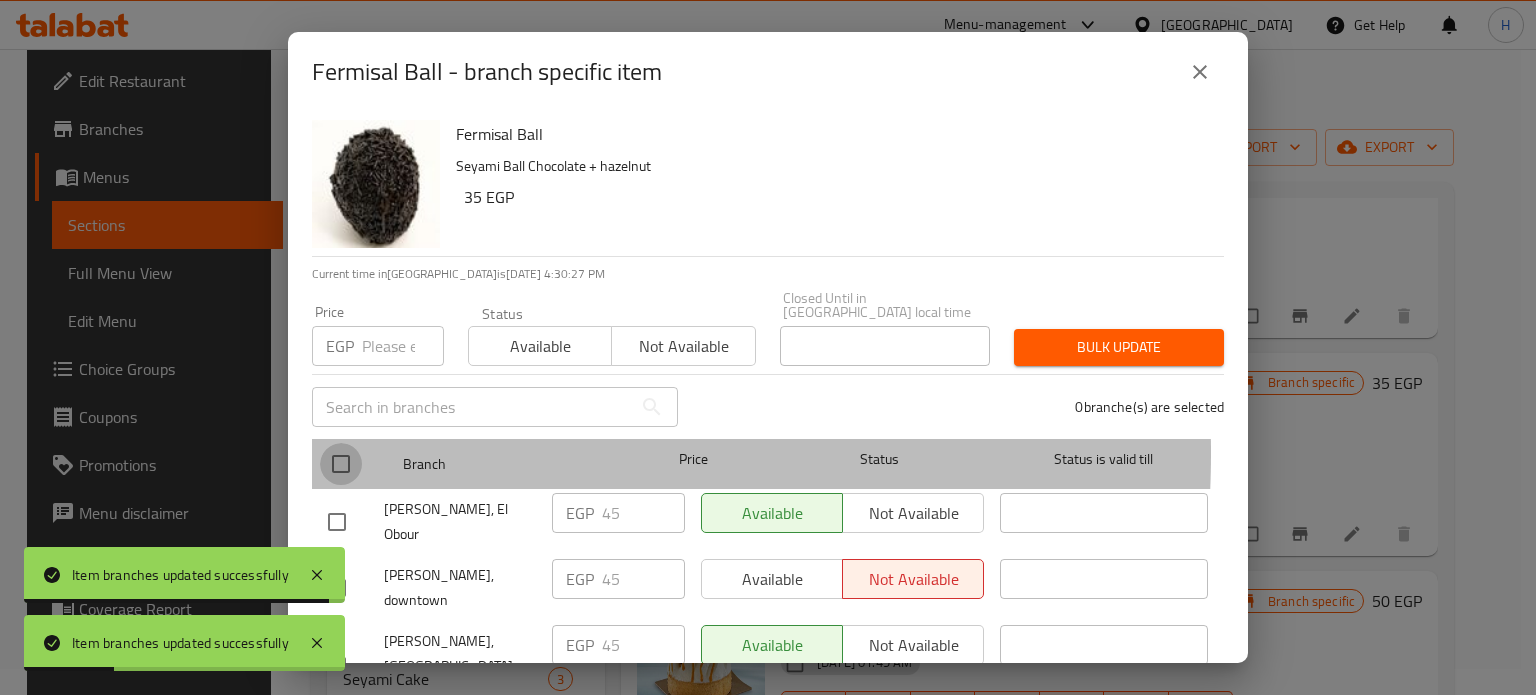 click at bounding box center (341, 464) 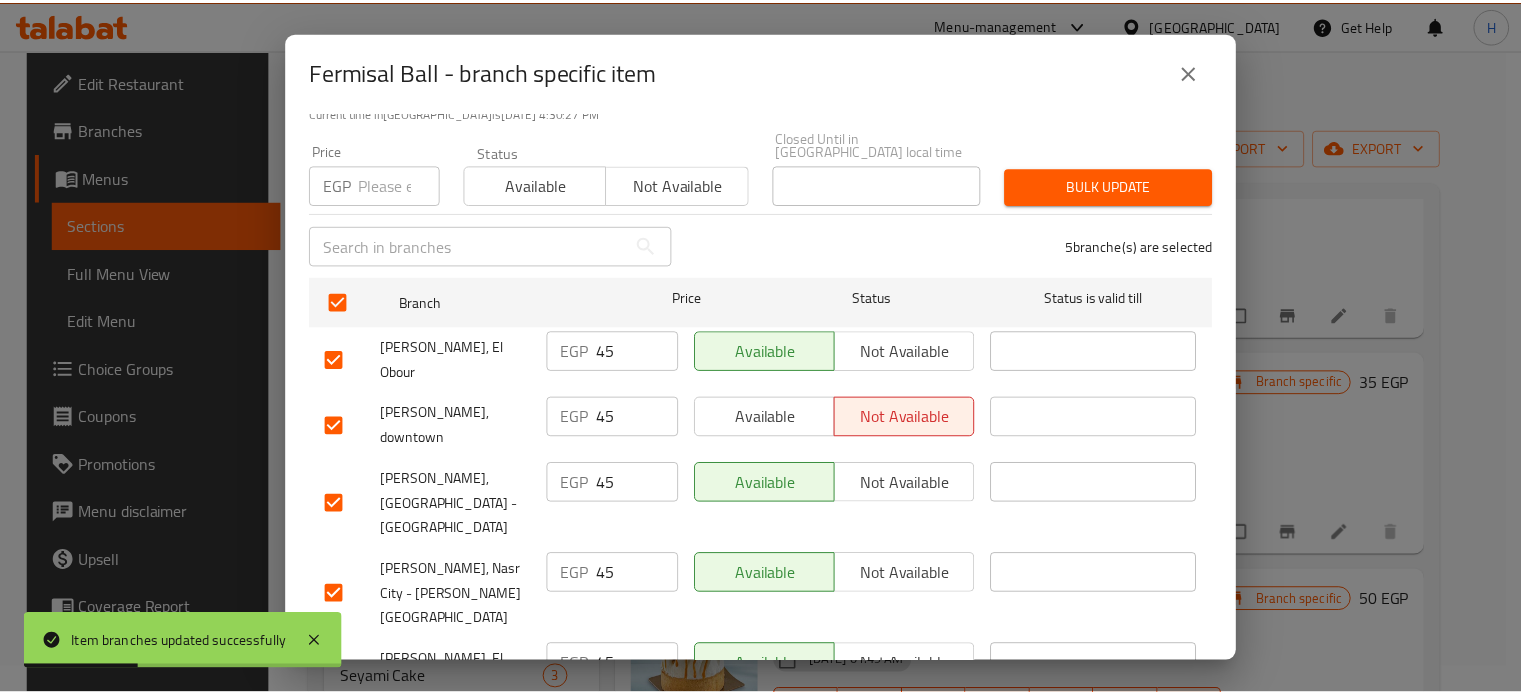 scroll, scrollTop: 162, scrollLeft: 0, axis: vertical 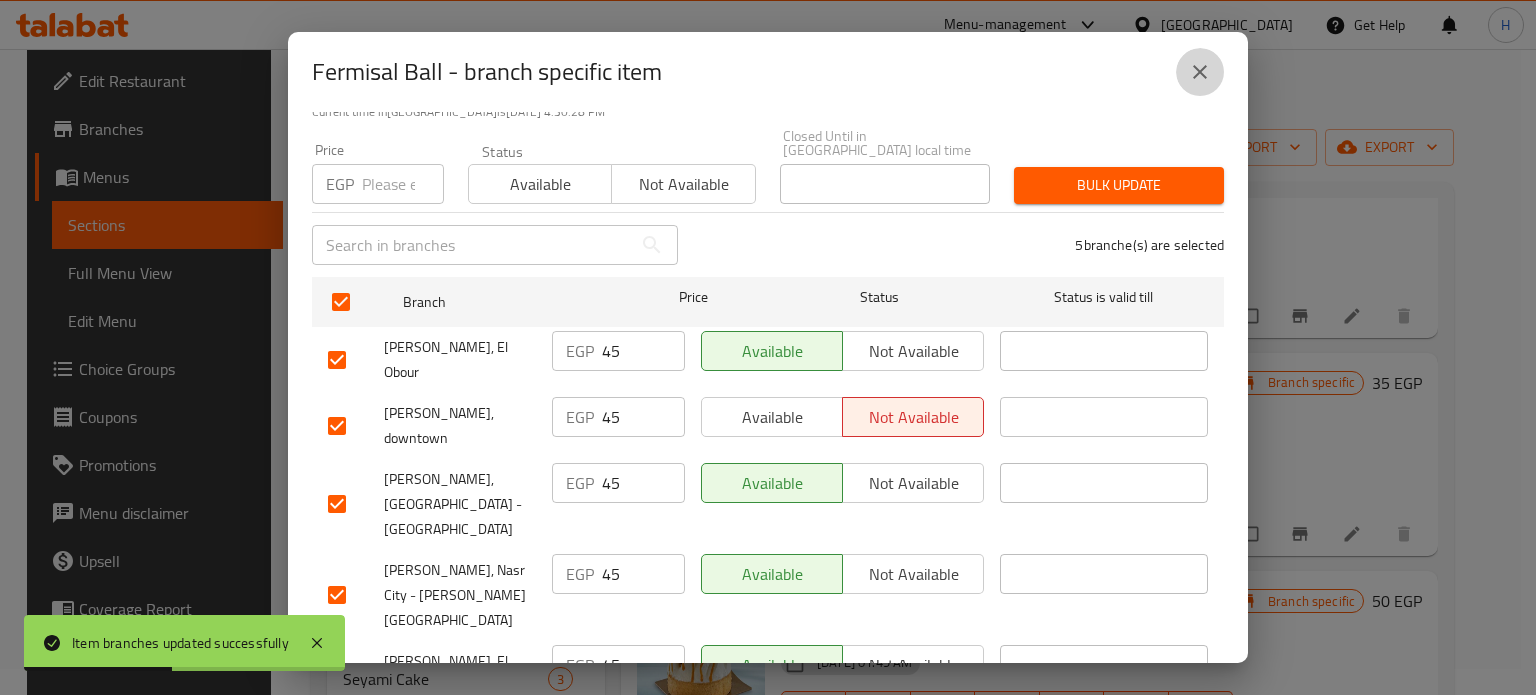 click 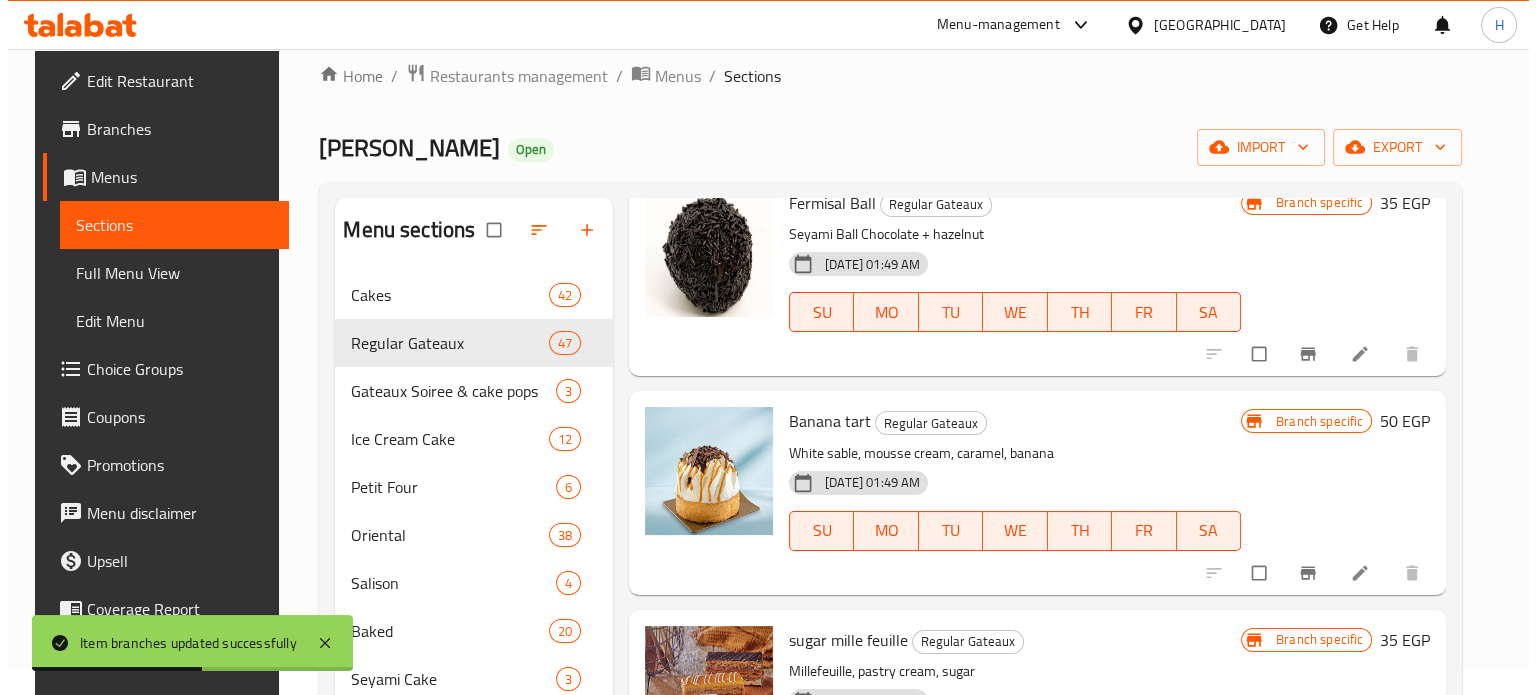 scroll, scrollTop: 8000, scrollLeft: 0, axis: vertical 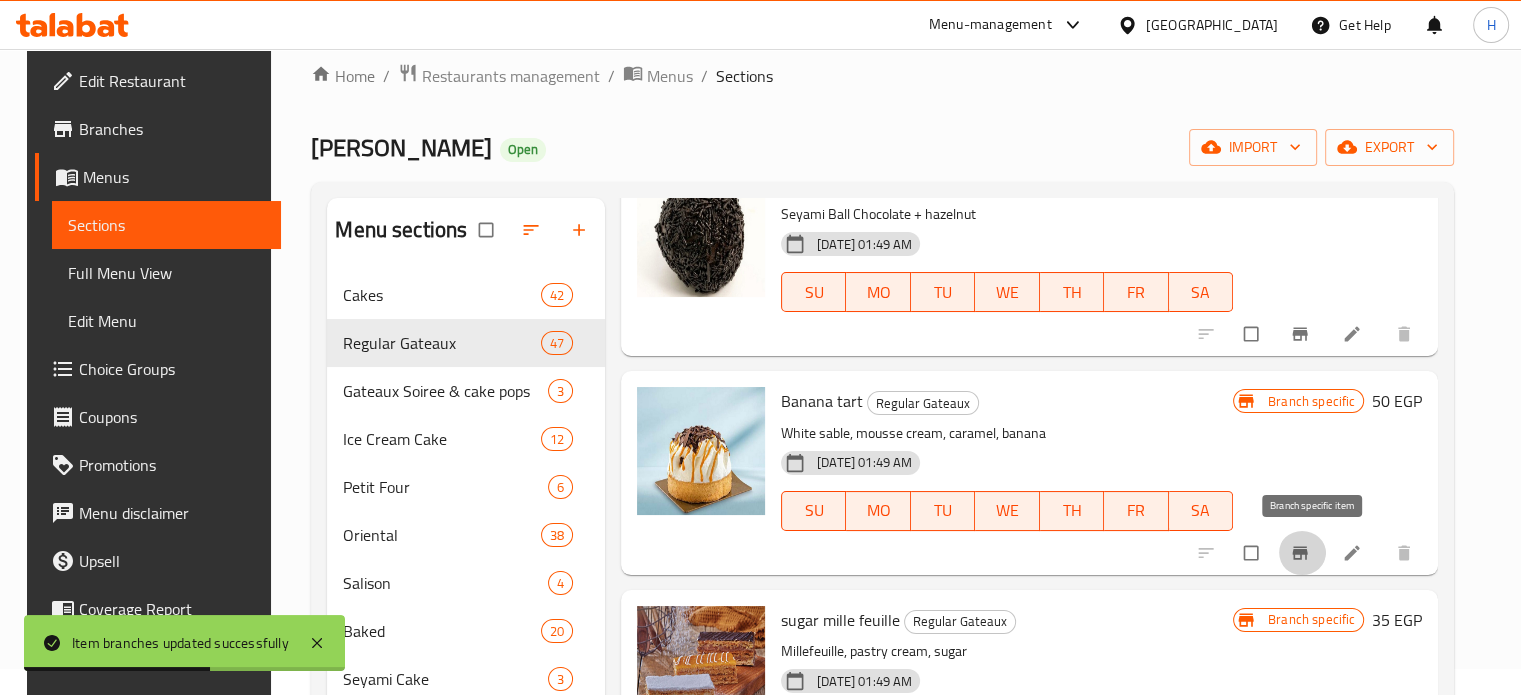 click 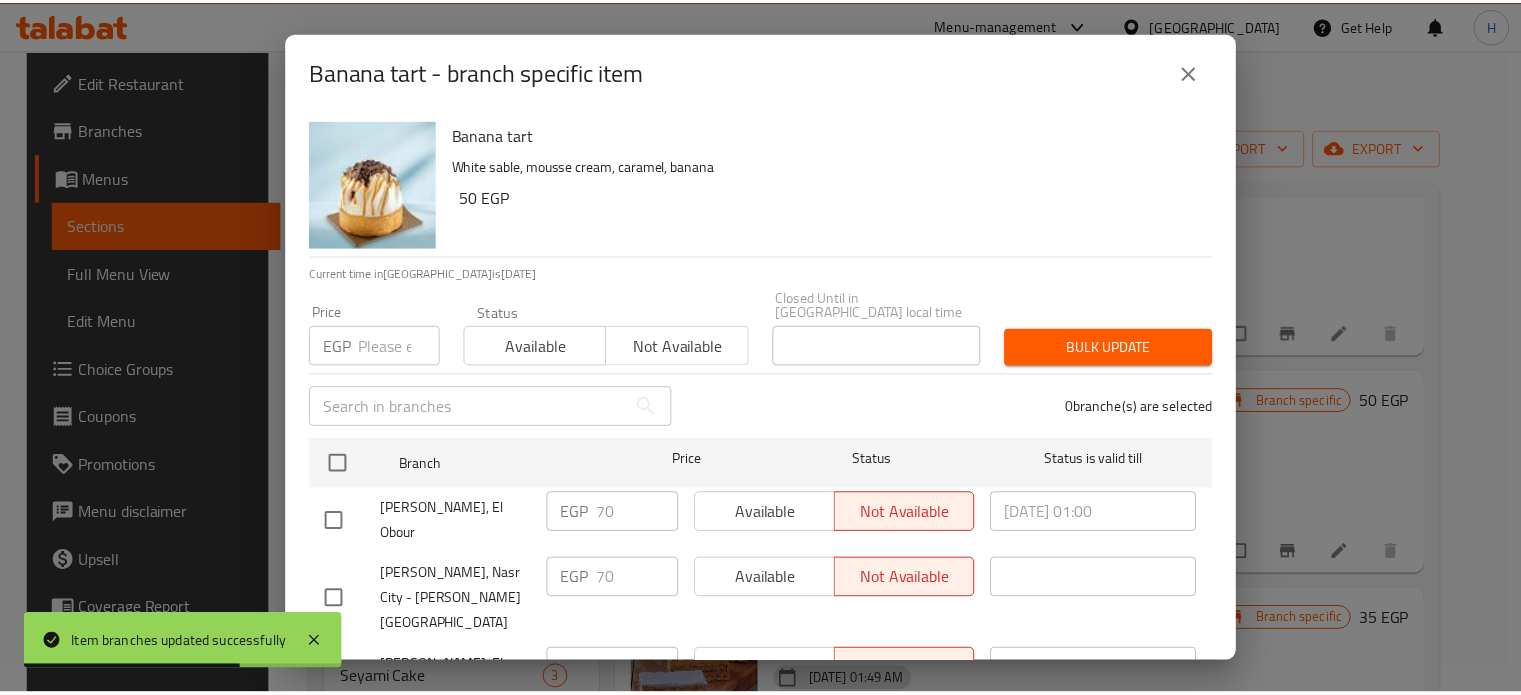 scroll, scrollTop: 162, scrollLeft: 0, axis: vertical 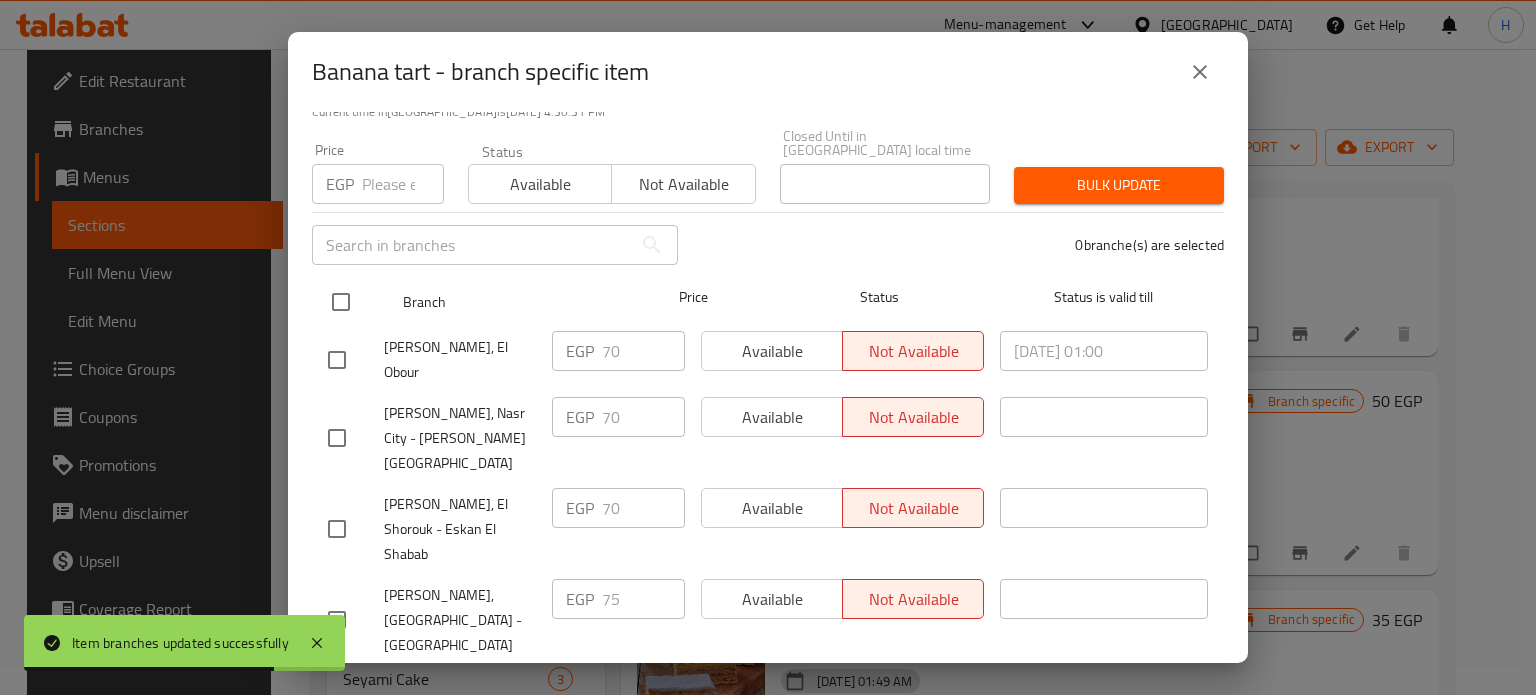 click at bounding box center (341, 302) 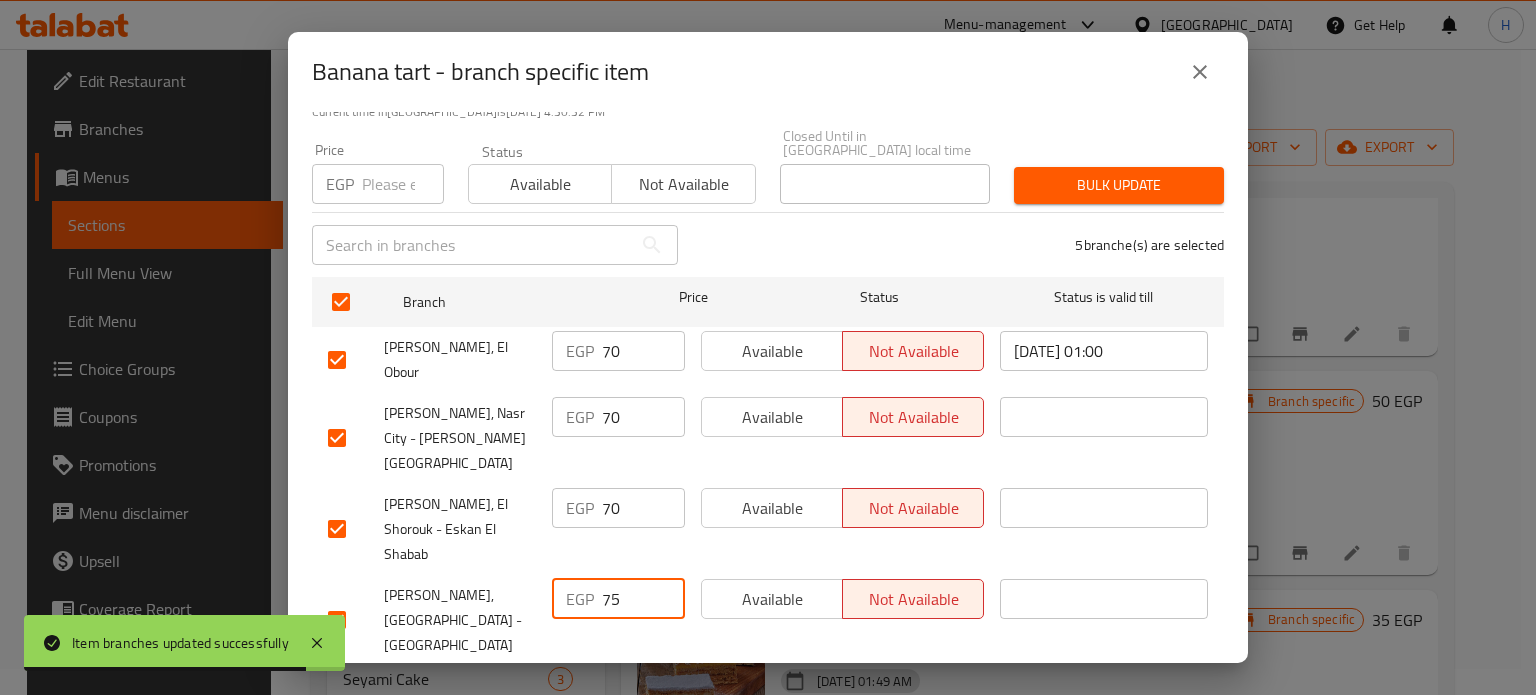 drag, startPoint x: 630, startPoint y: 511, endPoint x: 552, endPoint y: 506, distance: 78.160095 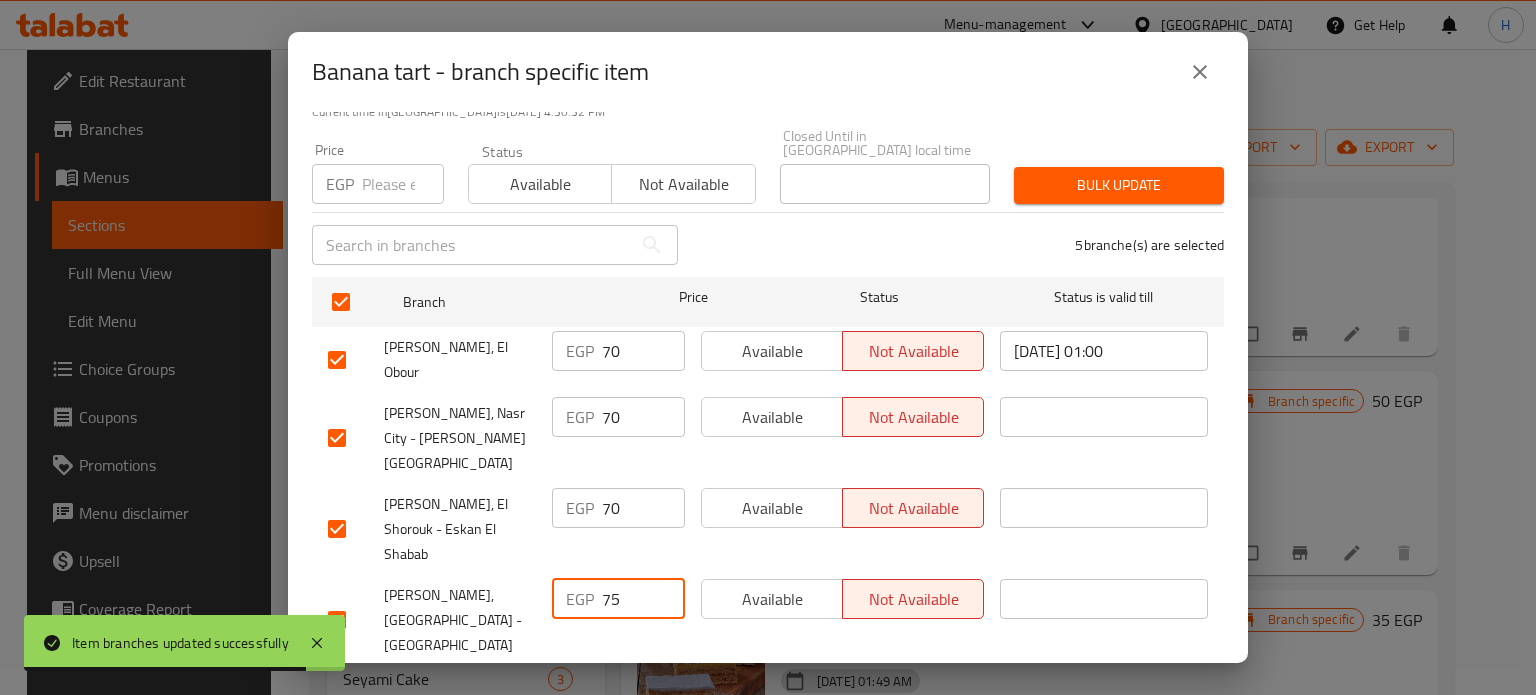 click on "EGP 75 ​" at bounding box center [618, 599] 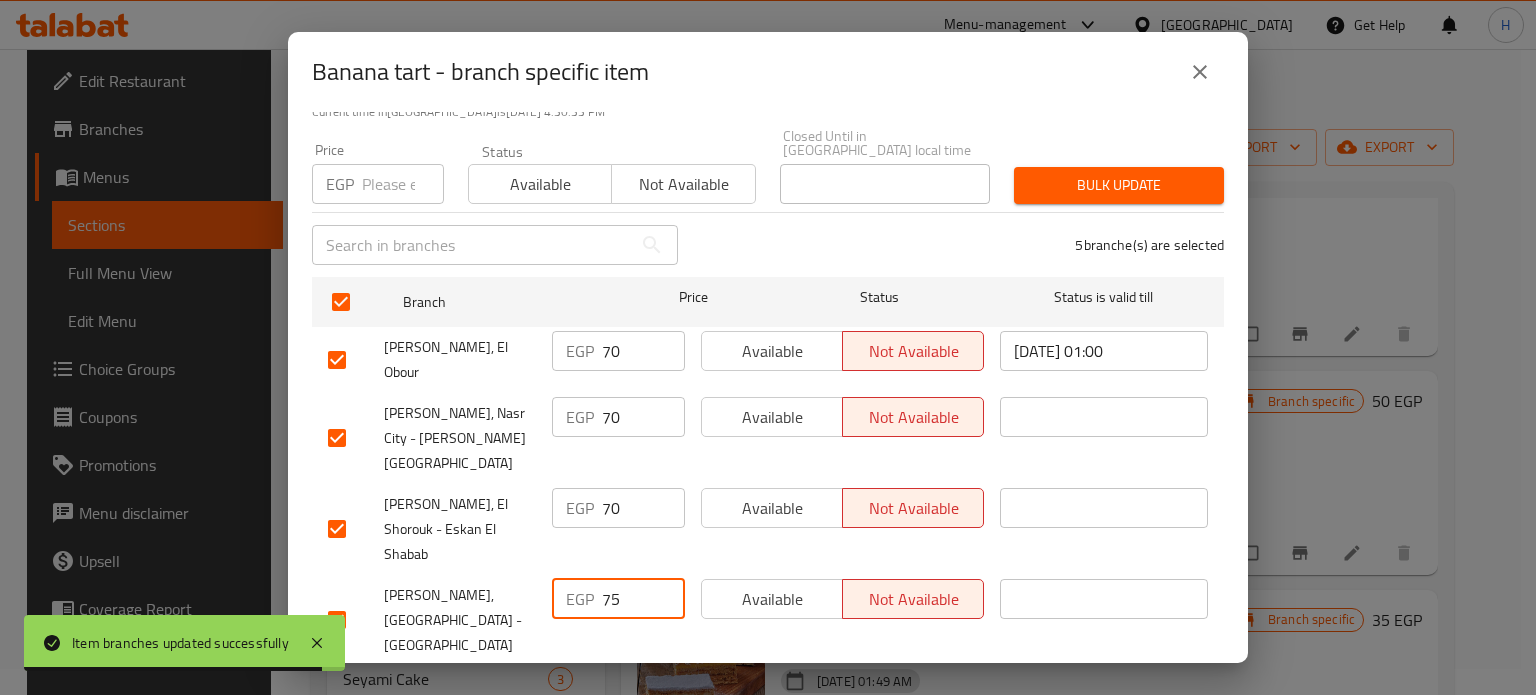 click at bounding box center [403, 184] 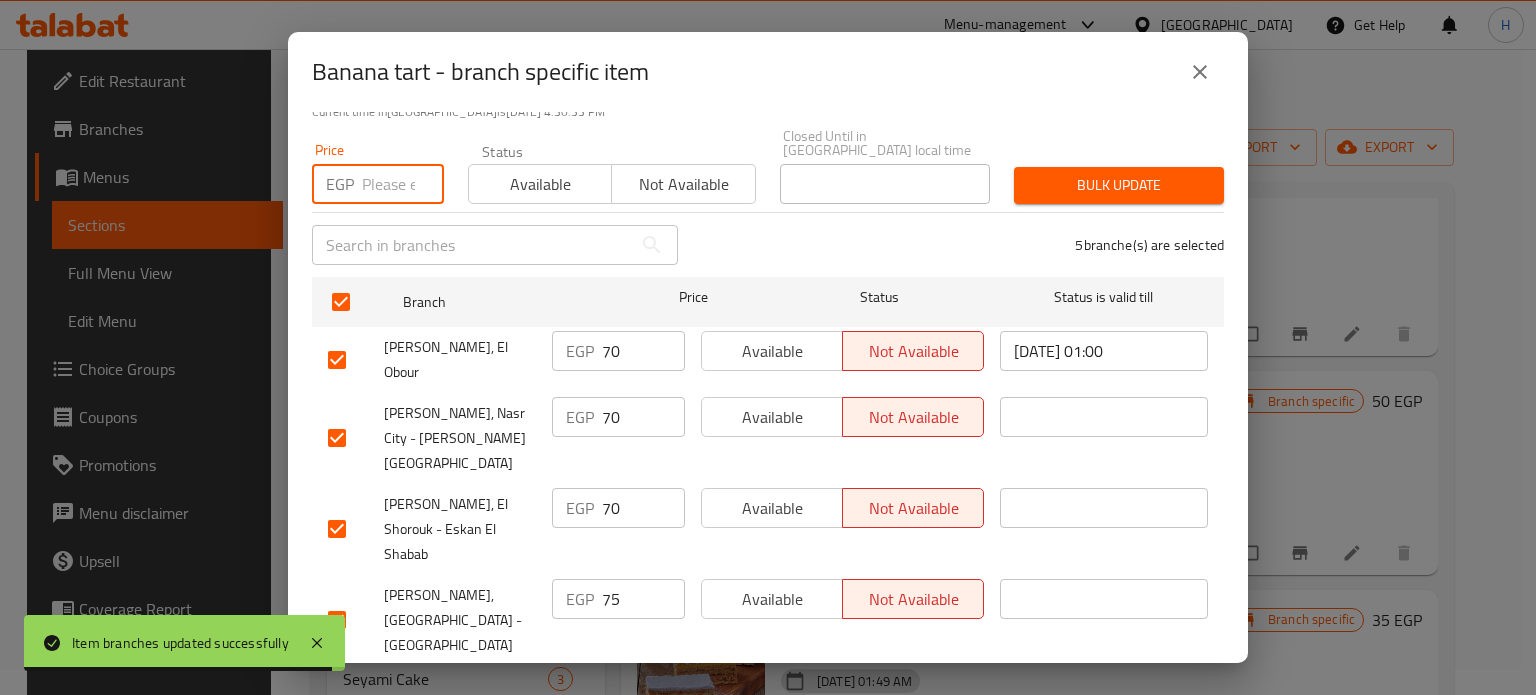 paste on "75" 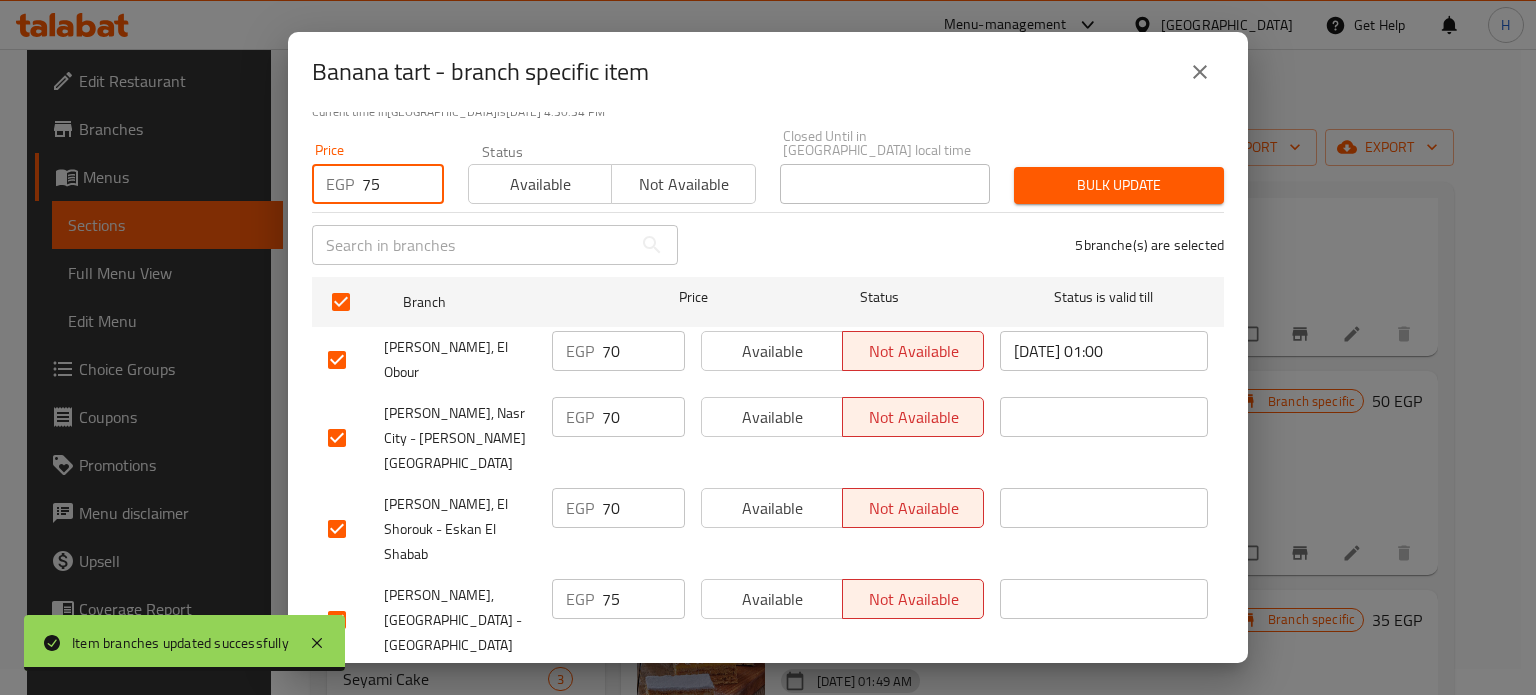 click on "Bulk update" at bounding box center [1119, 185] 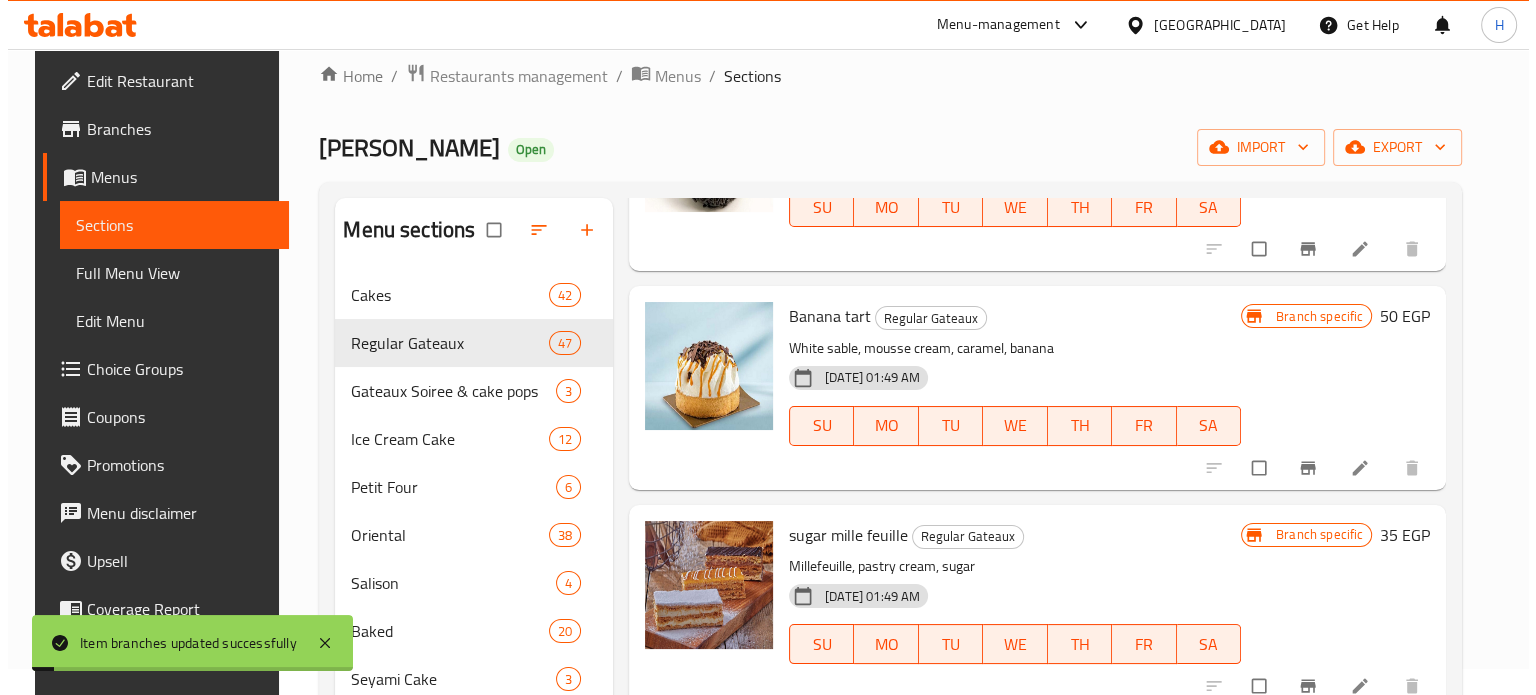 scroll, scrollTop: 8200, scrollLeft: 0, axis: vertical 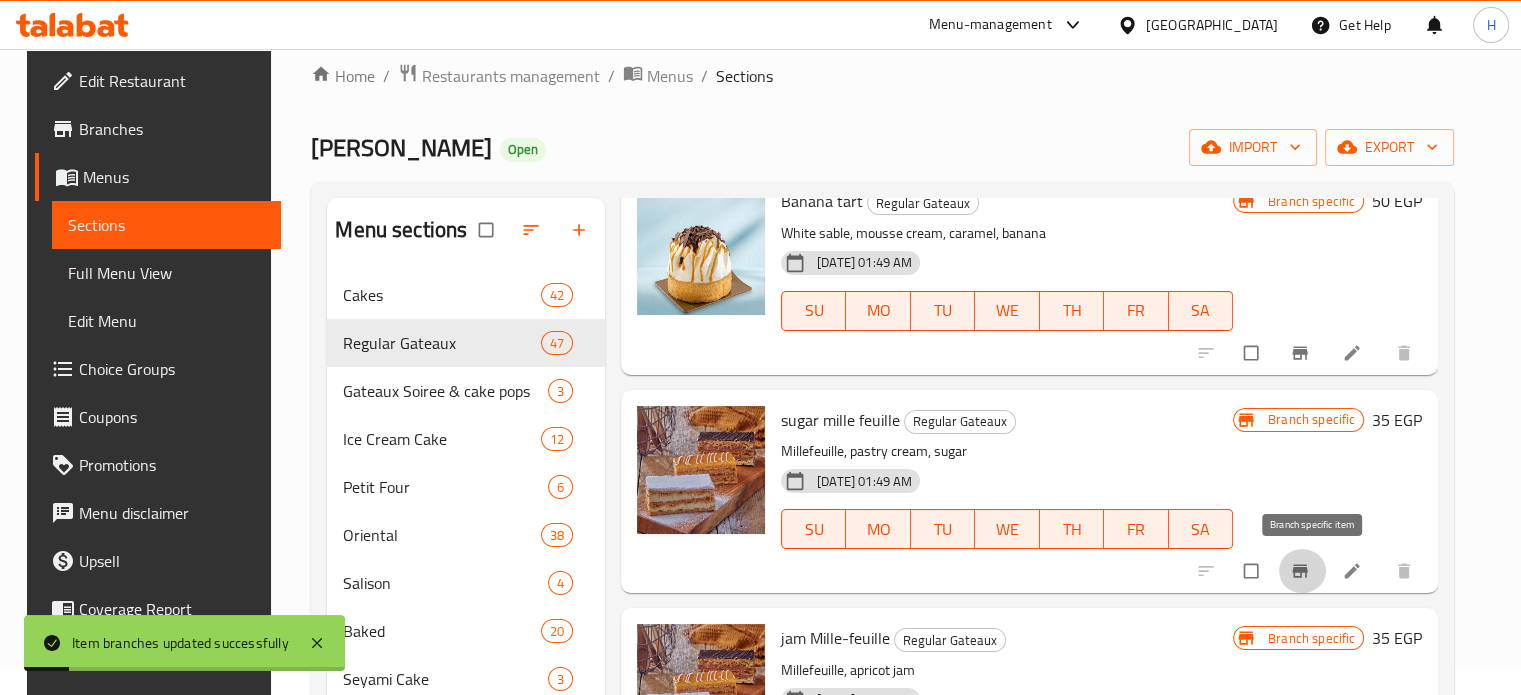 click 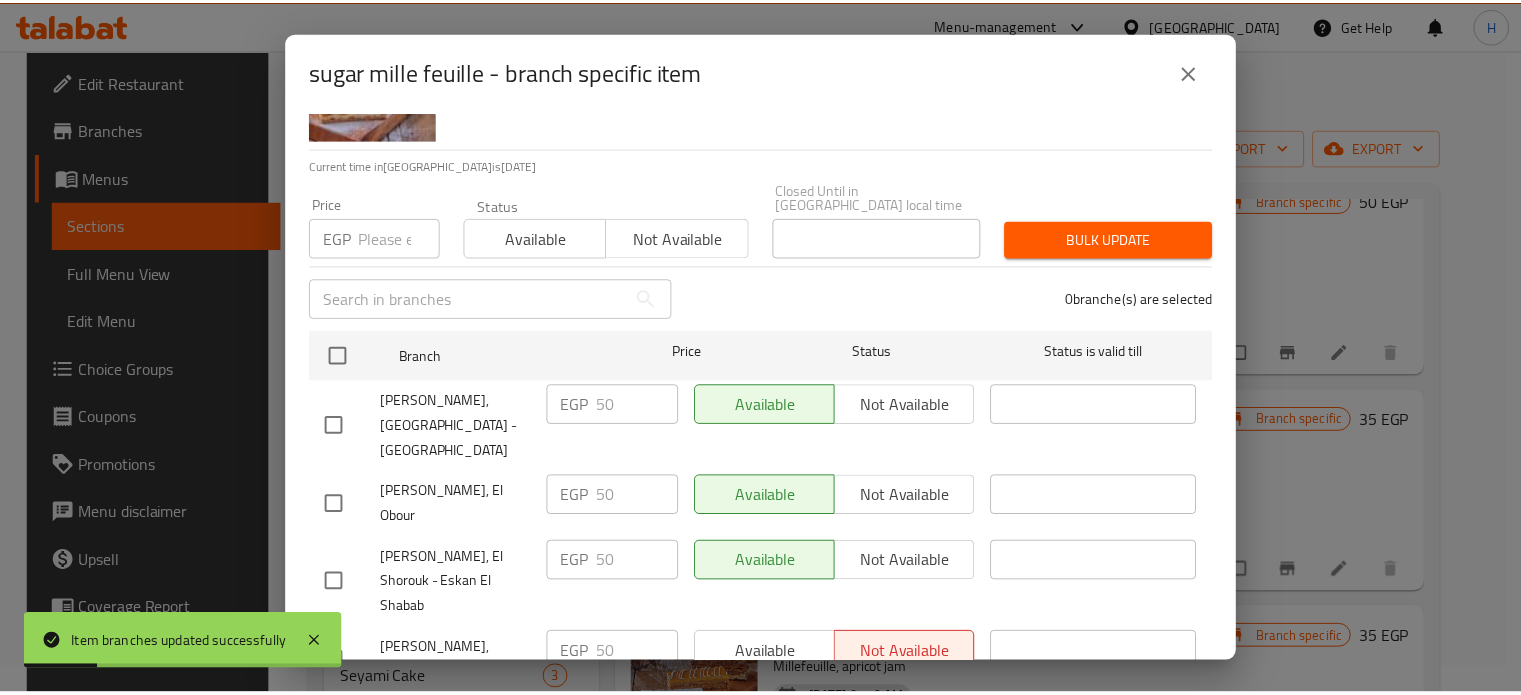 scroll, scrollTop: 162, scrollLeft: 0, axis: vertical 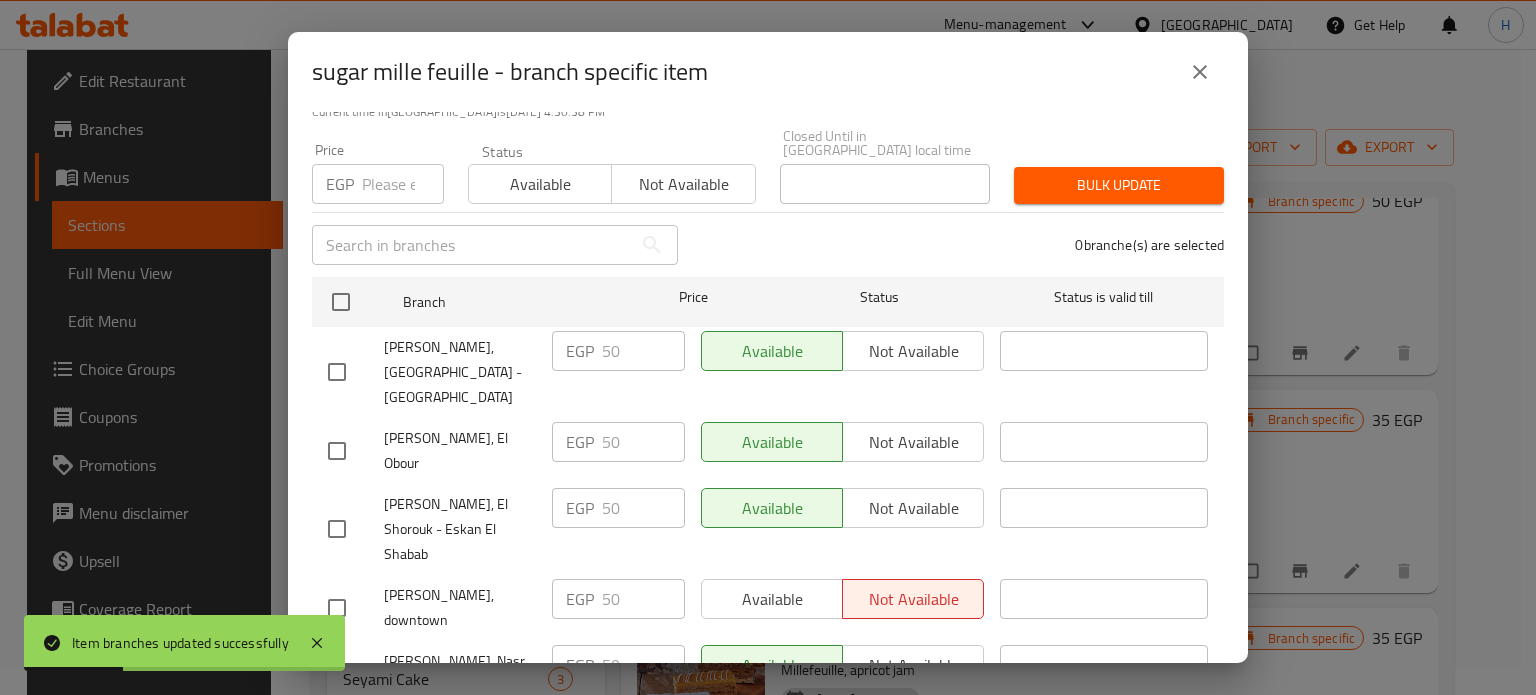 click 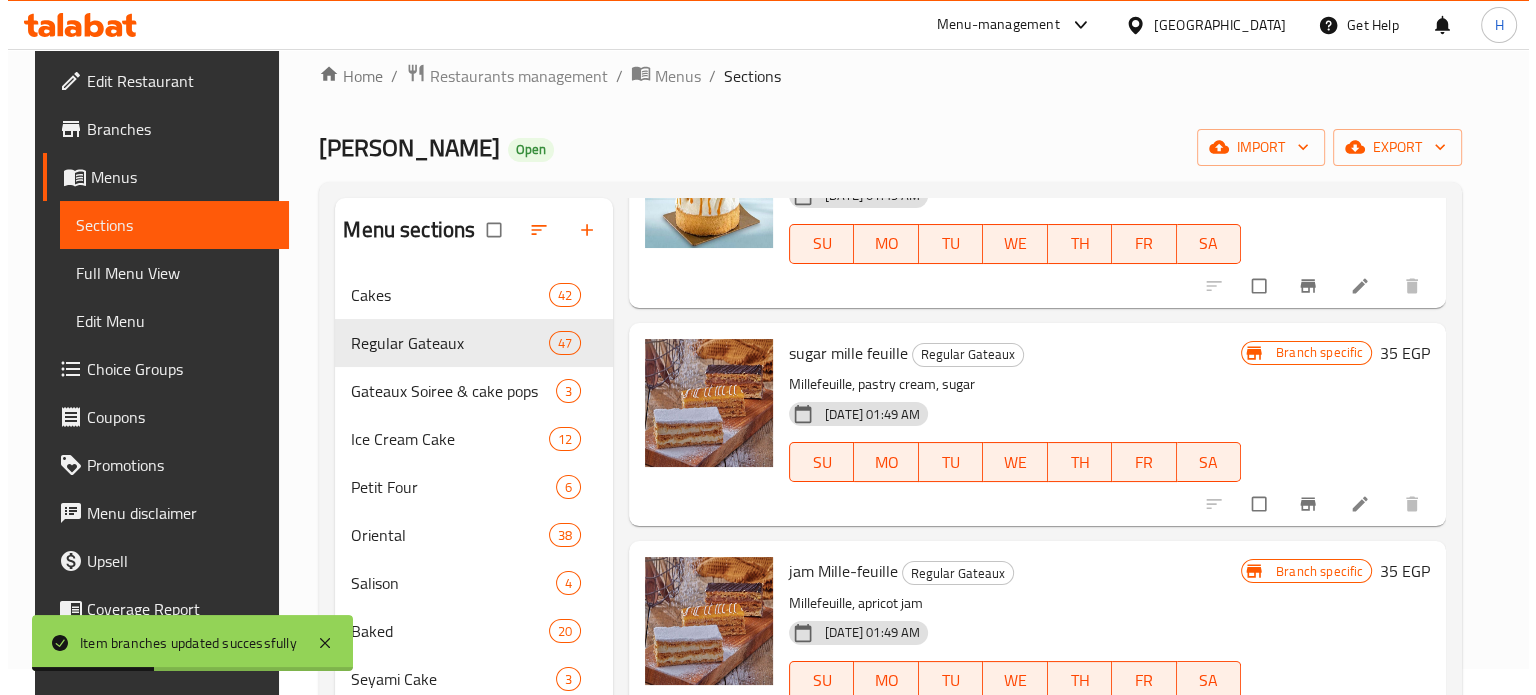 scroll, scrollTop: 8400, scrollLeft: 0, axis: vertical 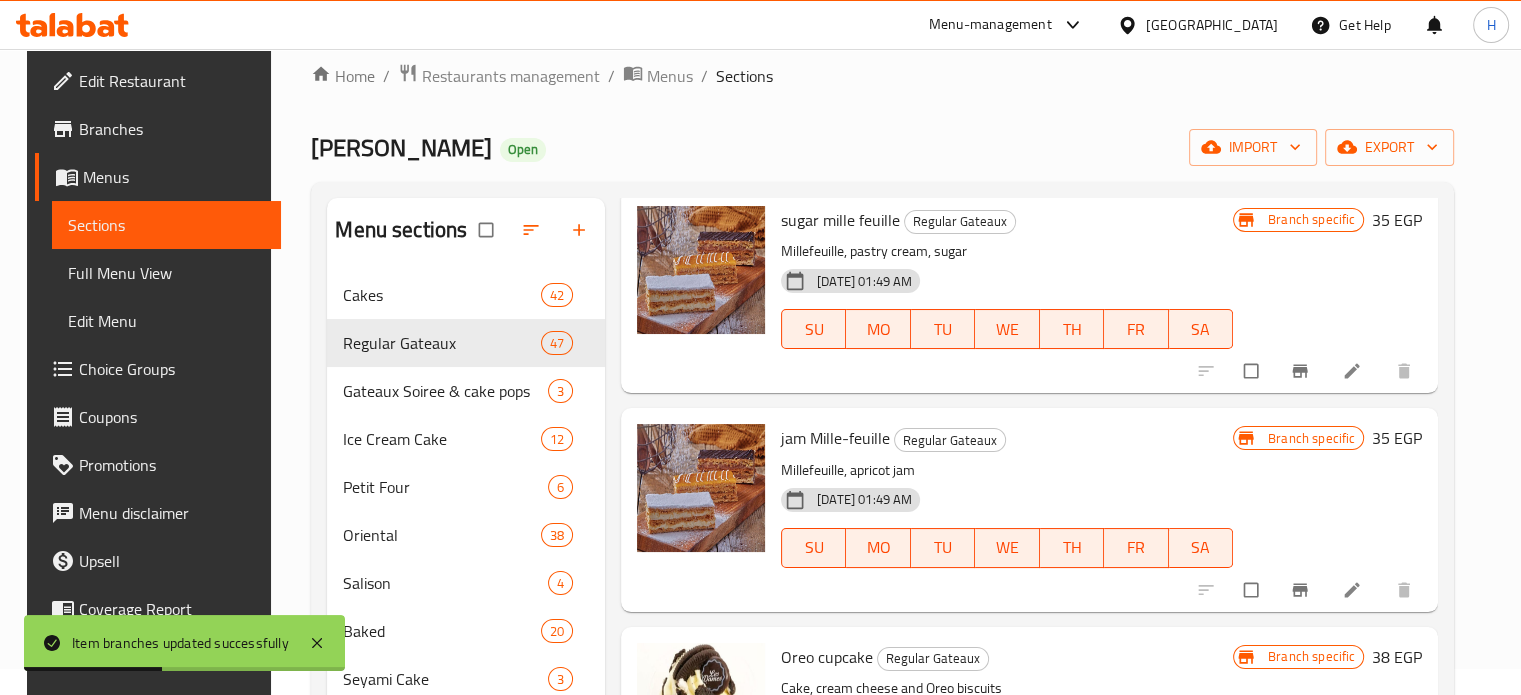 click 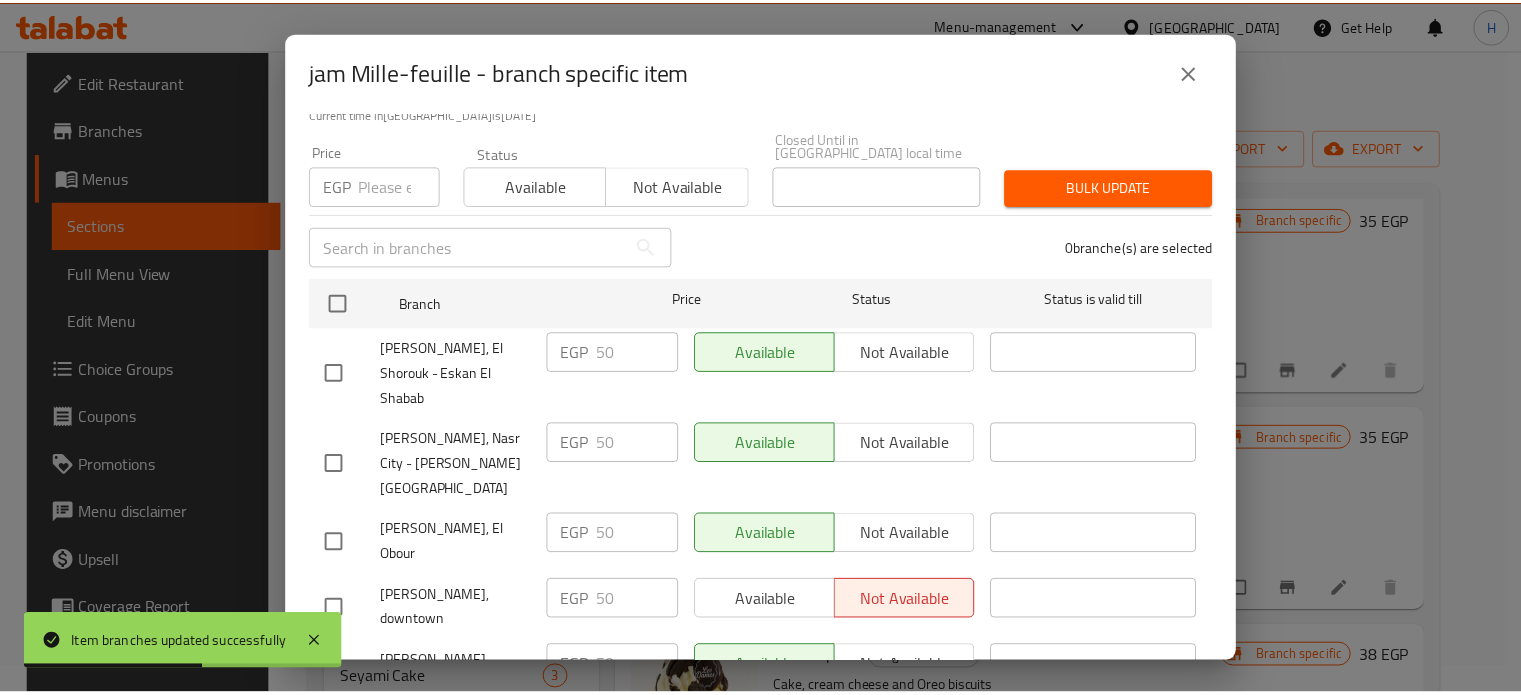 scroll, scrollTop: 162, scrollLeft: 0, axis: vertical 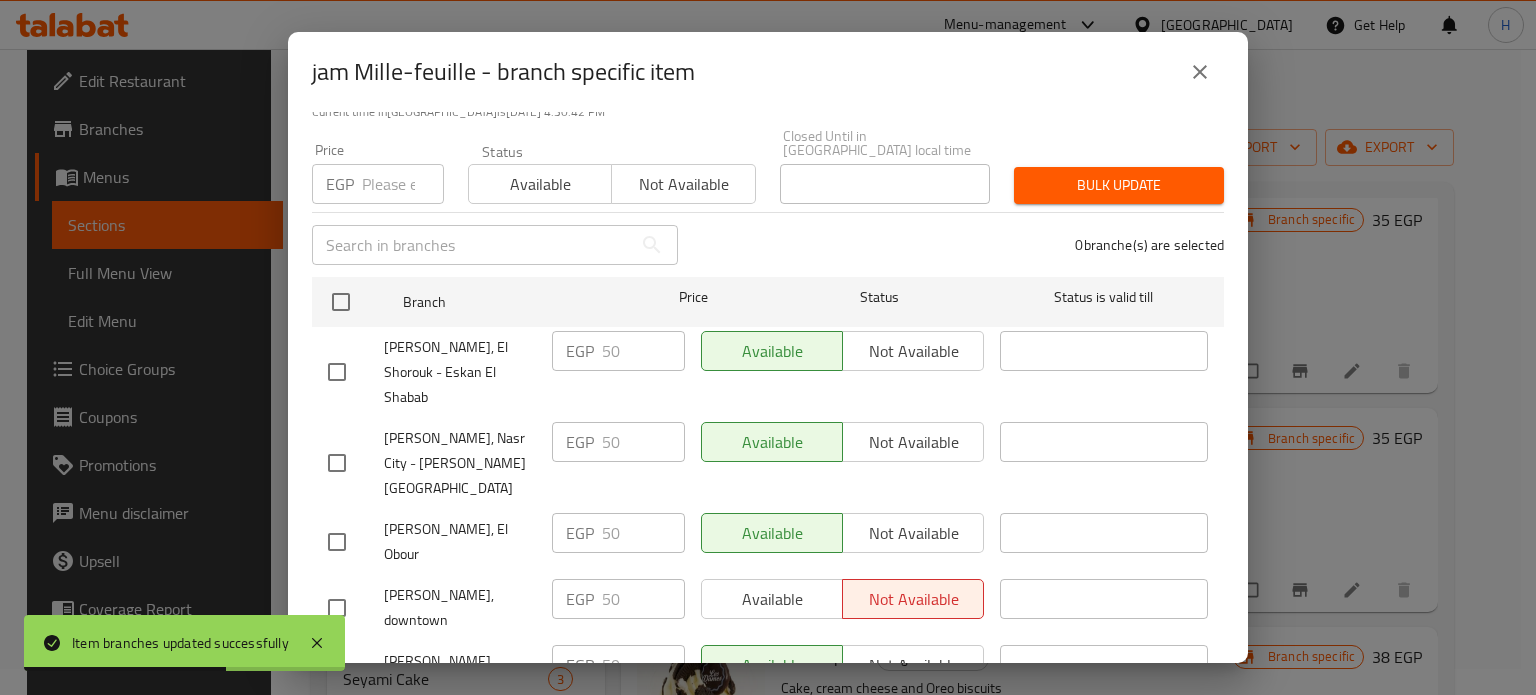 click 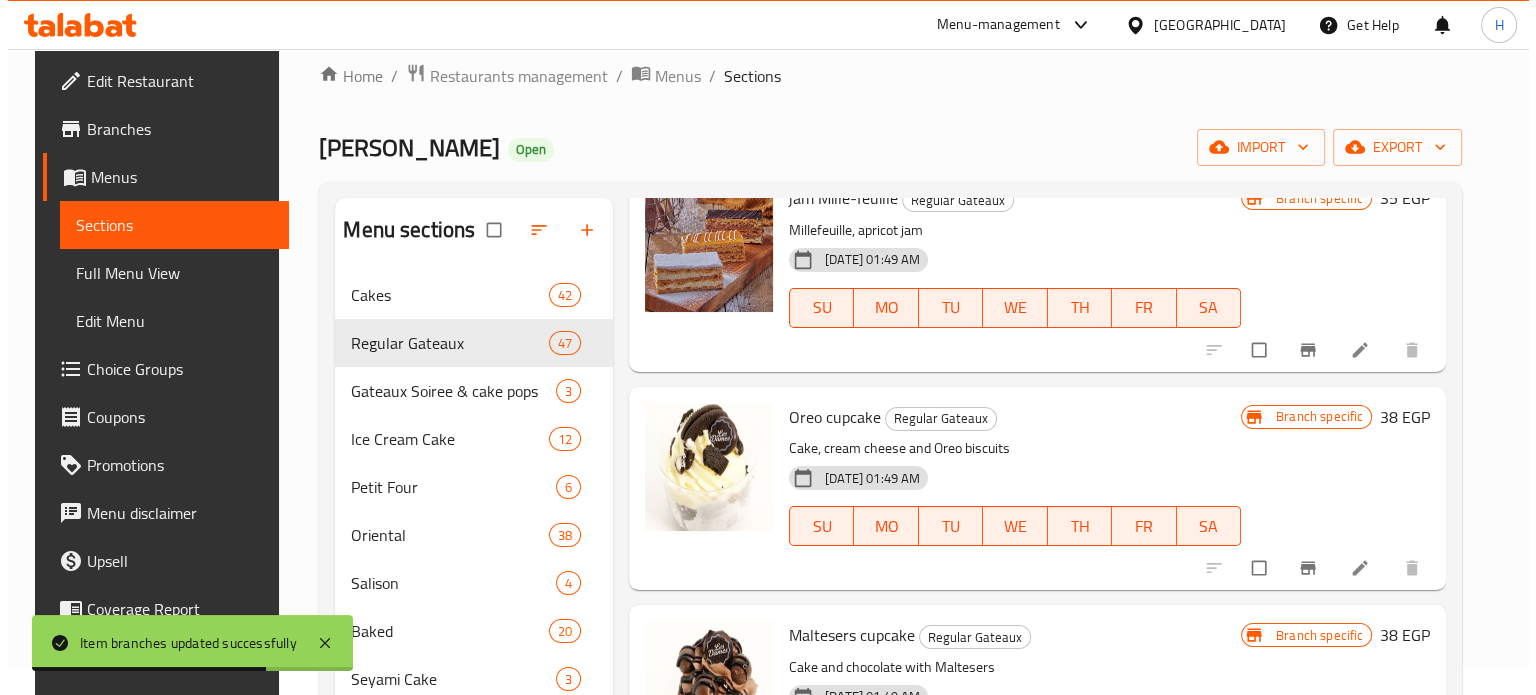 scroll, scrollTop: 8700, scrollLeft: 0, axis: vertical 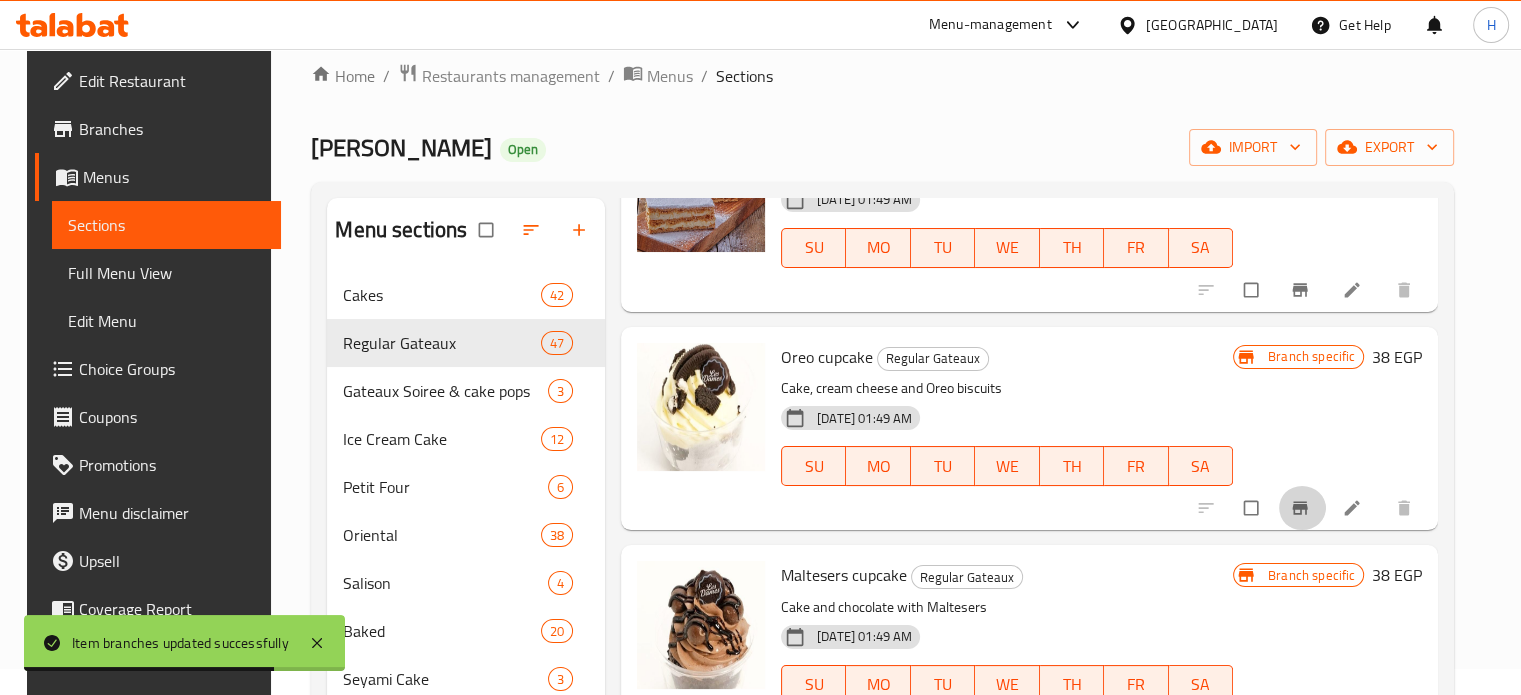 click 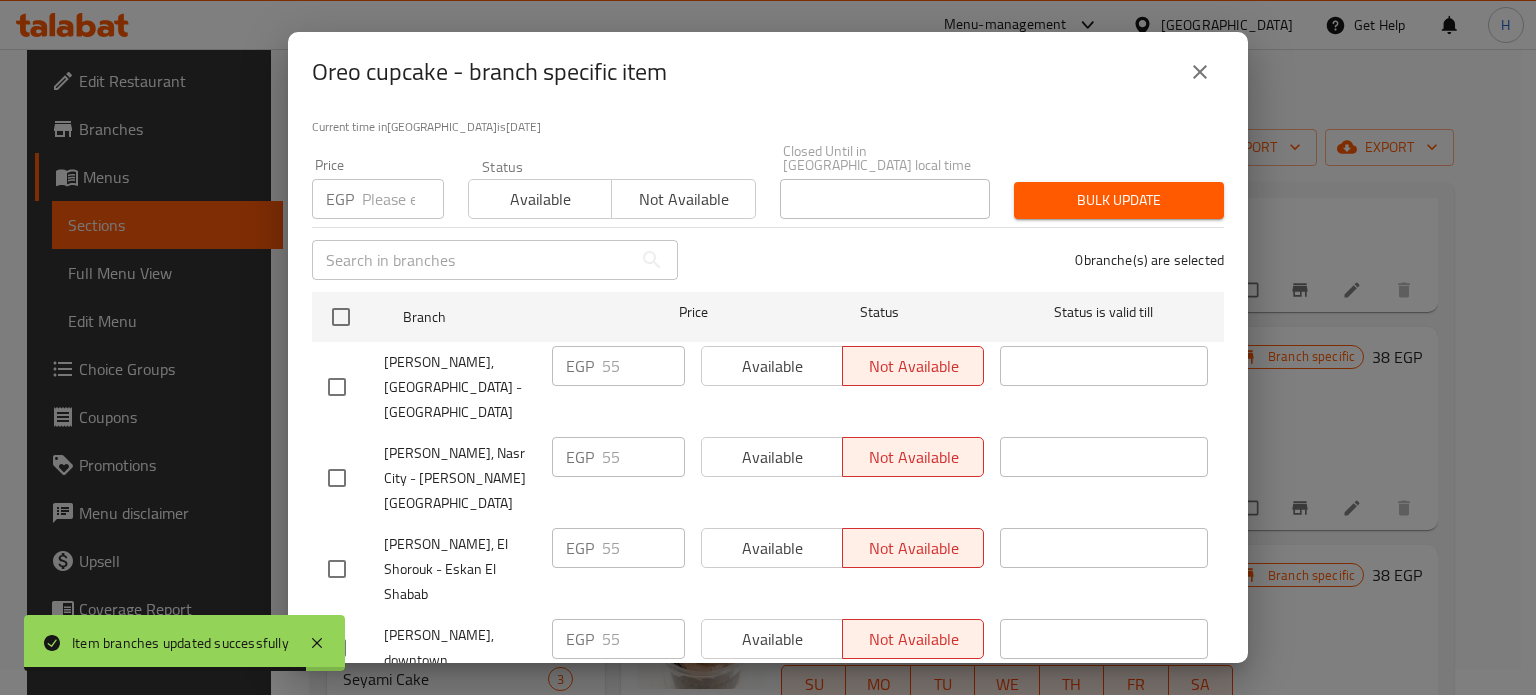 scroll, scrollTop: 162, scrollLeft: 0, axis: vertical 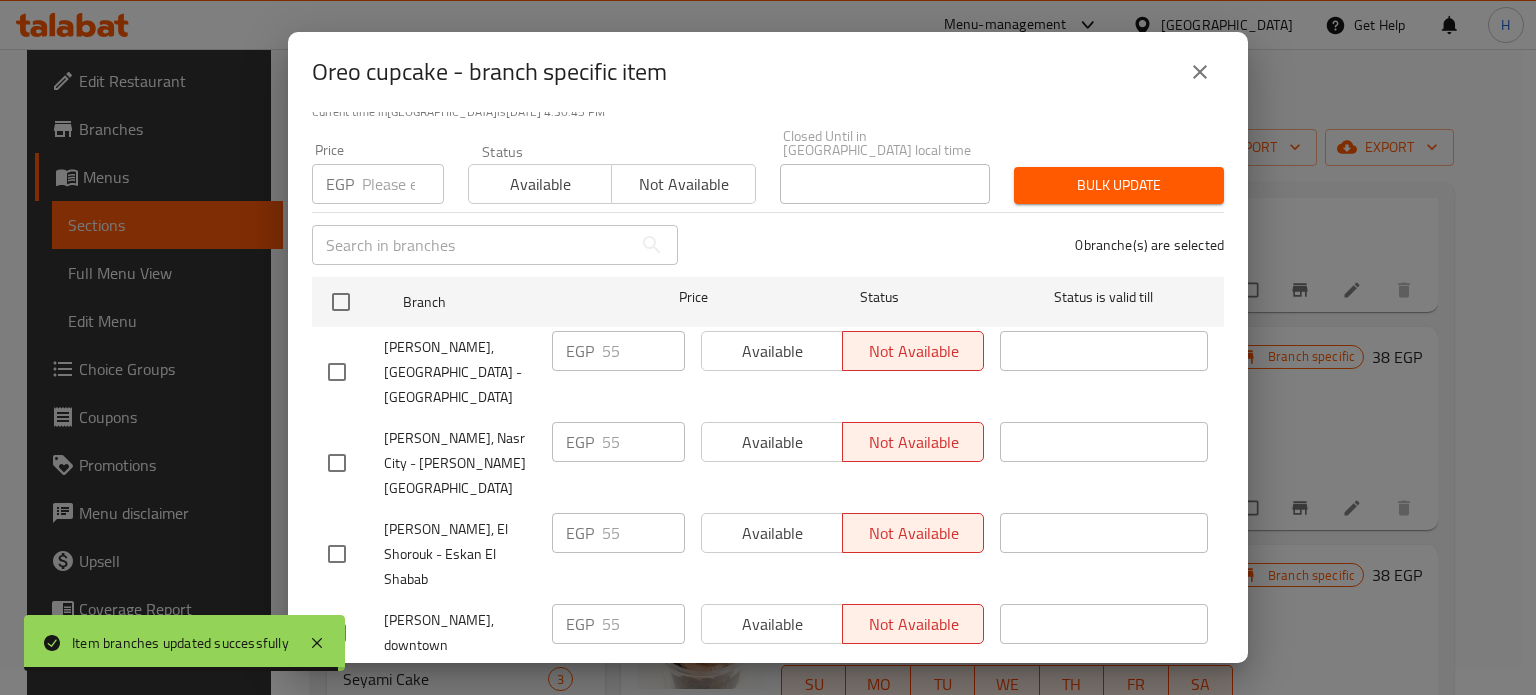 click 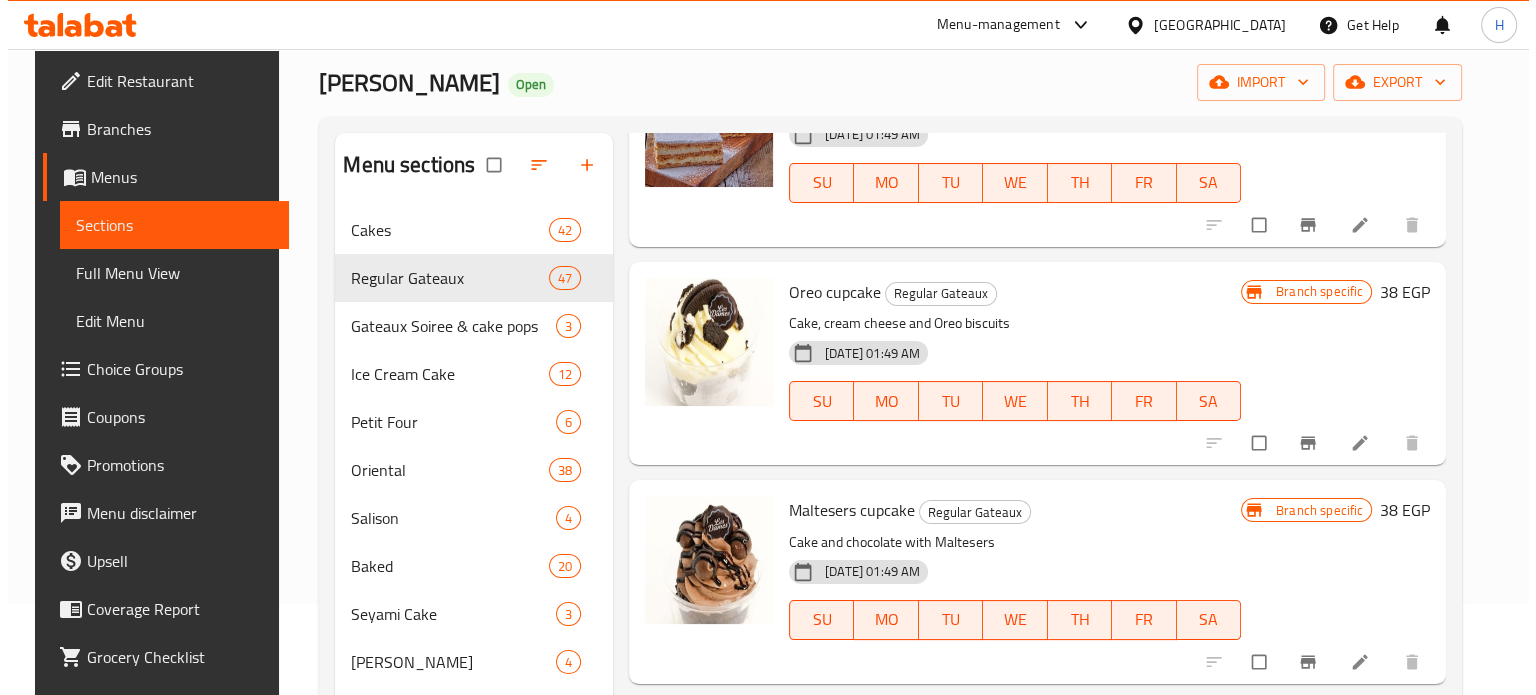 scroll, scrollTop: 126, scrollLeft: 0, axis: vertical 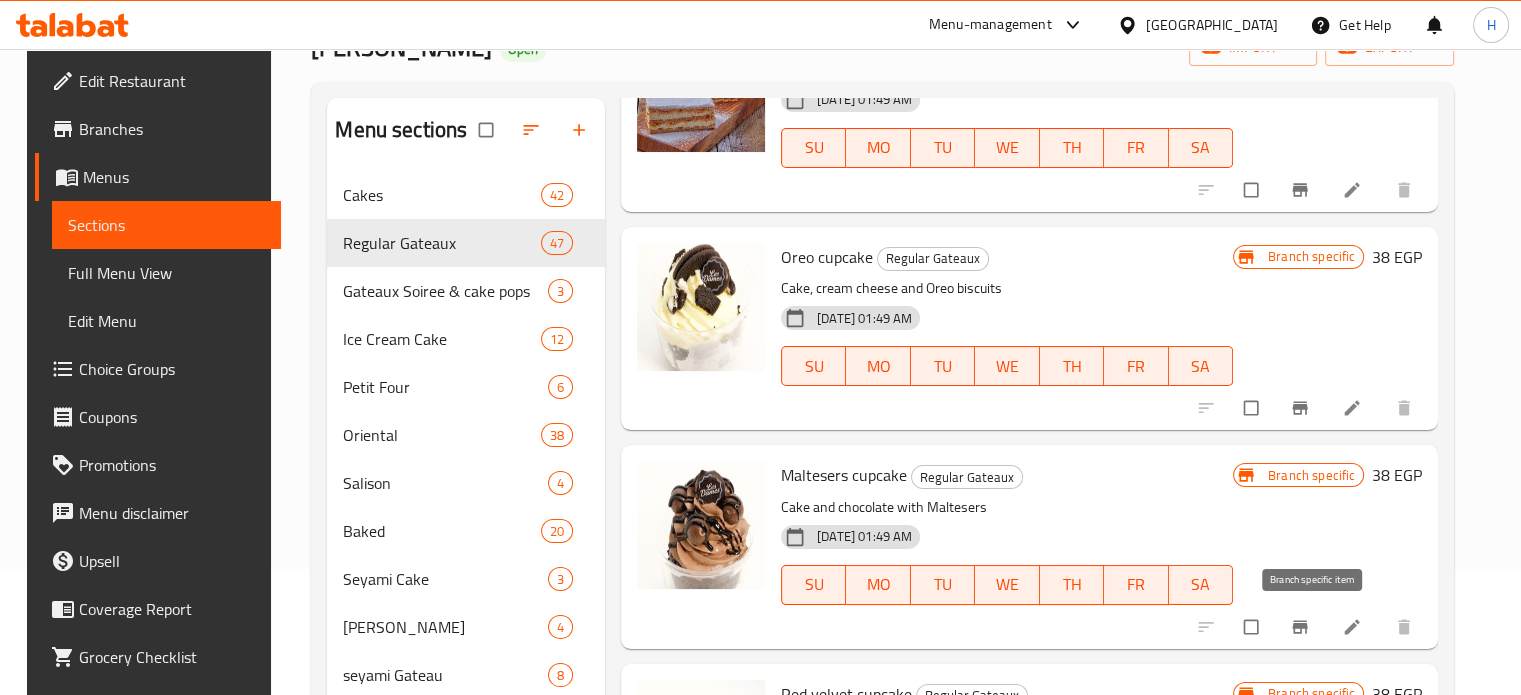 click 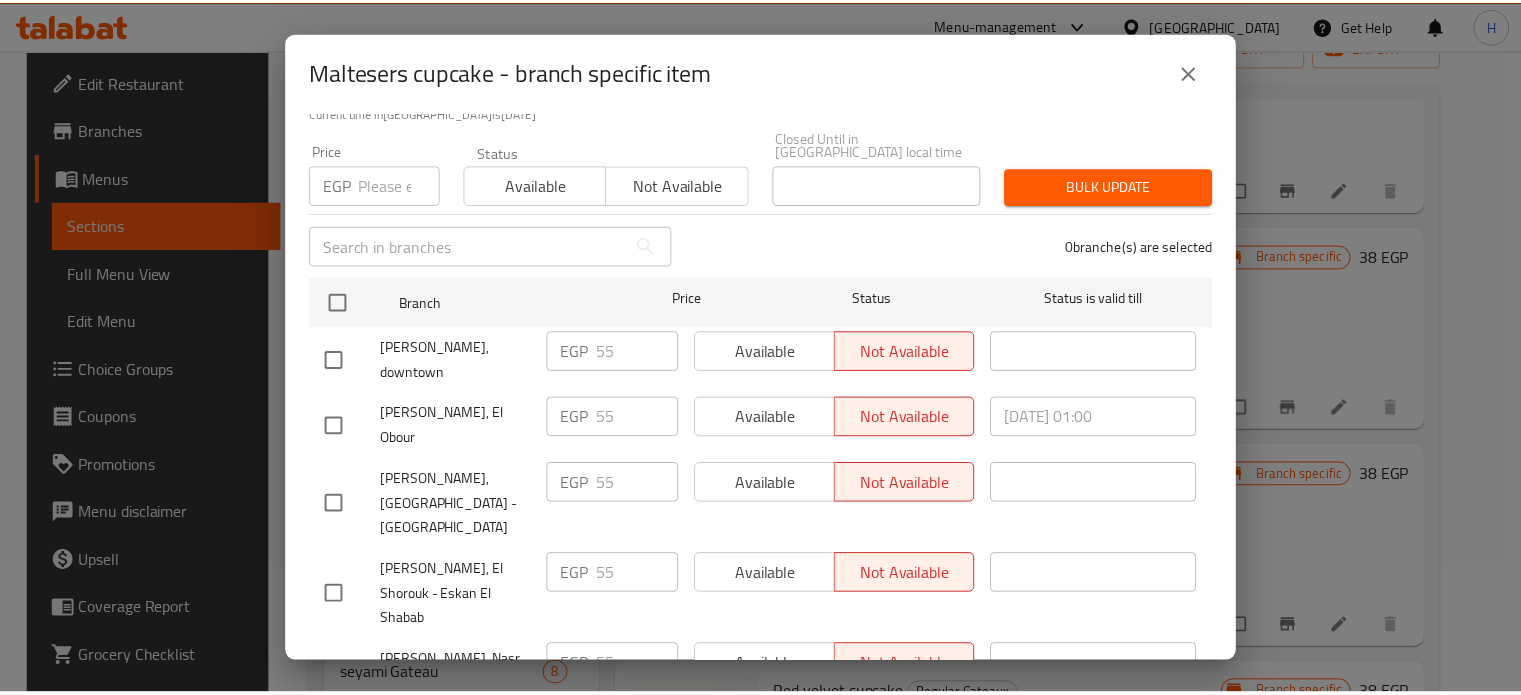 scroll, scrollTop: 162, scrollLeft: 0, axis: vertical 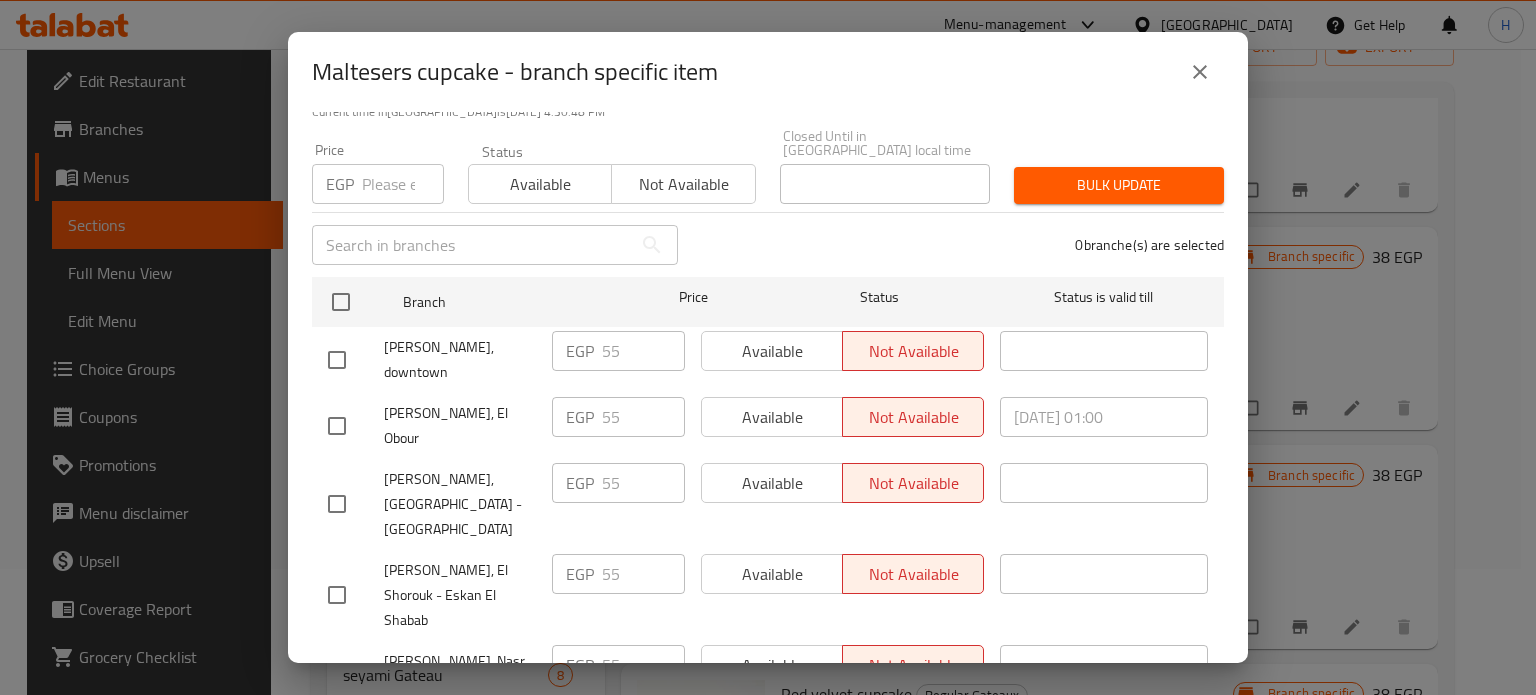 click at bounding box center (1200, 72) 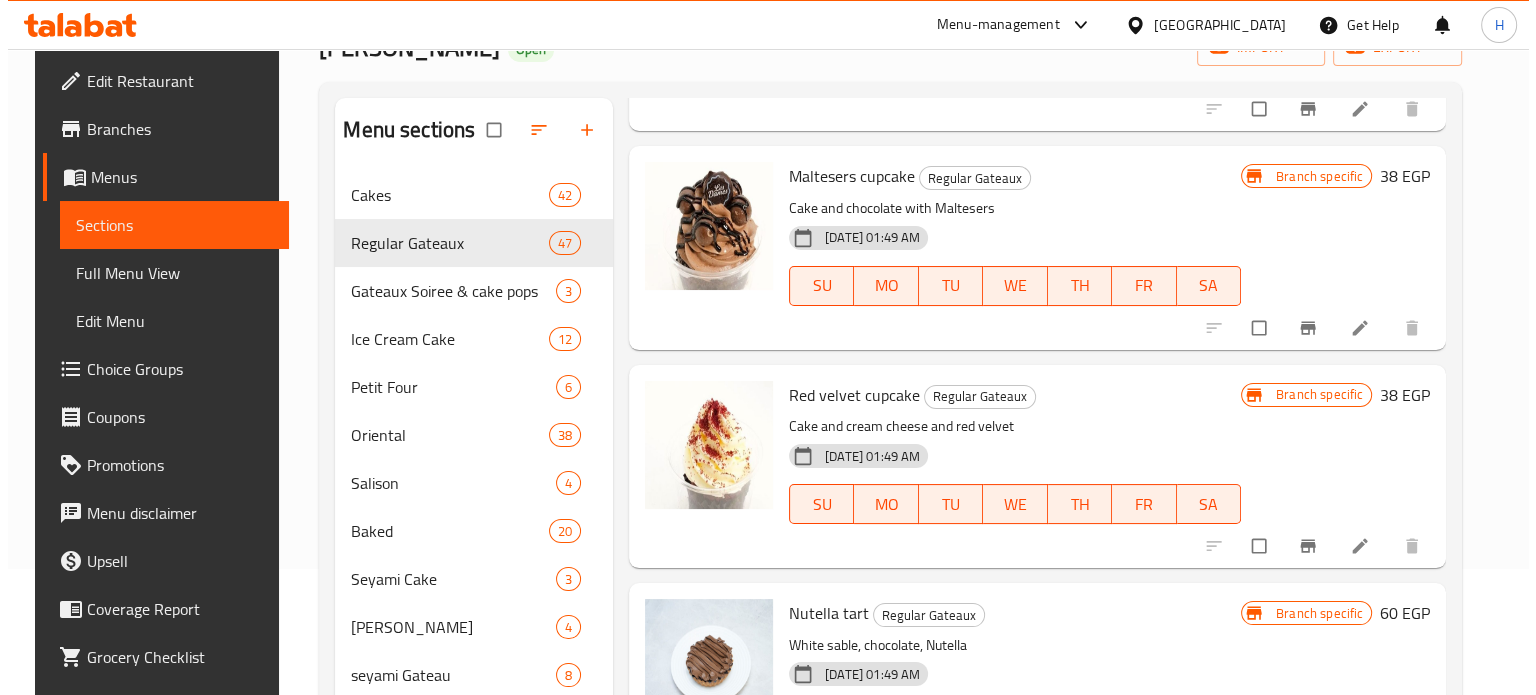 scroll, scrollTop: 9000, scrollLeft: 0, axis: vertical 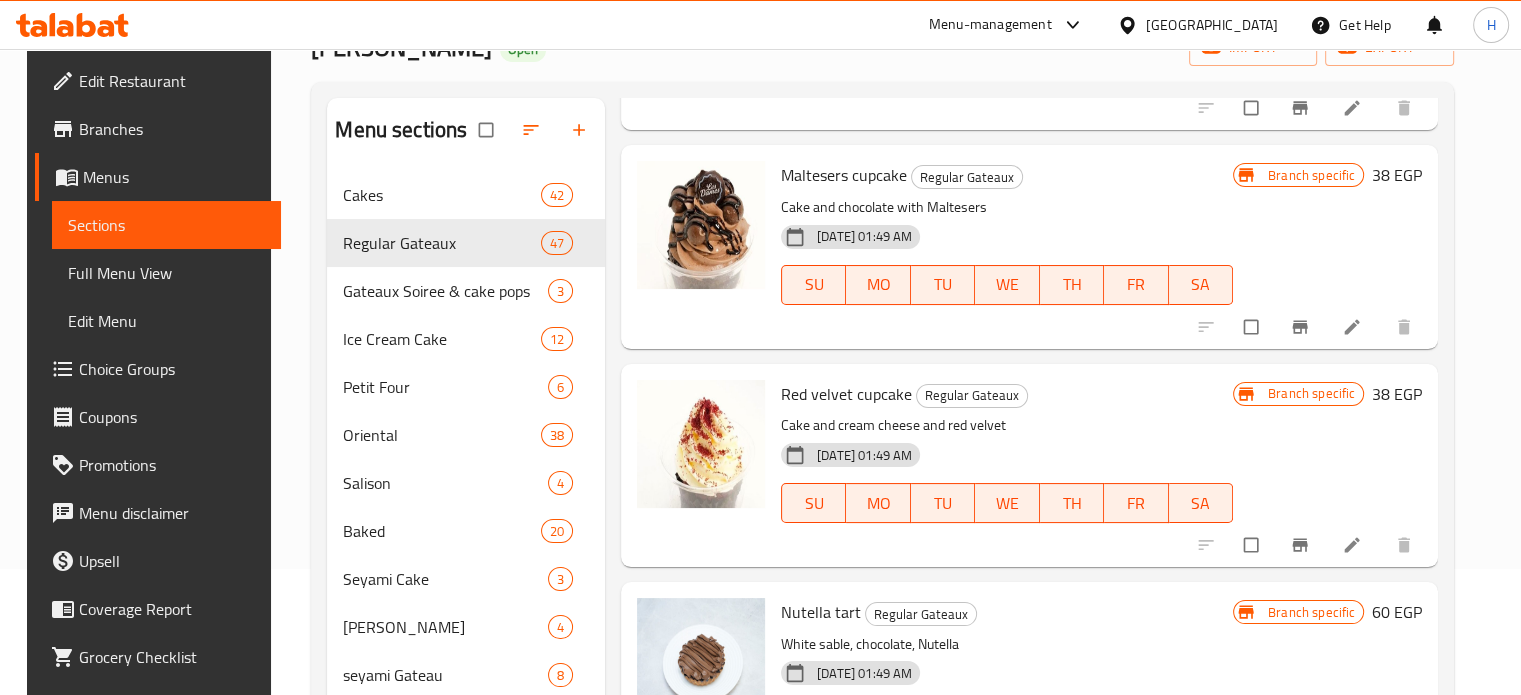 click 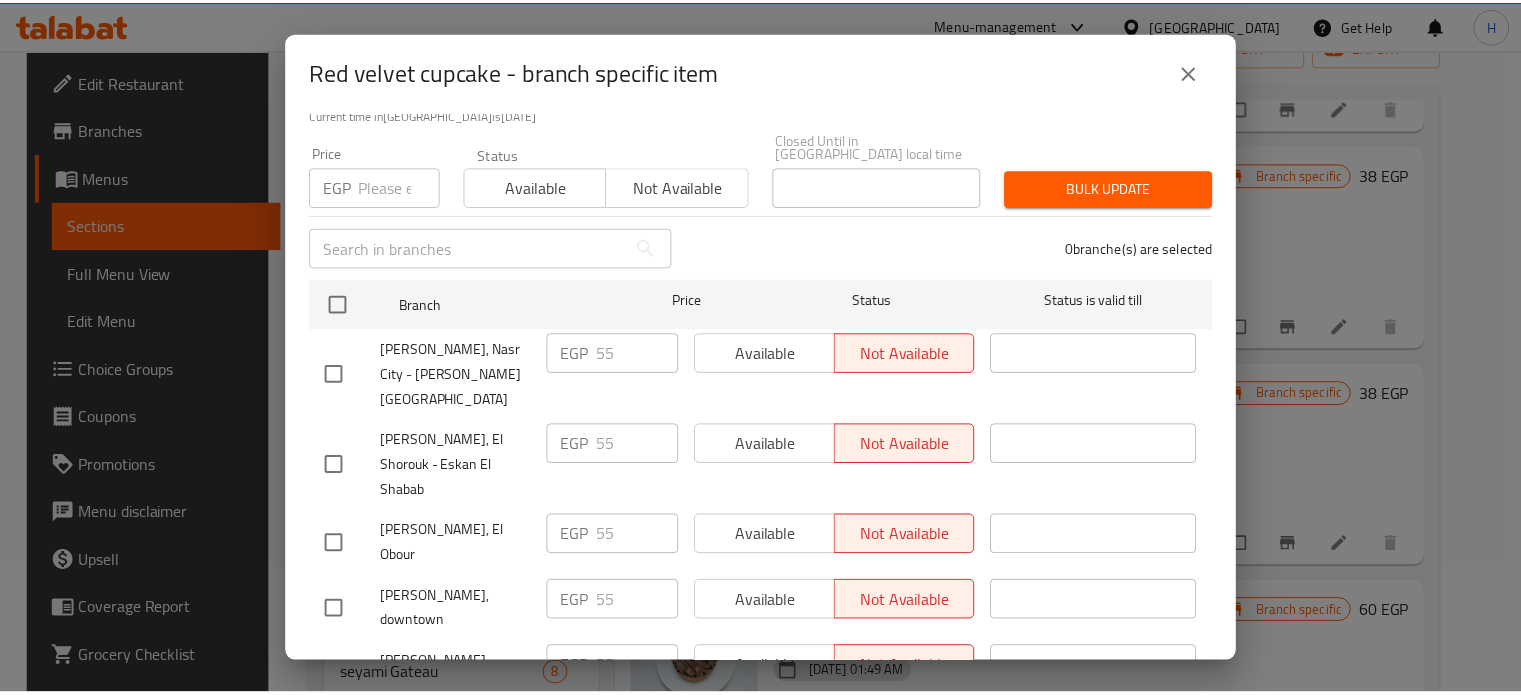 scroll, scrollTop: 162, scrollLeft: 0, axis: vertical 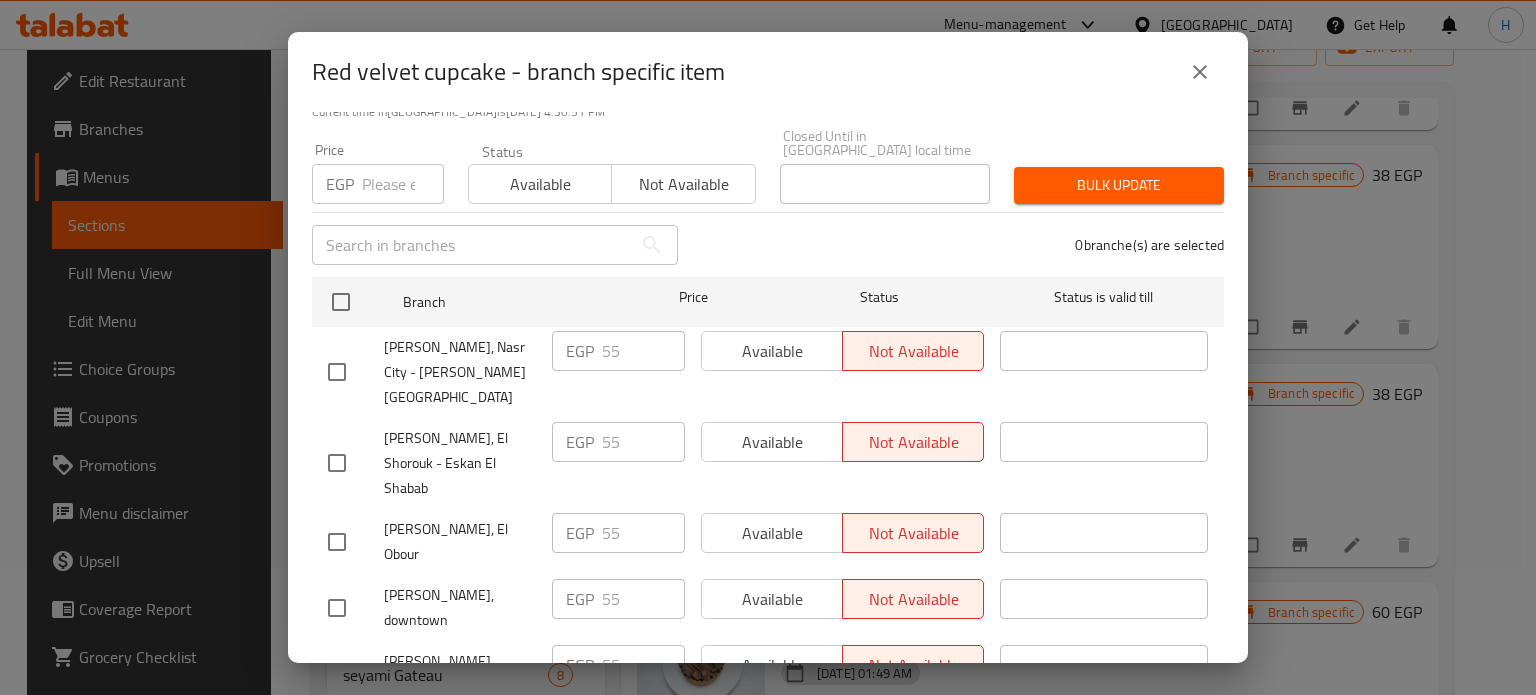 click 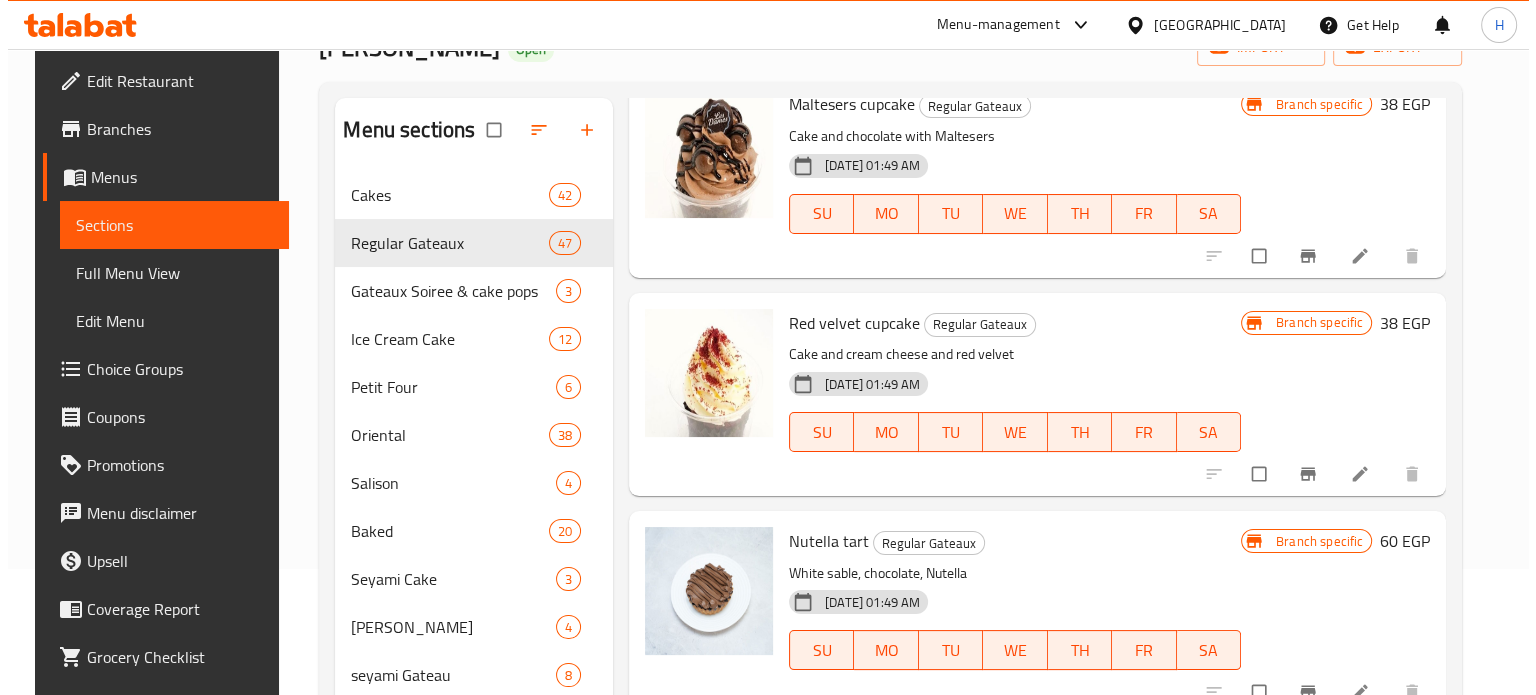 scroll, scrollTop: 9200, scrollLeft: 0, axis: vertical 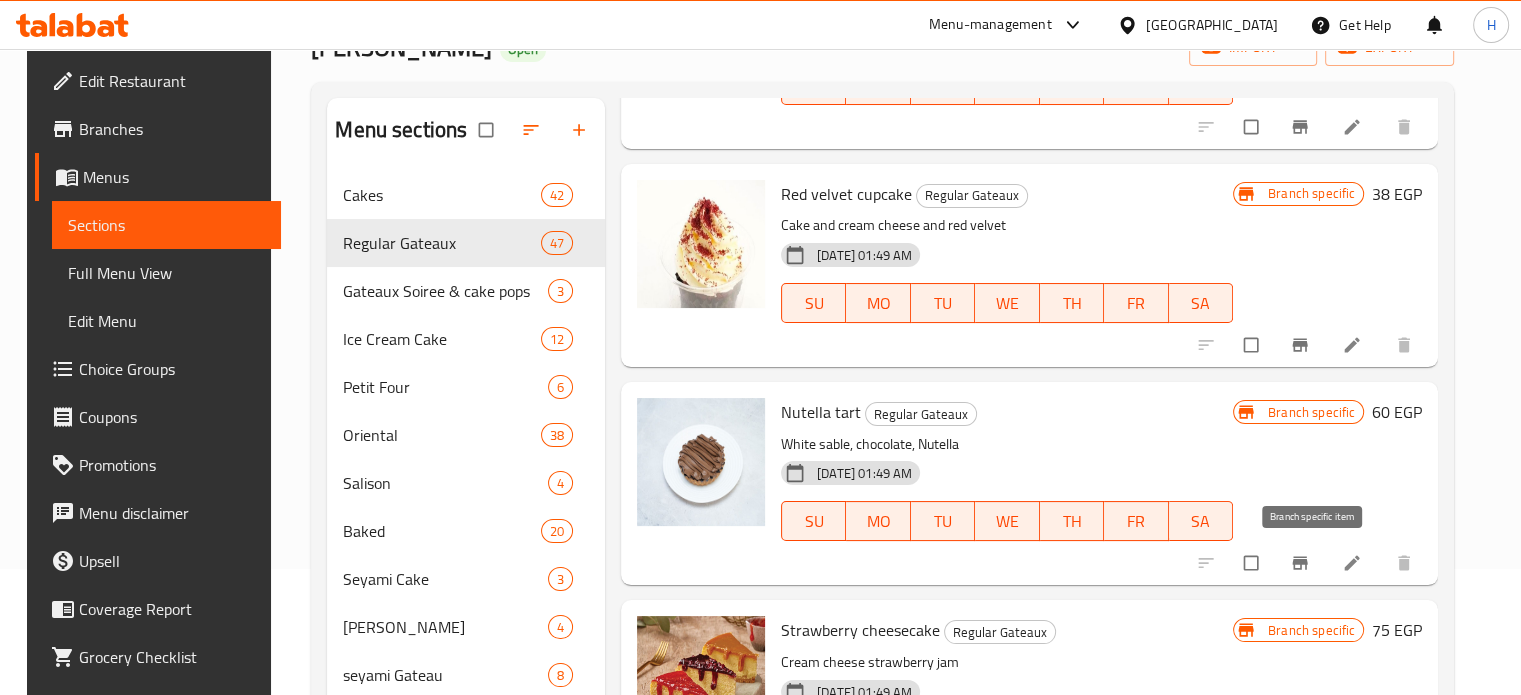 click 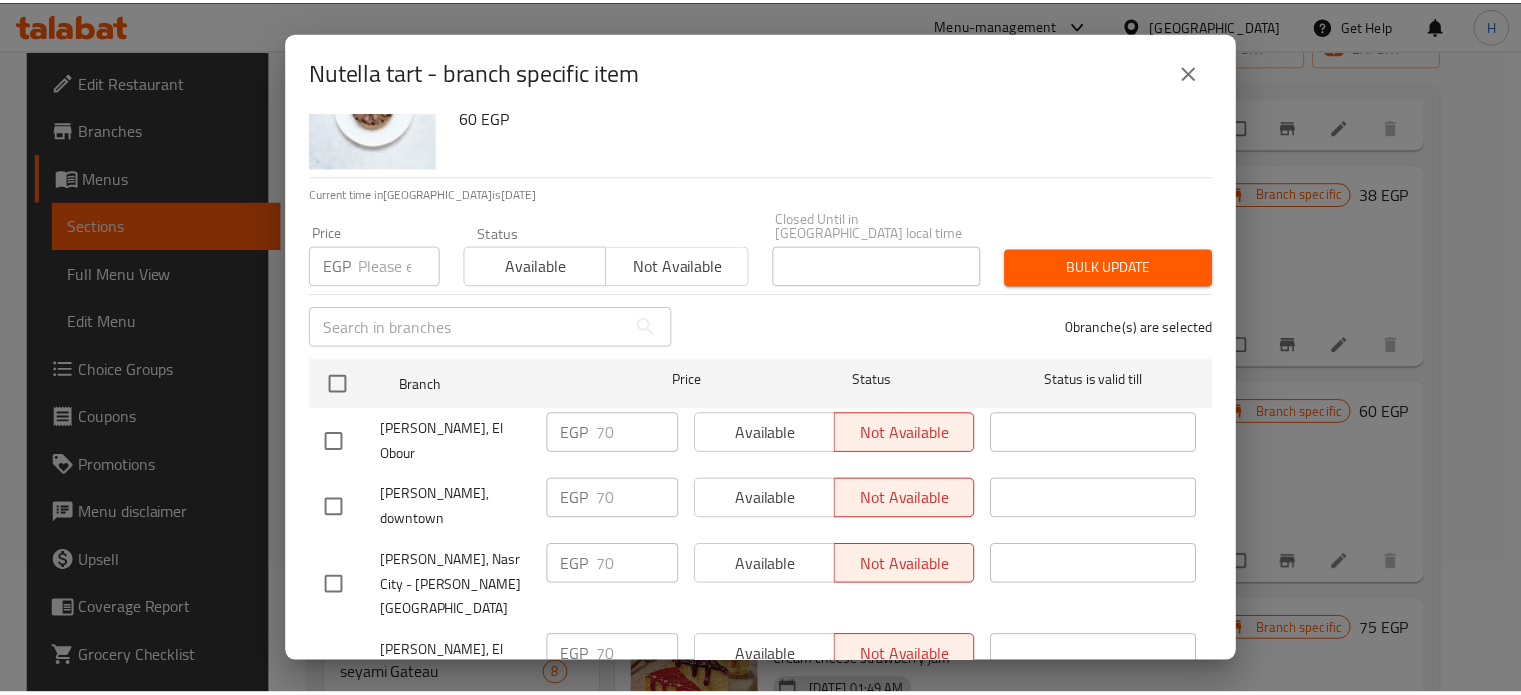 scroll, scrollTop: 162, scrollLeft: 0, axis: vertical 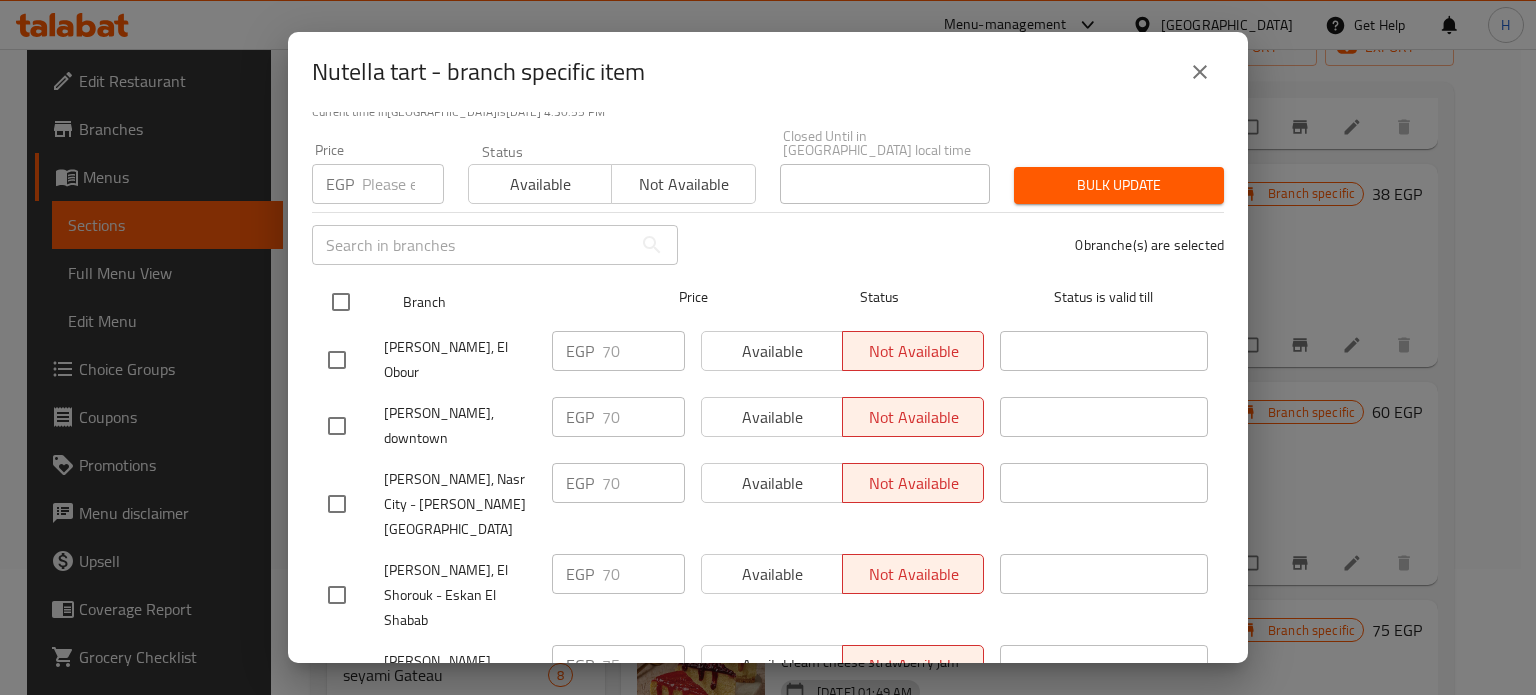 click at bounding box center [341, 302] 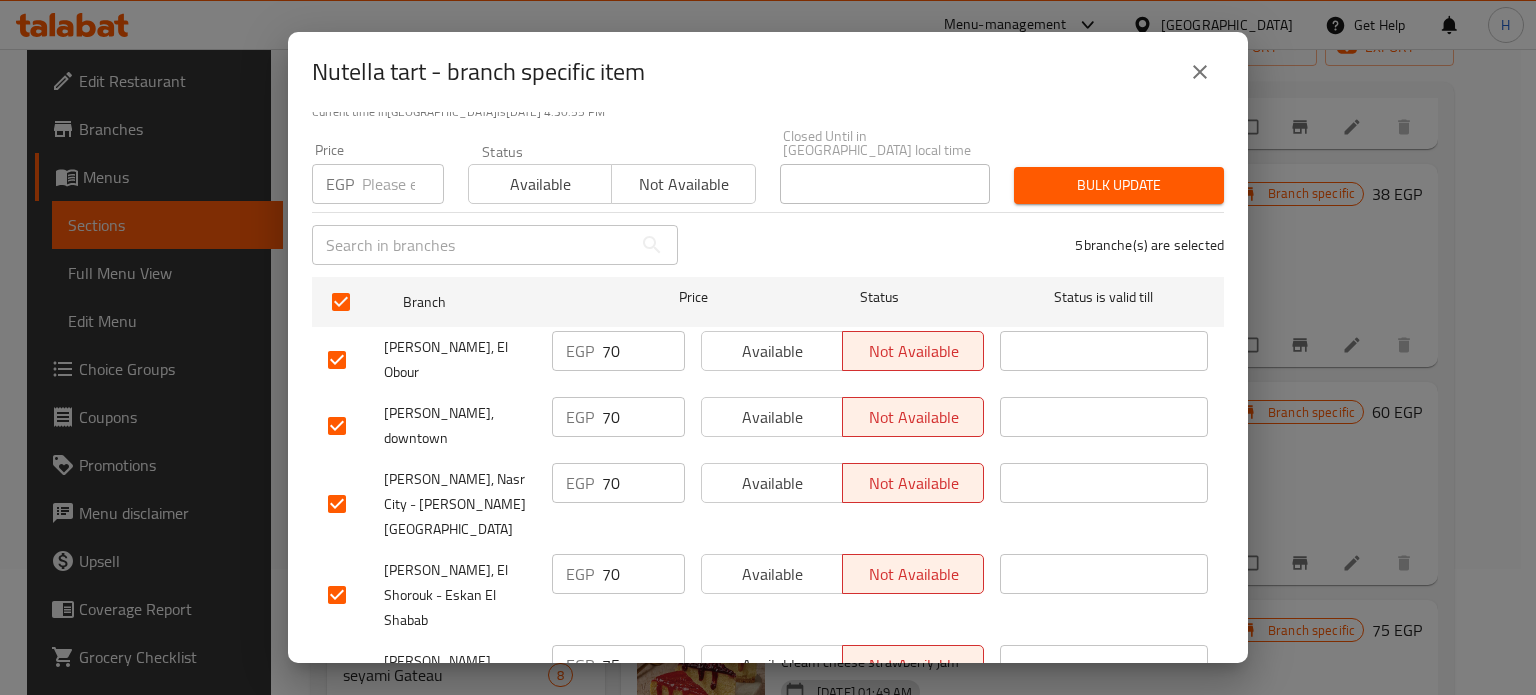 drag, startPoint x: 618, startPoint y: 568, endPoint x: 526, endPoint y: 557, distance: 92.65527 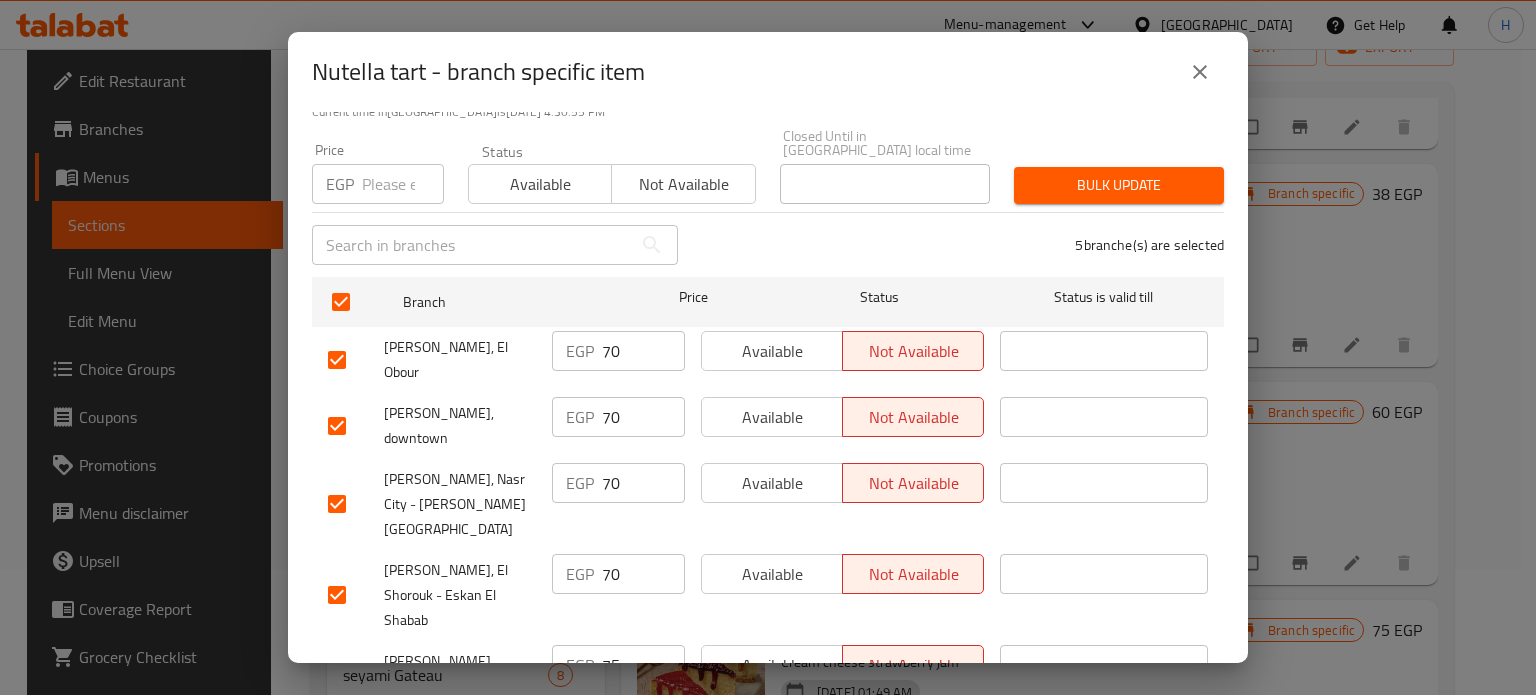 click on "Les Dames, Heliopolis - Hegaz Square EGP 75 ​ Available Not available ​" at bounding box center [768, 686] 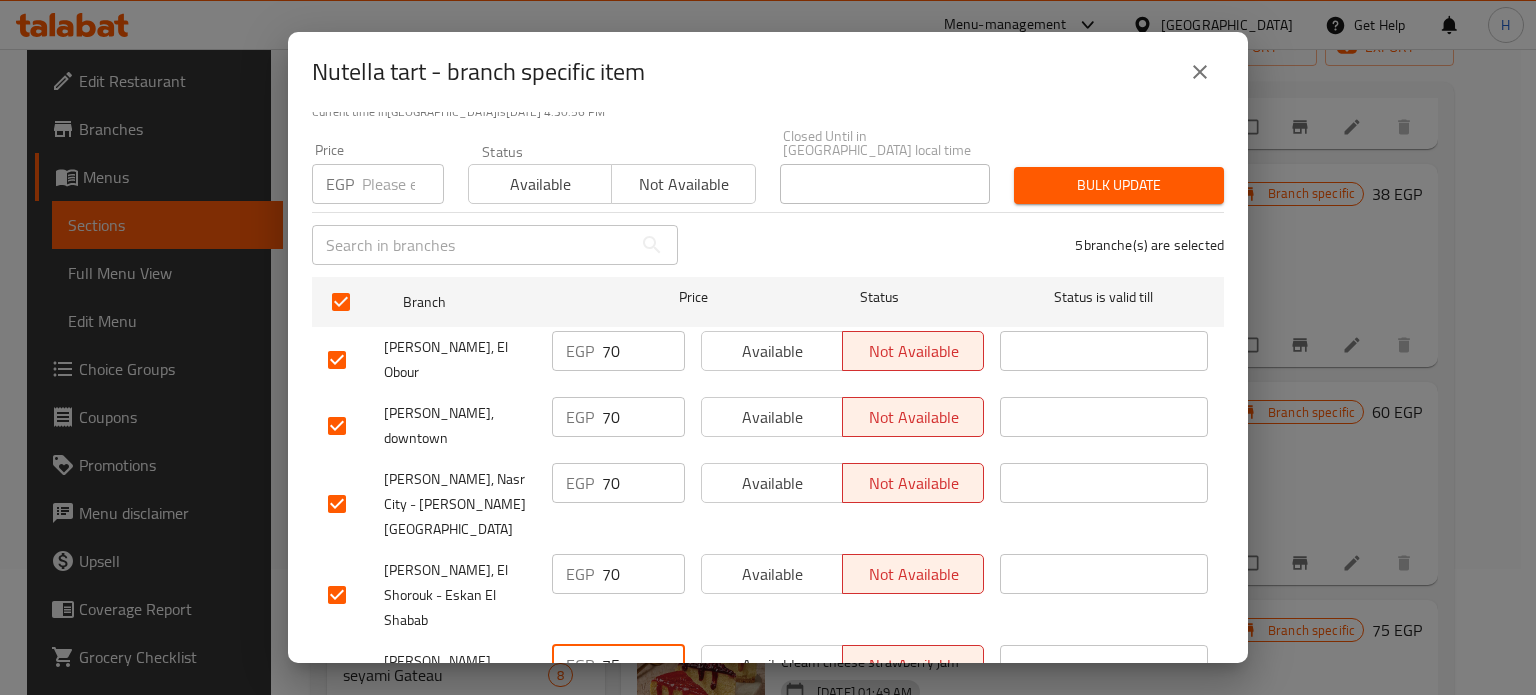 click at bounding box center [403, 184] 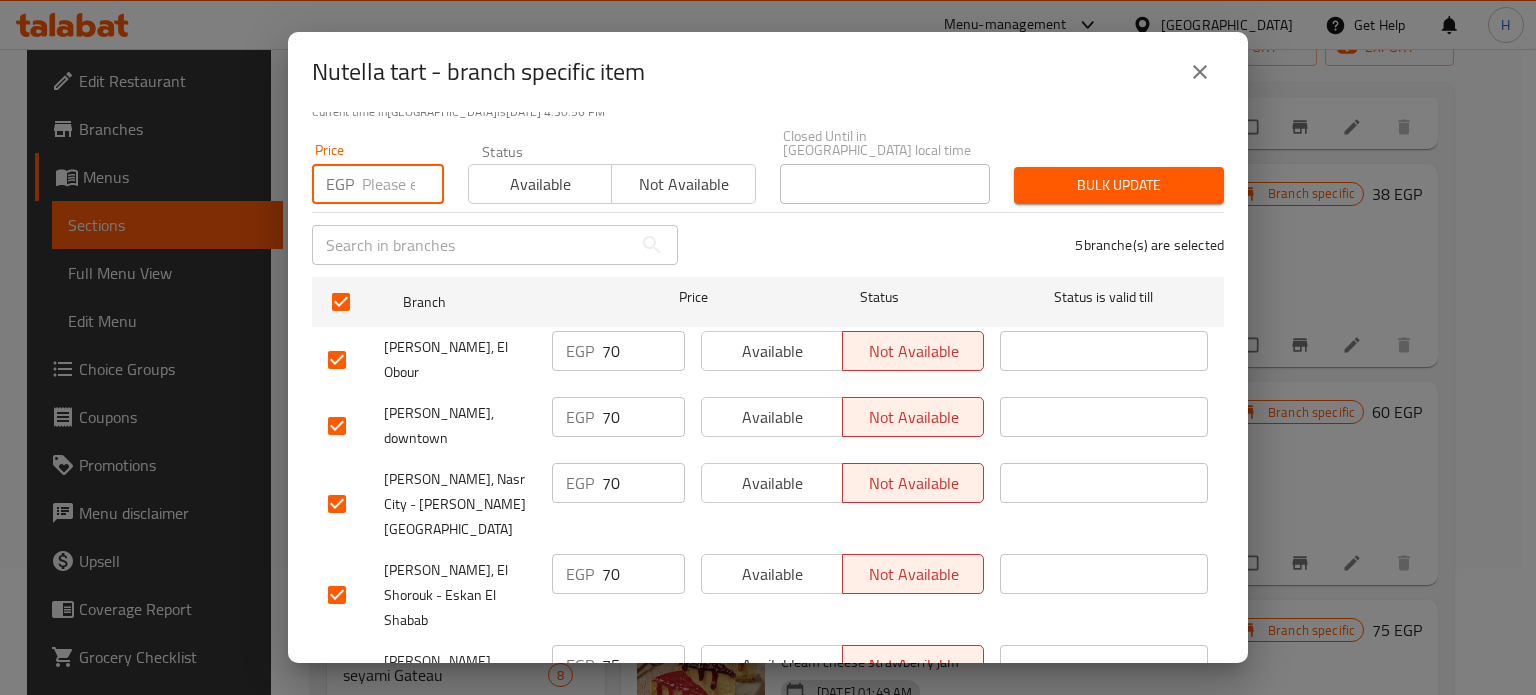 paste on "75" 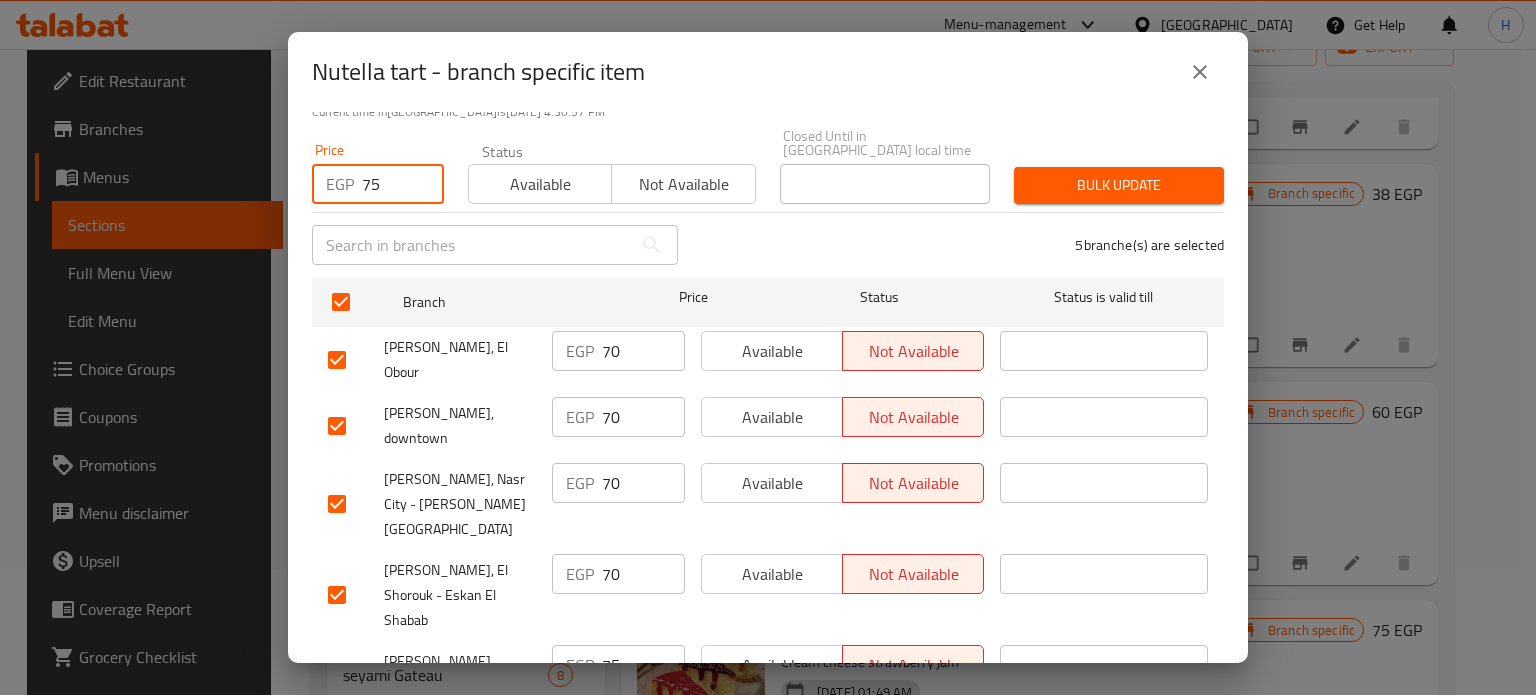 click on "Bulk update" at bounding box center (1119, 185) 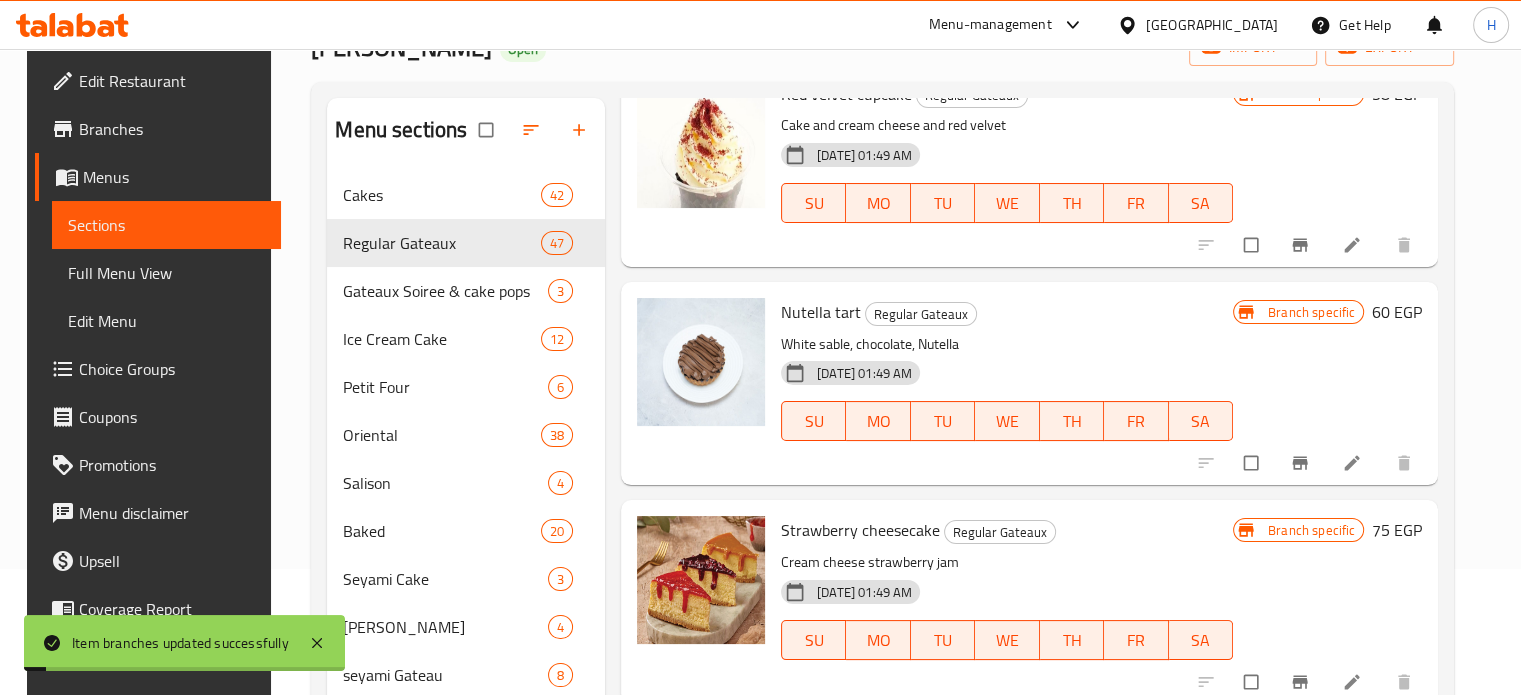 scroll, scrollTop: 9303, scrollLeft: 0, axis: vertical 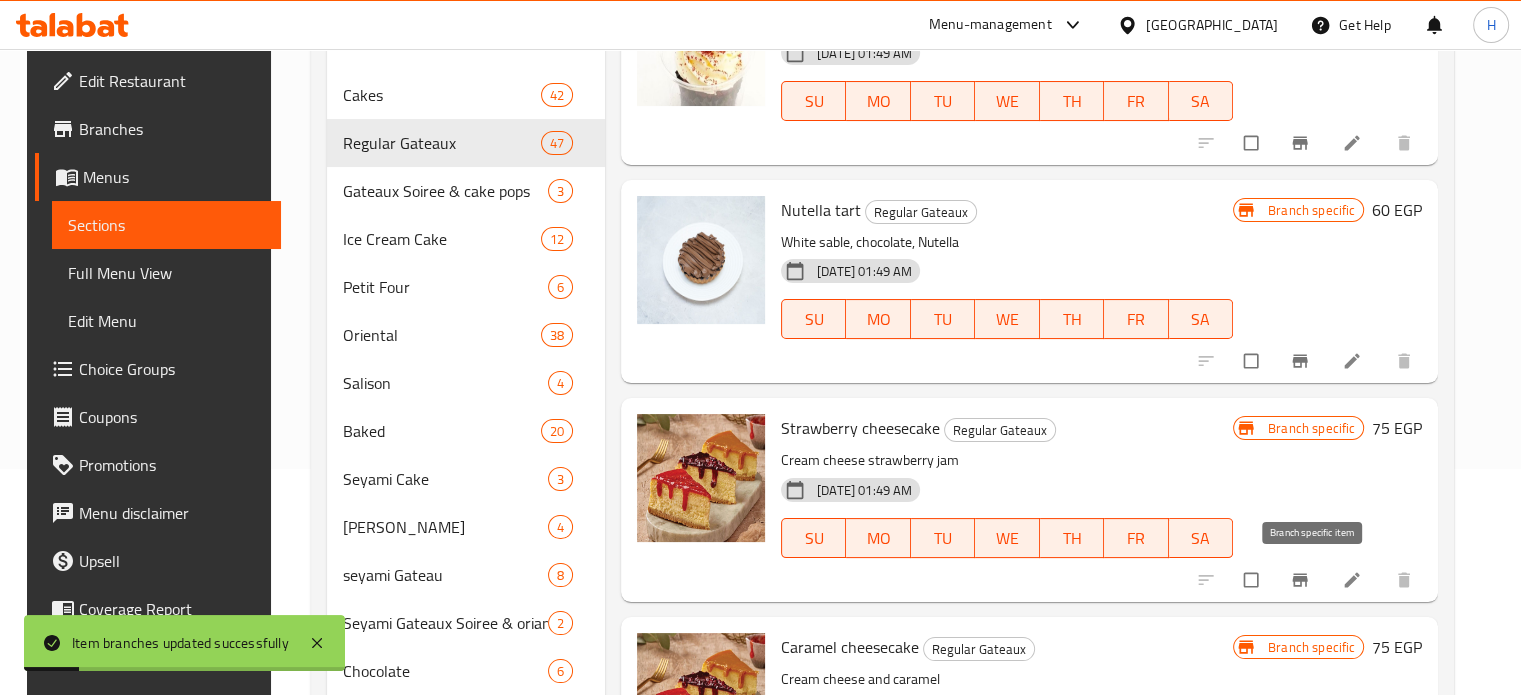 click 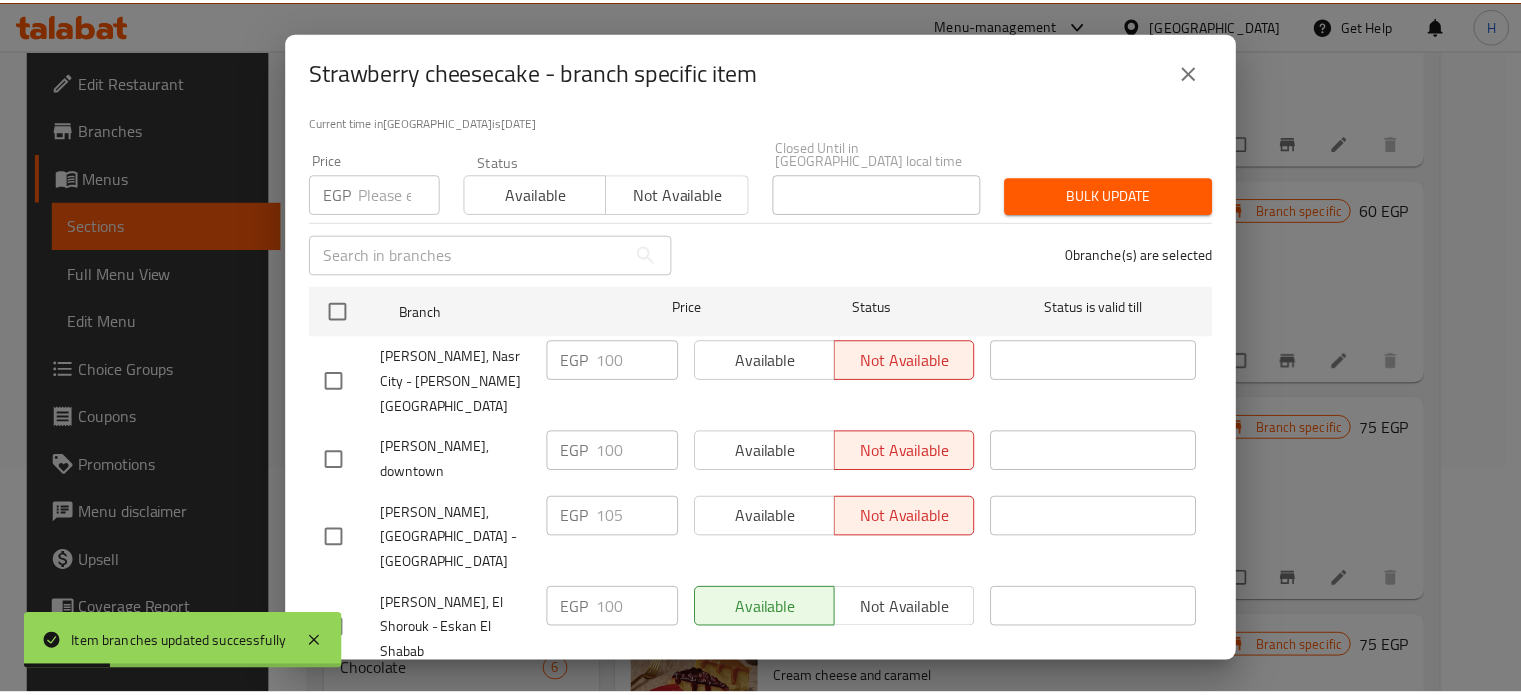 scroll, scrollTop: 162, scrollLeft: 0, axis: vertical 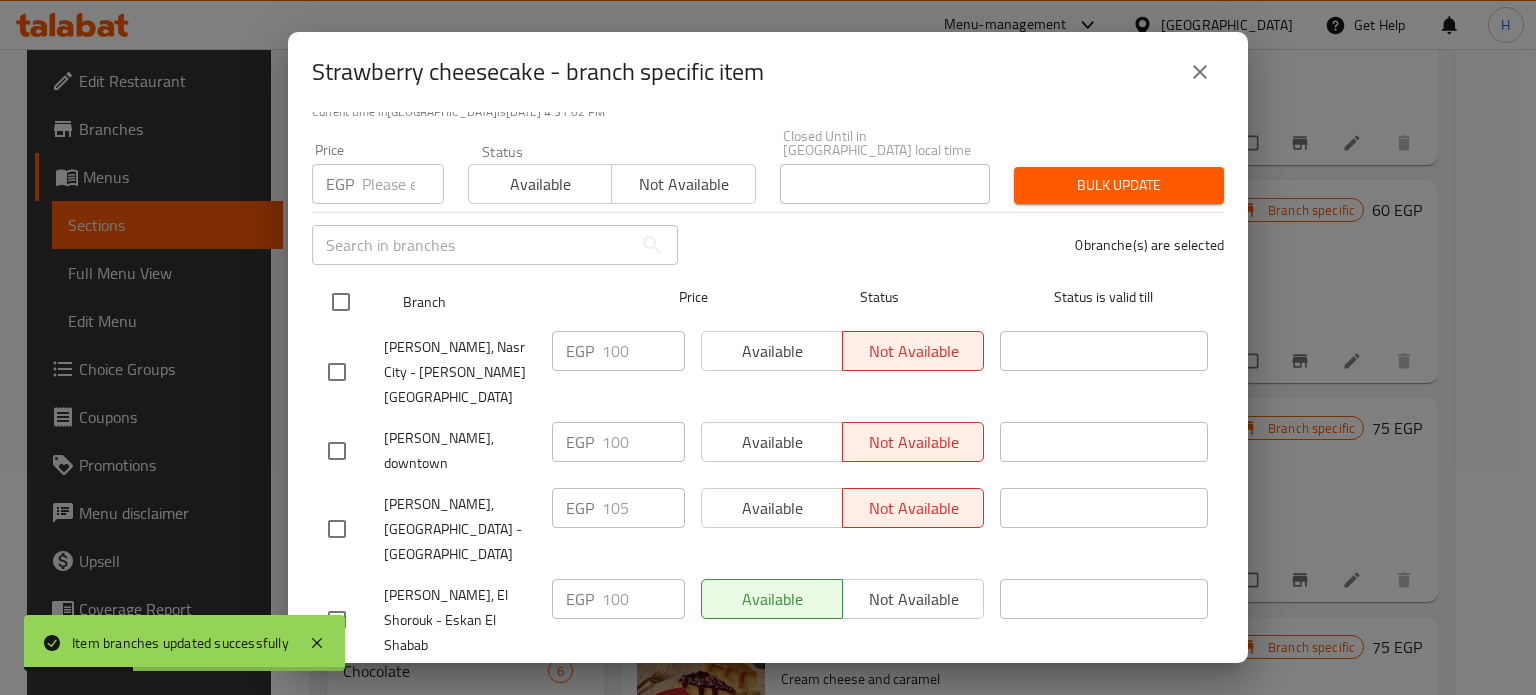 click at bounding box center [341, 302] 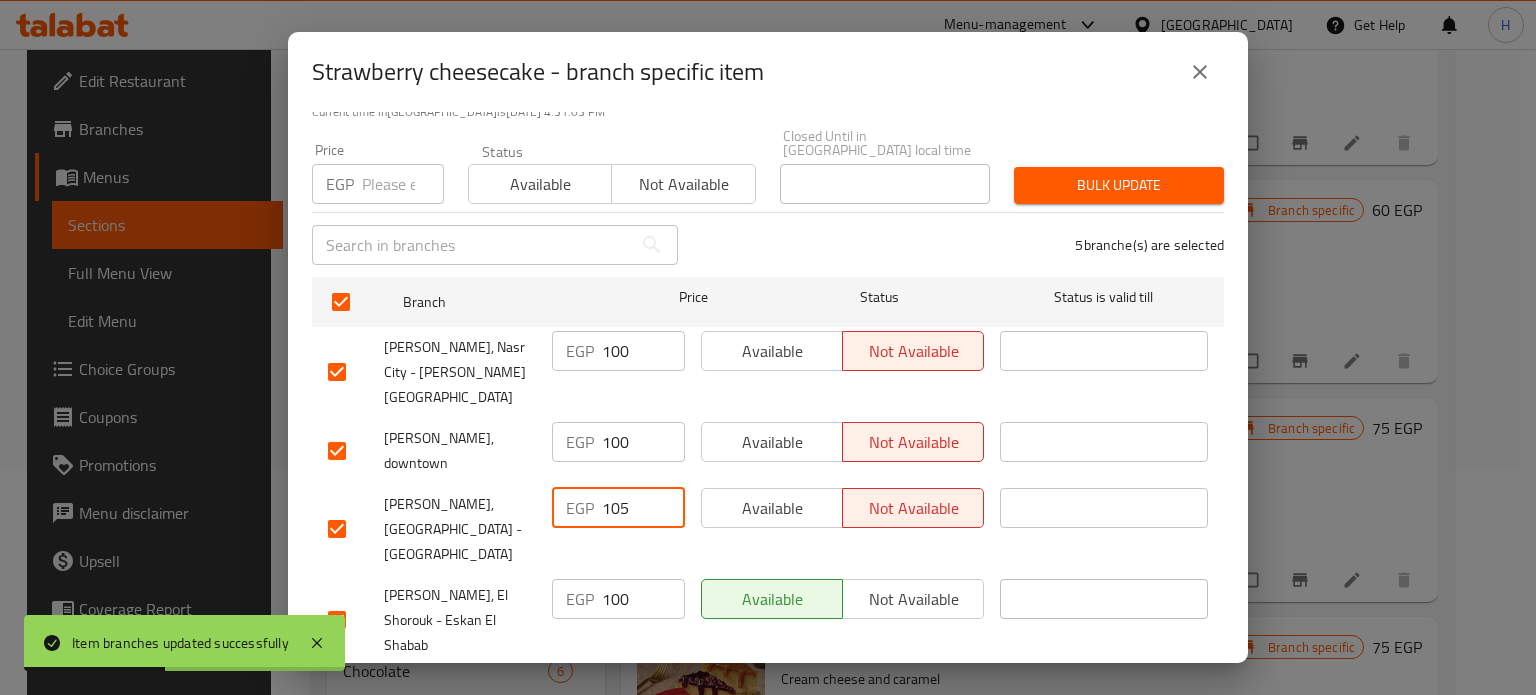 drag, startPoint x: 629, startPoint y: 447, endPoint x: 518, endPoint y: 447, distance: 111 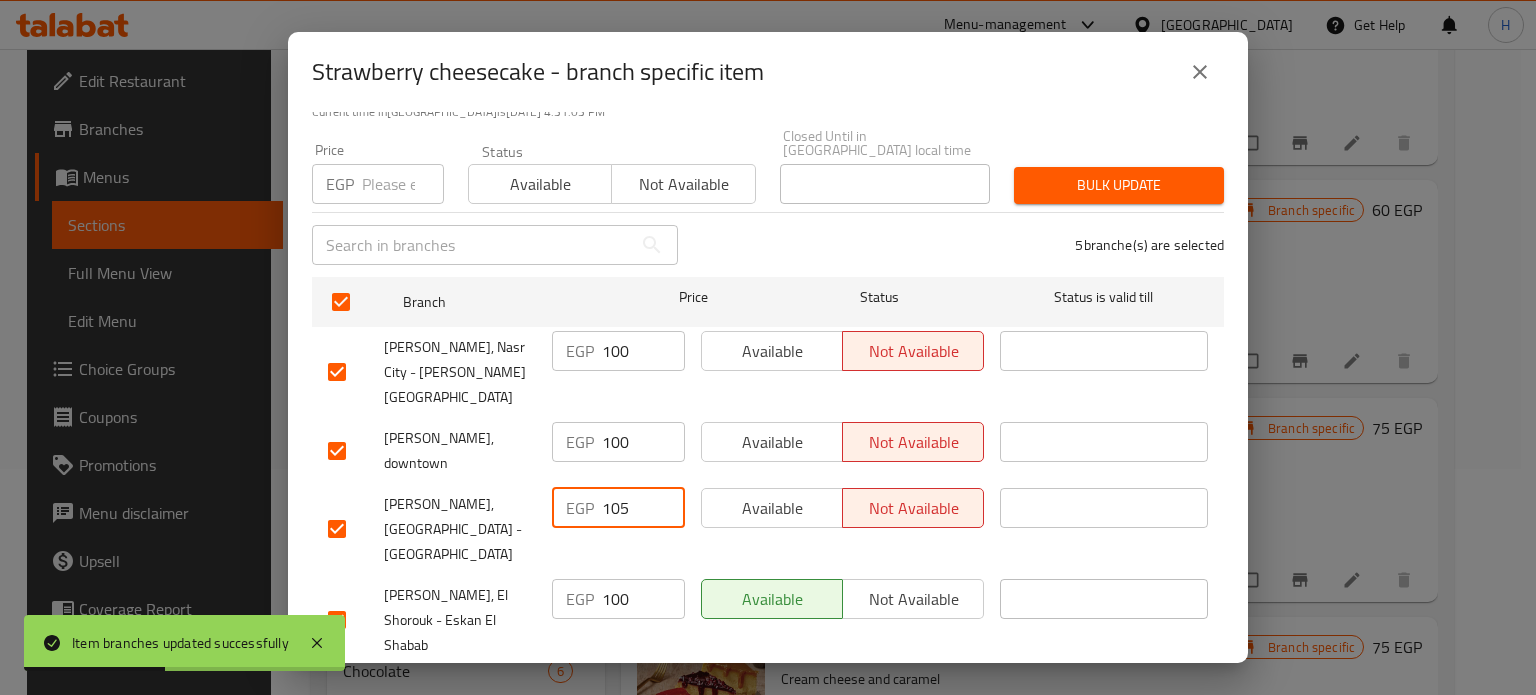 click on "Les Dames, Heliopolis - Hegaz Square EGP 105 ​ Available Not available ​" at bounding box center (768, 529) 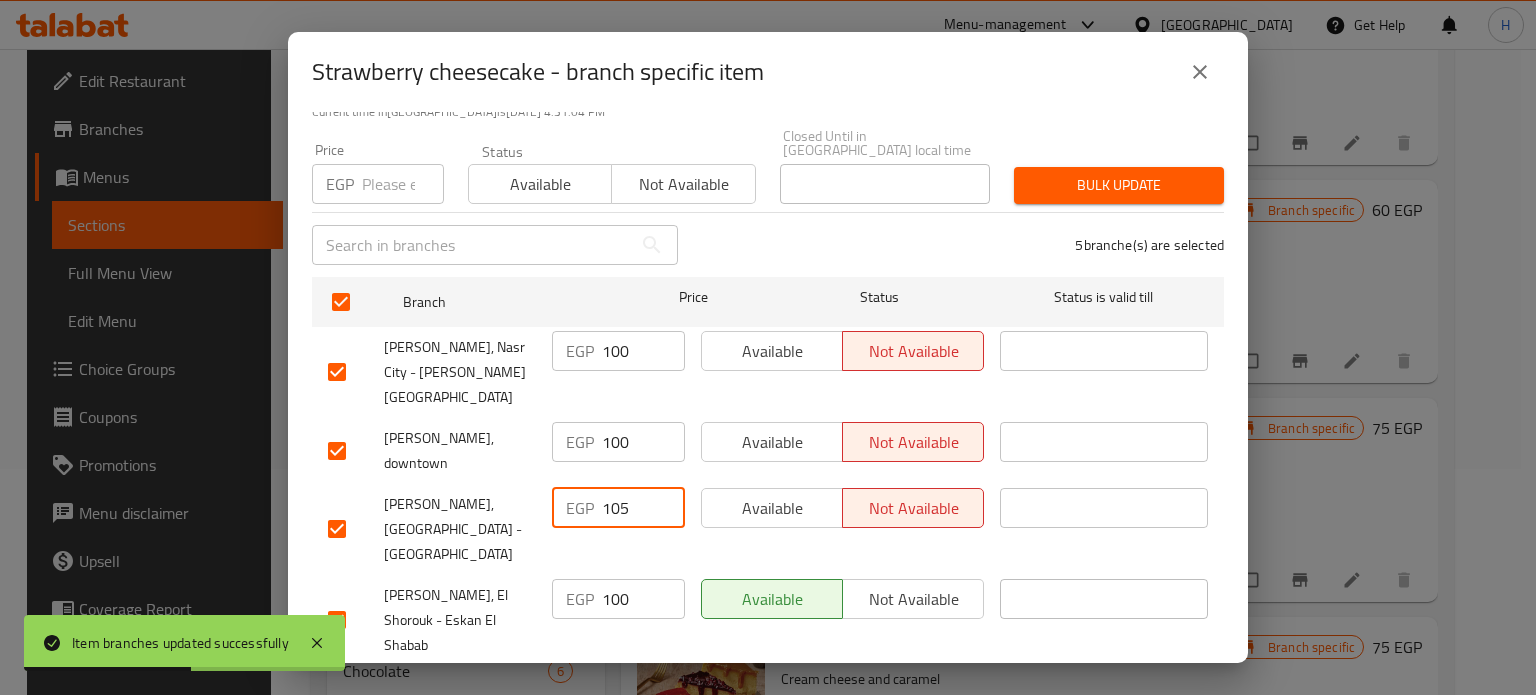 click at bounding box center [403, 184] 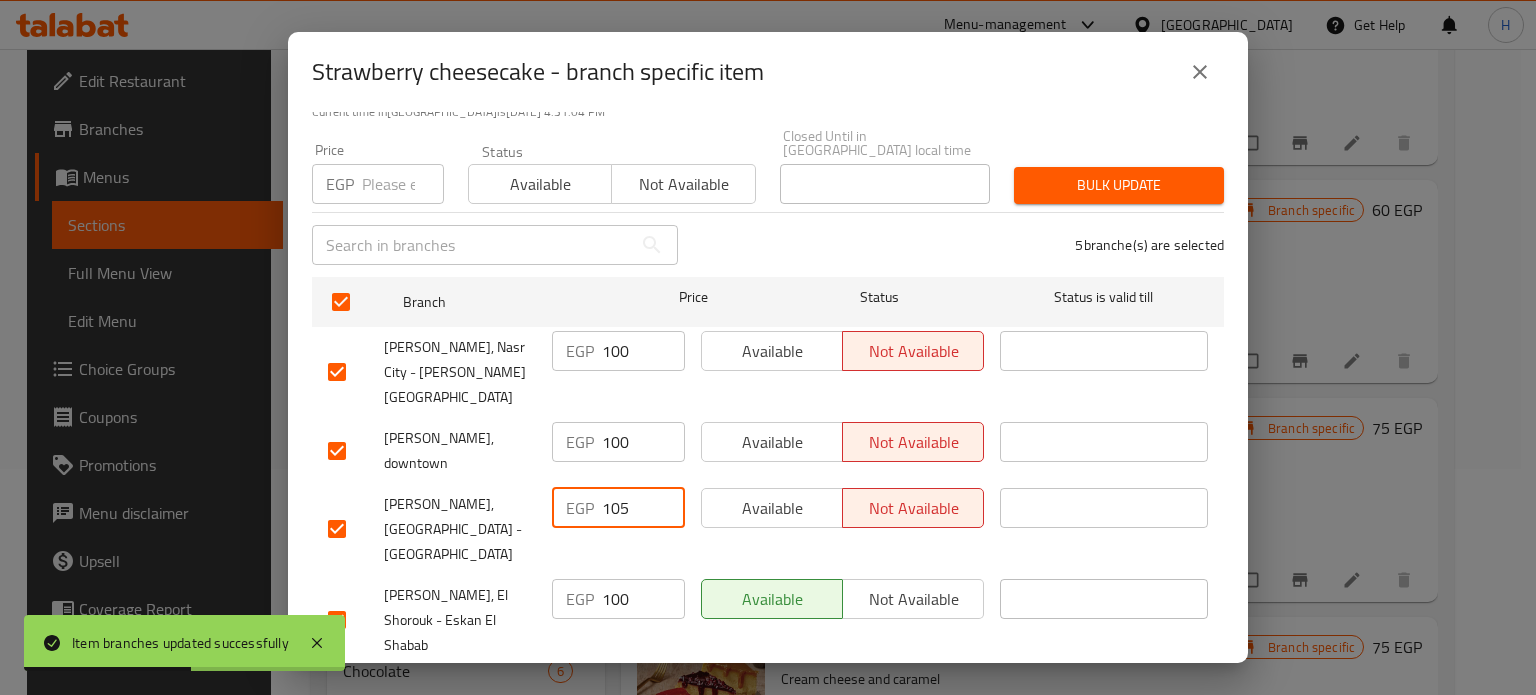 paste on "105" 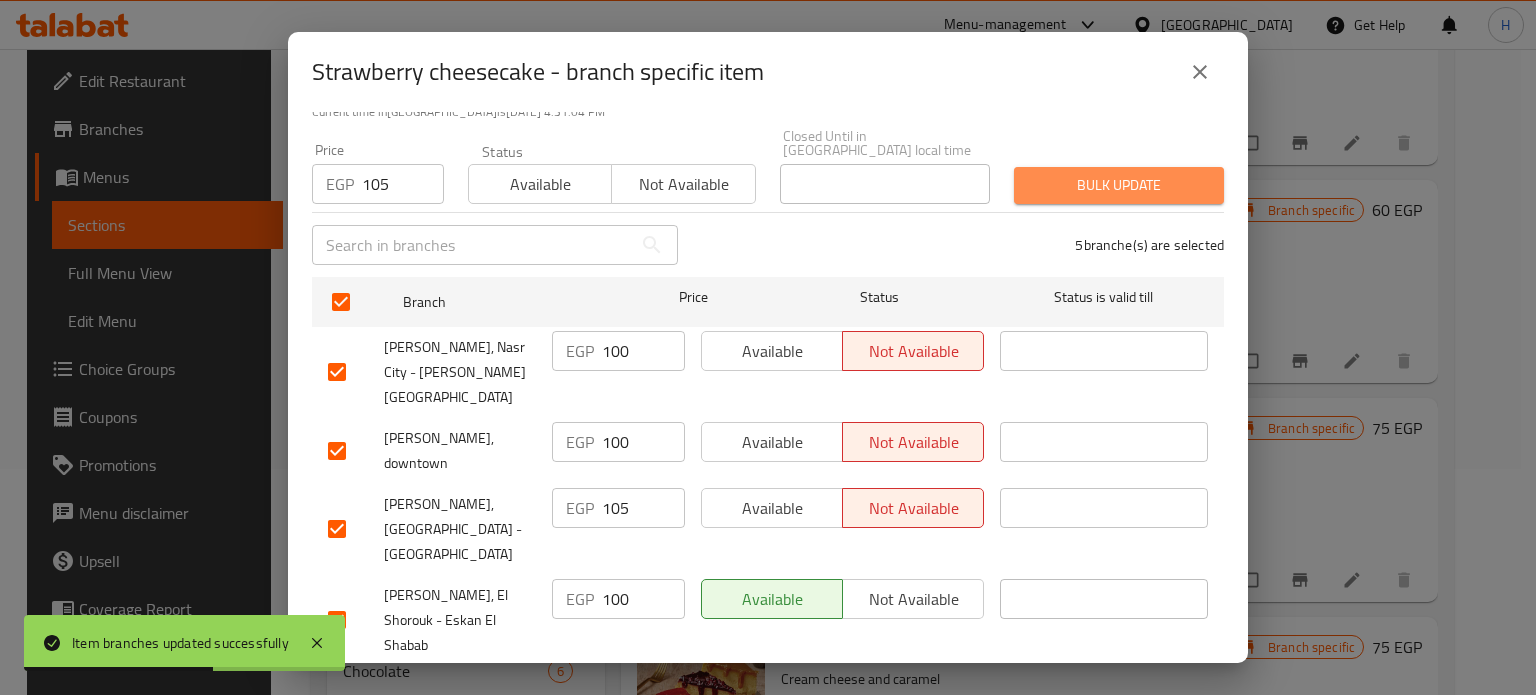 click on "Bulk update" at bounding box center (1119, 185) 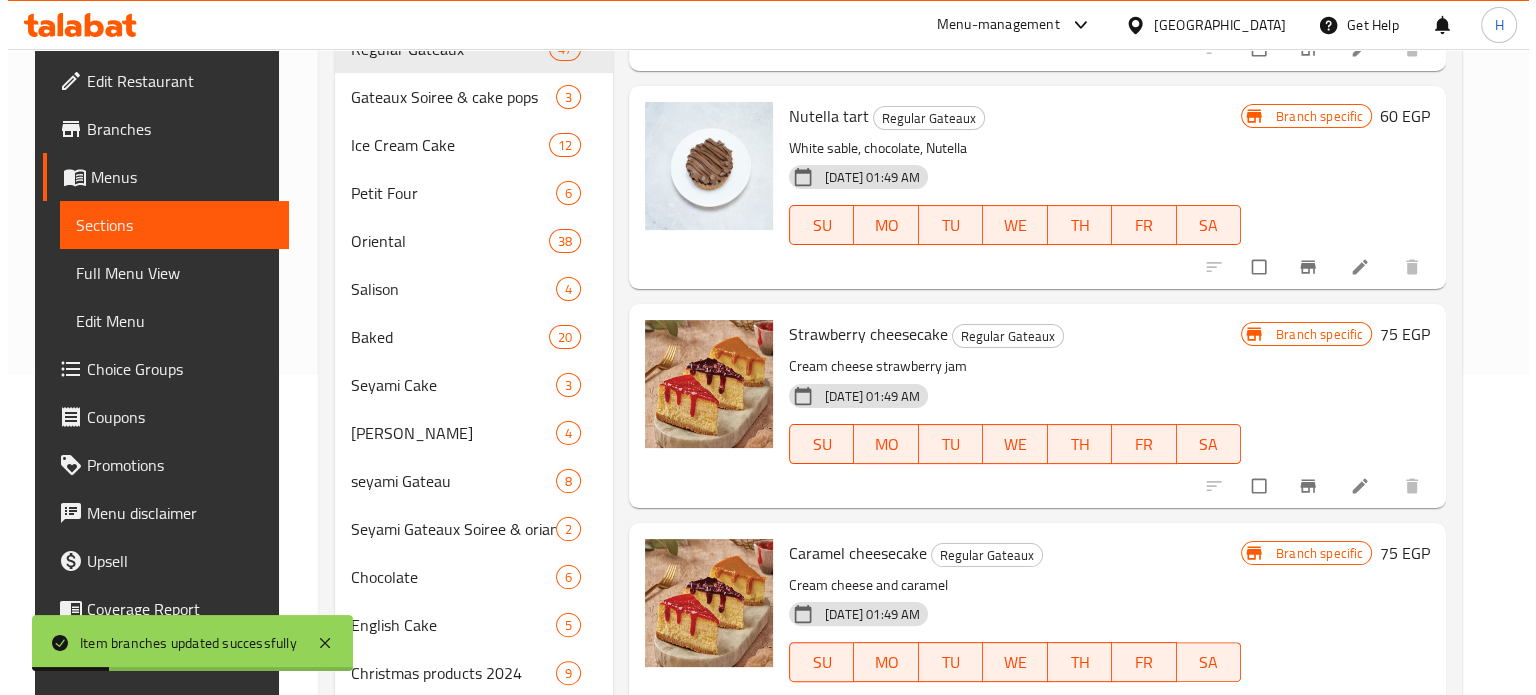 scroll, scrollTop: 426, scrollLeft: 0, axis: vertical 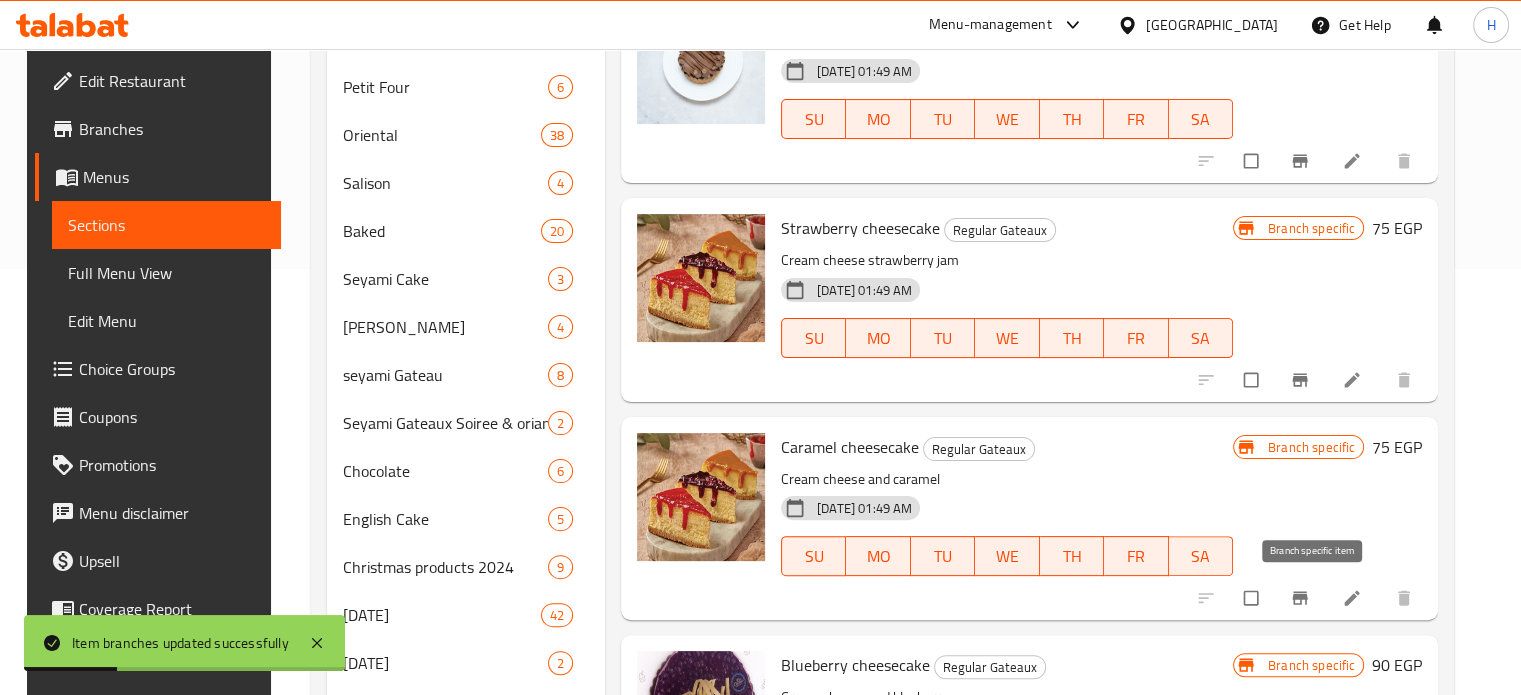 click 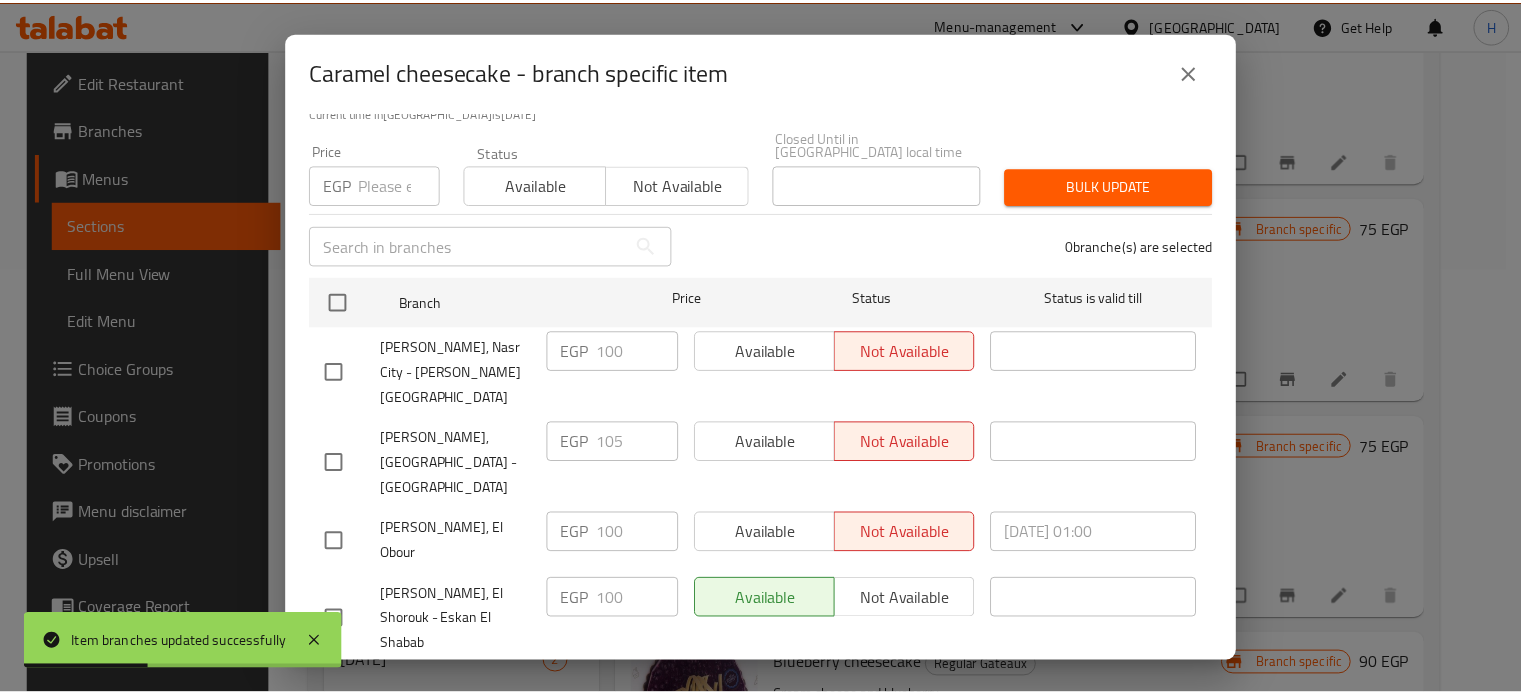 scroll, scrollTop: 162, scrollLeft: 0, axis: vertical 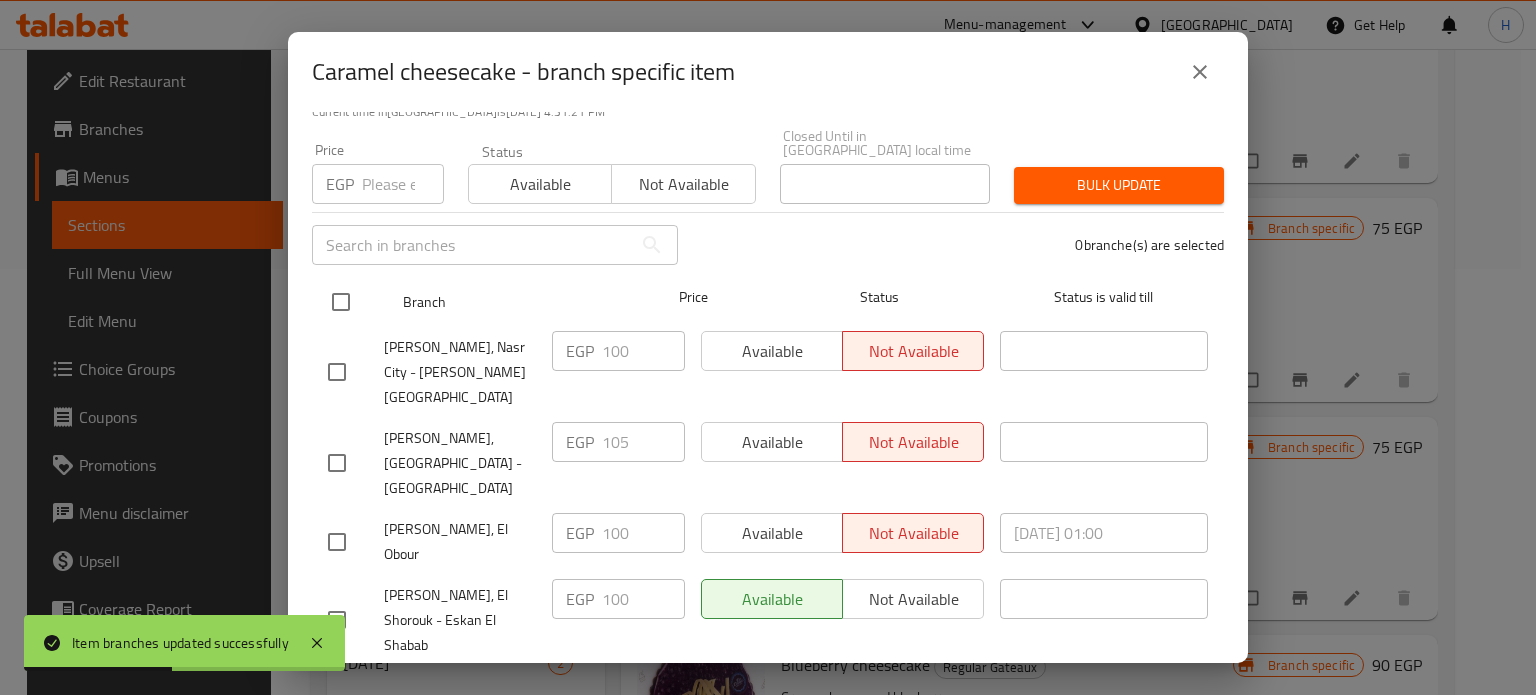 click at bounding box center (341, 302) 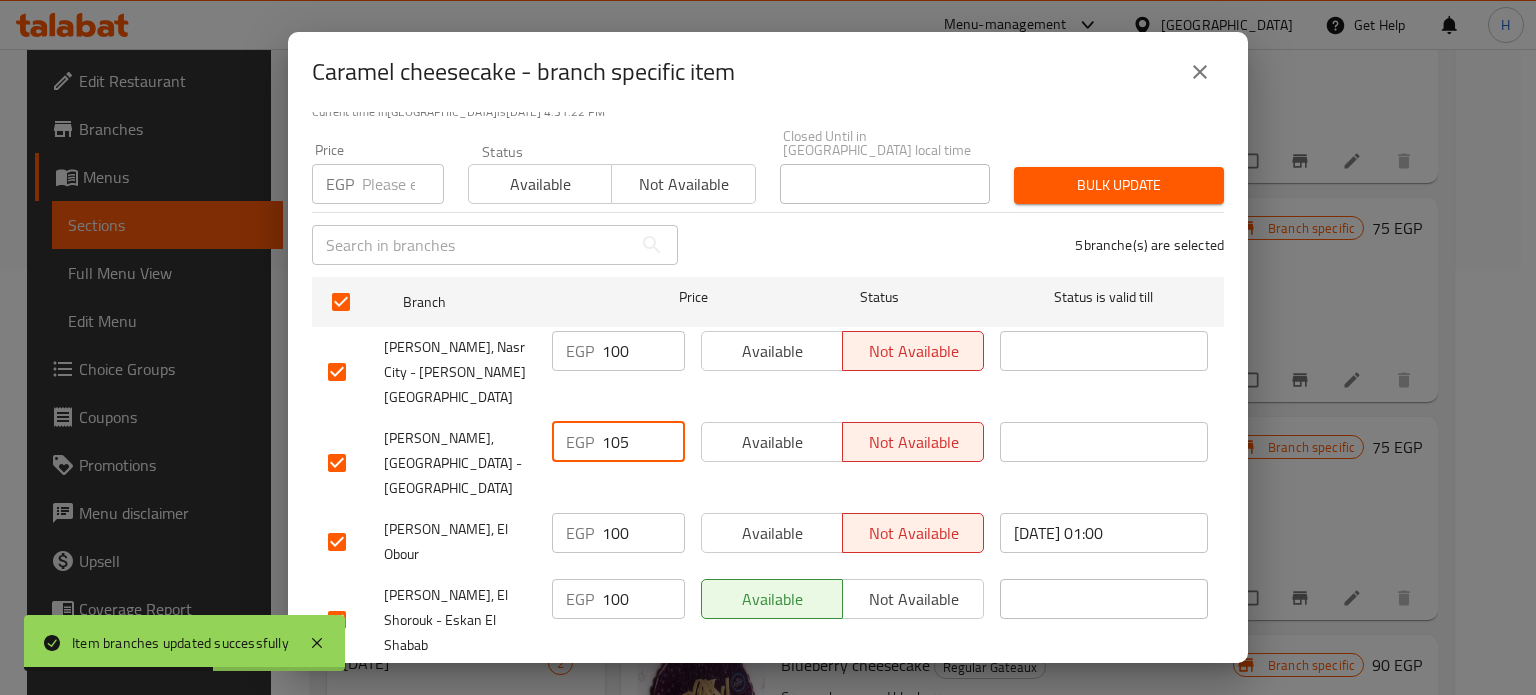 drag, startPoint x: 626, startPoint y: 409, endPoint x: 518, endPoint y: 405, distance: 108.07405 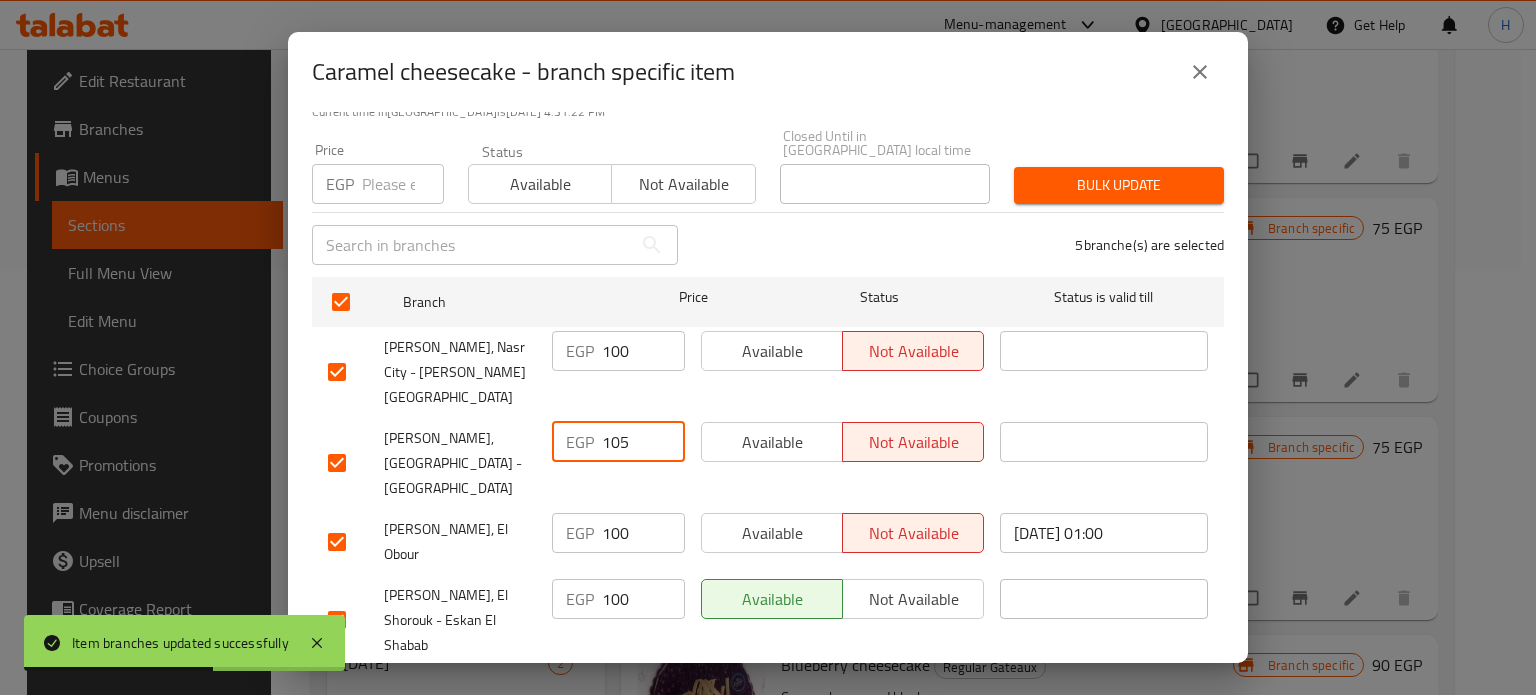 click on "Les Dames, Heliopolis - Hegaz Square EGP 105 ​ Available Not available ​" at bounding box center (768, 463) 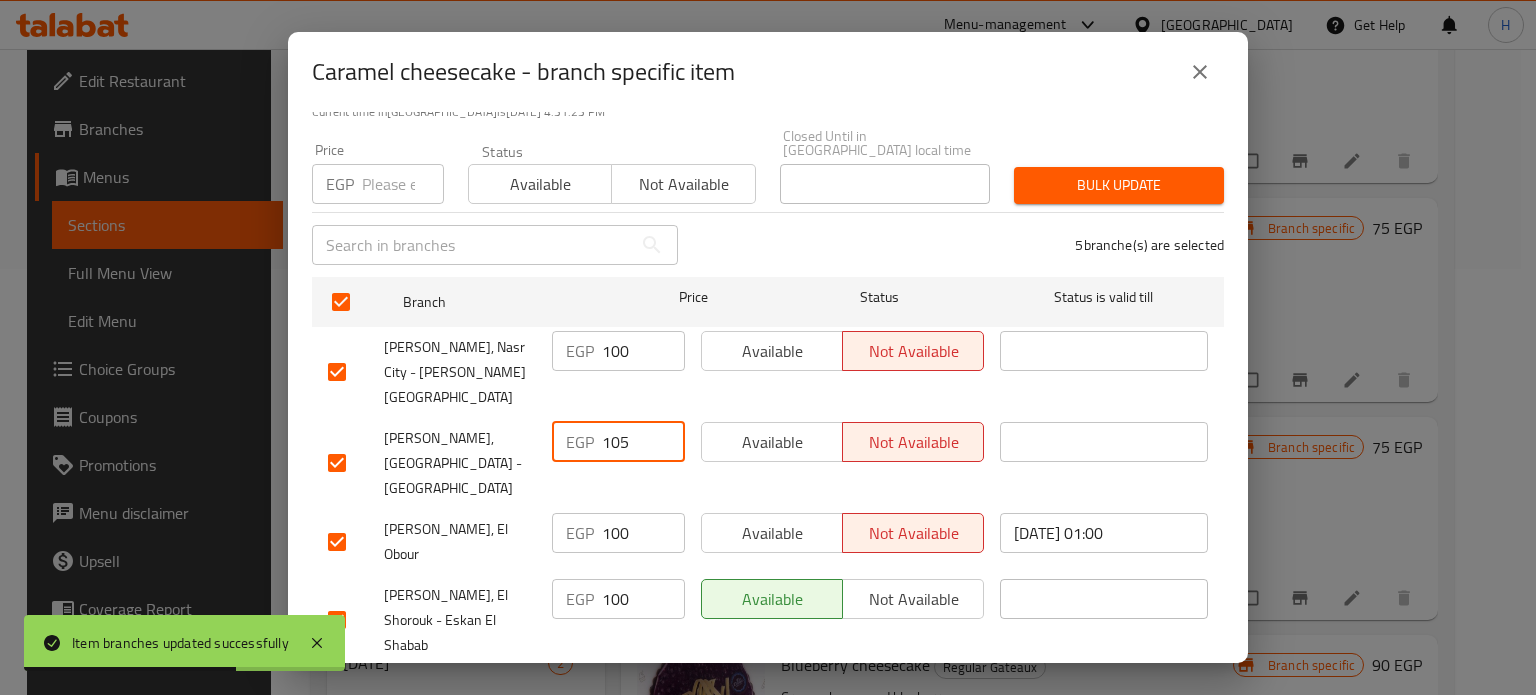 click at bounding box center (403, 184) 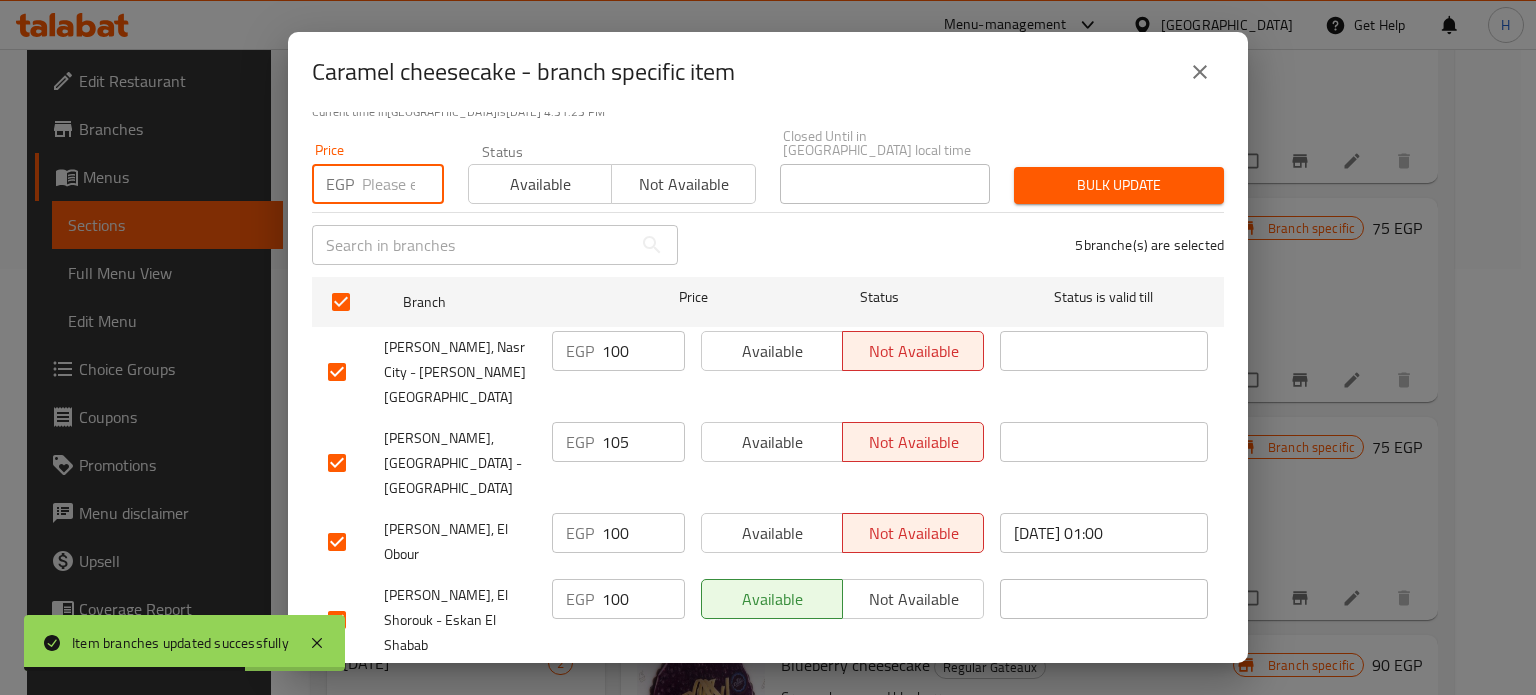 paste on "105" 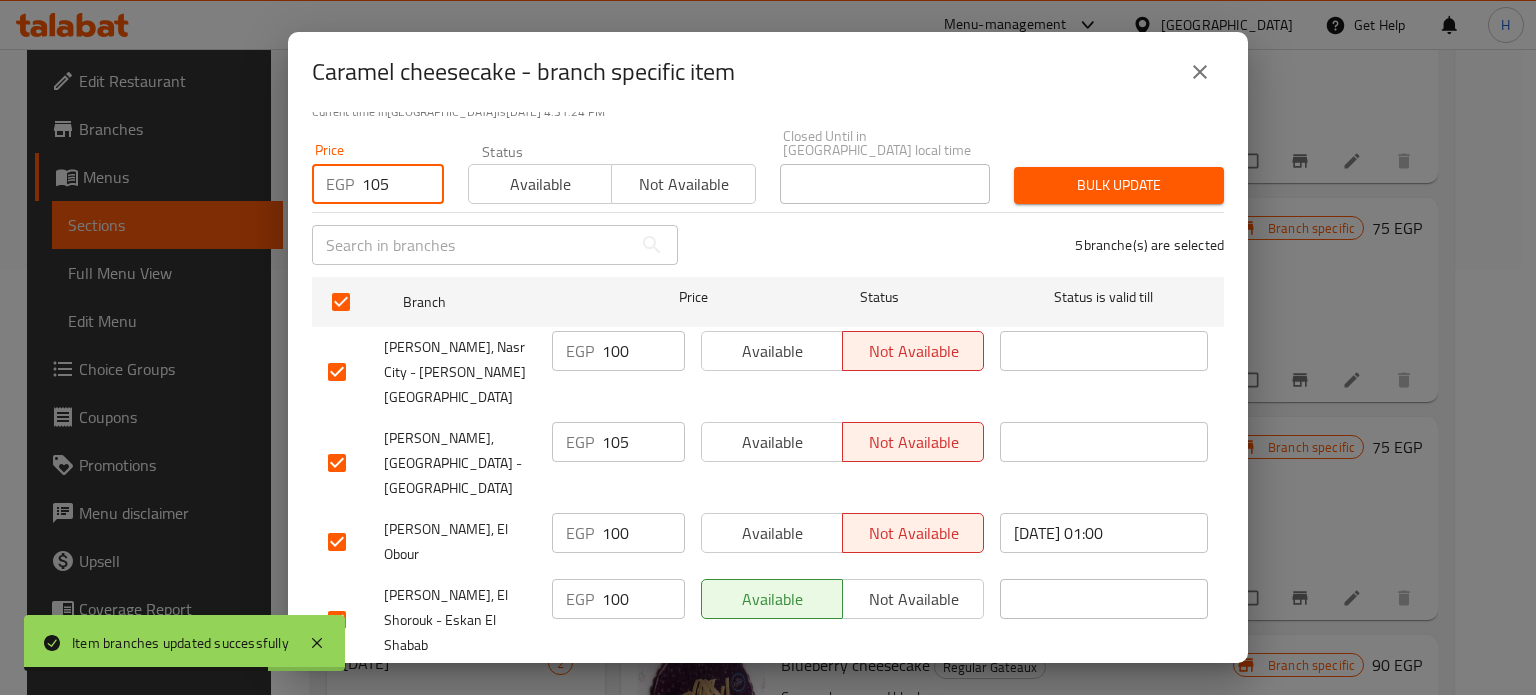 click on "Bulk update" at bounding box center (1119, 185) 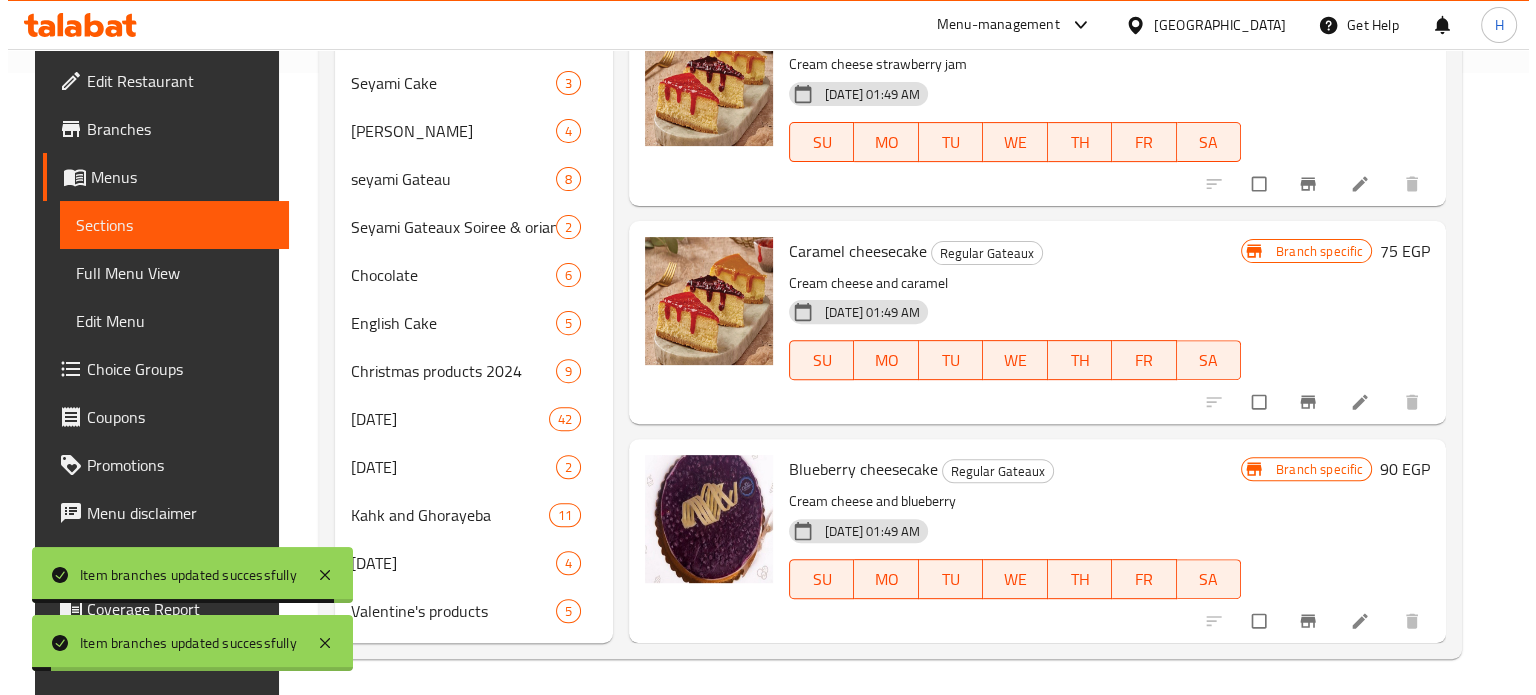 scroll, scrollTop: 625, scrollLeft: 0, axis: vertical 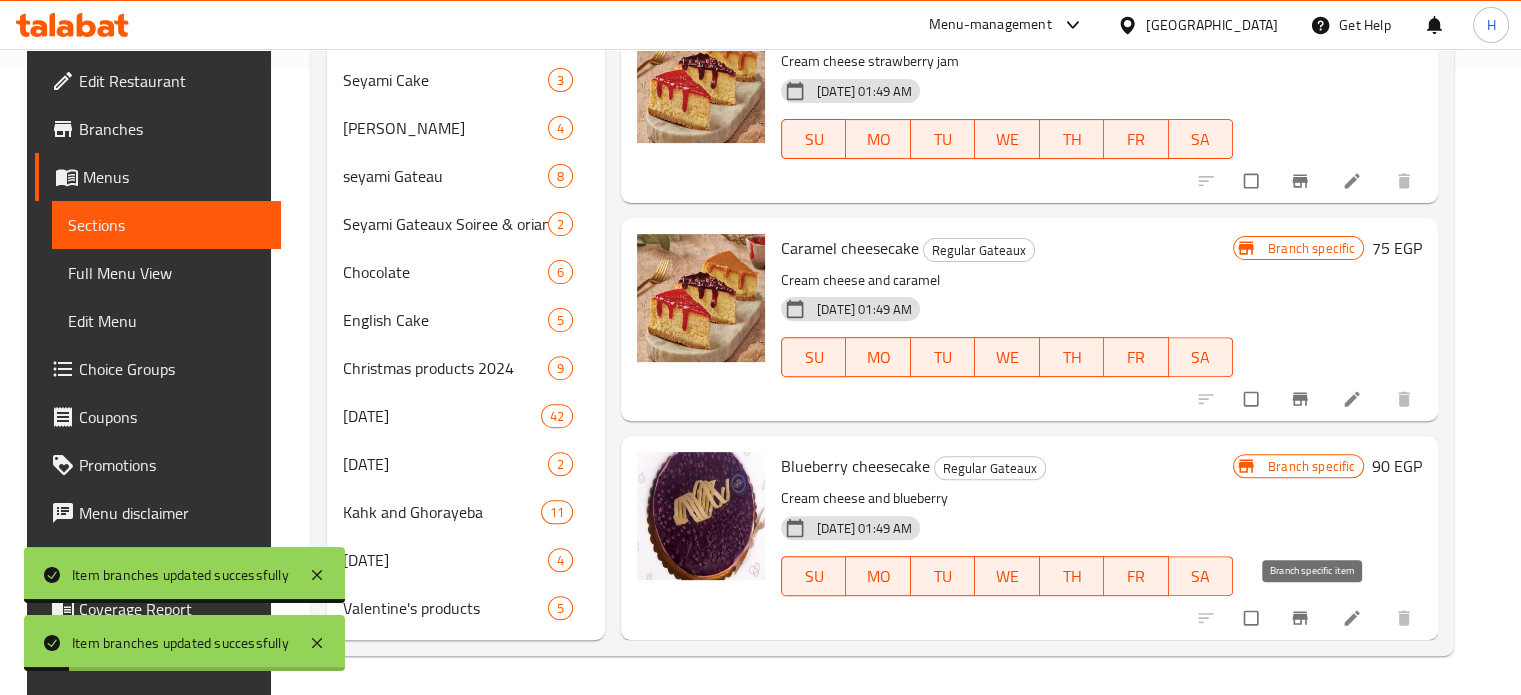 click 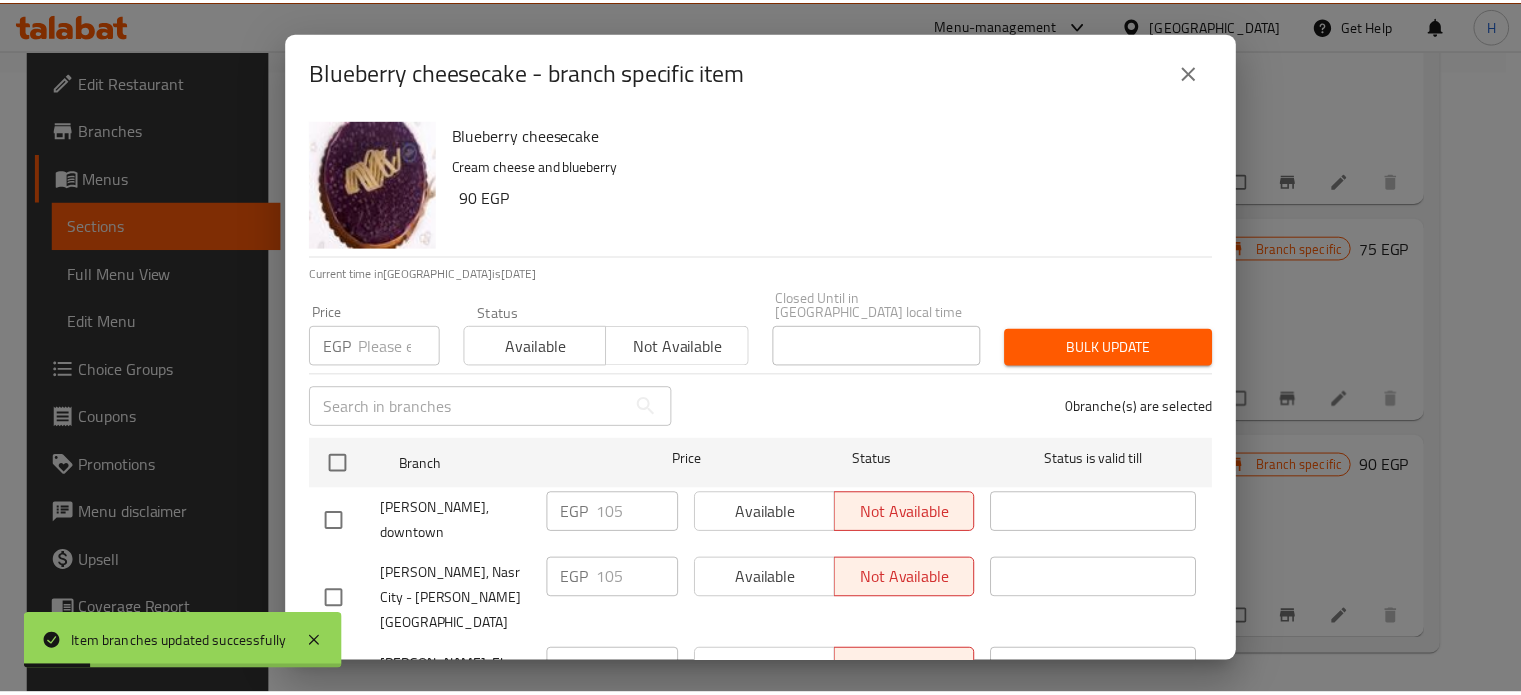 scroll, scrollTop: 162, scrollLeft: 0, axis: vertical 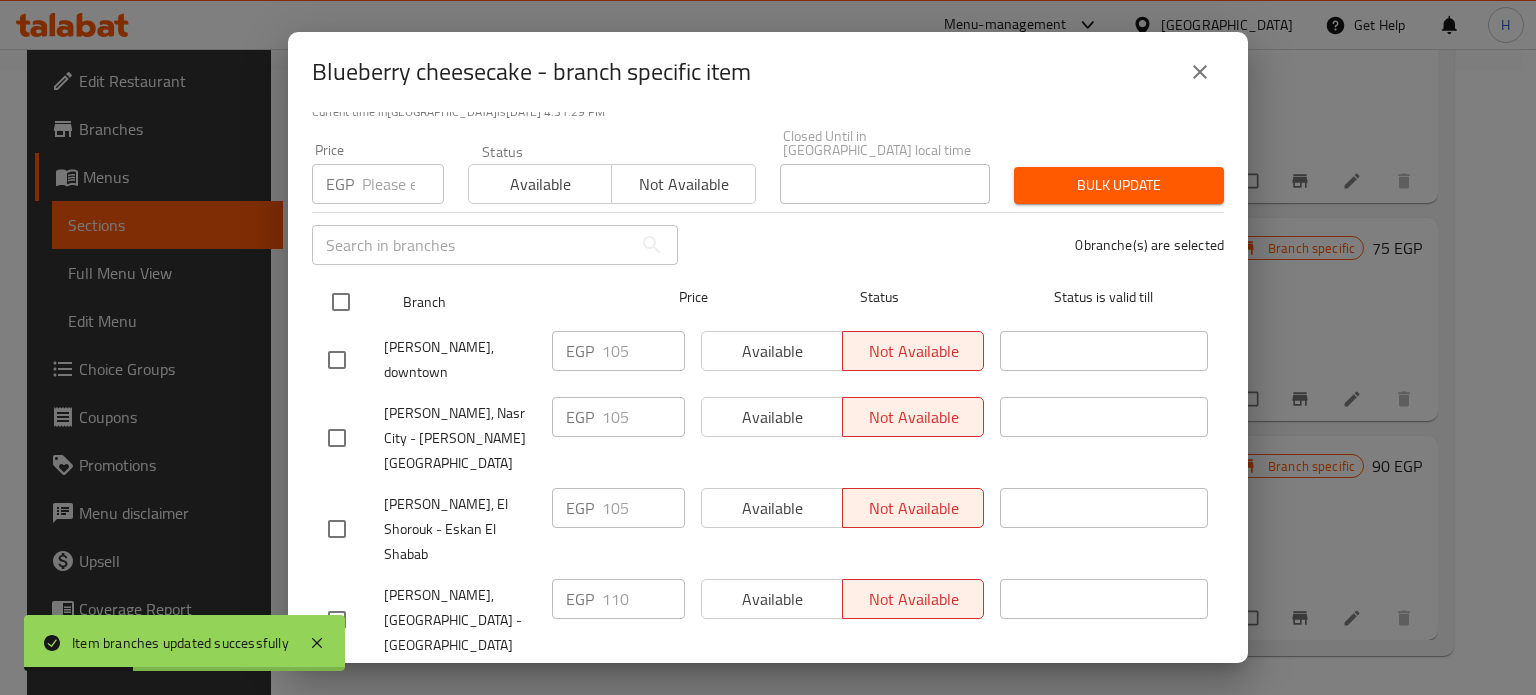 click at bounding box center (341, 302) 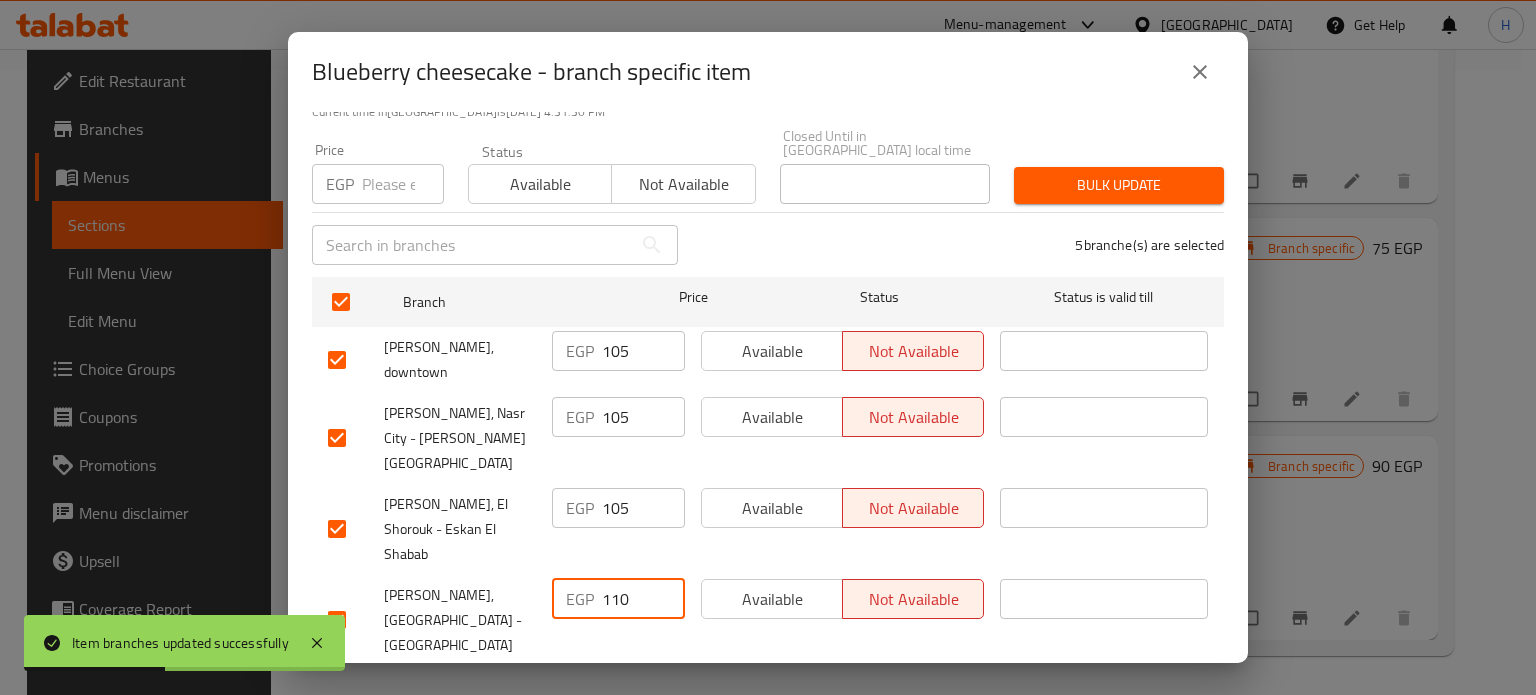 drag, startPoint x: 635, startPoint y: 515, endPoint x: 512, endPoint y: 466, distance: 132.40091 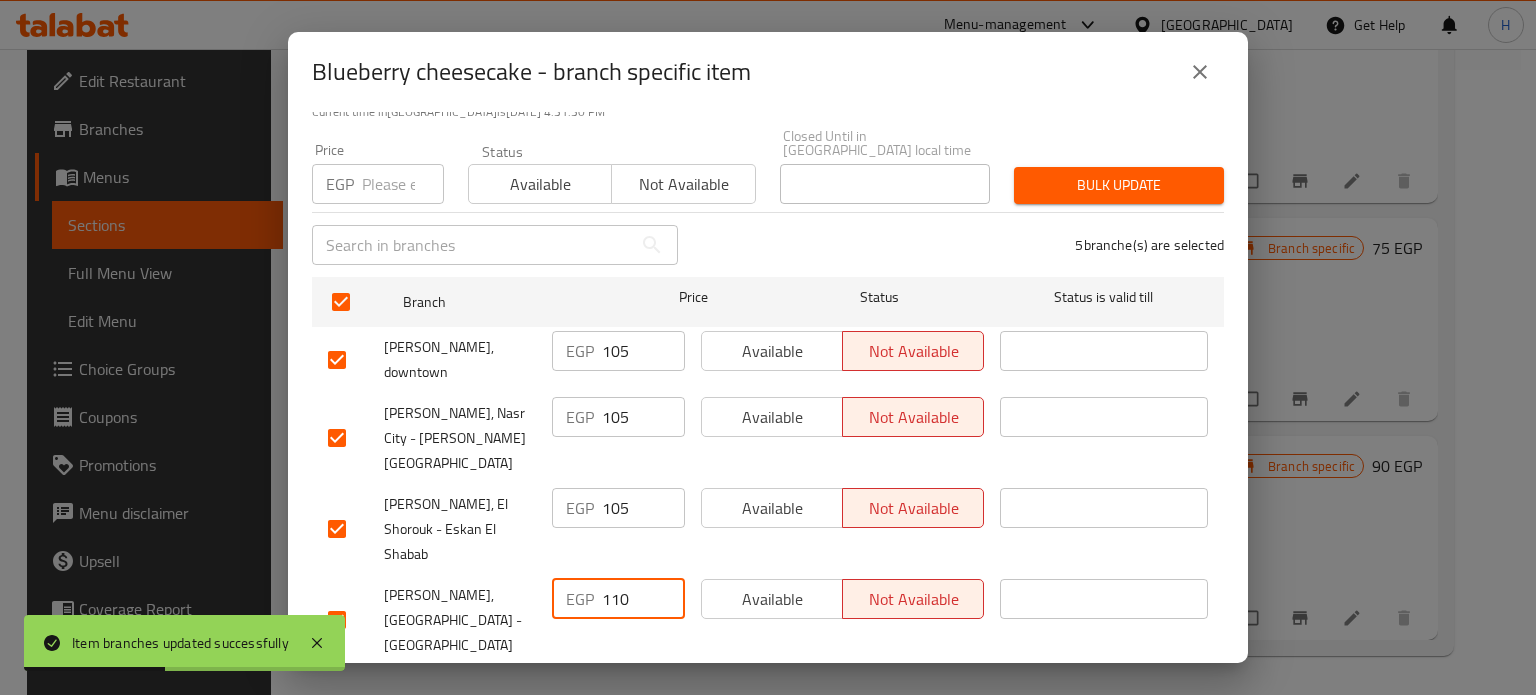 click on "EGP 110 ​" at bounding box center (618, 620) 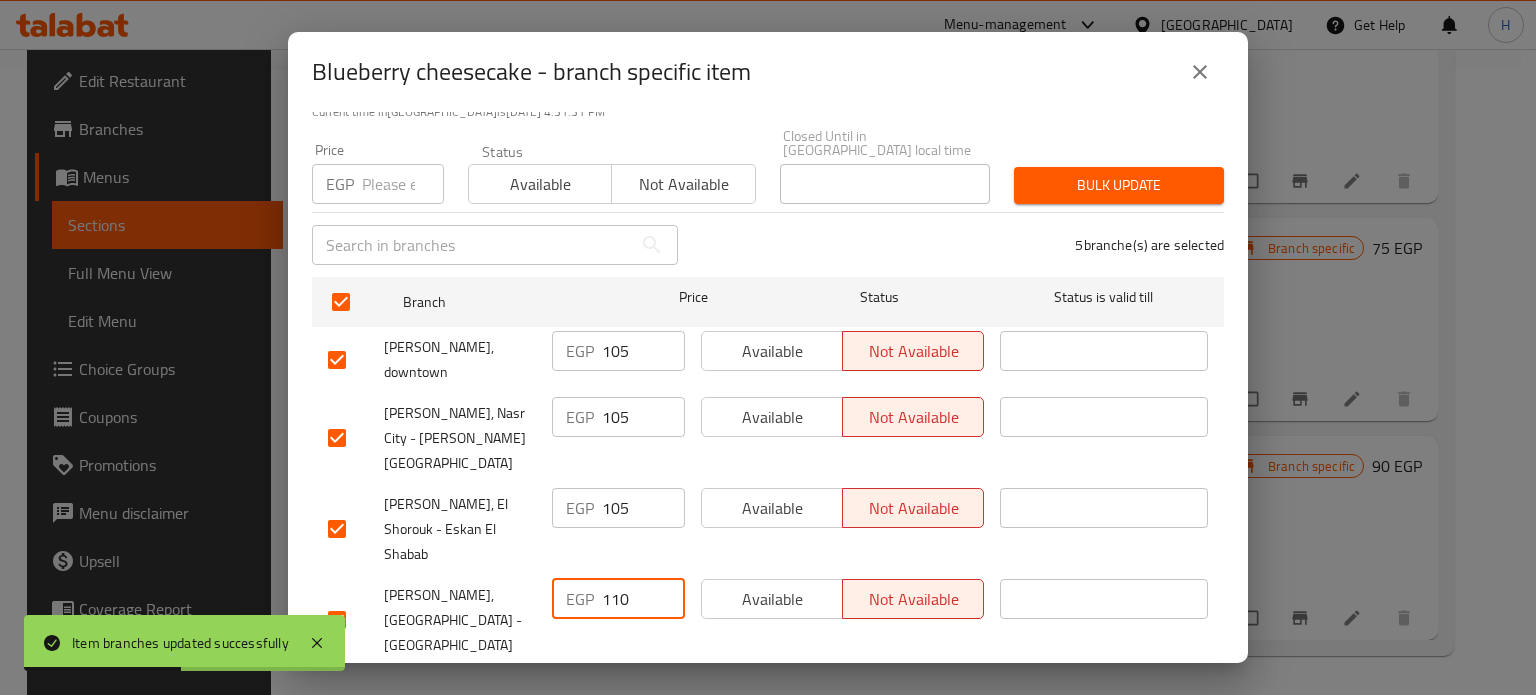 click at bounding box center (403, 184) 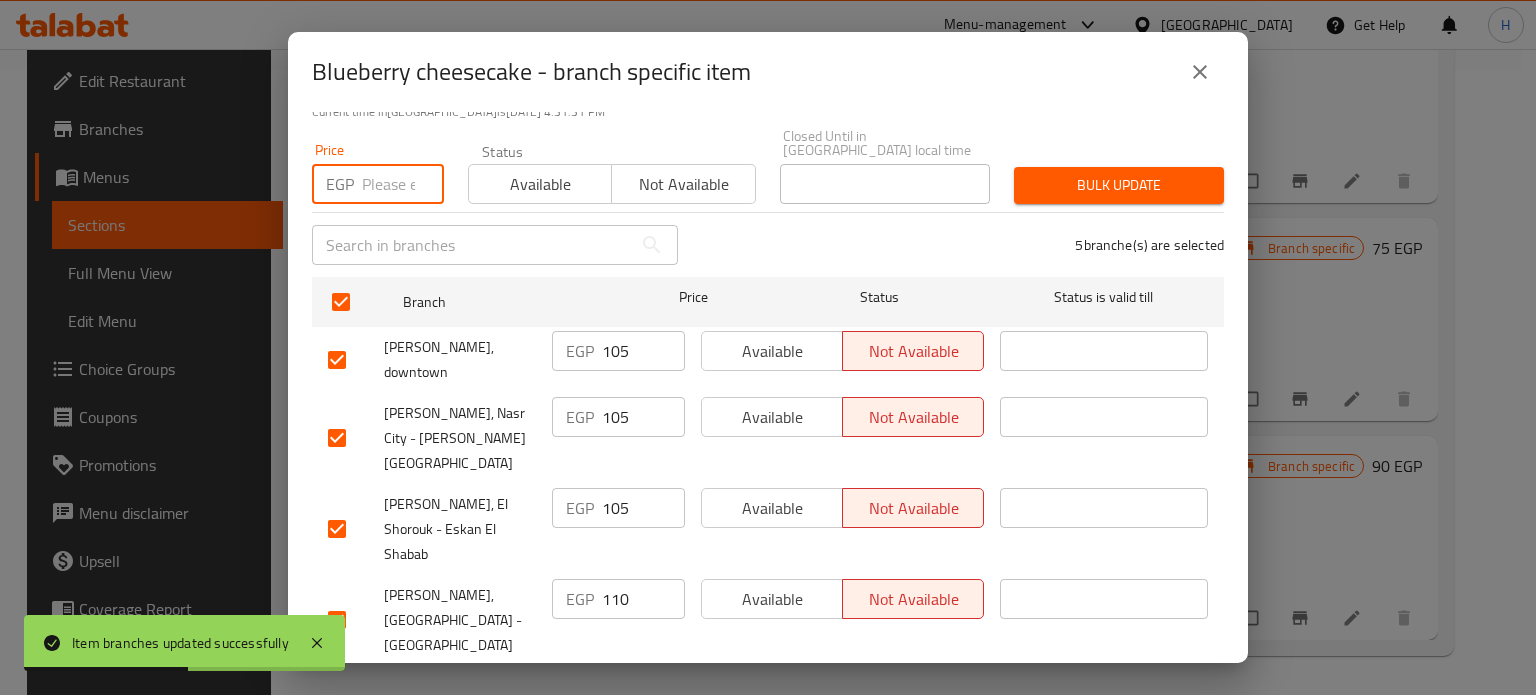 paste on "110" 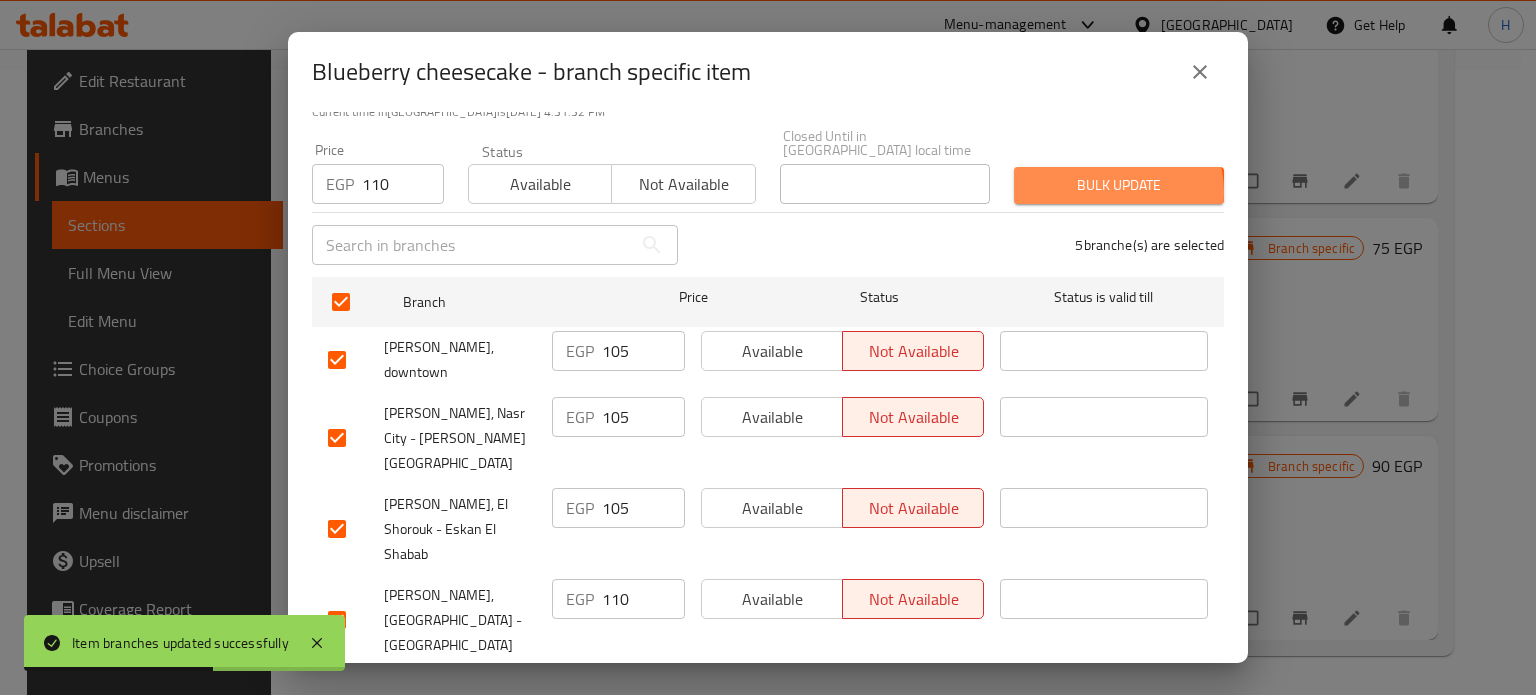 click on "Bulk update" at bounding box center (1119, 185) 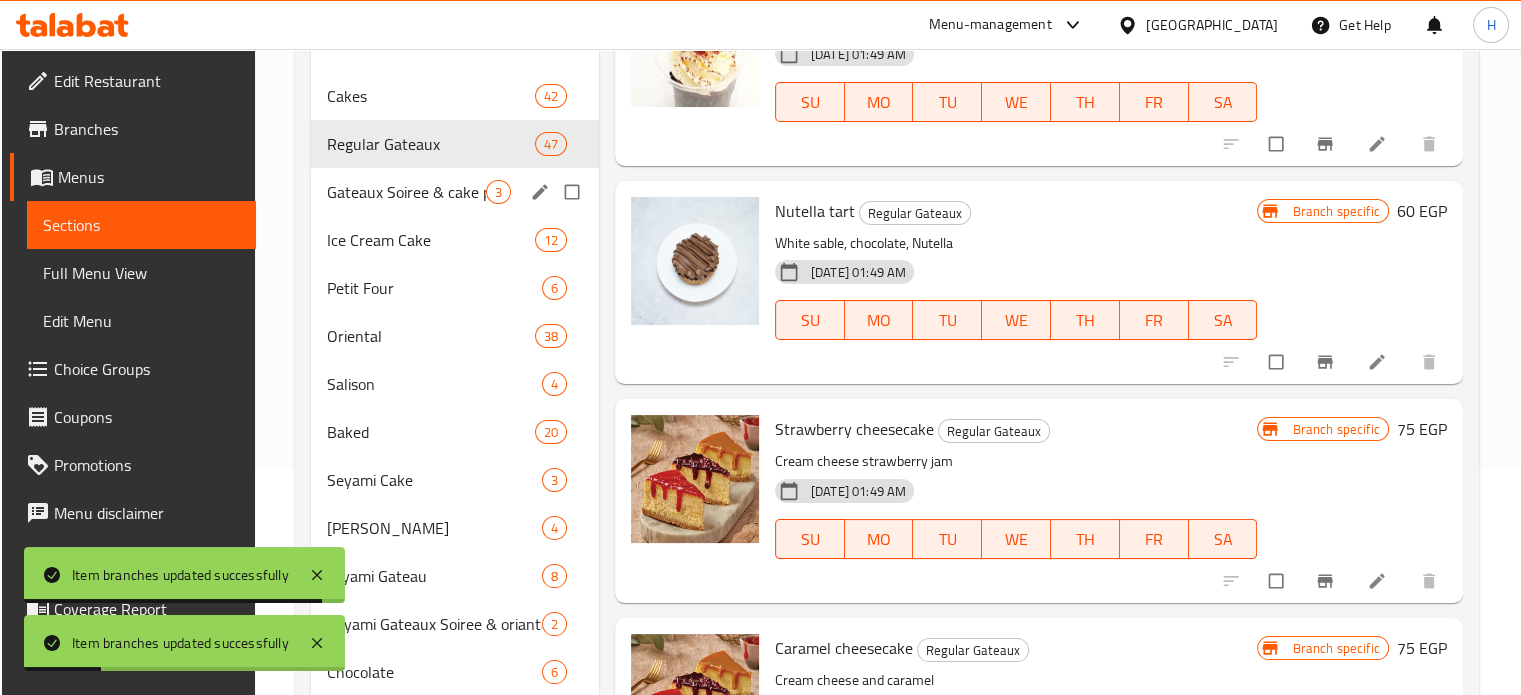 scroll, scrollTop: 0, scrollLeft: 0, axis: both 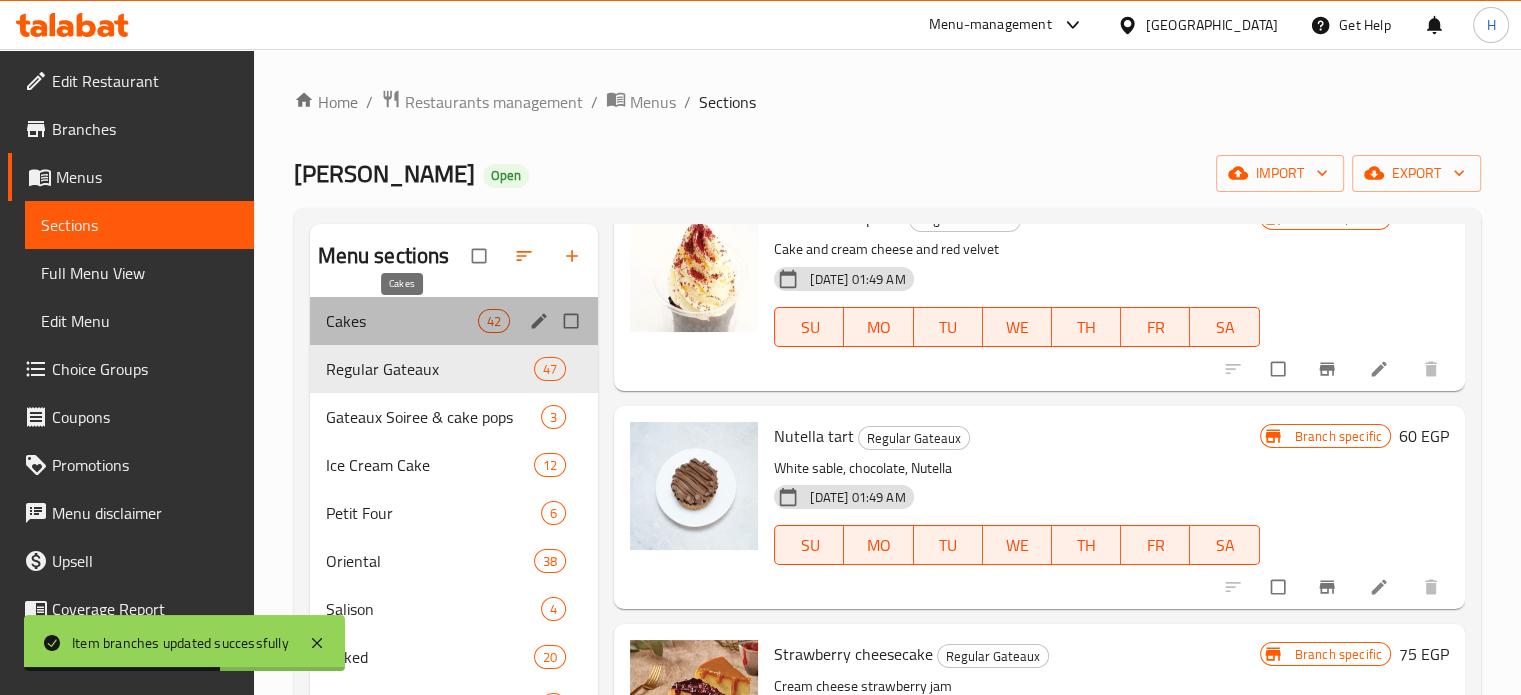 click on "Cakes" at bounding box center [402, 321] 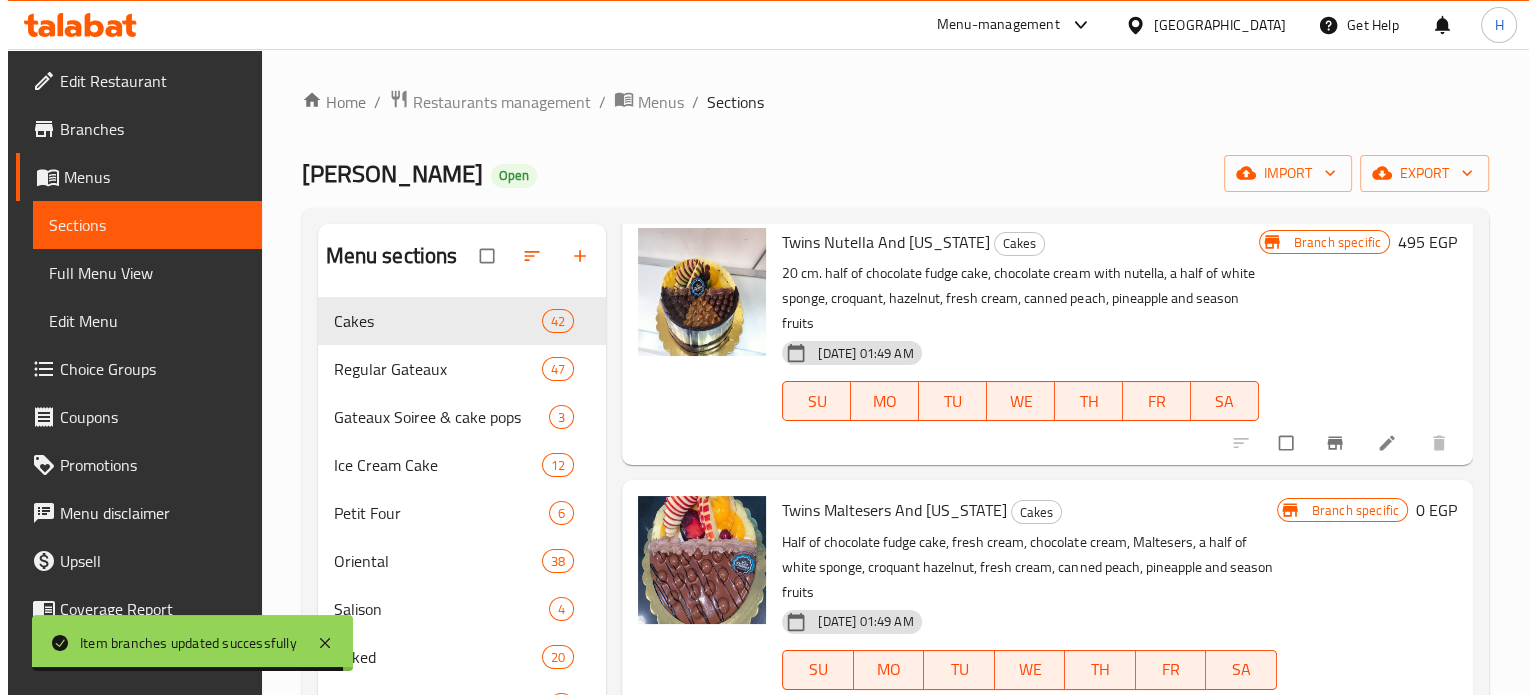 scroll, scrollTop: 8660, scrollLeft: 0, axis: vertical 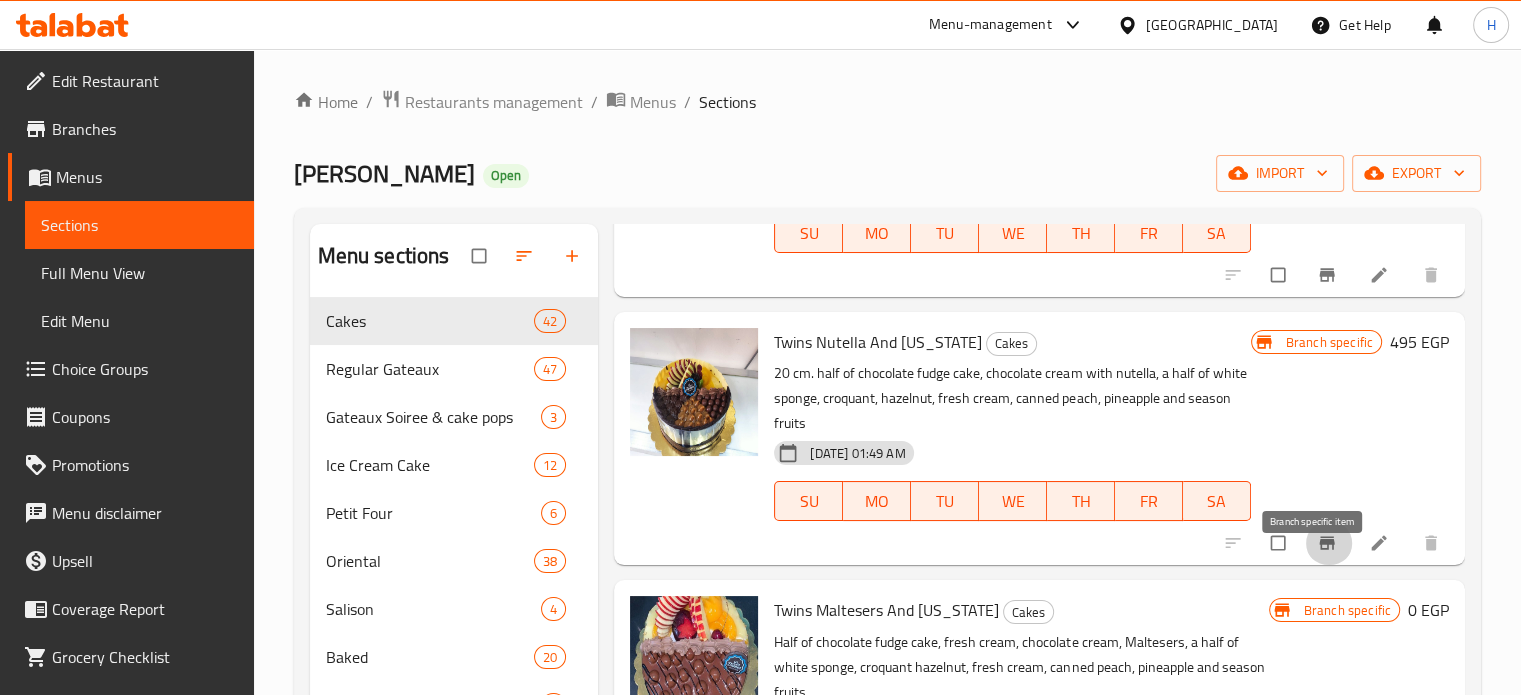 click 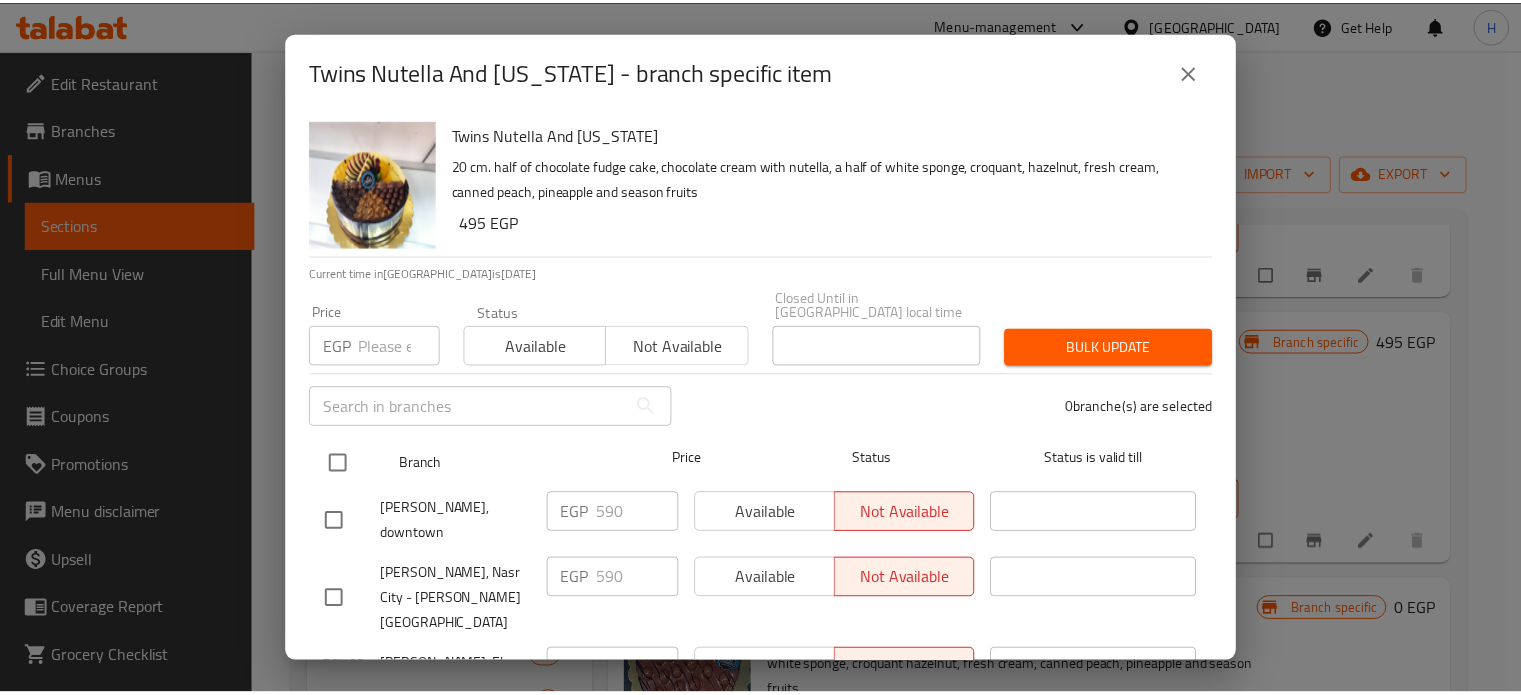 scroll, scrollTop: 162, scrollLeft: 0, axis: vertical 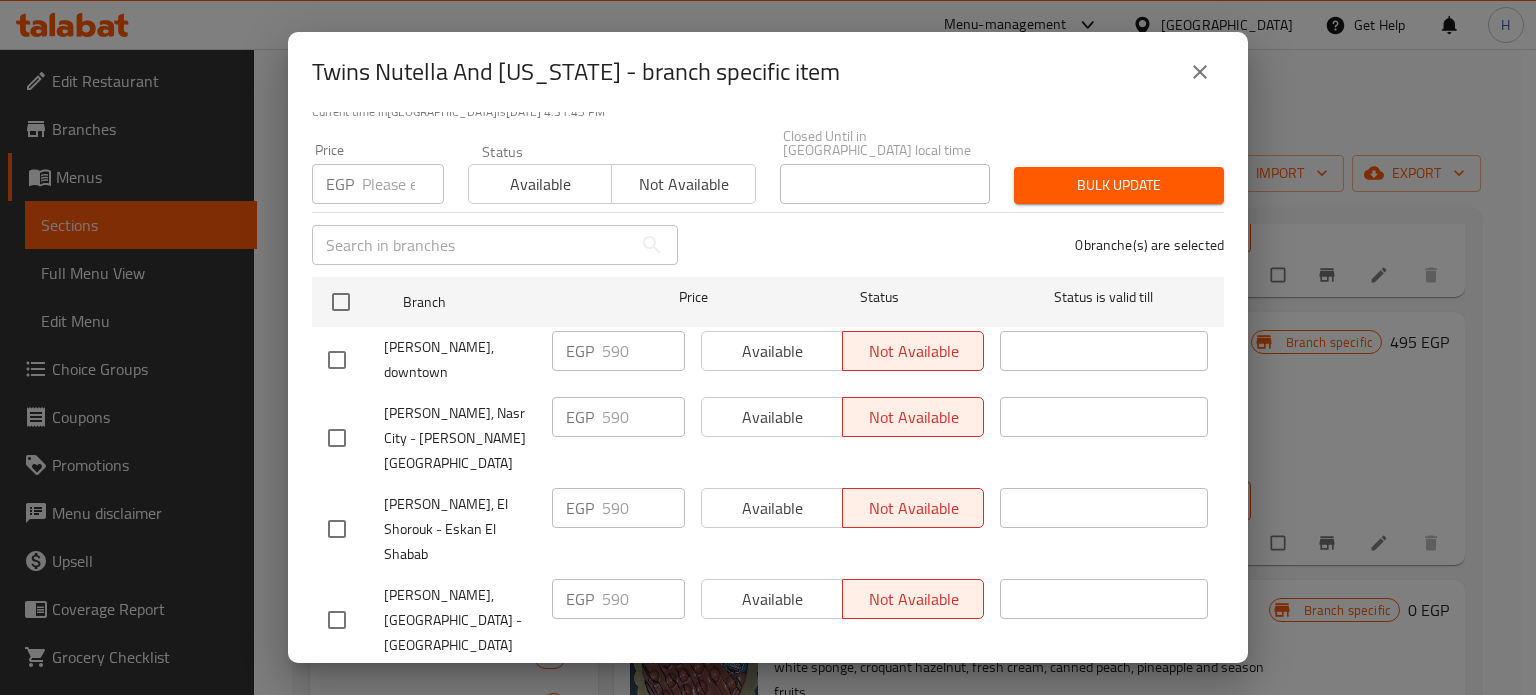 click 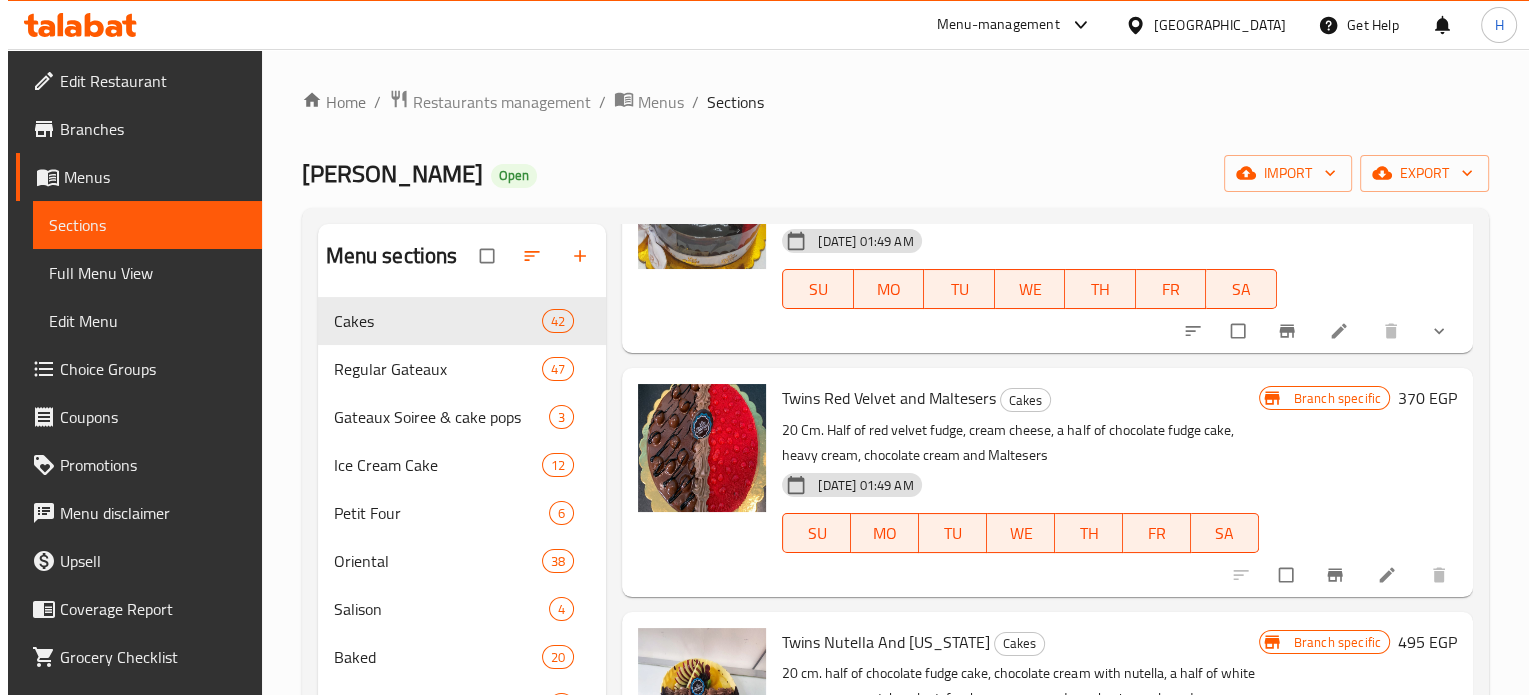 scroll, scrollTop: 8260, scrollLeft: 0, axis: vertical 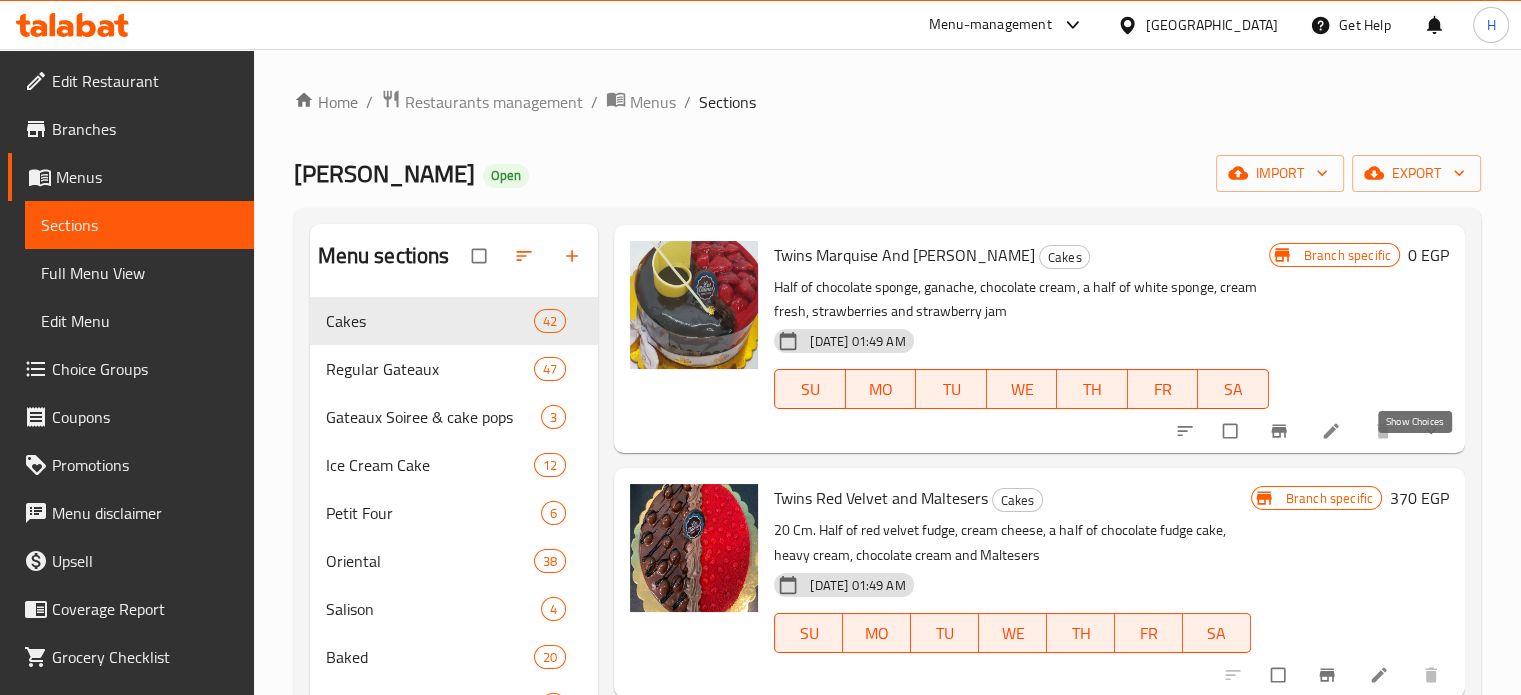 click 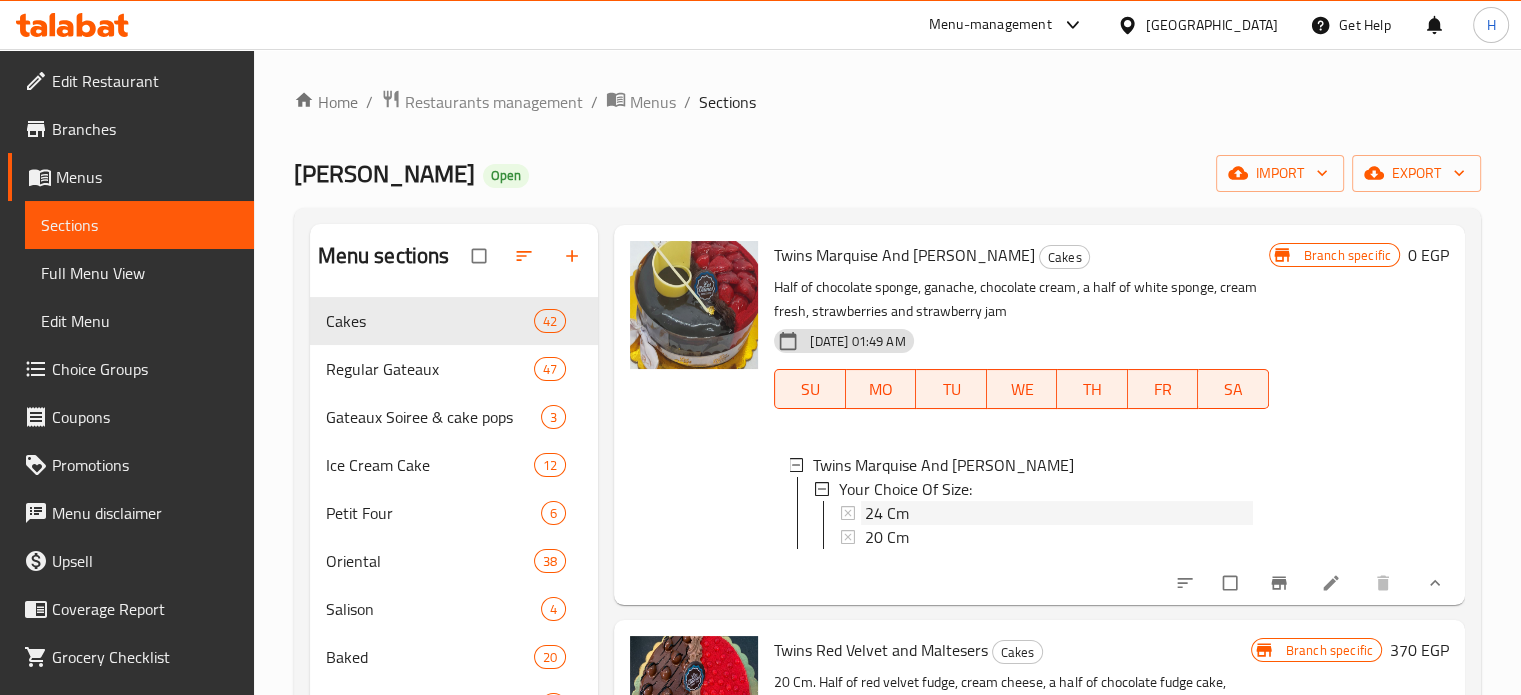 click on "24 Cm" at bounding box center [887, 513] 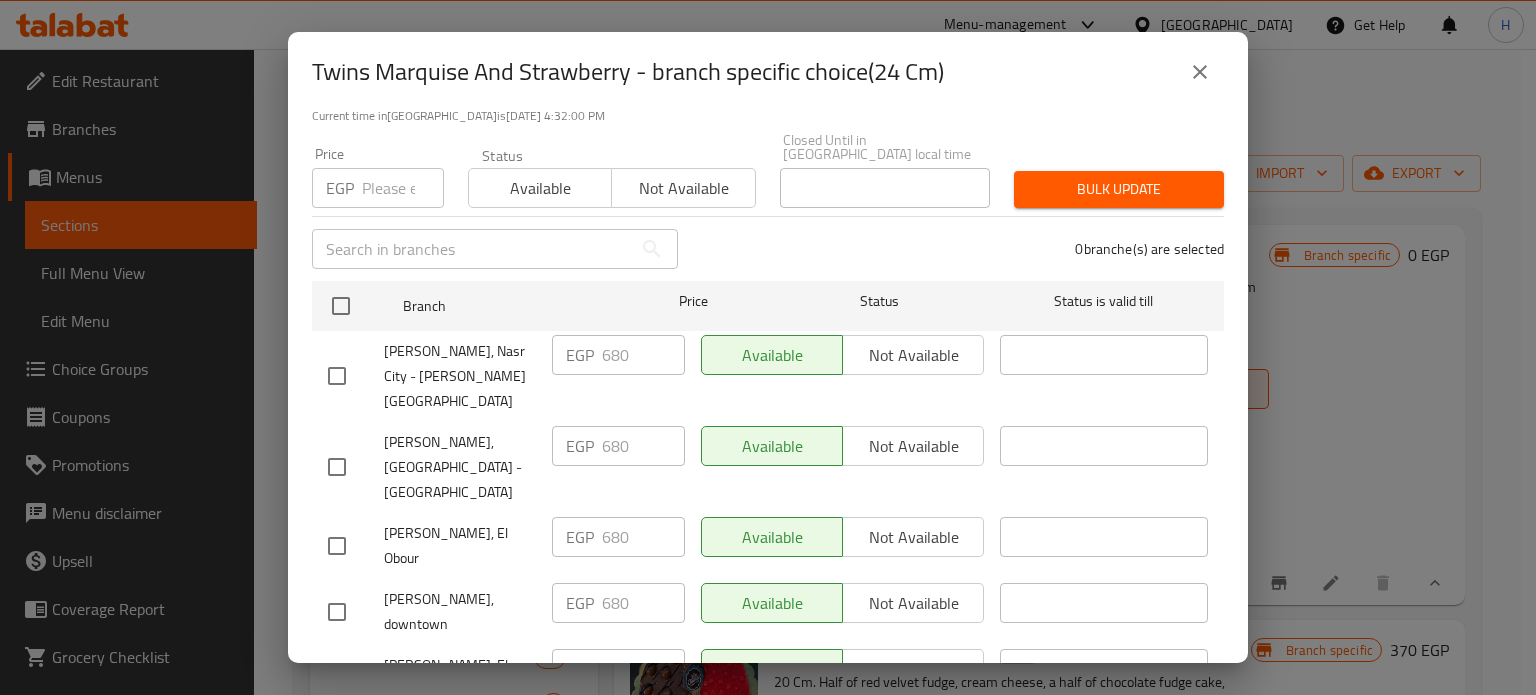 scroll, scrollTop: 162, scrollLeft: 0, axis: vertical 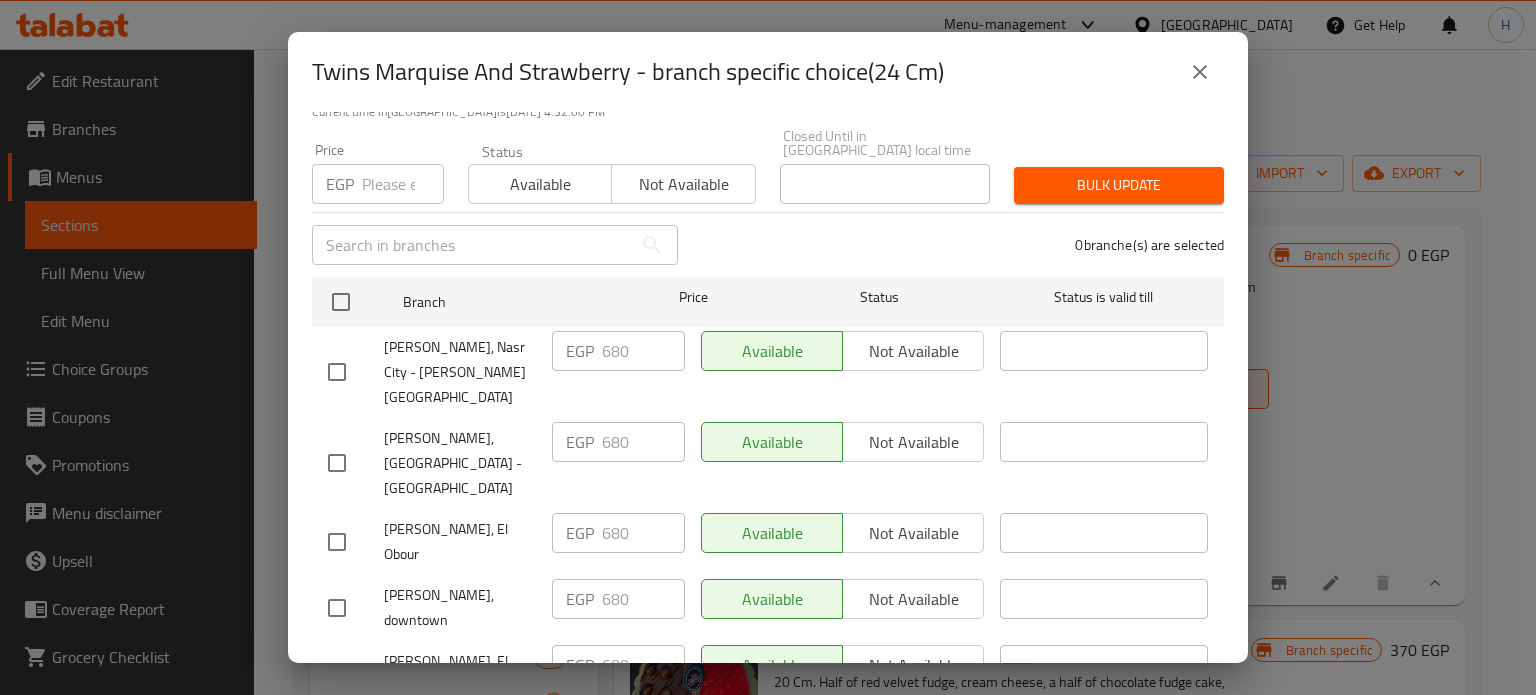 click 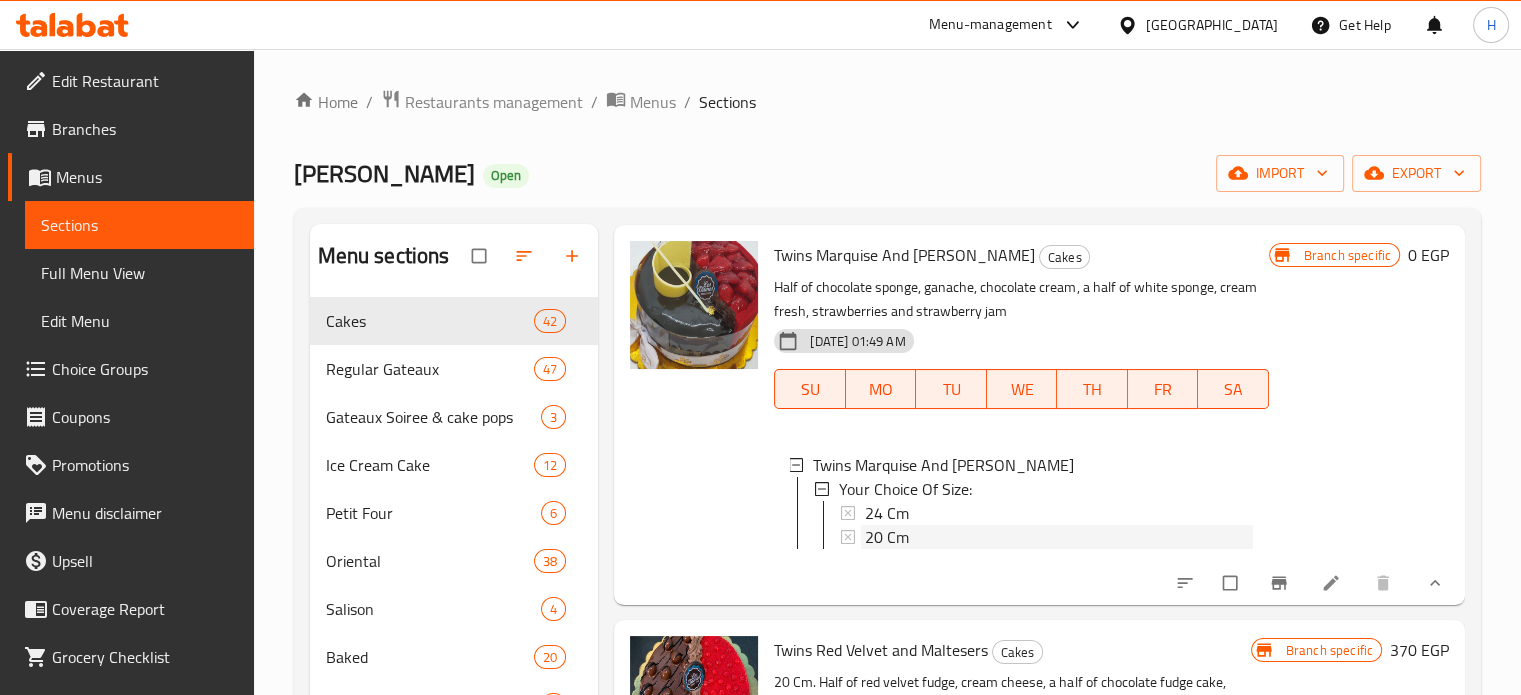 click on "20 Cm" at bounding box center [887, 537] 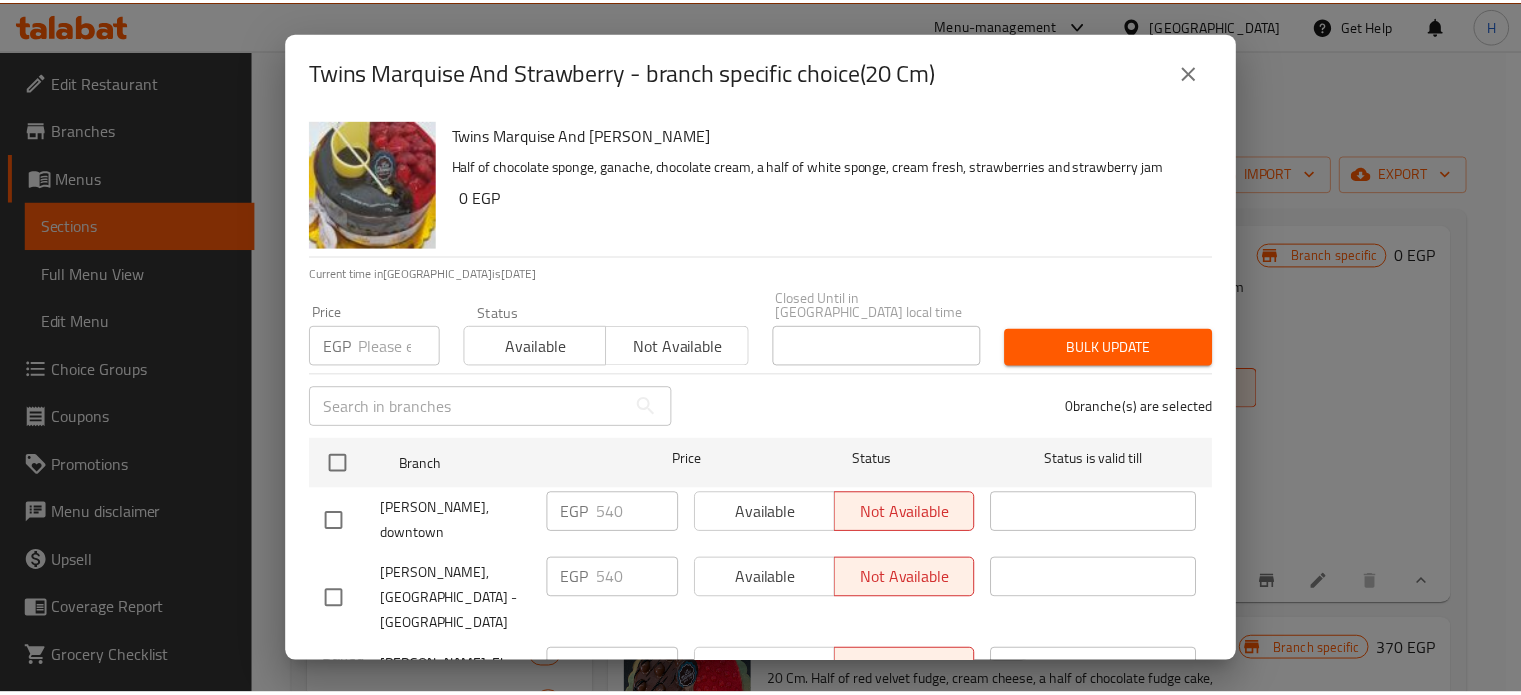 scroll, scrollTop: 162, scrollLeft: 0, axis: vertical 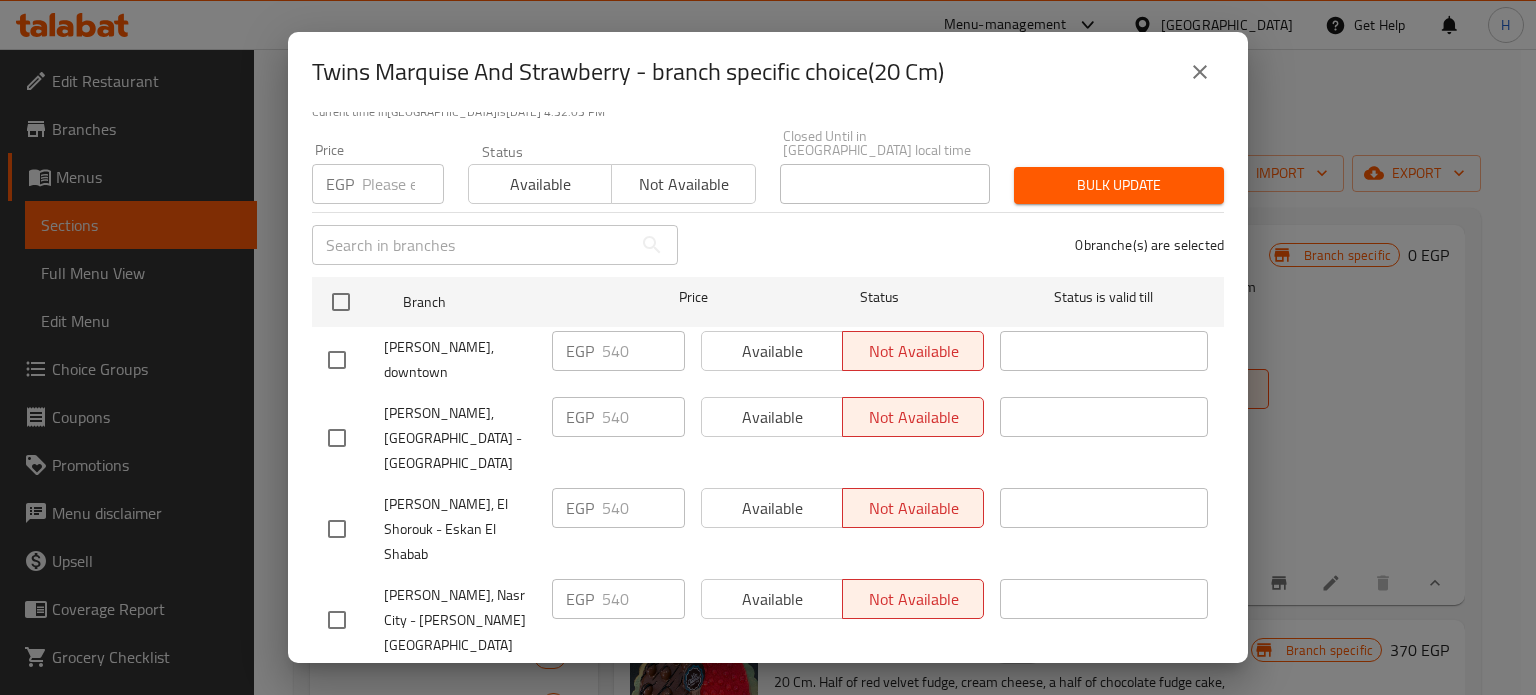 click 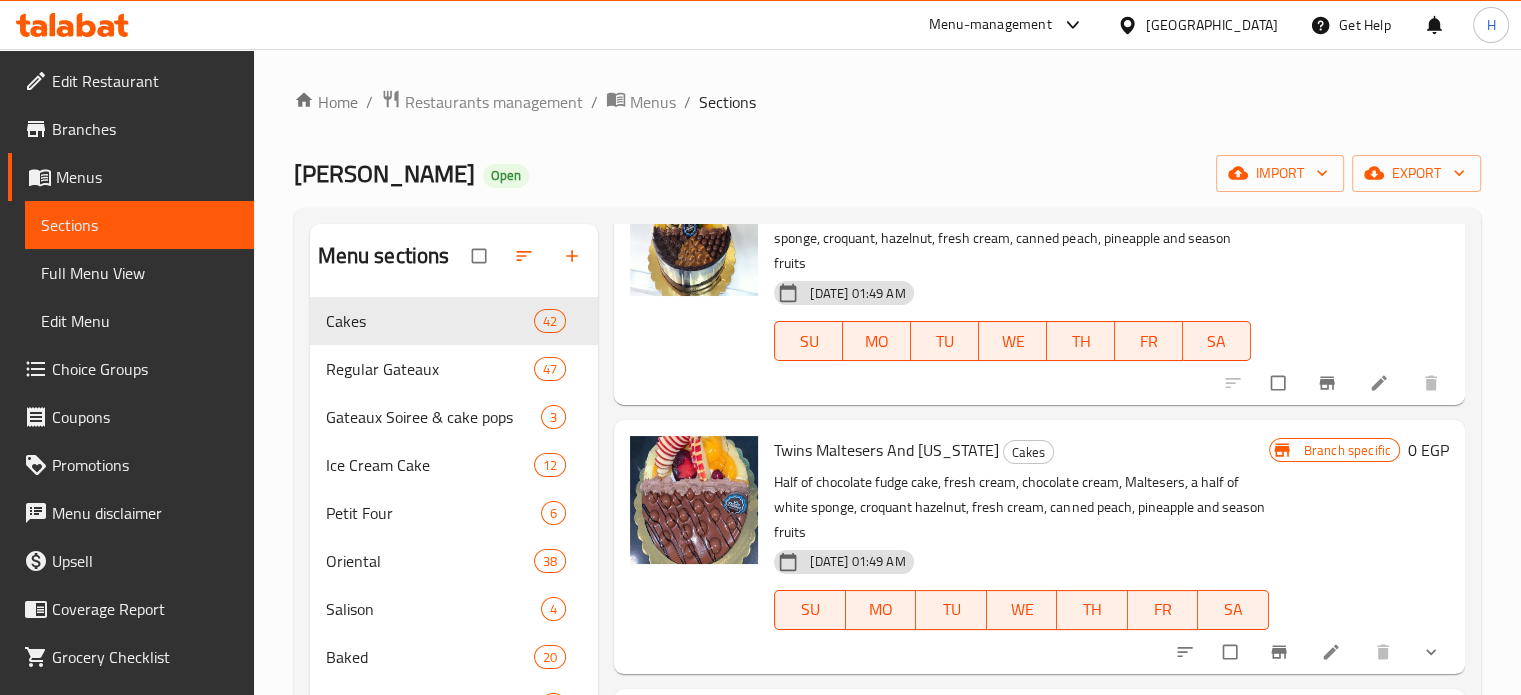 scroll, scrollTop: 9127, scrollLeft: 0, axis: vertical 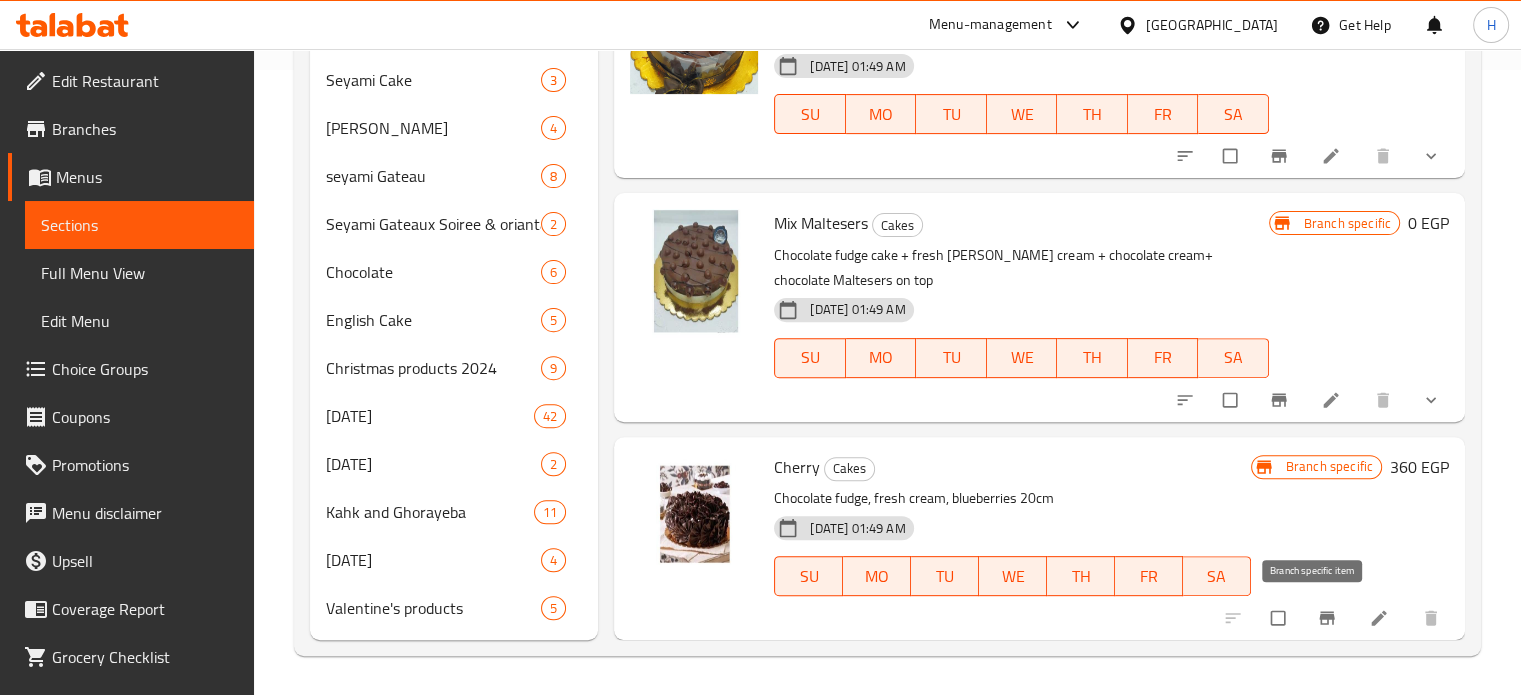 click 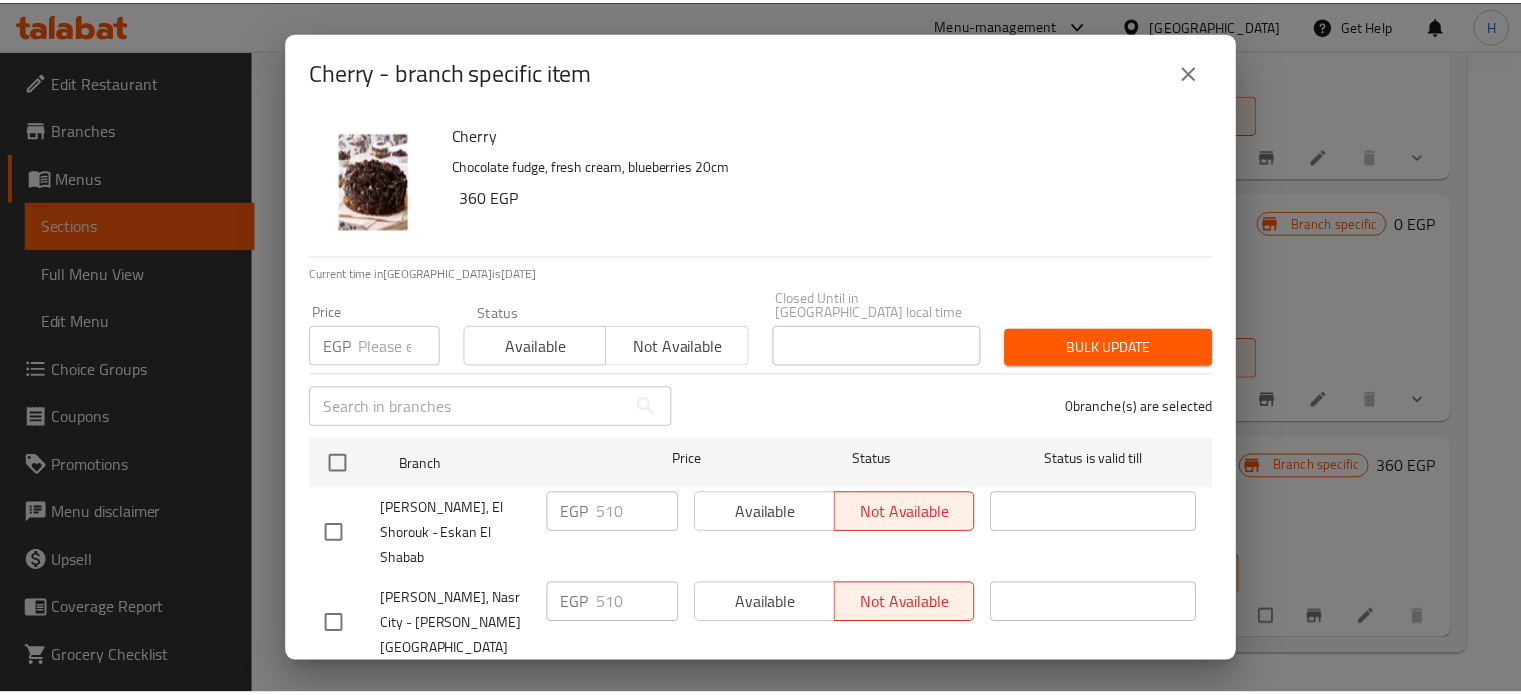 scroll, scrollTop: 162, scrollLeft: 0, axis: vertical 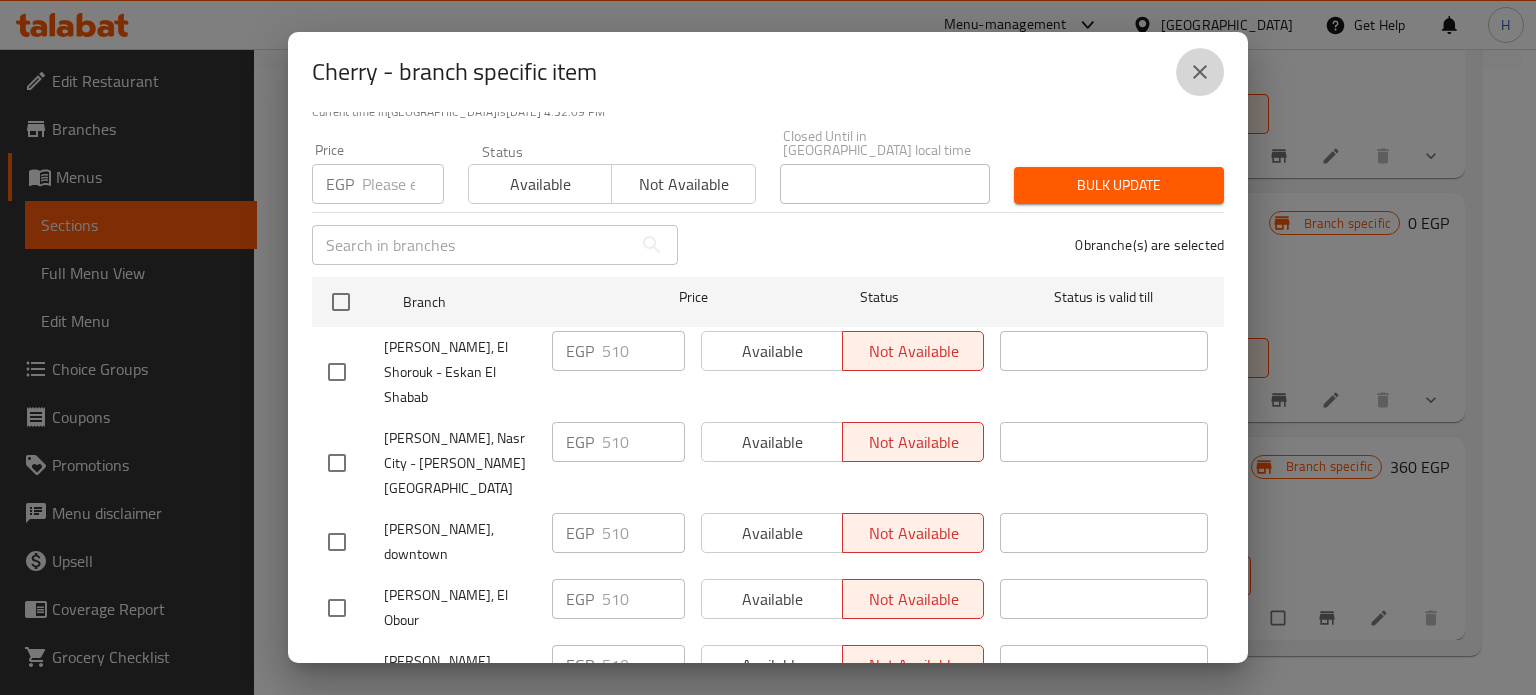 click at bounding box center [1200, 72] 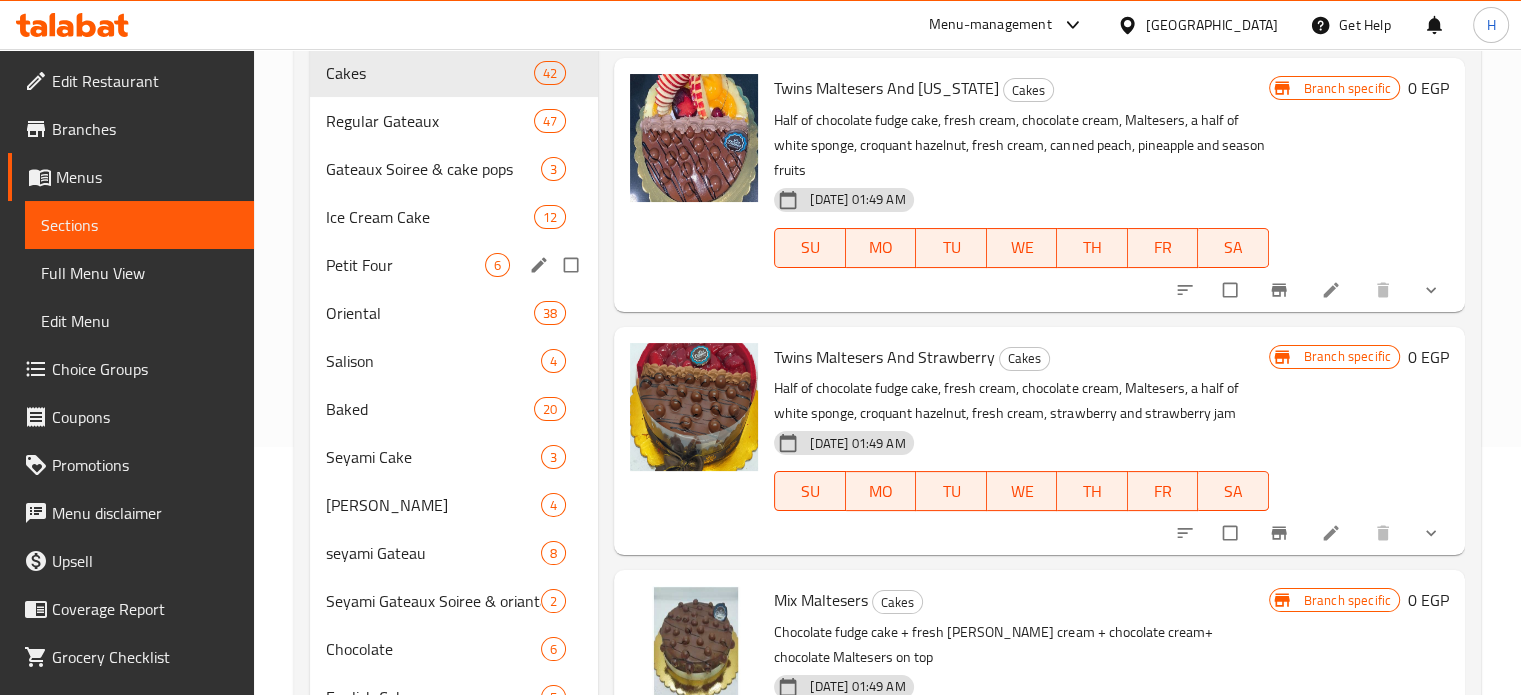scroll, scrollTop: 225, scrollLeft: 0, axis: vertical 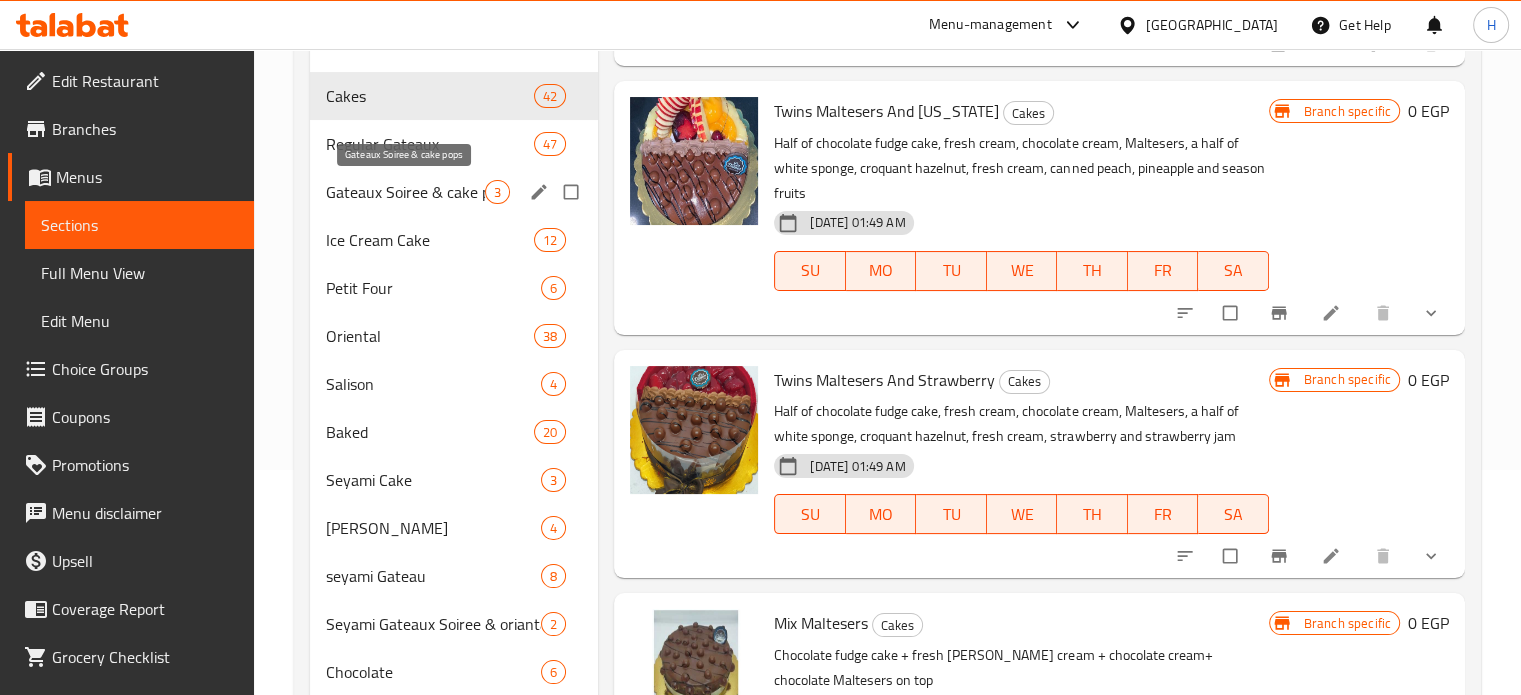 click on "Regular Gateaux" at bounding box center (430, 144) 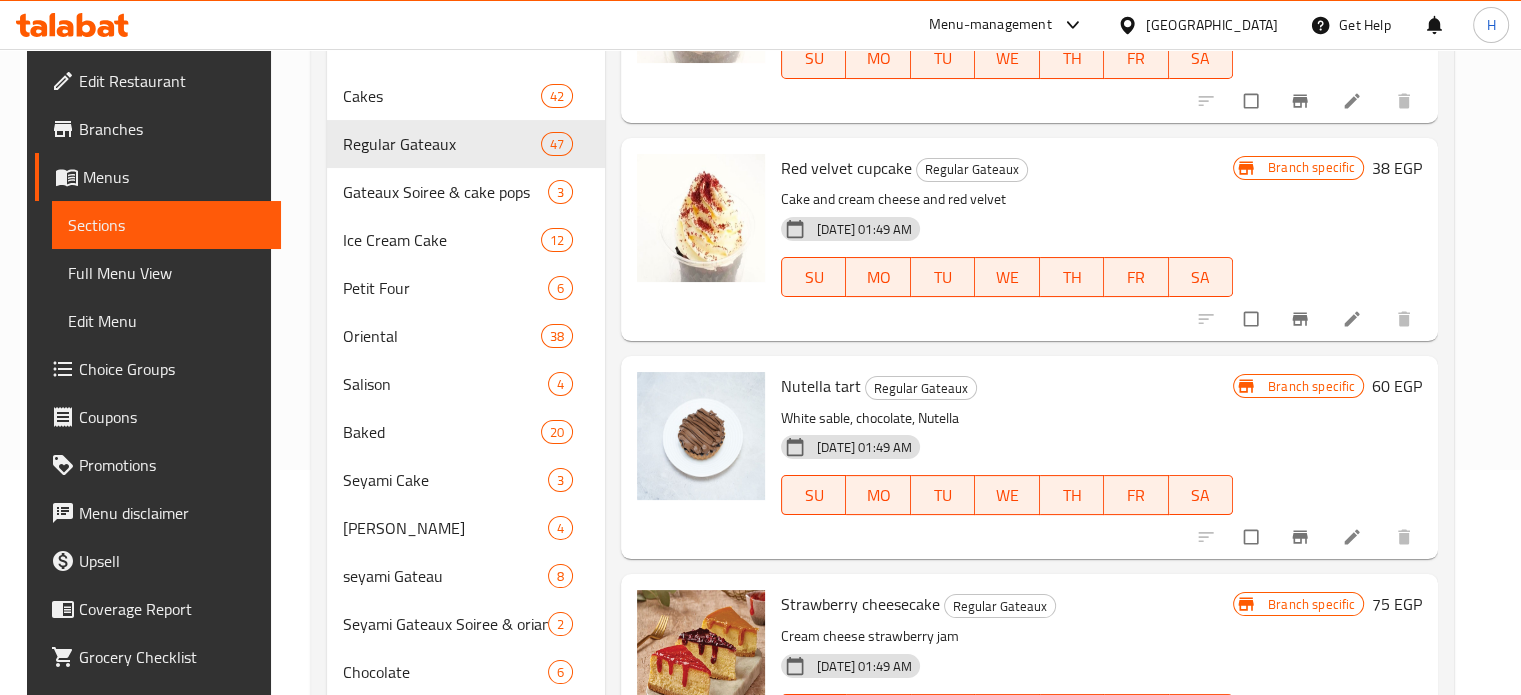 scroll, scrollTop: 8827, scrollLeft: 0, axis: vertical 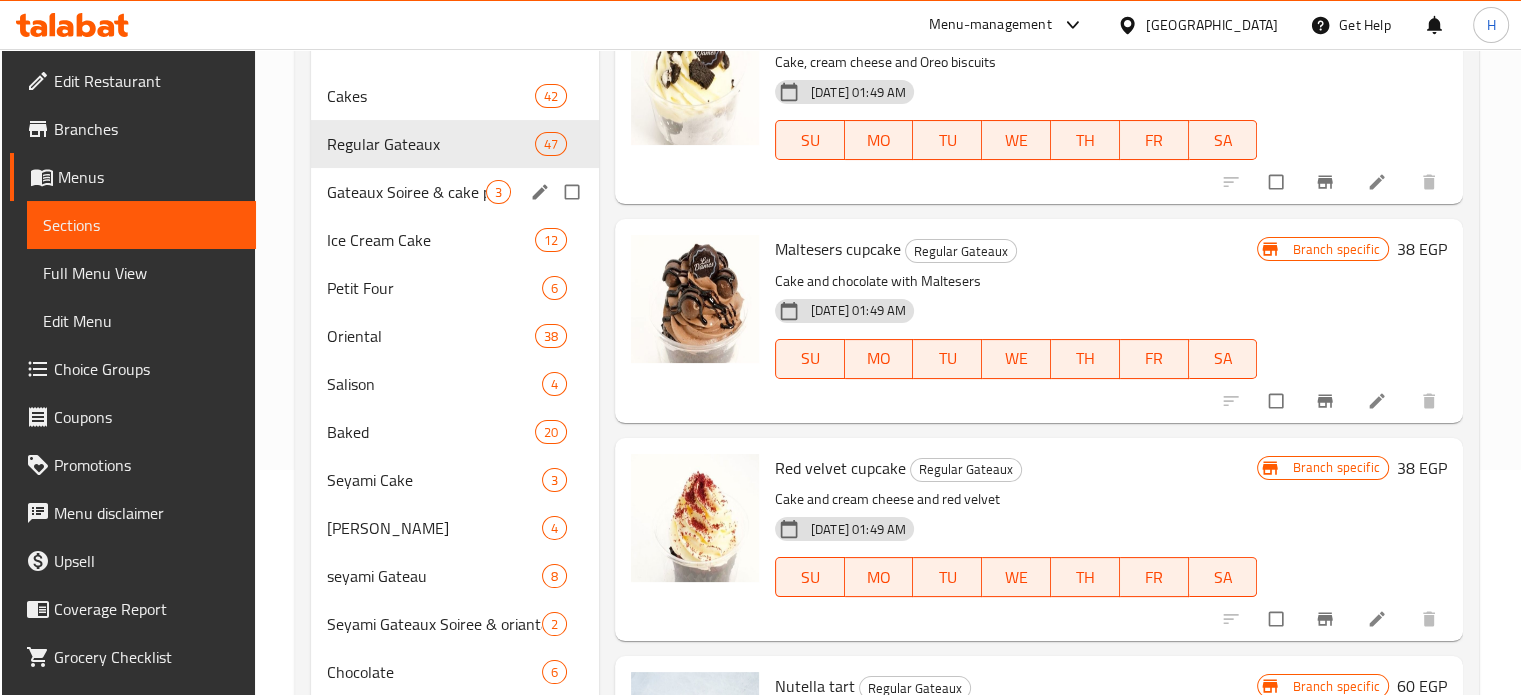 click on "Gateaux Soiree & cake pops 3" at bounding box center (455, 192) 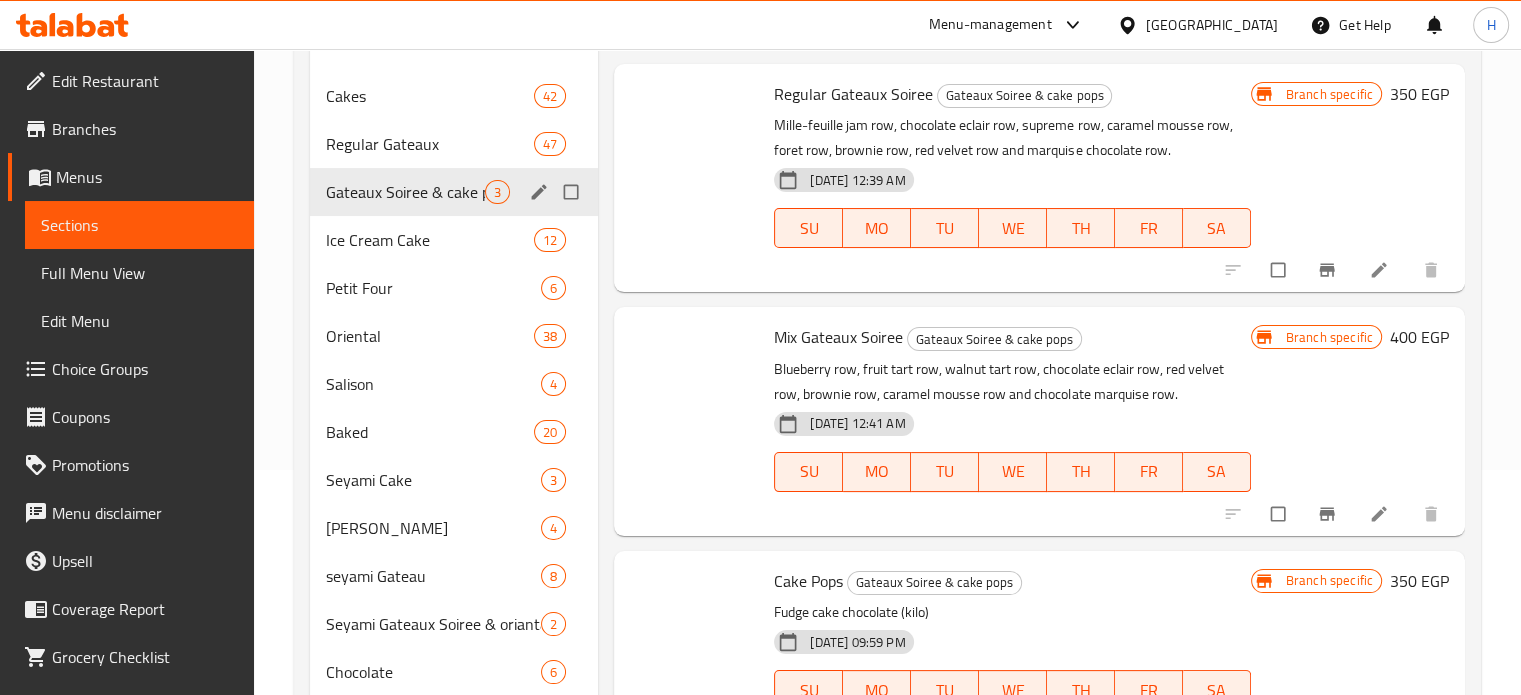 scroll, scrollTop: 0, scrollLeft: 0, axis: both 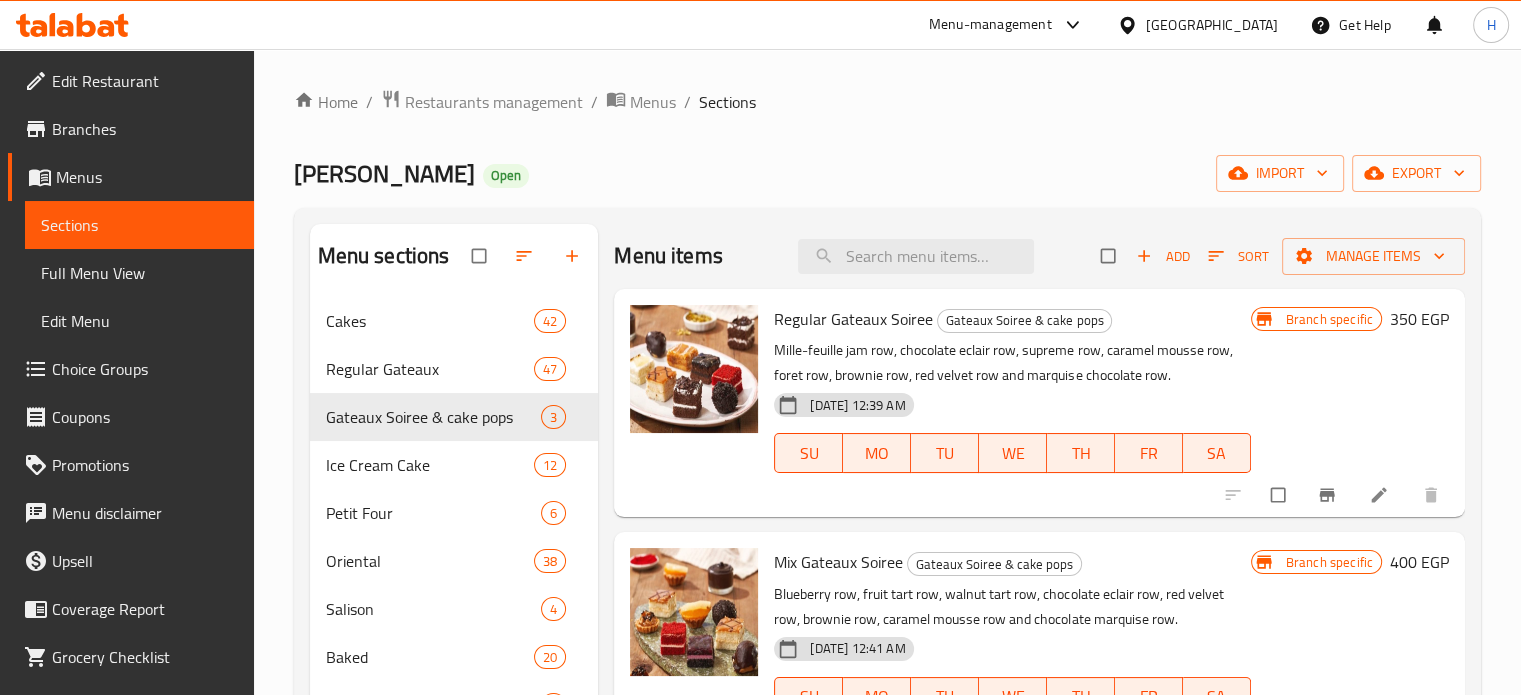 click 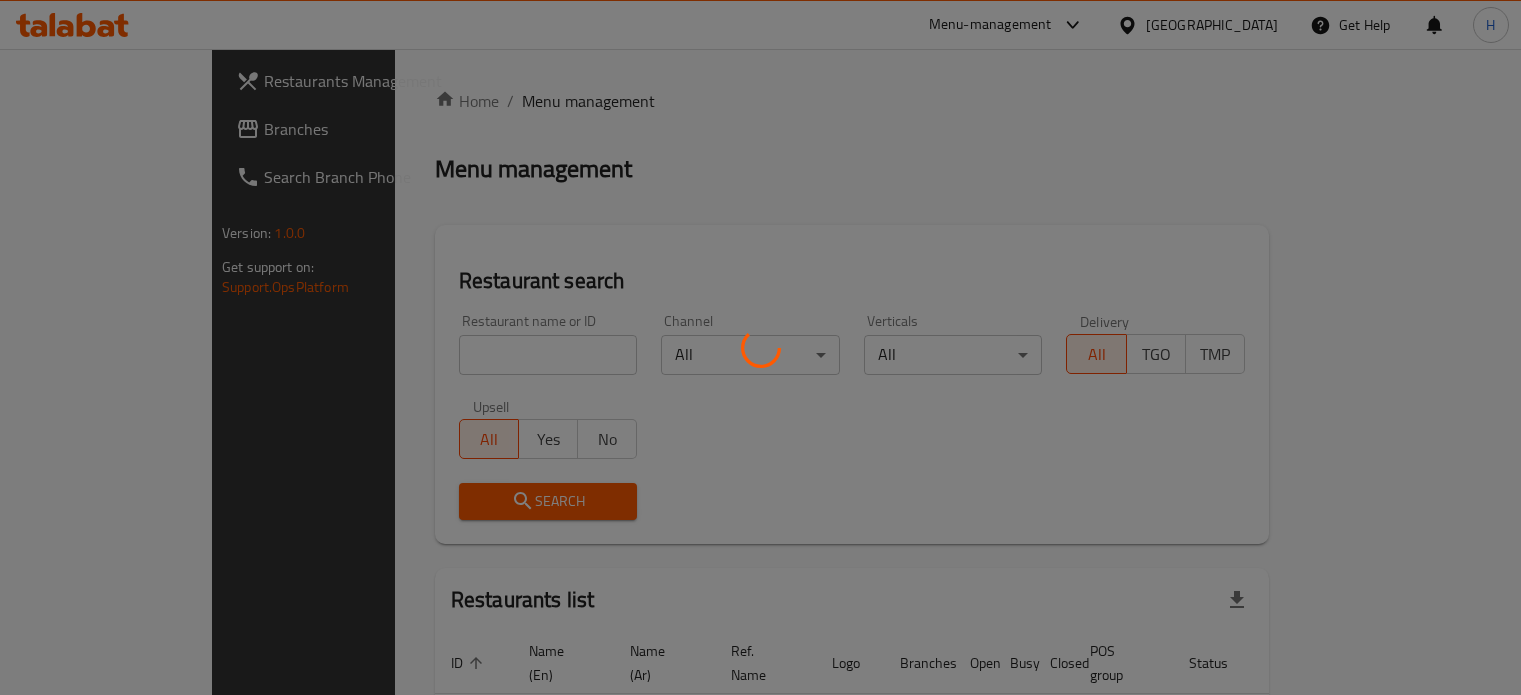 scroll, scrollTop: 0, scrollLeft: 0, axis: both 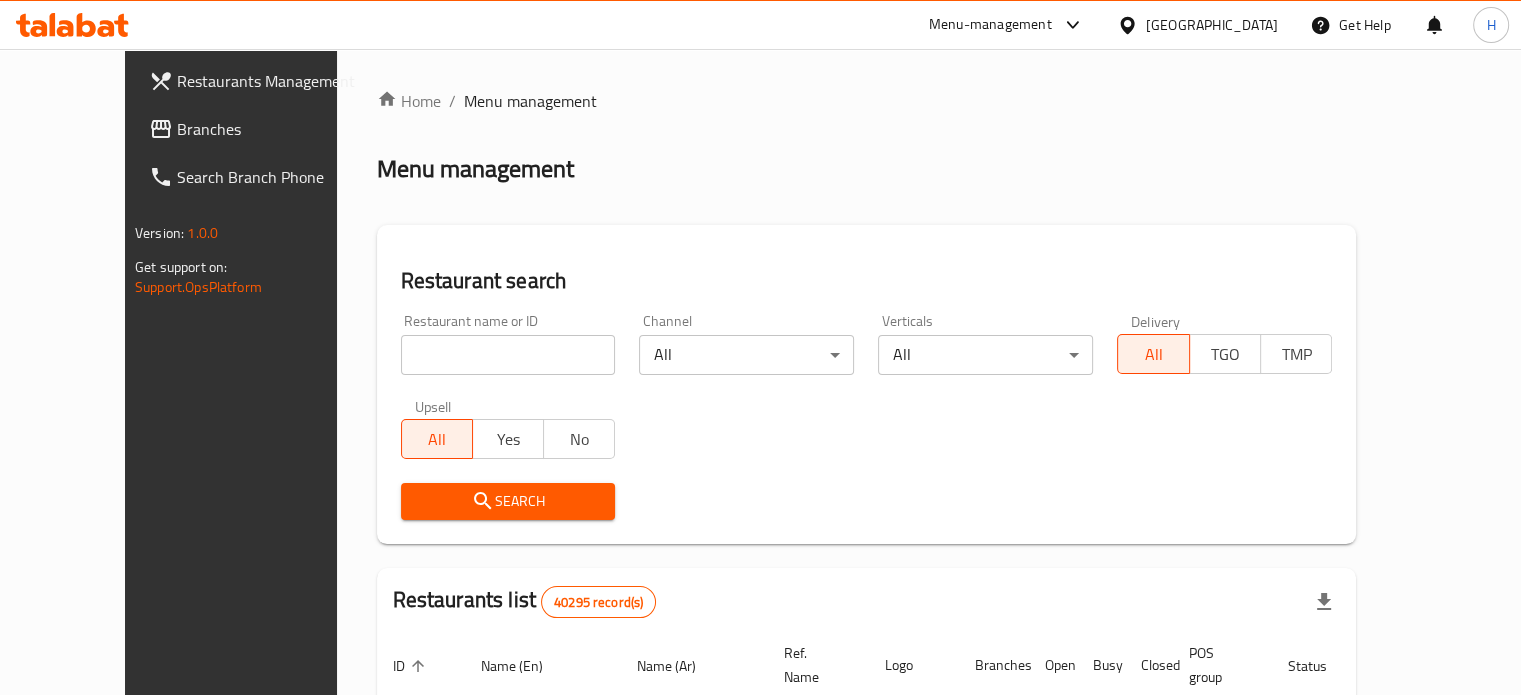 click at bounding box center (508, 355) 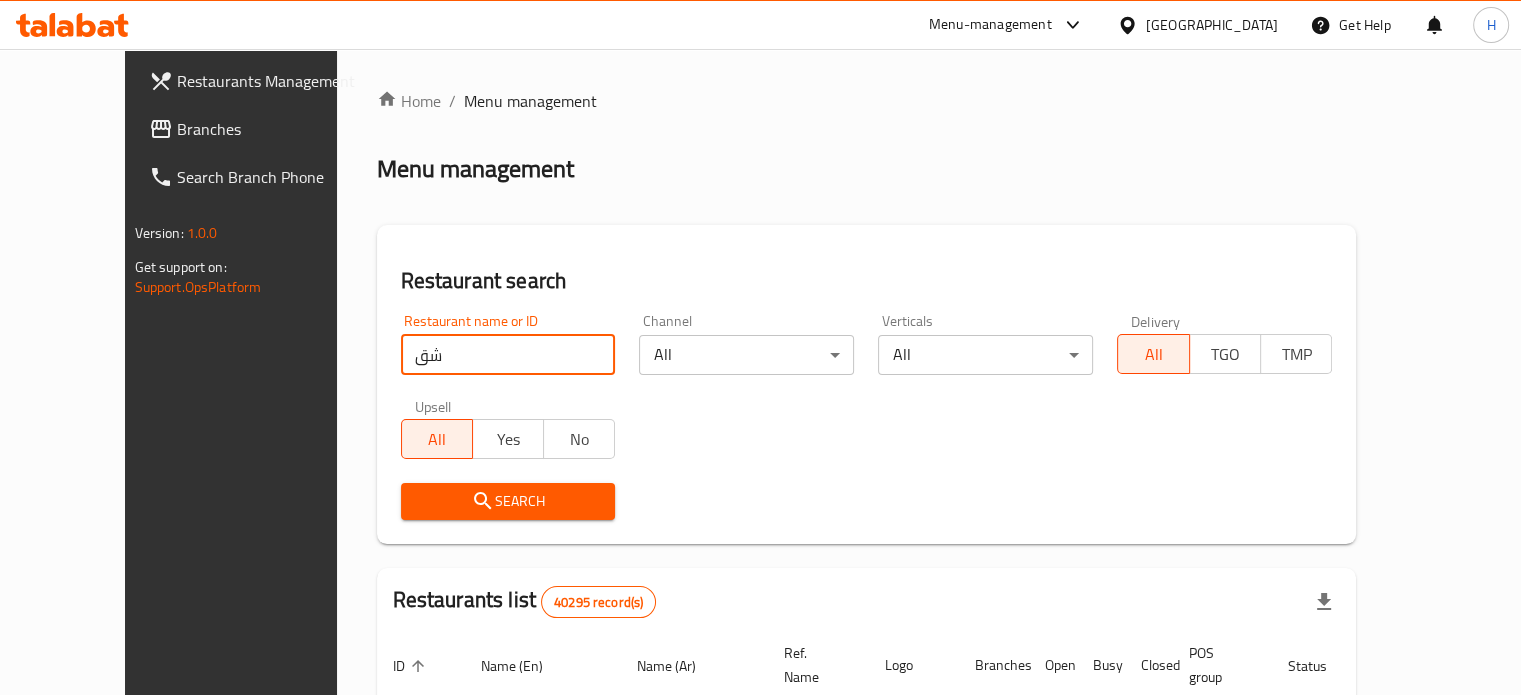 type on "ش" 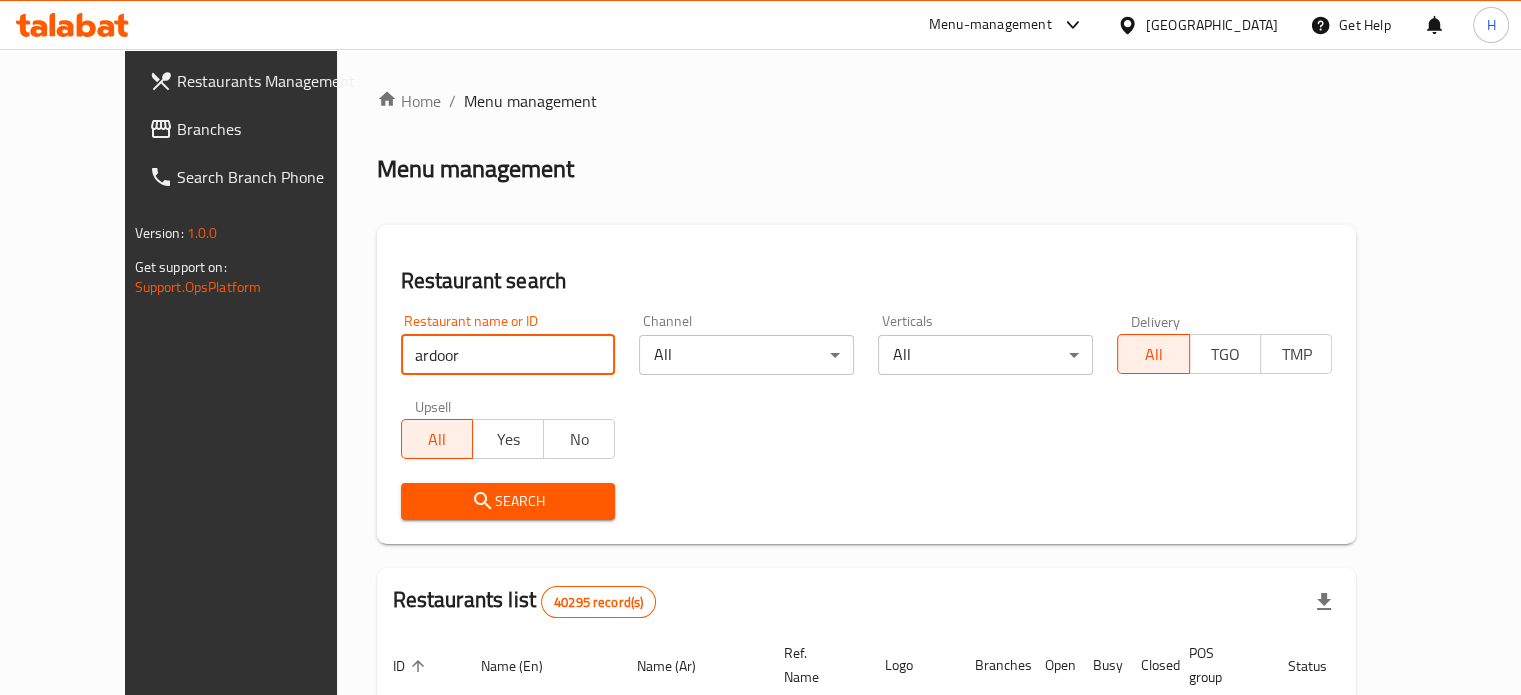 type on "ardoor" 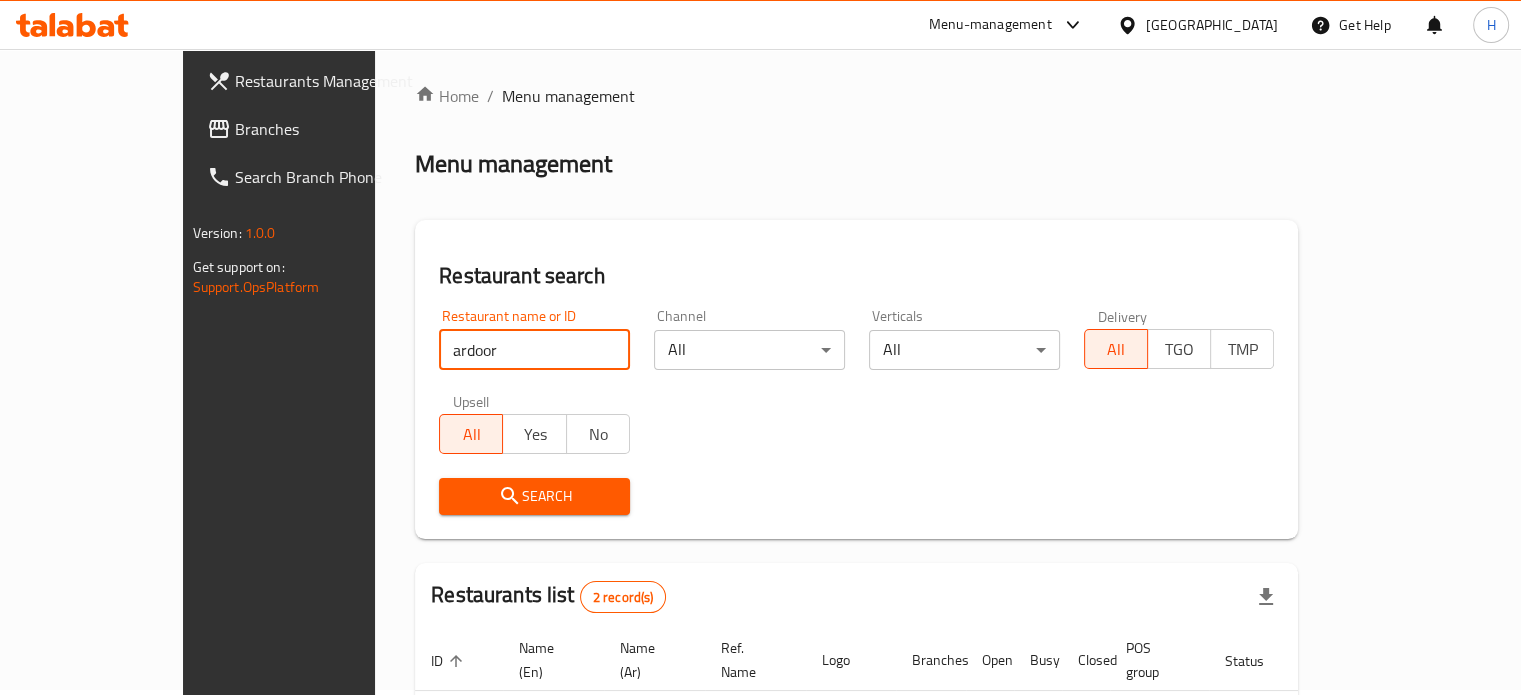 scroll, scrollTop: 200, scrollLeft: 0, axis: vertical 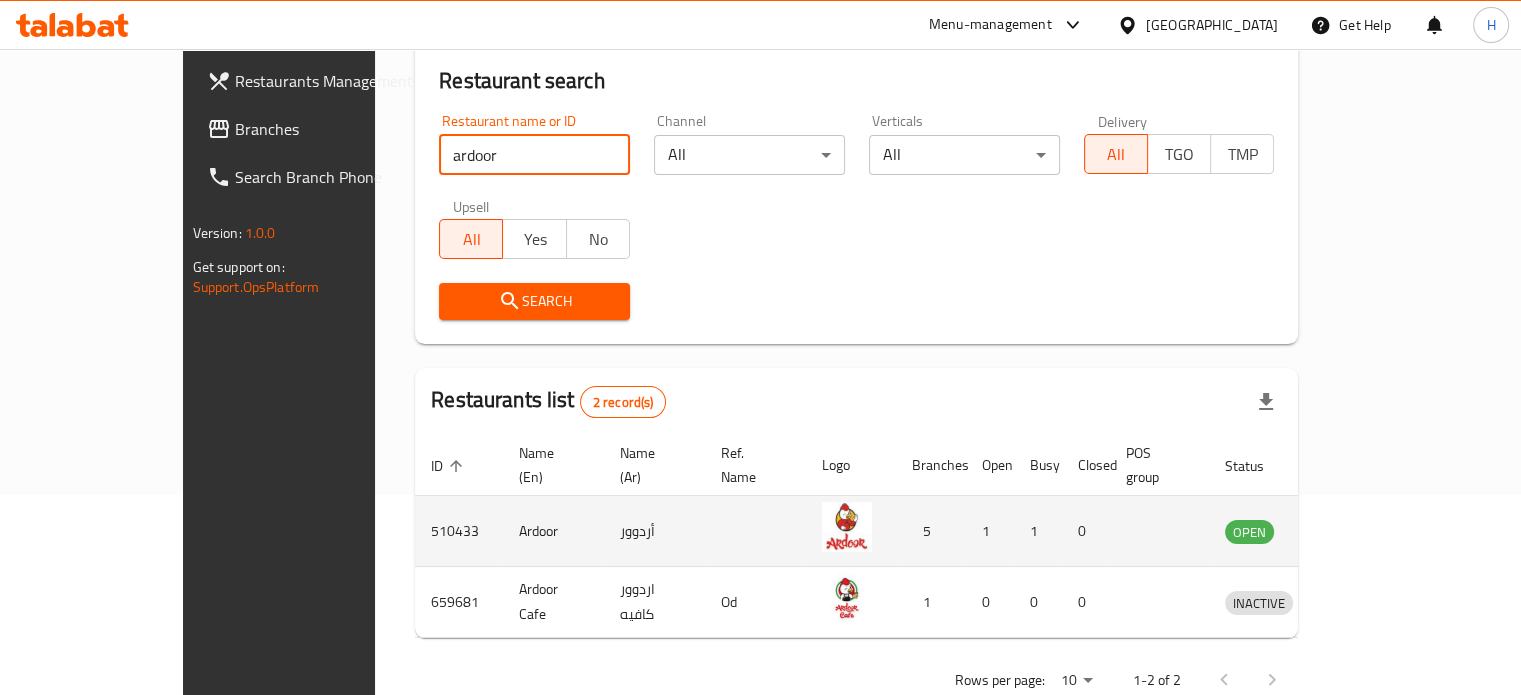 click at bounding box center [1351, 531] 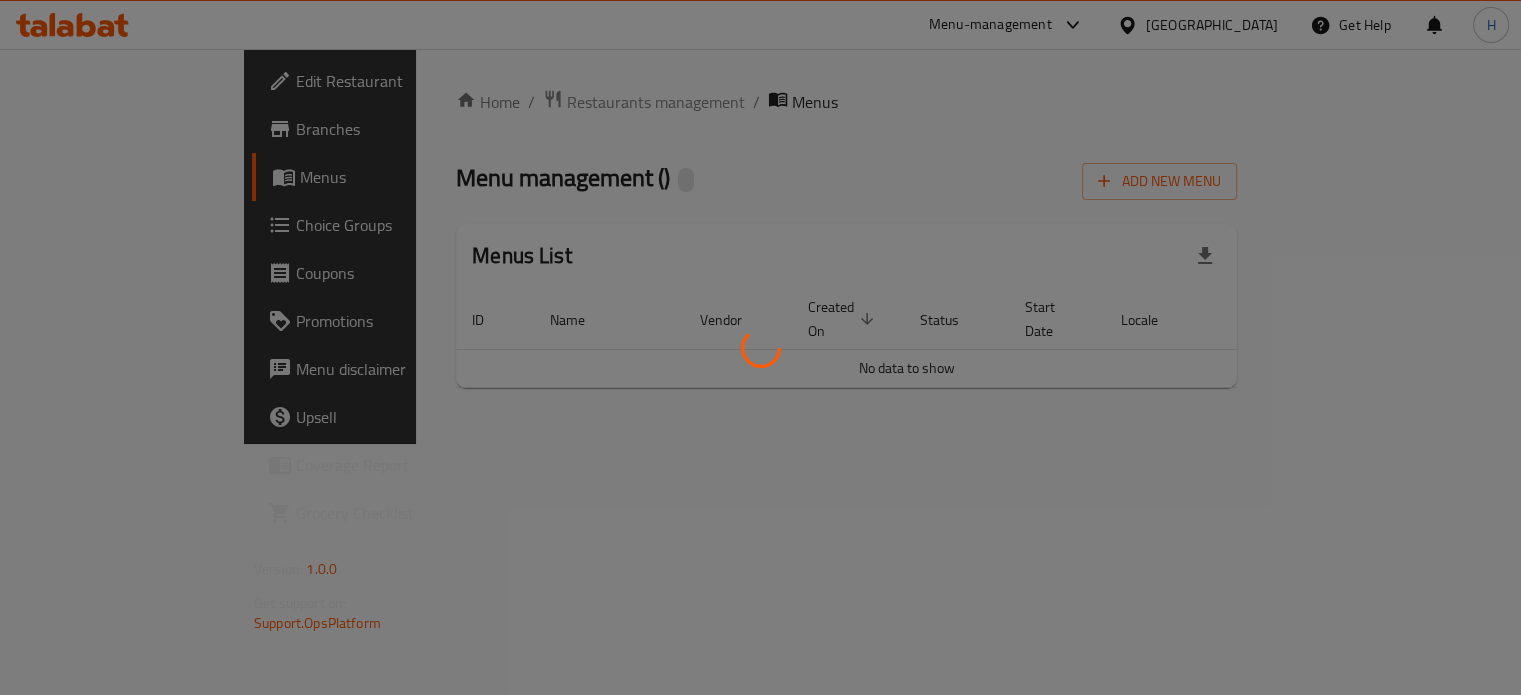 scroll, scrollTop: 0, scrollLeft: 0, axis: both 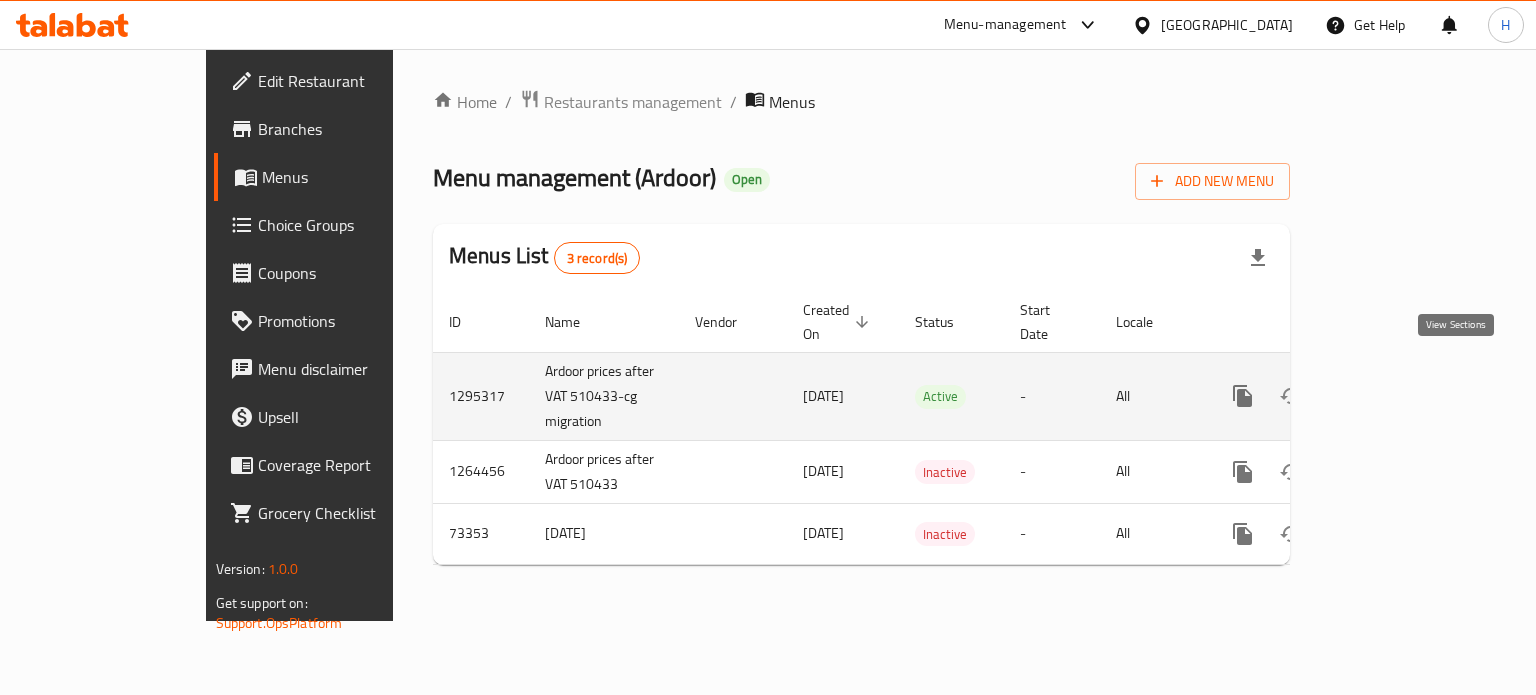 click 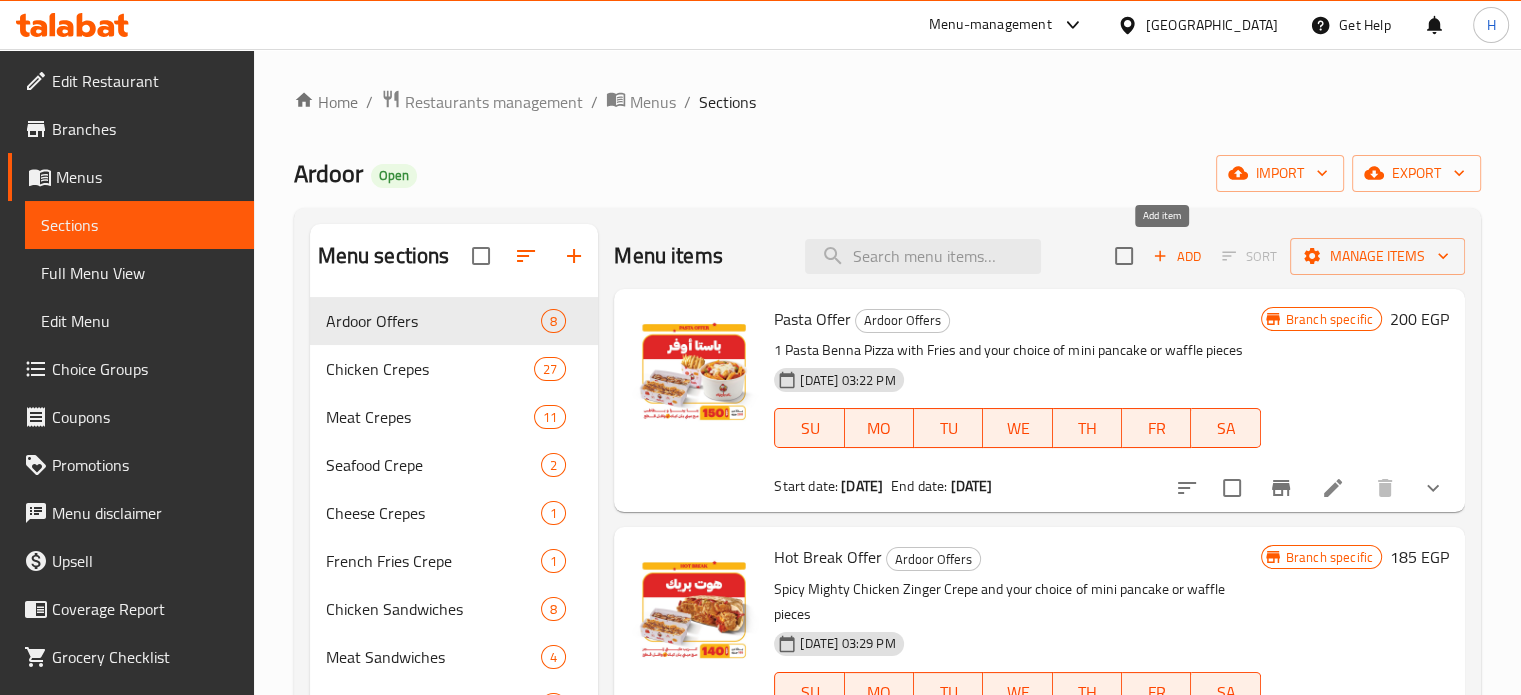 click on "Add" at bounding box center [1177, 256] 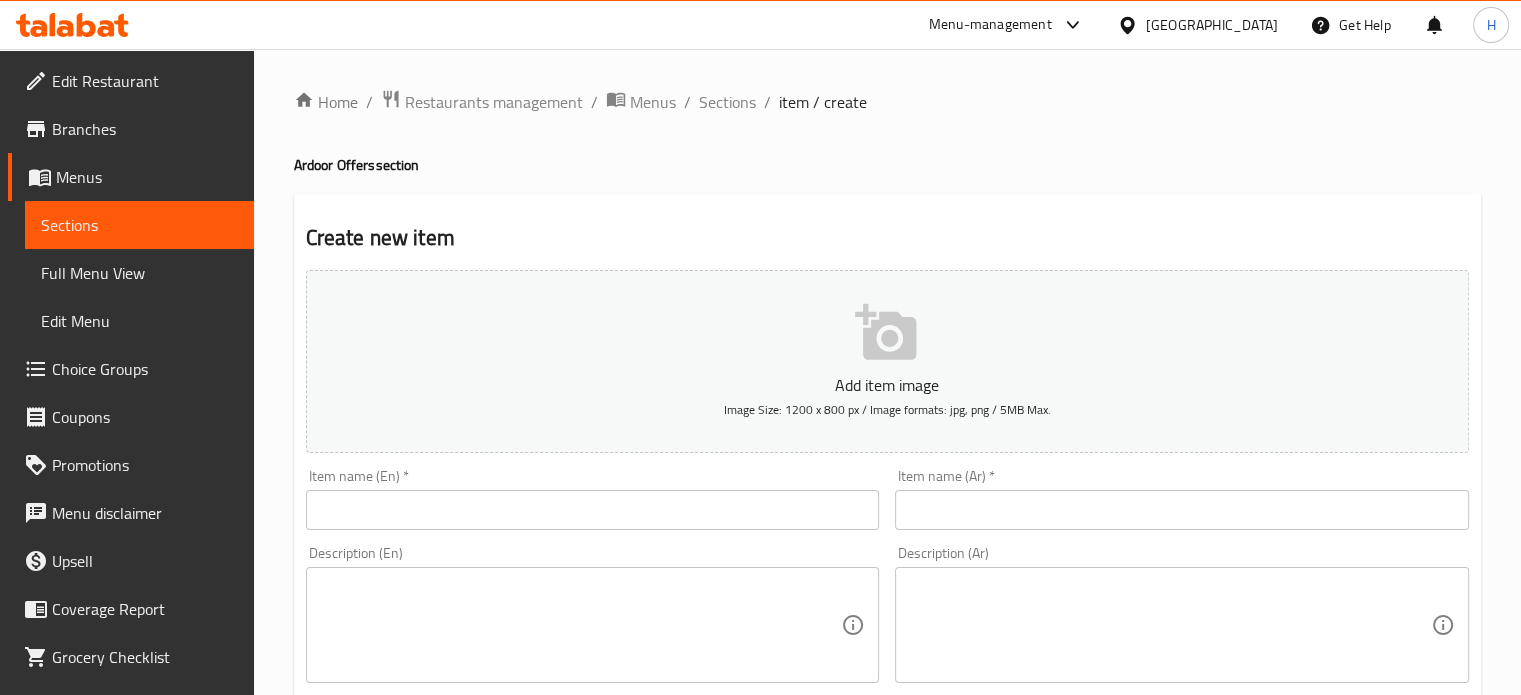 click at bounding box center [593, 510] 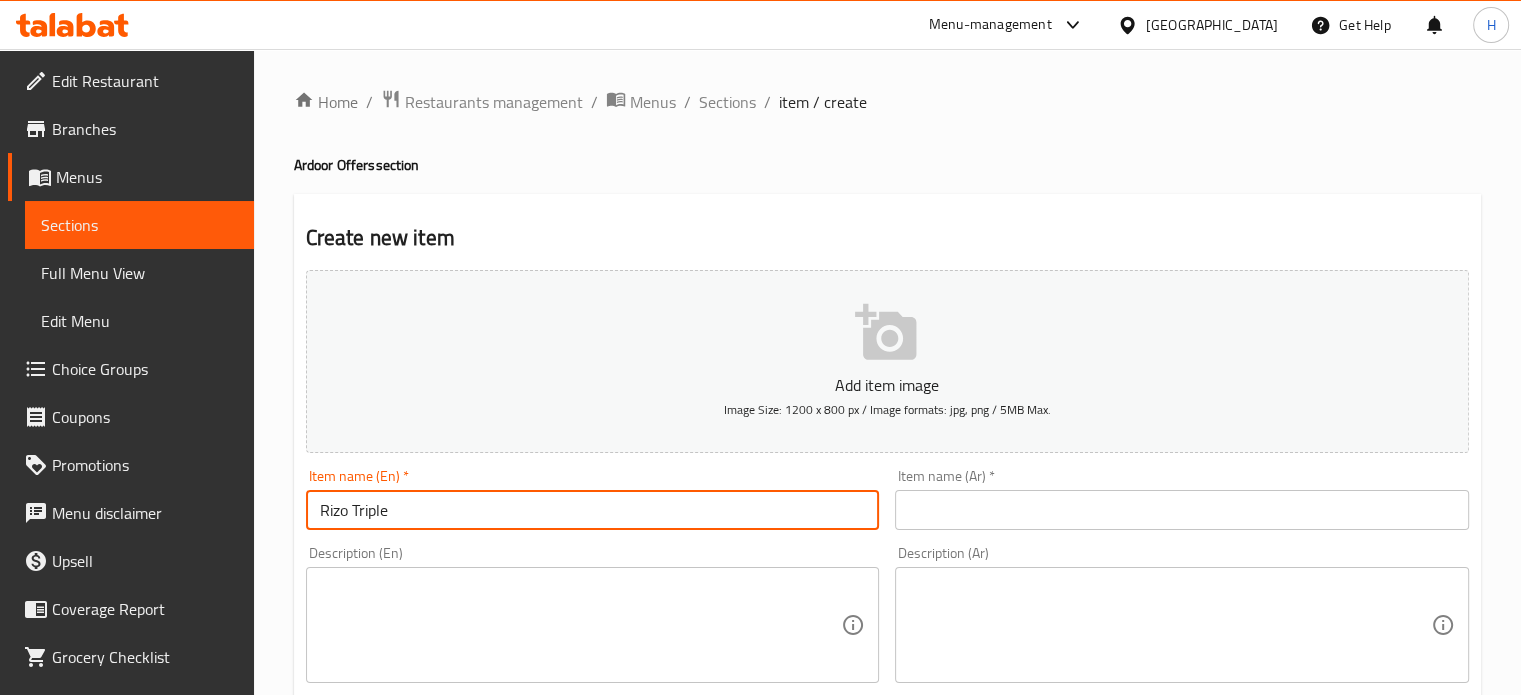 type on "Rizo Triple" 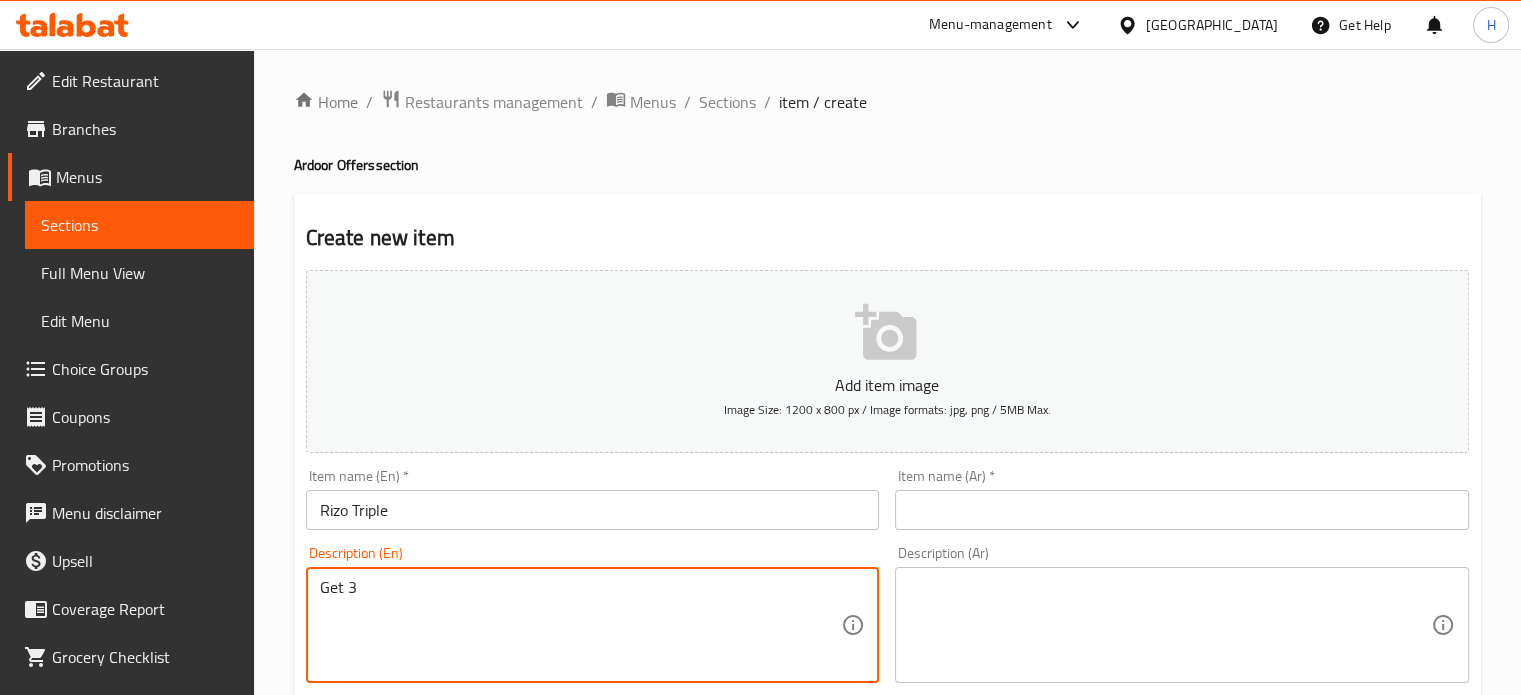 paste on "Chicken Rizo With Bbq Sauce Fatteh" 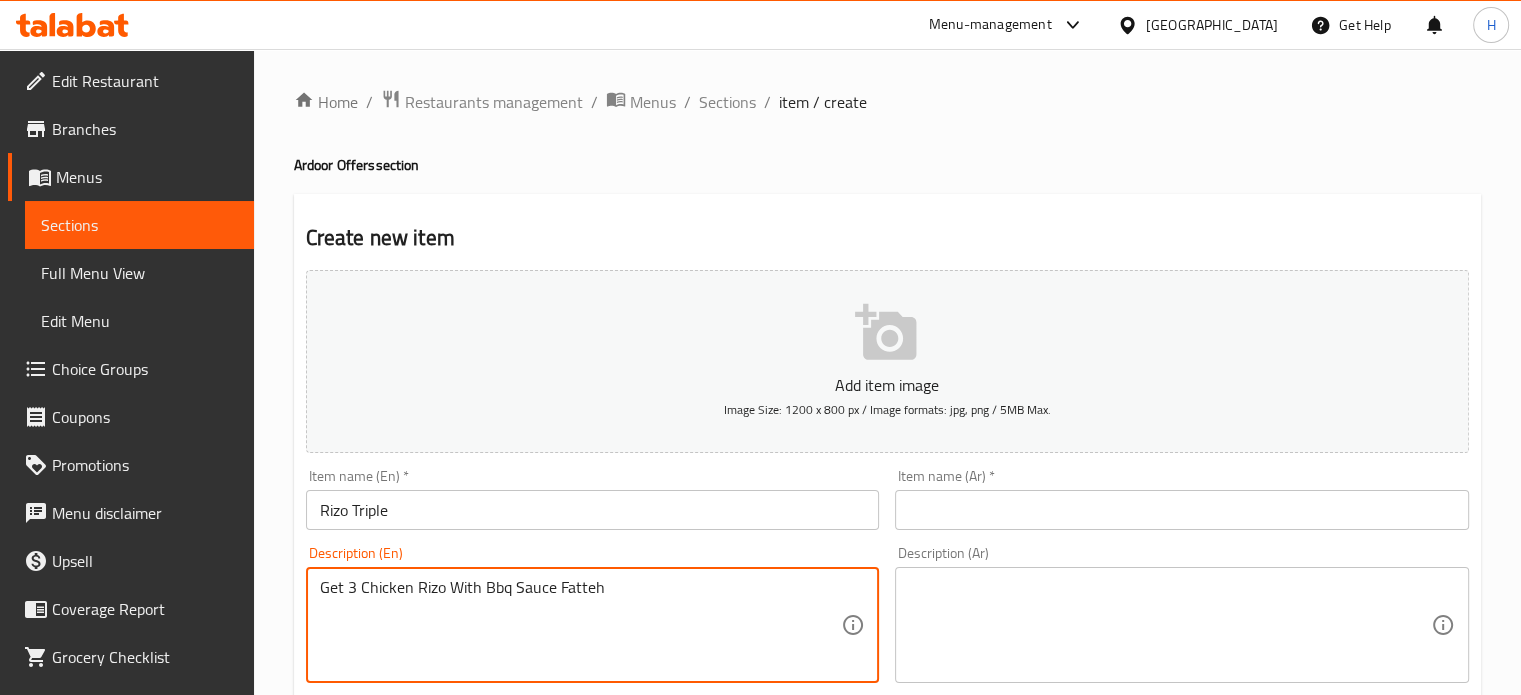 click on "Get 3 Chicken Rizo With Bbq Sauce Fatteh" at bounding box center [581, 625] 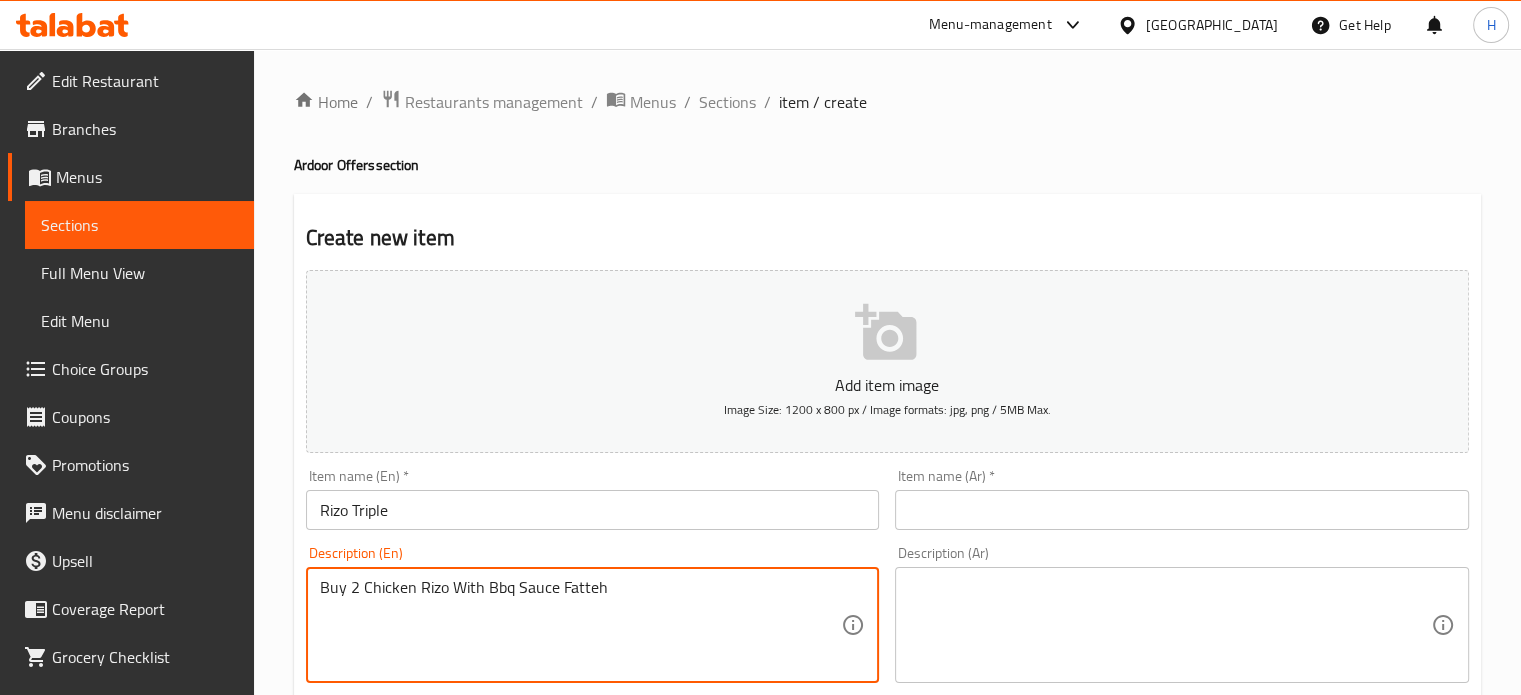 click on "Buy 2 Chicken Rizo With Bbq Sauce Fatteh" at bounding box center [581, 625] 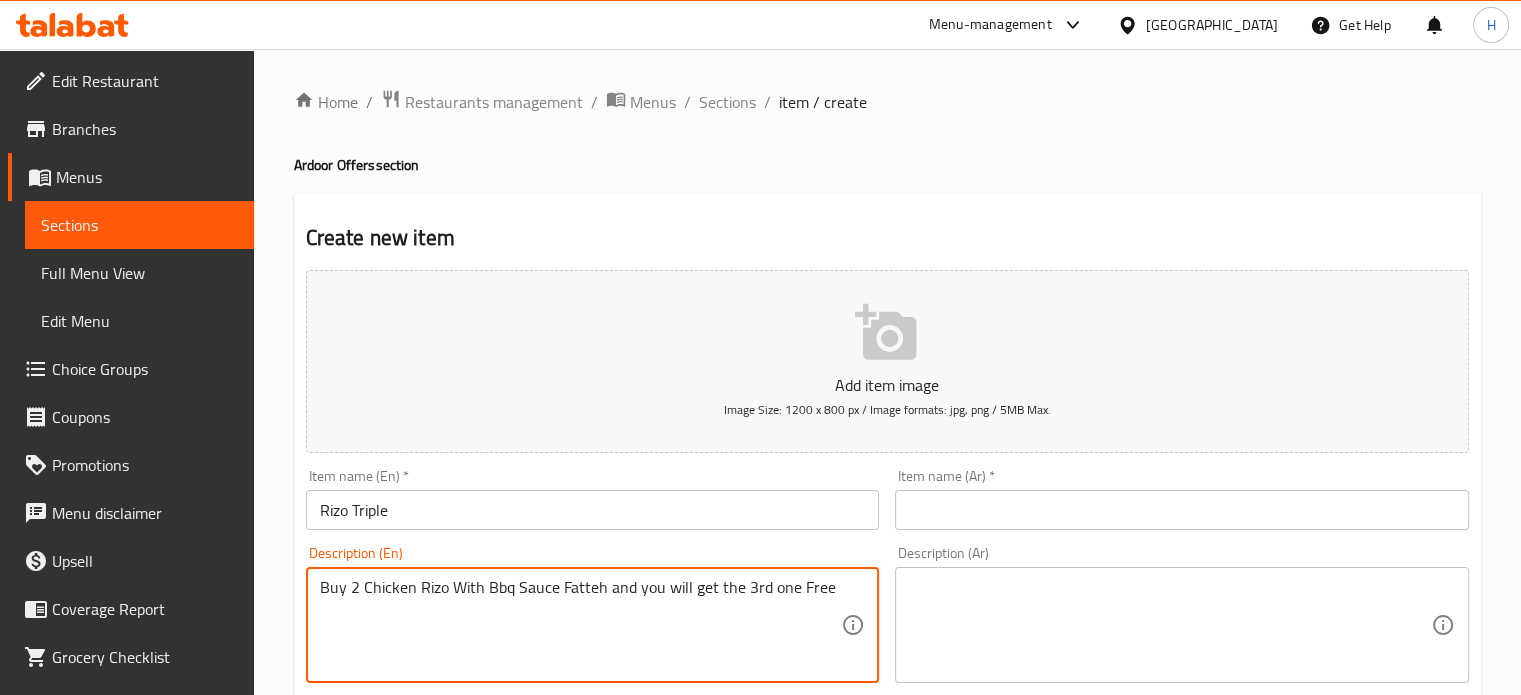 type on "Buy 2 Chicken Rizo With Bbq Sauce Fatteh and you will get the 3rd one Free" 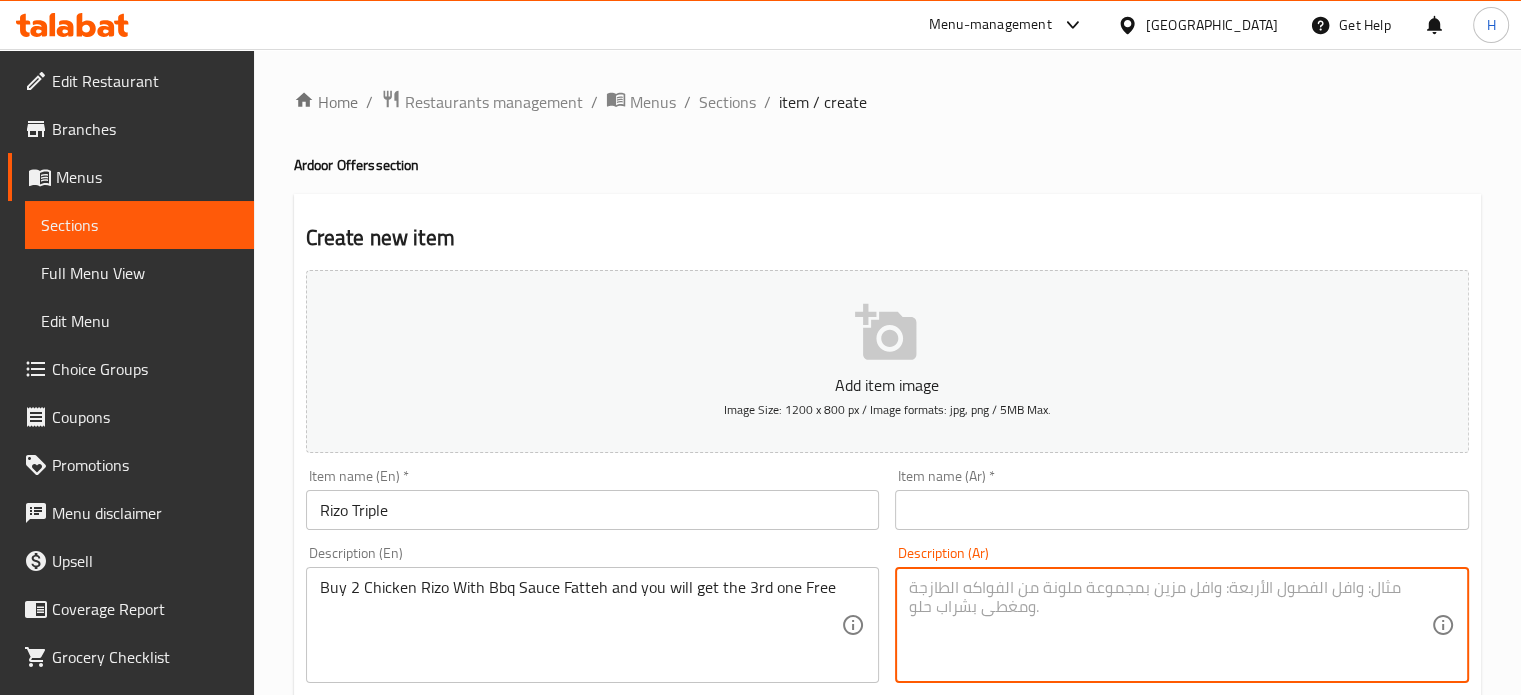 click at bounding box center [1170, 625] 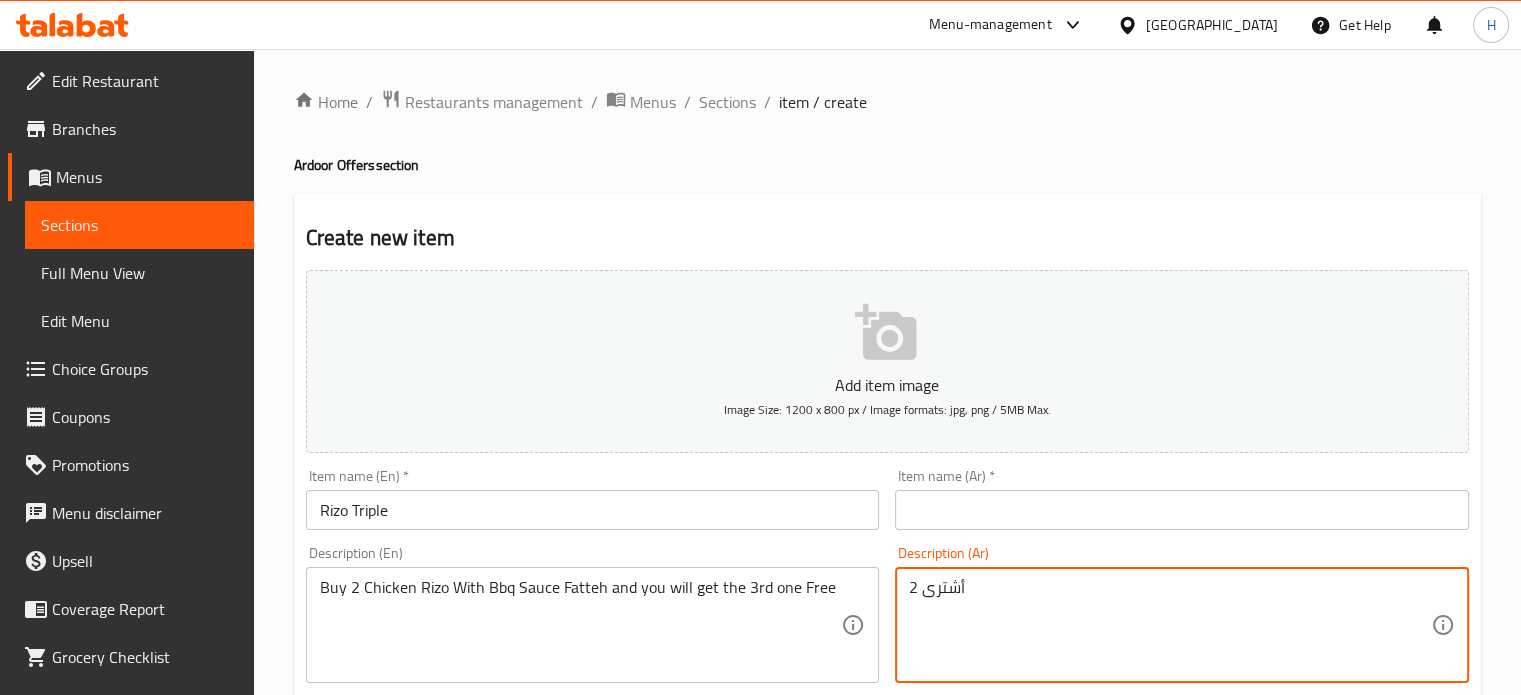 paste on "فتة دجاج ريزو مع صوص باربيكيو" 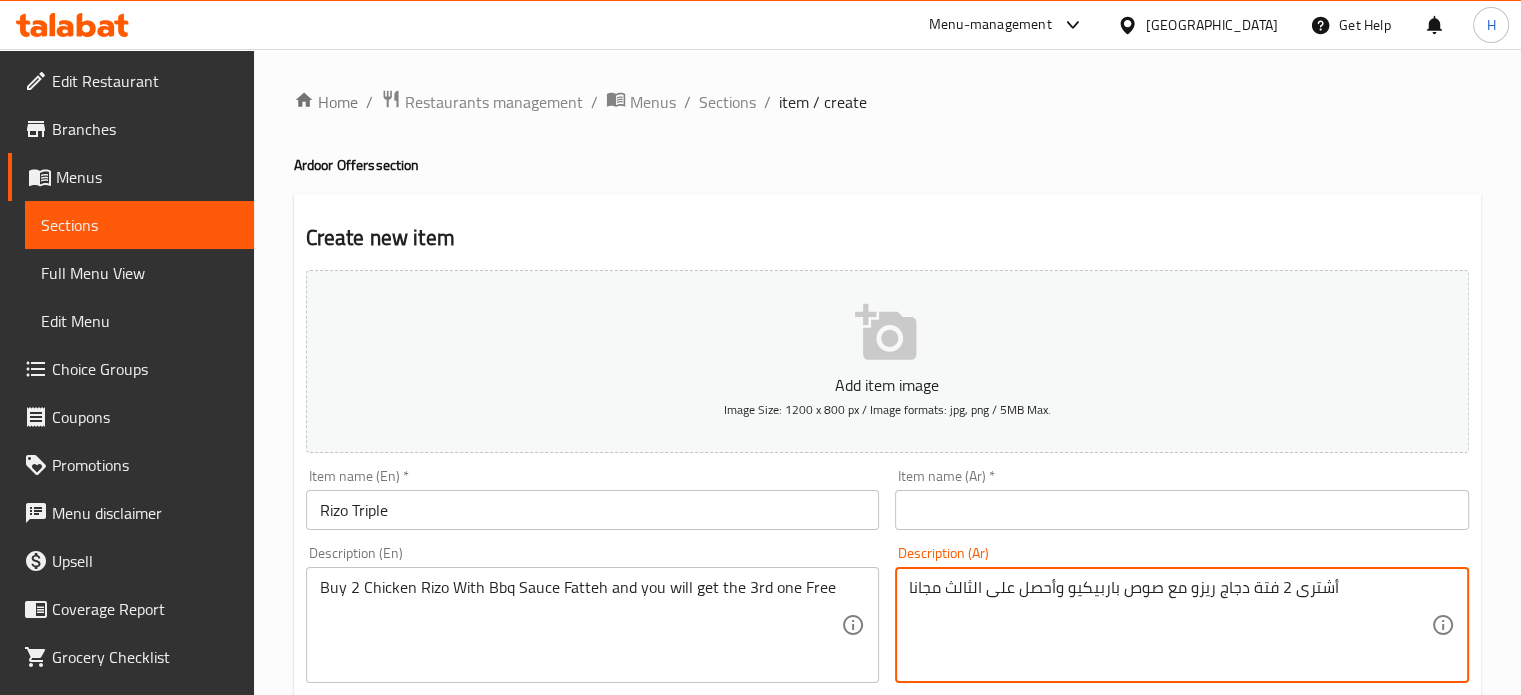 type on "أشترى 2 فتة دجاج ريزو مع صوص باربيكيو وأحصل على الثالث مجانا" 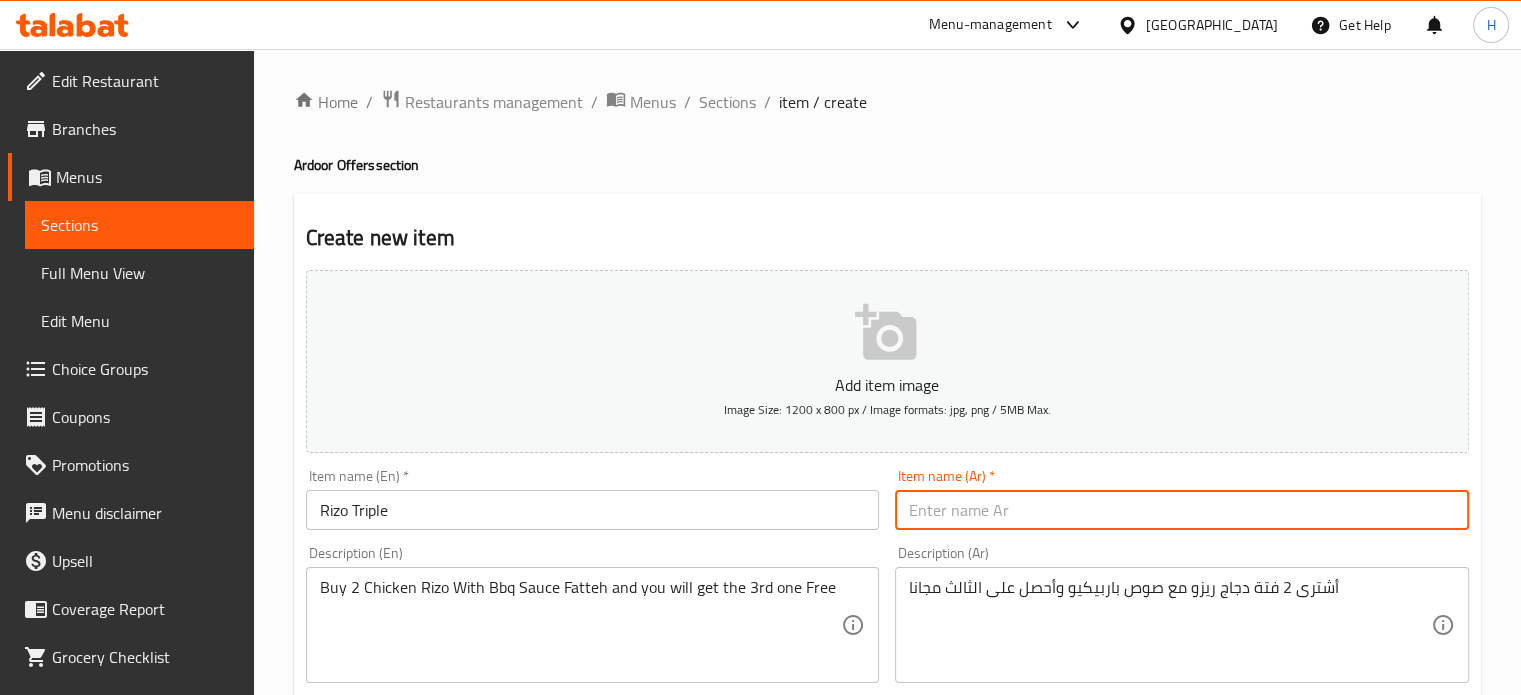 click at bounding box center [1182, 510] 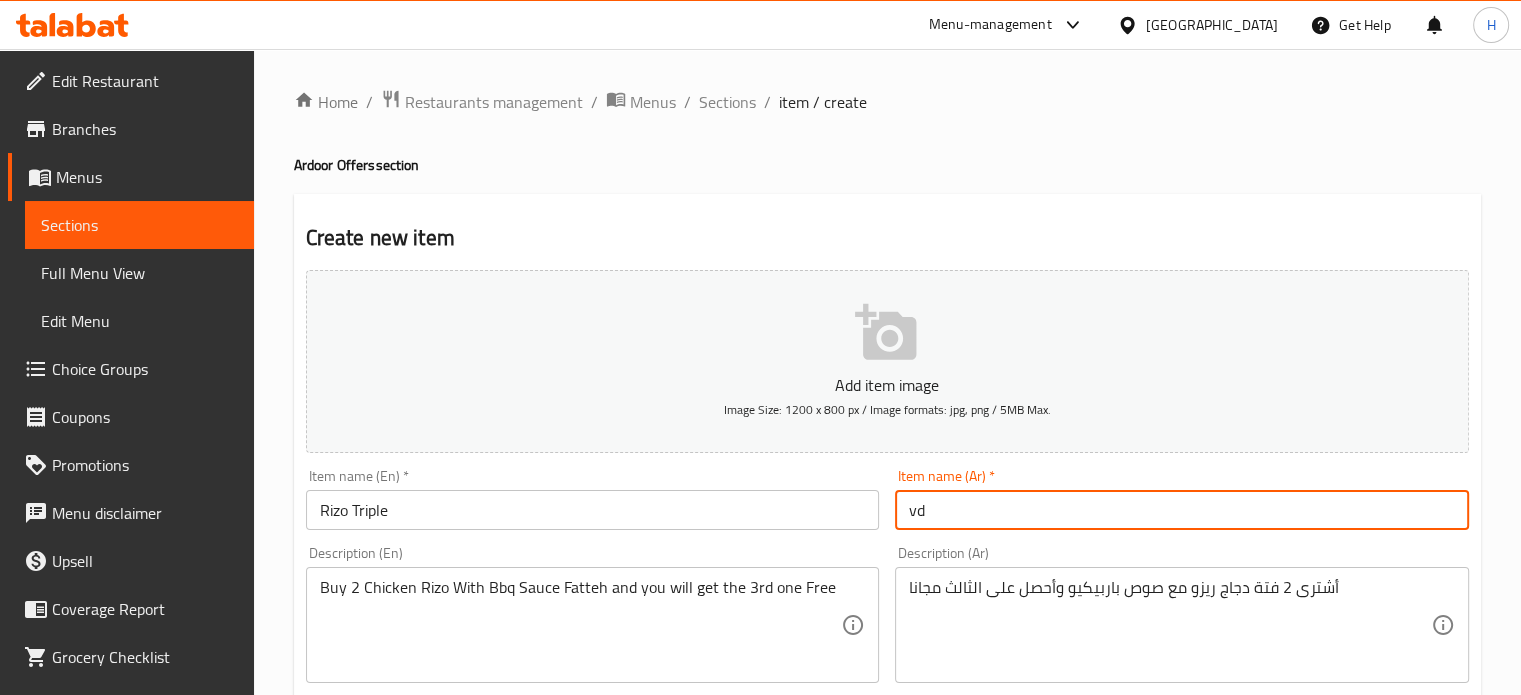 type on "v" 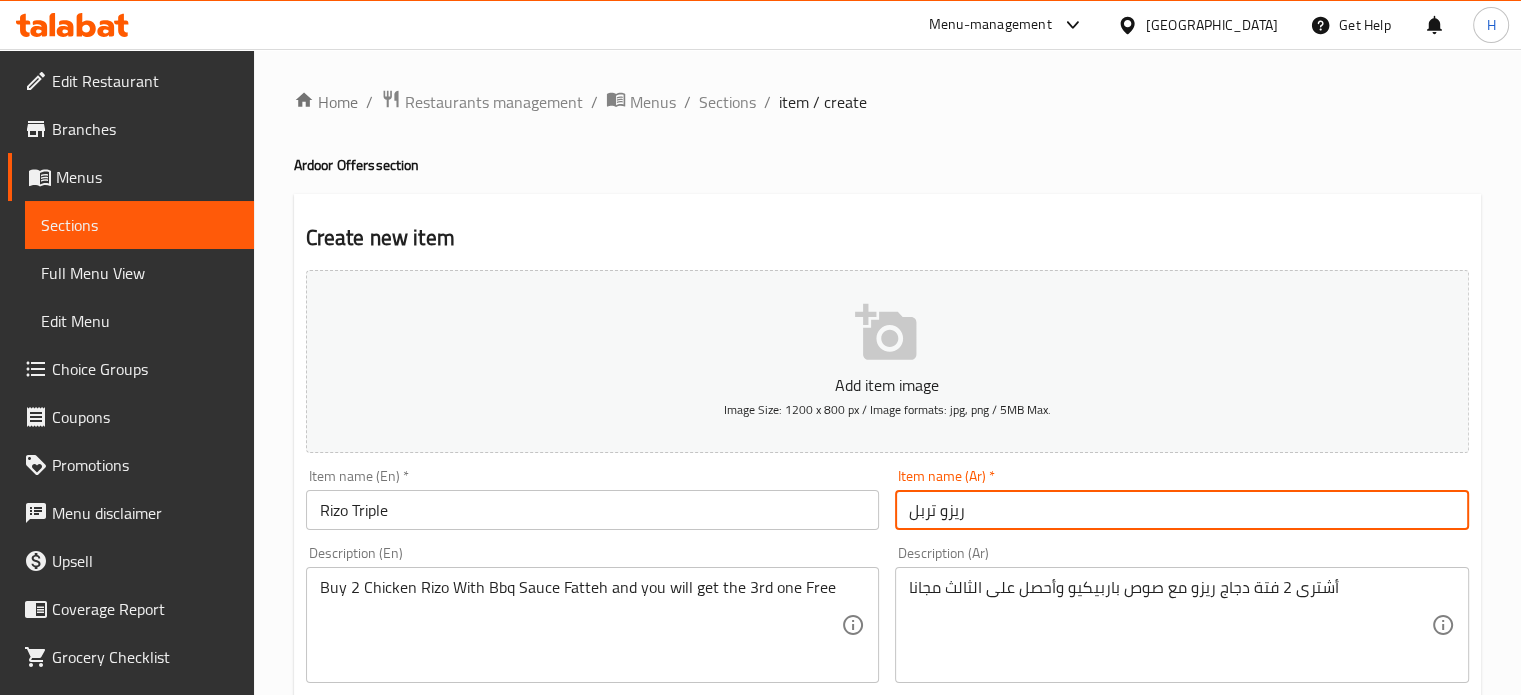 click on "ريزو تربل" at bounding box center [1182, 510] 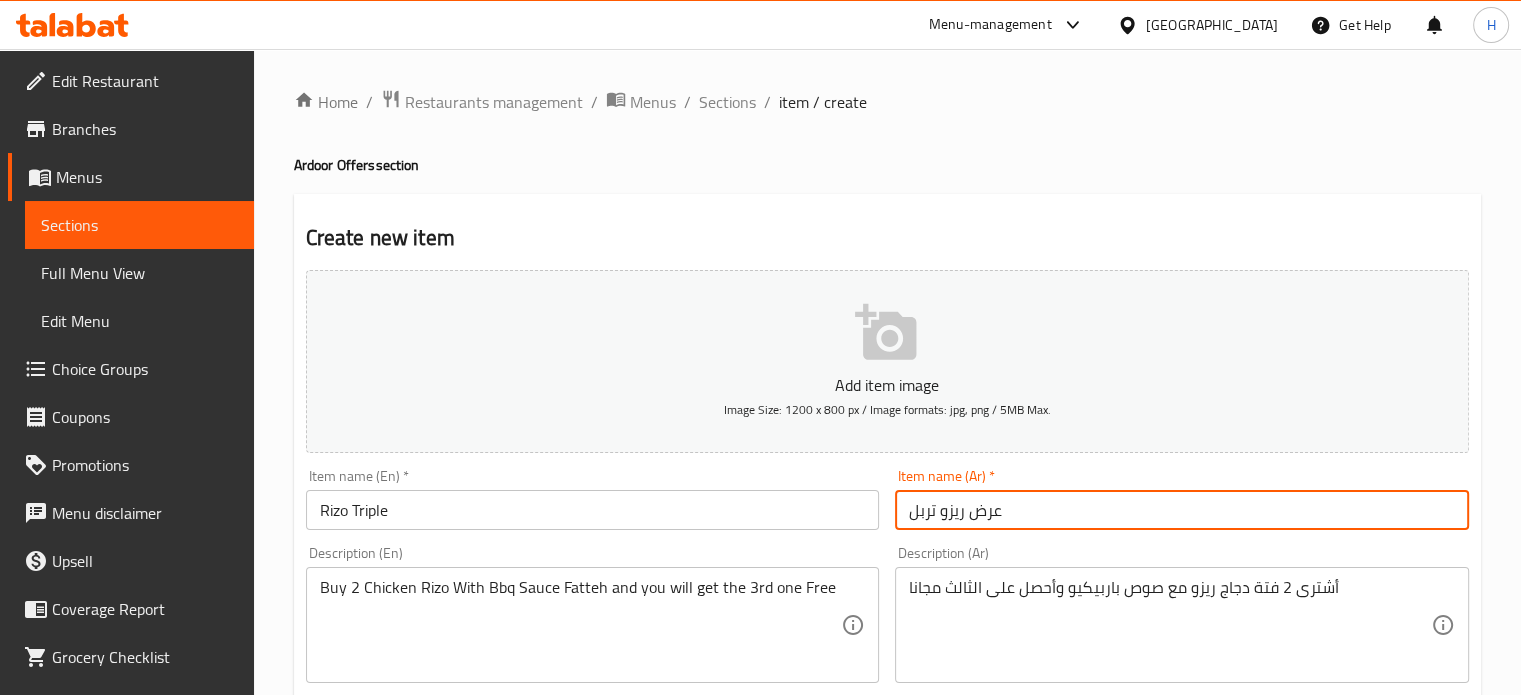 type on "عرض ريزو تربل" 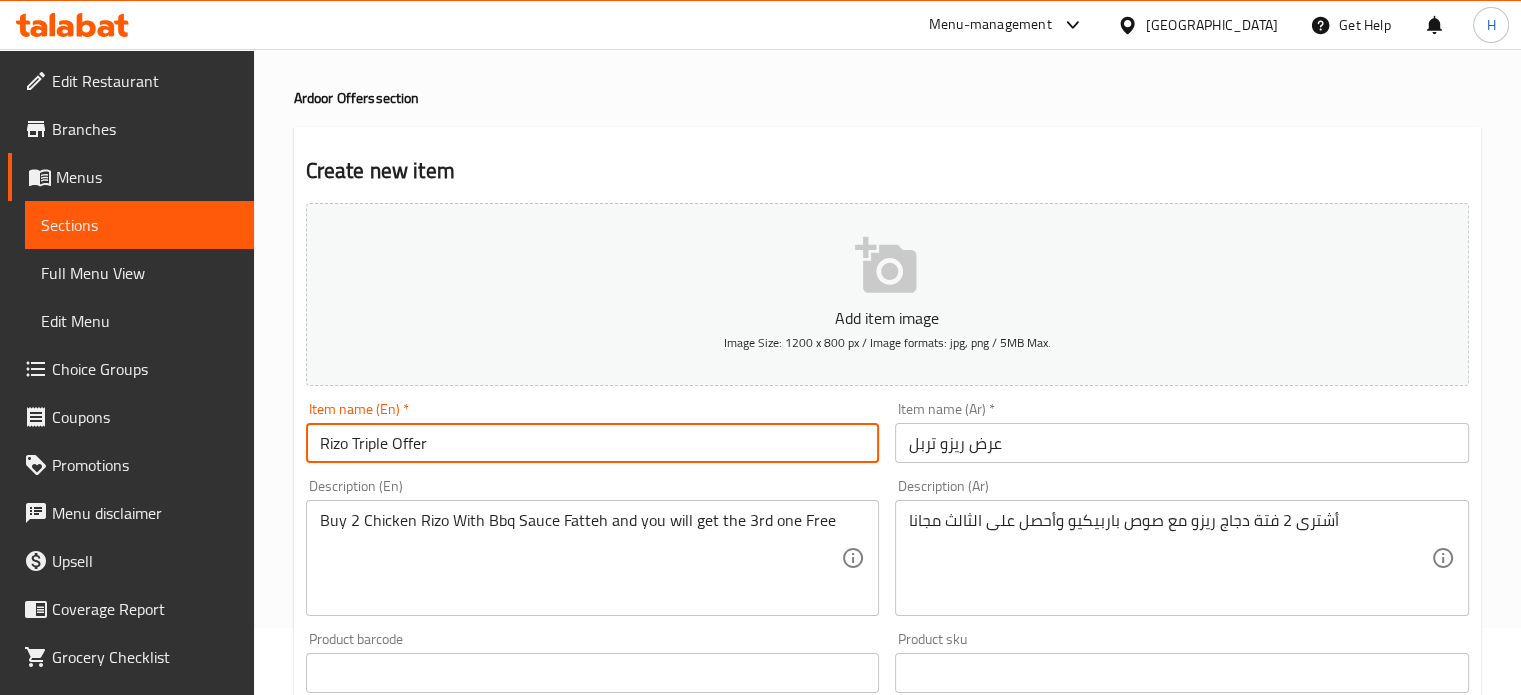 scroll, scrollTop: 100, scrollLeft: 0, axis: vertical 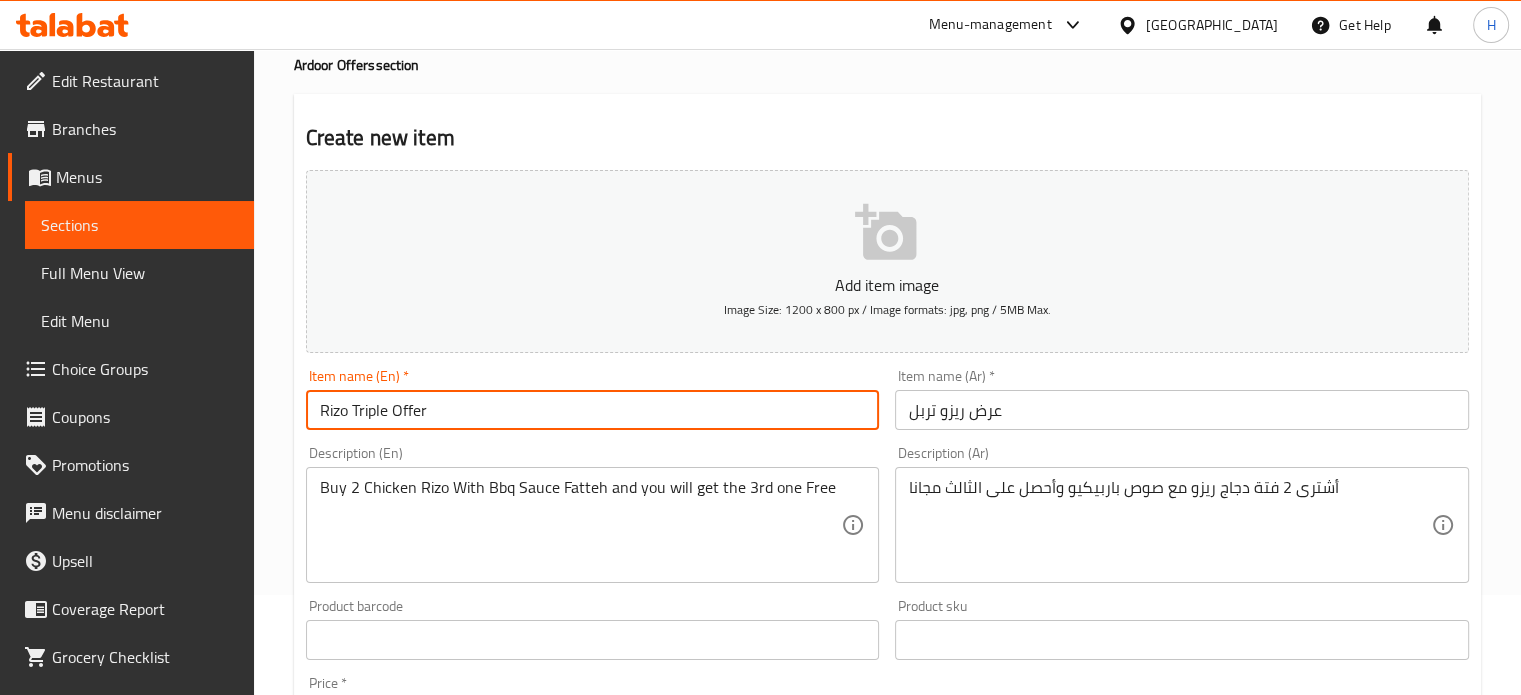 type on "Rizo Triple Offer" 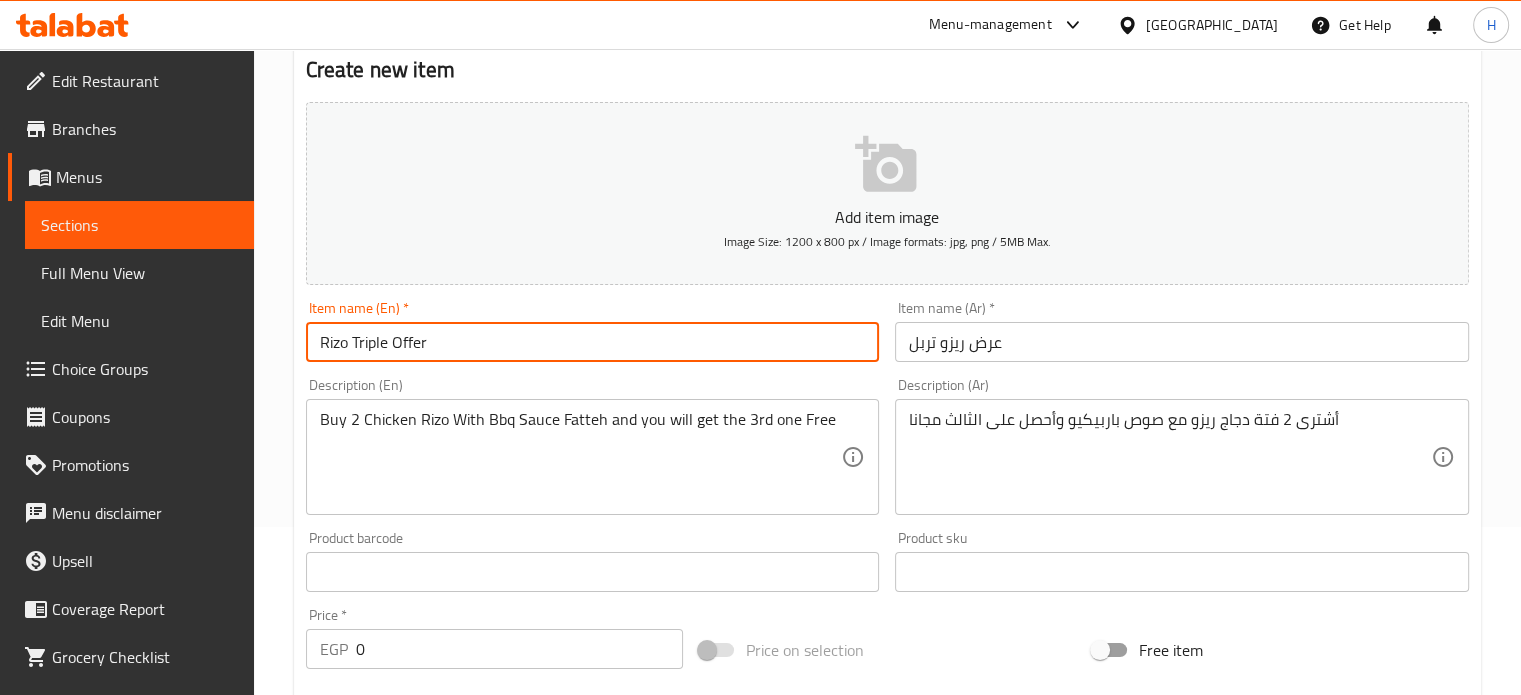 scroll, scrollTop: 200, scrollLeft: 0, axis: vertical 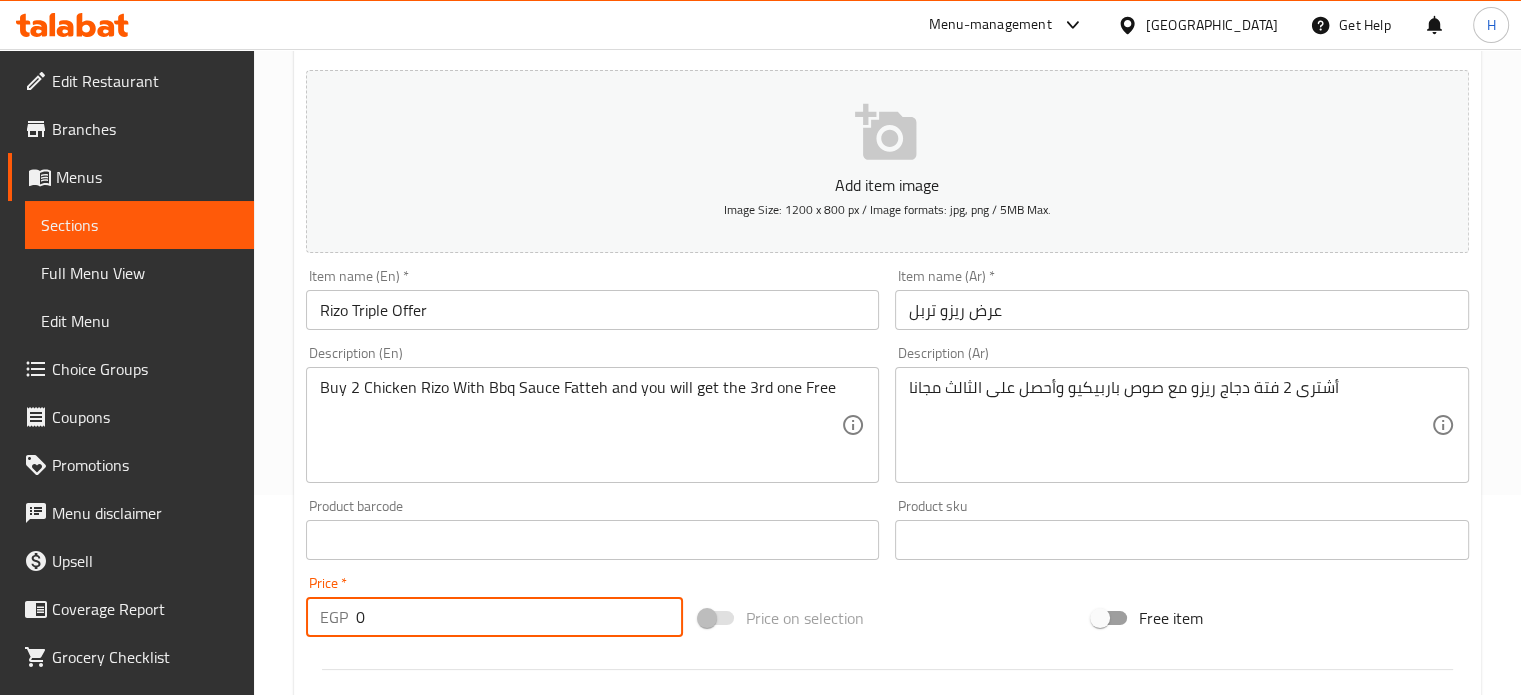 drag, startPoint x: 382, startPoint y: 619, endPoint x: 338, endPoint y: 614, distance: 44.28318 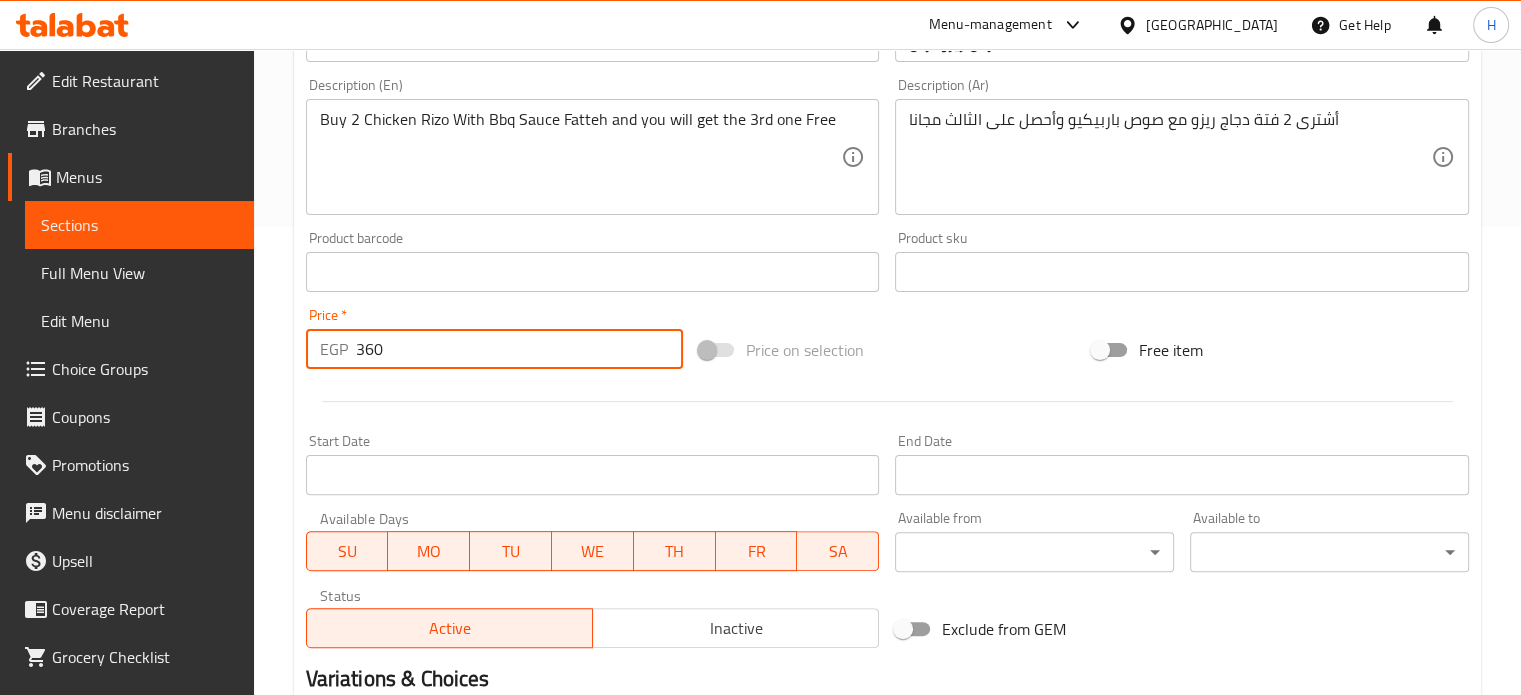 scroll, scrollTop: 500, scrollLeft: 0, axis: vertical 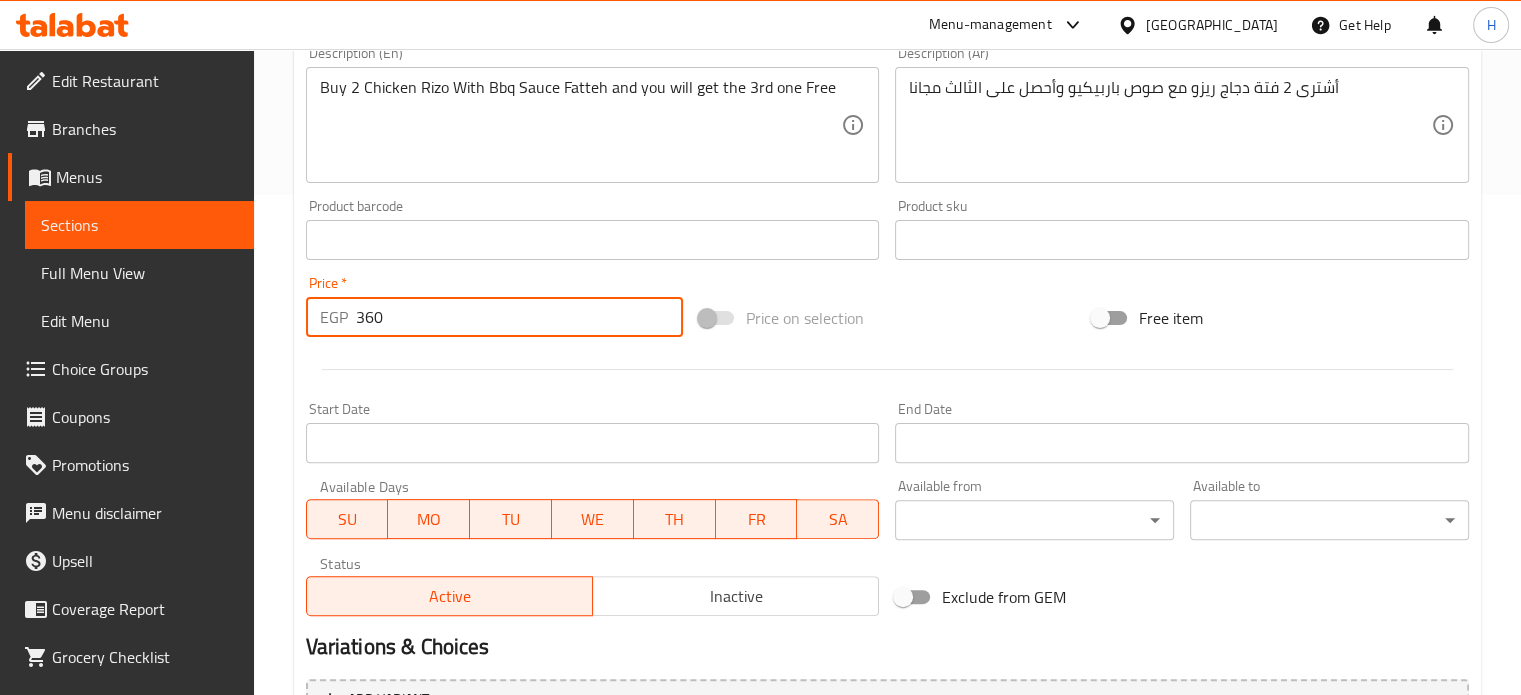 type on "360" 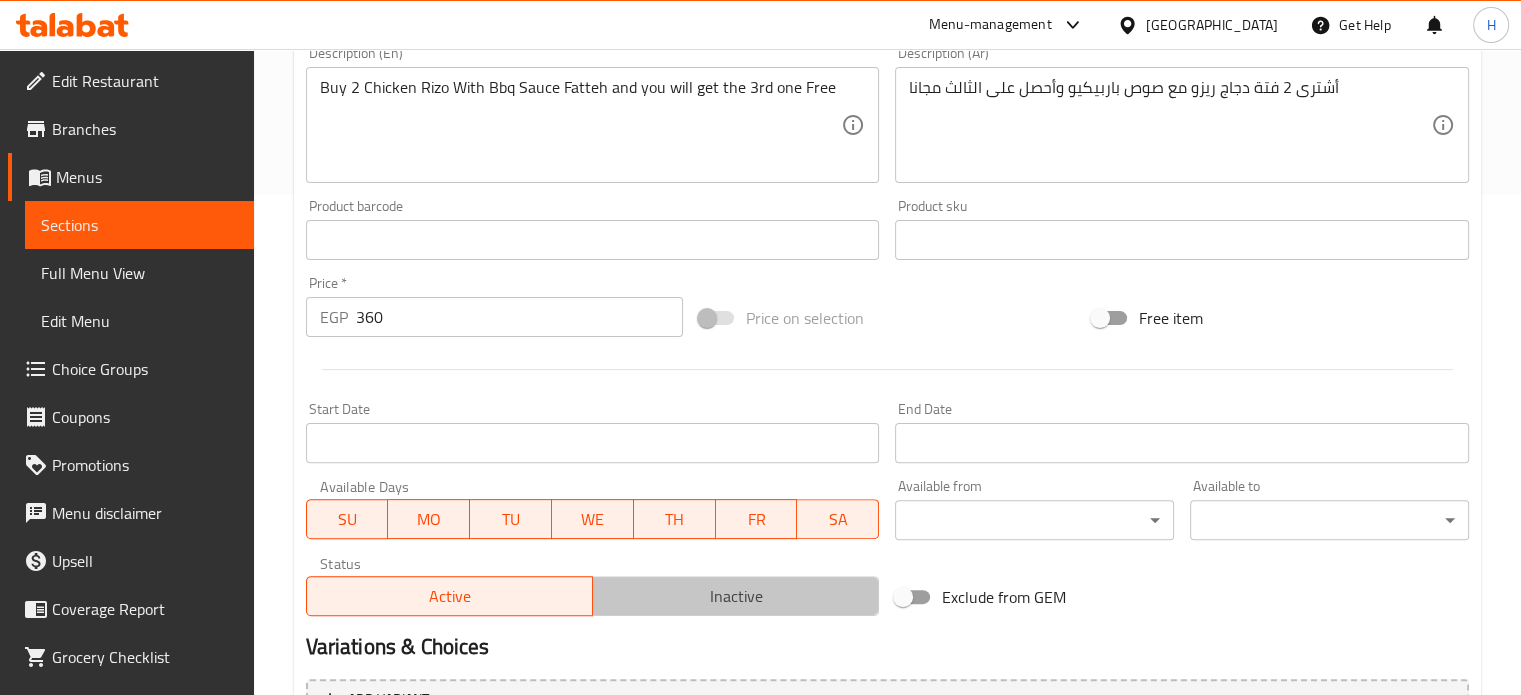 click on "Inactive" at bounding box center [736, 596] 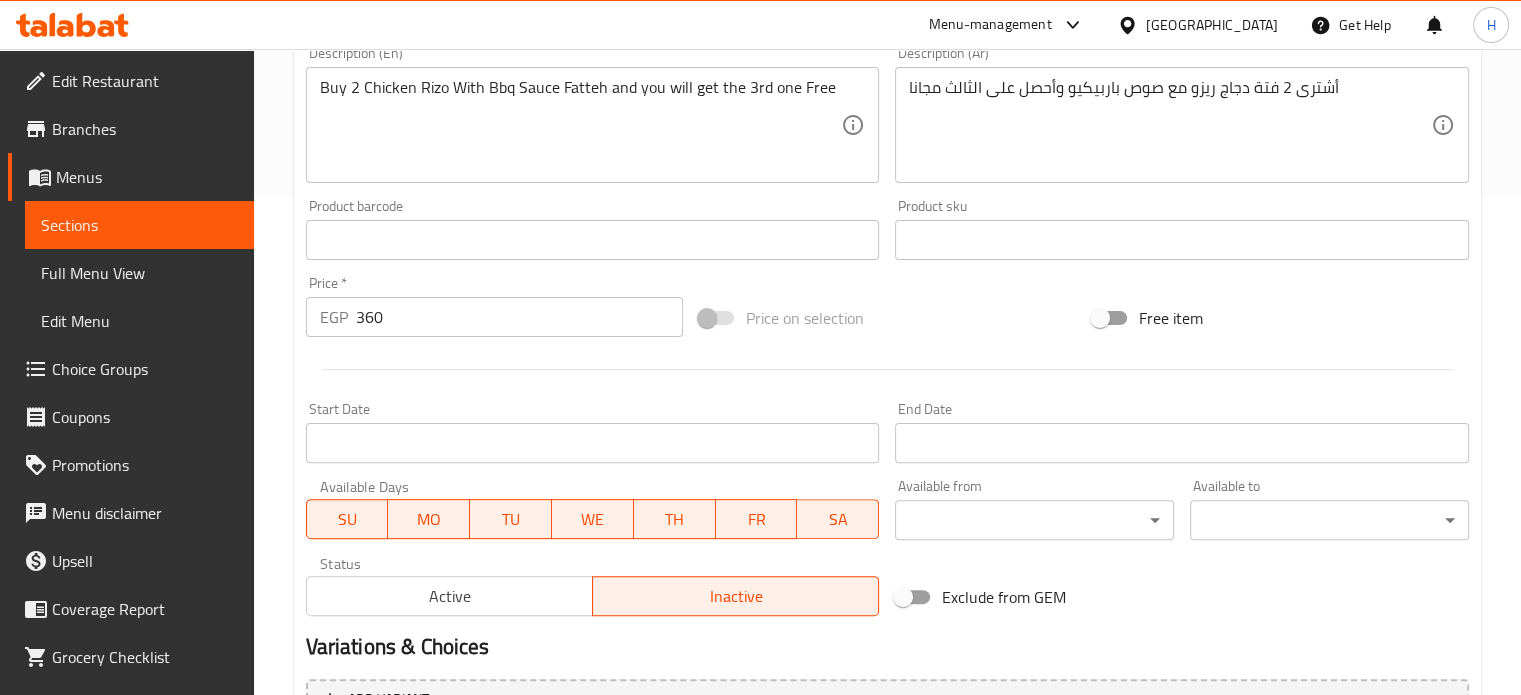 scroll, scrollTop: 700, scrollLeft: 0, axis: vertical 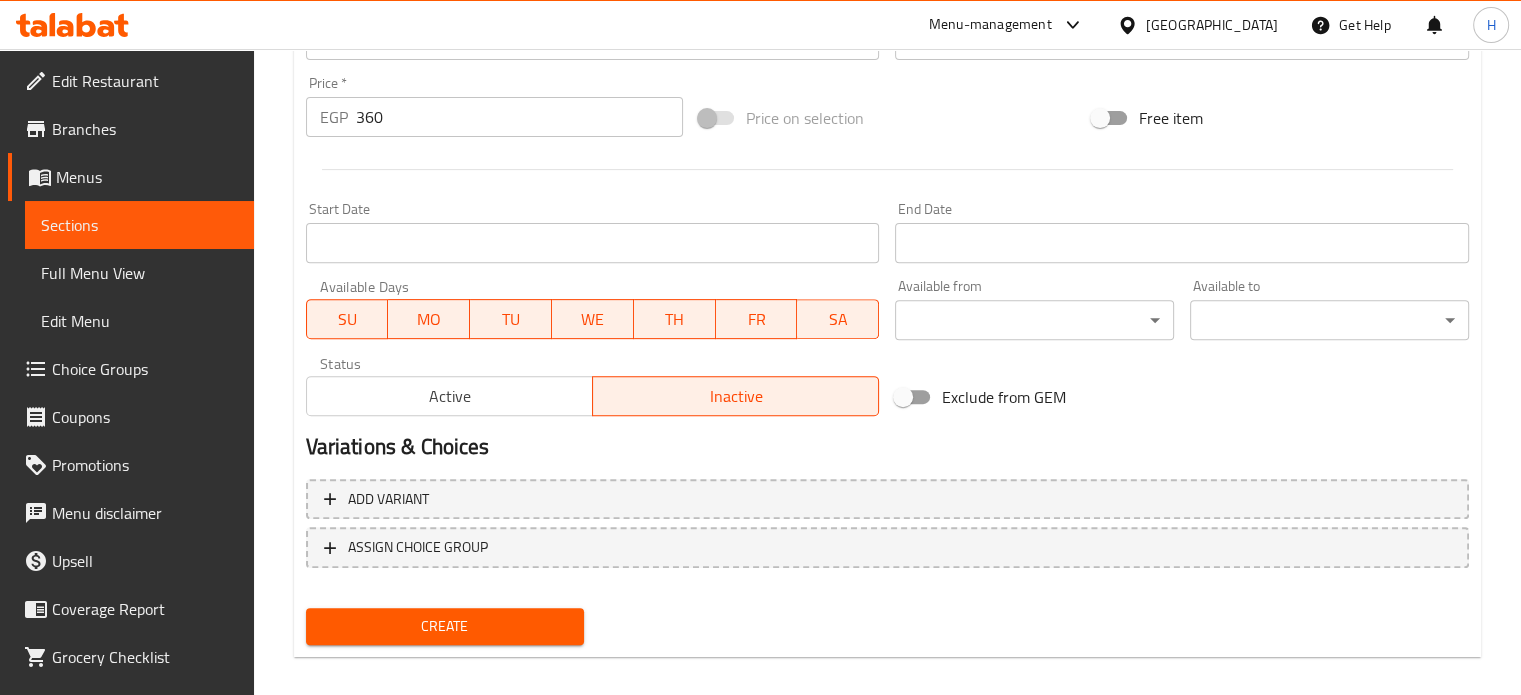 click on "Create" at bounding box center [445, 626] 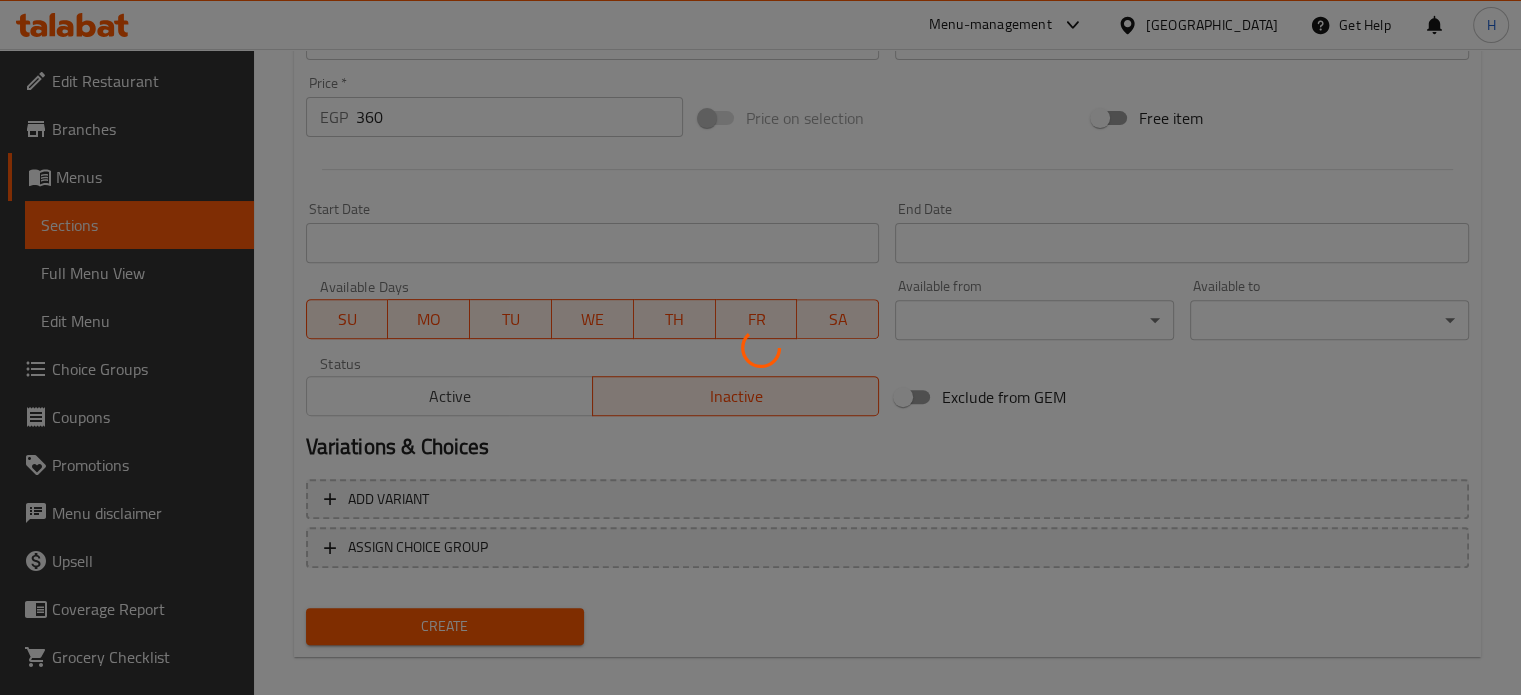 type 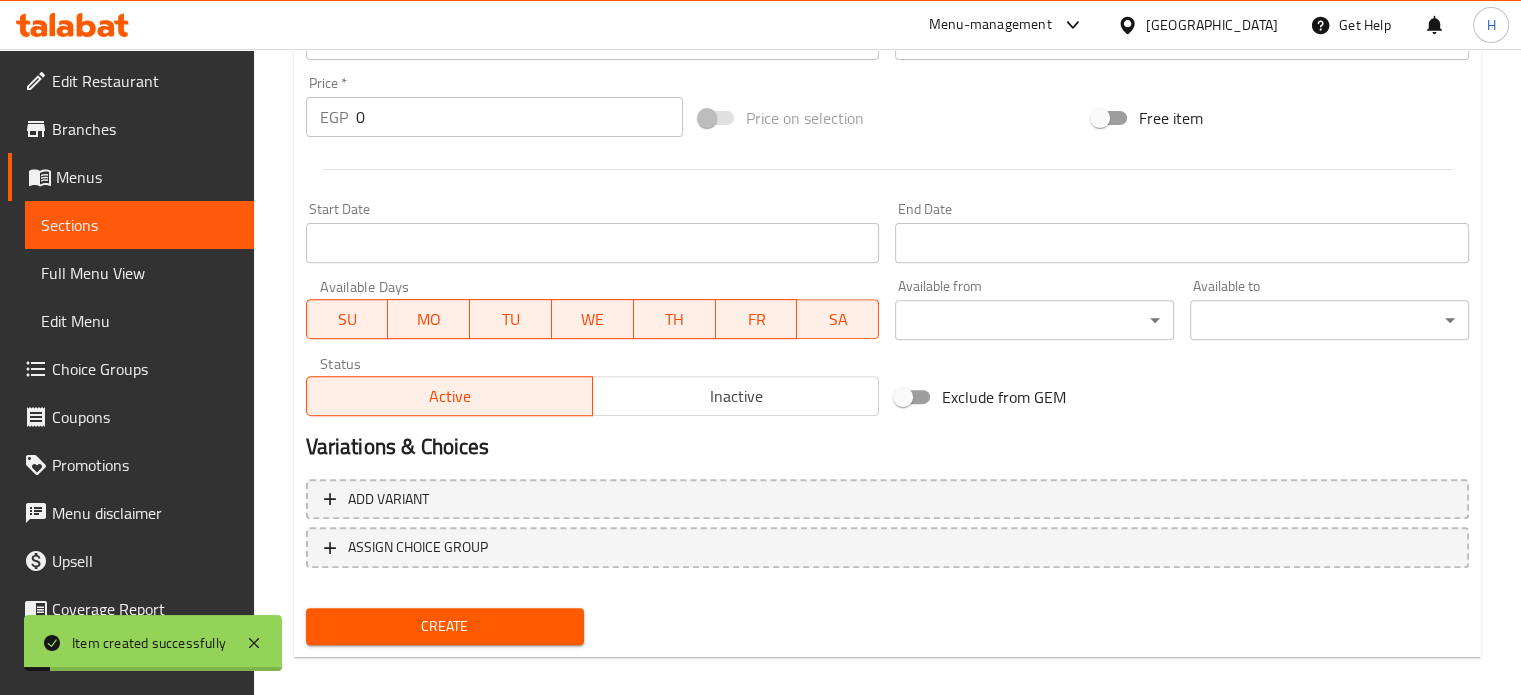 type 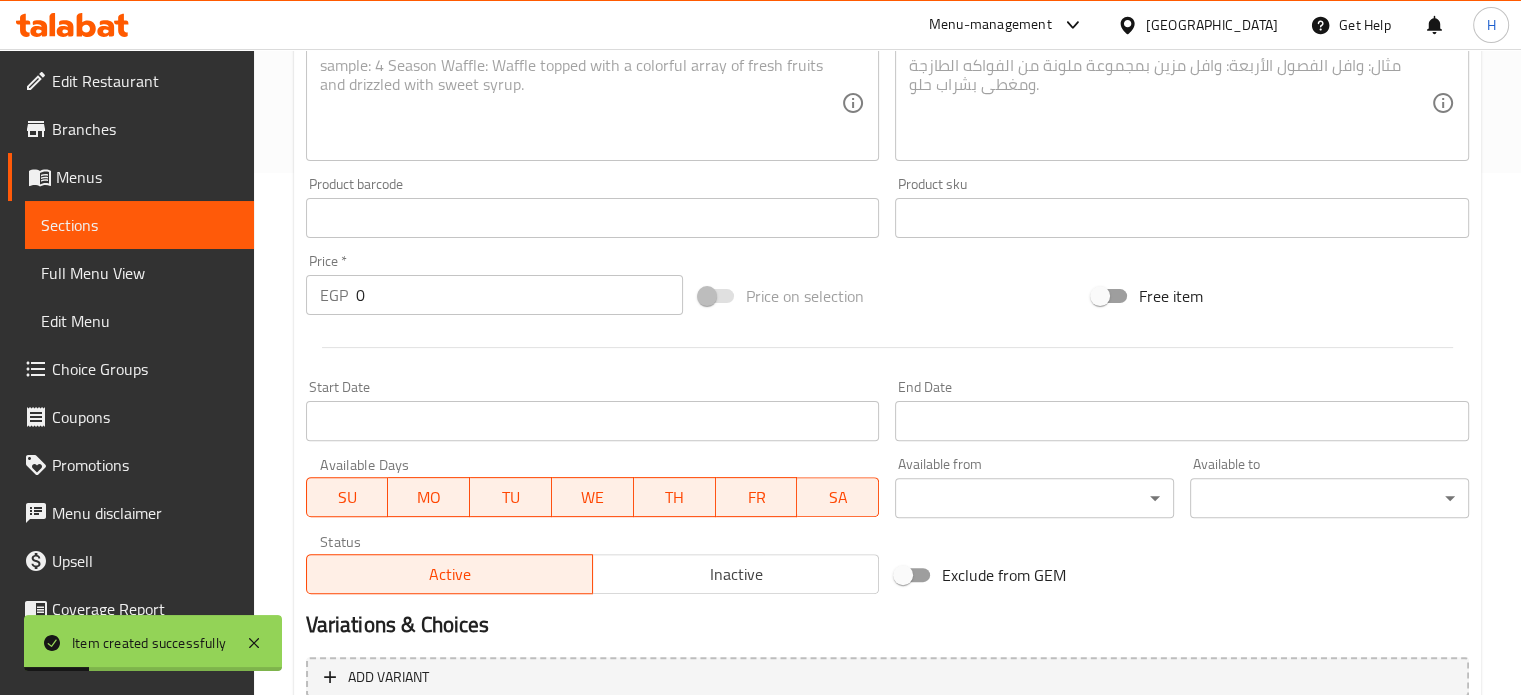 scroll, scrollTop: 400, scrollLeft: 0, axis: vertical 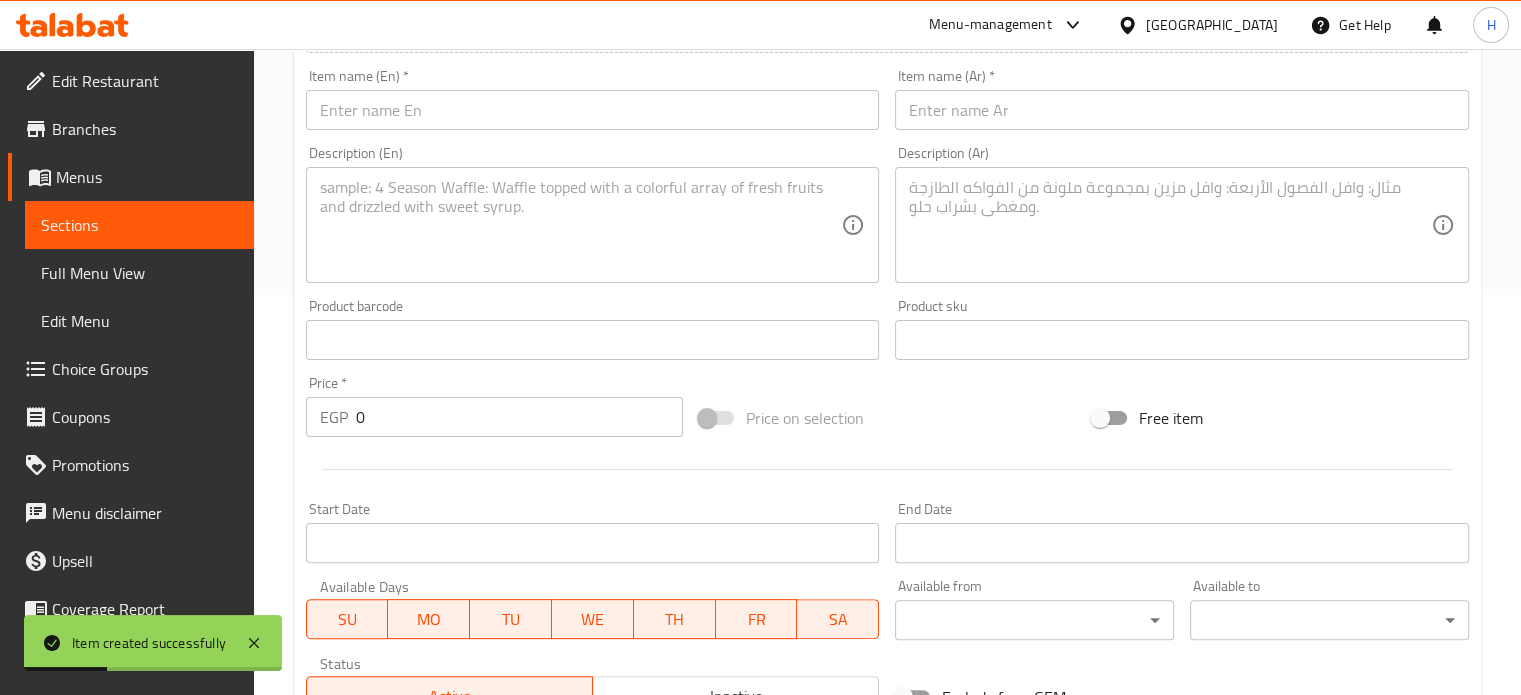 click at bounding box center [1182, 110] 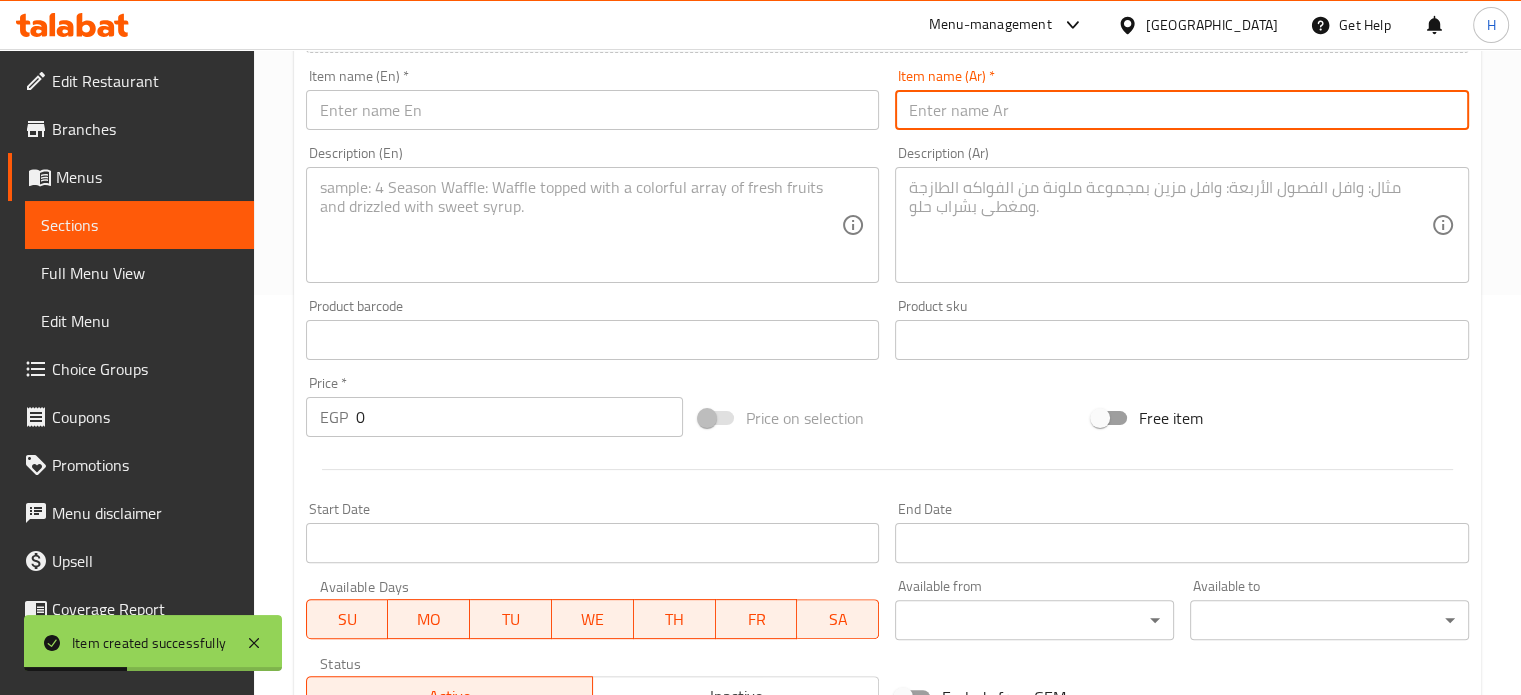 type on "u" 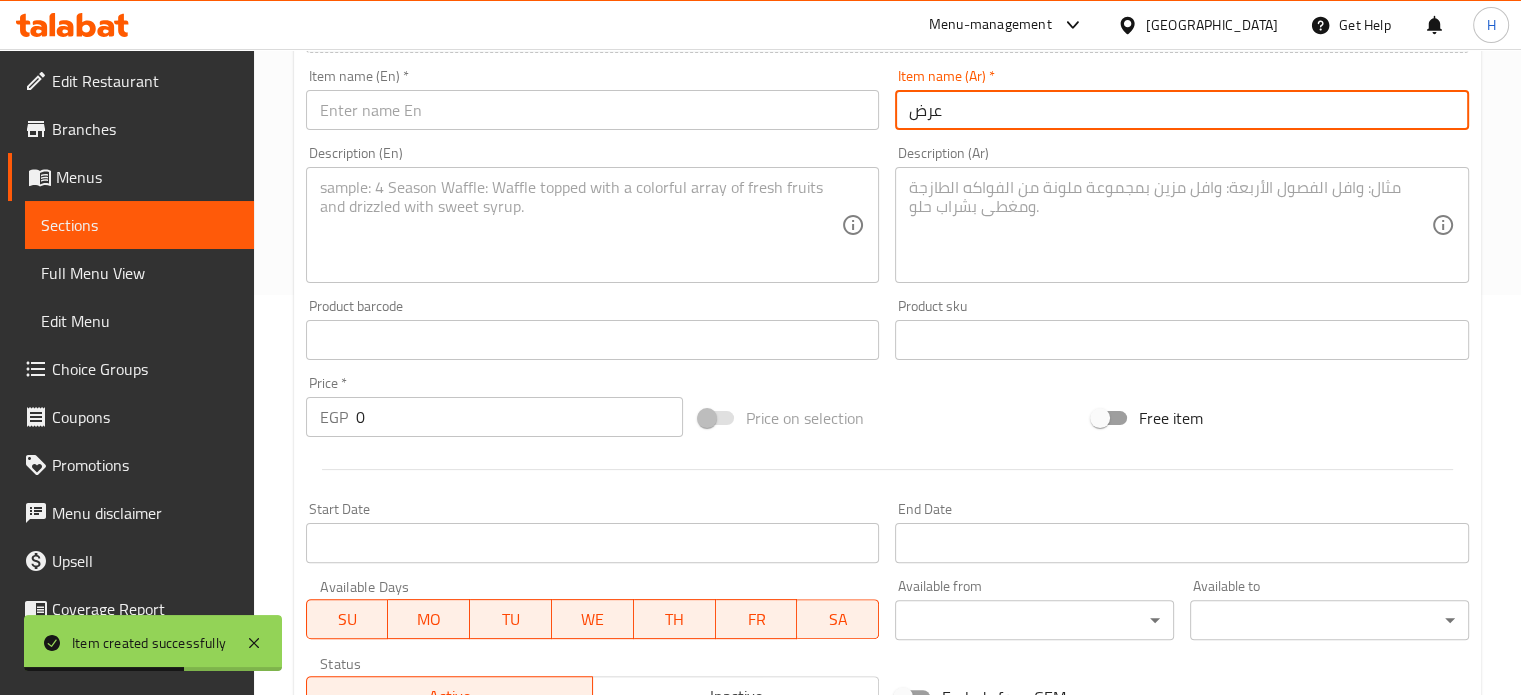 paste on "[PERSON_NAME]" 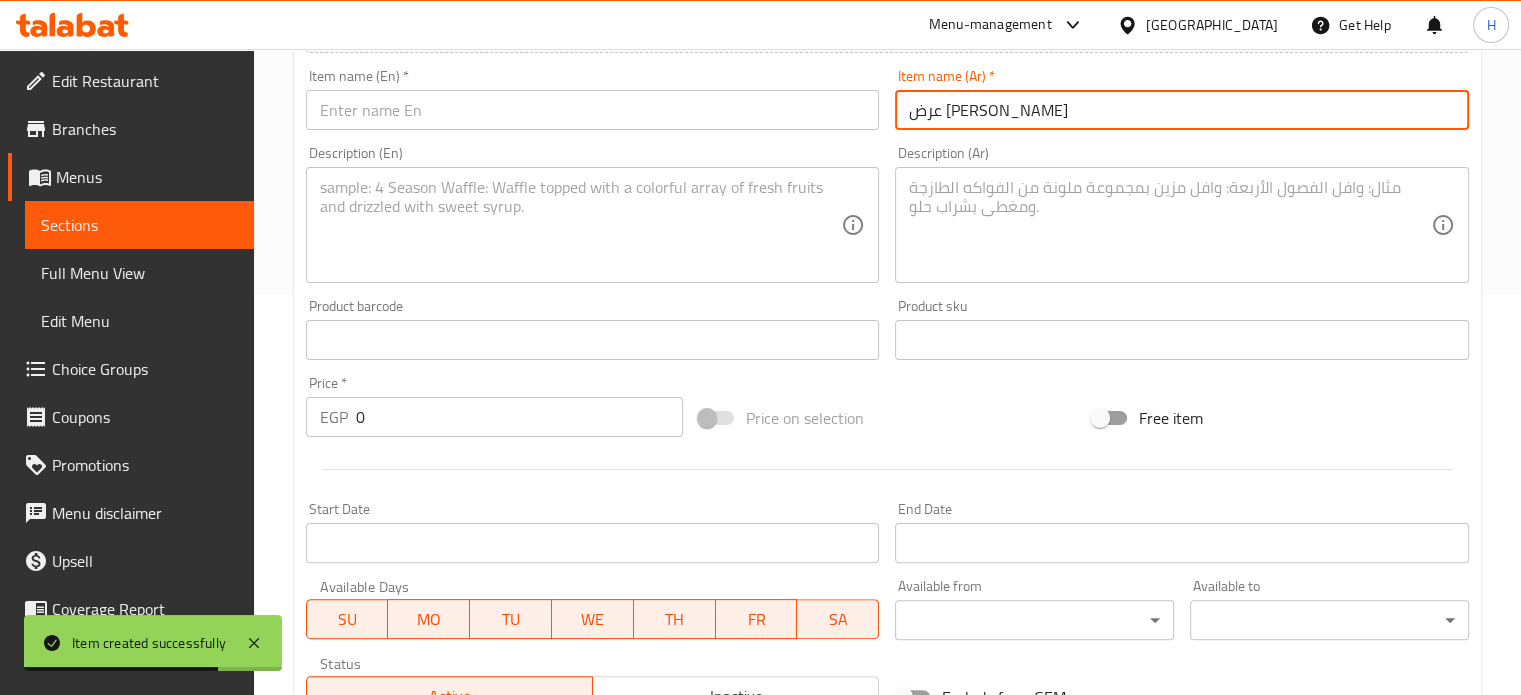 type on "عرض [PERSON_NAME]" 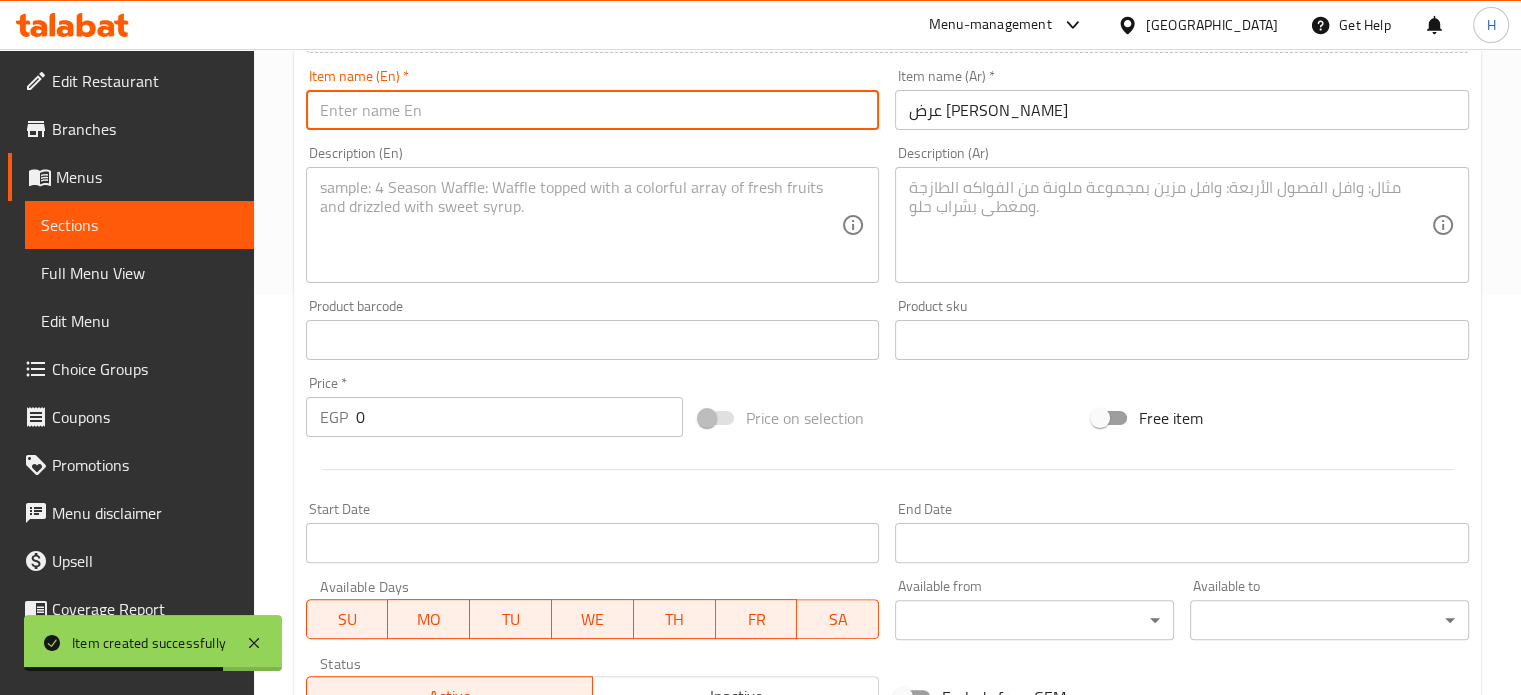 click at bounding box center (593, 110) 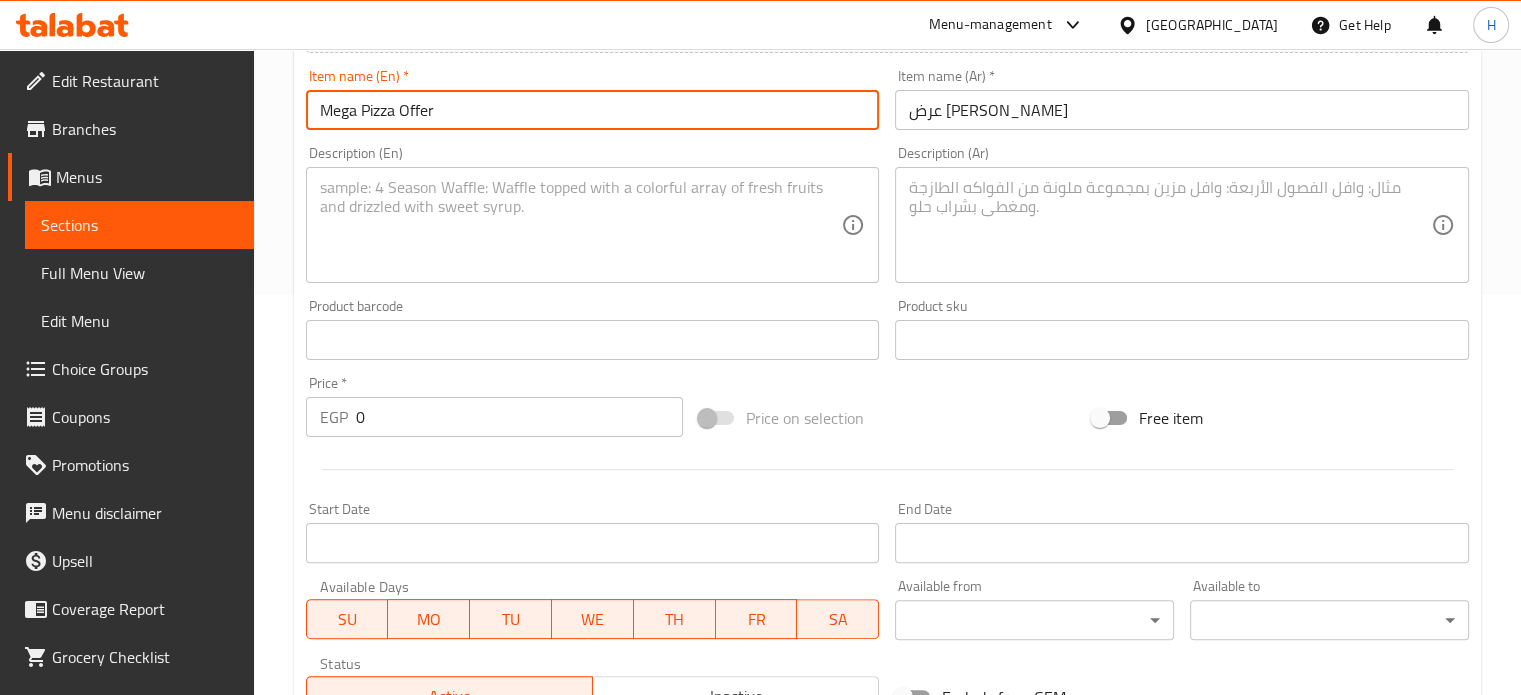 type on "Mega Pizza Offer" 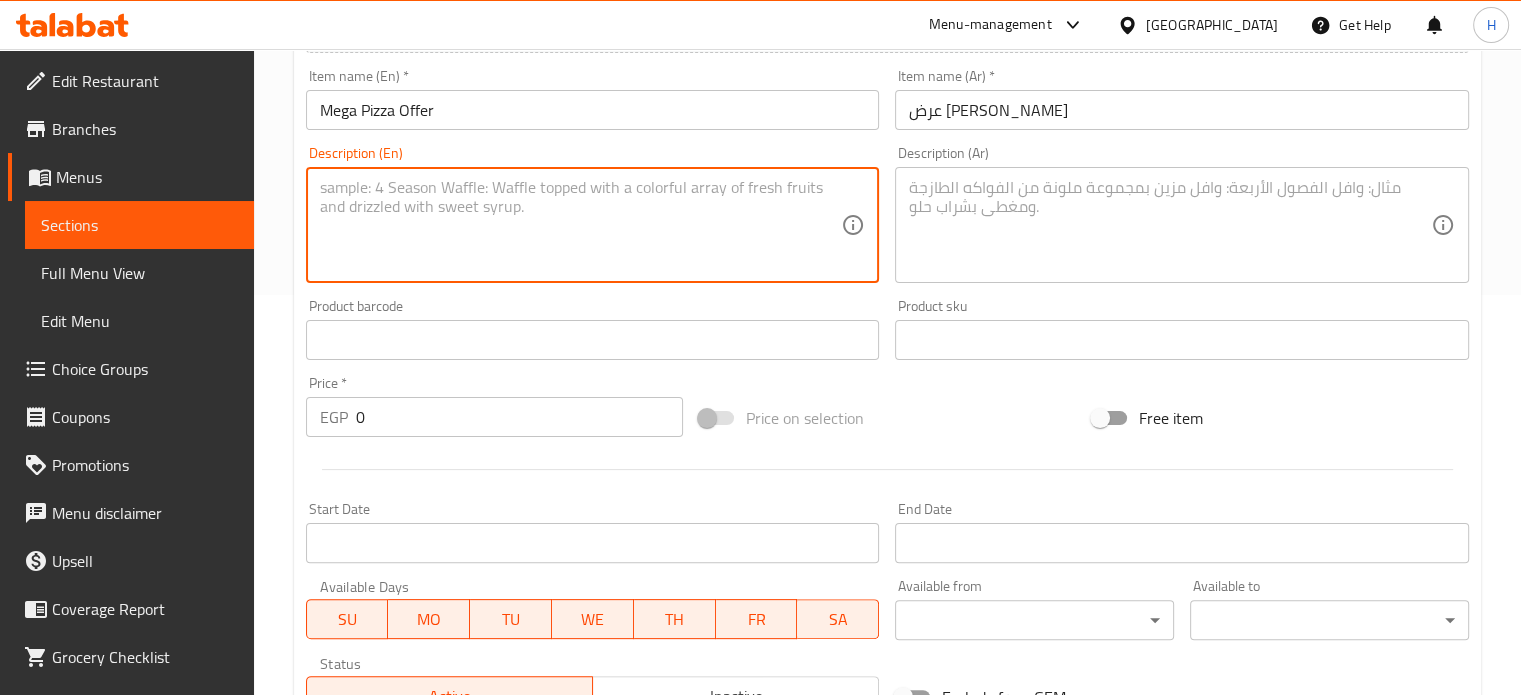 paste on "Buy 2 Chicken Rizo With Bbq Sauce Fatteh and you will get the 3rd one Free" 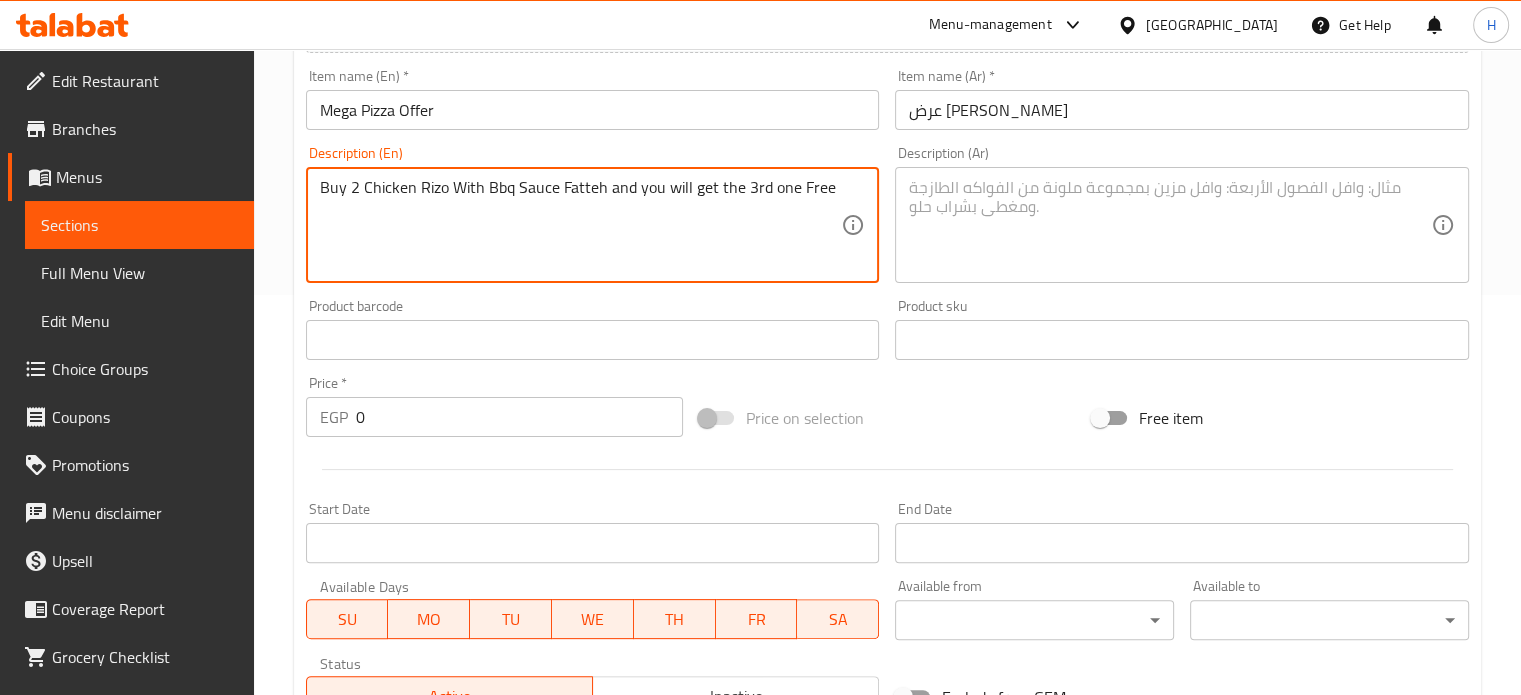 type on "Buy 2 Chicken Rizo With Bbq Sauce Fatteh and you will get the 3rd one Free" 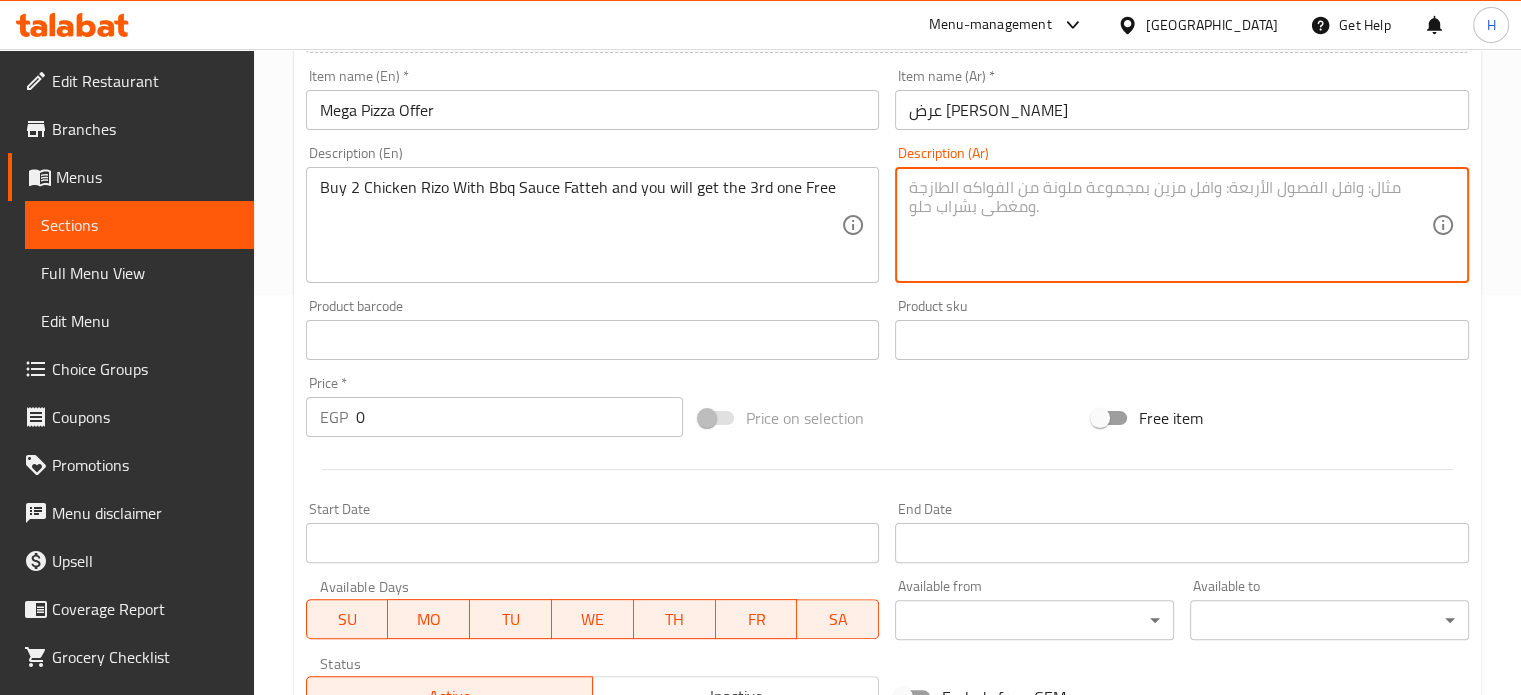 click at bounding box center [1170, 225] 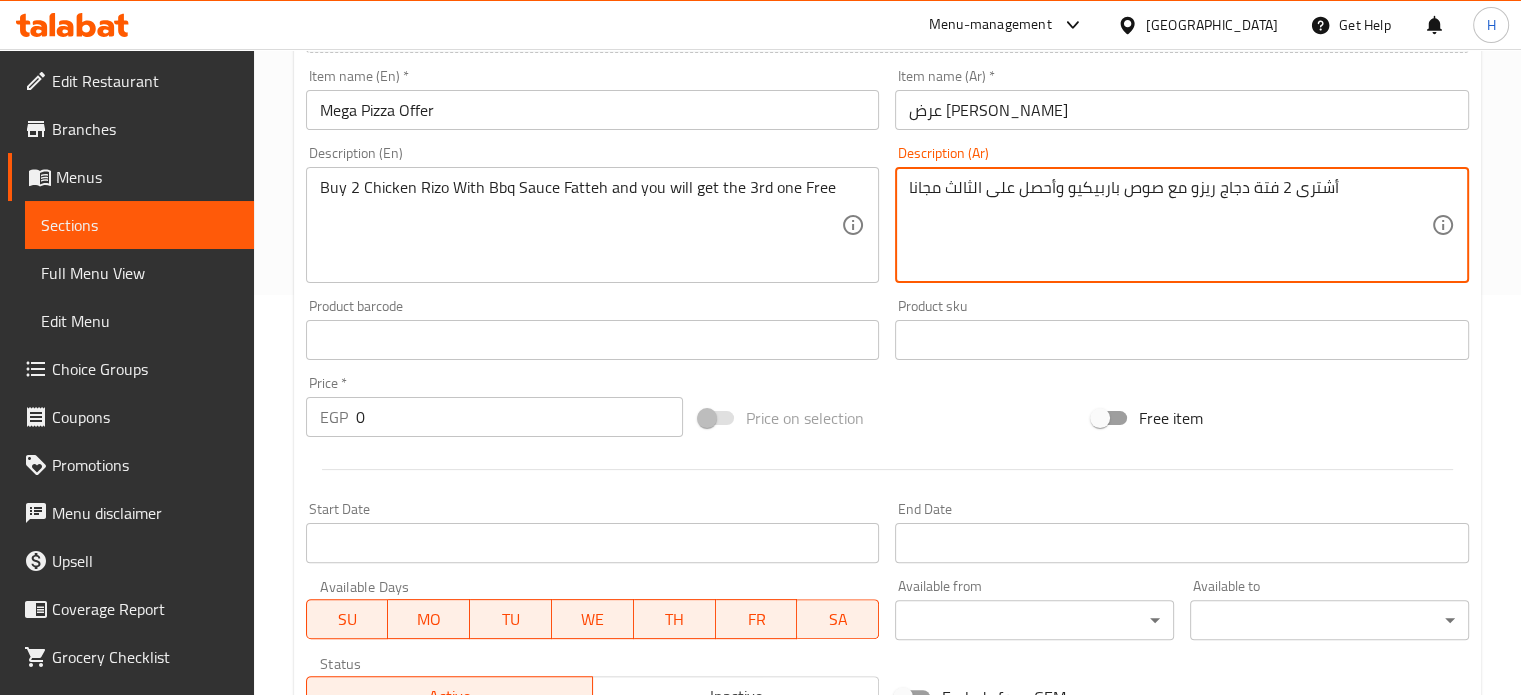 type on "أشترى 2 فتة دجاج ريزو مع صوص باربيكيو وأحصل على الثالث مجانا" 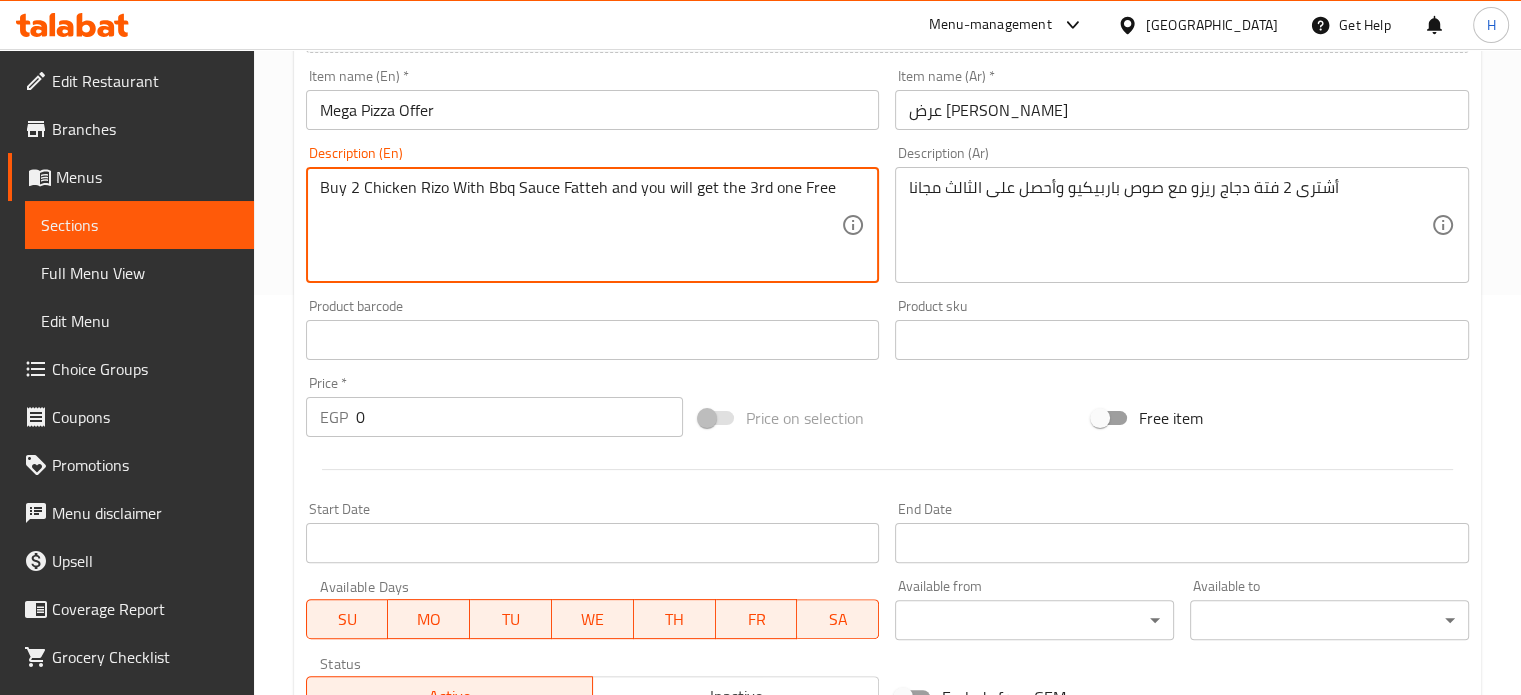 drag, startPoint x: 603, startPoint y: 185, endPoint x: 363, endPoint y: 192, distance: 240.10207 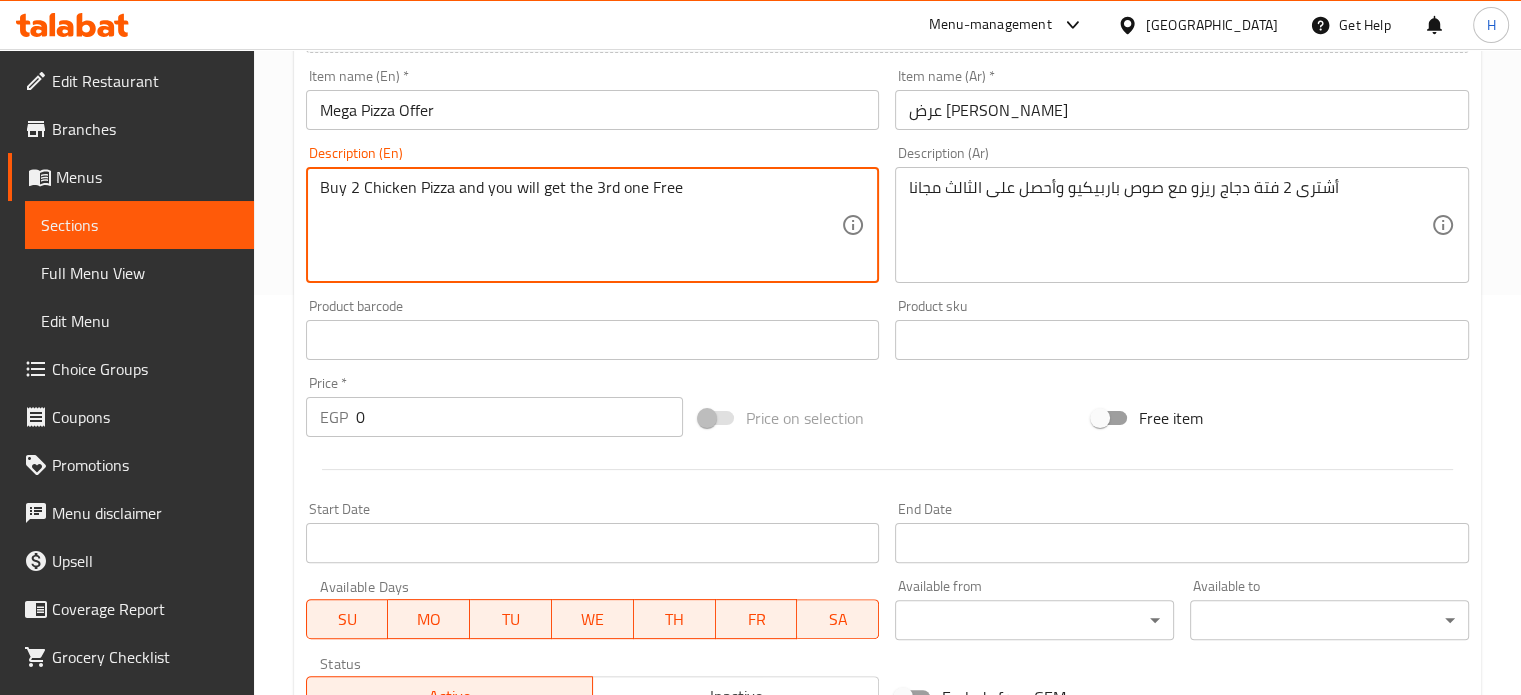 type on "Buy 2 Chicken Pizza and you will get the 3rd one Free" 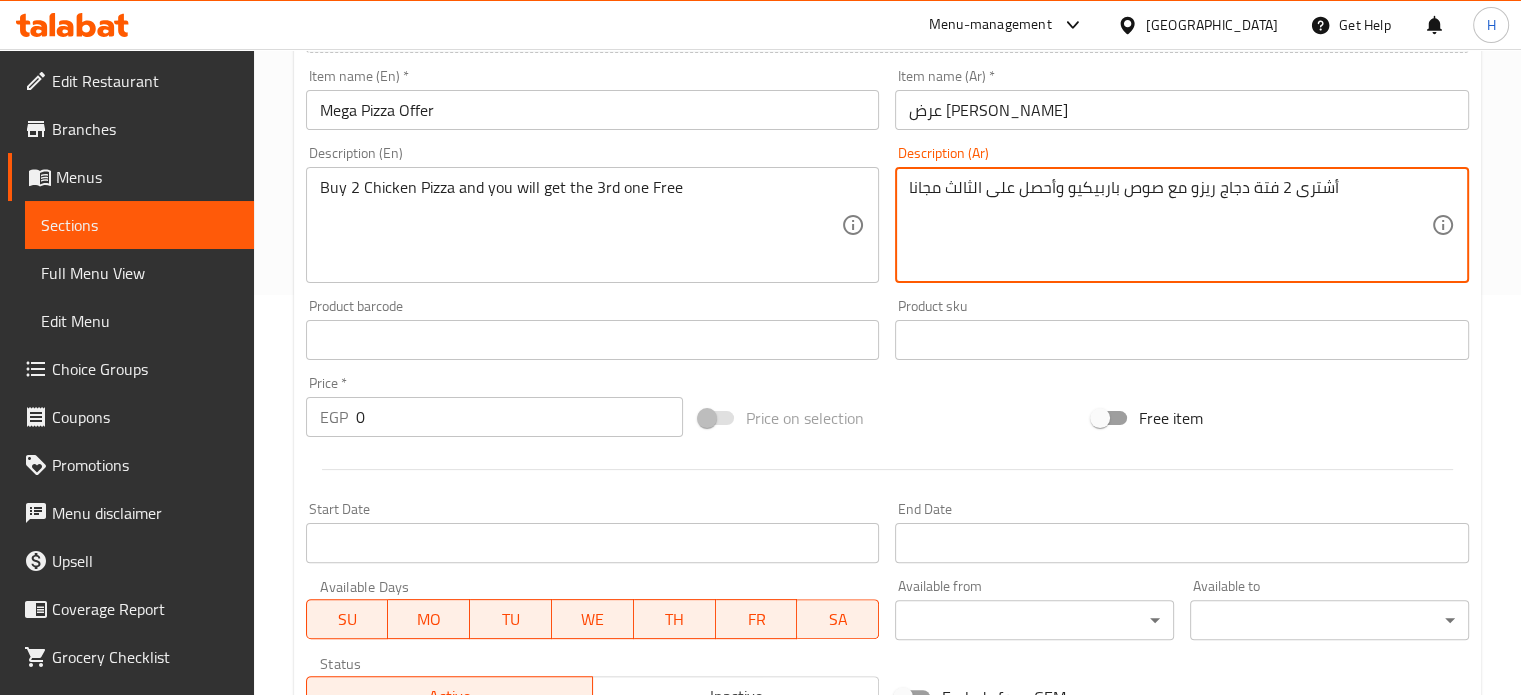 drag, startPoint x: 1272, startPoint y: 183, endPoint x: 1068, endPoint y: 189, distance: 204.08821 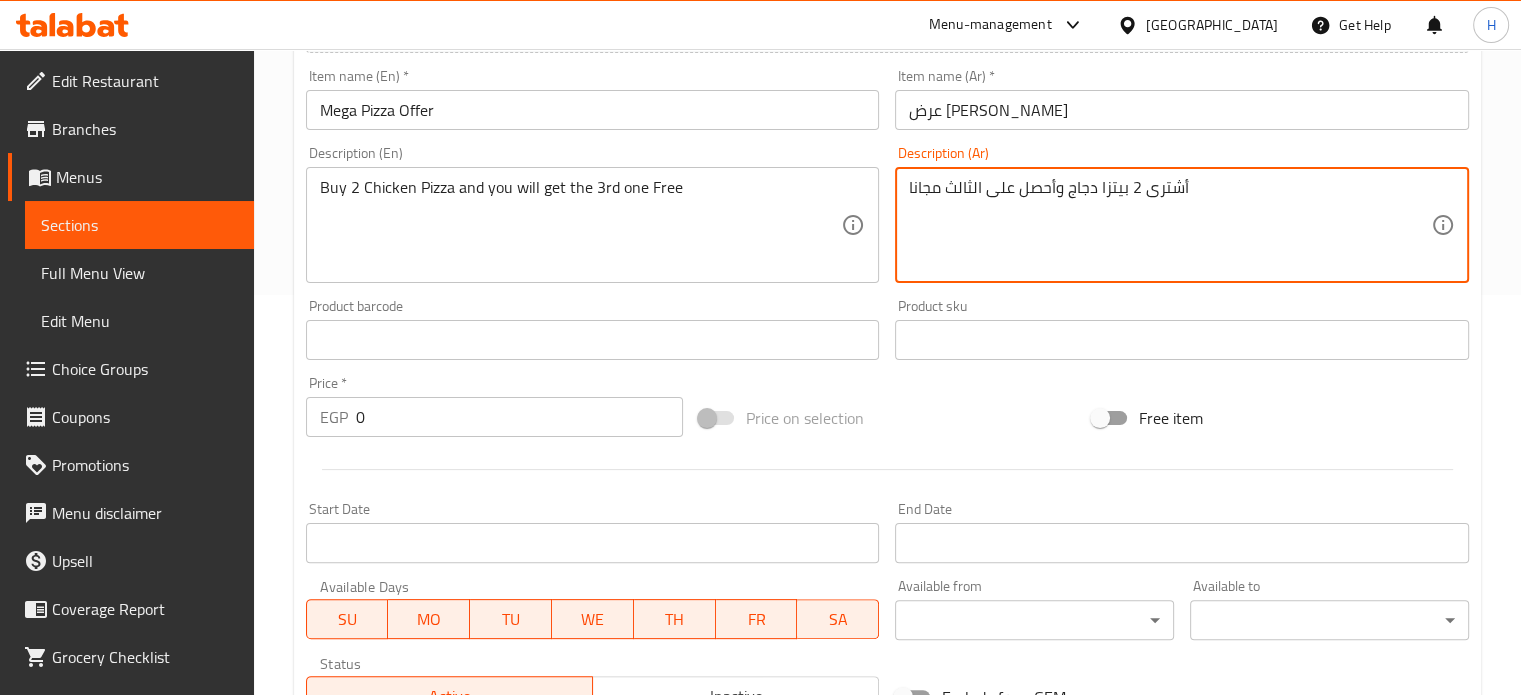 click on "أشترى 2 بيتزا دجاج وأحصل على الثالث مجانا" at bounding box center [1170, 225] 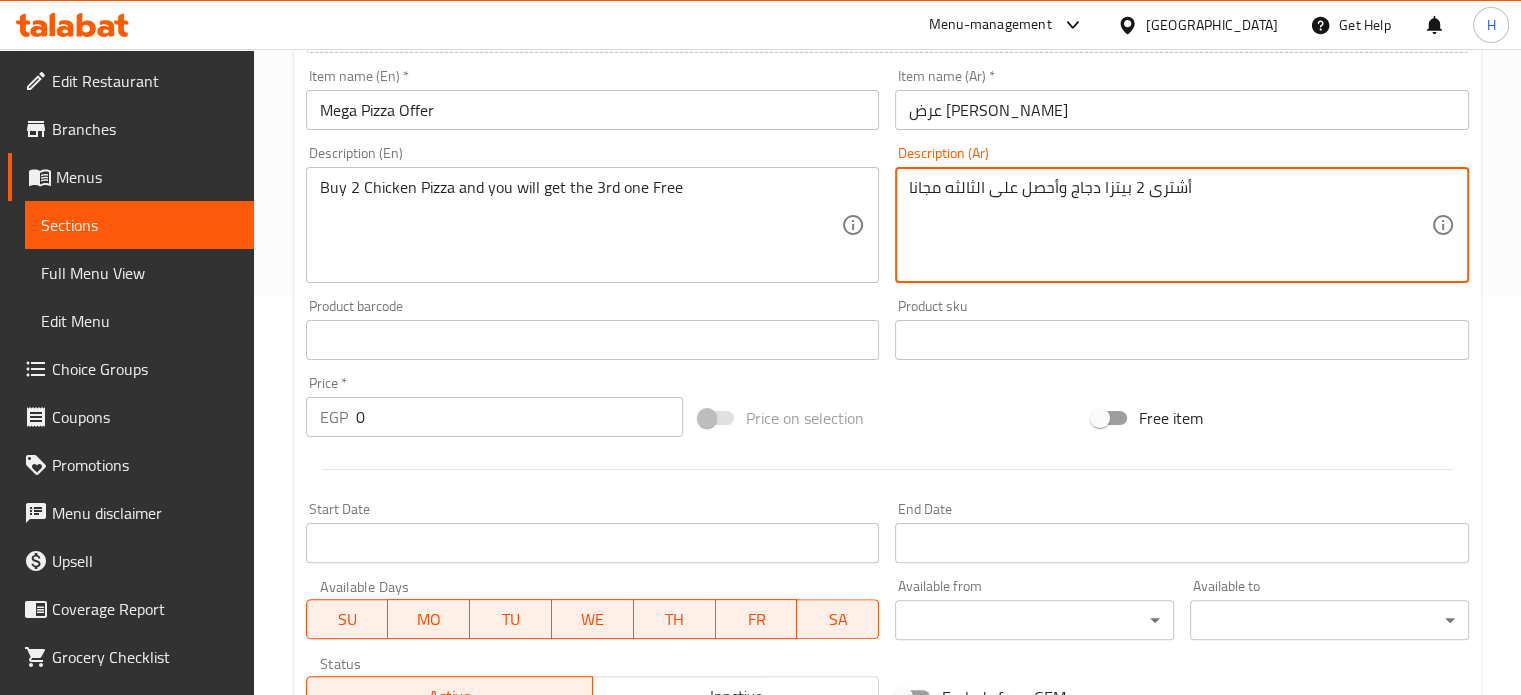 type on "أشترى 2 بيتزا دجاج وأحصل على الثالثه مجانا" 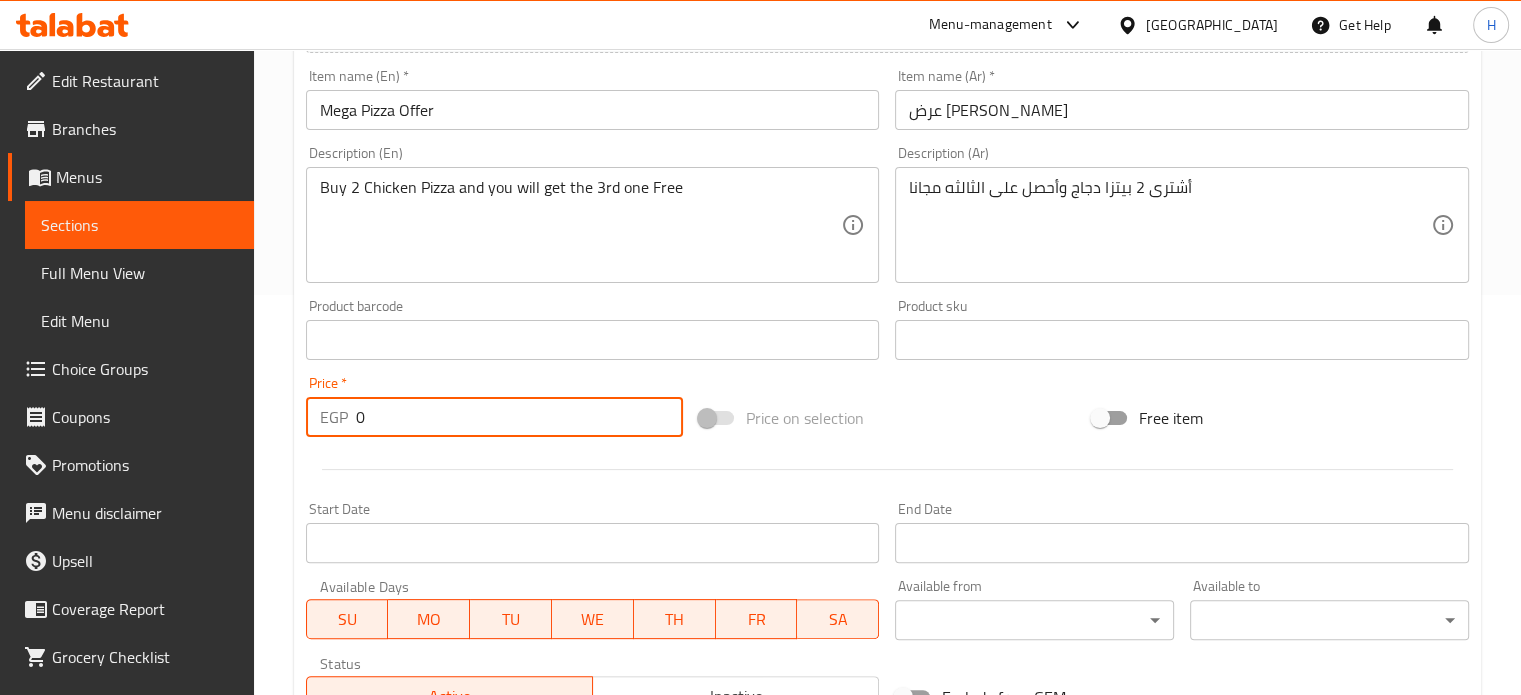 drag, startPoint x: 381, startPoint y: 411, endPoint x: 307, endPoint y: 414, distance: 74.06078 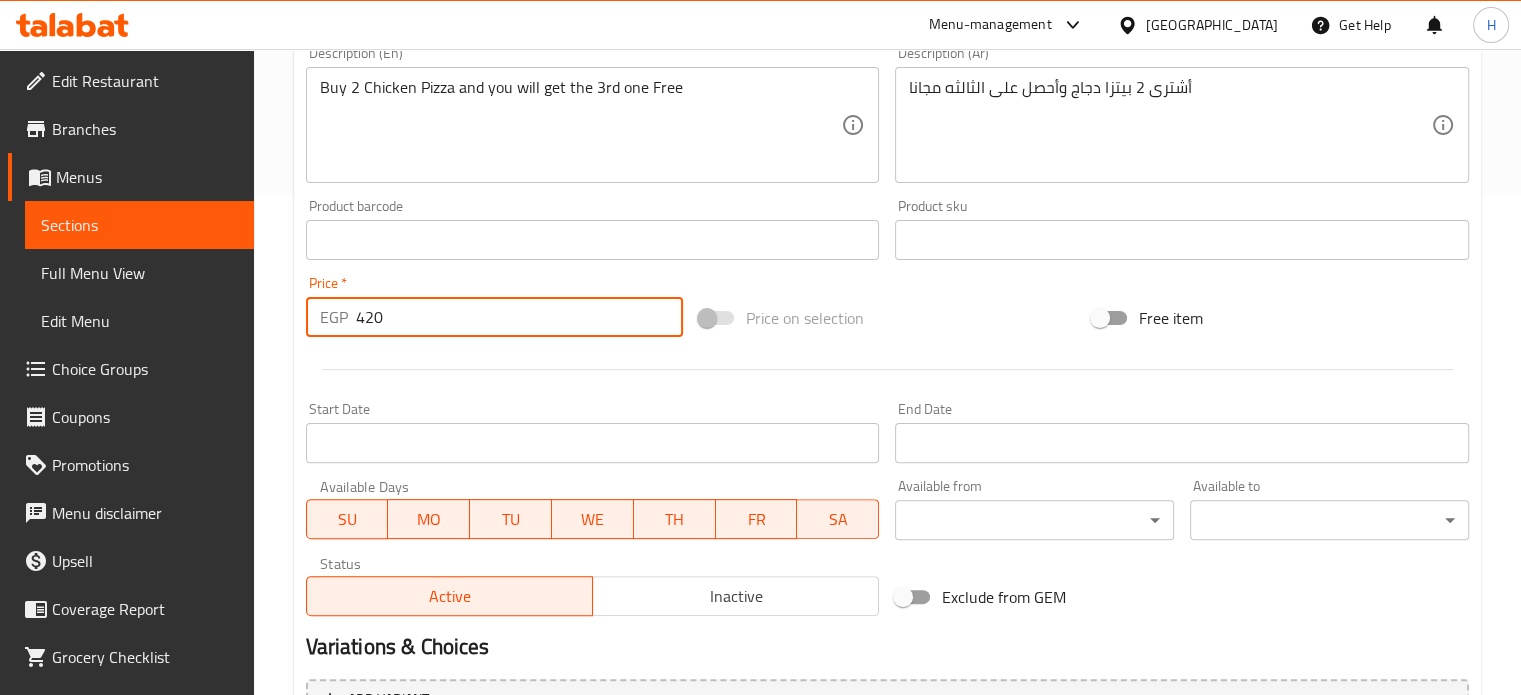type on "420" 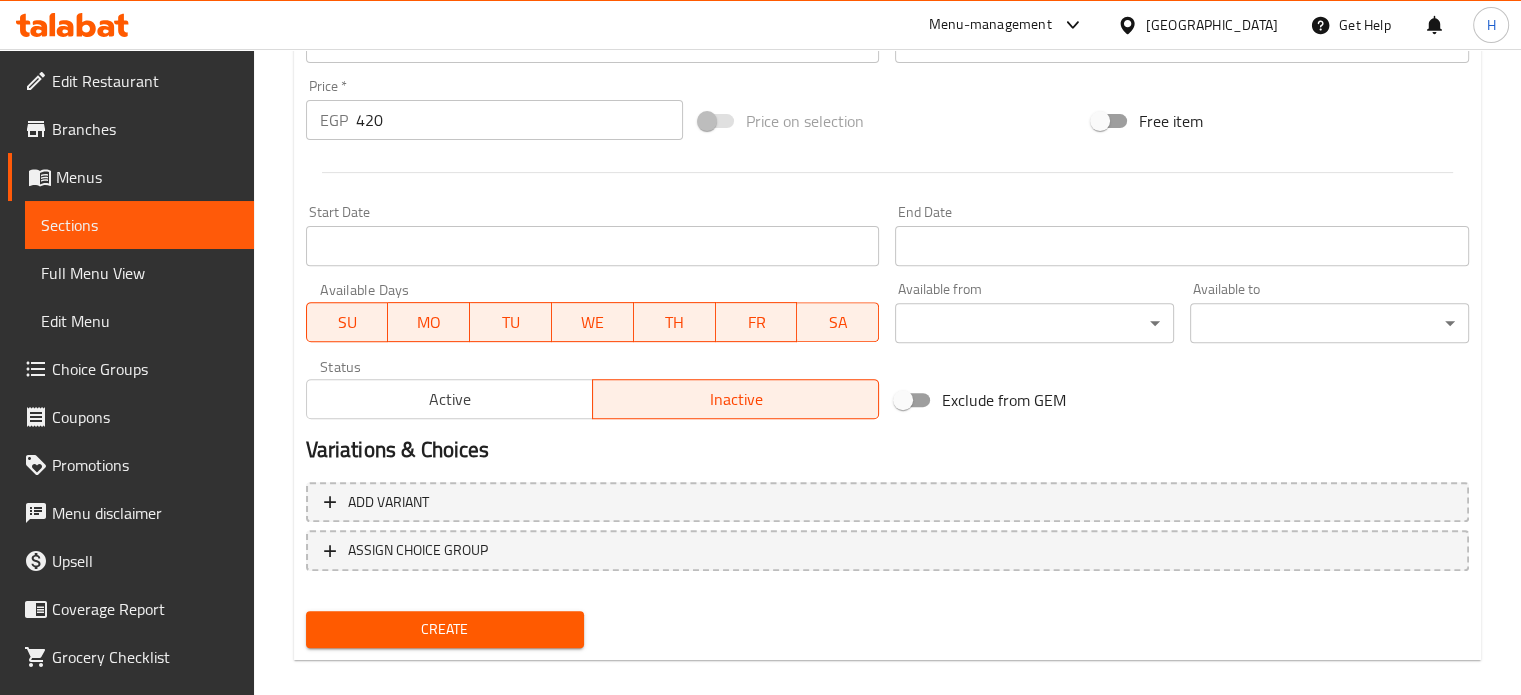 scroll, scrollTop: 700, scrollLeft: 0, axis: vertical 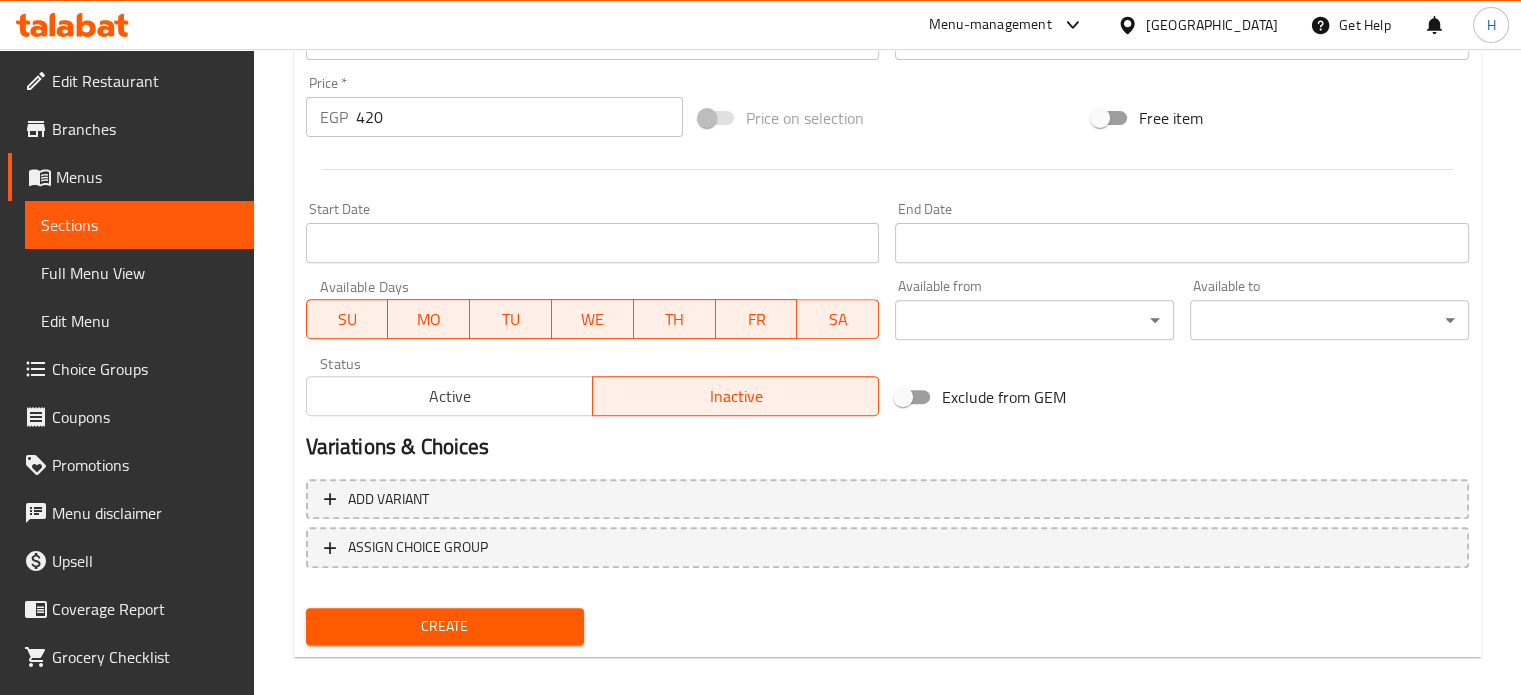 click on "Create" at bounding box center (445, 626) 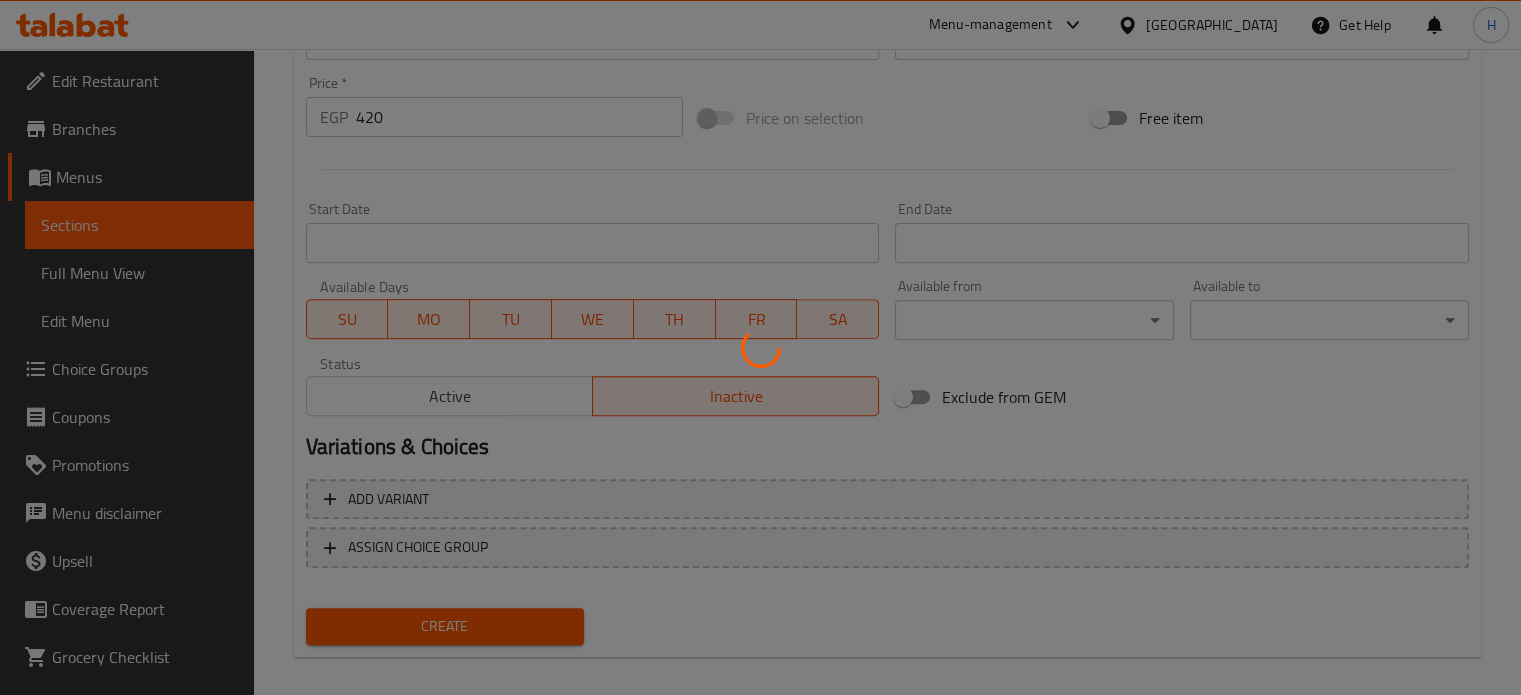 type 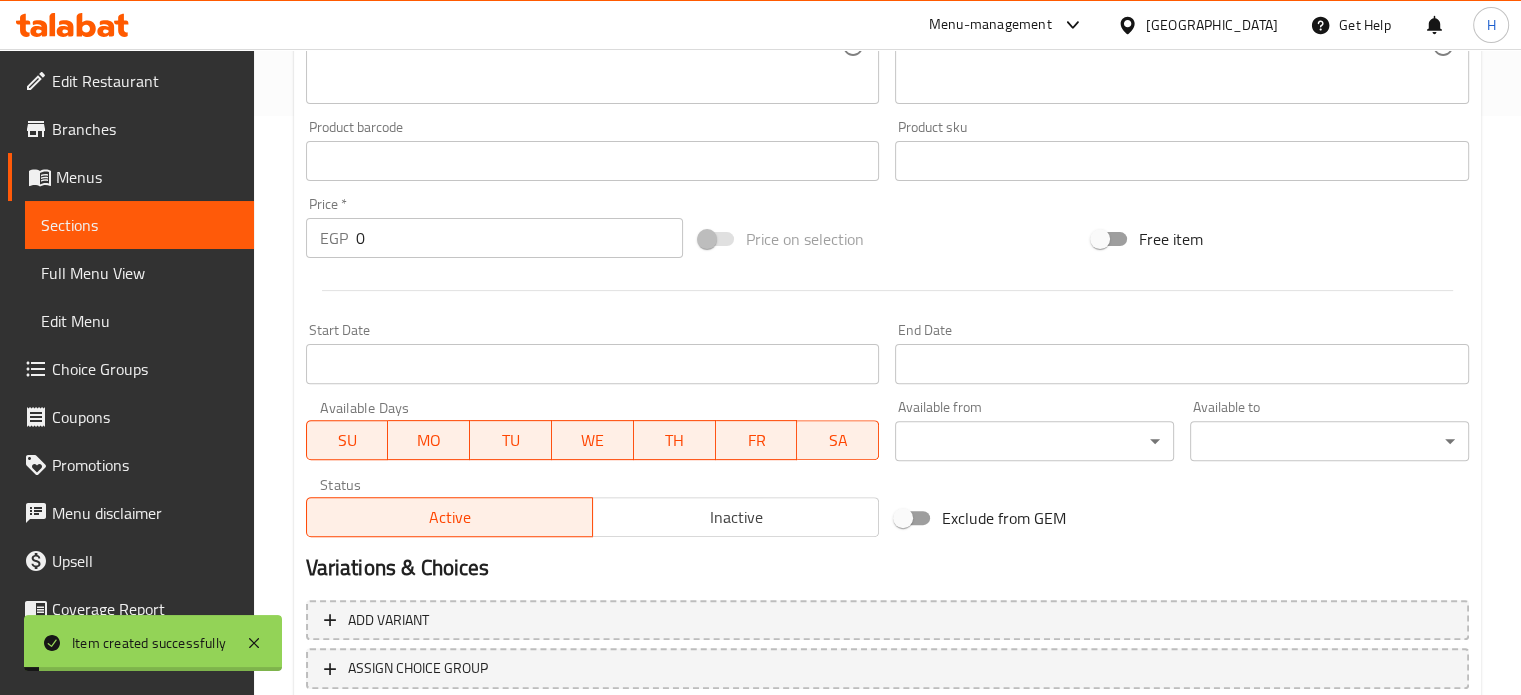 scroll, scrollTop: 400, scrollLeft: 0, axis: vertical 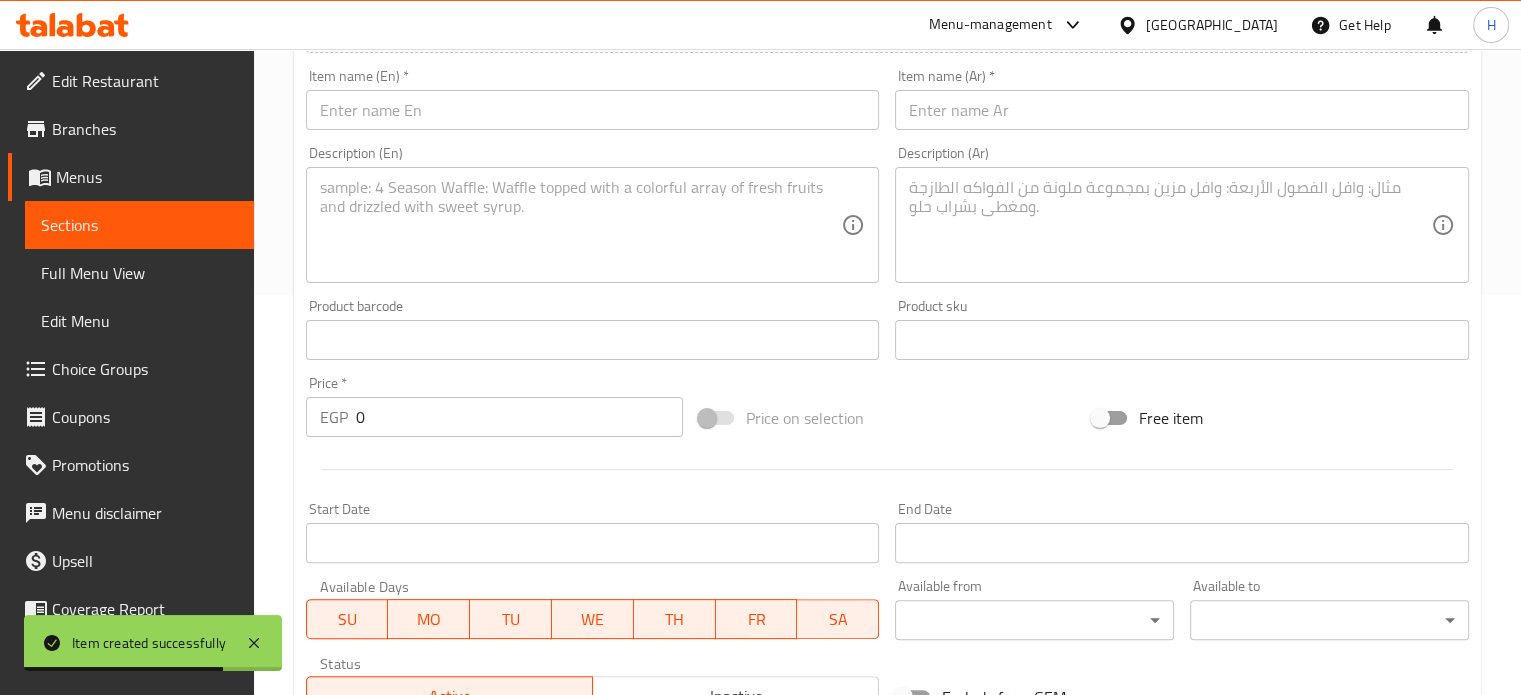 click at bounding box center (581, 225) 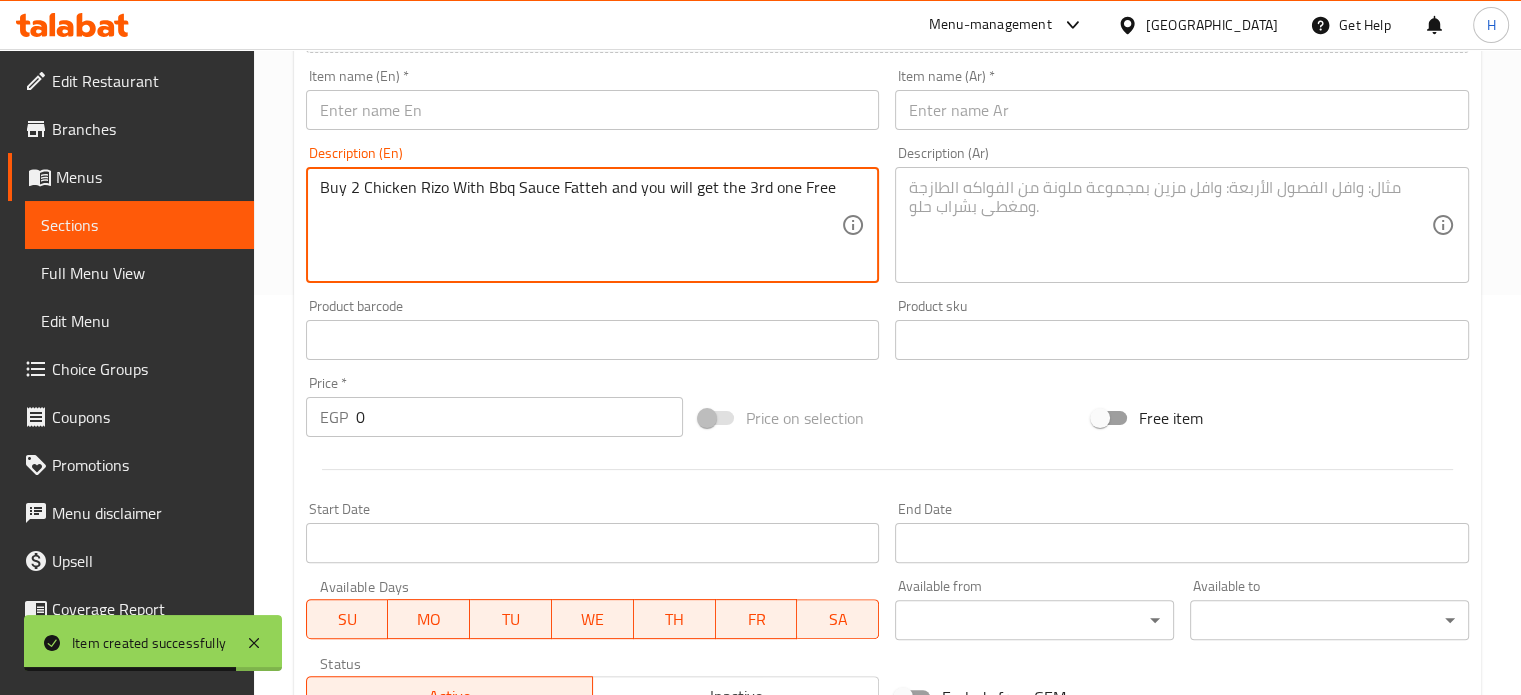 type on "Buy 2 Chicken Rizo With Bbq Sauce Fatteh and you will get the 3rd one Free" 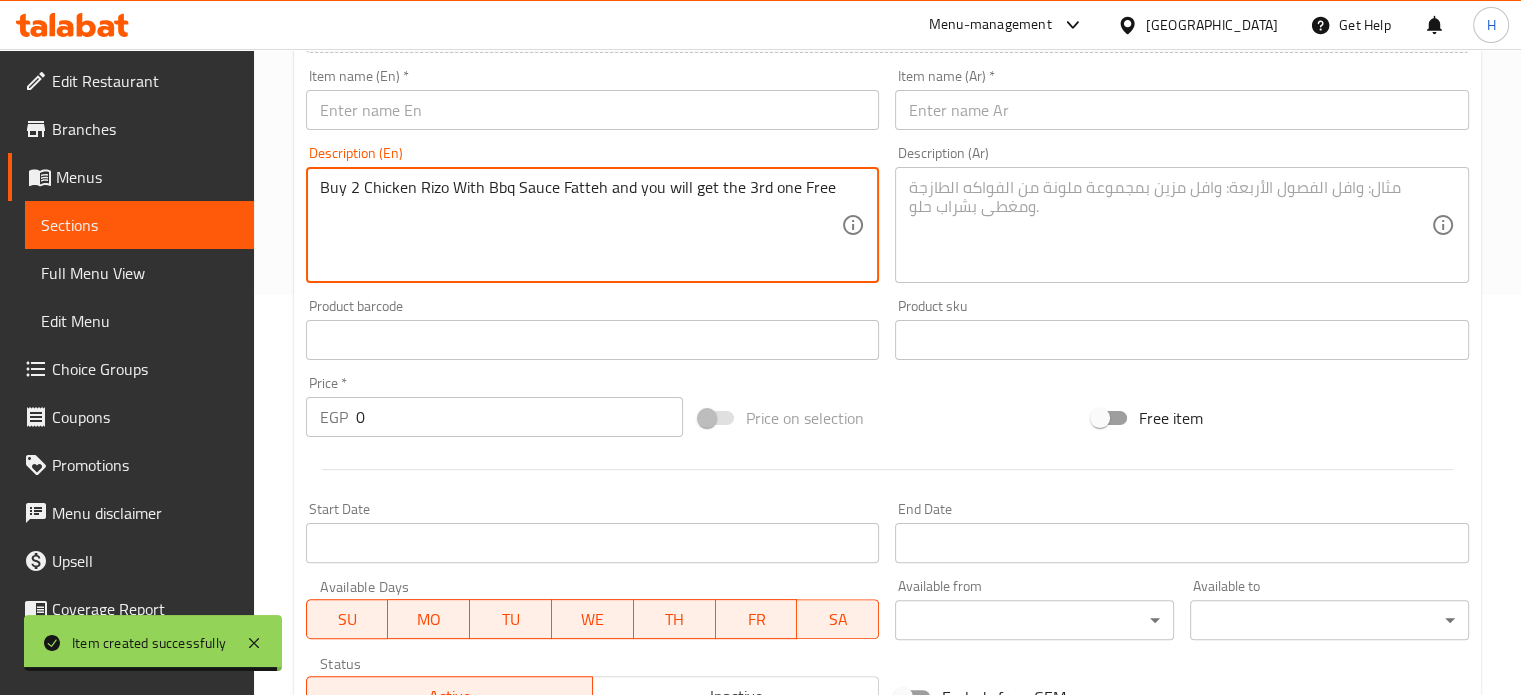 click at bounding box center [1170, 225] 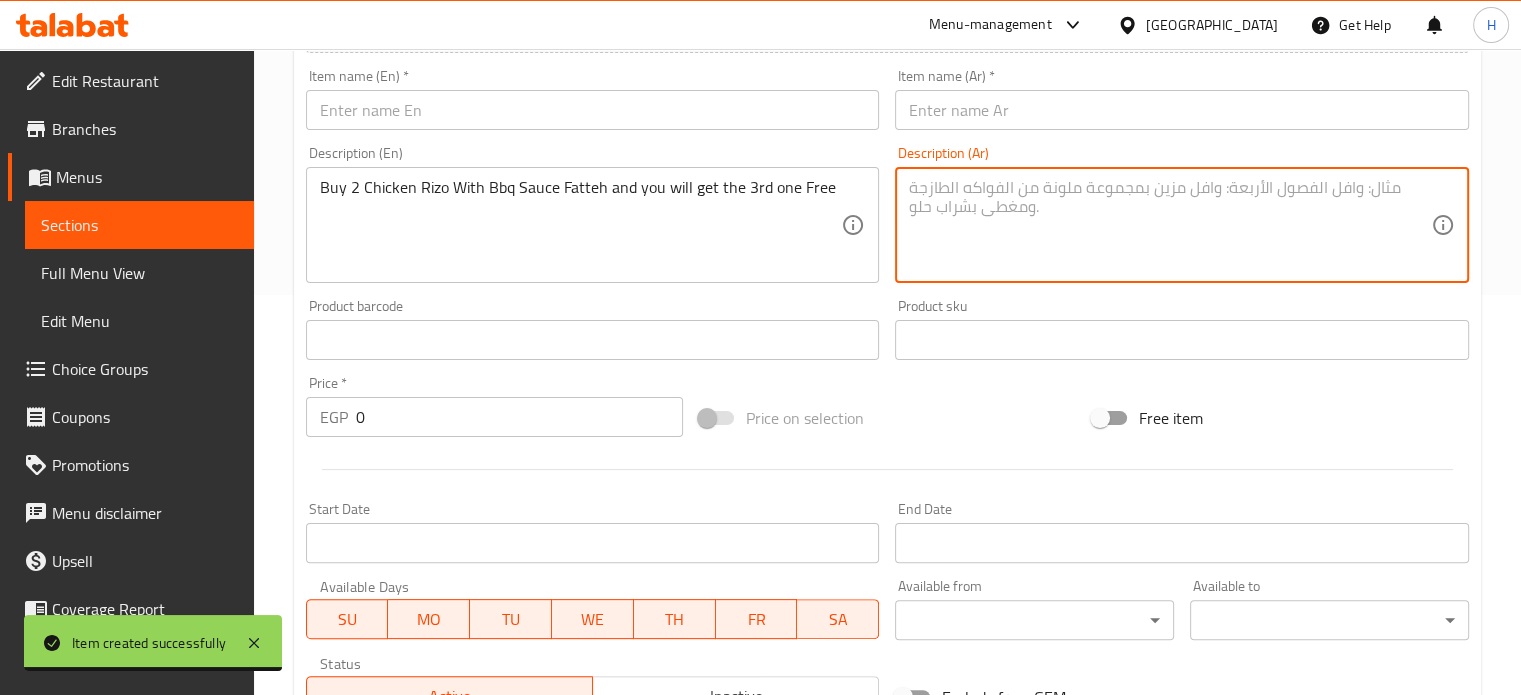 paste on "أشترى 2 فتة دجاج ريزو مع صوص باربيكيو وأحصل على الثالث مجانا" 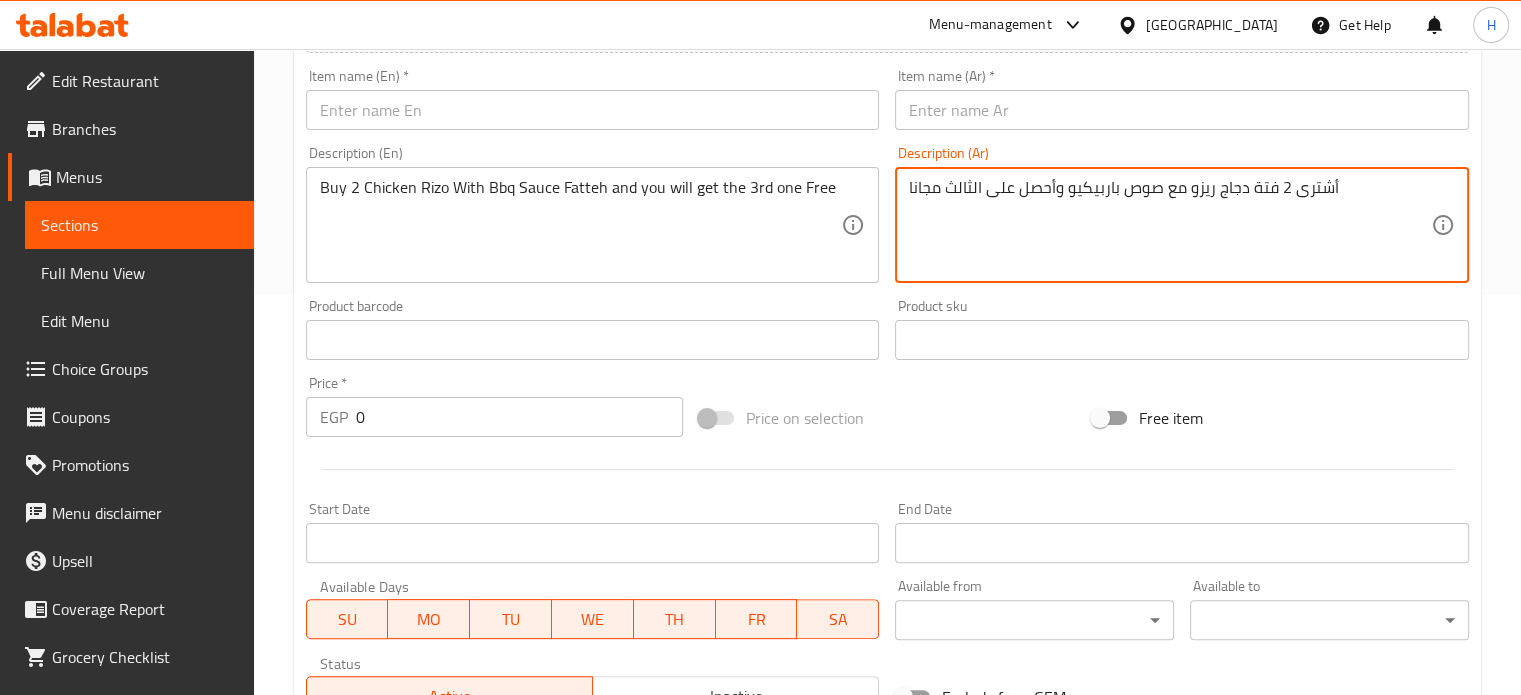 type on "أشترى 2 فتة دجاج ريزو مع صوص باربيكيو وأحصل على الثالث مجانا" 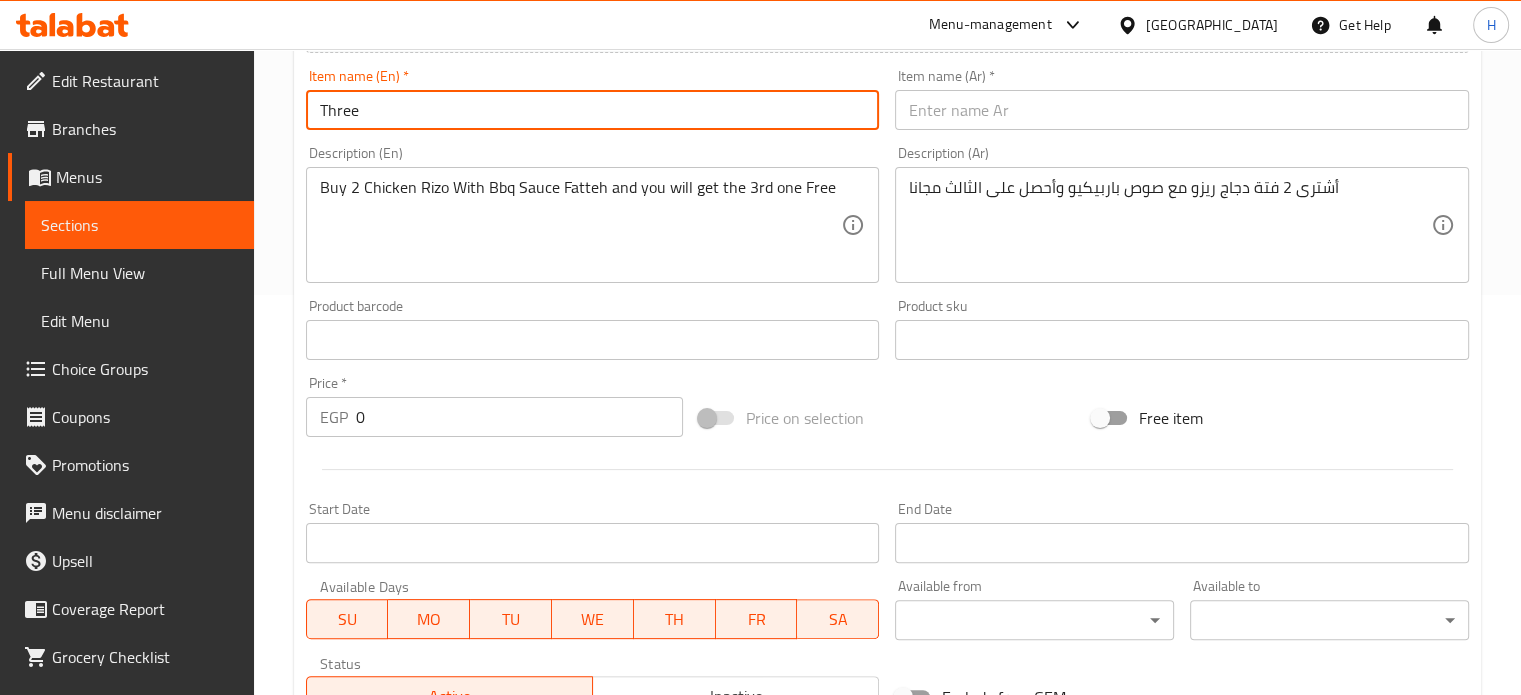 paste on "[PERSON_NAME]" 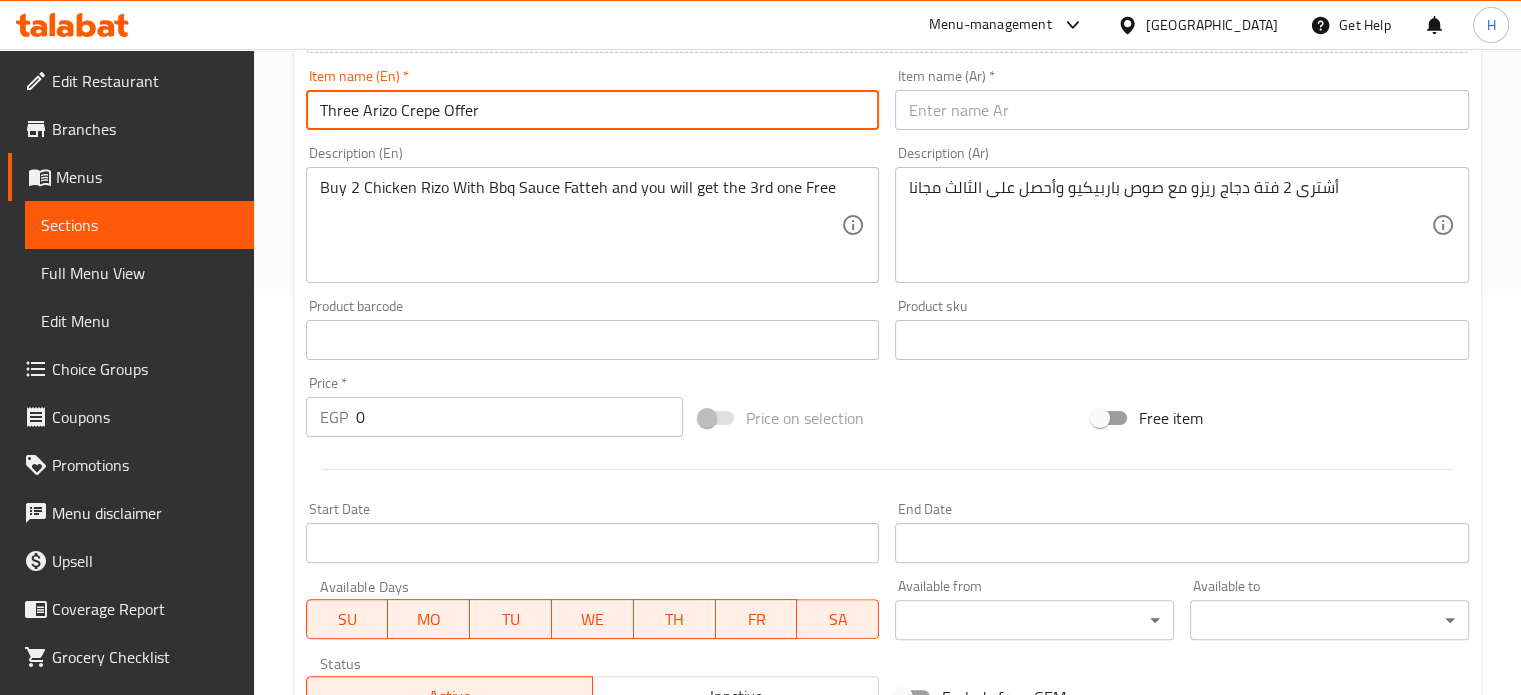 type on "Three Arizo Crepe Offer" 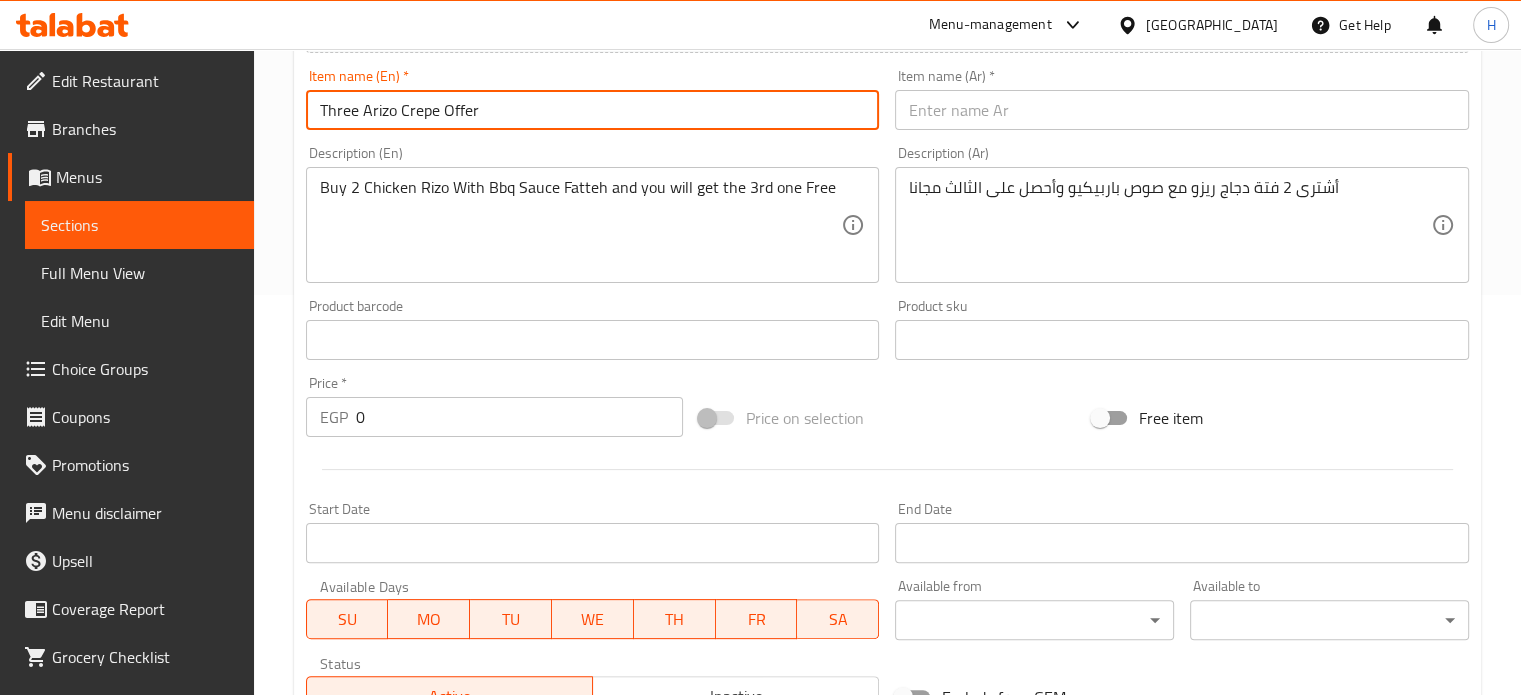 click at bounding box center [1182, 110] 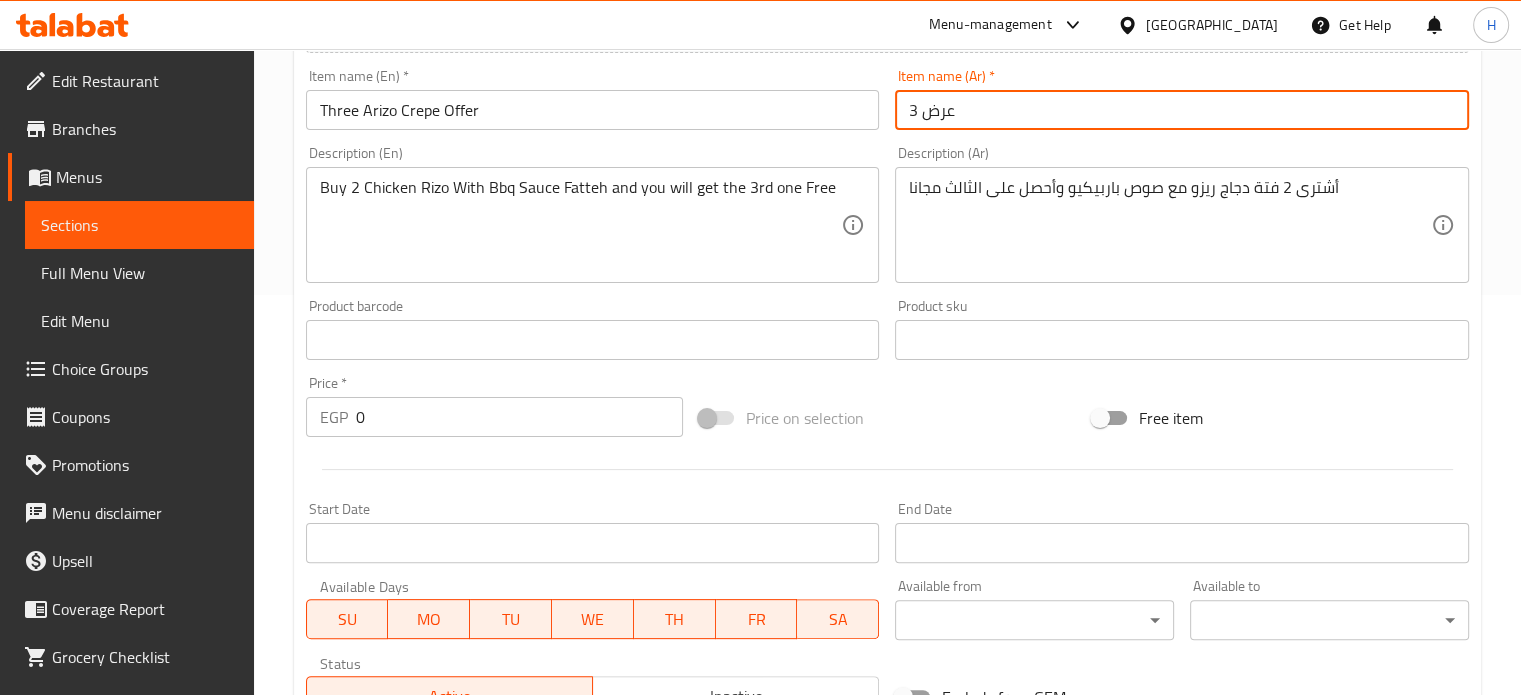 paste on "كريب أريزو" 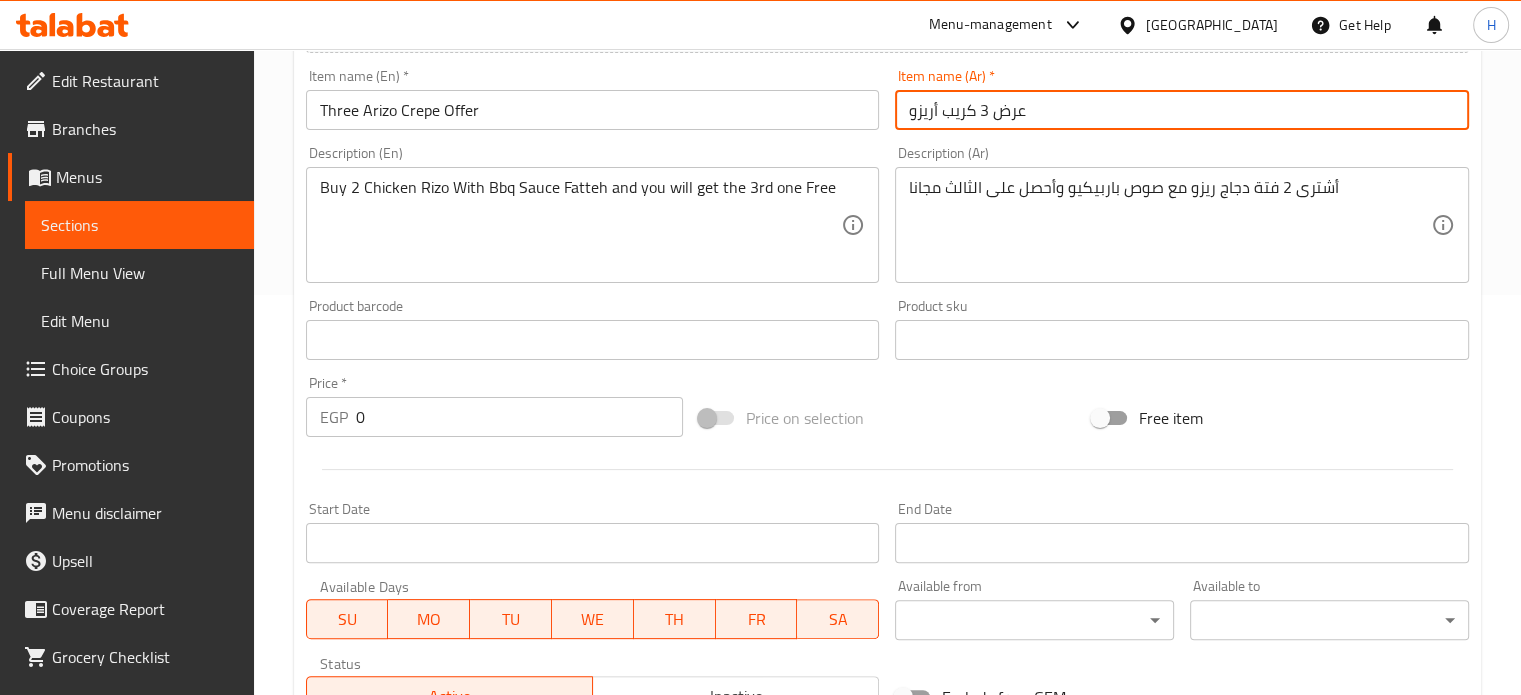 type on "عرض 3 كريب أريزو" 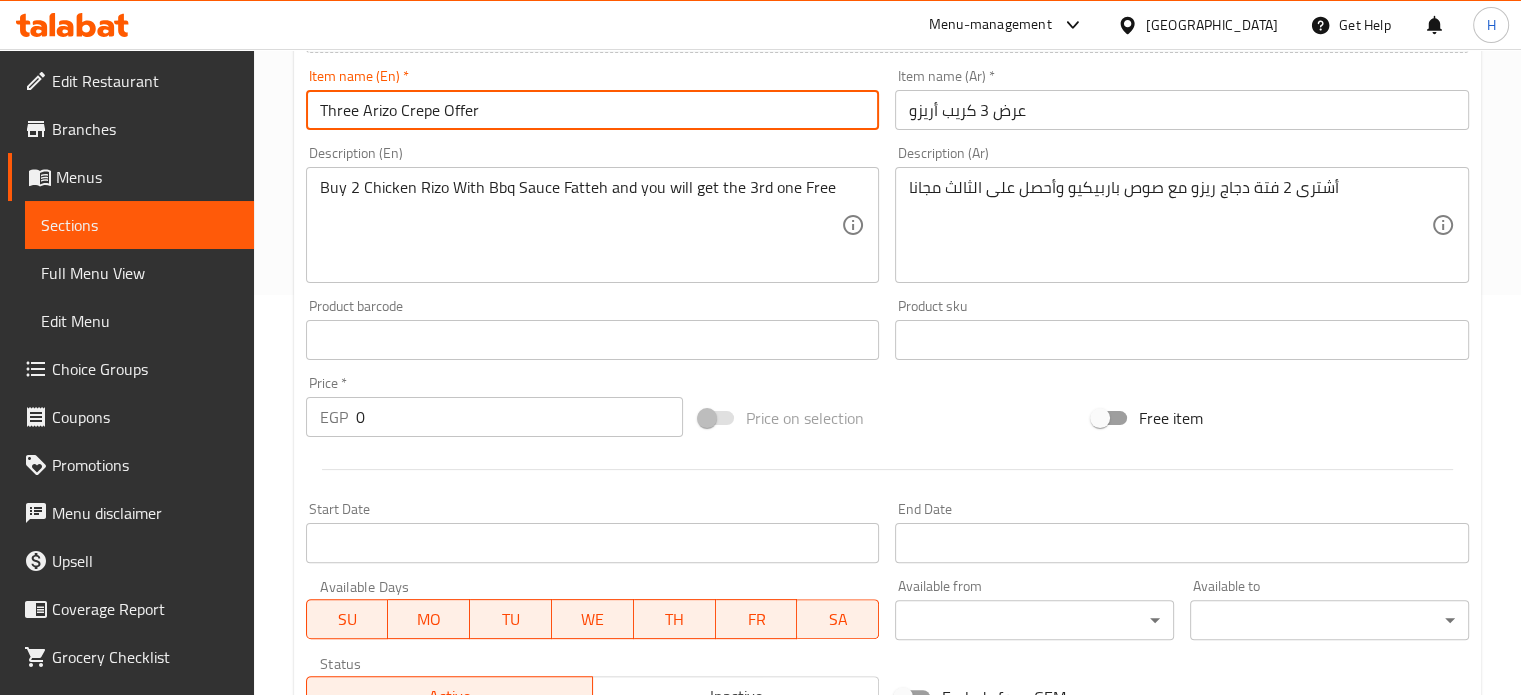 drag, startPoint x: 439, startPoint y: 110, endPoint x: 364, endPoint y: 114, distance: 75.10659 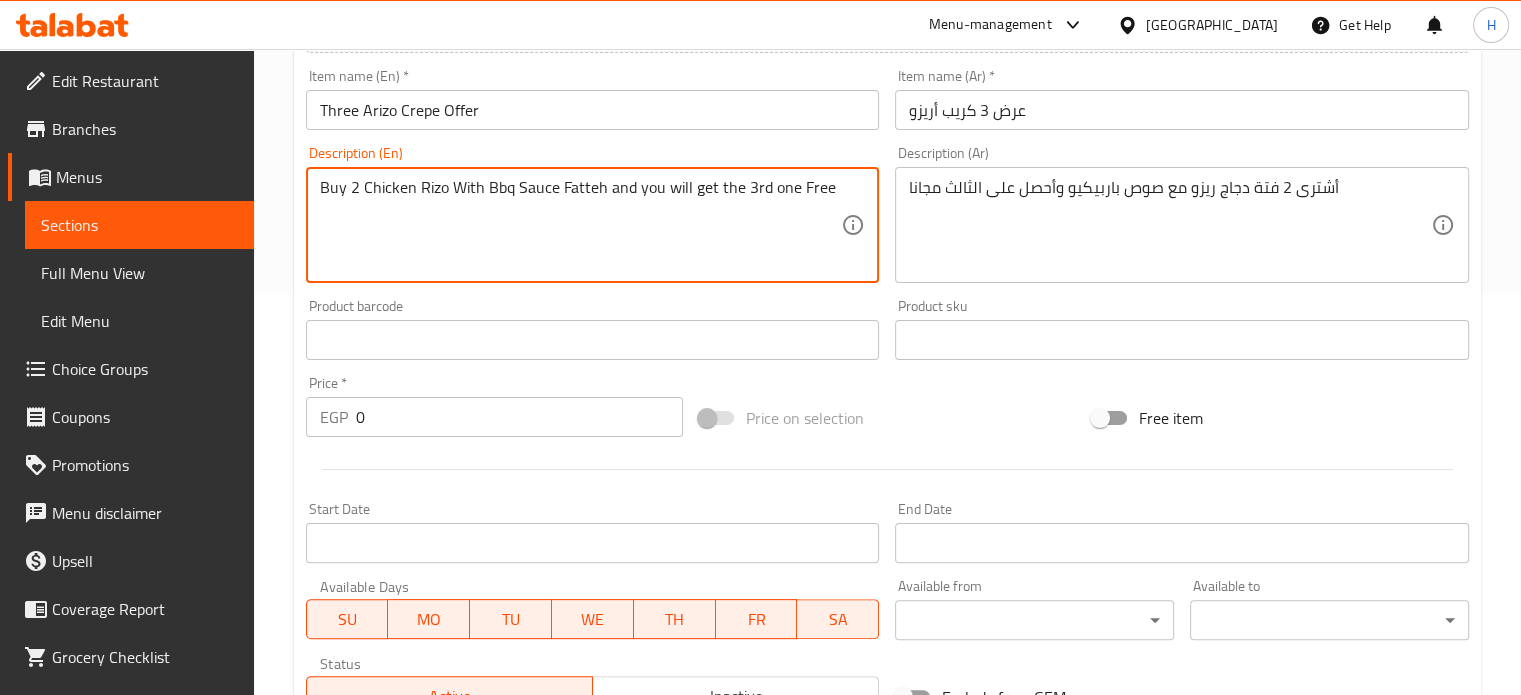 drag, startPoint x: 606, startPoint y: 183, endPoint x: 361, endPoint y: 192, distance: 245.16525 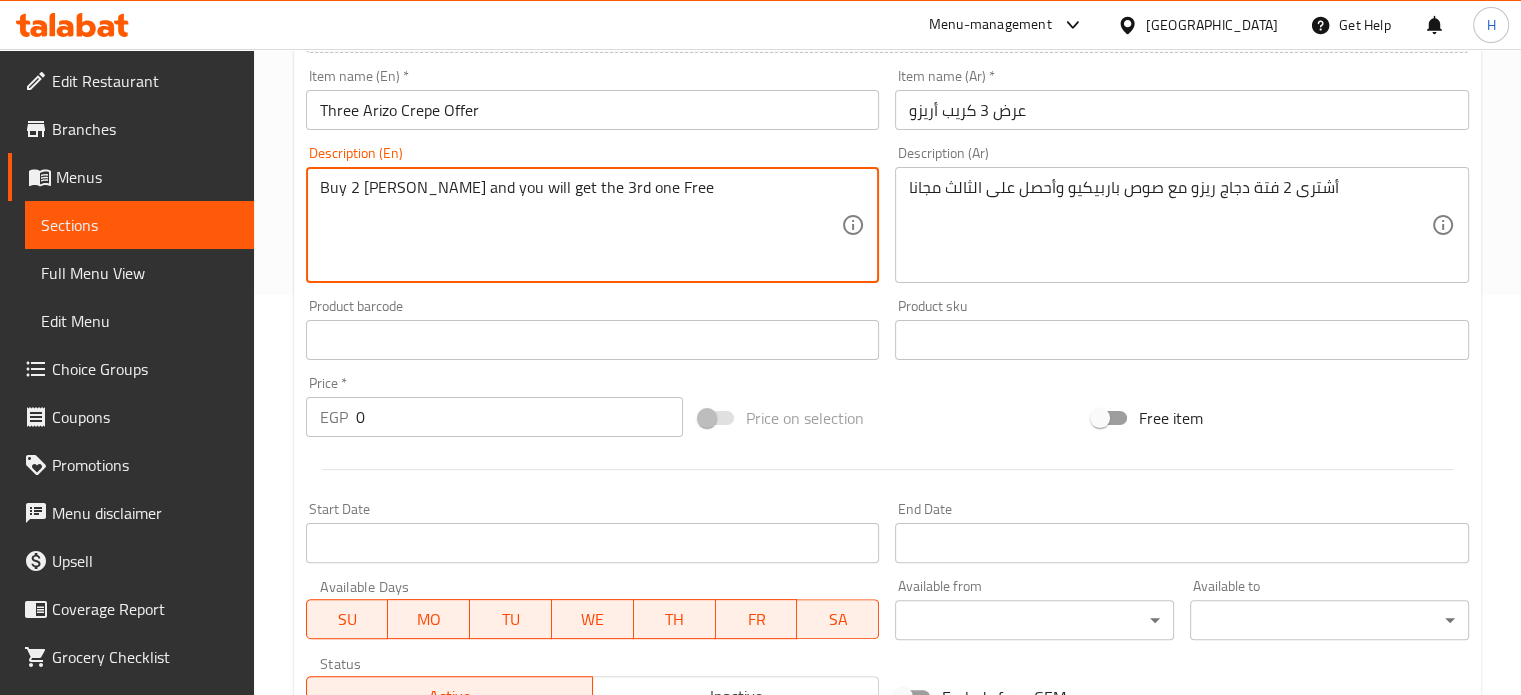 type on "Buy 2 [PERSON_NAME] and you will get the 3rd one Free" 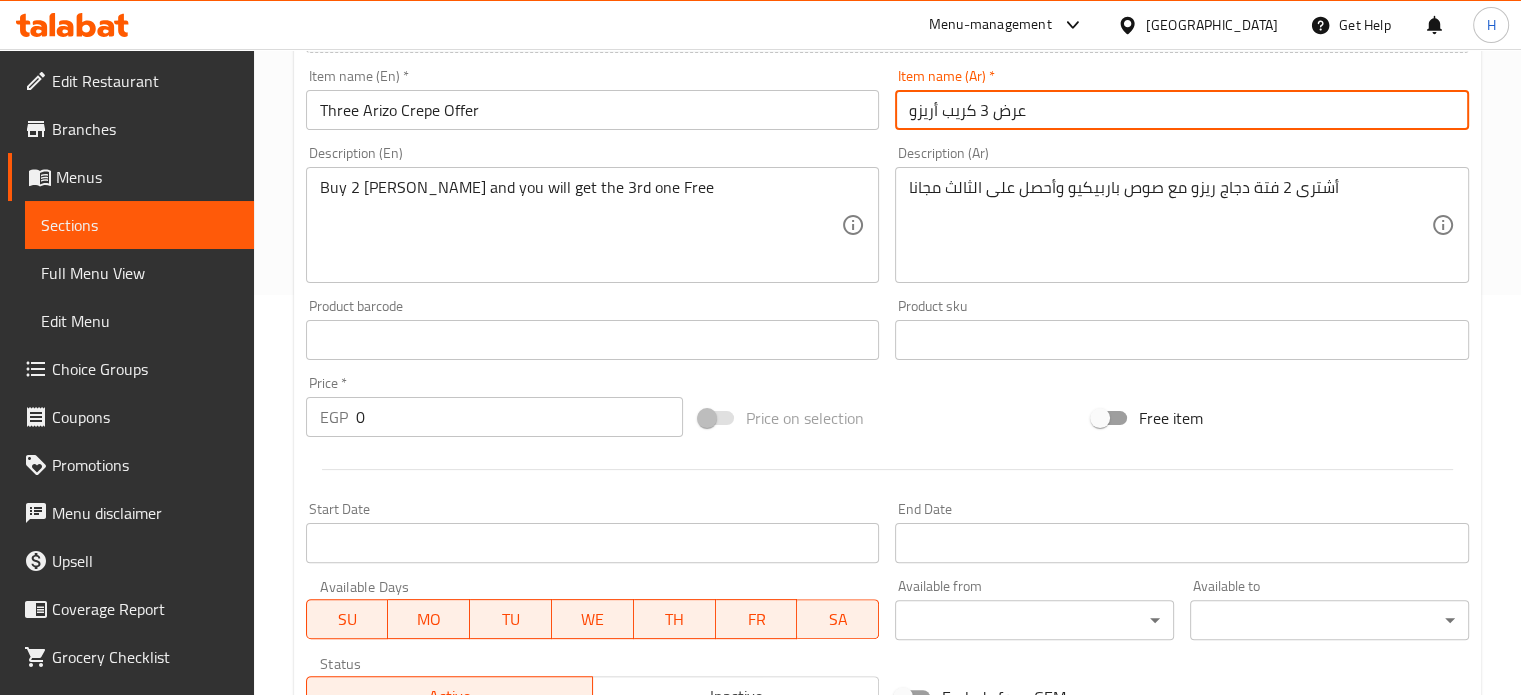 drag, startPoint x: 976, startPoint y: 111, endPoint x: 897, endPoint y: 111, distance: 79 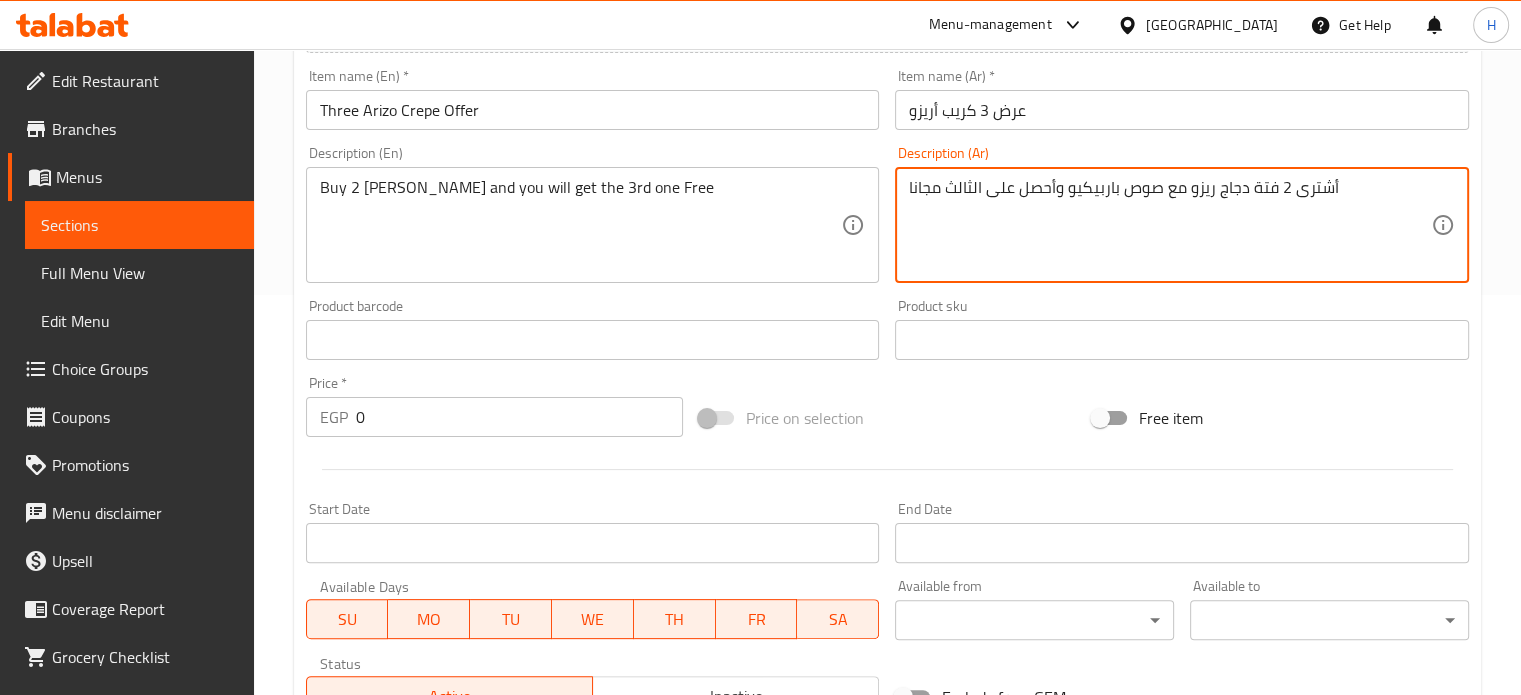 drag, startPoint x: 1272, startPoint y: 185, endPoint x: 1067, endPoint y: 193, distance: 205.15604 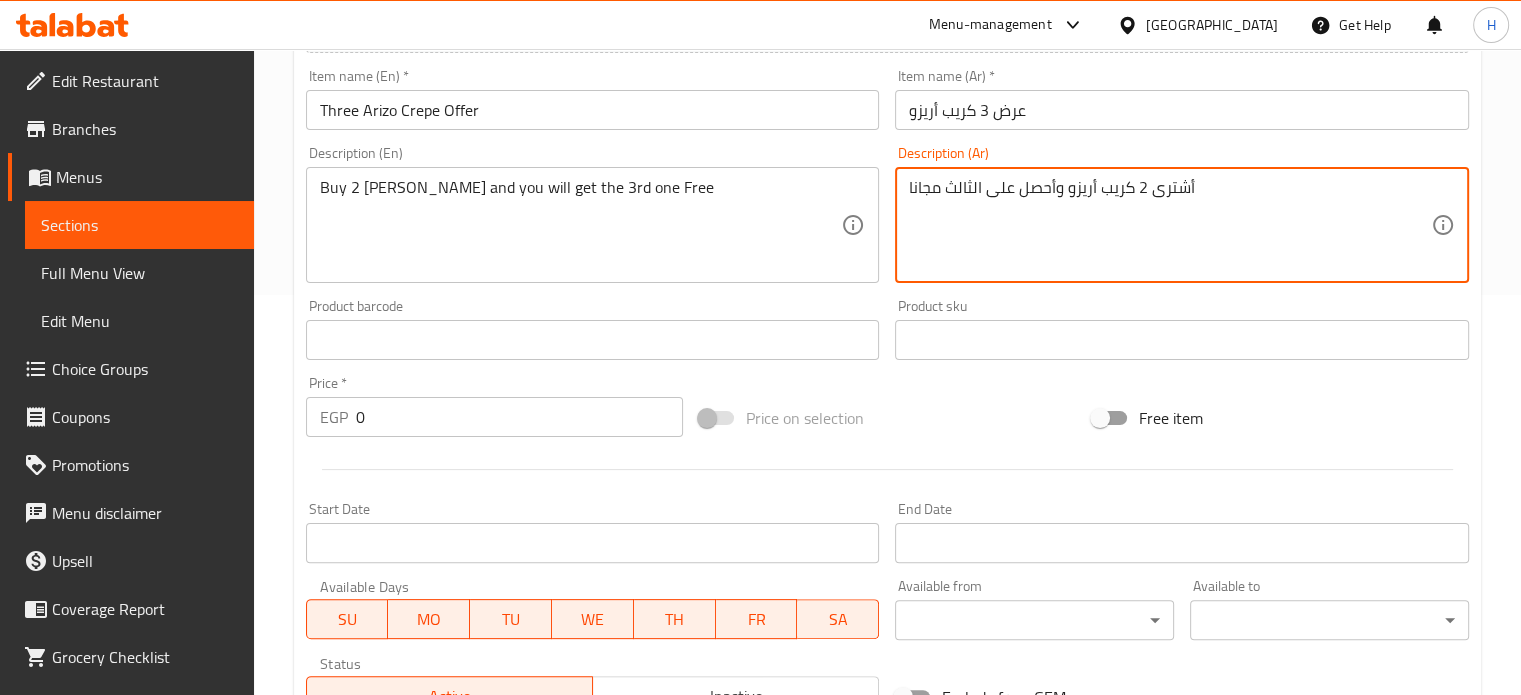 type on "أشترى 2 كريب أريزو وأحصل على الثالث مجانا" 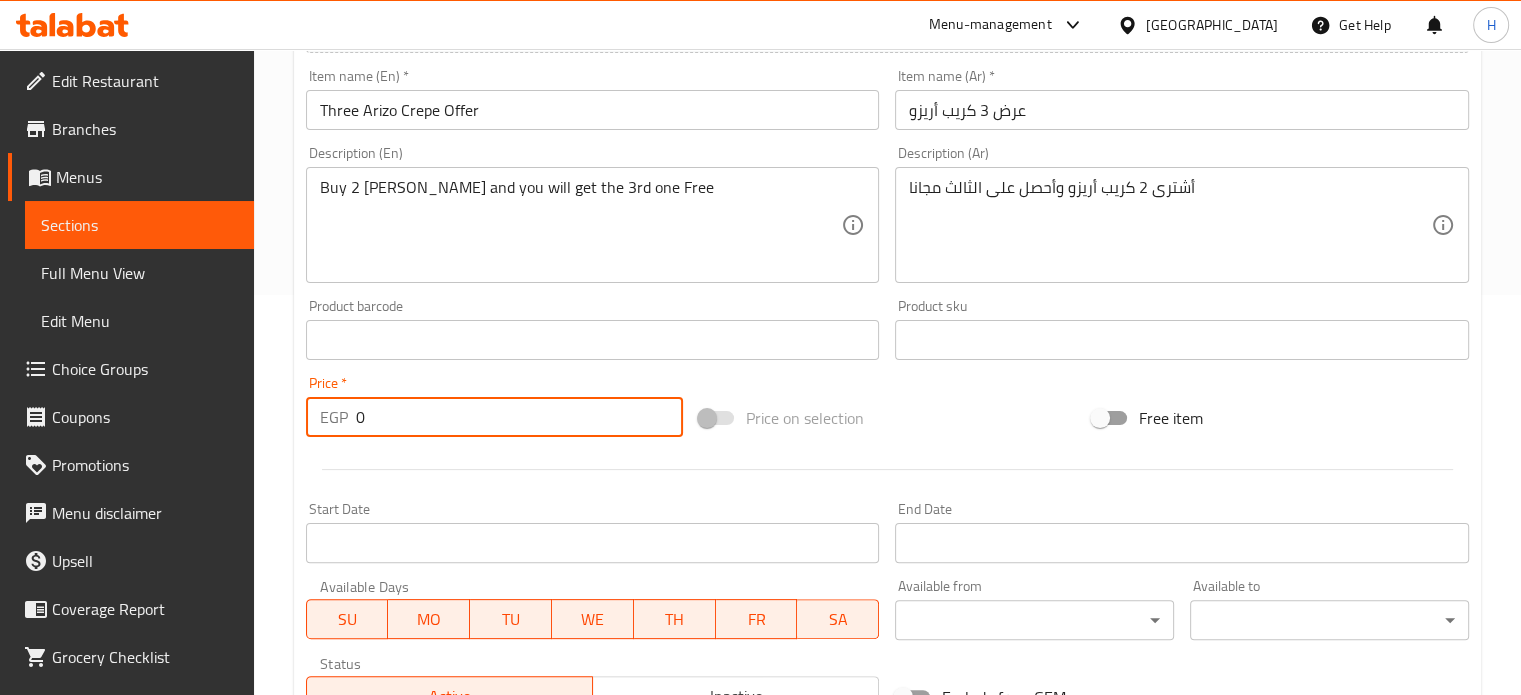 drag, startPoint x: 374, startPoint y: 420, endPoint x: 324, endPoint y: 421, distance: 50.01 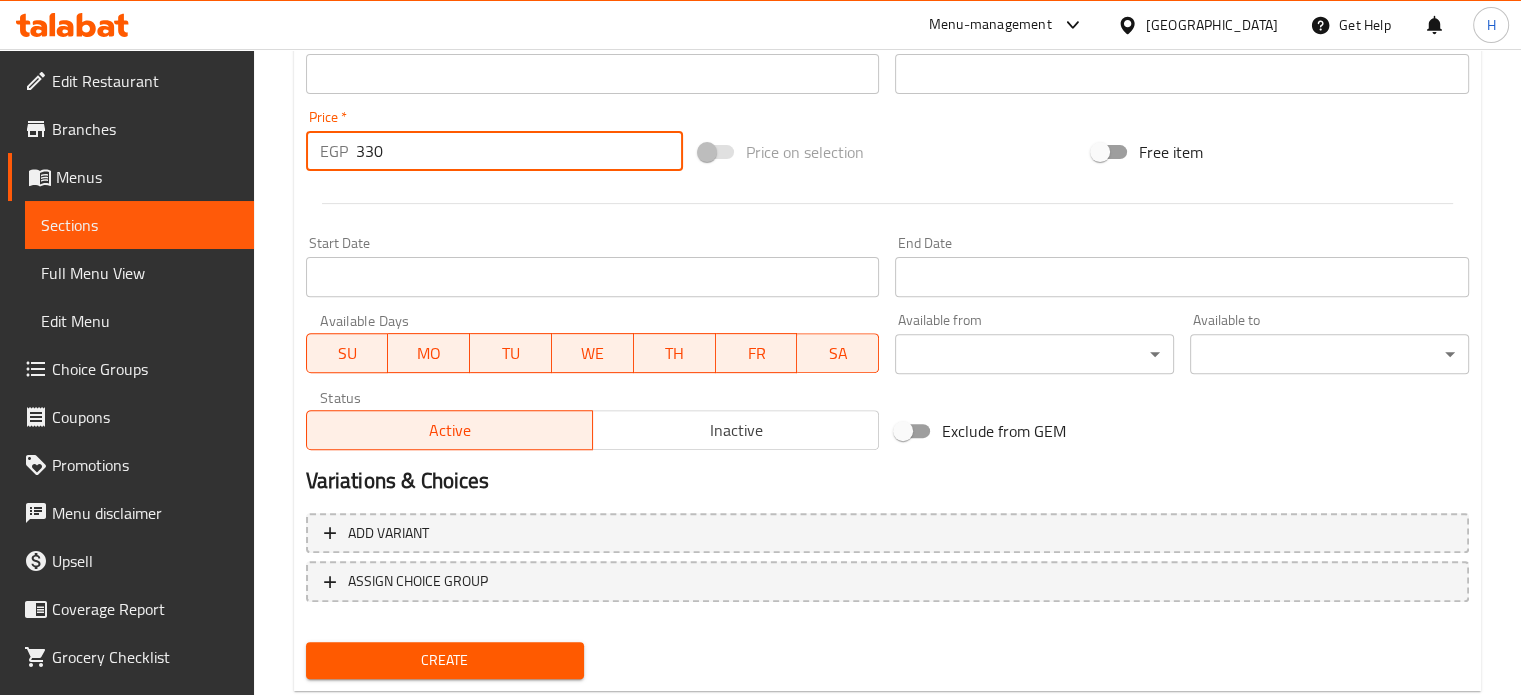 scroll, scrollTop: 717, scrollLeft: 0, axis: vertical 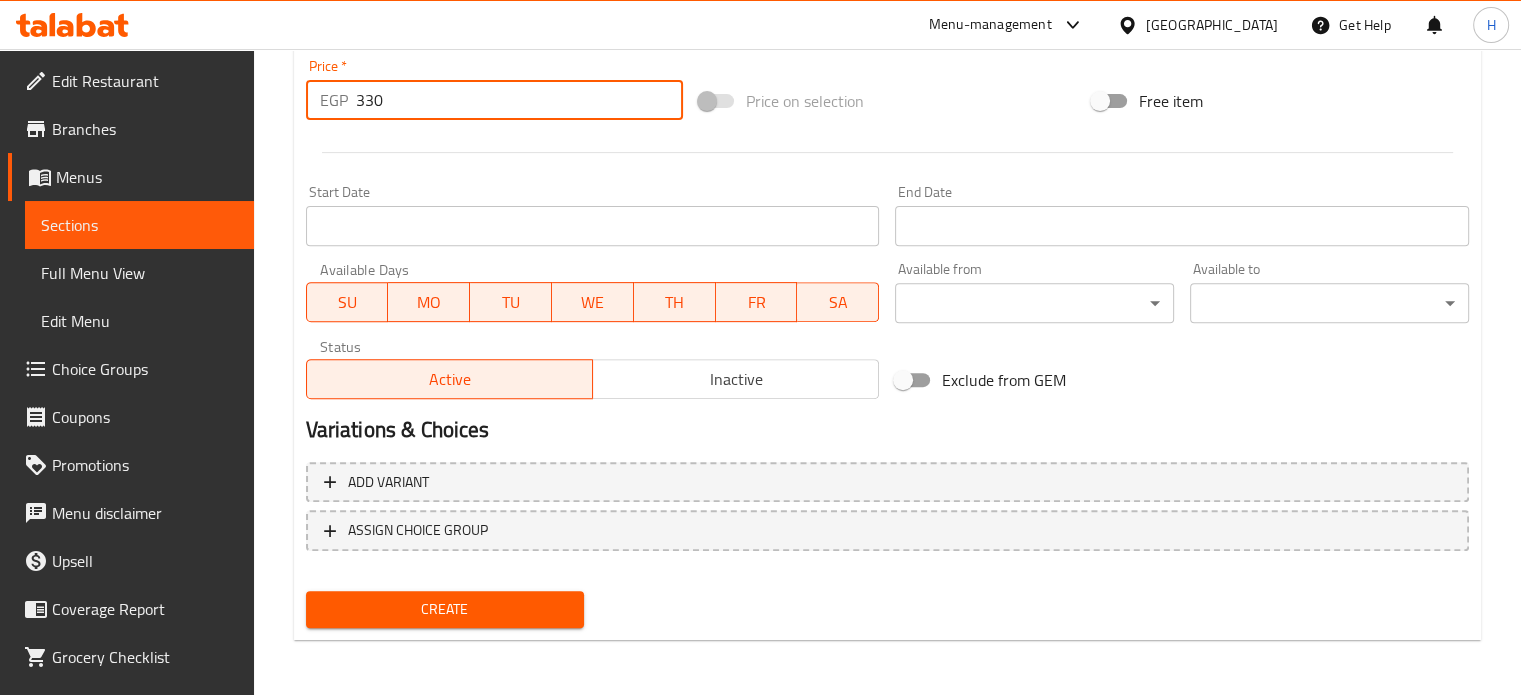type on "330" 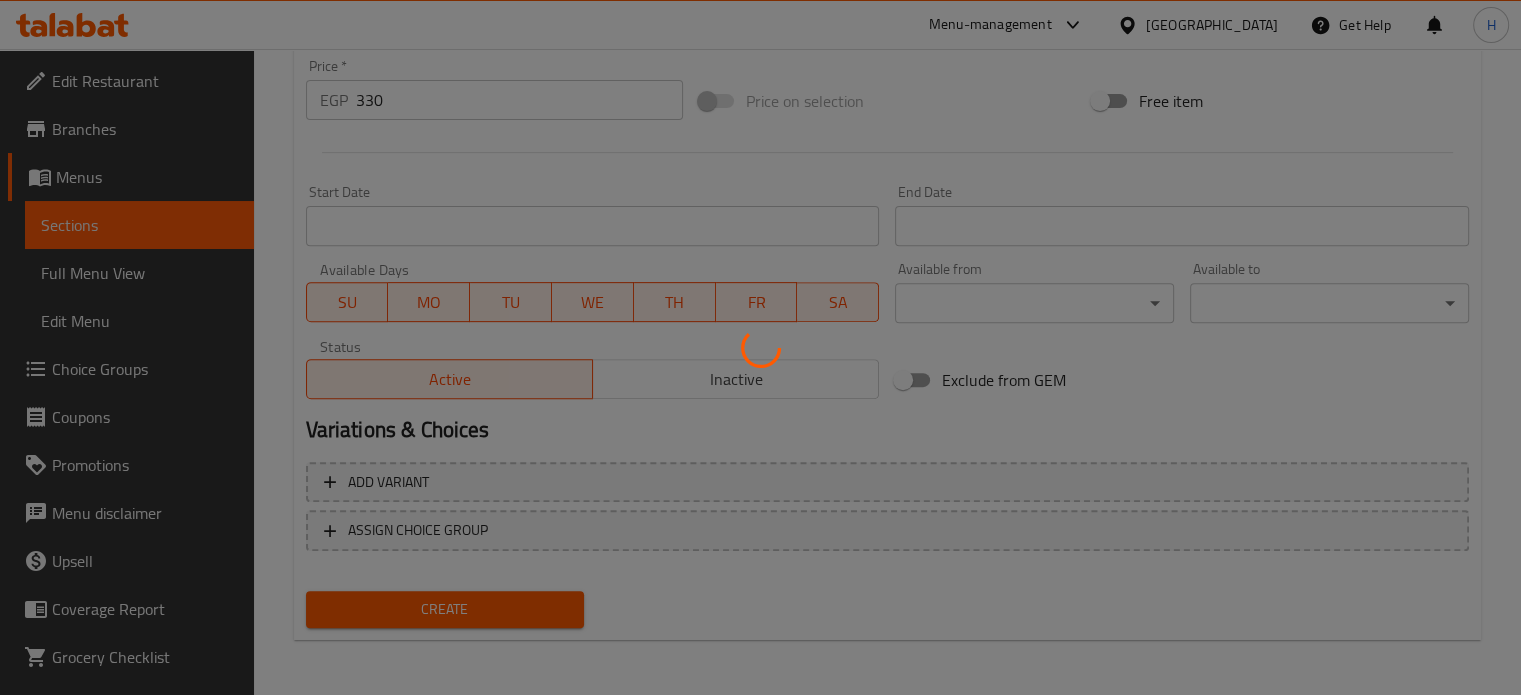 type 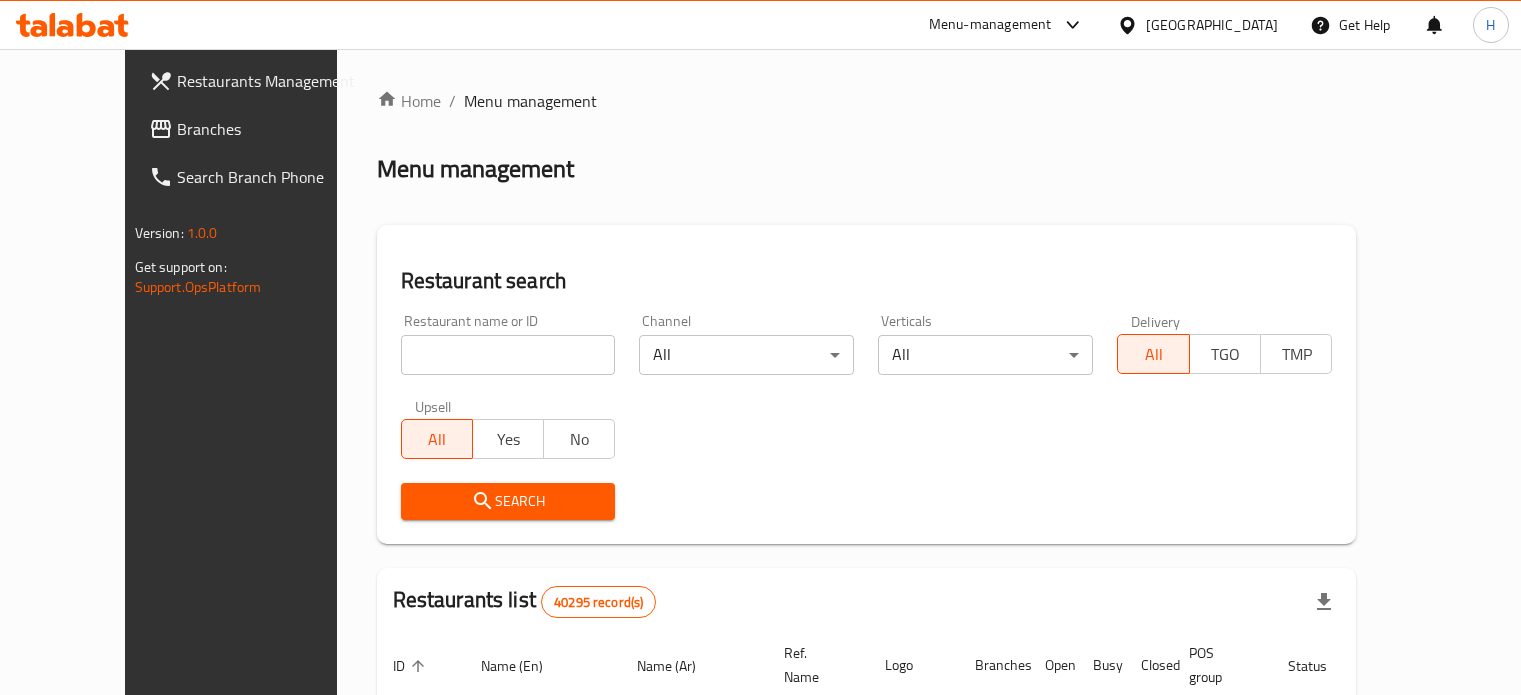 scroll, scrollTop: 0, scrollLeft: 0, axis: both 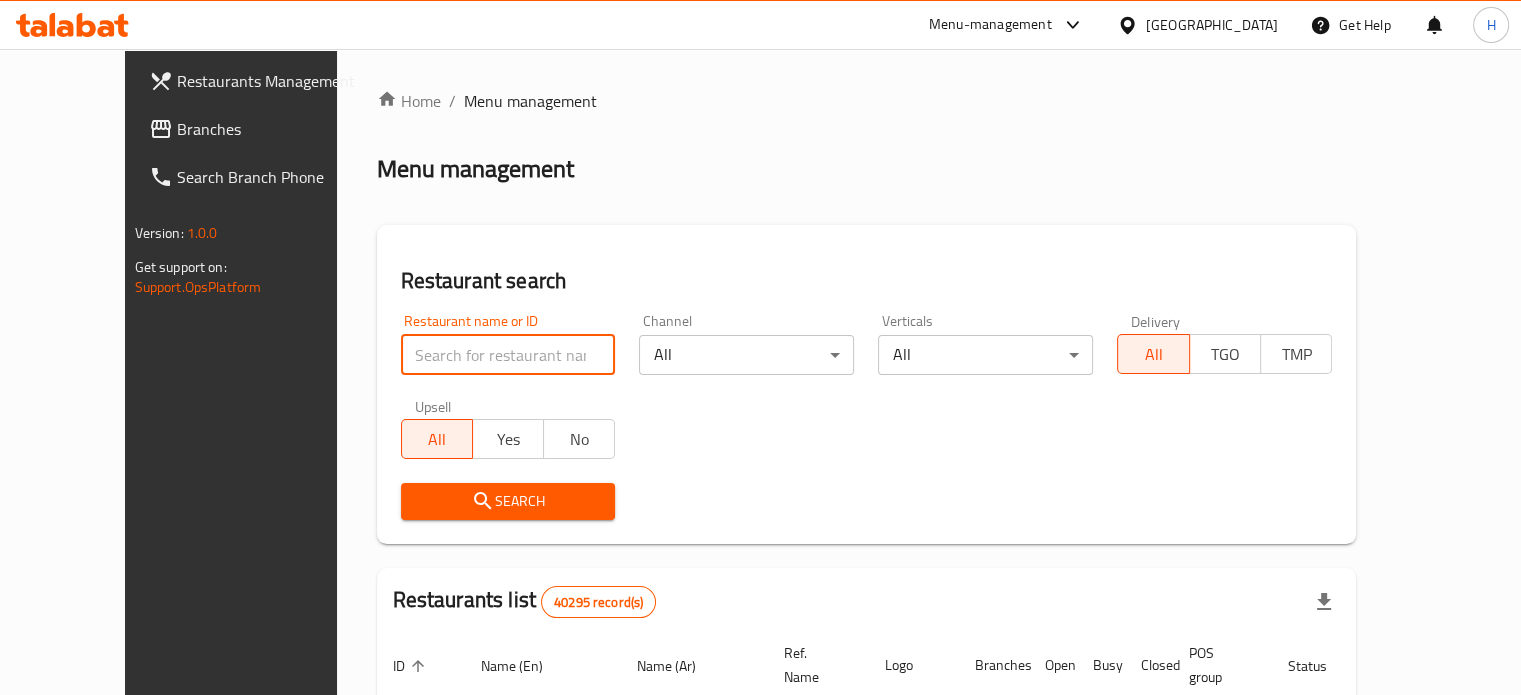 click at bounding box center [508, 355] 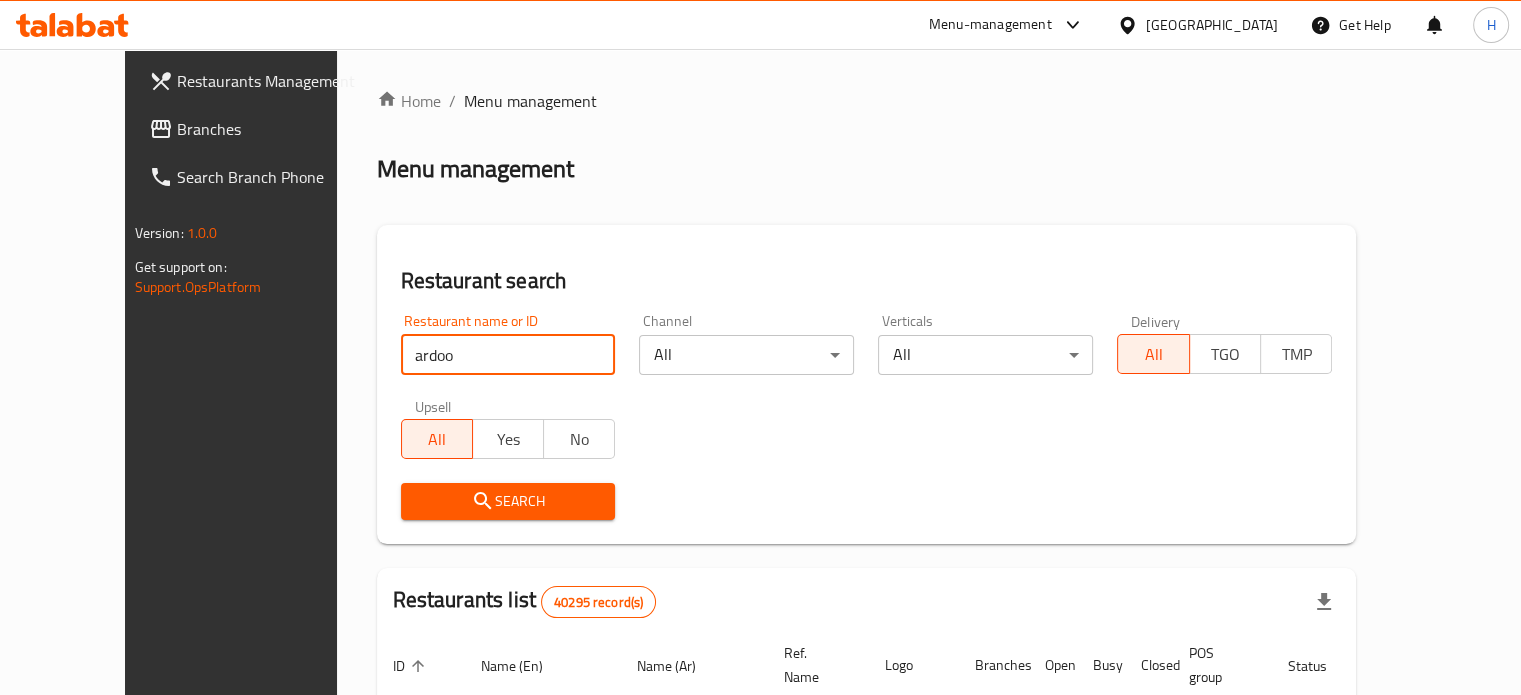 type on "Ardoor" 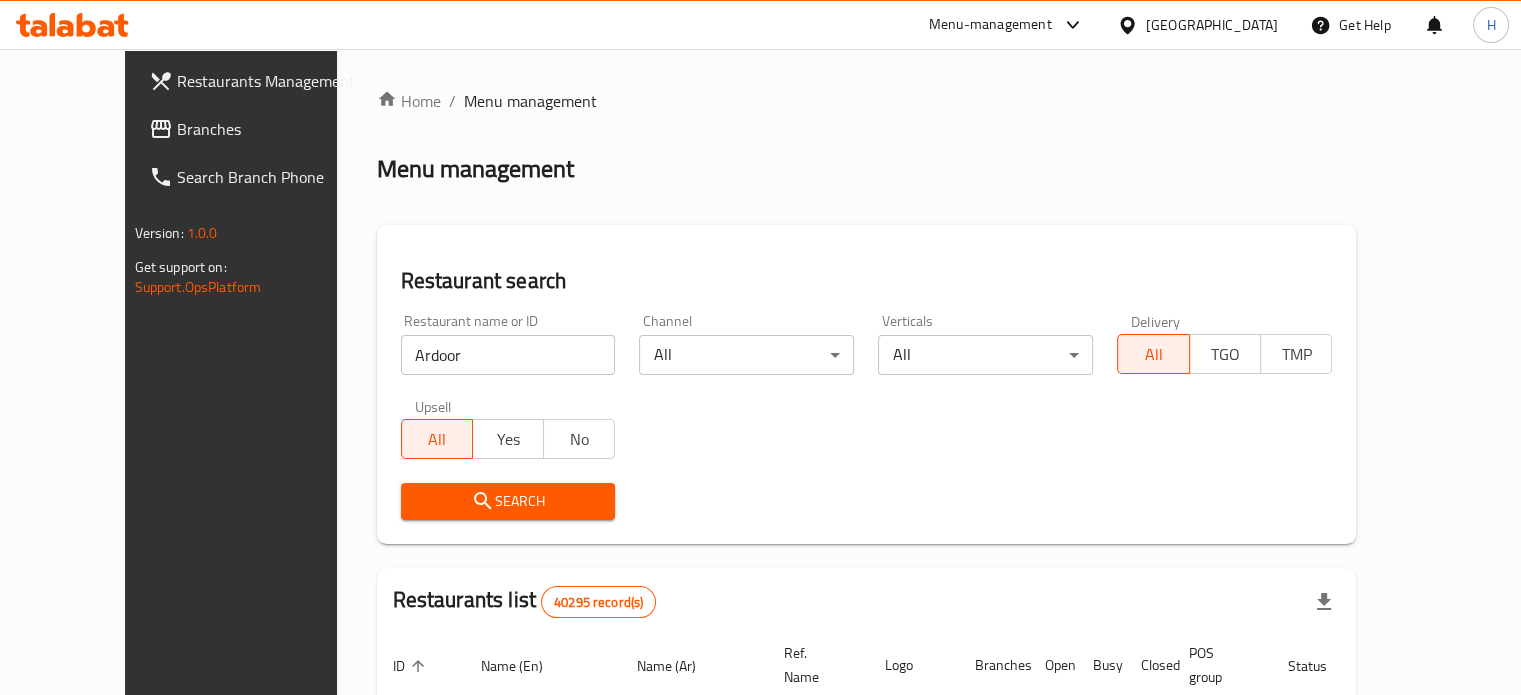 click on "Search" at bounding box center (508, 501) 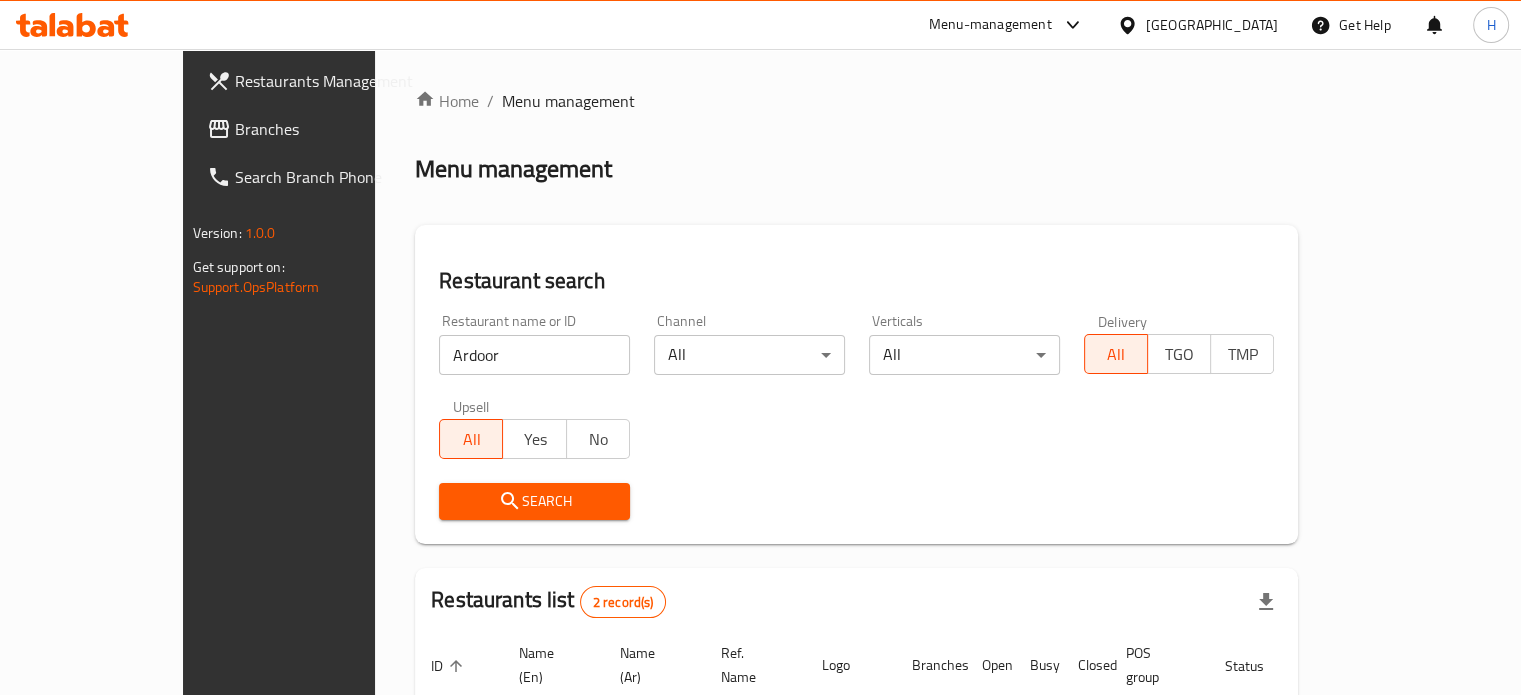 scroll, scrollTop: 200, scrollLeft: 0, axis: vertical 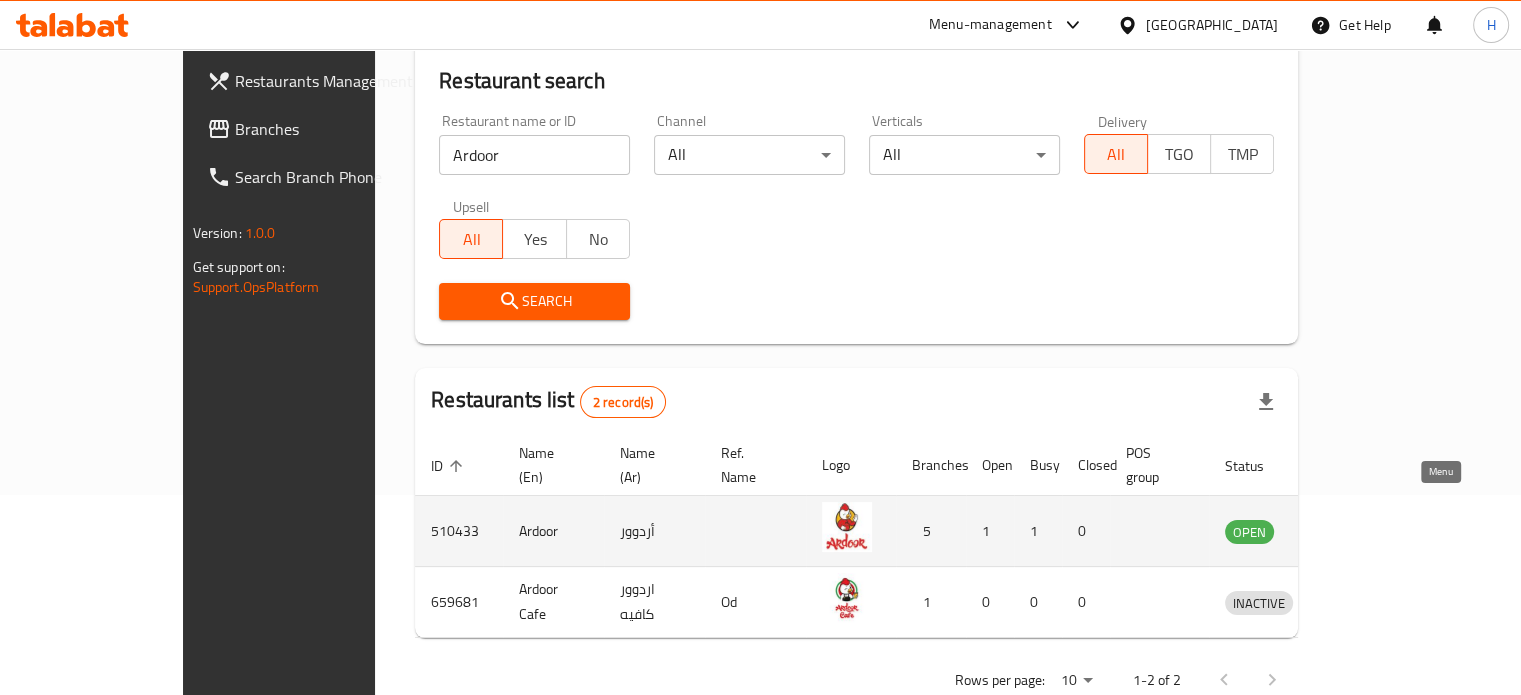 click 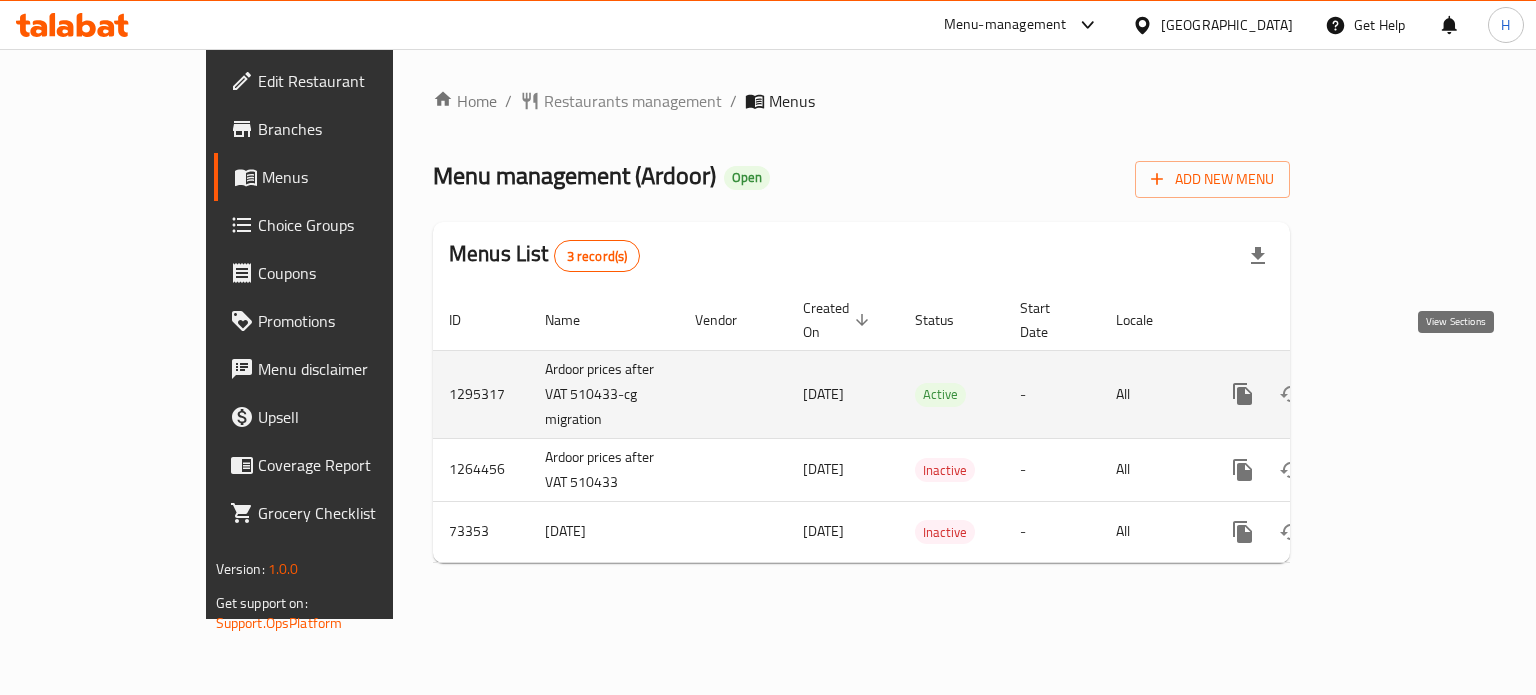 click 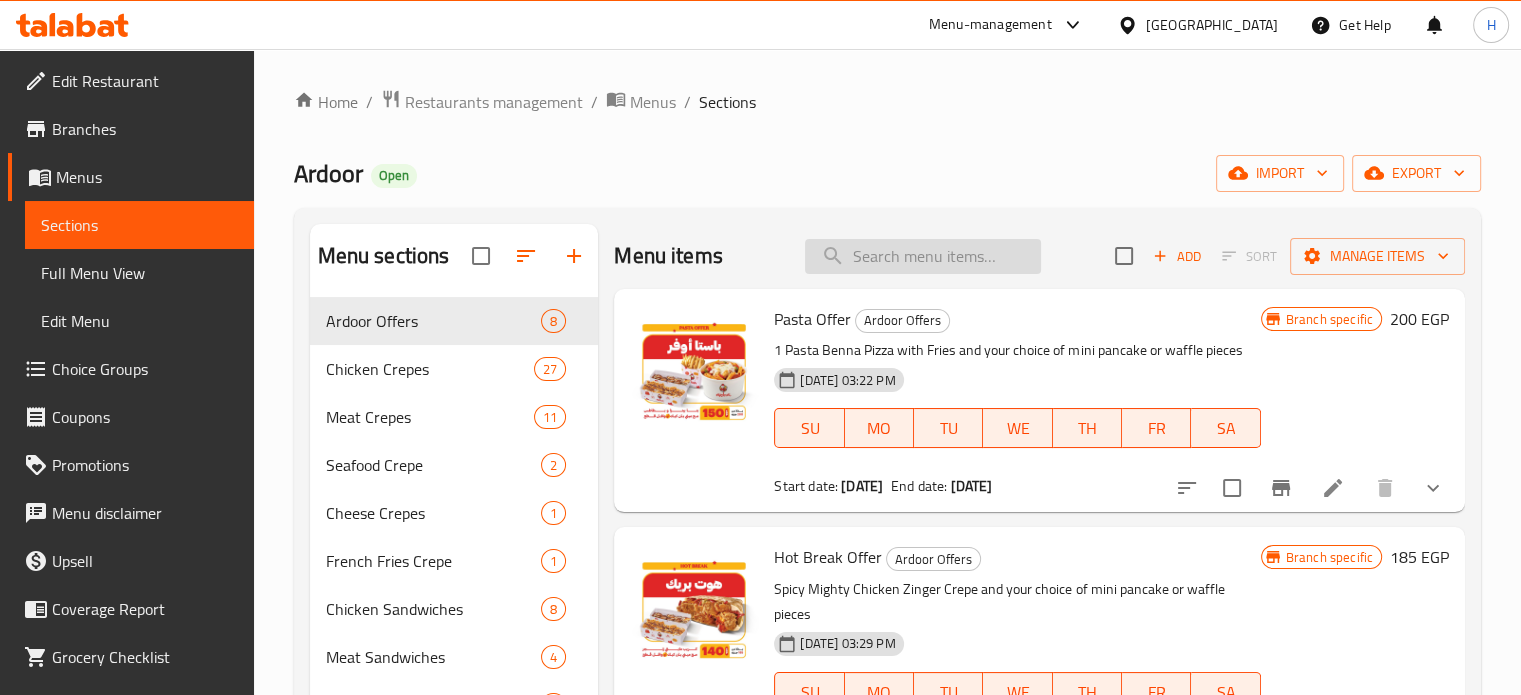 click at bounding box center (923, 256) 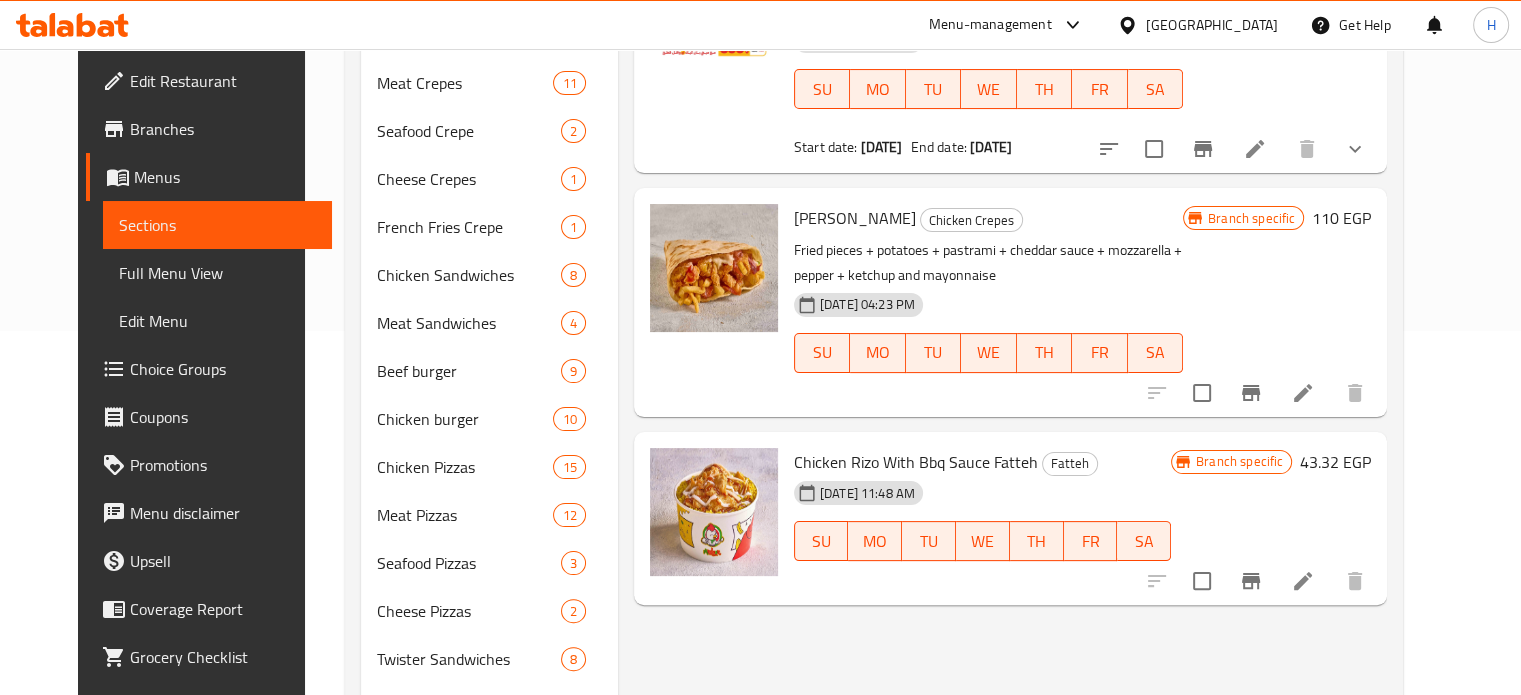 scroll, scrollTop: 400, scrollLeft: 0, axis: vertical 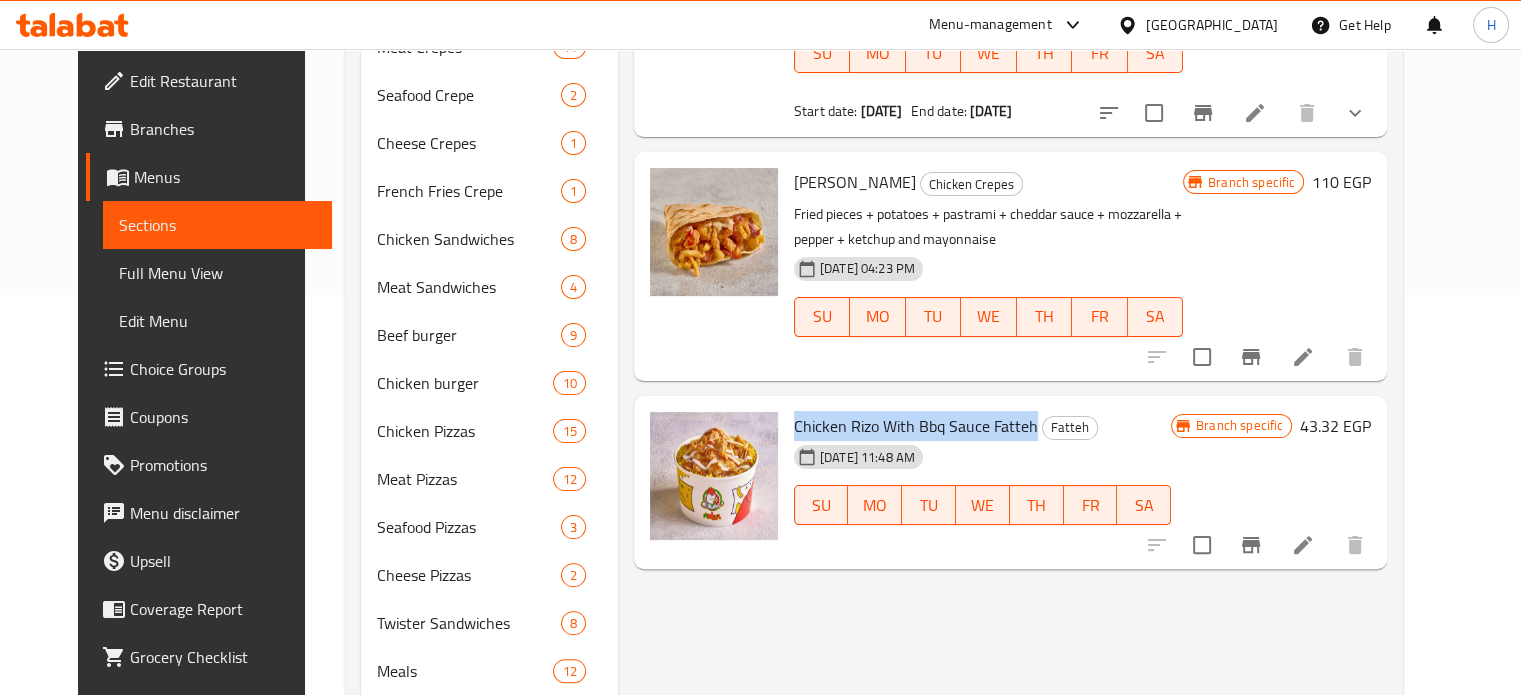 drag, startPoint x: 1012, startPoint y: 425, endPoint x: 773, endPoint y: 429, distance: 239.03348 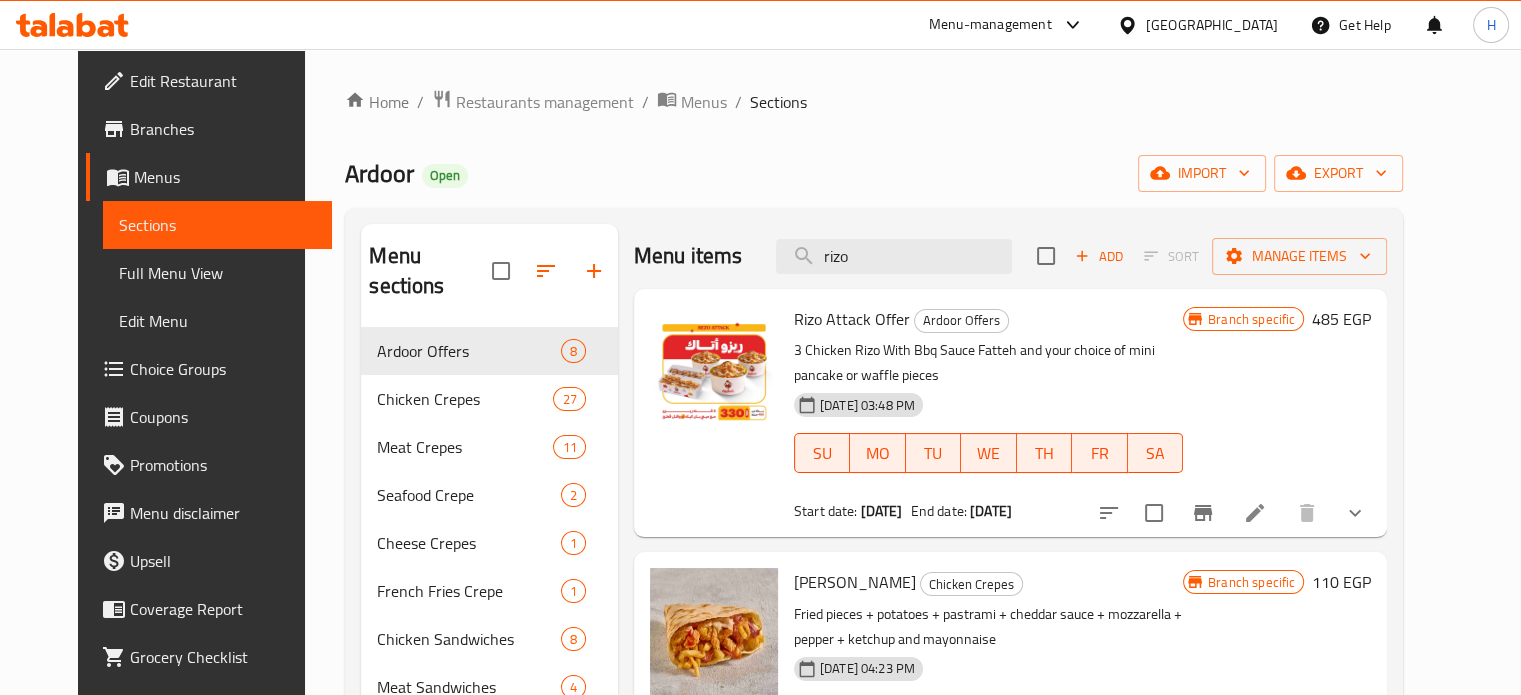 drag, startPoint x: 888, startPoint y: 251, endPoint x: 796, endPoint y: 261, distance: 92.541885 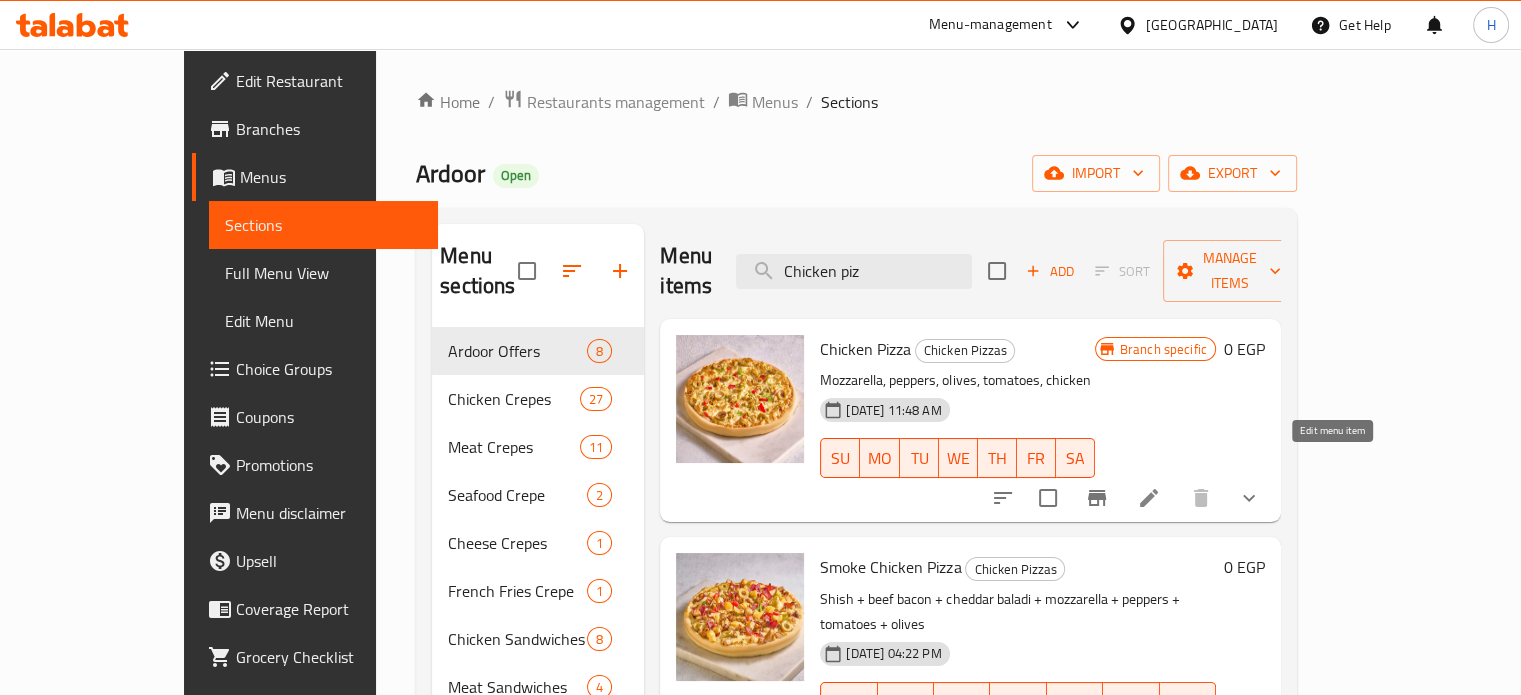 type on "Chicken piz" 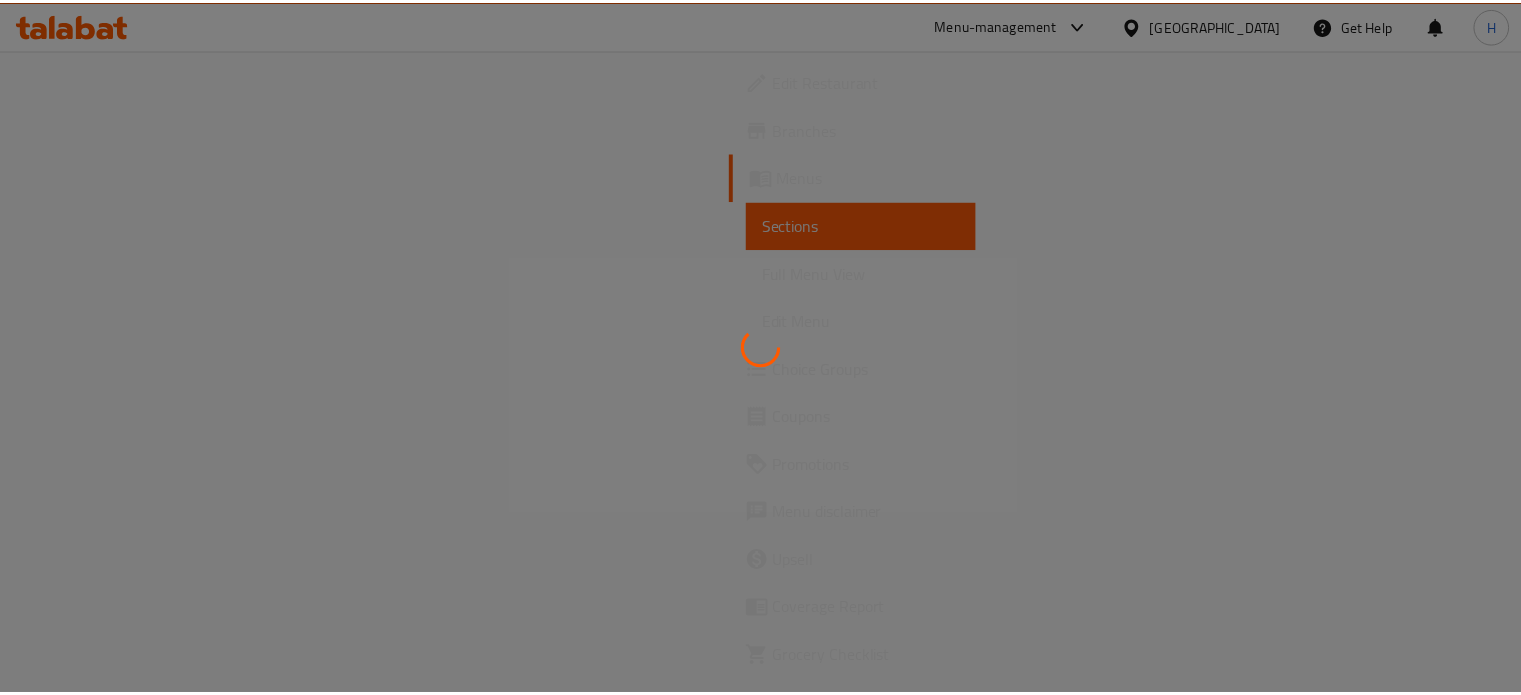 scroll, scrollTop: 0, scrollLeft: 0, axis: both 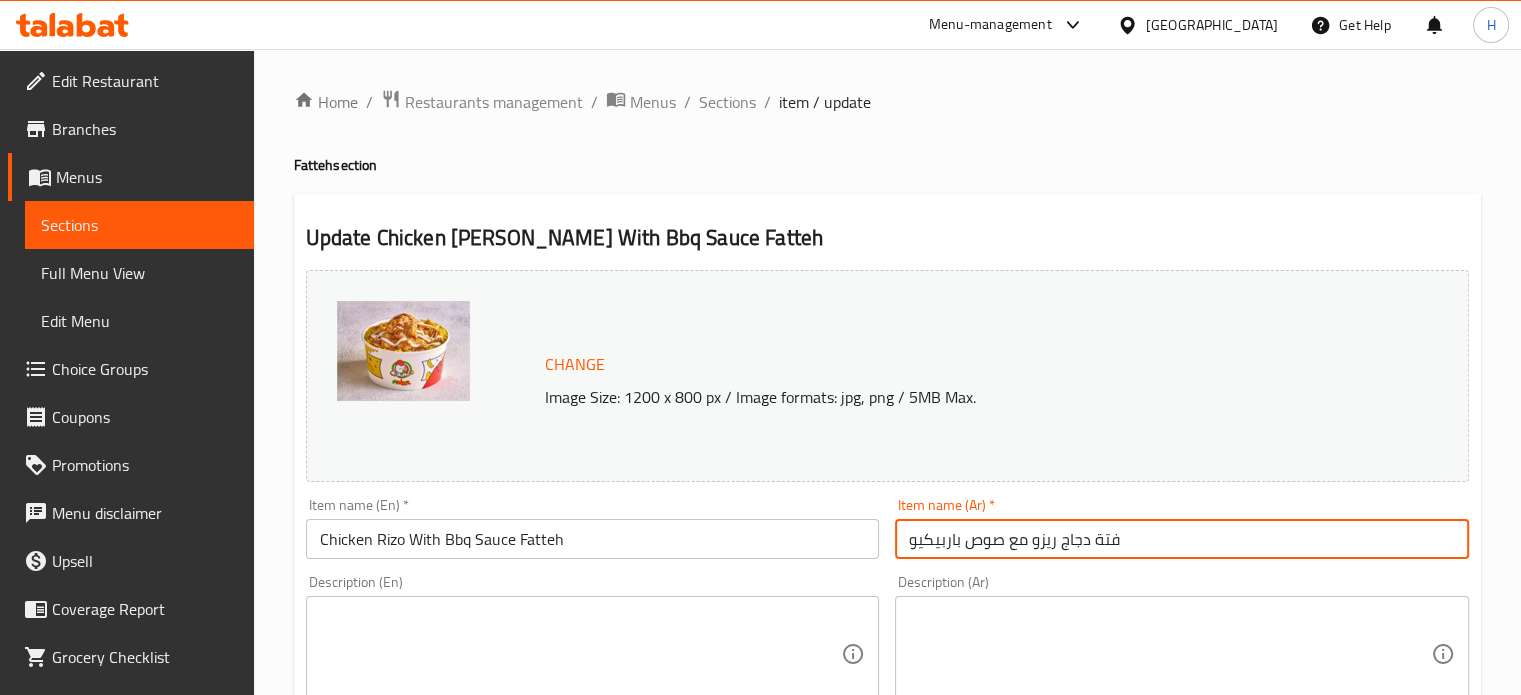 drag, startPoint x: 1071, startPoint y: 539, endPoint x: 855, endPoint y: 535, distance: 216.03703 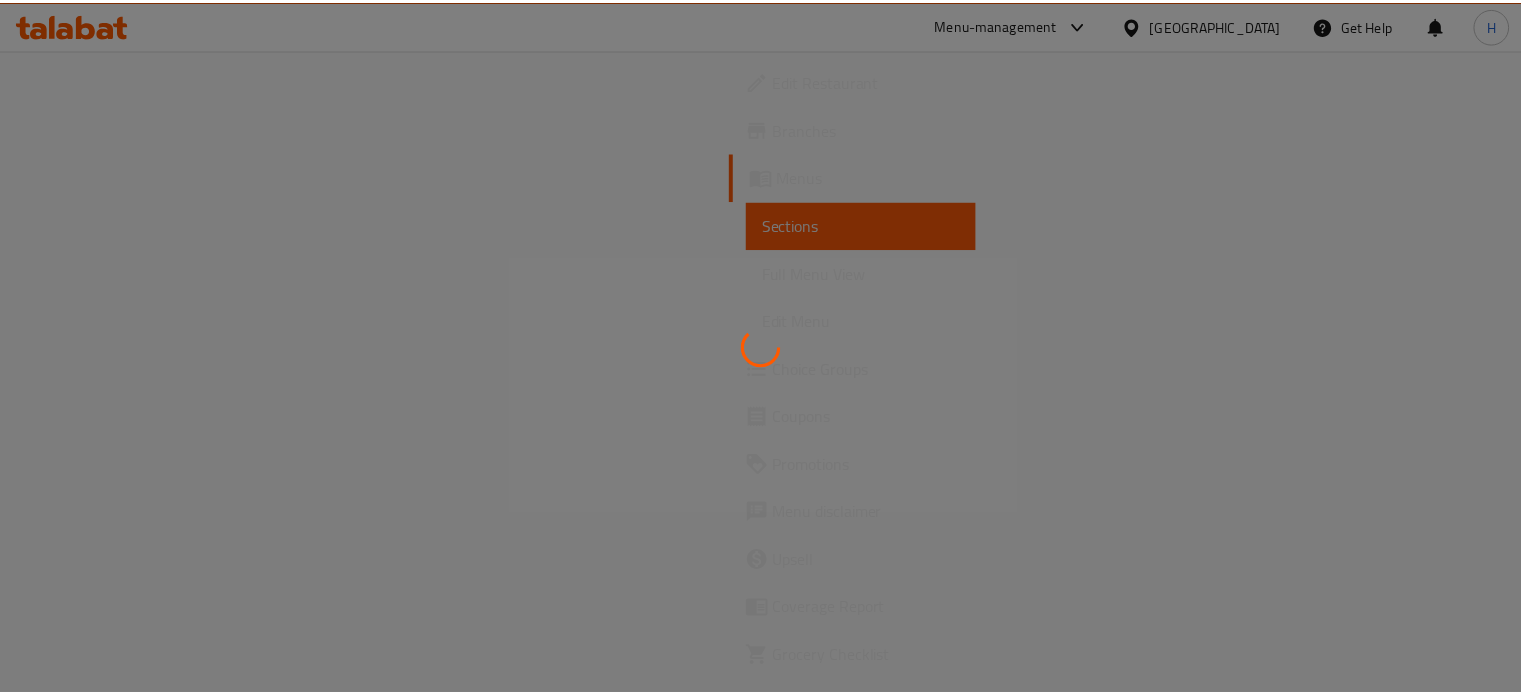 scroll, scrollTop: 0, scrollLeft: 0, axis: both 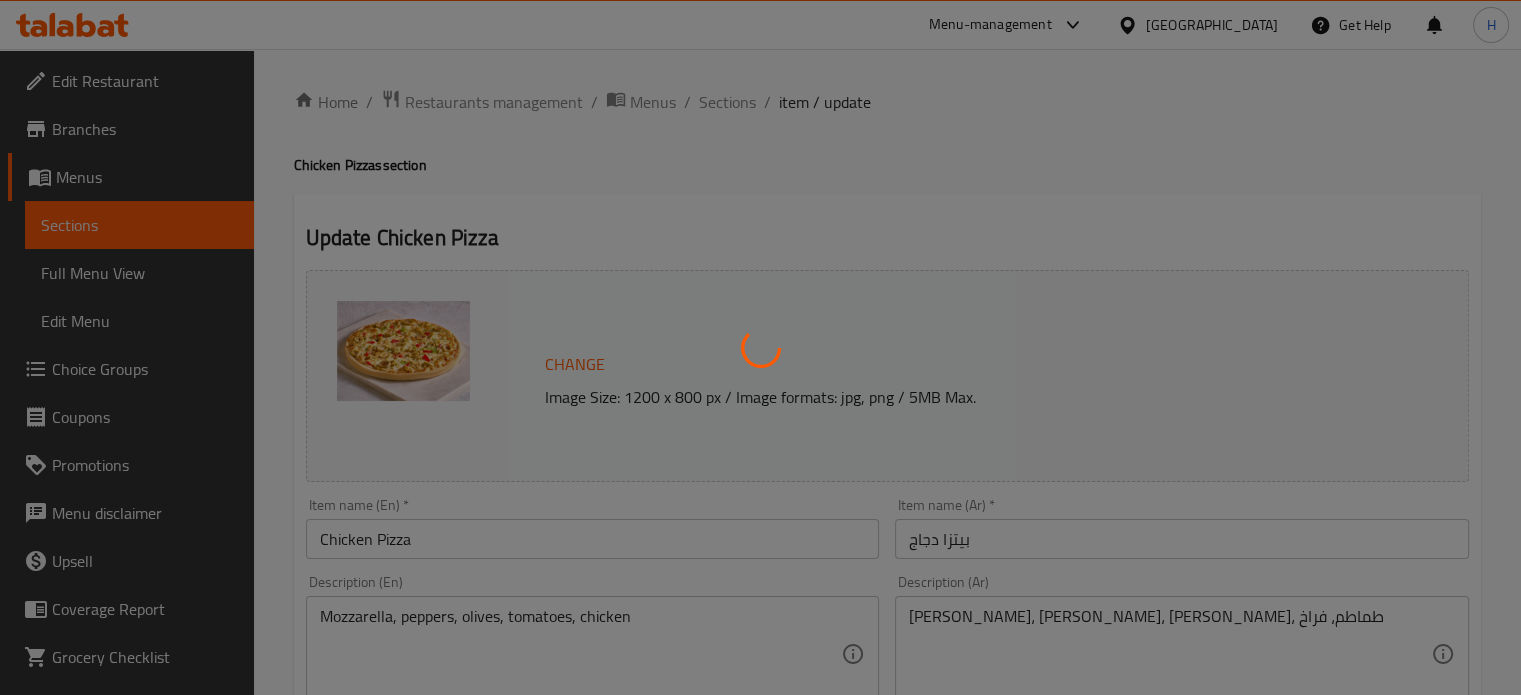 type on "إجعلها محشوة الأطراف" 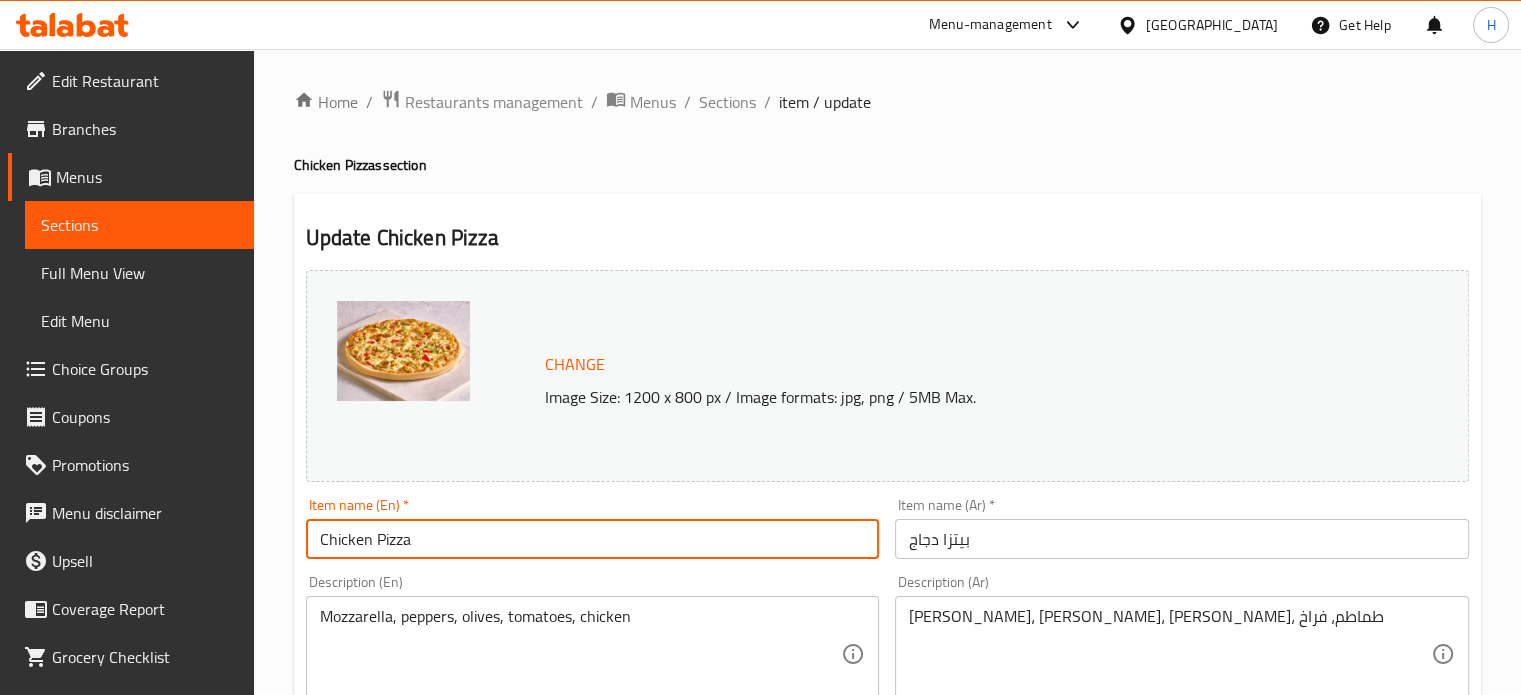 drag, startPoint x: 456, startPoint y: 535, endPoint x: 276, endPoint y: 536, distance: 180.00278 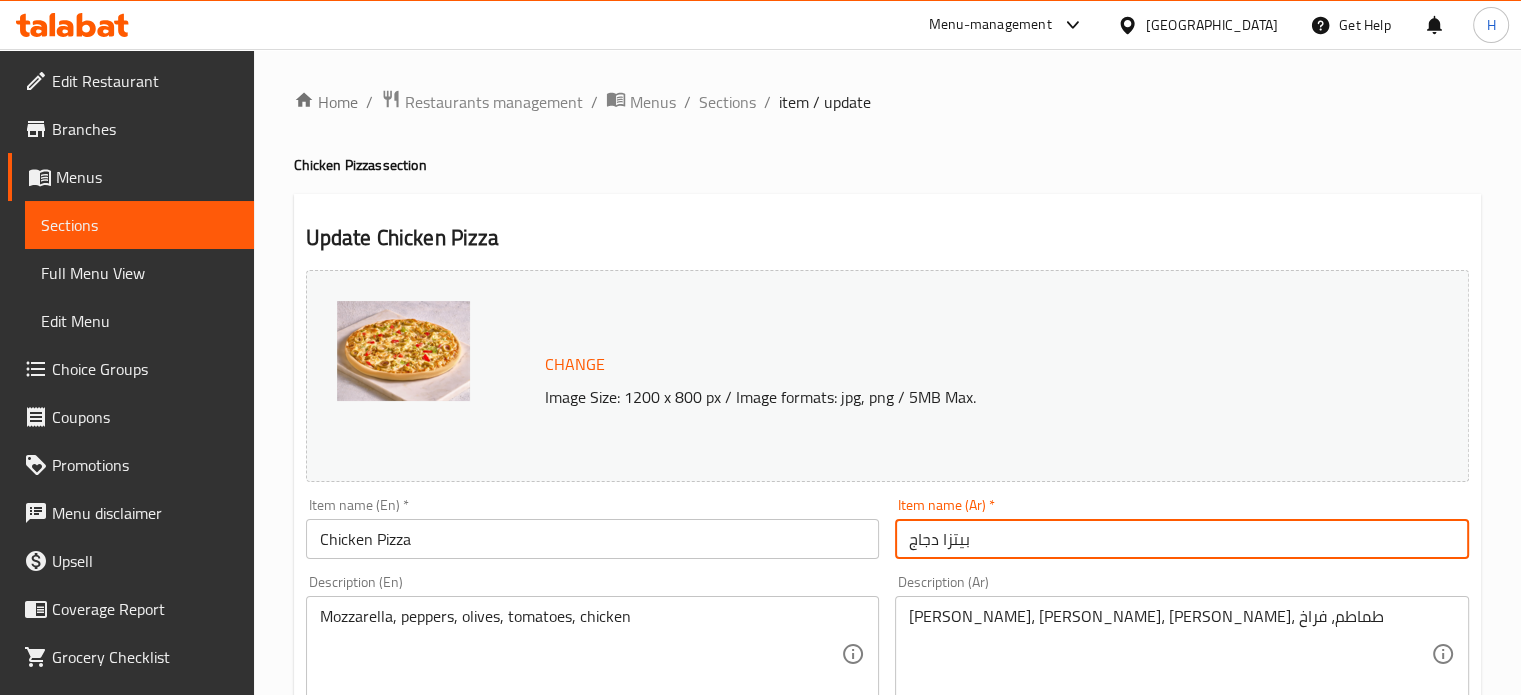 drag, startPoint x: 971, startPoint y: 534, endPoint x: 760, endPoint y: 483, distance: 217.07602 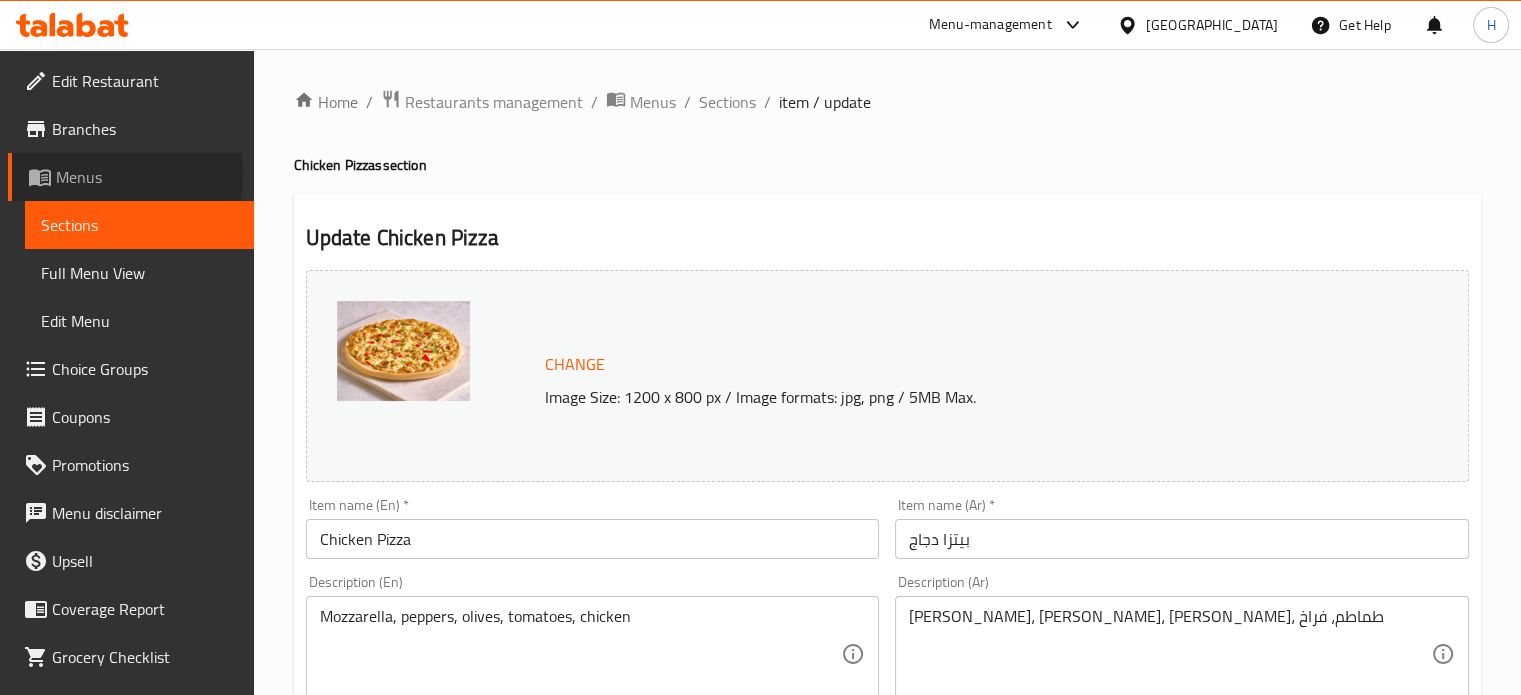 click on "Menus" at bounding box center (147, 177) 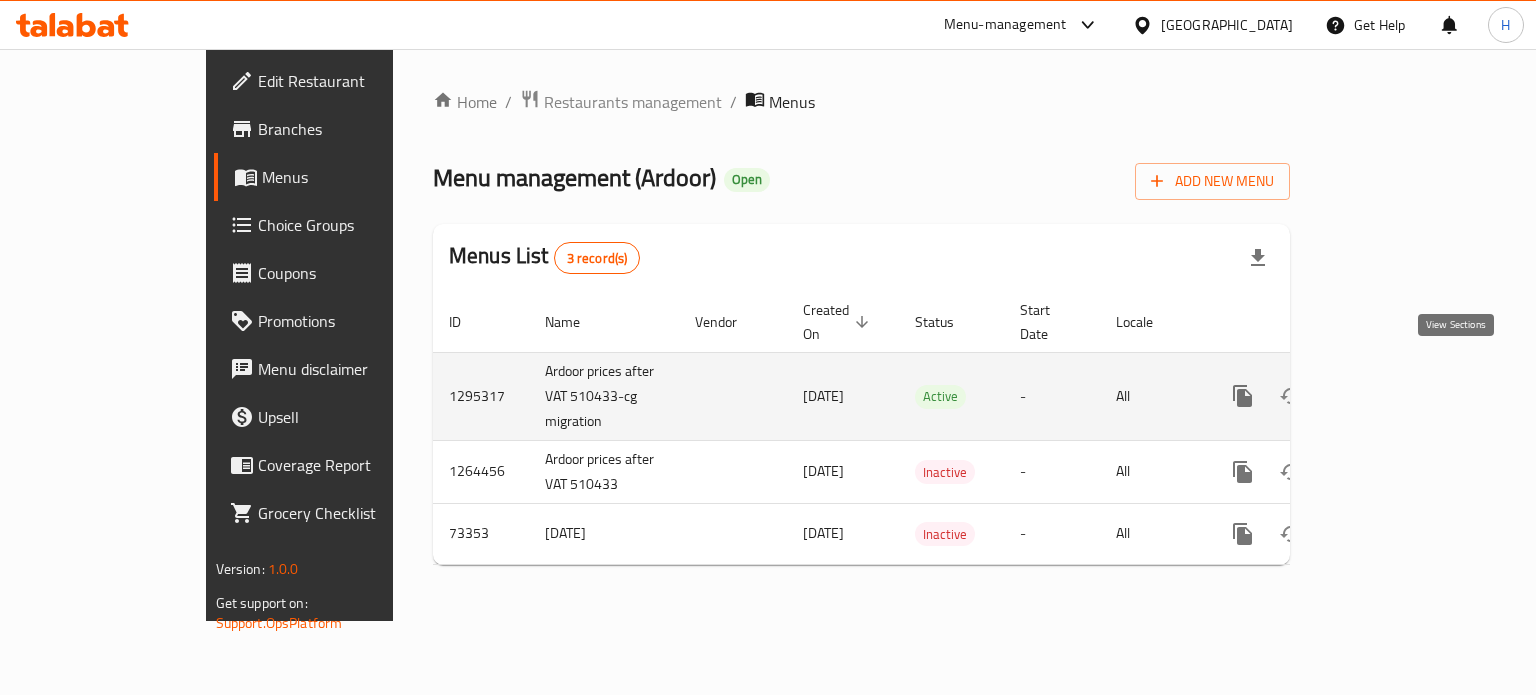 click 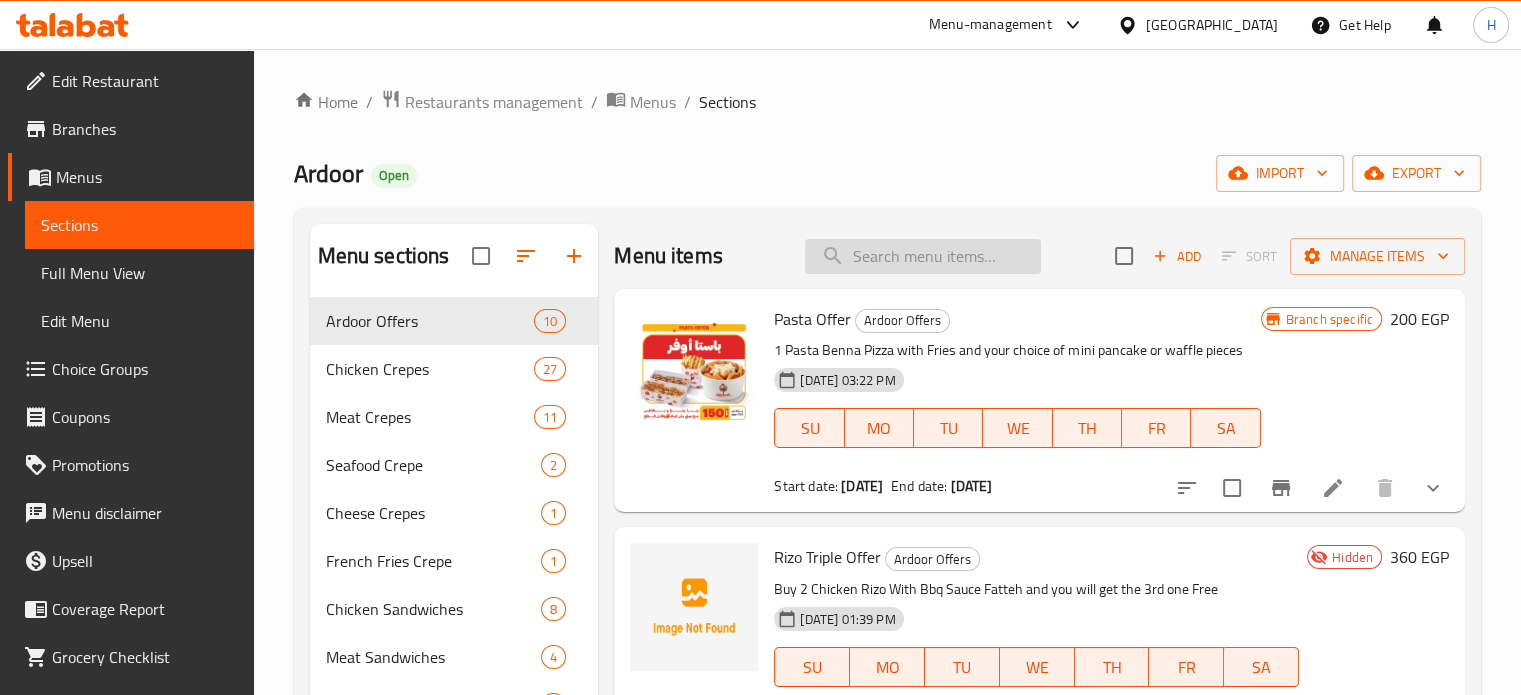 click at bounding box center (923, 256) 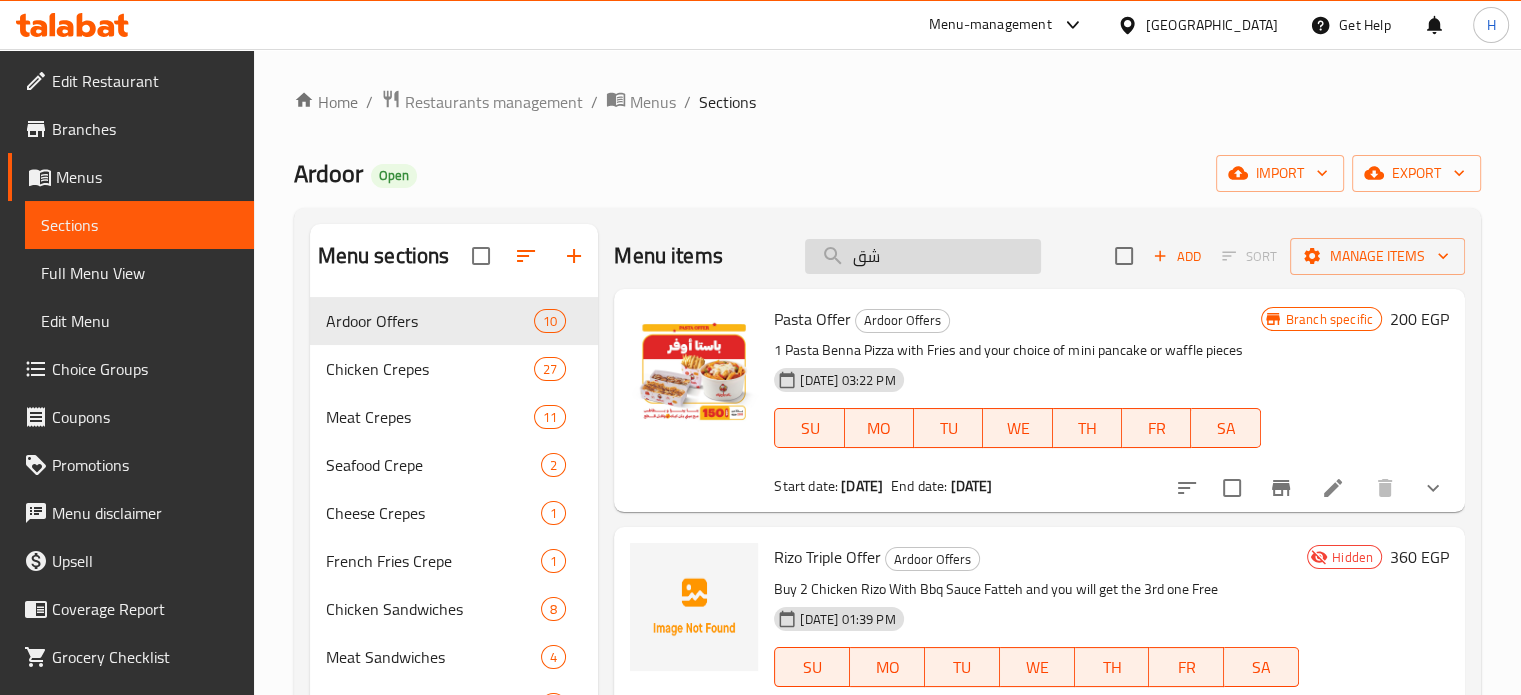 type on "ش" 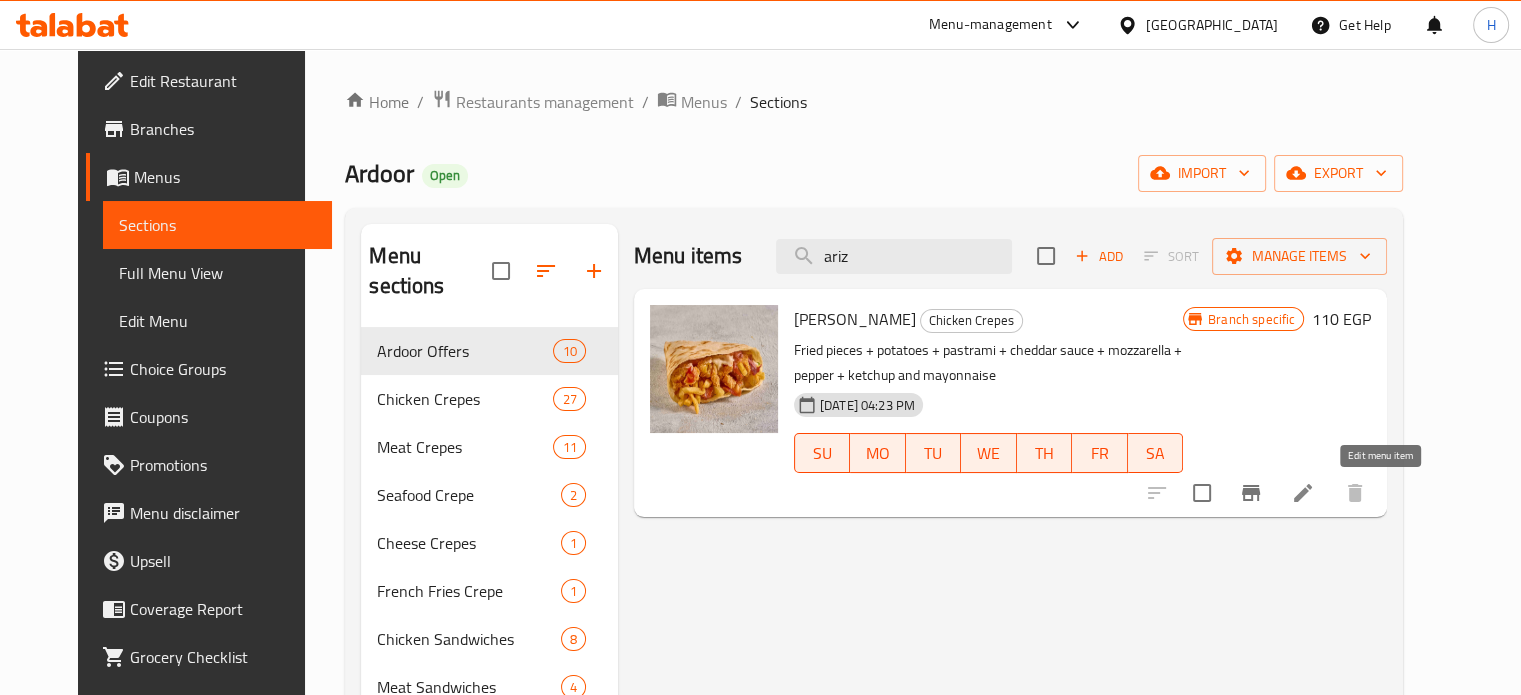 type on "ariz" 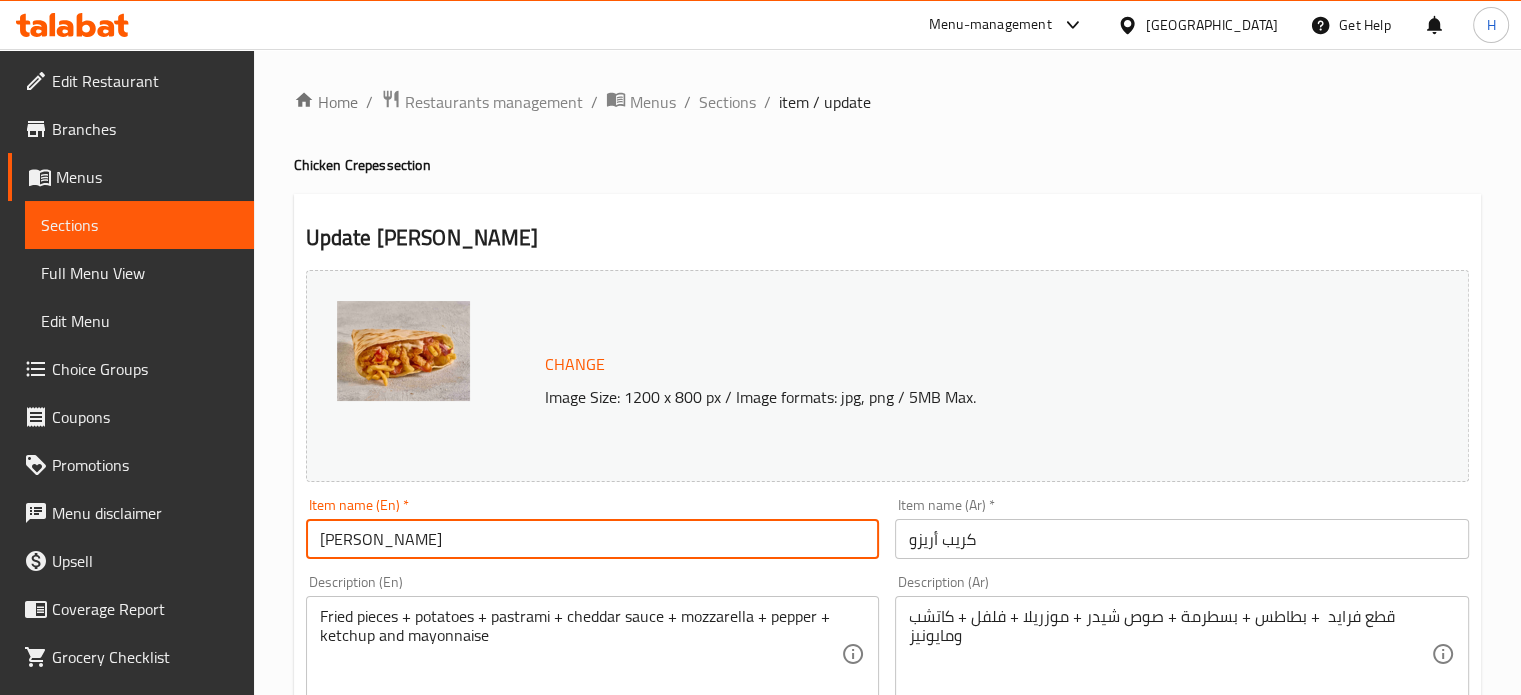 drag, startPoint x: 415, startPoint y: 531, endPoint x: 320, endPoint y: 536, distance: 95.131485 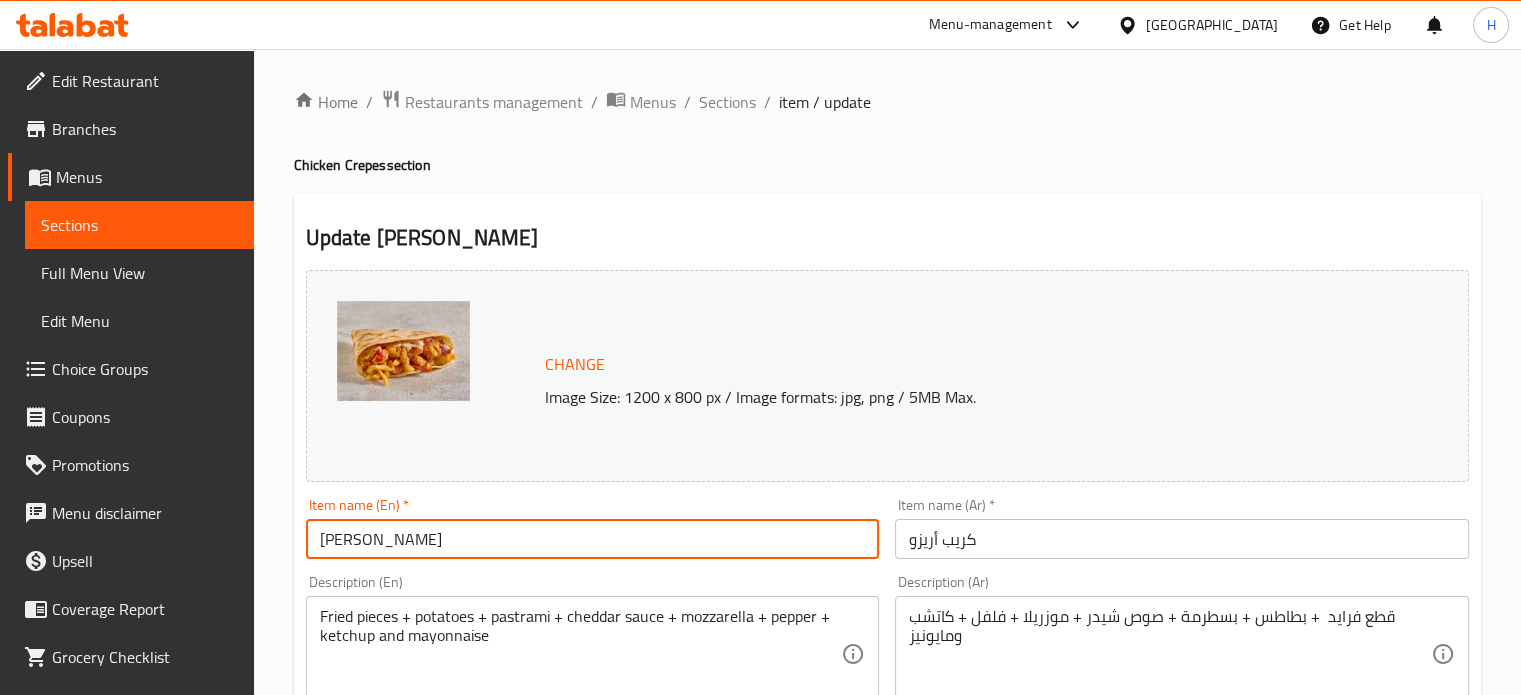 click on "[PERSON_NAME]" at bounding box center [593, 539] 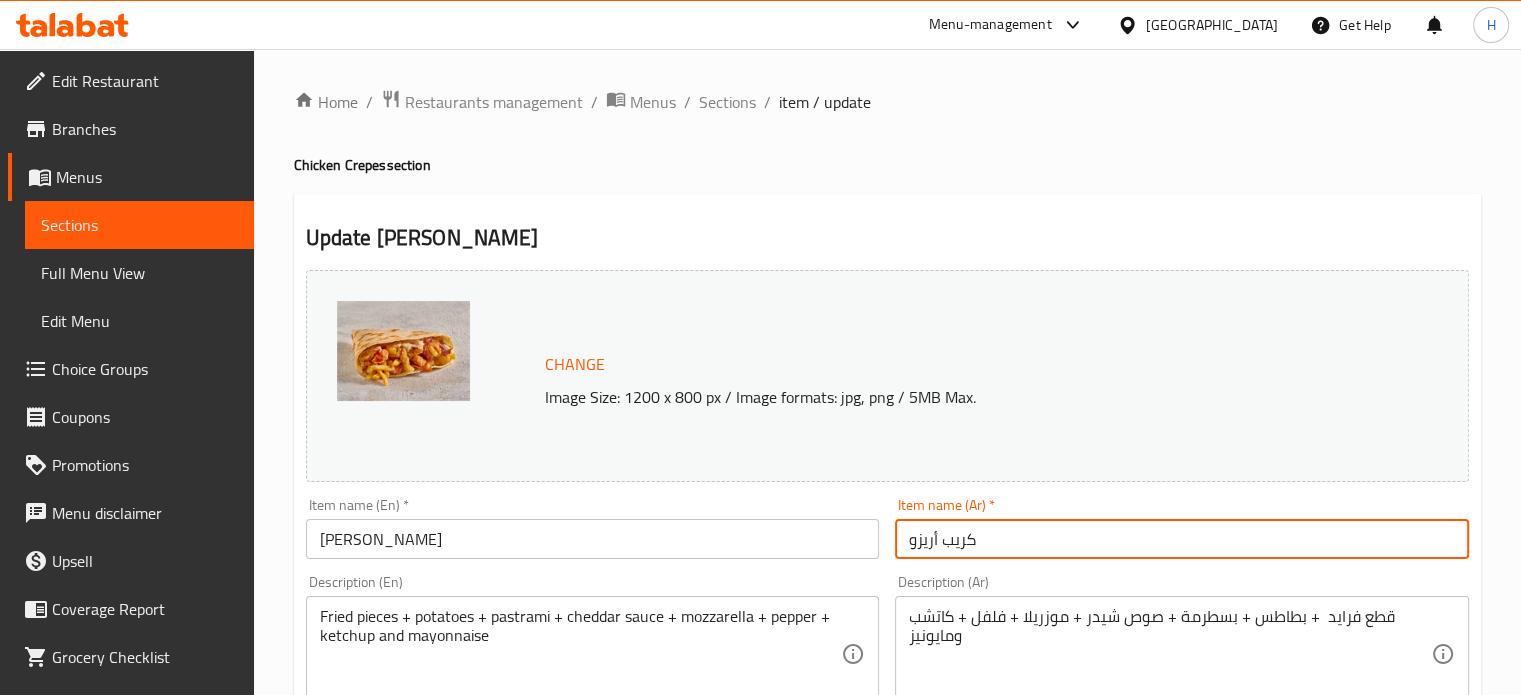 drag, startPoint x: 986, startPoint y: 545, endPoint x: 818, endPoint y: 527, distance: 168.96153 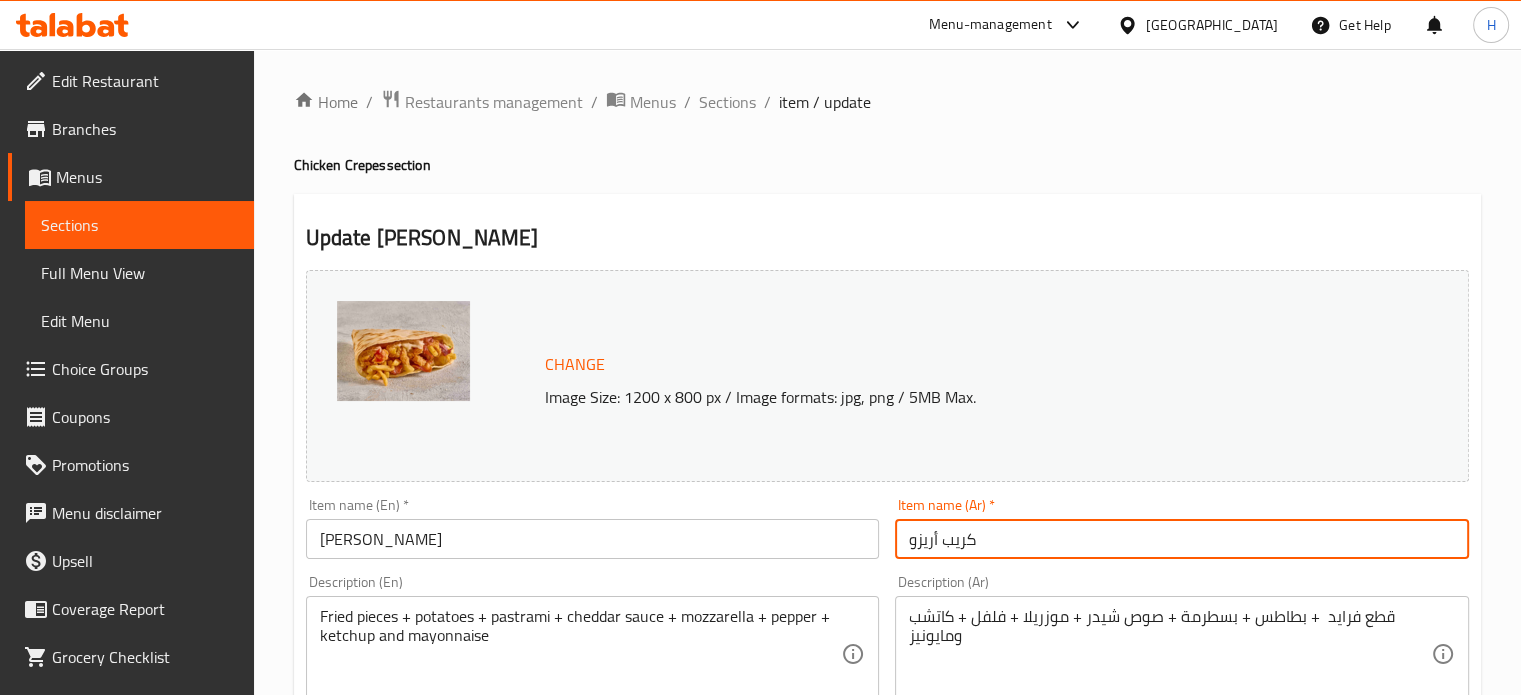 click on "Change Image Size: 1200 x 800 px / Image formats: jpg, png / 5MB Max. Item name (En)   * Arizo Crepe Item name (En)  * Item name (Ar)   * كريب أريزو Item name (Ar)  * Description (En) Fried pieces + potatoes + pastrami + cheddar sauce + mozzarella + pepper + ketchup and mayonnaise Description (En) Description (Ar) قطع فرايد  + بطاطس + بسطرمة + صوص شيدر + موزريلا + فلفل + كاتشب ومايونيز Description (Ar) Product barcode Product barcode Product sku Product sku Price   * EGP 110 Price  * Price on selection Free item Start Date Start Date End Date End Date Available Days SU MO TU WE TH FR SA Available from ​ ​ Available to ​ ​ Status Active Inactive Exclude from GEM" at bounding box center [887, 707] 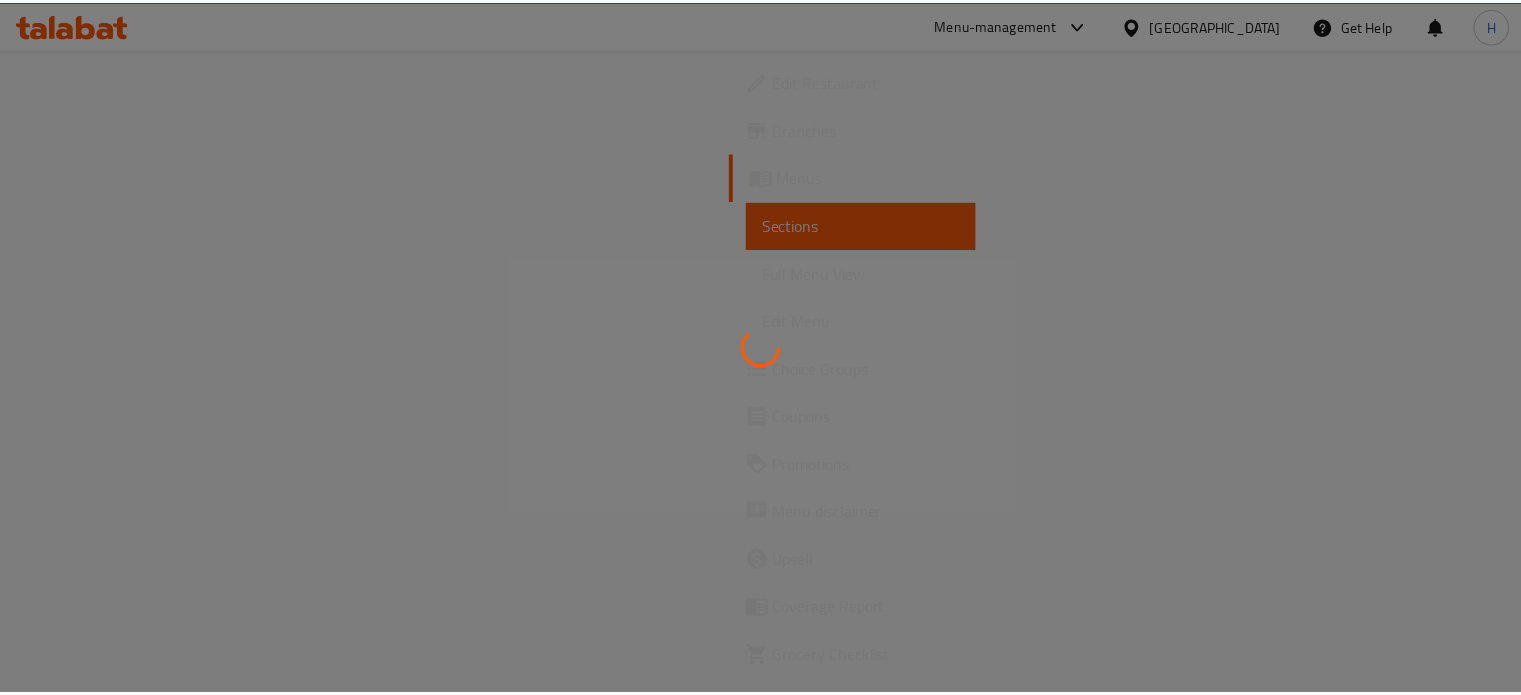 scroll, scrollTop: 0, scrollLeft: 0, axis: both 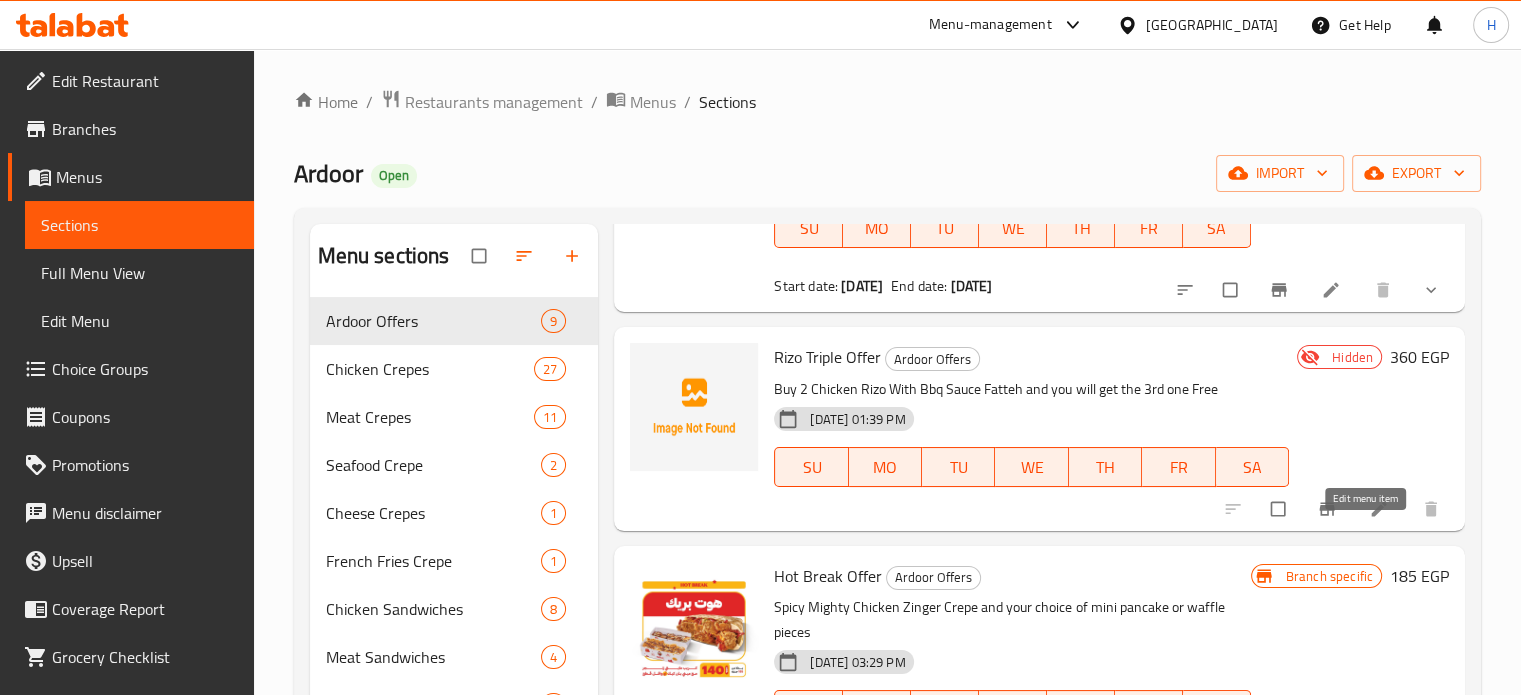 click 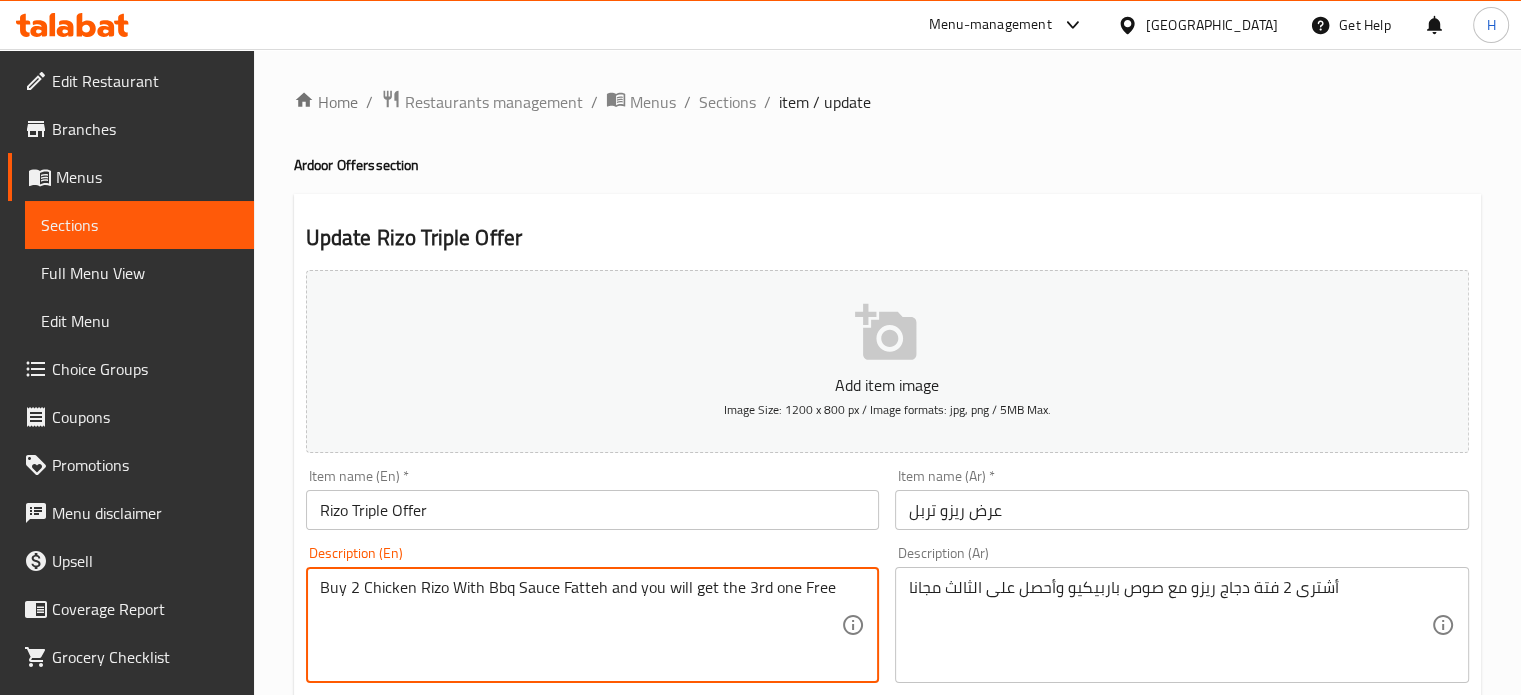 click on "Buy 2 Chicken Rizo With Bbq Sauce Fatteh and you will get the 3rd one Free" at bounding box center [581, 625] 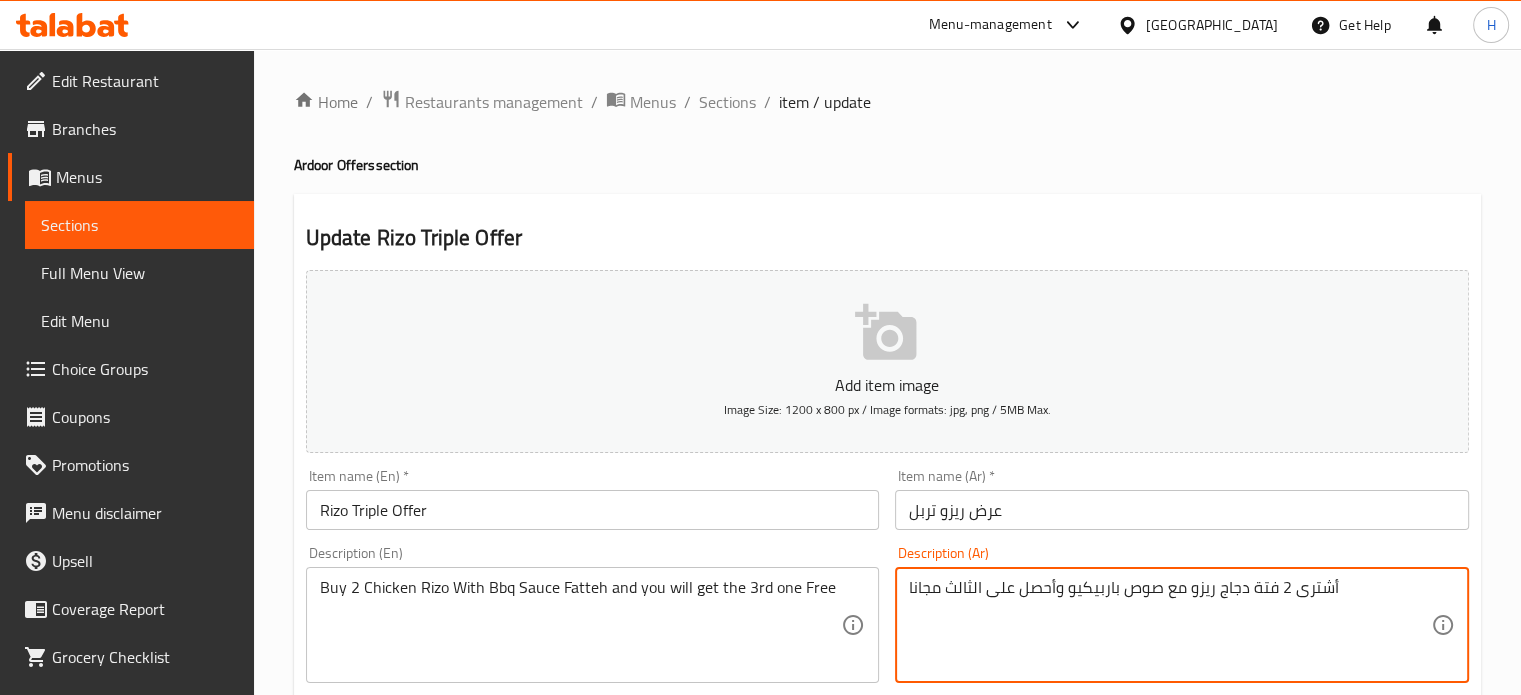 click on "أشترى 2 فتة دجاج ريزو مع صوص باربيكيو وأحصل على الثالث مجانا" at bounding box center (1170, 625) 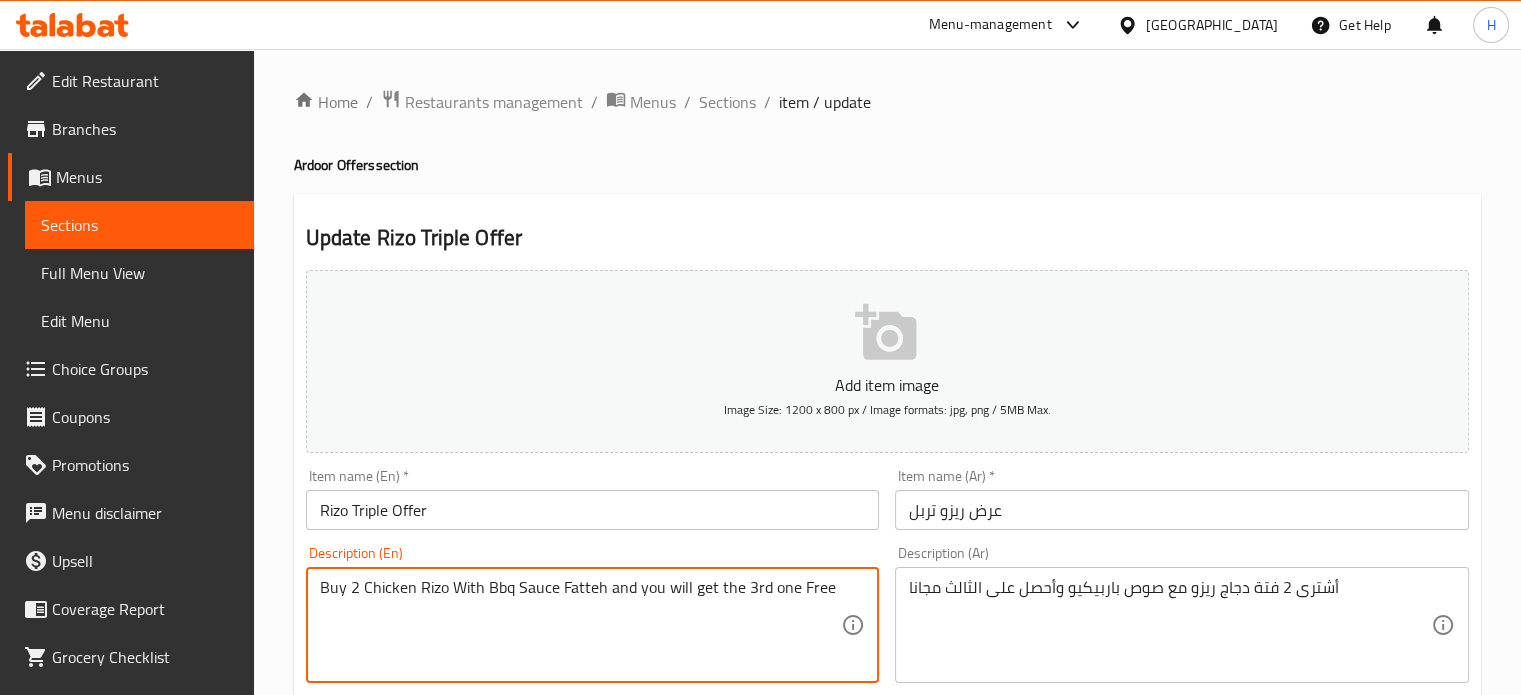 click on "Buy 2 Chicken Rizo With Bbq Sauce Fatteh and you will get the 3rd one Free" at bounding box center (581, 625) 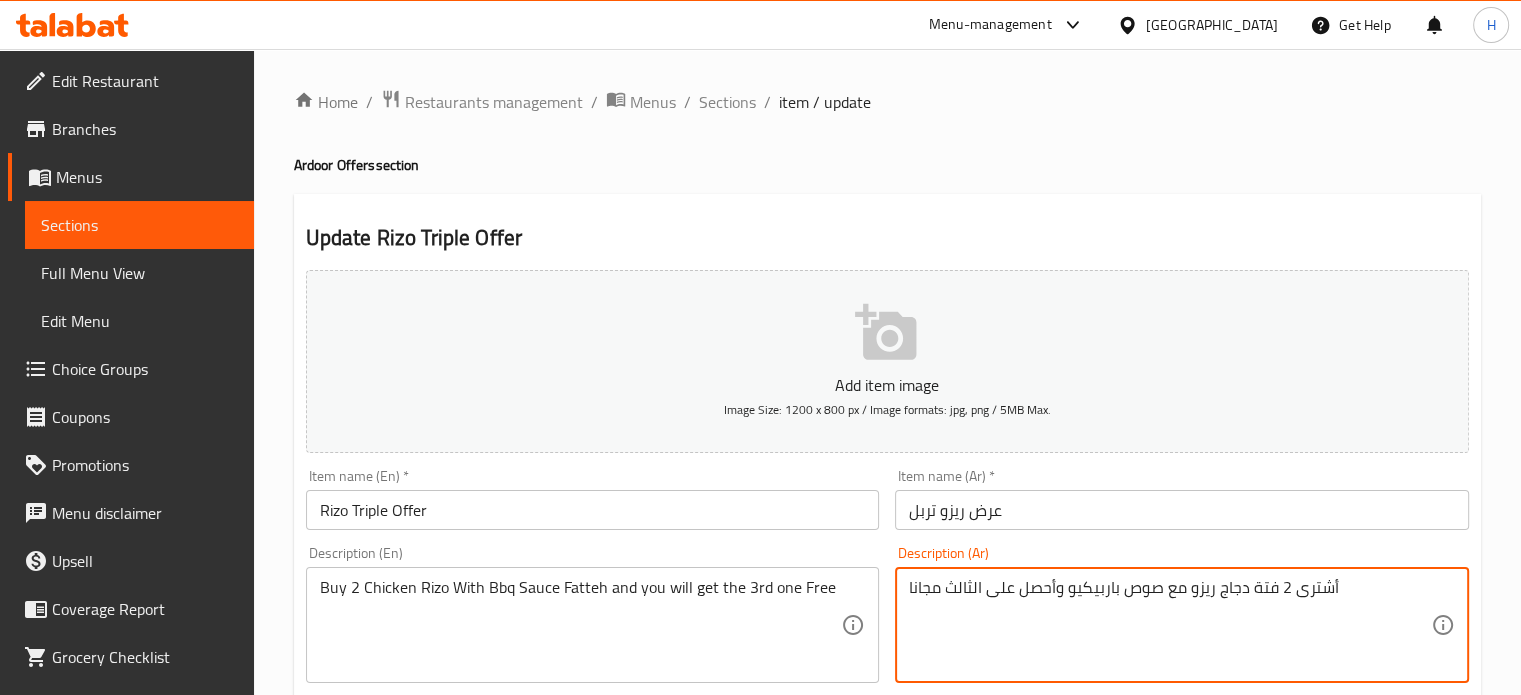click on "أشترى 2 فتة دجاج ريزو مع صوص باربيكيو وأحصل على الثالث مجانا" at bounding box center [1170, 625] 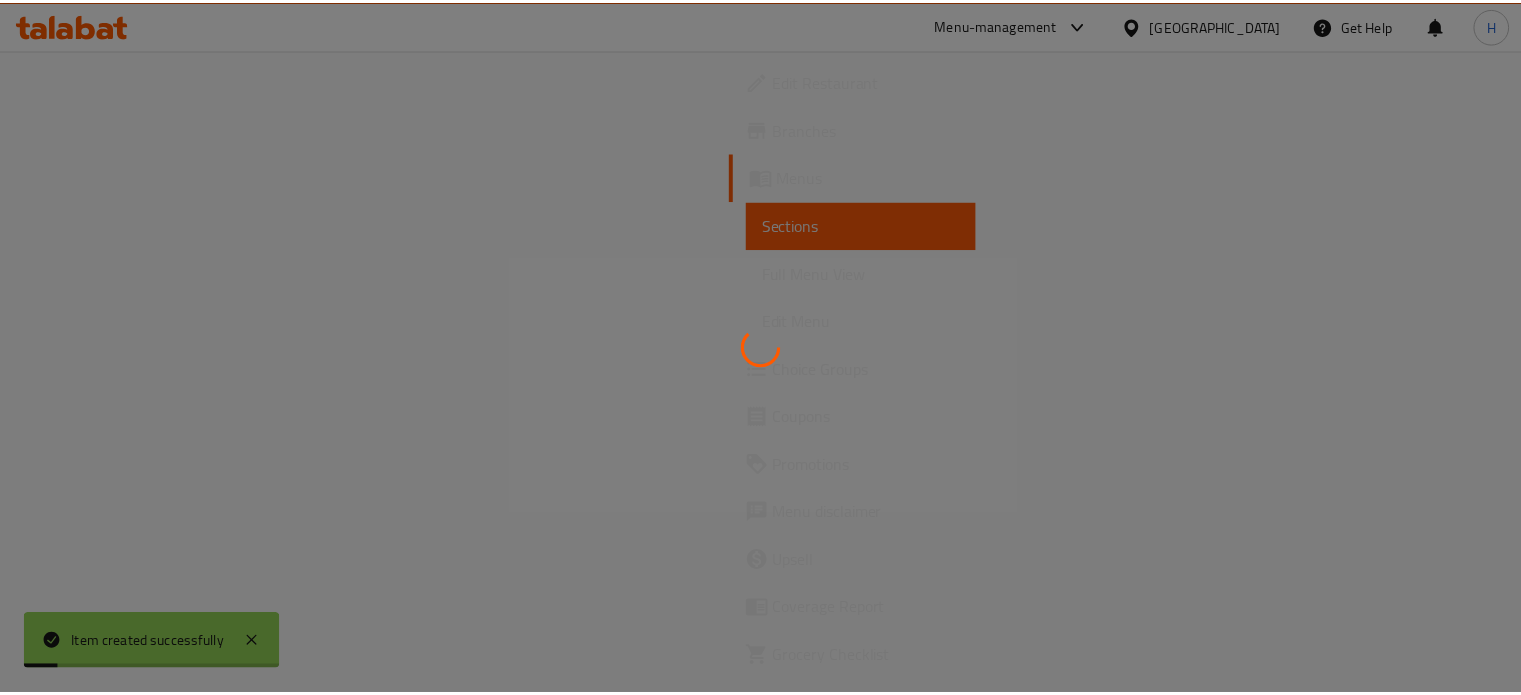 scroll, scrollTop: 0, scrollLeft: 0, axis: both 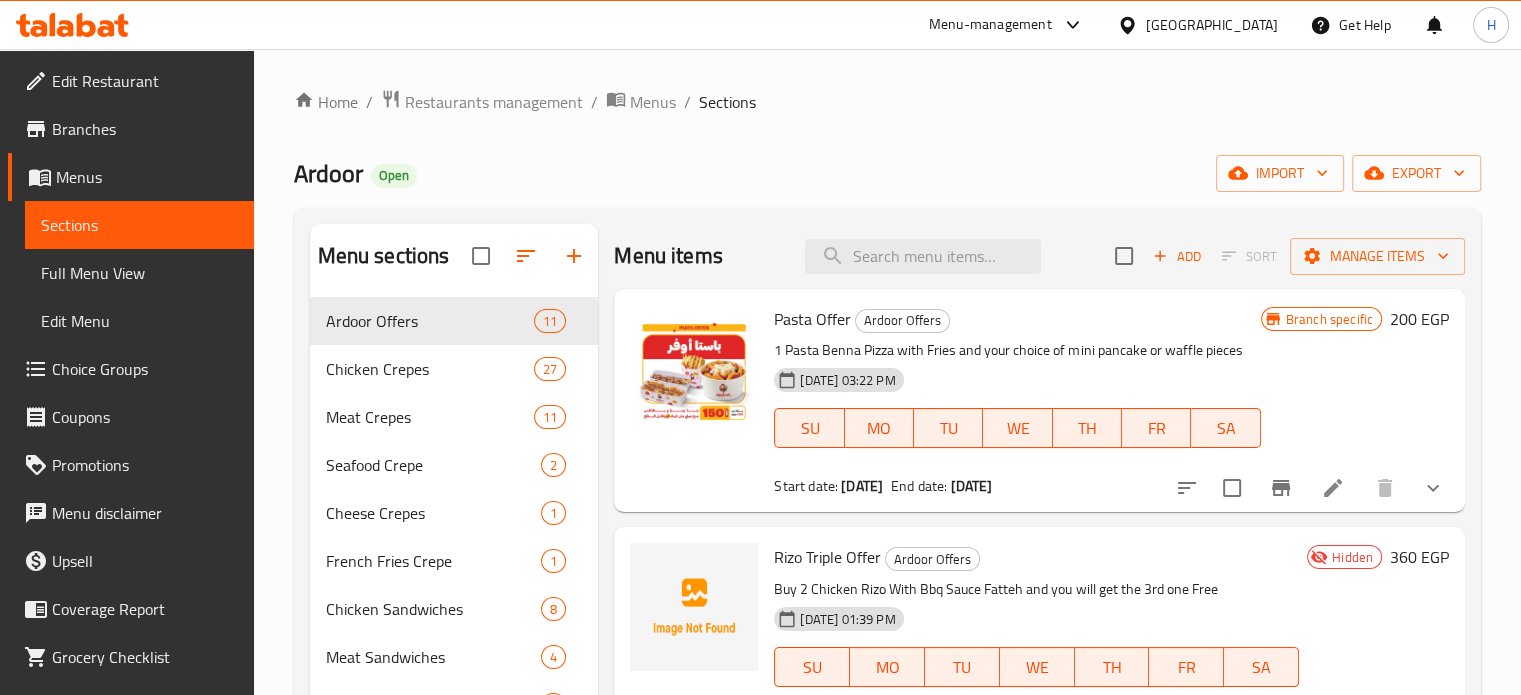 click on "[PERSON_NAME] Triple Offer   Ardoor Offers Buy 2 Chicken [PERSON_NAME] With Bbq Sauce Fatteh and you will get the 3rd one Free [DATE] 01:39 PM SU MO TU WE TH FR SA" at bounding box center (1036, 628) 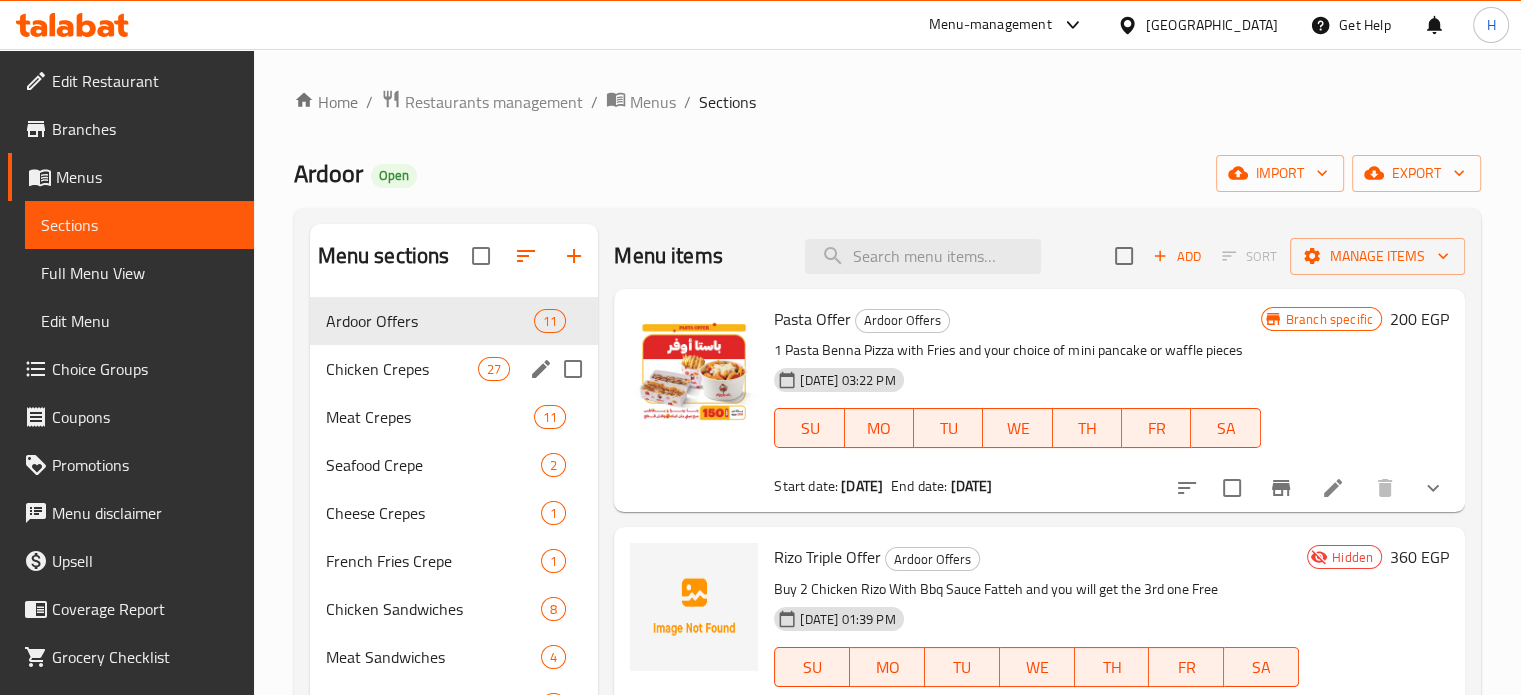 click on "Chicken Crepes 27" at bounding box center (454, 369) 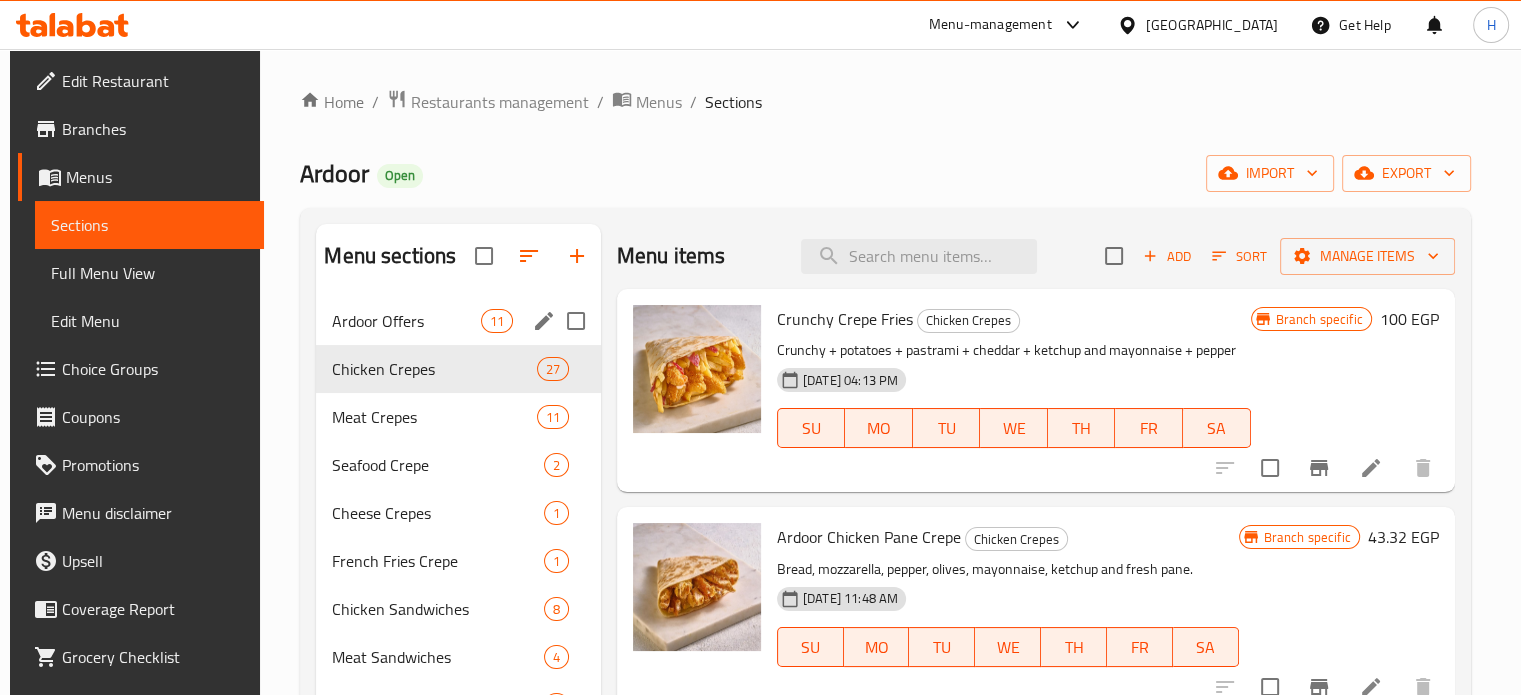 click on "Ardoor Offers" at bounding box center [406, 321] 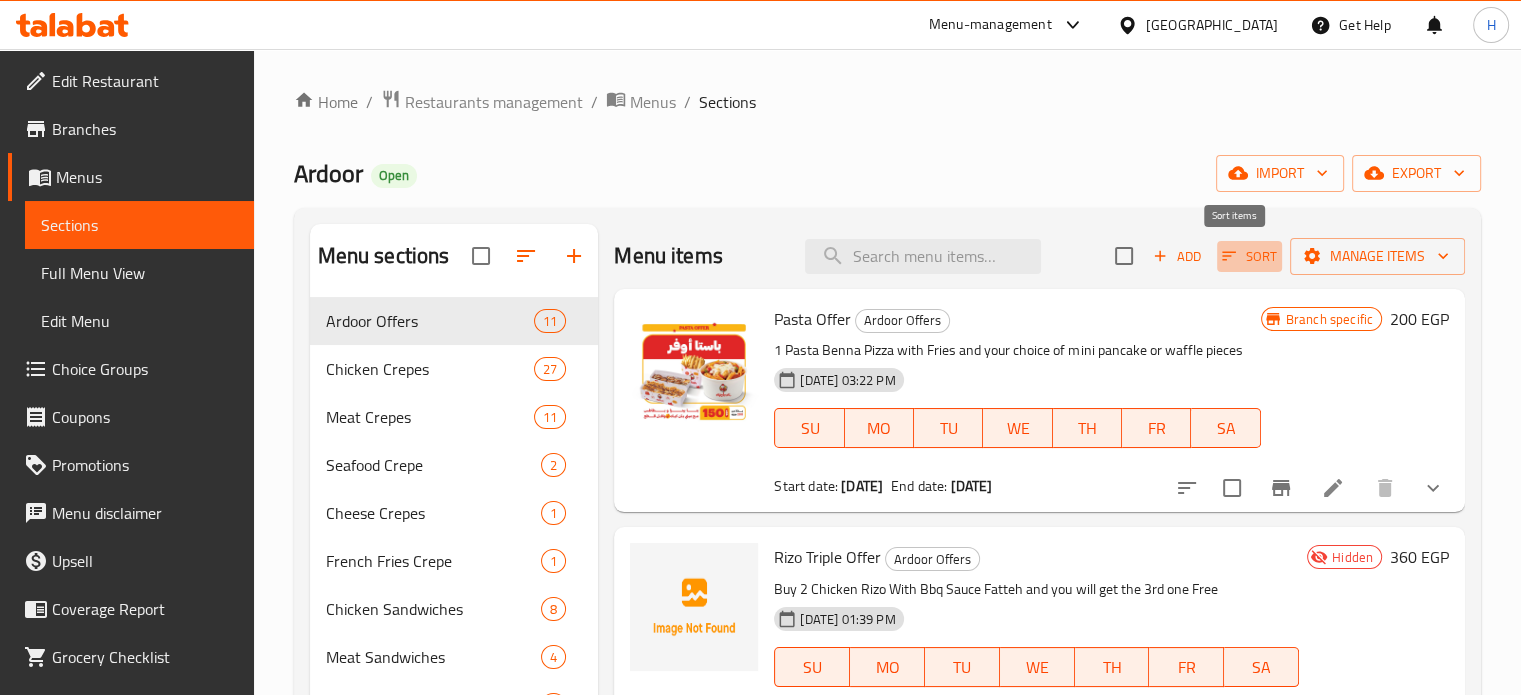 click on "Sort" at bounding box center [1249, 256] 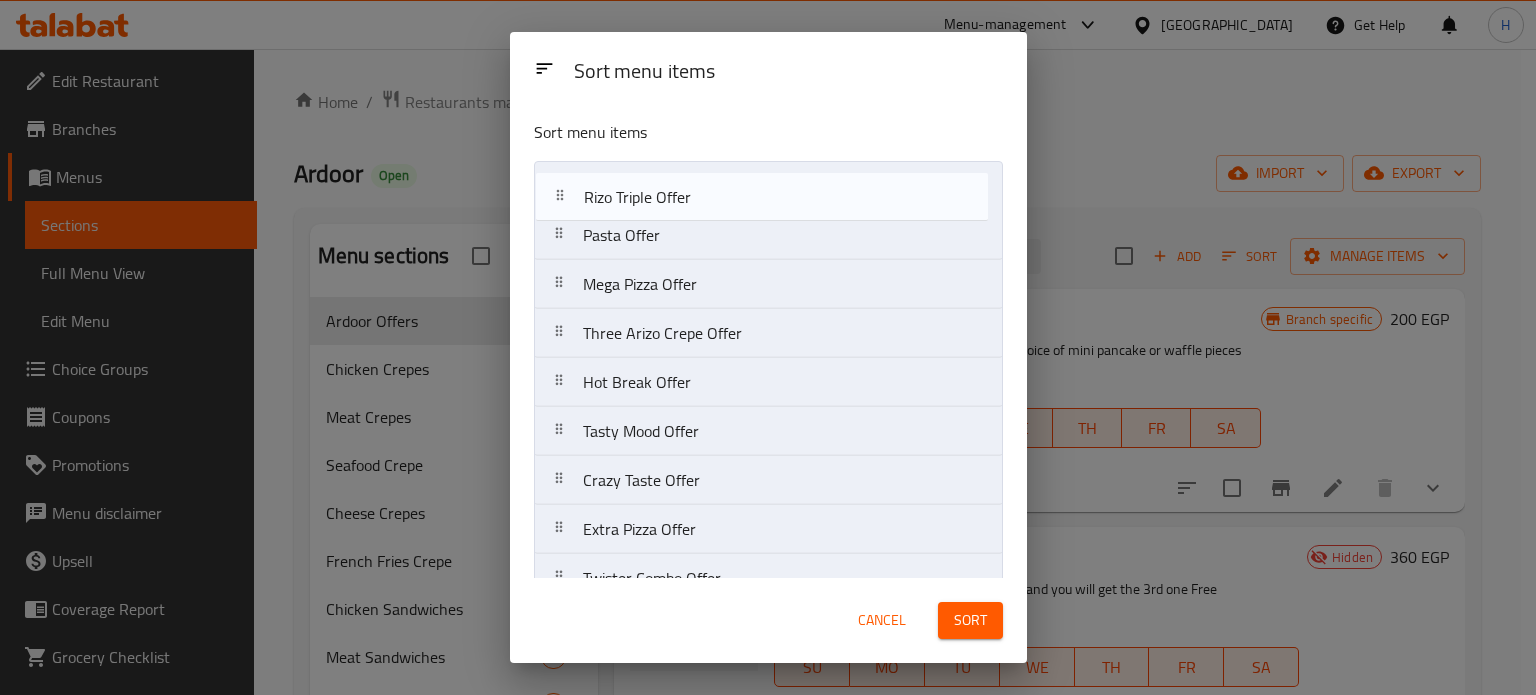 drag, startPoint x: 644, startPoint y: 237, endPoint x: 646, endPoint y: 191, distance: 46.043457 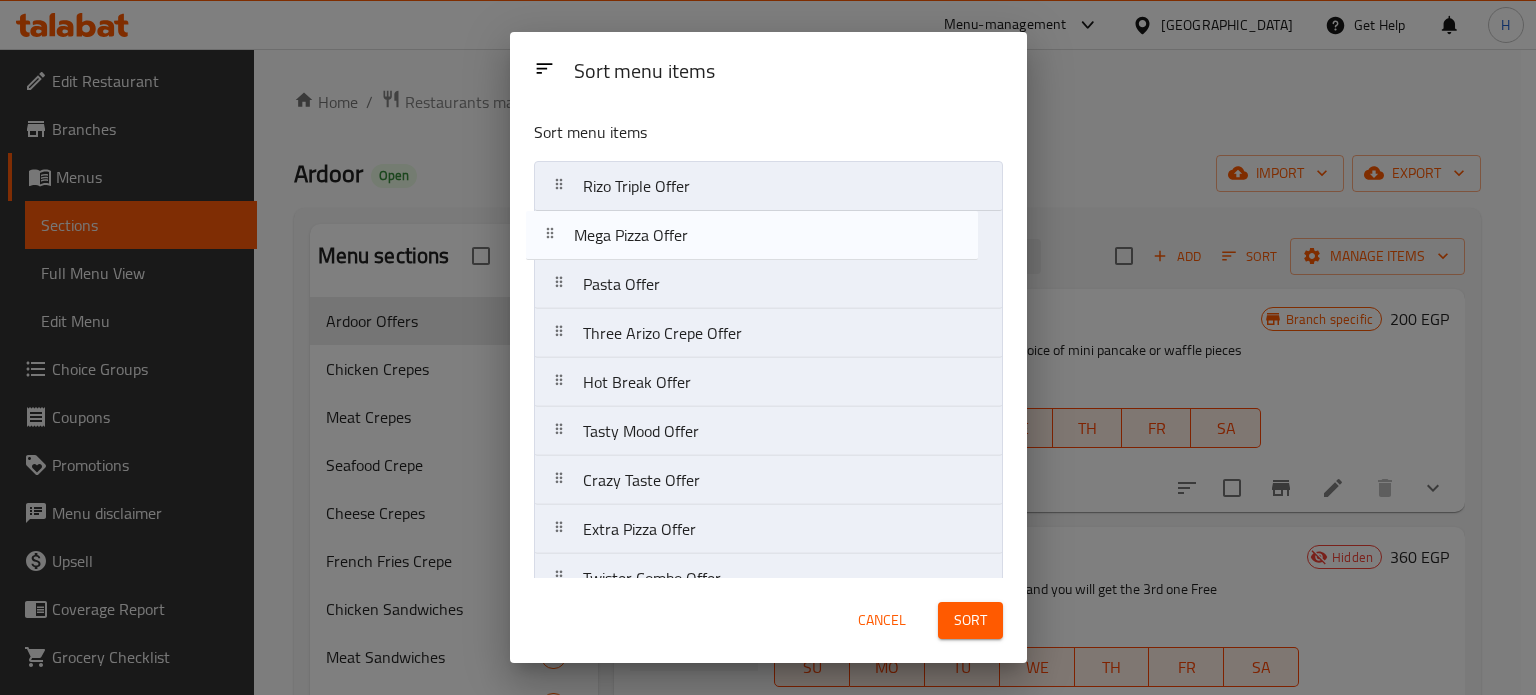 drag, startPoint x: 668, startPoint y: 290, endPoint x: 658, endPoint y: 235, distance: 55.9017 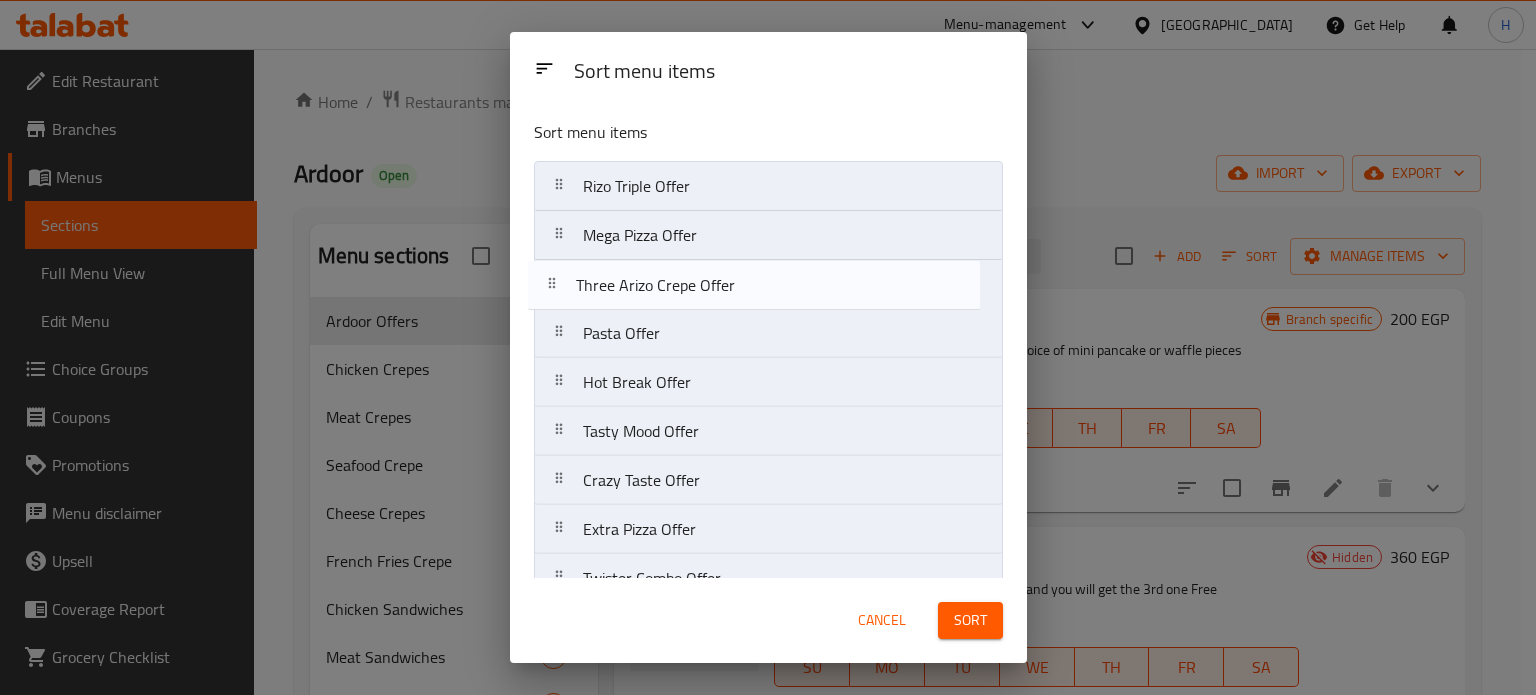 drag, startPoint x: 676, startPoint y: 338, endPoint x: 669, endPoint y: 281, distance: 57.428215 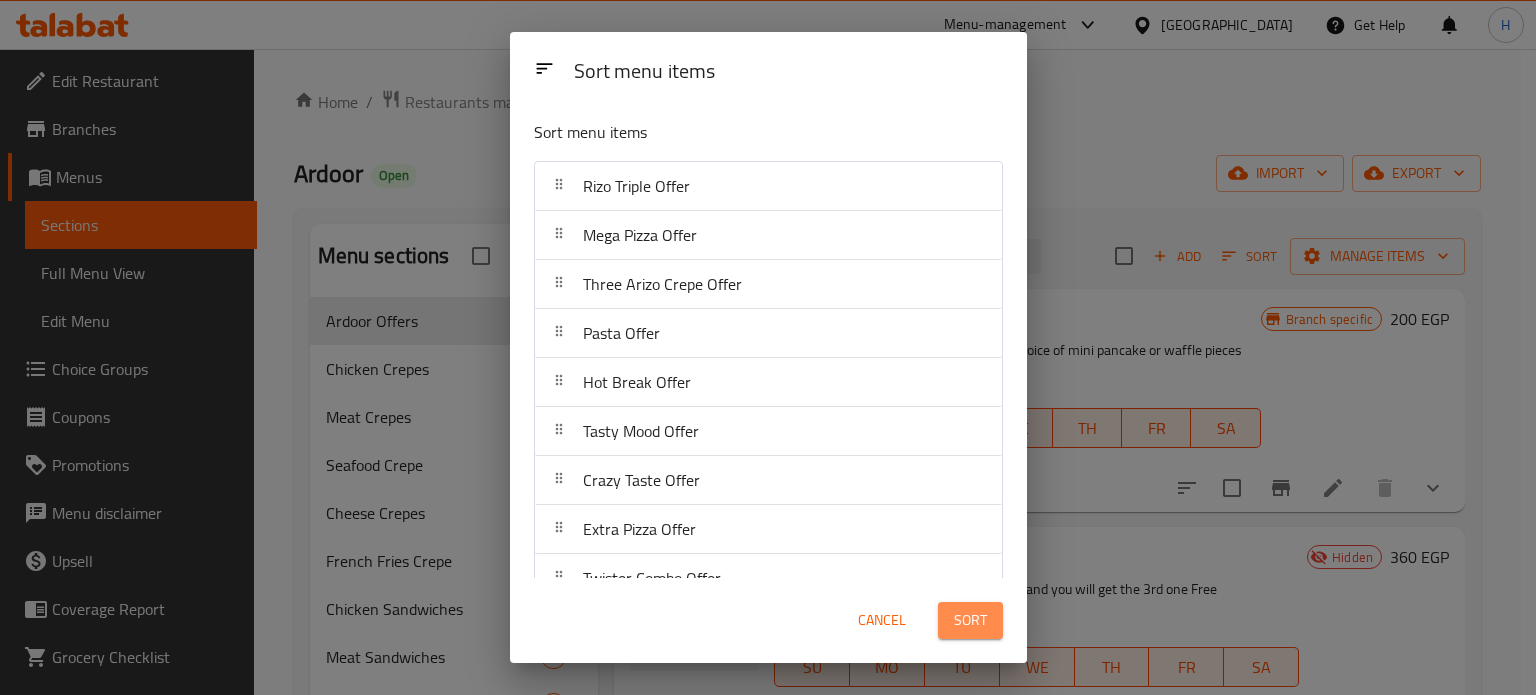 click on "Sort" at bounding box center [970, 620] 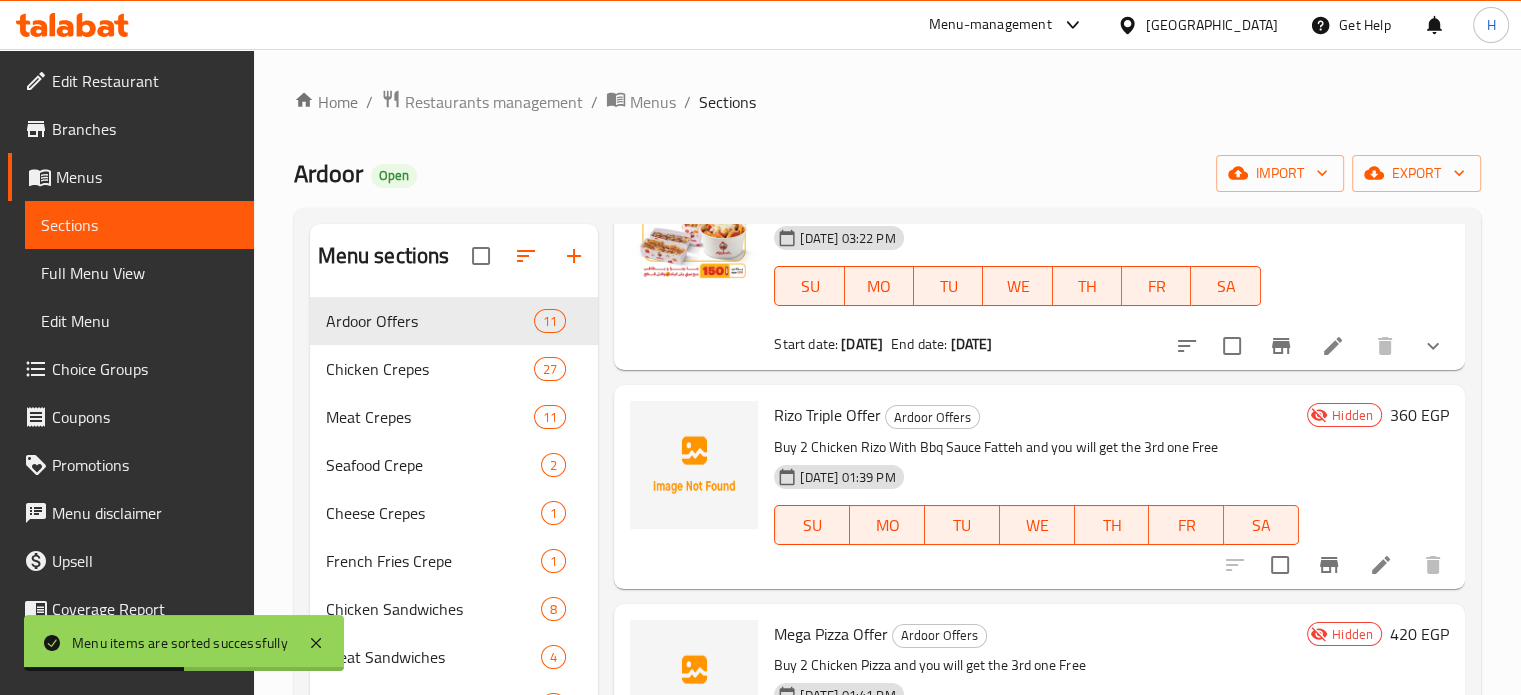 scroll, scrollTop: 100, scrollLeft: 0, axis: vertical 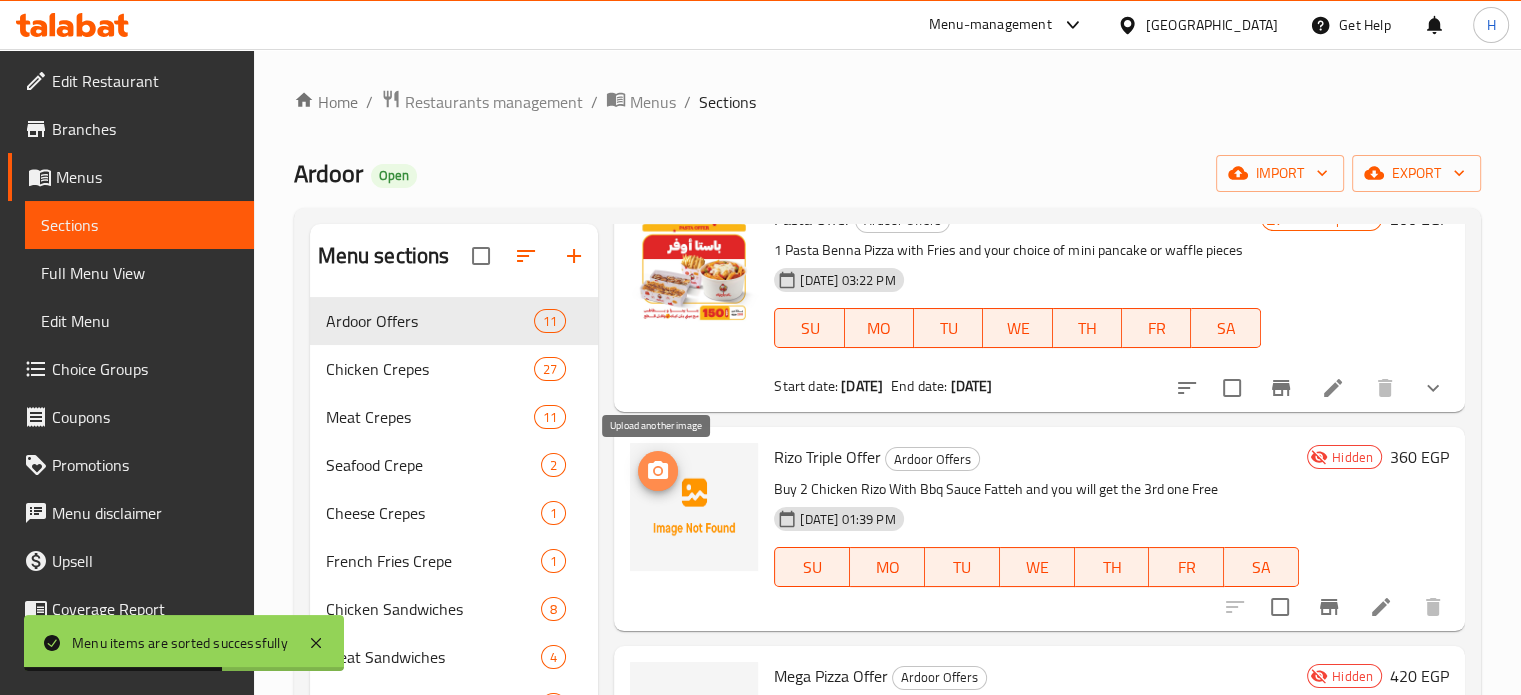 click 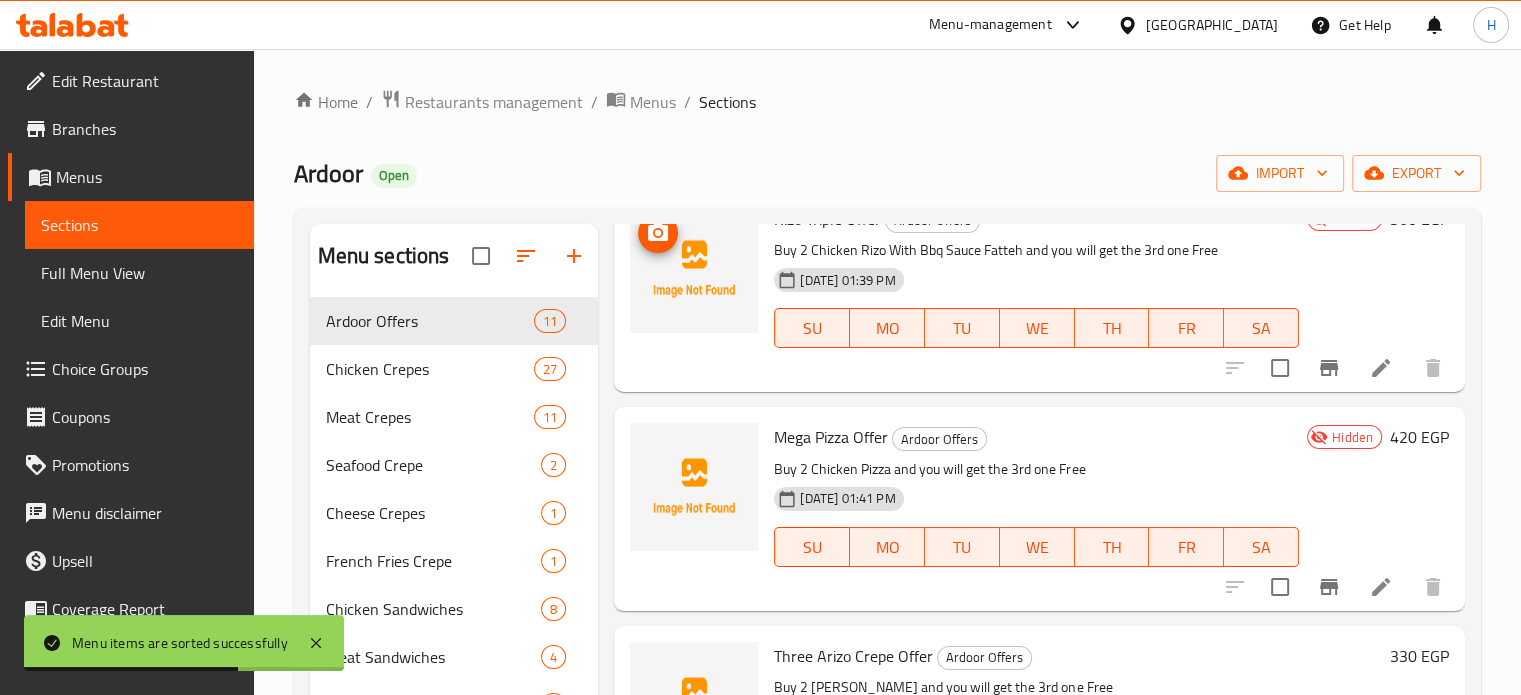 scroll, scrollTop: 0, scrollLeft: 0, axis: both 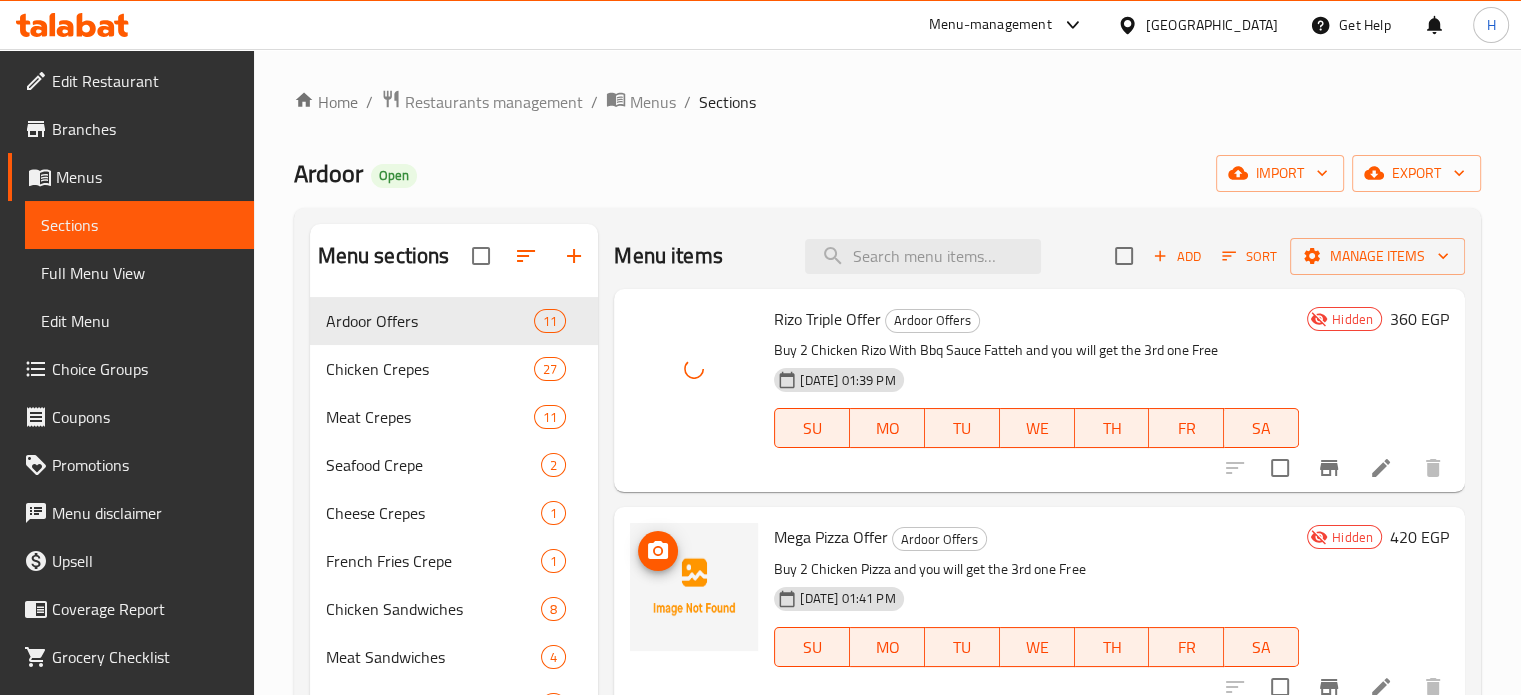 click 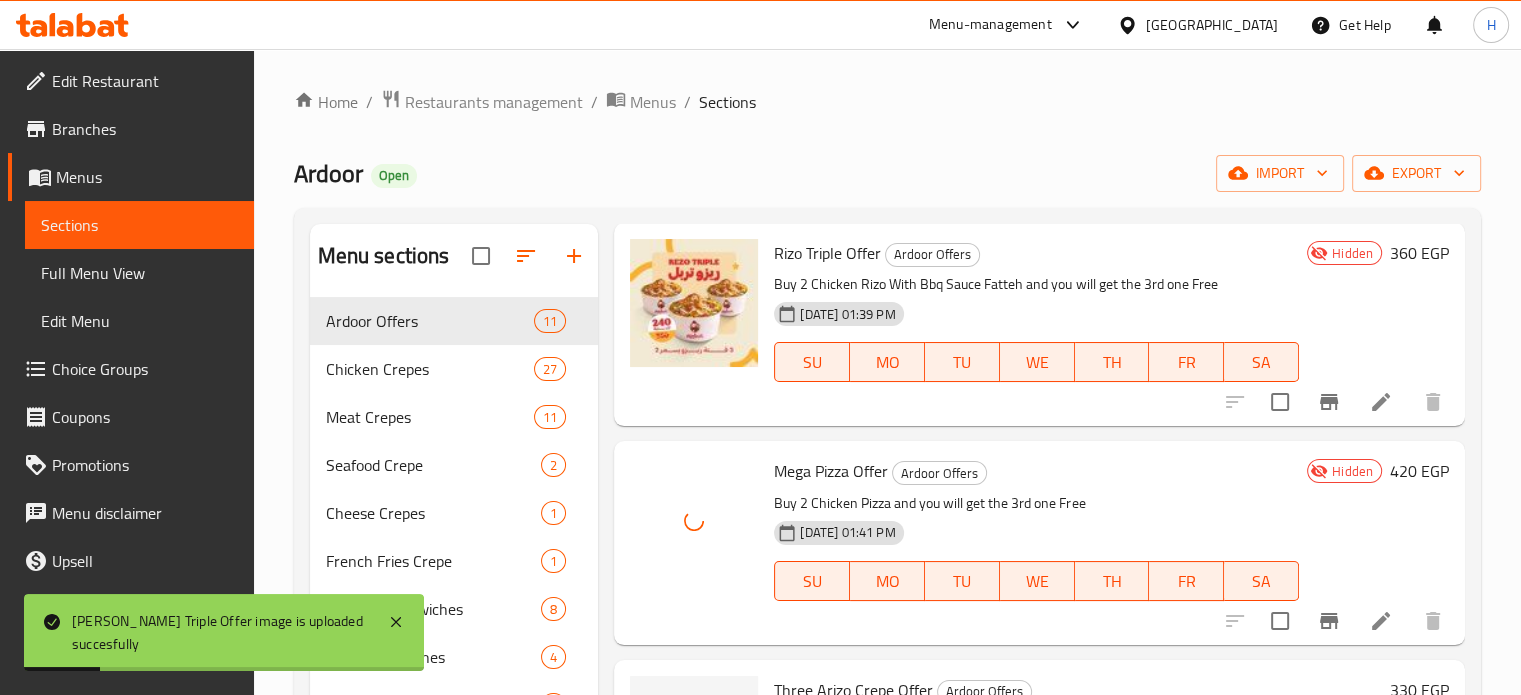 scroll, scrollTop: 200, scrollLeft: 0, axis: vertical 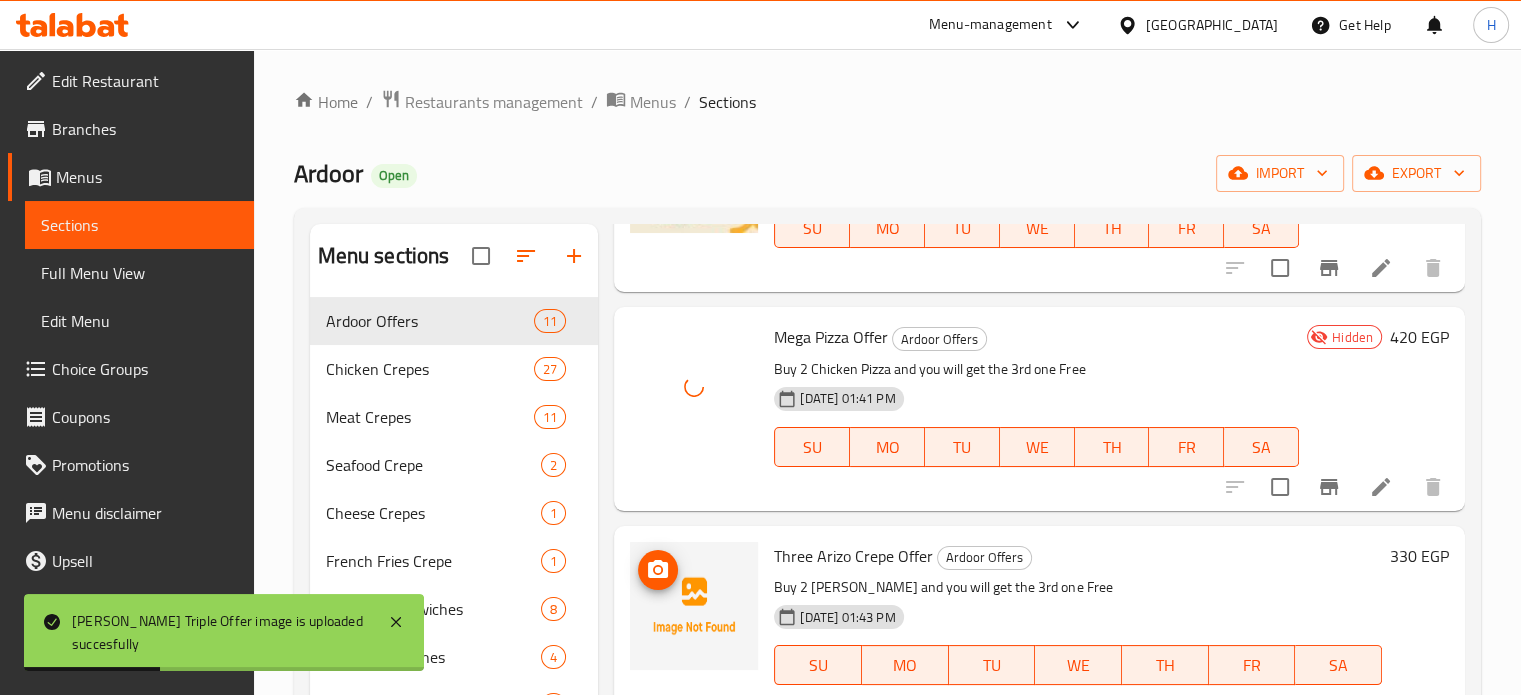 click 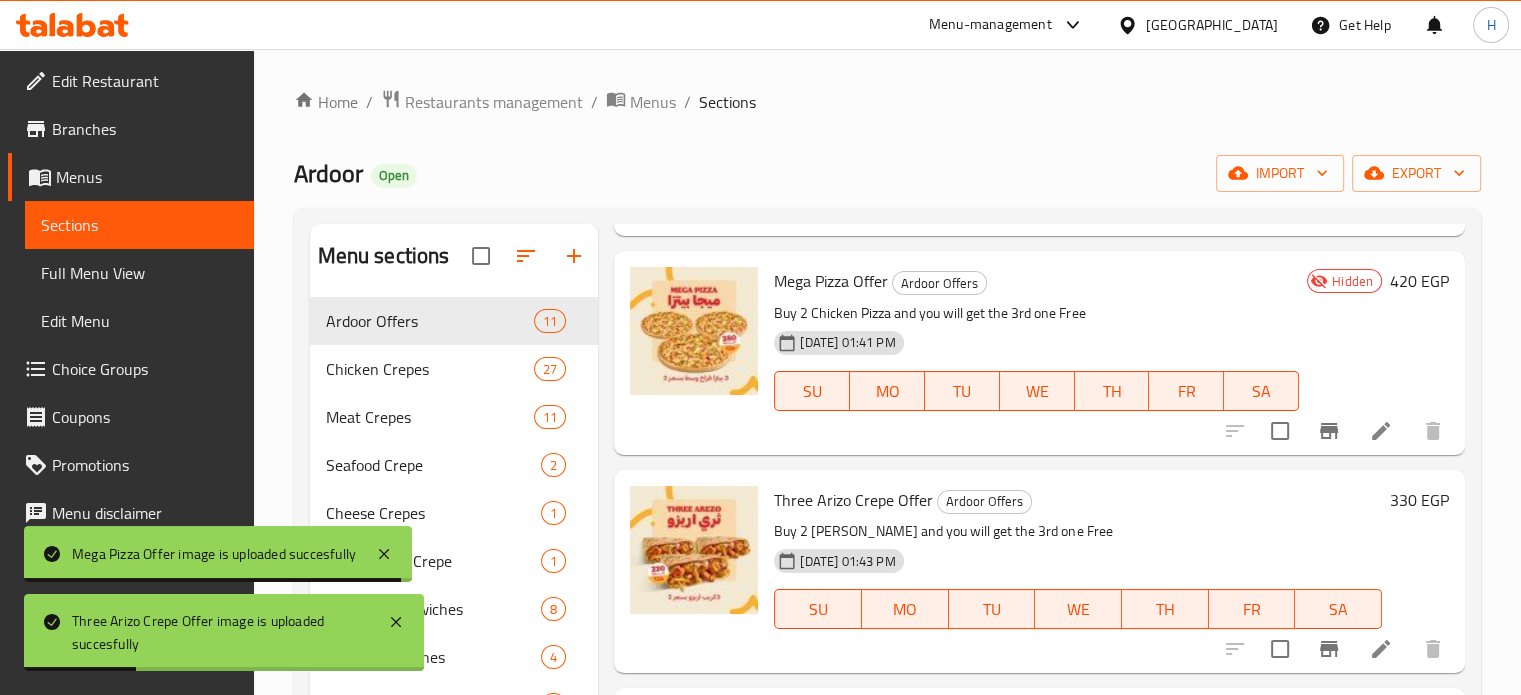 scroll, scrollTop: 300, scrollLeft: 0, axis: vertical 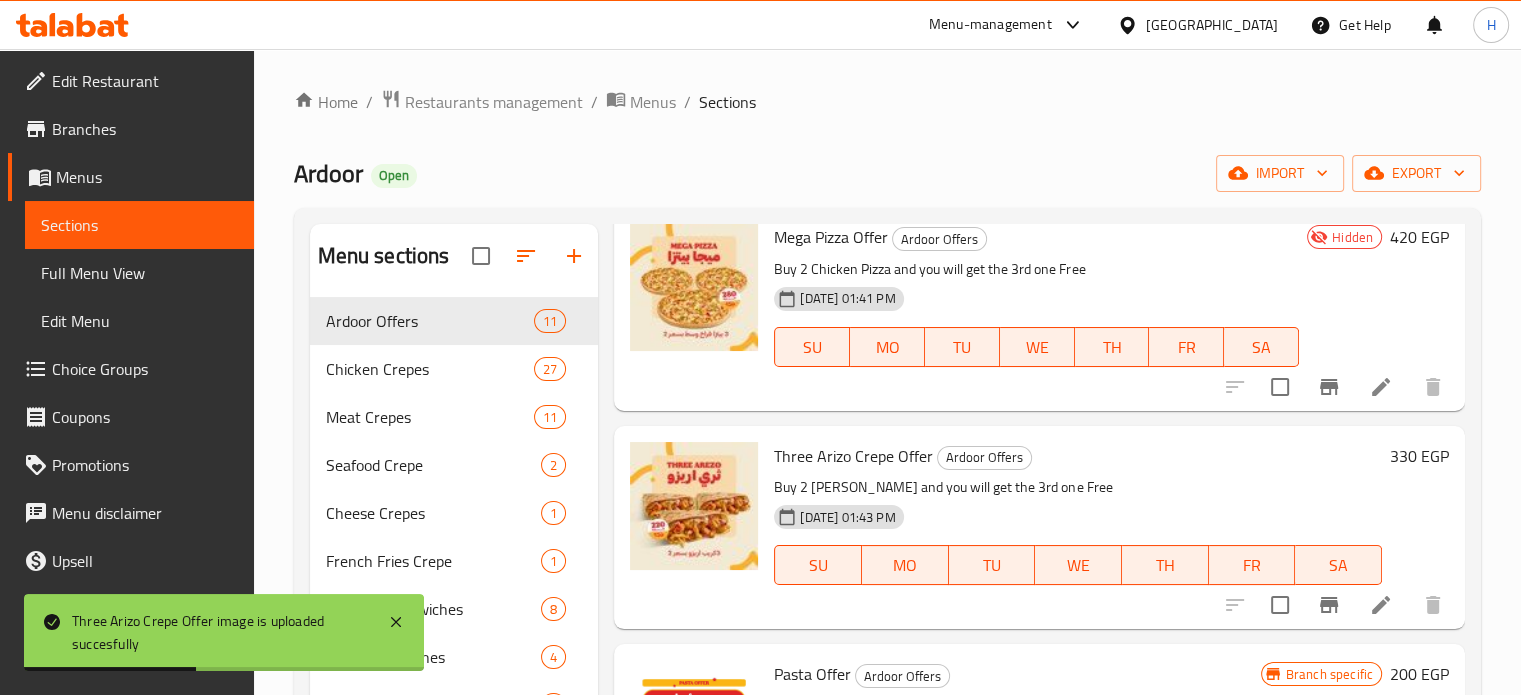 click 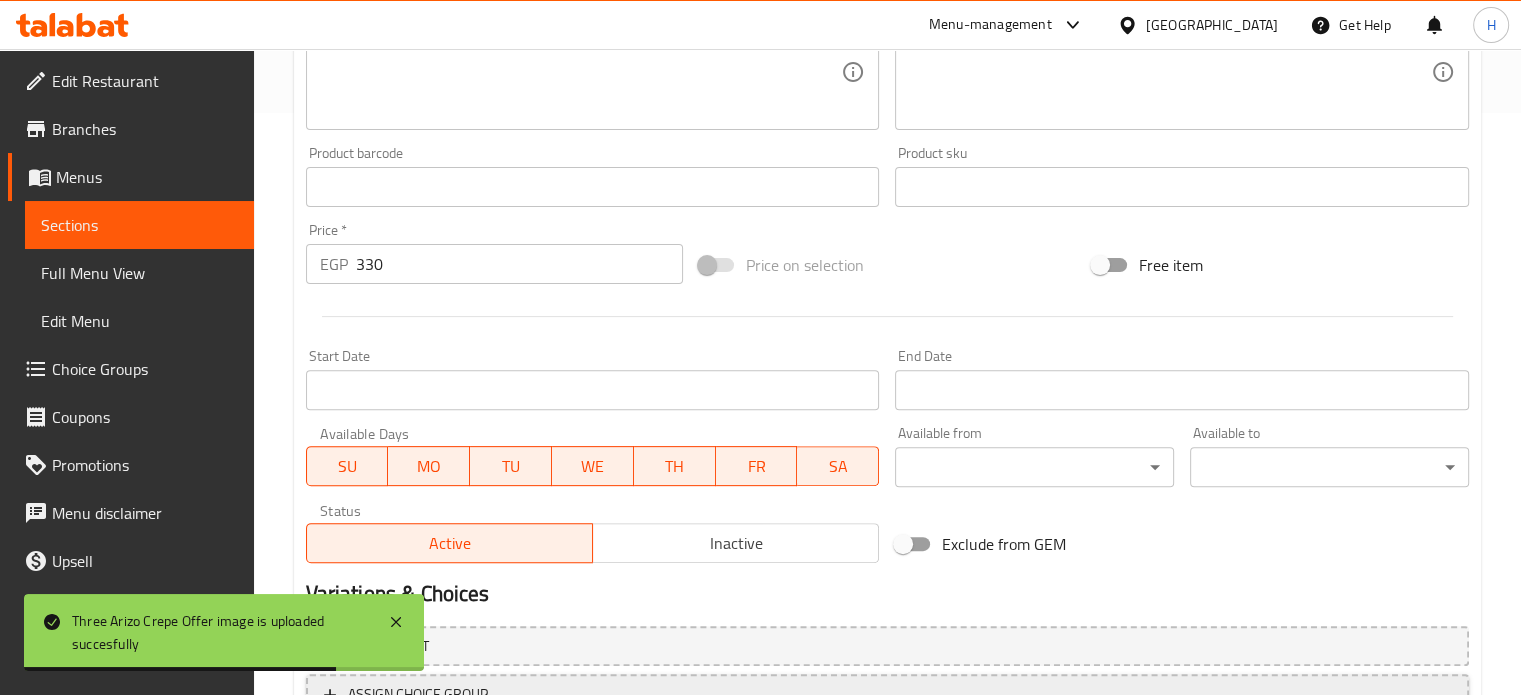 scroll, scrollTop: 700, scrollLeft: 0, axis: vertical 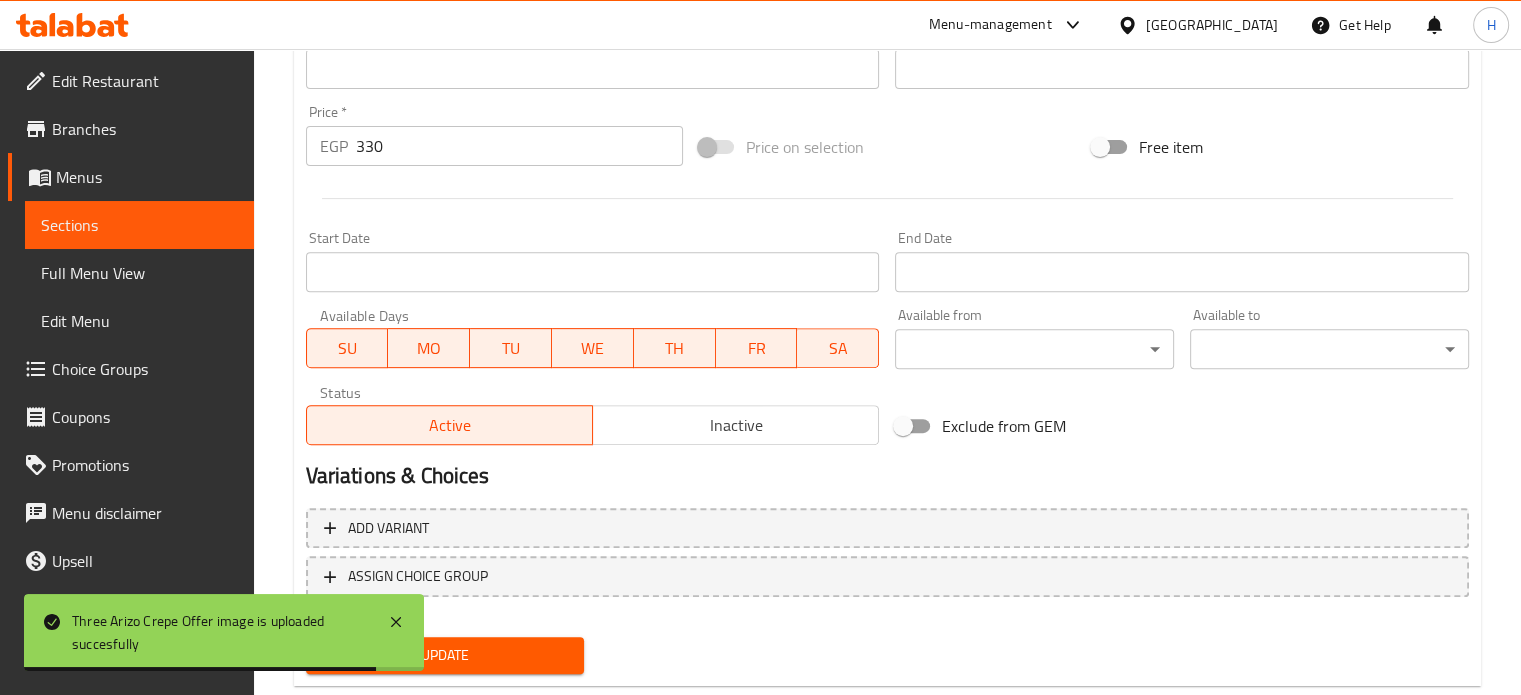 click on "Inactive" at bounding box center (736, 425) 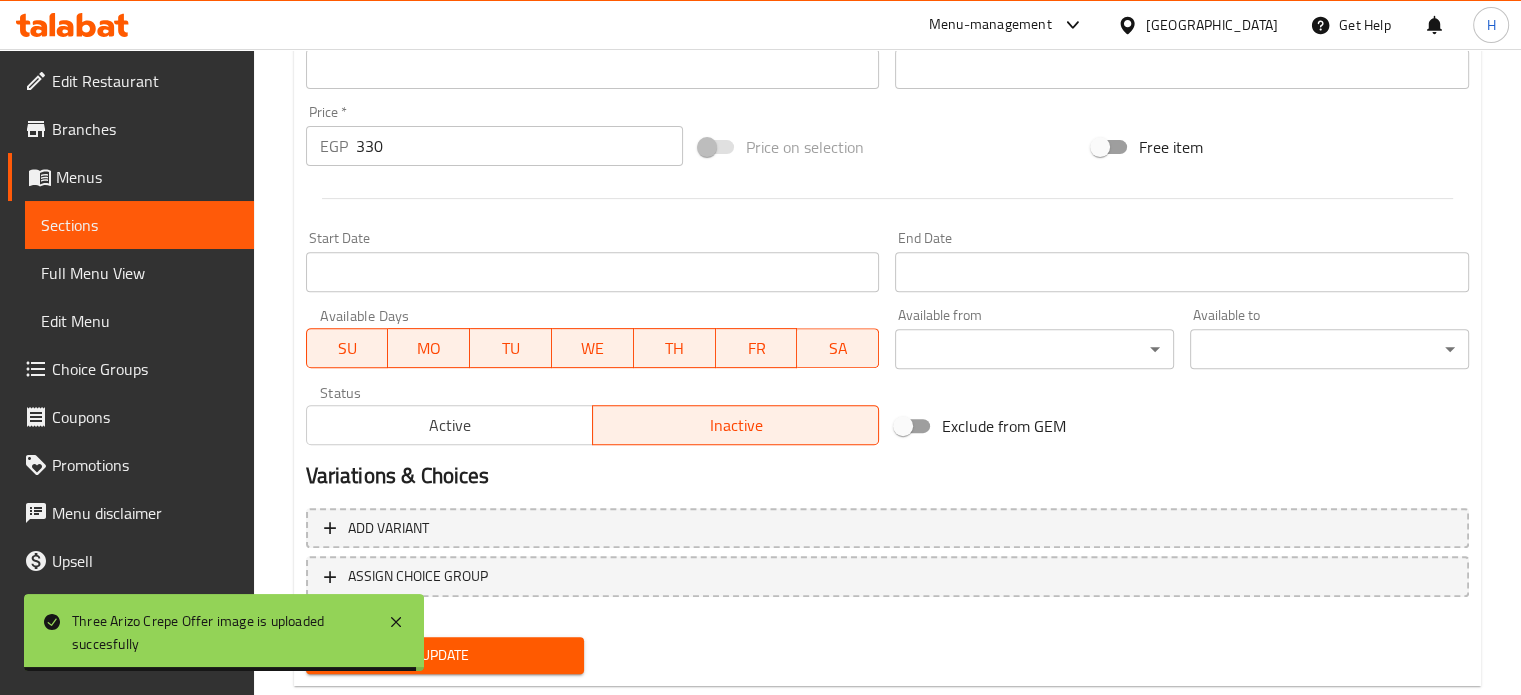 click on "Update" at bounding box center [445, 655] 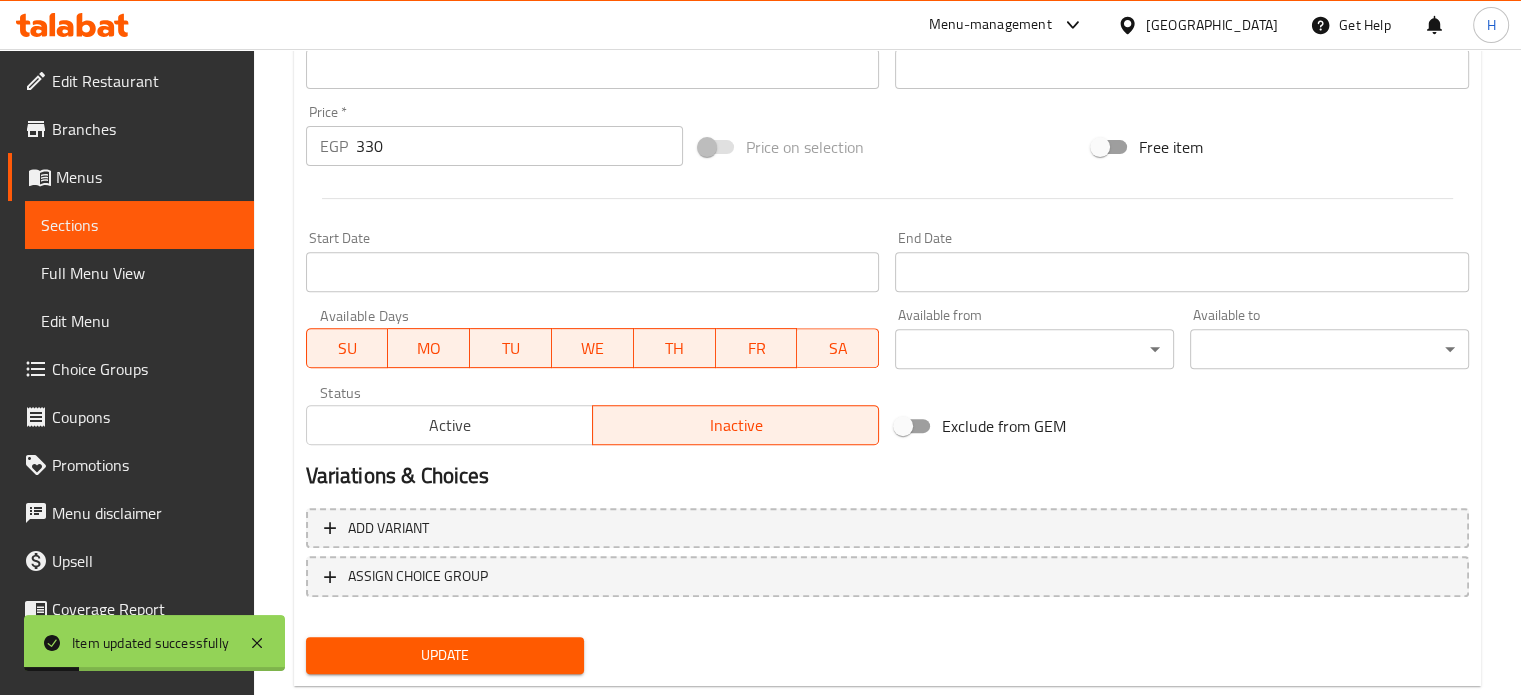 click on "Menus" at bounding box center [147, 177] 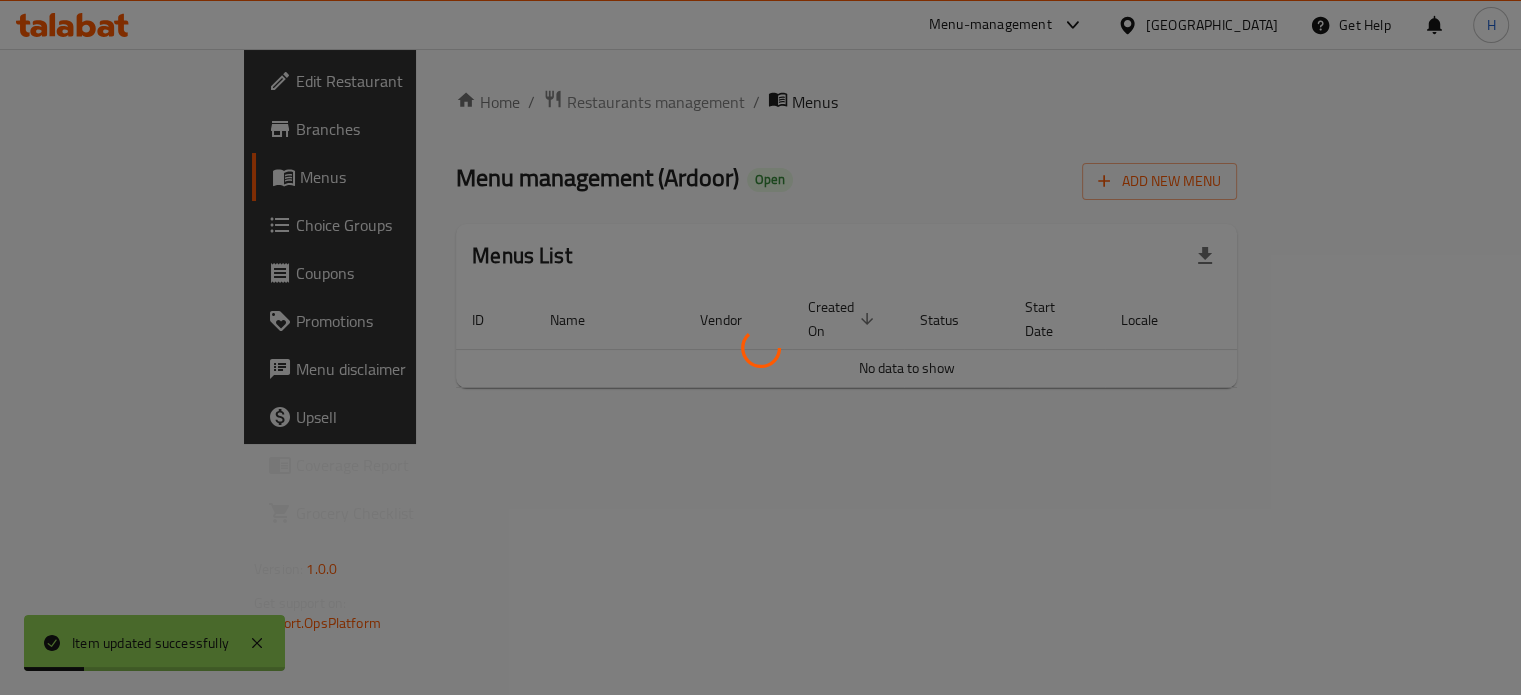 scroll, scrollTop: 0, scrollLeft: 0, axis: both 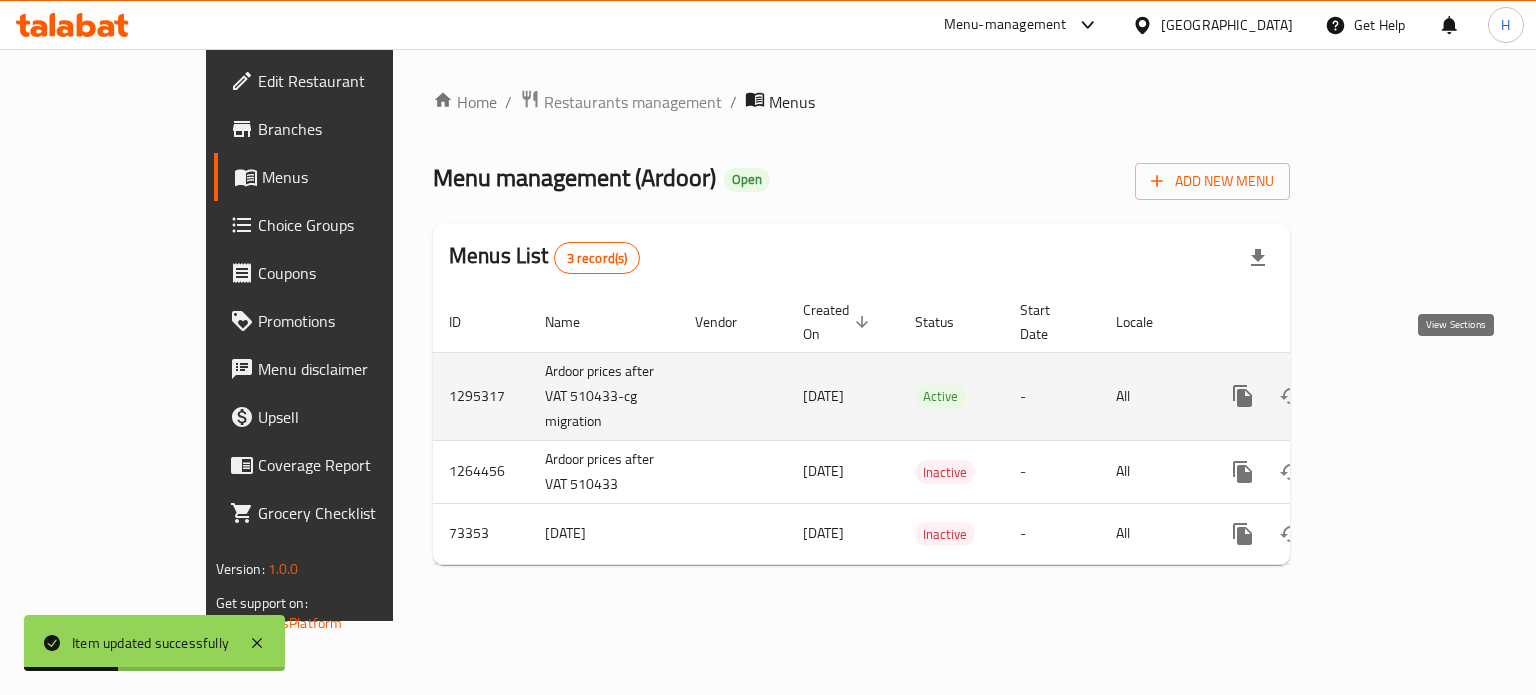click 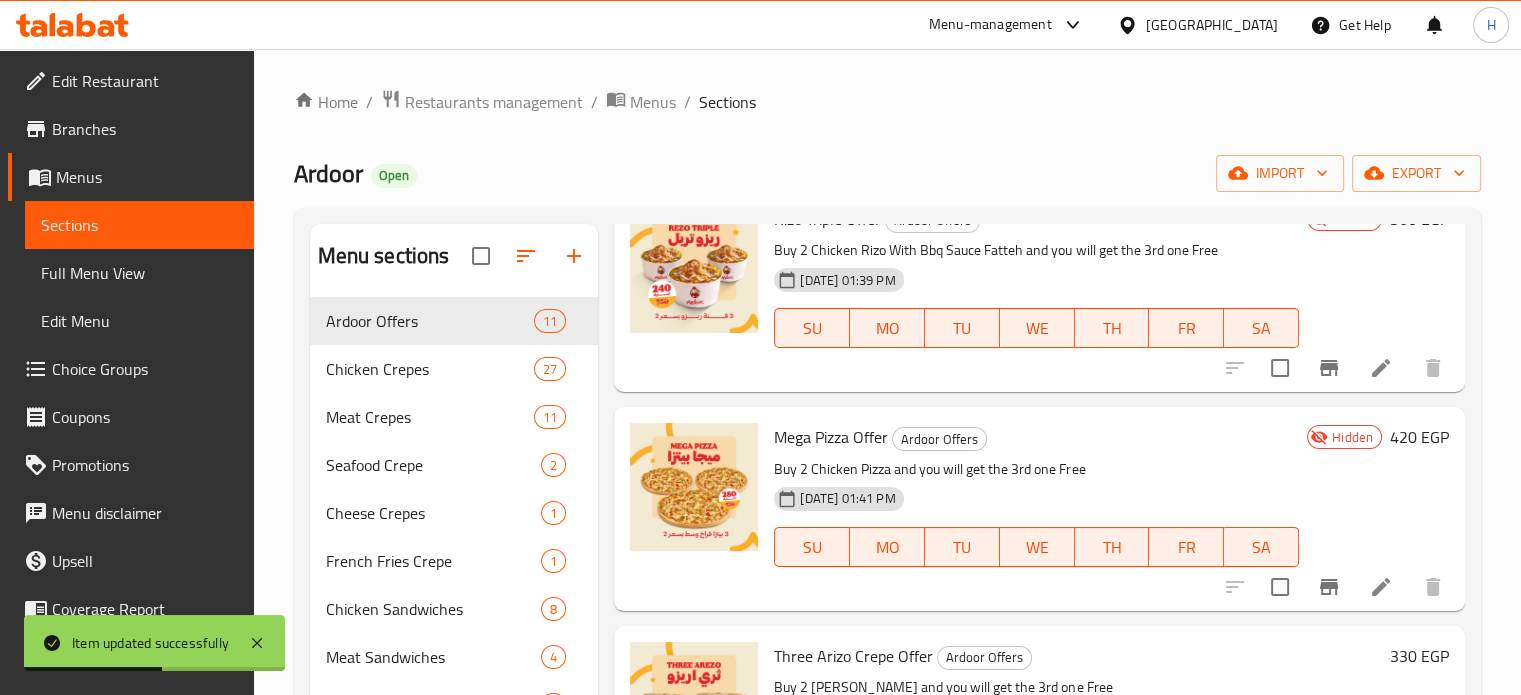 scroll, scrollTop: 300, scrollLeft: 0, axis: vertical 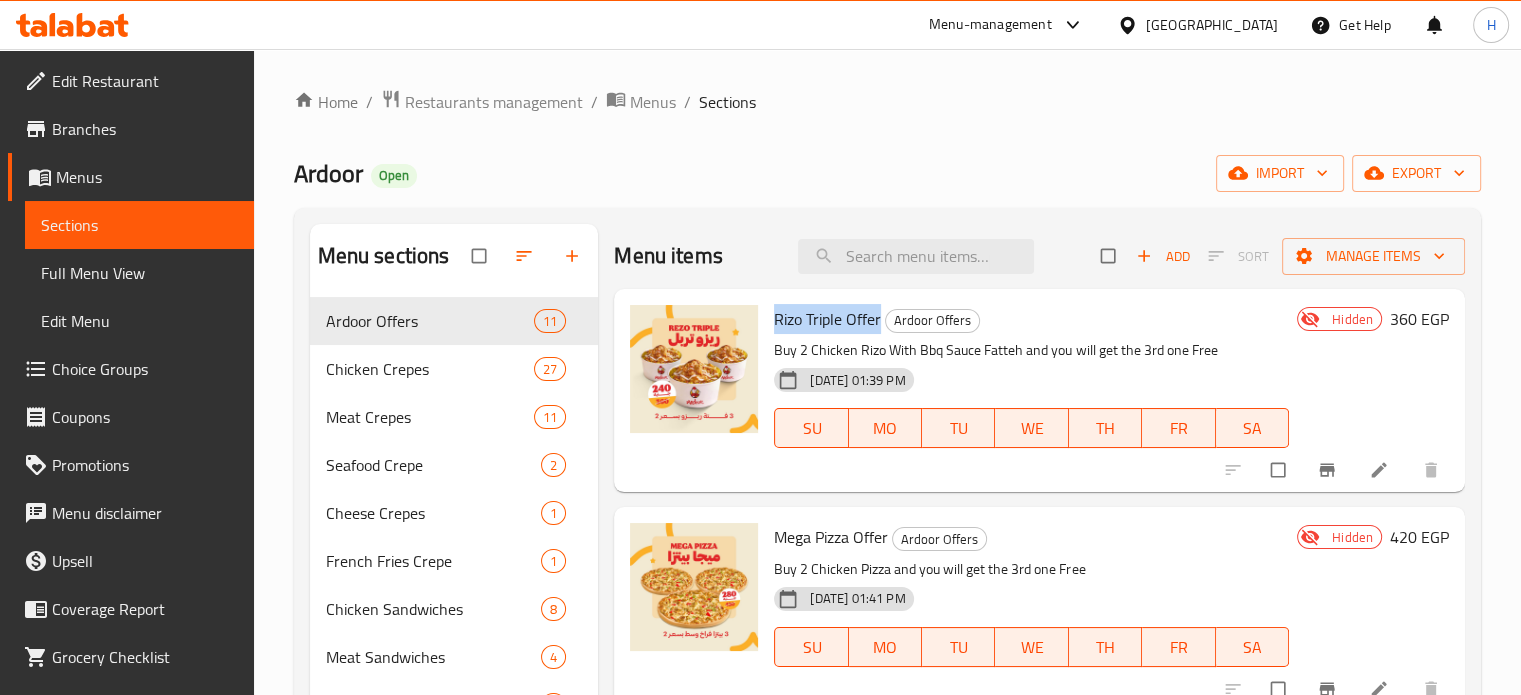 drag, startPoint x: 882, startPoint y: 316, endPoint x: 776, endPoint y: 318, distance: 106.01887 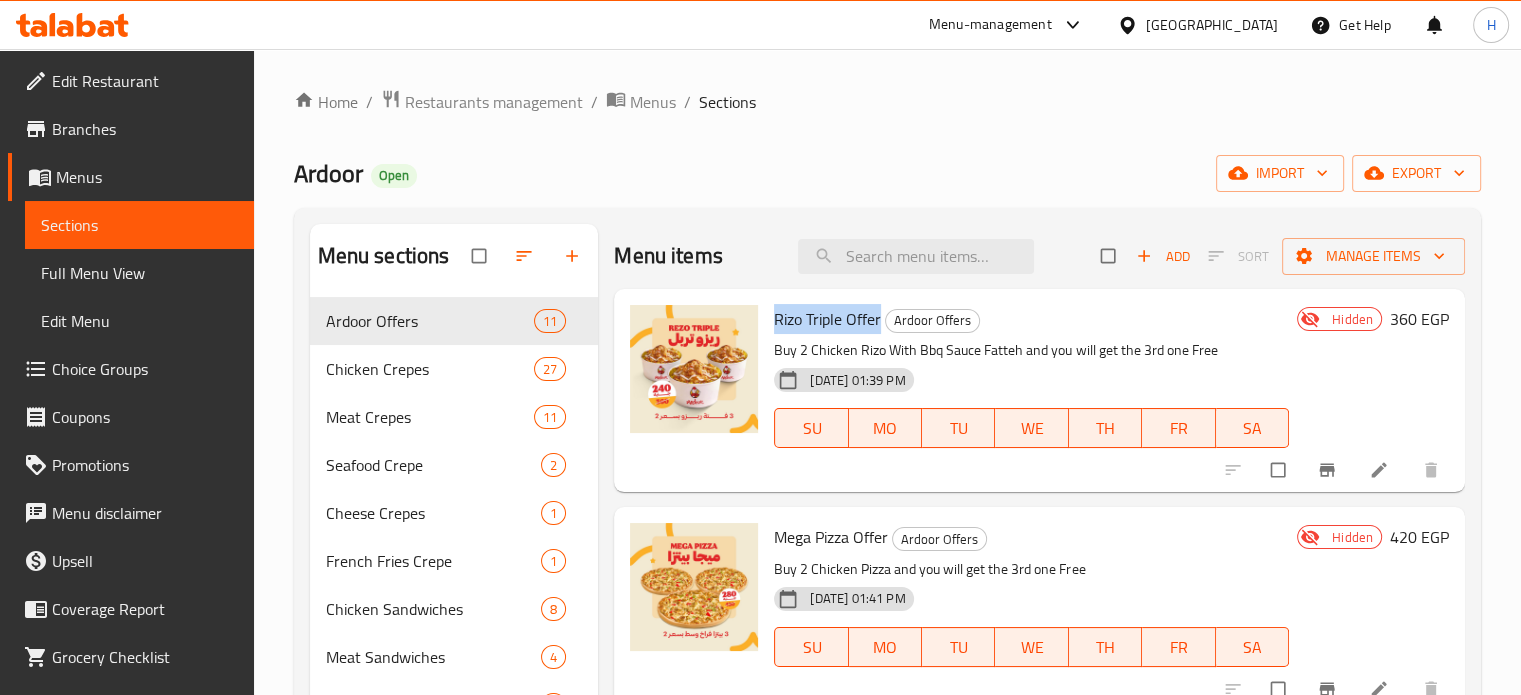 click on "[PERSON_NAME] Triple Offer   Ardoor Offers" at bounding box center [1031, 319] 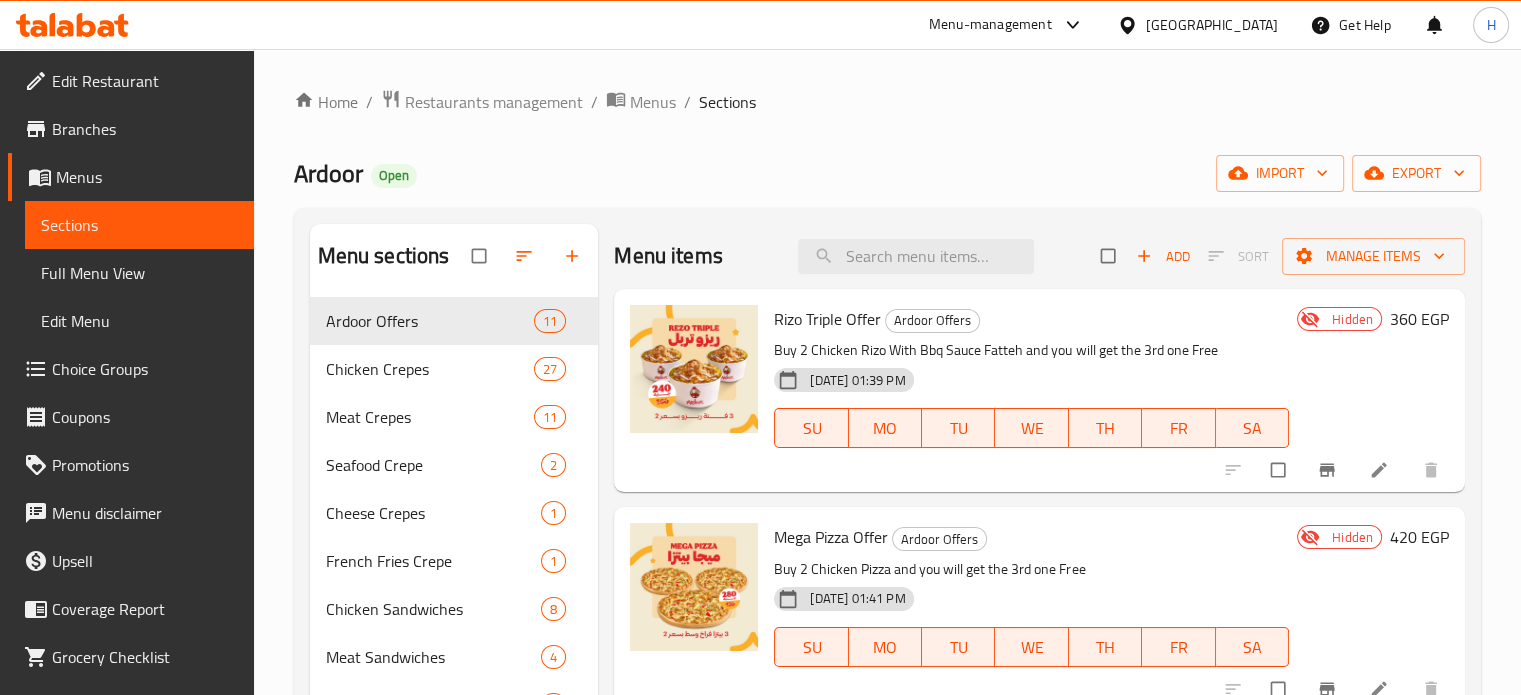 click on "Mega Pizza Offer" at bounding box center (831, 537) 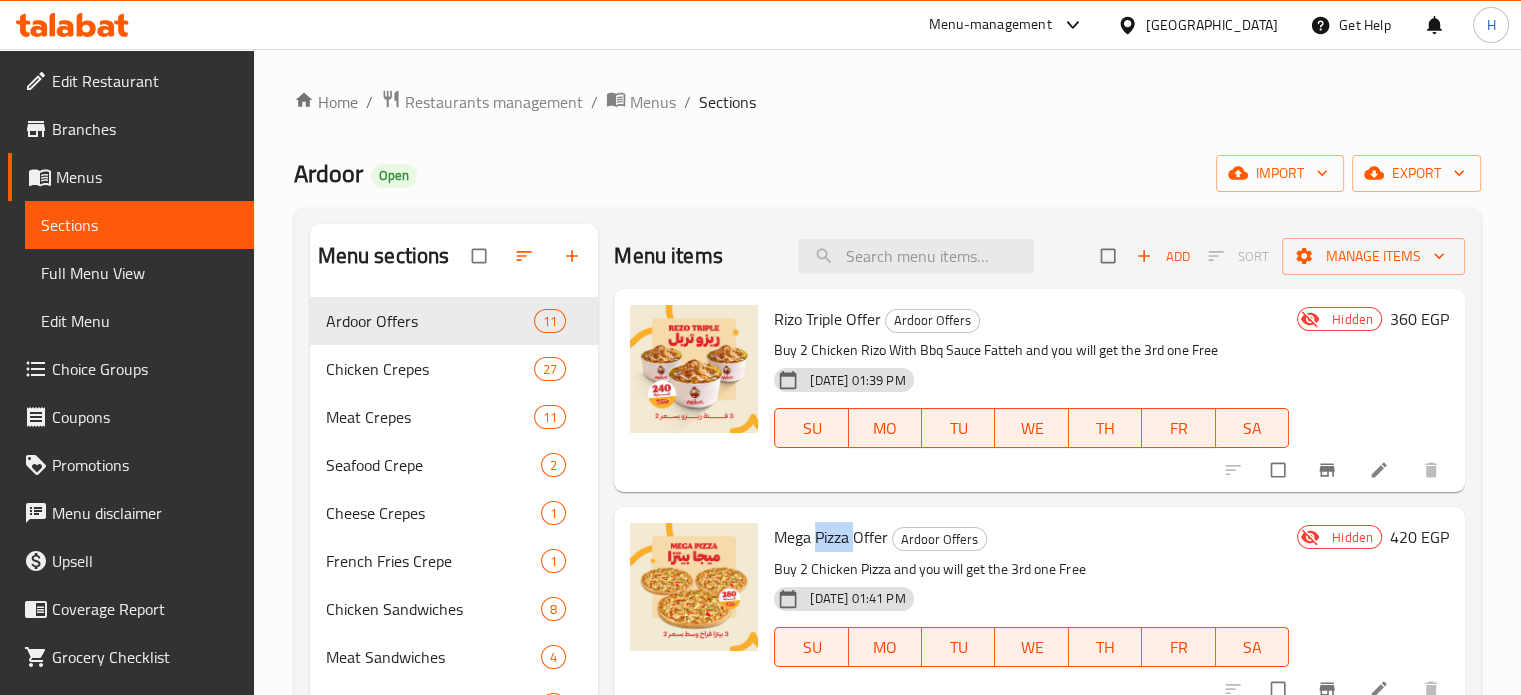 click on "Mega Pizza Offer" at bounding box center [831, 537] 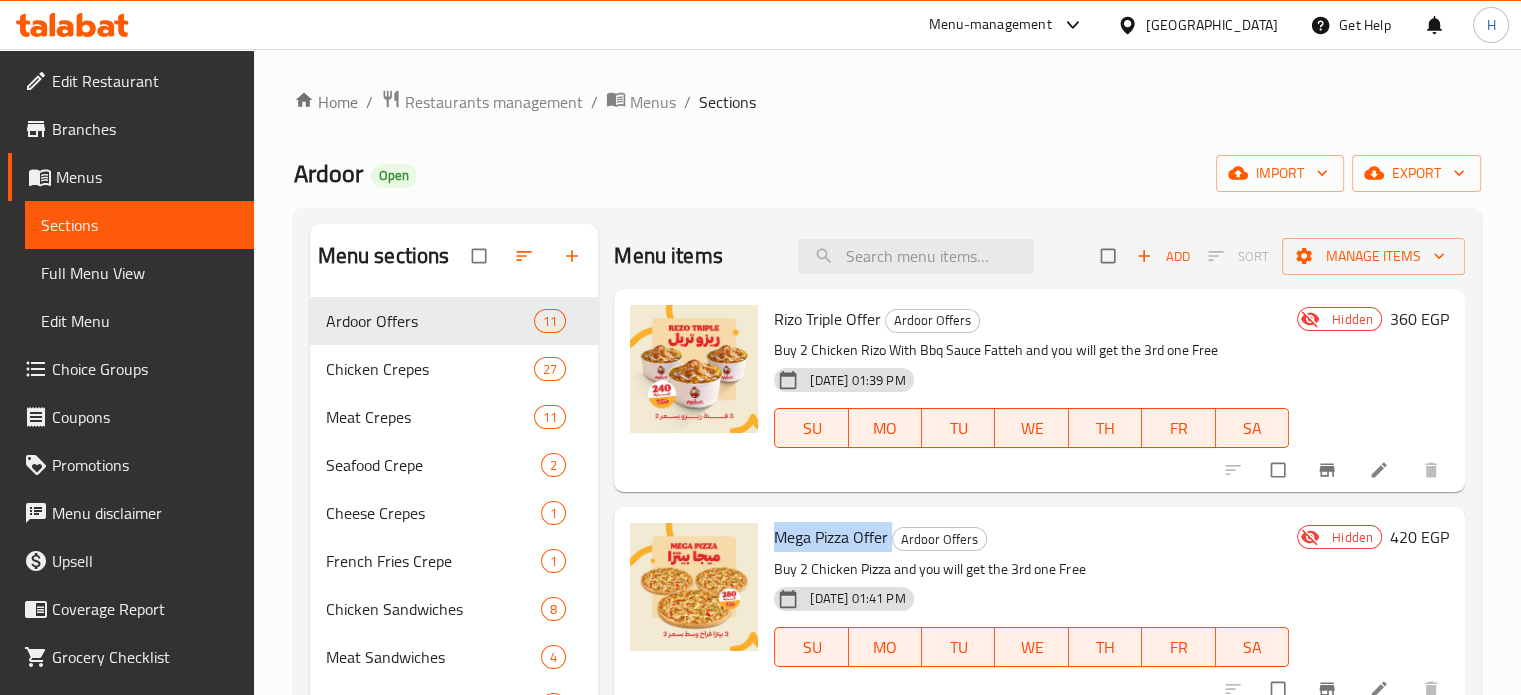 click on "Mega Pizza Offer" at bounding box center (831, 537) 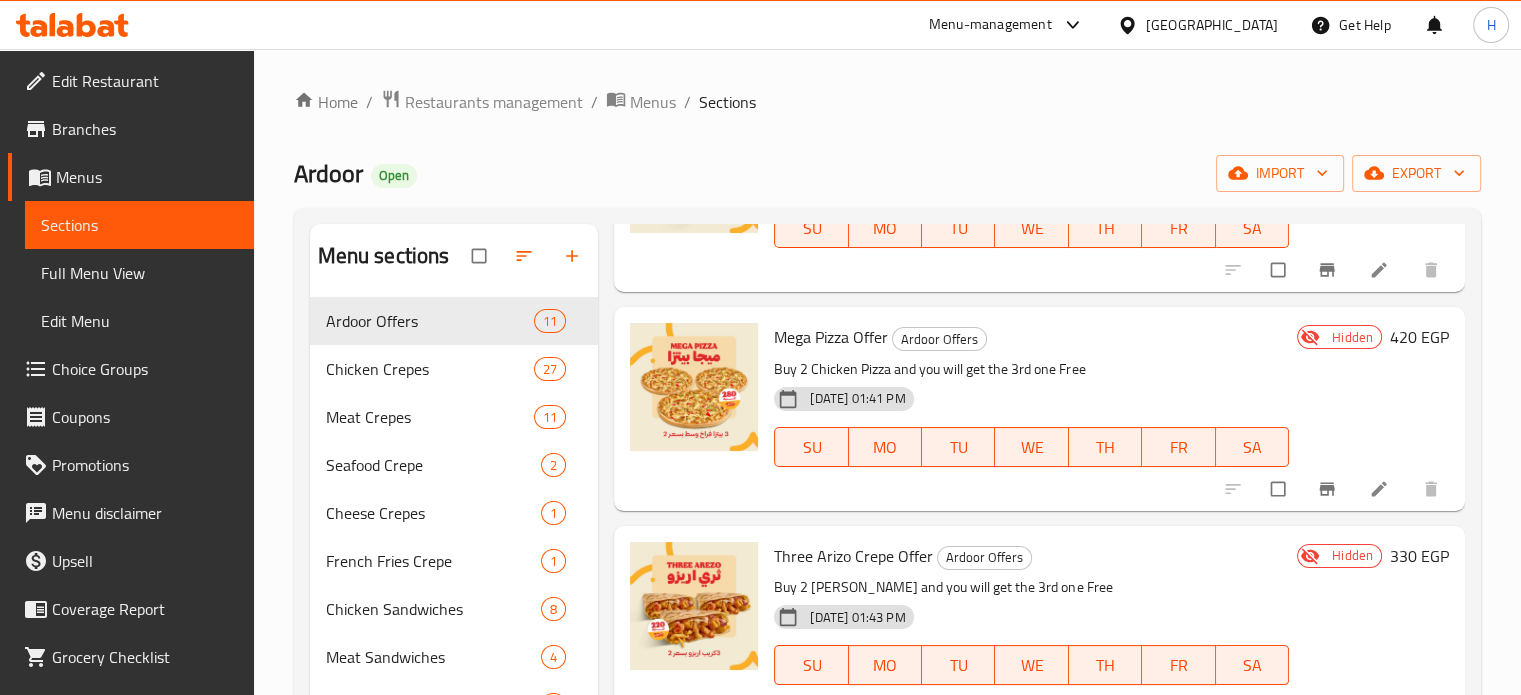 click on "Three Arizo Crepe Offer" at bounding box center (853, 556) 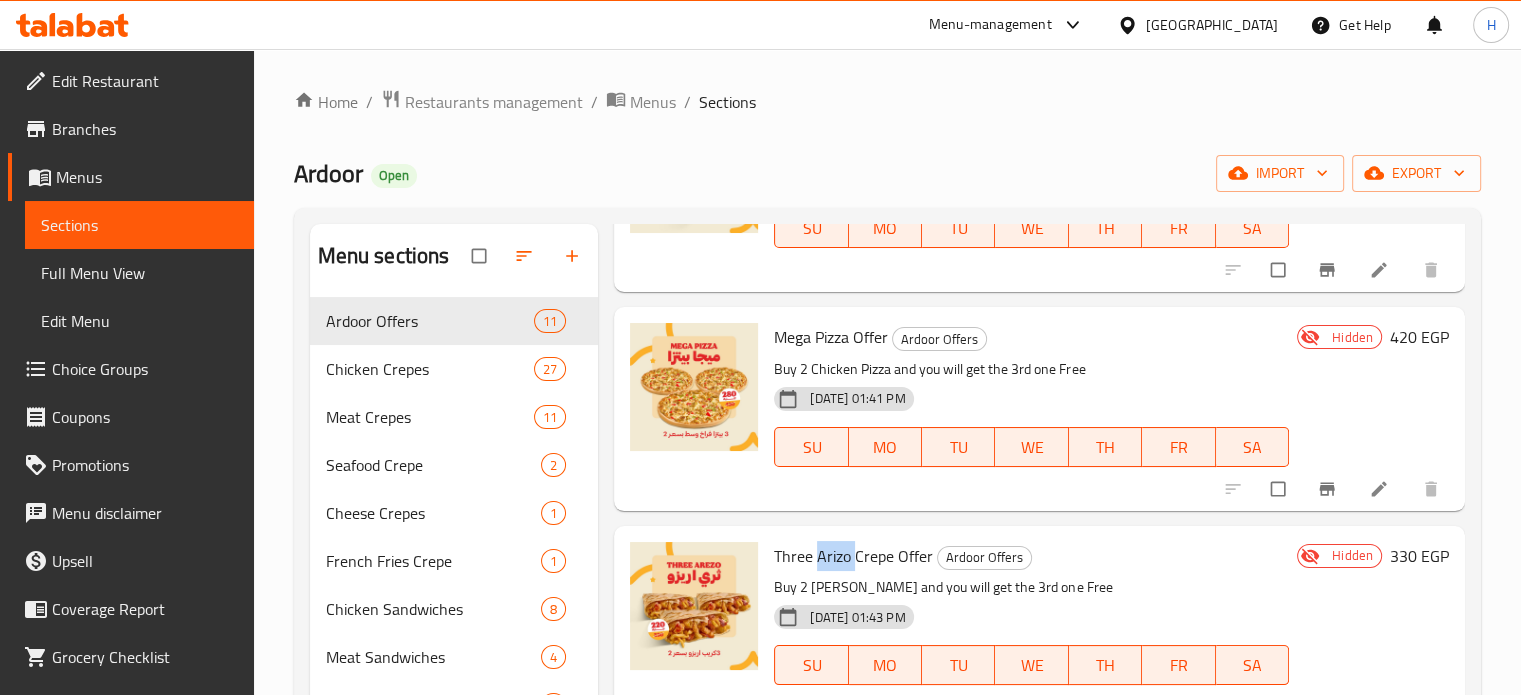 click on "Three Arizo Crepe Offer" at bounding box center (853, 556) 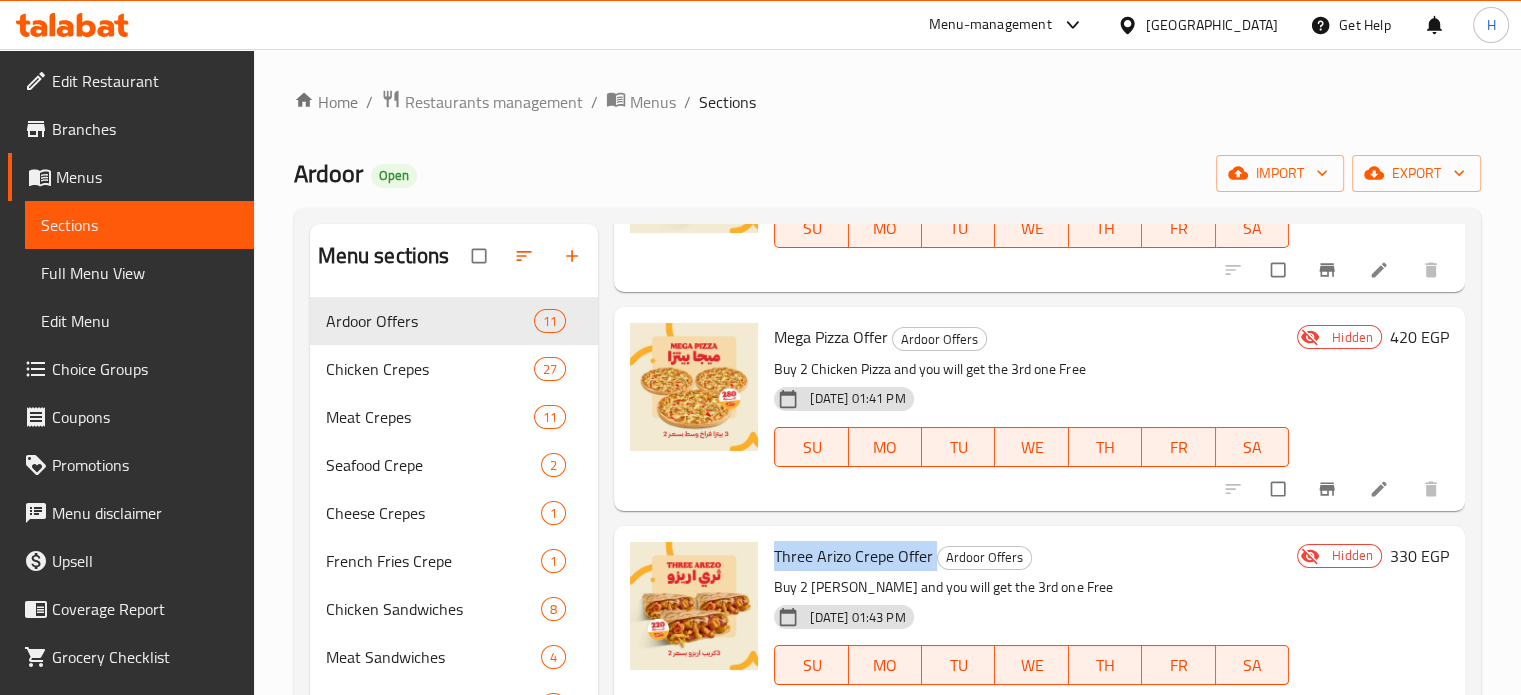 click on "Three Arizo Crepe Offer" at bounding box center [853, 556] 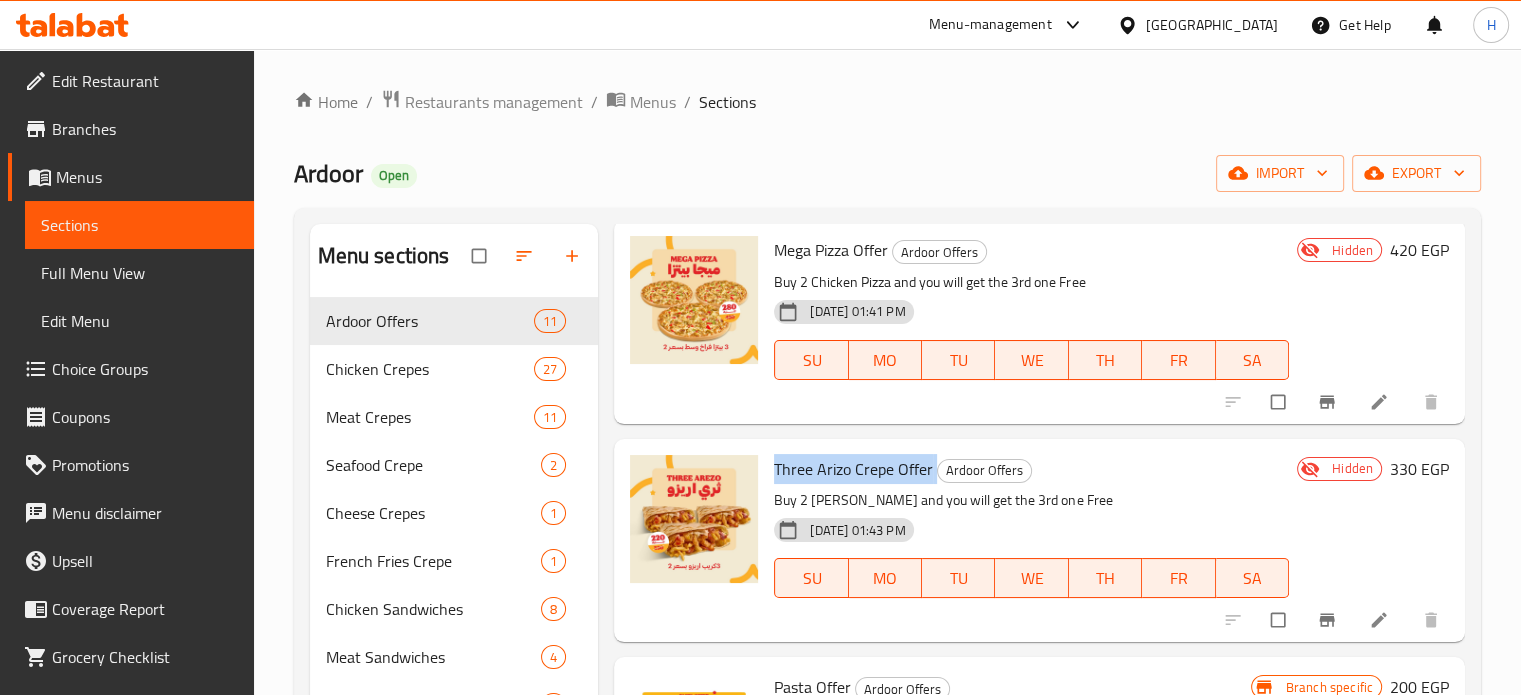 scroll, scrollTop: 300, scrollLeft: 0, axis: vertical 